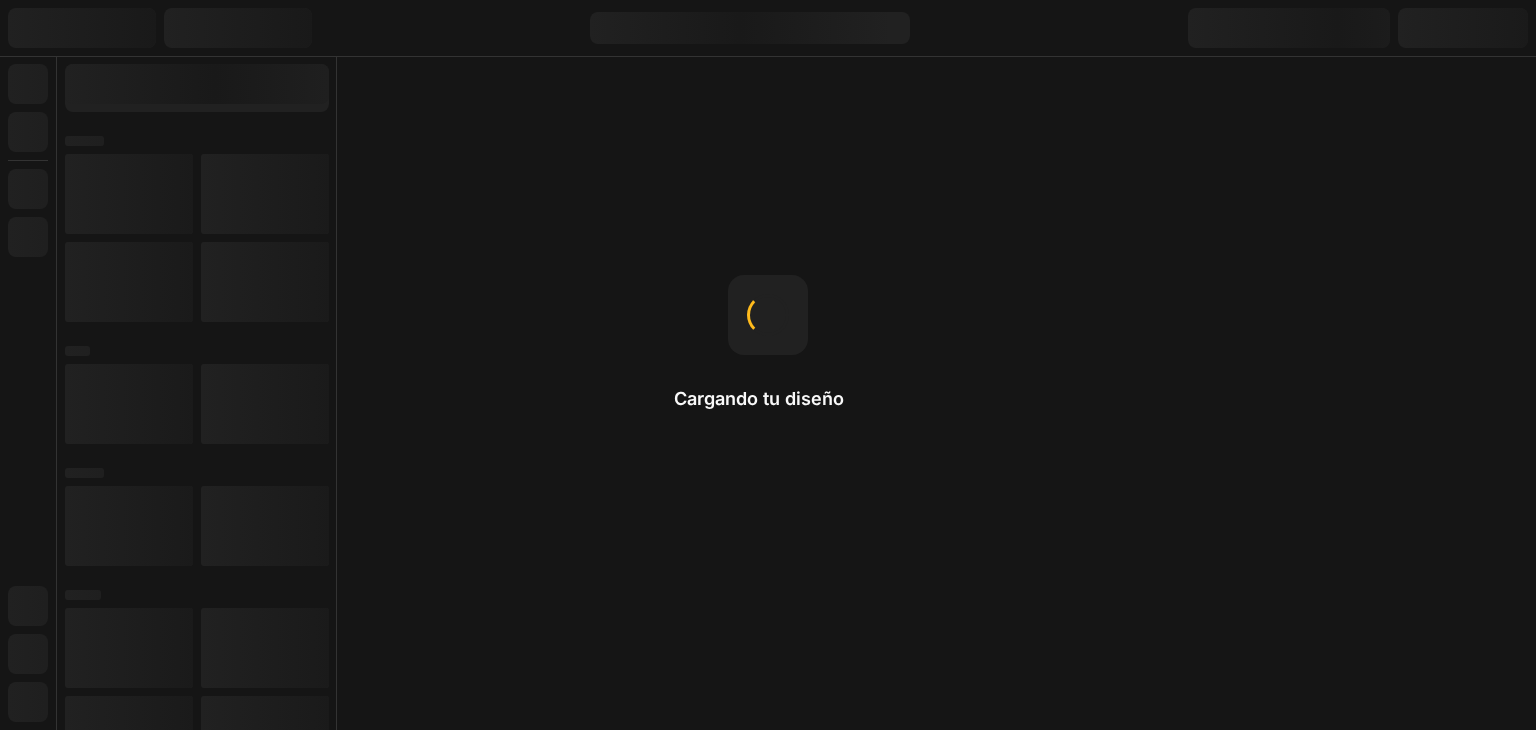 scroll, scrollTop: 0, scrollLeft: 0, axis: both 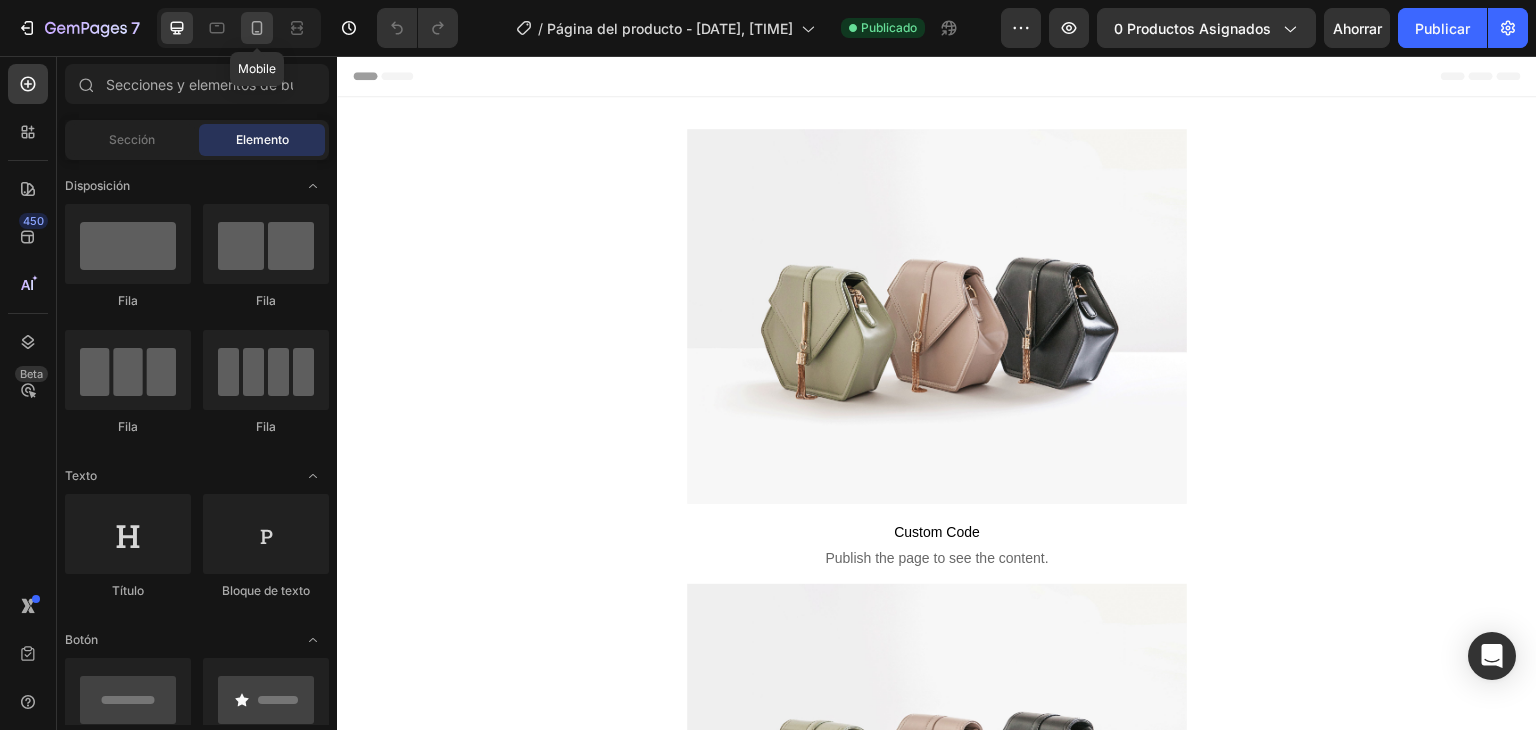 click 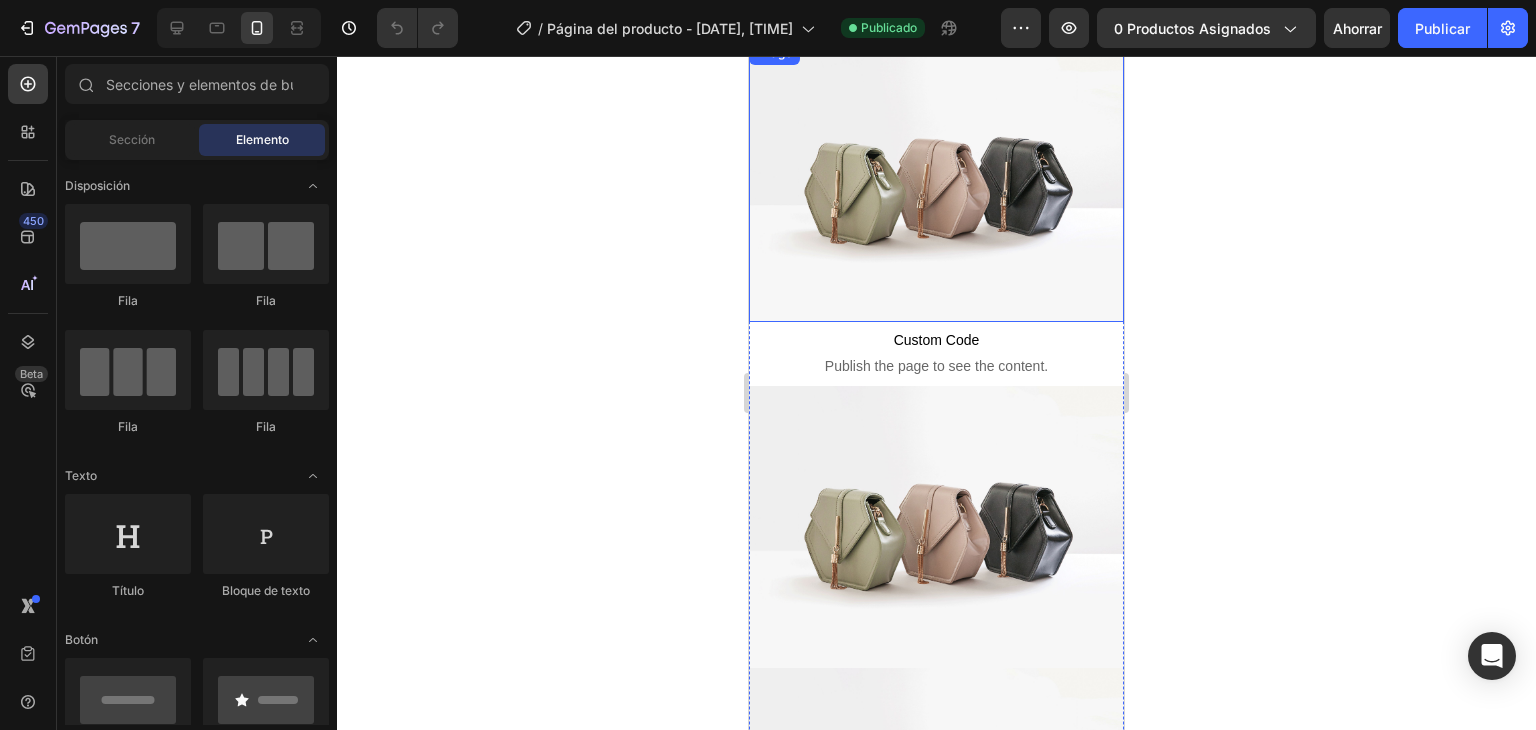 scroll, scrollTop: 200, scrollLeft: 0, axis: vertical 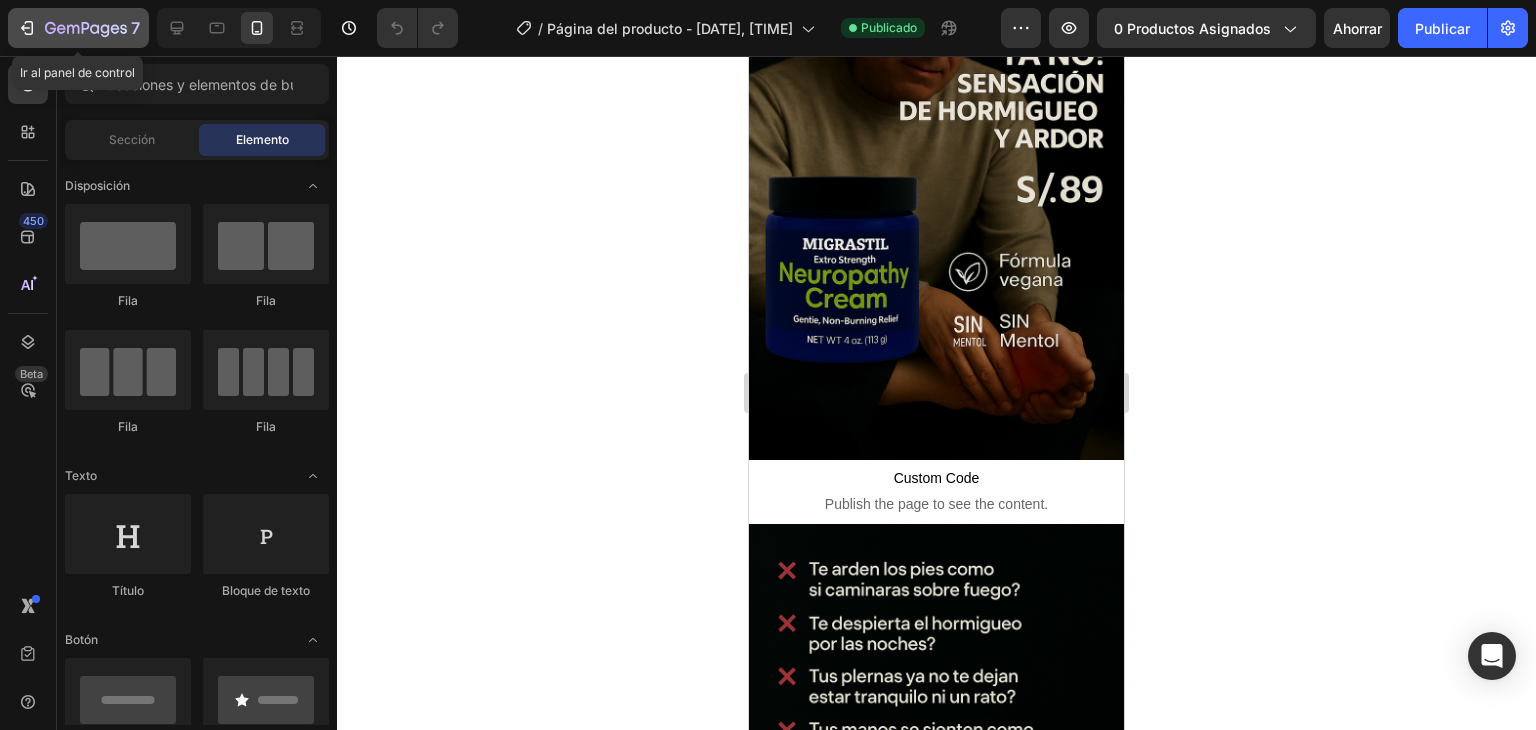 click on "7" at bounding box center (78, 28) 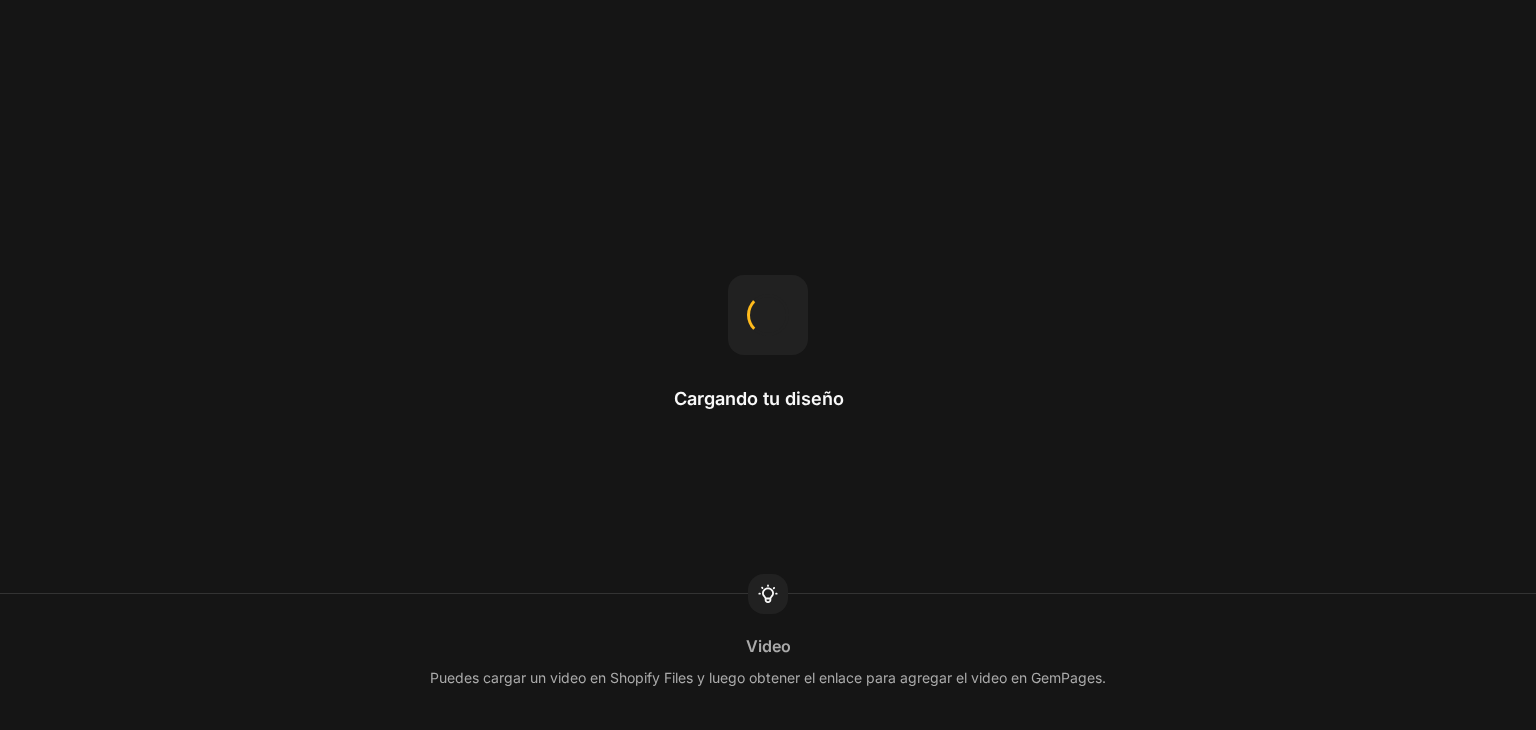 scroll, scrollTop: 0, scrollLeft: 0, axis: both 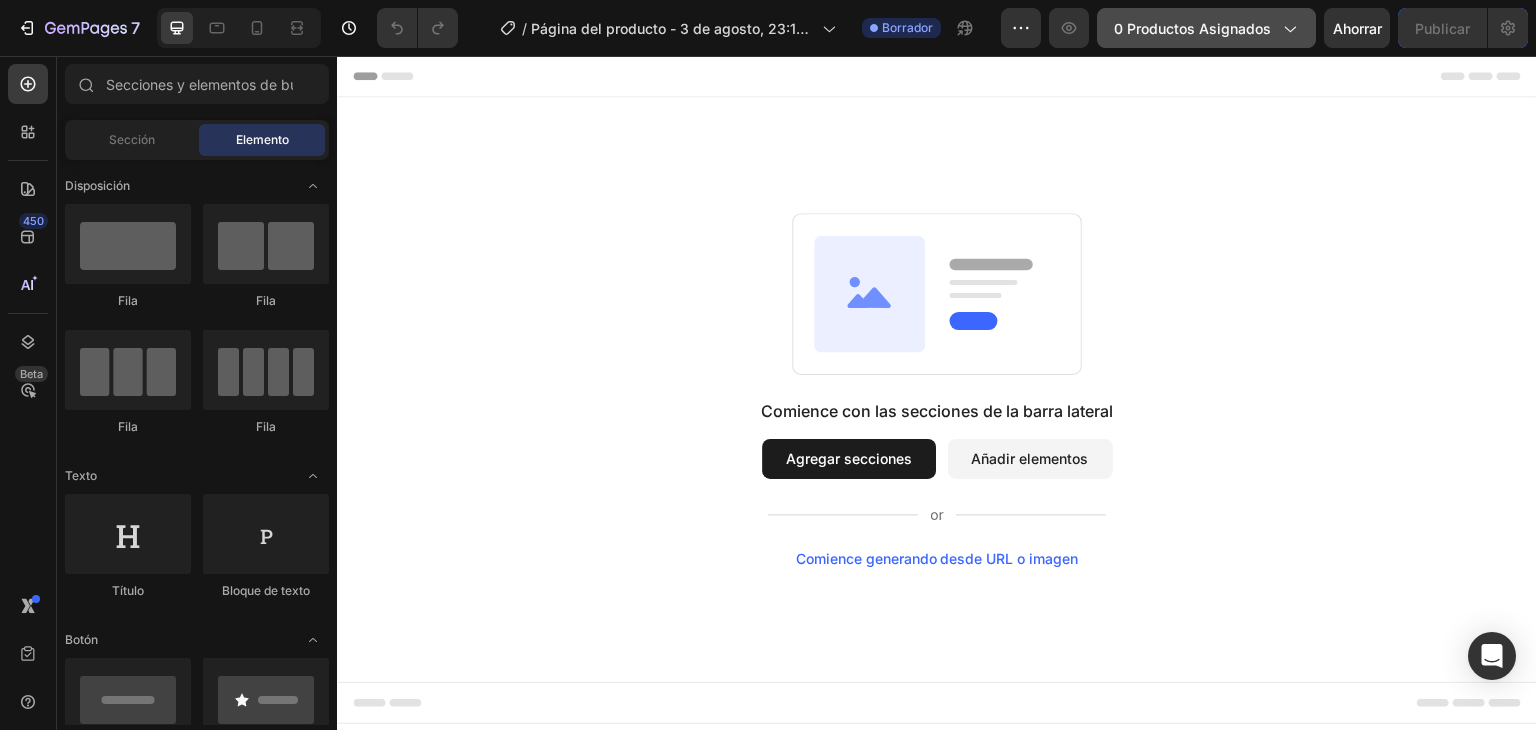 click on "0 productos asignados" at bounding box center [1192, 28] 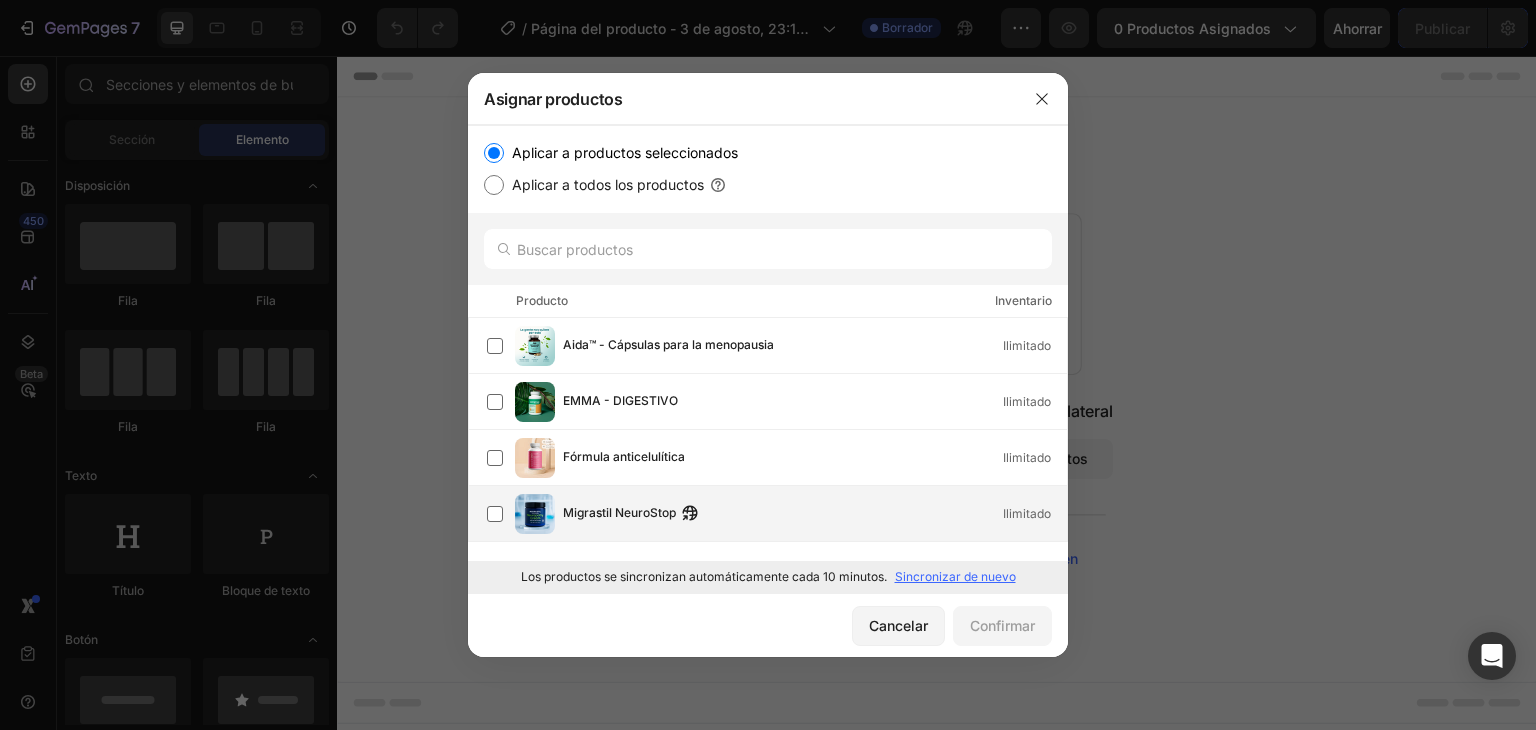 click on "Migrastil NeuroStop Ilimitado" at bounding box center (777, 514) 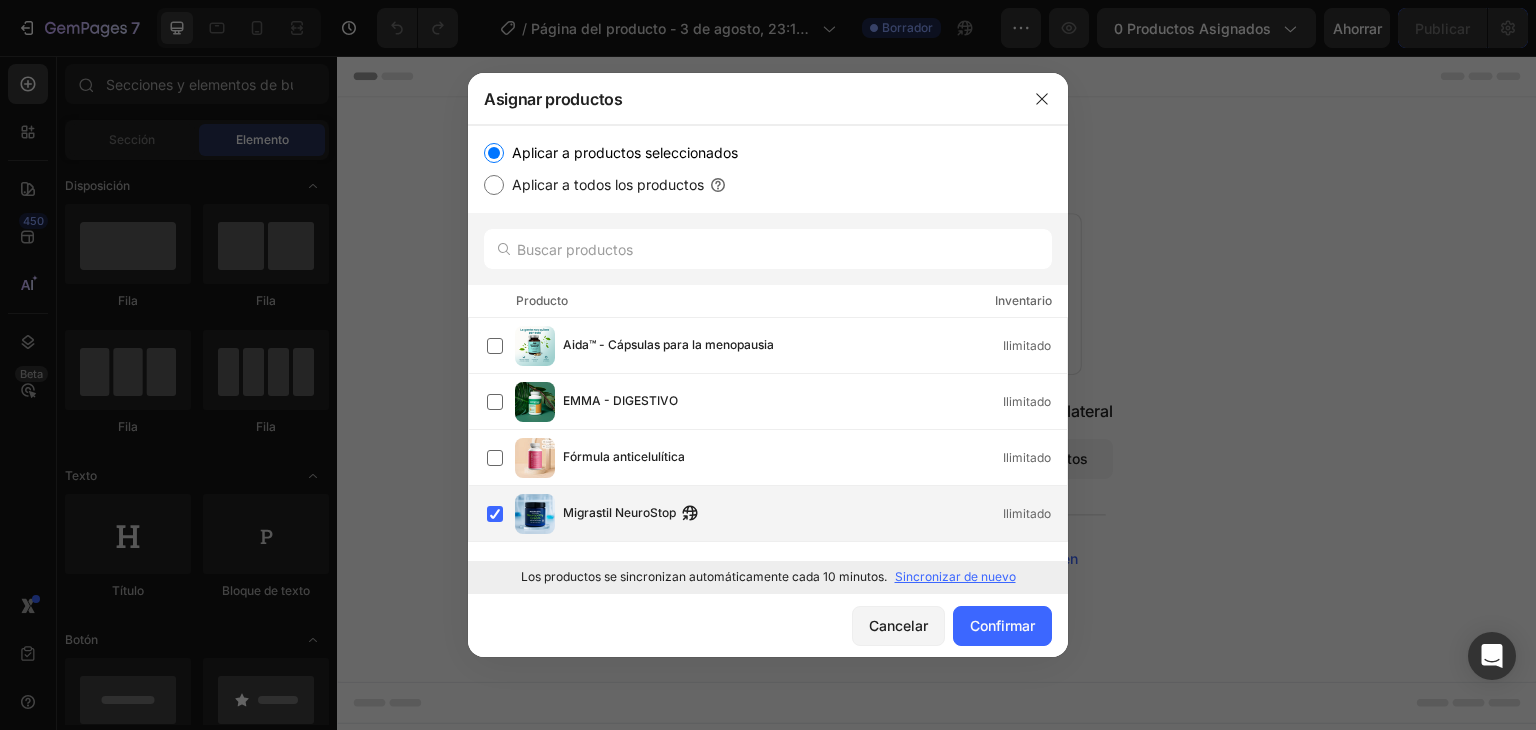 click at bounding box center [535, 514] 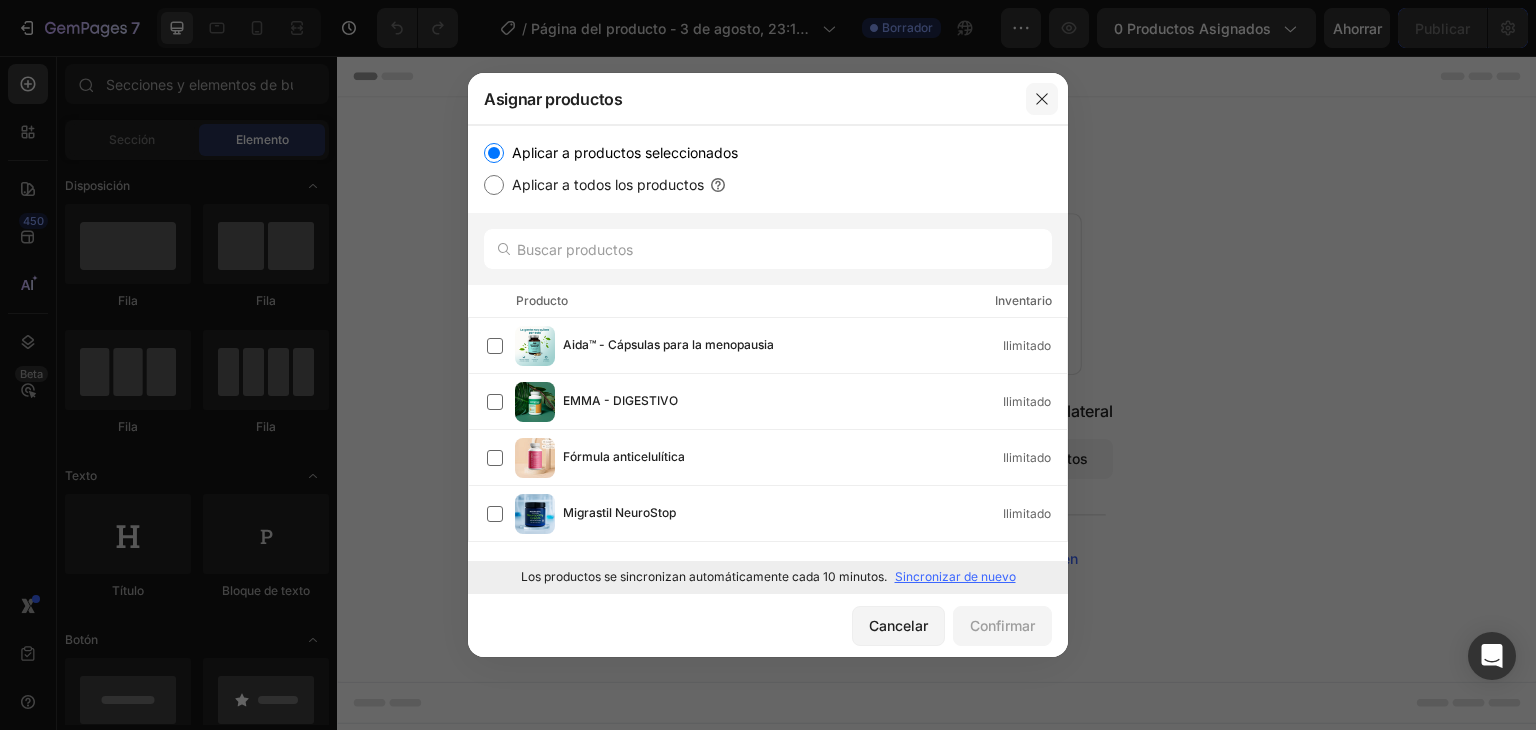 click 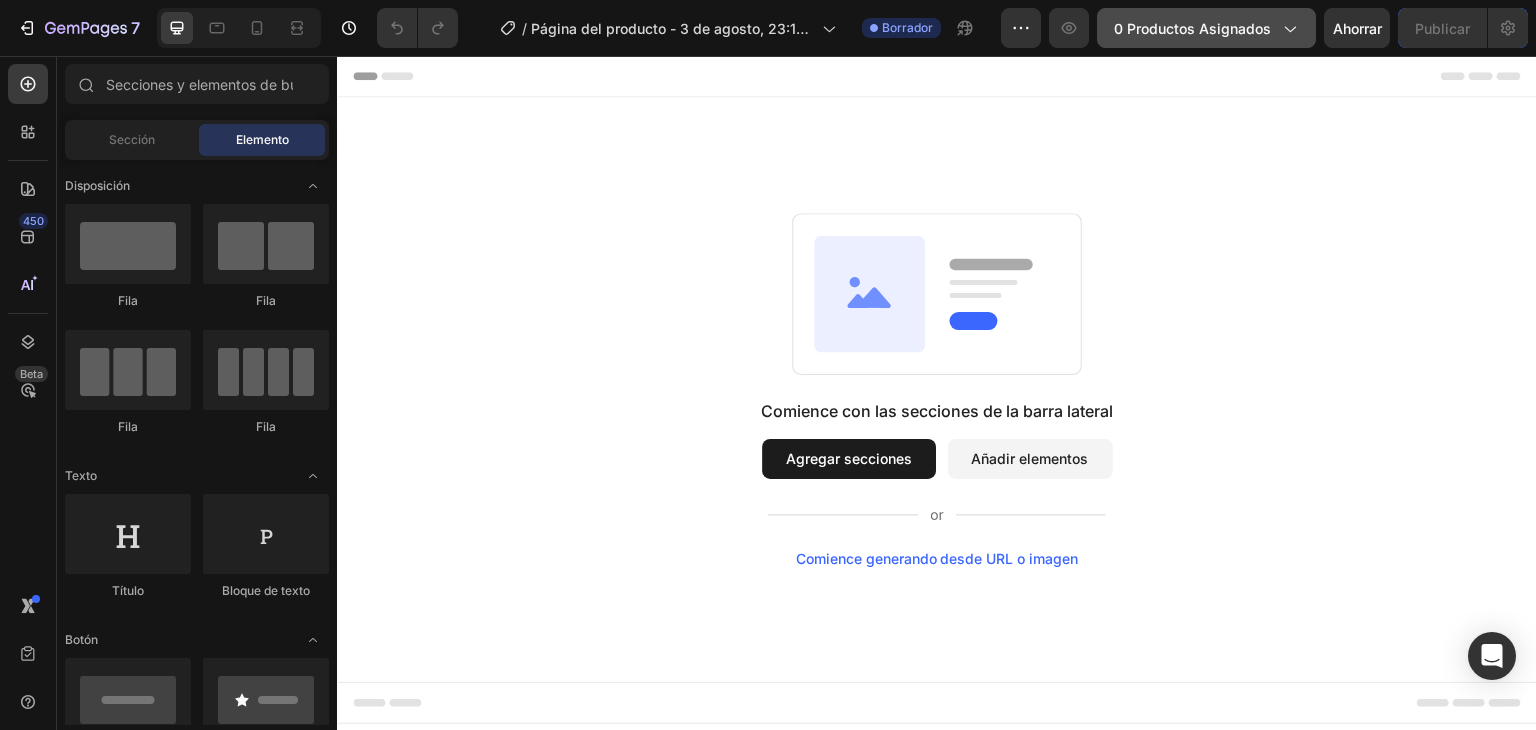 click on "0 productos asignados" at bounding box center [1192, 28] 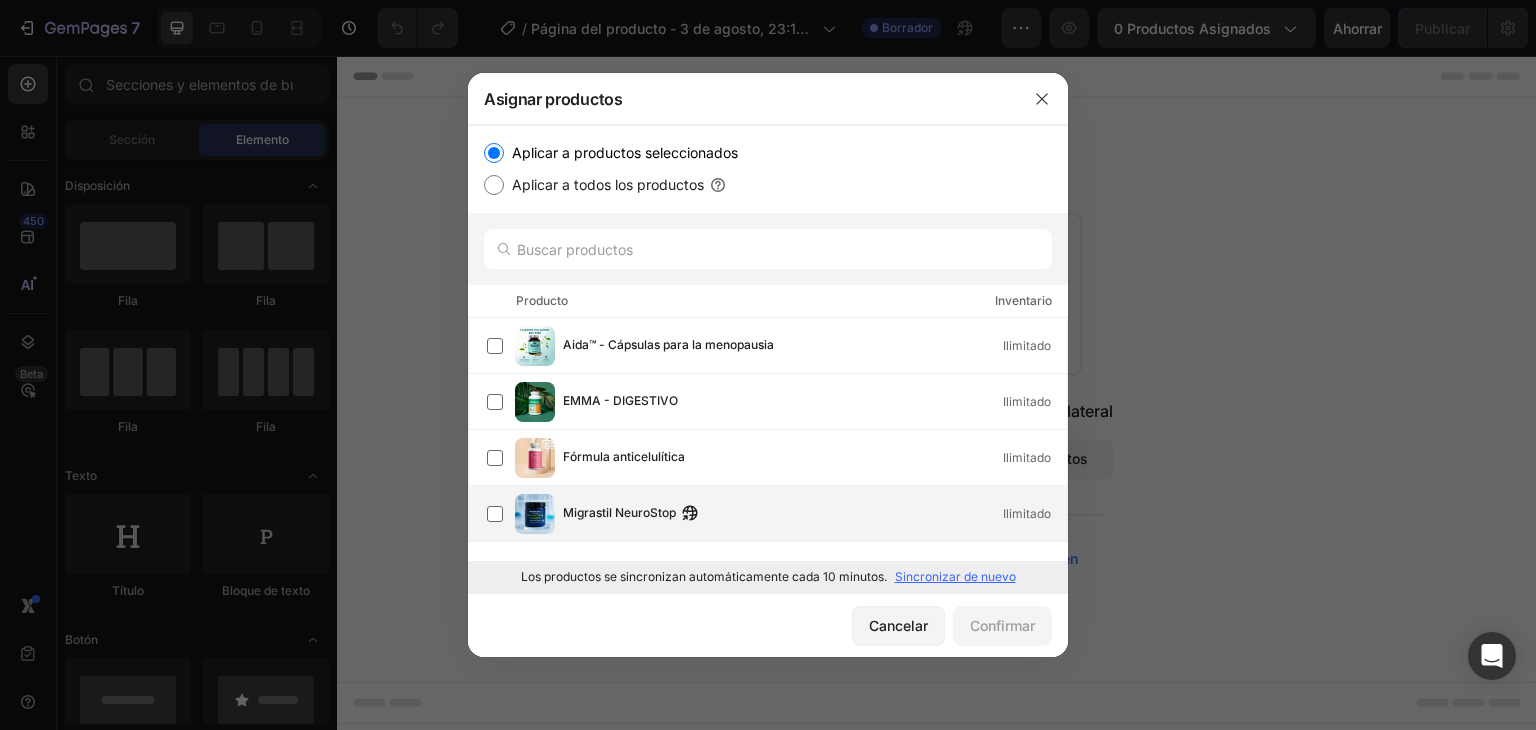 click on "Migrastil NeuroStop" at bounding box center [619, 512] 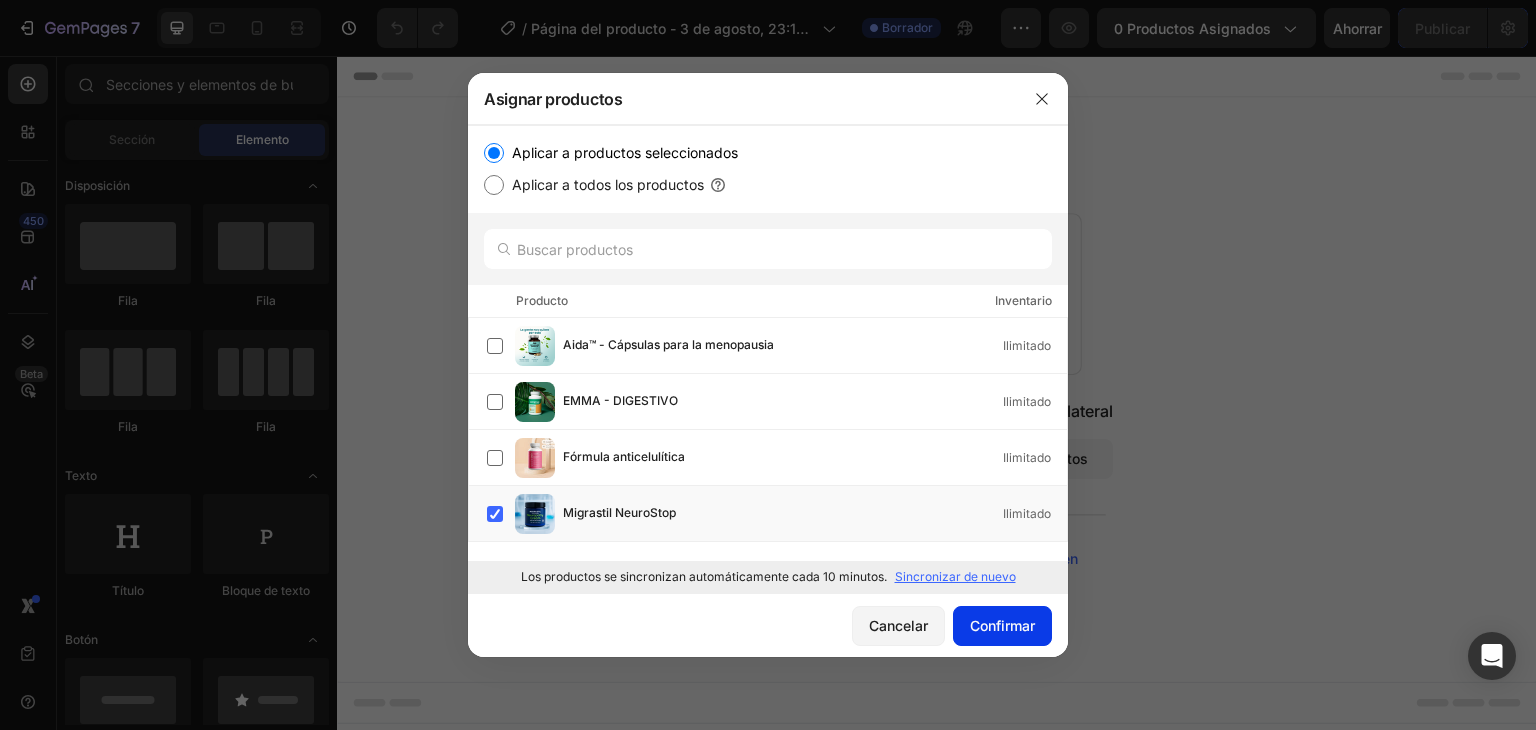 click on "Confirmar" at bounding box center (1002, 625) 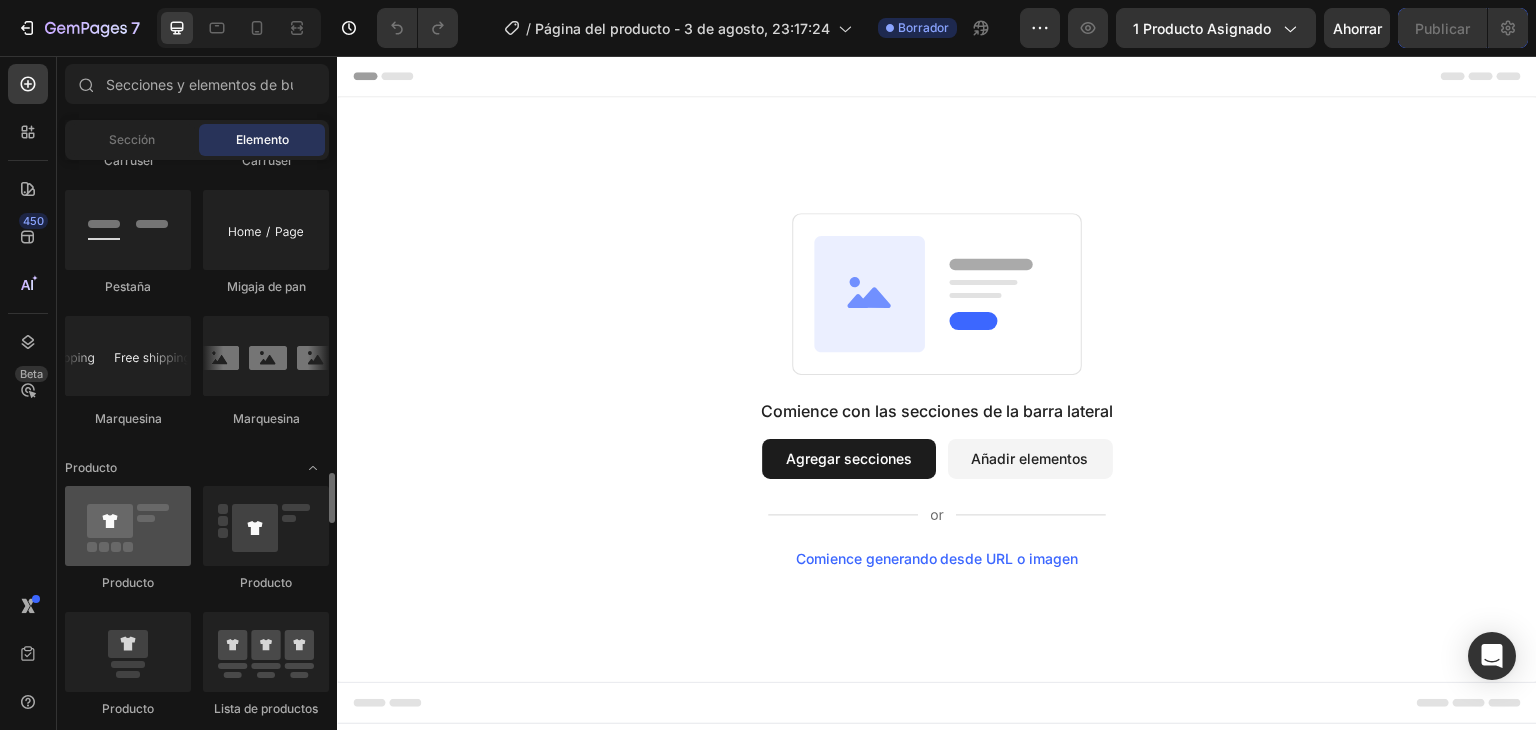 scroll, scrollTop: 2400, scrollLeft: 0, axis: vertical 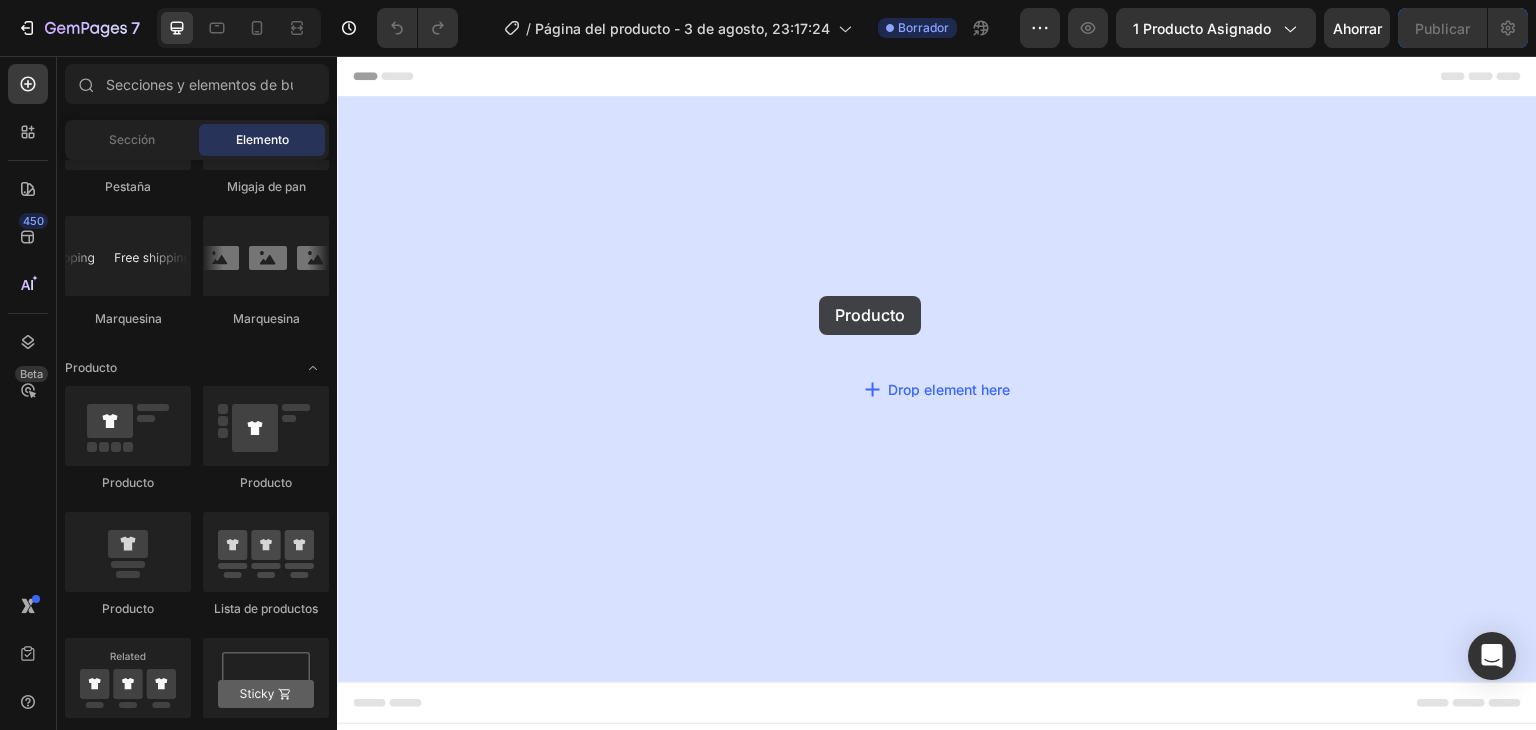drag, startPoint x: 462, startPoint y: 499, endPoint x: 819, endPoint y: 295, distance: 411.17514 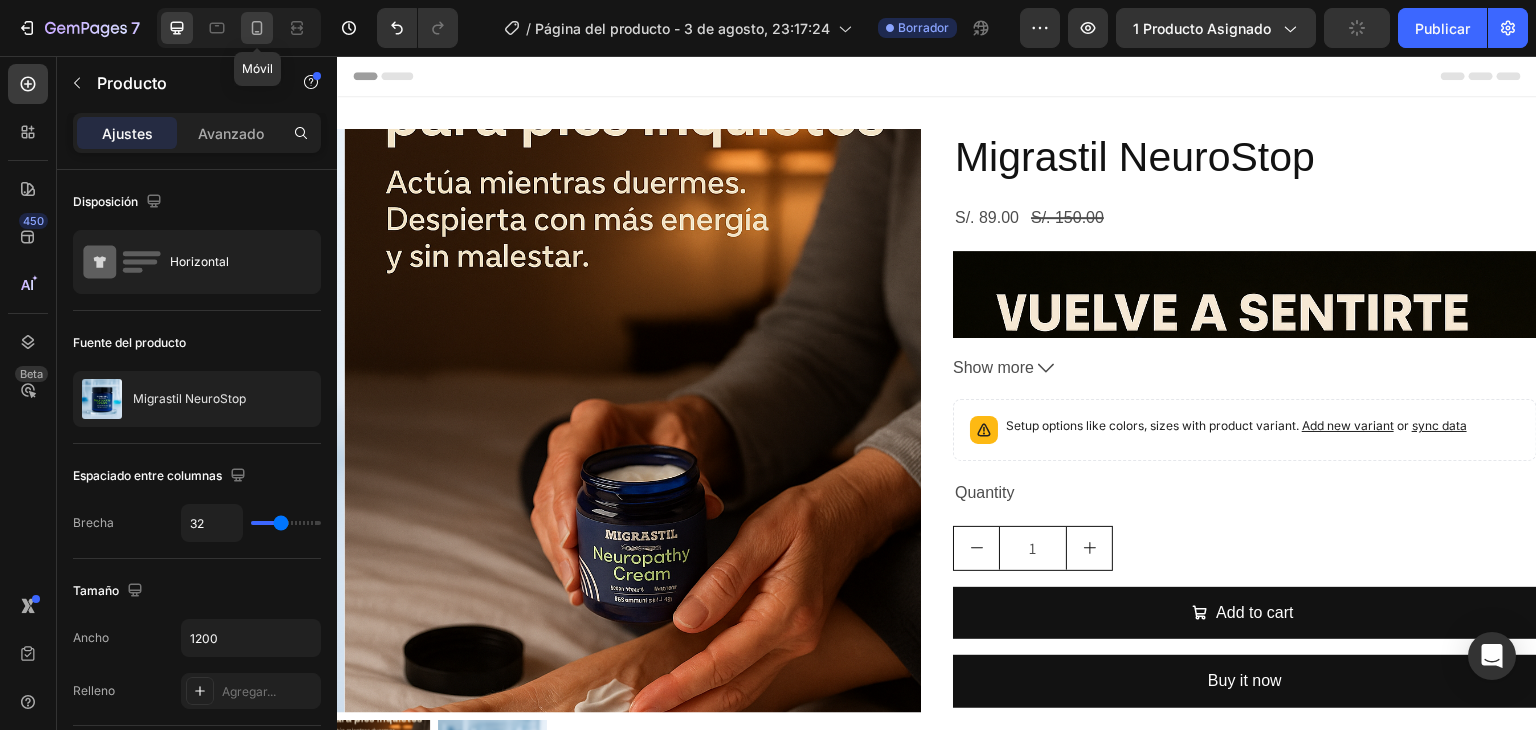 click 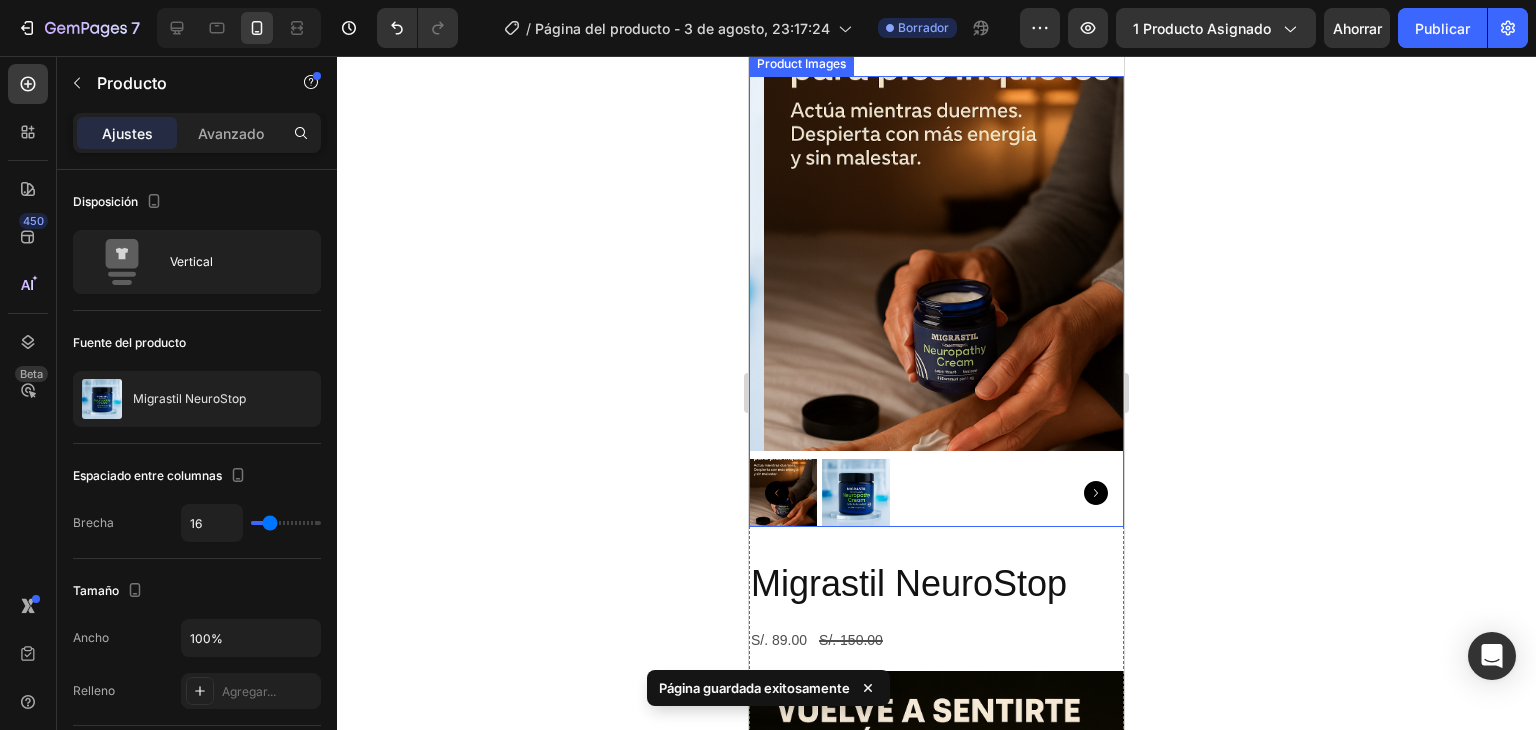 scroll, scrollTop: 300, scrollLeft: 0, axis: vertical 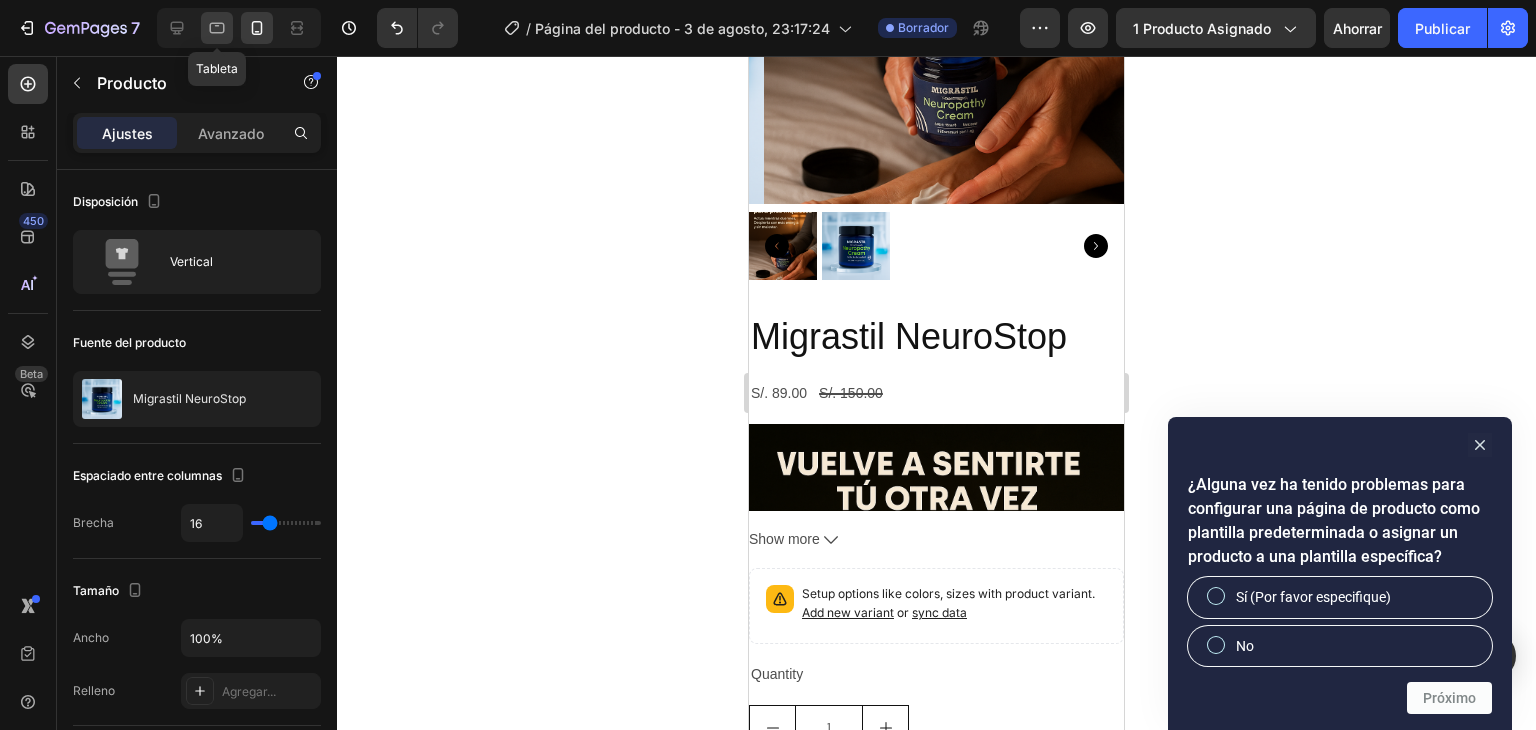 click 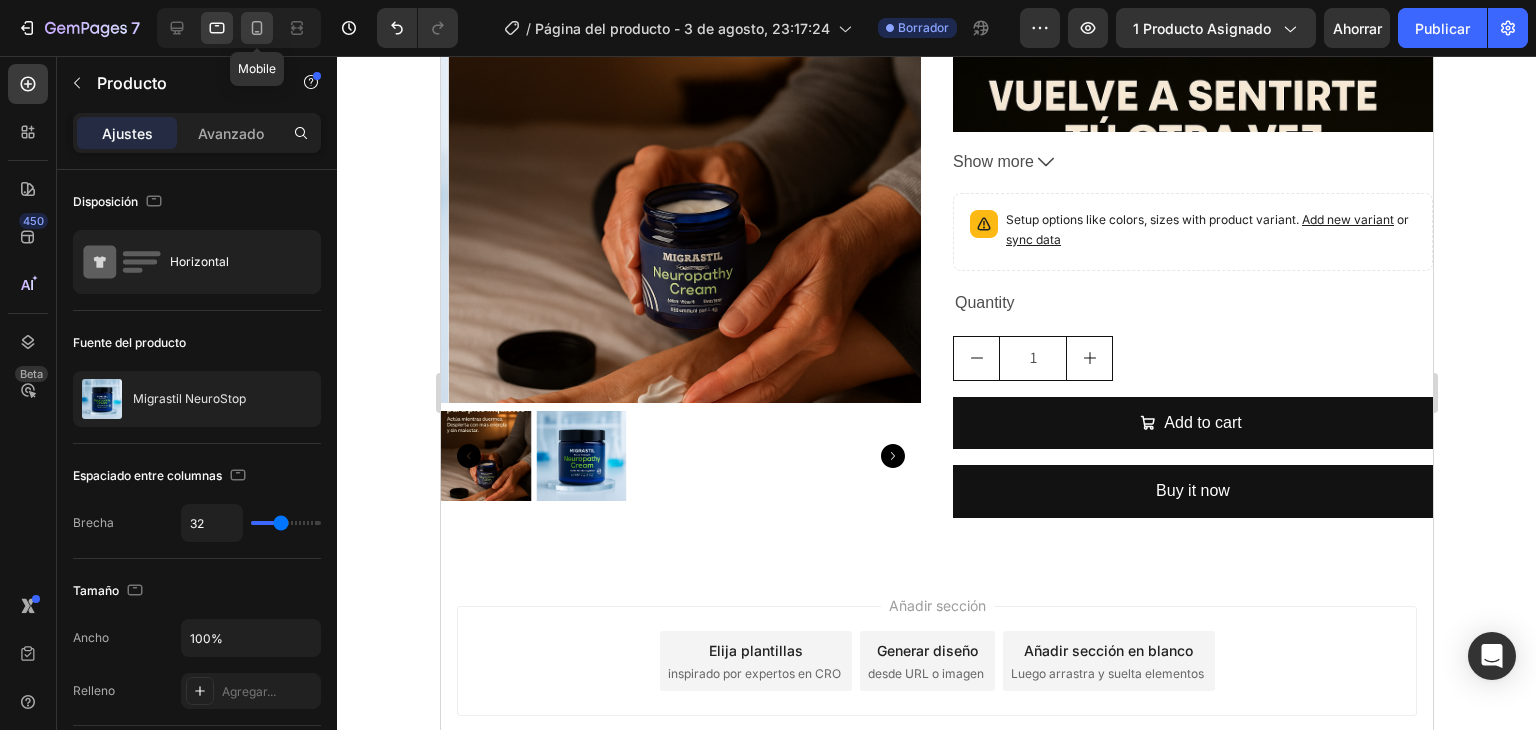 click 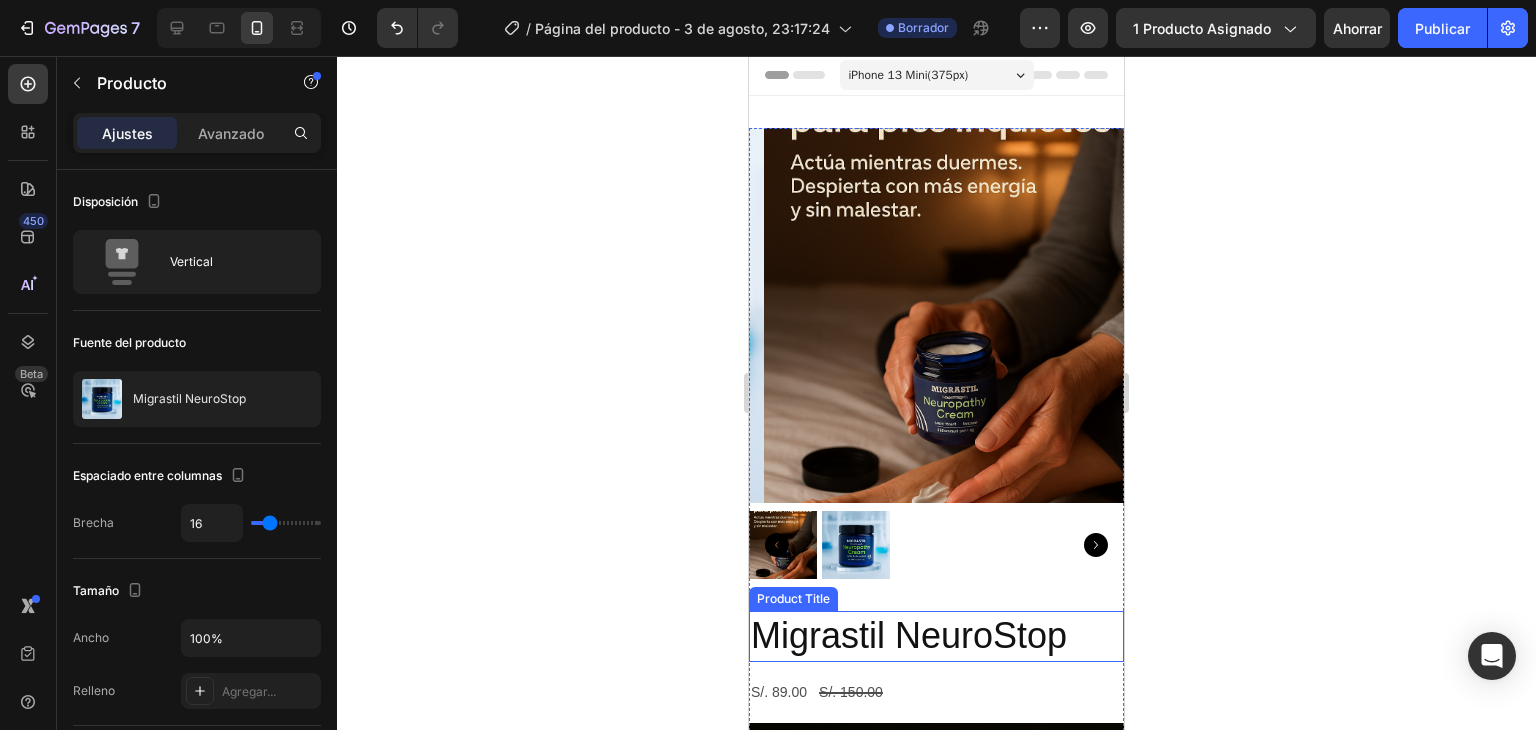 scroll, scrollTop: 0, scrollLeft: 0, axis: both 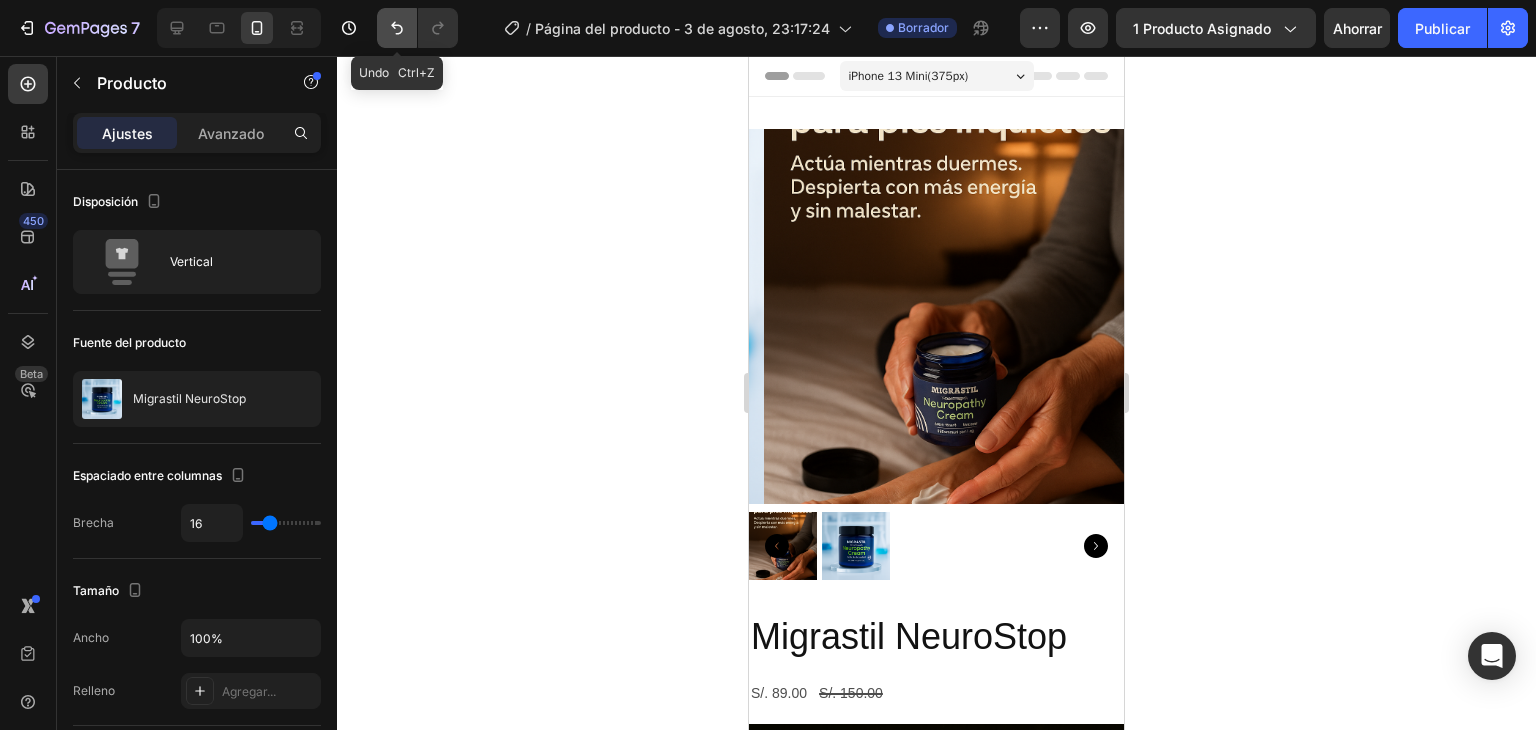 click 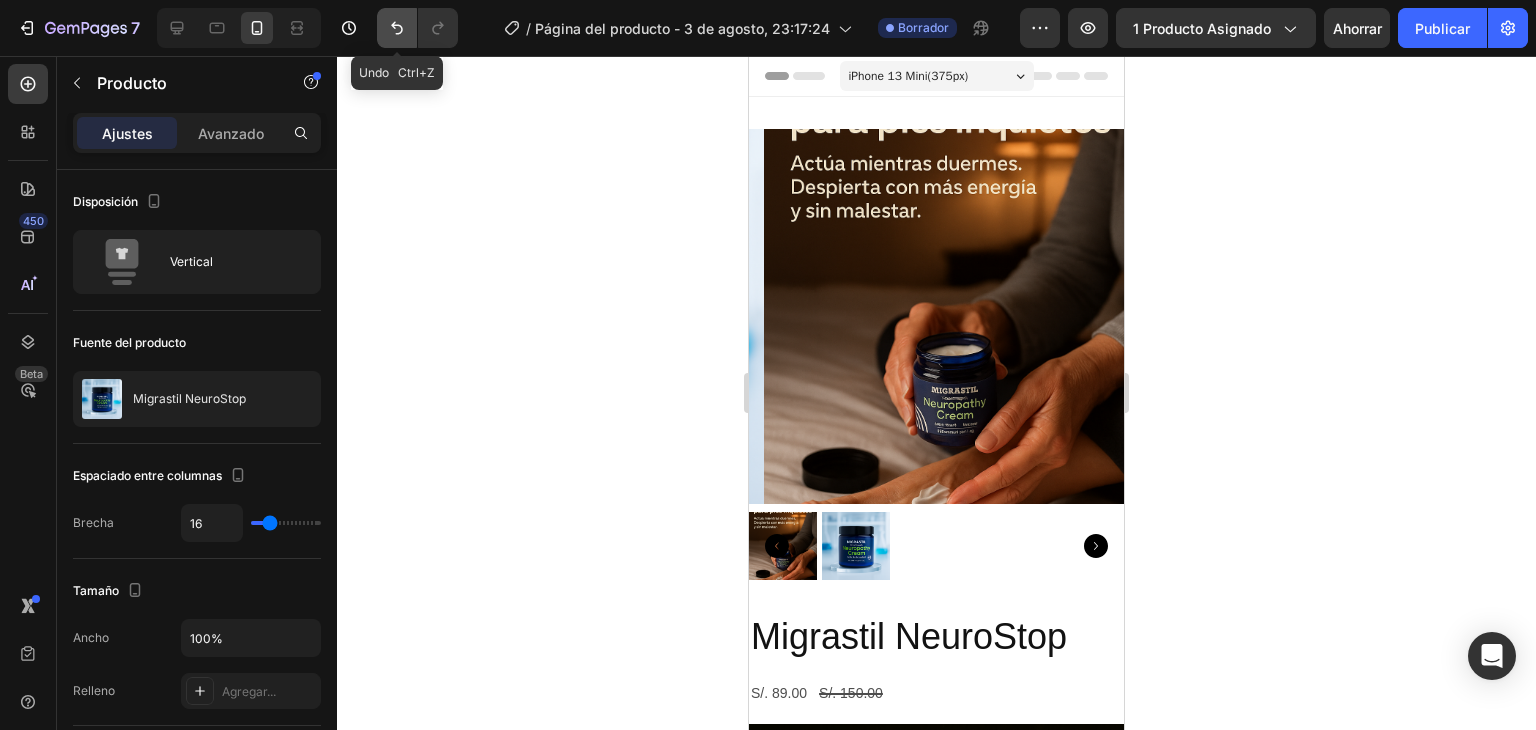 click 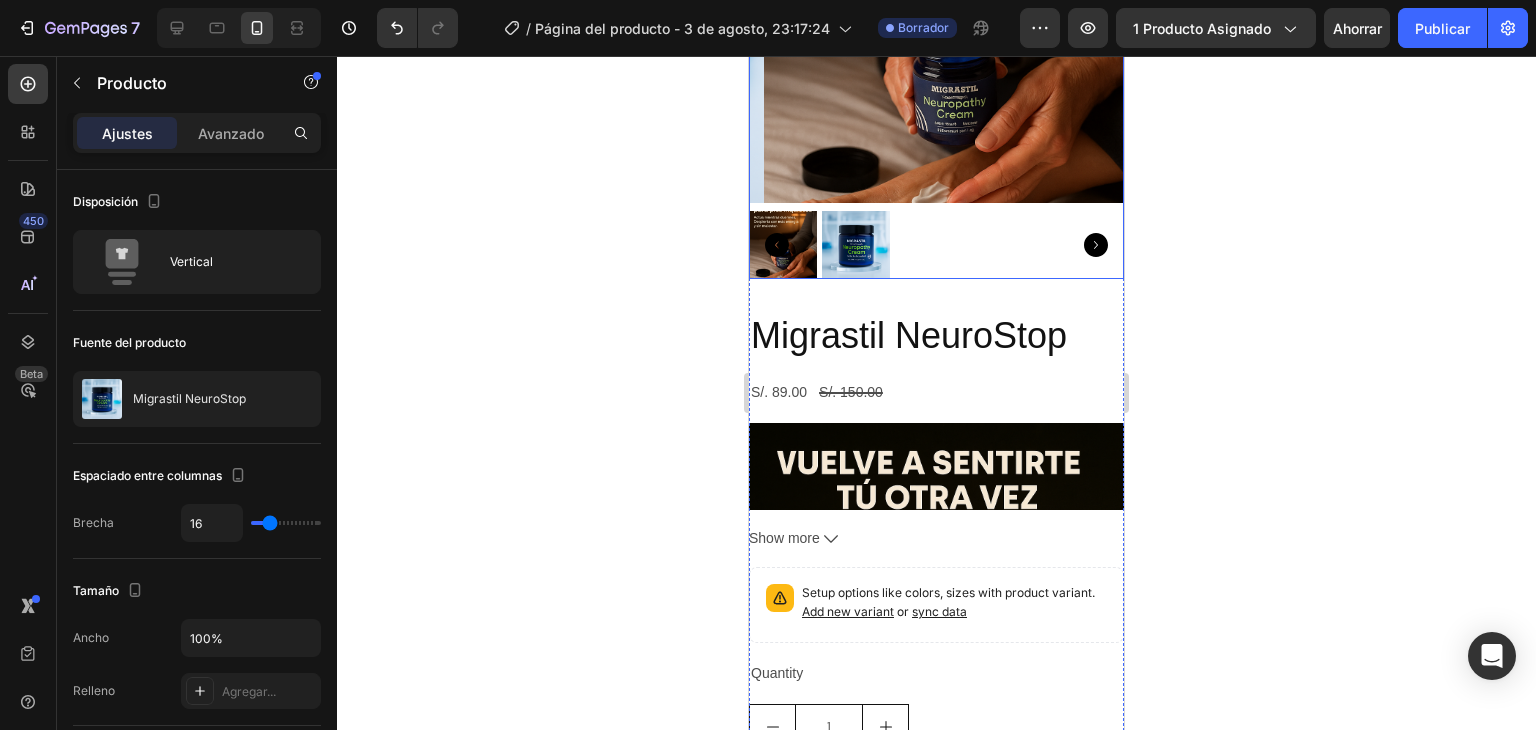 scroll, scrollTop: 227, scrollLeft: 0, axis: vertical 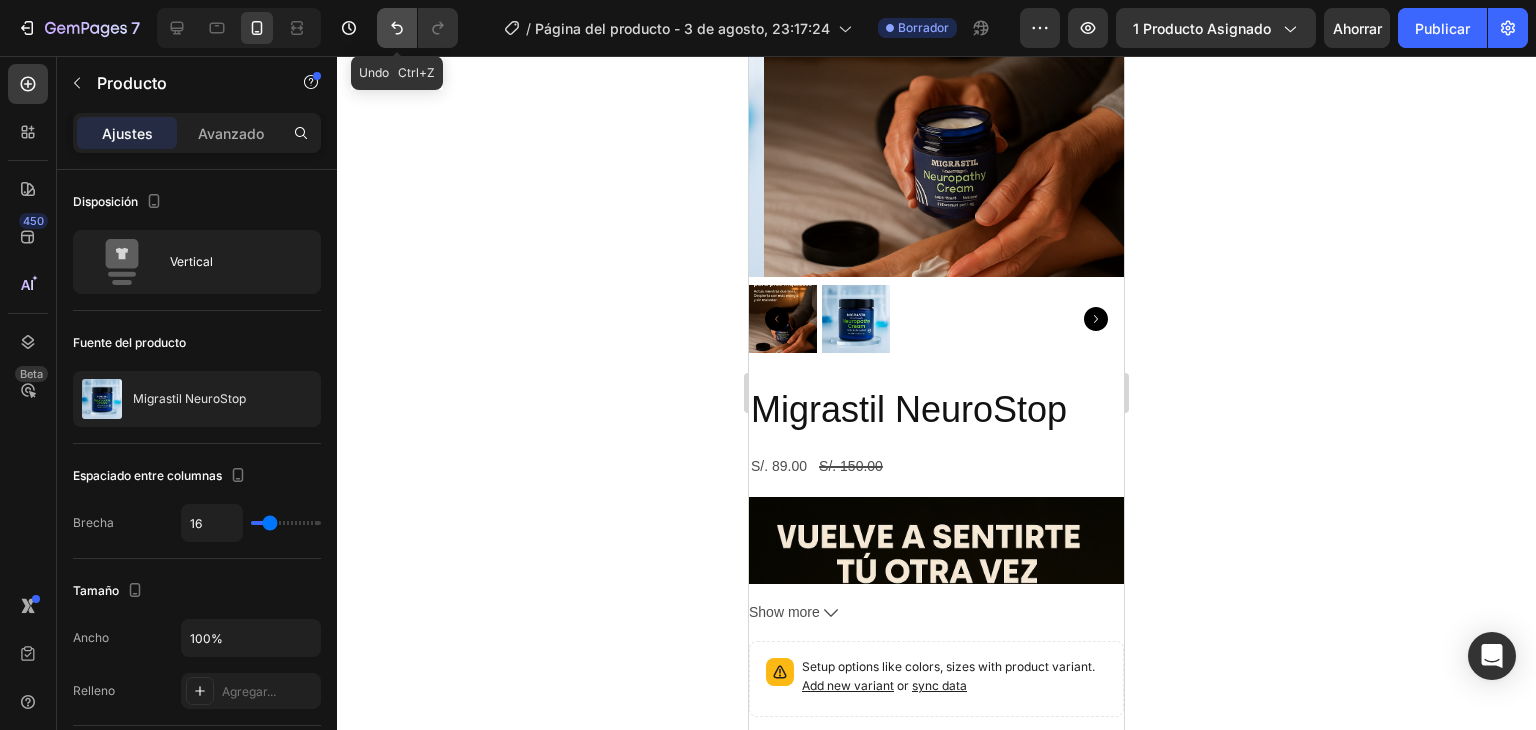 click 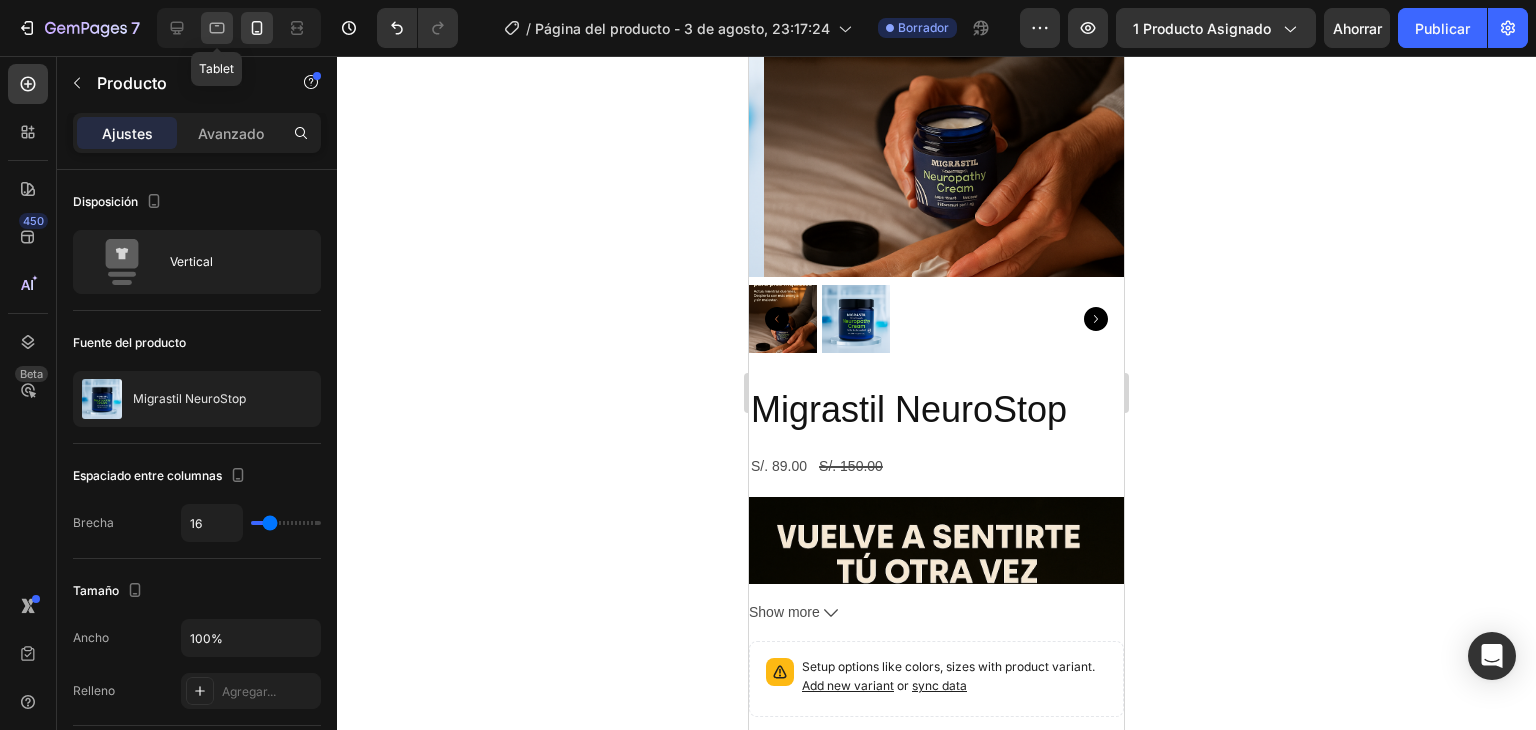 click 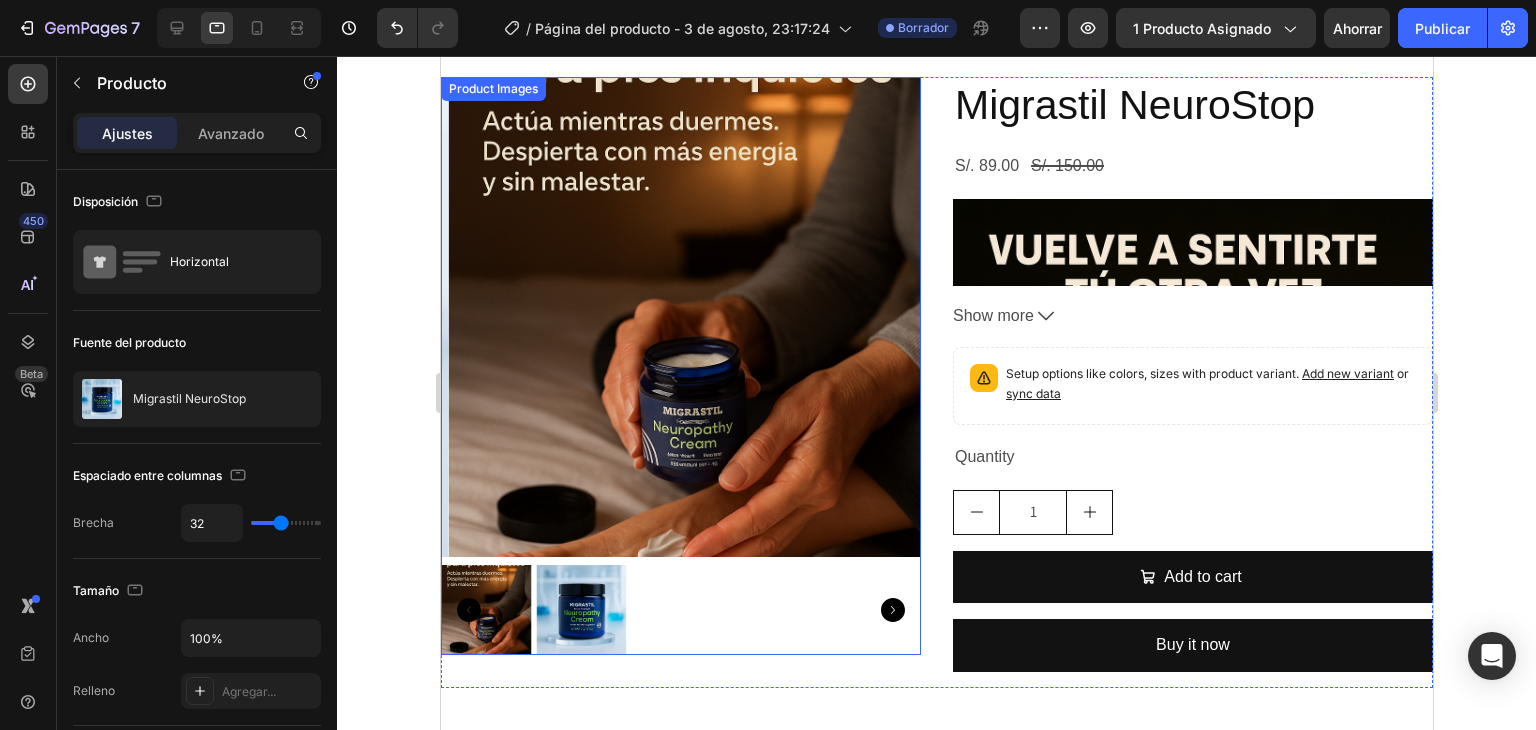 scroll, scrollTop: 302, scrollLeft: 0, axis: vertical 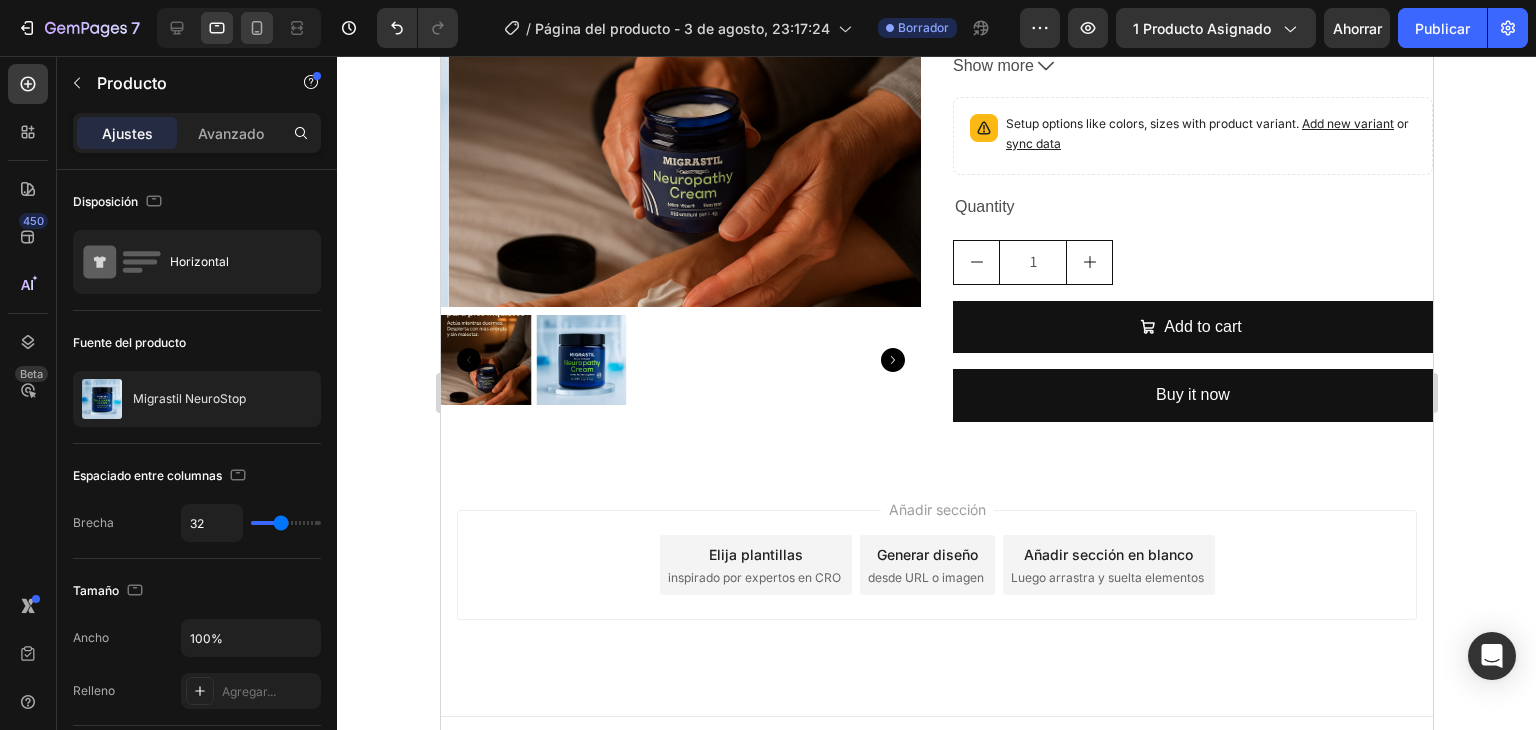 click 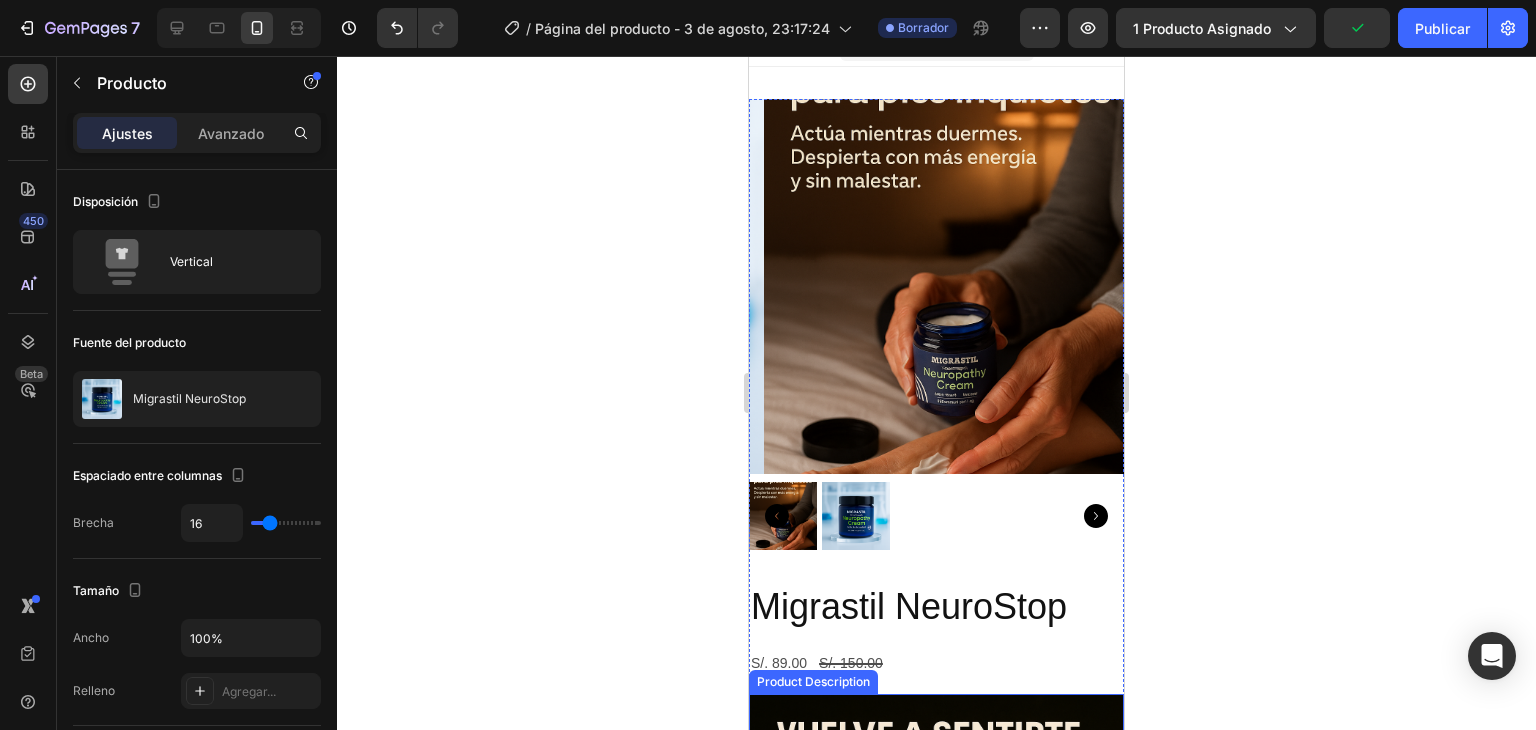 scroll, scrollTop: 0, scrollLeft: 0, axis: both 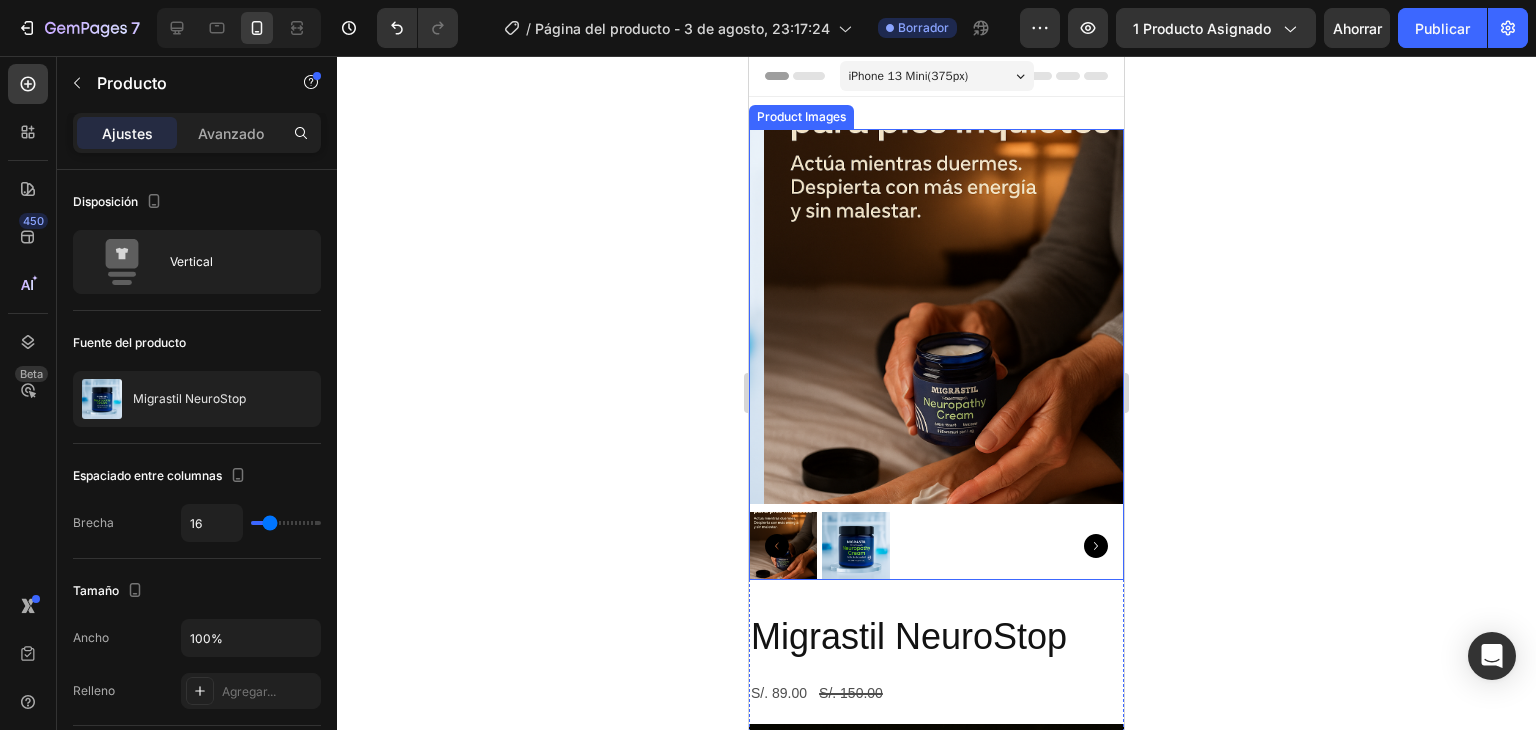 click at bounding box center [951, 316] 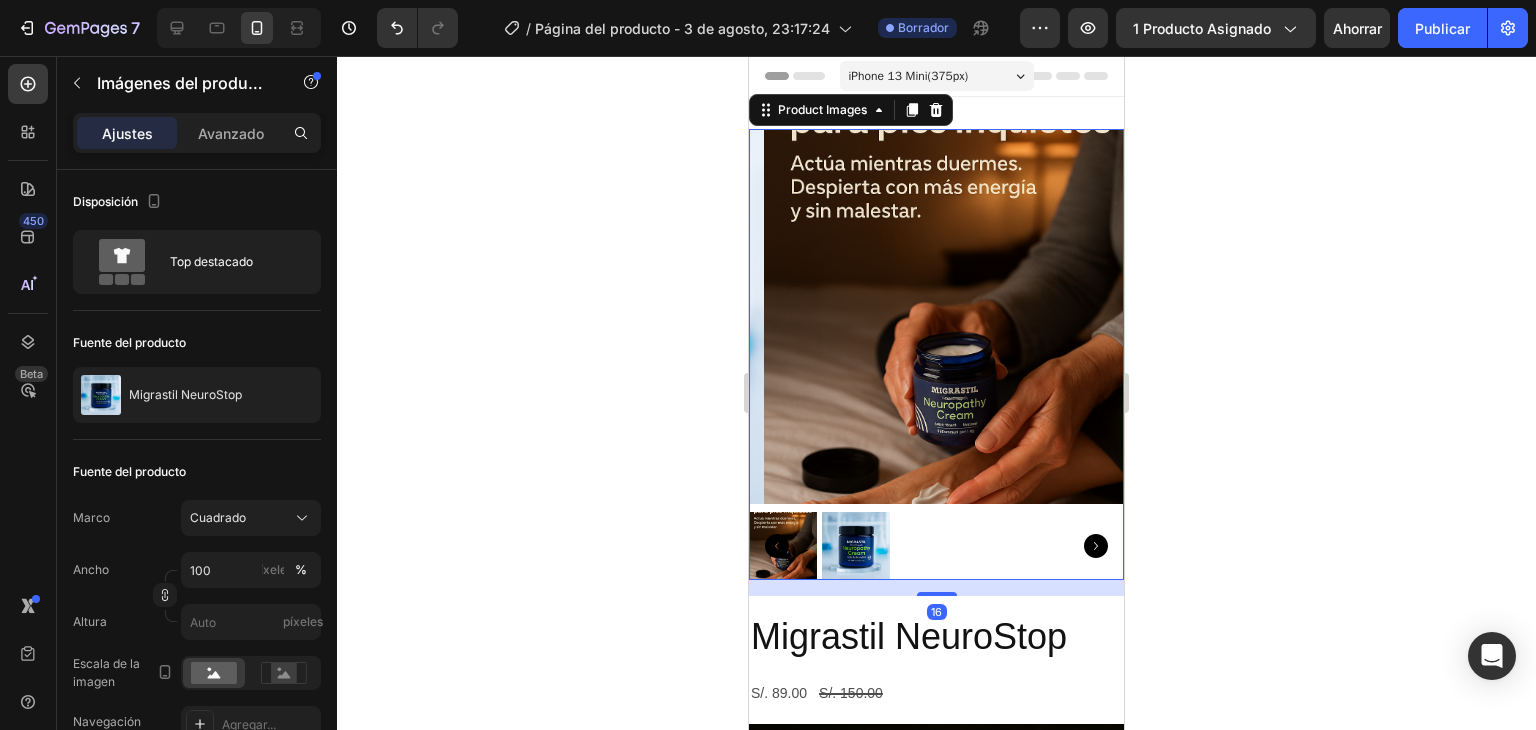 click 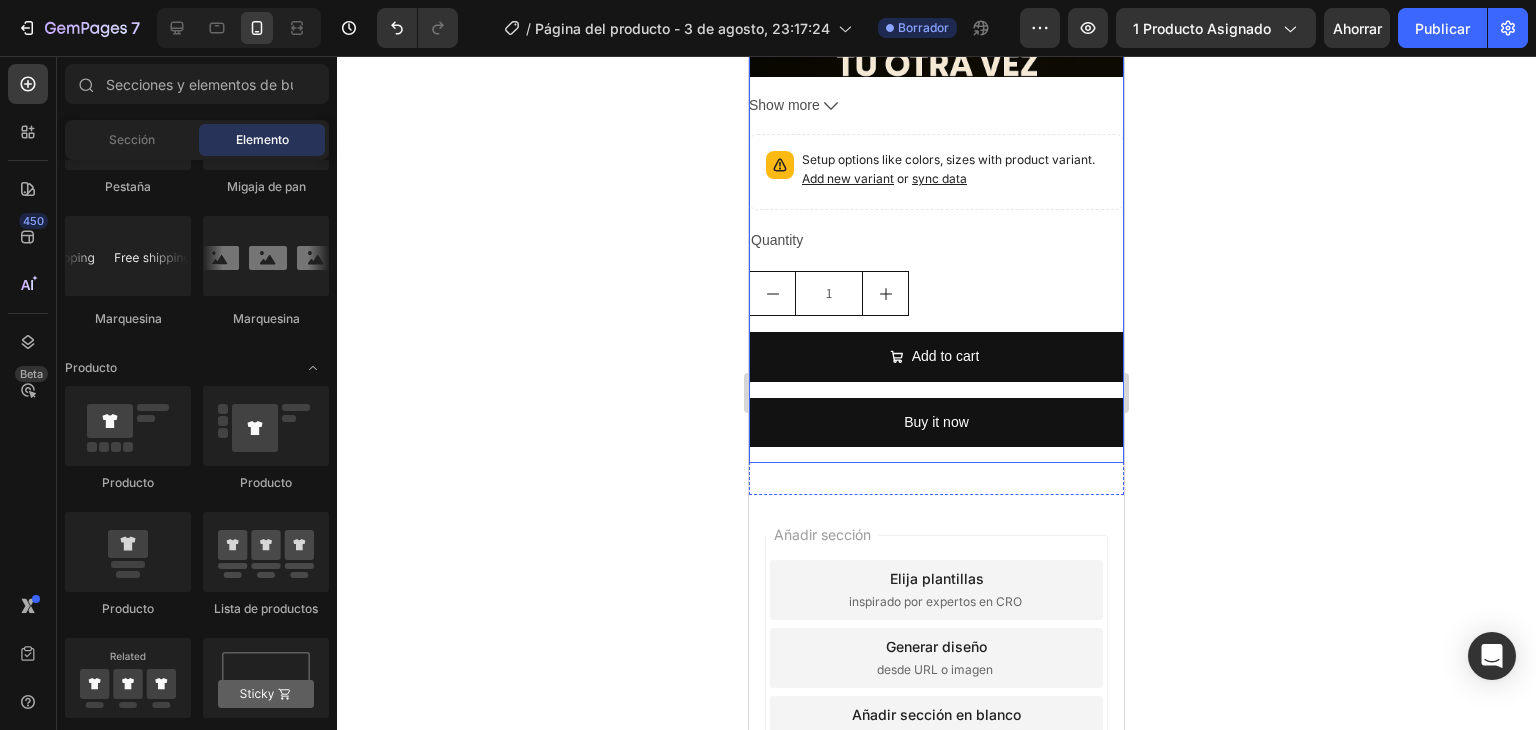 scroll, scrollTop: 800, scrollLeft: 0, axis: vertical 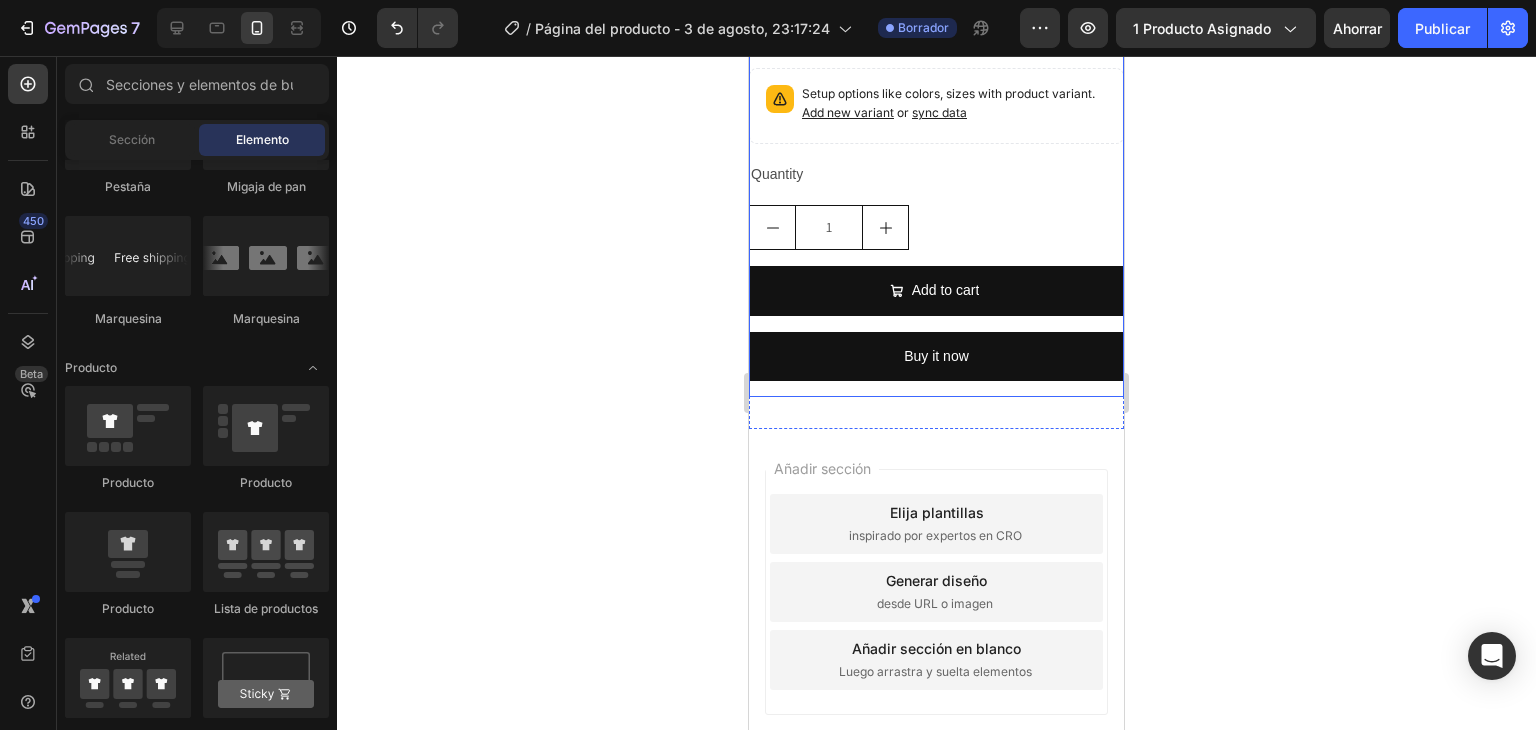 click on "Migrastil NeuroStop Product Title S/. 89.00 Product Price Product Price S/. 150.00 Product Price Product Price Row
☑️   Alivio rápido:  Alivia rápidamente el  dolor nervioso  , el  hormigueo  y la sensación de  ardor  .     ☑️  Soporte antiinflamatorio:  Reduce la inflamación para una  comodidad duradera.     ☑️  Reparación nerviosa:  Favorece la  curación  y la regeneración para mejorar la  función nerviosa  .       ☑️  Ingredientes naturales:  Fórmula suave a base de plantas para un  alivio efectivo  .    ☑️  Fácil aplicación:  No grasosa y de  rápida absorción  para un uso diario  sin complicaciones  .     ☑️  Fórmula hidratante:  Hidrata y  nutre la piel  para una sensación suave y tersa.
Lo que tus nervios extrañan desesperadamente
Cuando los nervios de las manos y los pies se sienten como cables deshilachados, las sensaciones cotidianas pueden convertirse en una molestia frustrante:  hormigueo, ardor o entumecimiento difícil de ignorar. ✔" at bounding box center (936, 104) 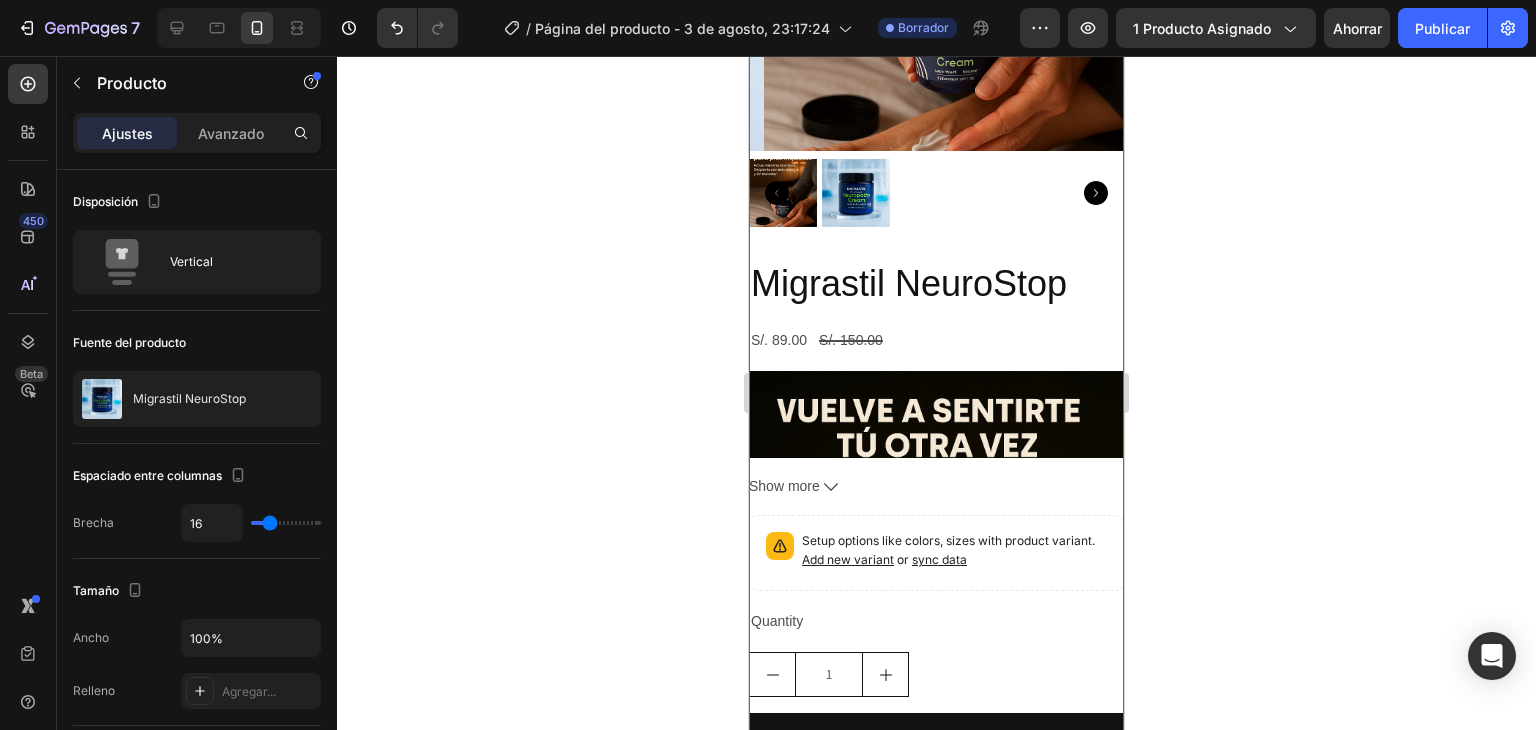 scroll, scrollTop: 0, scrollLeft: 0, axis: both 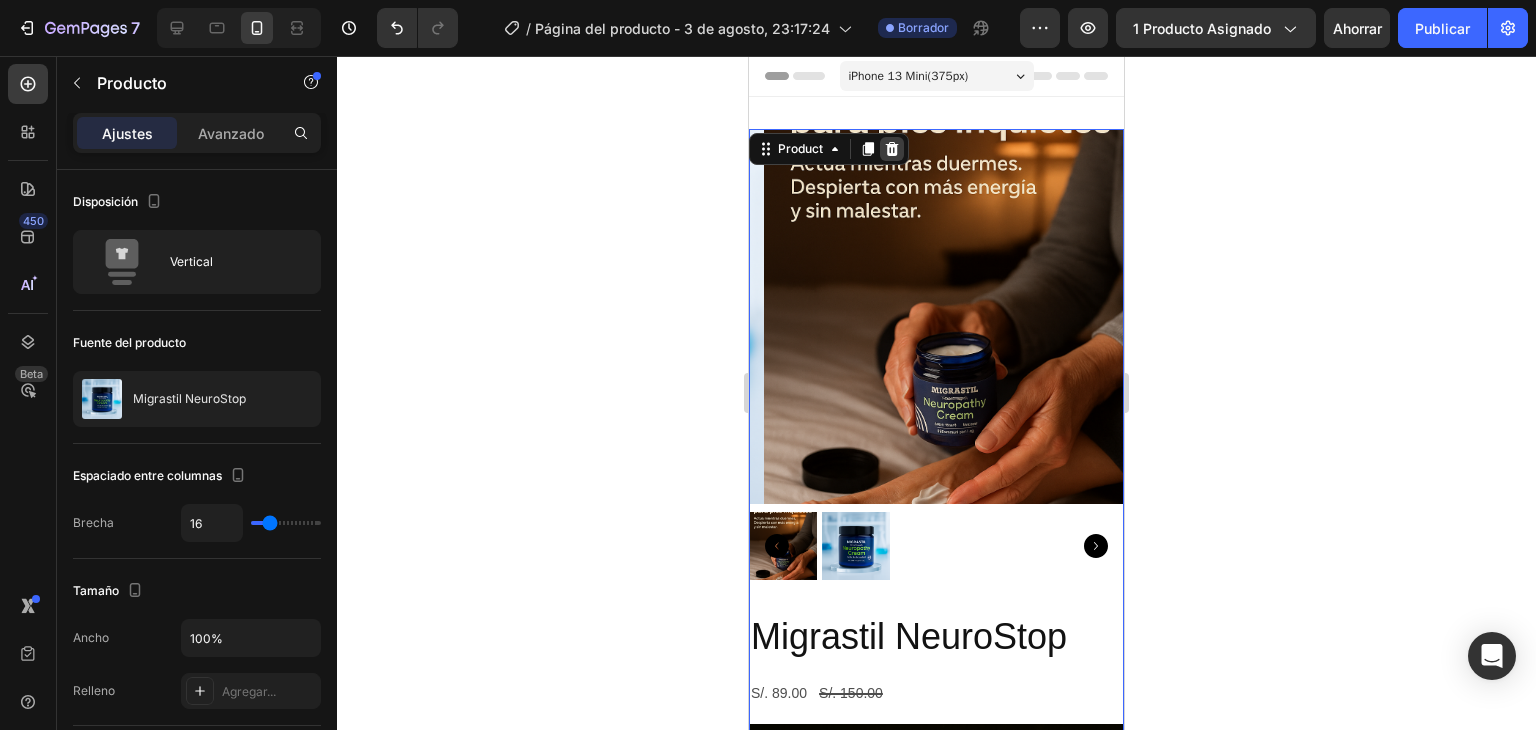 click at bounding box center [892, 149] 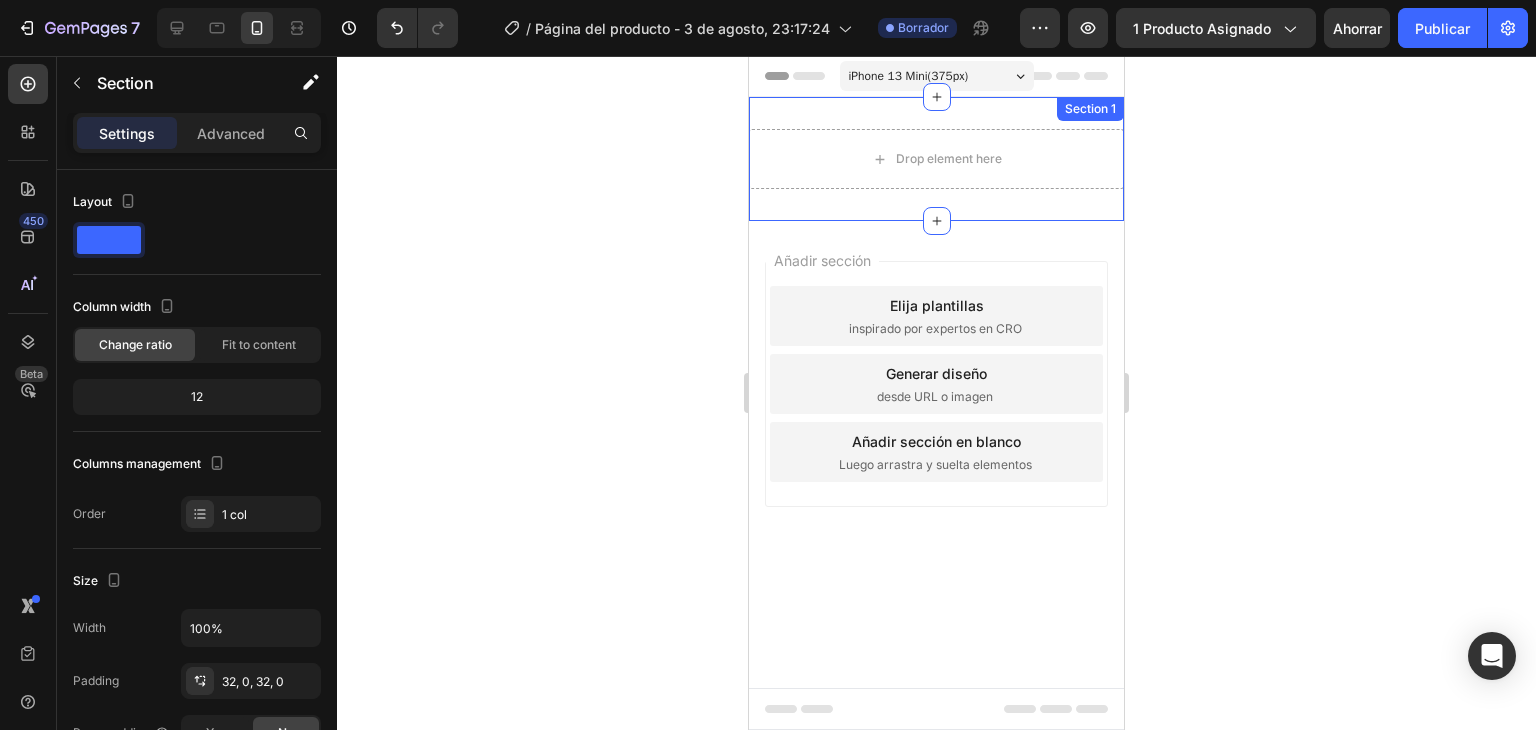 click on "Section 1" at bounding box center (1090, 109) 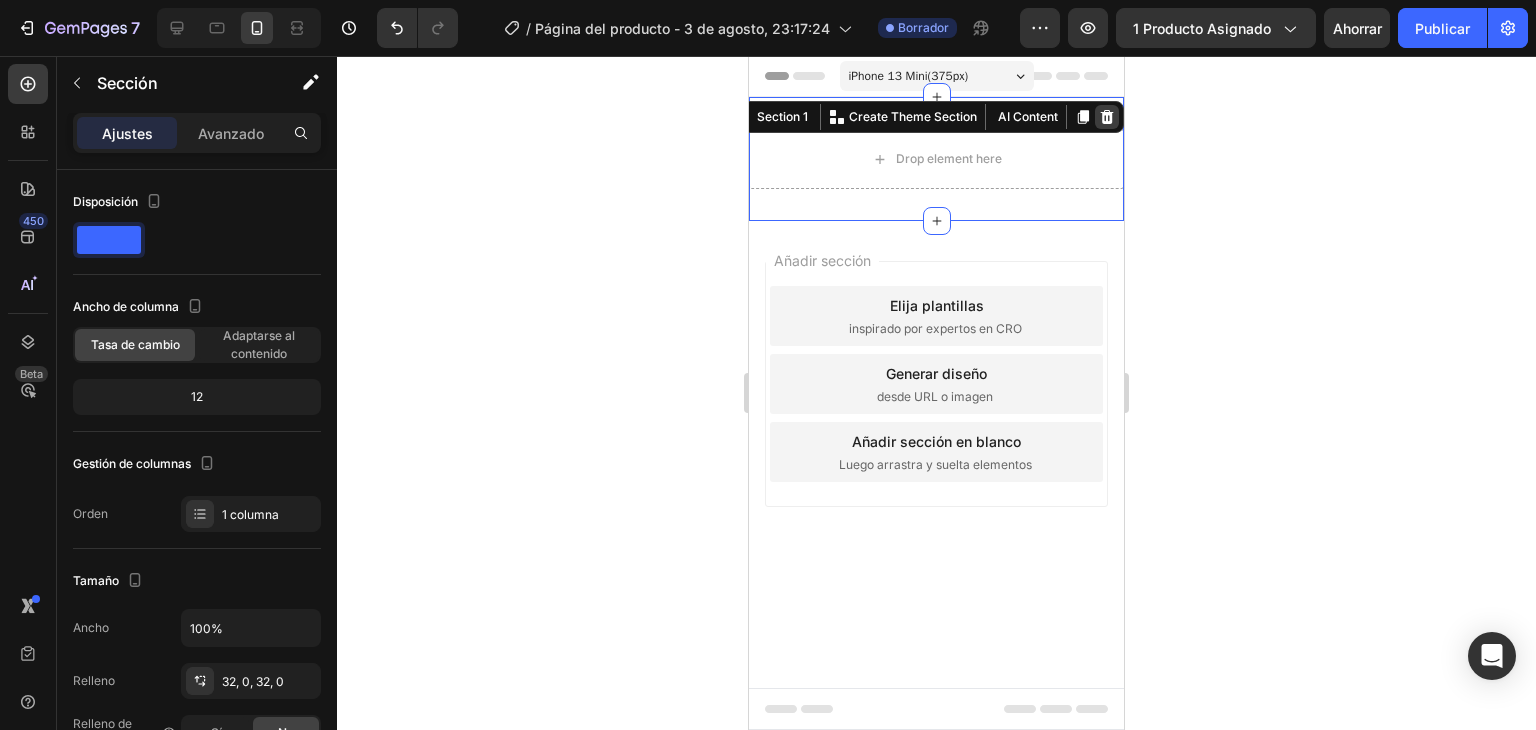 click 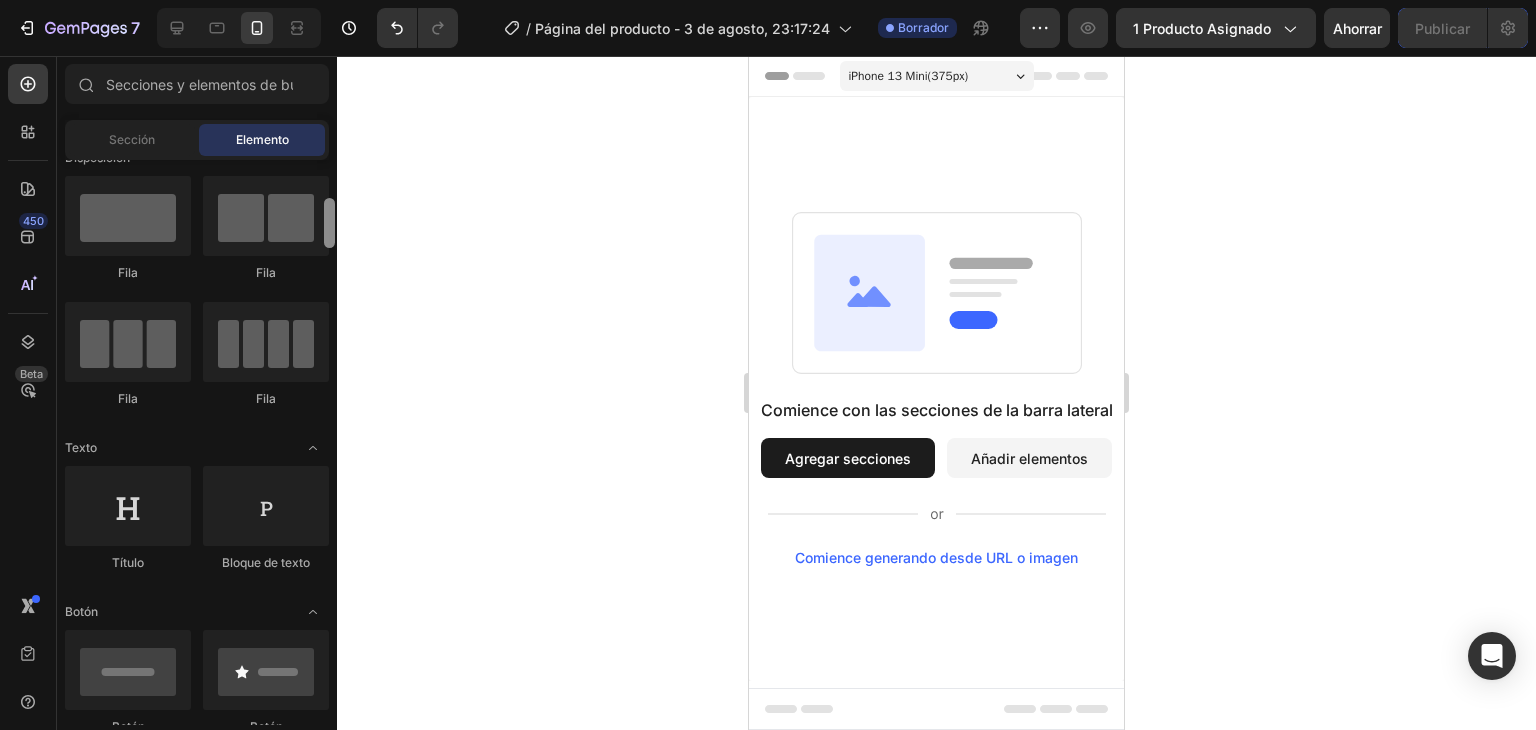 scroll, scrollTop: 0, scrollLeft: 0, axis: both 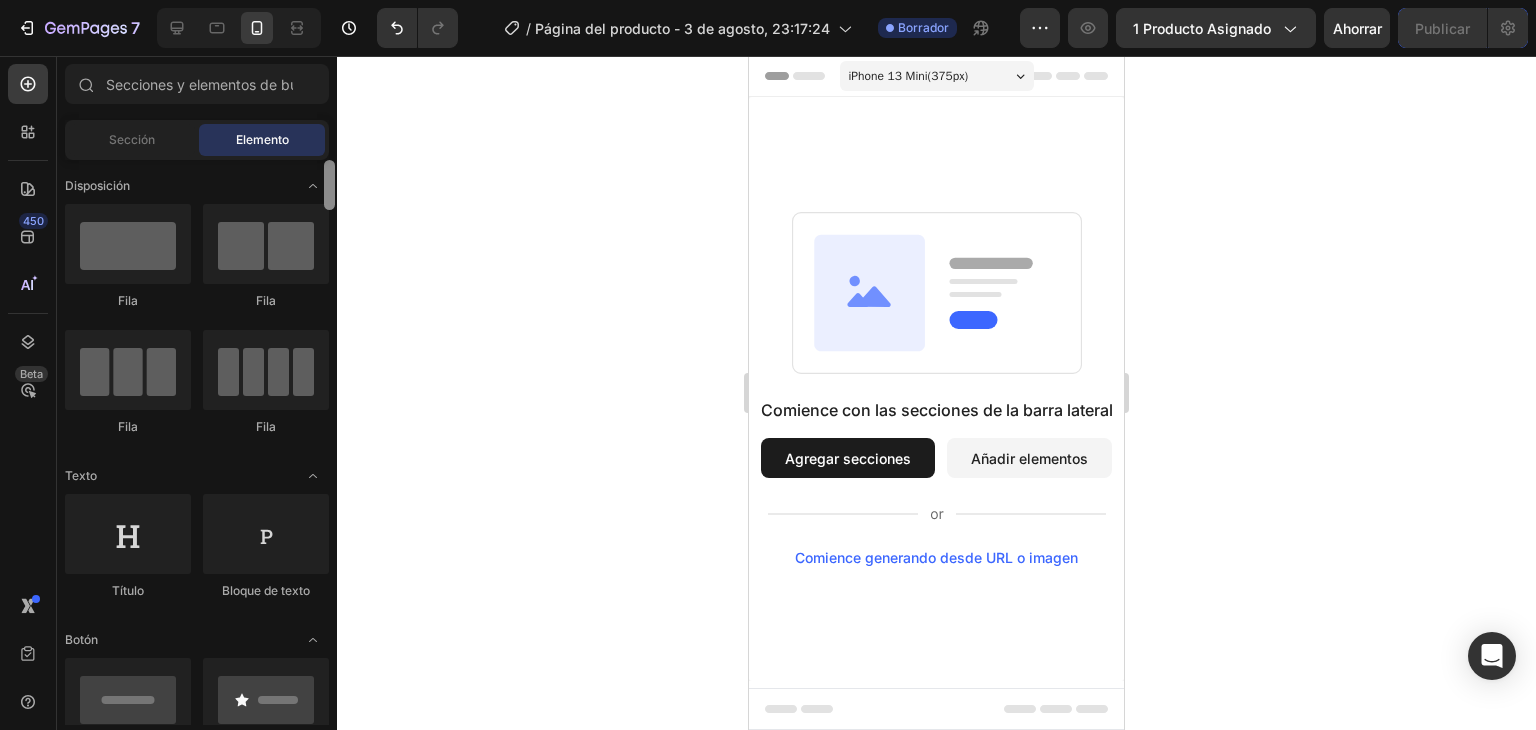 drag, startPoint x: 328, startPoint y: 379, endPoint x: 328, endPoint y: 176, distance: 203 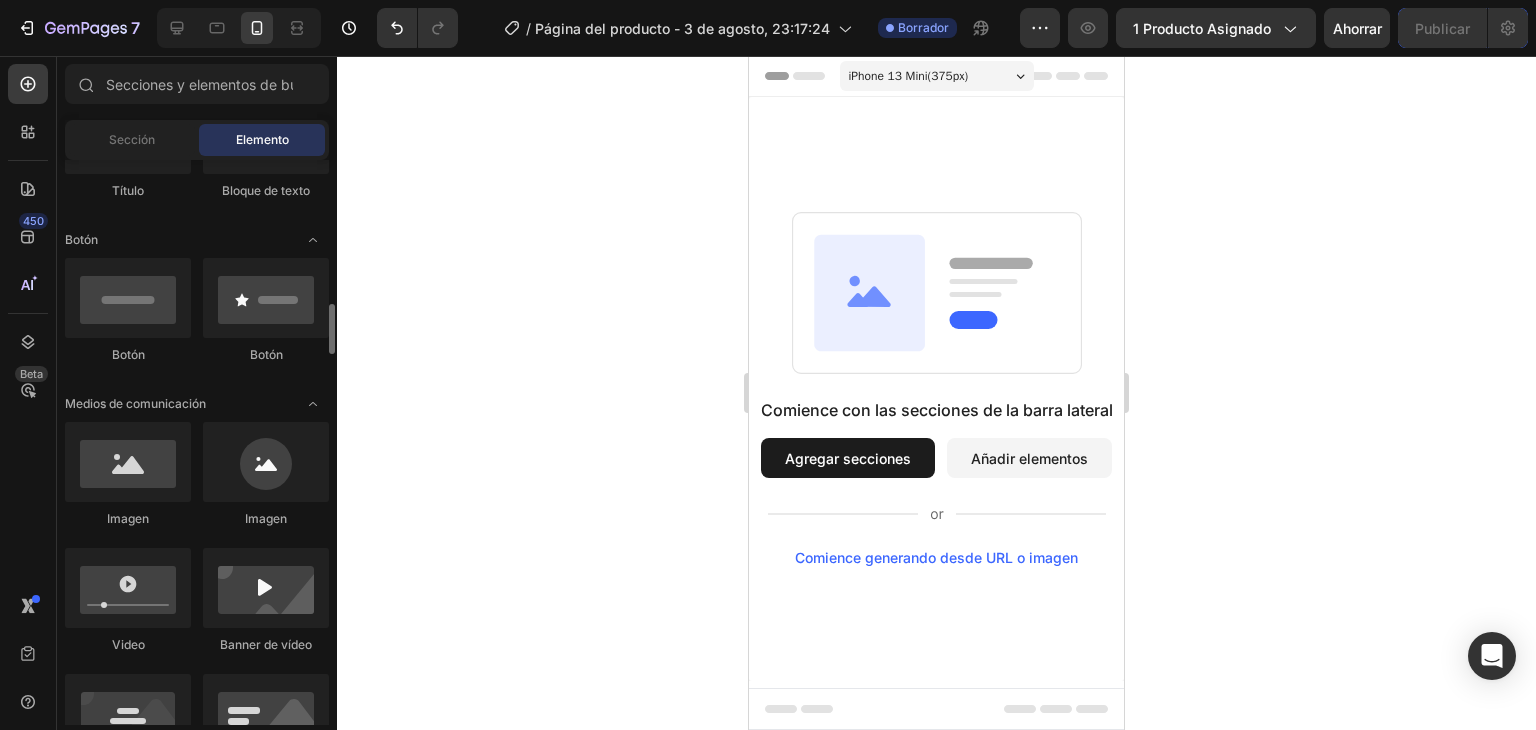 scroll, scrollTop: 500, scrollLeft: 0, axis: vertical 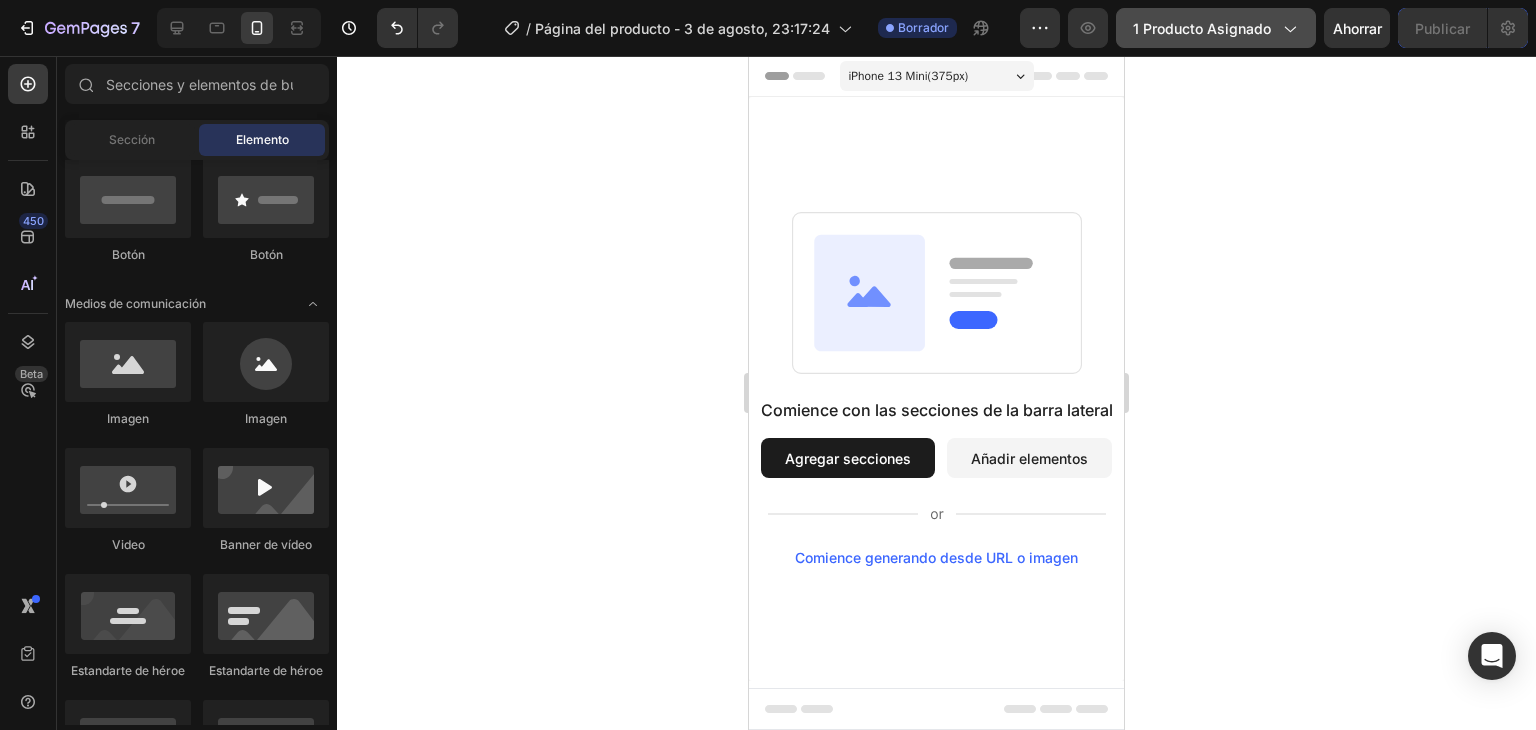 click on "1 producto asignado" at bounding box center [1202, 28] 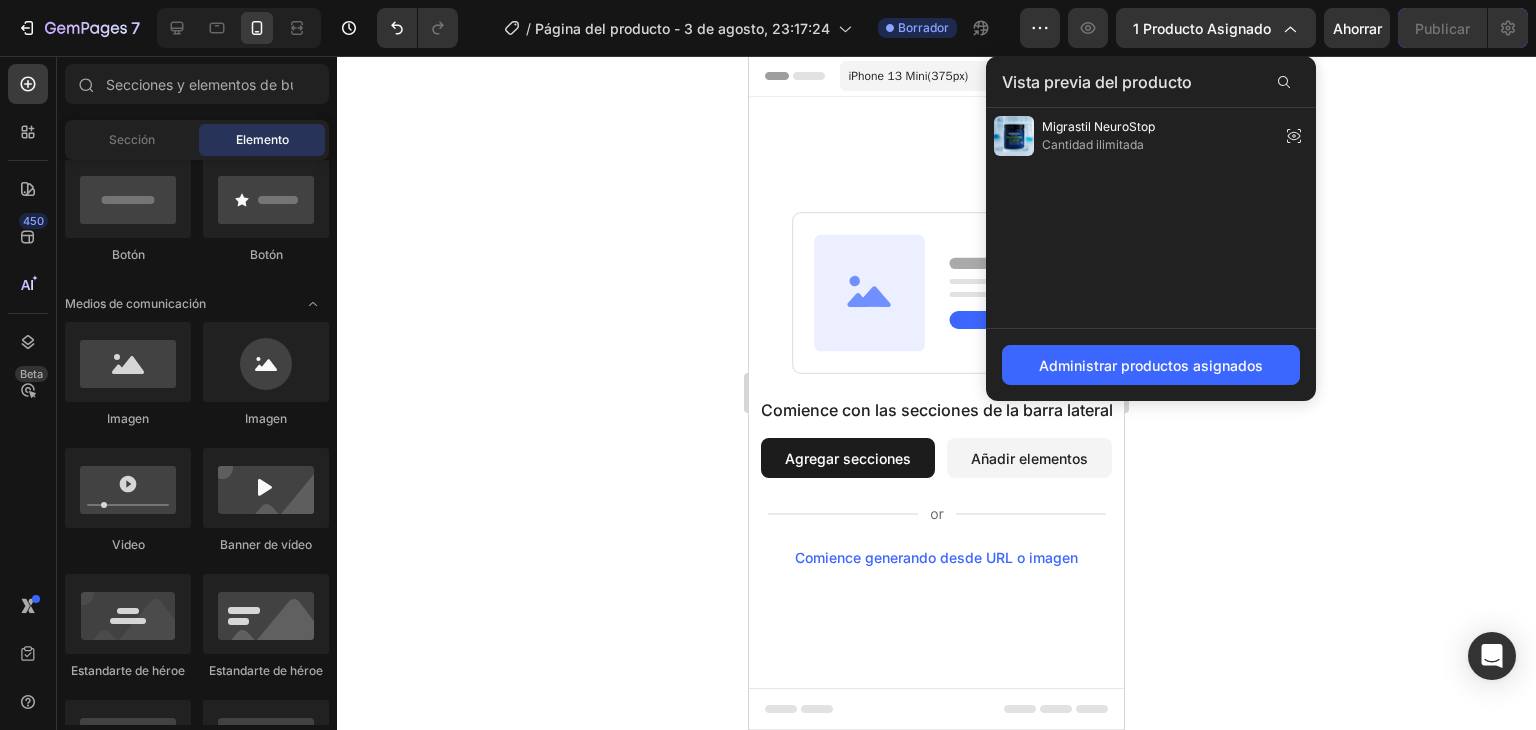 click on "Migrastil NeuroStop Cantidad ilimitada" 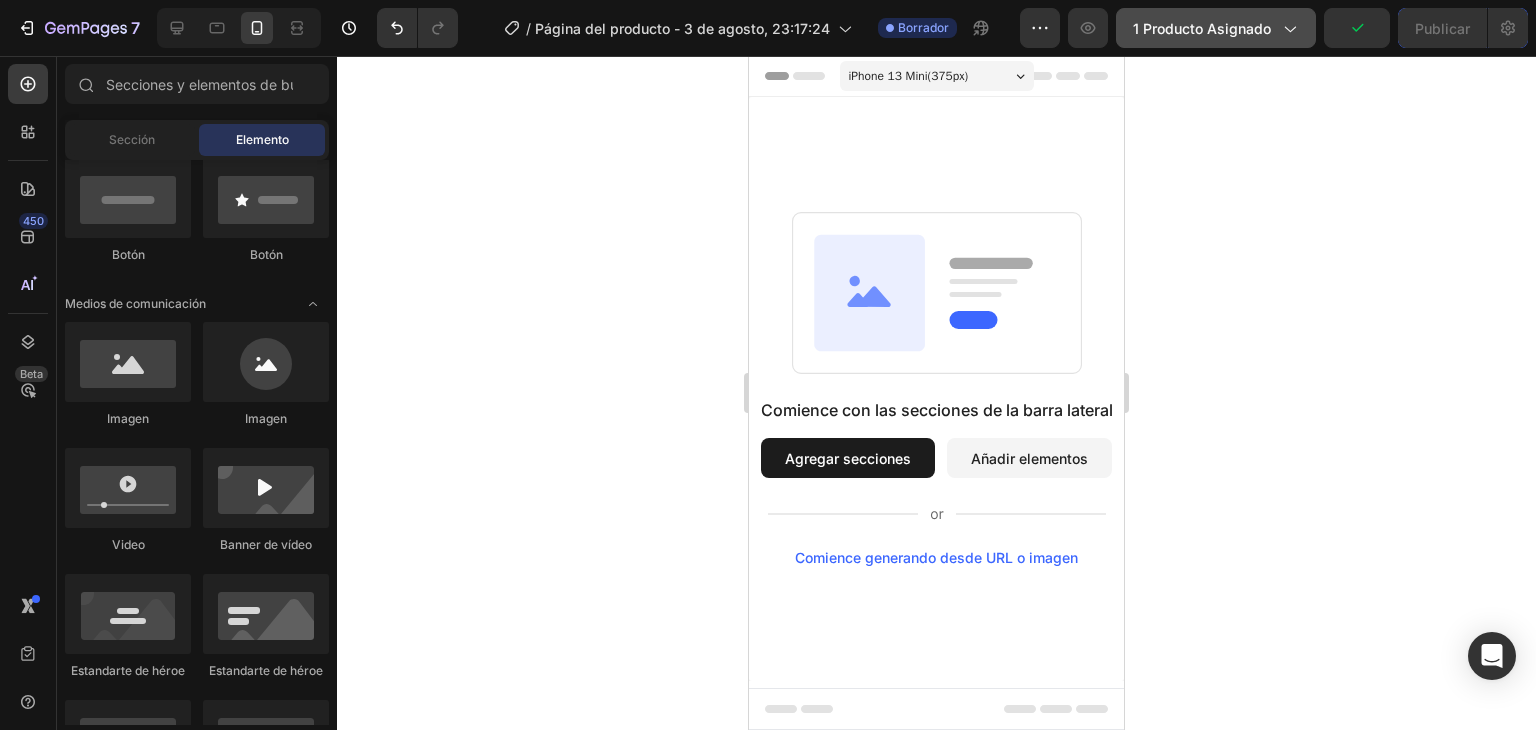 click 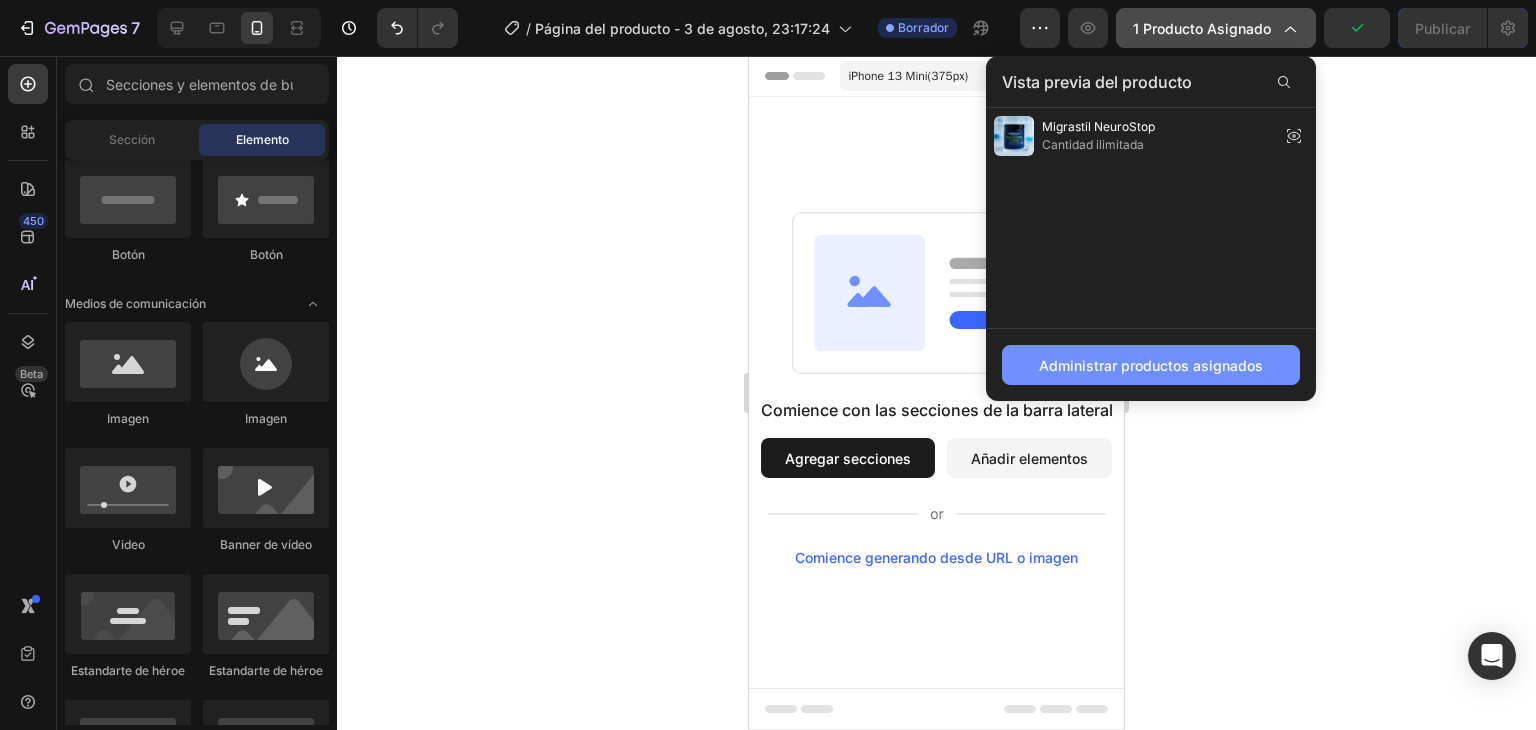 click on "Administrar productos asignados" at bounding box center (1151, 365) 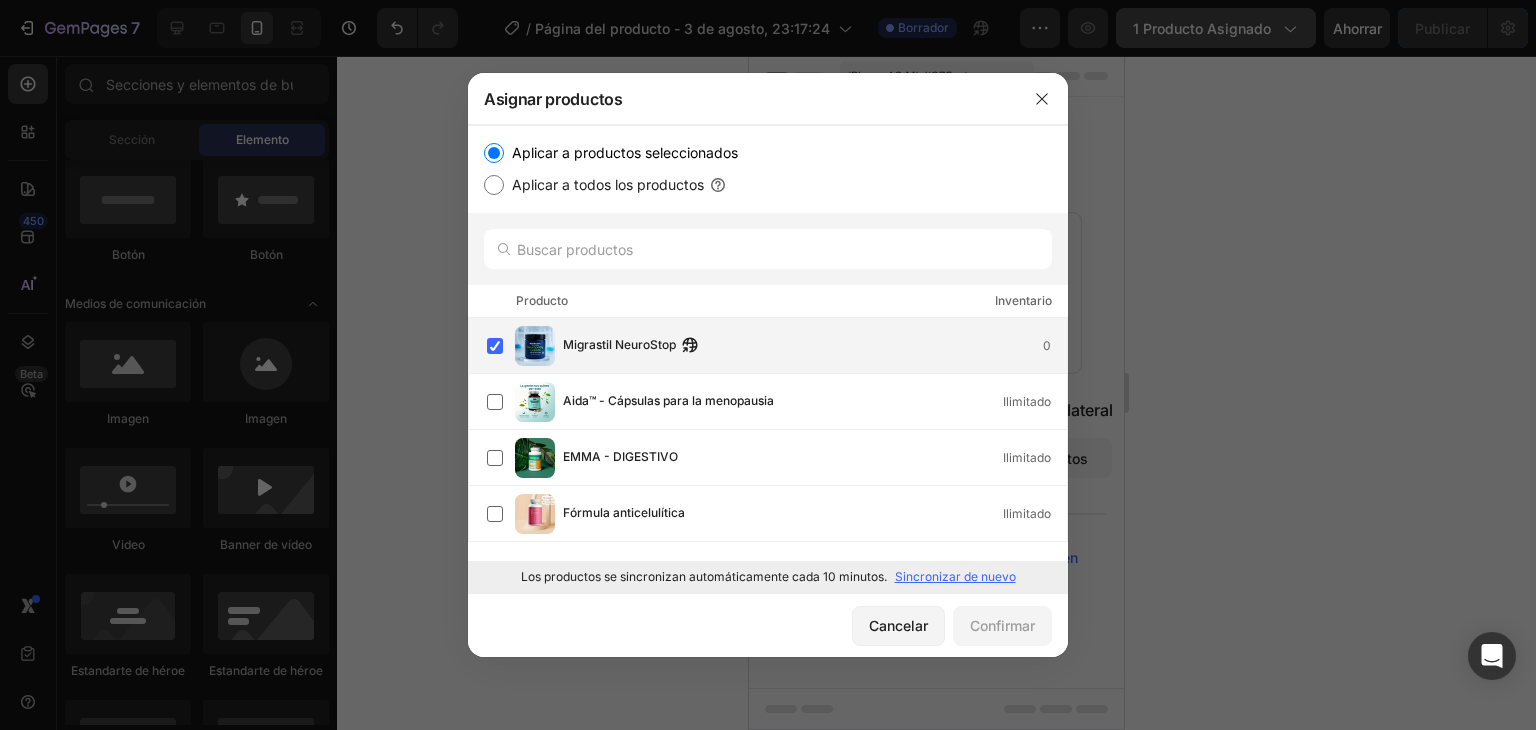 click on "Migrastil NeuroStop 0" at bounding box center (777, 346) 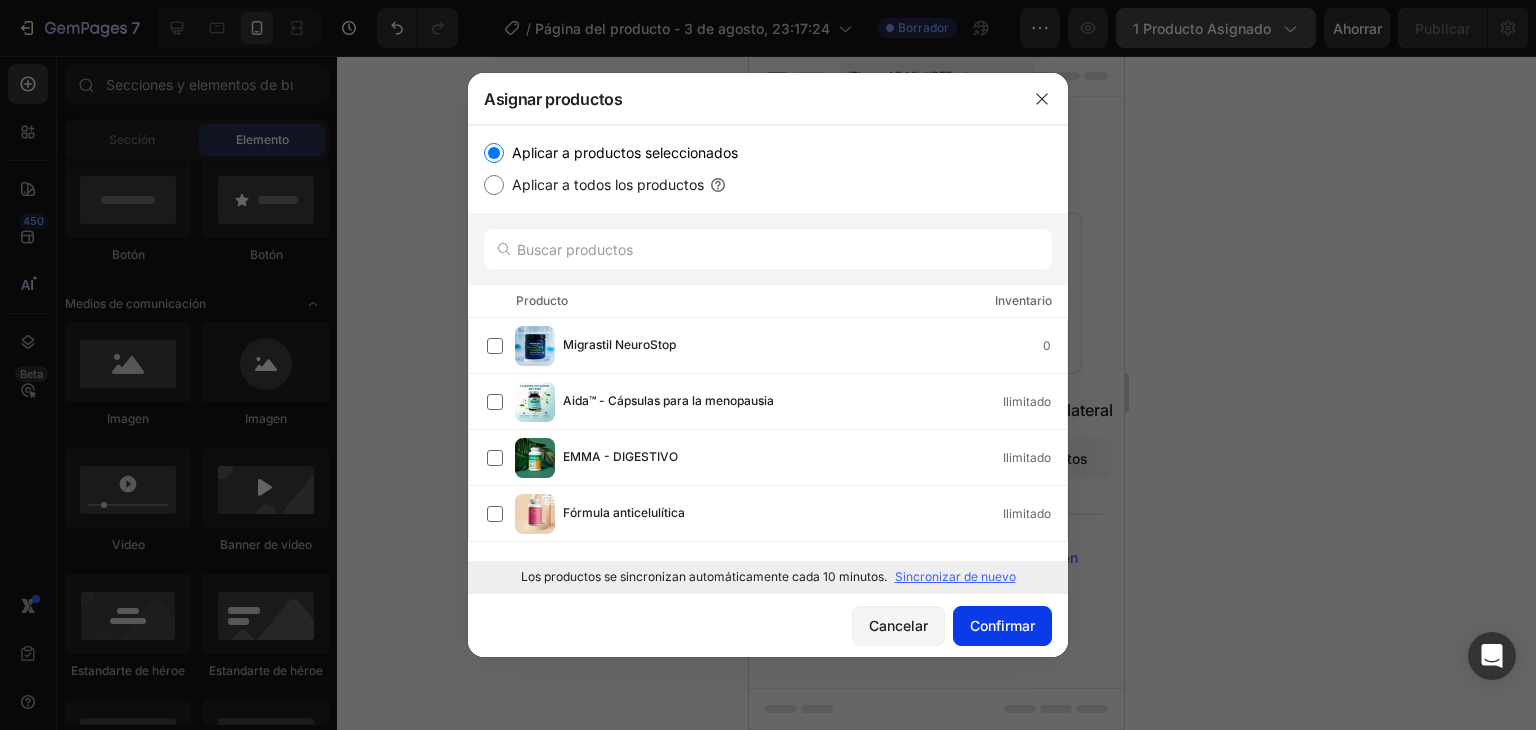click on "Confirmar" at bounding box center [1002, 625] 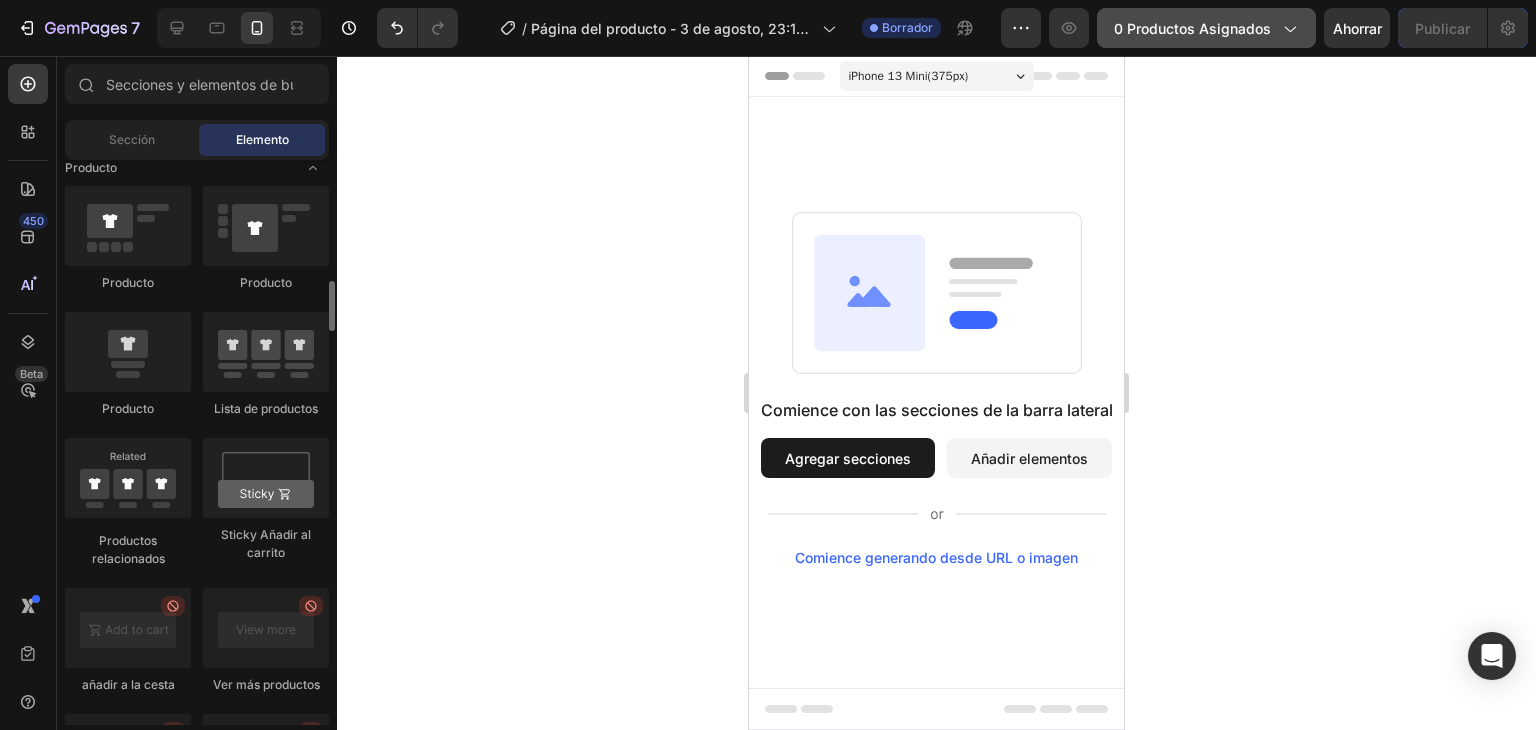 scroll, scrollTop: 2500, scrollLeft: 0, axis: vertical 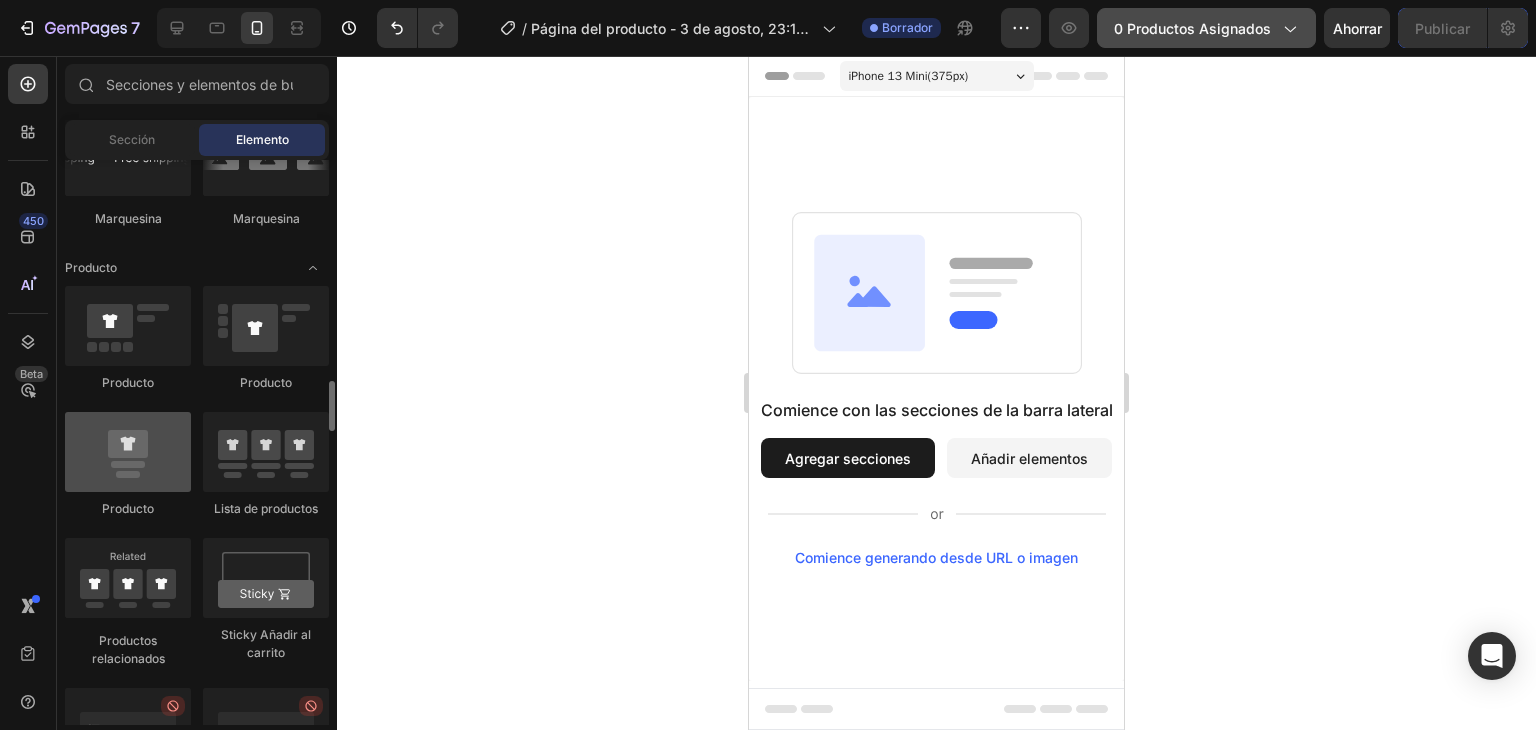 click at bounding box center (128, 452) 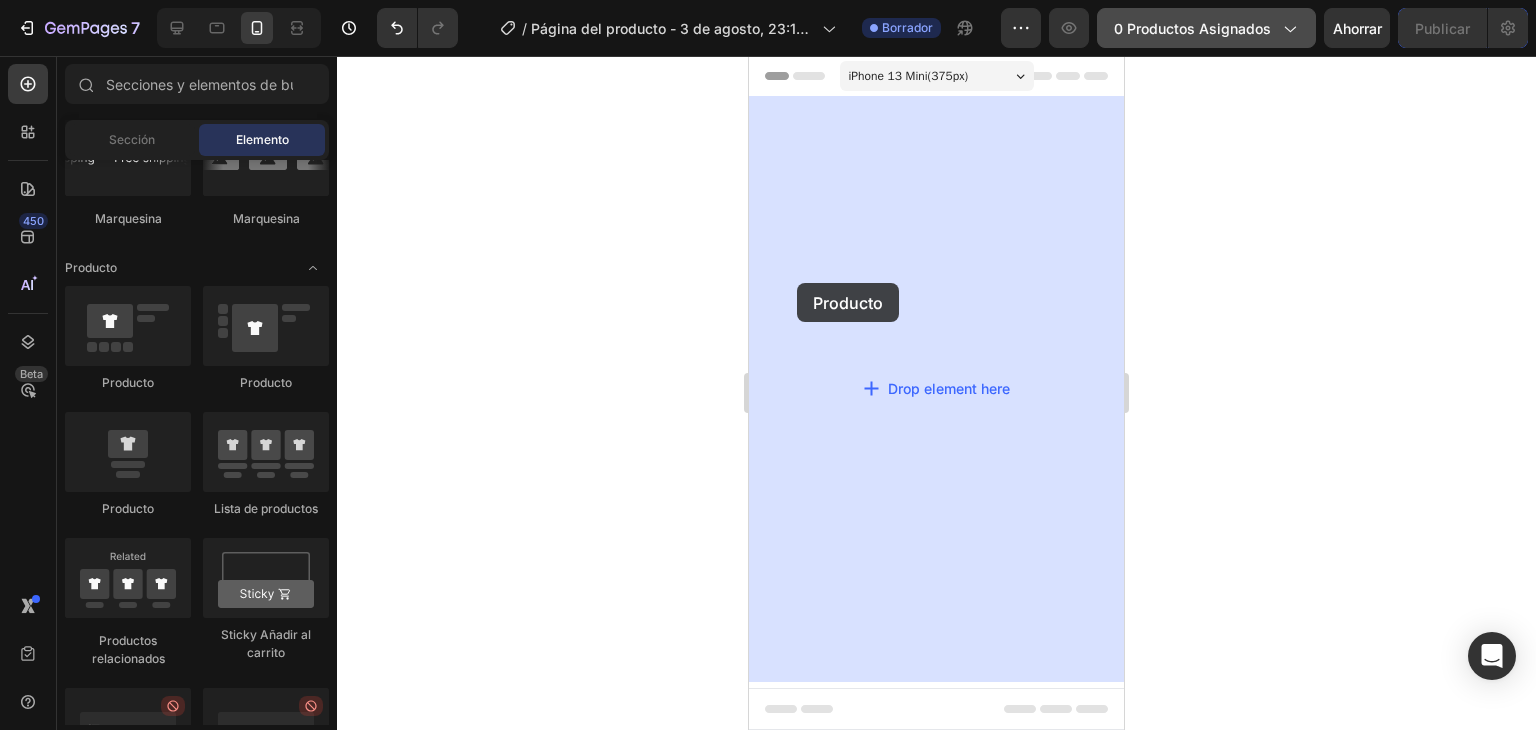 drag, startPoint x: 845, startPoint y: 520, endPoint x: 806, endPoint y: 283, distance: 240.18742 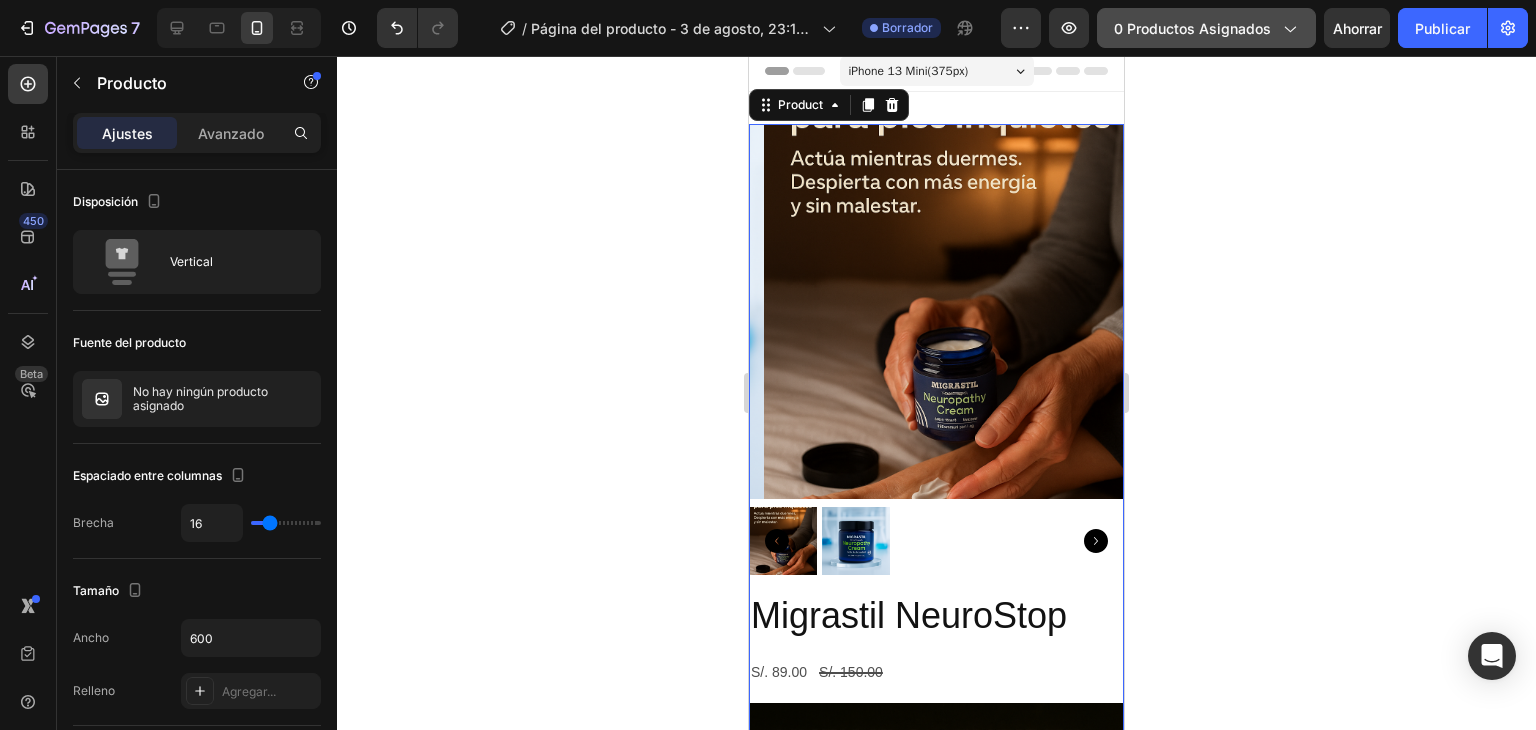 scroll, scrollTop: 0, scrollLeft: 0, axis: both 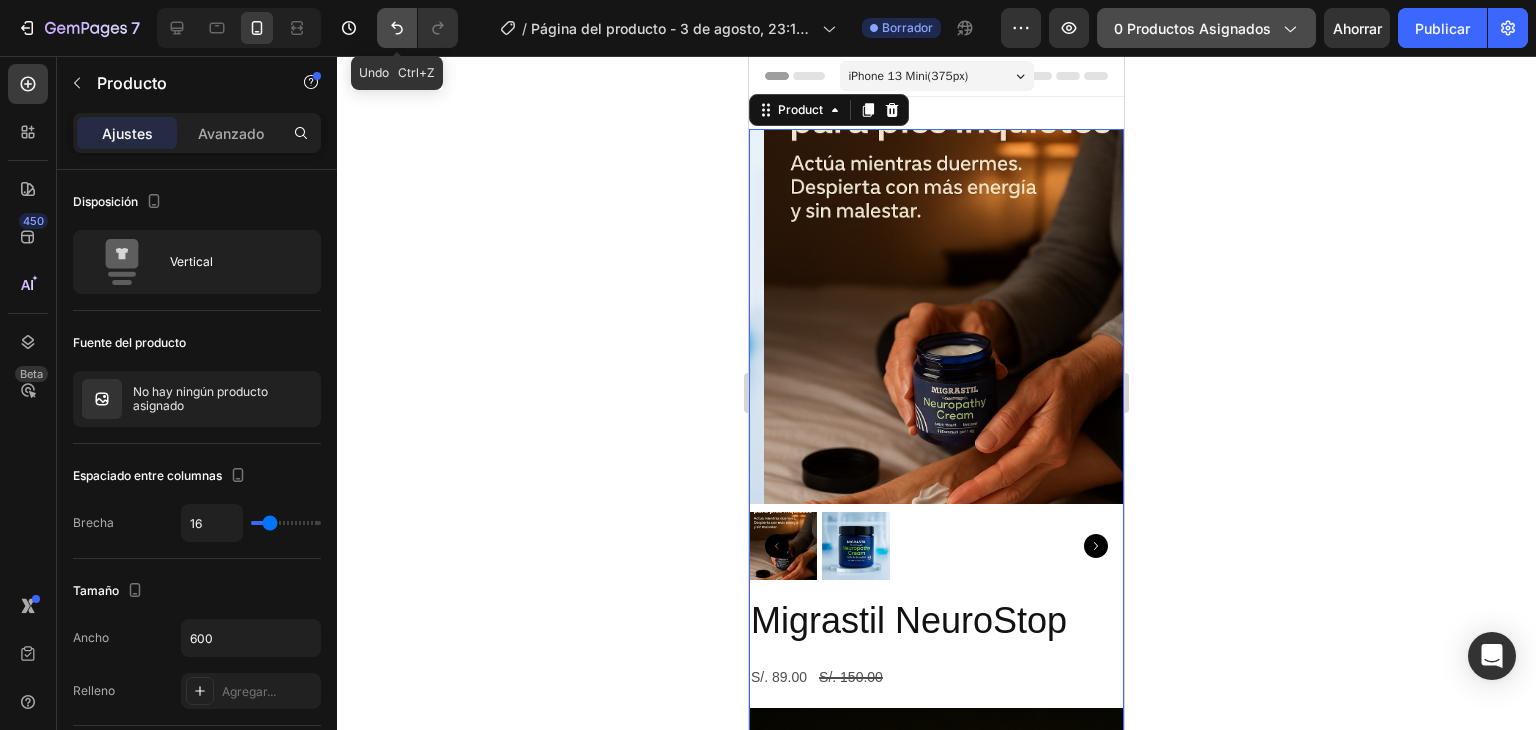 click 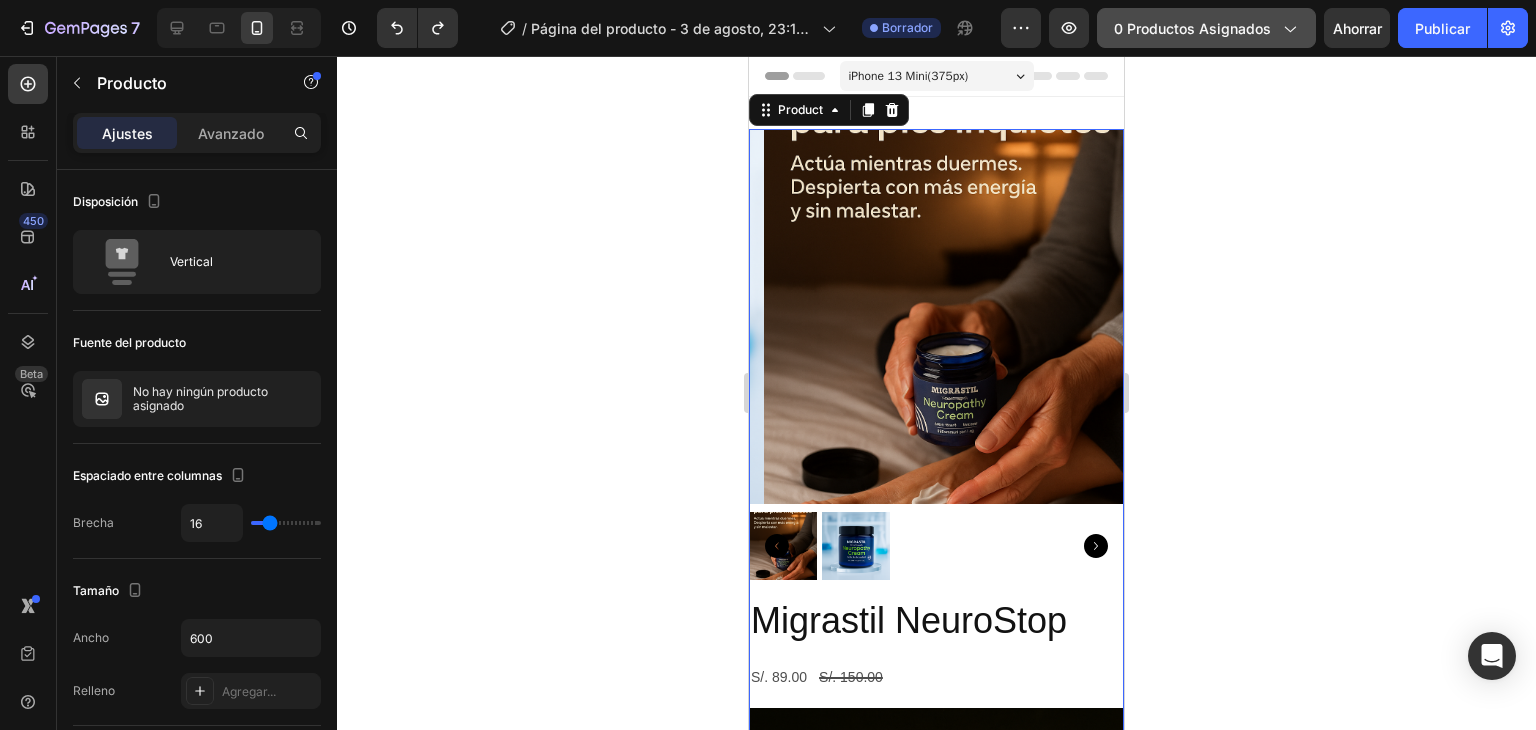 click 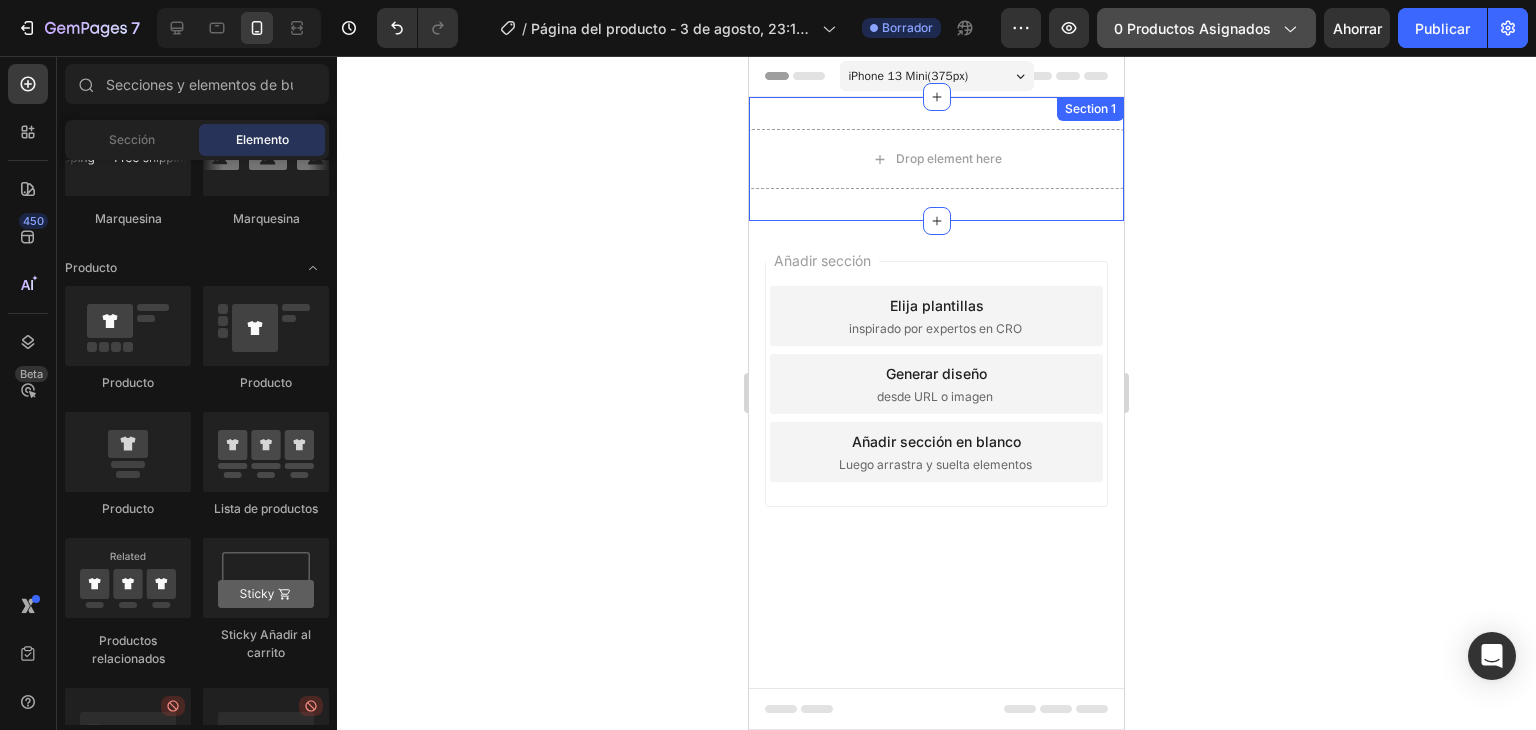 click on "Drop element here Section 1" at bounding box center [936, 159] 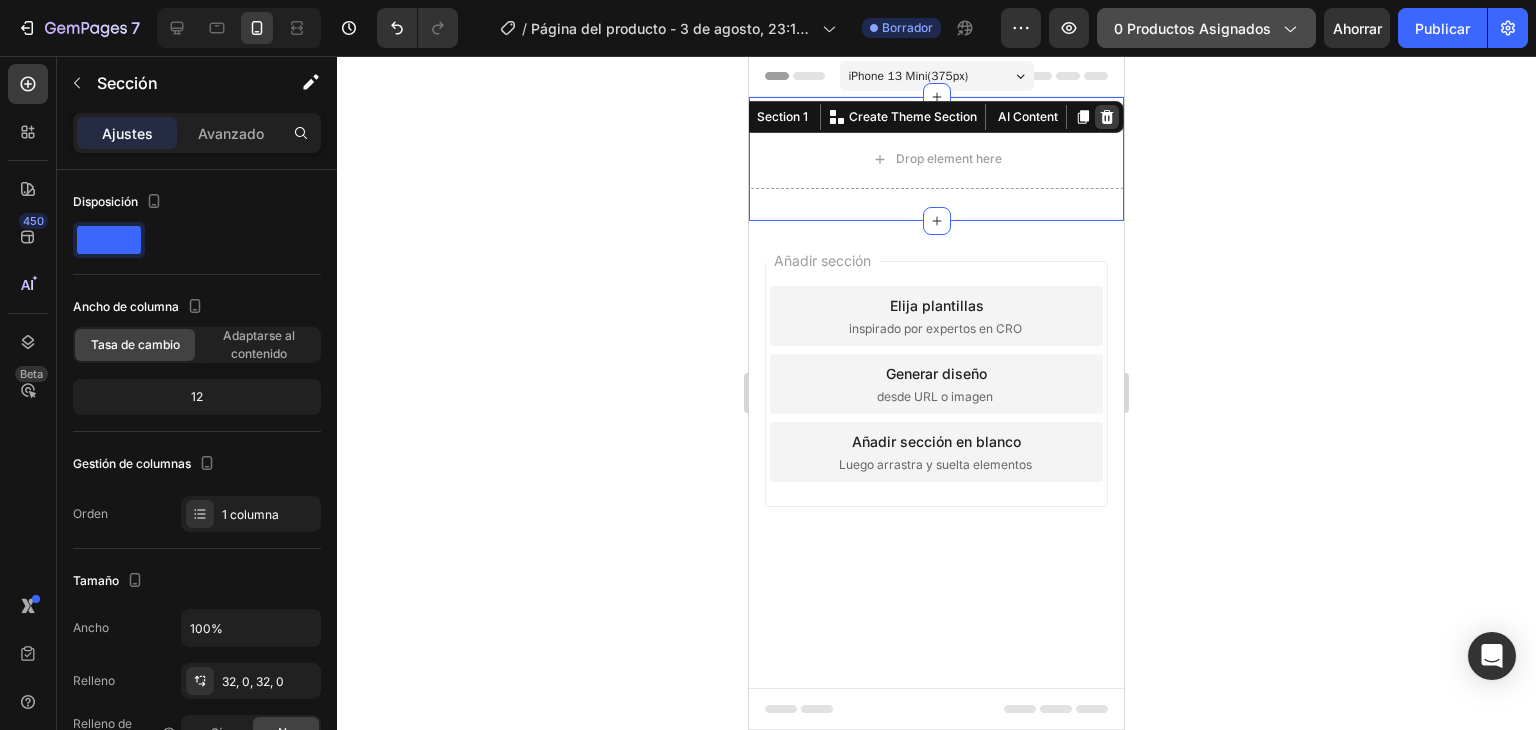 click 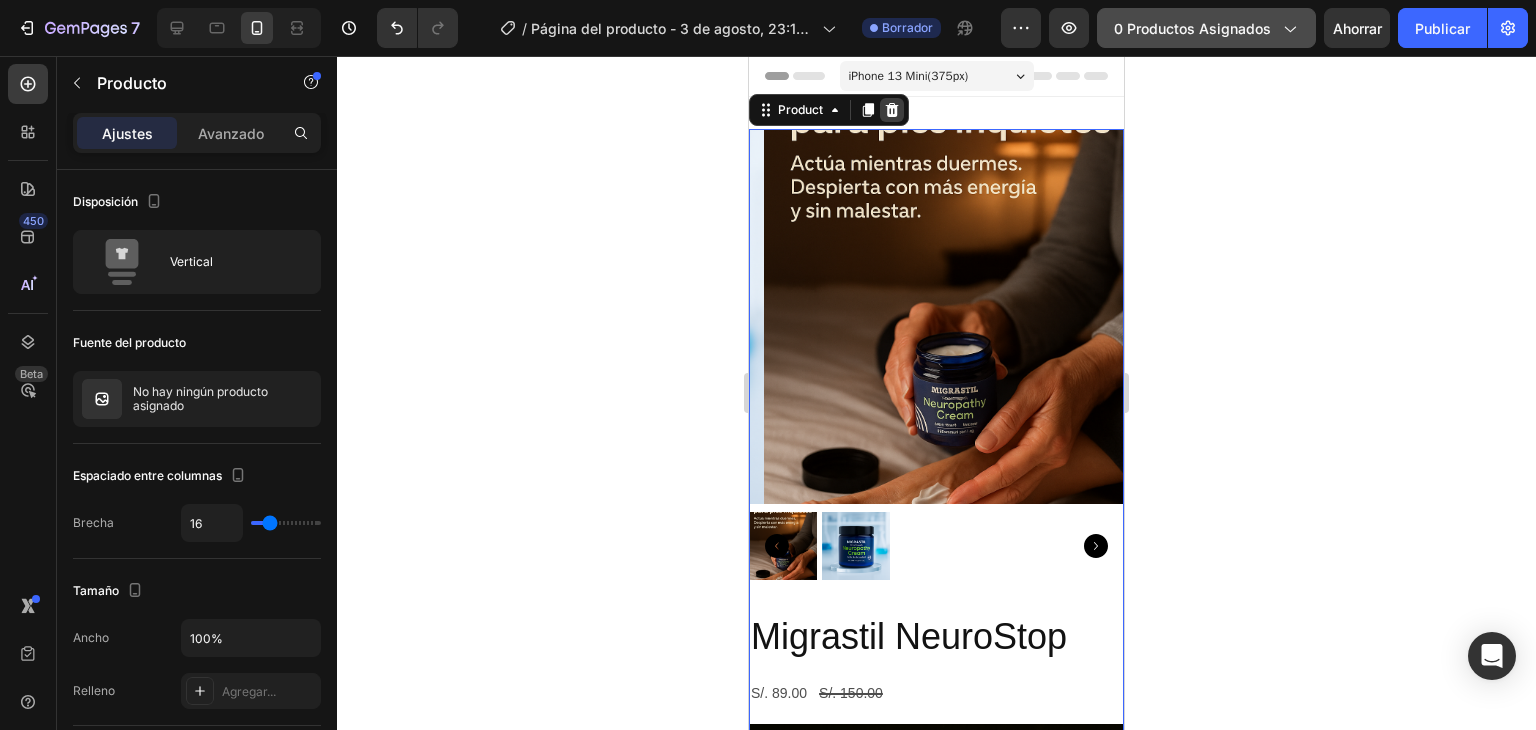 click 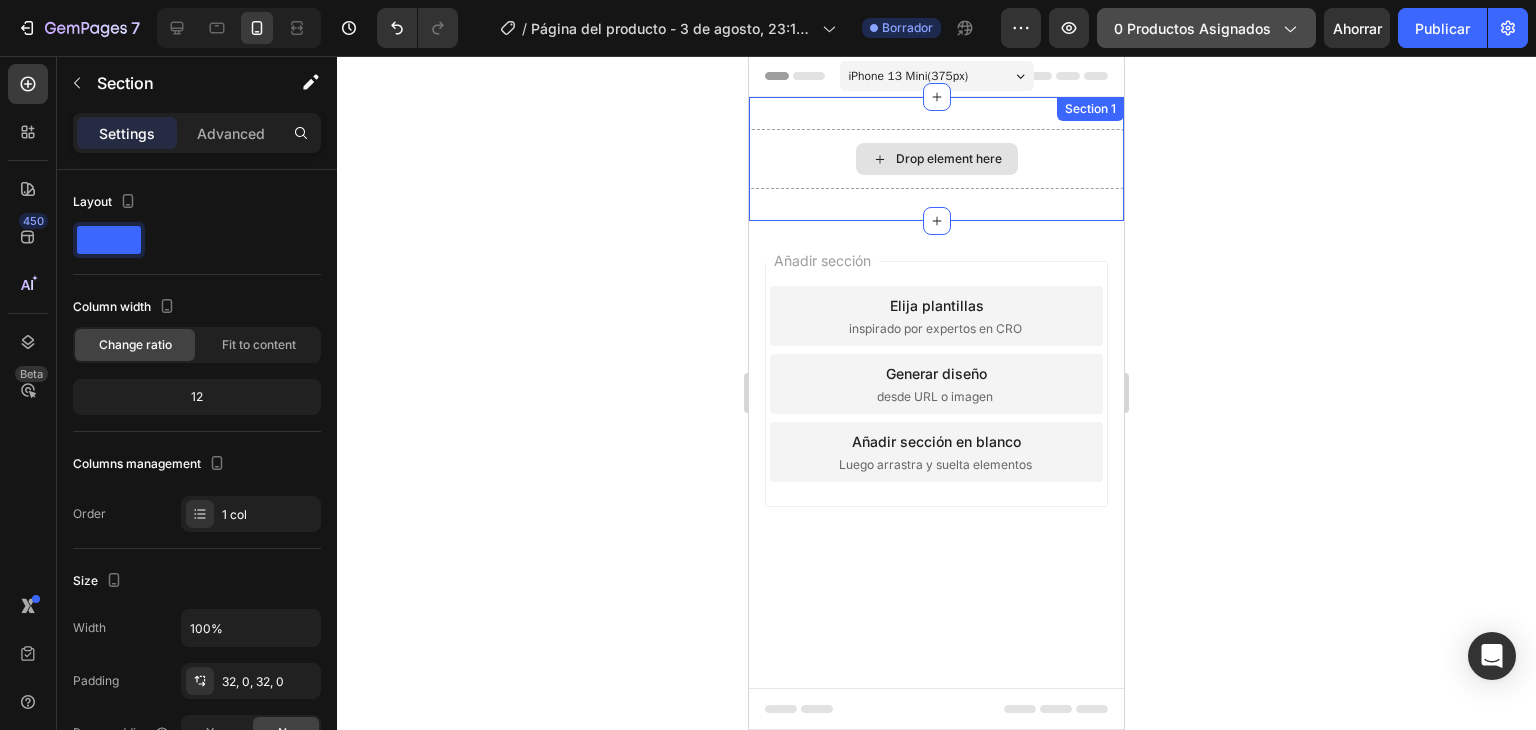 click on "Drop element here" at bounding box center [936, 159] 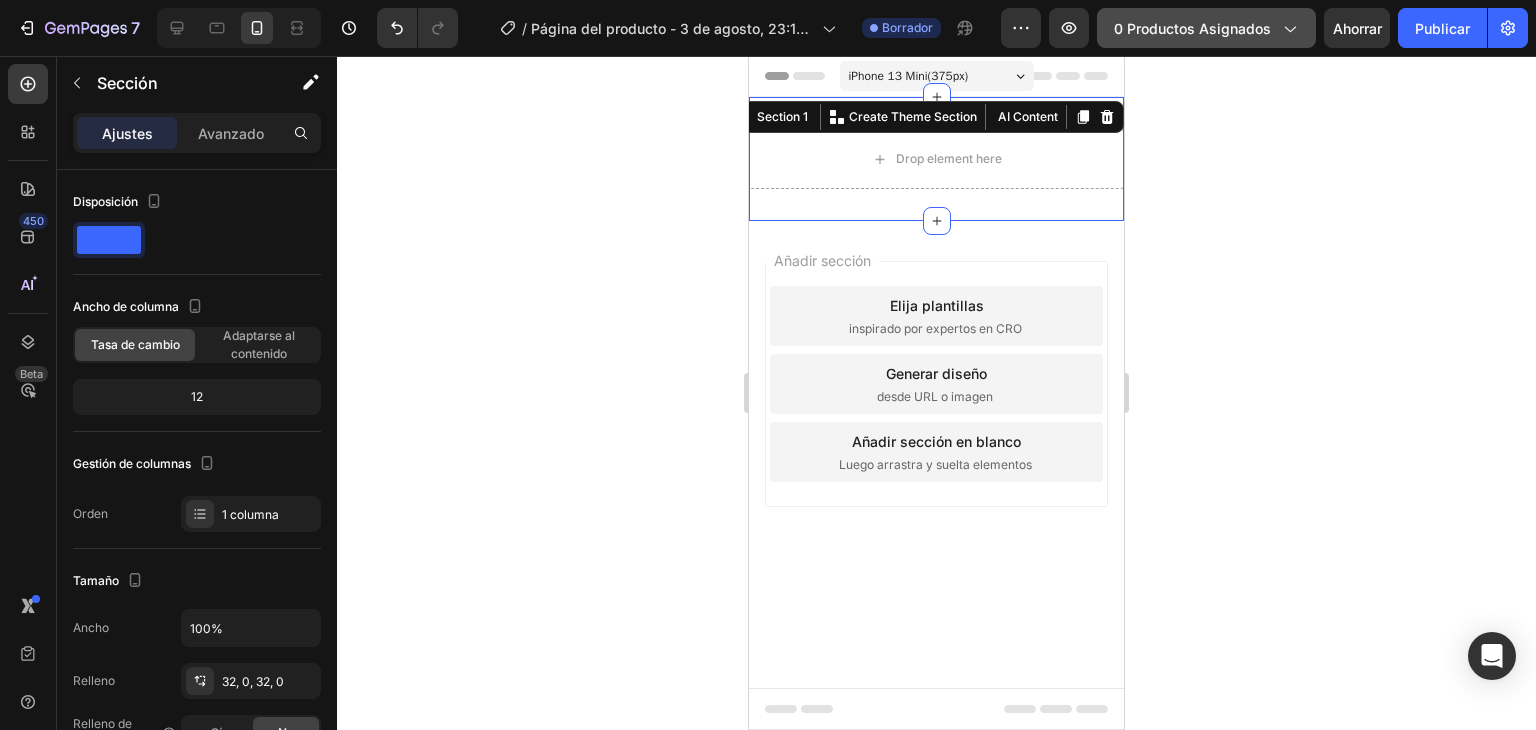 click 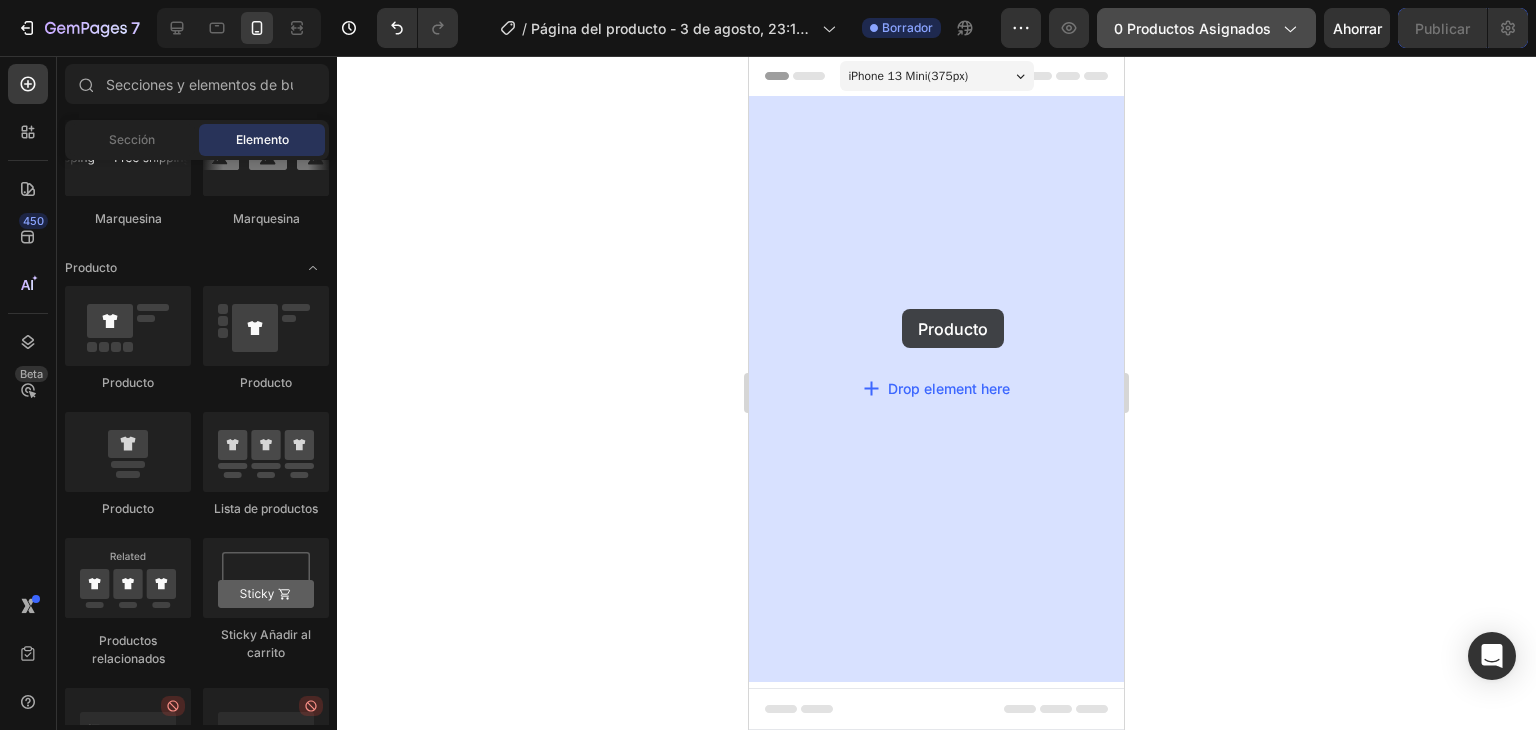 drag, startPoint x: 1187, startPoint y: 369, endPoint x: 1452, endPoint y: 369, distance: 265 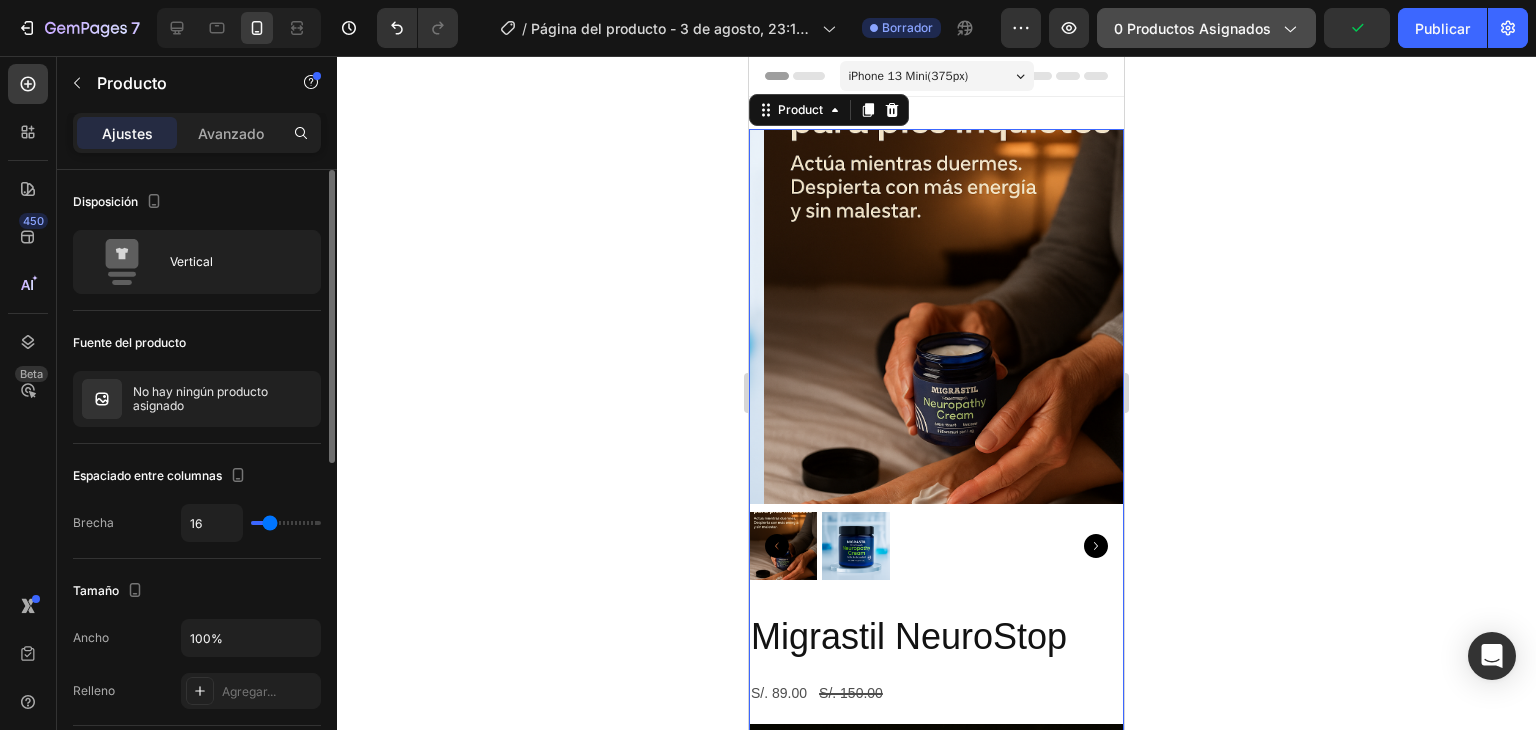 type on "15" 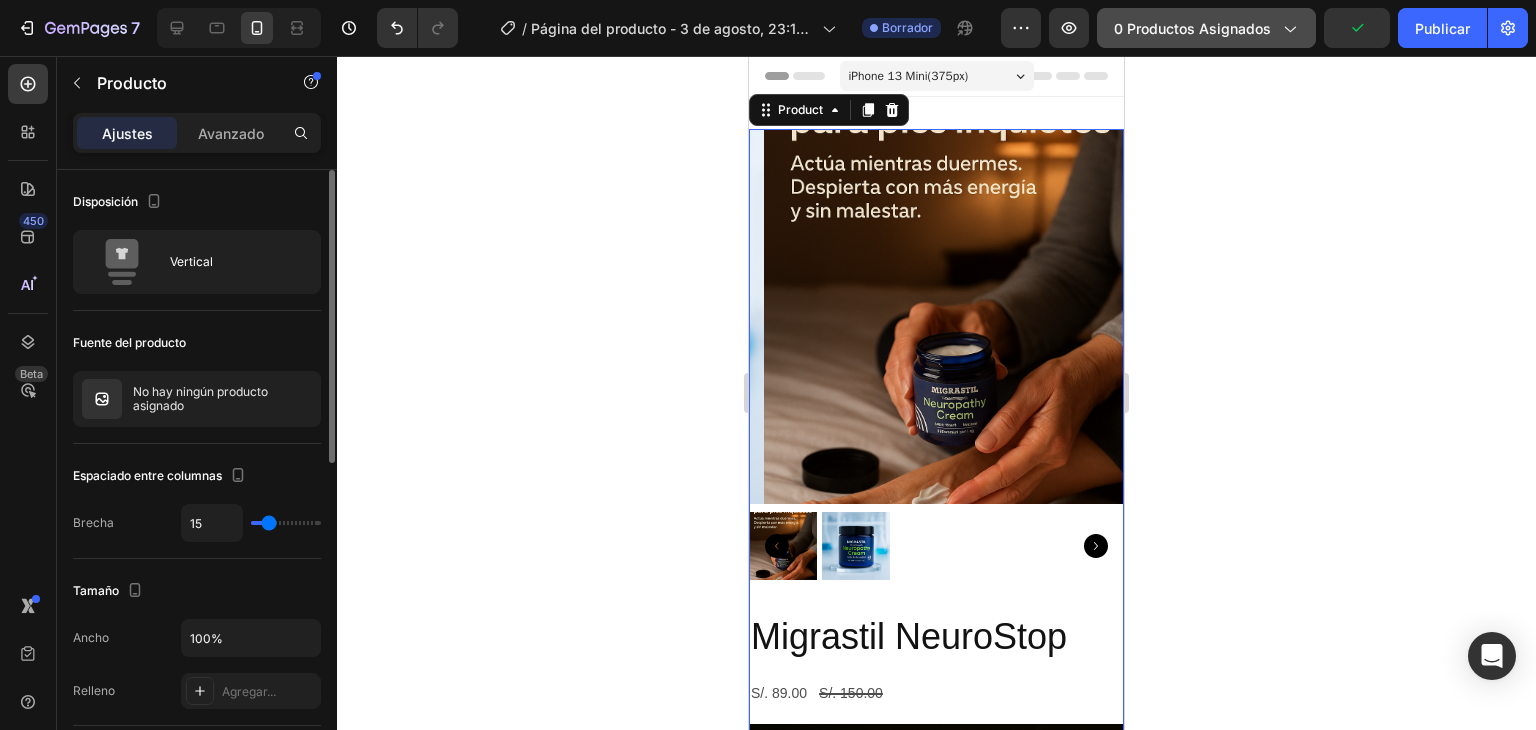 type on "0" 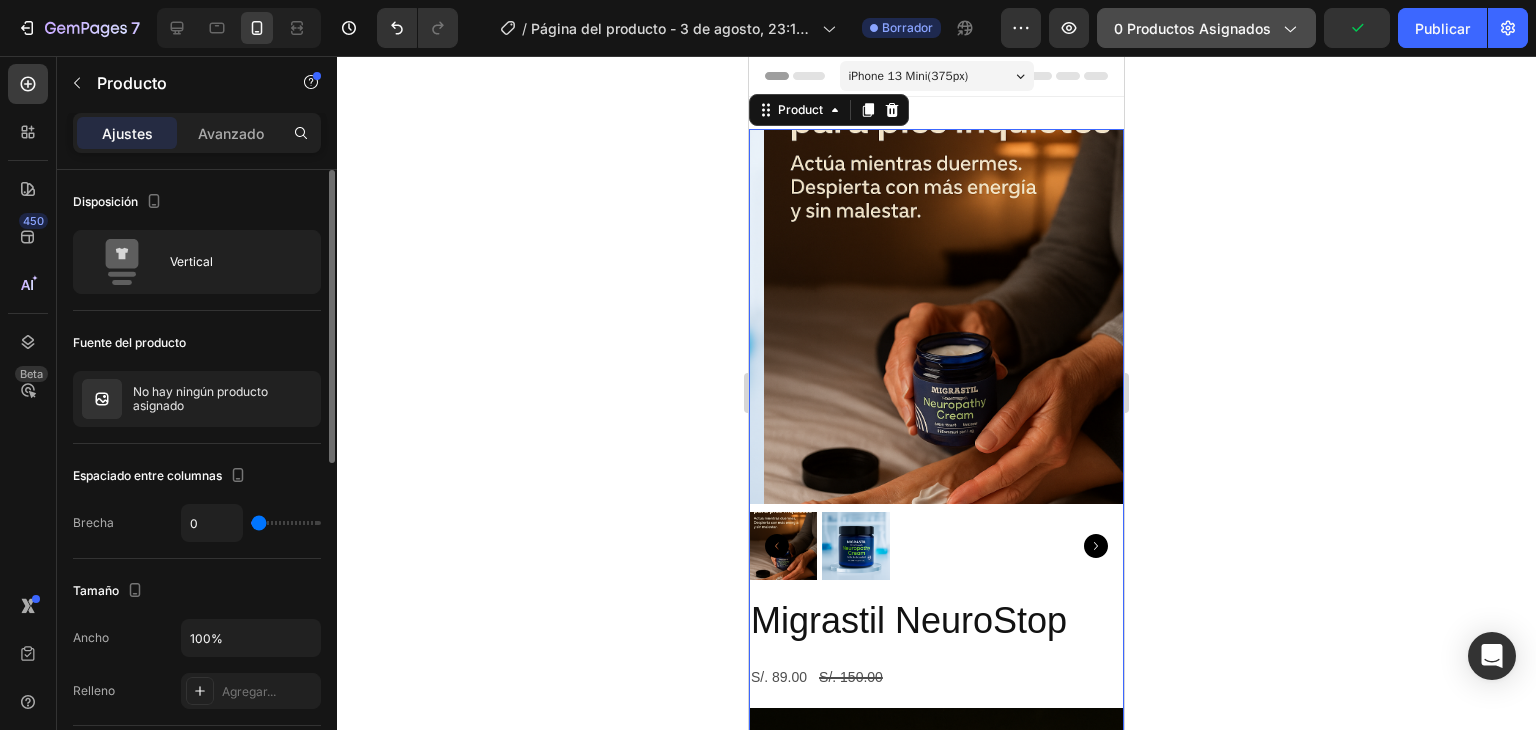 drag, startPoint x: 269, startPoint y: 520, endPoint x: 238, endPoint y: 515, distance: 31.400637 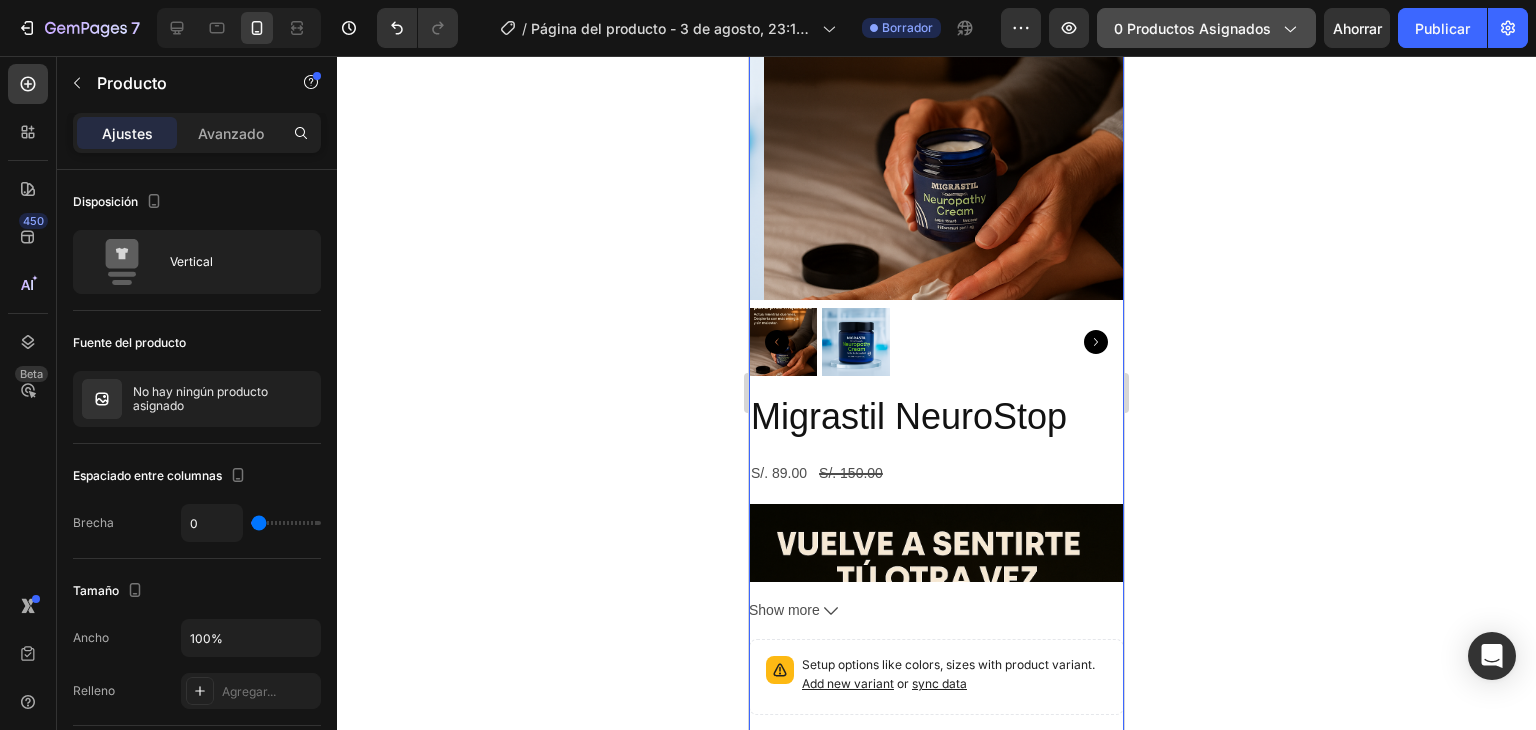 scroll, scrollTop: 200, scrollLeft: 0, axis: vertical 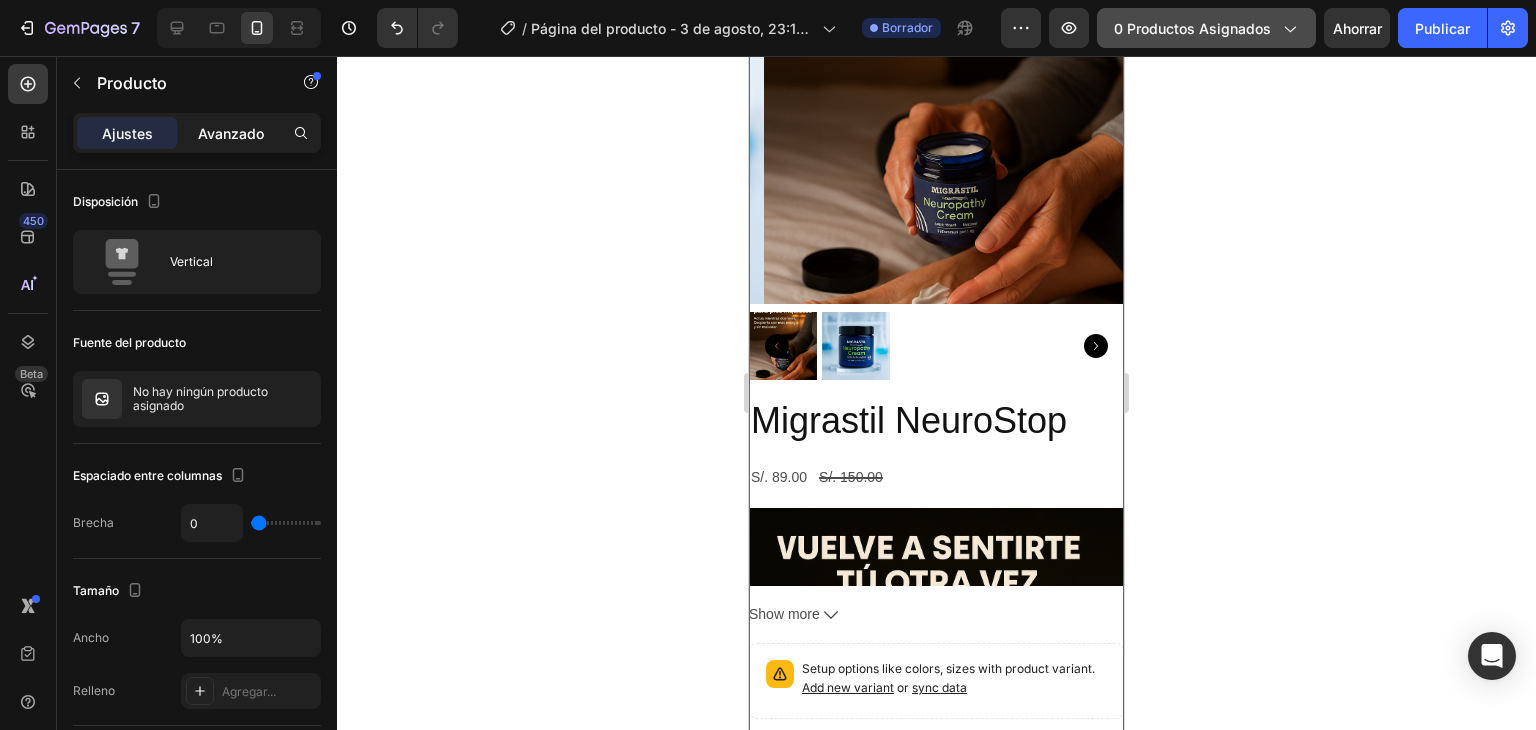 click on "Avanzado" at bounding box center (231, 133) 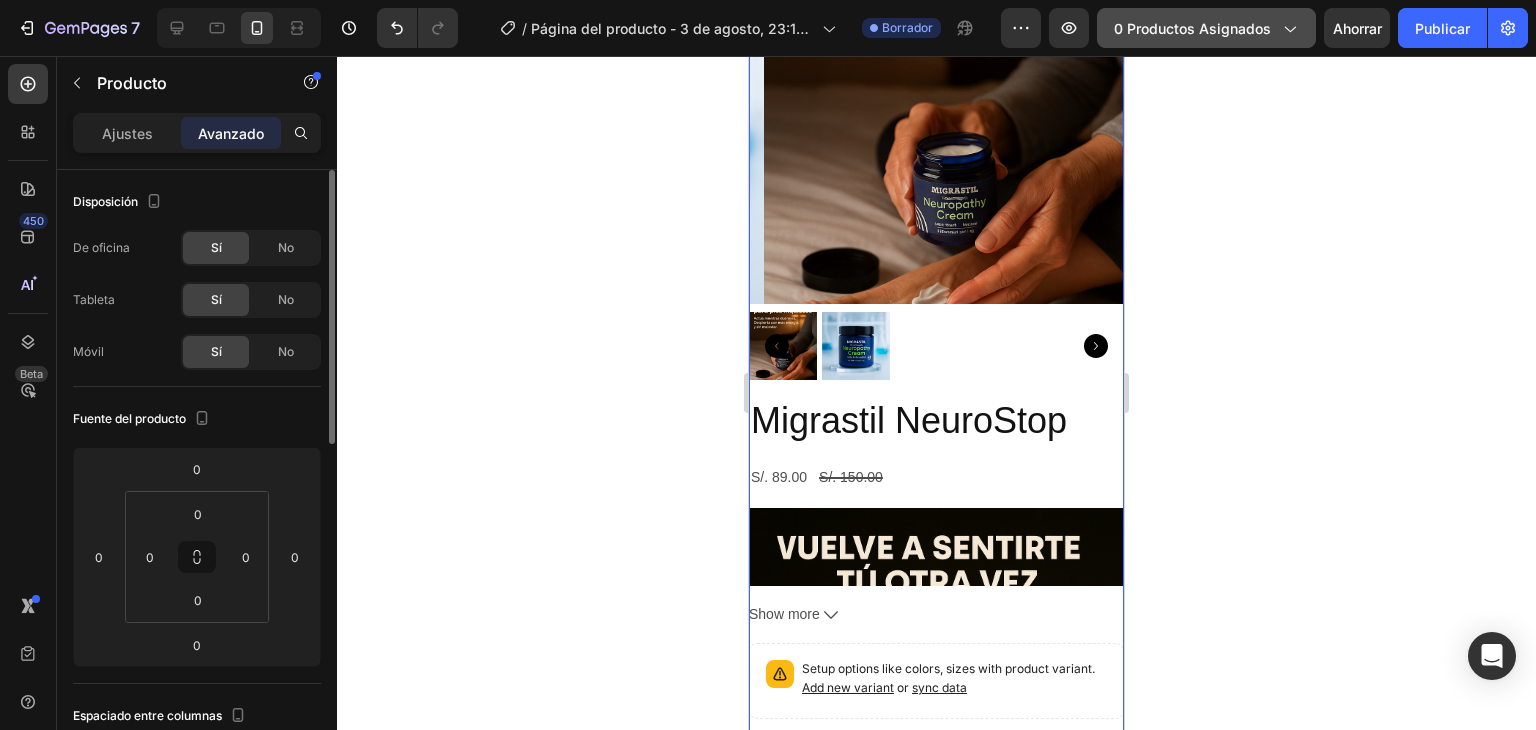 click on "Ajustes" at bounding box center [127, 133] 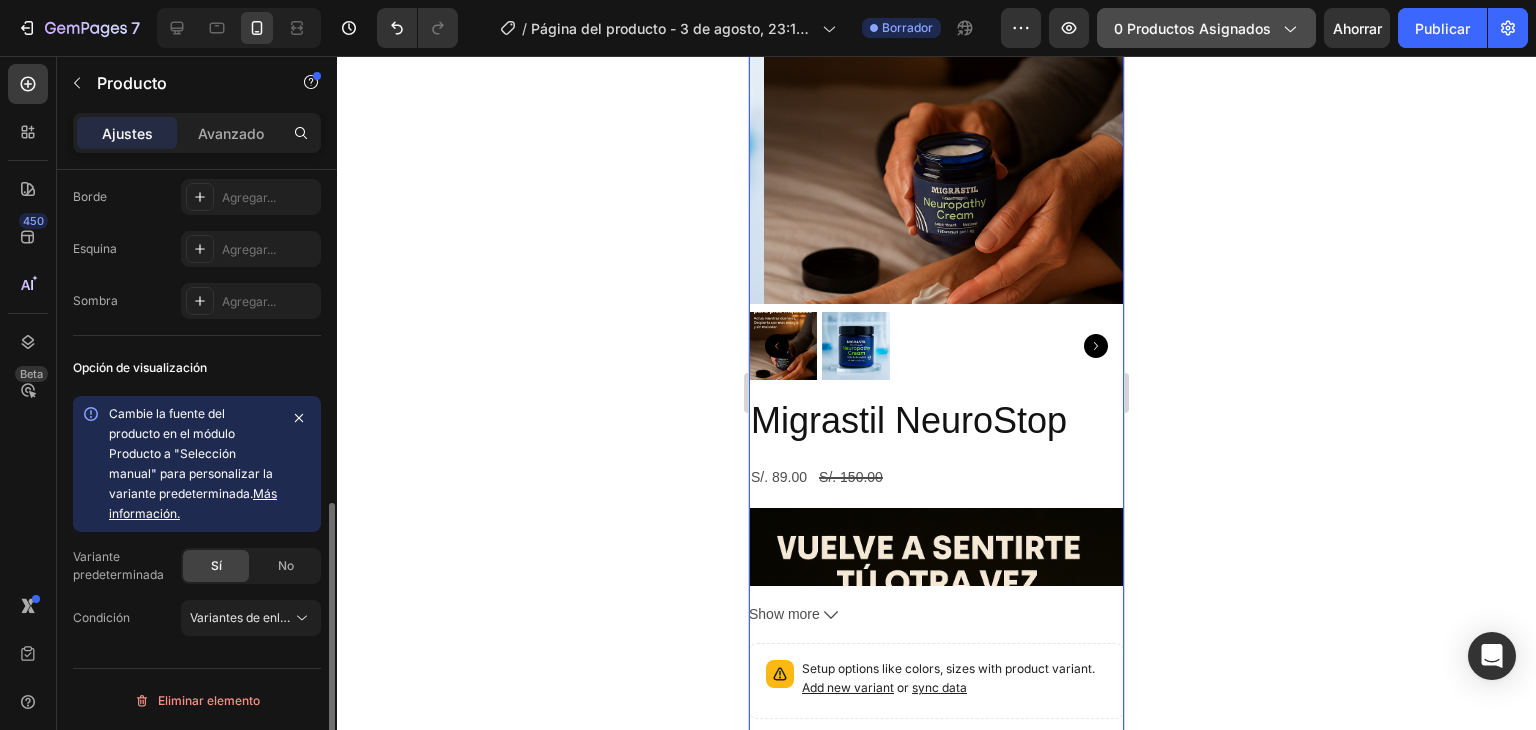 scroll, scrollTop: 520, scrollLeft: 0, axis: vertical 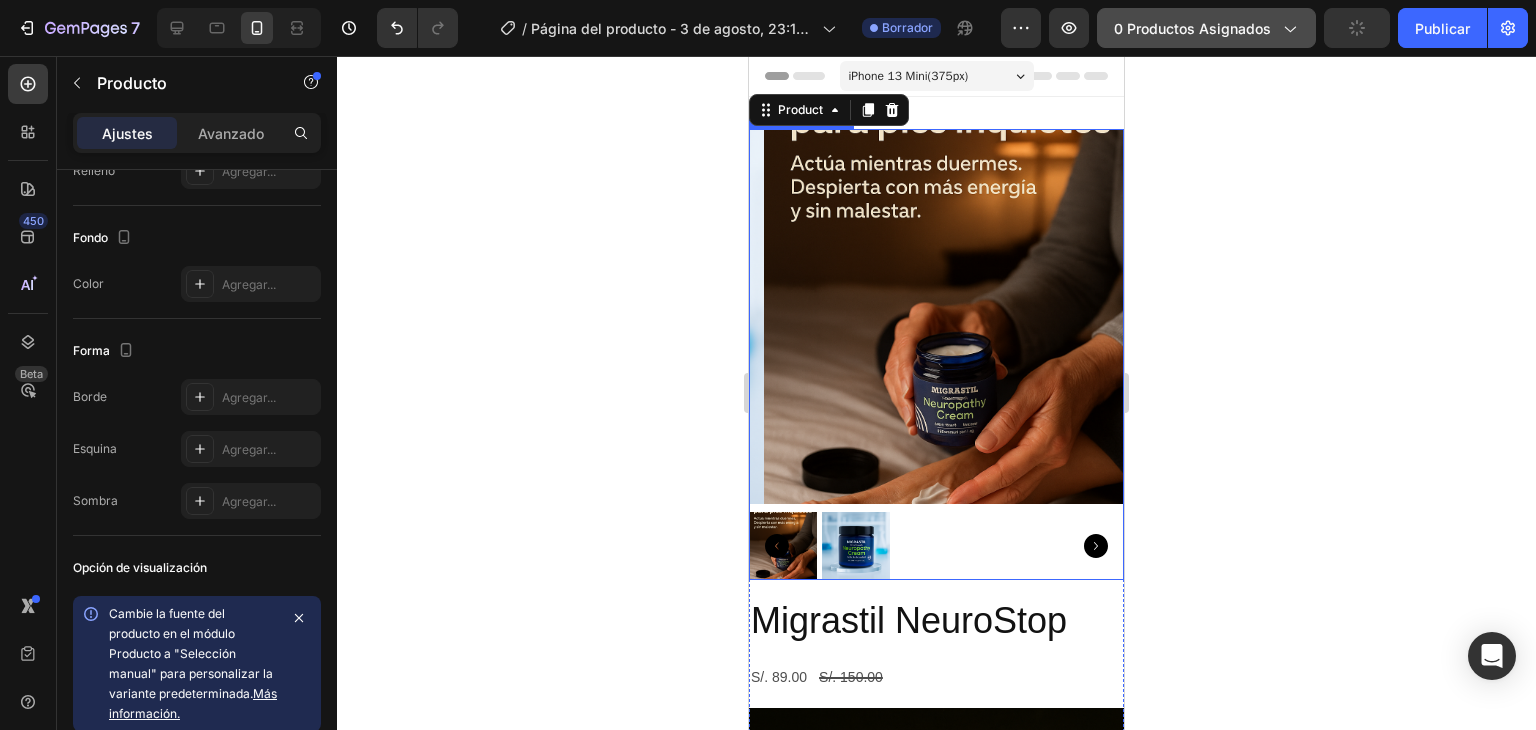 click at bounding box center [856, 546] 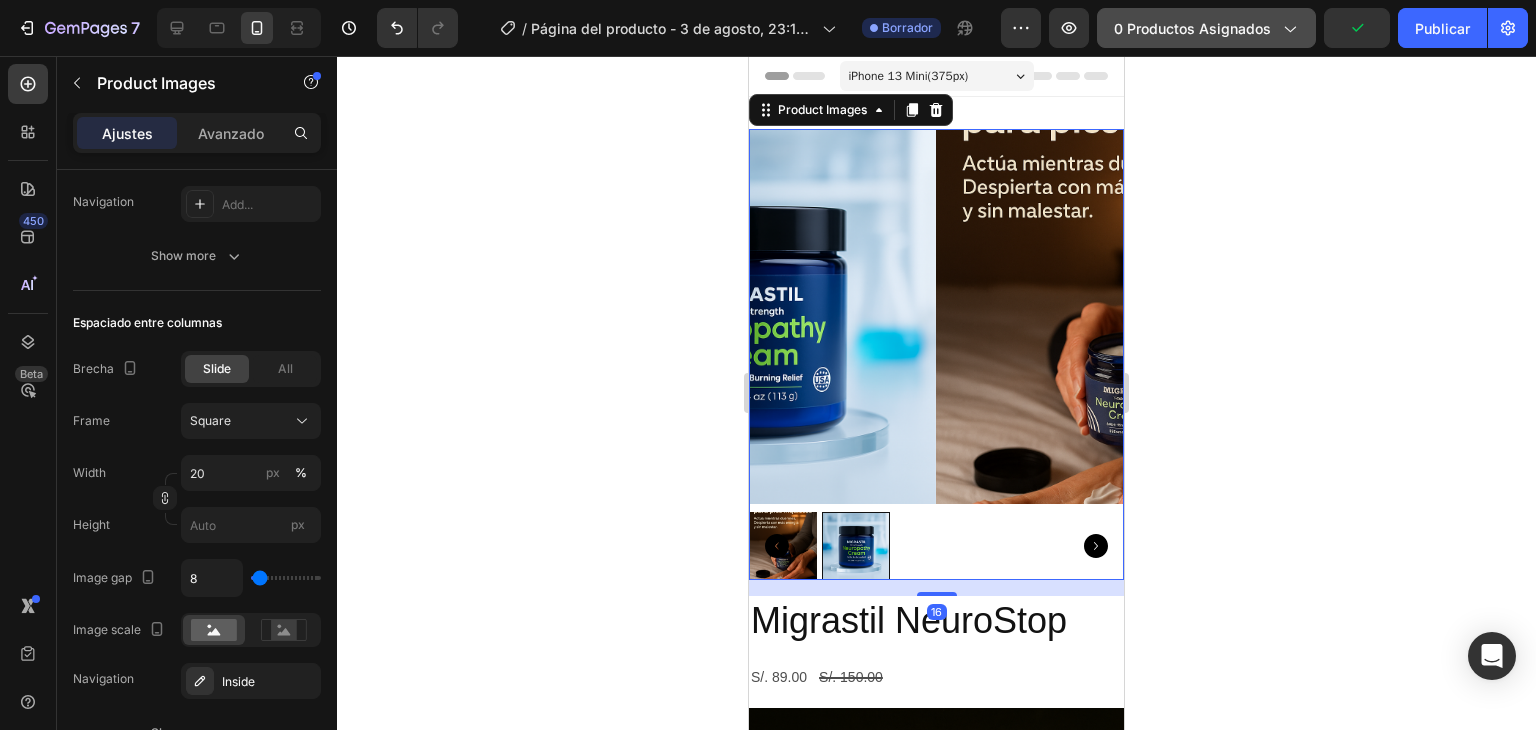 scroll, scrollTop: 0, scrollLeft: 0, axis: both 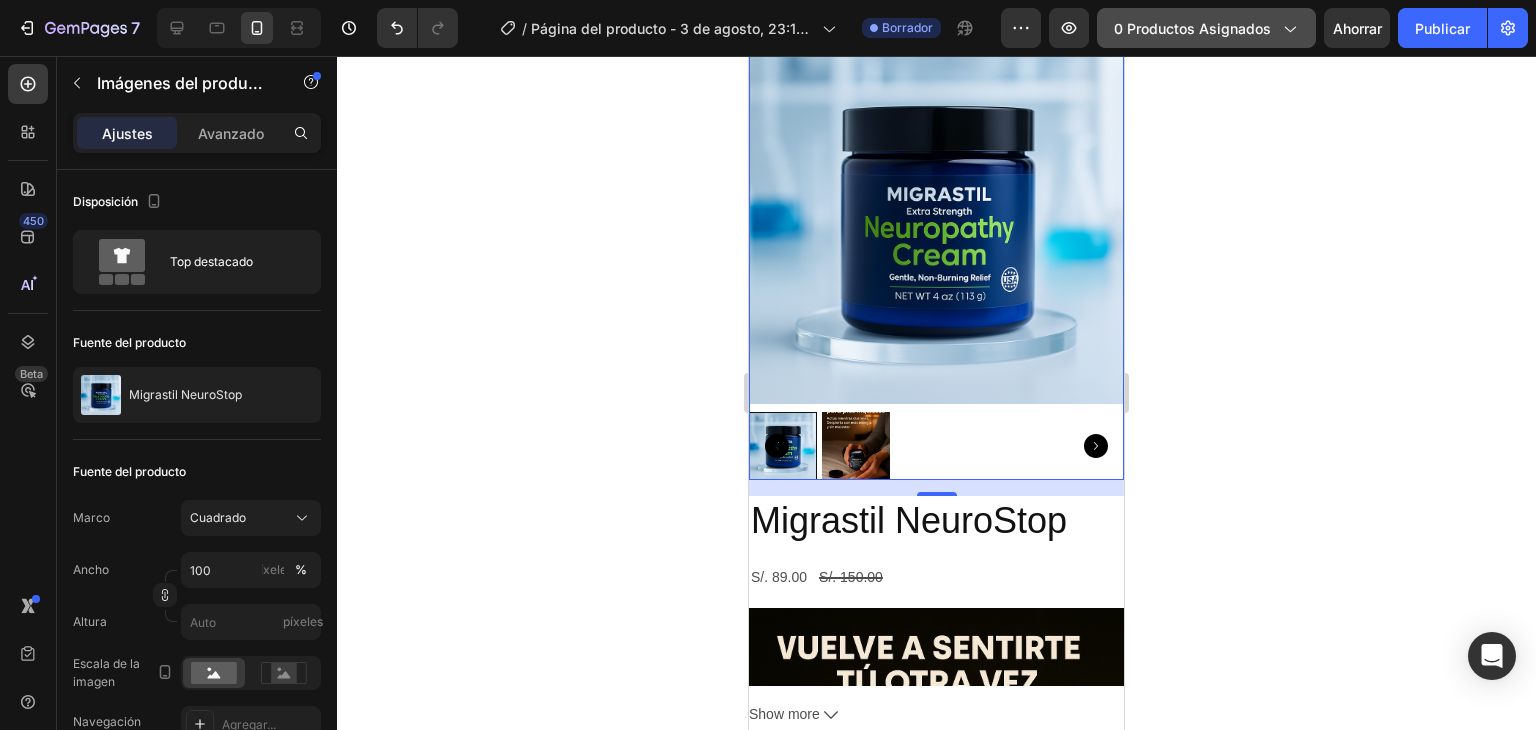 click at bounding box center [936, 446] 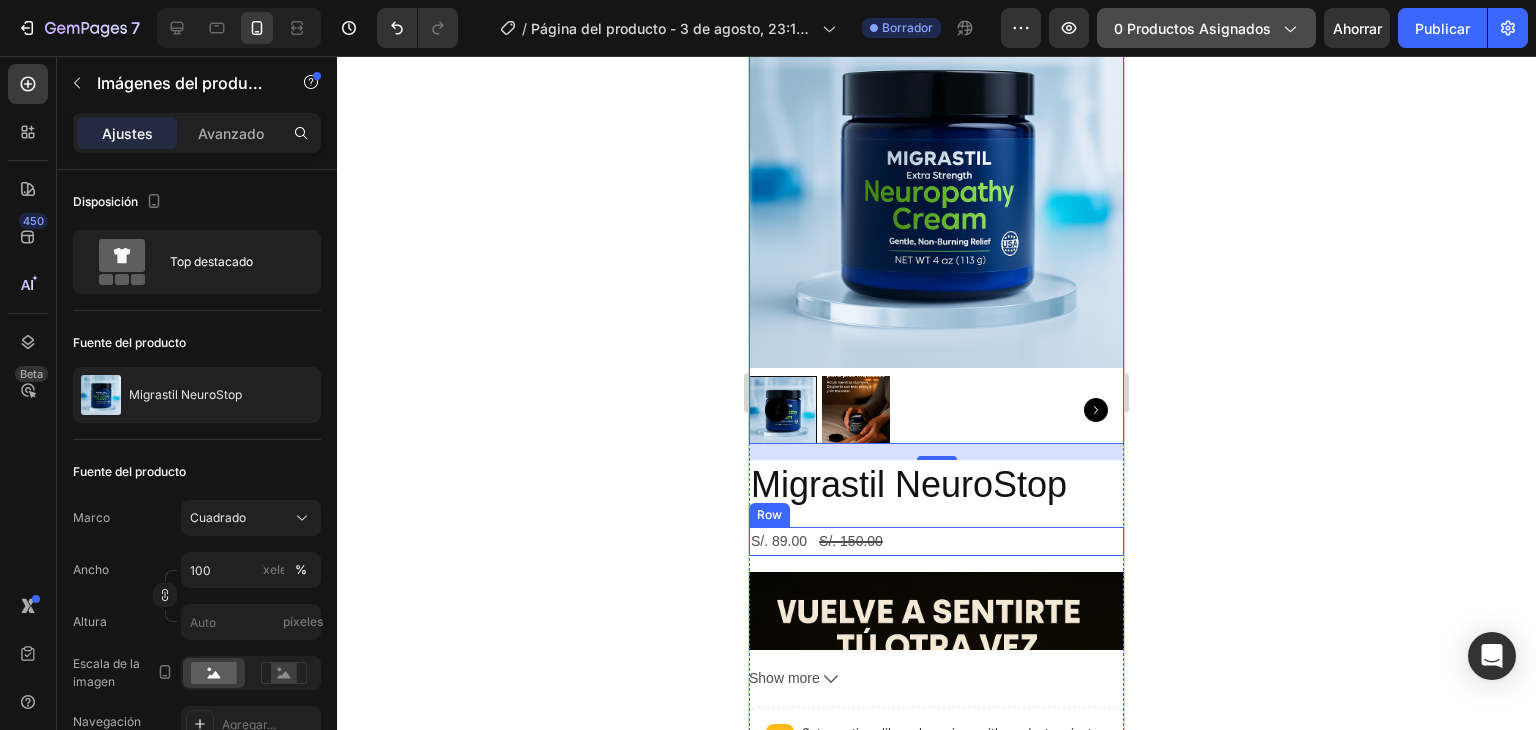 scroll, scrollTop: 200, scrollLeft: 0, axis: vertical 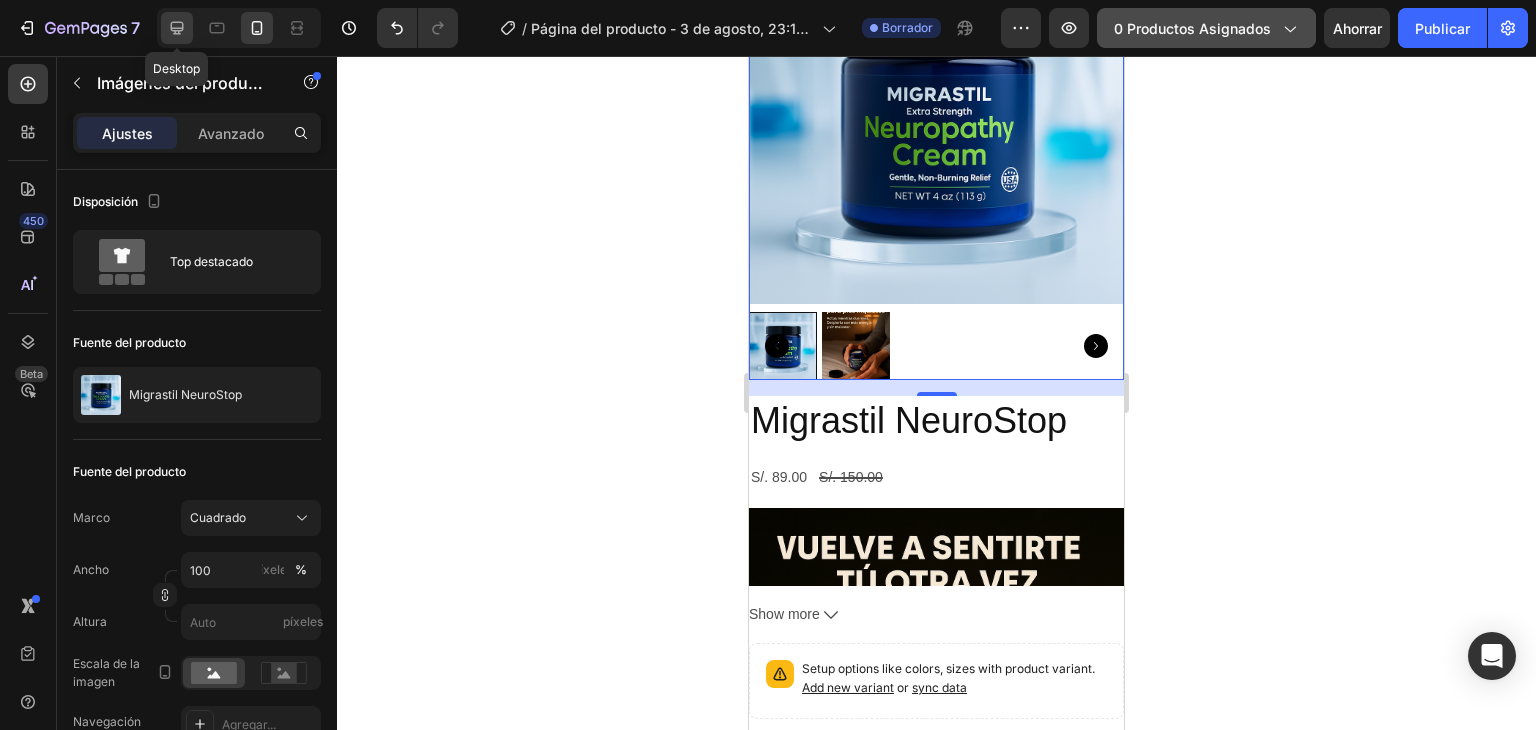 click 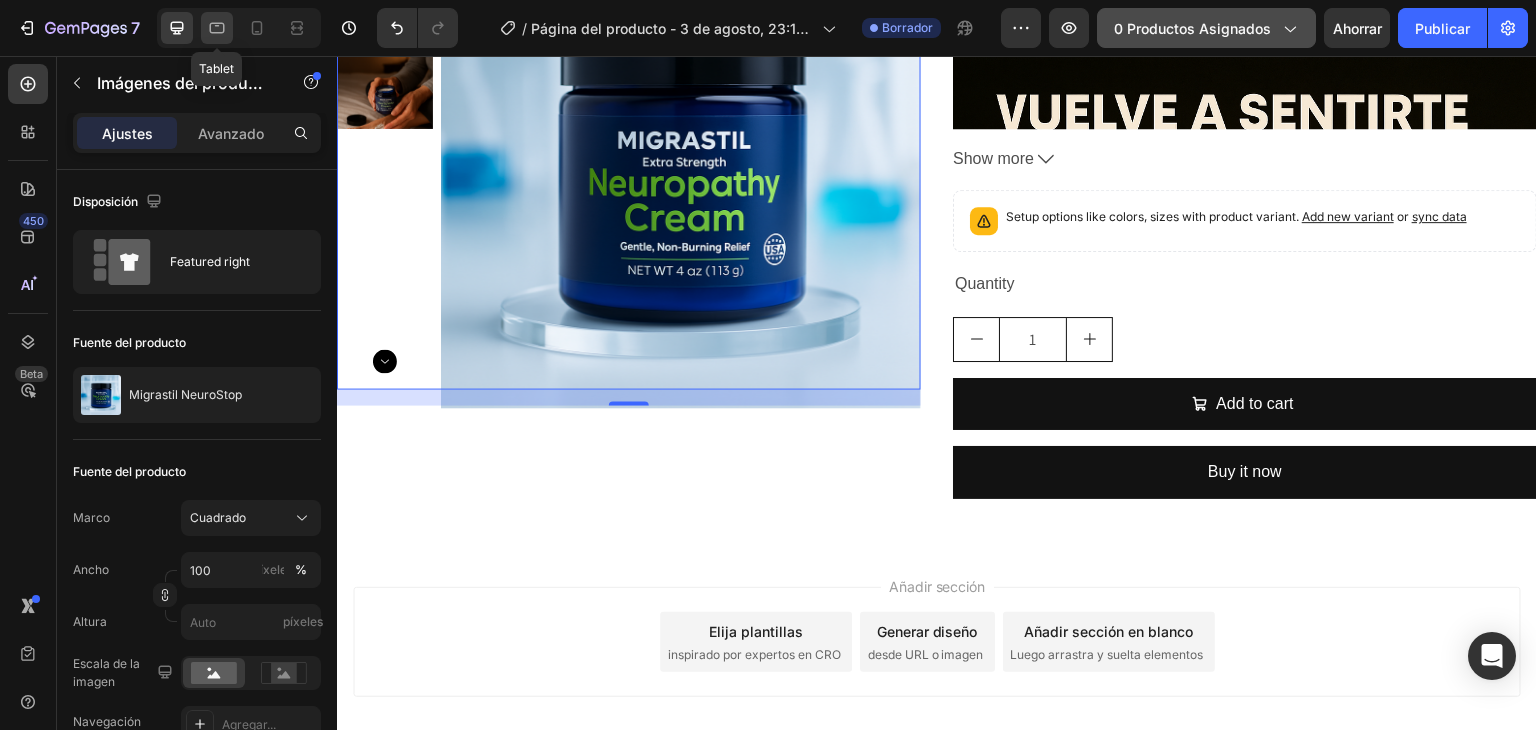 click 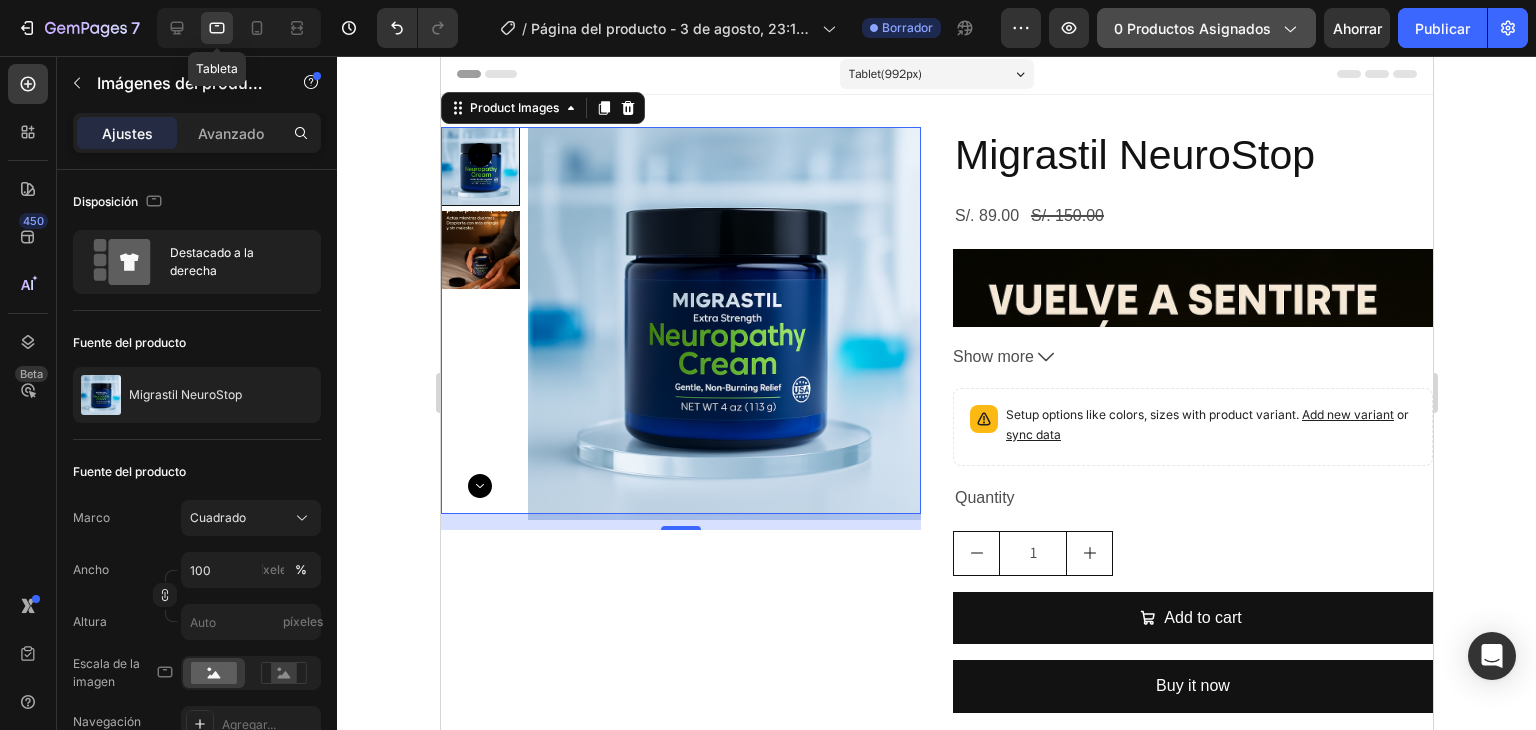 scroll, scrollTop: 3, scrollLeft: 0, axis: vertical 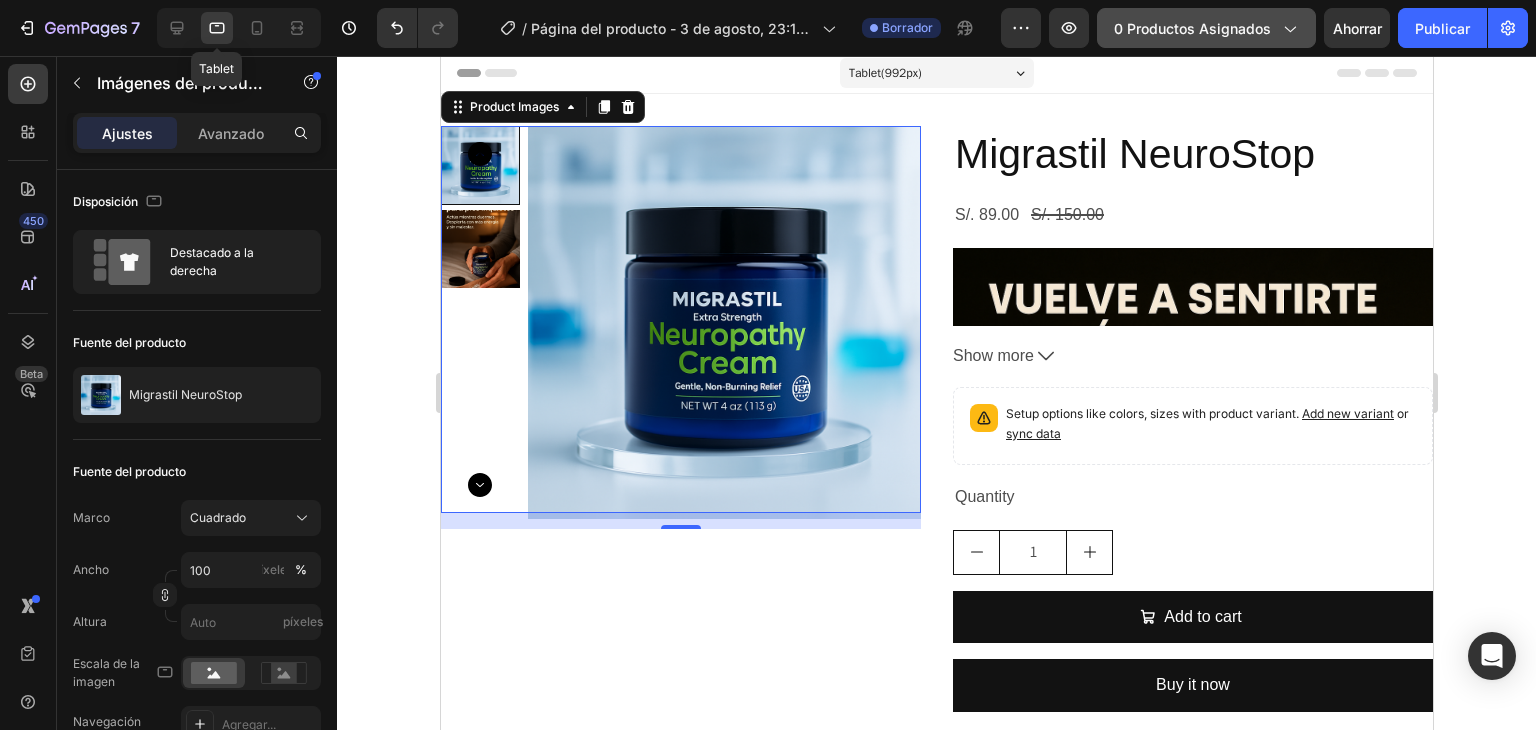 click 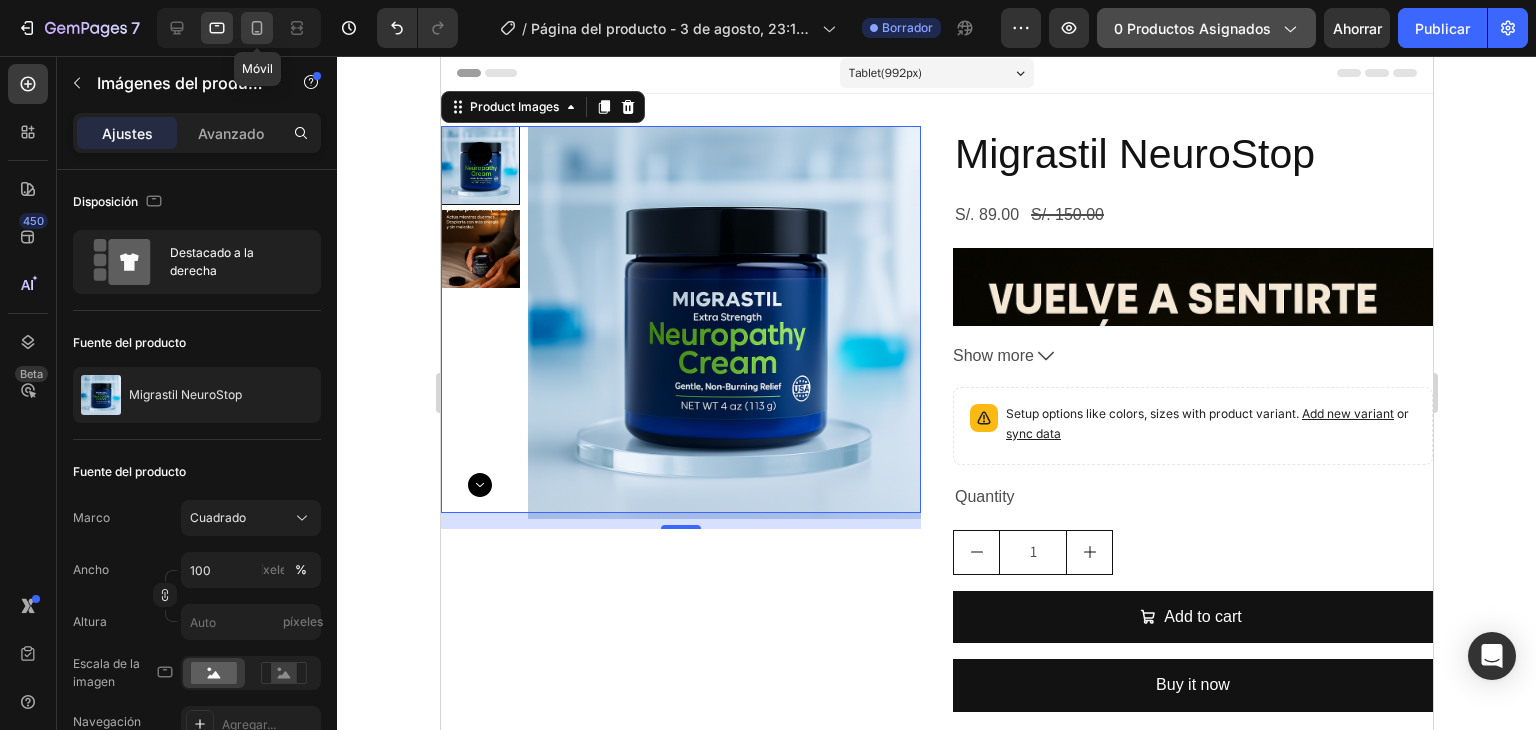 click 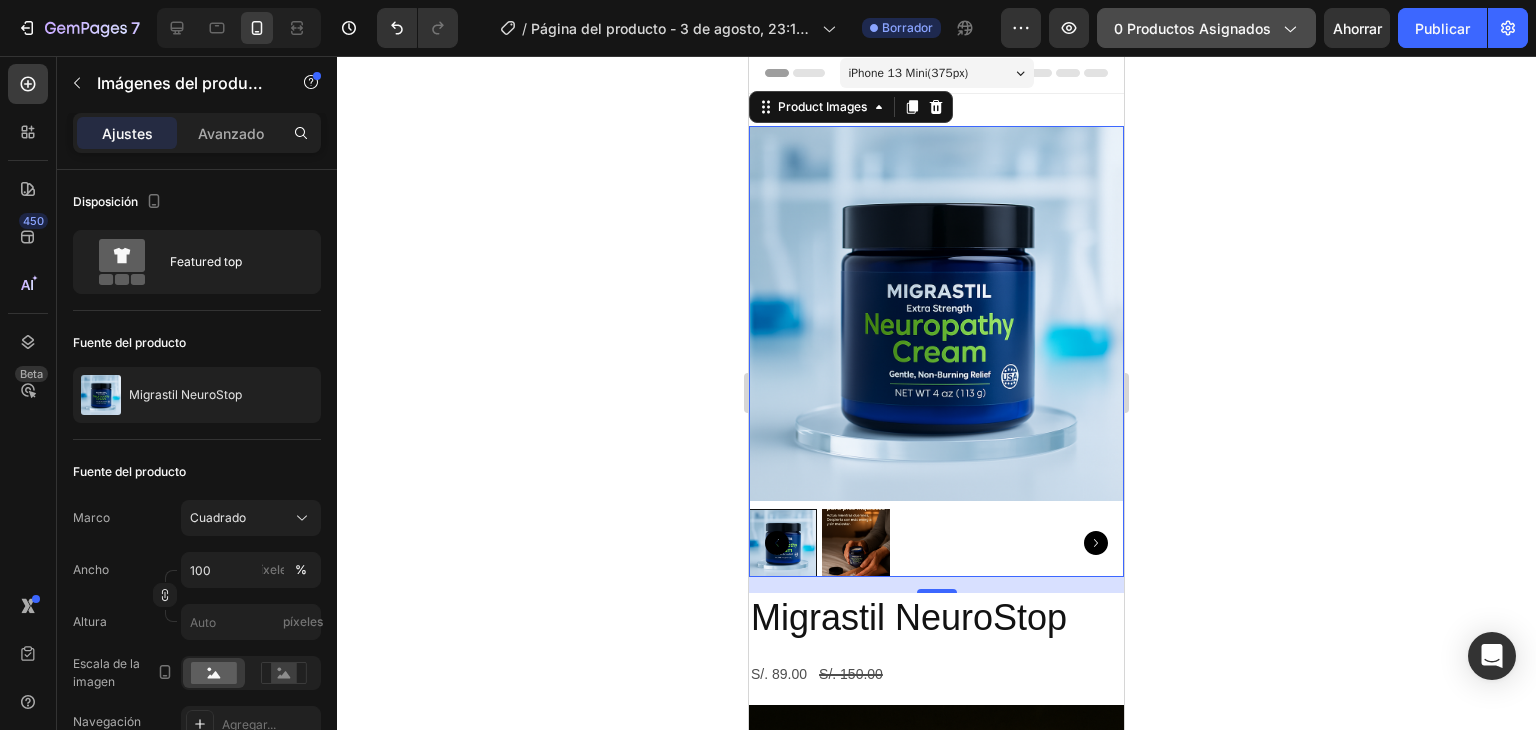 scroll, scrollTop: 2, scrollLeft: 0, axis: vertical 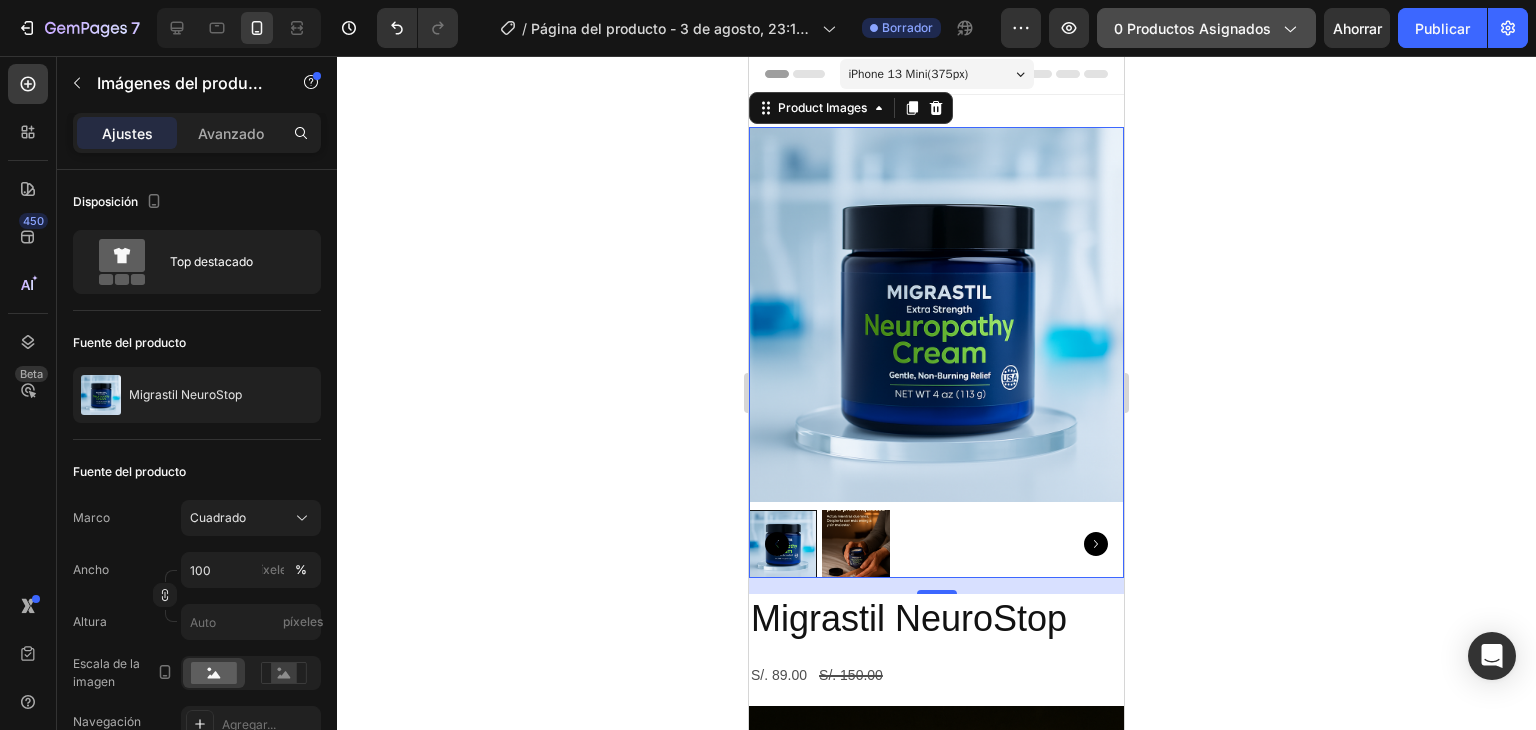 click at bounding box center [936, 544] 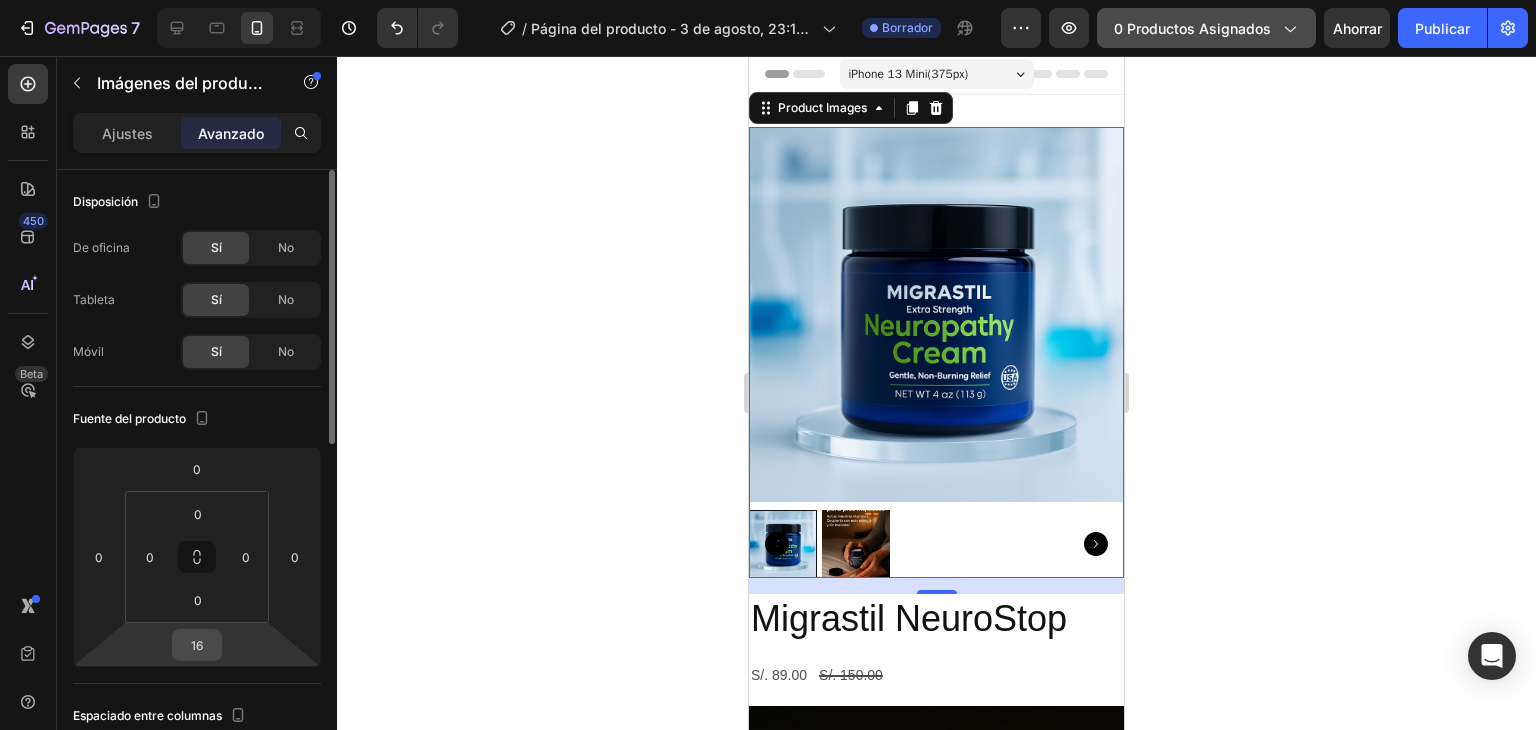 click on "16" at bounding box center [197, 645] 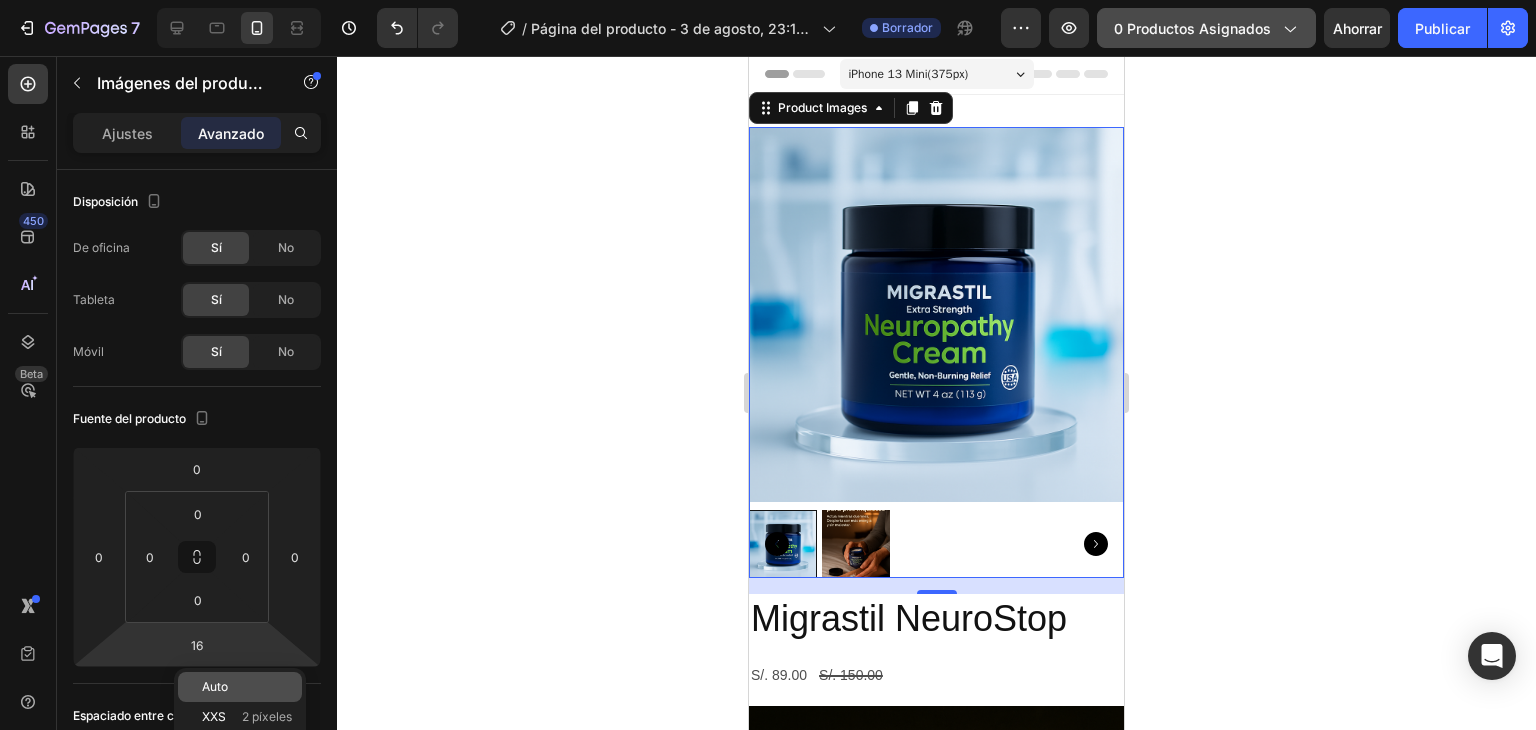 click on "Auto" 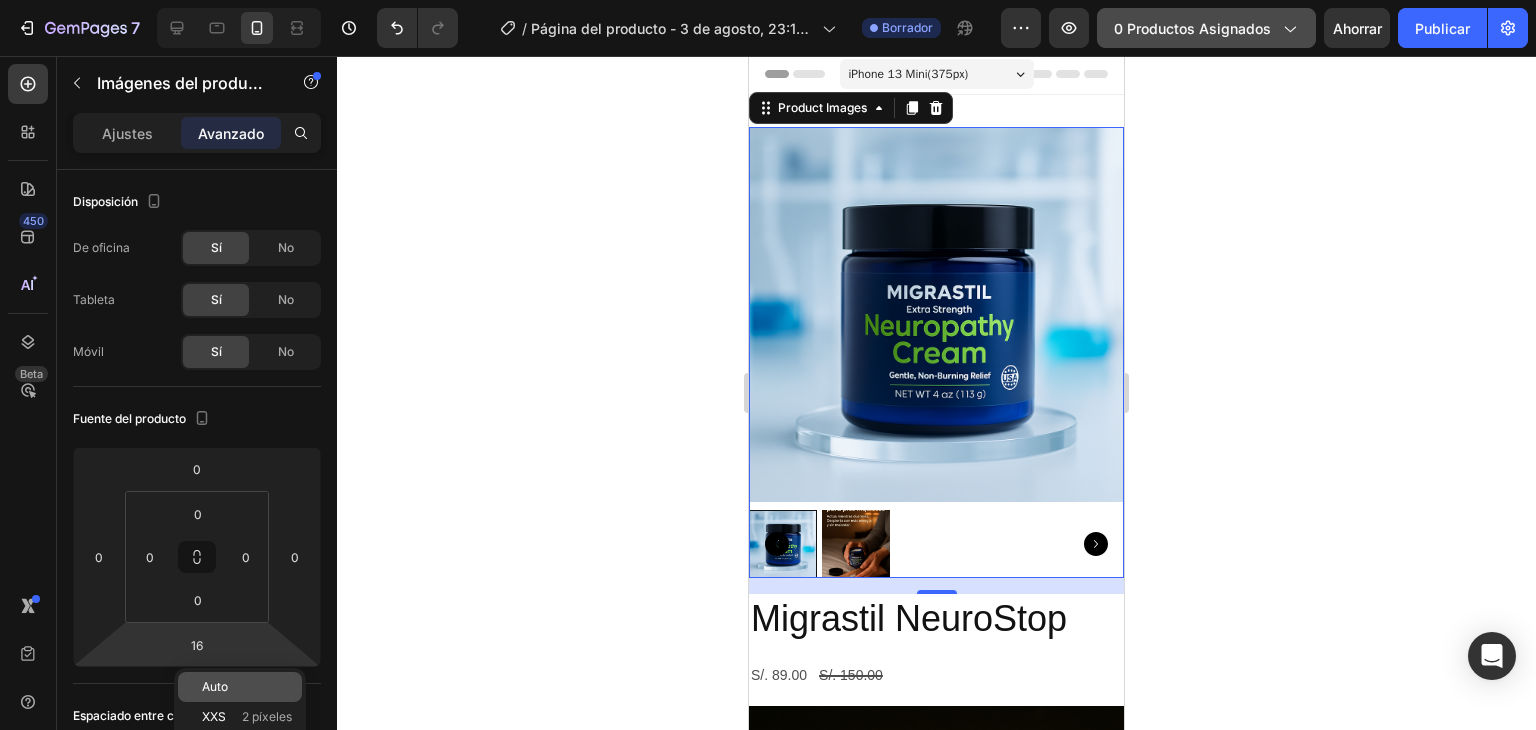 type 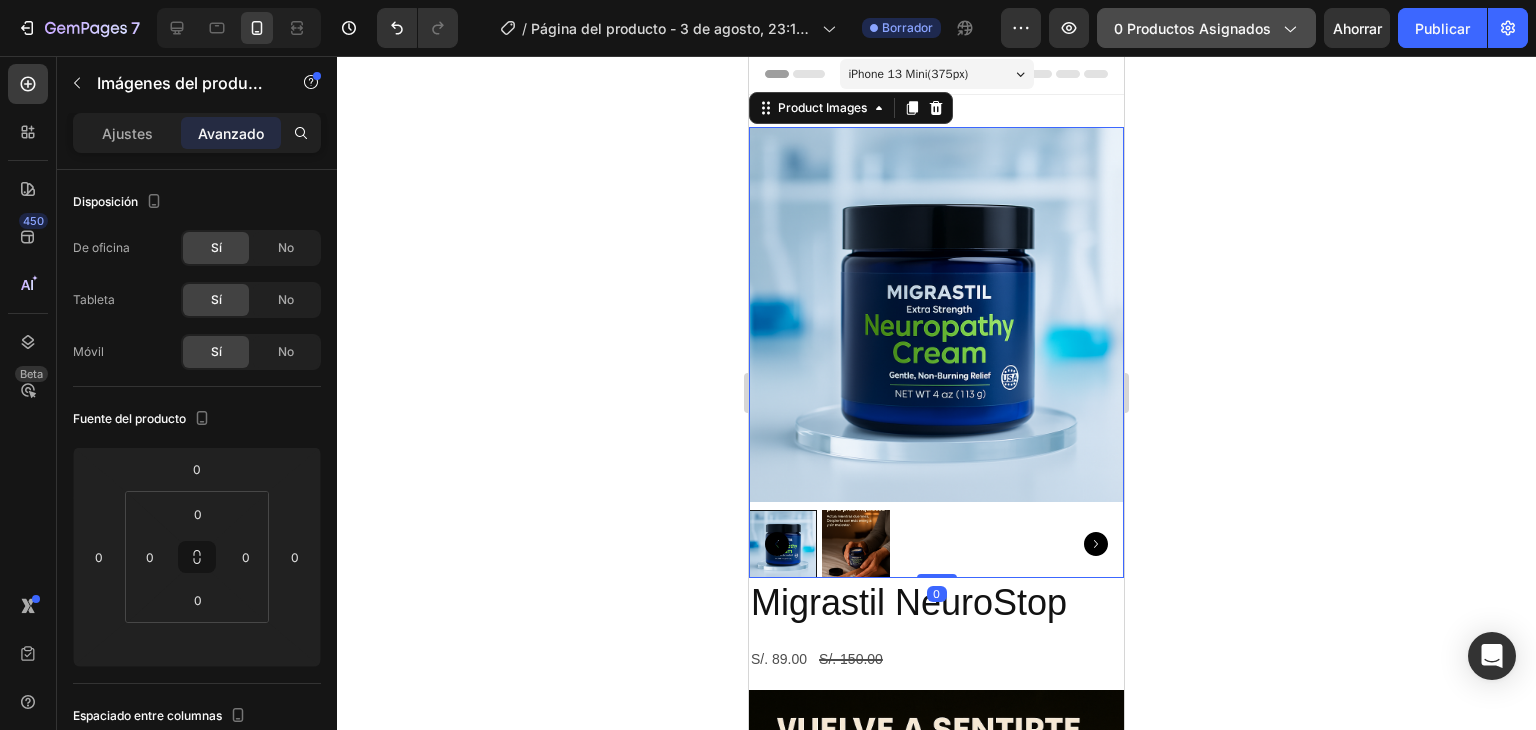 click 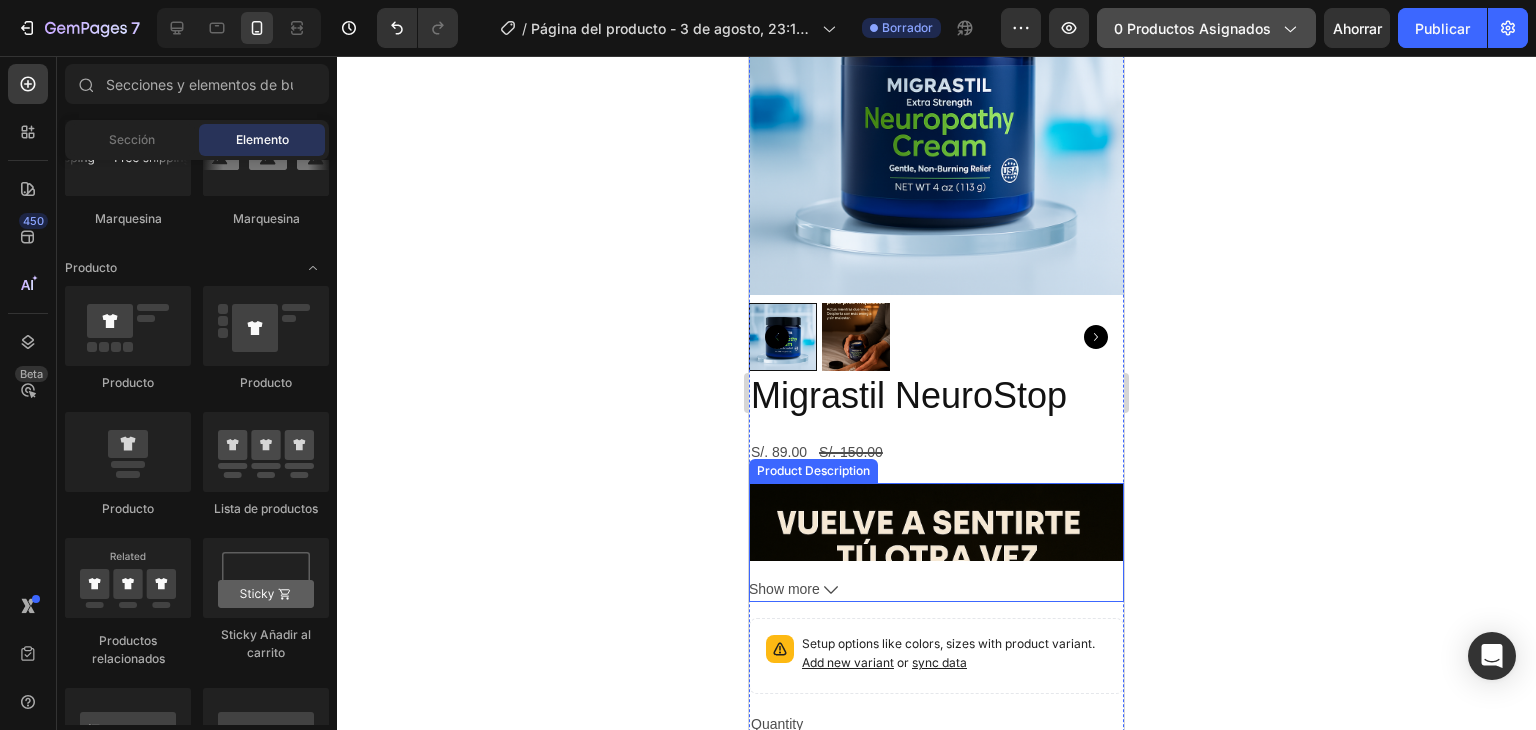 scroll, scrollTop: 202, scrollLeft: 0, axis: vertical 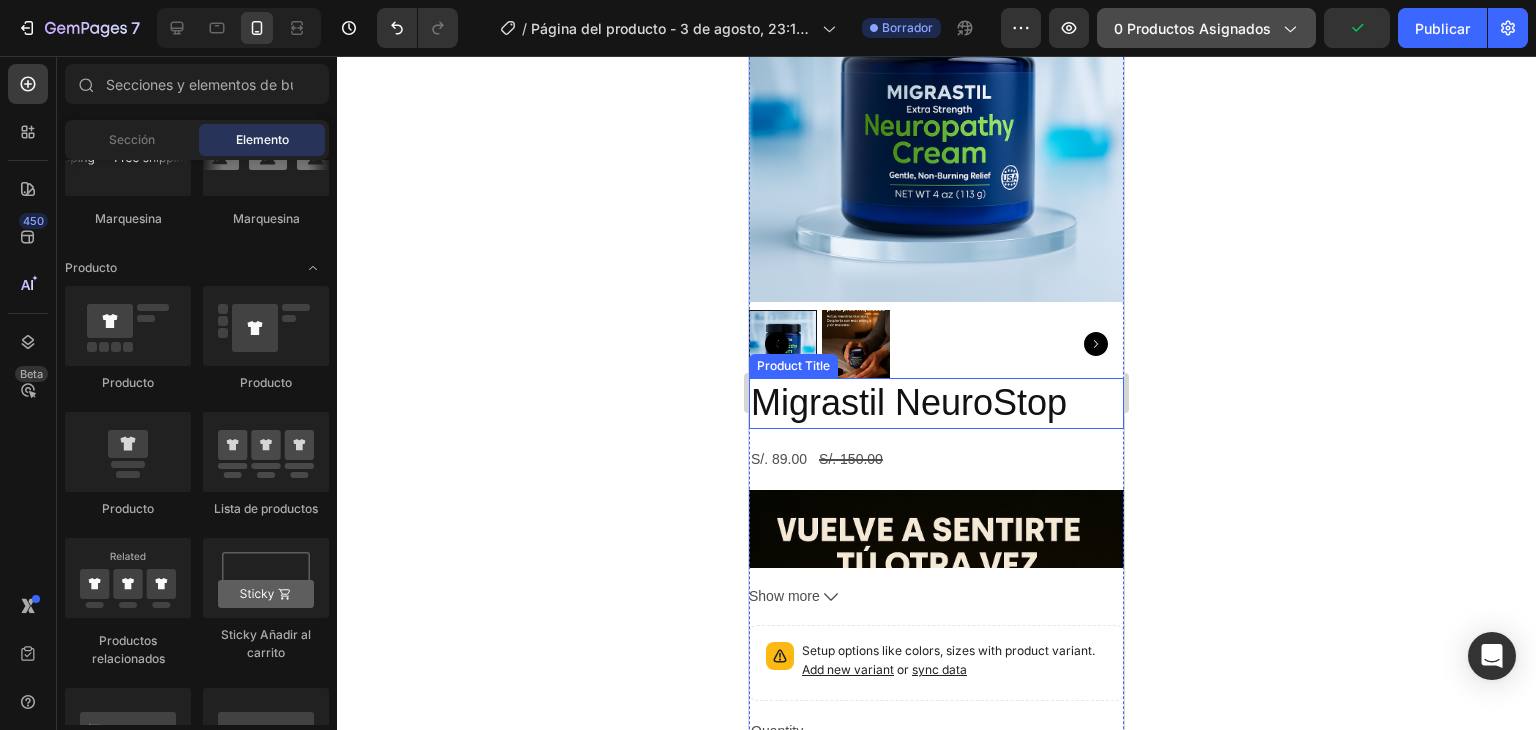 click on "Migrastil NeuroStop" at bounding box center [936, 403] 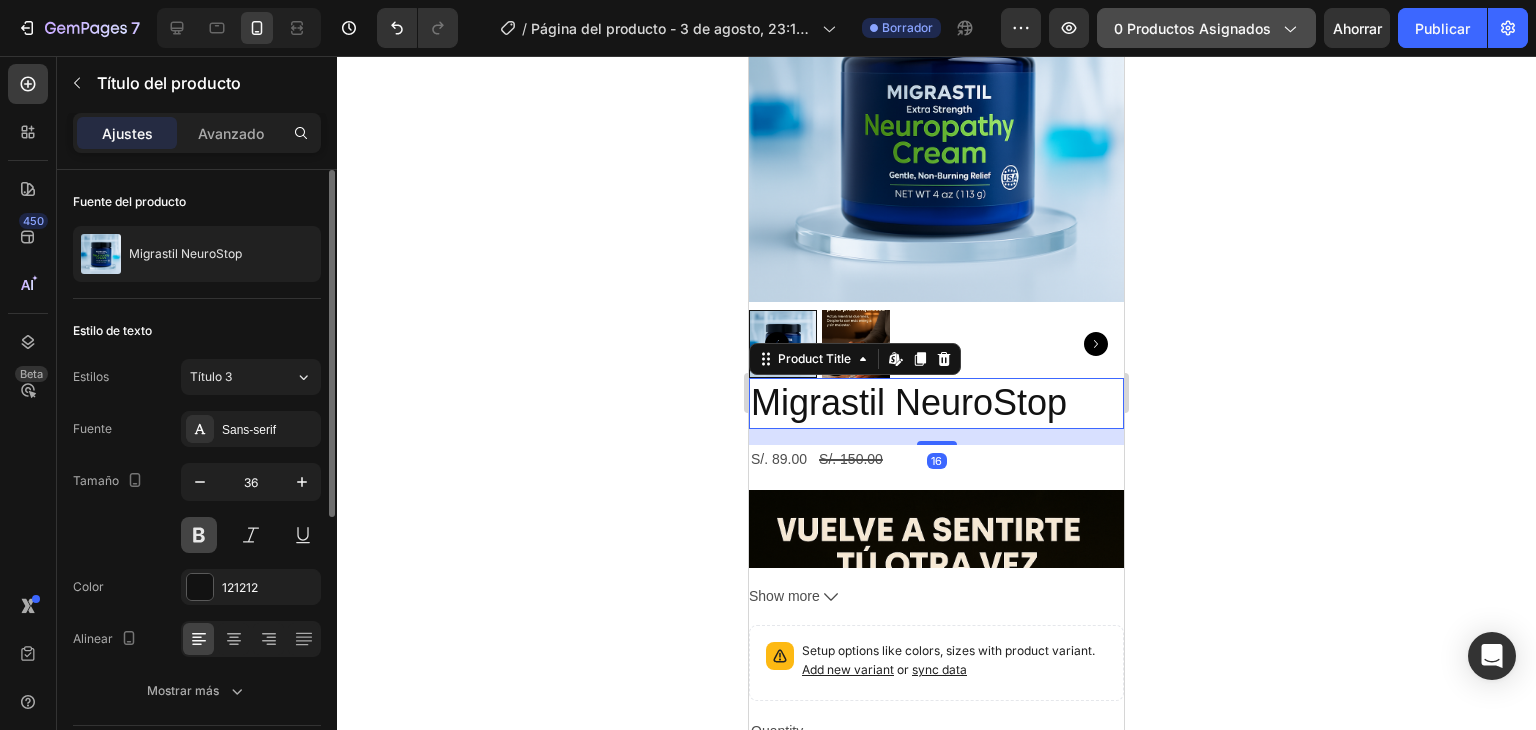 click at bounding box center [199, 535] 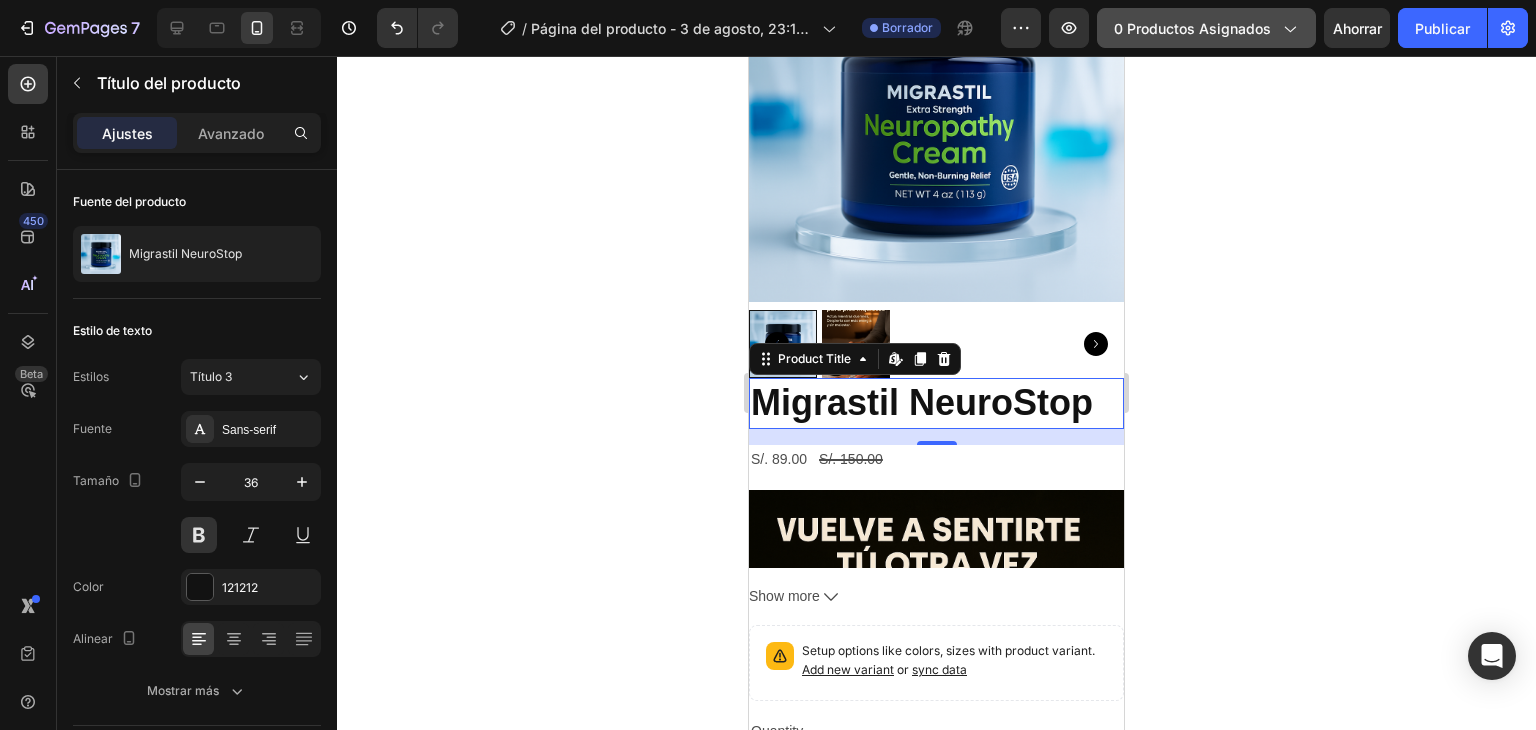 click 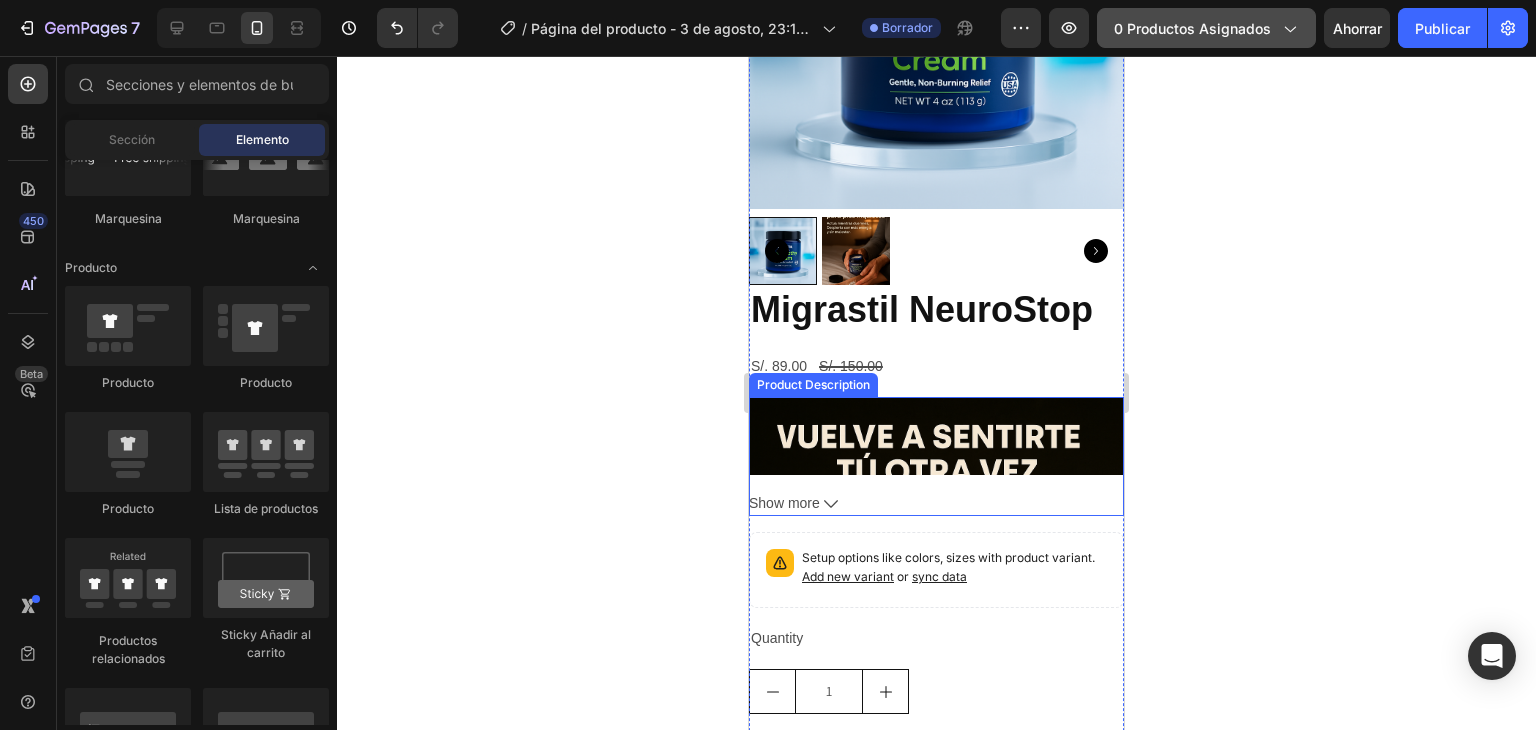 scroll, scrollTop: 302, scrollLeft: 0, axis: vertical 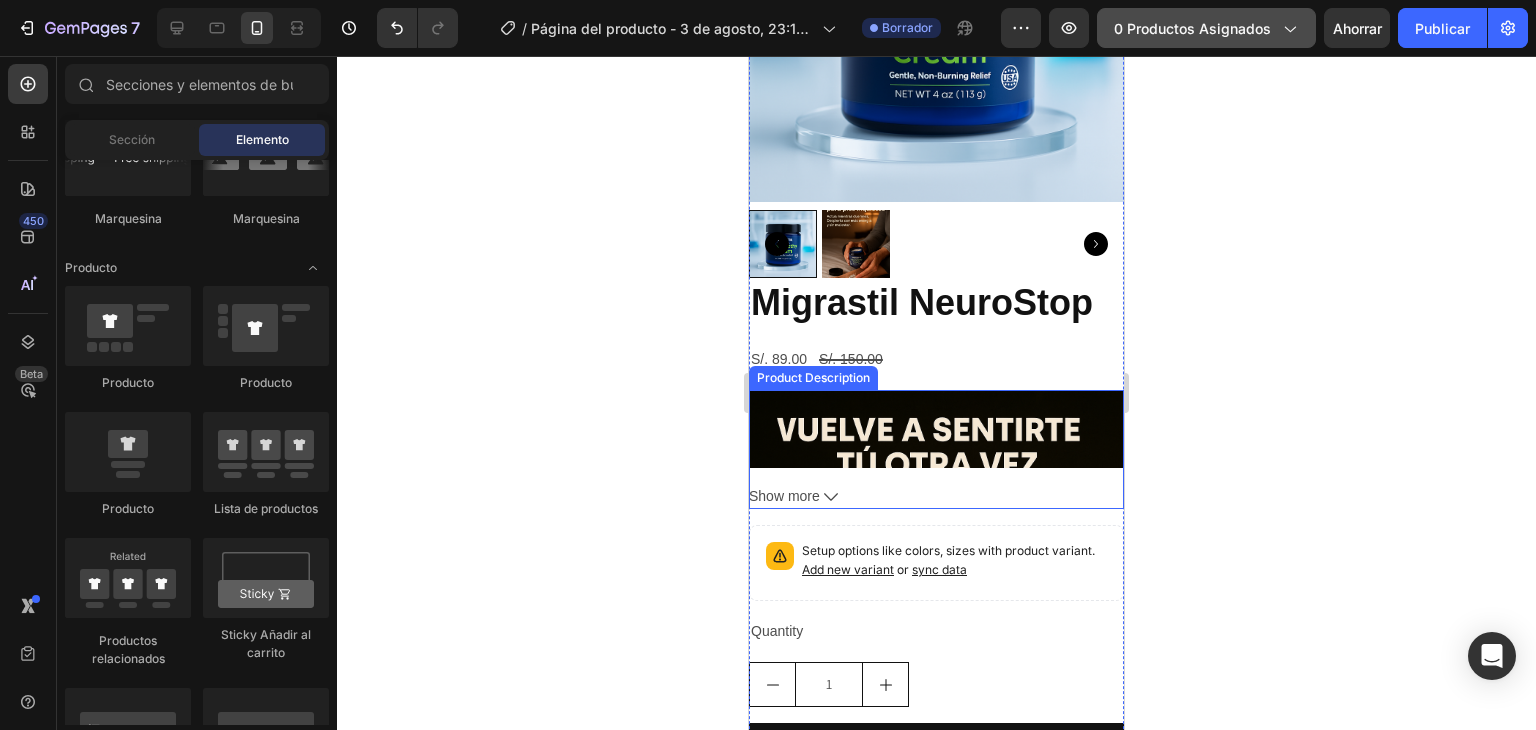 click at bounding box center [936, 671] 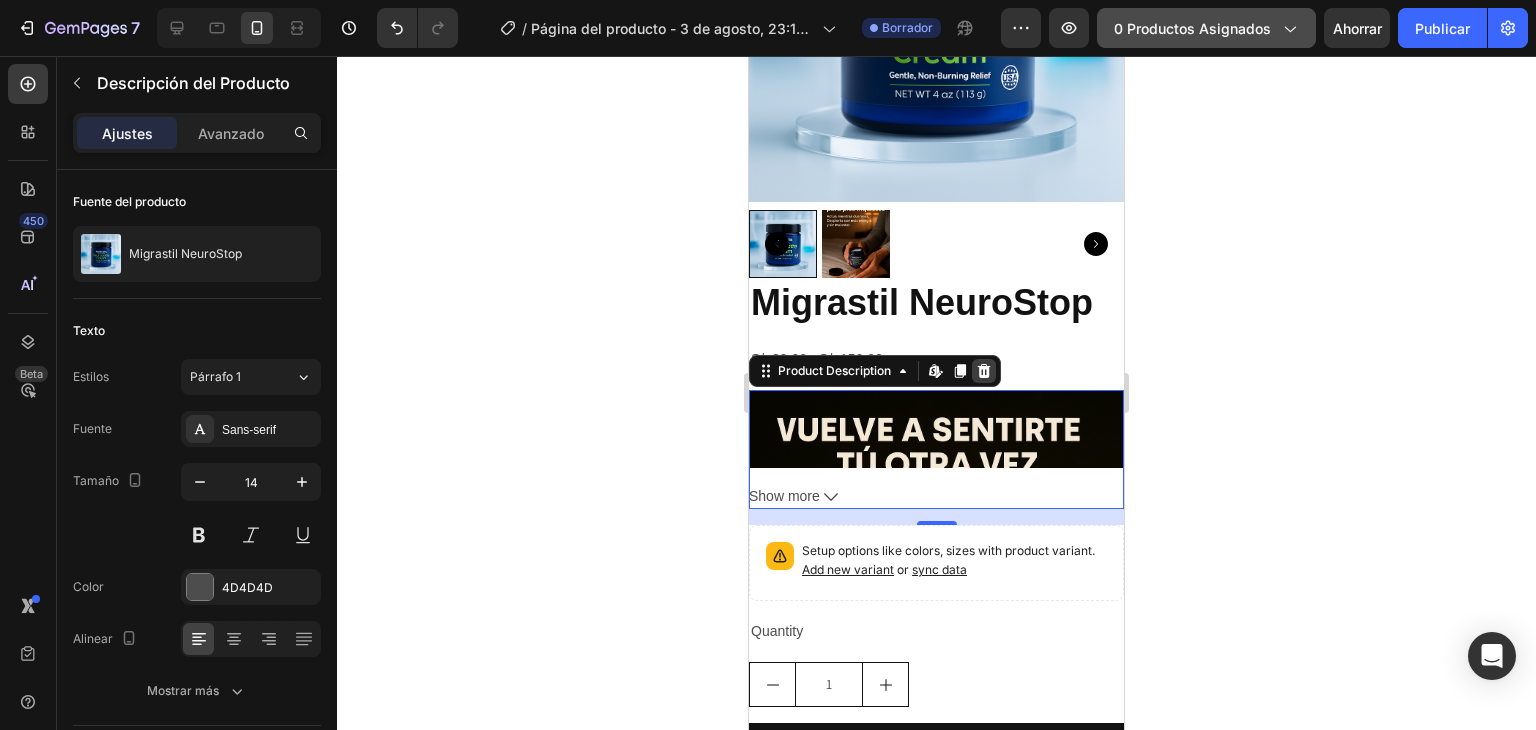 click 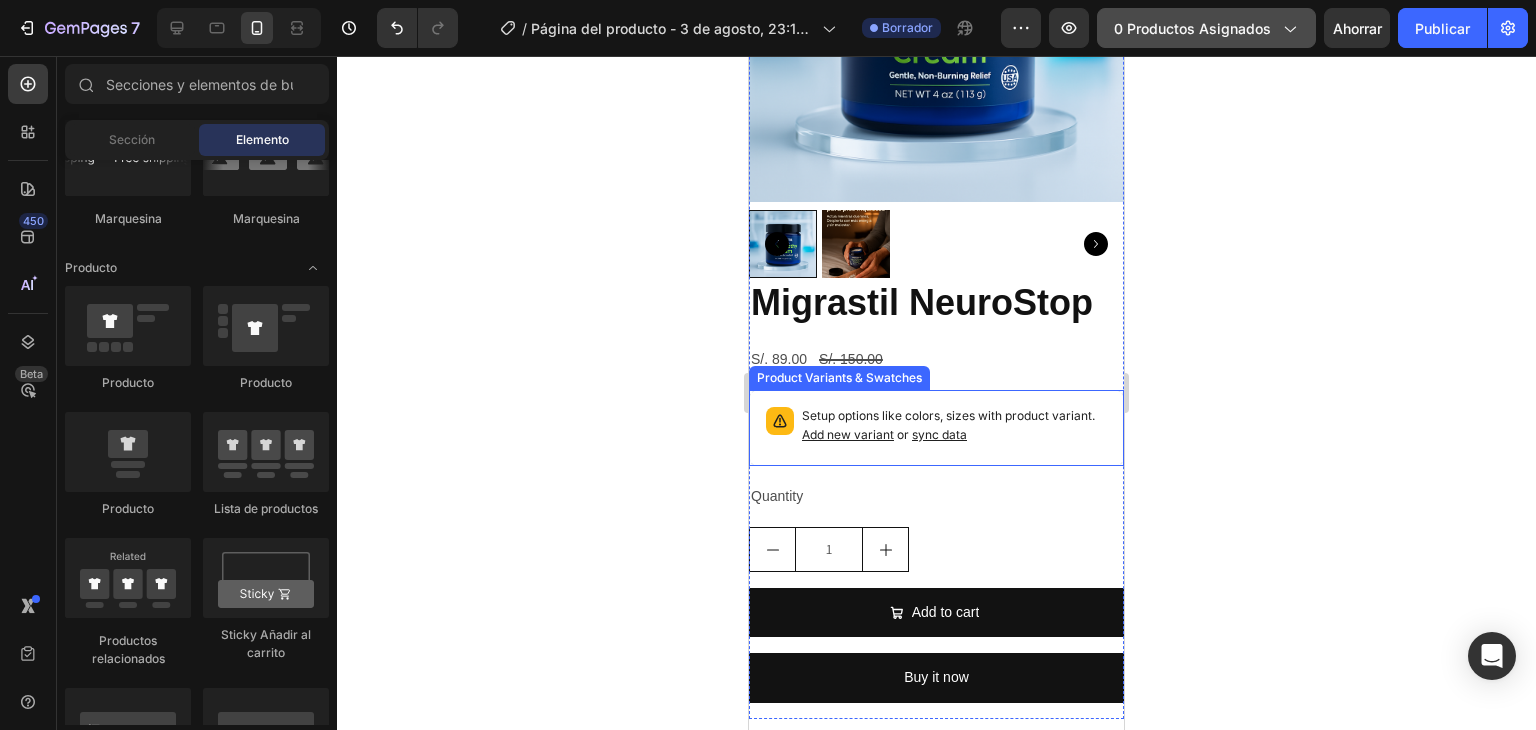 click on "Setup options like colors, sizes with product variant.       Add new variant   or   sync data" at bounding box center [954, 426] 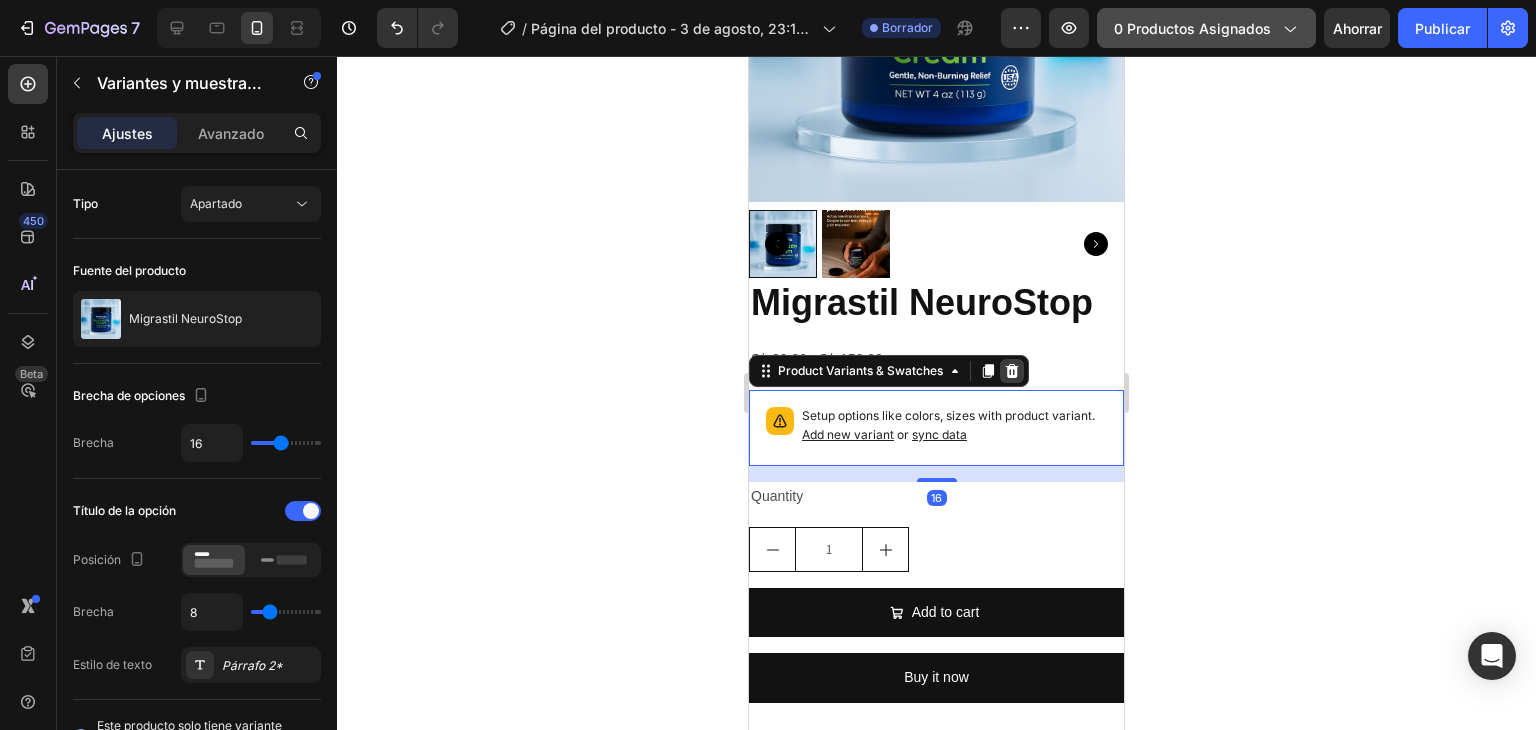 click 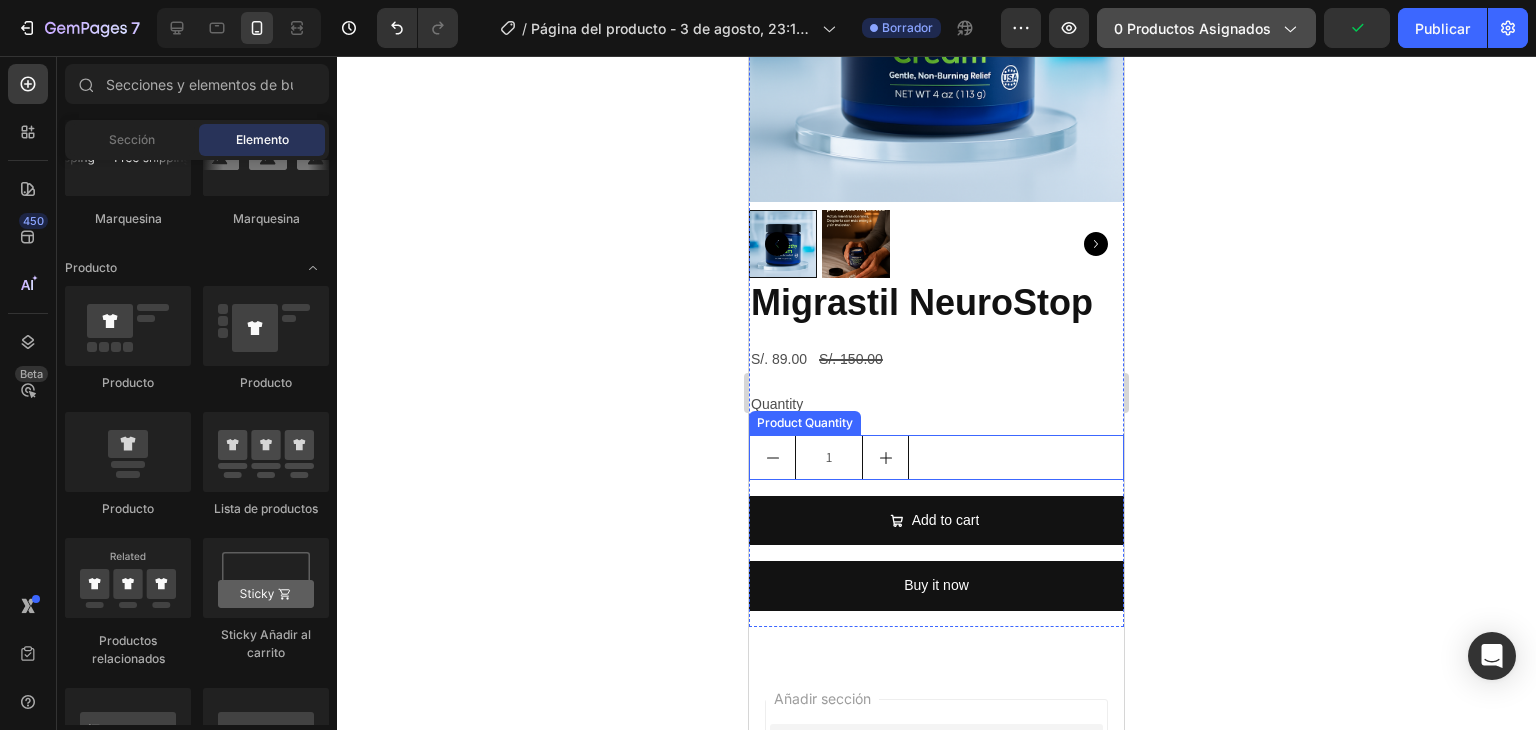 click on "1" at bounding box center [936, 457] 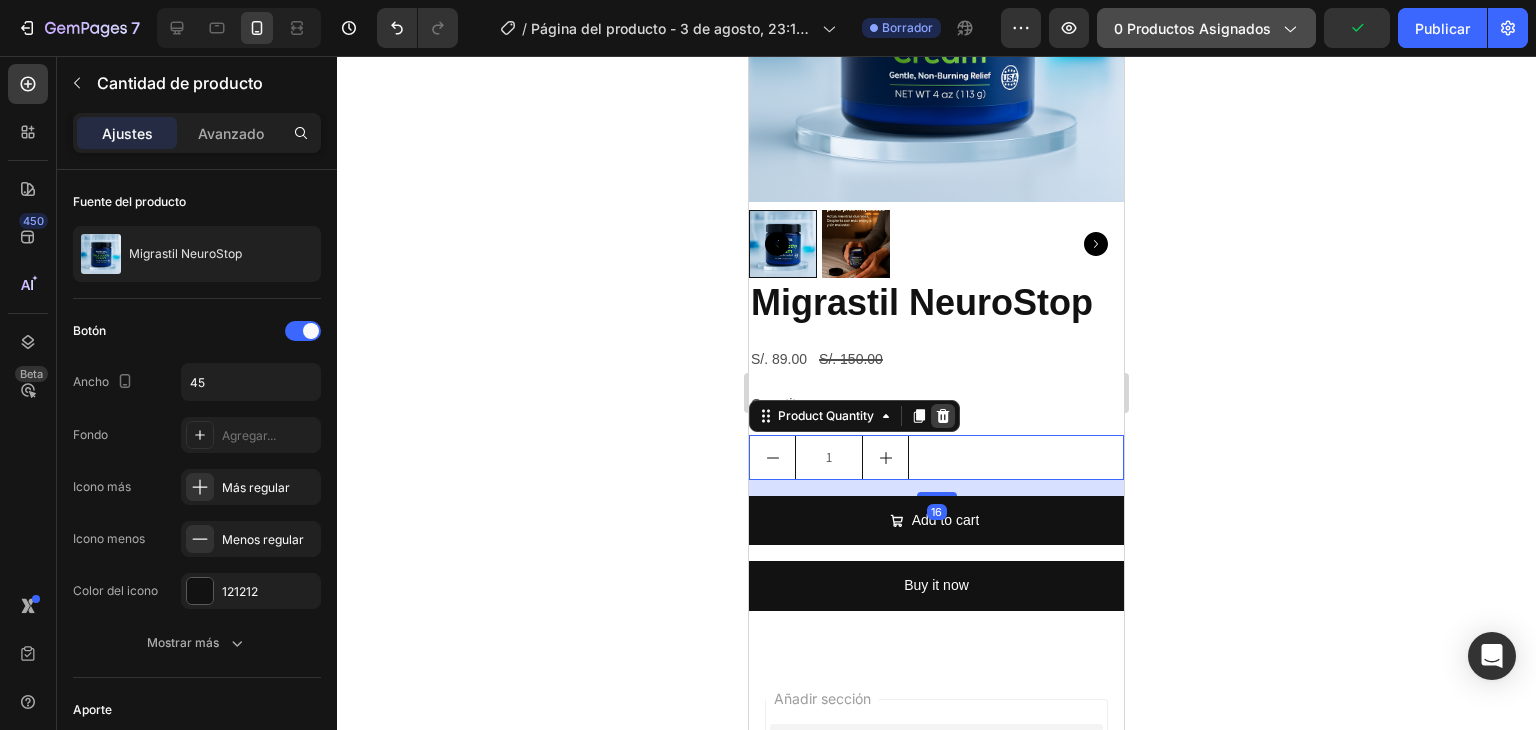click 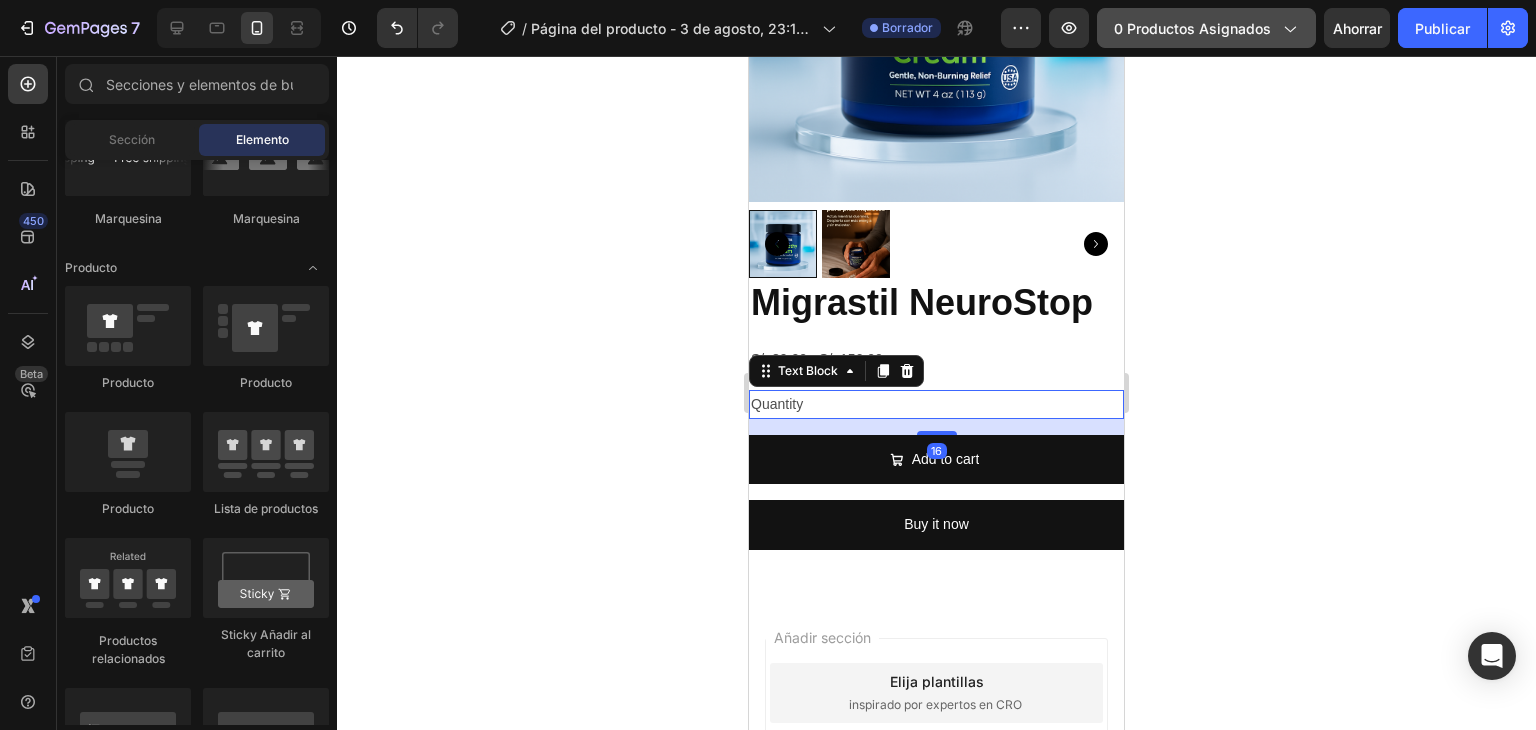 click on "Quantity" at bounding box center [936, 404] 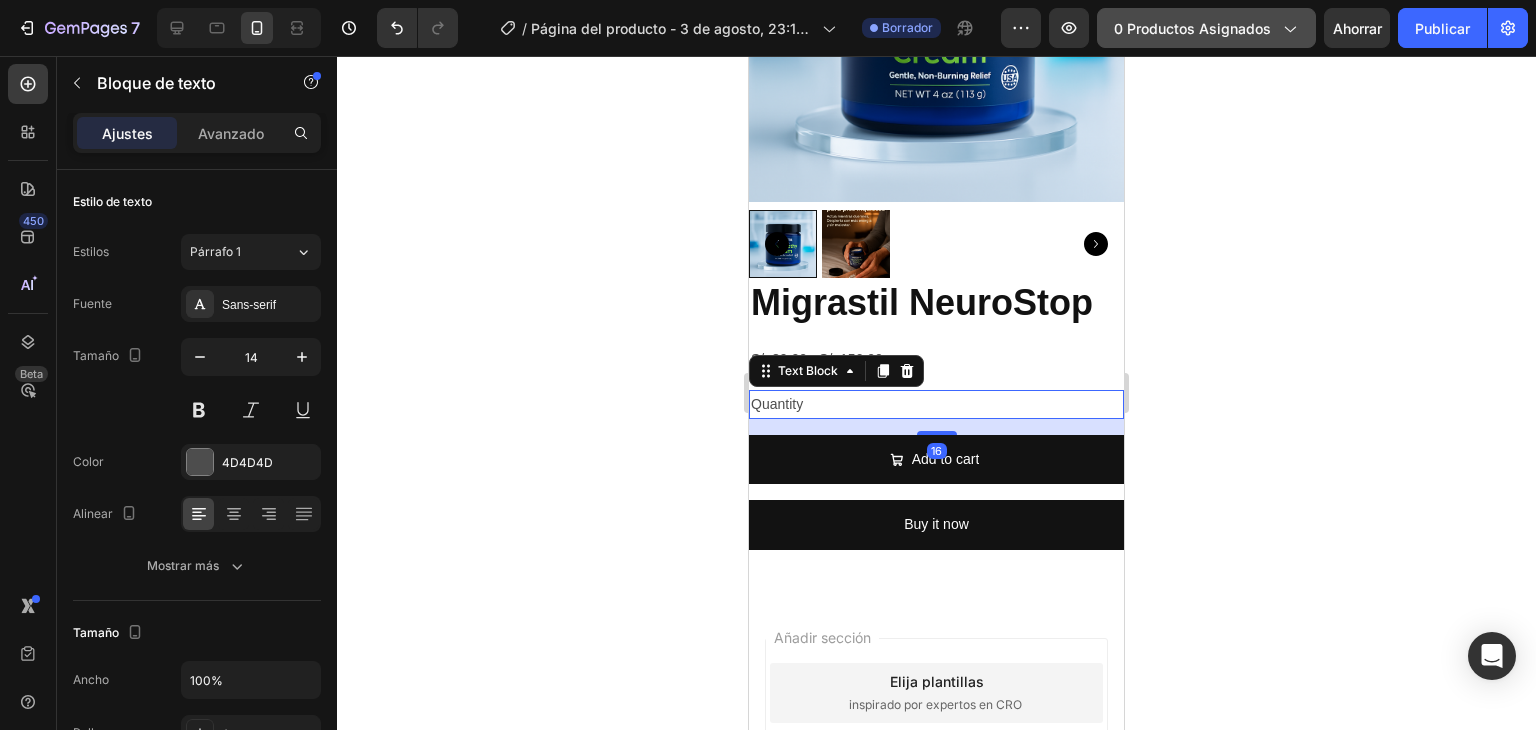 click 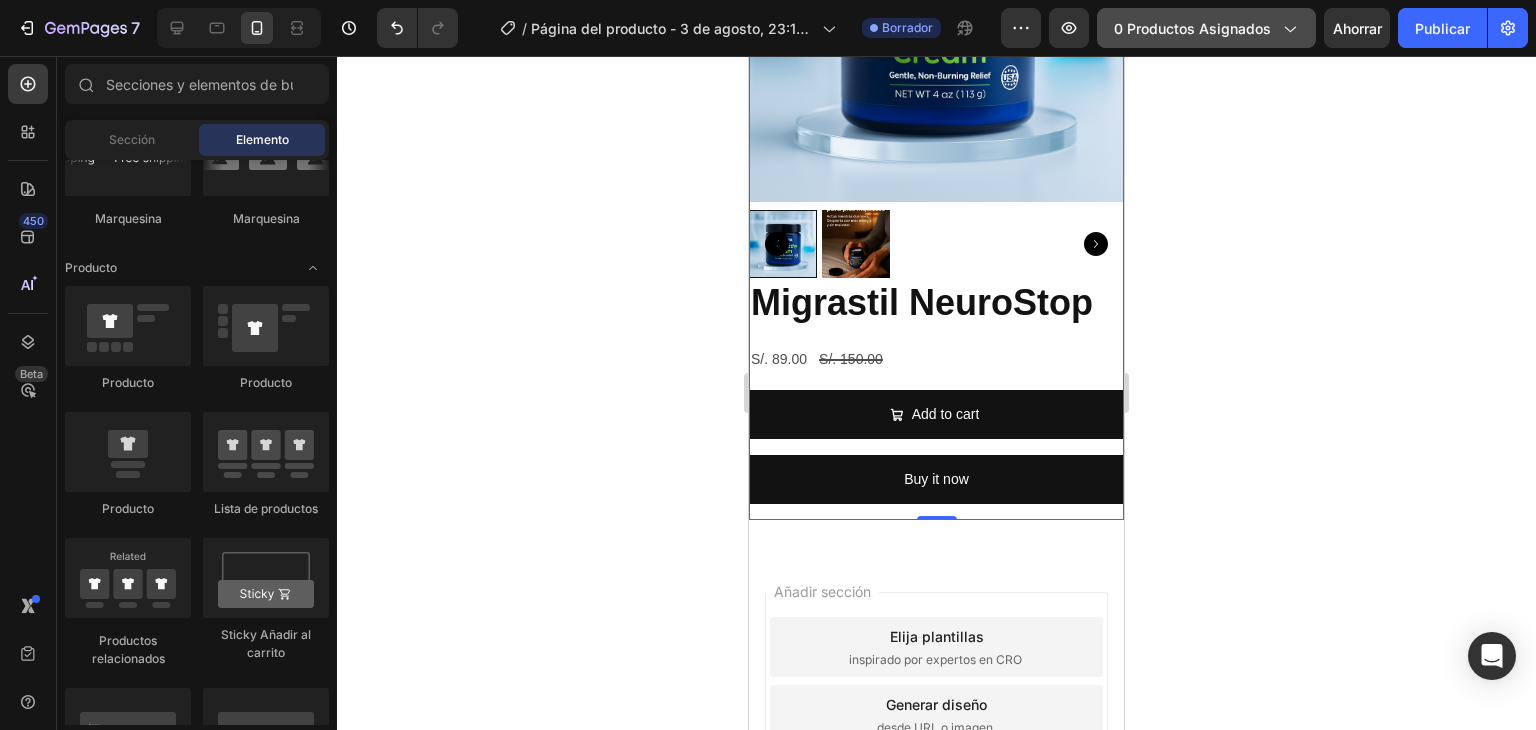 click on "Migrastil NeuroStop Product Title S/. 89.00 Product Price Product Price S/. 150.00 Product Price Product Price Row
Add to cart Add to Cart Buy it now Dynamic Checkout" at bounding box center (936, 399) 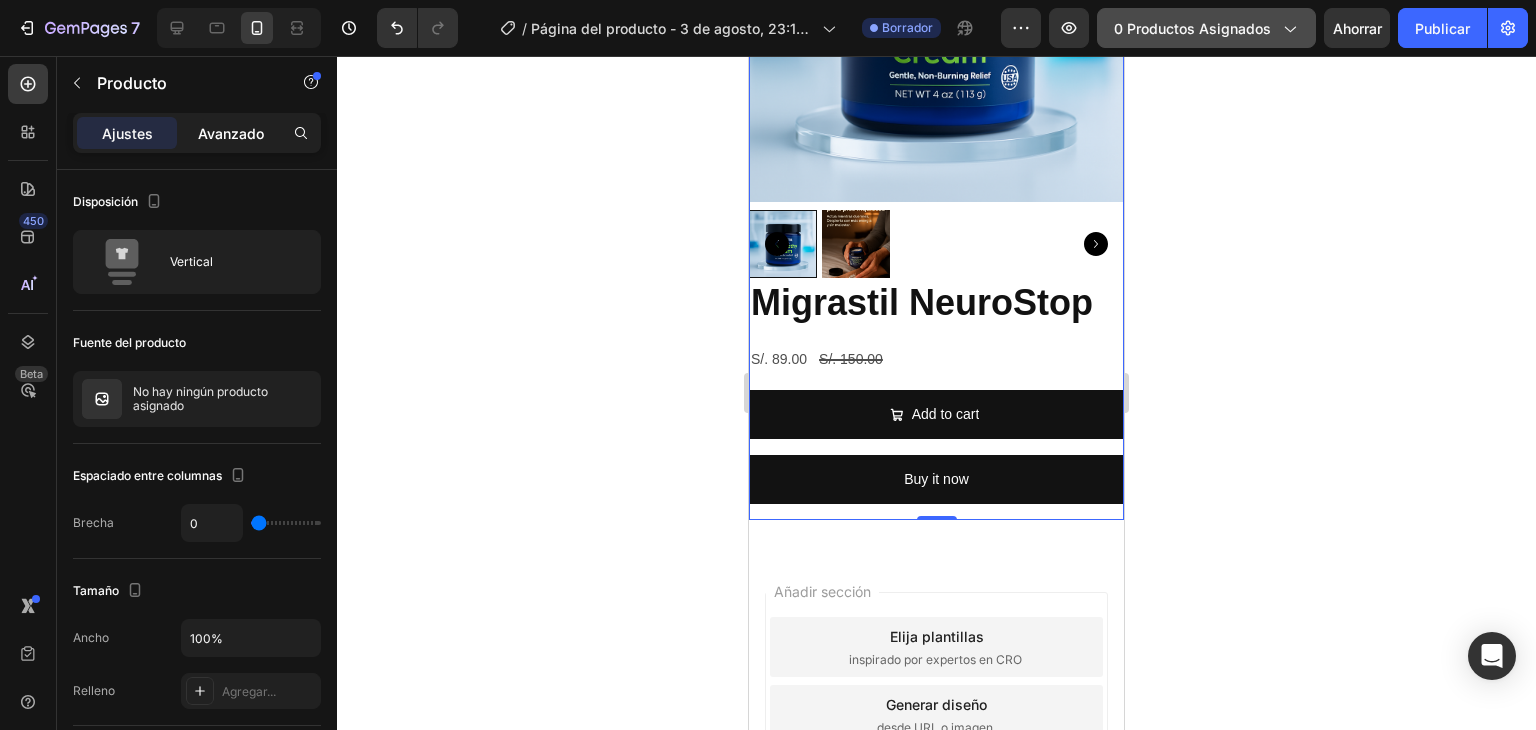 click on "Avanzado" at bounding box center (231, 133) 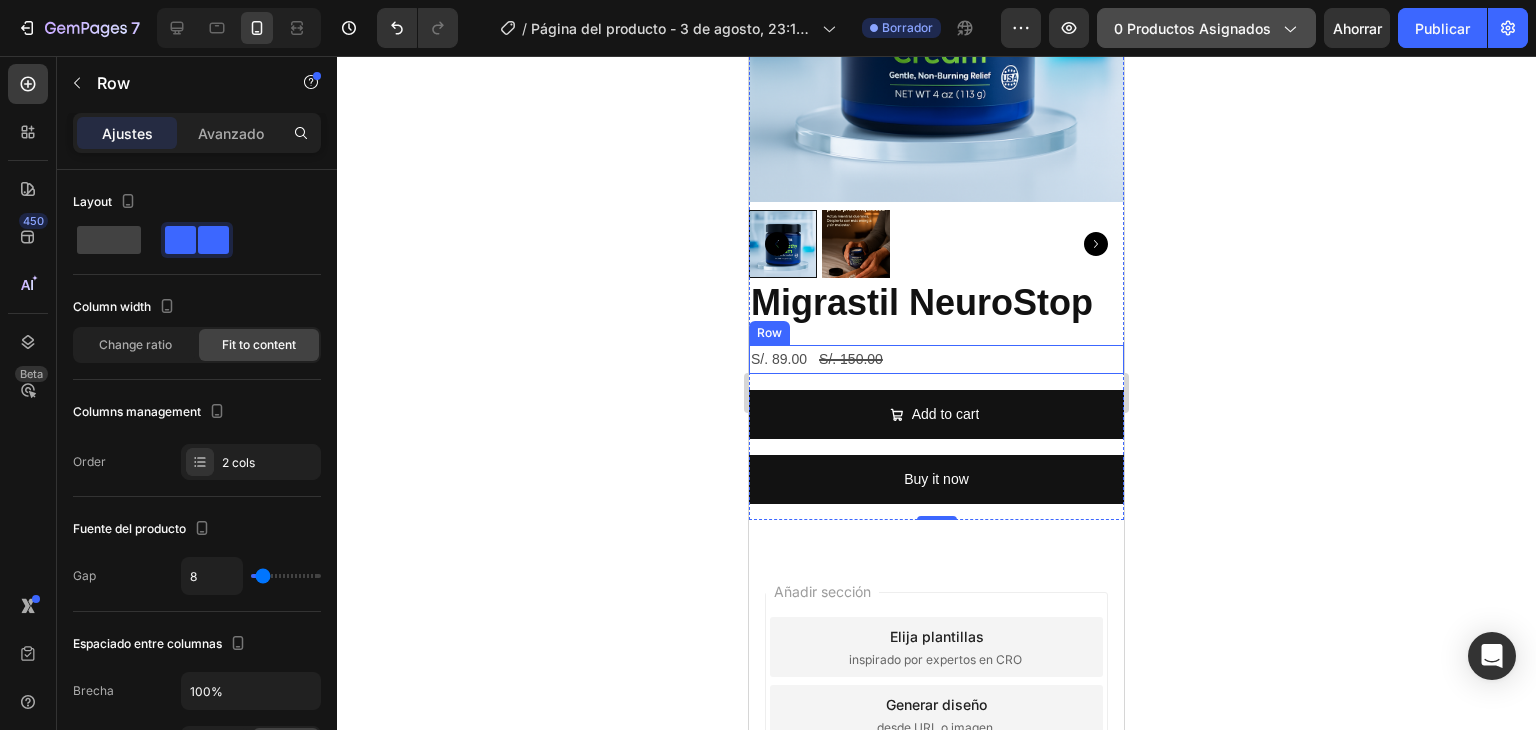 click on "S/. 89.00 Product Price Product Price S/. 150.00 Product Price Product Price Row" at bounding box center [936, 359] 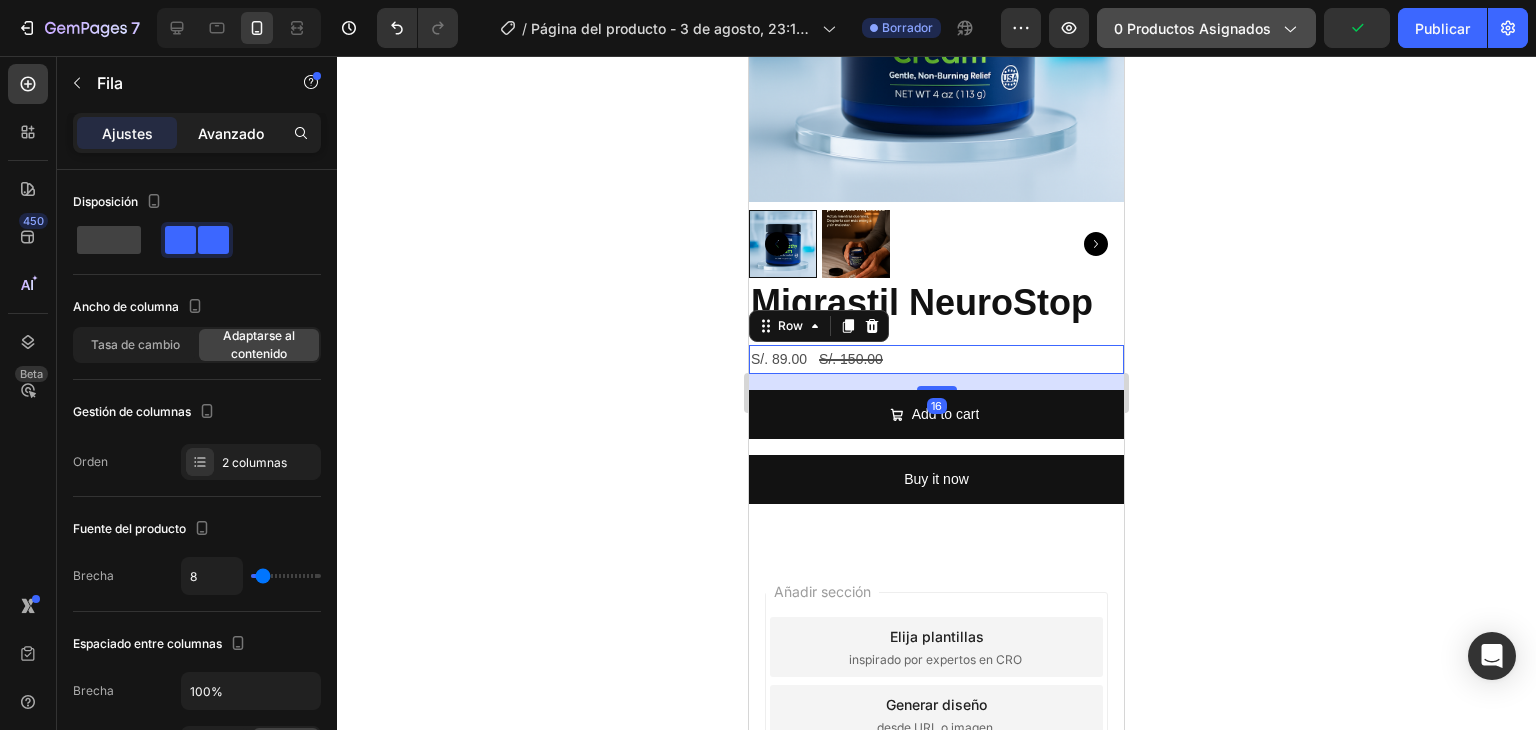 click on "Avanzado" at bounding box center (231, 133) 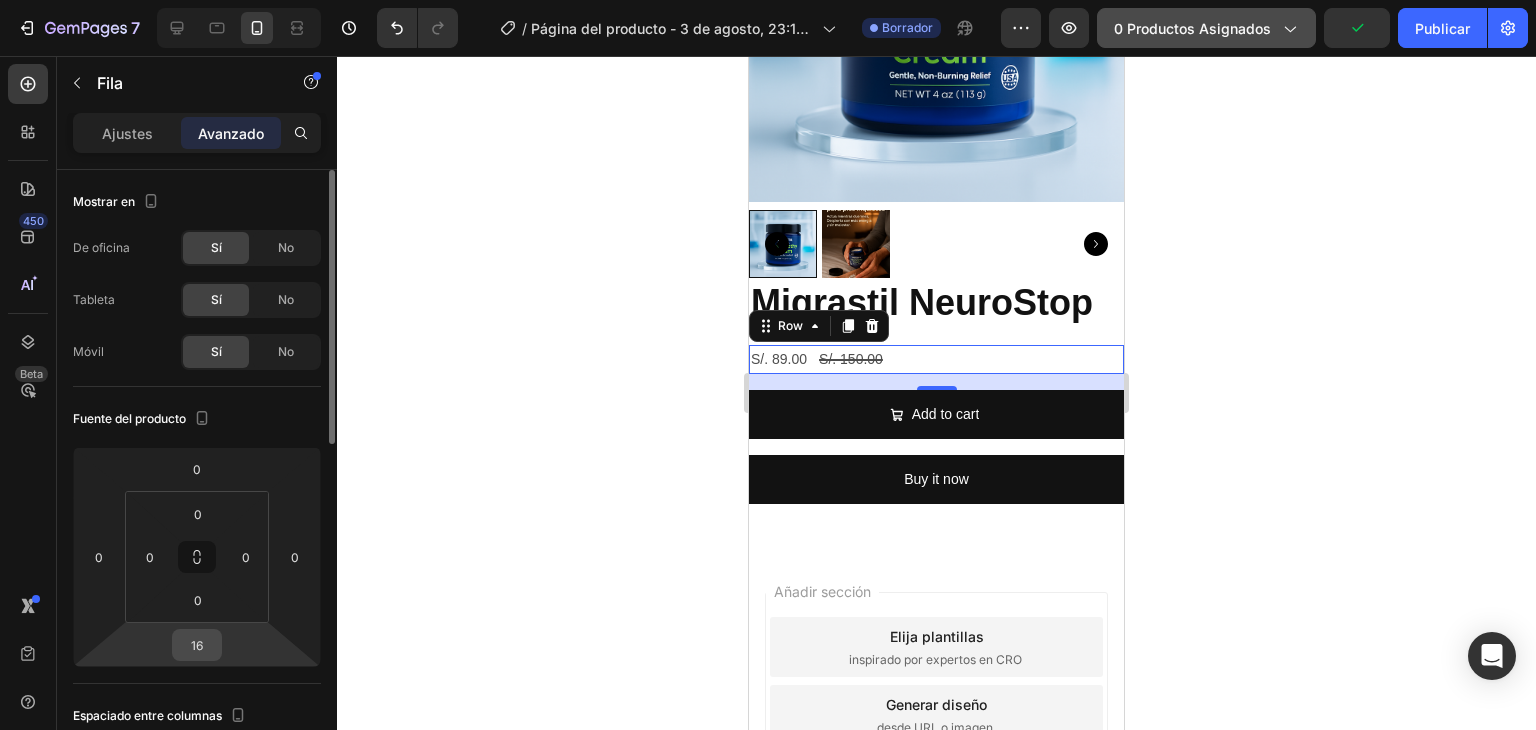 click on "16" at bounding box center [197, 645] 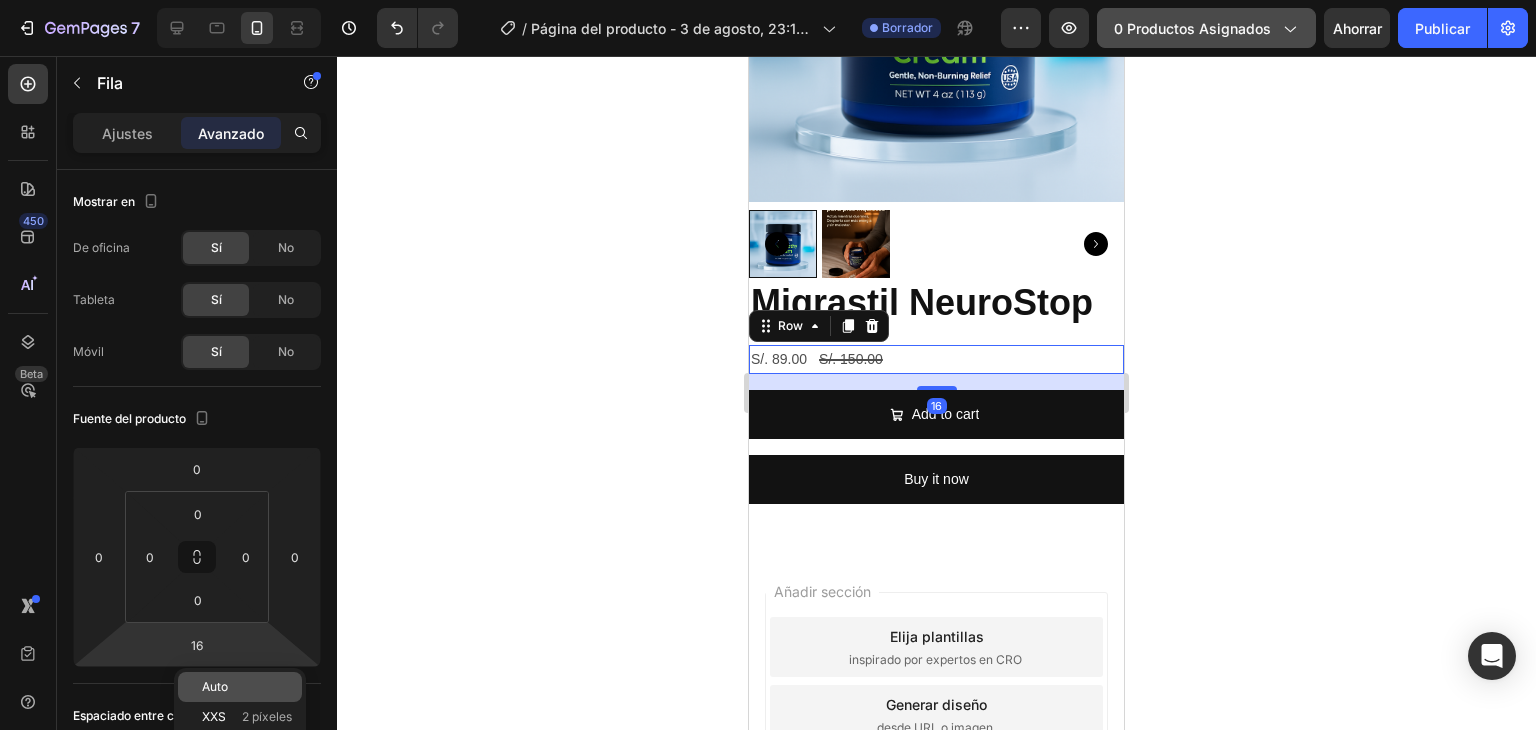 click on "Auto" at bounding box center [215, 686] 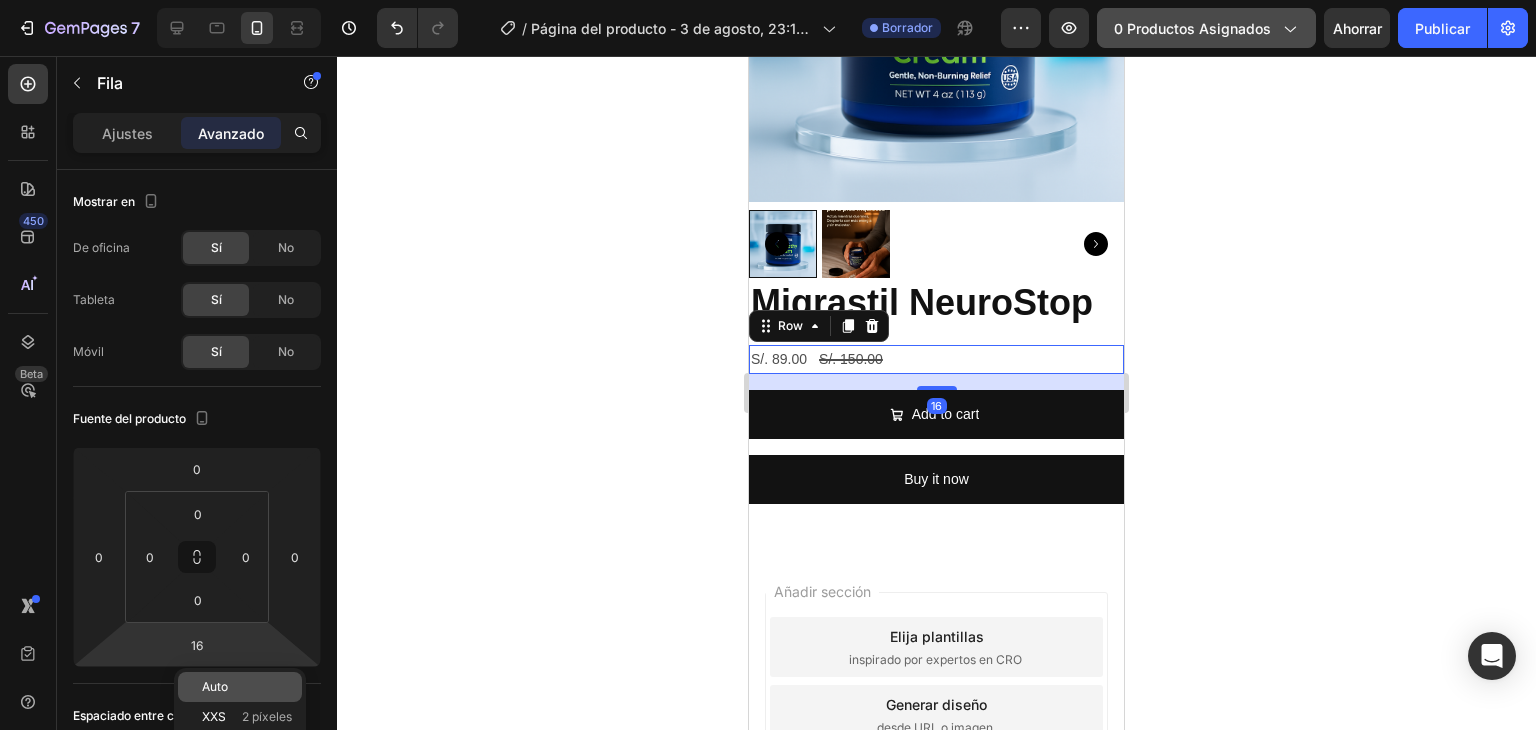 type 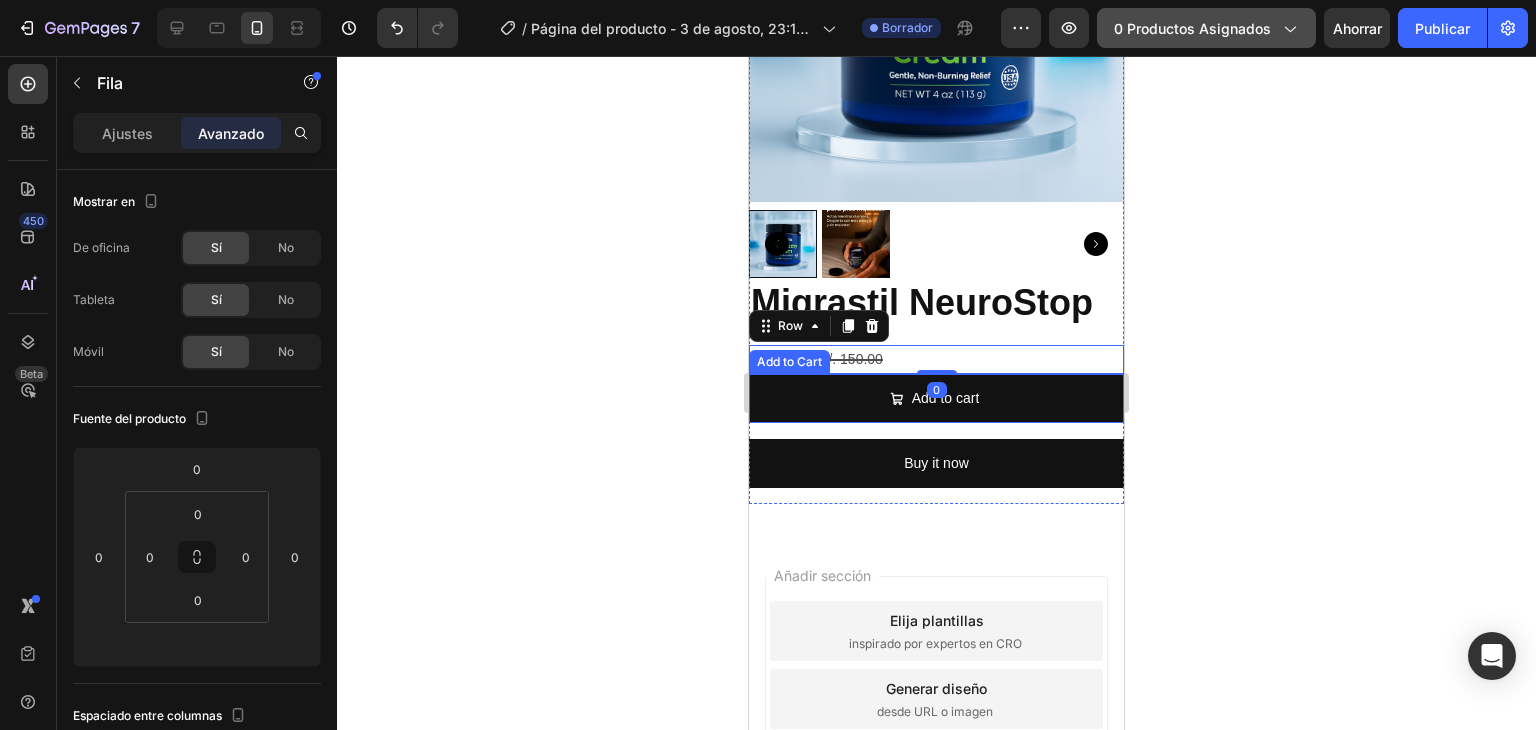 click on "Add to cart Add to Cart" at bounding box center (936, 406) 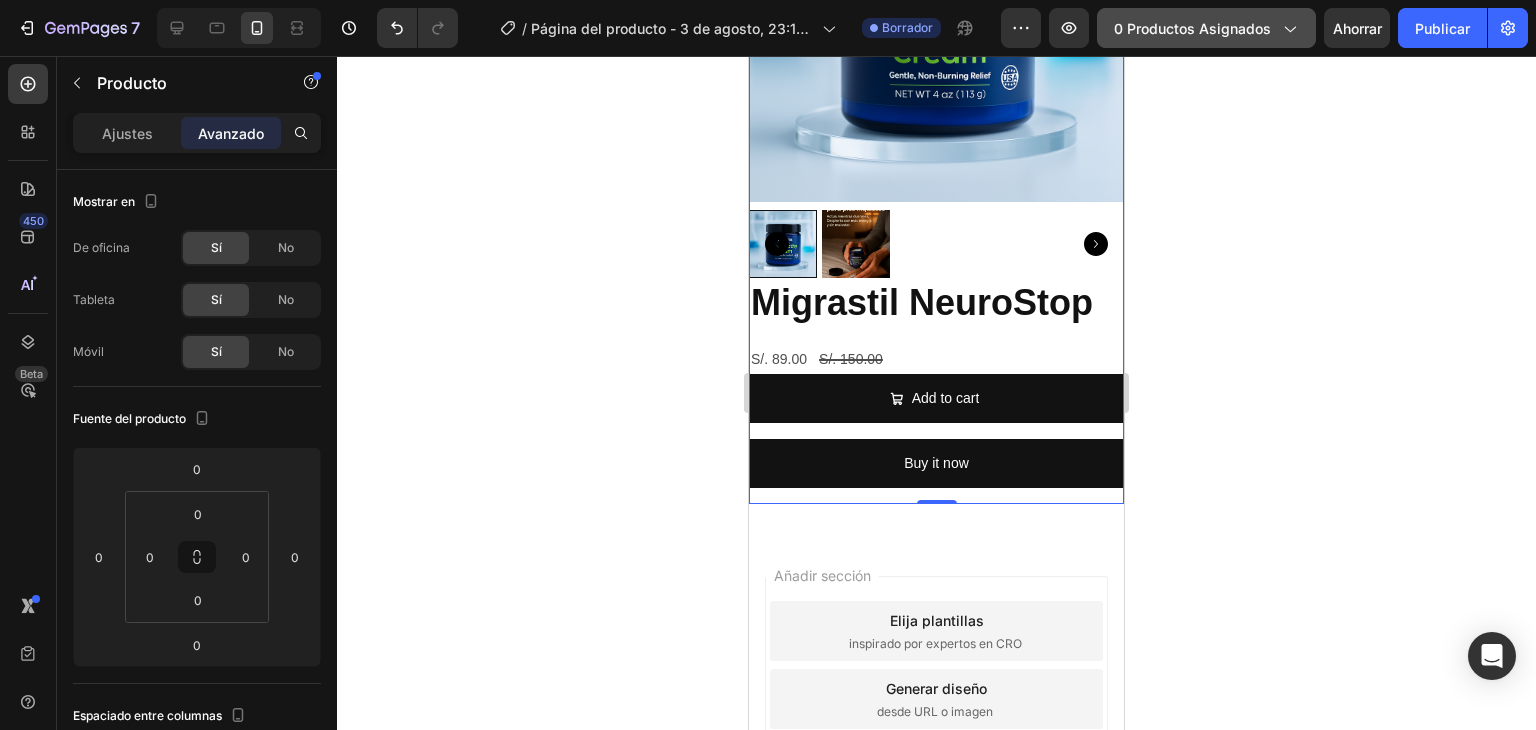 click on "Add to cart Add to Cart" at bounding box center [936, 406] 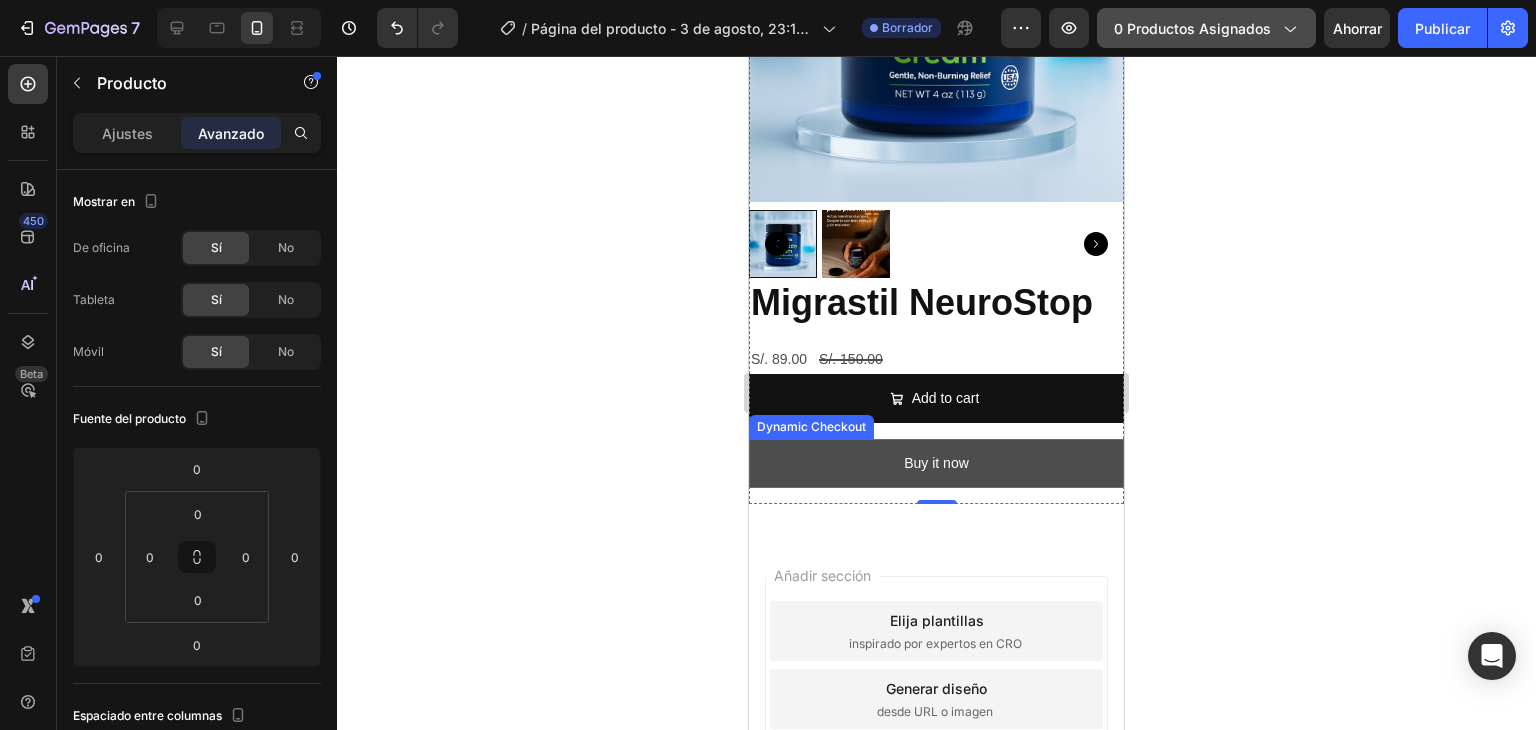click on "Buy it now" at bounding box center (936, 463) 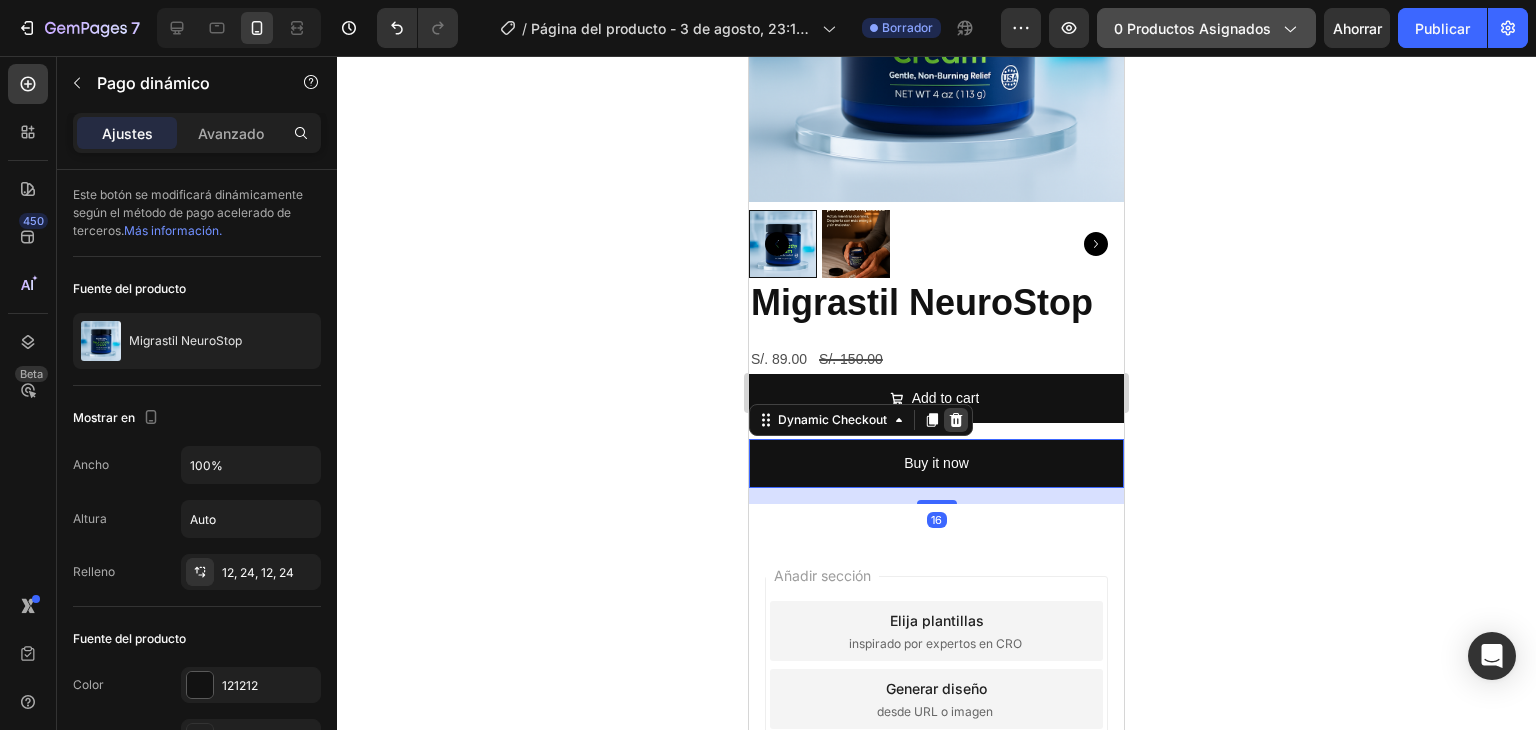 click 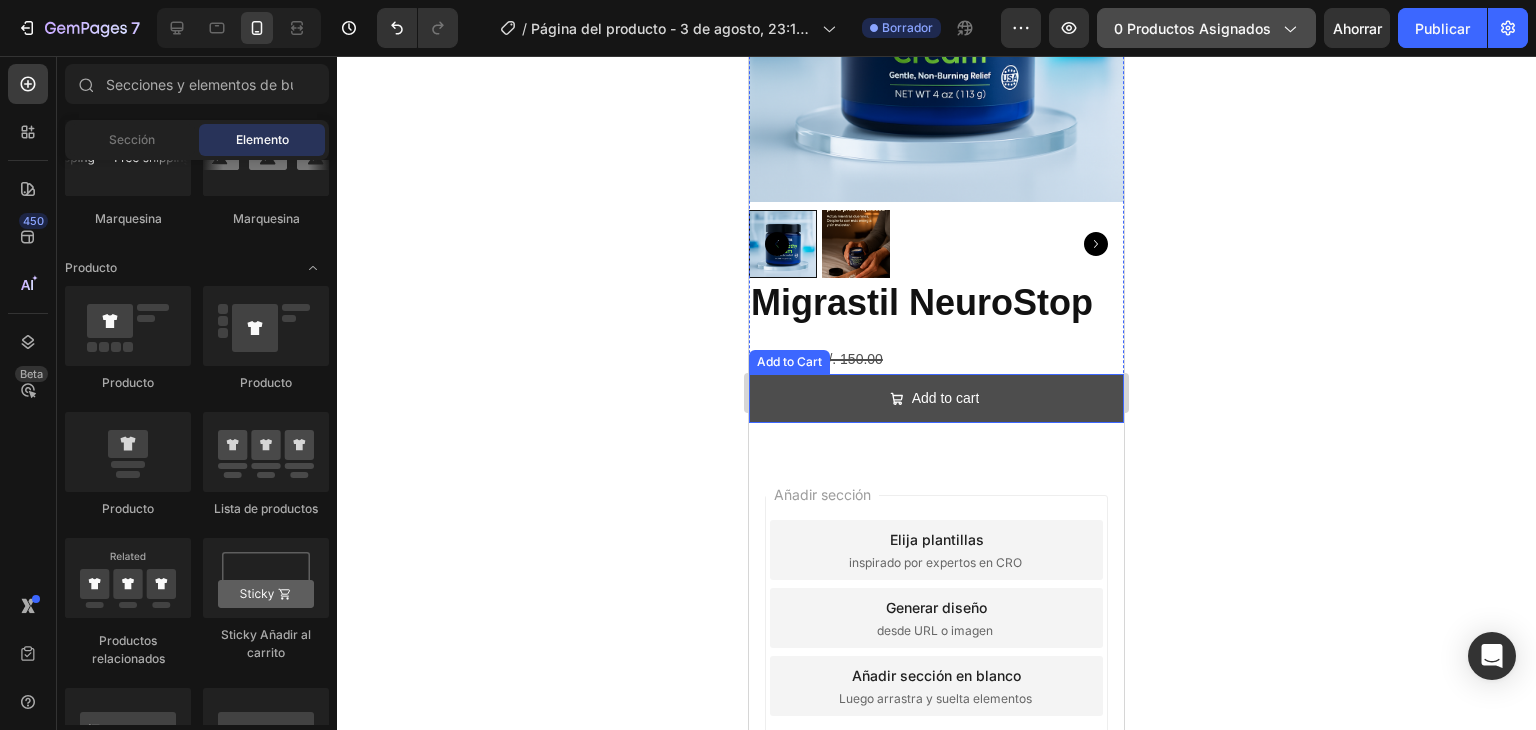 click on "Add to cart" at bounding box center [936, 398] 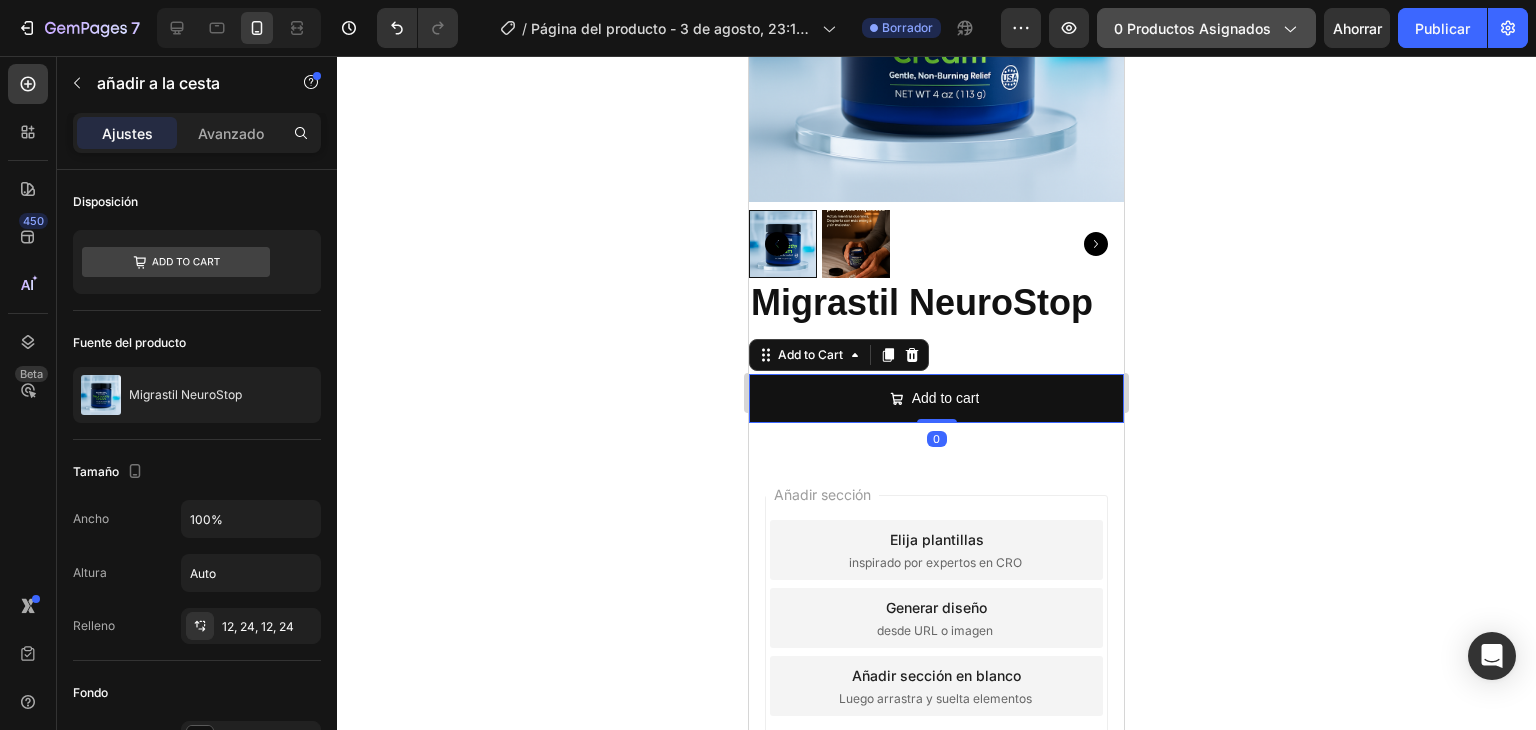 click 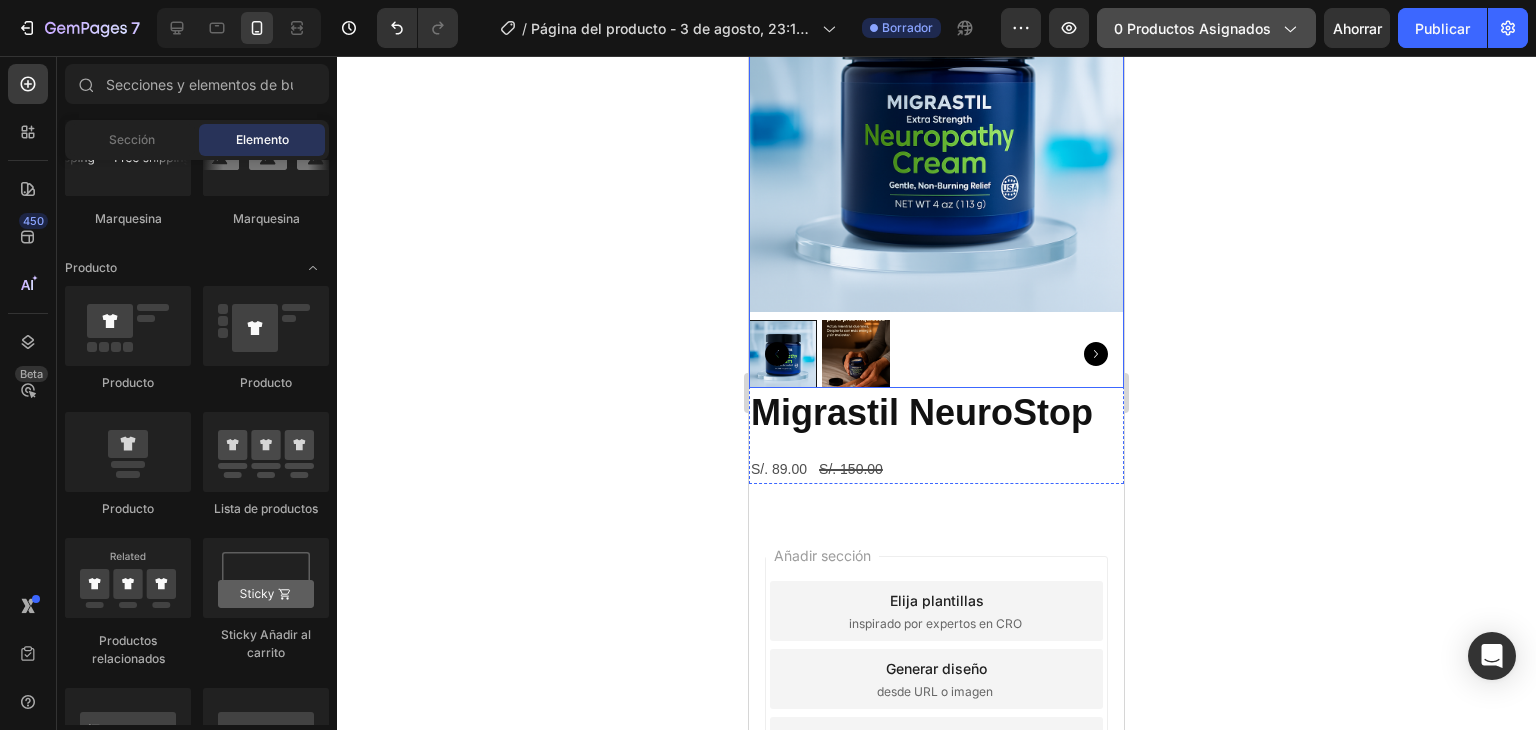 scroll, scrollTop: 200, scrollLeft: 0, axis: vertical 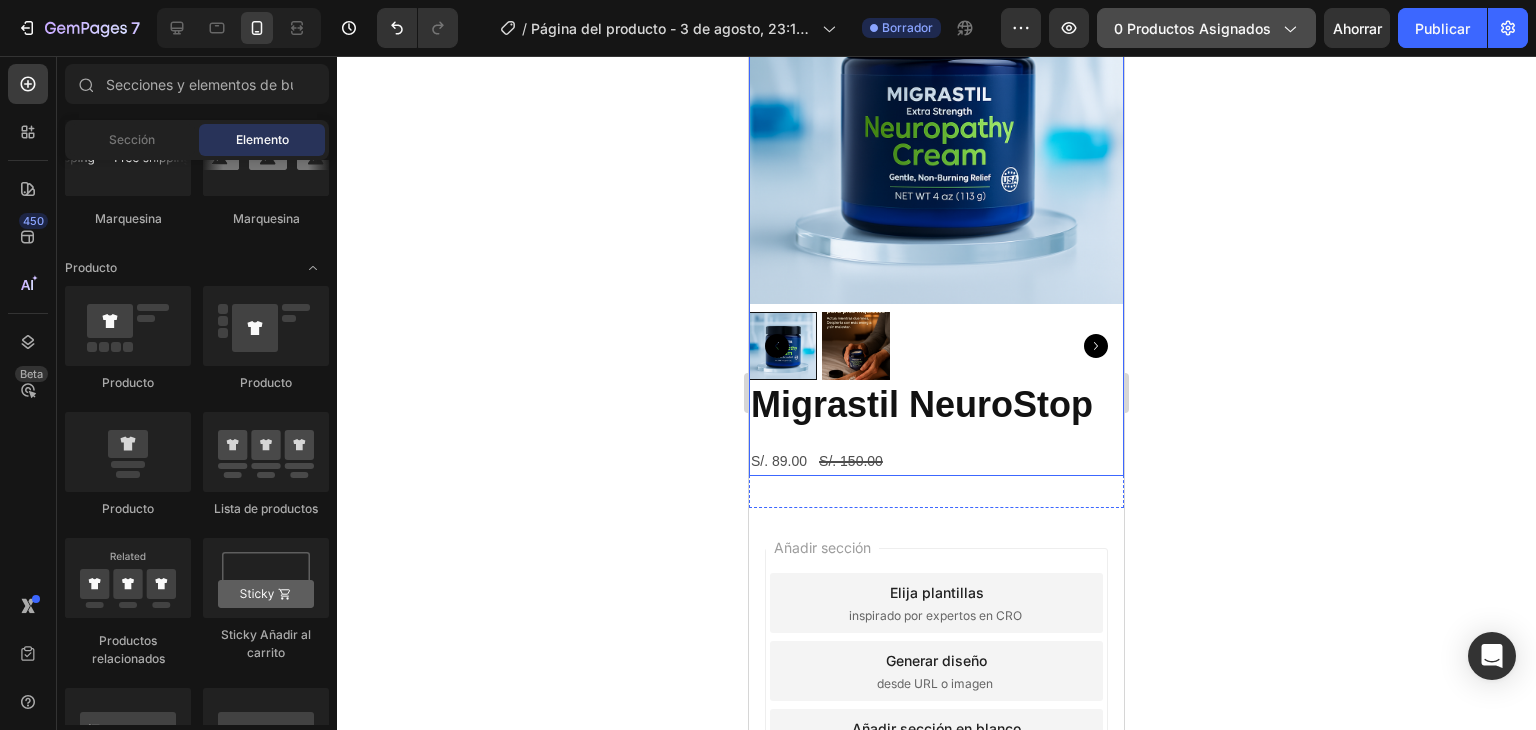 click on "Migrastil NeuroStop Product Title S/. 89.00 Product Price Product Price S/. 150.00 Product Price Product Price Row" at bounding box center [936, 428] 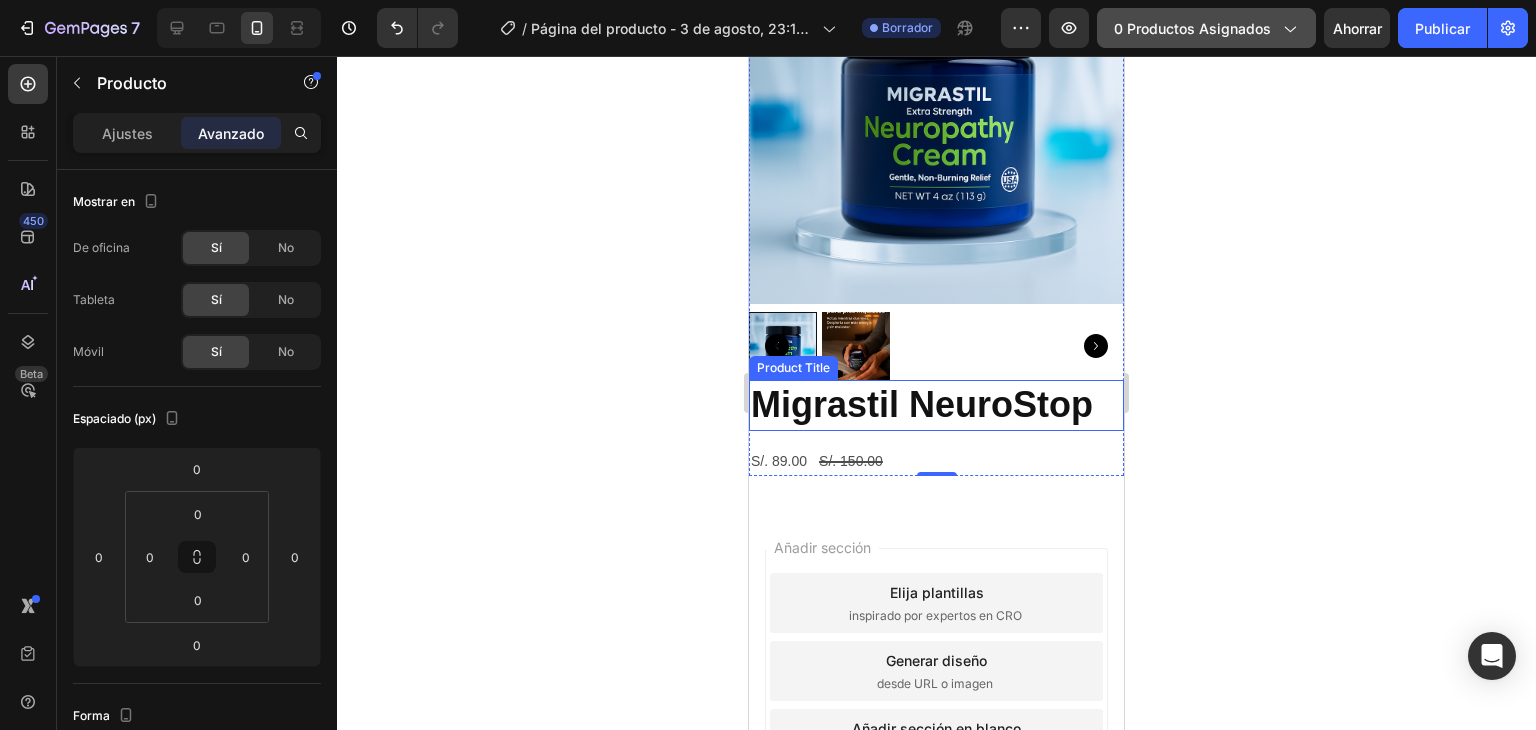 click on "Migrastil NeuroStop" at bounding box center [936, 405] 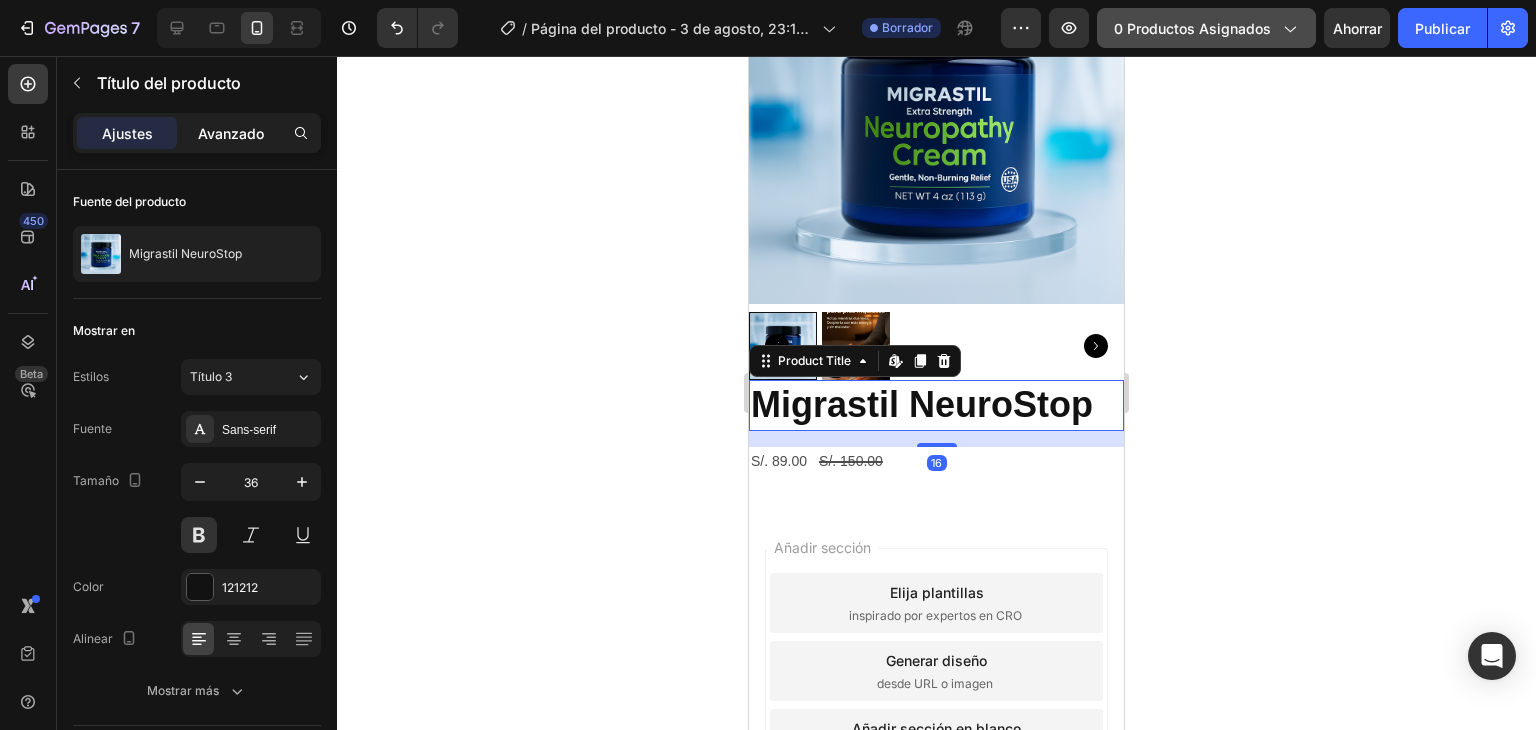 click on "Avanzado" at bounding box center (231, 133) 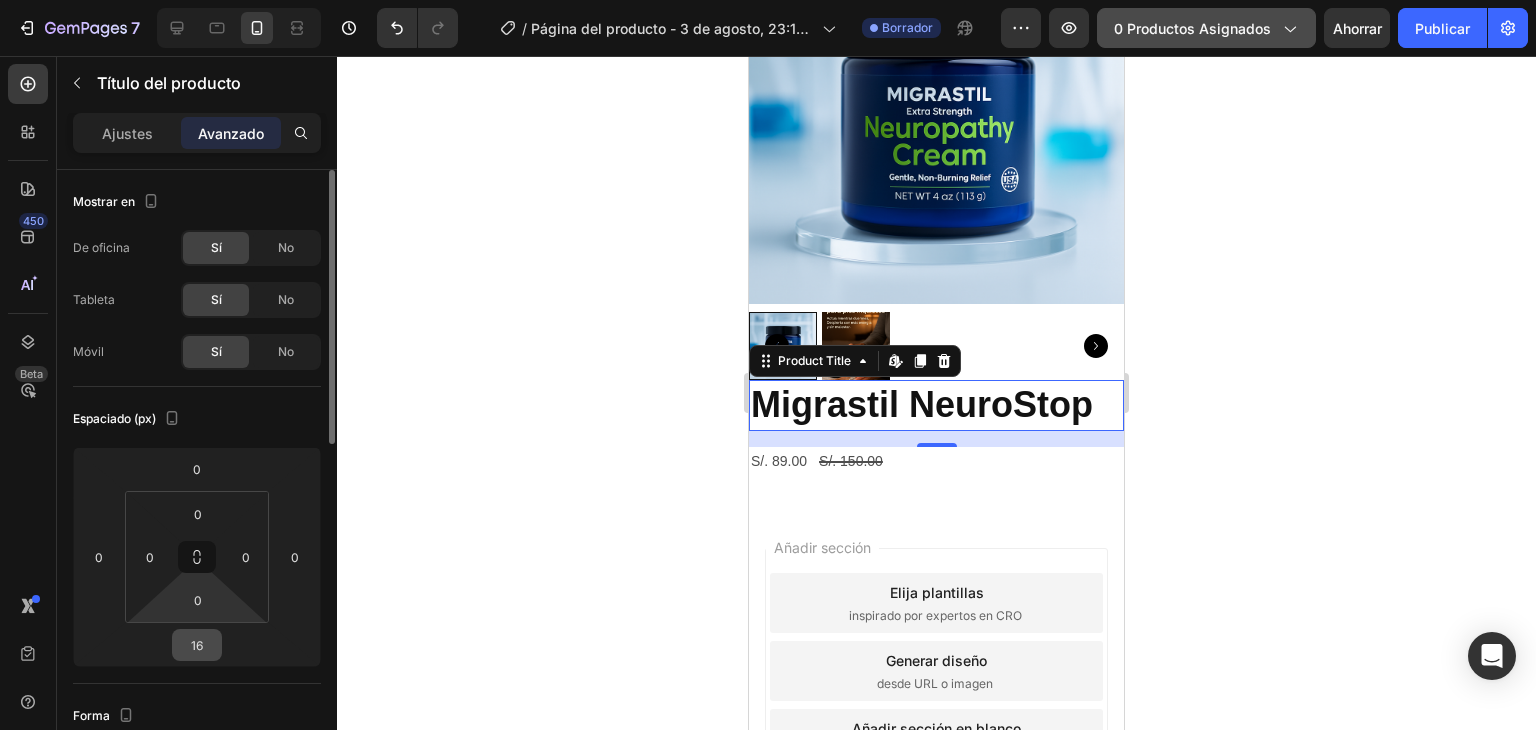 click on "16" at bounding box center (197, 645) 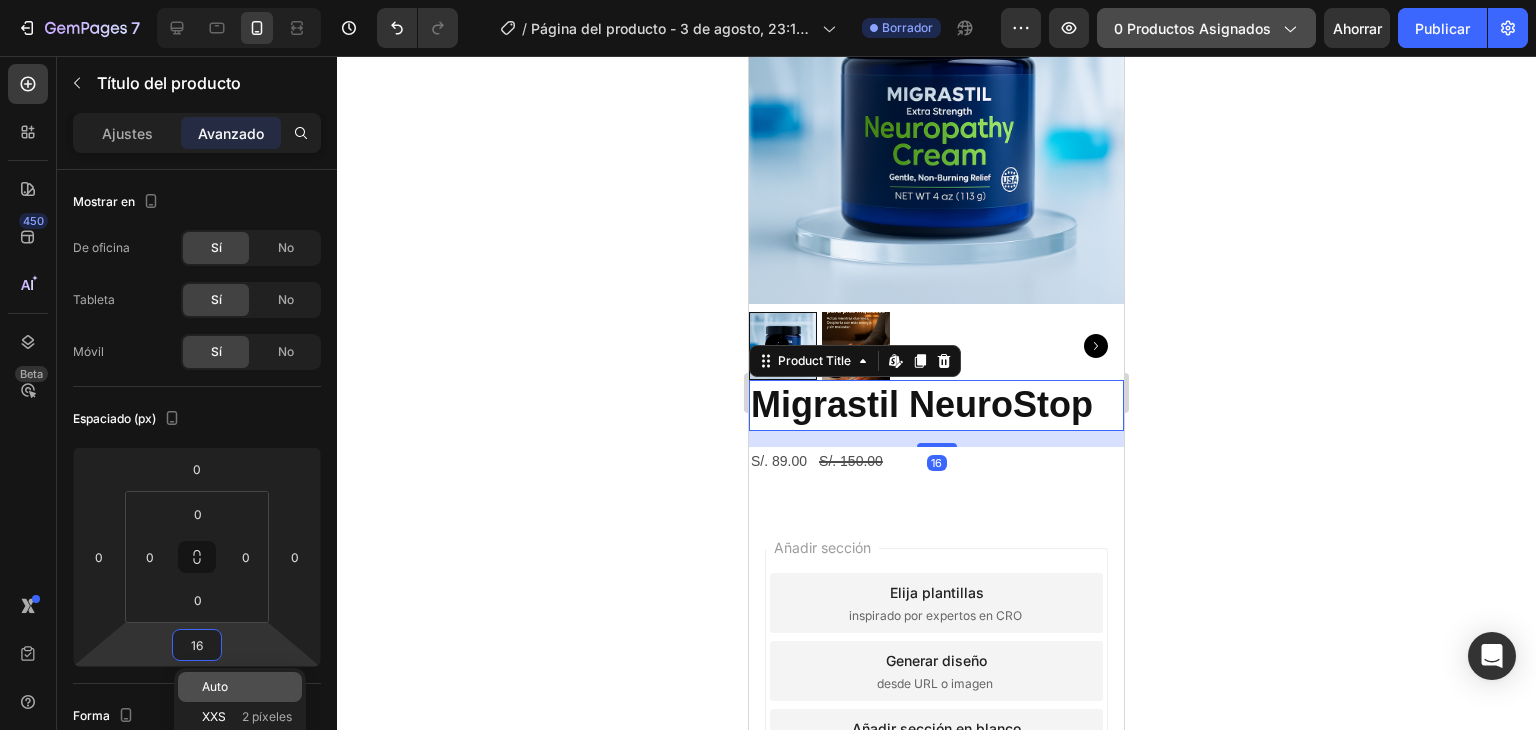 click on "Auto" at bounding box center [215, 686] 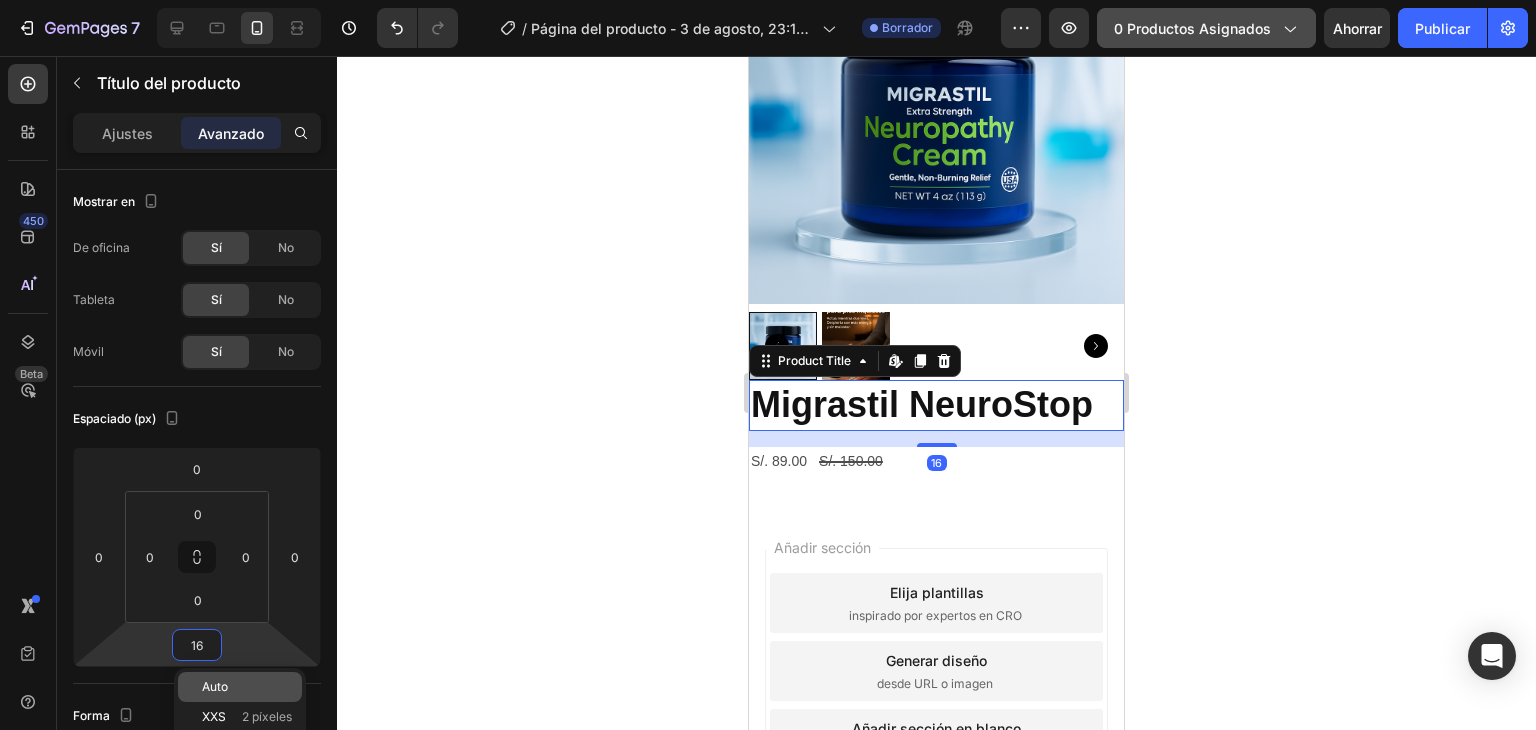 type 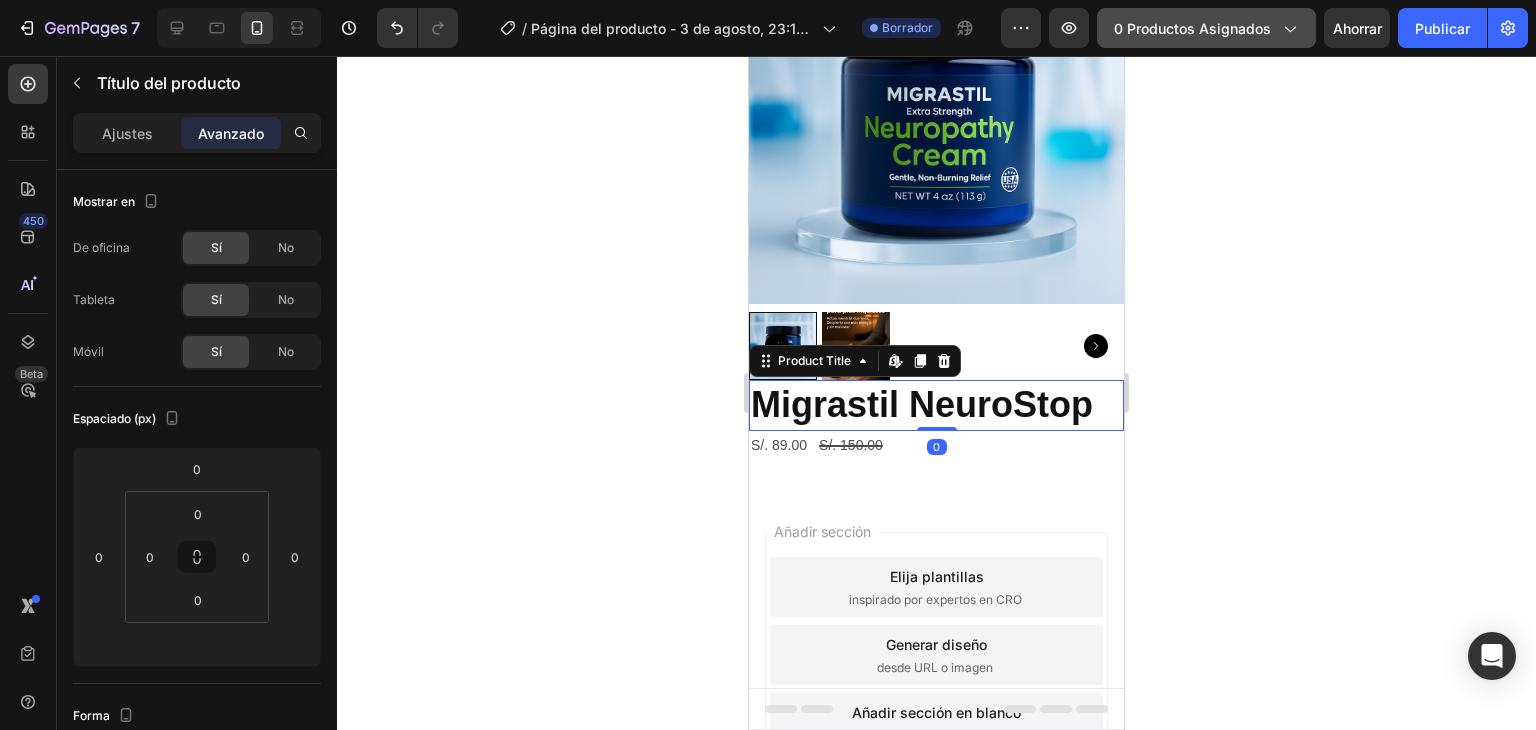 click 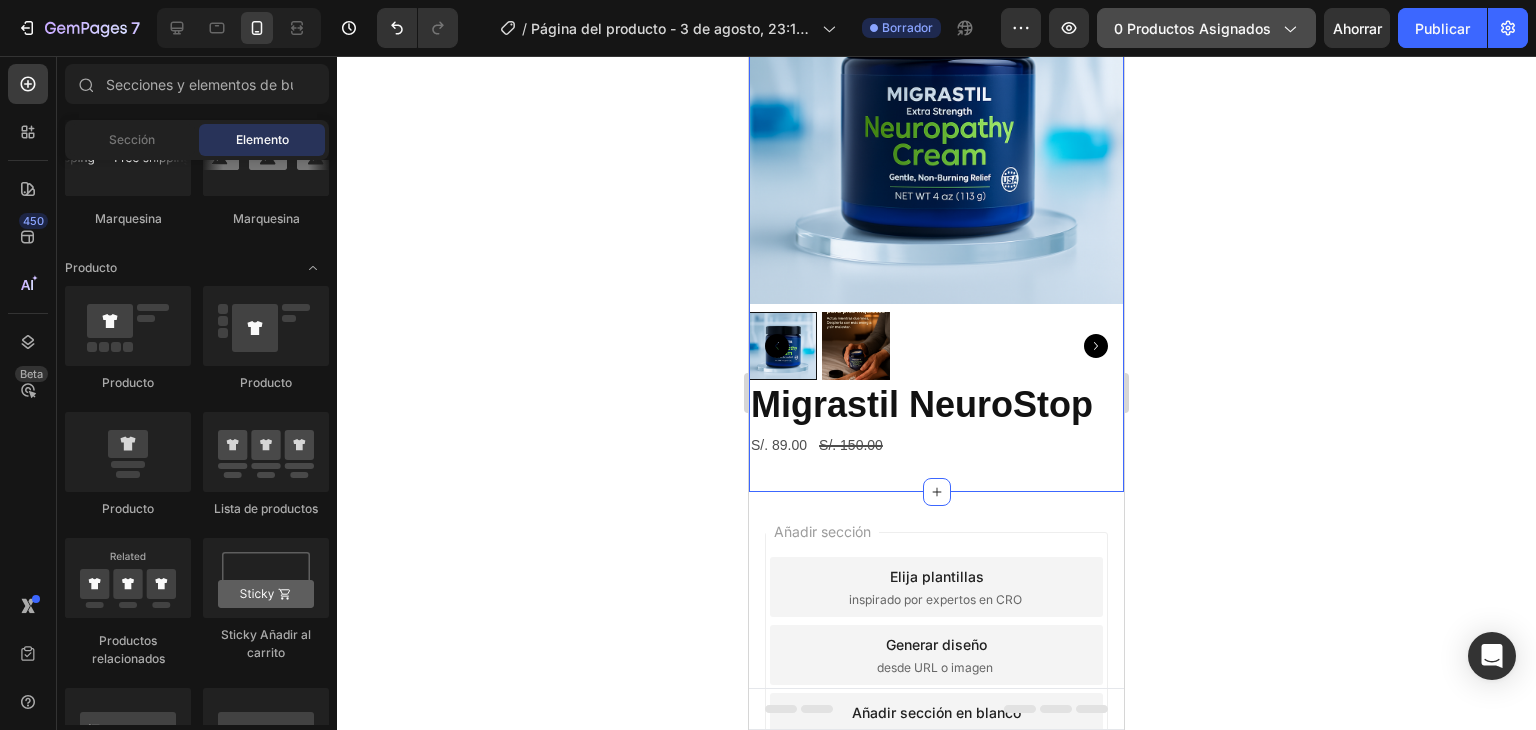 click on "Product Images Migrastil NeuroStop Product Title S/. 89.00 Product Price Product Price S/. 150.00 Product Price Product Price Row Product Section 1   You can create reusable sections Create Theme Section AI Content Write with GemAI What would you like to describe here? Tone and Voice Persuasive Product EMMA - DIGESTIVO Show more Generate" at bounding box center (936, 194) 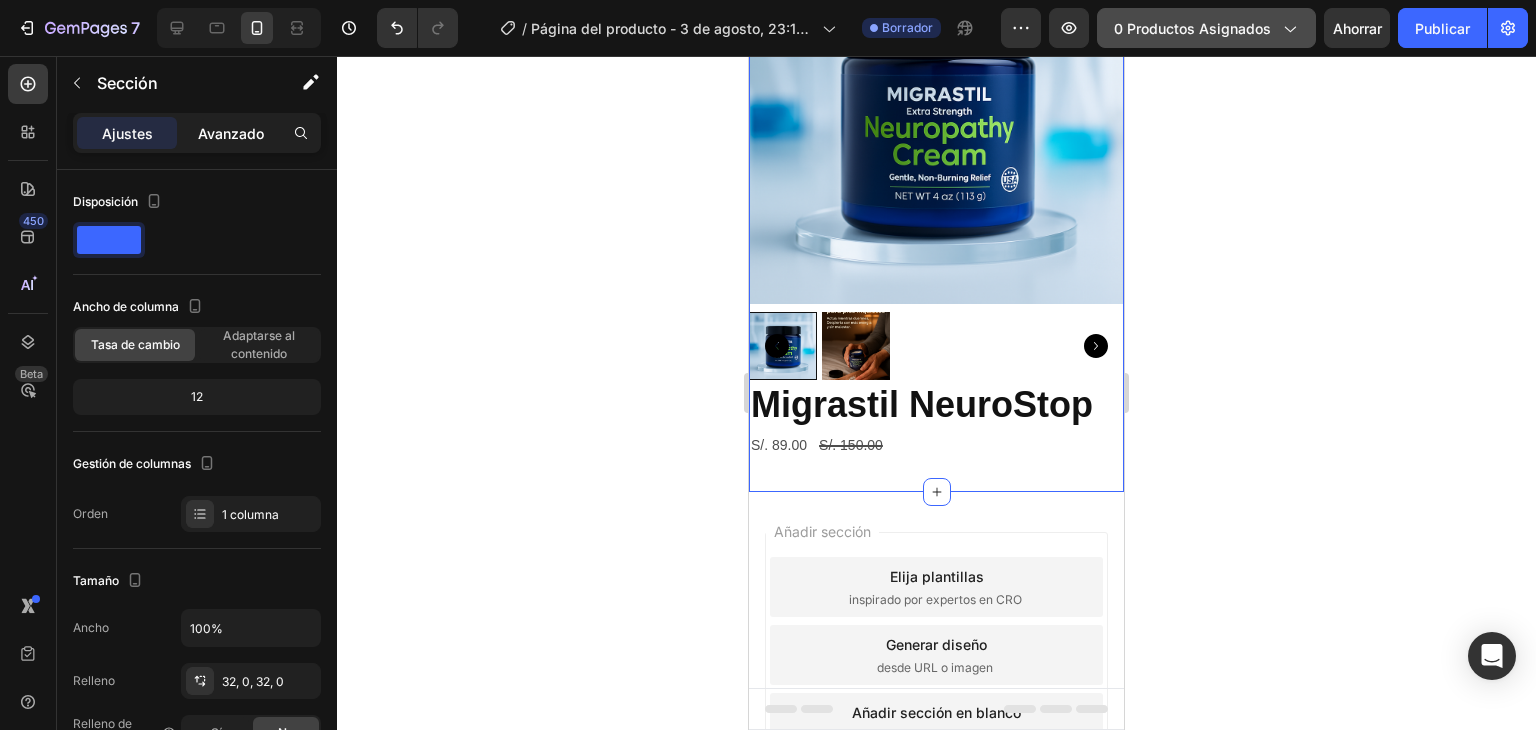 click on "Avanzado" at bounding box center [231, 133] 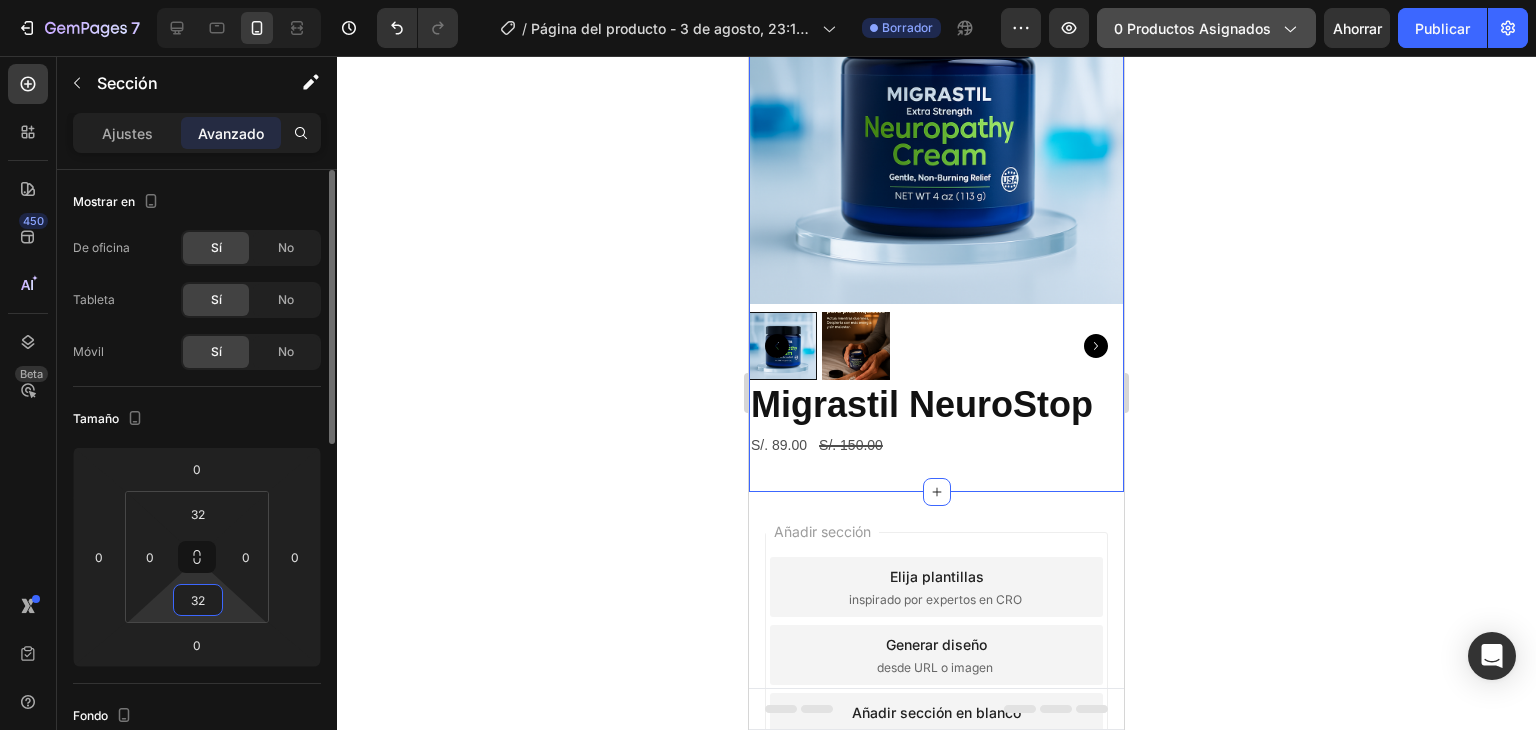 click on "32" at bounding box center (198, 600) 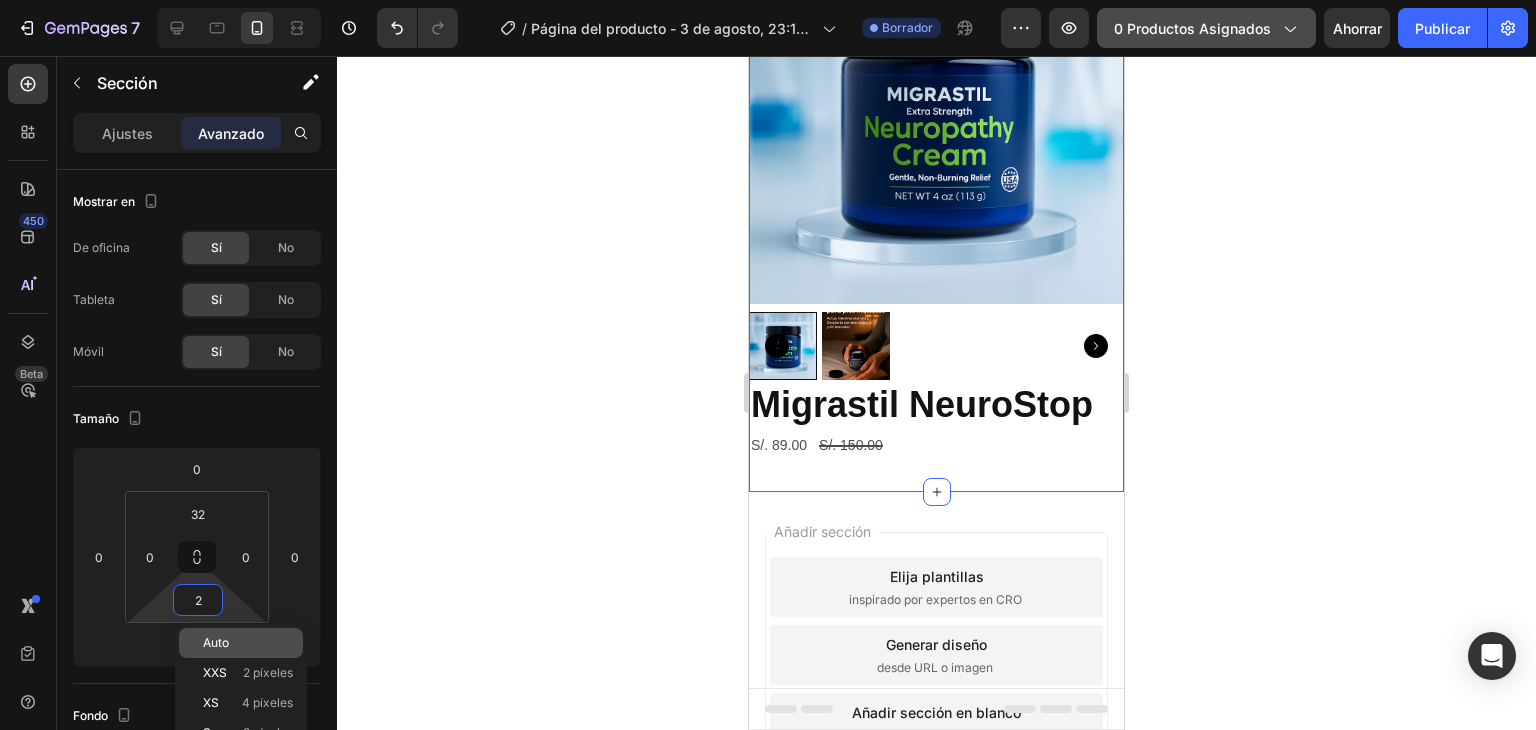 click on "Auto" at bounding box center (216, 642) 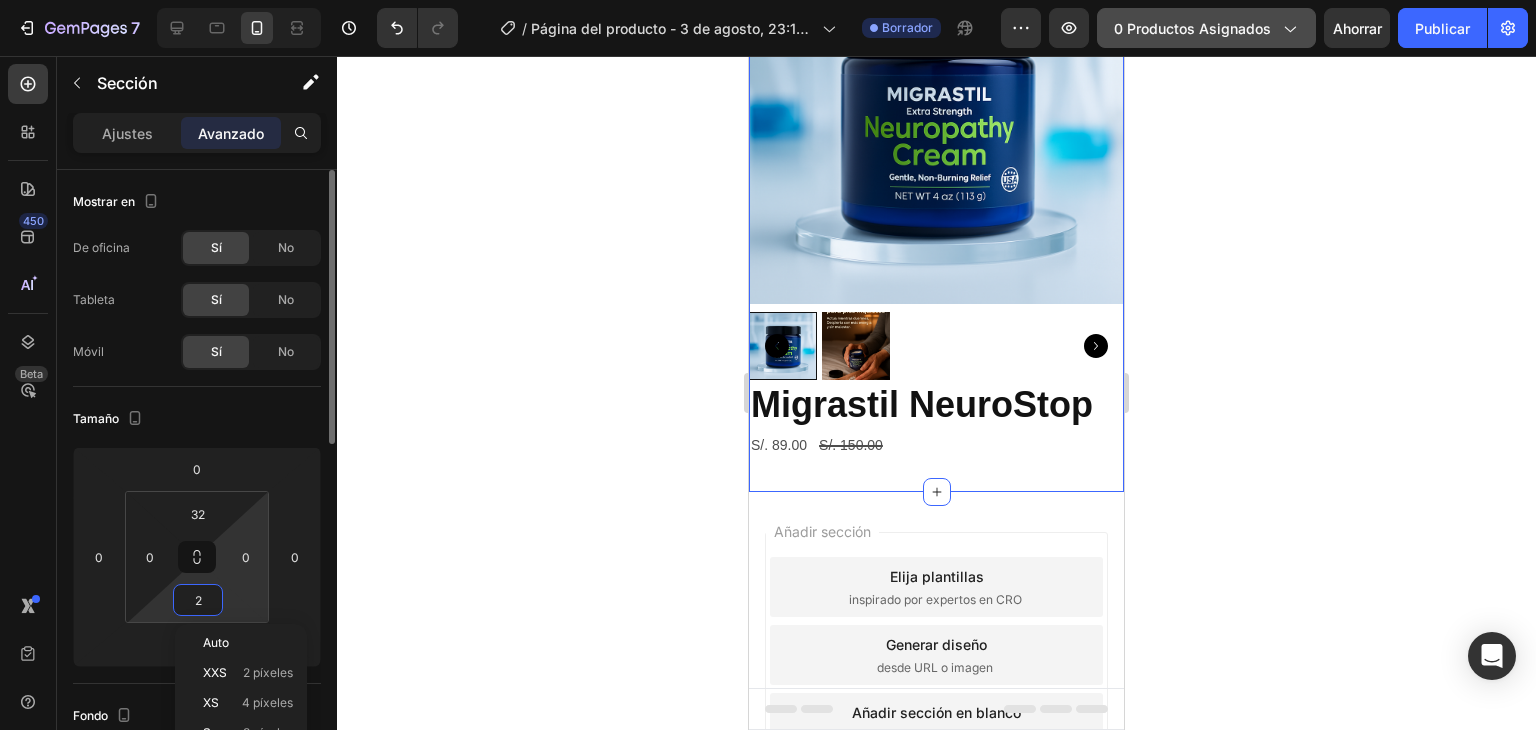type on "Auto" 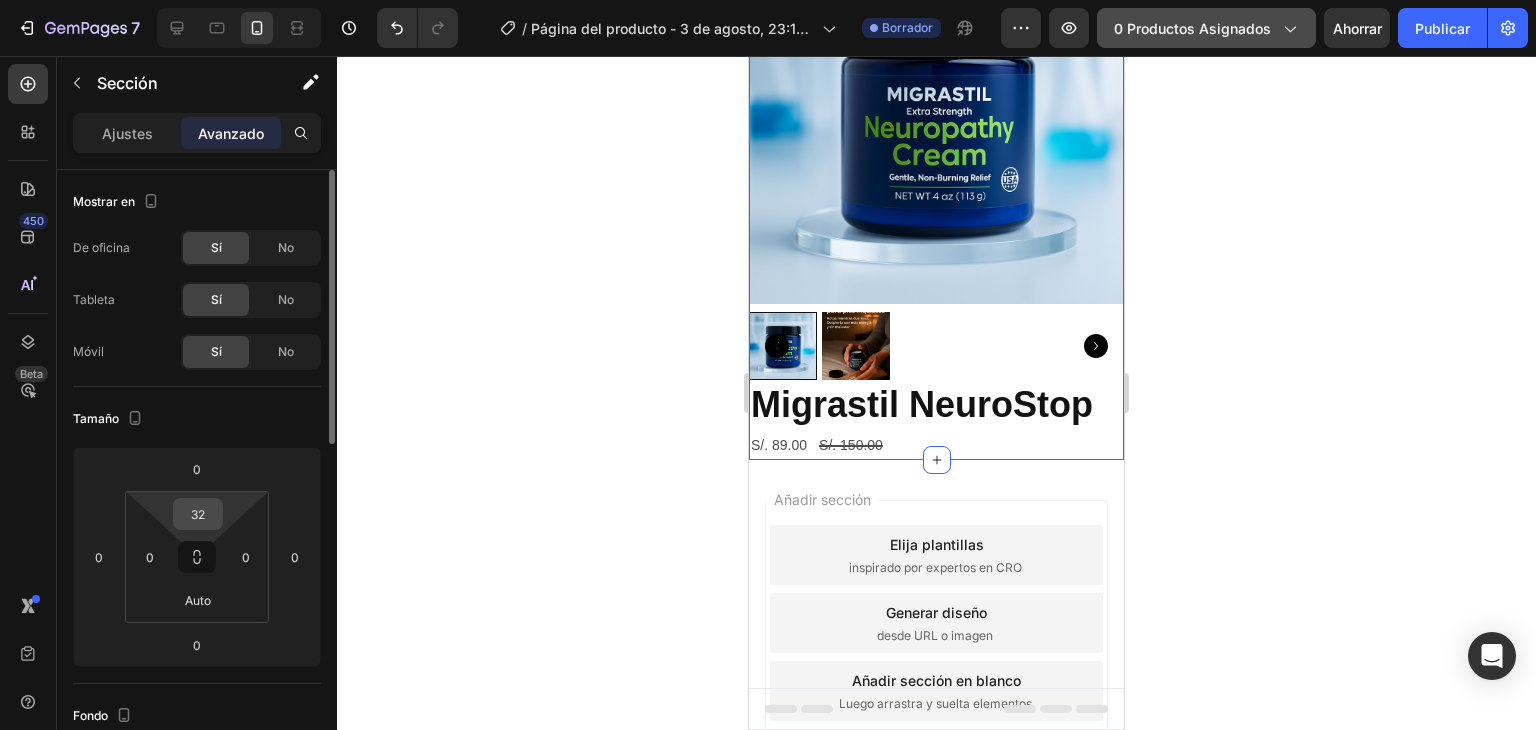 click on "32" at bounding box center (198, 514) 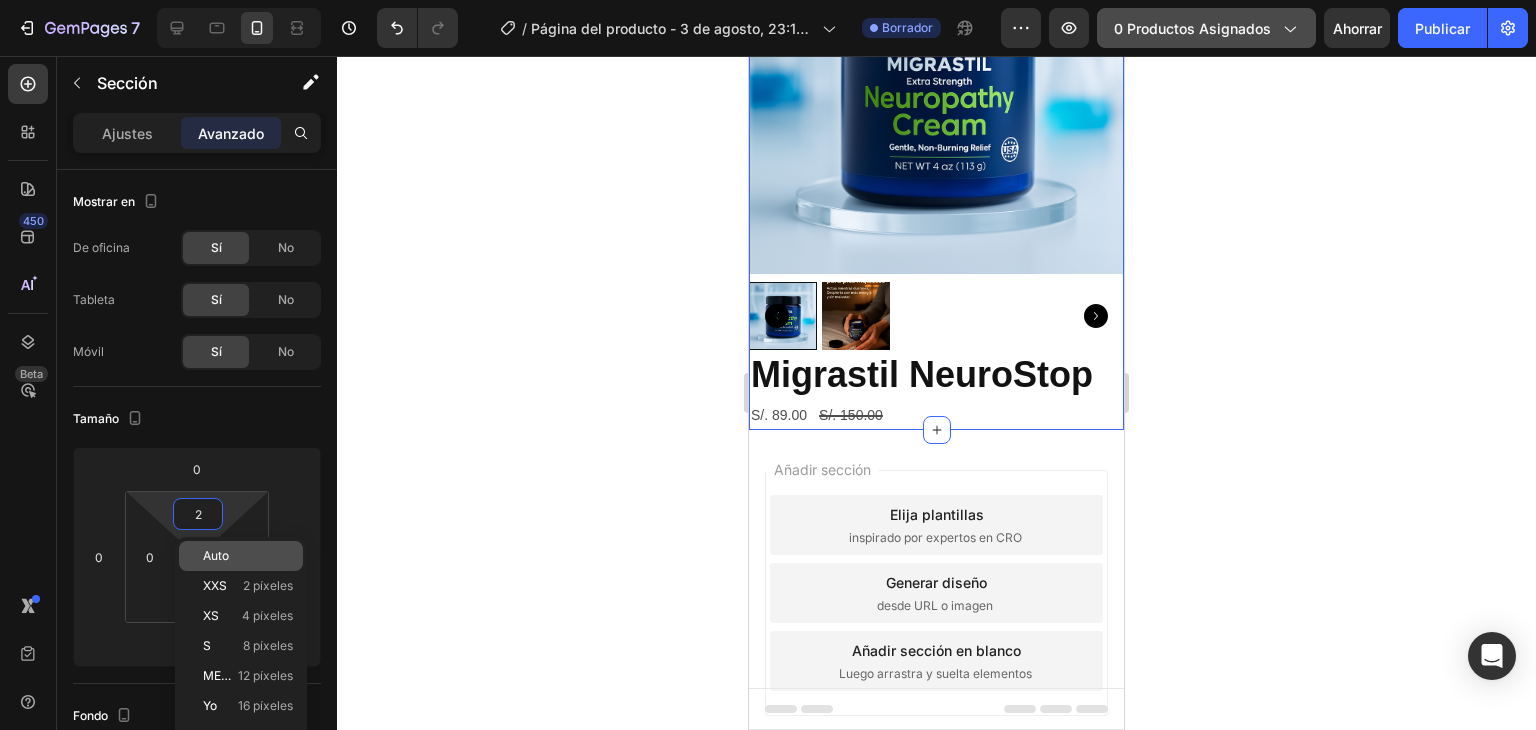 click on "Auto" at bounding box center (216, 555) 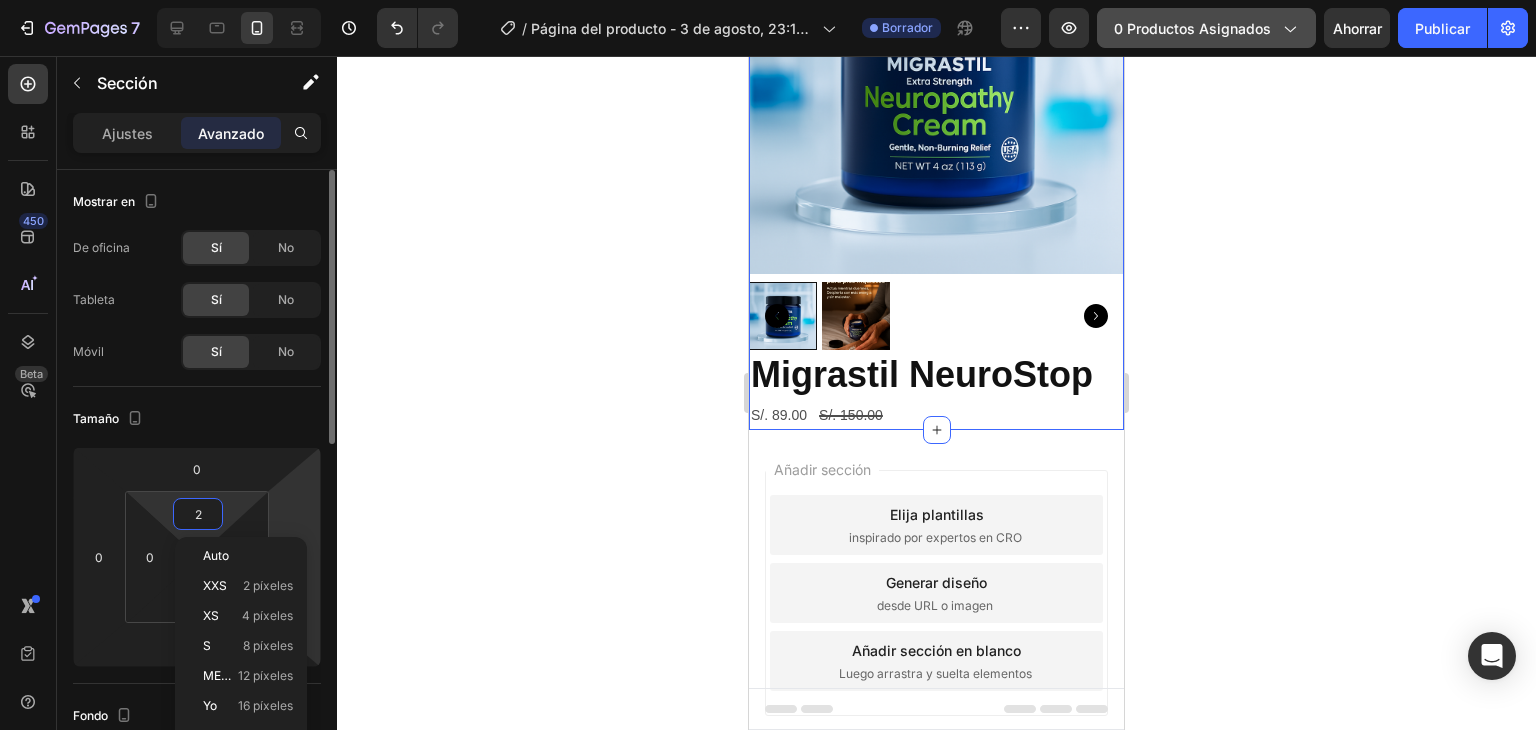 type on "Auto" 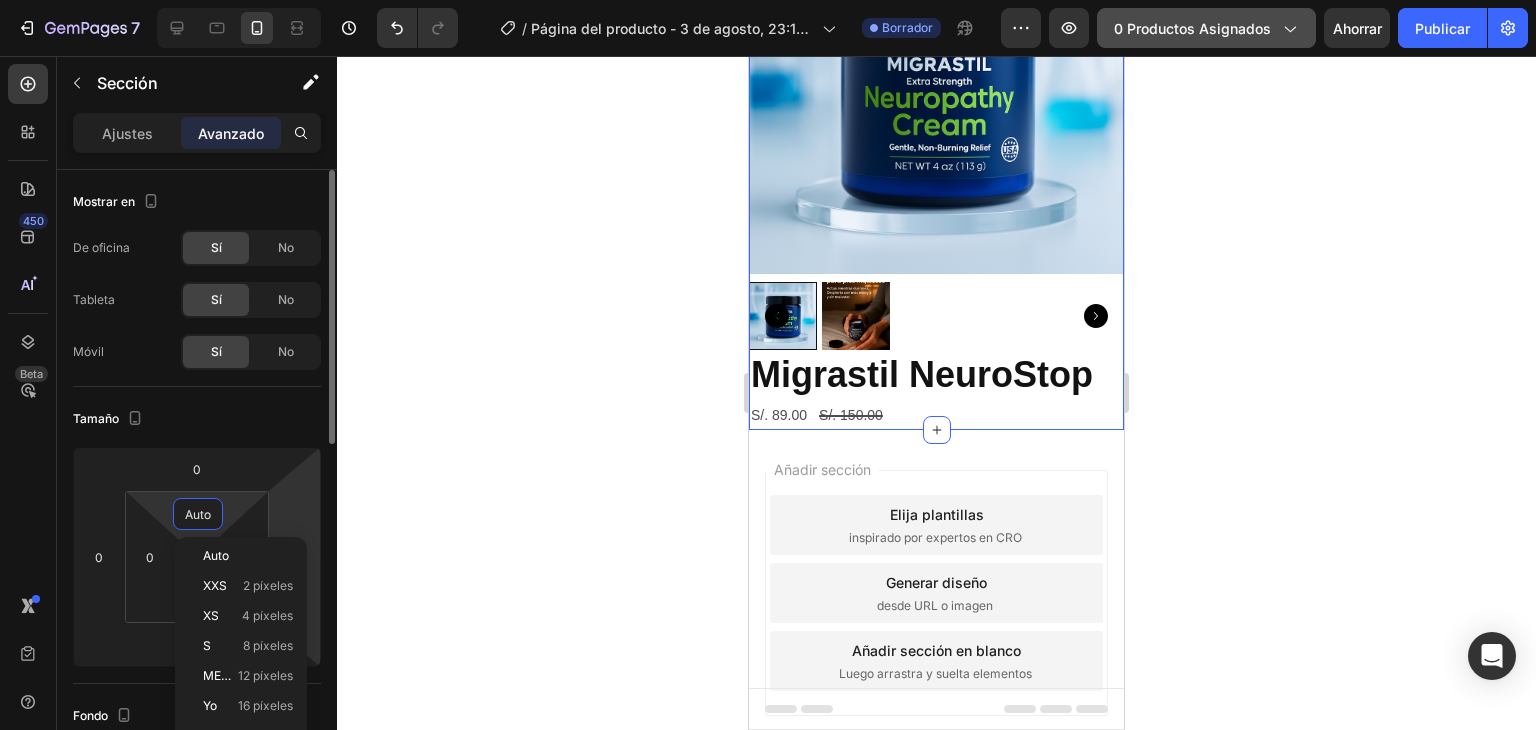 scroll, scrollTop: 184, scrollLeft: 0, axis: vertical 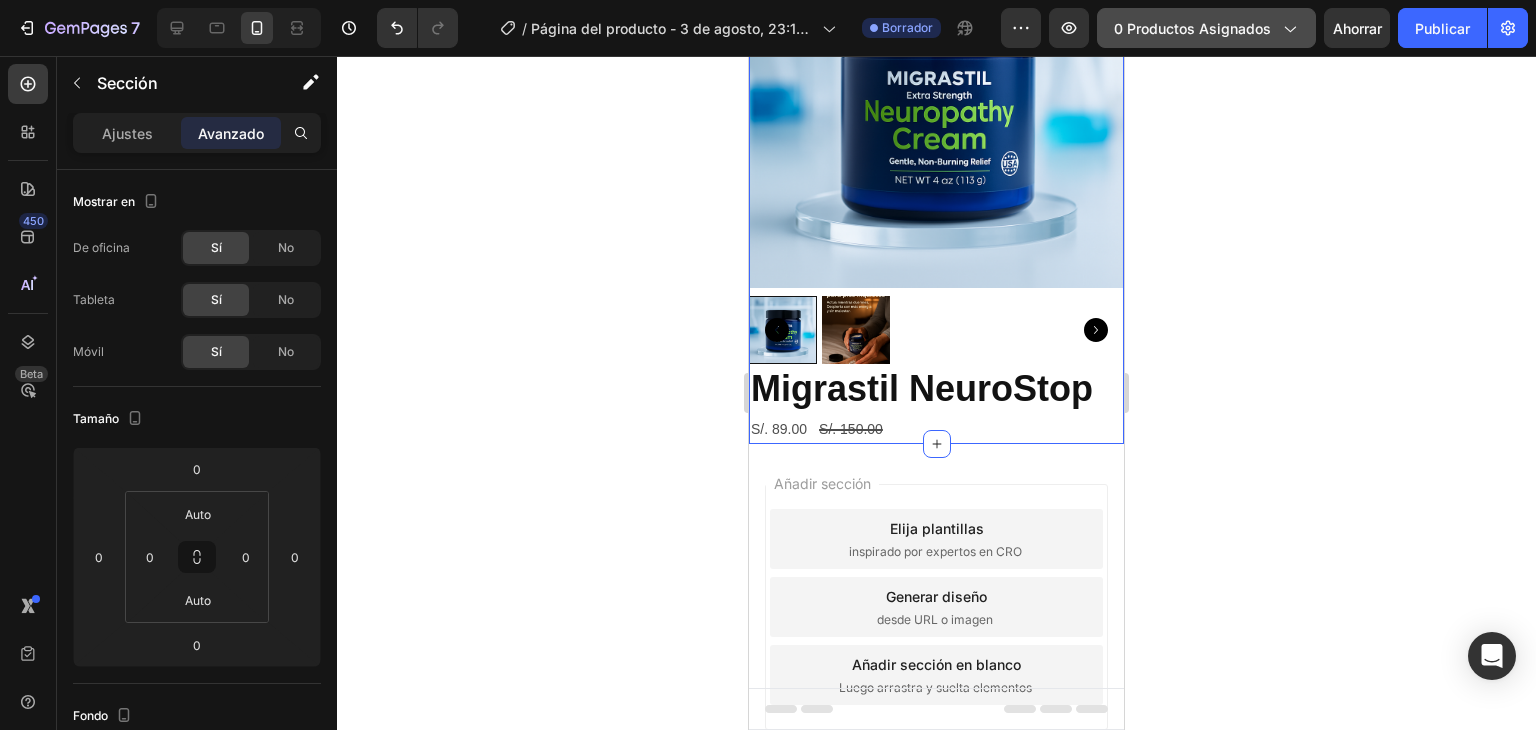 click 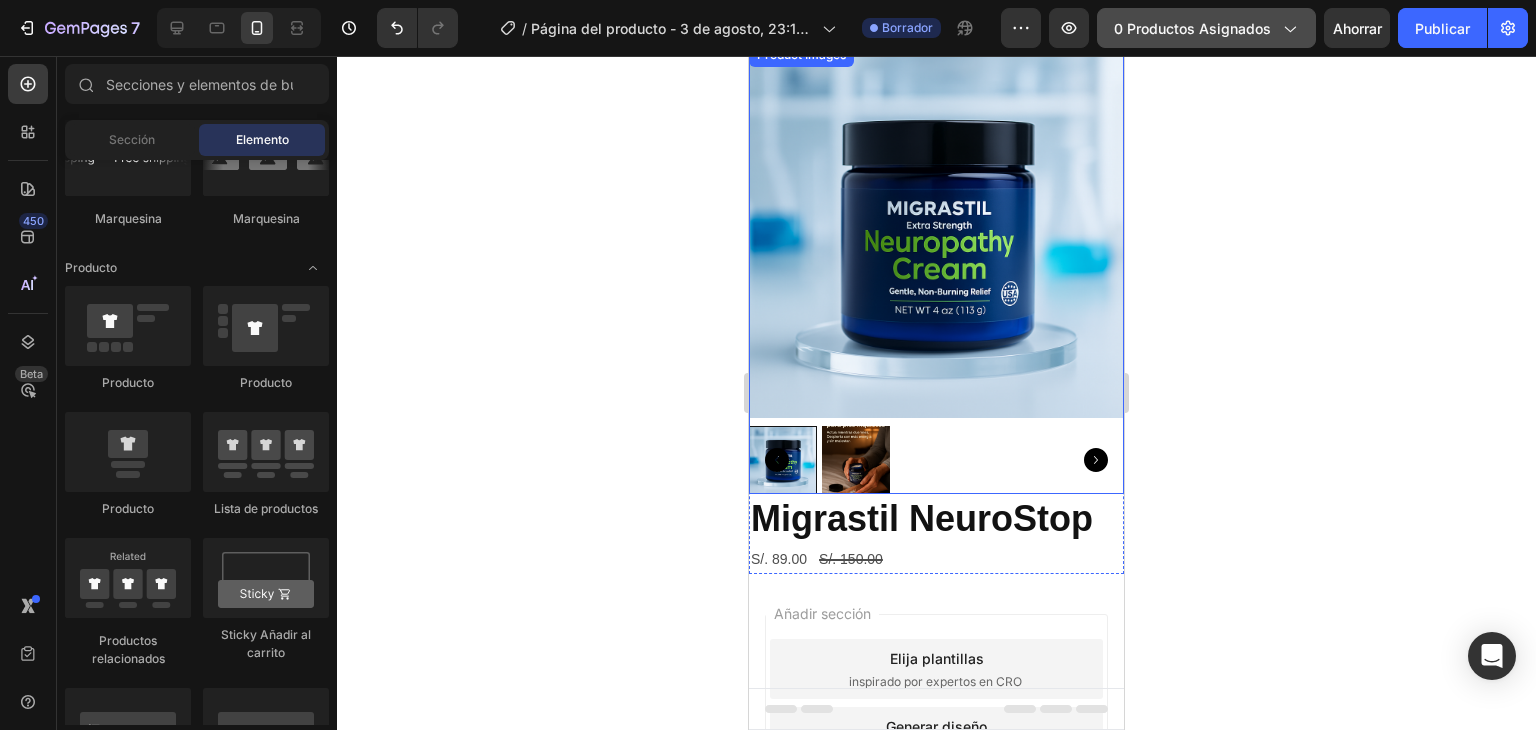 scroll, scrollTop: 0, scrollLeft: 0, axis: both 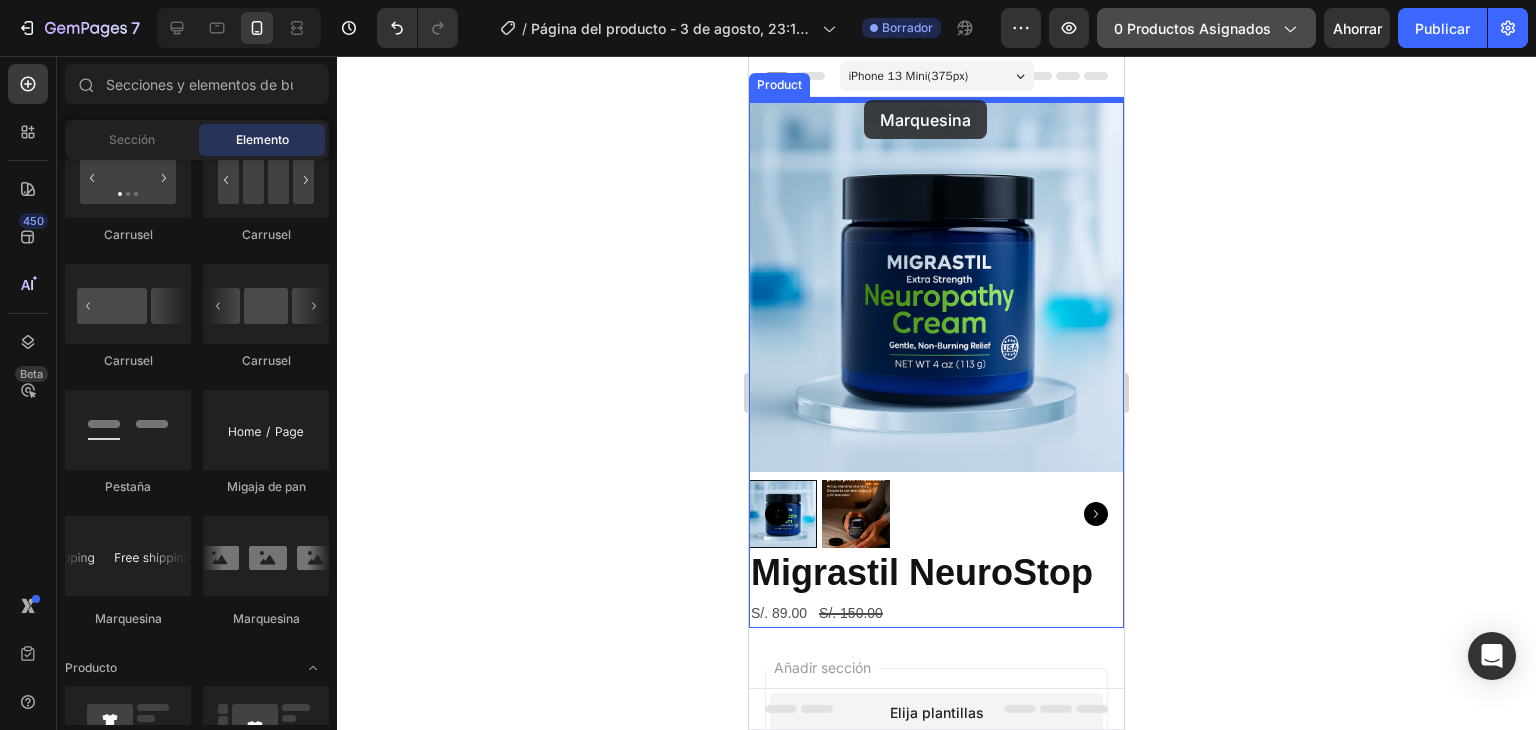 drag, startPoint x: 1000, startPoint y: 635, endPoint x: 864, endPoint y: 100, distance: 552.0154 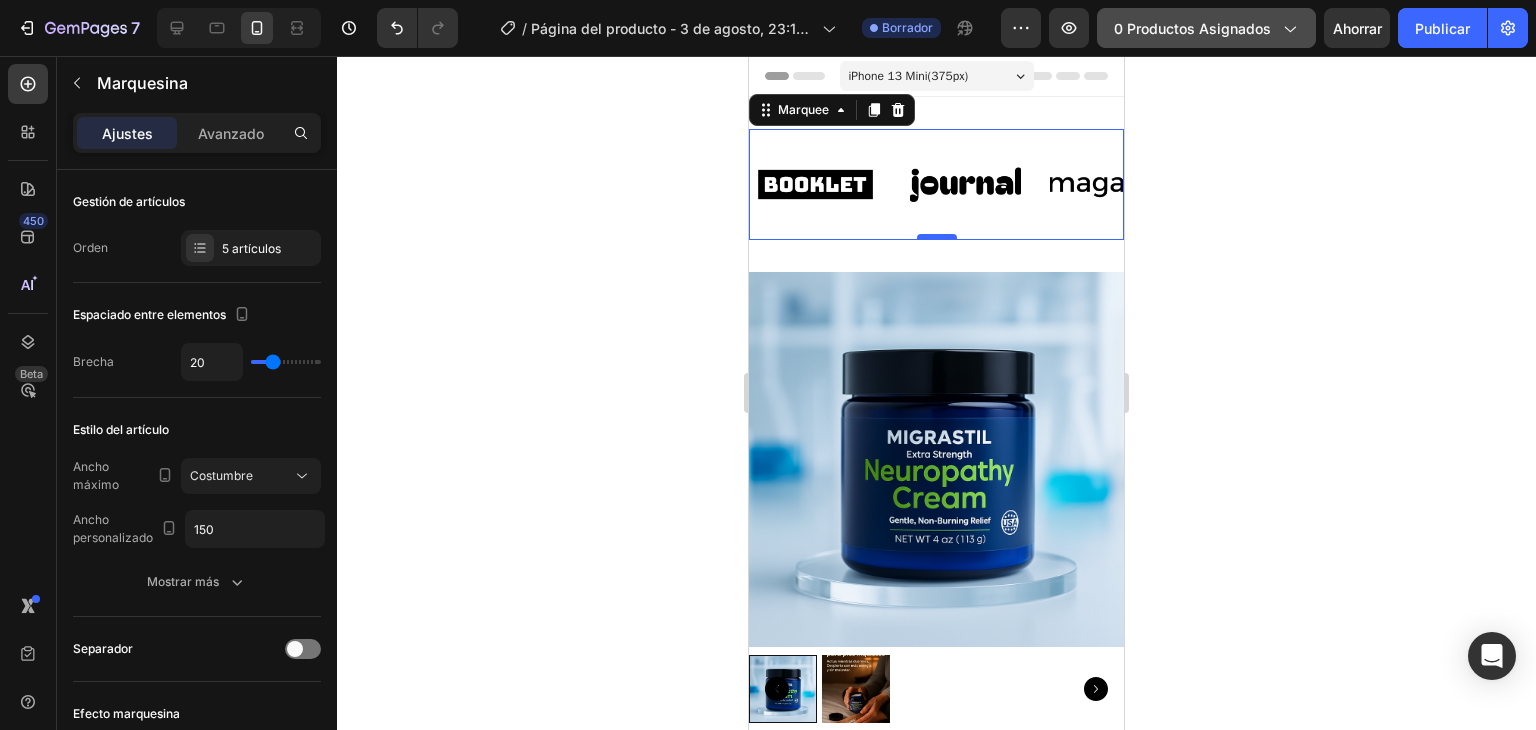 click at bounding box center (937, 237) 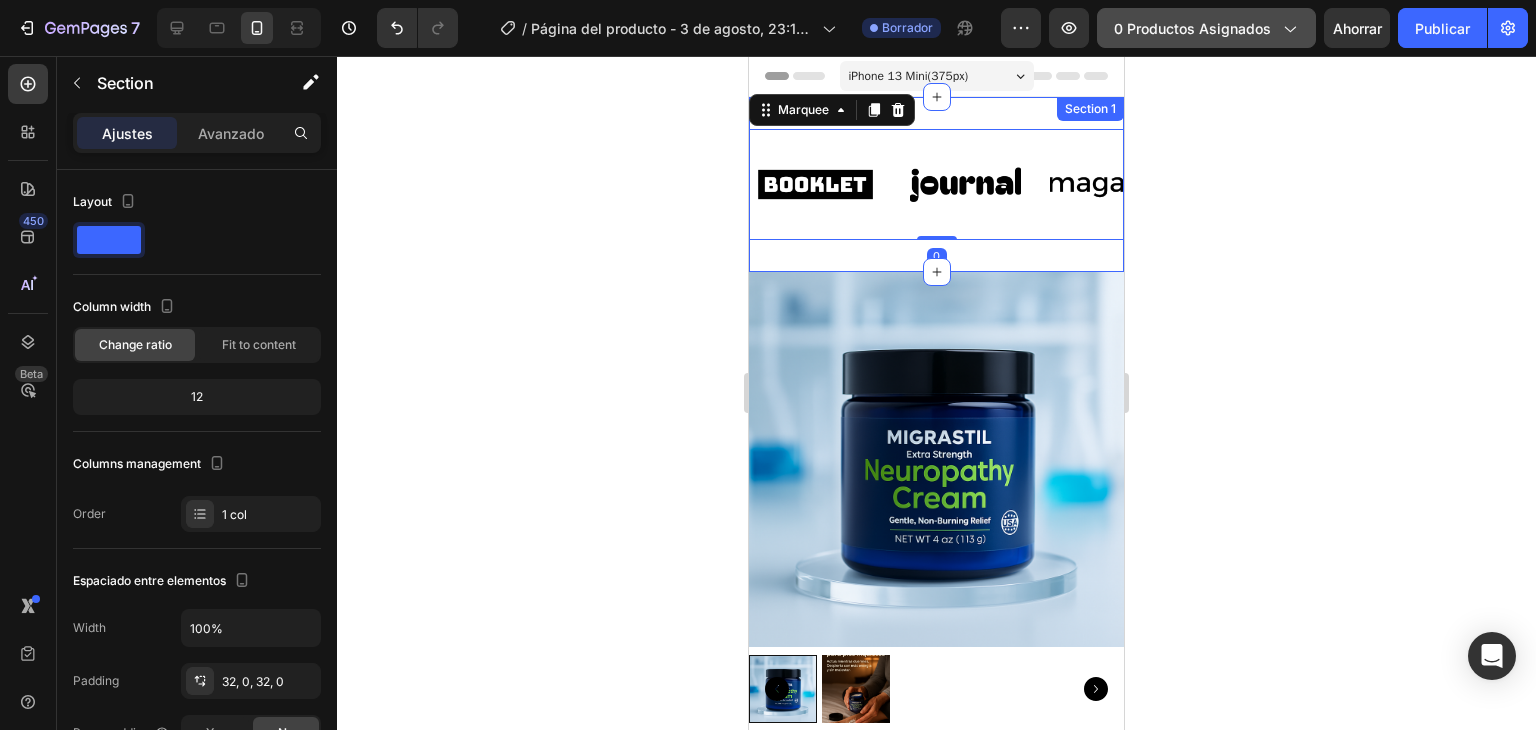 click on "Image Image Image Image Image Image Image Image Image Image Marquee   0 Section 1" at bounding box center (936, 184) 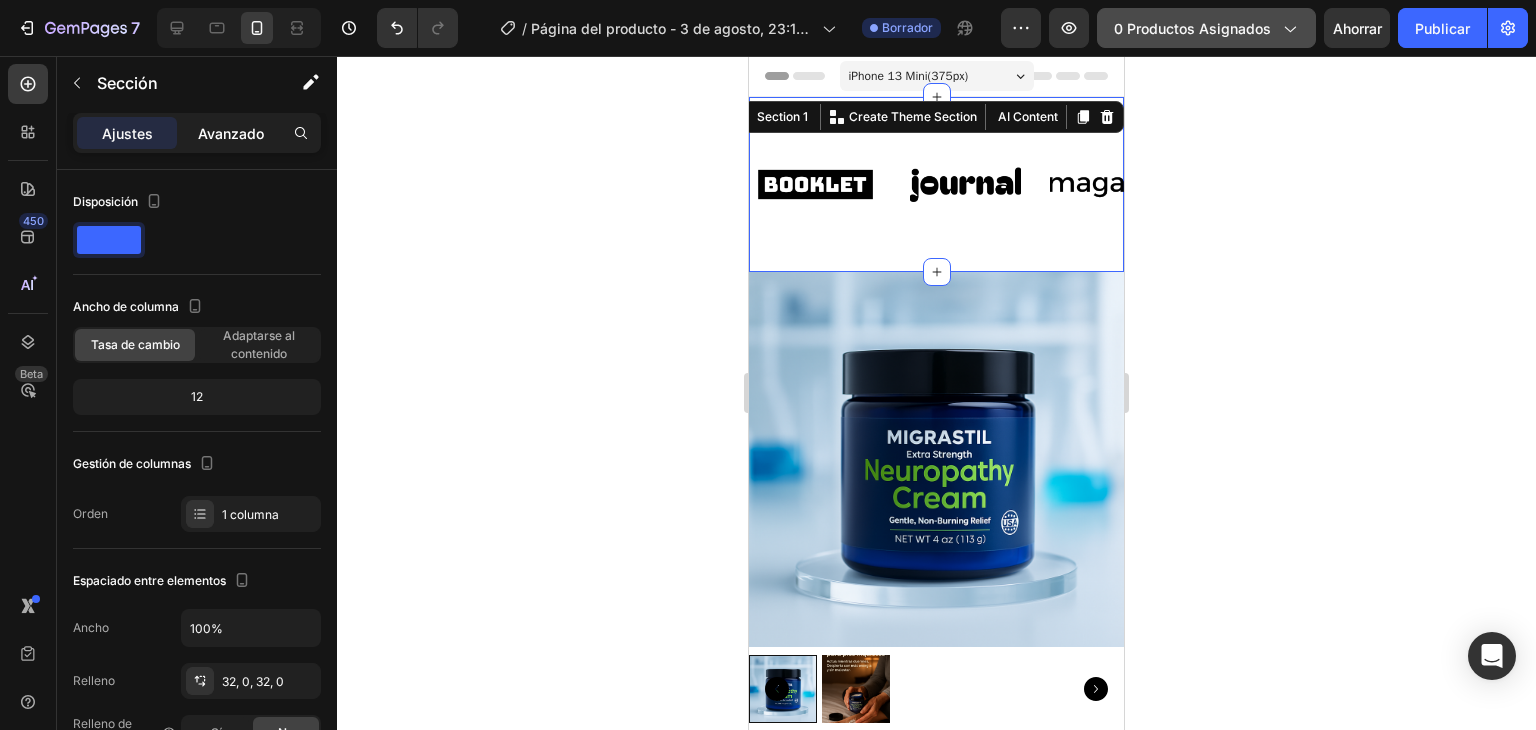 click on "Avanzado" at bounding box center [231, 133] 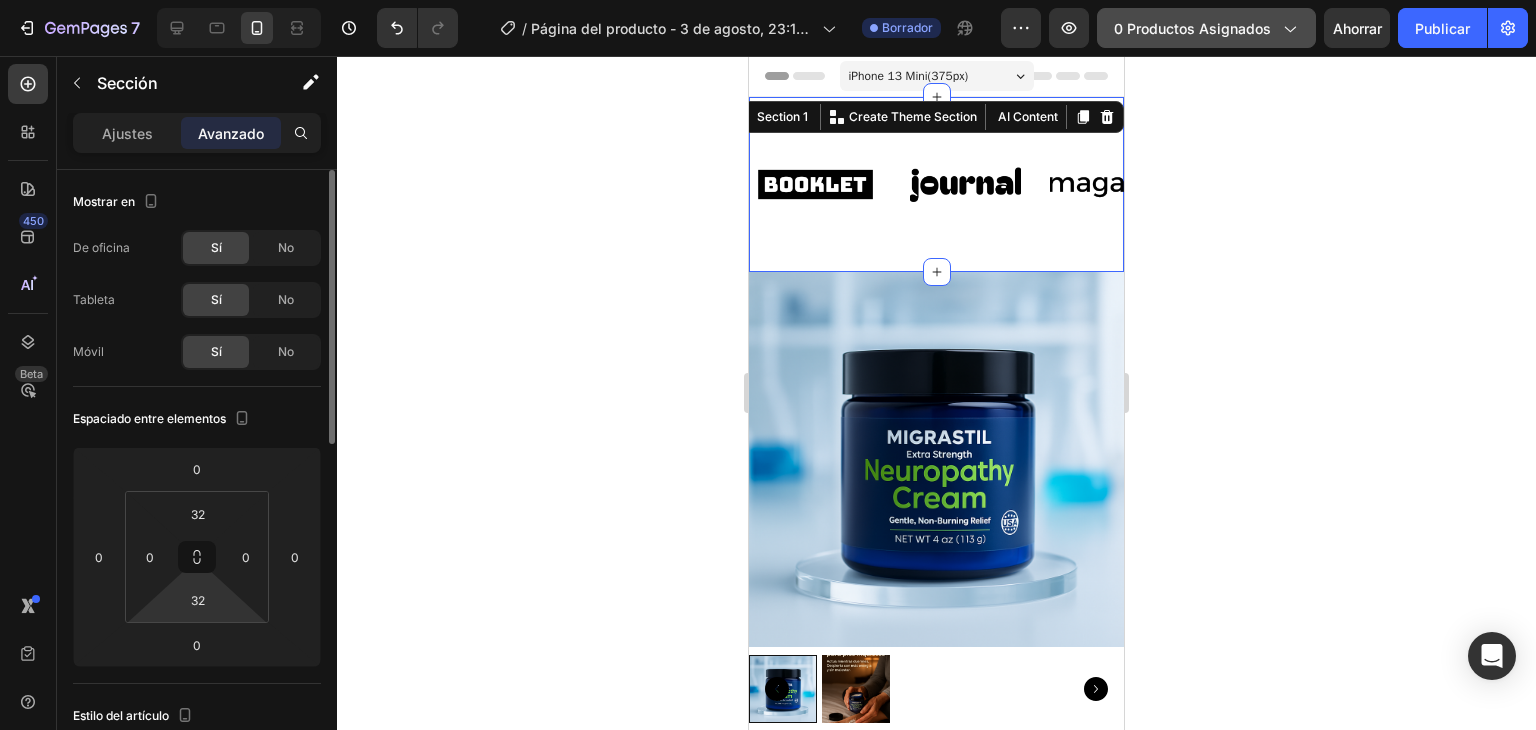 click on "7 / Página del producto - 3 de agosto, 23:17:24 Borrador Avance 0 productos asignados Ahorrar Publicar 450 Beta Sections(18) Elementos(84) Sección Elemento Hero Section Product Detail Brands Trusted Badges Guarantee Product Breakdown How to use Testimonials Compare Bundle FAQs Social Proof Brand Story Product List Collection Blog List Contact Sticky Add to Cart Custom Footer Explorar la biblioteca 450 Disposición
Fila
Fila
Fila
Fila Texto
Título
Bloque de texto Botón
Botón
Botón Medios de comunicación
Imagen
Imagen" at bounding box center (768, 0) 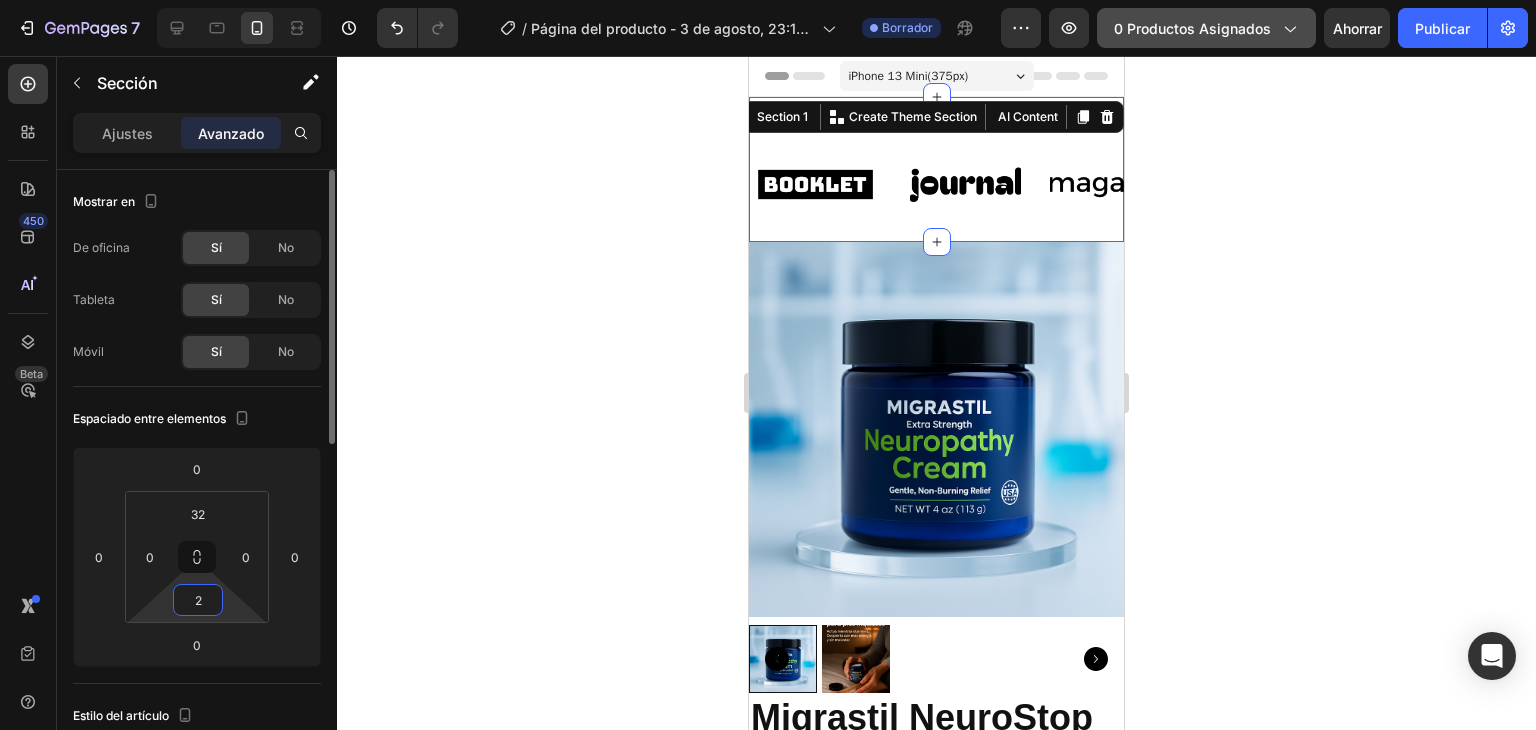 click on "2" at bounding box center (198, 600) 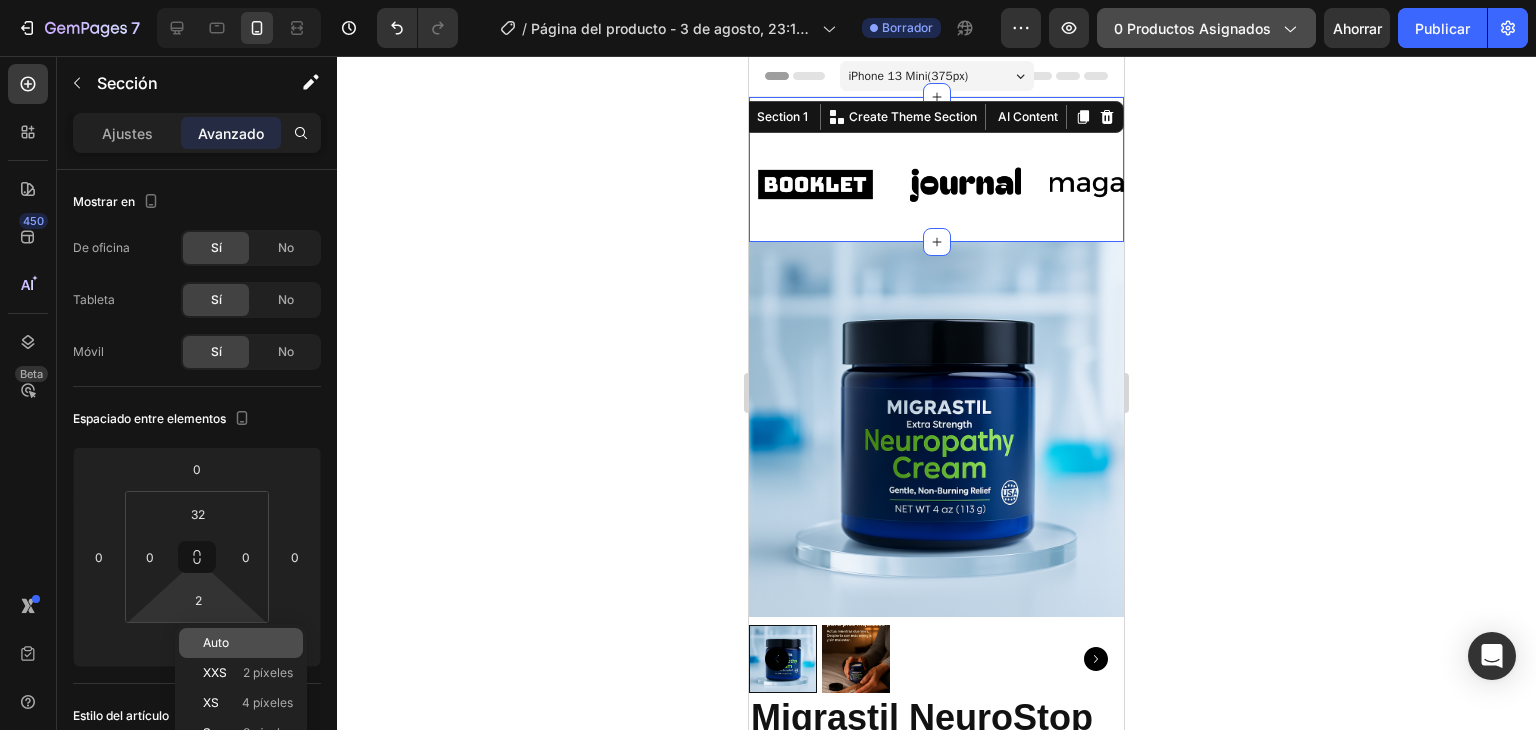 click on "Auto" 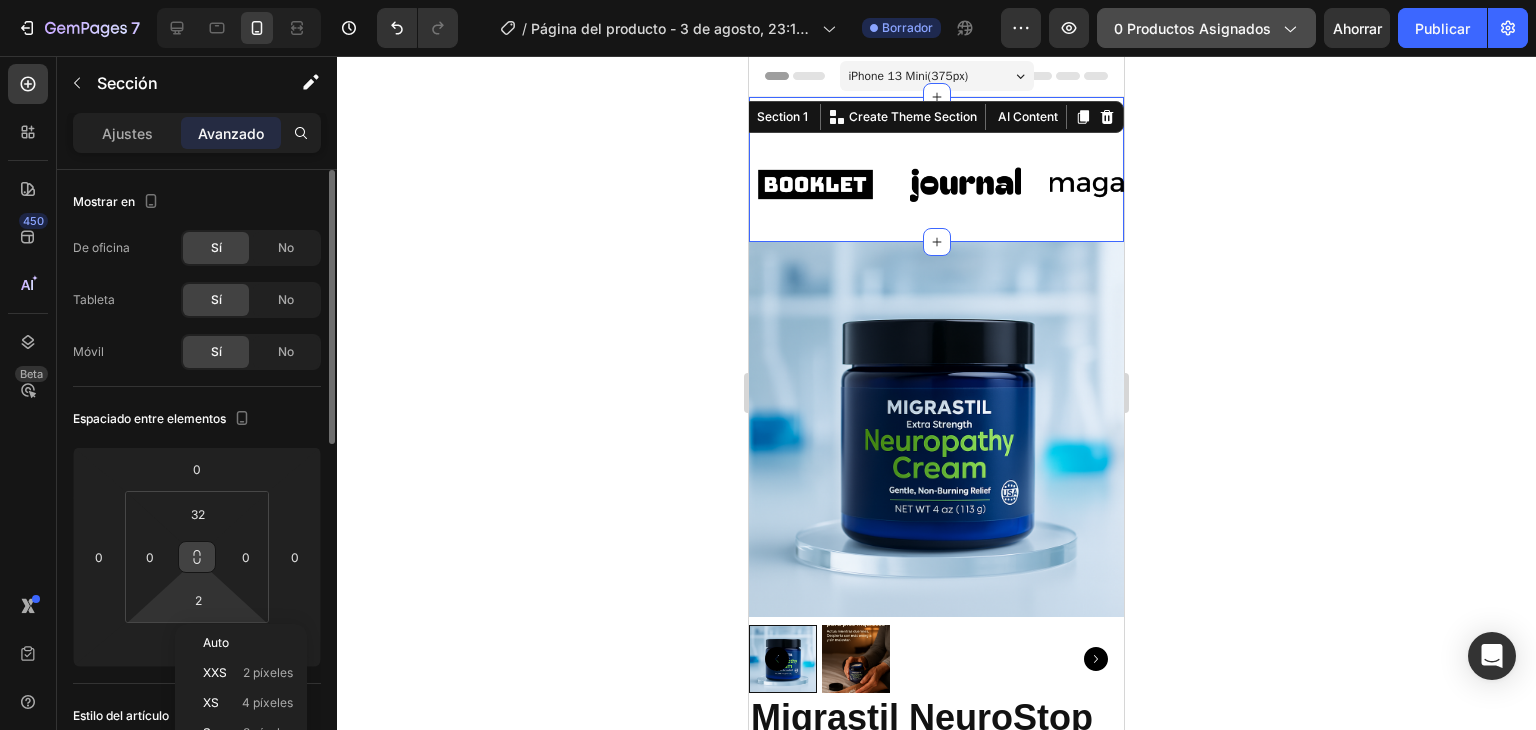 type on "Auto" 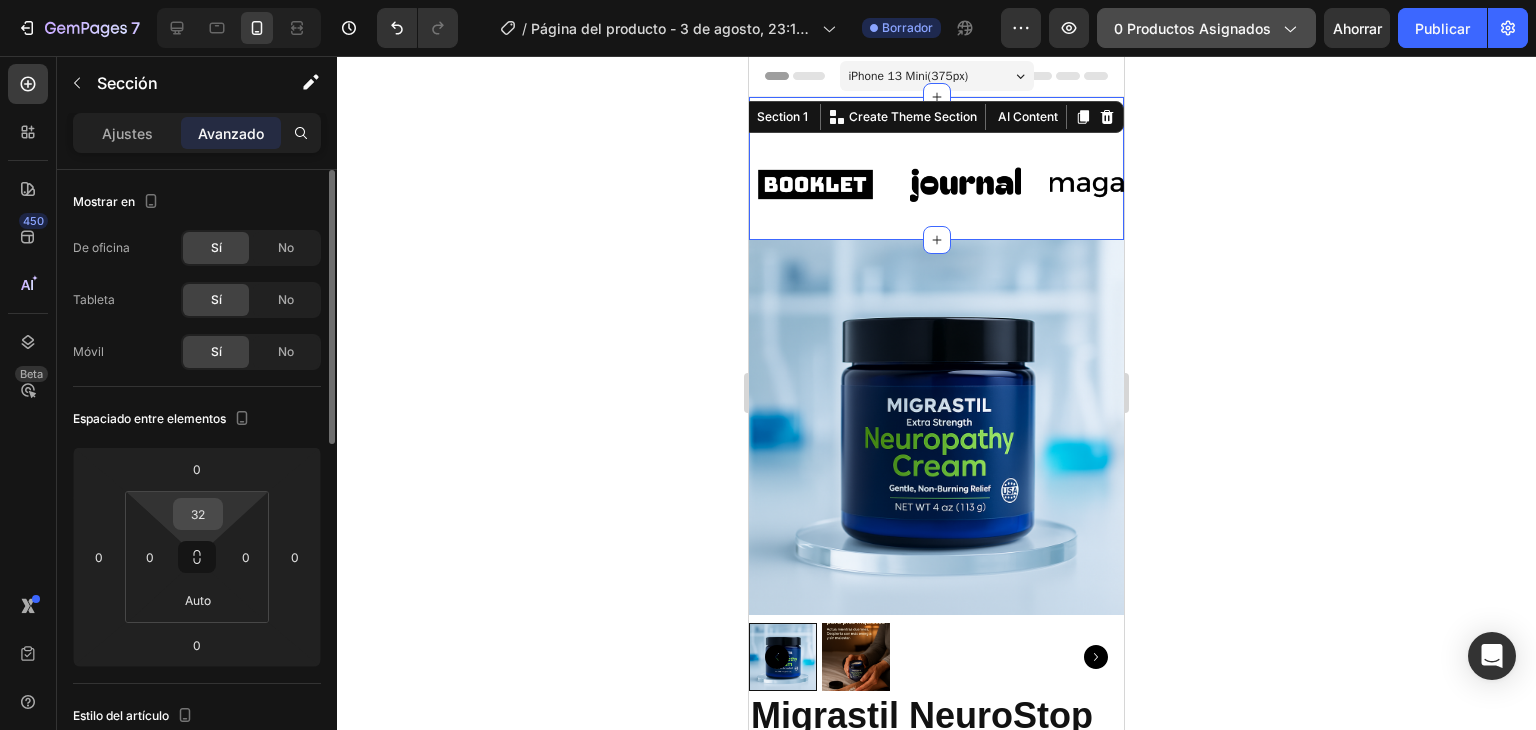 click on "32" at bounding box center [198, 514] 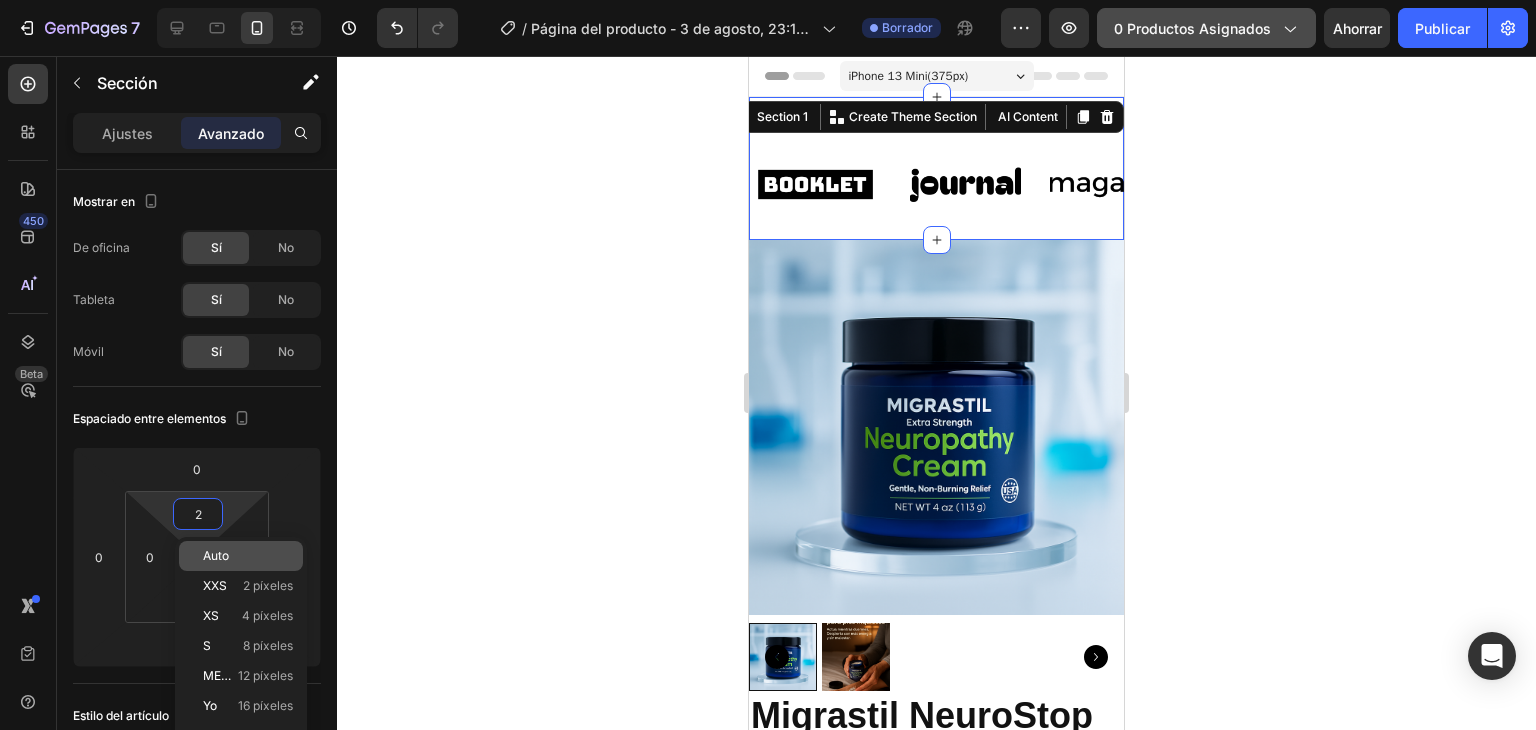 click on "Auto" at bounding box center (216, 555) 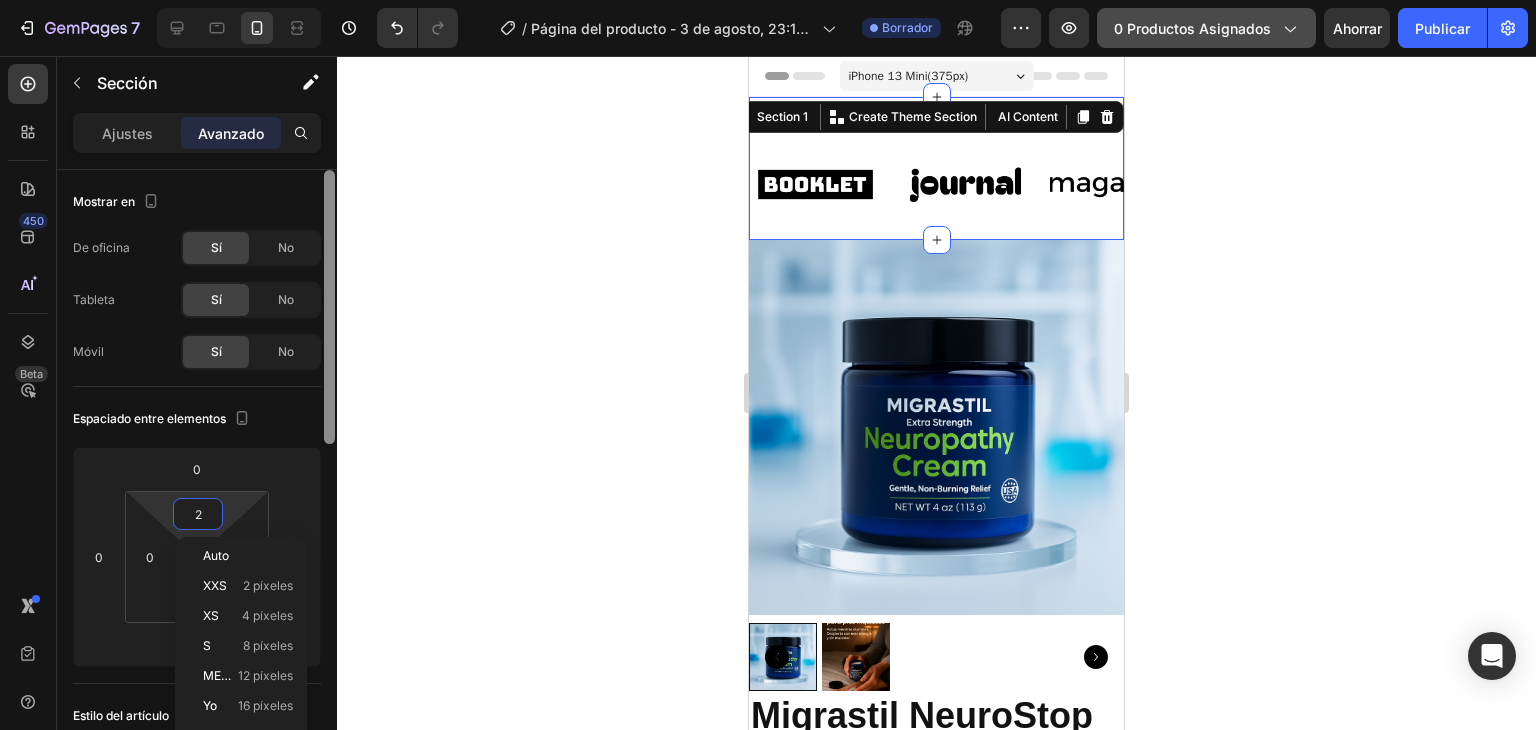 type on "Auto" 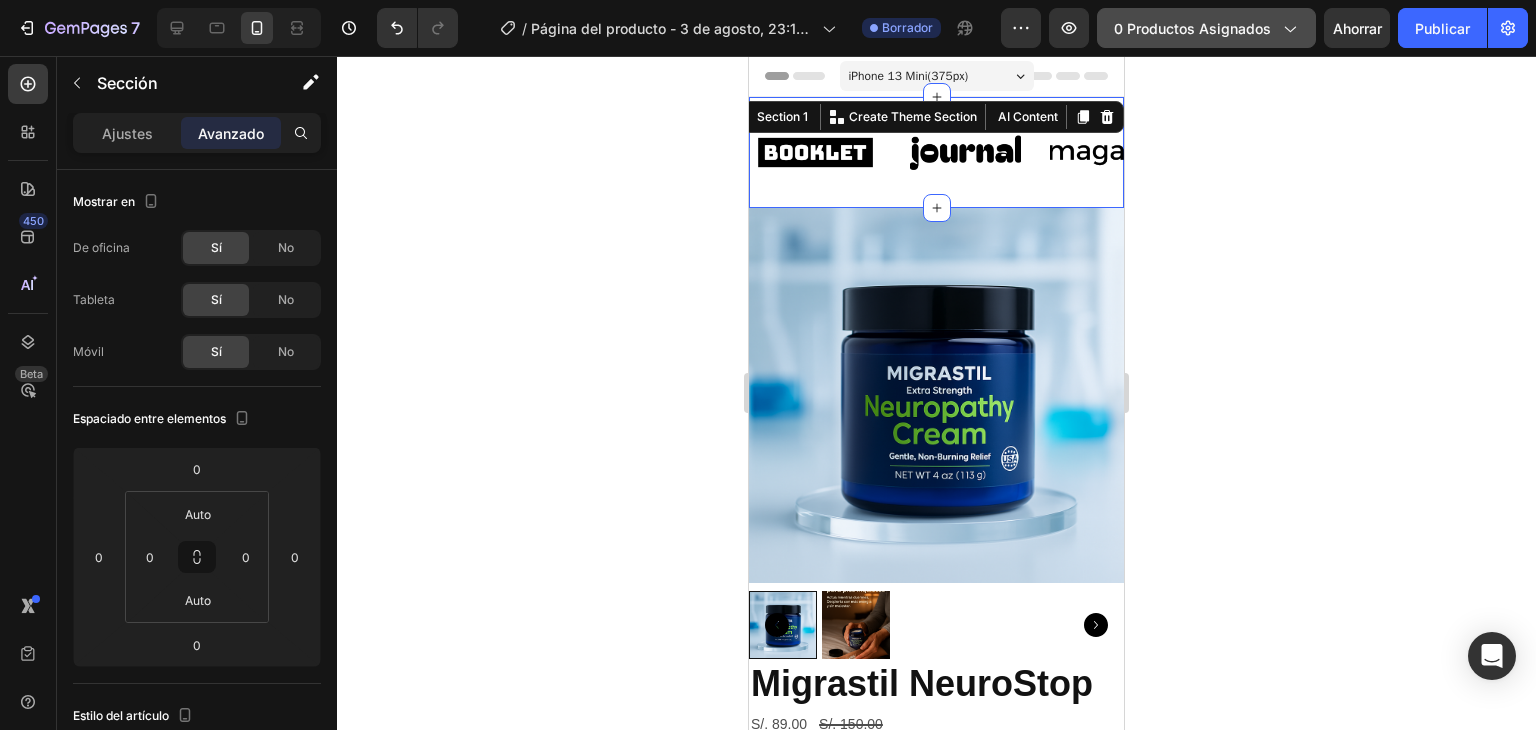 click 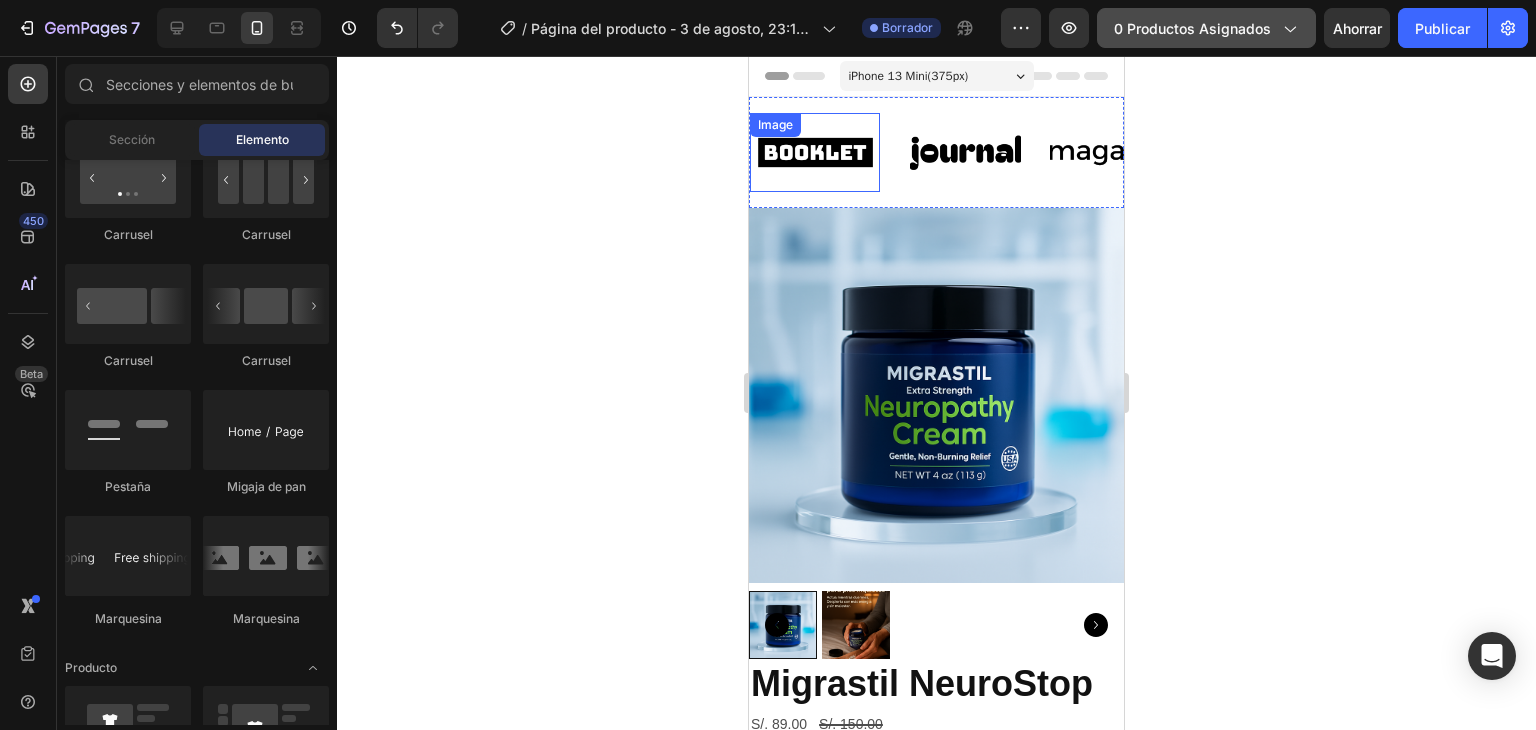 click at bounding box center (815, 152) 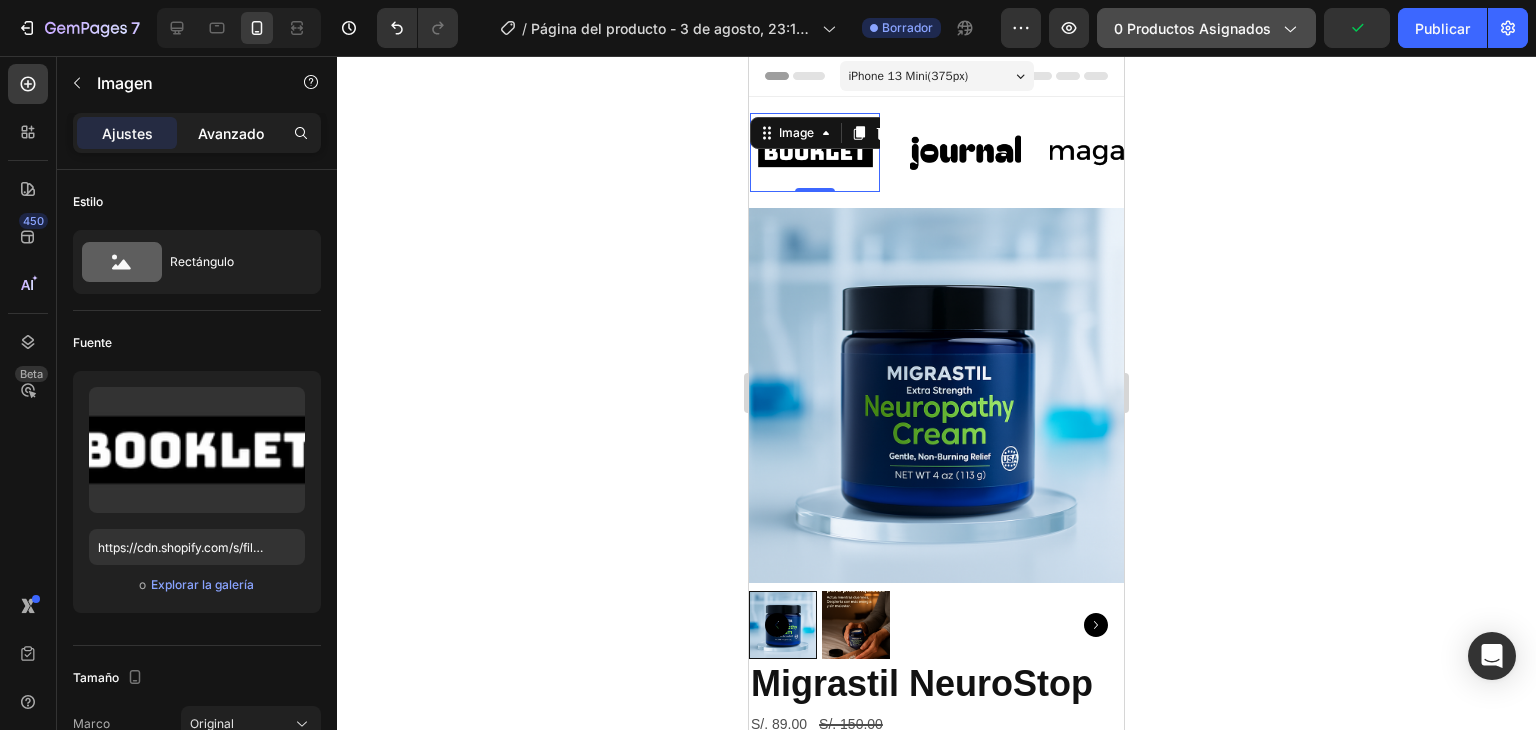 click on "Avanzado" at bounding box center (231, 133) 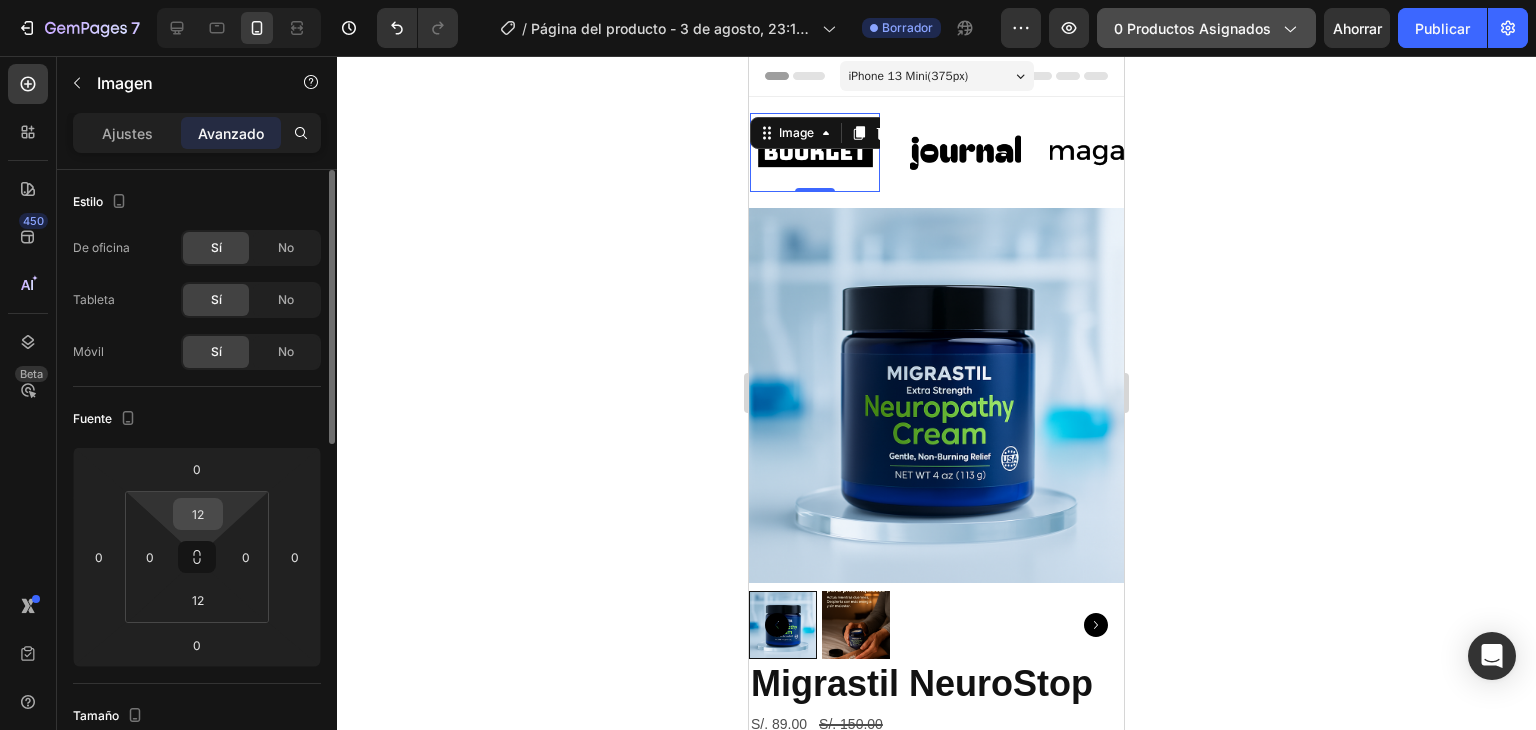 click on "12" at bounding box center [198, 514] 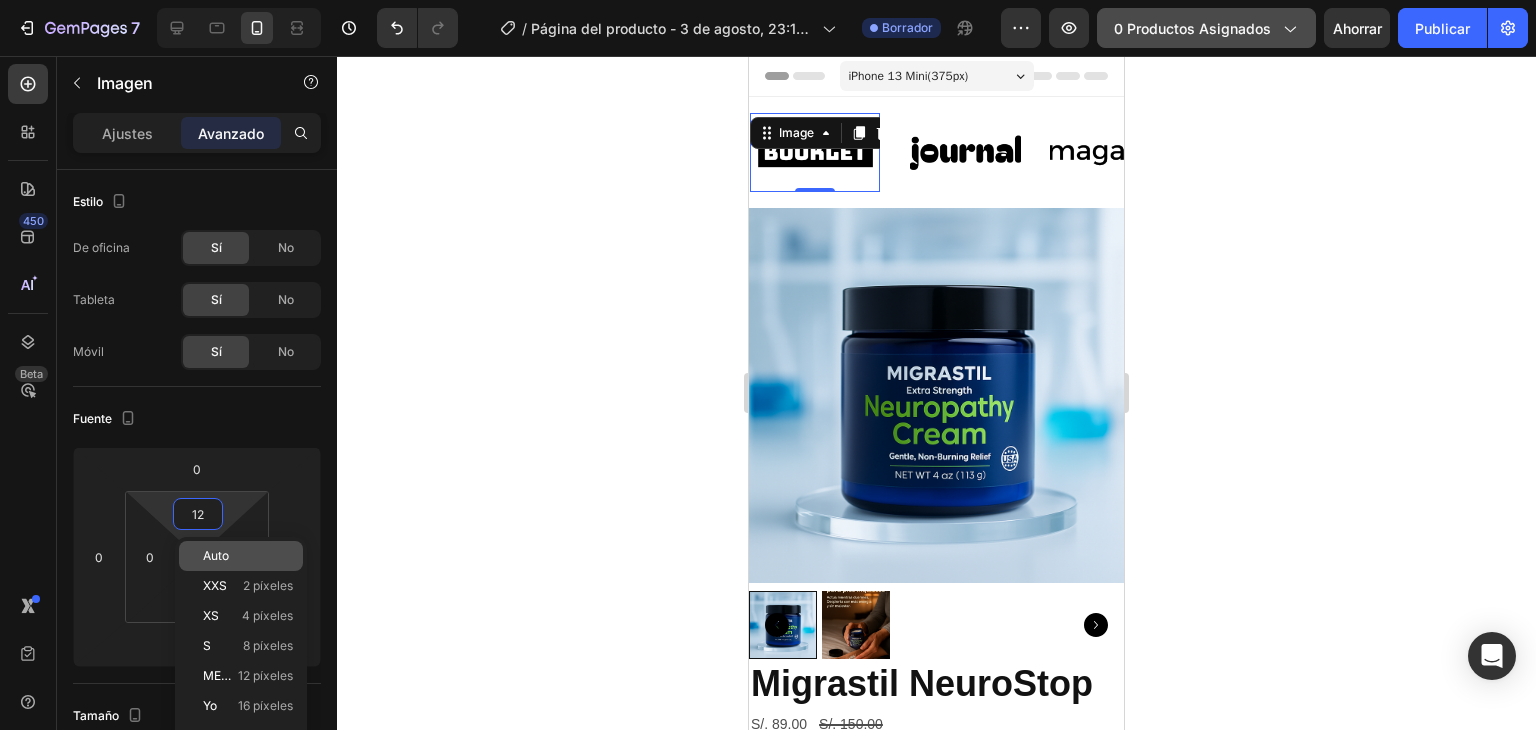 click on "Auto" at bounding box center [216, 555] 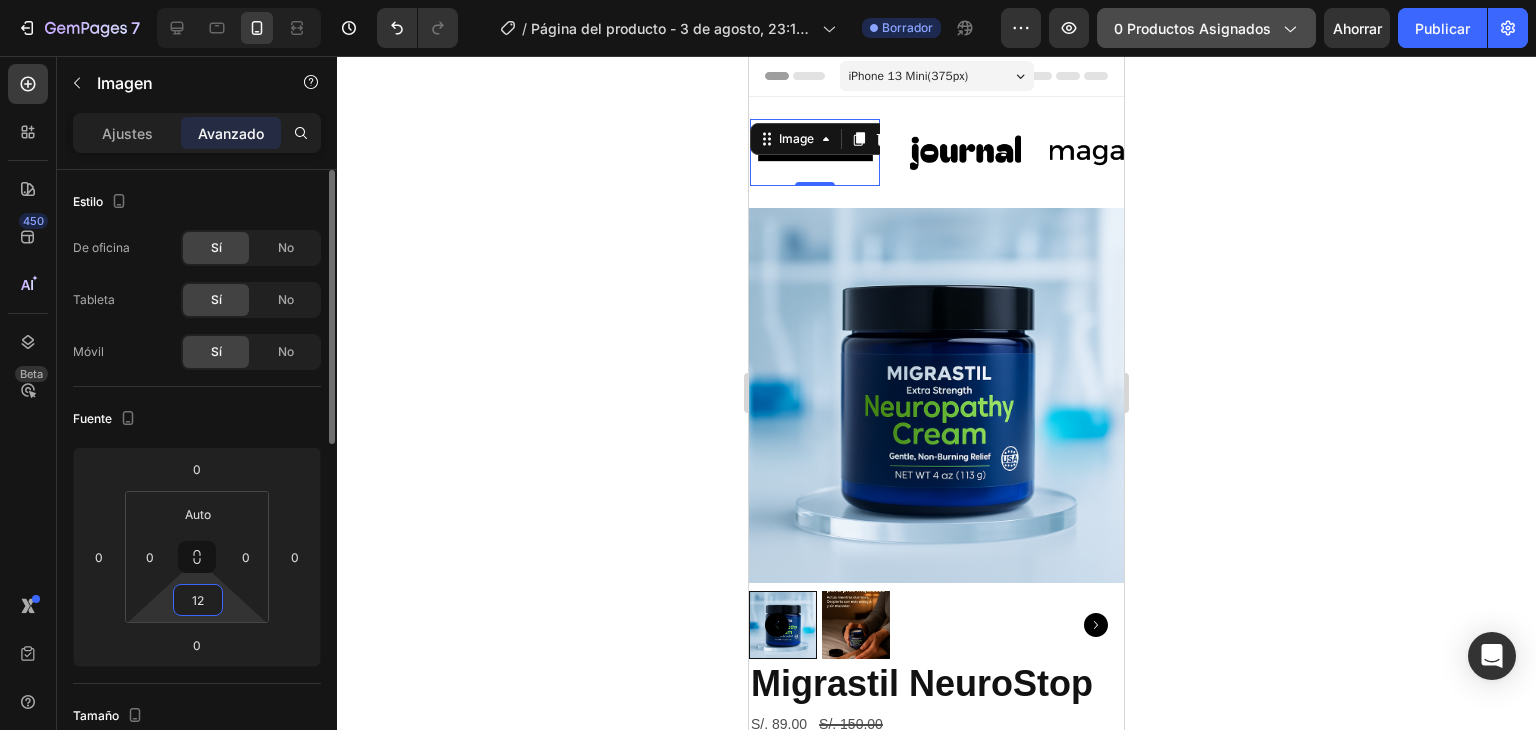 click on "12" at bounding box center [198, 600] 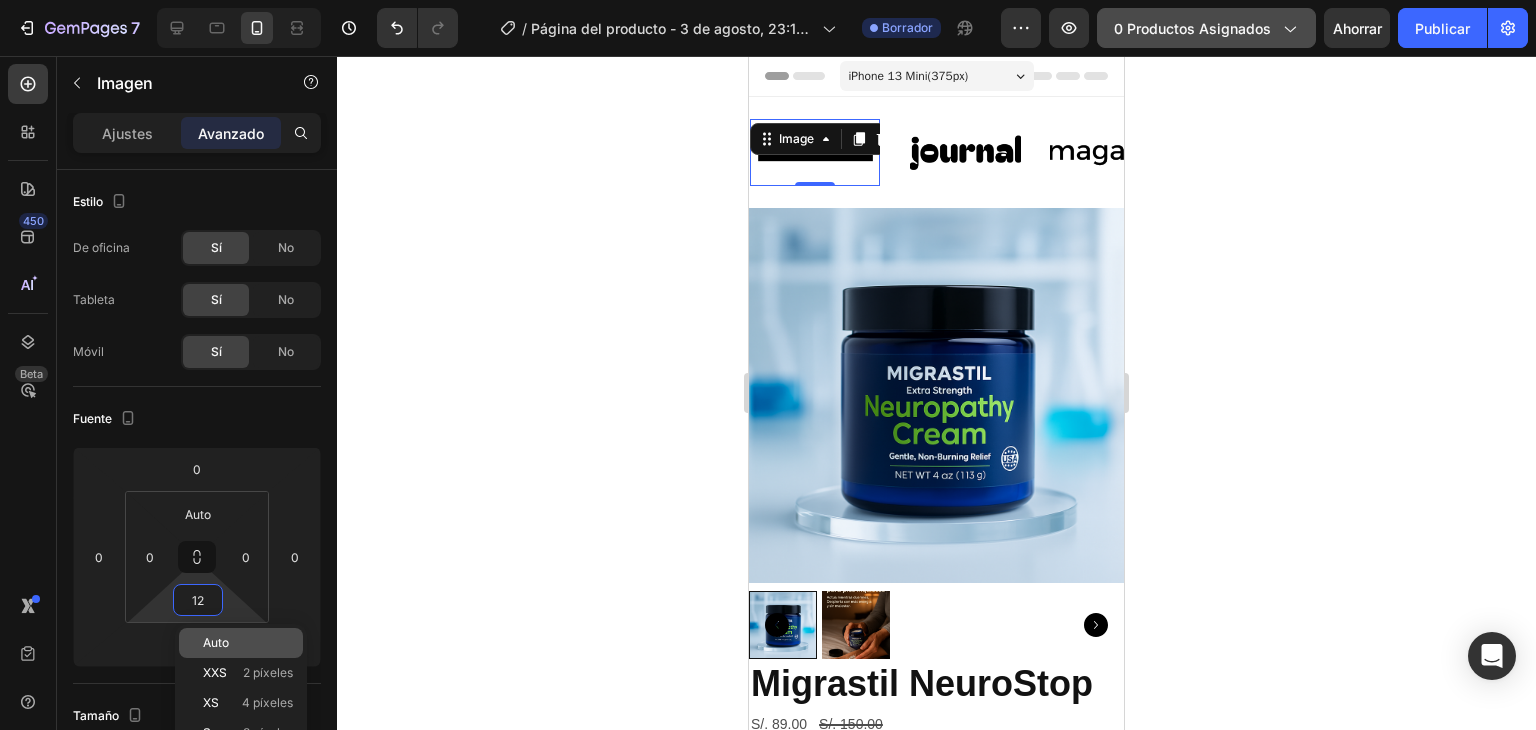 click on "Auto" 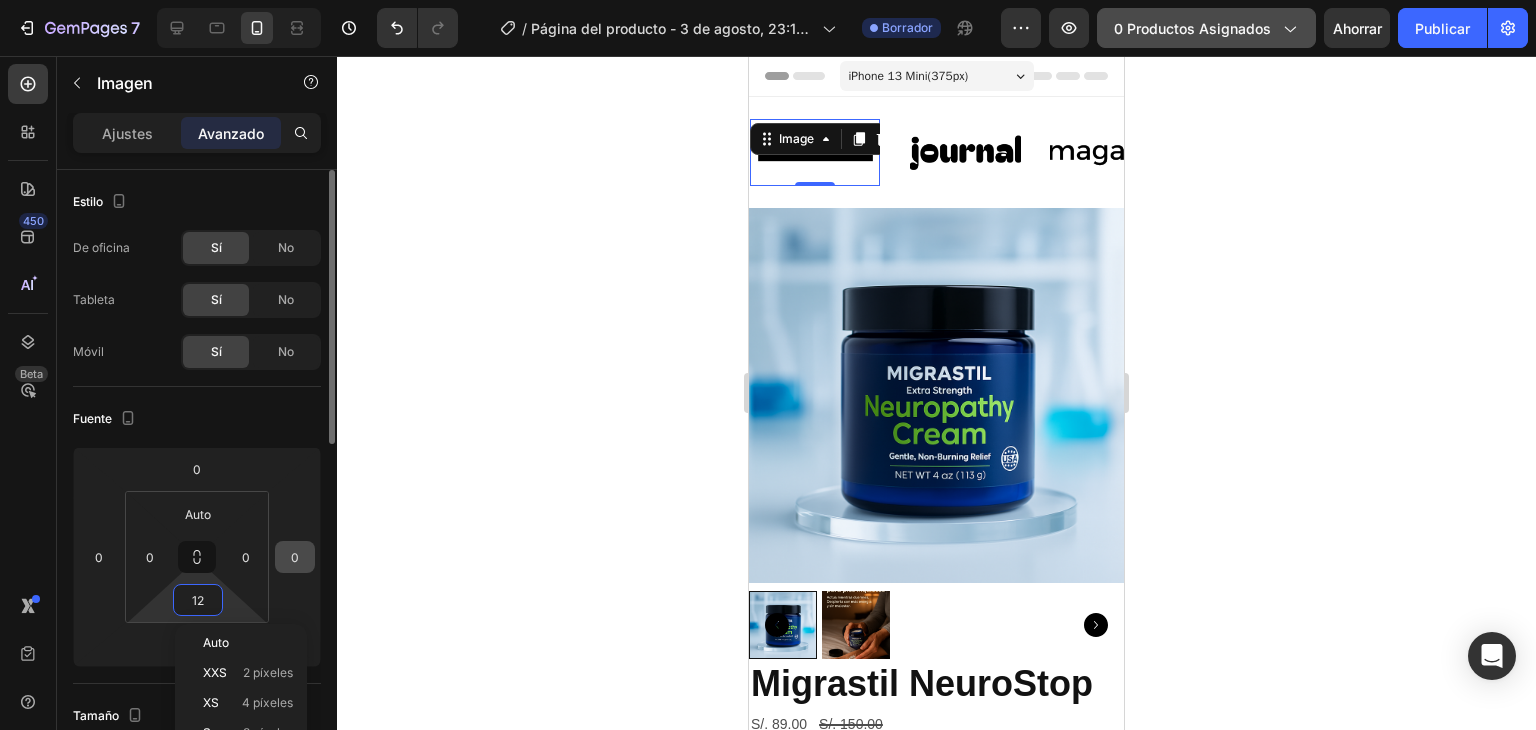 type on "Auto" 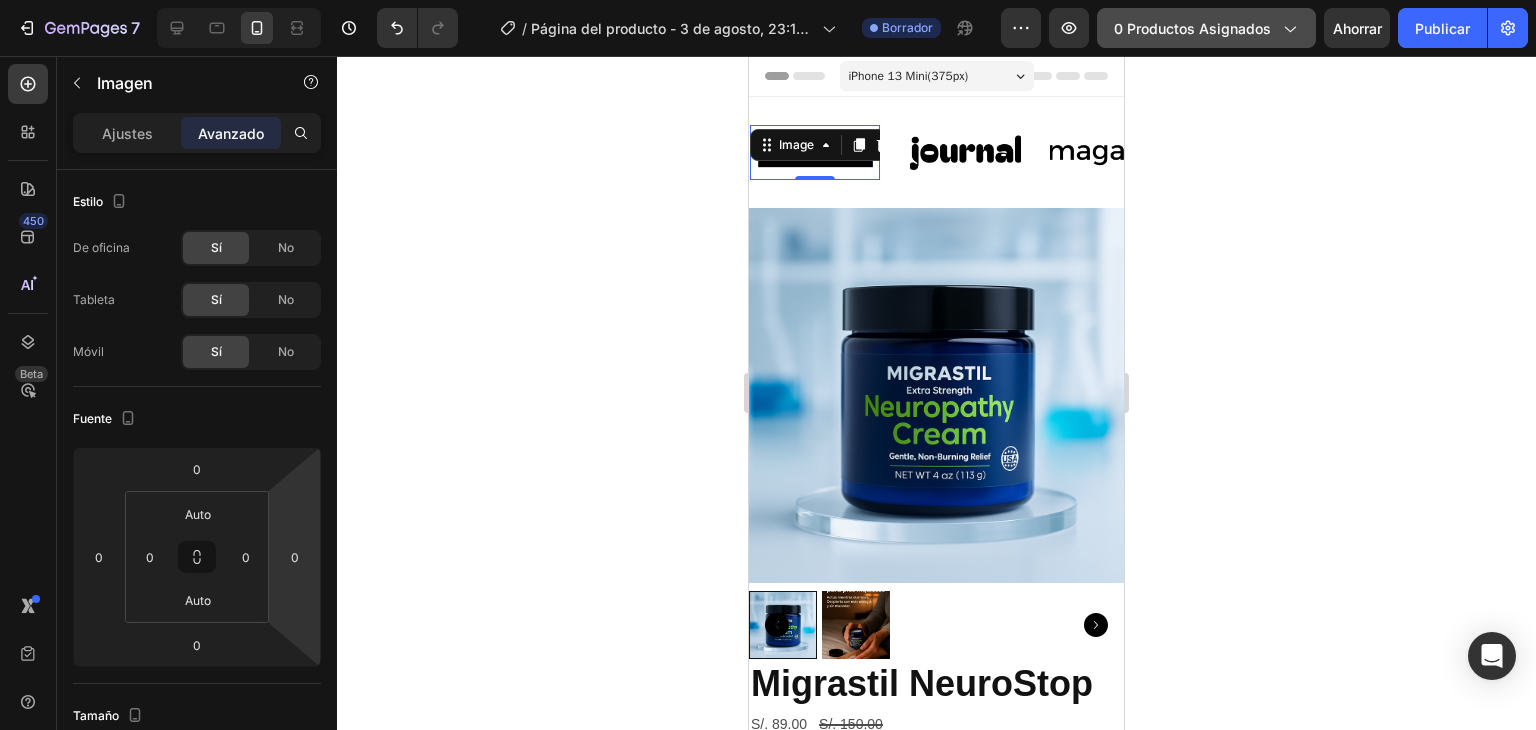 click 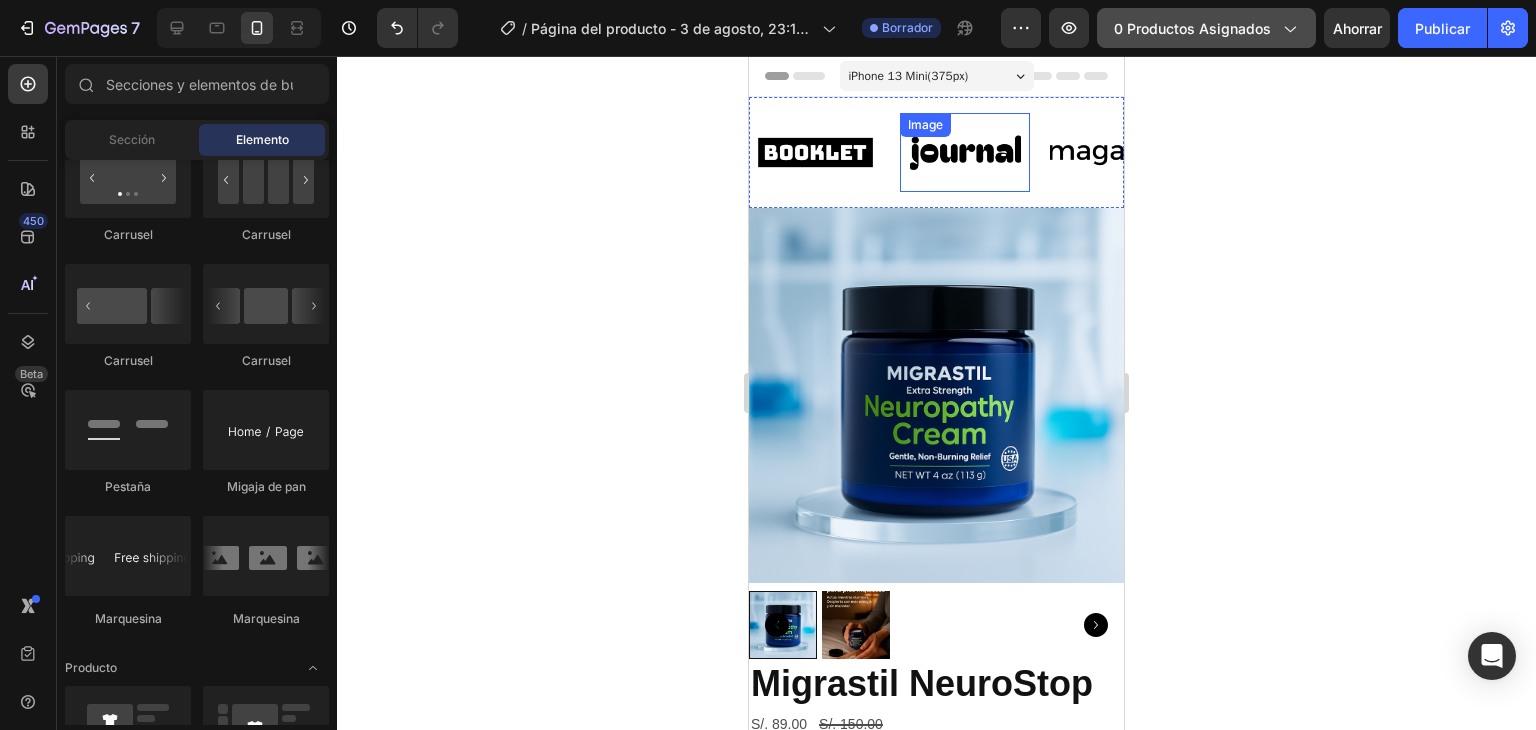 click on "Image" at bounding box center (965, 152) 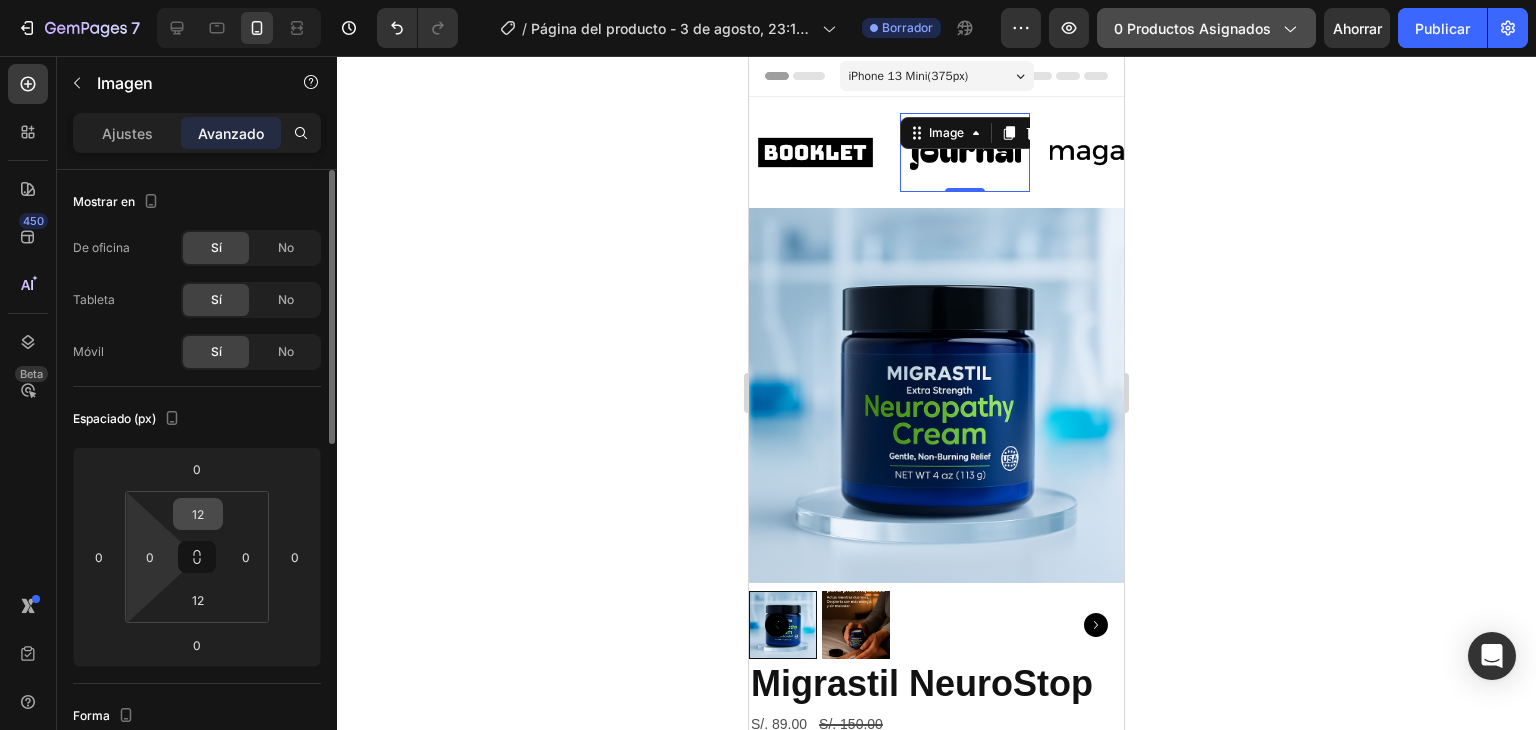 click on "12" at bounding box center (198, 514) 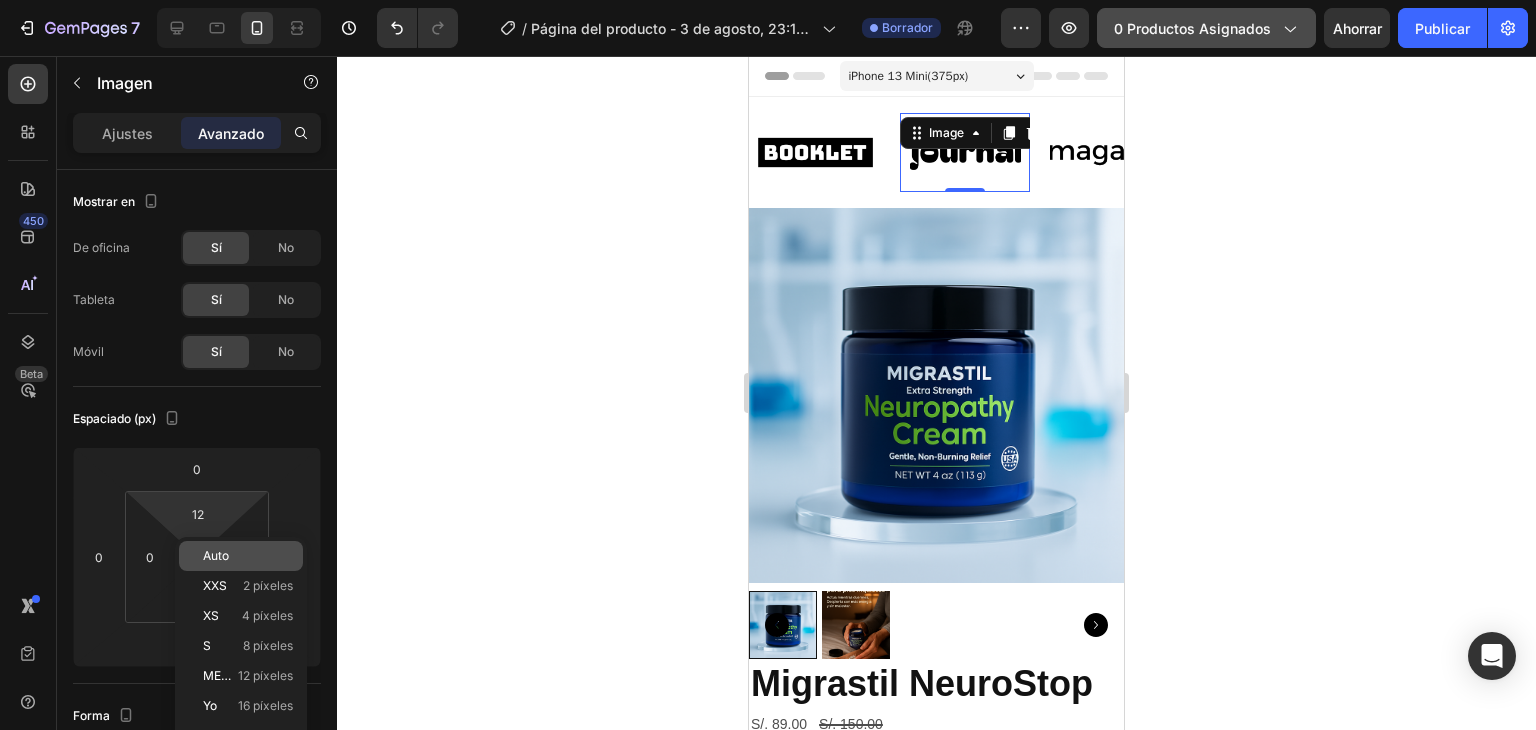 drag, startPoint x: 216, startPoint y: 561, endPoint x: 206, endPoint y: 589, distance: 29.732138 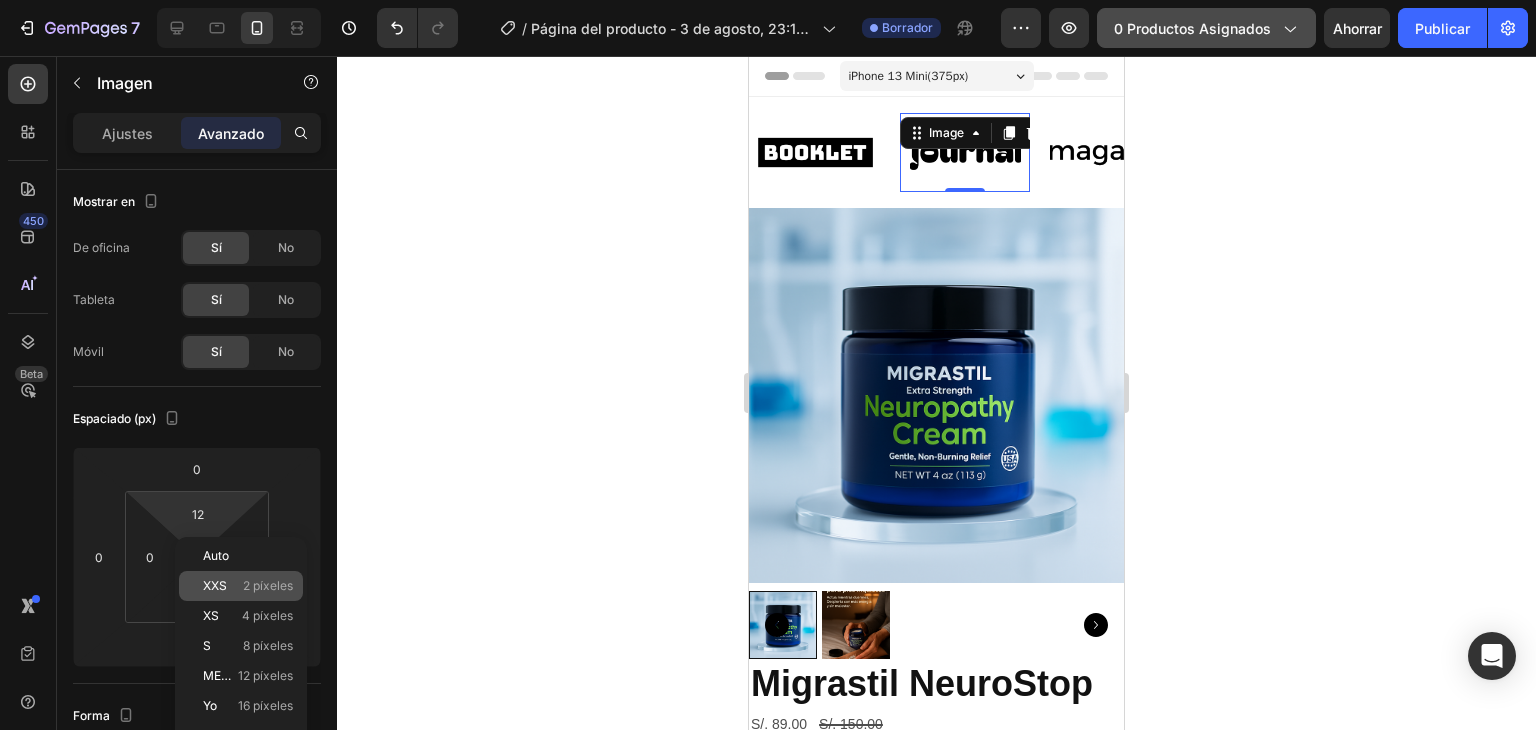 click on "Auto" at bounding box center (216, 555) 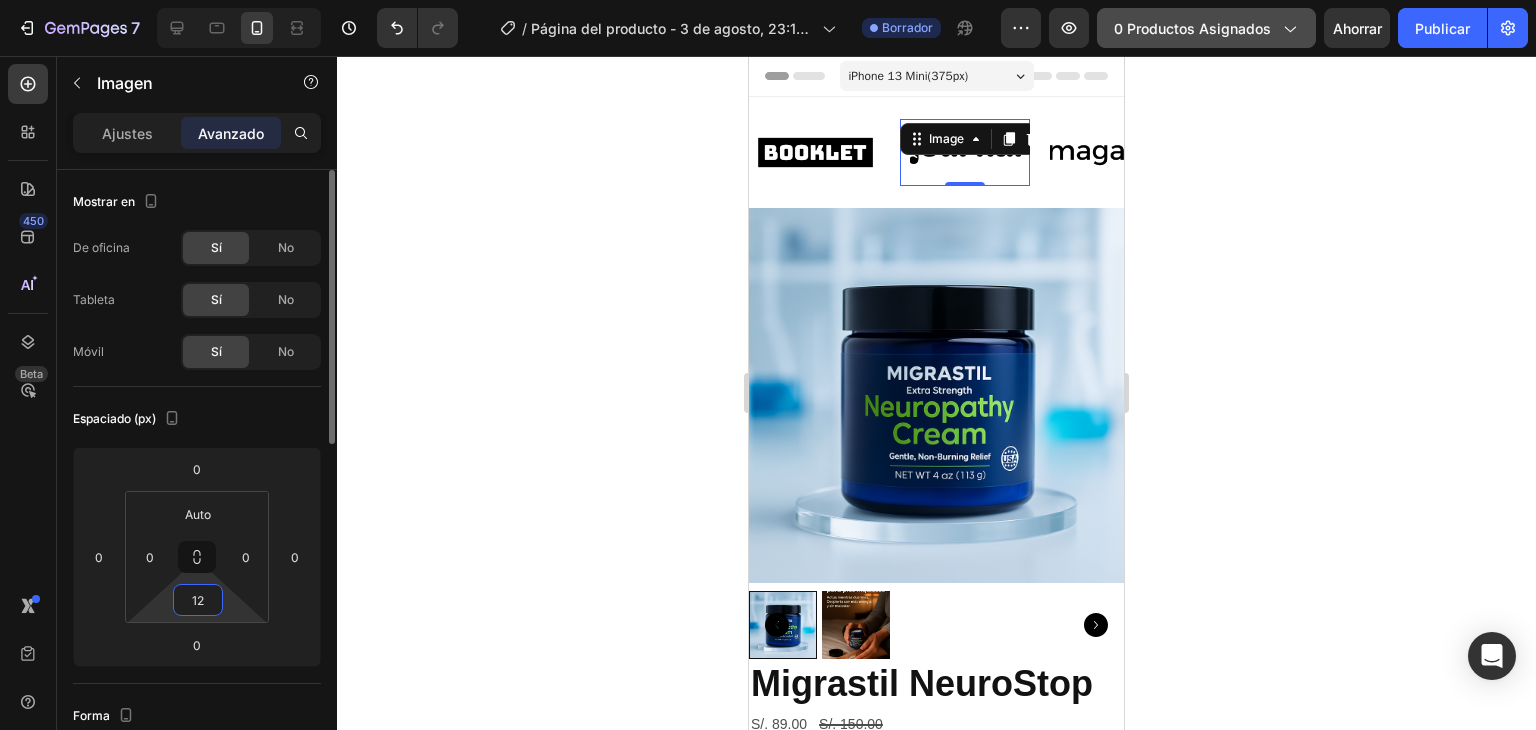 click on "12" at bounding box center (198, 600) 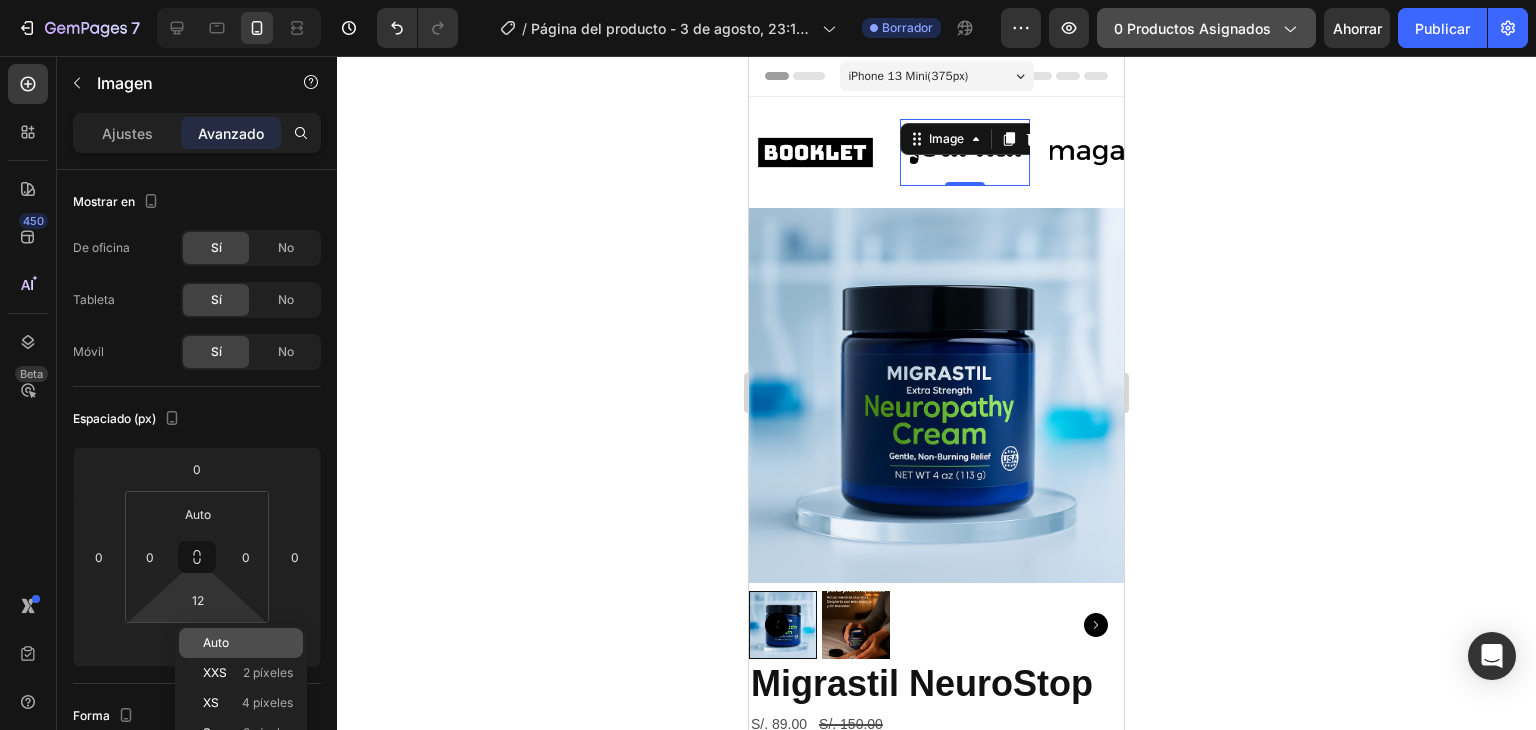 click on "Auto" at bounding box center (248, 643) 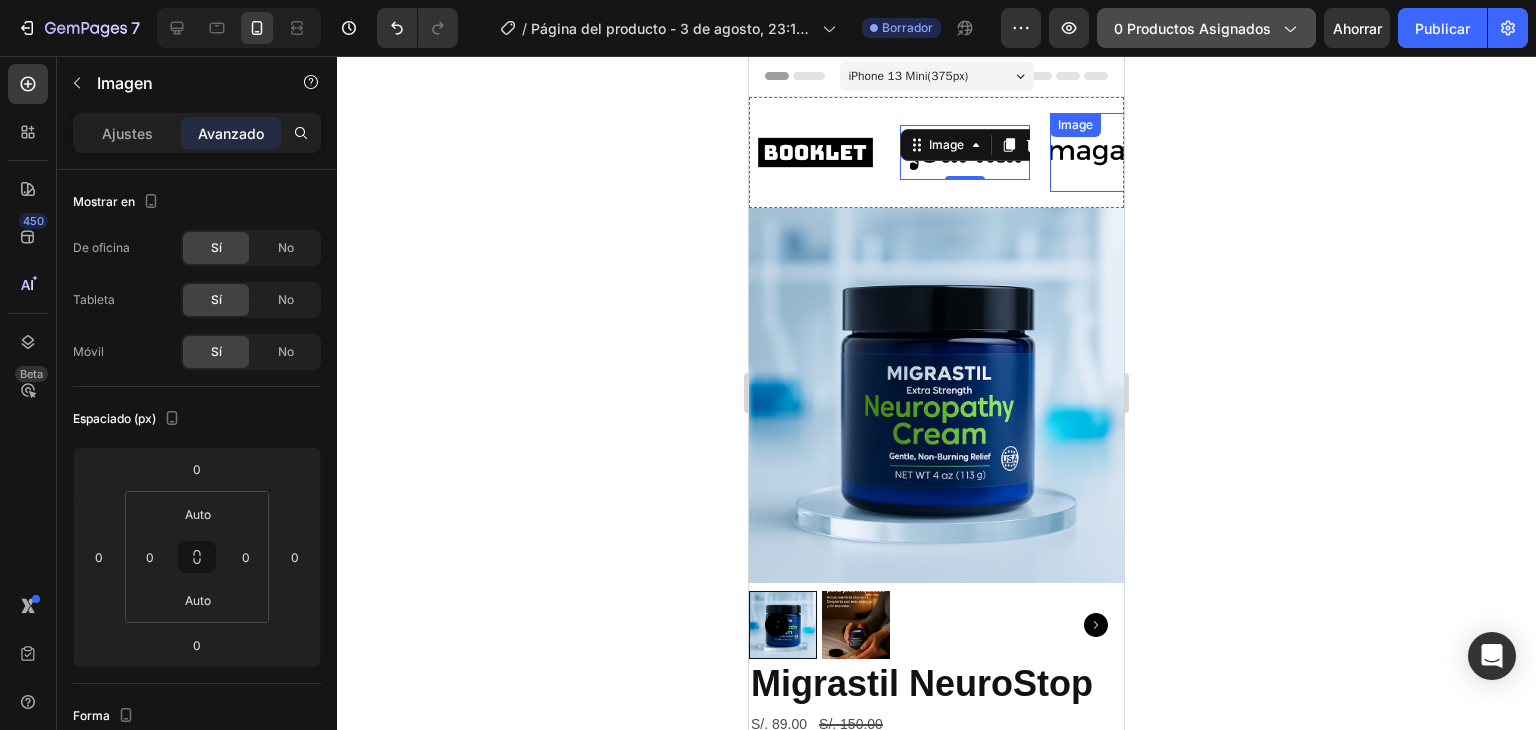click at bounding box center [1115, 152] 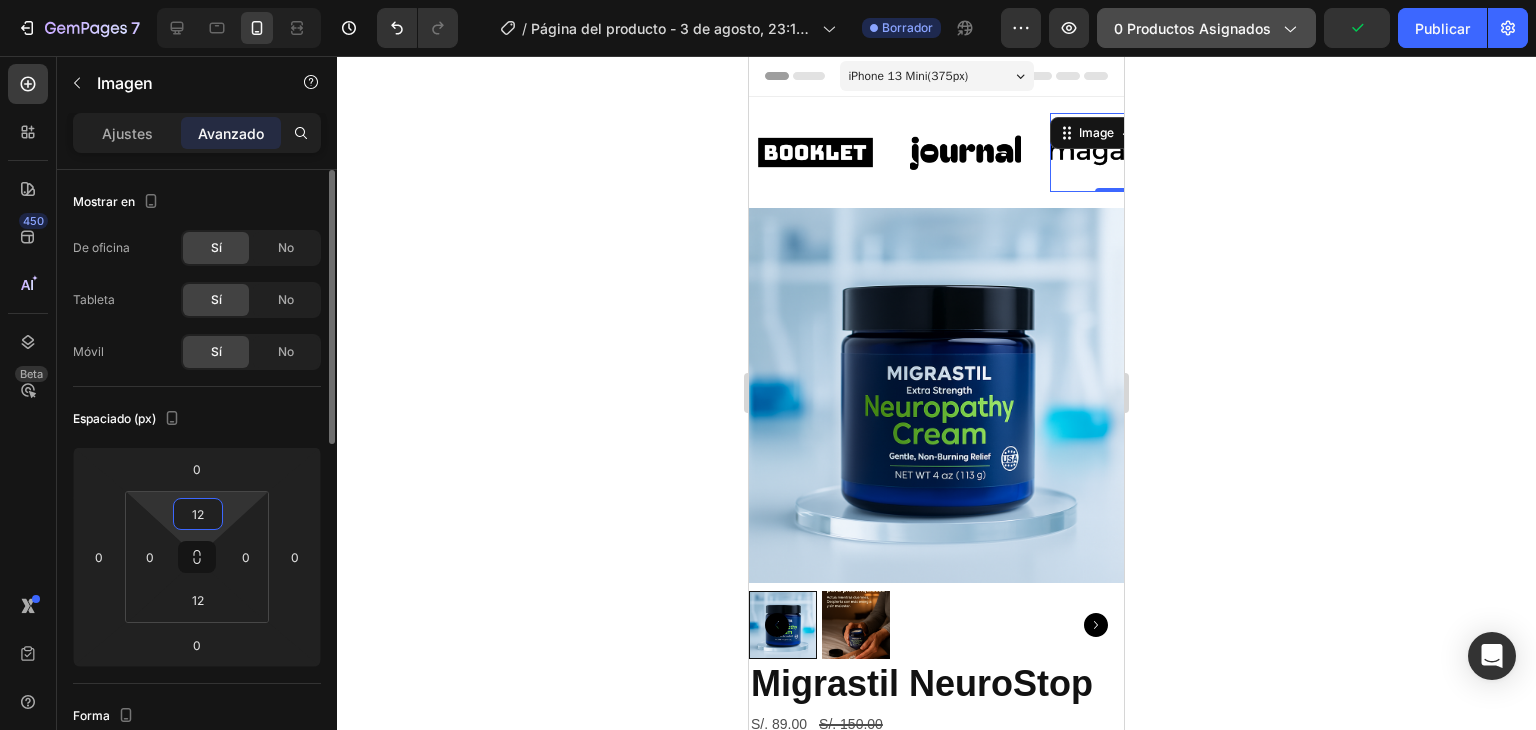 click on "12" at bounding box center [198, 514] 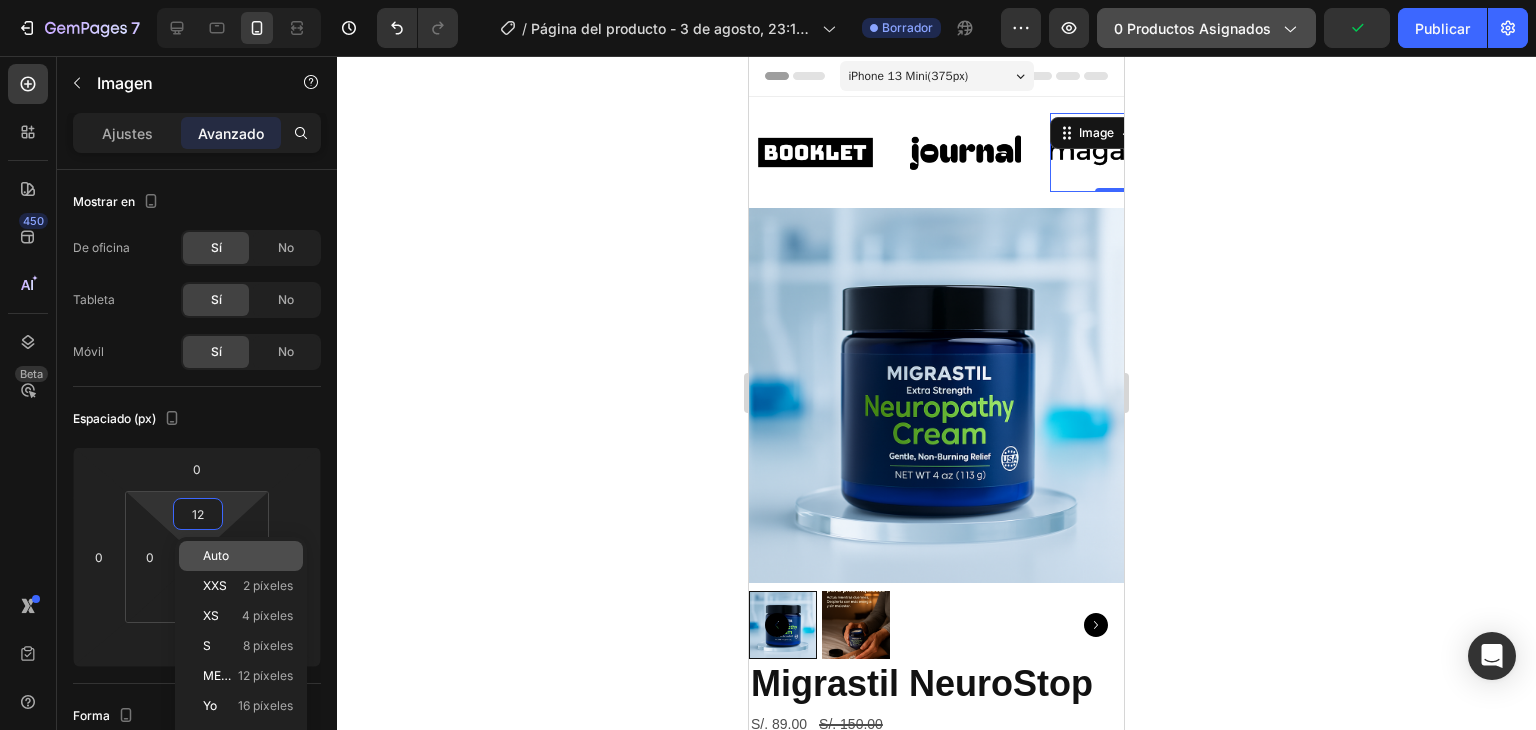 click on "Auto" at bounding box center (216, 555) 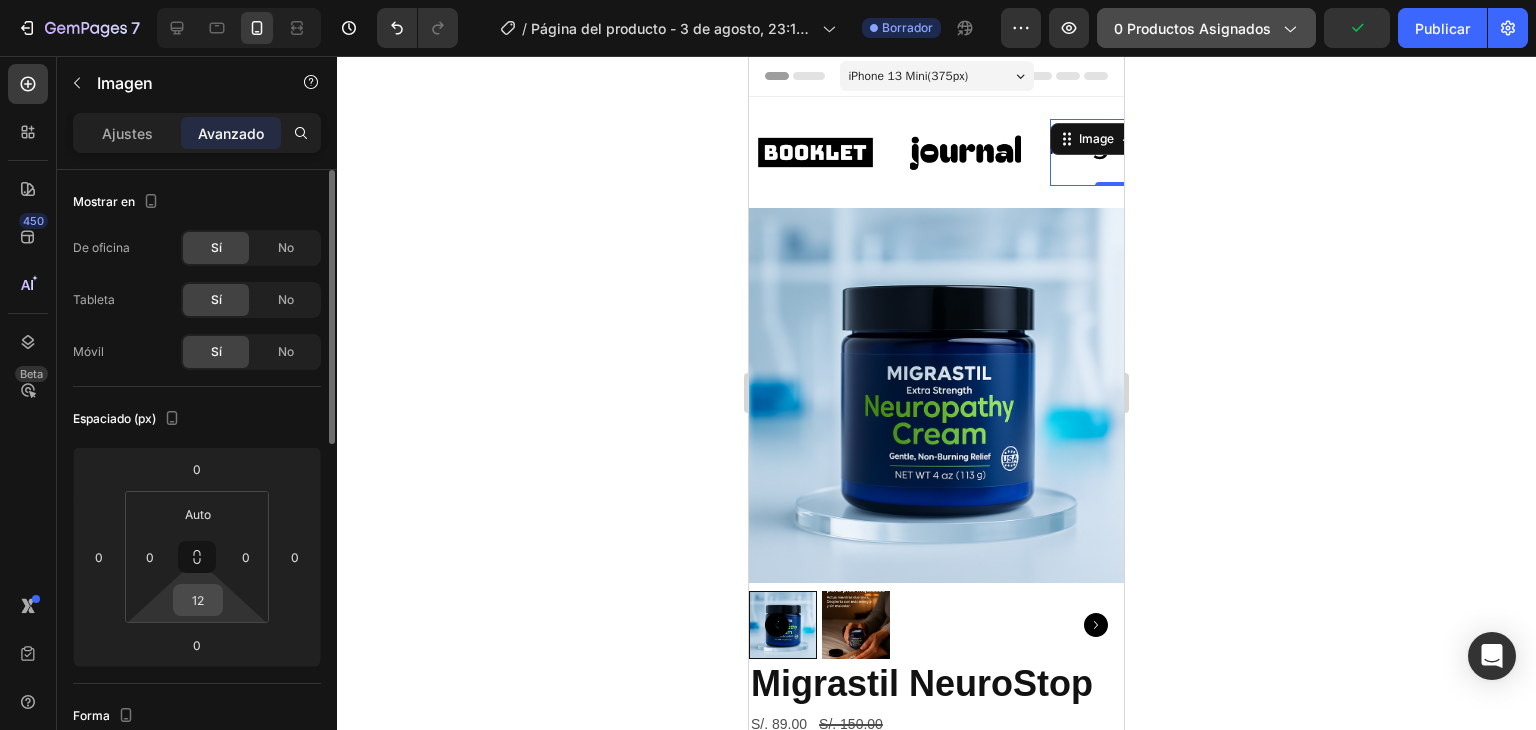 click on "12" at bounding box center [198, 600] 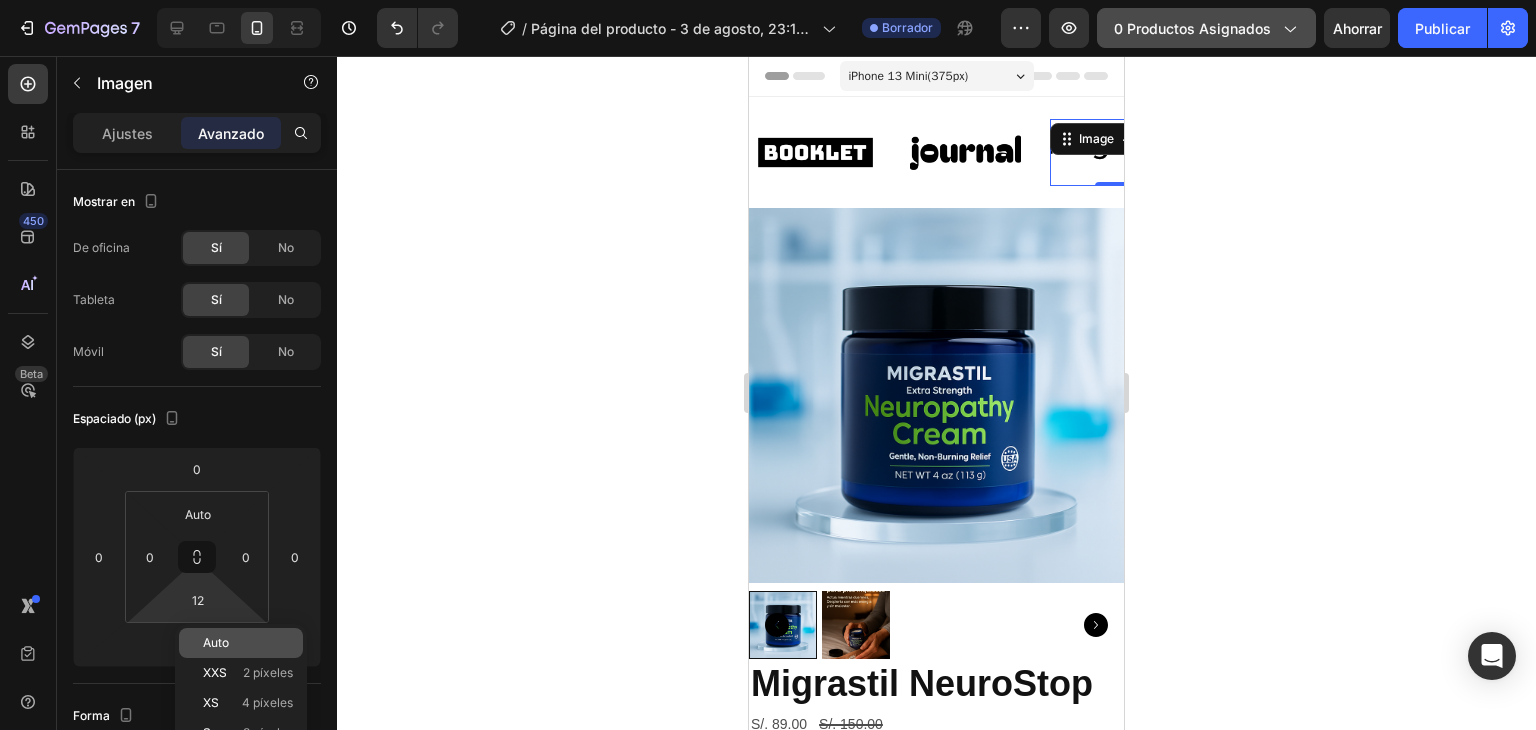 click on "Auto" 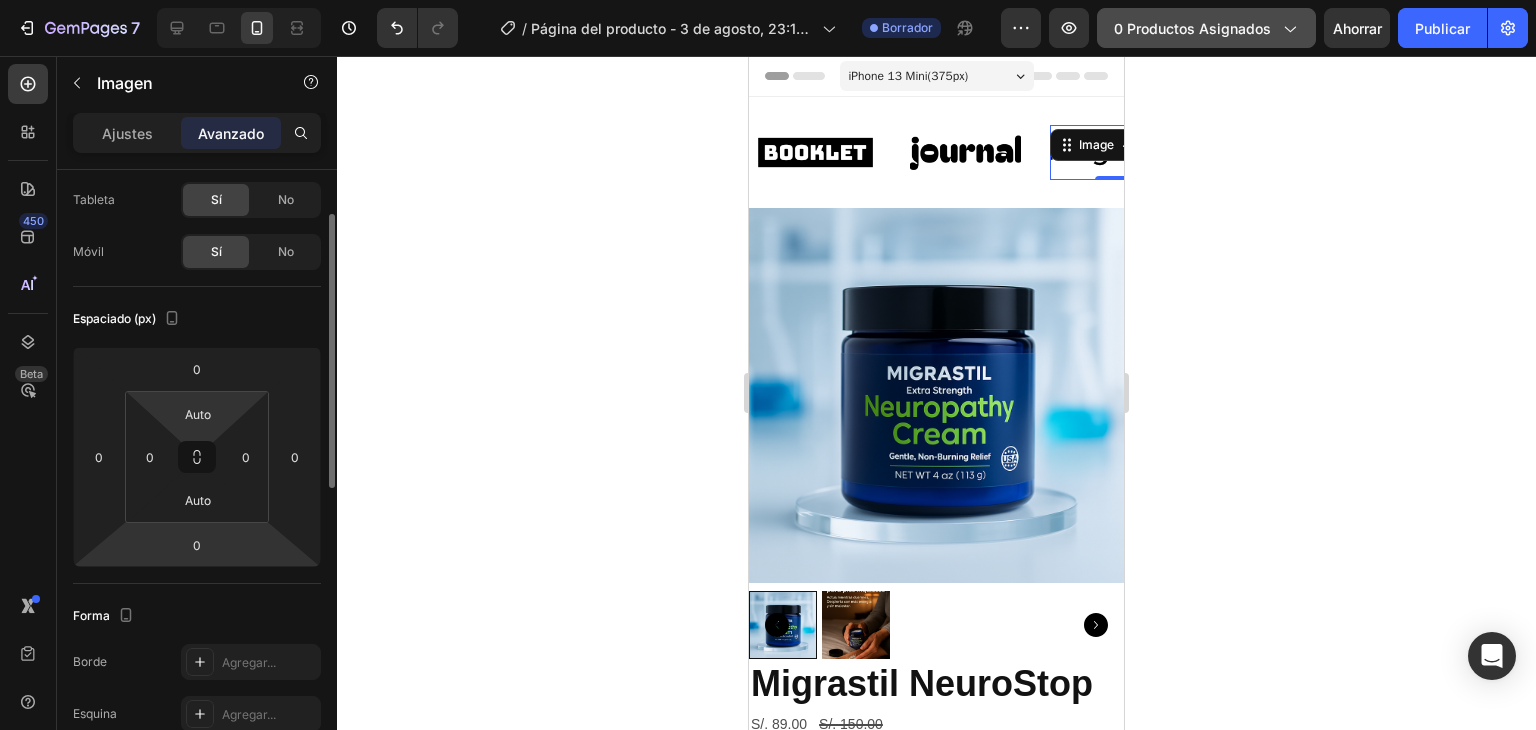 scroll, scrollTop: 300, scrollLeft: 0, axis: vertical 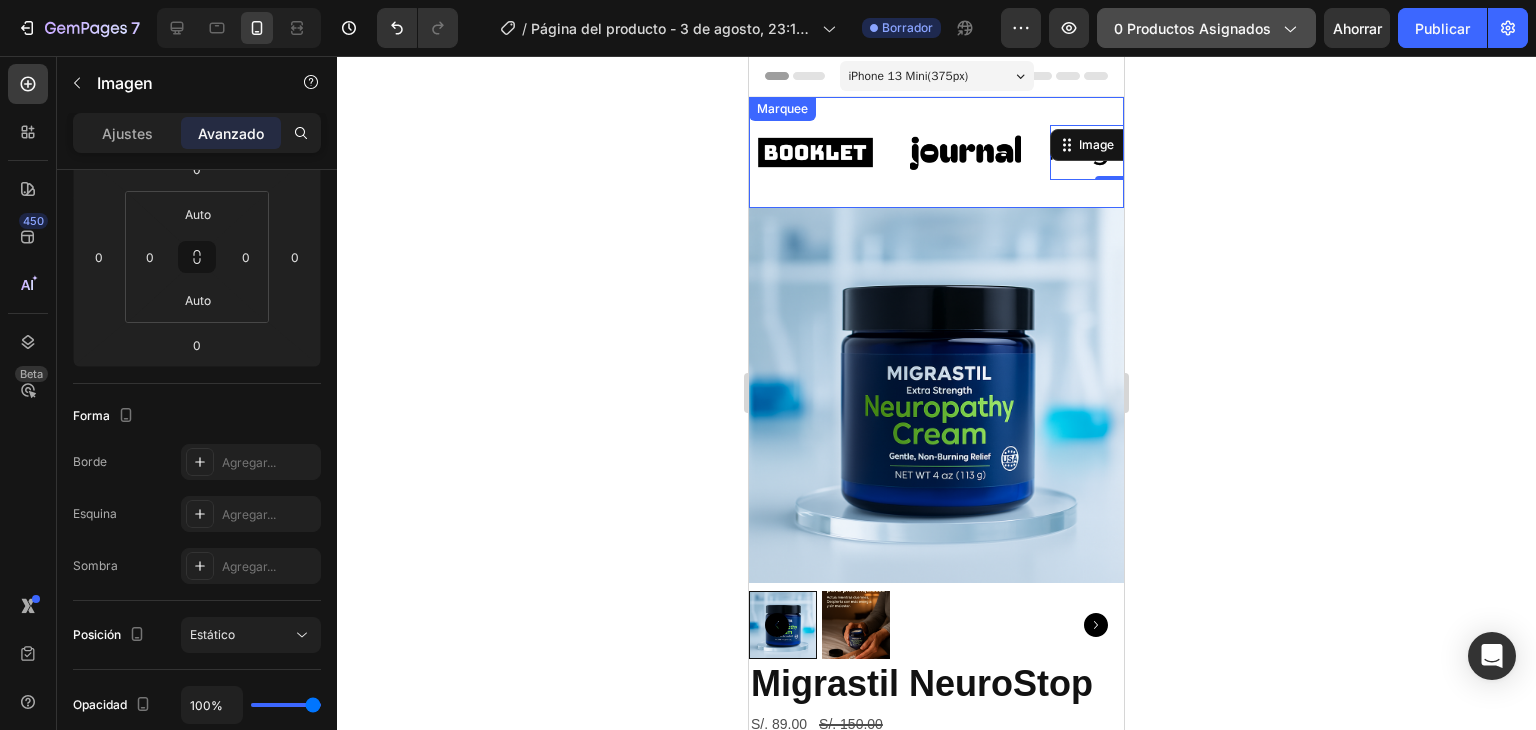 click on "Image Image Image   0 Image Image Image Image Image   0 Image Image Marquee" at bounding box center [936, 152] 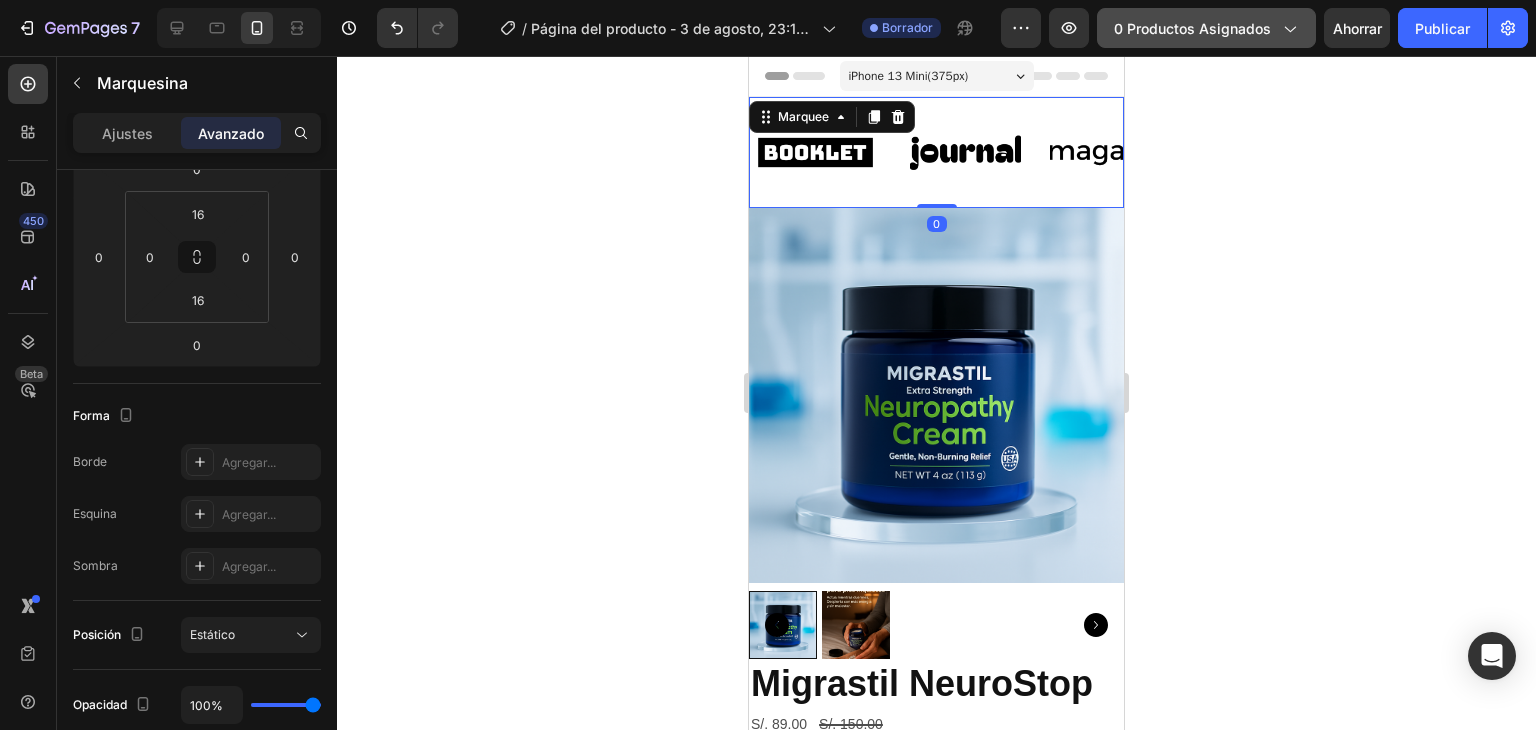 scroll, scrollTop: 0, scrollLeft: 0, axis: both 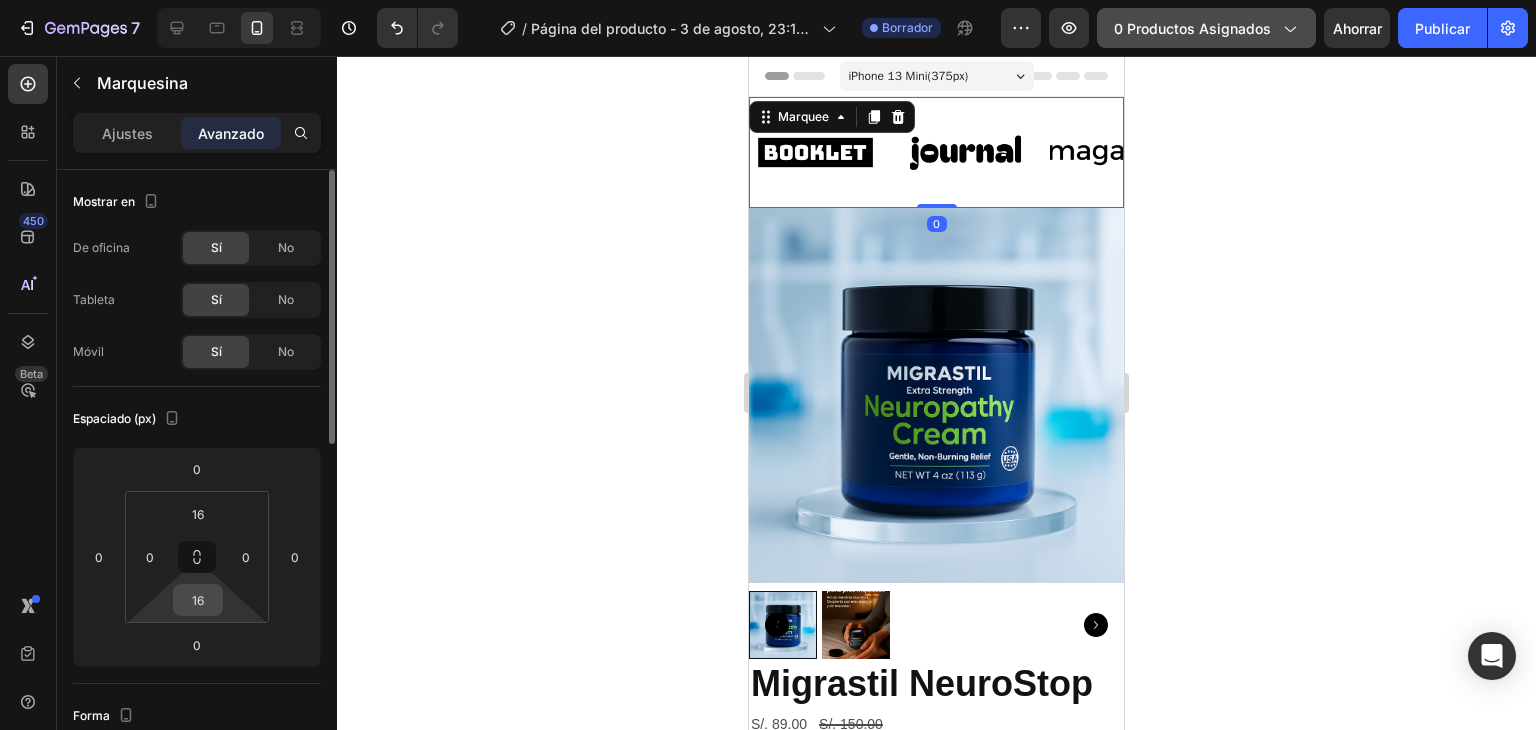 click on "16" at bounding box center (198, 600) 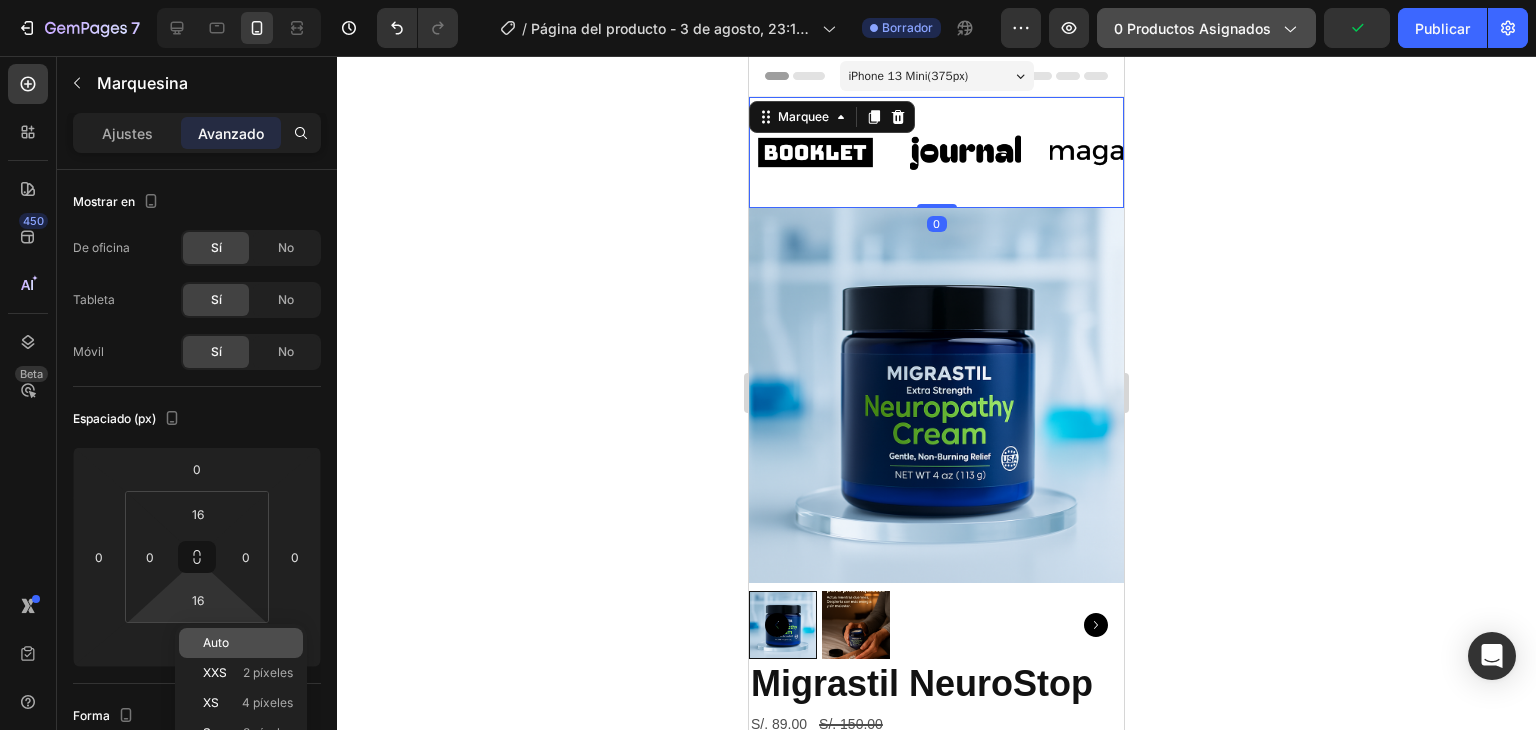 click on "Auto" at bounding box center [216, 642] 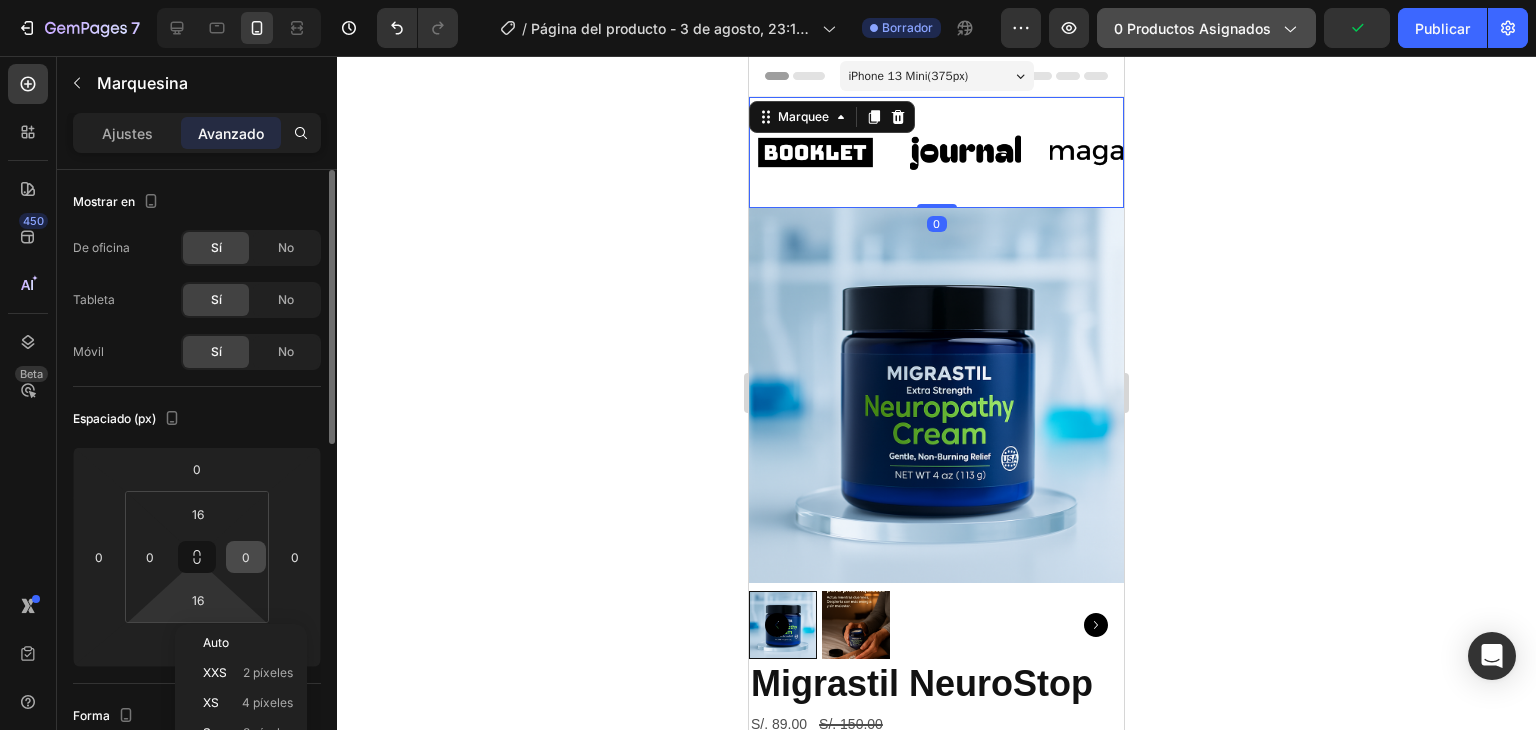type on "Auto" 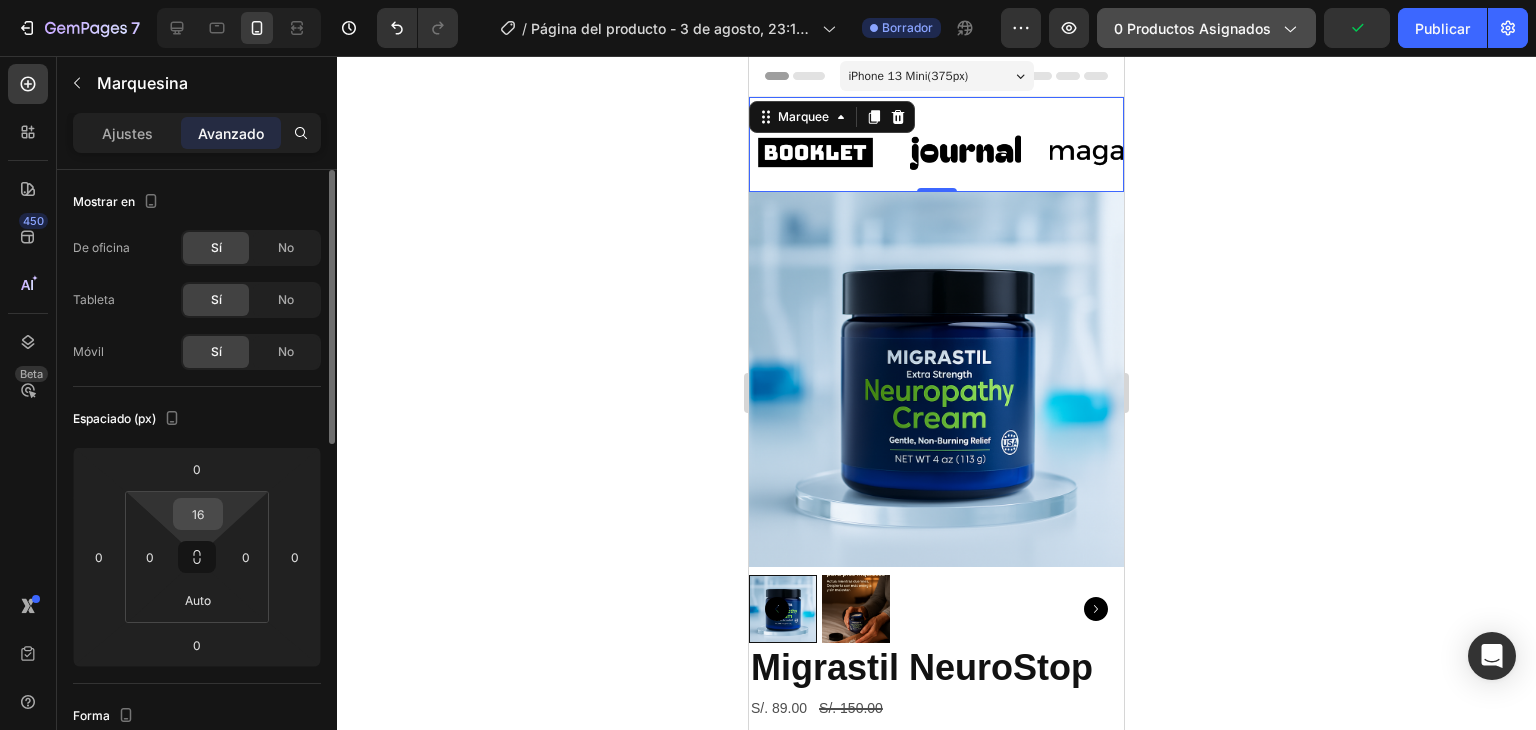 click on "16" at bounding box center [198, 514] 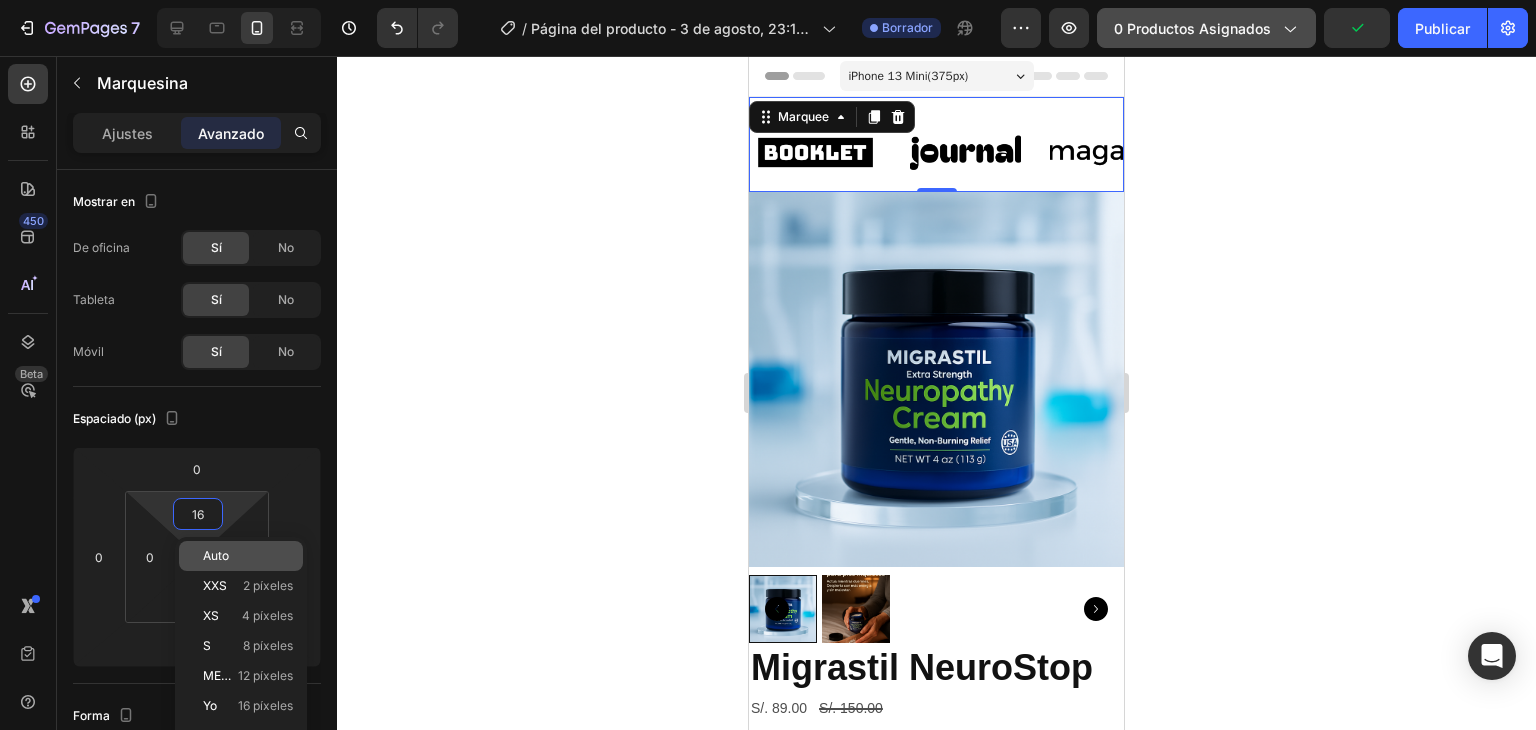 click on "Auto" at bounding box center [216, 555] 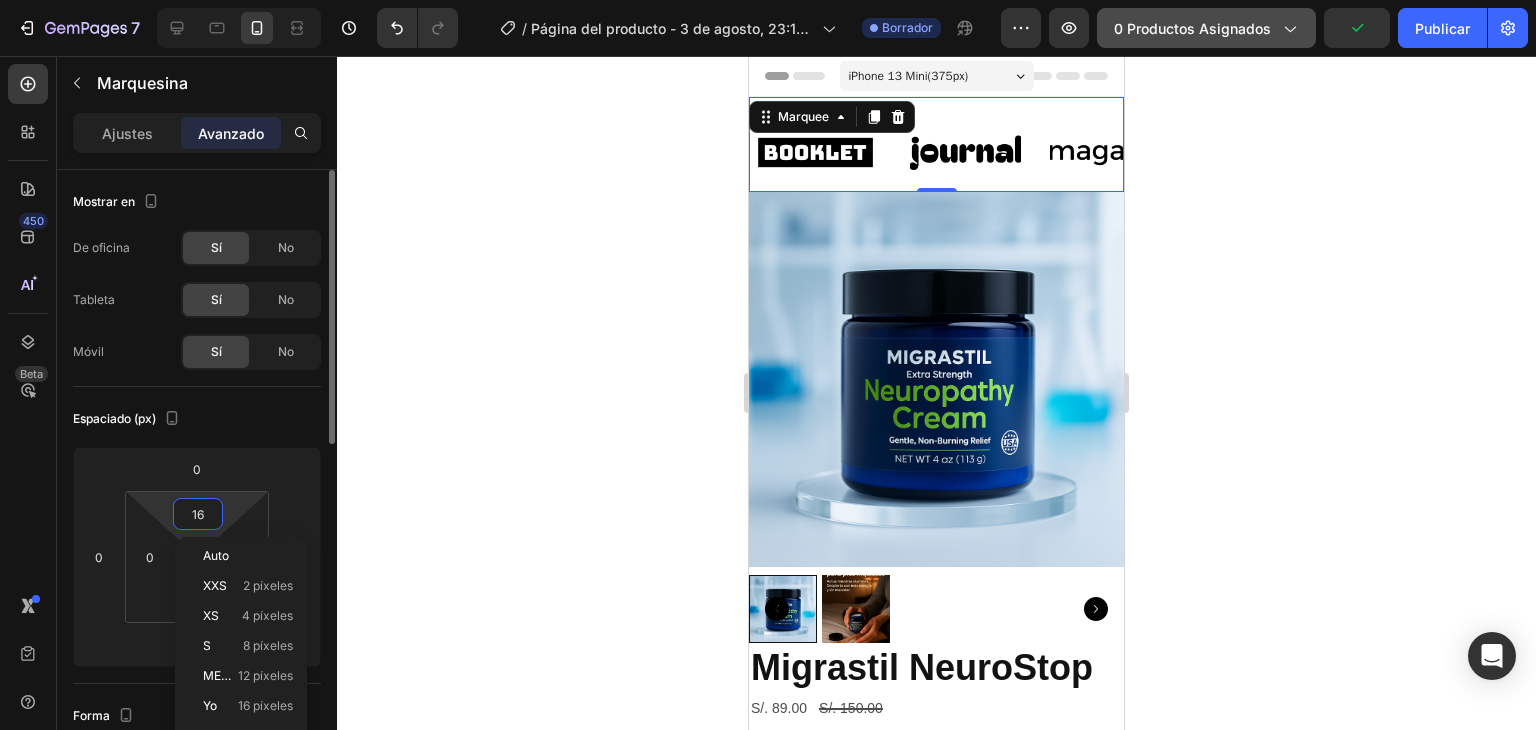 type on "Auto" 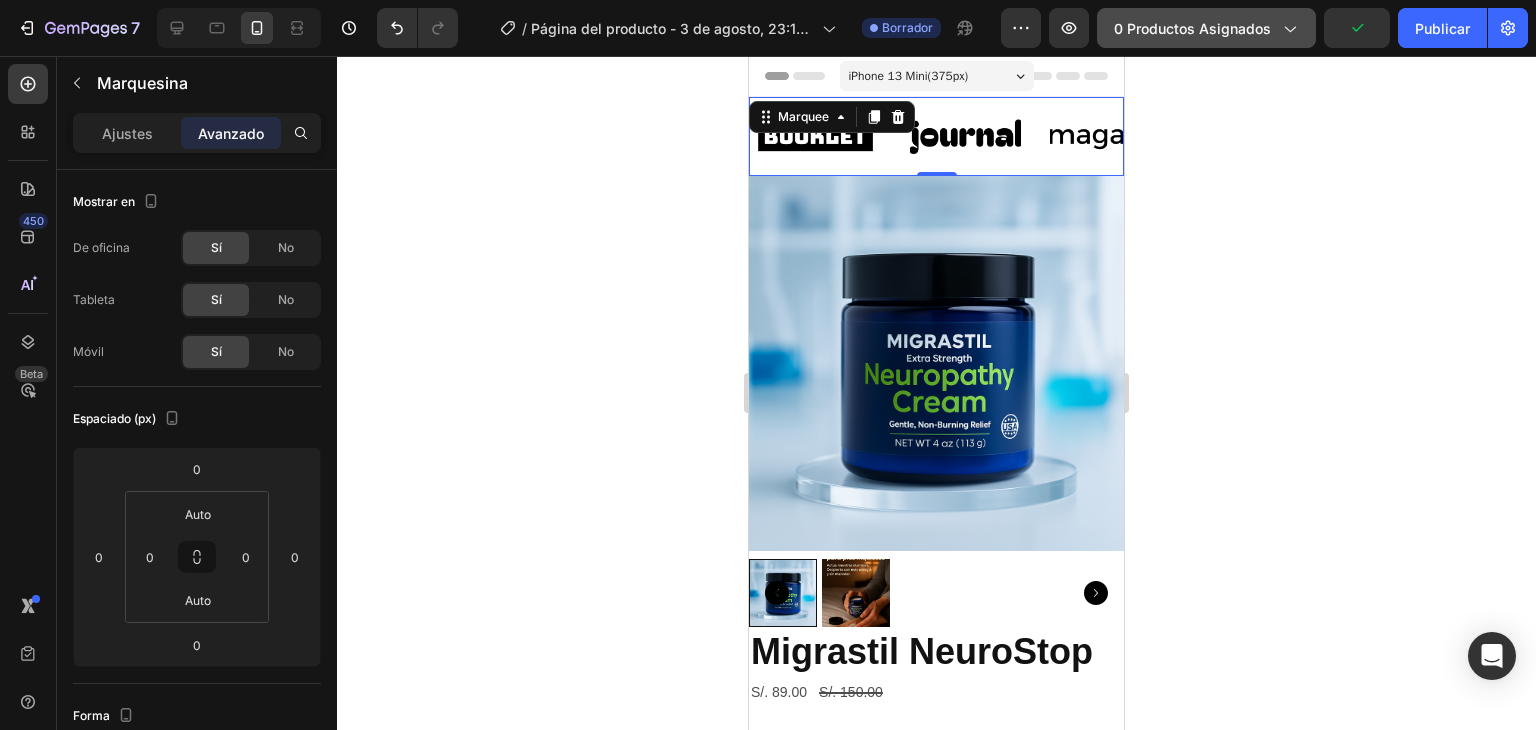 click 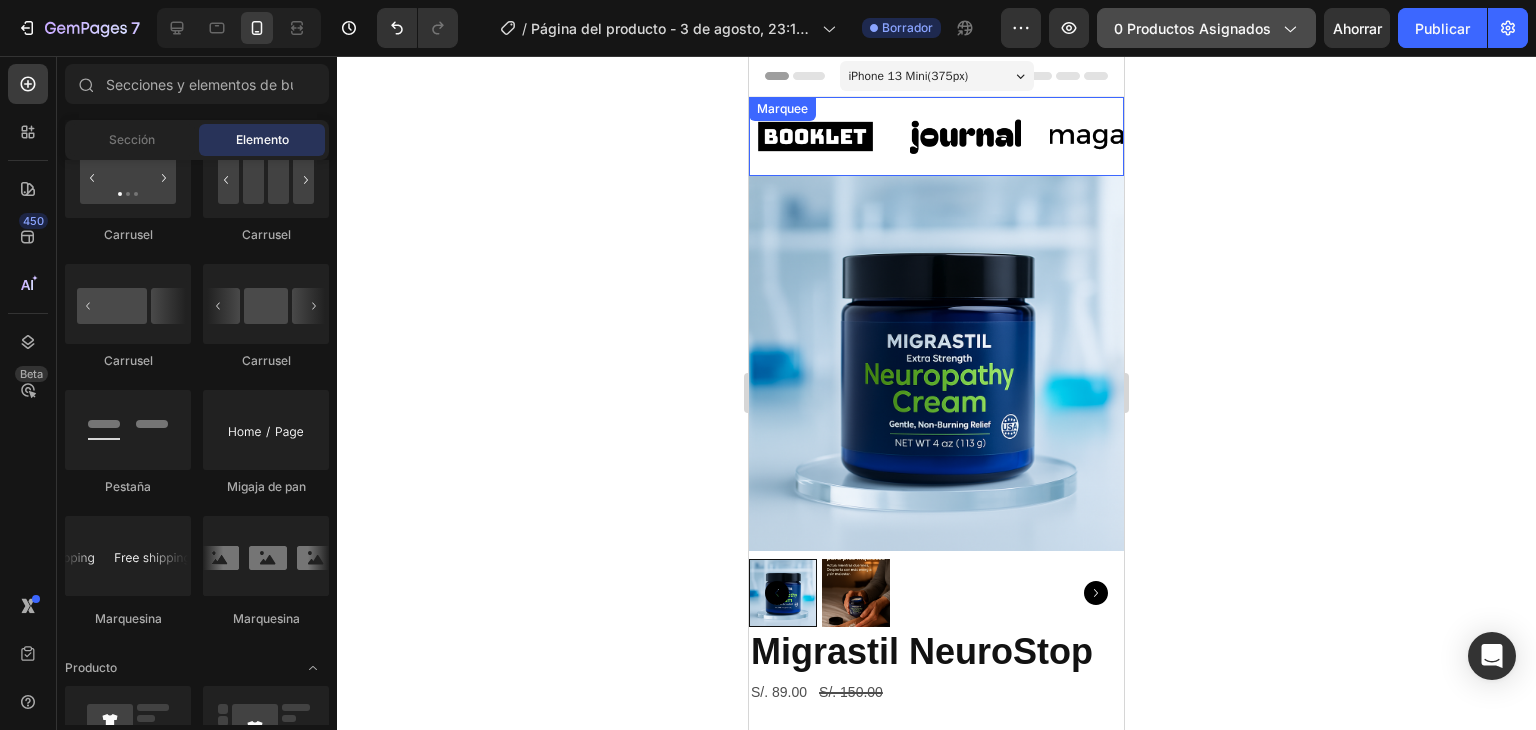 click on "Image Image Image Image Image Image Image Image Image Image Marquee" at bounding box center [936, 136] 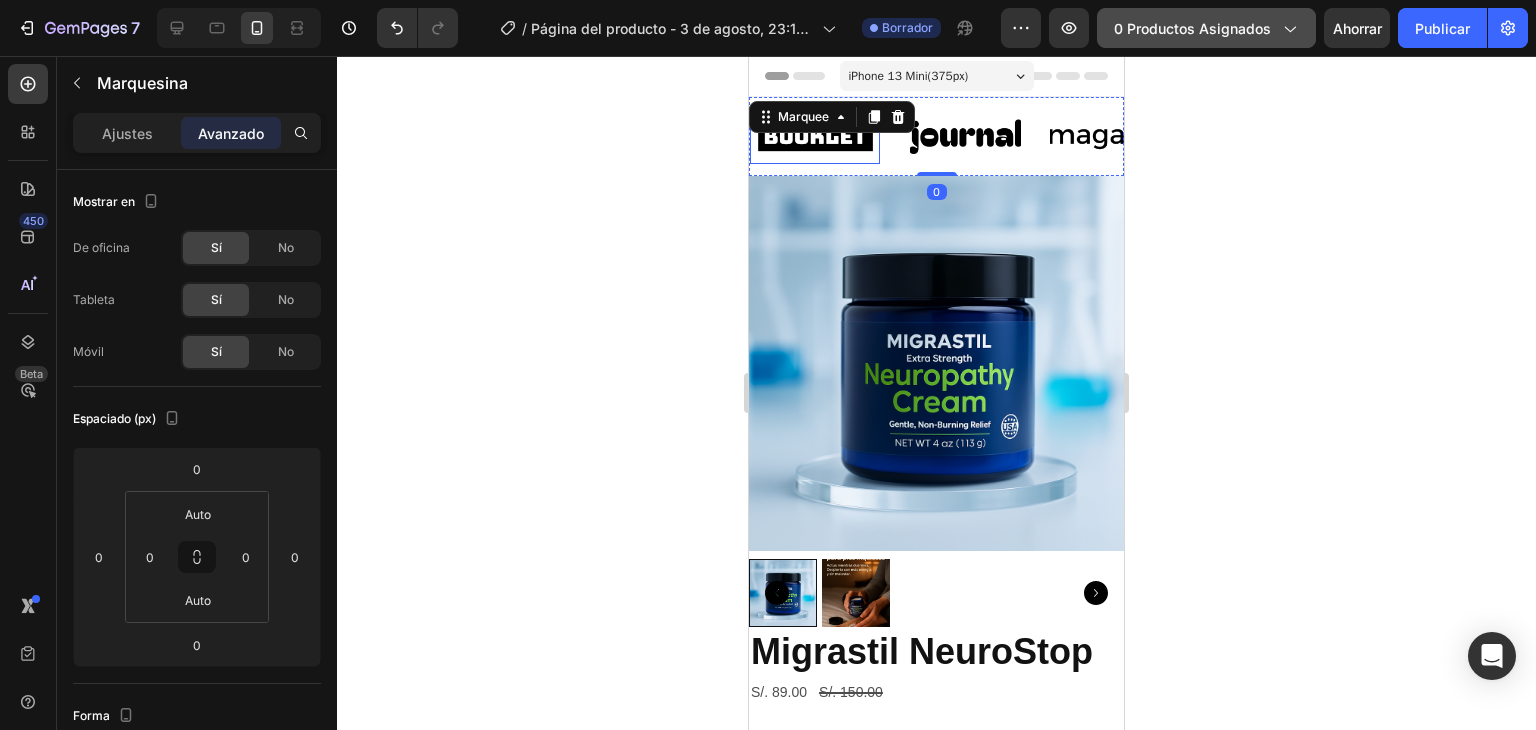 click at bounding box center (815, 136) 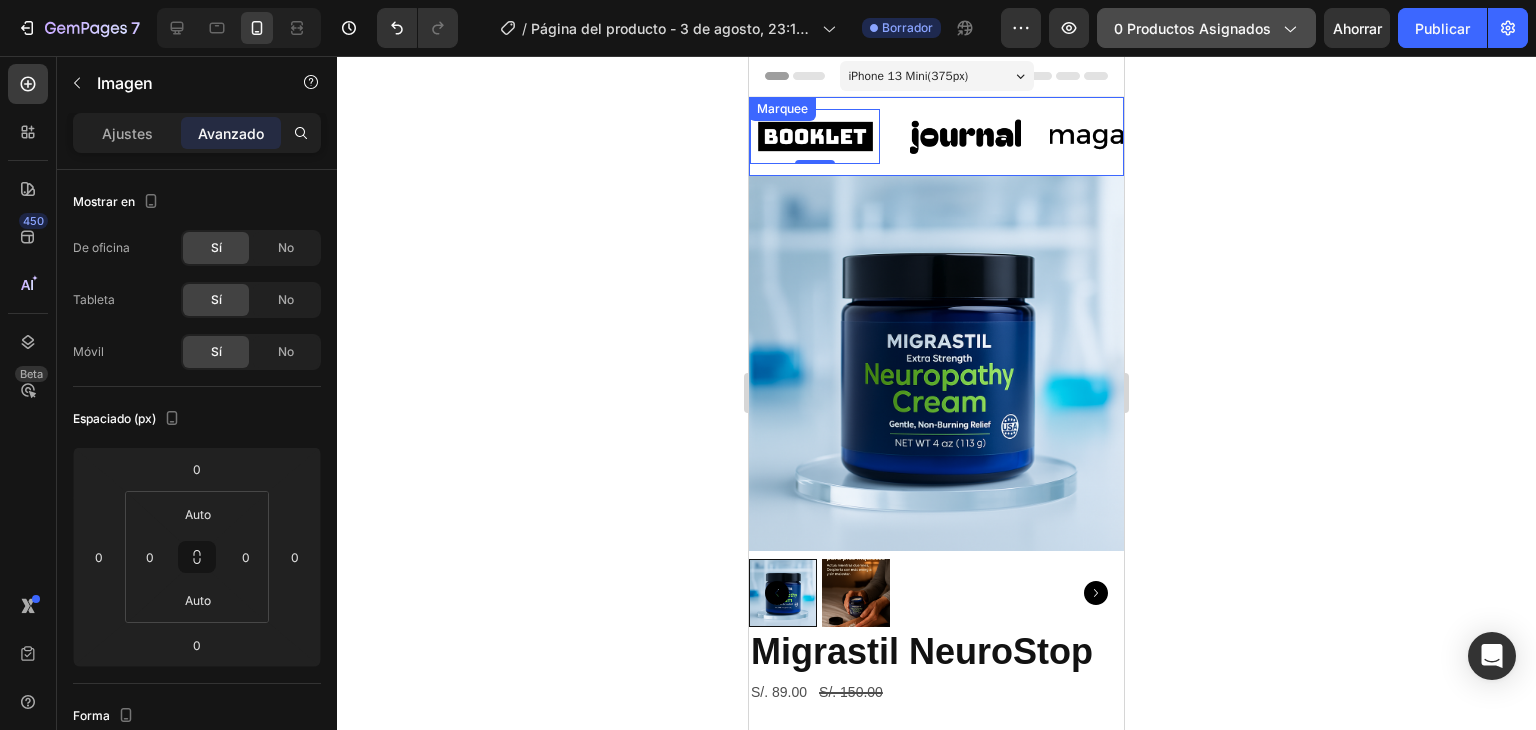 click on "Image   0 Image Image Image Image" at bounding box center [1125, 136] 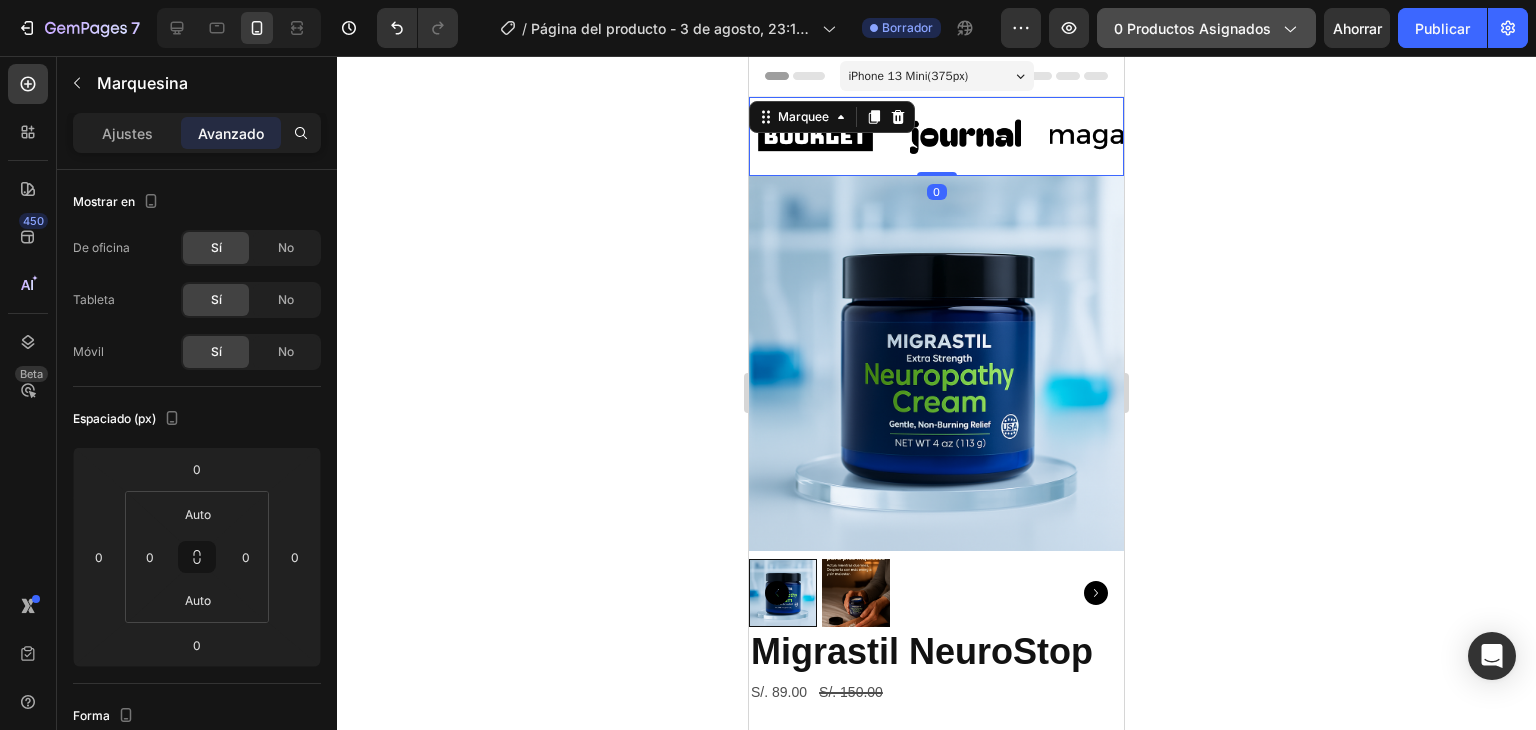 click on "Image Image Image Image Image" at bounding box center (1125, 136) 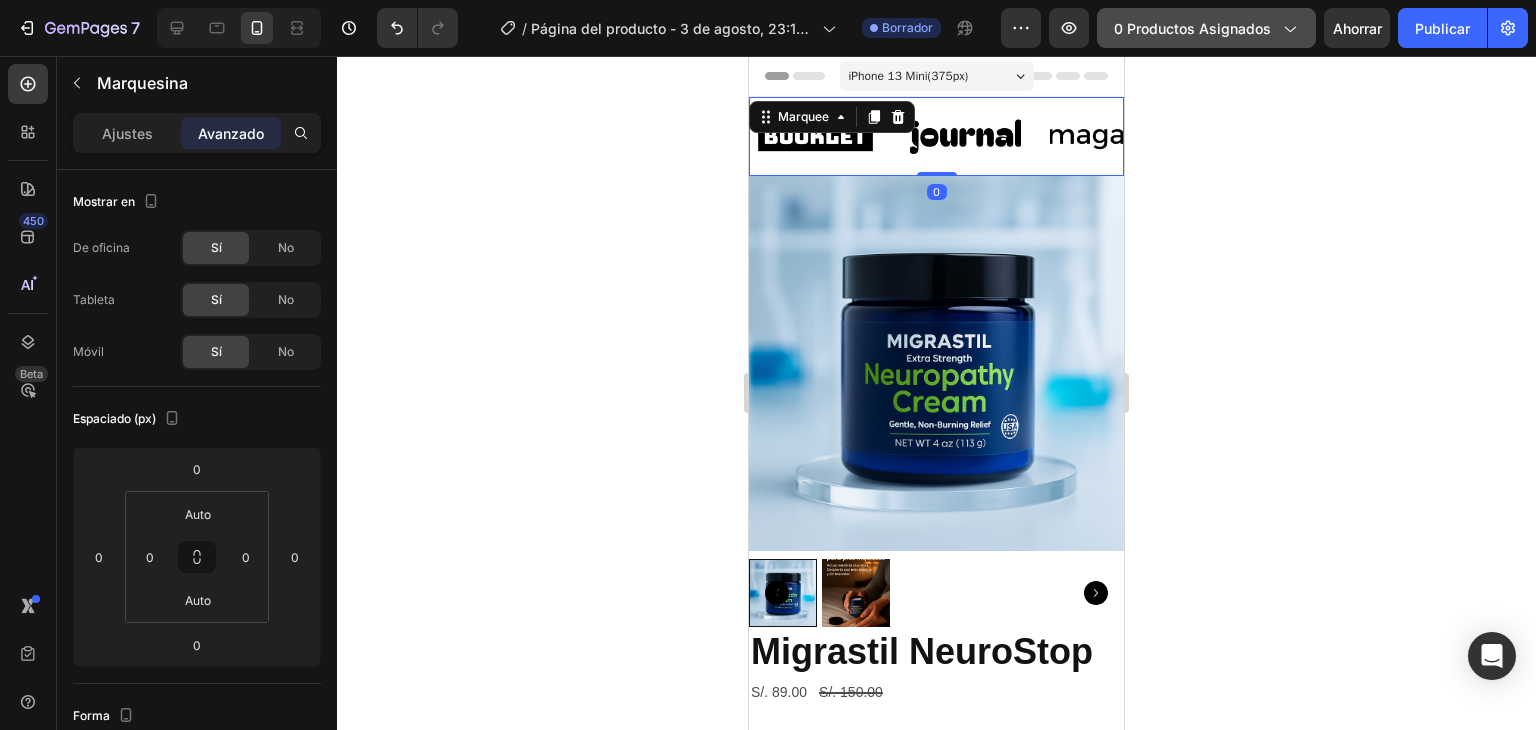 click at bounding box center (965, 136) 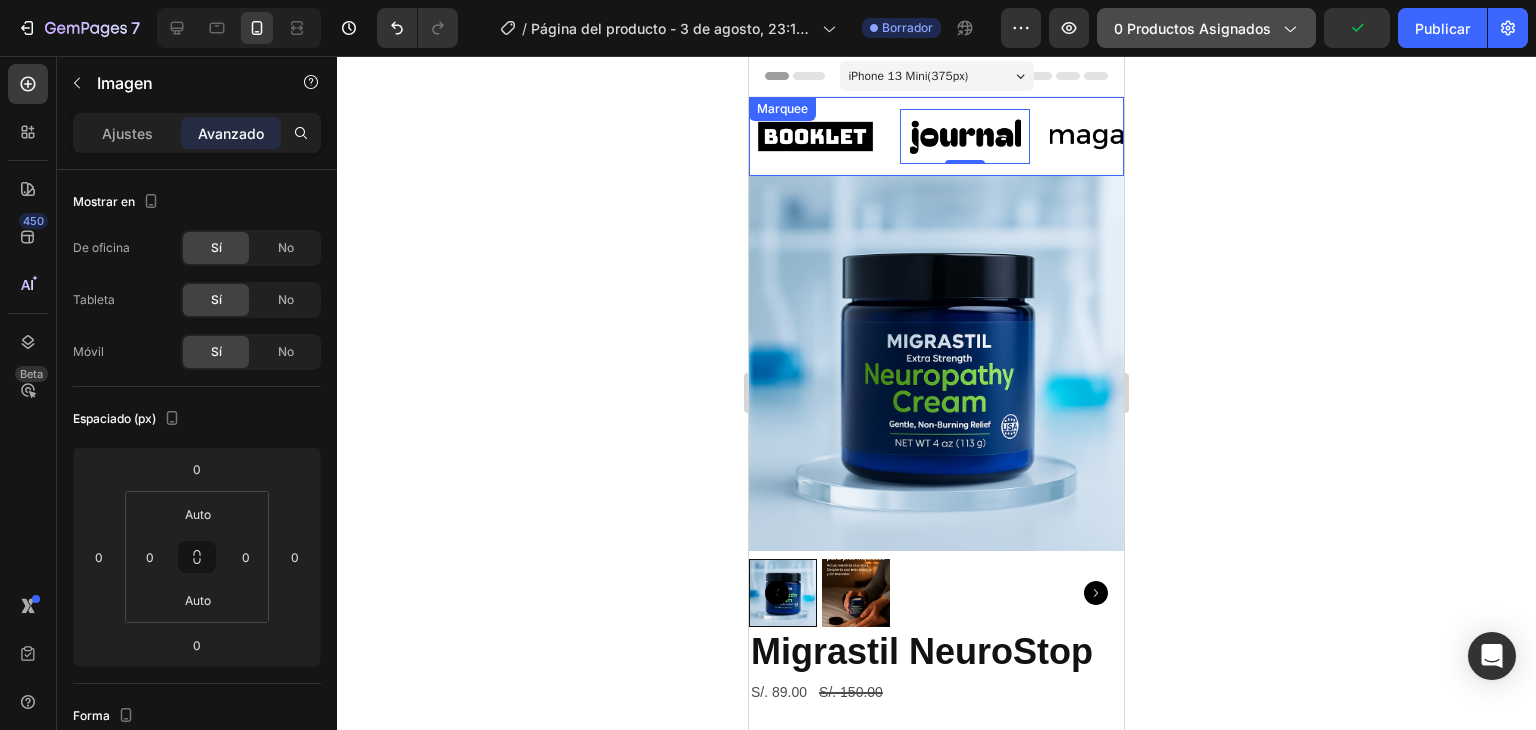 click on "Image Image   0 Image Image Image Image Image   0 Image Image Image Marquee" at bounding box center [936, 136] 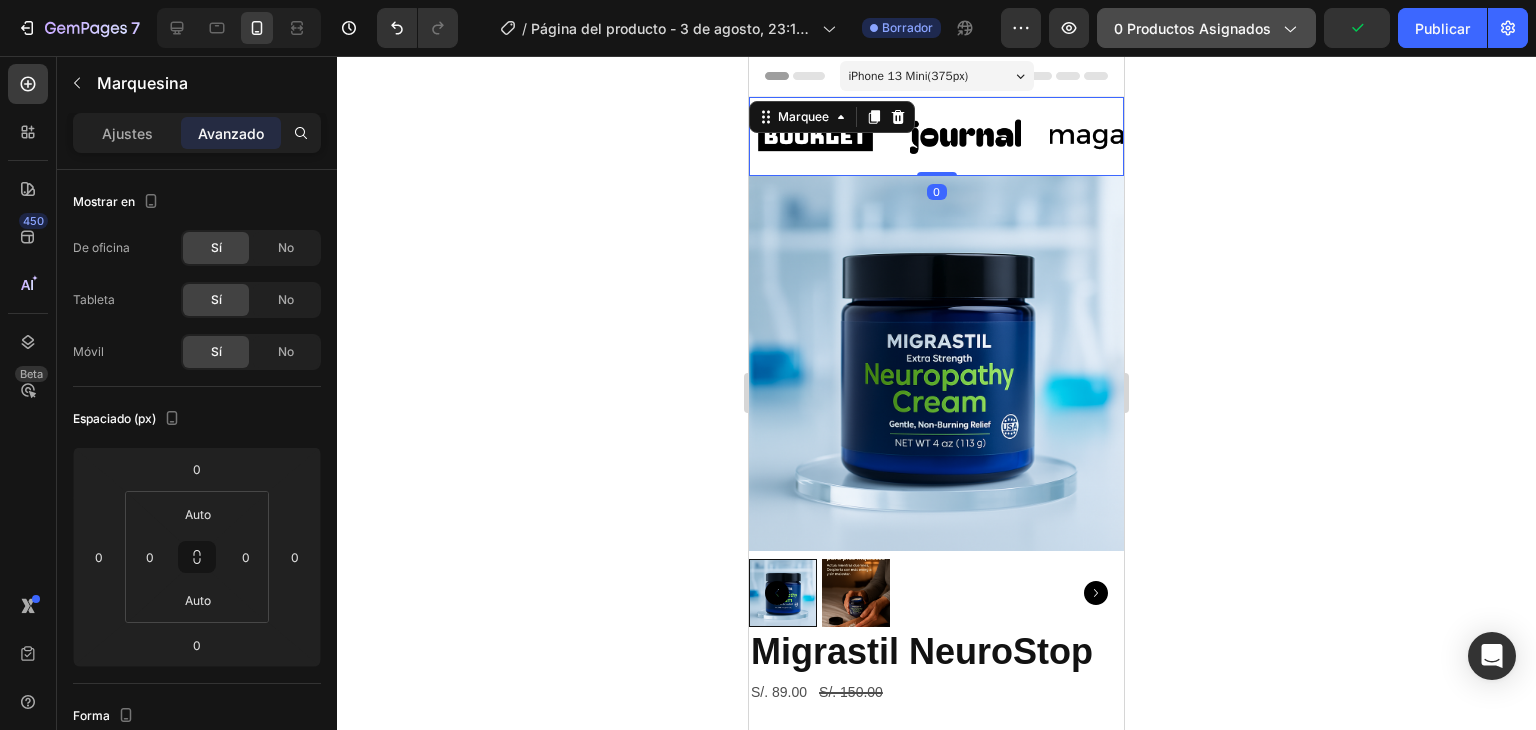 click 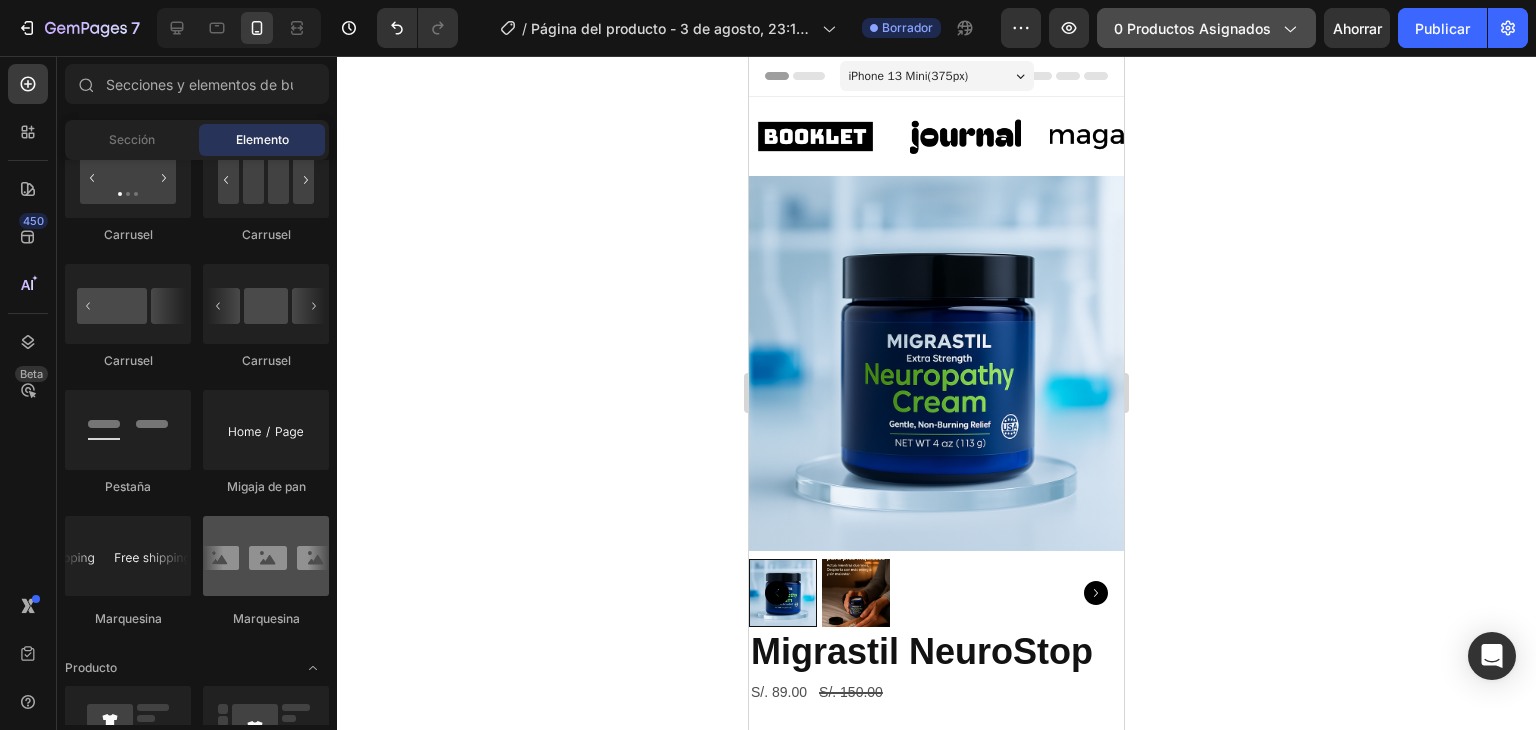 scroll, scrollTop: 2200, scrollLeft: 0, axis: vertical 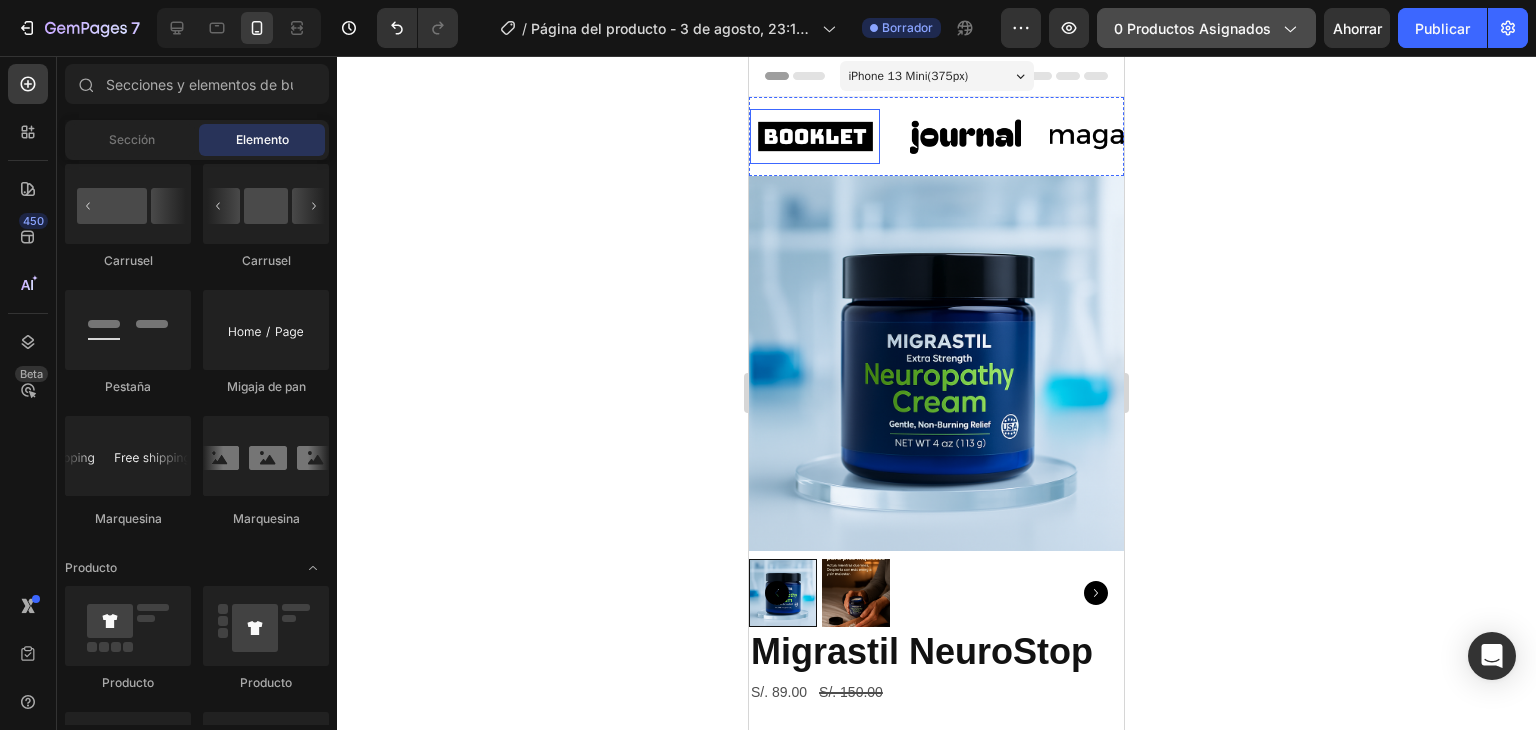 click at bounding box center (815, 136) 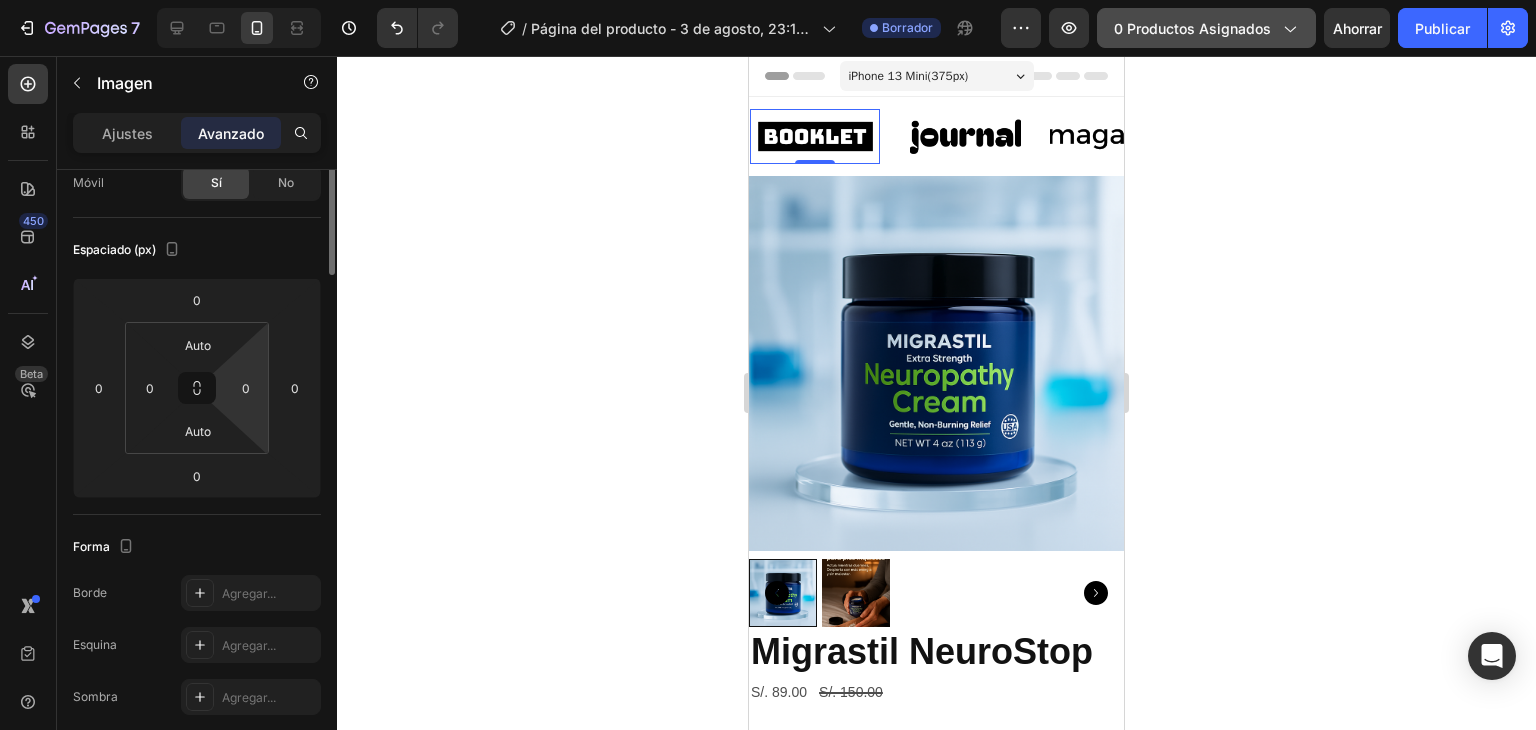 scroll, scrollTop: 0, scrollLeft: 0, axis: both 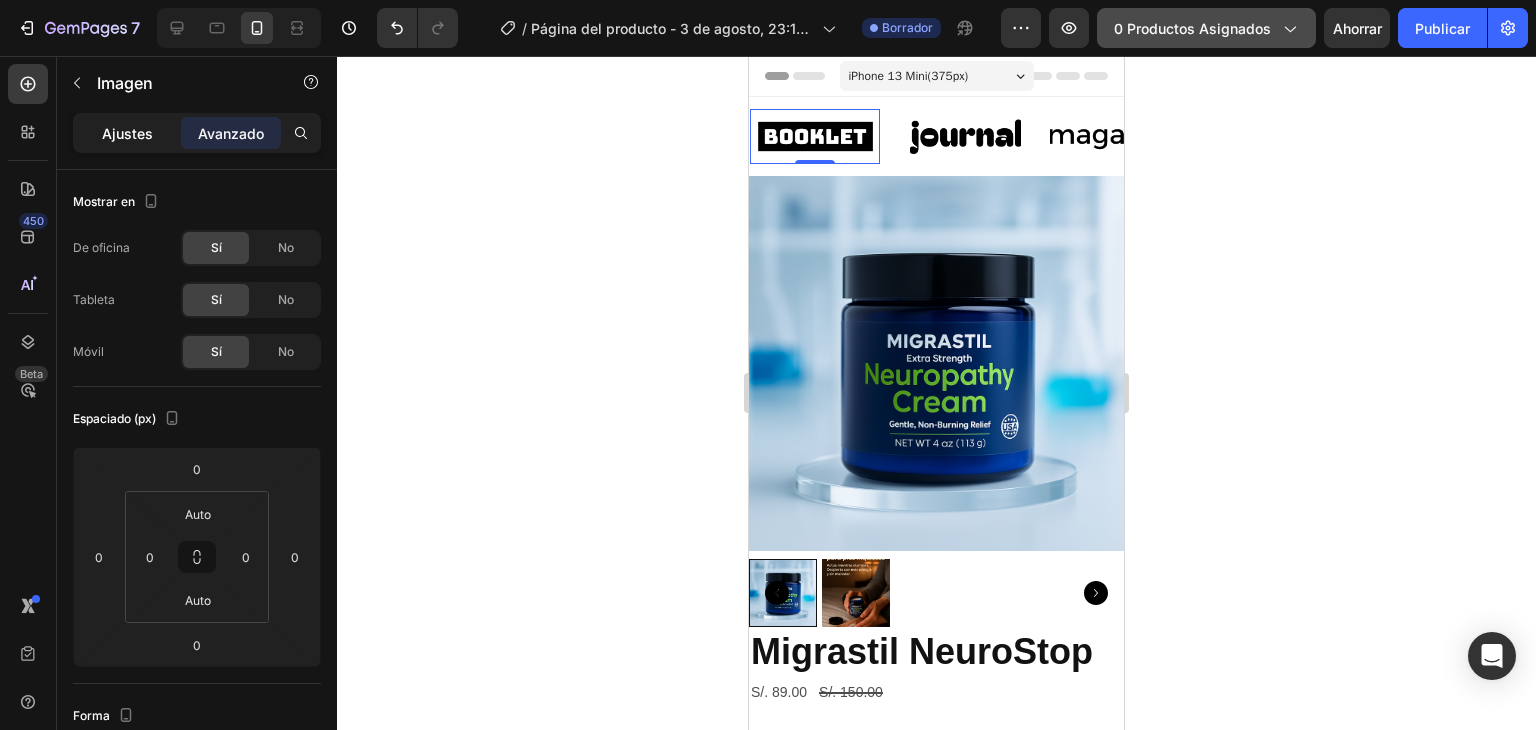 click on "Ajustes" at bounding box center (127, 133) 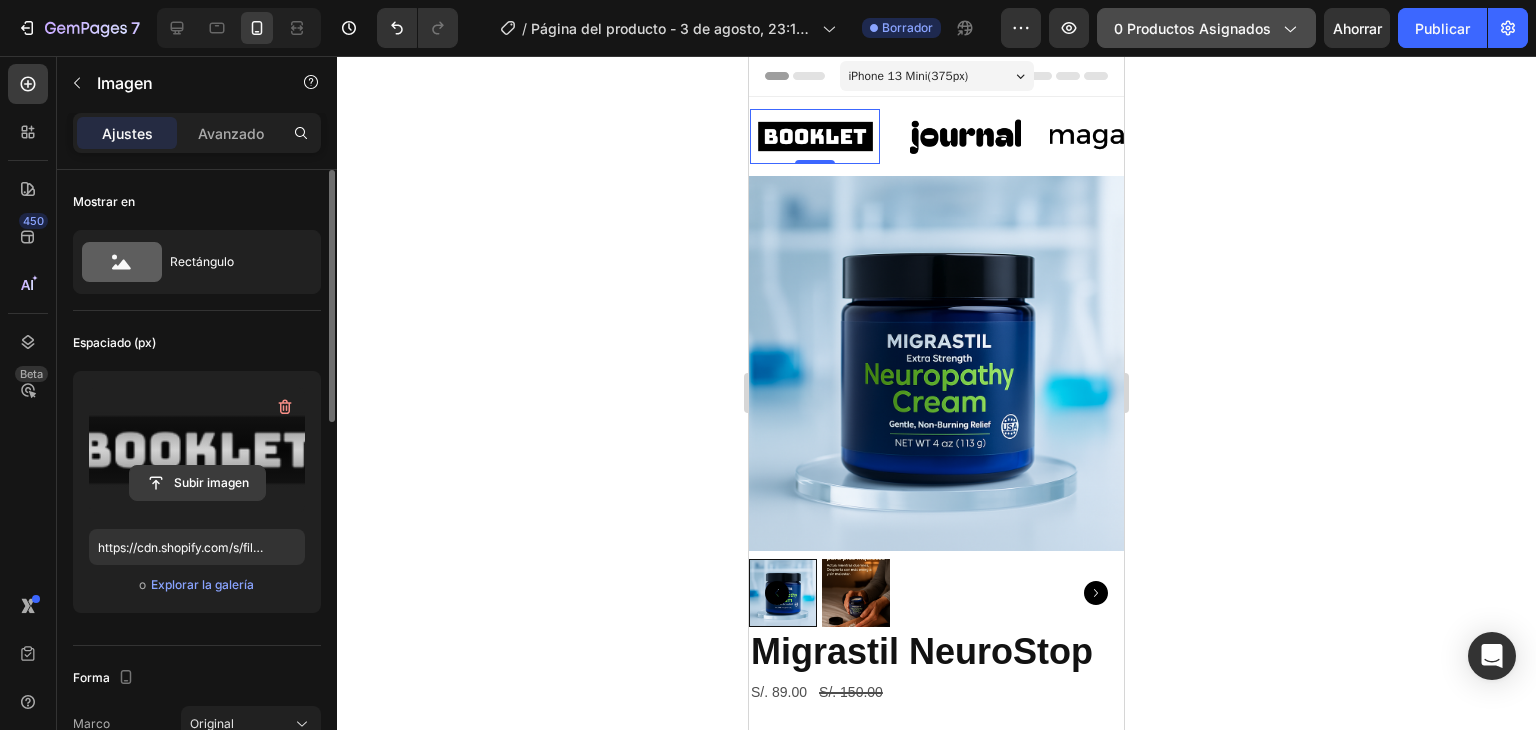 click 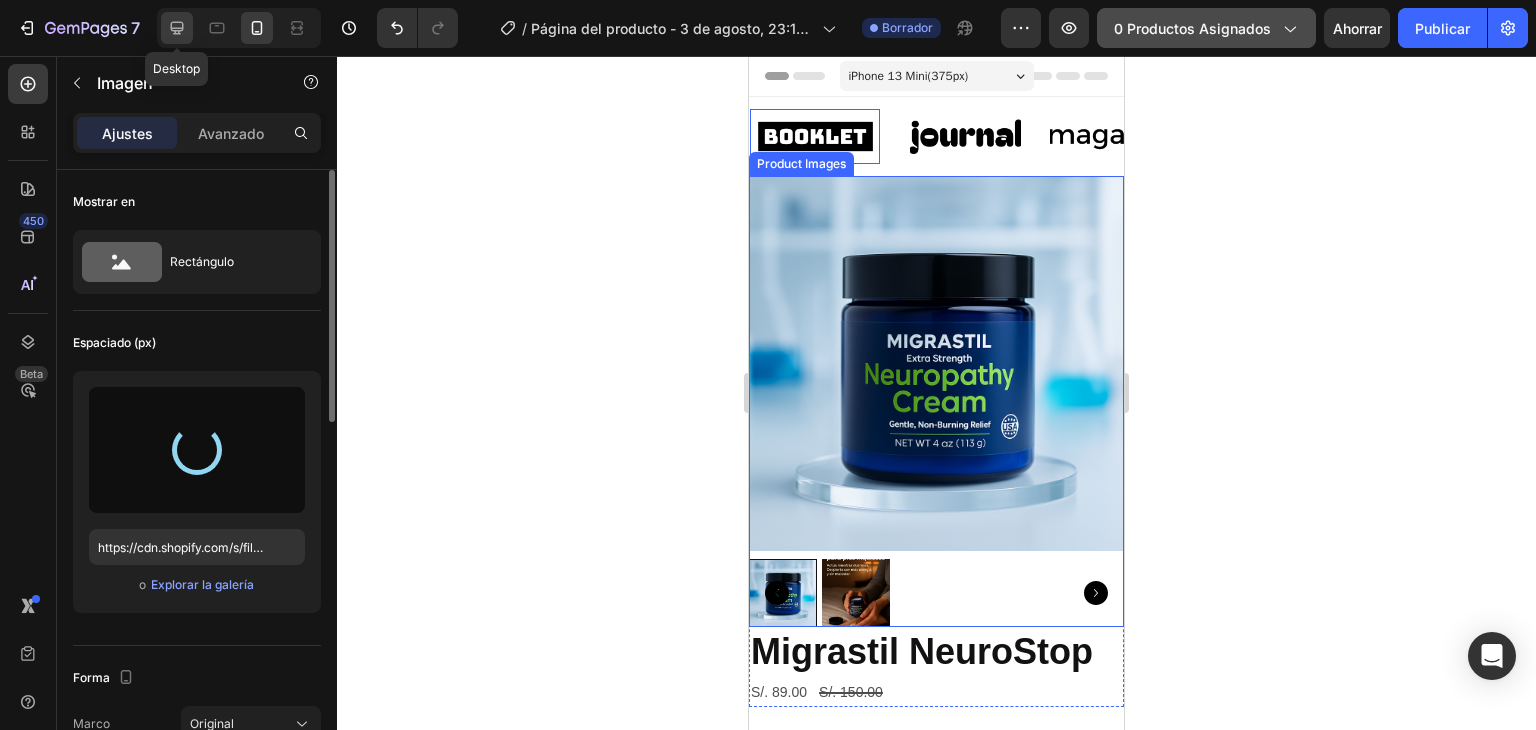 type on "https://cdn.shopify.com/s/files/1/0752/8140/0021/files/gempages_573315541746320609-962416ec-3c79-4415-abe9-774ef22f0d98.webp" 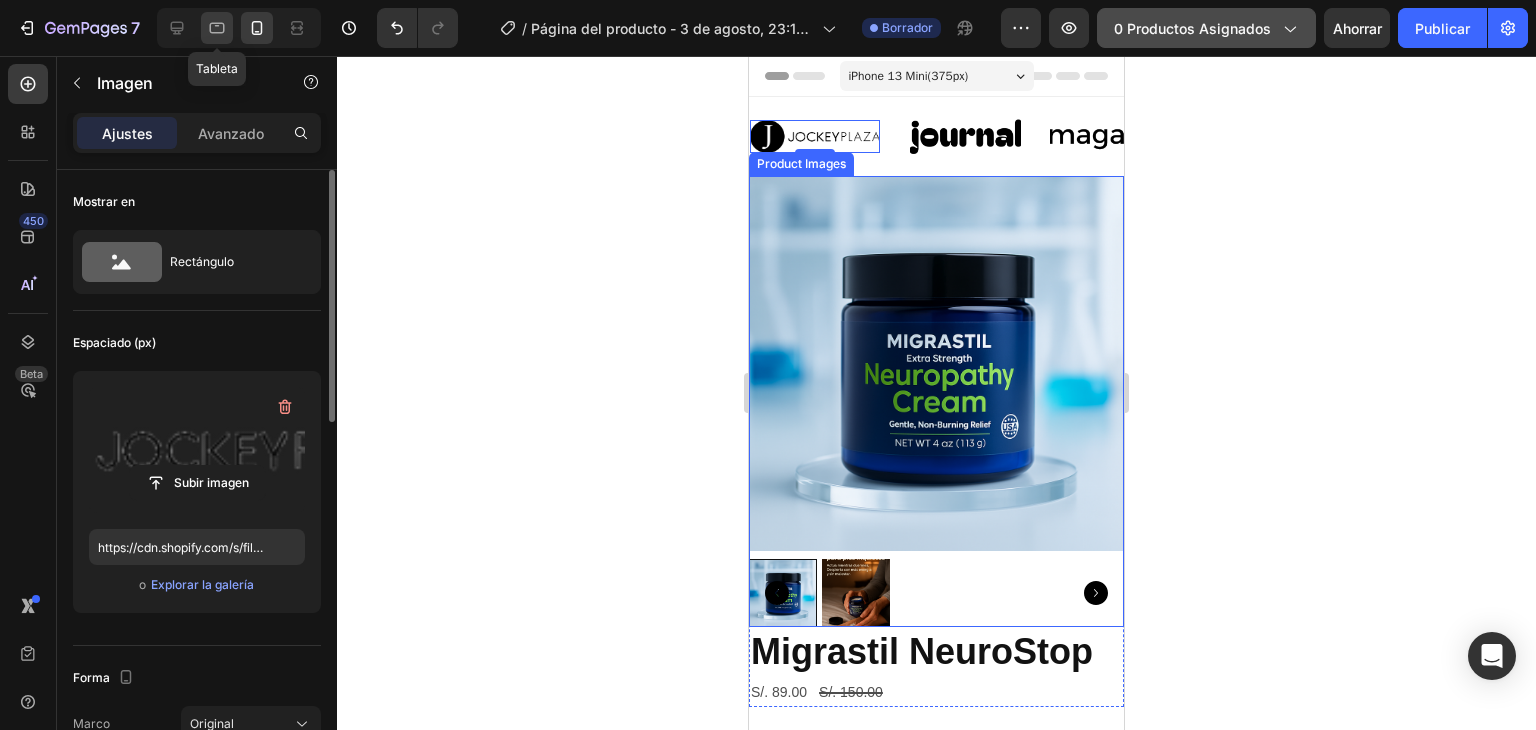click 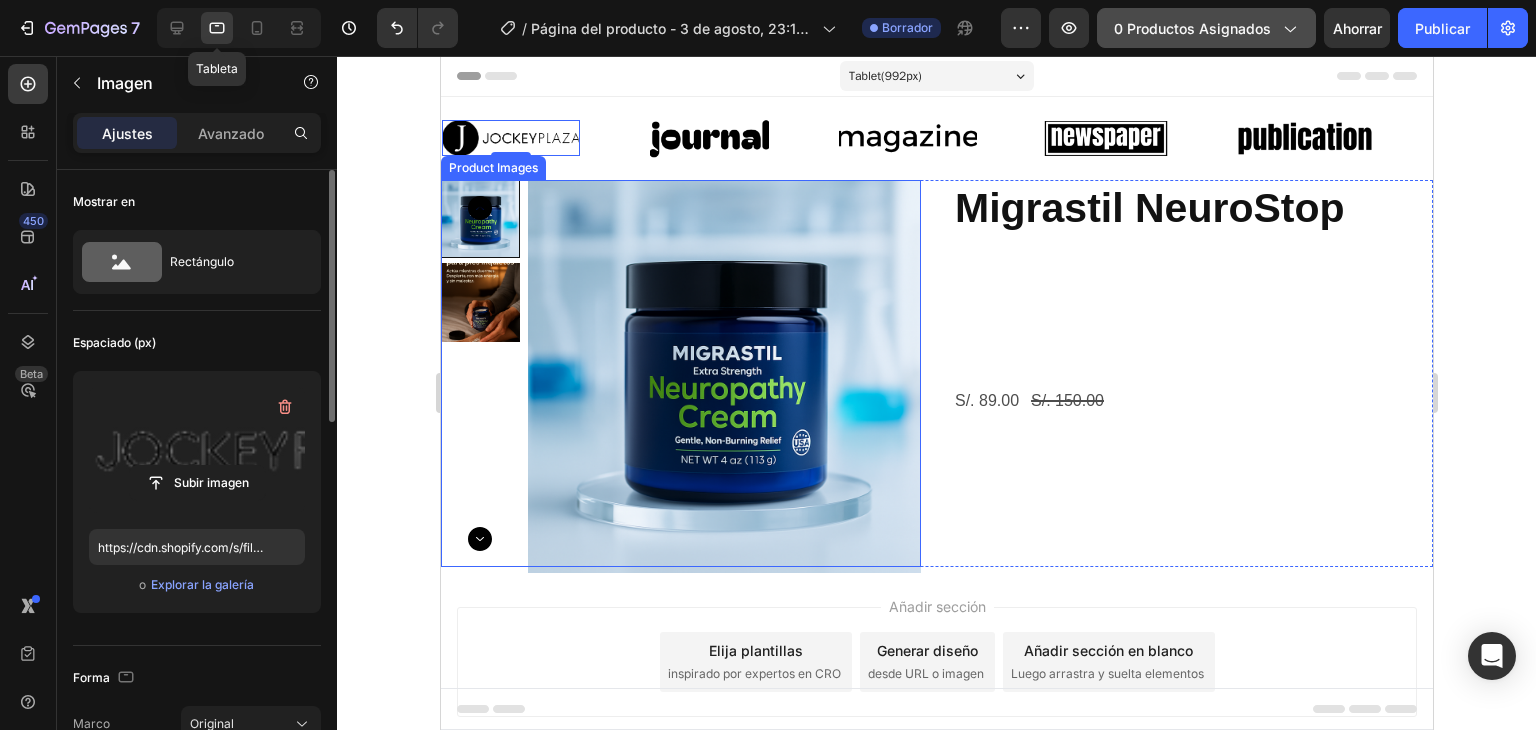 scroll, scrollTop: 1, scrollLeft: 0, axis: vertical 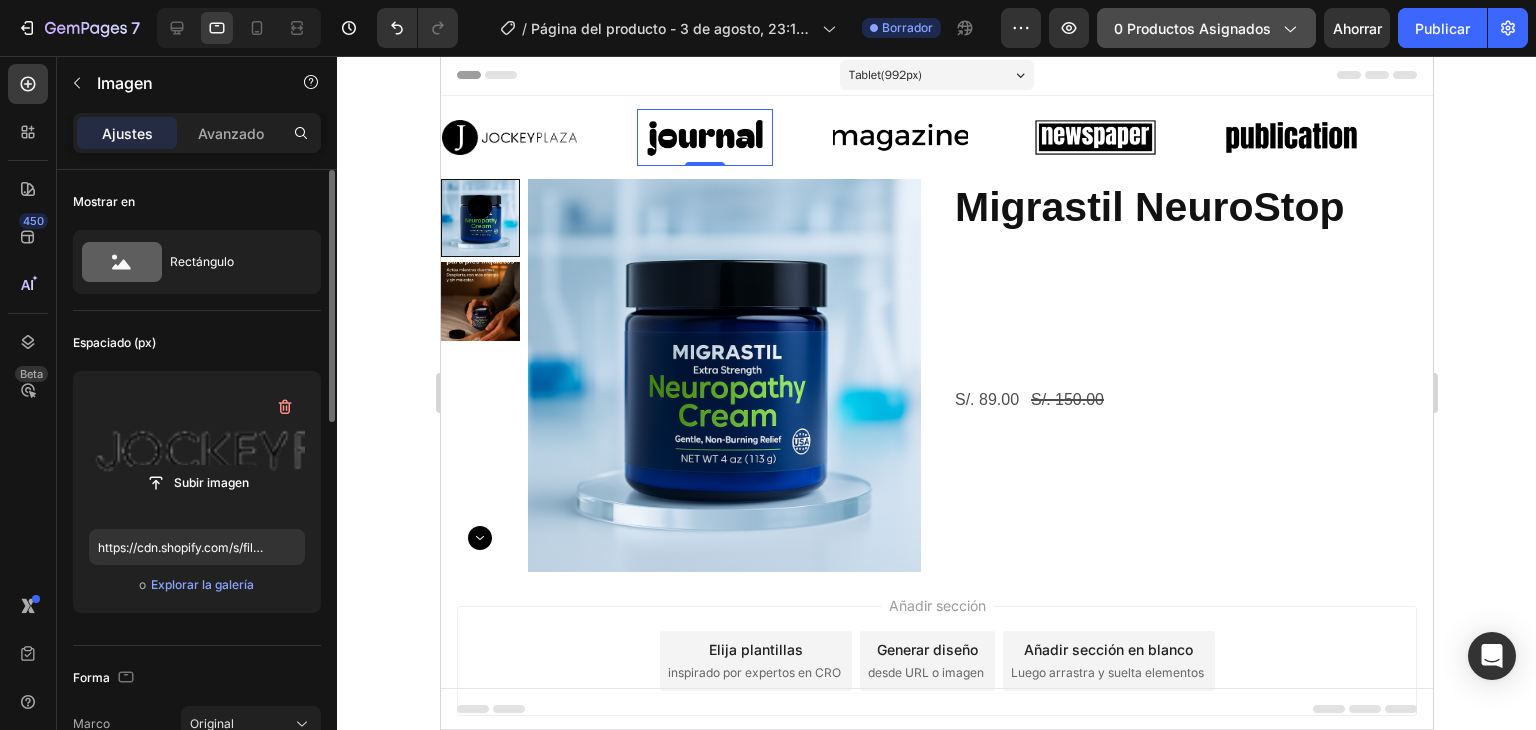 click at bounding box center [703, 137] 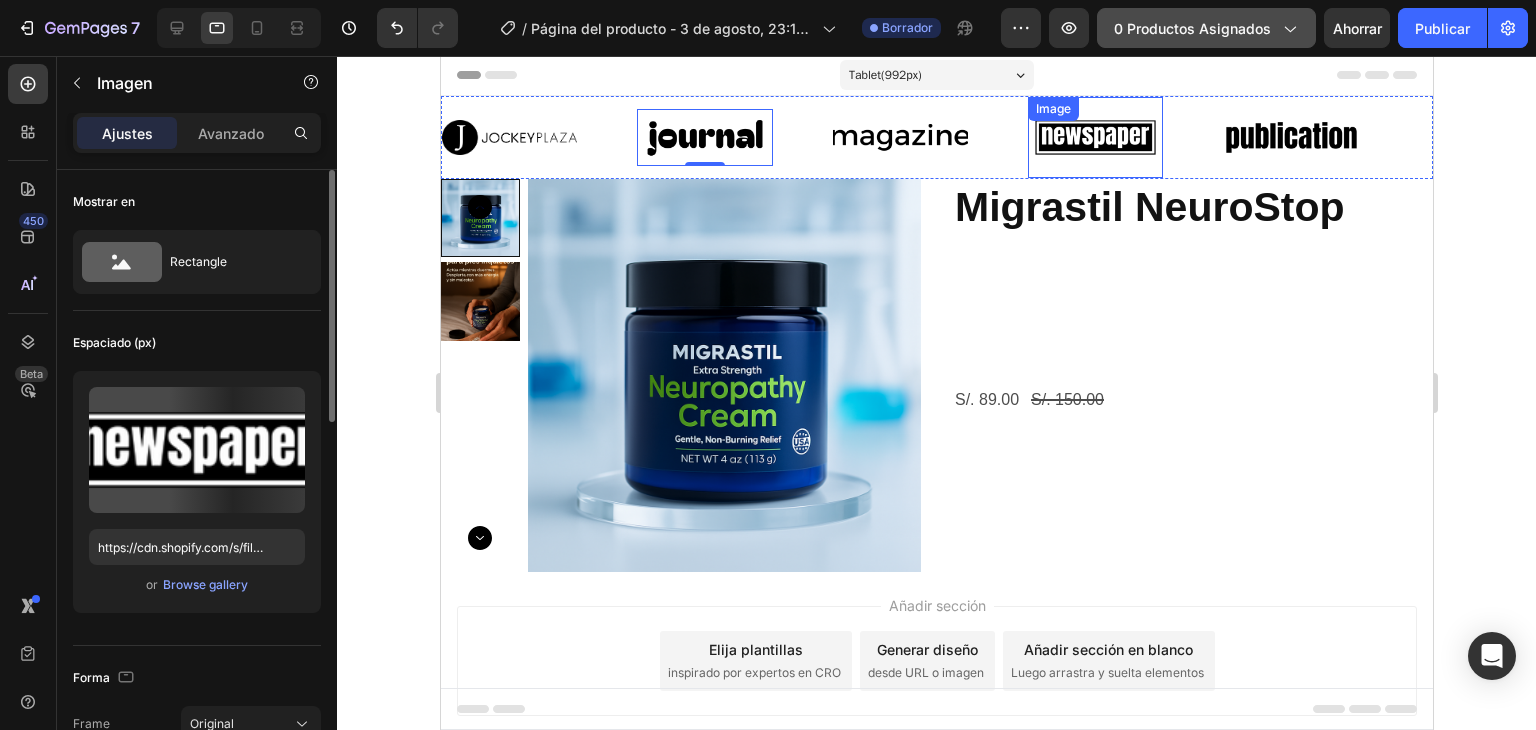 click on "Image" at bounding box center [1094, 137] 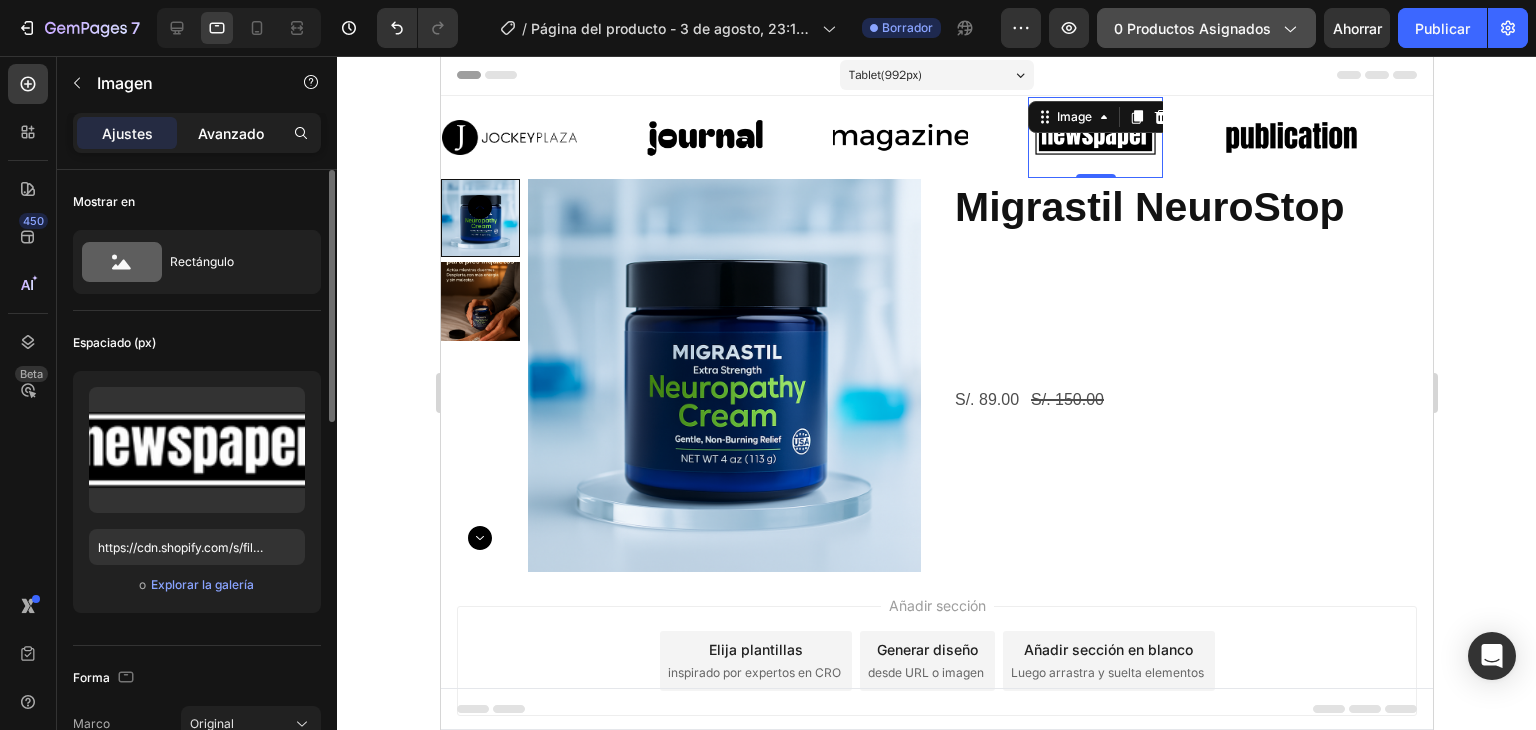 click on "Avanzado" 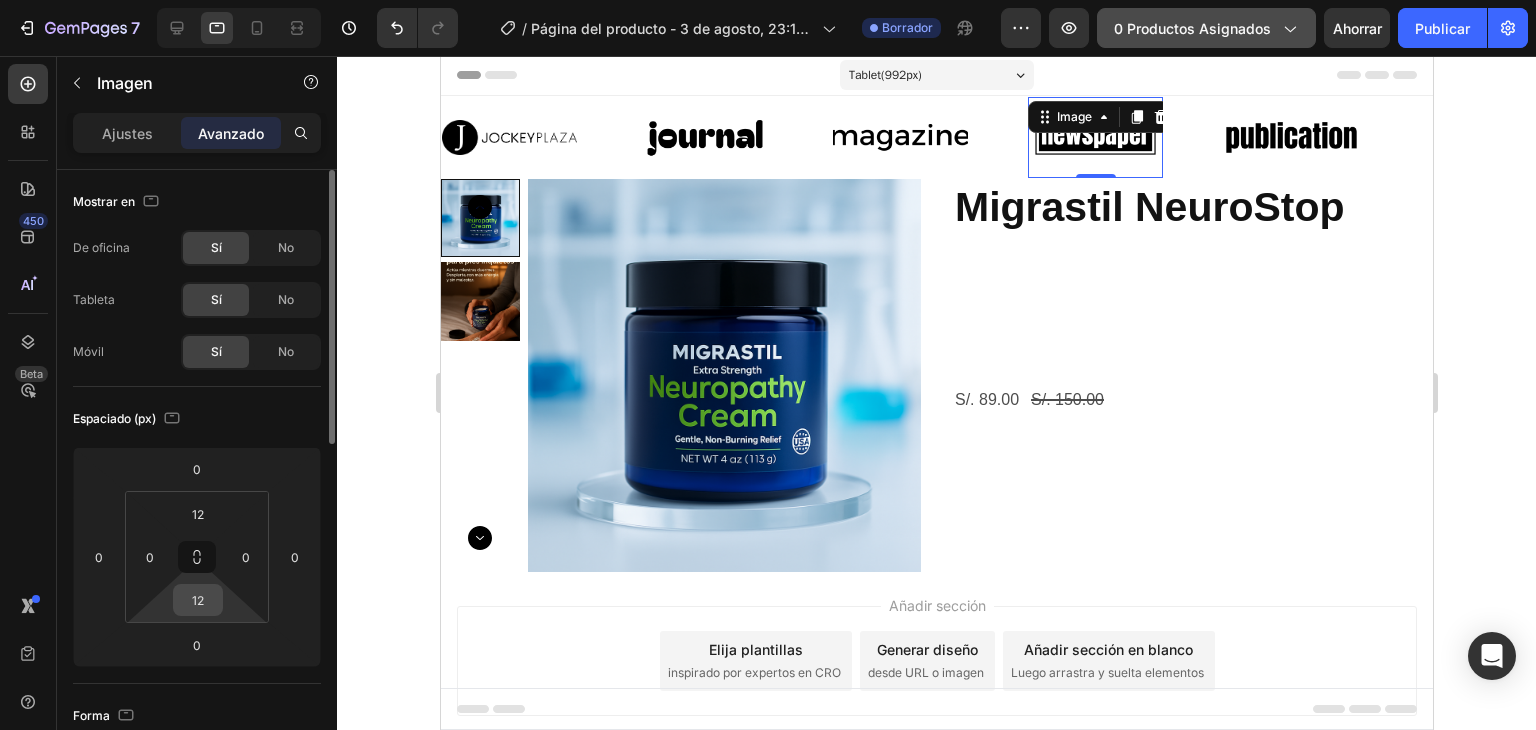 click on "12" at bounding box center (198, 600) 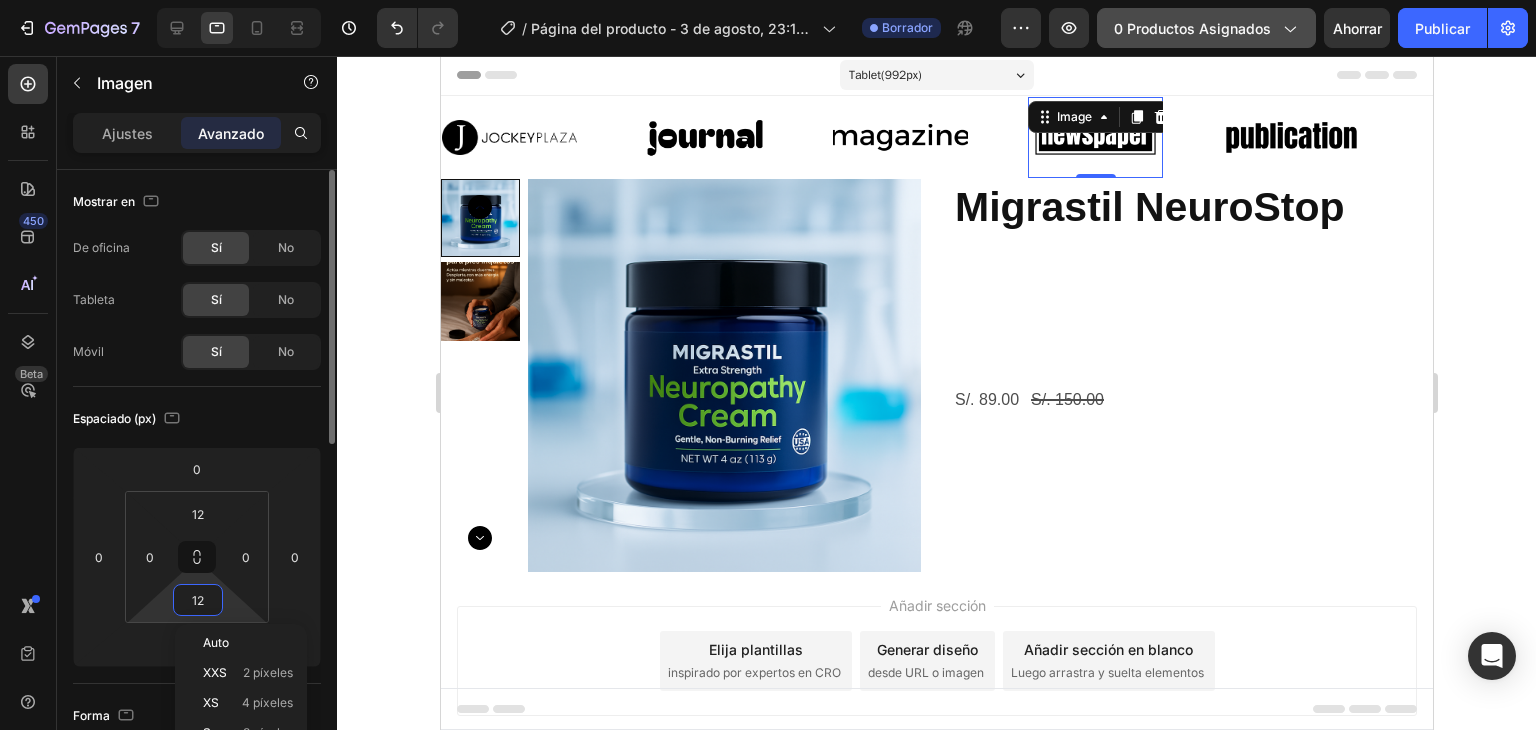 drag, startPoint x: 207, startPoint y: 640, endPoint x: 221, endPoint y: 588, distance: 53.851646 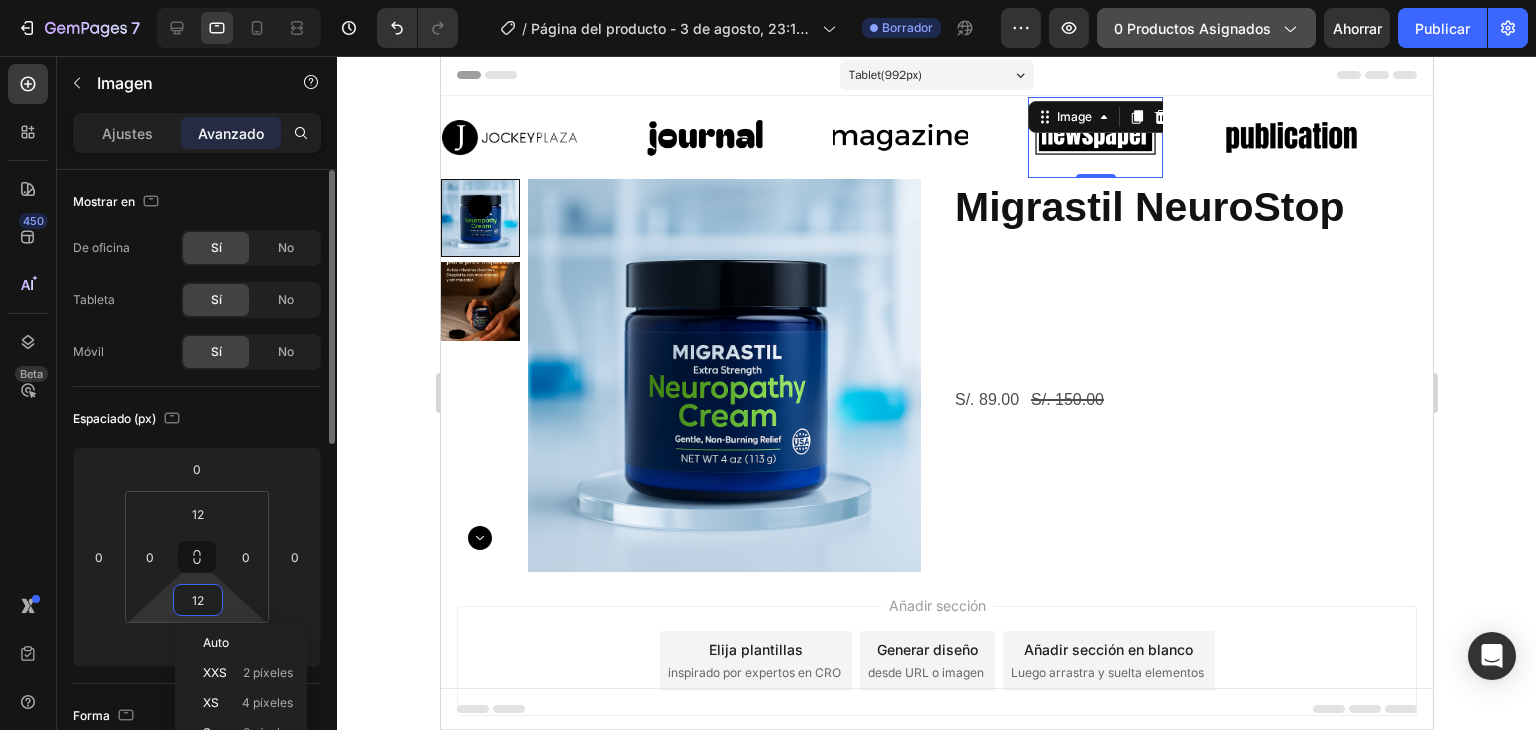 click on "Auto" at bounding box center [216, 642] 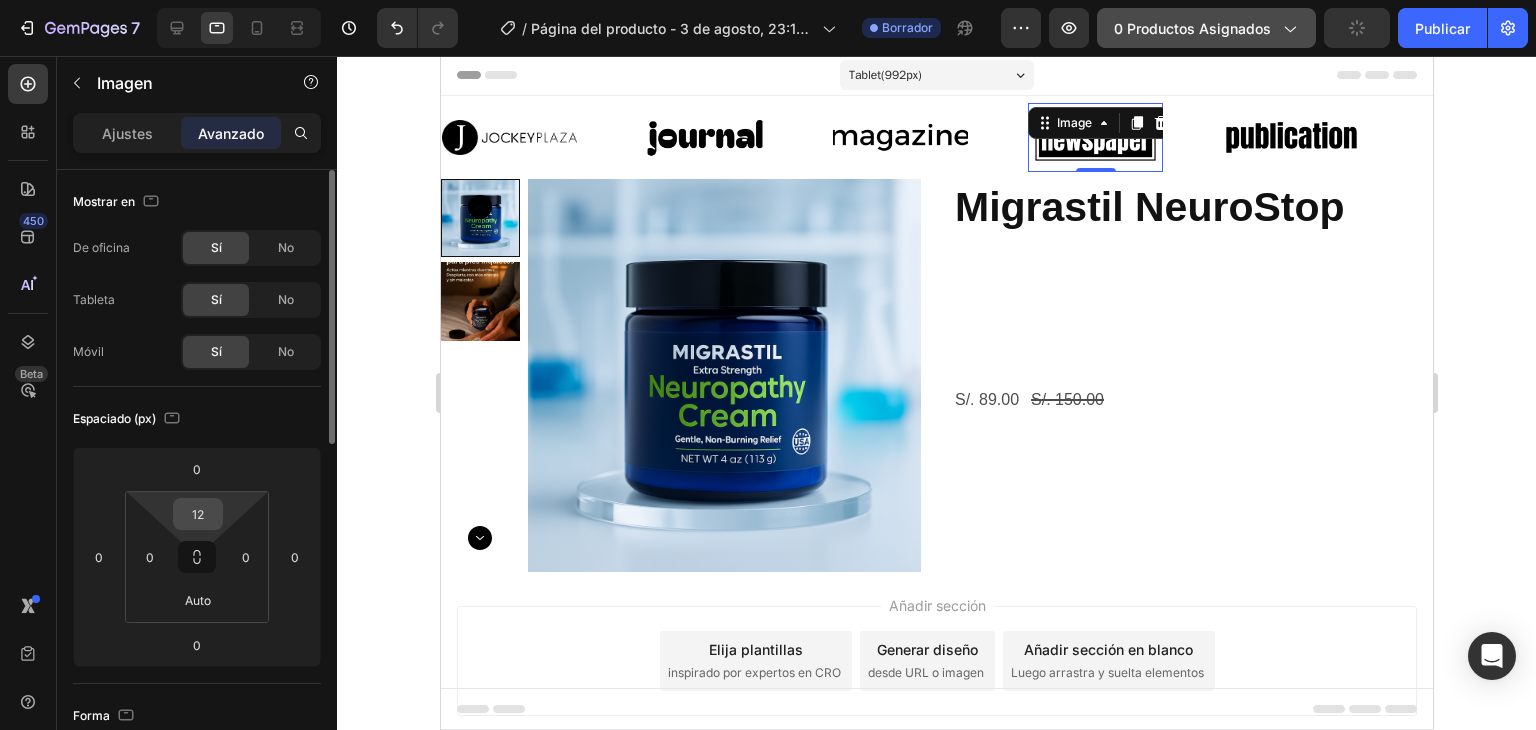 click on "12" at bounding box center [198, 514] 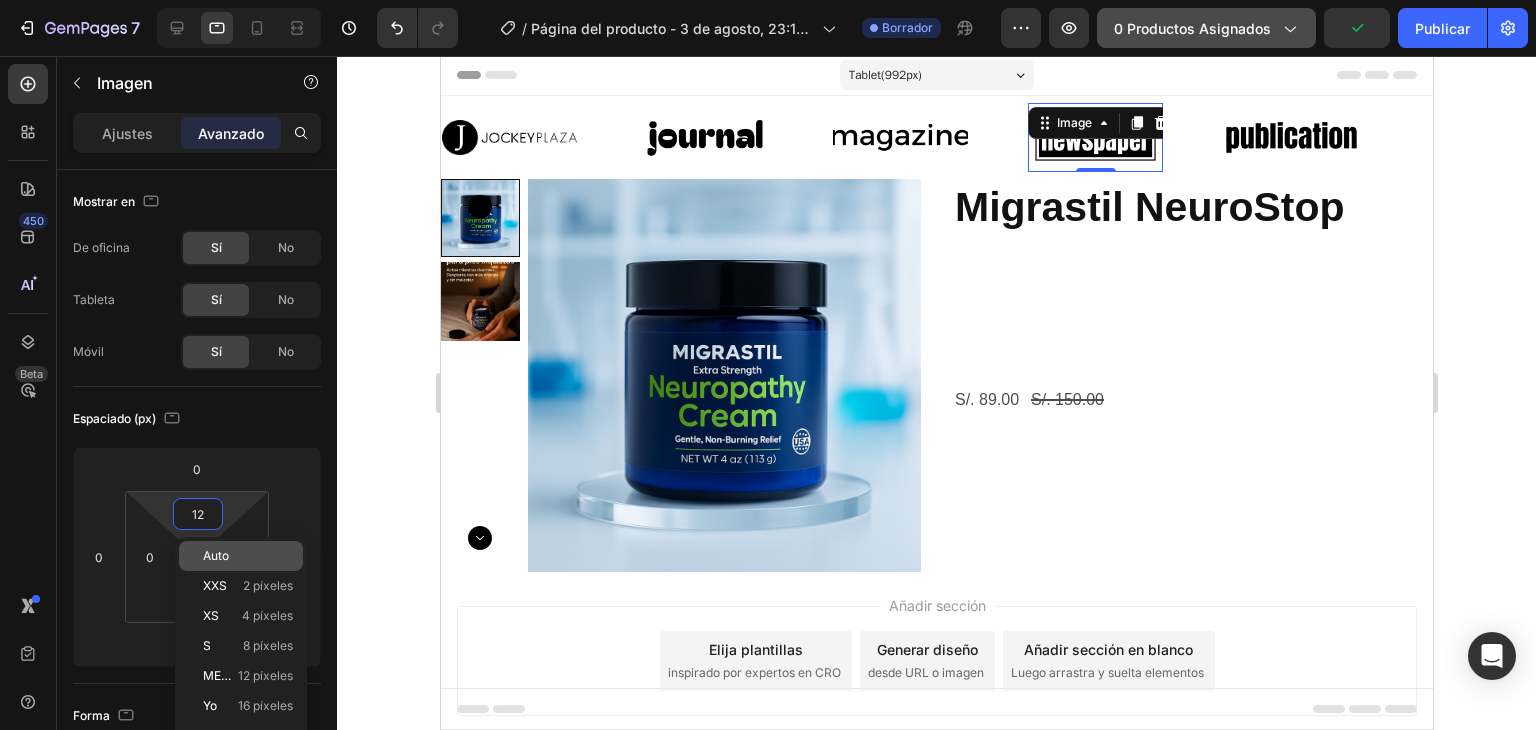 click on "Auto" 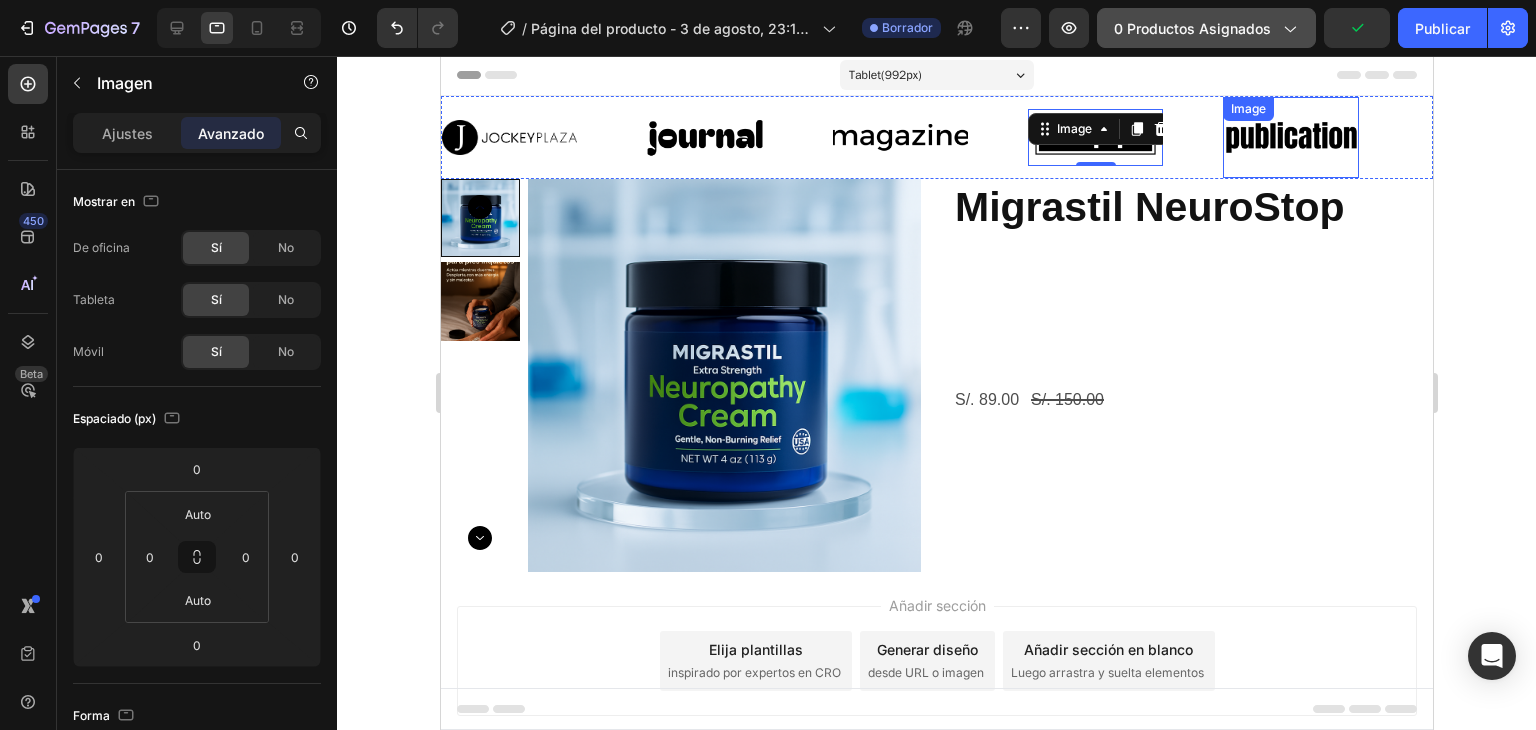 click on "Image" at bounding box center [1289, 137] 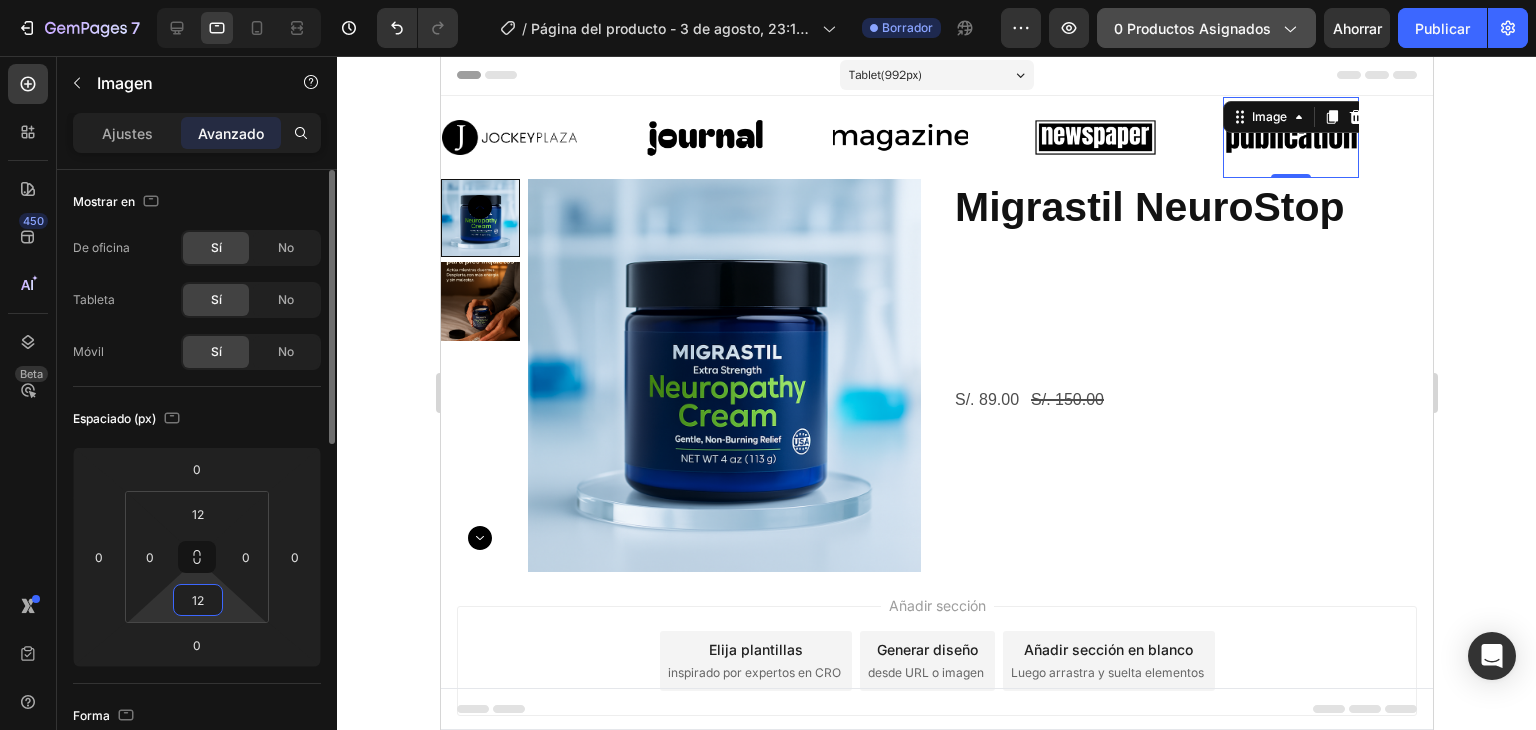 click on "12" at bounding box center (198, 600) 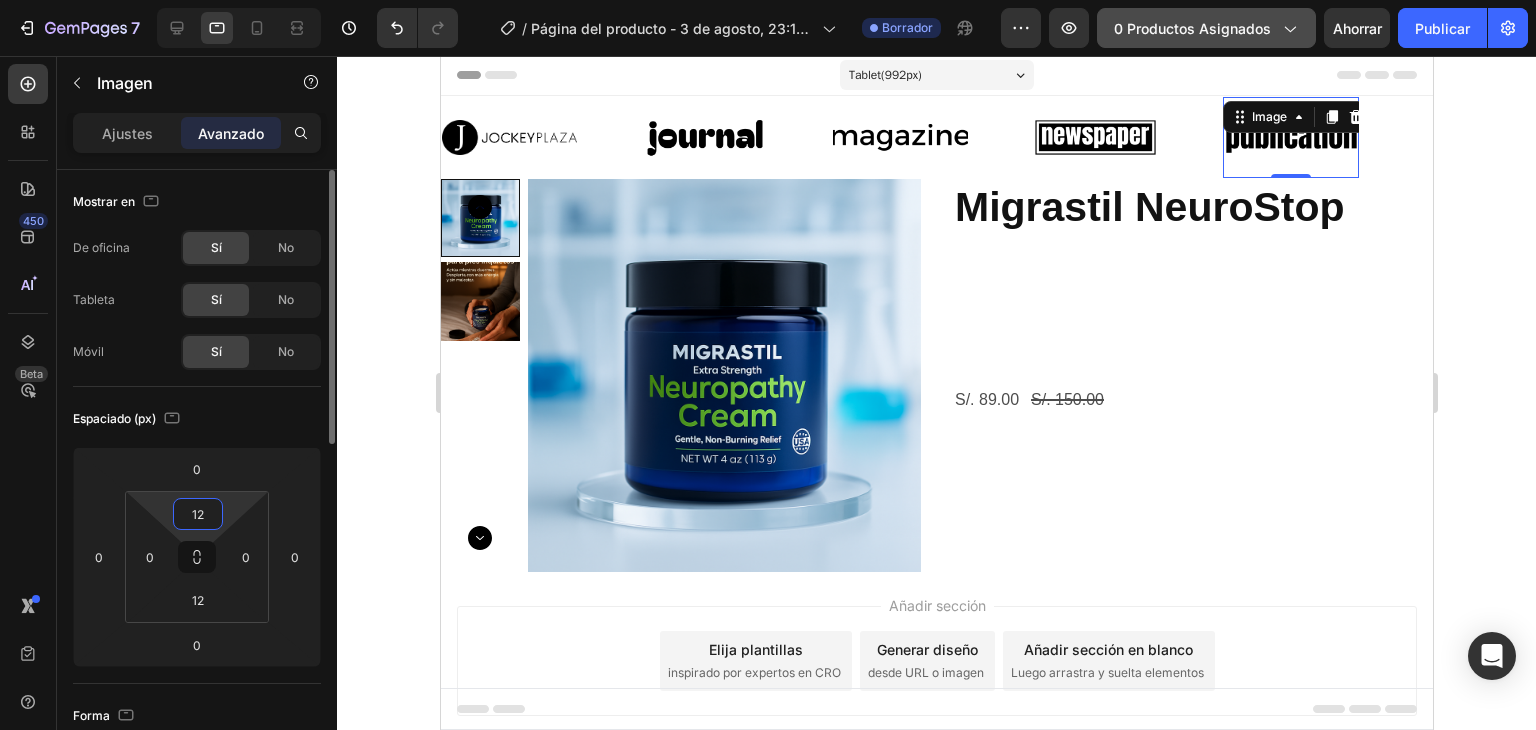 click on "12" at bounding box center (198, 514) 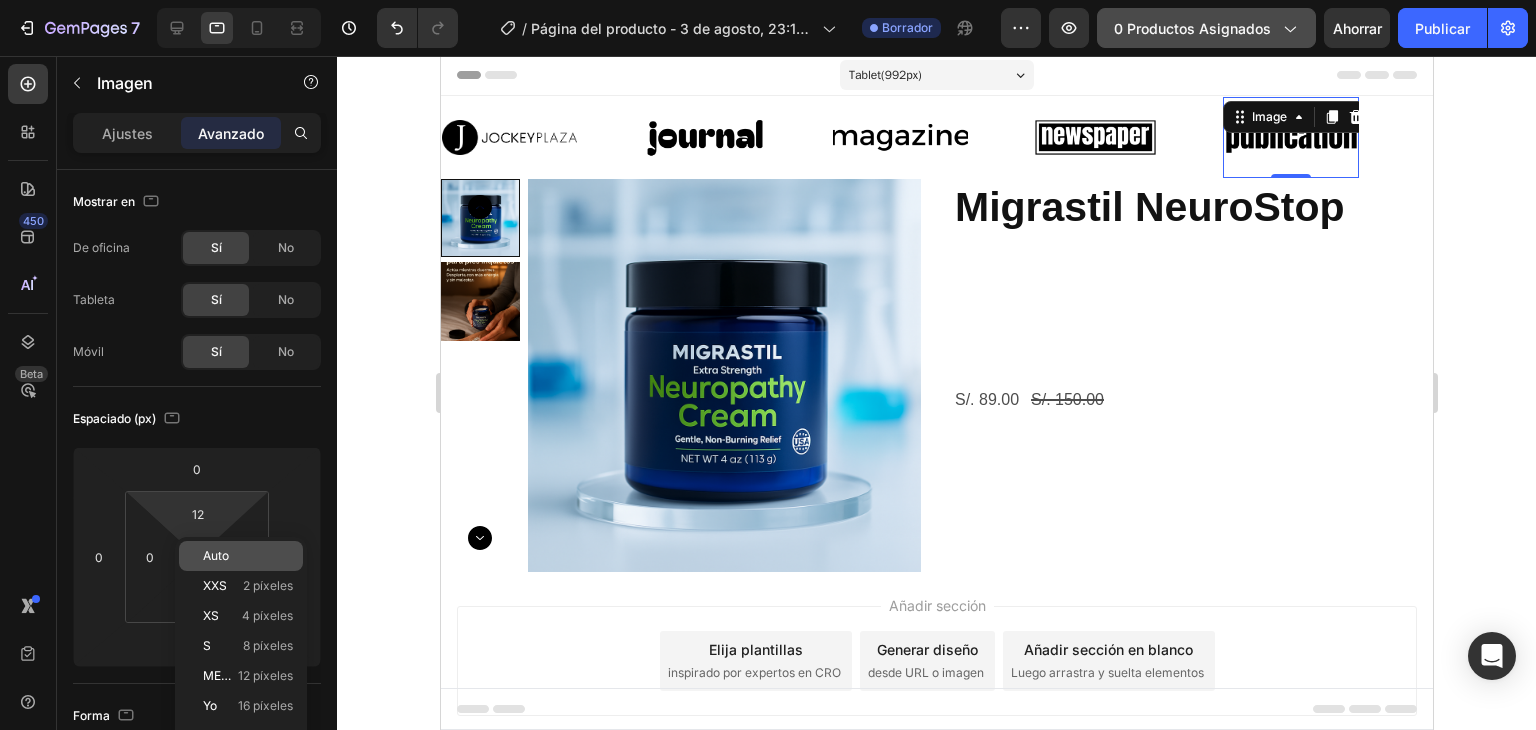 click on "Auto" 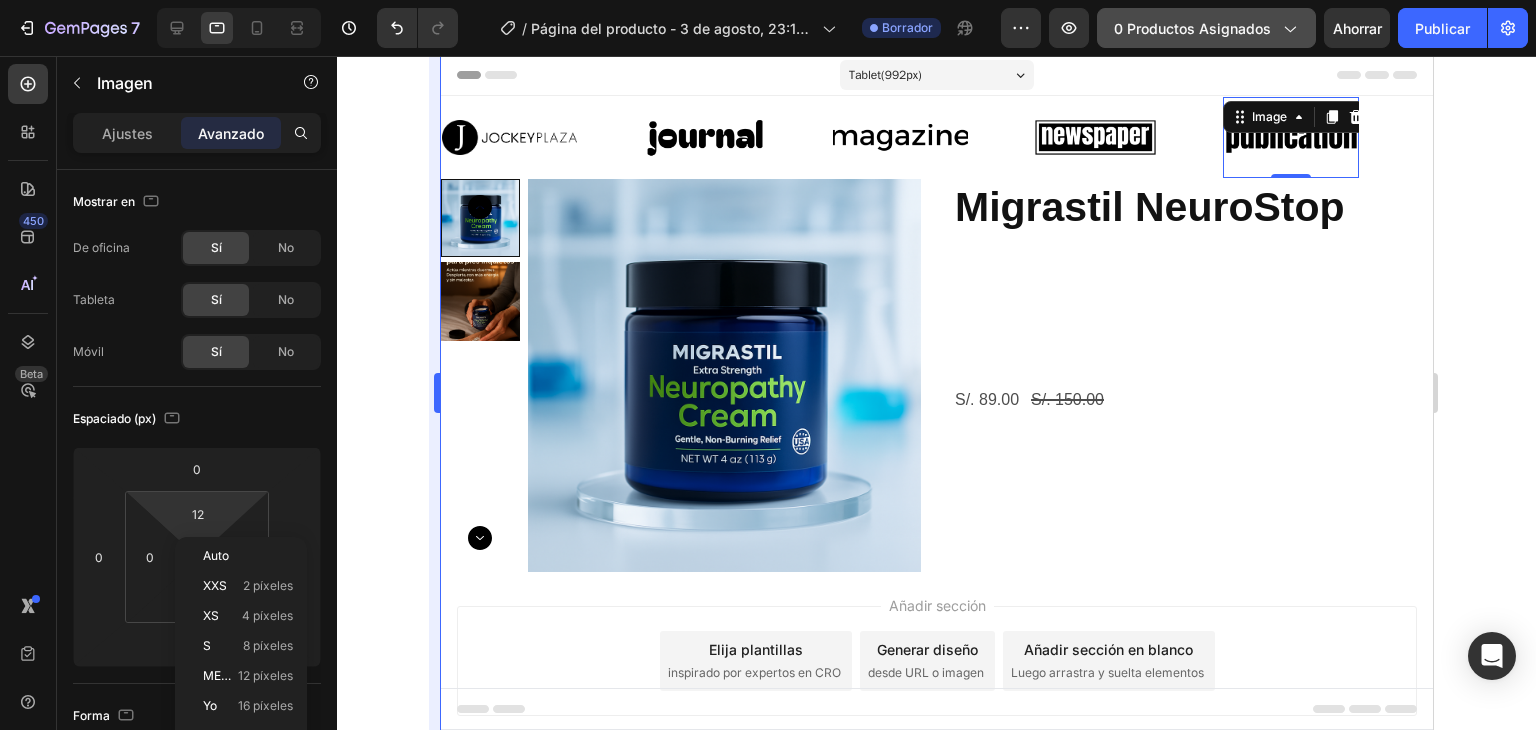 type on "Auto" 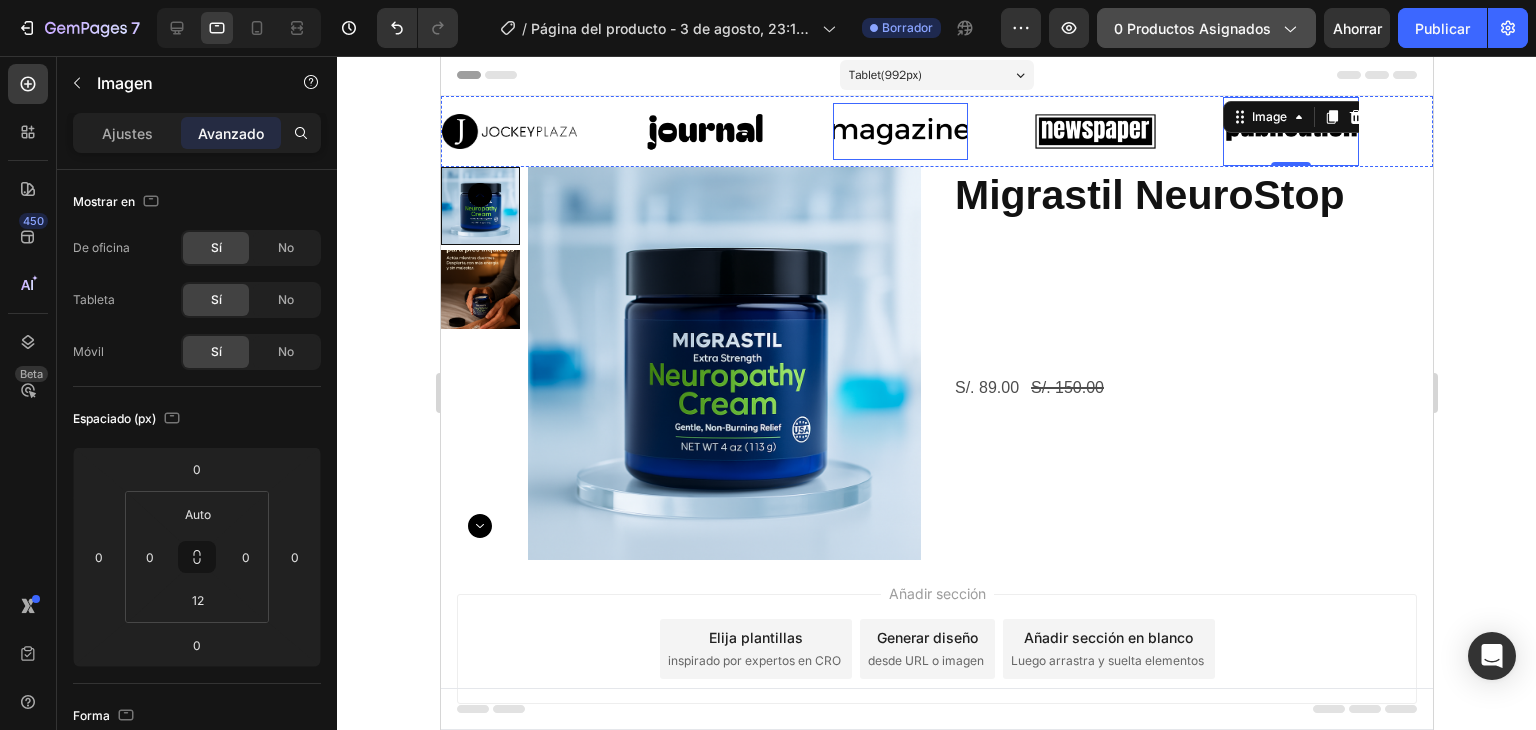 click at bounding box center (899, 131) 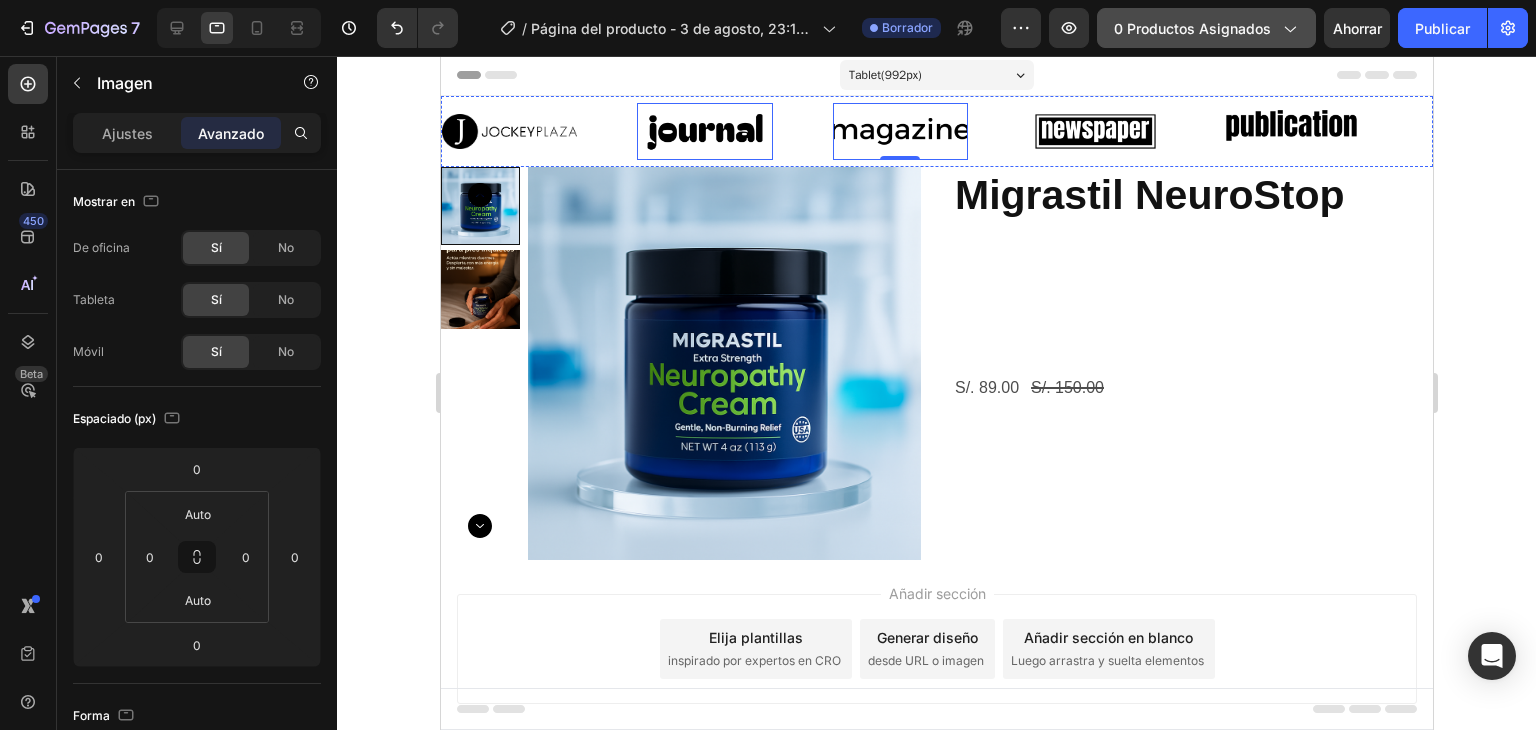 click at bounding box center (703, 131) 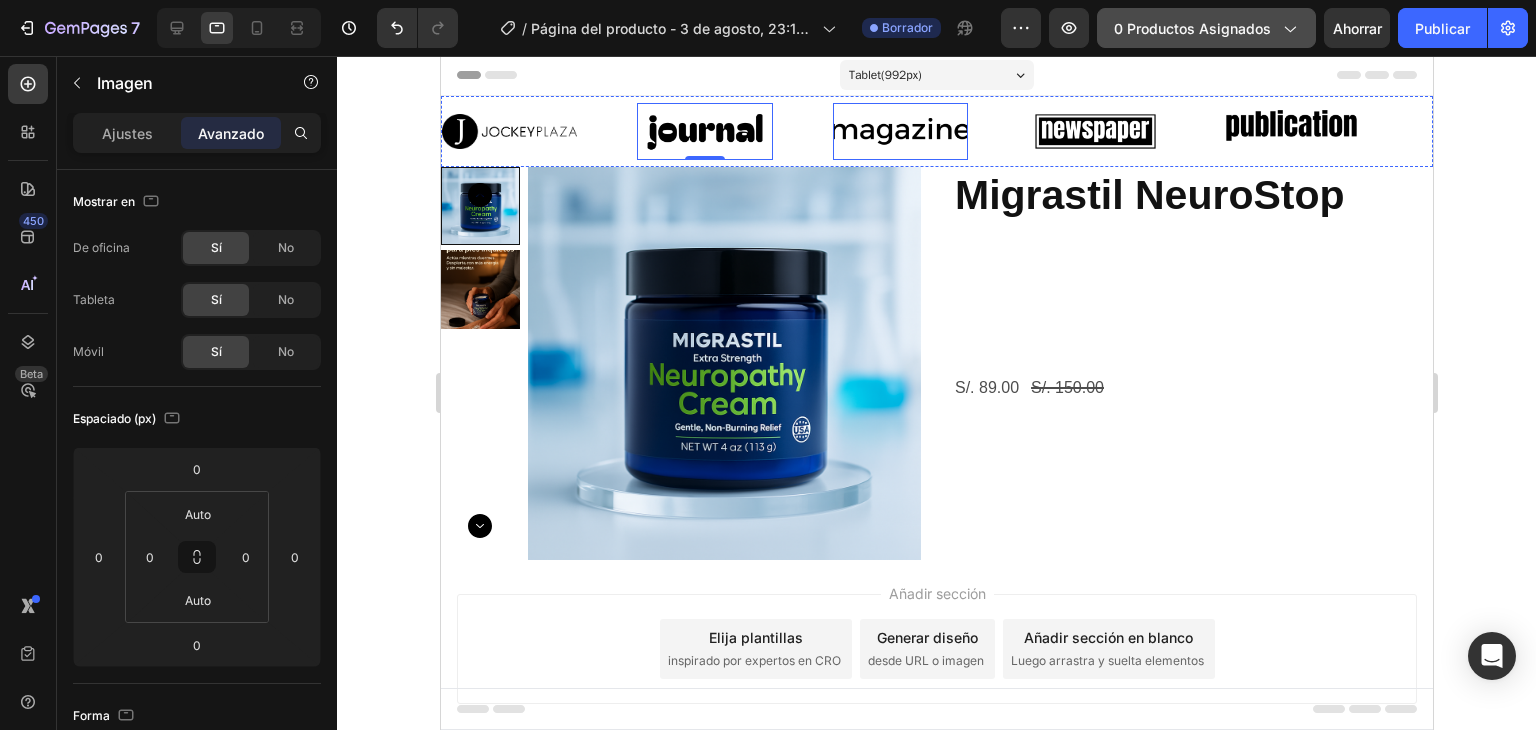 click at bounding box center [899, 131] 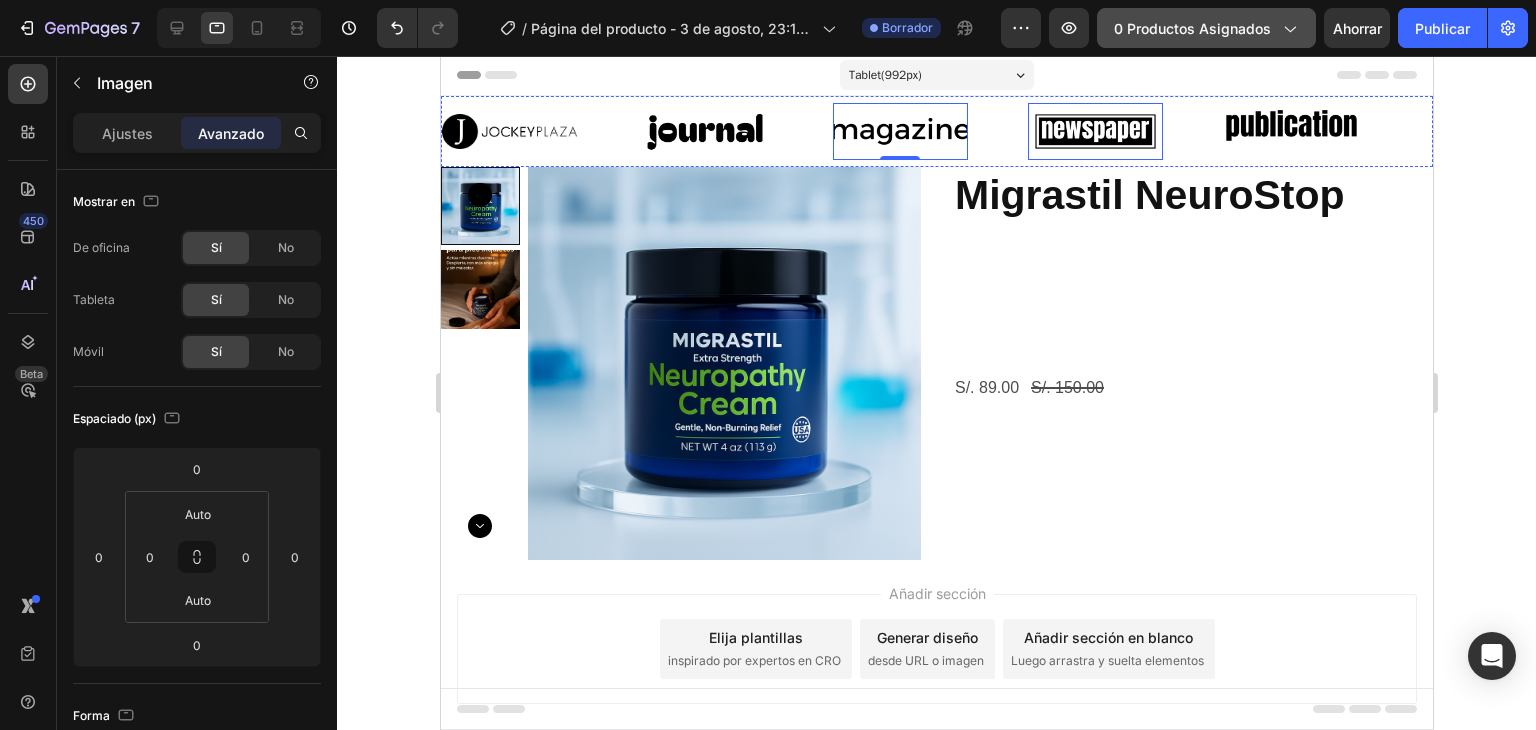 click at bounding box center [1094, 131] 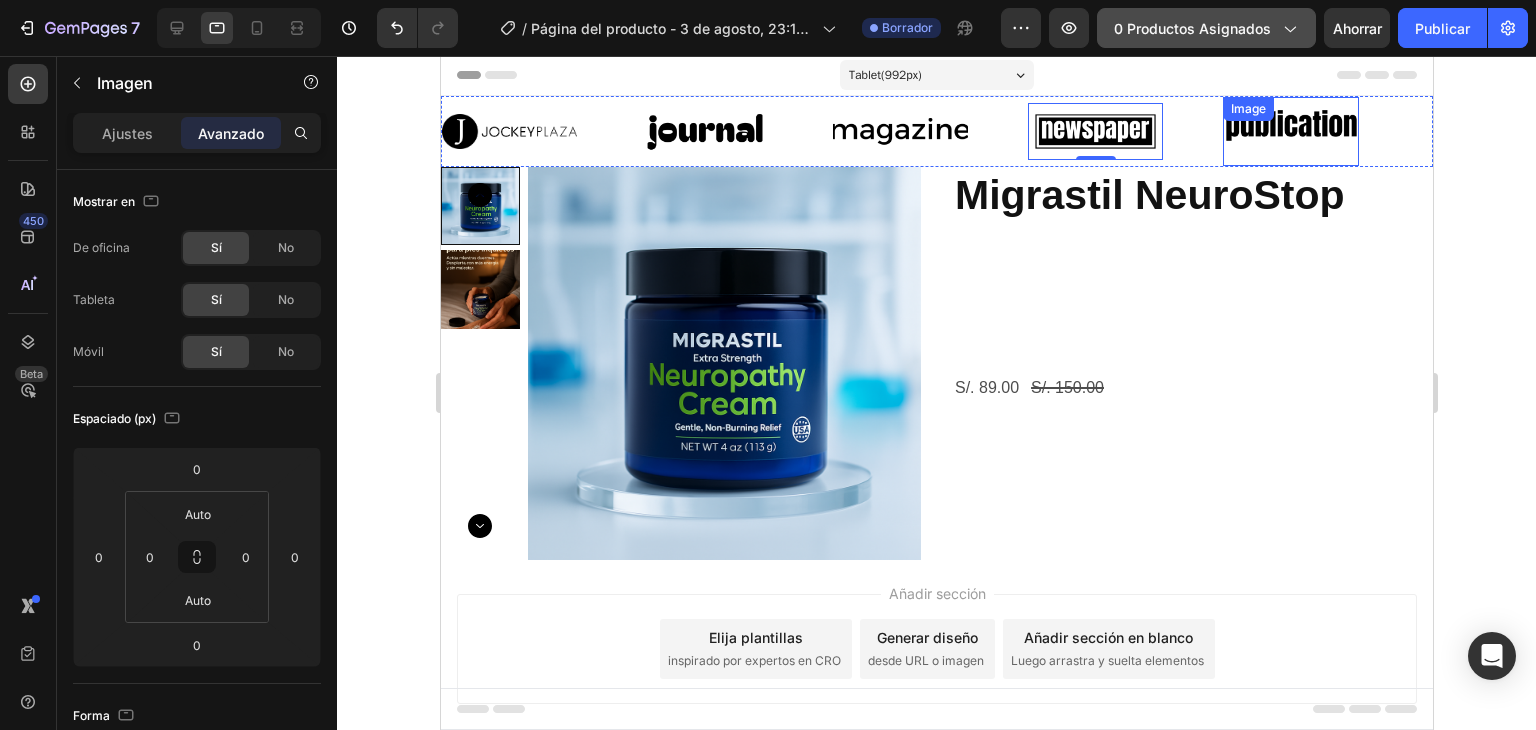 click on "Image" at bounding box center (1289, 131) 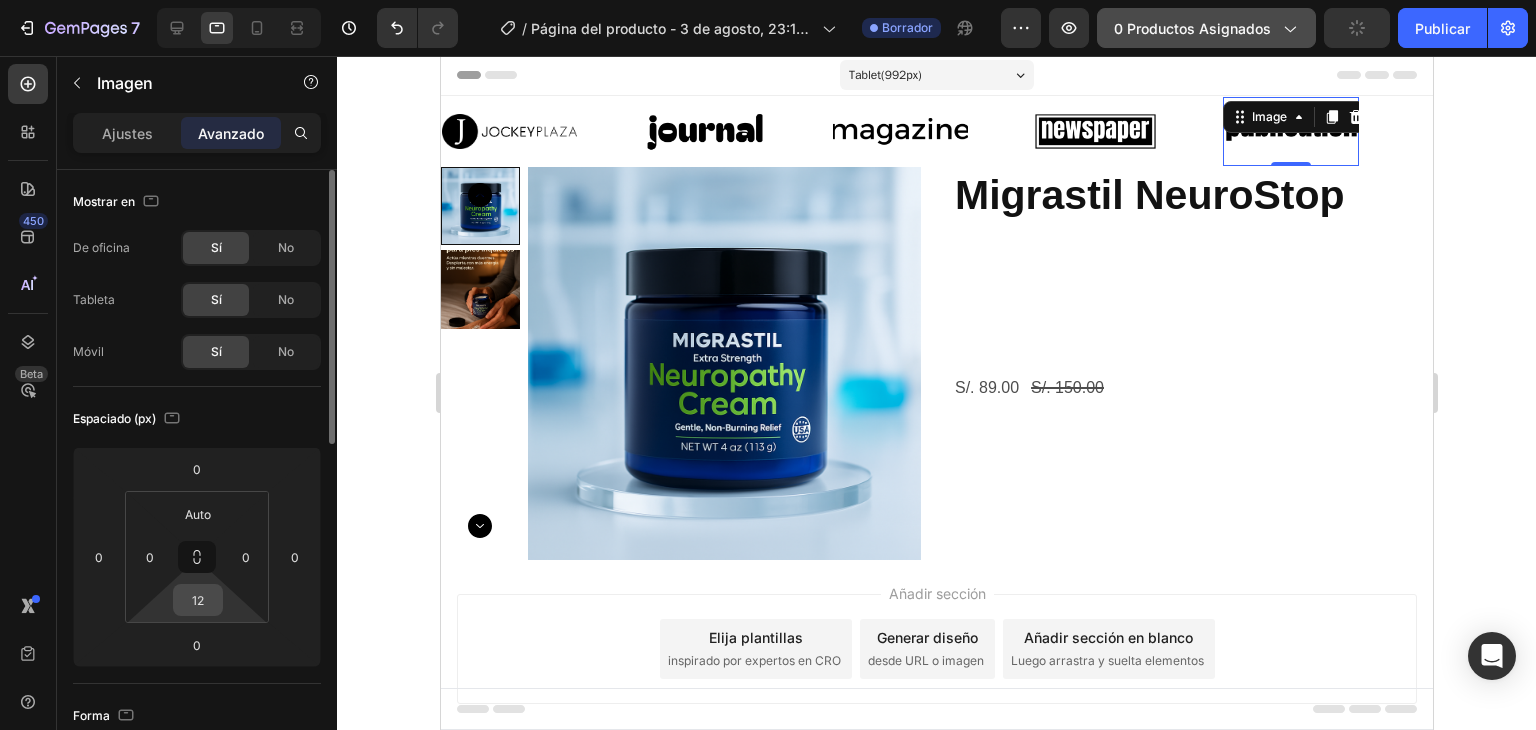 click on "7 / Página del producto - 3 de agosto, 23:17:24 Borrador Avance 0 productos asignados Publicar 450 Beta Sections(18) Elementos(84) Sección Elemento Hero Section Product Detail Brands Trusted Badges Guarantee Product Breakdown How to use Testimonials Compare Bundle FAQs Social Proof Brand Story Product List Collection Blog List Contact Sticky Add to Cart Custom Footer Explorar la biblioteca 450 Disposición
Fila
Fila
Fila
Fila Texto
Título
Bloque de texto Botón
Botón
Botón Medios de comunicación
Imagen" at bounding box center (768, 0) 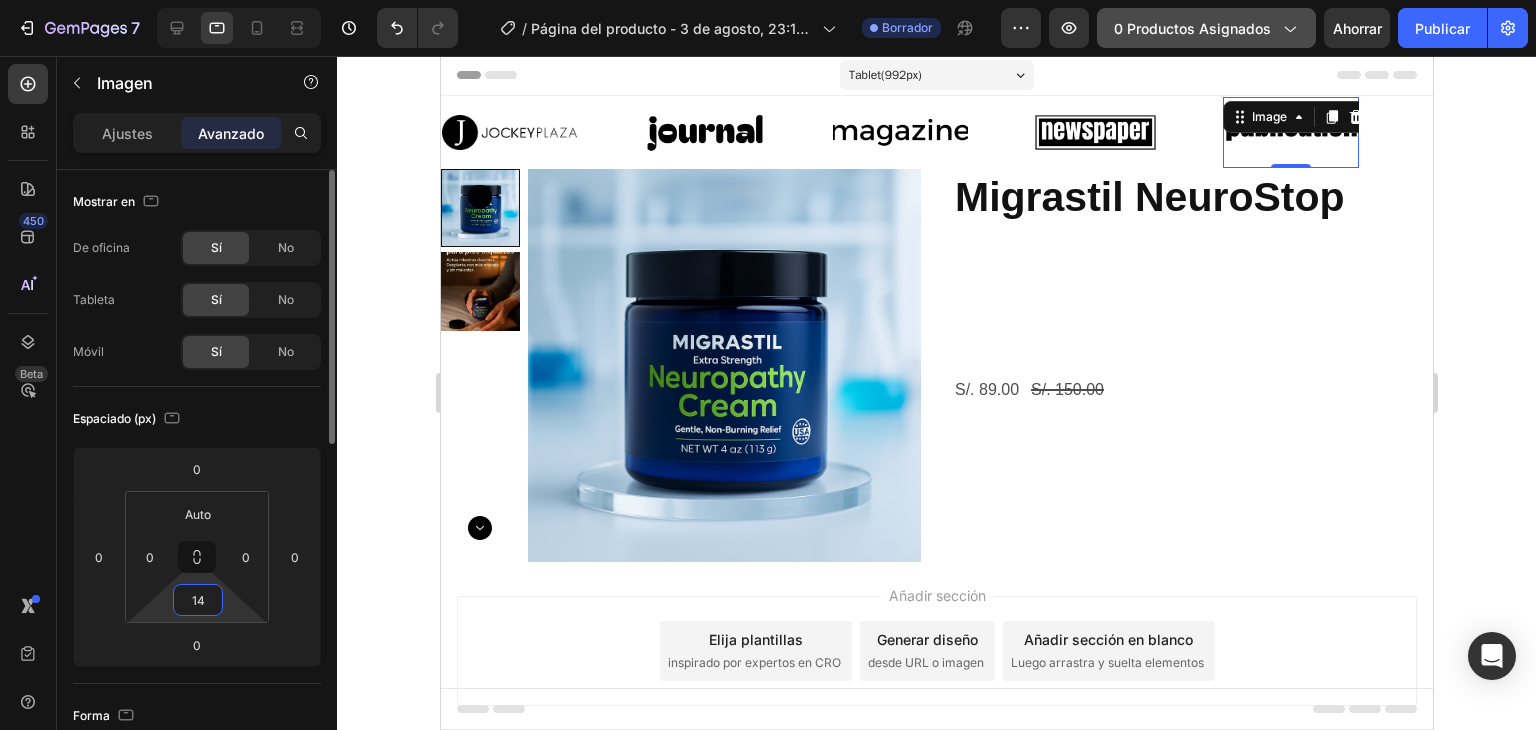 click on "14" at bounding box center [198, 600] 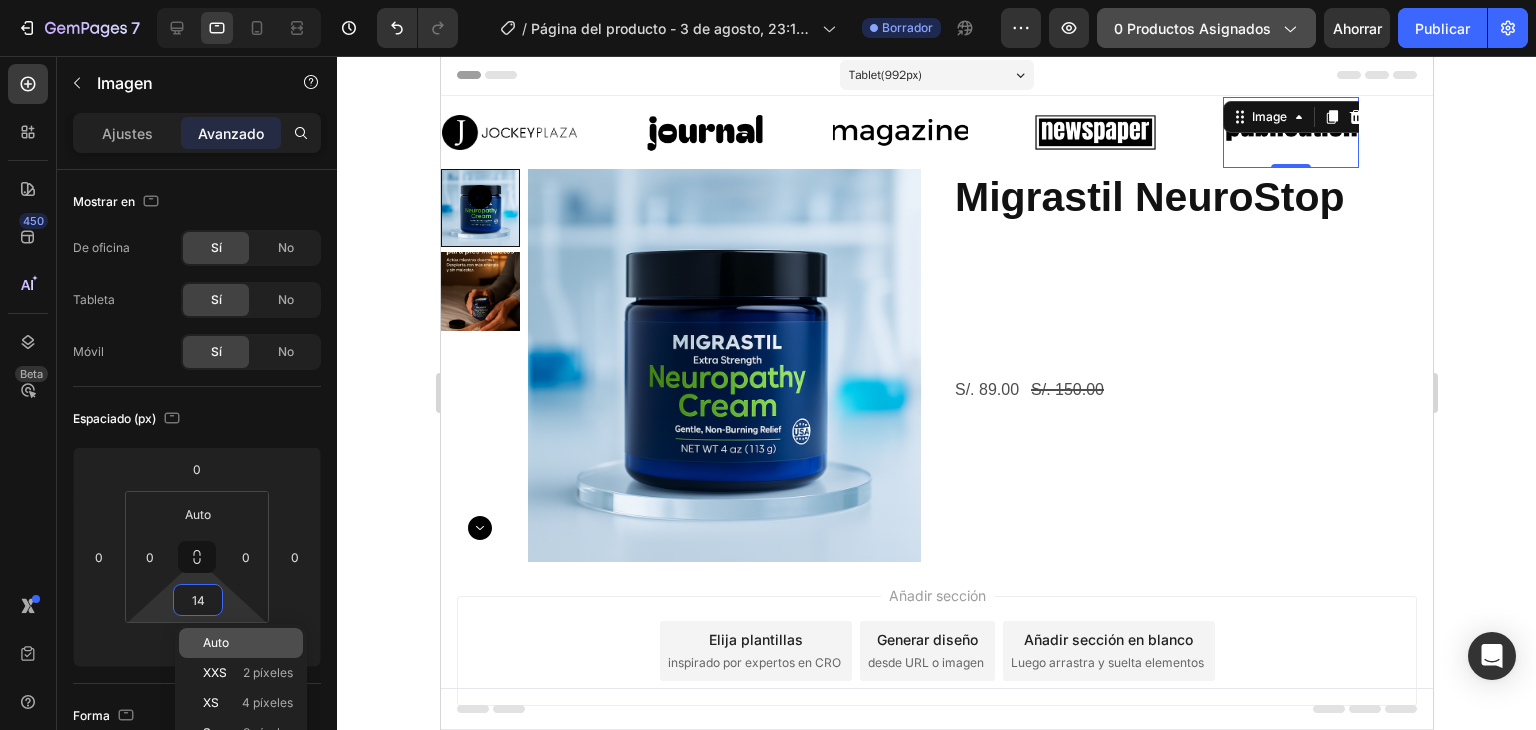 click on "Auto" at bounding box center [216, 642] 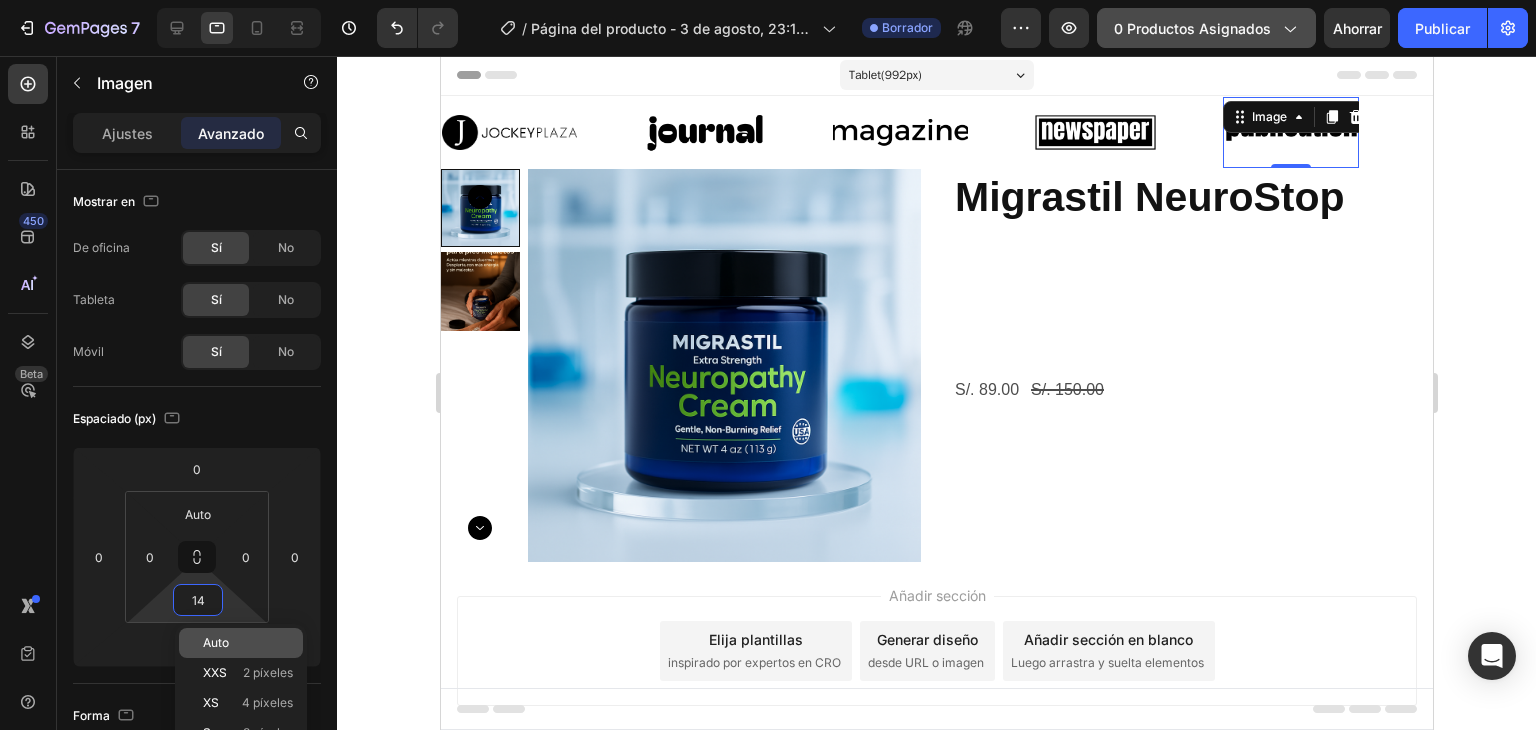 type on "Auto" 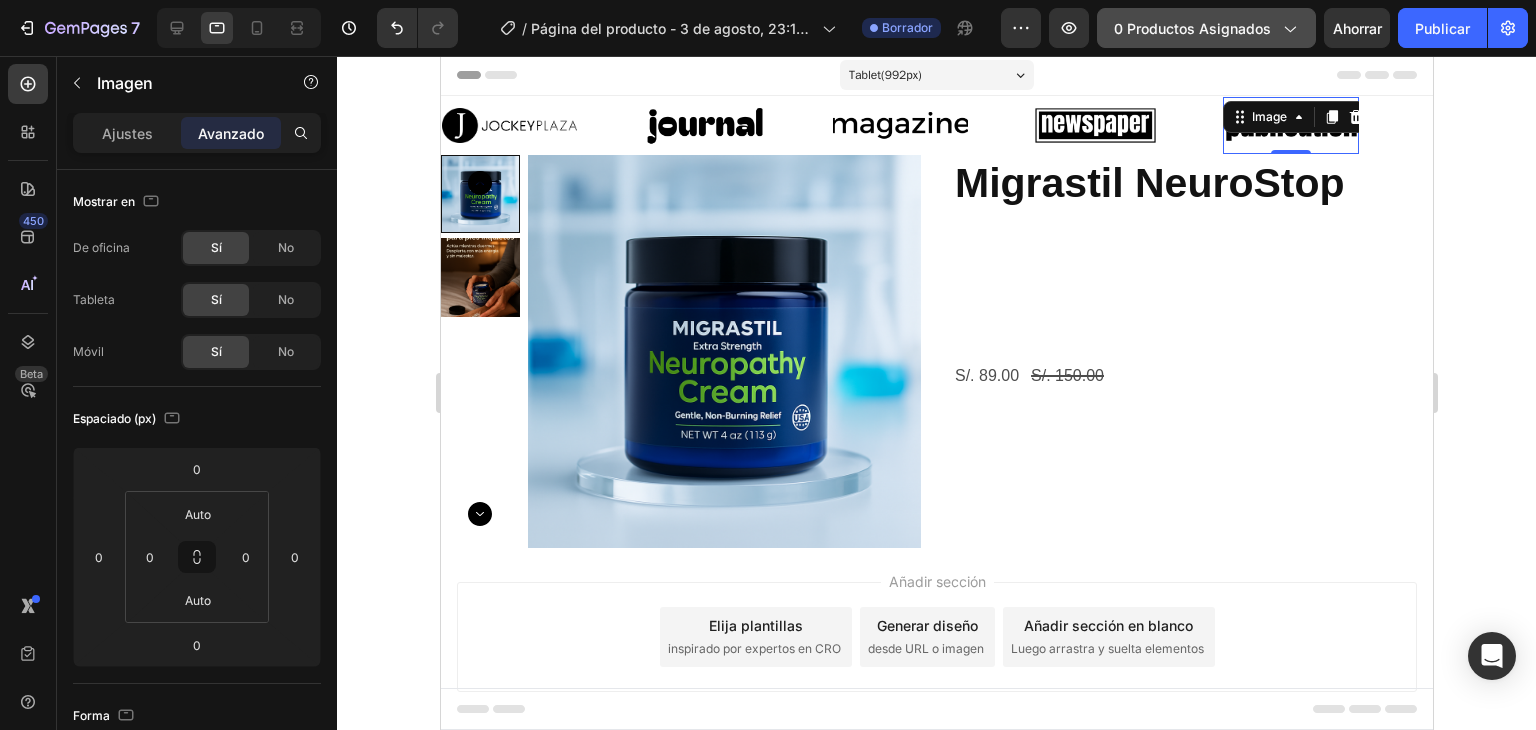 click at bounding box center [1289, 125] 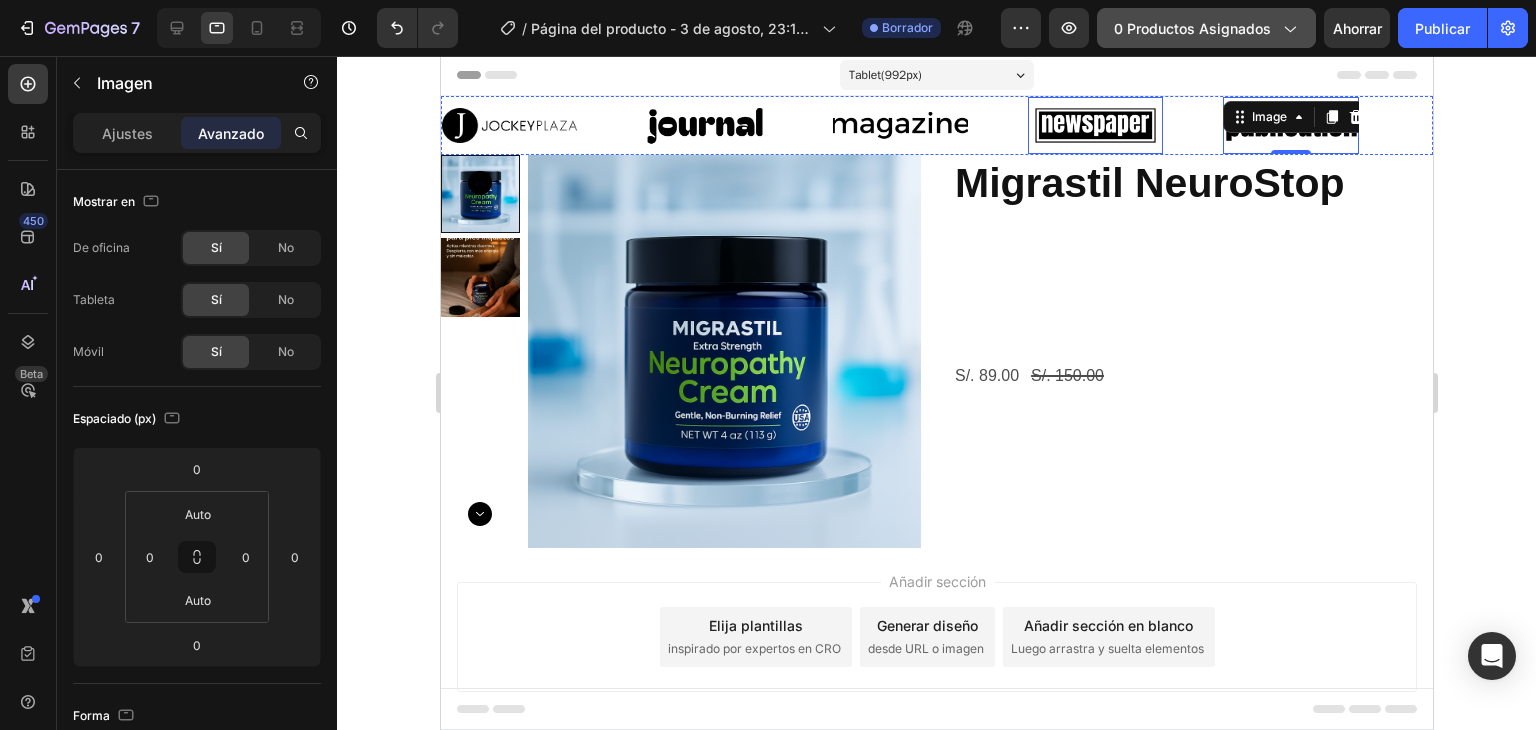click at bounding box center [1094, 125] 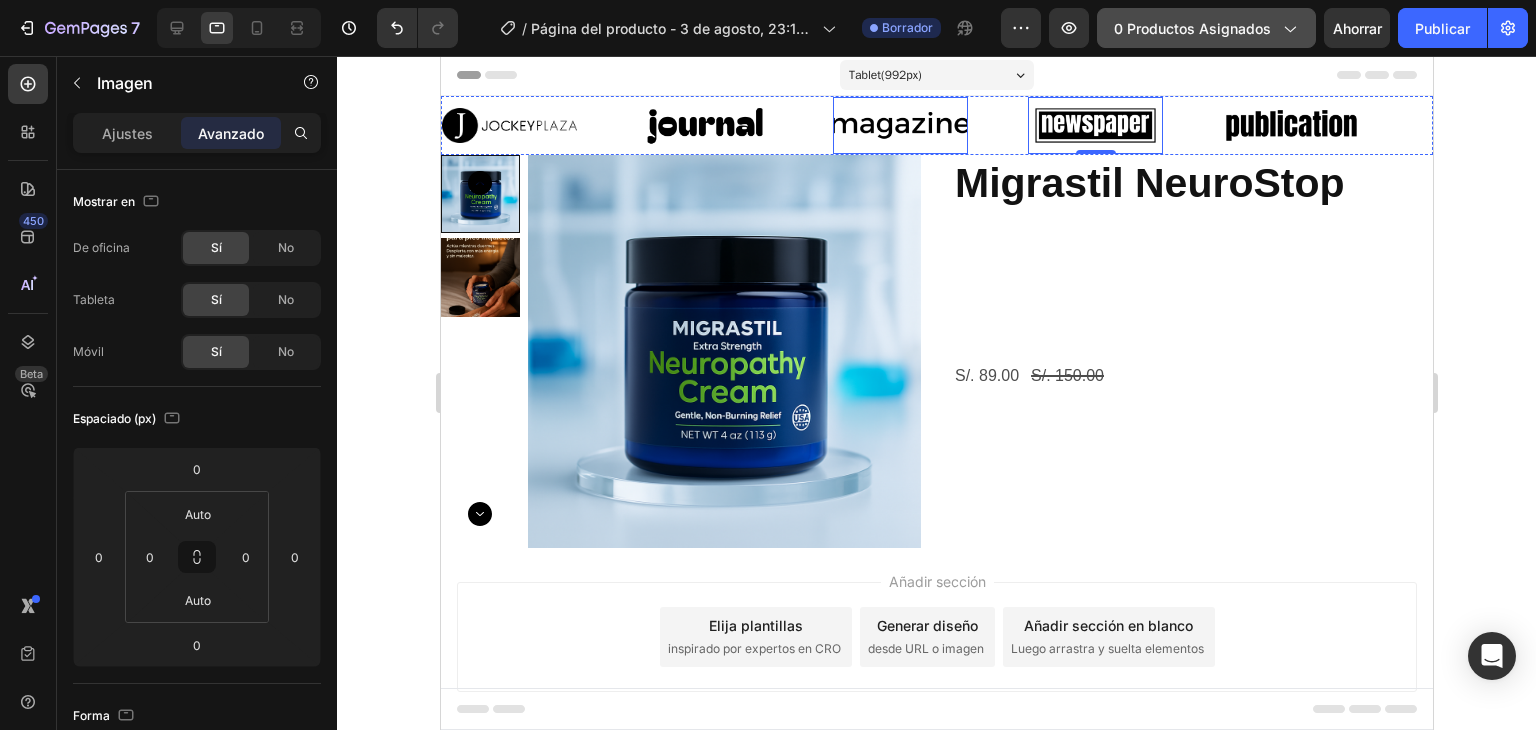 click at bounding box center [899, 125] 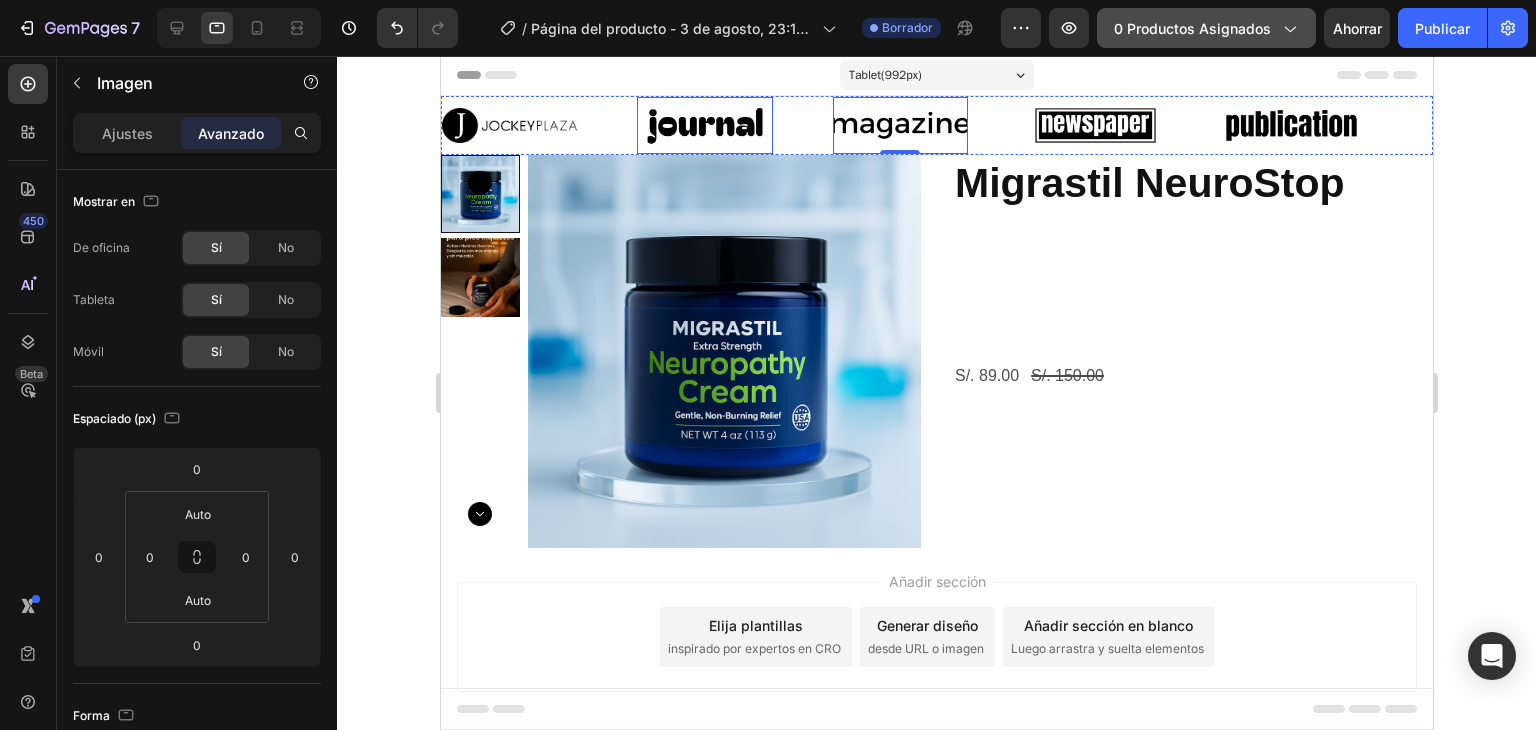 click at bounding box center [703, 125] 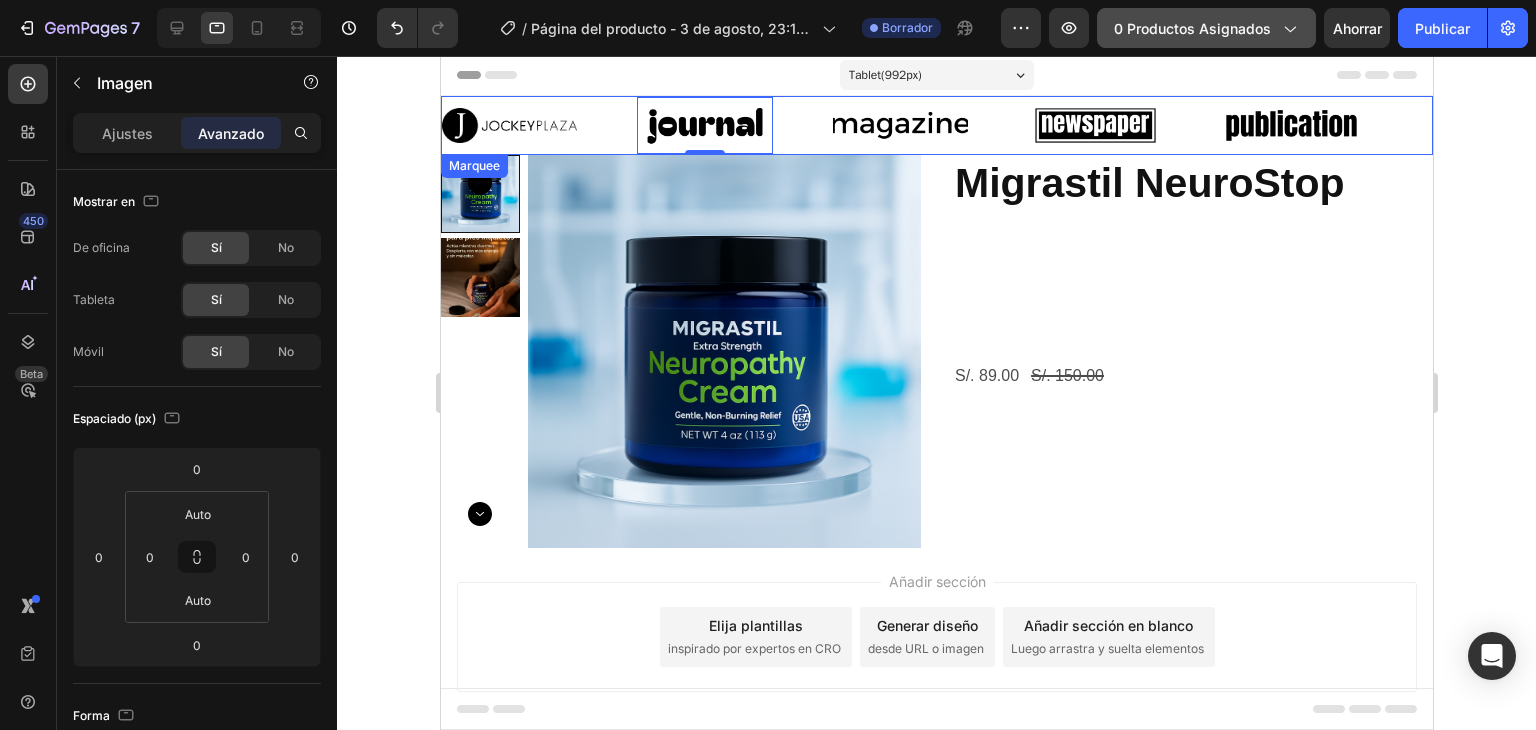 click on "Image" at bounding box center [538, 125] 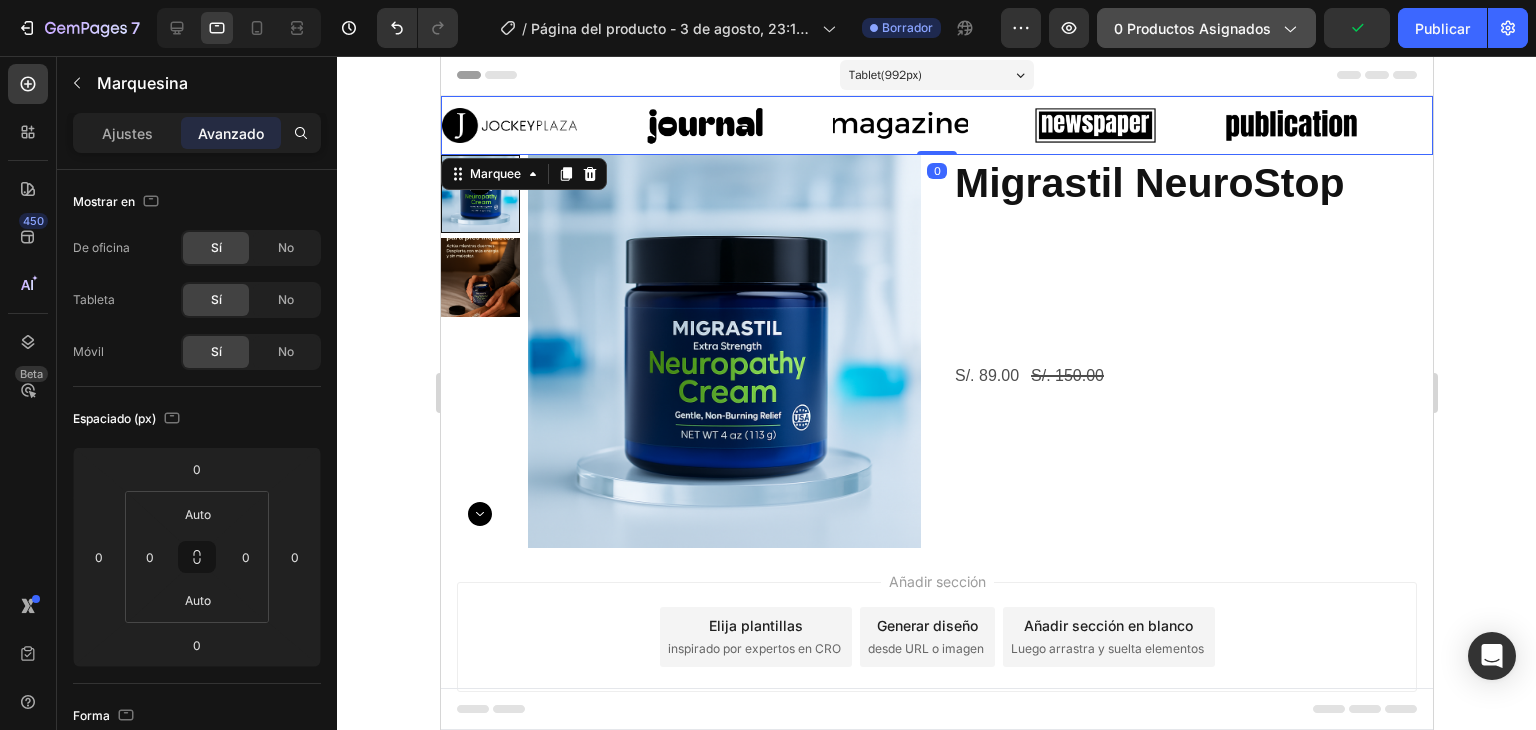 click at bounding box center (703, 125) 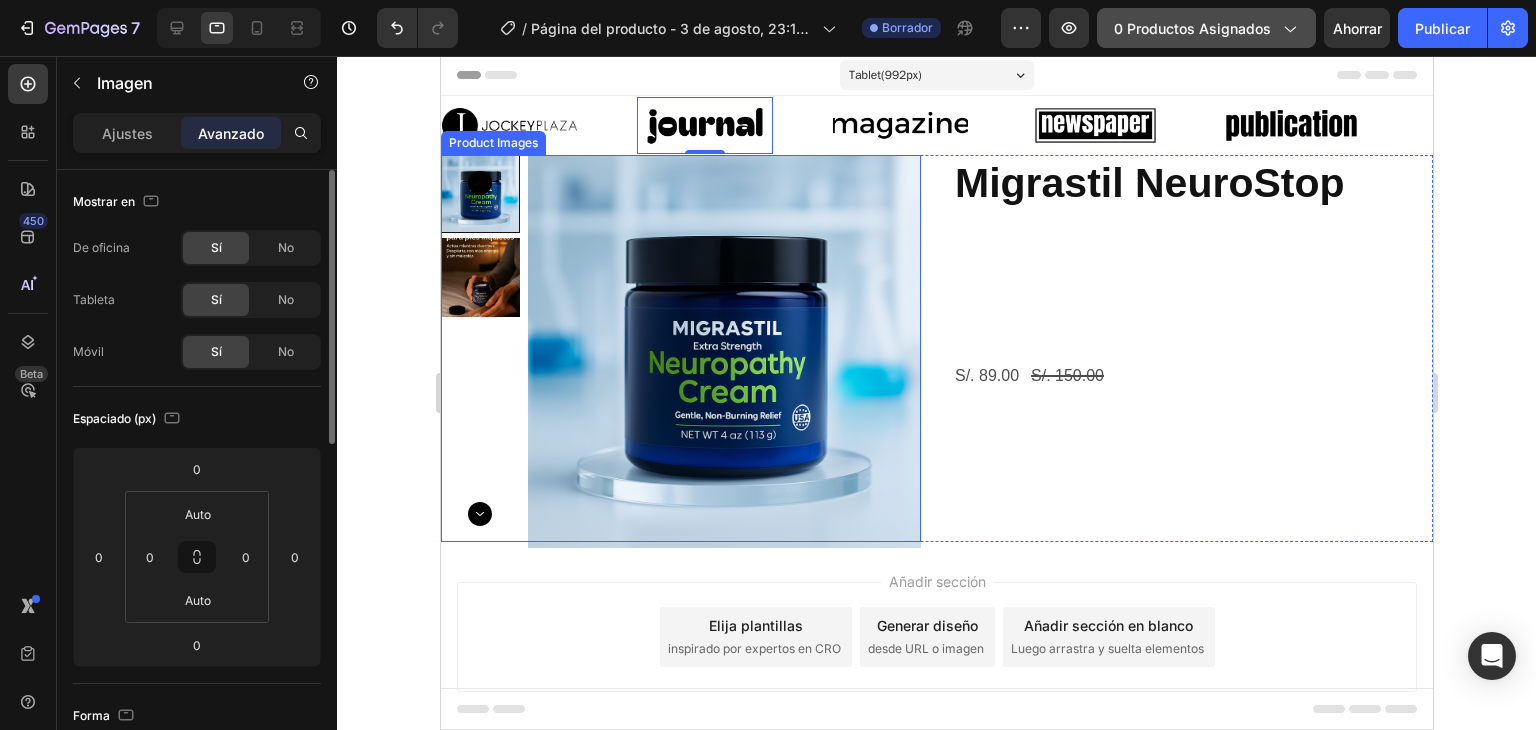 scroll, scrollTop: 100, scrollLeft: 0, axis: vertical 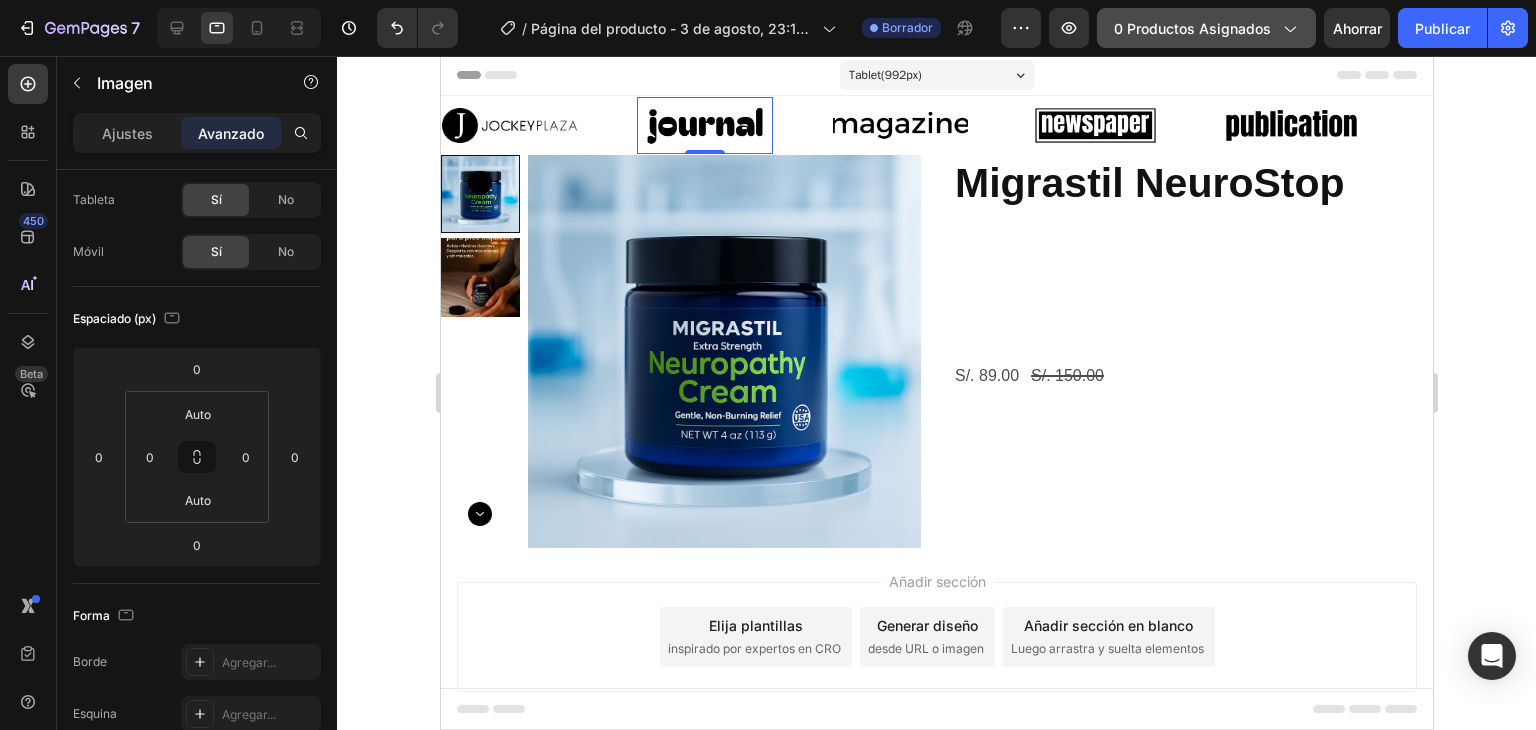 click at bounding box center (703, 125) 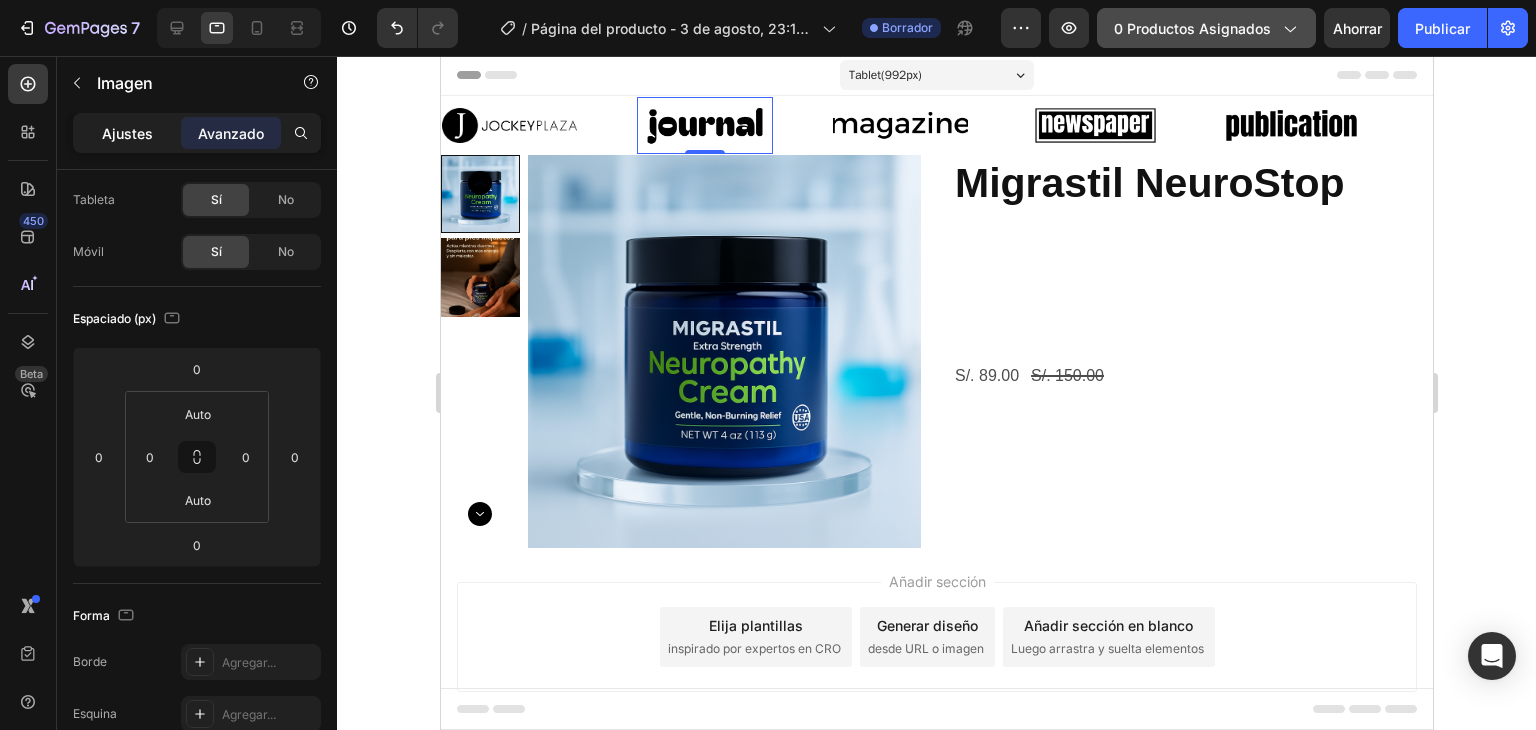 click on "Ajustes" at bounding box center (127, 133) 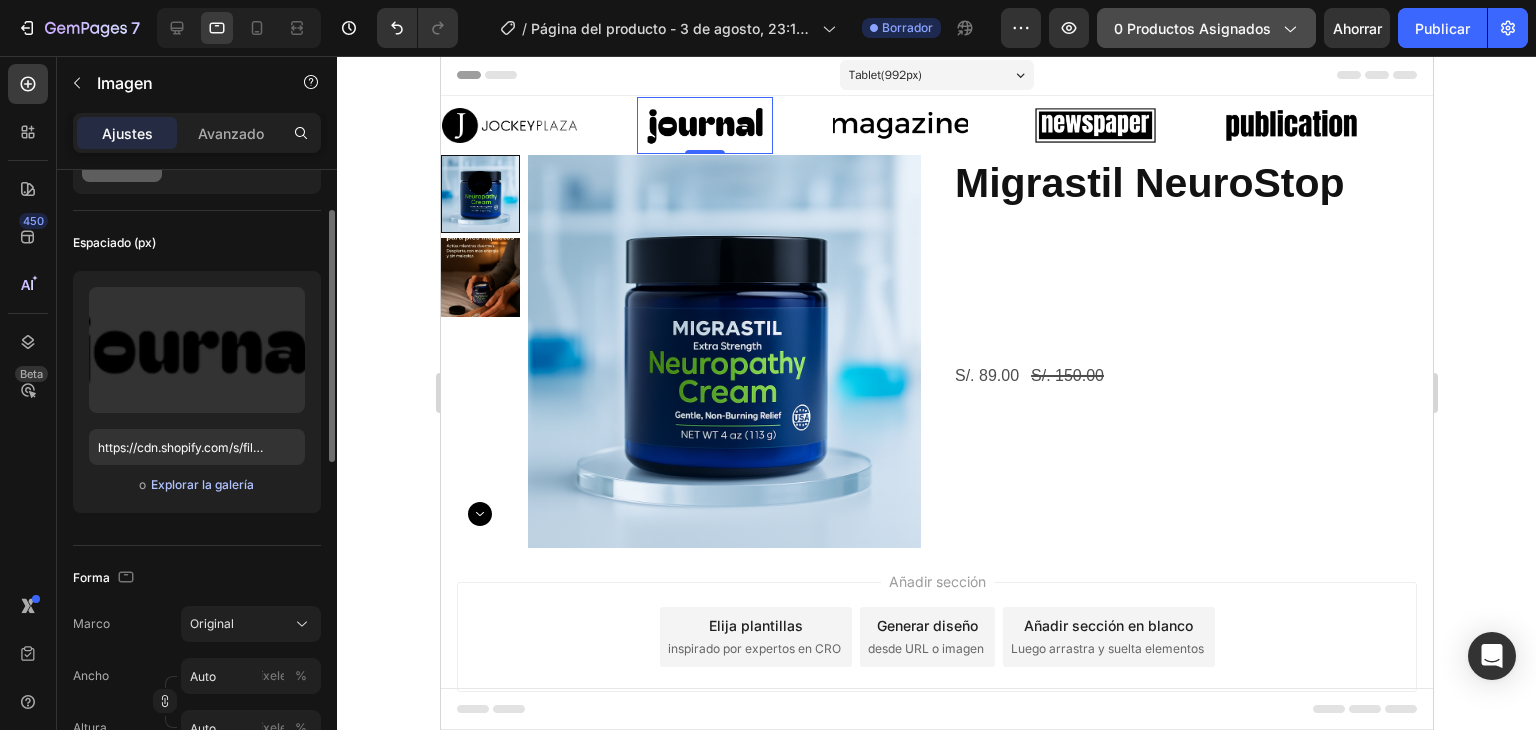 click on "Explorar la galería" at bounding box center (202, 484) 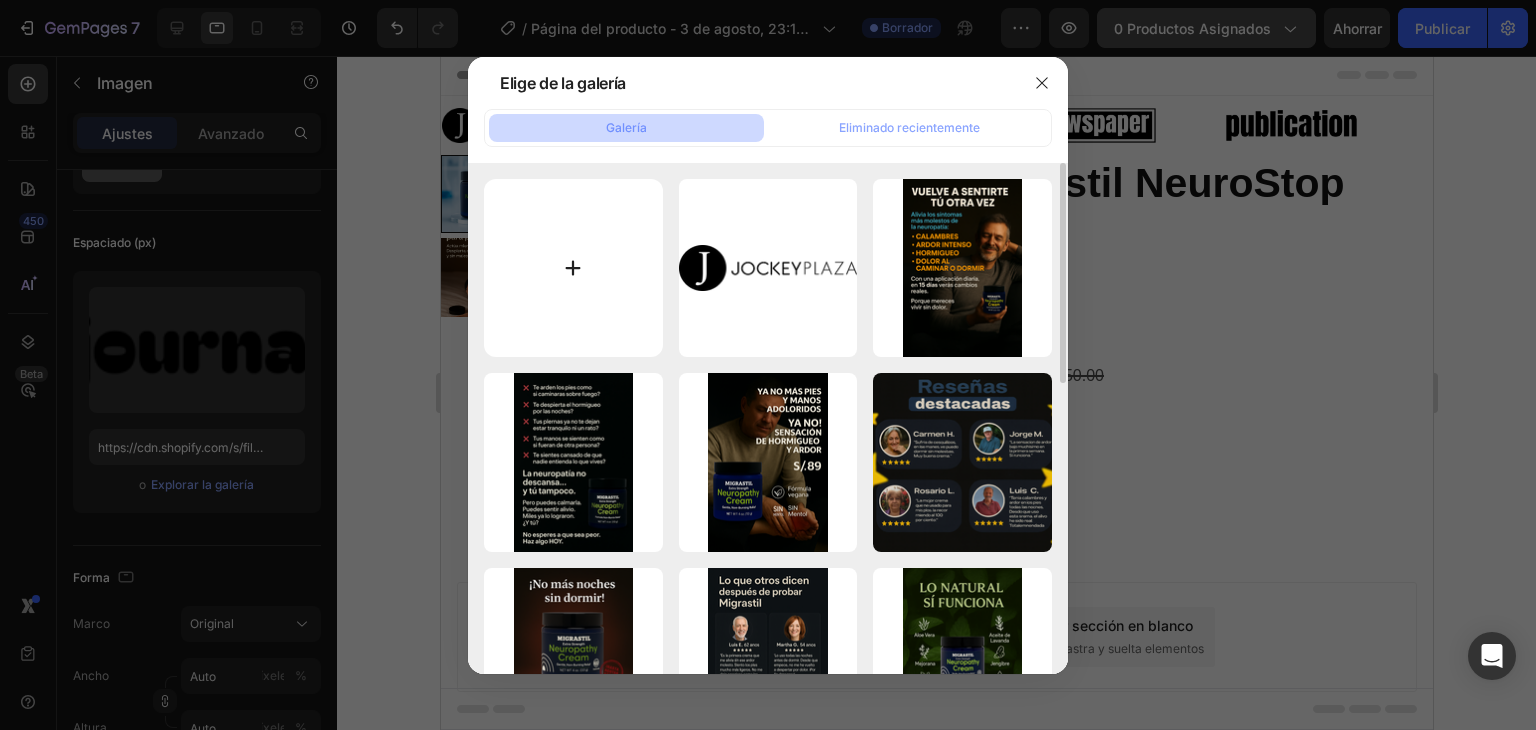 click at bounding box center [573, 268] 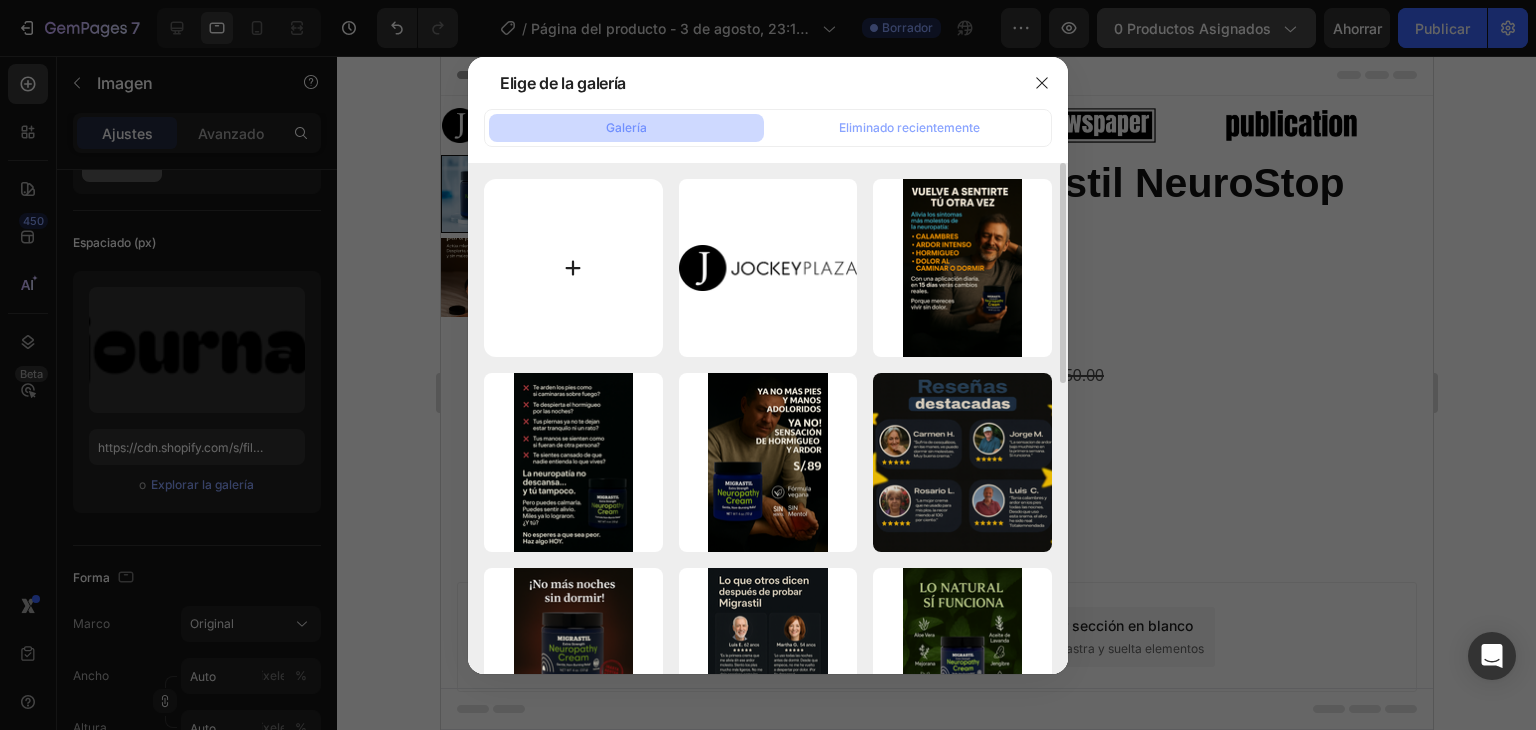 type on "C:\fakepath\Falabella.svg.png" 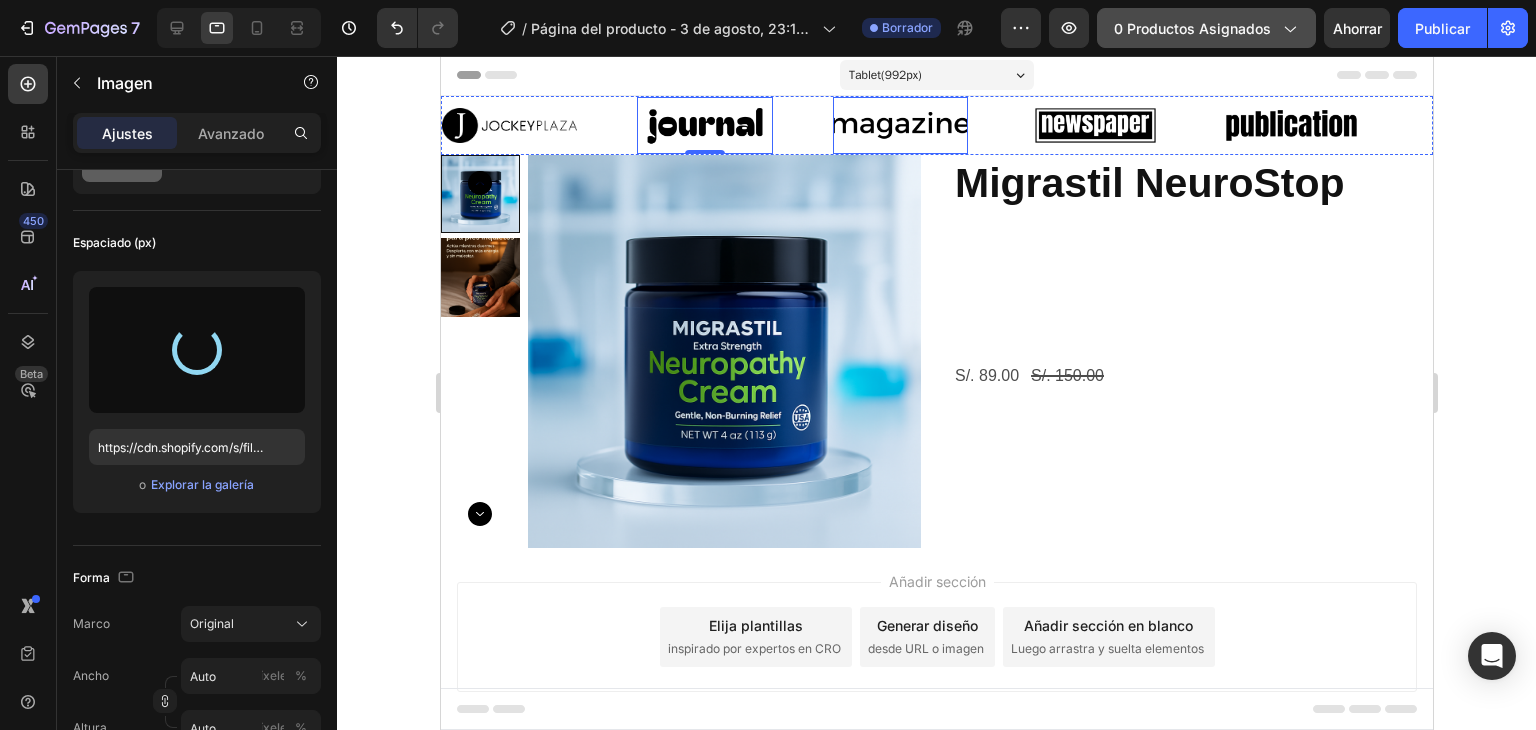 type on "https://cdn.shopify.com/s/files/1/0752/8140/0021/files/gempages_573315541746320609-b2b27fae-5442-4650-9e72-3b61b4872311.png" 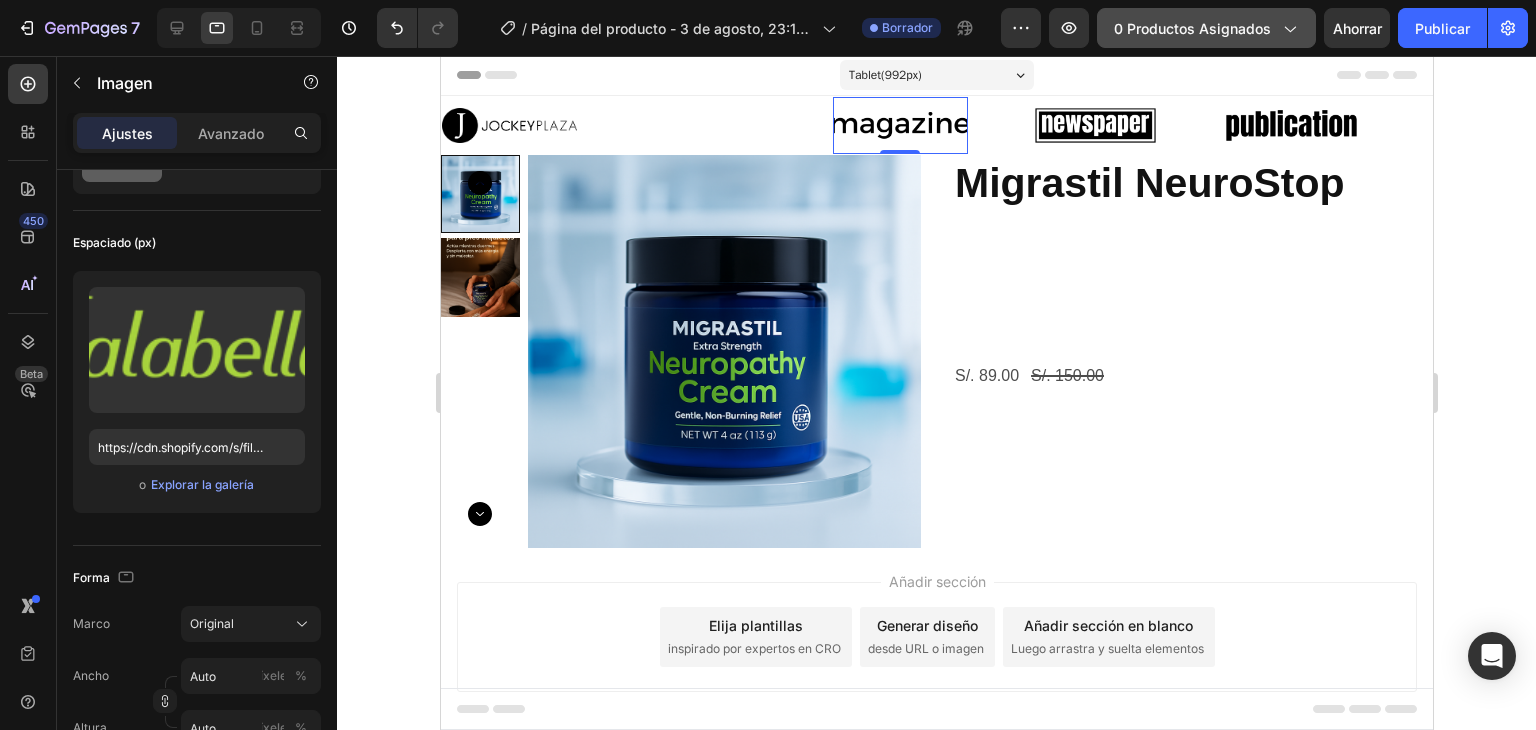 click at bounding box center (899, 125) 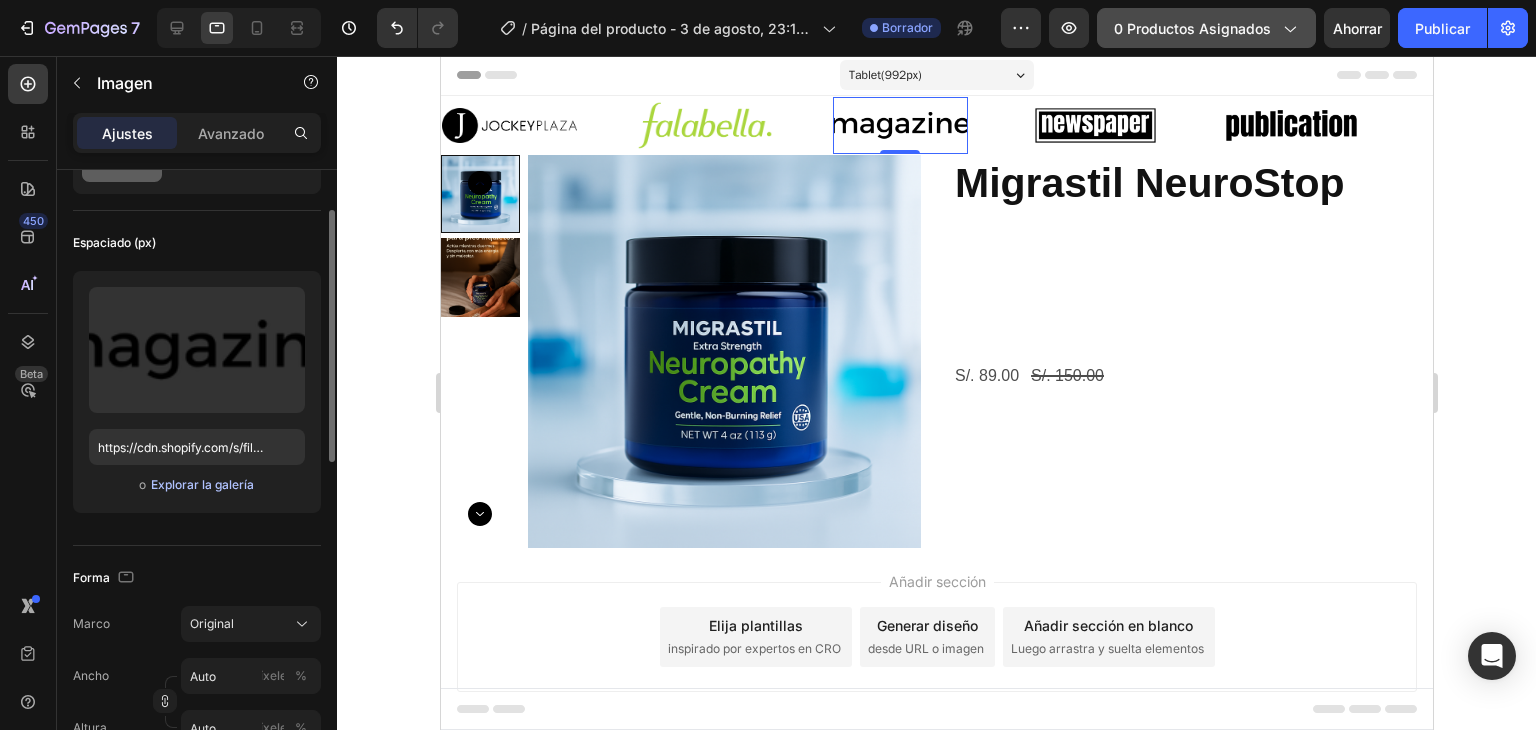 click on "Explorar la galería" at bounding box center [202, 484] 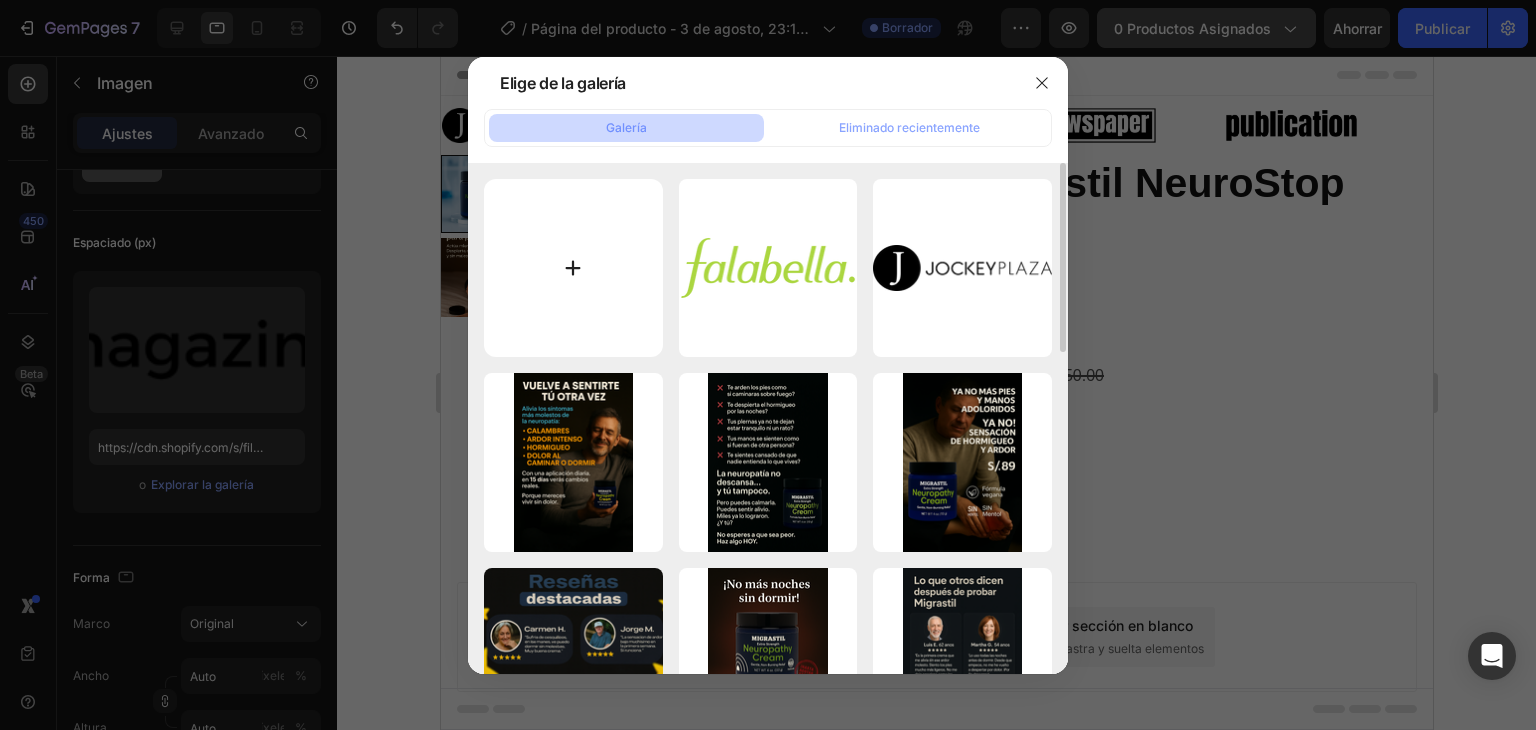 click at bounding box center [573, 268] 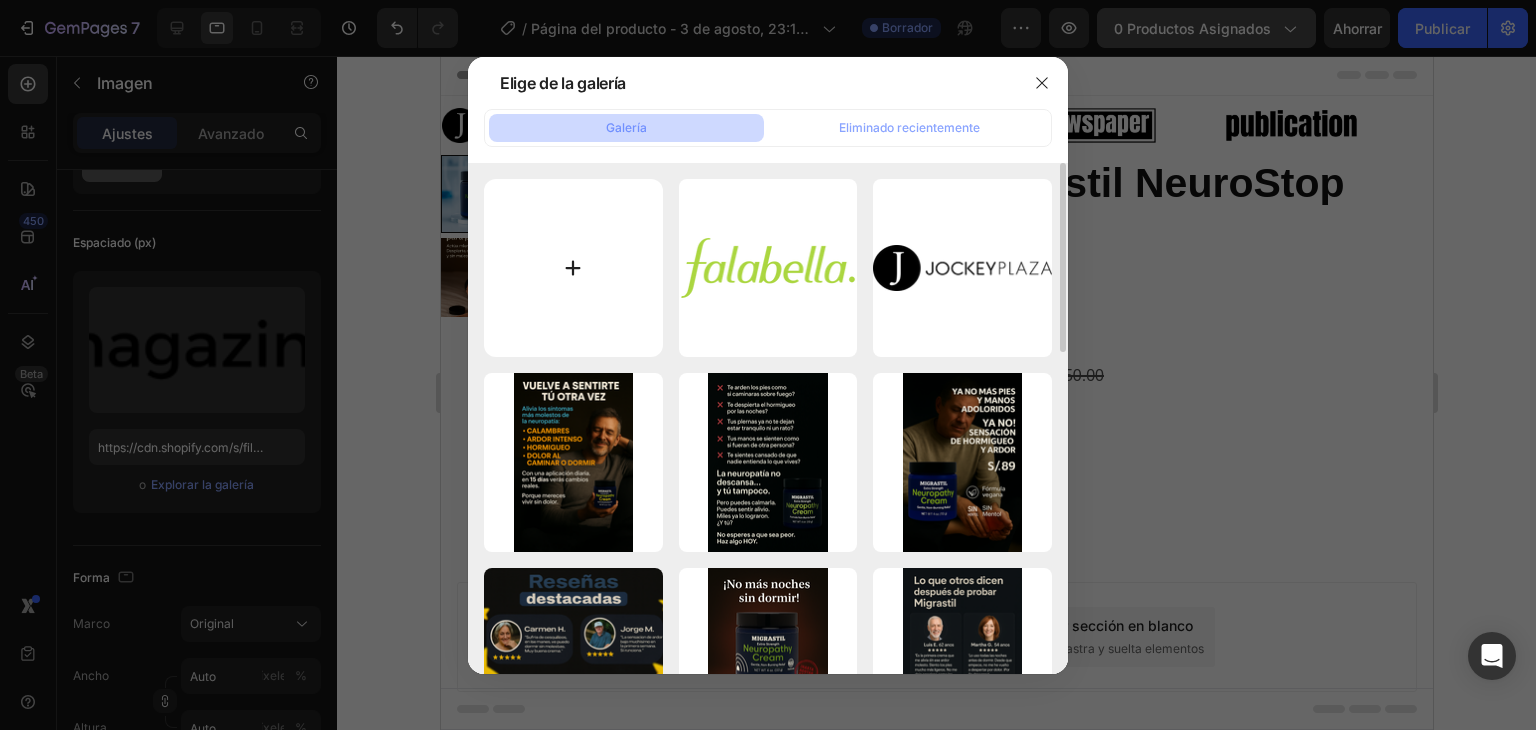 type on "C:\fakepath\RIPLEY.png" 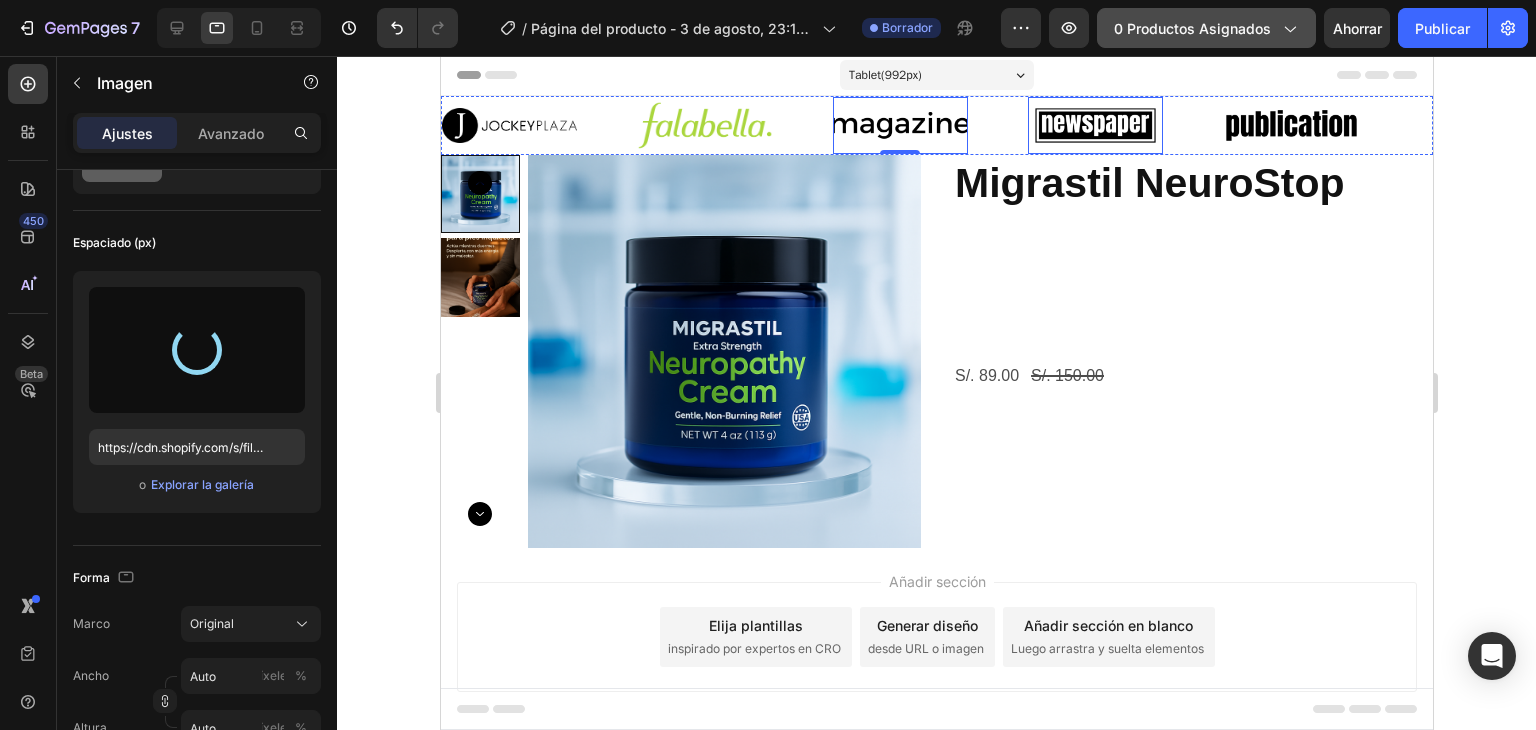 type on "https://cdn.shopify.com/s/files/1/0752/8140/0021/files/gempages_573315541746320609-aa646659-486a-4382-8a1e-9bb68900609c.png" 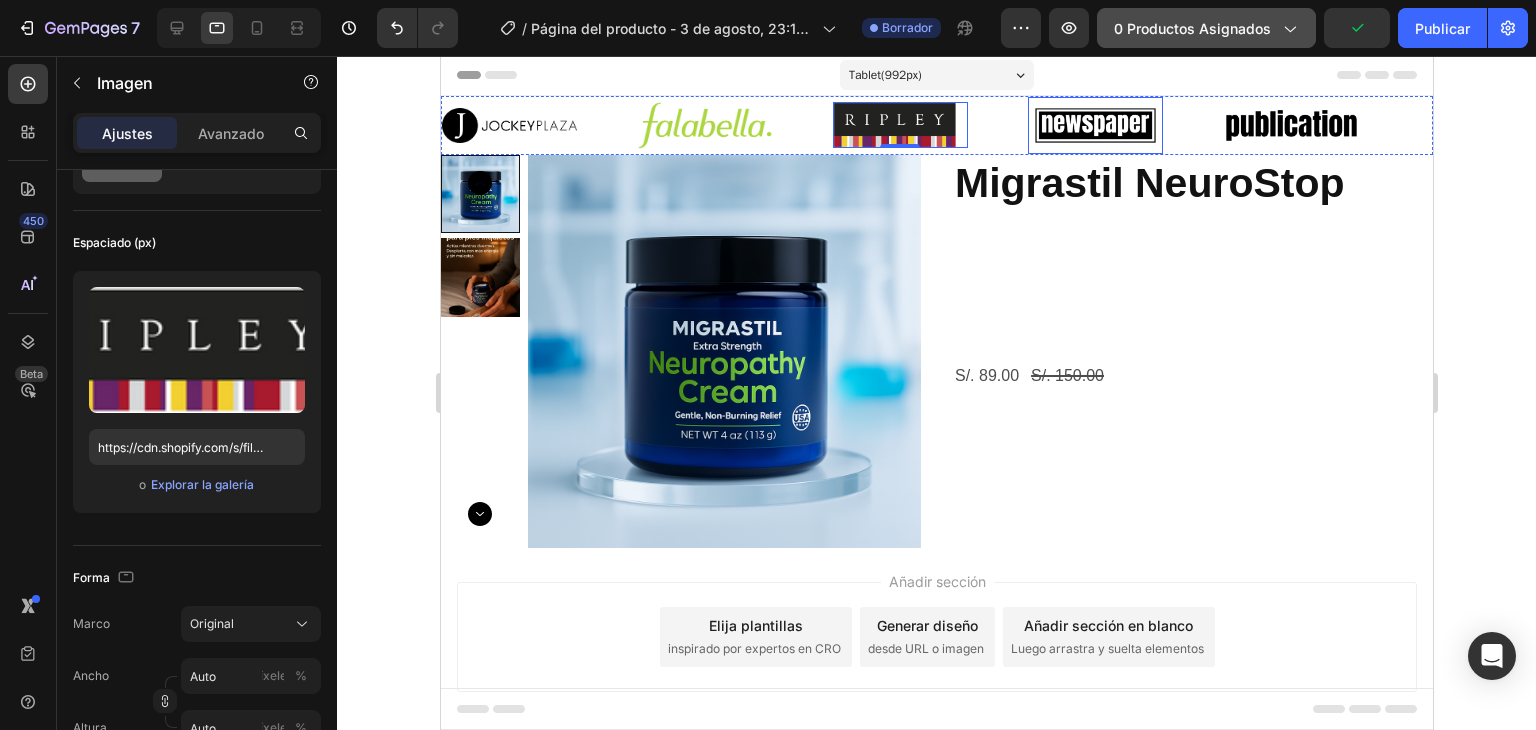 click at bounding box center (1094, 125) 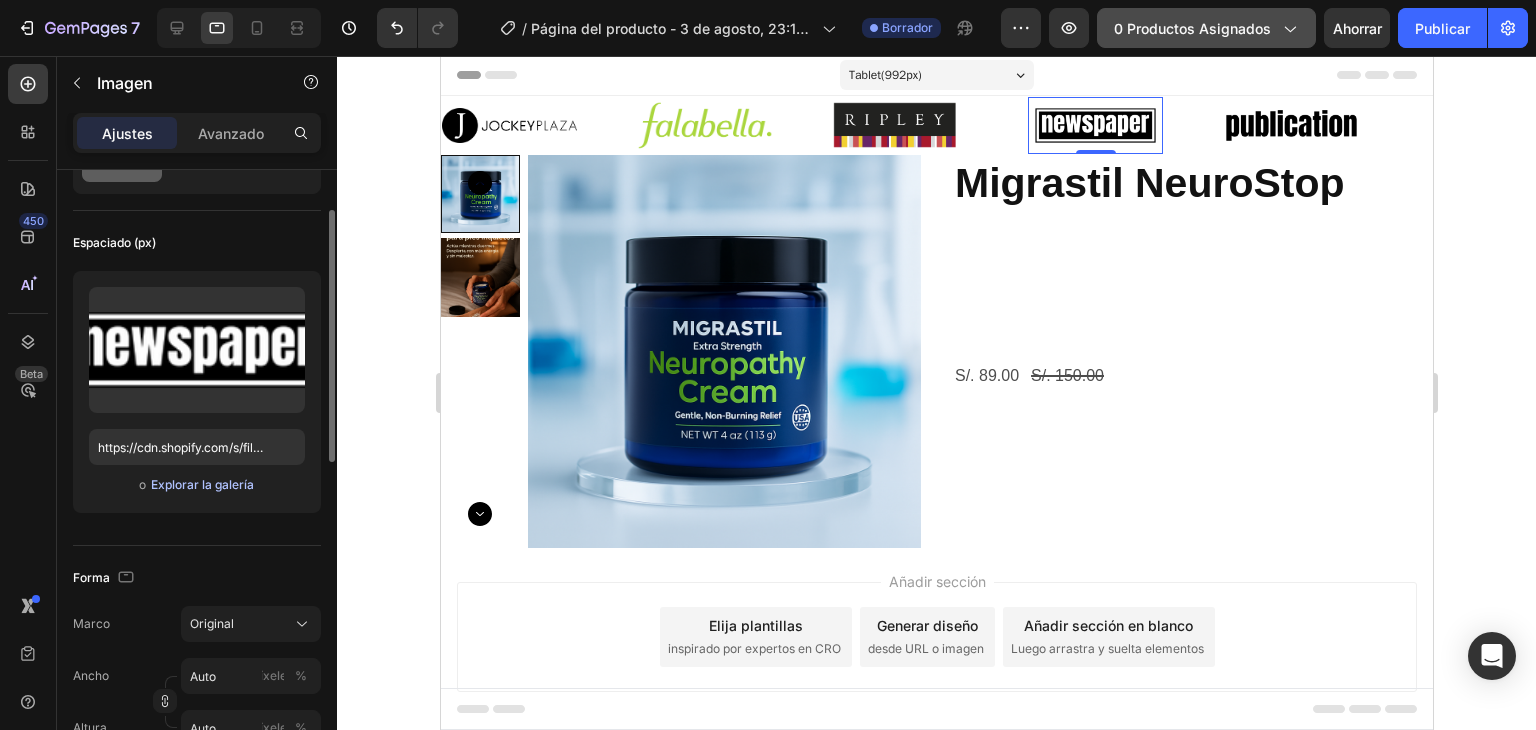 click on "Explorar la galería" at bounding box center (202, 484) 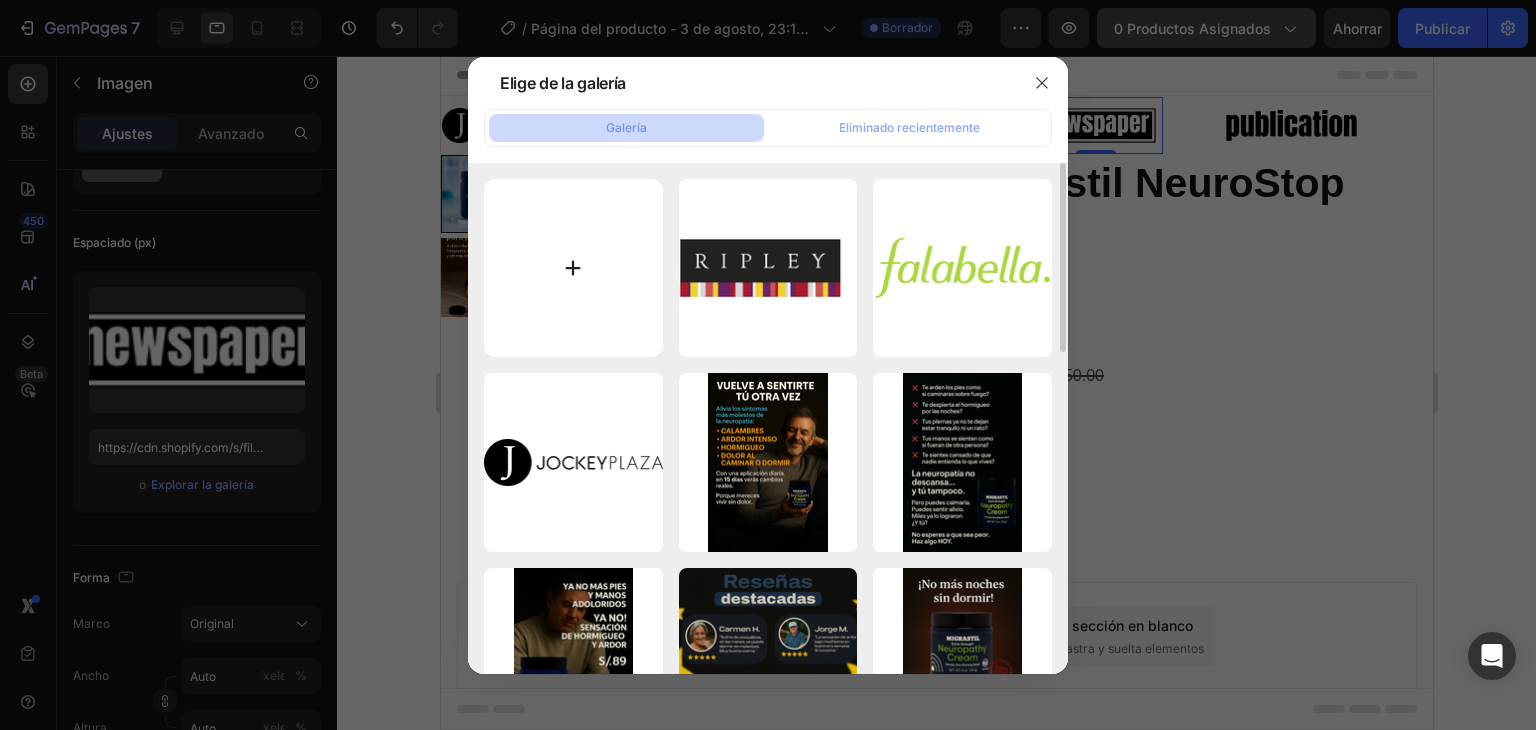 click at bounding box center [573, 268] 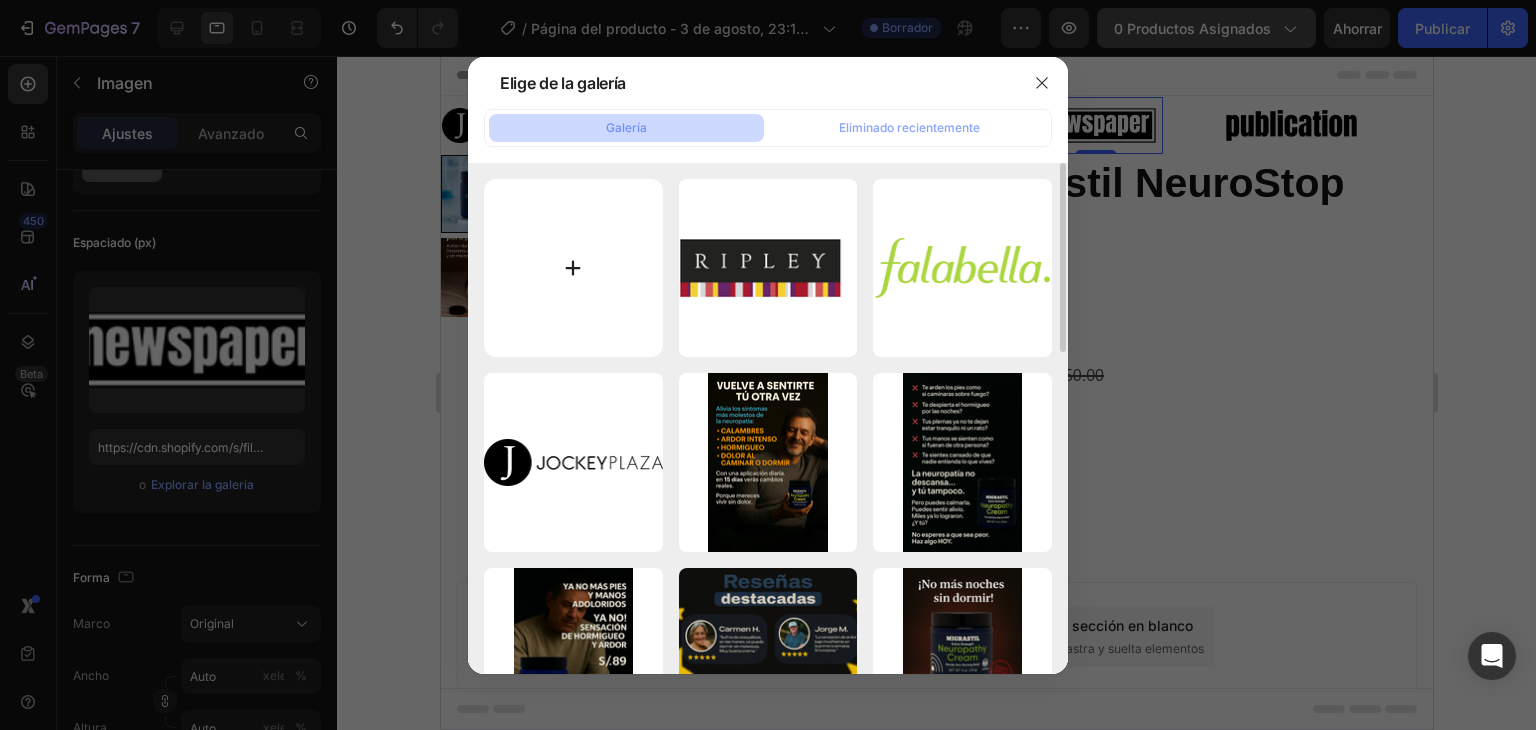 type on "C:\fakepath\Logotipo_Sodimac.svg.png" 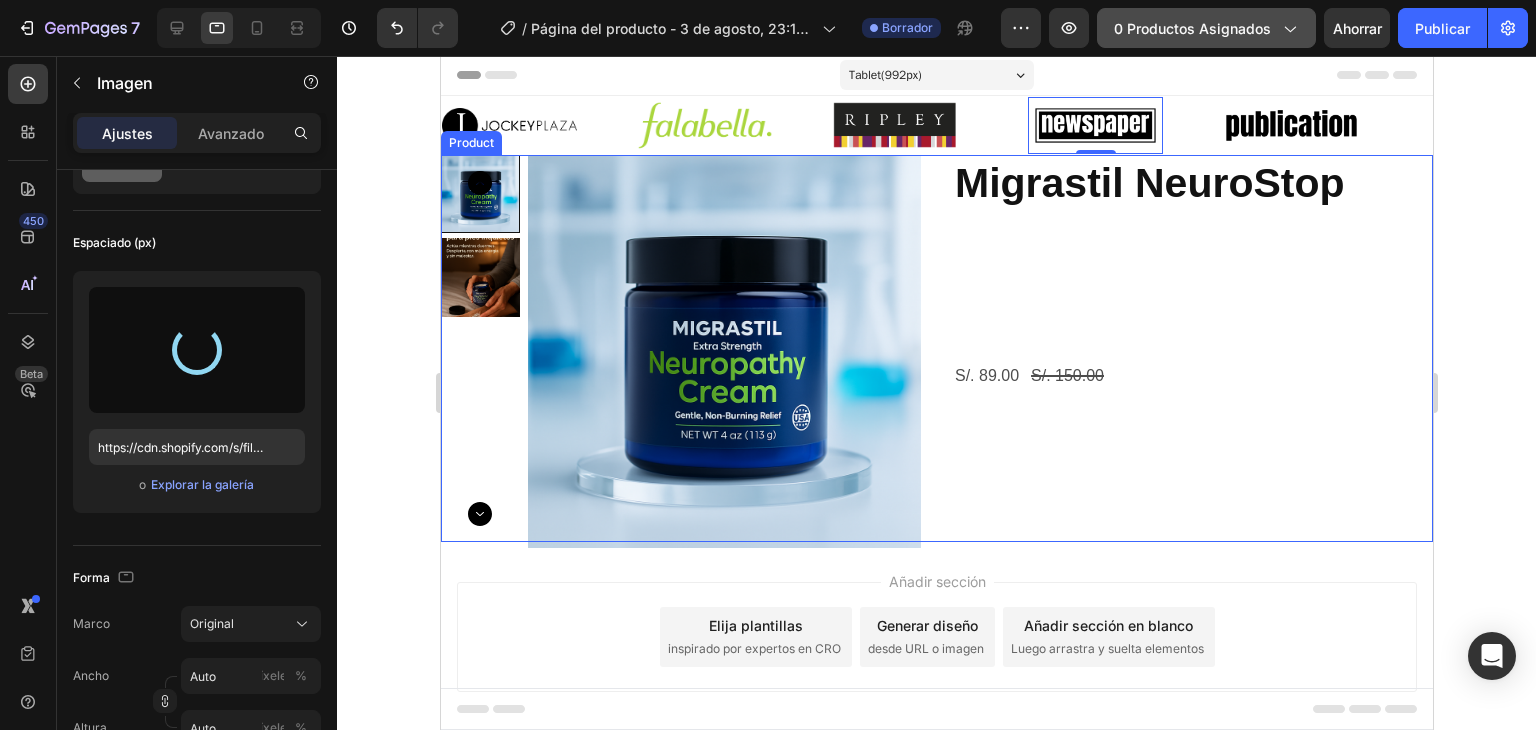 type on "https://cdn.shopify.com/s/files/1/0752/8140/0021/files/gempages_573315541746320609-09e707fb-53bf-4ef8-a39b-38db89f25a93.png" 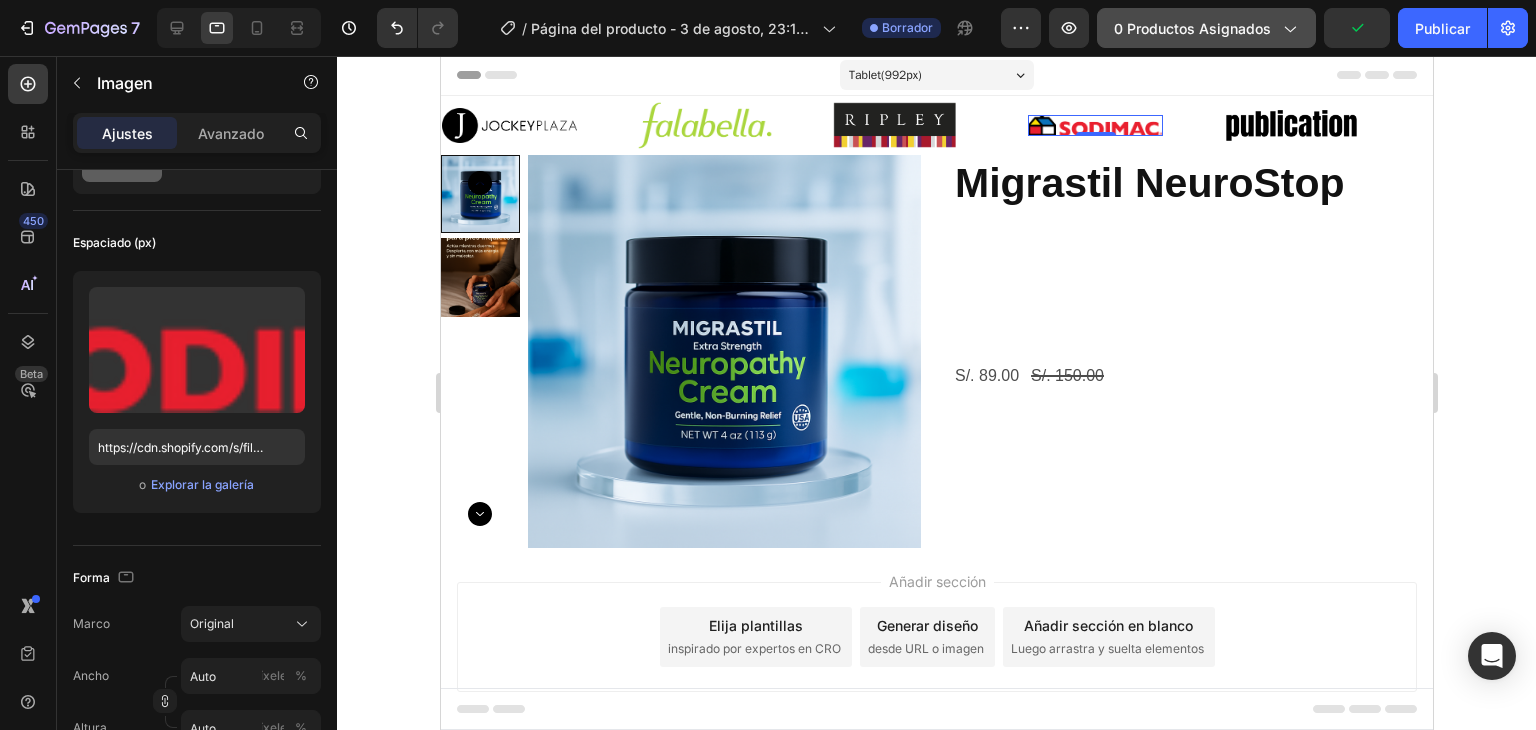 click at bounding box center (1094, 125) 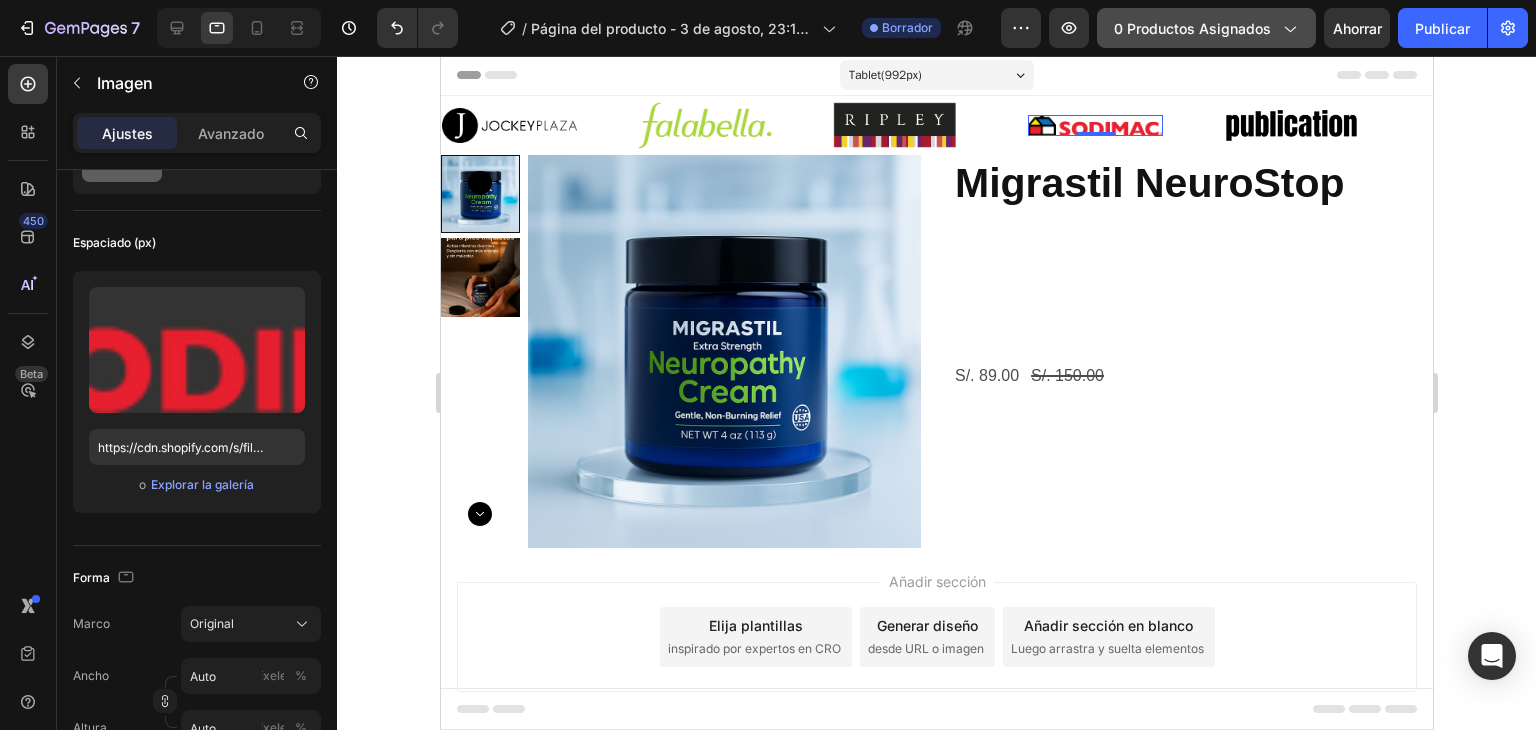 click at bounding box center (1094, 125) 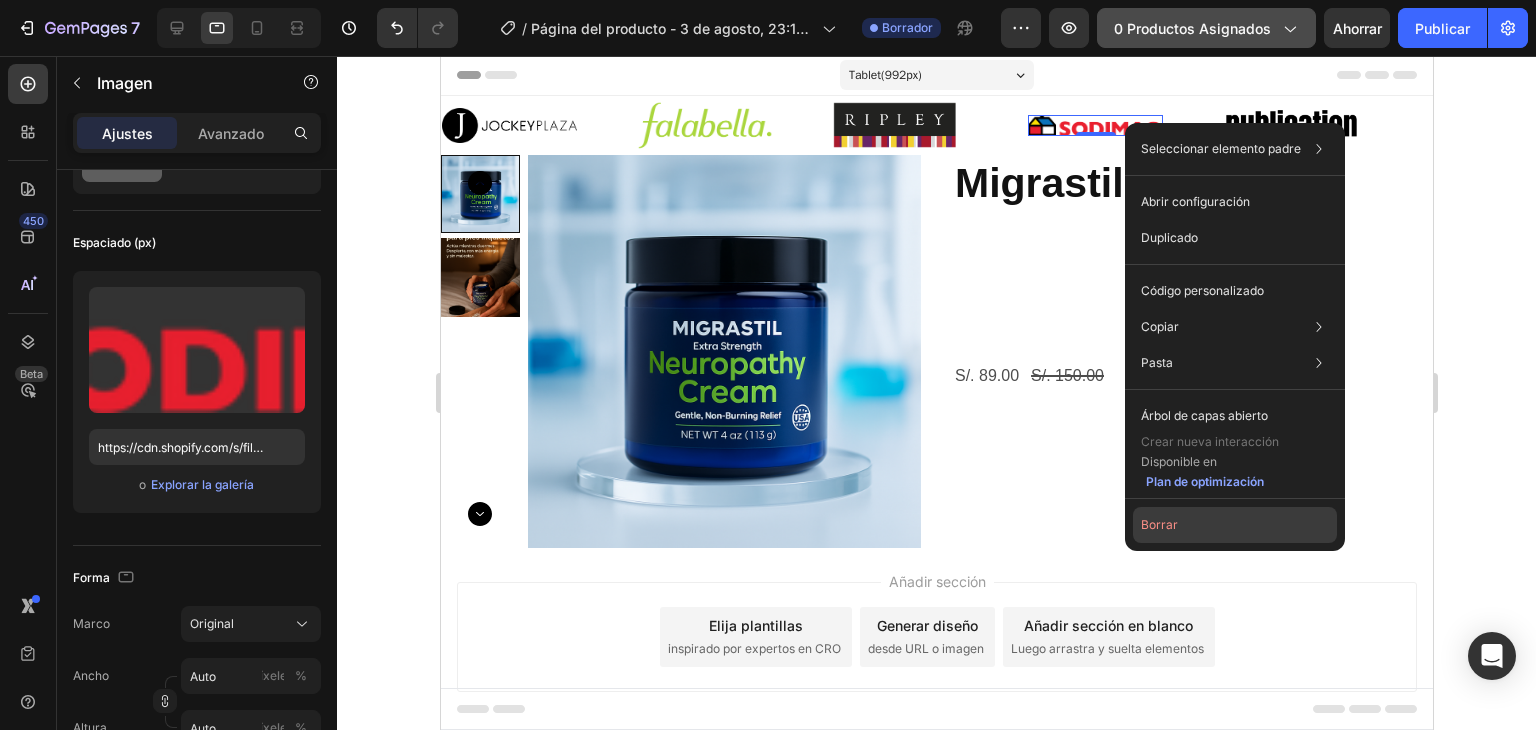 click on "Borrar" at bounding box center (1159, 524) 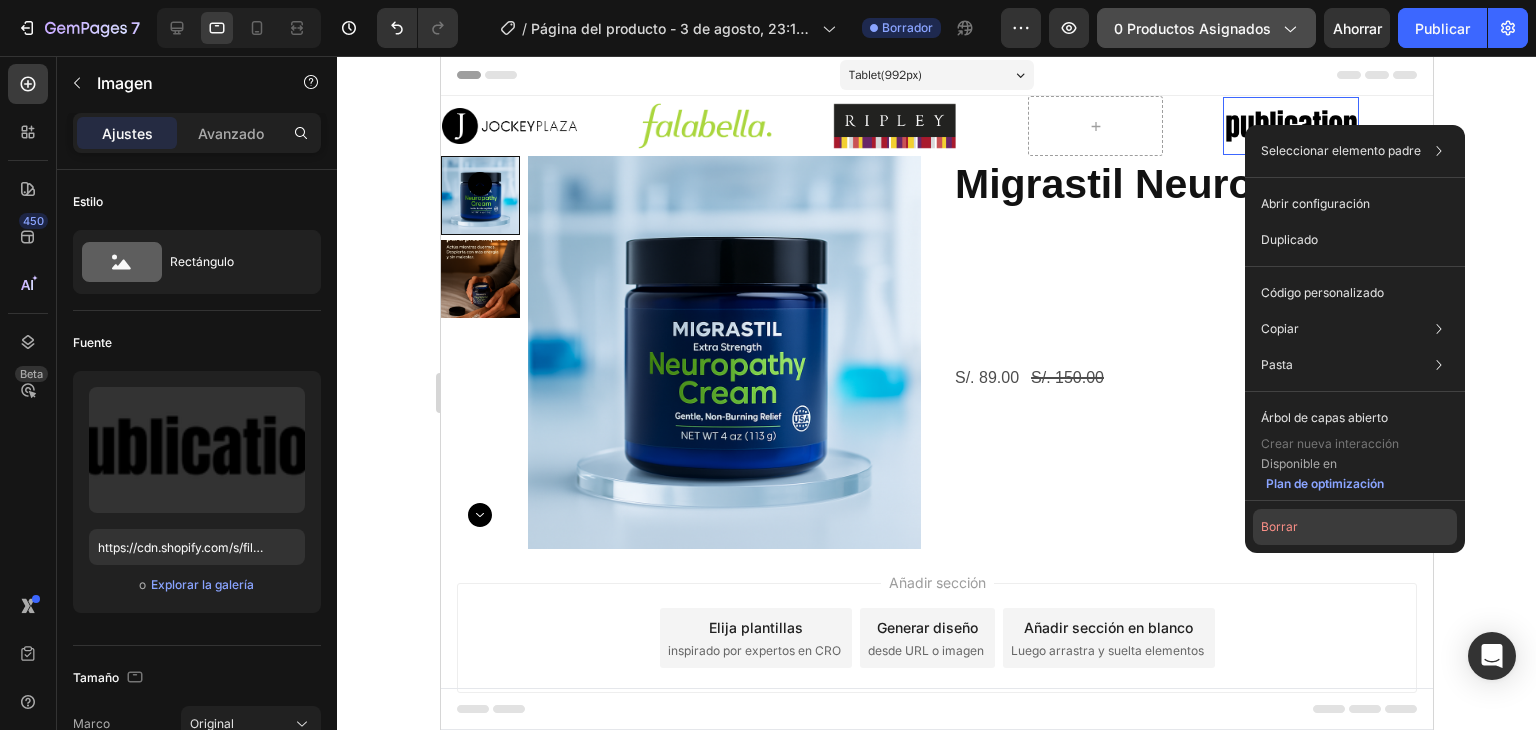 drag, startPoint x: 1321, startPoint y: 521, endPoint x: 854, endPoint y: 413, distance: 479.32556 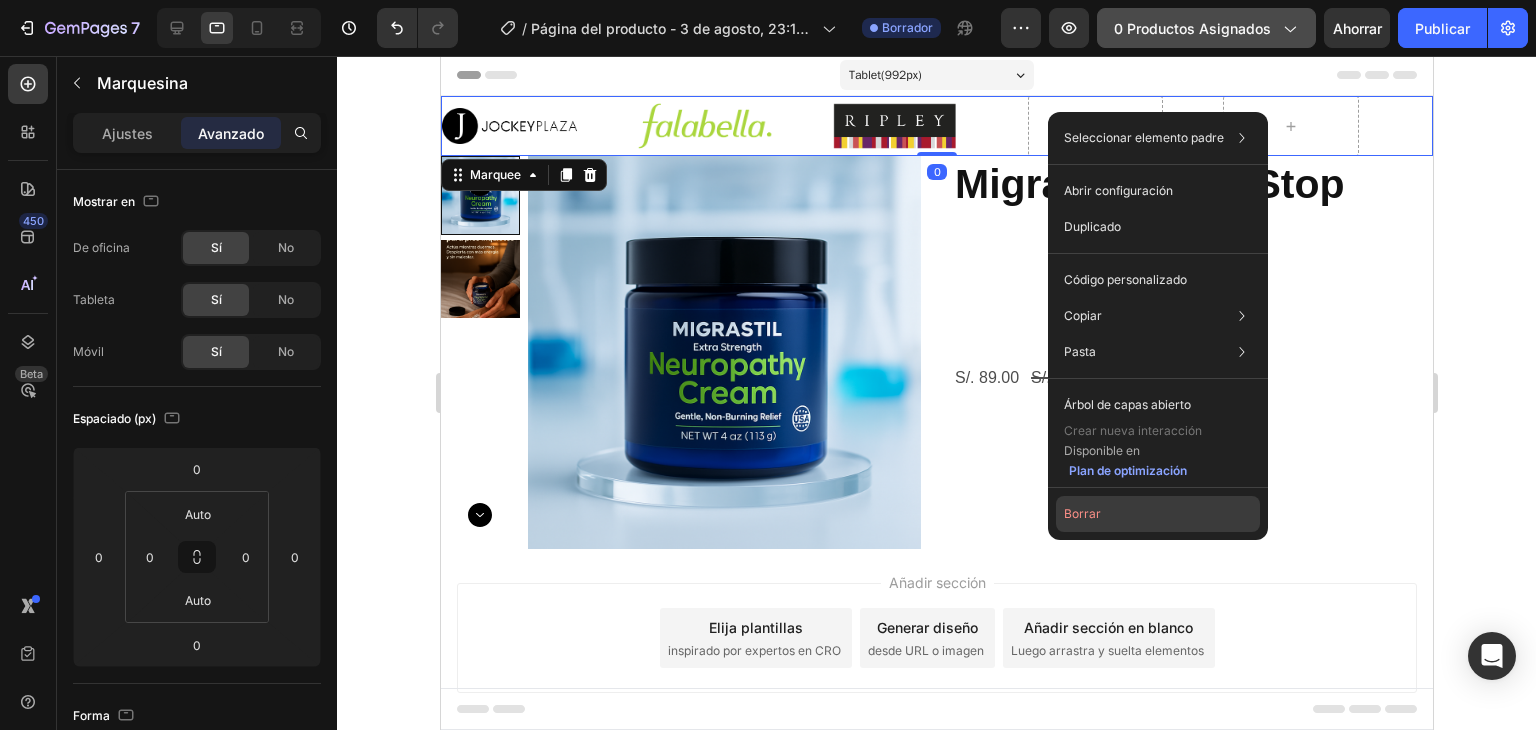 click on "Borrar" 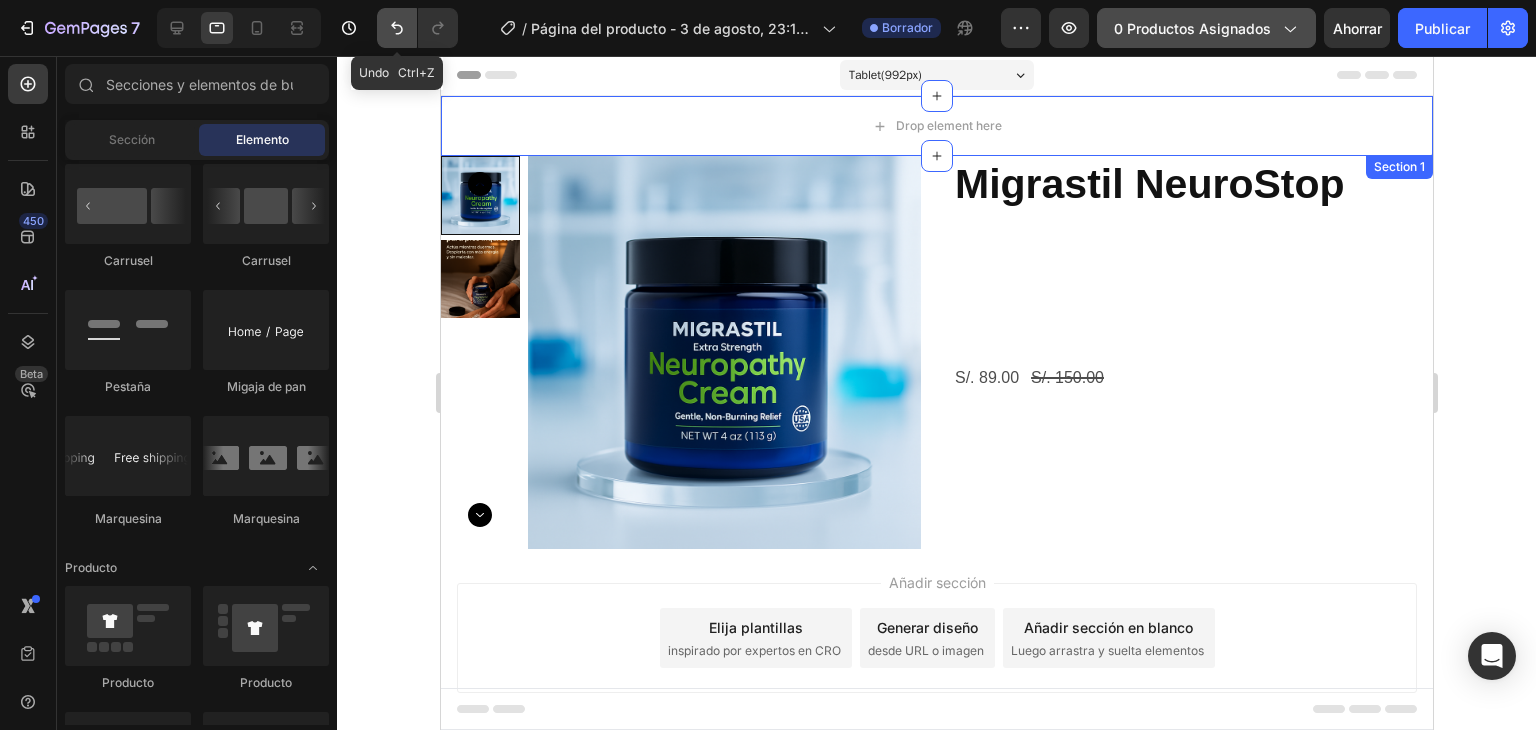 click 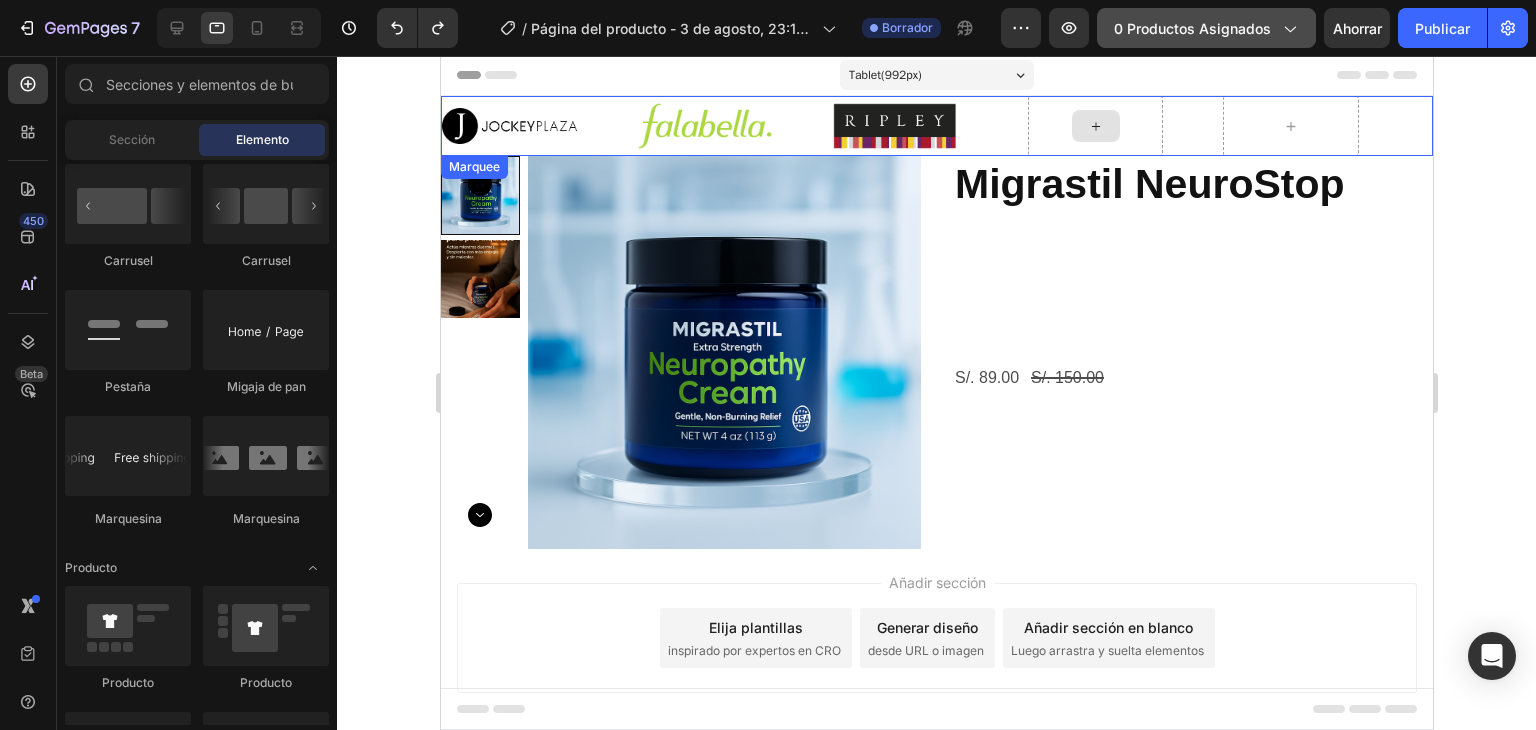 click at bounding box center [1094, 126] 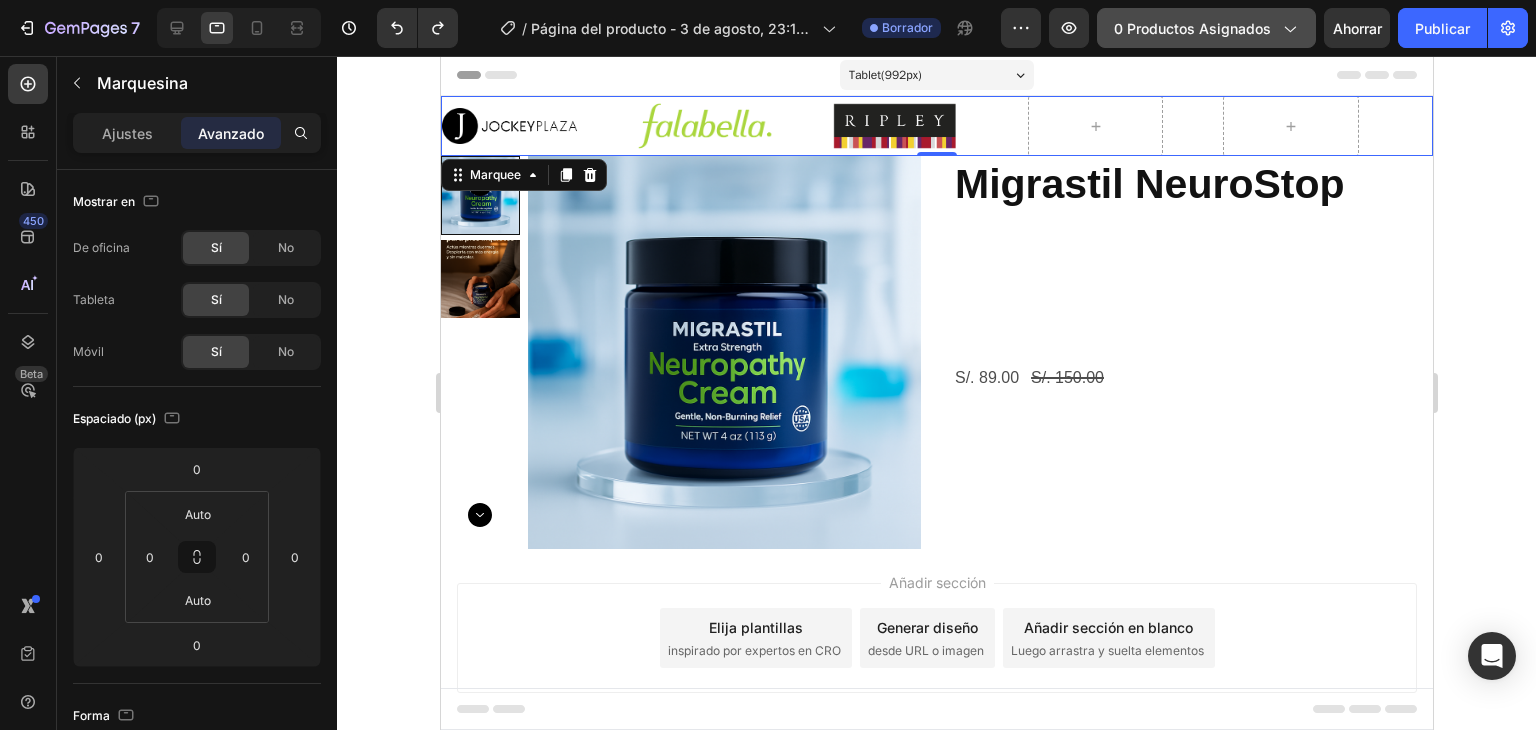 click on "Image Image Image" at bounding box center (929, 126) 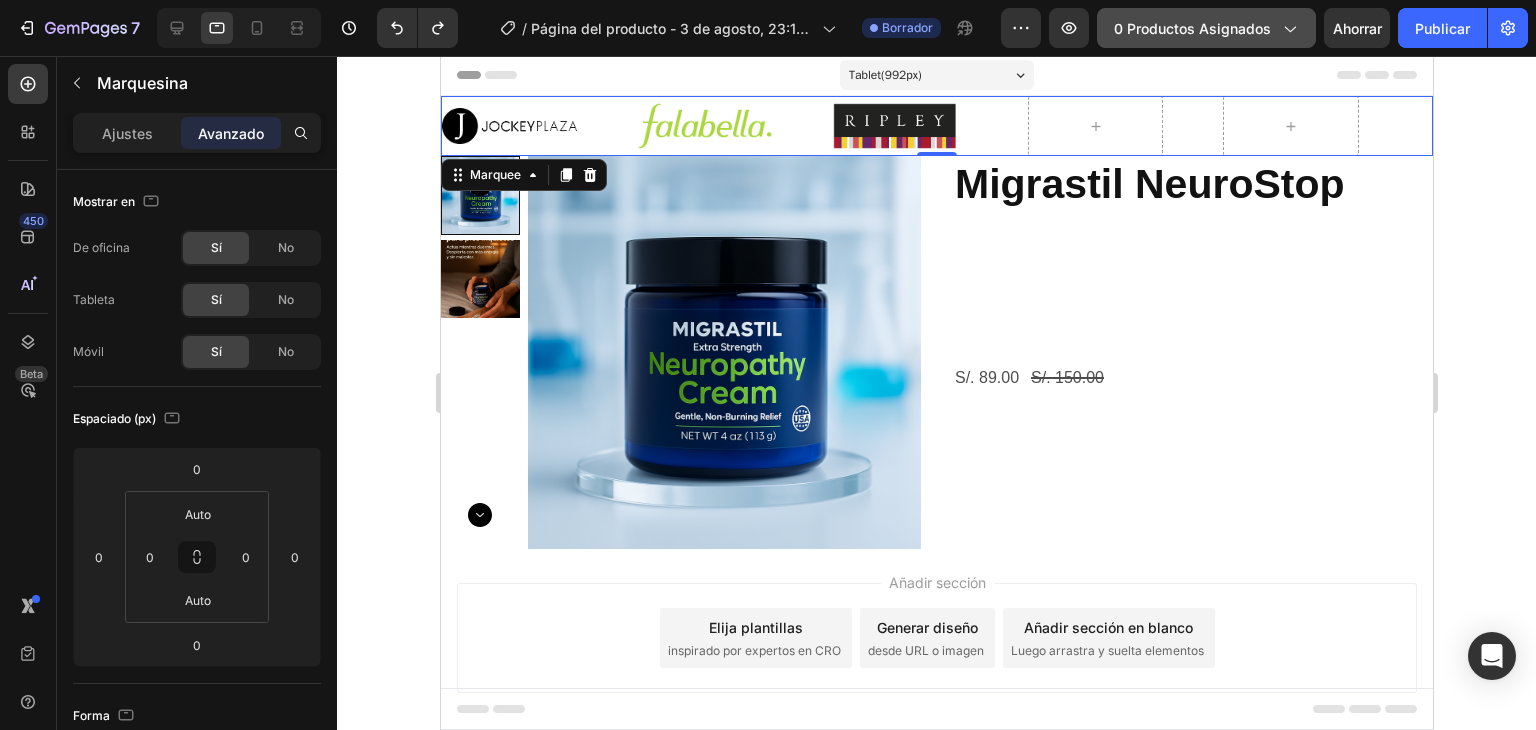 click on "Image Image Image" at bounding box center (929, 126) 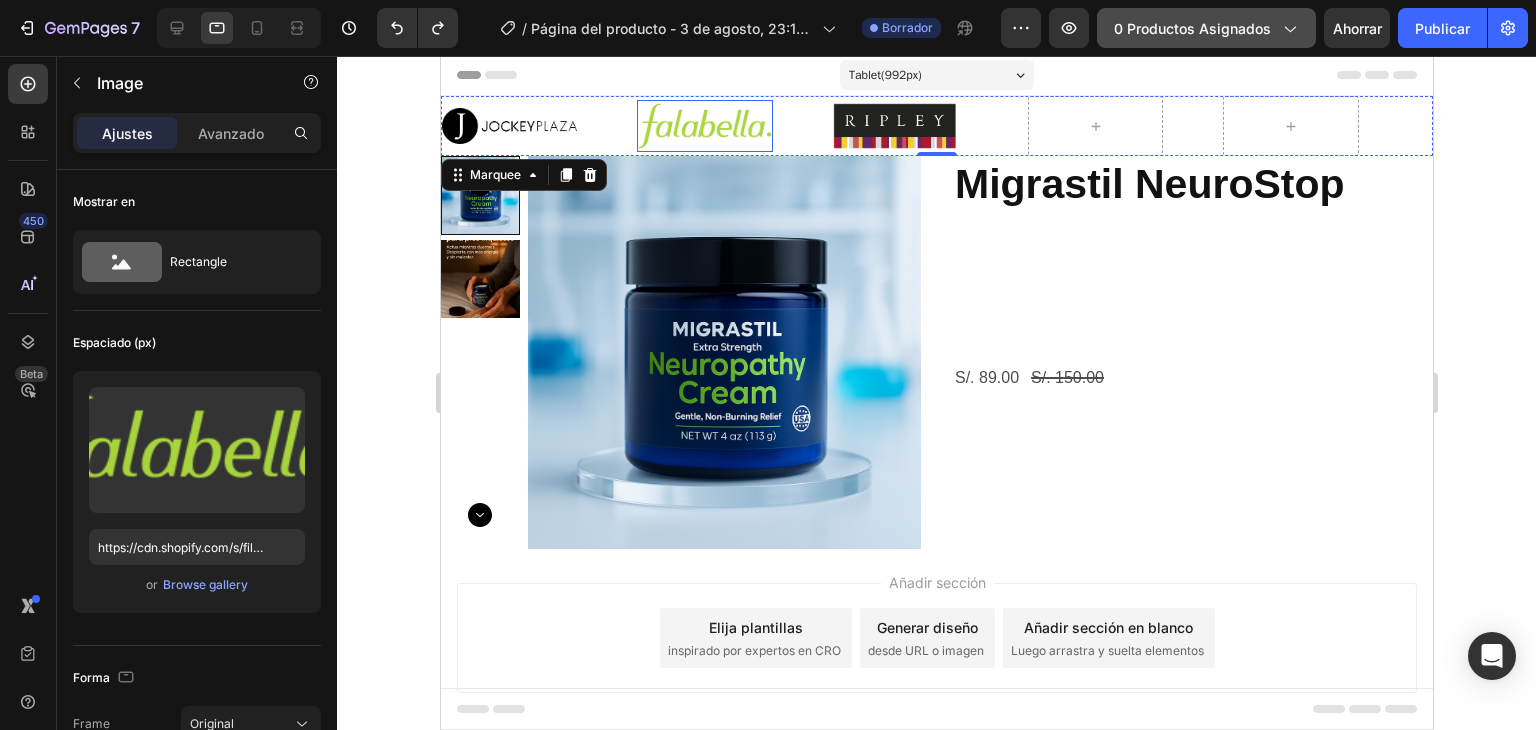 click at bounding box center [703, 126] 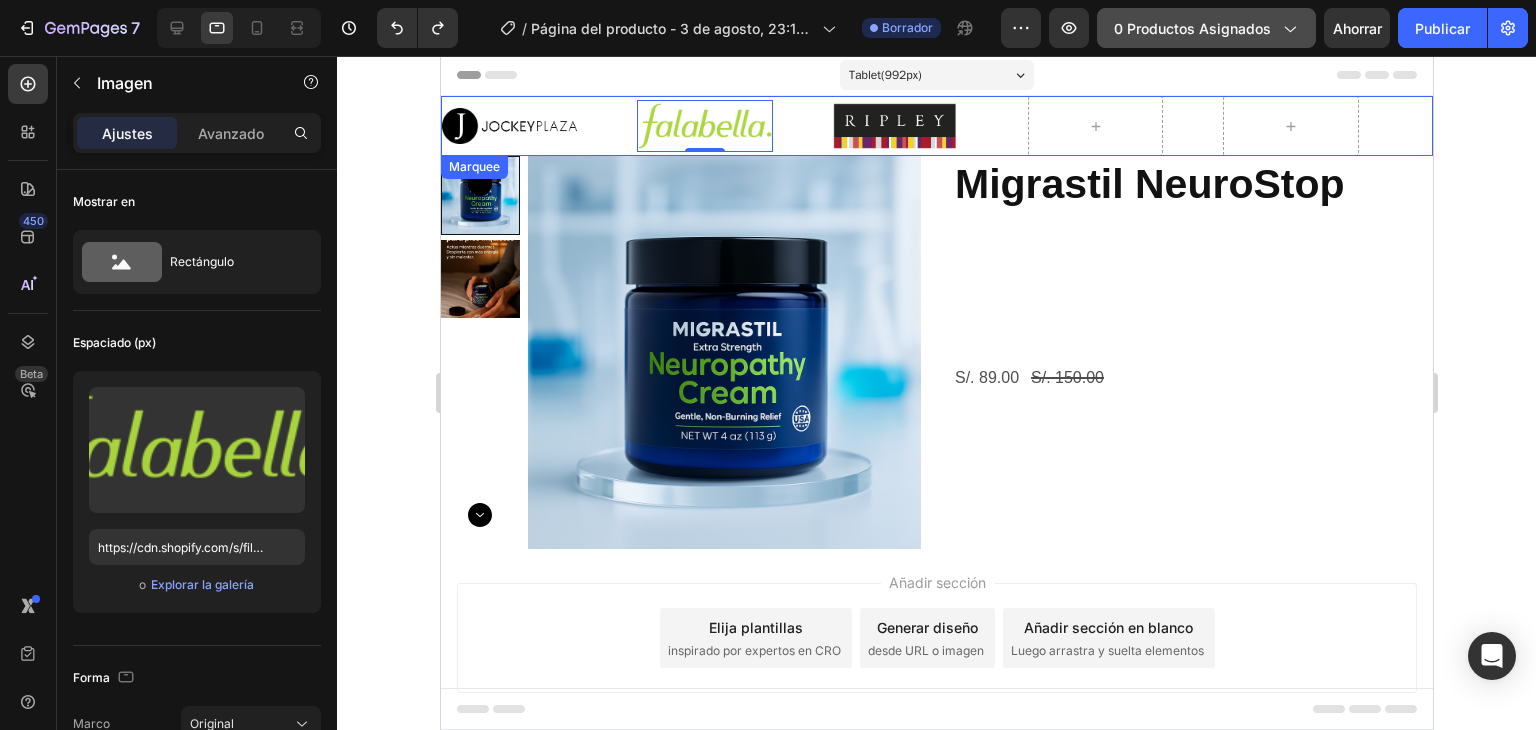 click on "Image Image   0 Image" at bounding box center (929, 126) 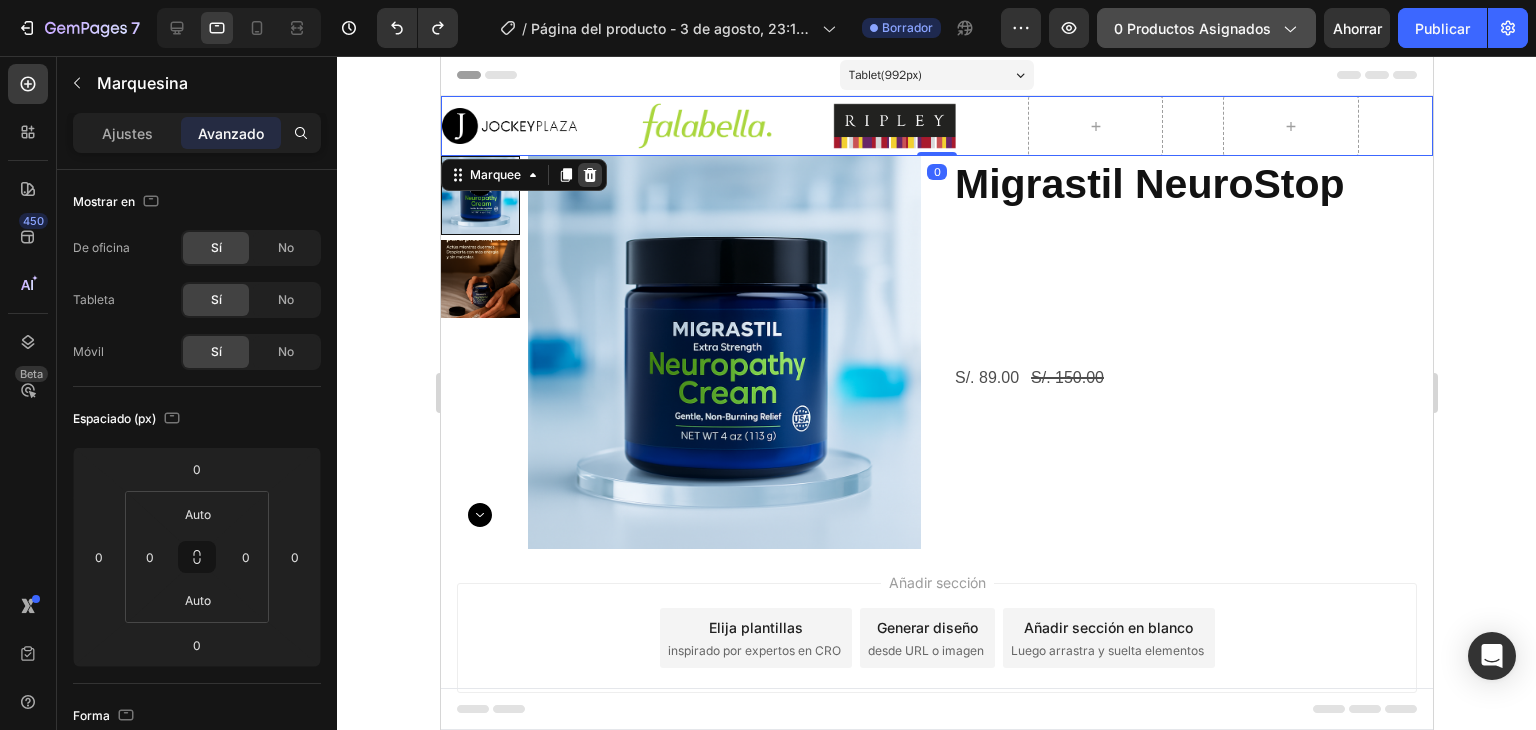 click 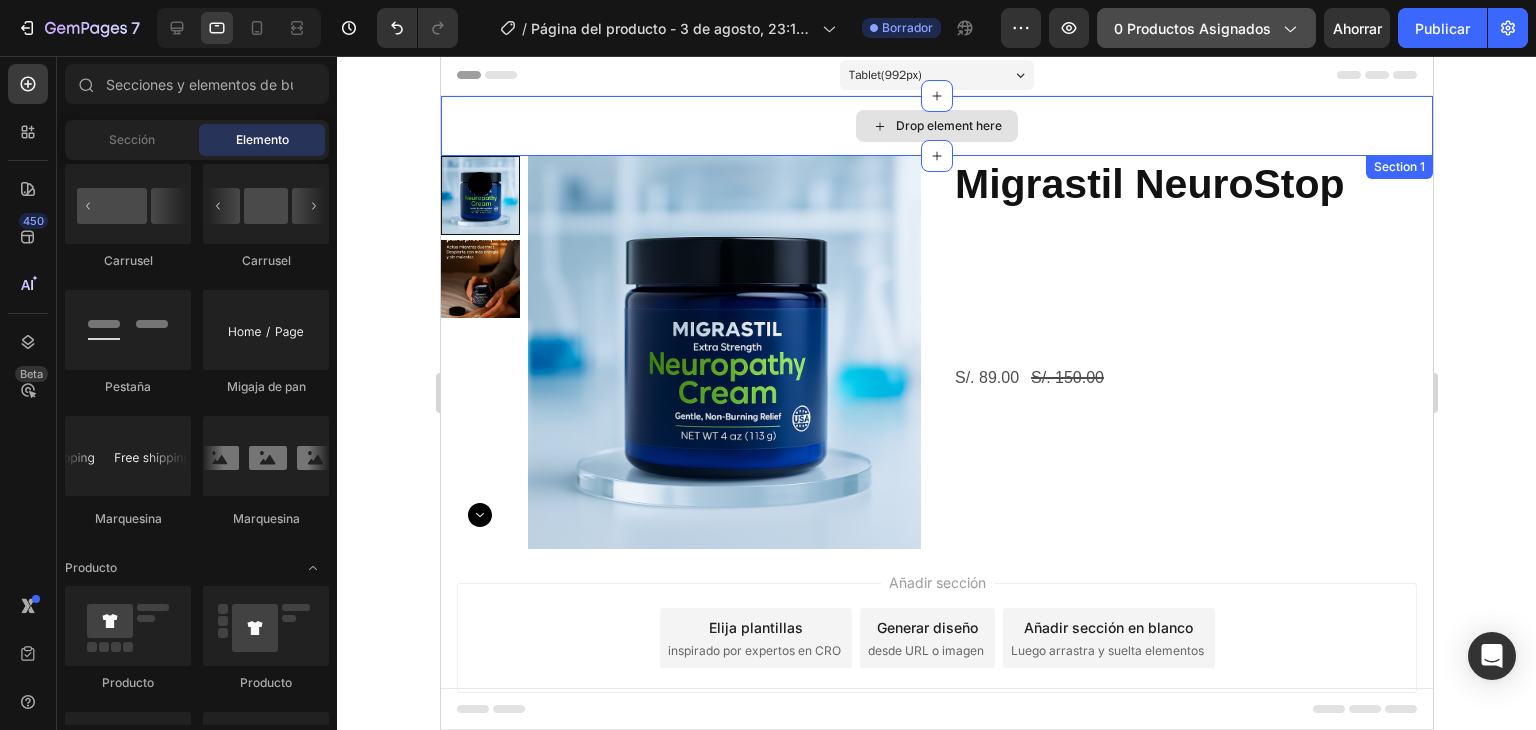 click on "Drop element here" at bounding box center [936, 126] 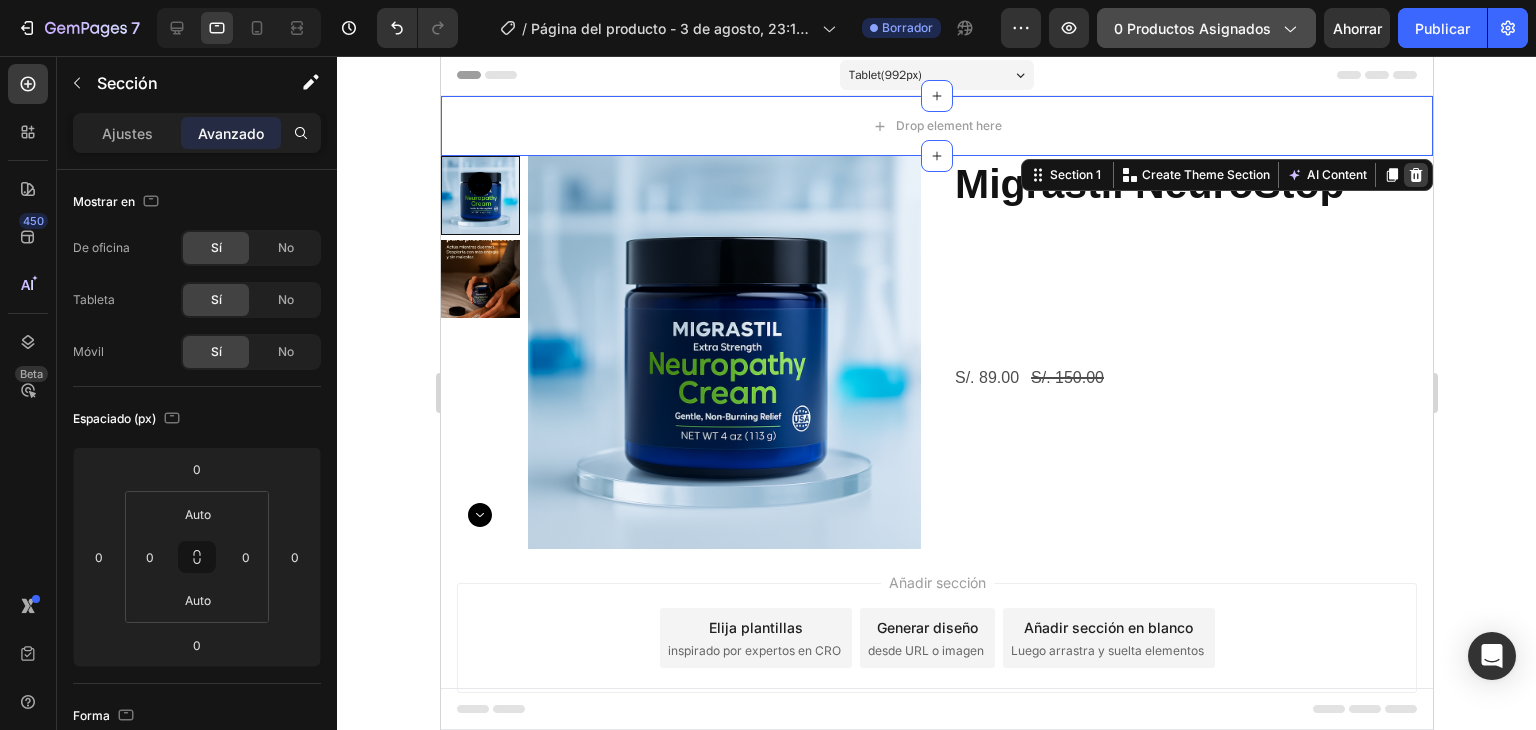 click at bounding box center (1415, 175) 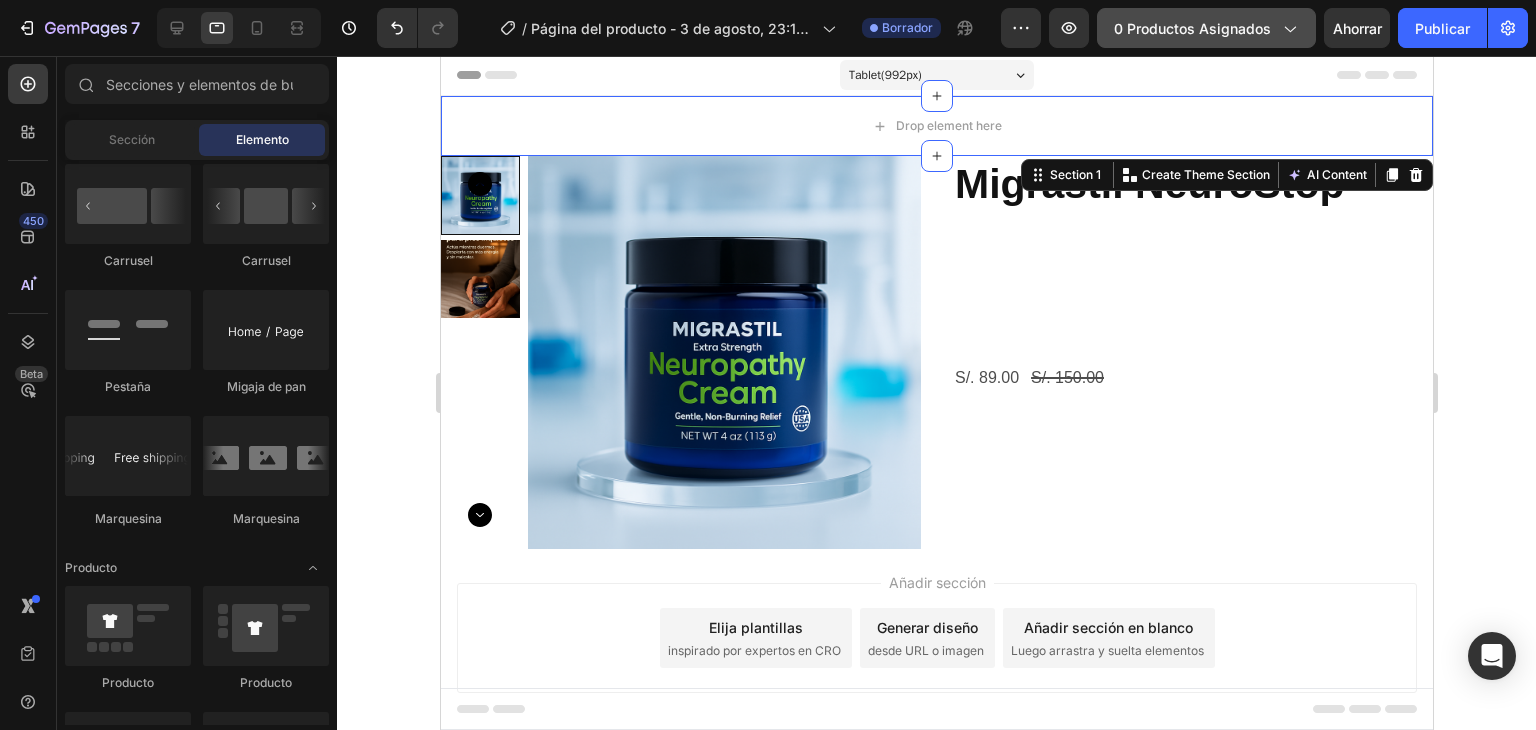 scroll, scrollTop: 0, scrollLeft: 0, axis: both 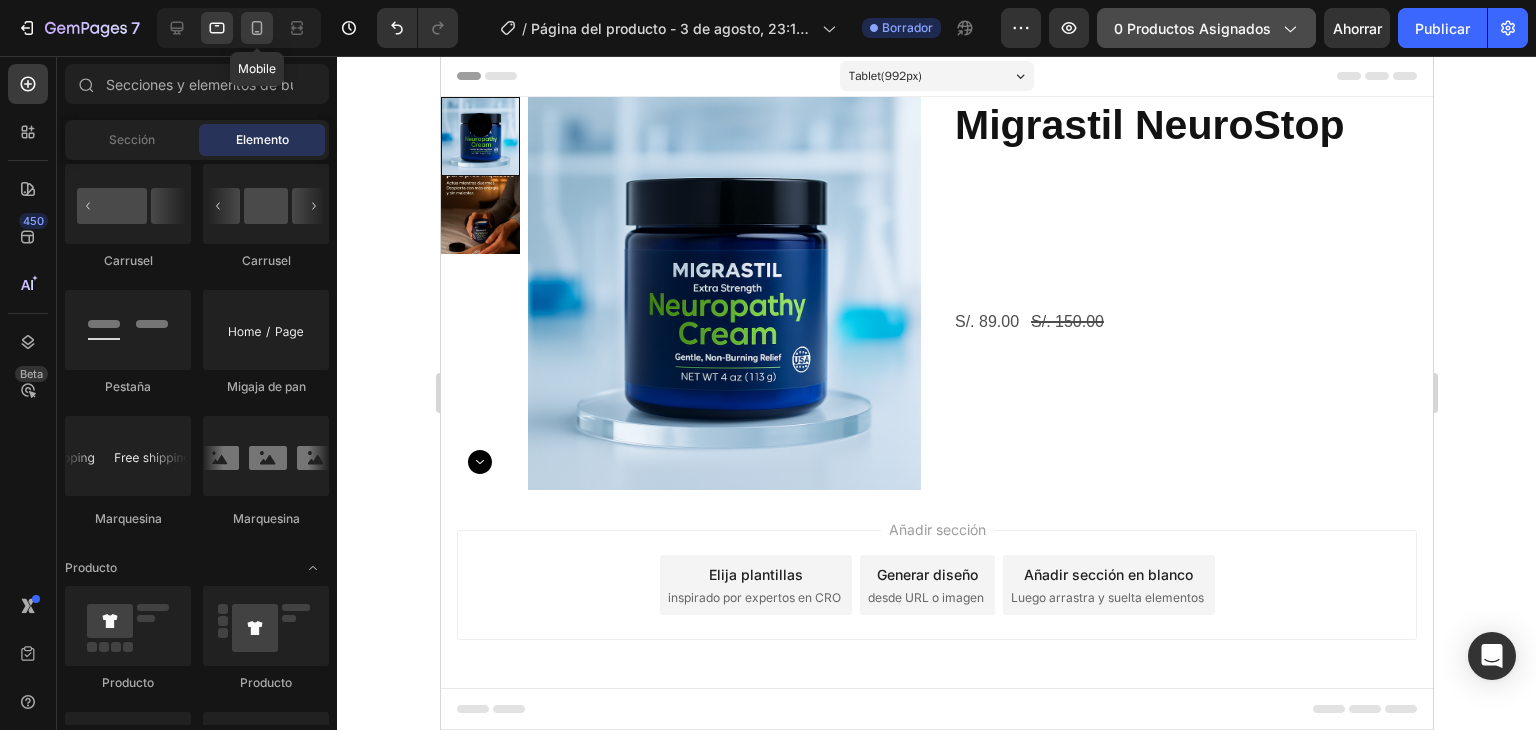 click 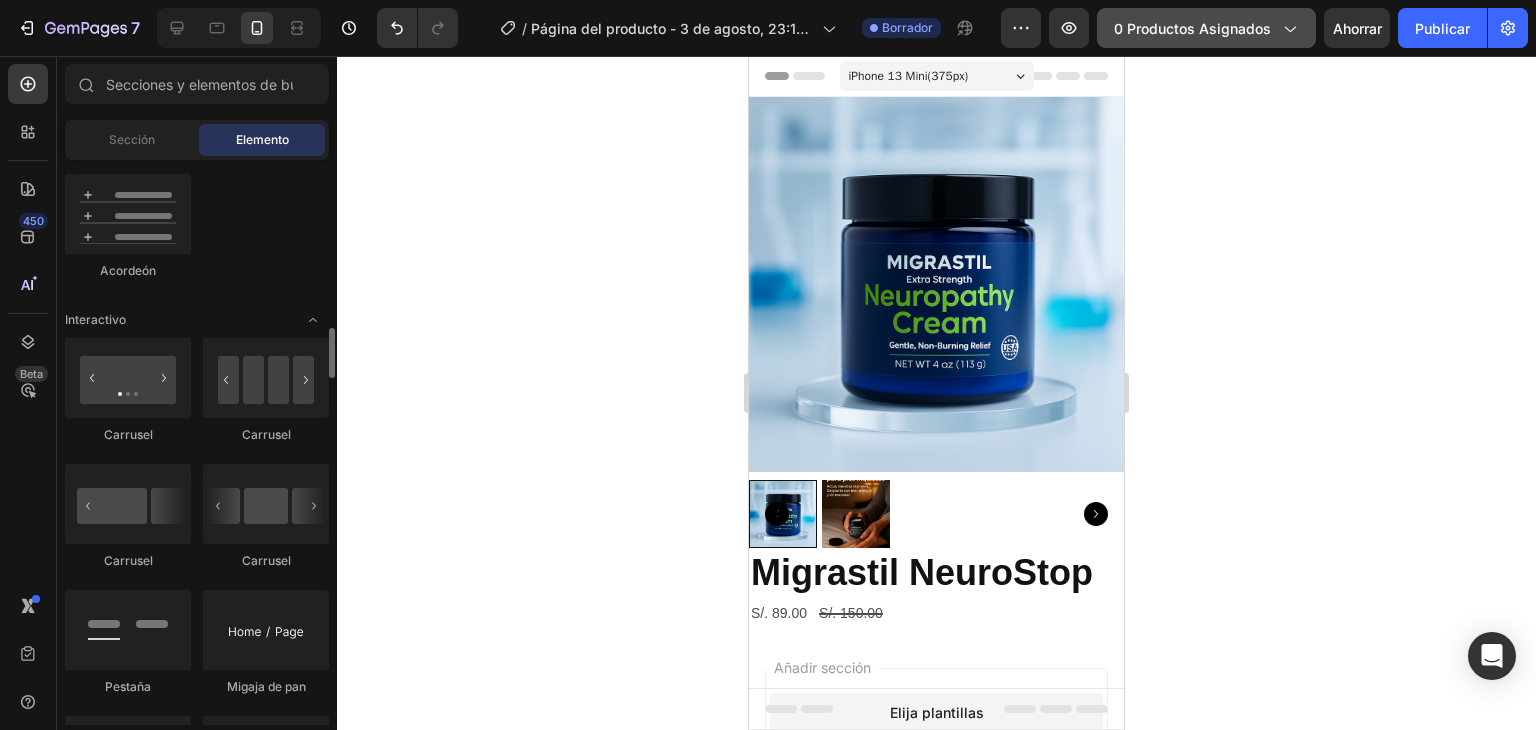 scroll, scrollTop: 2000, scrollLeft: 0, axis: vertical 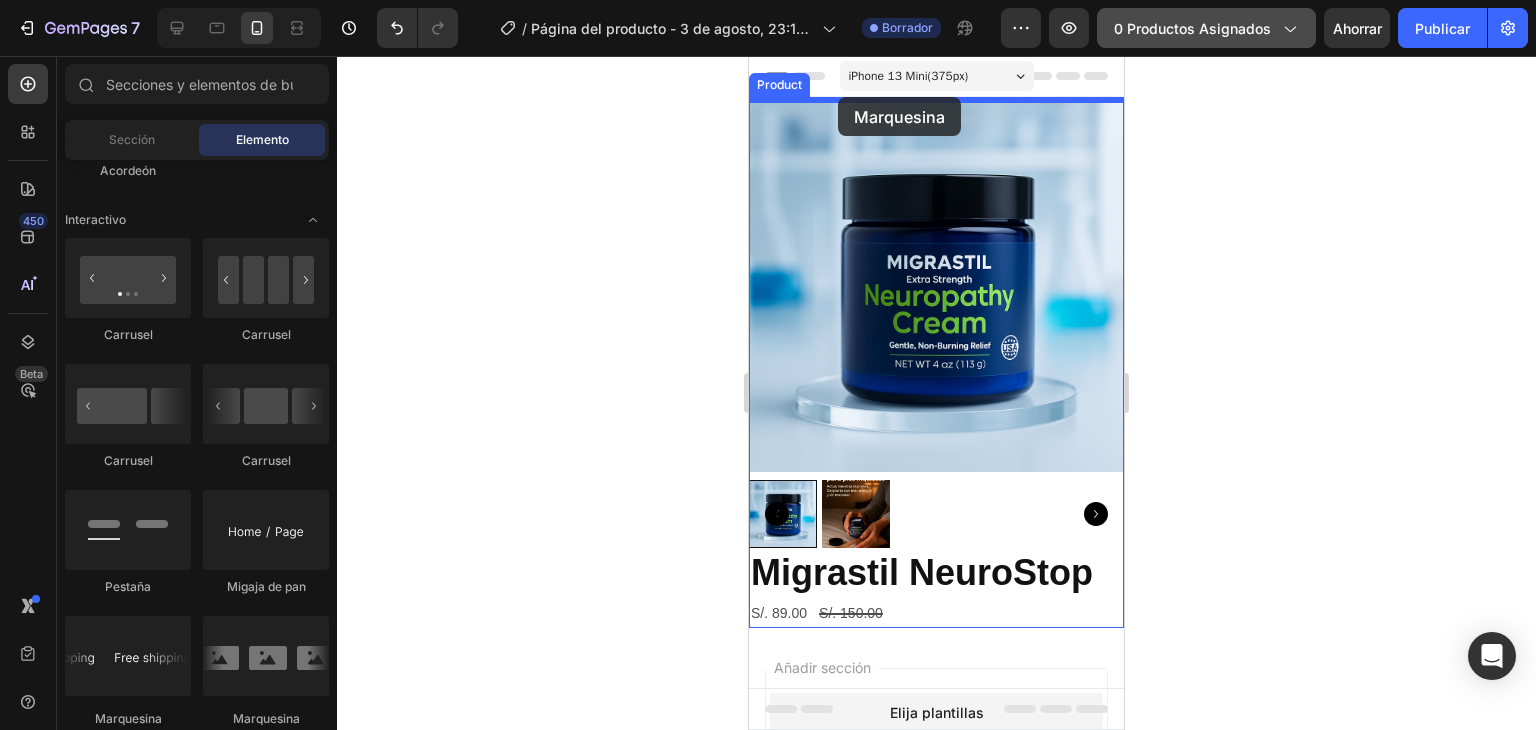 drag, startPoint x: 896, startPoint y: 725, endPoint x: 838, endPoint y: 97, distance: 630.67267 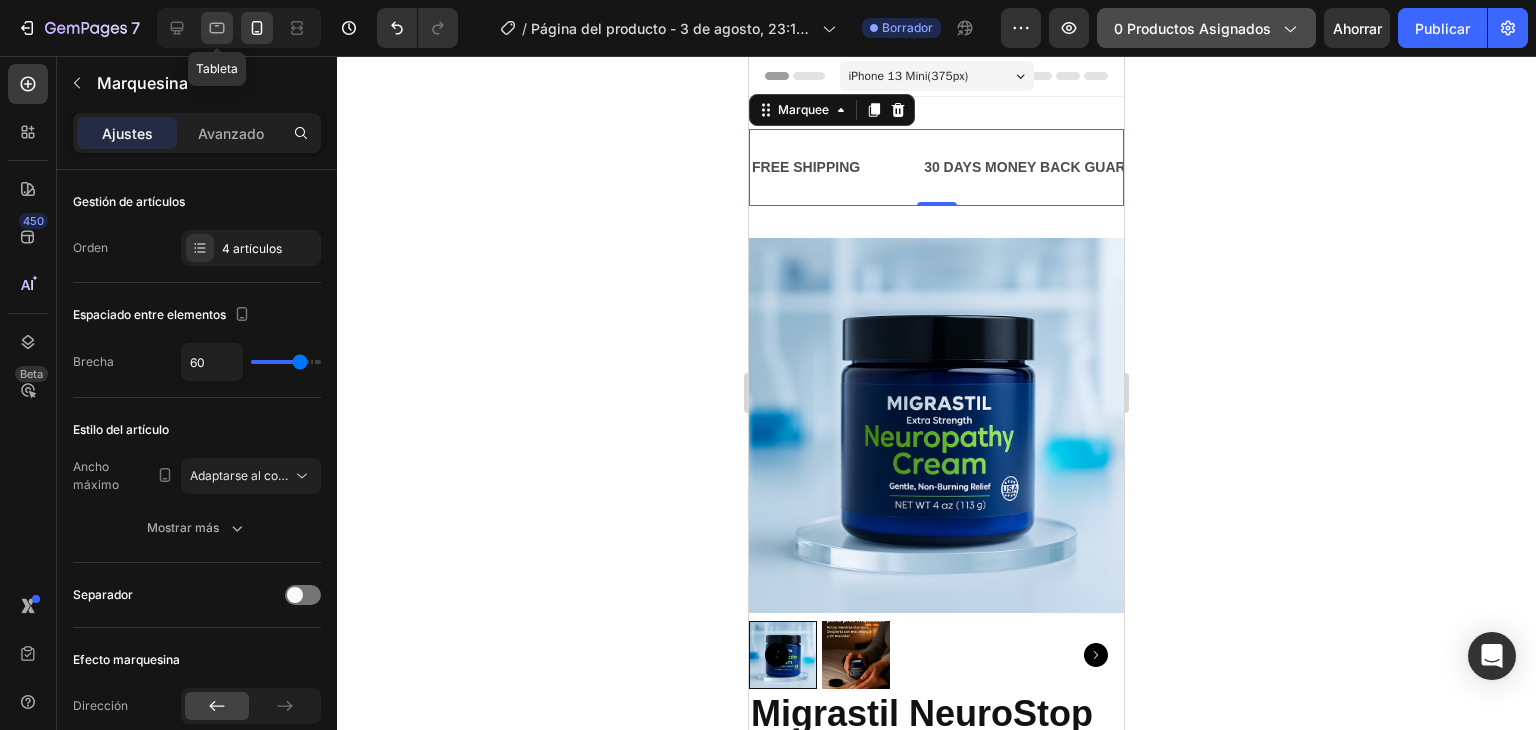 click 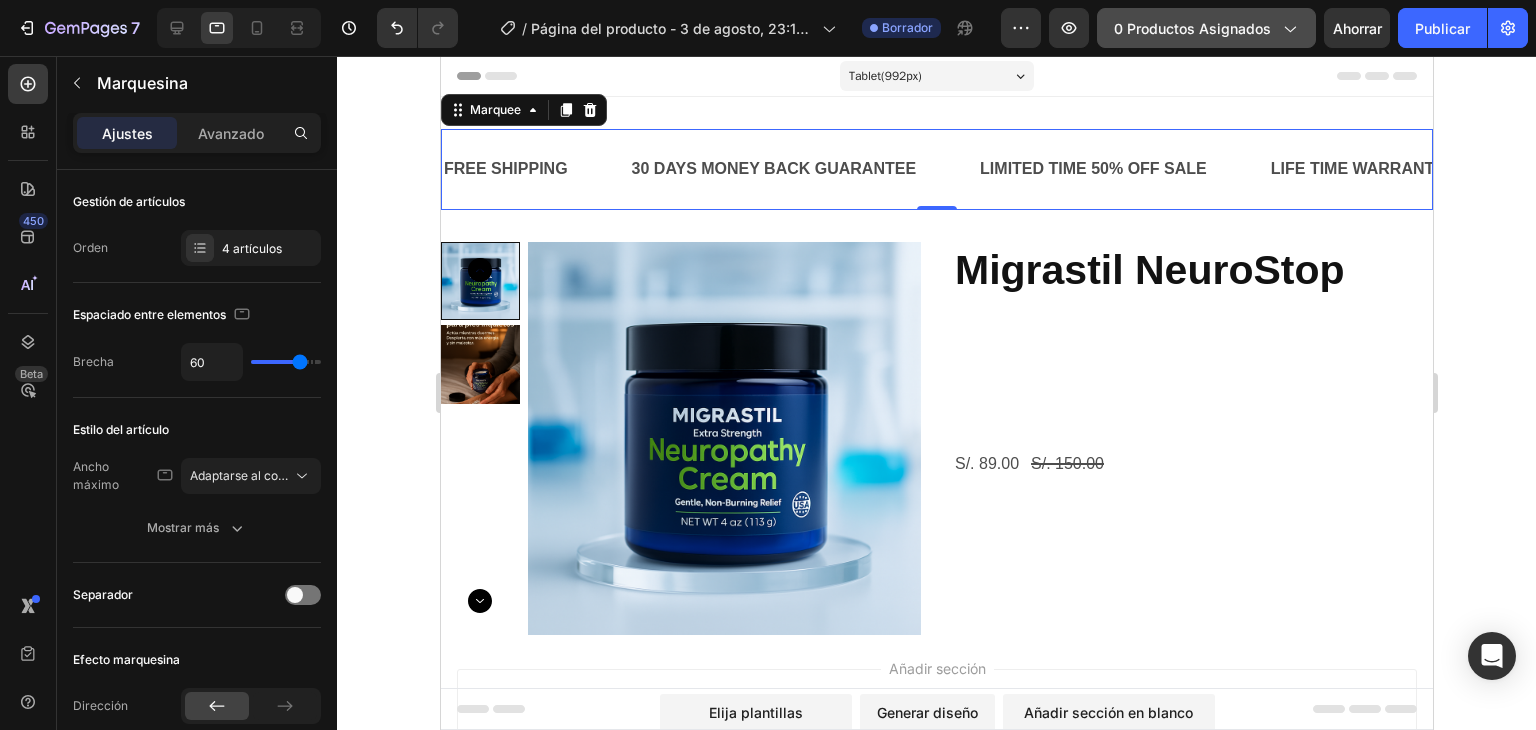 scroll, scrollTop: 3, scrollLeft: 0, axis: vertical 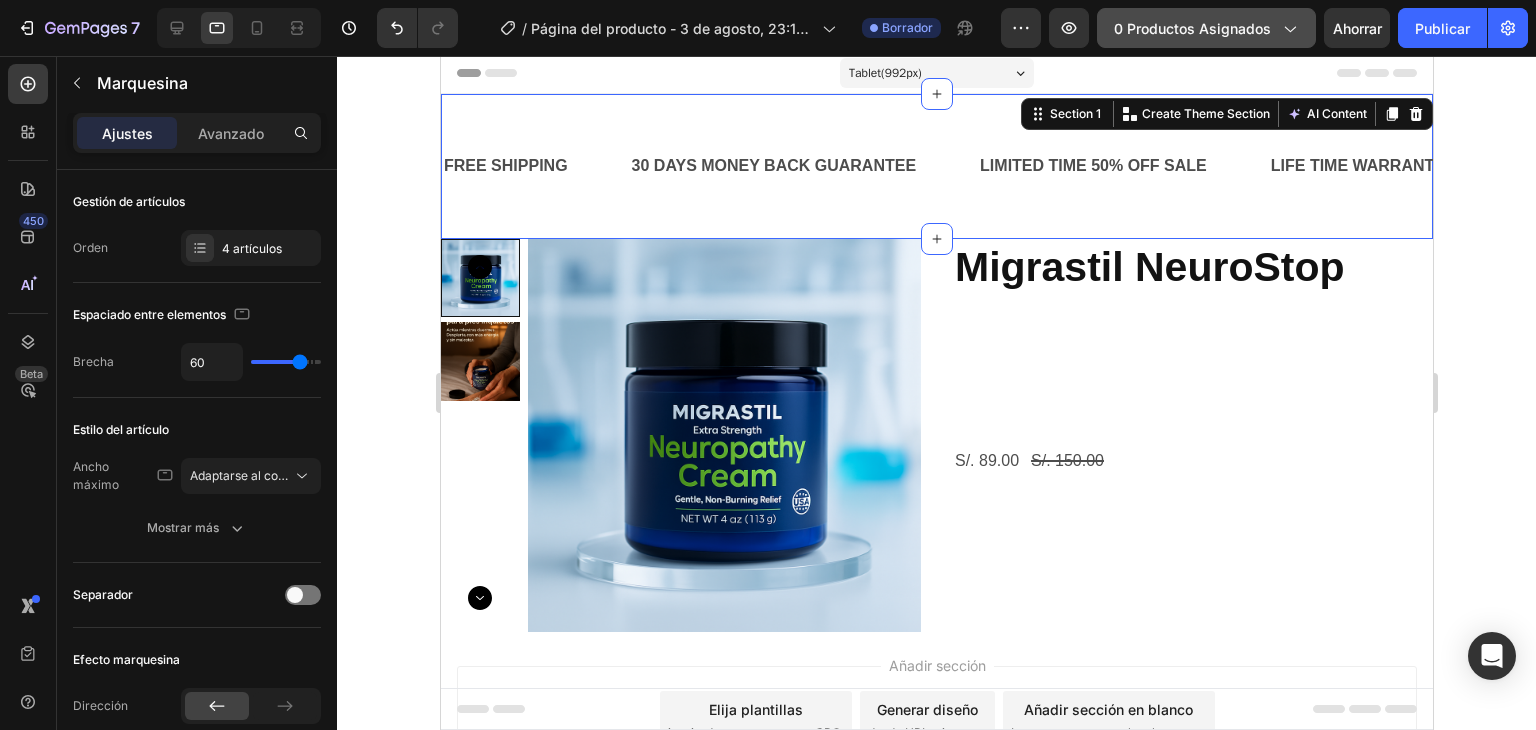 click on "FREE SHIPPING Text Block 30 DAYS MONEY BACK GUARANTEE Text Block LIMITED TIME 50% OFF SALE Text Block LIFE TIME WARRANTY Text Block FREE SHIPPING Text Block 30 DAYS MONEY BACK GUARANTEE Text Block LIMITED TIME 50% OFF SALE Text Block LIFE TIME WARRANTY Text Block Marquee Section 1   You can create reusable sections Create Theme Section AI Content Write with GemAI What would you like to describe here? Tone and Voice Persuasive Product EMMA - DIGESTIVO Show more Generate" at bounding box center (936, 166) 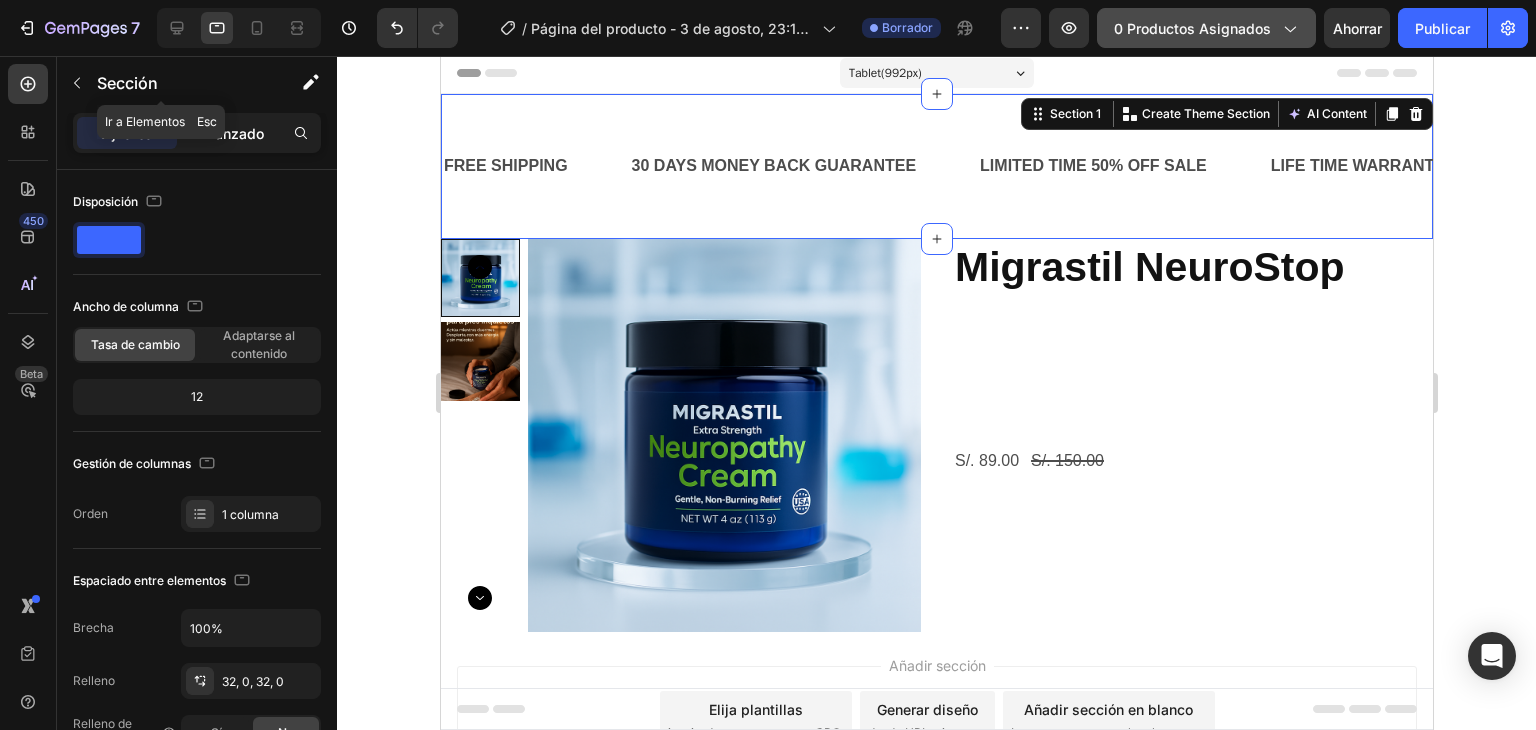 click on "Avanzado" at bounding box center (231, 133) 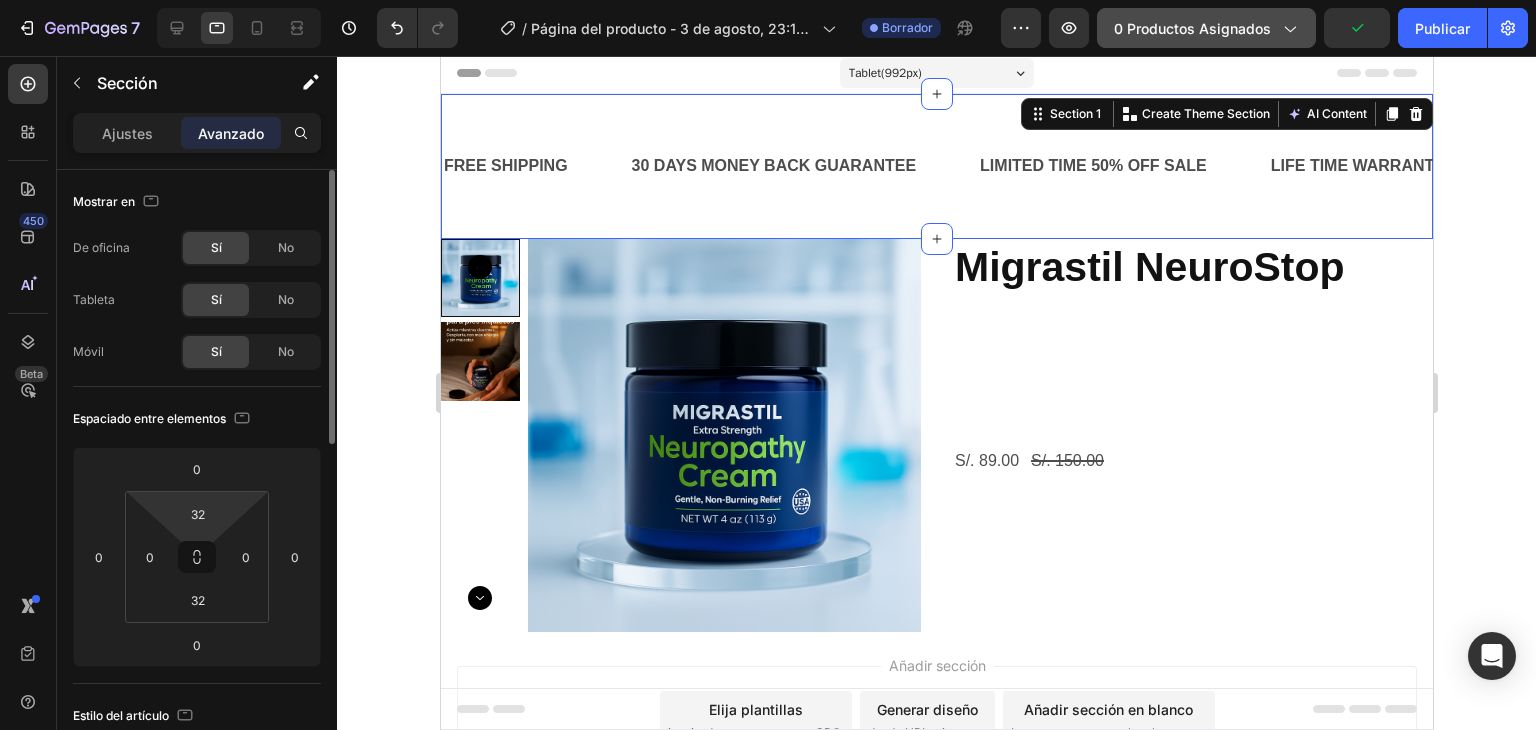 click on "7 / Página del producto - 3 de agosto, 23:17:24 Borrador Avance 0 productos asignados Publicar 450 Beta Sections(18) Elementos(84) Sección Elemento Hero Section Product Detail Brands Trusted Badges Guarantee Product Breakdown How to use Testimonials Compare Bundle FAQs Social Proof Brand Story Product List Collection Blog List Contact Sticky Add to Cart Custom Footer Explorar la biblioteca 450 Disposición
Fila
Fila
Fila
Fila Texto
Título
Bloque de texto Botón
Botón
Botón Medios de comunicación
Imagen" at bounding box center (768, 0) 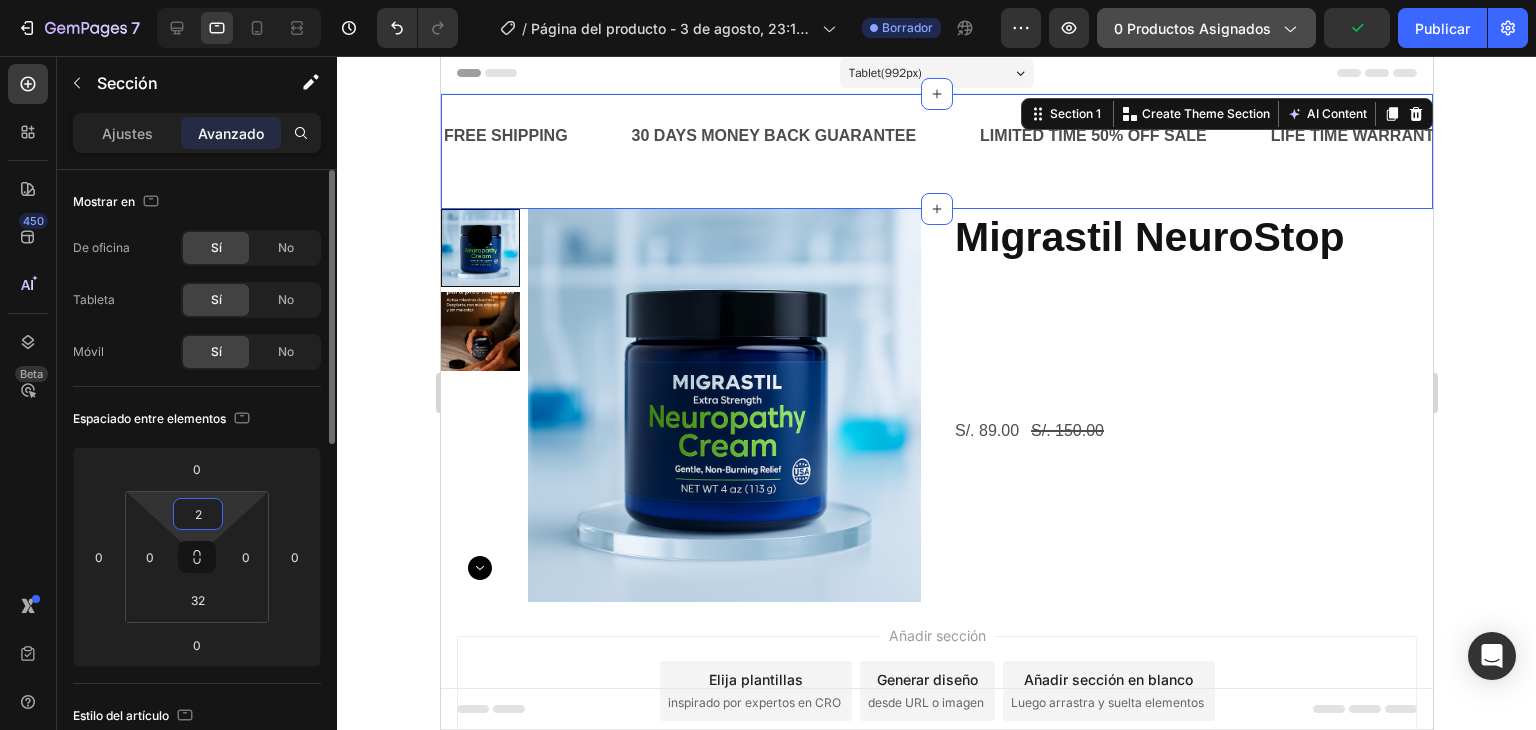 click on "2" at bounding box center (198, 514) 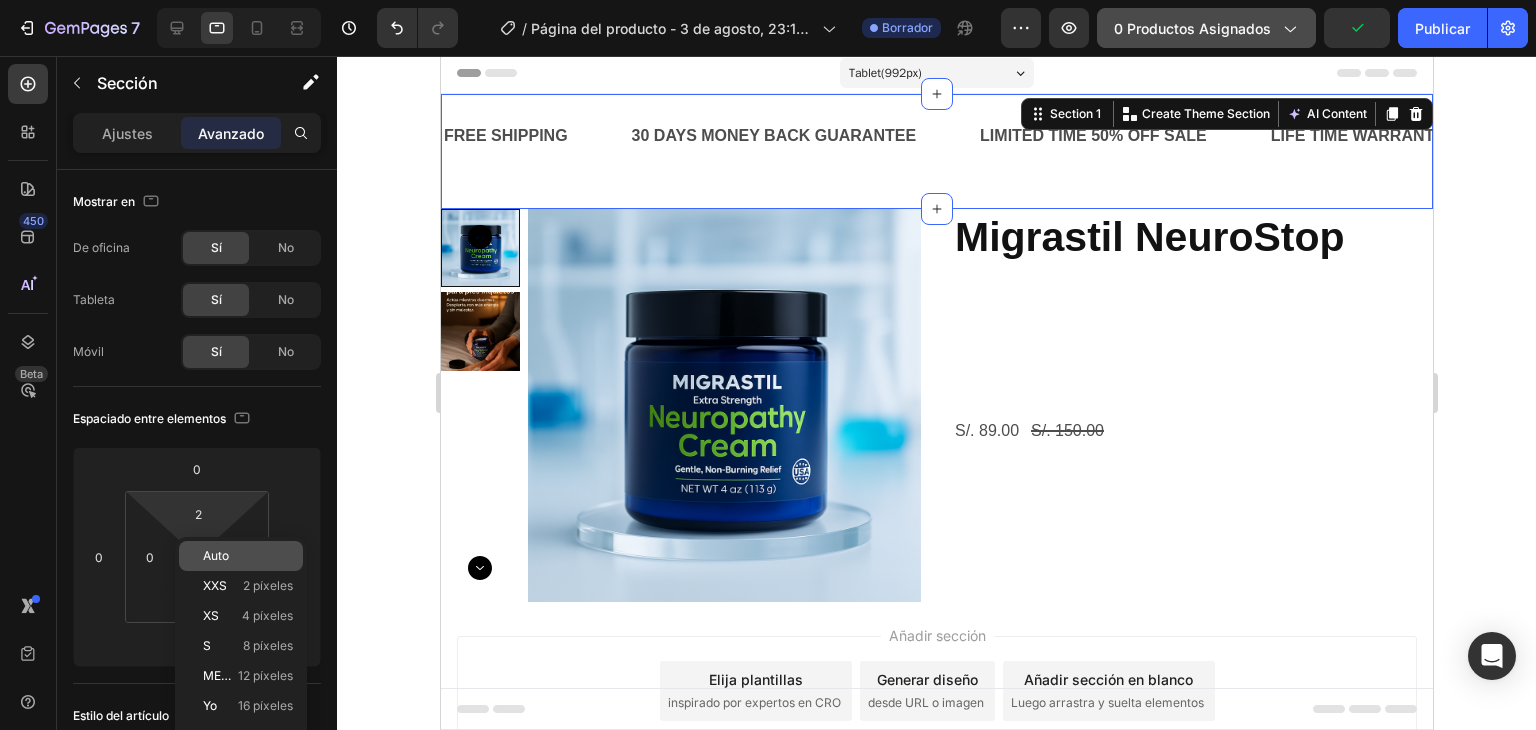 click on "Auto" at bounding box center [216, 555] 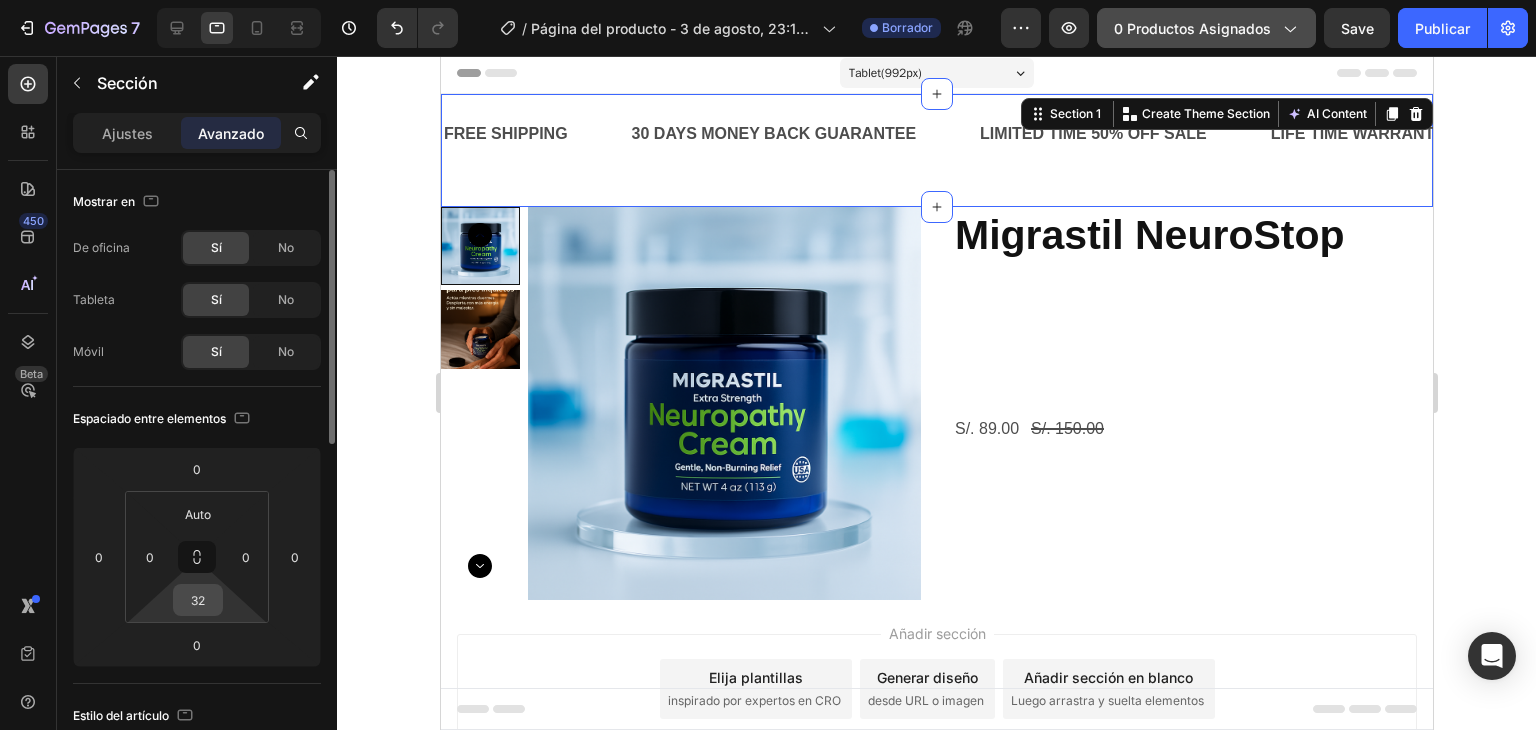click on "32" at bounding box center (198, 600) 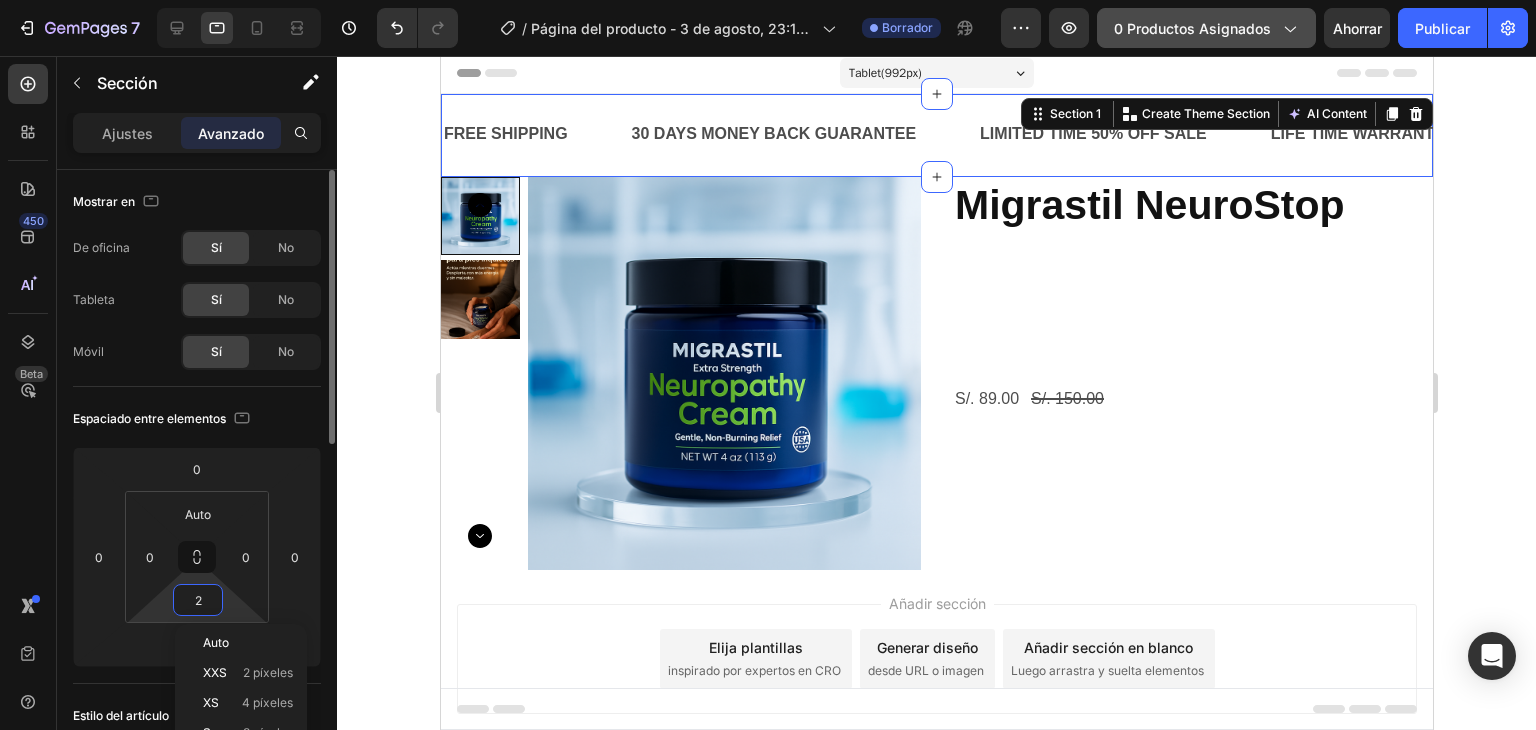 drag, startPoint x: 200, startPoint y: 638, endPoint x: 212, endPoint y: 605, distance: 35.1141 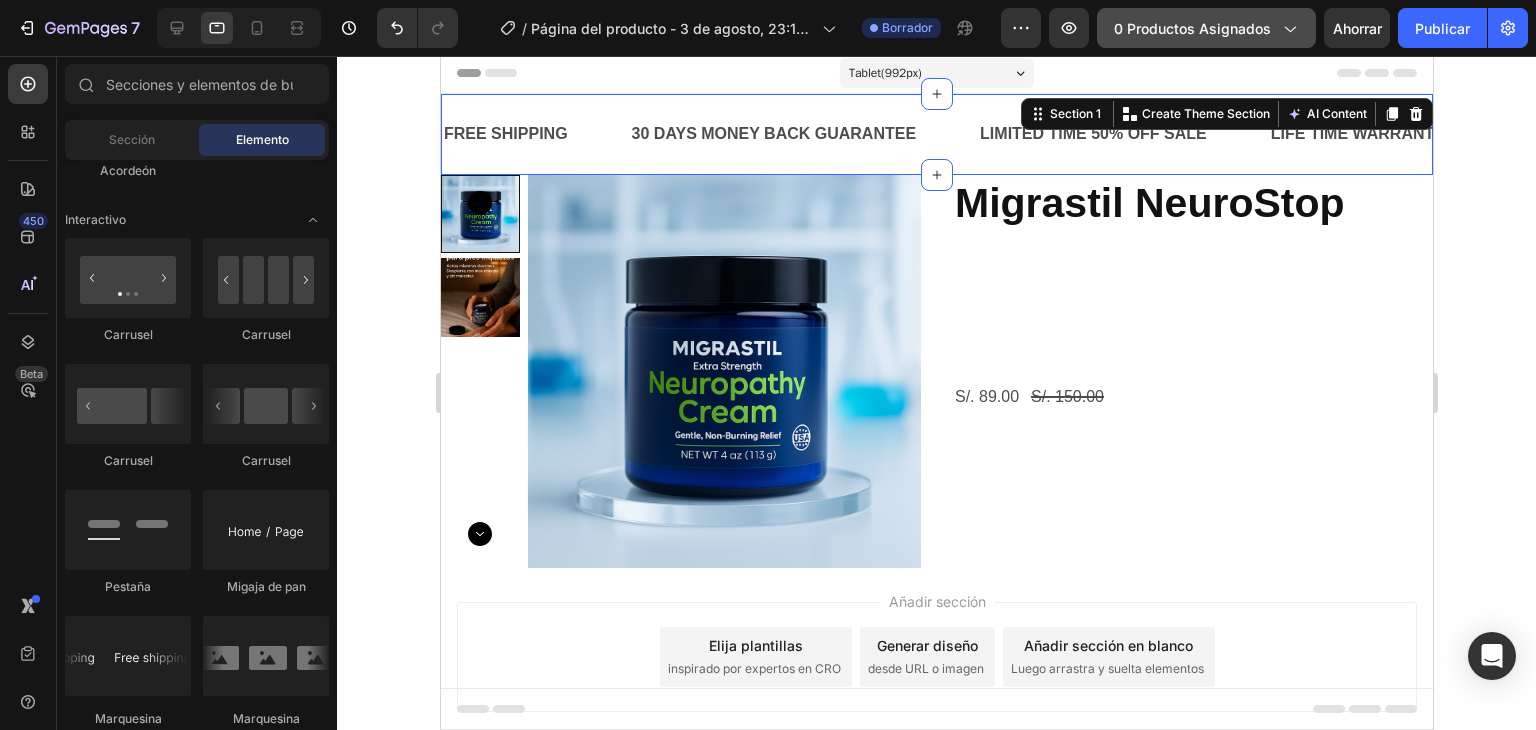 click on "Encabezamiento" at bounding box center [936, 73] 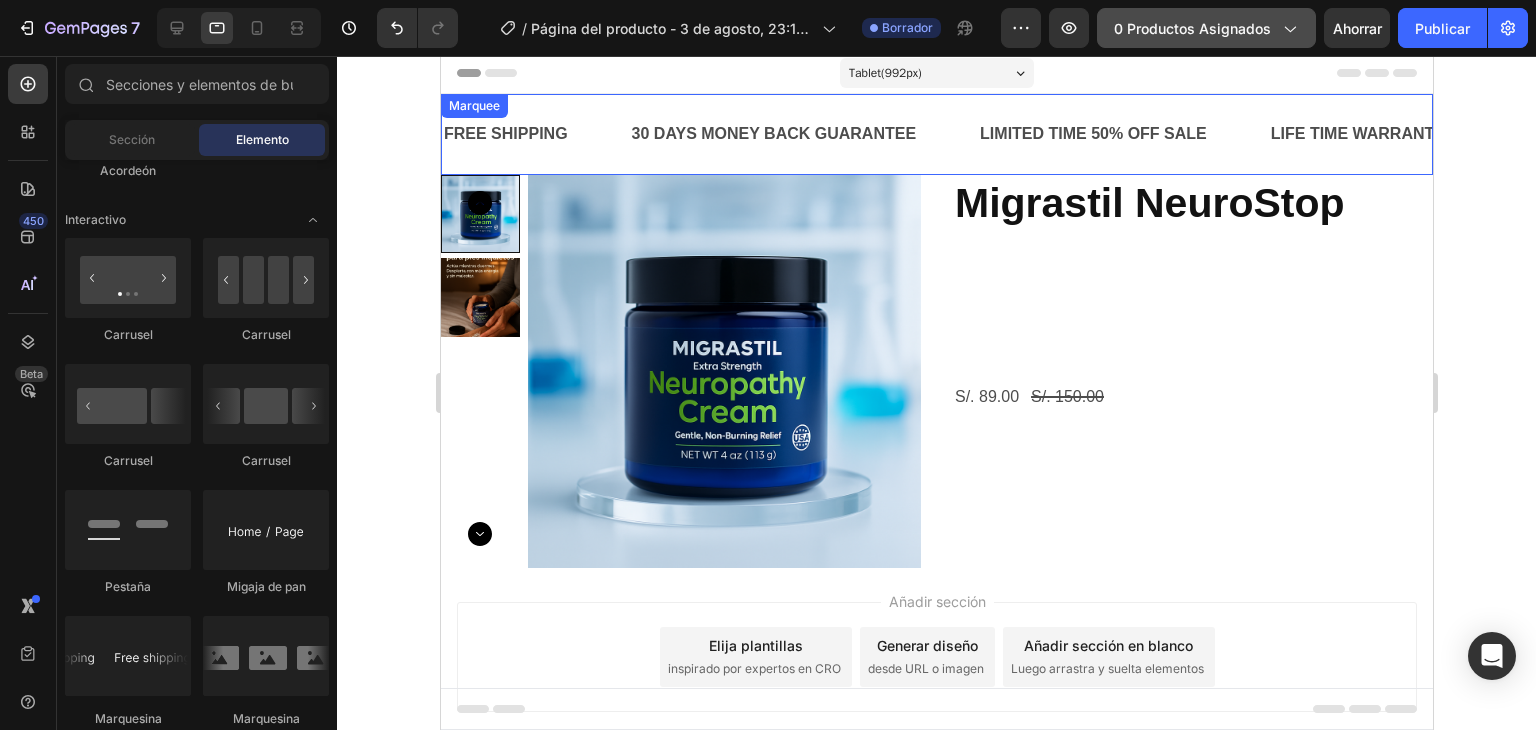 click on "FREE SHIPPING Text Block 30 DAYS MONEY BACK GUARANTEE Text Block LIMITED TIME 50% OFF SALE Text Block LIFE TIME WARRANTY Text Block FREE SHIPPING Text Block 30 DAYS MONEY BACK GUARANTEE Text Block LIMITED TIME 50% OFF SALE Text Block LIFE TIME WARRANTY Text Block Marquee" at bounding box center (936, 134) 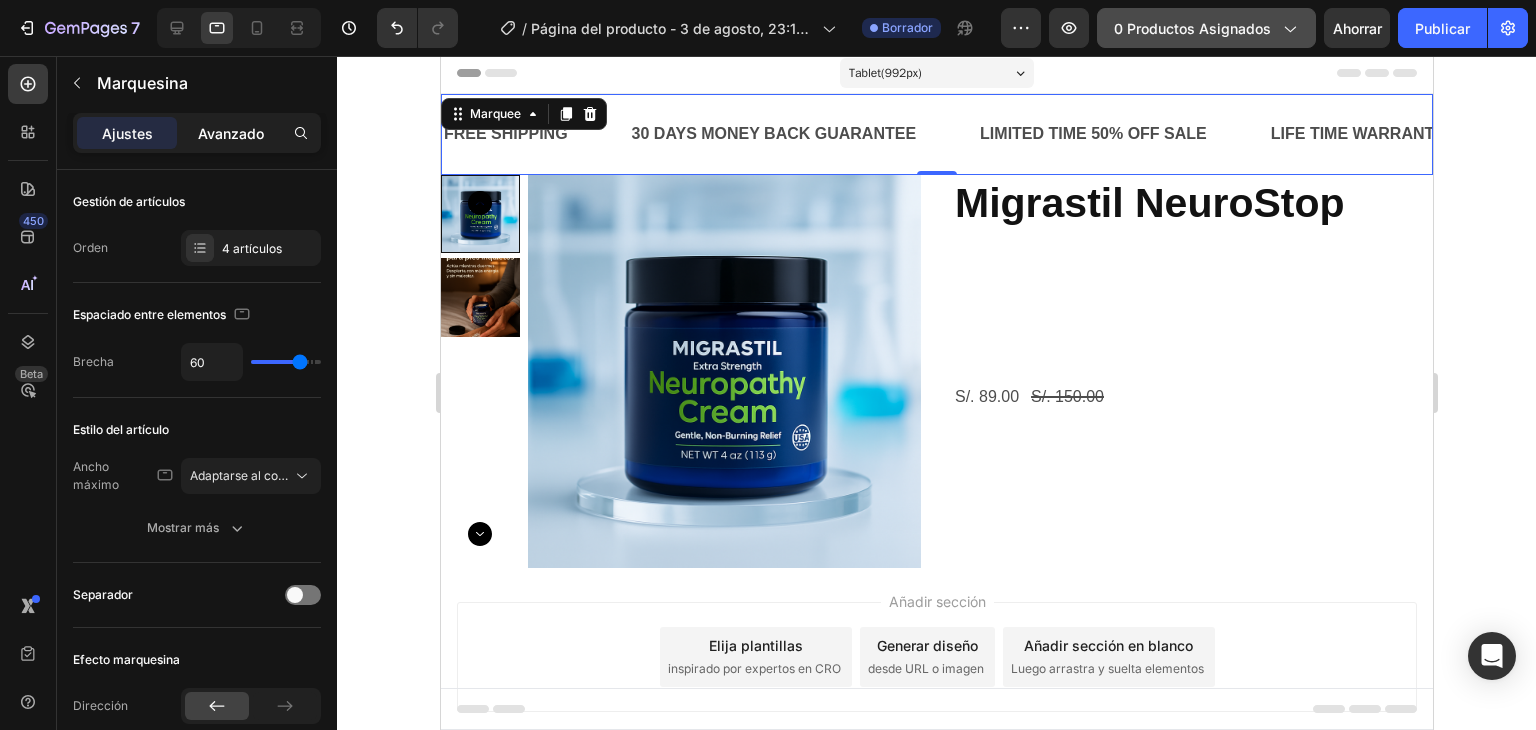 click on "Avanzado" at bounding box center (231, 133) 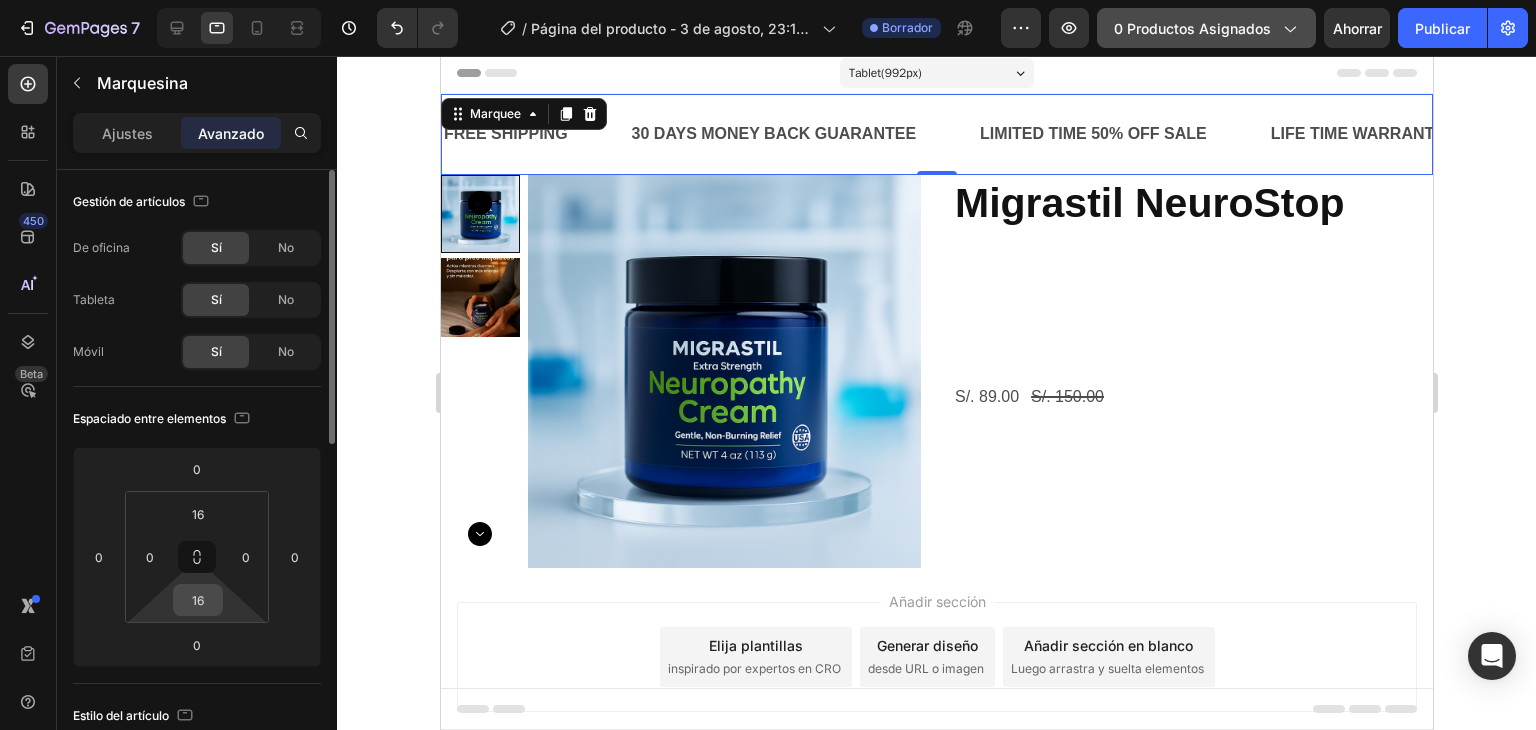 click on "16" at bounding box center (198, 600) 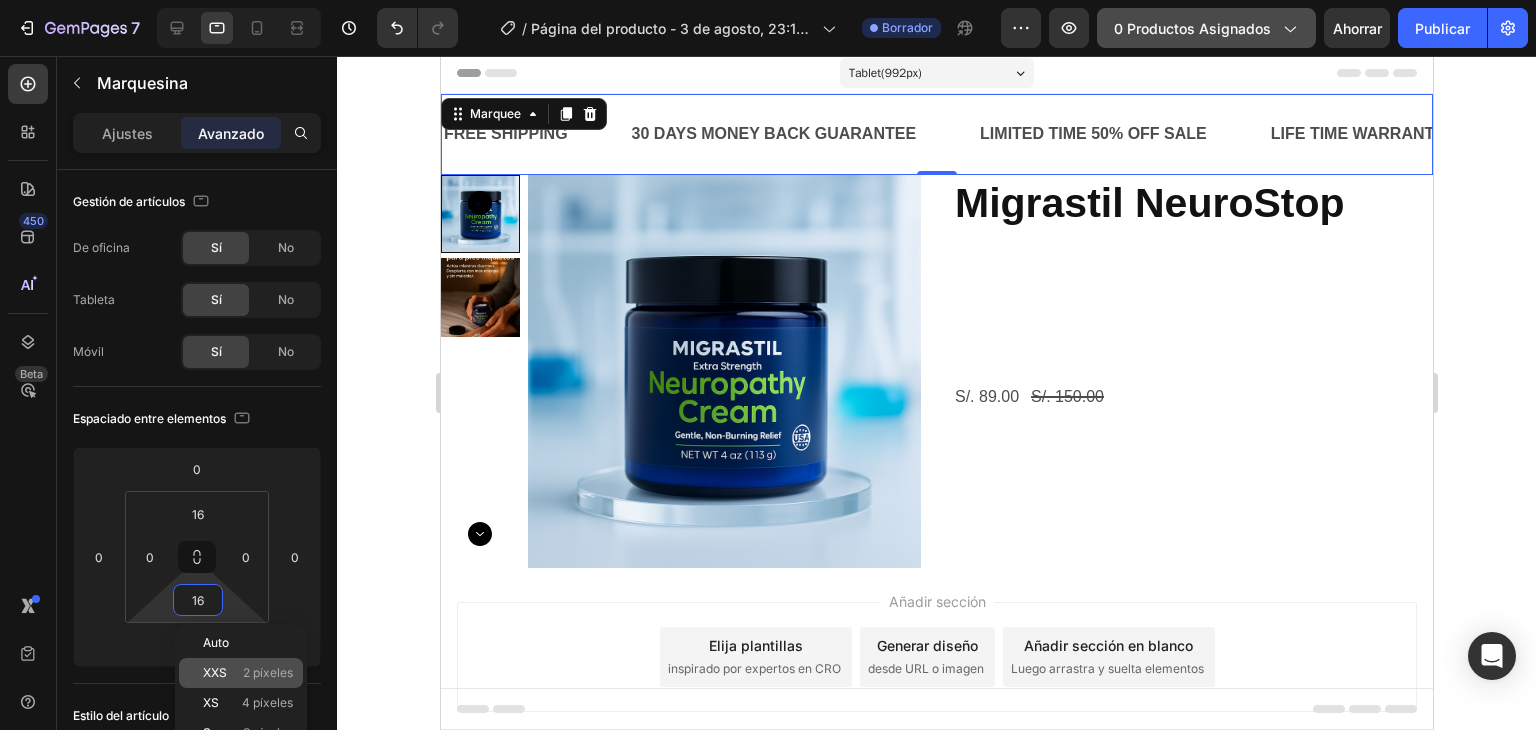 click on "XXS 2 píxeles" 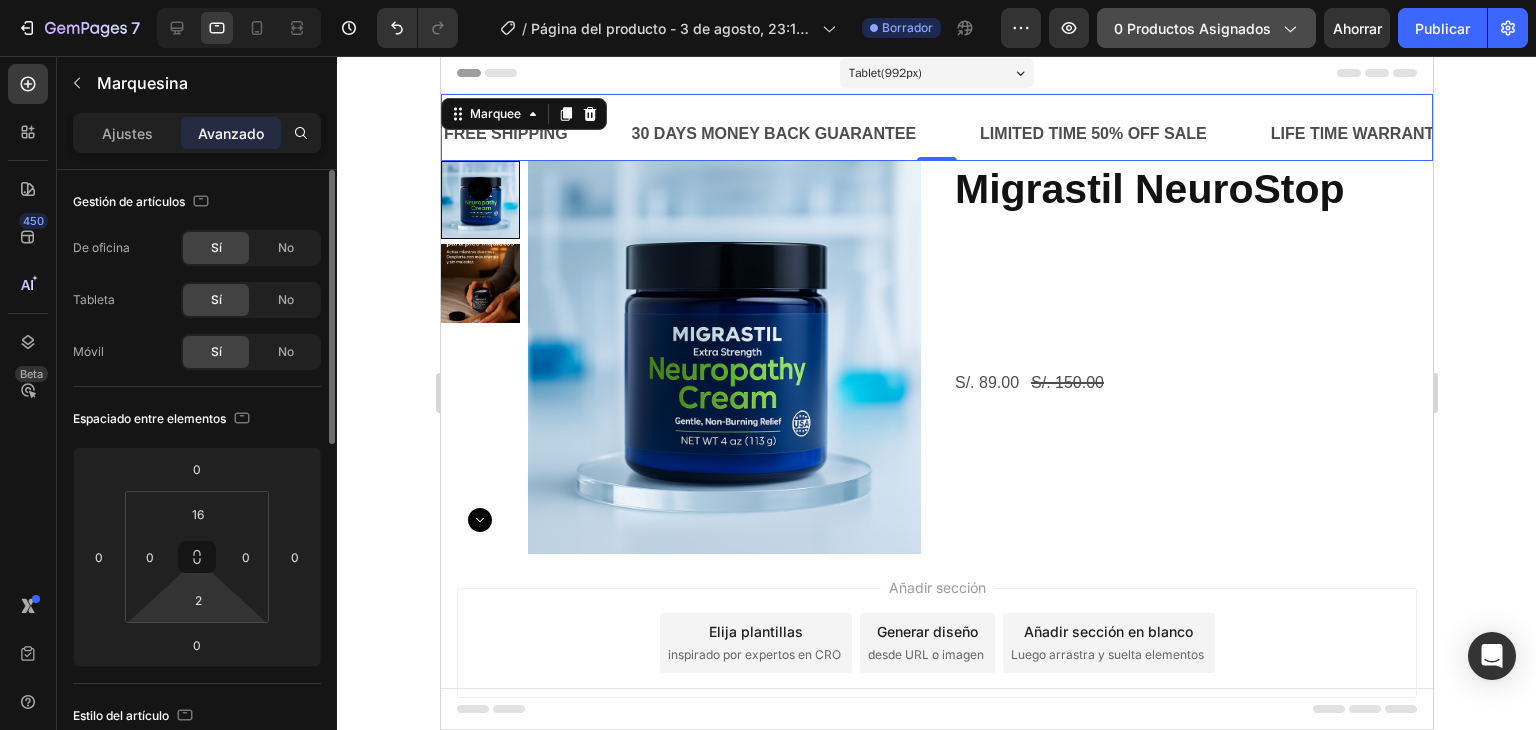 click on "7 / Página del producto - 3 de agosto, 23:17:24 Borrador Avance 0 productos asignados Ahorrar Publicar 450 Beta Sections(18) Elementos(84) Sección Elemento Hero Section Product Detail Brands Trusted Badges Guarantee Product Breakdown How to use Testimonials Compare Bundle FAQs Social Proof Brand Story Product List Collection Blog List Contact Sticky Add to Cart Custom Footer Explorar la biblioteca 450 Disposición
Fila
Fila
Fila
Fila Texto
Título
Bloque de texto Botón
Botón
Botón Medios de comunicación
Imagen
Imagen" at bounding box center (768, 0) 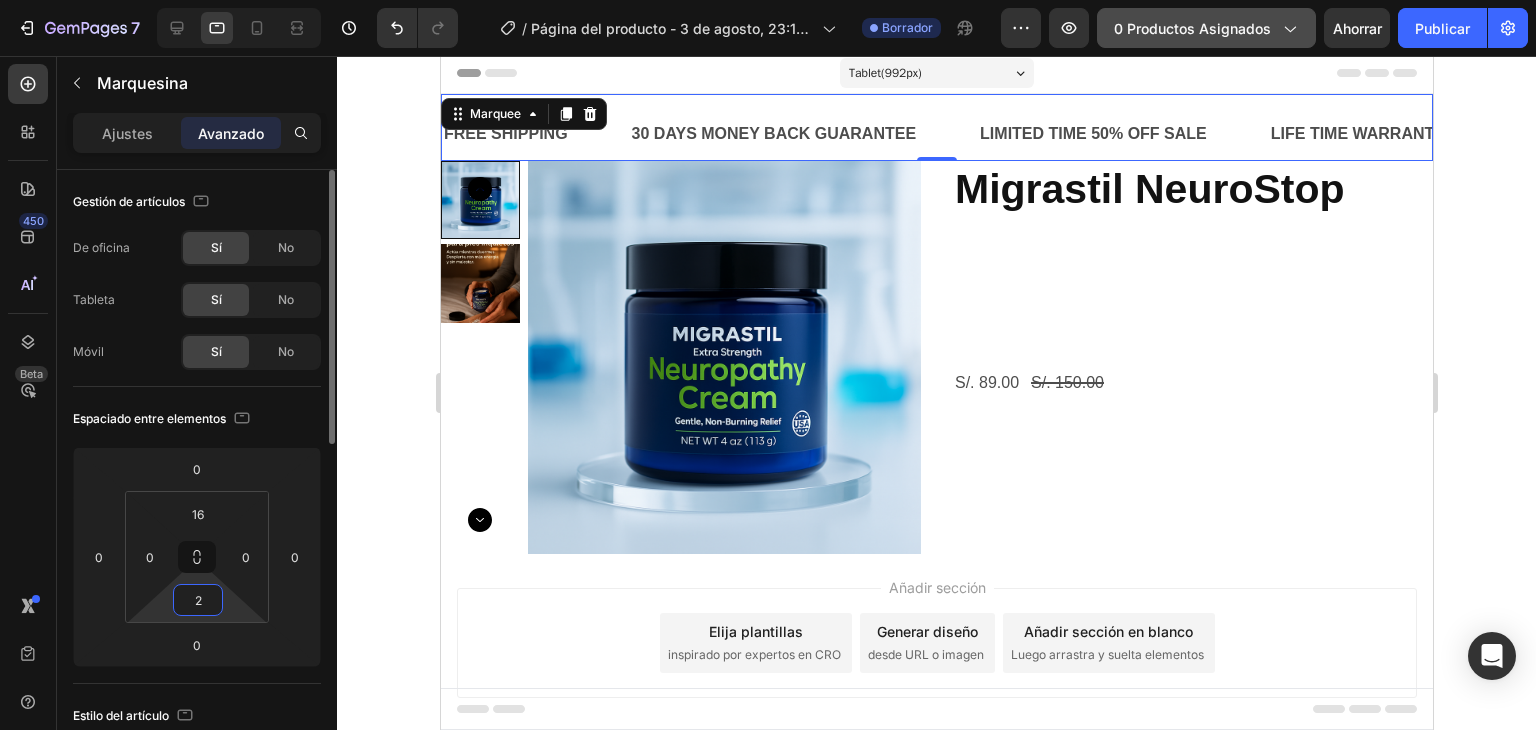 click on "2" at bounding box center [198, 600] 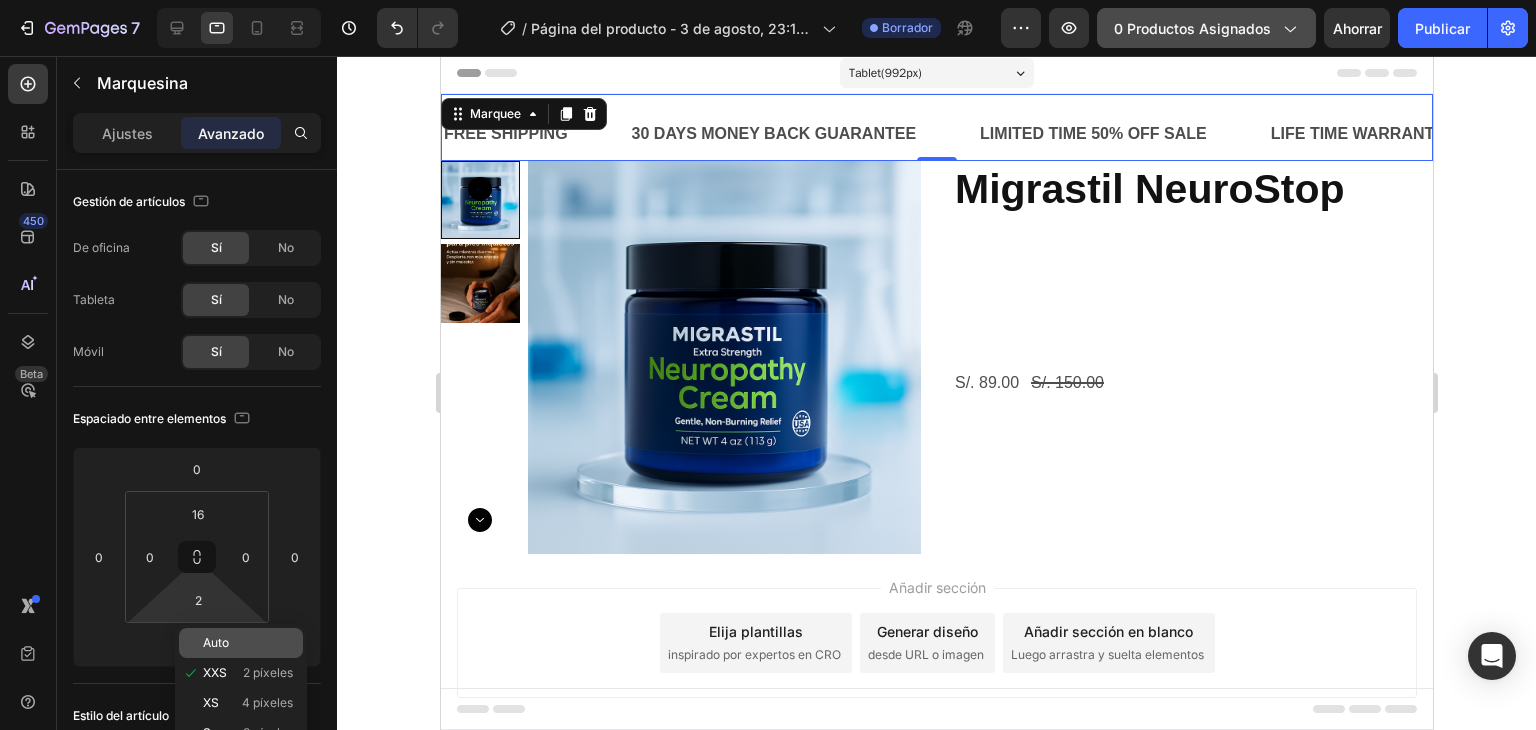 click on "Auto" at bounding box center (216, 642) 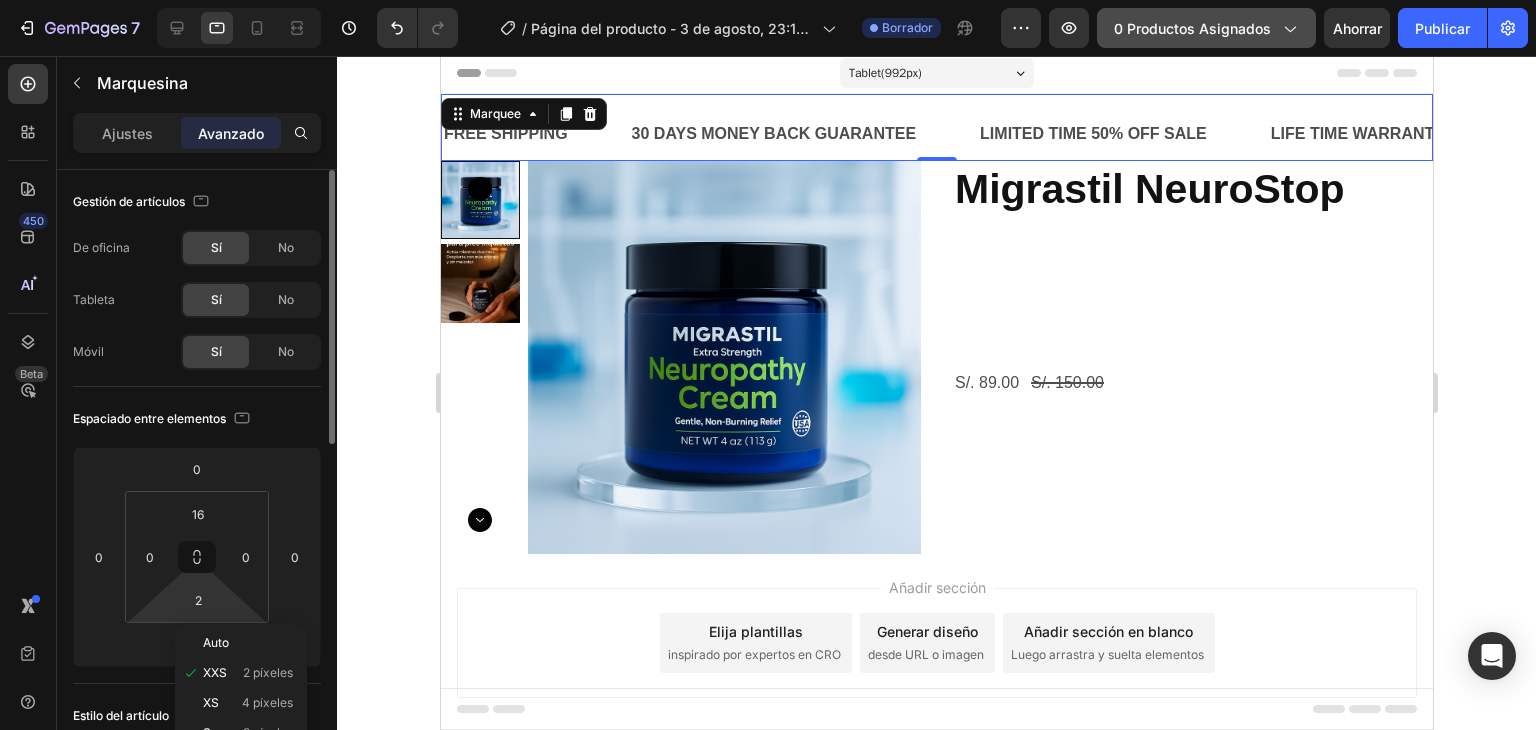 type on "Auto" 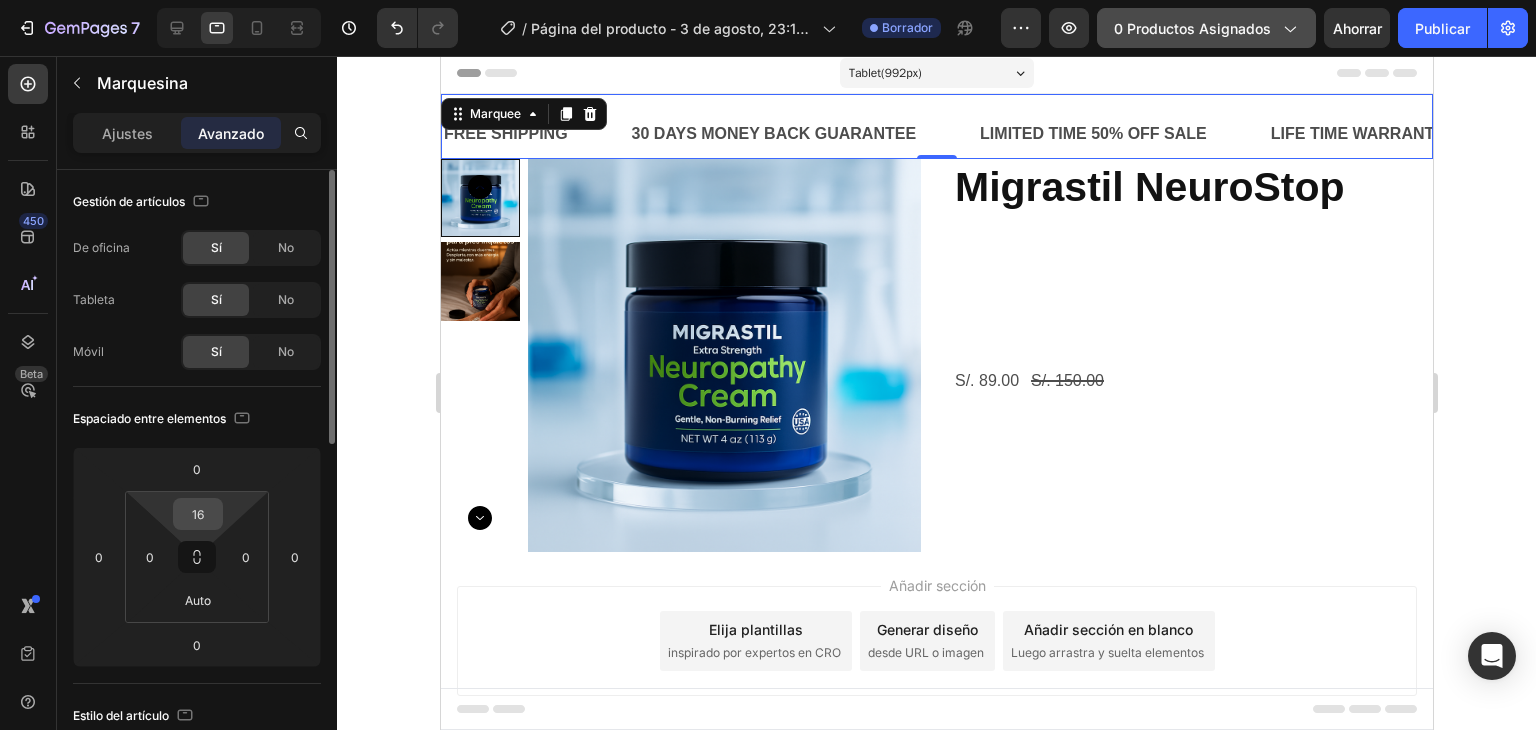 click on "16" at bounding box center [198, 514] 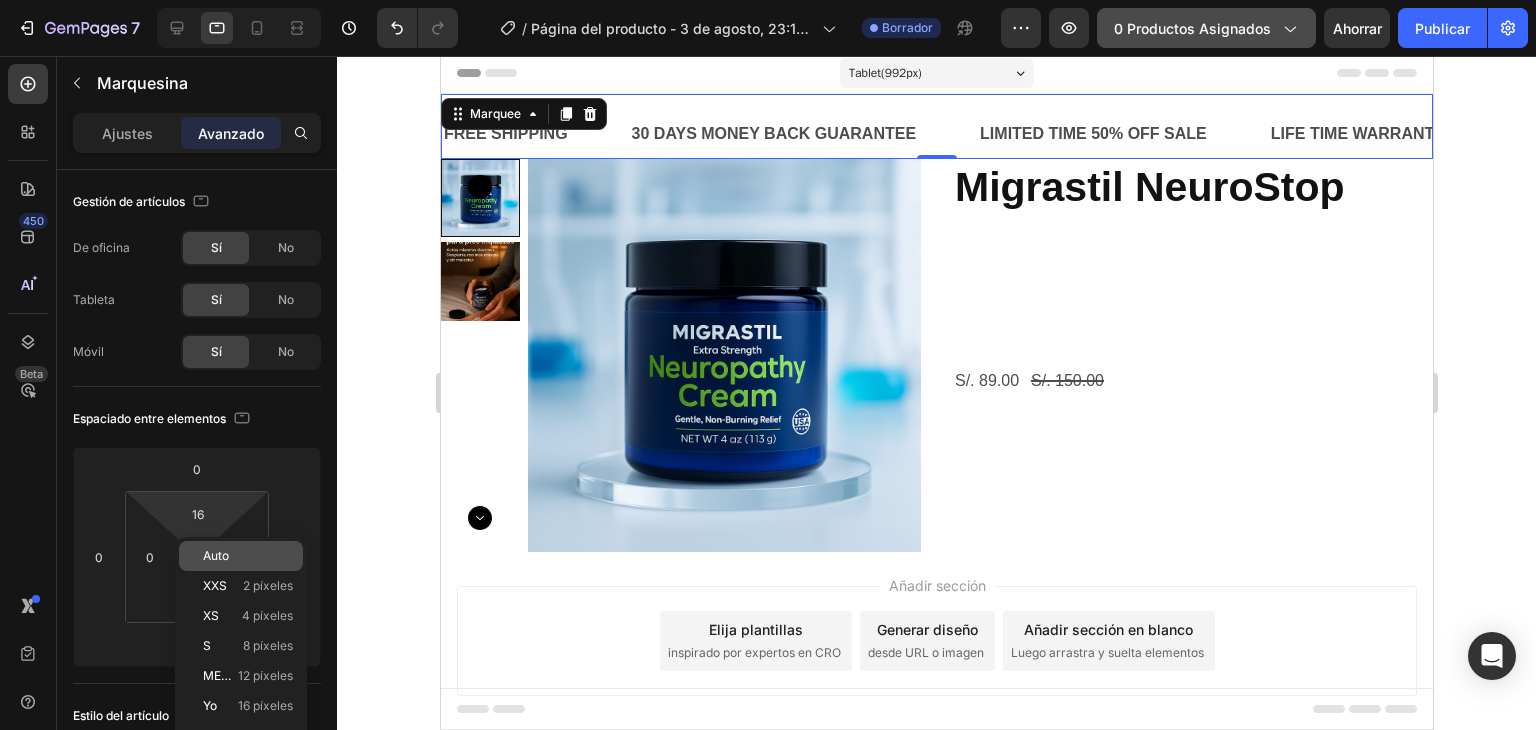 click on "Auto" at bounding box center (216, 555) 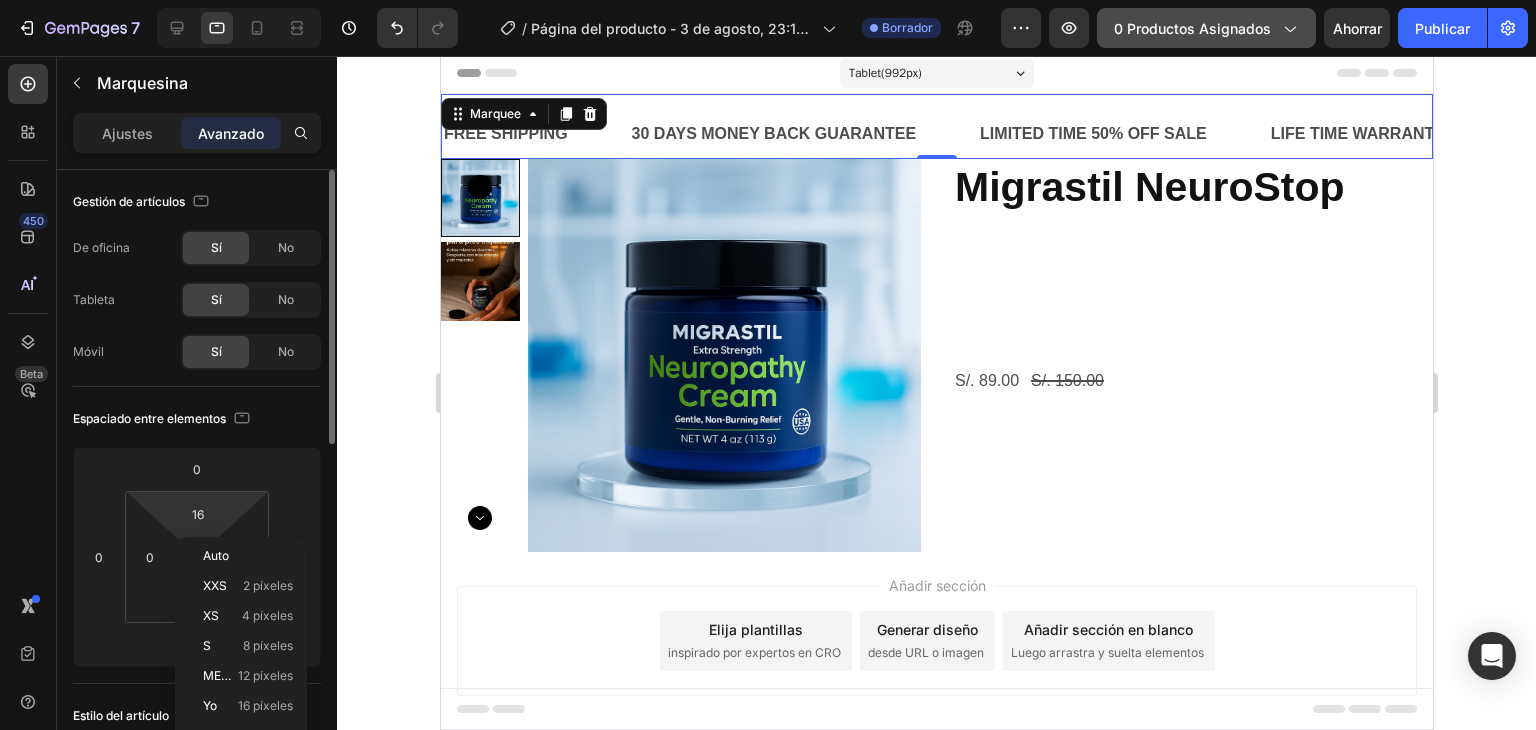 type on "Auto" 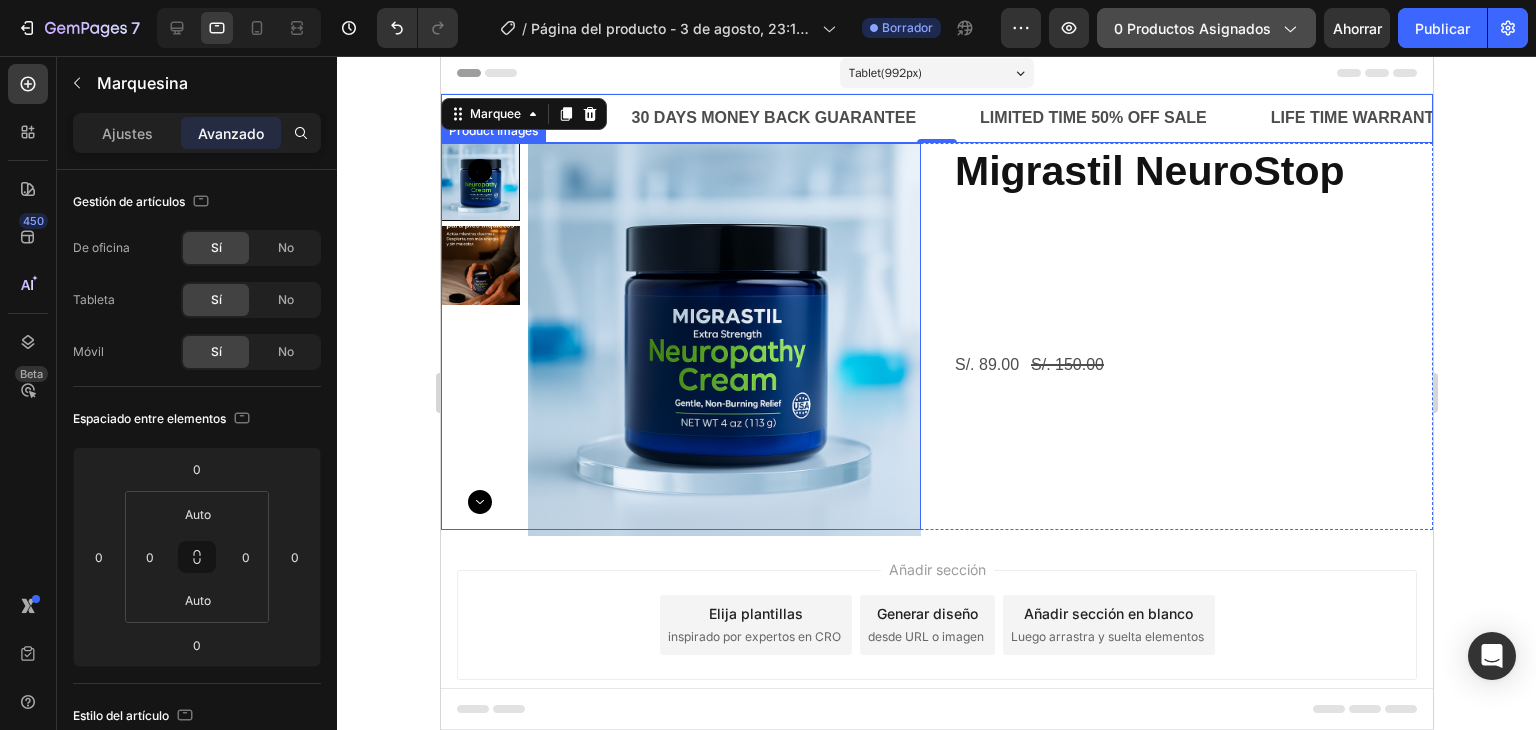 click 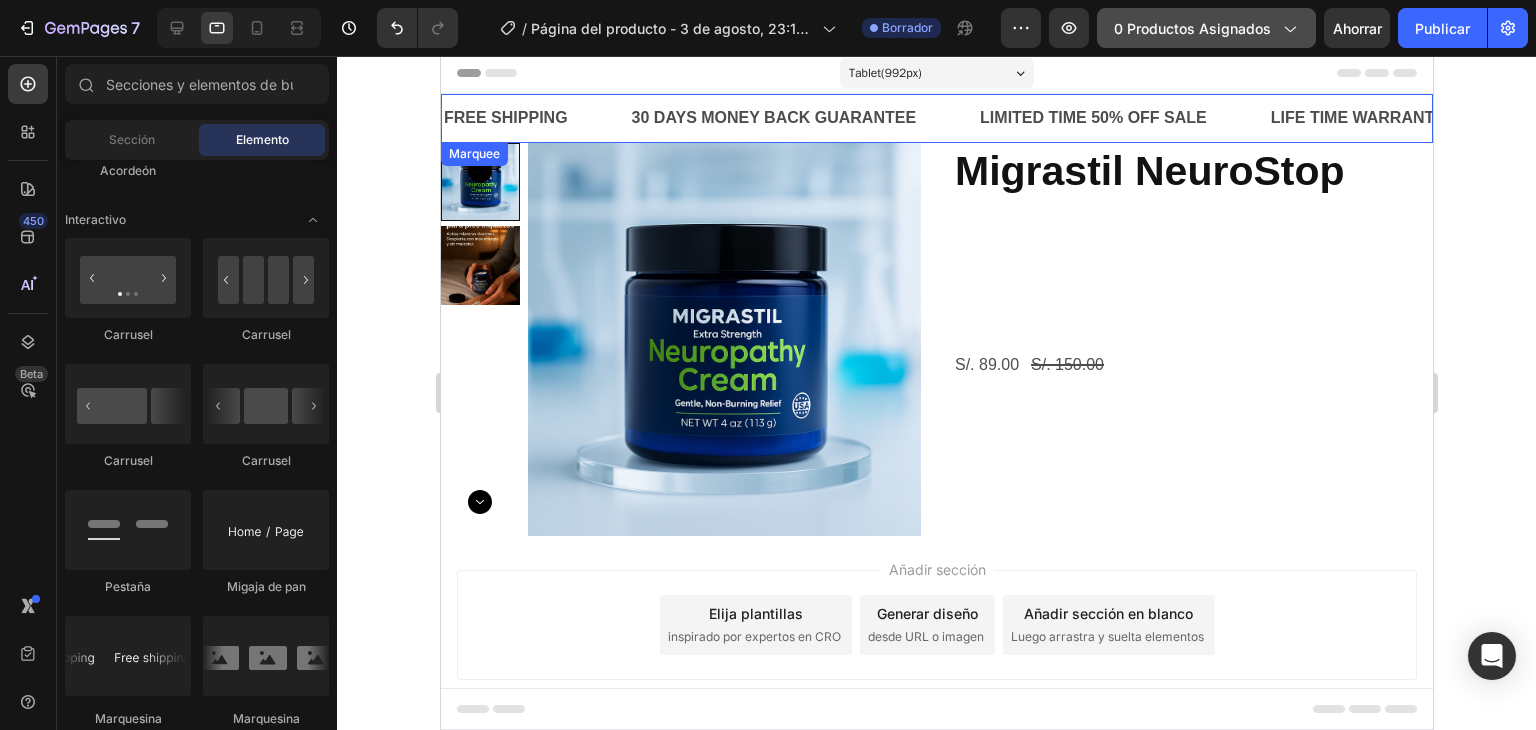 click on "FREE SHIPPING Text Block" at bounding box center (535, 118) 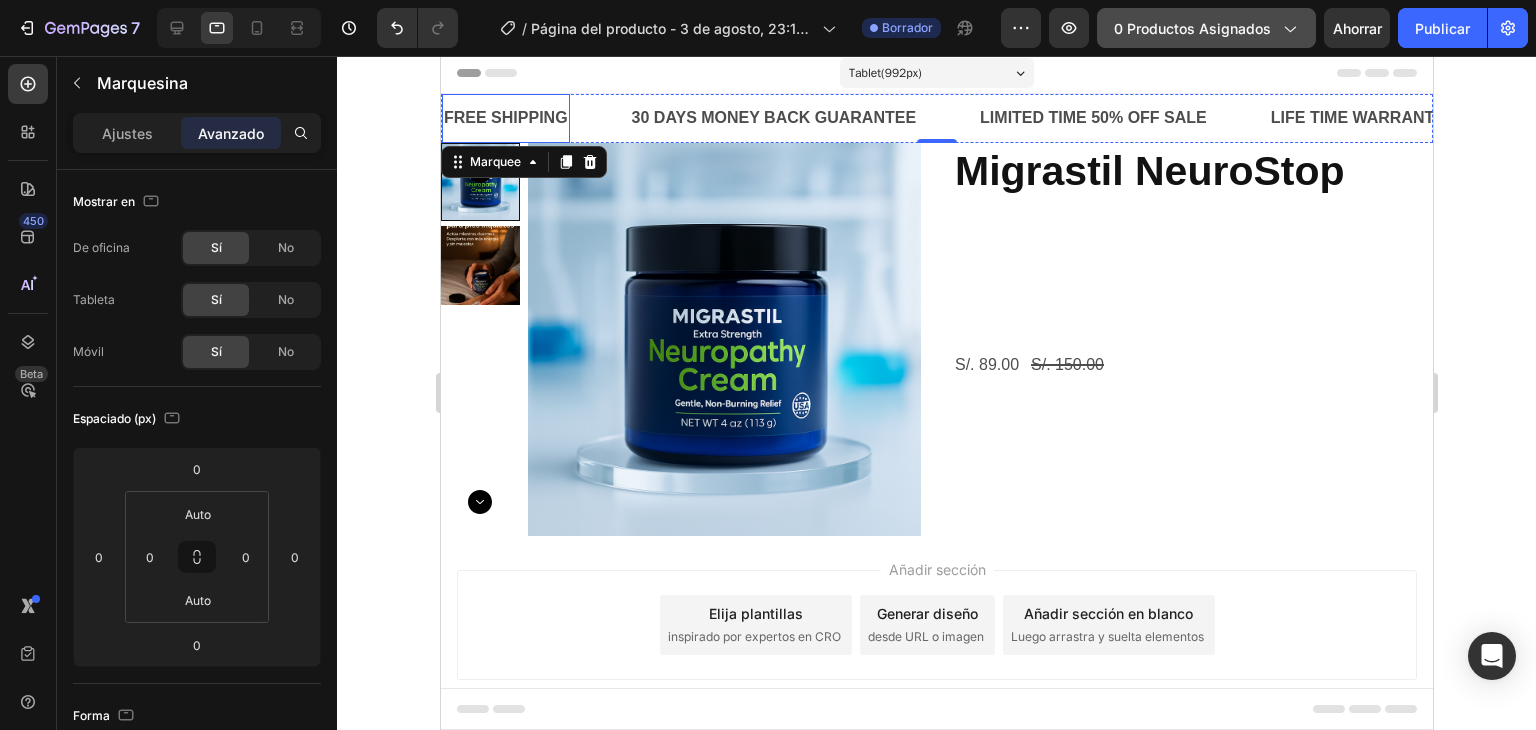 click on "FREE SHIPPING" at bounding box center (505, 118) 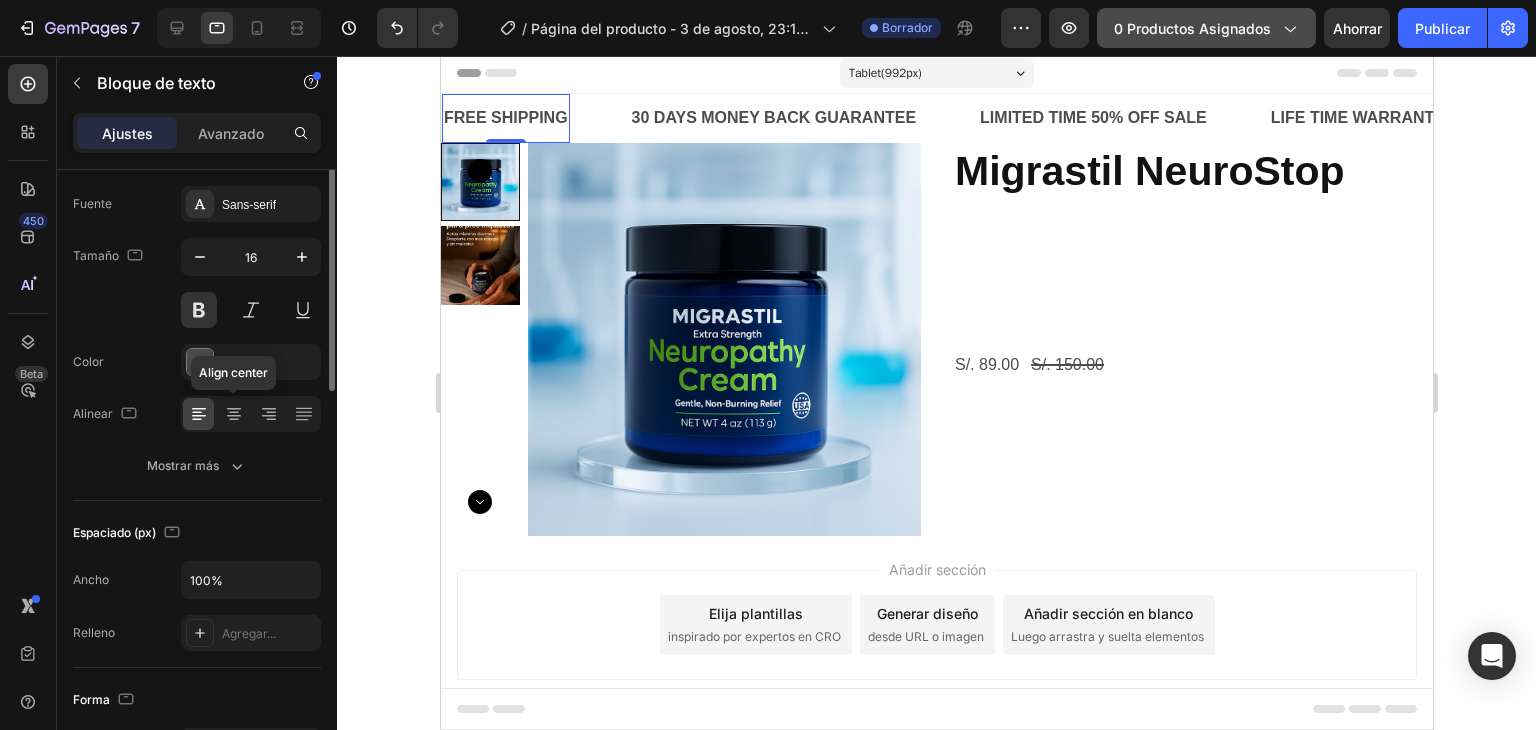 scroll, scrollTop: 0, scrollLeft: 0, axis: both 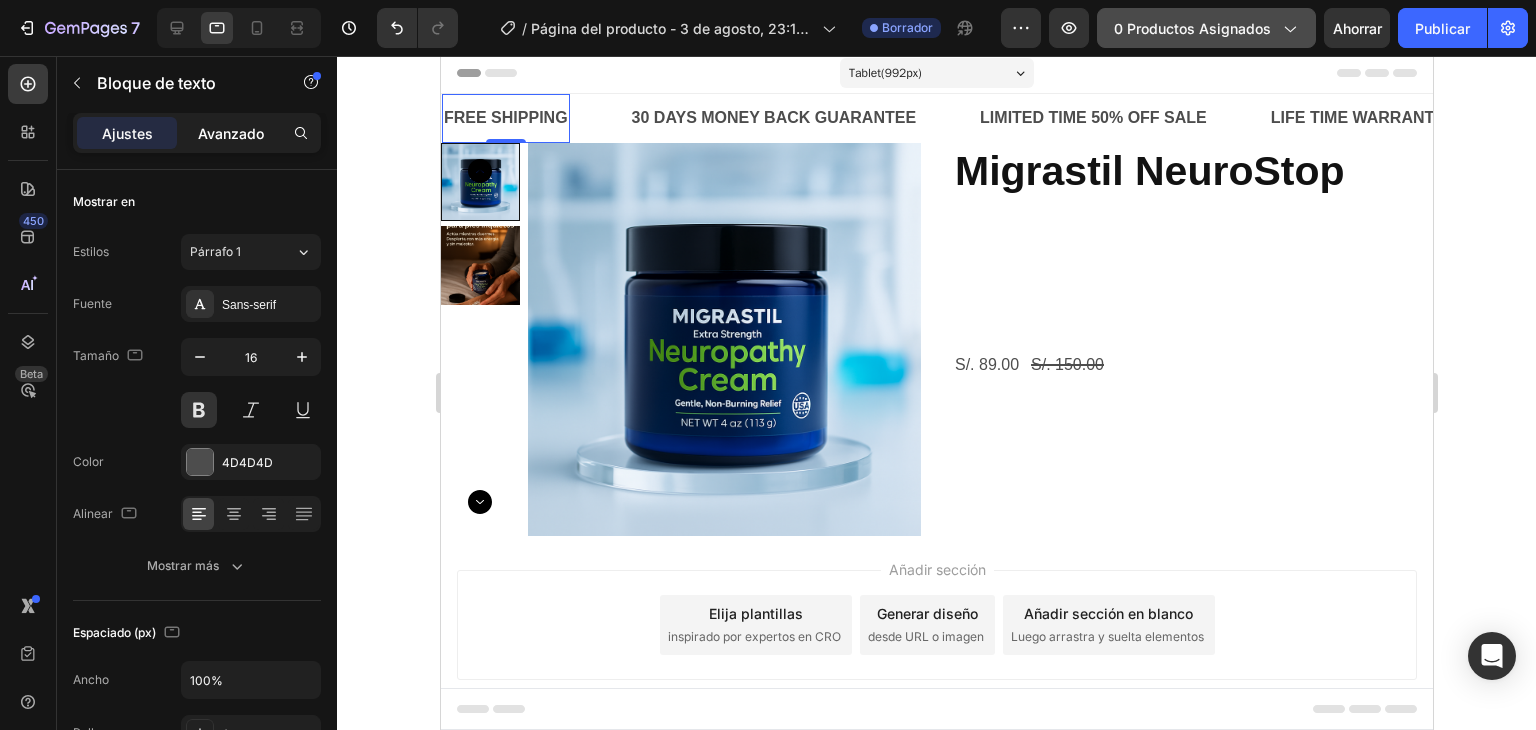 click on "Avanzado" at bounding box center [231, 133] 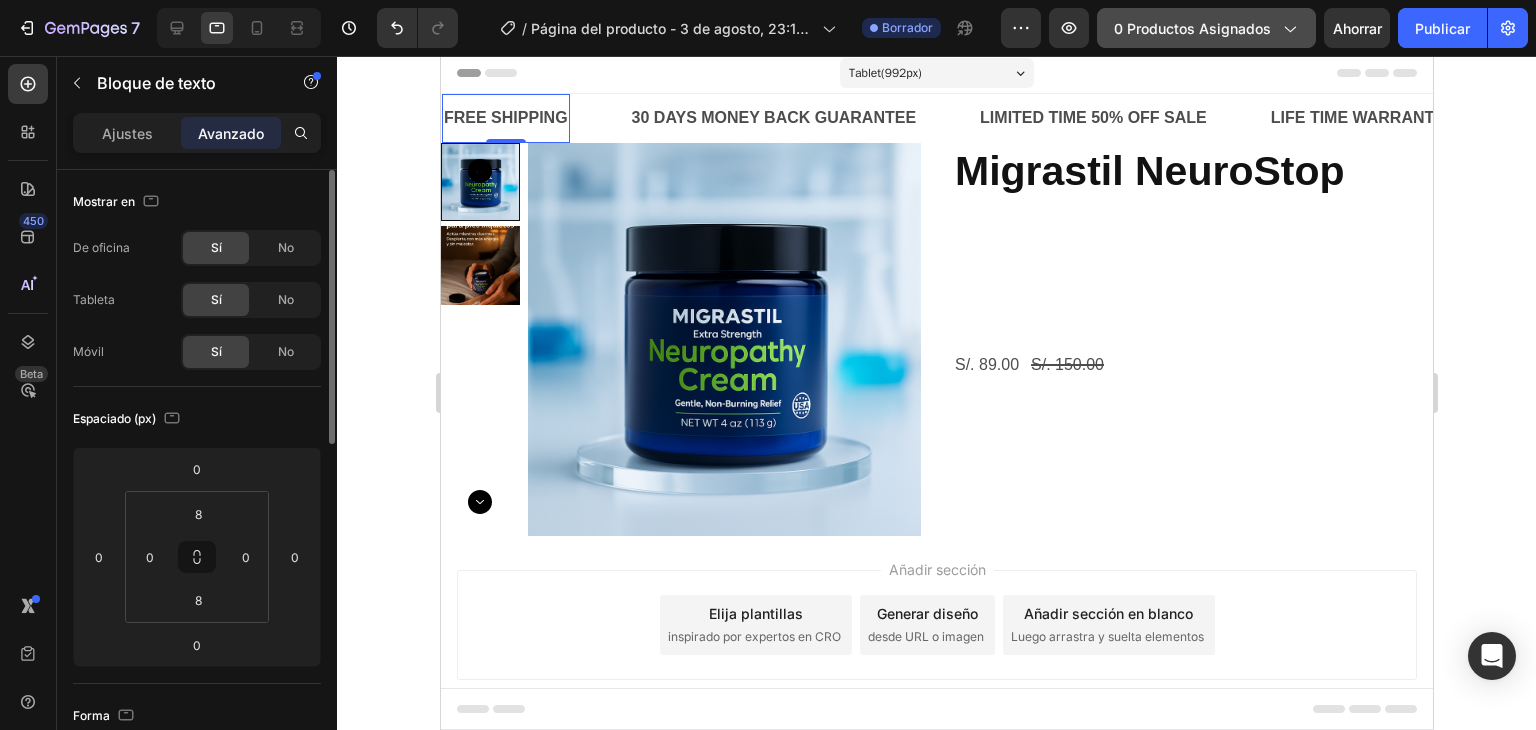scroll, scrollTop: 300, scrollLeft: 0, axis: vertical 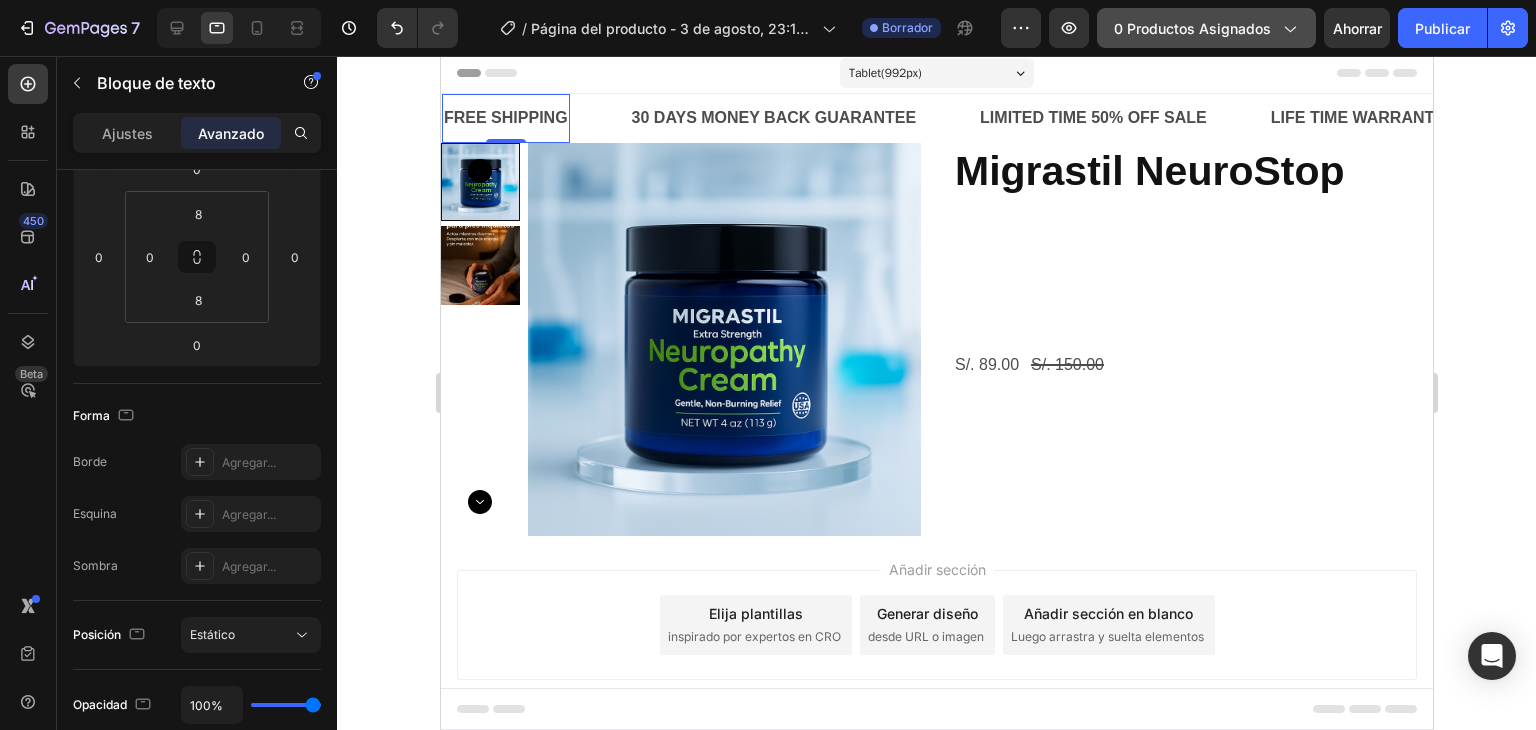 click on "FREE SHIPPING" at bounding box center (505, 118) 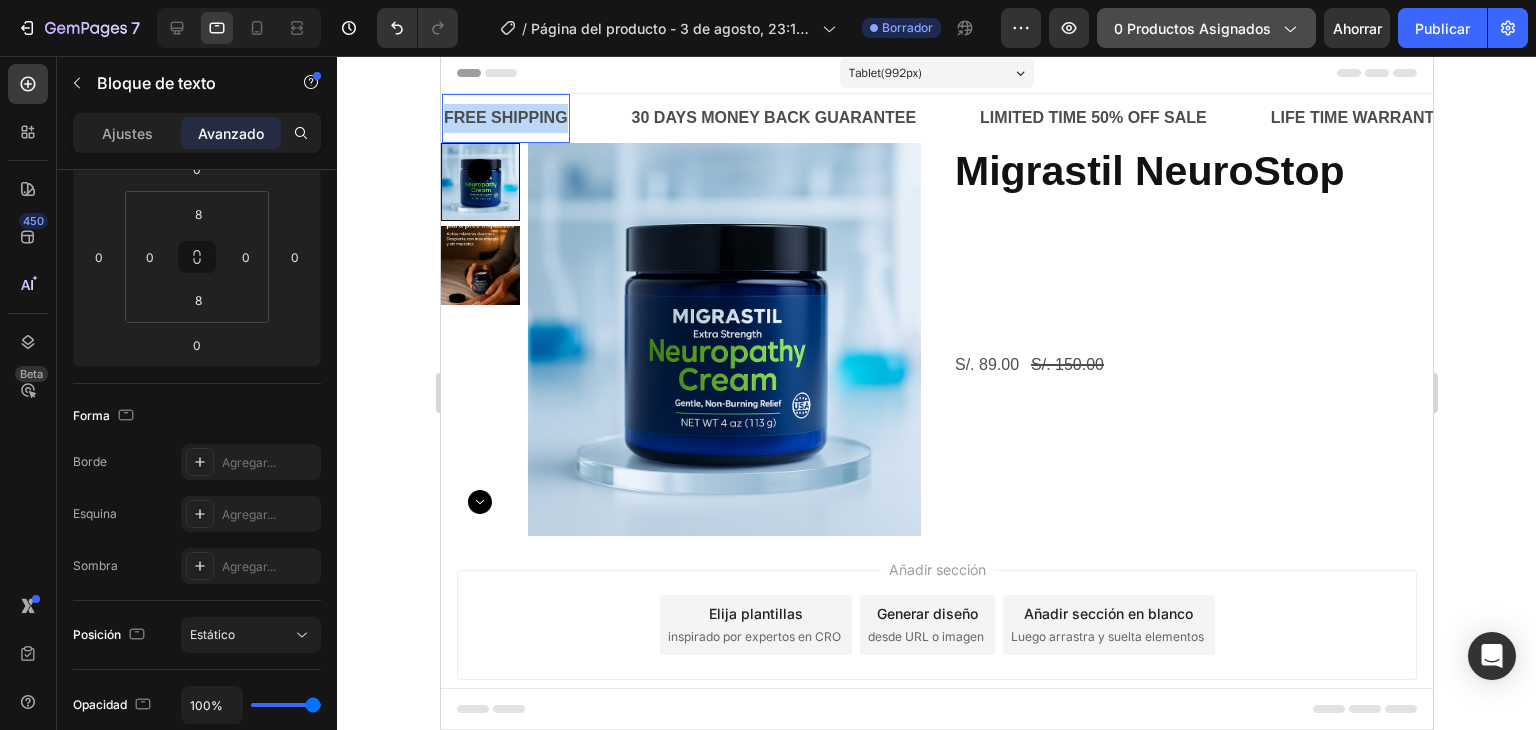 click on "FREE SHIPPING" at bounding box center (505, 118) 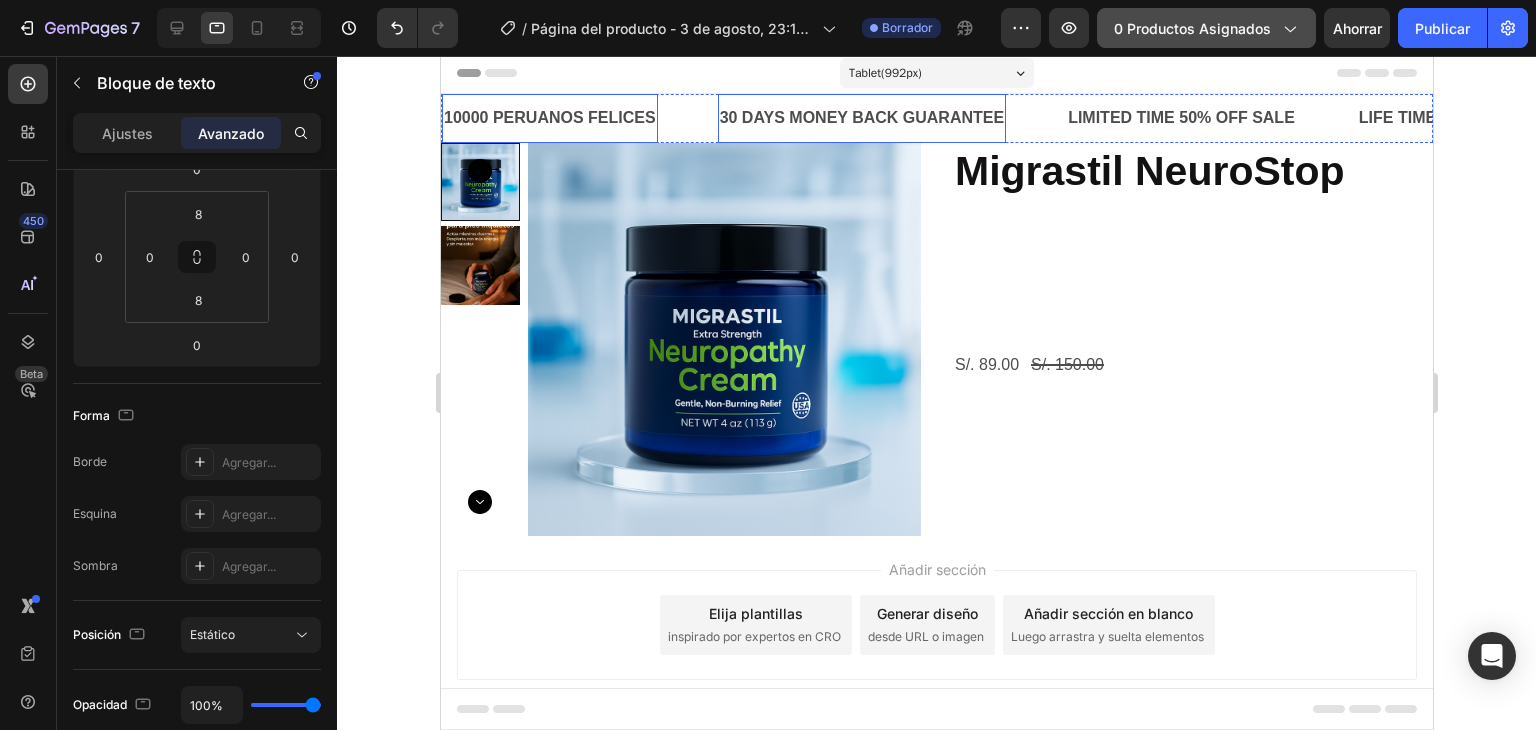 click on "30 DAYS MONEY BACK GUARANTEE" at bounding box center [861, 118] 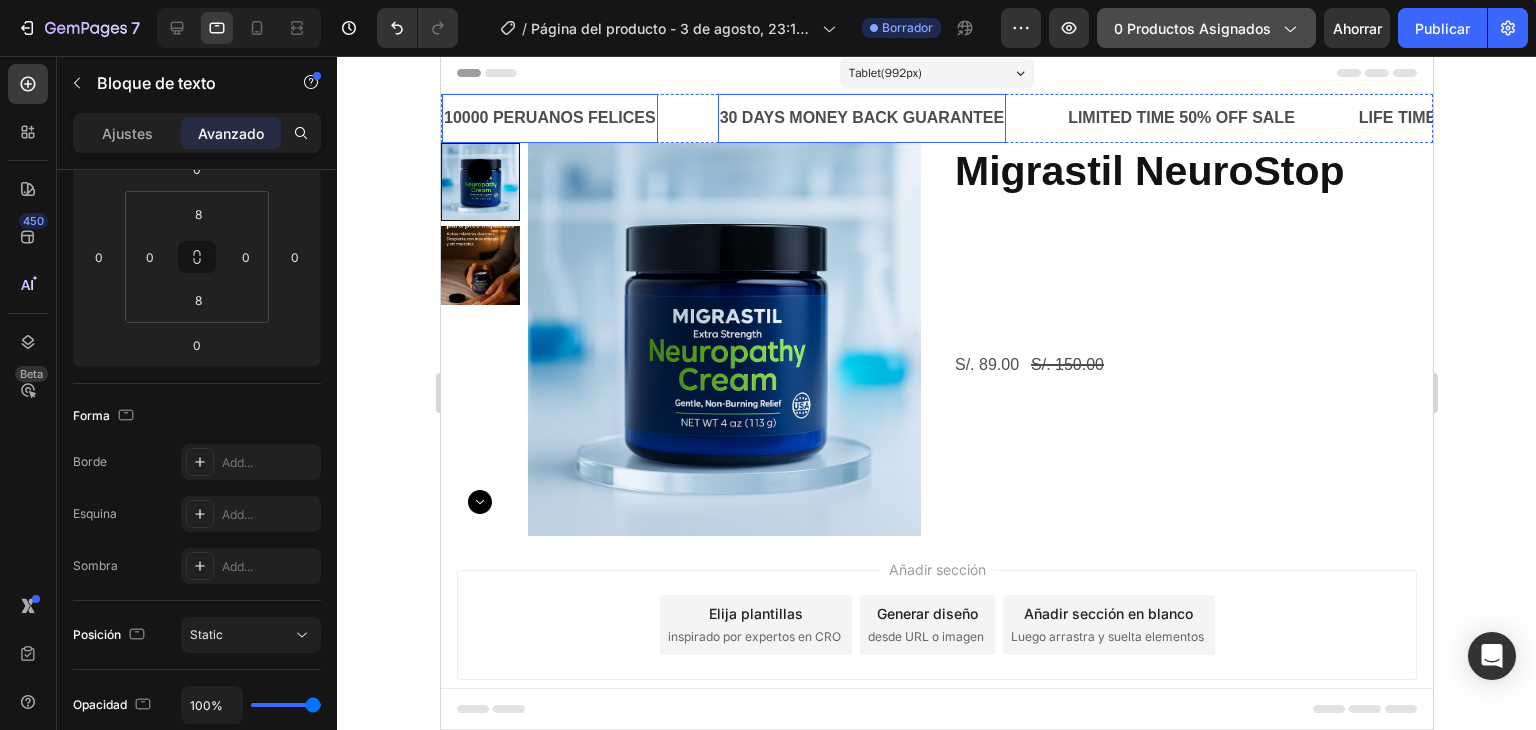 click on "30 DAYS MONEY BACK GUARANTEE" at bounding box center [861, 118] 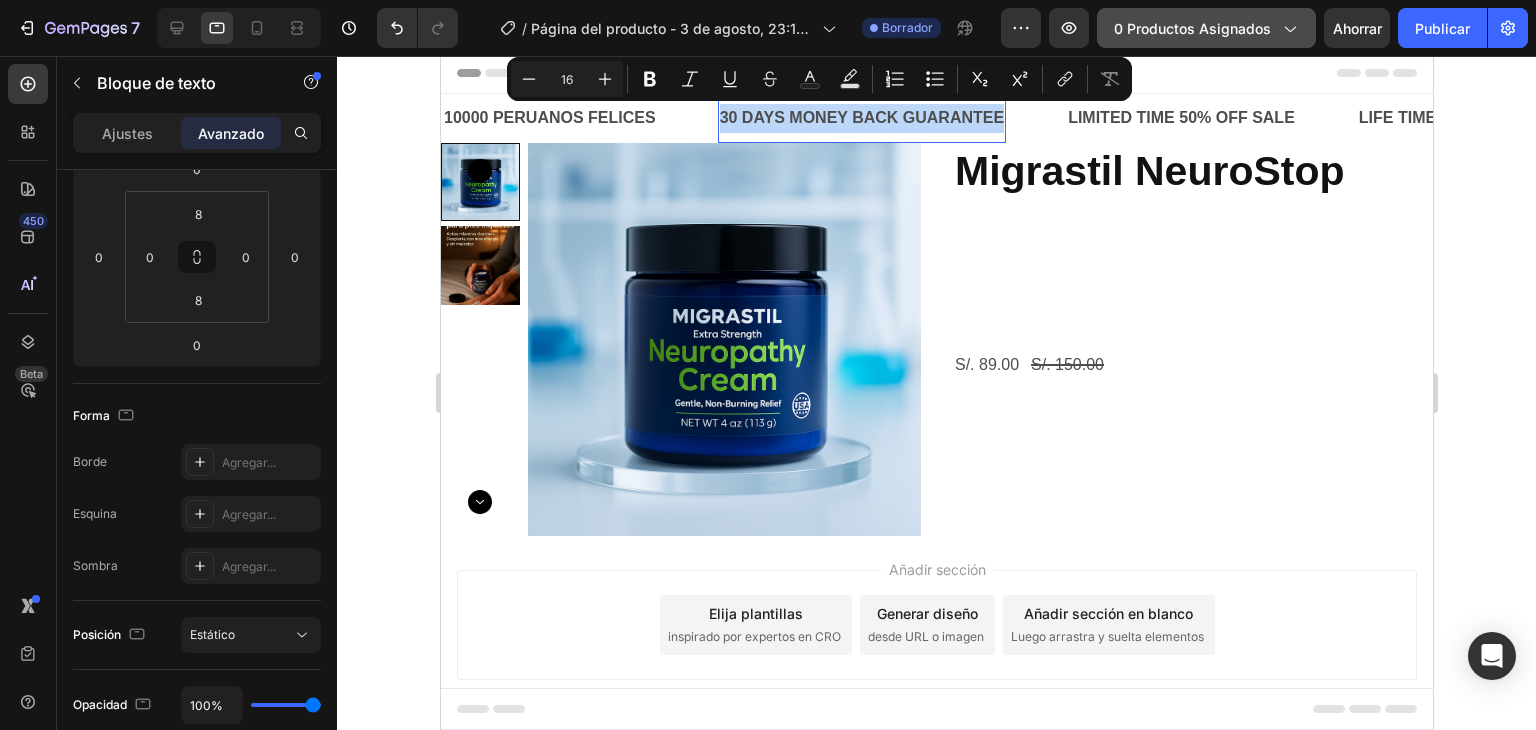 click on "30 DAYS MONEY BACK GUARANTEE" at bounding box center [861, 118] 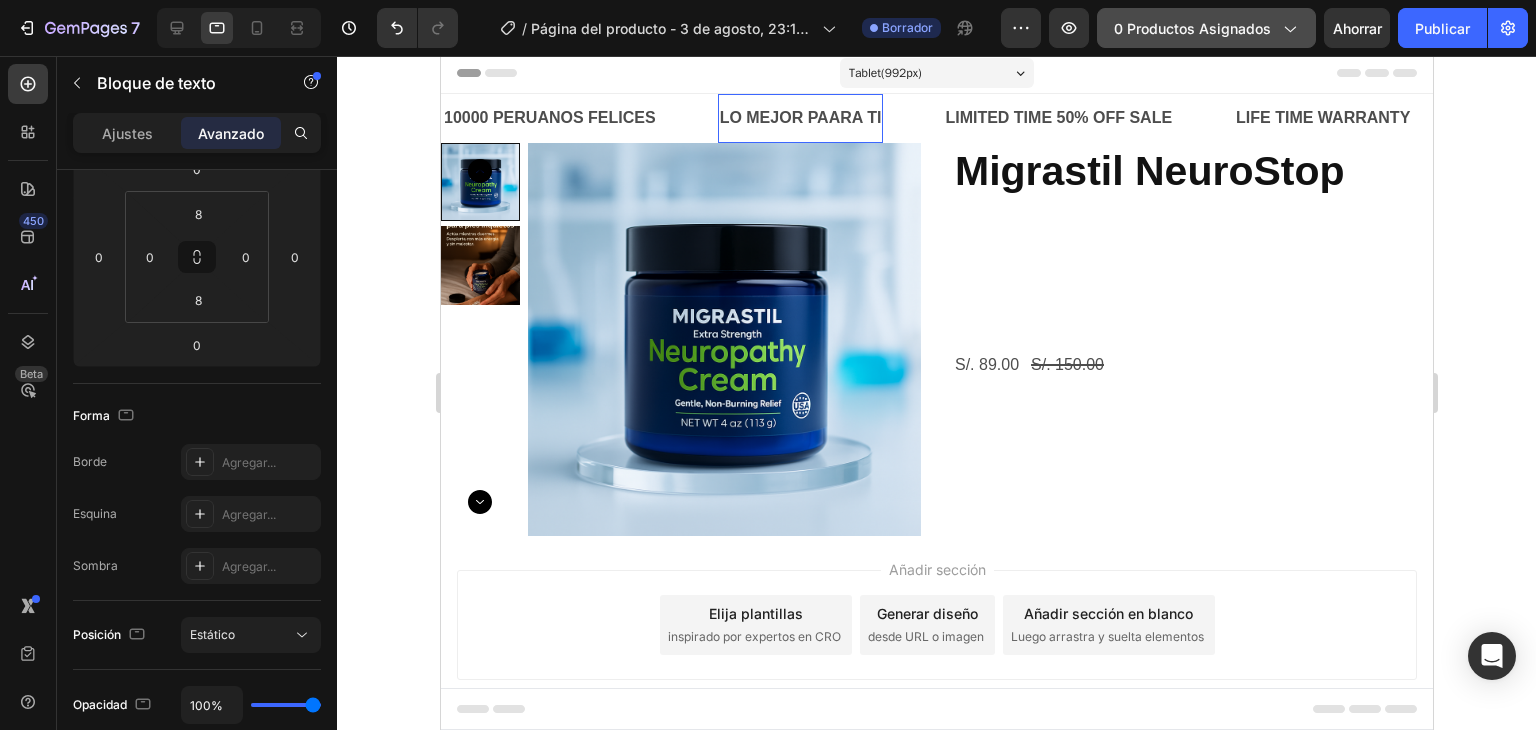 click on "LO MEJOR PAARA TI" at bounding box center (800, 118) 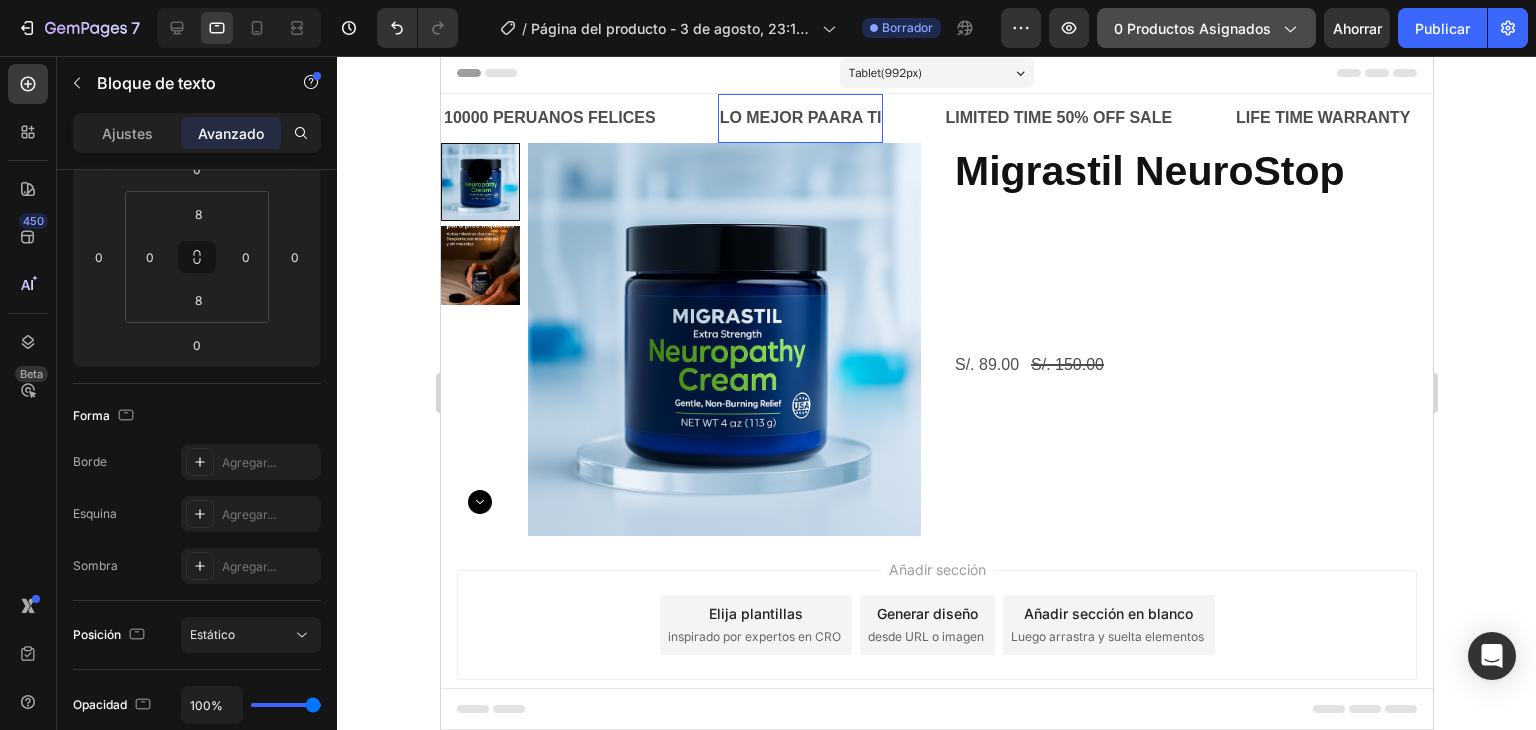 click on "LO MEJOR PAARA TI" at bounding box center (800, 118) 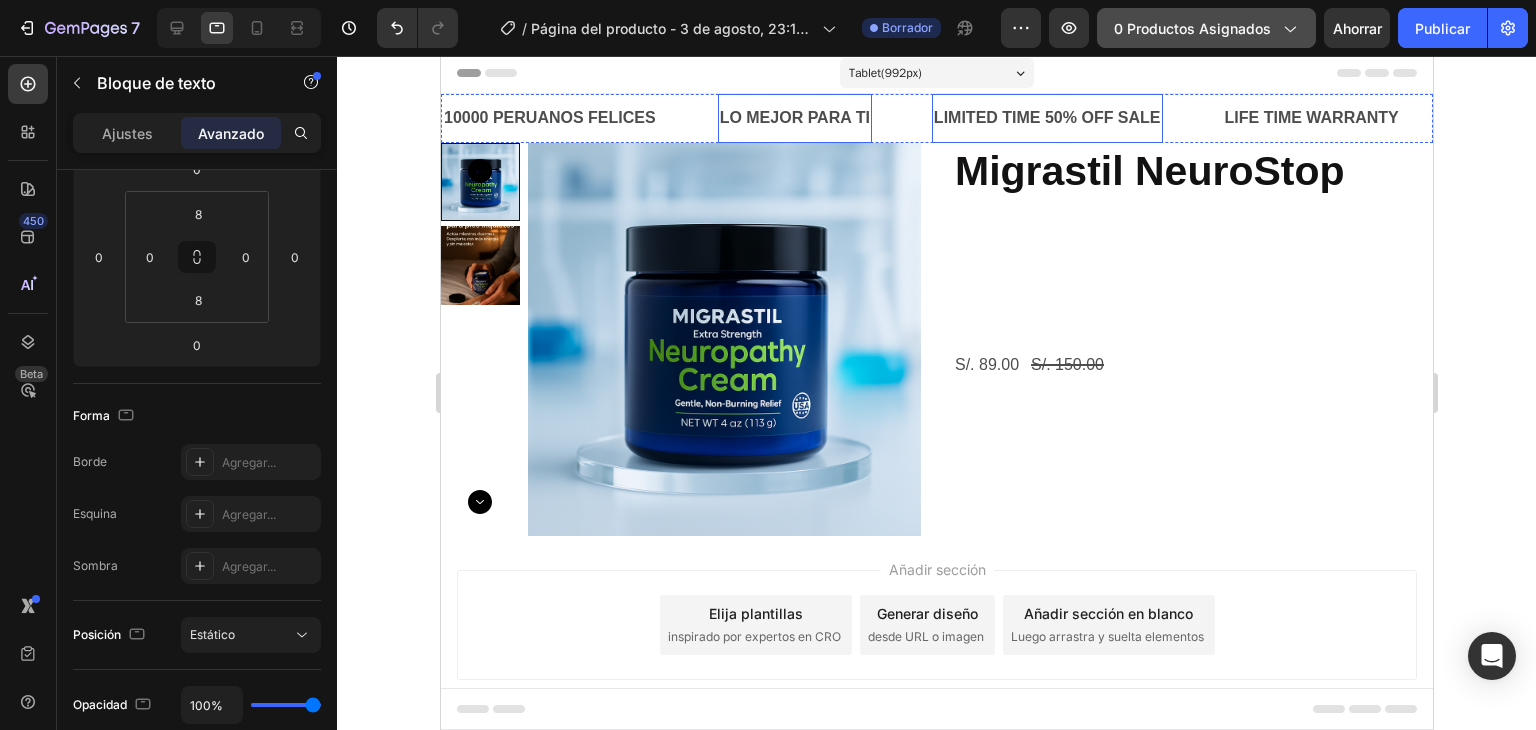 click on "LIMITED TIME 50% OFF SALE" at bounding box center [1046, 118] 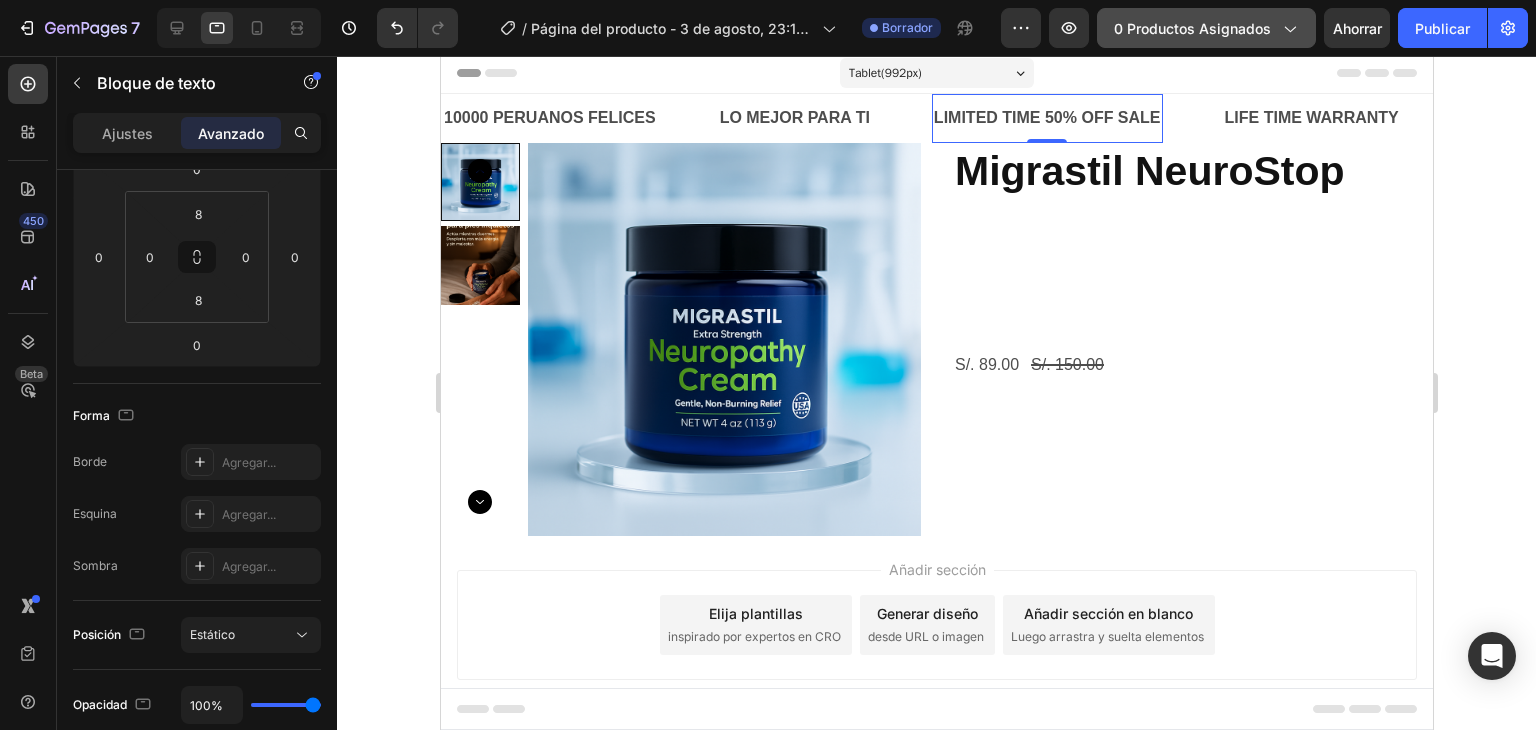 click on "LIMITED TIME 50% OFF SALE" at bounding box center [1046, 118] 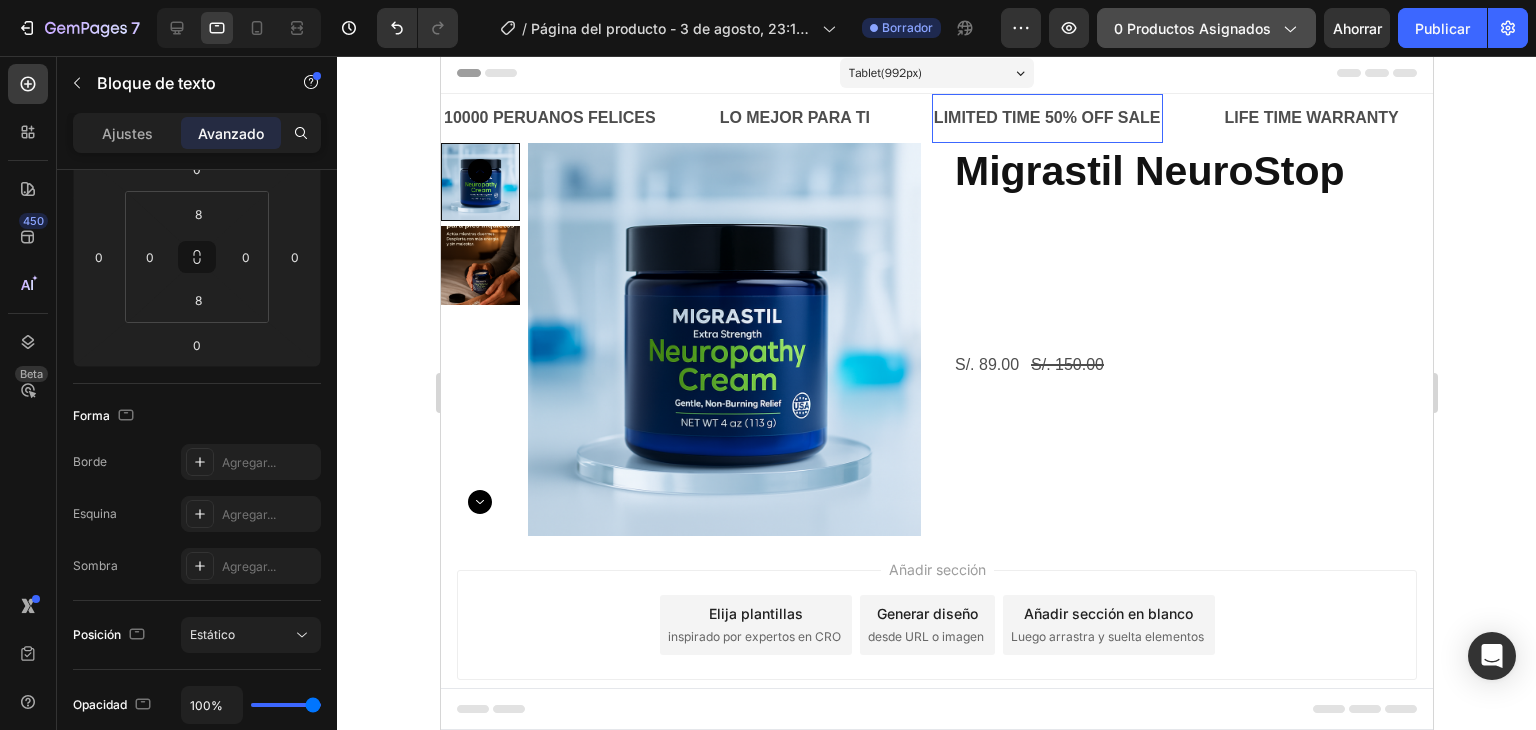 click on "LIMITED TIME 50% OFF SALE" at bounding box center (1046, 118) 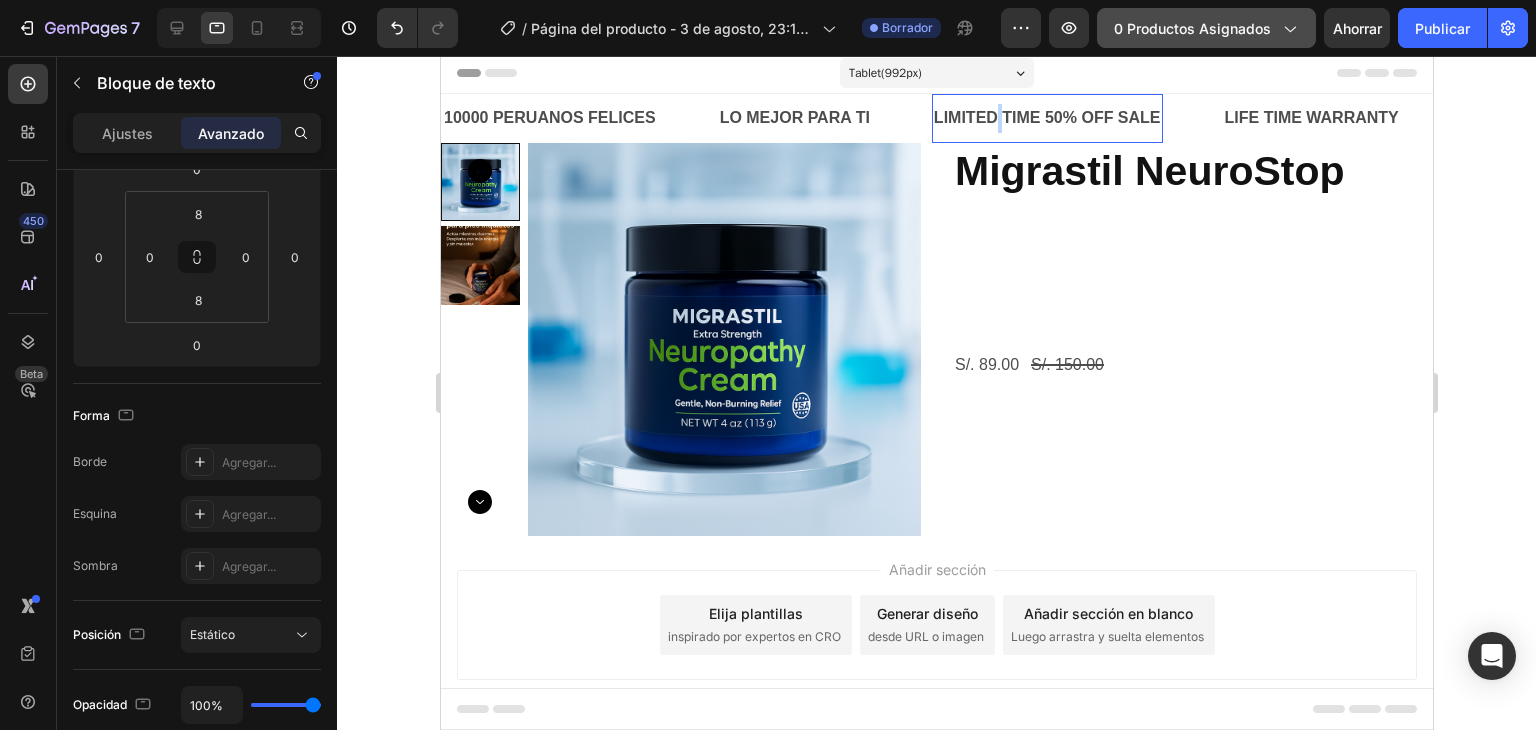 click on "LIMITED TIME 50% OFF SALE" at bounding box center [1046, 118] 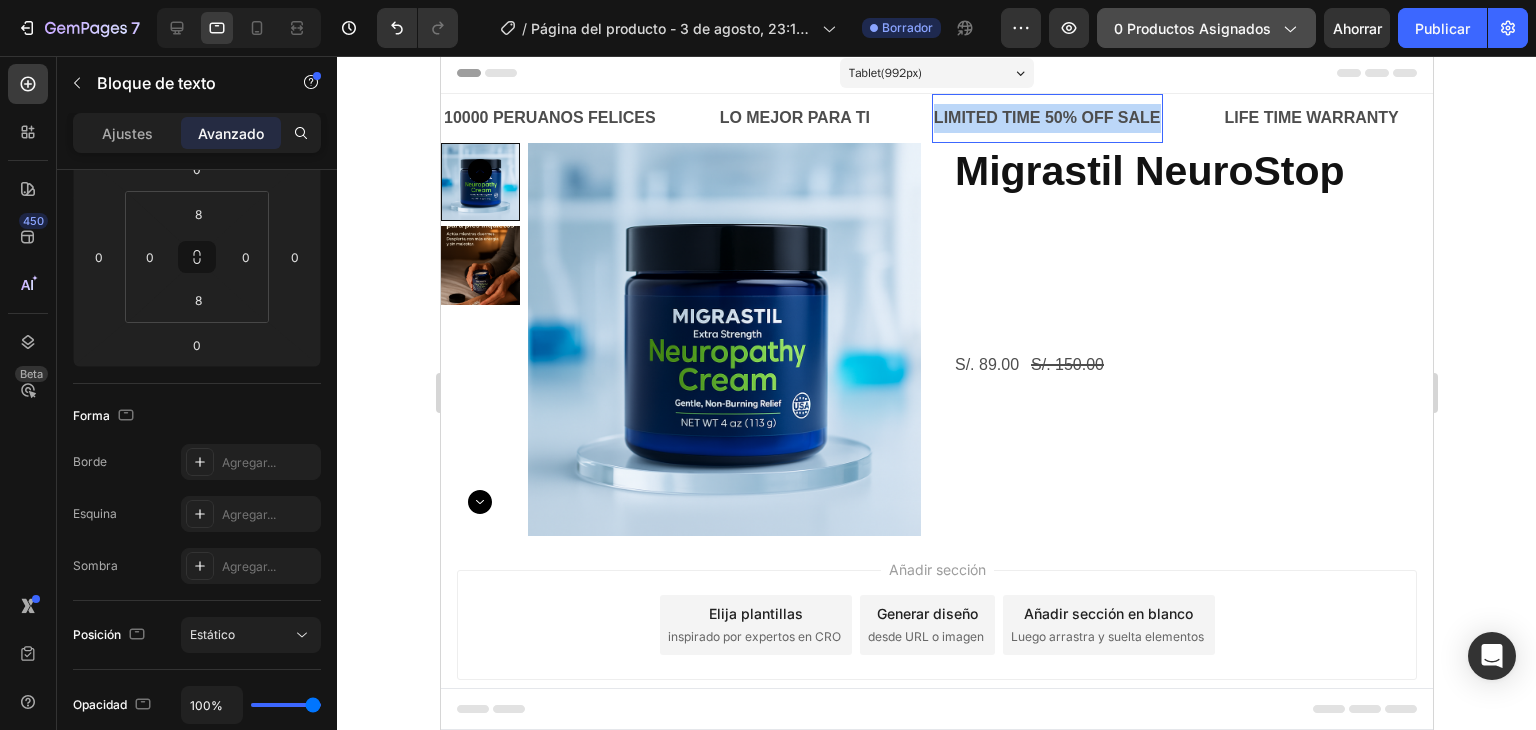 click on "LIMITED TIME 50% OFF SALE" at bounding box center (1046, 118) 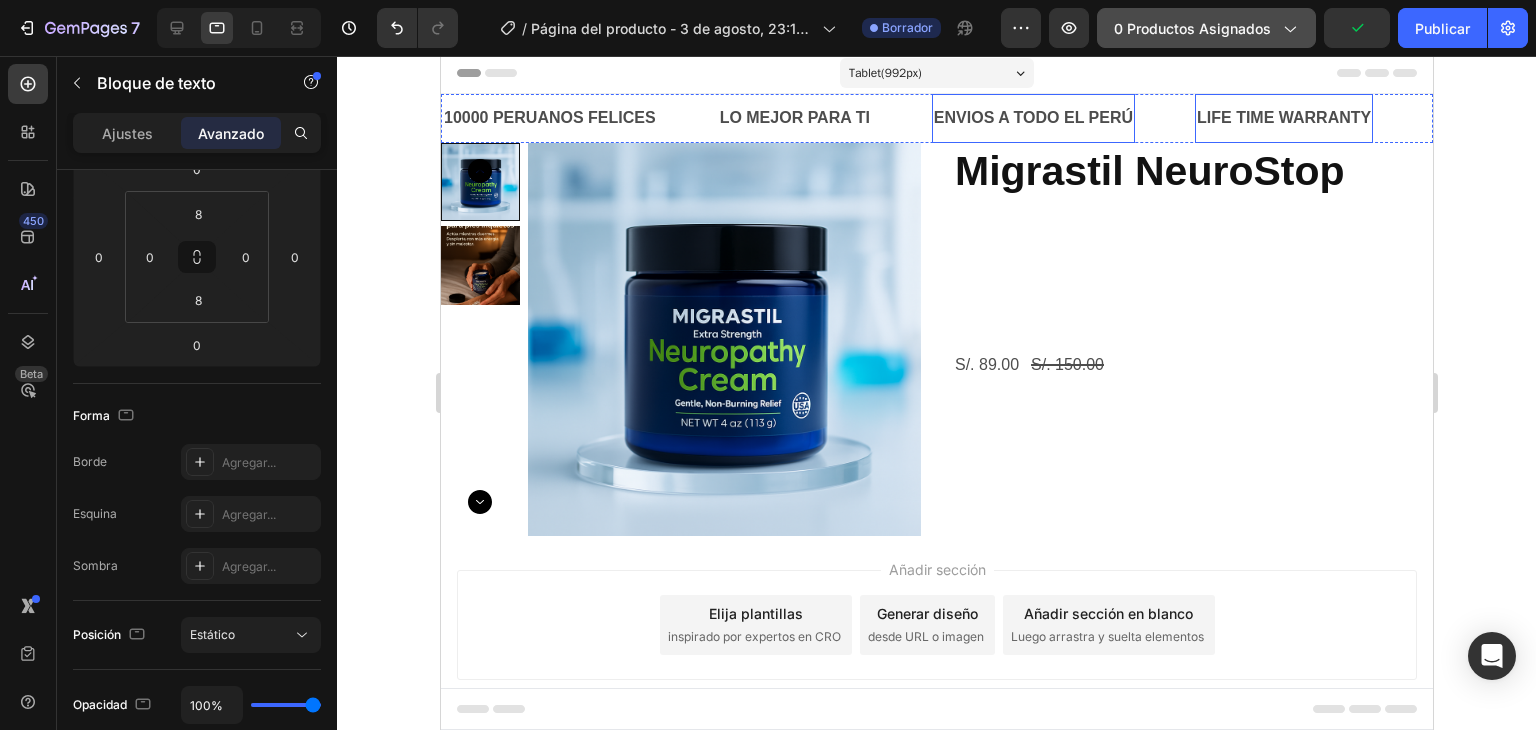 click on "LIFE TIME WARRANTY" at bounding box center (1283, 118) 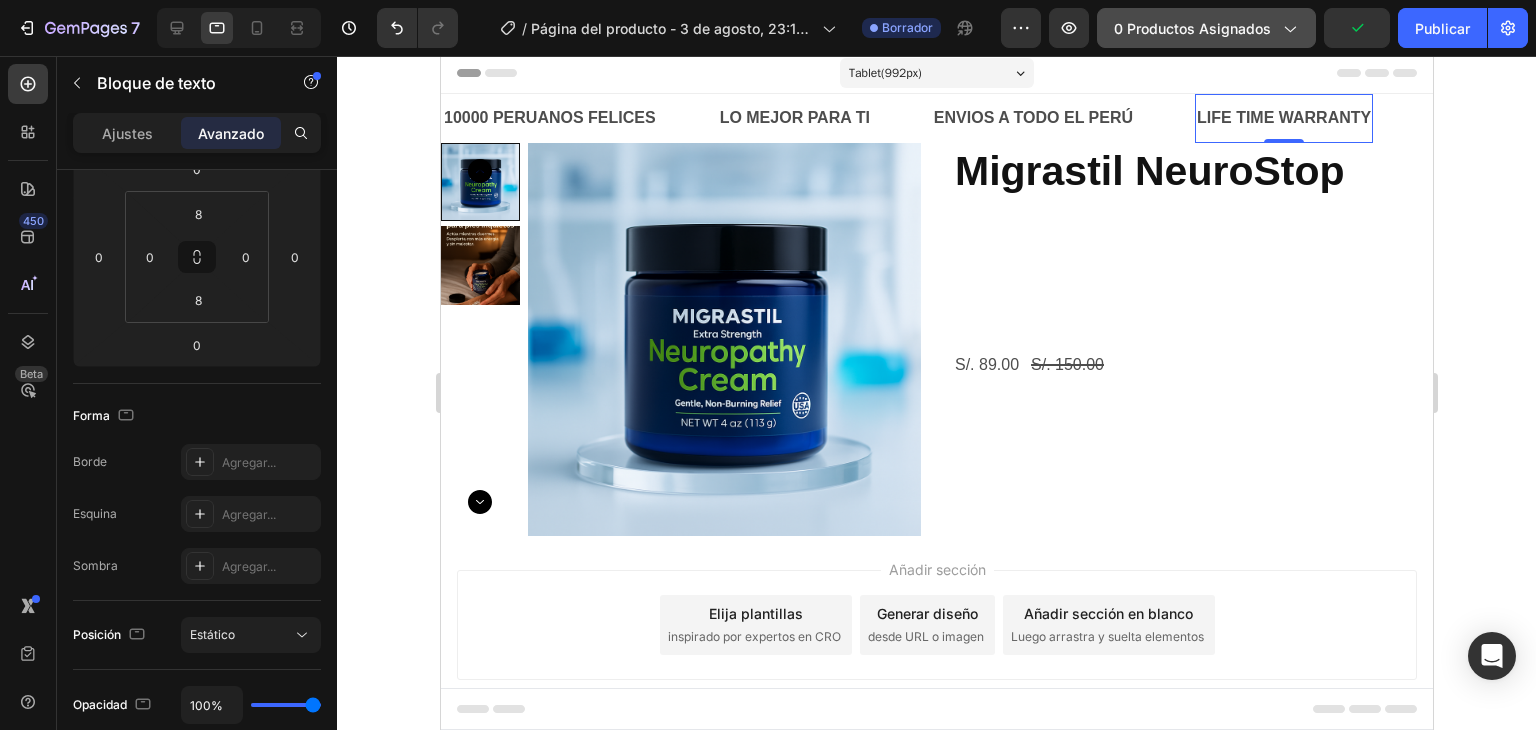click on "LIFE TIME WARRANTY" at bounding box center (1283, 118) 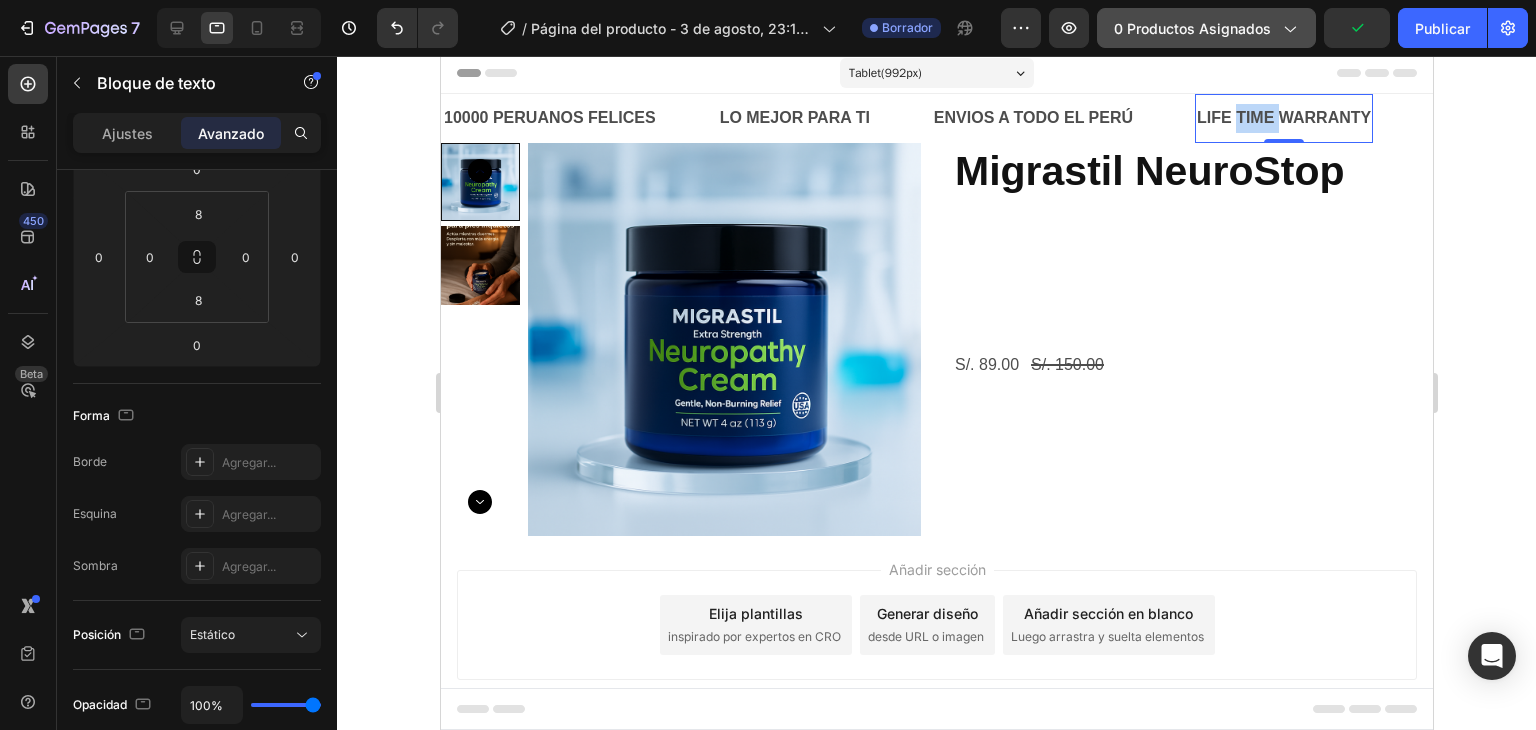 click on "LIFE TIME WARRANTY" at bounding box center (1283, 118) 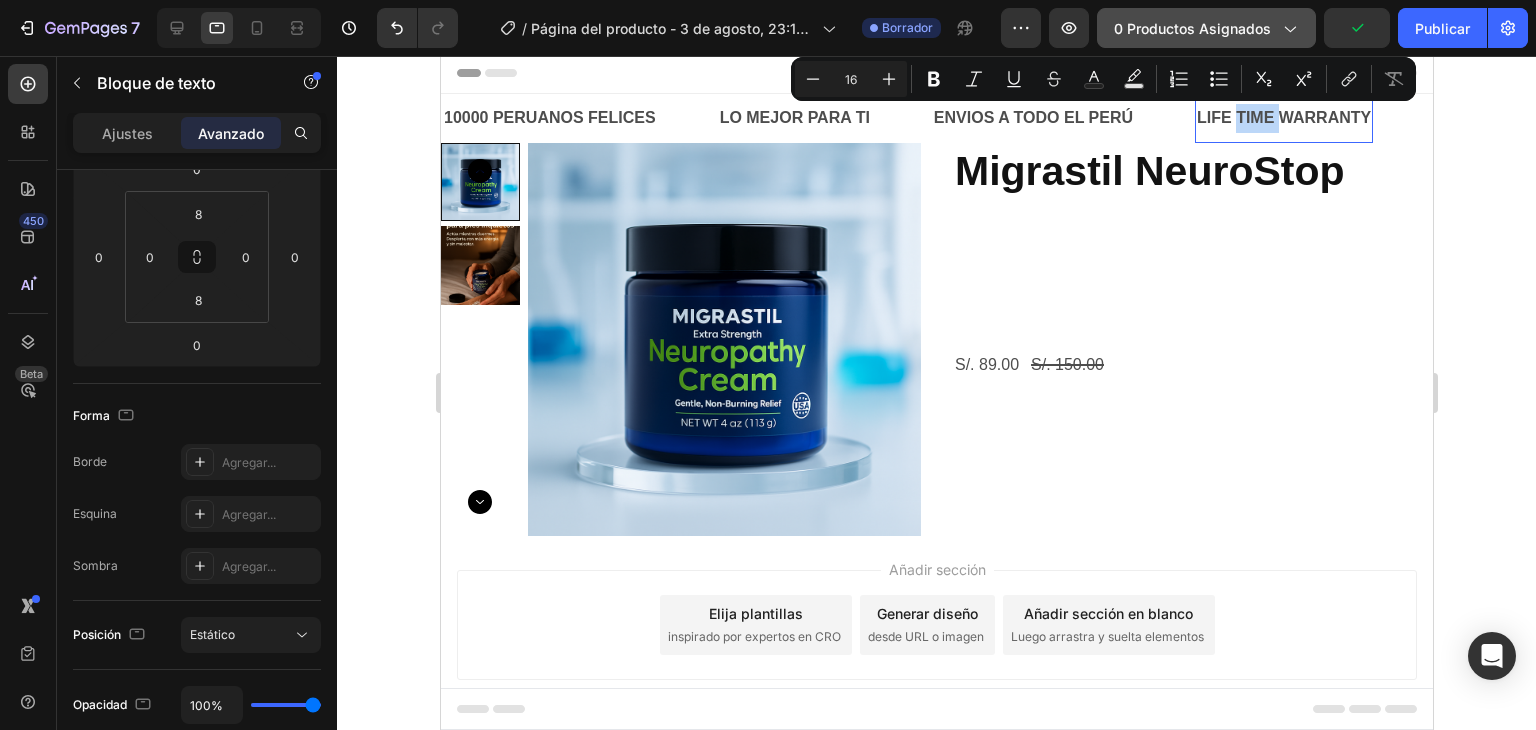 click on "LIFE TIME WARRANTY" at bounding box center (1283, 118) 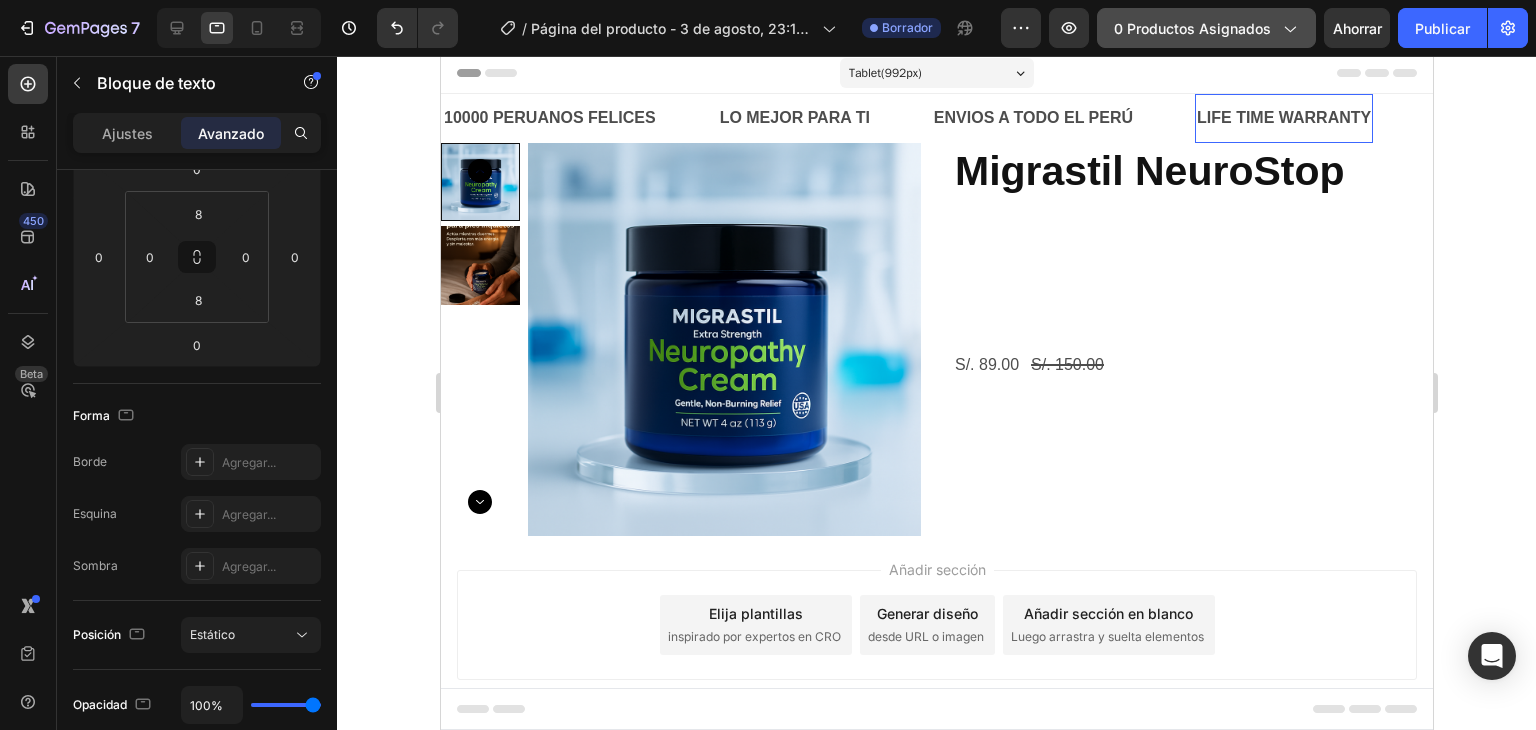 click on "LIFE TIME WARRANTY" at bounding box center [1283, 118] 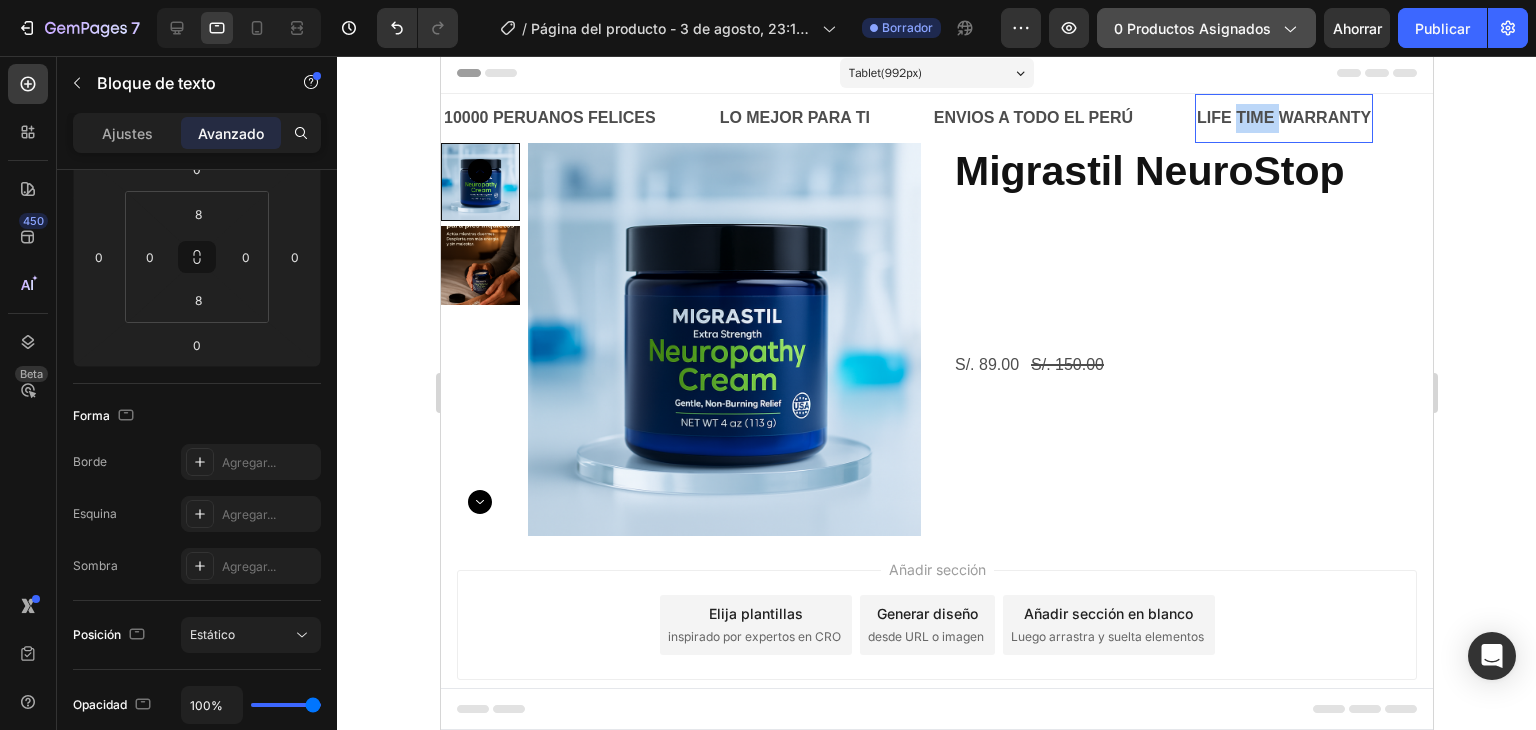 click on "LIFE TIME WARRANTY" at bounding box center (1283, 118) 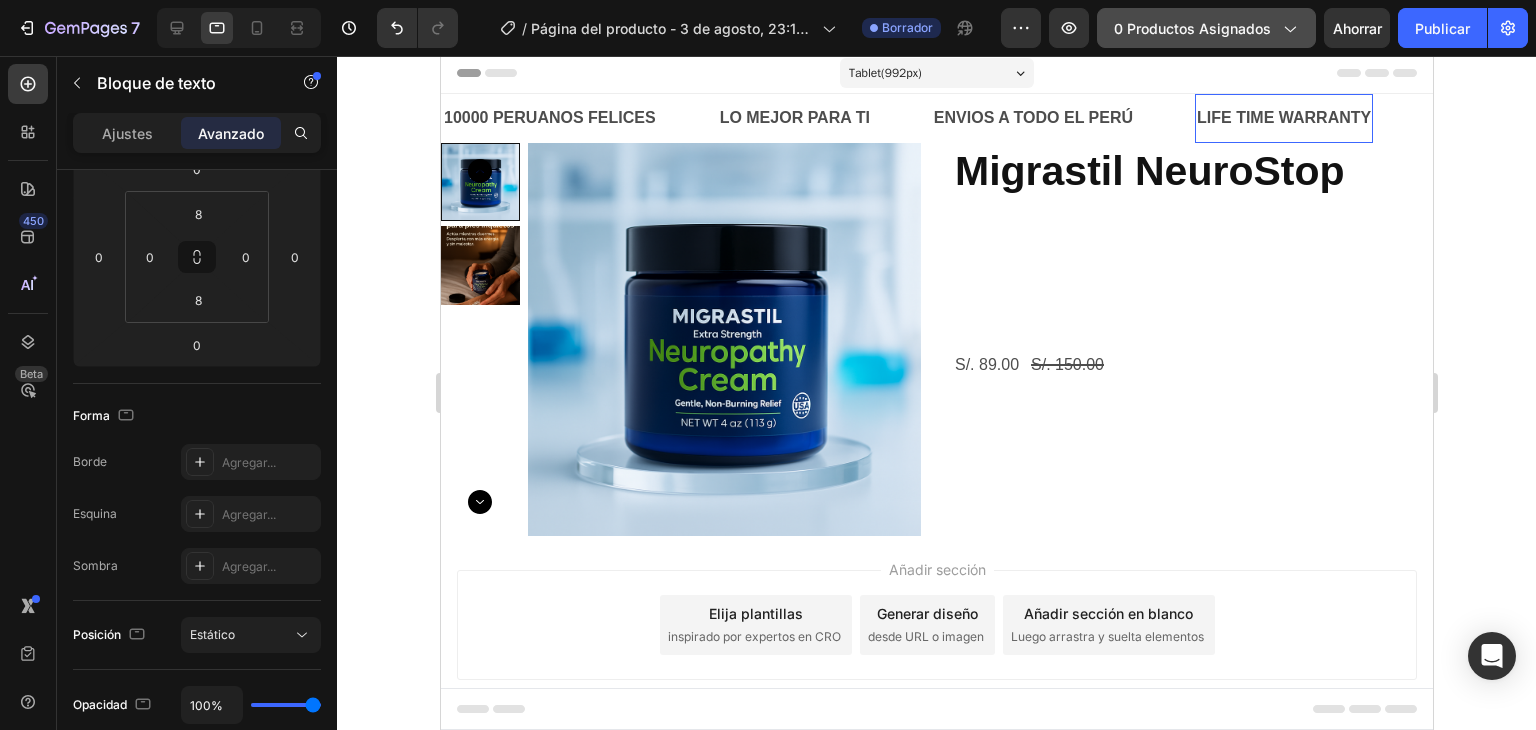 click on "LIFE TIME WARRANTY" at bounding box center [1283, 118] 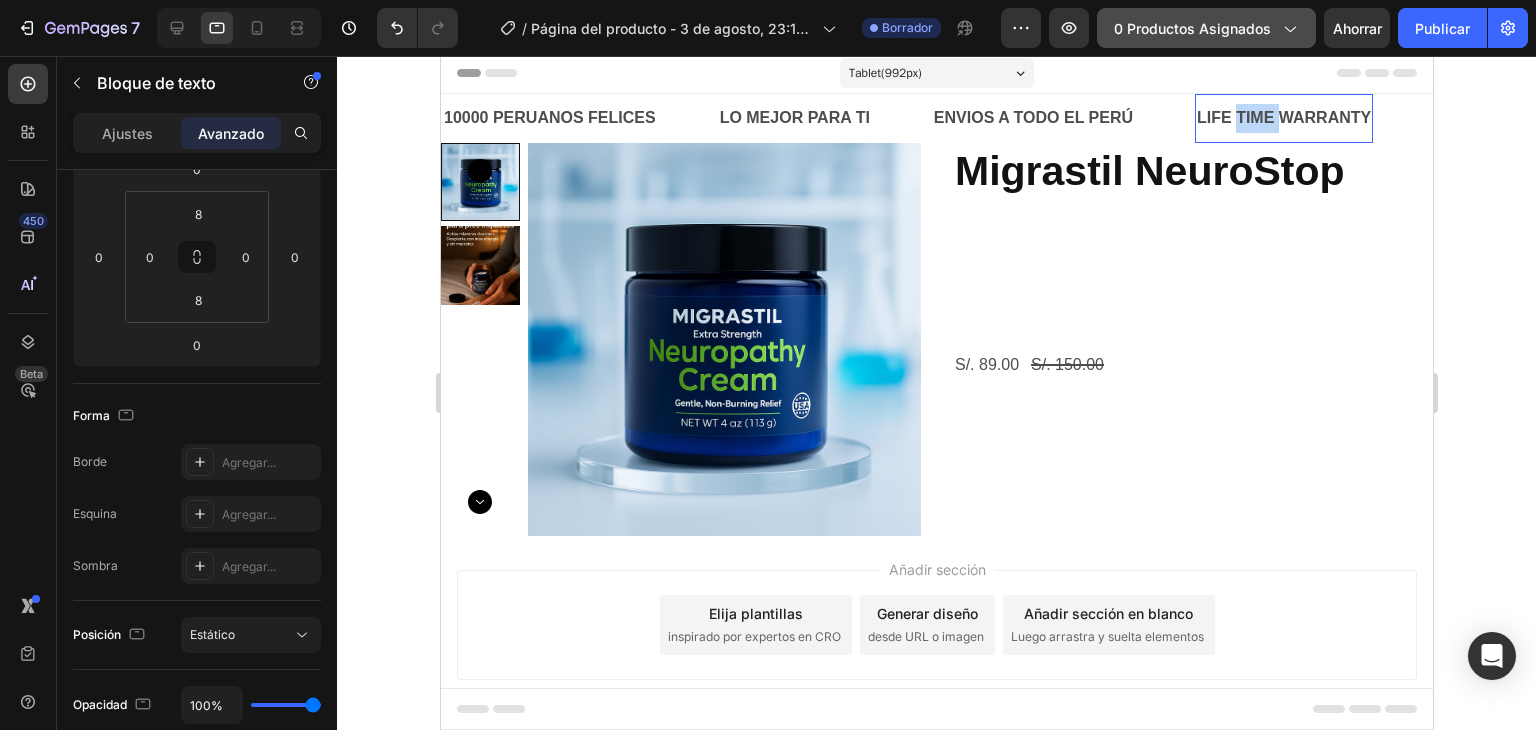 click on "LIFE TIME WARRANTY" at bounding box center (1283, 118) 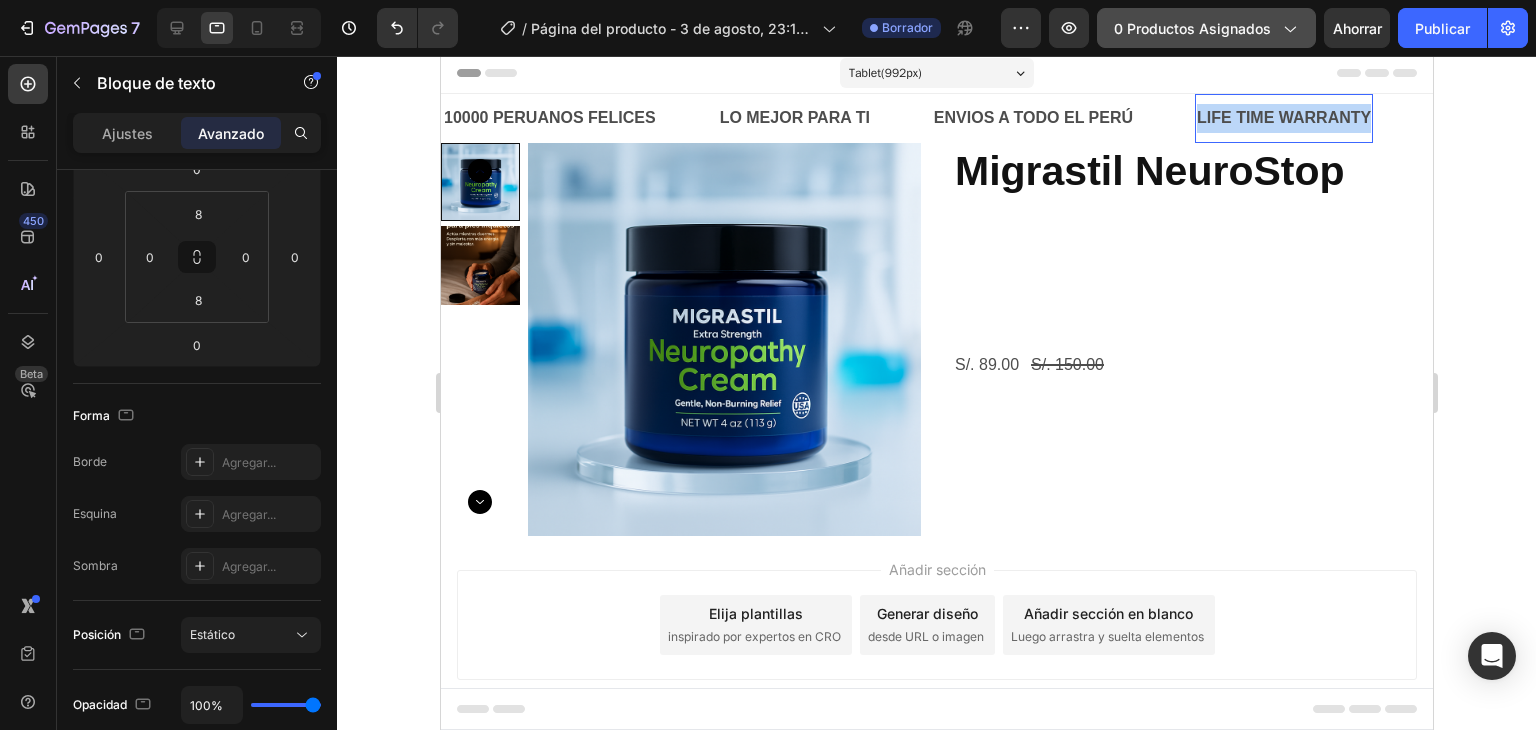 click on "LIFE TIME WARRANTY" at bounding box center [1283, 118] 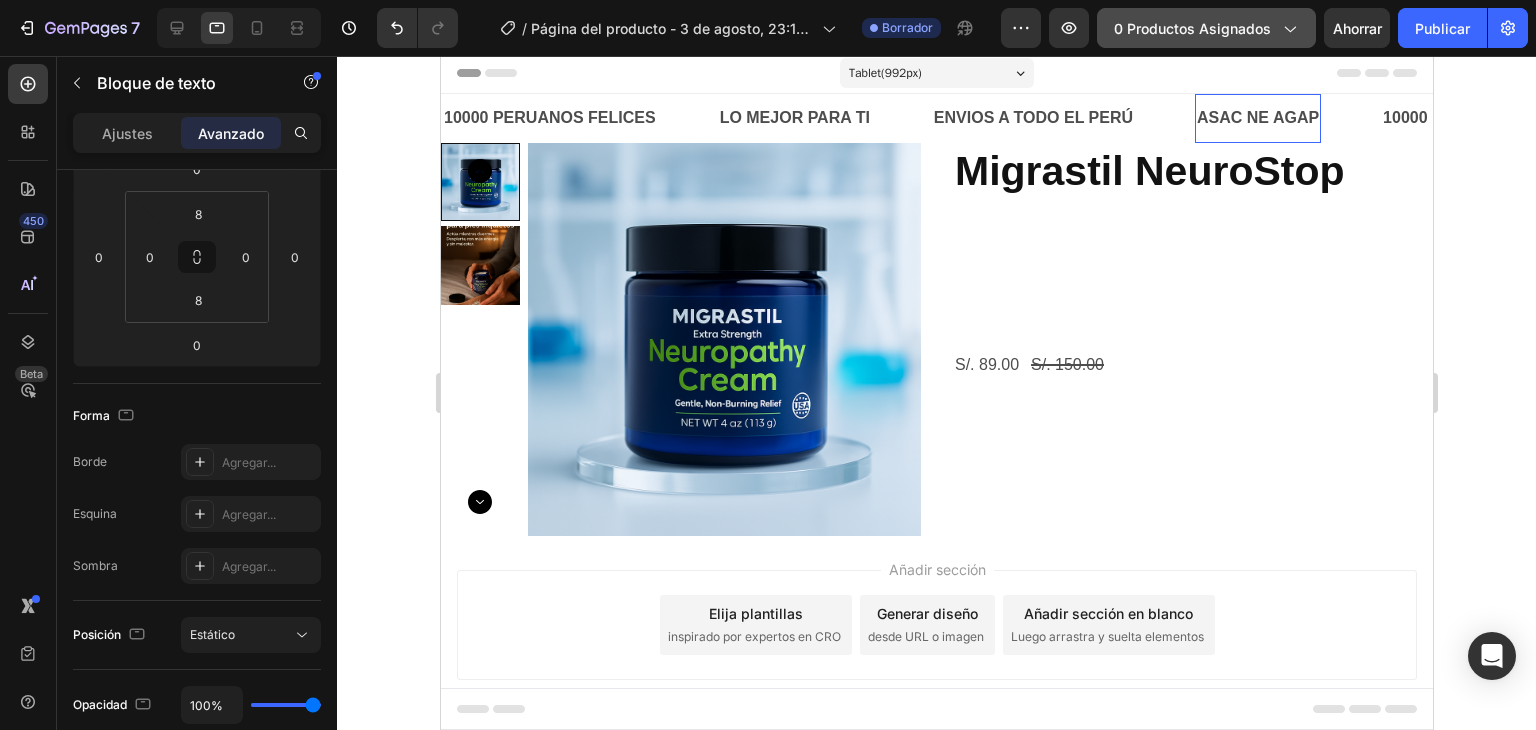 click on "ASAC NE AGAP" at bounding box center [1257, 118] 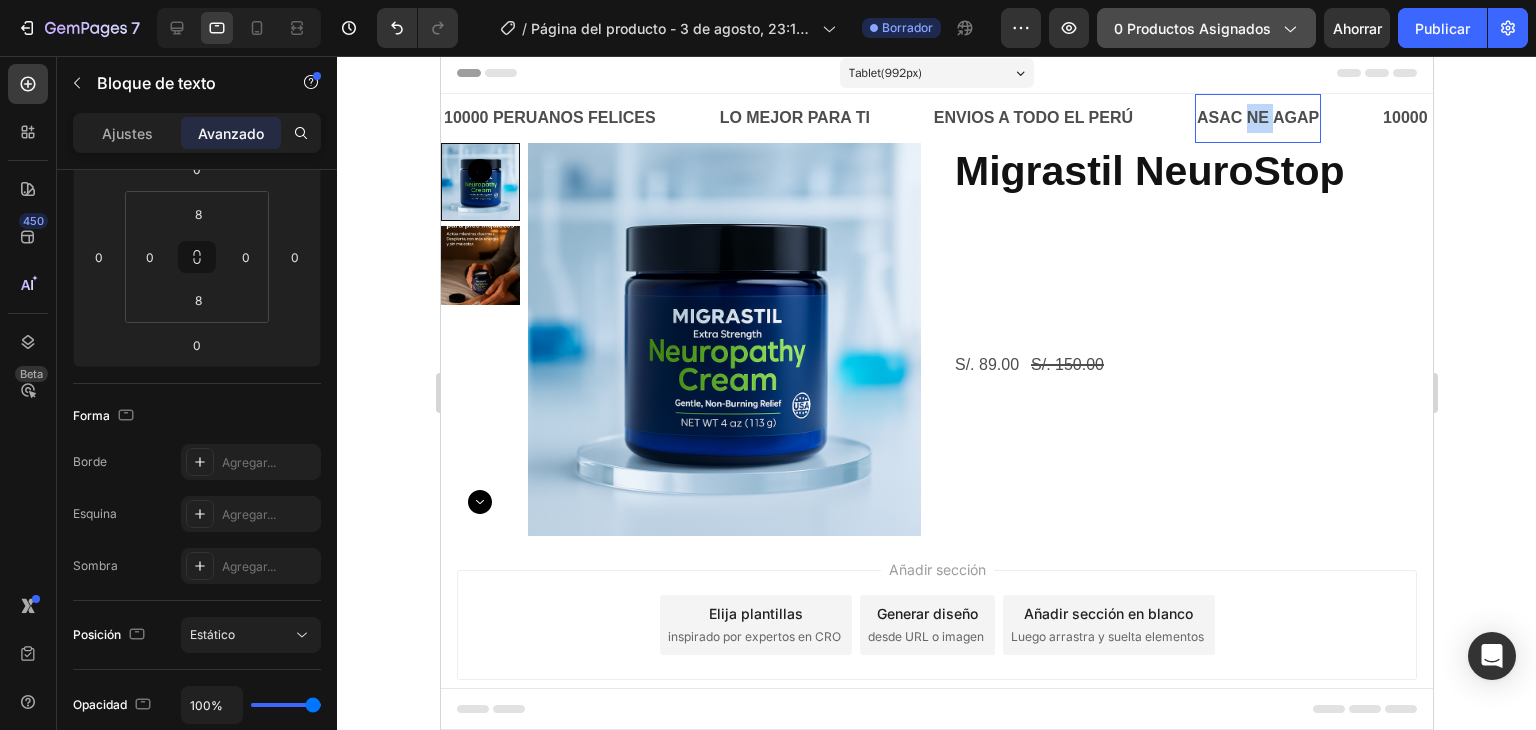 click on "ASAC NE AGAP" at bounding box center (1257, 118) 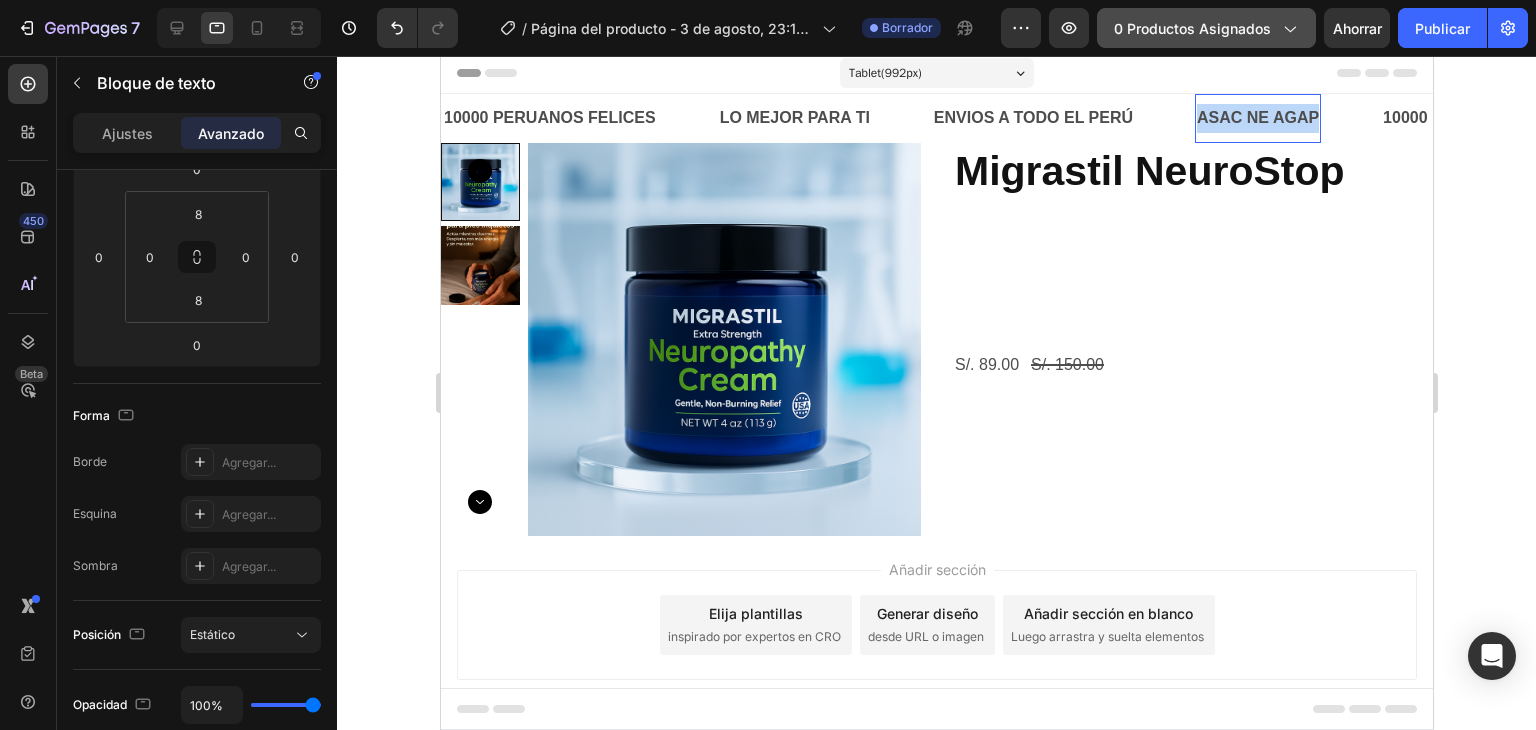 click on "ASAC NE AGAP" at bounding box center (1257, 118) 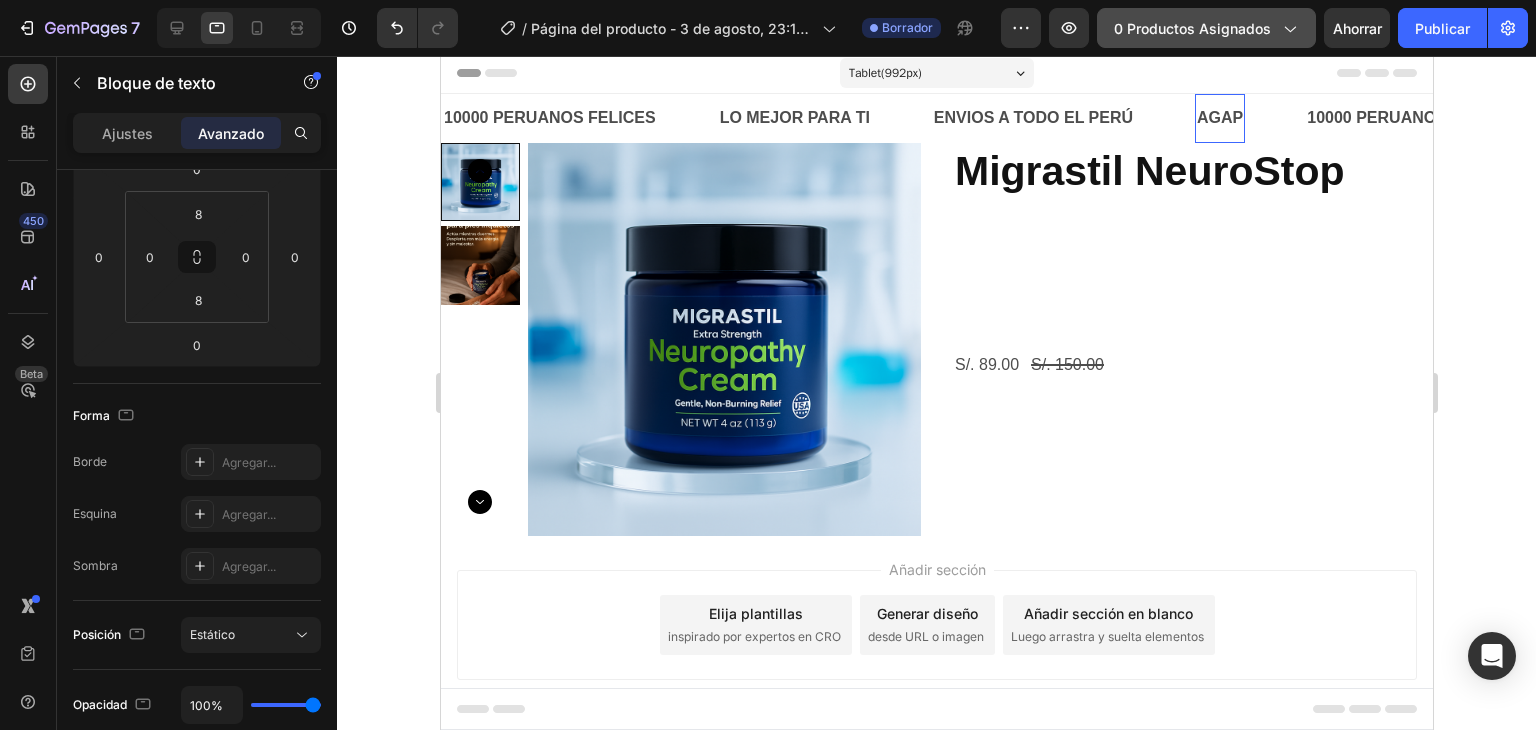 click on "AGAP" at bounding box center (1219, 118) 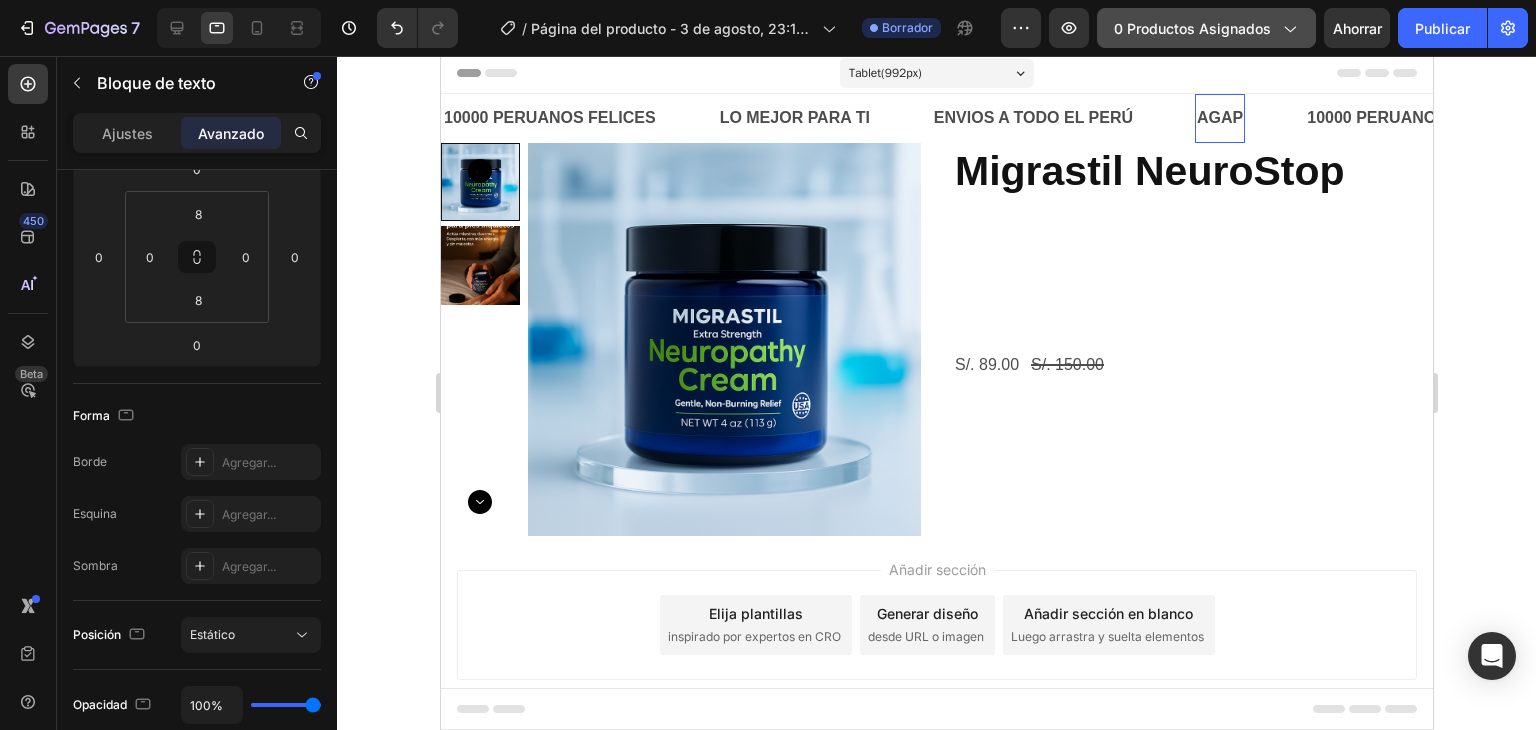 click on "AGAP" at bounding box center (1219, 118) 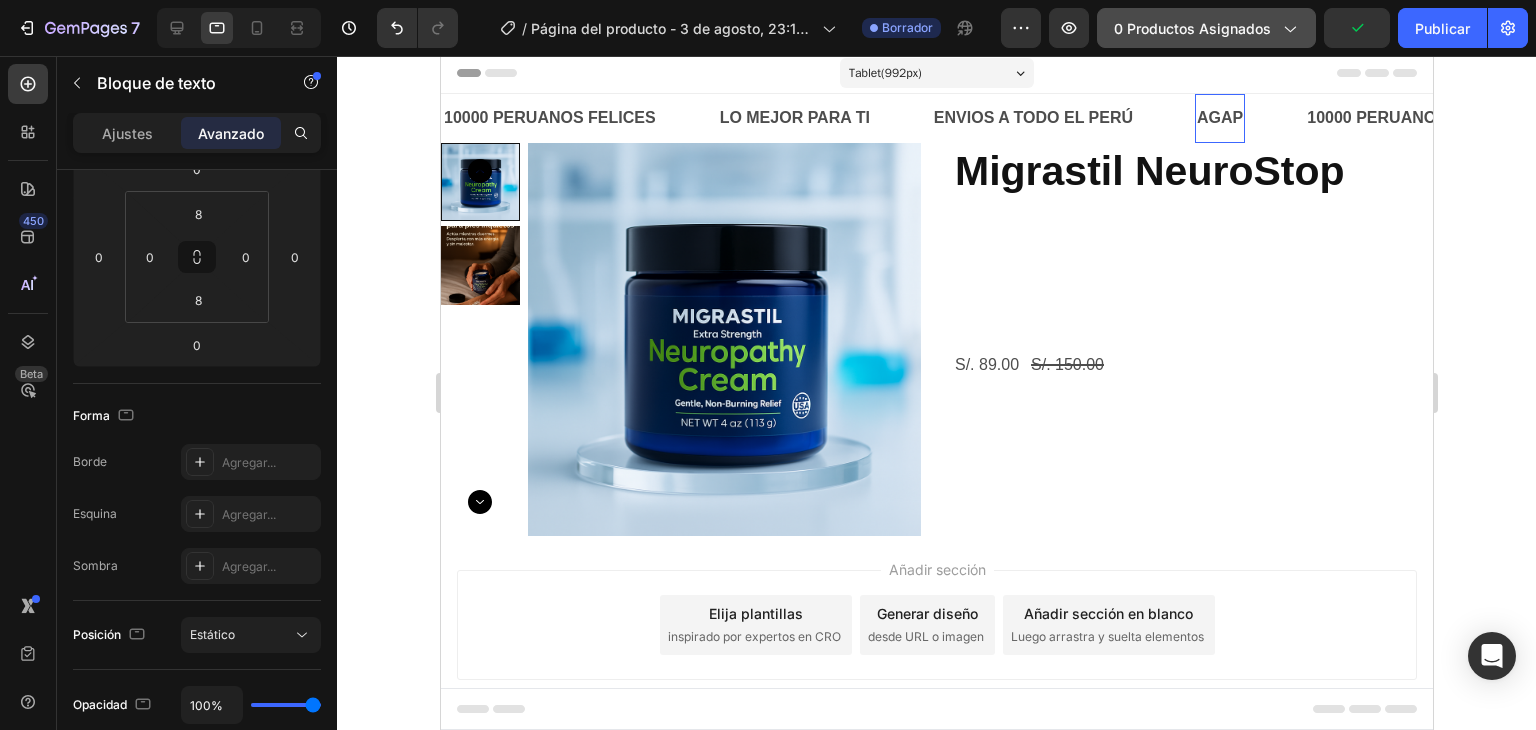 click on "AGAP" at bounding box center (1219, 118) 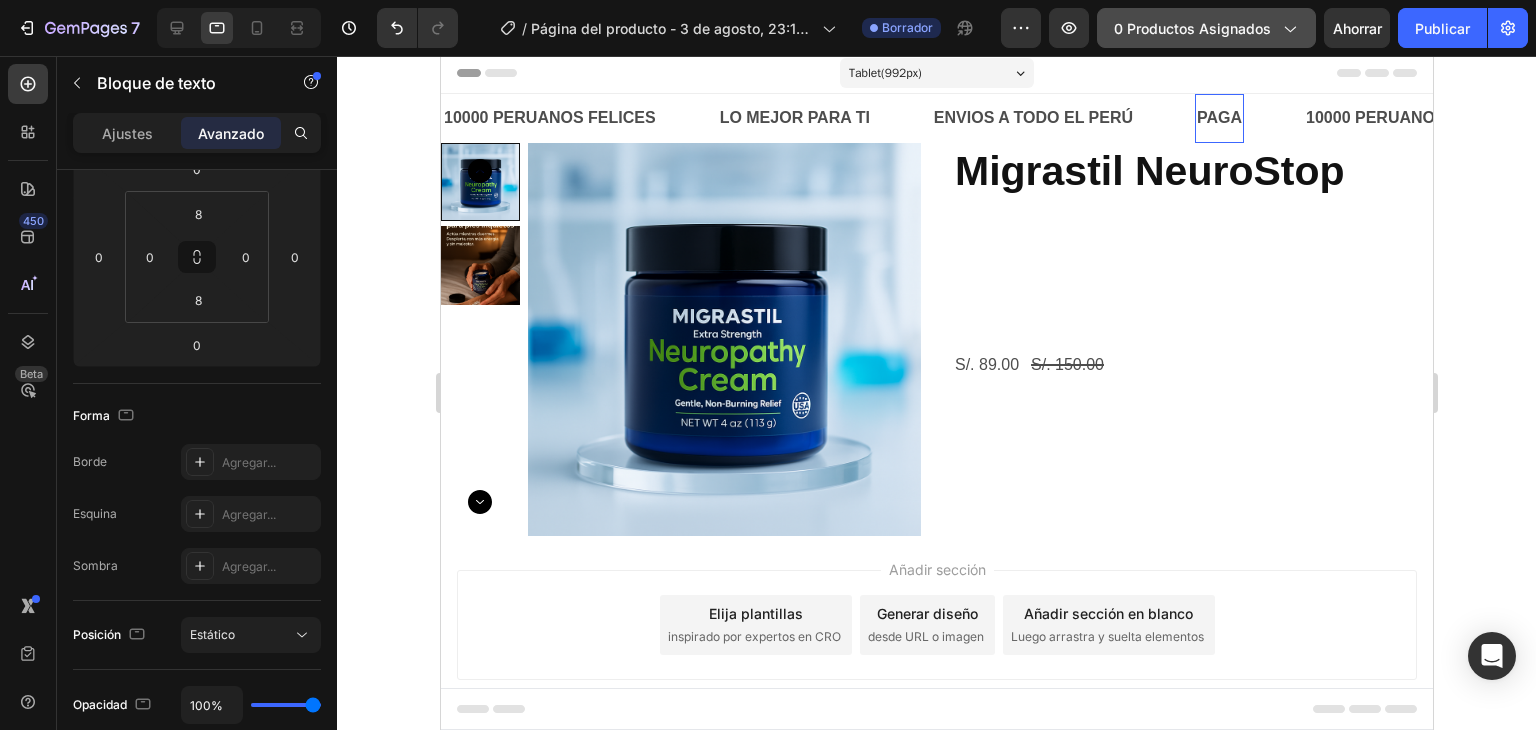 click on "PAGA" at bounding box center (1218, 118) 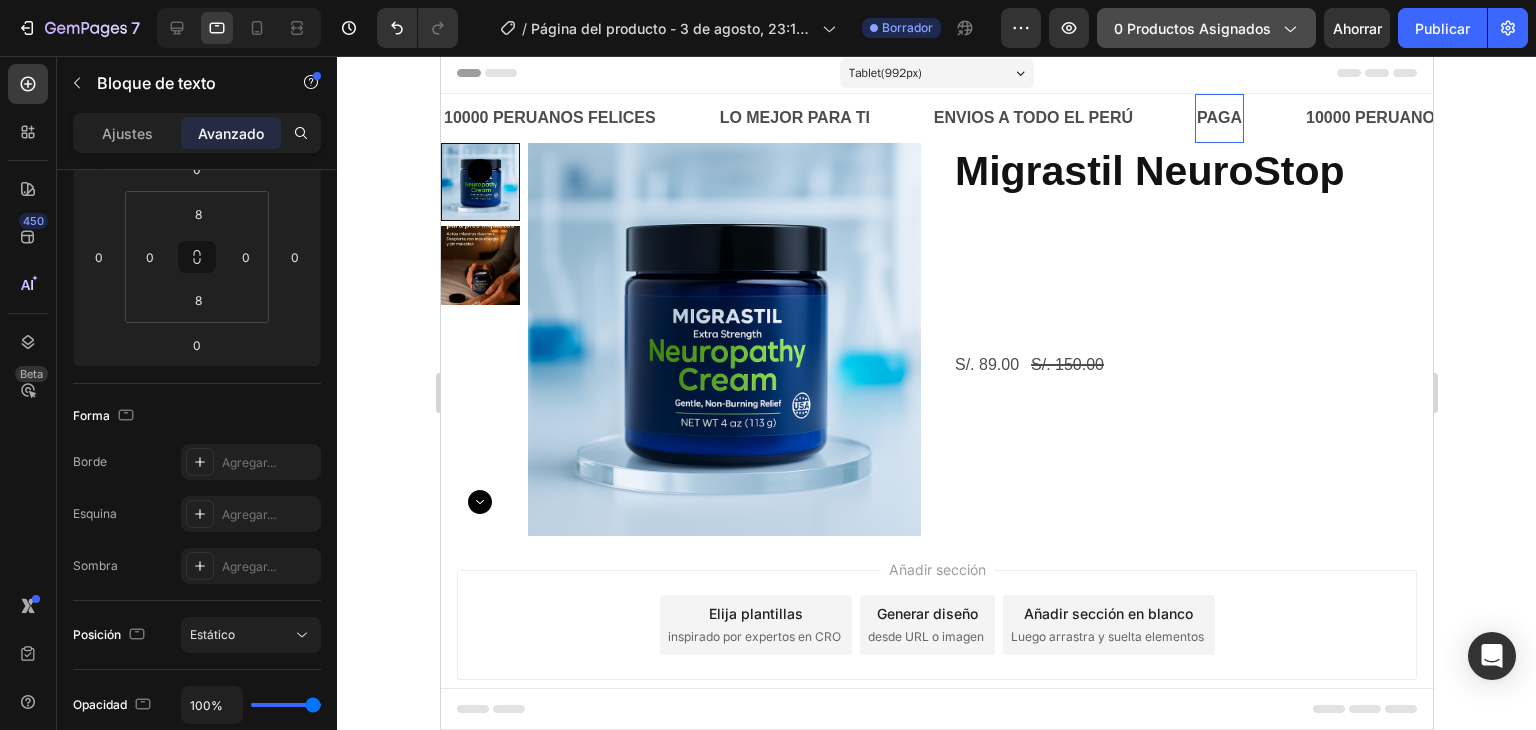 click on "PAGA" at bounding box center (1218, 118) 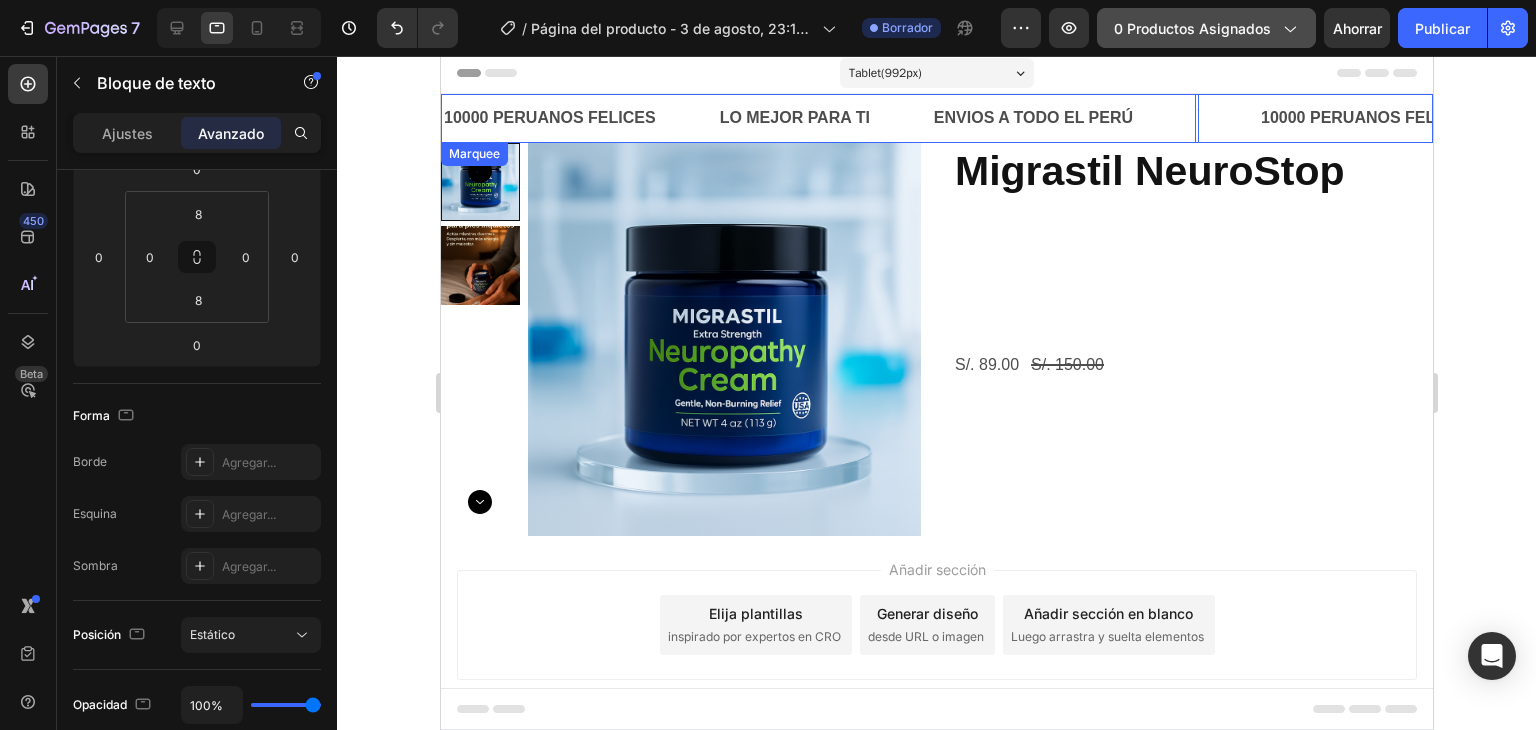click on "Text Block   0" at bounding box center [1226, 118] 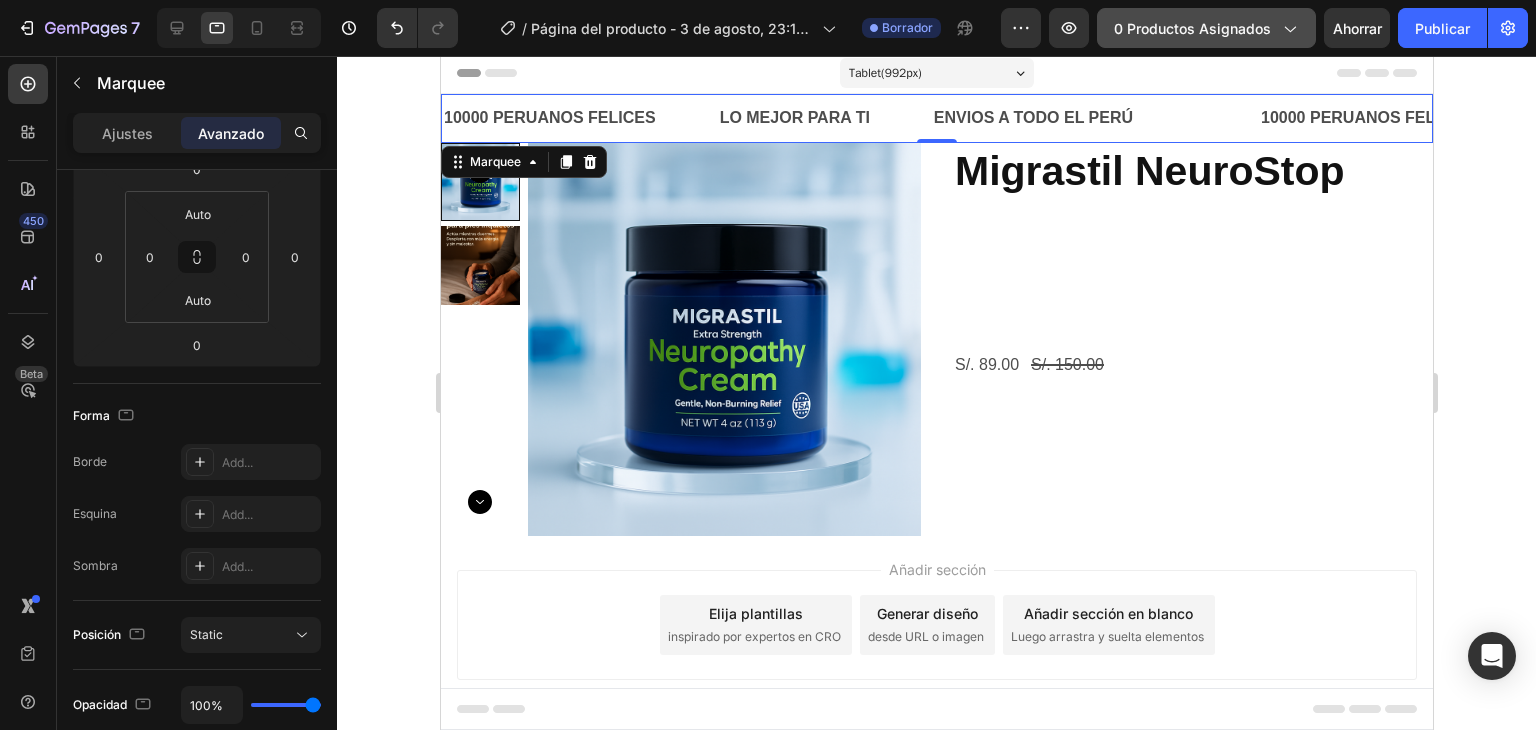 scroll, scrollTop: 0, scrollLeft: 0, axis: both 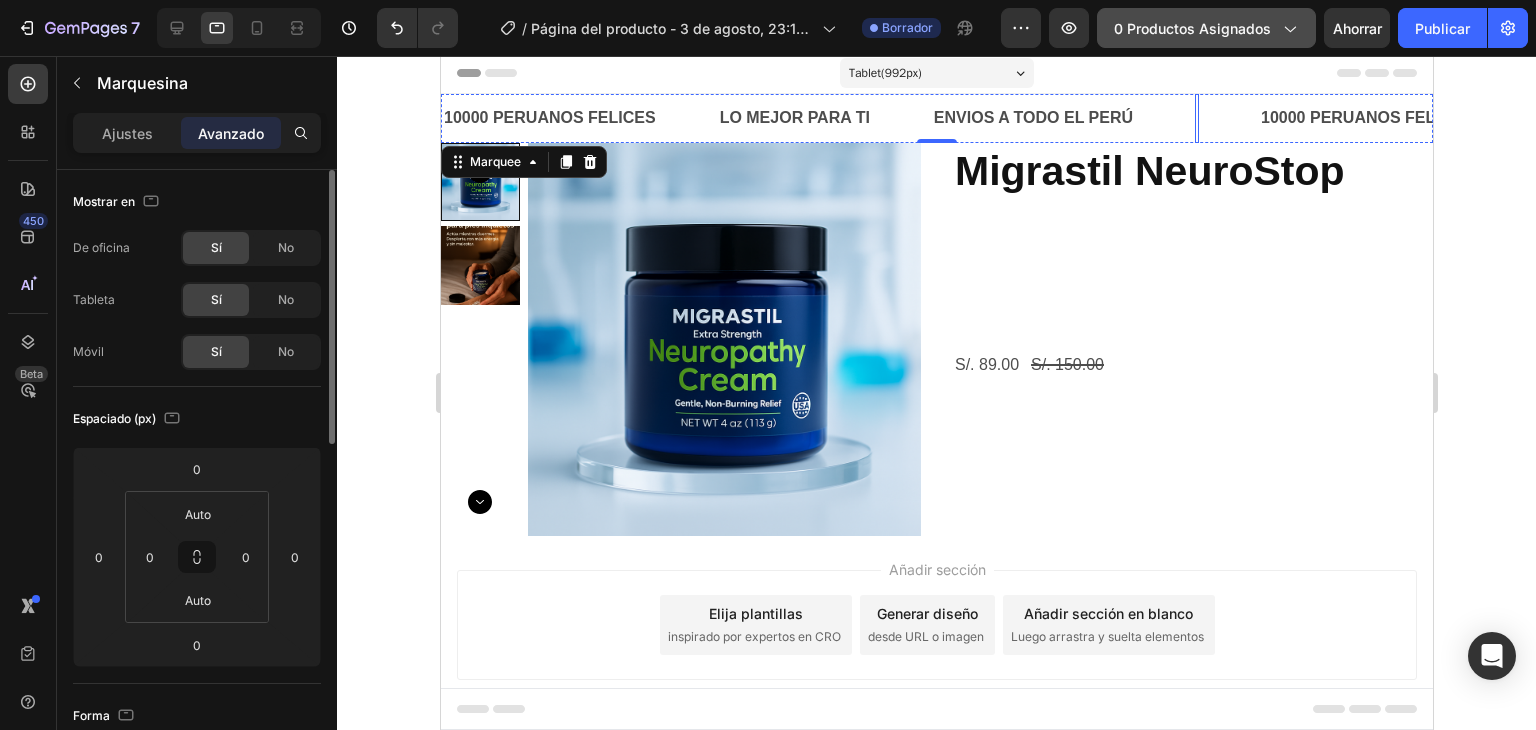 click at bounding box center [1196, 118] 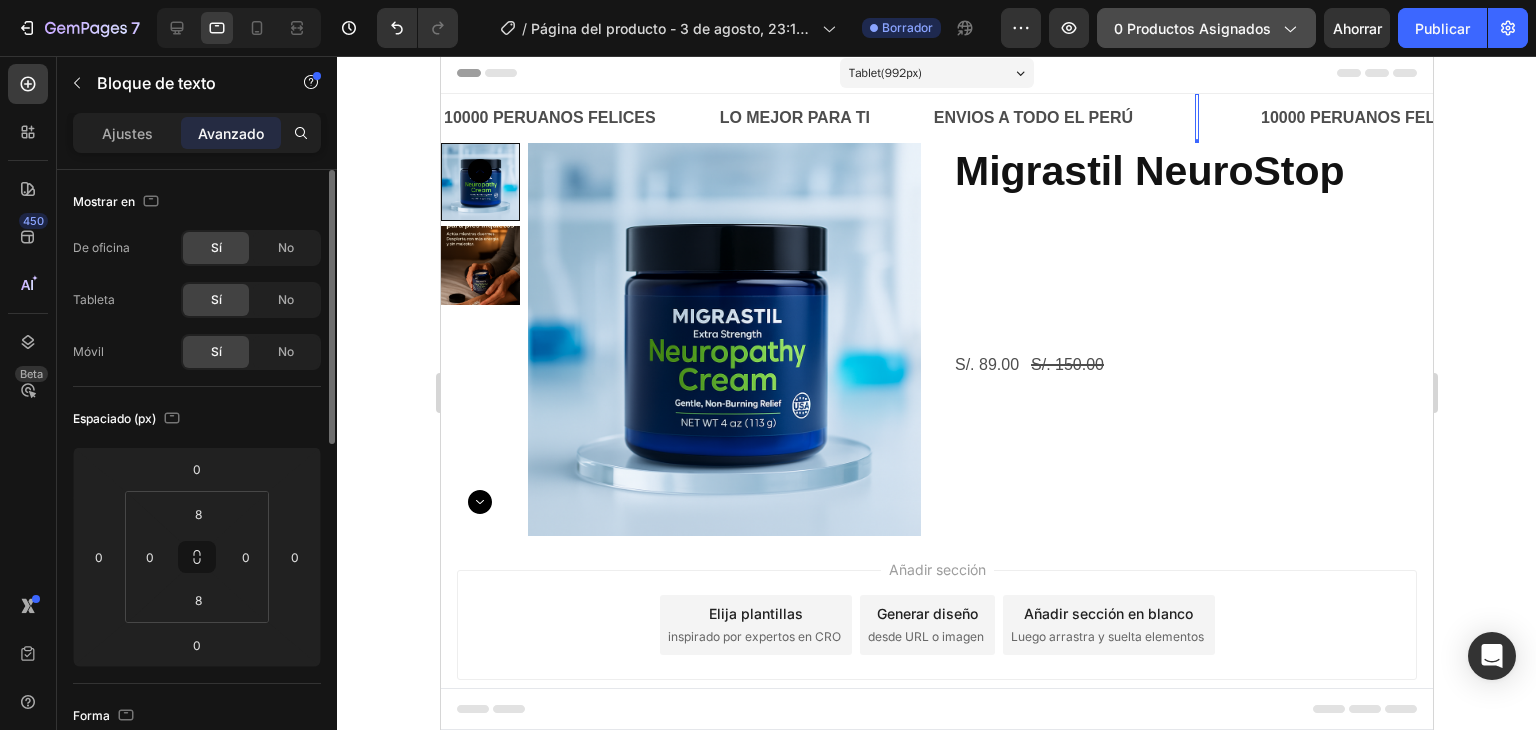 click at bounding box center [1196, 118] 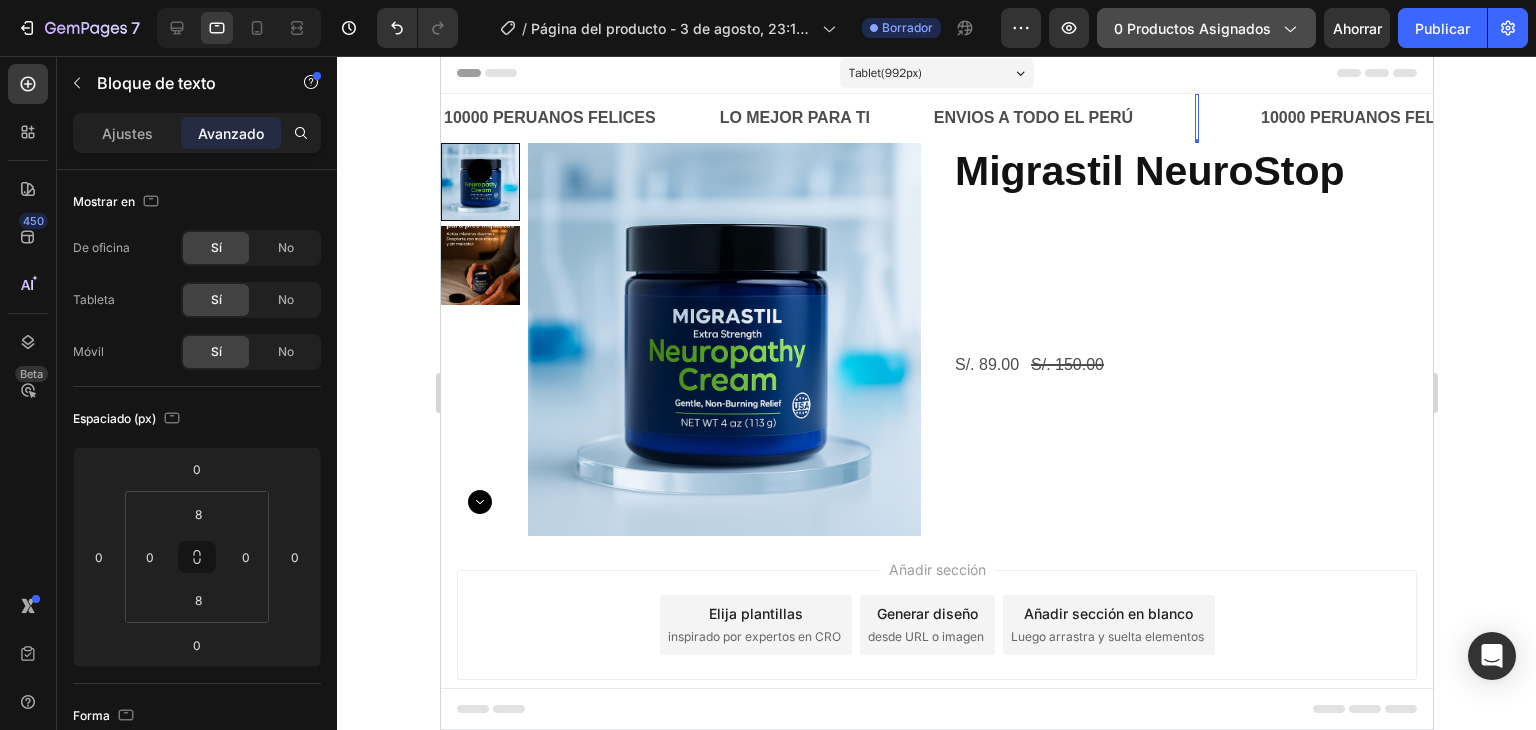 click at bounding box center [1196, 118] 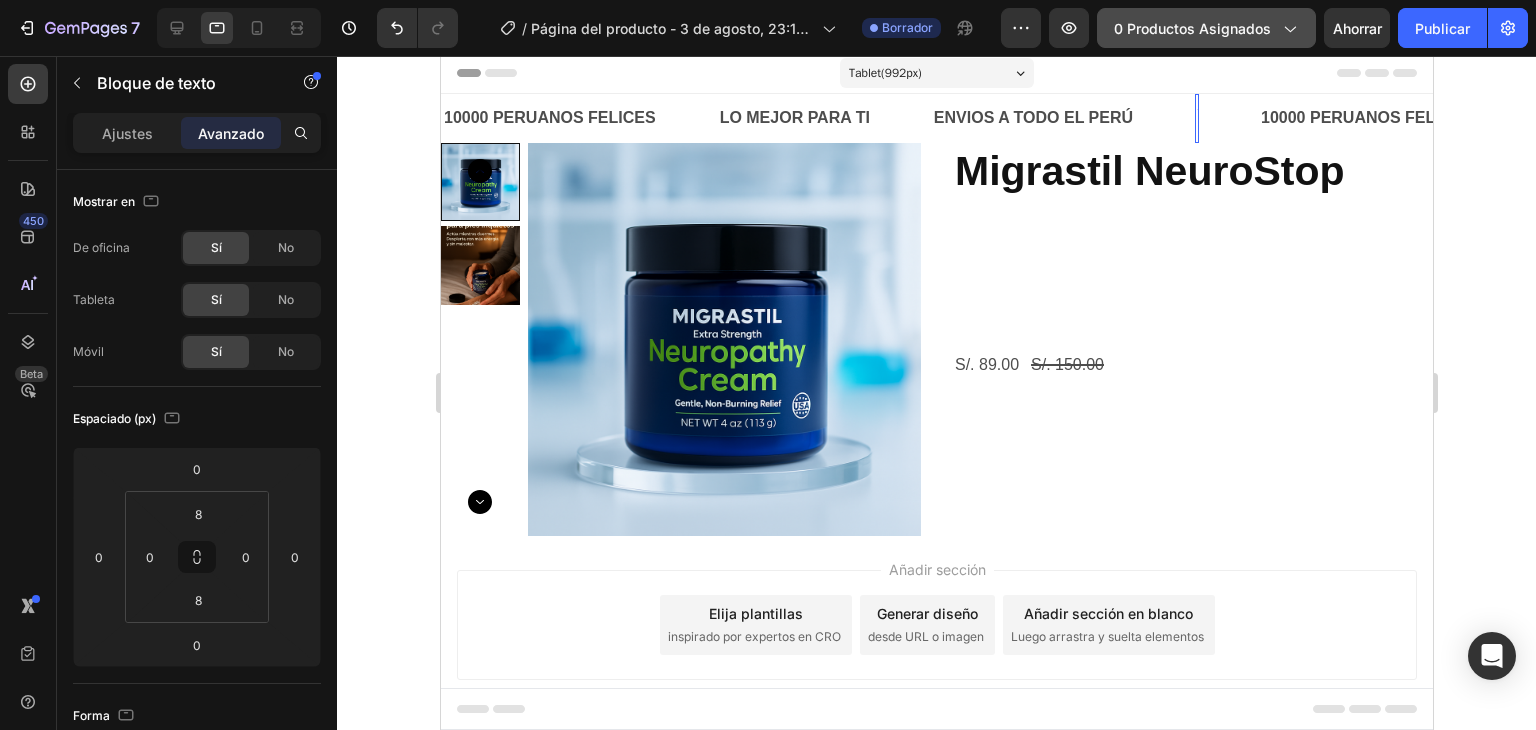click at bounding box center [1196, 118] 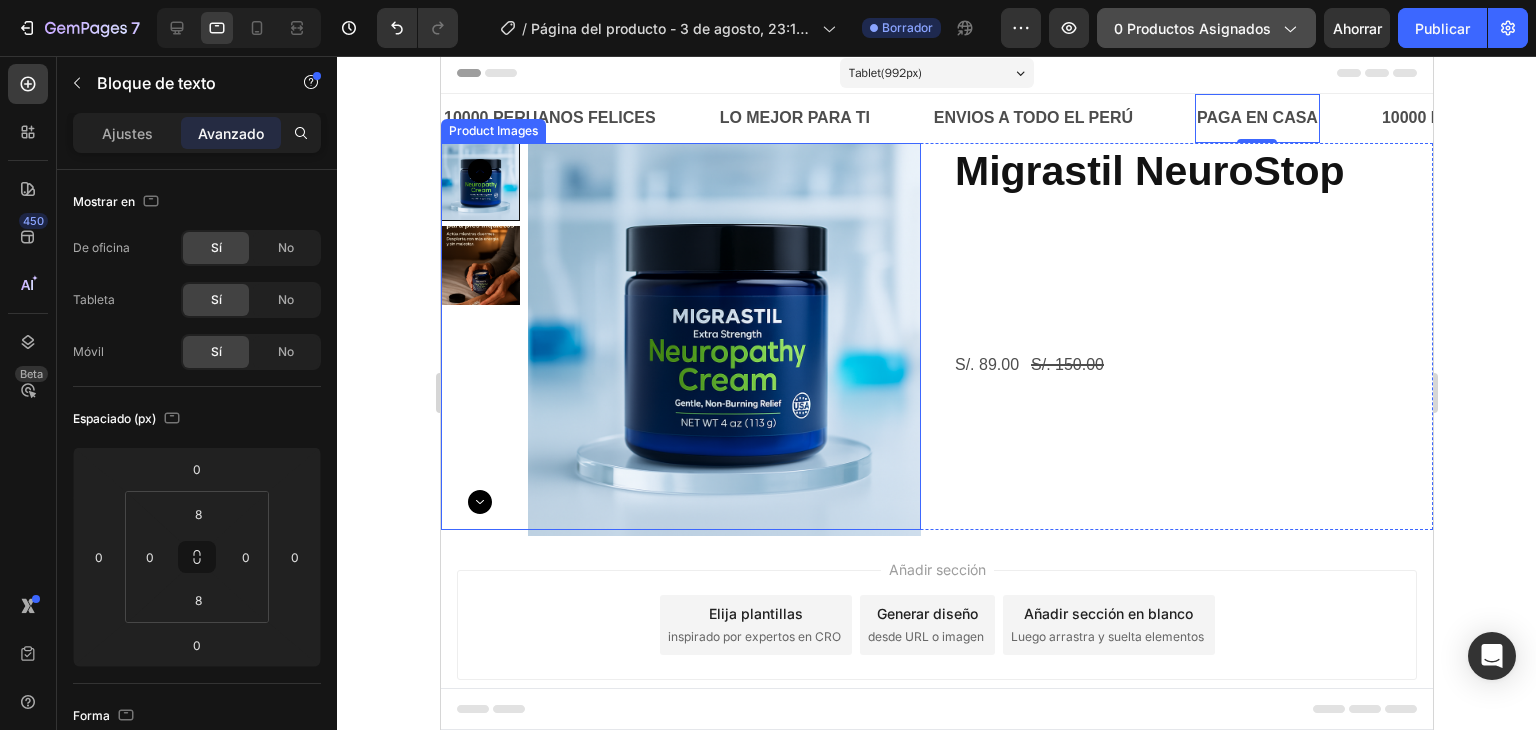click 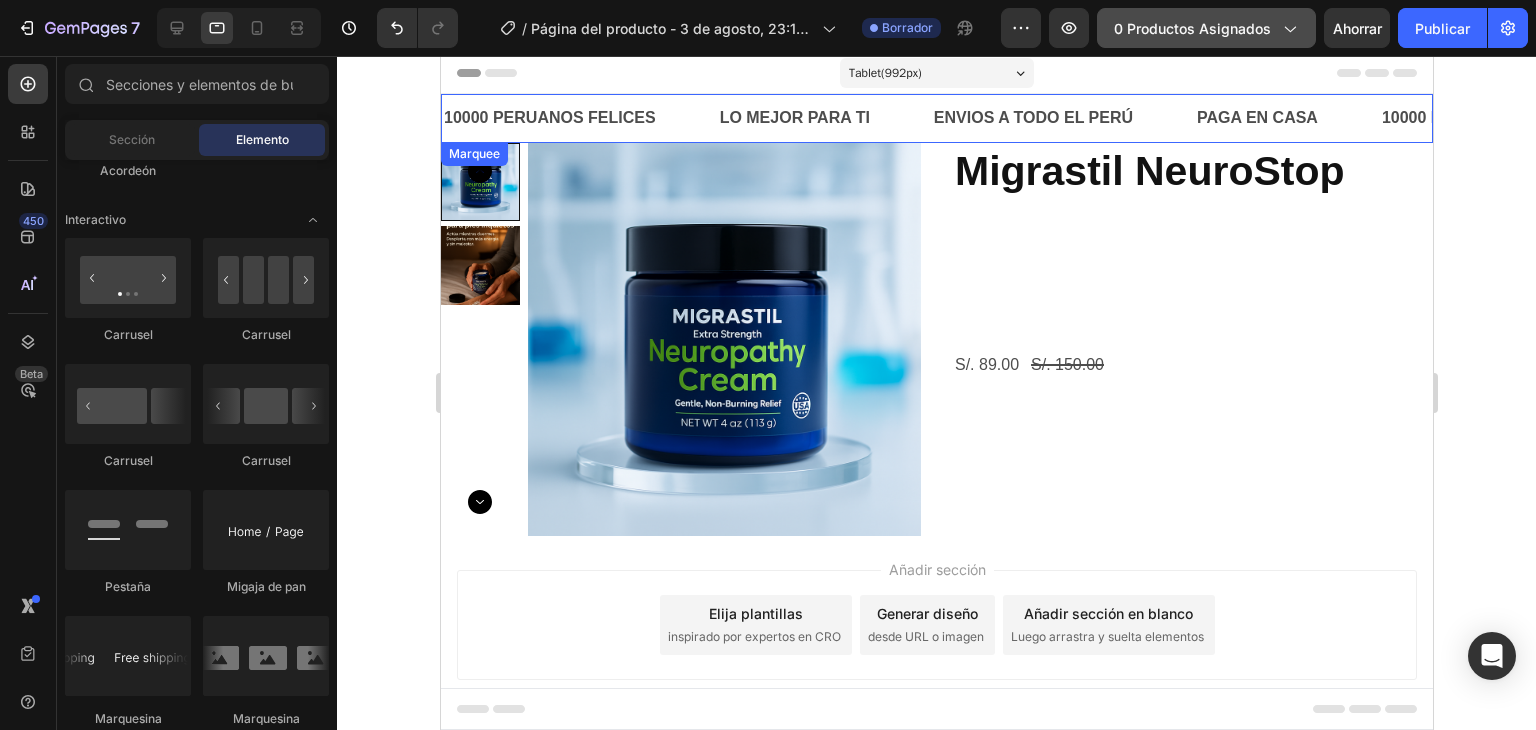 click on "10000 PERUANOS FELICES Text Block" at bounding box center (579, 118) 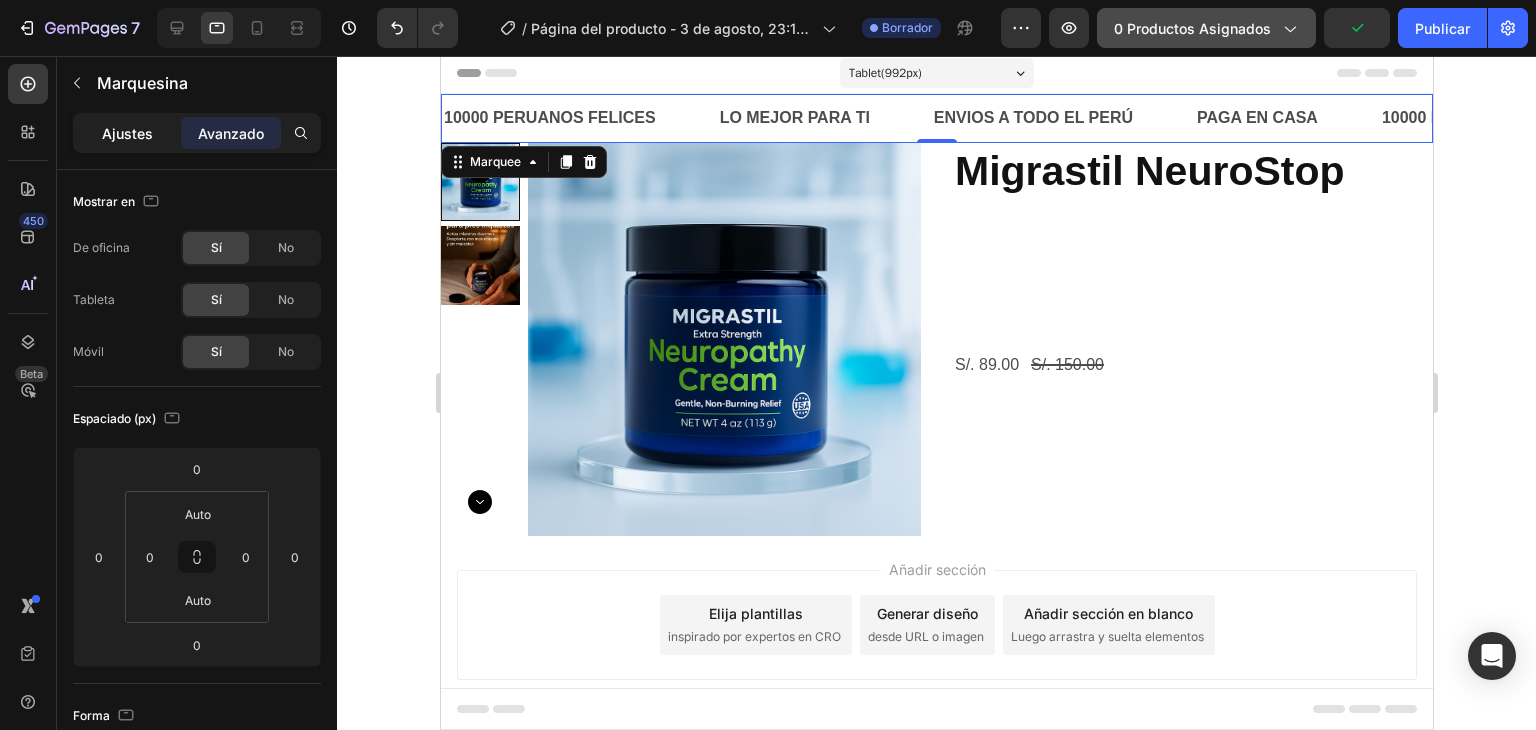 click on "Ajustes" at bounding box center (127, 133) 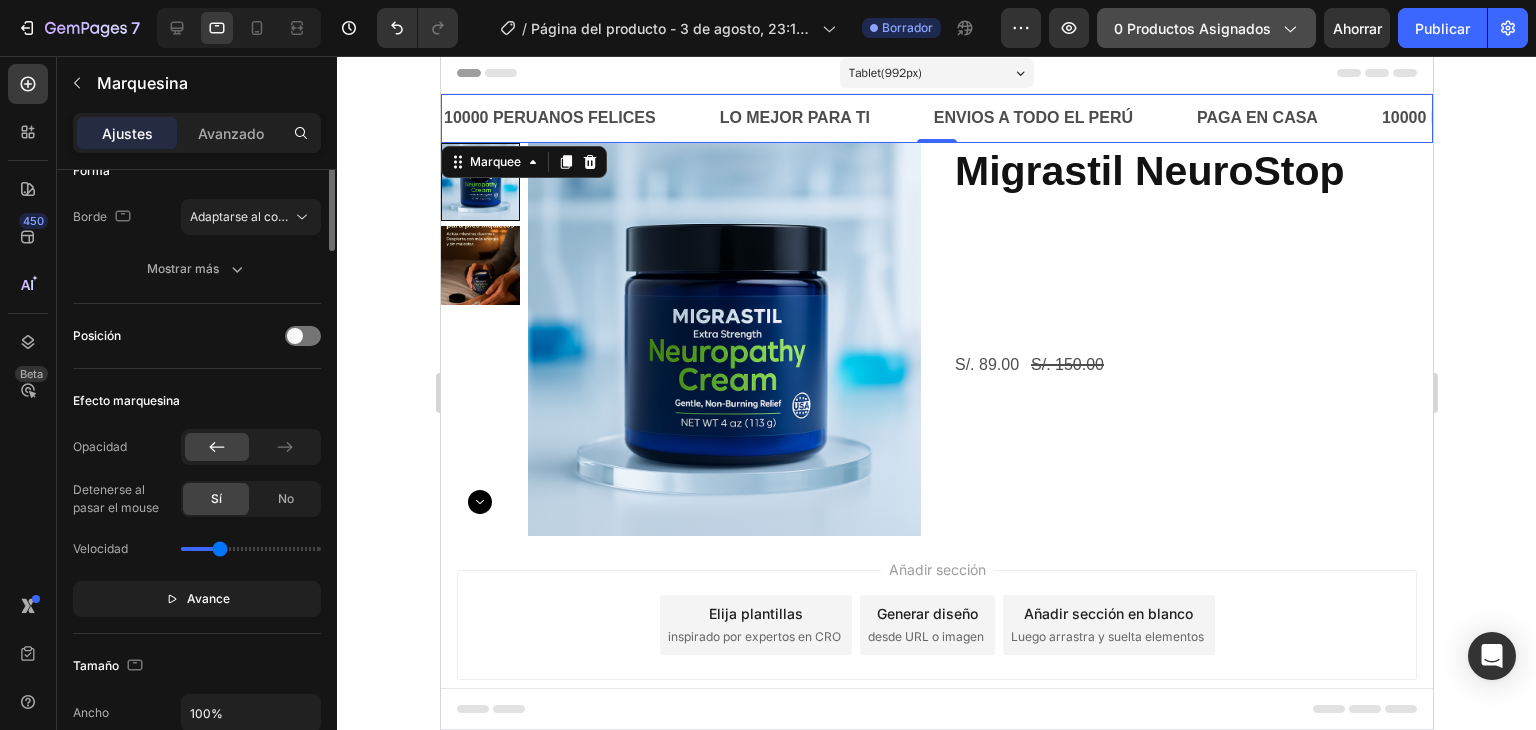 scroll, scrollTop: 0, scrollLeft: 0, axis: both 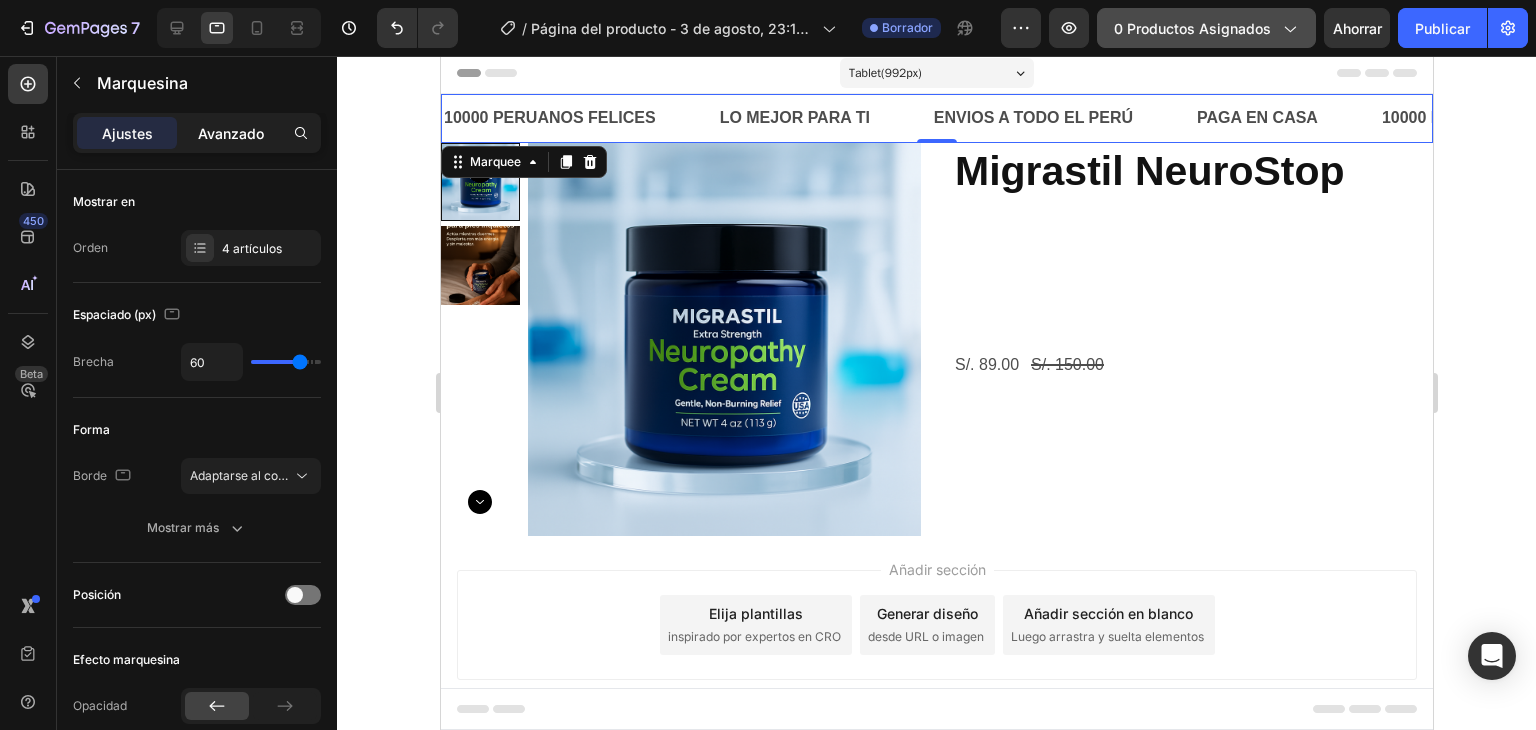 click on "Avanzado" at bounding box center (231, 133) 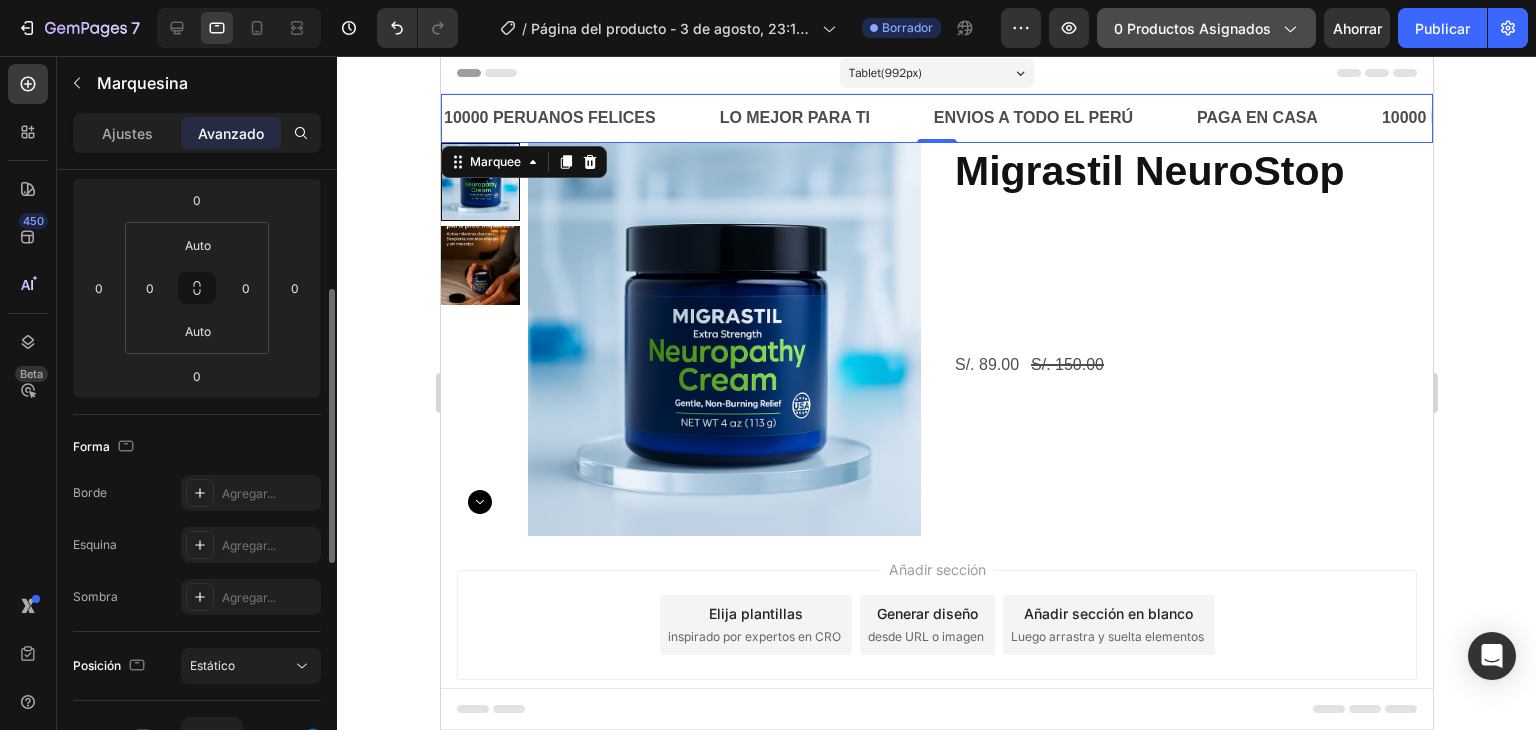 scroll, scrollTop: 0, scrollLeft: 0, axis: both 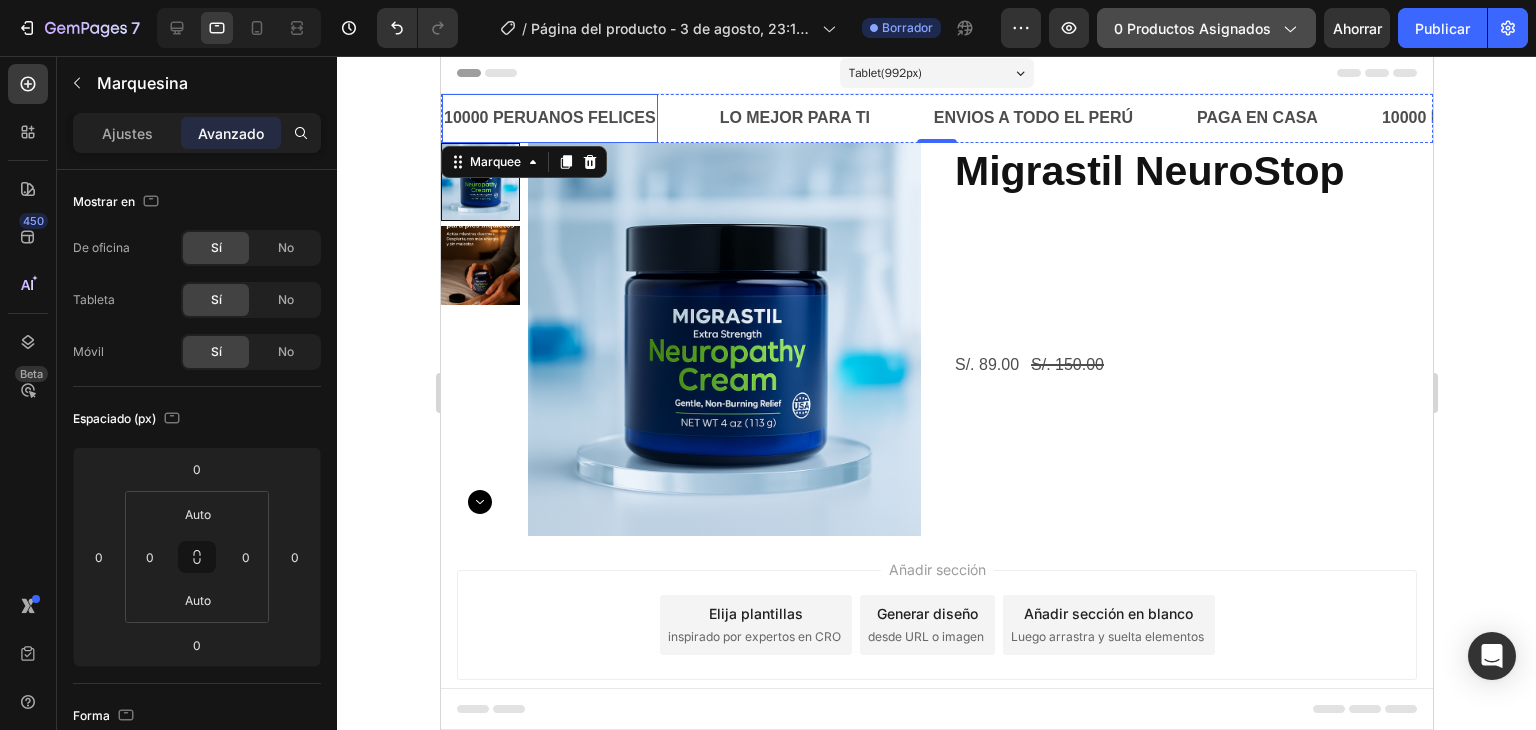 click on "10000 PERUANOS FELICES" at bounding box center [549, 118] 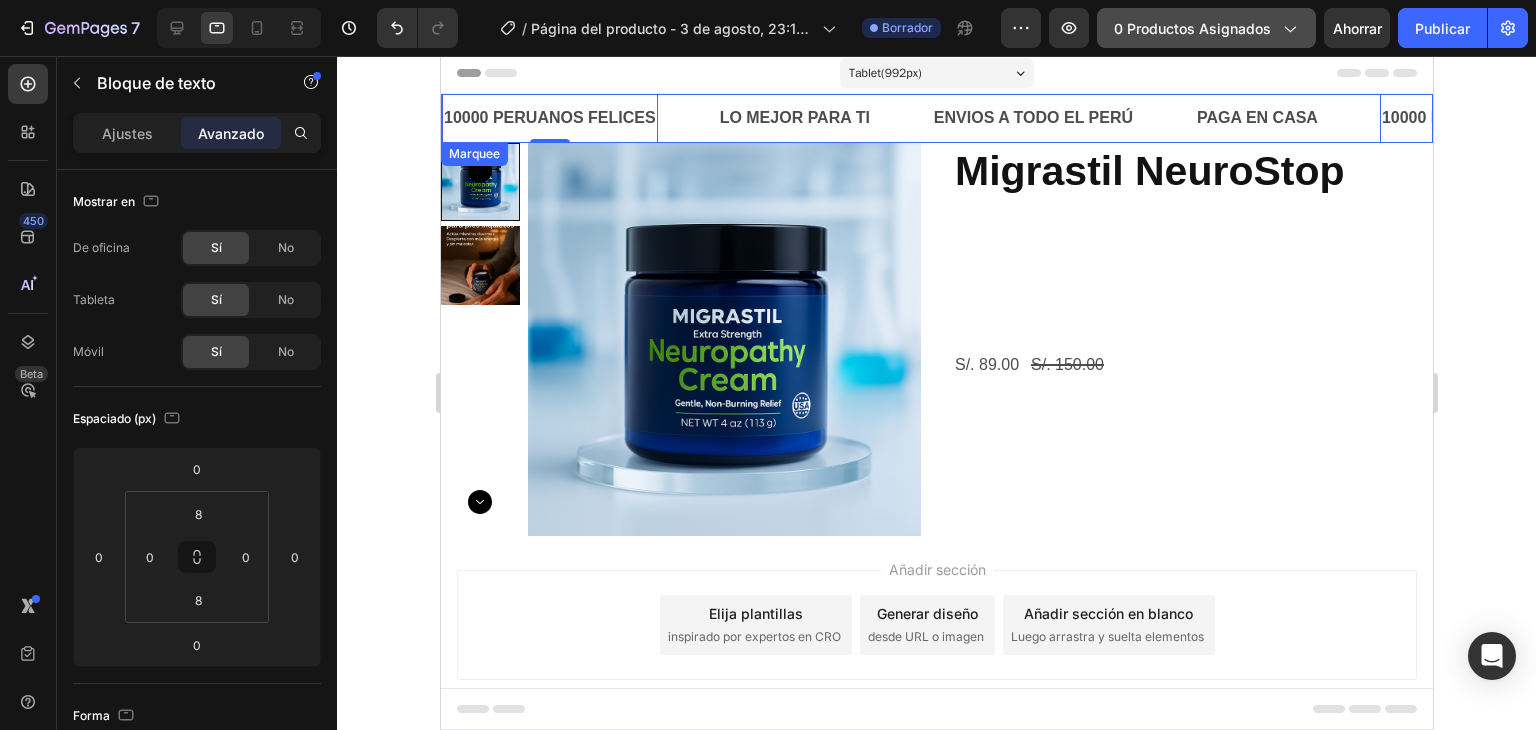 click on "10000 PERUANOS FELICES Text Block   0" at bounding box center [579, 118] 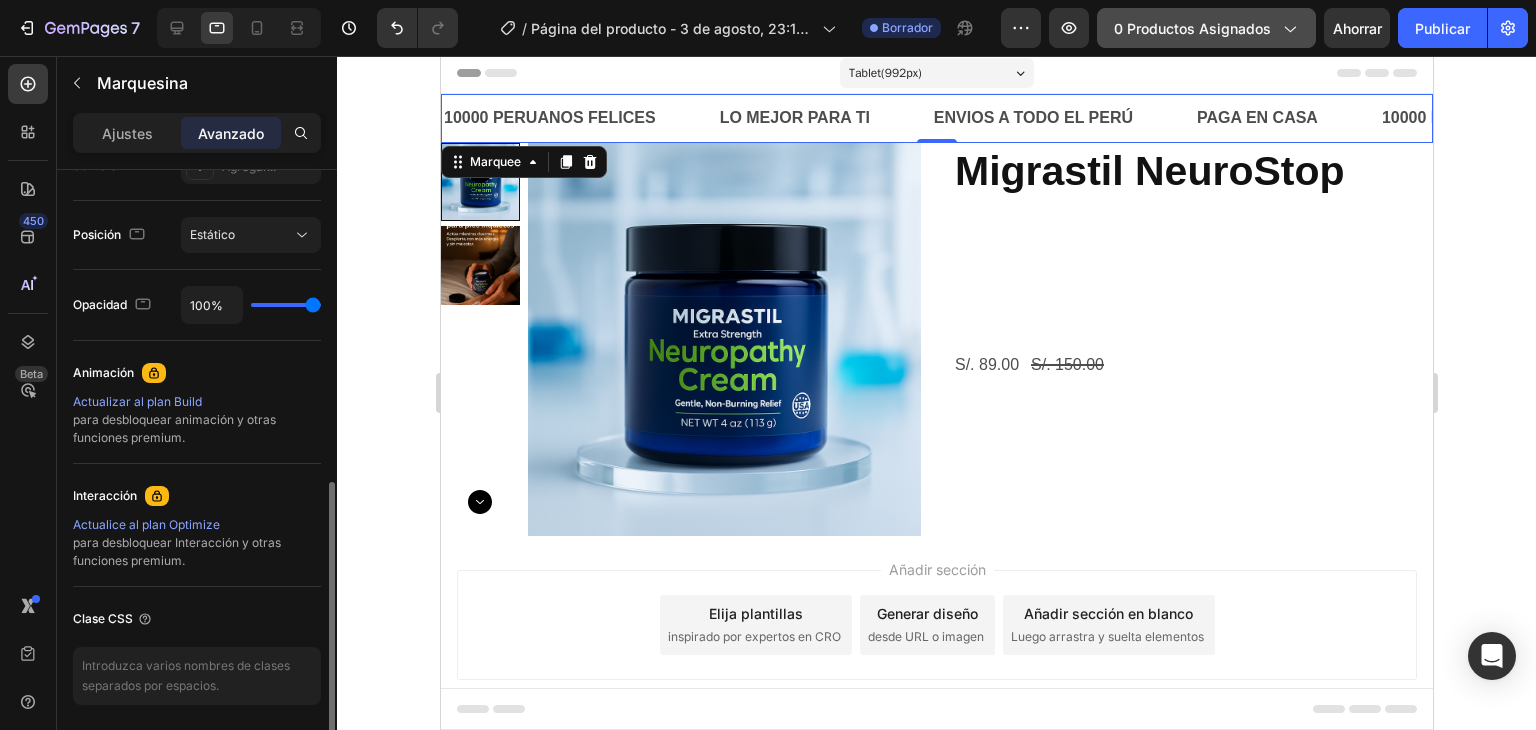 scroll, scrollTop: 769, scrollLeft: 0, axis: vertical 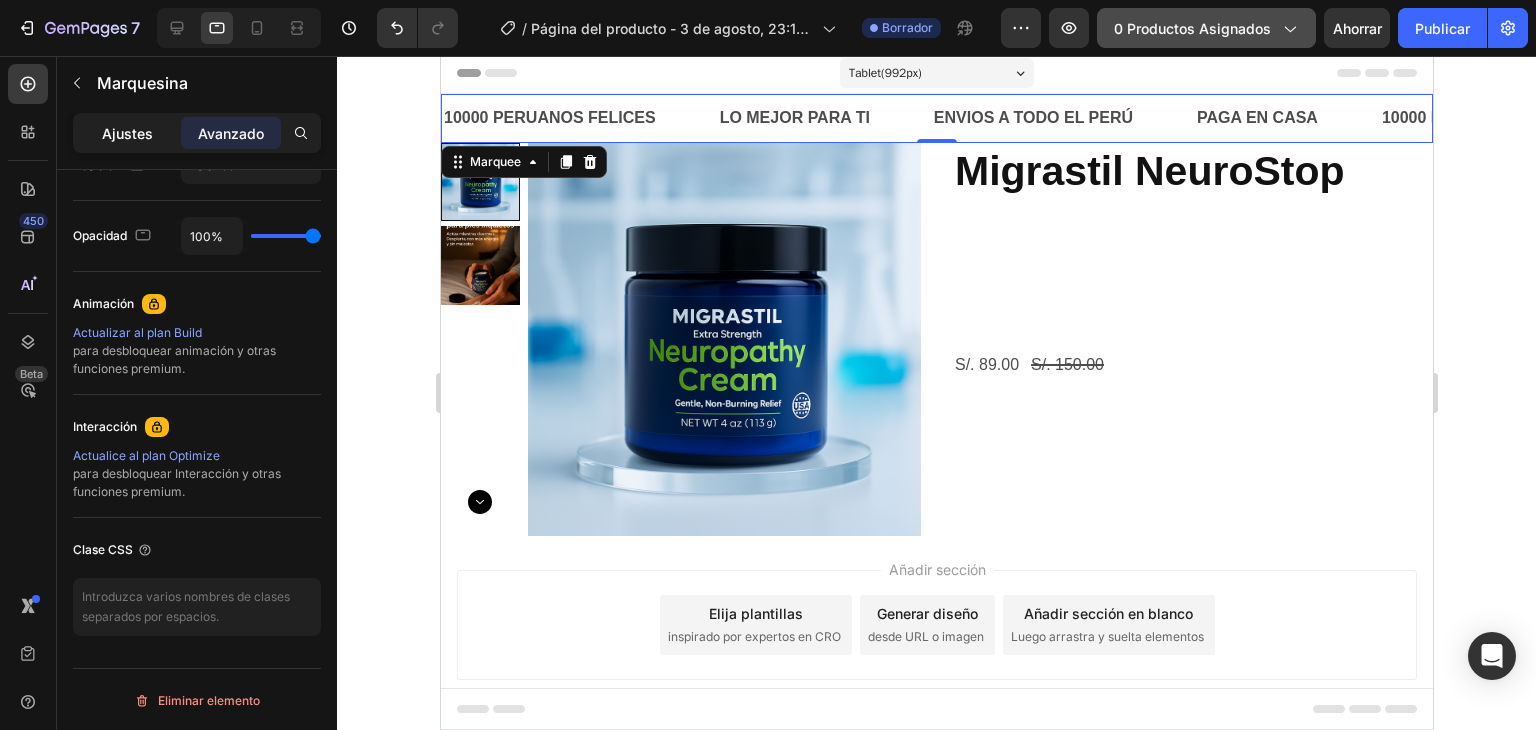 click on "Ajustes" at bounding box center (127, 133) 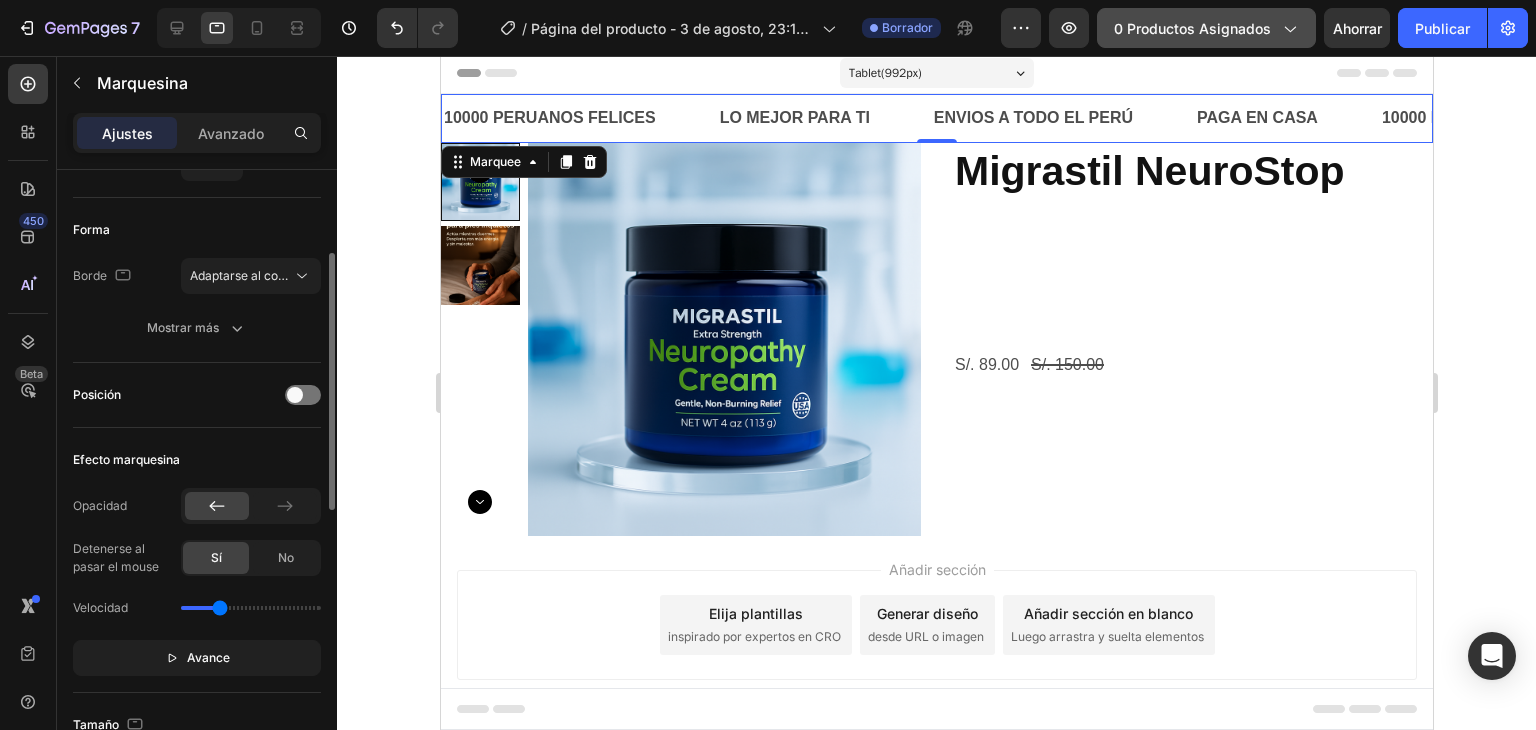 scroll, scrollTop: 400, scrollLeft: 0, axis: vertical 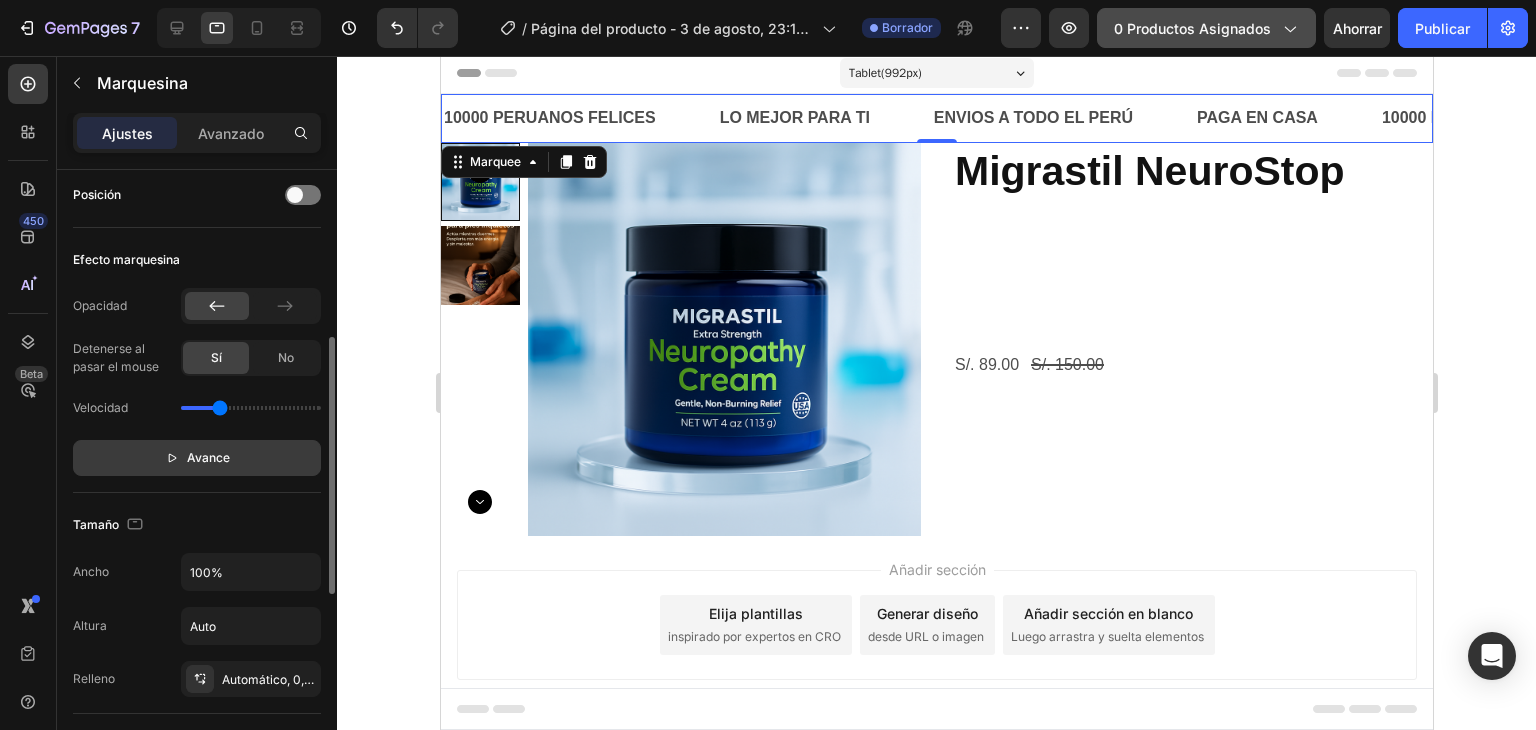 click on "Avance" at bounding box center (197, 458) 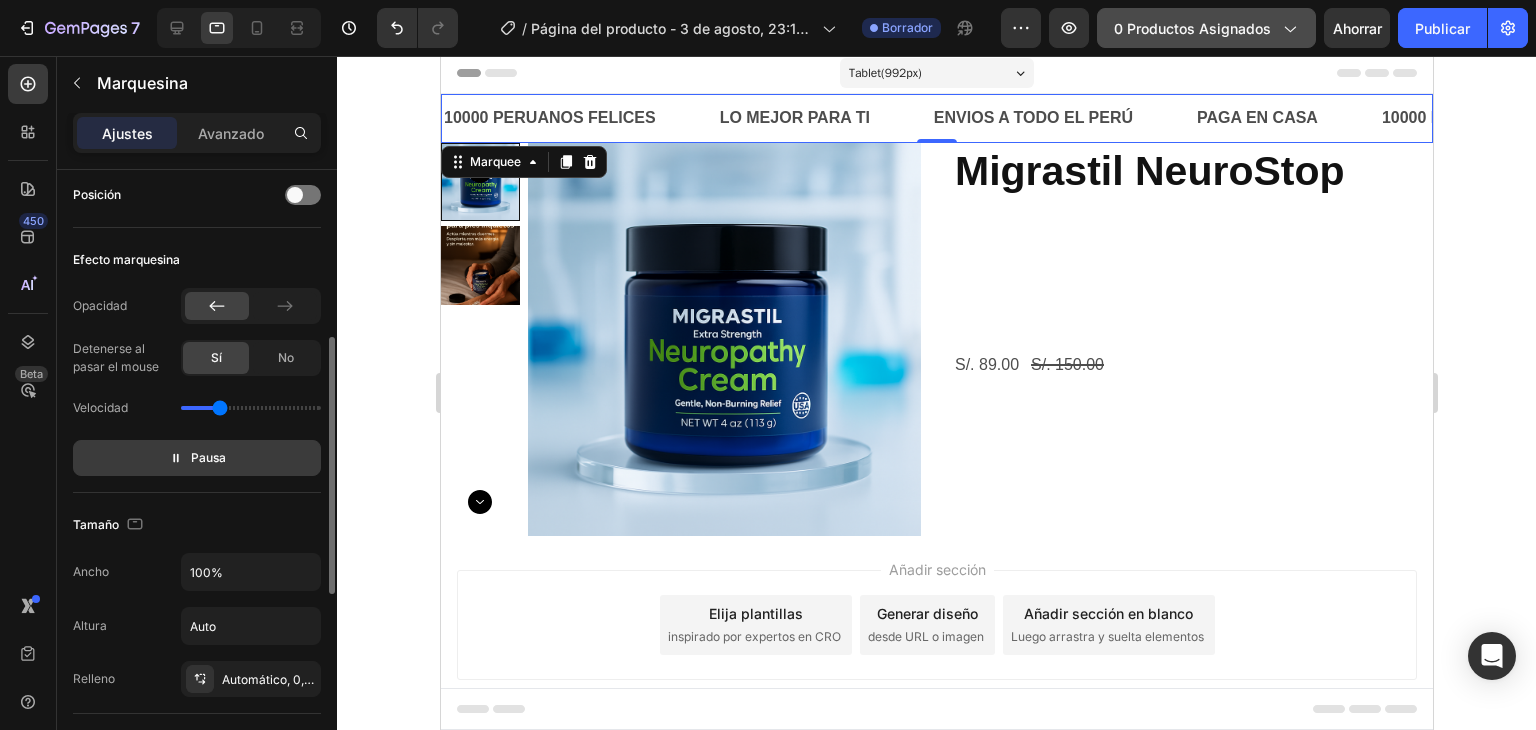 click on "Pausa" at bounding box center [197, 458] 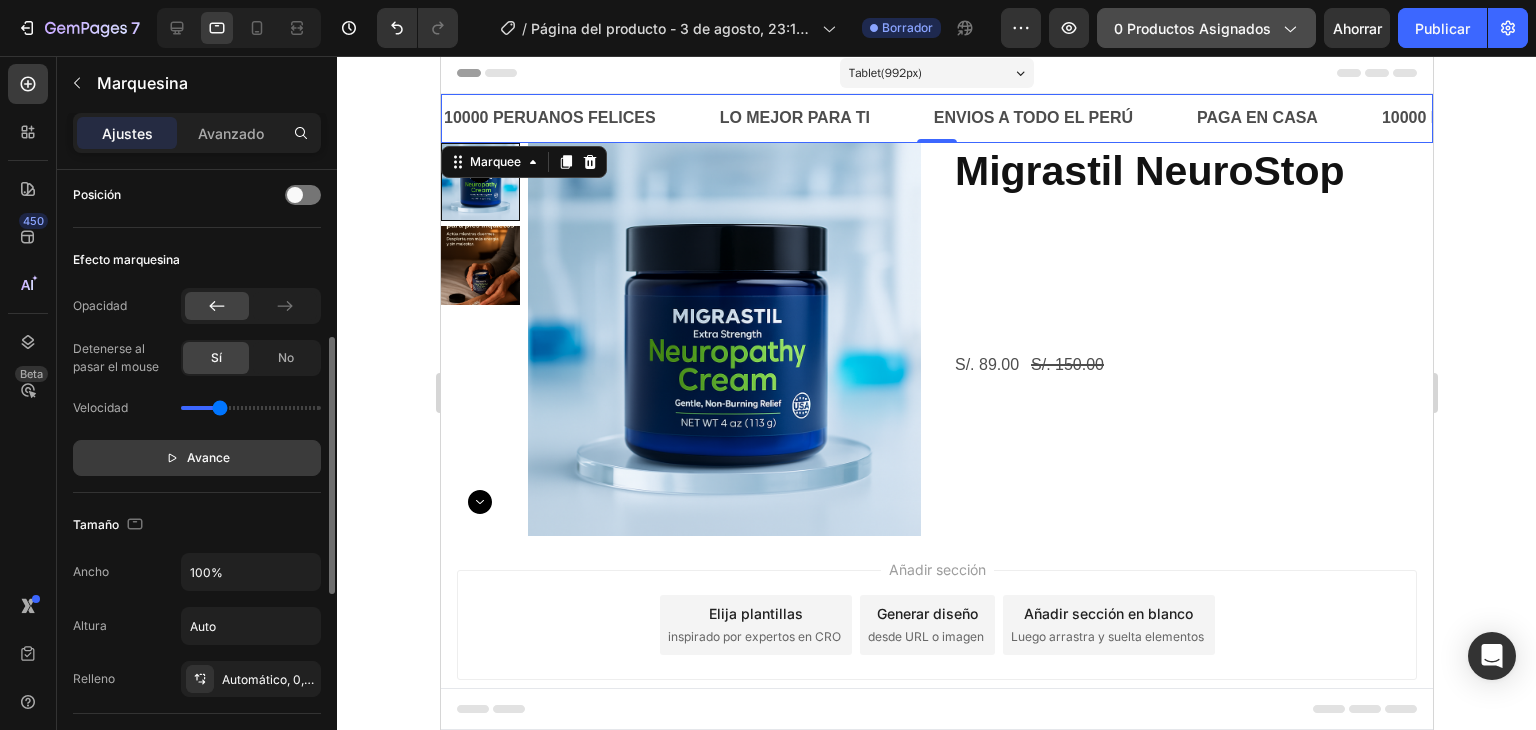 click on "Avance" at bounding box center (197, 458) 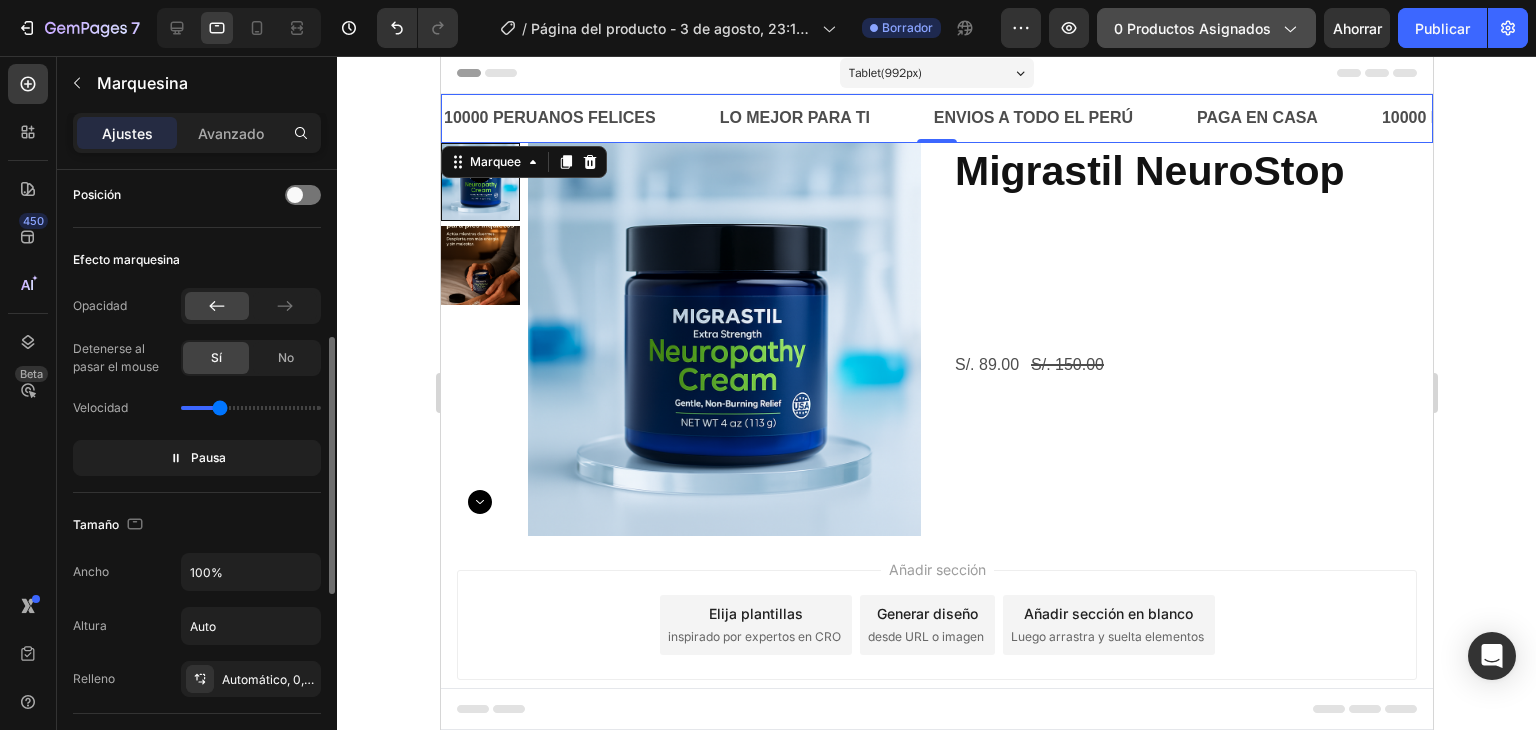 scroll, scrollTop: 600, scrollLeft: 0, axis: vertical 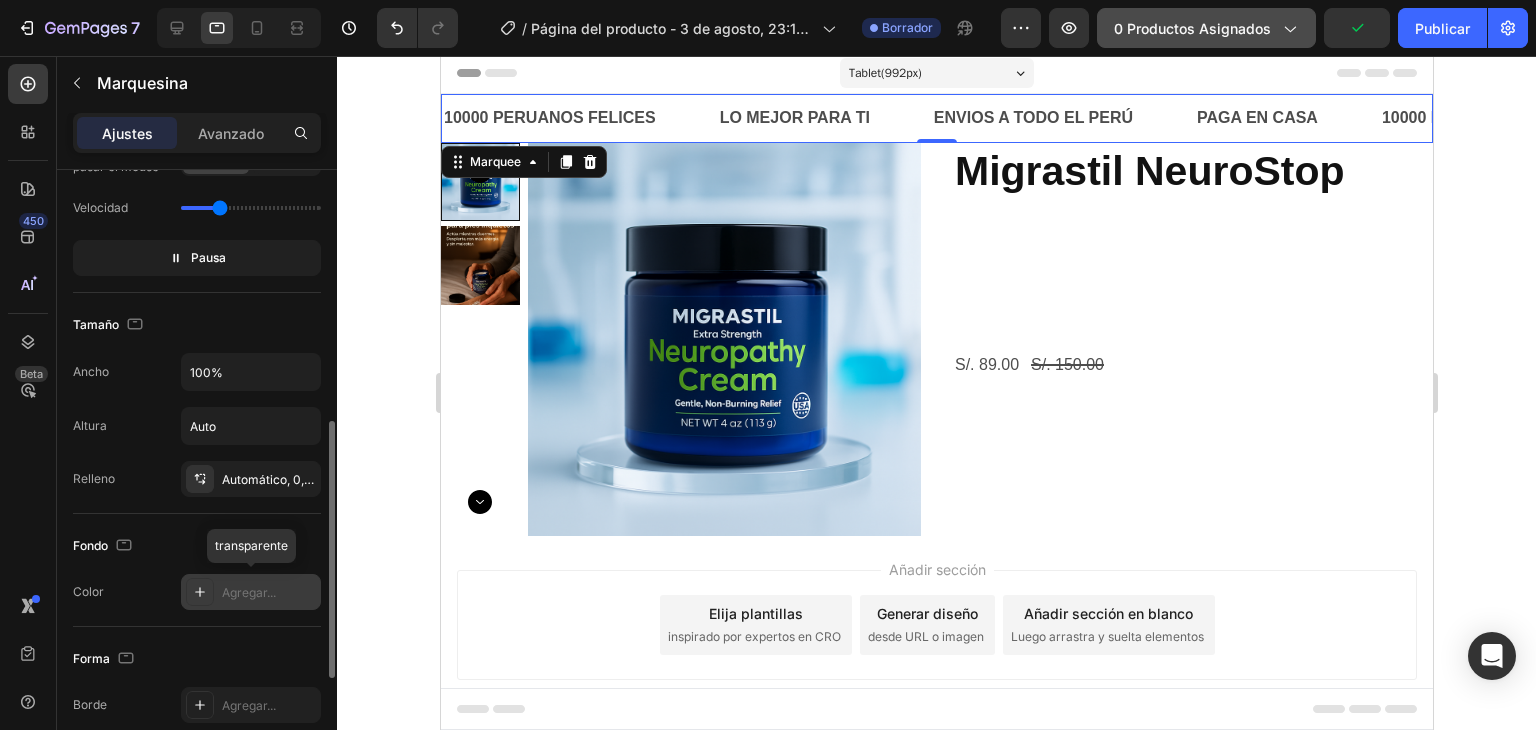 click at bounding box center (200, 592) 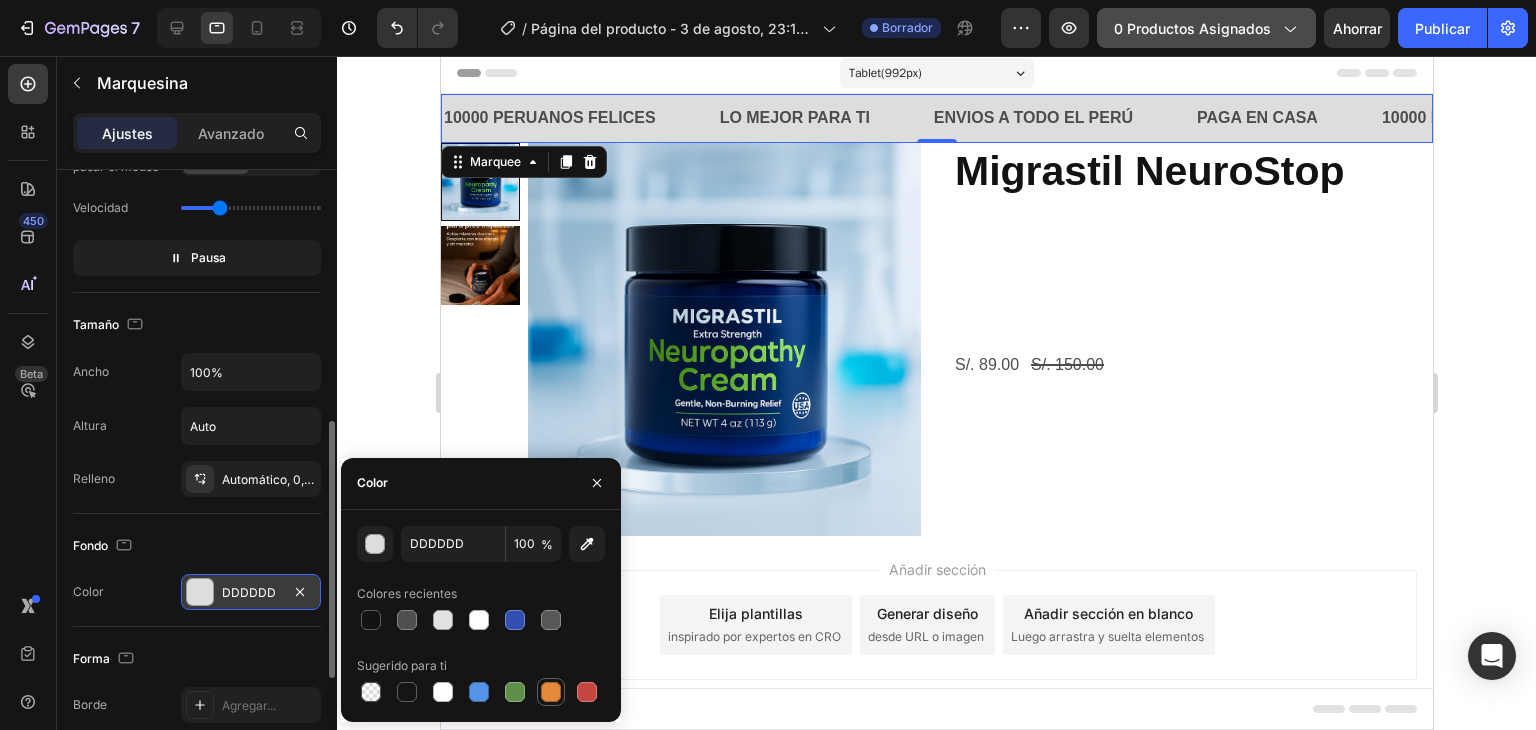 click at bounding box center [551, 692] 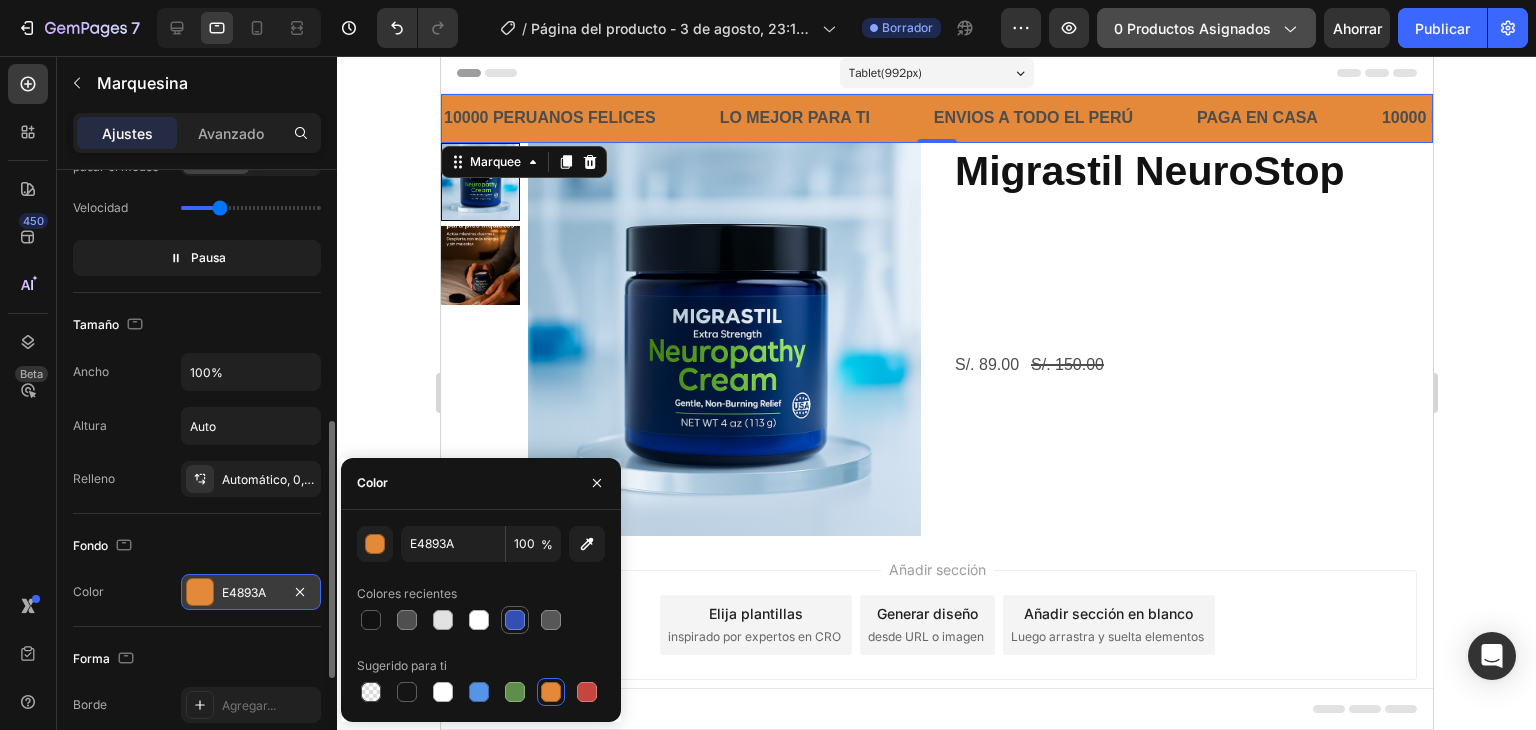 click at bounding box center [515, 620] 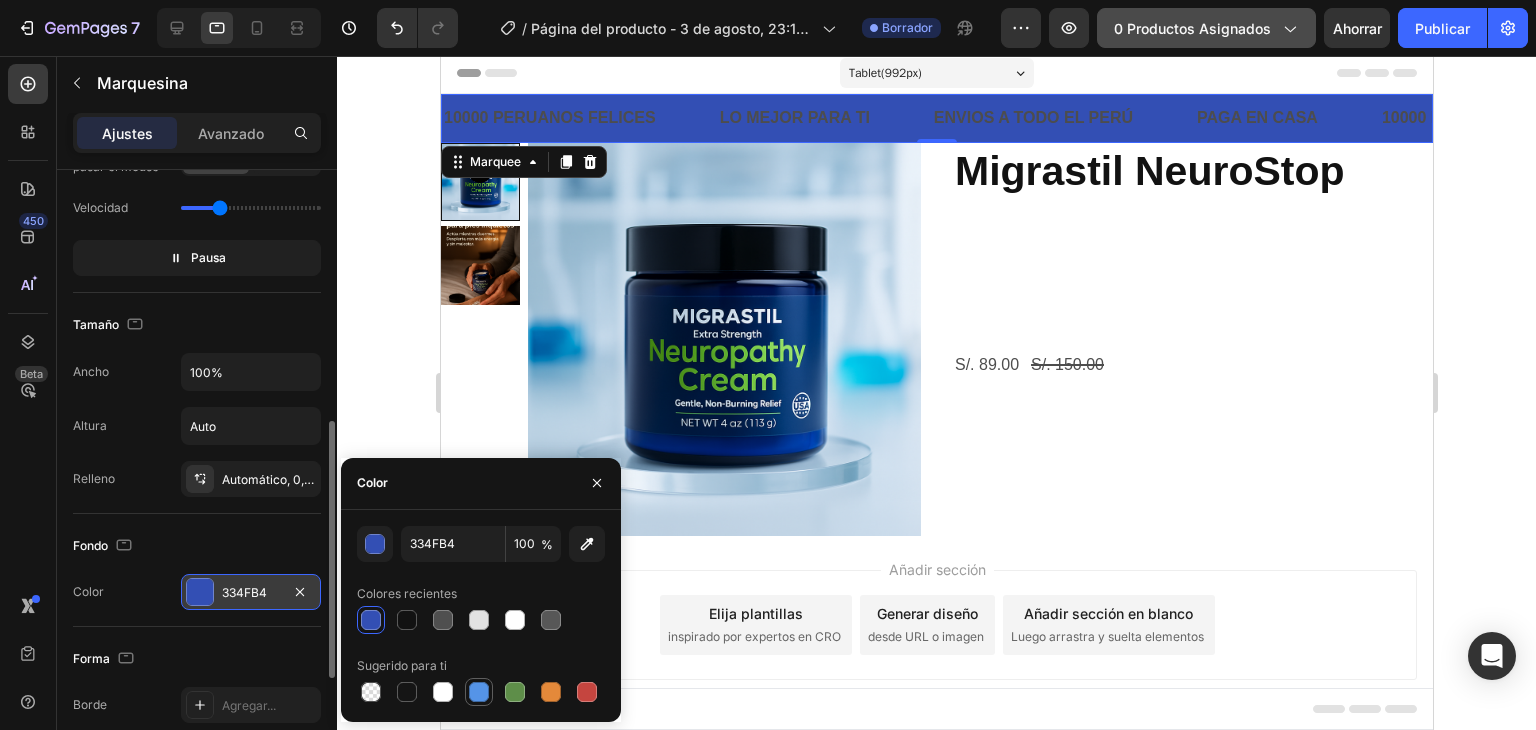 click at bounding box center (479, 692) 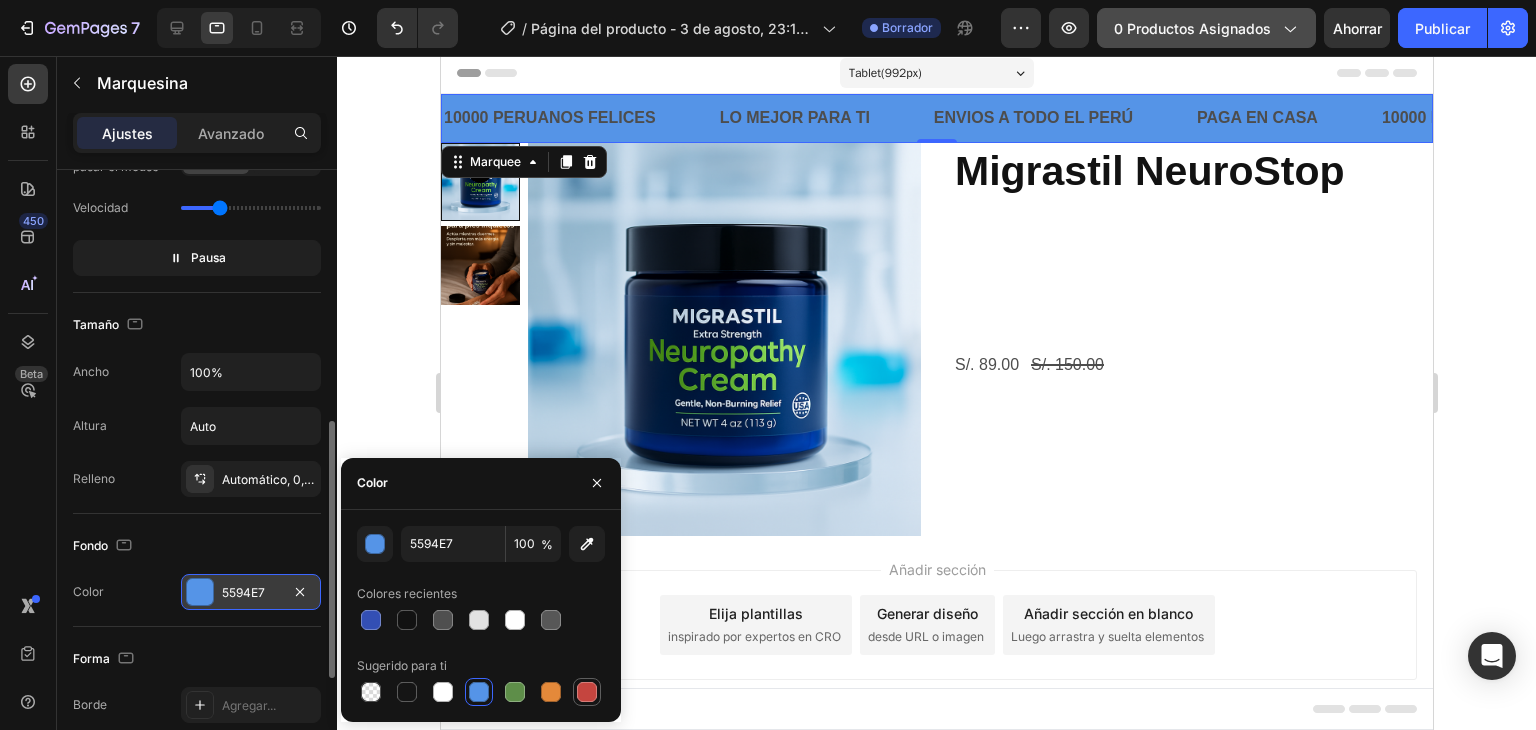 click at bounding box center [587, 692] 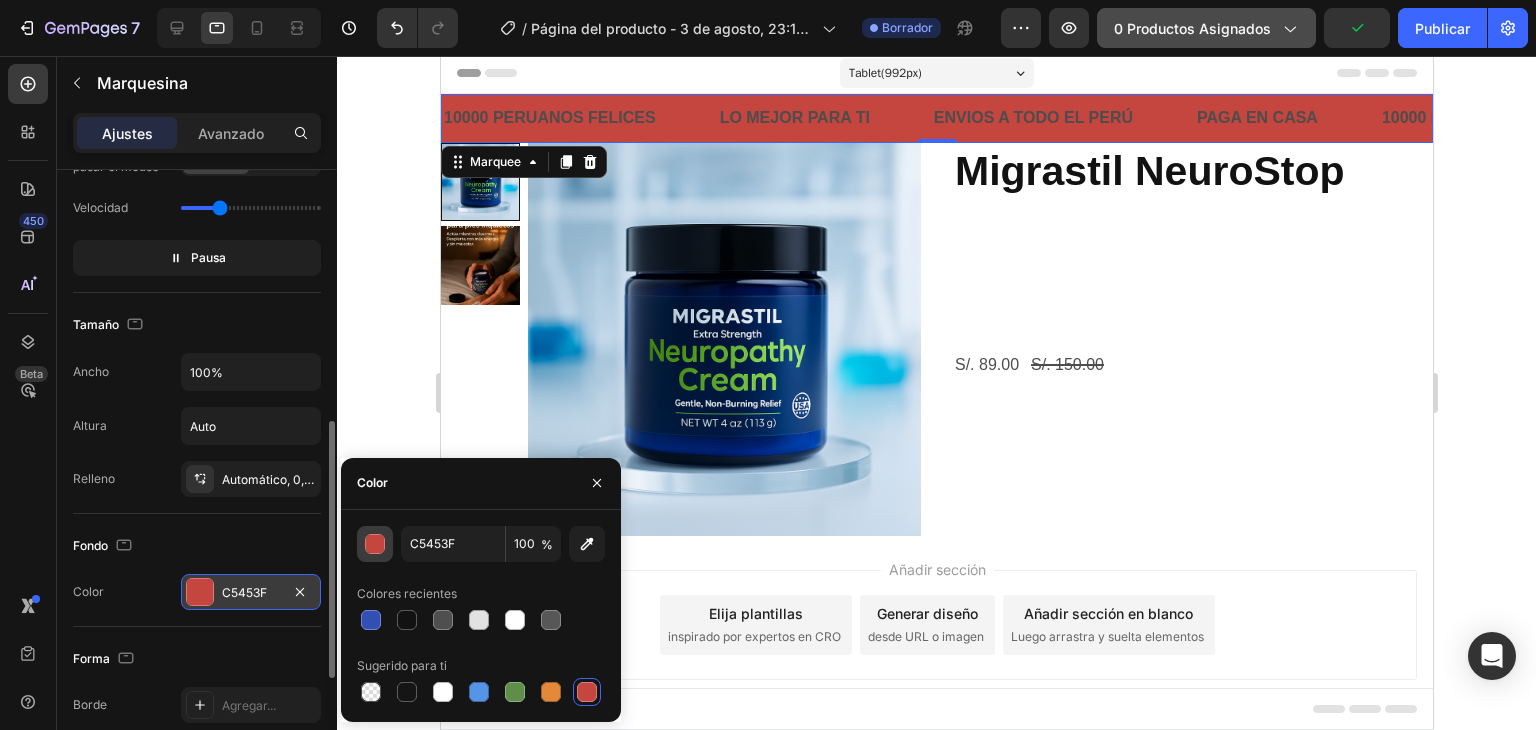 click at bounding box center (376, 545) 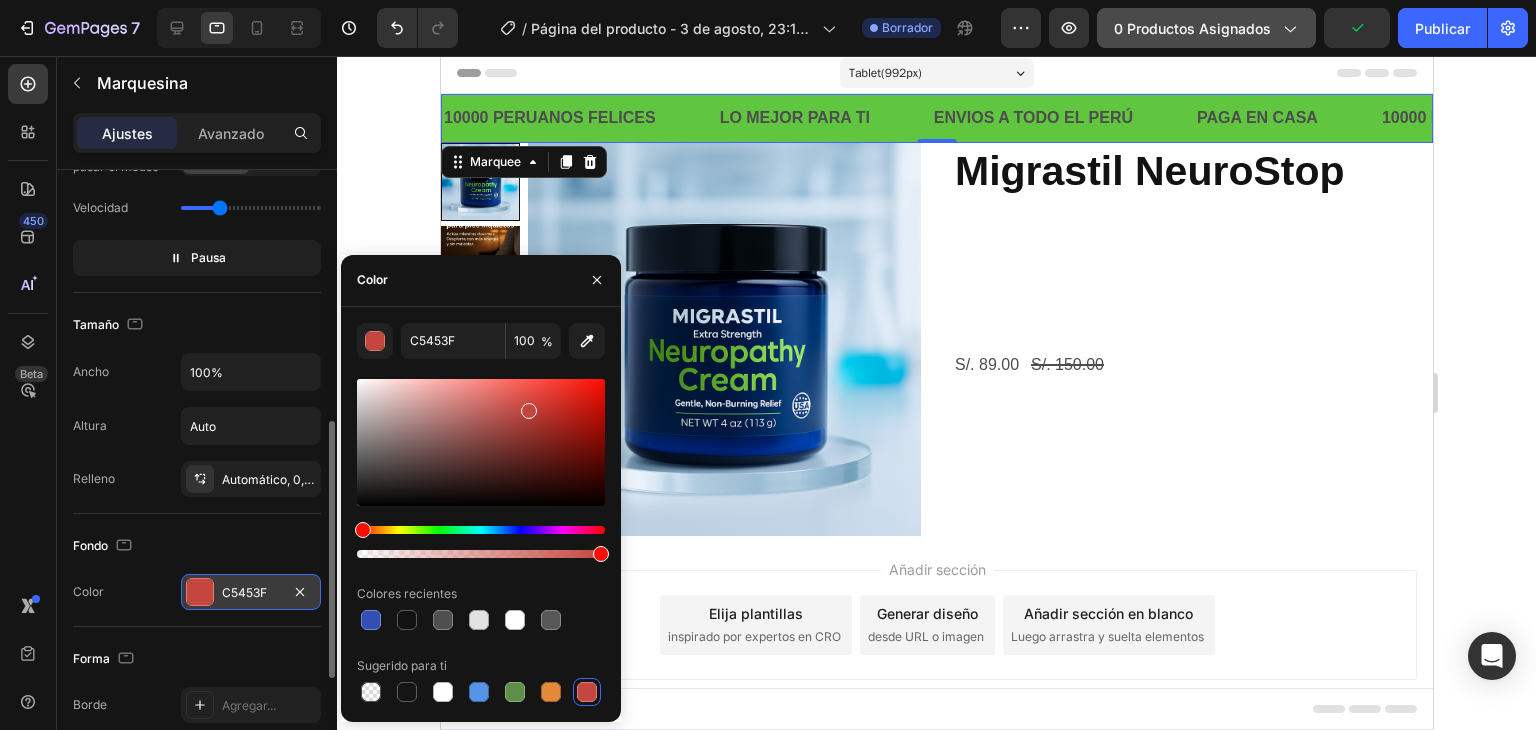 click at bounding box center [481, 530] 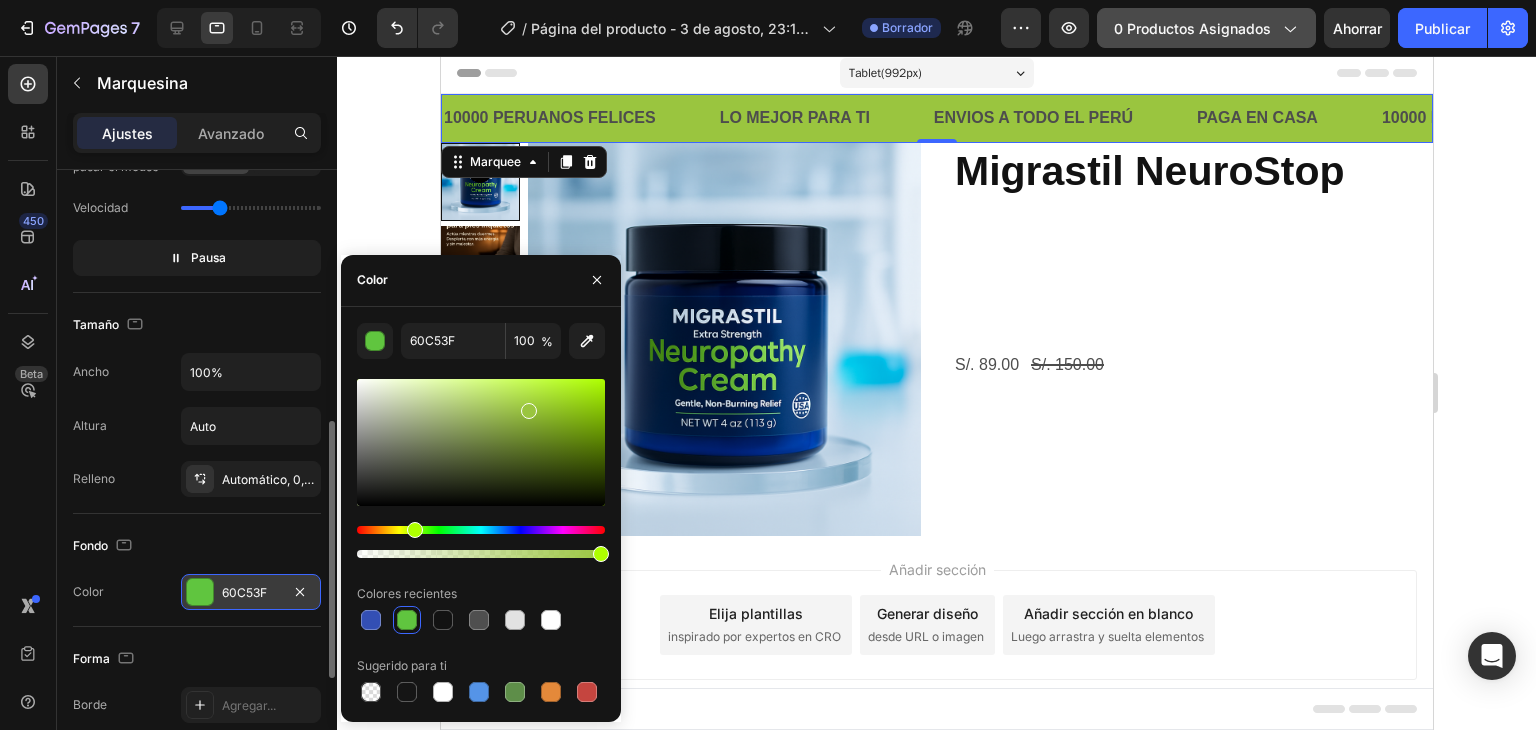 drag, startPoint x: 427, startPoint y: 529, endPoint x: 412, endPoint y: 526, distance: 15.297058 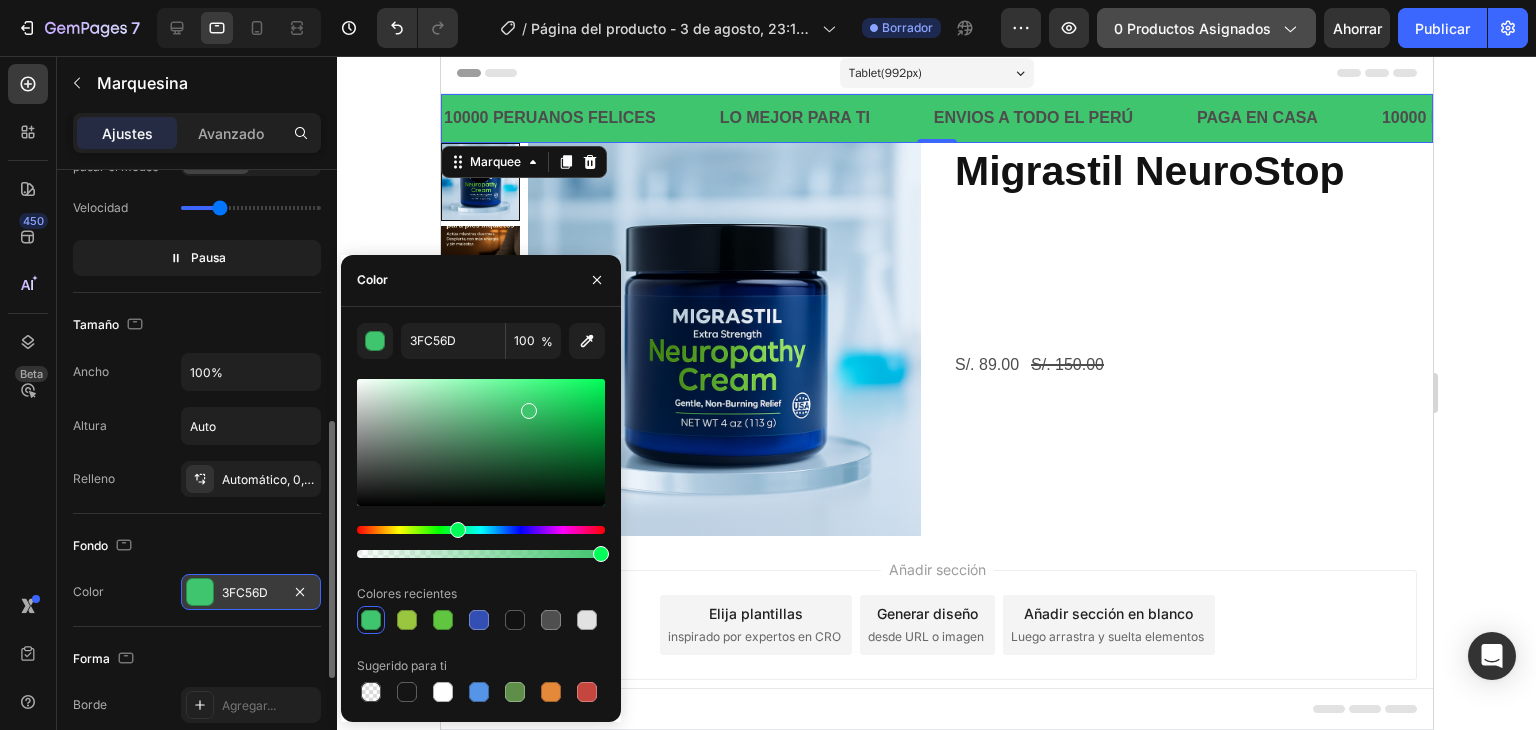 drag, startPoint x: 412, startPoint y: 526, endPoint x: 452, endPoint y: 541, distance: 42.72002 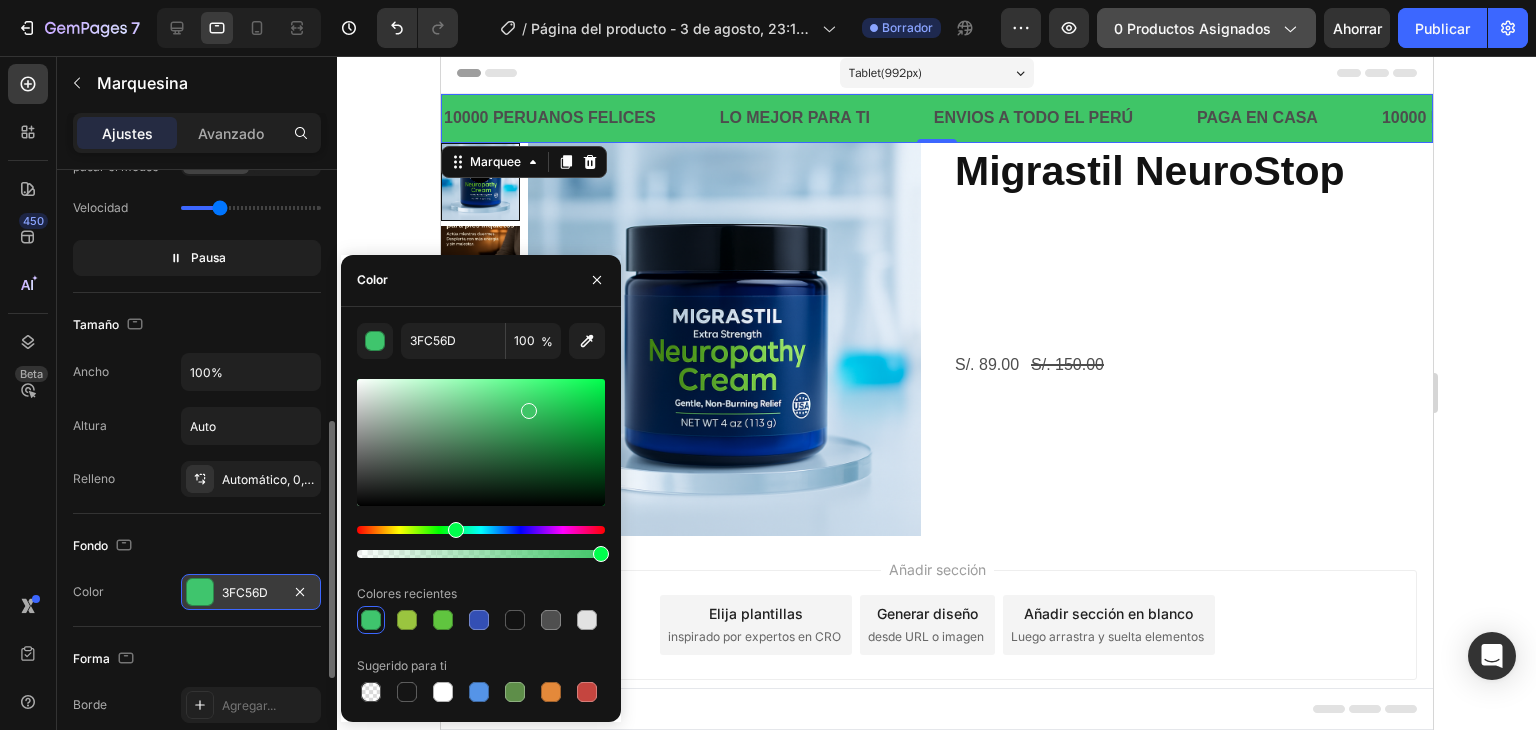 type on "3FC567" 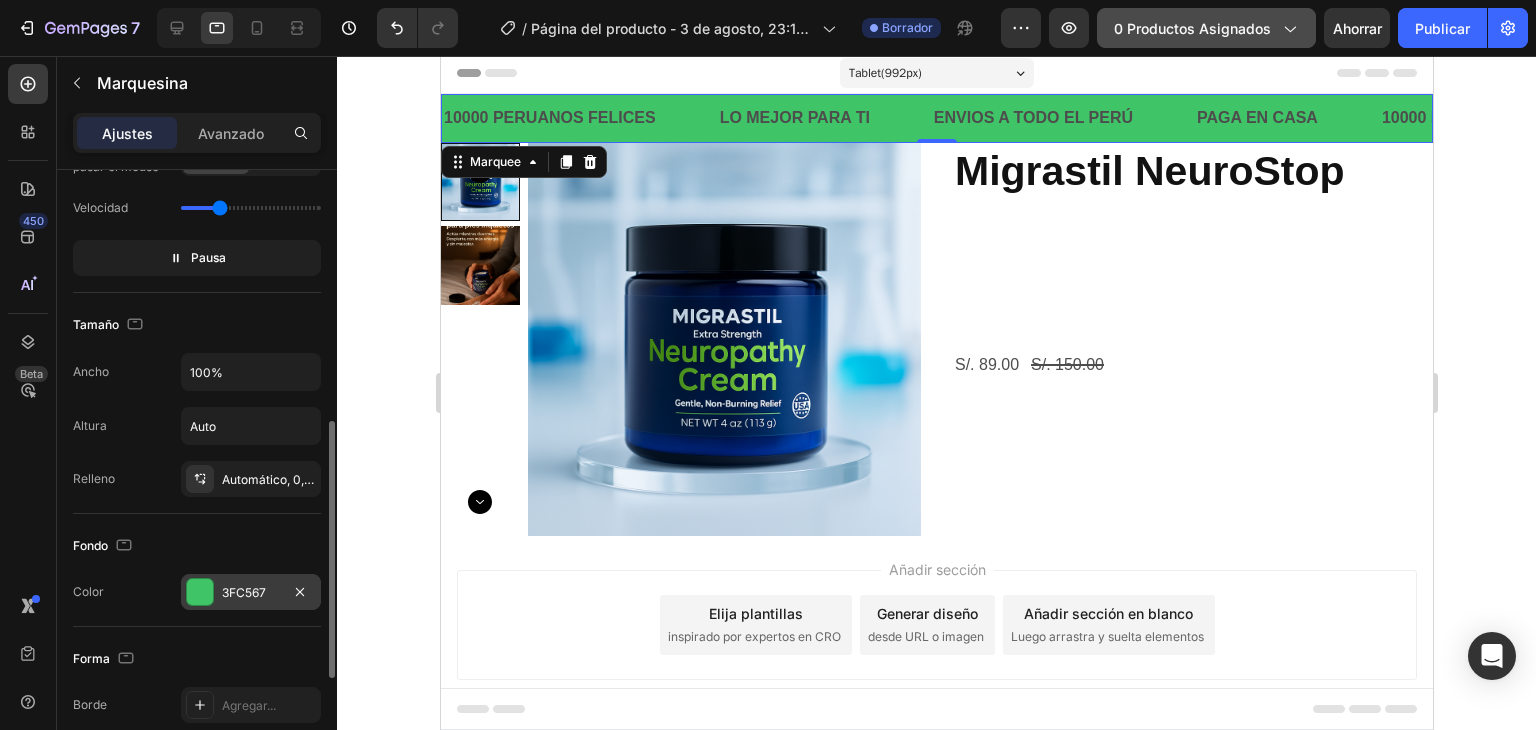 click 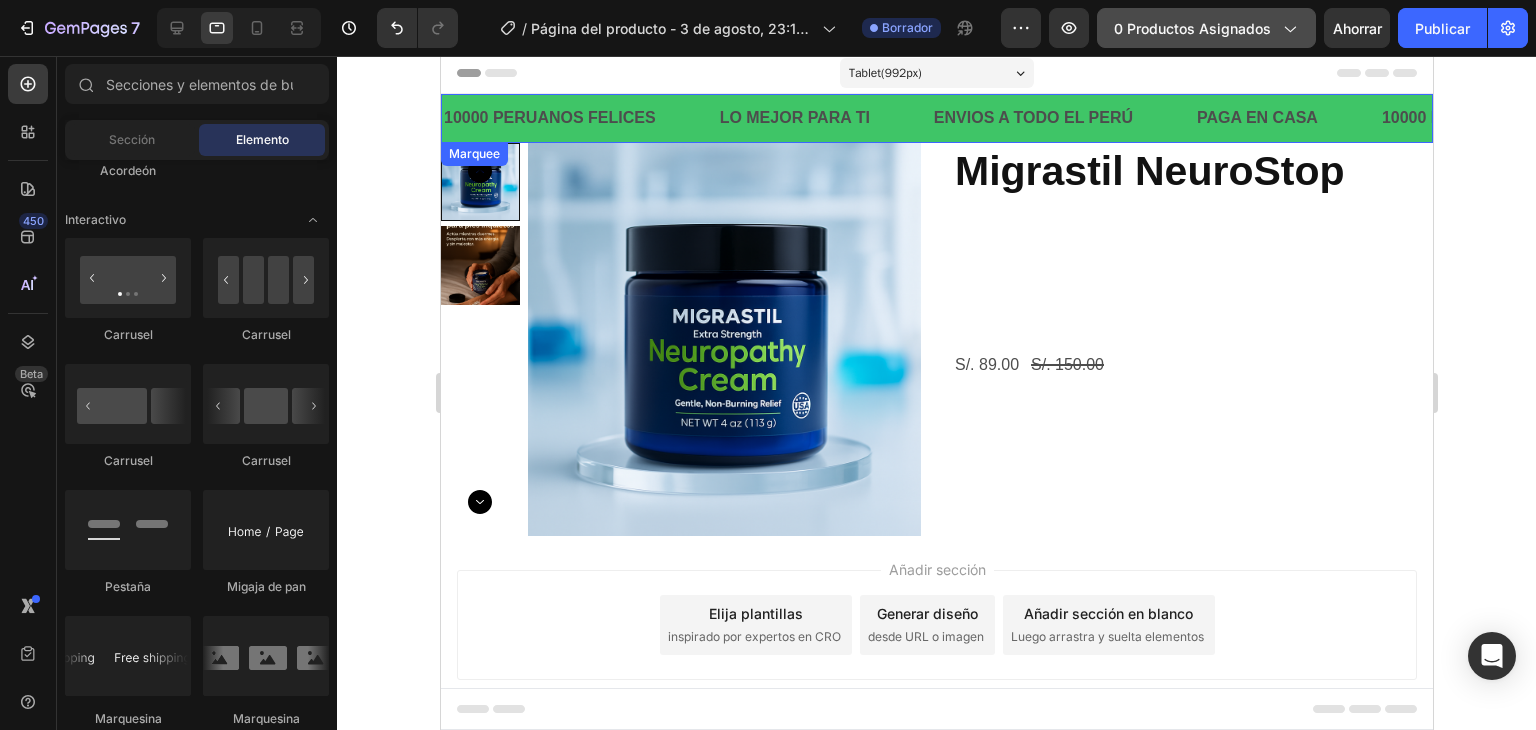 click on "10000 PERUANOS FELICES Text Block" at bounding box center [577, 118] 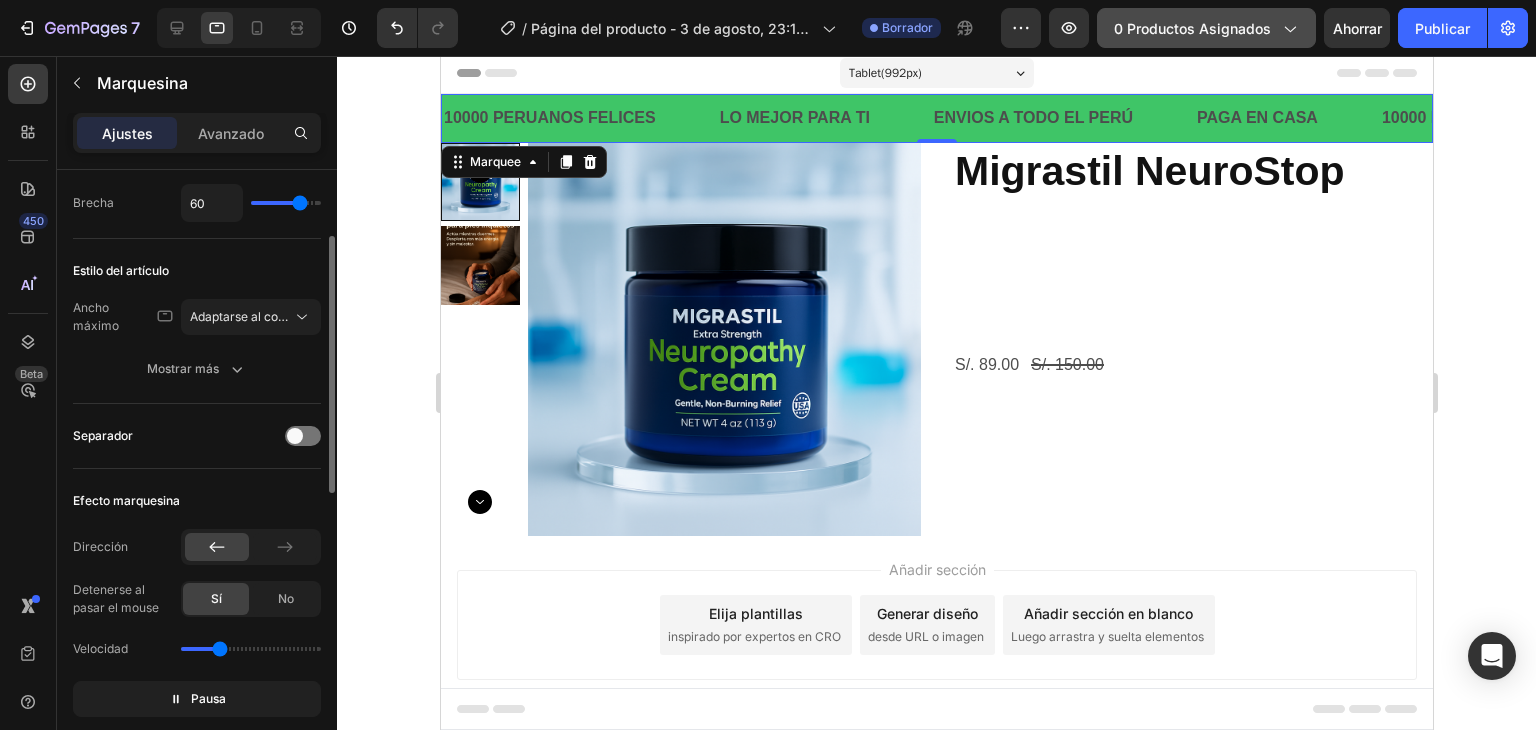 scroll, scrollTop: 0, scrollLeft: 0, axis: both 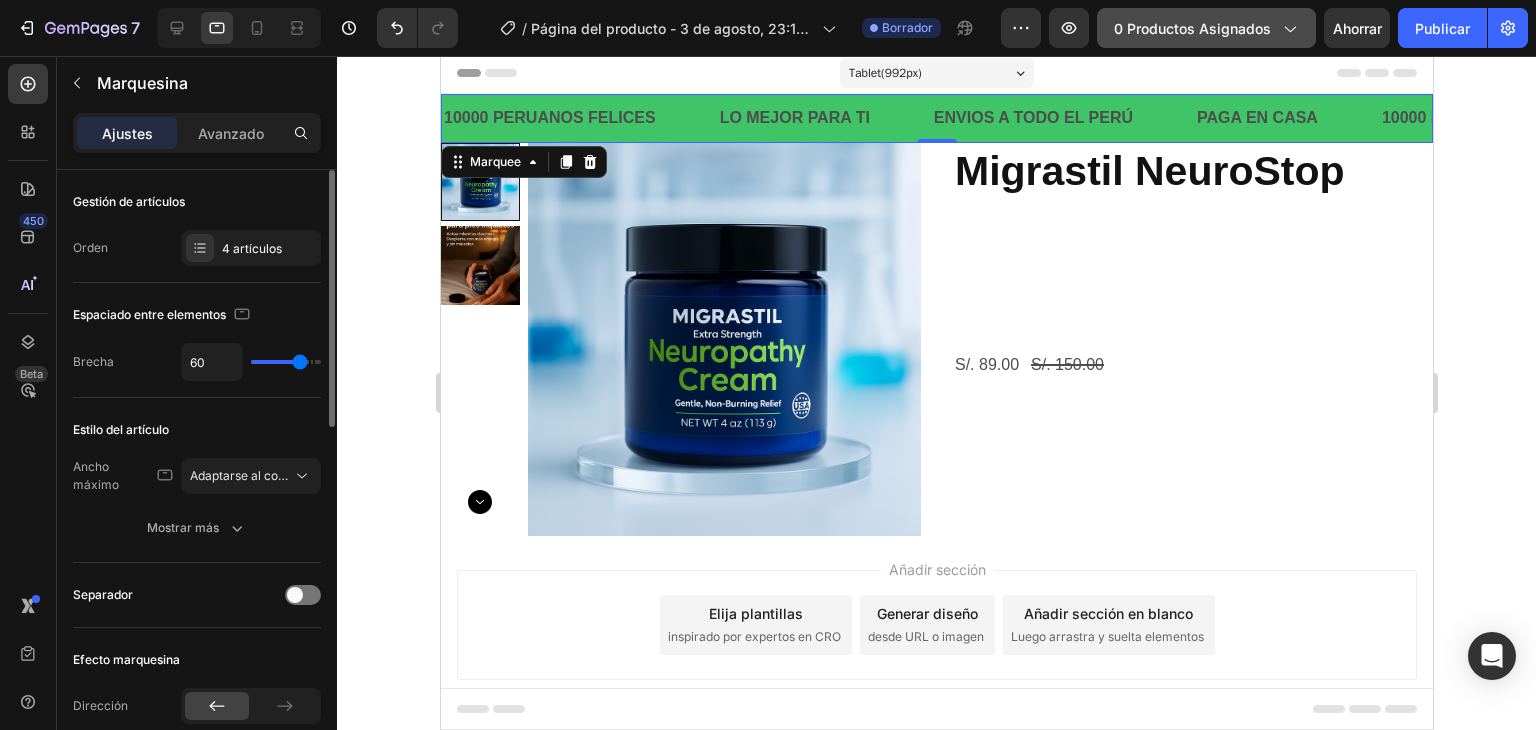 type on "57" 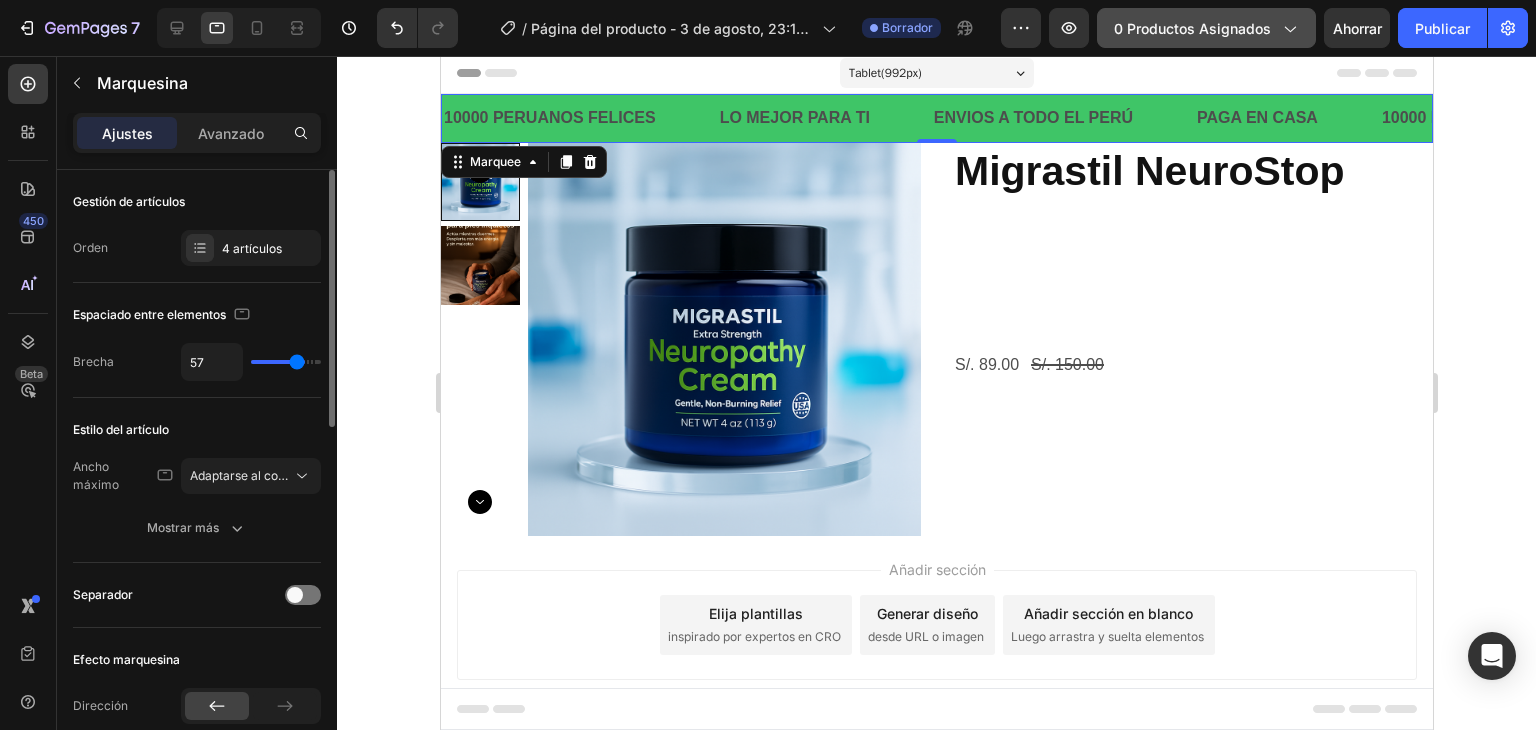 type on "69" 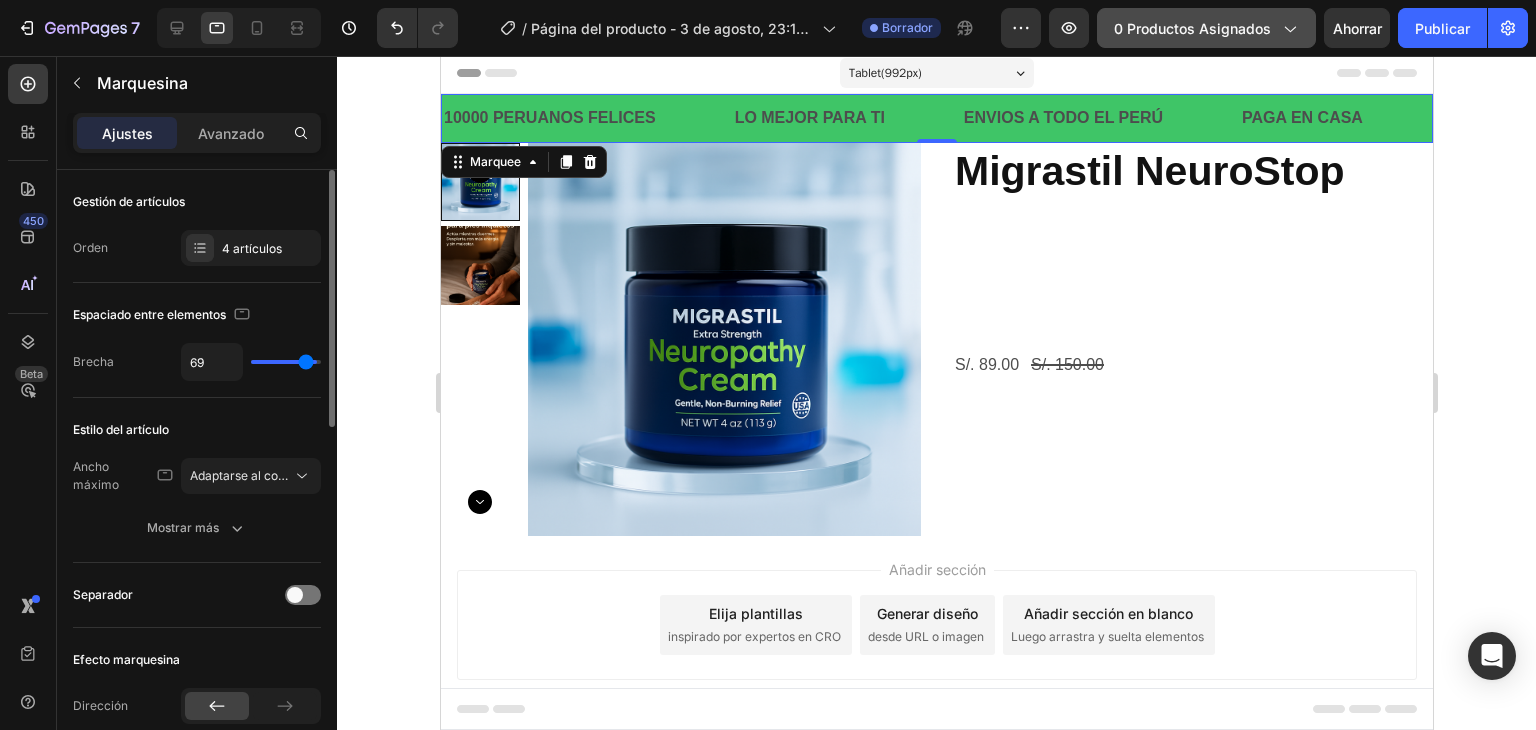 type on "75" 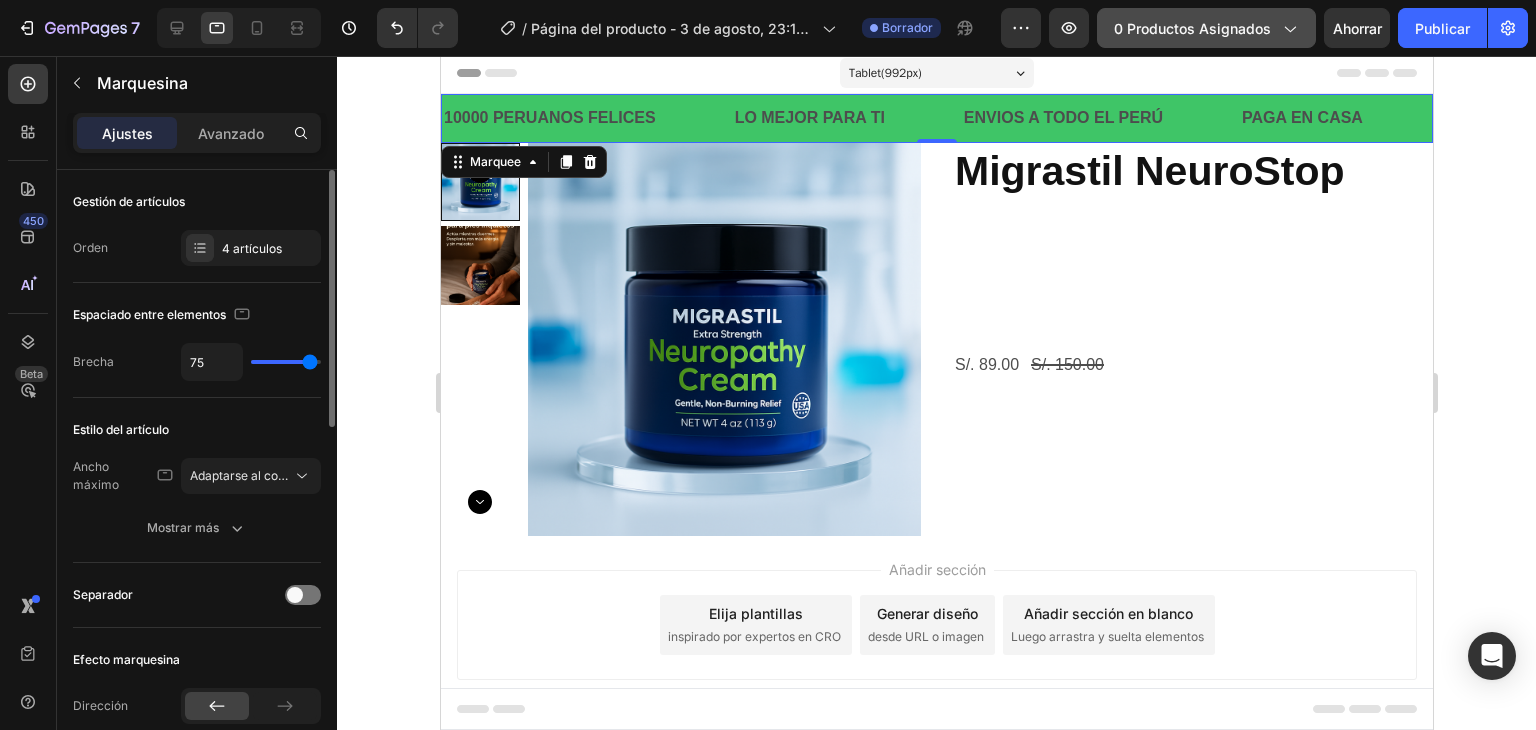 type on "76" 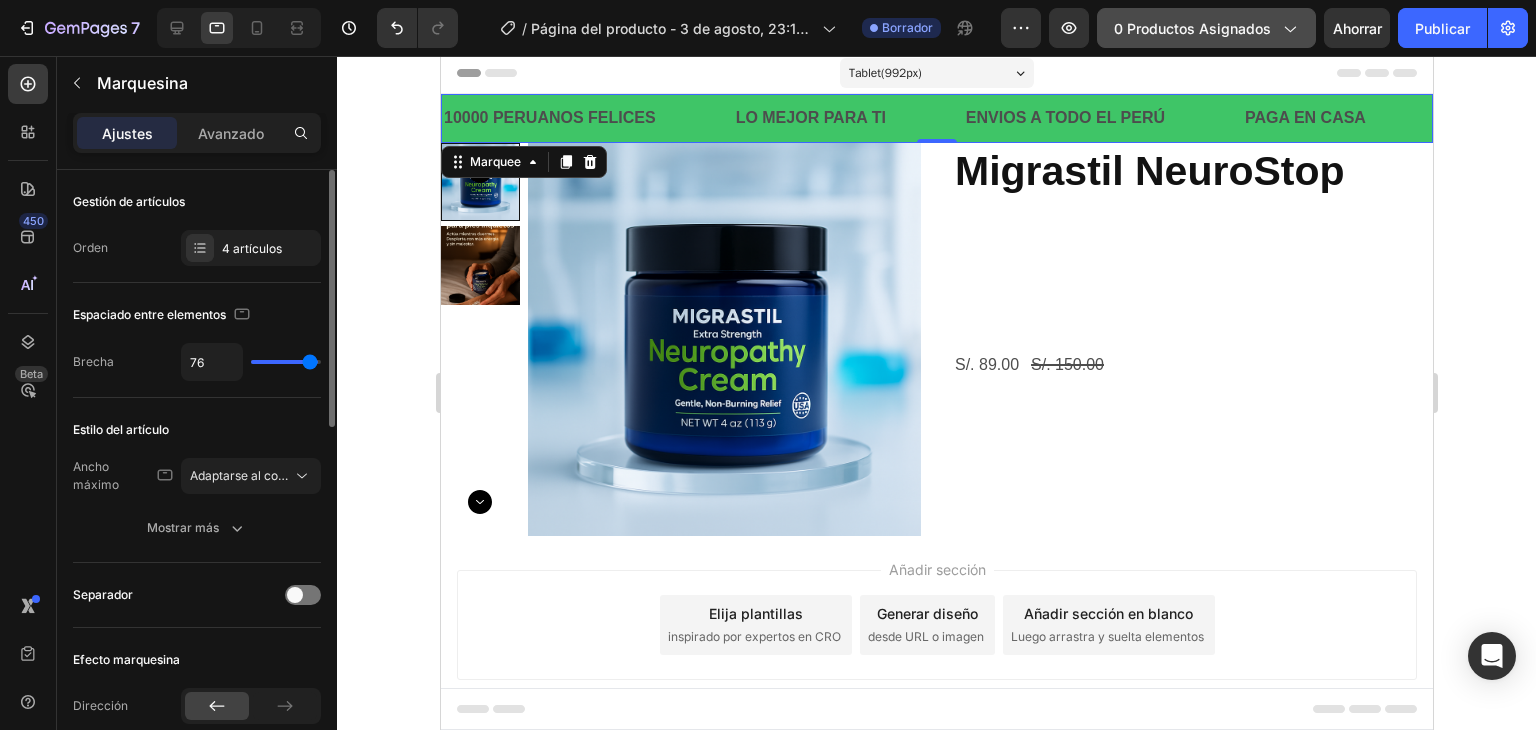 type on "75" 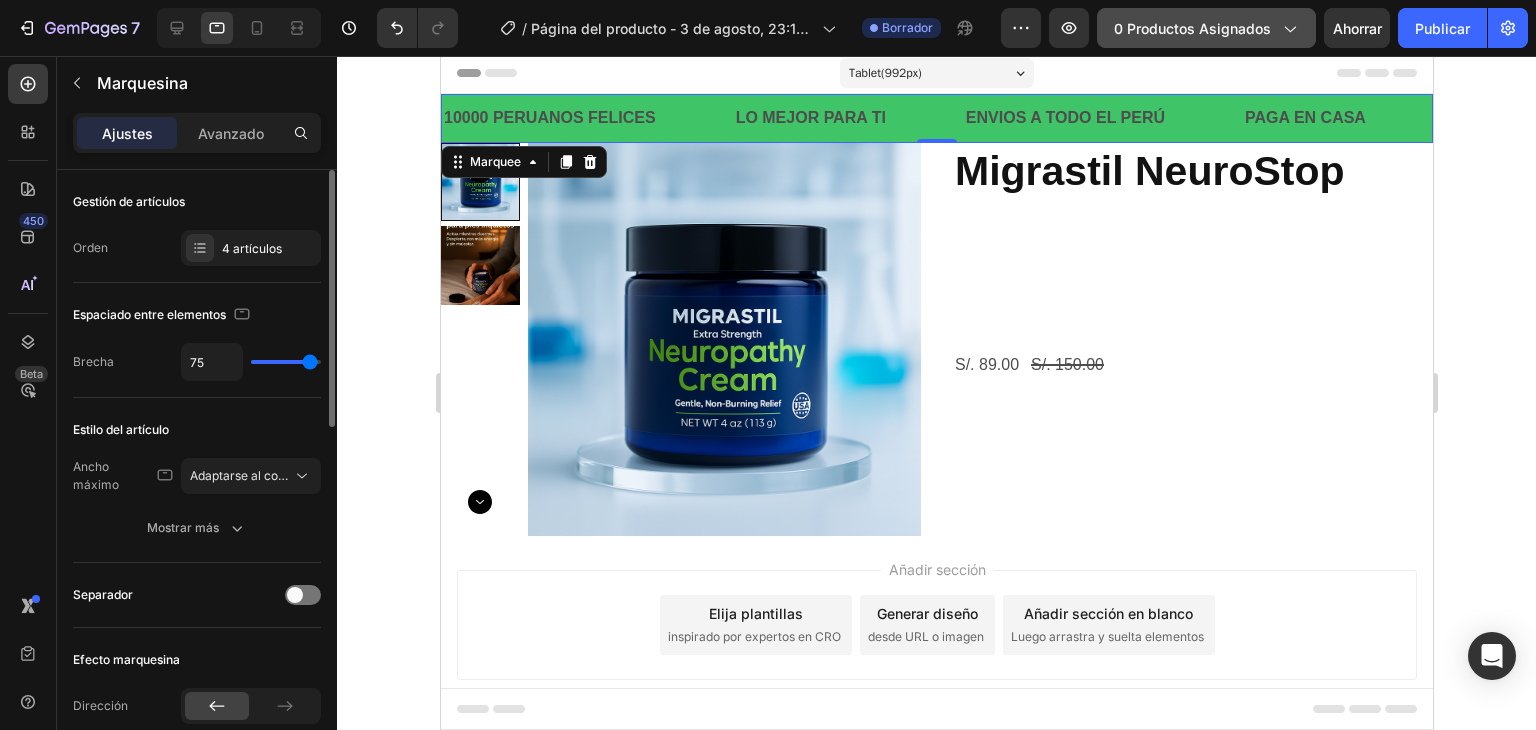 type on "64" 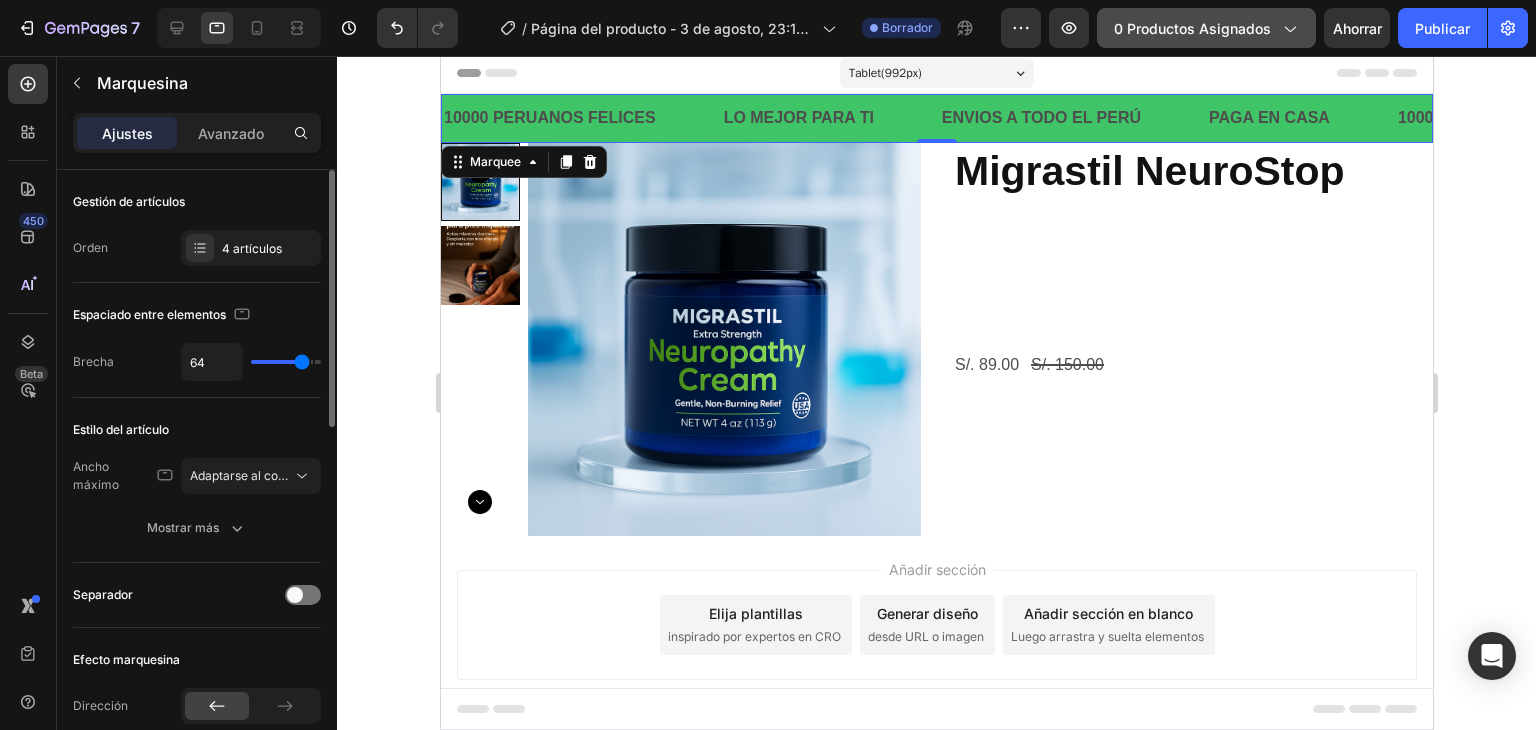 type on "57" 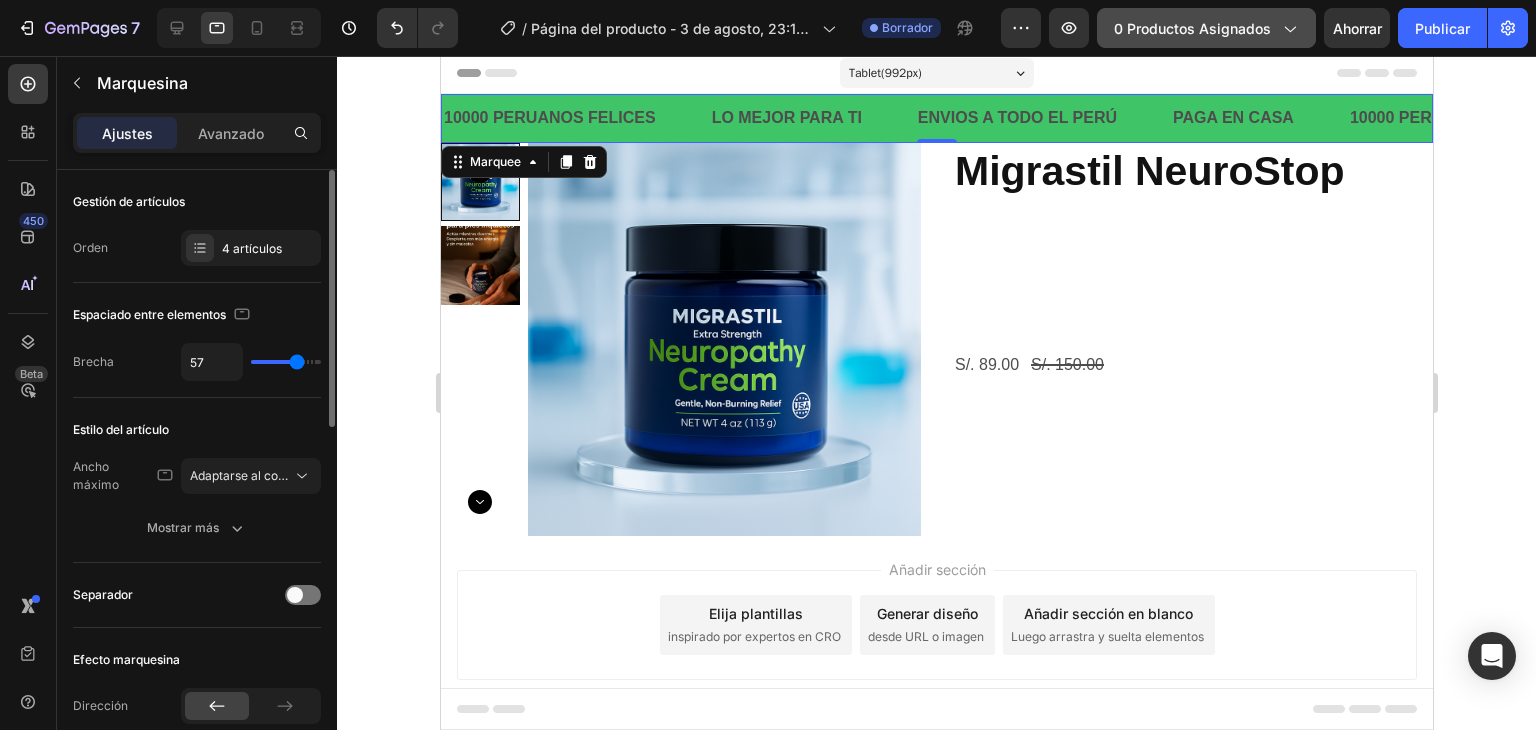 type on "52" 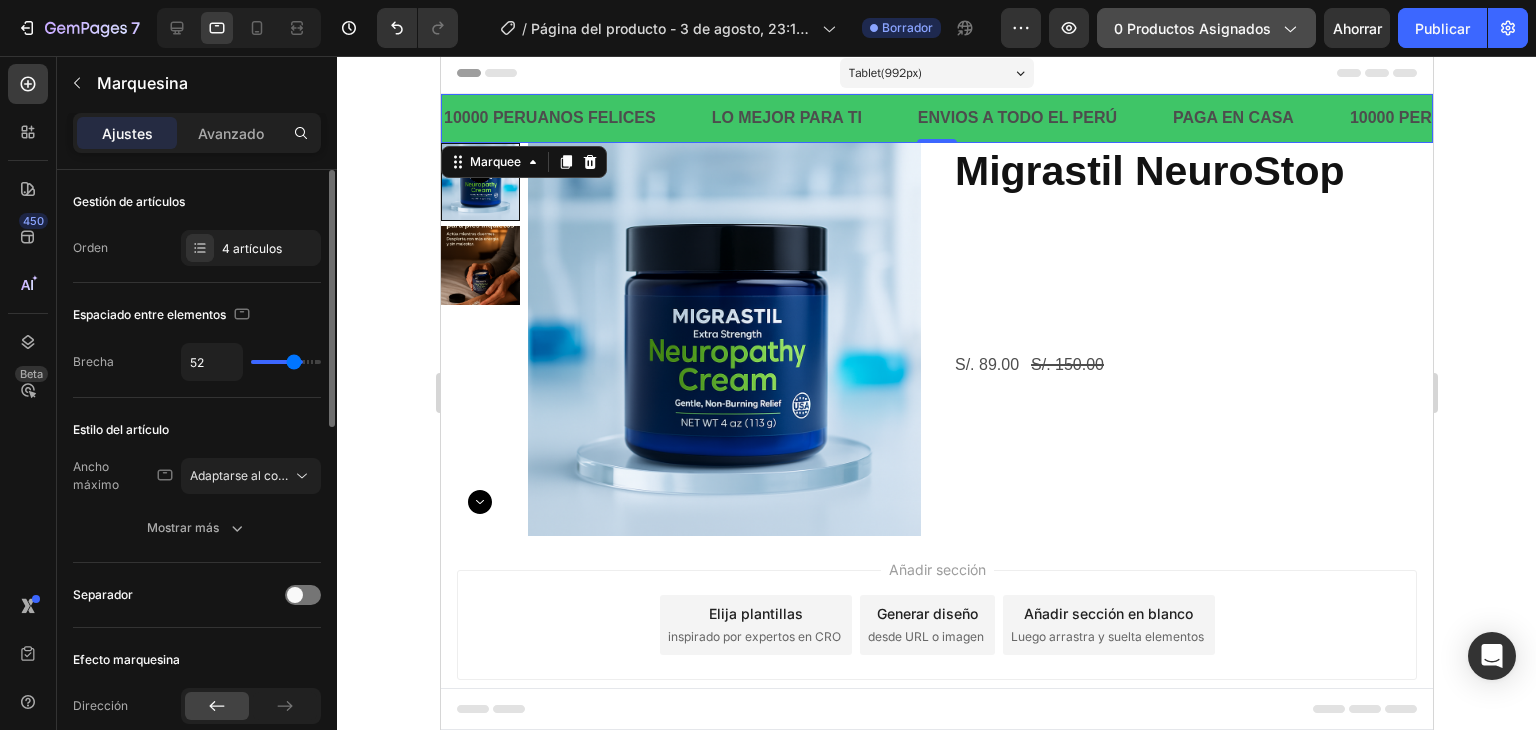 type on "50" 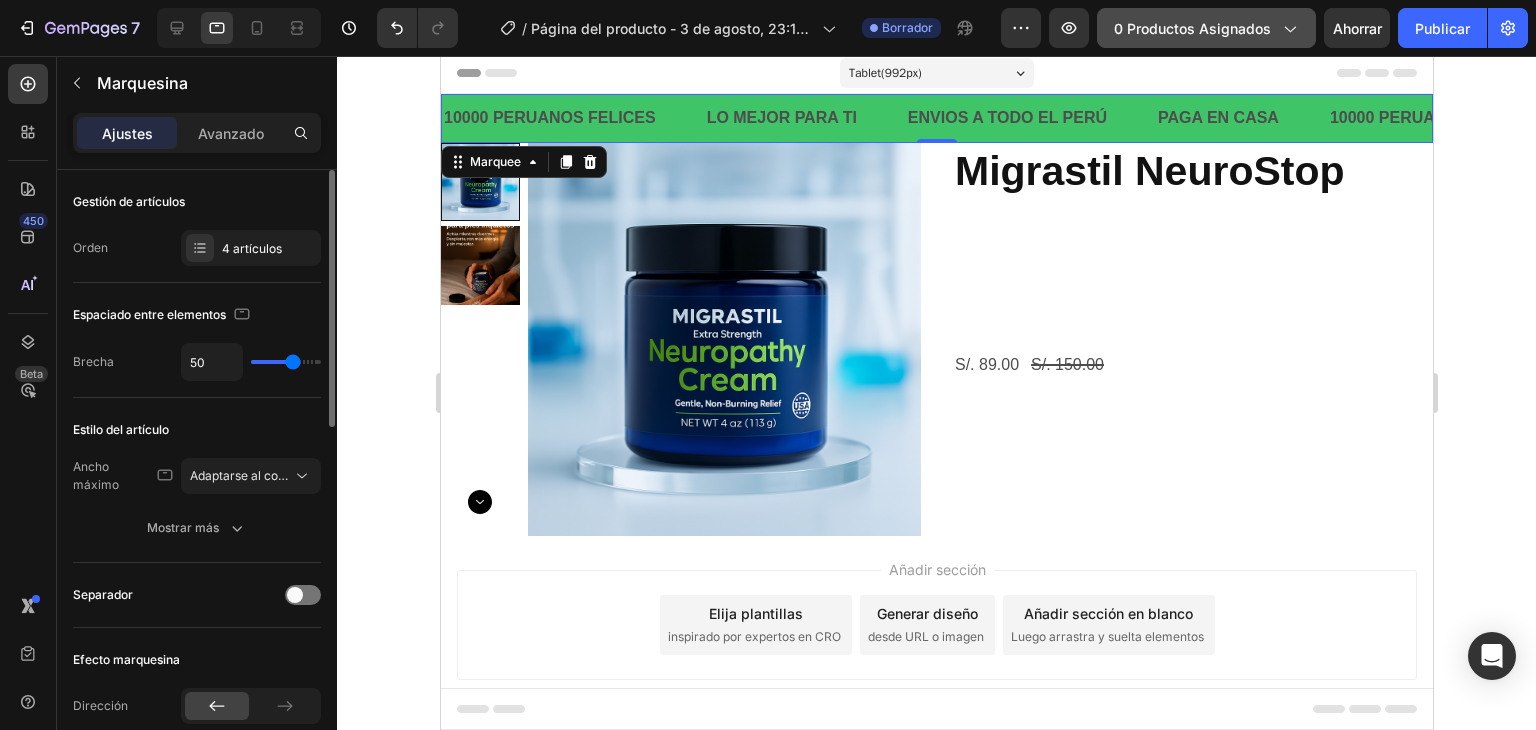 type on "47" 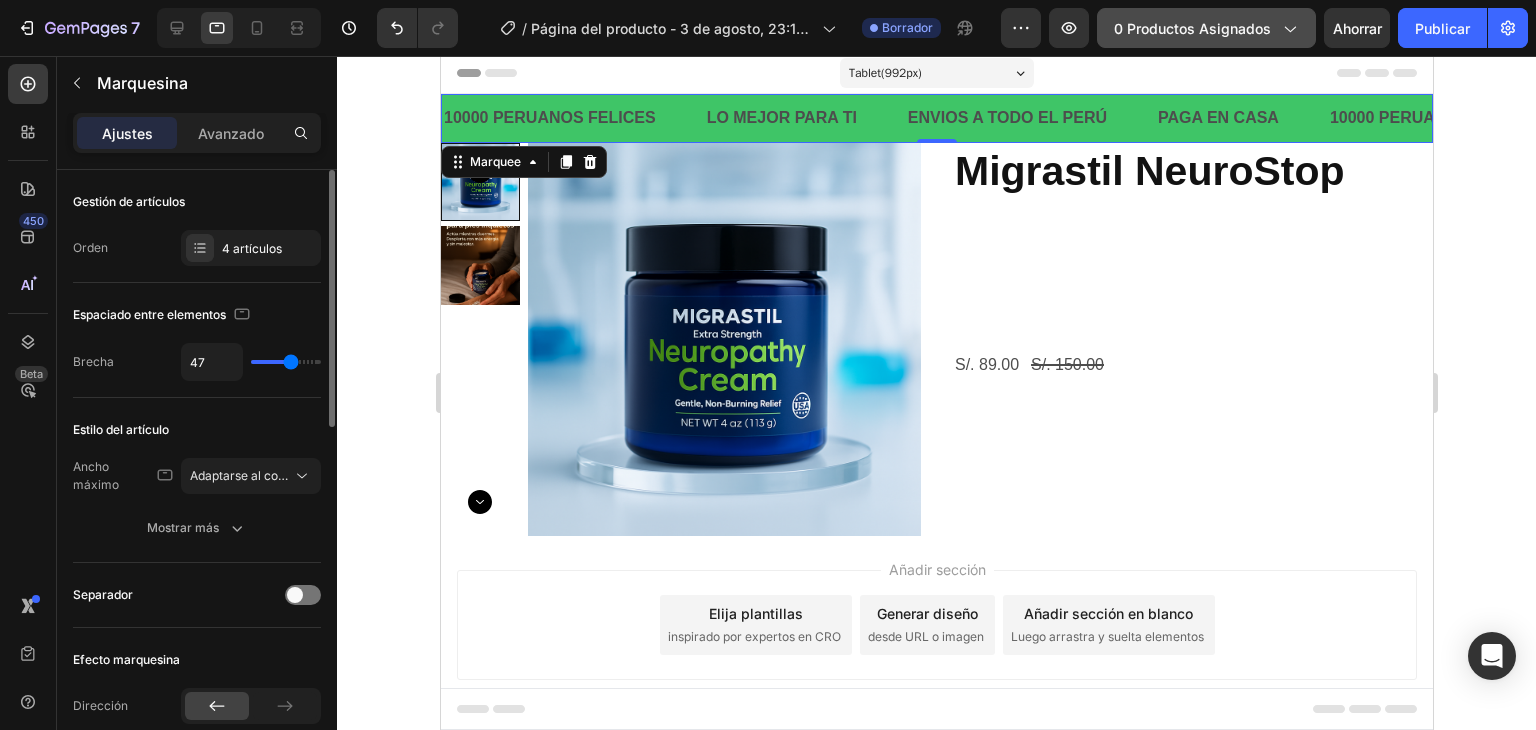 type on "43" 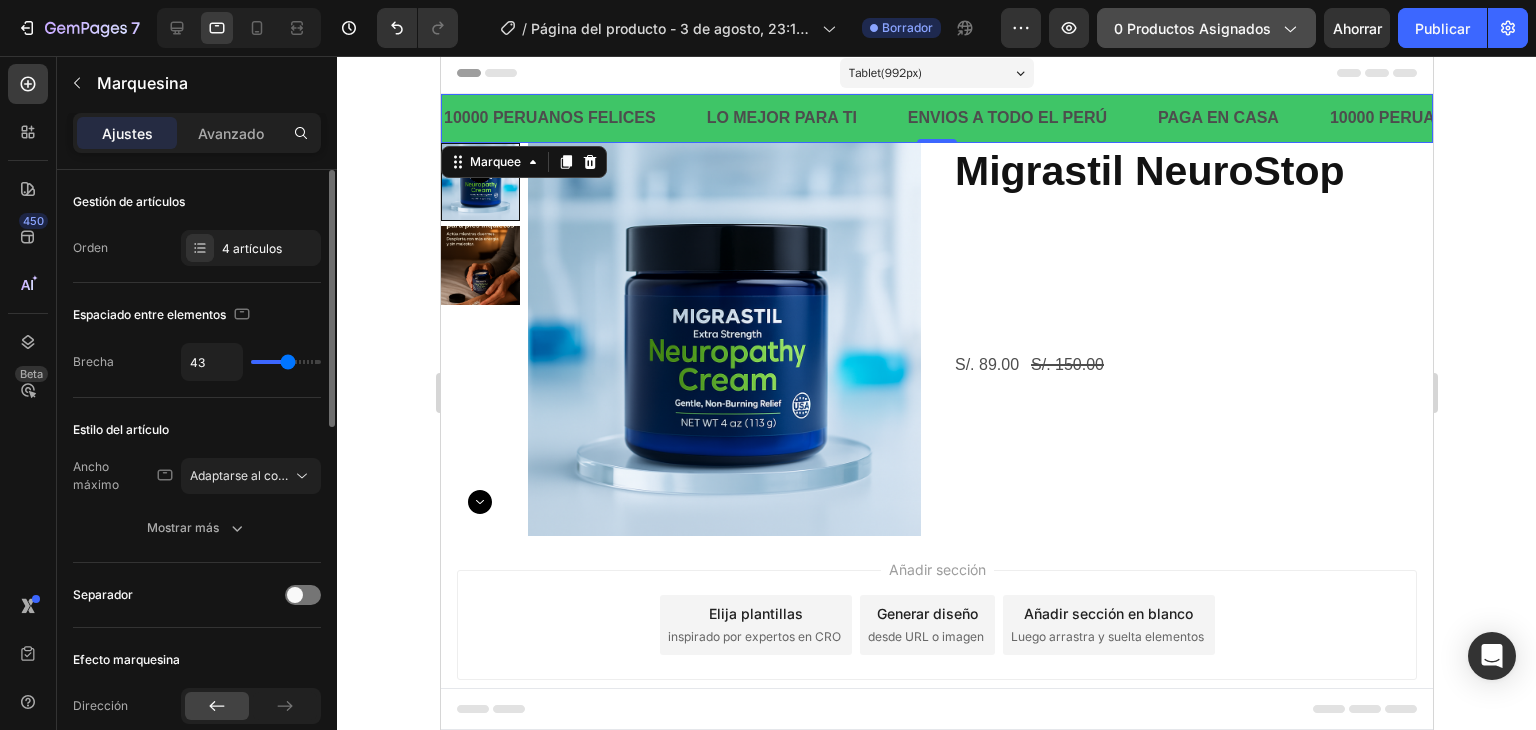 type on "41" 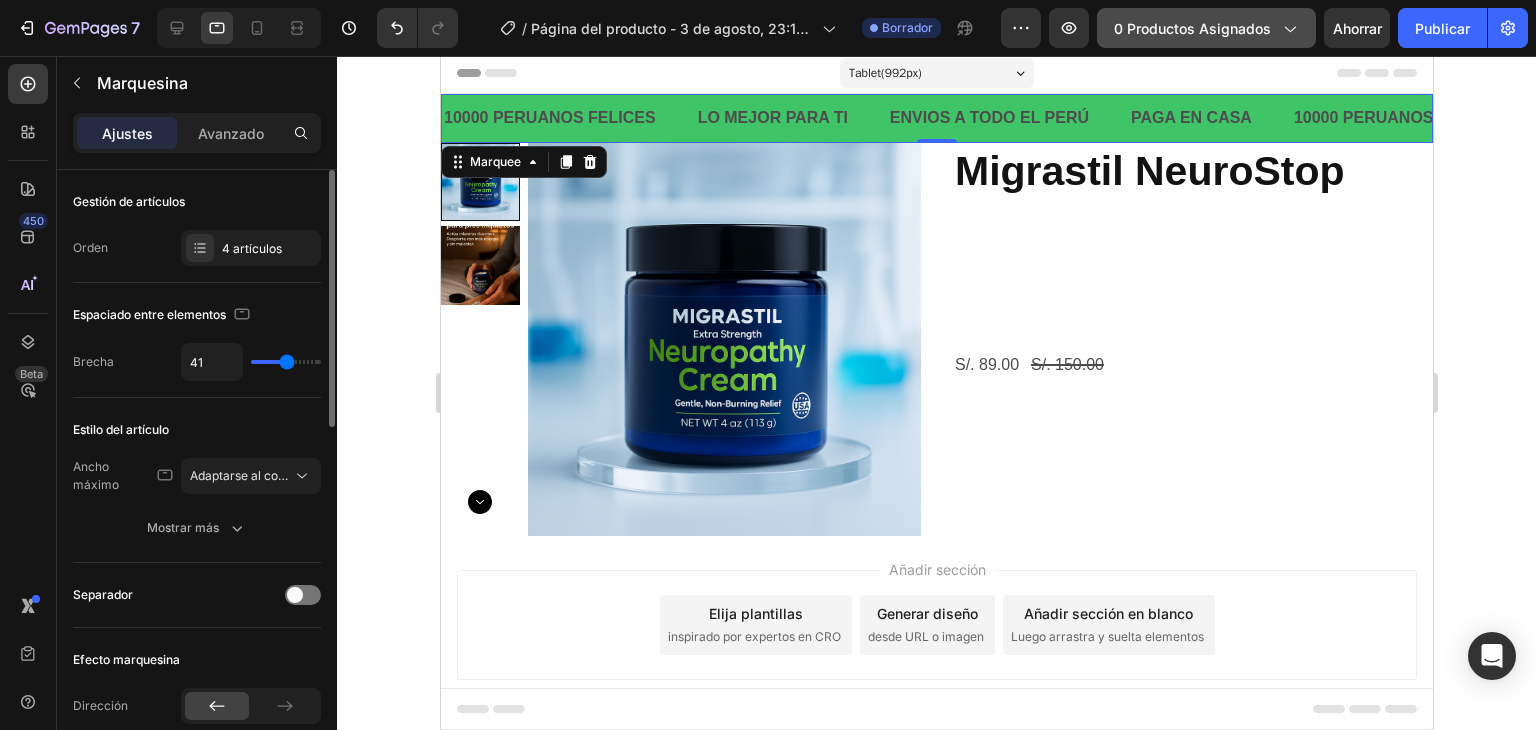 type on "38" 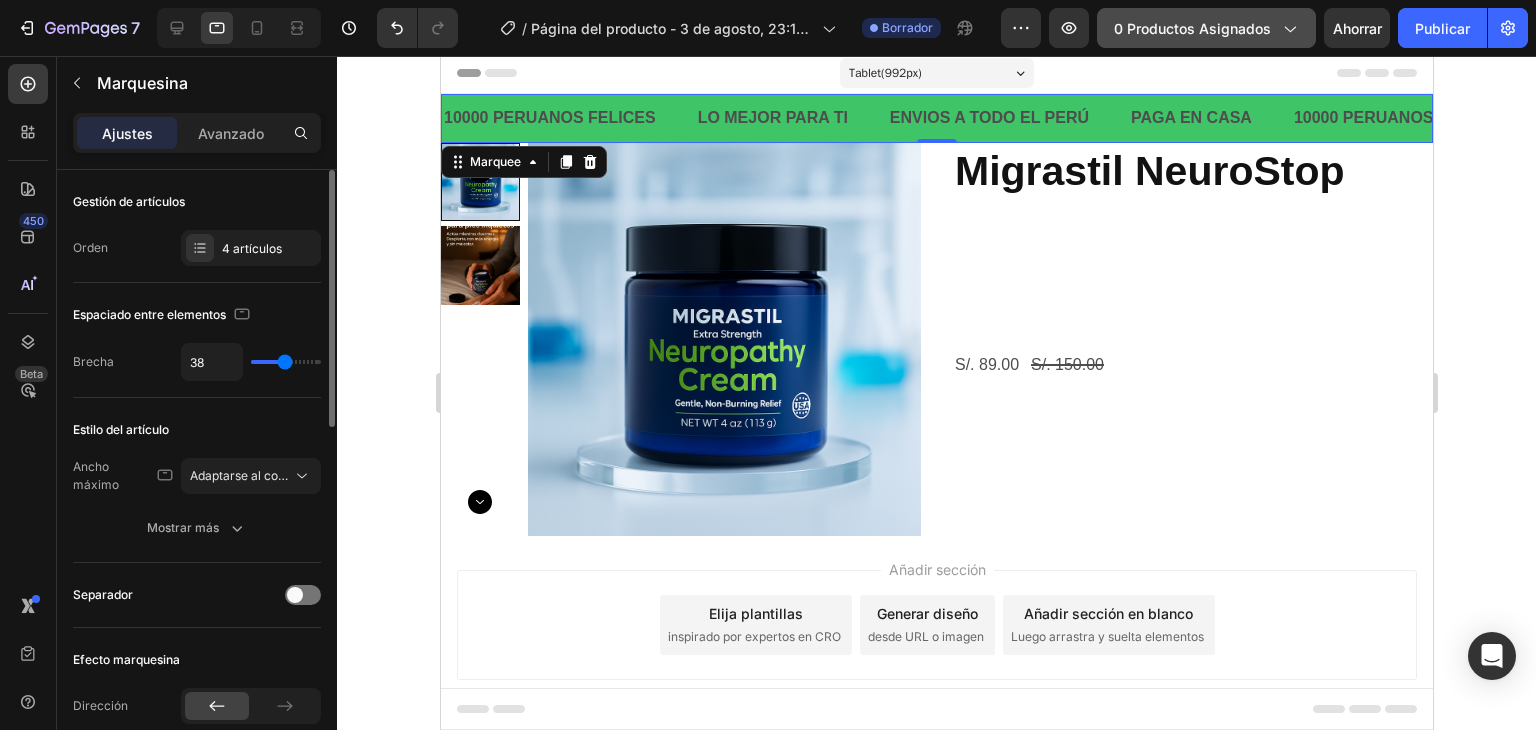 type on "35" 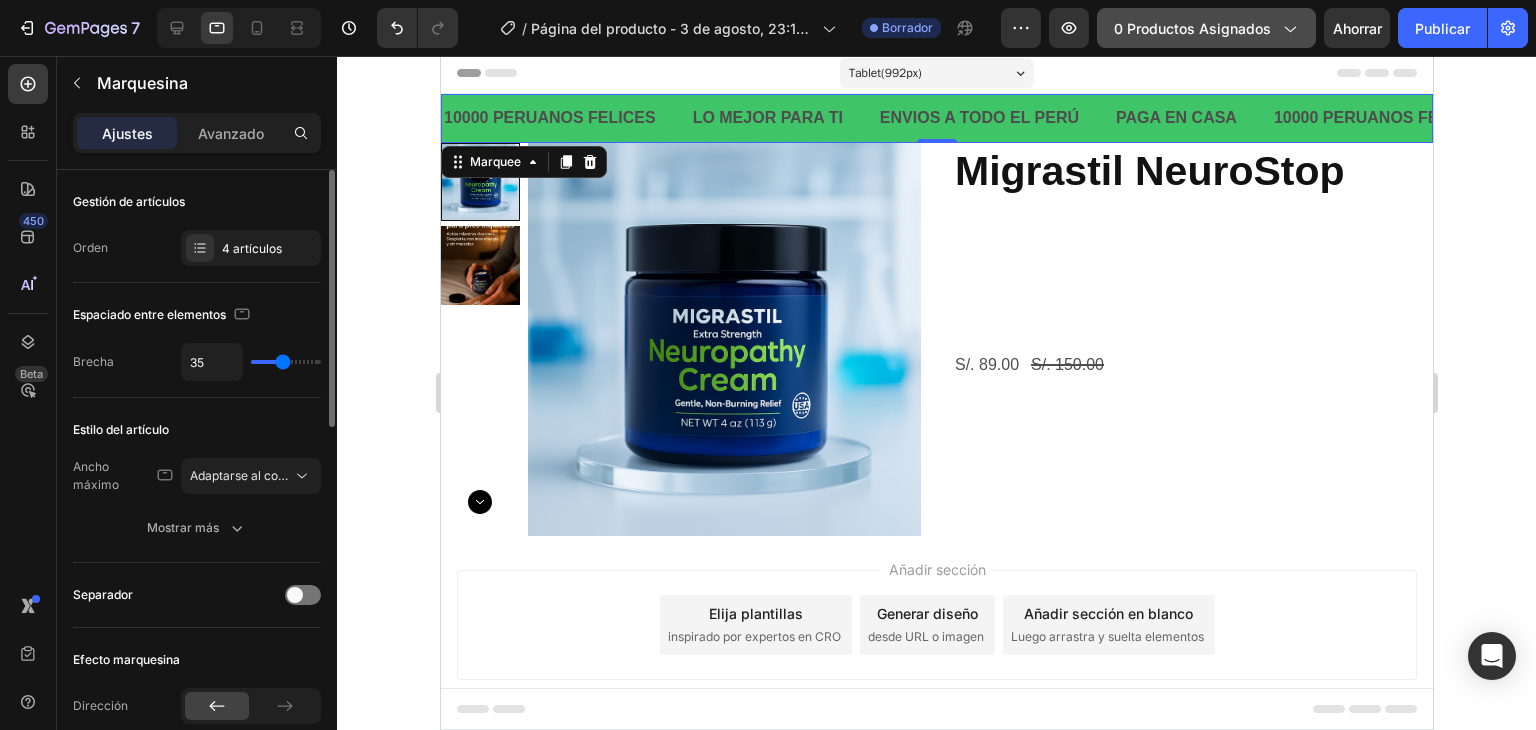 type on "33" 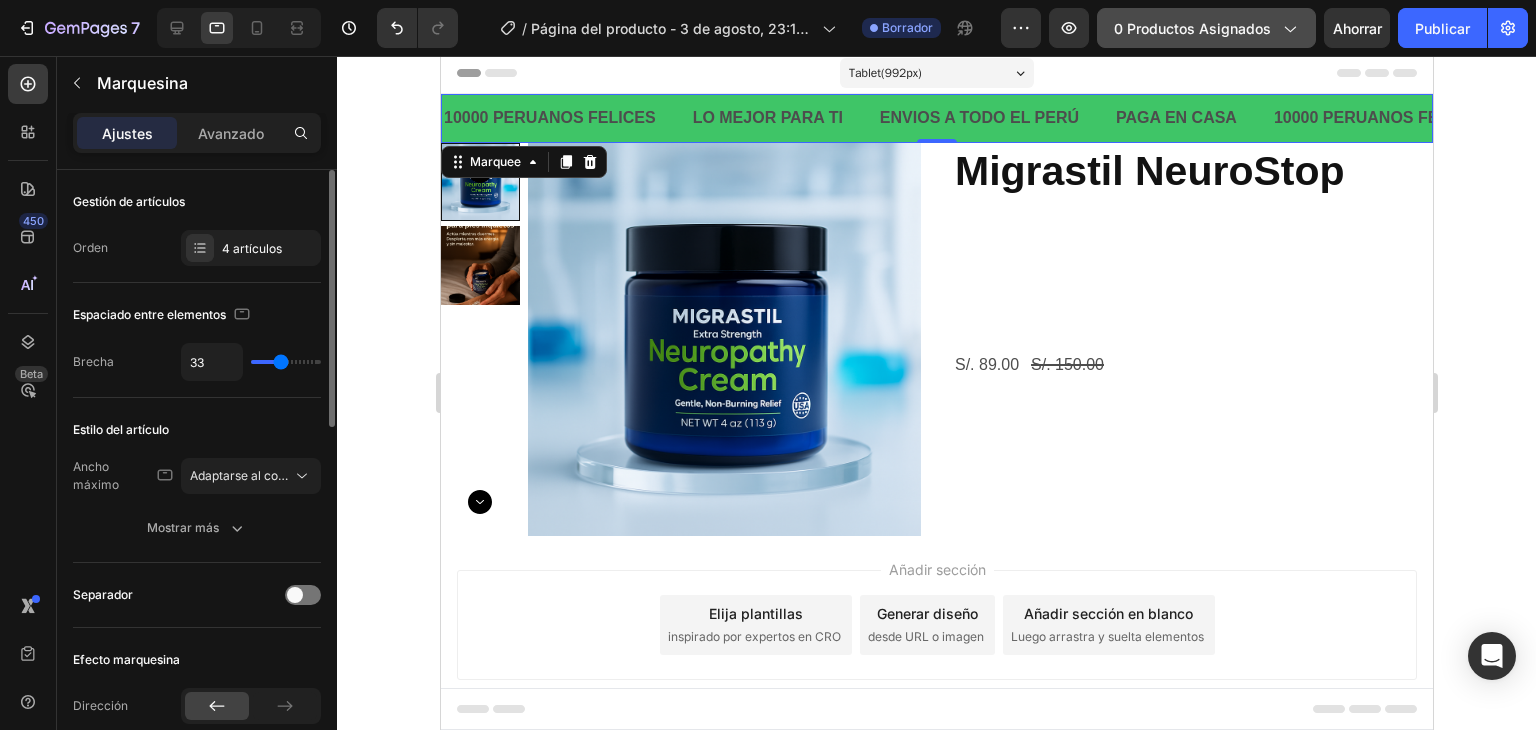 type on "31" 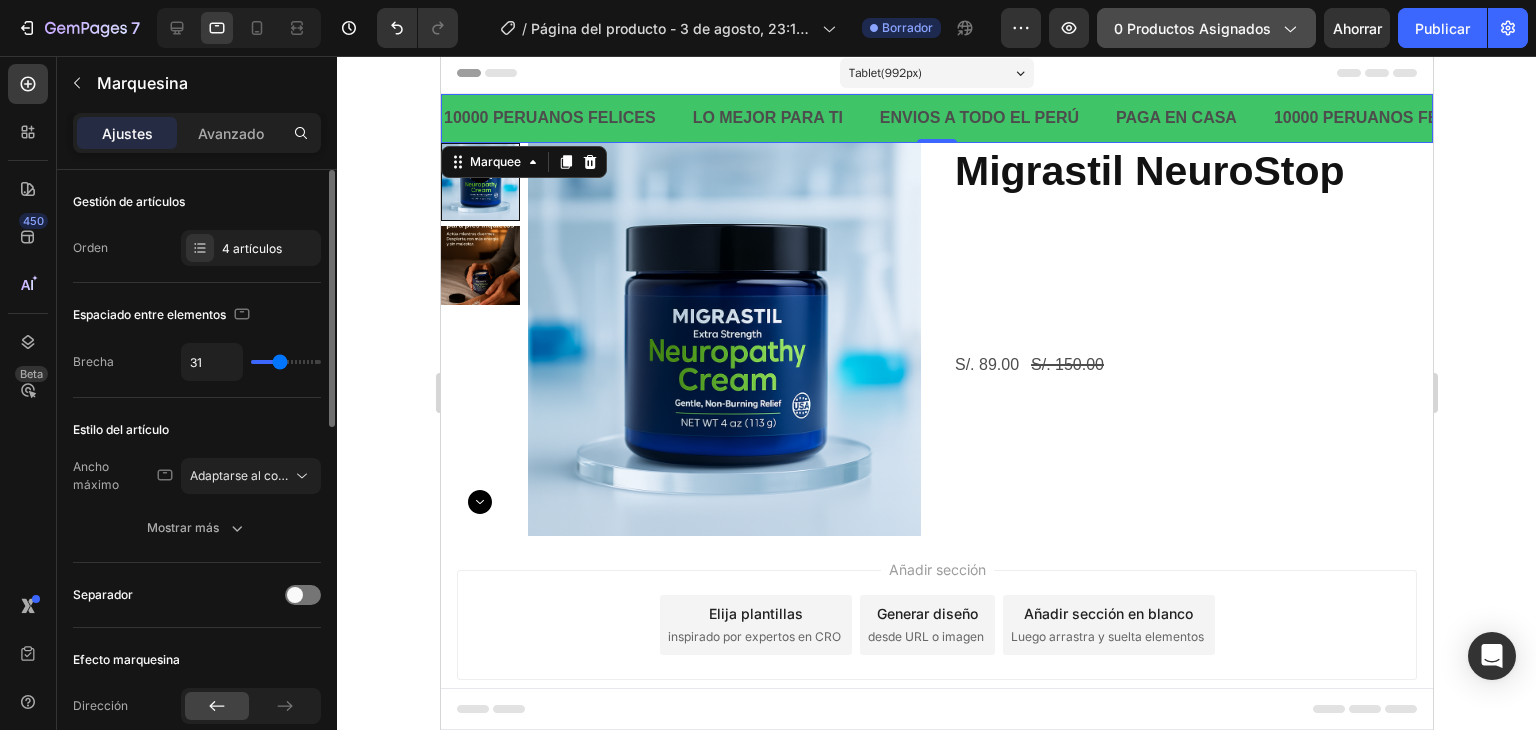 type on "30" 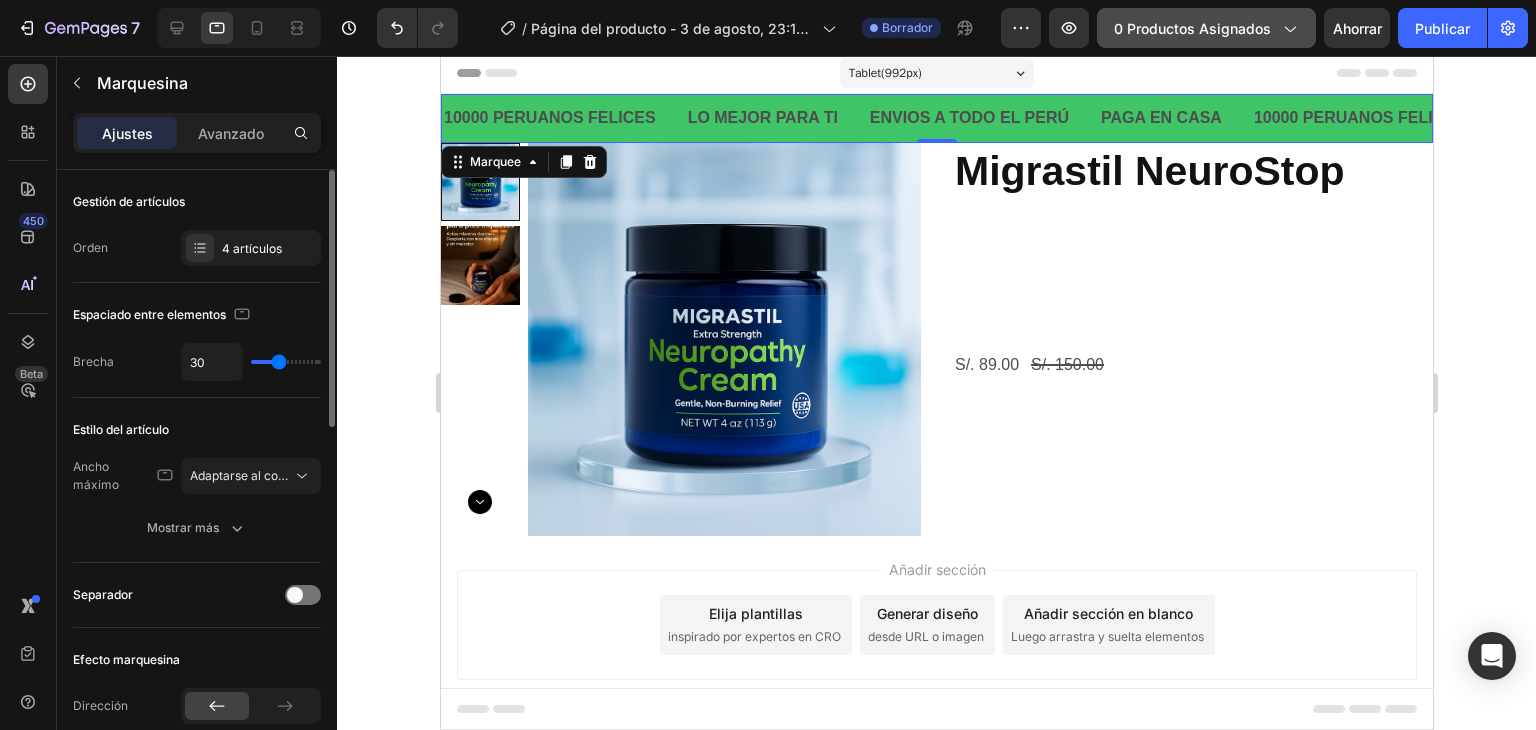 type on "28" 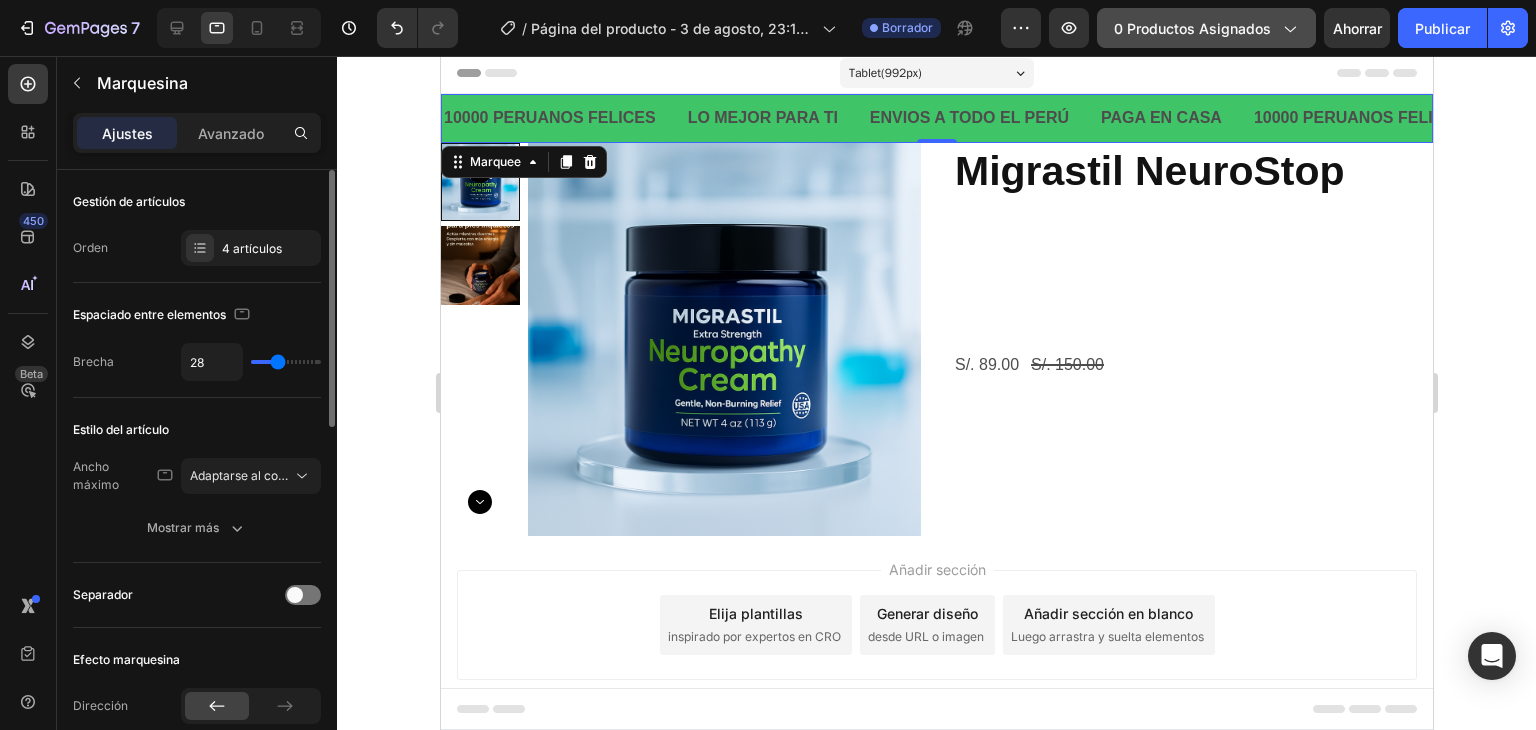 type on "26" 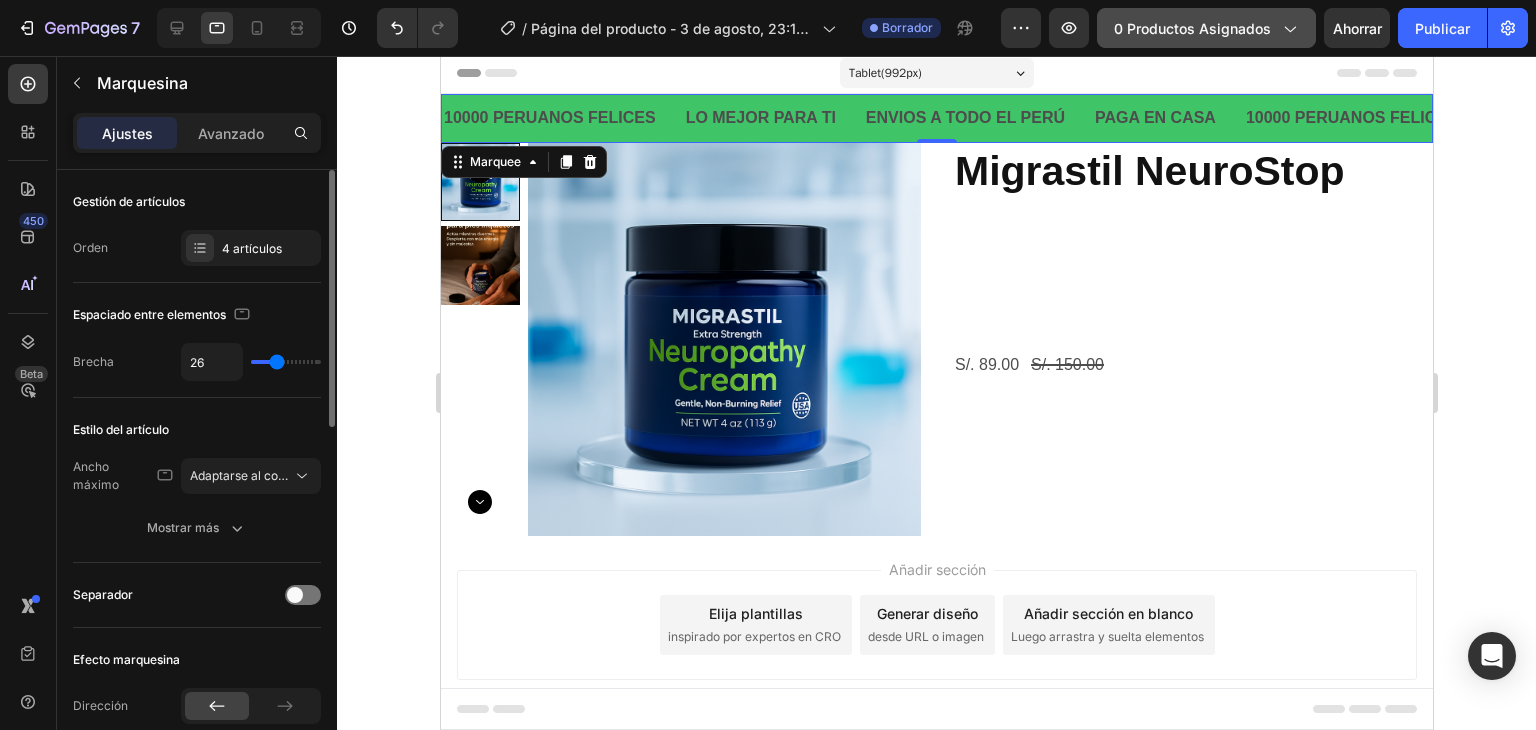 drag, startPoint x: 296, startPoint y: 365, endPoint x: 276, endPoint y: 361, distance: 20.396078 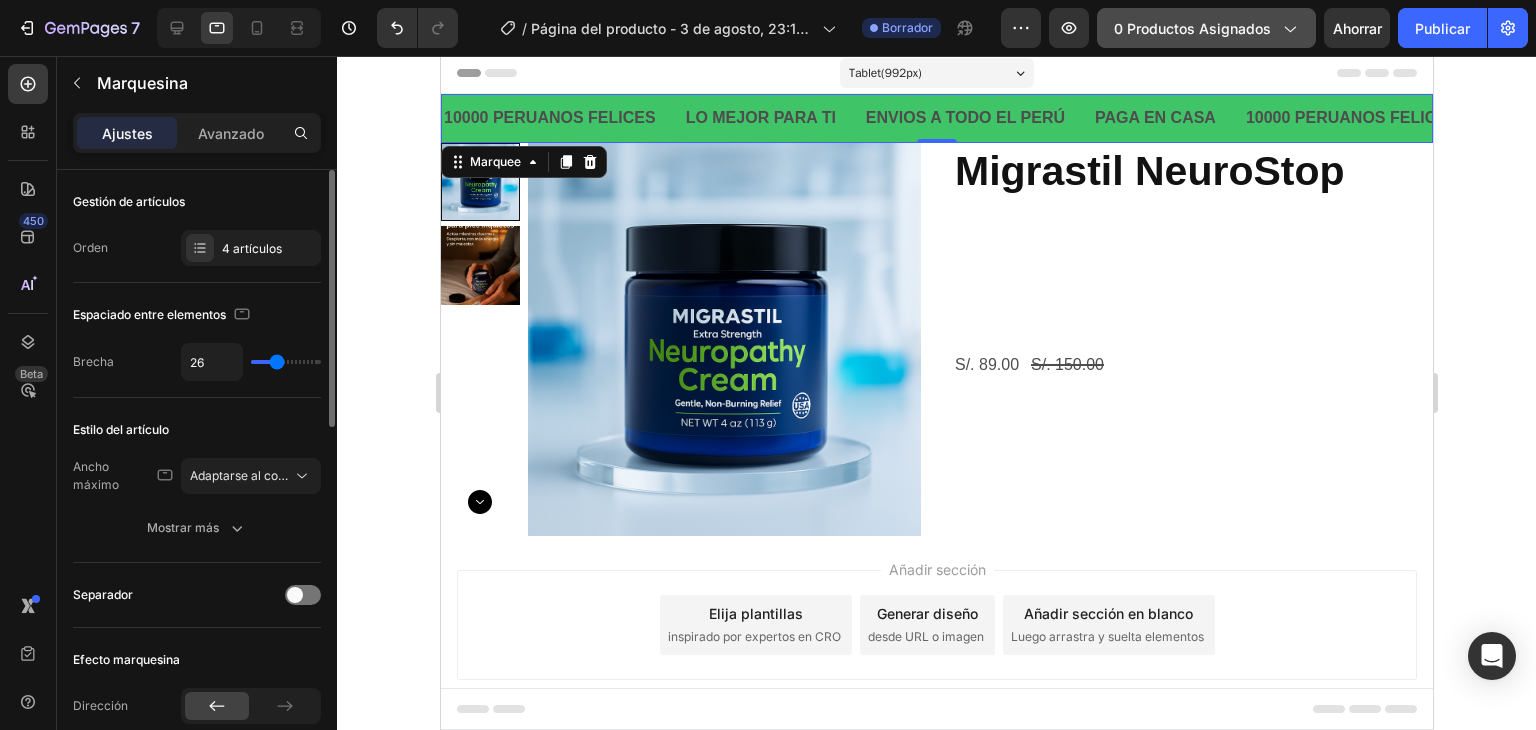 scroll, scrollTop: 100, scrollLeft: 0, axis: vertical 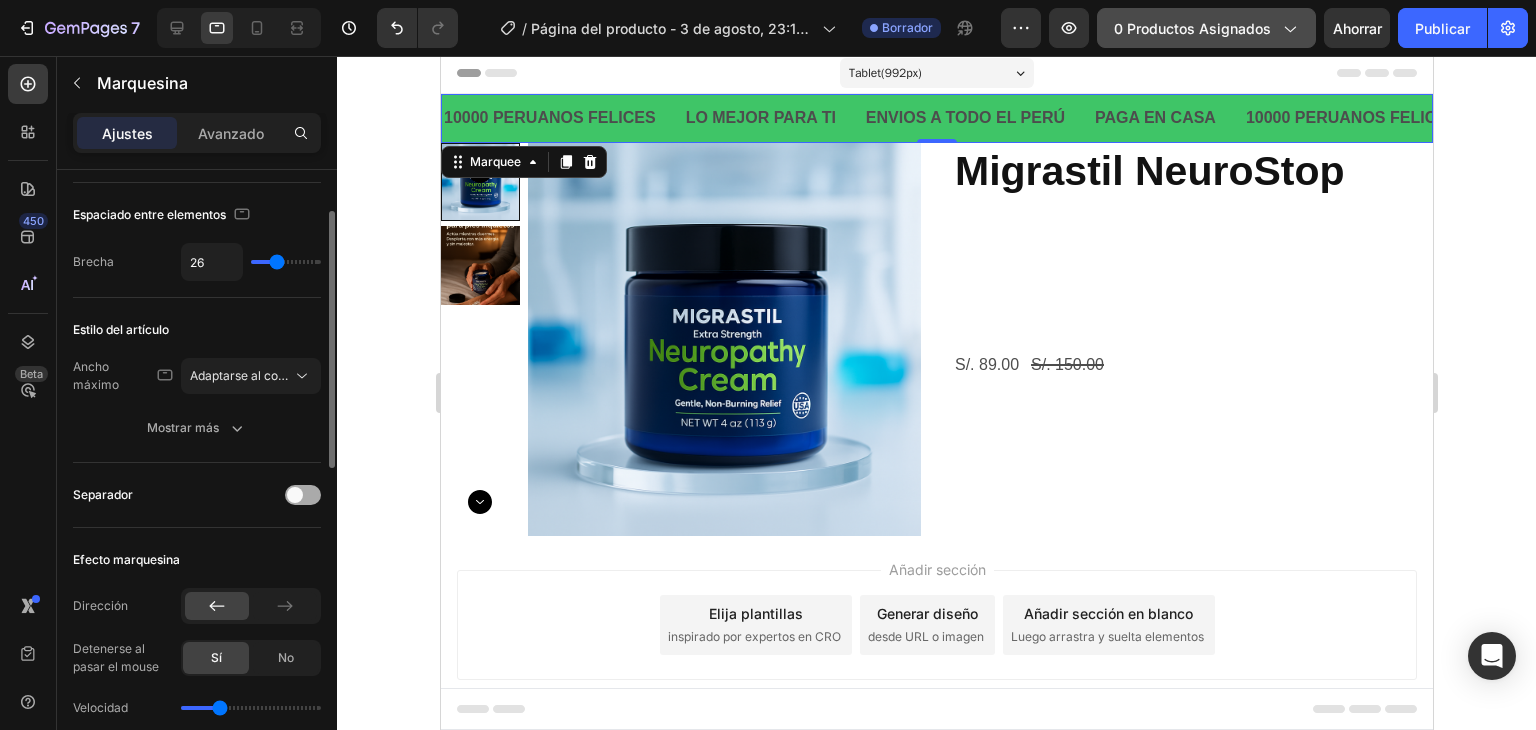 click at bounding box center [295, 495] 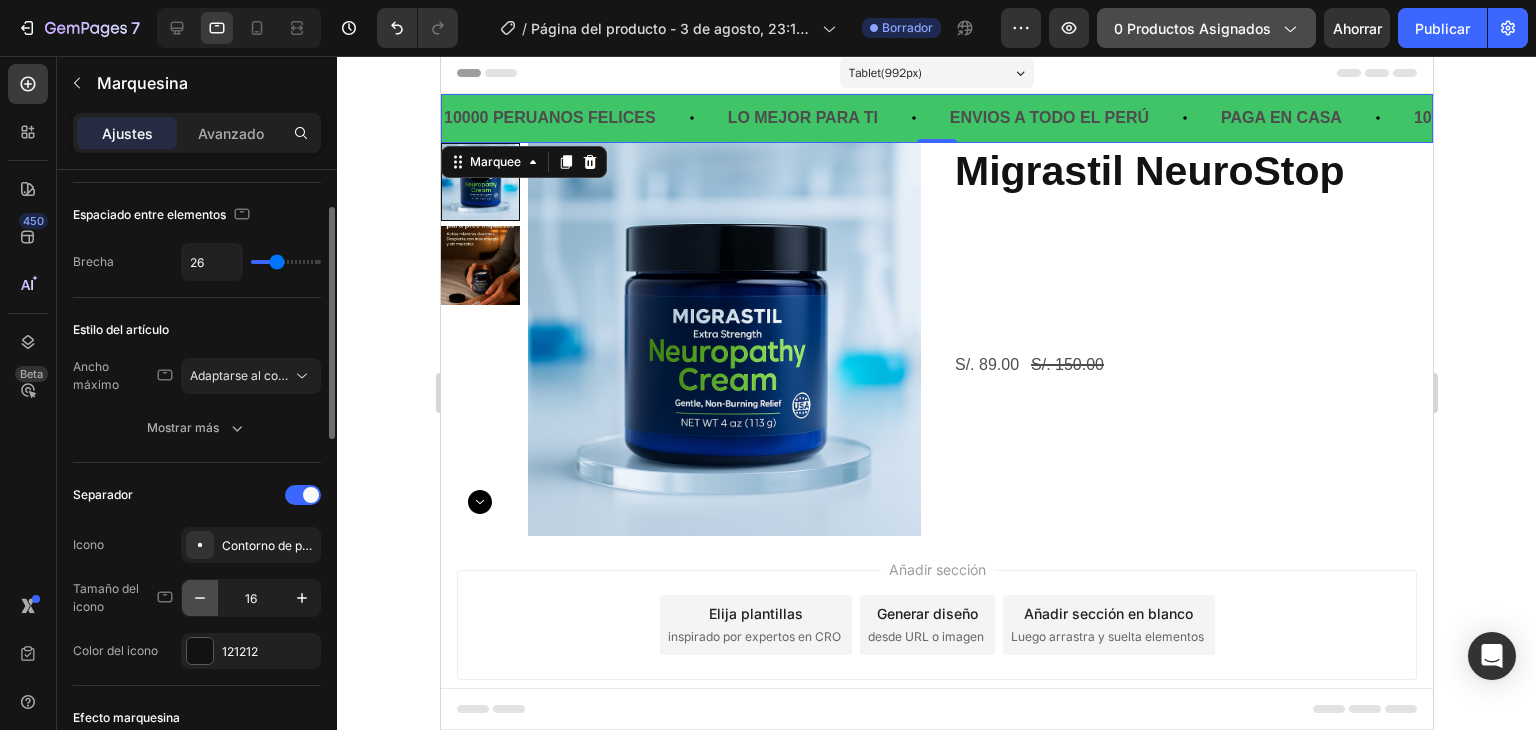 click at bounding box center (200, 598) 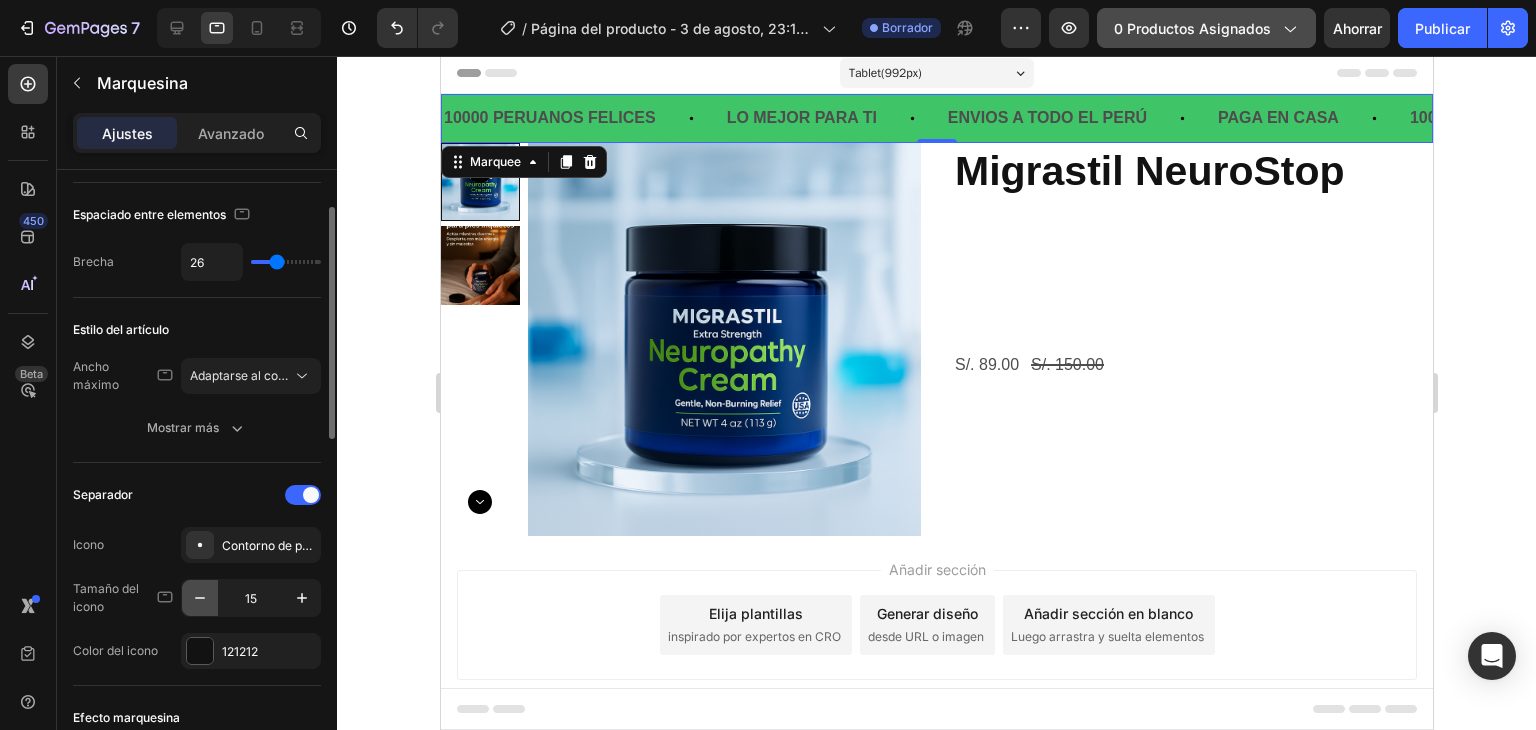click at bounding box center [200, 598] 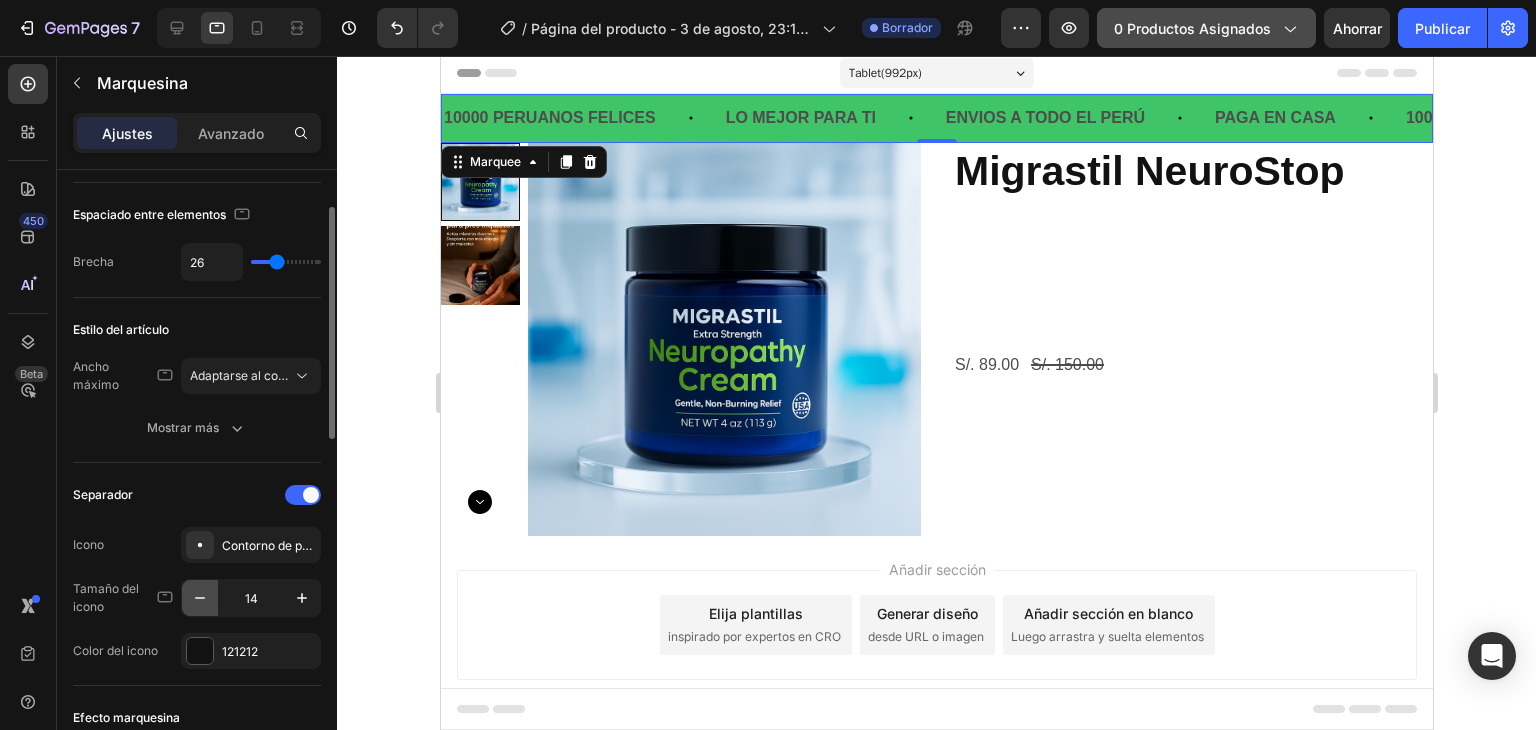 click at bounding box center [200, 598] 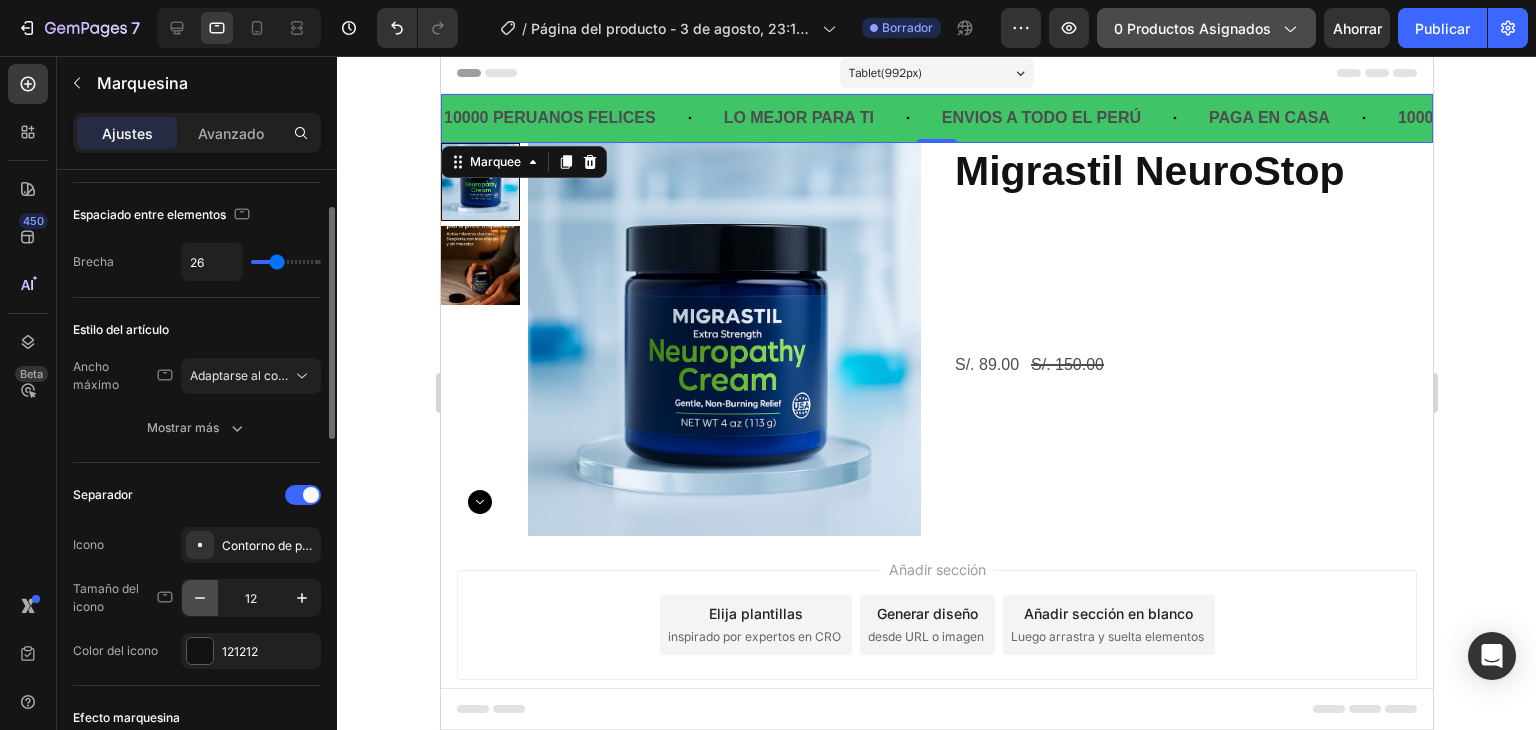 click at bounding box center (200, 598) 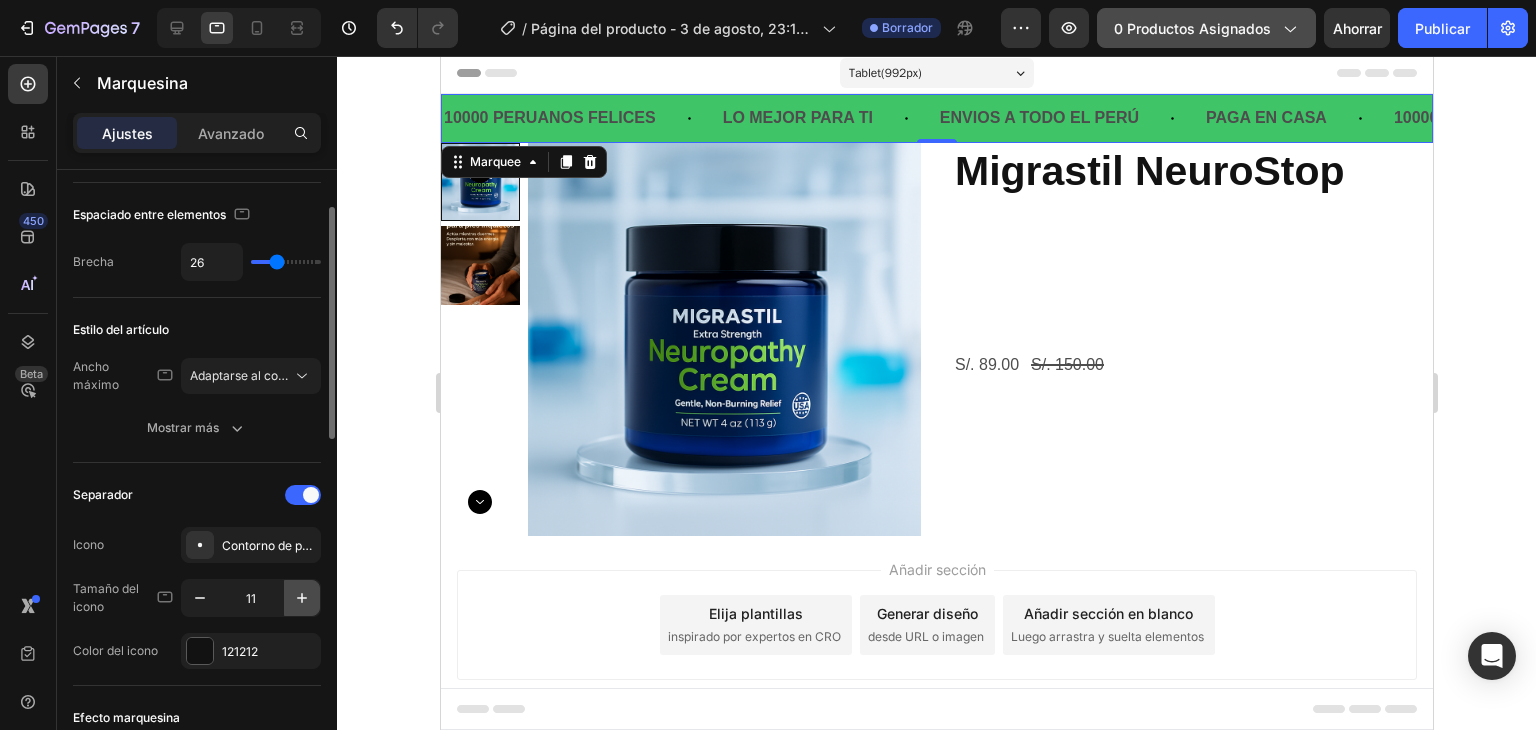 click at bounding box center [302, 598] 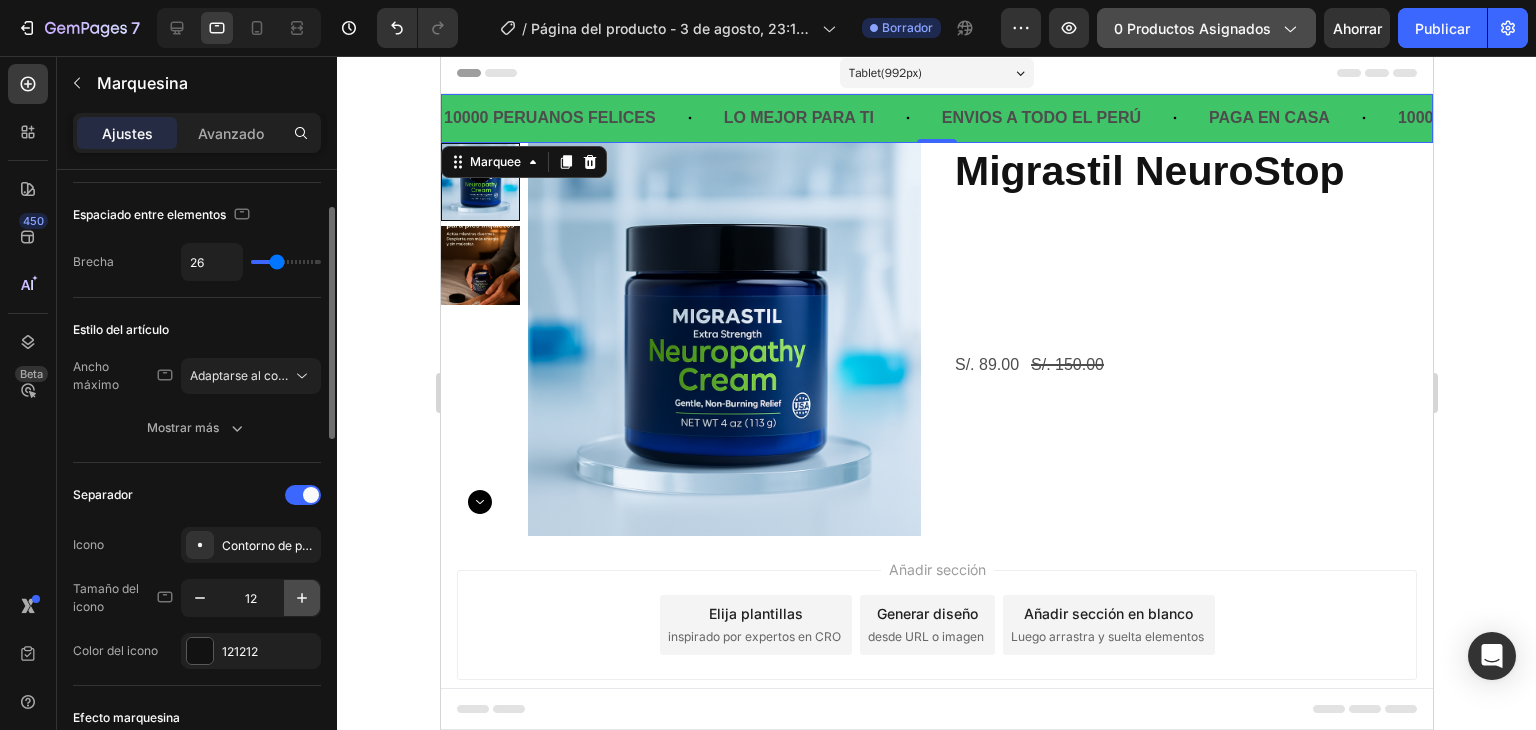 click at bounding box center [302, 598] 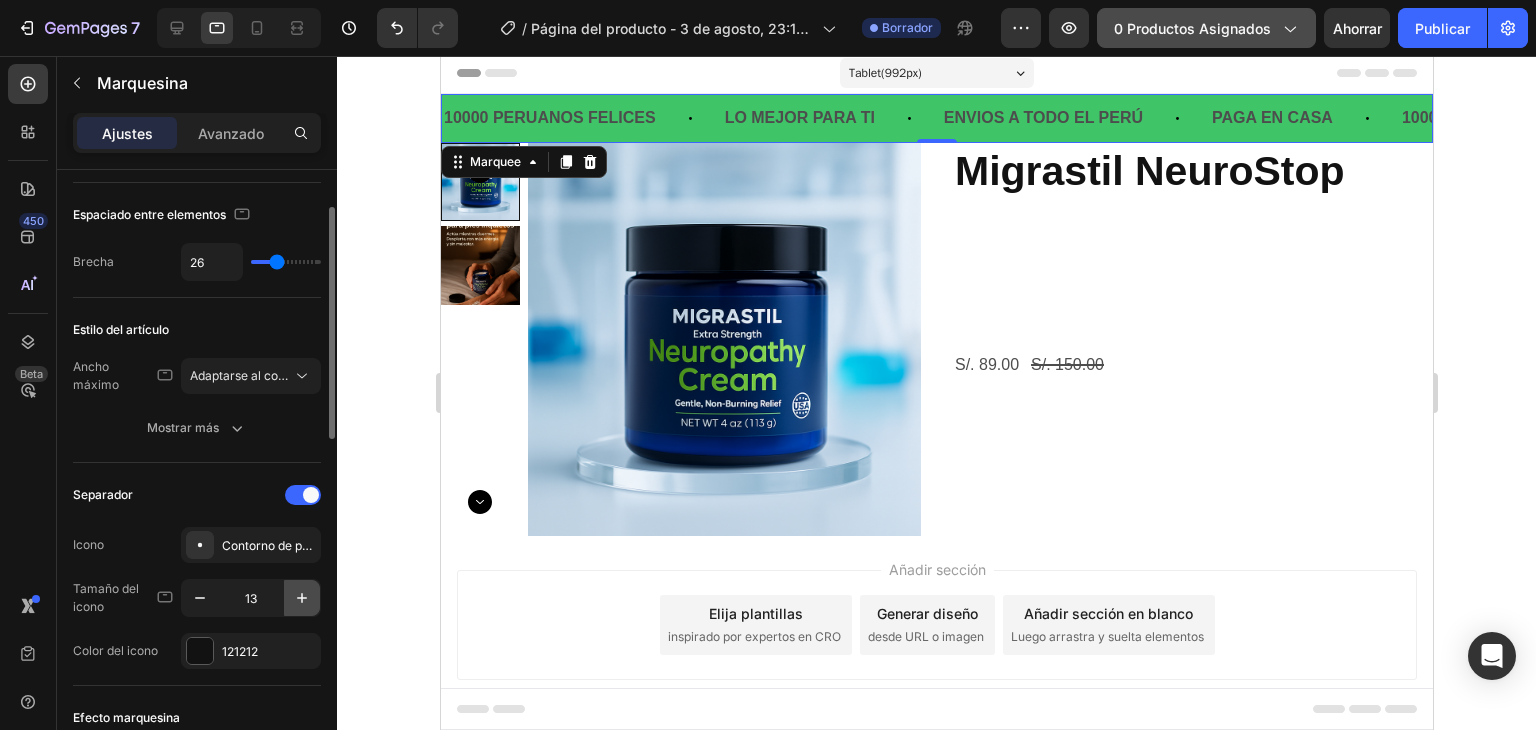 click at bounding box center (302, 598) 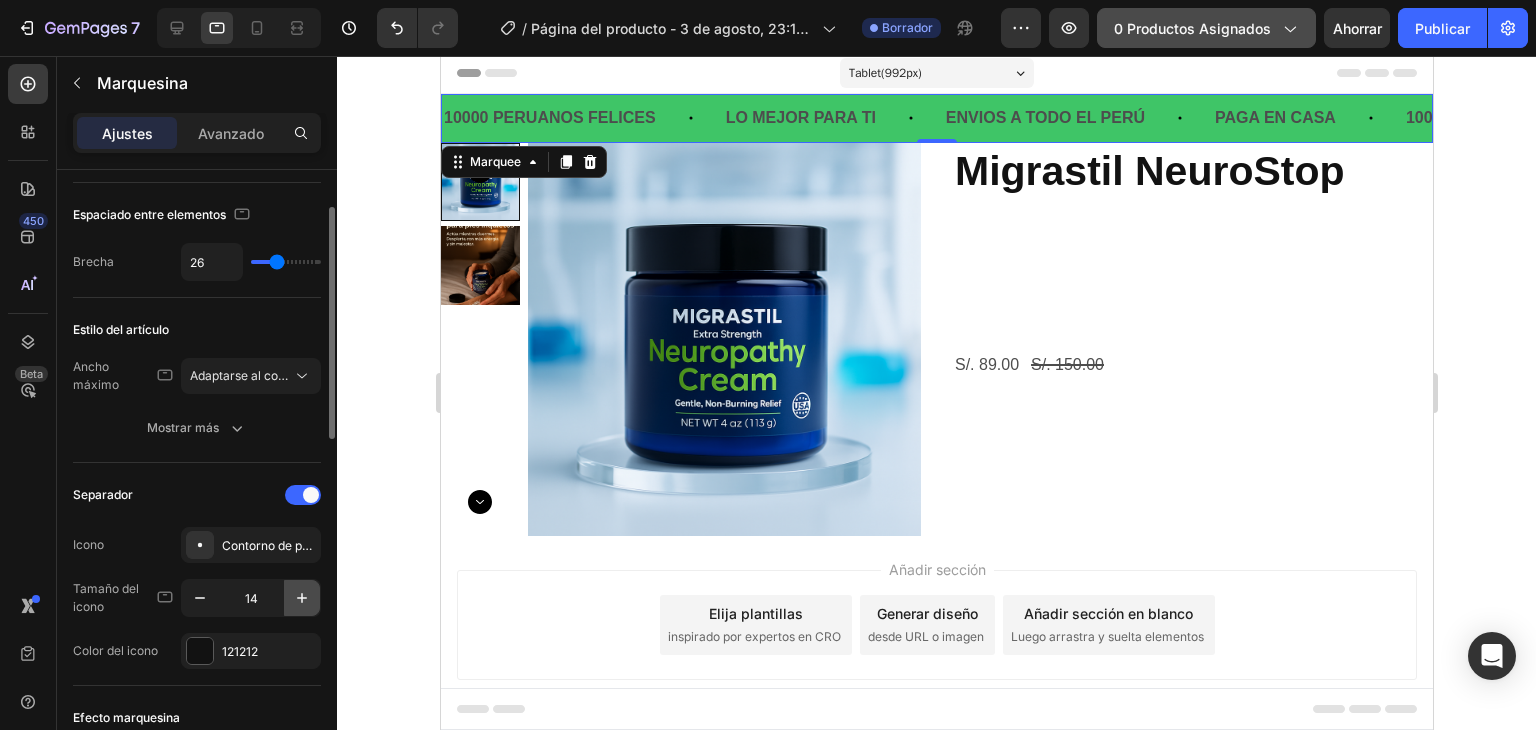 click at bounding box center (302, 598) 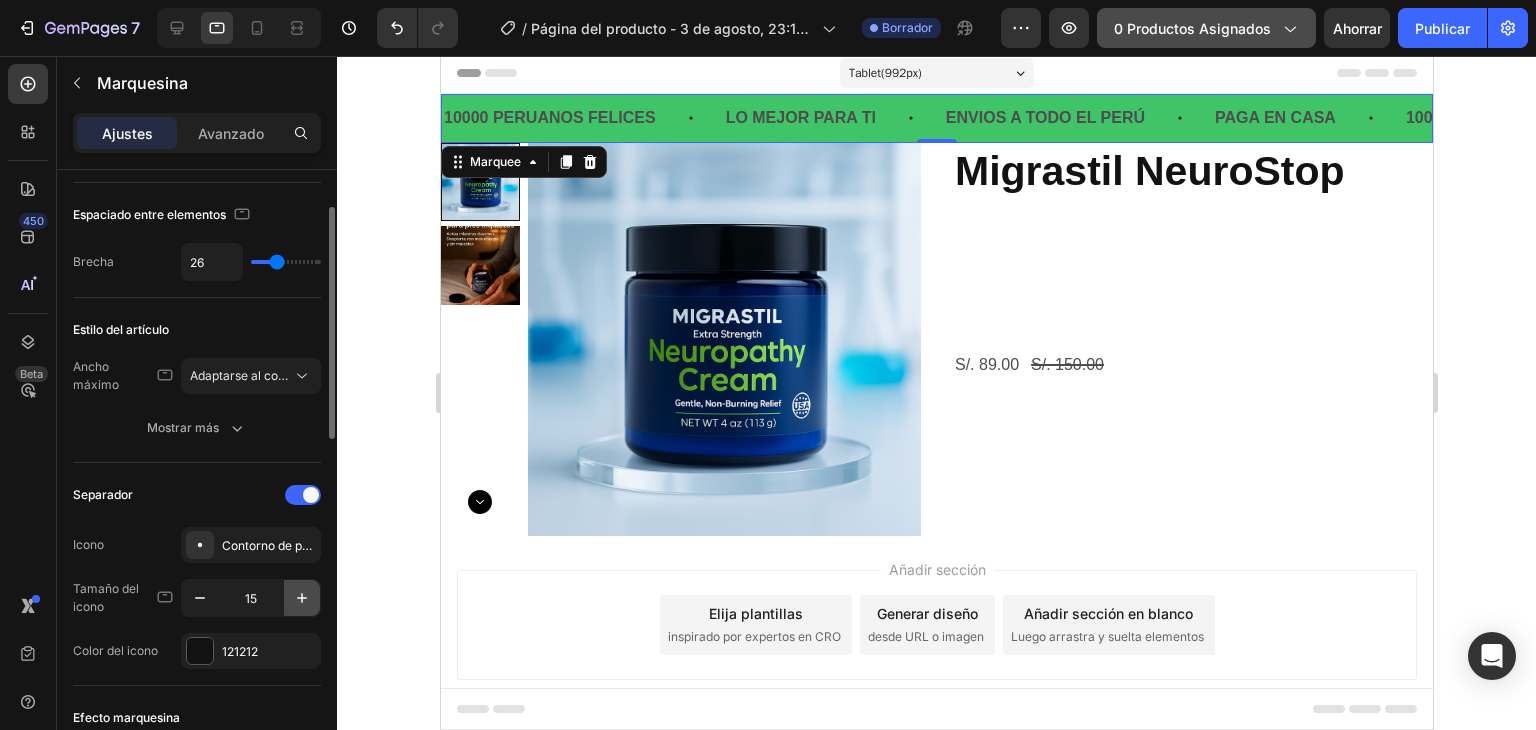 click at bounding box center (302, 598) 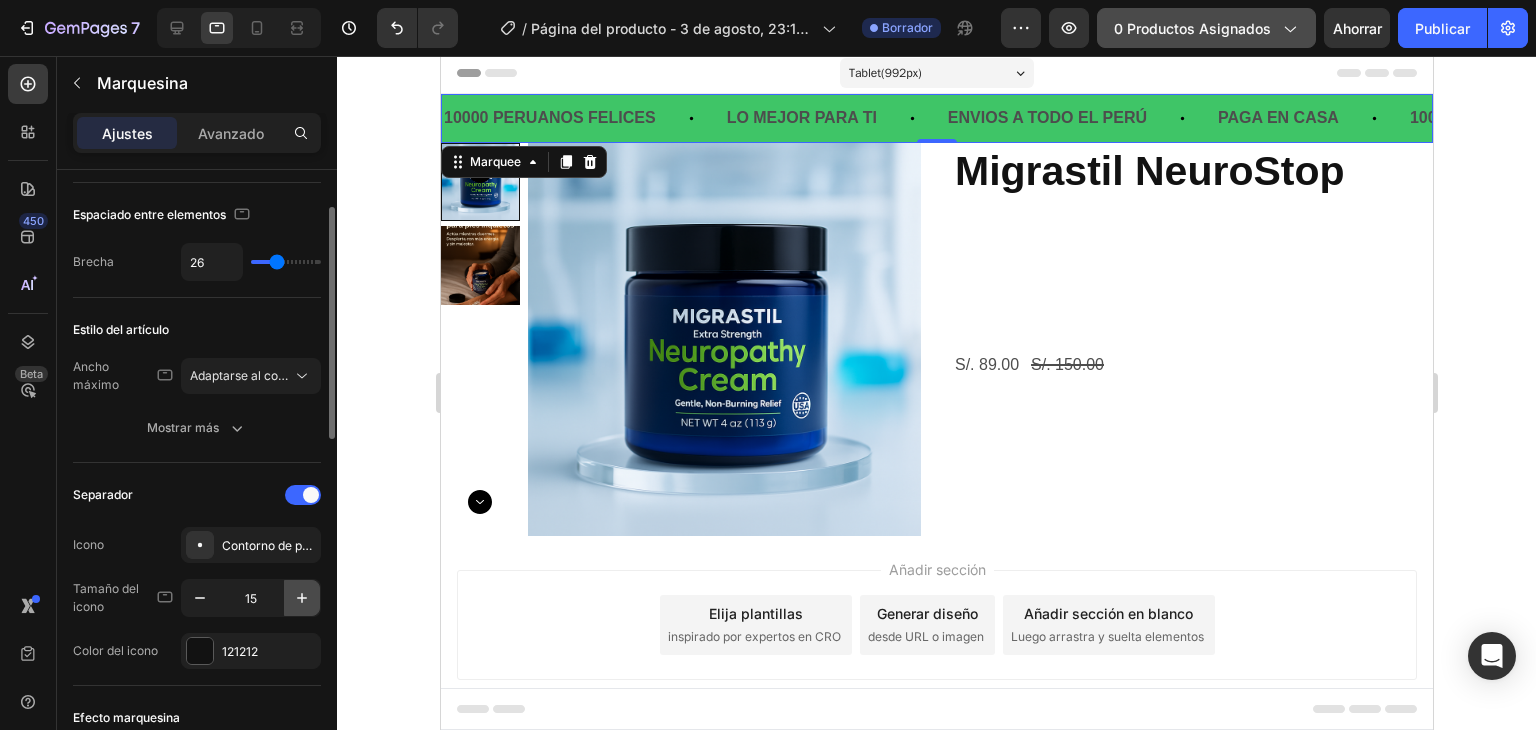 click at bounding box center (302, 598) 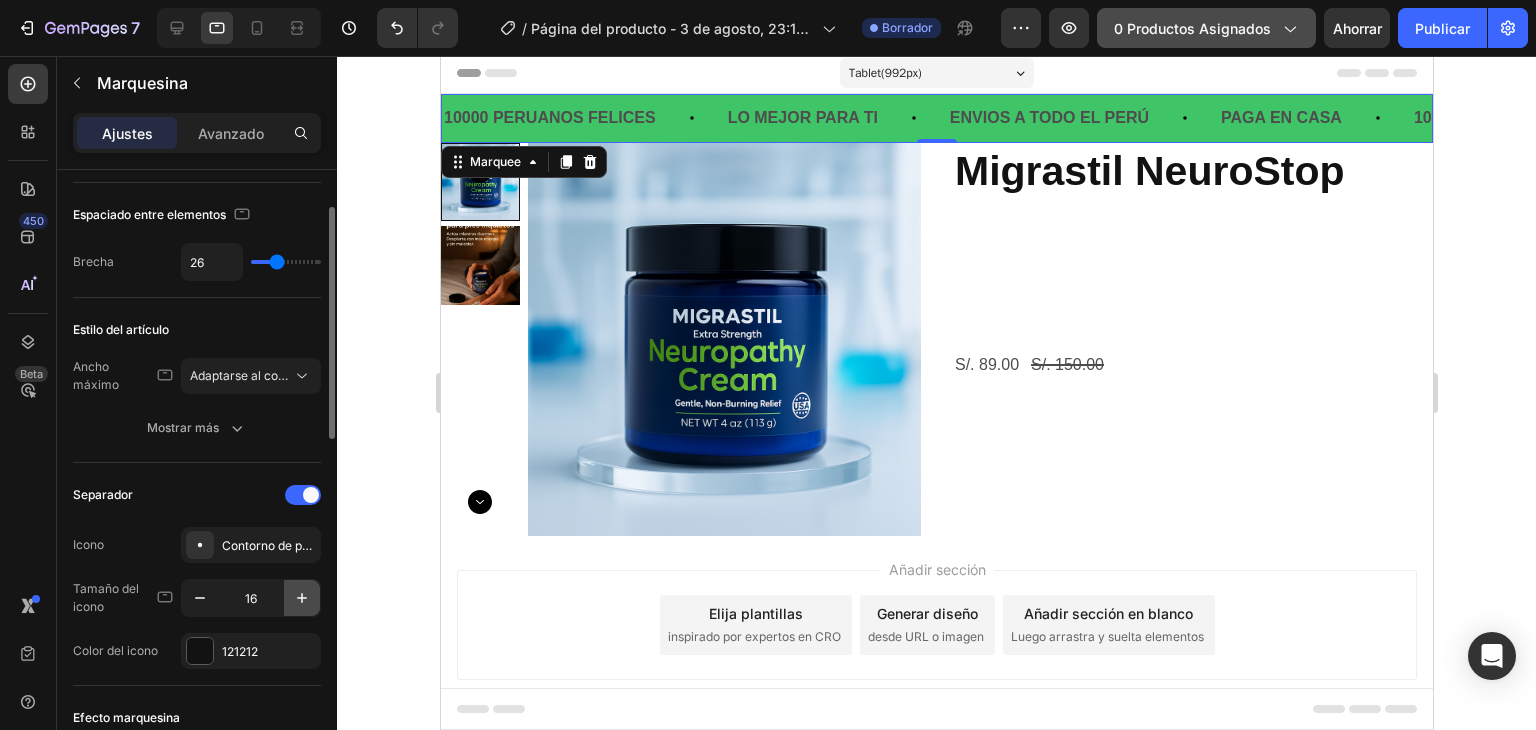 click at bounding box center [302, 598] 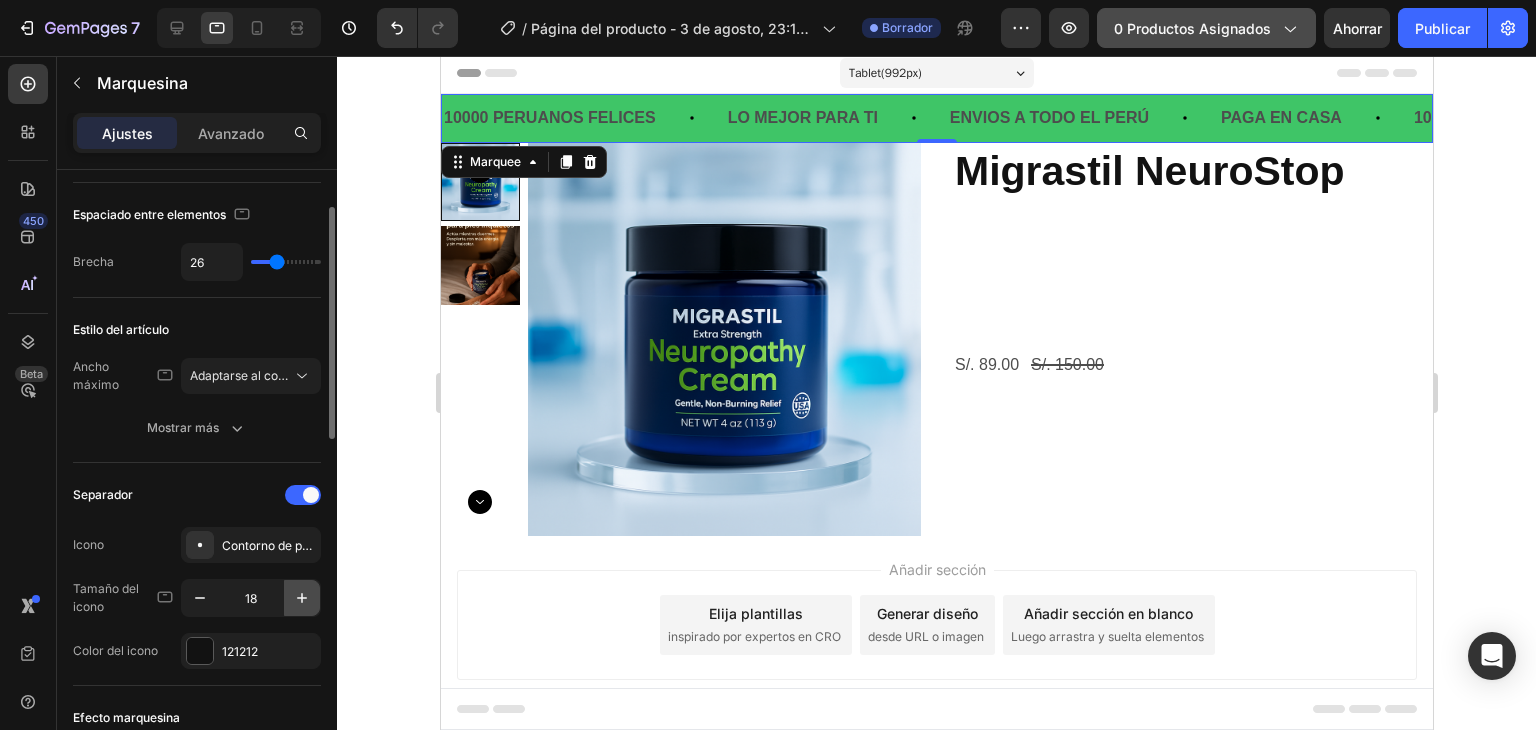 click at bounding box center [302, 598] 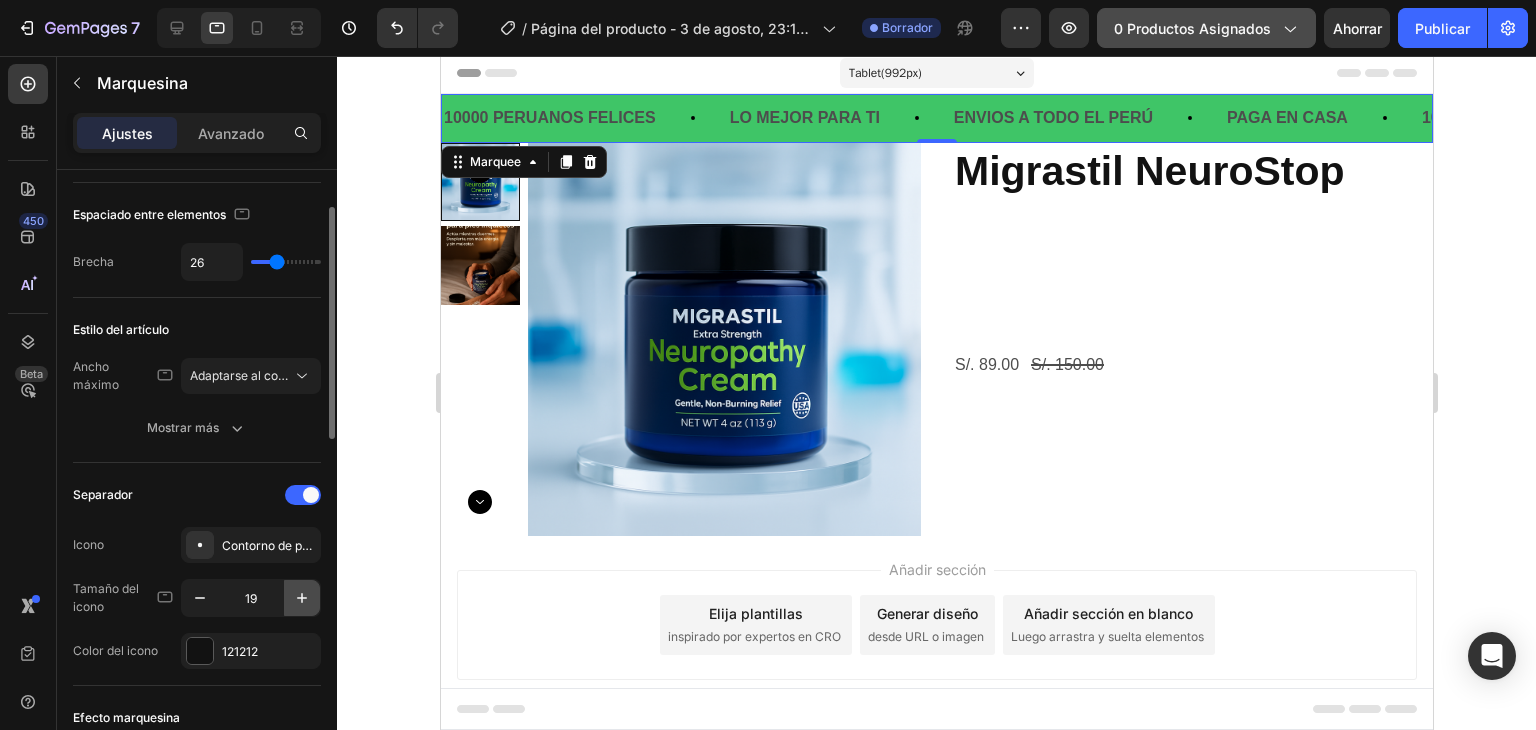 click at bounding box center [302, 598] 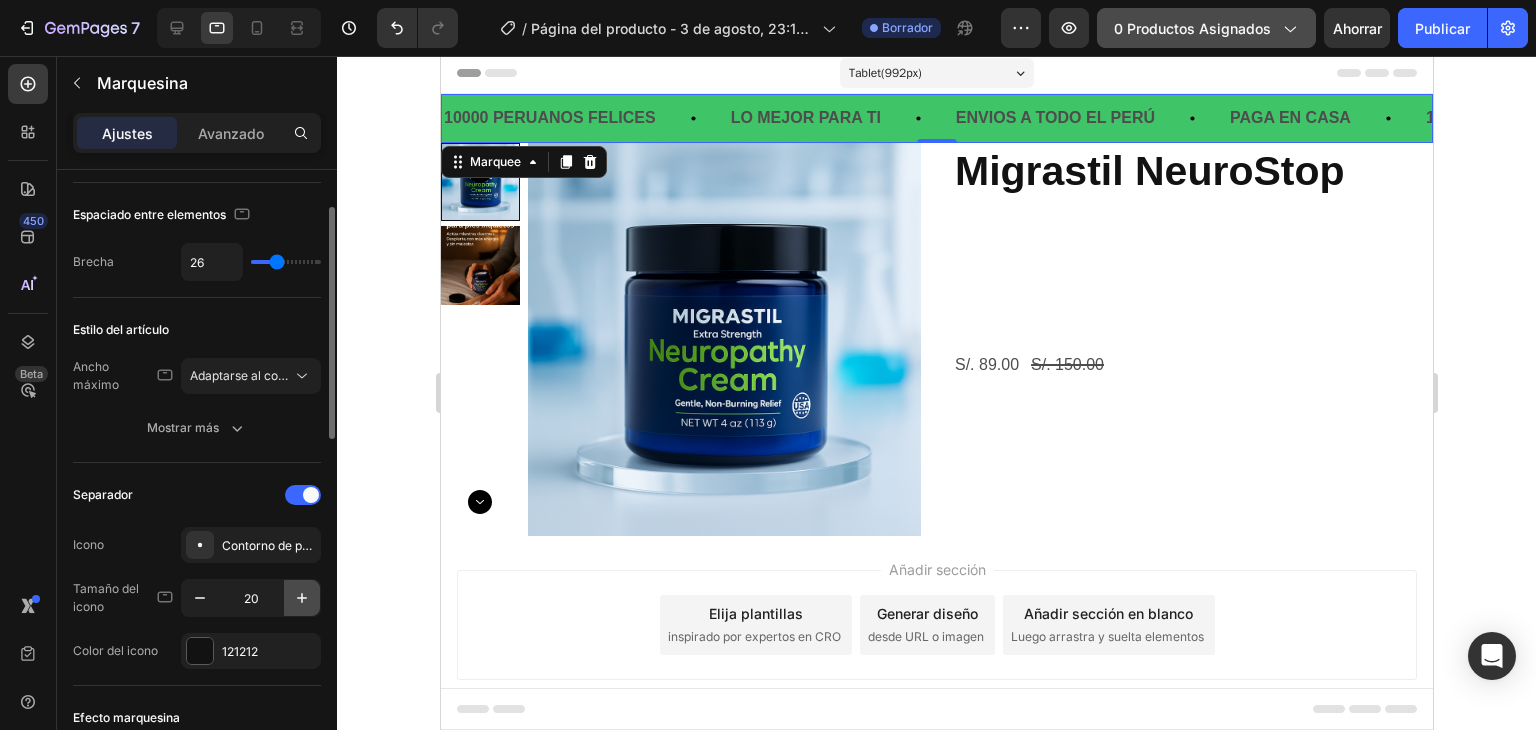 click at bounding box center [302, 598] 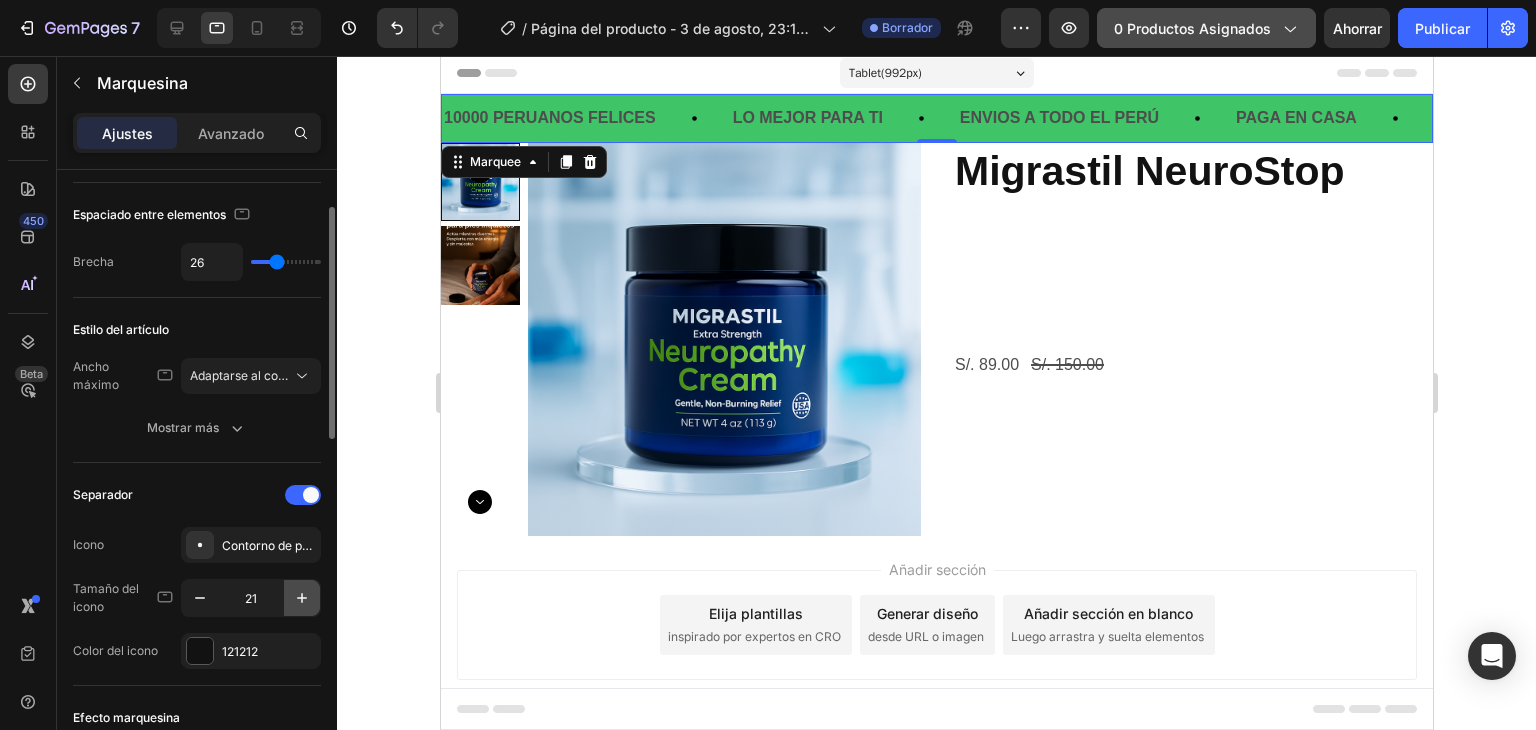click at bounding box center [302, 598] 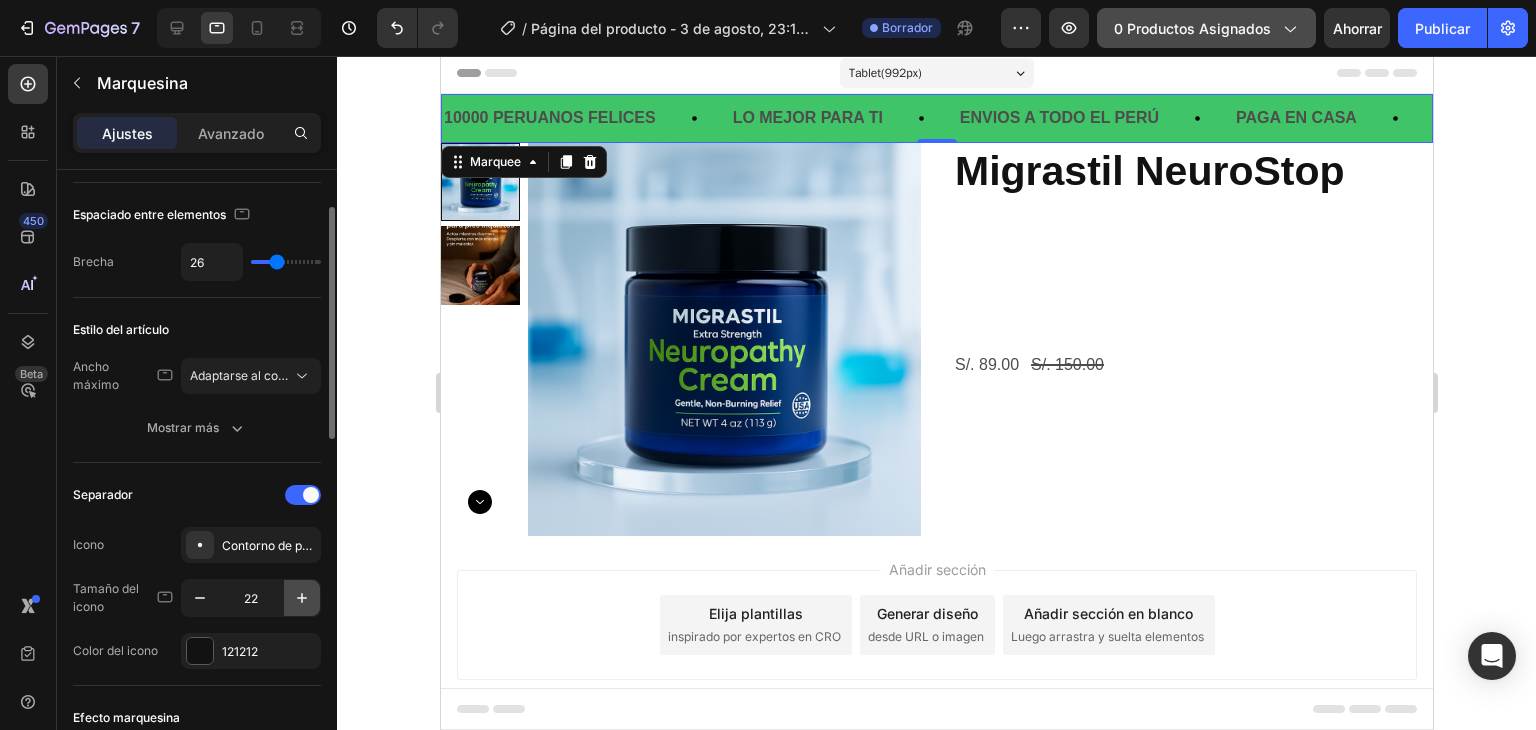 click at bounding box center [302, 598] 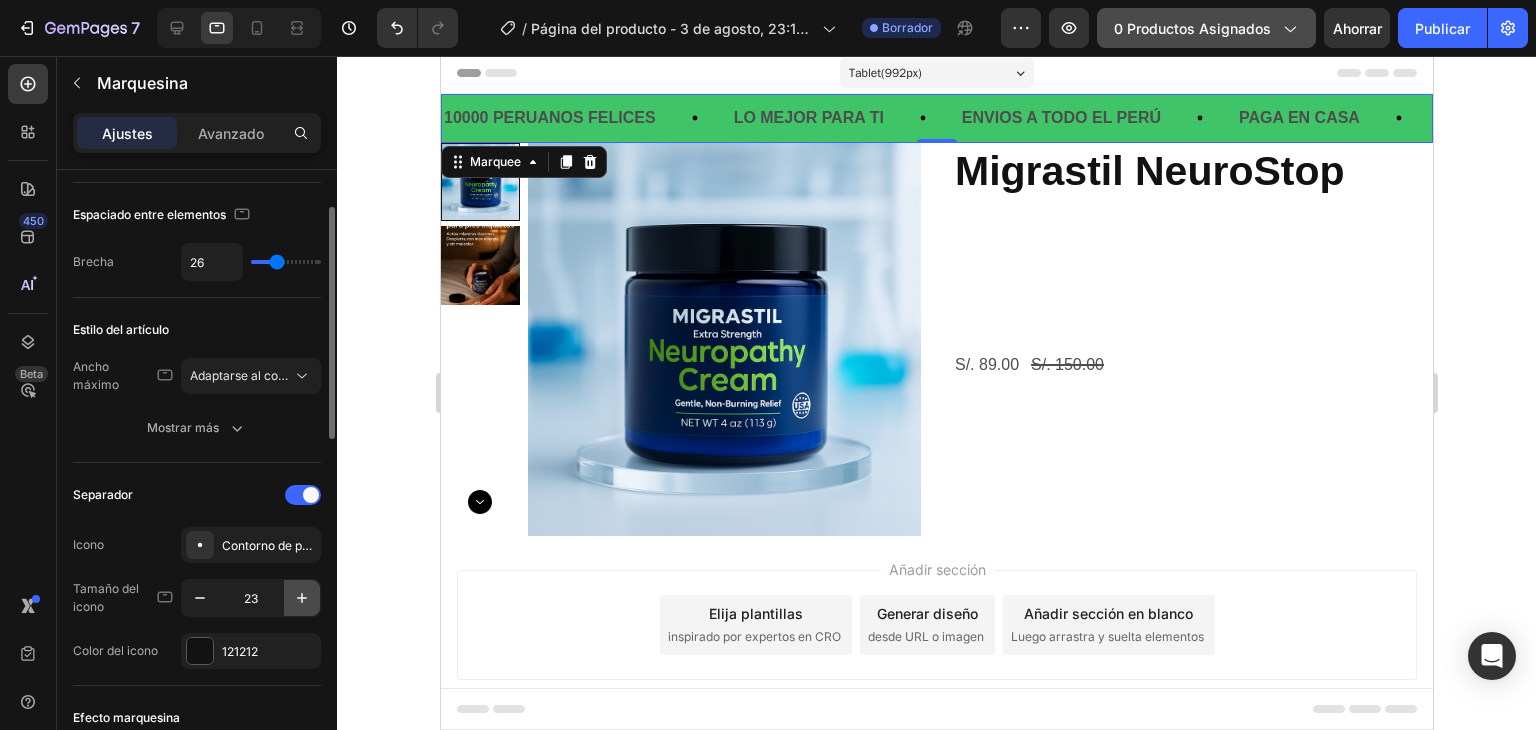 click at bounding box center (302, 598) 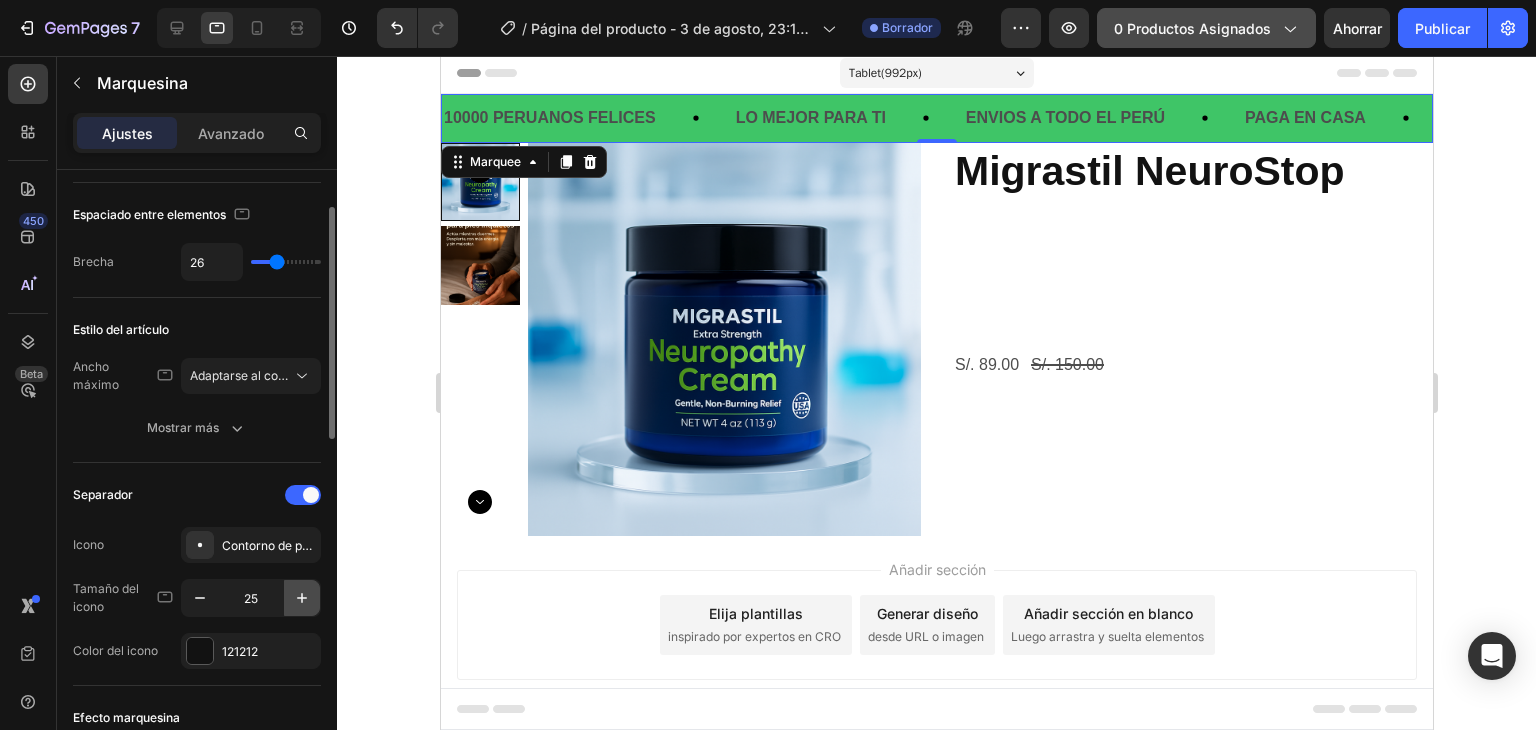 click at bounding box center [302, 598] 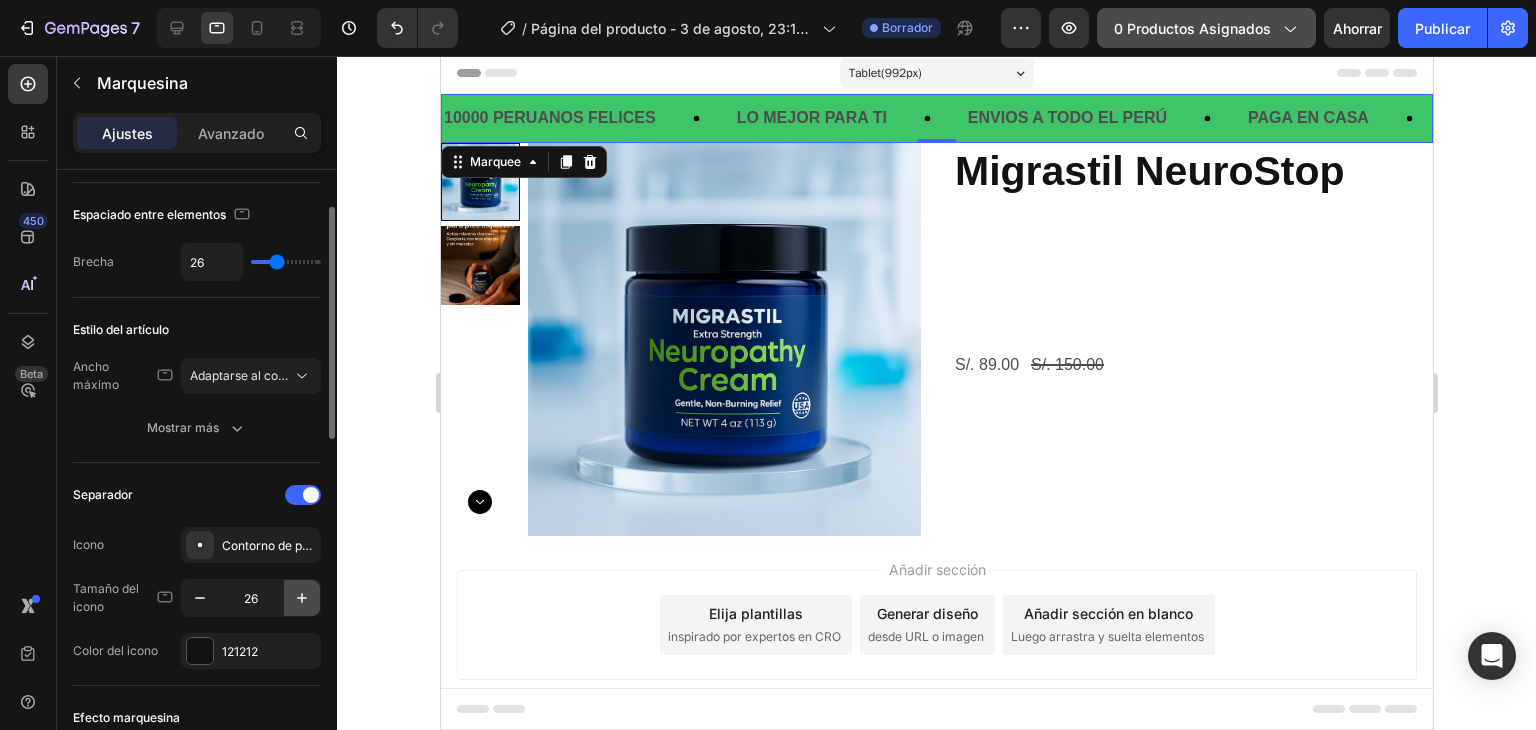 click at bounding box center (302, 598) 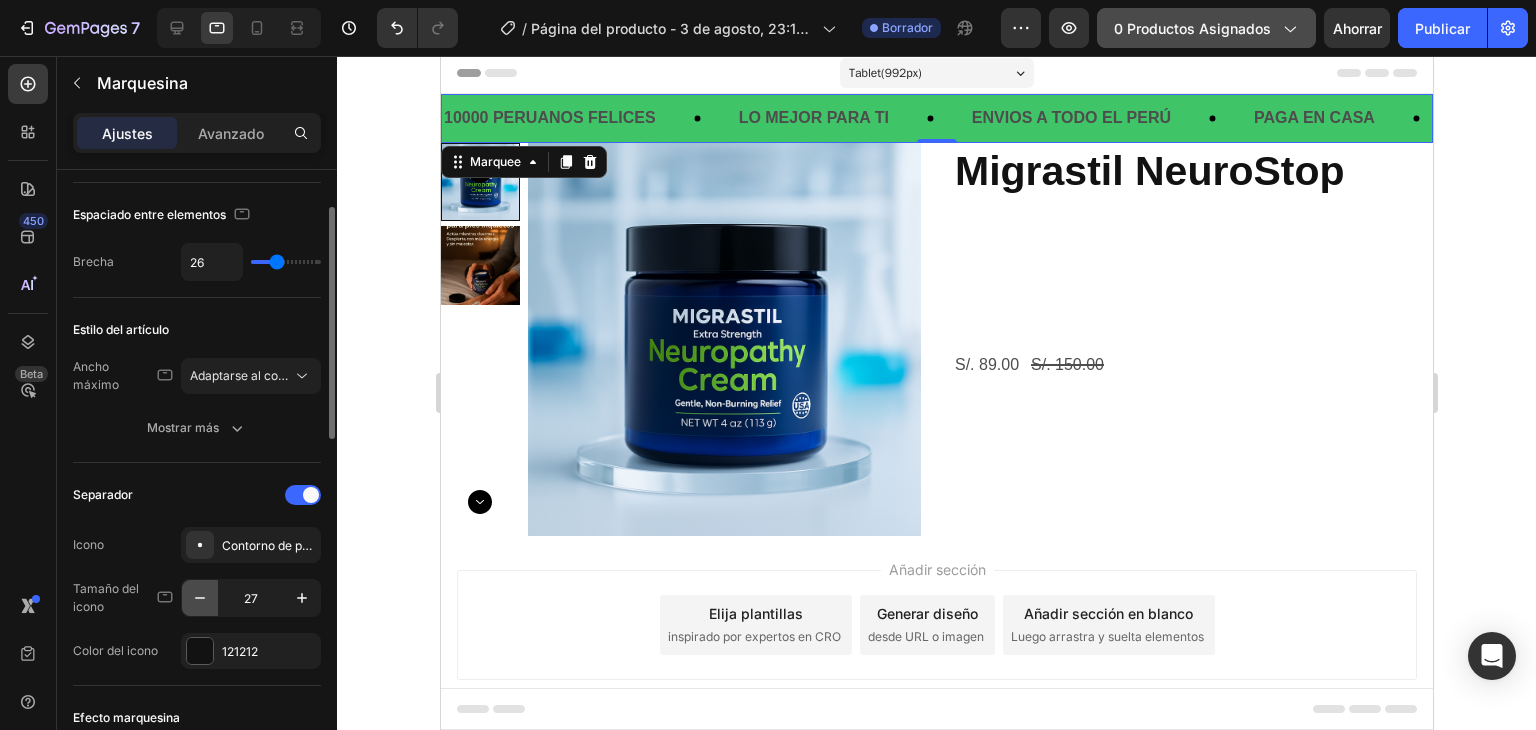 click 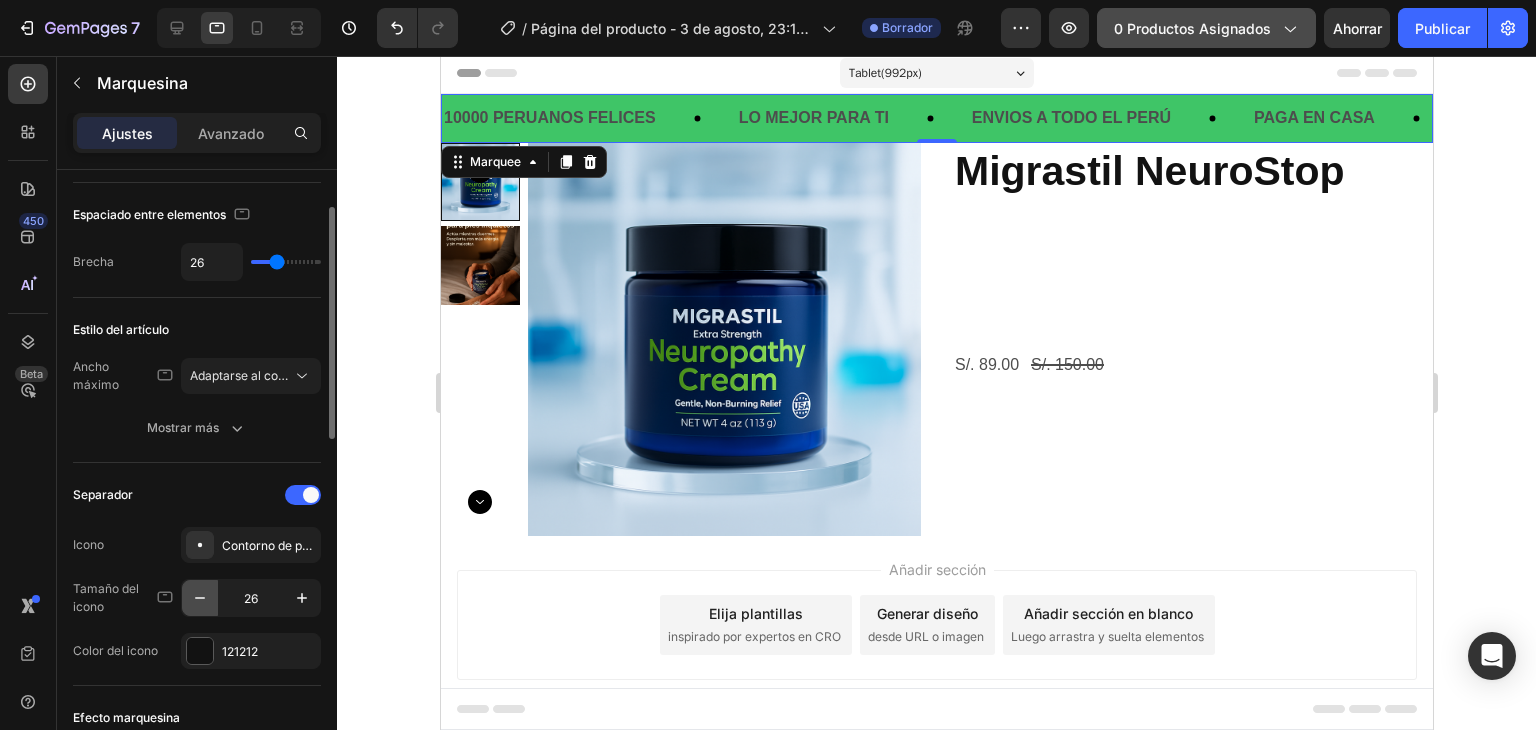 click 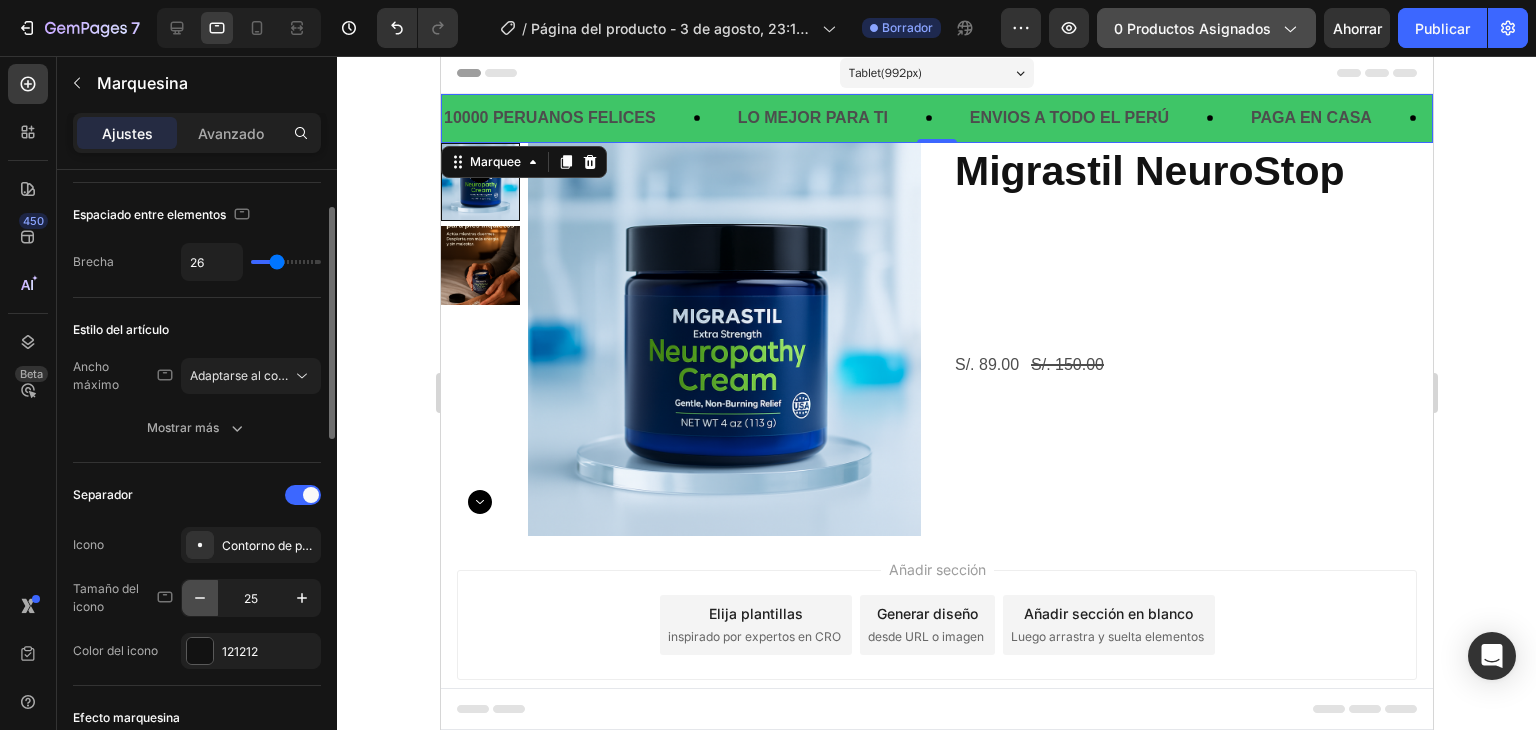click 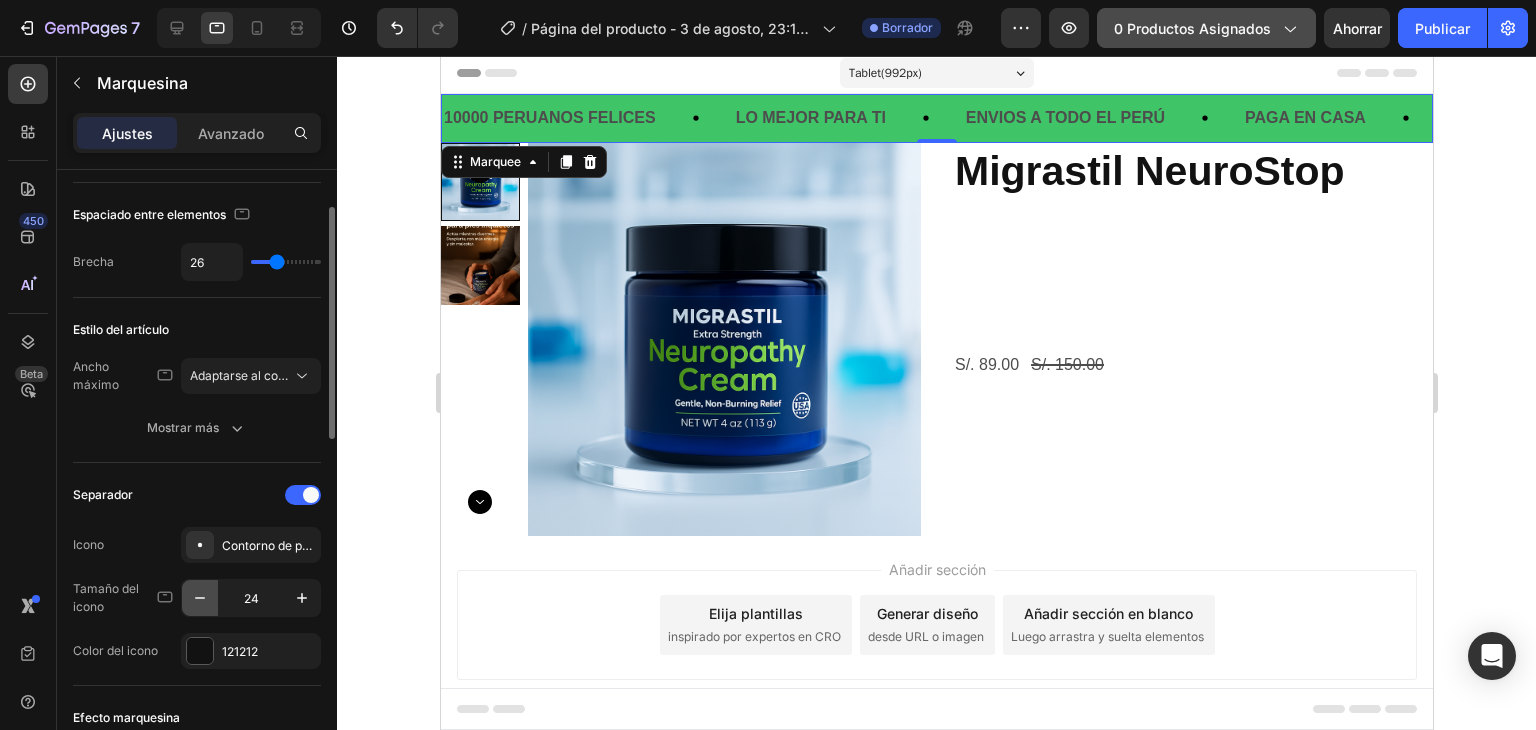 click 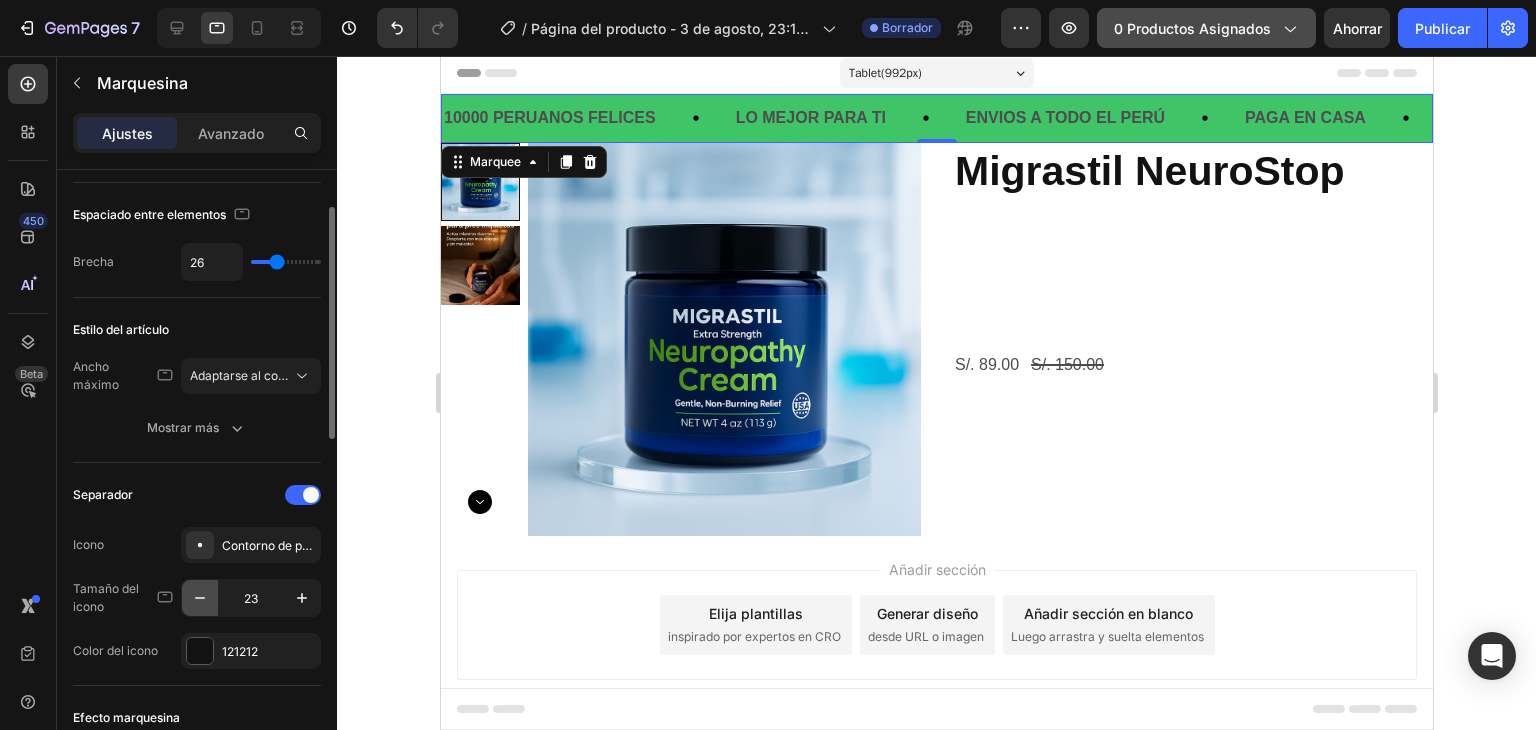 click 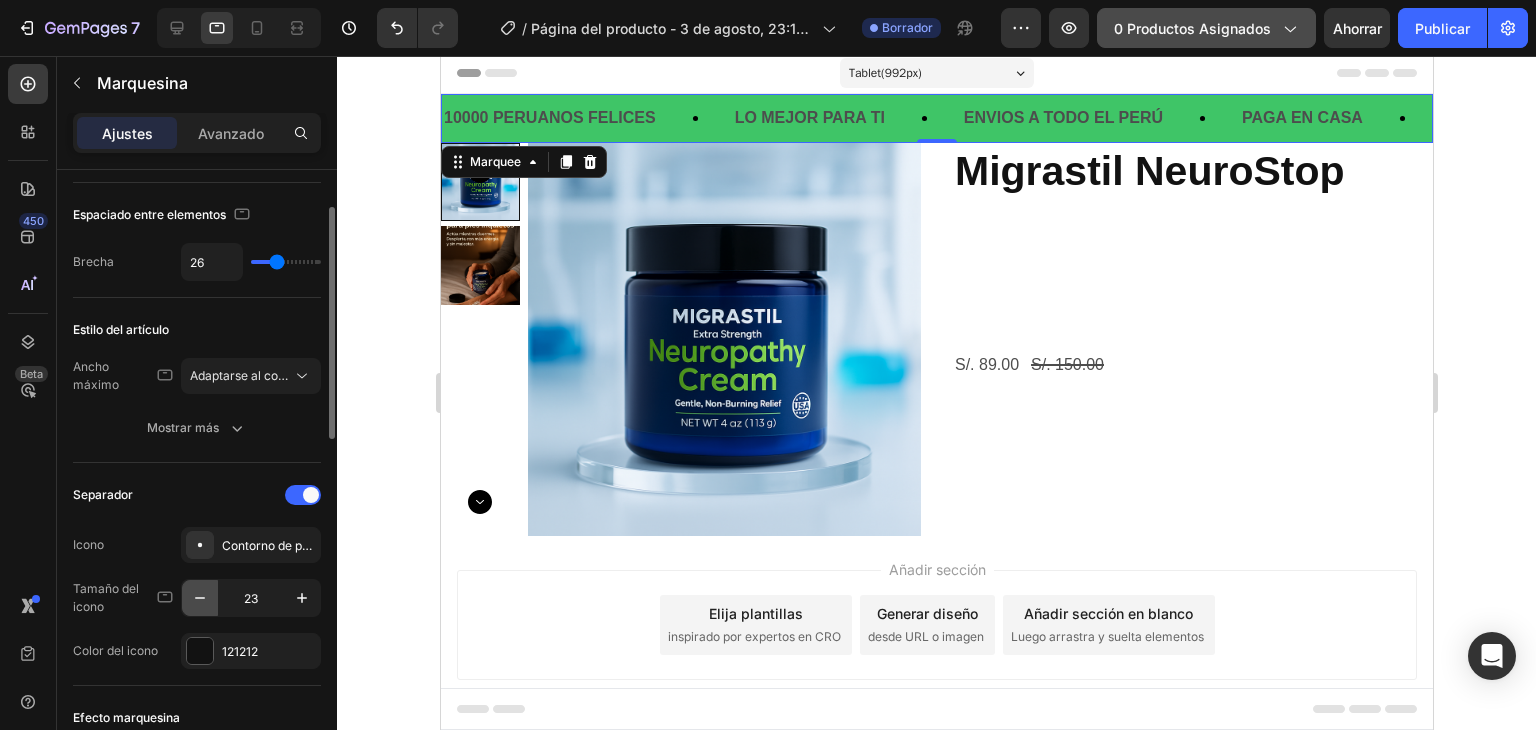 click 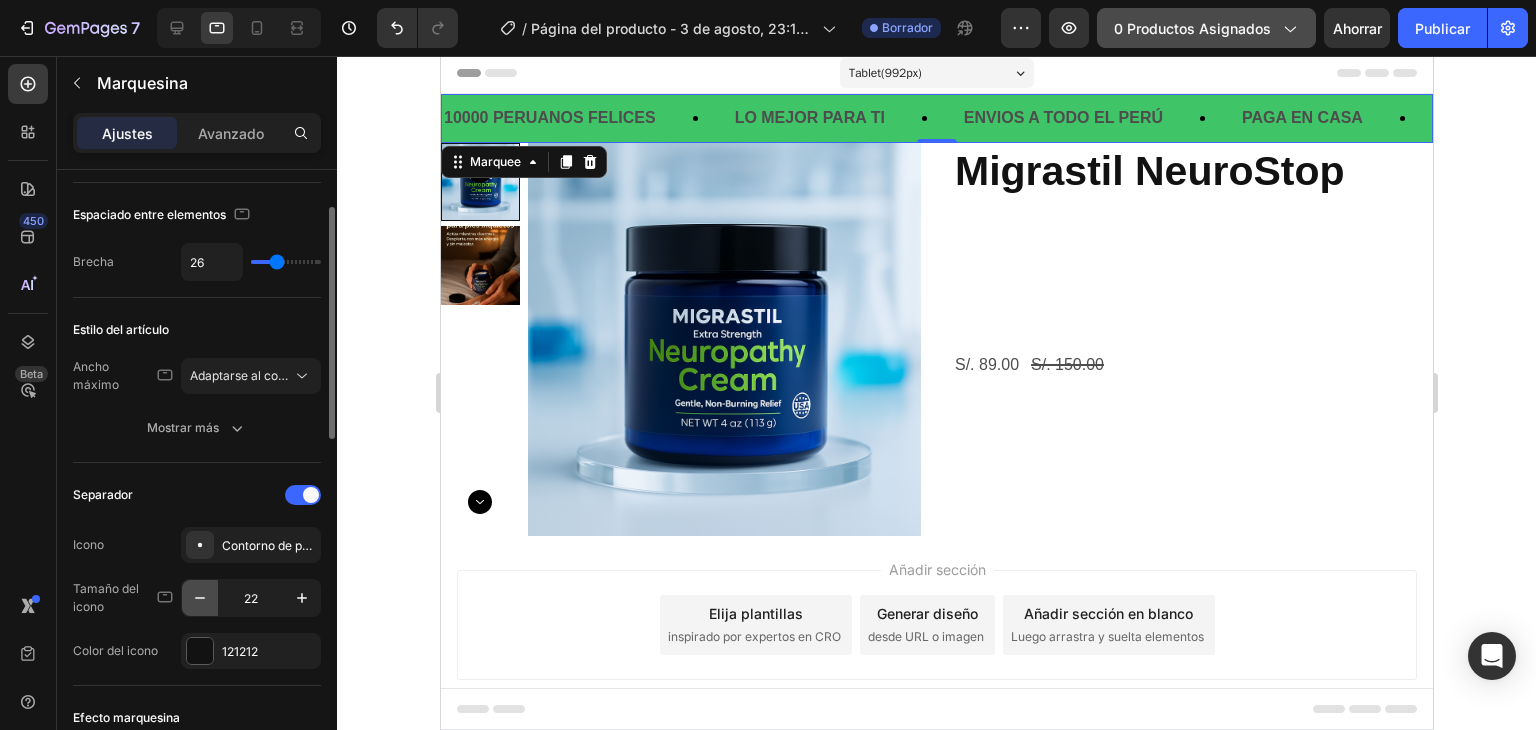 click 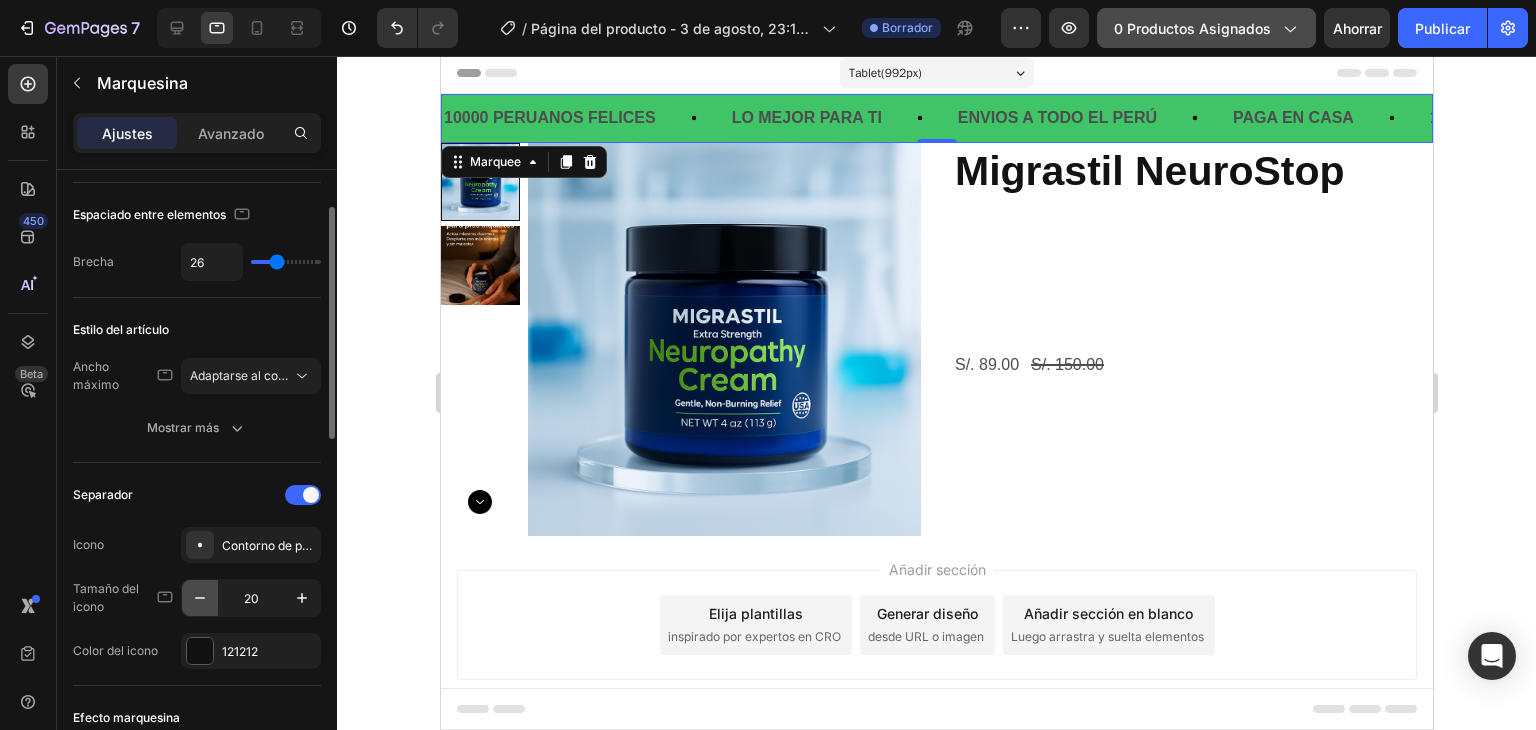 click 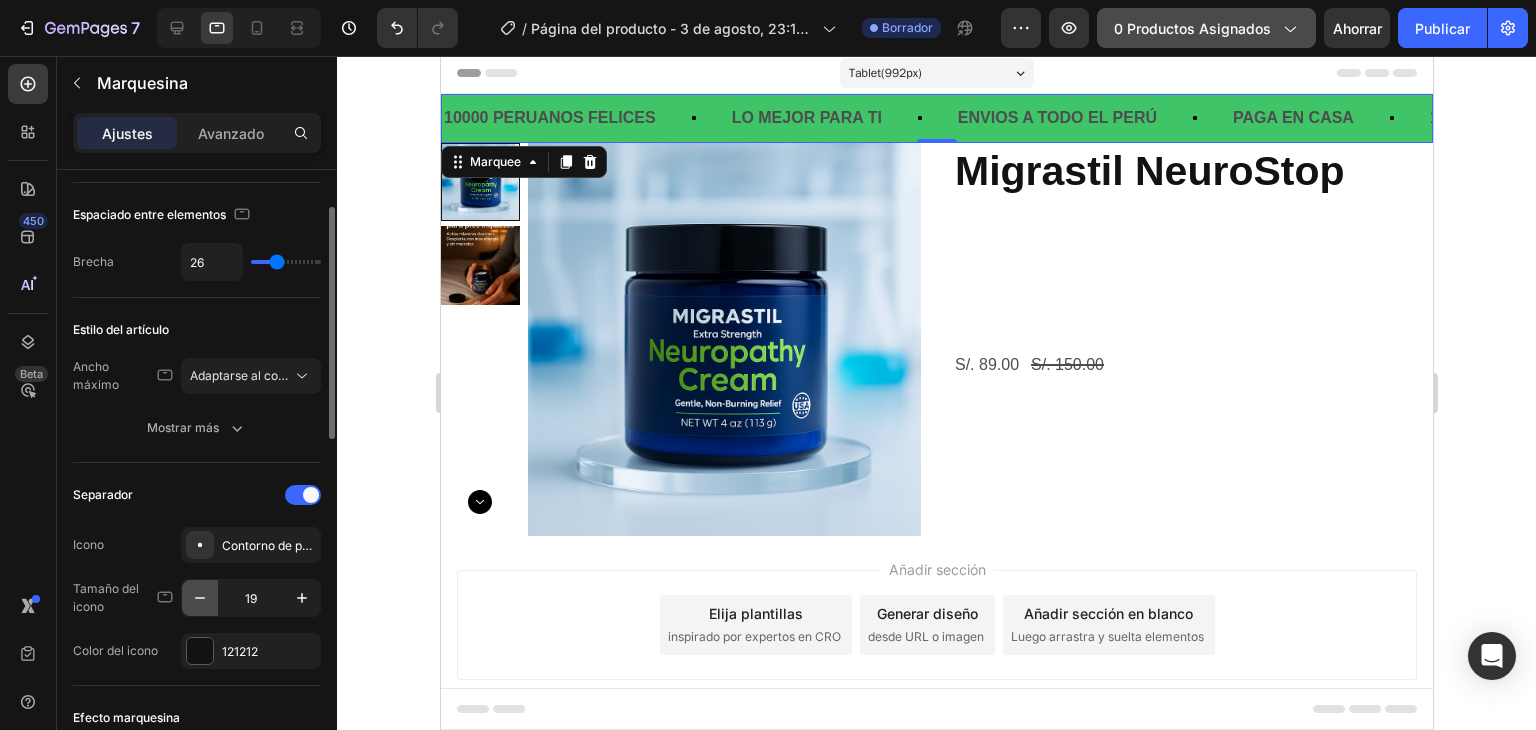 click 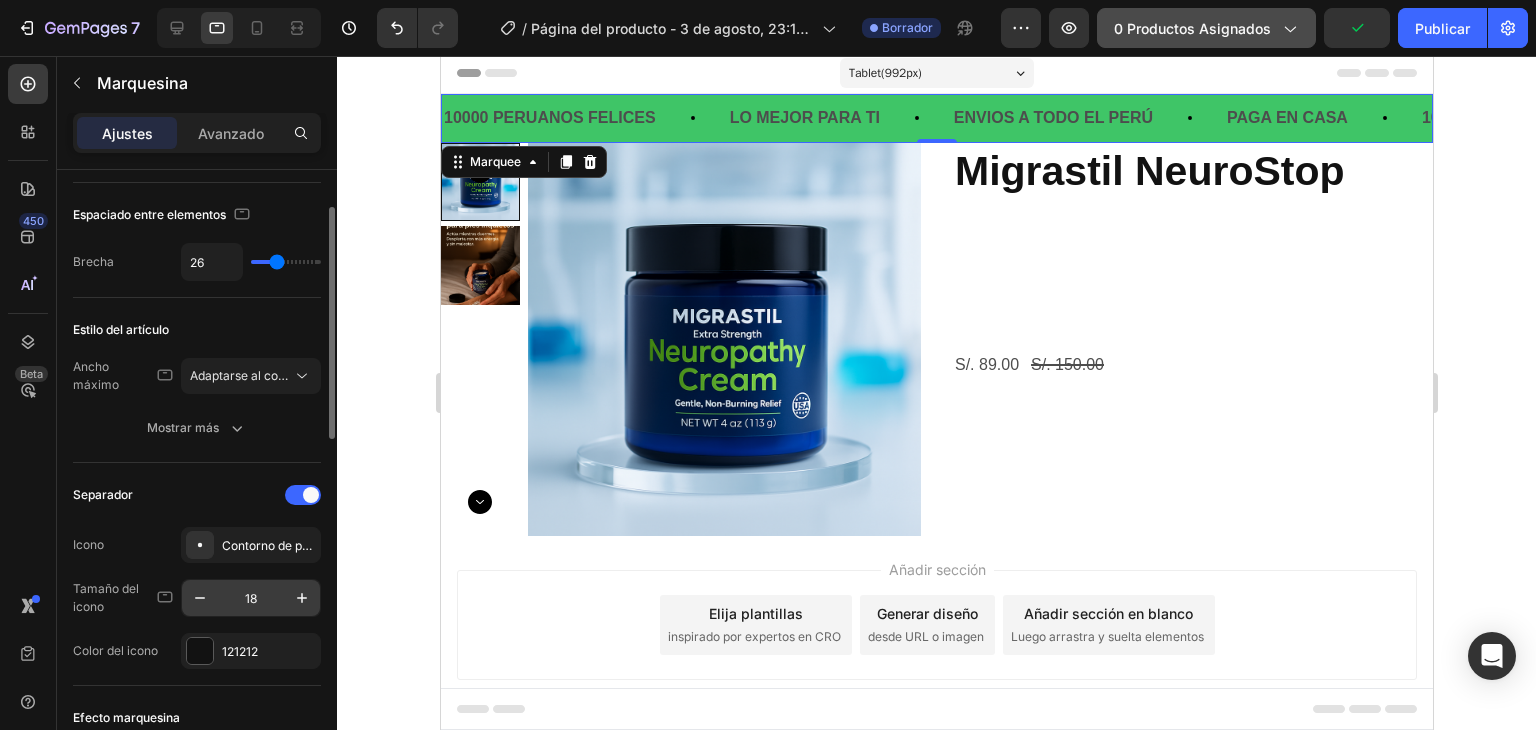scroll, scrollTop: 200, scrollLeft: 0, axis: vertical 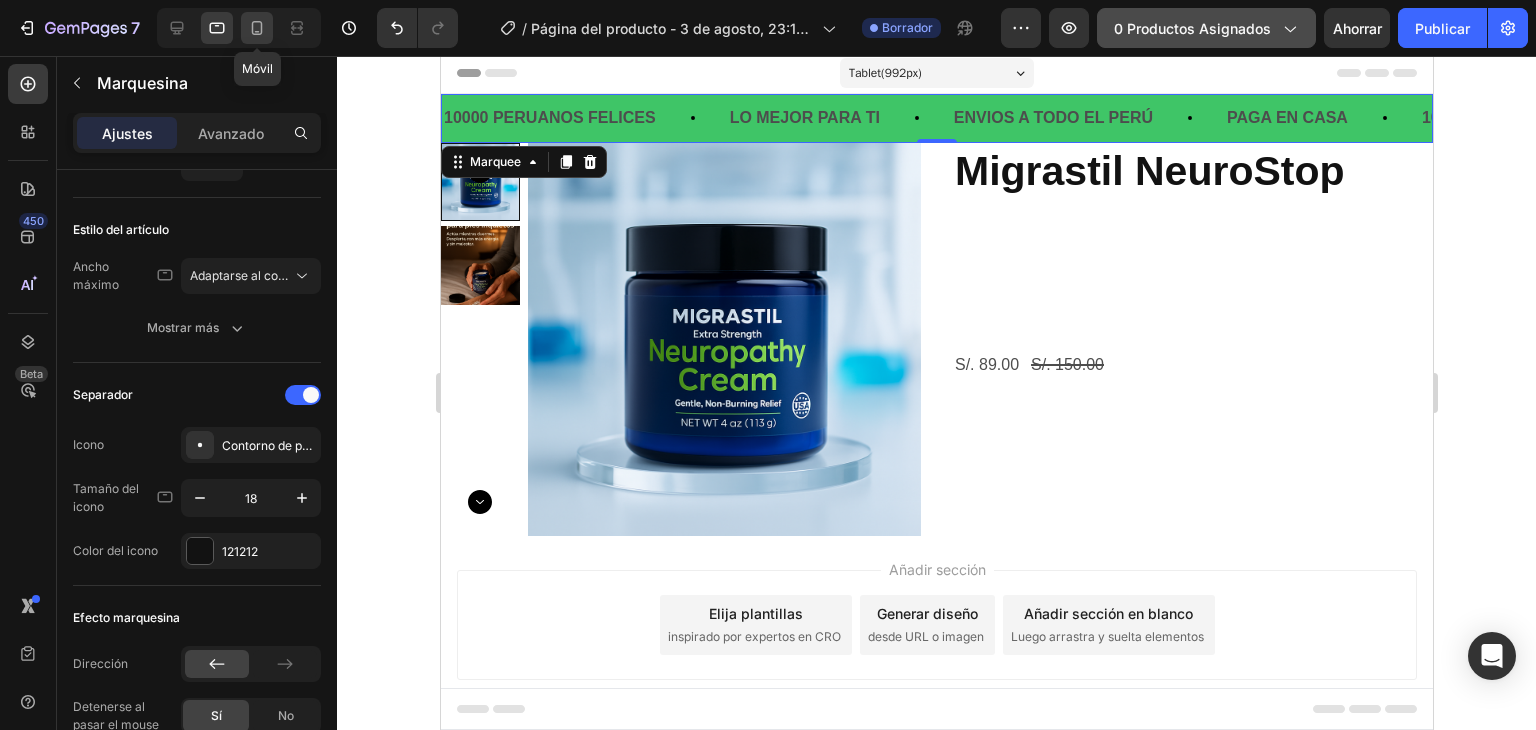 click 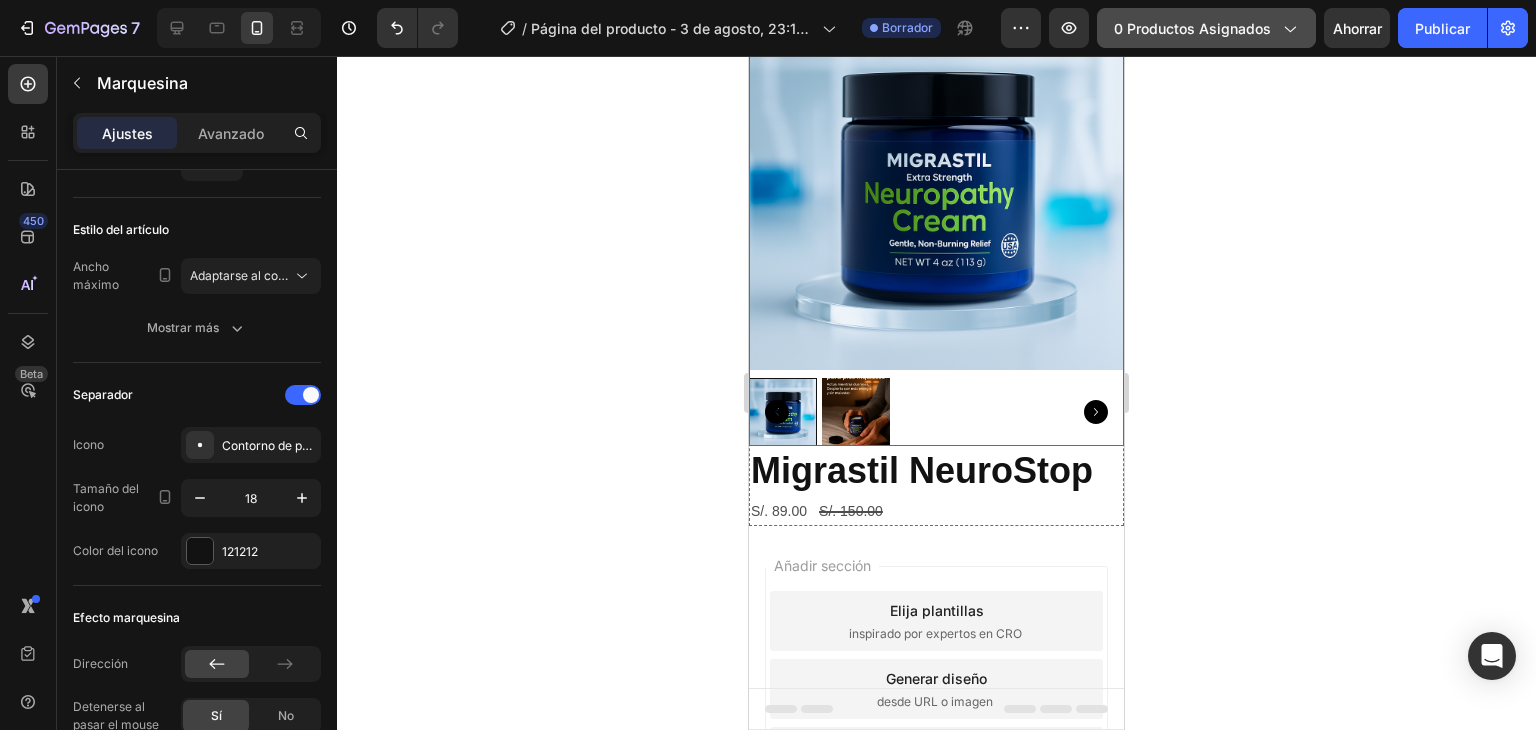scroll, scrollTop: 200, scrollLeft: 0, axis: vertical 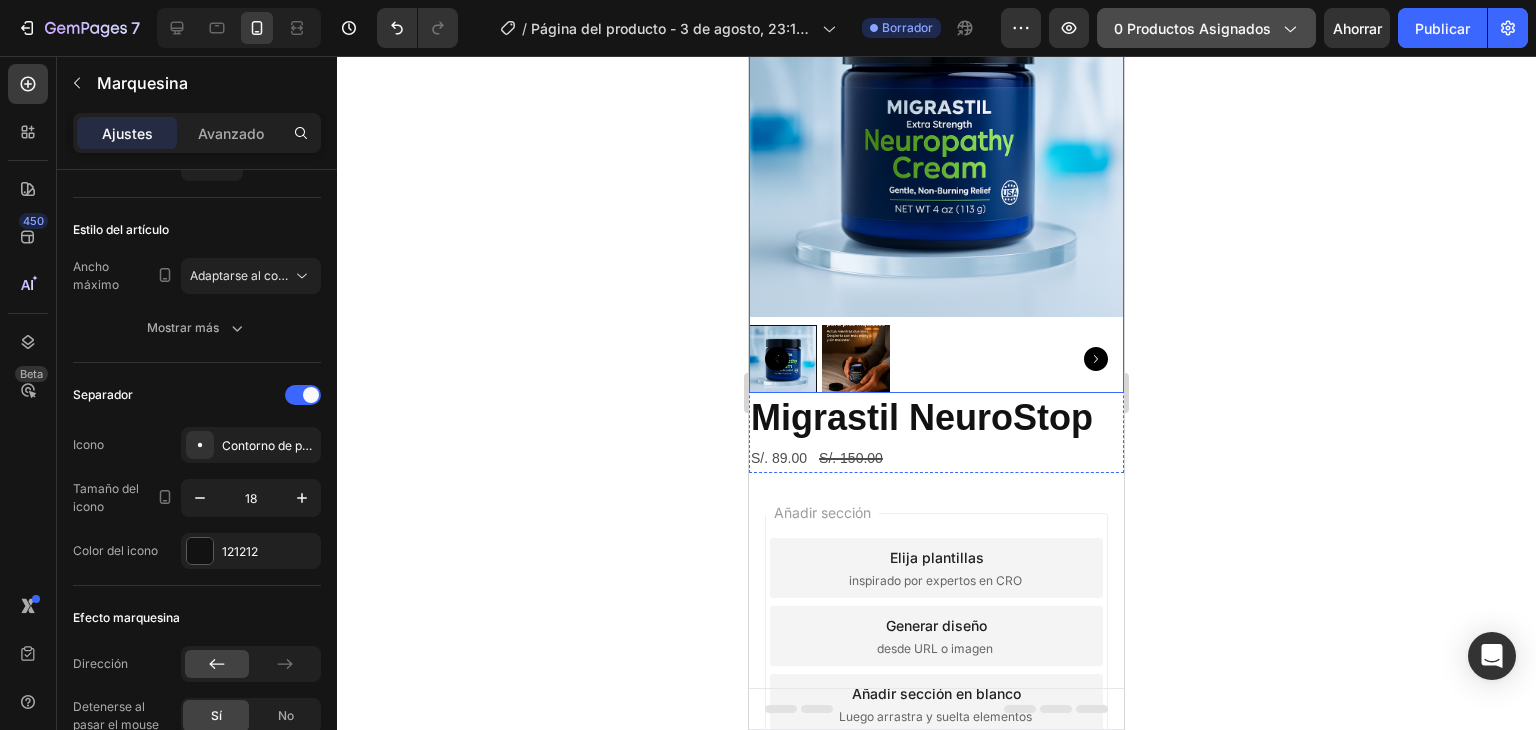 click at bounding box center (856, 359) 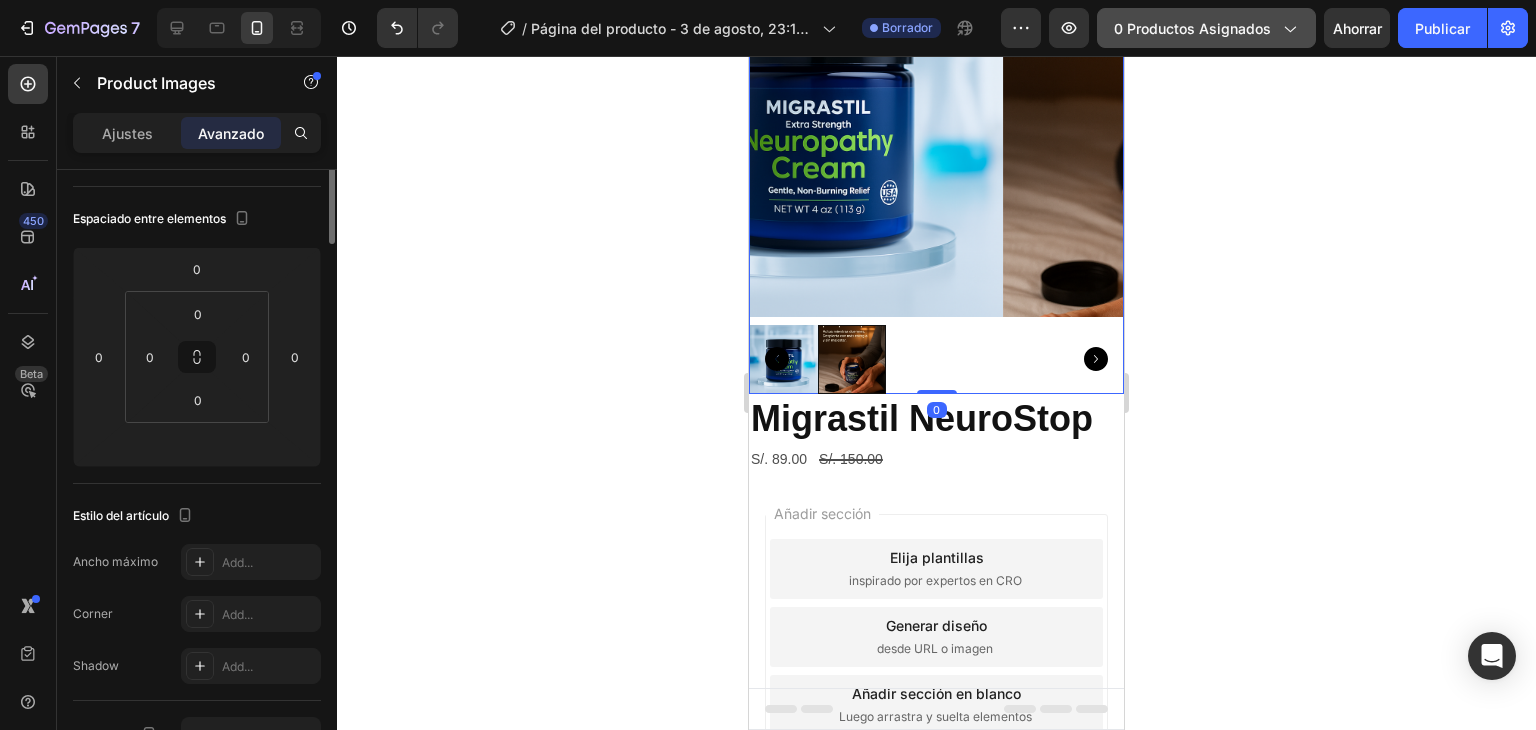 scroll, scrollTop: 0, scrollLeft: 0, axis: both 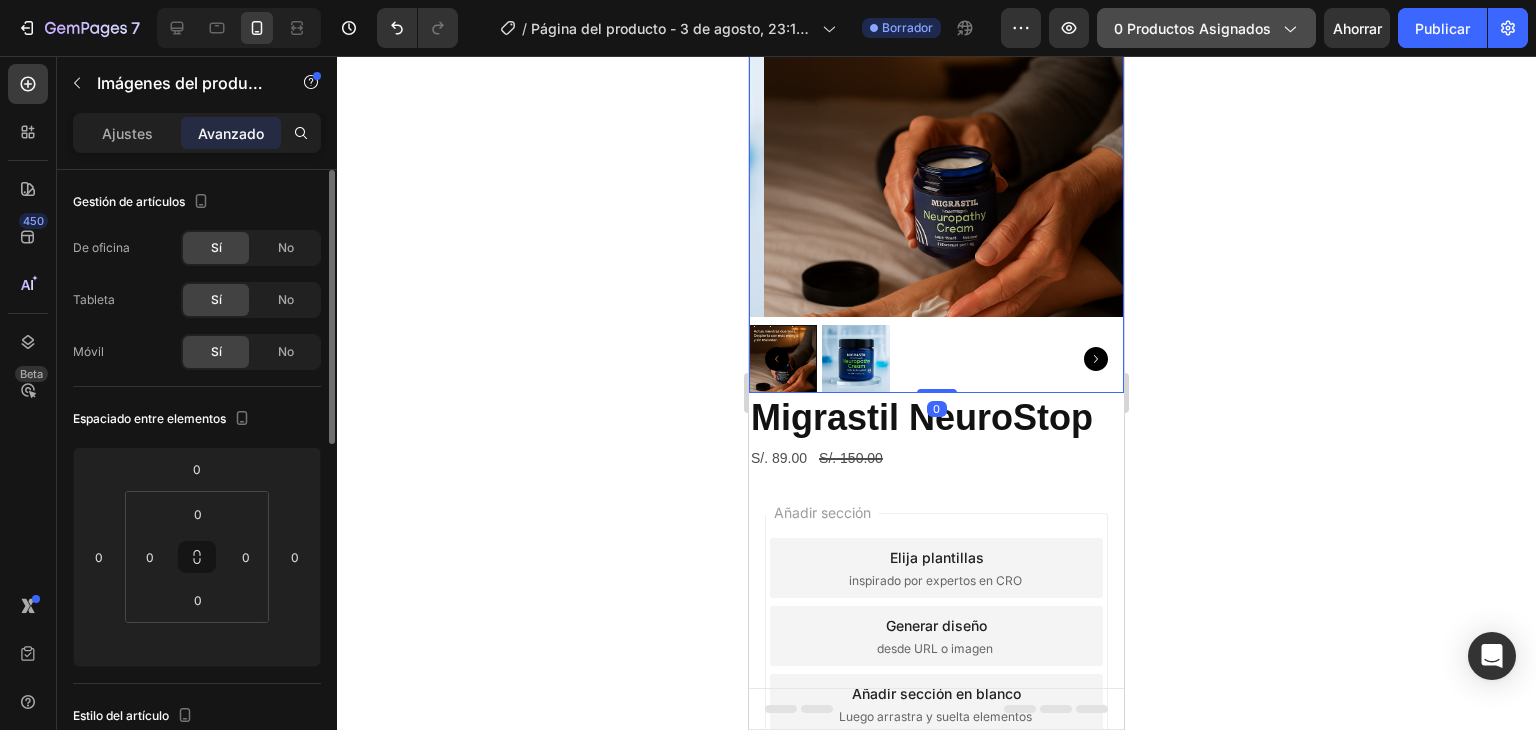 click at bounding box center (856, 359) 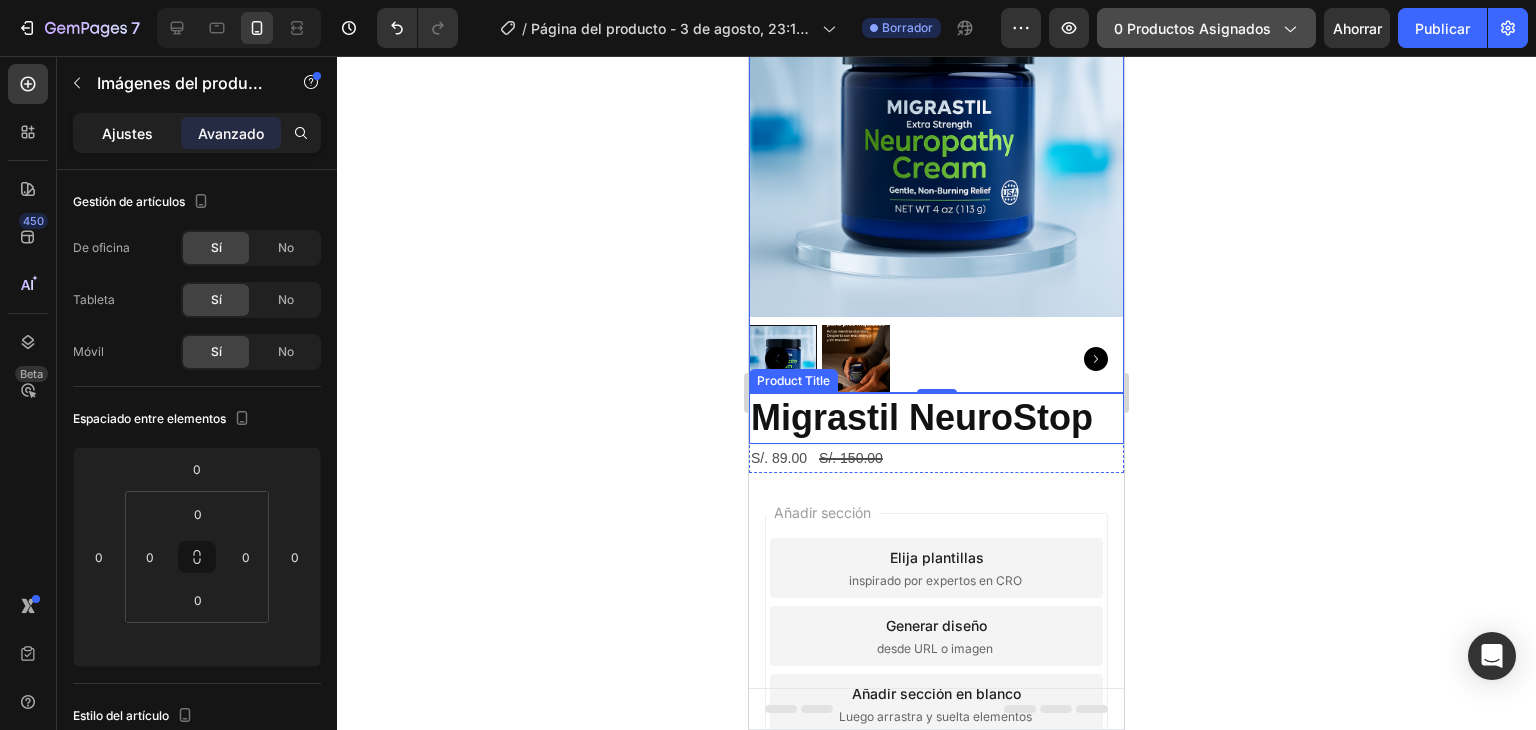 click on "Ajustes" at bounding box center [127, 133] 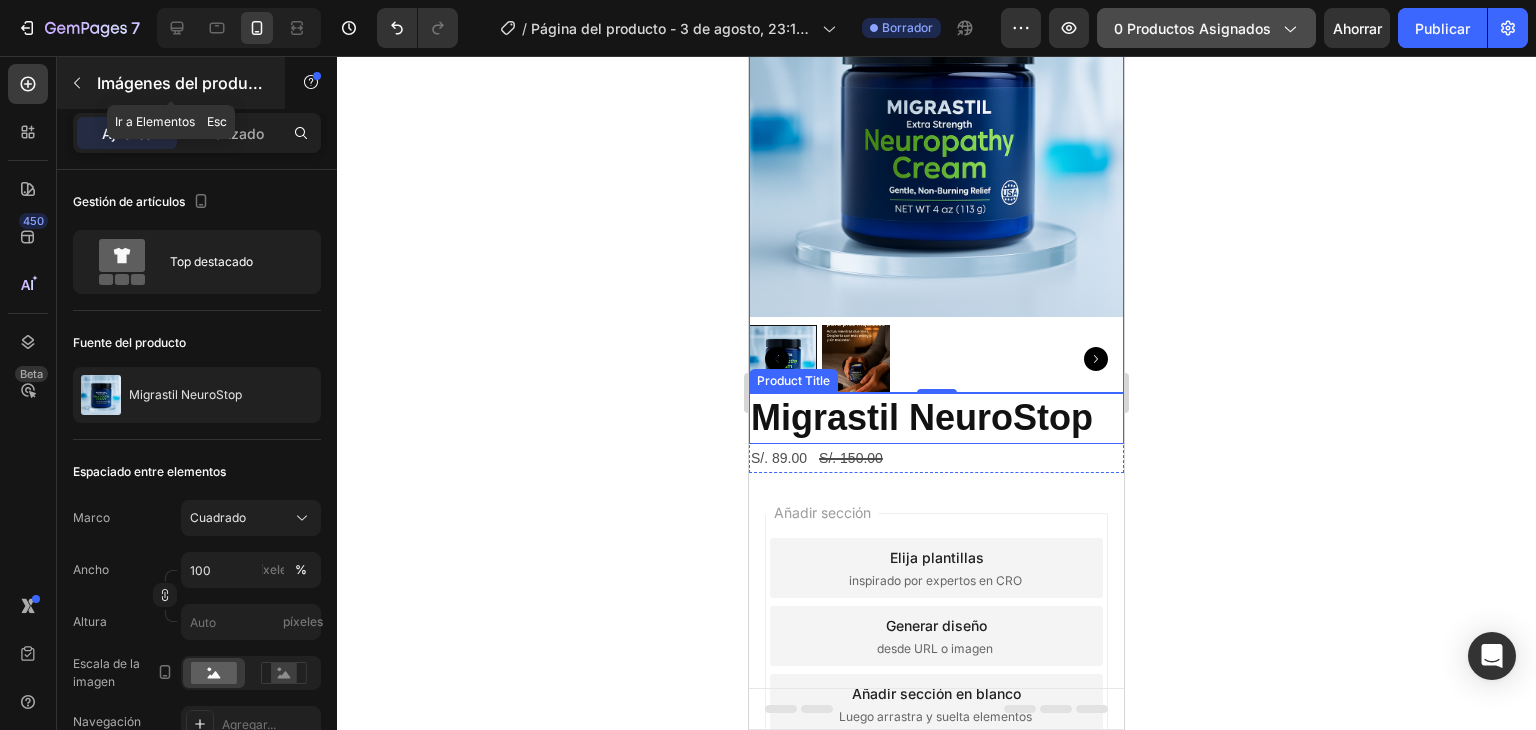 click 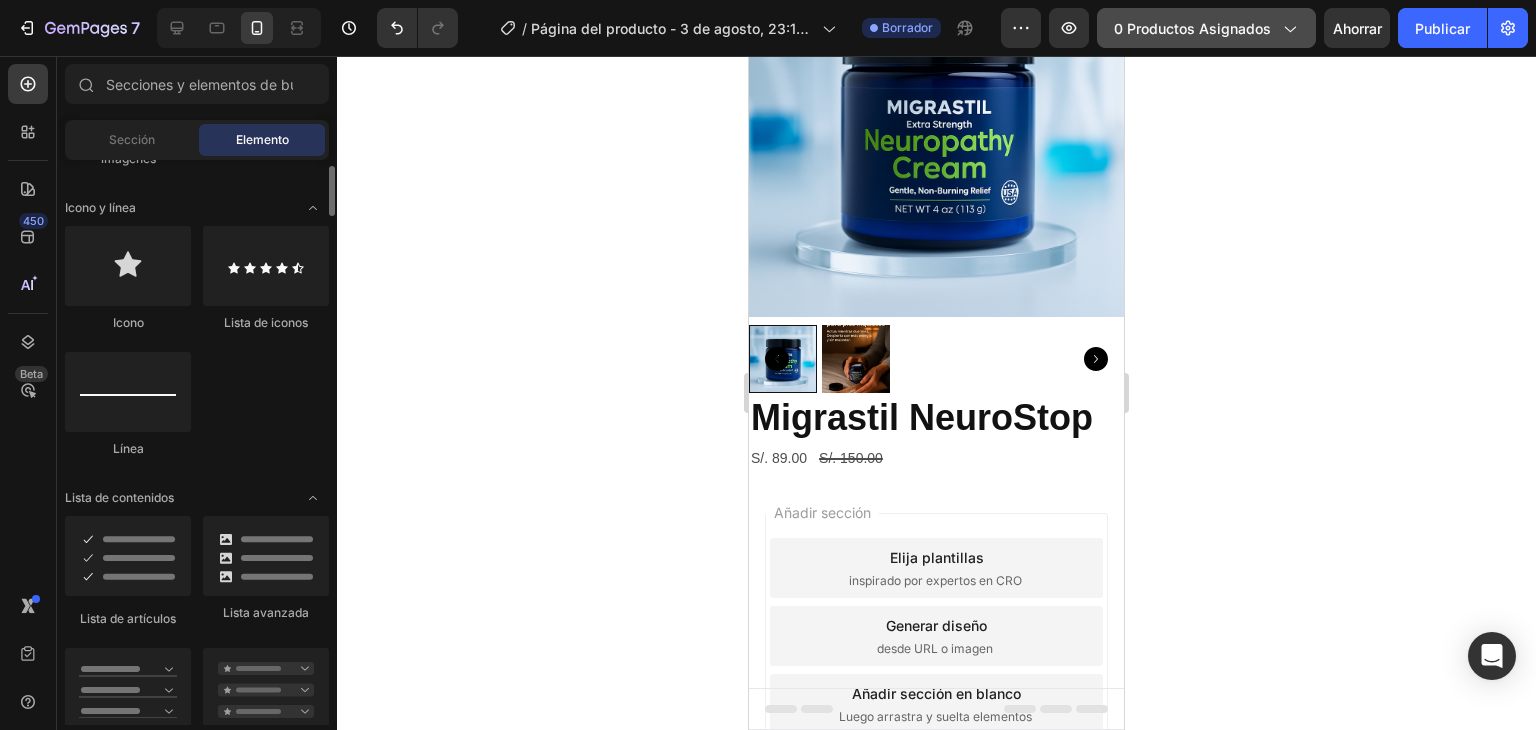 scroll, scrollTop: 1100, scrollLeft: 0, axis: vertical 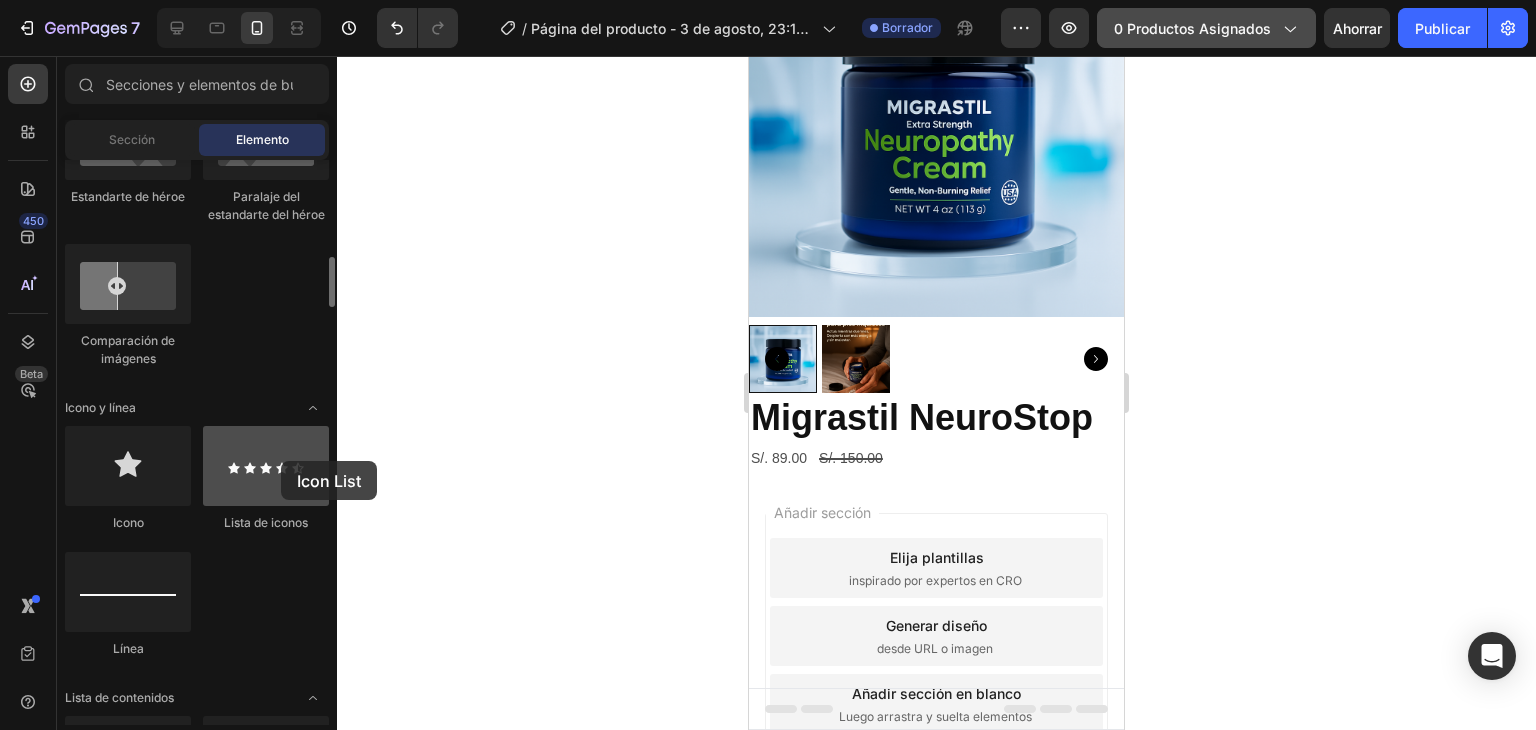 click at bounding box center (266, 466) 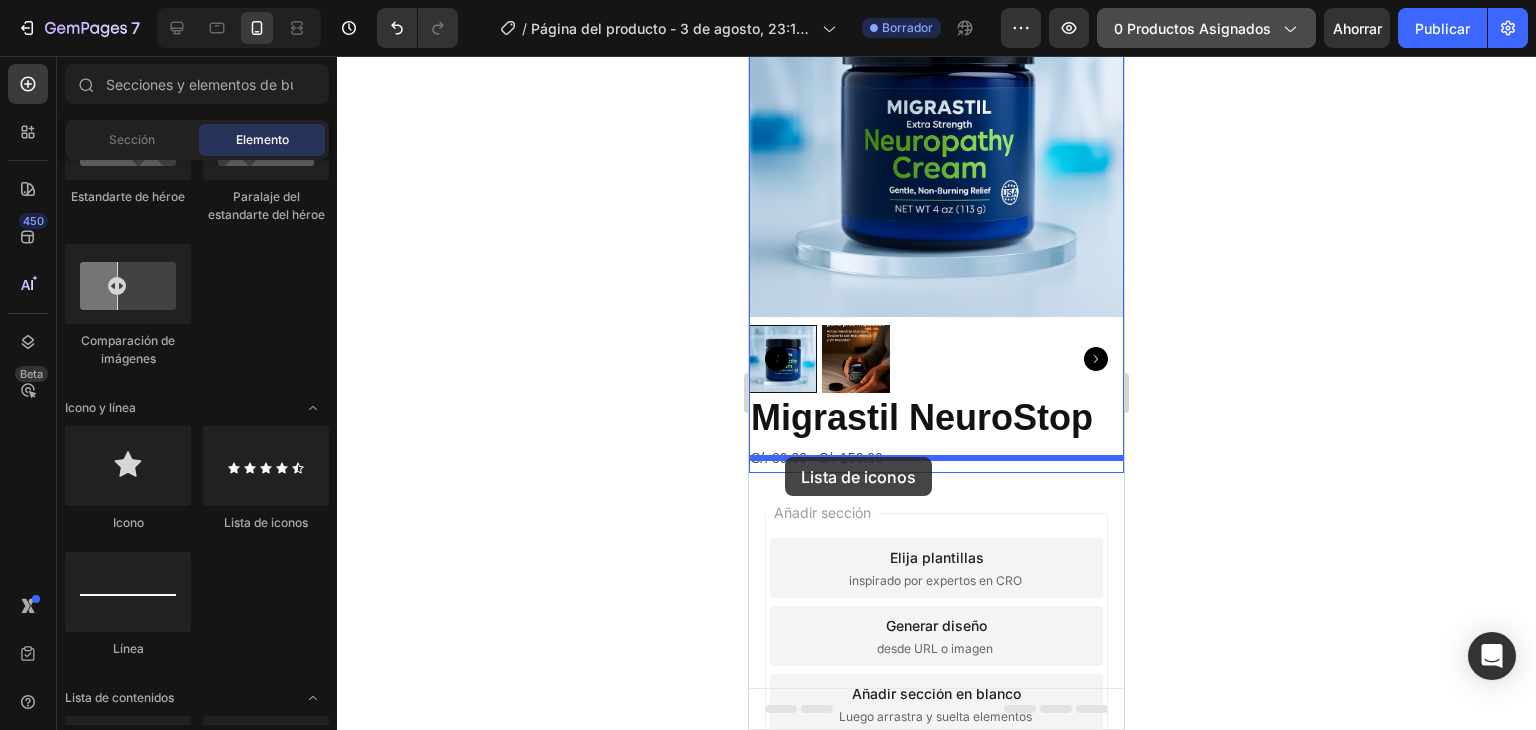 drag, startPoint x: 1021, startPoint y: 531, endPoint x: 785, endPoint y: 457, distance: 247.32974 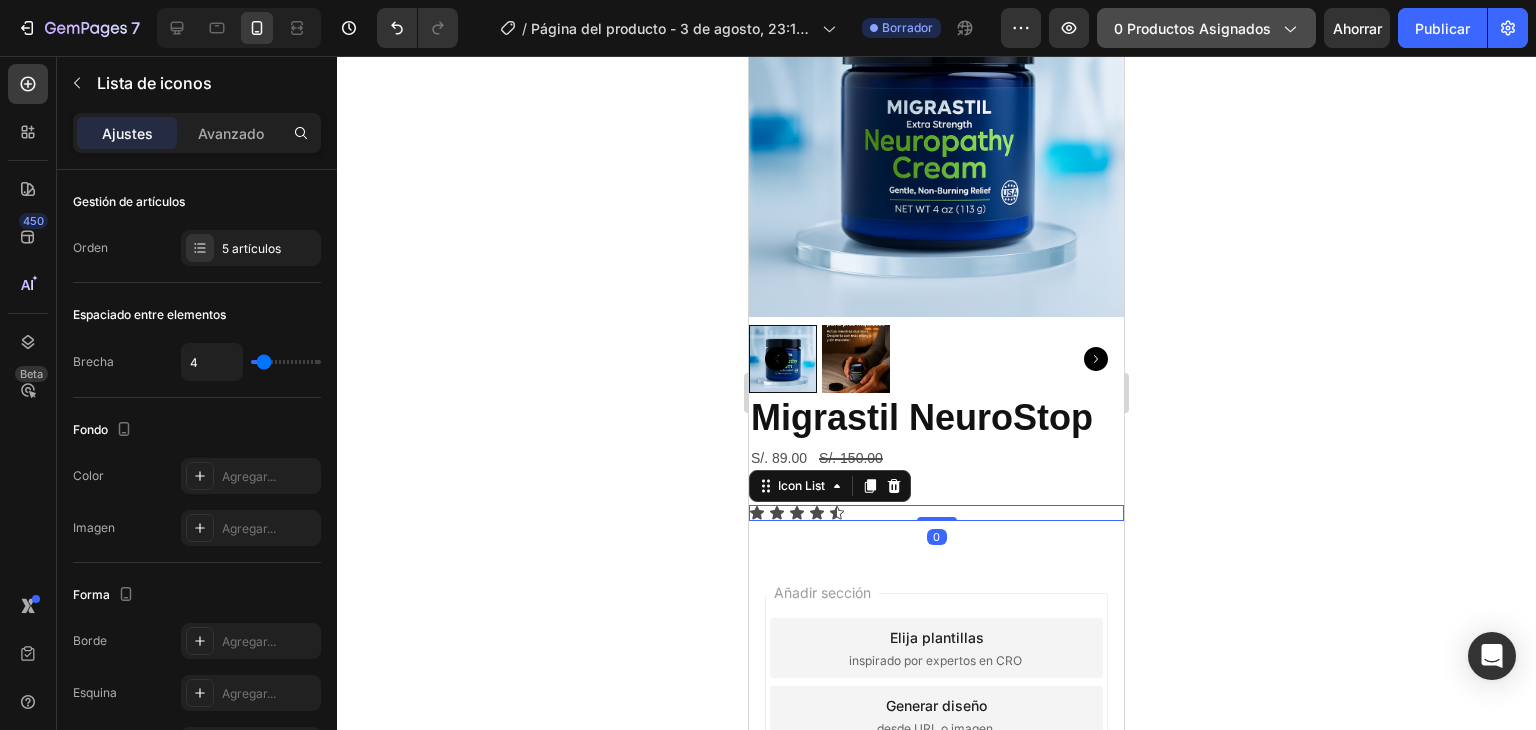 click on "Icon Icon Icon Icon Icon" at bounding box center (936, 513) 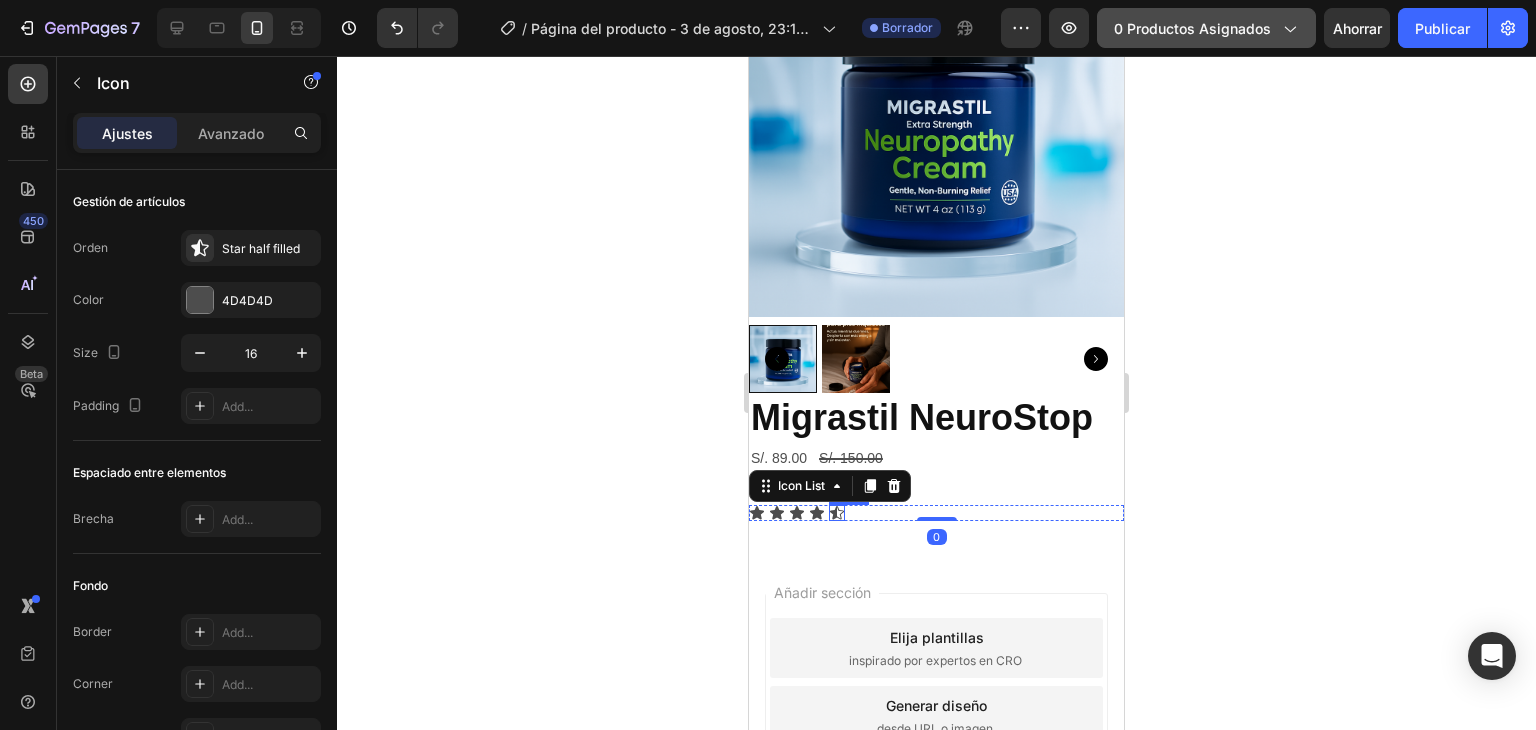click 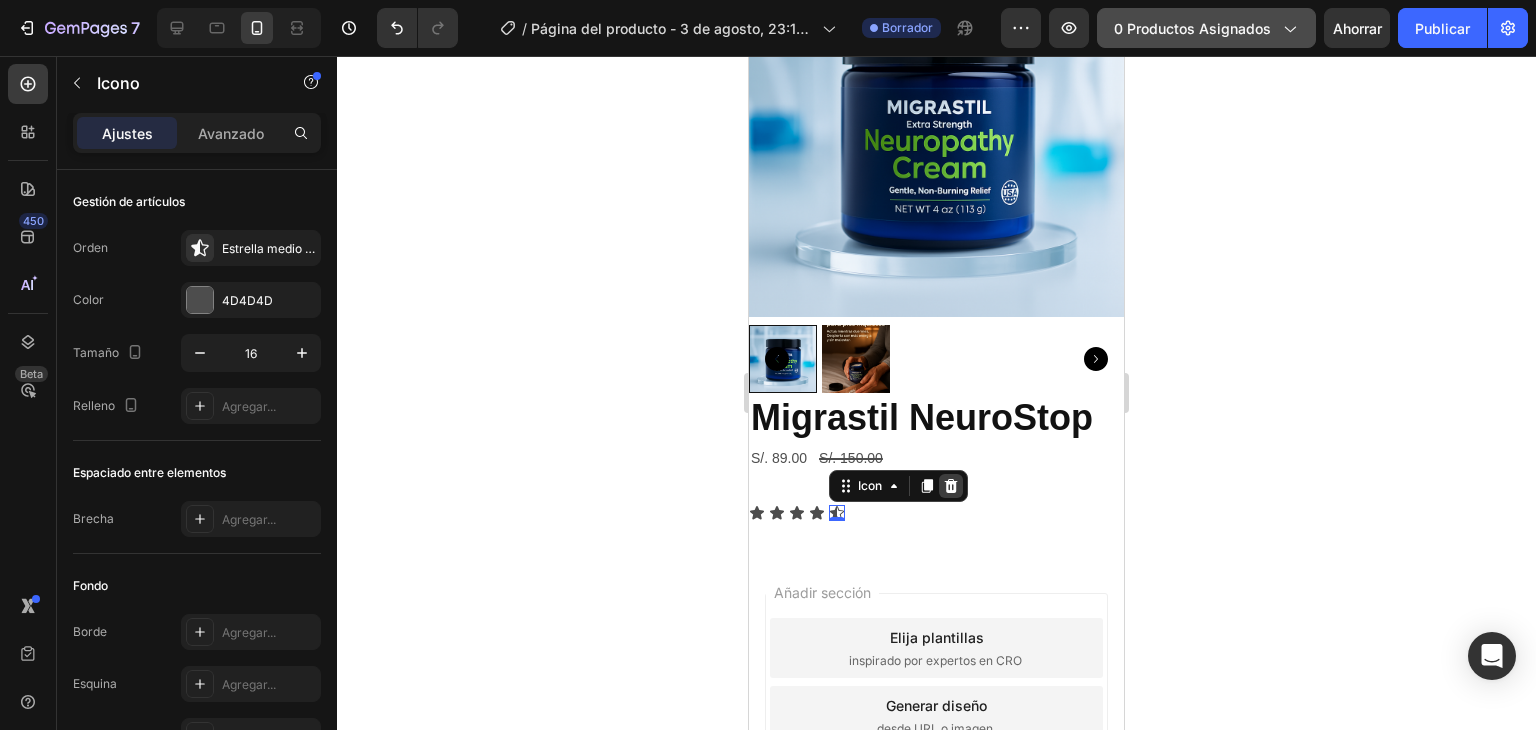 drag, startPoint x: 954, startPoint y: 467, endPoint x: 895, endPoint y: 481, distance: 60.63827 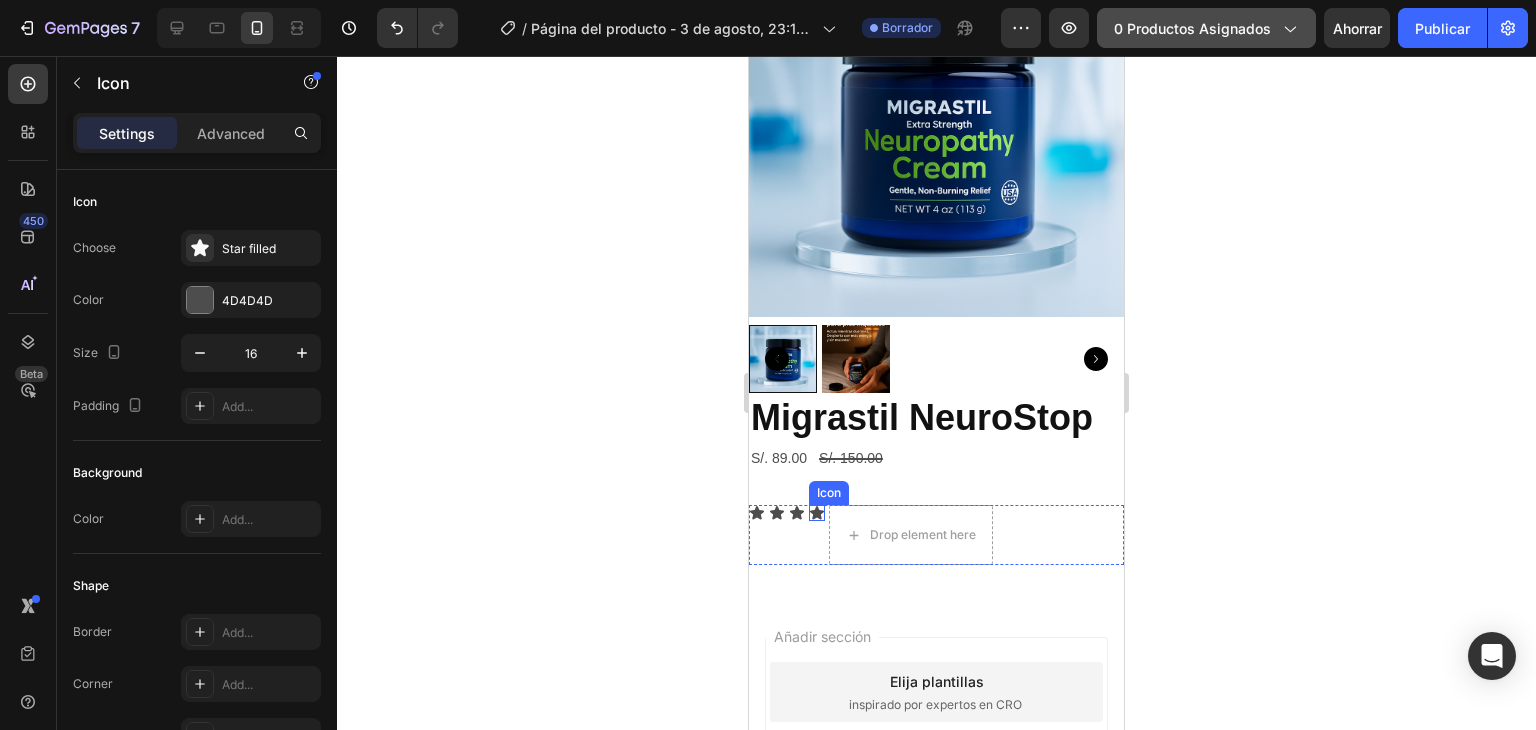 click 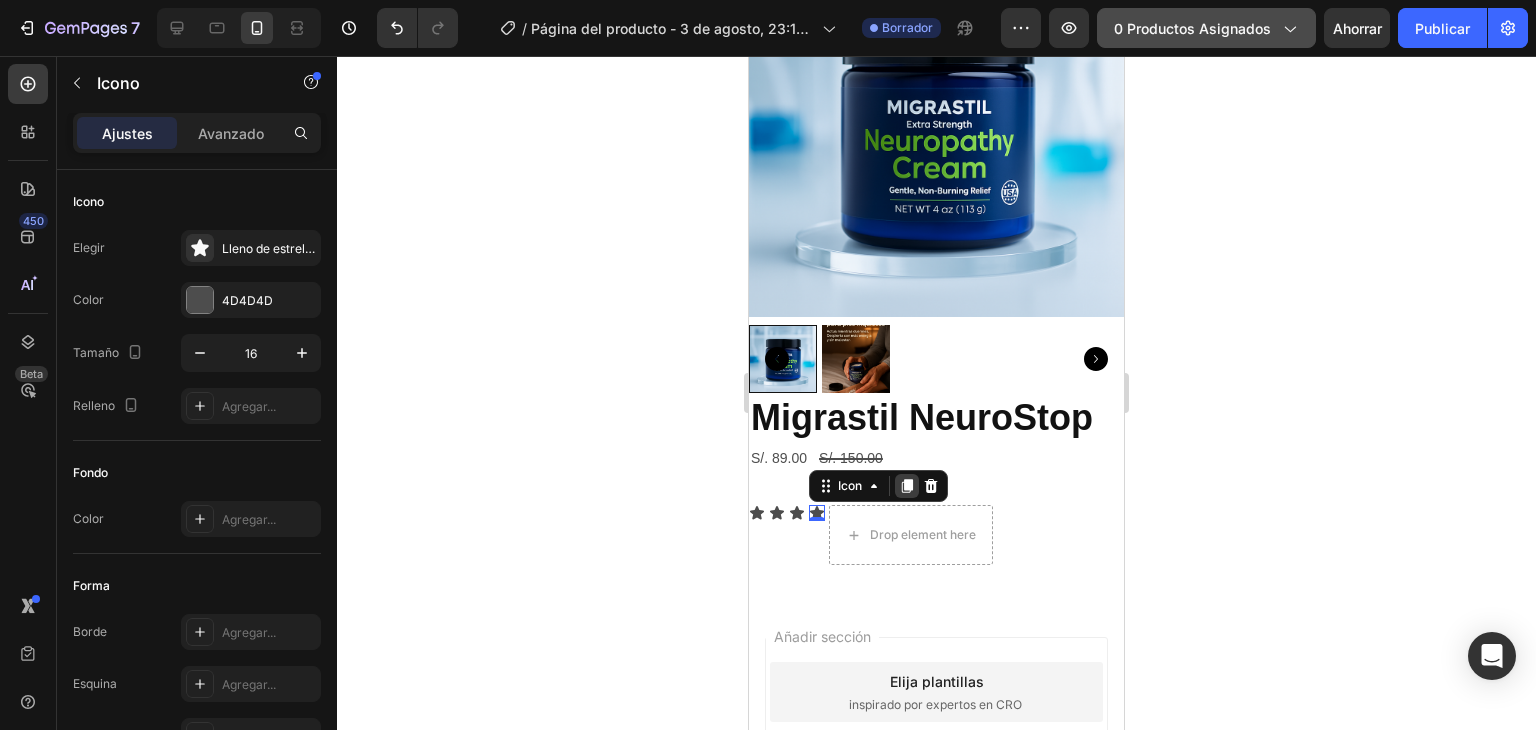 click 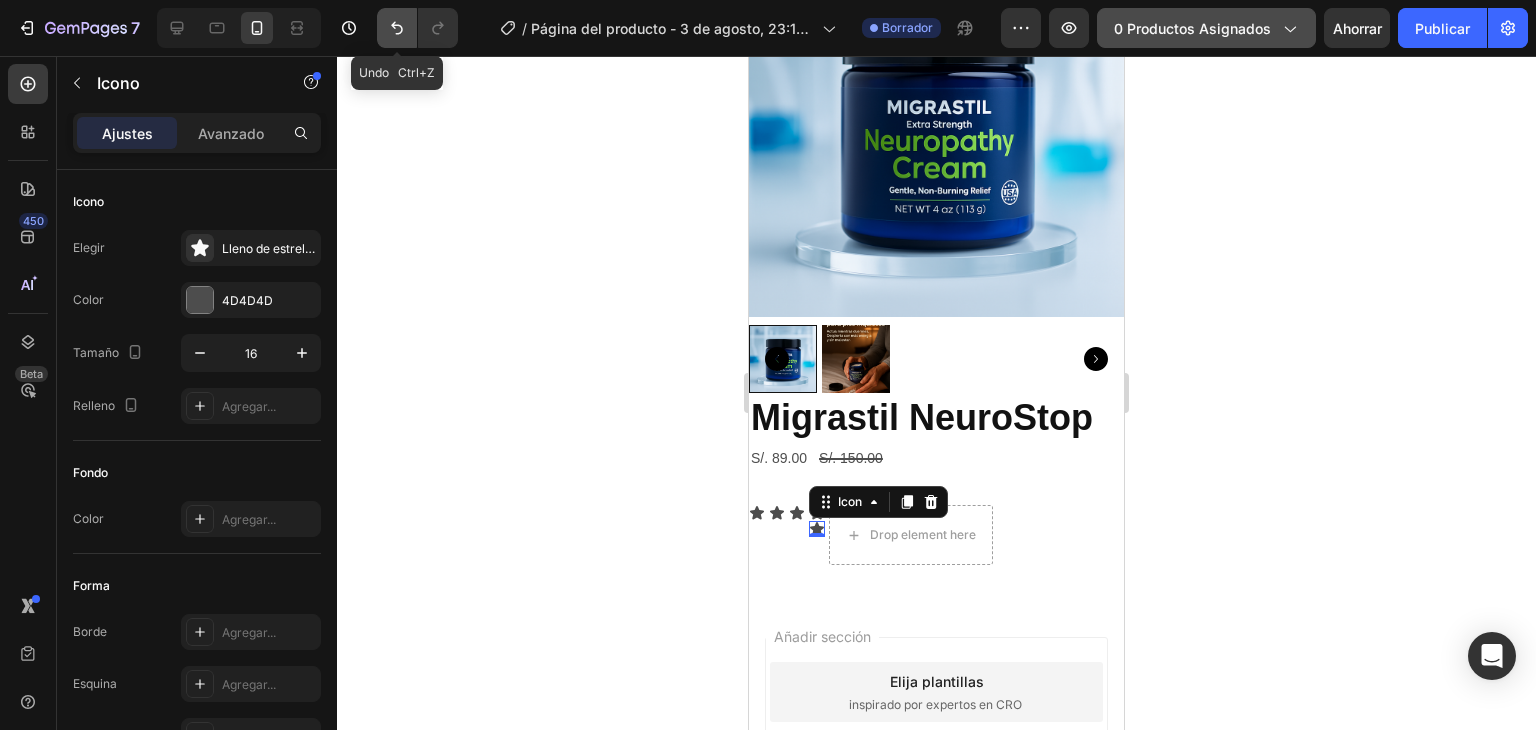click 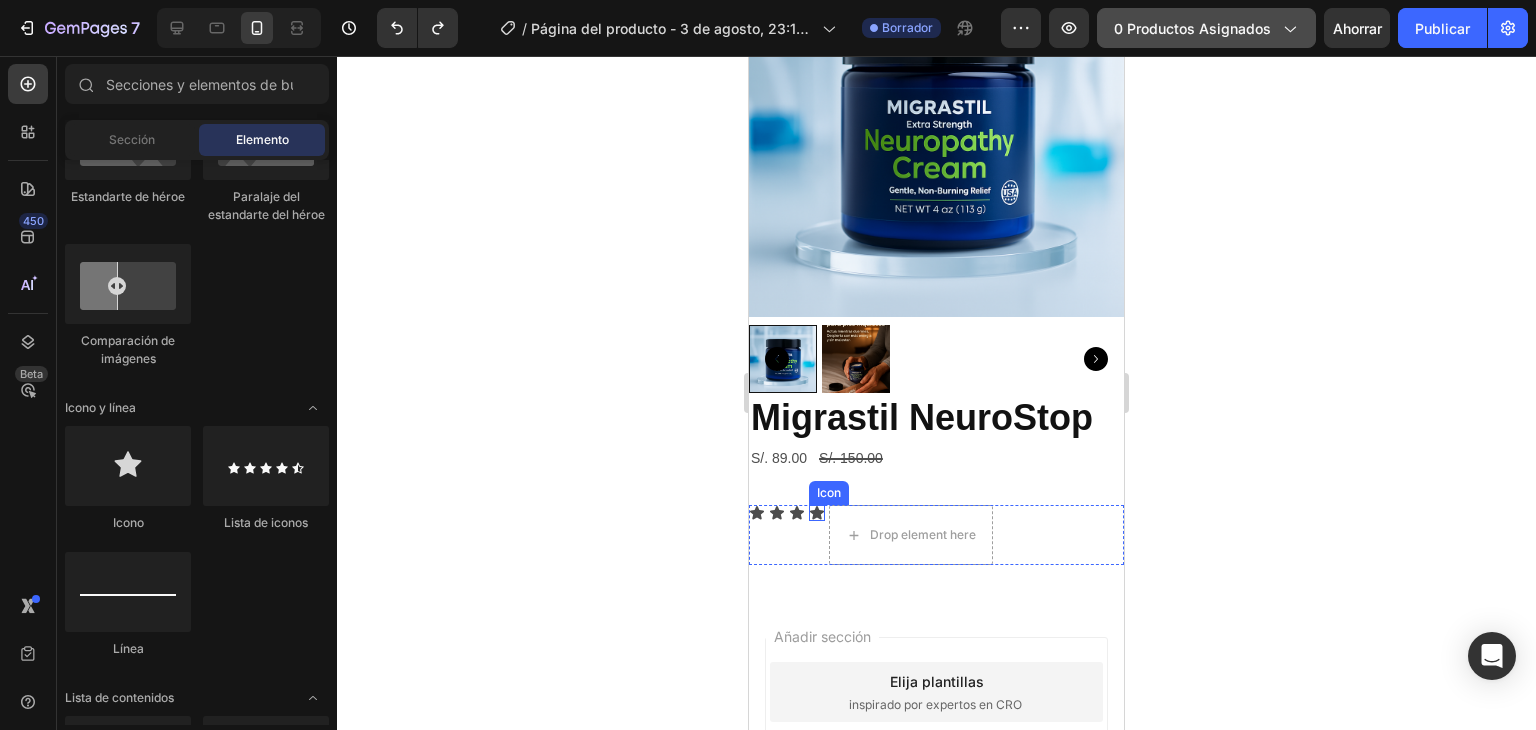 click 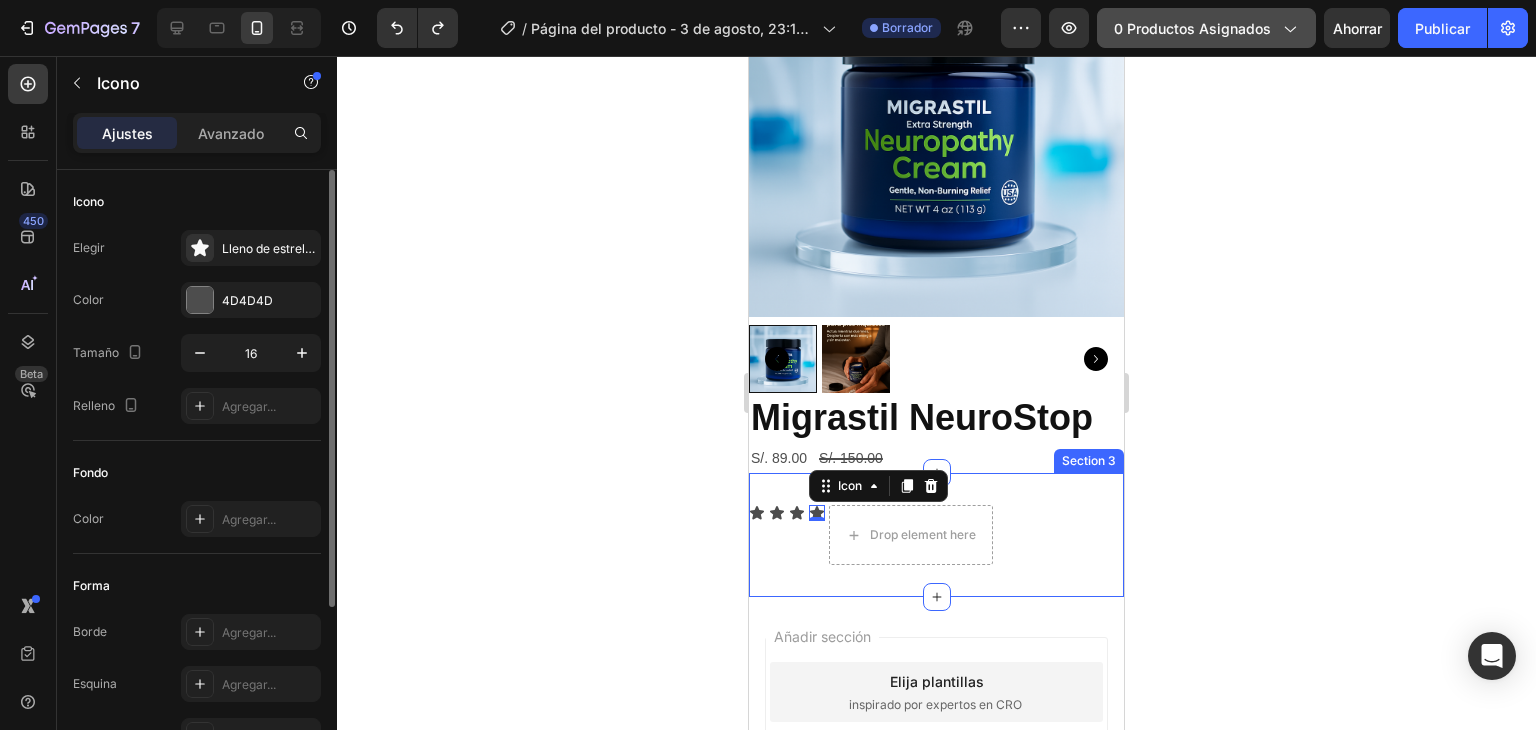 scroll, scrollTop: 200, scrollLeft: 0, axis: vertical 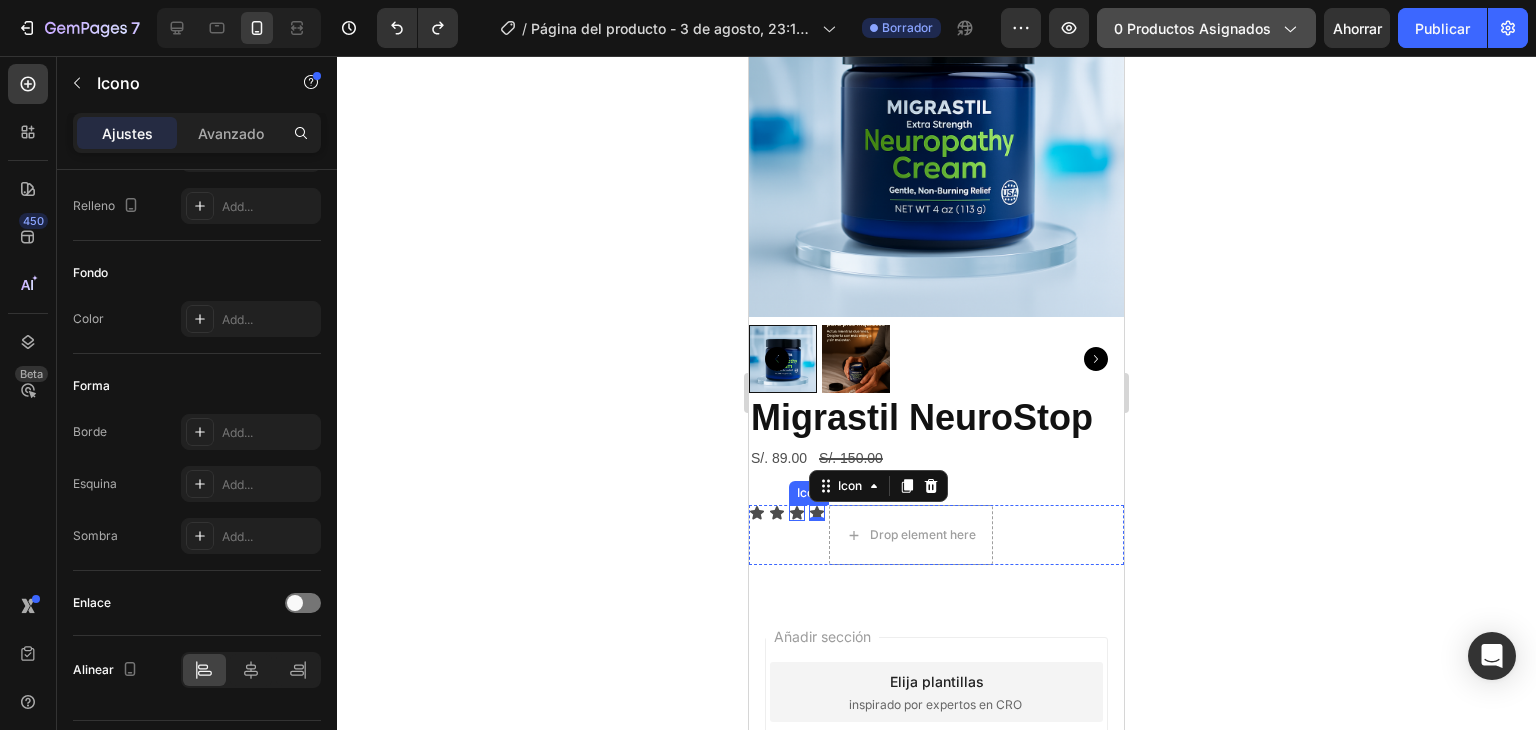 click on "Icon" at bounding box center (797, 513) 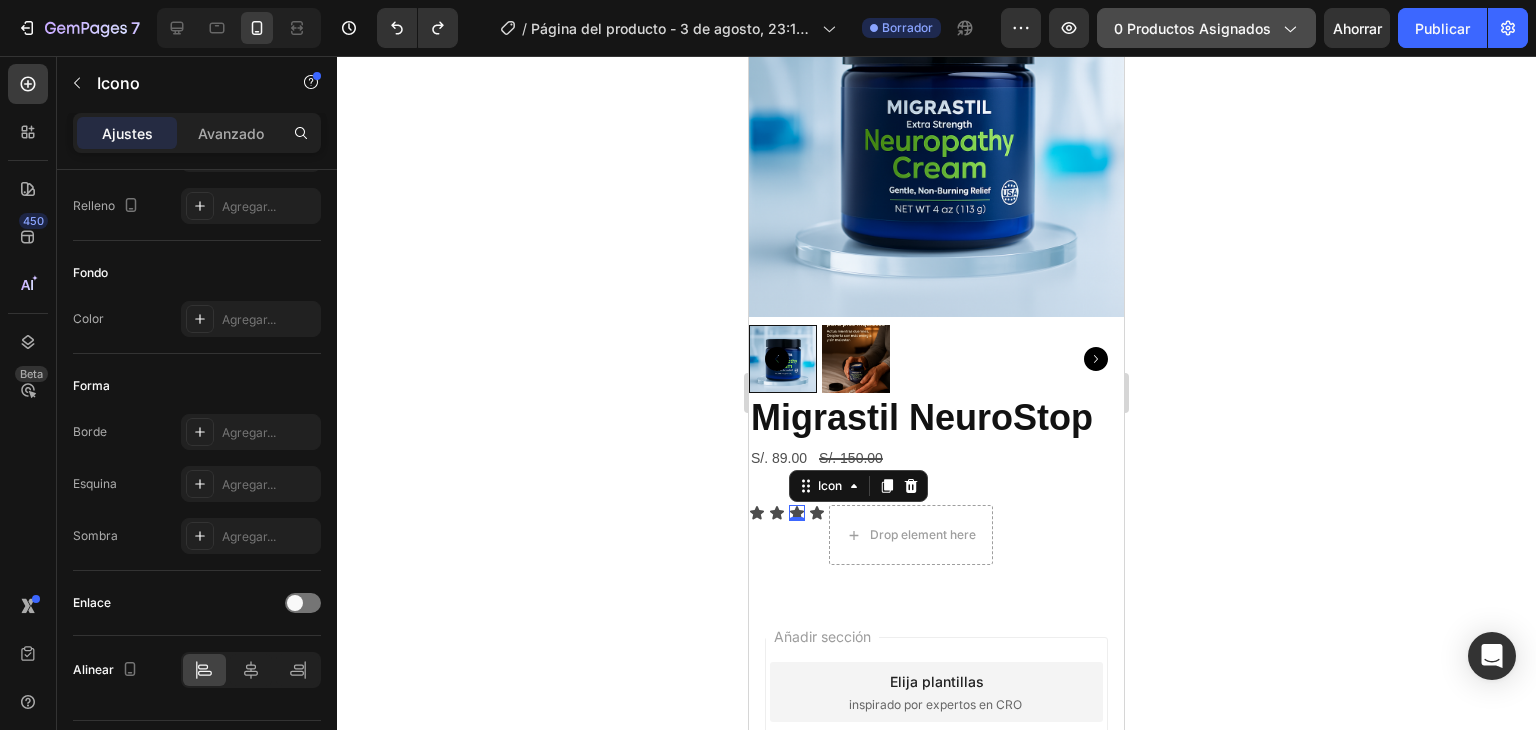 click on "0" at bounding box center (797, 521) 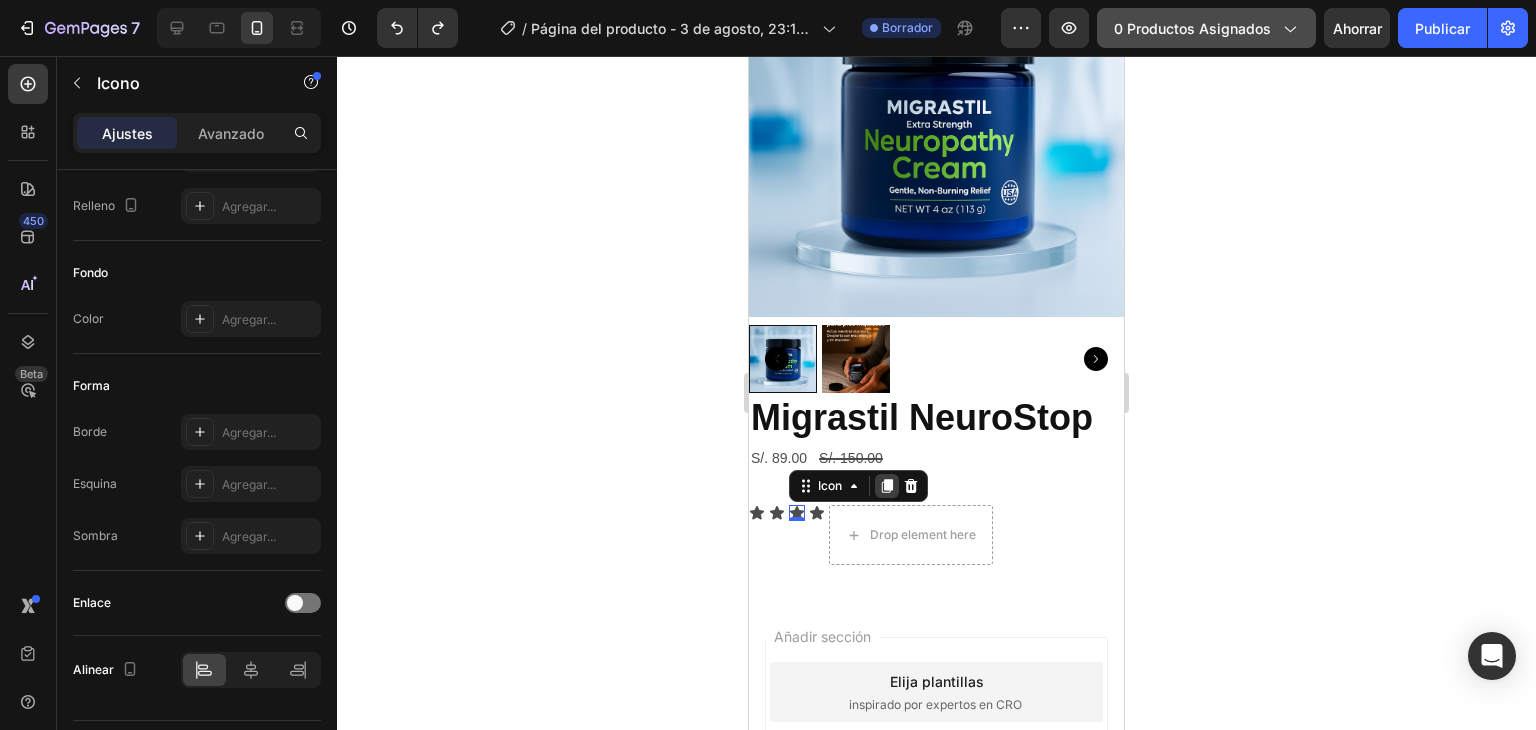click 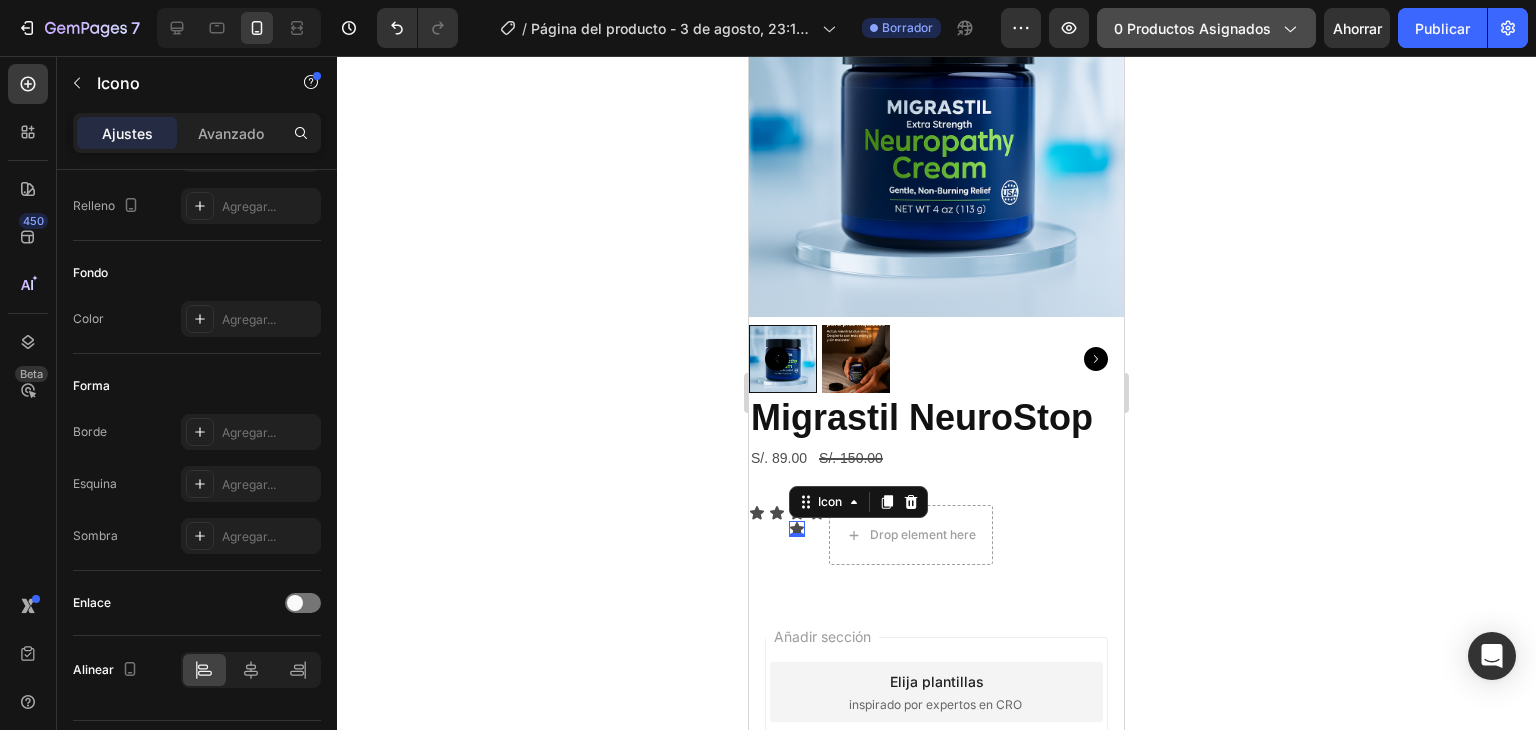 drag, startPoint x: 794, startPoint y: 513, endPoint x: 824, endPoint y: 499, distance: 33.105892 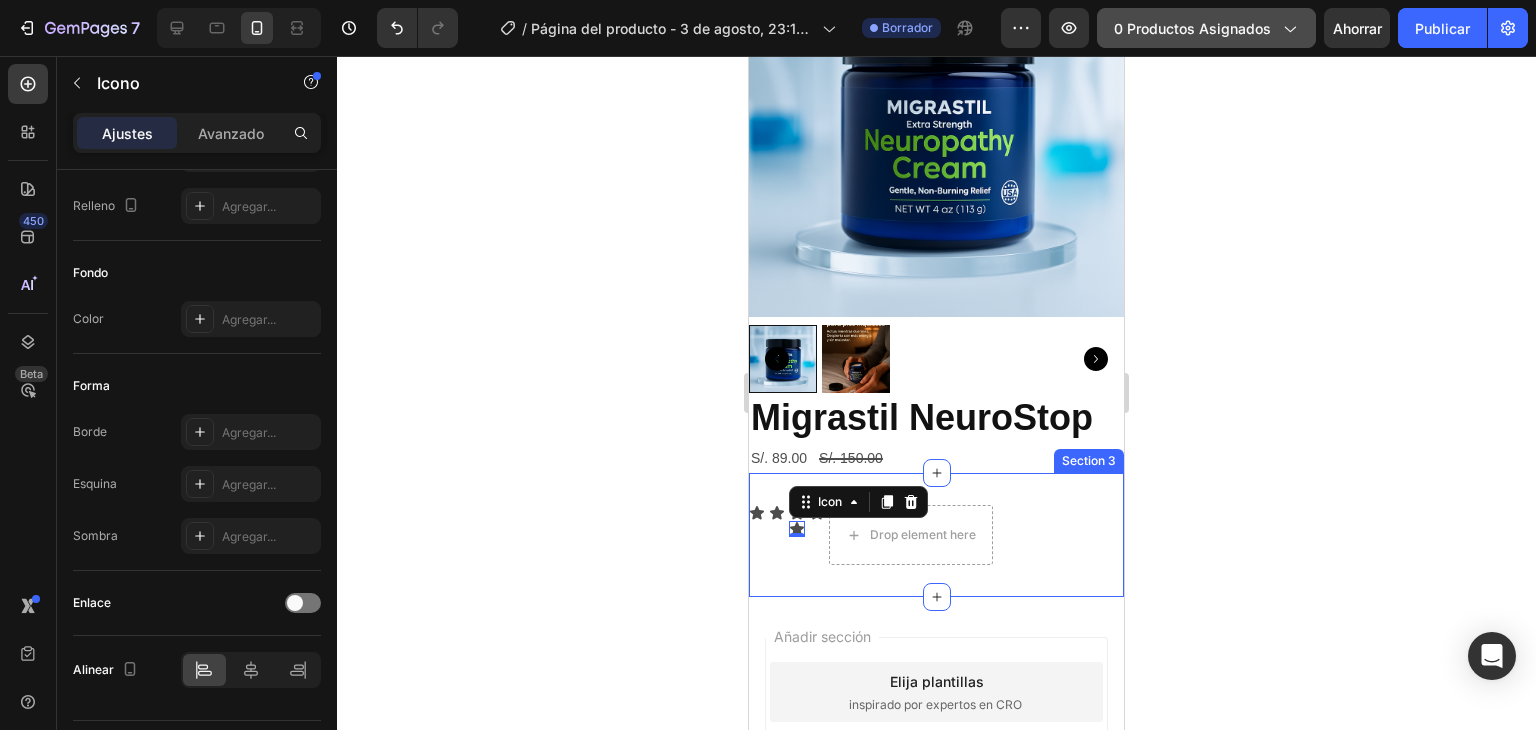 click 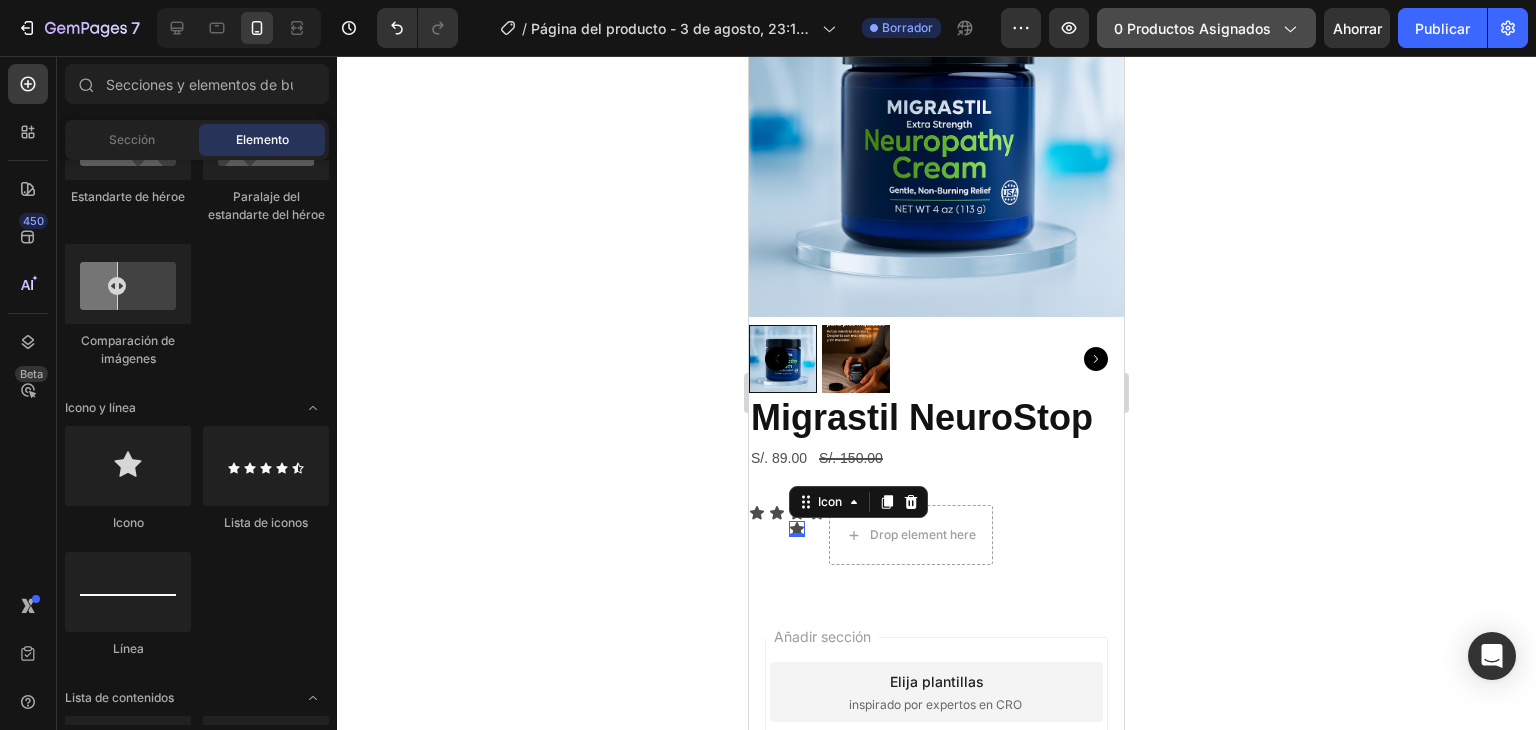 click on "Icon   0" at bounding box center [797, 529] 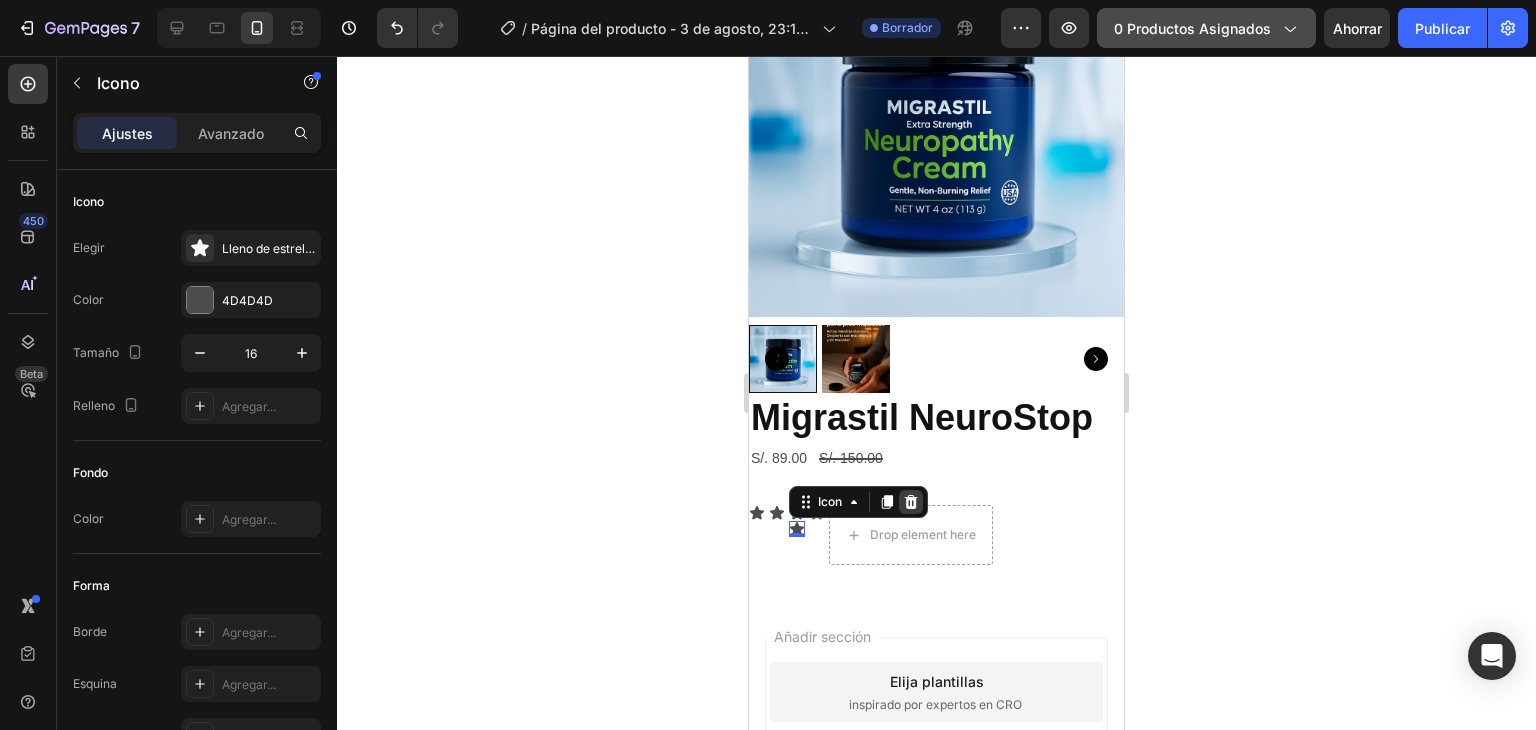 click 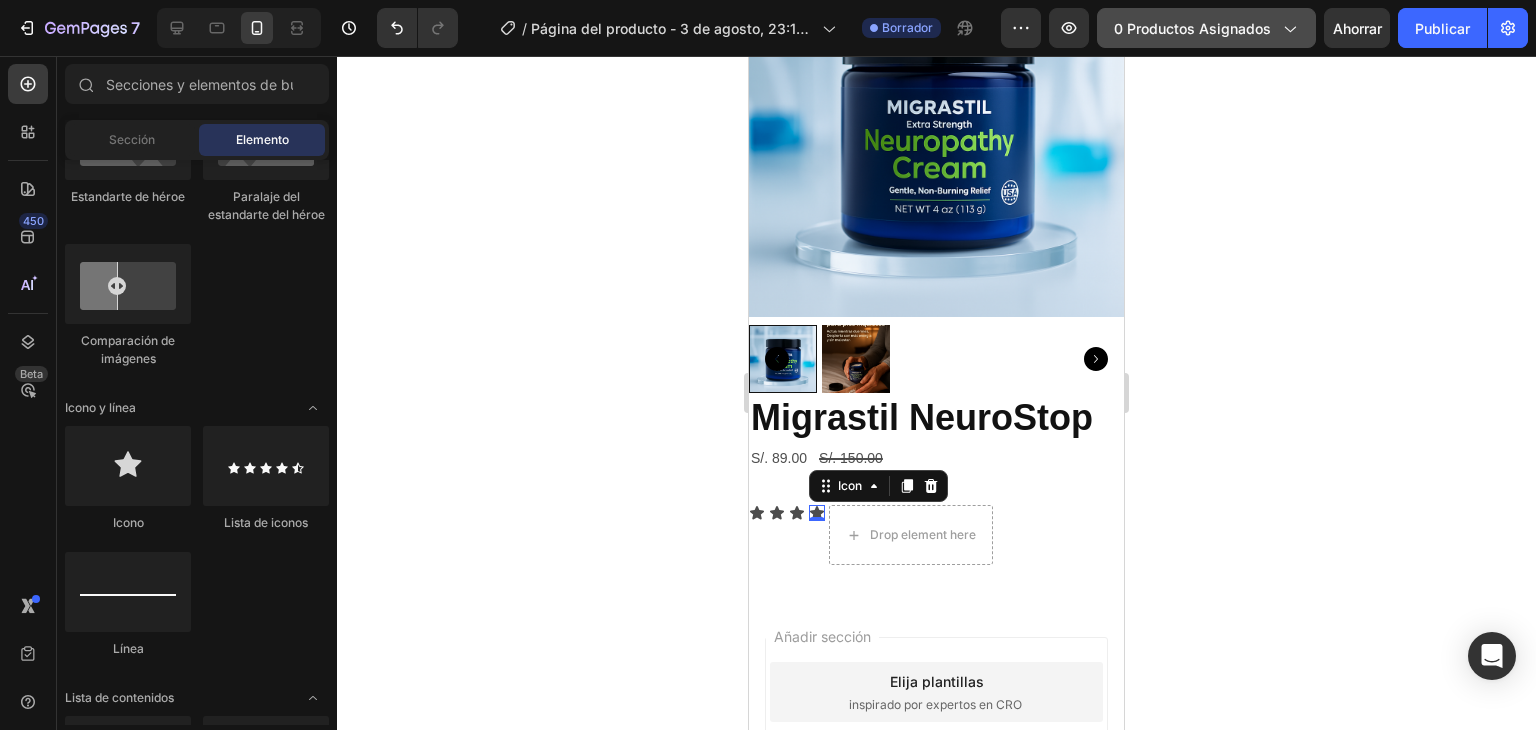 click on "Icon   0" at bounding box center (817, 513) 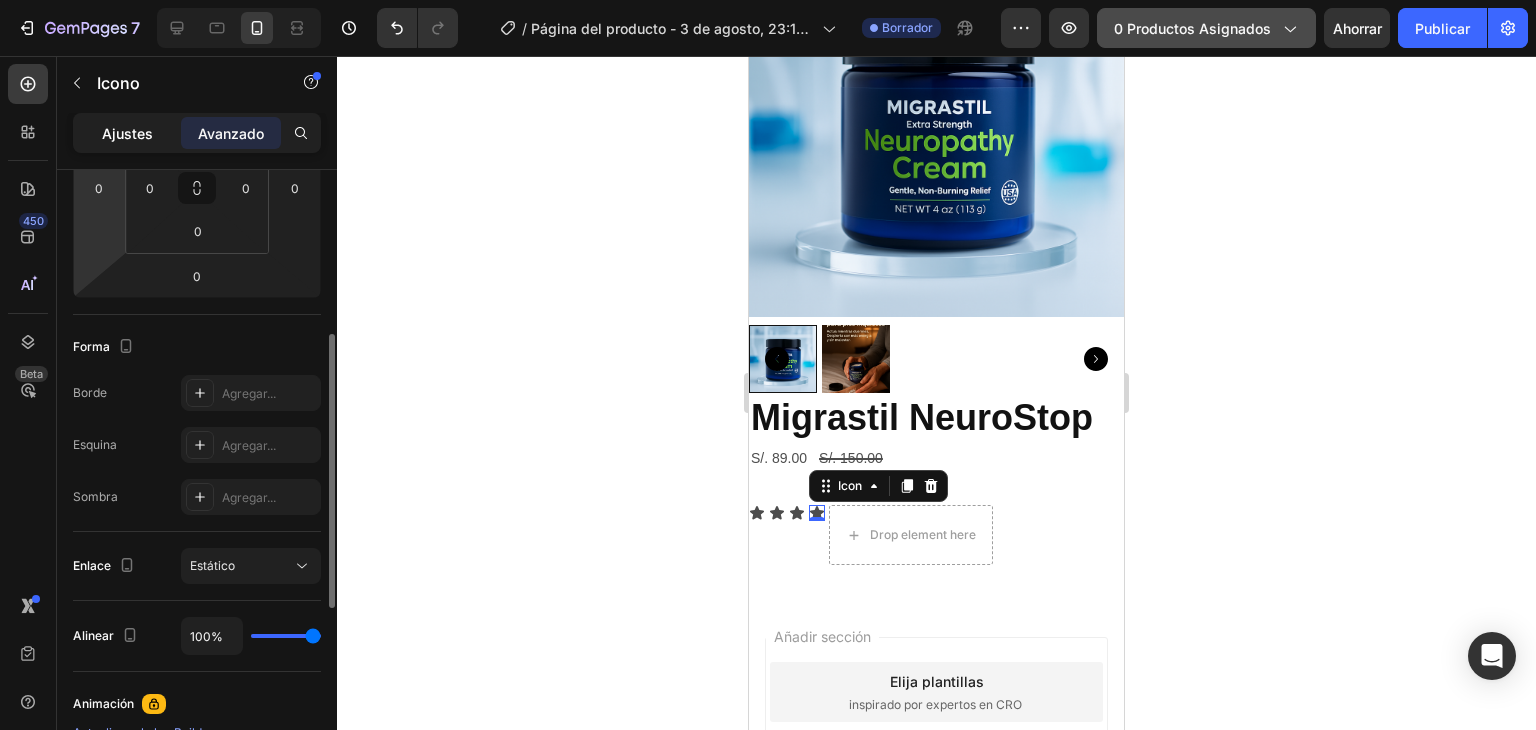click on "Ajustes" 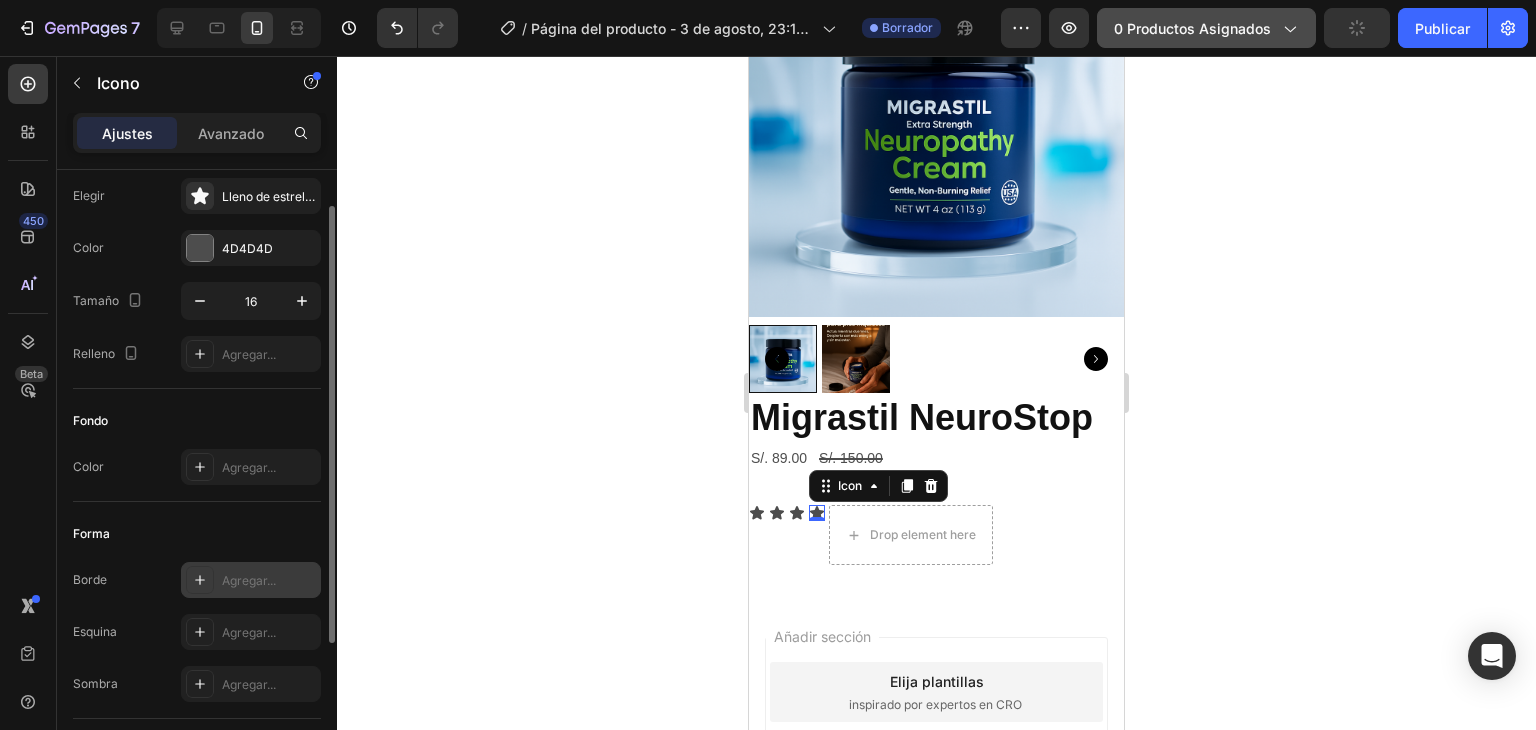 scroll, scrollTop: 0, scrollLeft: 0, axis: both 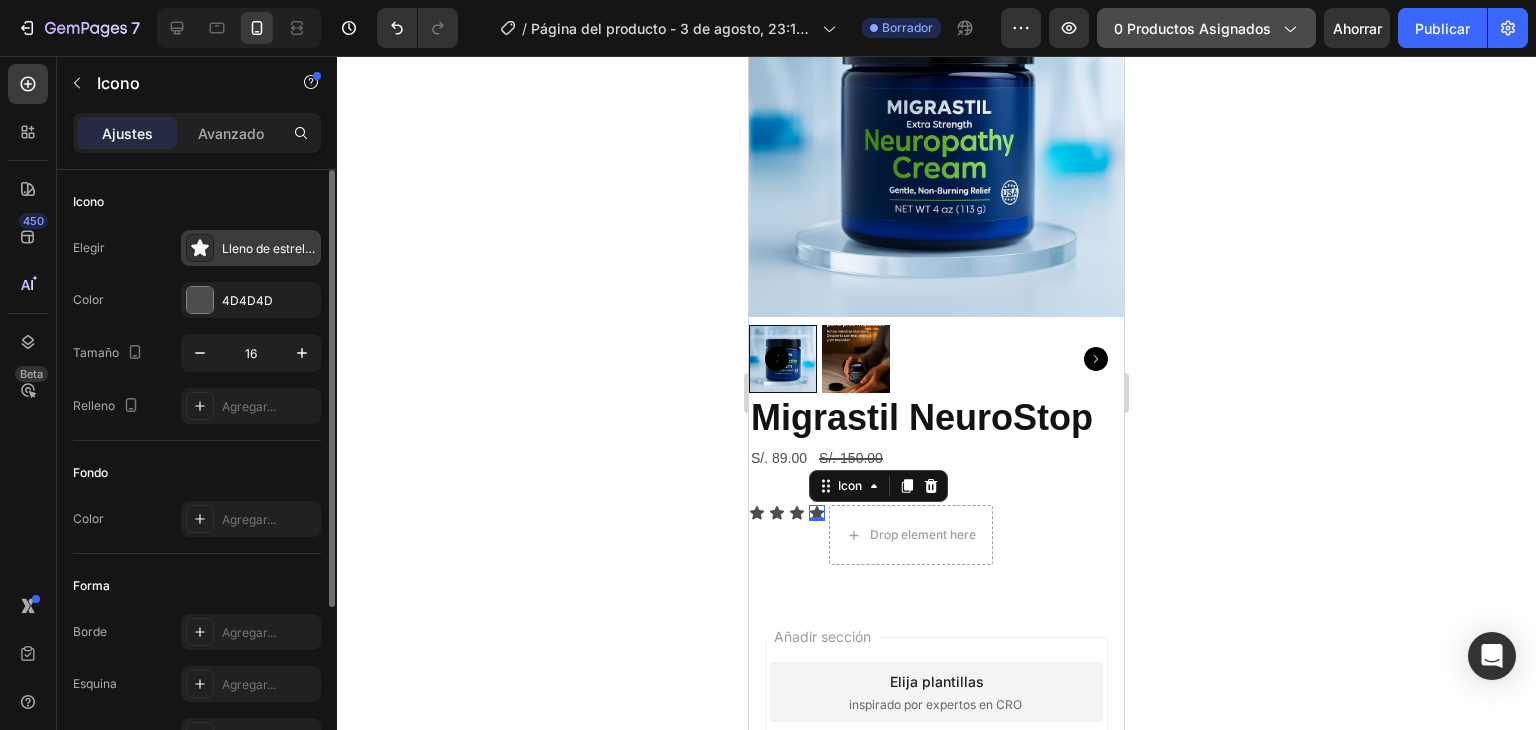 click 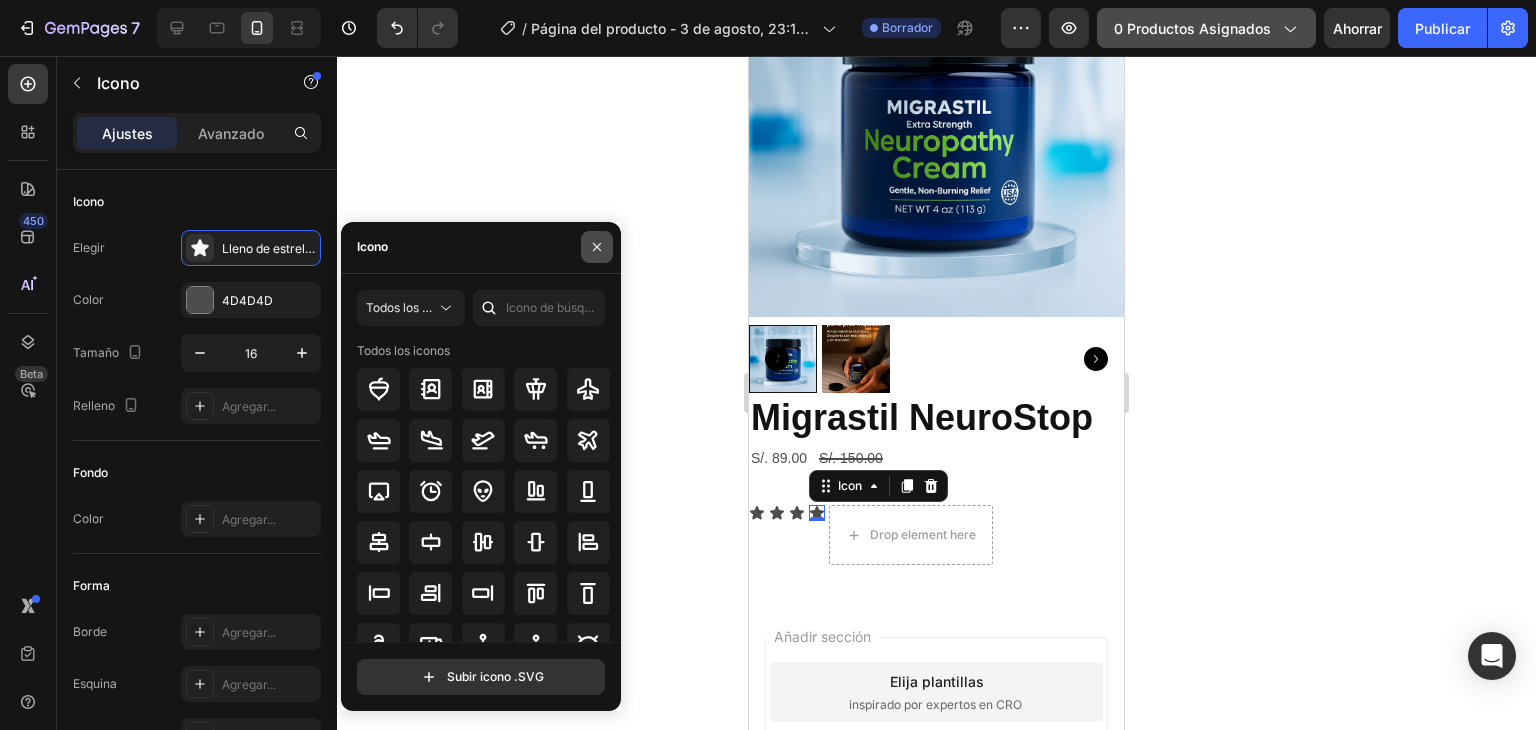 click at bounding box center [597, 247] 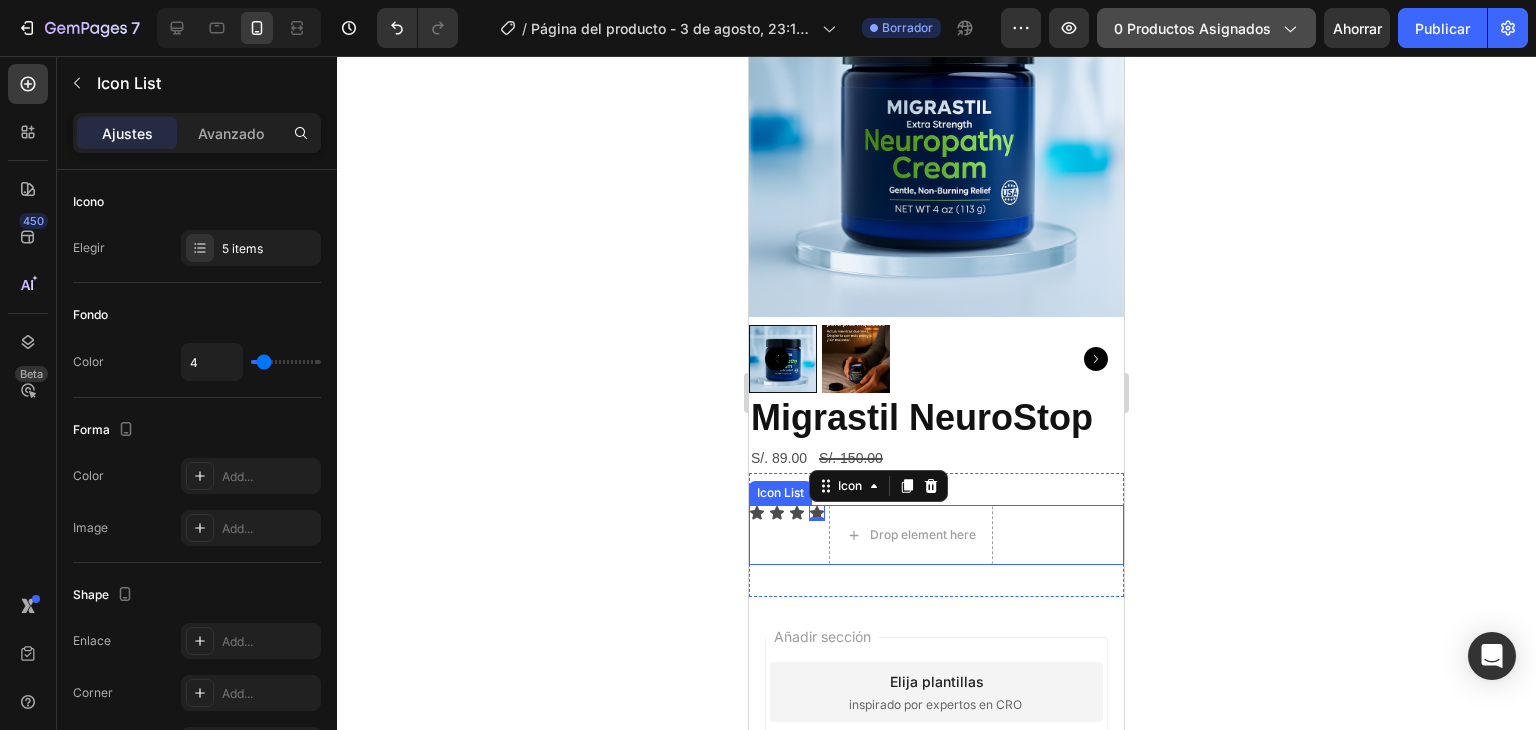 click on "Icon Icon Icon Icon   0
Drop element here" at bounding box center [936, 535] 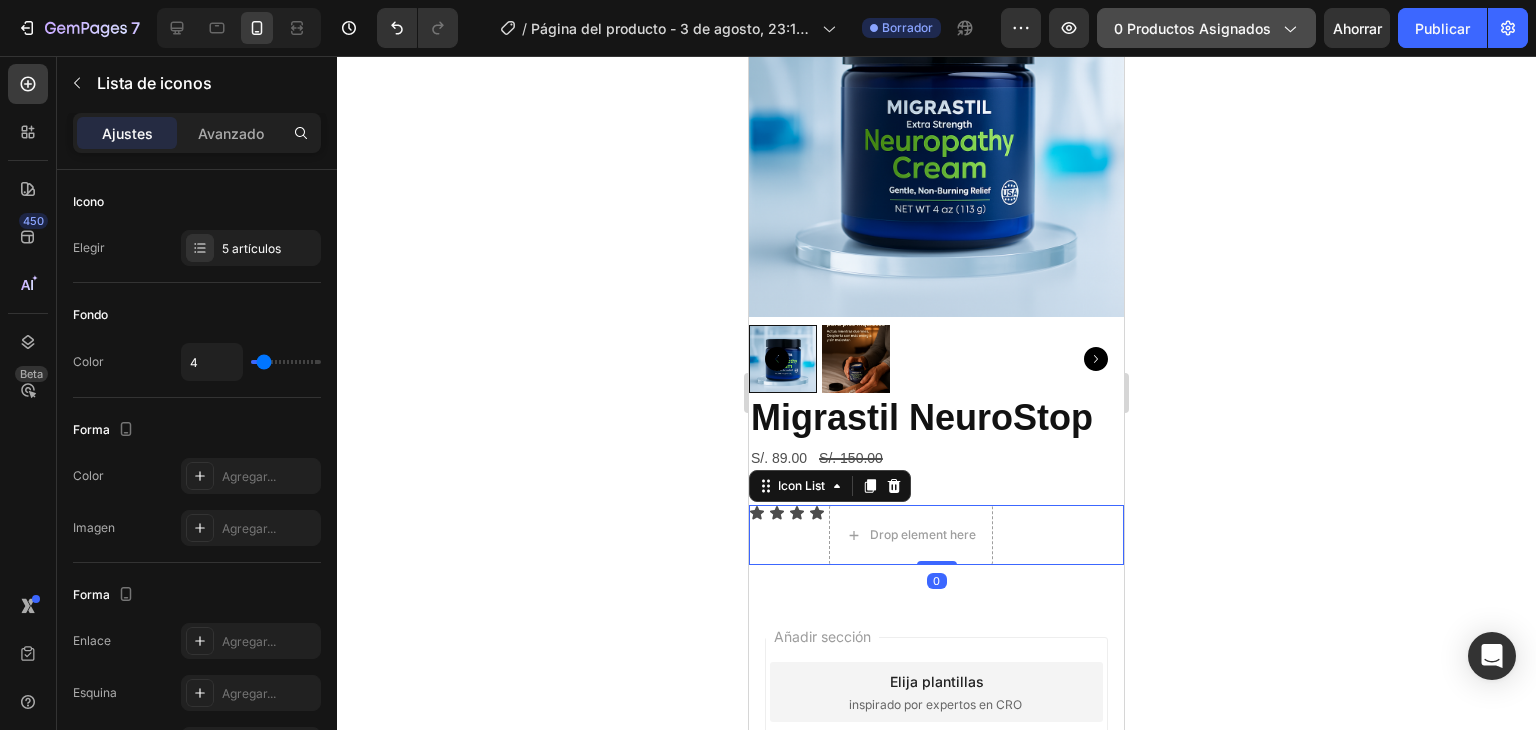 click 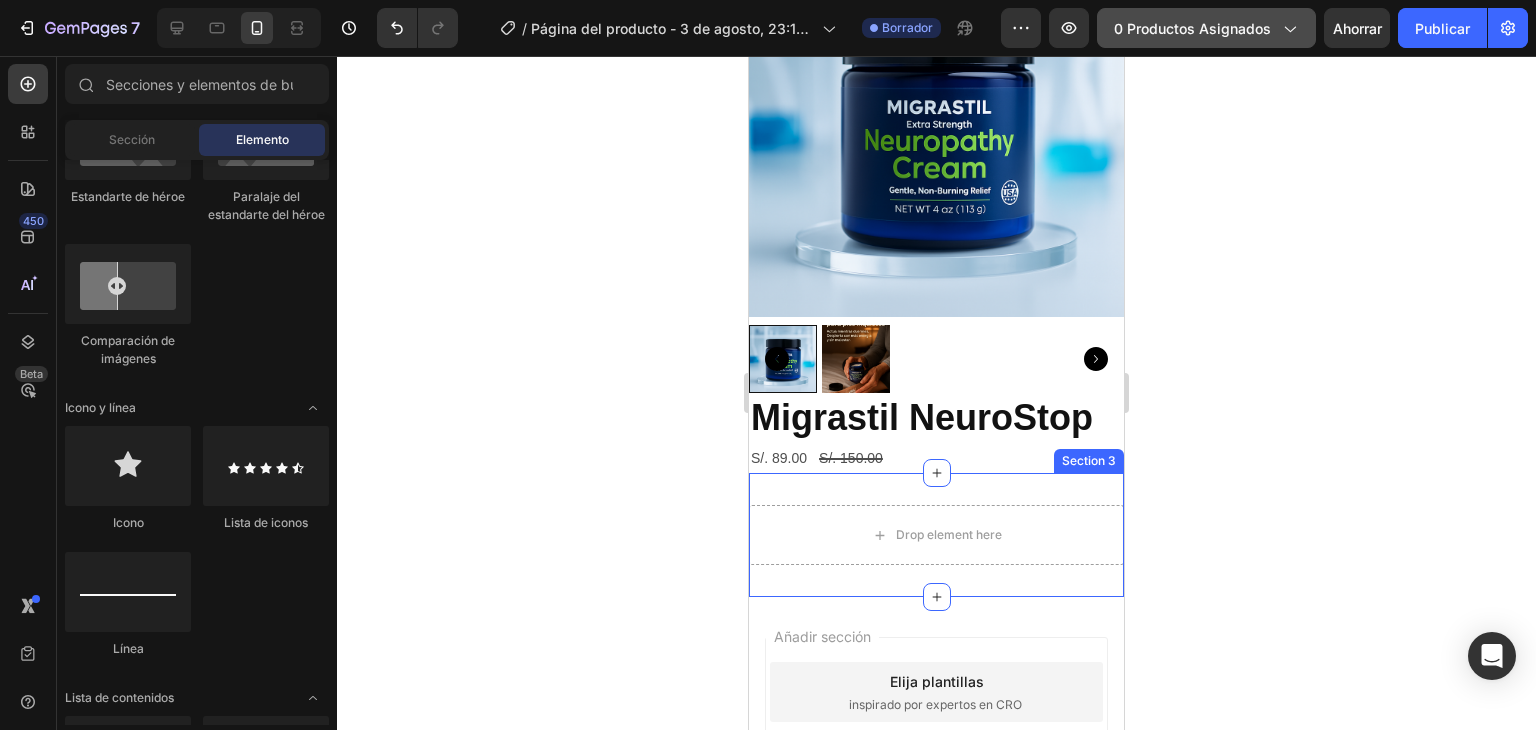 click on "Drop element here Section 3" at bounding box center (936, 535) 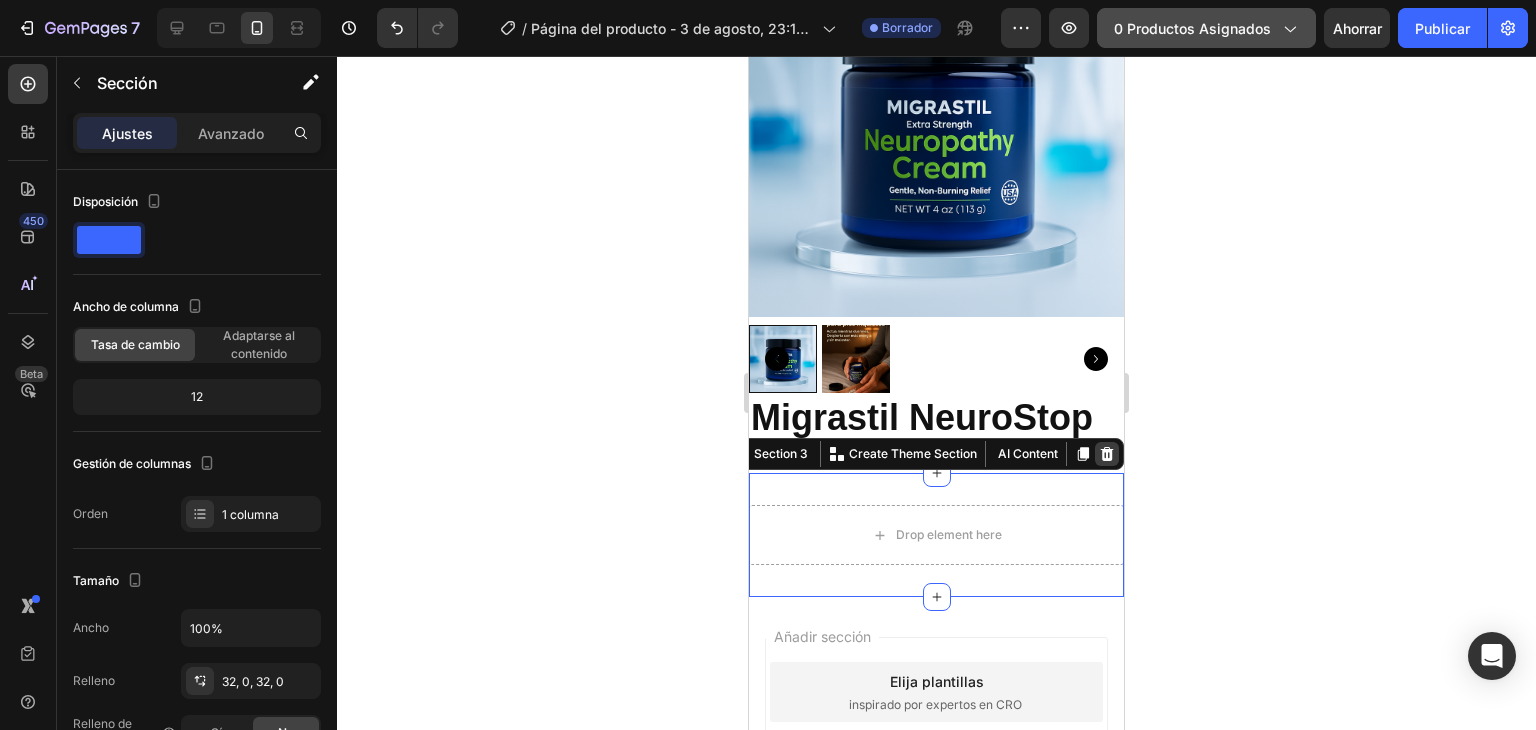 click 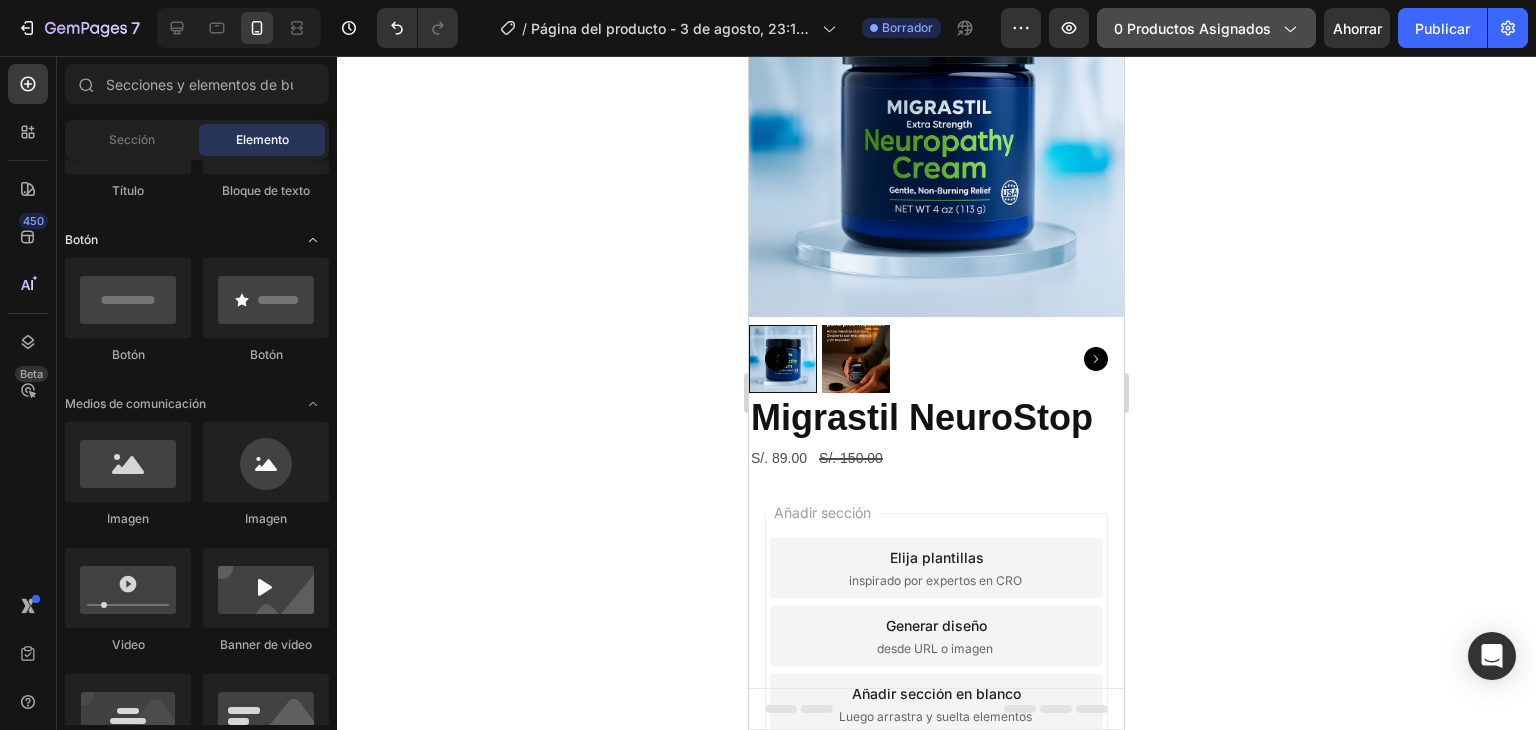 scroll, scrollTop: 200, scrollLeft: 0, axis: vertical 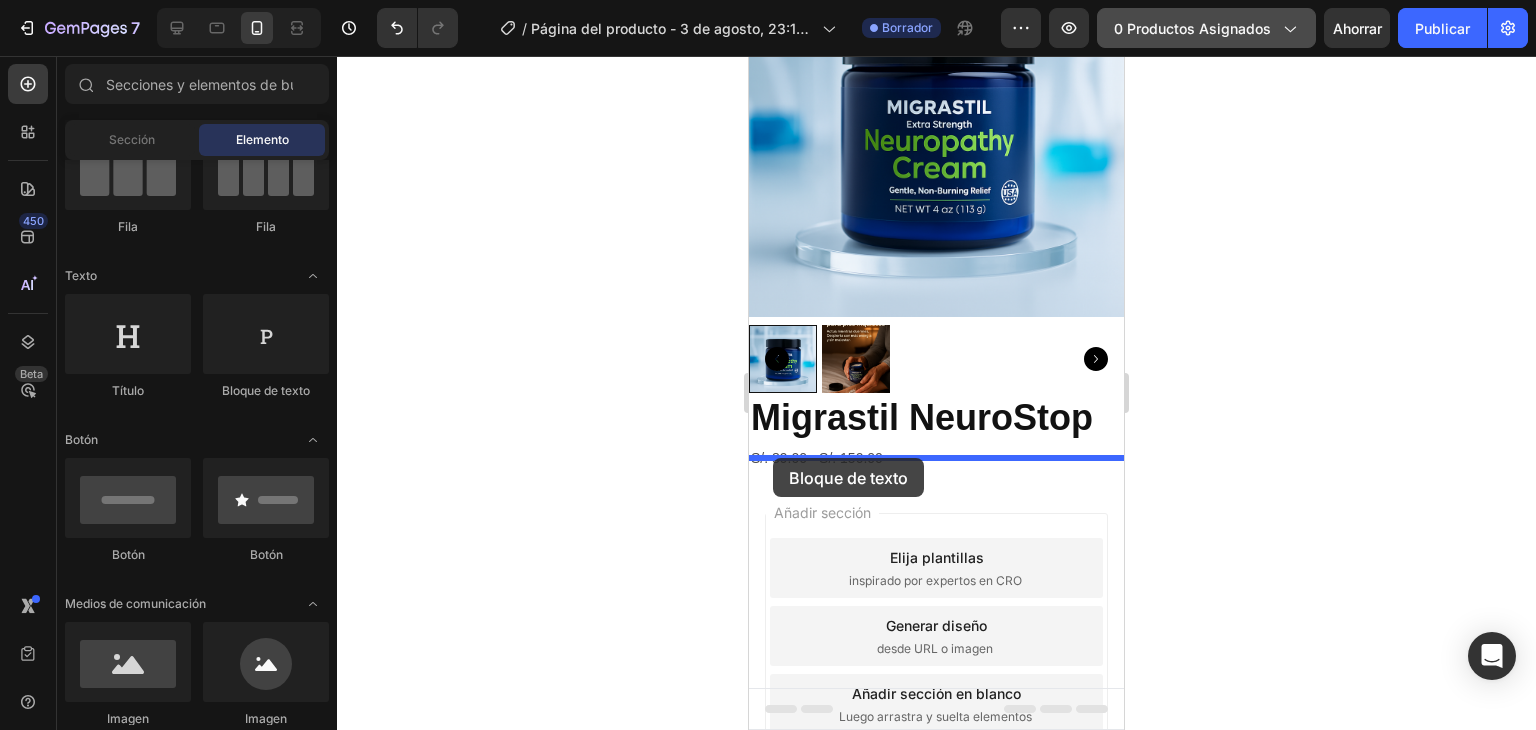drag, startPoint x: 1018, startPoint y: 414, endPoint x: 773, endPoint y: 458, distance: 248.91966 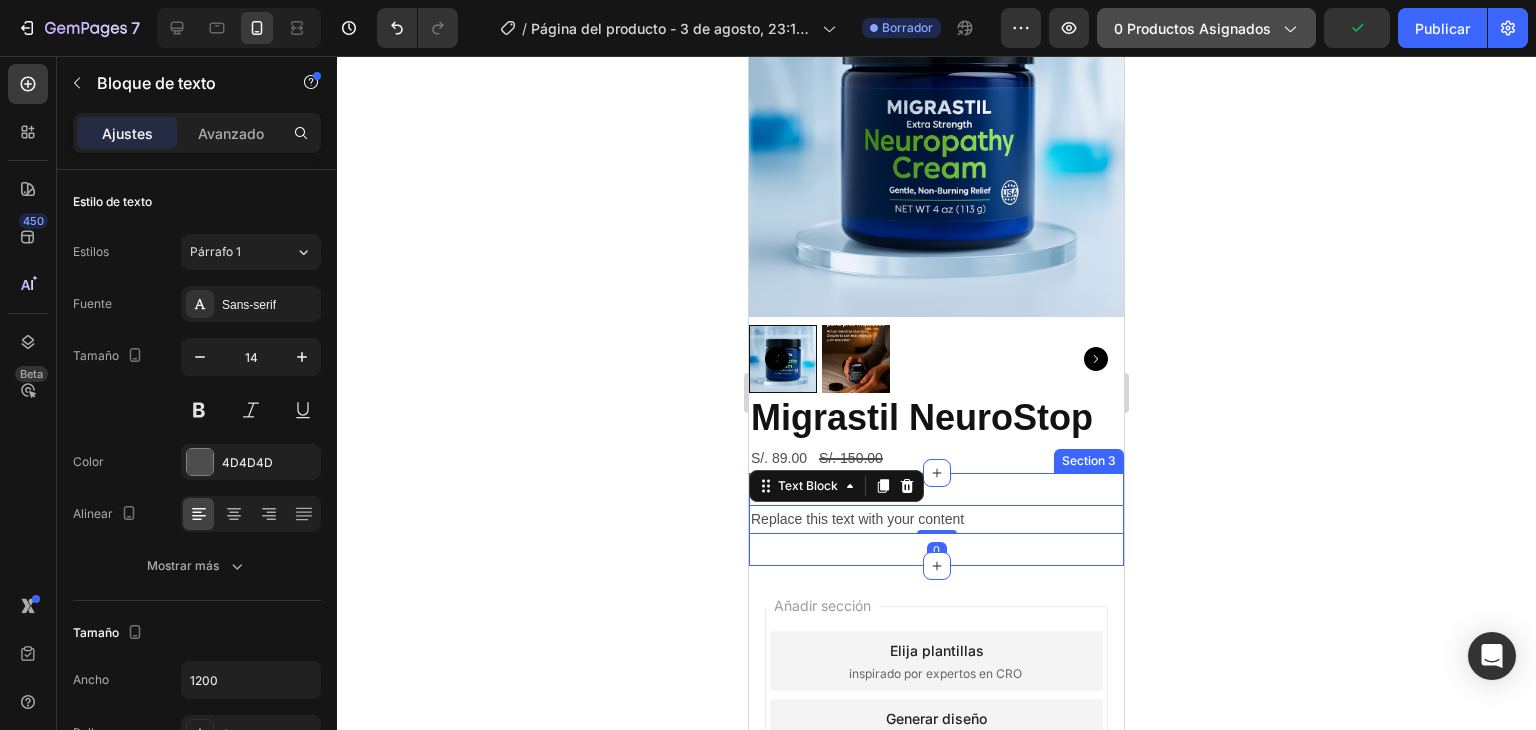 click on "Product Images Migrastil NeuroStop Product Title S/. 89.00 Product Price Product Price S/. 150.00 Product Price Product Price Row Product Section 2 Replace this text with your content Text Block   0 Section 3 Raíz" at bounding box center (936, 231) 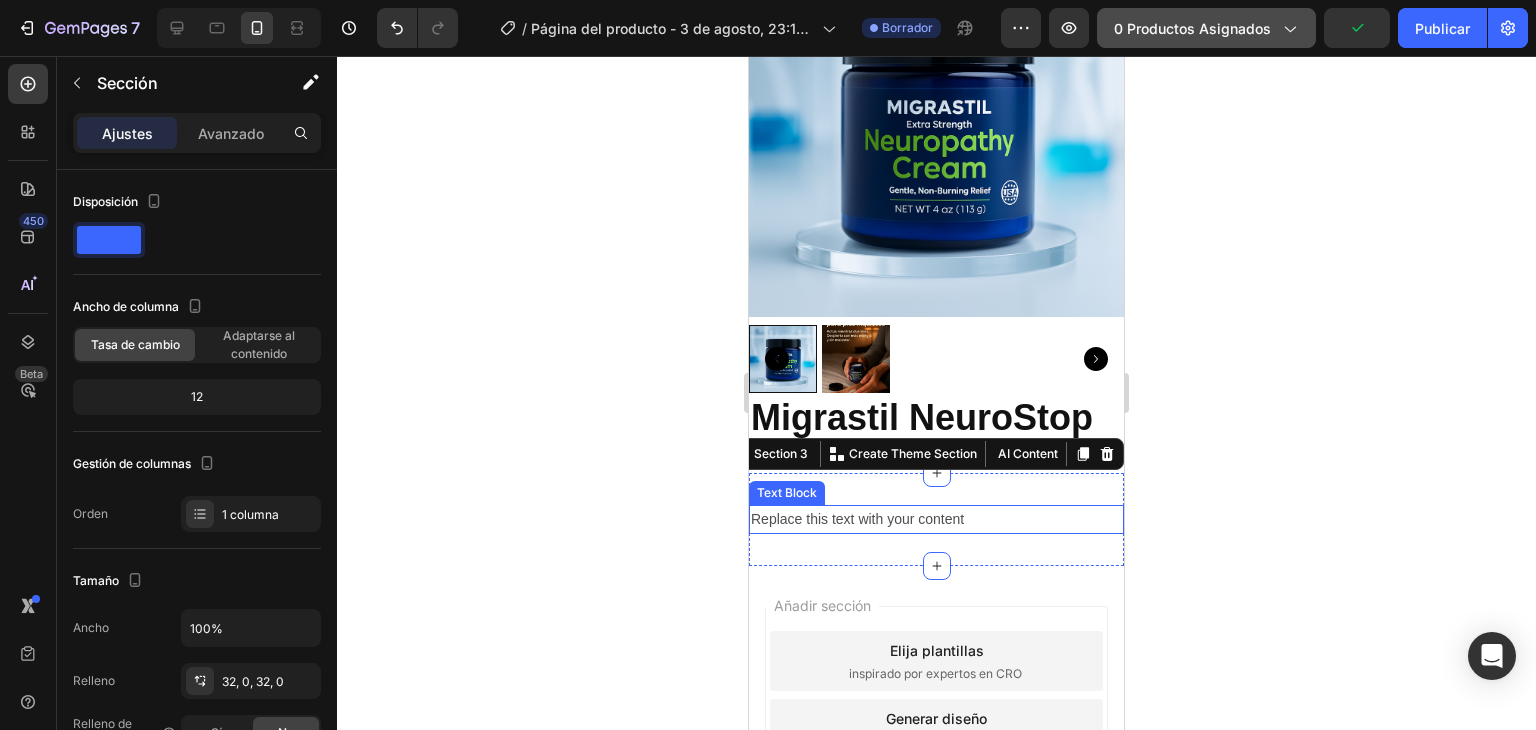 click on "Replace this text with your content" at bounding box center (936, 519) 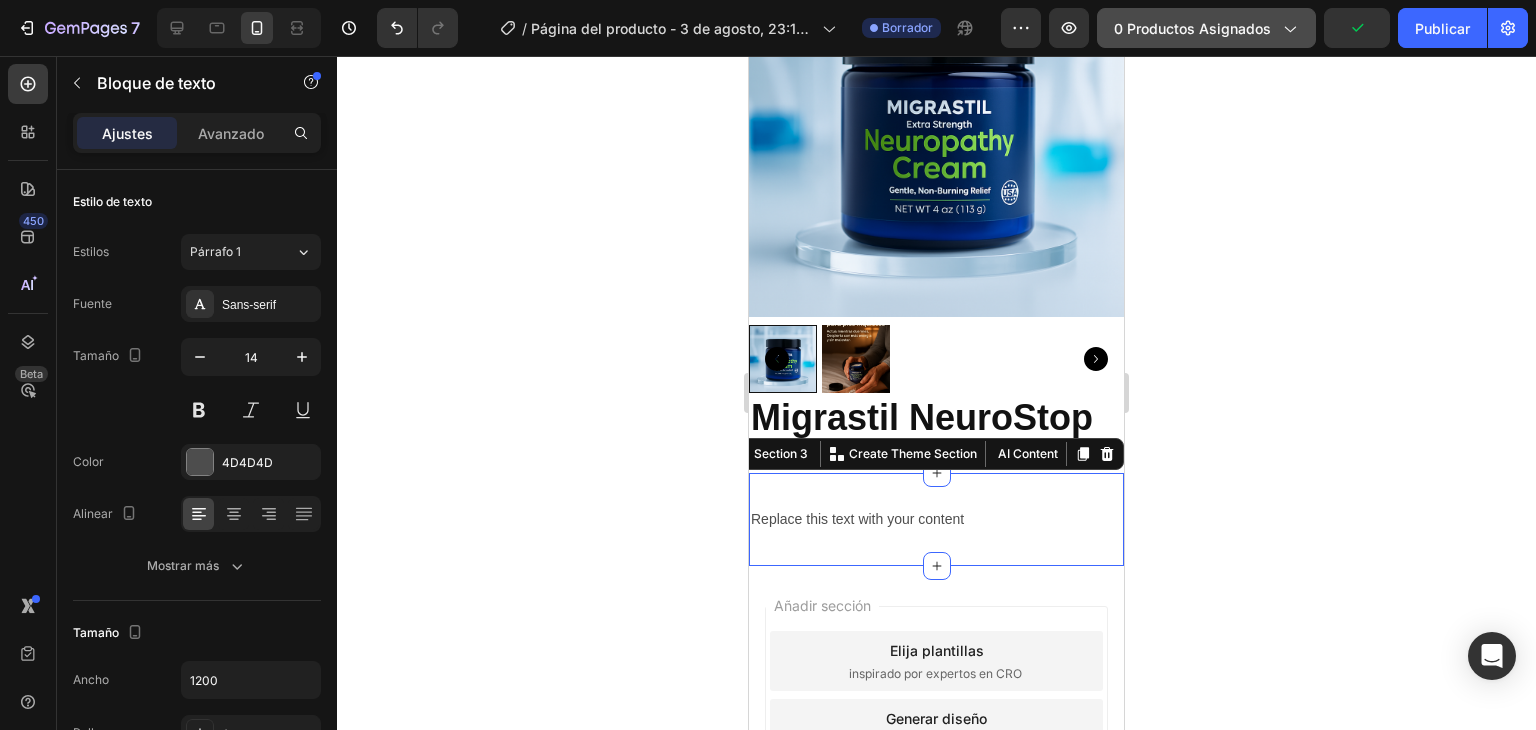 click on "Replace this text with your content Text Block Section 3   You can create reusable sections Create Theme Section AI Content Write with GemAI What would you like to describe here? Tone and Voice Persuasive Product EMMA - DIGESTIVO Show more Generate" at bounding box center [936, 519] 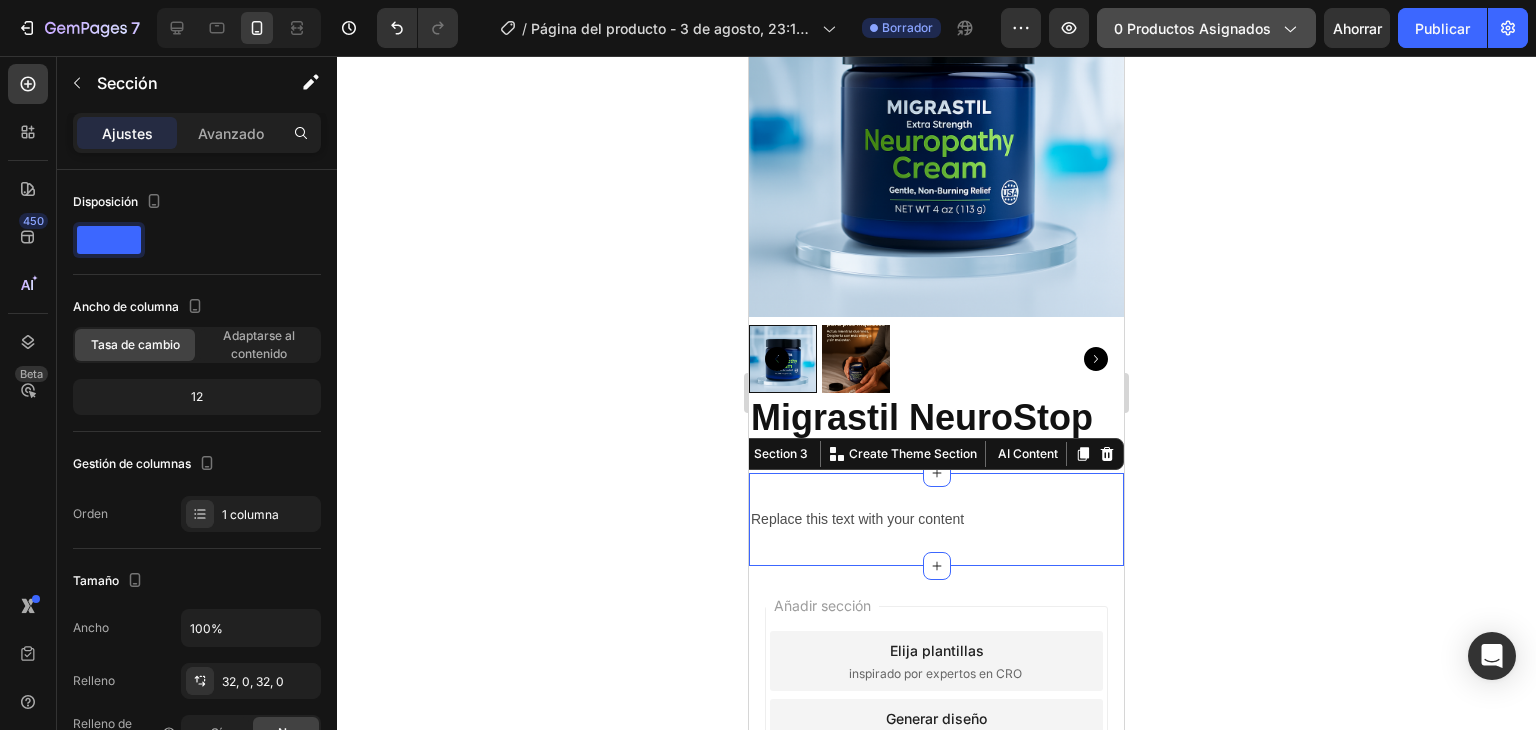 click on "Avanzado" at bounding box center [231, 133] 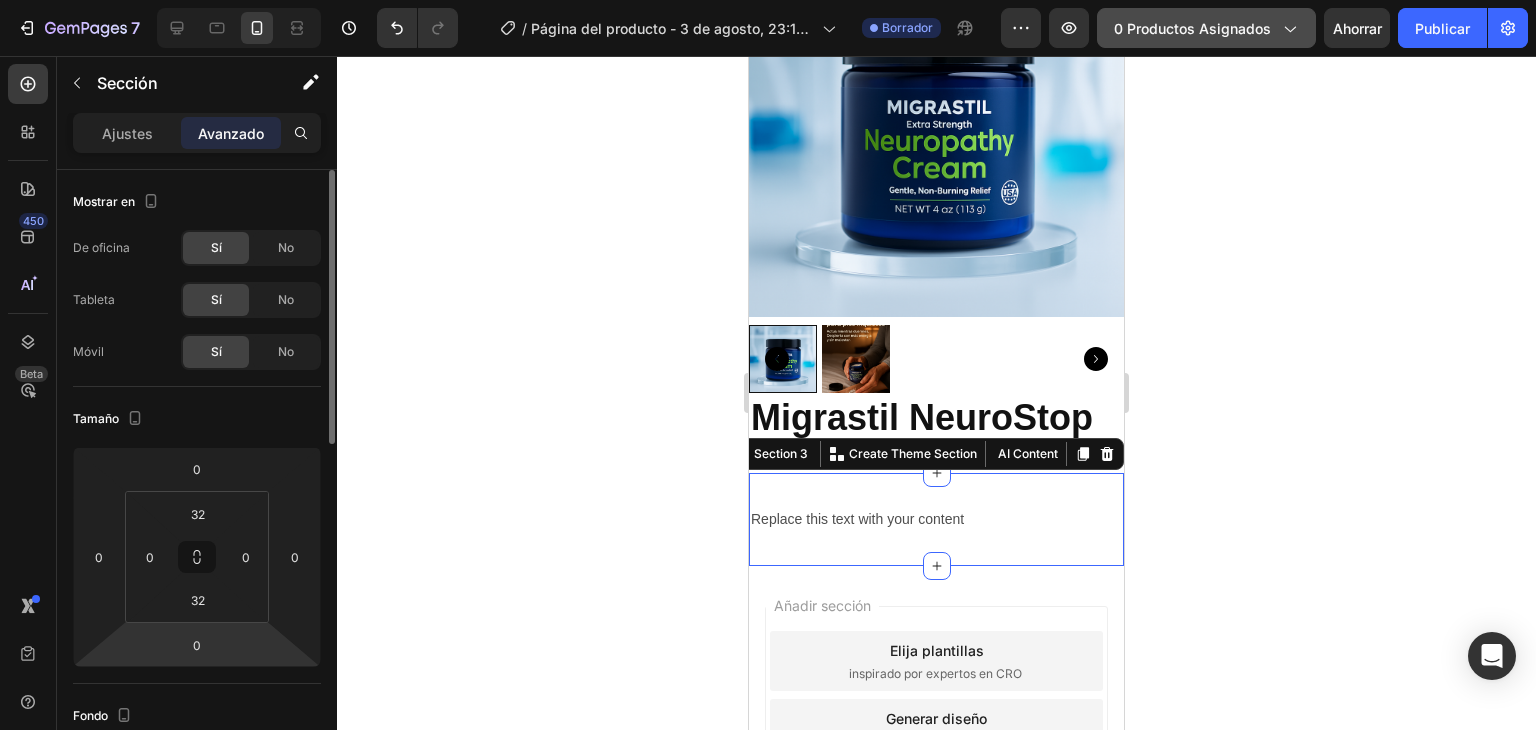 scroll, scrollTop: 200, scrollLeft: 0, axis: vertical 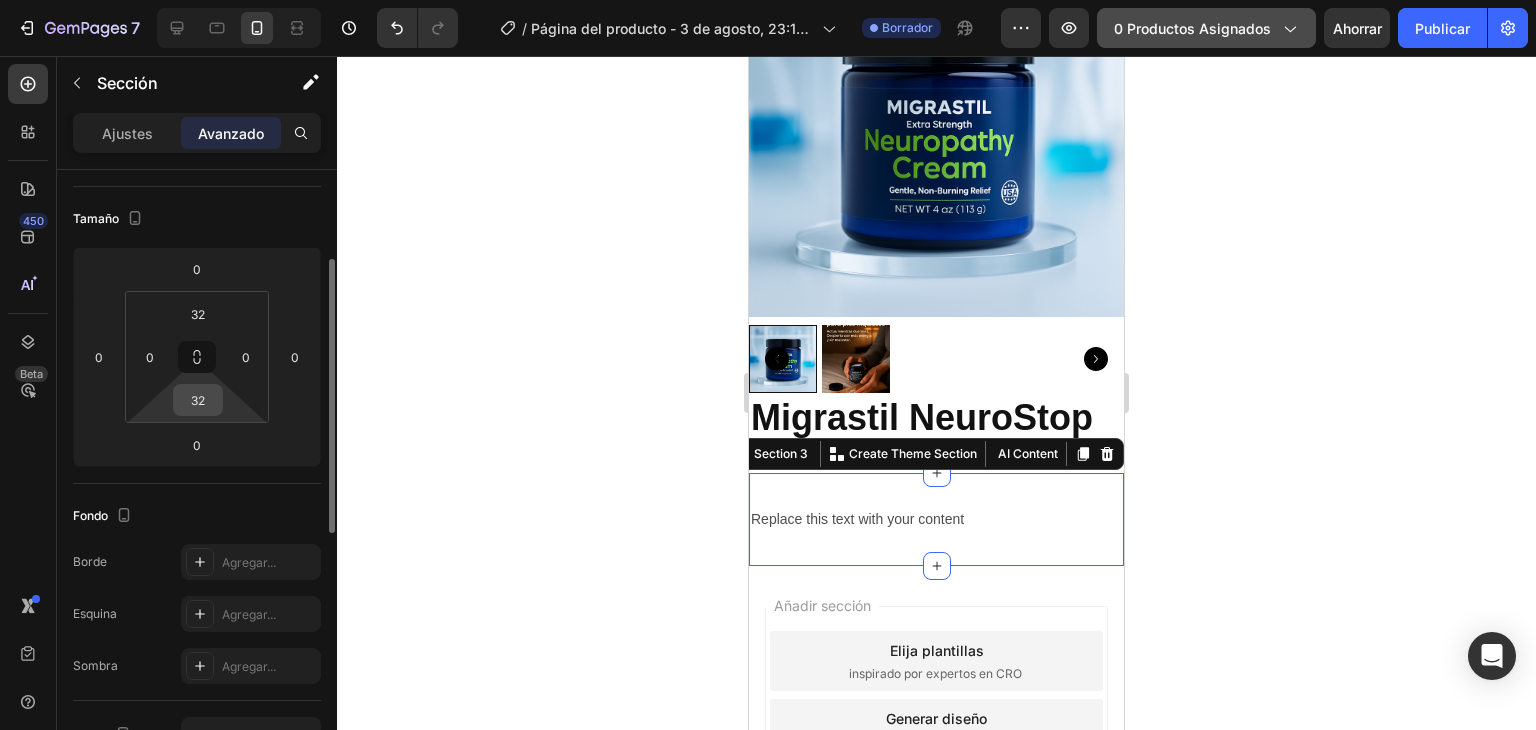 click on "32" at bounding box center [198, 400] 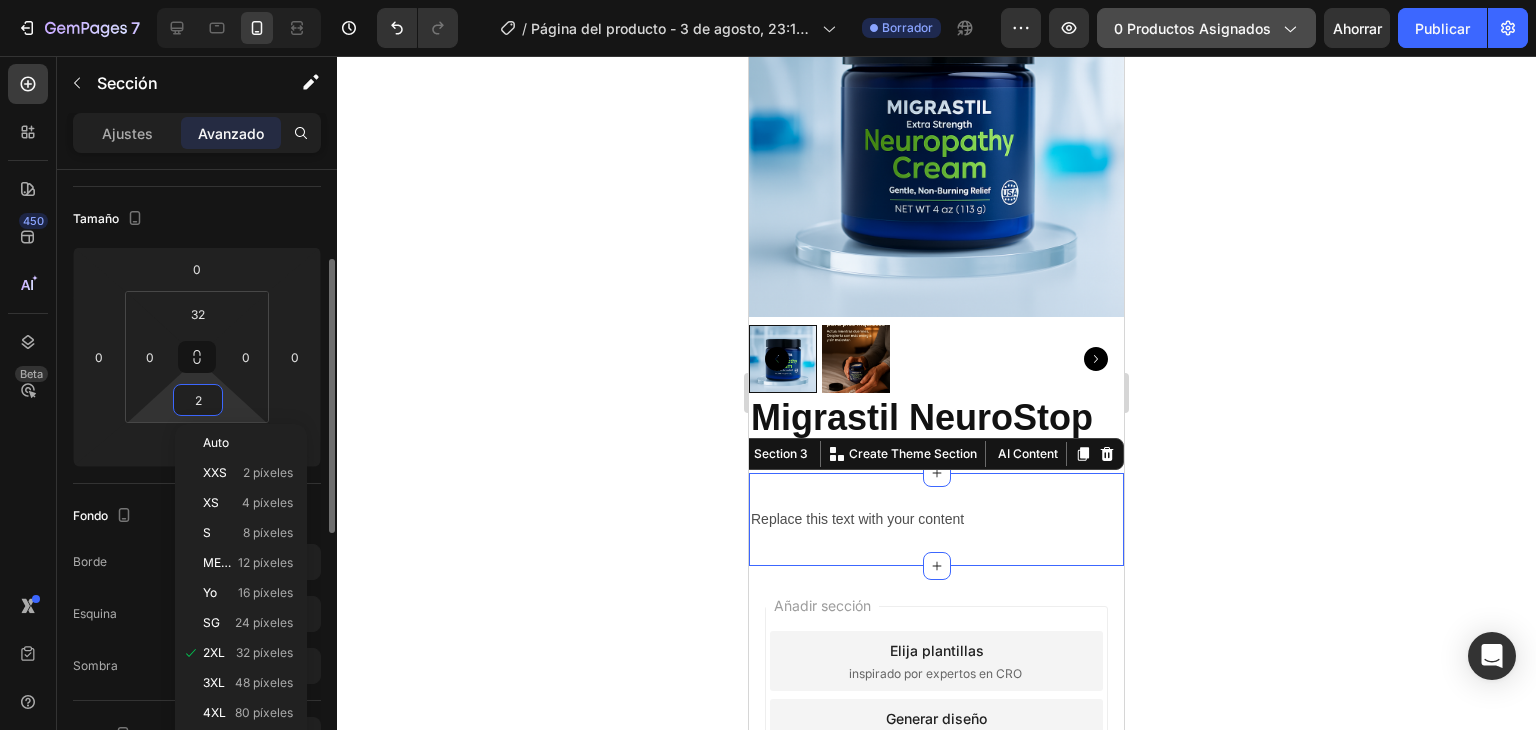 drag, startPoint x: 229, startPoint y: 444, endPoint x: 220, endPoint y: 379, distance: 65.62012 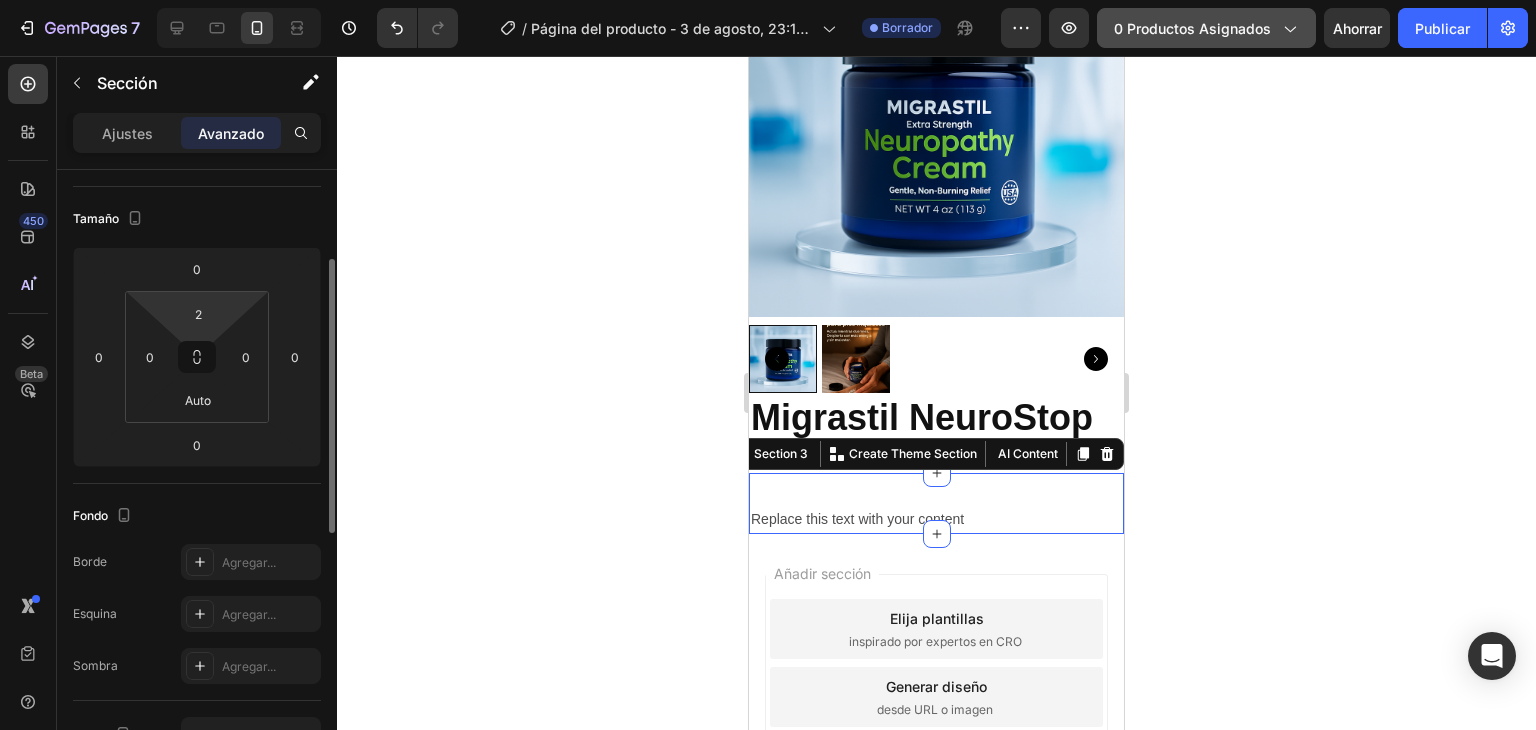 click on "7 / Página del producto - 3 de agosto, 23:17:24 Borrador Avance 0 productos asignados Ahorrar Publicar 450 Beta Sections(18) Elementos(84) Sección Elemento Hero Section Product Detail Brands Trusted Badges Guarantee Product Breakdown How to use Testimonials Compare Bundle FAQs Social Proof Brand Story Product List Collection Blog List Contact Sticky Add to Cart Custom Footer Explorar la biblioteca 450 Disposición
Fila
Fila
Fila
Fila Texto
Título
Bloque de texto Botón
Botón
Botón Medios de comunicación
Imagen
Imagen" at bounding box center [768, 0] 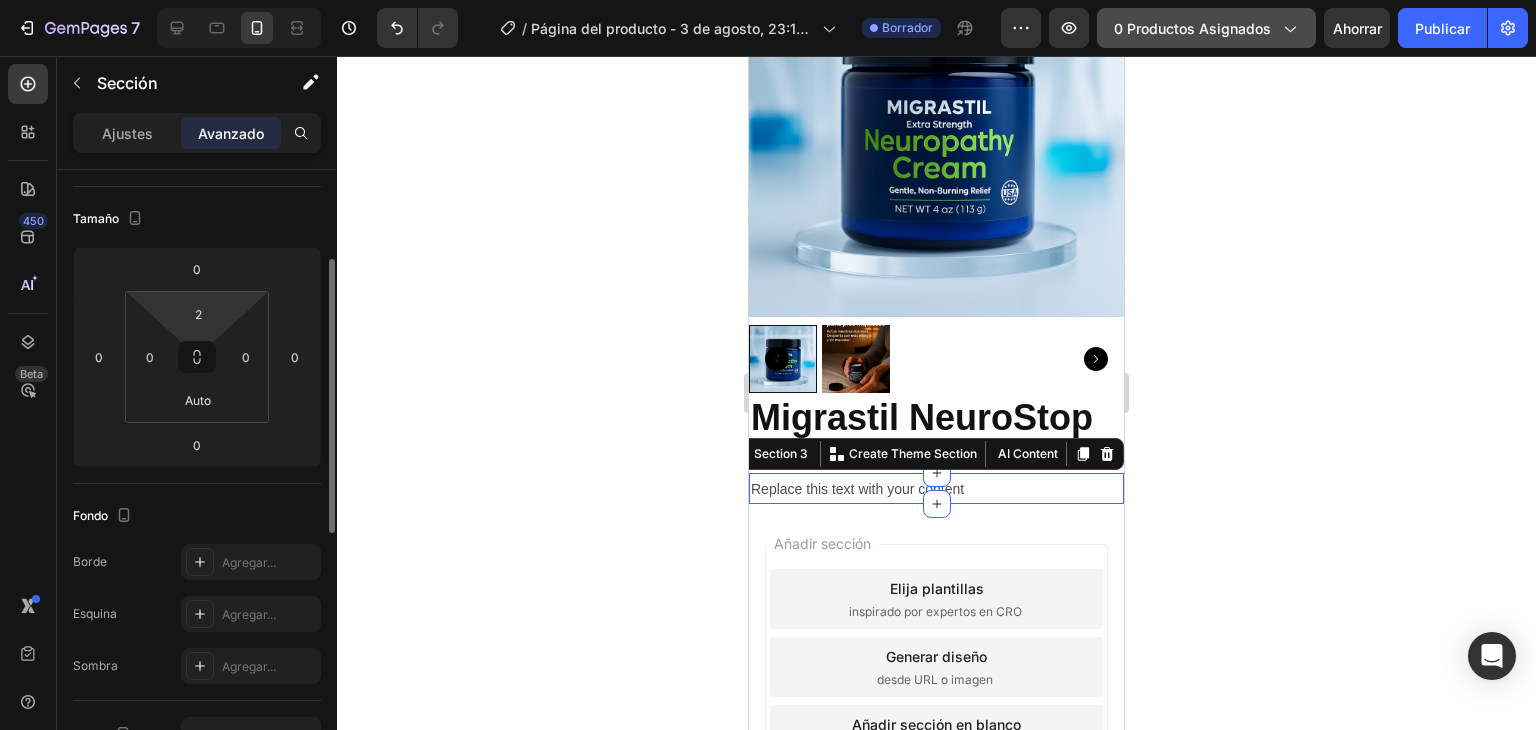 drag, startPoint x: 204, startPoint y: 330, endPoint x: 220, endPoint y: 334, distance: 16.492422 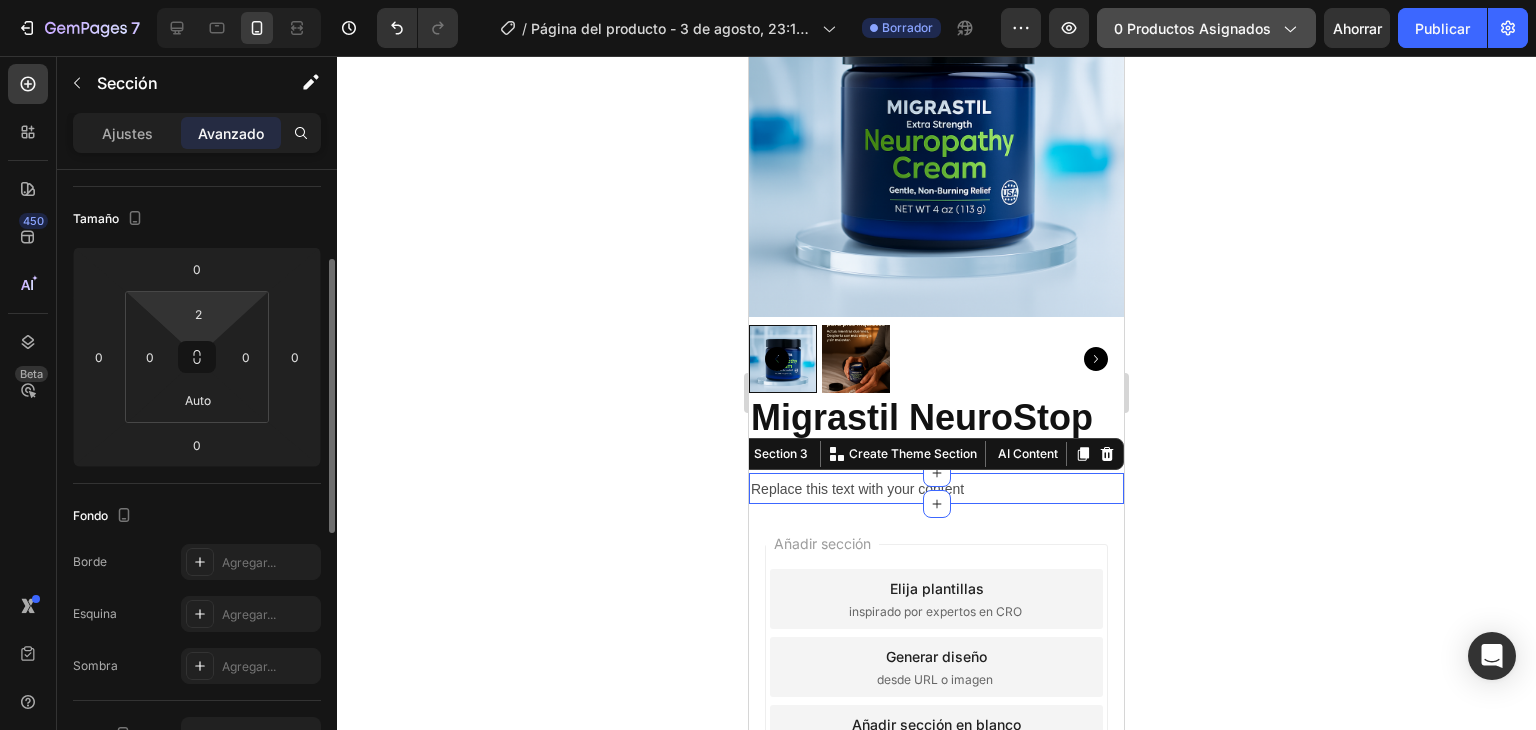 click on "7 / Página del producto - 3 de agosto, 23:17:24 Borrador Avance 0 productos asignados Ahorrar Publicar 450 Beta Sections(18) Elementos(84) Sección Elemento Hero Section Product Detail Brands Trusted Badges Guarantee Product Breakdown How to use Testimonials Compare Bundle FAQs Social Proof Brand Story Product List Collection Blog List Contact Sticky Add to Cart Custom Footer Explorar la biblioteca 450 Disposición
Fila
Fila
Fila
Fila Texto
Título
Bloque de texto Botón
Botón
Botón Medios de comunicación
Imagen
Imagen" at bounding box center (768, 0) 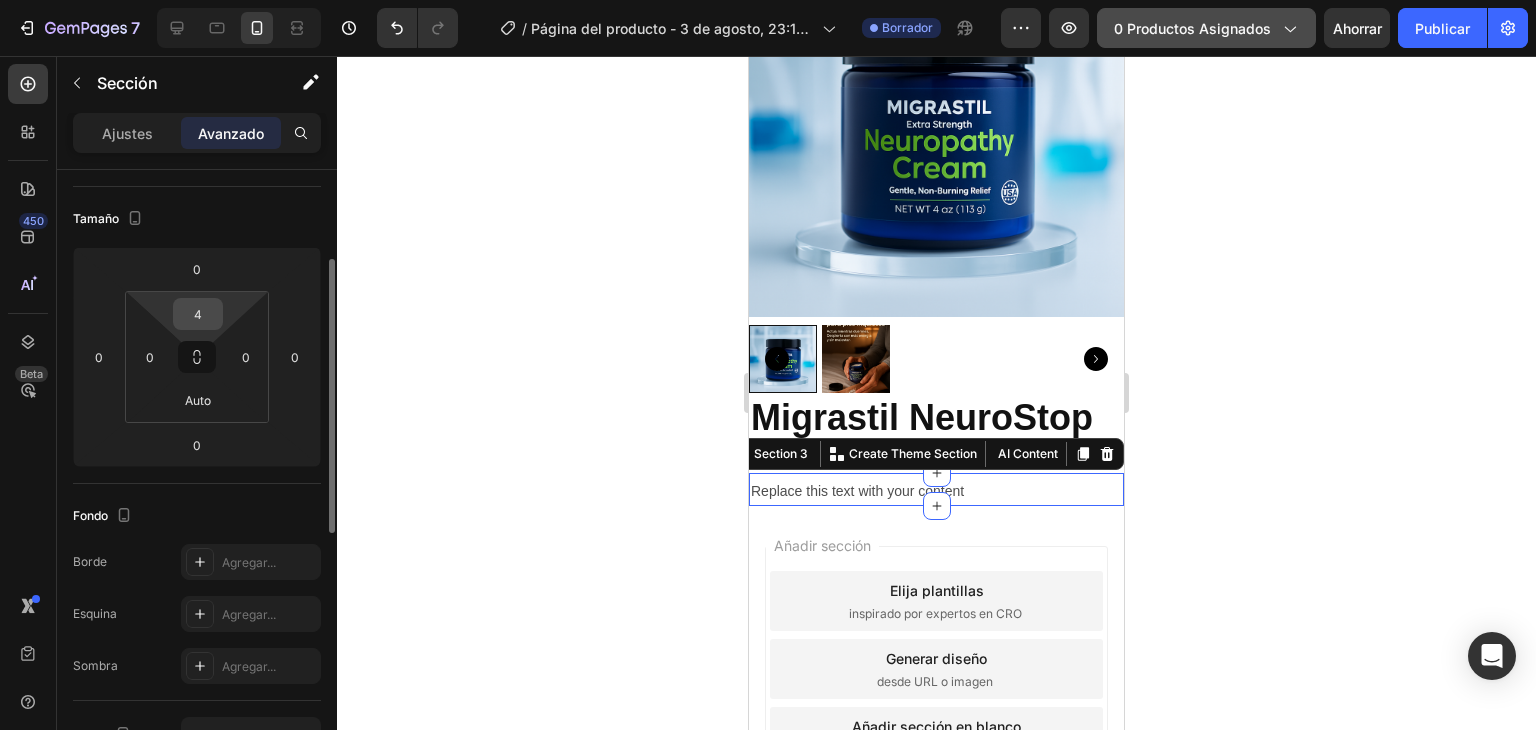 click on "4" at bounding box center (198, 314) 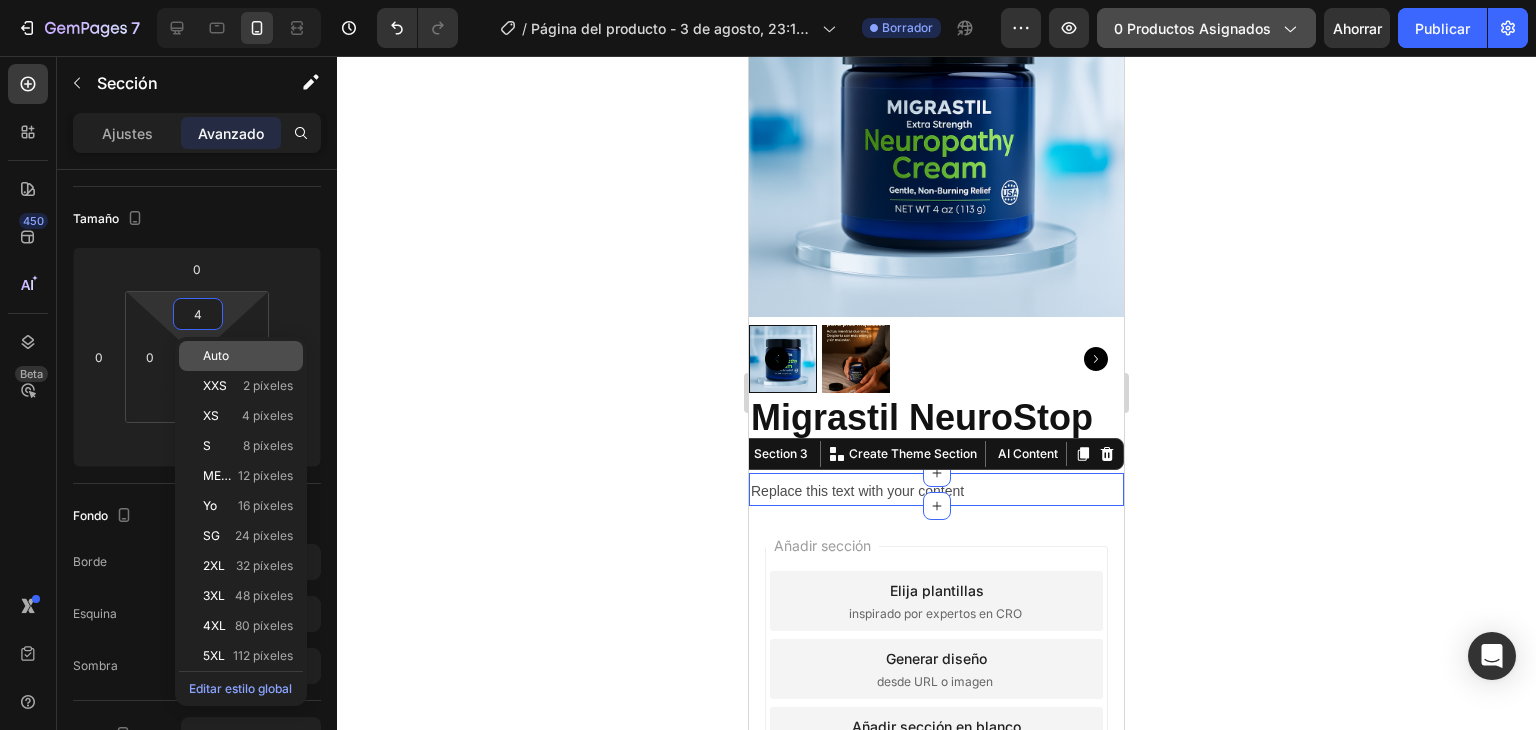 click on "Auto" at bounding box center [216, 355] 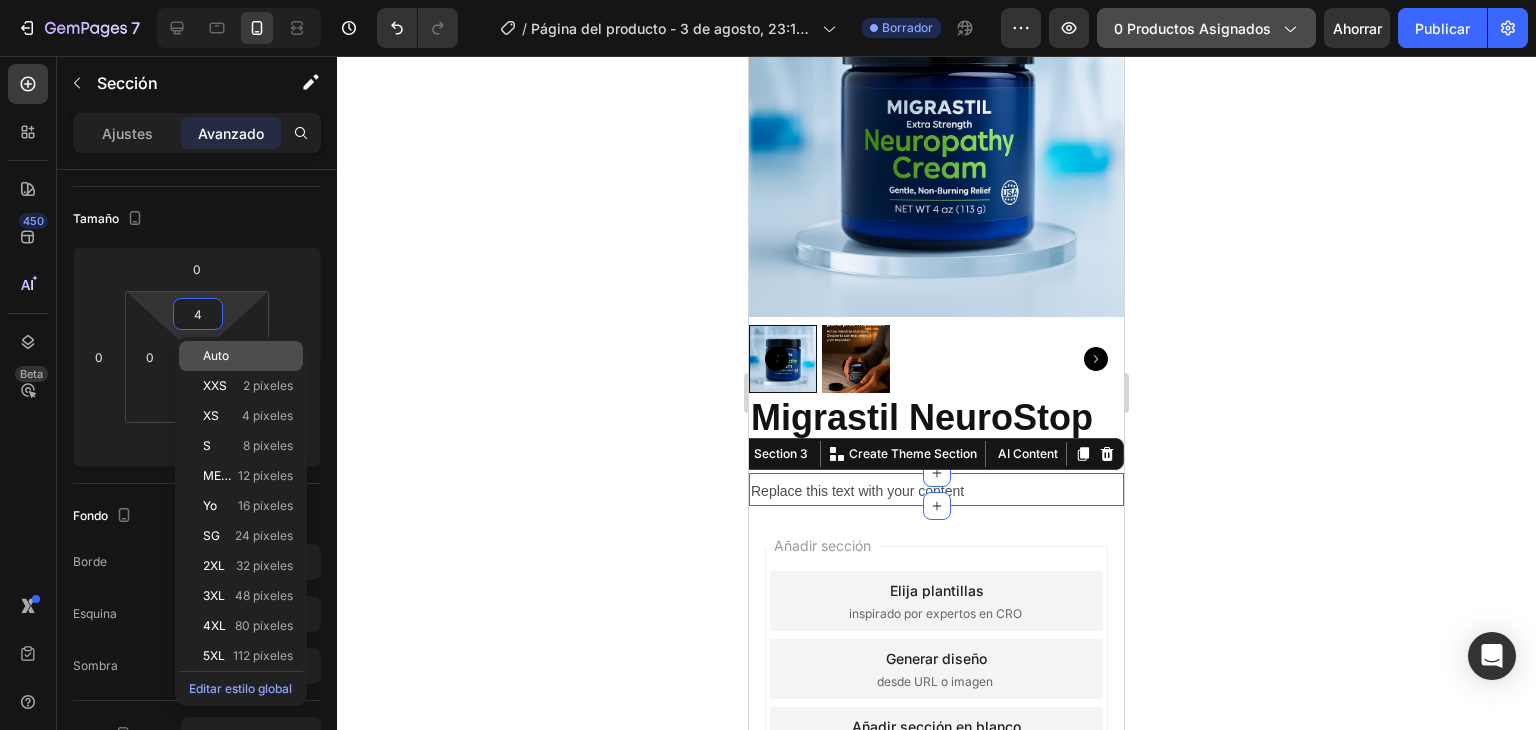 type on "Auto" 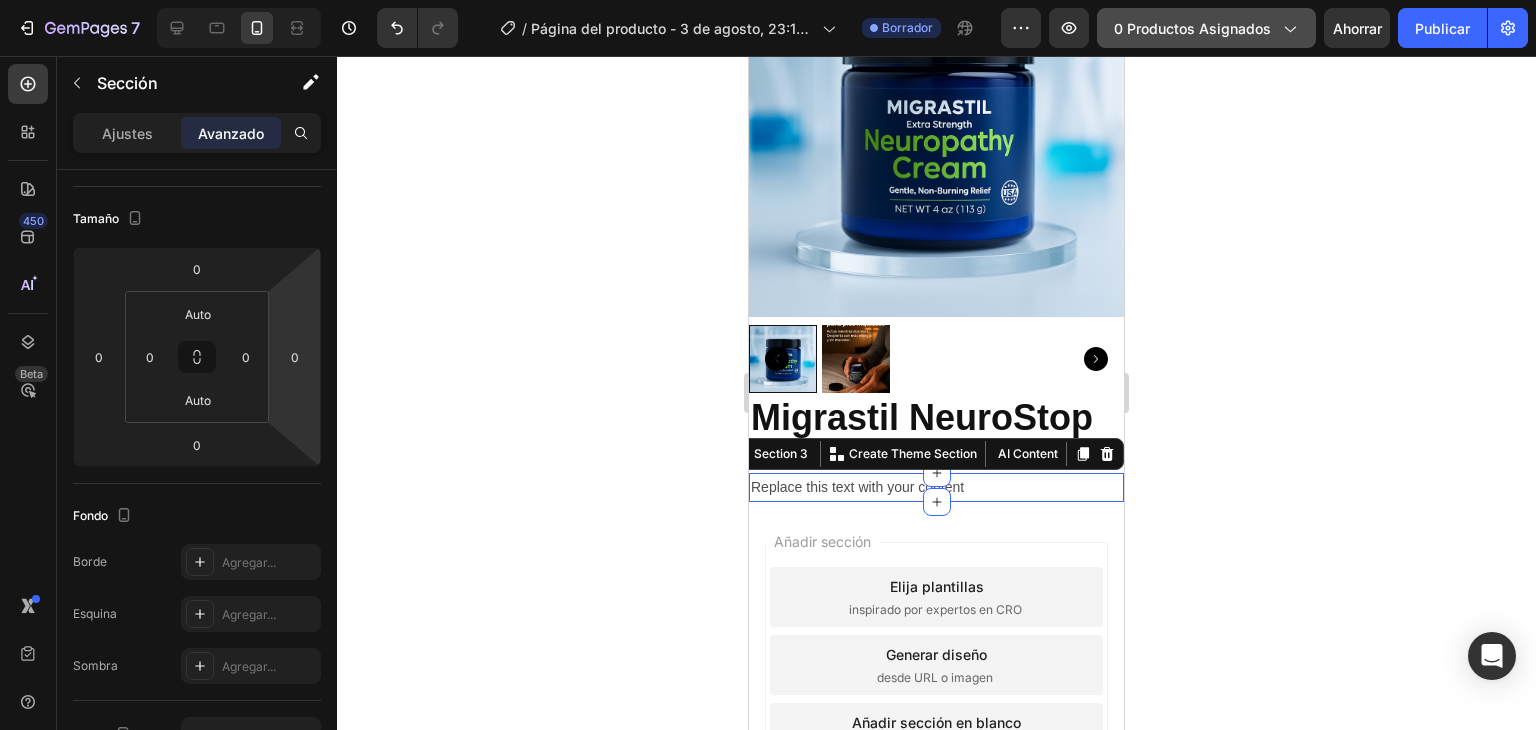 click 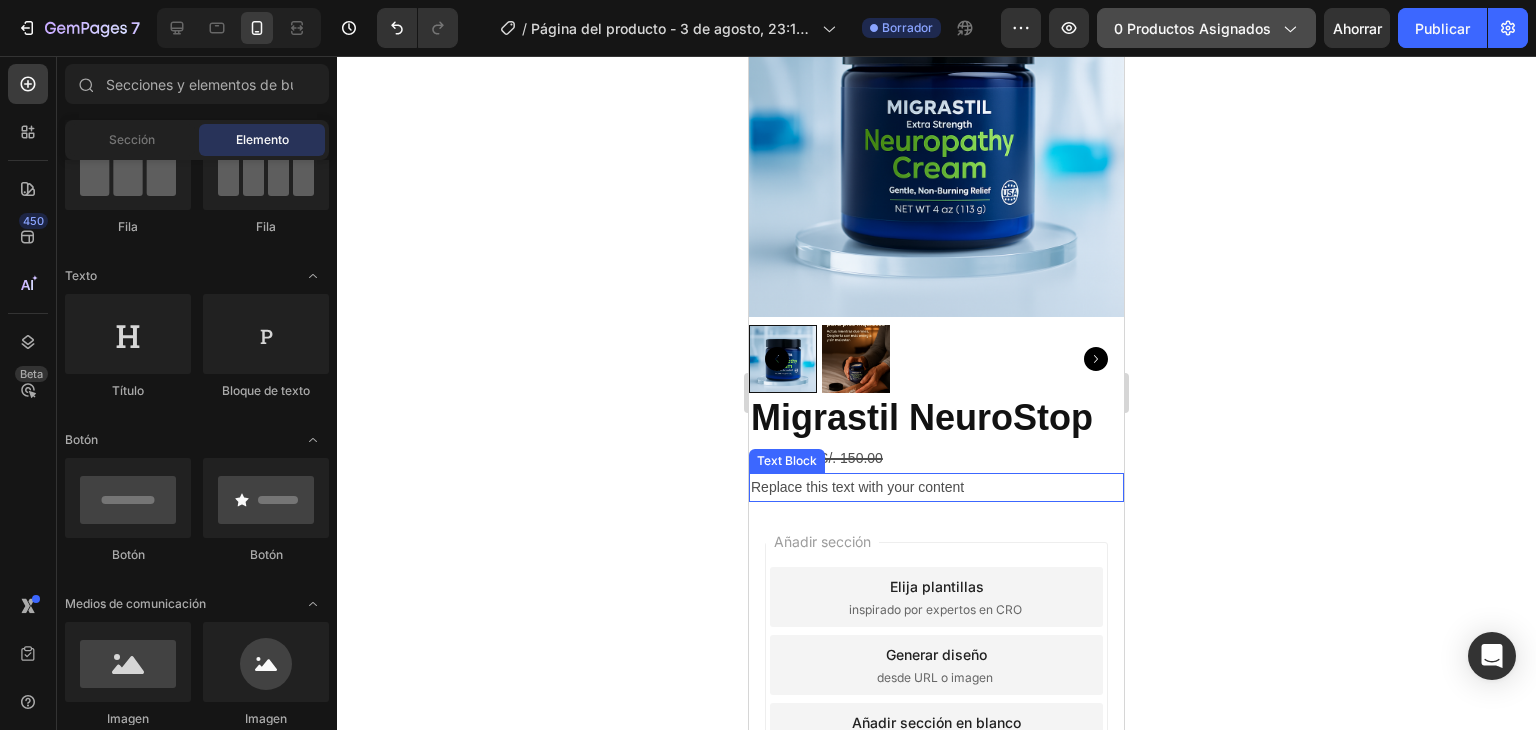 click on "Replace this text with your content" at bounding box center (936, 487) 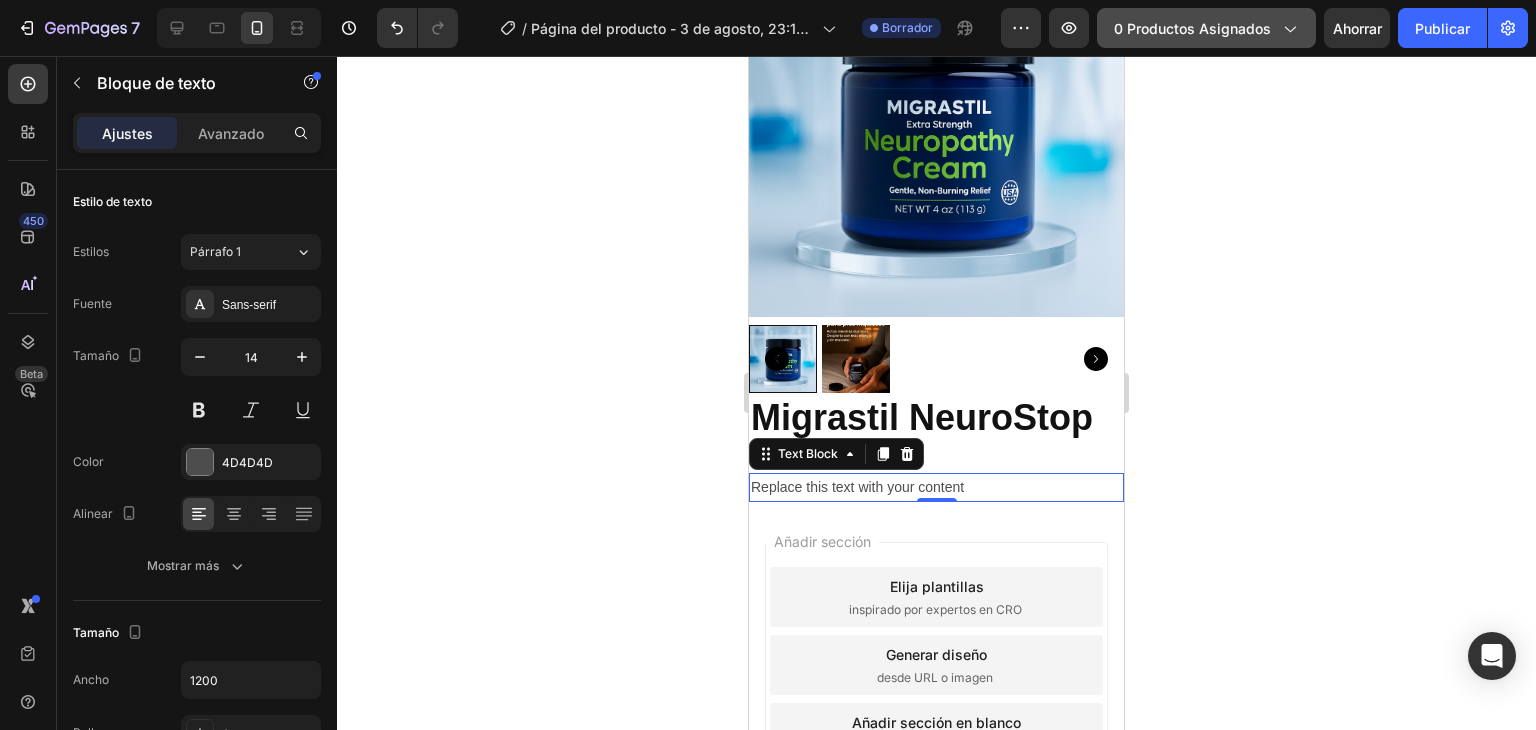 click on "Replace this text with your content" at bounding box center (936, 487) 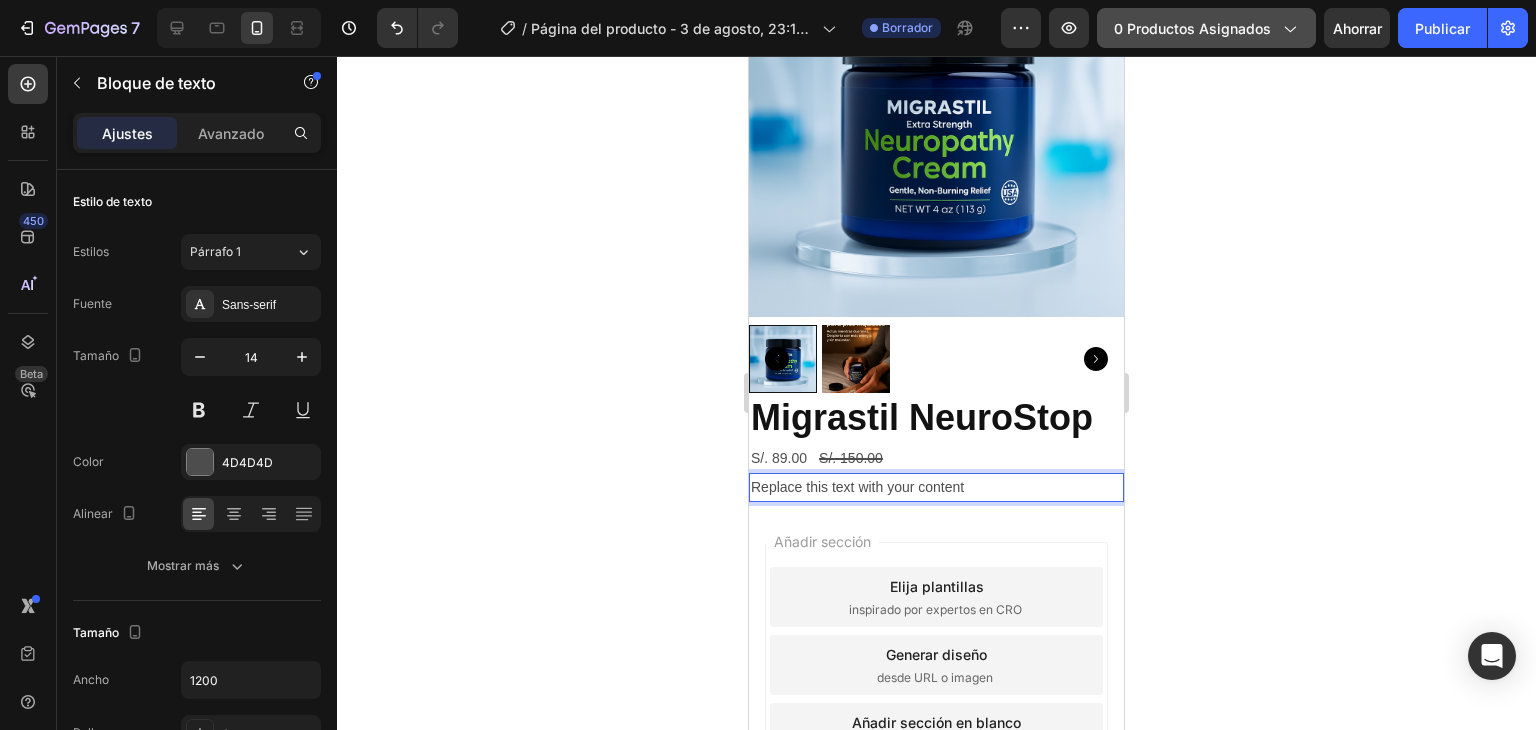 click on "Replace this text with your content" at bounding box center (936, 487) 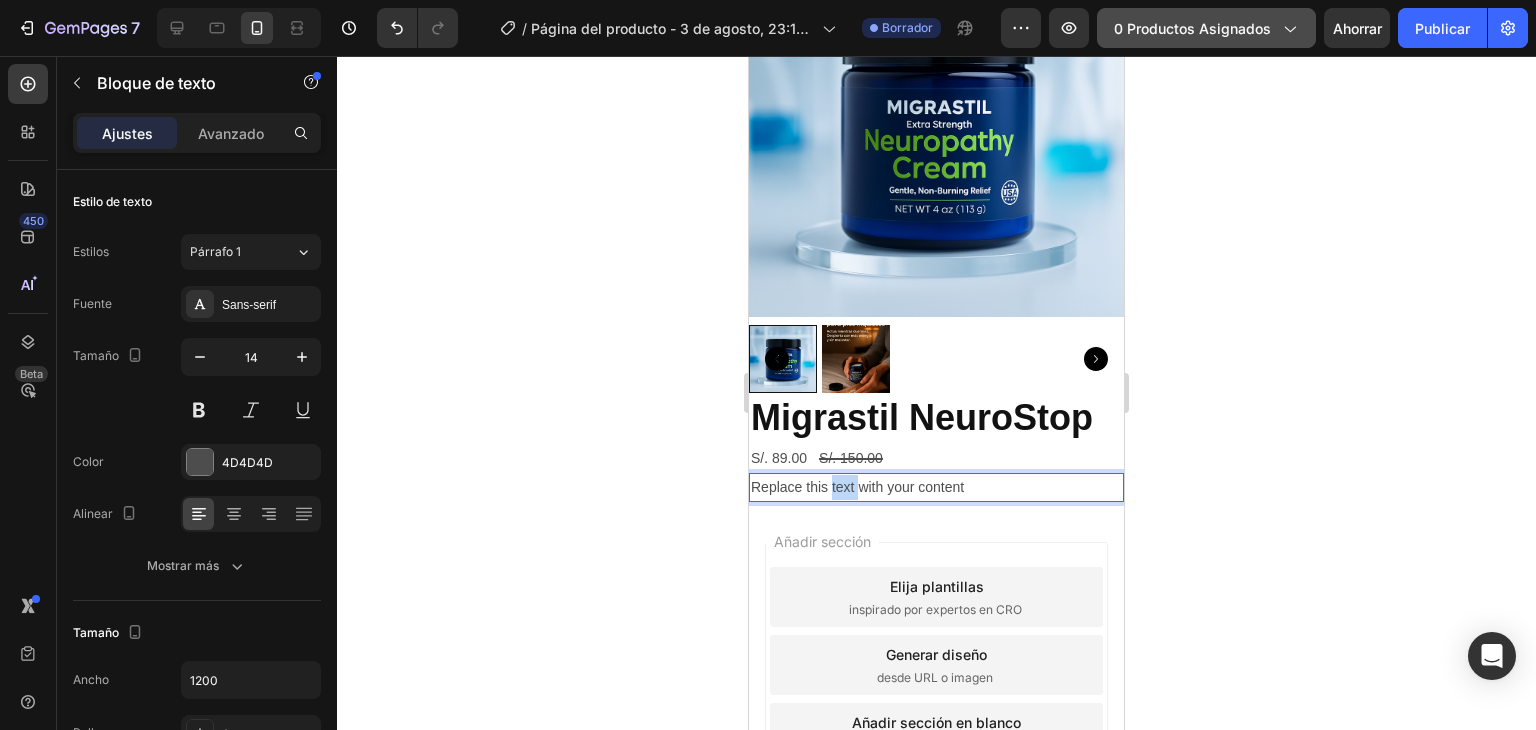 click on "Replace this text with your content" at bounding box center [936, 487] 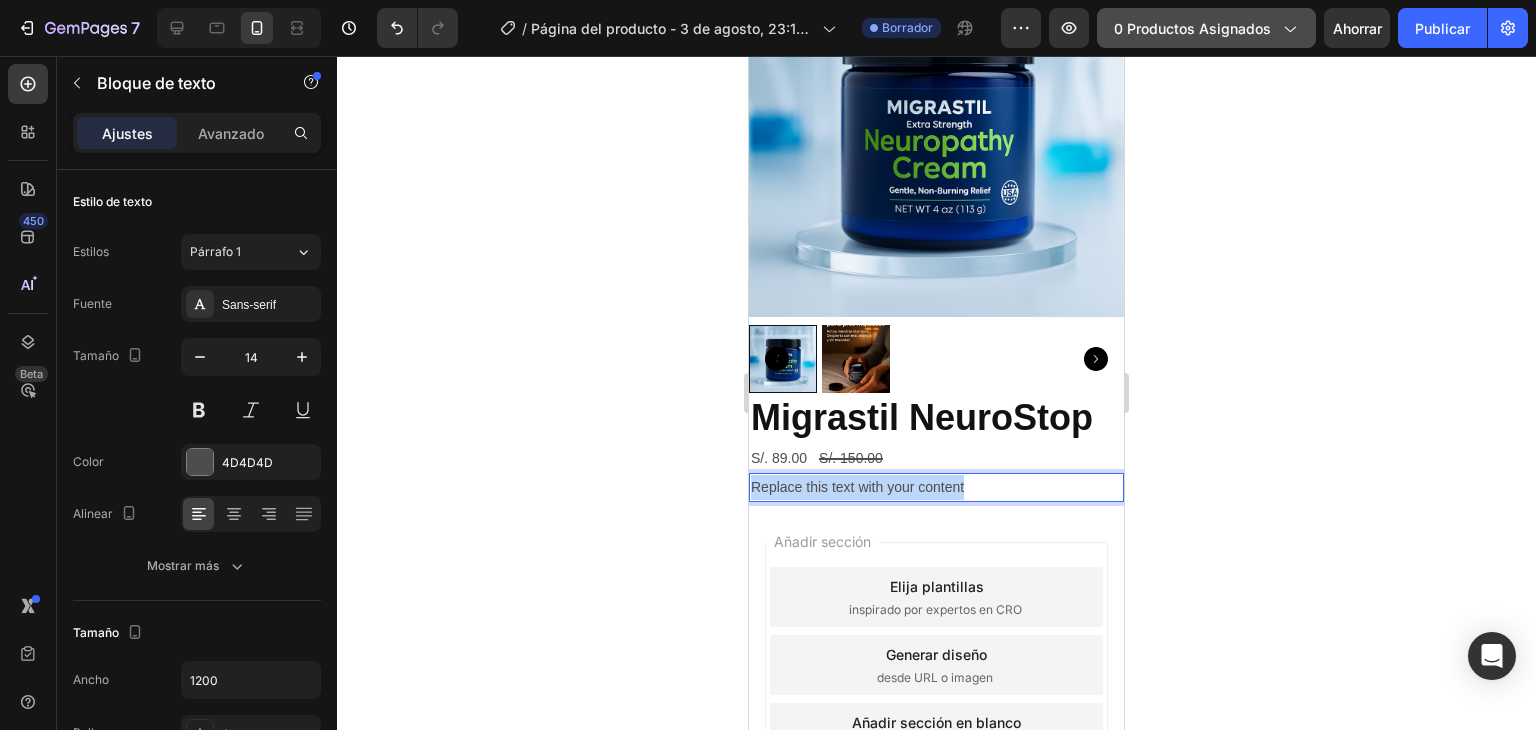 click on "Replace this text with your content" at bounding box center (936, 487) 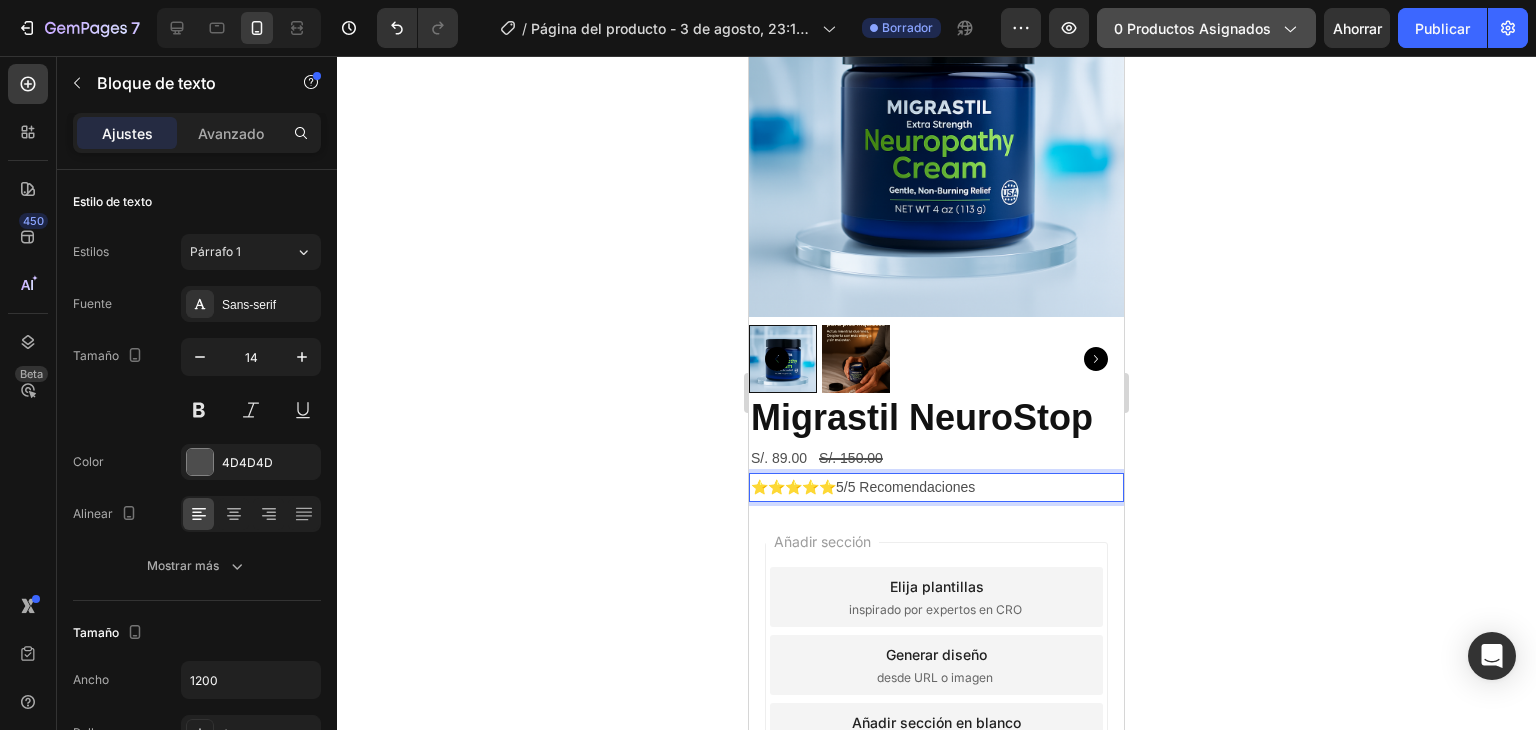 click 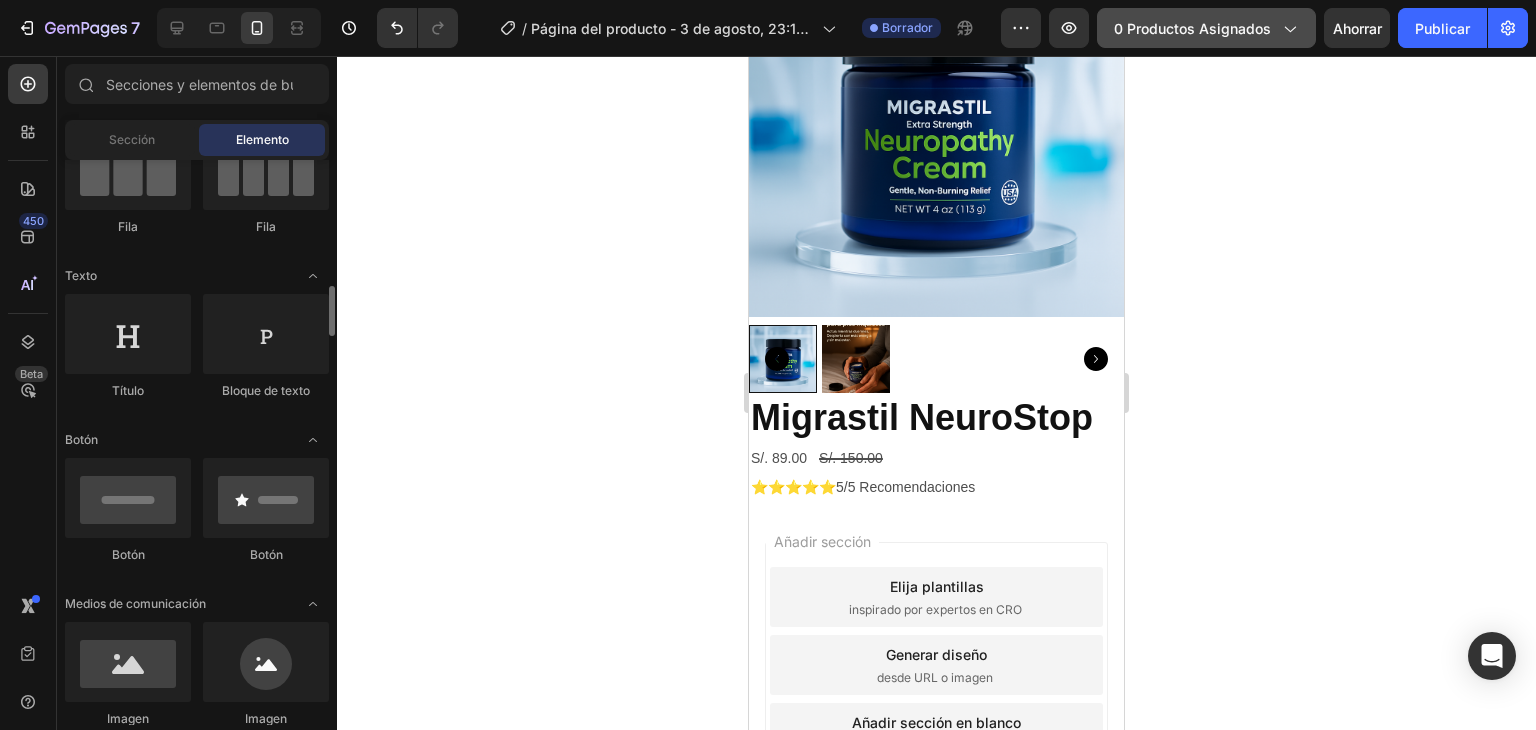 scroll, scrollTop: 300, scrollLeft: 0, axis: vertical 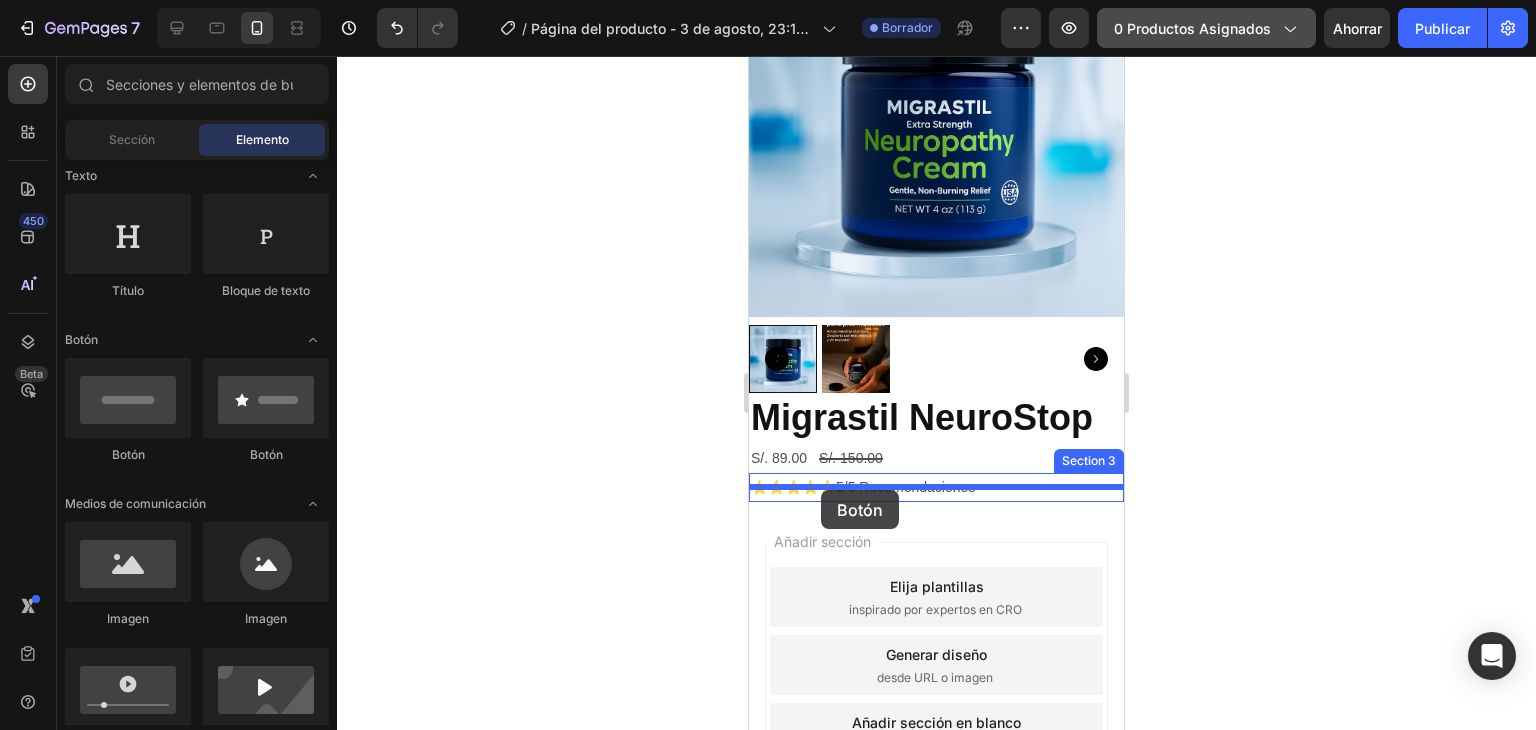 drag, startPoint x: 1002, startPoint y: 468, endPoint x: 821, endPoint y: 490, distance: 182.3321 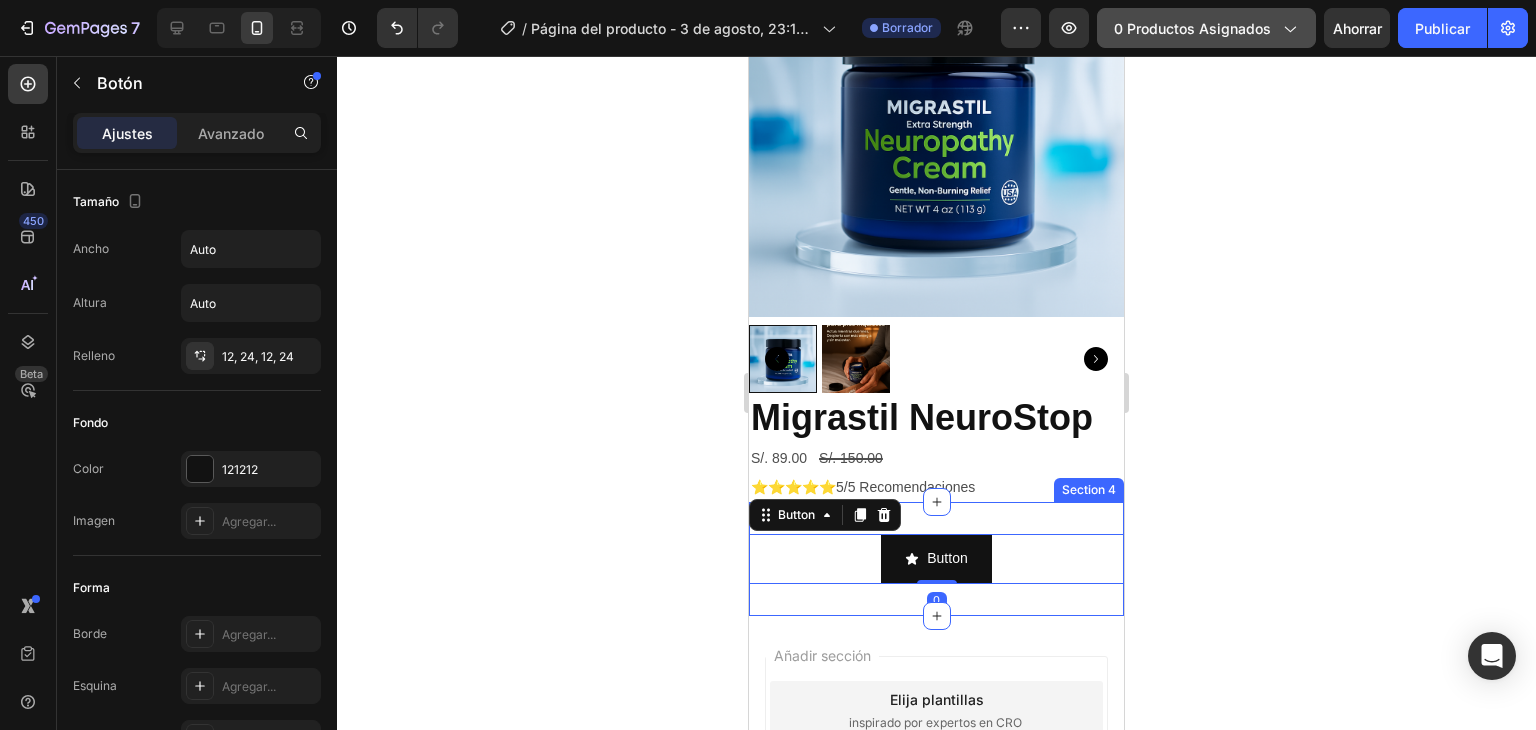 click on "Button Button   0 Section 4" at bounding box center (936, 558) 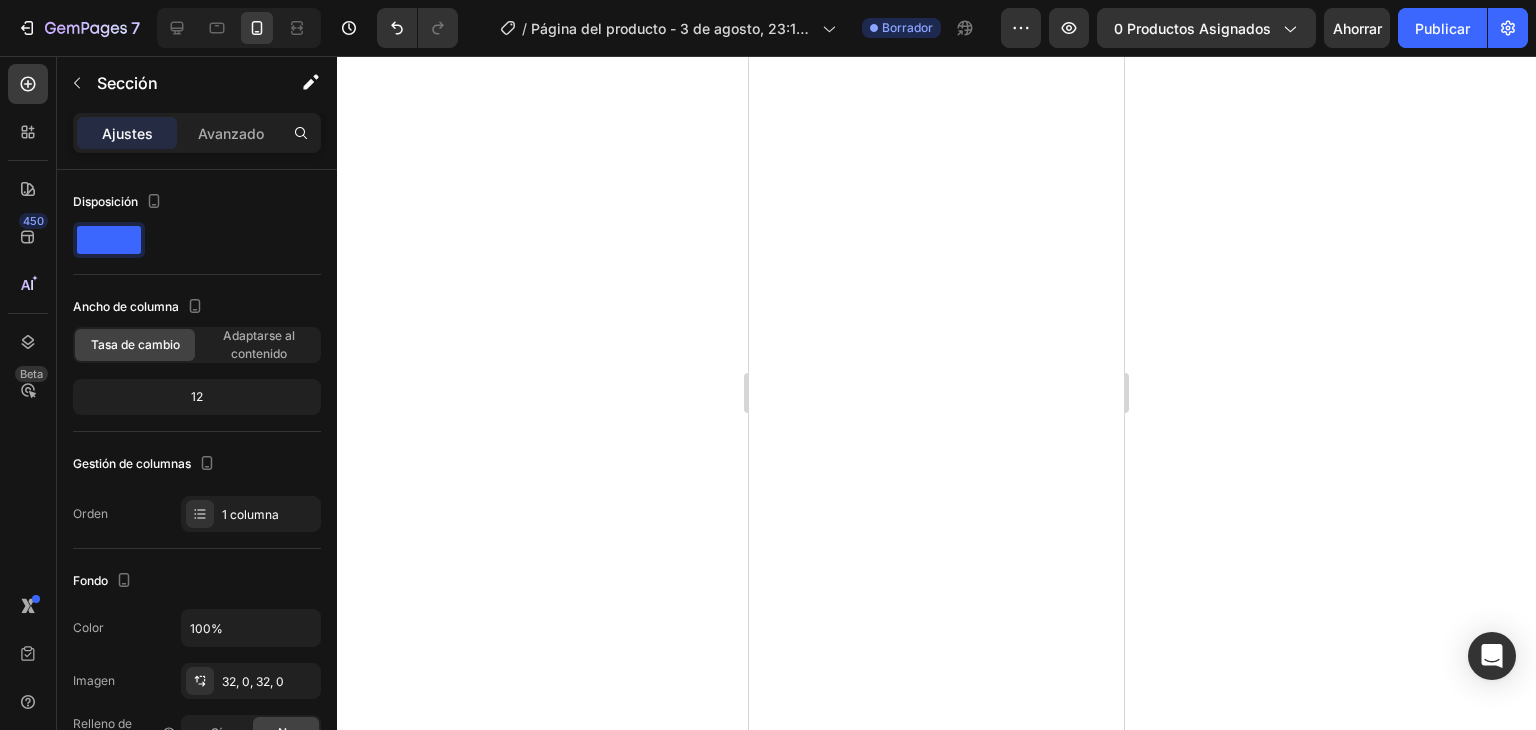 scroll, scrollTop: 0, scrollLeft: 0, axis: both 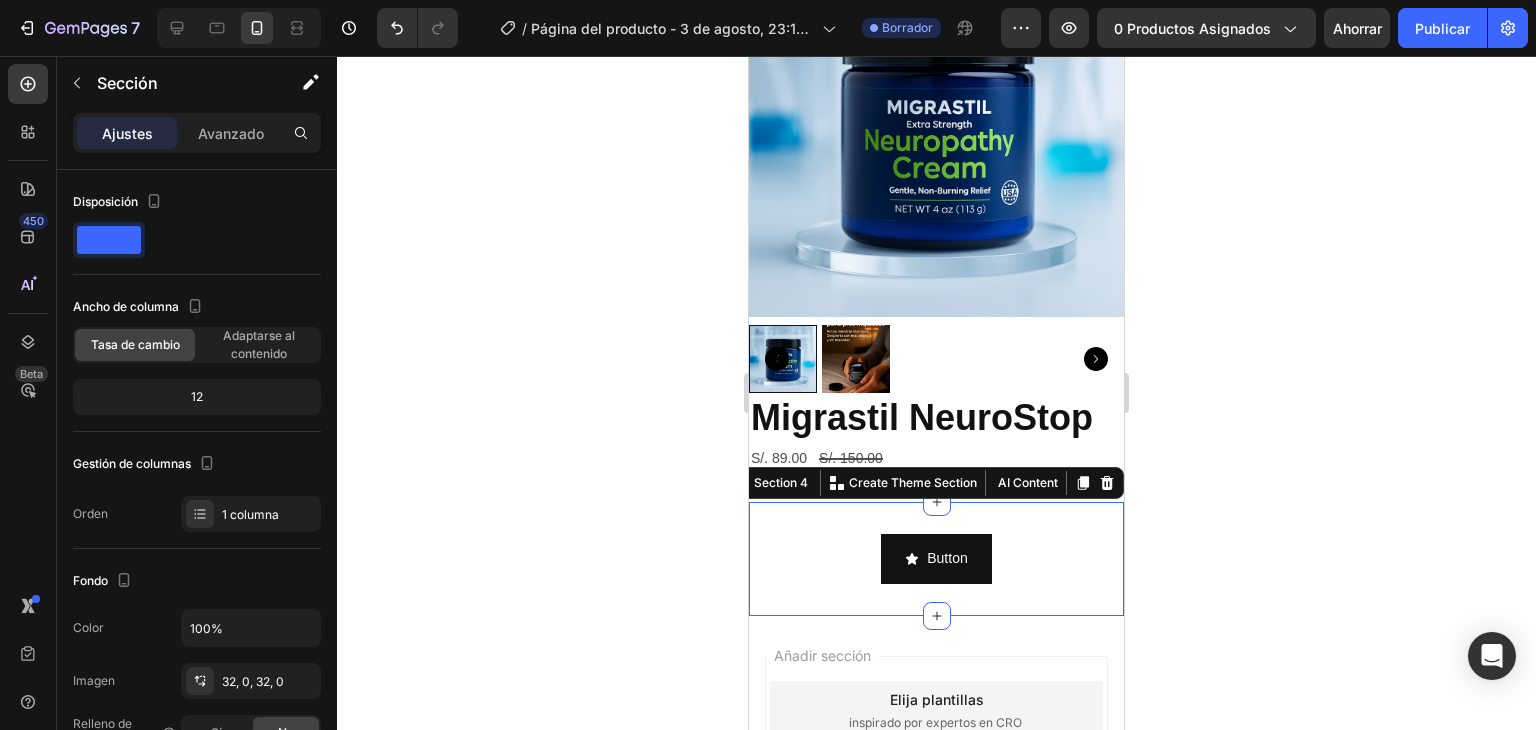 click on "Button Button Section 4   You can create reusable sections Create Theme Section AI Content Write with GemAI What would you like to describe here? Tone and Voice Persuasive Product EMMA - DIGESTIVO Show more Generate" at bounding box center (936, 558) 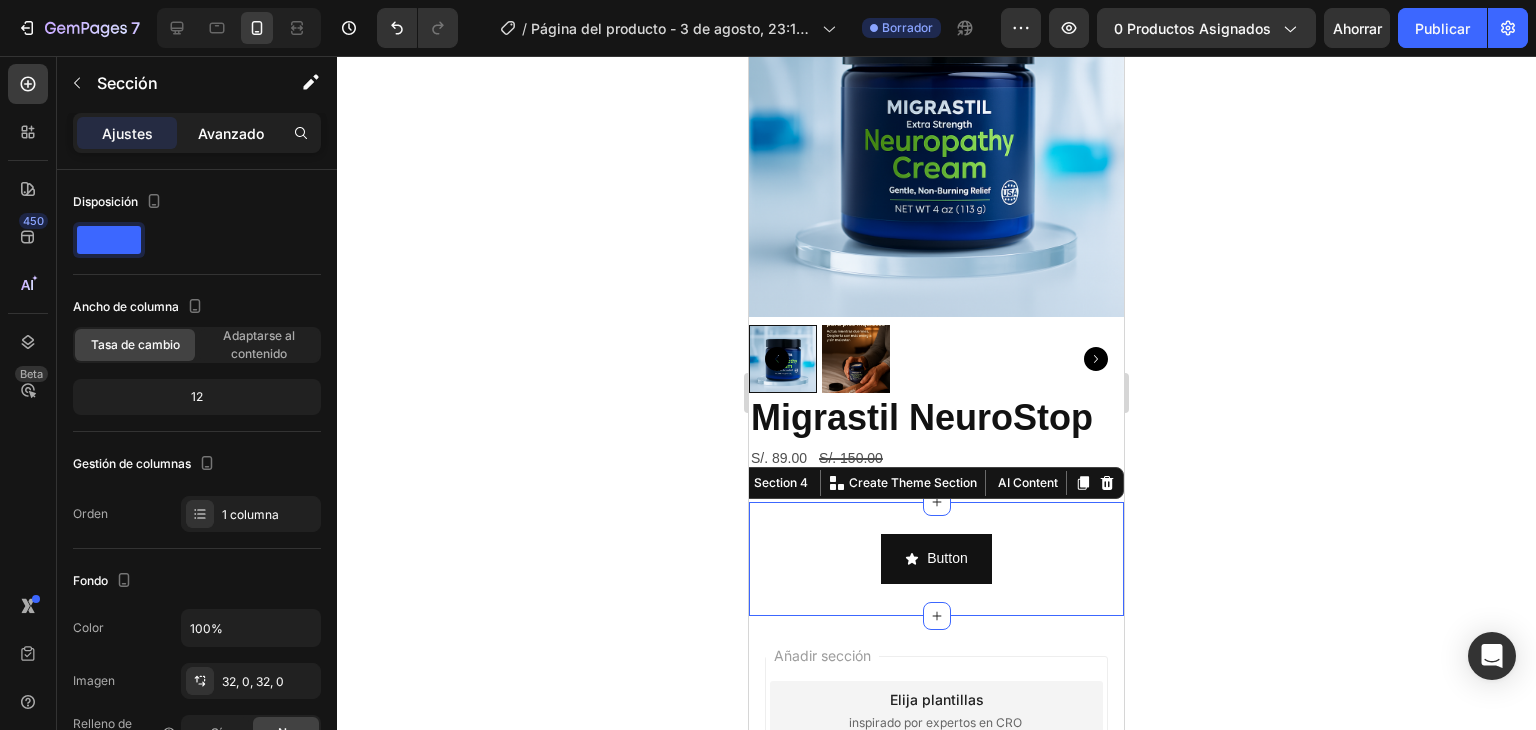 drag, startPoint x: 221, startPoint y: 133, endPoint x: 250, endPoint y: 142, distance: 30.364452 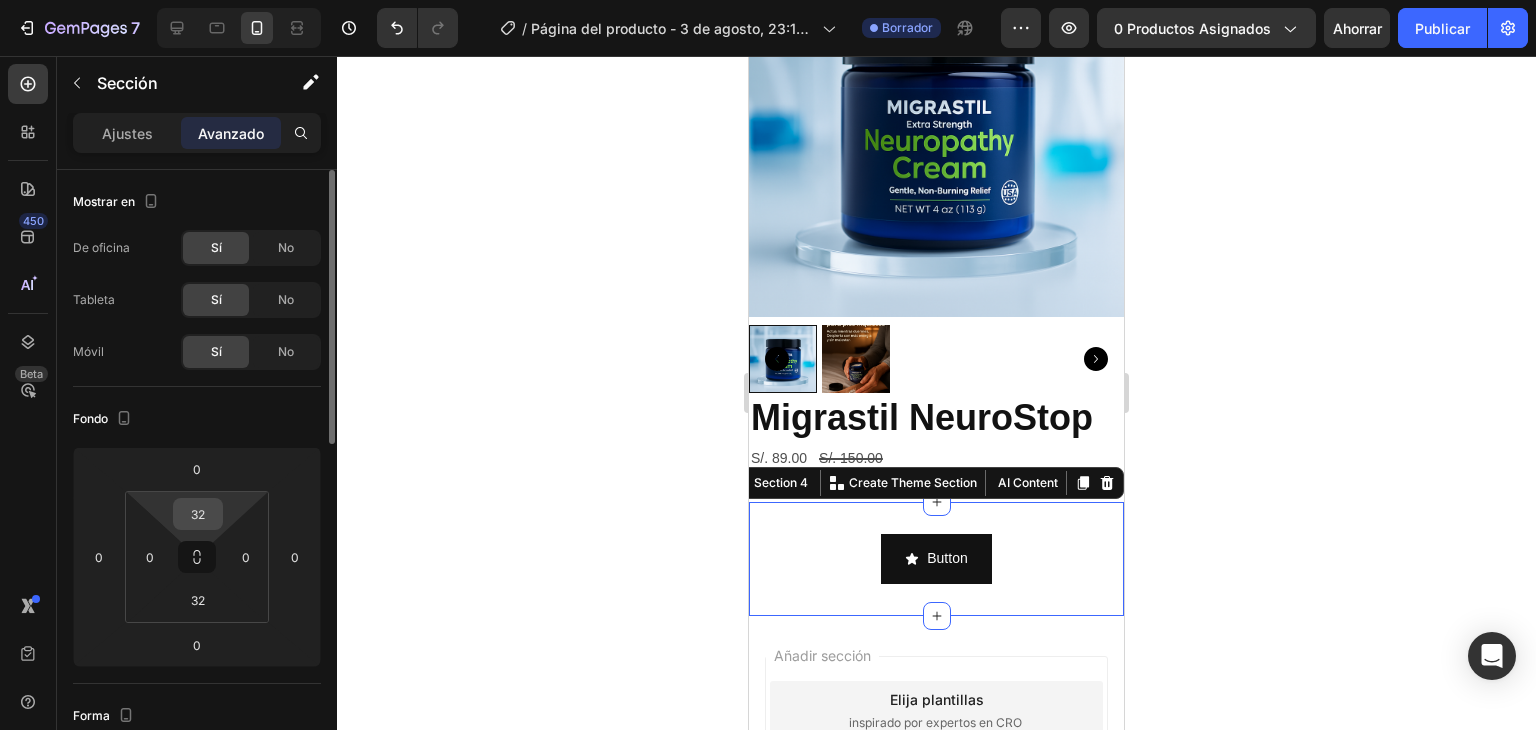 click on "32" at bounding box center (198, 514) 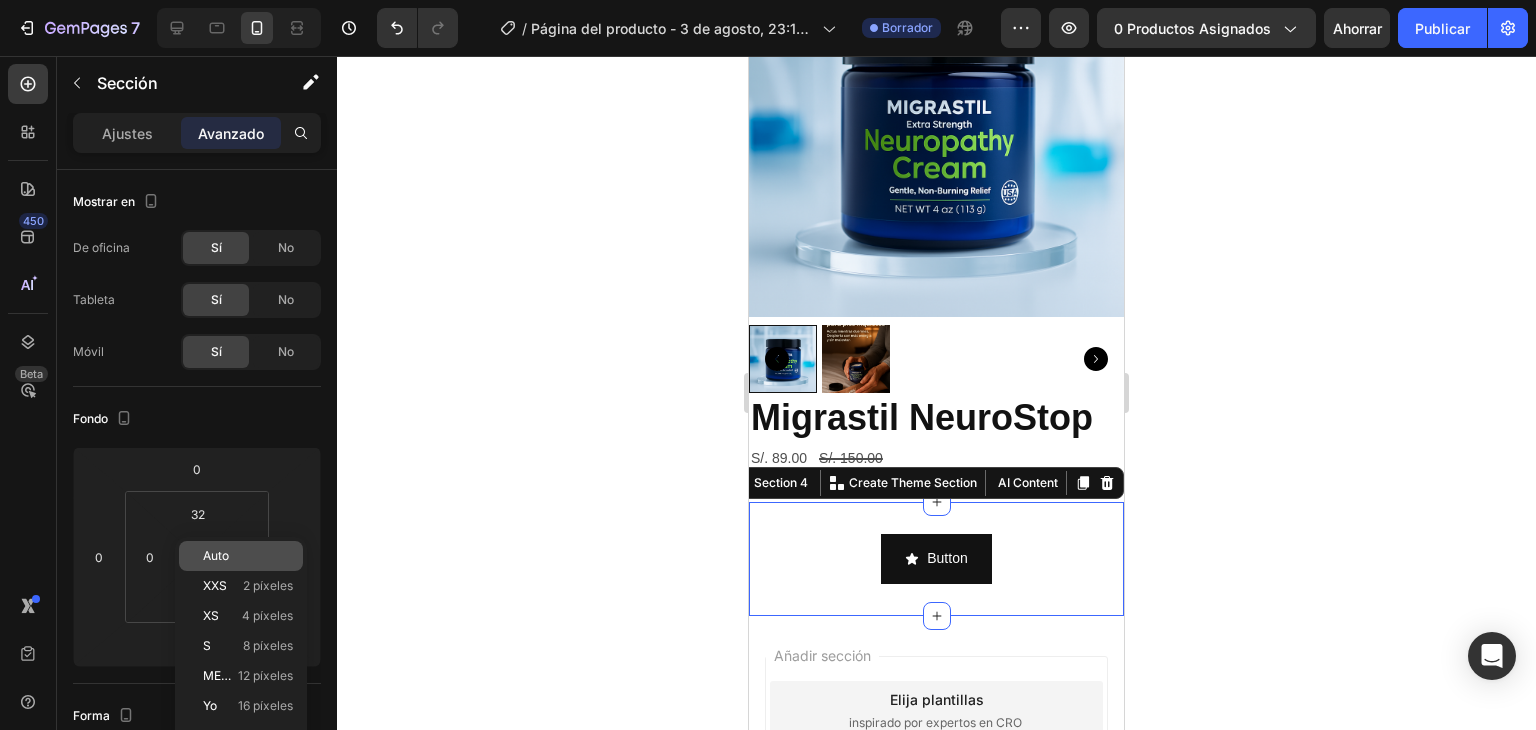 click on "Auto" at bounding box center (216, 555) 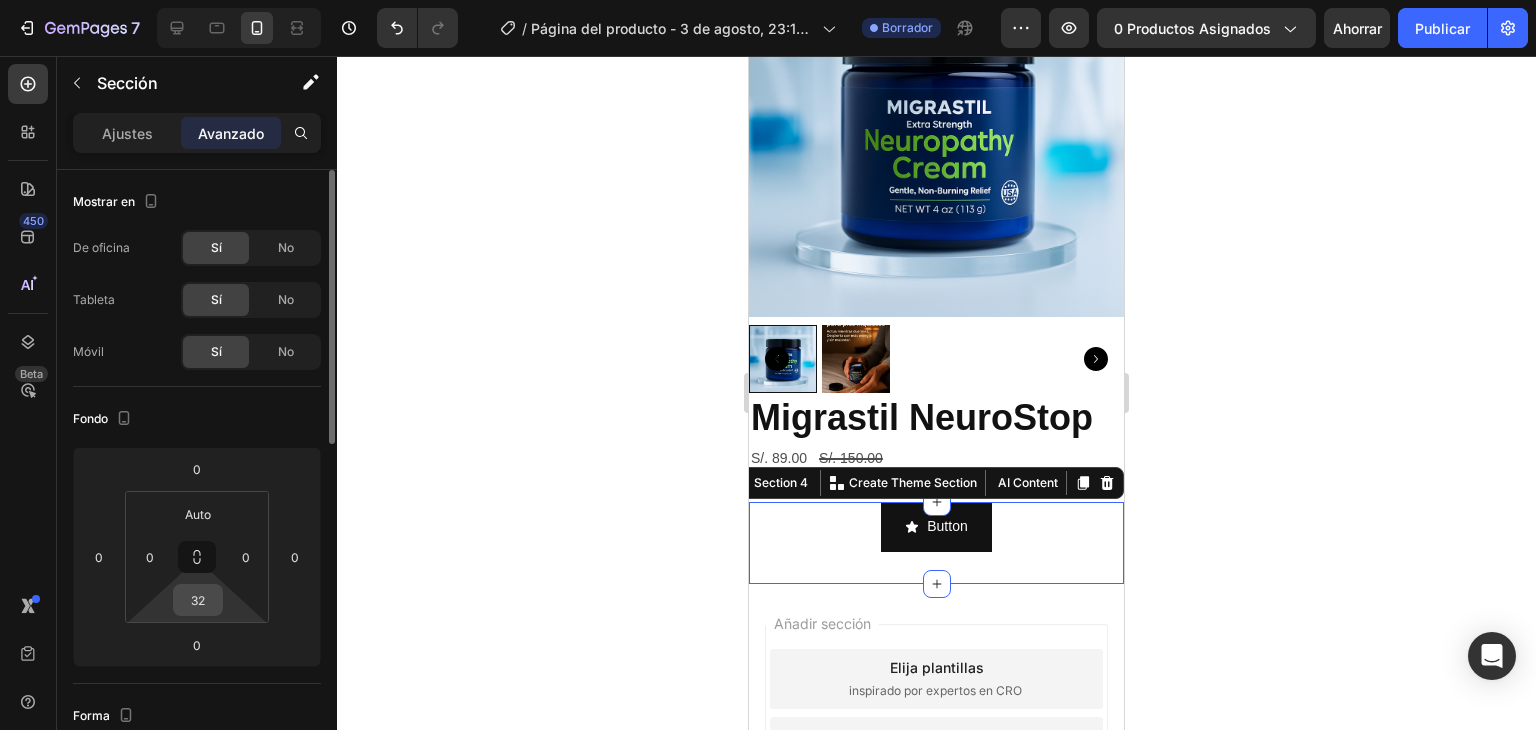 click on "32" at bounding box center (198, 600) 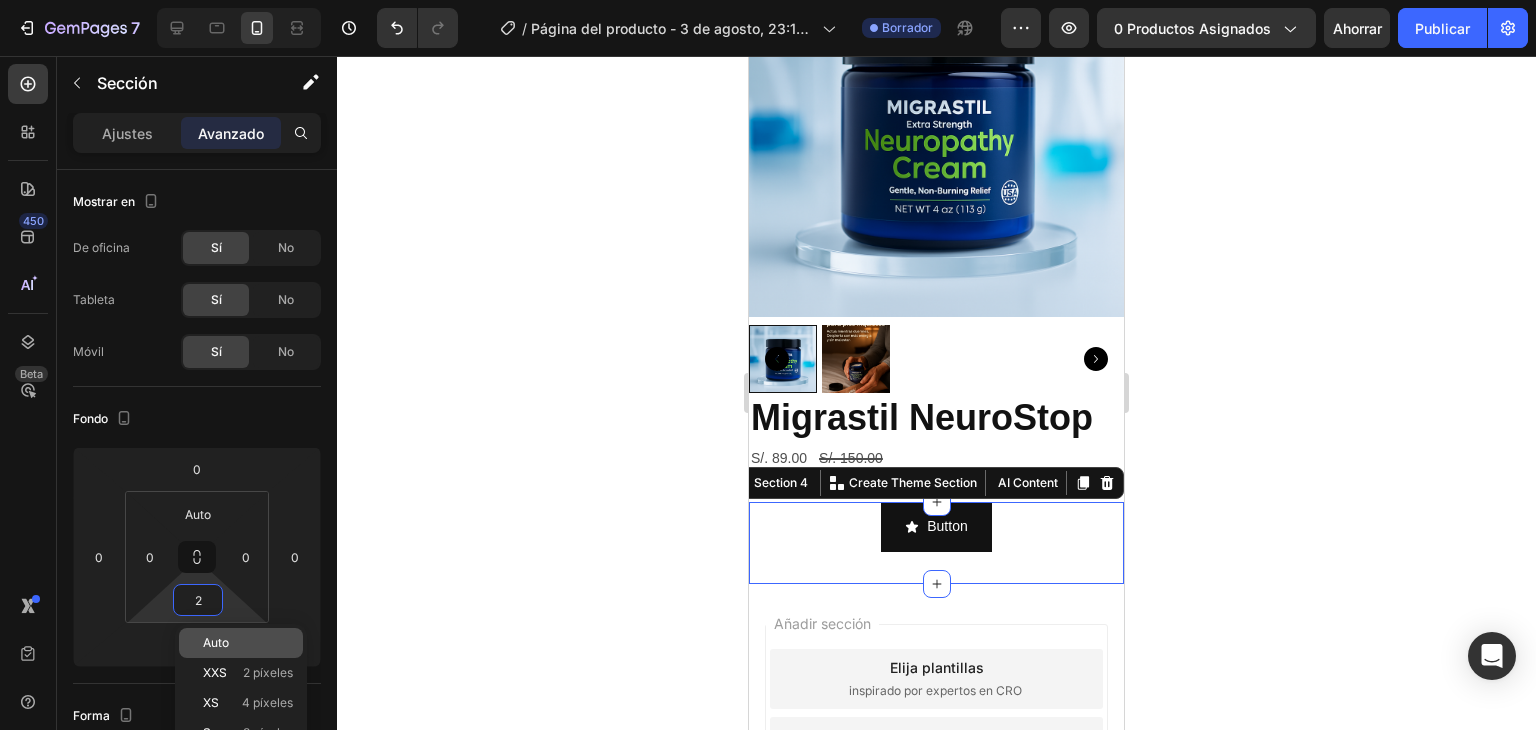 click on "Auto" at bounding box center [216, 642] 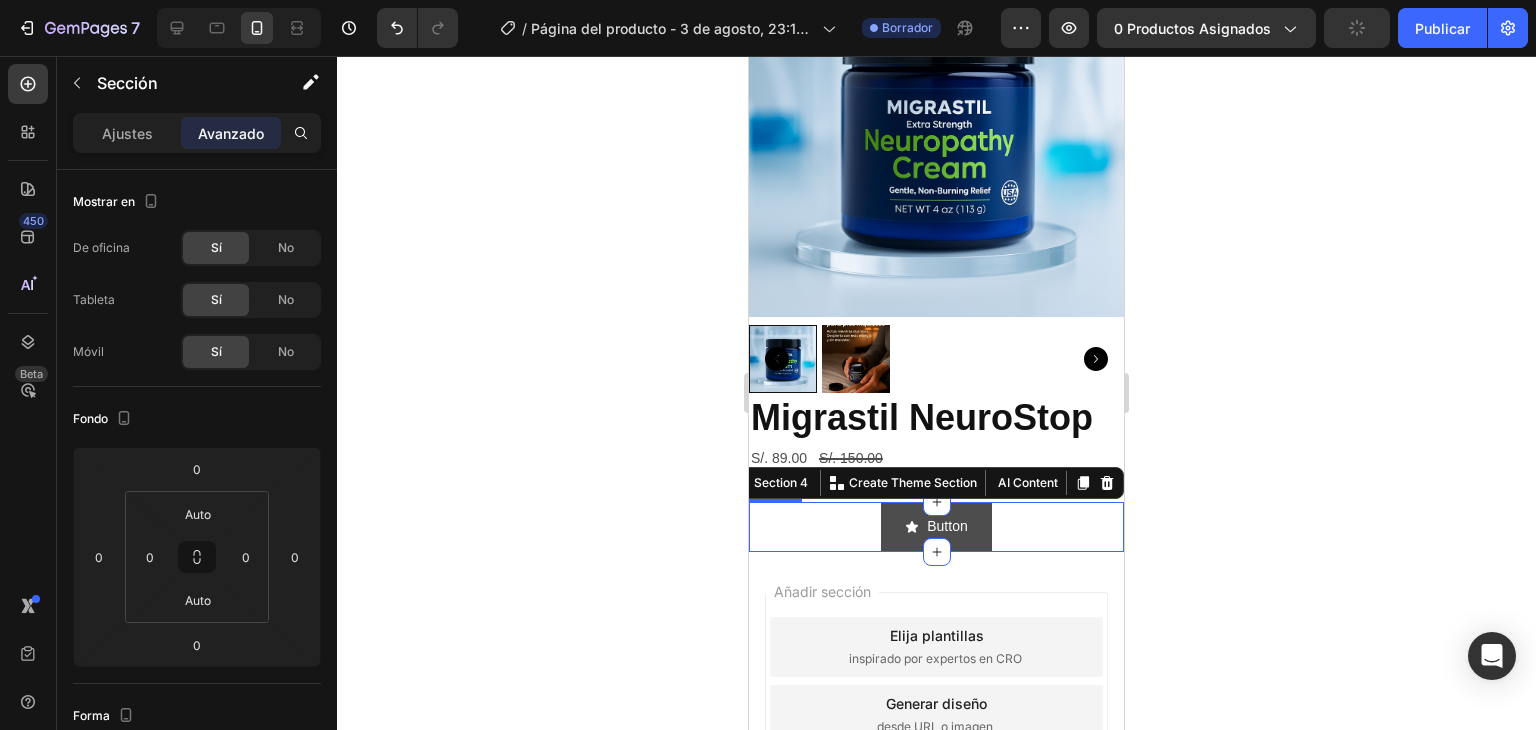 click on "Button" at bounding box center [936, 526] 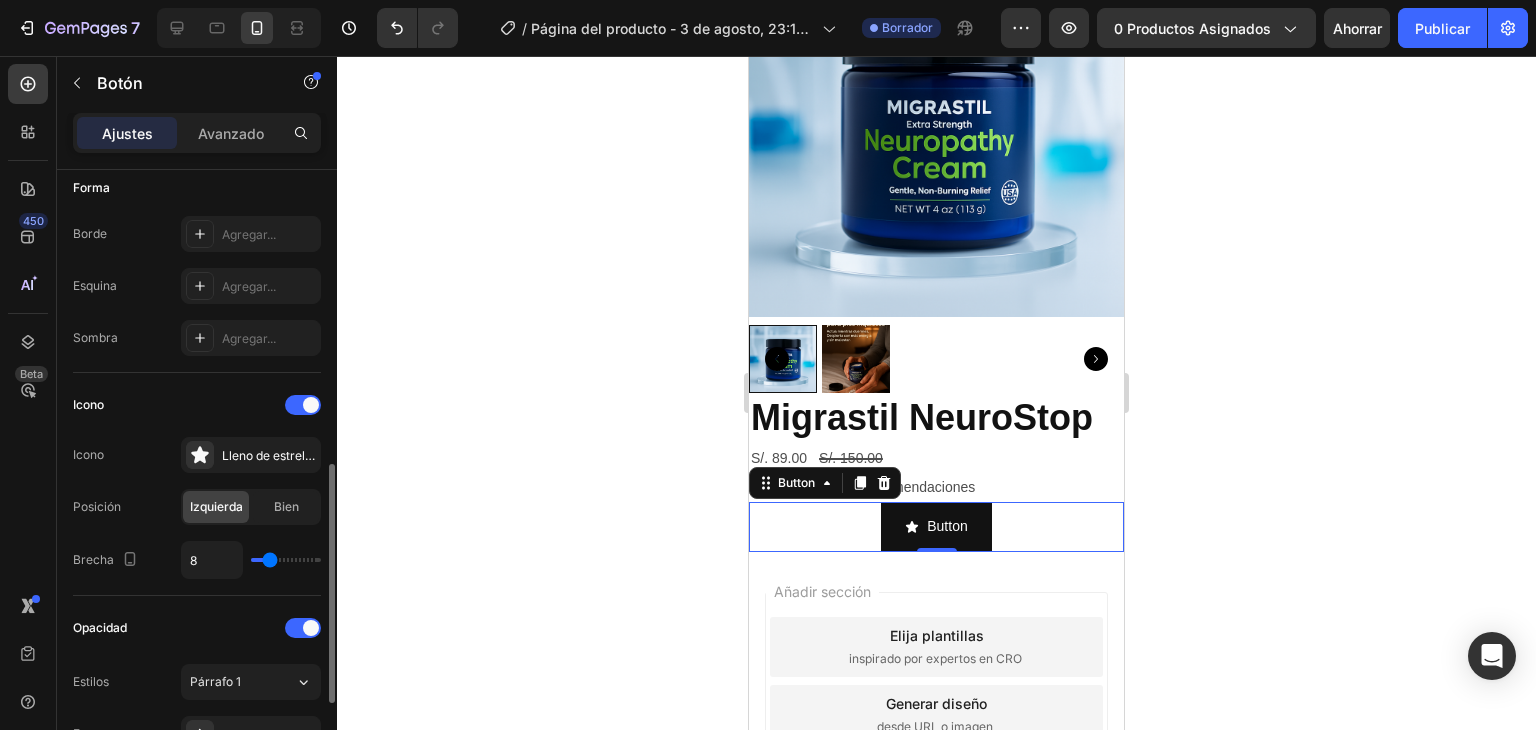 scroll, scrollTop: 600, scrollLeft: 0, axis: vertical 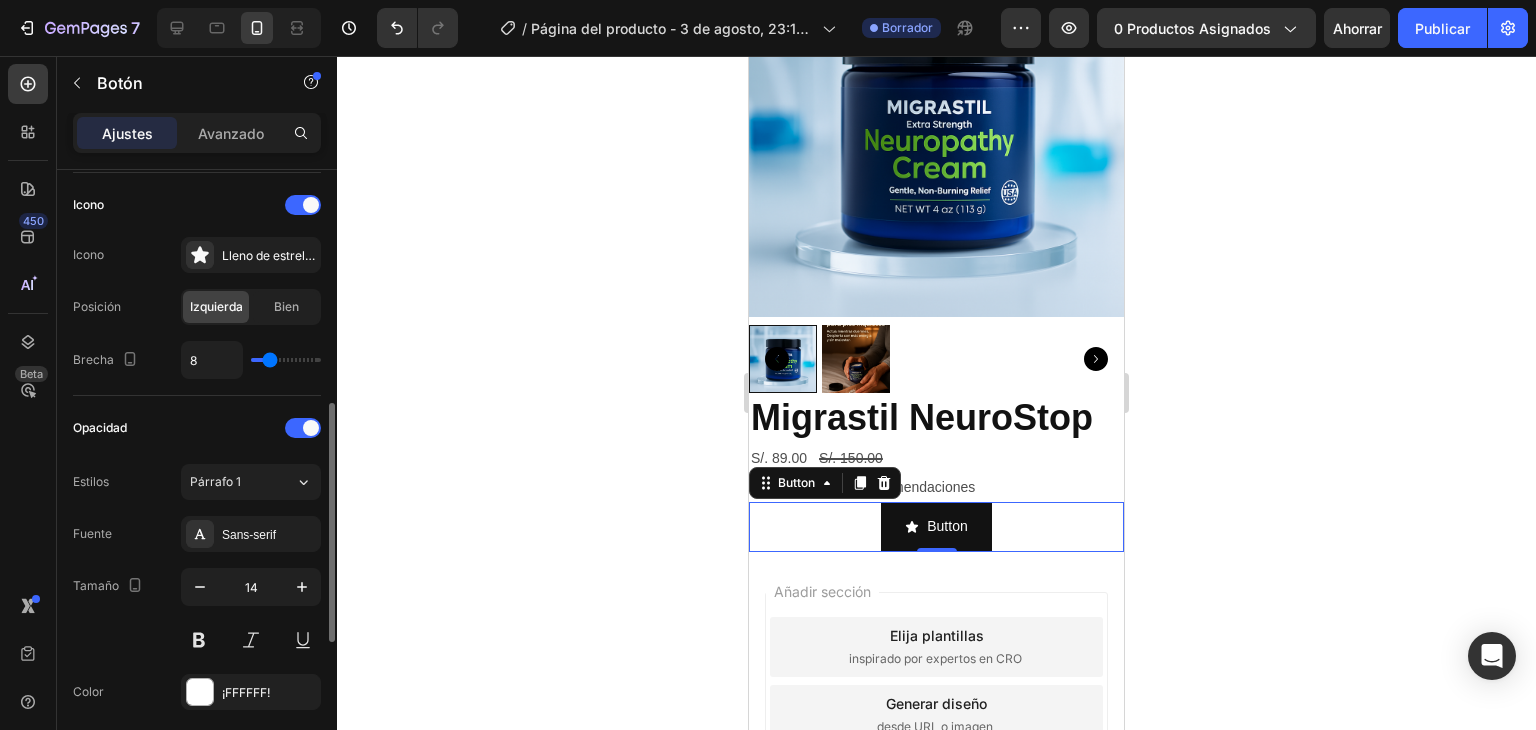 click on "Izquierda" at bounding box center [216, 306] 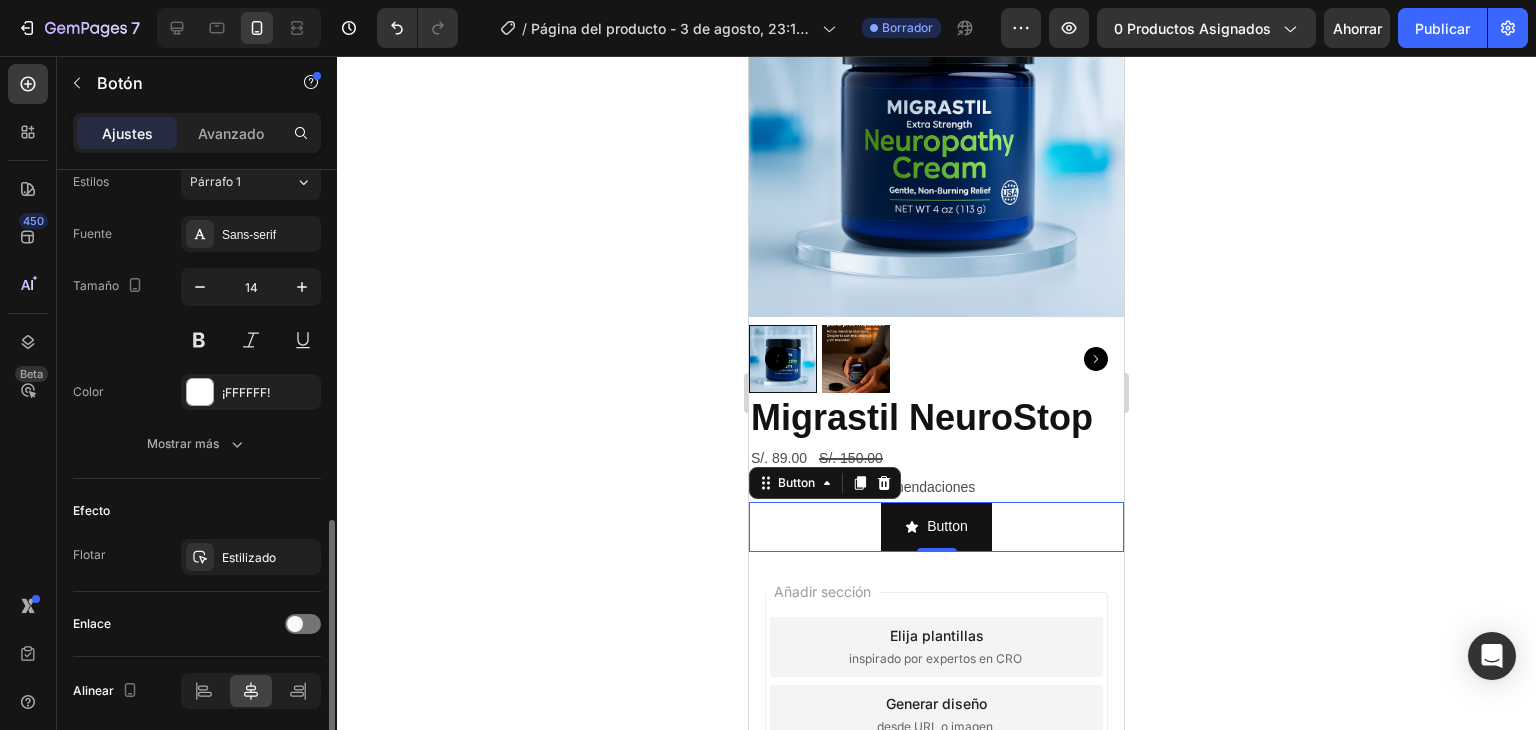 scroll, scrollTop: 972, scrollLeft: 0, axis: vertical 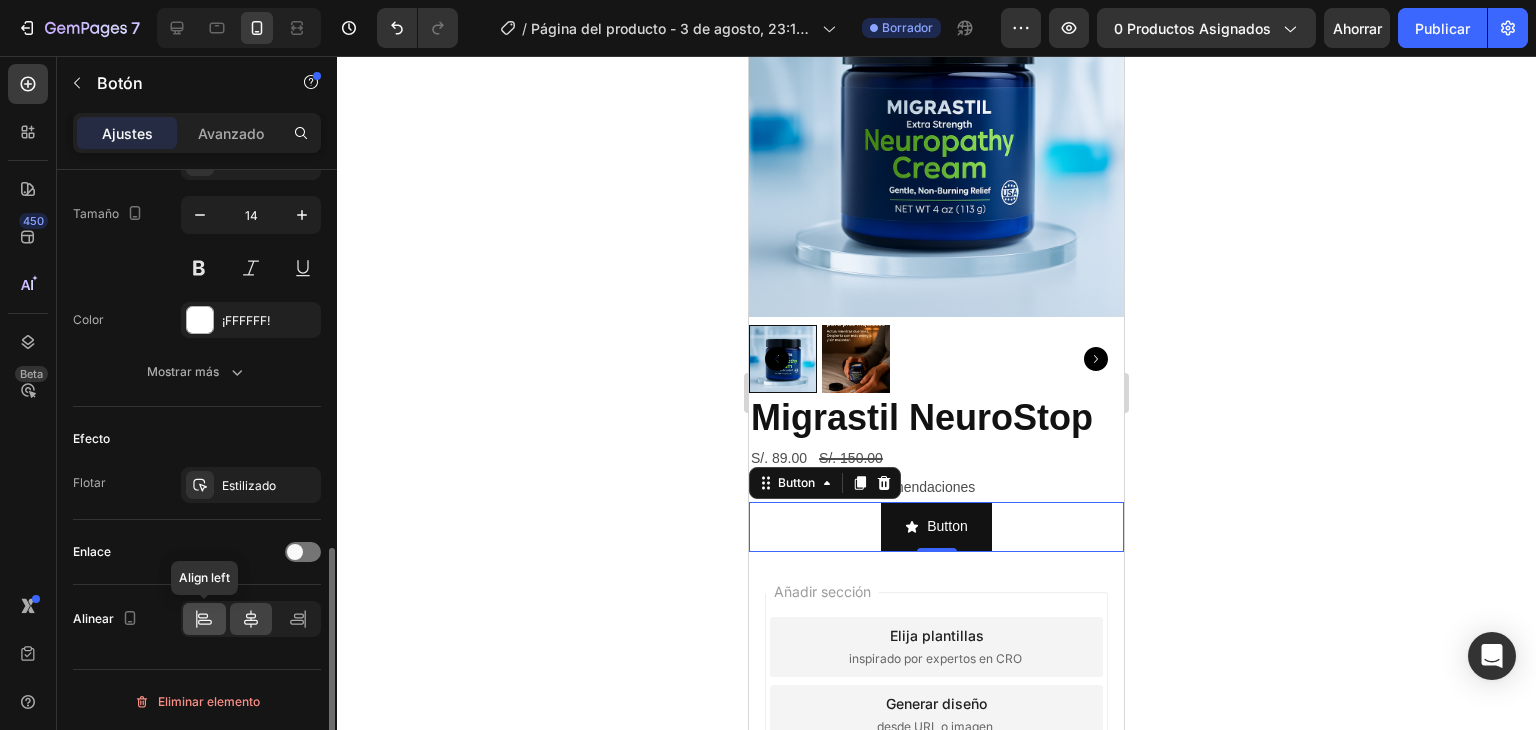 click 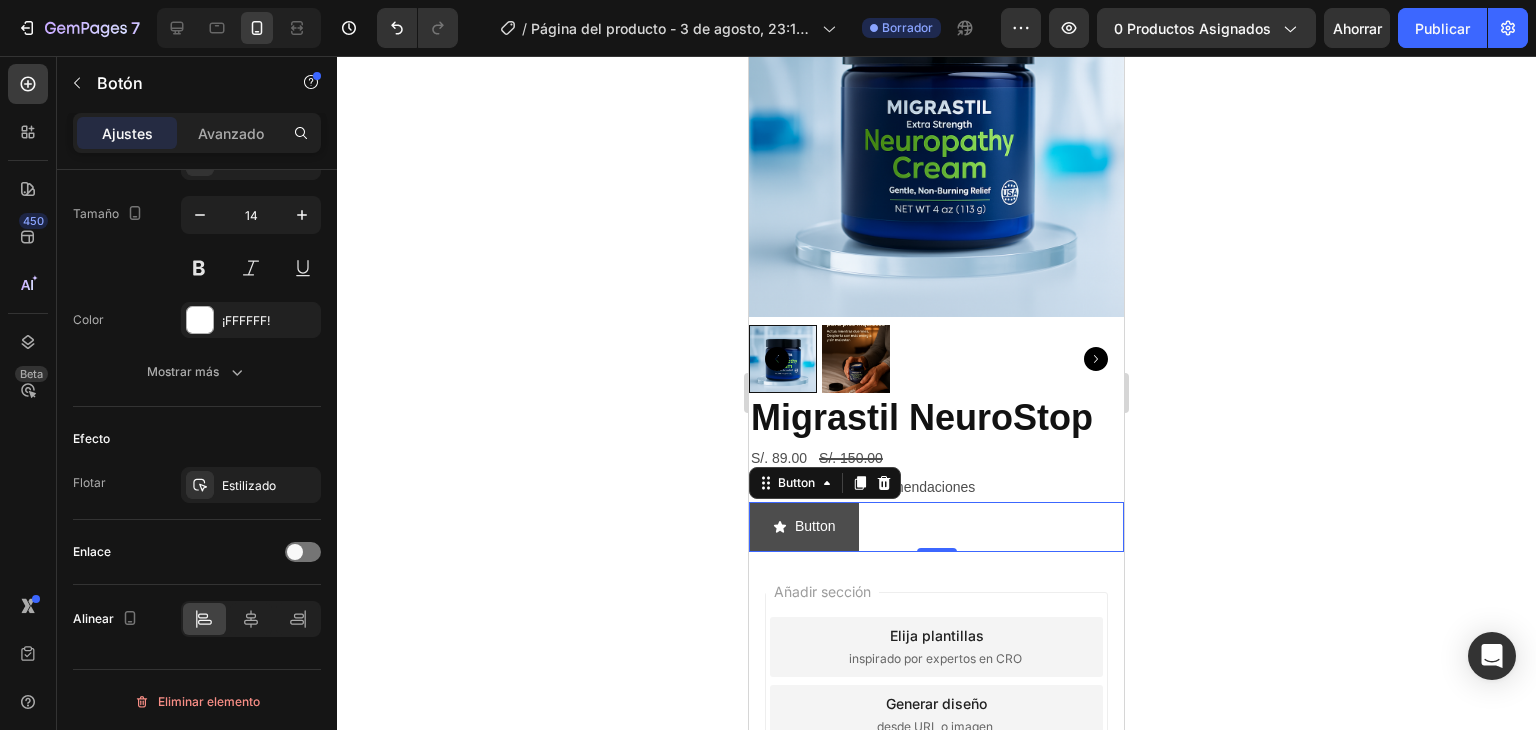 click 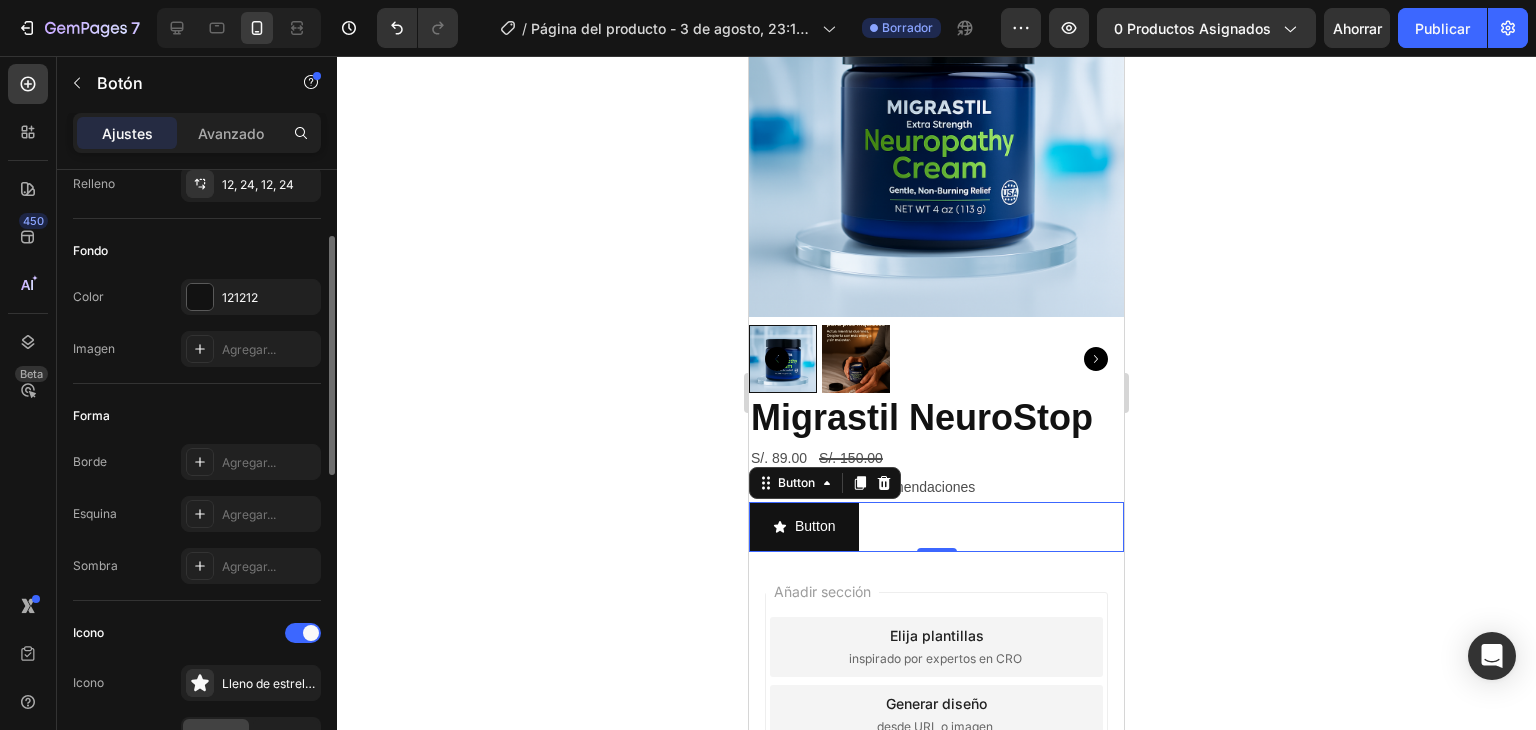 scroll, scrollTop: 372, scrollLeft: 0, axis: vertical 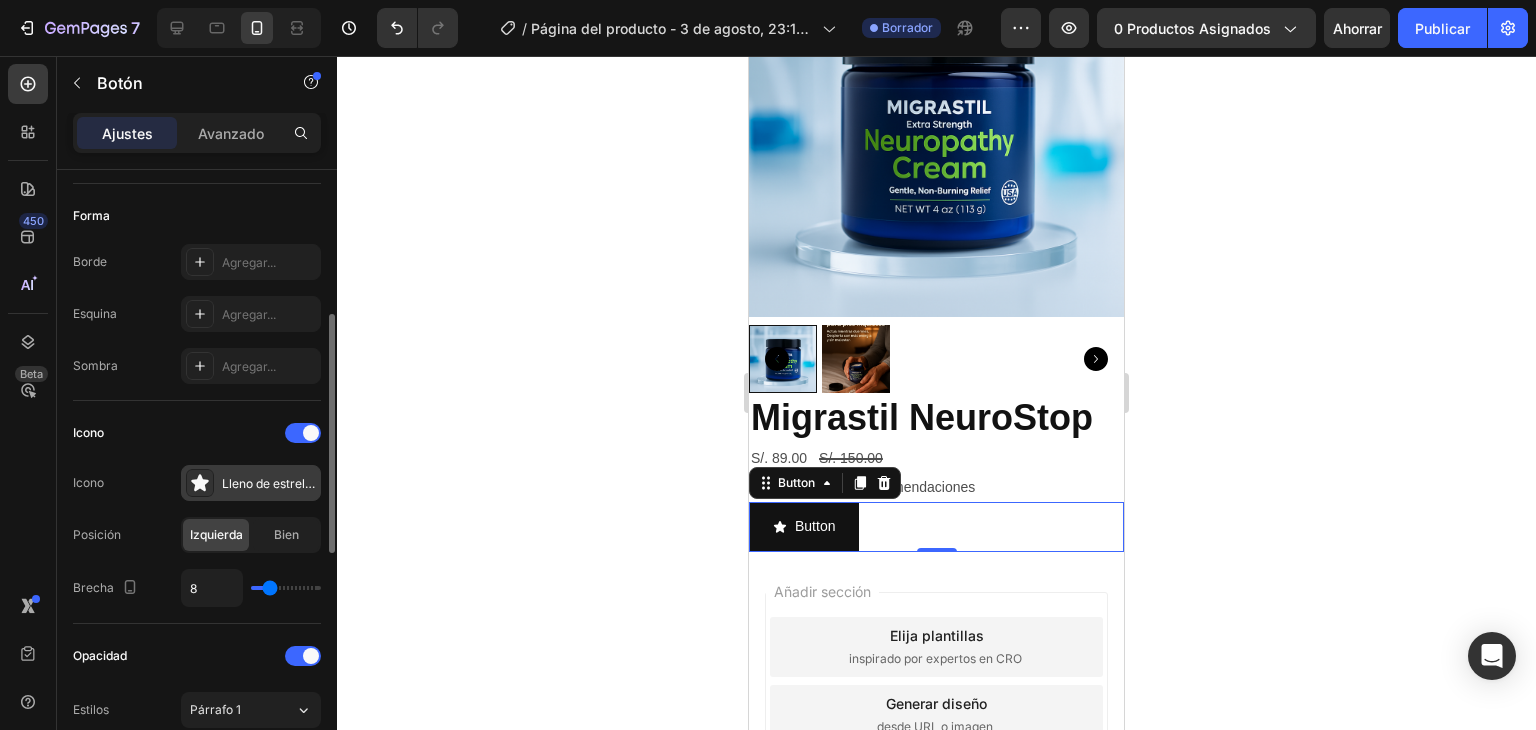 click 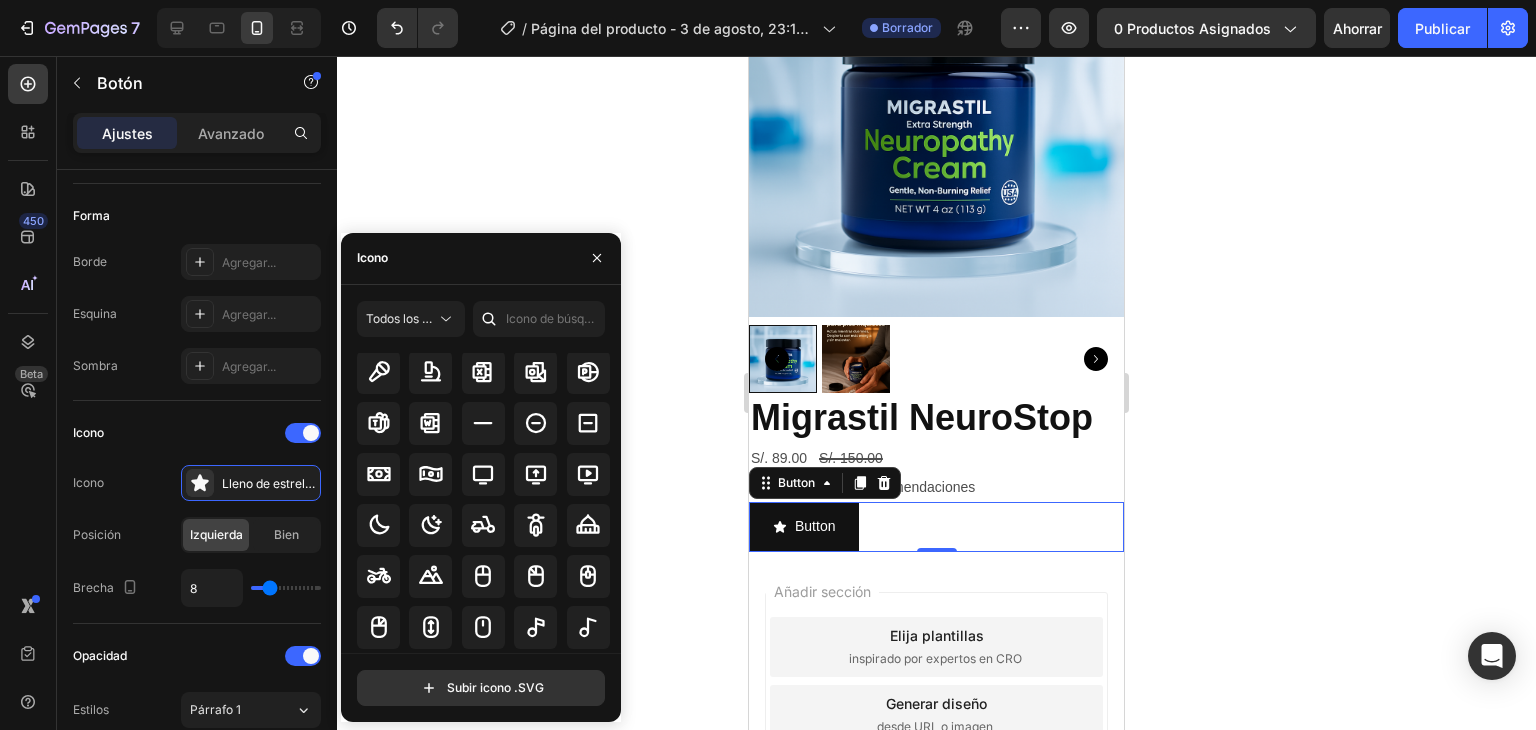 scroll, scrollTop: 7750, scrollLeft: 0, axis: vertical 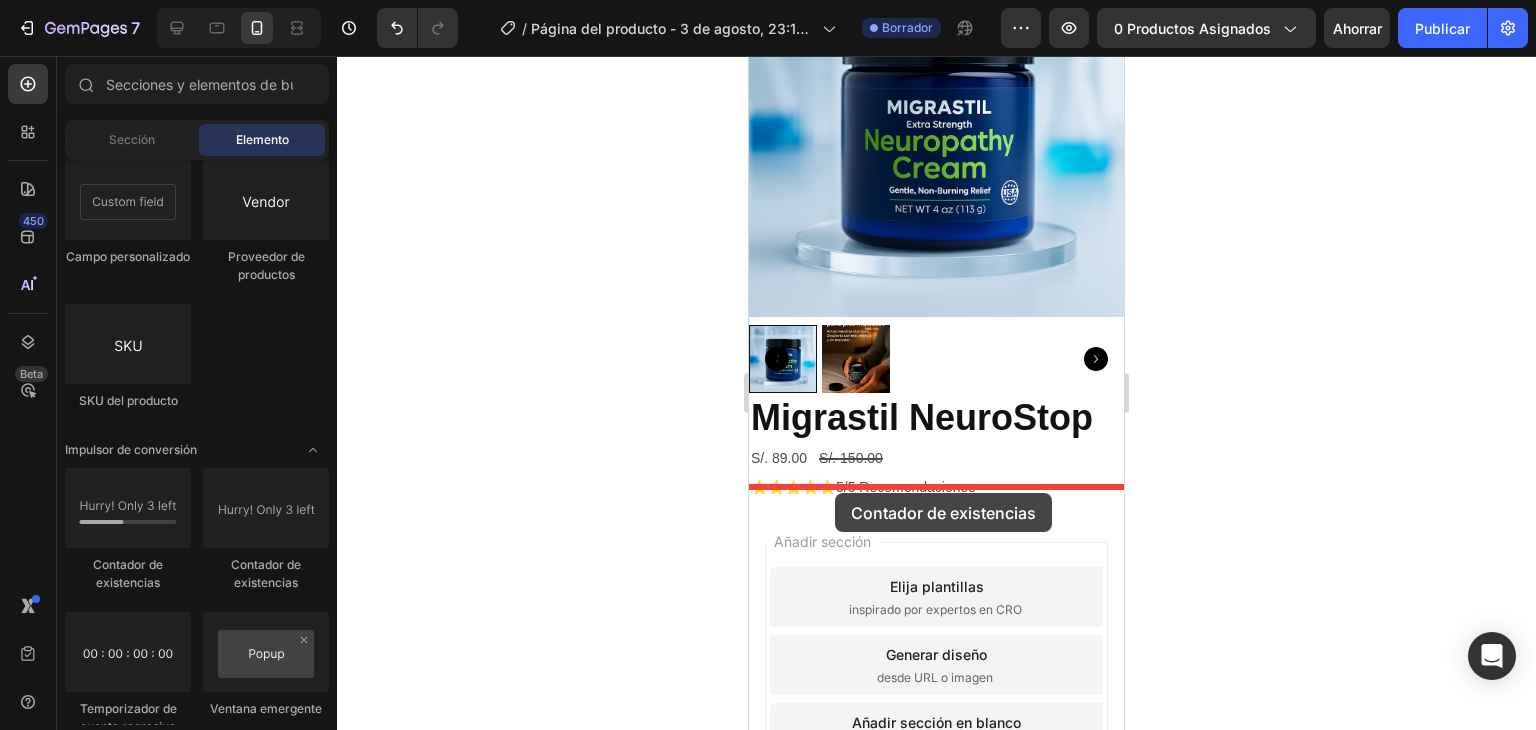 drag, startPoint x: 886, startPoint y: 573, endPoint x: 835, endPoint y: 493, distance: 94.873604 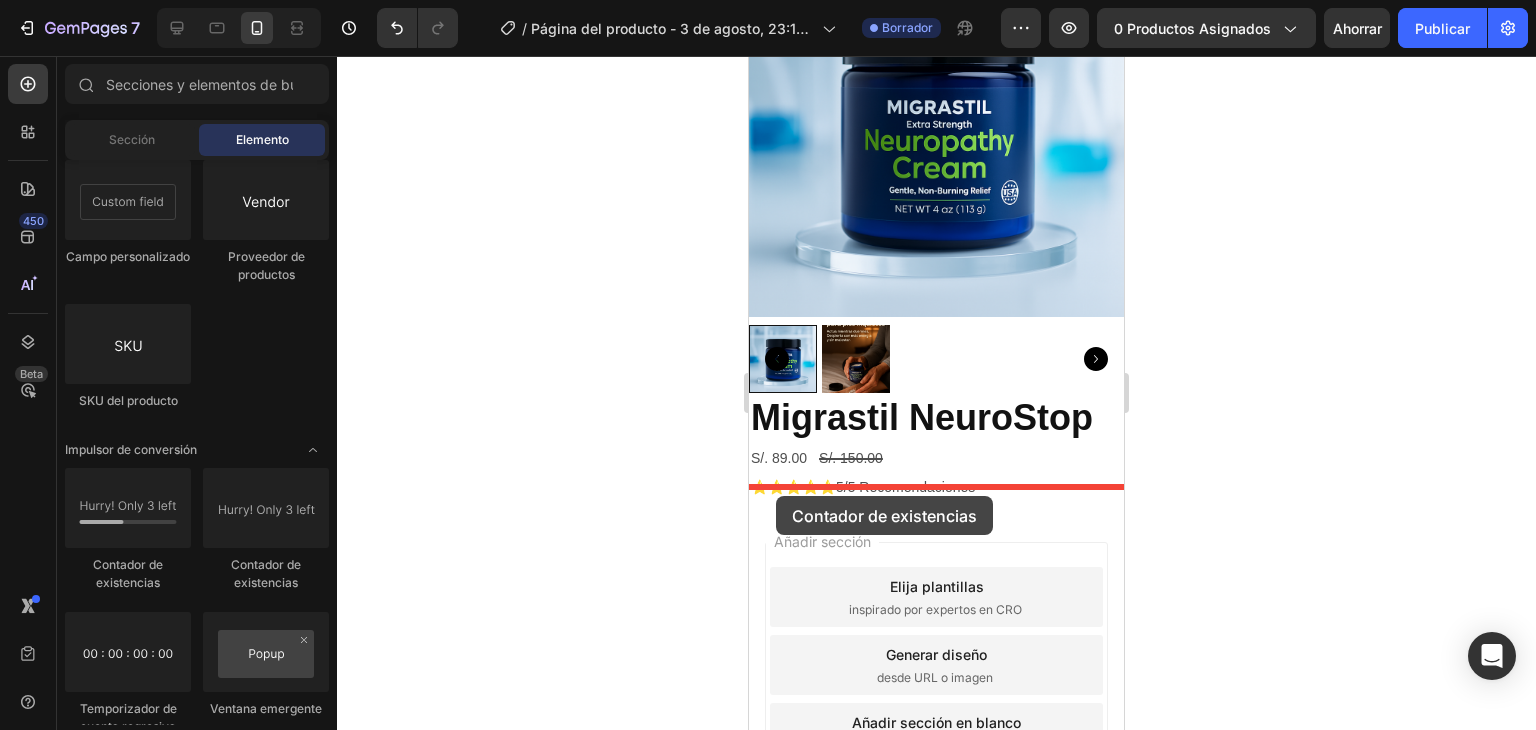 drag, startPoint x: 843, startPoint y: 585, endPoint x: 776, endPoint y: 496, distance: 111.40018 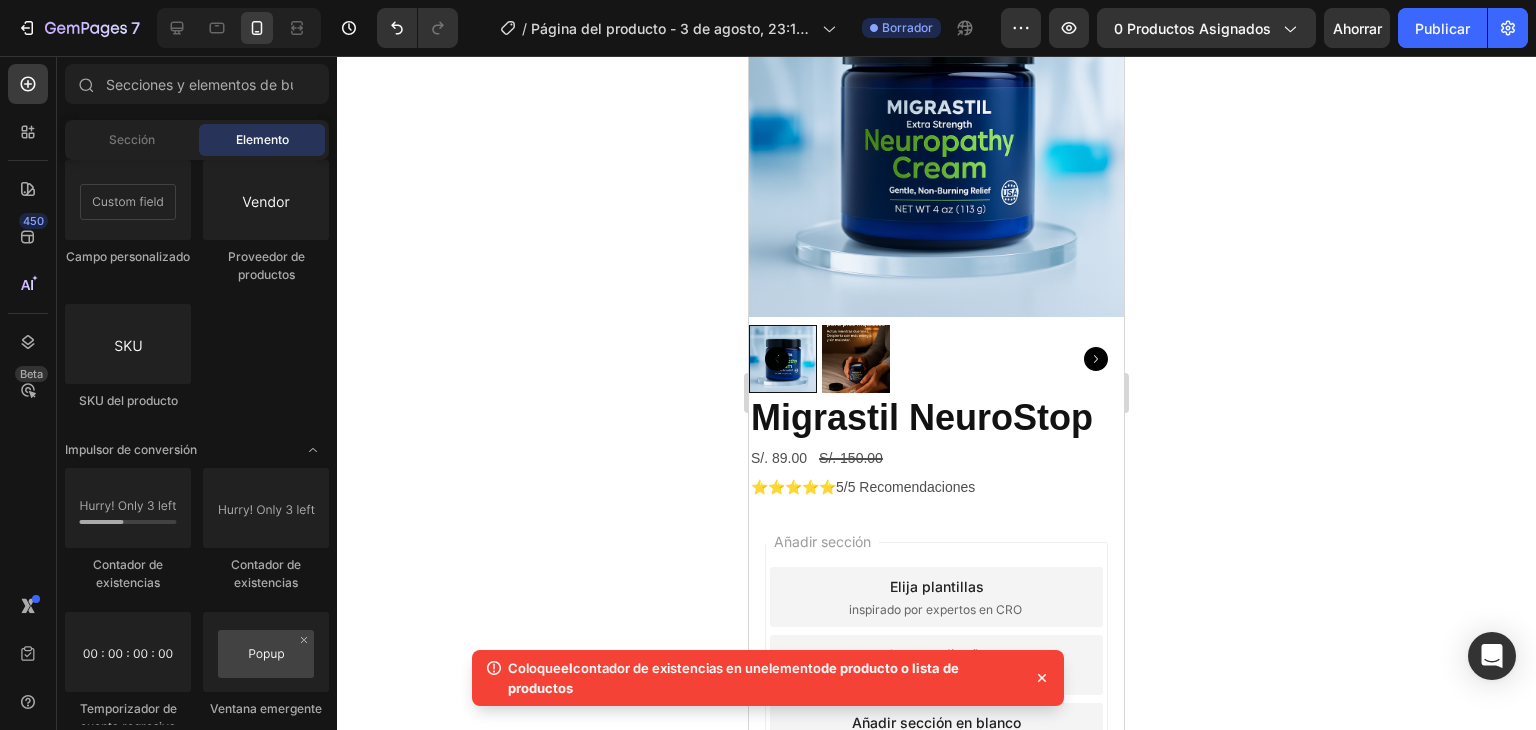 click 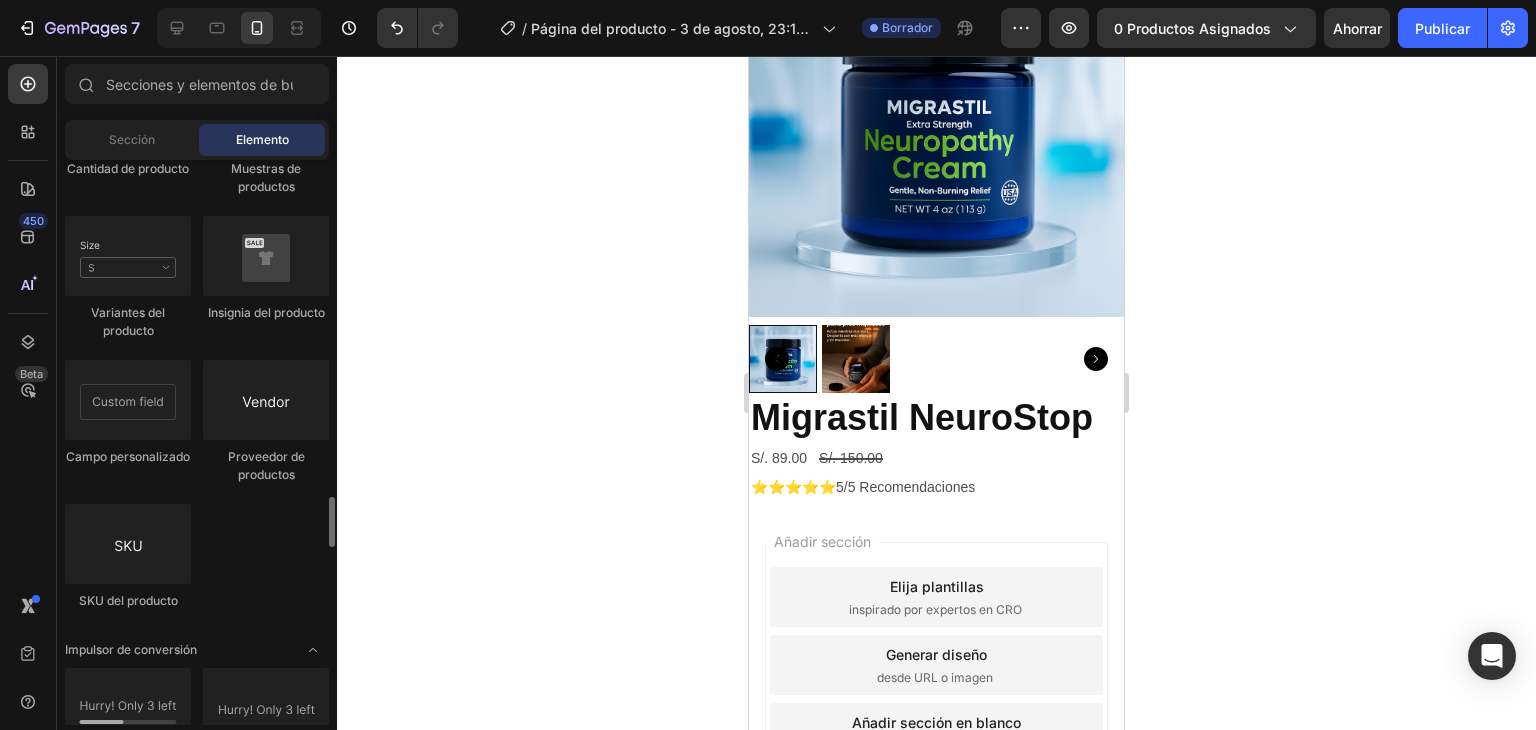 scroll, scrollTop: 3900, scrollLeft: 0, axis: vertical 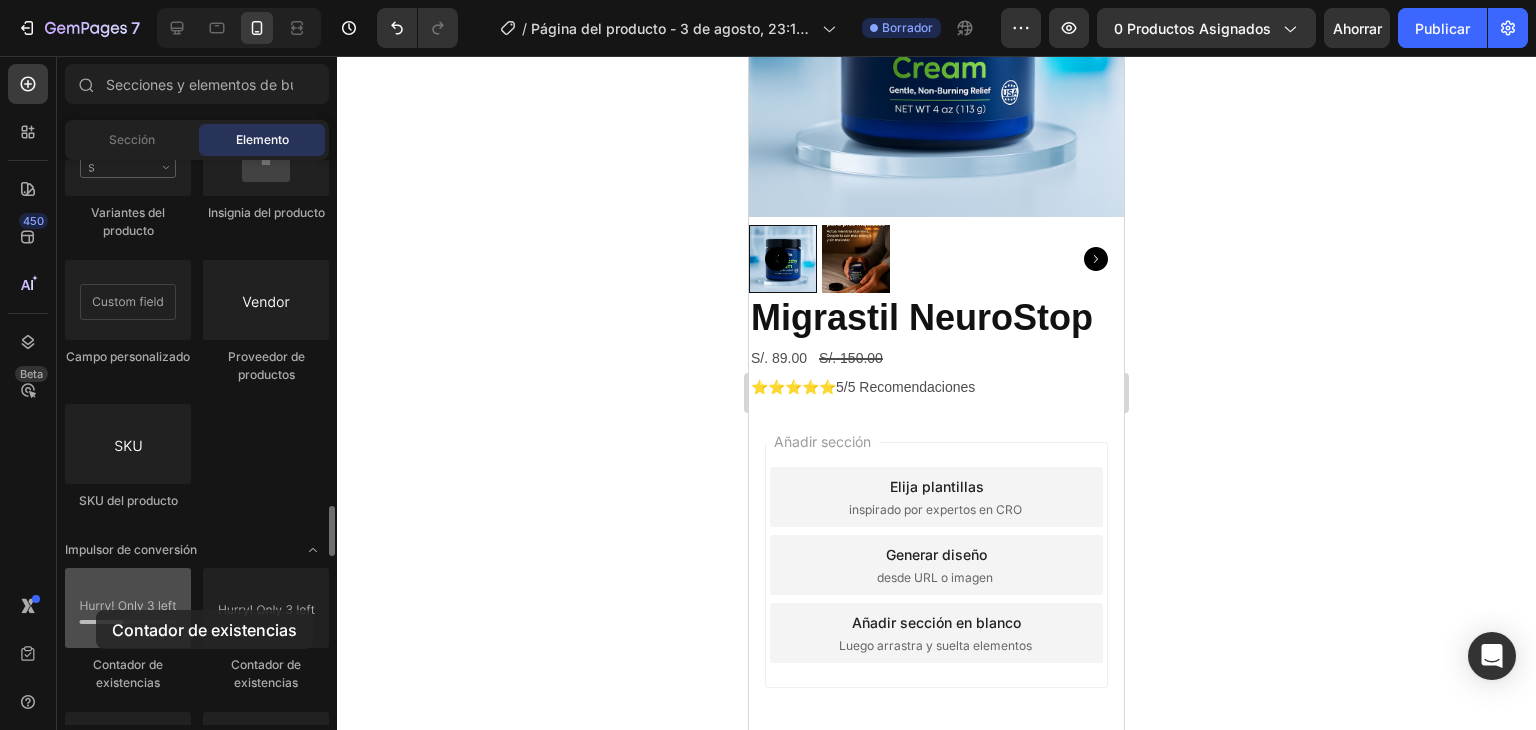 drag, startPoint x: 130, startPoint y: 613, endPoint x: 90, endPoint y: 598, distance: 42.72002 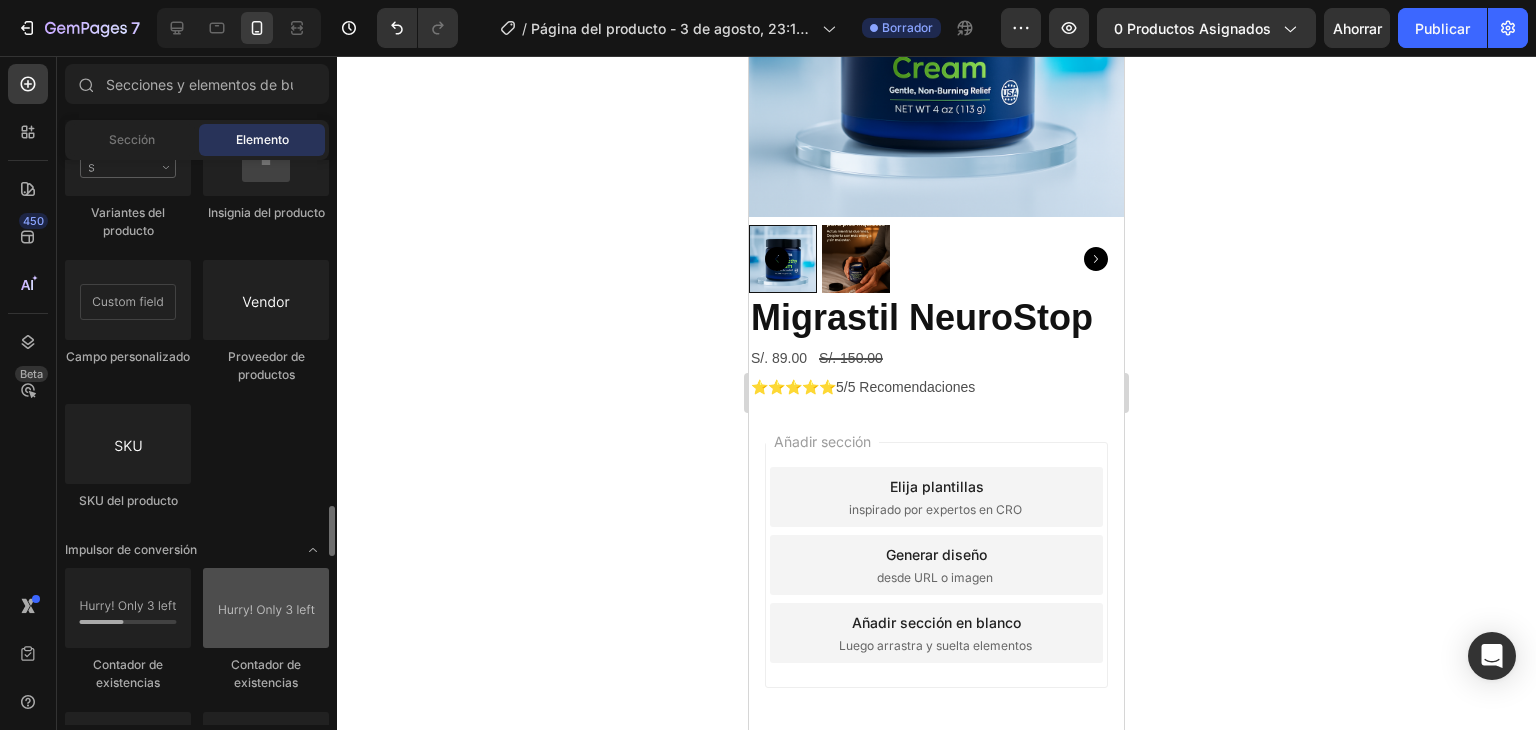 scroll, scrollTop: 4000, scrollLeft: 0, axis: vertical 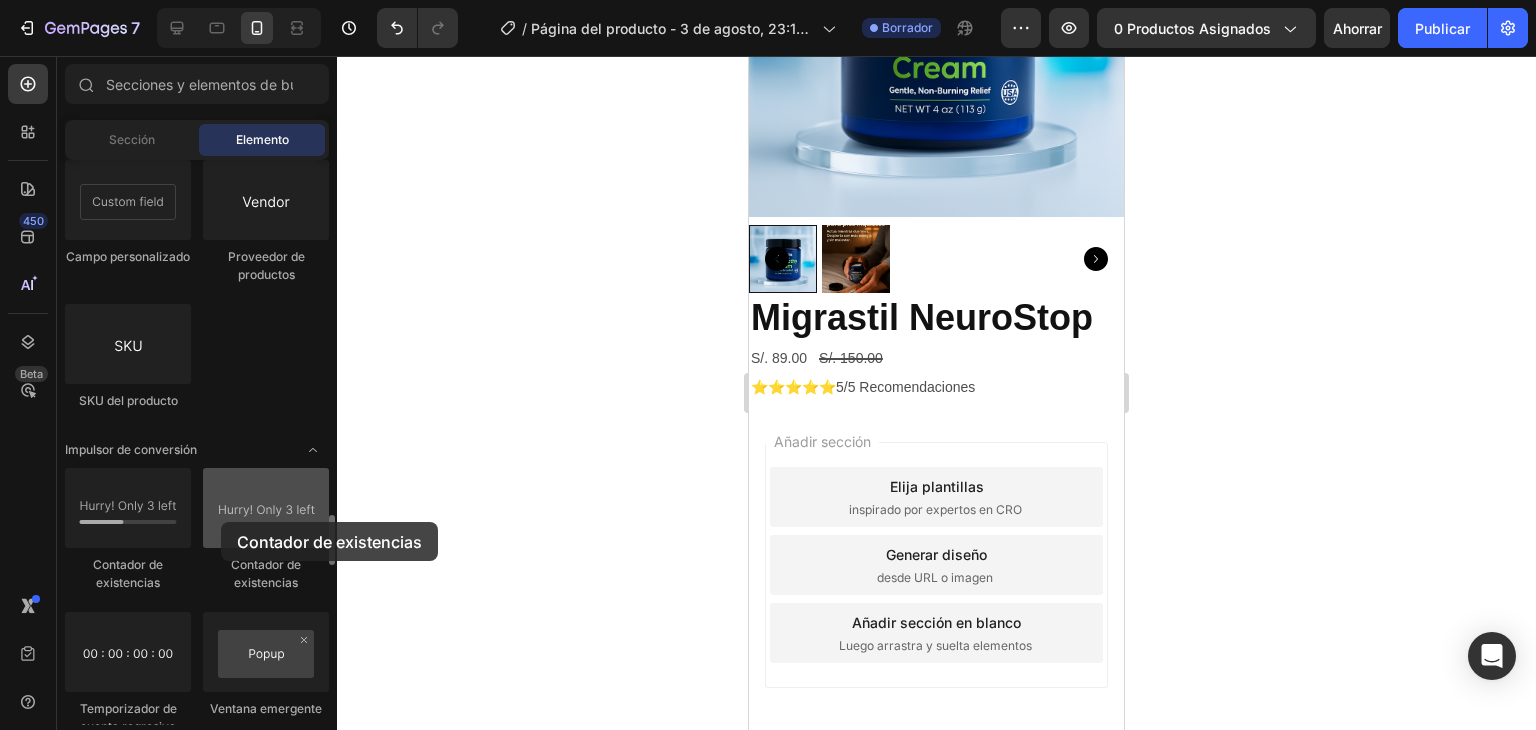 drag, startPoint x: 248, startPoint y: 517, endPoint x: 229, endPoint y: 509, distance: 20.615528 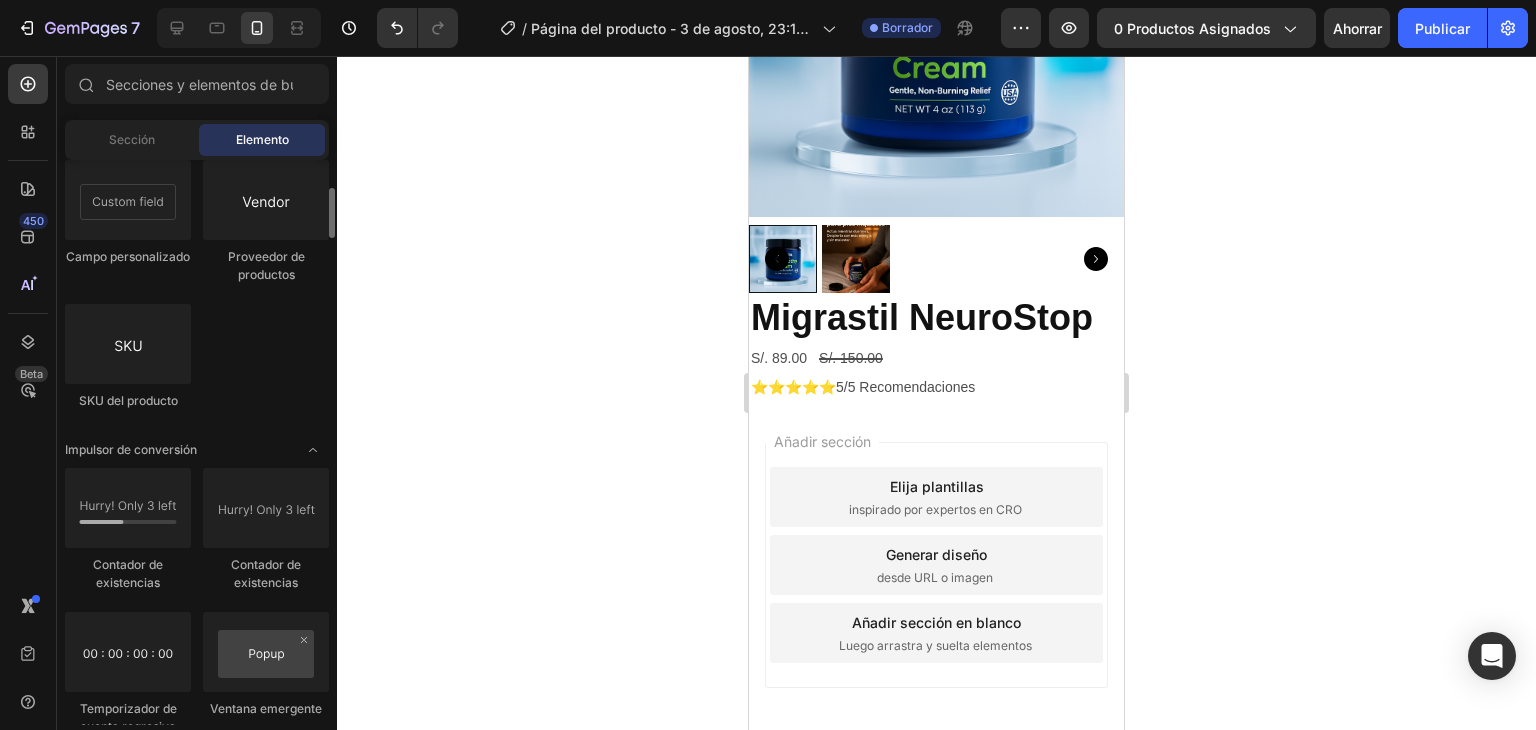 scroll, scrollTop: 3600, scrollLeft: 0, axis: vertical 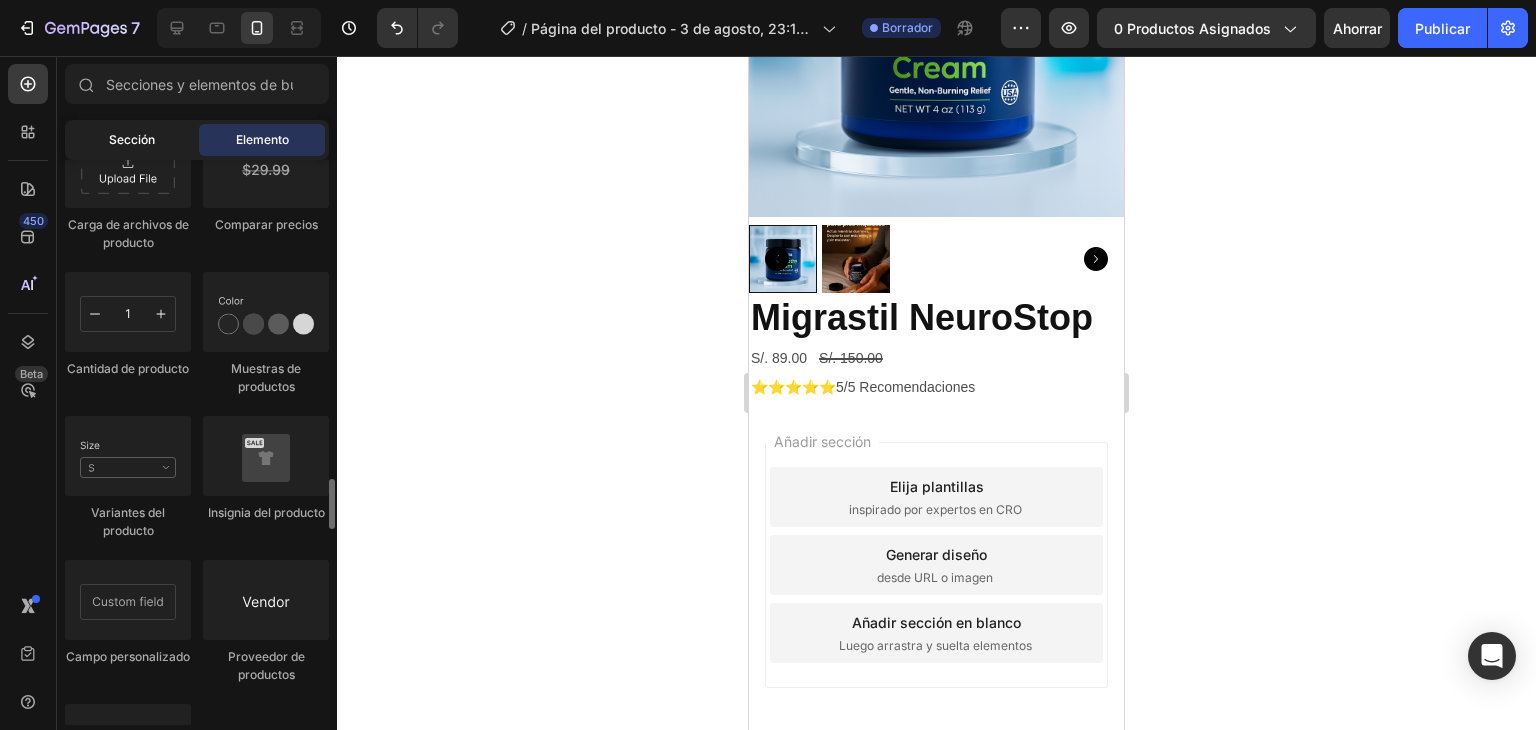 click on "Sección" 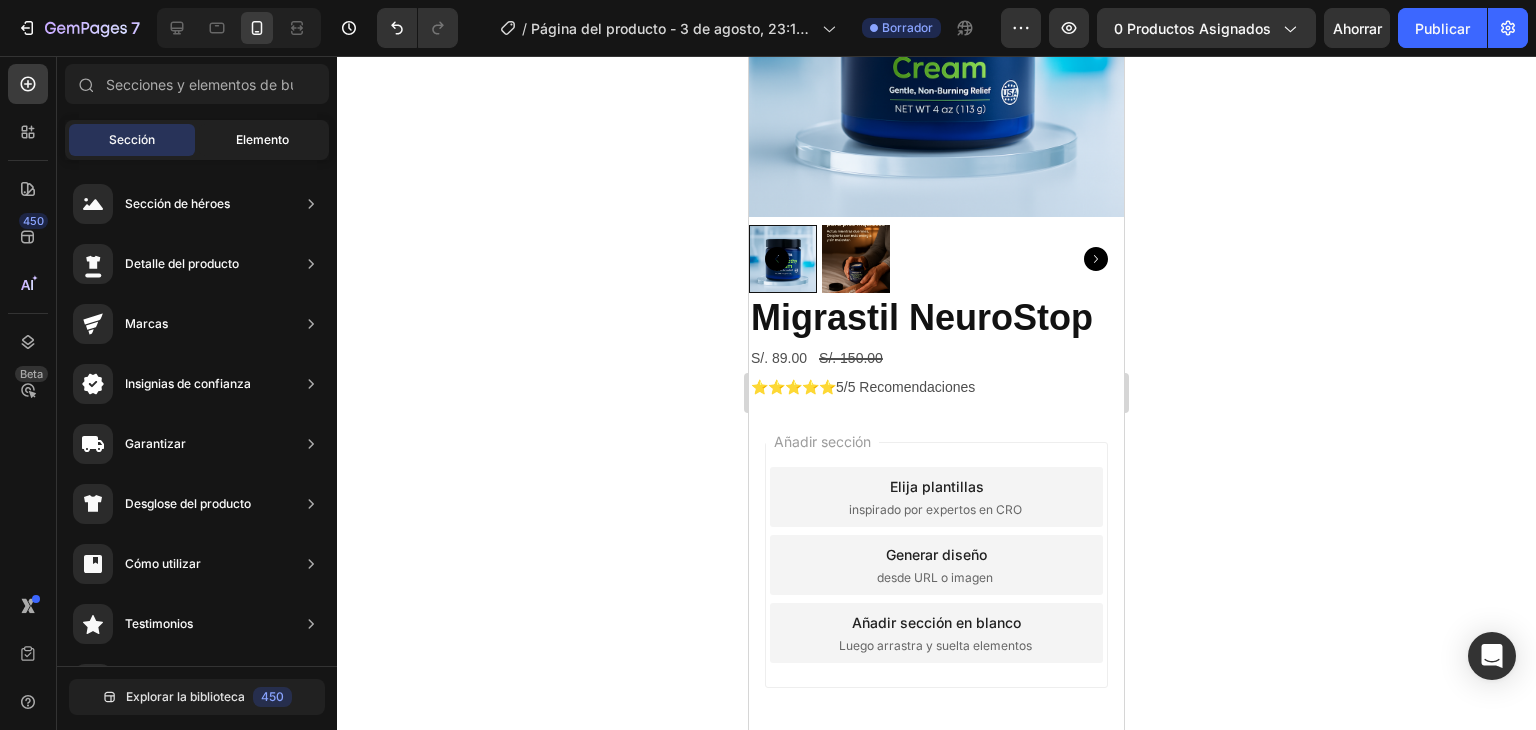 click on "Elemento" at bounding box center (262, 139) 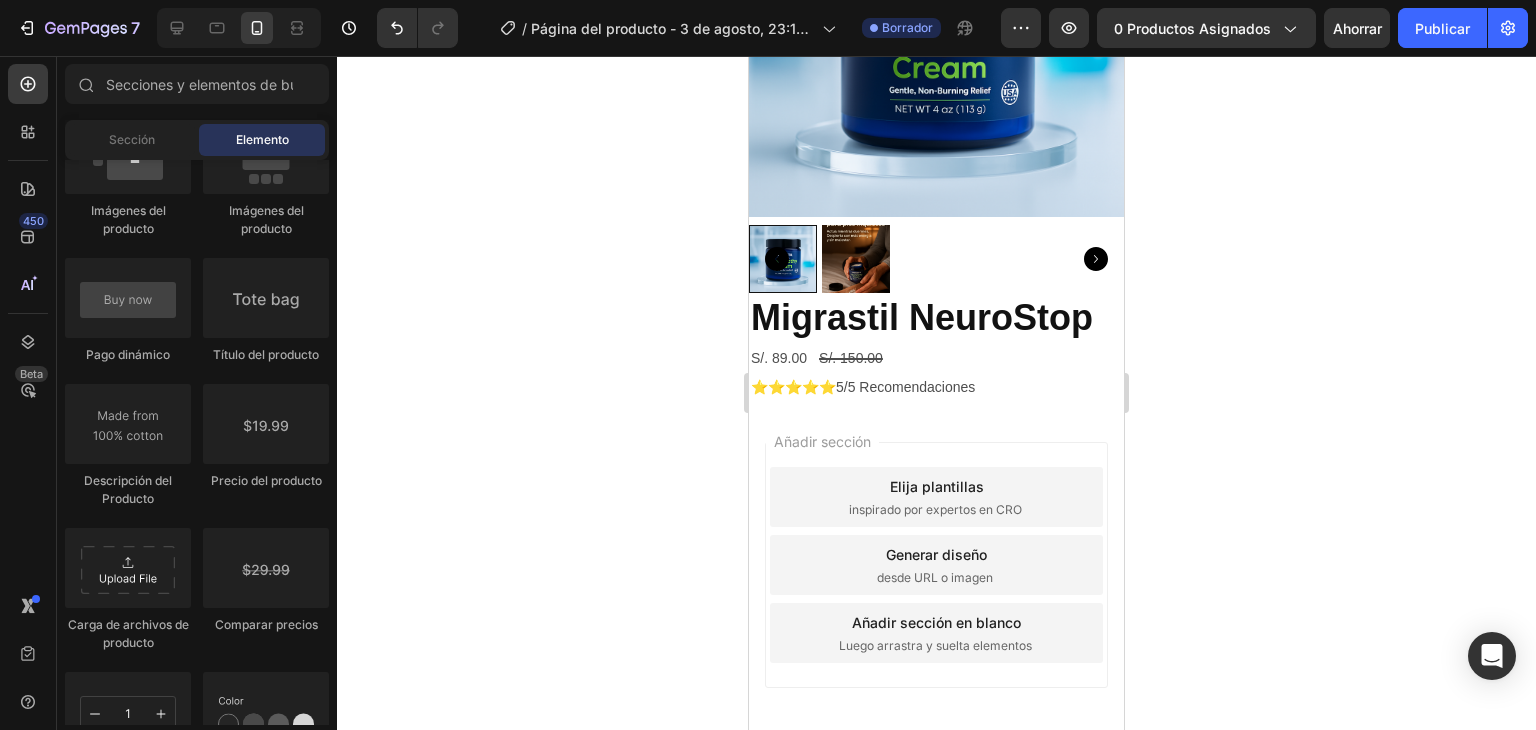 scroll, scrollTop: 2700, scrollLeft: 0, axis: vertical 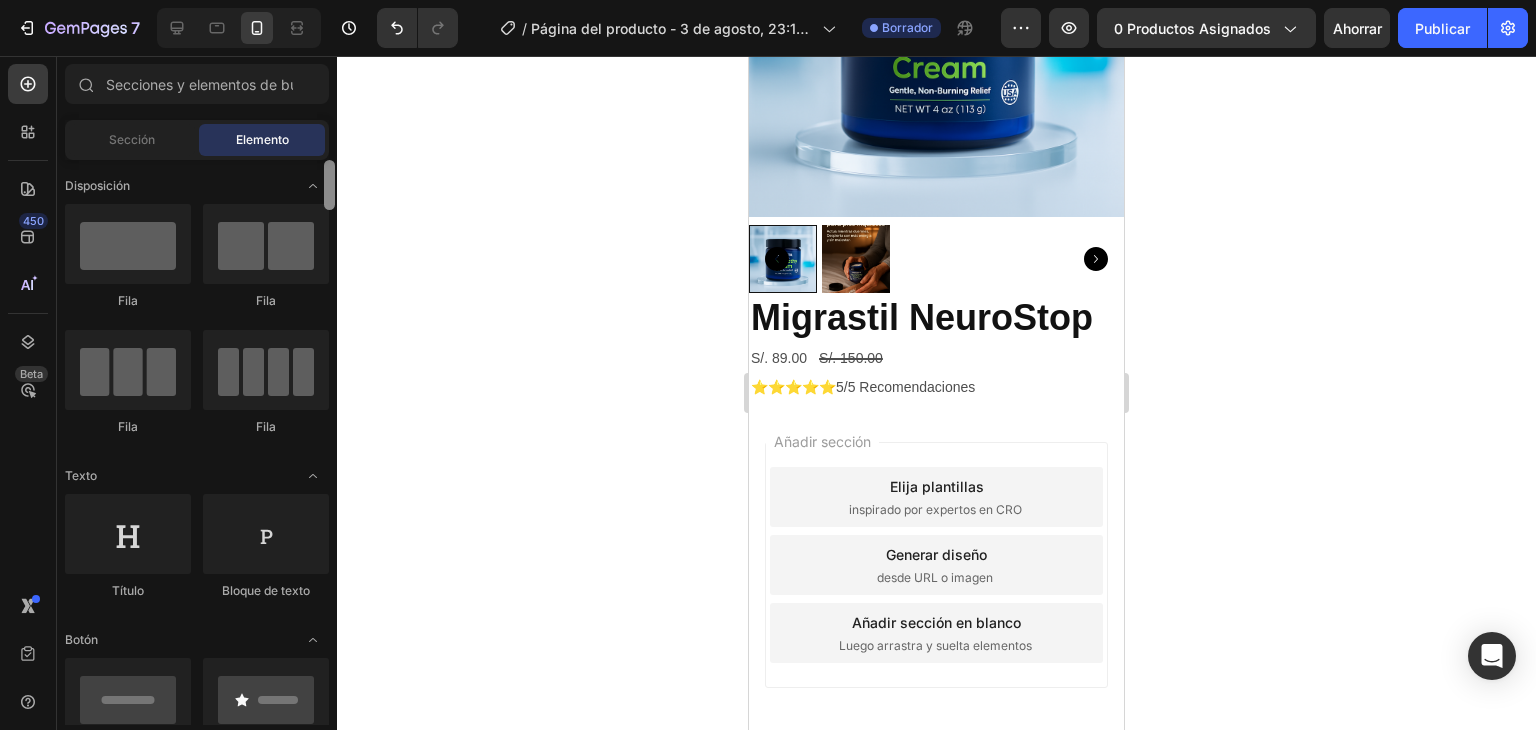 drag, startPoint x: 327, startPoint y: 422, endPoint x: 332, endPoint y: 140, distance: 282.0443 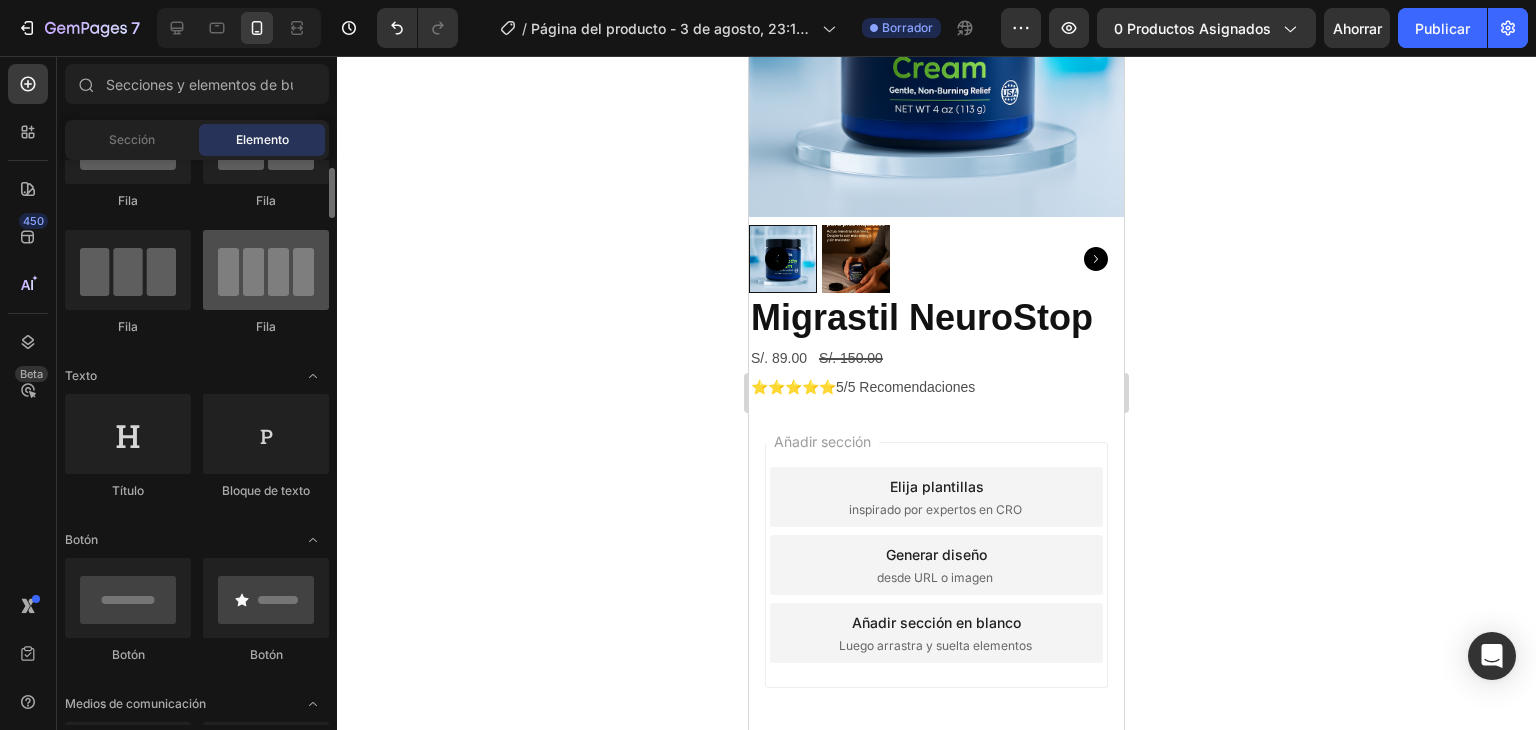 scroll, scrollTop: 200, scrollLeft: 0, axis: vertical 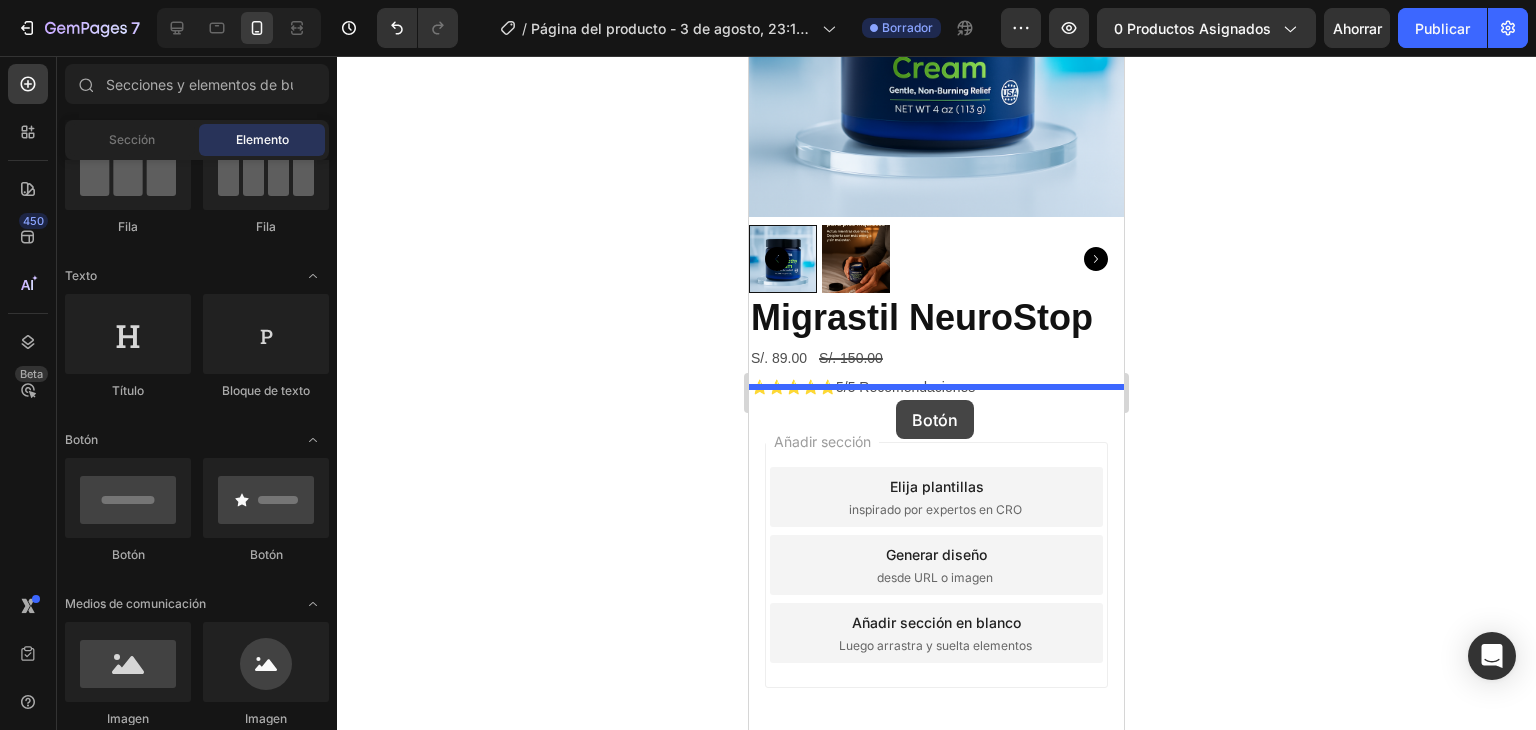 drag, startPoint x: 984, startPoint y: 544, endPoint x: 892, endPoint y: 401, distance: 170.03824 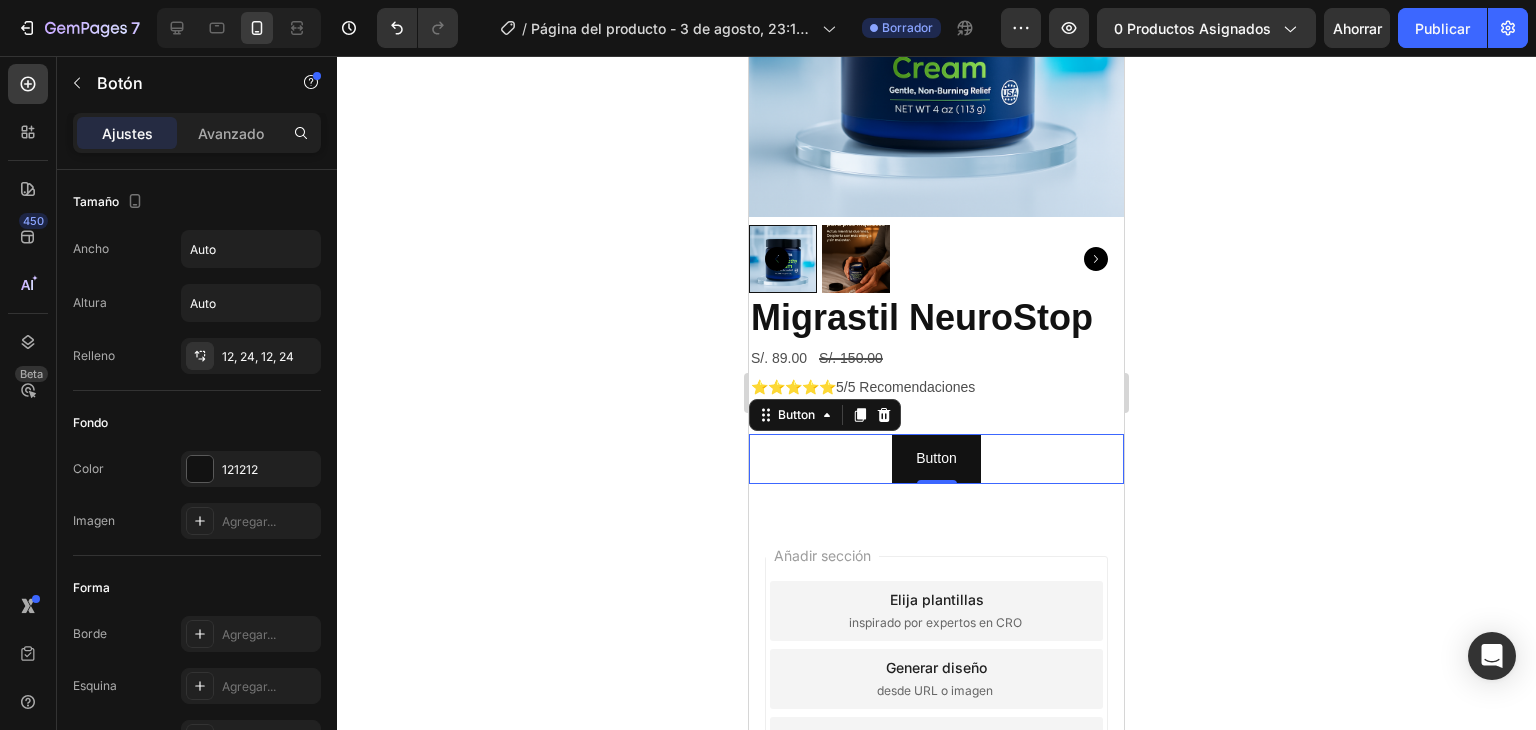 click on "Button Button   0" at bounding box center [936, 458] 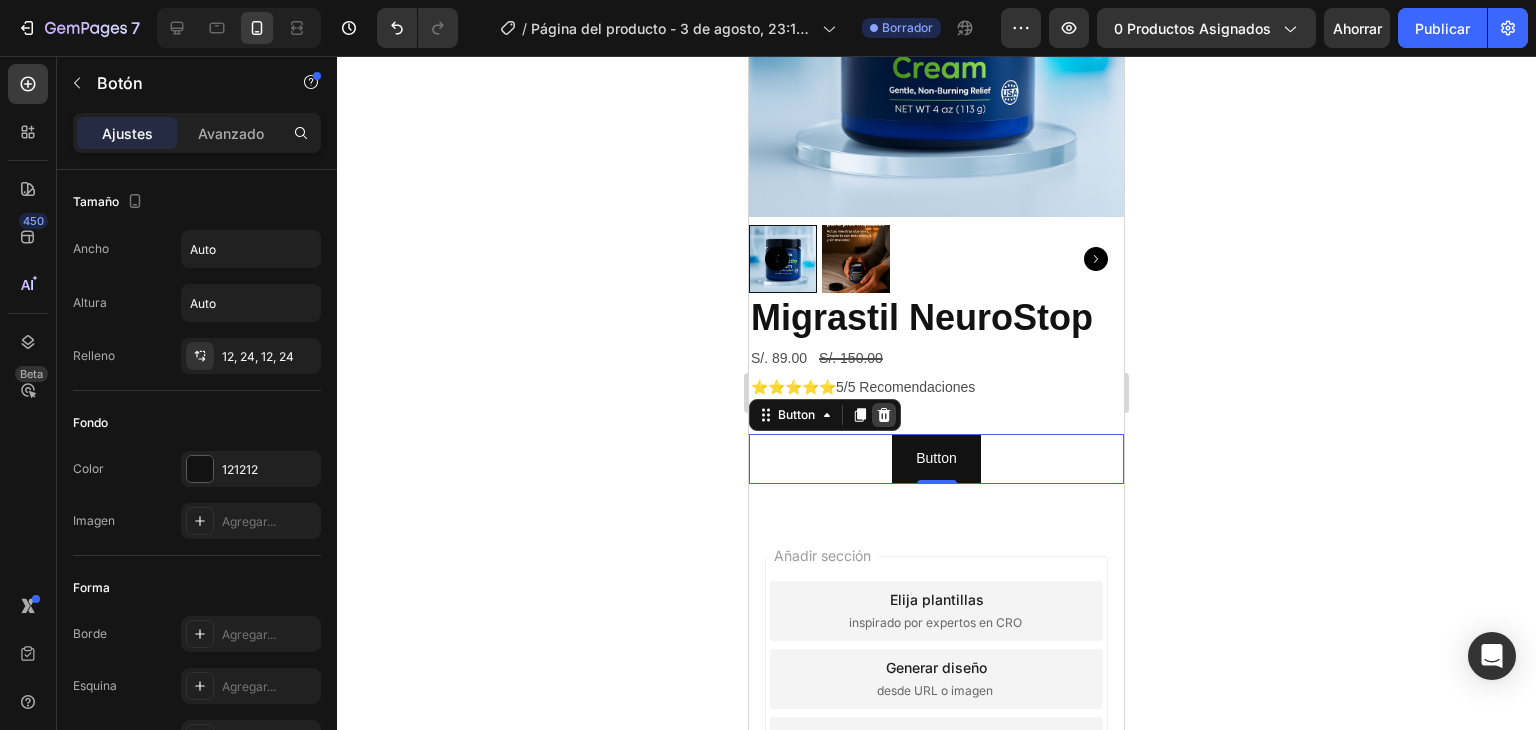 click 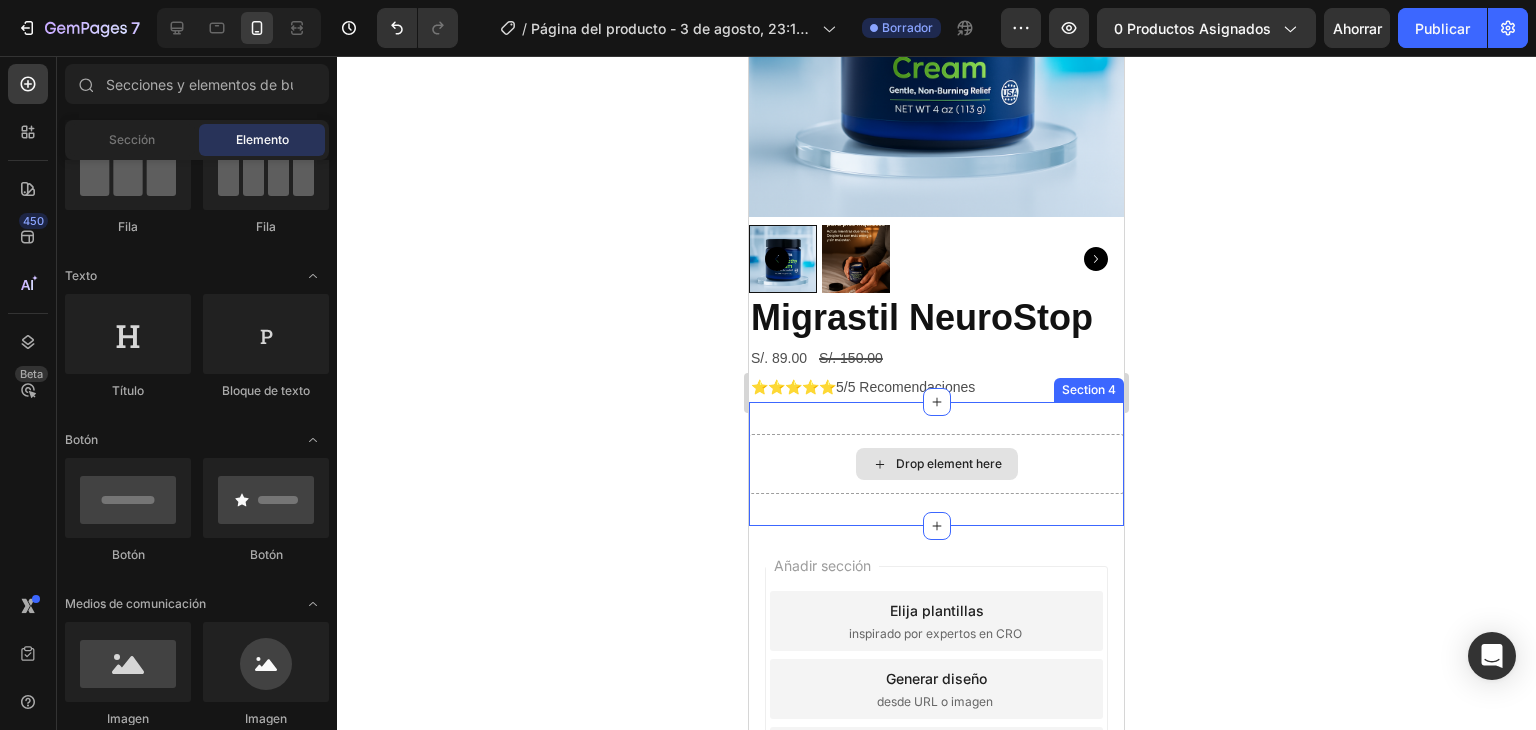 click on "Drop element here Section 4" at bounding box center [936, 464] 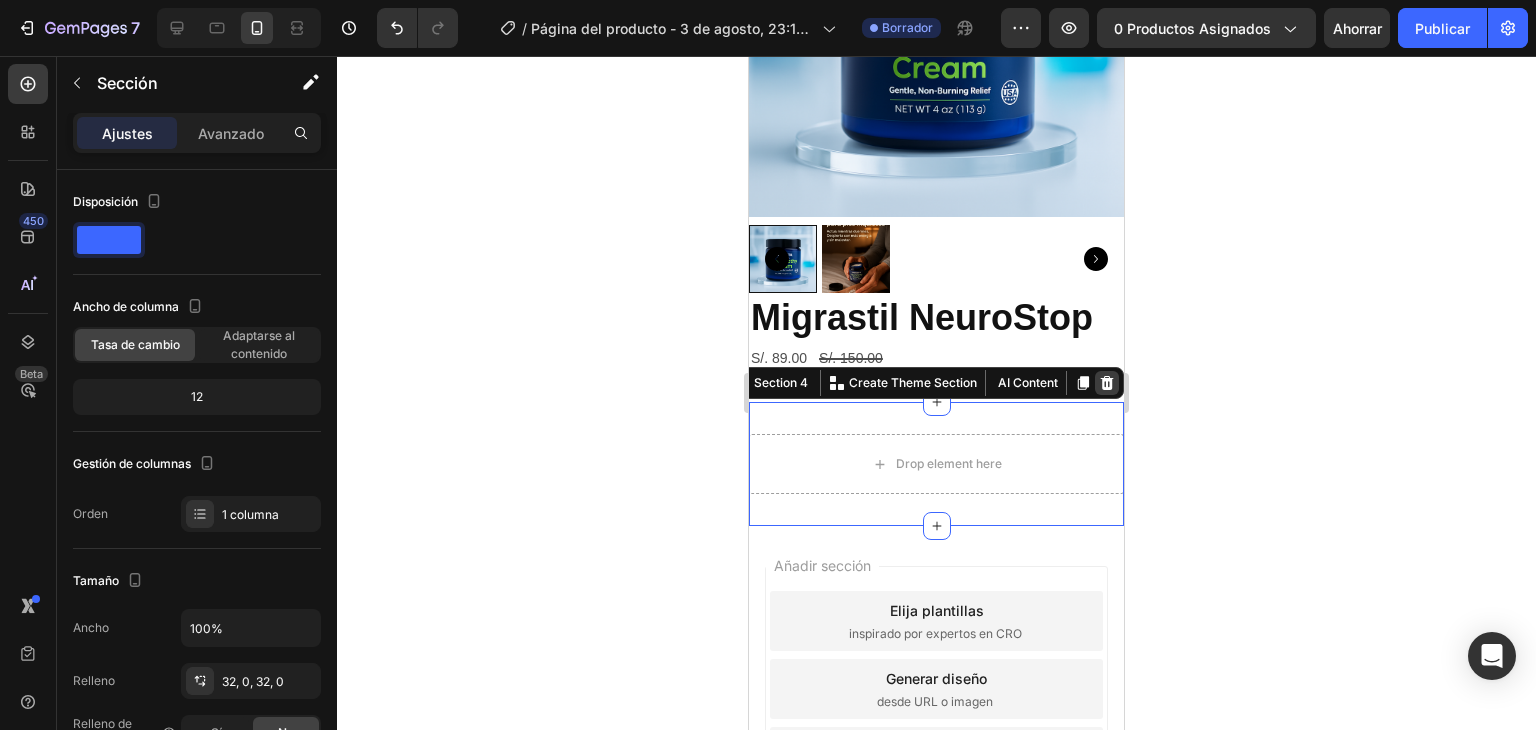 click 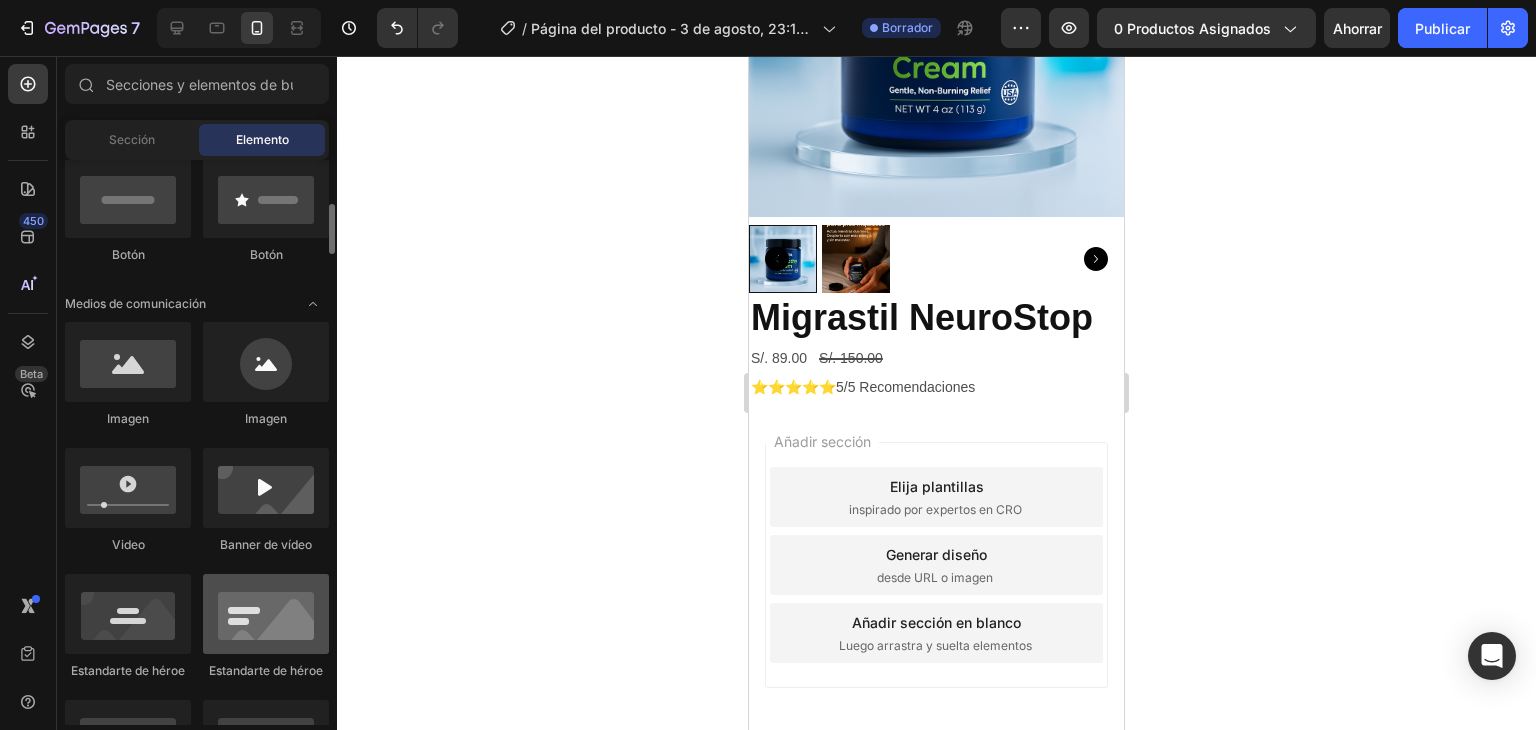 scroll, scrollTop: 600, scrollLeft: 0, axis: vertical 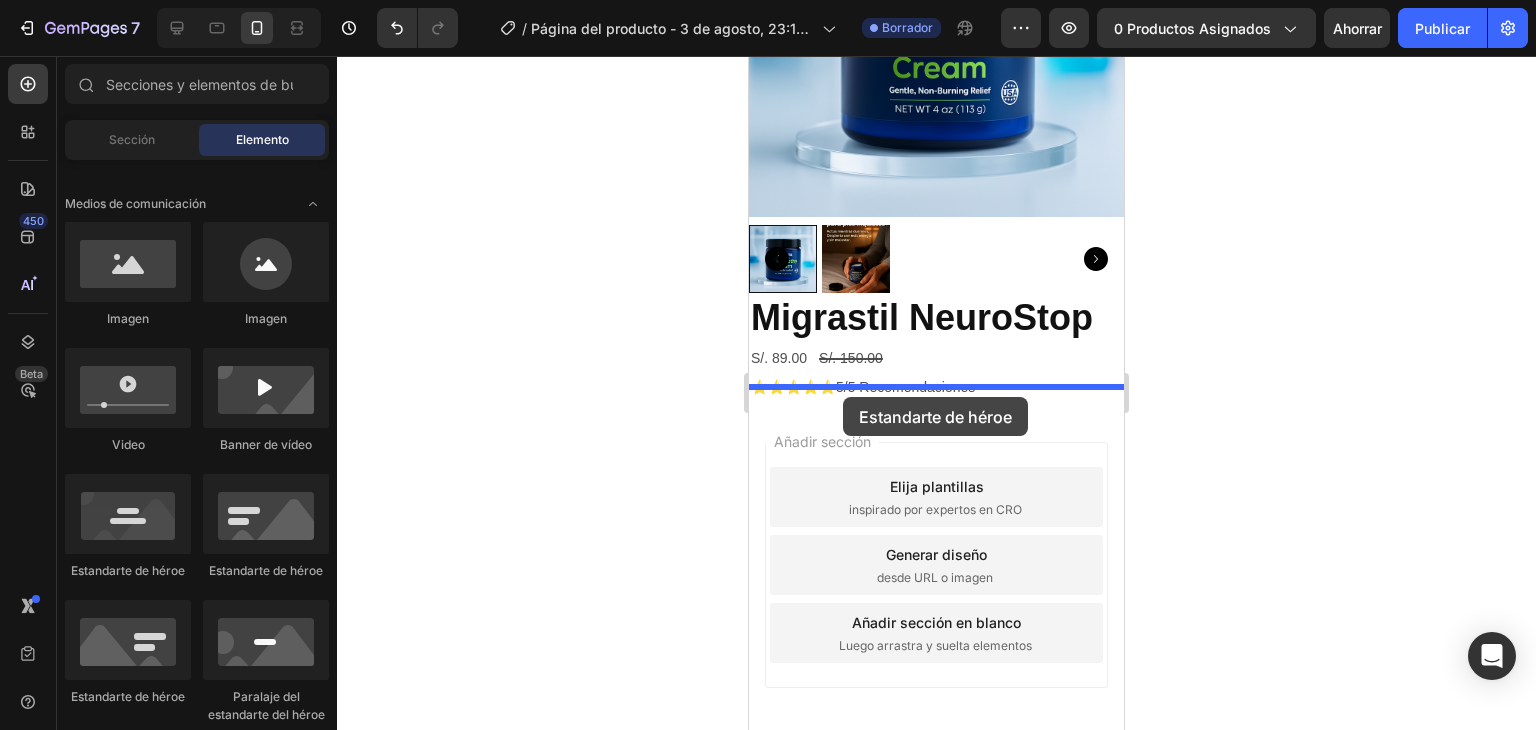 drag, startPoint x: 1164, startPoint y: 549, endPoint x: 843, endPoint y: 397, distance: 355.16898 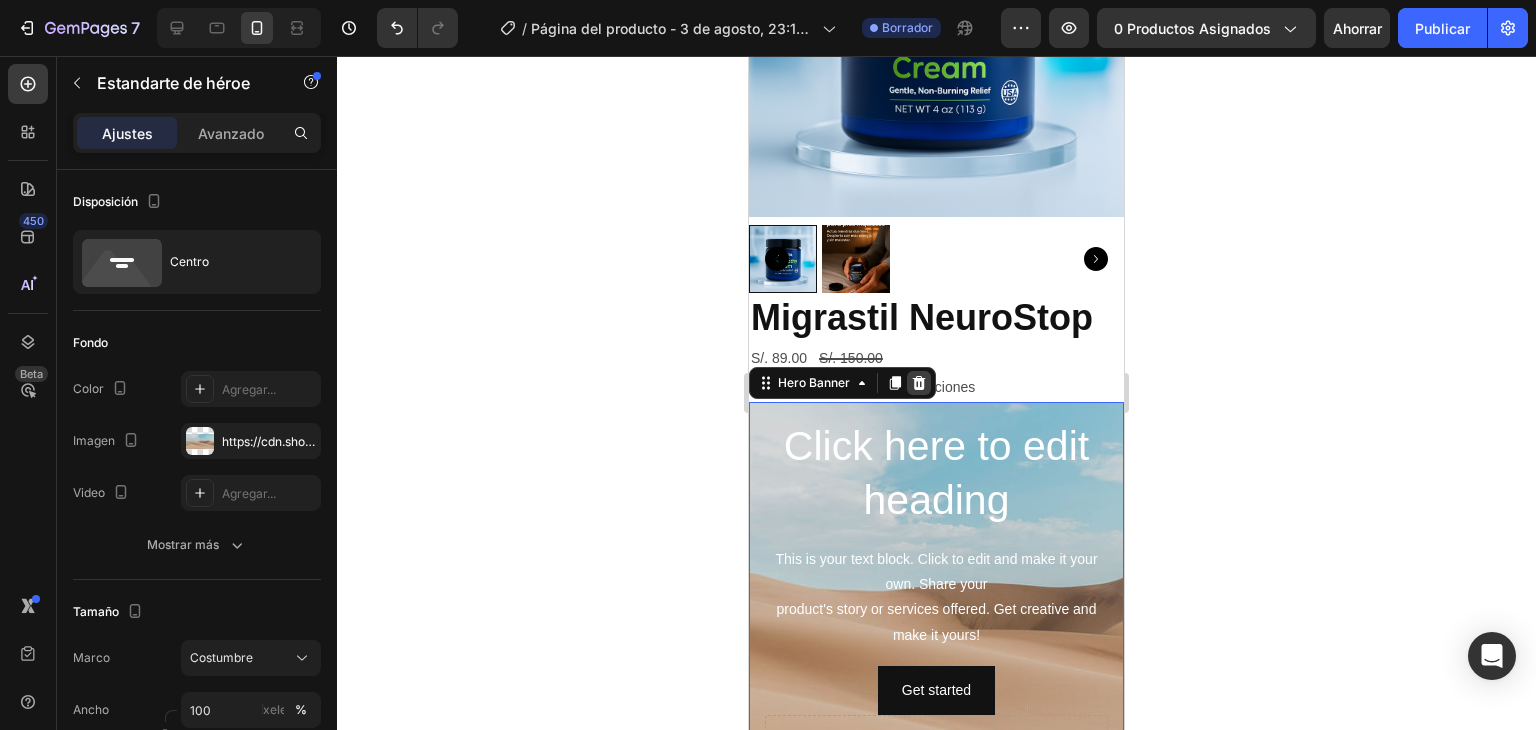 click at bounding box center (919, 383) 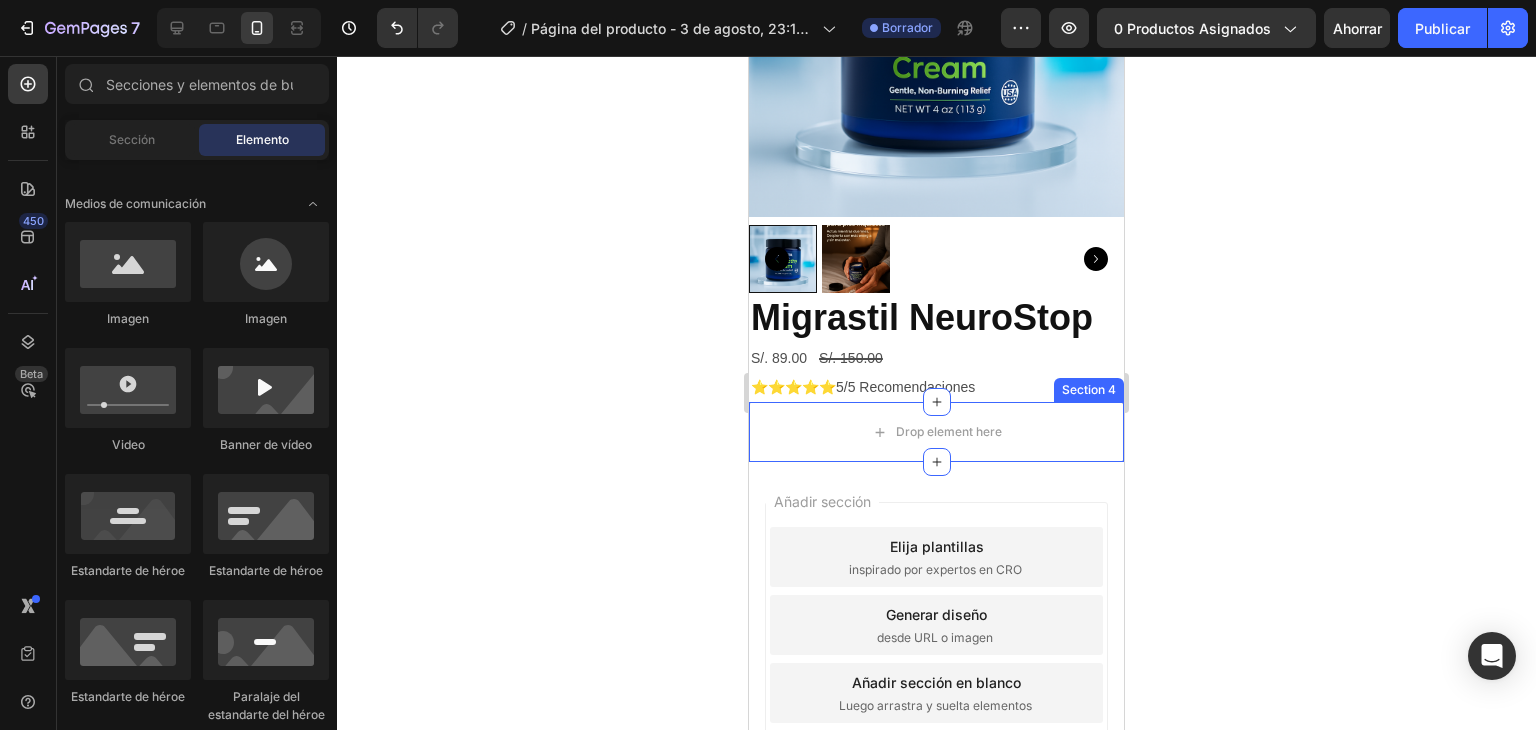 click on "Drop element here" at bounding box center [936, 432] 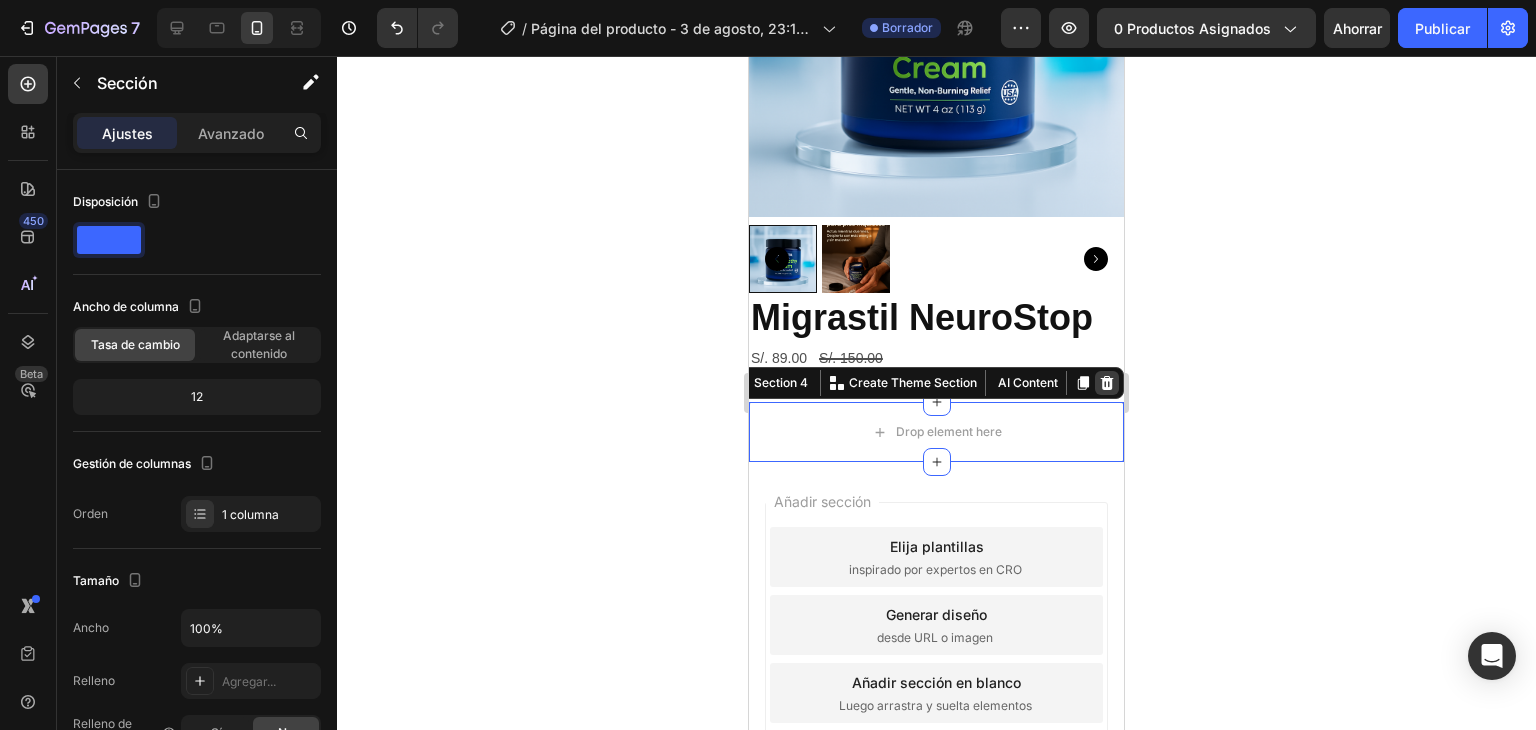 click 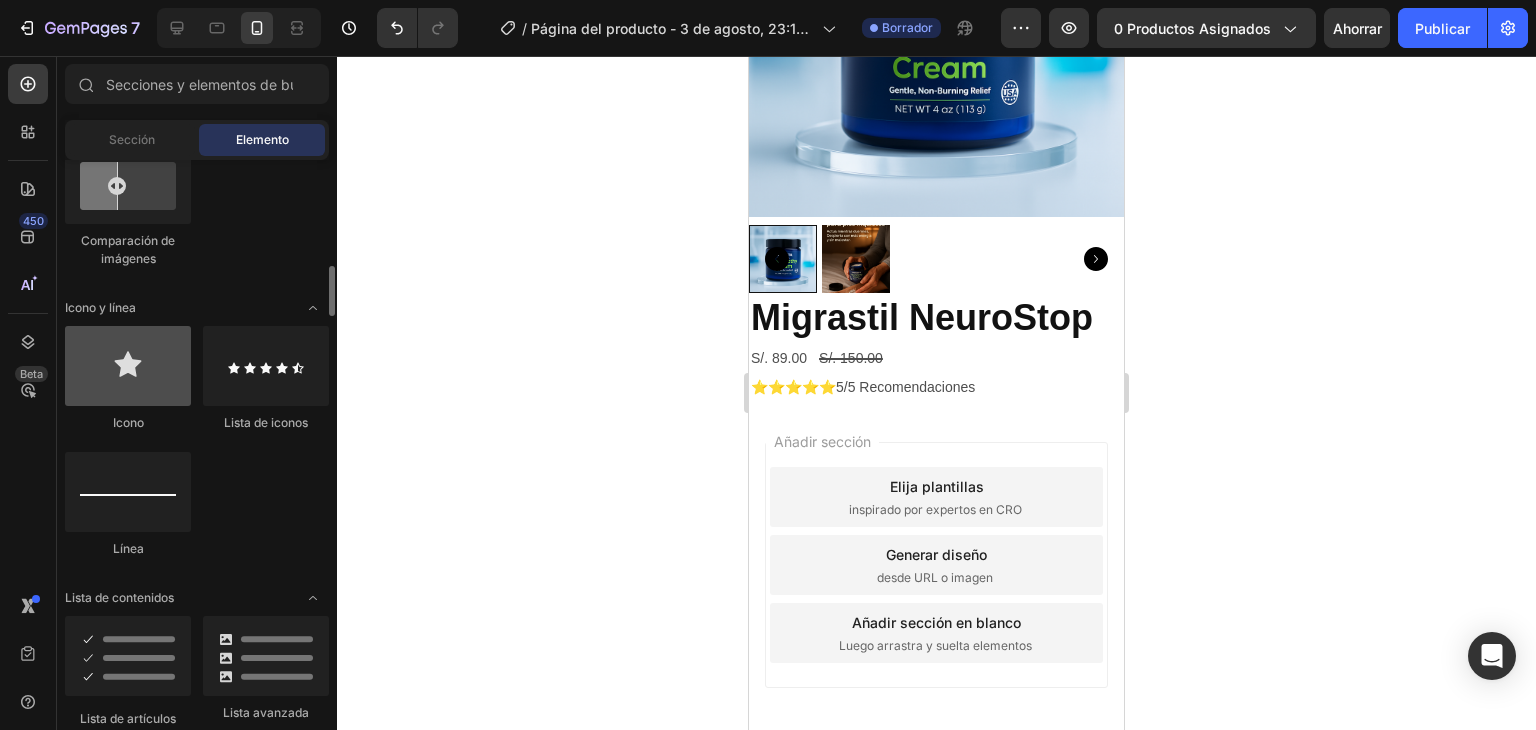 scroll, scrollTop: 1300, scrollLeft: 0, axis: vertical 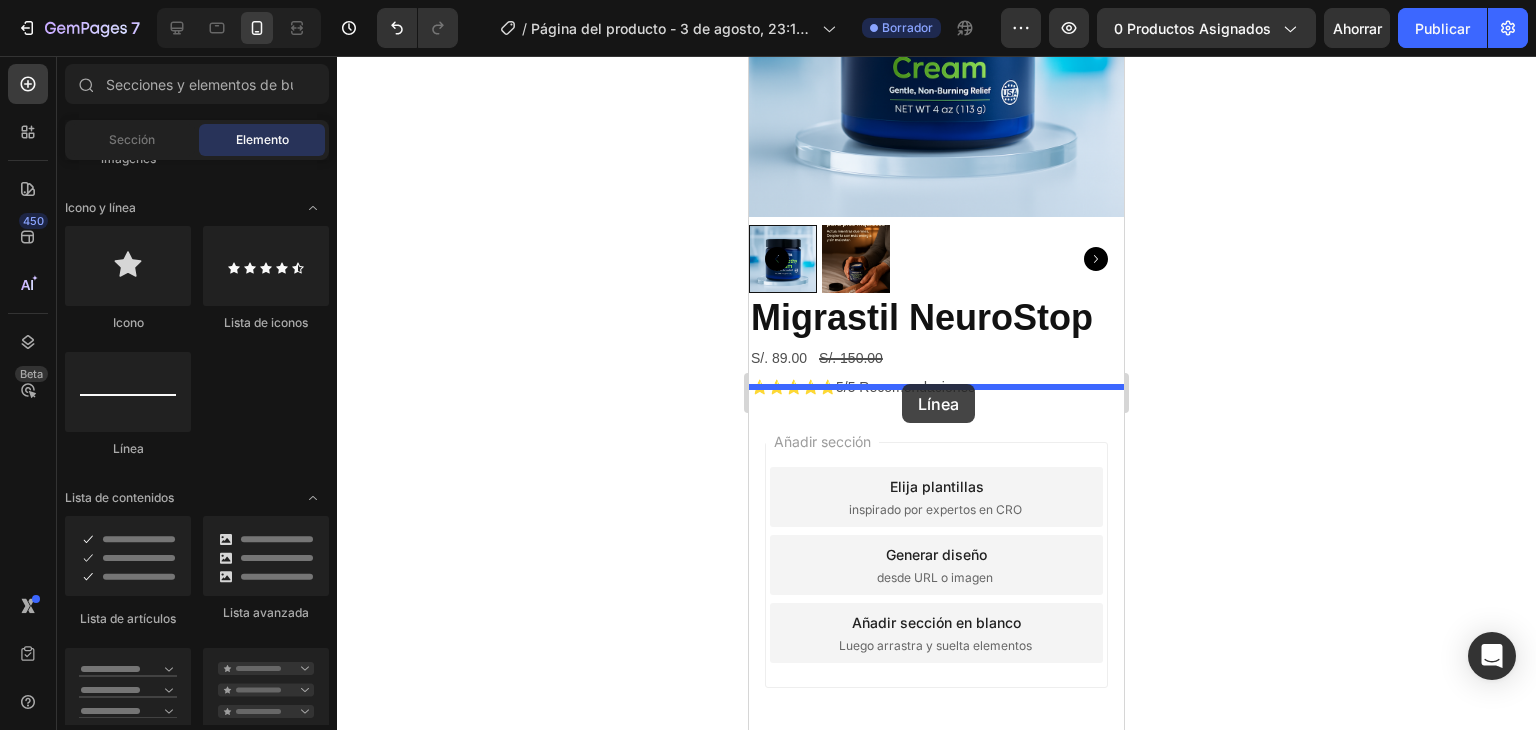 drag, startPoint x: 868, startPoint y: 480, endPoint x: 900, endPoint y: 384, distance: 101.19289 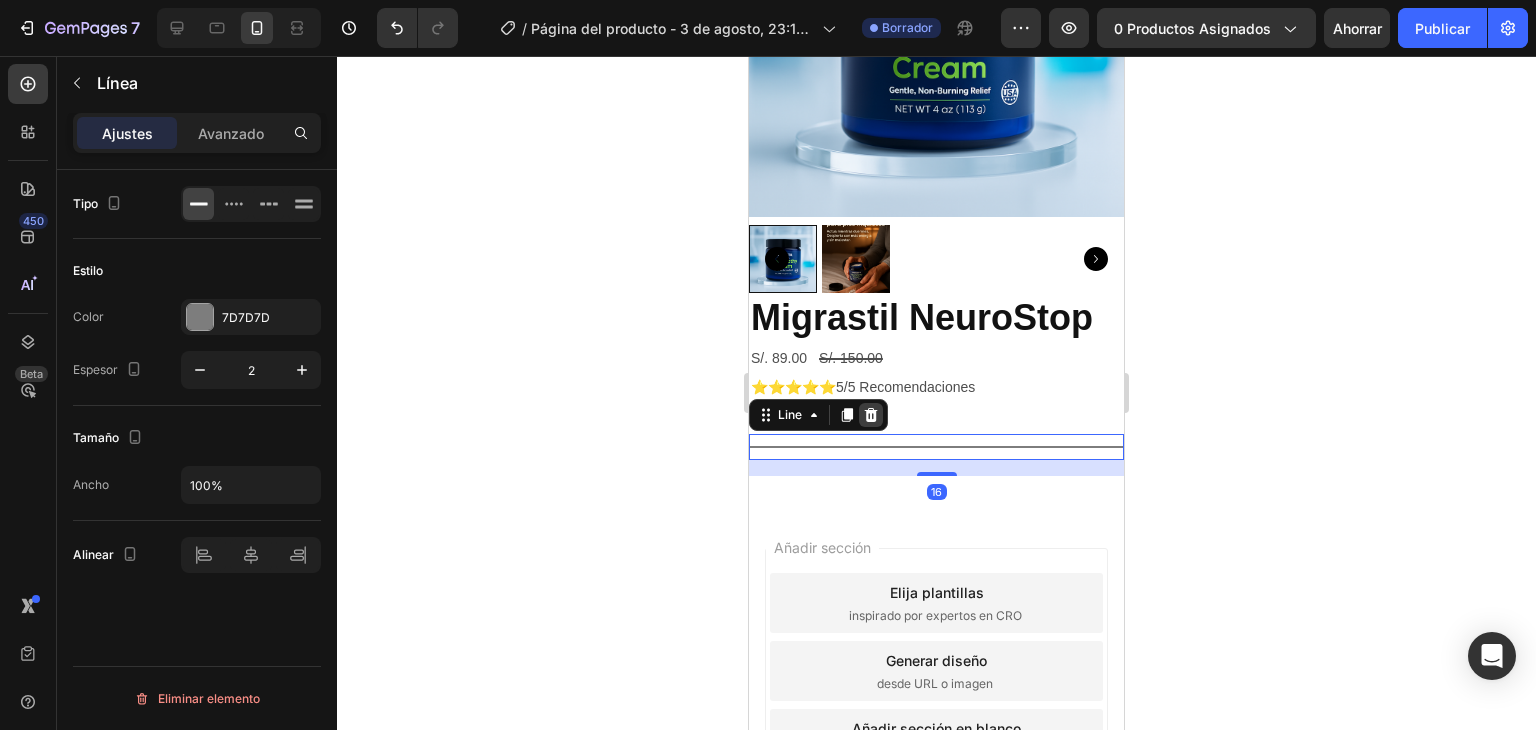 click at bounding box center [871, 415] 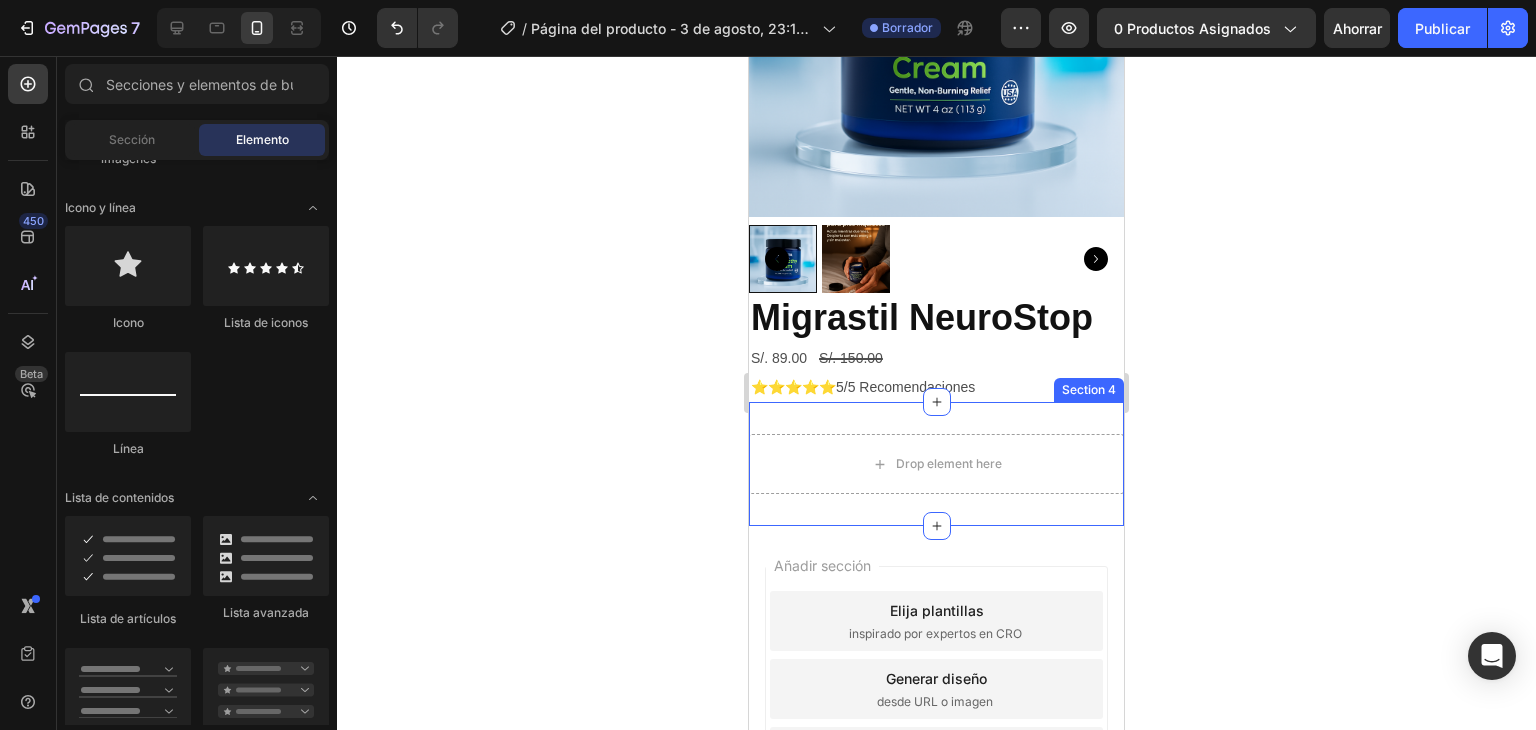 click on "Drop element here Section 4" at bounding box center (936, 464) 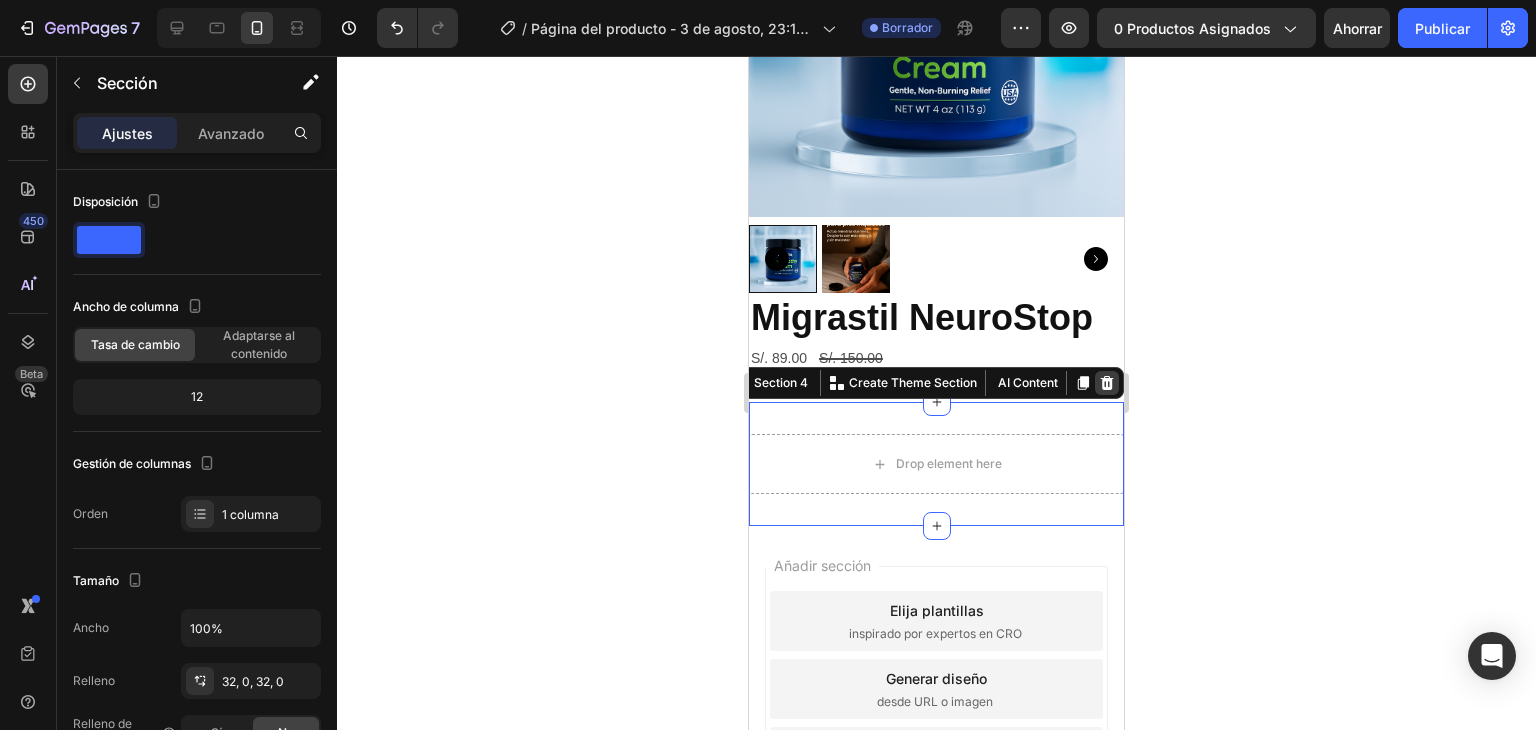 click at bounding box center [1107, 383] 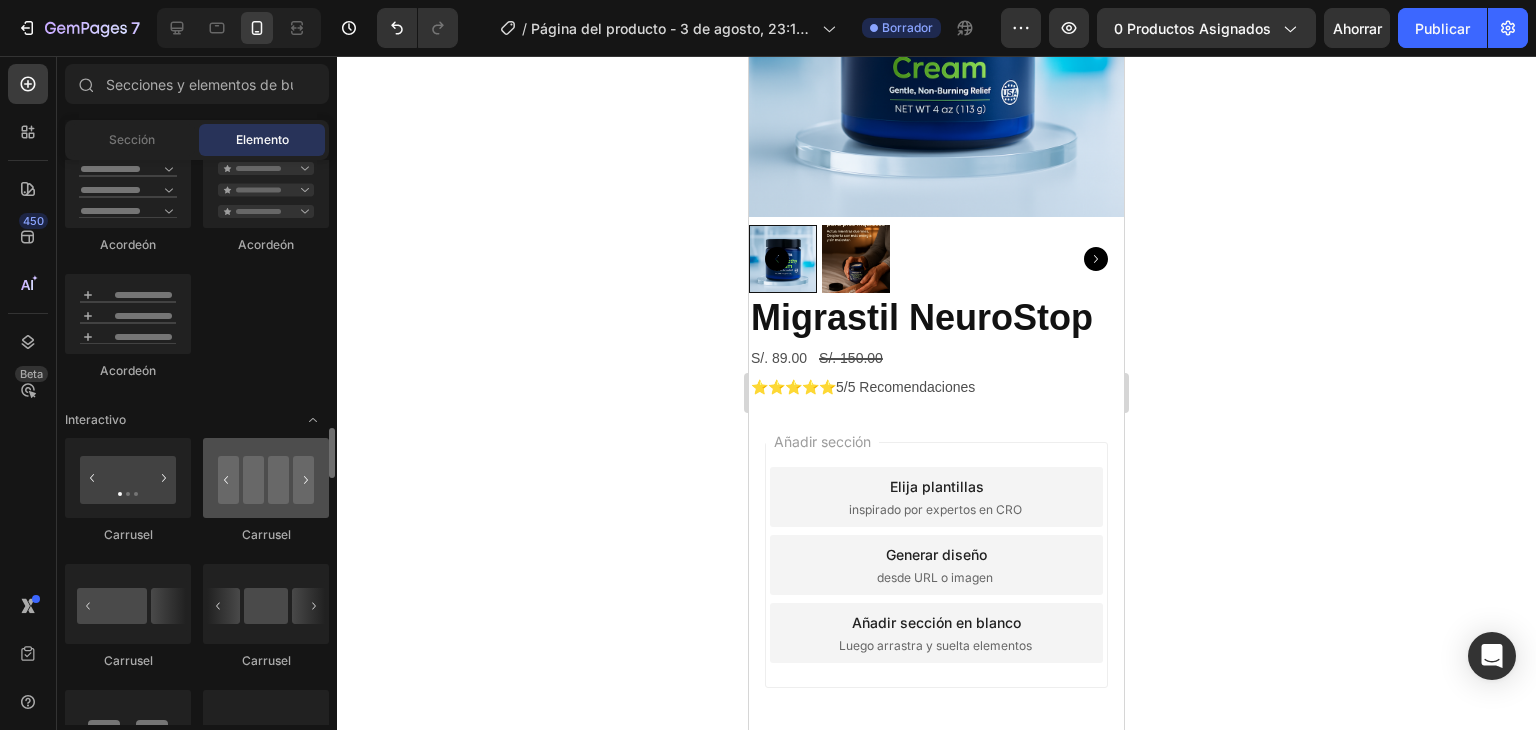 scroll, scrollTop: 1900, scrollLeft: 0, axis: vertical 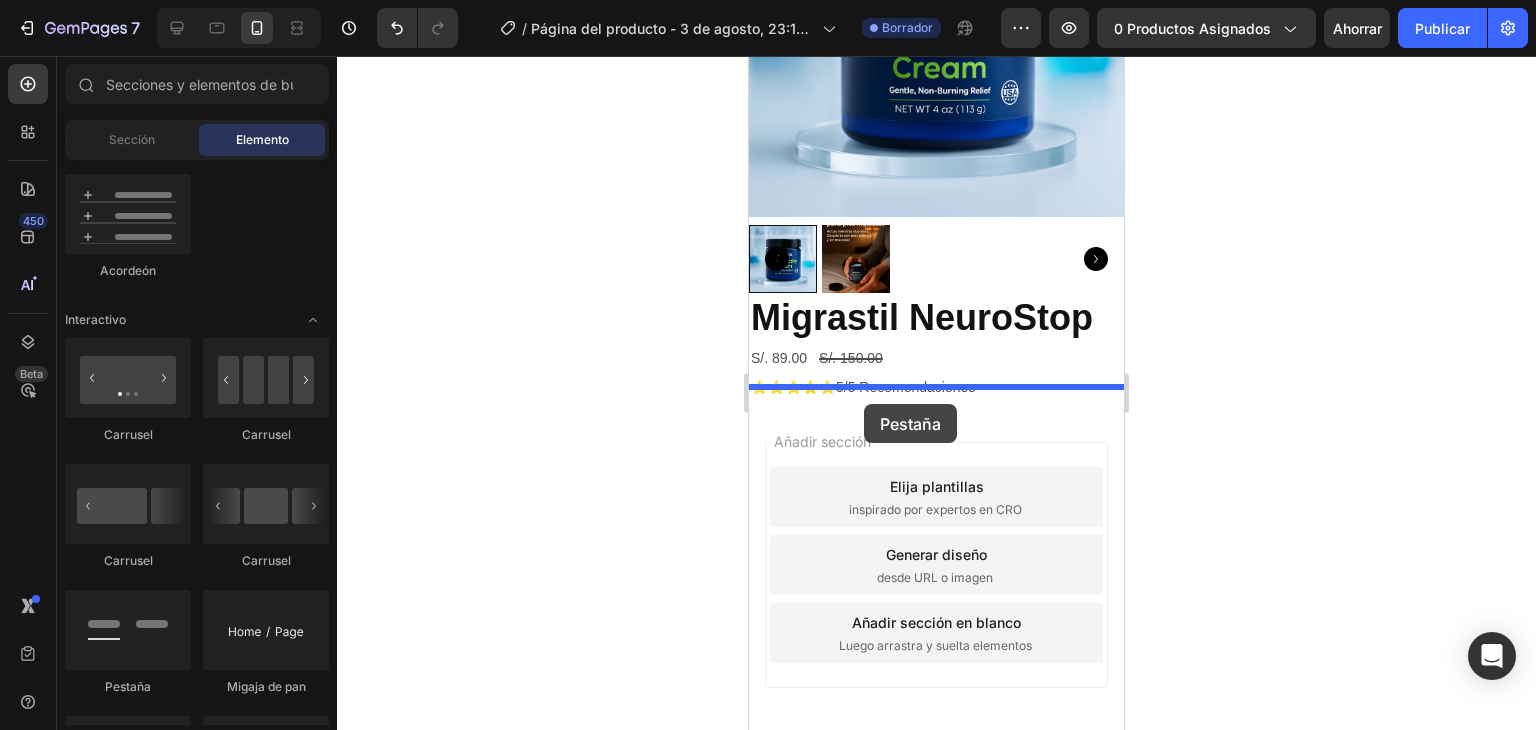 drag, startPoint x: 884, startPoint y: 693, endPoint x: 867, endPoint y: 400, distance: 293.49277 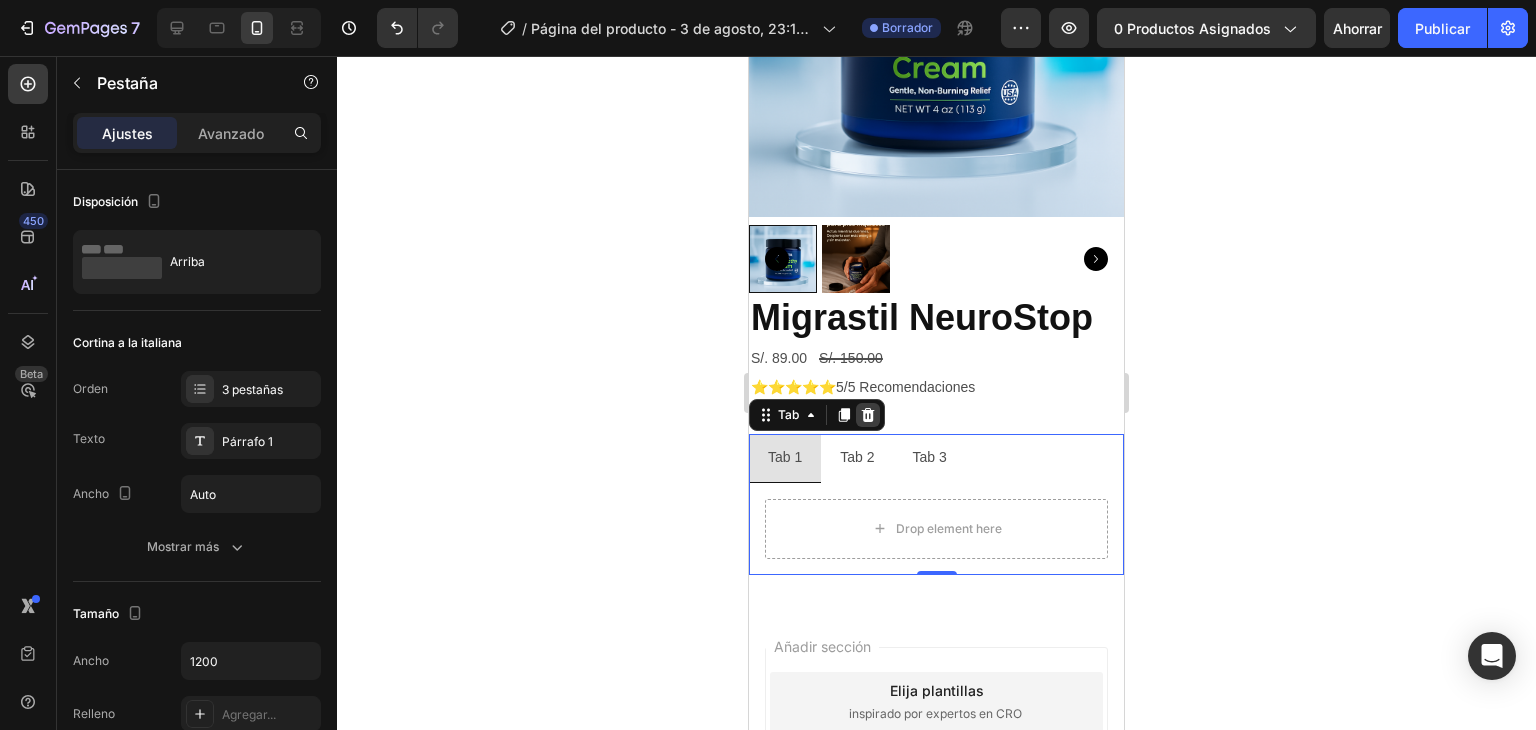 click 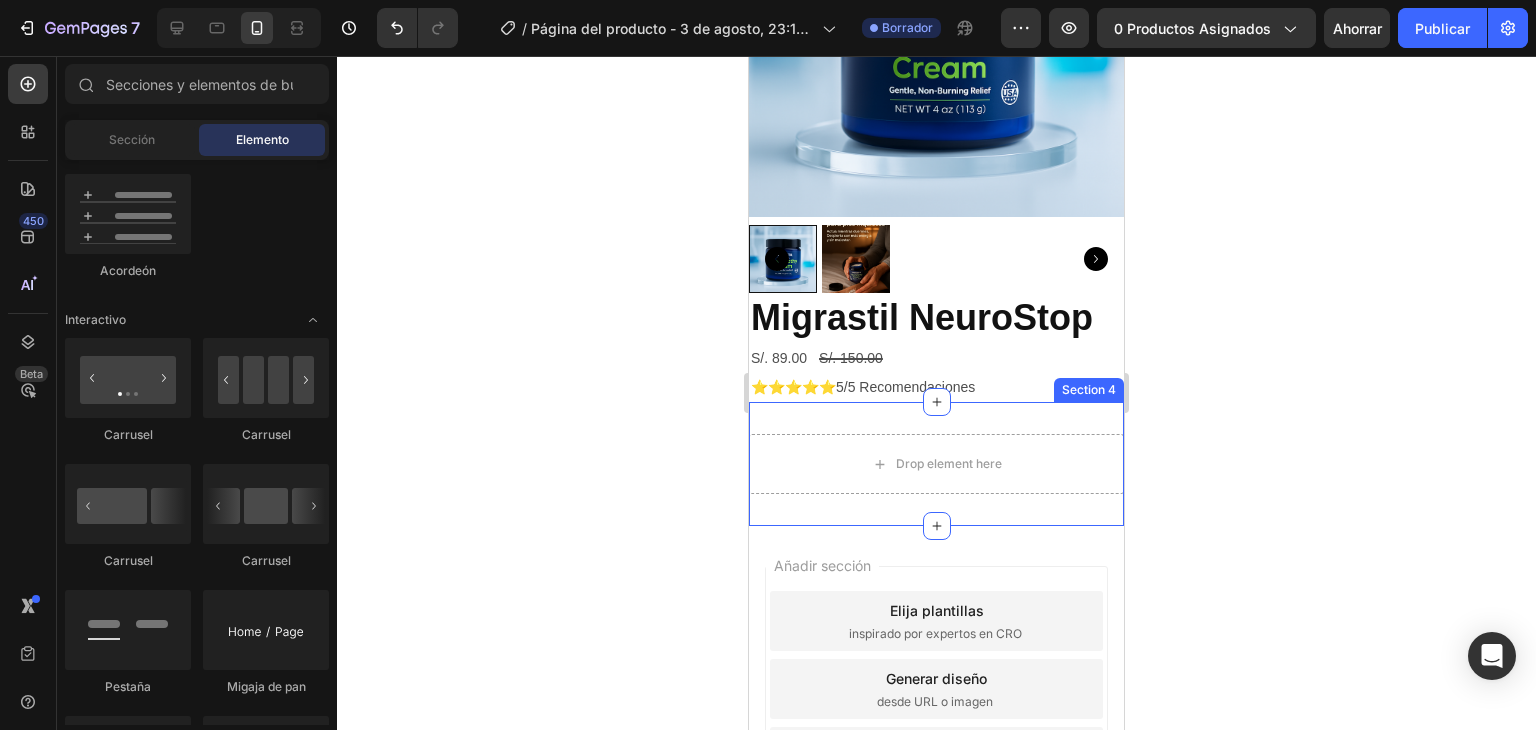 click on "Drop element here Section 4" at bounding box center [936, 464] 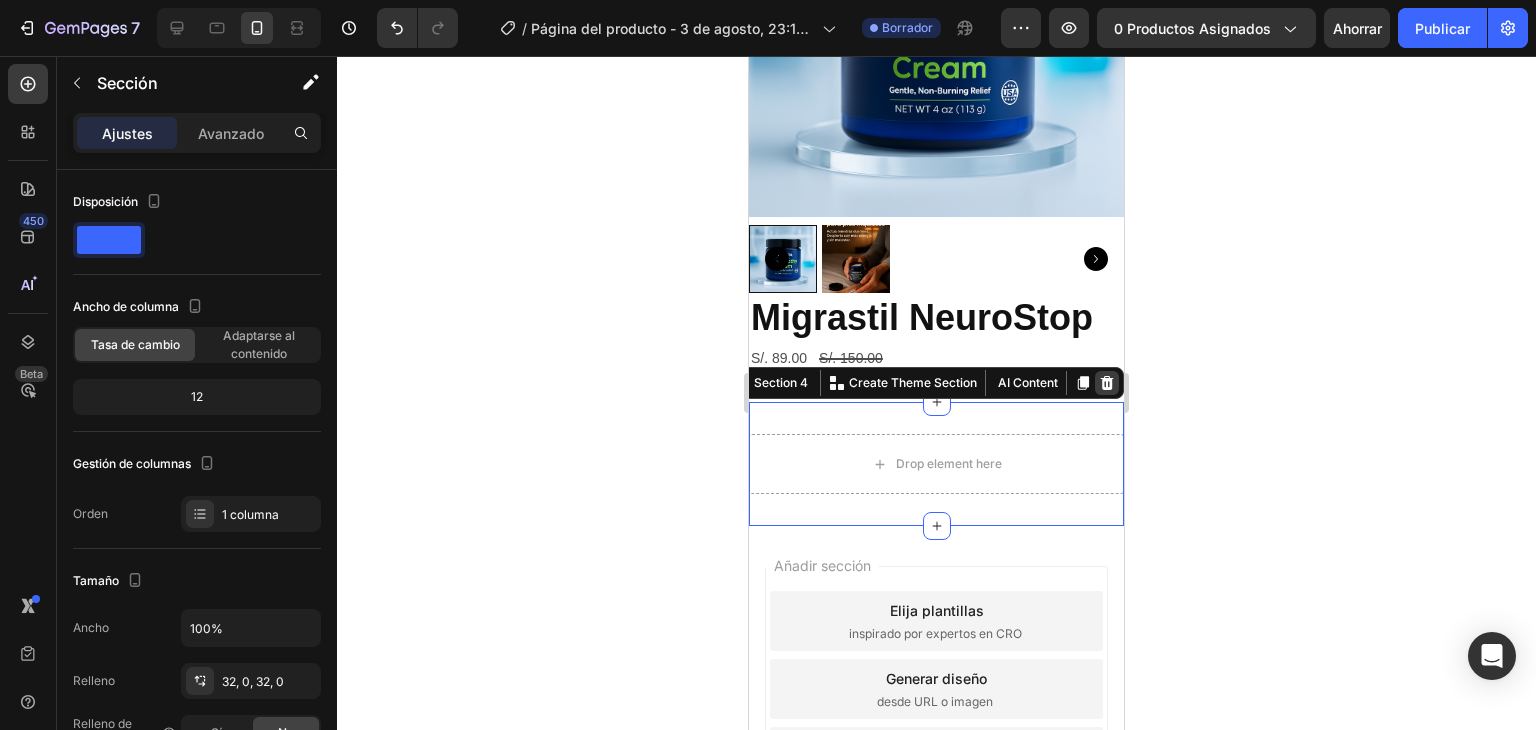 click 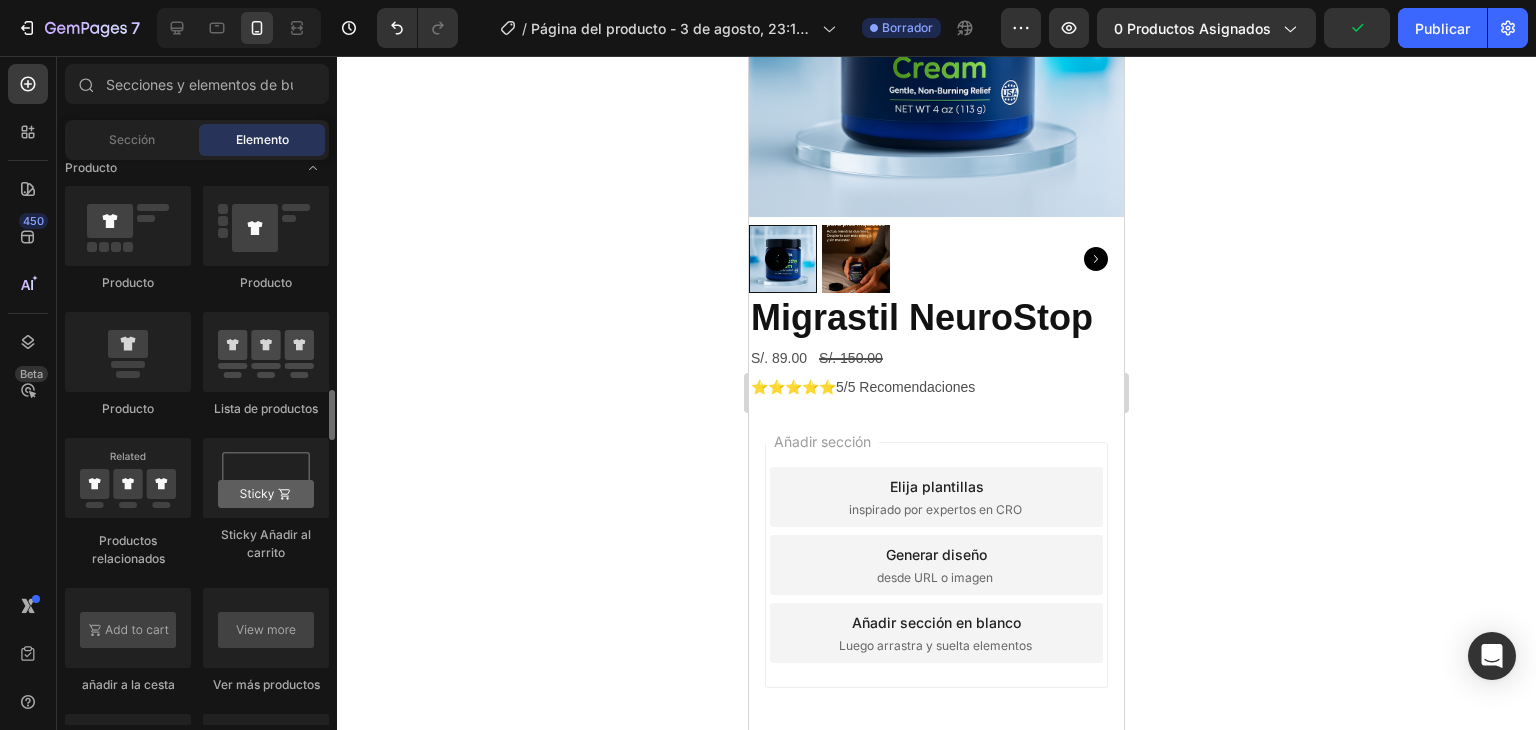 scroll, scrollTop: 2700, scrollLeft: 0, axis: vertical 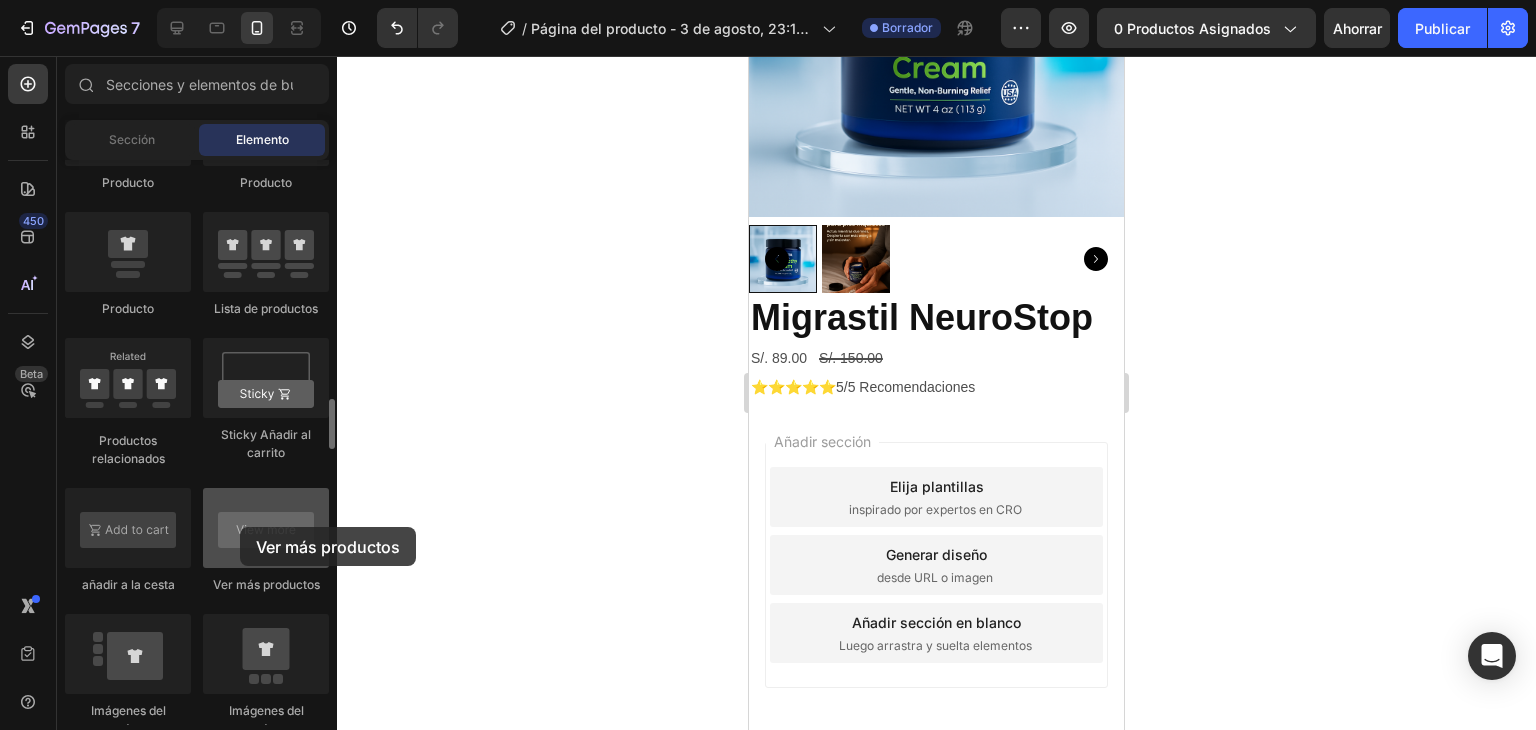 drag, startPoint x: 252, startPoint y: 543, endPoint x: 237, endPoint y: 521, distance: 26.627054 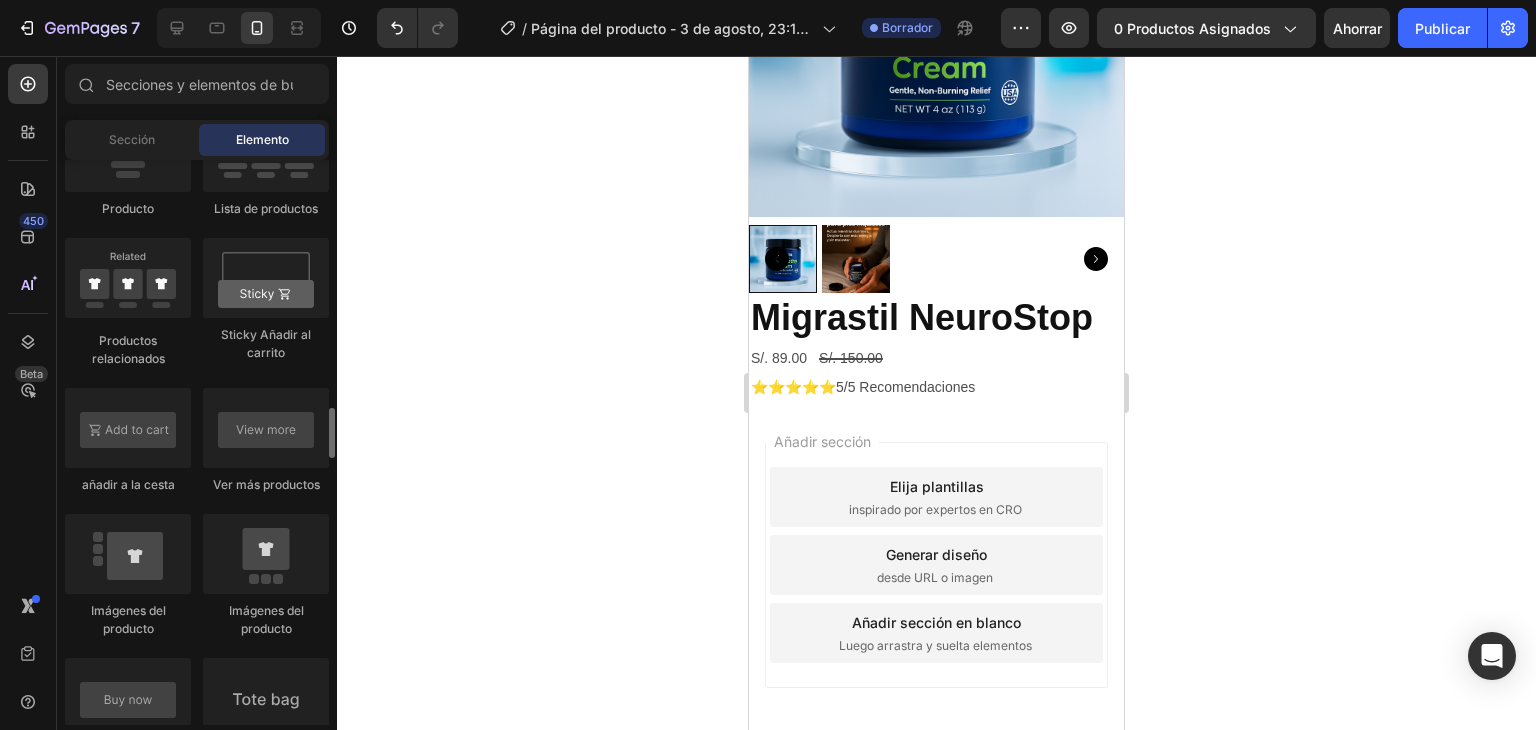 scroll, scrollTop: 2900, scrollLeft: 0, axis: vertical 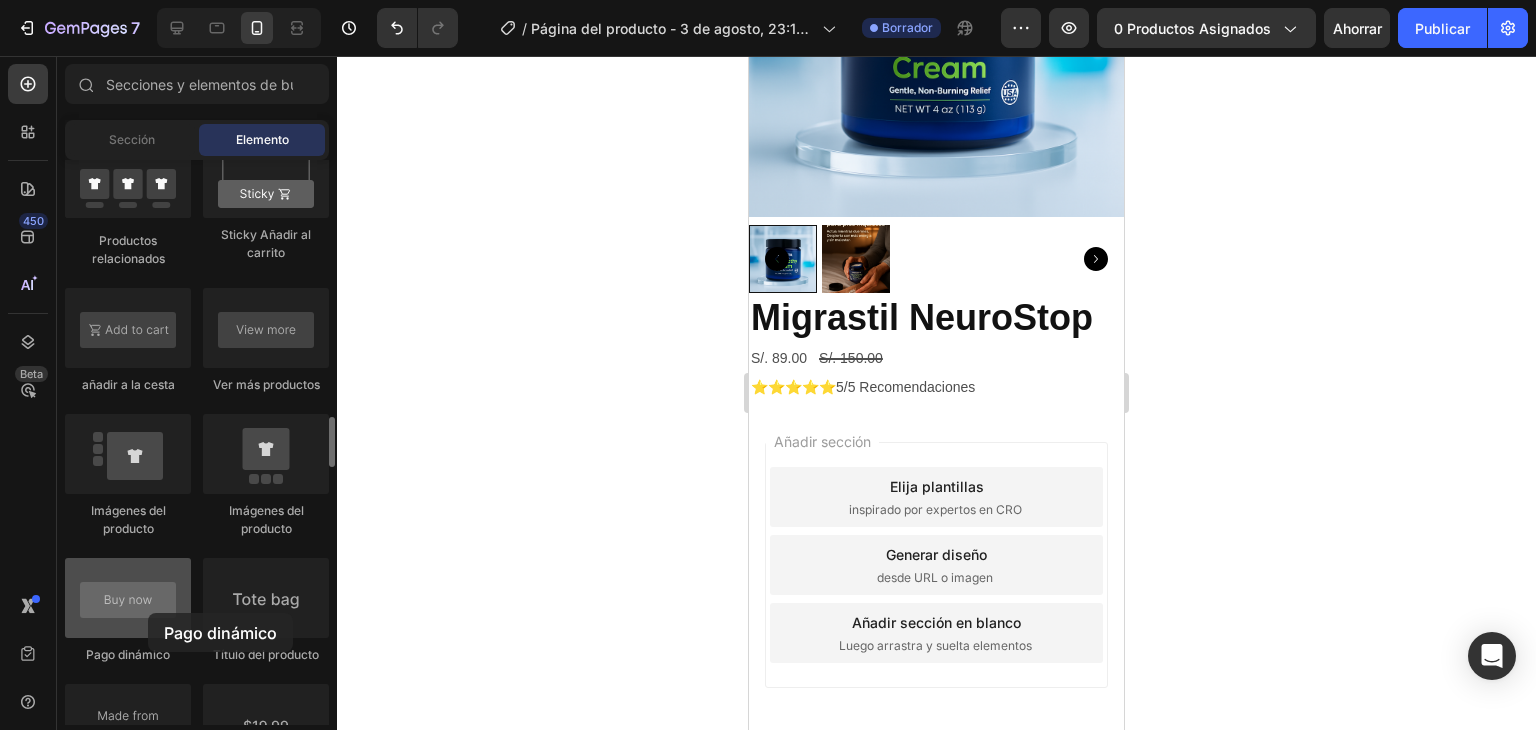 drag, startPoint x: 141, startPoint y: 626, endPoint x: 147, endPoint y: 590, distance: 36.496574 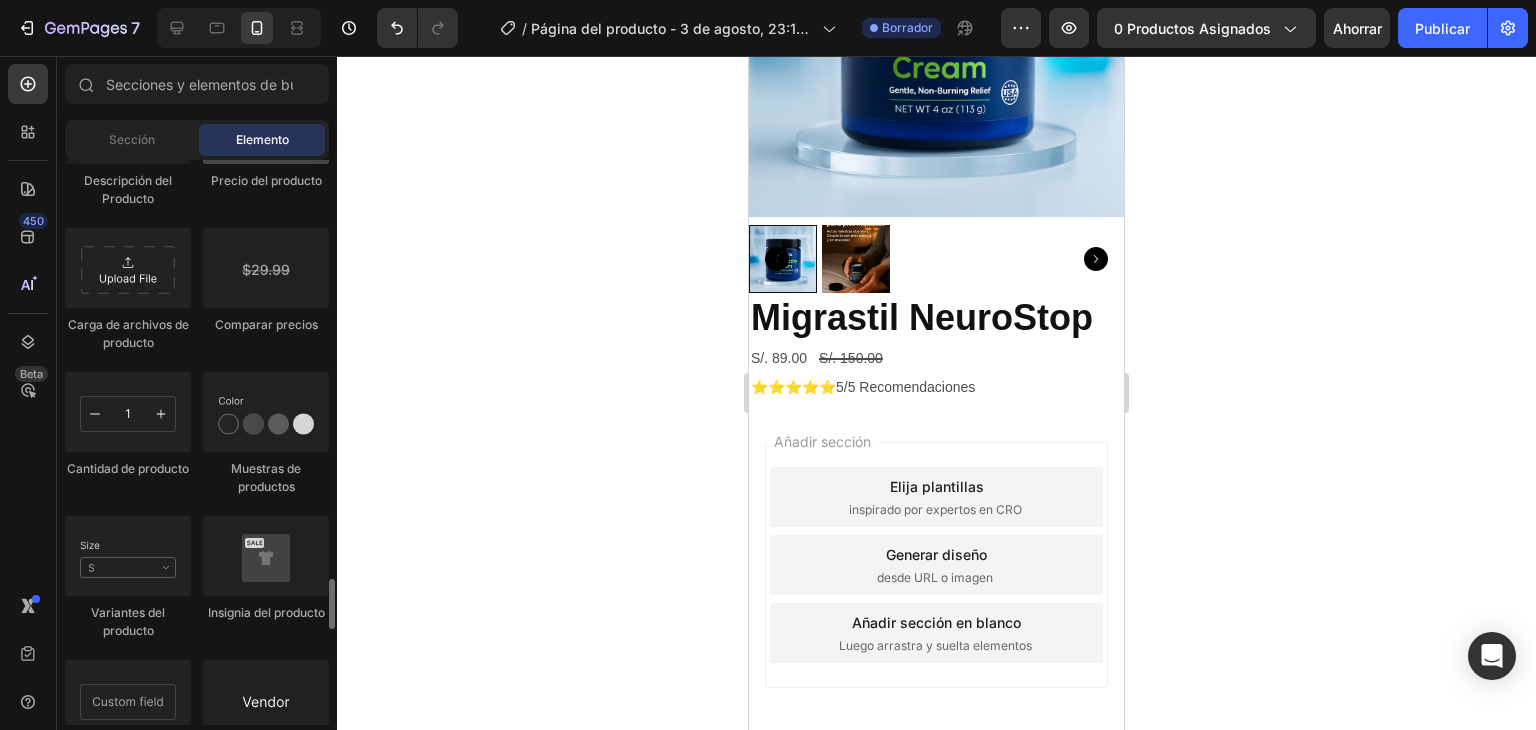 scroll, scrollTop: 3600, scrollLeft: 0, axis: vertical 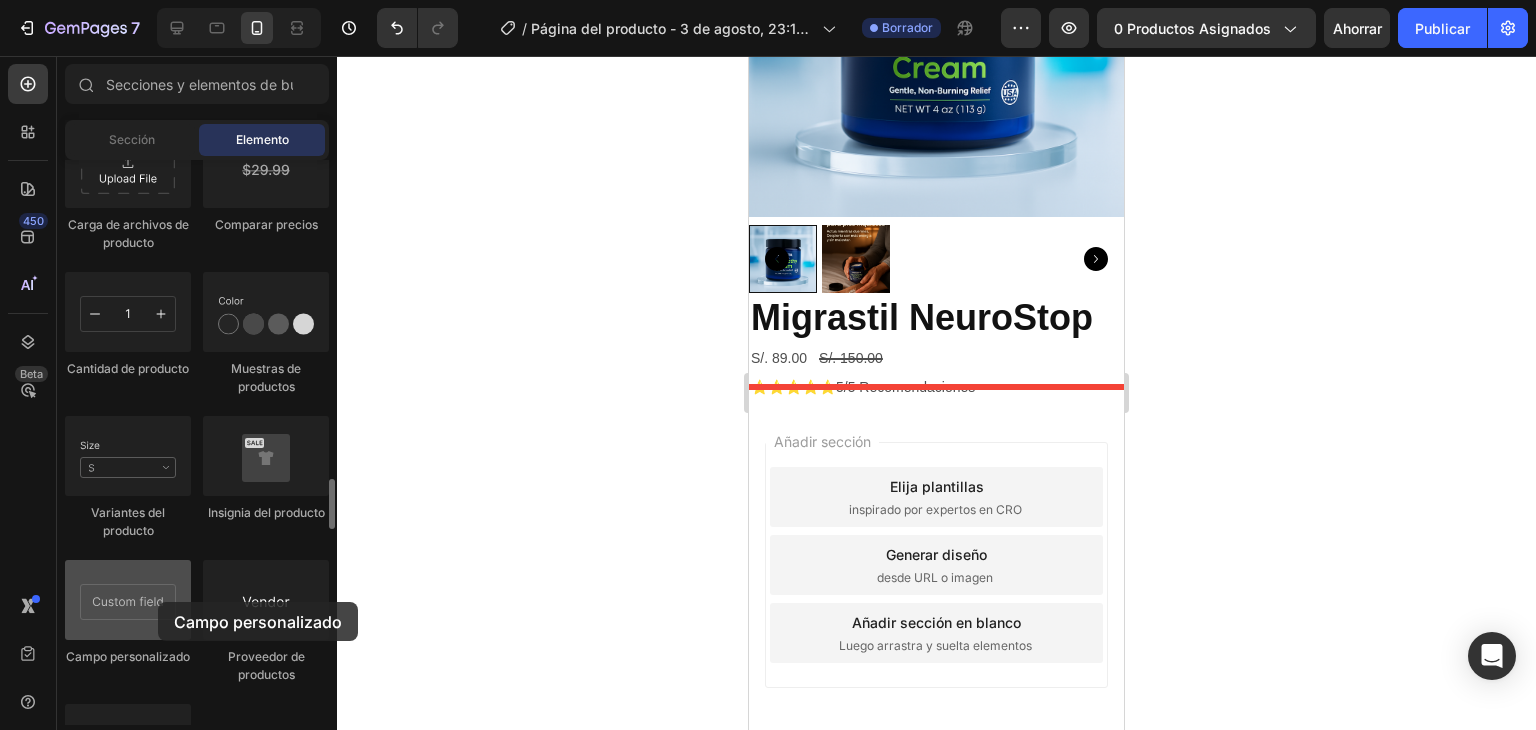 drag, startPoint x: 131, startPoint y: 617, endPoint x: 119, endPoint y: 589, distance: 30.463093 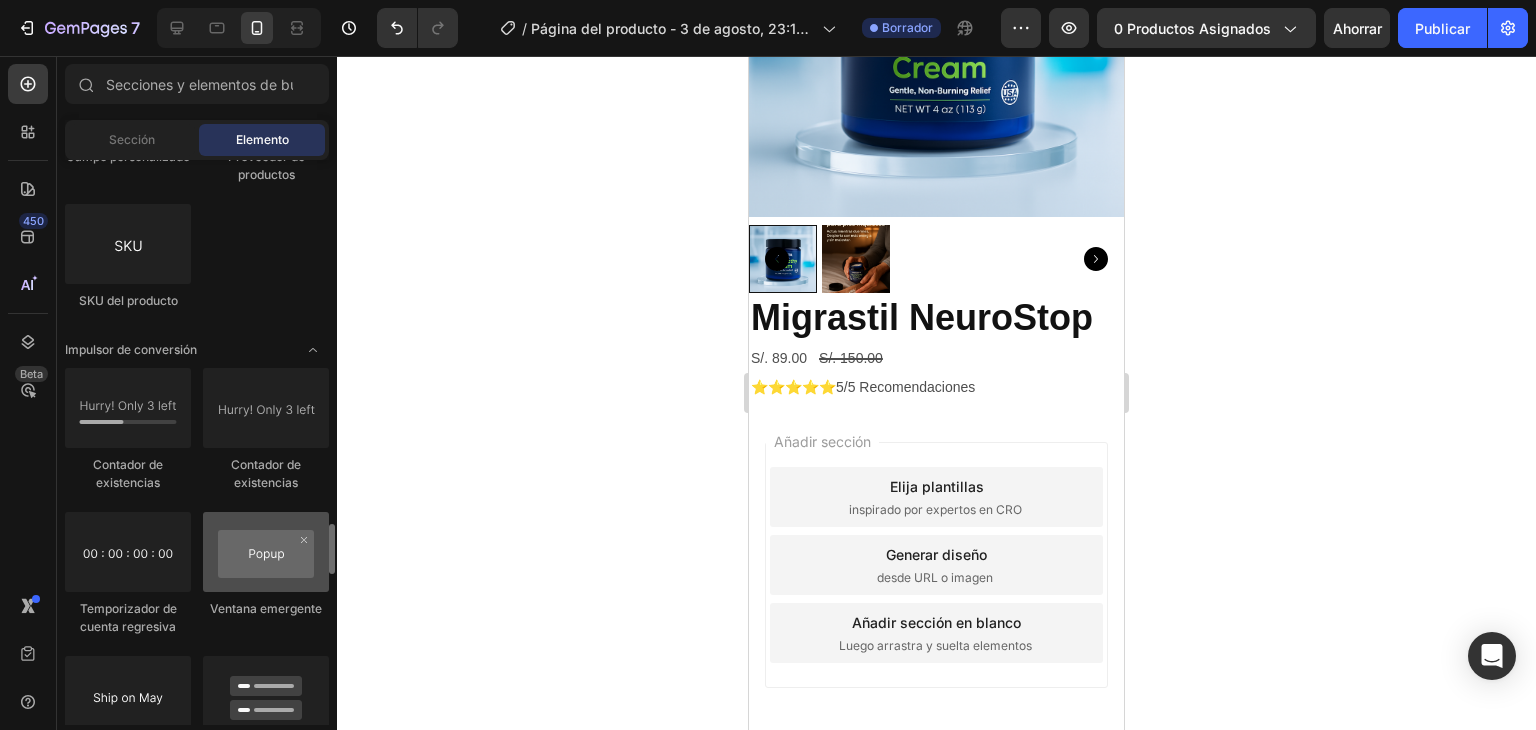 scroll, scrollTop: 4200, scrollLeft: 0, axis: vertical 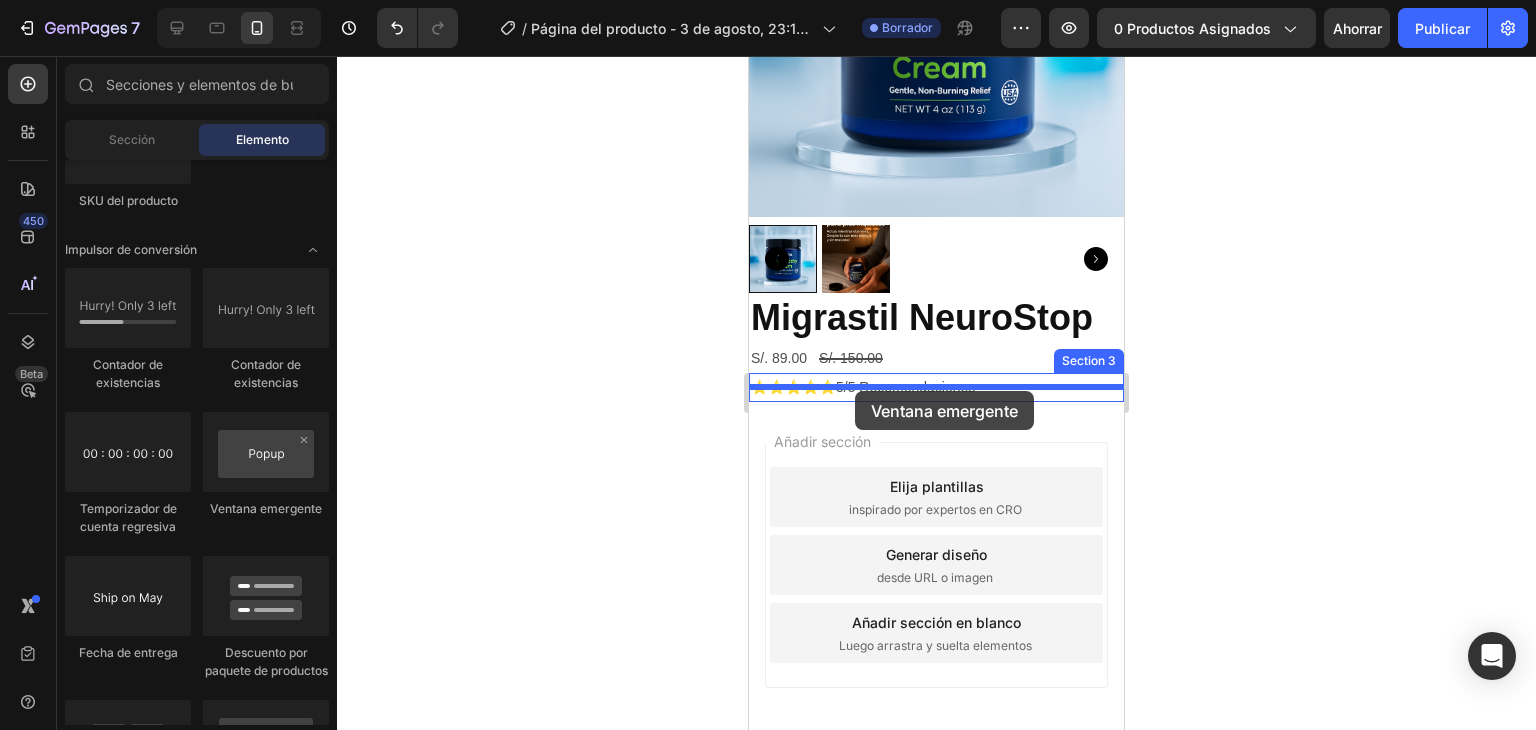 drag, startPoint x: 1012, startPoint y: 546, endPoint x: 855, endPoint y: 391, distance: 220.62184 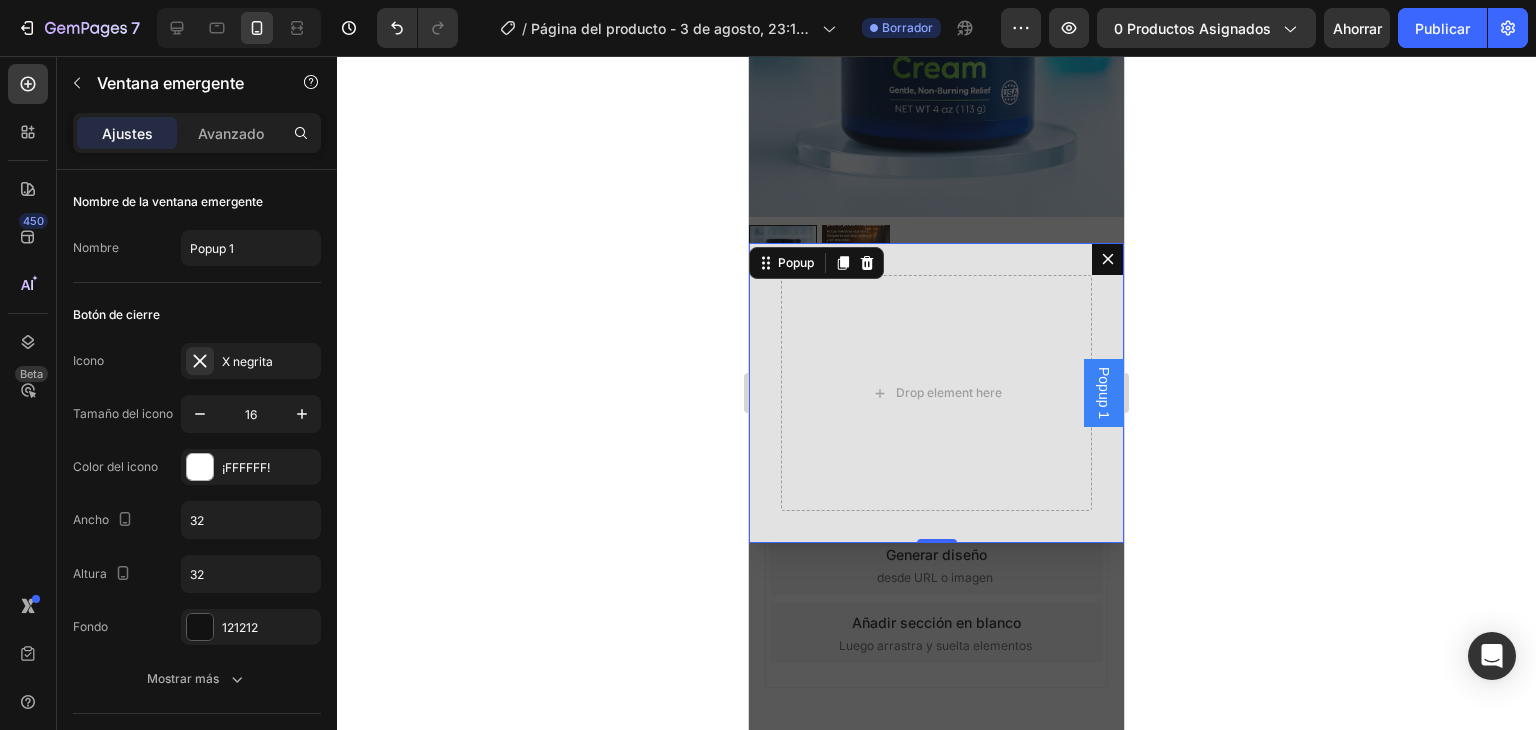 click 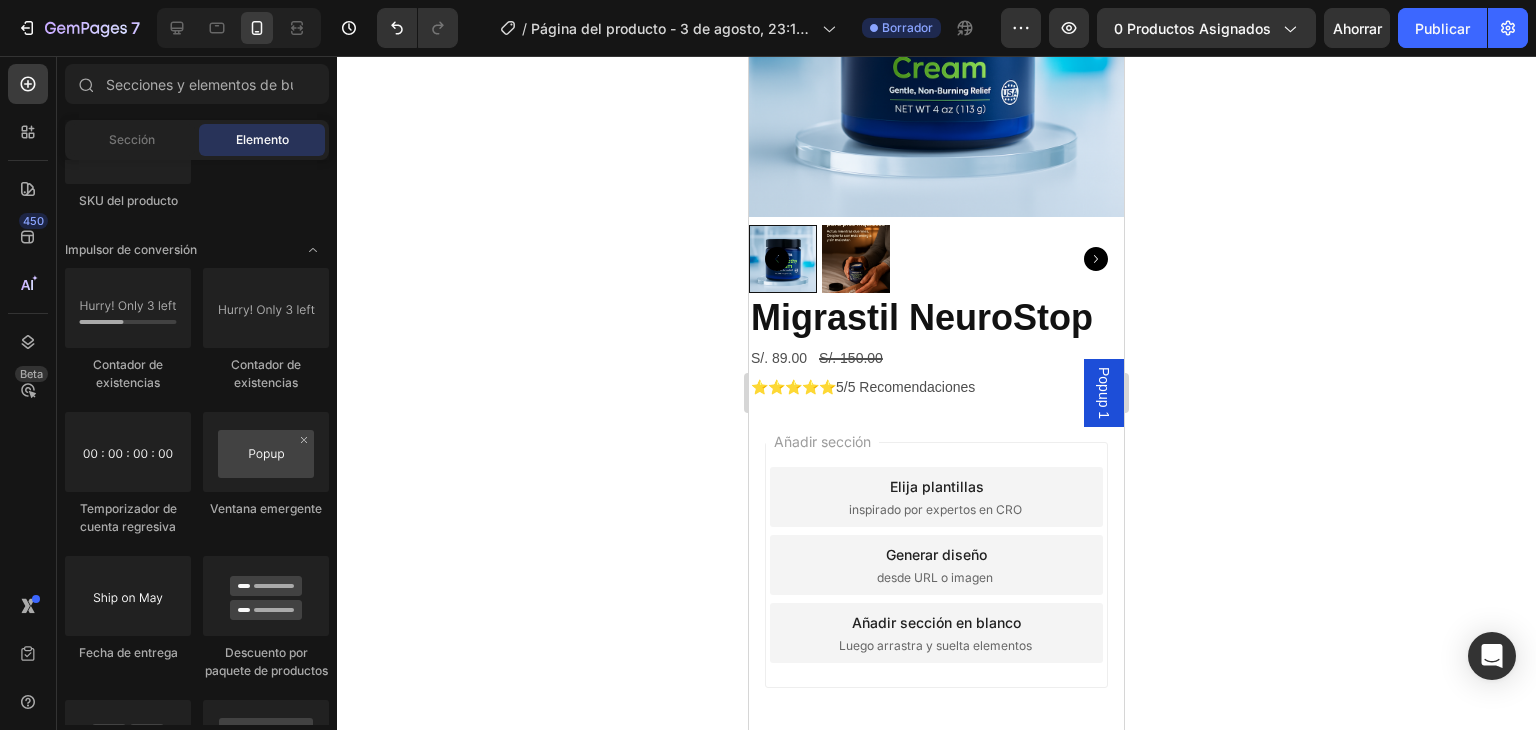 click on "Popup 1" at bounding box center (1104, 393) 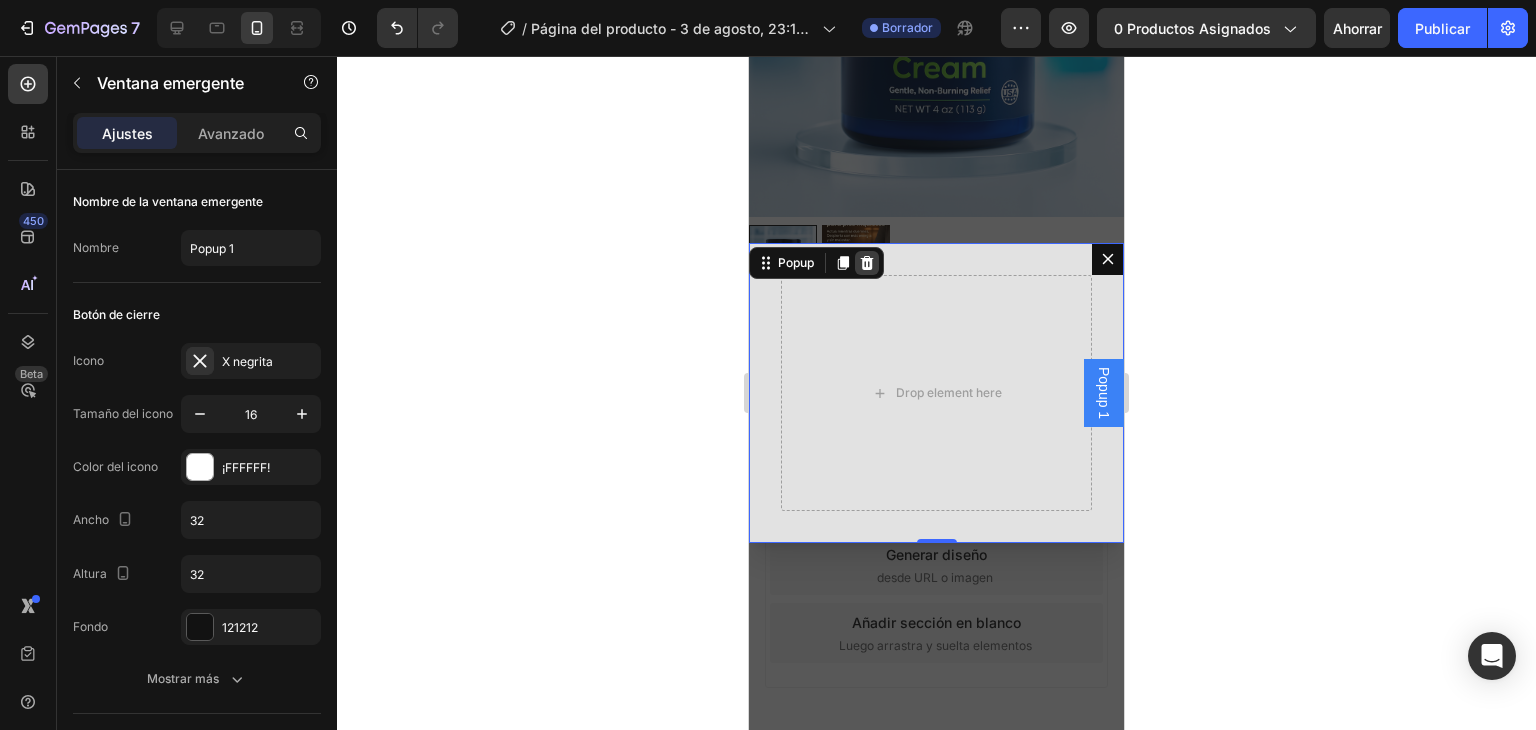 click 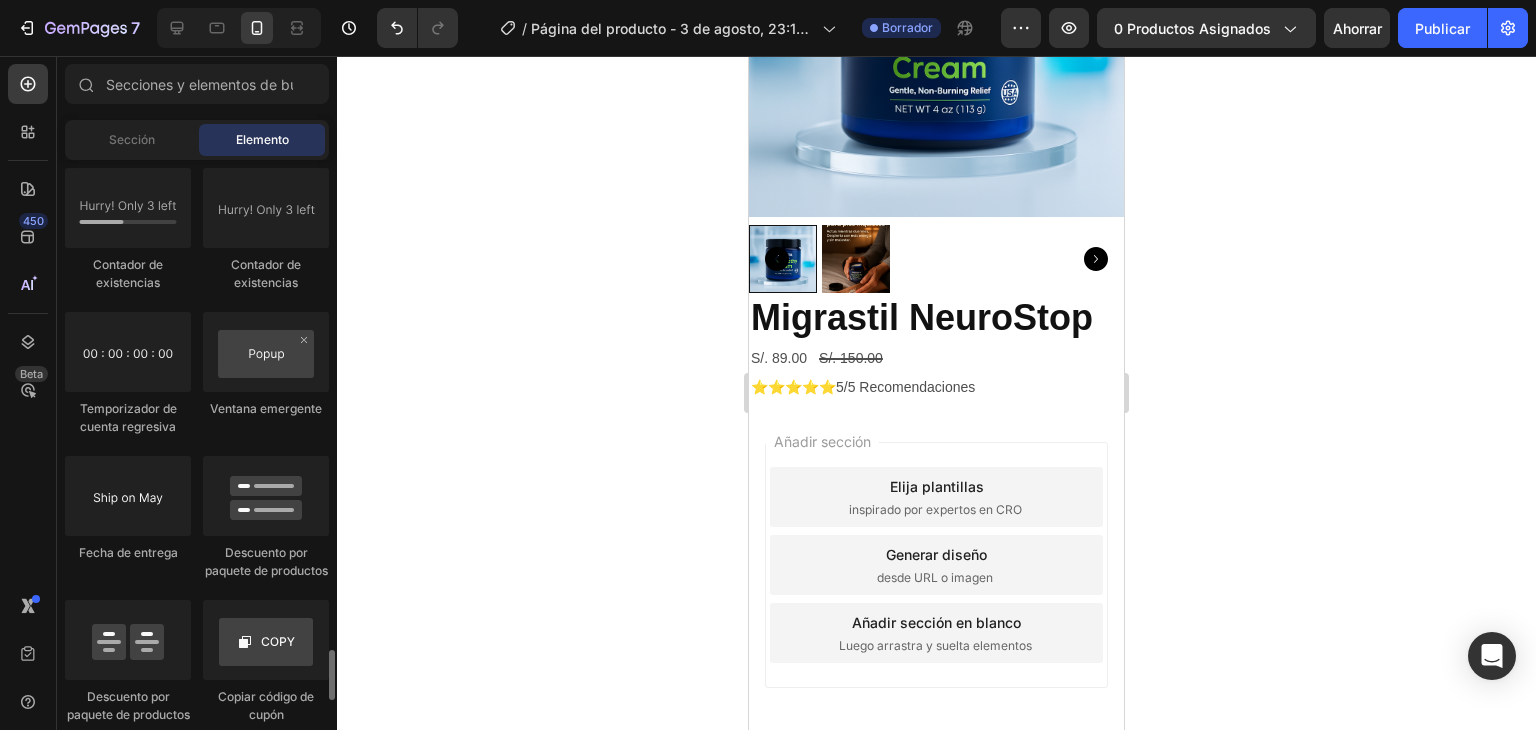 scroll, scrollTop: 4400, scrollLeft: 0, axis: vertical 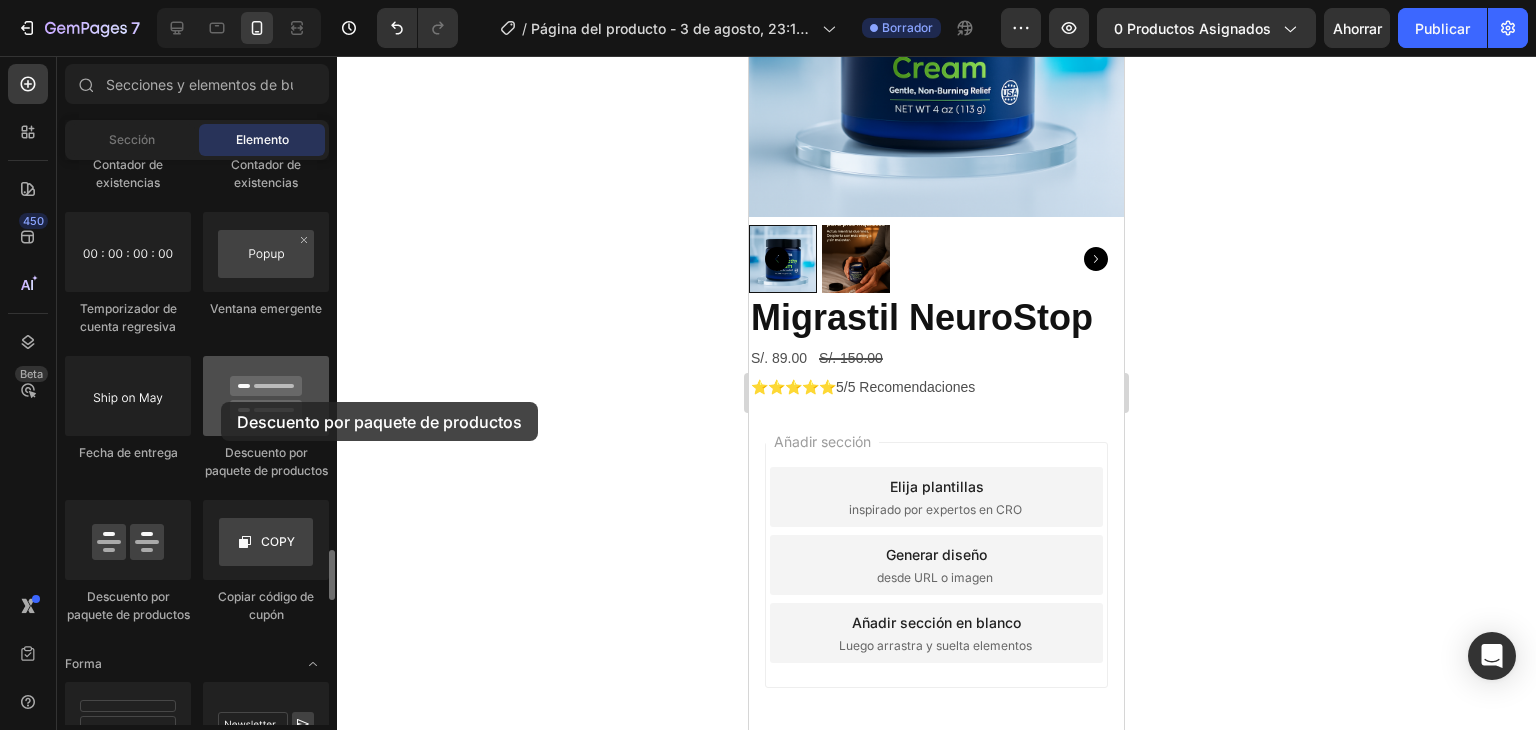 drag, startPoint x: 265, startPoint y: 421, endPoint x: 220, endPoint y: 402, distance: 48.8467 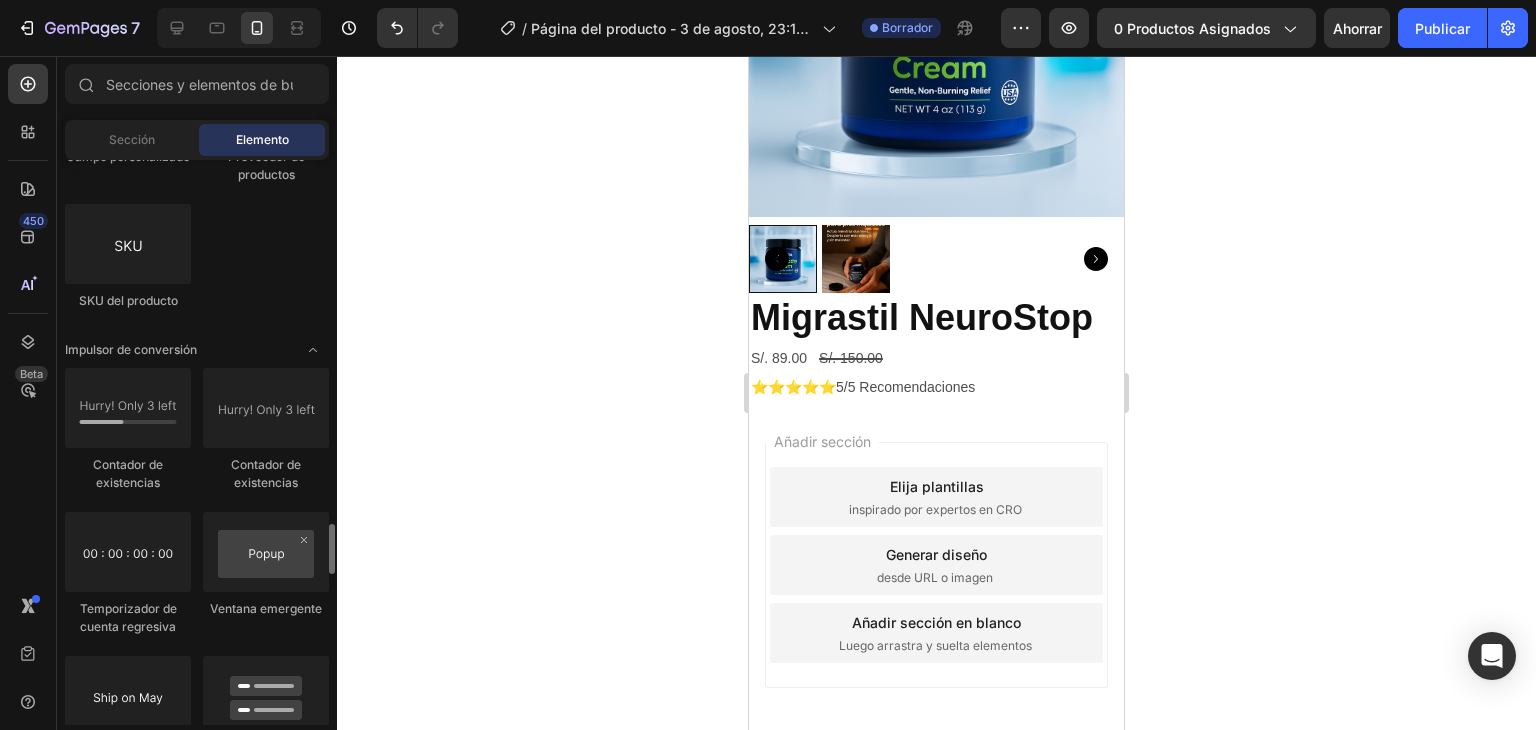 scroll, scrollTop: 4000, scrollLeft: 0, axis: vertical 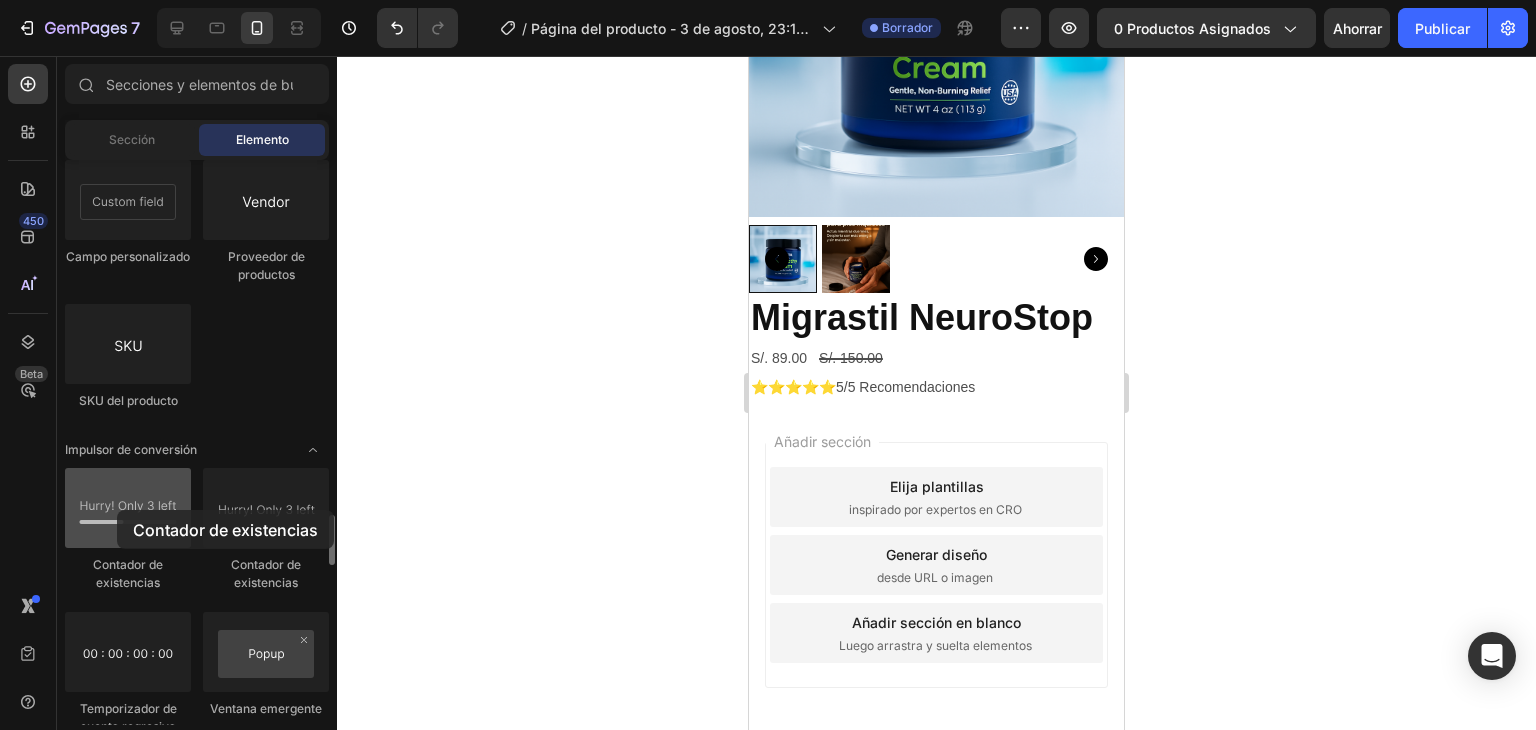 drag, startPoint x: 169, startPoint y: 510, endPoint x: 78, endPoint y: 508, distance: 91.02197 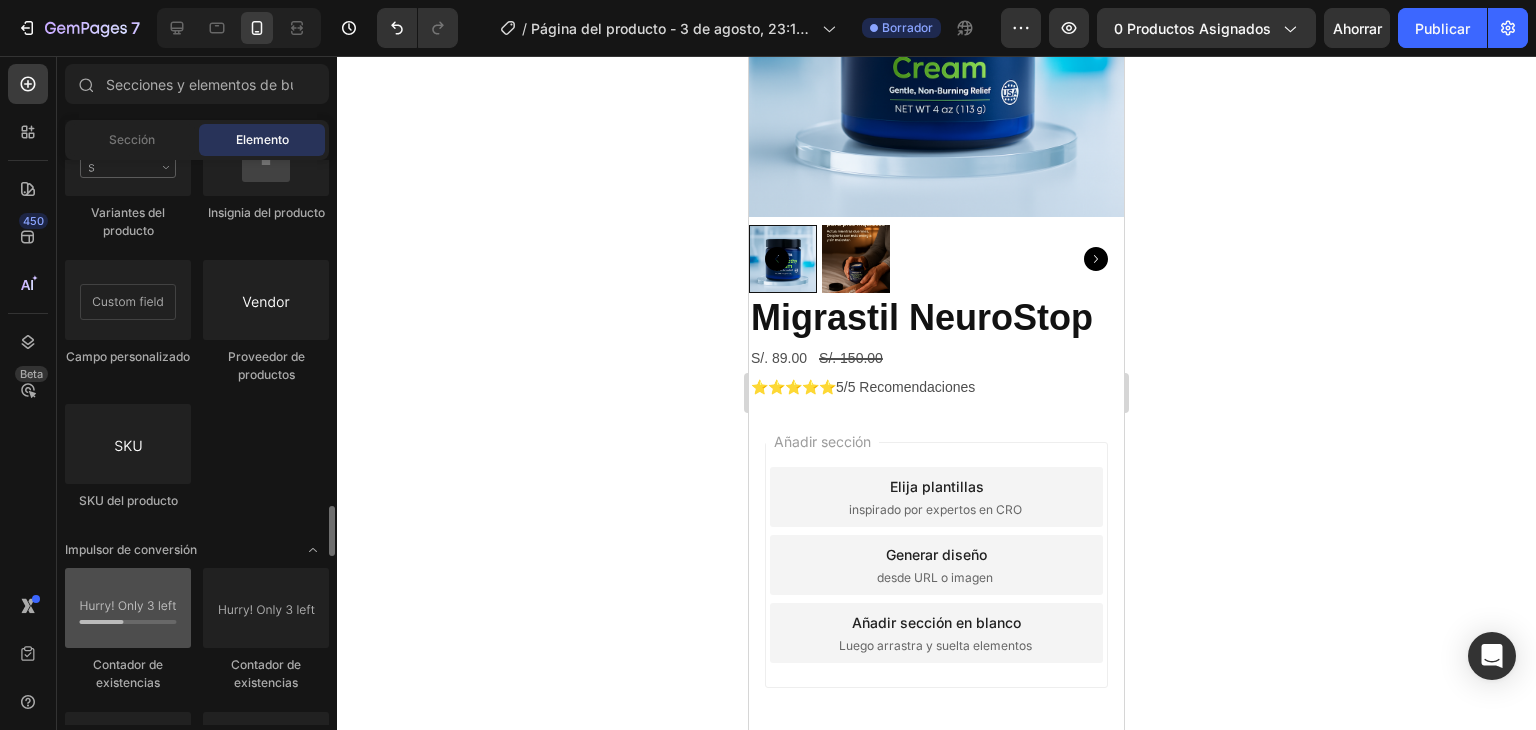 scroll, scrollTop: 4000, scrollLeft: 0, axis: vertical 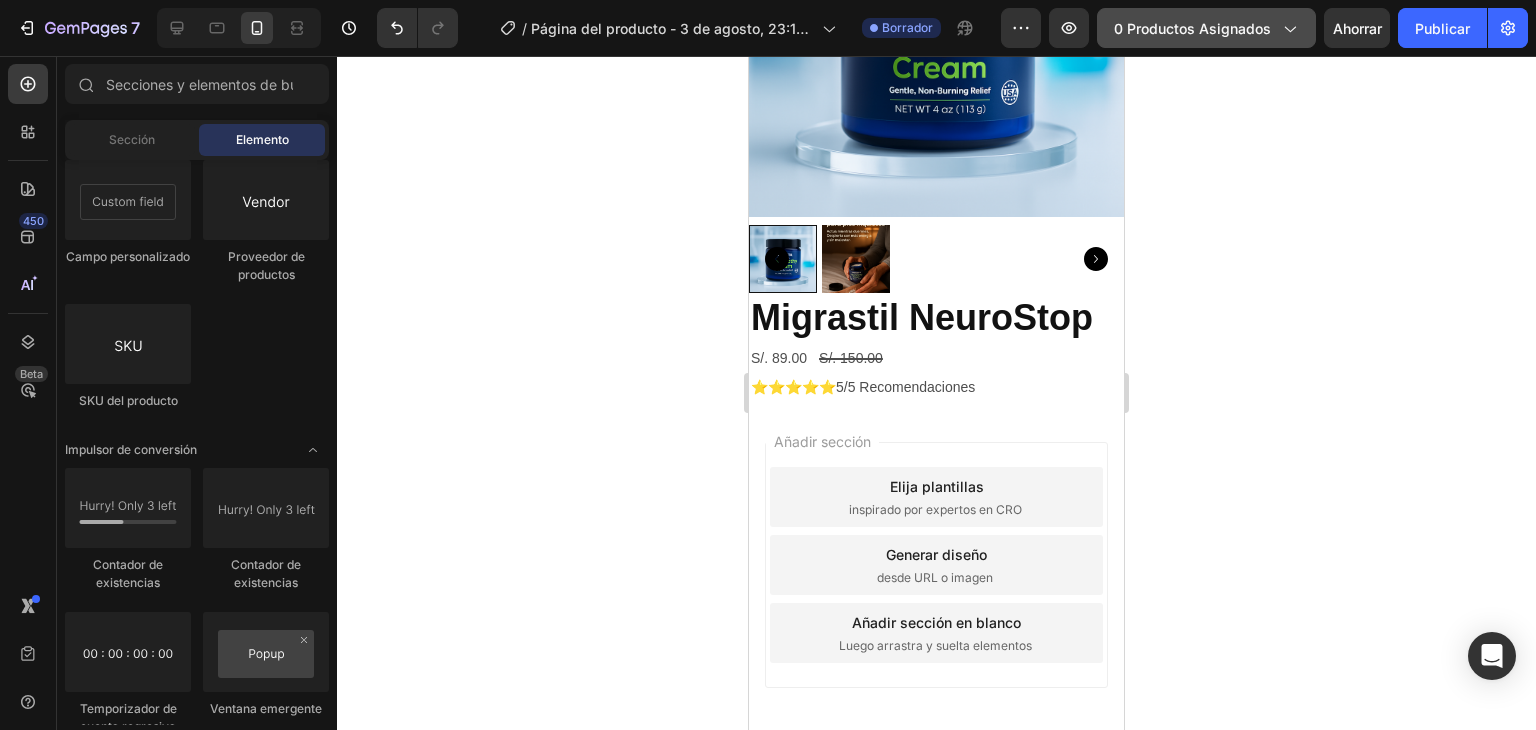 click on "0 productos asignados" at bounding box center [1206, 28] 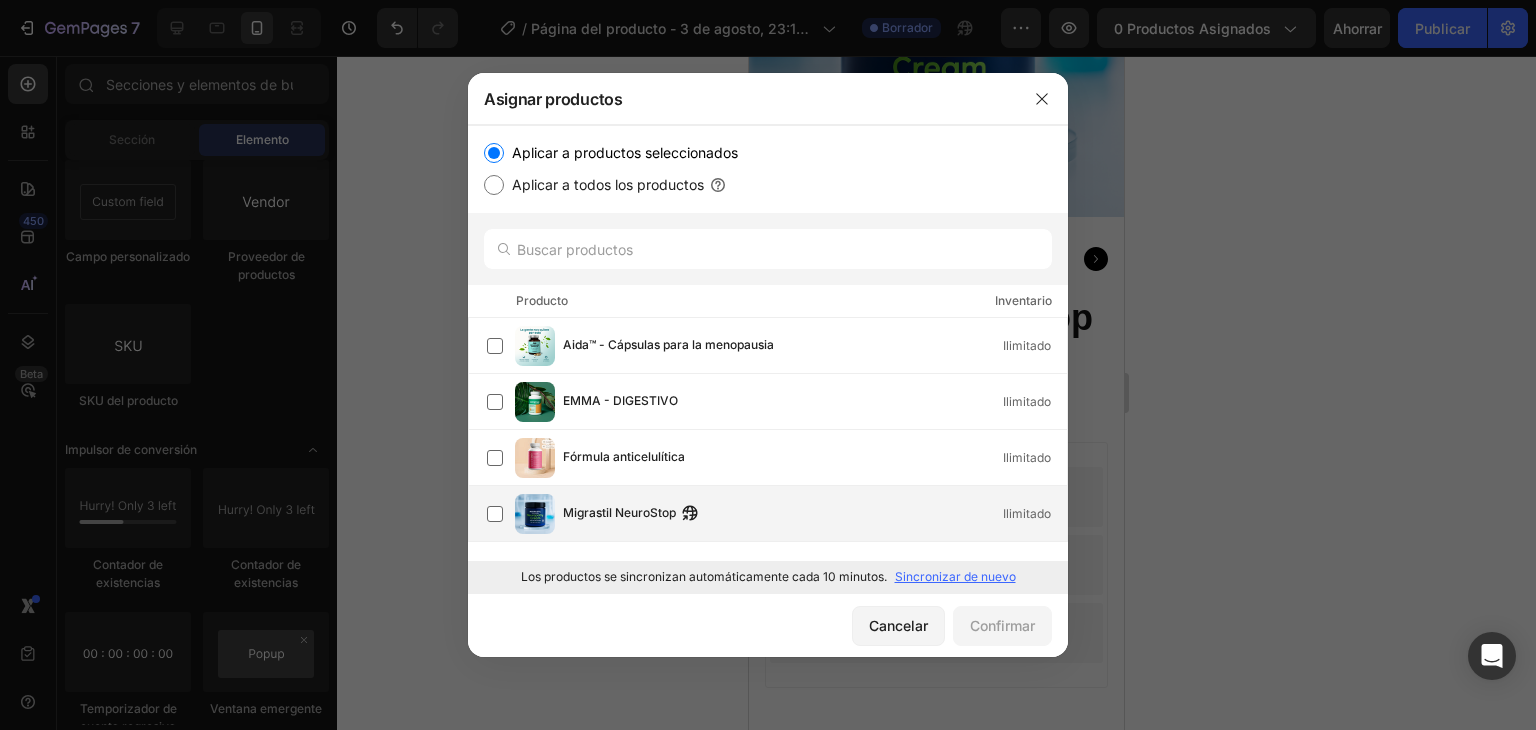 click on "Migrastil NeuroStop Ilimitado" at bounding box center [815, 514] 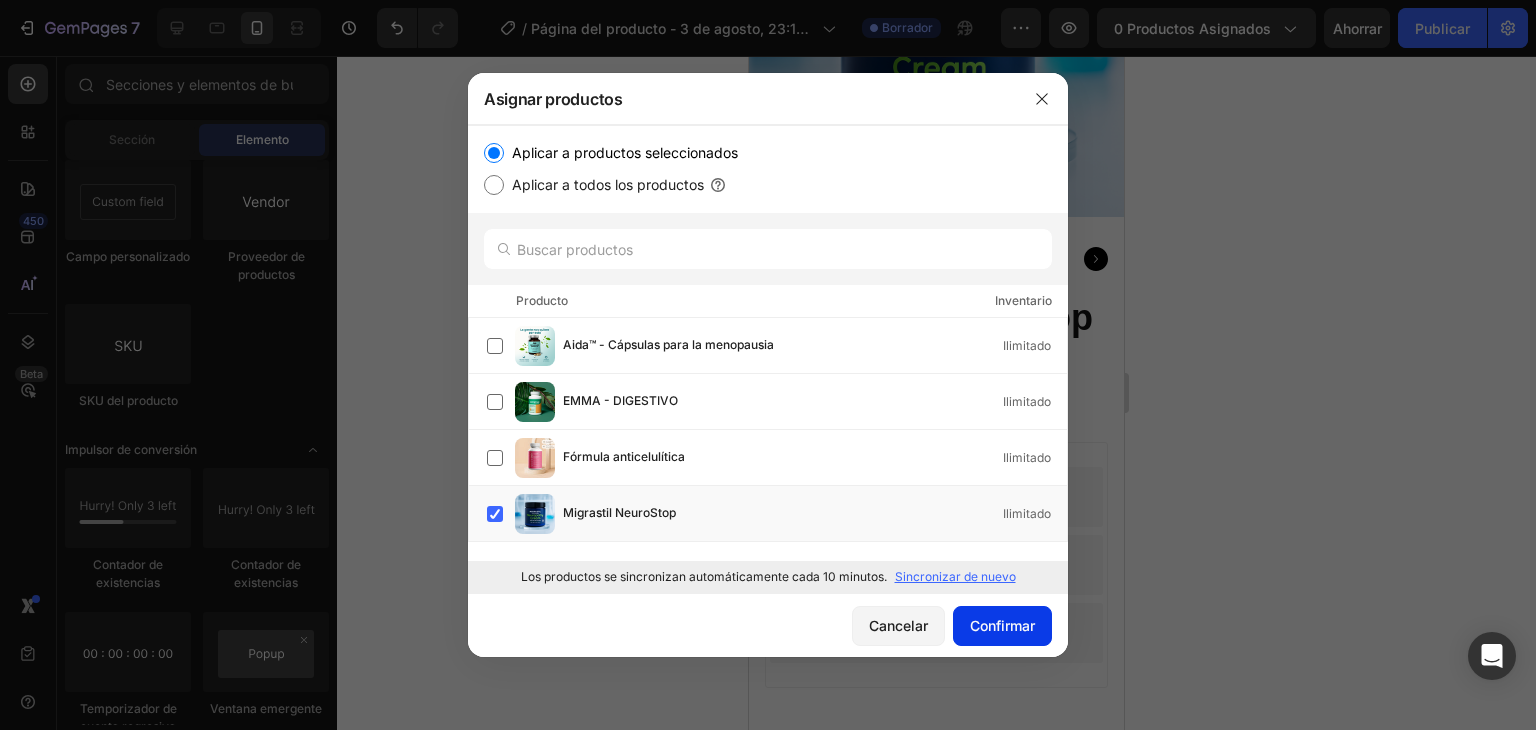 click on "Confirmar" at bounding box center [1002, 625] 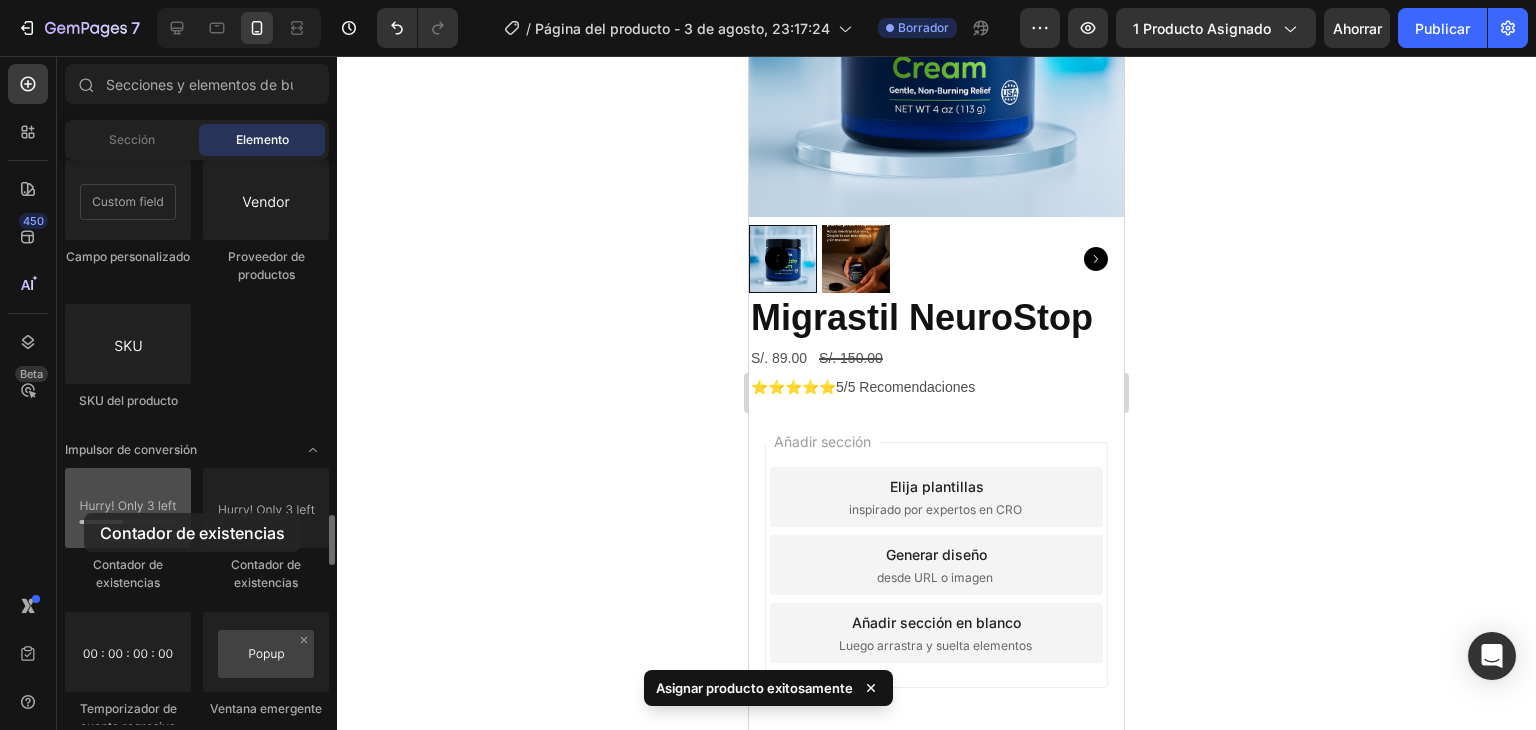 drag, startPoint x: 136, startPoint y: 523, endPoint x: 94, endPoint y: 507, distance: 44.94441 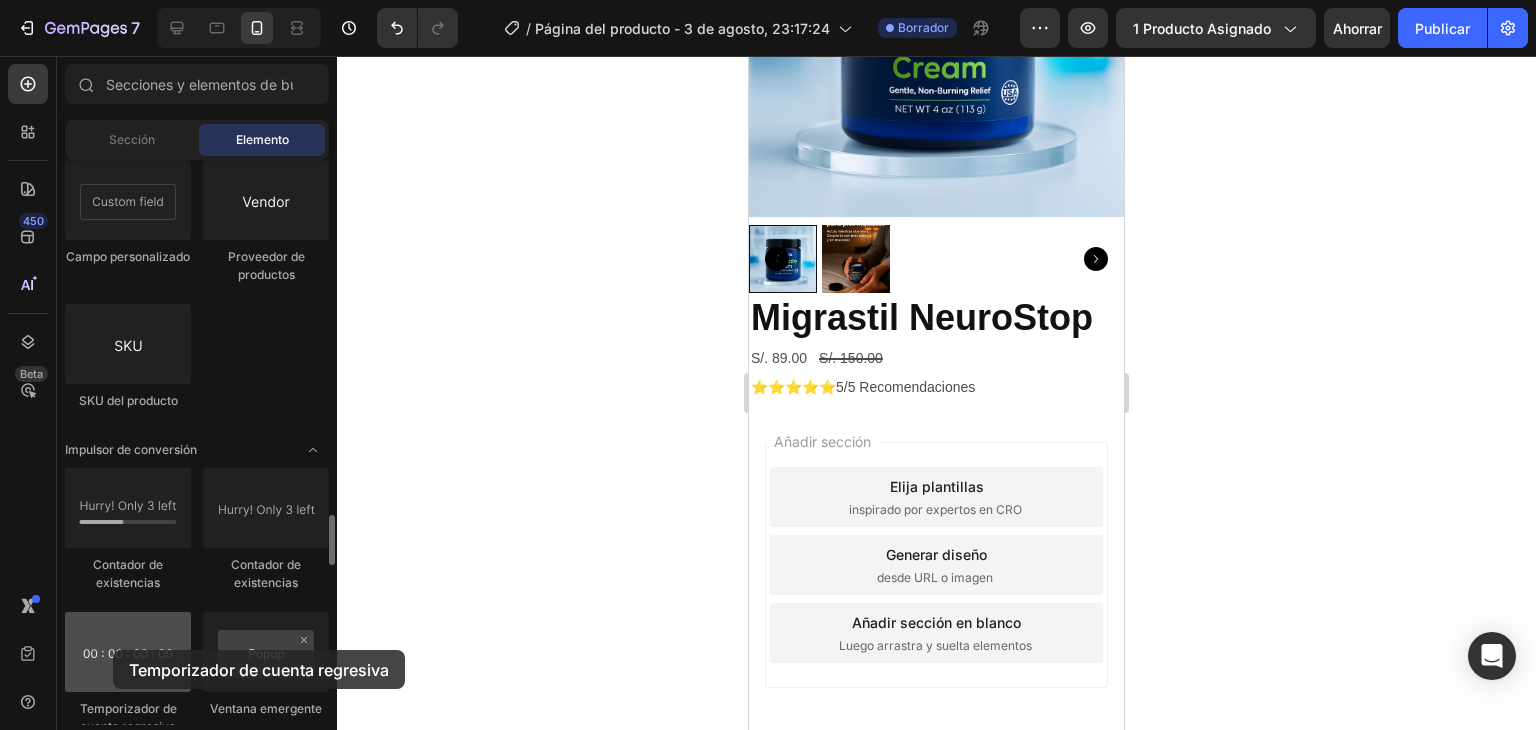 drag, startPoint x: 128, startPoint y: 674, endPoint x: 106, endPoint y: 629, distance: 50.08992 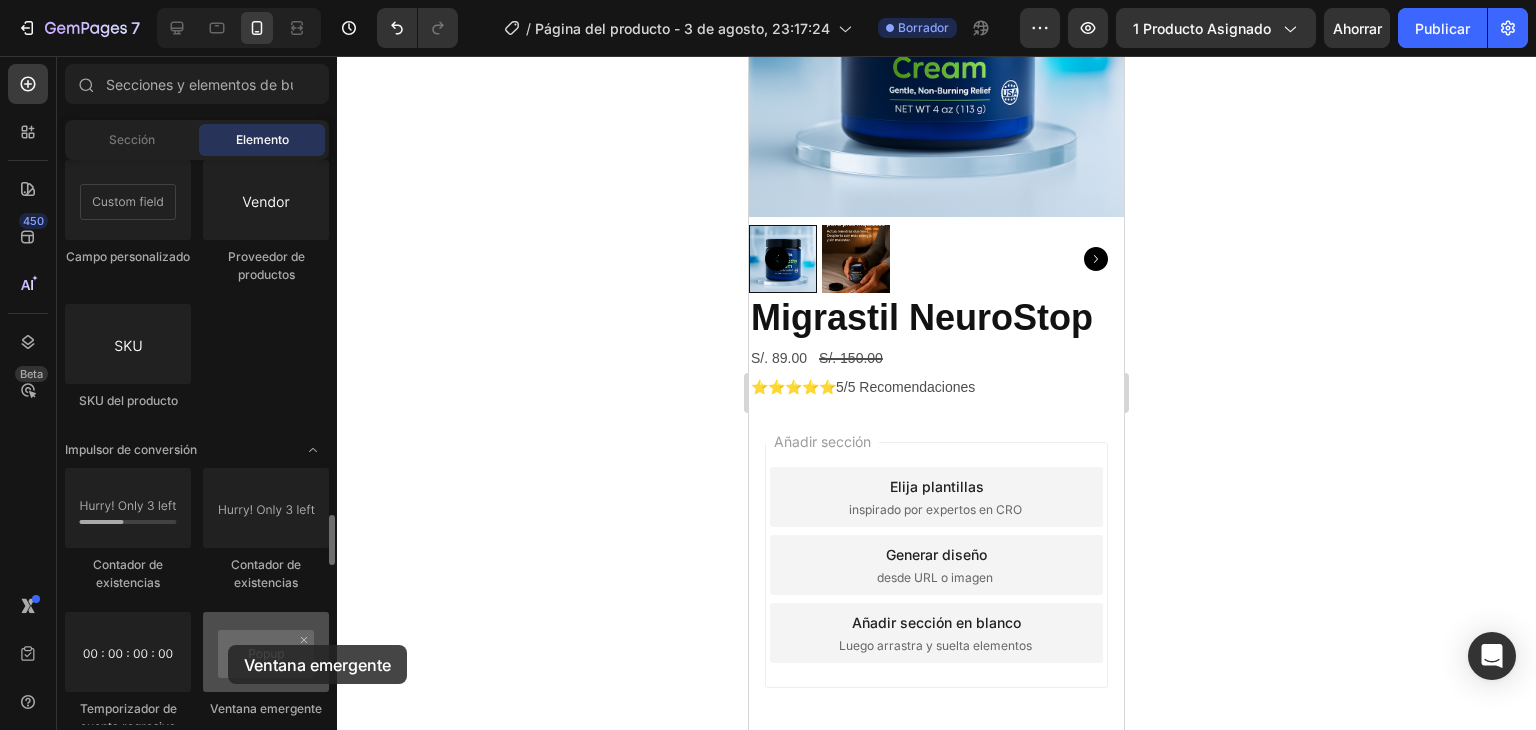 drag, startPoint x: 250, startPoint y: 670, endPoint x: 228, endPoint y: 645, distance: 33.30165 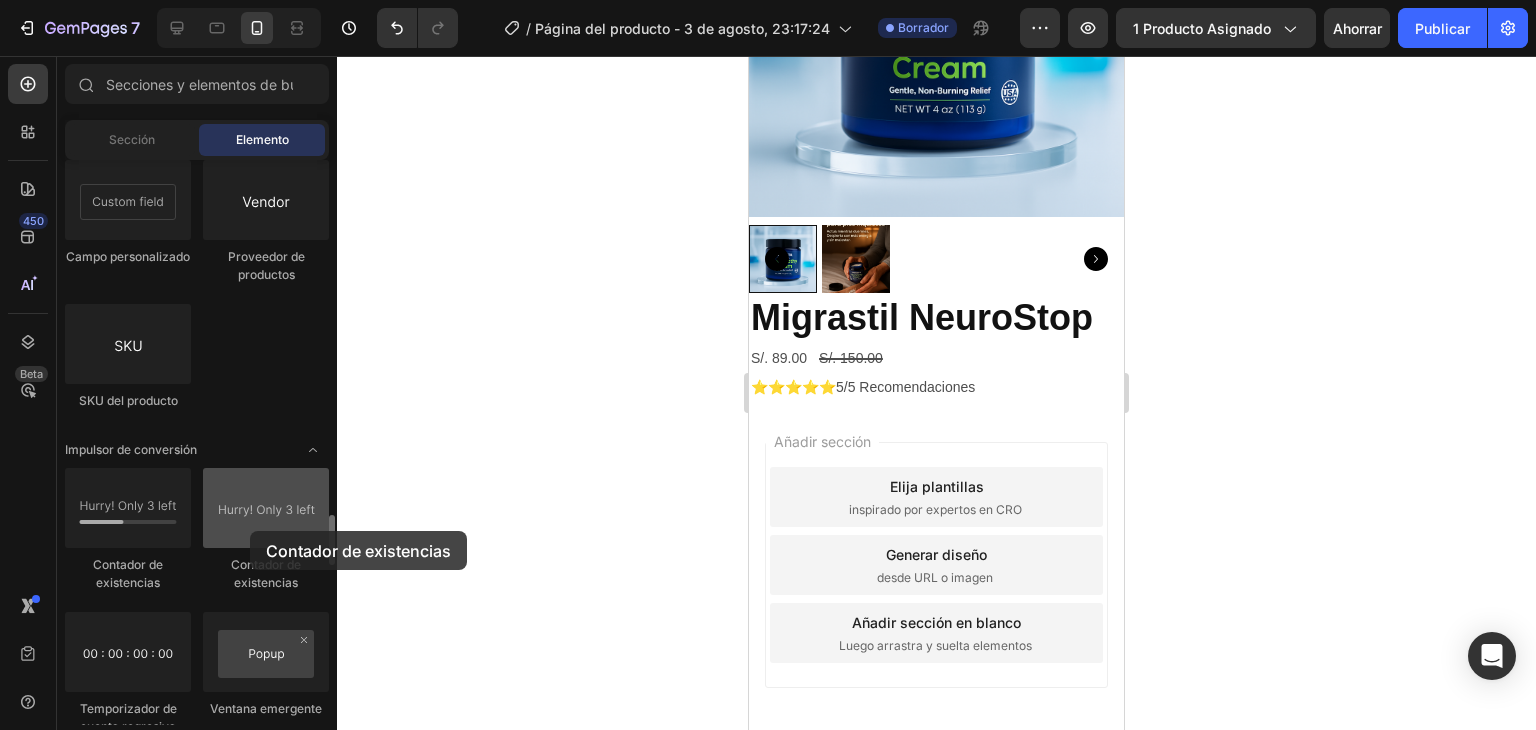 drag, startPoint x: 310, startPoint y: 517, endPoint x: 234, endPoint y: 523, distance: 76.23647 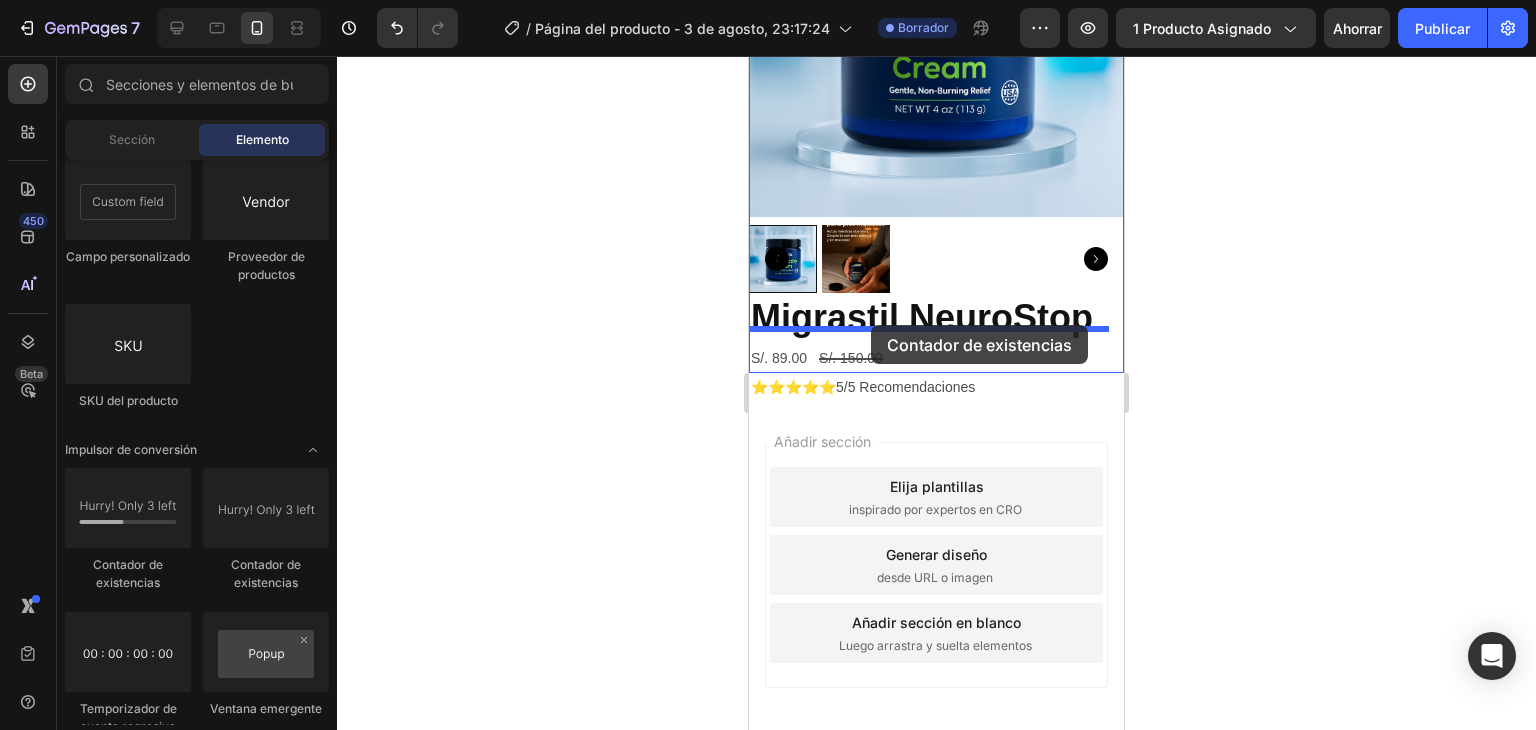 drag, startPoint x: 914, startPoint y: 553, endPoint x: 871, endPoint y: 325, distance: 232.0194 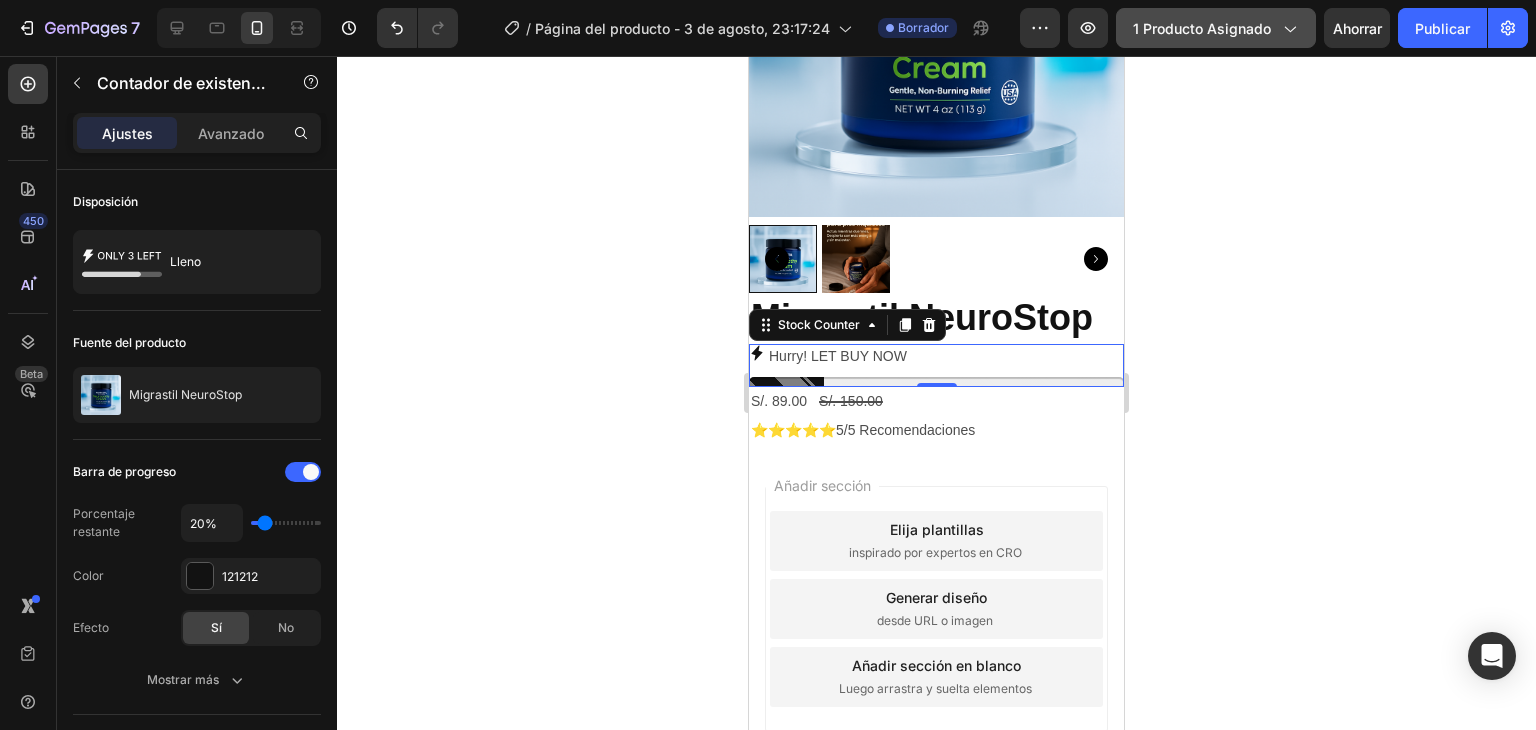 click on "1 producto asignado" at bounding box center (1202, 28) 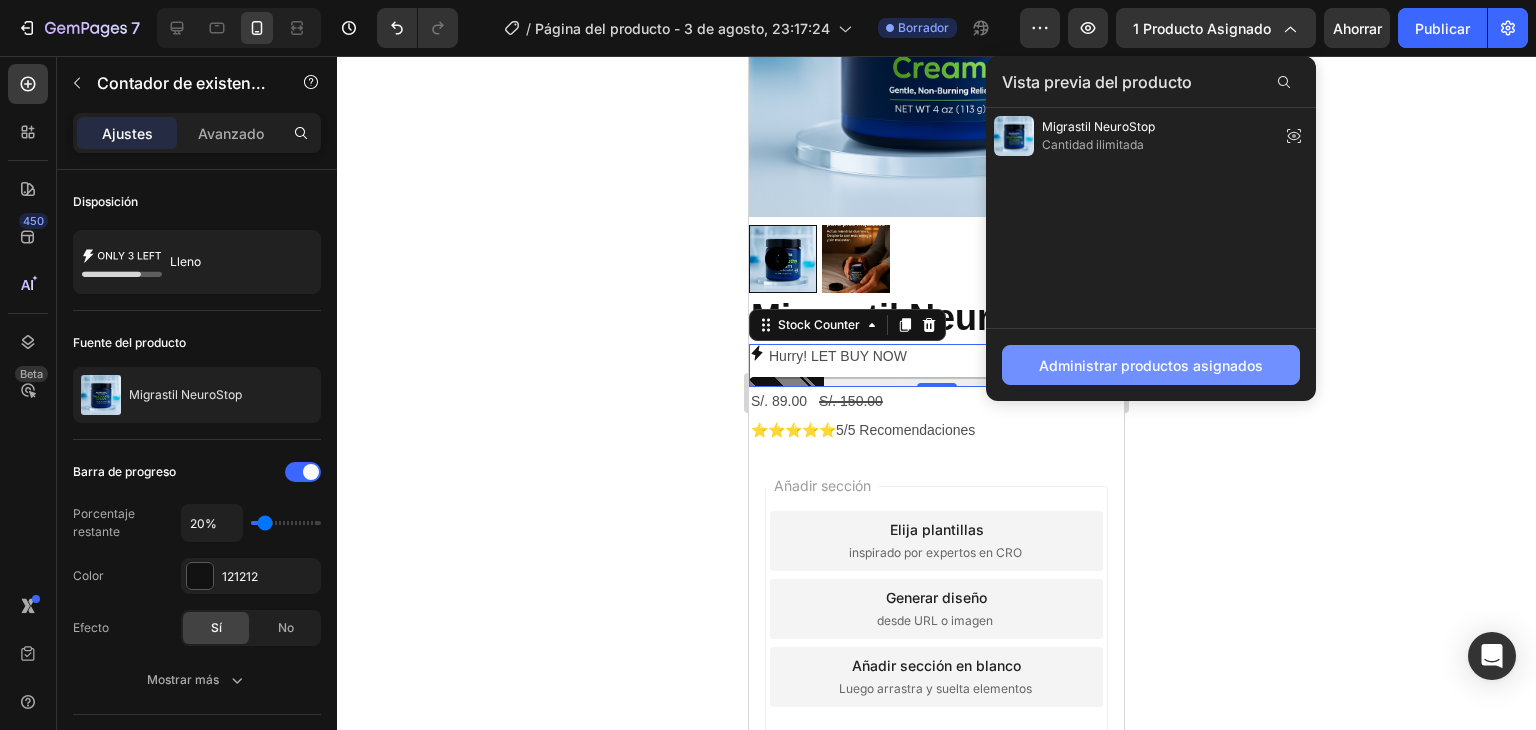 click on "Administrar productos asignados" at bounding box center (1151, 365) 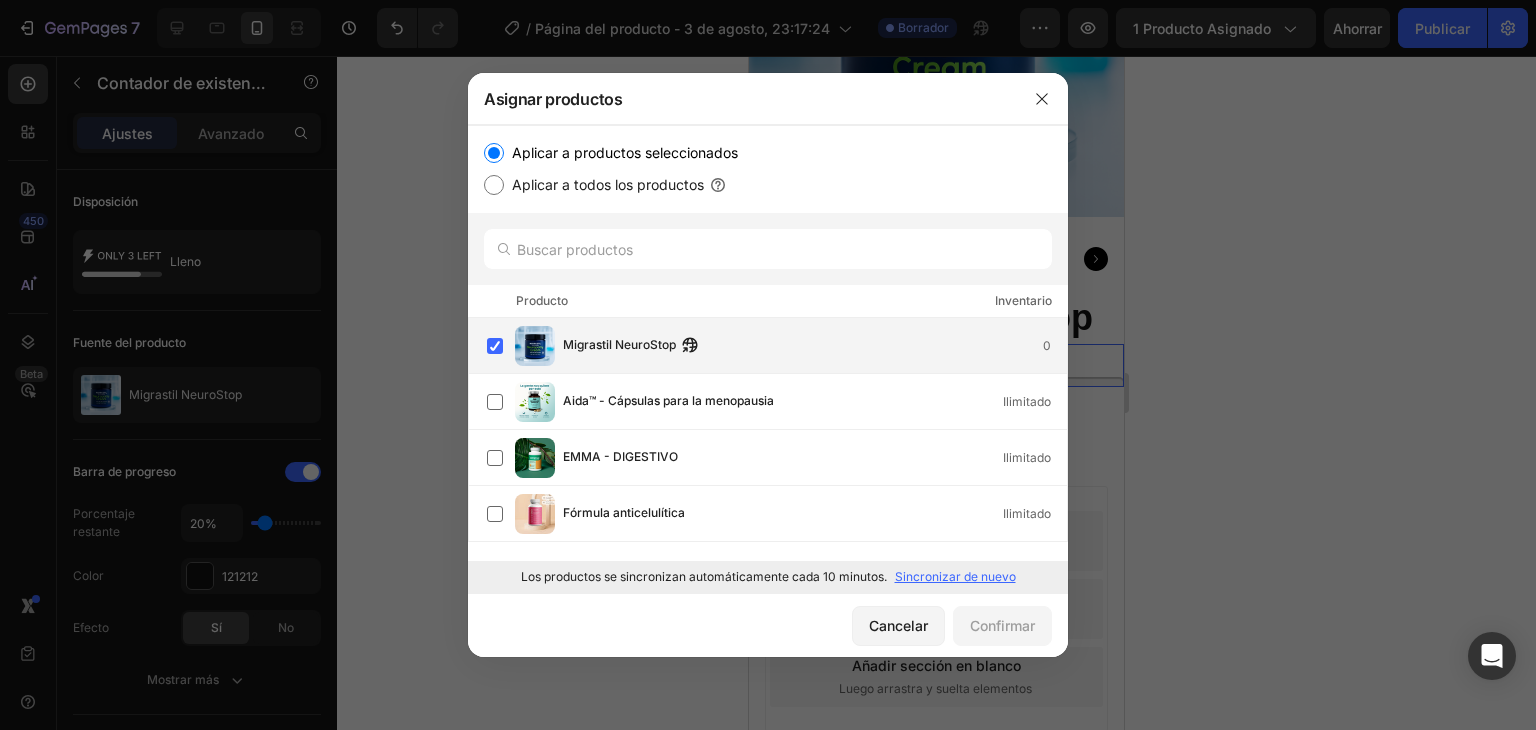 click at bounding box center (535, 346) 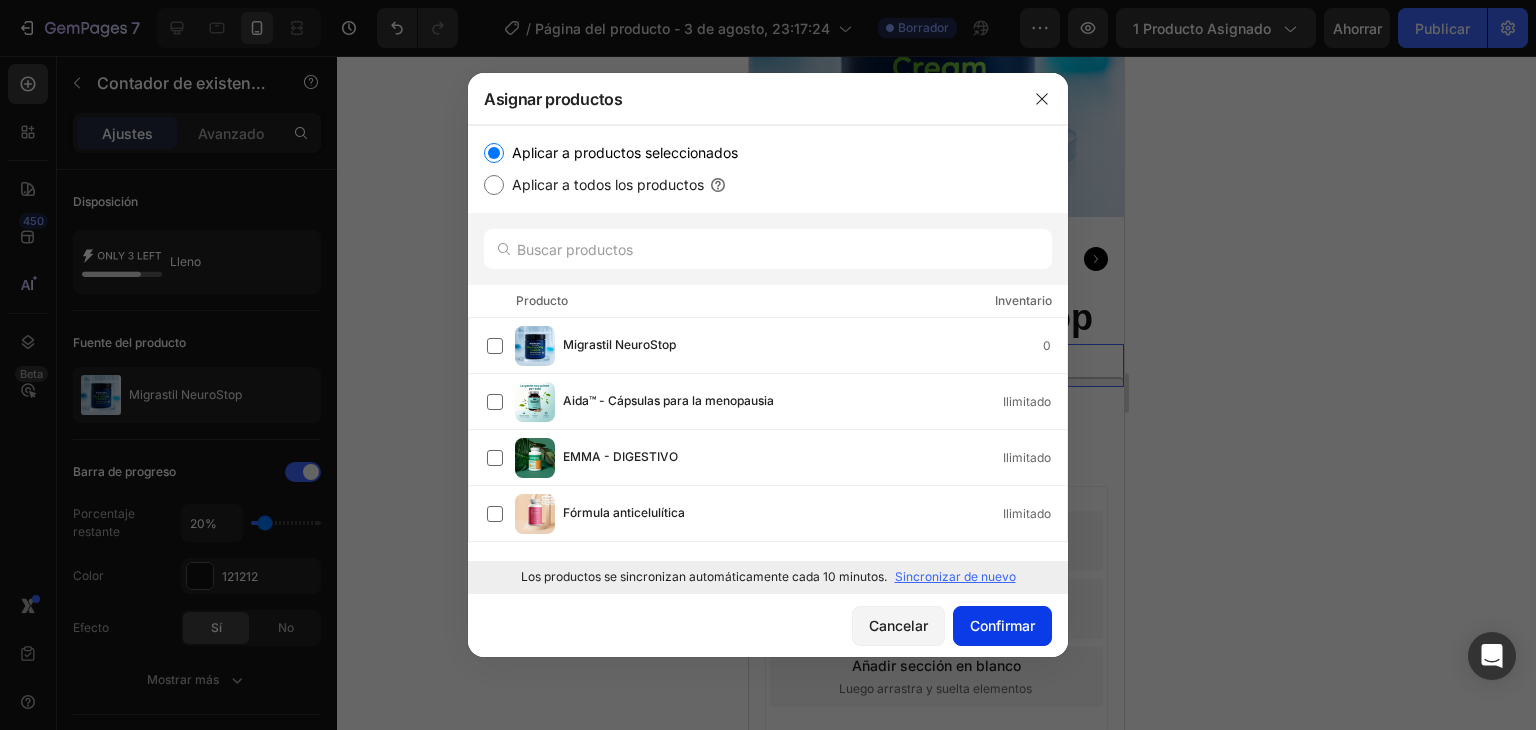 click on "Confirmar" at bounding box center (1002, 625) 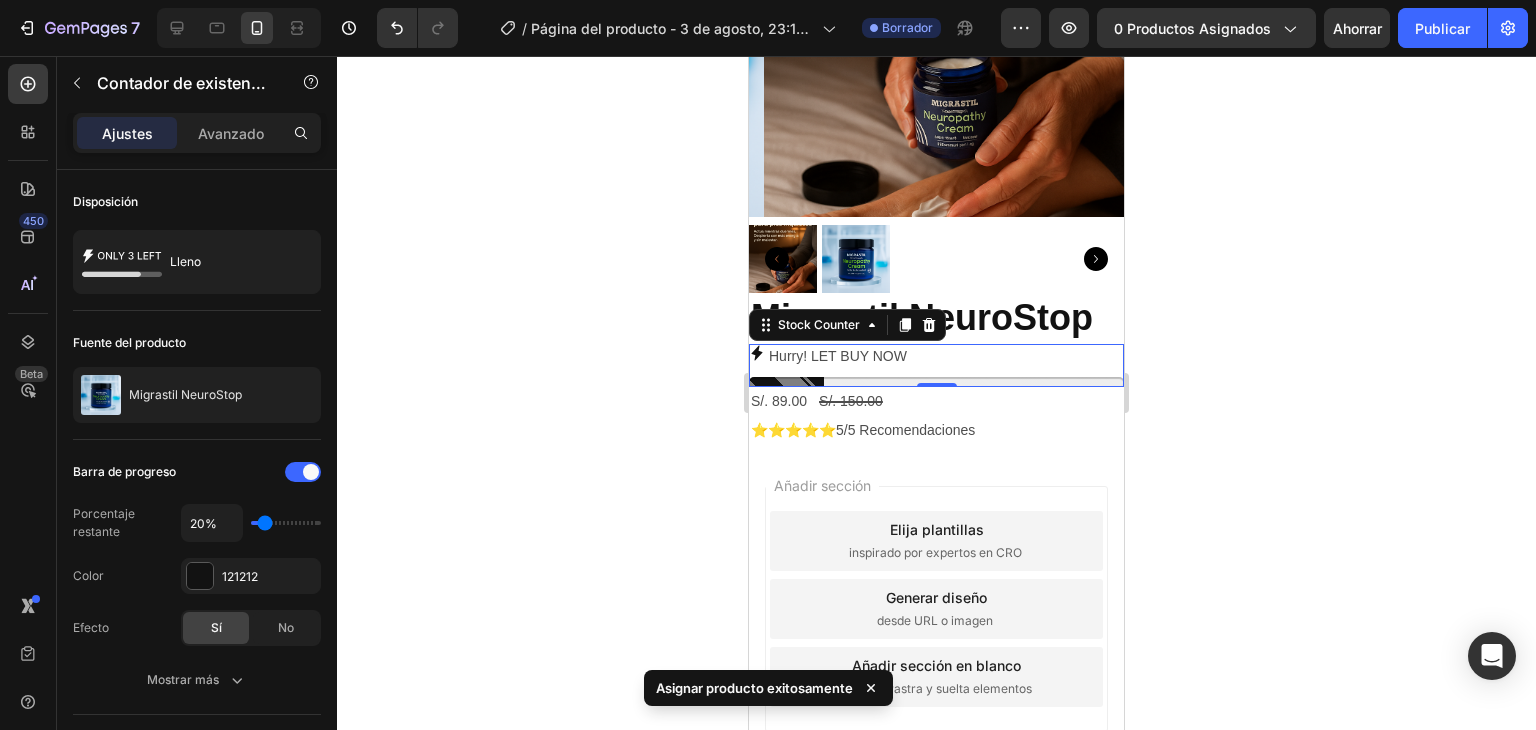 click 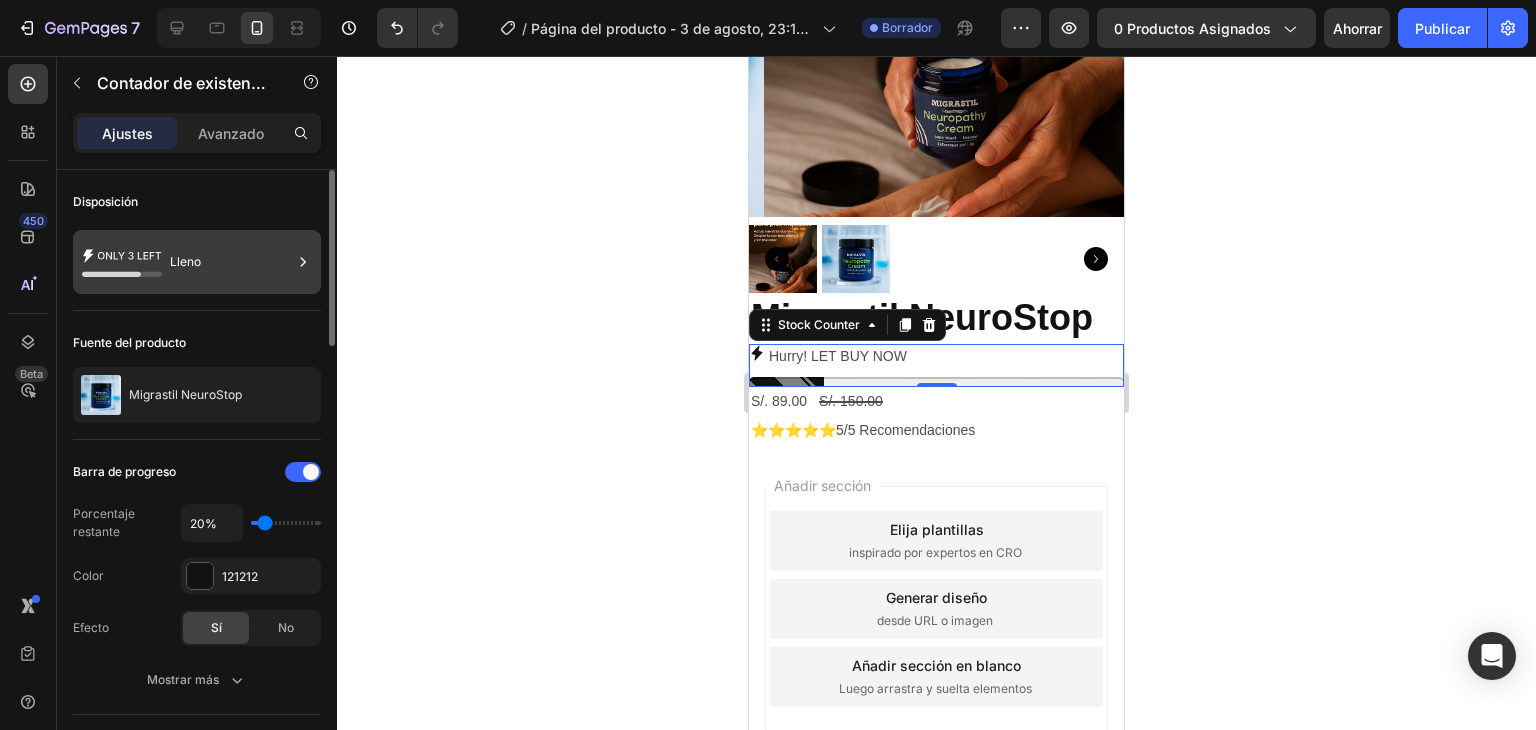 click 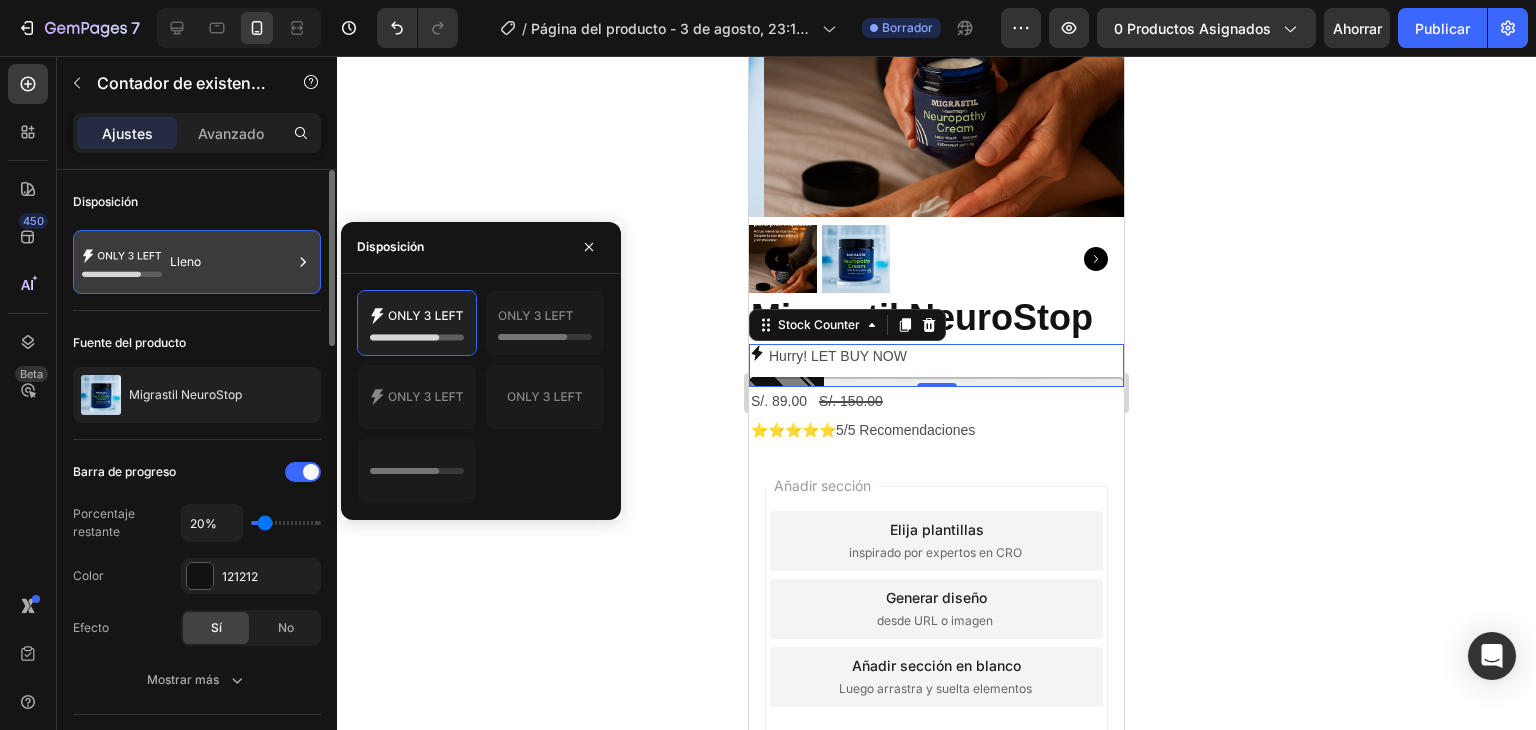 click 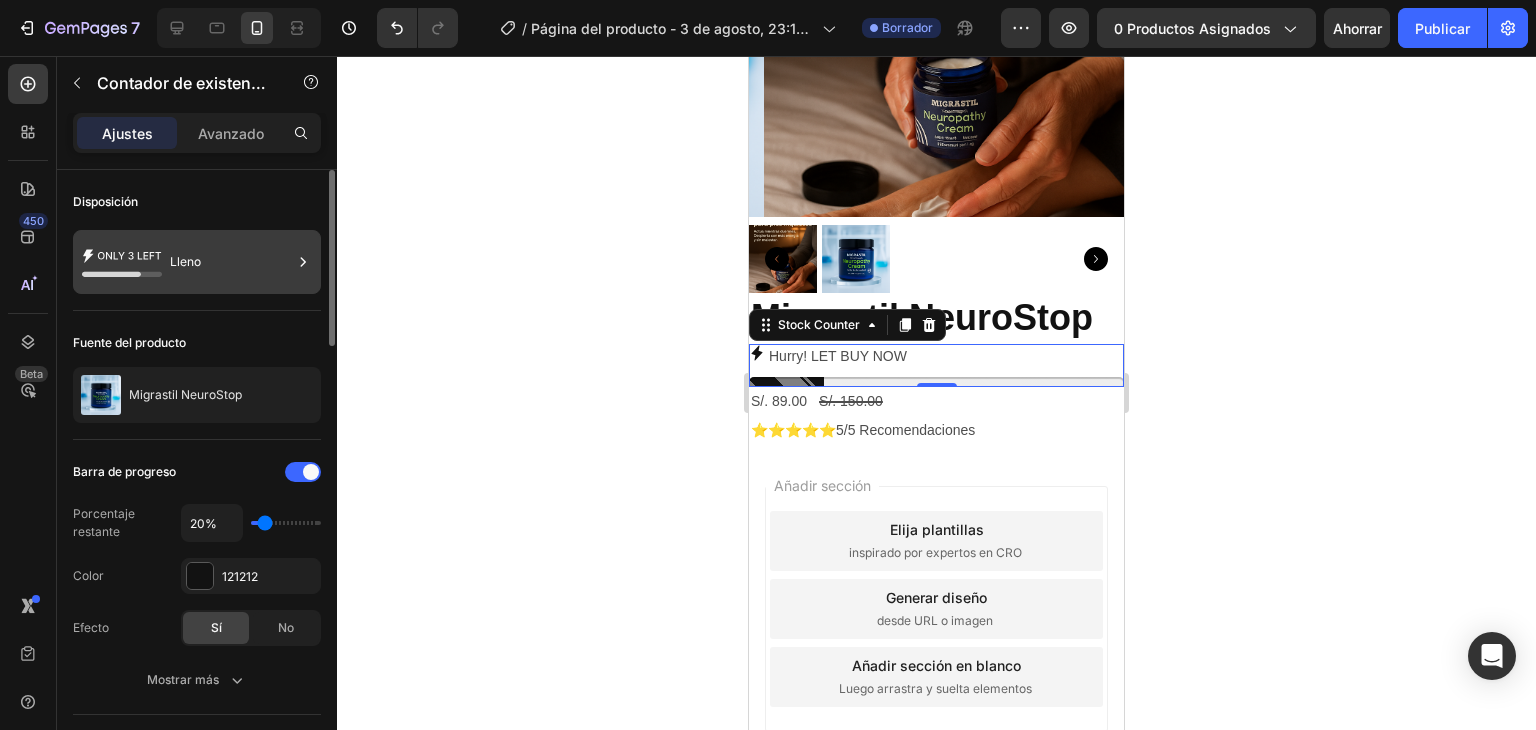 click 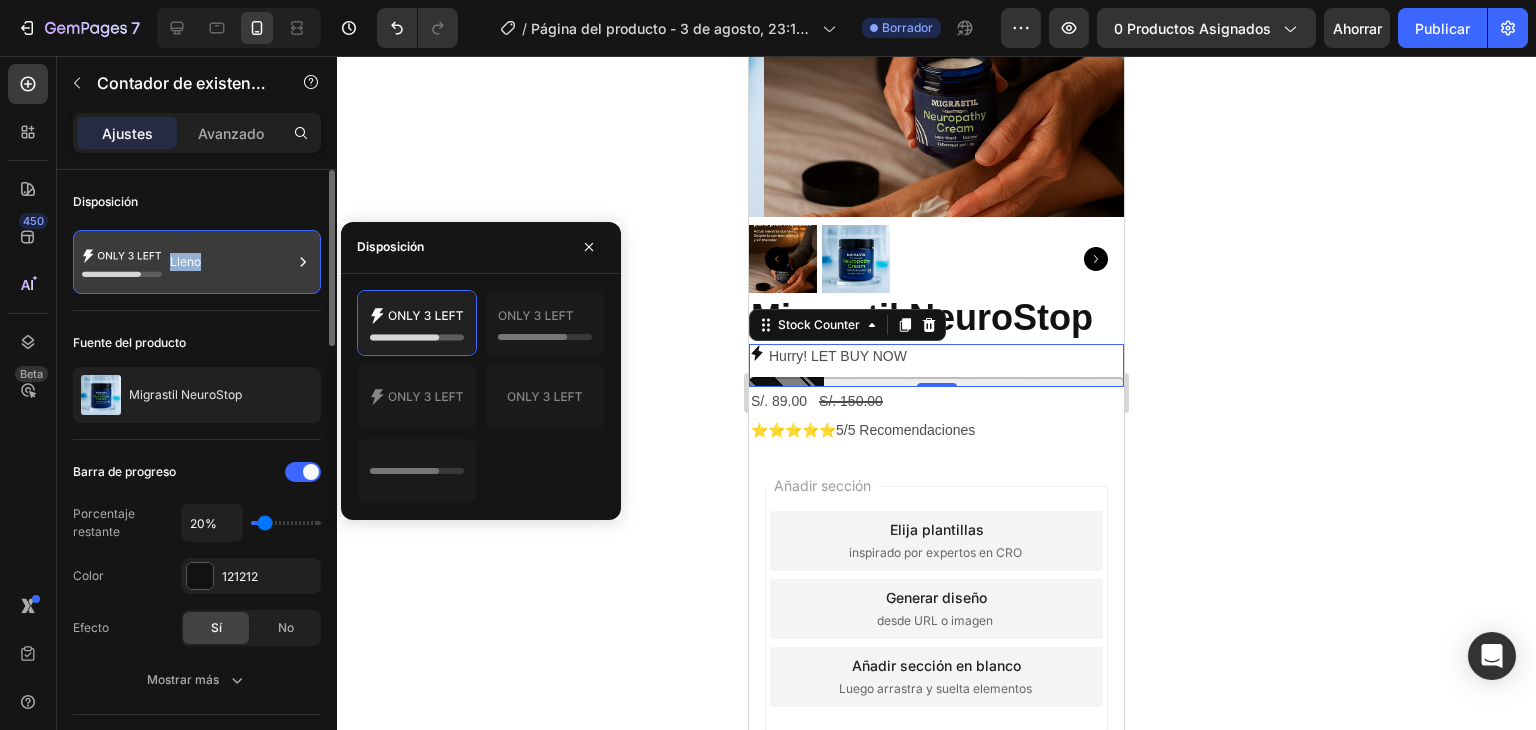 click 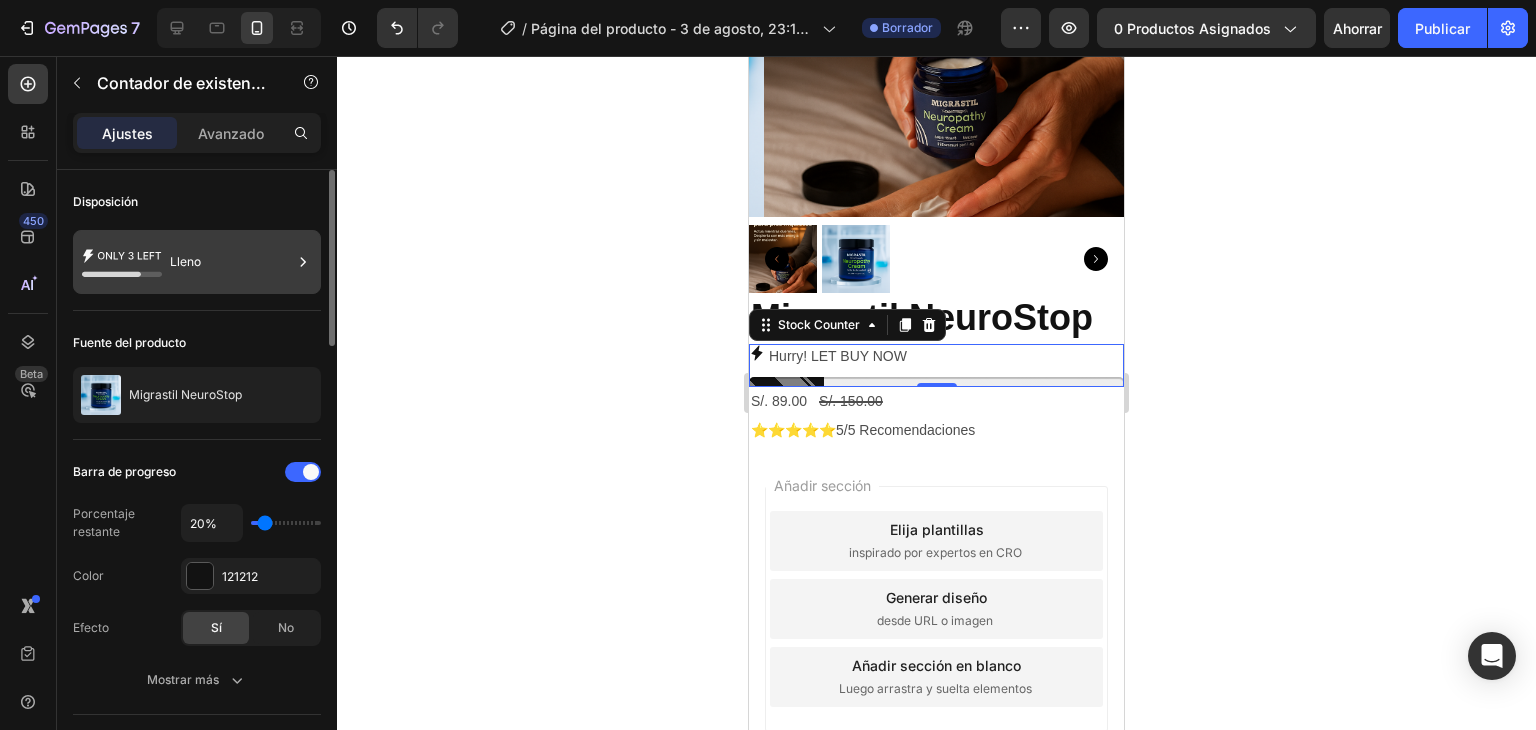 click 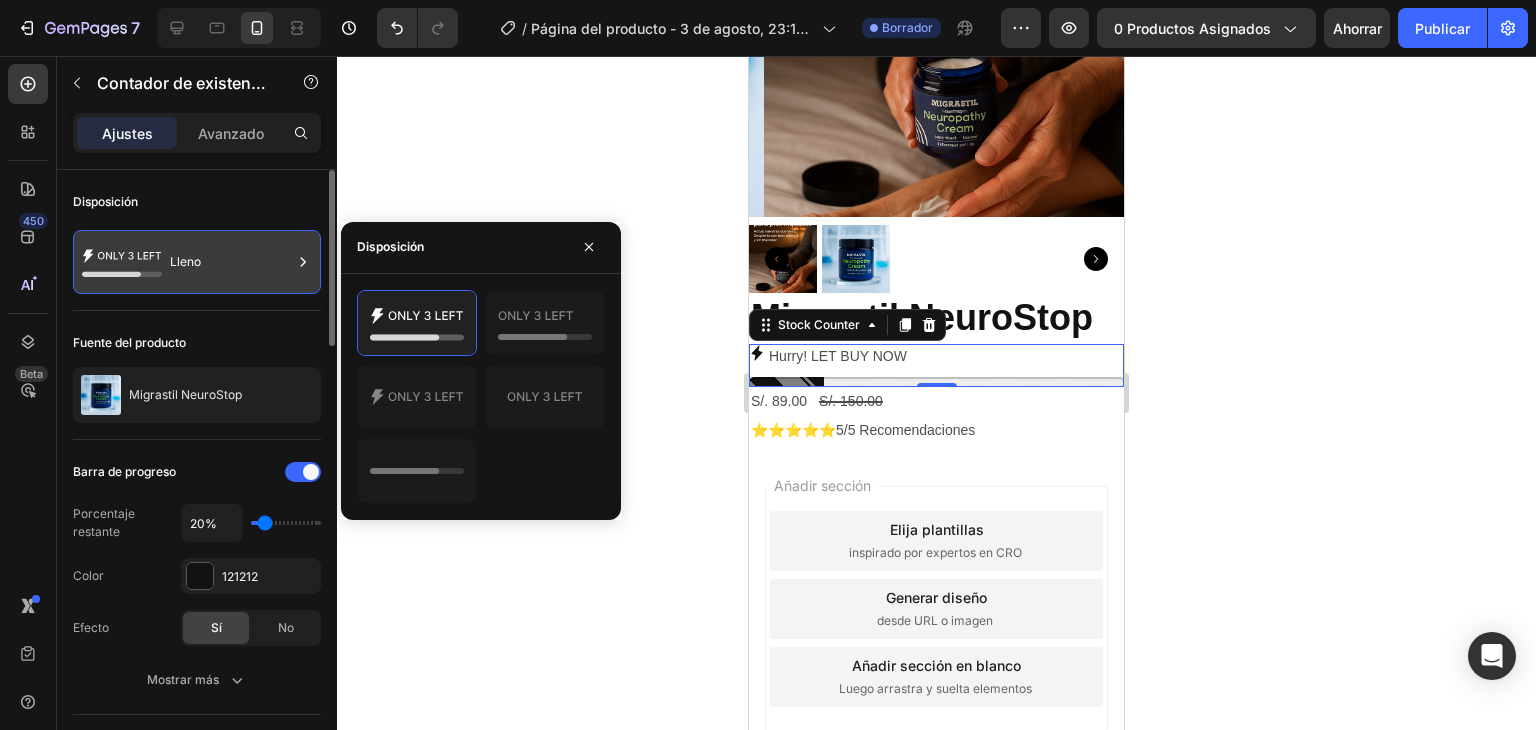 click 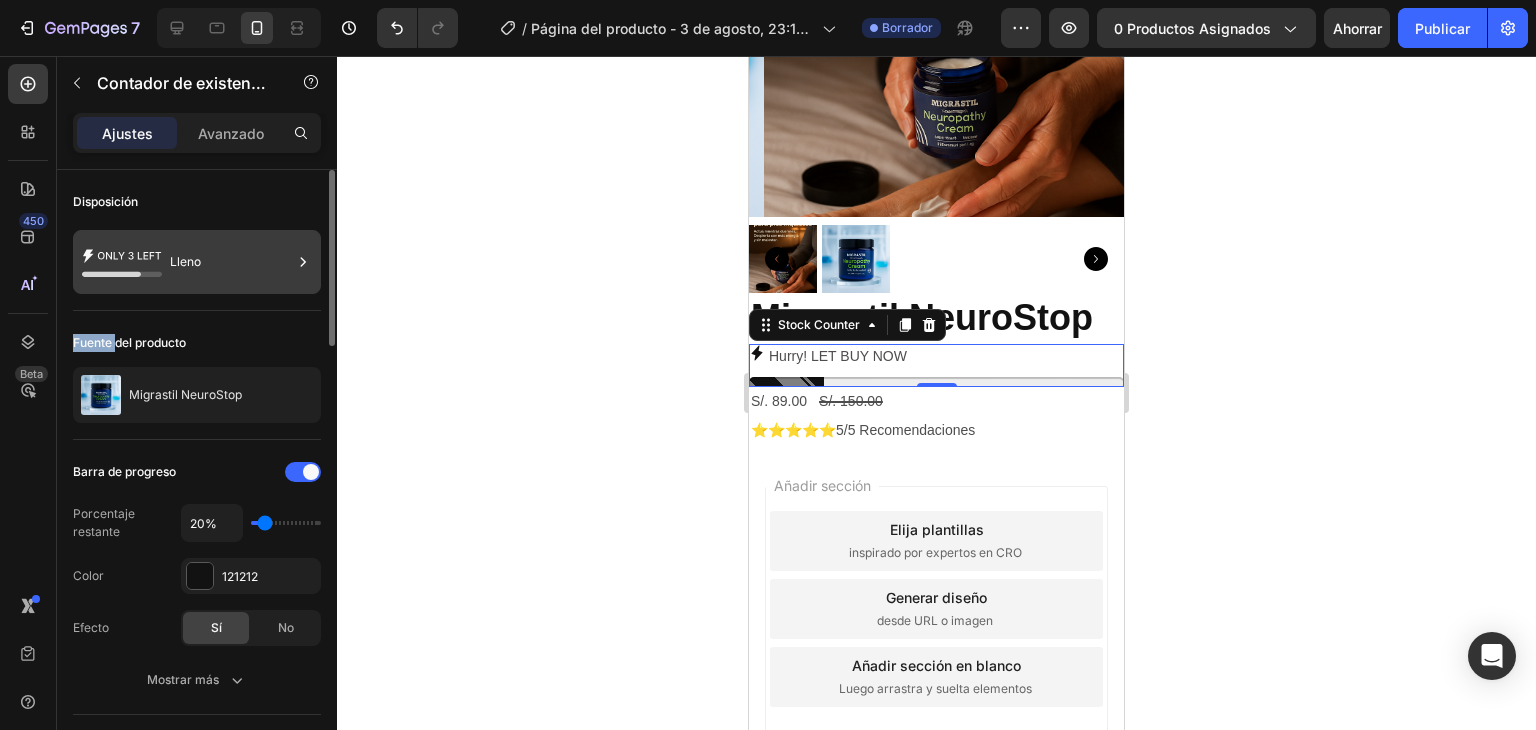 click 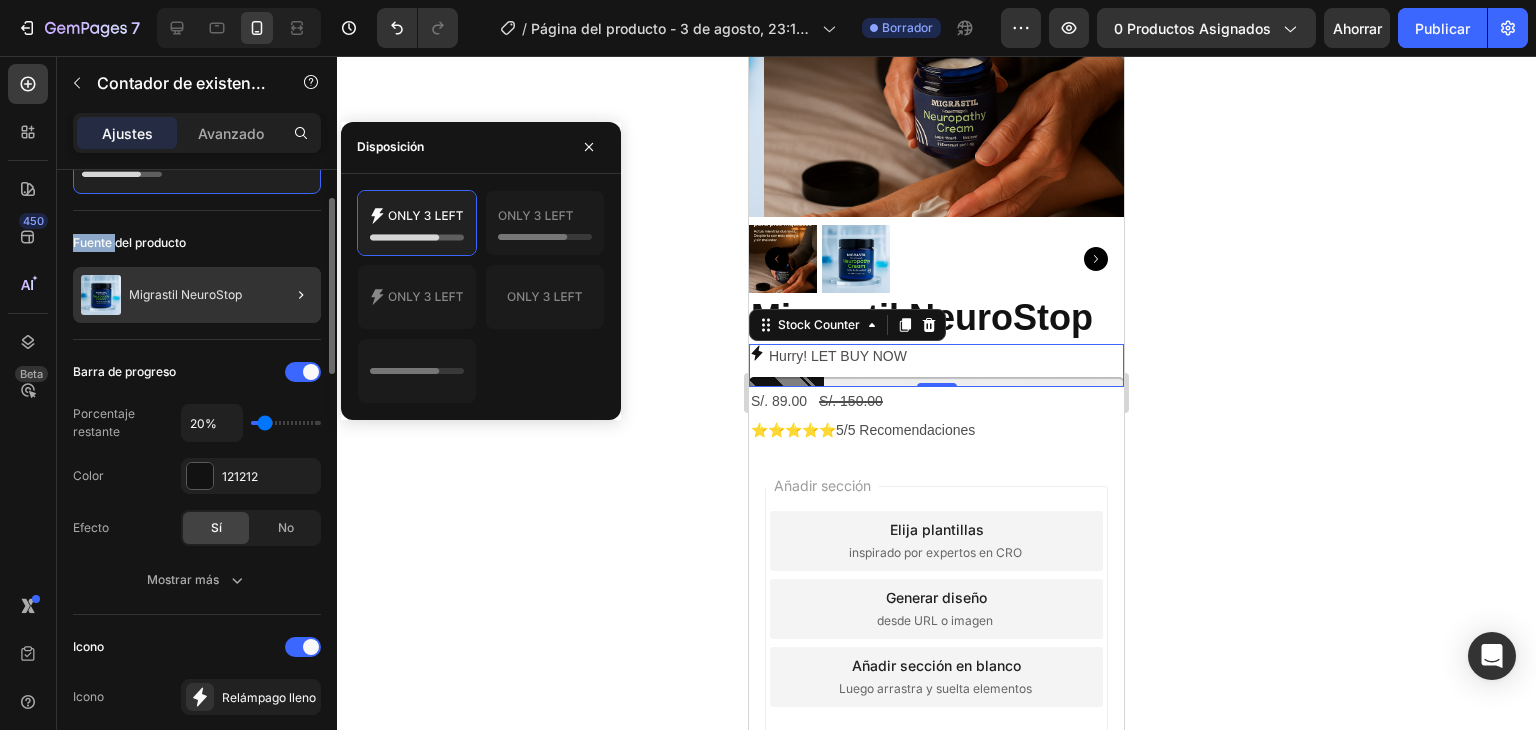 scroll, scrollTop: 300, scrollLeft: 0, axis: vertical 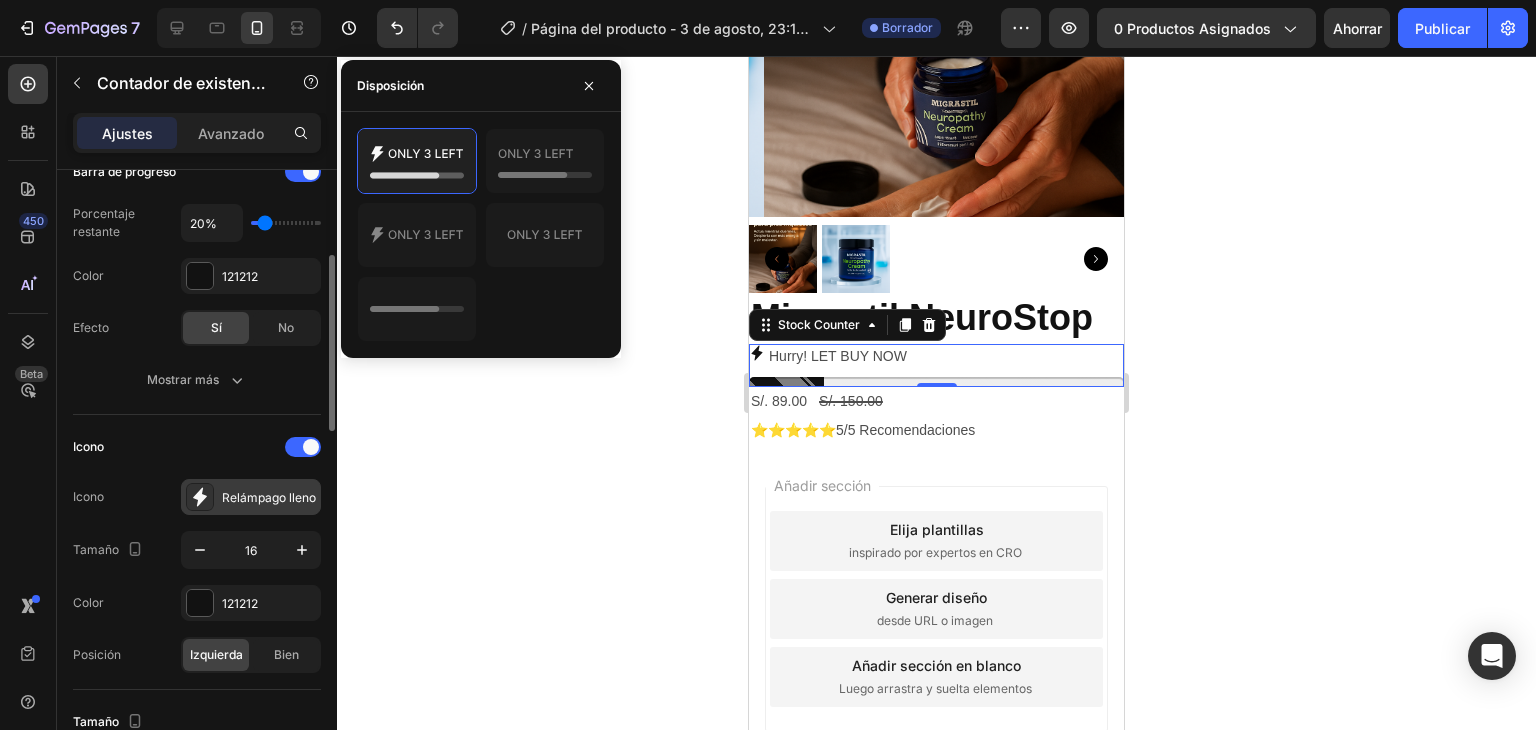 click 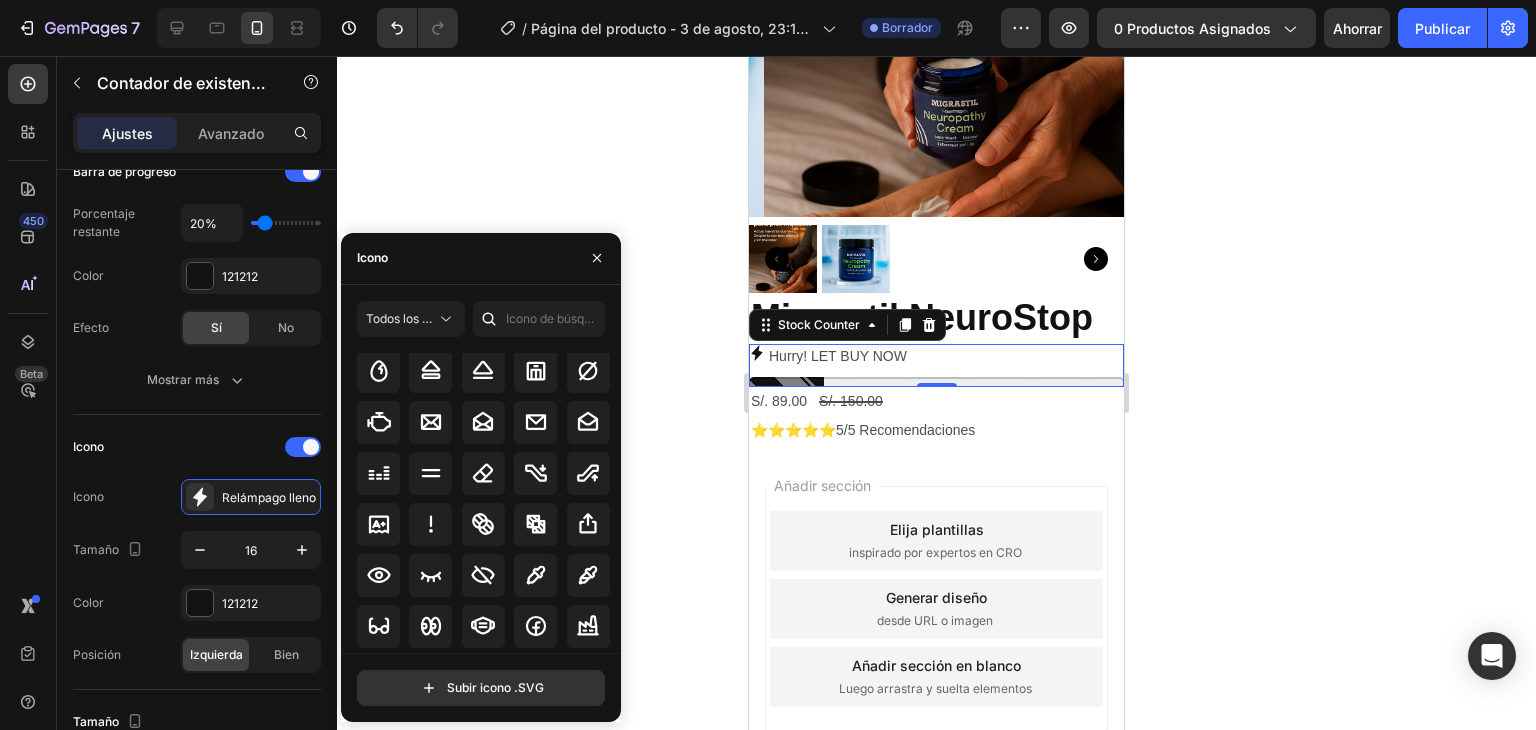 scroll, scrollTop: 4600, scrollLeft: 0, axis: vertical 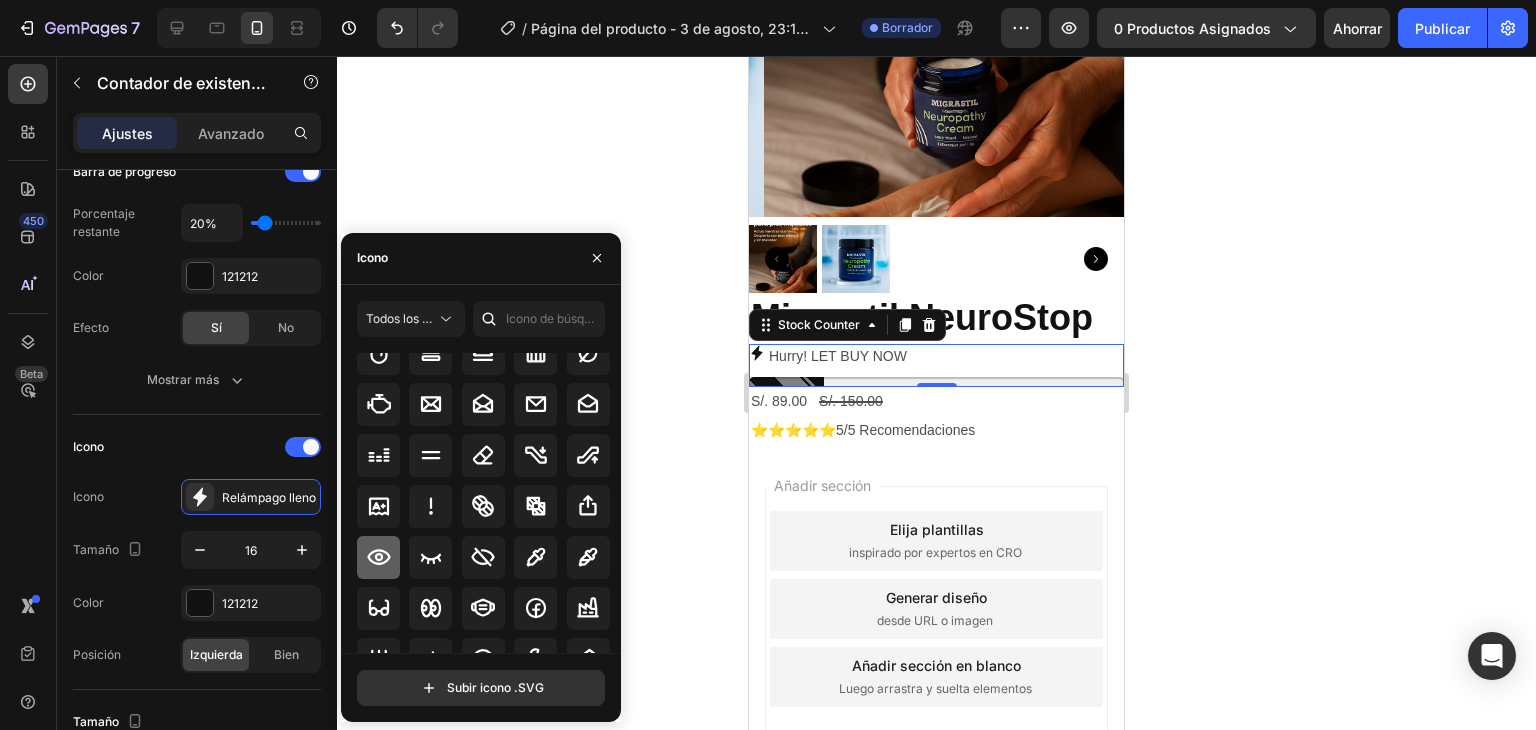 click 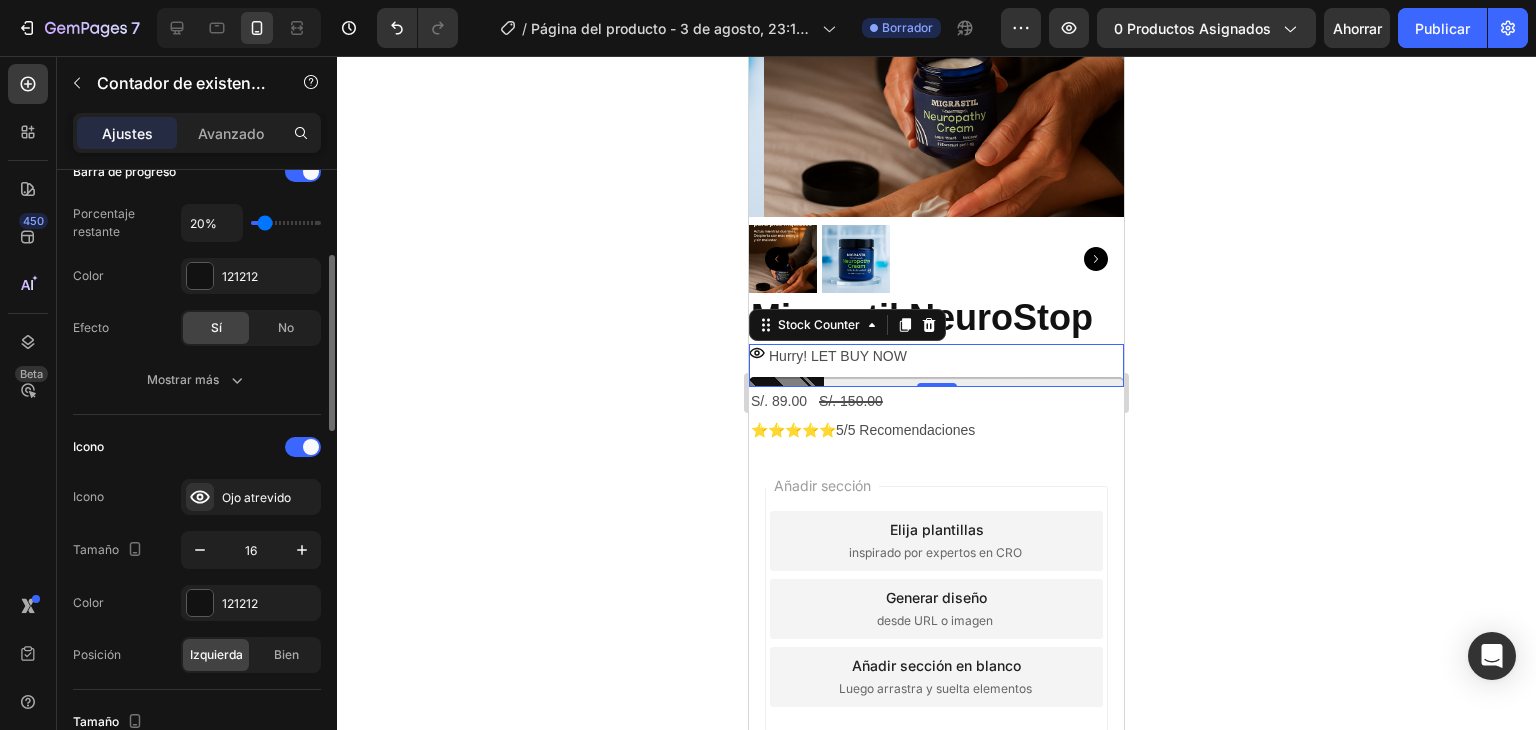 click on "Icono" at bounding box center (197, 447) 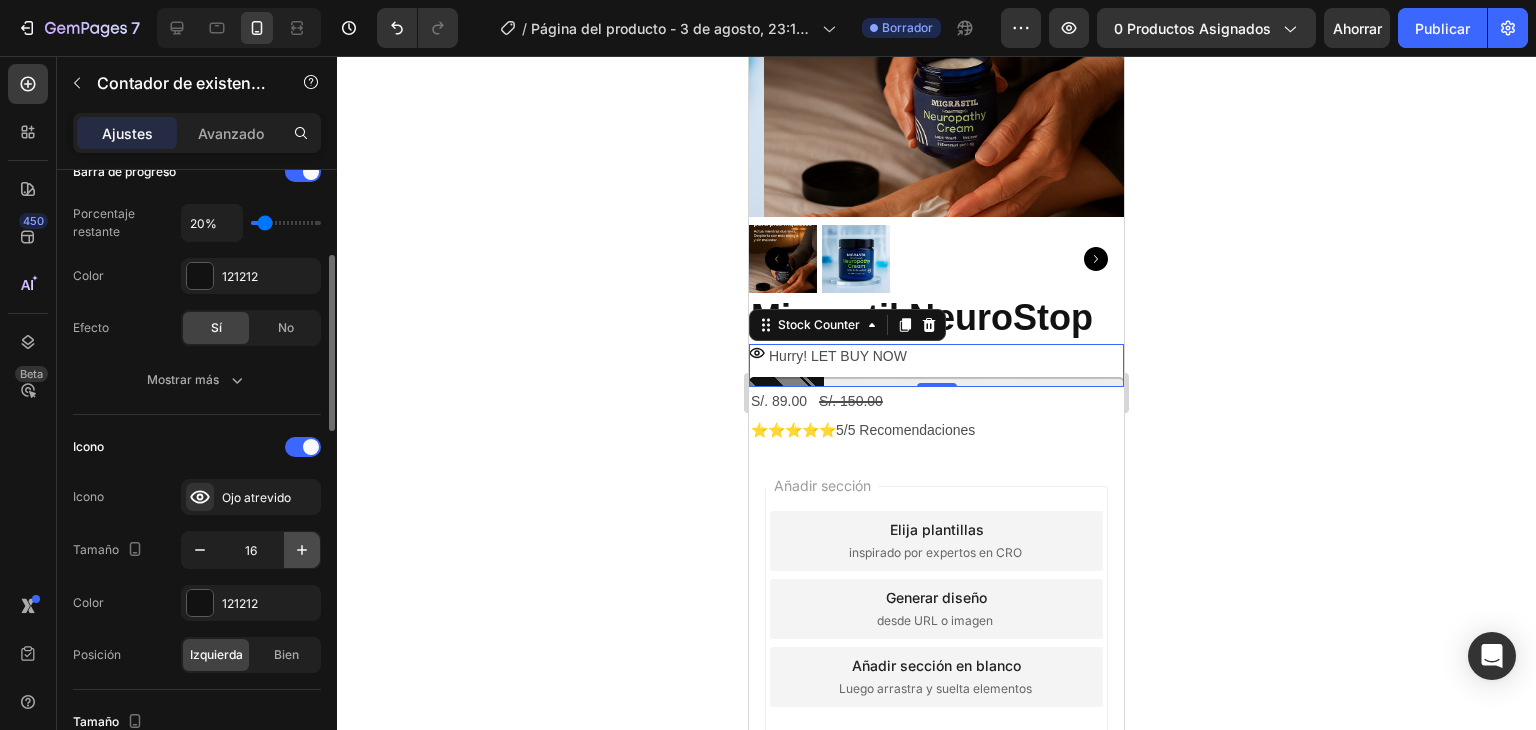 click 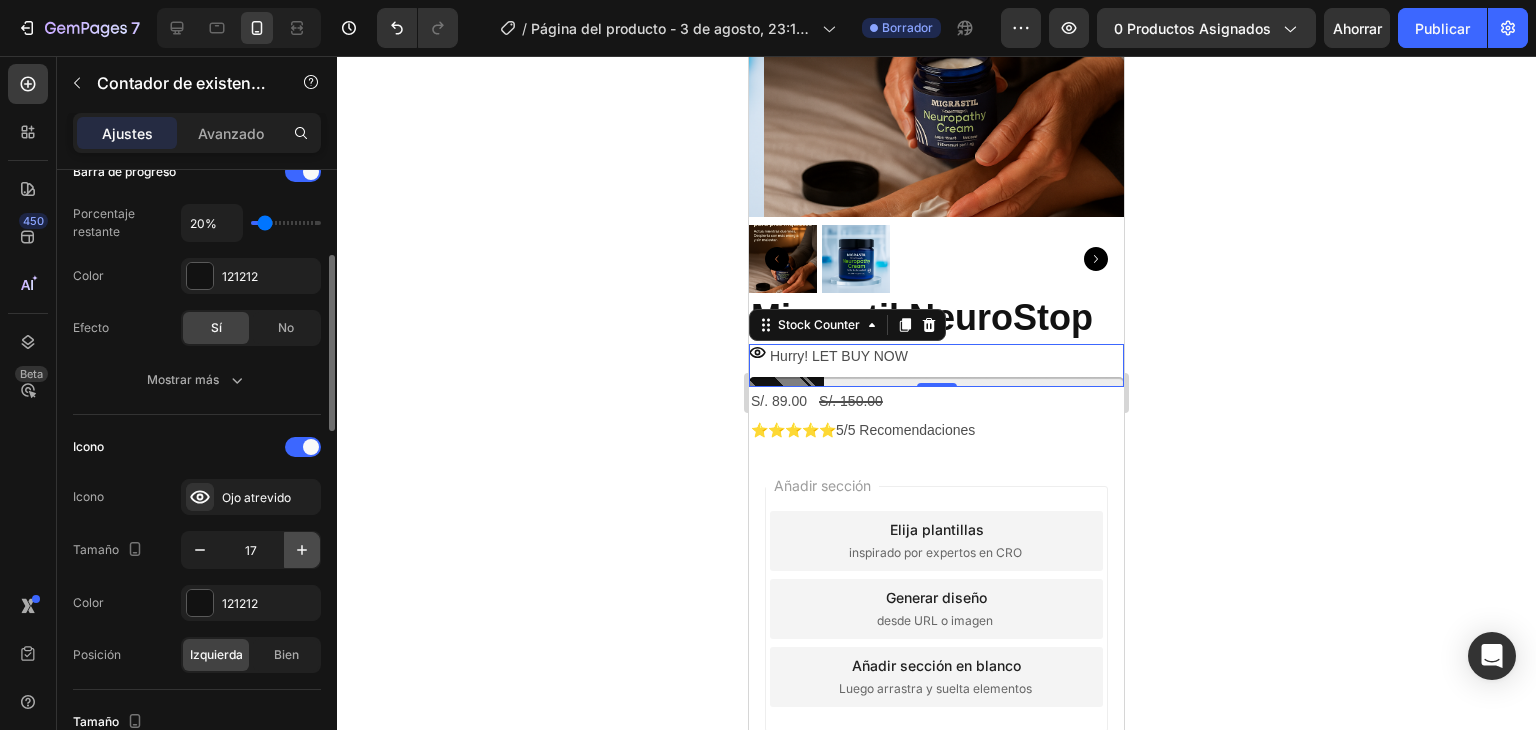 click 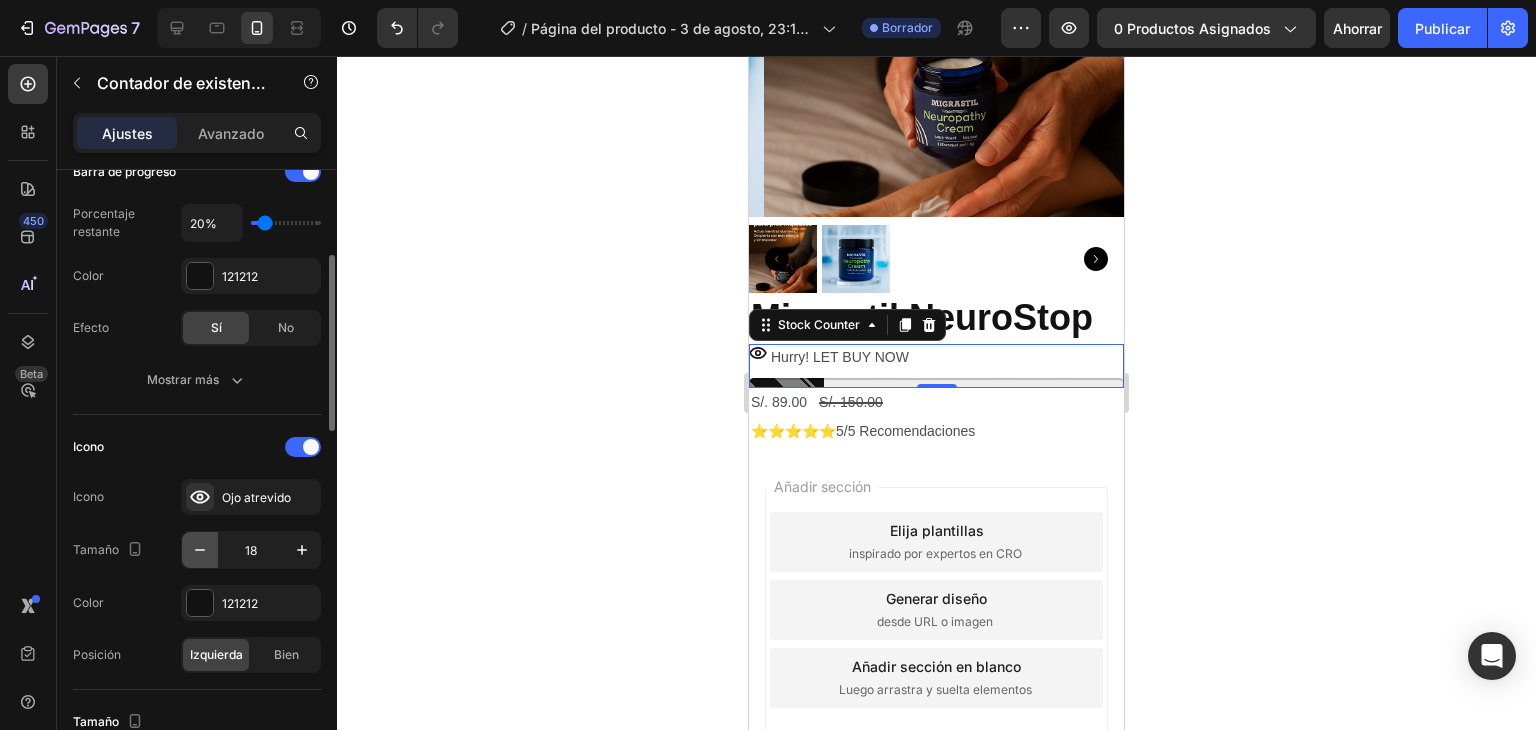scroll, scrollTop: 0, scrollLeft: 0, axis: both 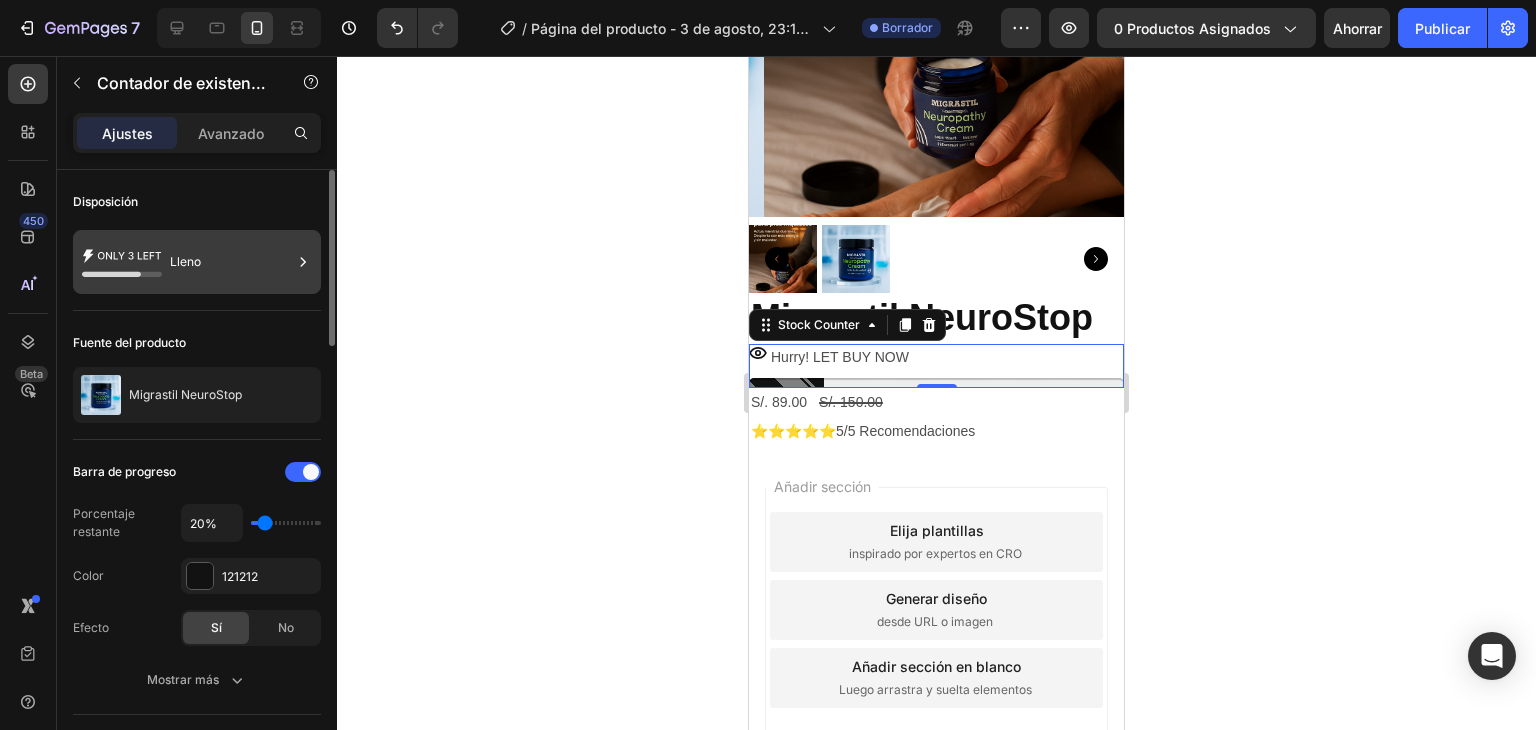 click on "Lleno" at bounding box center [185, 261] 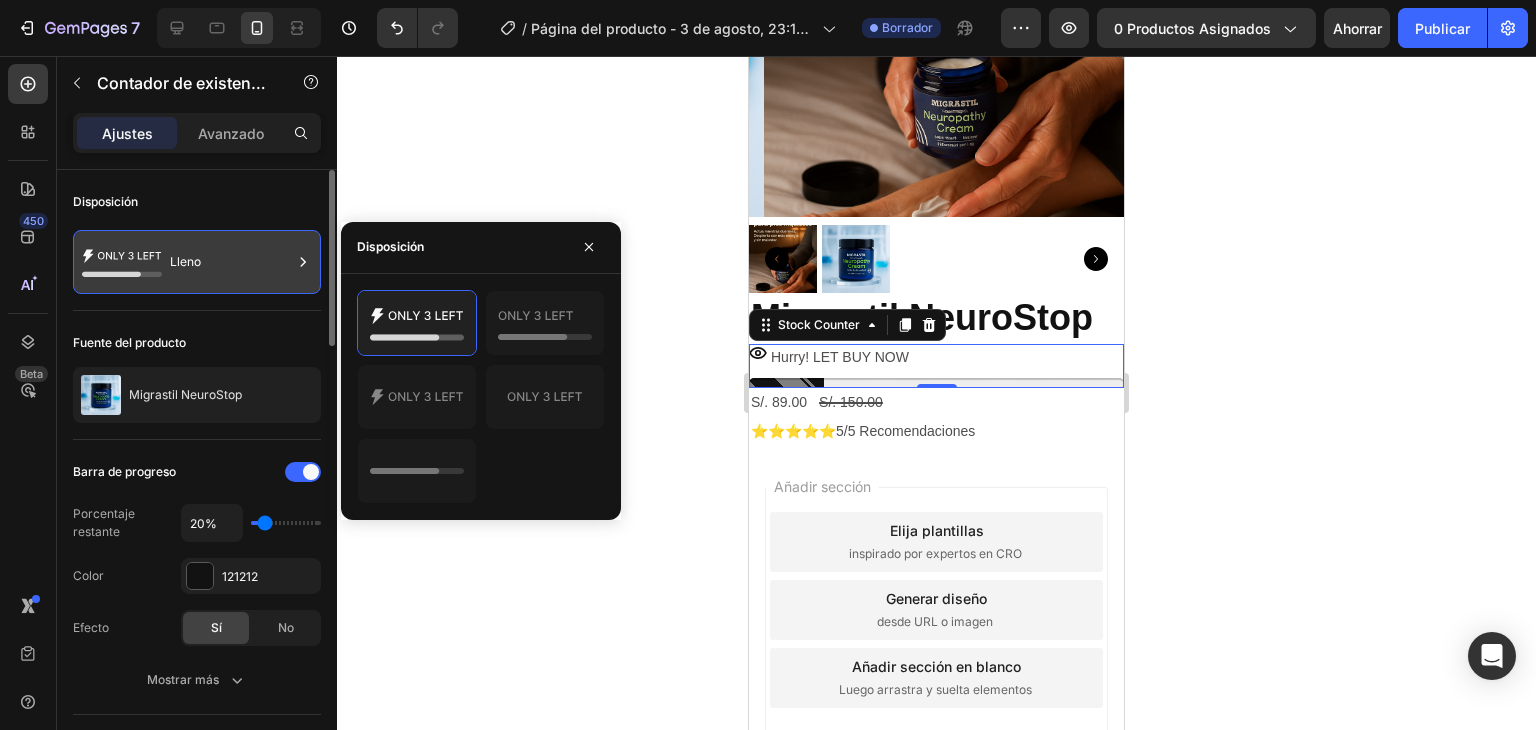 click on "Lleno" at bounding box center [231, 262] 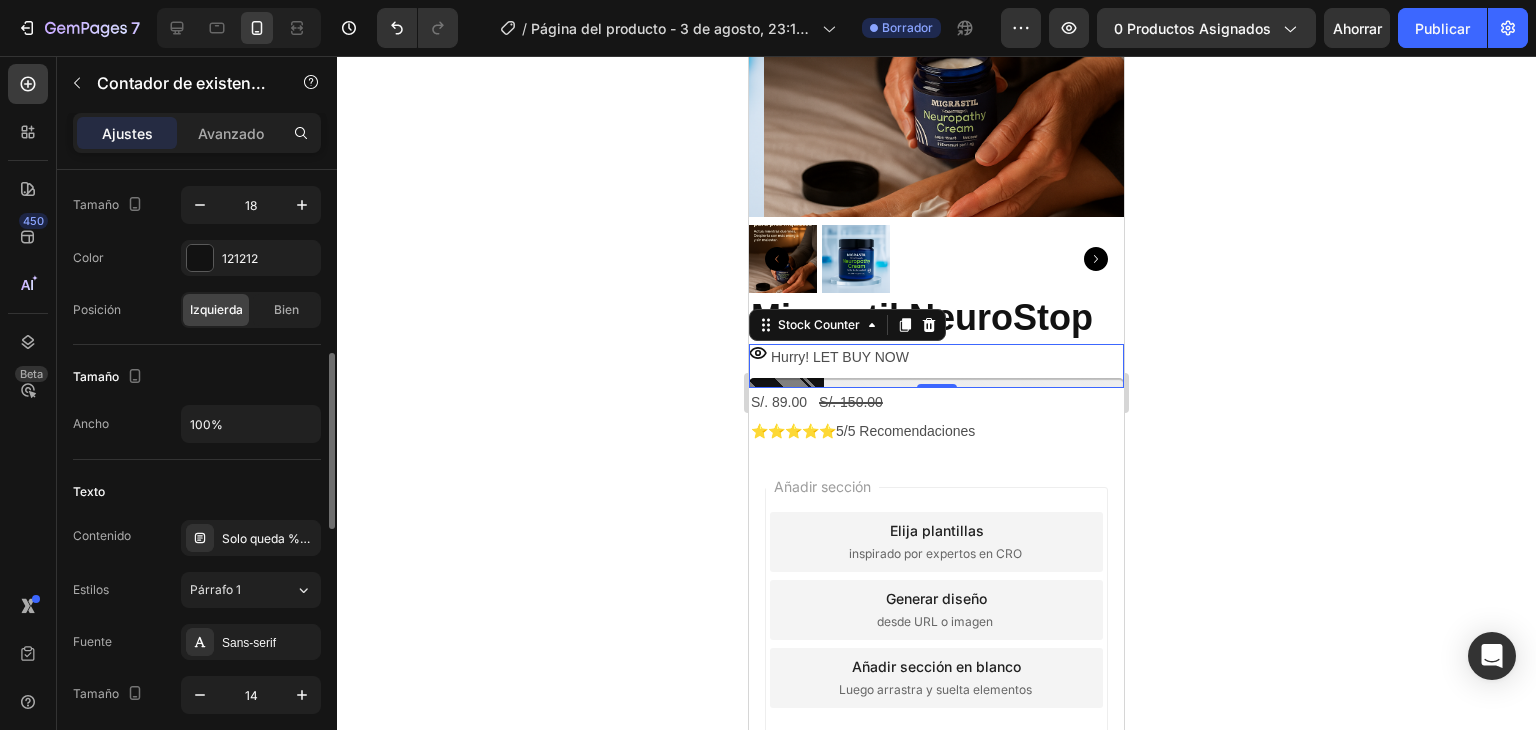 scroll, scrollTop: 545, scrollLeft: 0, axis: vertical 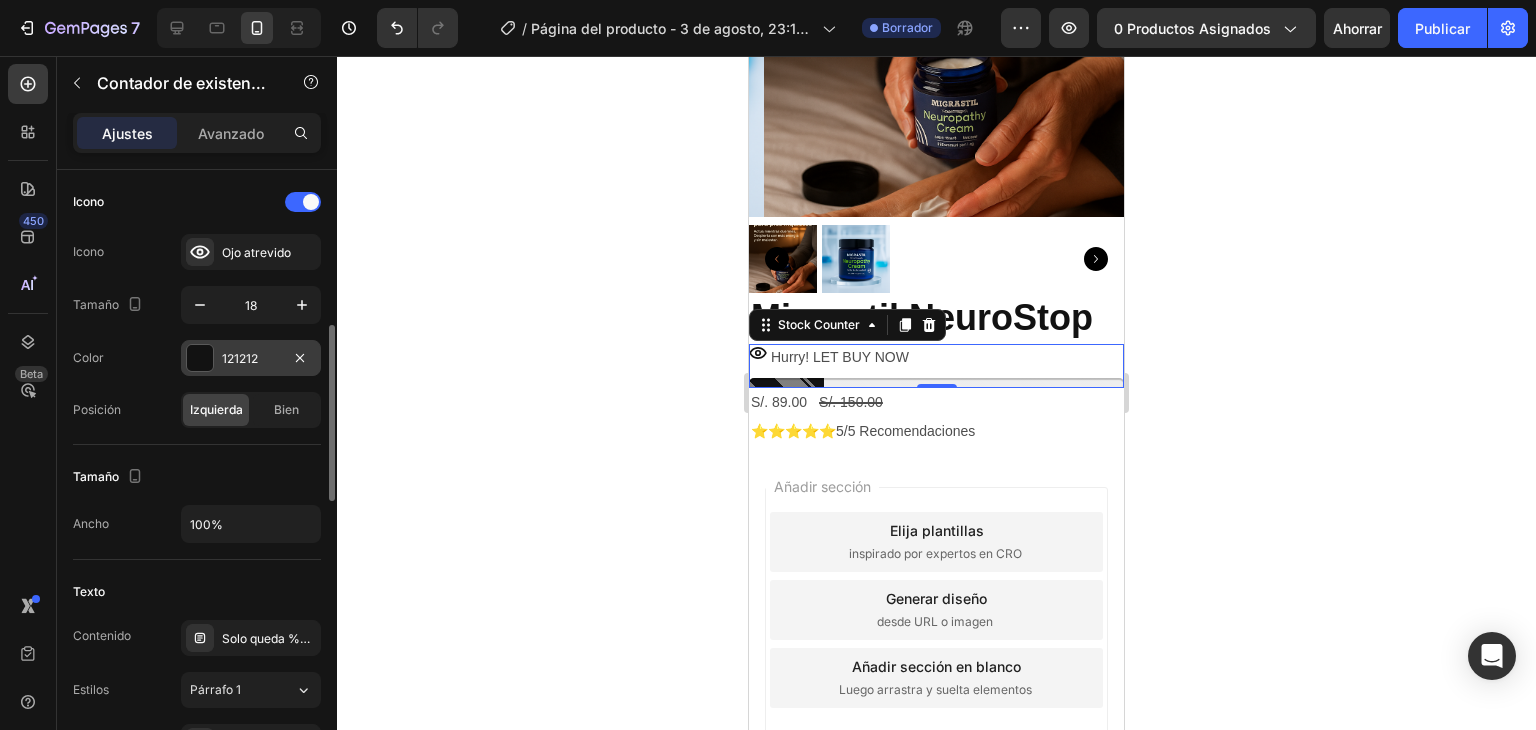 click at bounding box center (200, 358) 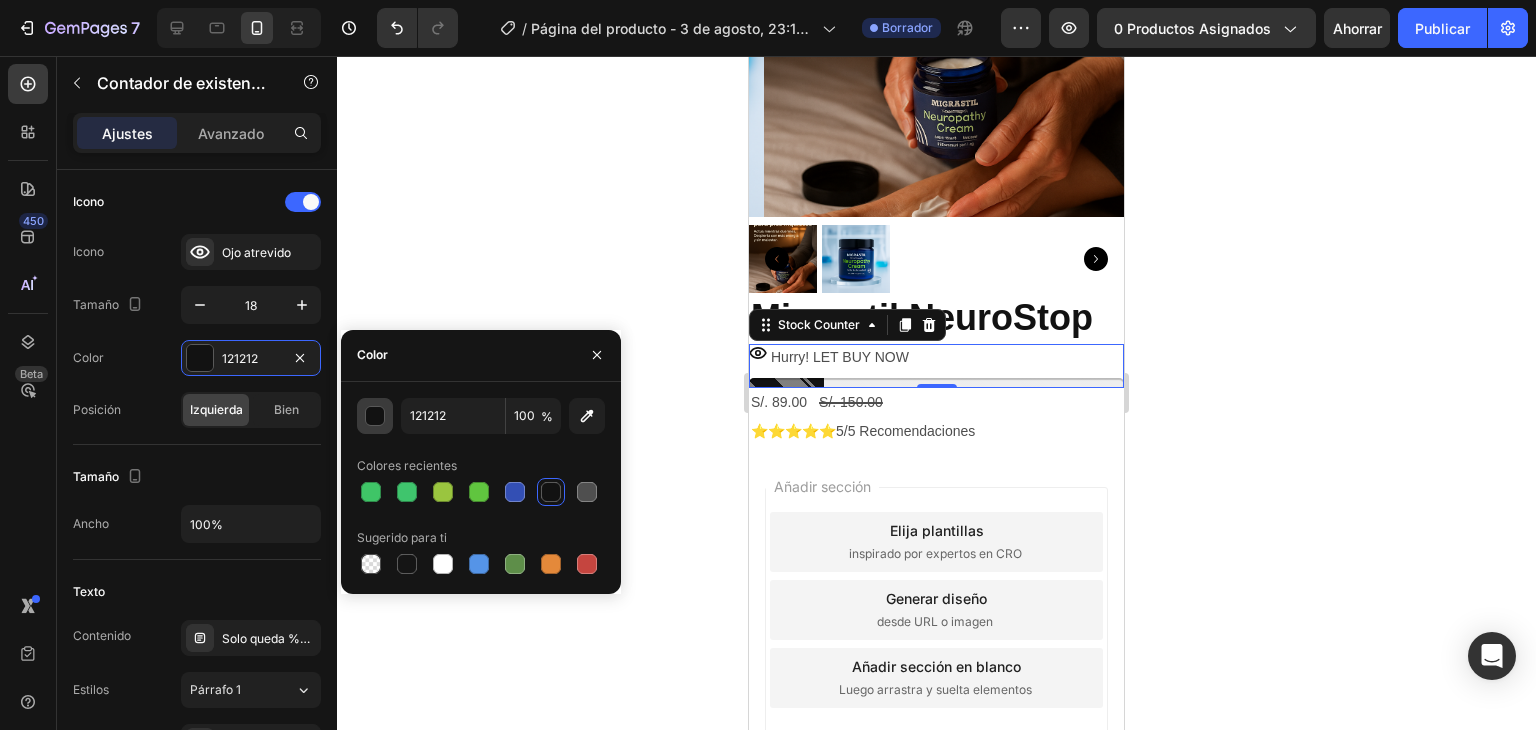 click at bounding box center (376, 417) 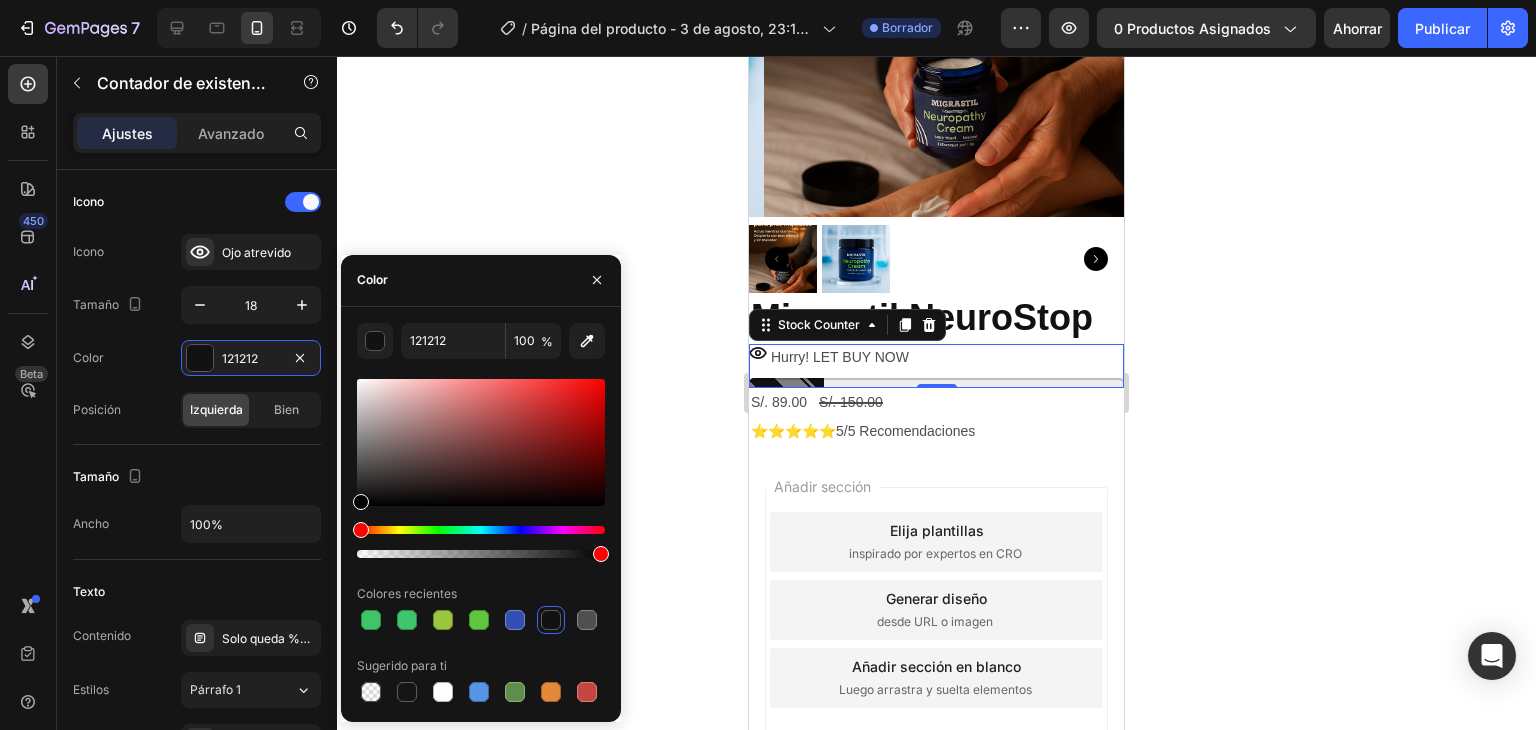 click at bounding box center [481, 530] 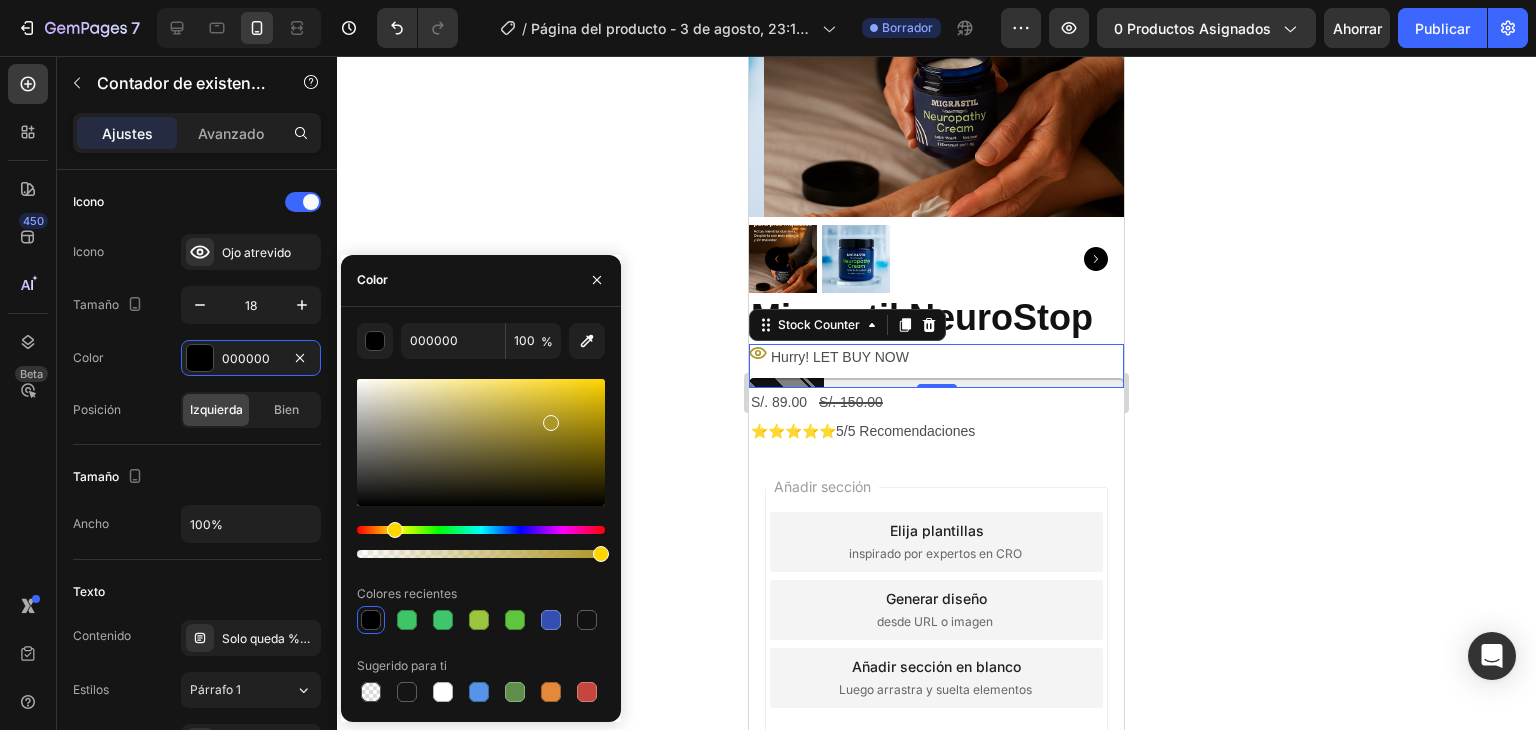 click at bounding box center (481, 442) 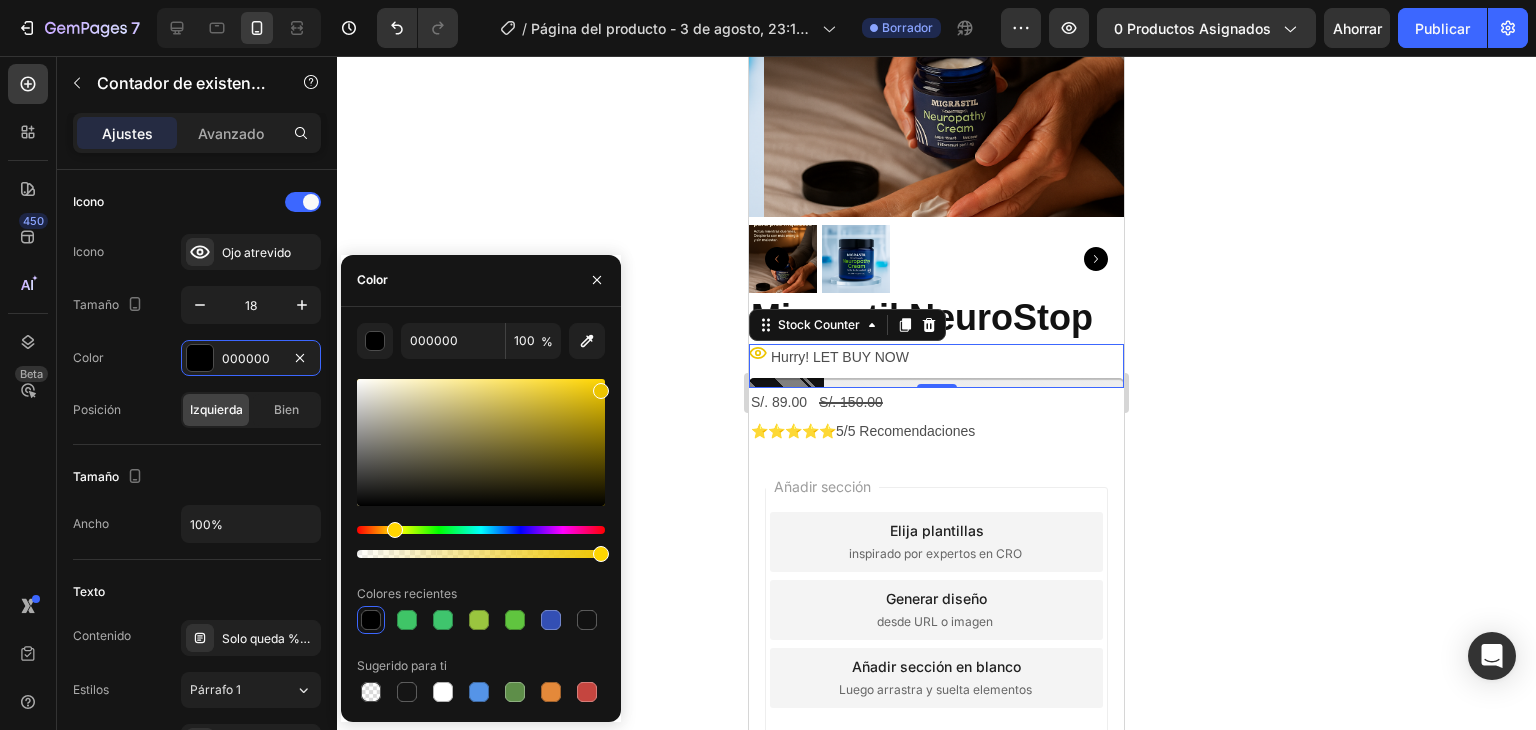 click on "000000 100 % Colores recientes Sugerido para ti" at bounding box center (481, 514) 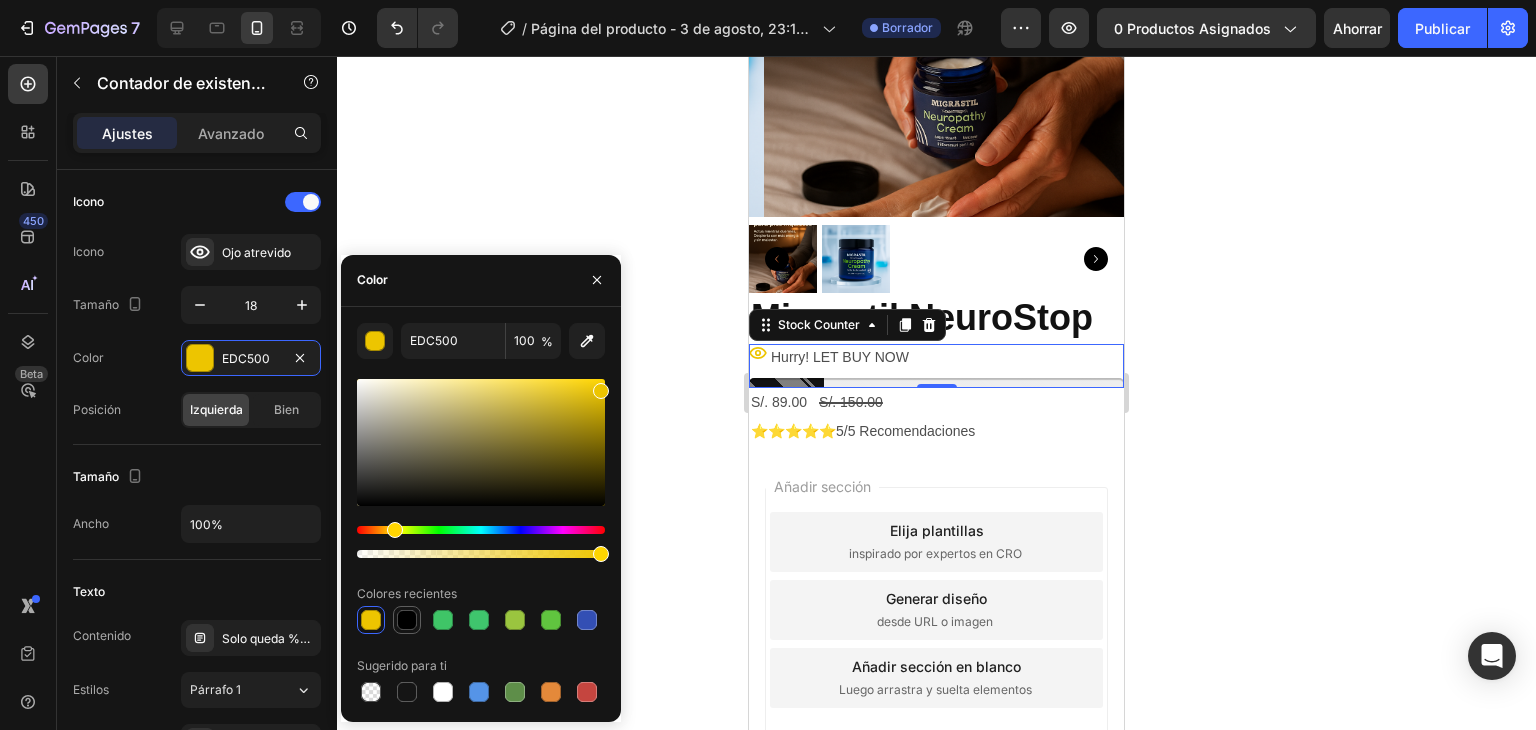 click at bounding box center [407, 620] 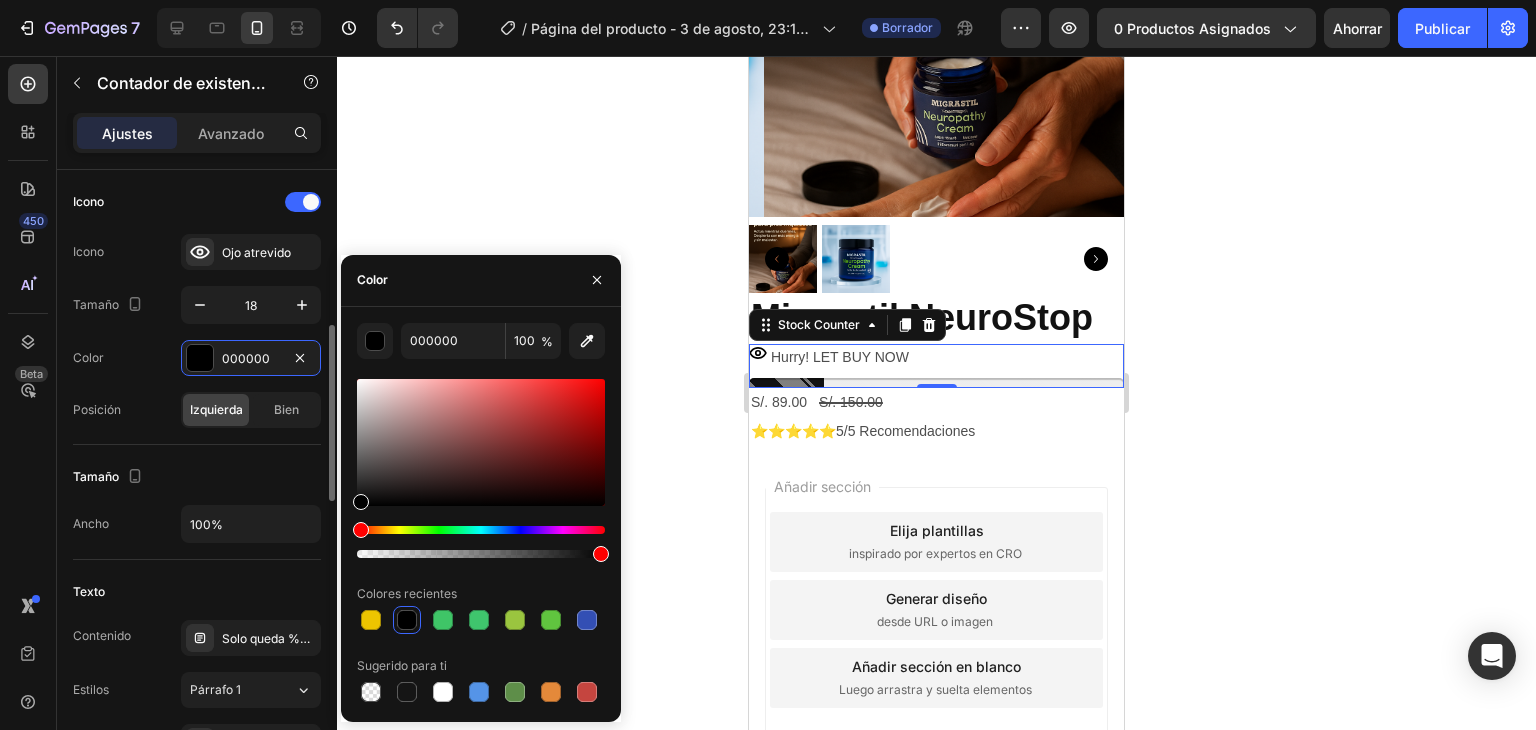 click on "Tamaño" at bounding box center (197, 477) 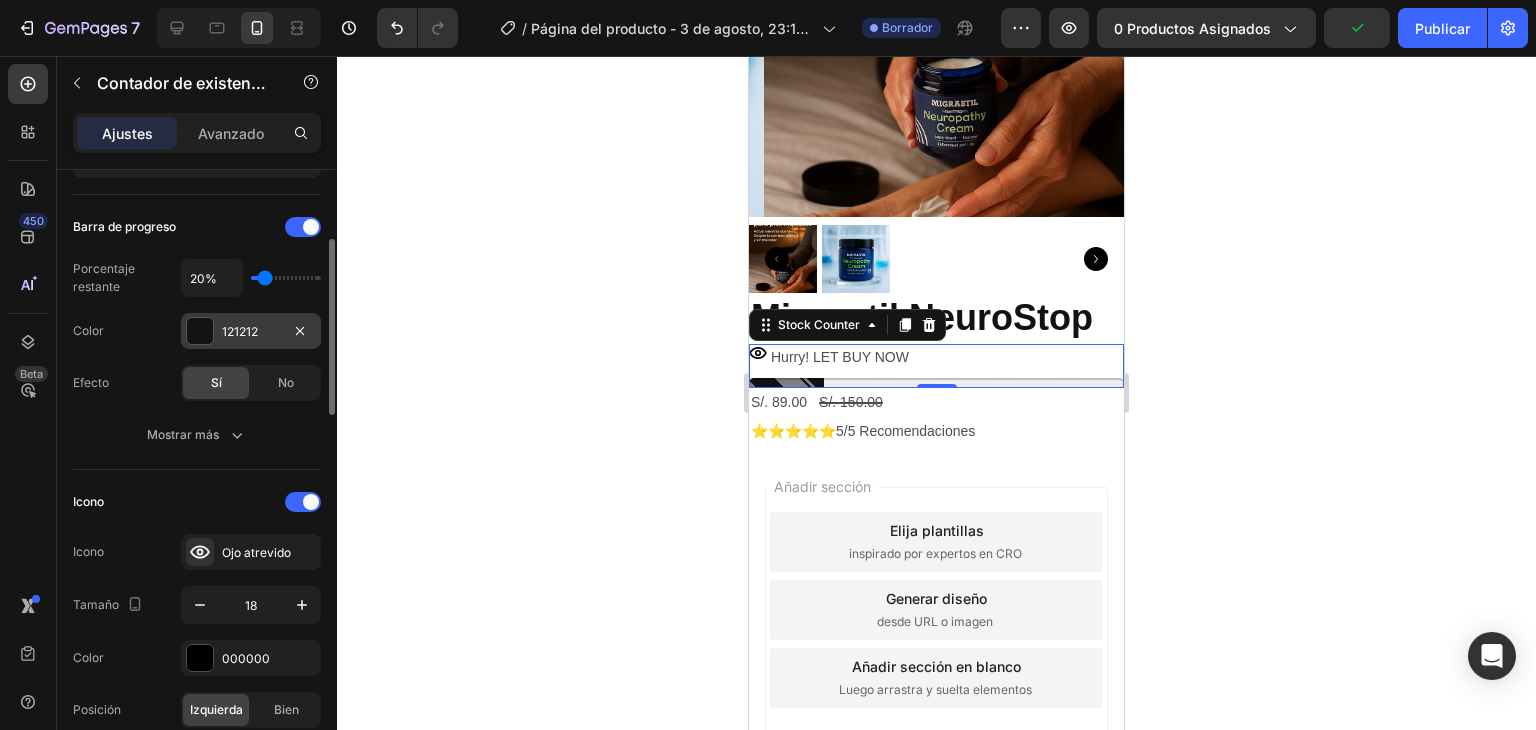 scroll, scrollTop: 145, scrollLeft: 0, axis: vertical 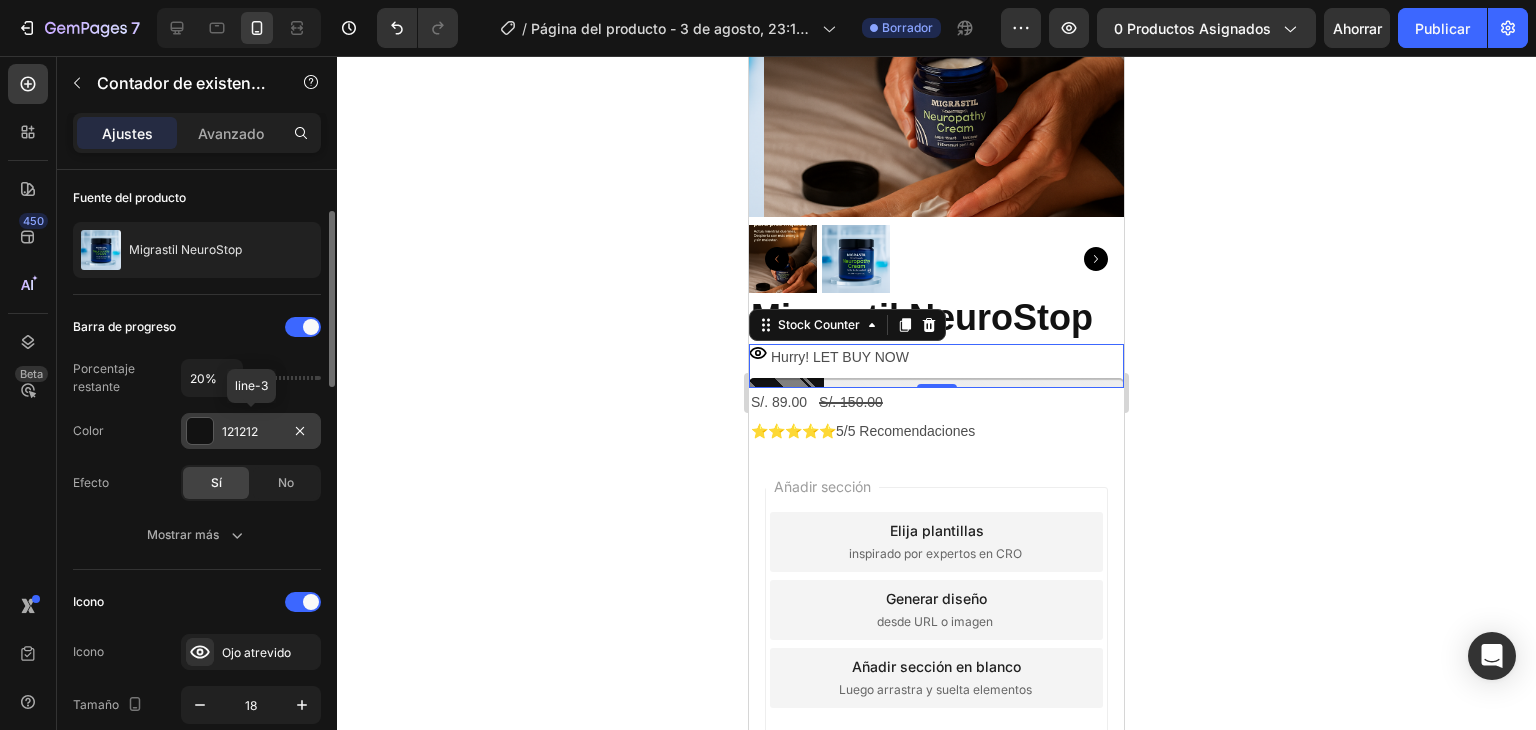 click at bounding box center (200, 431) 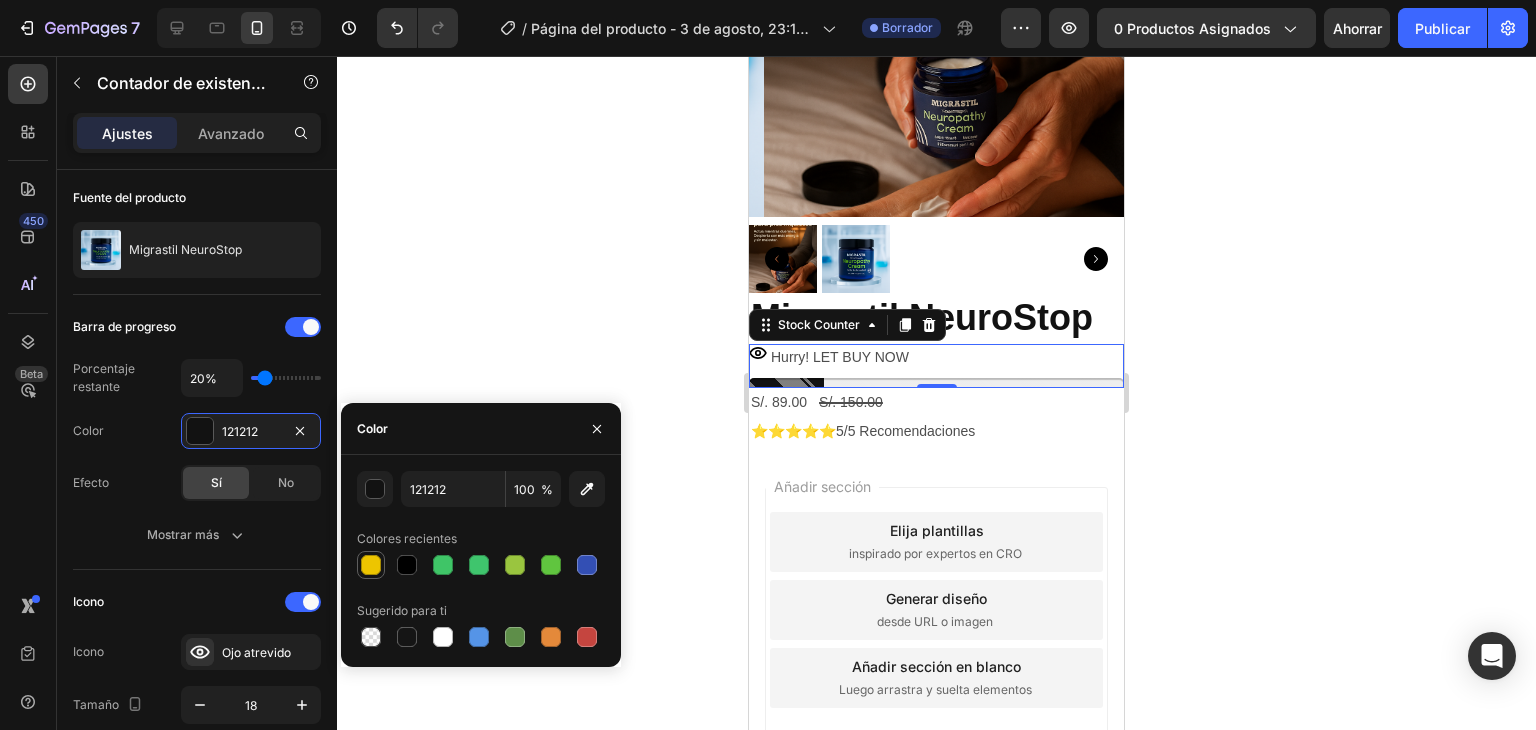 click at bounding box center (371, 565) 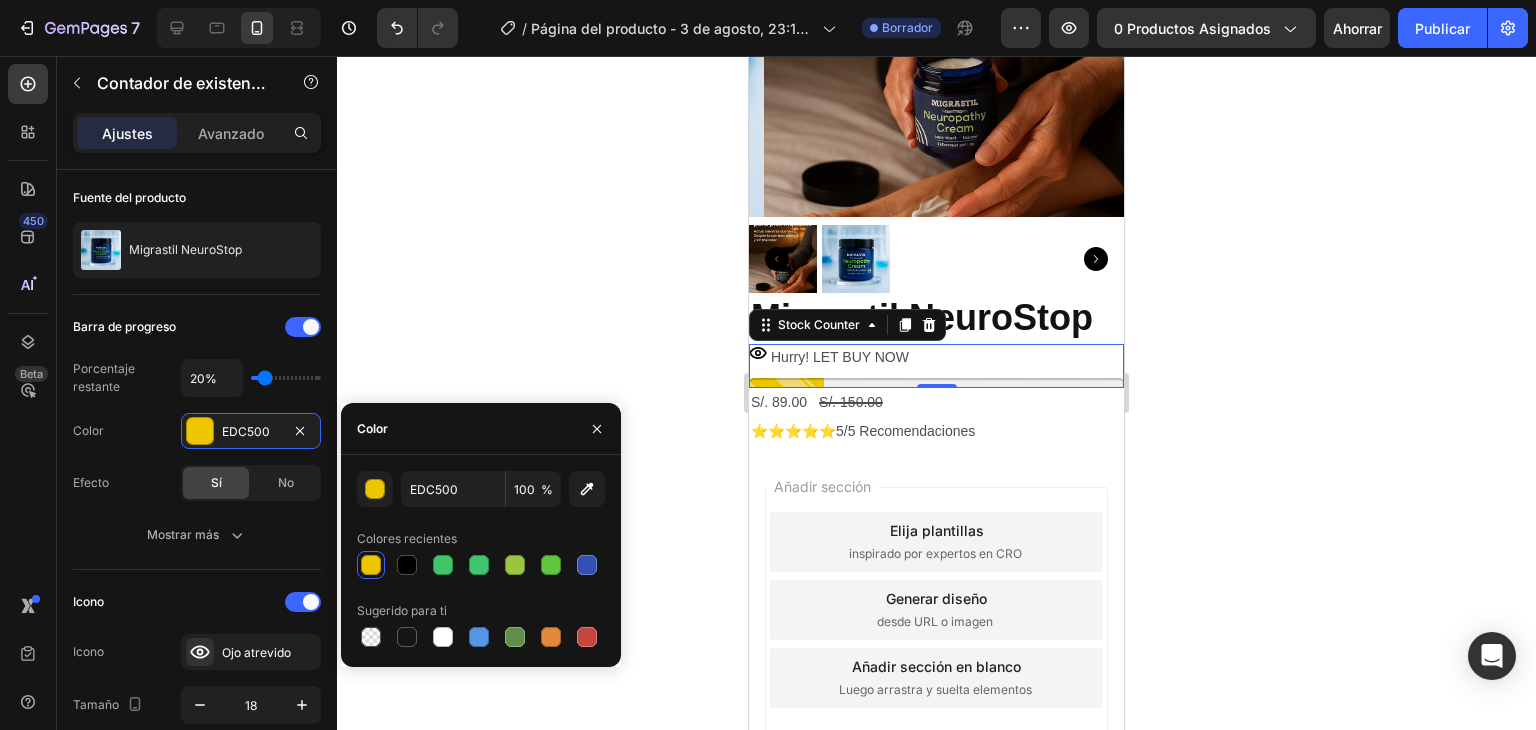 click 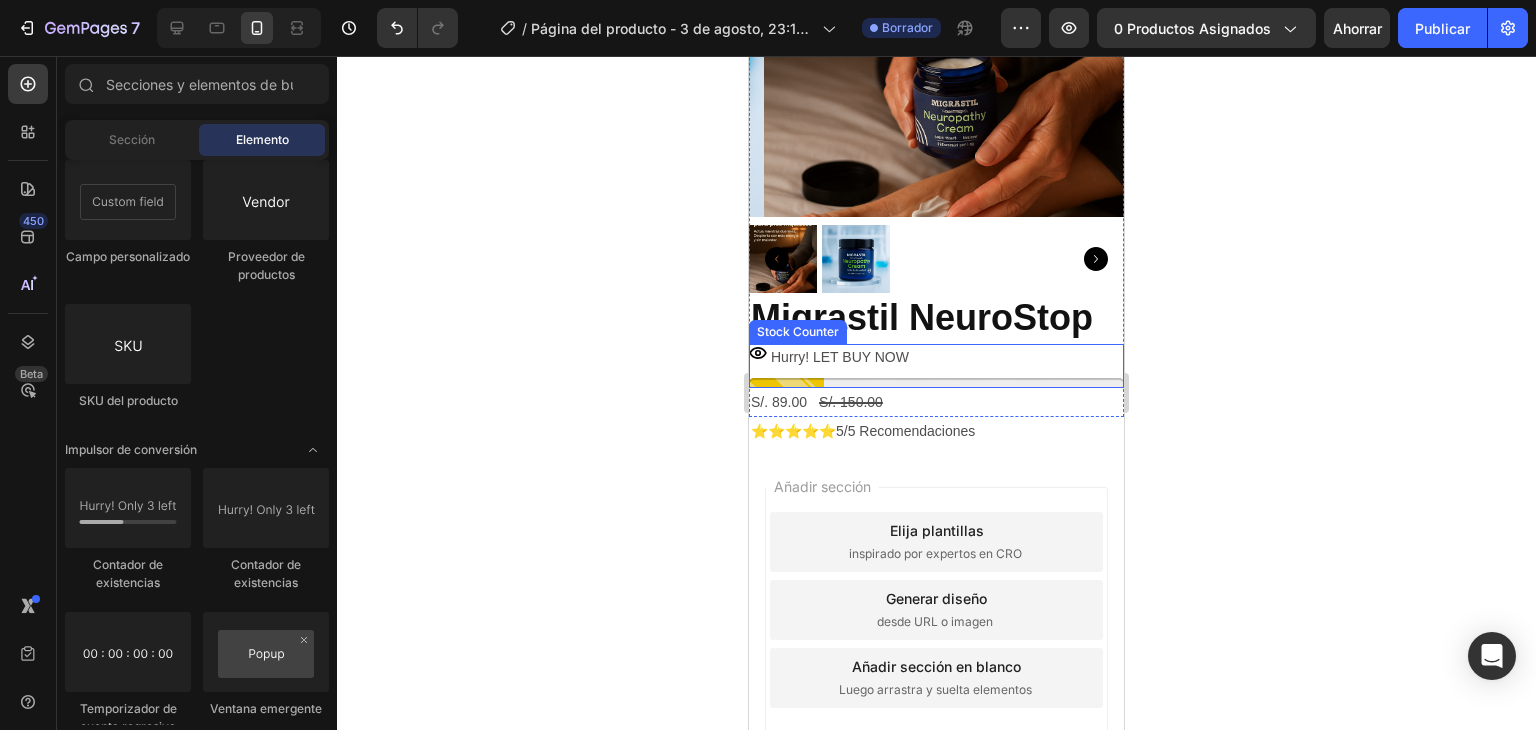 click on "S/. 150.00" at bounding box center [851, 402] 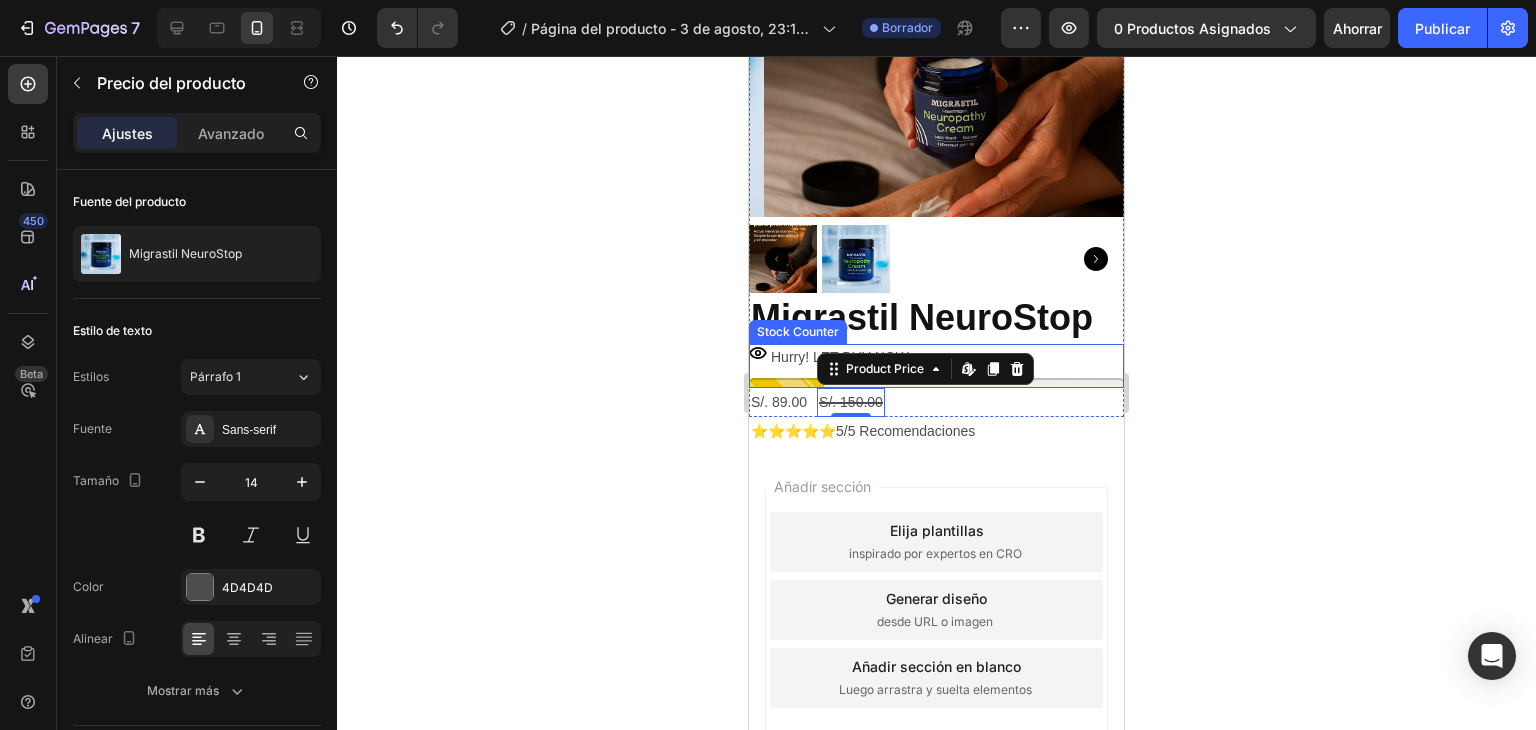 click at bounding box center [936, 383] 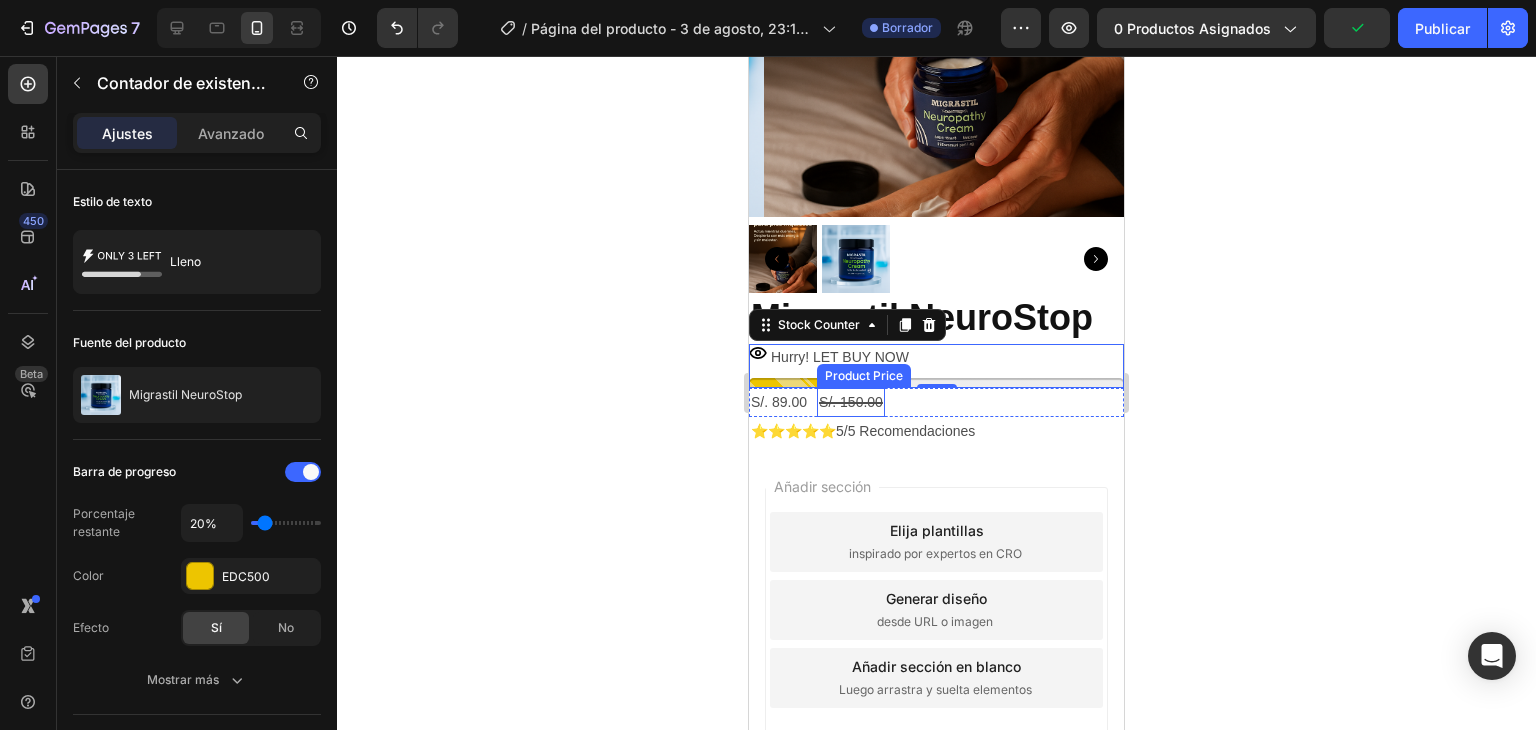 click on "S/. 150.00" at bounding box center (851, 402) 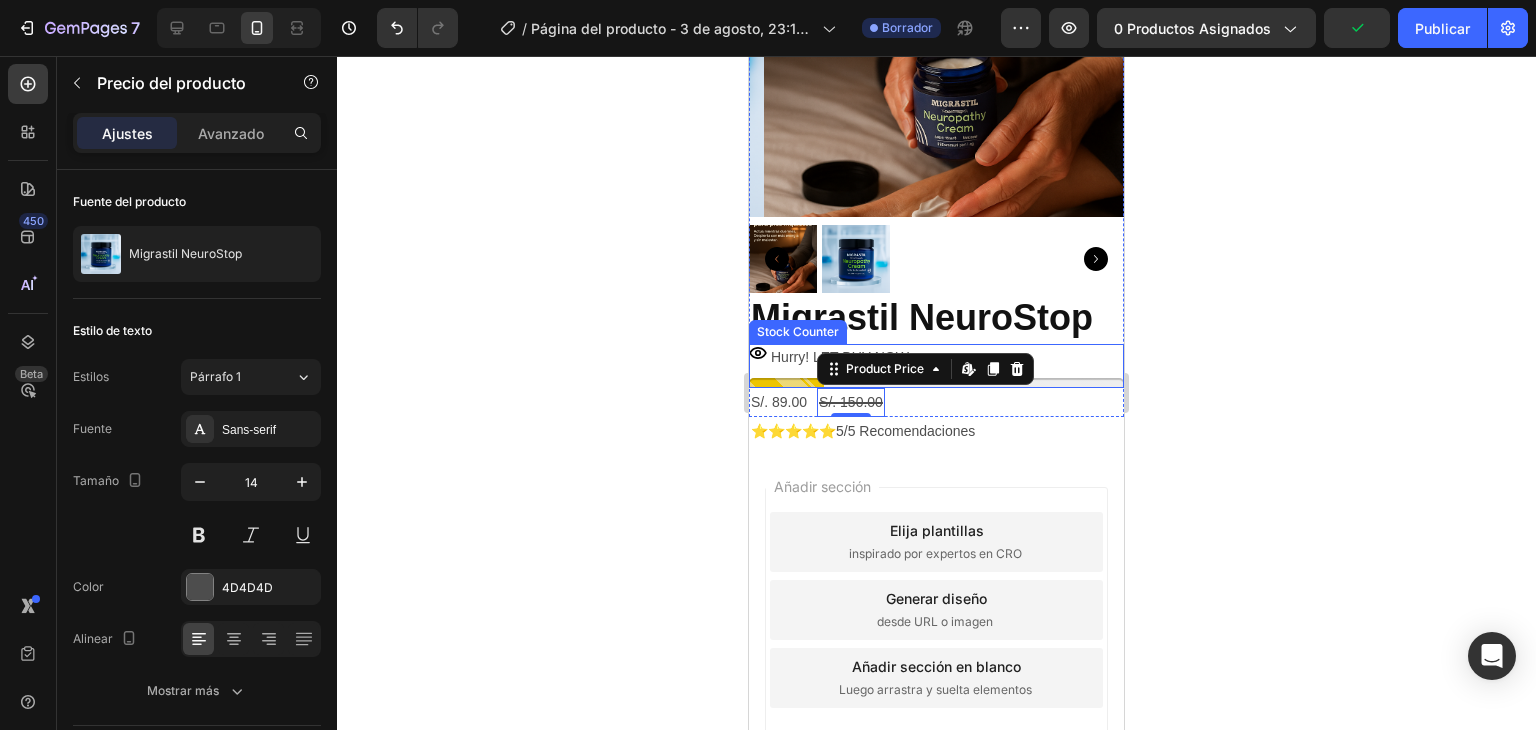 click on "Hurry! LET BUY NOW" at bounding box center (936, 366) 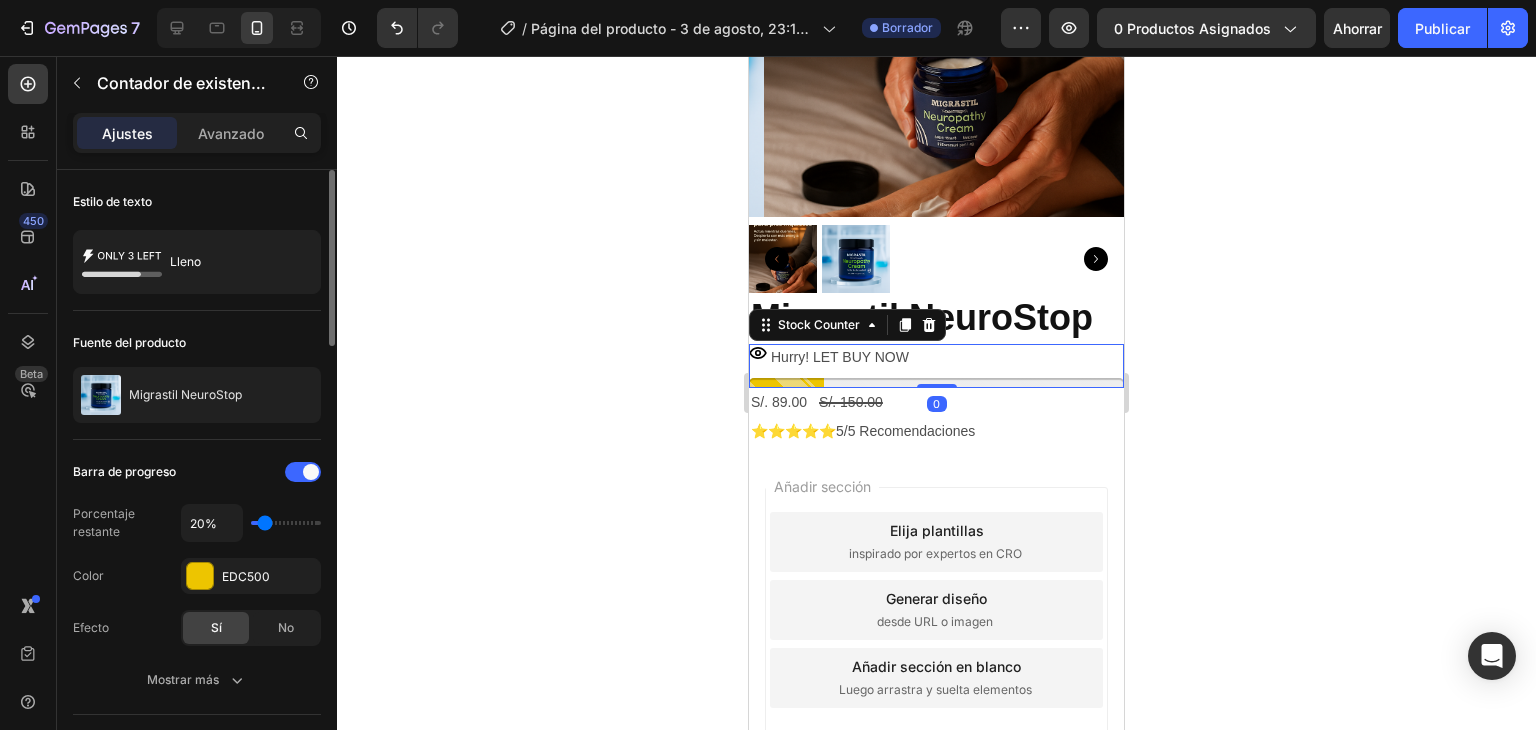 type on "30%" 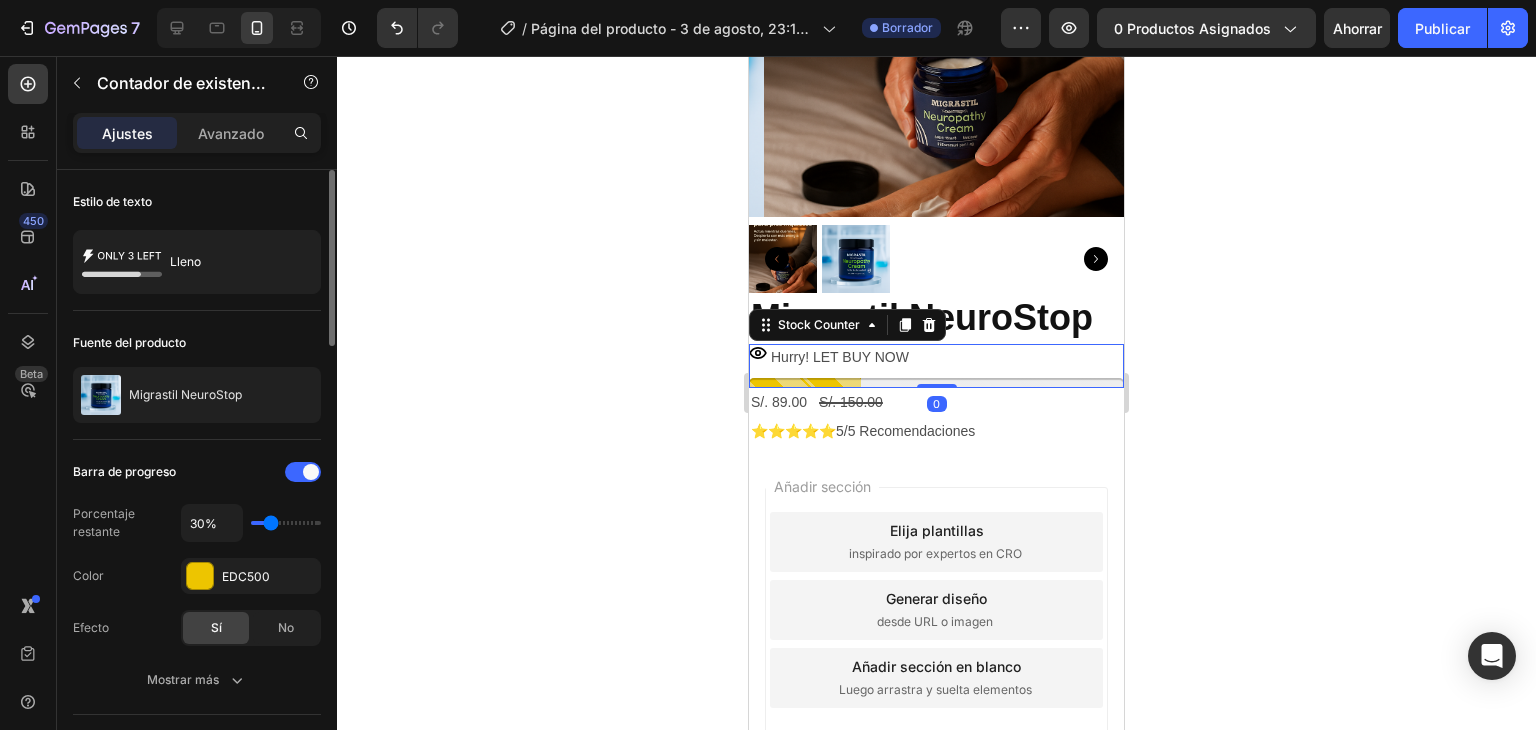 type on "40%" 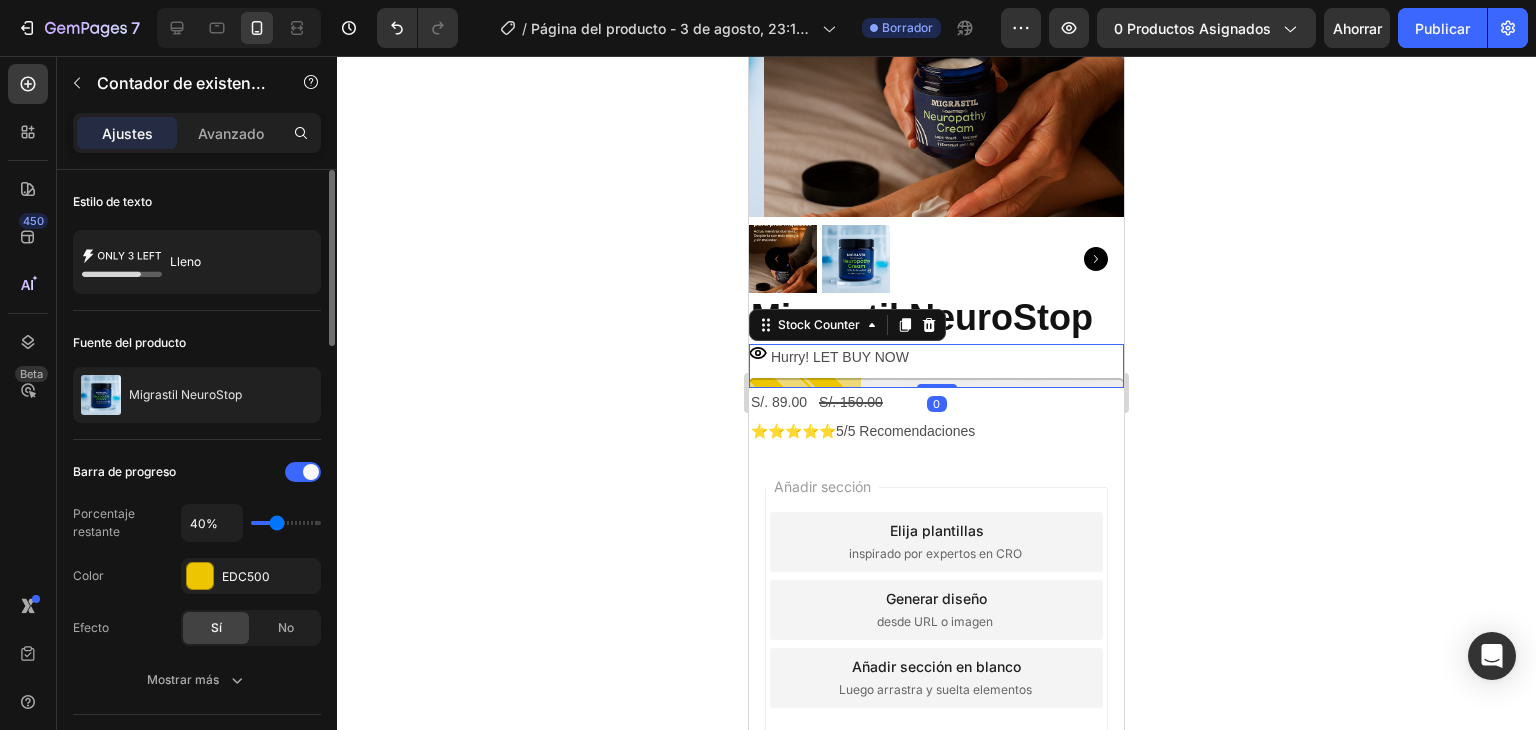 type on "50%" 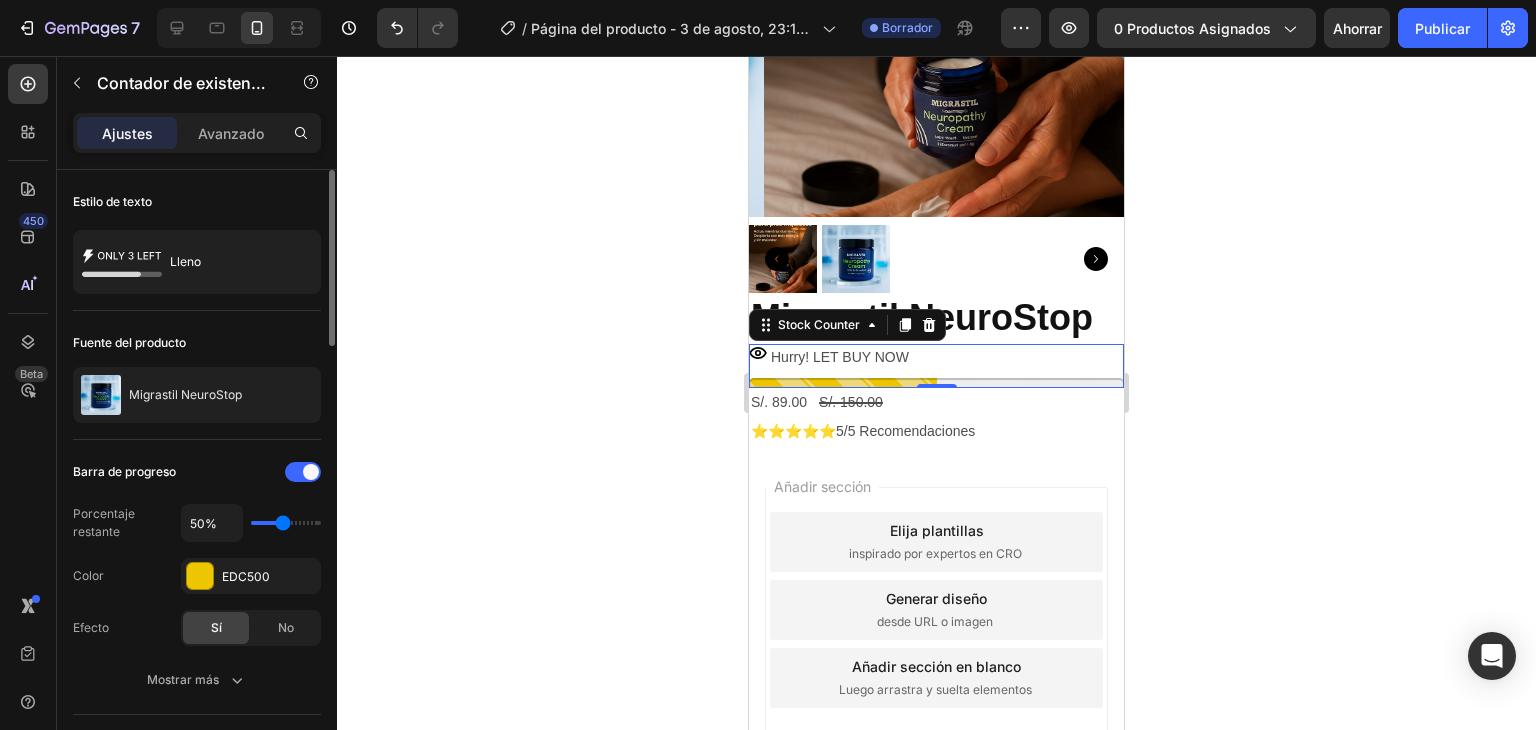 type on "60%" 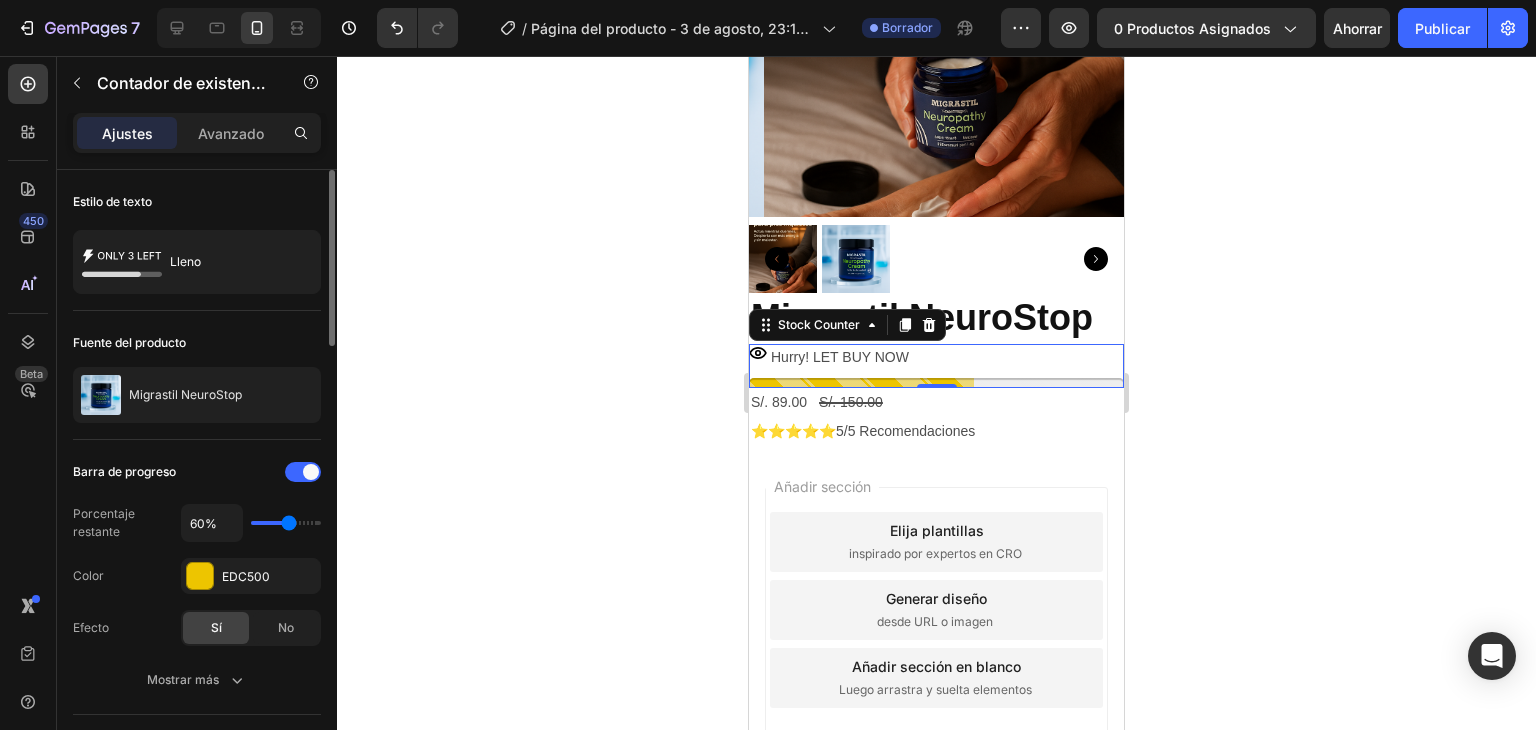 drag, startPoint x: 265, startPoint y: 522, endPoint x: 291, endPoint y: 527, distance: 26.476404 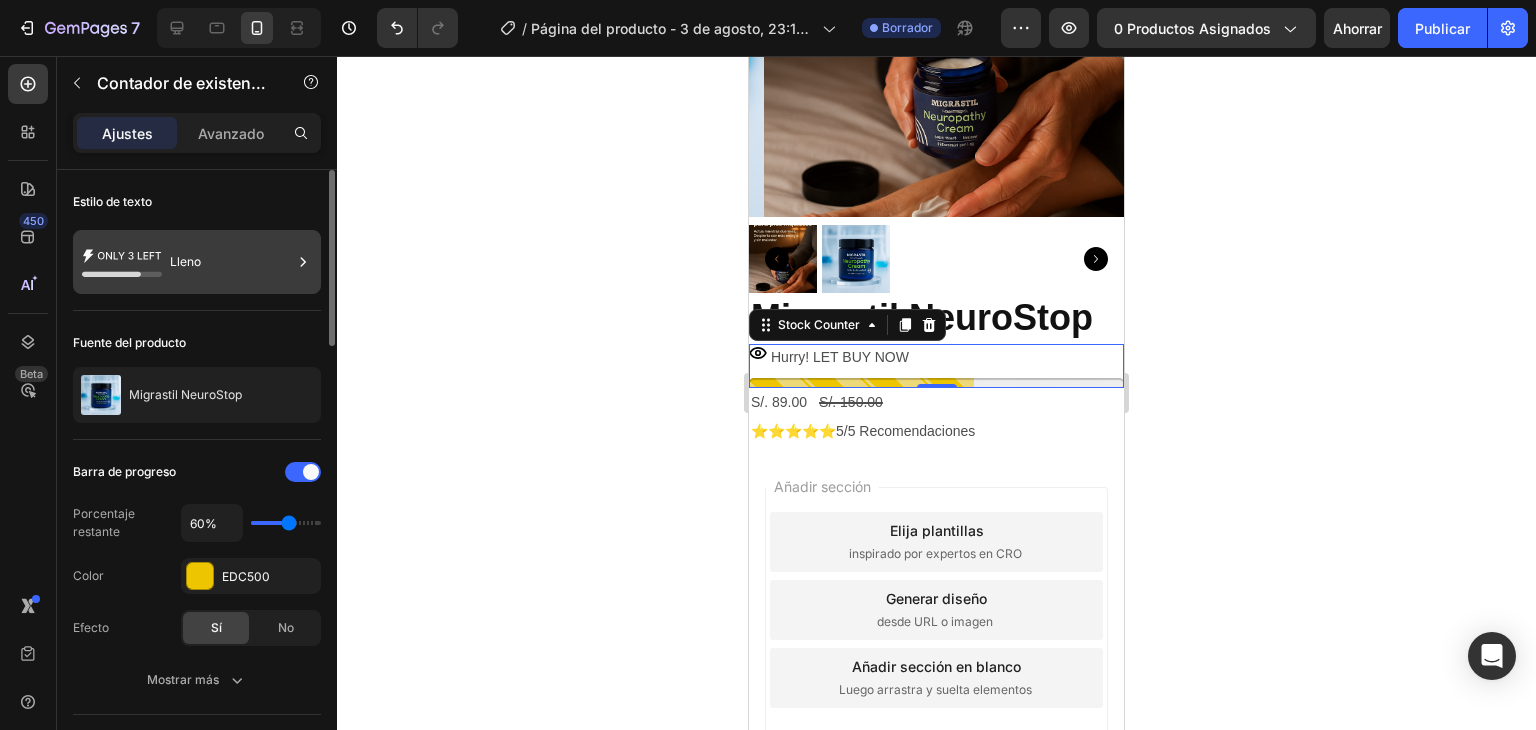 click on "Lleno" at bounding box center [231, 262] 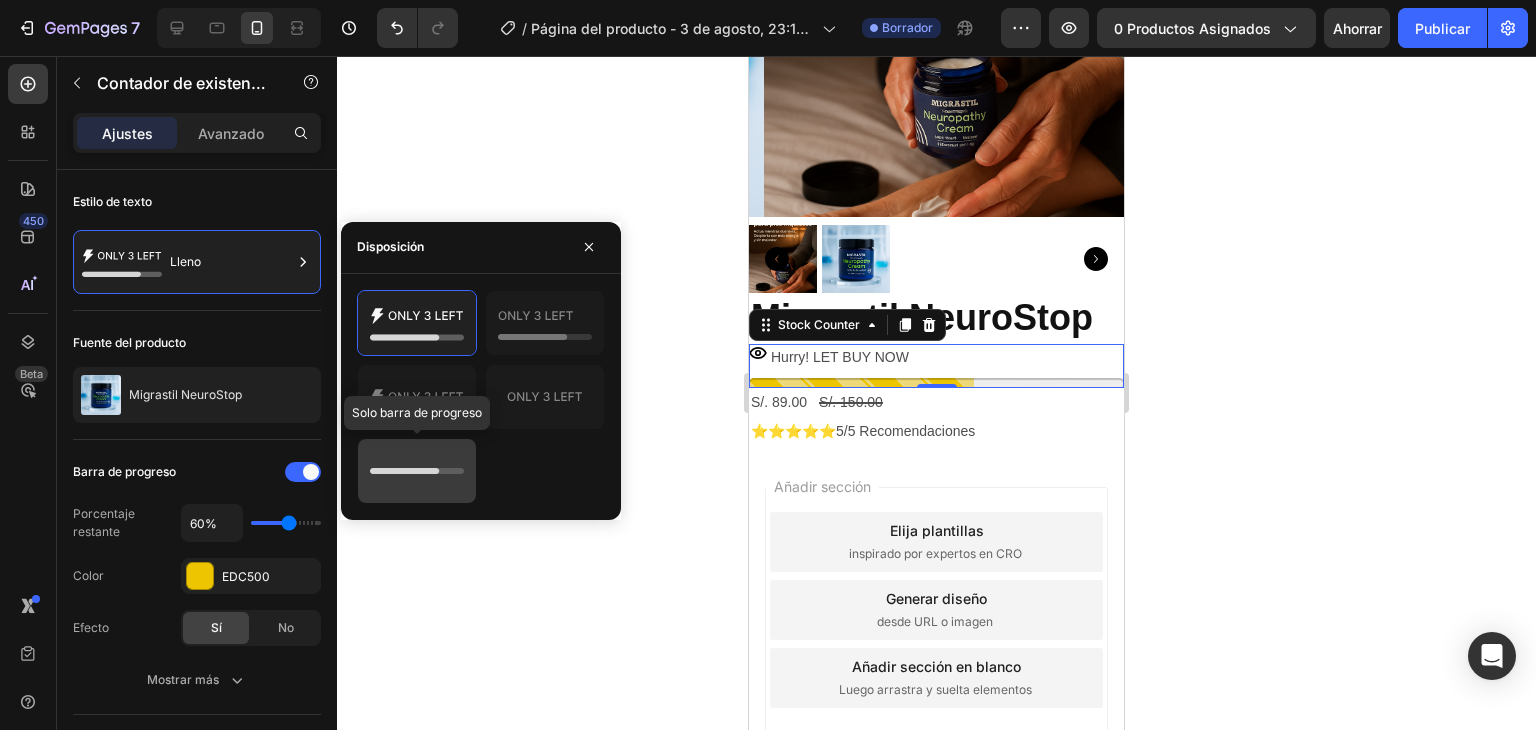 click 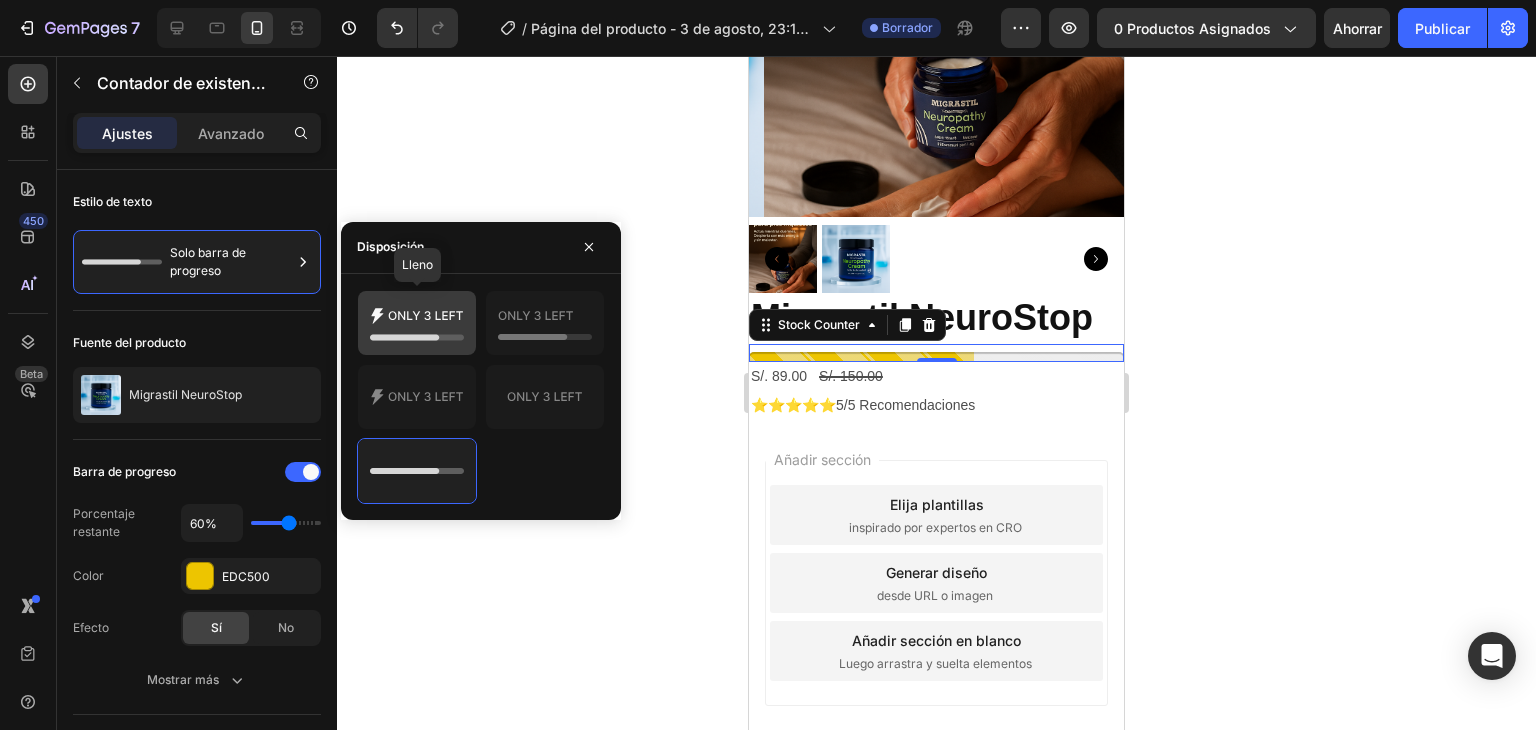 click 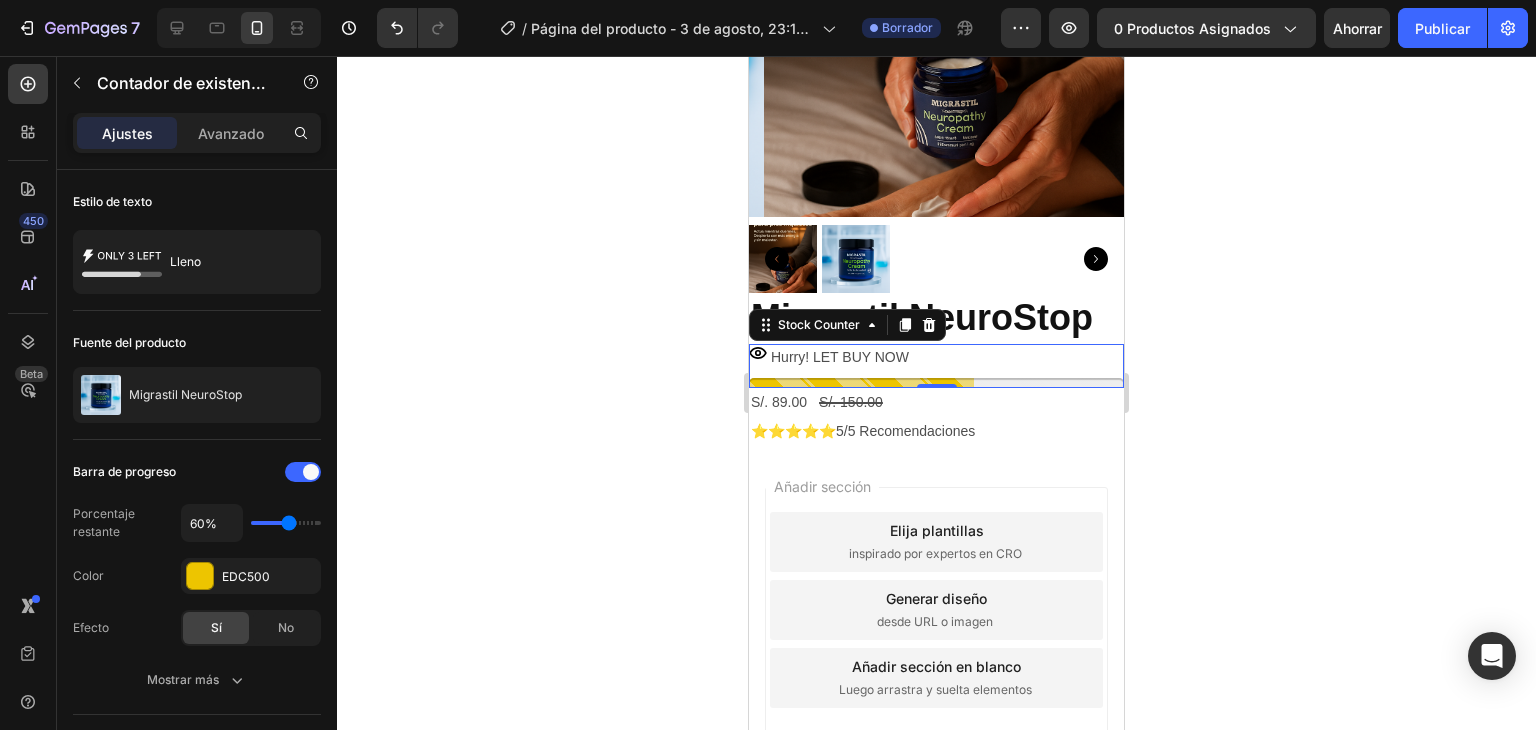 click on "Hurry! LET BUY NOW" at bounding box center [840, 357] 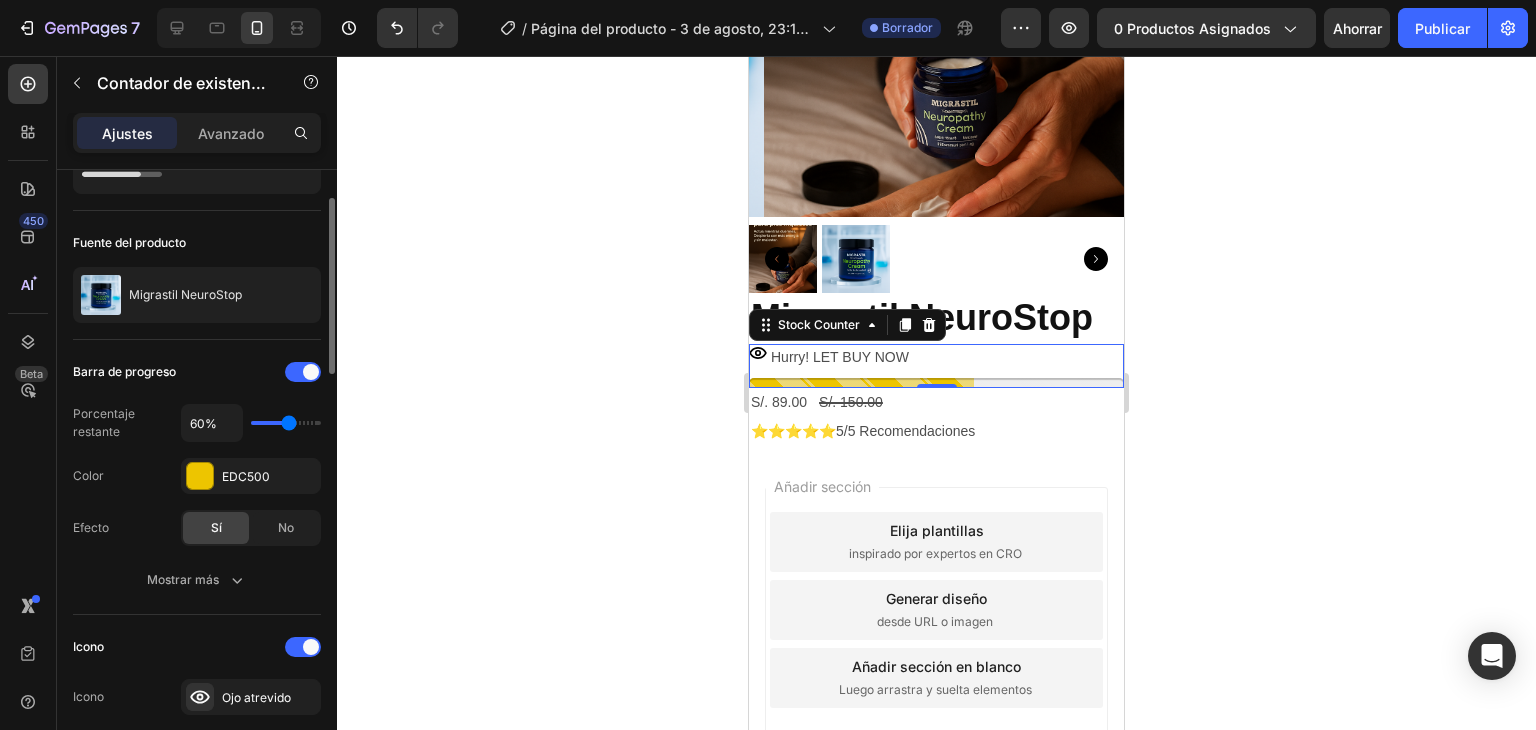 scroll, scrollTop: 200, scrollLeft: 0, axis: vertical 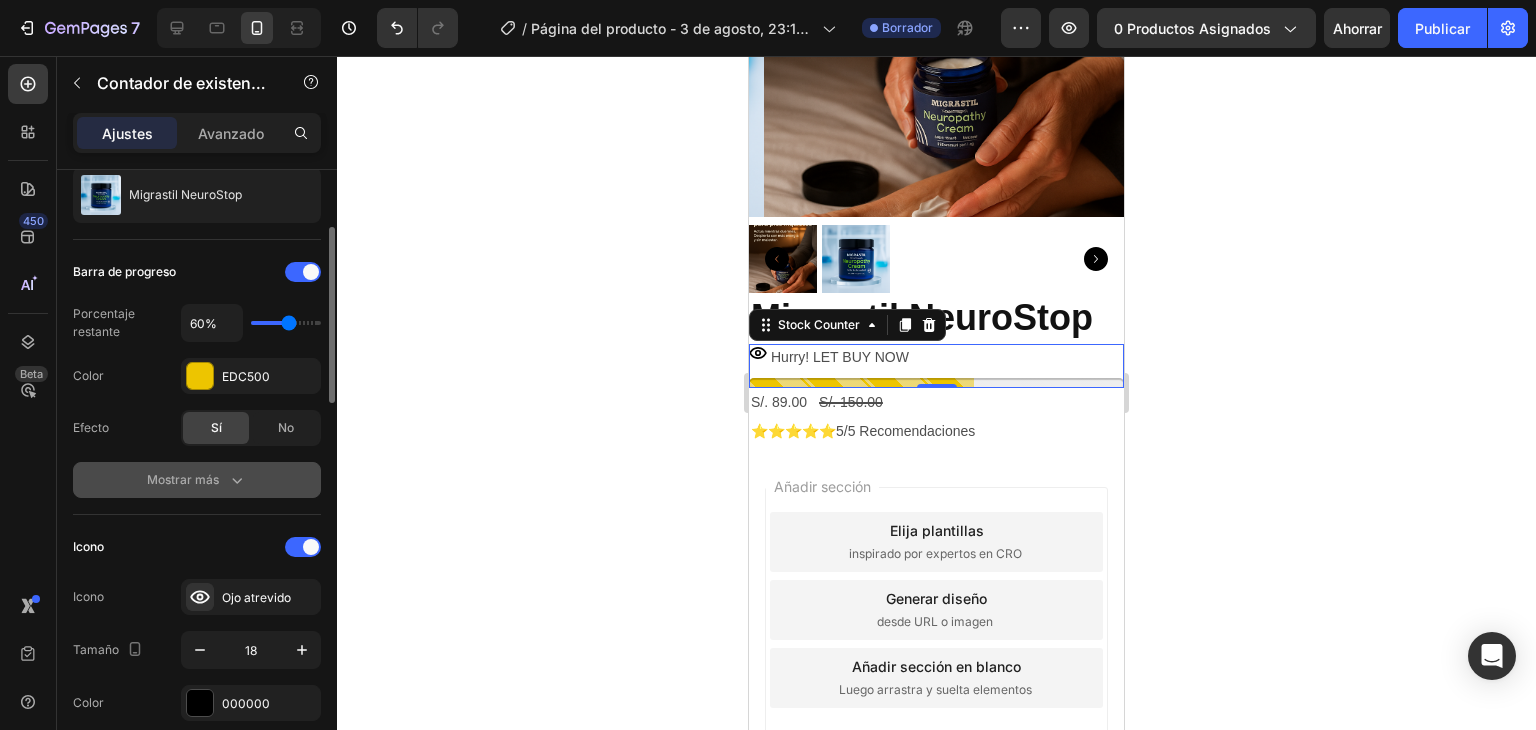 click on "Mostrar más" at bounding box center (197, 480) 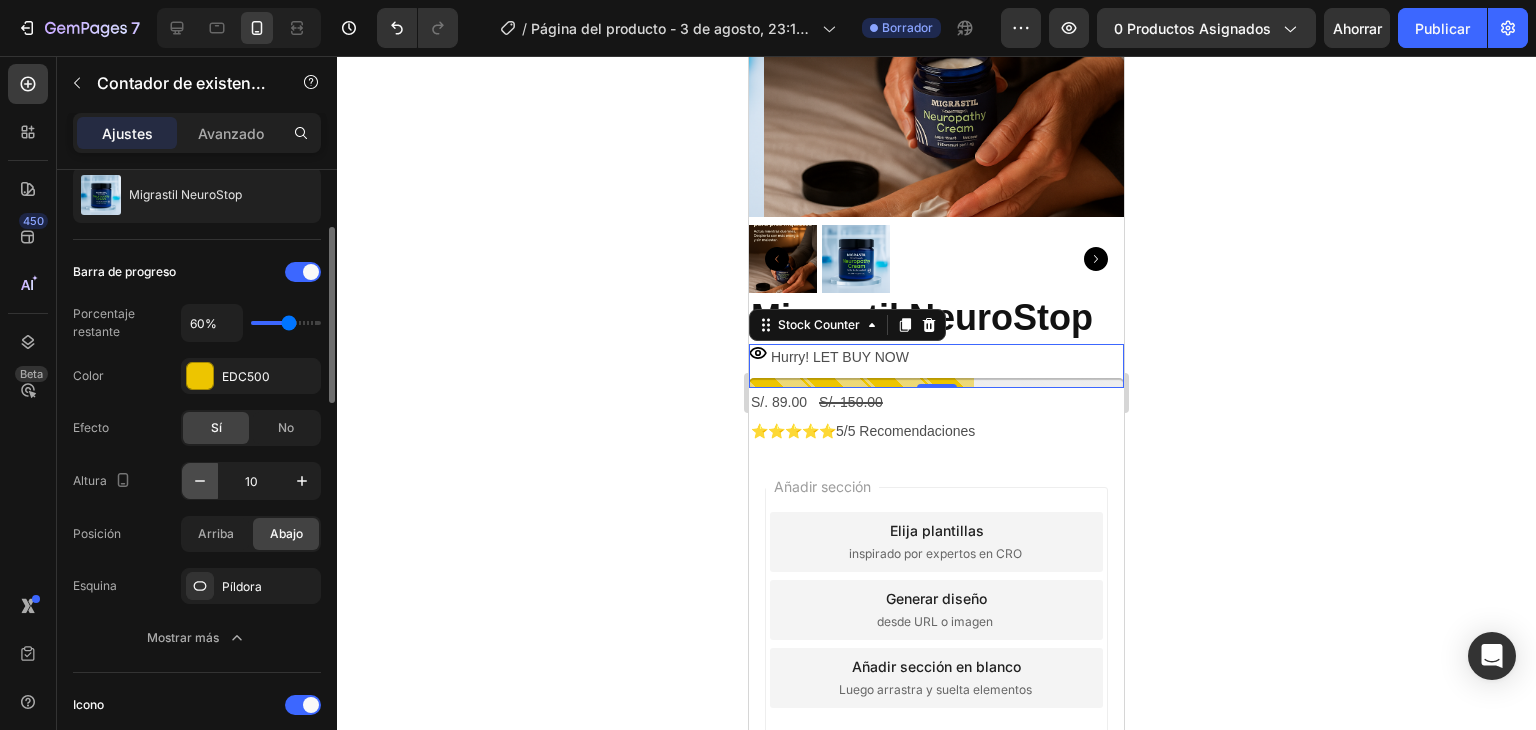 scroll, scrollTop: 300, scrollLeft: 0, axis: vertical 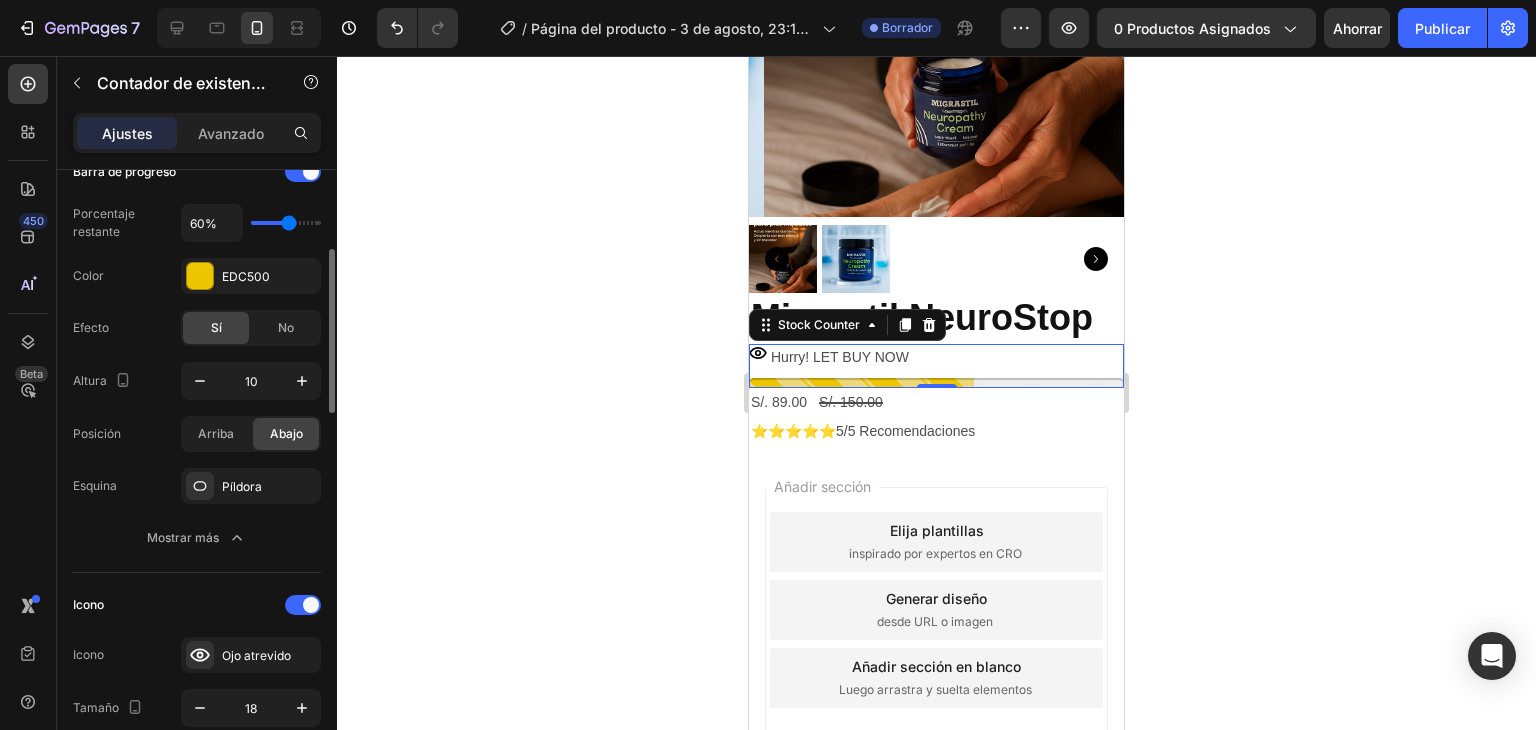click on "Mostrar más" 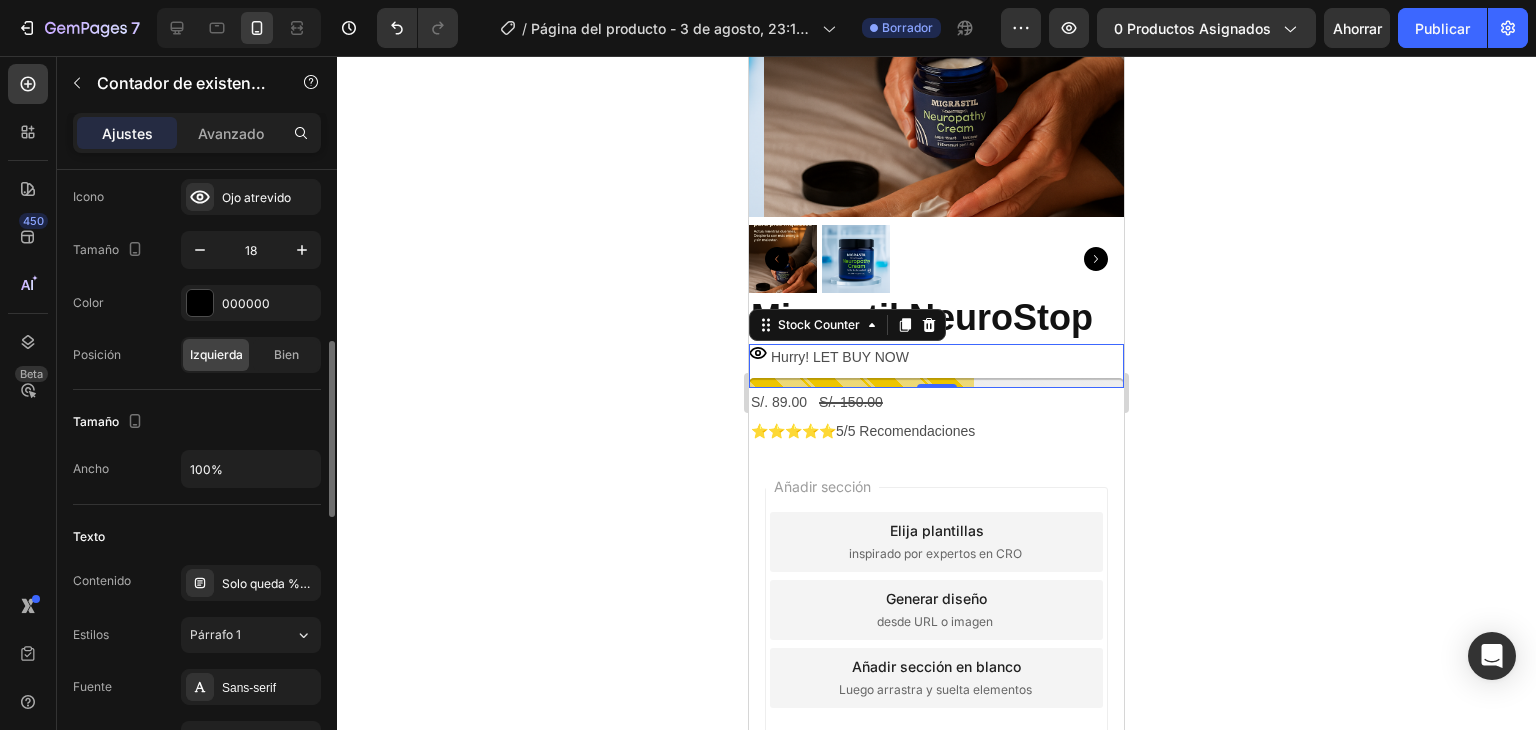scroll, scrollTop: 700, scrollLeft: 0, axis: vertical 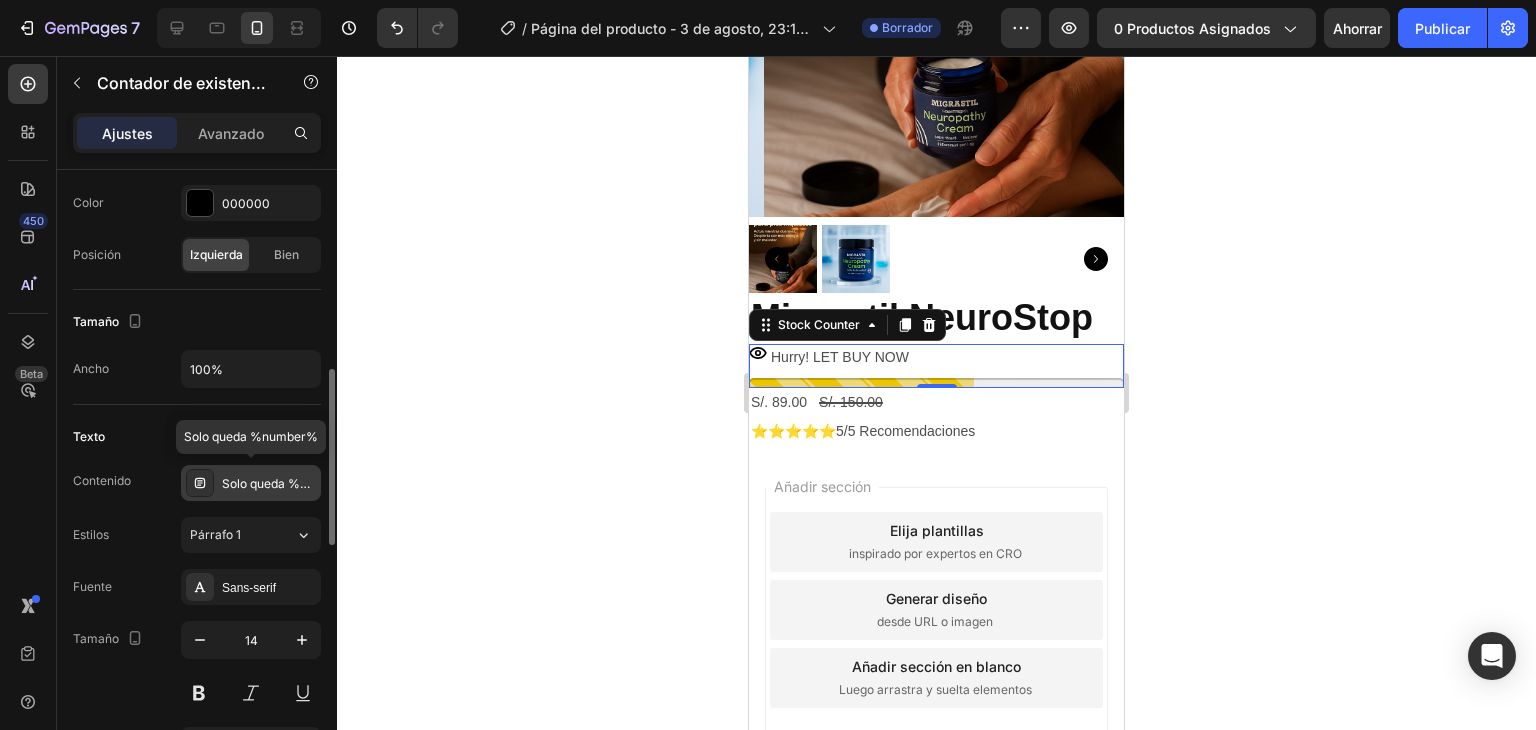 click on "Solo queda %number%" at bounding box center (289, 483) 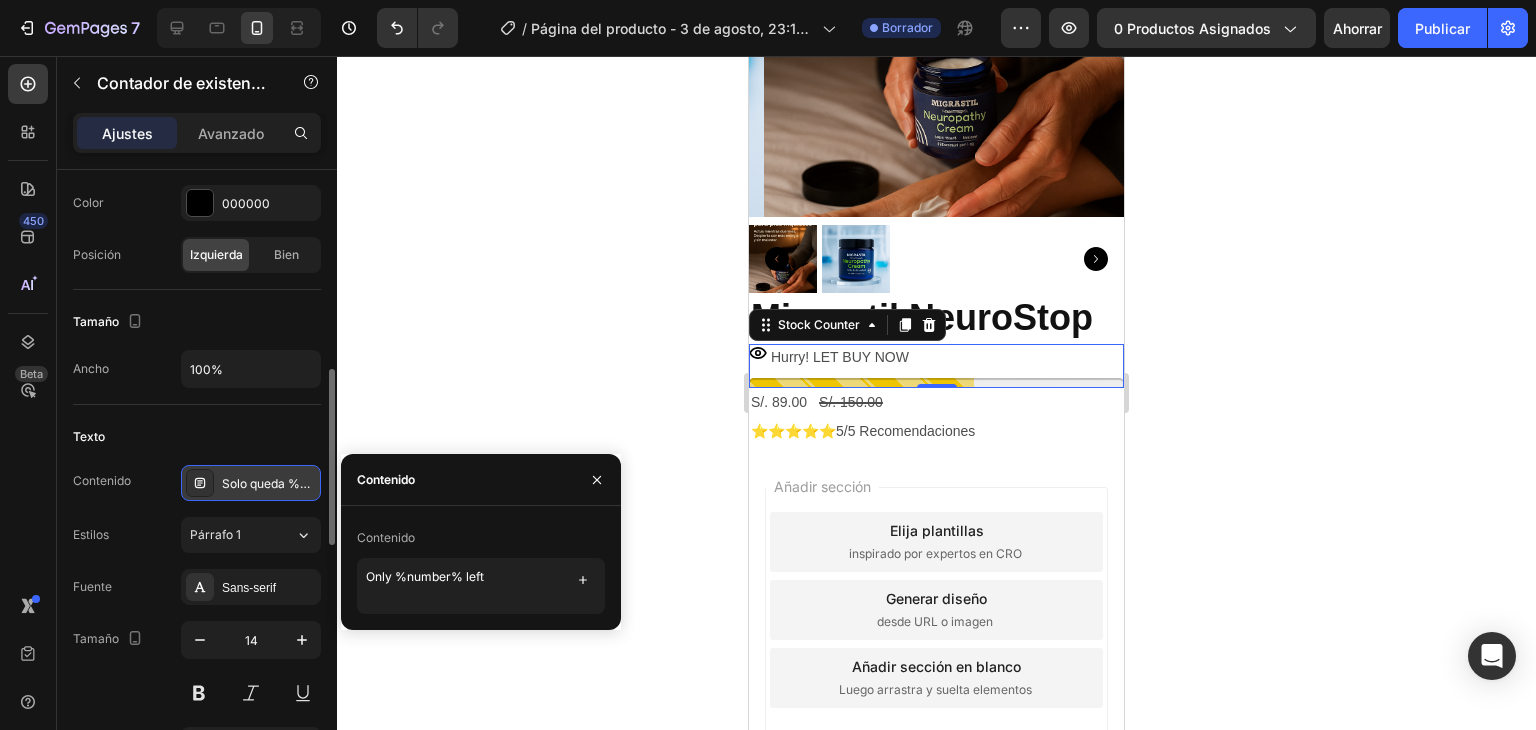 click on "Solo queda %number%" at bounding box center (269, 484) 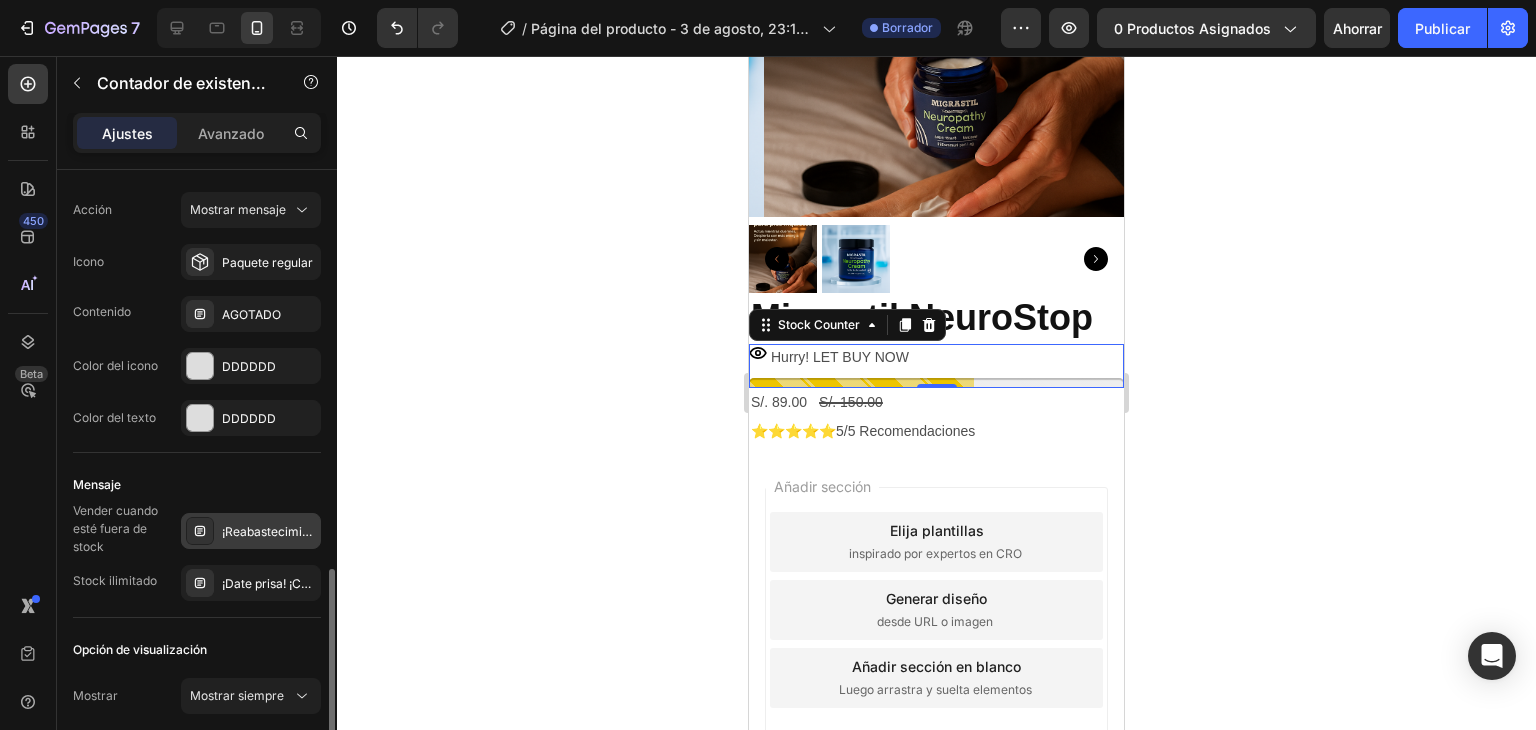 scroll, scrollTop: 1500, scrollLeft: 0, axis: vertical 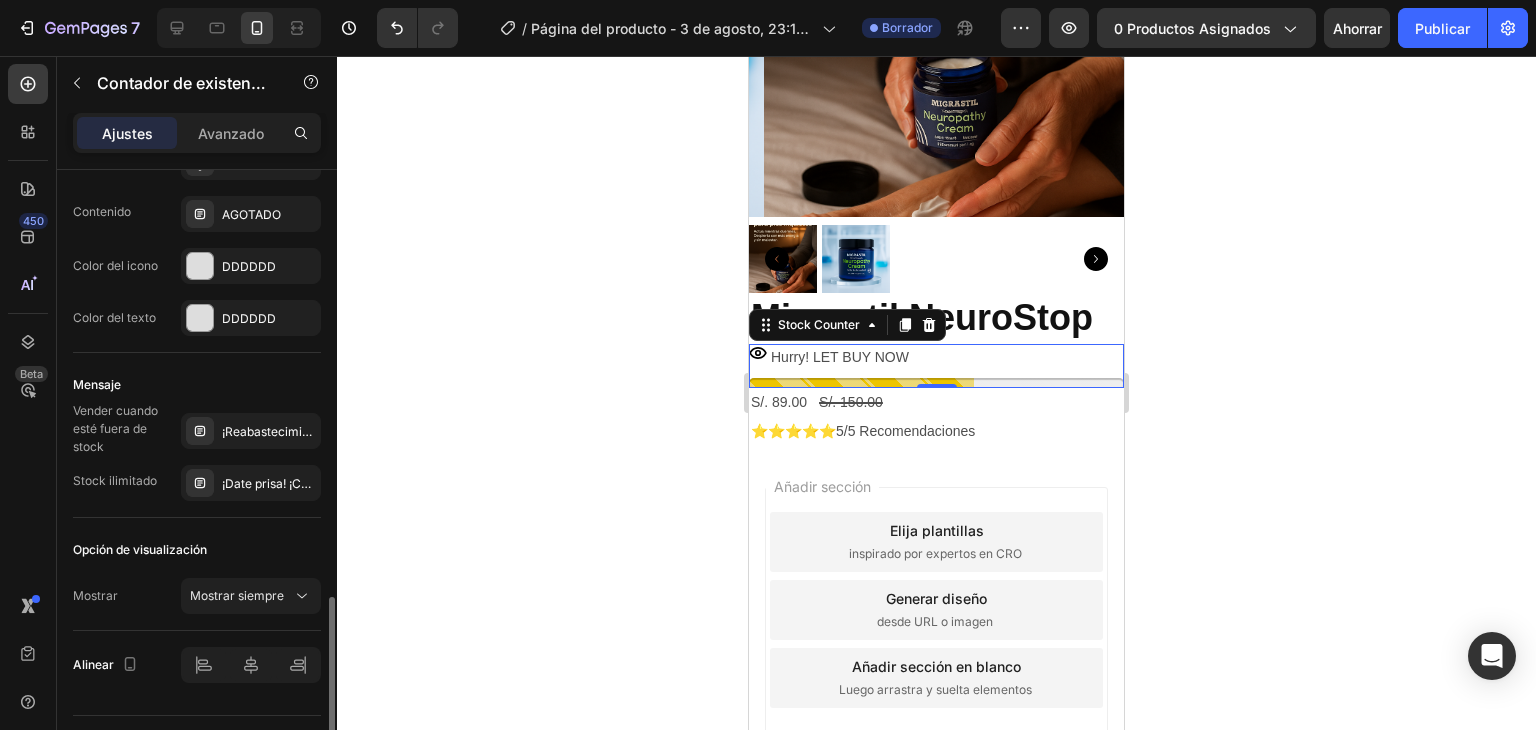 click on "Vender cuando esté fuera de stock" at bounding box center [115, 428] 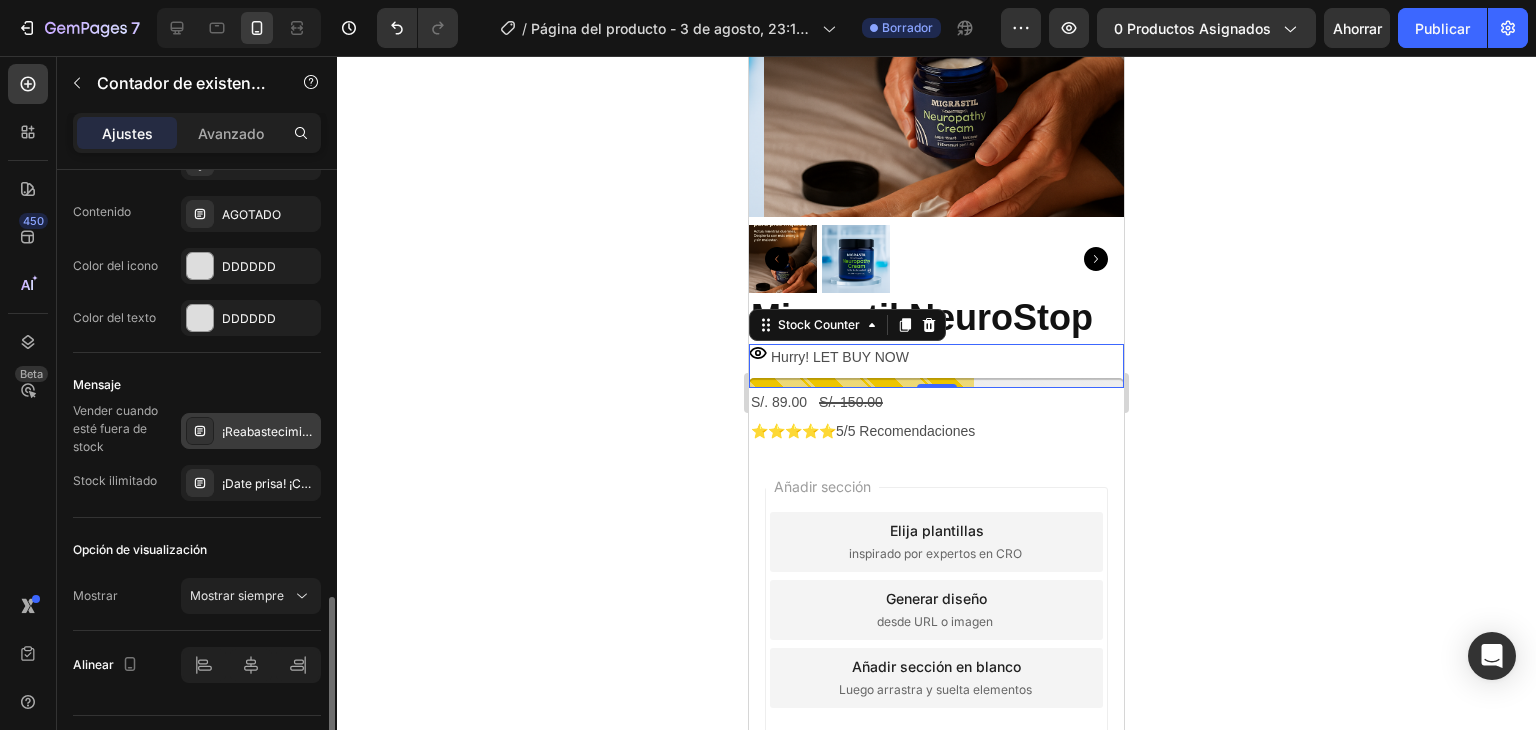 click on "¡Reabastecimiento pronto! ¡Reserva ya!" at bounding box center [332, 431] 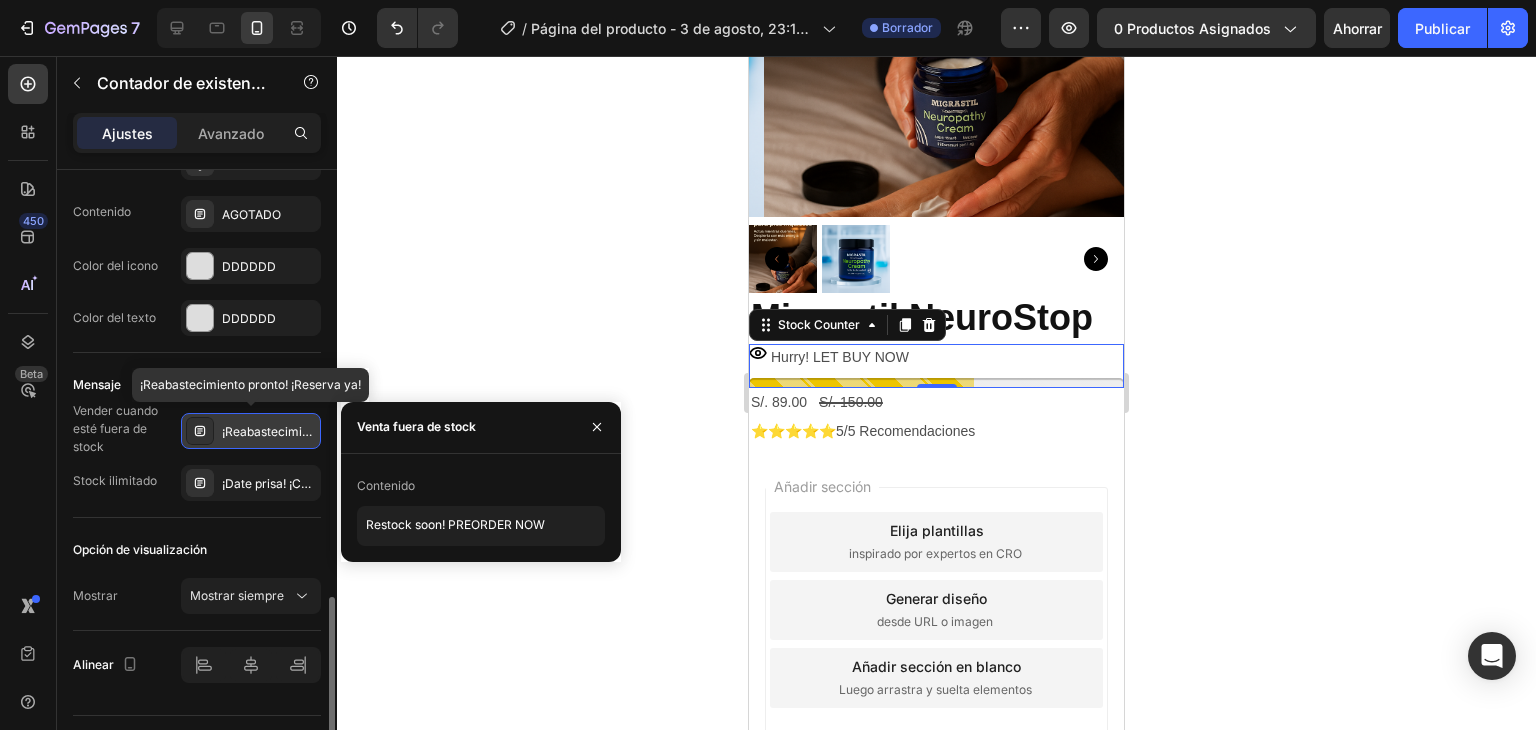 click on "¡Reabastecimiento pronto! ¡Reserva ya!" at bounding box center (332, 431) 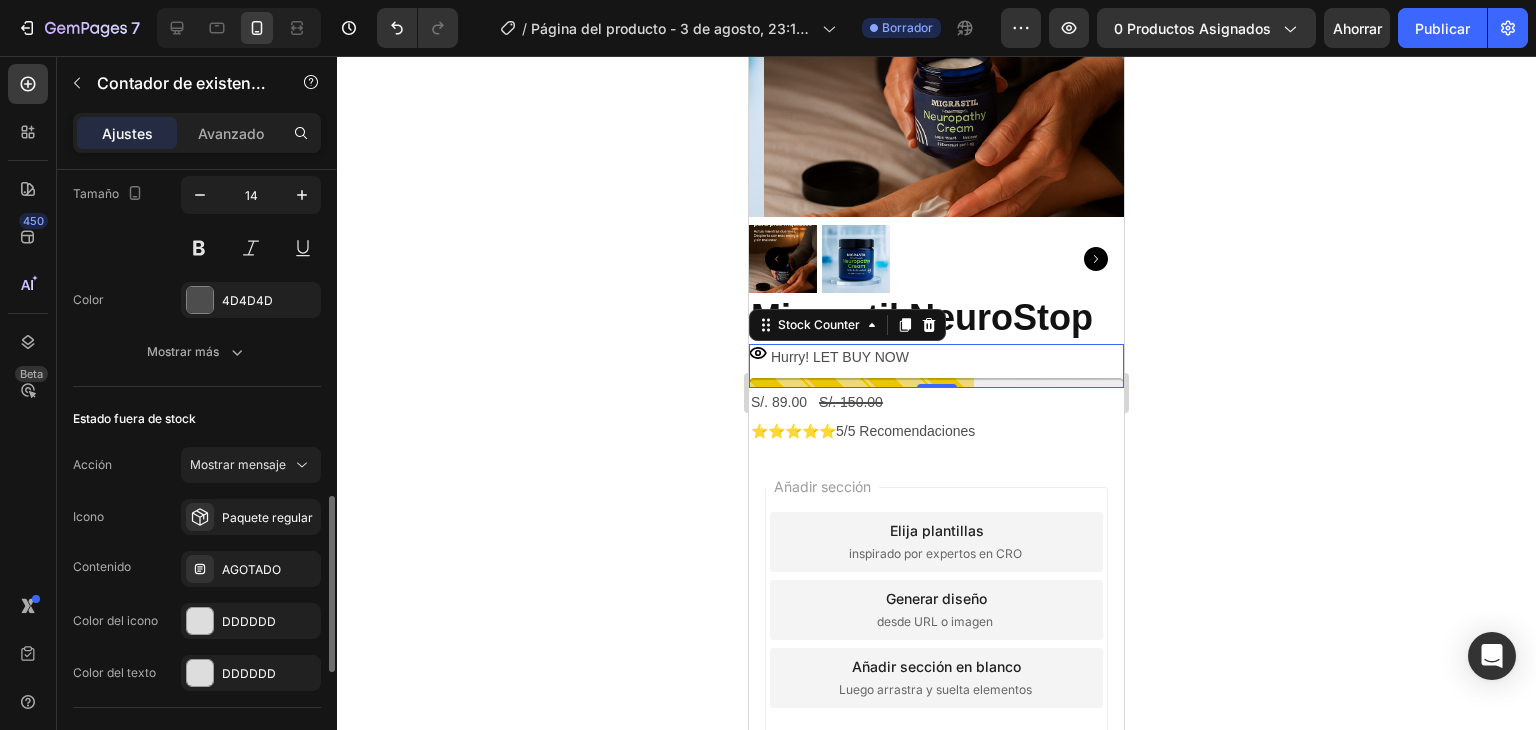 scroll, scrollTop: 1045, scrollLeft: 0, axis: vertical 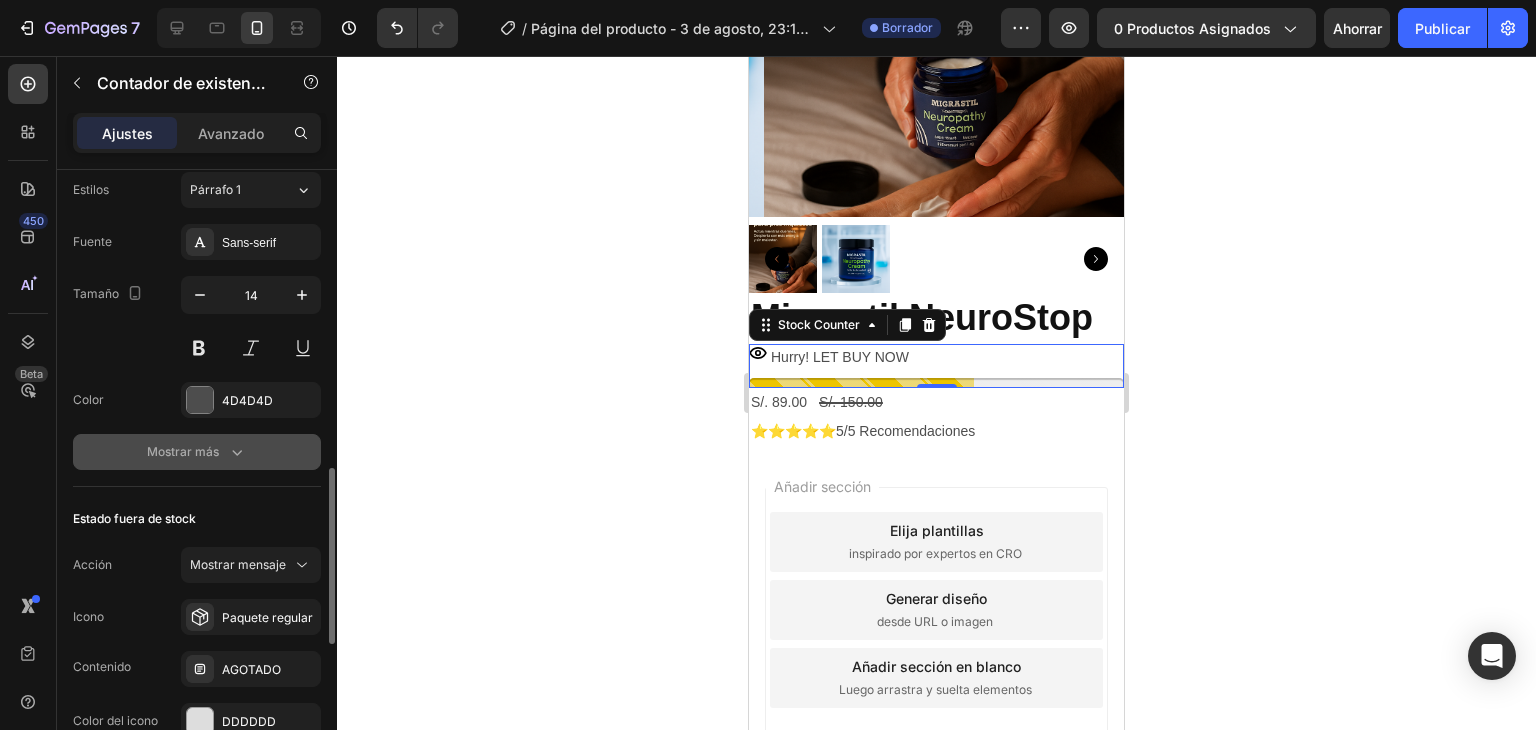 click on "Mostrar más" at bounding box center [197, 452] 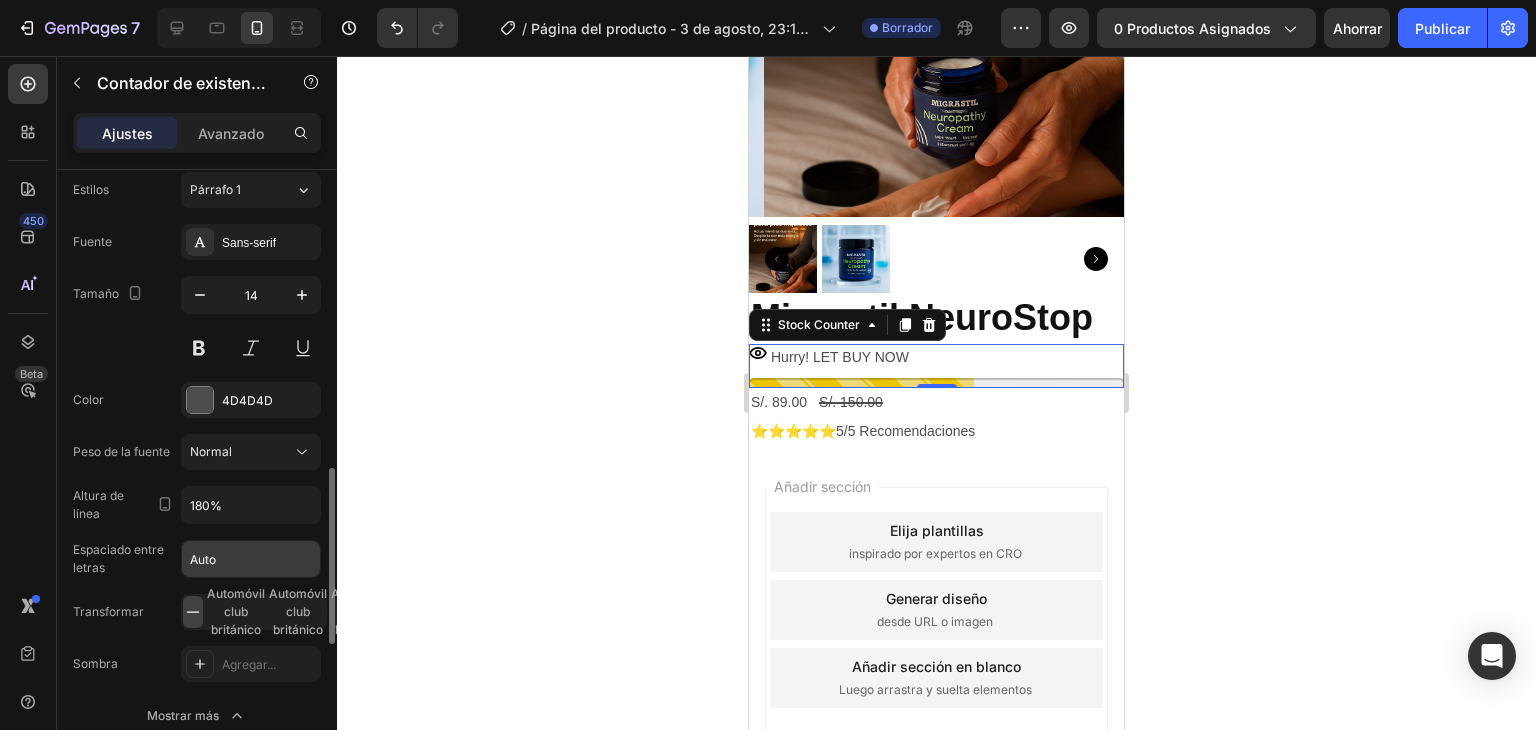 scroll, scrollTop: 1145, scrollLeft: 0, axis: vertical 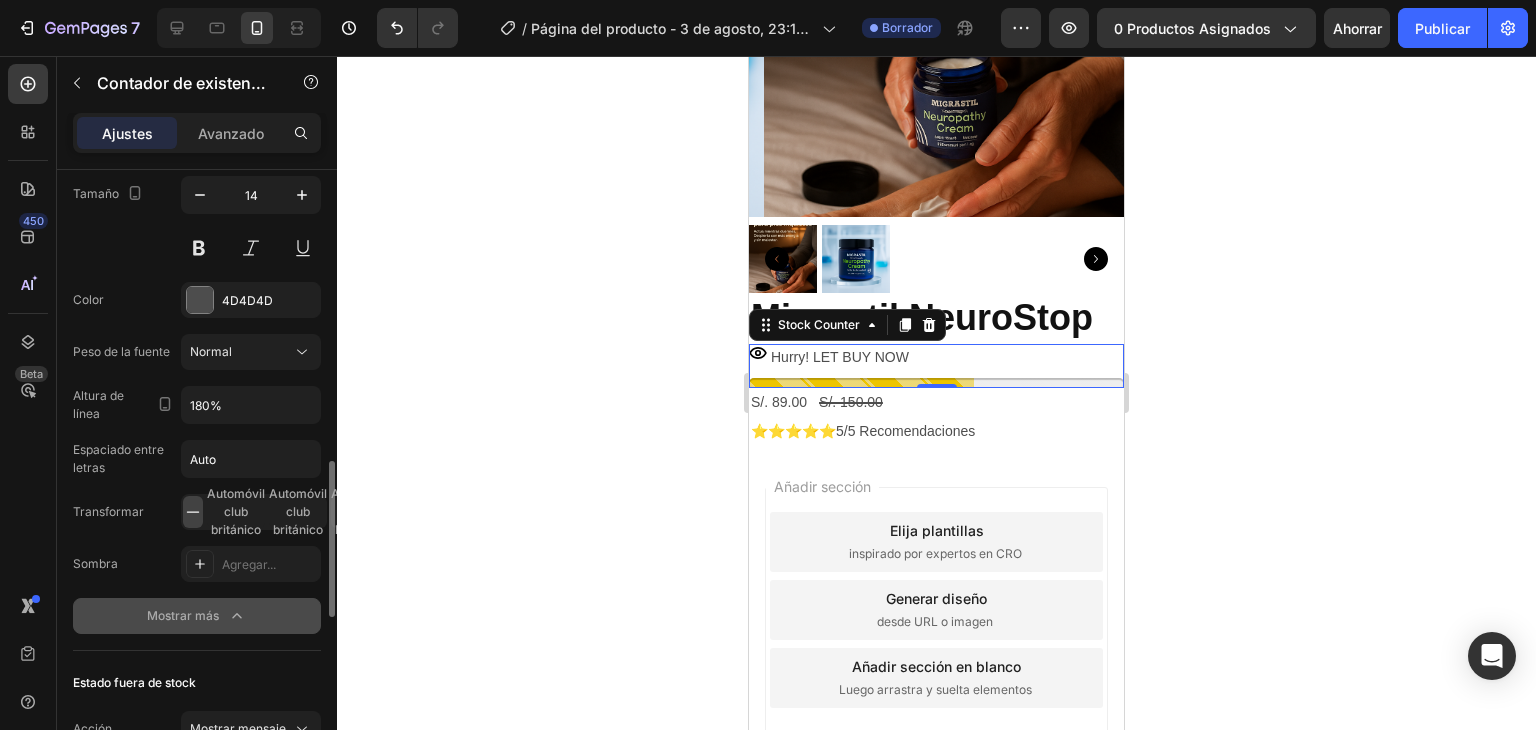 click on "Mostrar más" at bounding box center [183, 615] 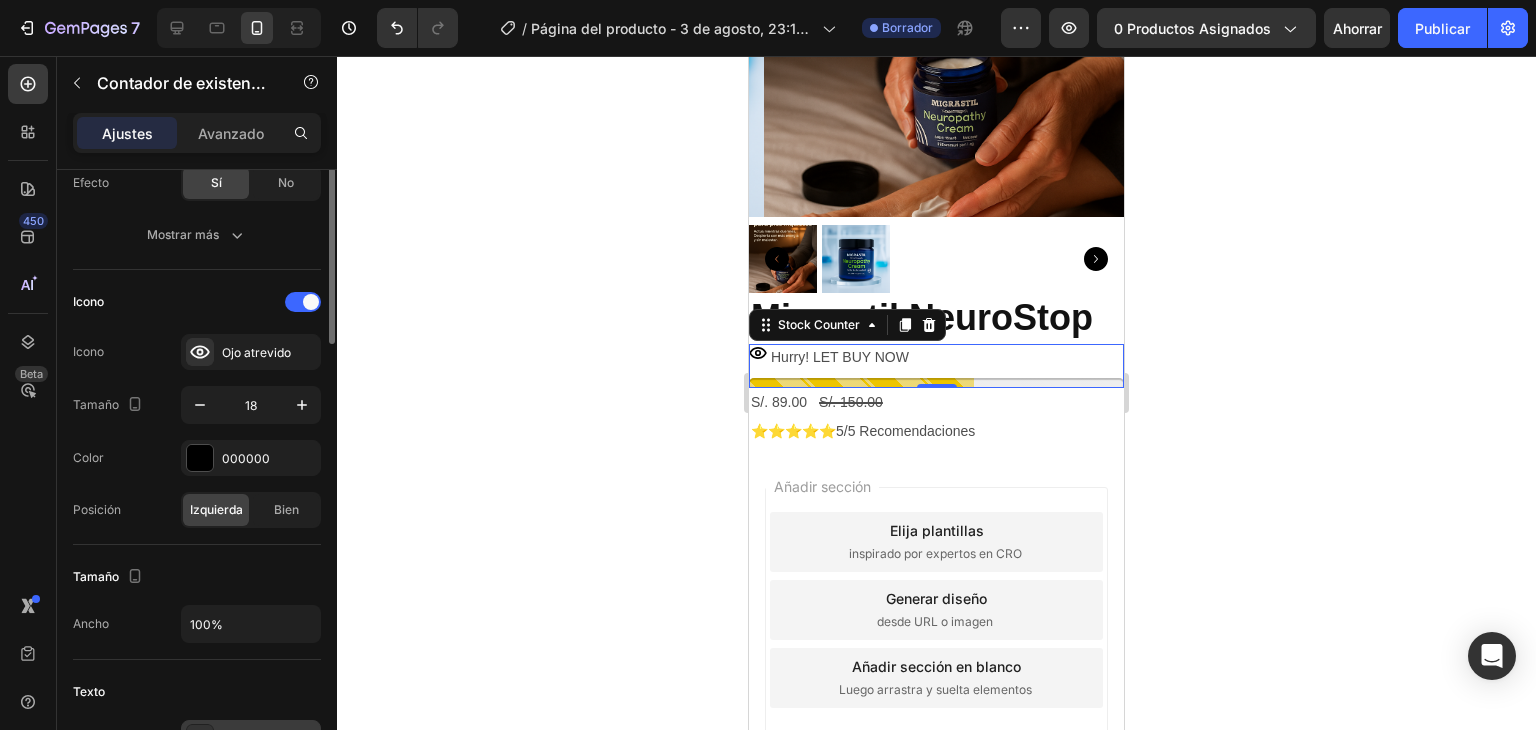 scroll, scrollTop: 345, scrollLeft: 0, axis: vertical 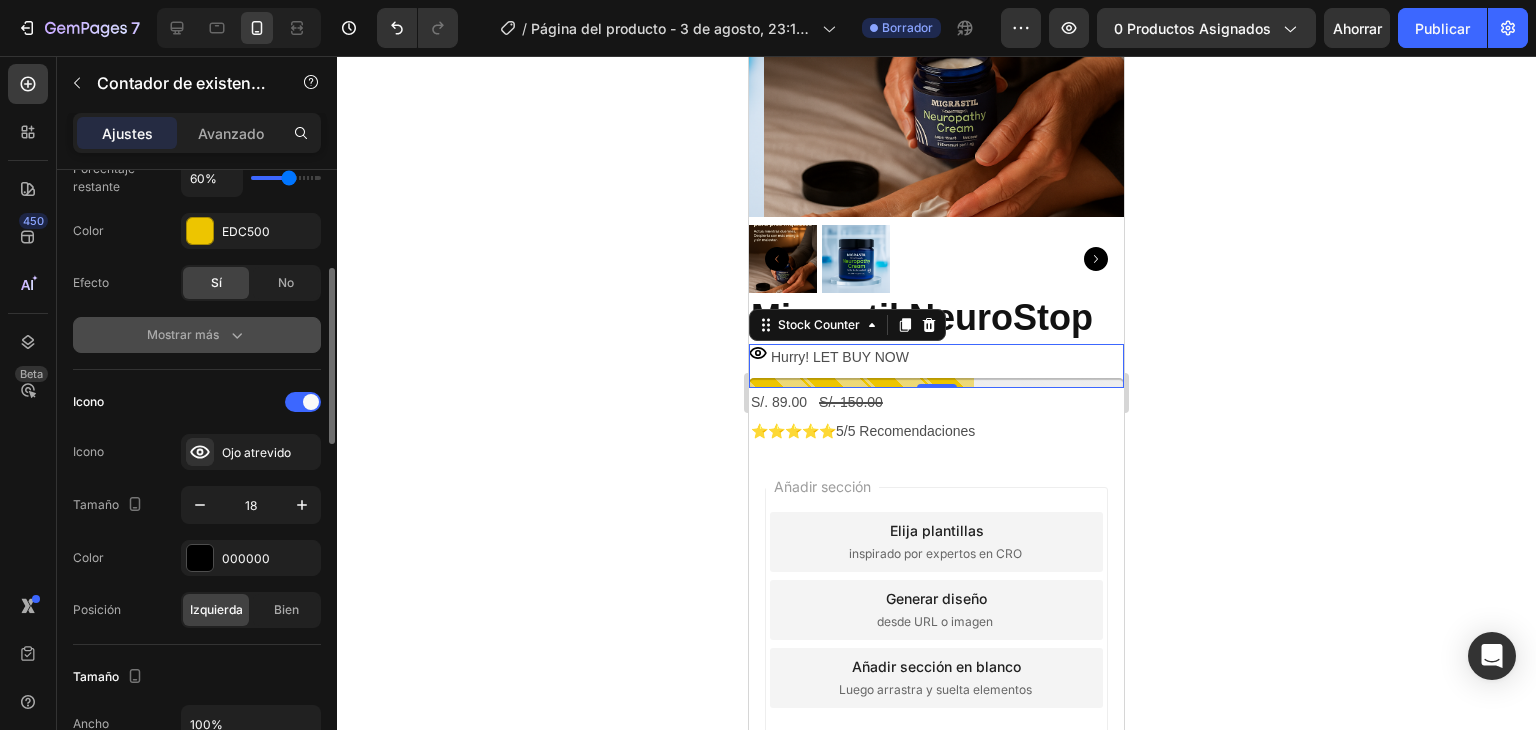 click on "Mostrar más" at bounding box center (183, 334) 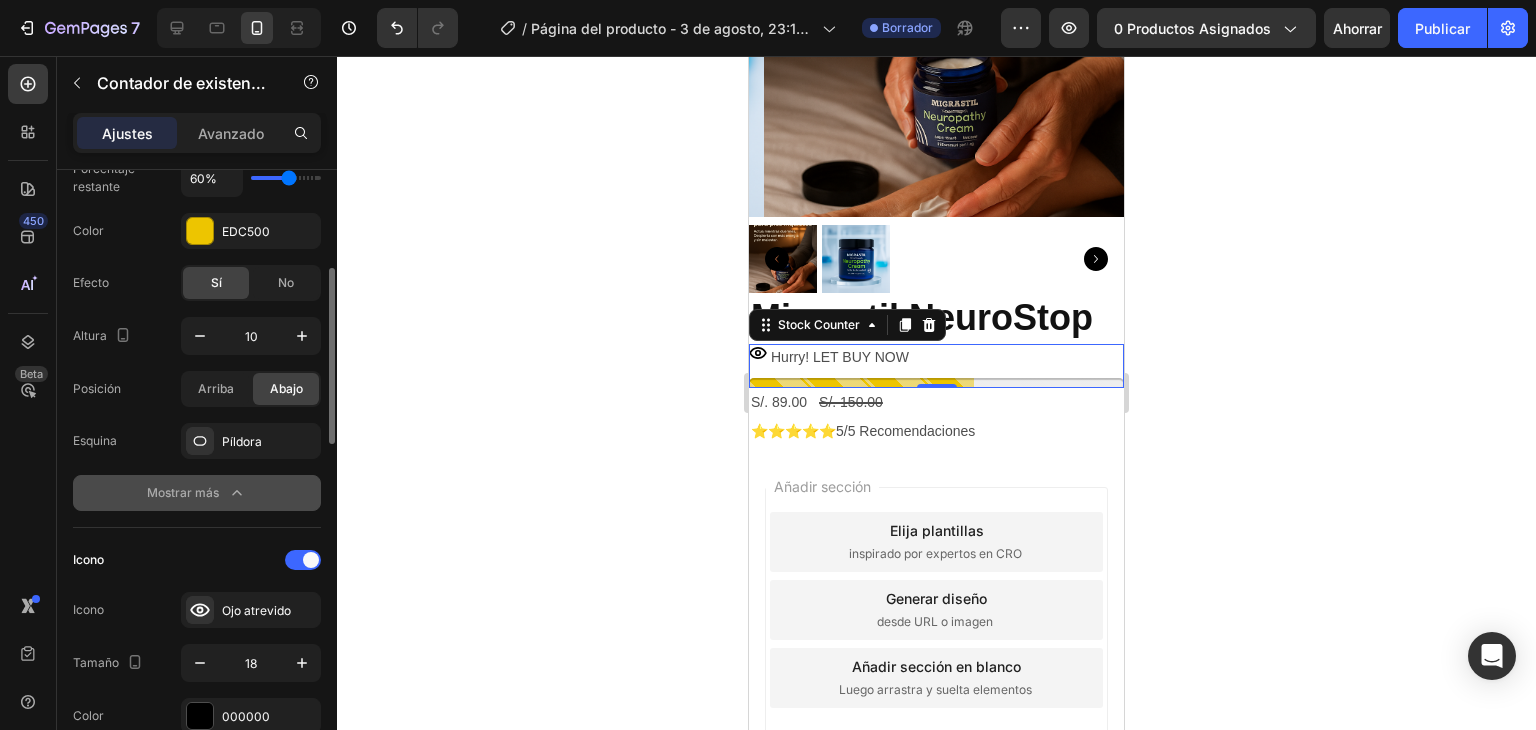 click on "Mostrar más" at bounding box center (183, 492) 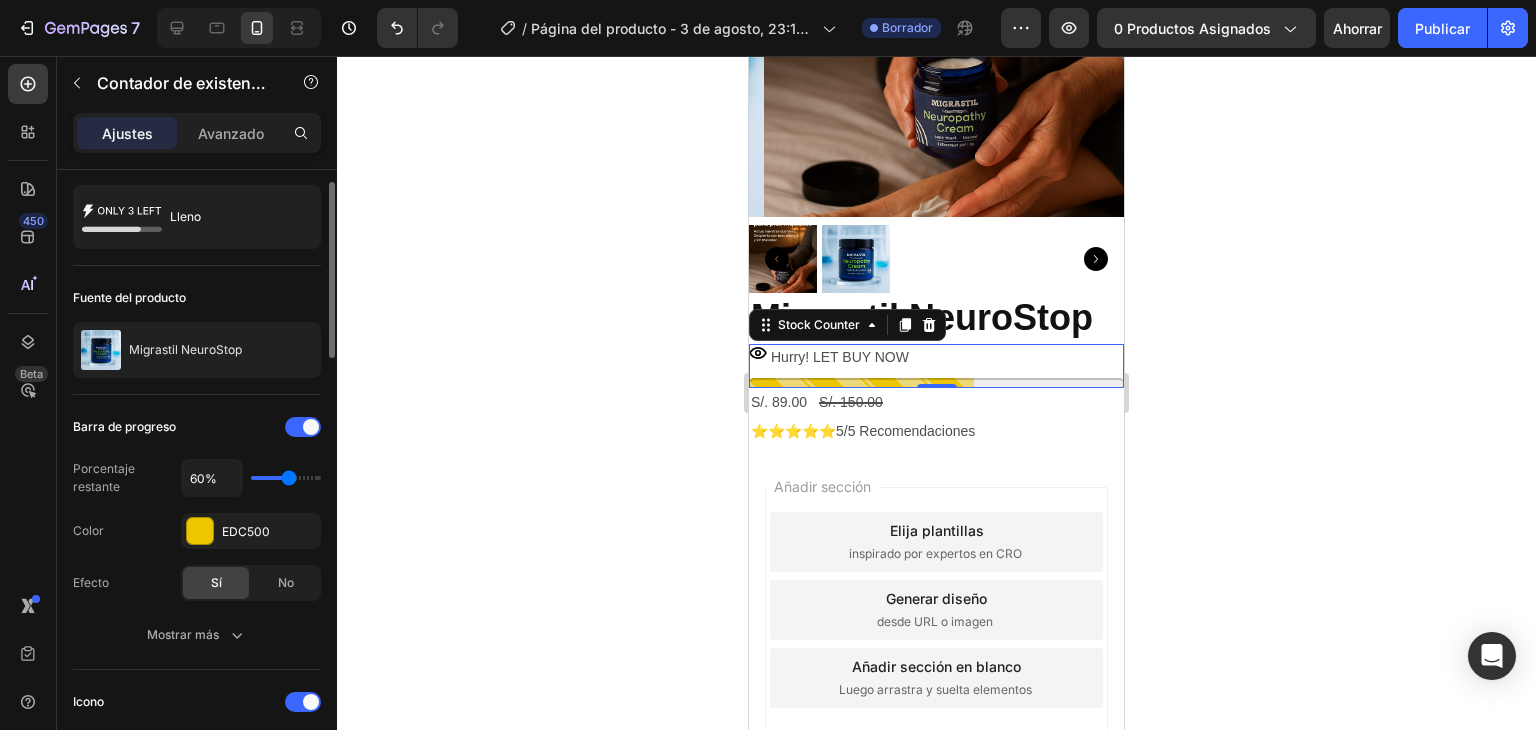 scroll, scrollTop: 0, scrollLeft: 0, axis: both 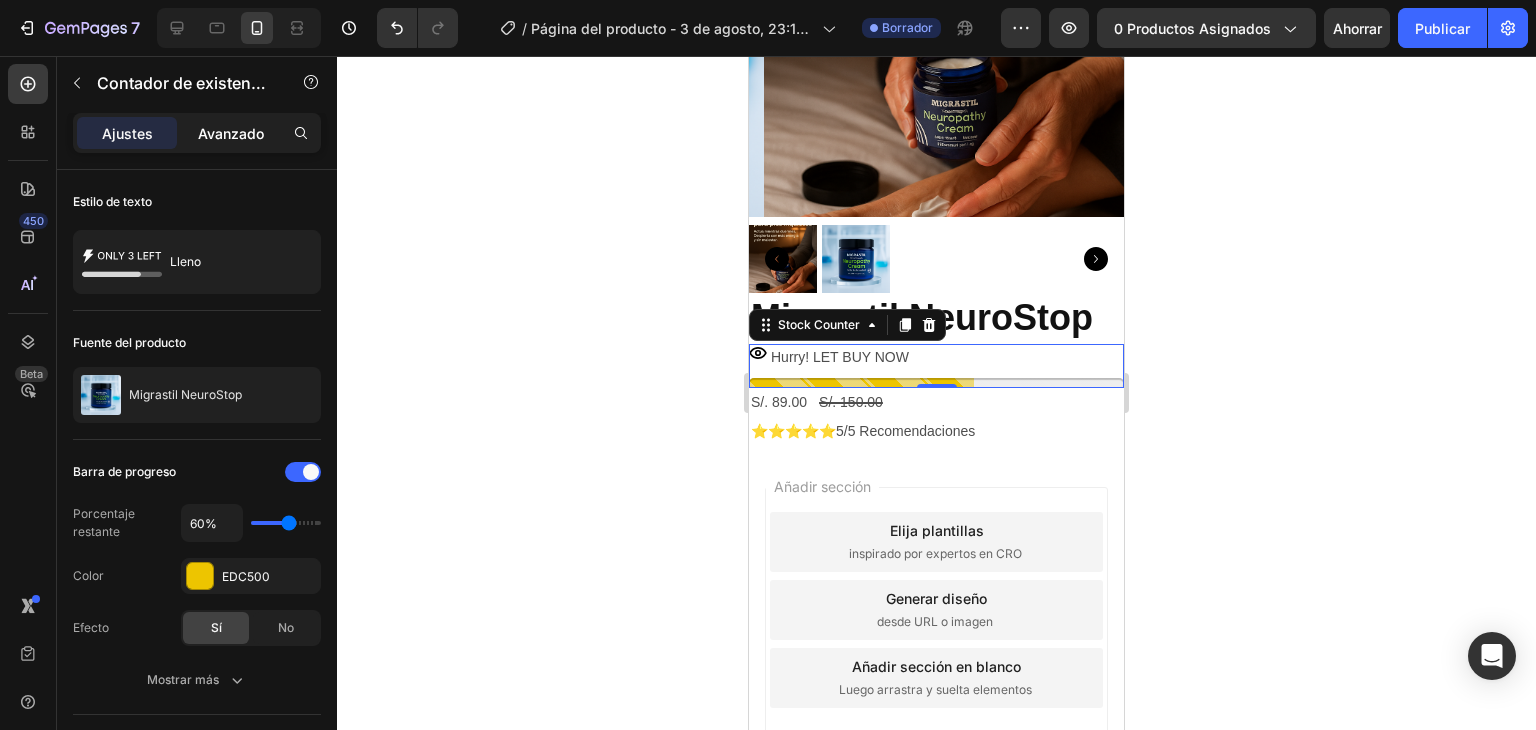 click on "Avanzado" at bounding box center [231, 133] 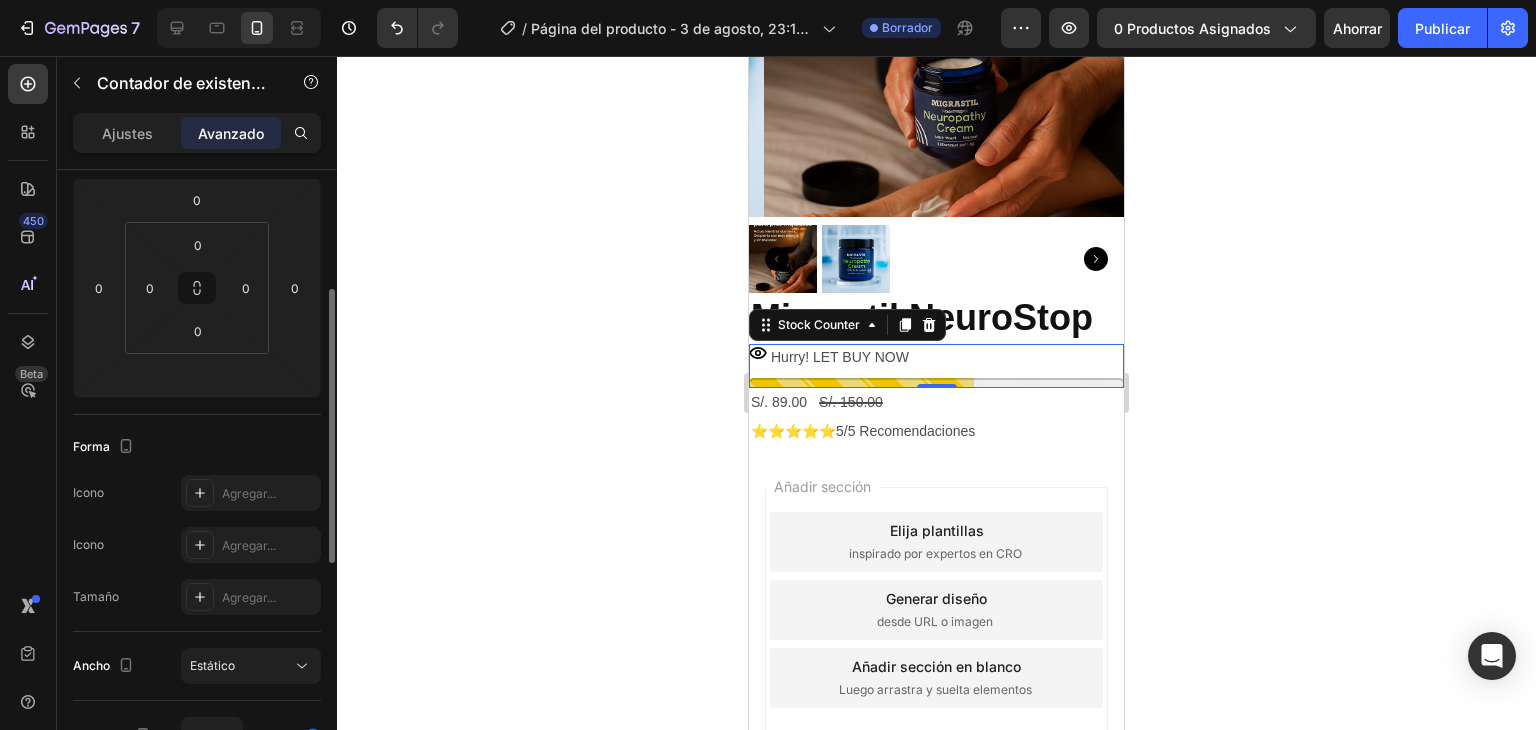 scroll, scrollTop: 0, scrollLeft: 0, axis: both 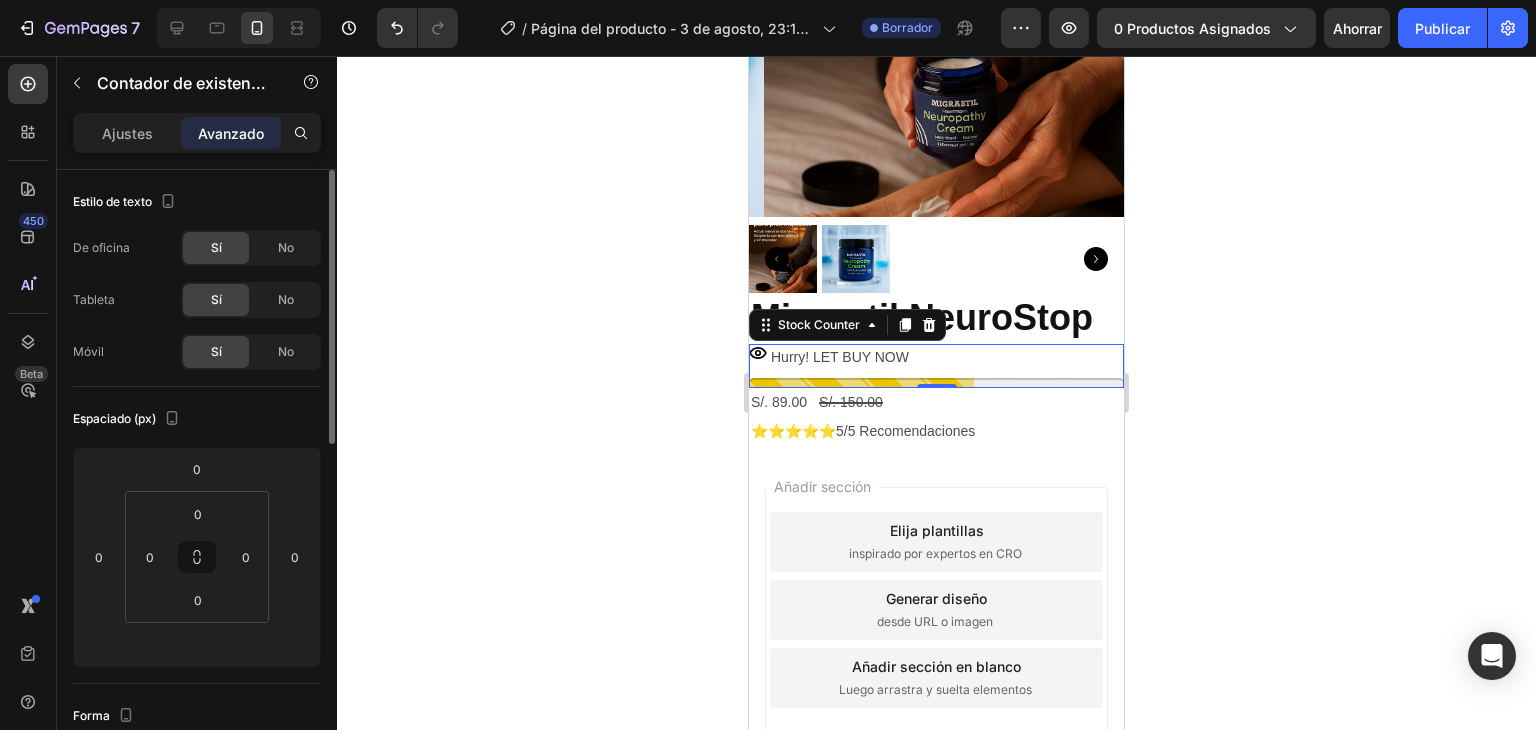 click on "Estilo de texto" at bounding box center [112, 201] 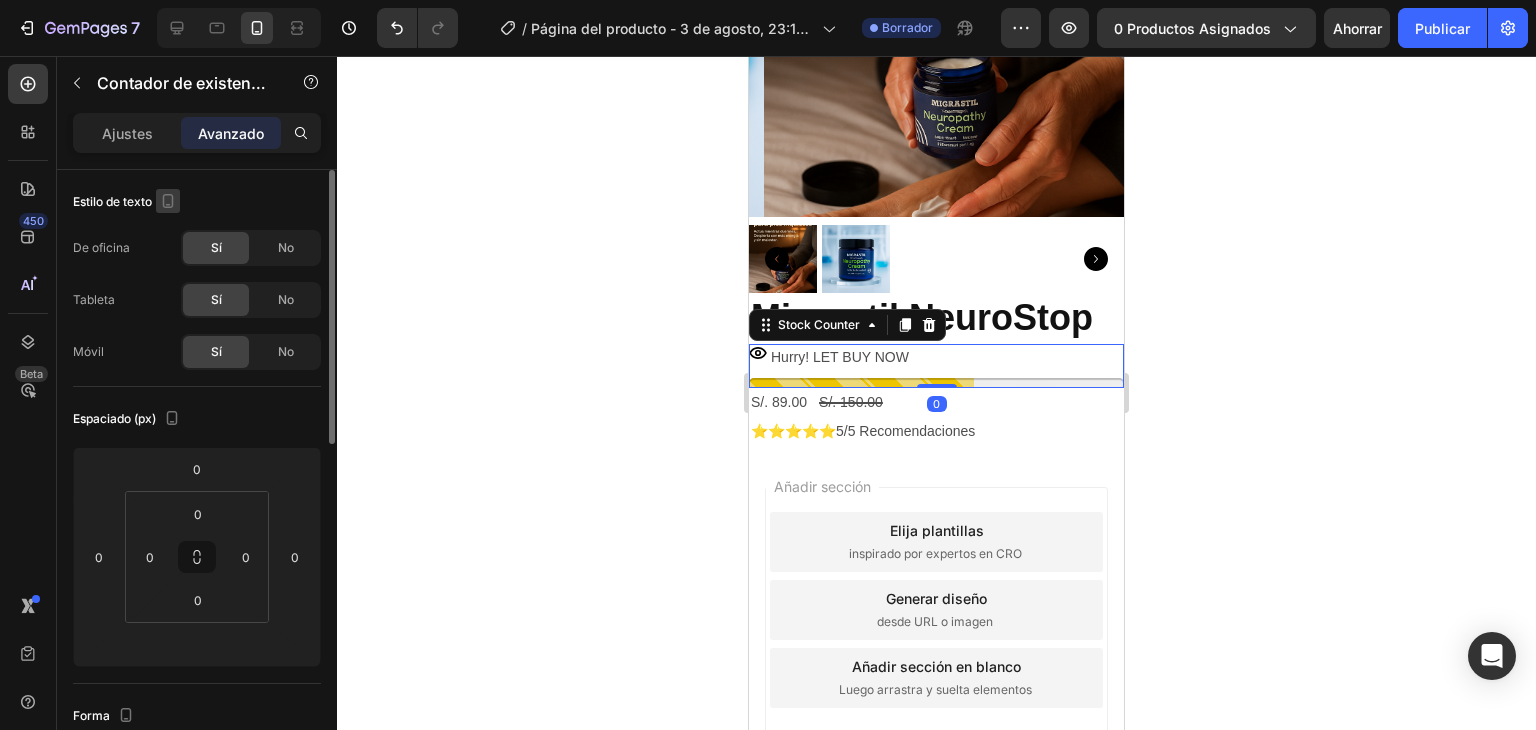click 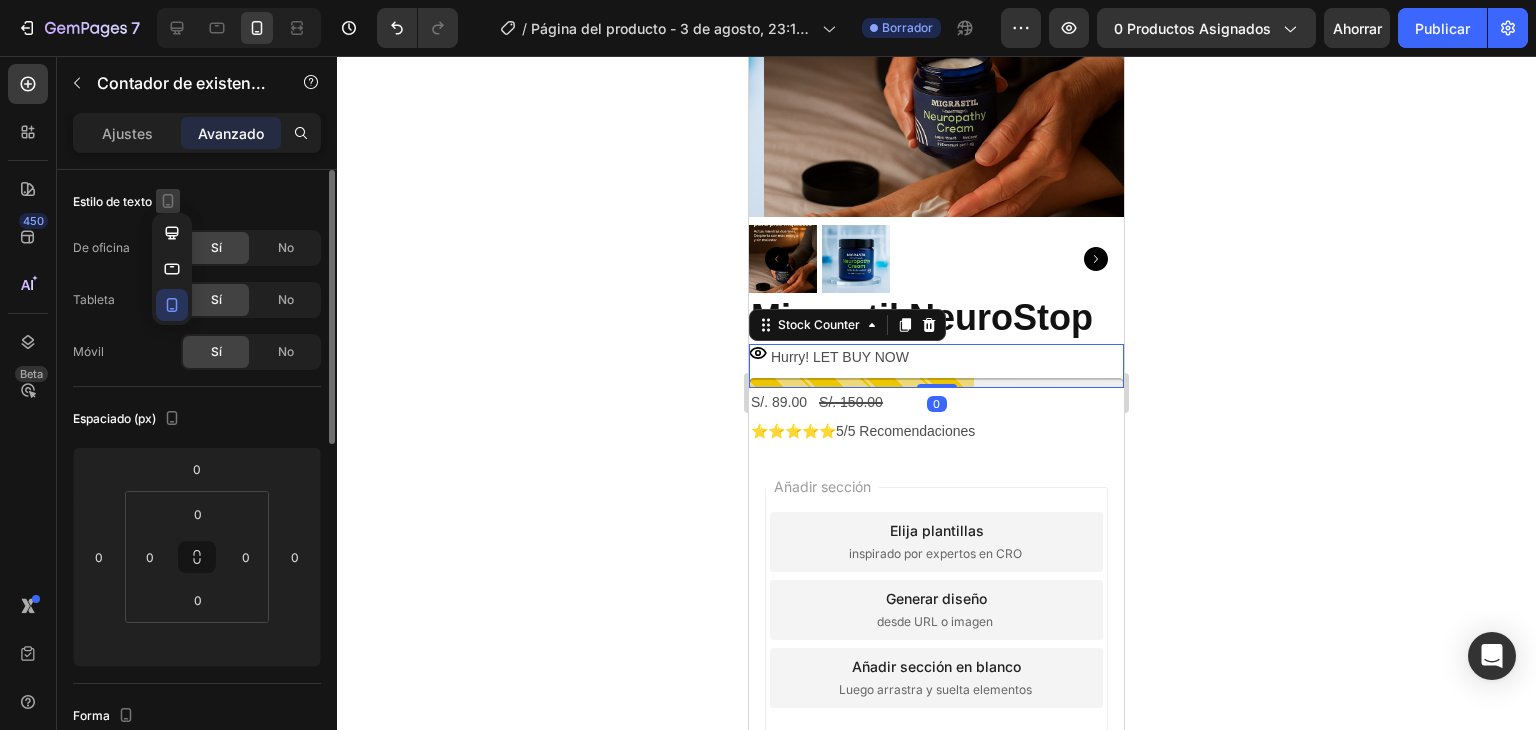 click 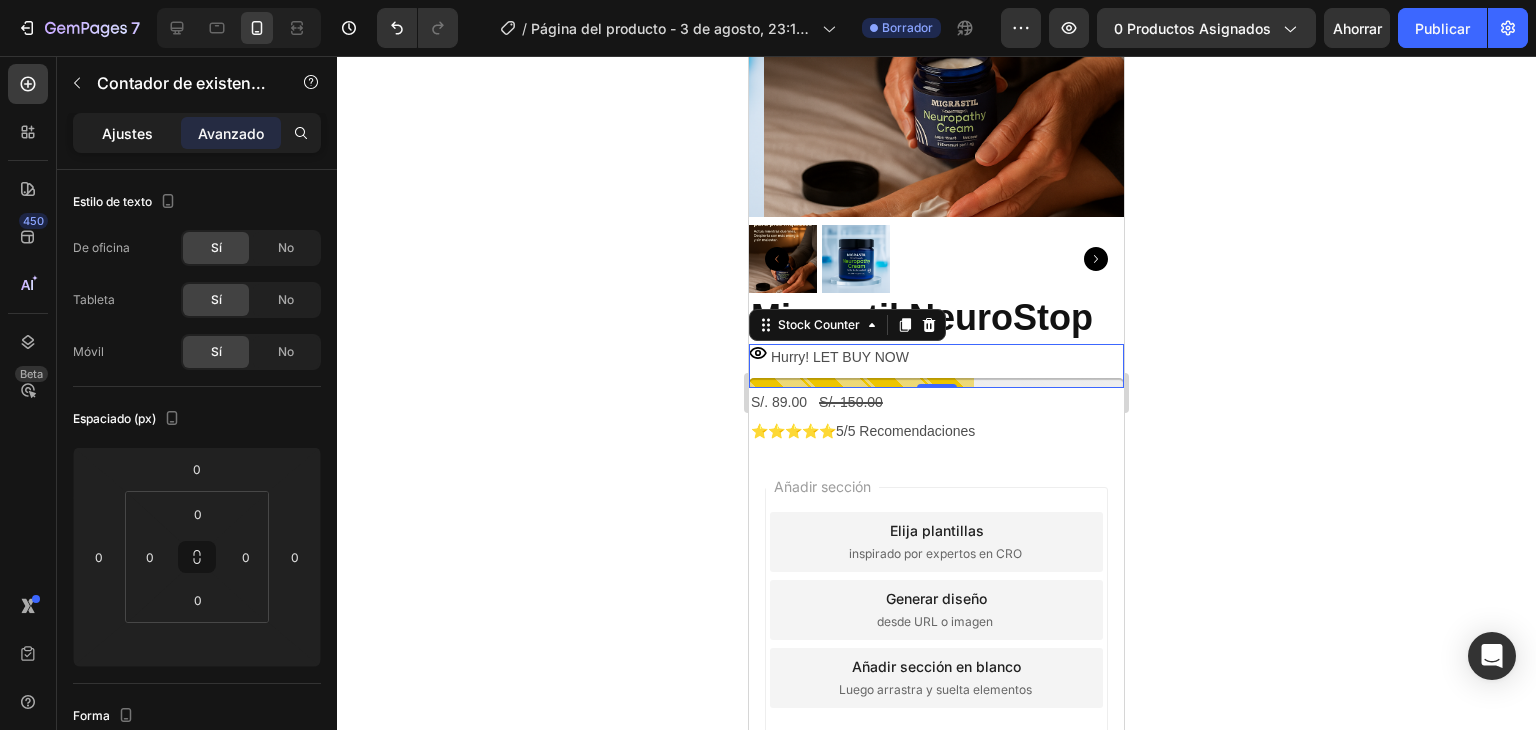 click on "Ajustes" at bounding box center (127, 133) 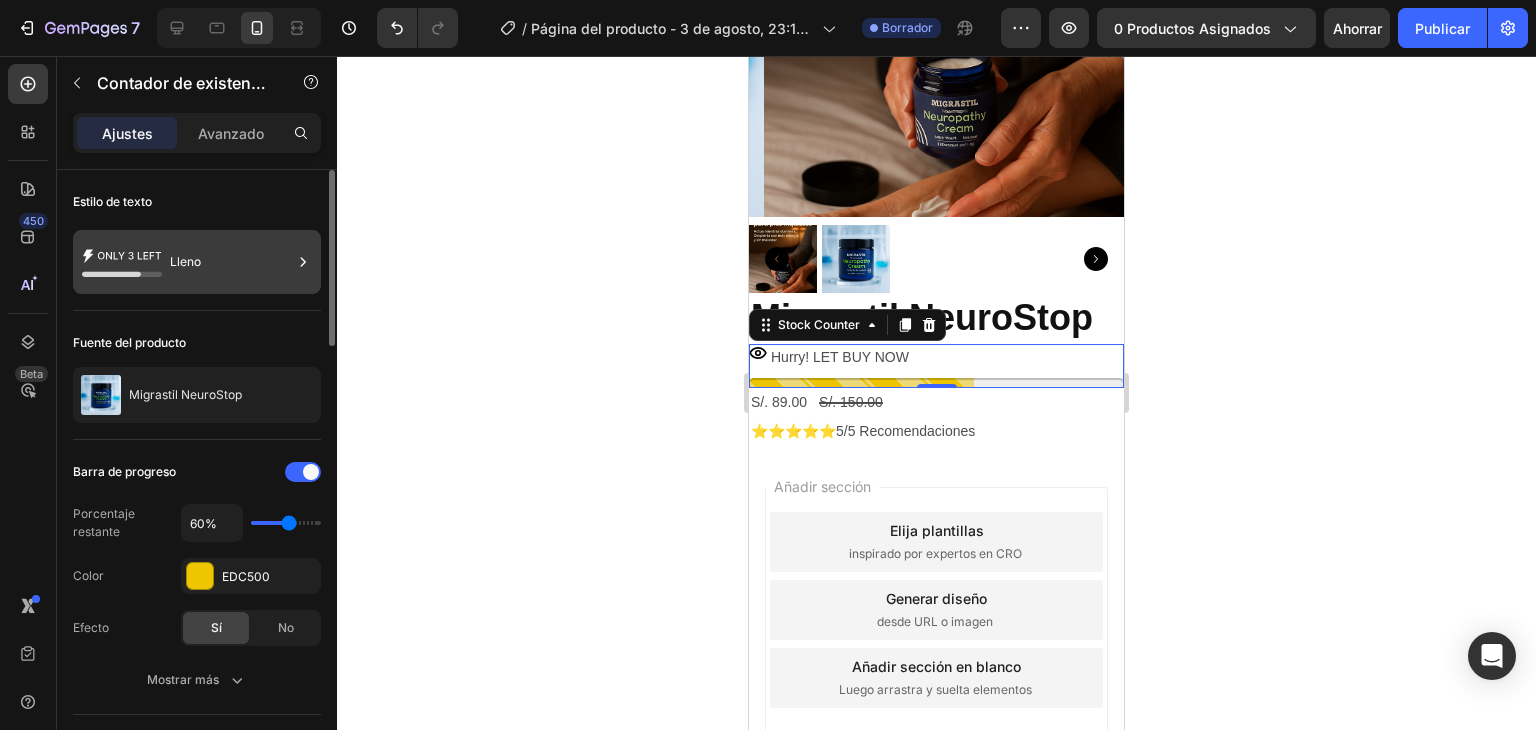 click on "Lleno" at bounding box center (231, 262) 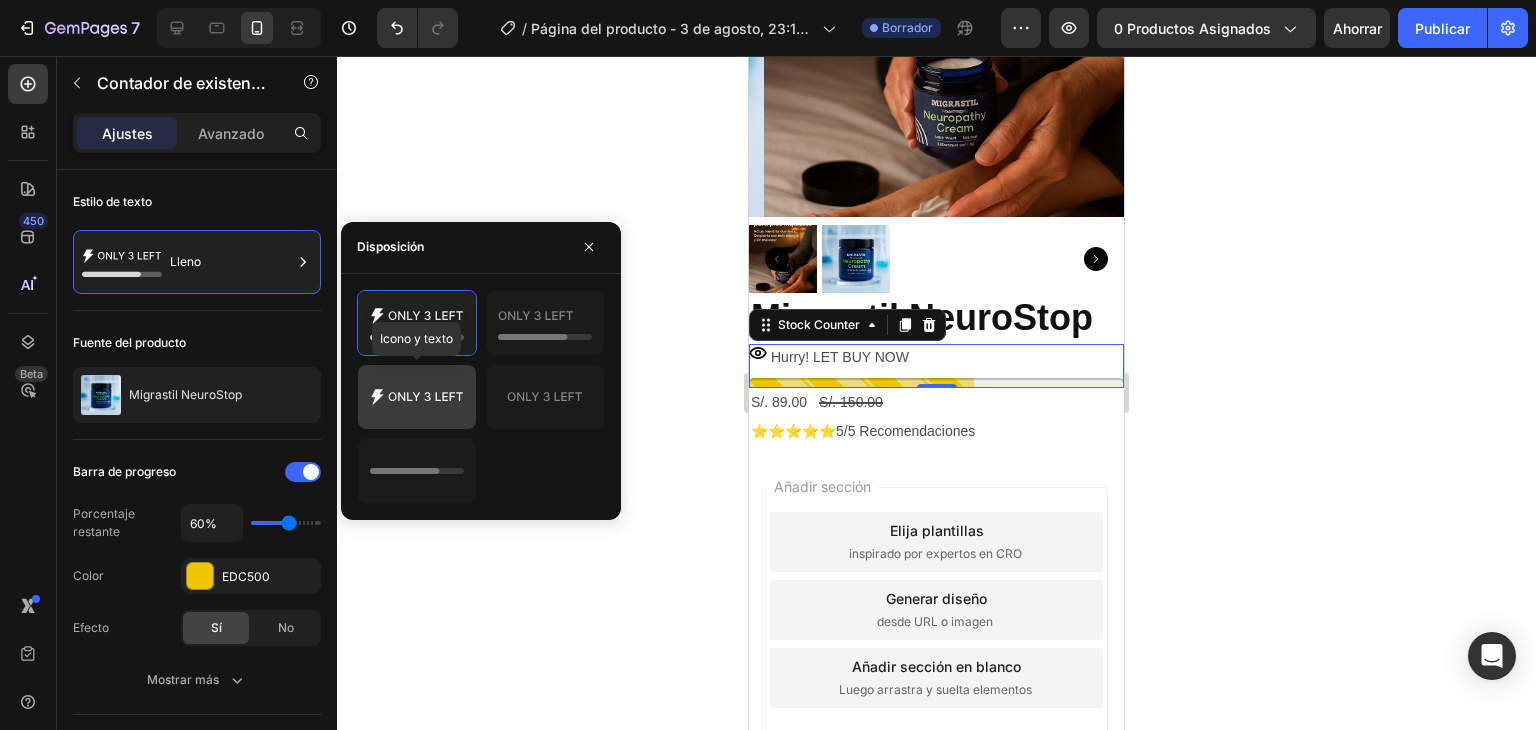 click 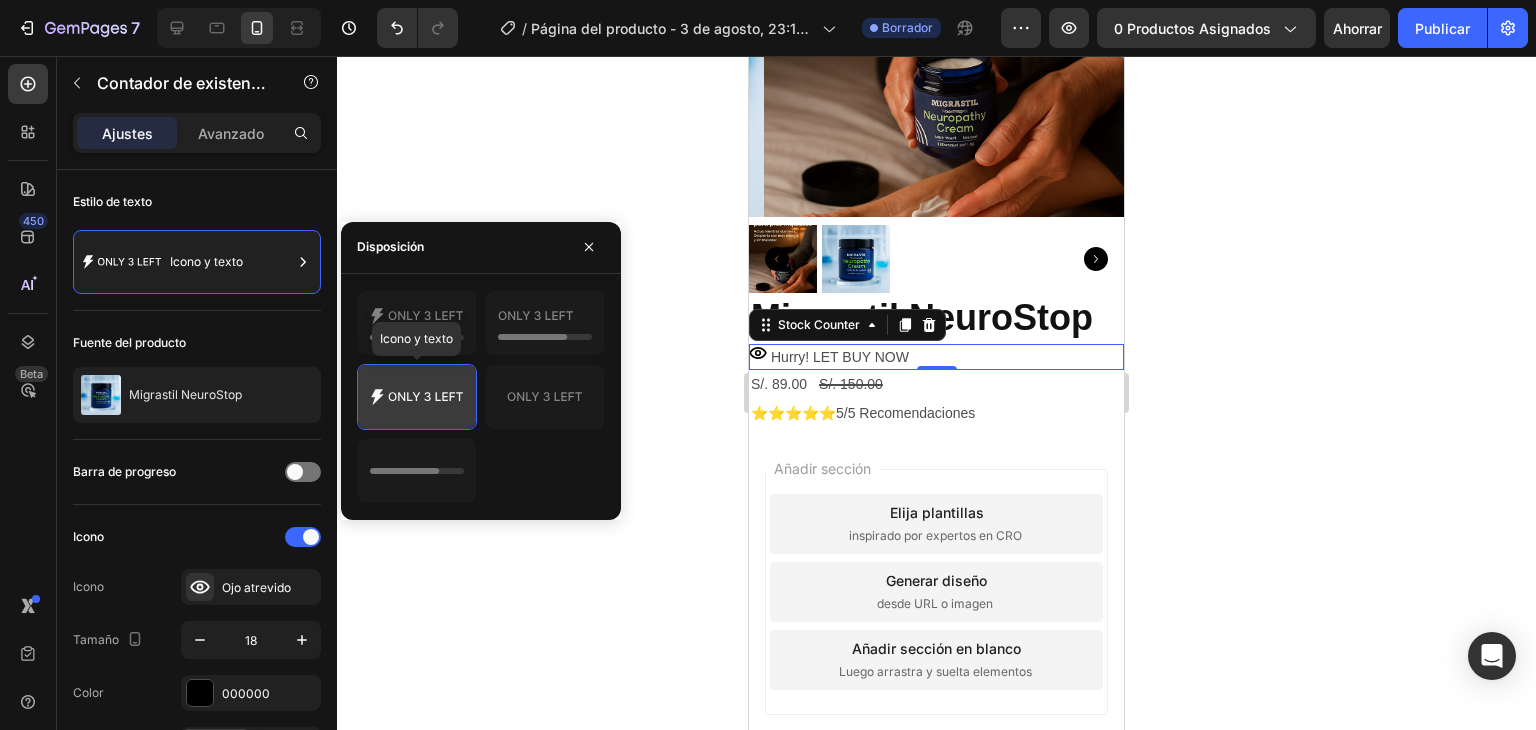 click 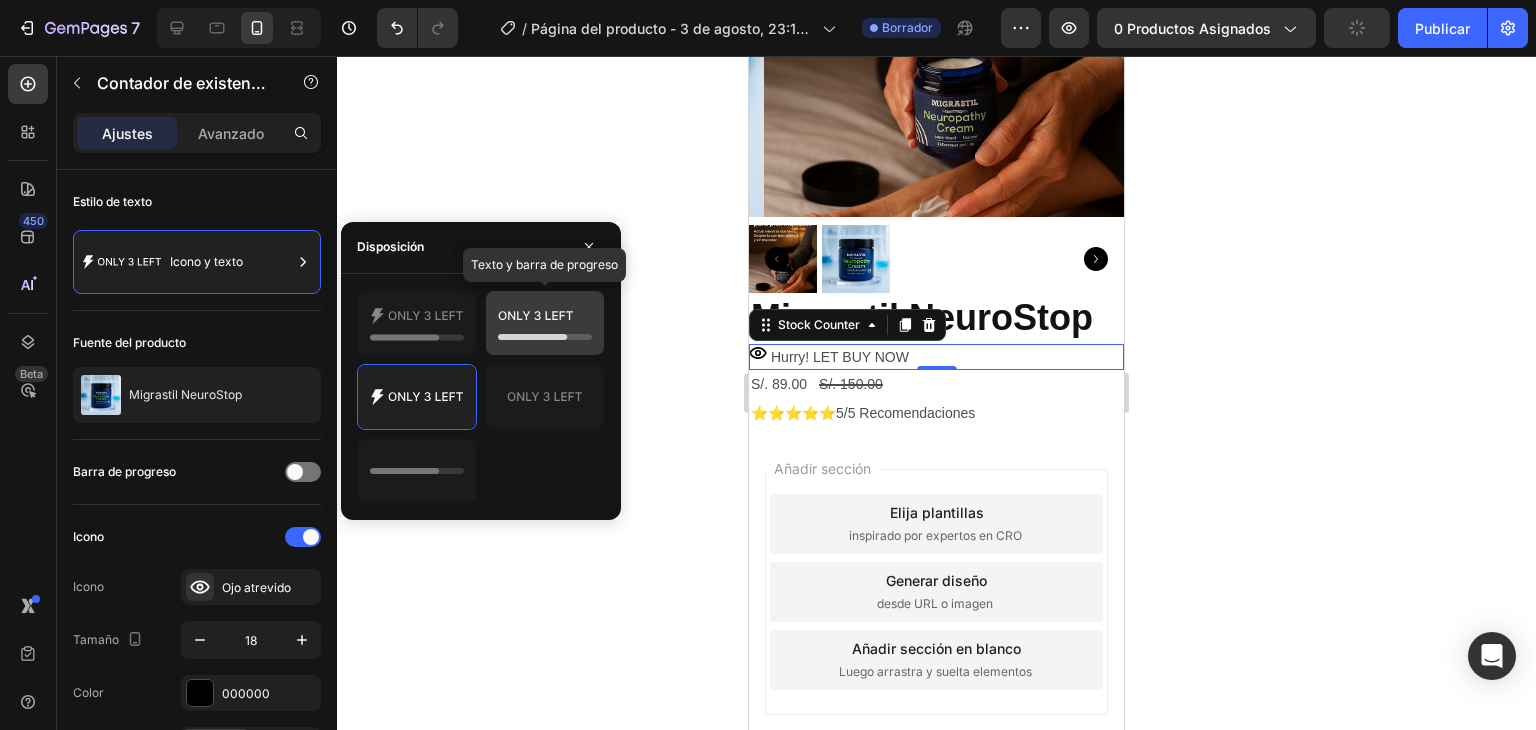 click 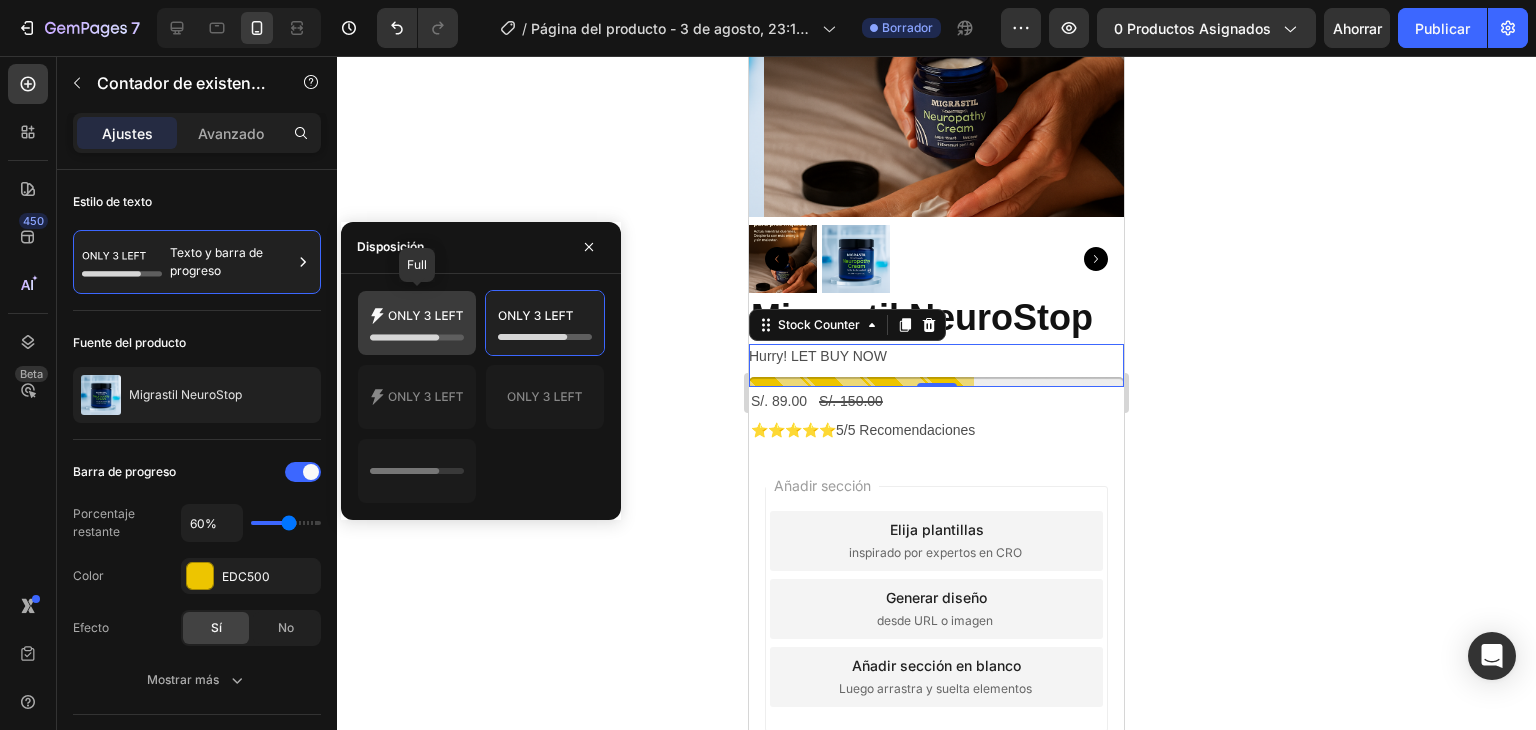 click 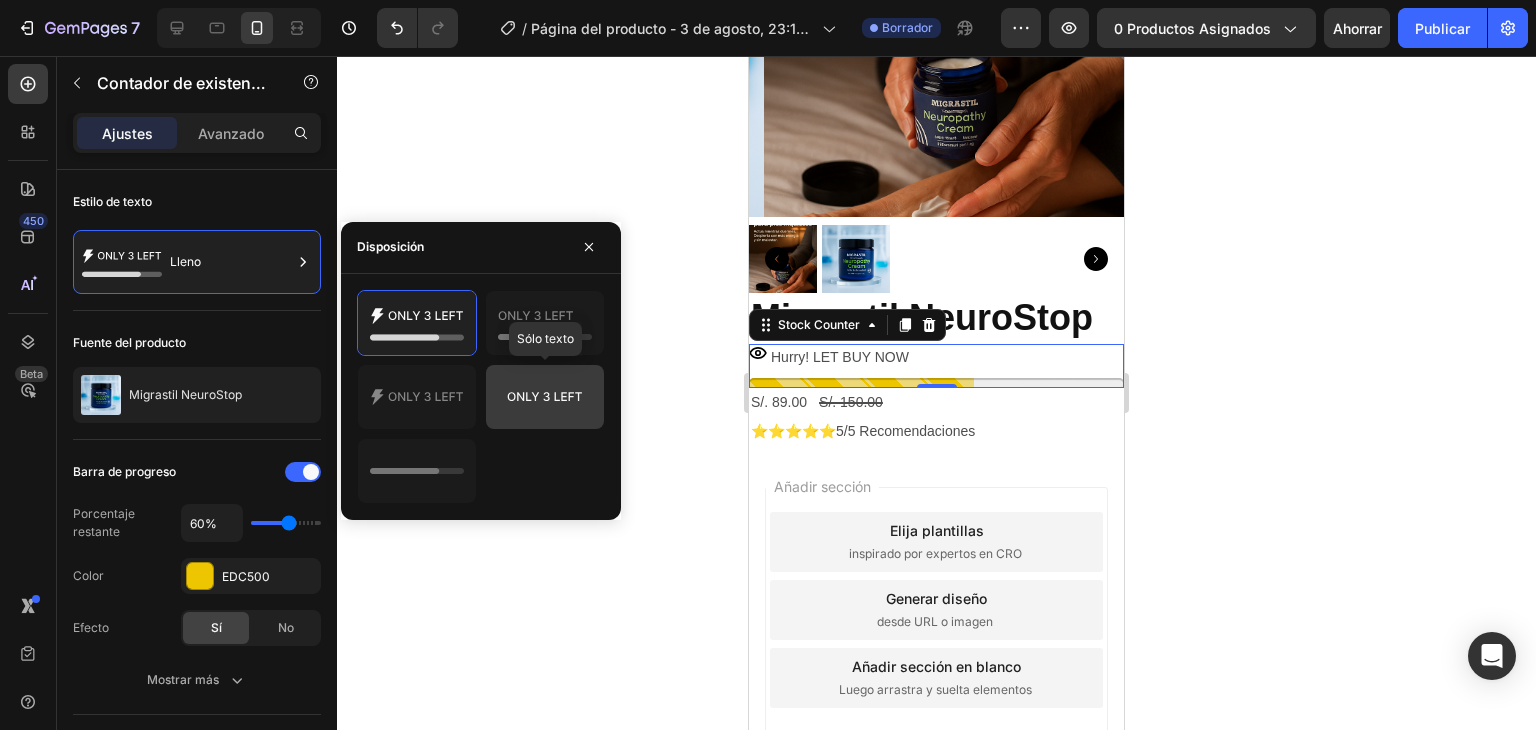 click 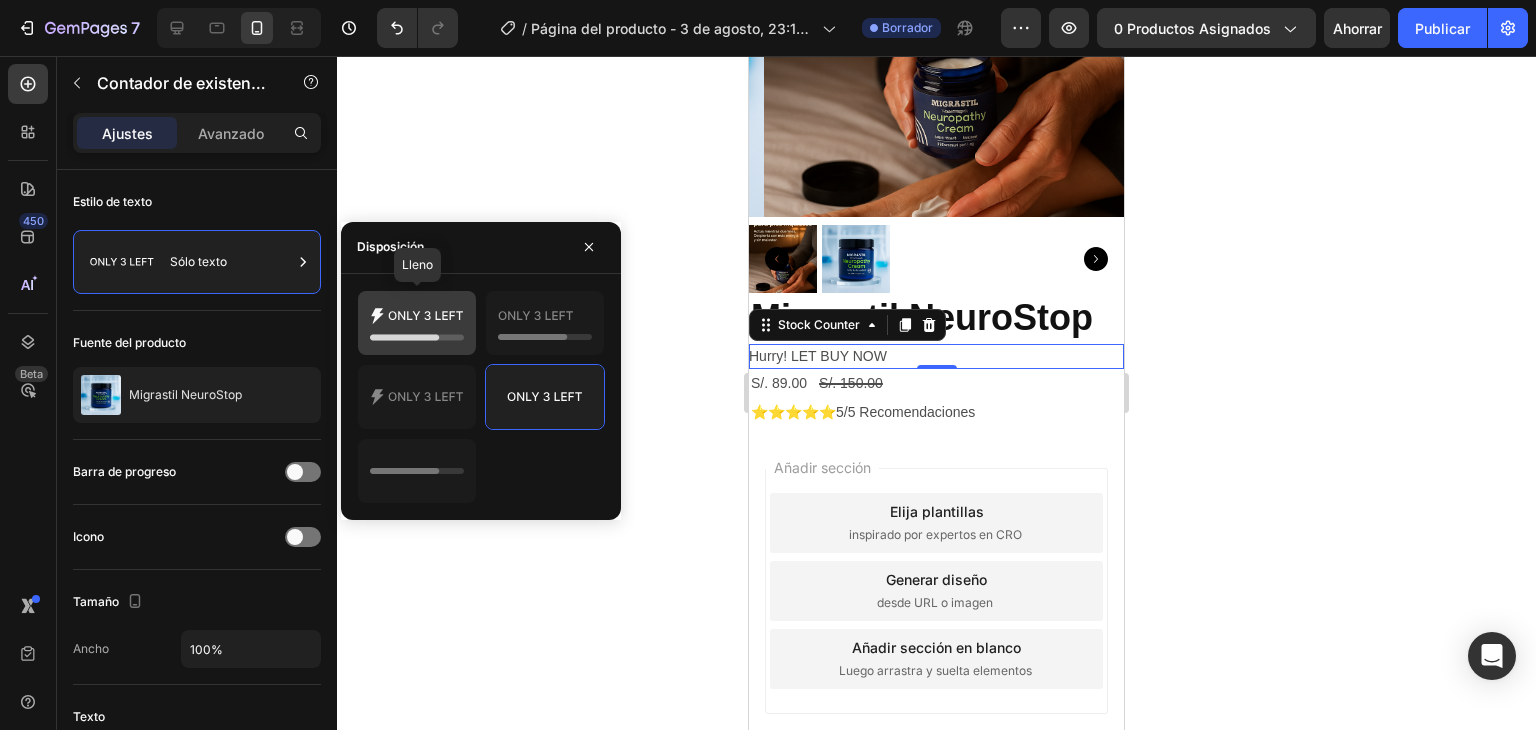 click 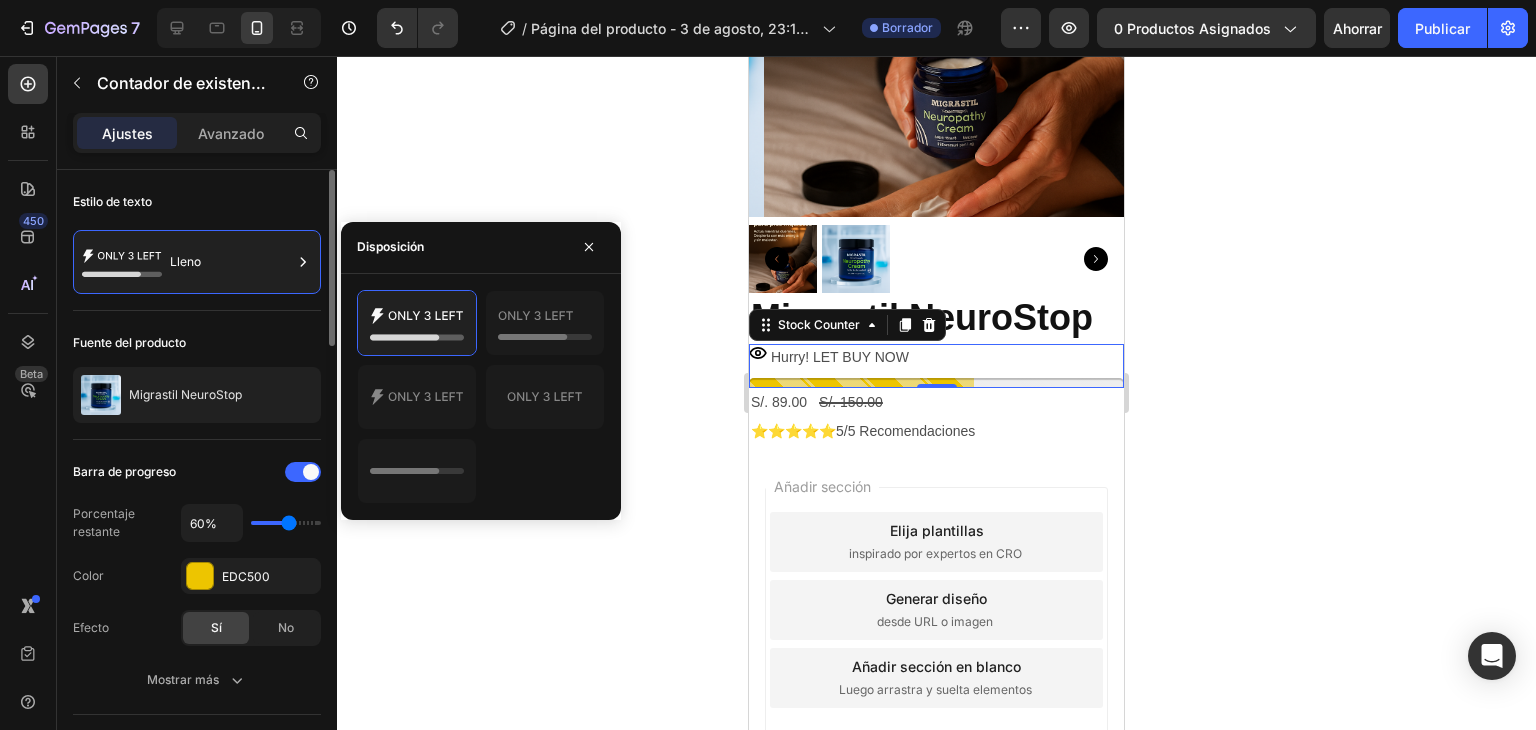 click on "Estilo de texto" at bounding box center (197, 202) 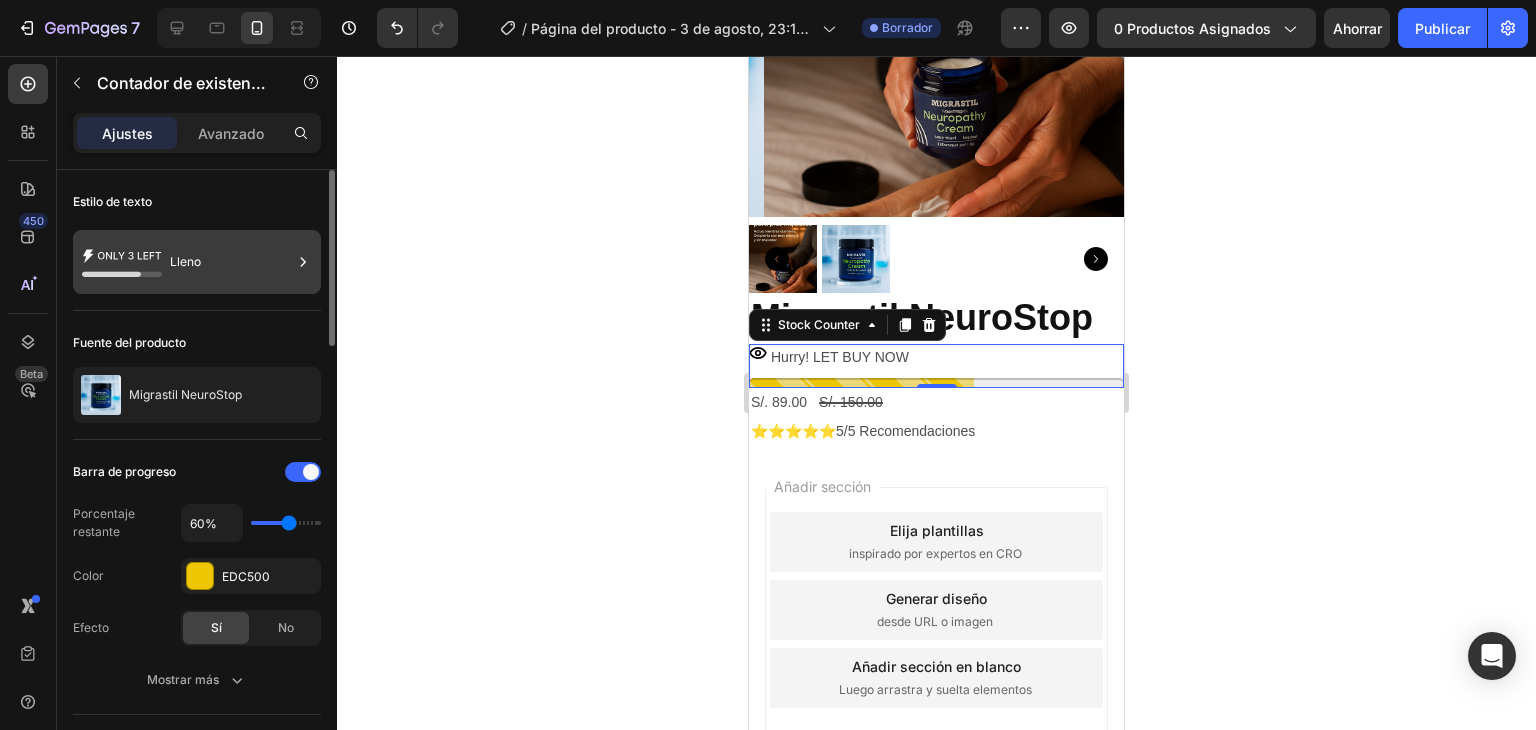 click on "Lleno" at bounding box center [197, 262] 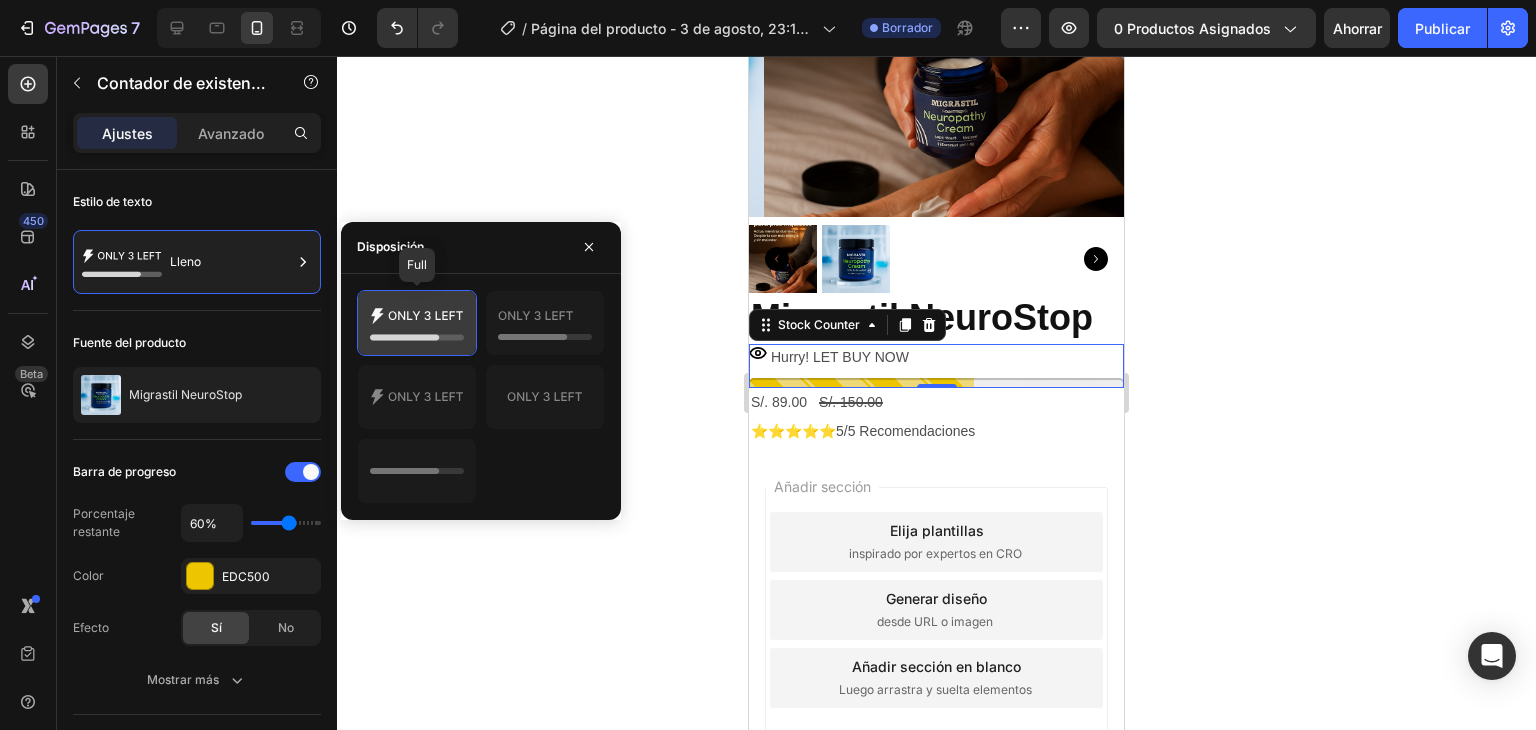 click 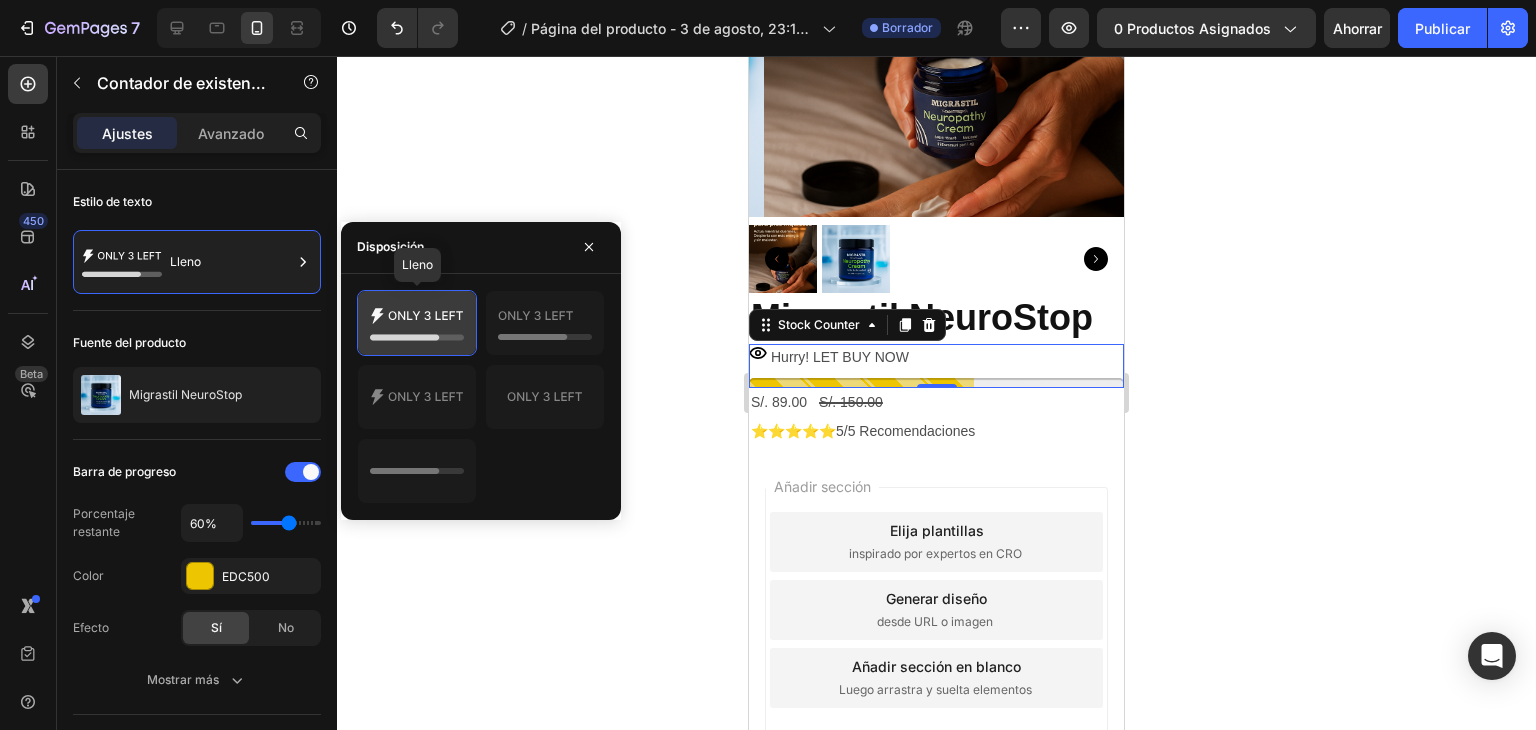 click 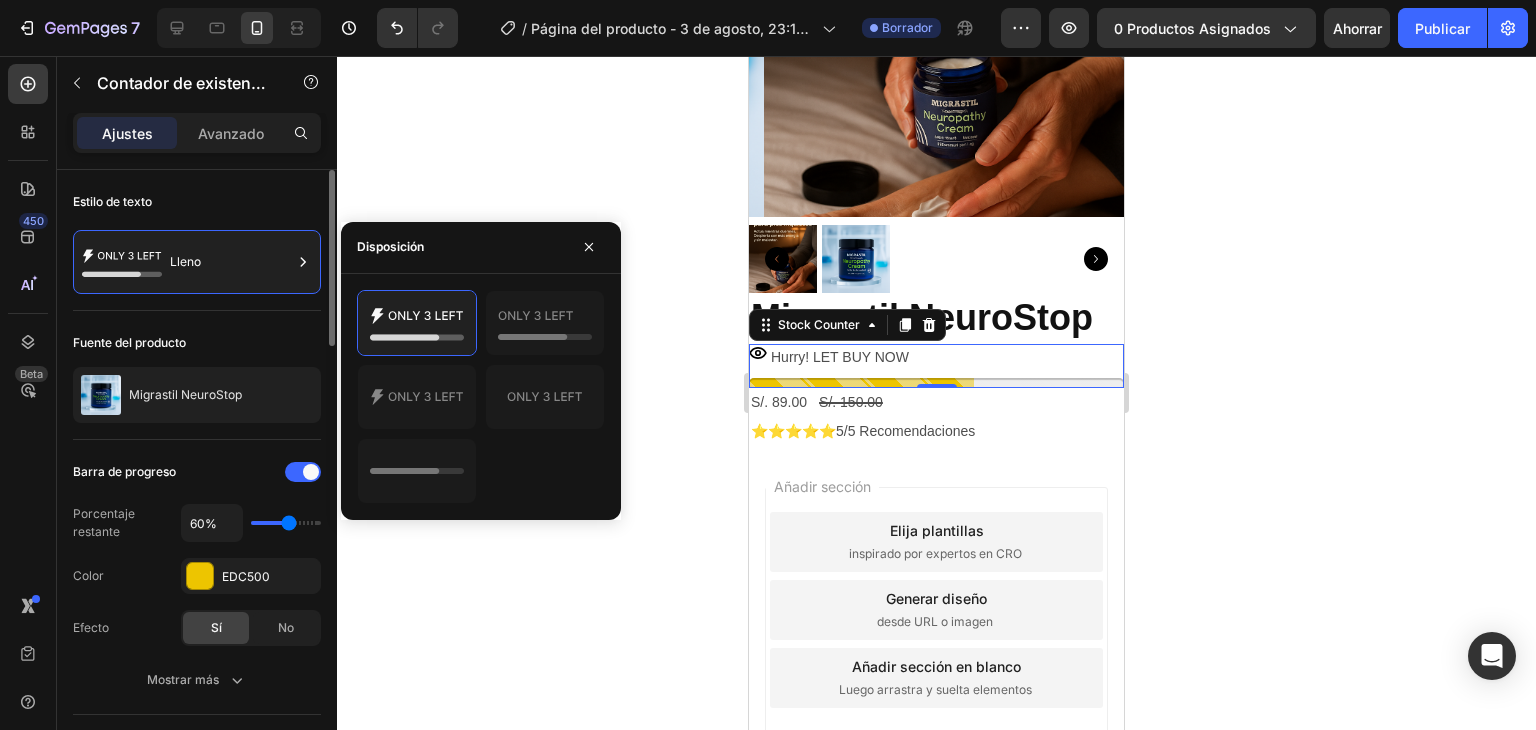 click on "Estilo de texto" at bounding box center [197, 202] 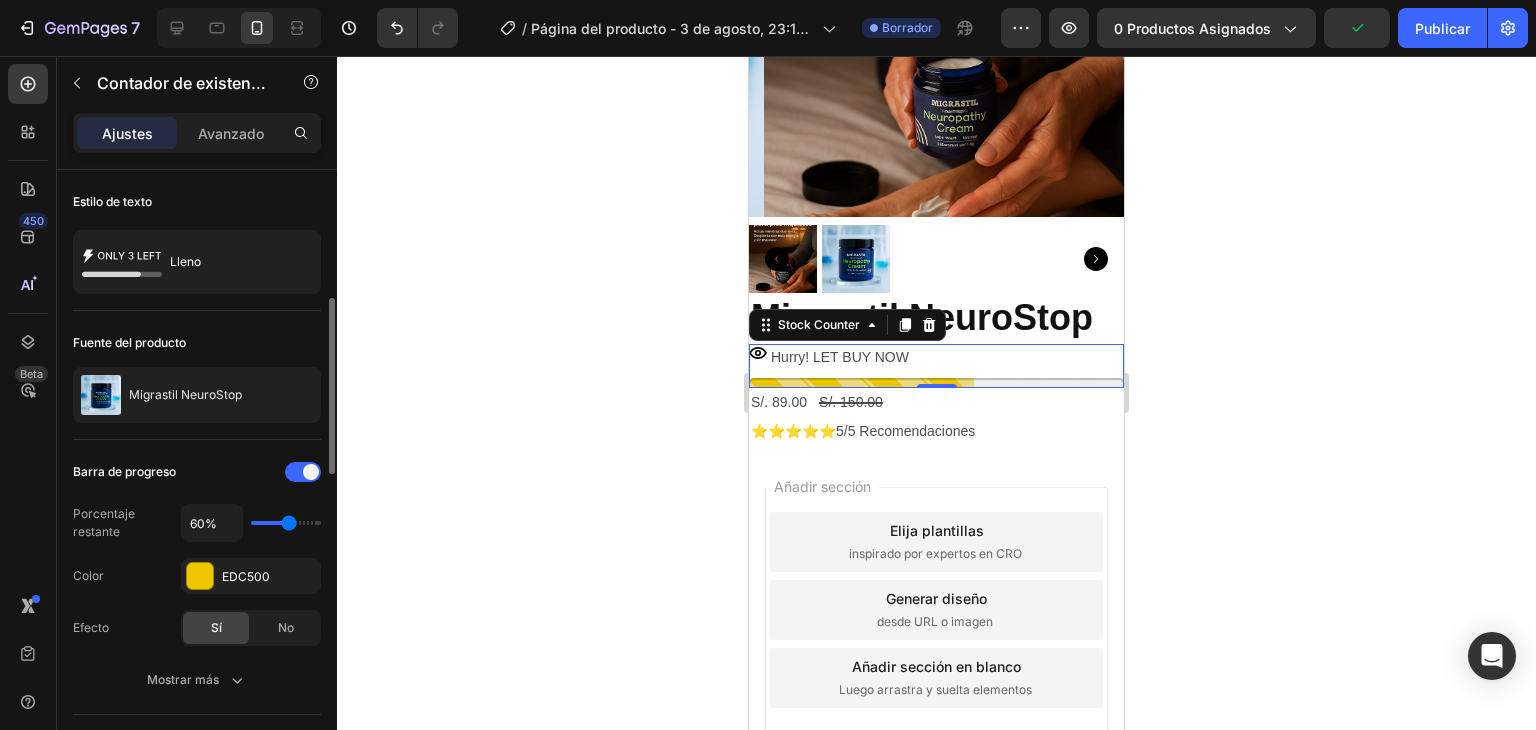 scroll, scrollTop: 100, scrollLeft: 0, axis: vertical 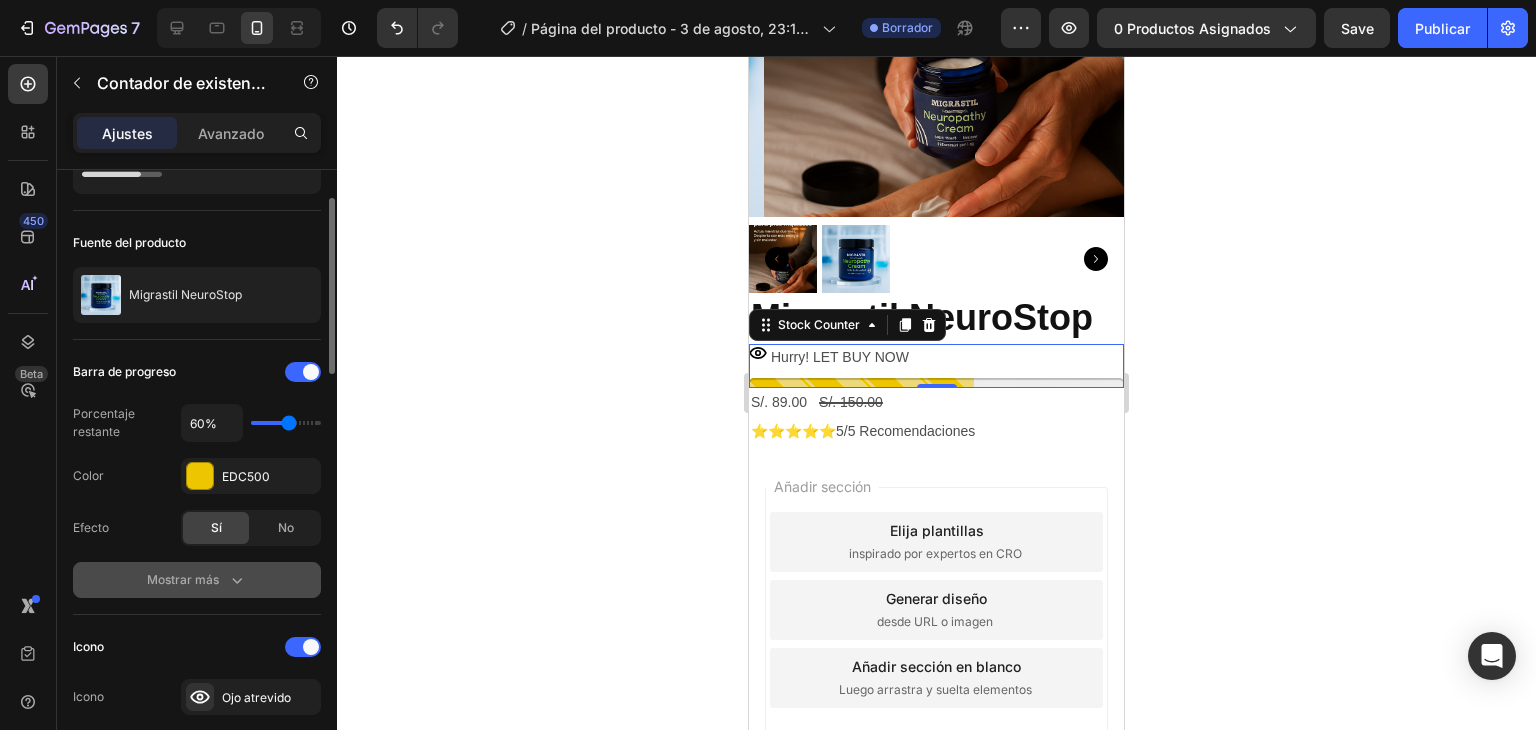 click on "Mostrar más" at bounding box center [197, 580] 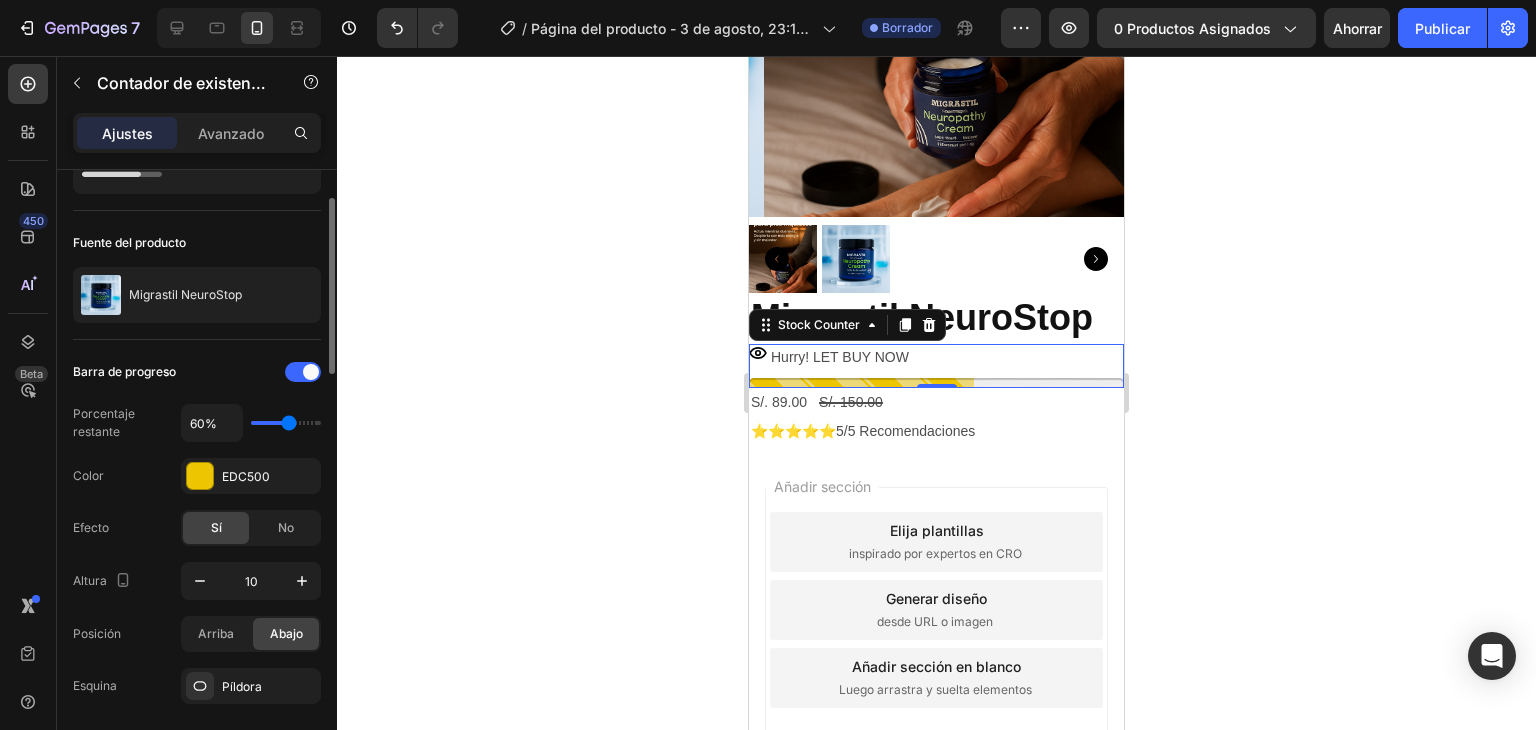 scroll, scrollTop: 300, scrollLeft: 0, axis: vertical 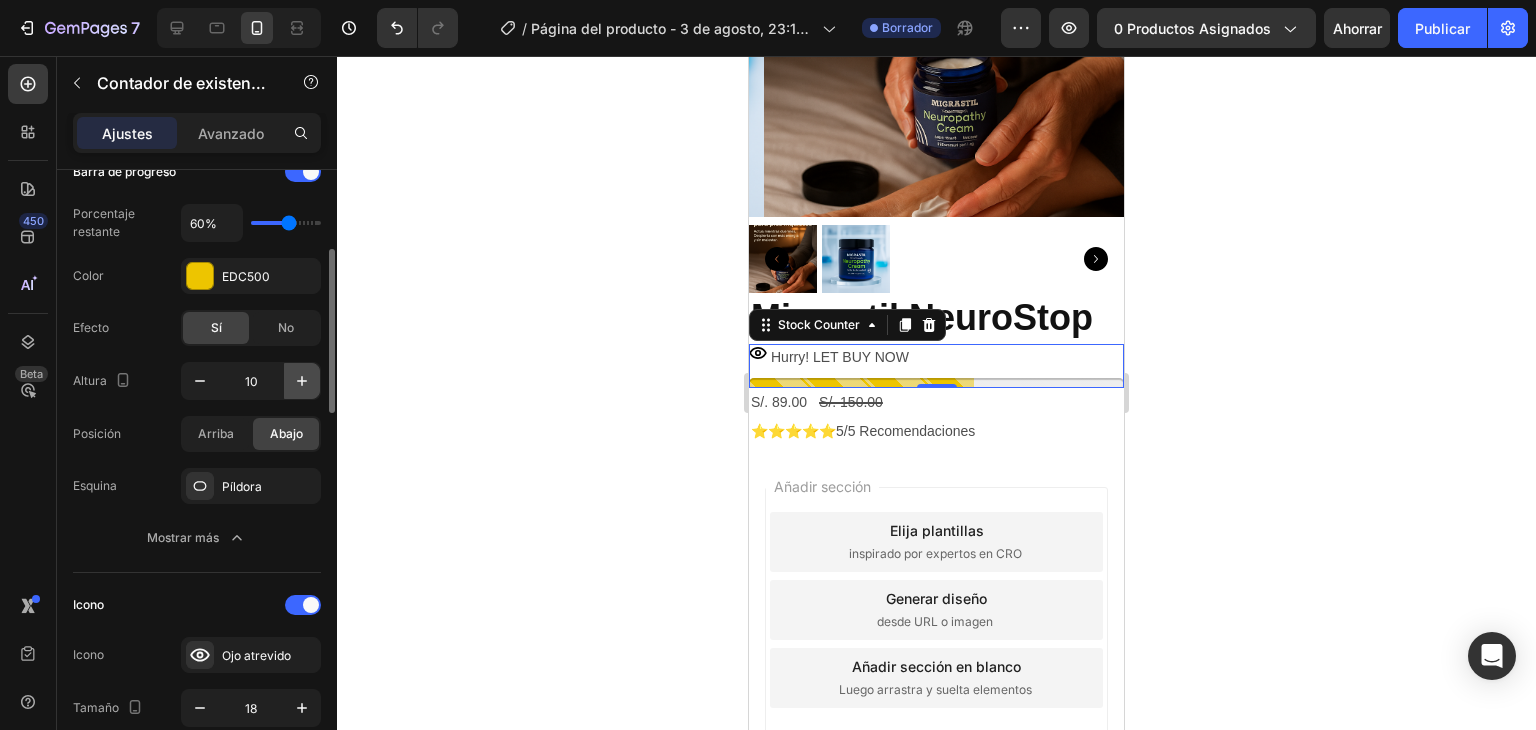 click 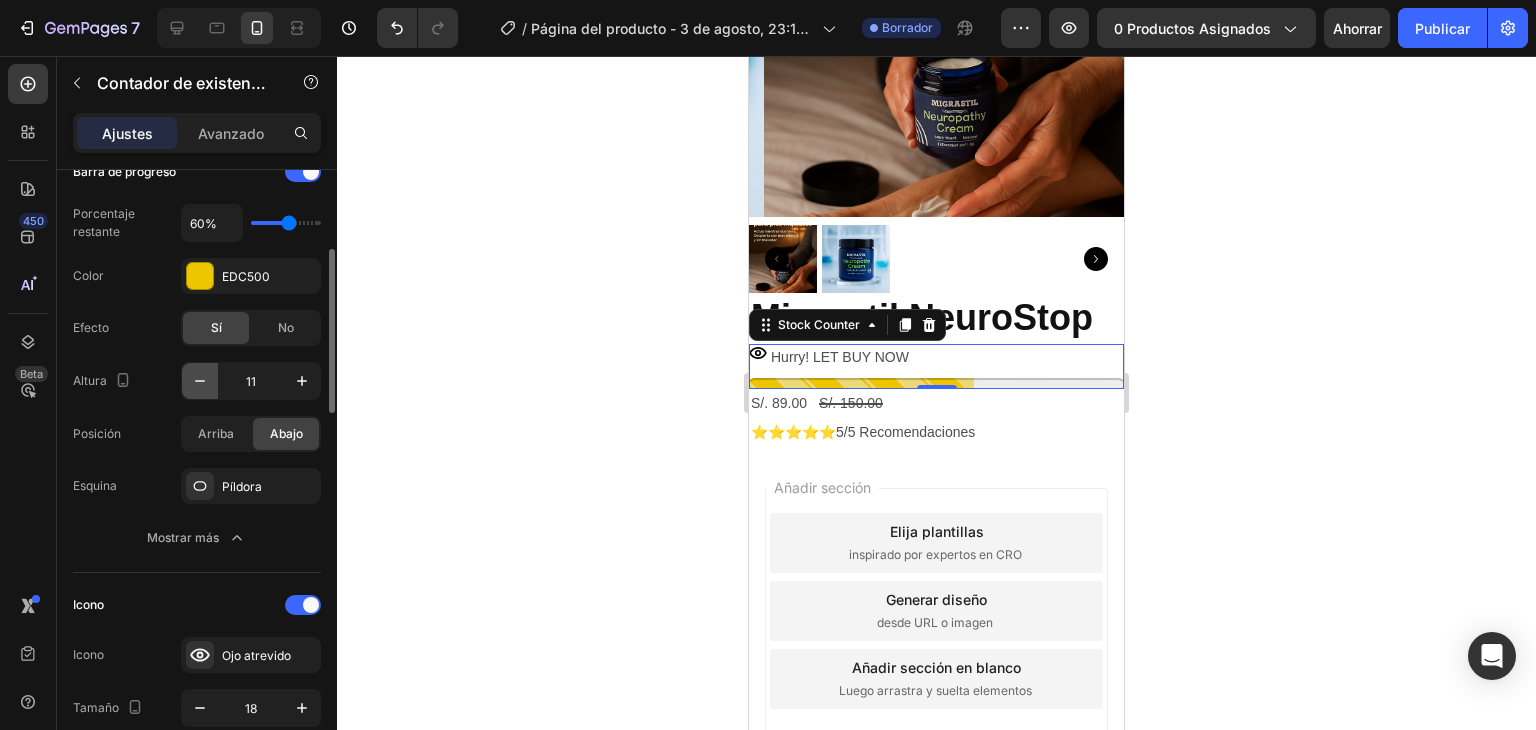 click 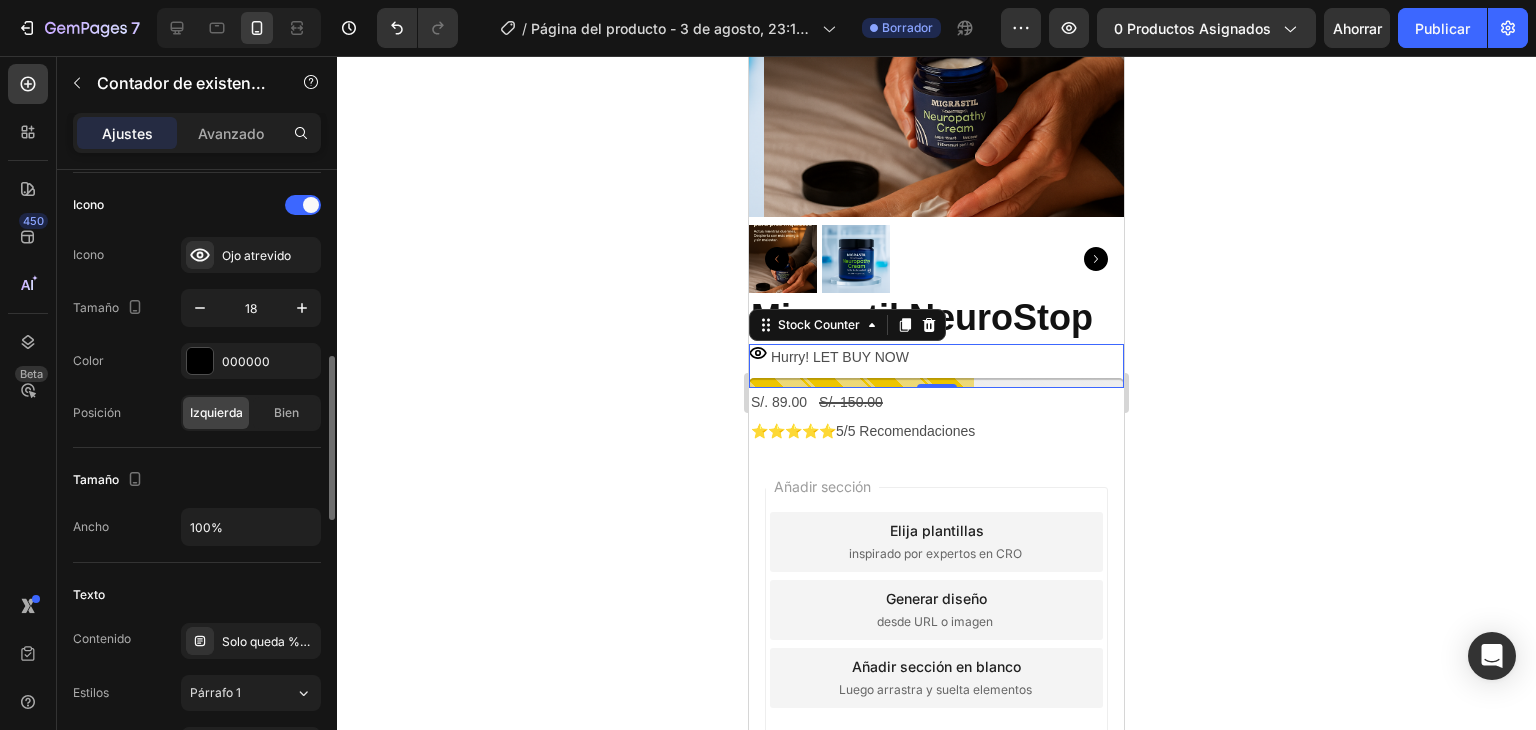 scroll, scrollTop: 800, scrollLeft: 0, axis: vertical 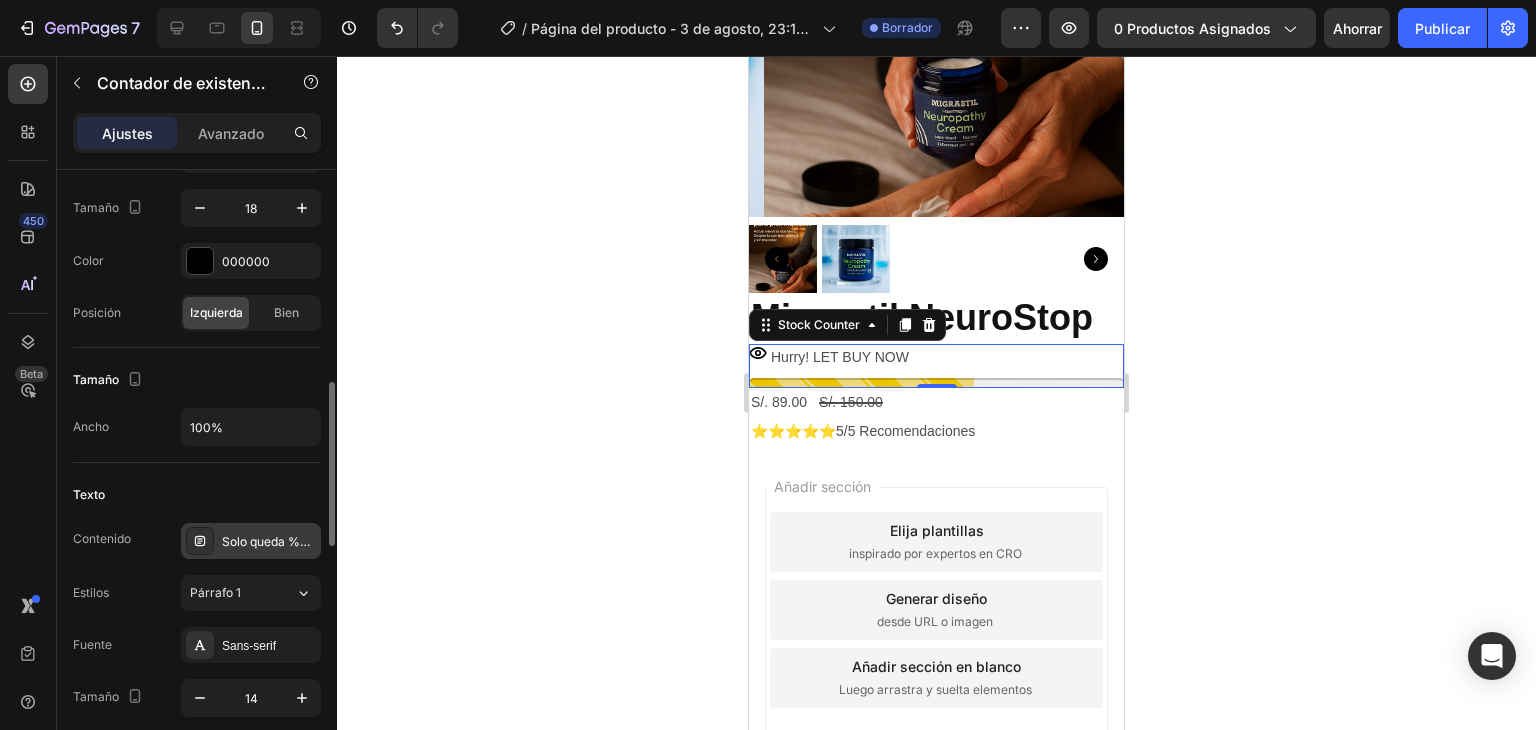 click on "Solo queda %number%" at bounding box center (289, 541) 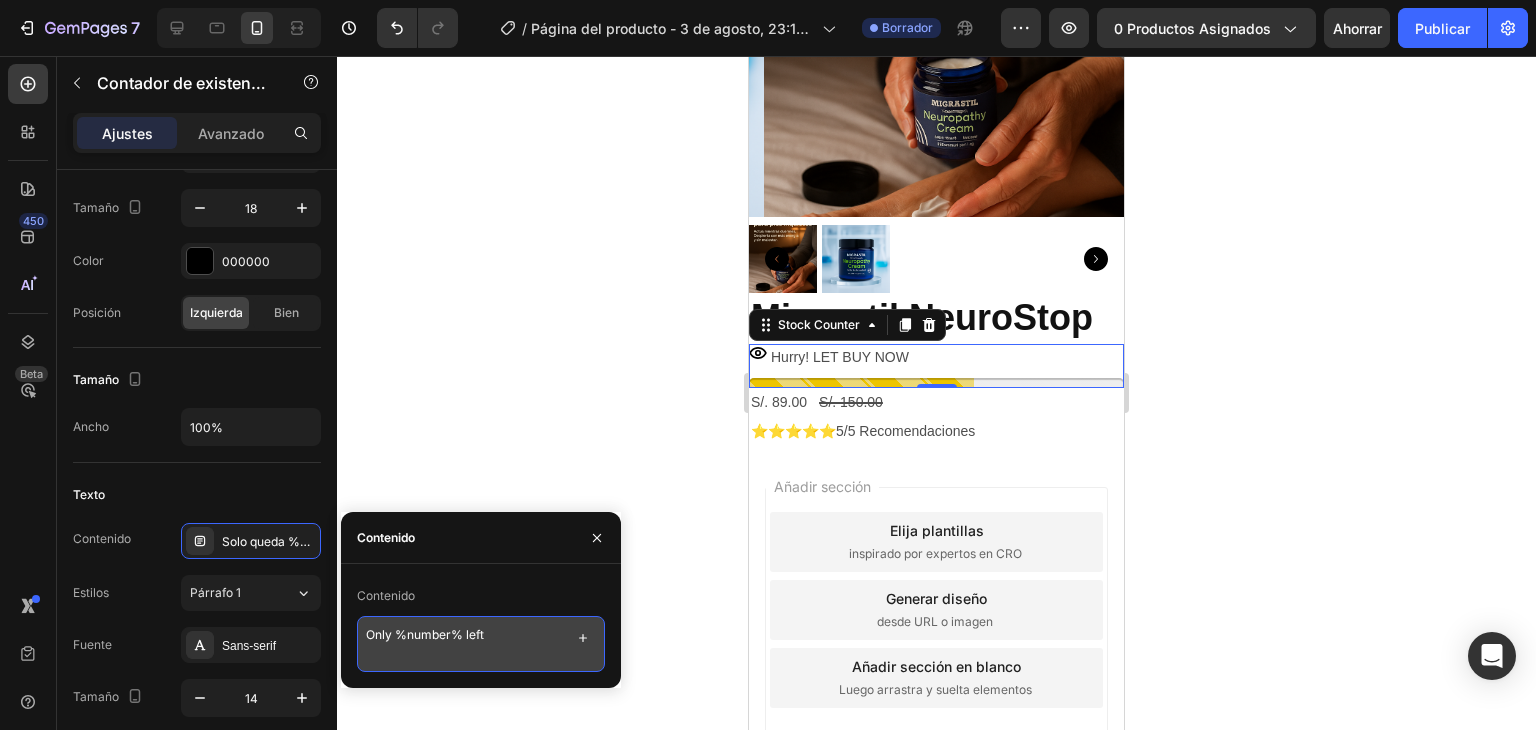click on "Only %number% left" at bounding box center [481, 644] 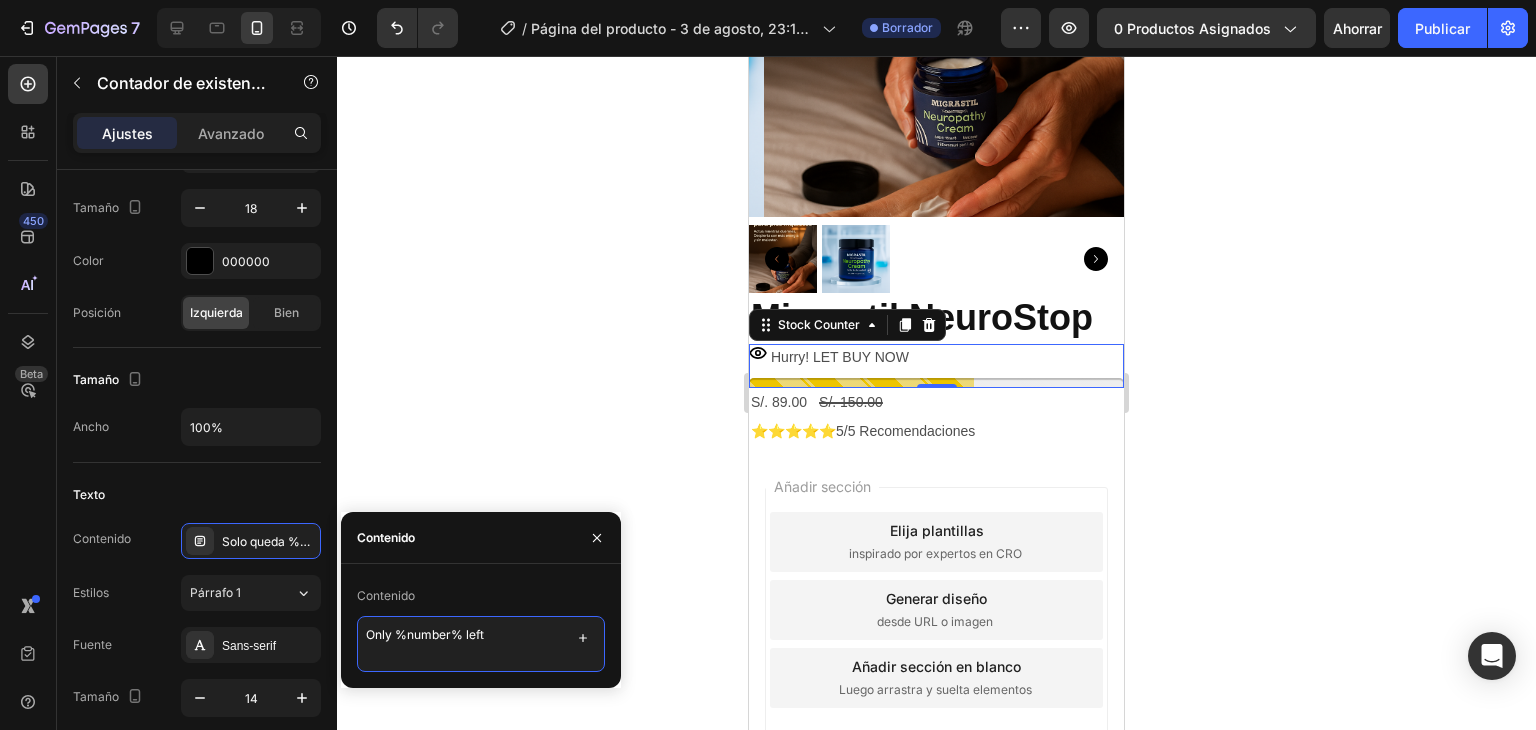 click on "Only %number% left" at bounding box center (481, 644) 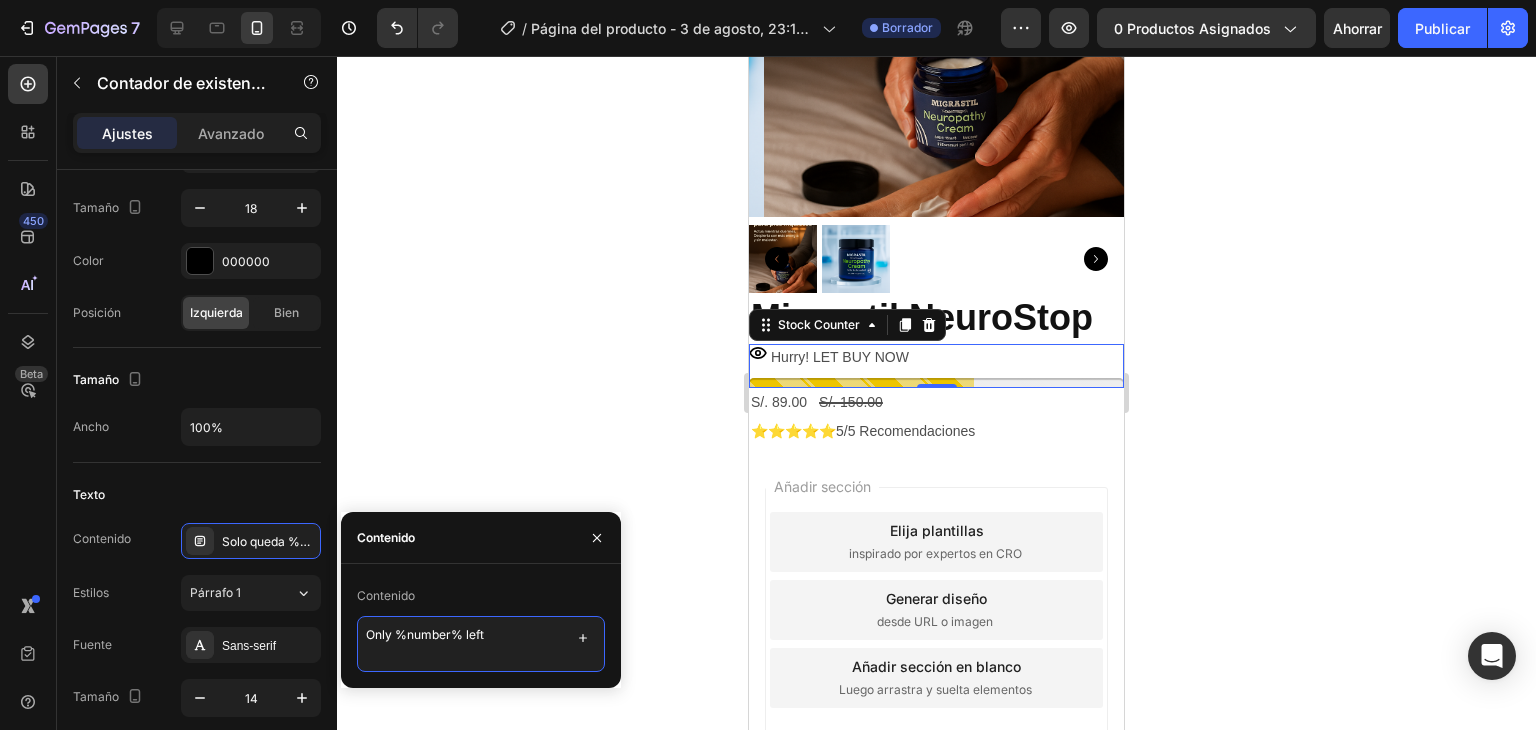 click on "Only %number% left" at bounding box center (481, 644) 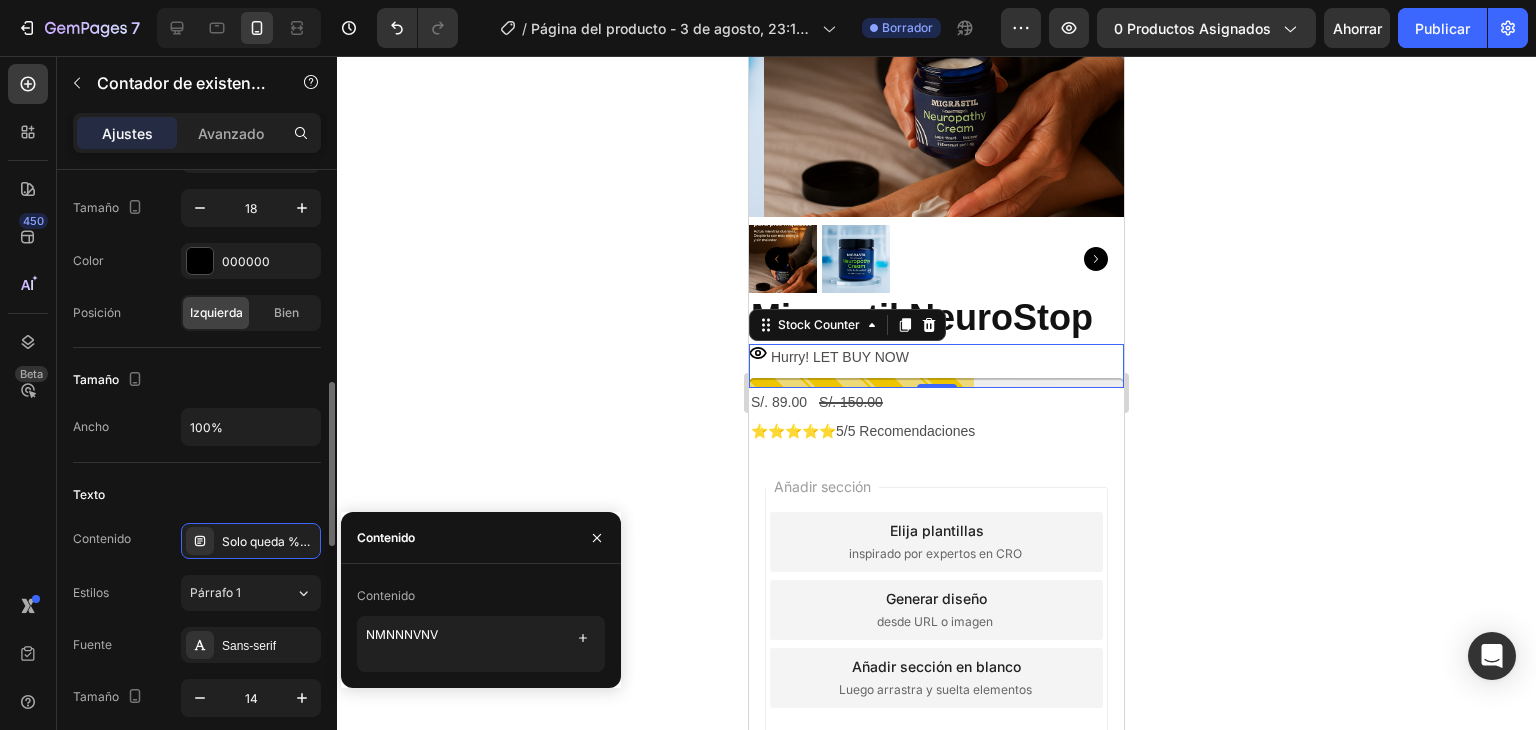click on "Texto" at bounding box center (197, 495) 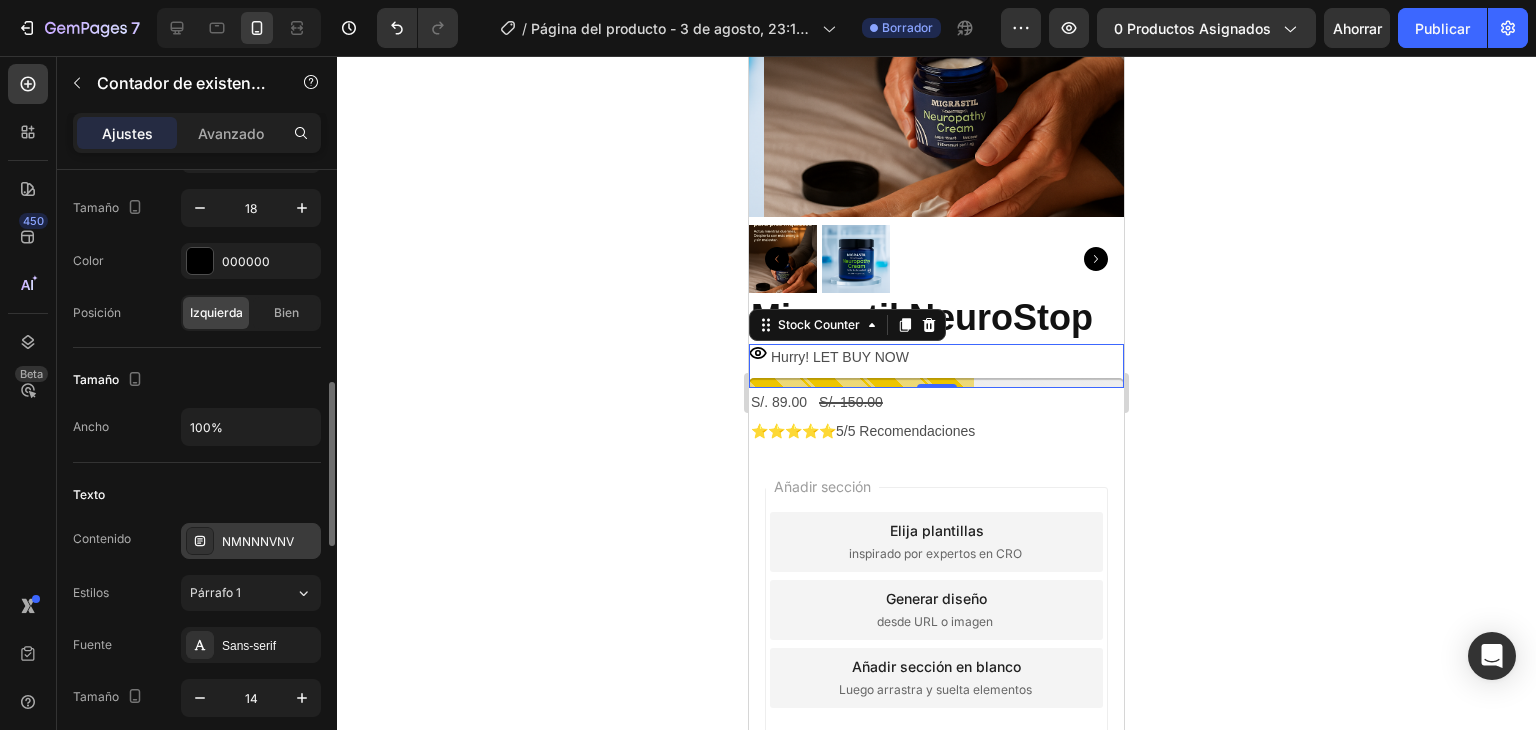 click on "NMNNNVNV" at bounding box center [258, 541] 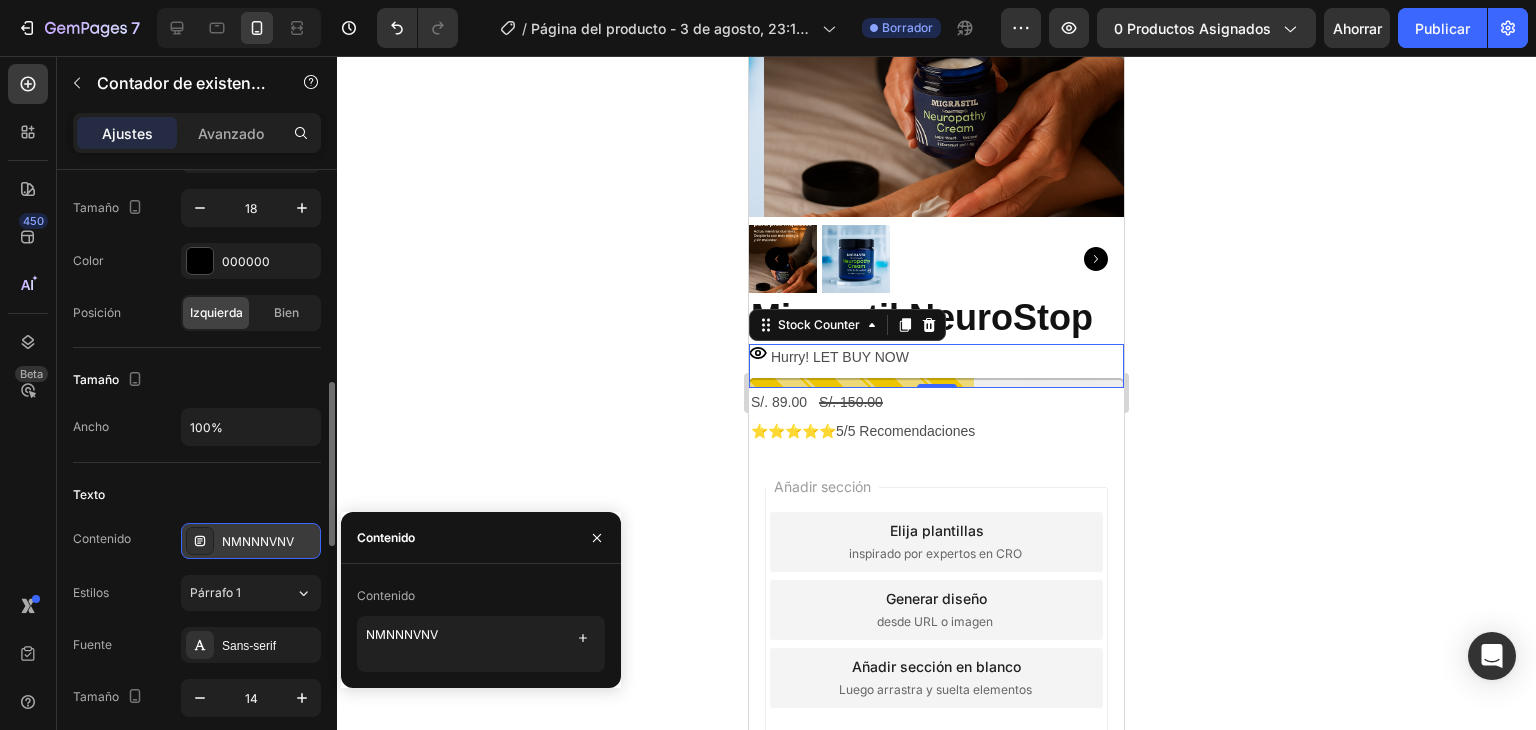 click on "NMNNNVNV" at bounding box center [258, 541] 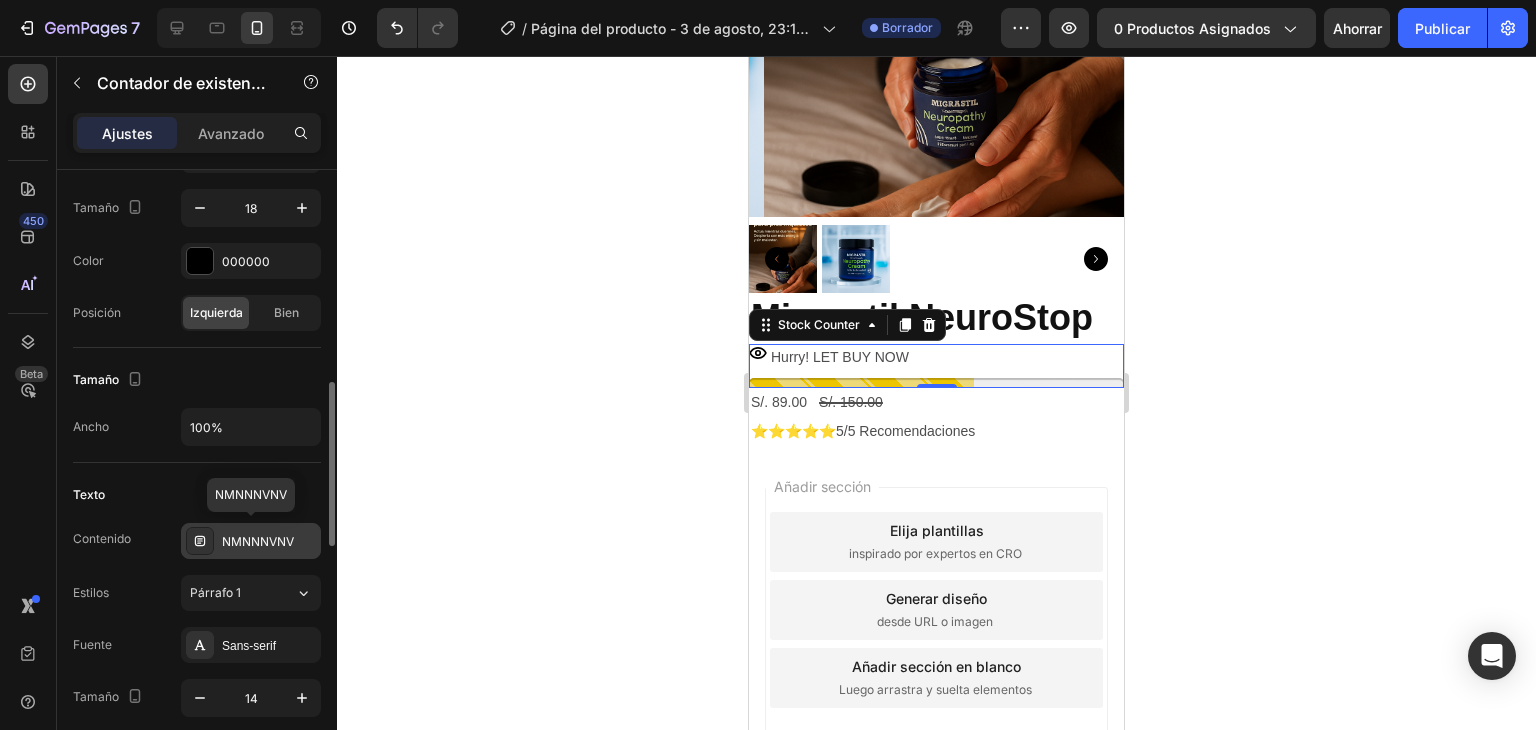 click on "NMNNNVNV" at bounding box center [258, 541] 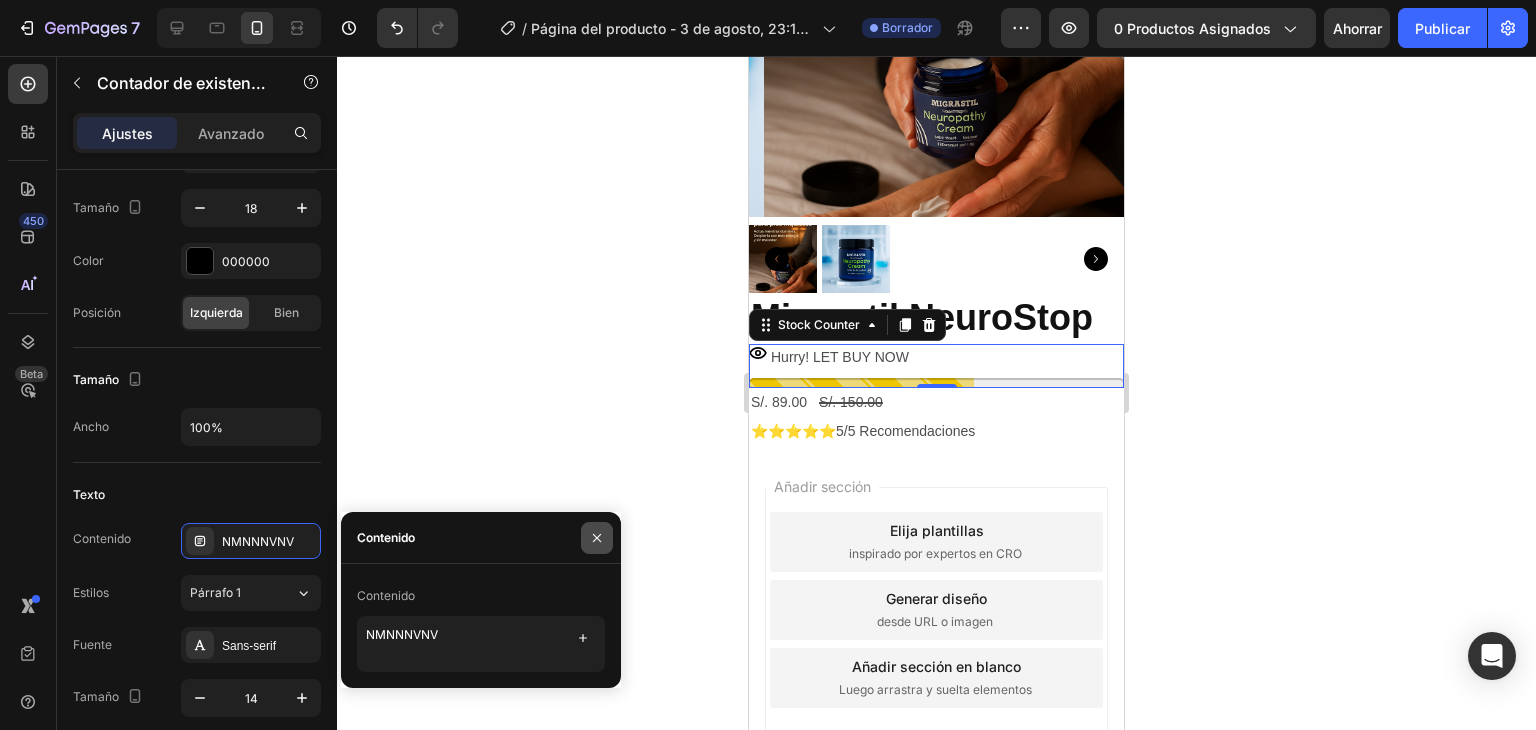 click 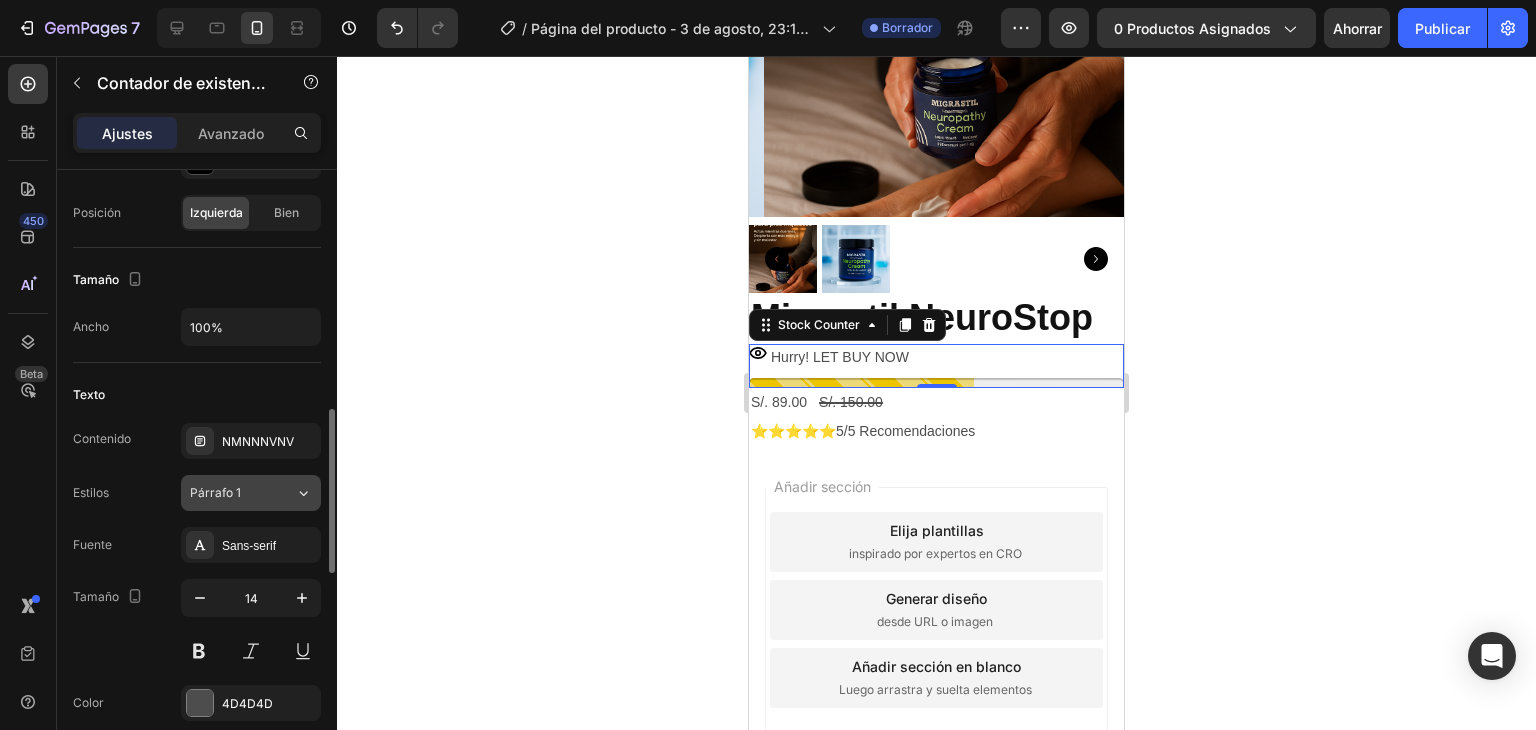scroll, scrollTop: 1000, scrollLeft: 0, axis: vertical 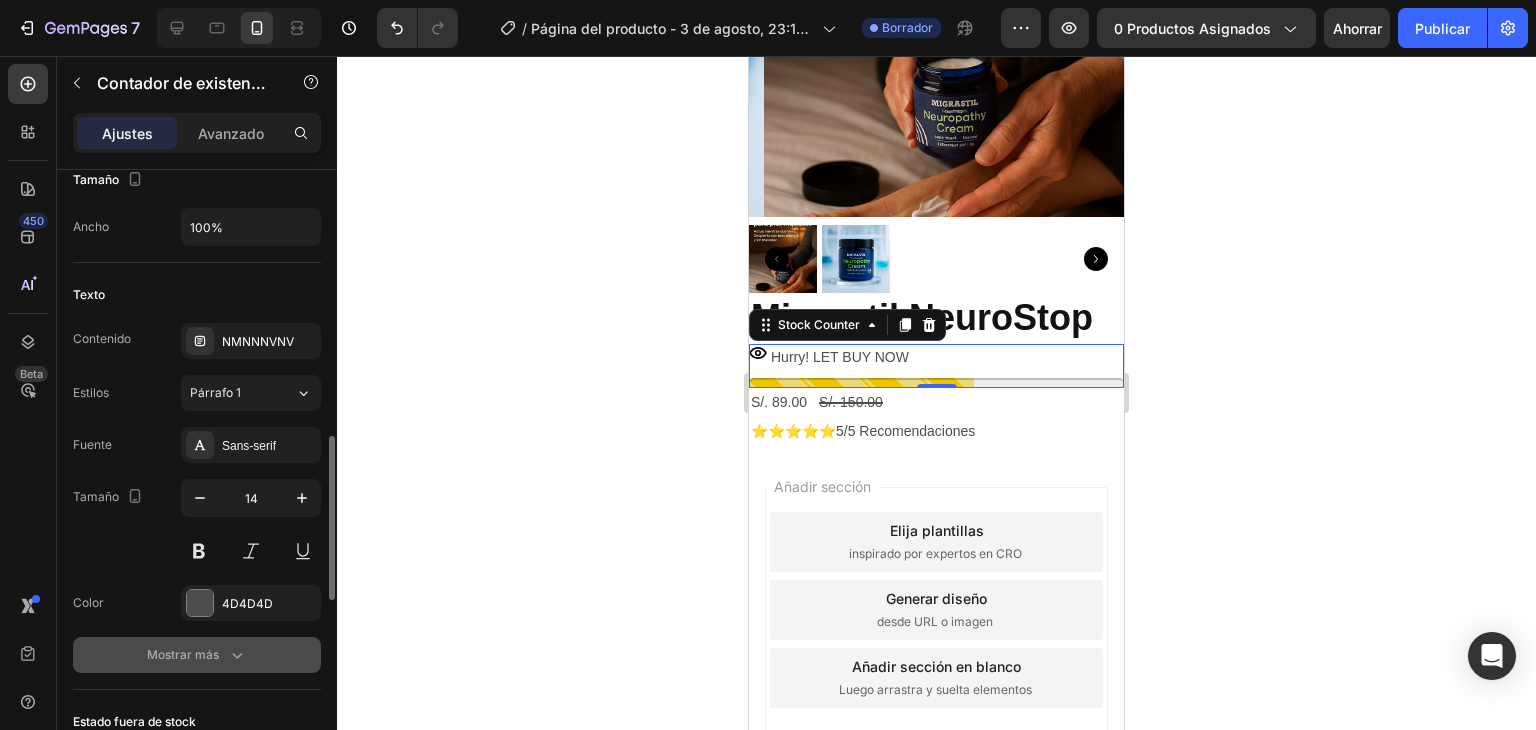 click on "Mostrar más" at bounding box center (197, 655) 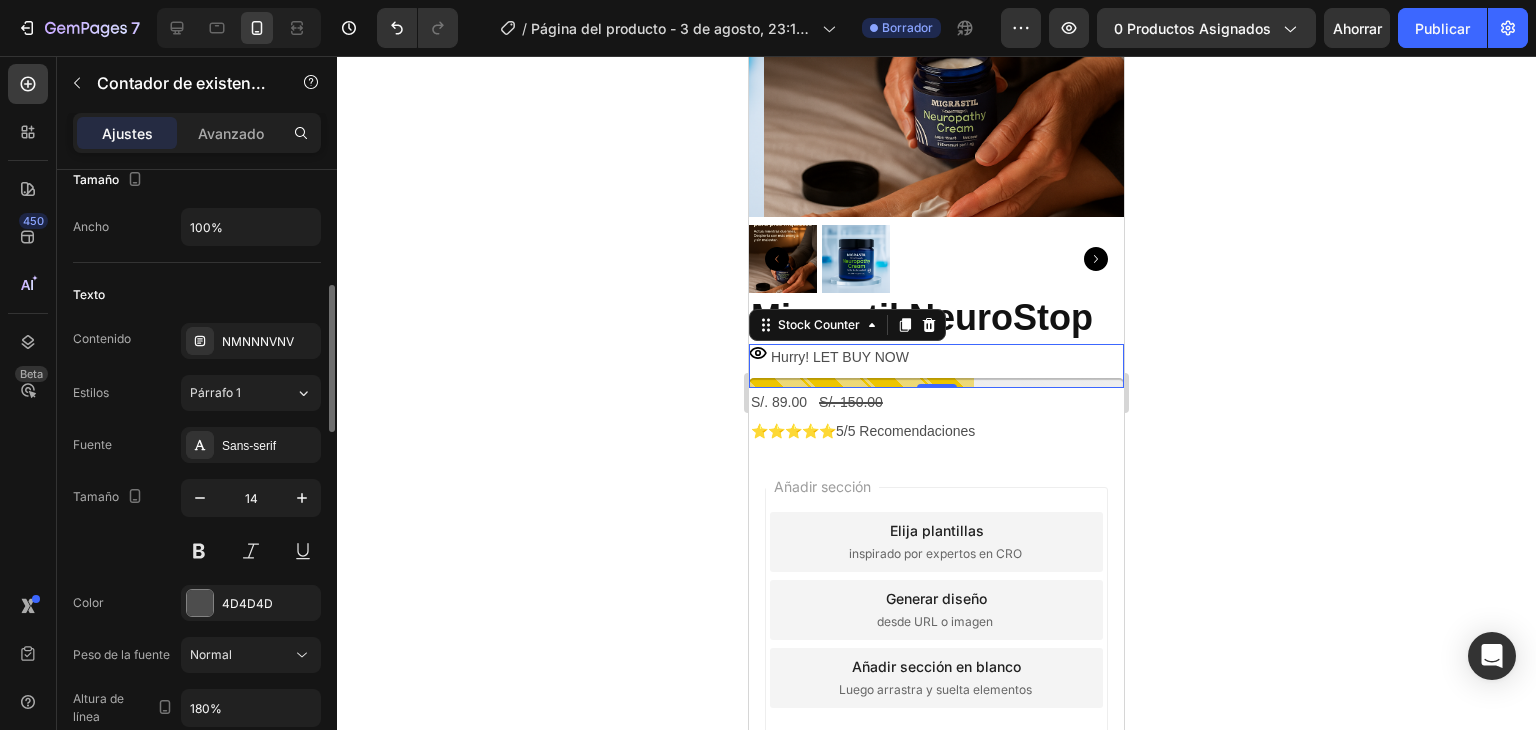 scroll, scrollTop: 900, scrollLeft: 0, axis: vertical 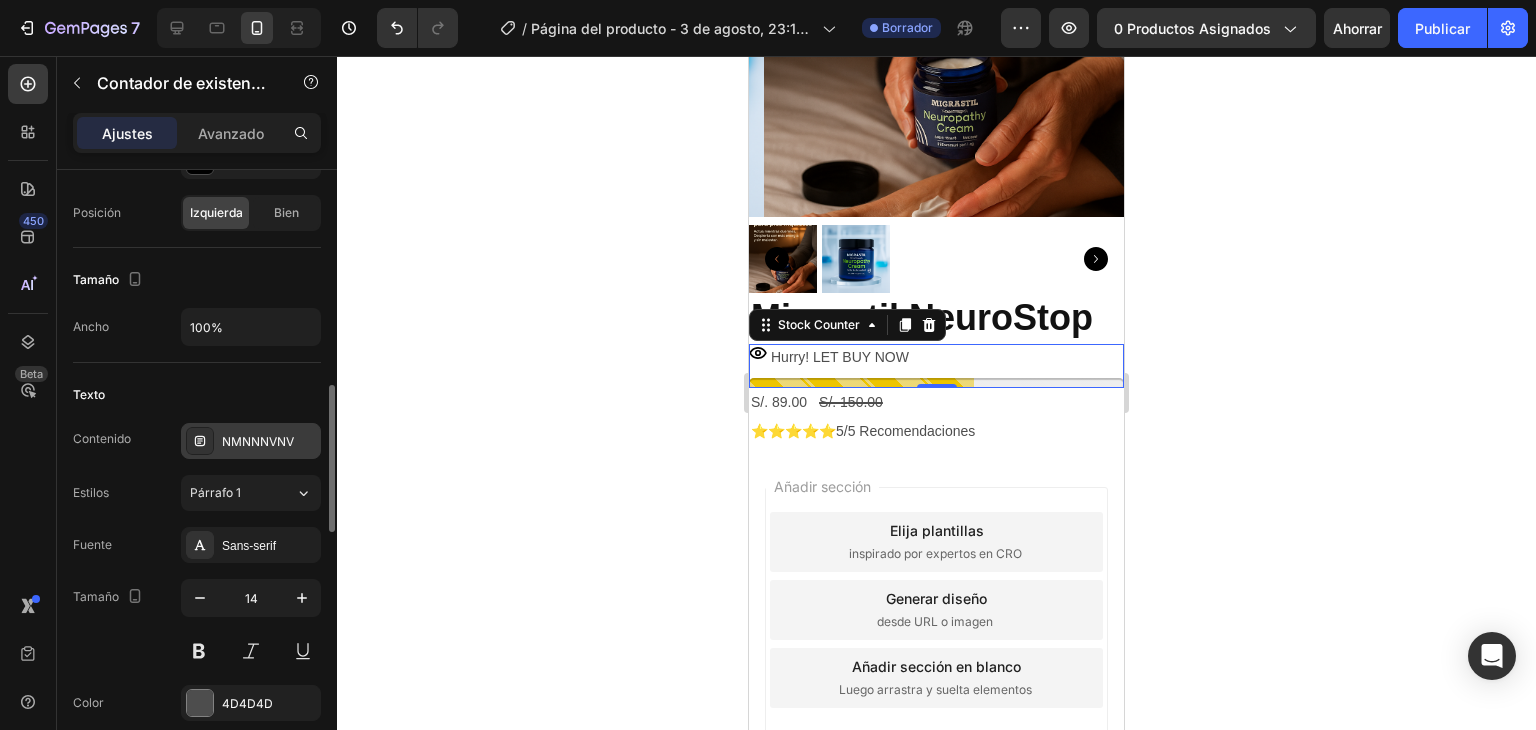 click on "NMNNNVNV" at bounding box center (258, 441) 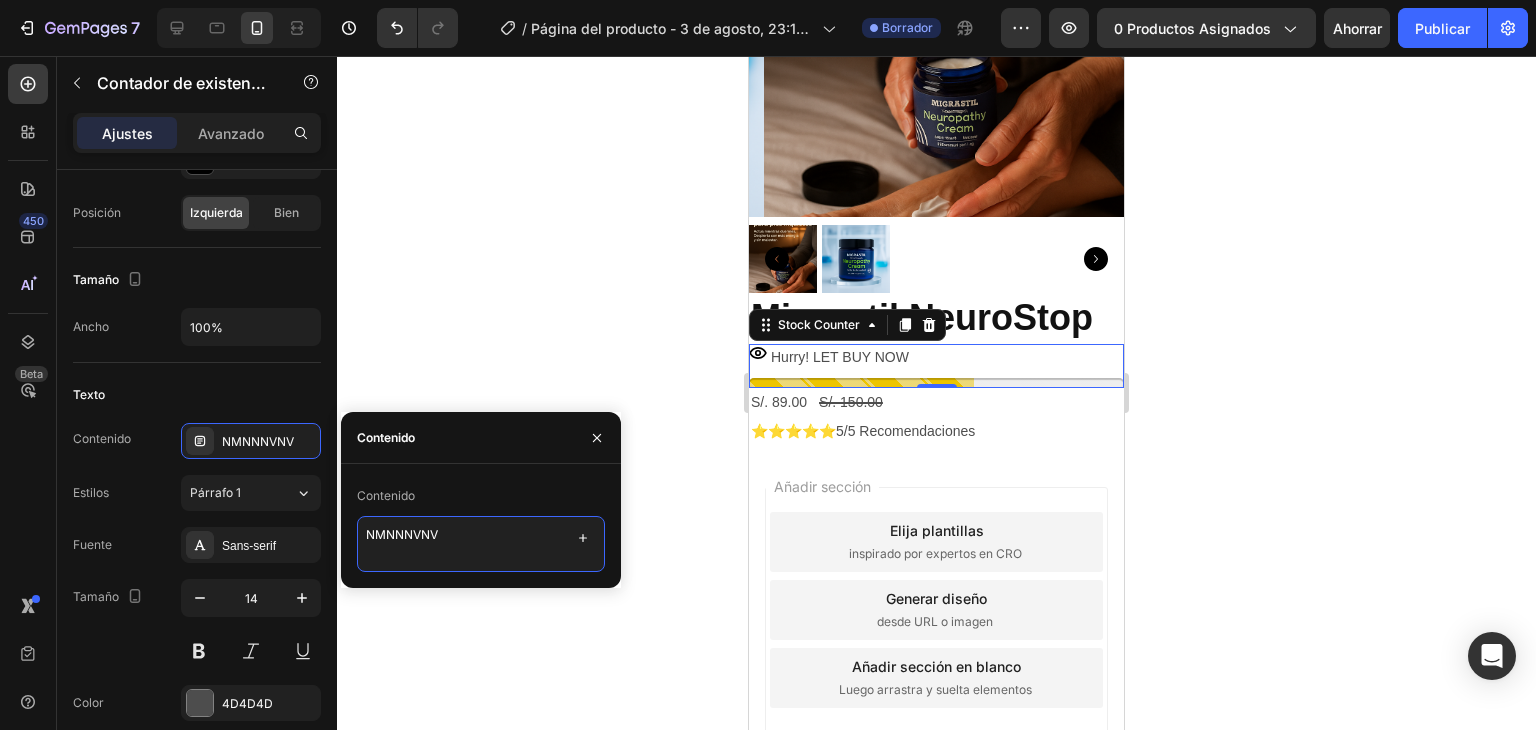 click on "NMNNNVNV" at bounding box center (481, 544) 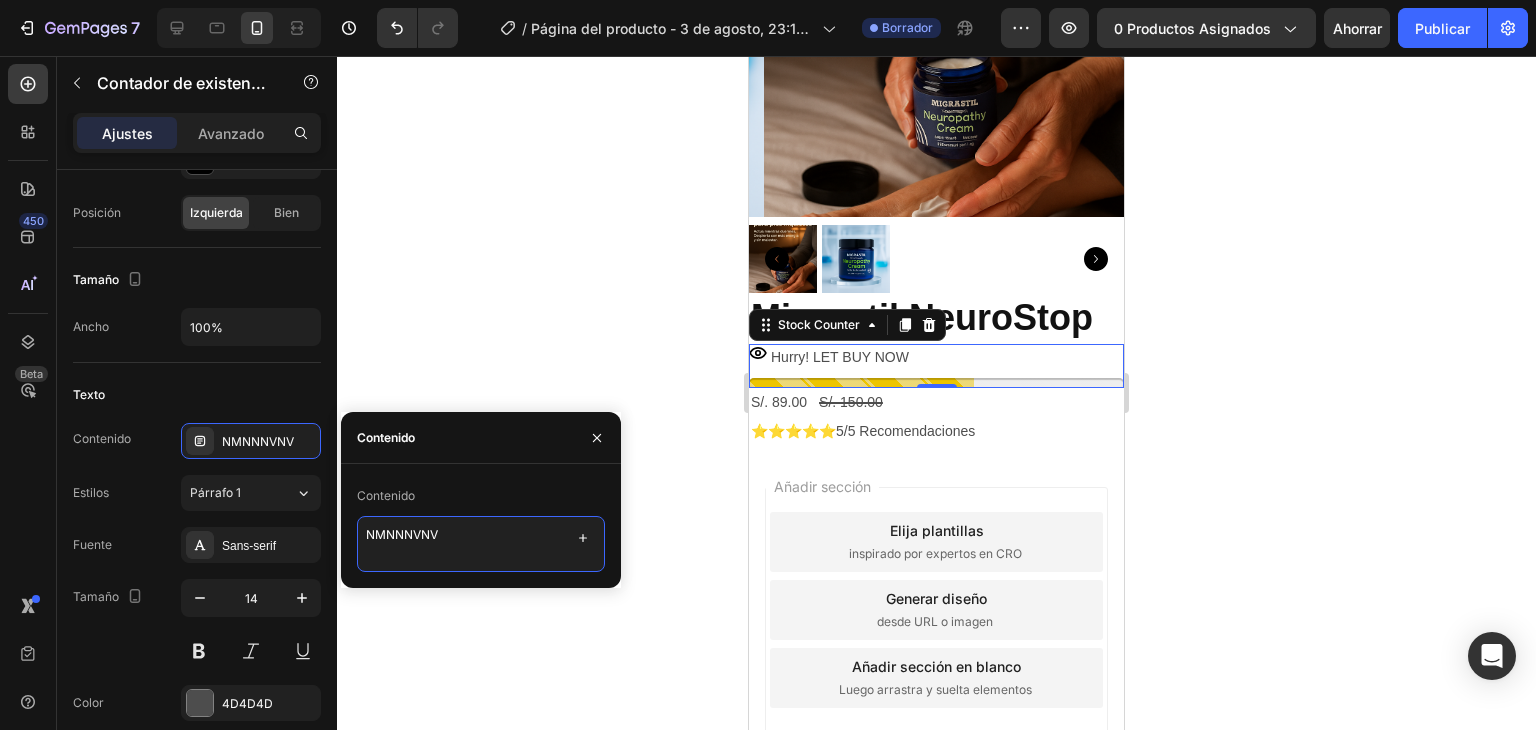 click on "NMNNNVNV" at bounding box center (481, 544) 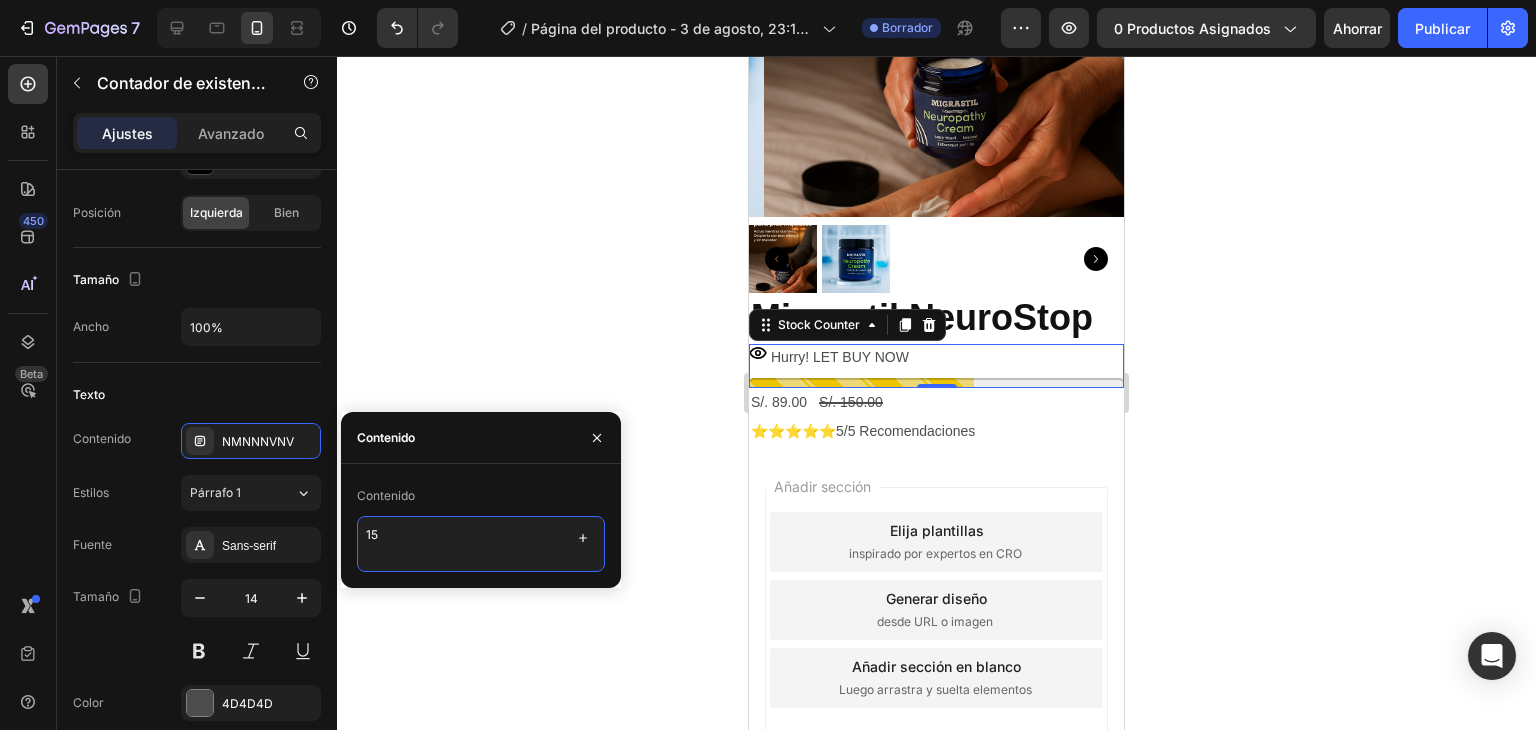 type on "1" 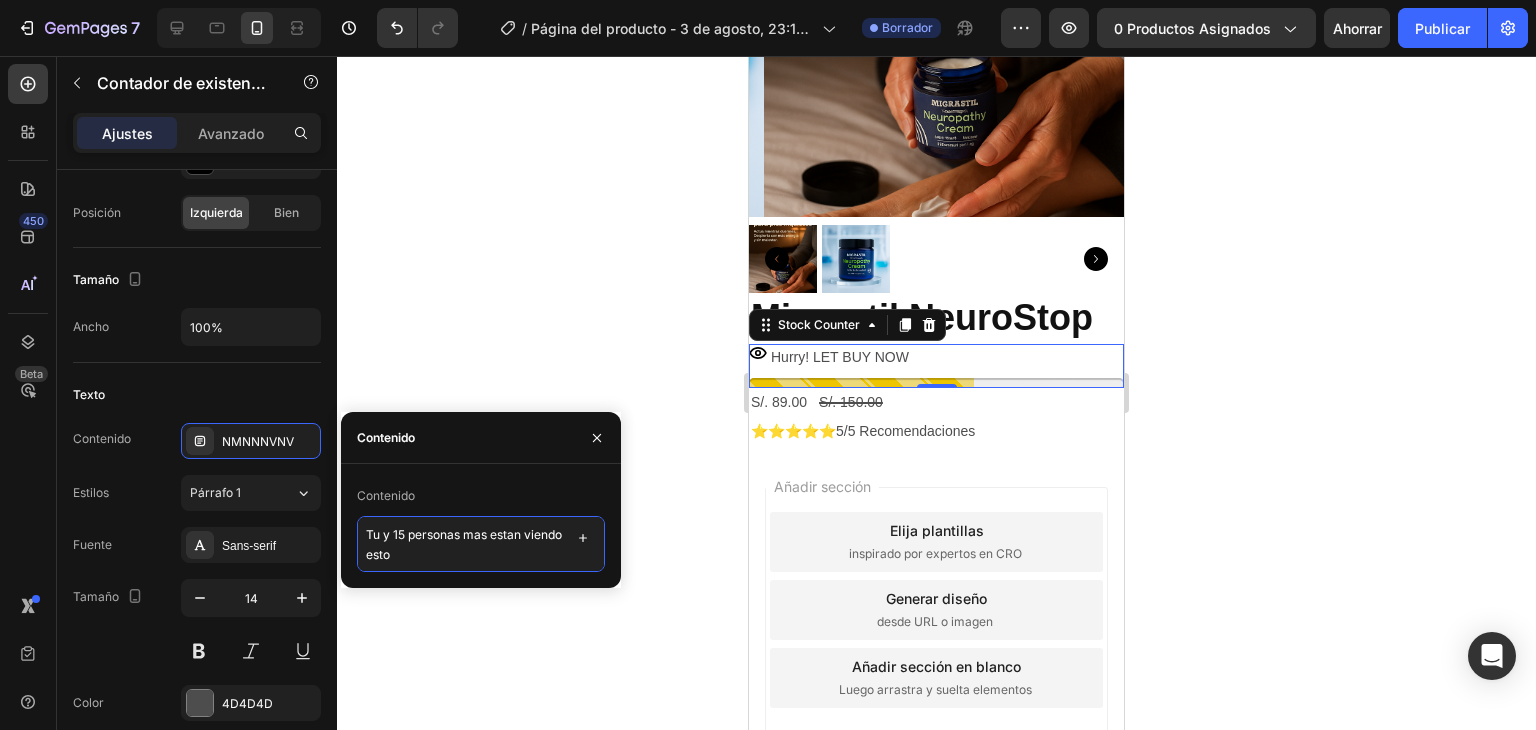 click on "Tu y 15 personas mas estan viendo esto" at bounding box center [481, 544] 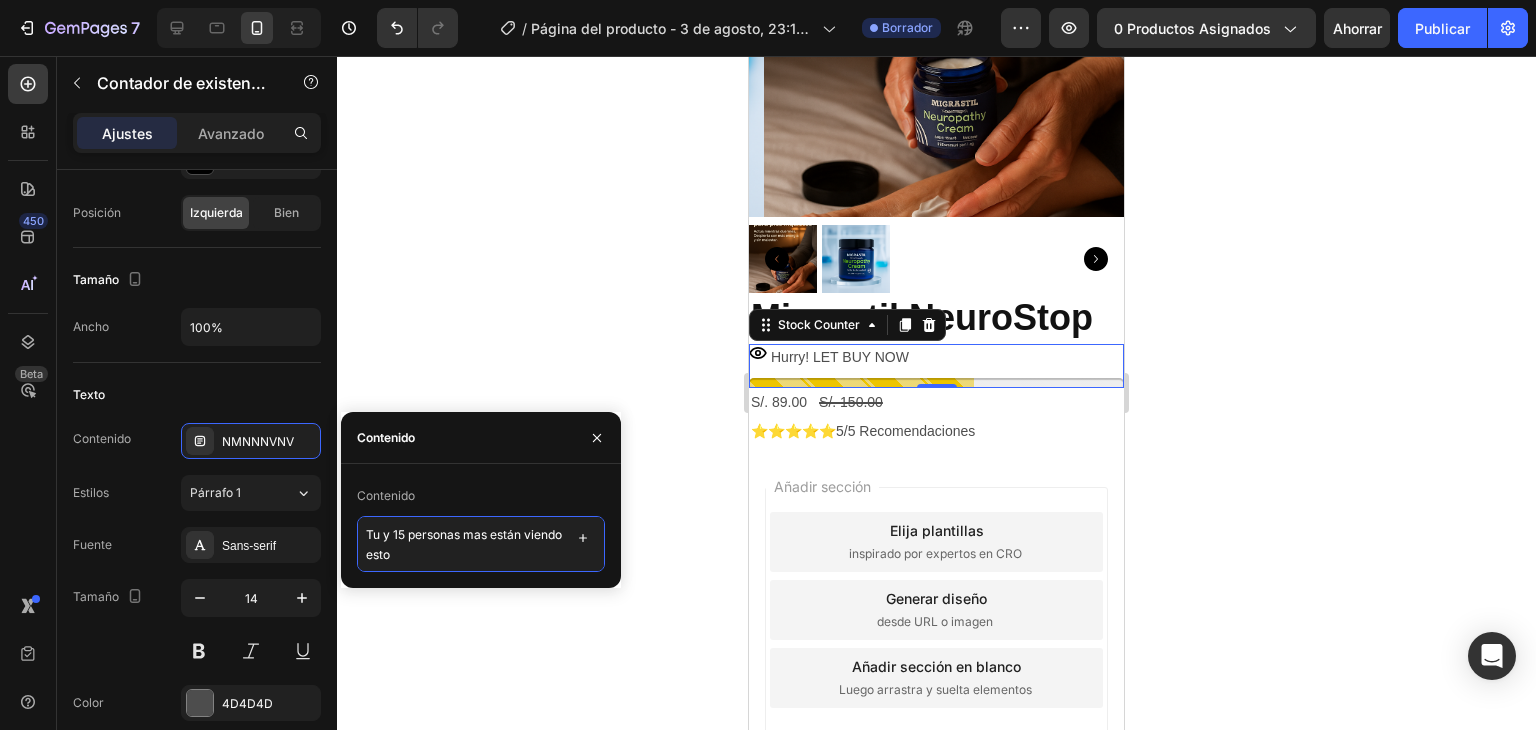 click on "Tu y 15 personas mas están viendo esto" at bounding box center [481, 544] 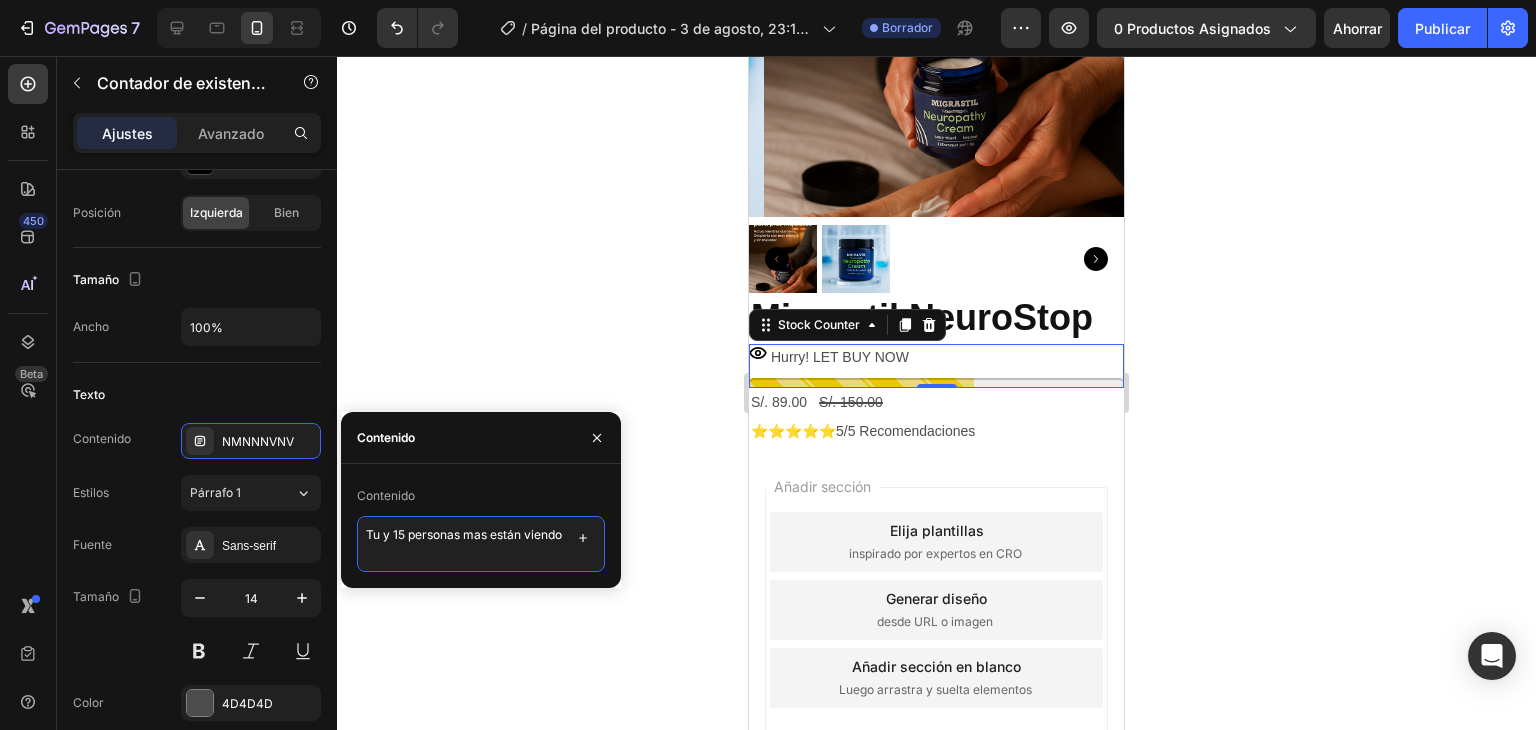 type on "Tu y 15 personas mas están viendo" 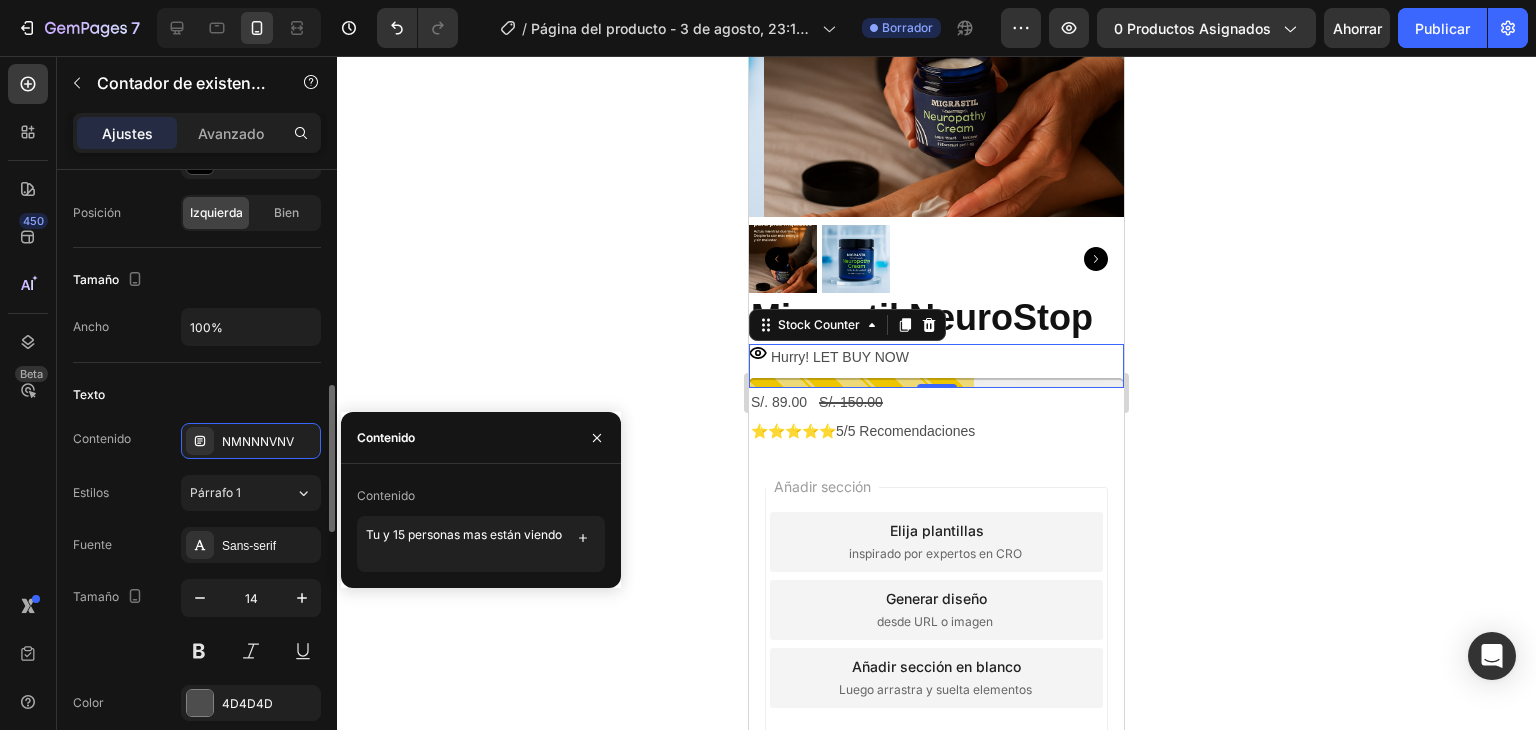 click on "Texto" at bounding box center (197, 395) 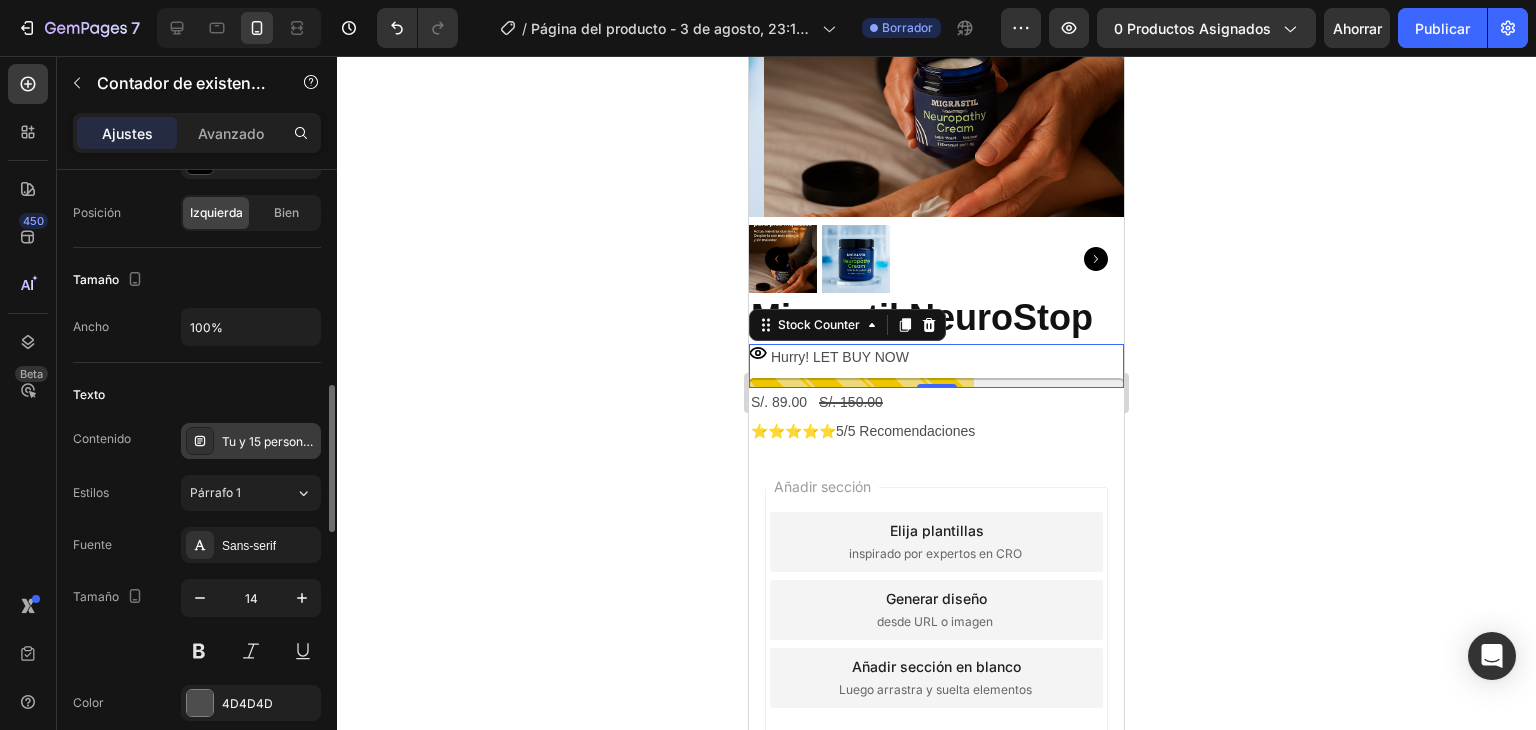 click on "Tu y 15 personas mas están viendo" at bounding box center [320, 441] 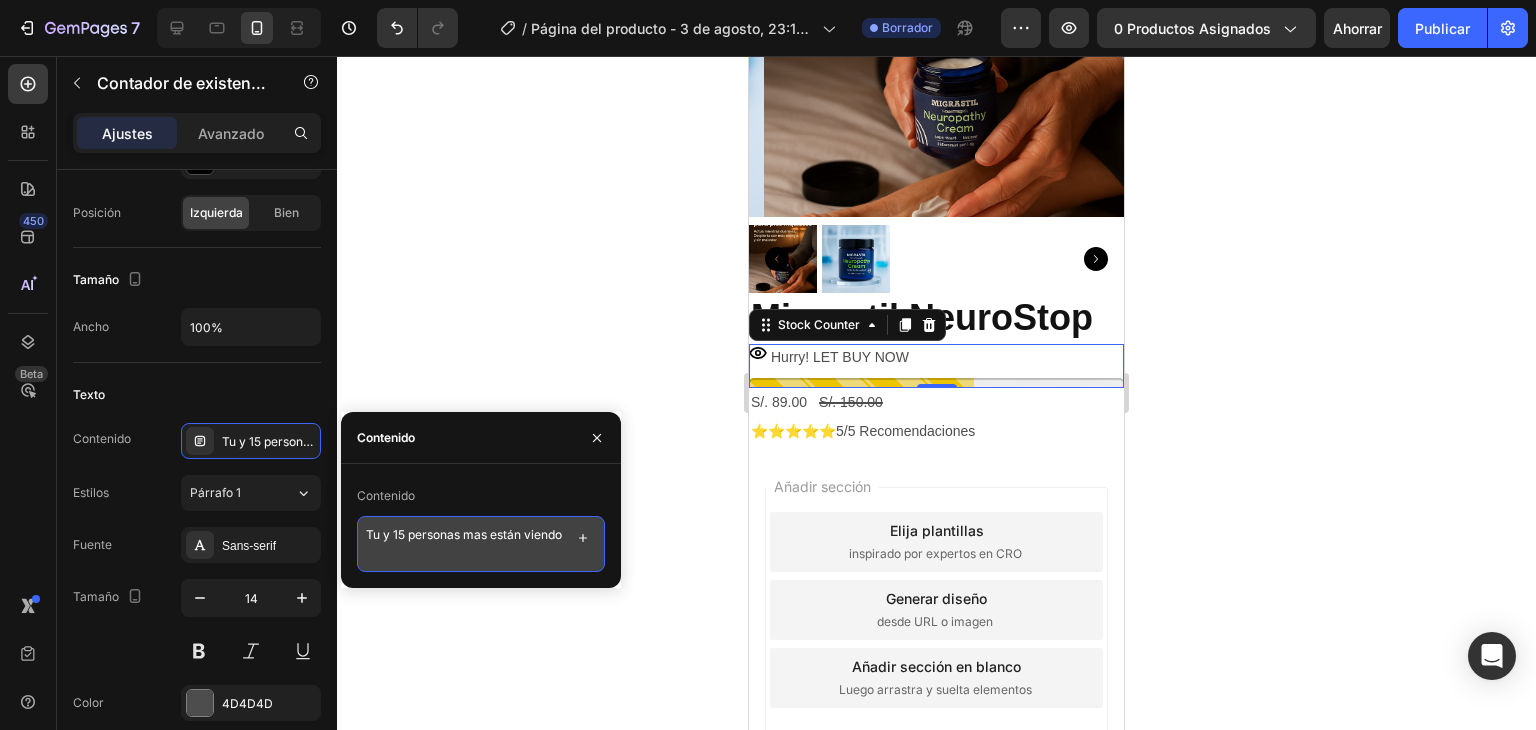 click on "Tu y 15 personas mas están viendo" at bounding box center [481, 544] 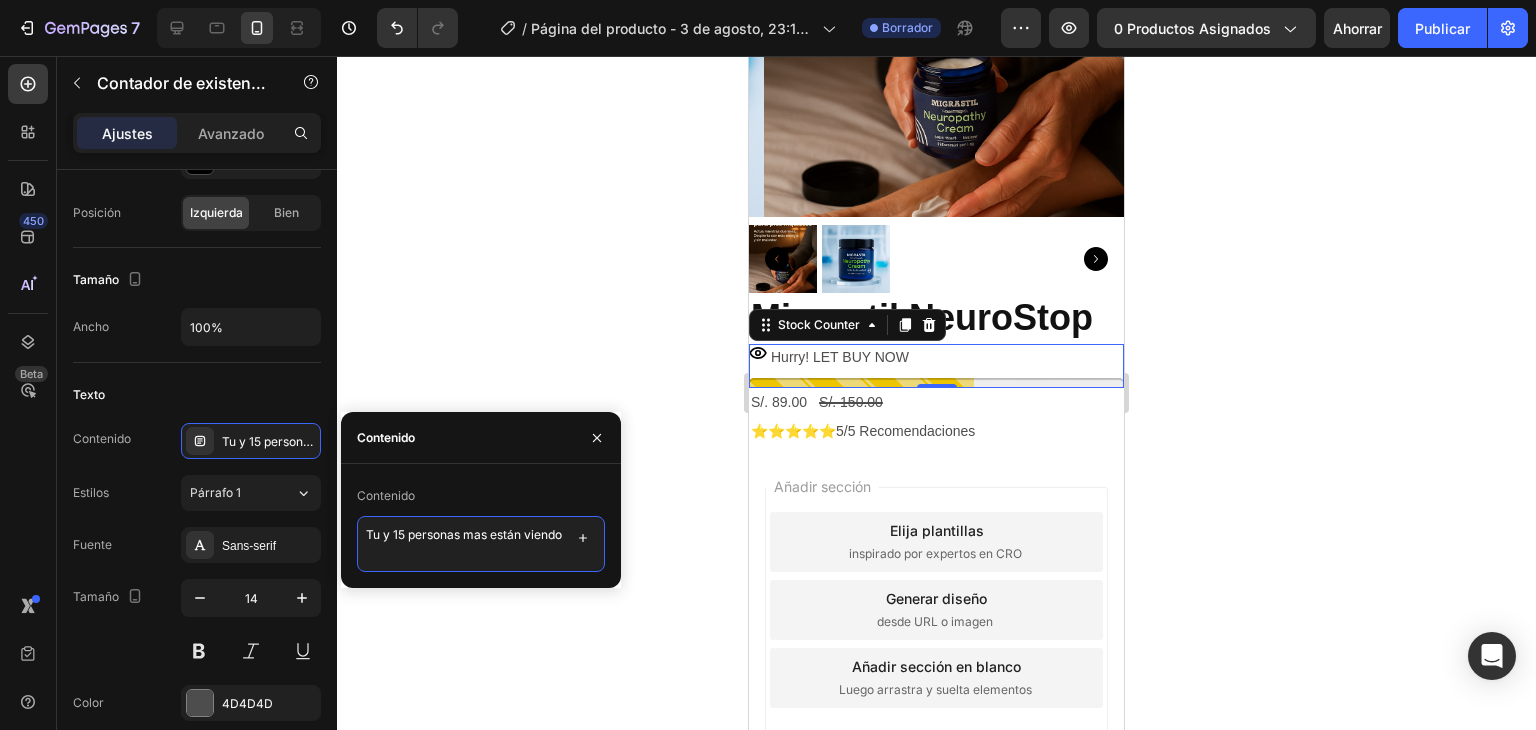 click on "Tu y 15 personas mas están viendo" at bounding box center [481, 544] 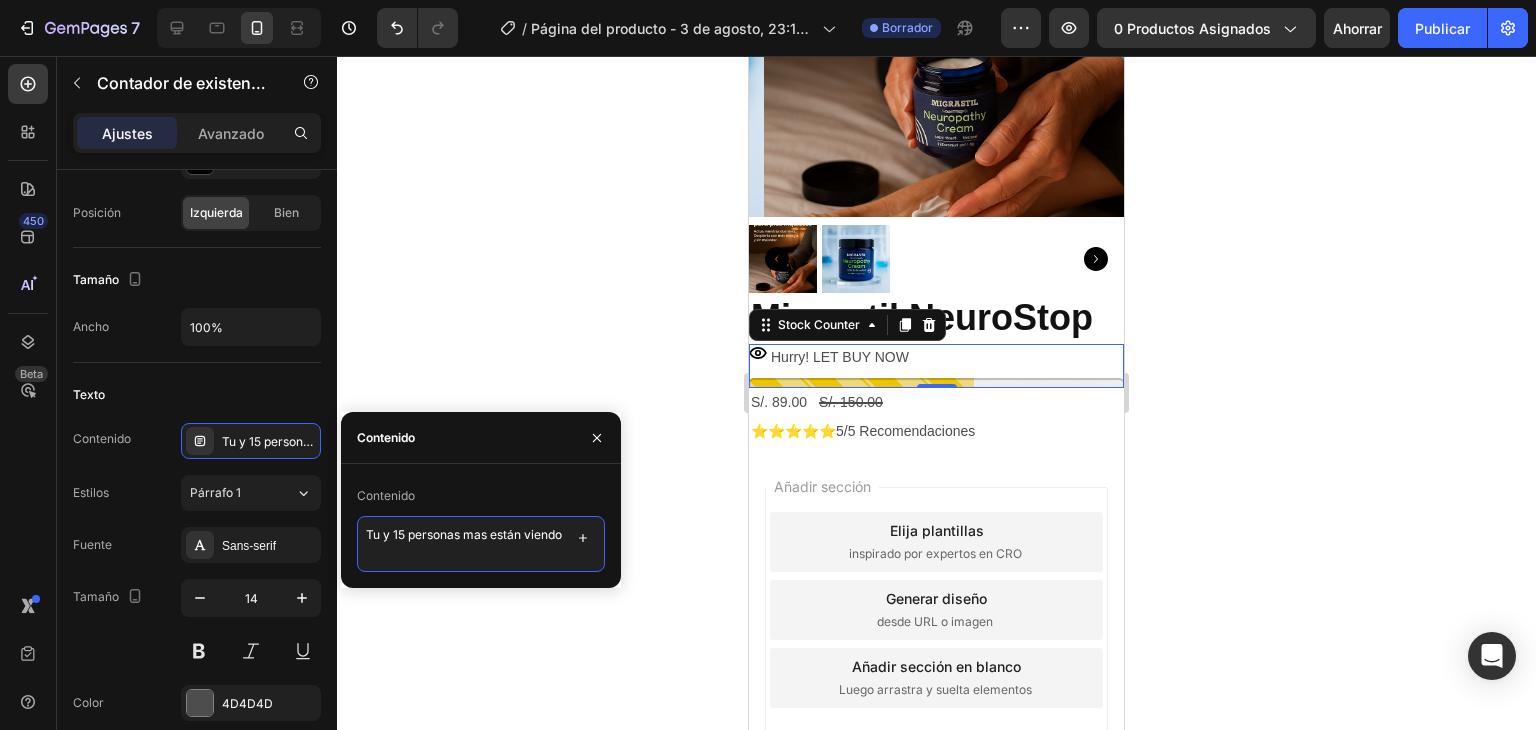 click on "Tu y 15 personas mas están viendo" at bounding box center (481, 544) 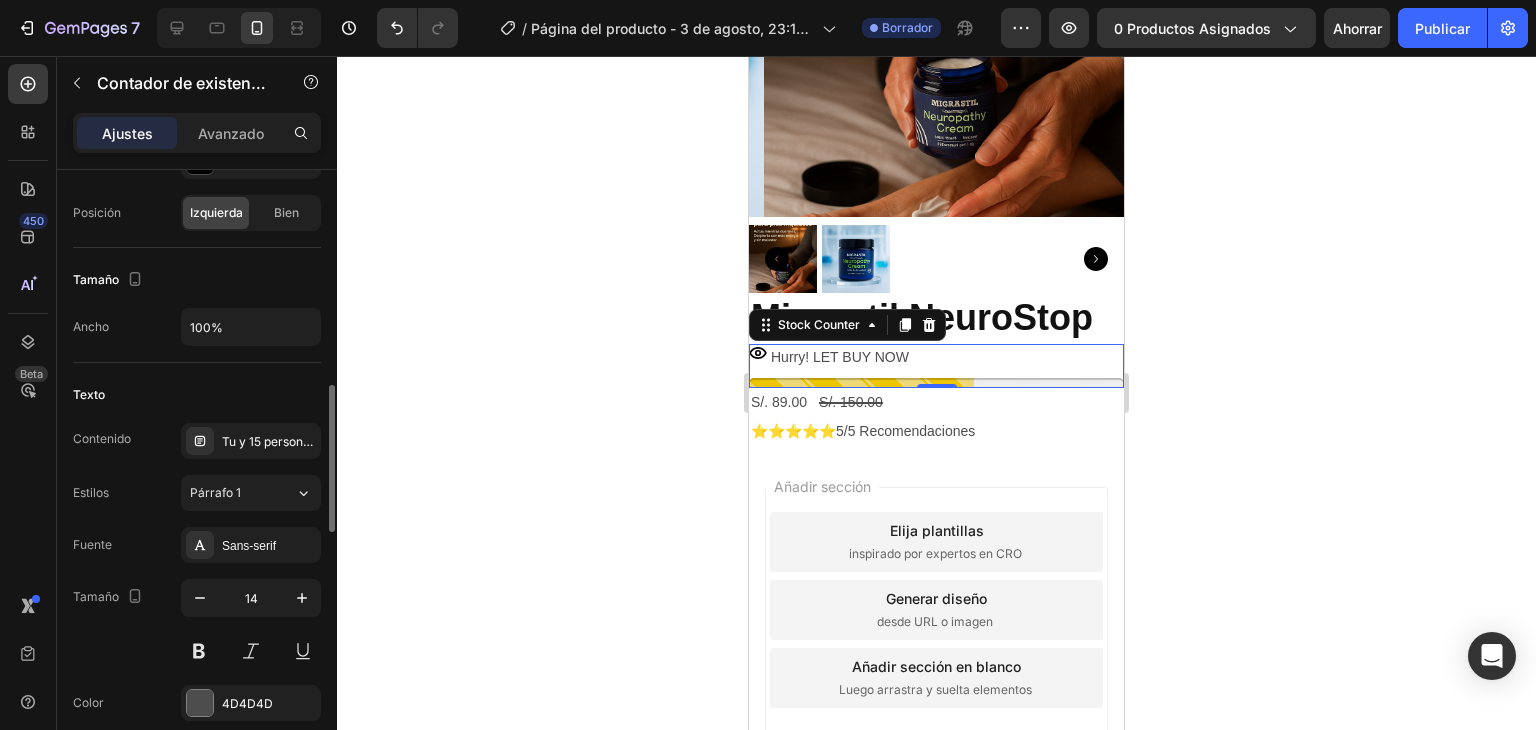 click on "Contenido Tu y 15 personas mas están viendo" at bounding box center [197, 441] 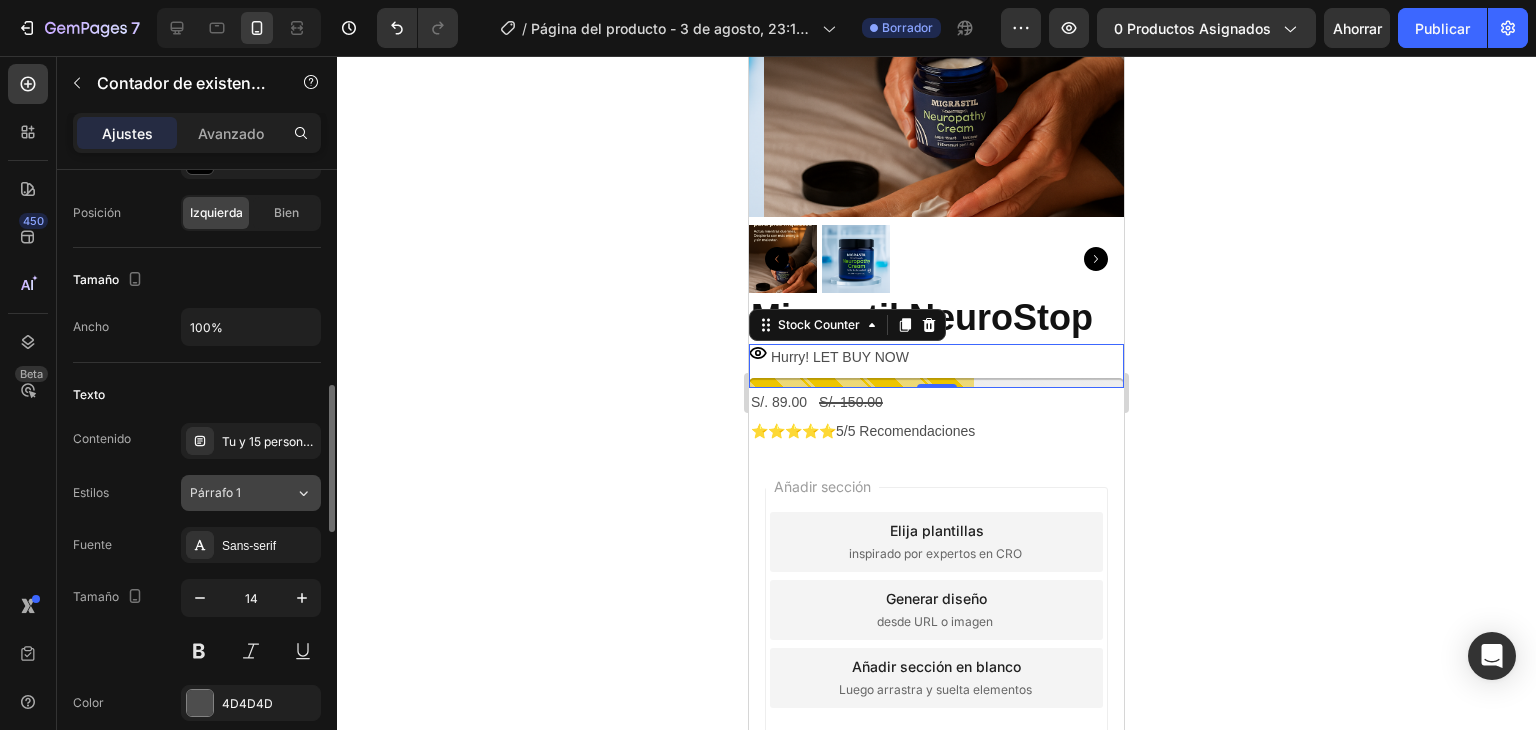 click on "Párrafo 1" at bounding box center [242, 493] 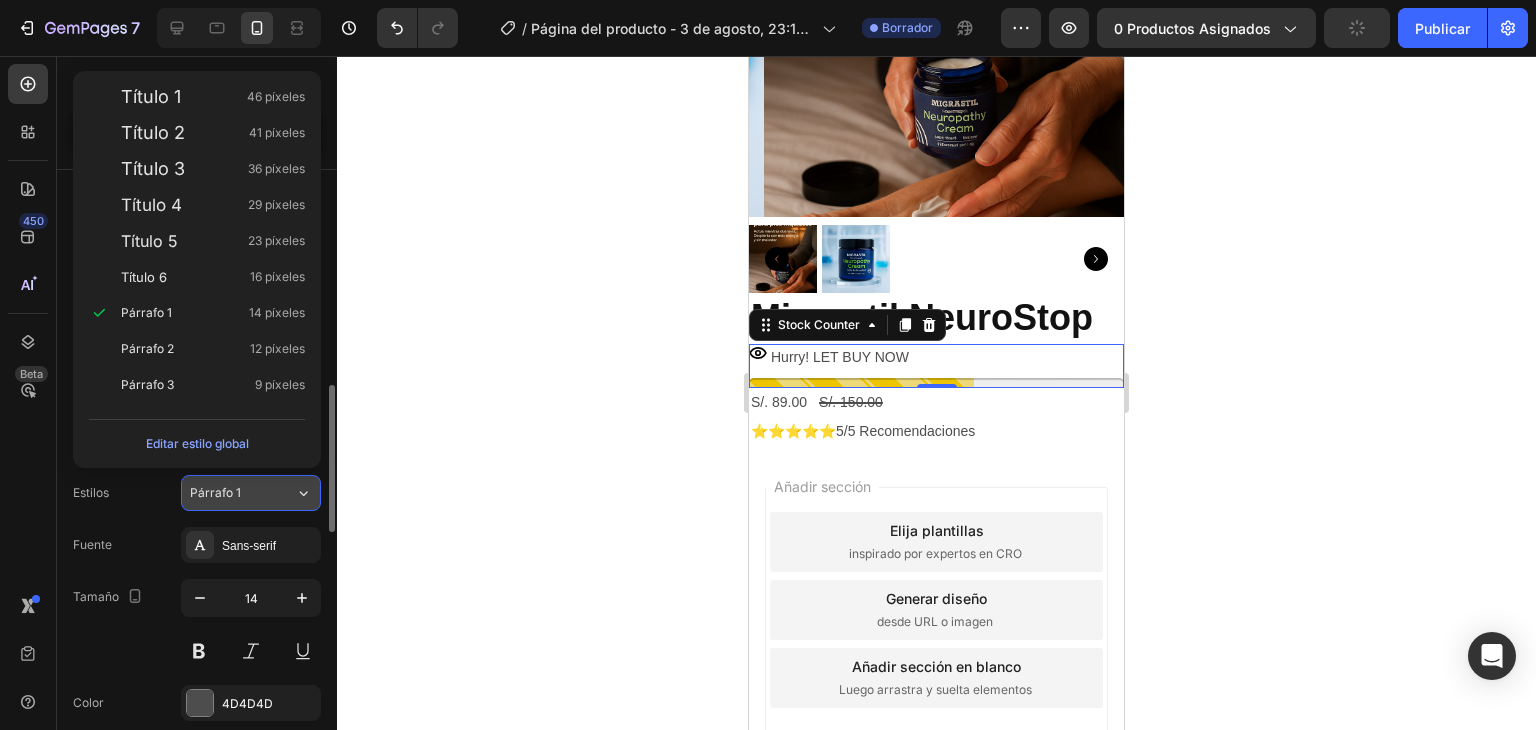 click on "Párrafo 1" at bounding box center (242, 493) 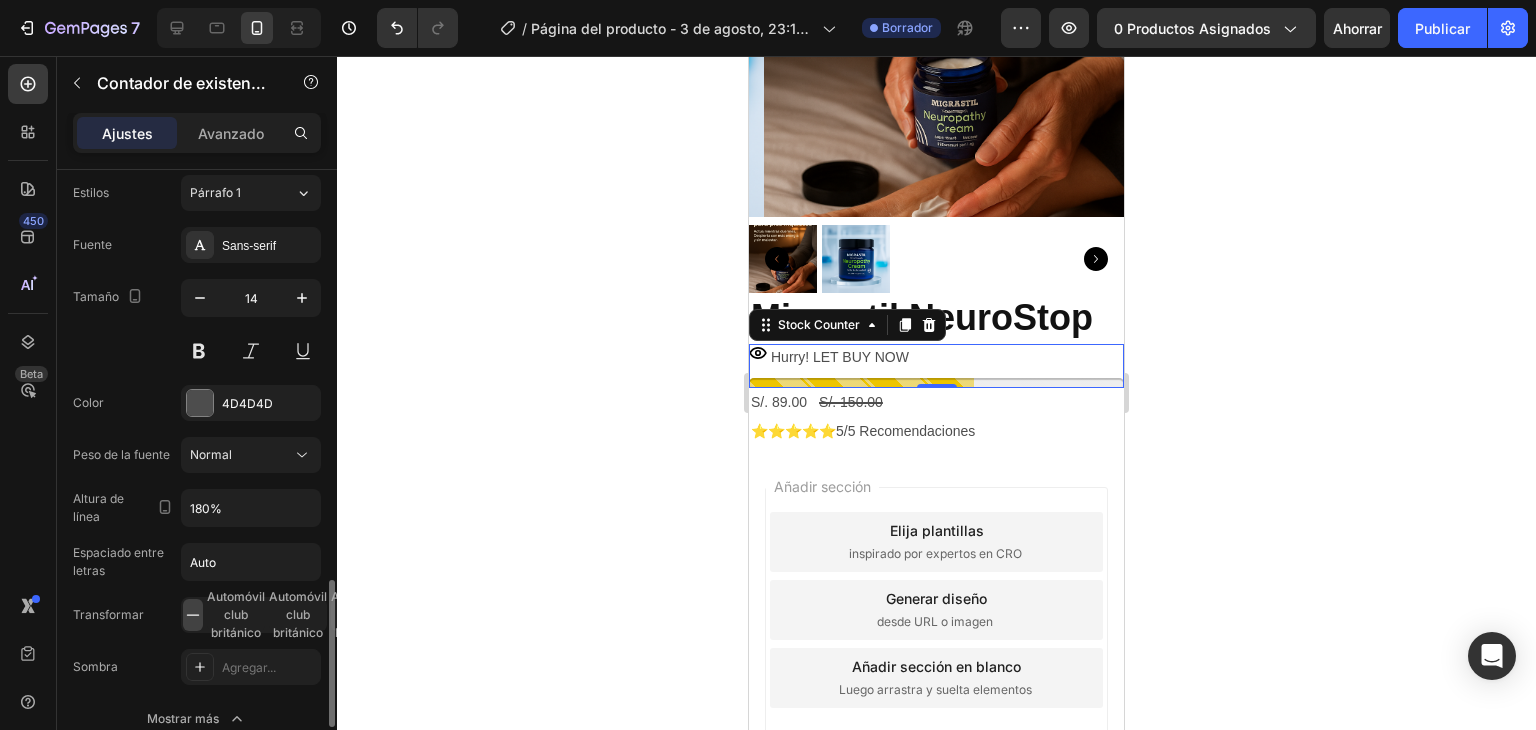 scroll, scrollTop: 1300, scrollLeft: 0, axis: vertical 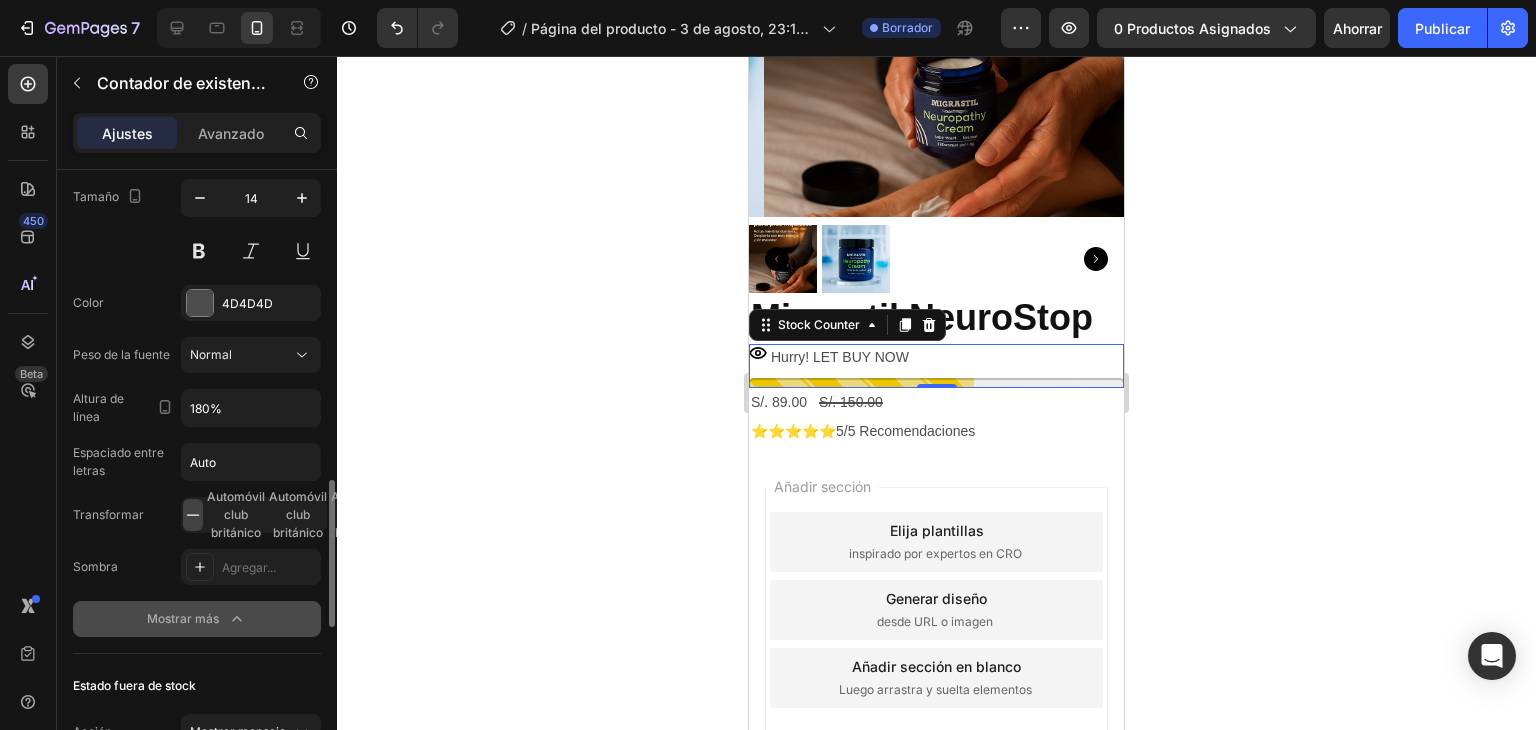 click on "Mostrar más" 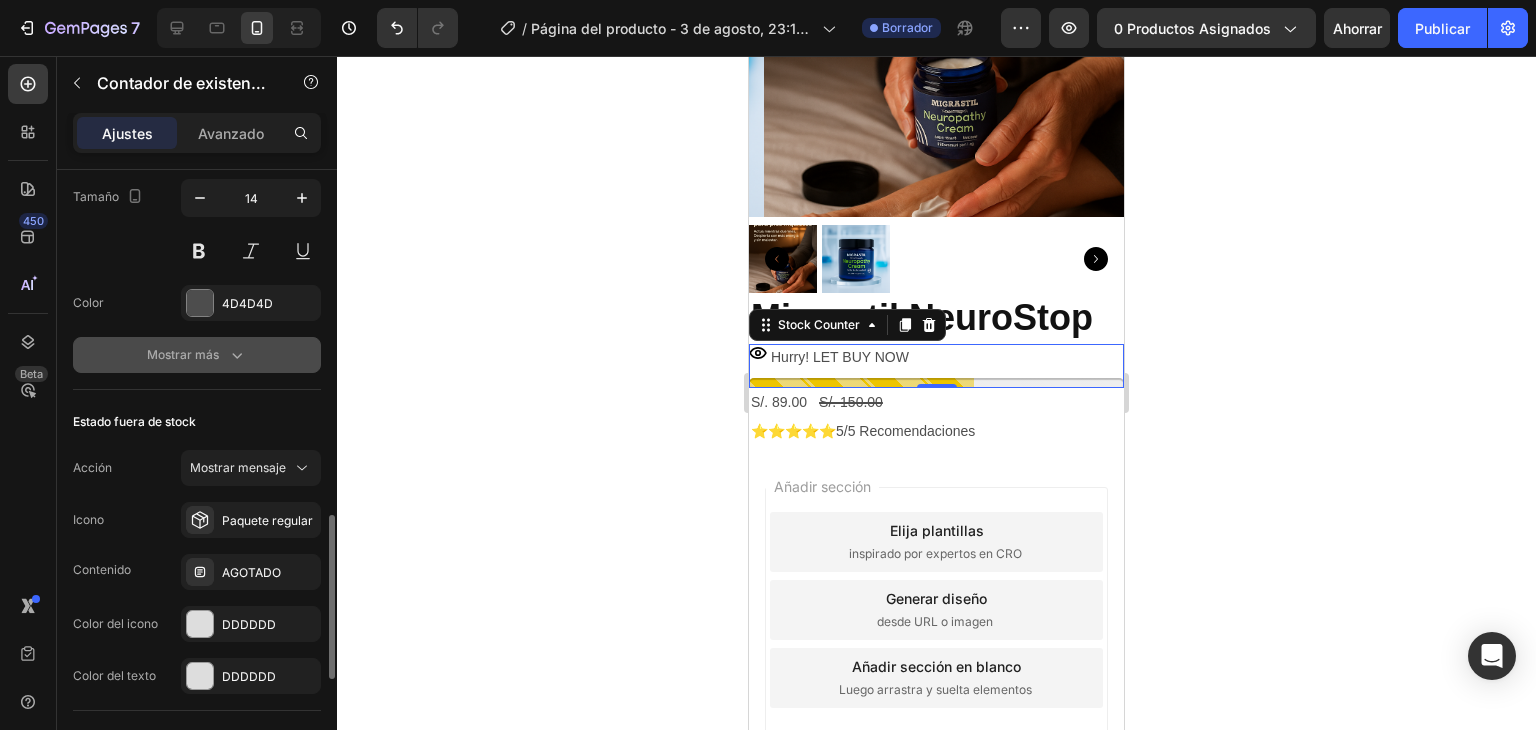 click on "Mostrar más" at bounding box center (183, 354) 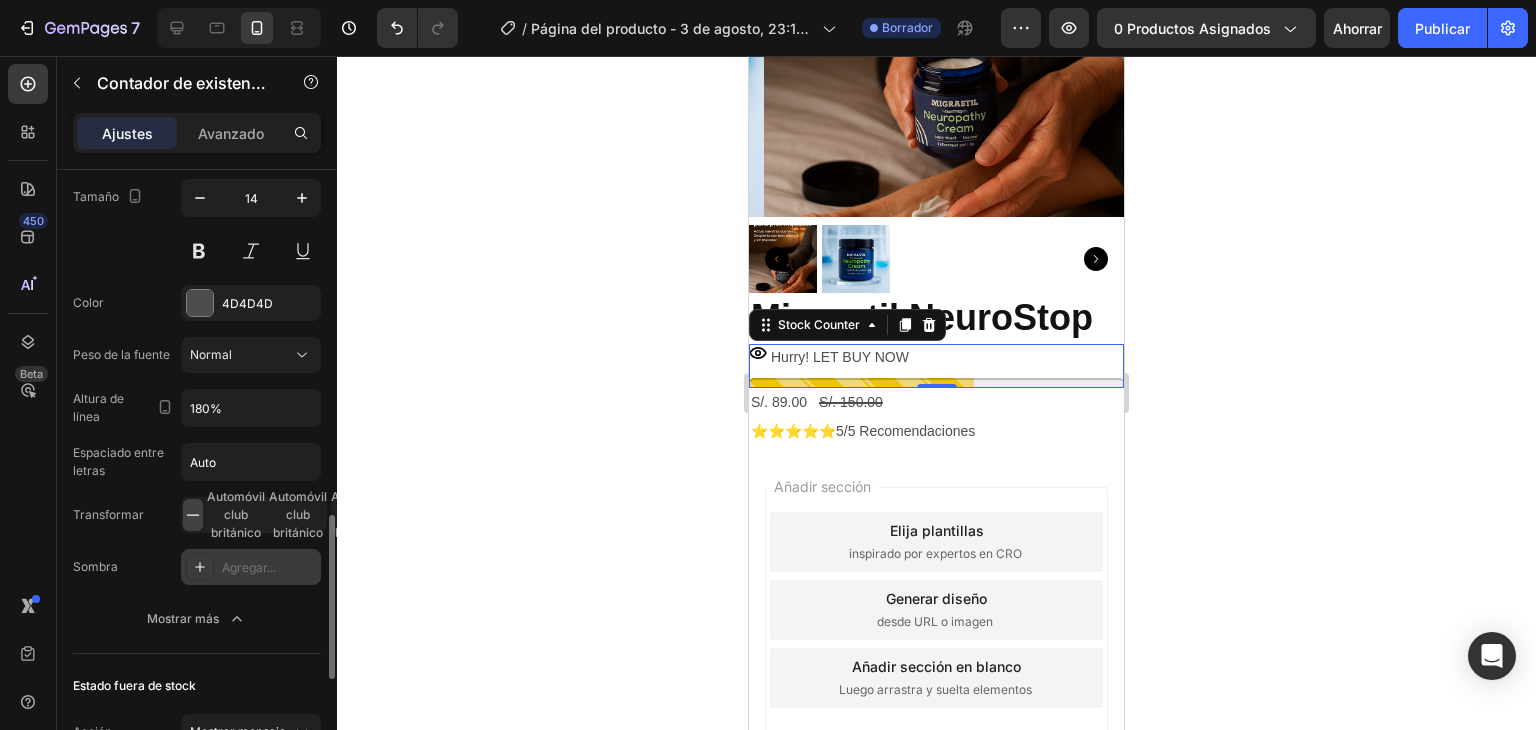 scroll, scrollTop: 1400, scrollLeft: 0, axis: vertical 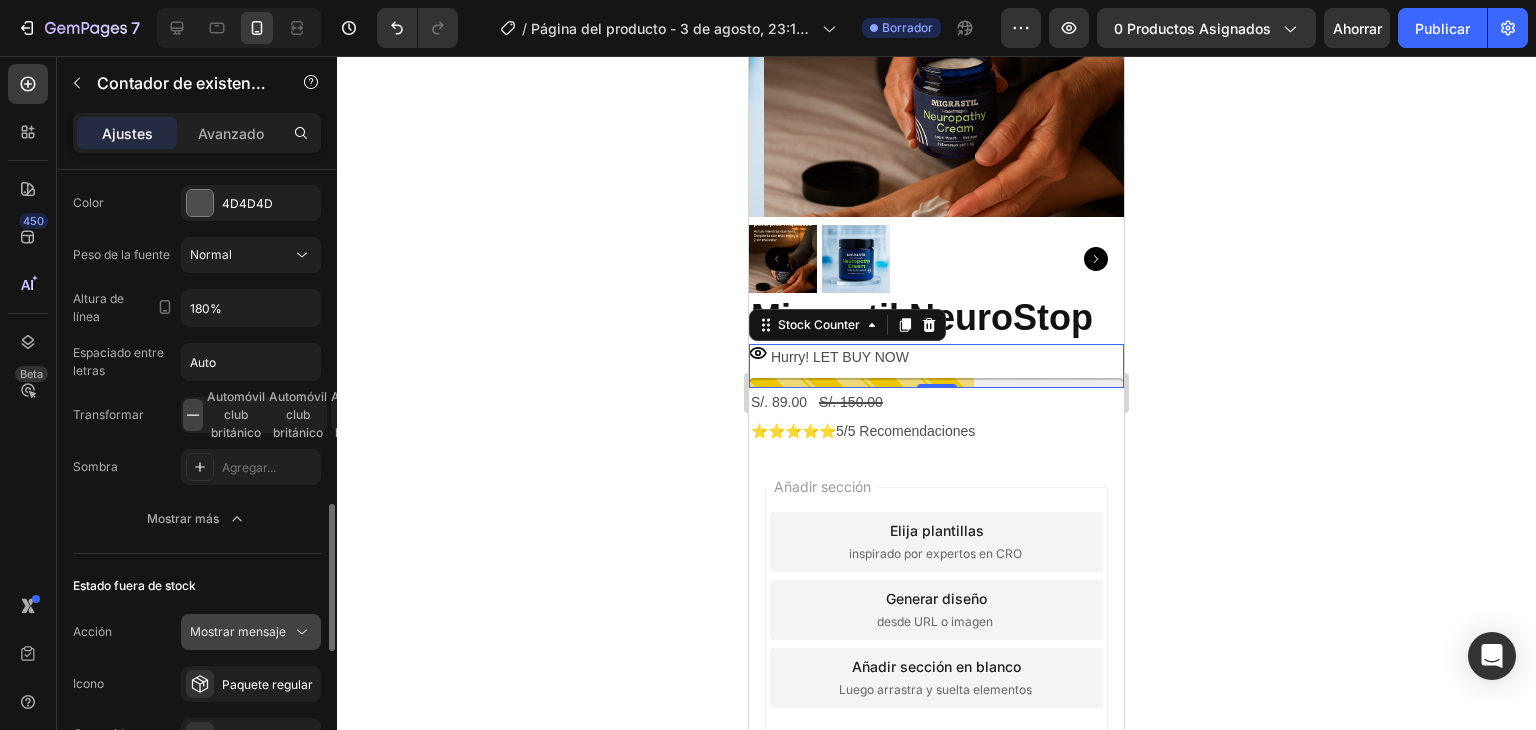 click on "Mostrar mensaje" at bounding box center [238, 631] 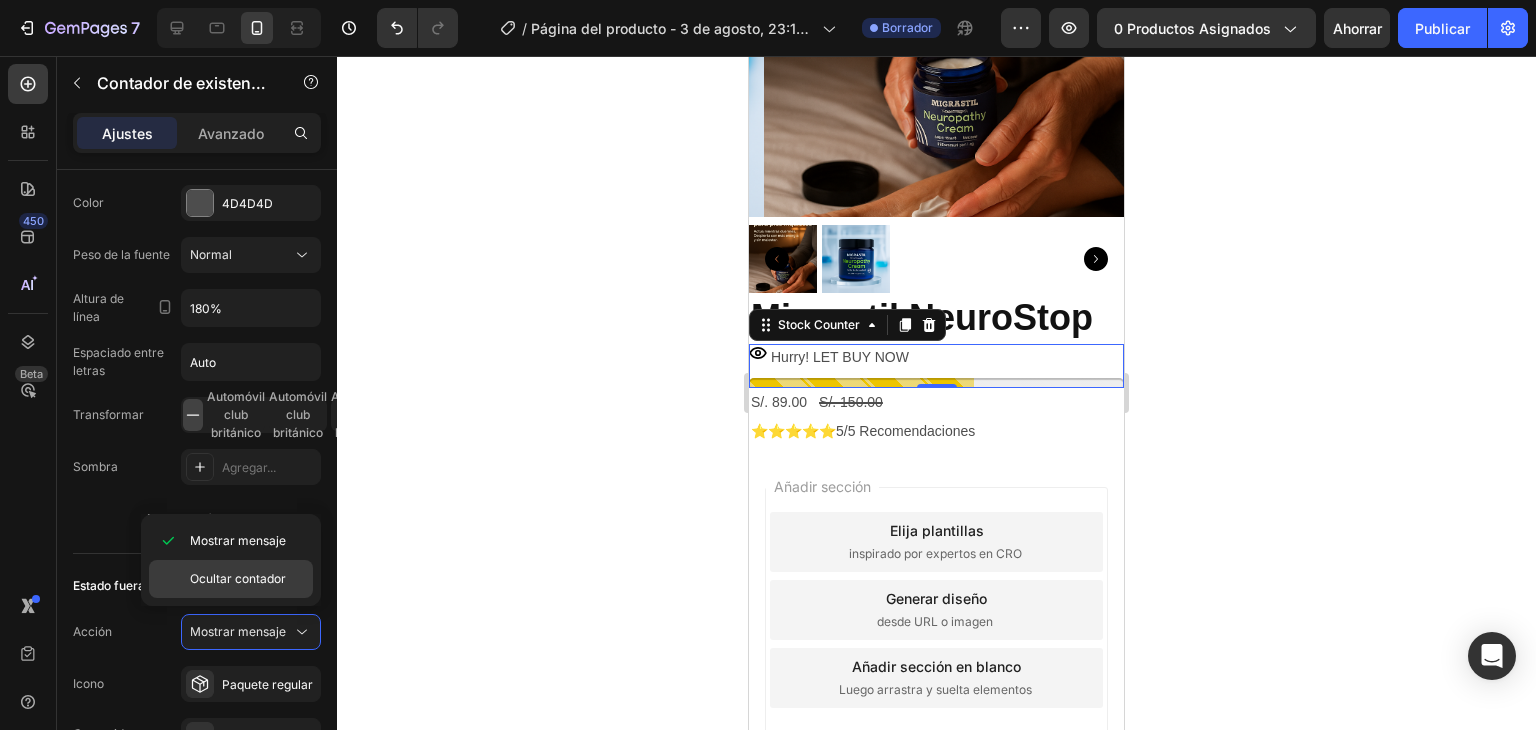 click on "Ocultar contador" at bounding box center (238, 578) 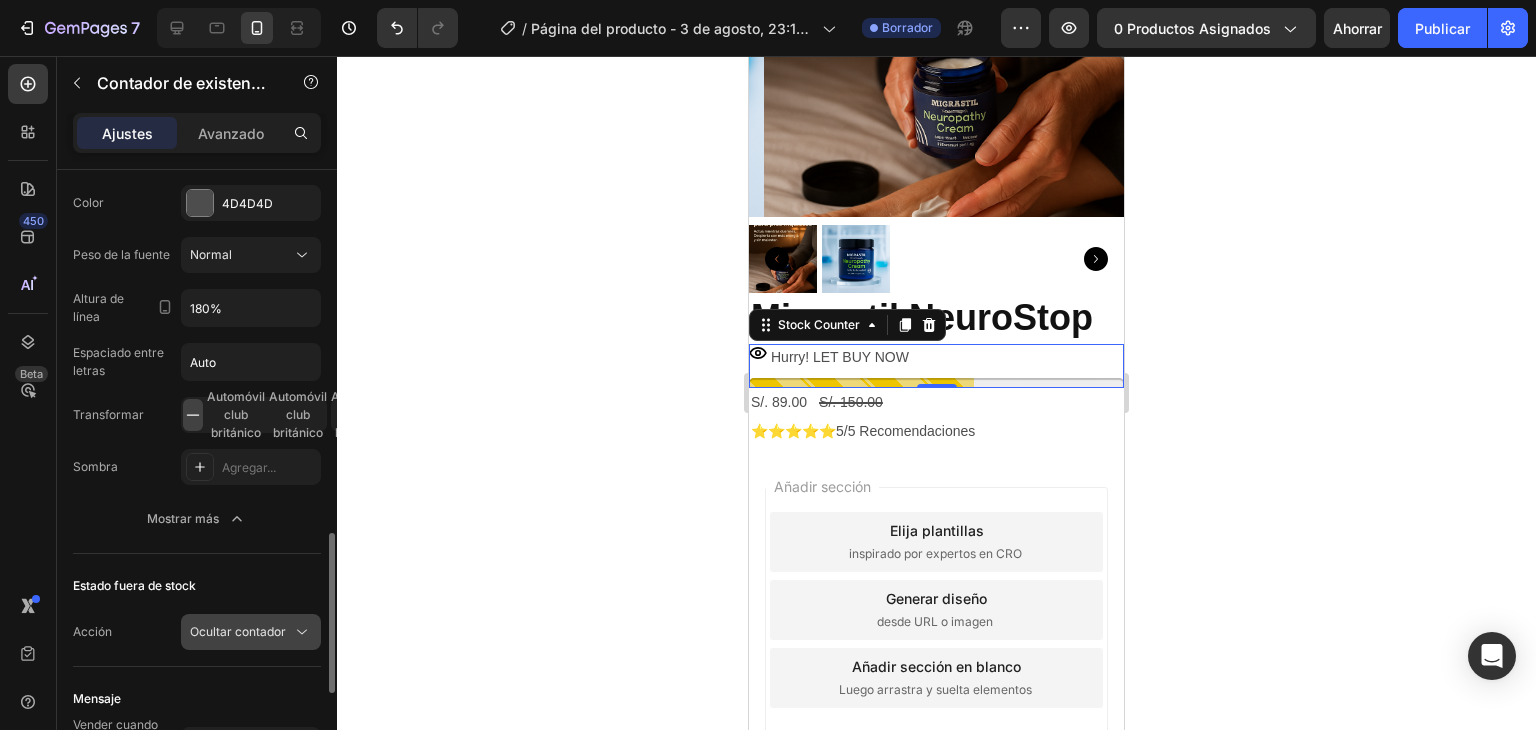 click on "Ocultar contador" at bounding box center (238, 631) 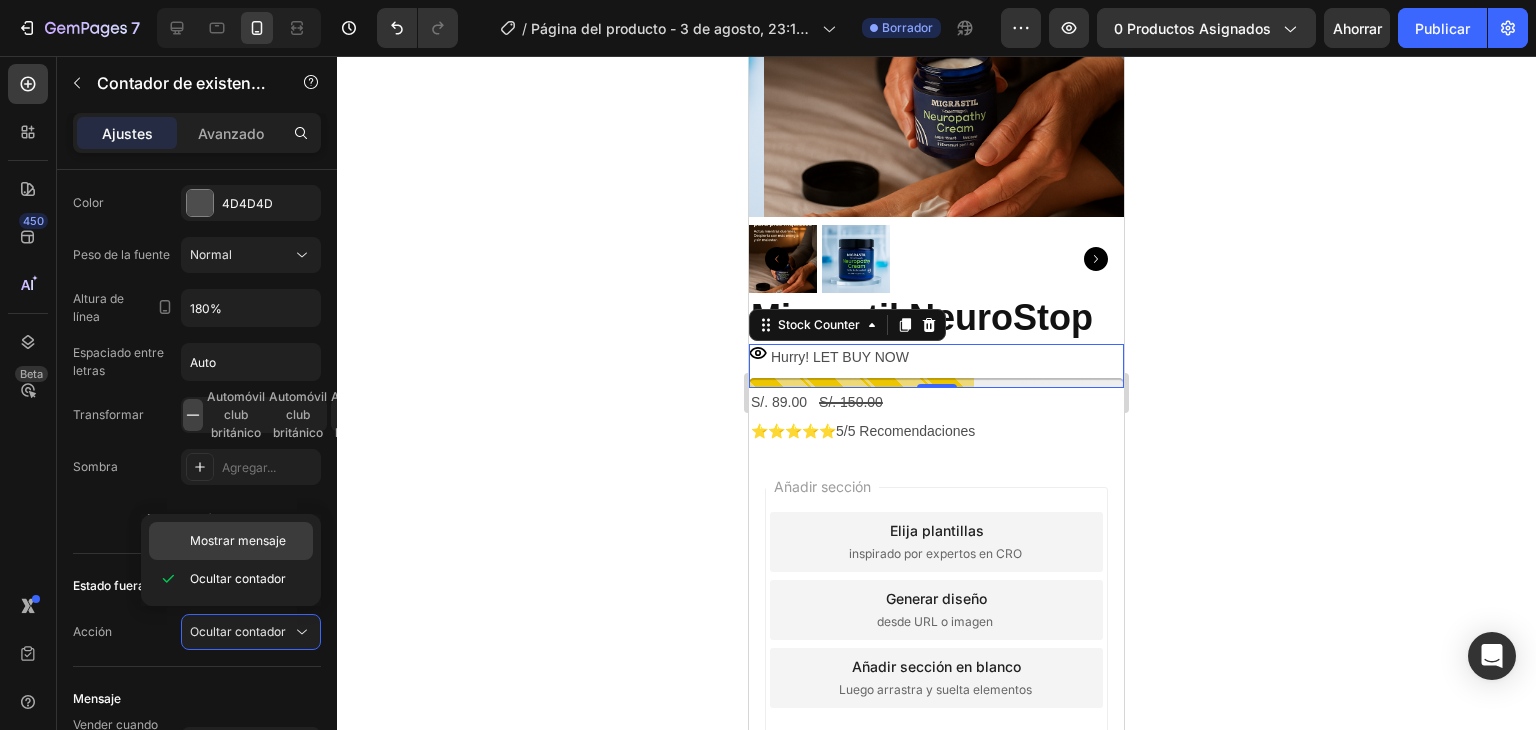 click on "Mostrar mensaje" at bounding box center [238, 540] 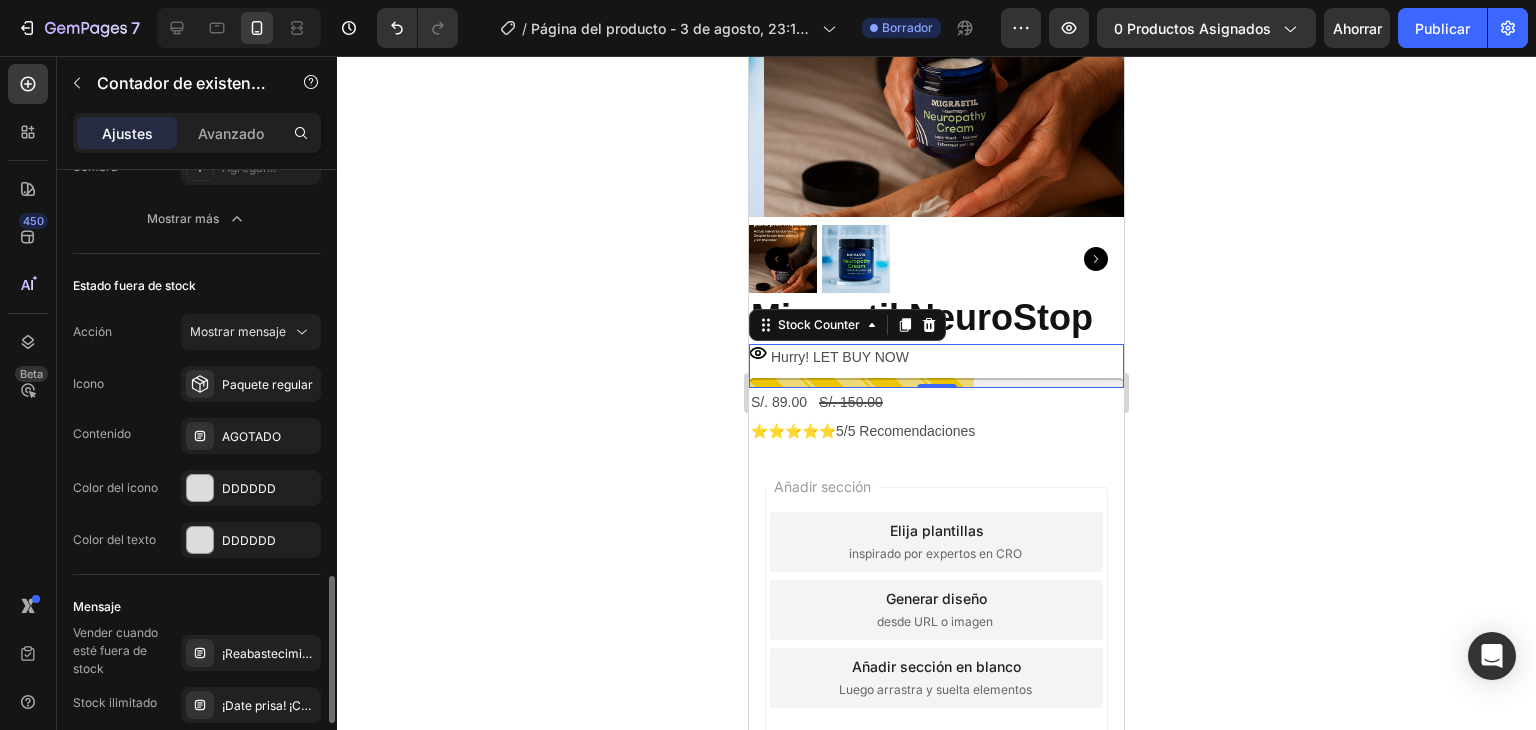 scroll, scrollTop: 1800, scrollLeft: 0, axis: vertical 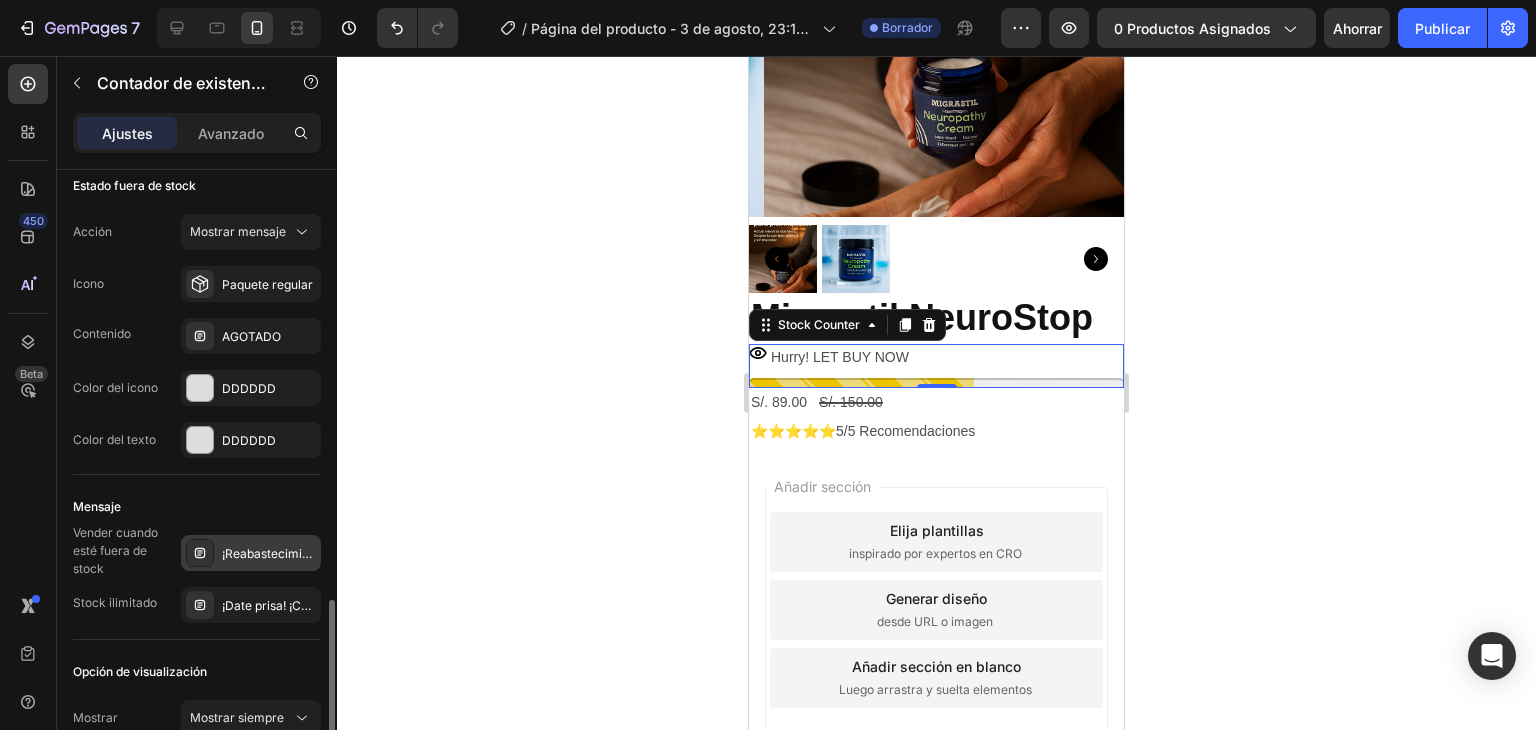 click on "¡Reabastecimiento pronto! ¡Reserva ya!" at bounding box center [332, 553] 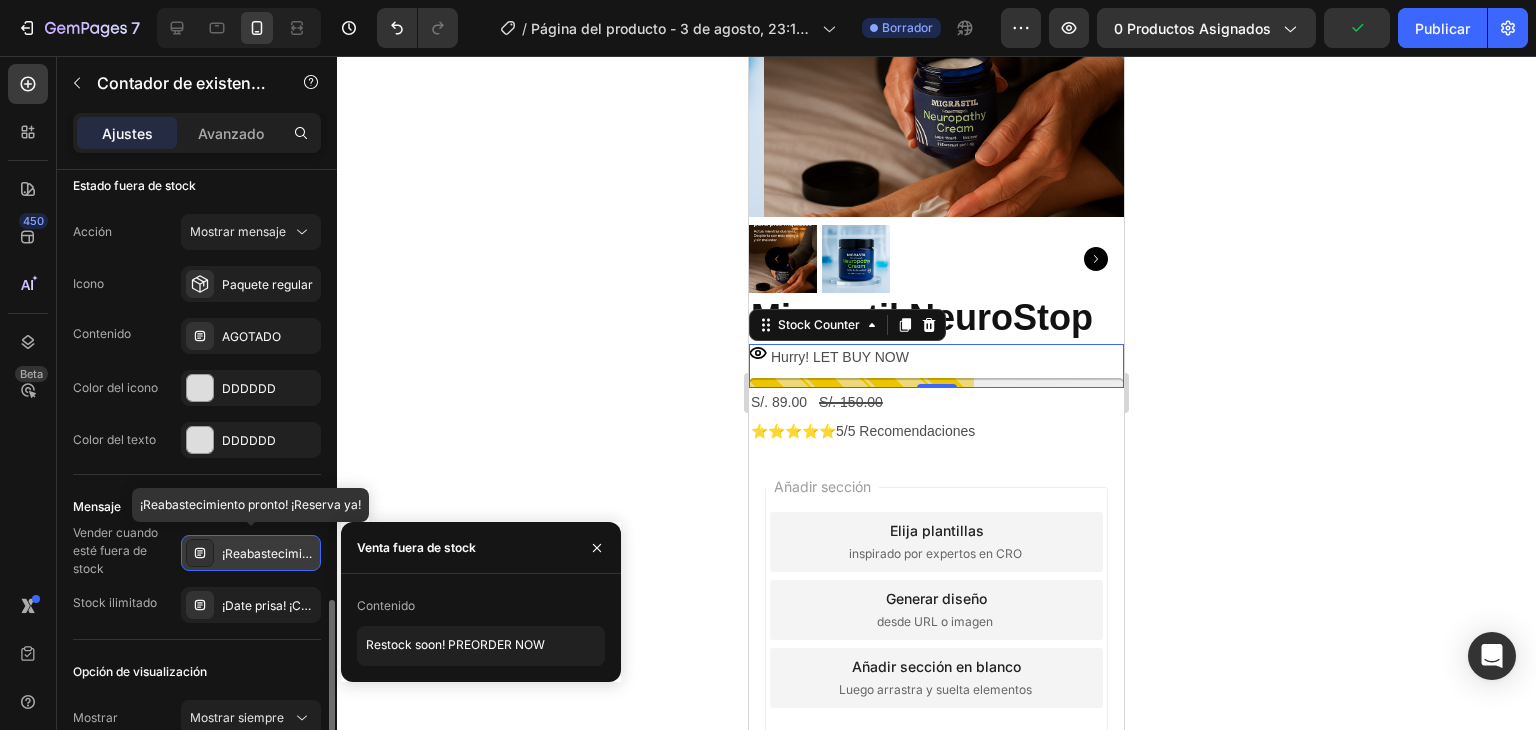 click on "¡Reabastecimiento pronto! ¡Reserva ya!" at bounding box center [332, 553] 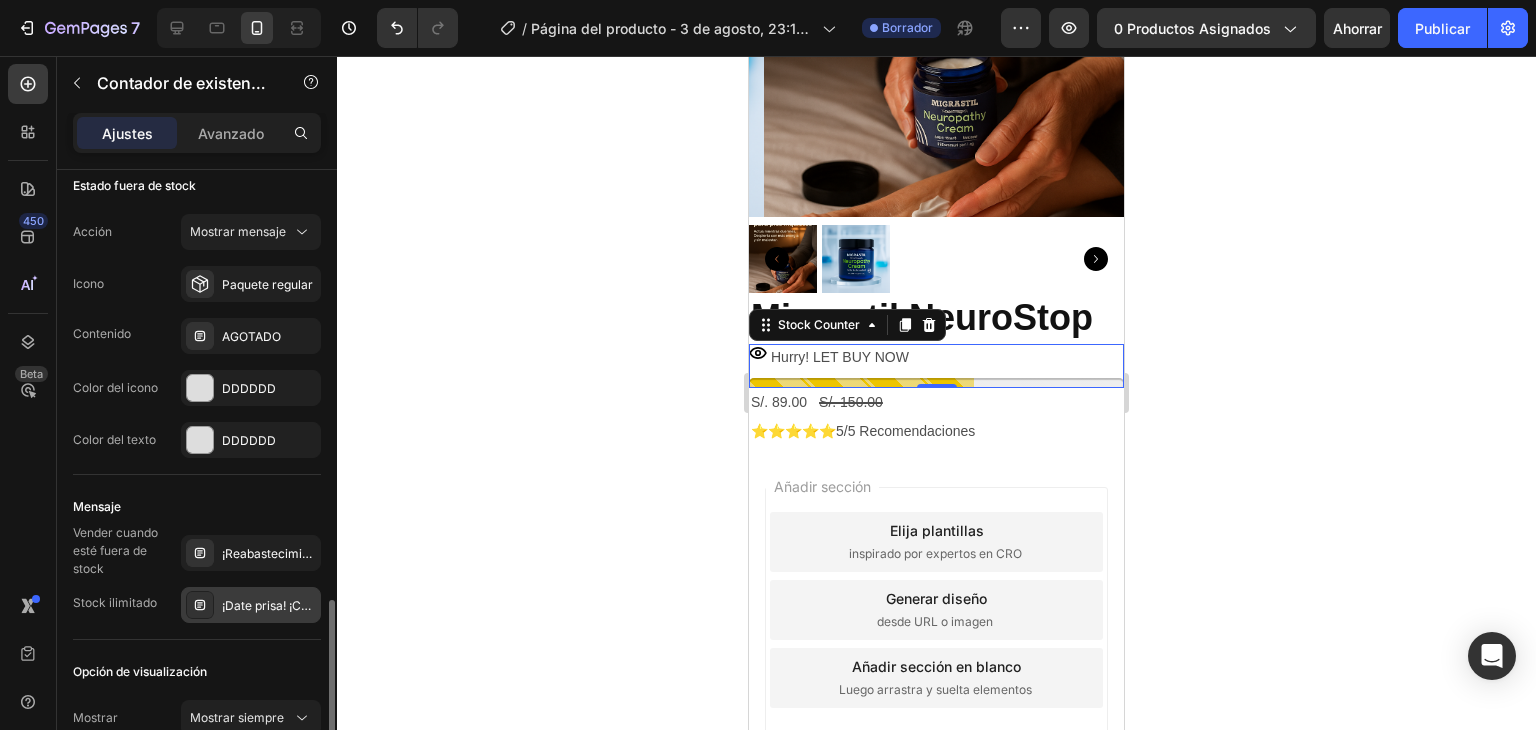 click on "¡Date prisa! ¡COMPRE YA!" at bounding box center (293, 605) 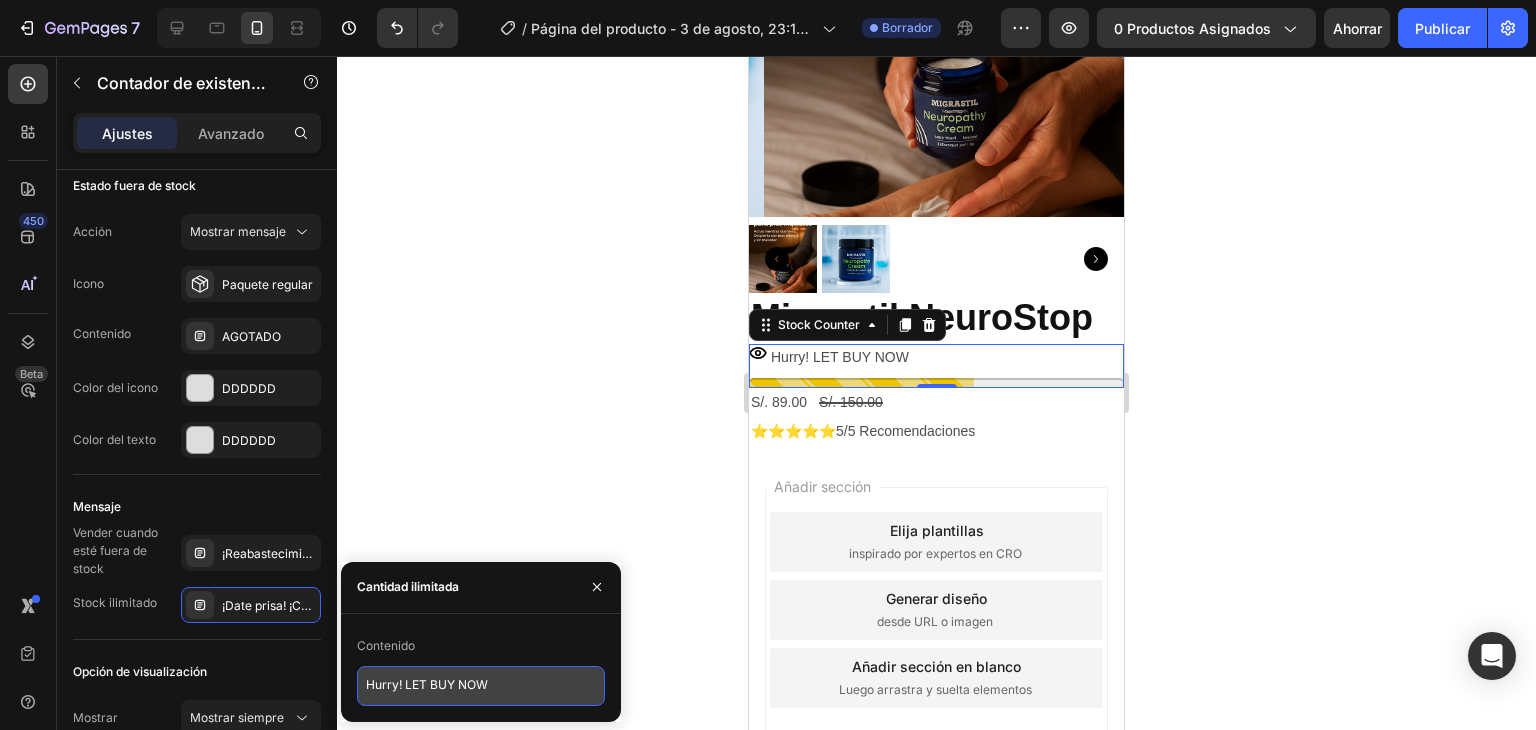click on "Hurry! LET BUY NOW" at bounding box center (481, 686) 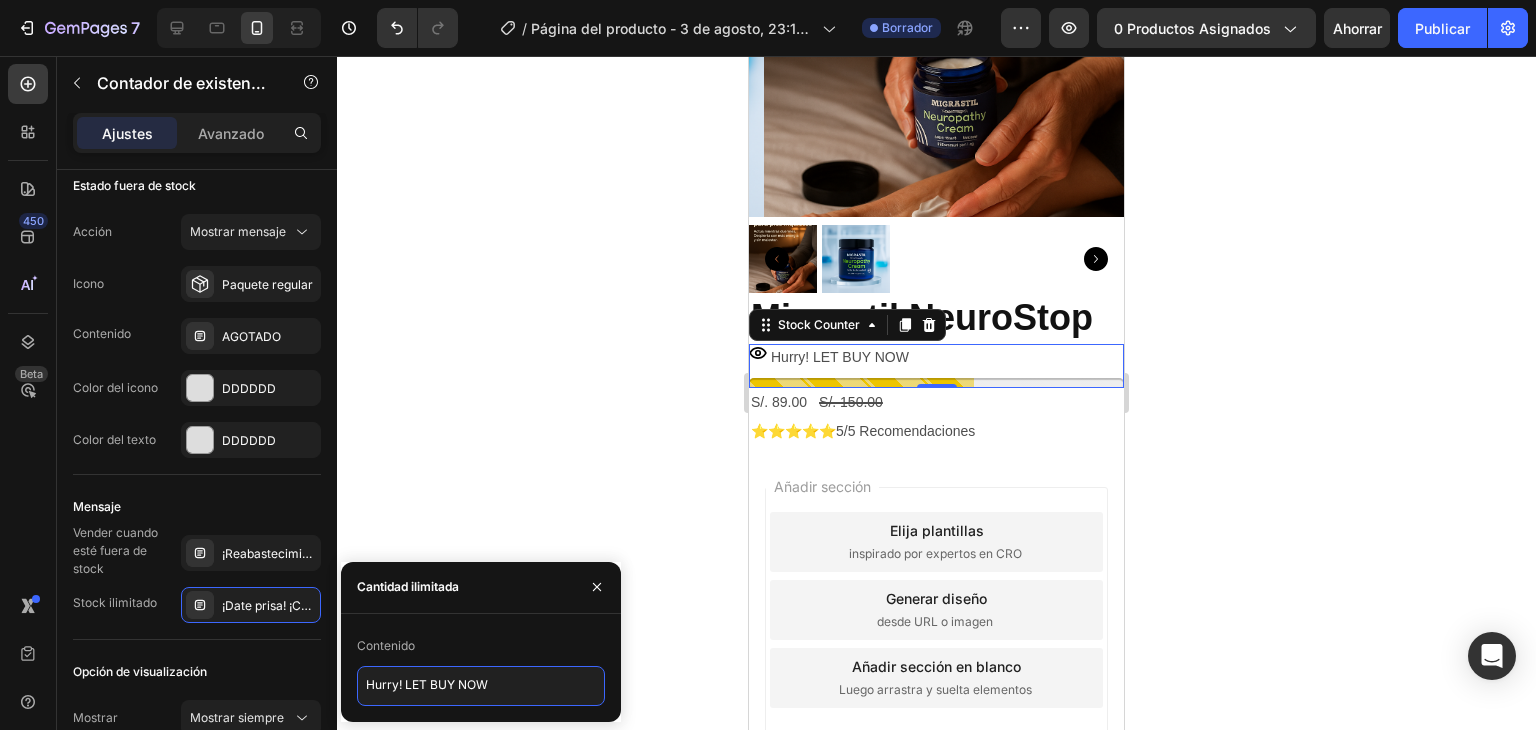 click on "Hurry! LET BUY NOW" at bounding box center [481, 686] 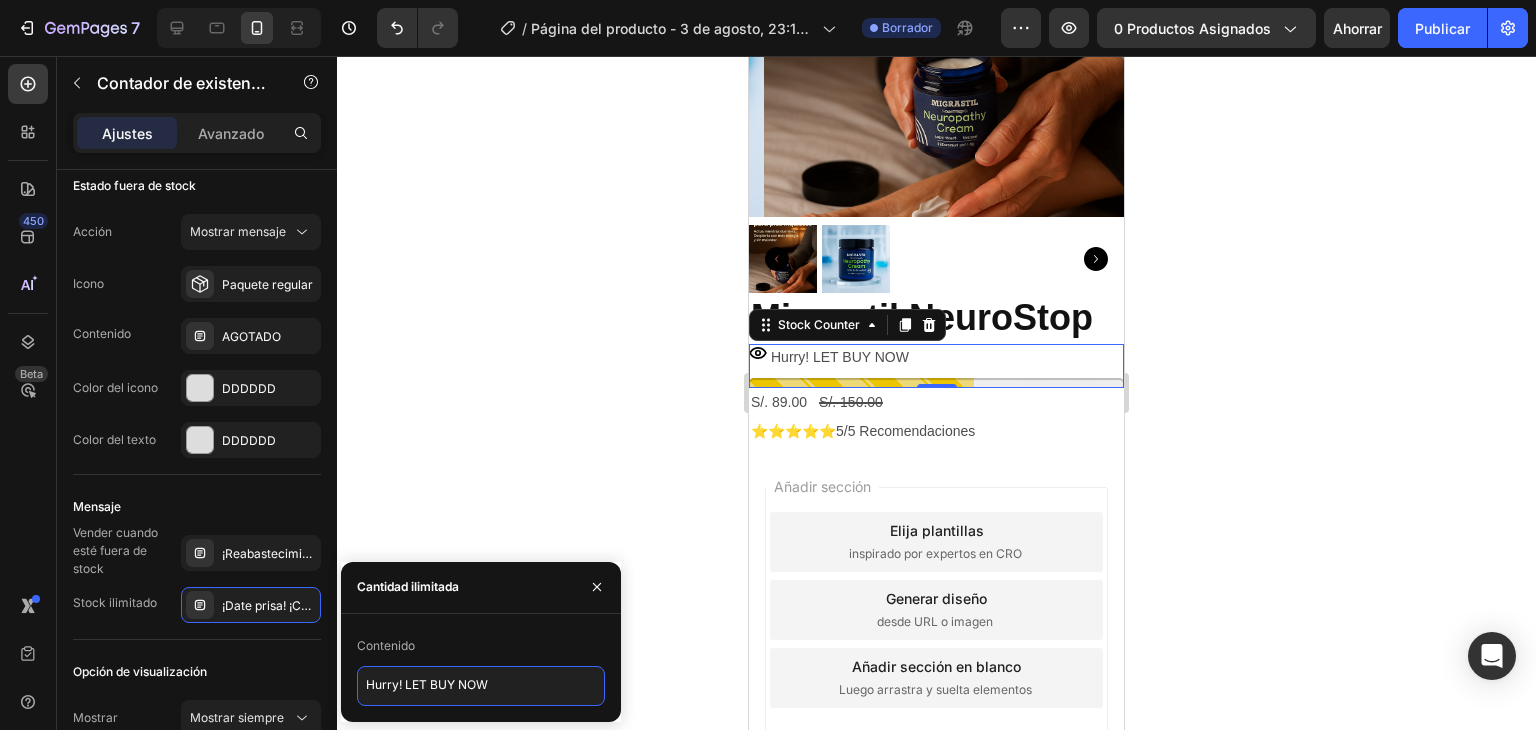 paste on "Tu y 15 personas mas están viendo" 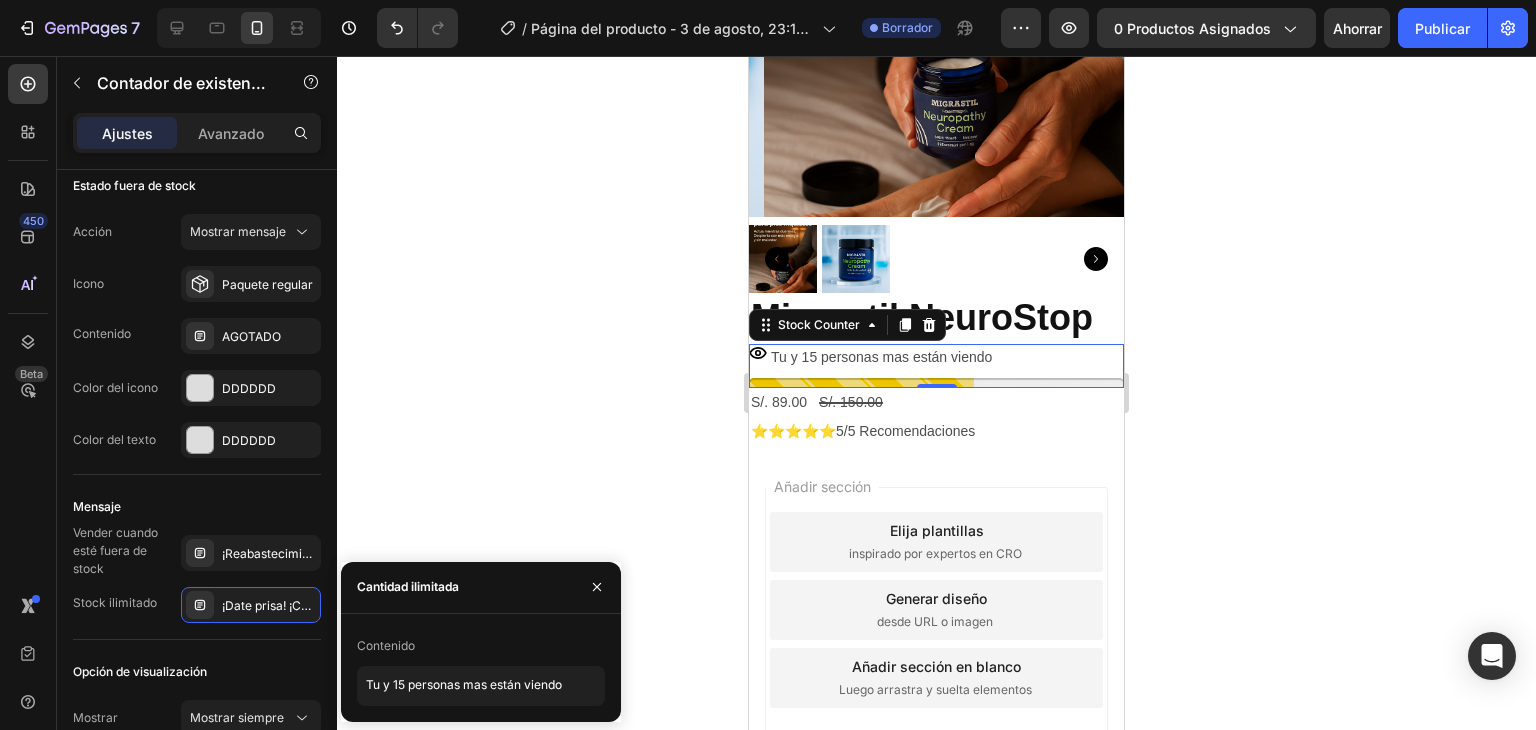 click 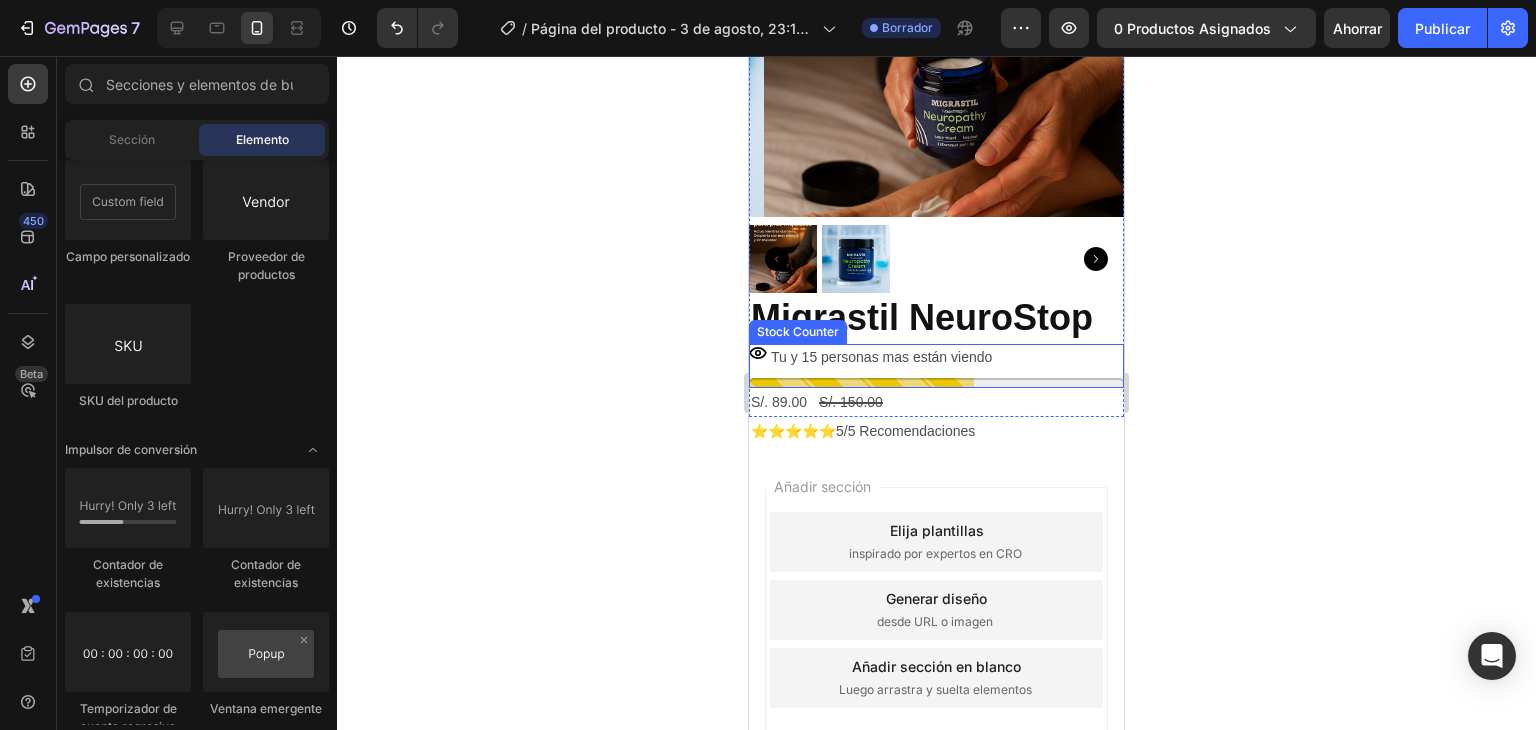 click on "Tu y 15 personas mas están viendo" at bounding box center [936, 366] 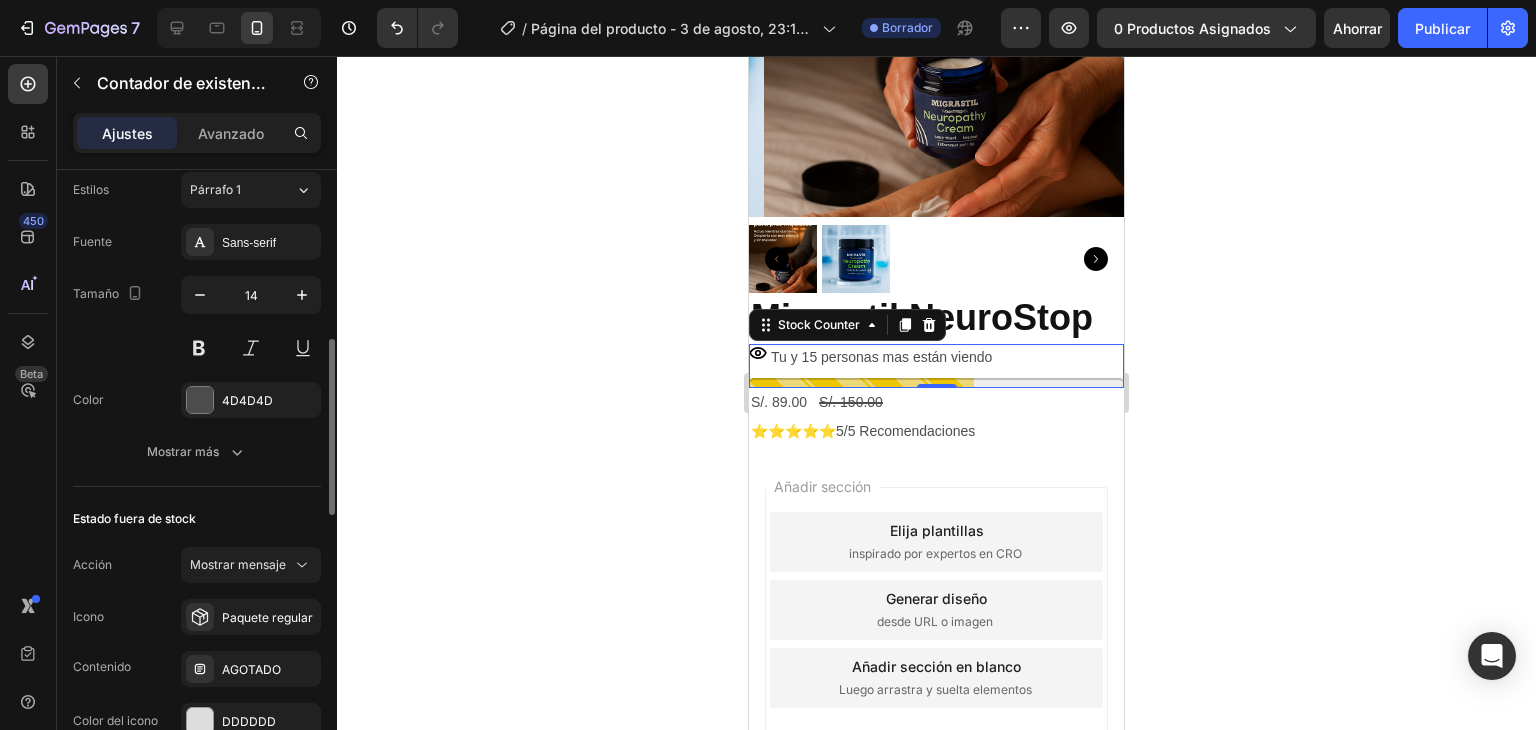 scroll, scrollTop: 845, scrollLeft: 0, axis: vertical 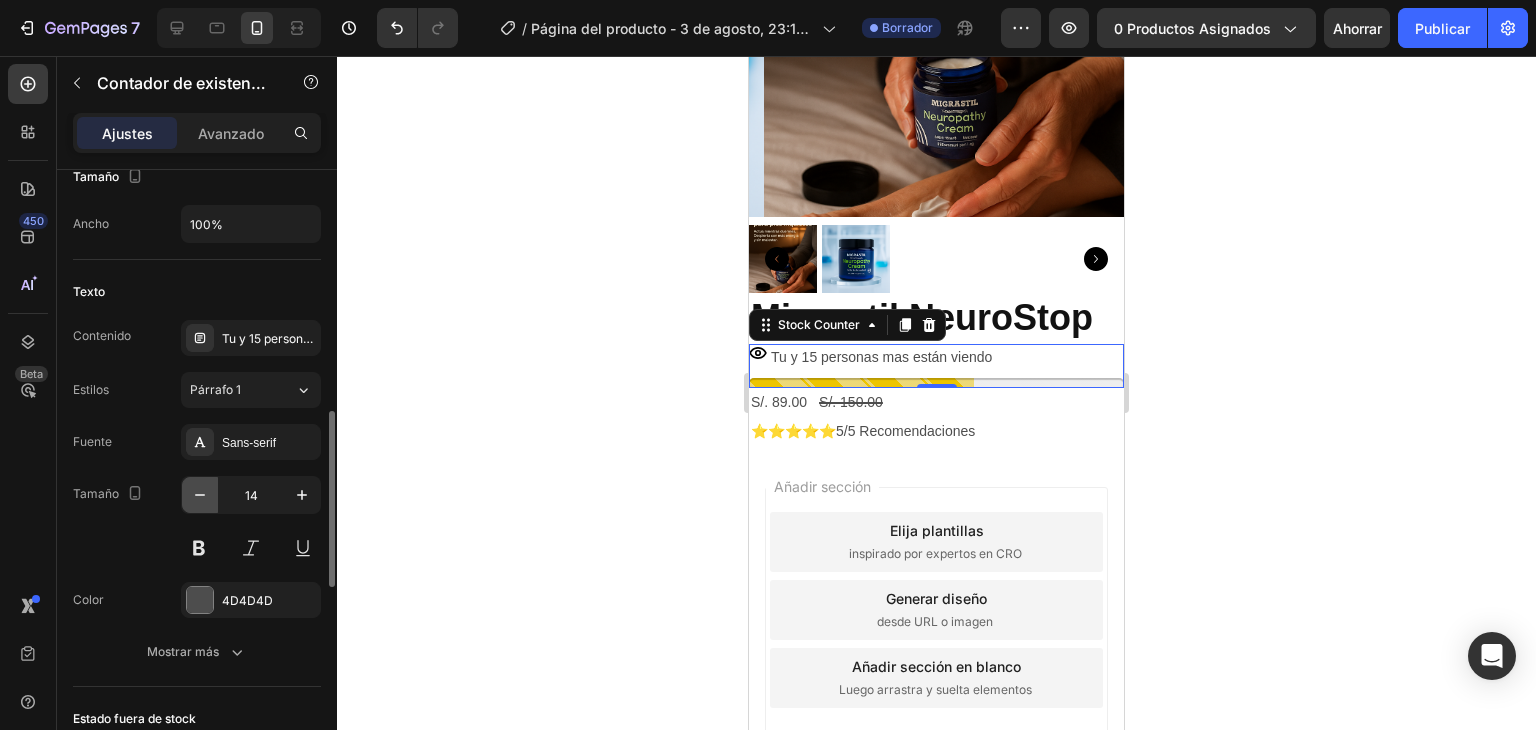 click 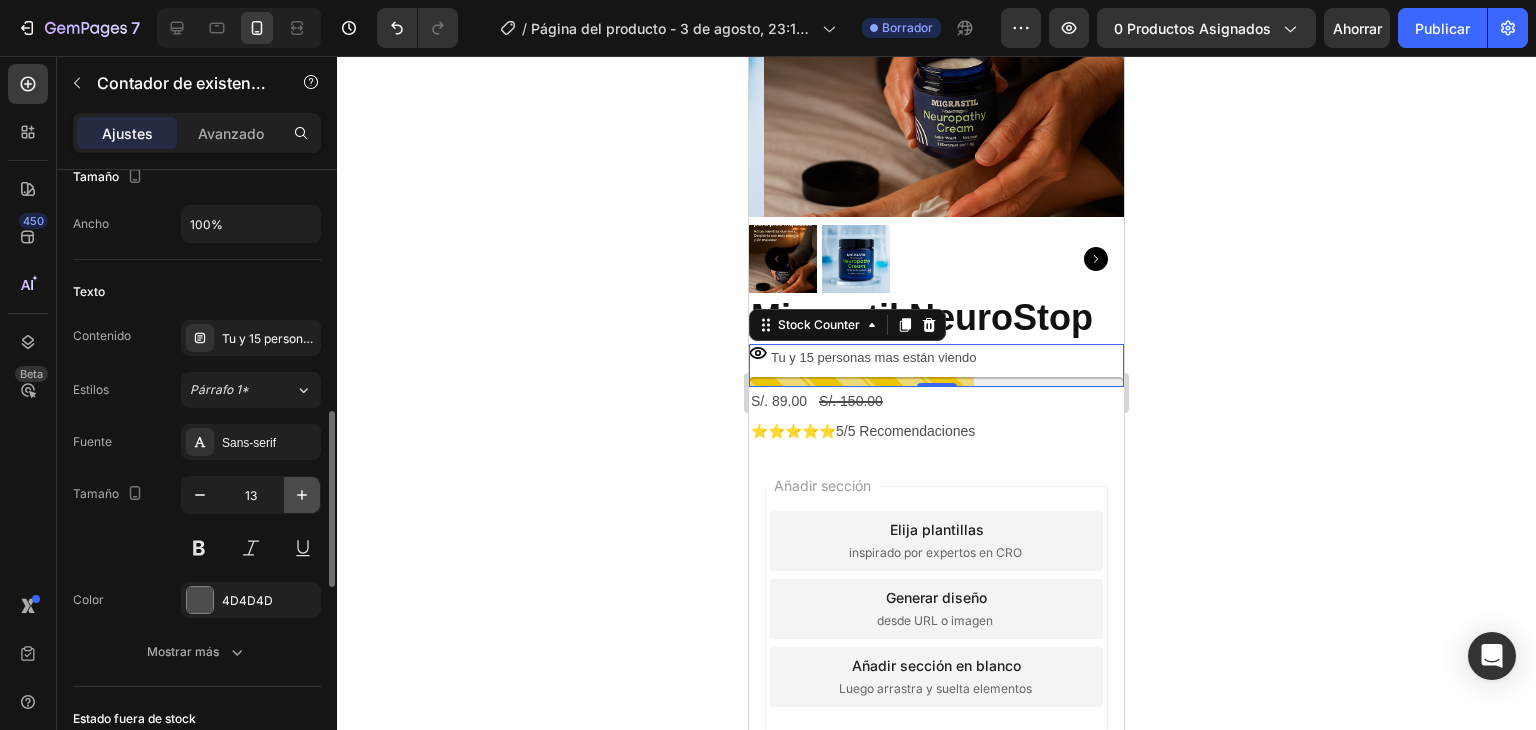 click 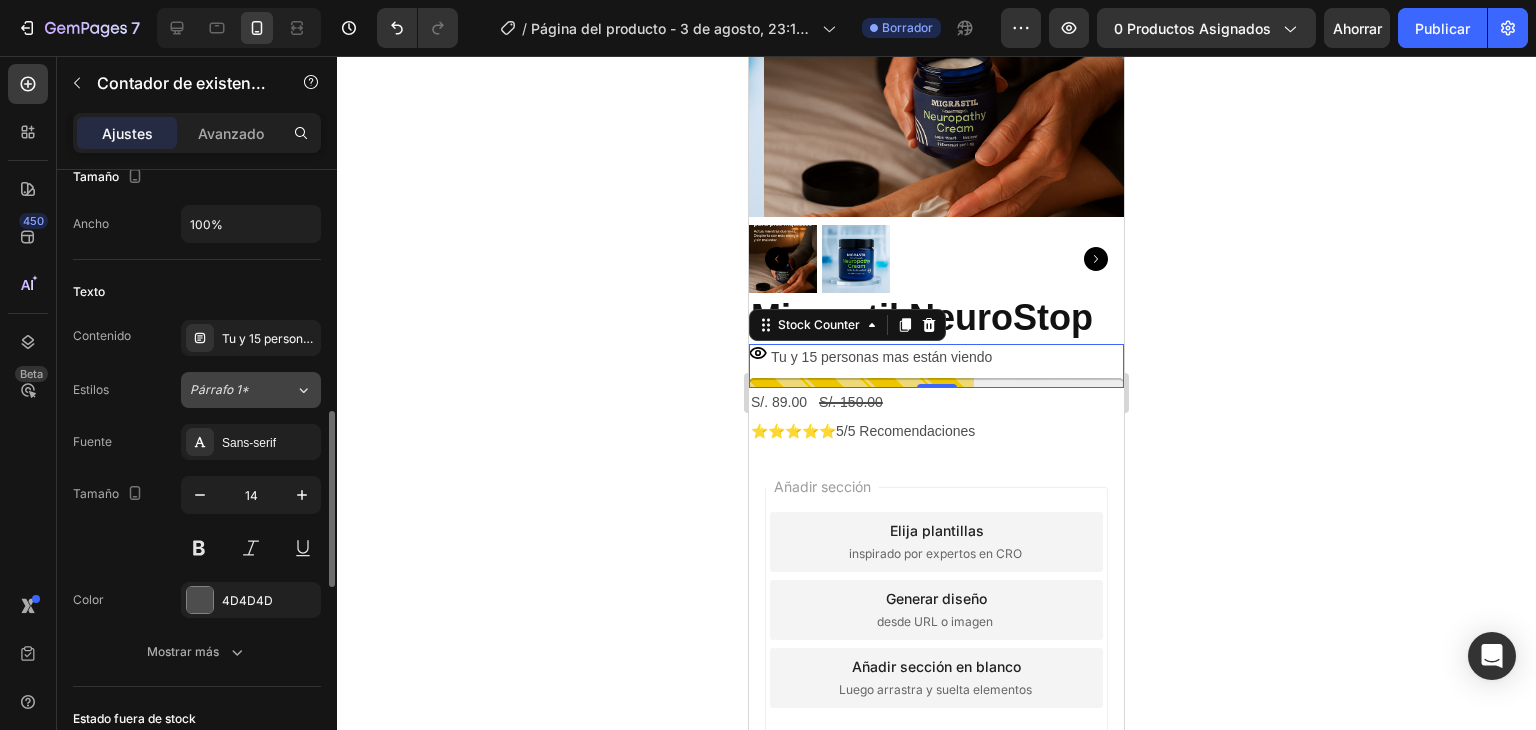 click 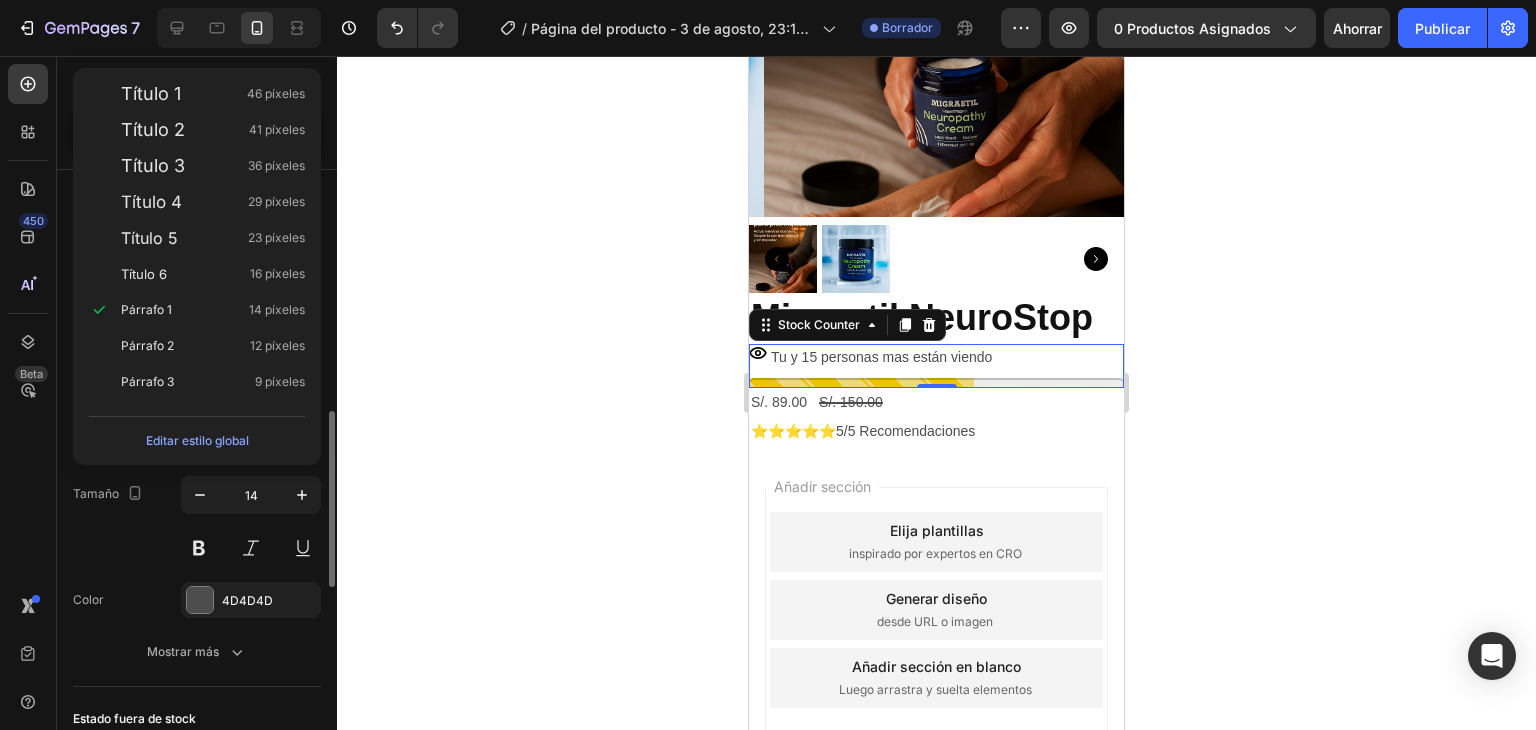 click on "Tamaño 14" at bounding box center (197, 521) 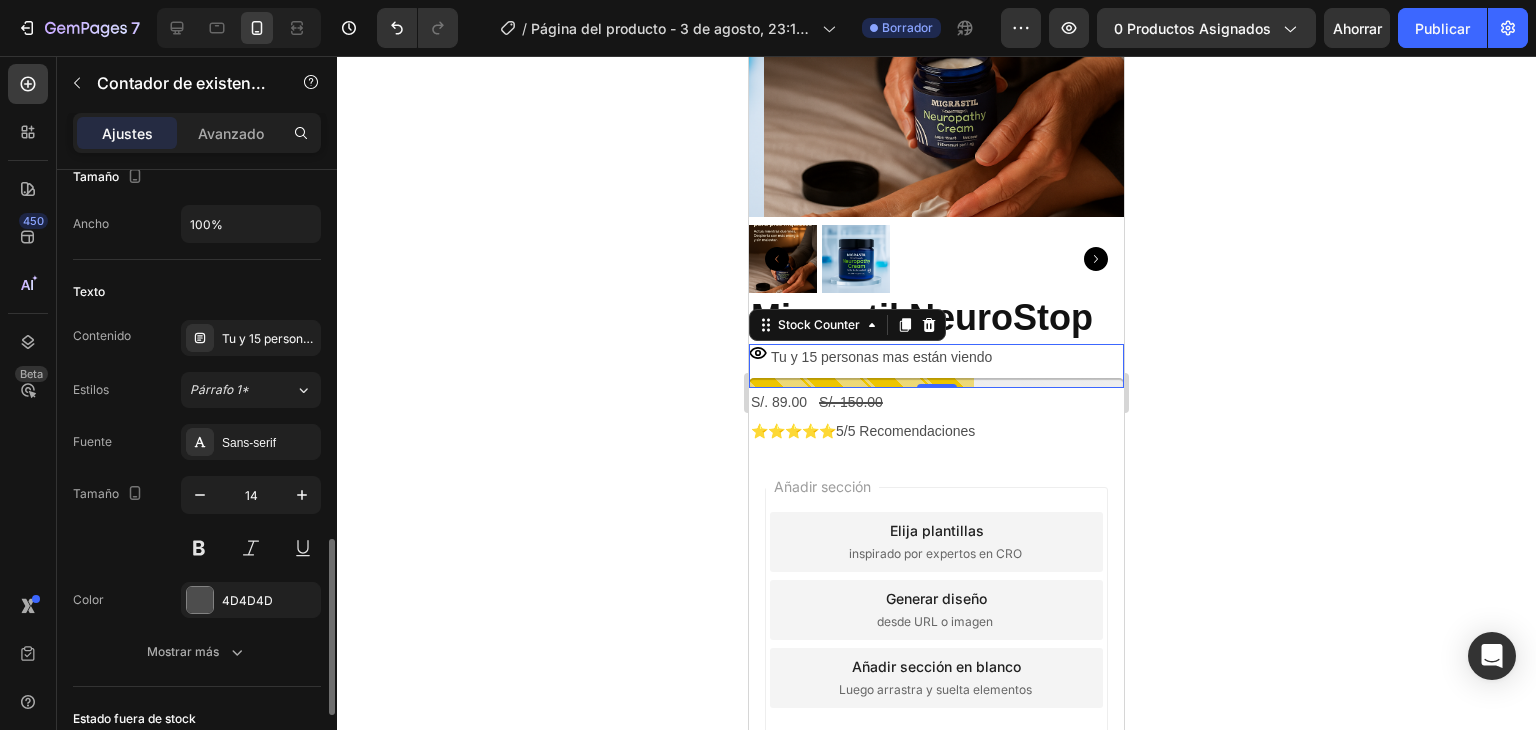 scroll, scrollTop: 945, scrollLeft: 0, axis: vertical 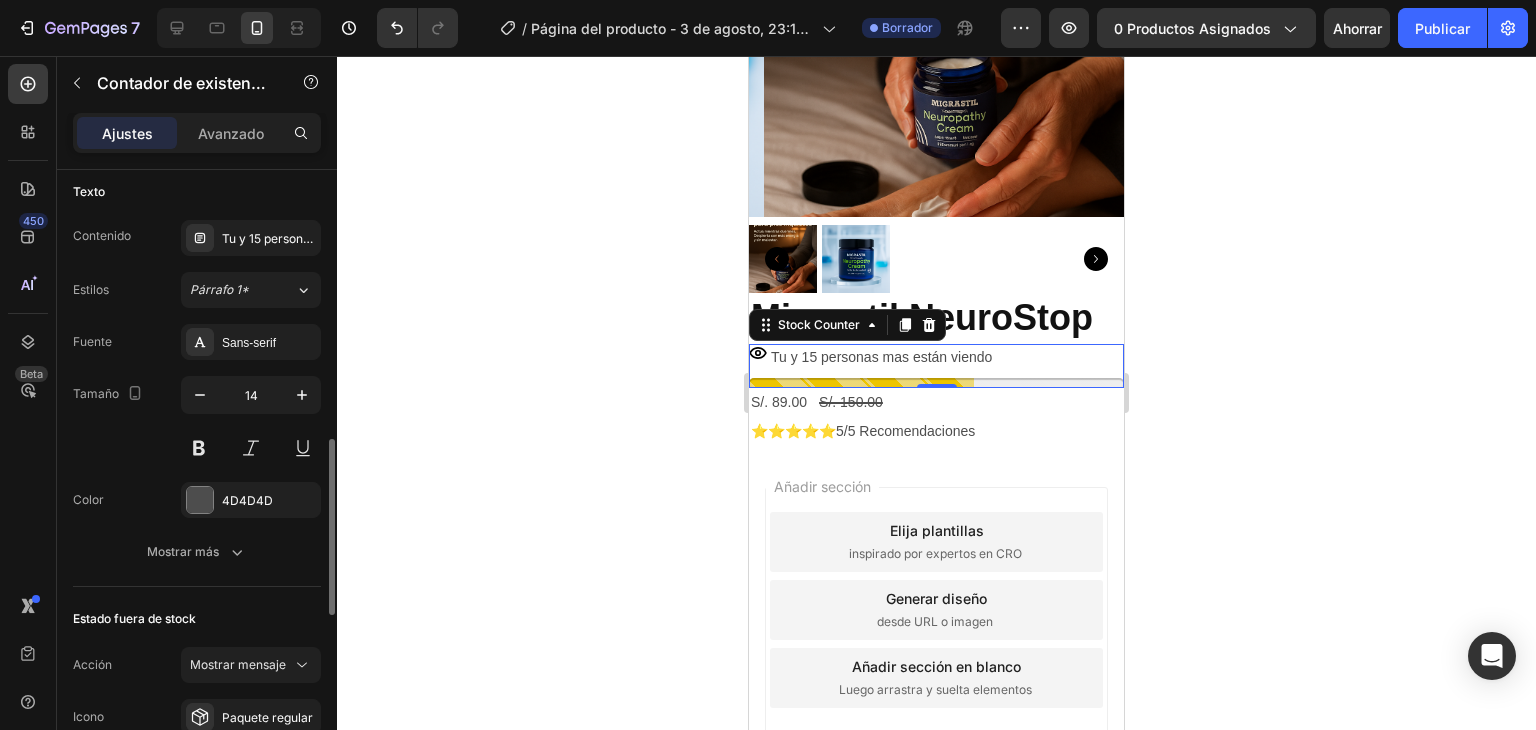 click on "Fuente Sans-serif Tamaño 14 Color 4D4D4D Mostrar más" at bounding box center (197, 447) 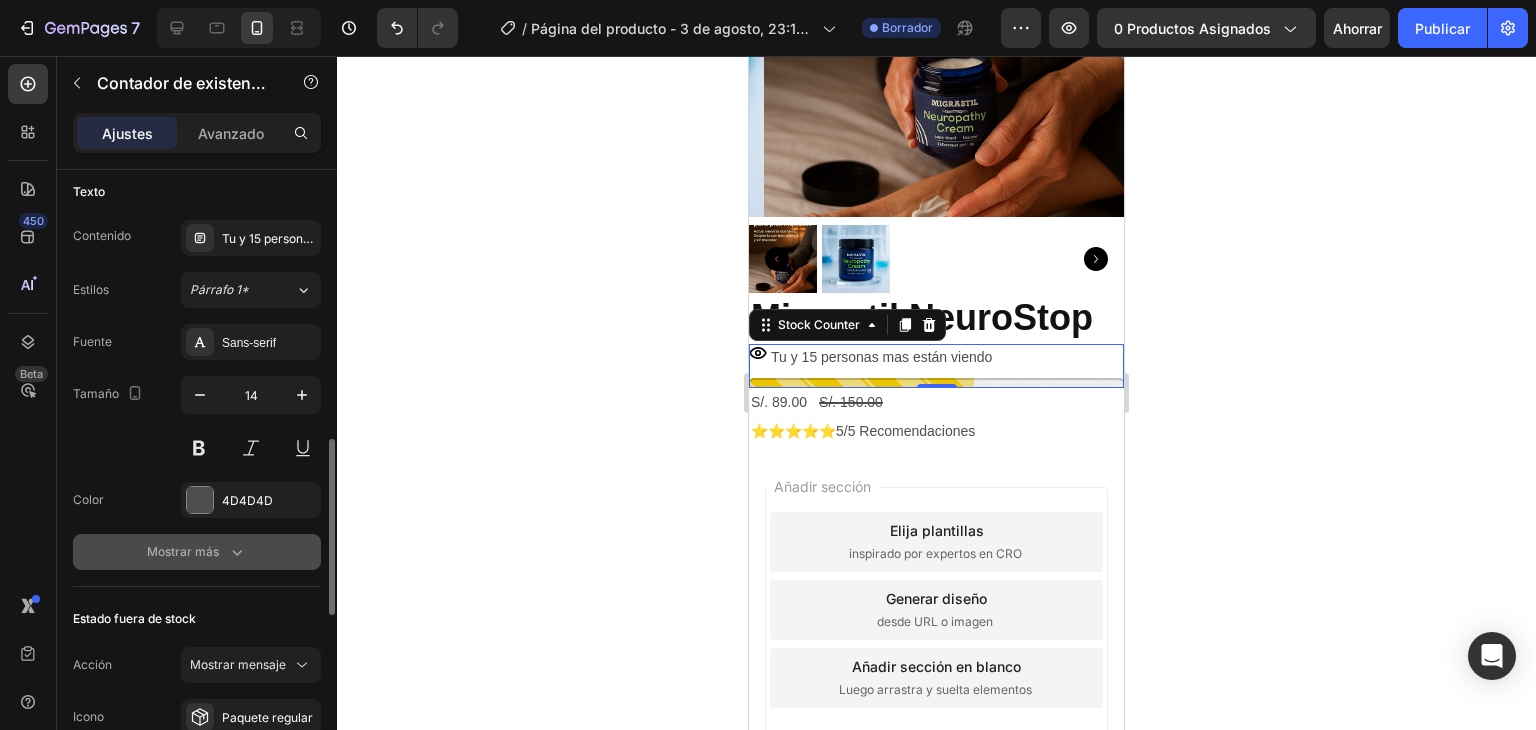 click on "Mostrar más" at bounding box center [197, 552] 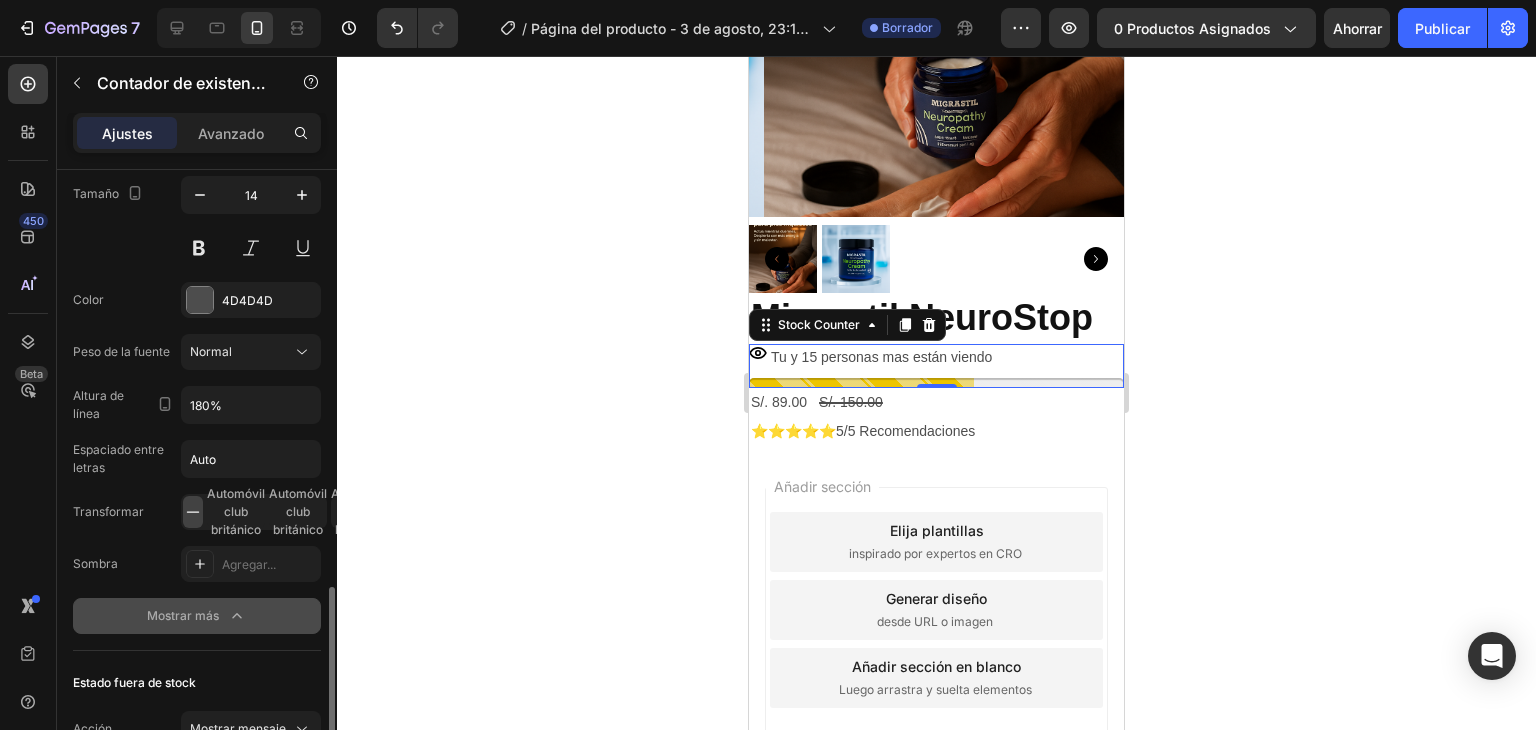 scroll, scrollTop: 1245, scrollLeft: 0, axis: vertical 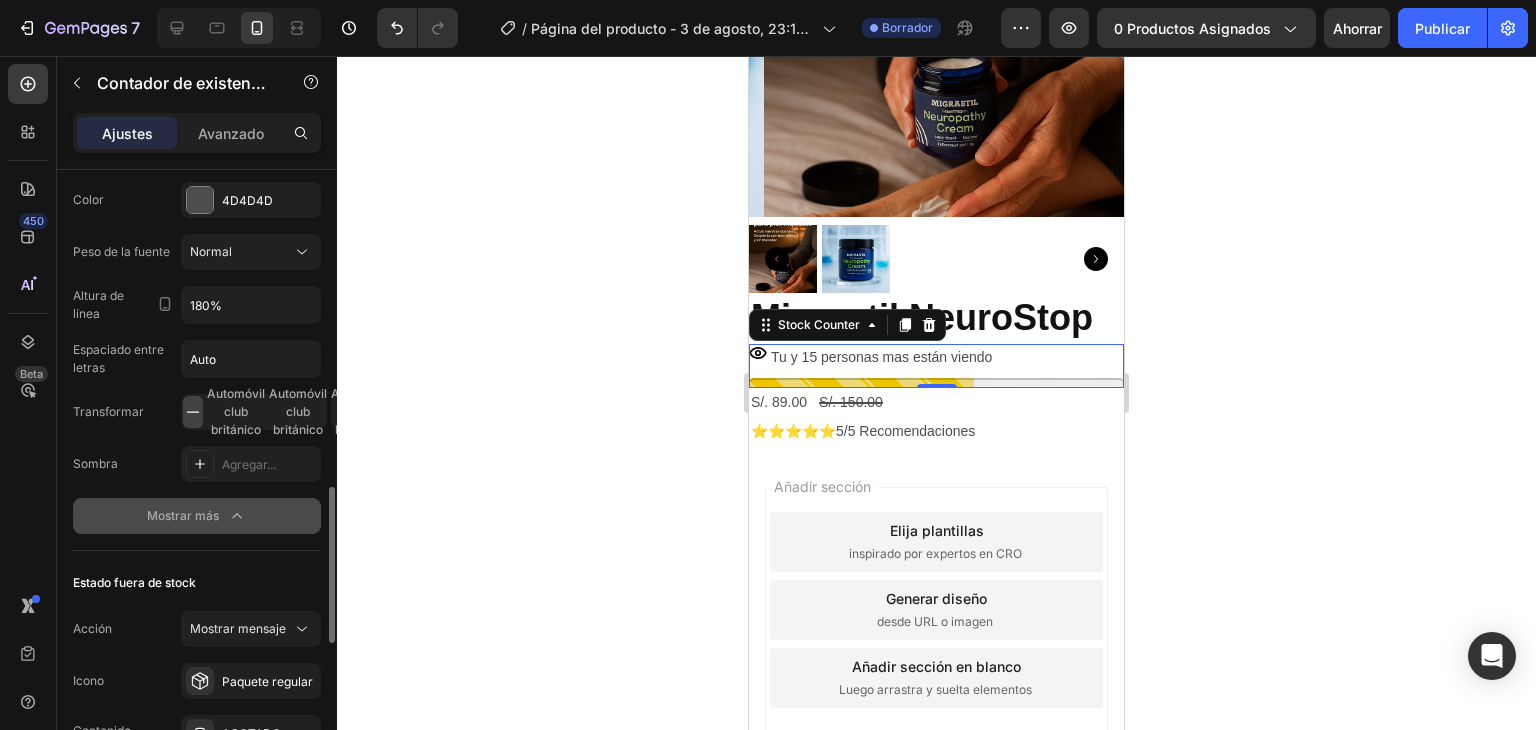 click on "Mostrar más" 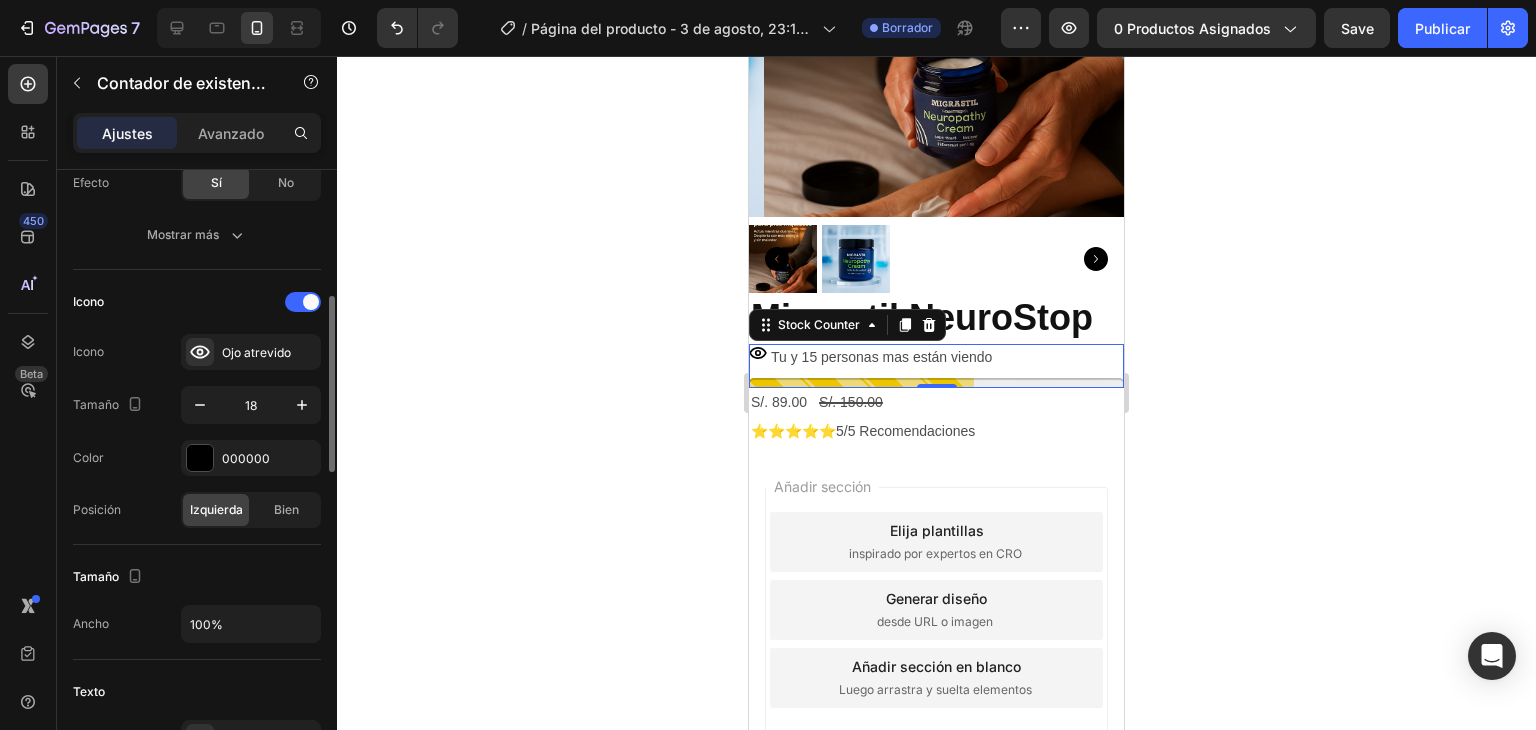scroll, scrollTop: 245, scrollLeft: 0, axis: vertical 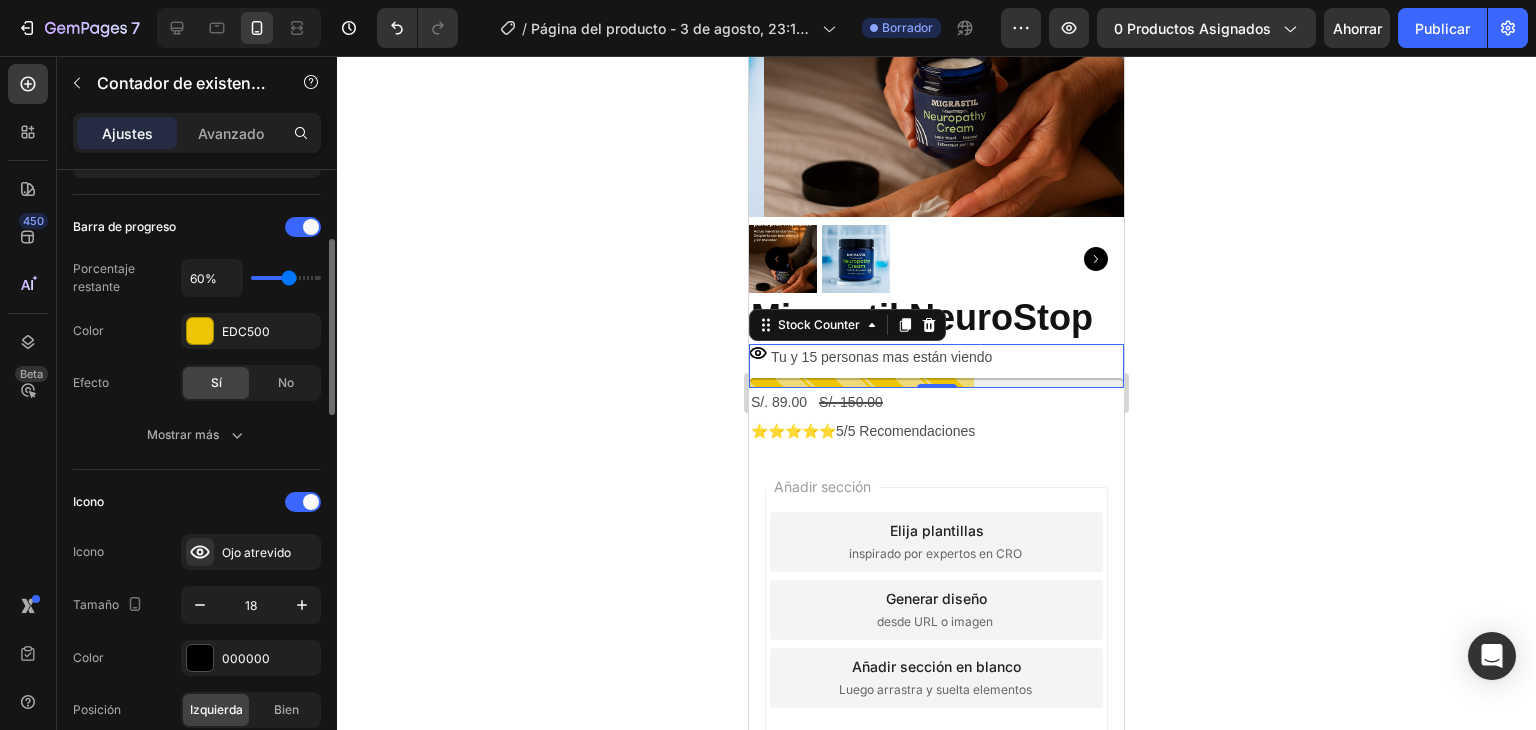 type on "50%" 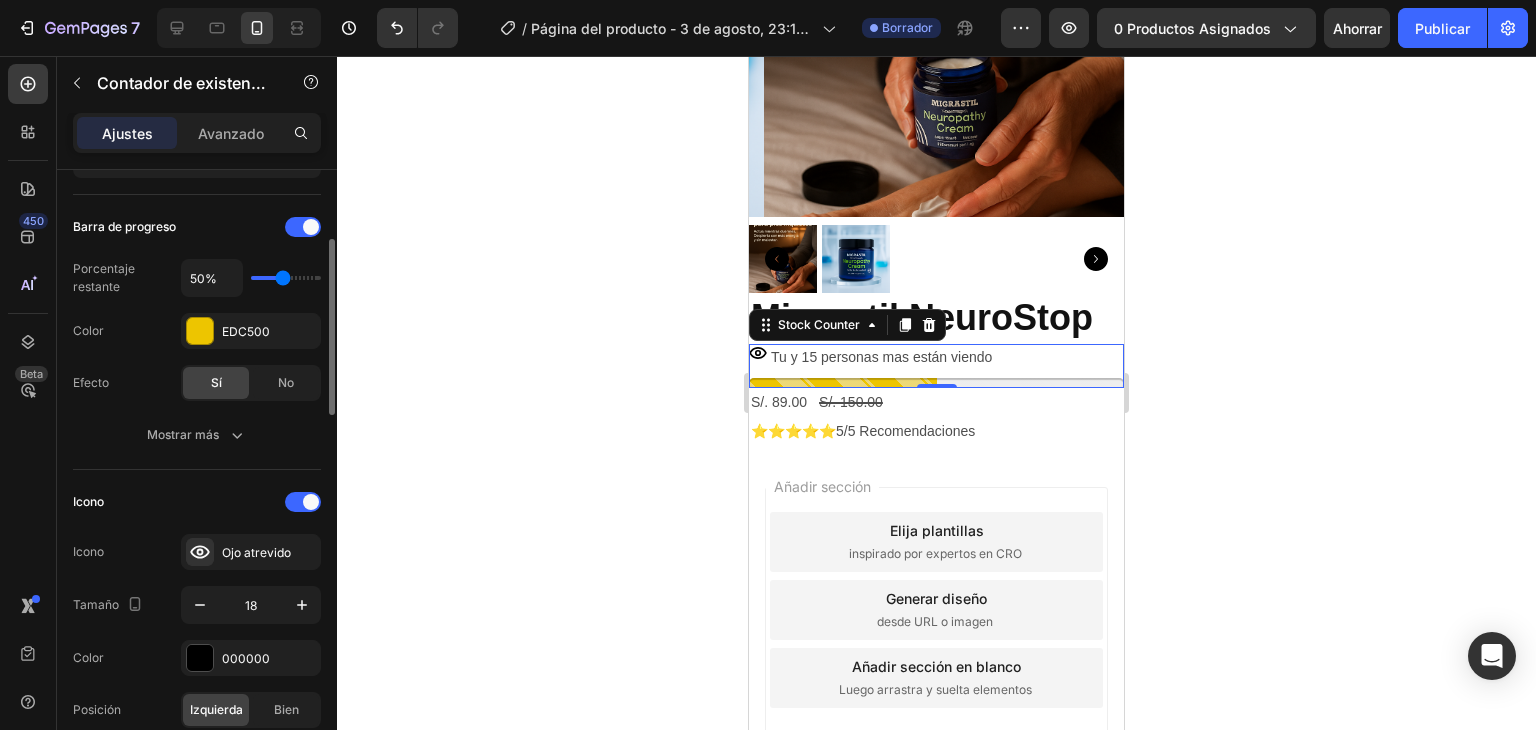 type on "40%" 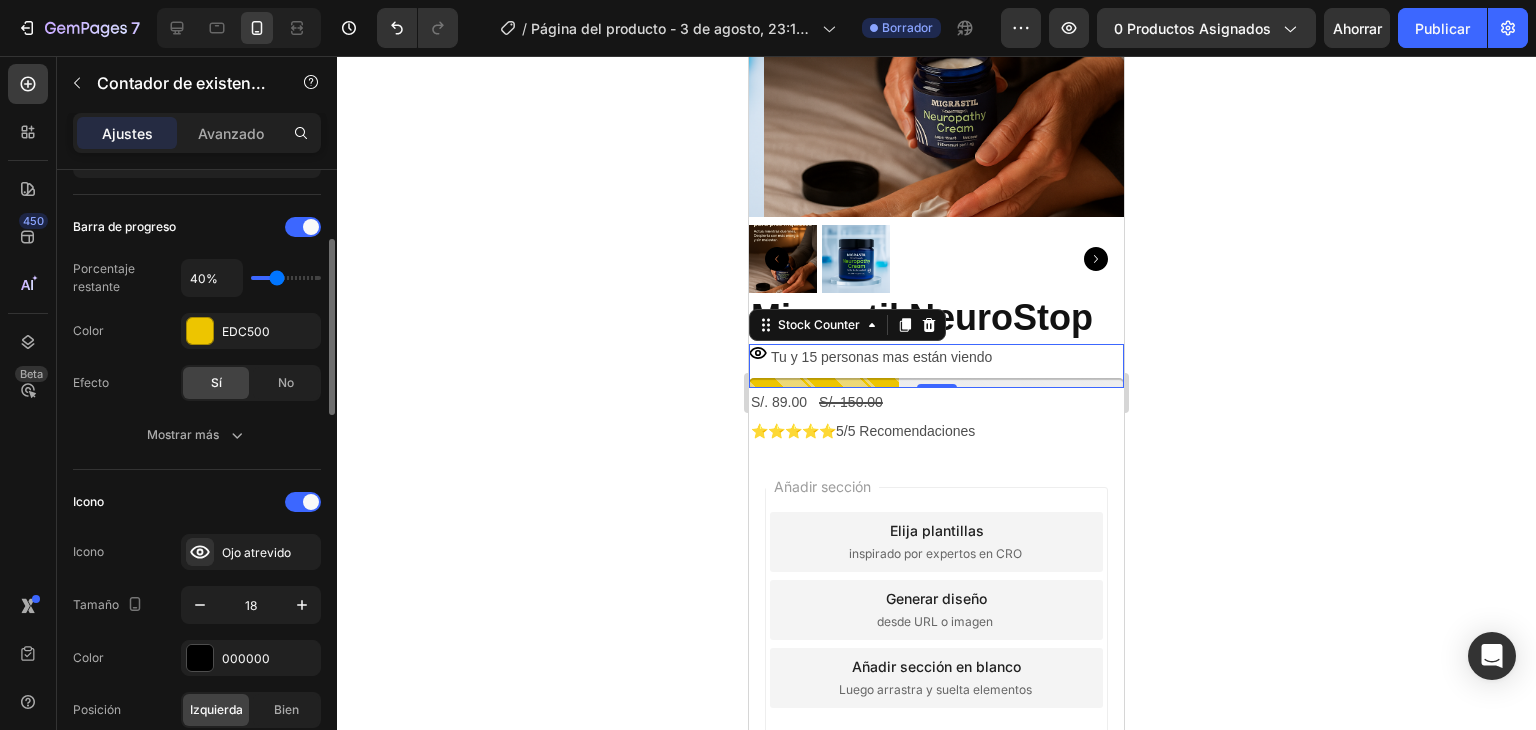 type on "50%" 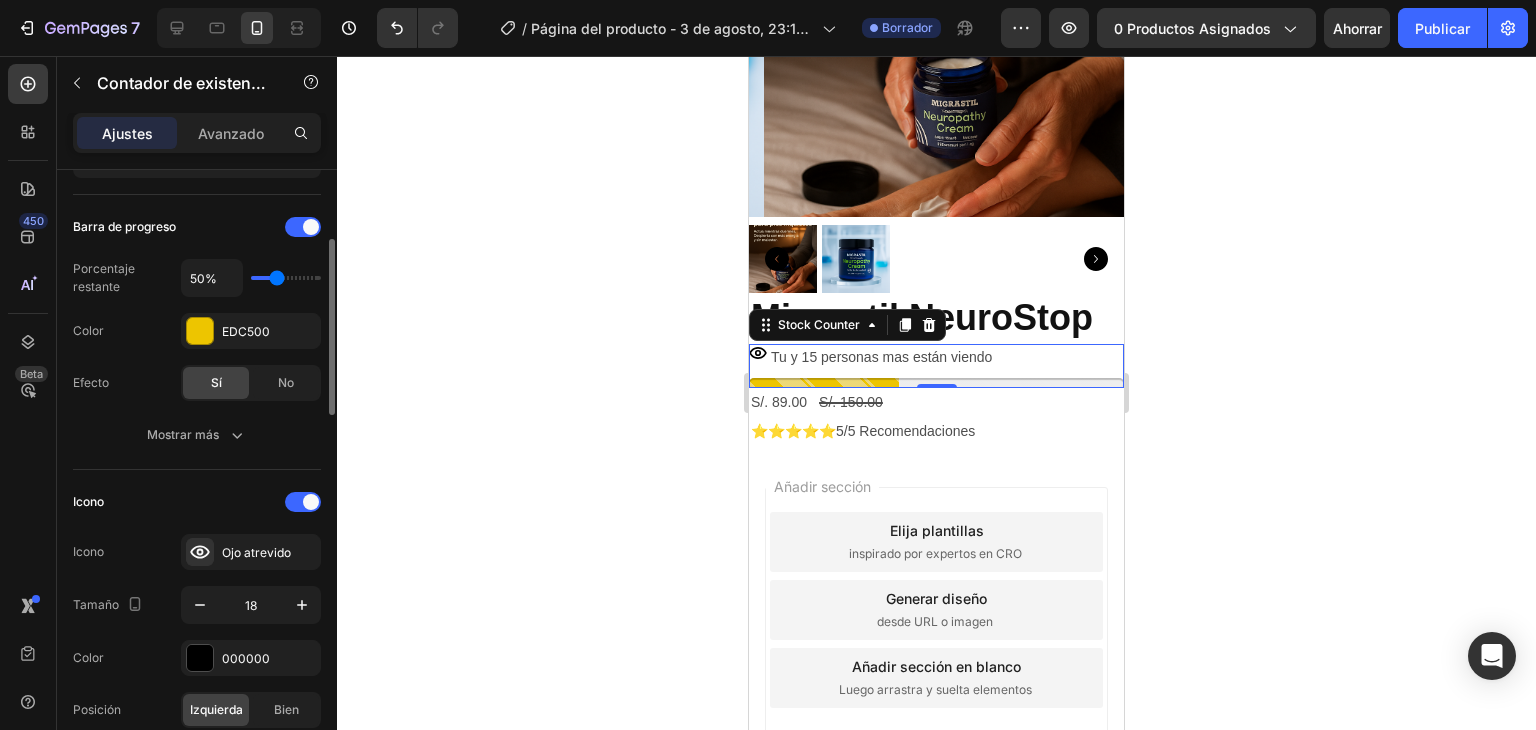 type on "50" 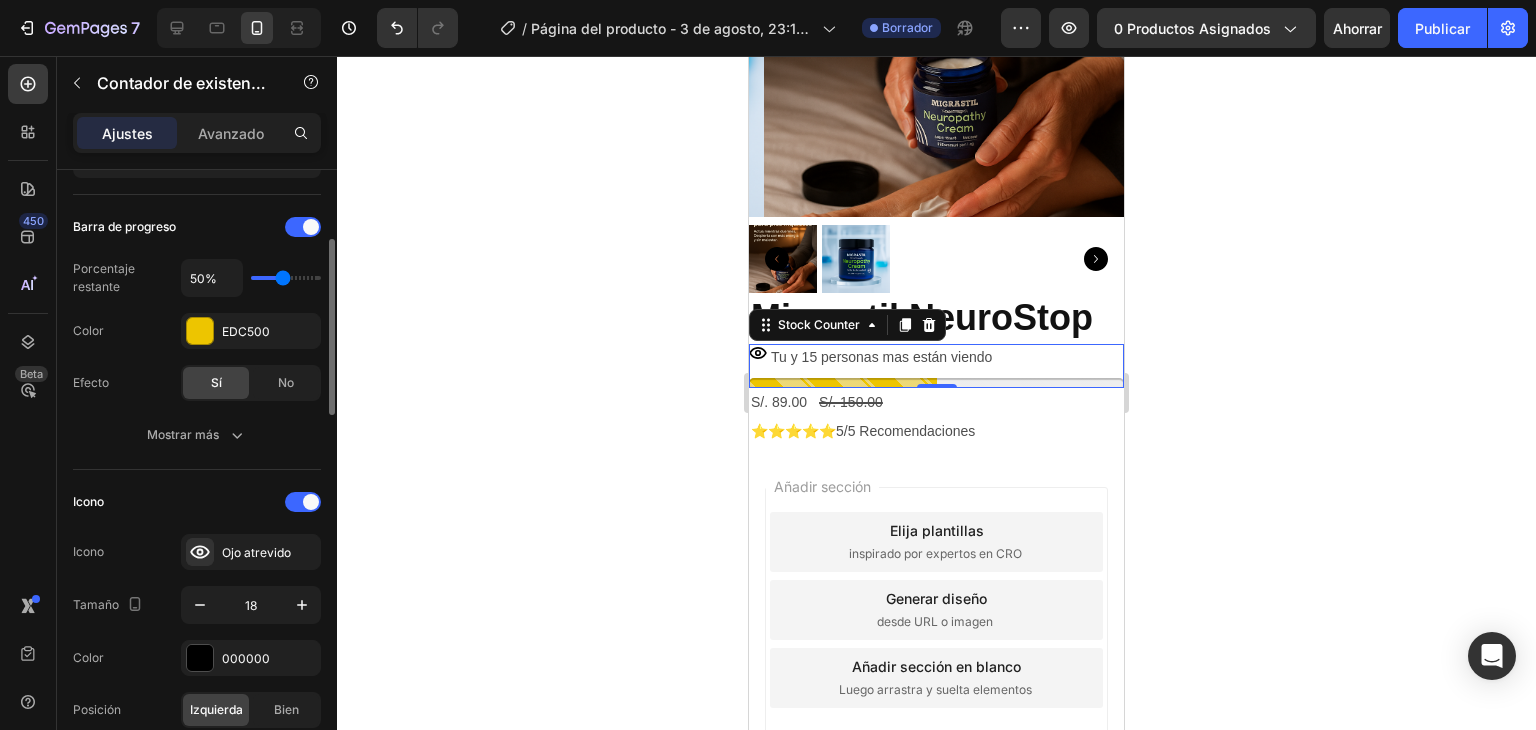 type on "60%" 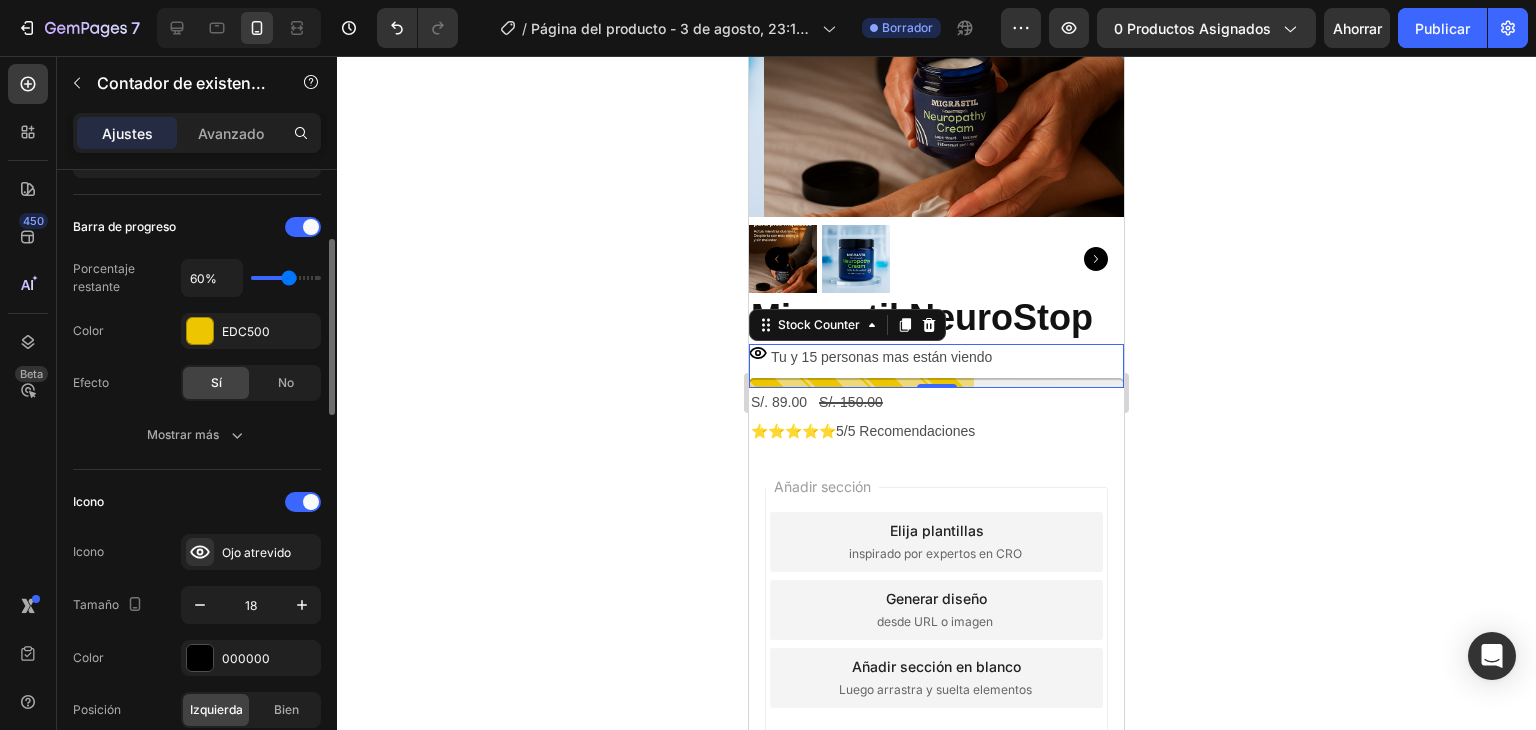 click at bounding box center [286, 278] 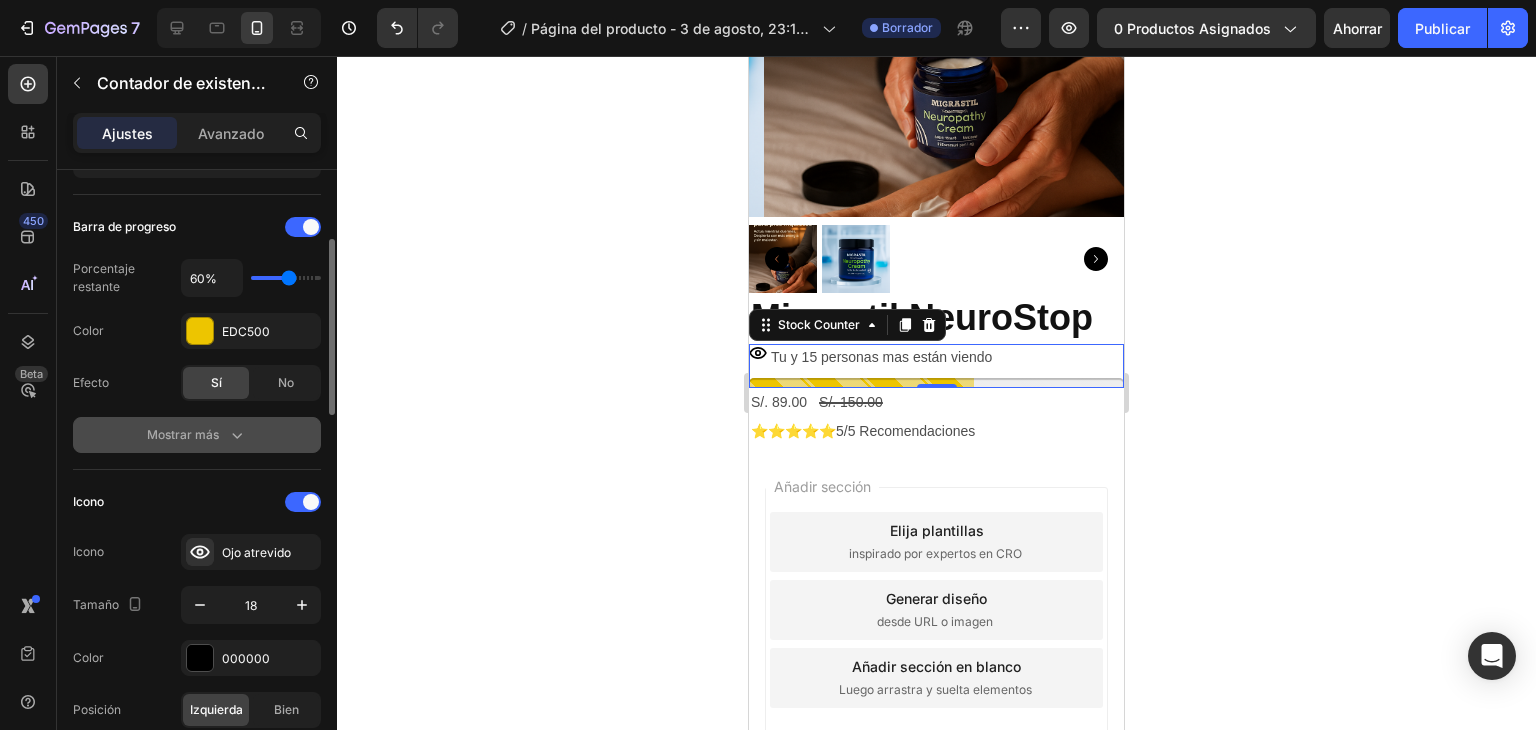 click on "Mostrar más" at bounding box center [197, 435] 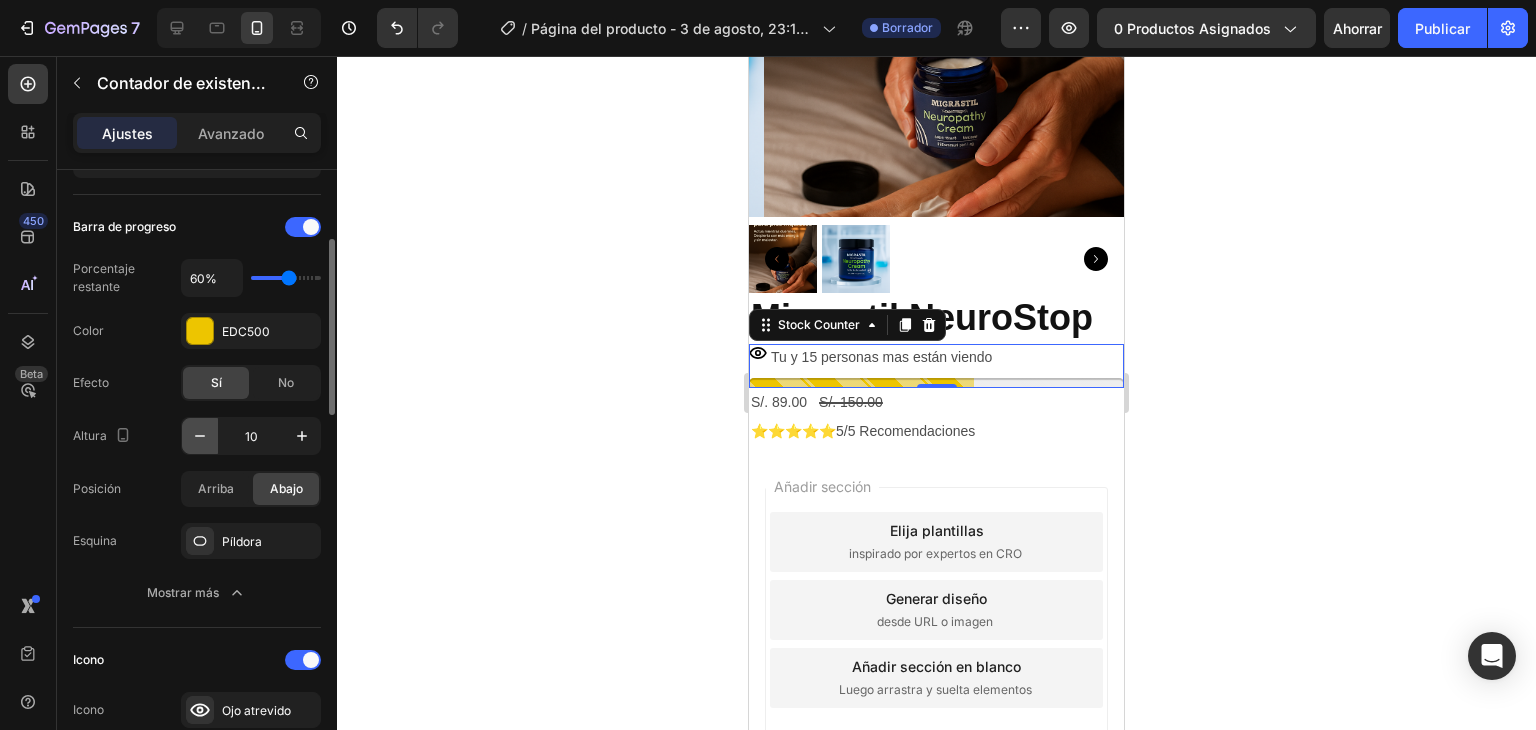 click at bounding box center [200, 436] 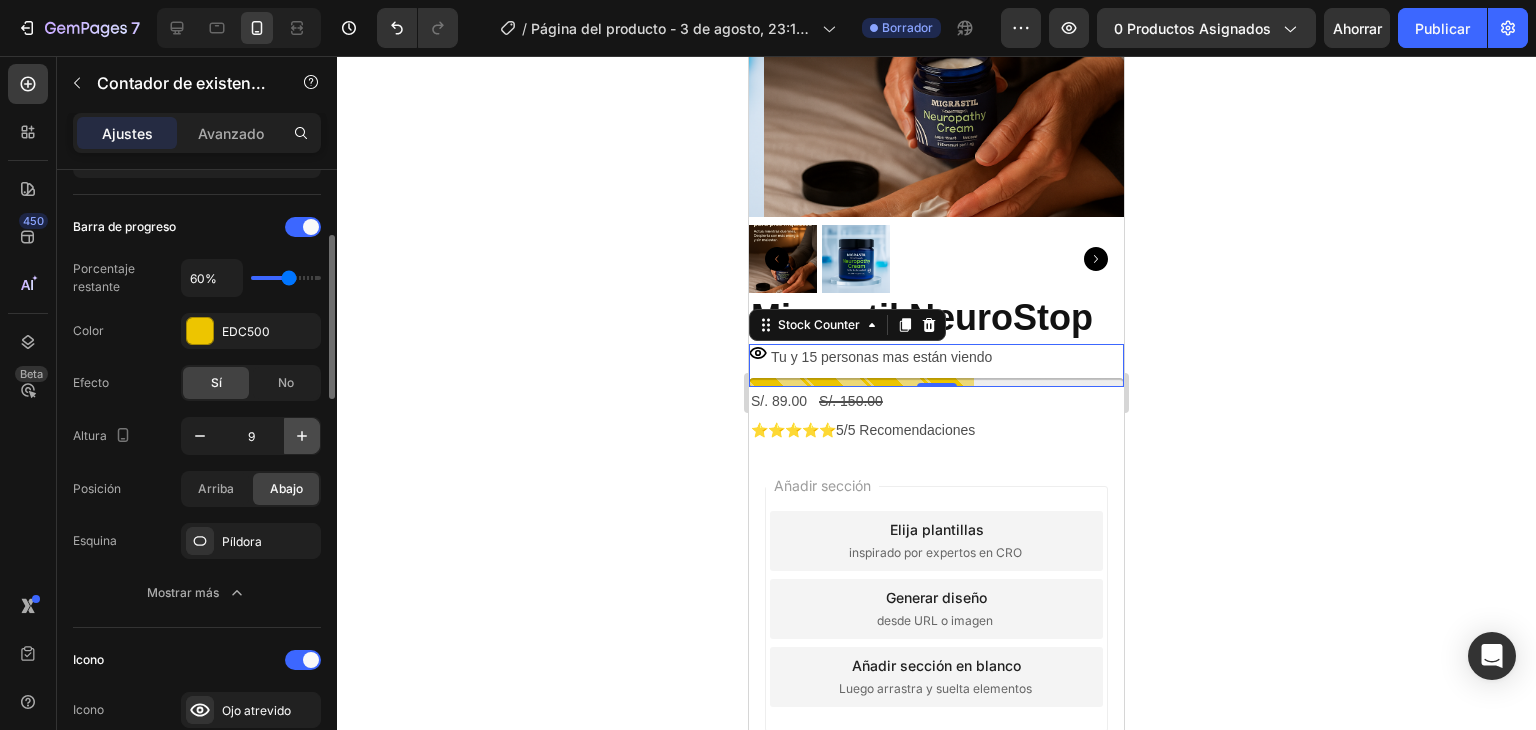 click 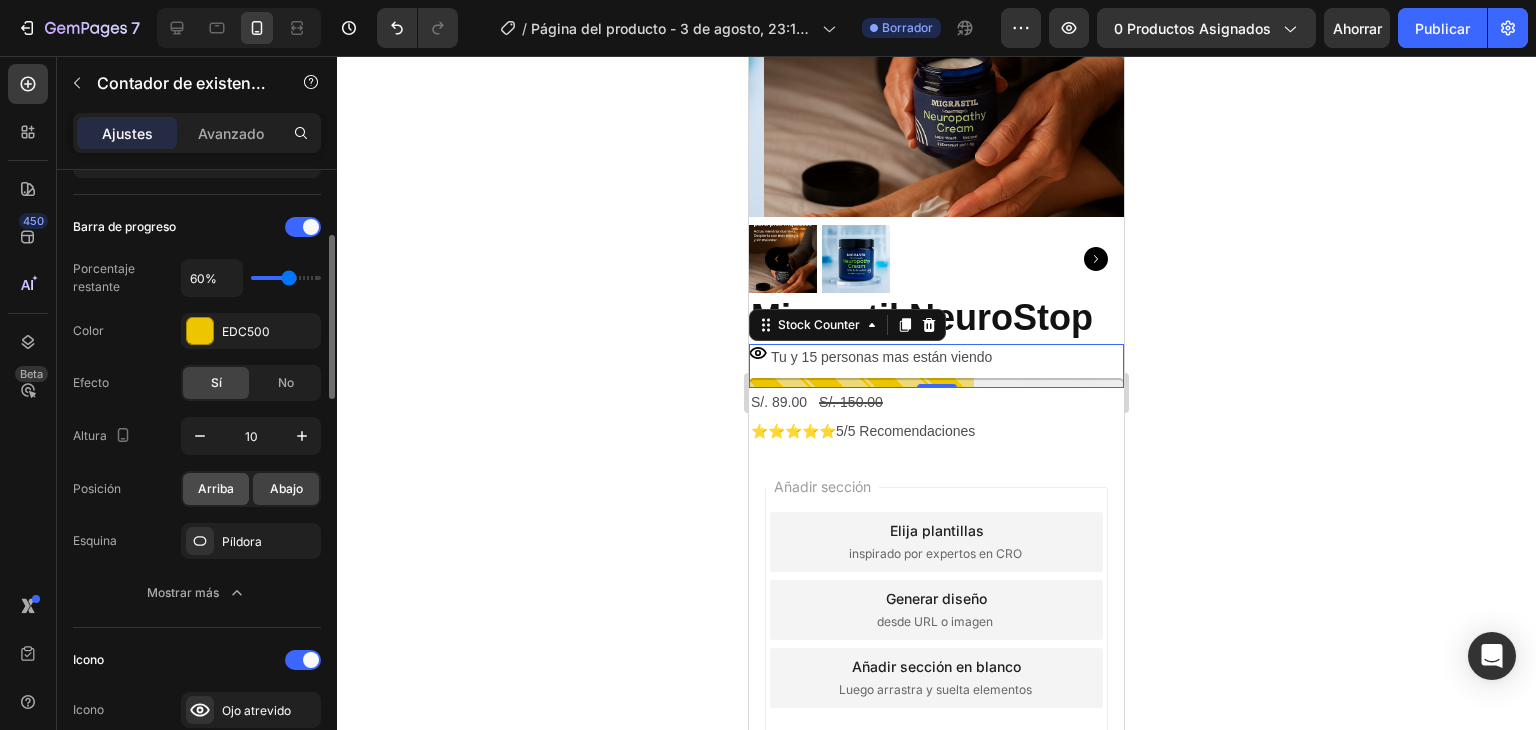 click on "Arriba" 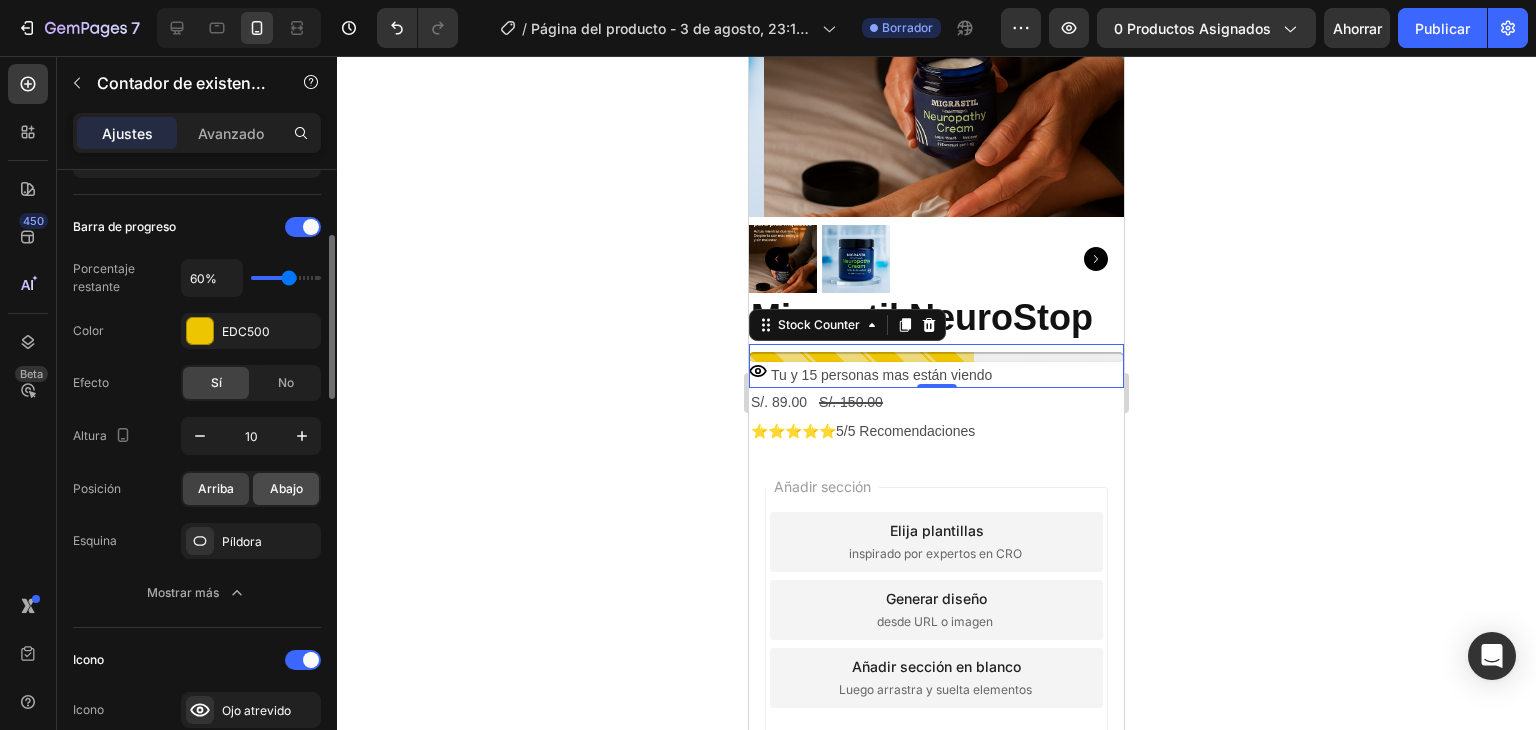 click on "Abajo" at bounding box center (286, 488) 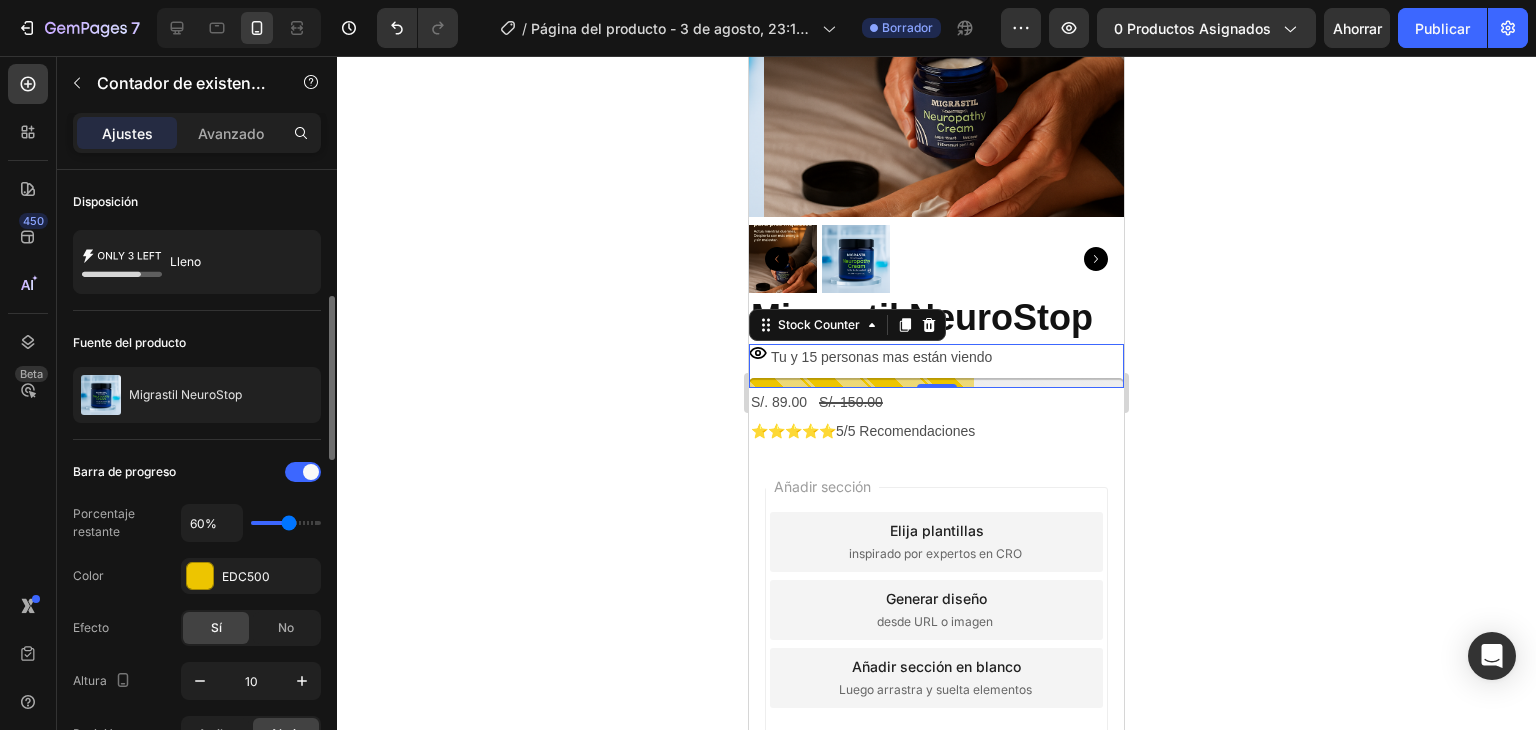 scroll, scrollTop: 100, scrollLeft: 0, axis: vertical 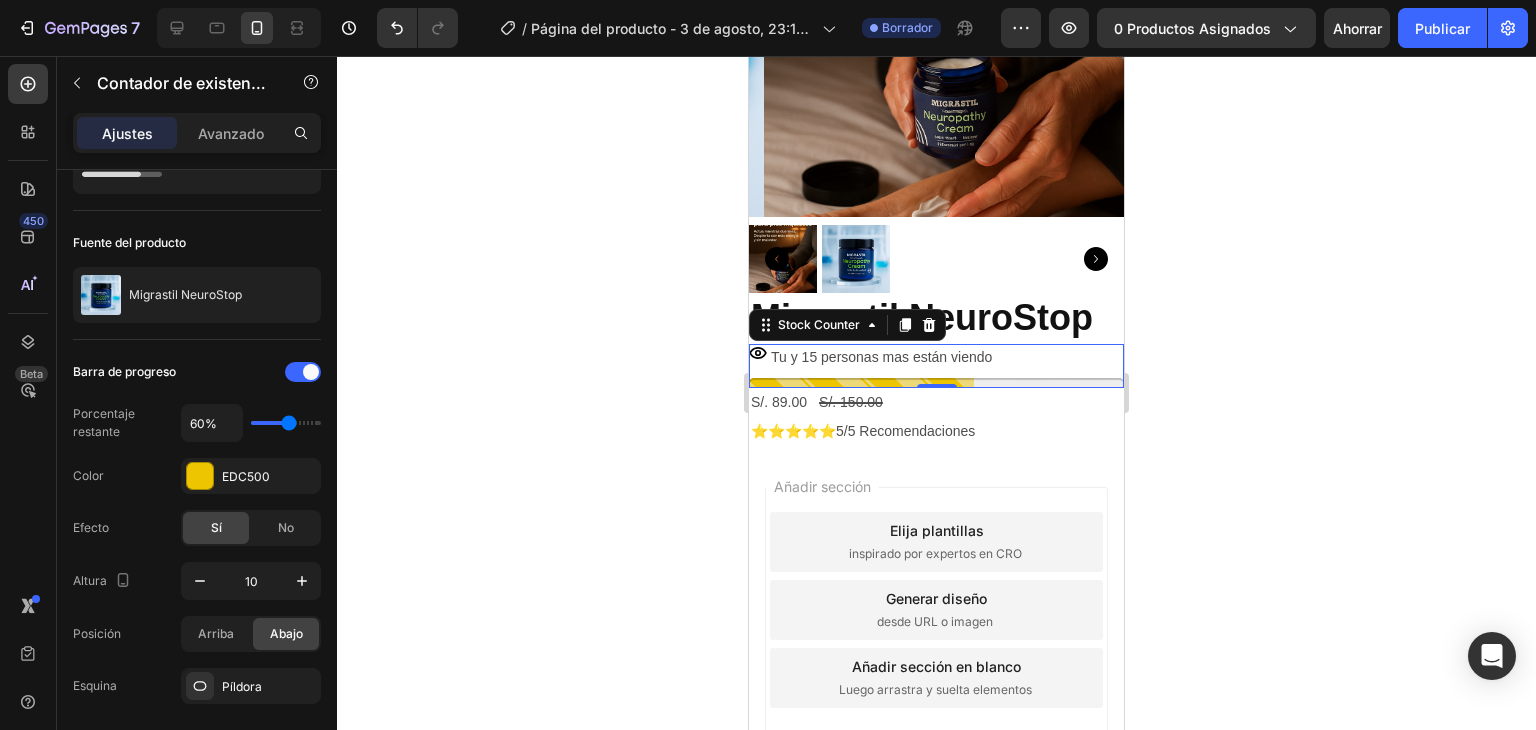 click 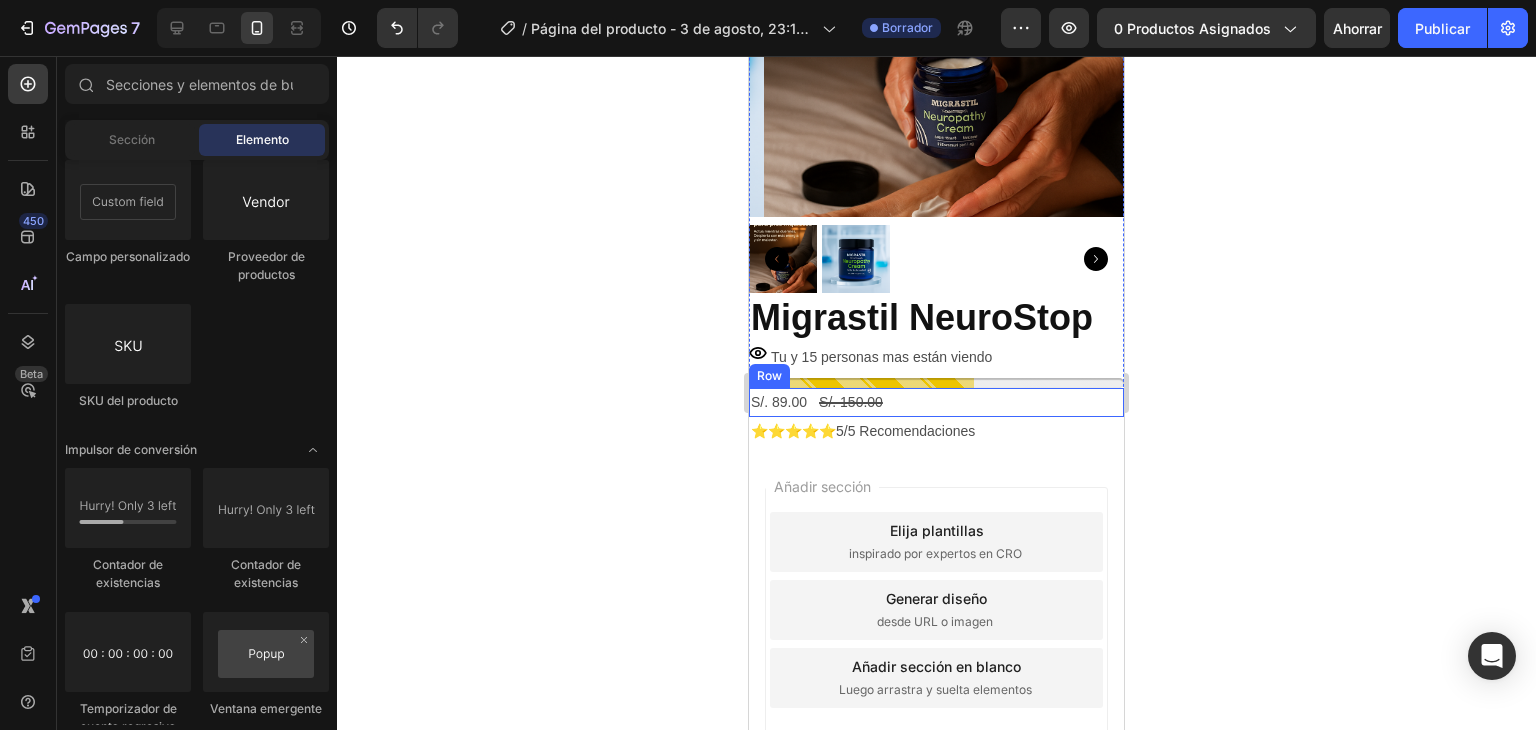 click on "S/. 89.00 Product Price Product Price S/. 150.00 Product Price Product Price Row" at bounding box center (936, 402) 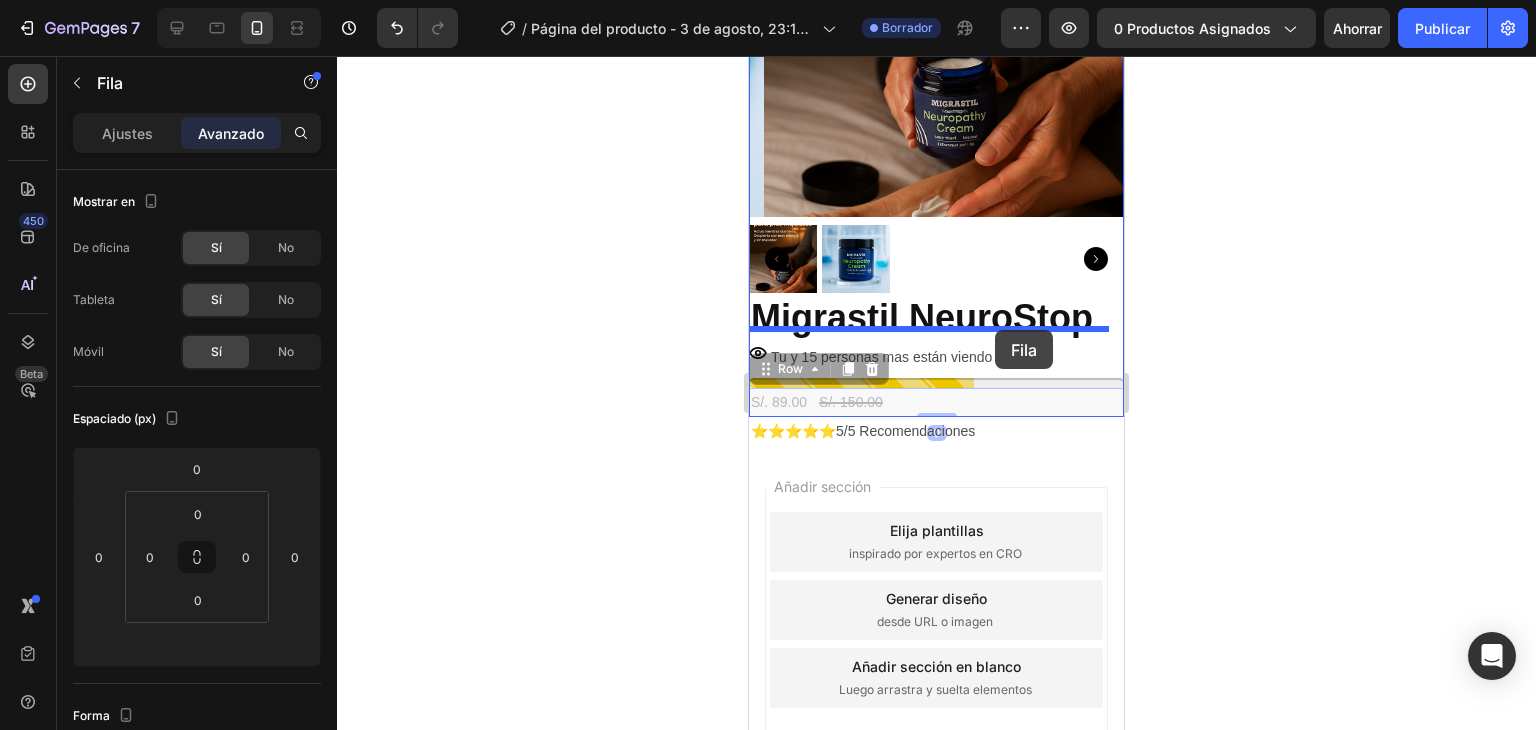 drag, startPoint x: 997, startPoint y: 387, endPoint x: 996, endPoint y: 331, distance: 56.008926 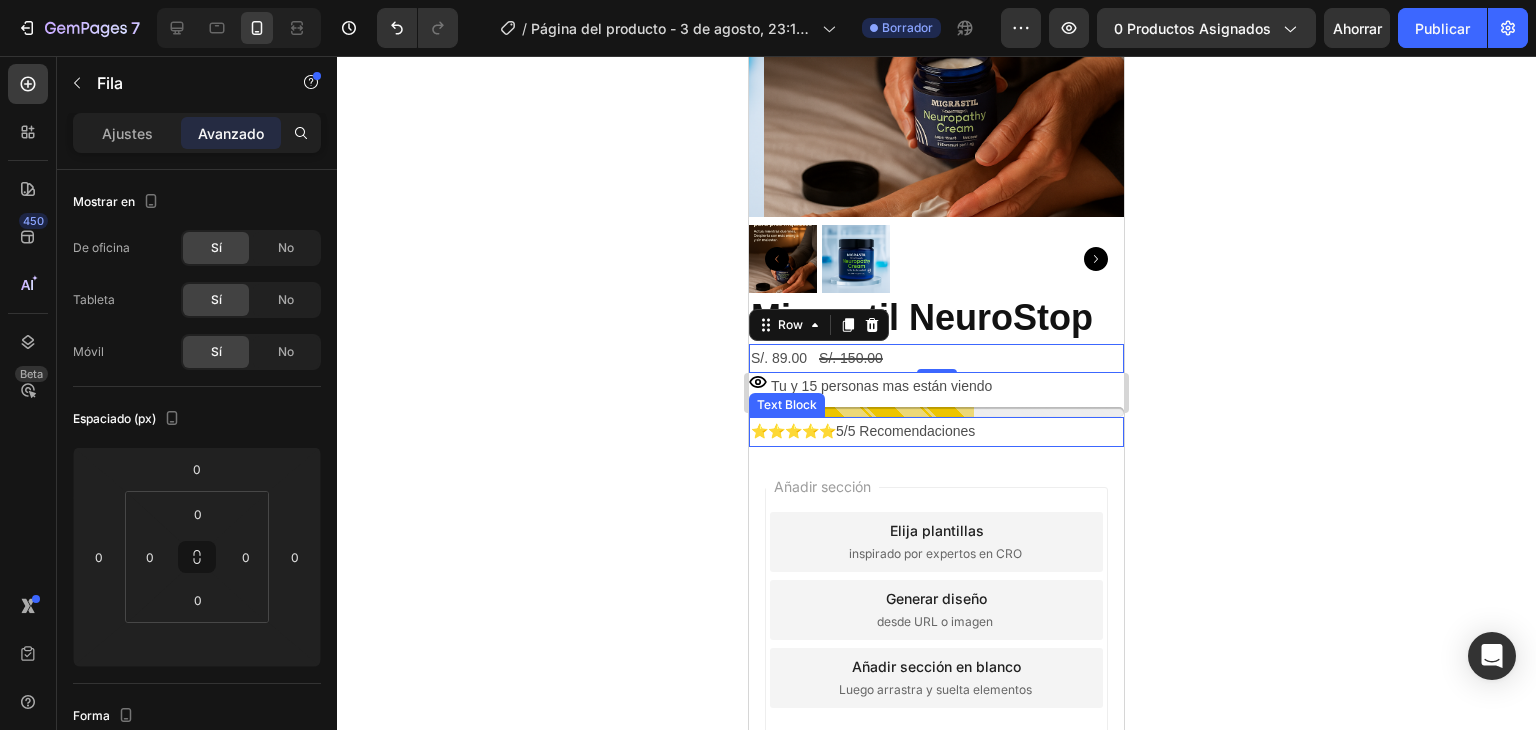 click 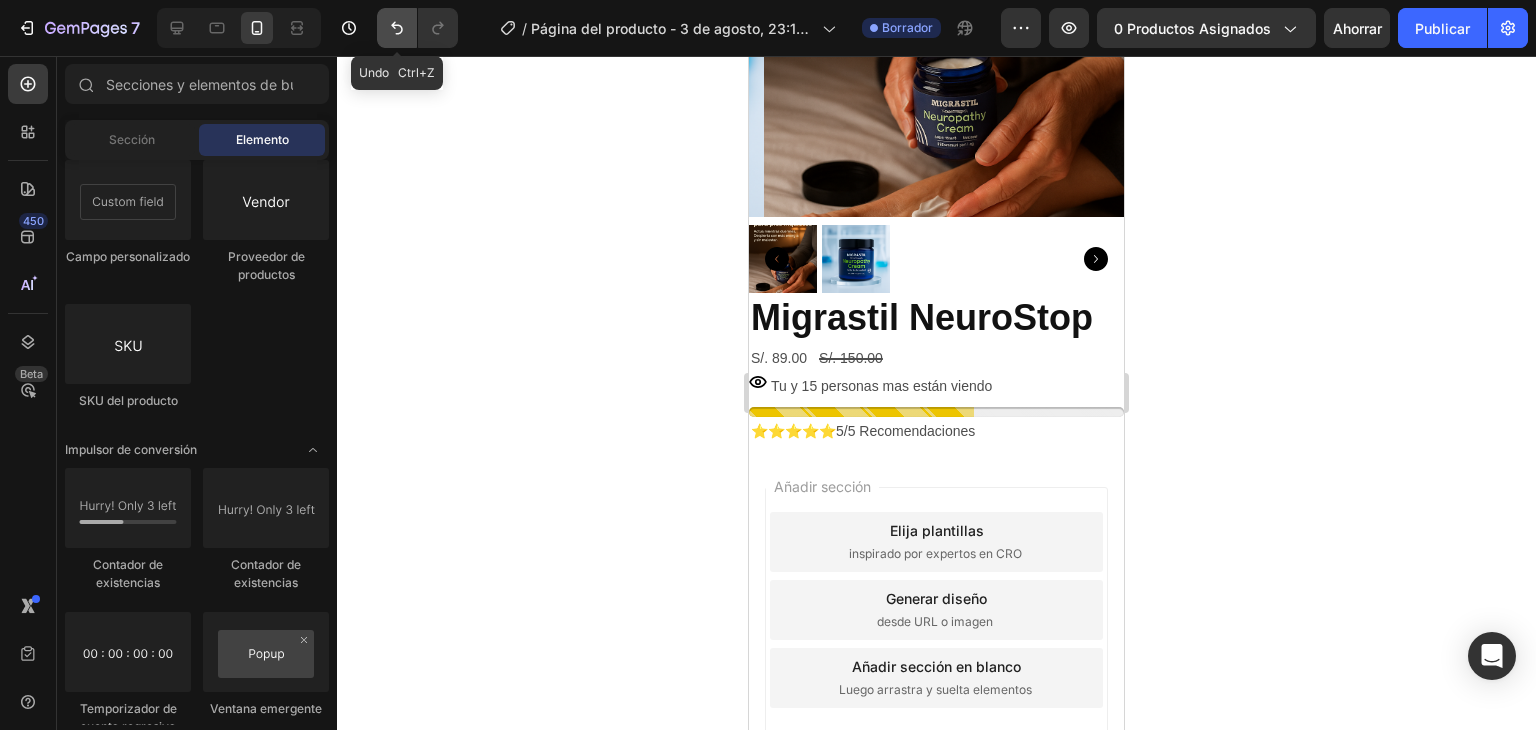click 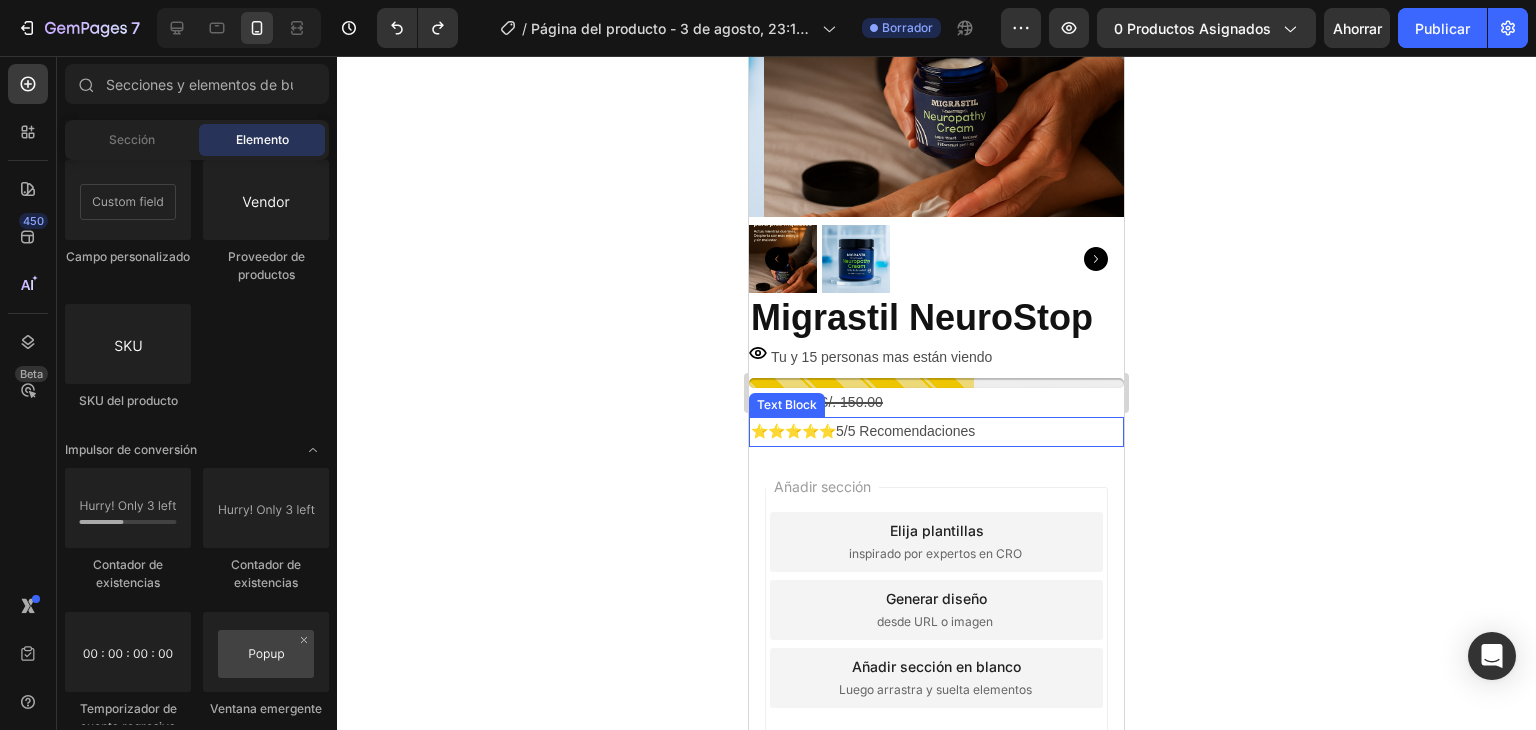 click 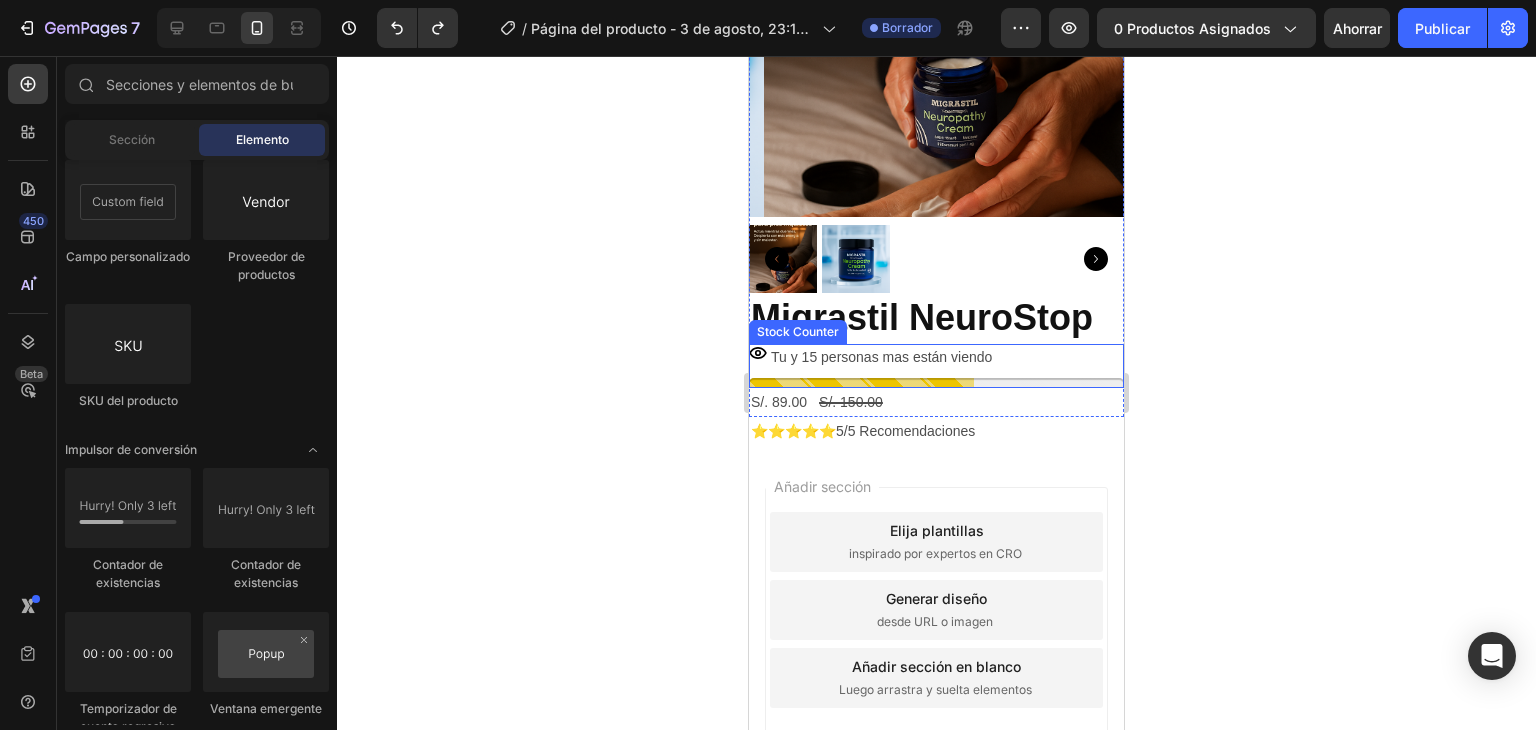 click on "Tu y 15 personas mas están viendo" at bounding box center (881, 357) 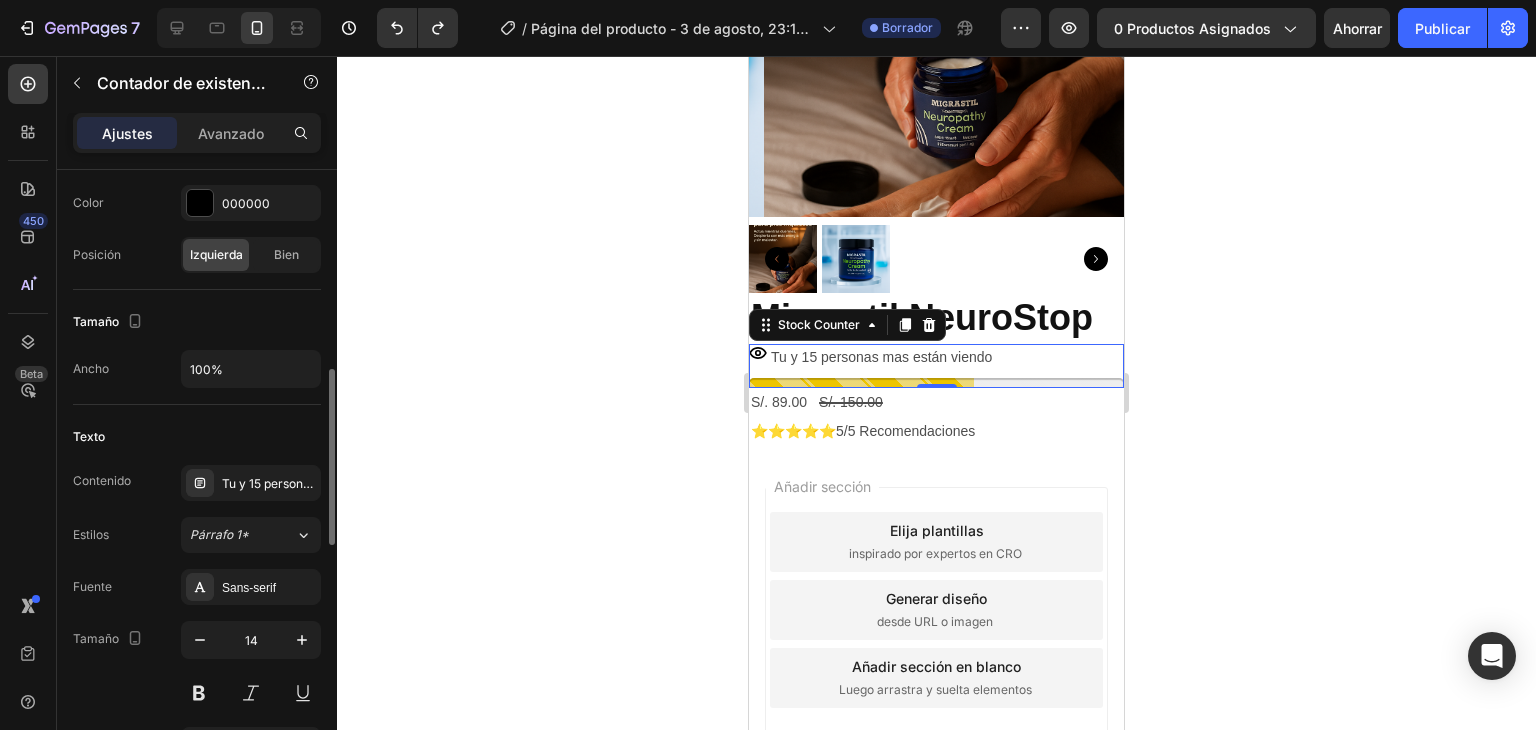 scroll, scrollTop: 800, scrollLeft: 0, axis: vertical 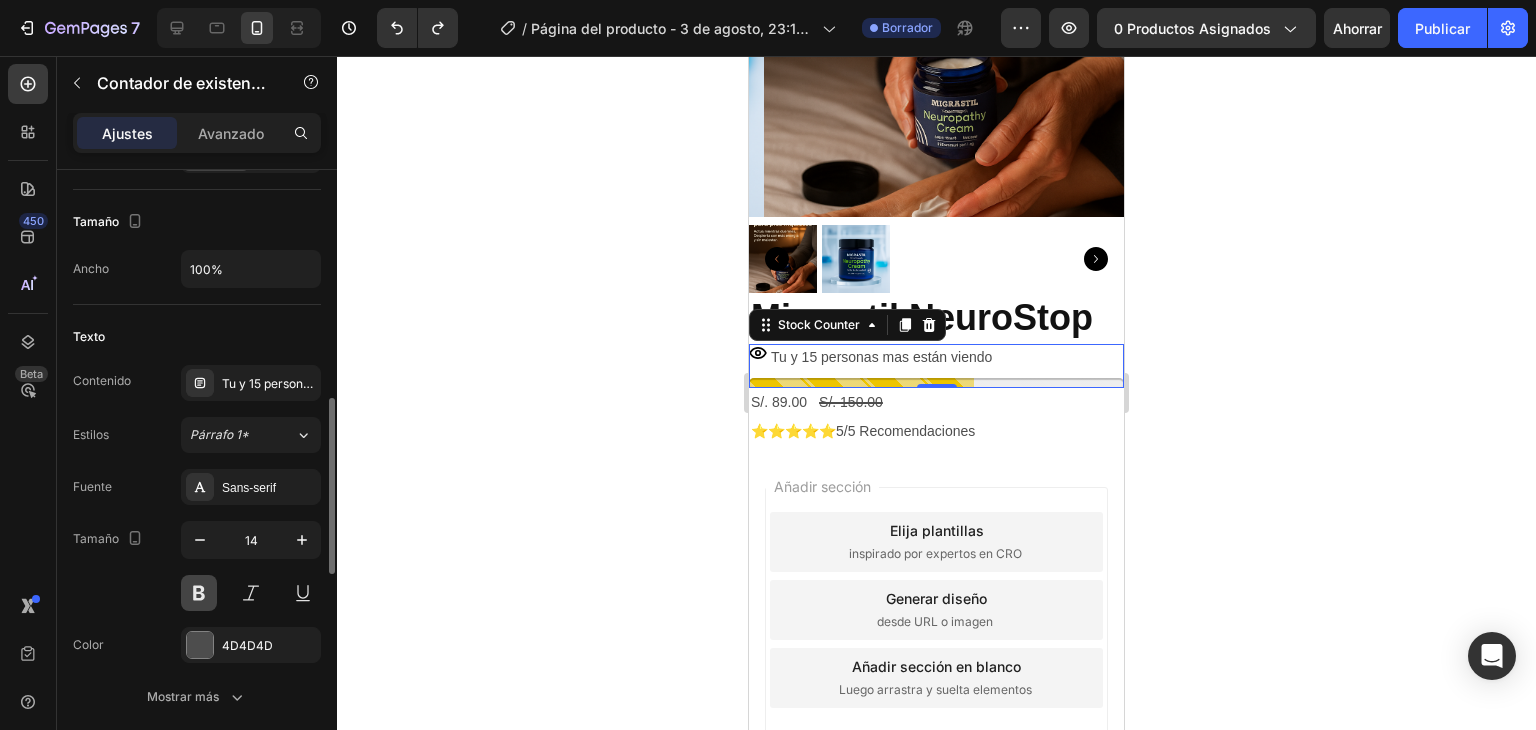 click at bounding box center [199, 593] 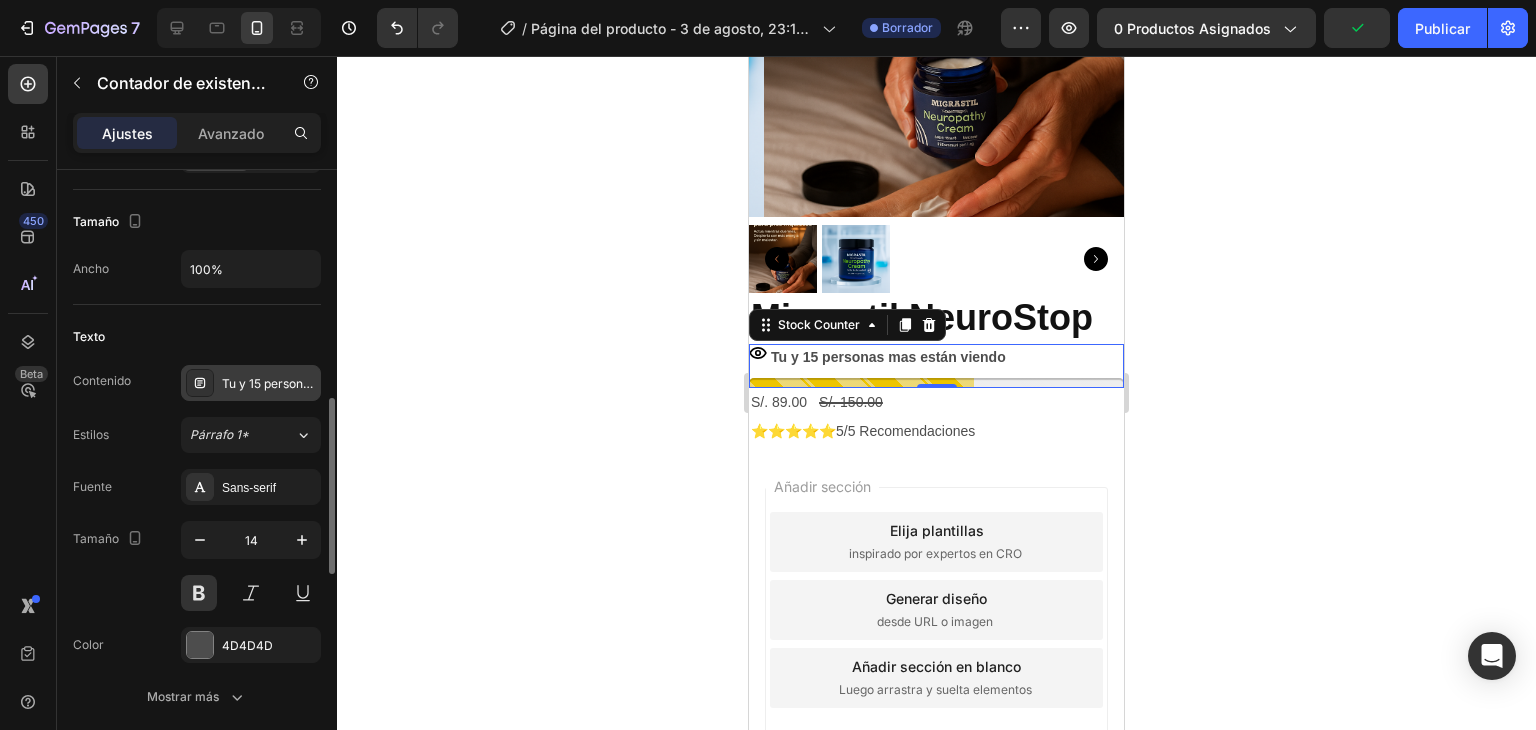 click on "Tu y 15 personas mas están viendo" at bounding box center (320, 383) 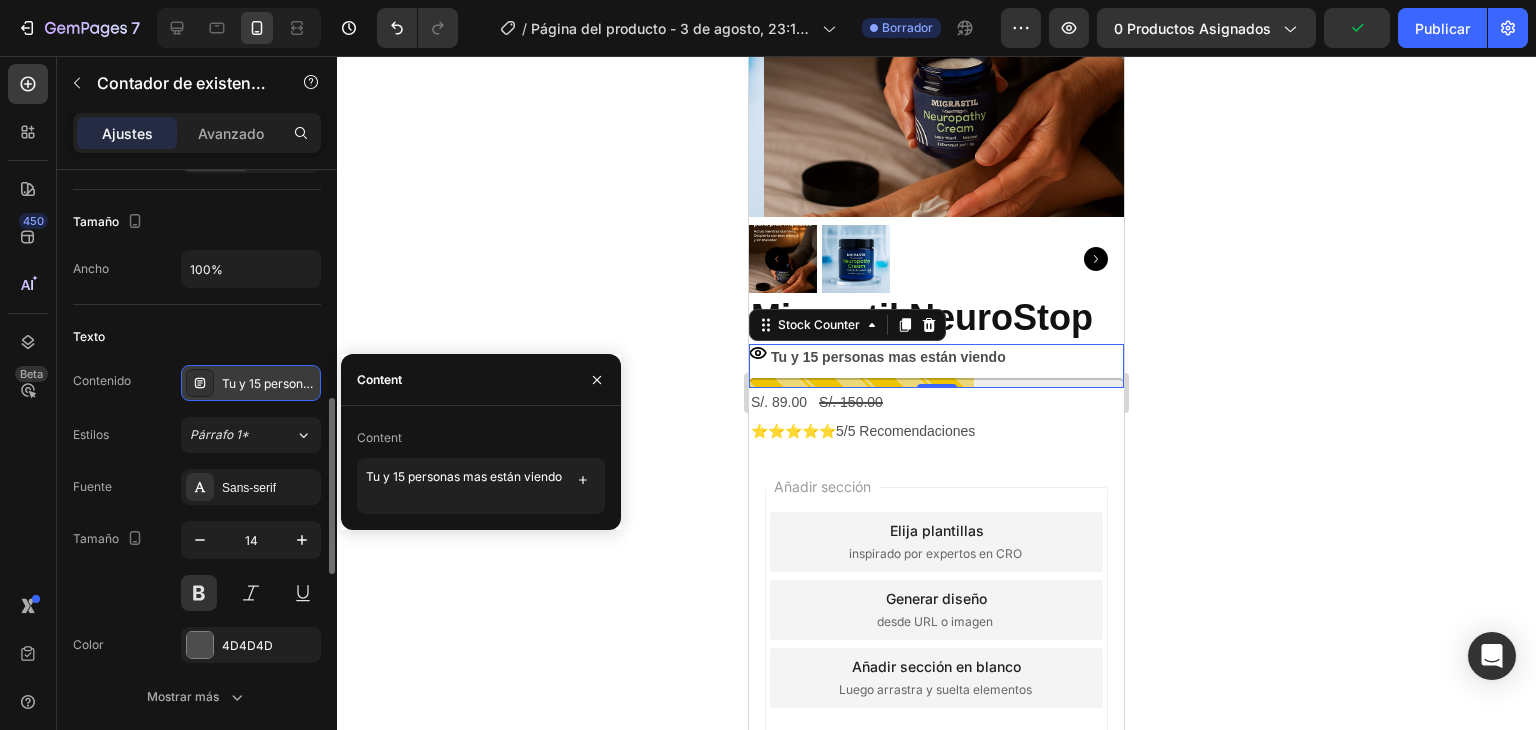 click on "Tu y 15 personas mas están viendo" at bounding box center [320, 383] 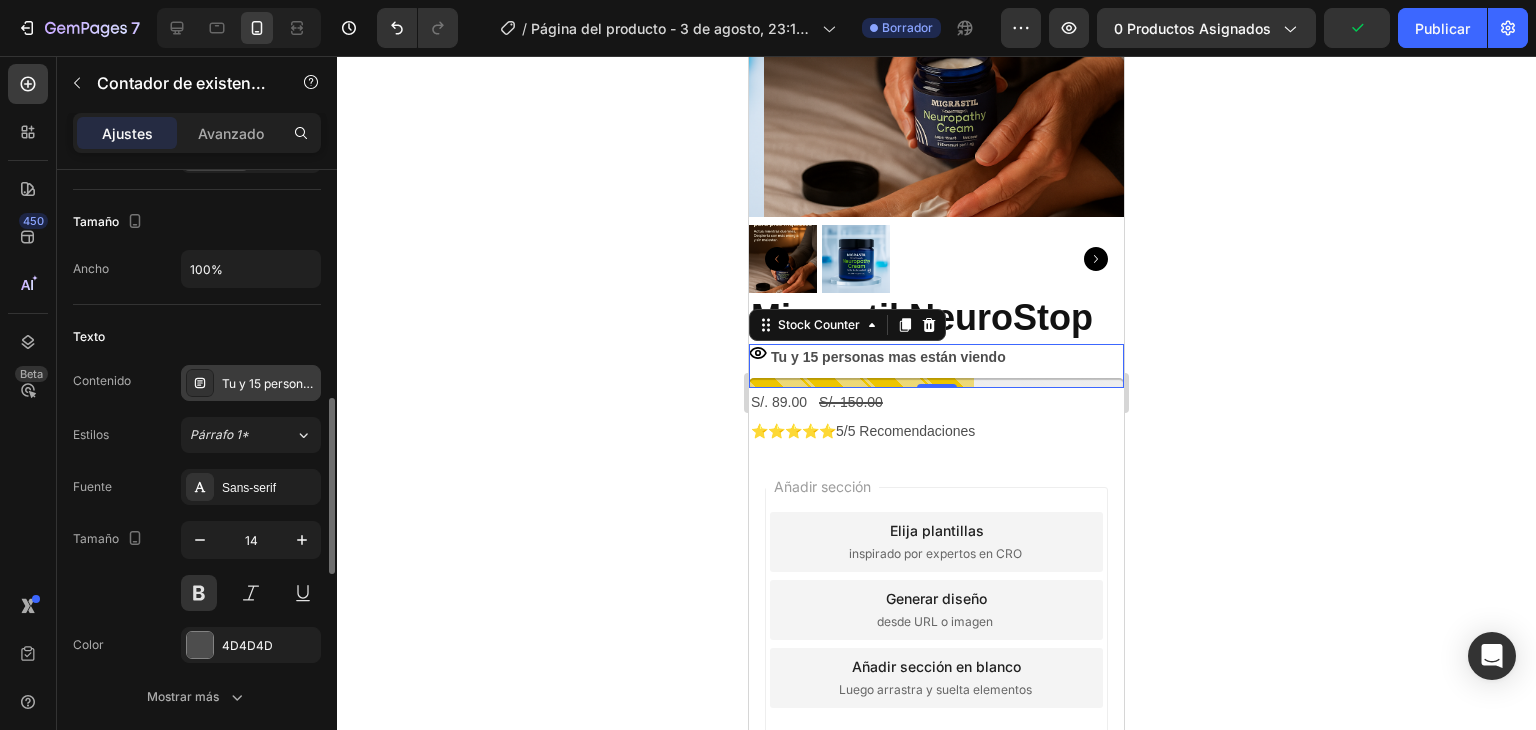 click on "Tu y 15 personas mas están viendo" at bounding box center (320, 383) 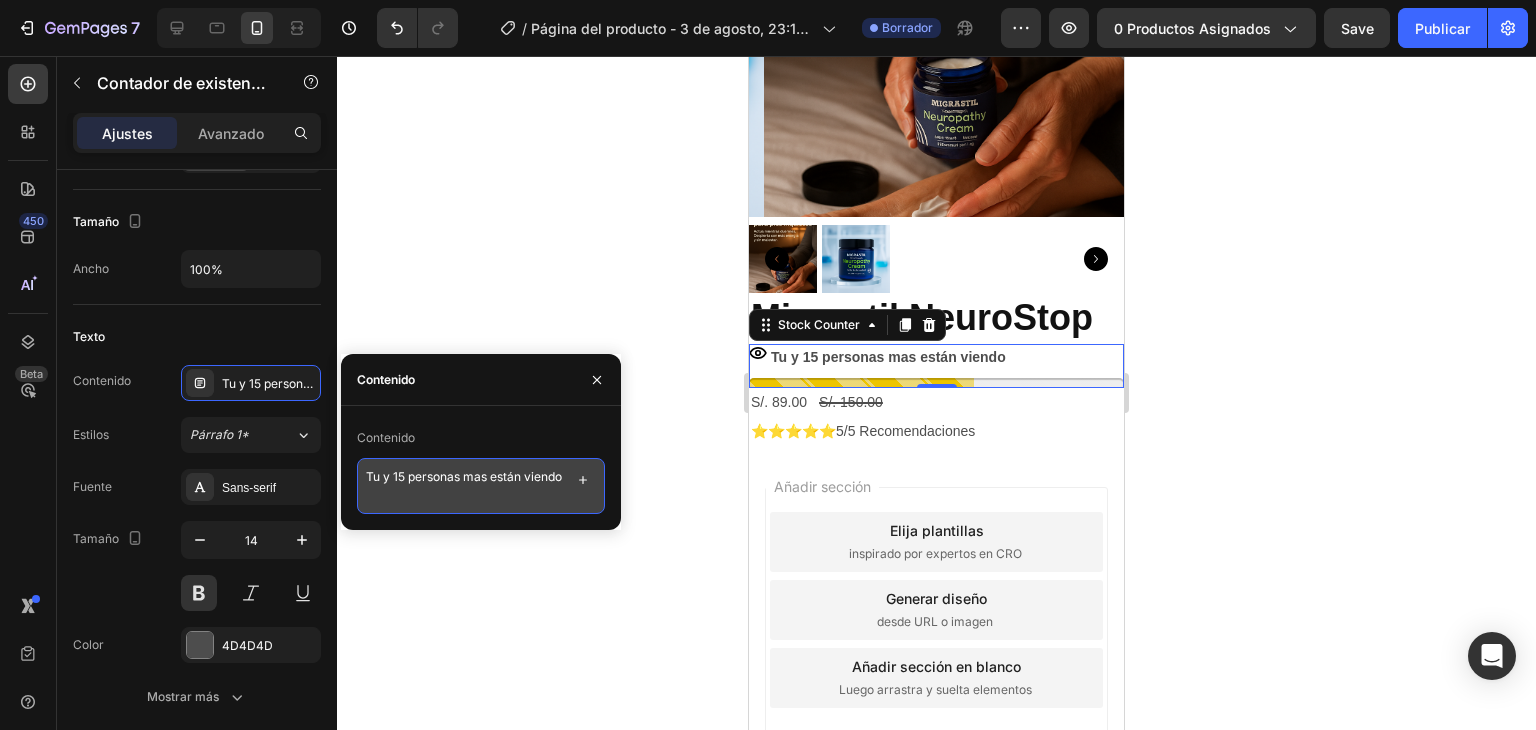 click on "Tu y 15 personas mas están viendo" at bounding box center [481, 486] 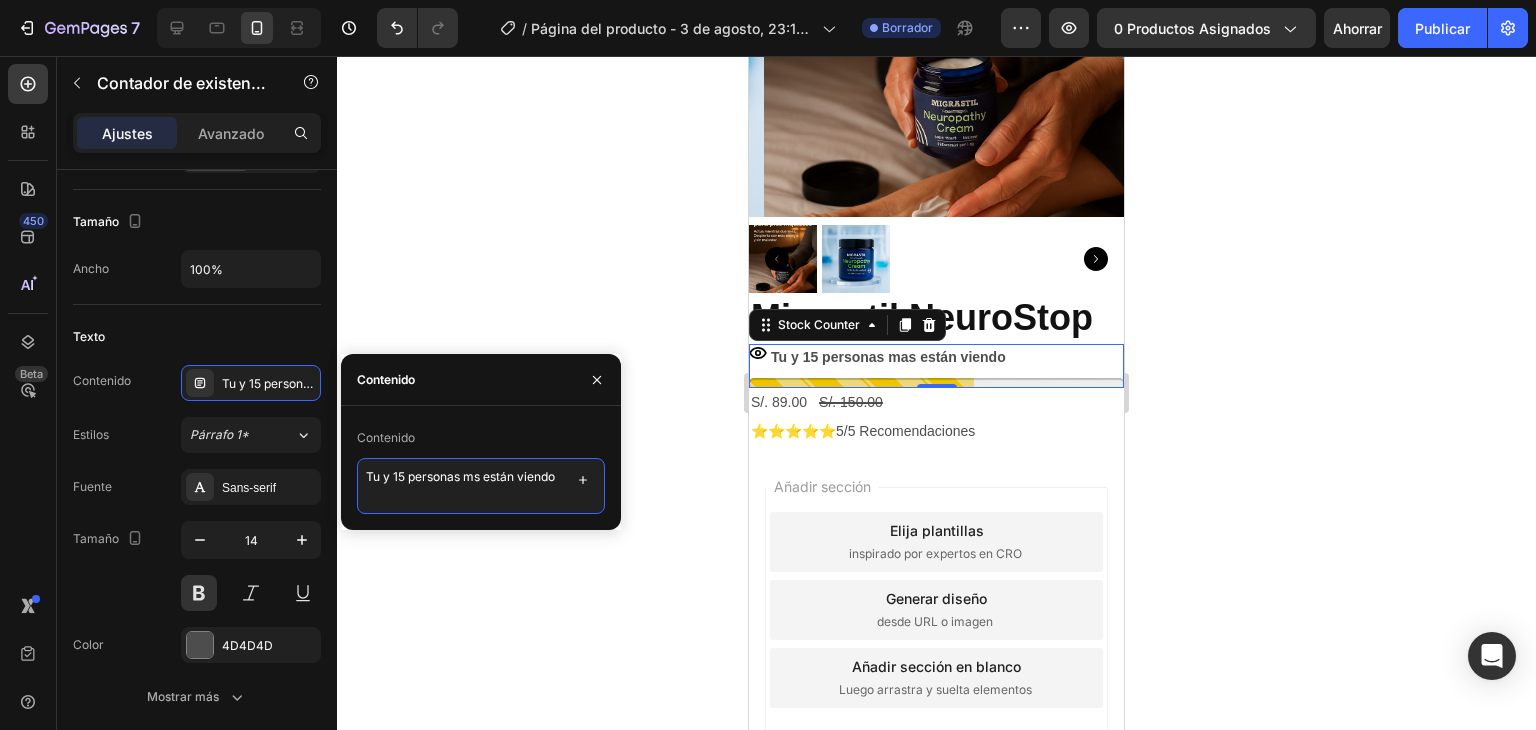 type on "Tu y 15 personas más están viendo" 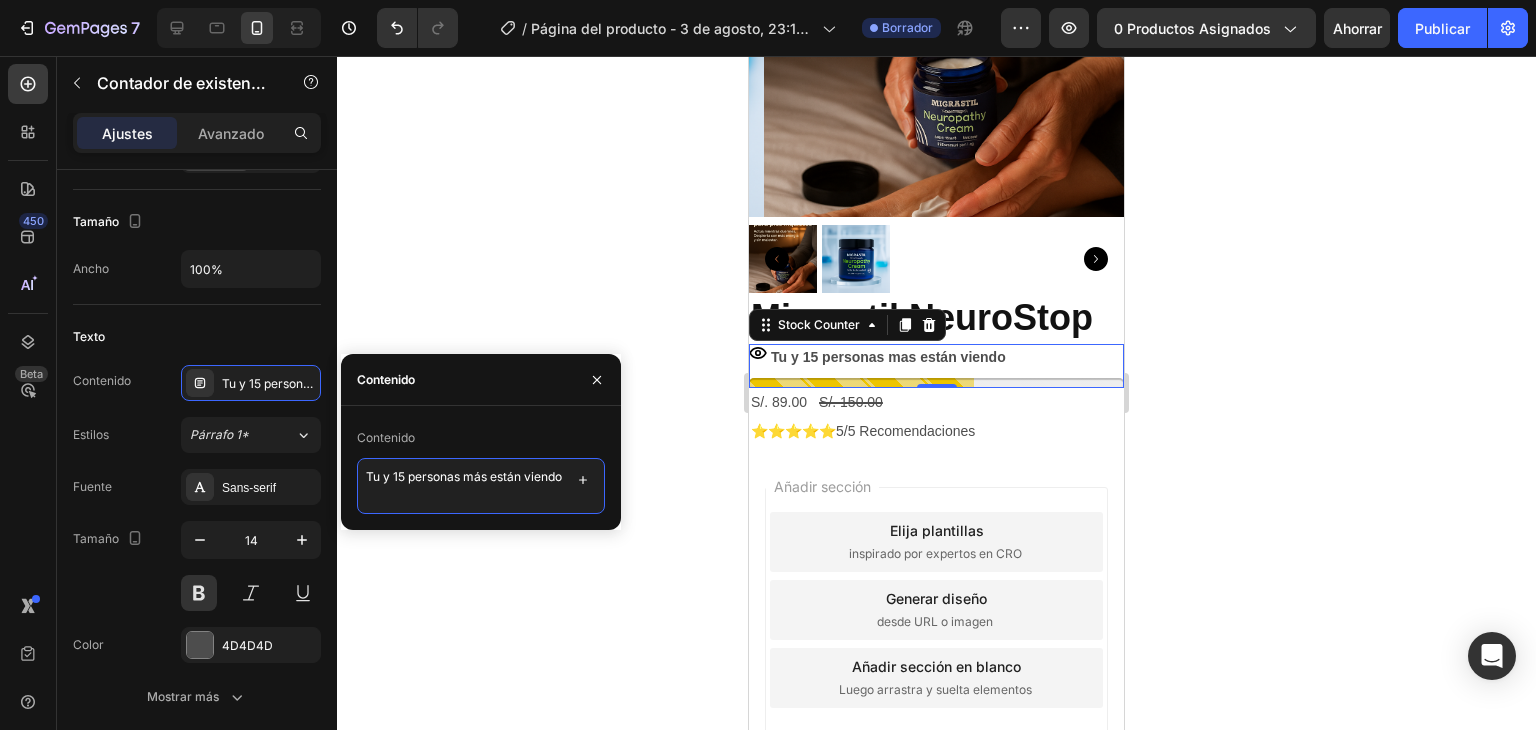 click on "Tu y 15 personas más están viendo" at bounding box center [481, 486] 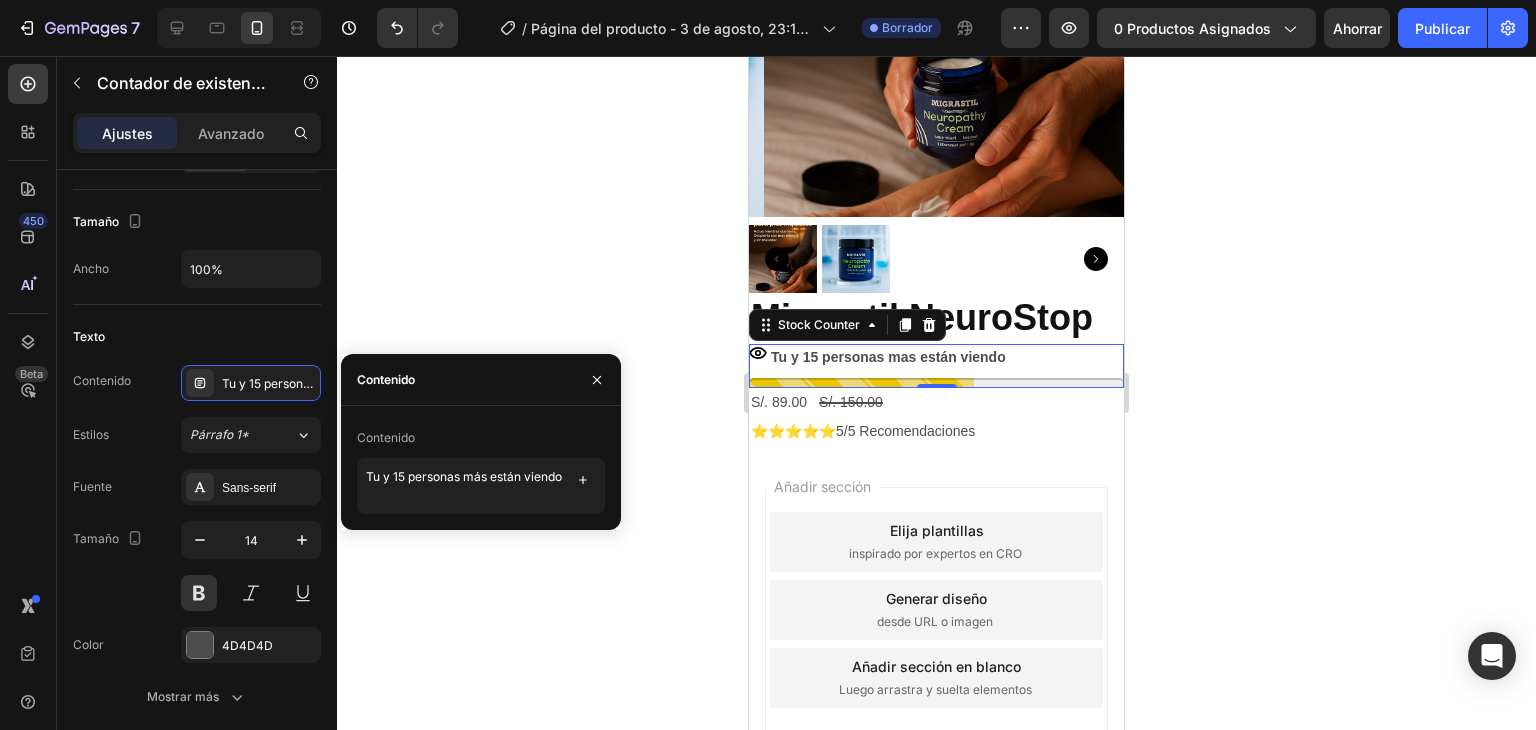 click 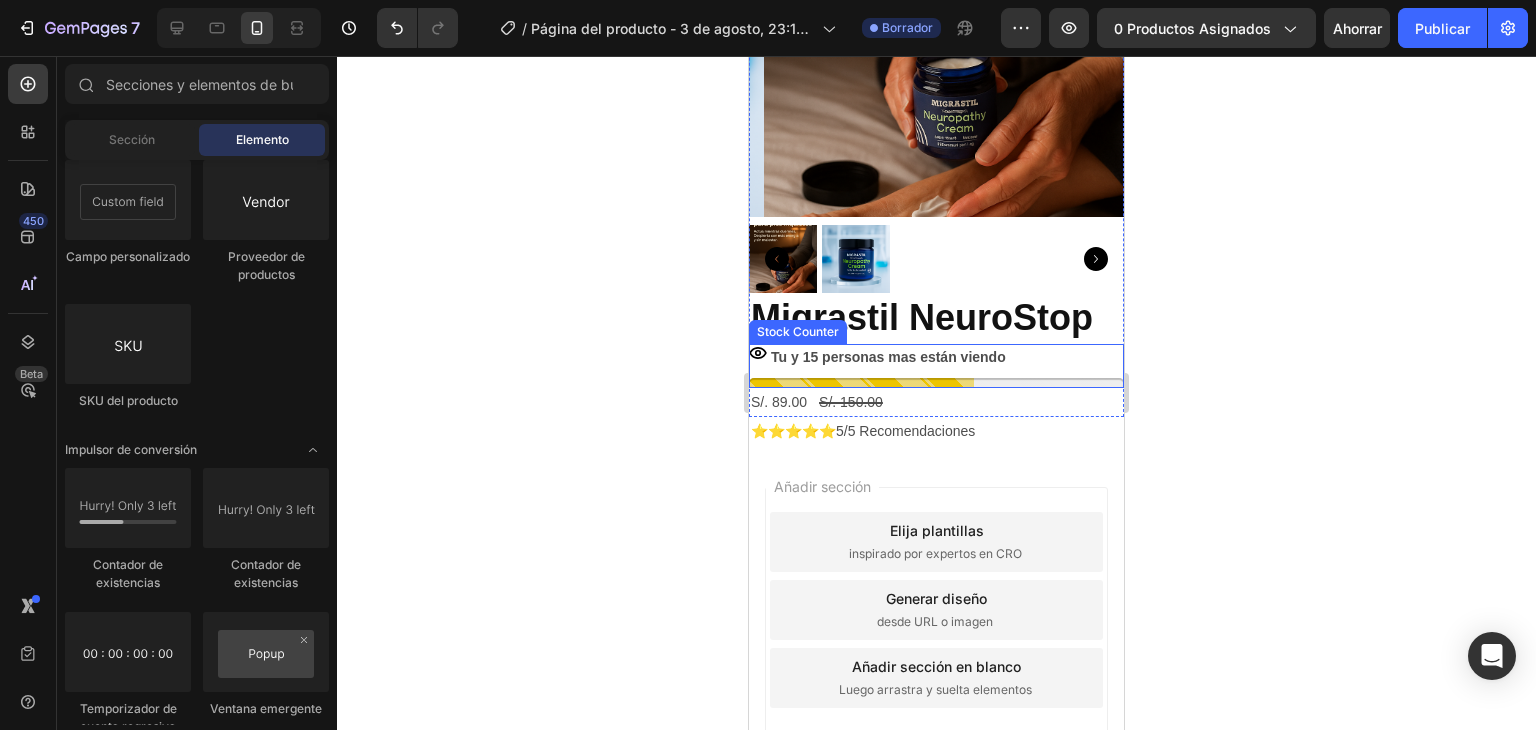 click on "Tu y 15 personas mas están viendo" at bounding box center (888, 357) 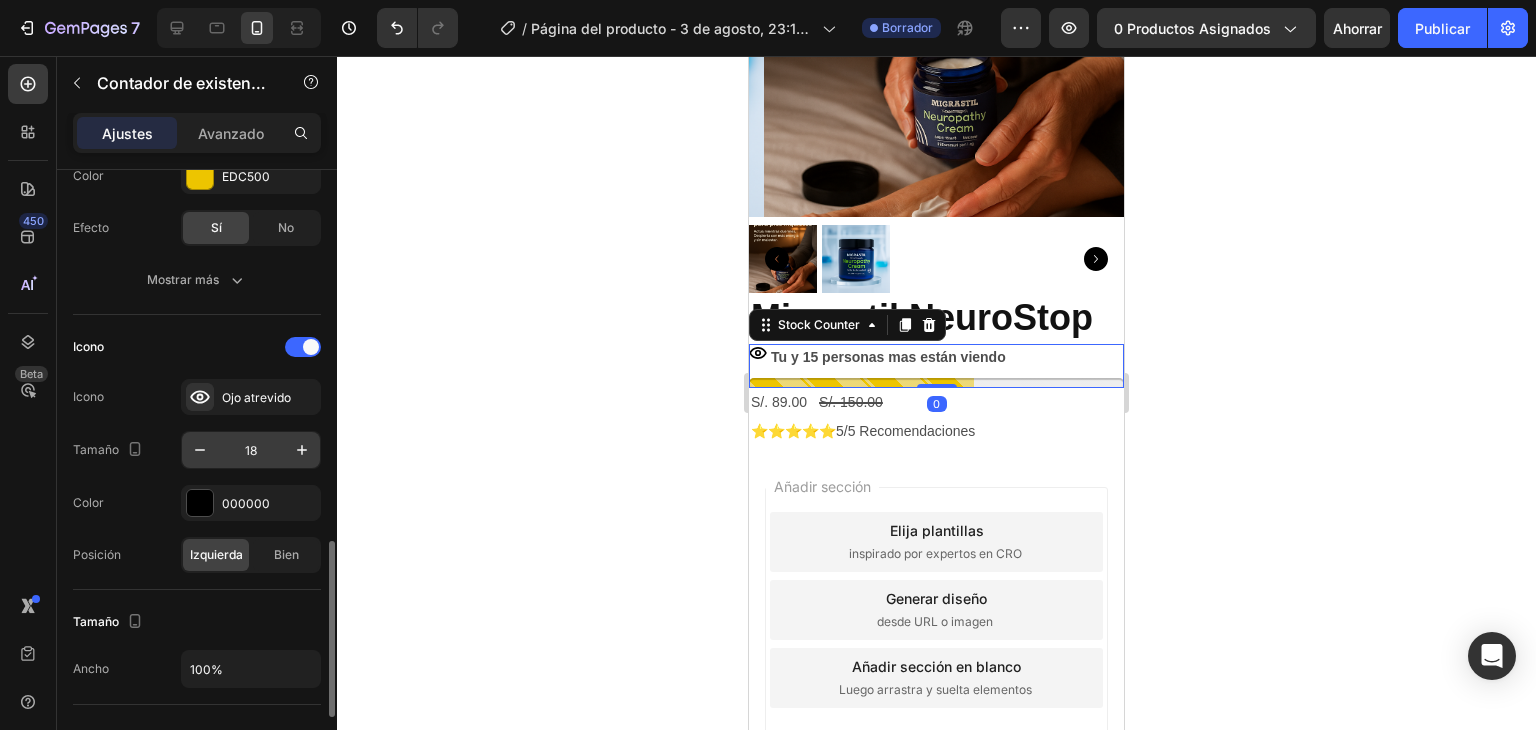 scroll, scrollTop: 600, scrollLeft: 0, axis: vertical 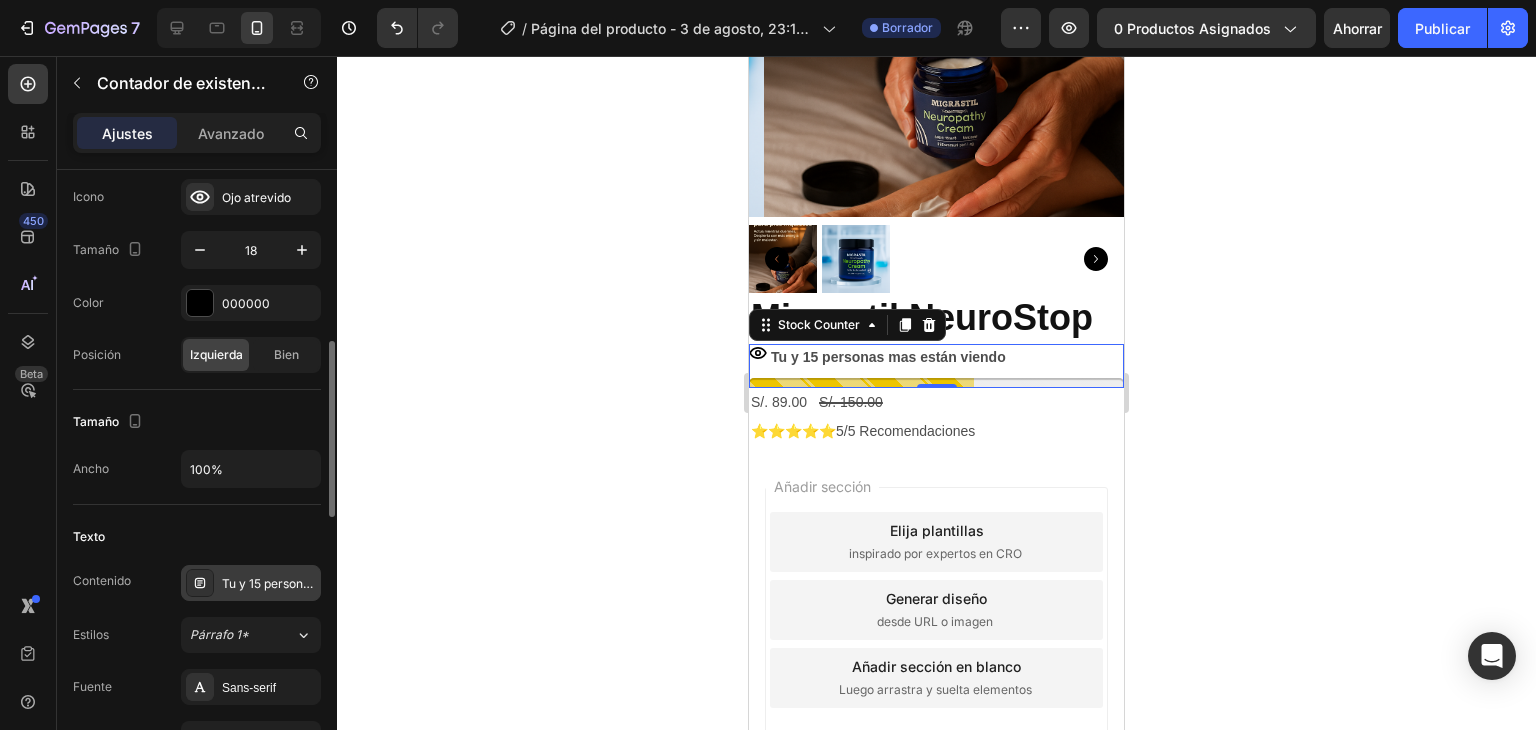 click on "Tu y 15 personas más están viendo" at bounding box center [251, 583] 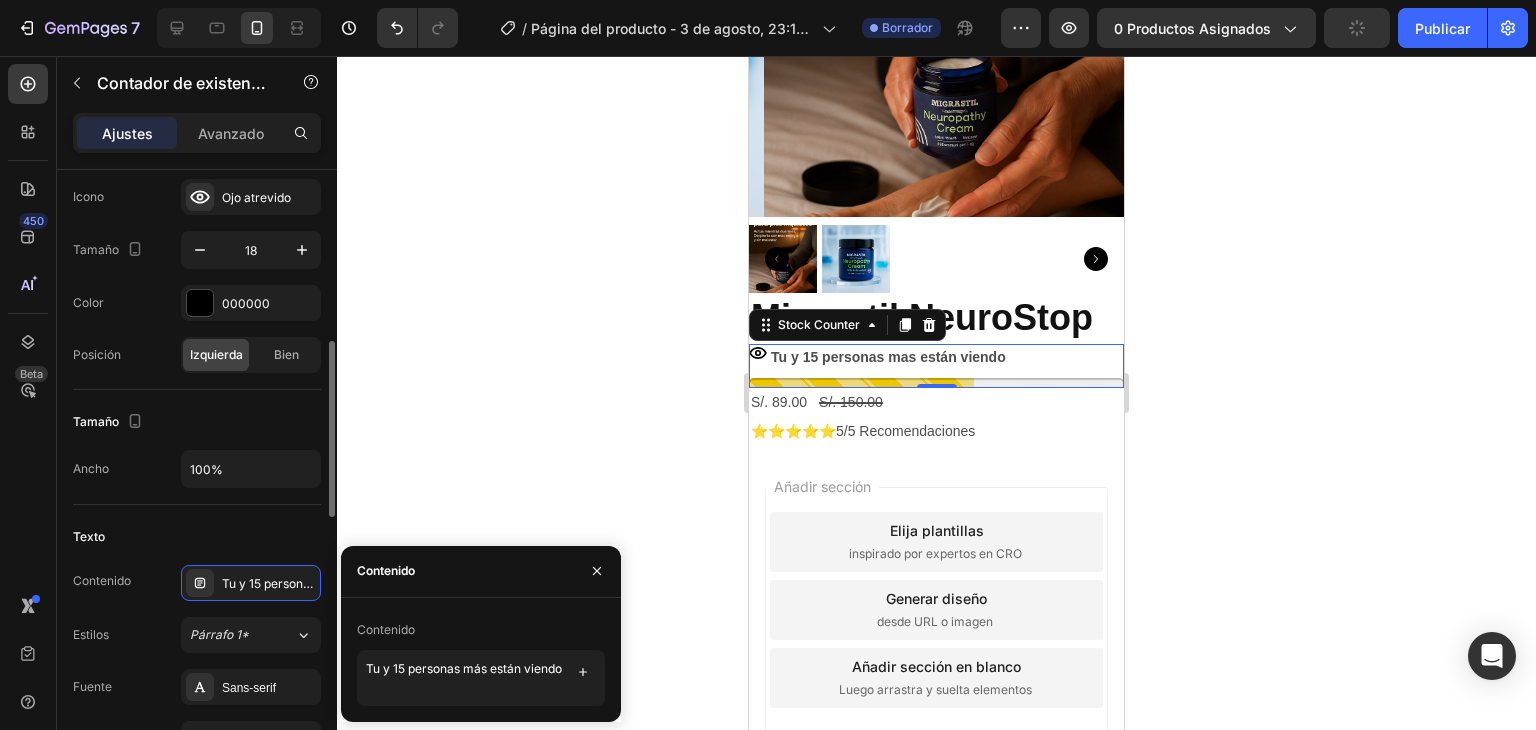 click on "Texto" at bounding box center [197, 537] 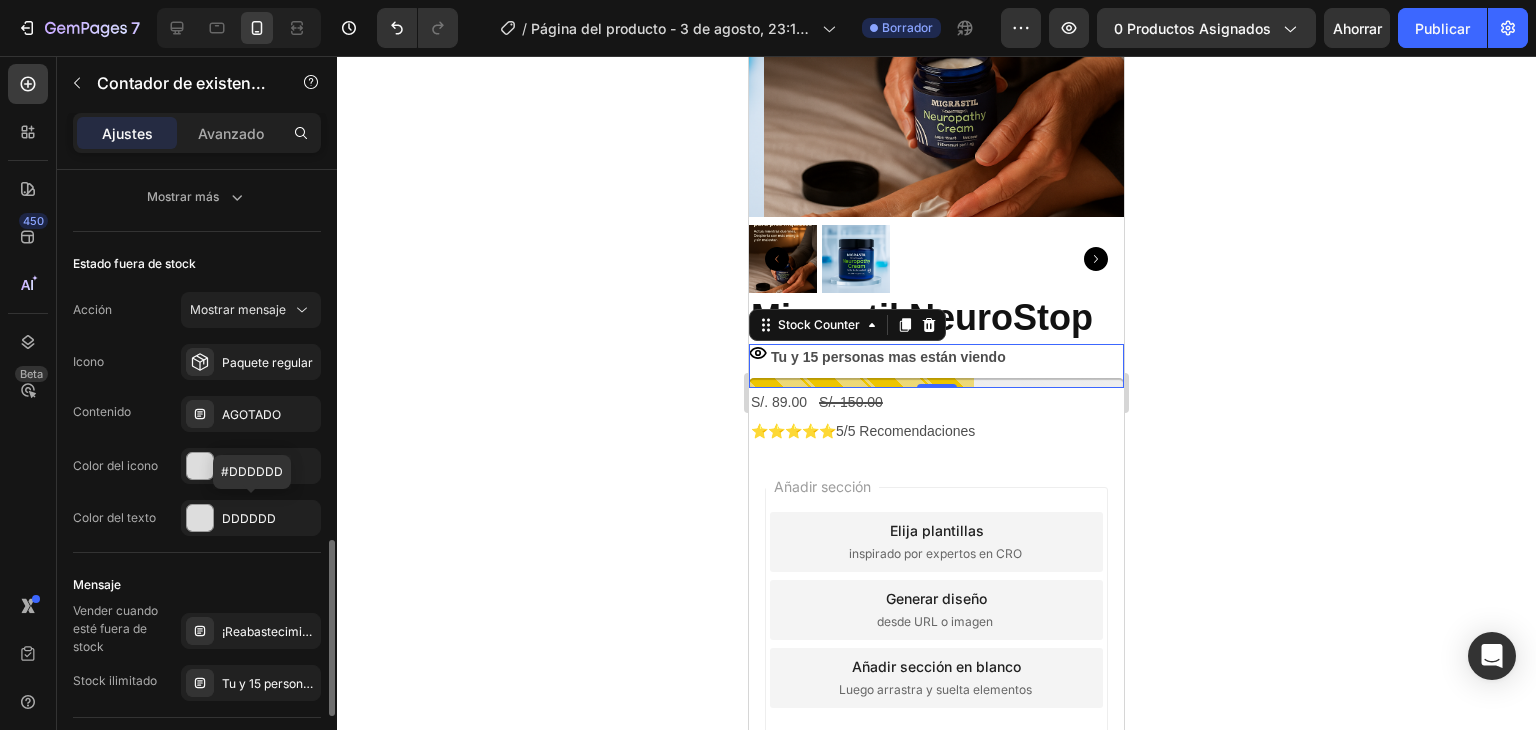scroll, scrollTop: 1400, scrollLeft: 0, axis: vertical 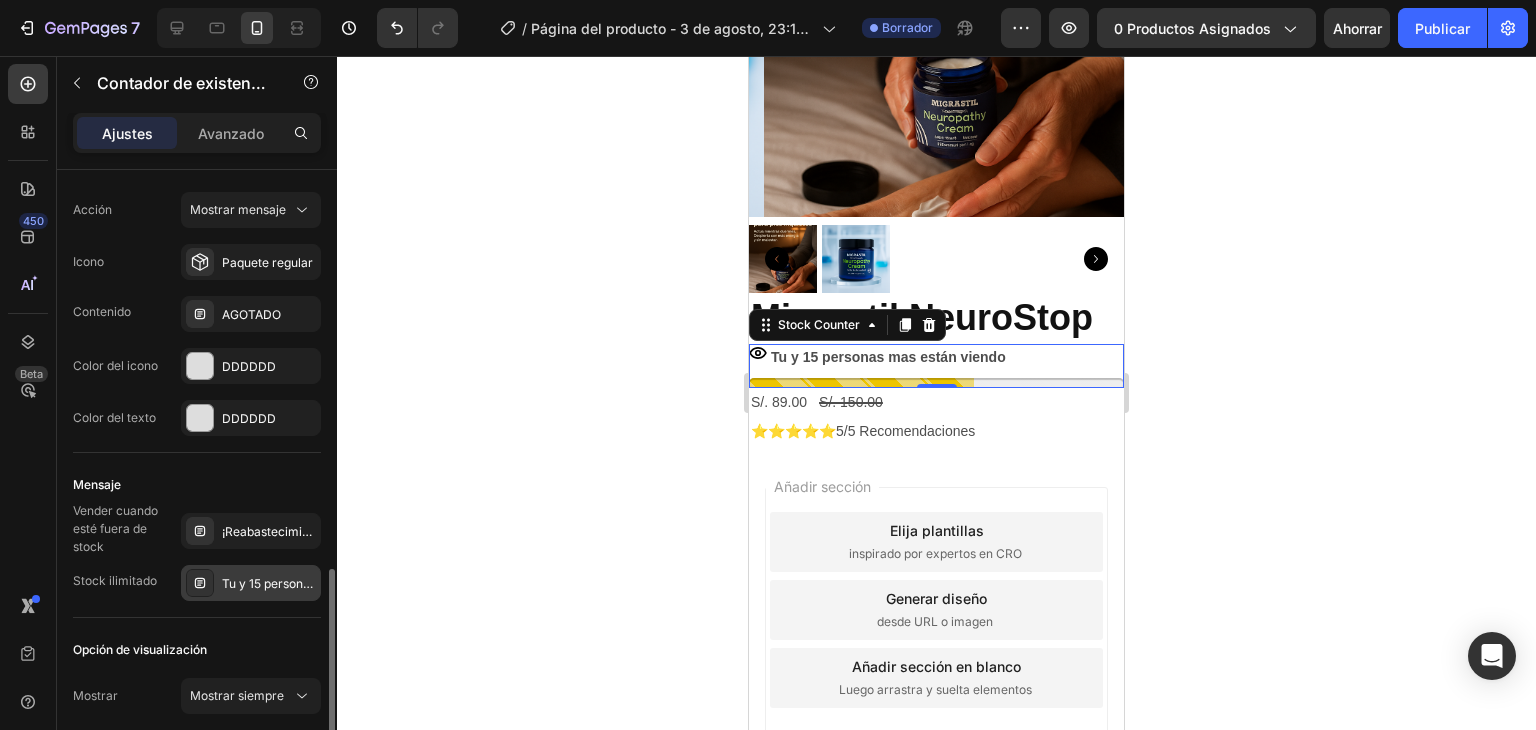 click on "Tu y 15 personas mas están viendo" at bounding box center (320, 583) 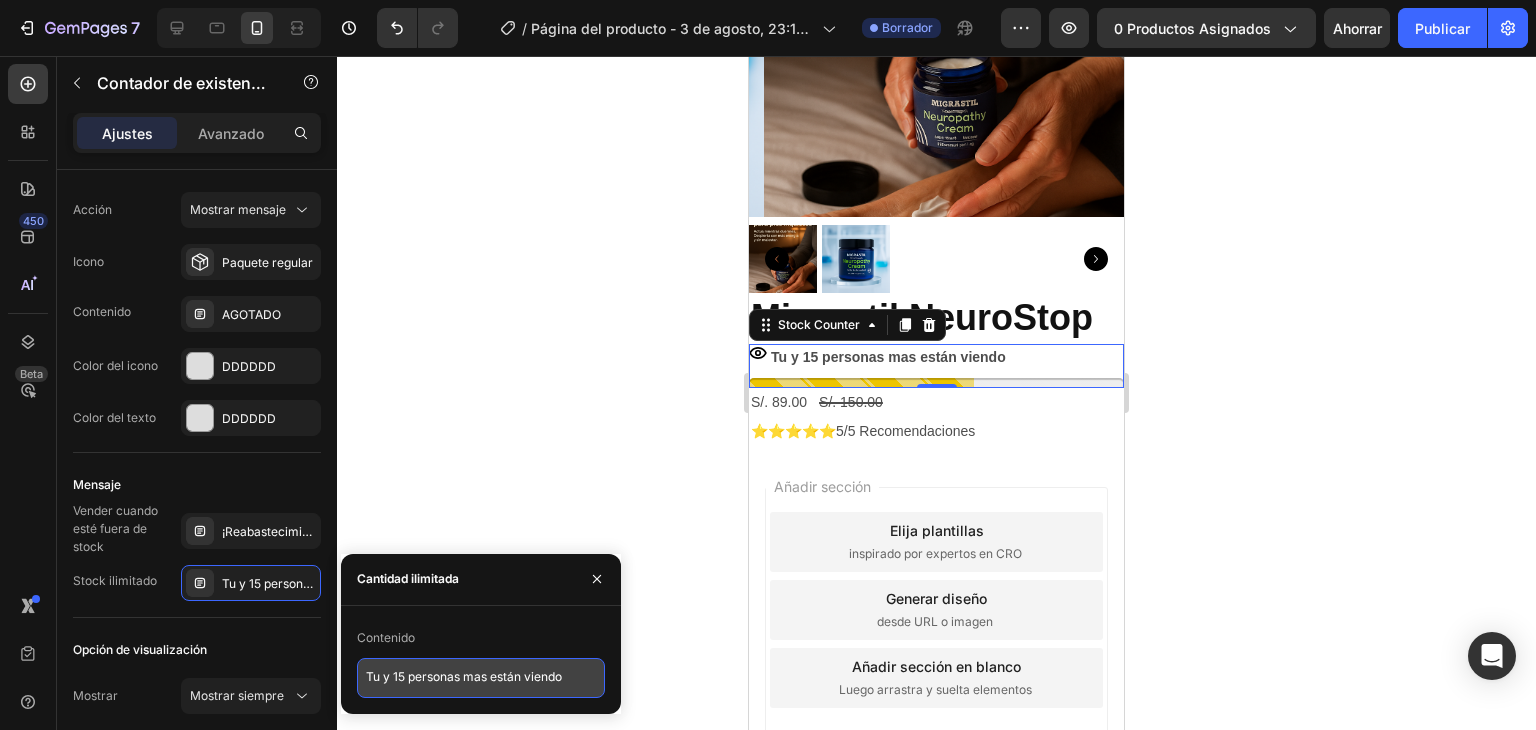 click on "Tu y 15 personas mas están viendo" at bounding box center [481, 678] 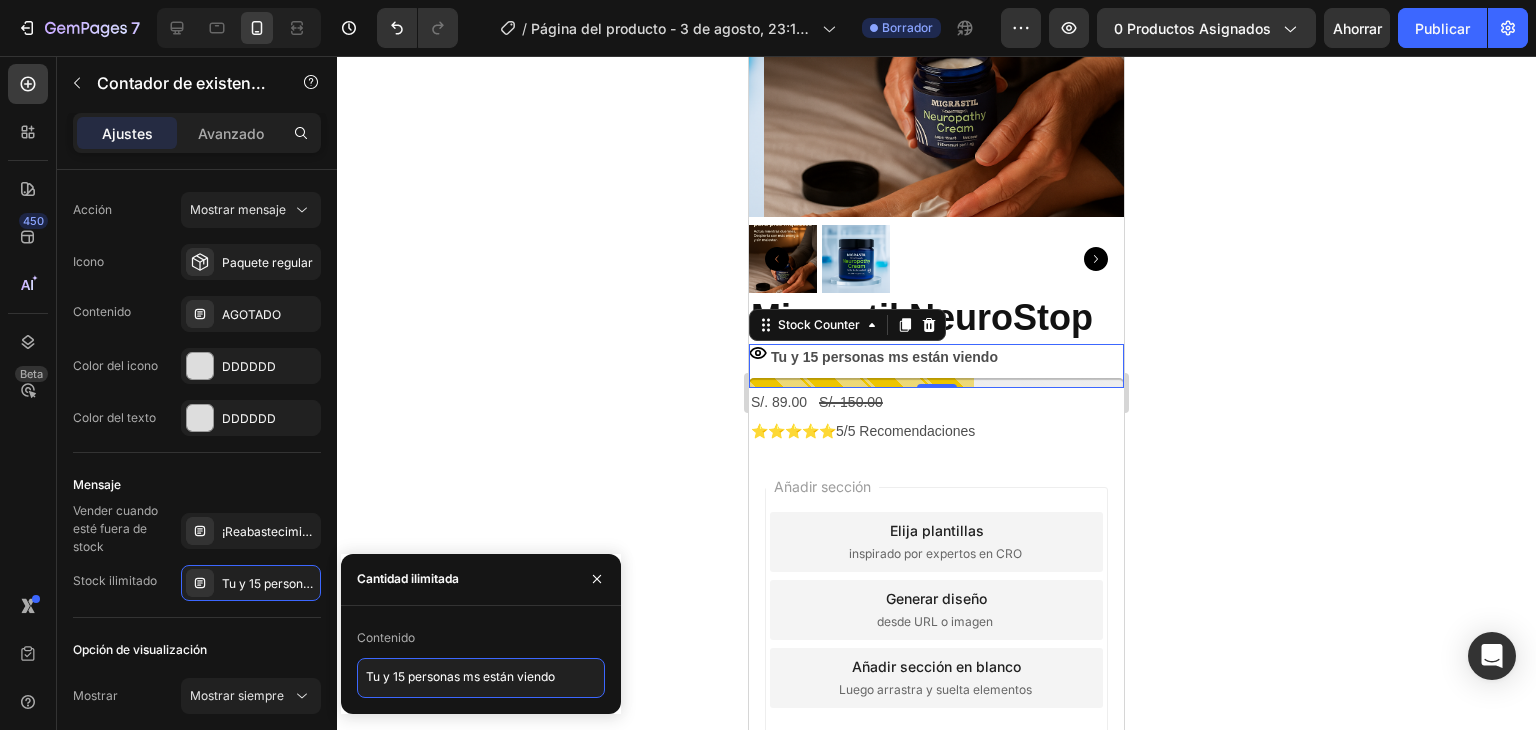 type on "Tu y 15 personas más están viendo" 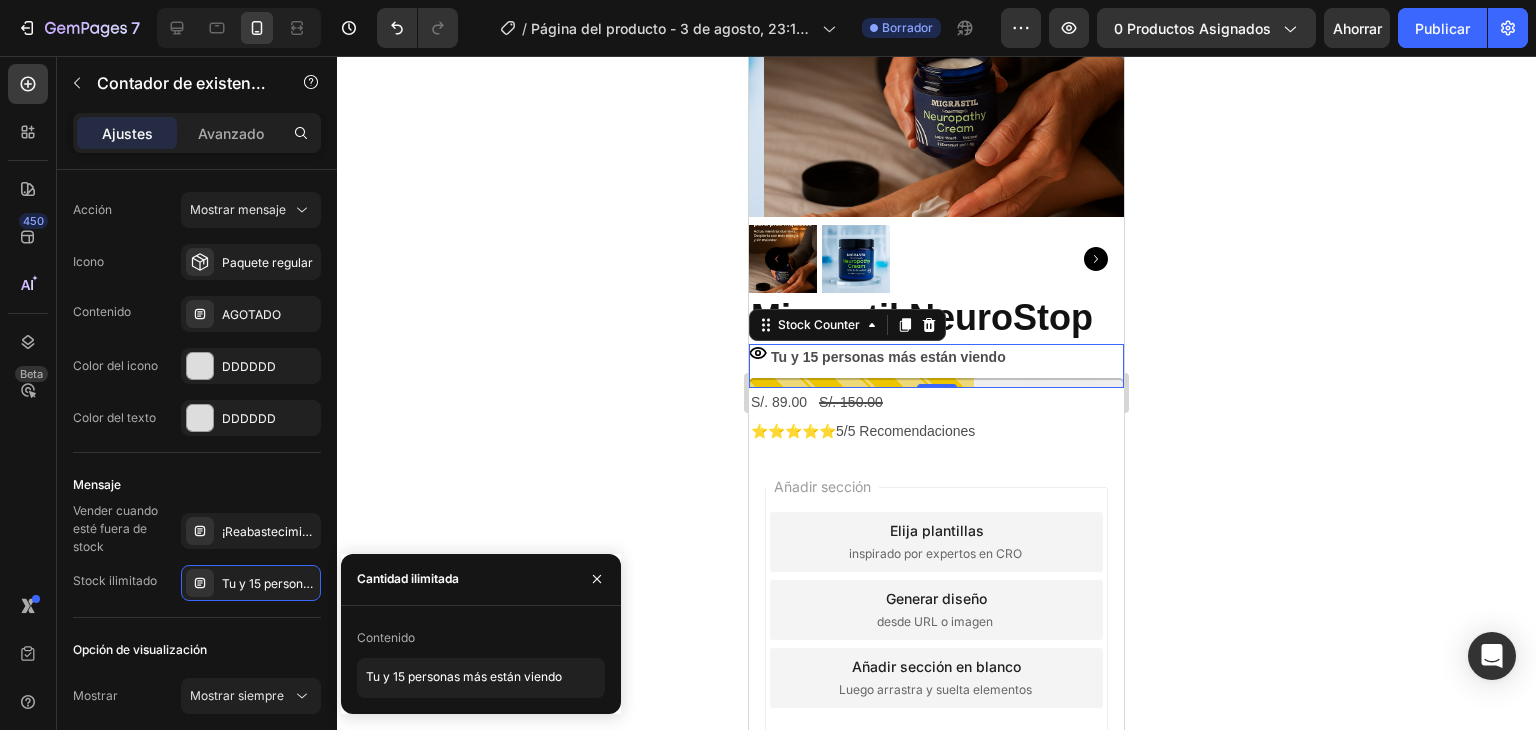 click 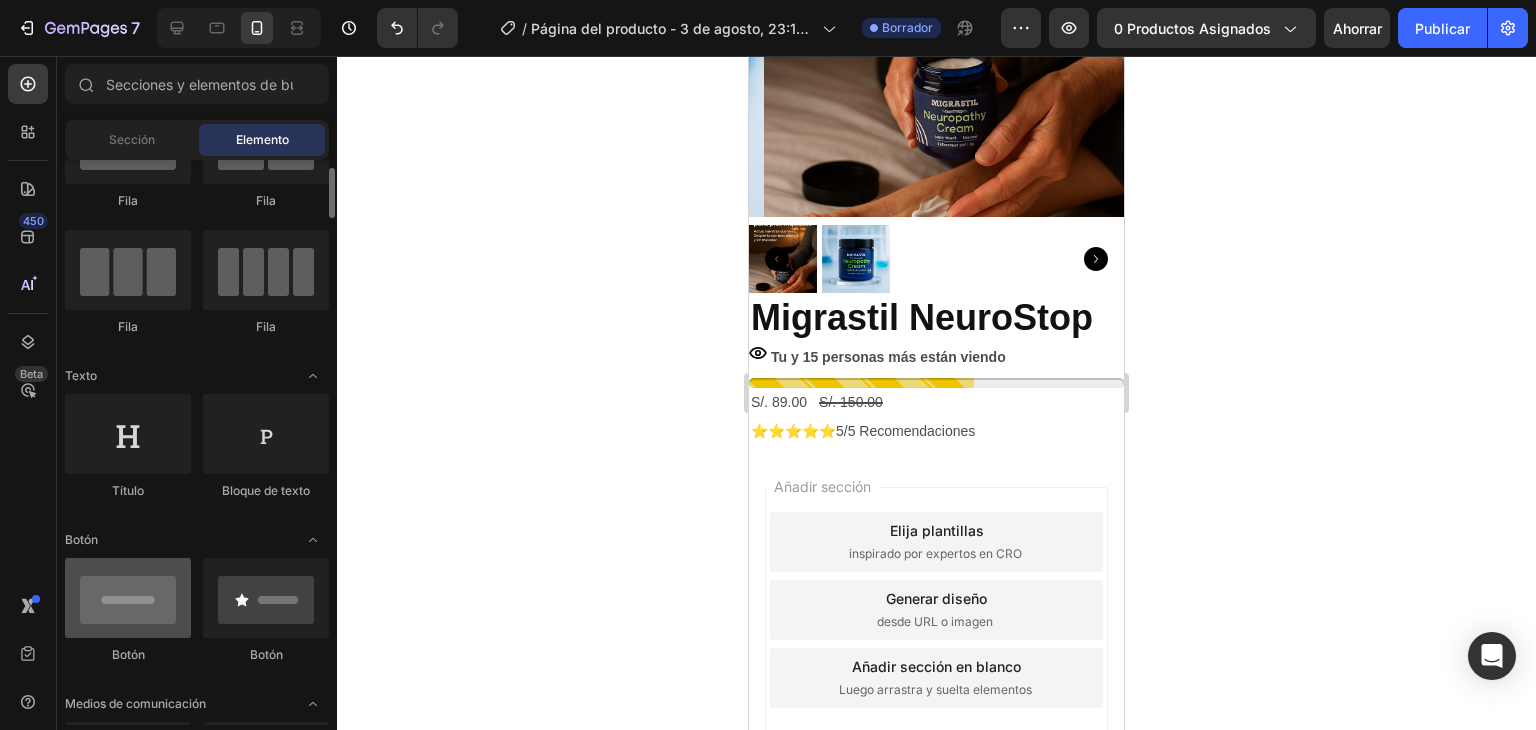 scroll, scrollTop: 500, scrollLeft: 0, axis: vertical 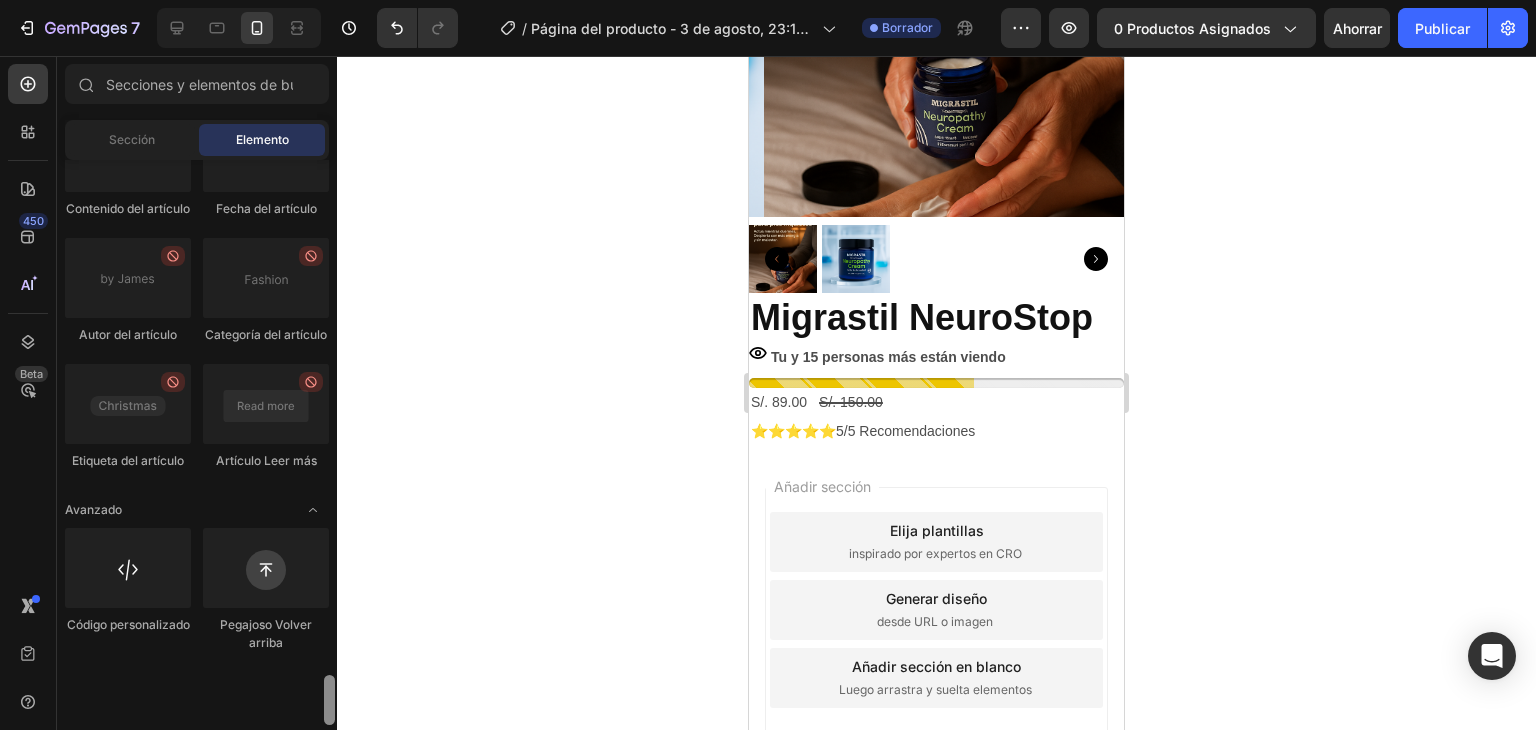 drag, startPoint x: 329, startPoint y: 224, endPoint x: 277, endPoint y: 683, distance: 461.93616 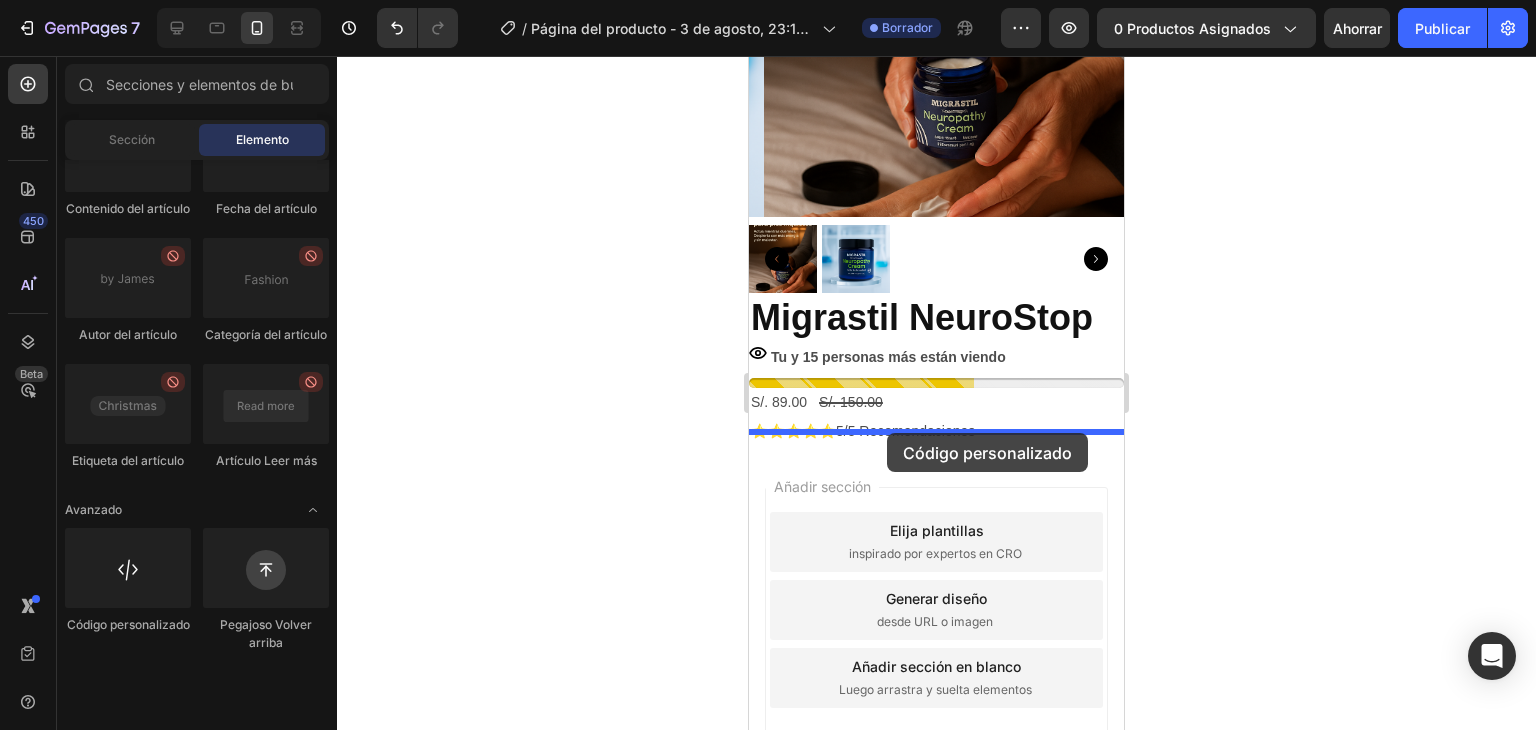 drag, startPoint x: 857, startPoint y: 695, endPoint x: 884, endPoint y: 435, distance: 261.39816 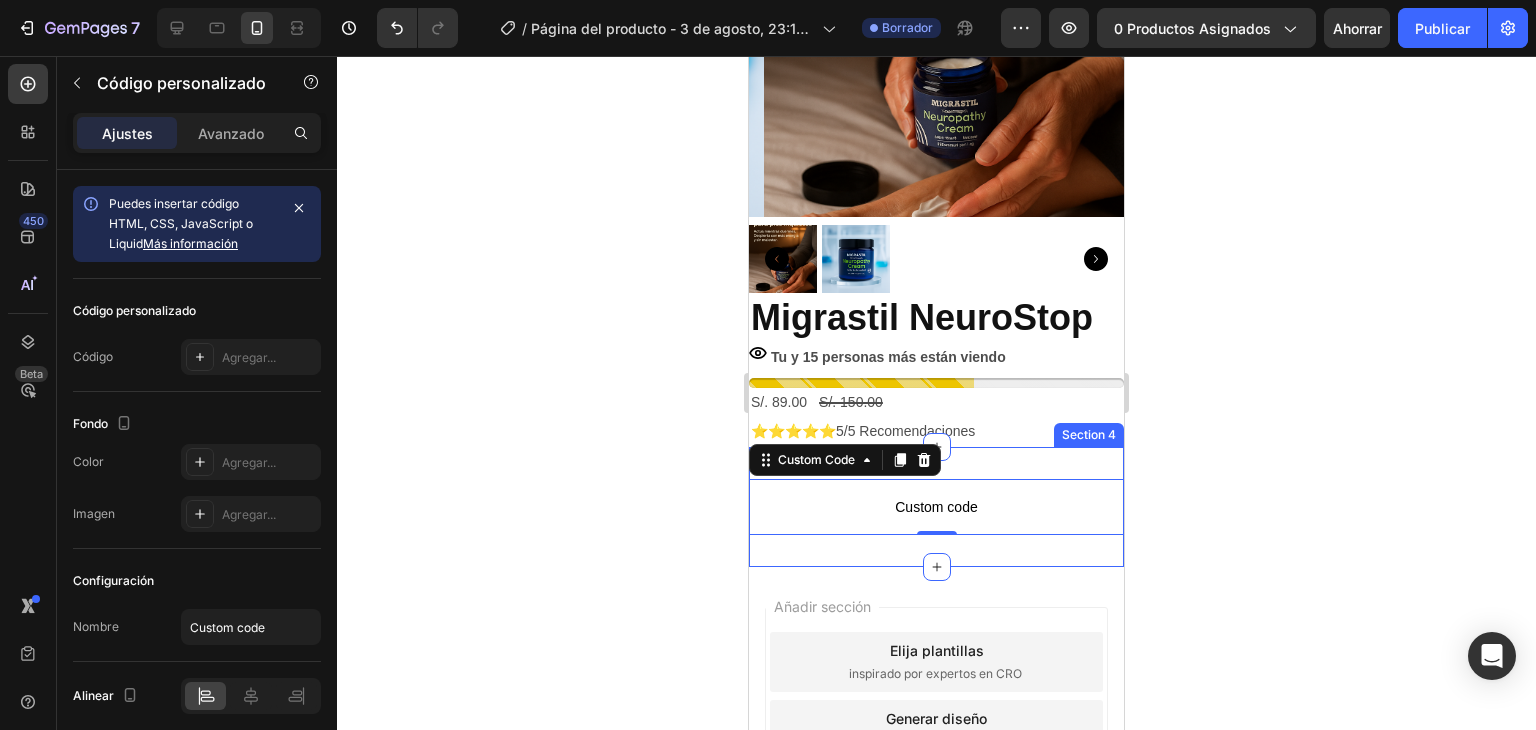 click on "Custom code
Custom Code   0 Section 4" at bounding box center (936, 507) 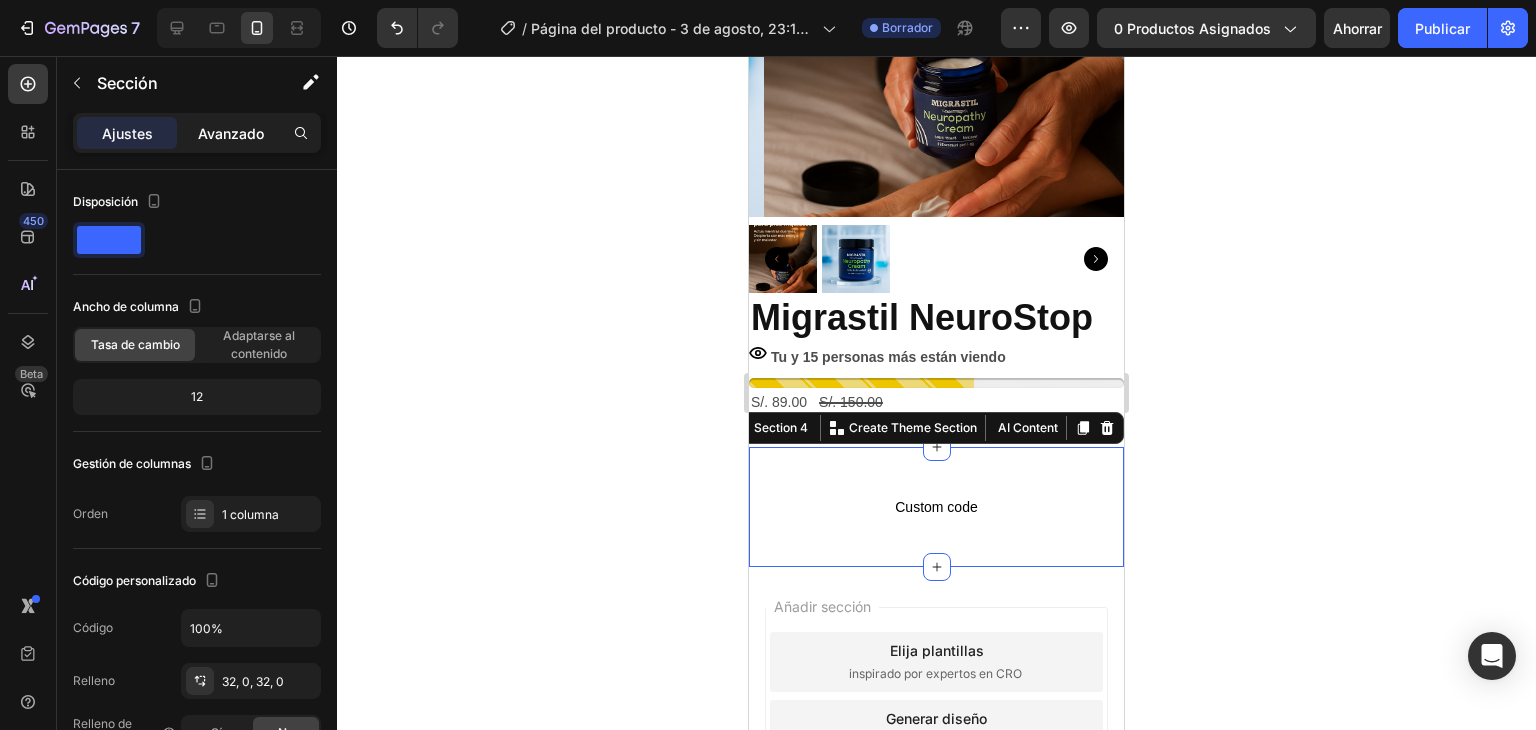 click on "Avanzado" 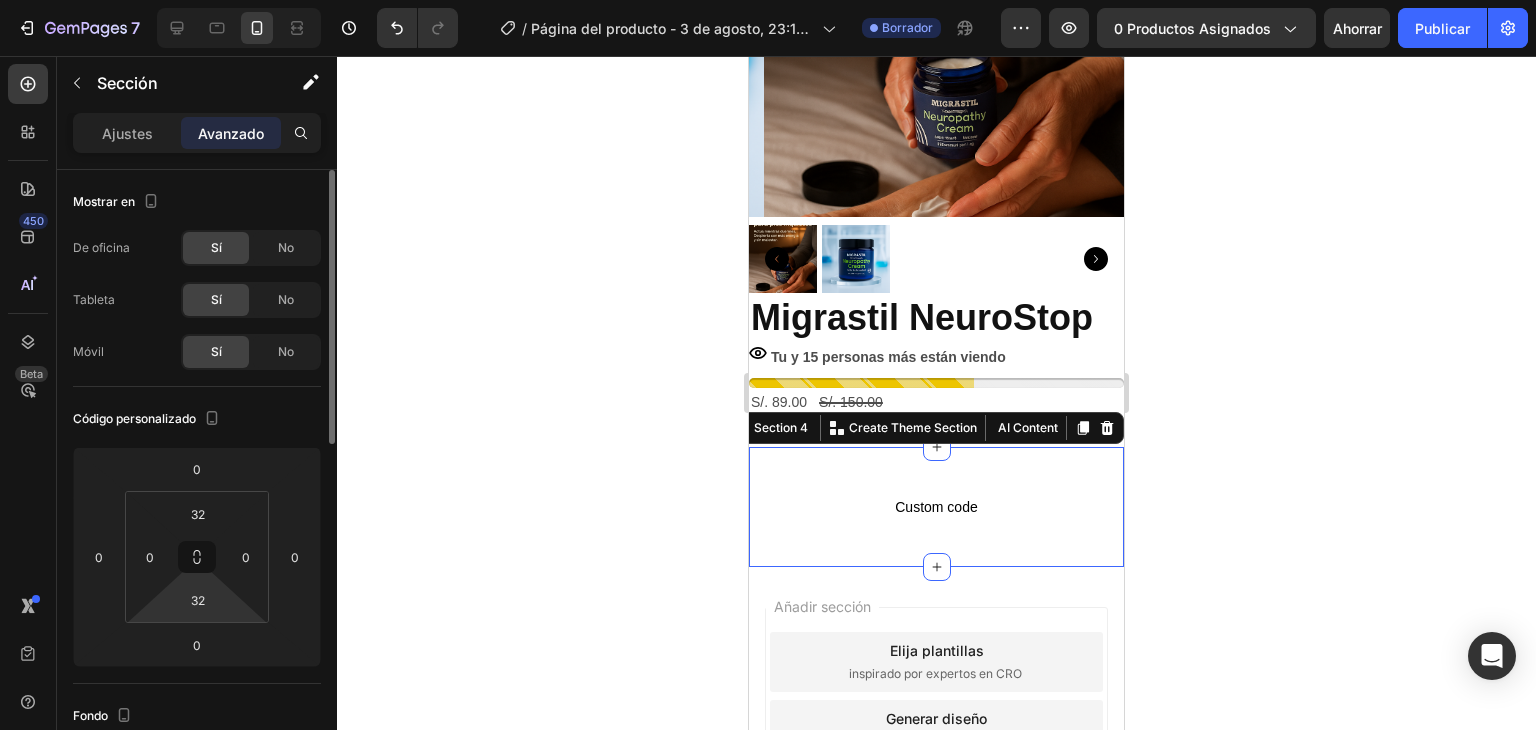 scroll, scrollTop: 100, scrollLeft: 0, axis: vertical 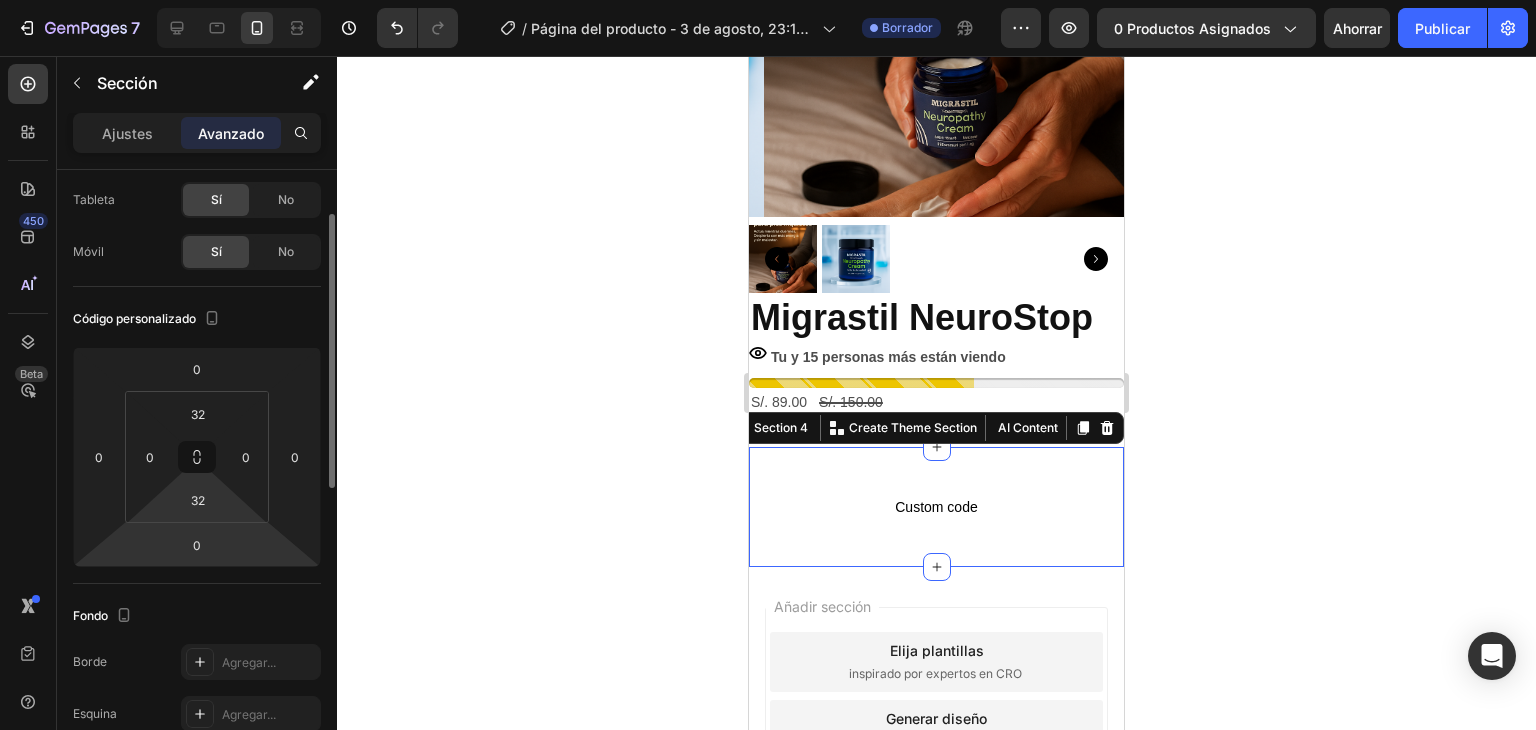 click on "7 / Página del producto - 3 de agosto, 23:17:24 Borrador Avance 0 productos asignados Ahorrar Publicar 450 Beta Sections(18) Elementos(84) Sección Elemento Sección de héroes Detalle del producto Marcas Insignias de confianza Garantizar Desglose del producto Cómo utilizar Testimonios Comparar Manojo Preguntas frecuentes Prueba social Historia de la marca Lista de productos Recopilación Lista de blogs Contacto Sticky Añadir al carrito Pie de página personalizado Explorar la biblioteca 450 Disposición
Fila
Fila
Fila
Fila Texto
Título
Bloque de texto Botón
Botón
Botón Medios de comunicación
Imagen" at bounding box center [768, 0] 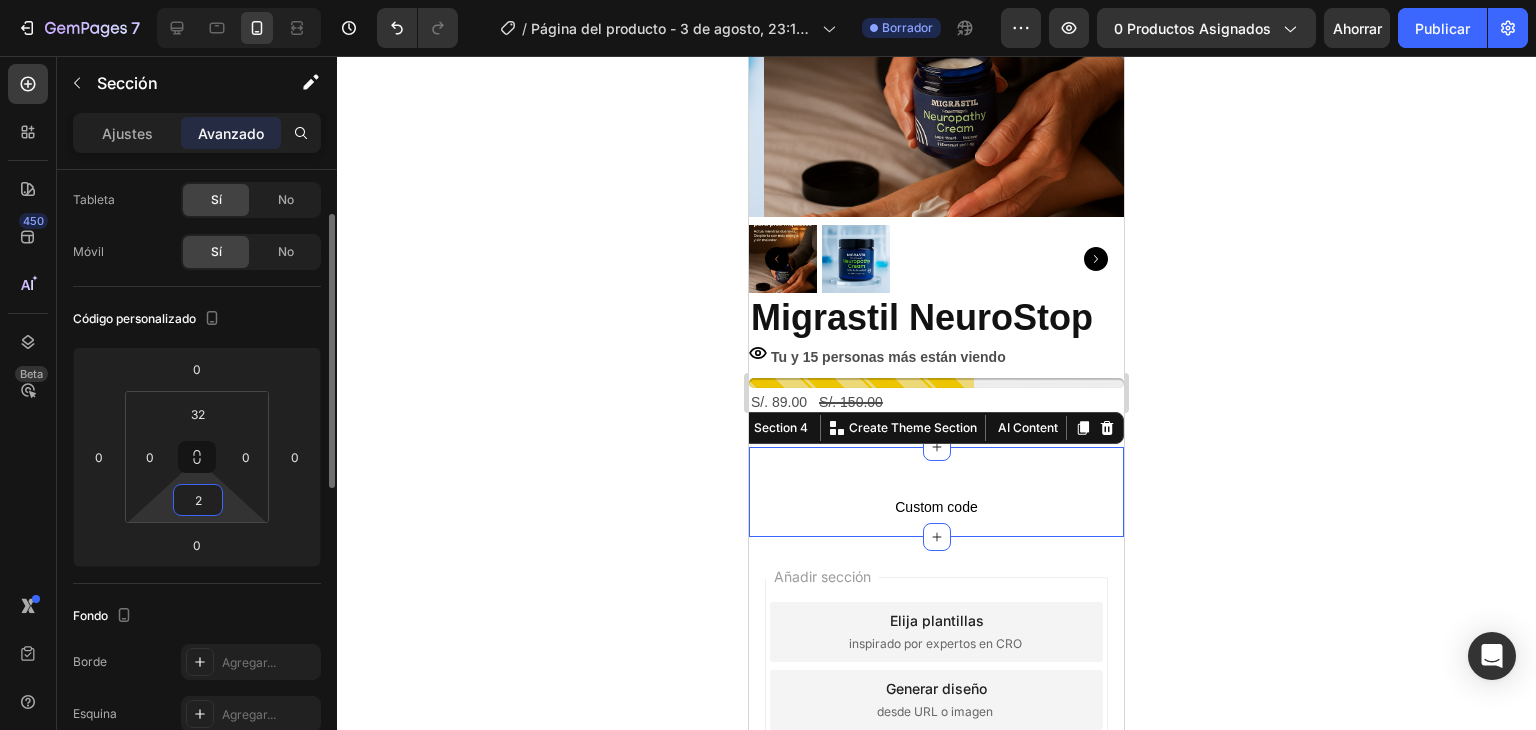 drag, startPoint x: 198, startPoint y: 503, endPoint x: 208, endPoint y: 509, distance: 11.661903 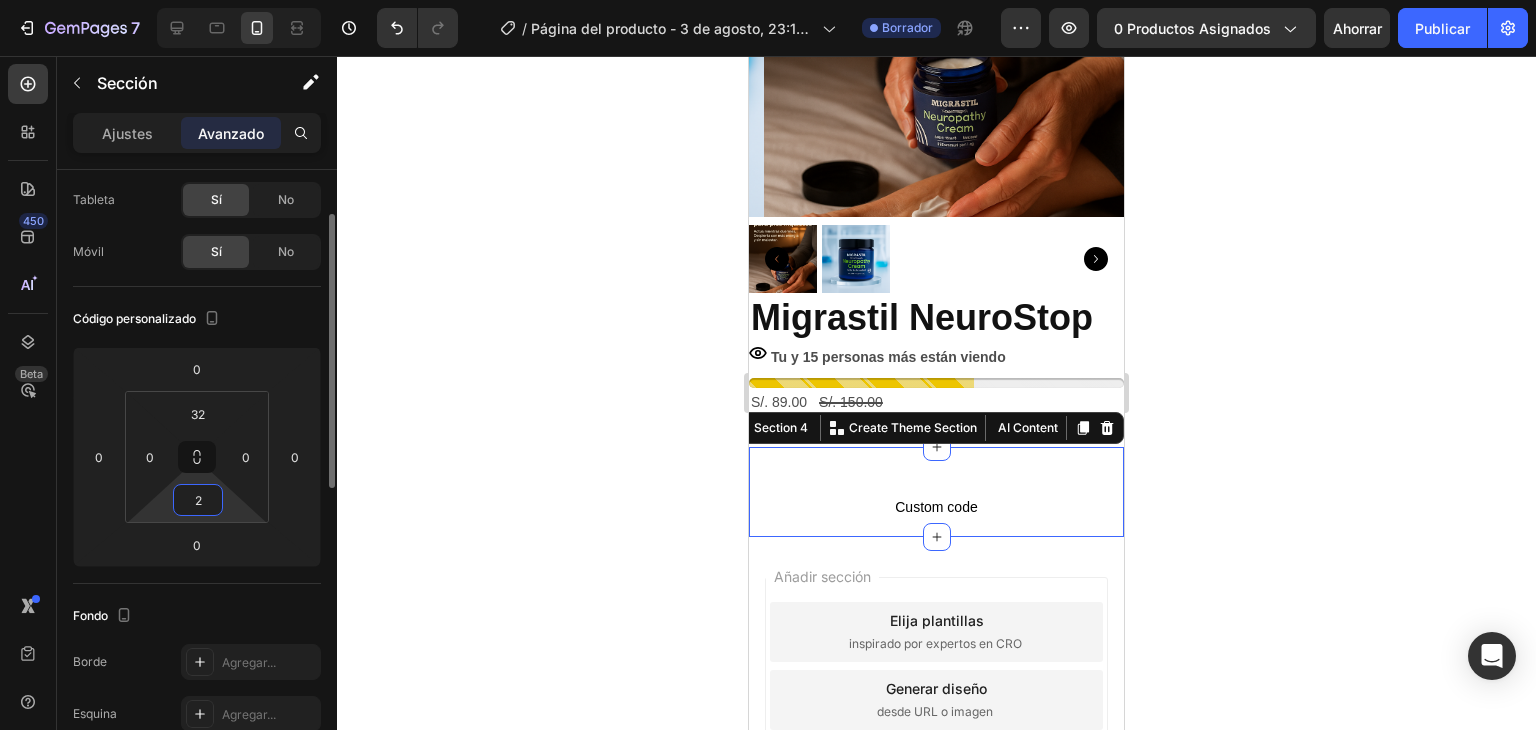 click on "2" at bounding box center [198, 500] 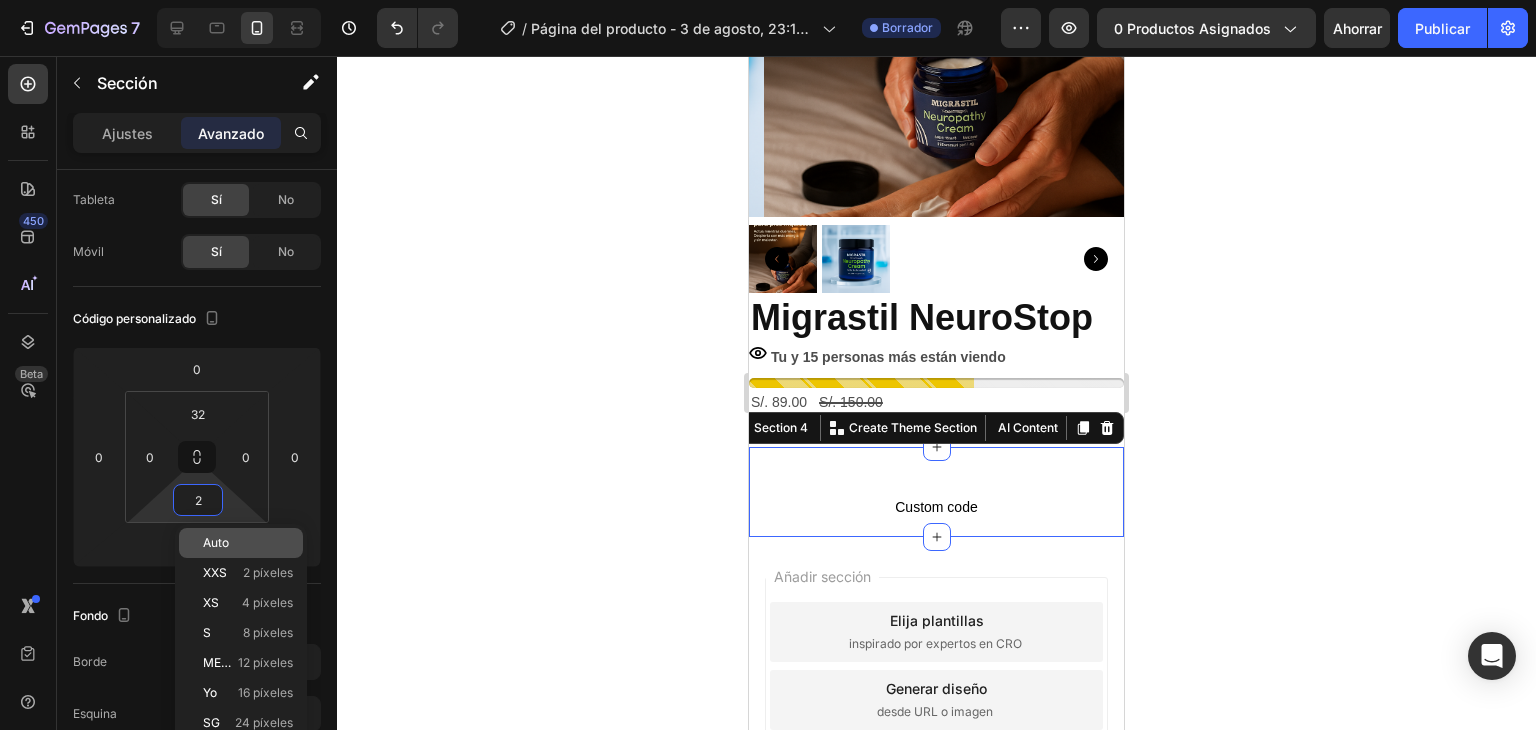 click on "Auto" at bounding box center [216, 542] 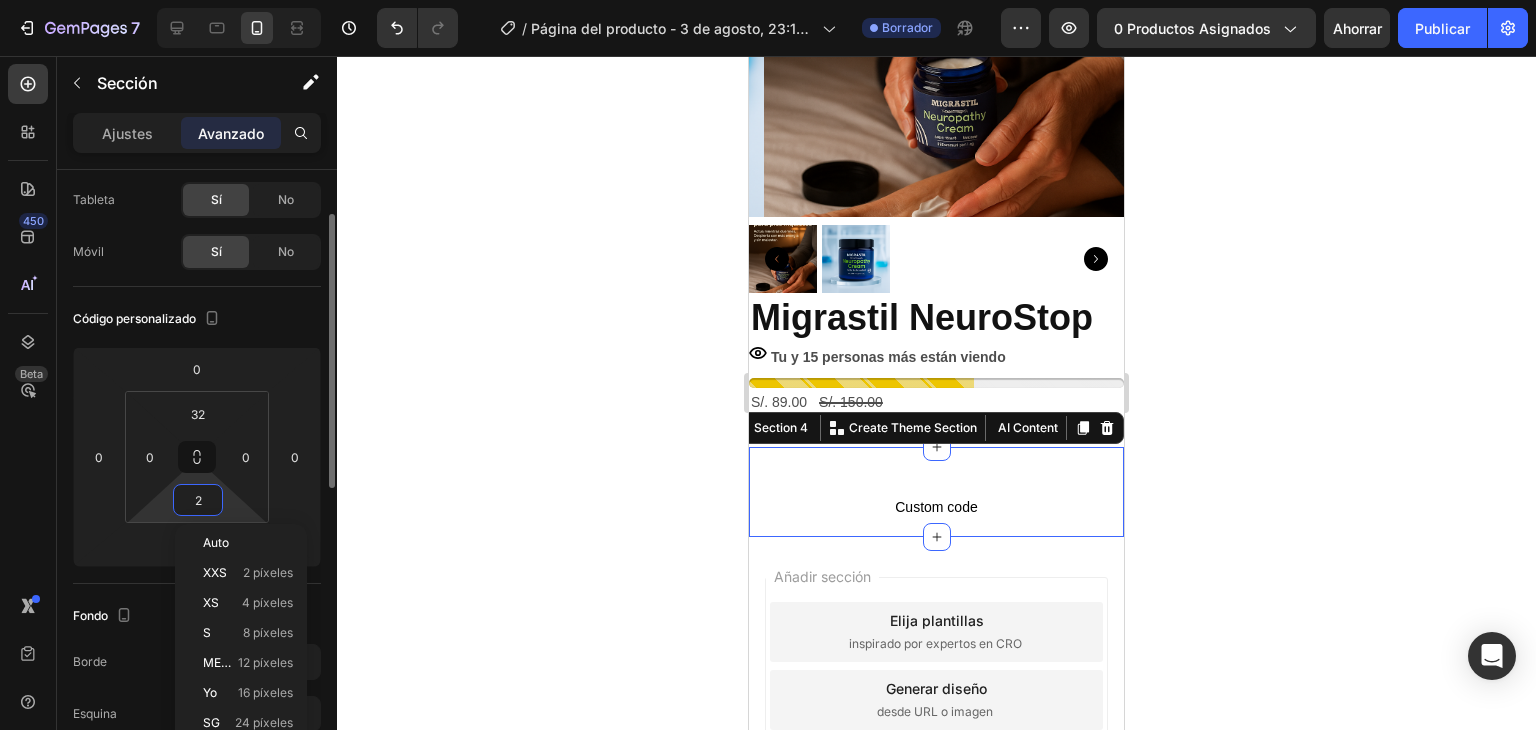 type on "Auto" 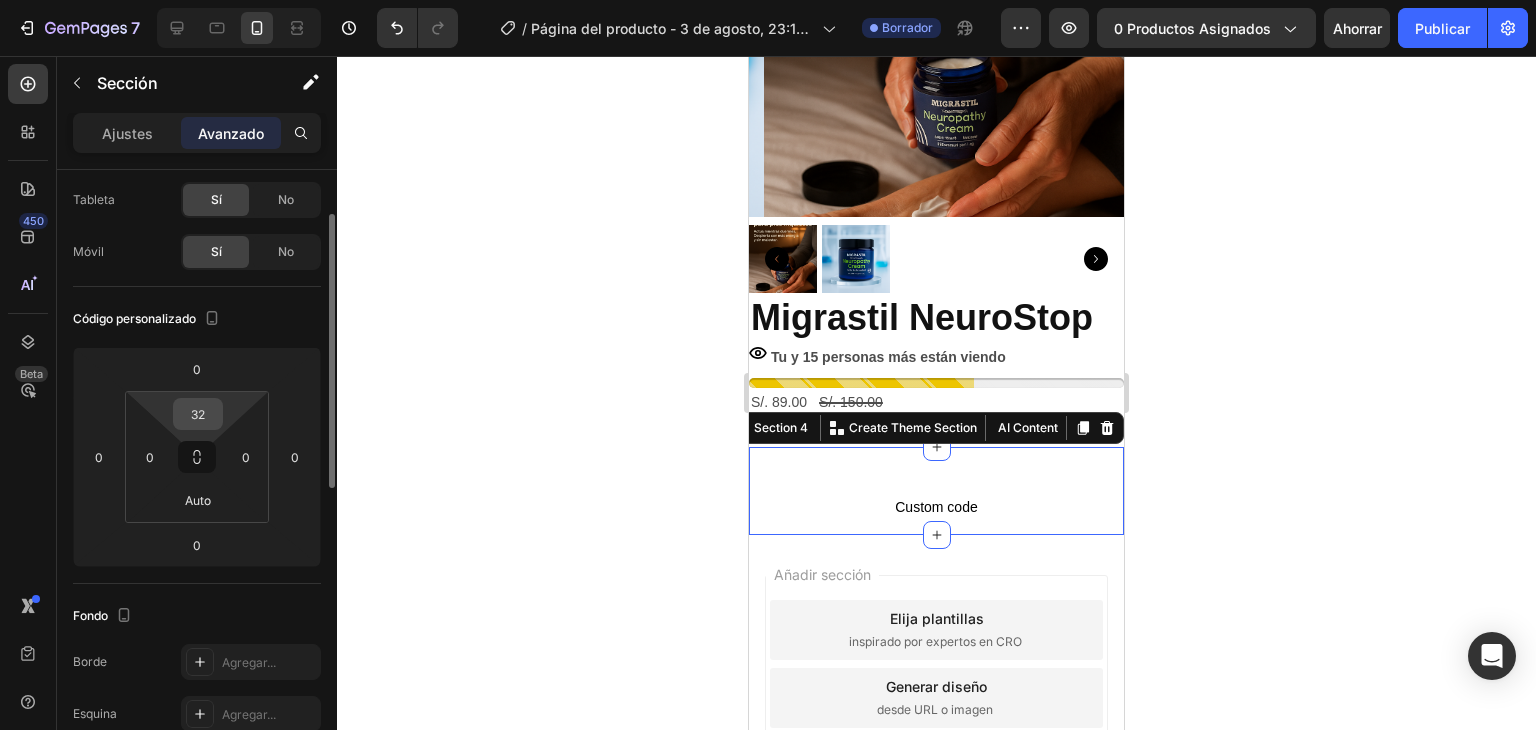 drag, startPoint x: 203, startPoint y: 415, endPoint x: 217, endPoint y: 421, distance: 15.231546 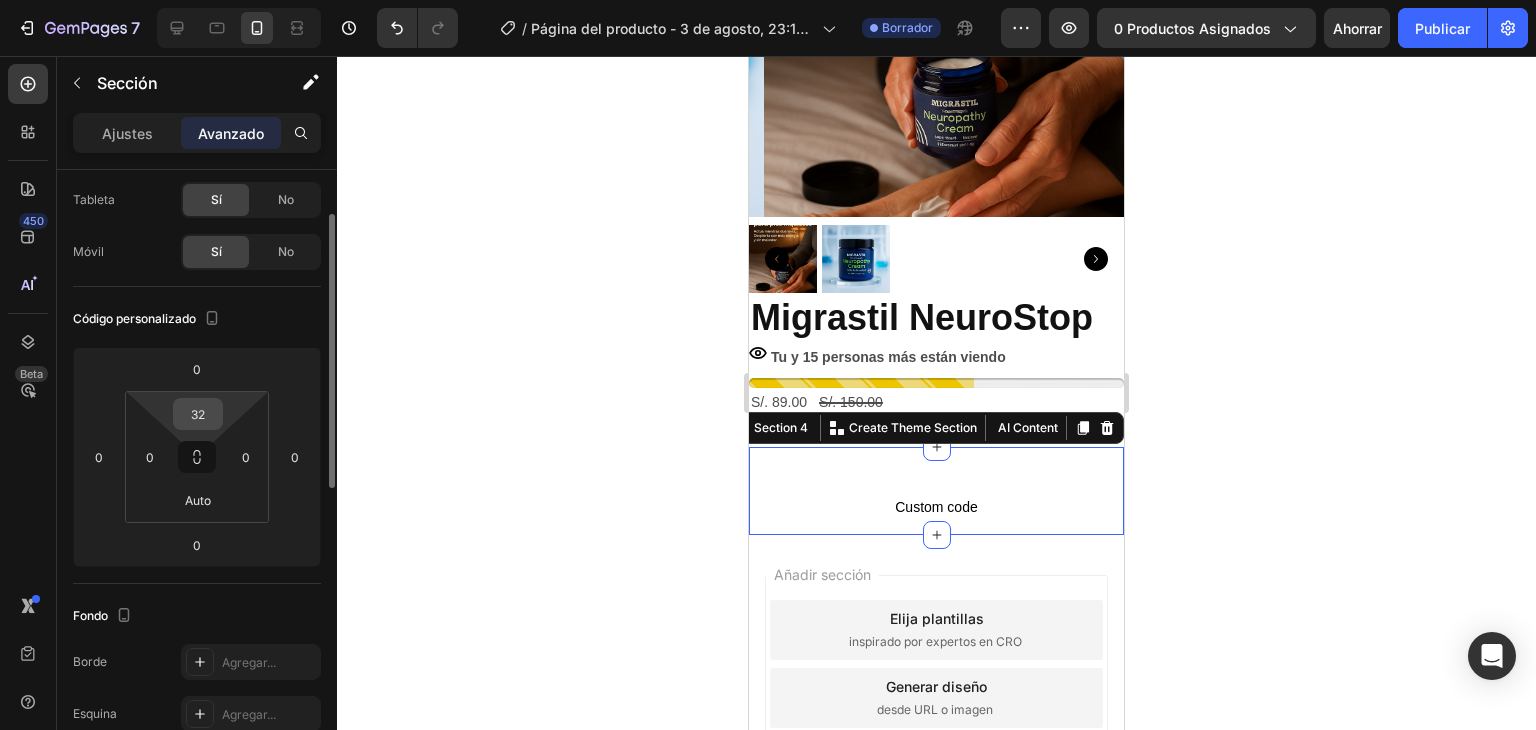 click on "32" at bounding box center [198, 414] 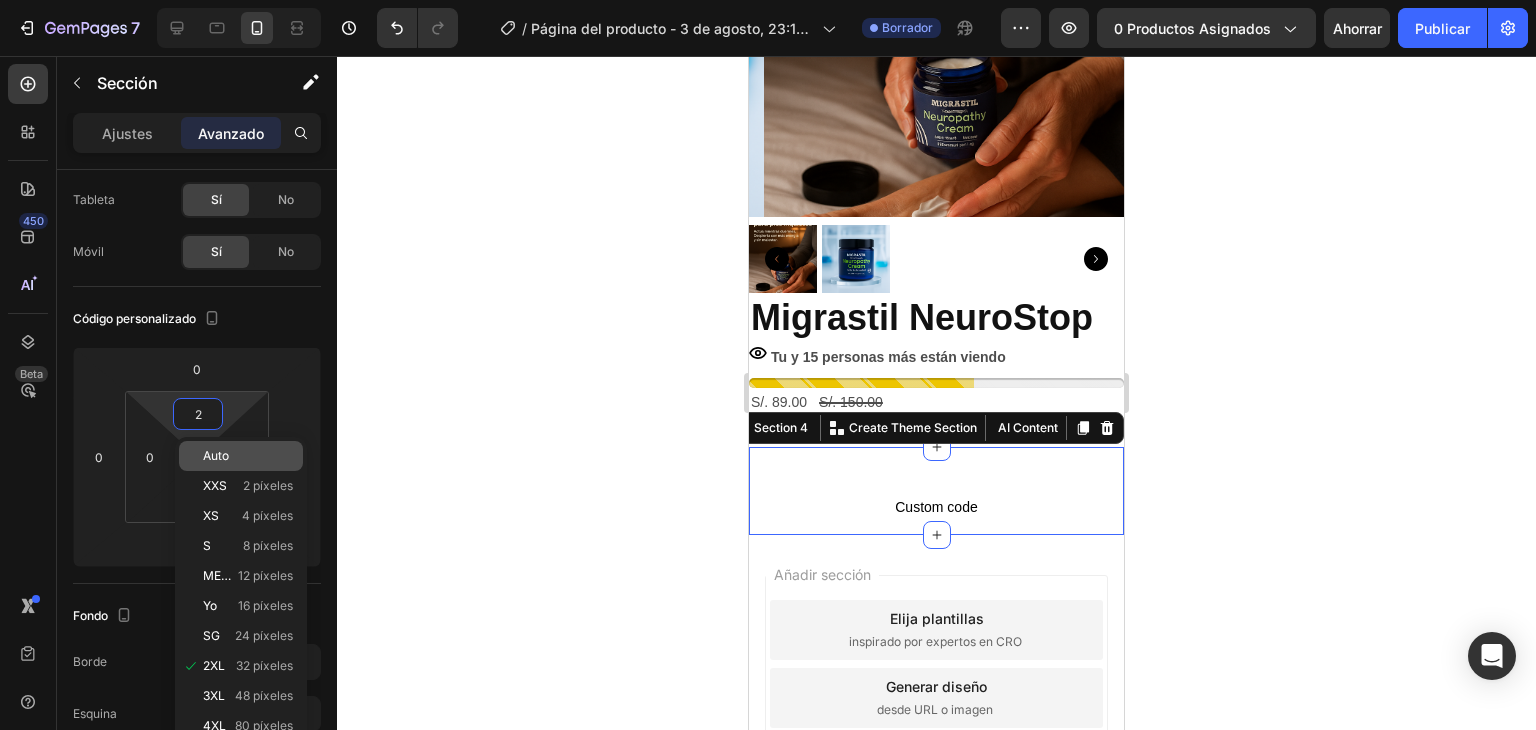 click on "Auto" at bounding box center (248, 456) 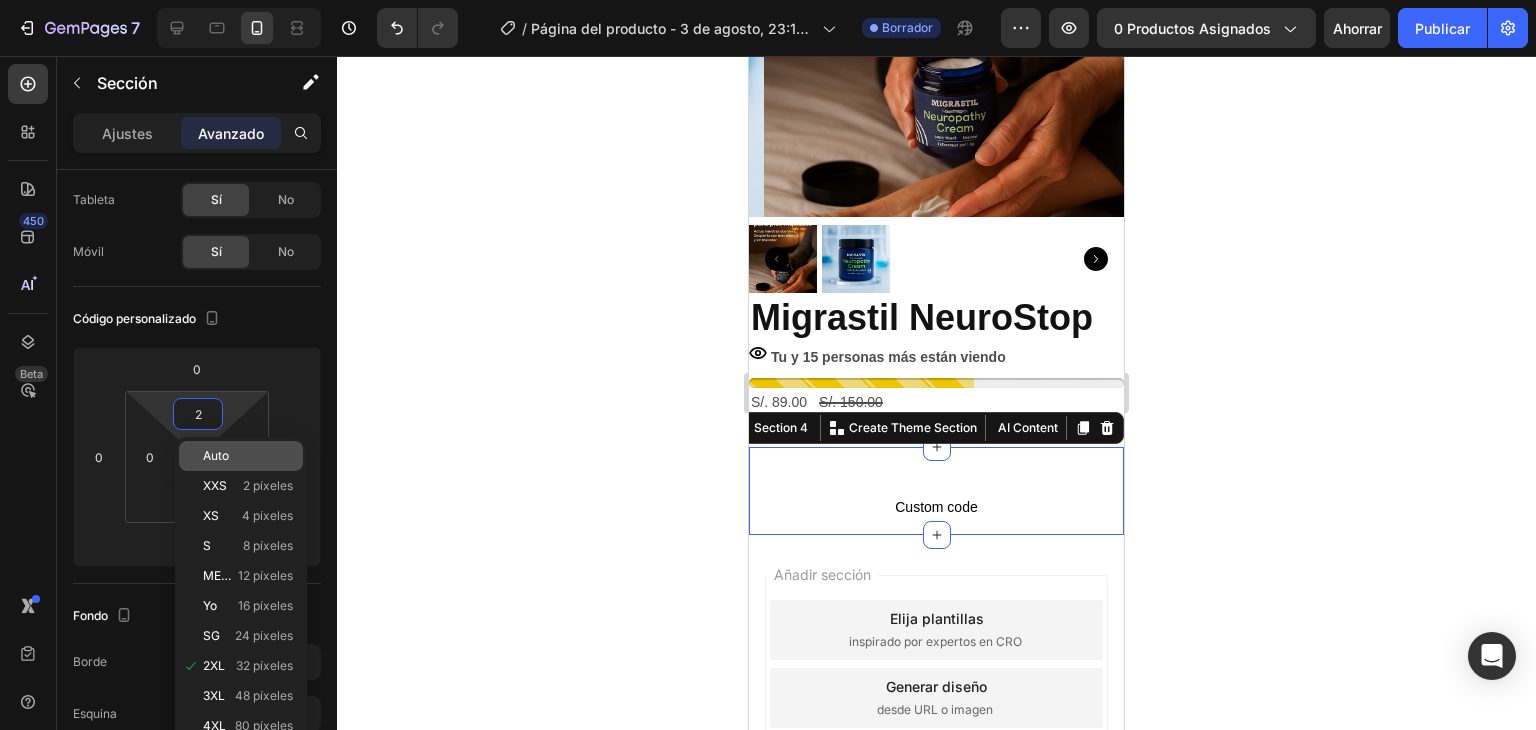 type on "Auto" 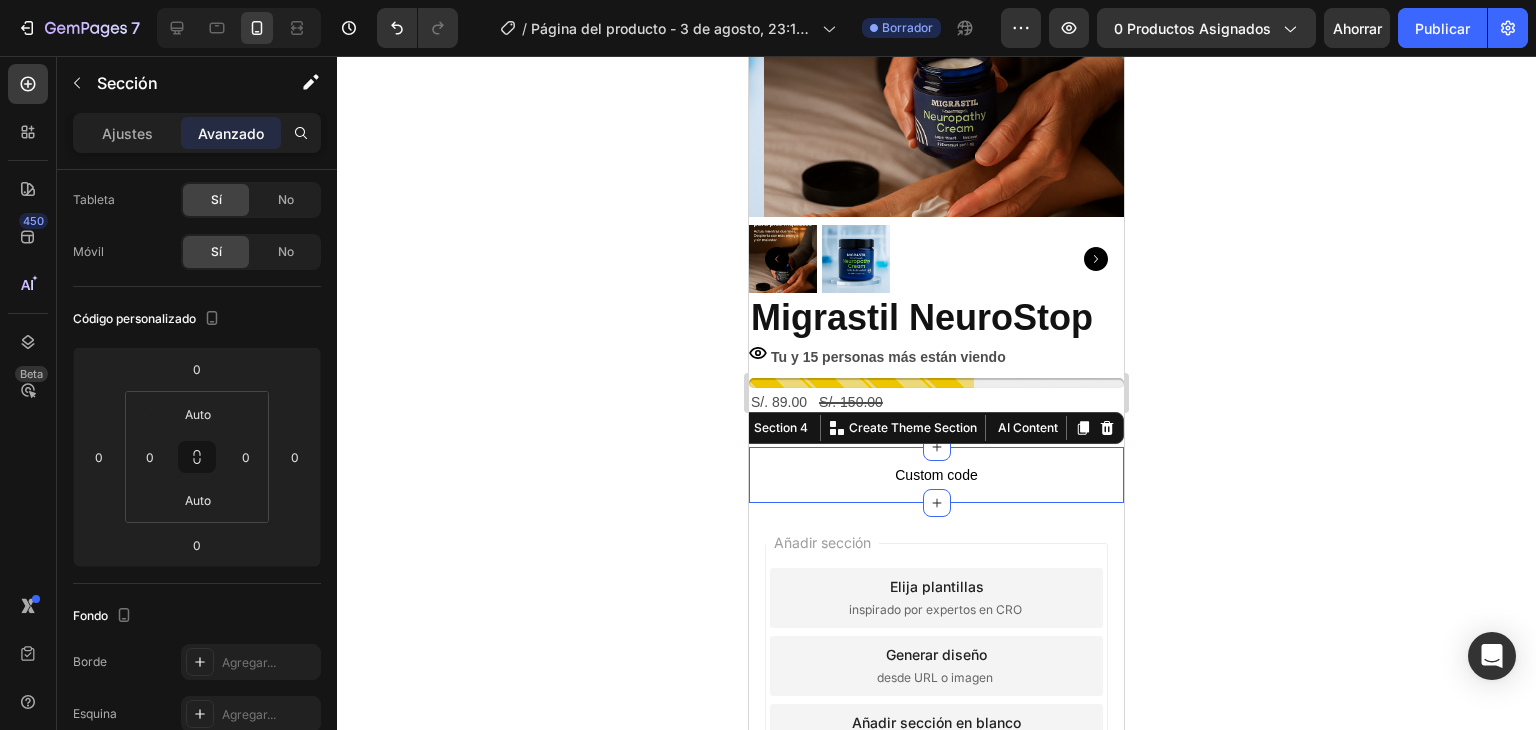 click 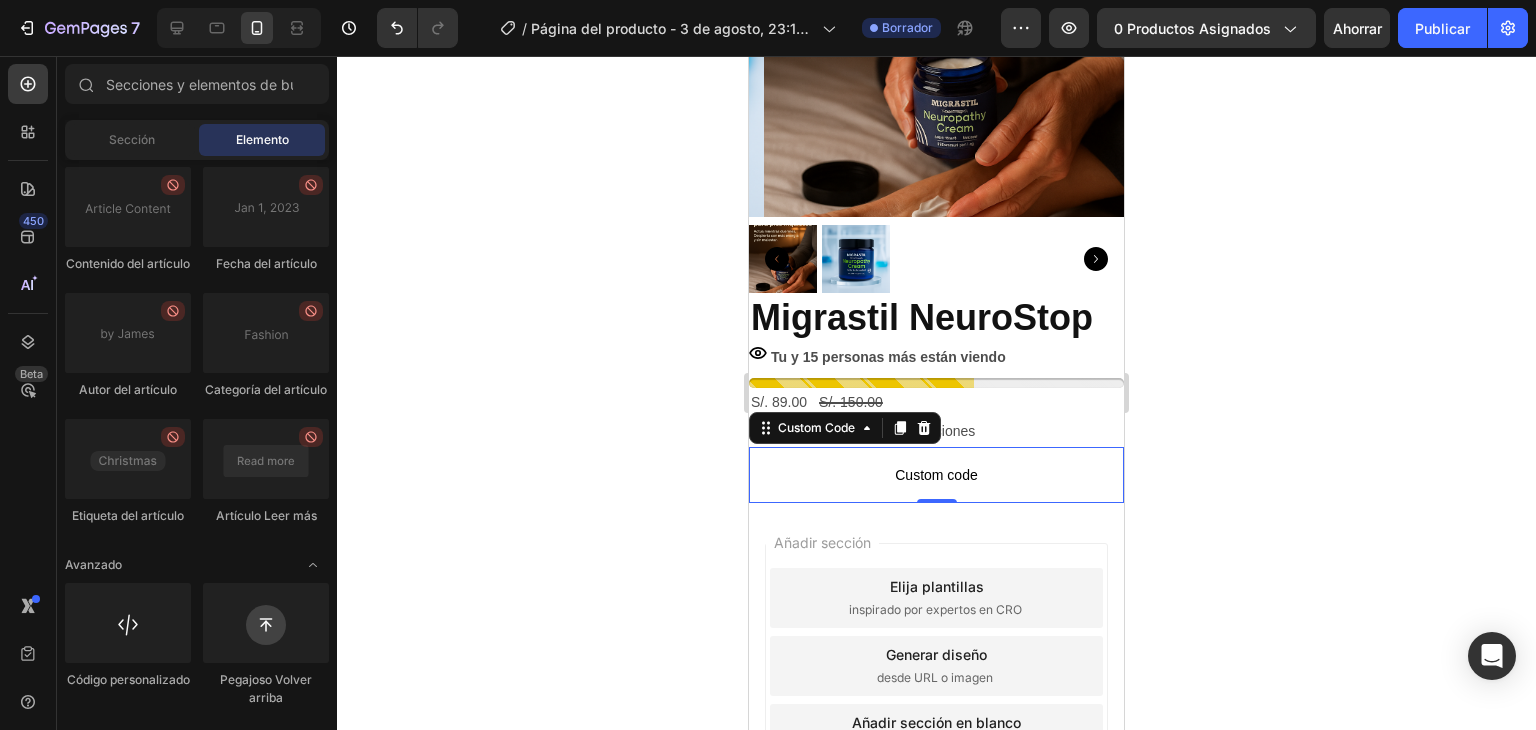 click on "Custom code" at bounding box center (936, 475) 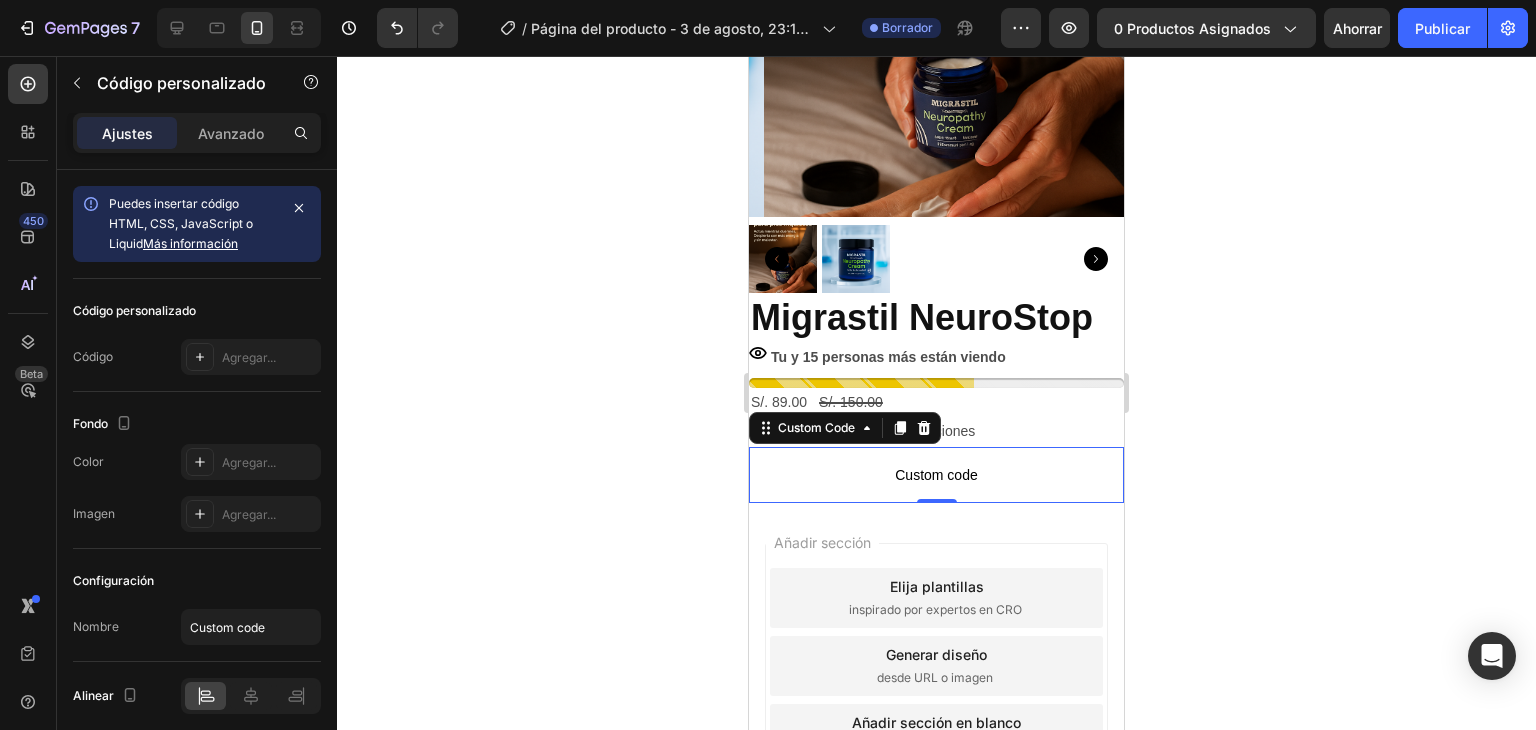 click on "Custom code" at bounding box center (936, 475) 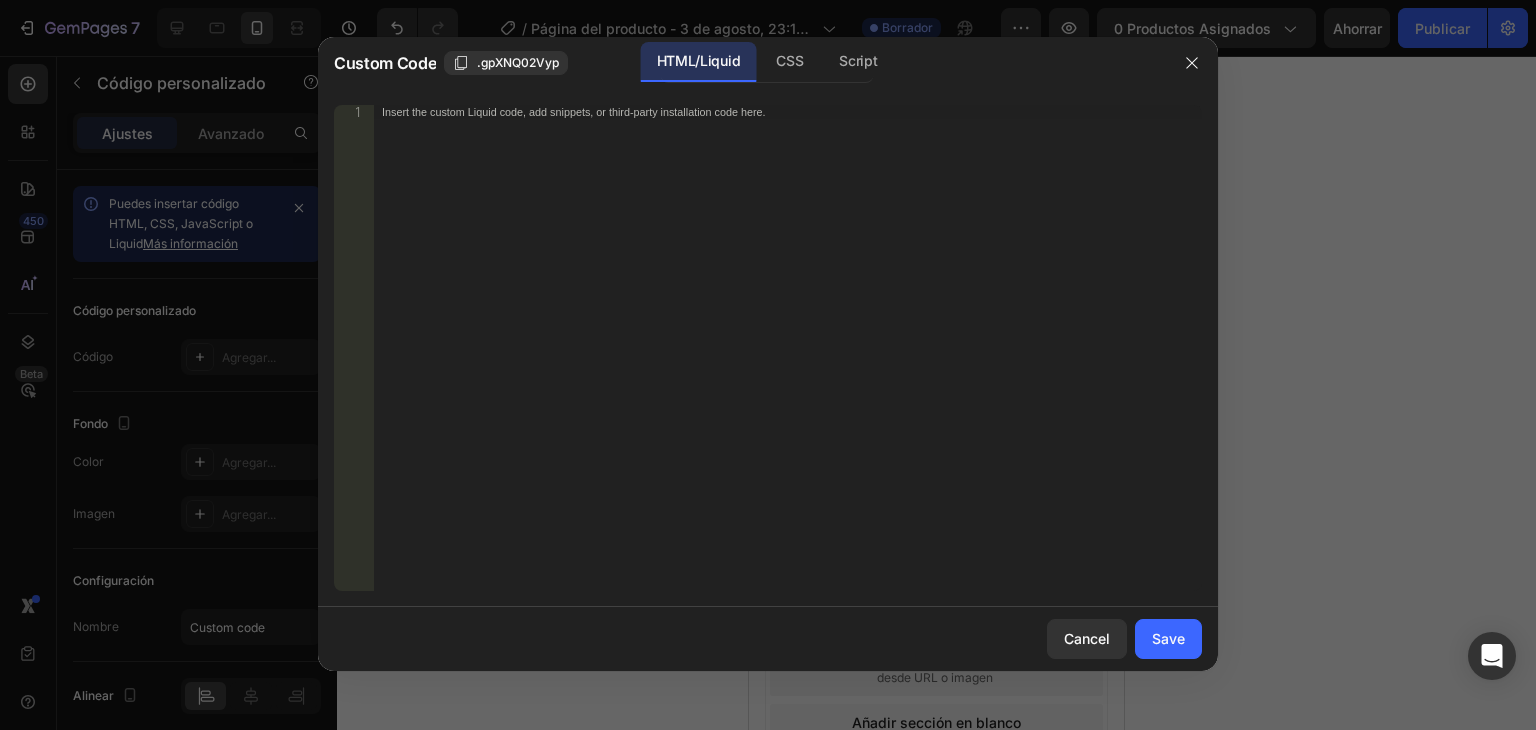 click on "Insert the custom Liquid code, add snippets, or third-party installation code here." at bounding box center [788, 362] 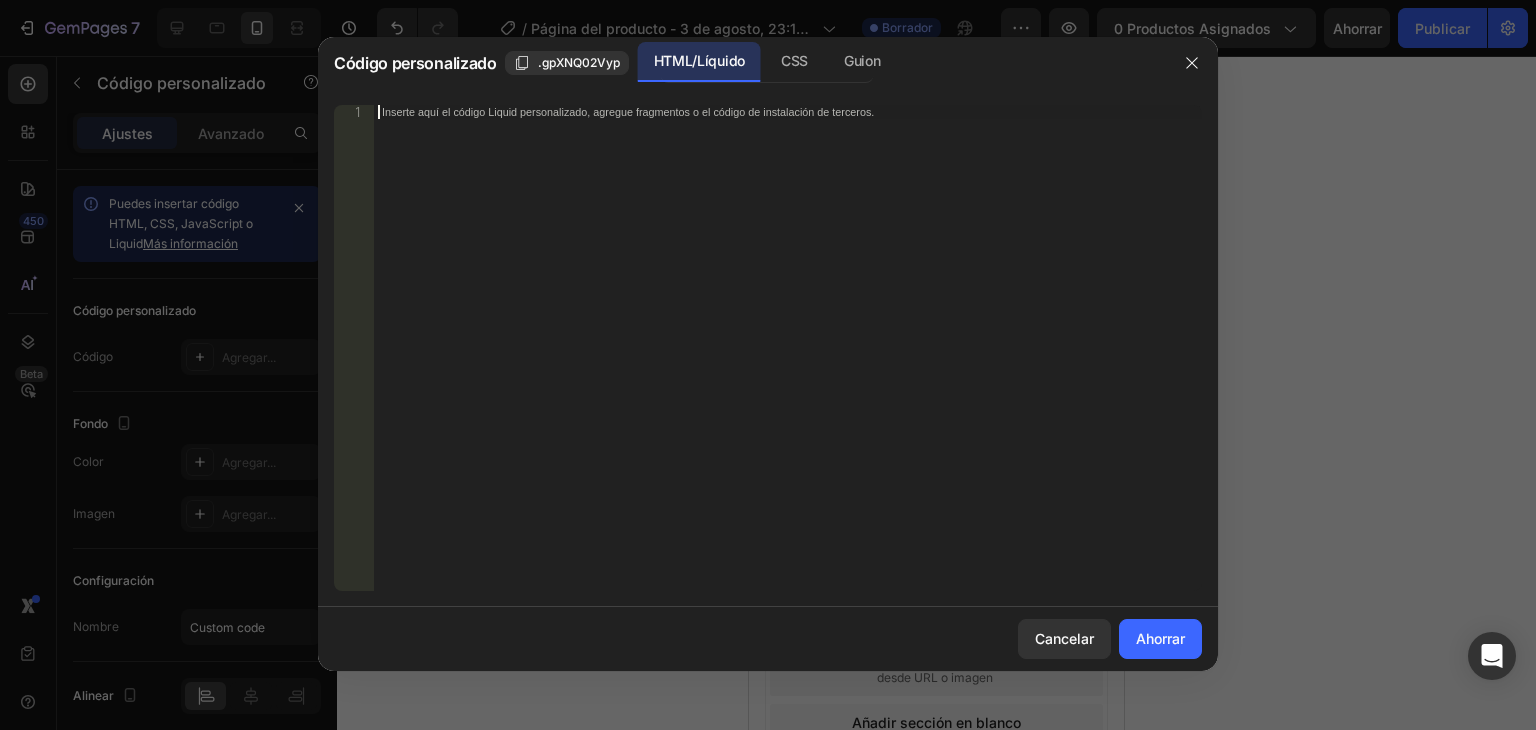 click on "Inserte aquí el código Liquid personalizado, agregue fragmentos o el código de instalación de terceros." at bounding box center [788, 362] 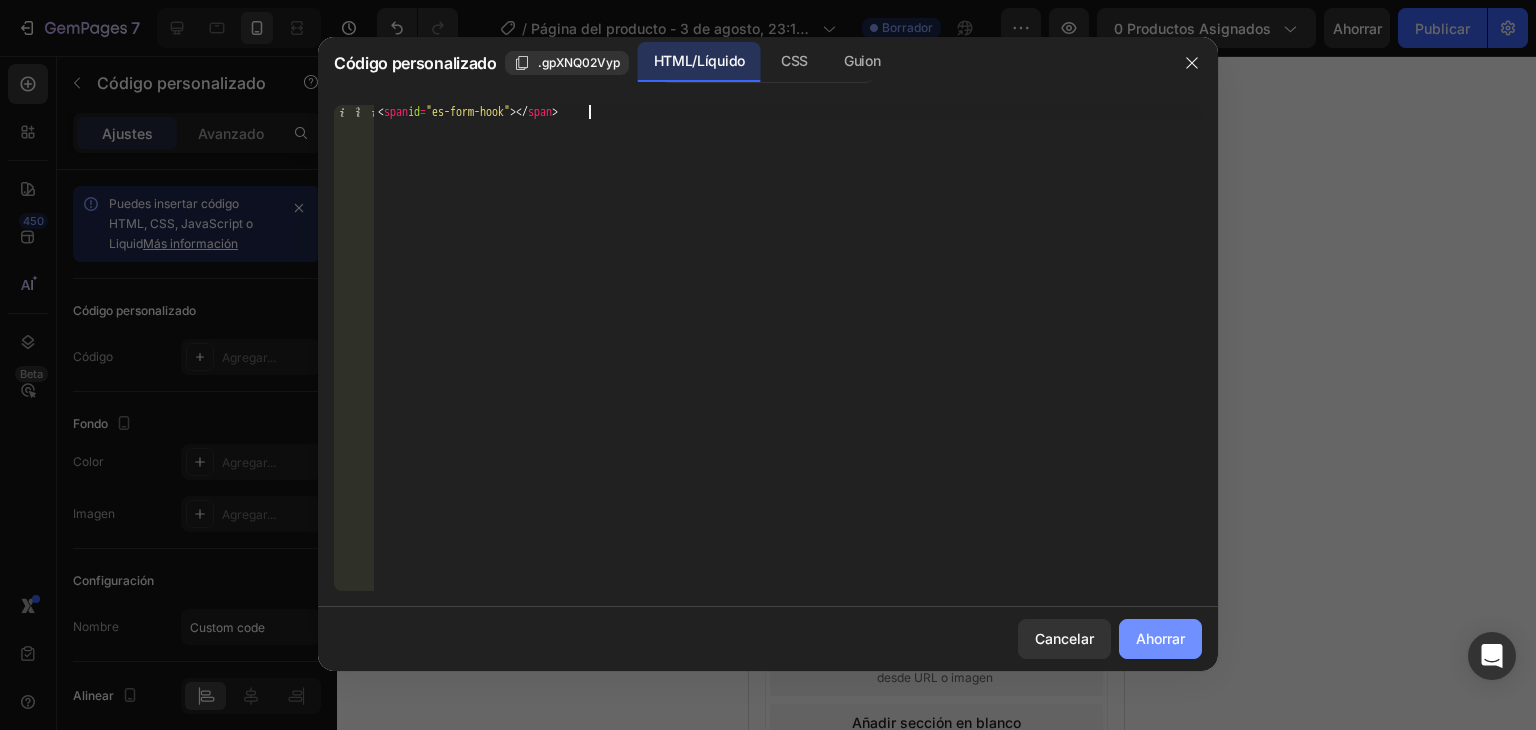 click on "Ahorrar" at bounding box center (1160, 638) 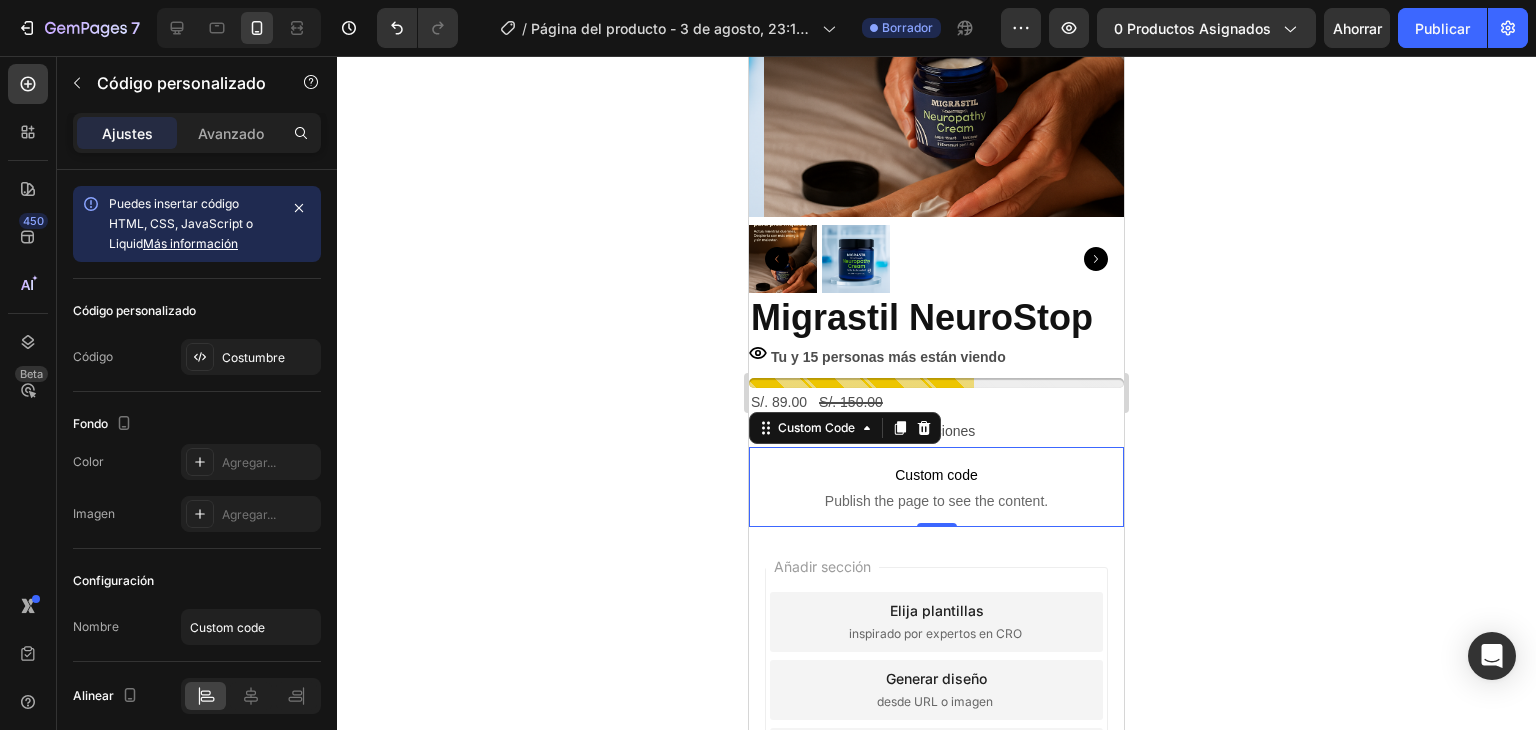 click 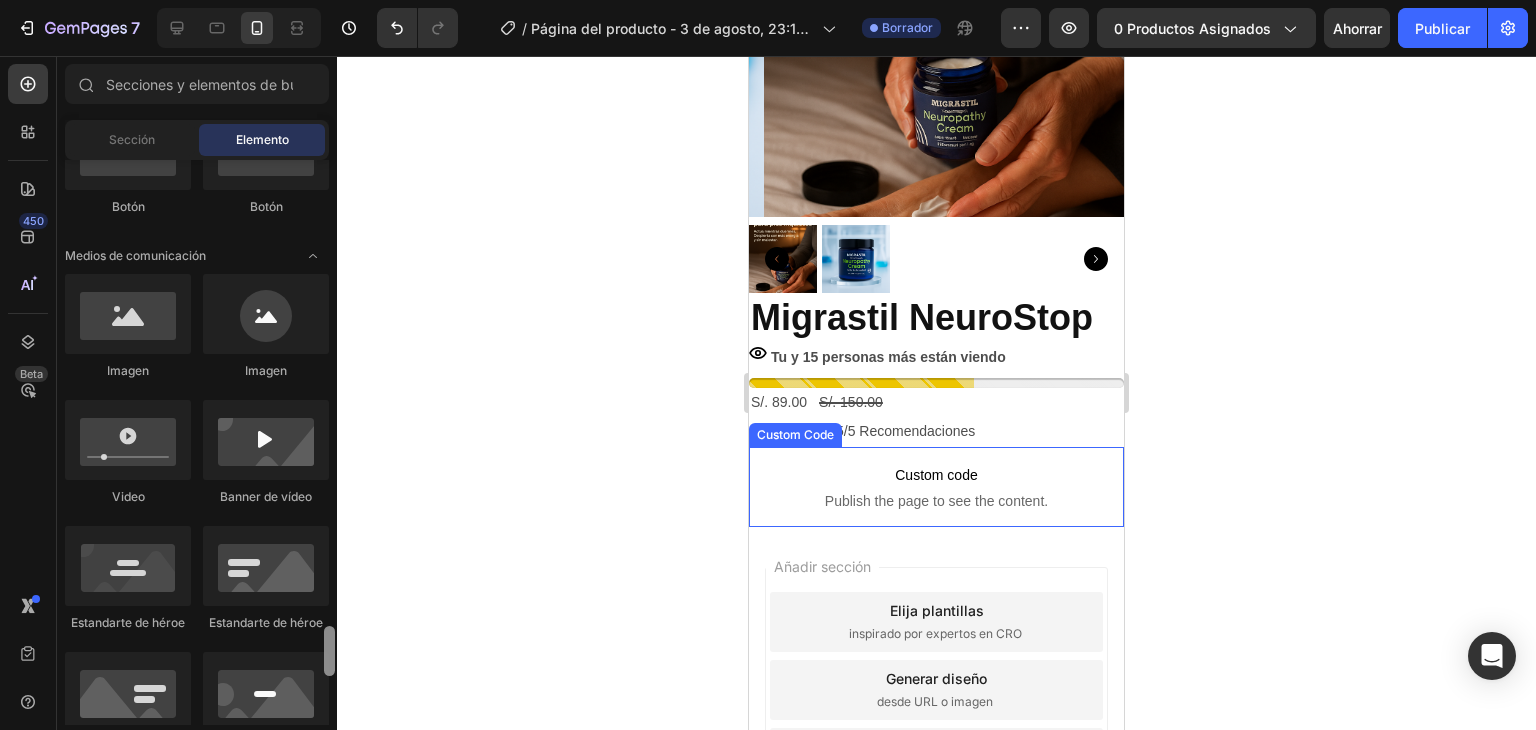 scroll, scrollTop: 0, scrollLeft: 0, axis: both 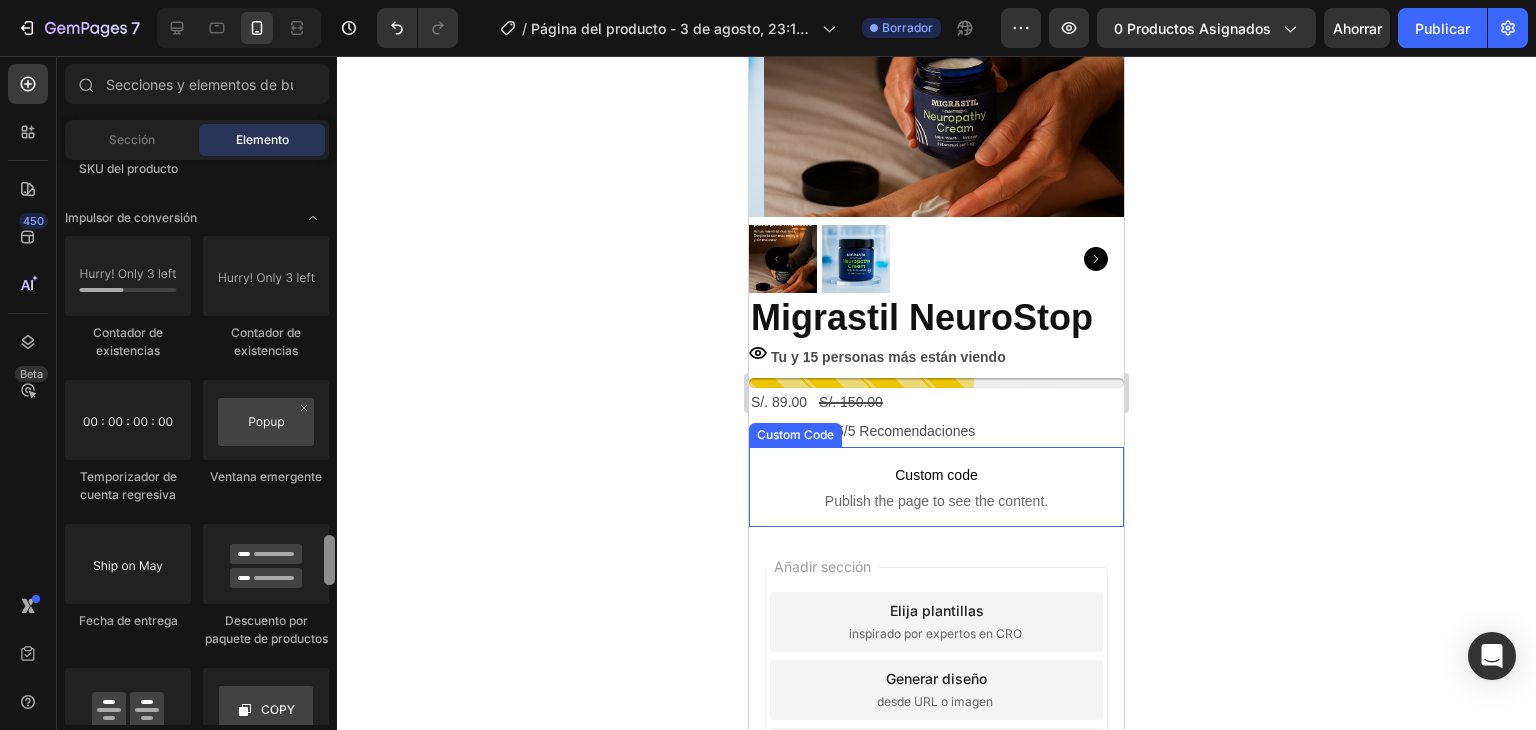 drag, startPoint x: 331, startPoint y: 572, endPoint x: 161, endPoint y: 480, distance: 193.2977 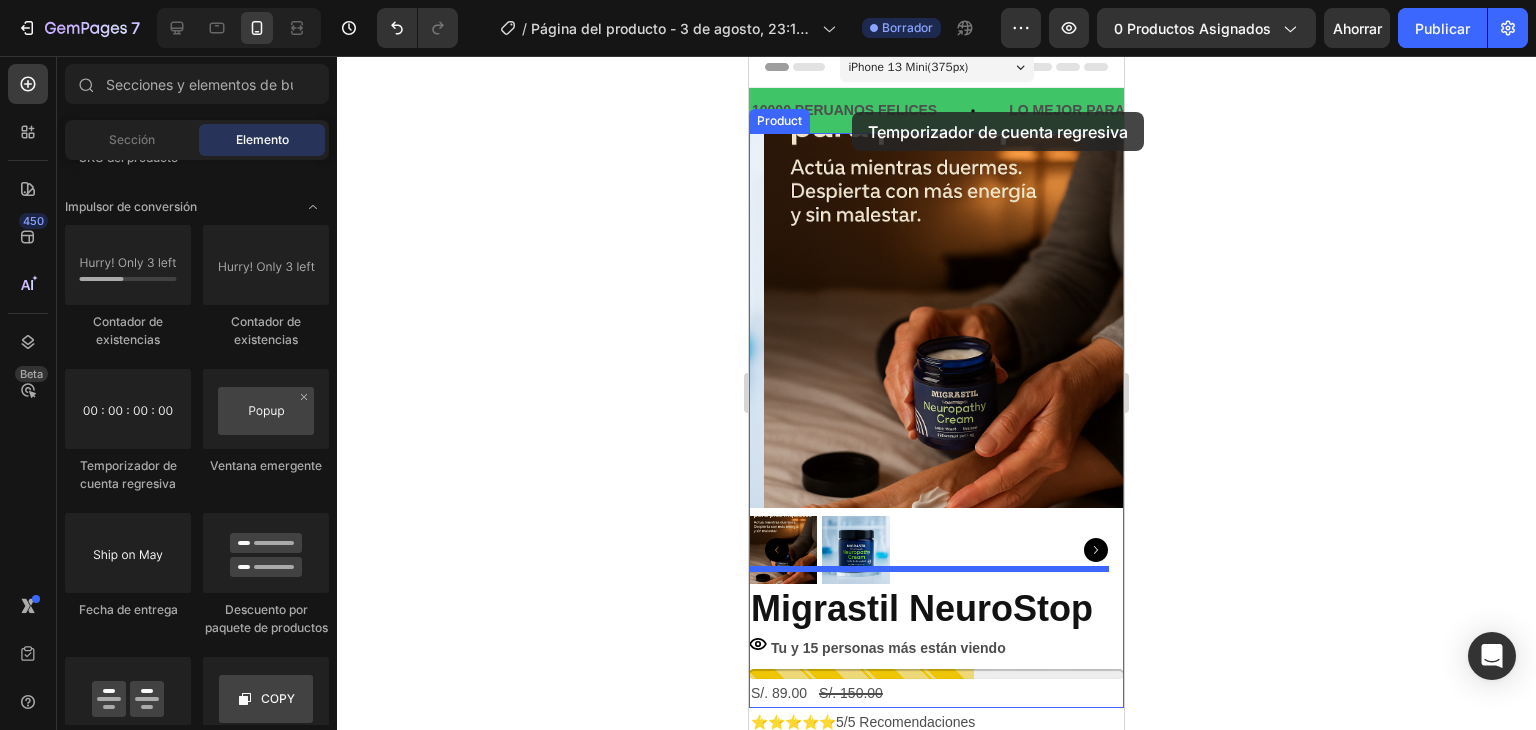 scroll, scrollTop: 0, scrollLeft: 0, axis: both 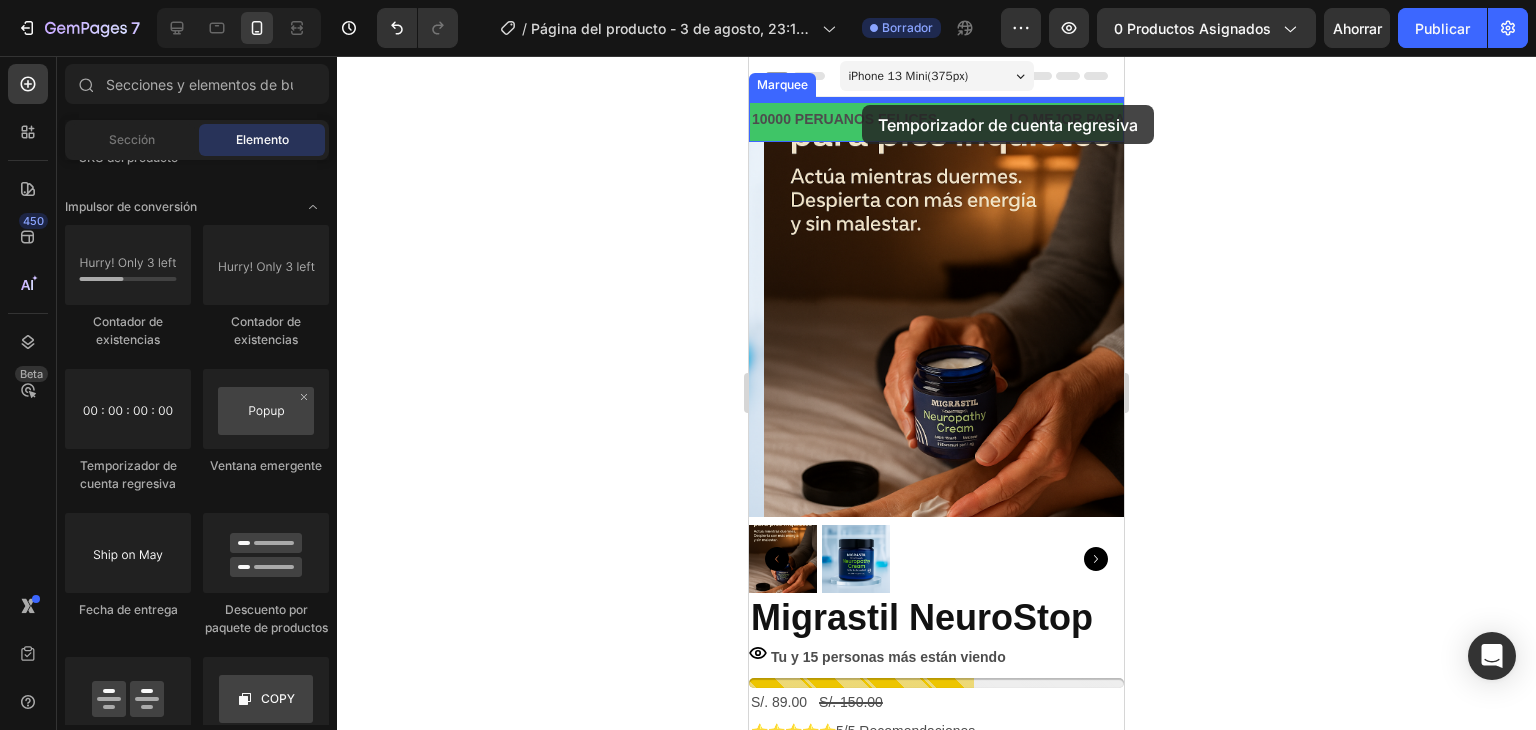 drag, startPoint x: 888, startPoint y: 477, endPoint x: 862, endPoint y: 105, distance: 372.9075 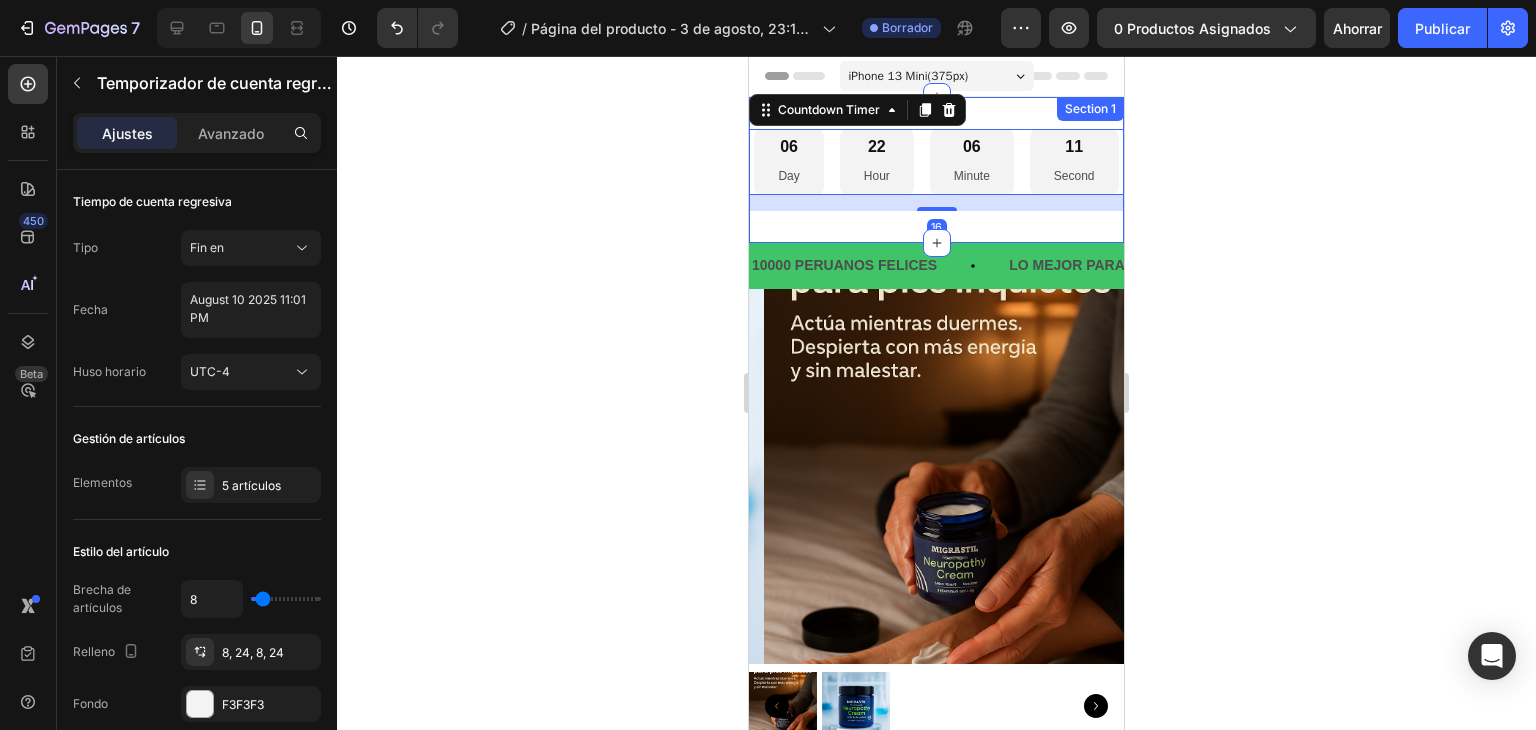 click on "06 Day 22 Hour 06 Minute 11 Second Countdown Timer   16 Section 1" at bounding box center [936, 170] 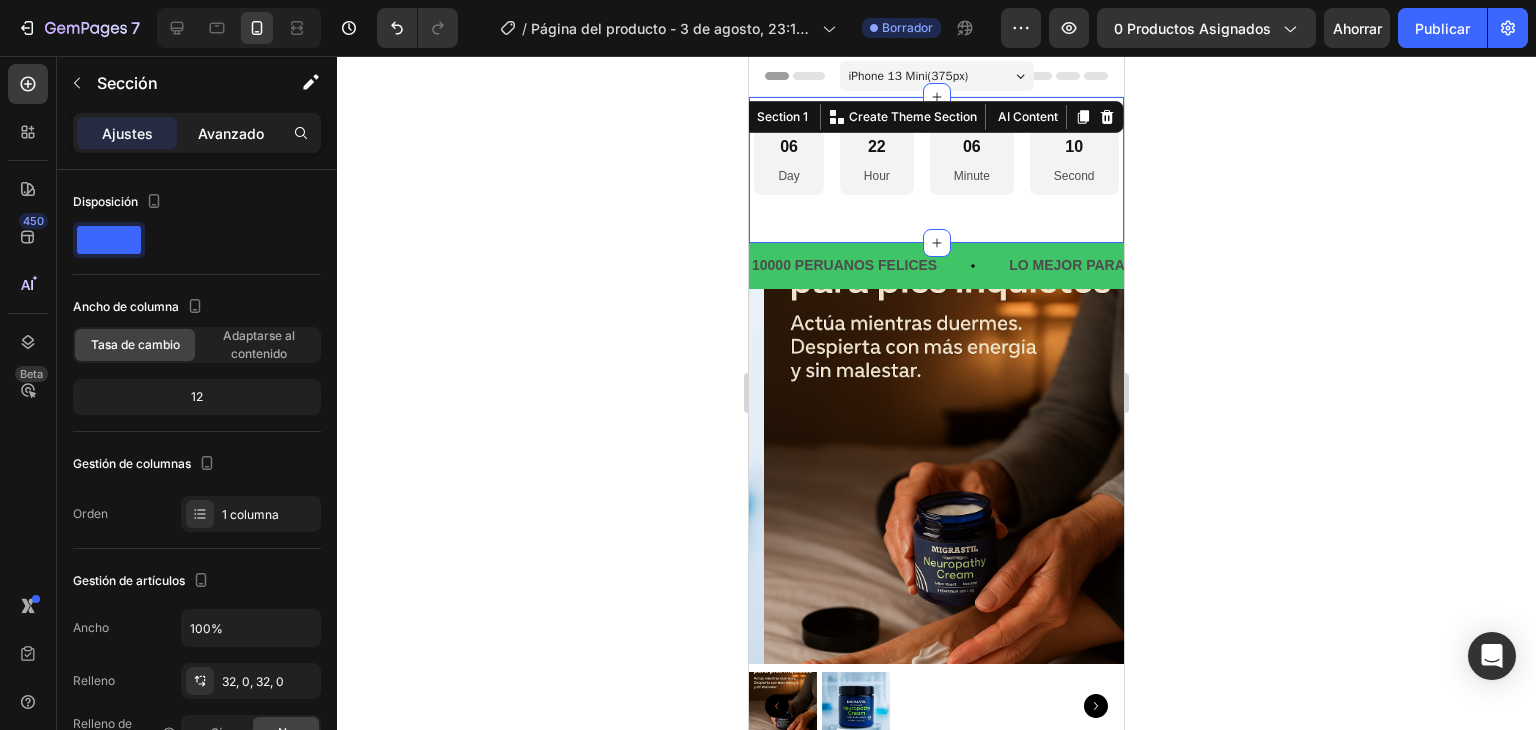 click on "Avanzado" at bounding box center [231, 133] 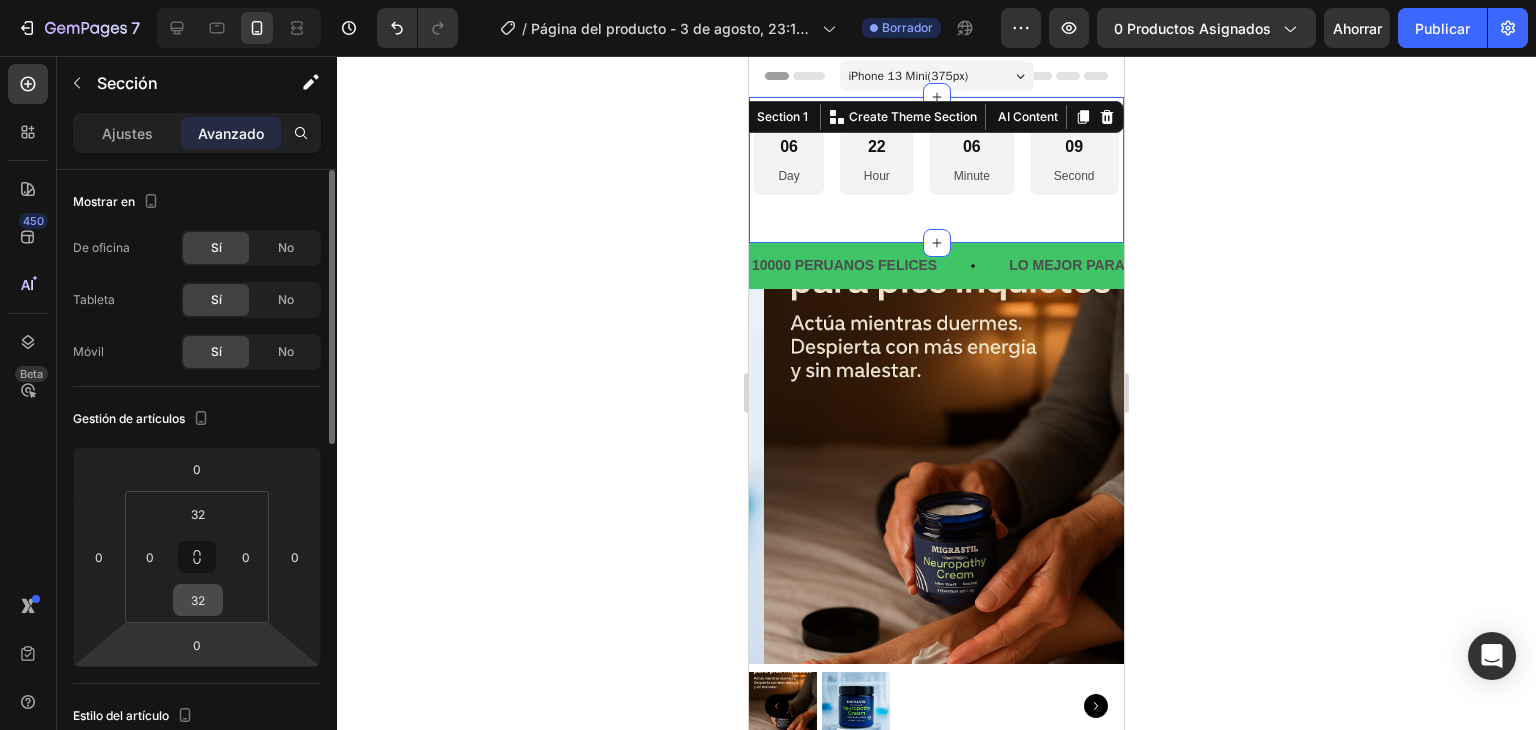 click on "32" at bounding box center [198, 600] 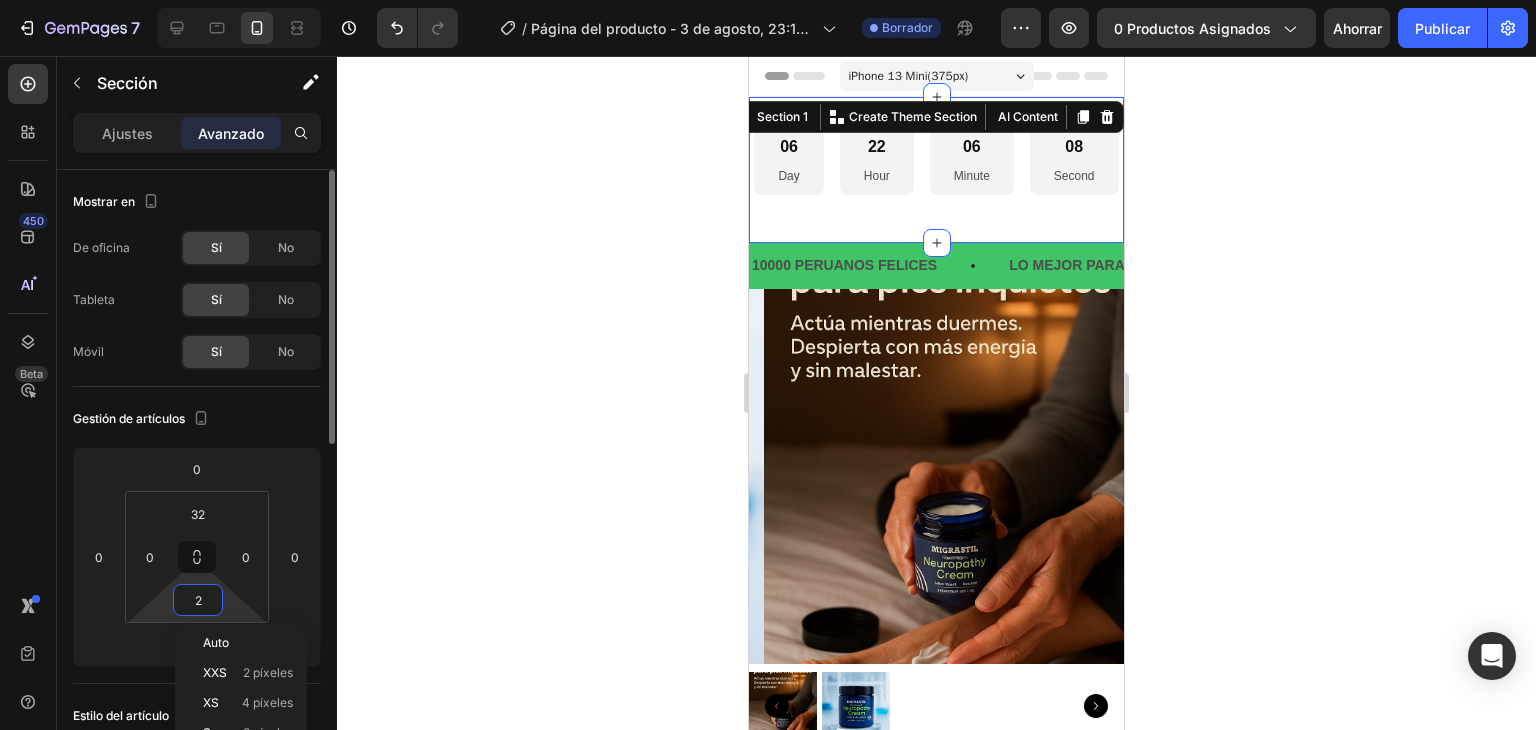 click on "Auto" at bounding box center (216, 642) 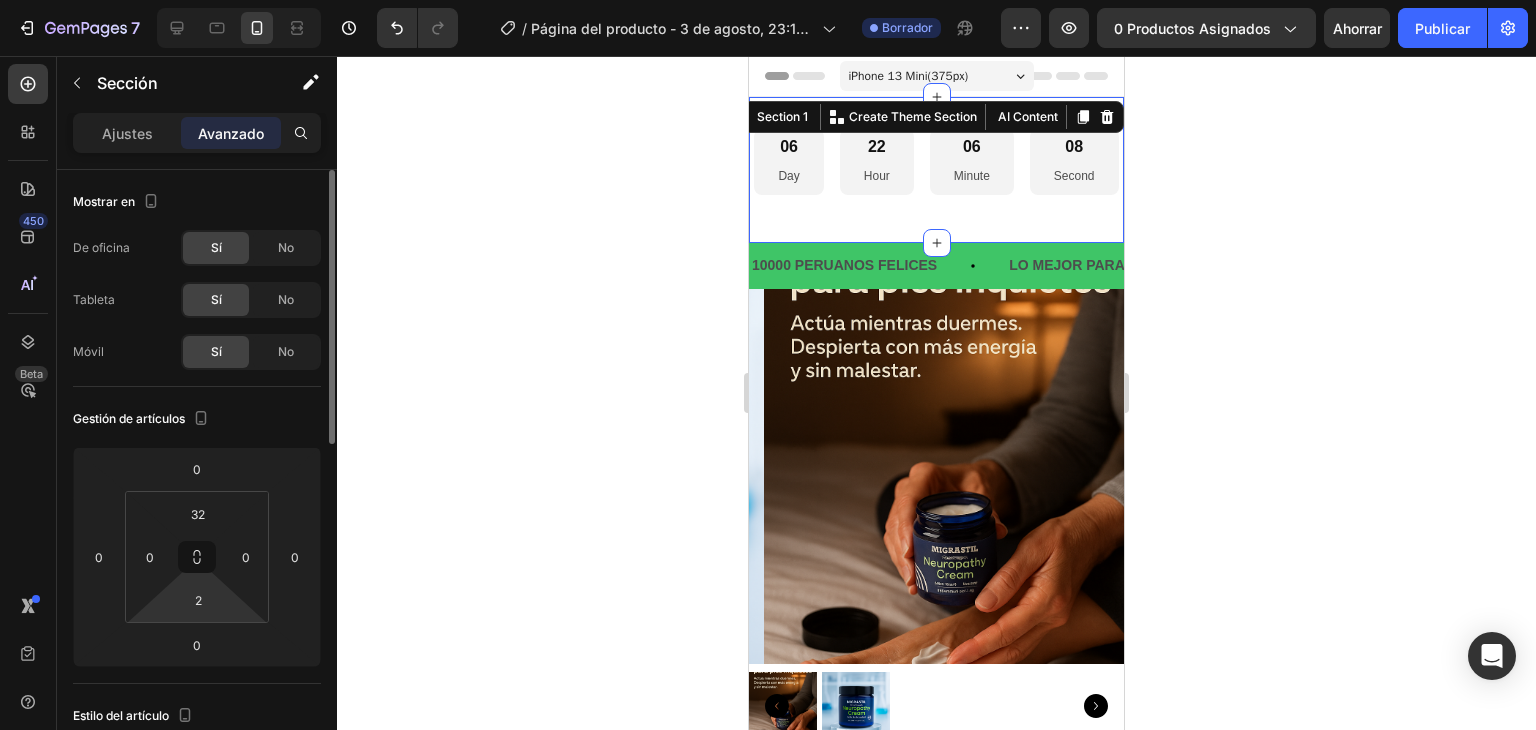 type on "Auto" 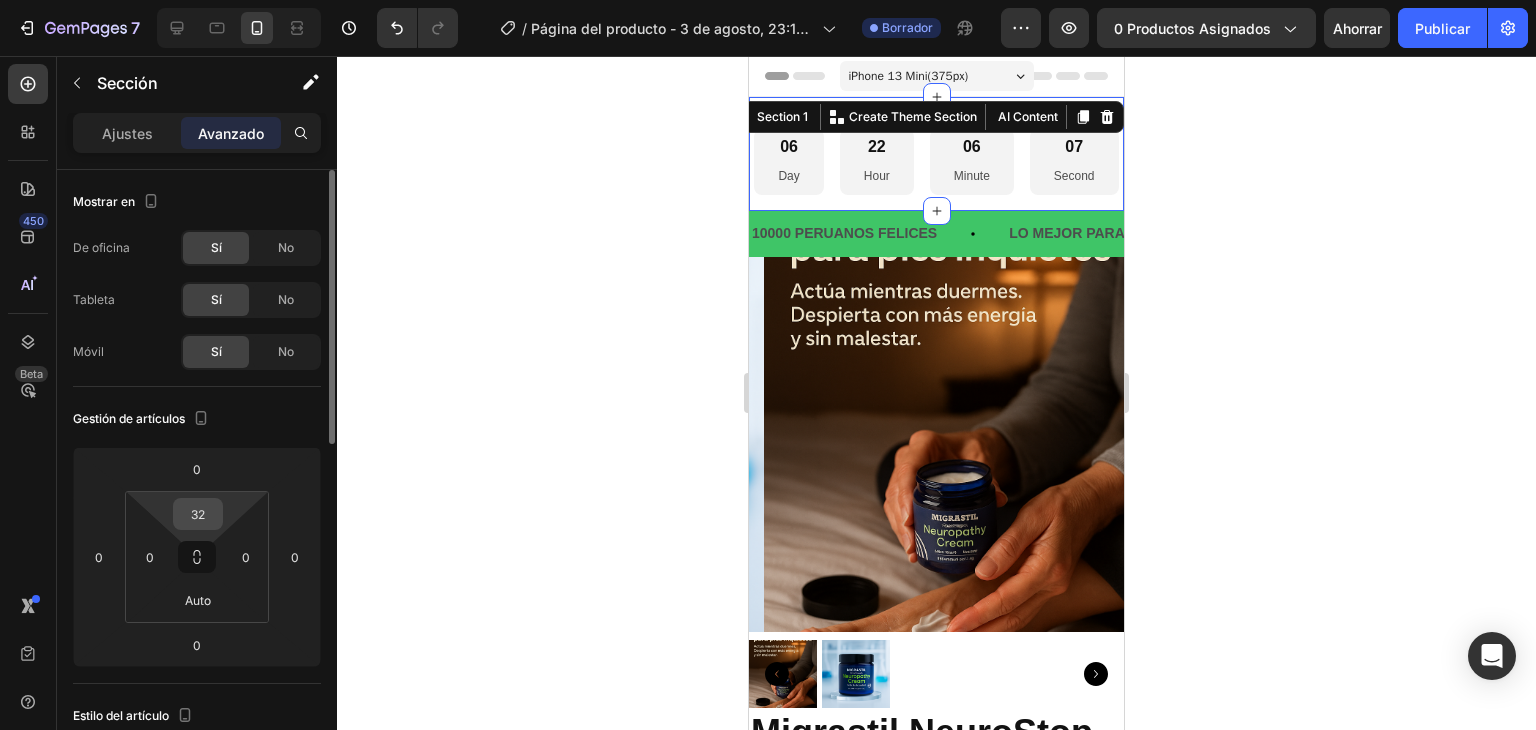 click on "32" at bounding box center [198, 514] 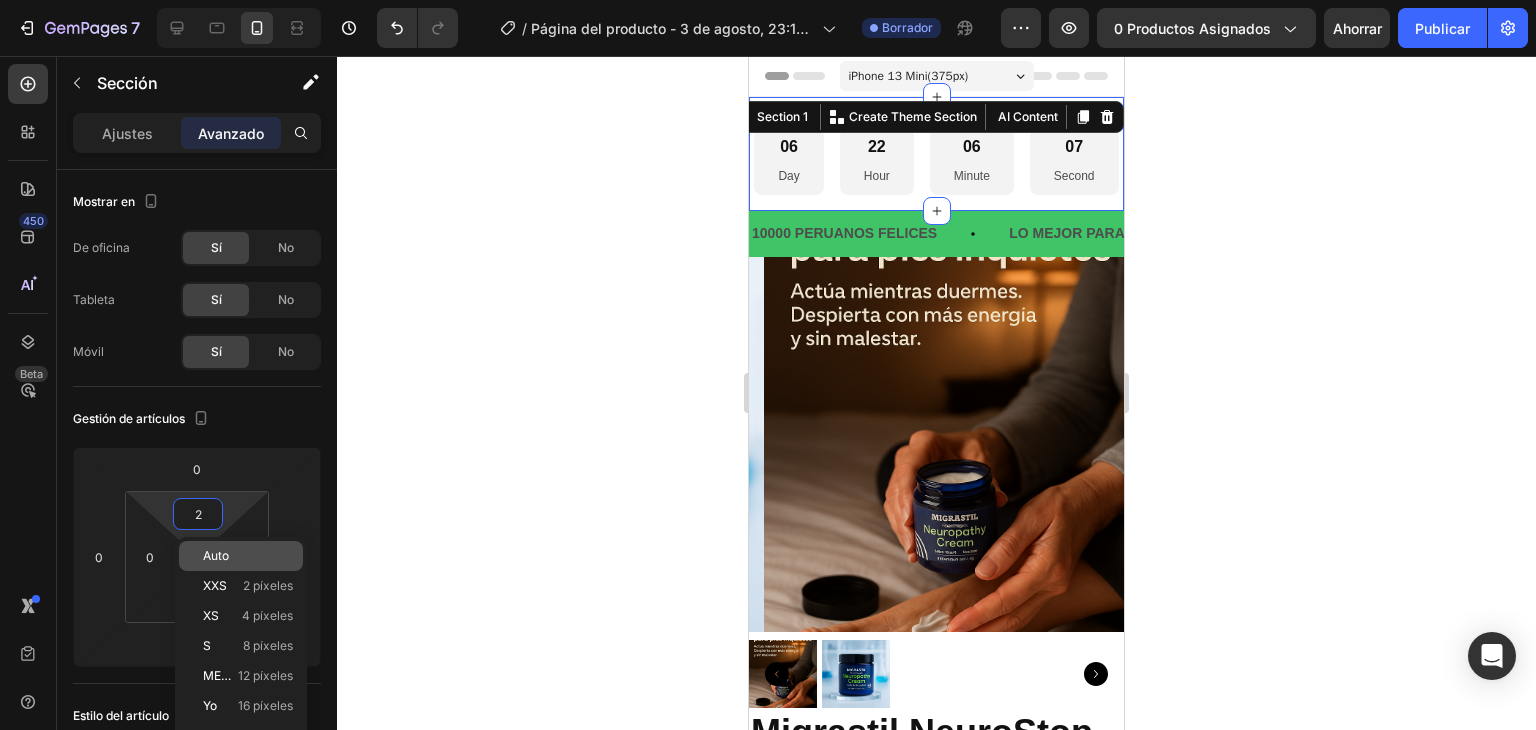 click on "Auto" at bounding box center (216, 555) 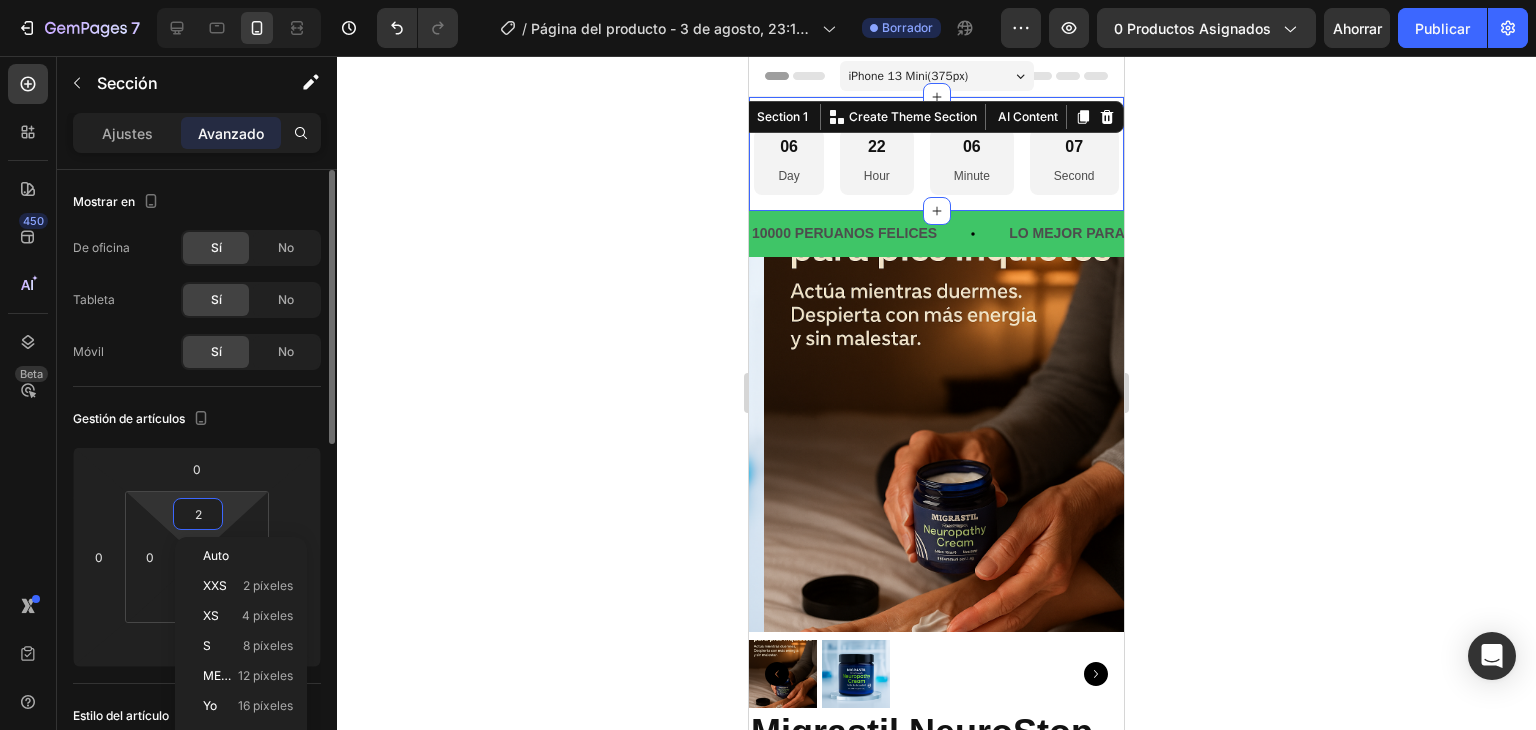 type on "Auto" 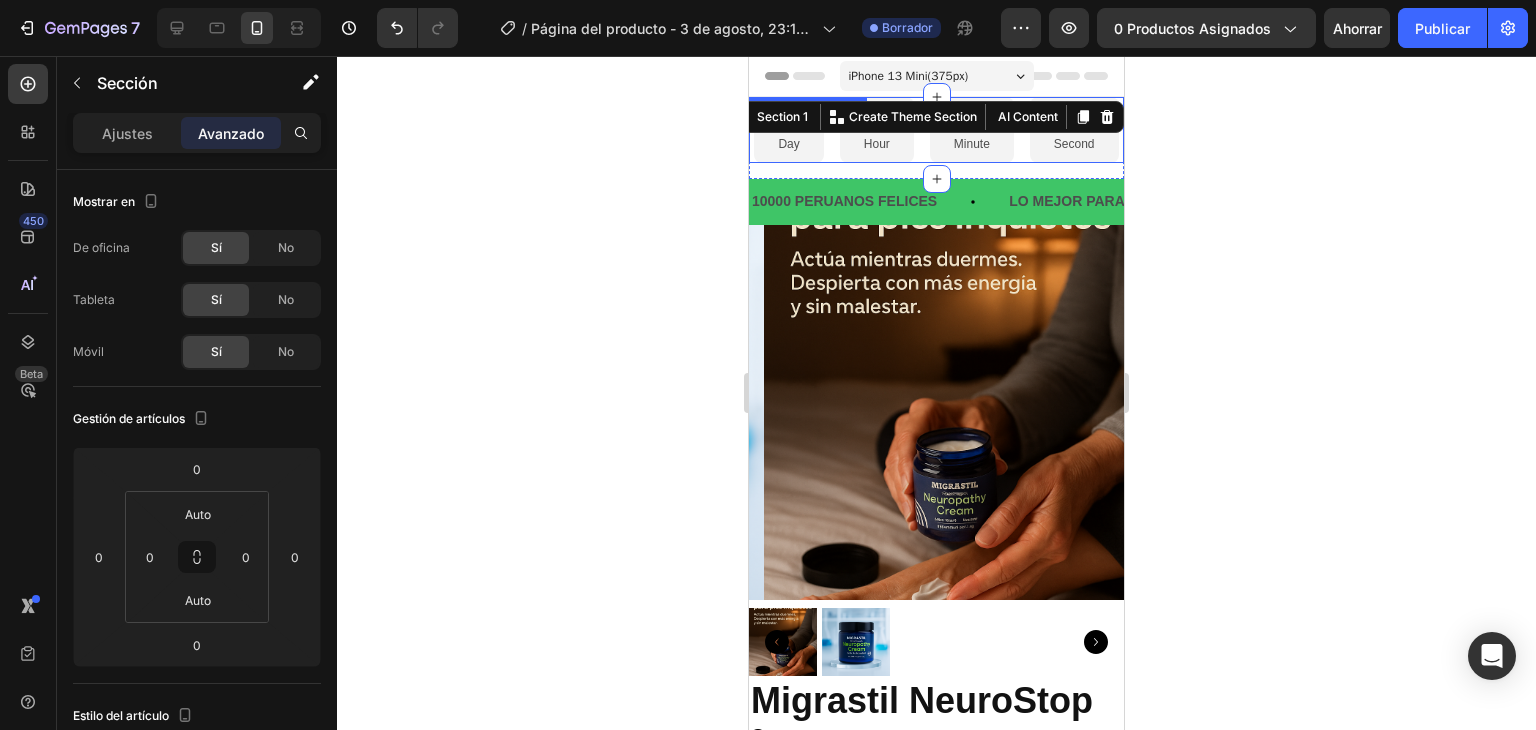 click on "06 Day 22 Hour 06 Minute 04 Second" at bounding box center (936, 130) 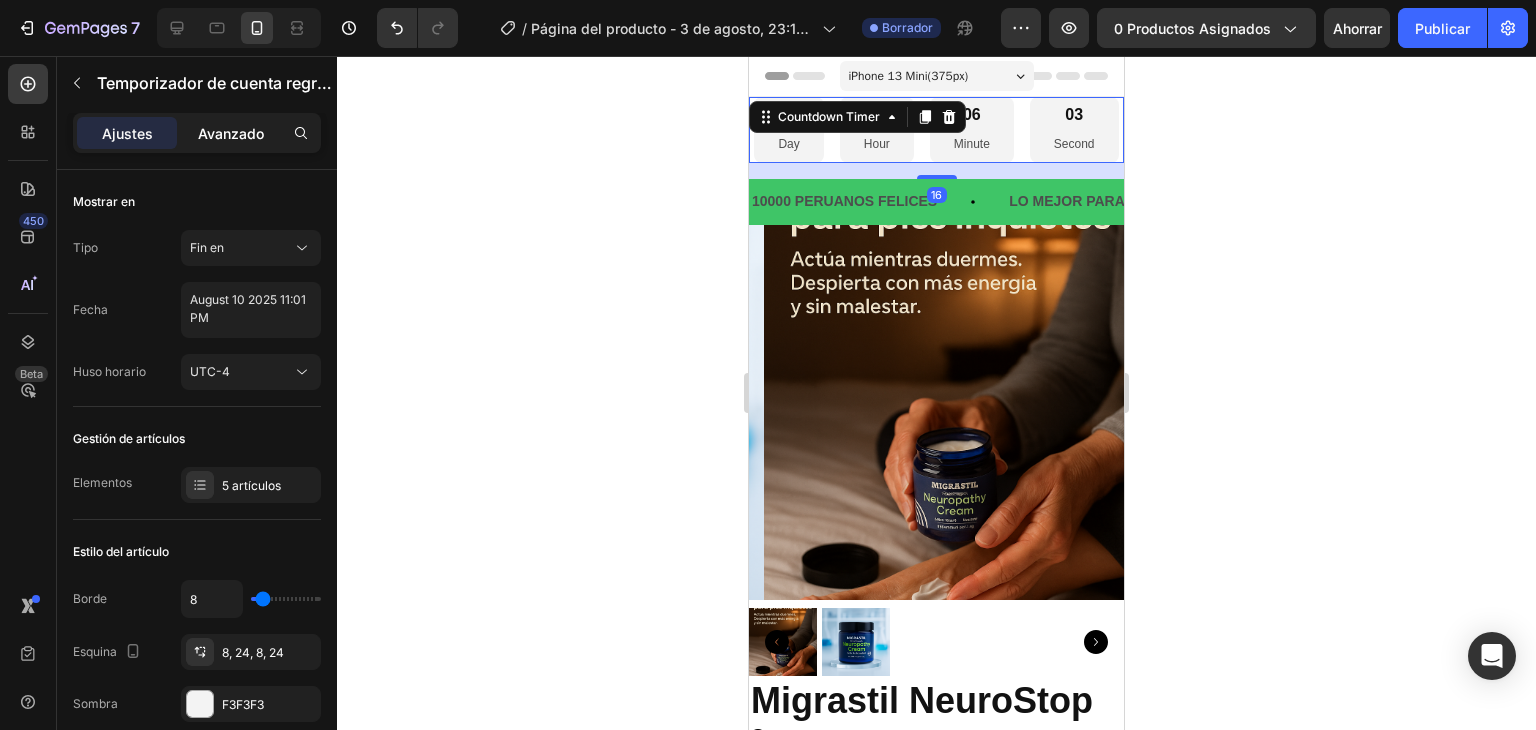 click on "Avanzado" at bounding box center (231, 133) 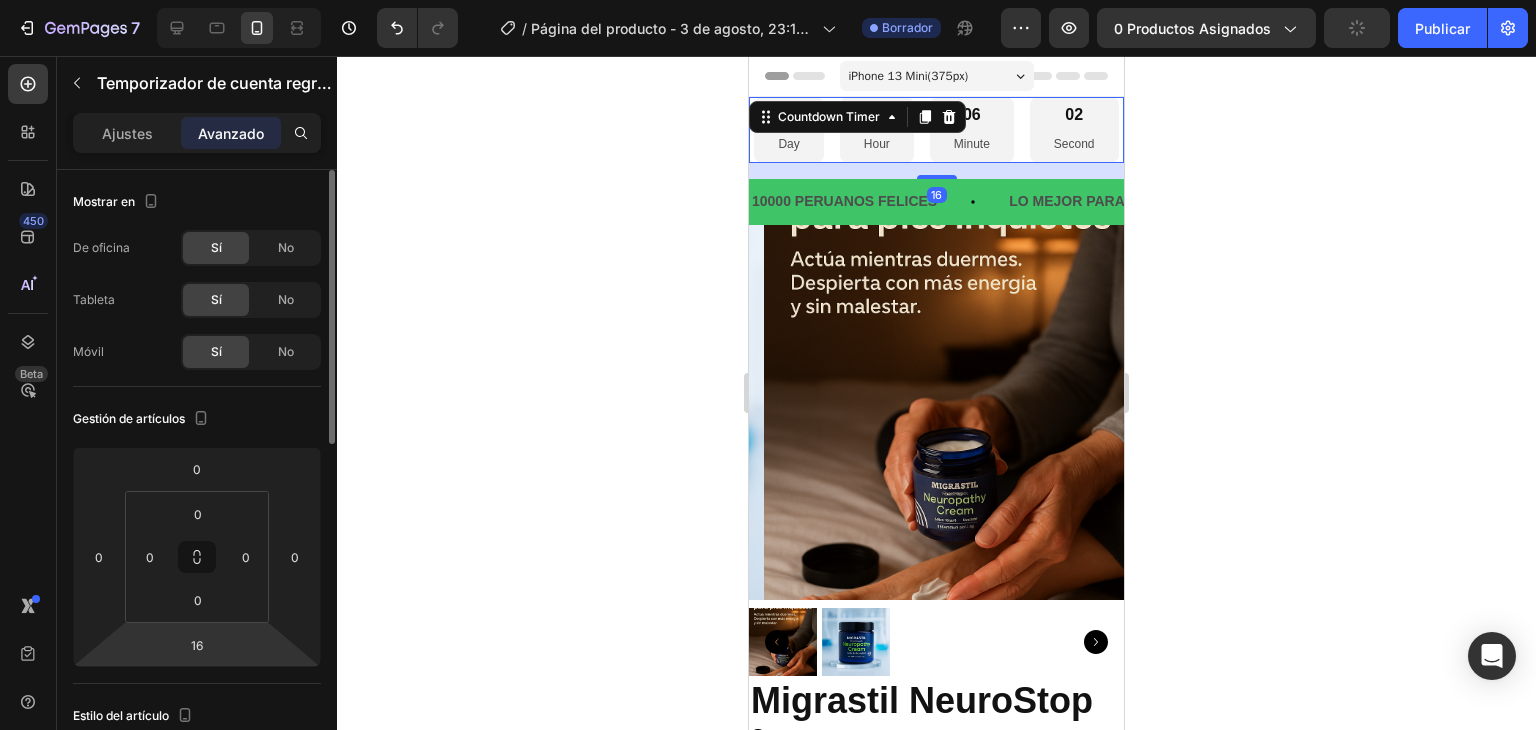 click on "16" at bounding box center (197, 645) 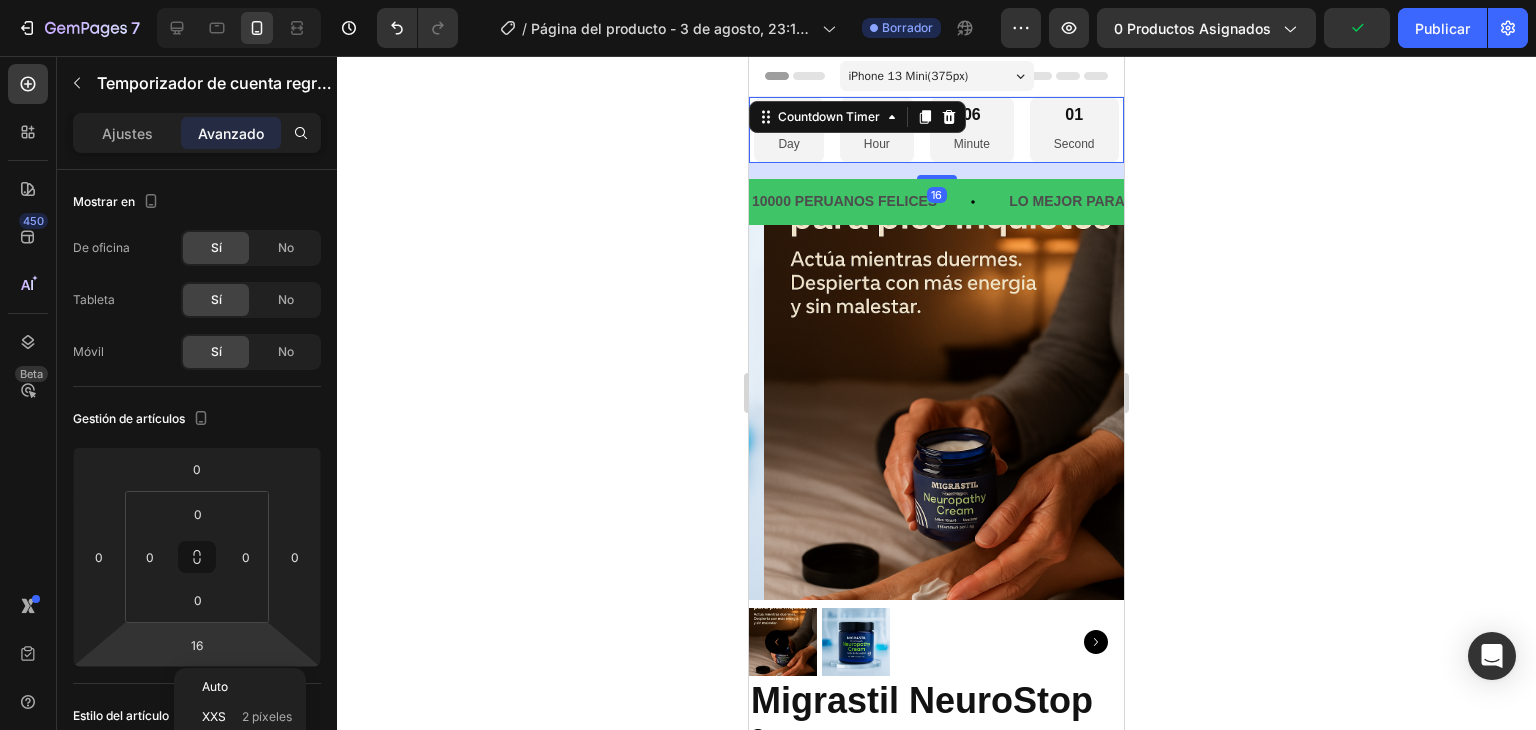 drag, startPoint x: 214, startPoint y: 683, endPoint x: 232, endPoint y: 670, distance: 22.203604 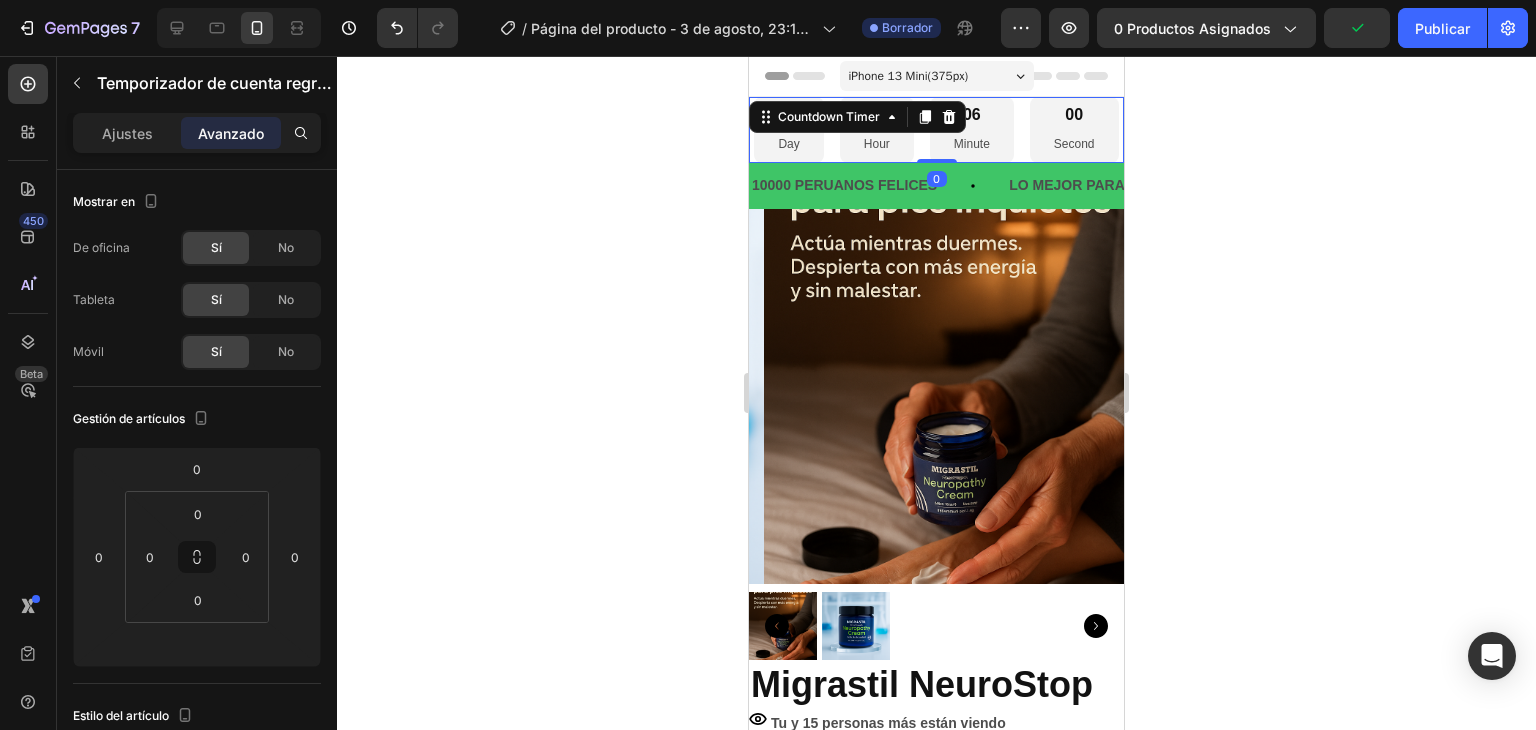click 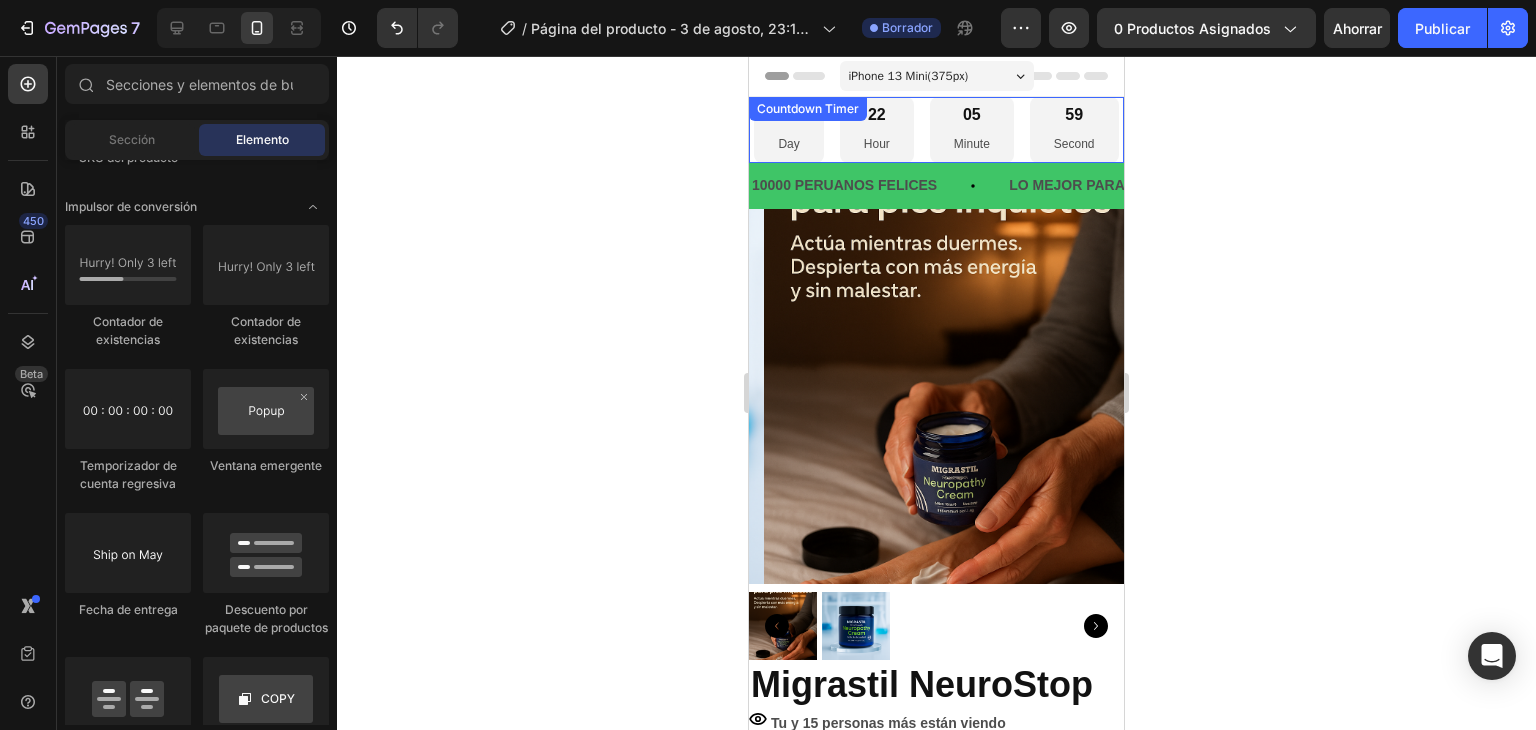 click on "06 Day 22 Hour 05 Minute 59 Second" at bounding box center (936, 130) 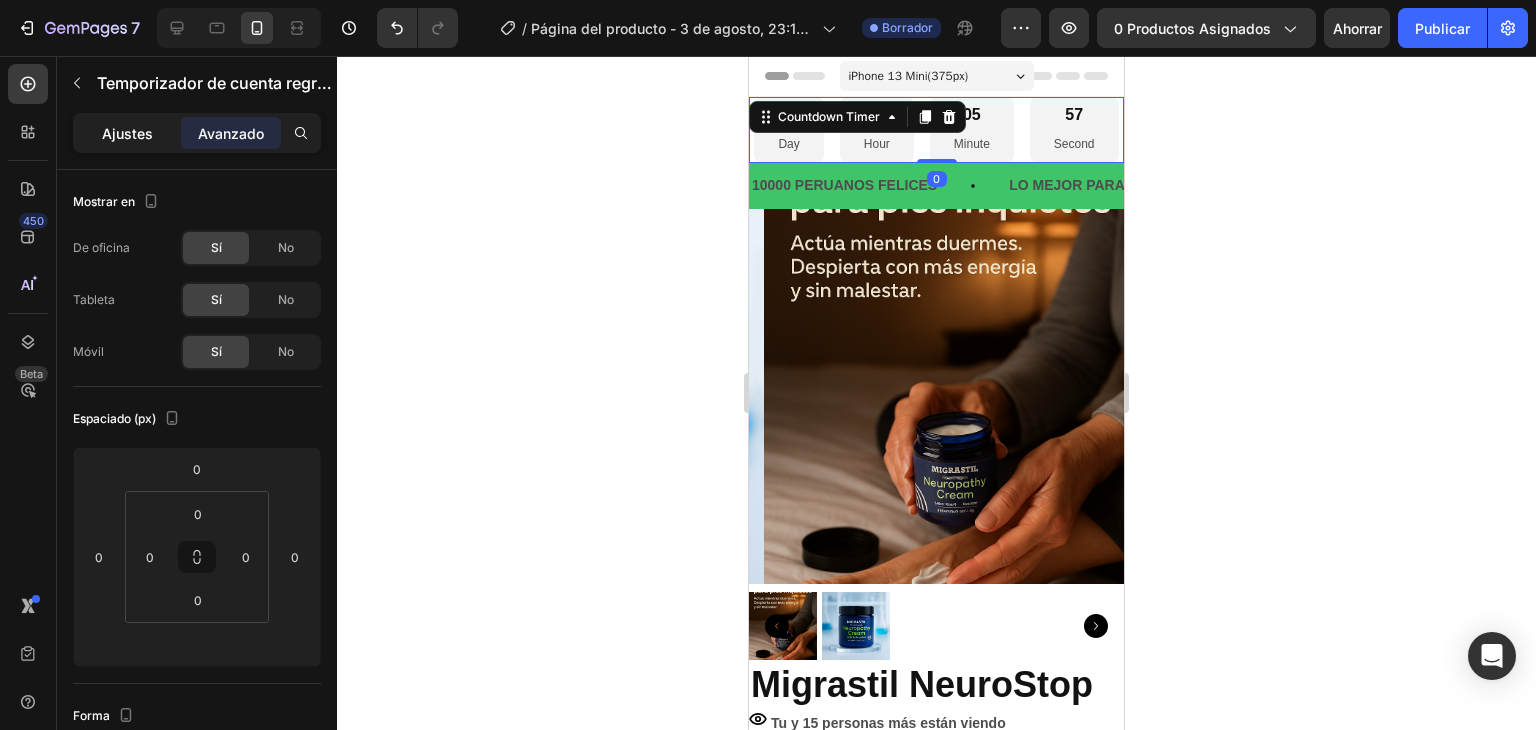 click on "Ajustes" 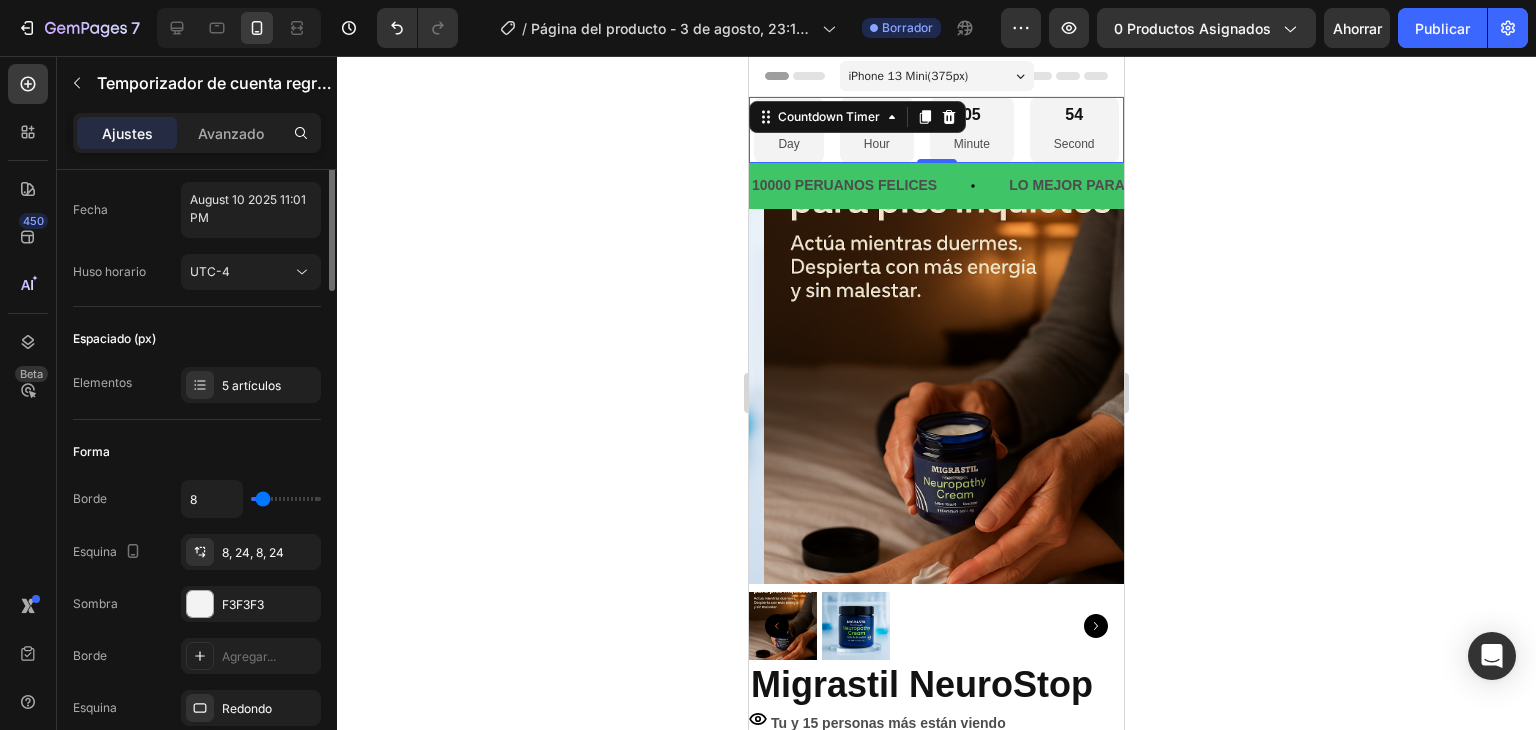 scroll, scrollTop: 0, scrollLeft: 0, axis: both 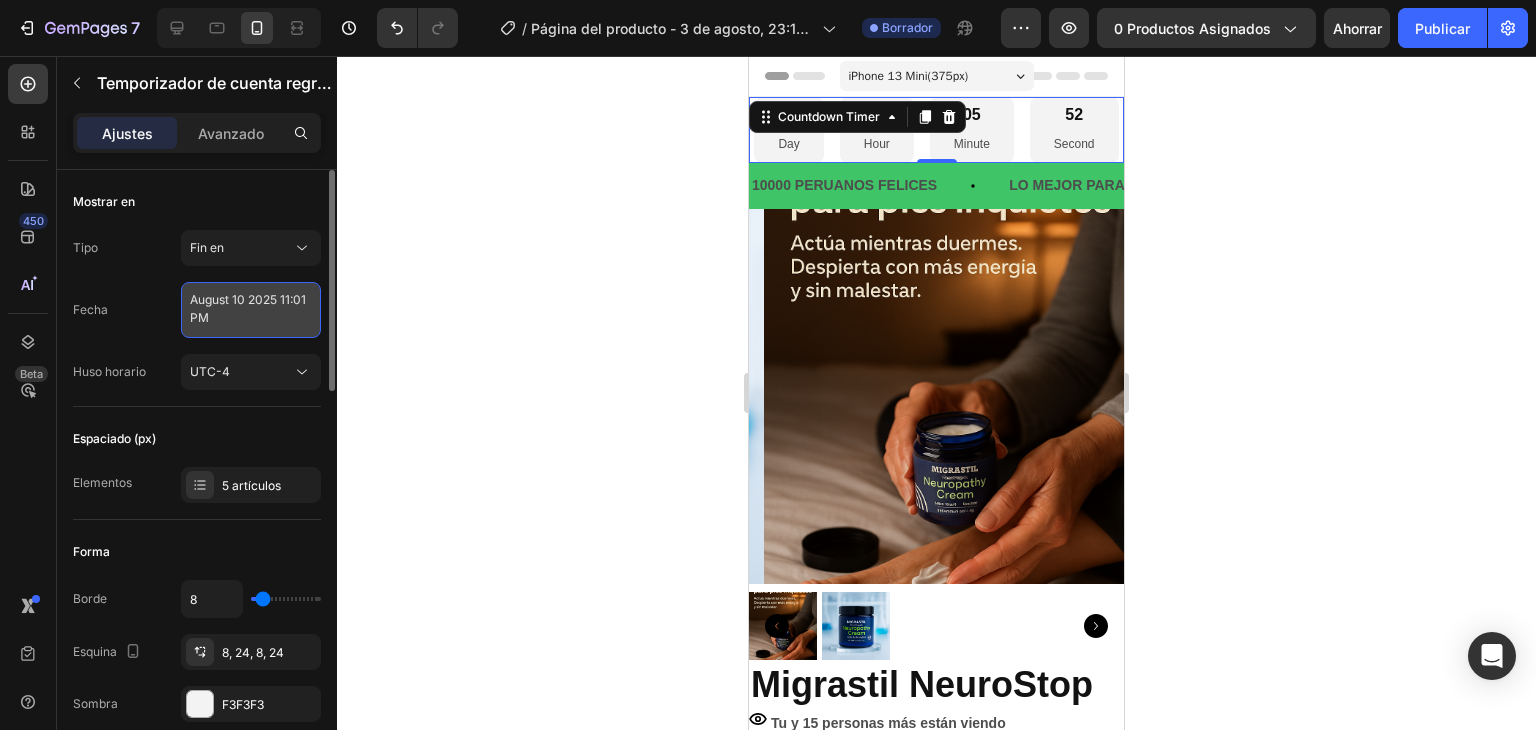 click on "August 10 2025 11:01 PM" at bounding box center [251, 310] 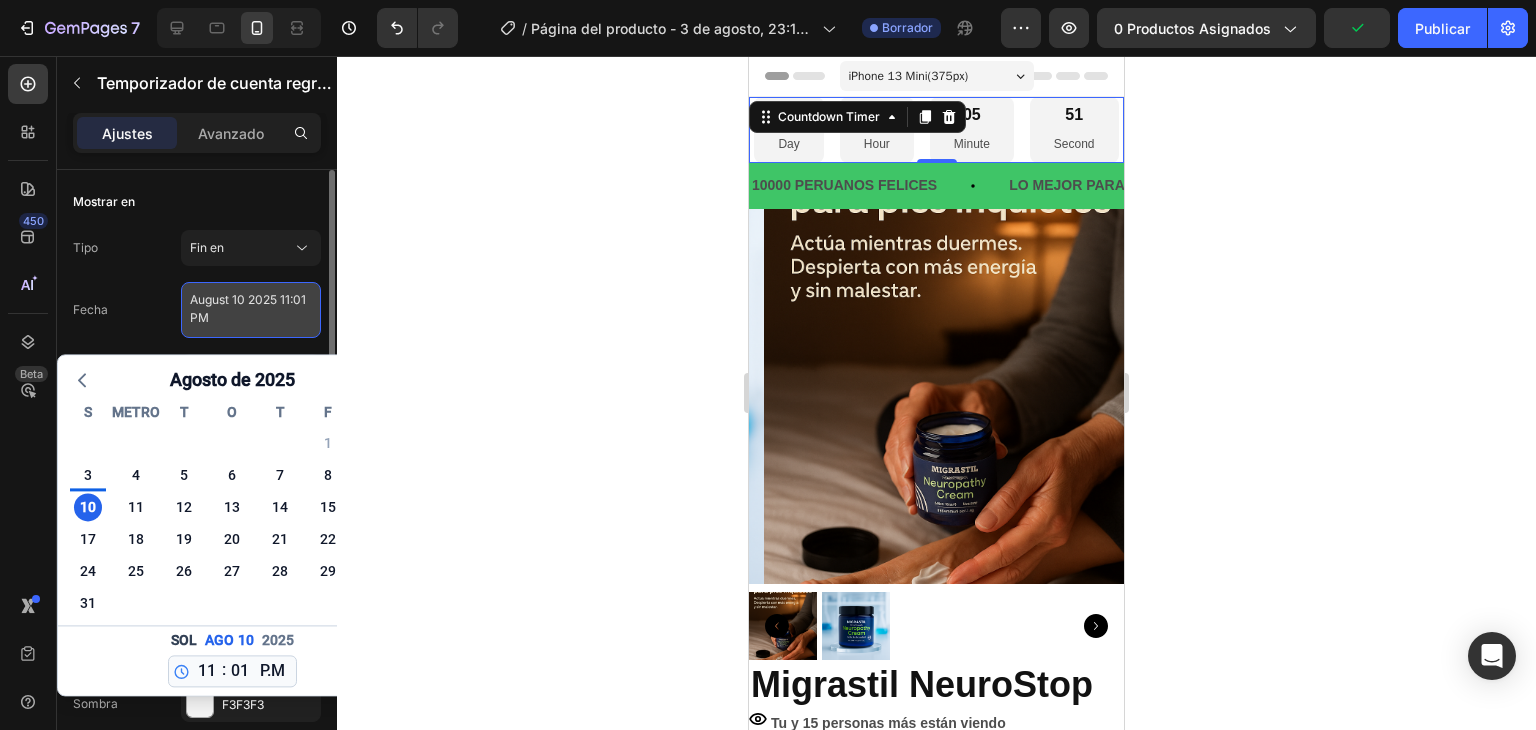 click on "August 10 2025 11:01 PM" at bounding box center [251, 310] 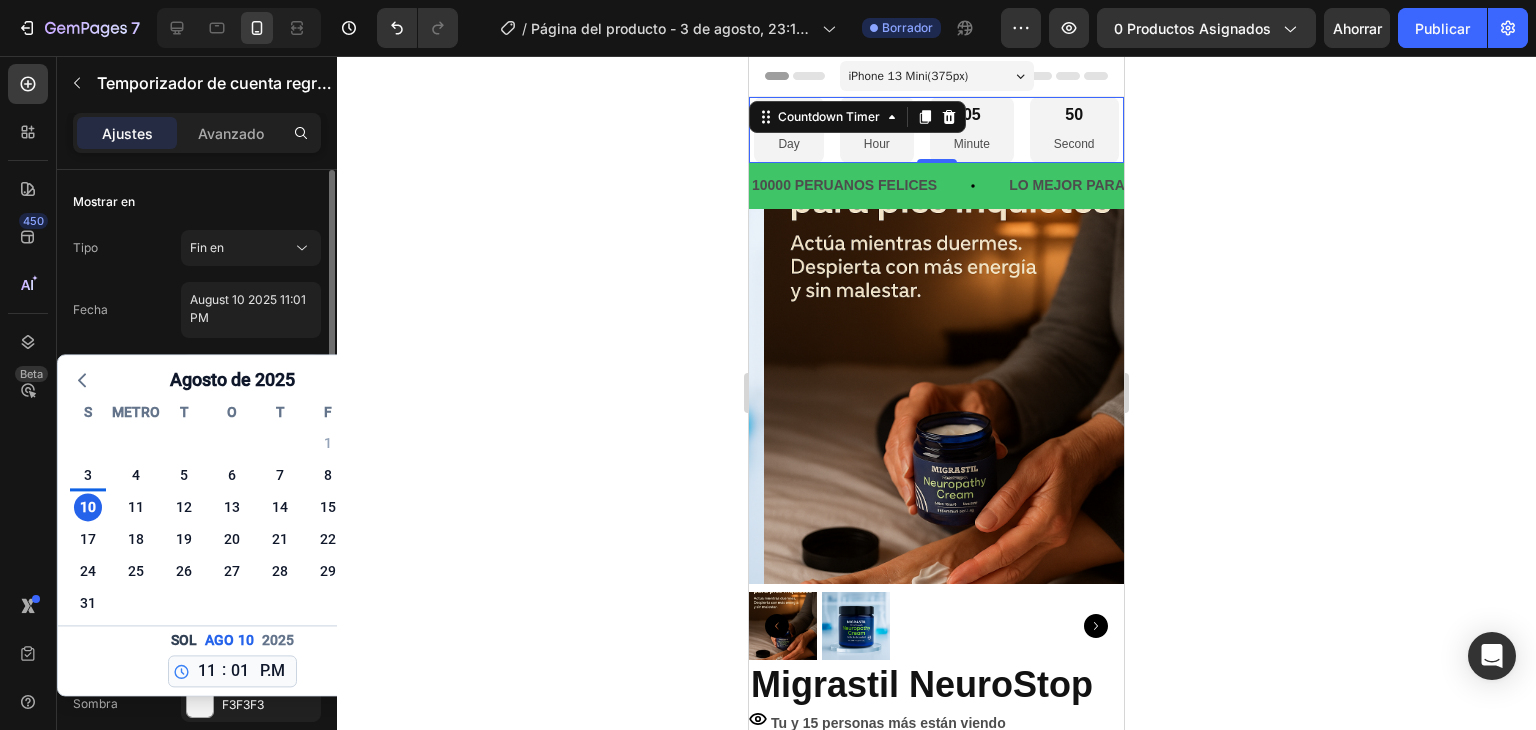 click on "Fecha August 10 2025 11:01 PM Agosto de 2025 S METRO T O T F S 27 28 29 30 31 1 2 3 4 5 6 7 8 9 10 11 12 13 14 15 16 17 18 19 20 21 22 23 24 25 26 27 28 29 30 31 1 2 3 4 5 6 Sol Ago 10 2025 12 1 2 3 4 5 6 7 8 9 10 11 : 00 01 02 03 04 05 06 07 08 09 10 11 12 13 14 15 16 17 18 19 20 21 22 23 24 25 26 27 28 29 30 31 32 33 34 35 36 37 38 39 40 41 42 43 44 45 46 47 48 49 50 51 52 53 54 55 56 57 58 59 SOY P.M" at bounding box center (197, 310) 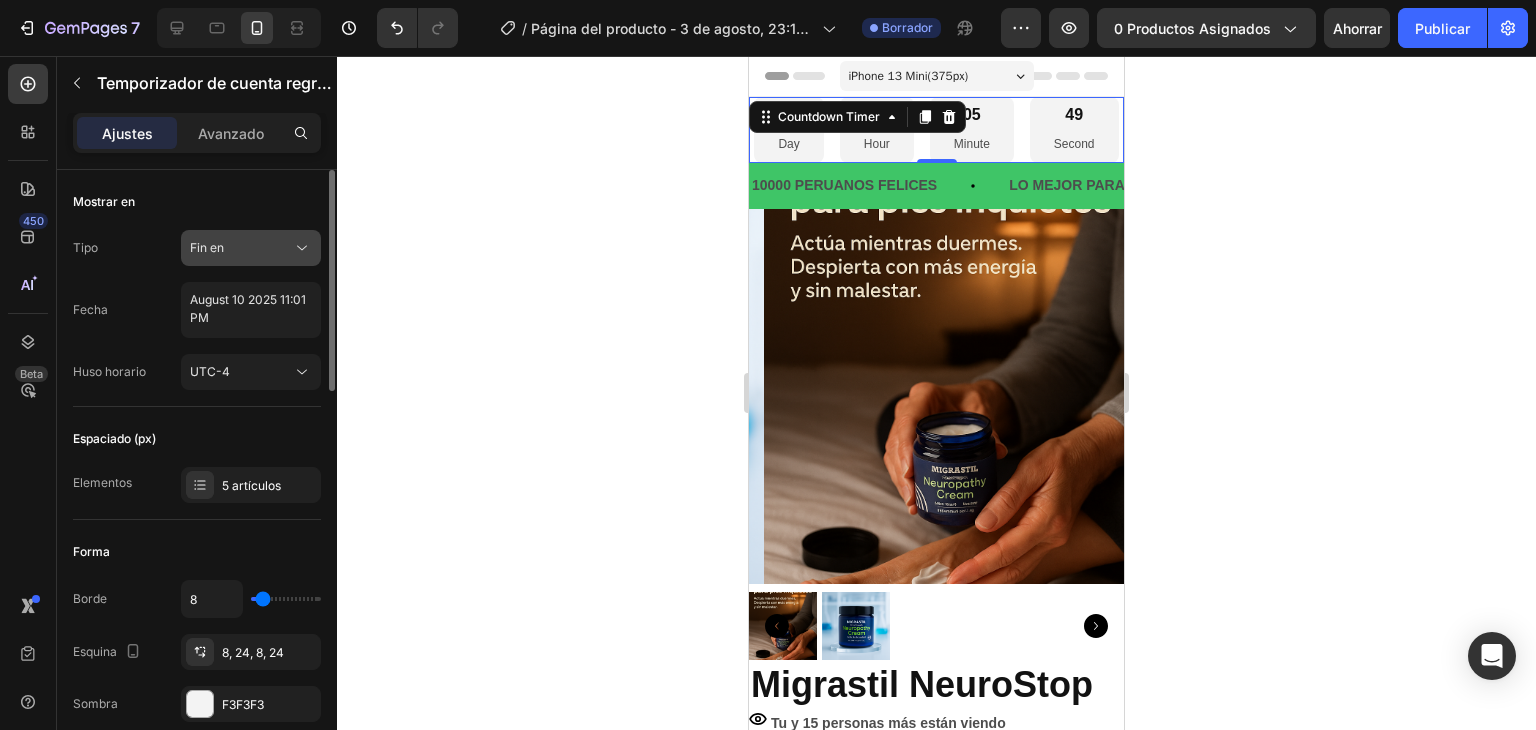 click on "Fin en" at bounding box center [207, 247] 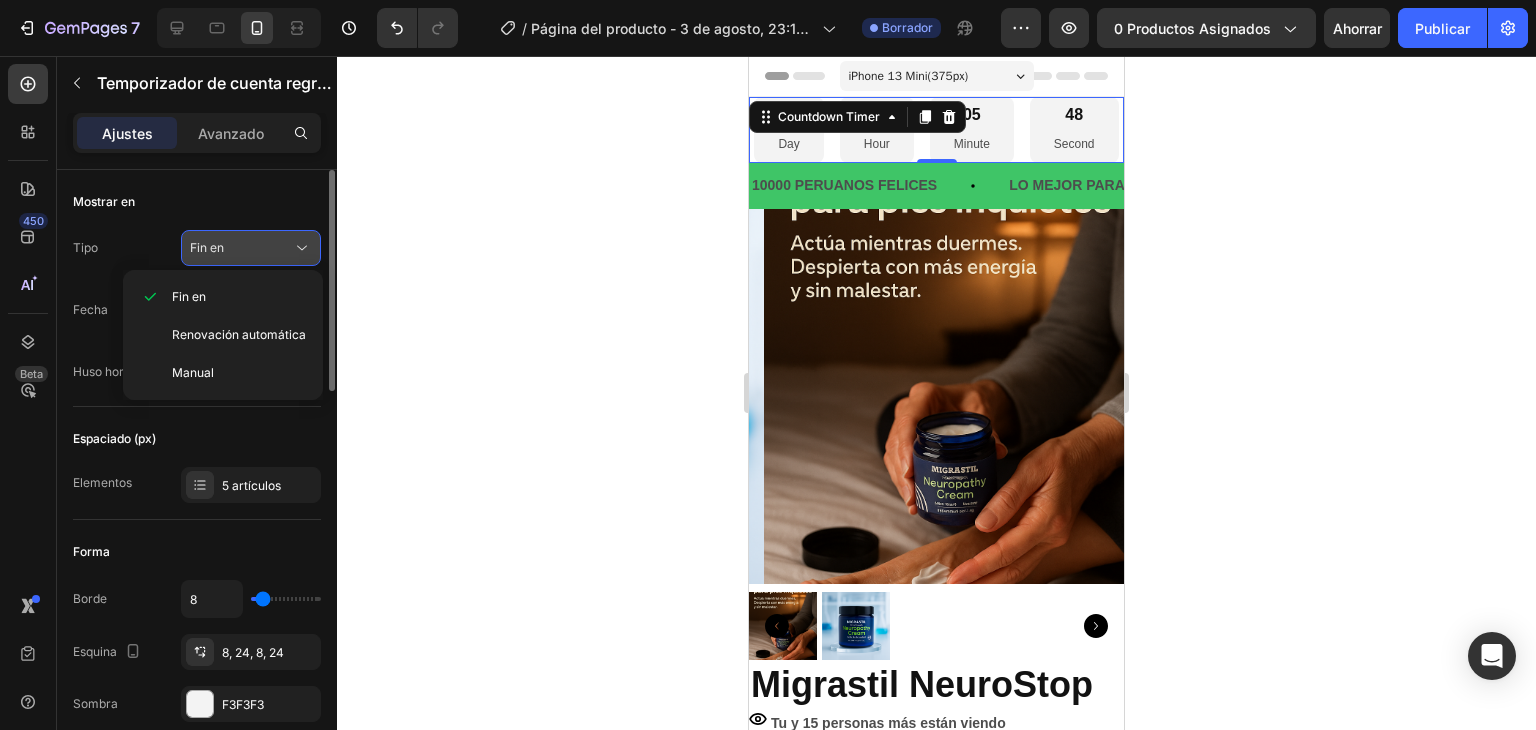 click on "Fin en" at bounding box center [207, 247] 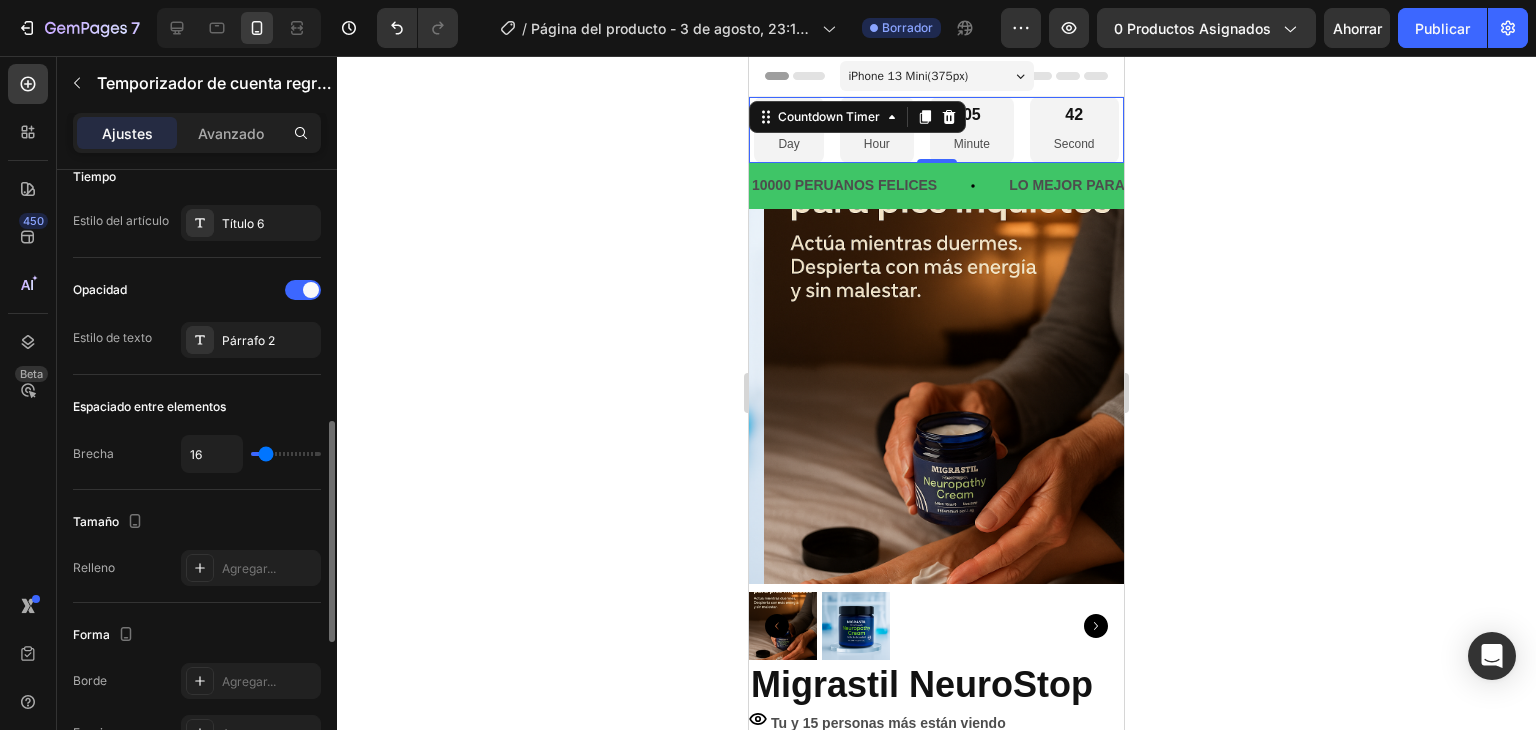 scroll, scrollTop: 498, scrollLeft: 0, axis: vertical 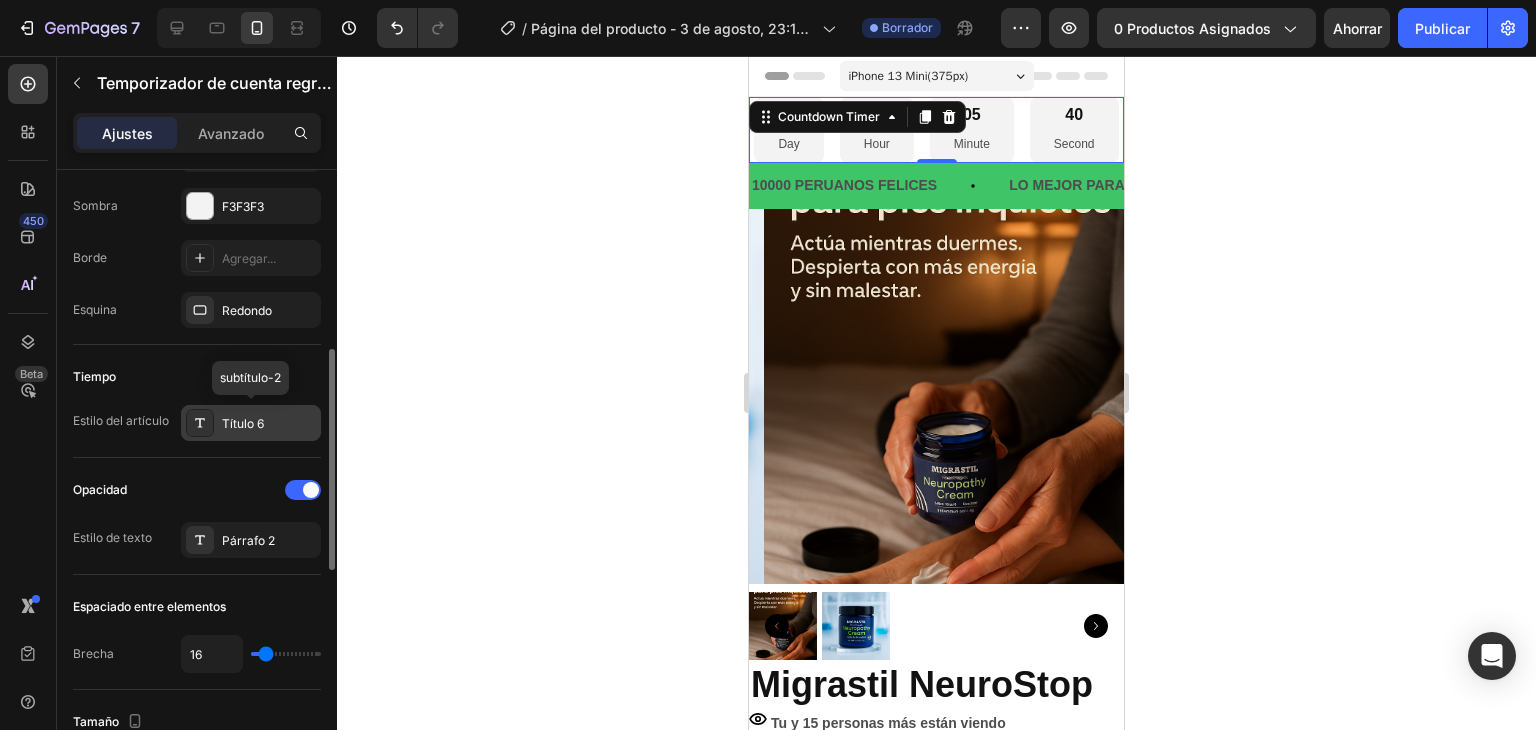 click on "Título 6" at bounding box center (243, 423) 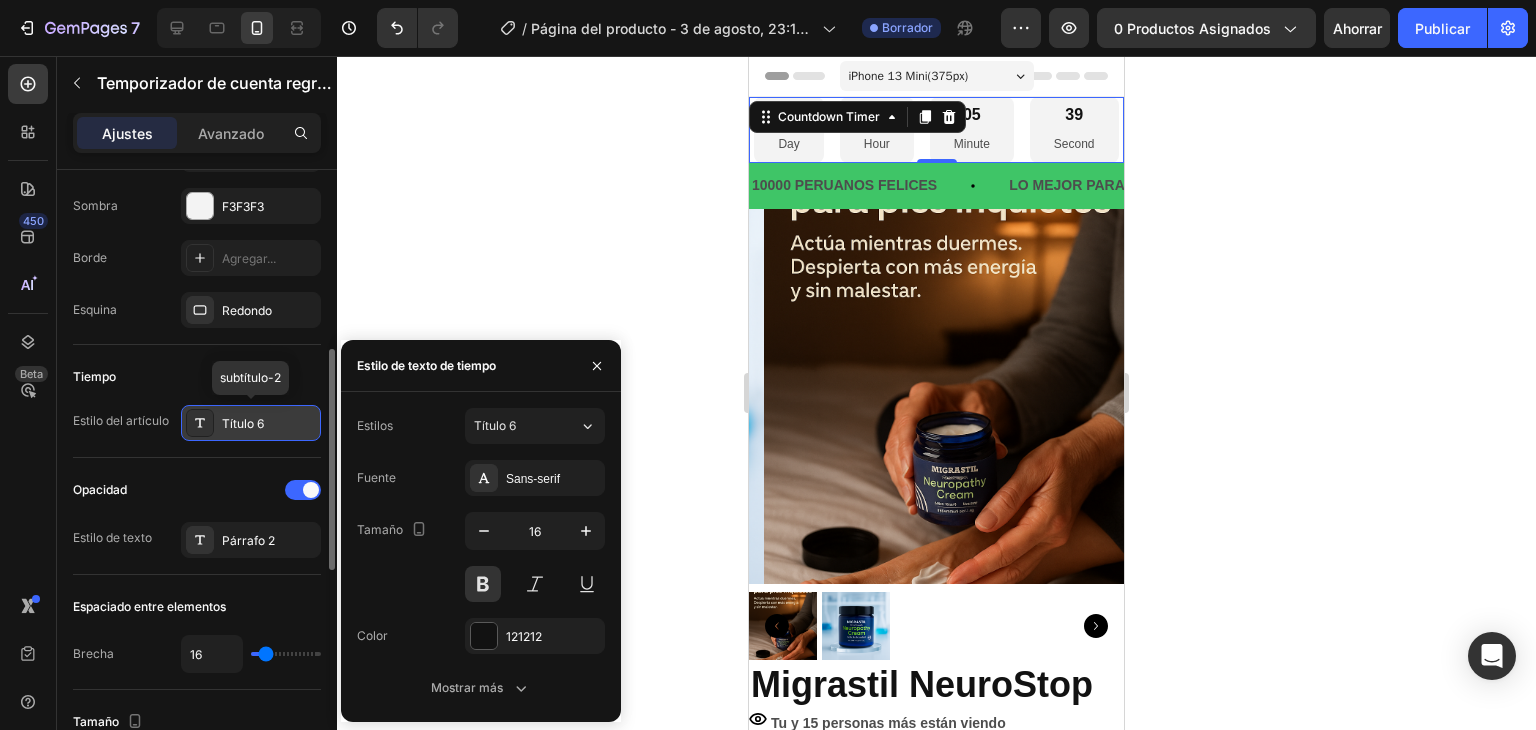 click on "Título 6" at bounding box center (243, 423) 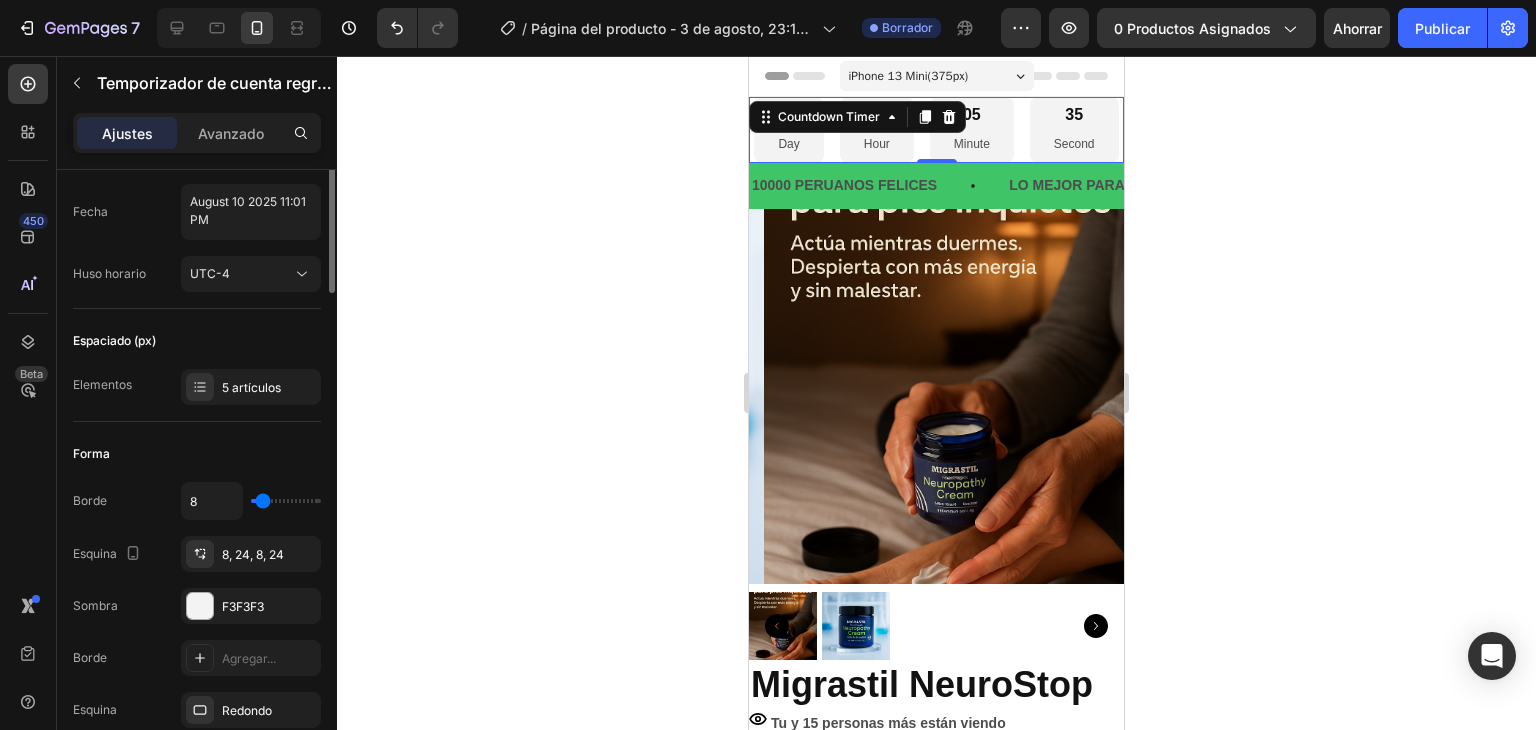scroll, scrollTop: 0, scrollLeft: 0, axis: both 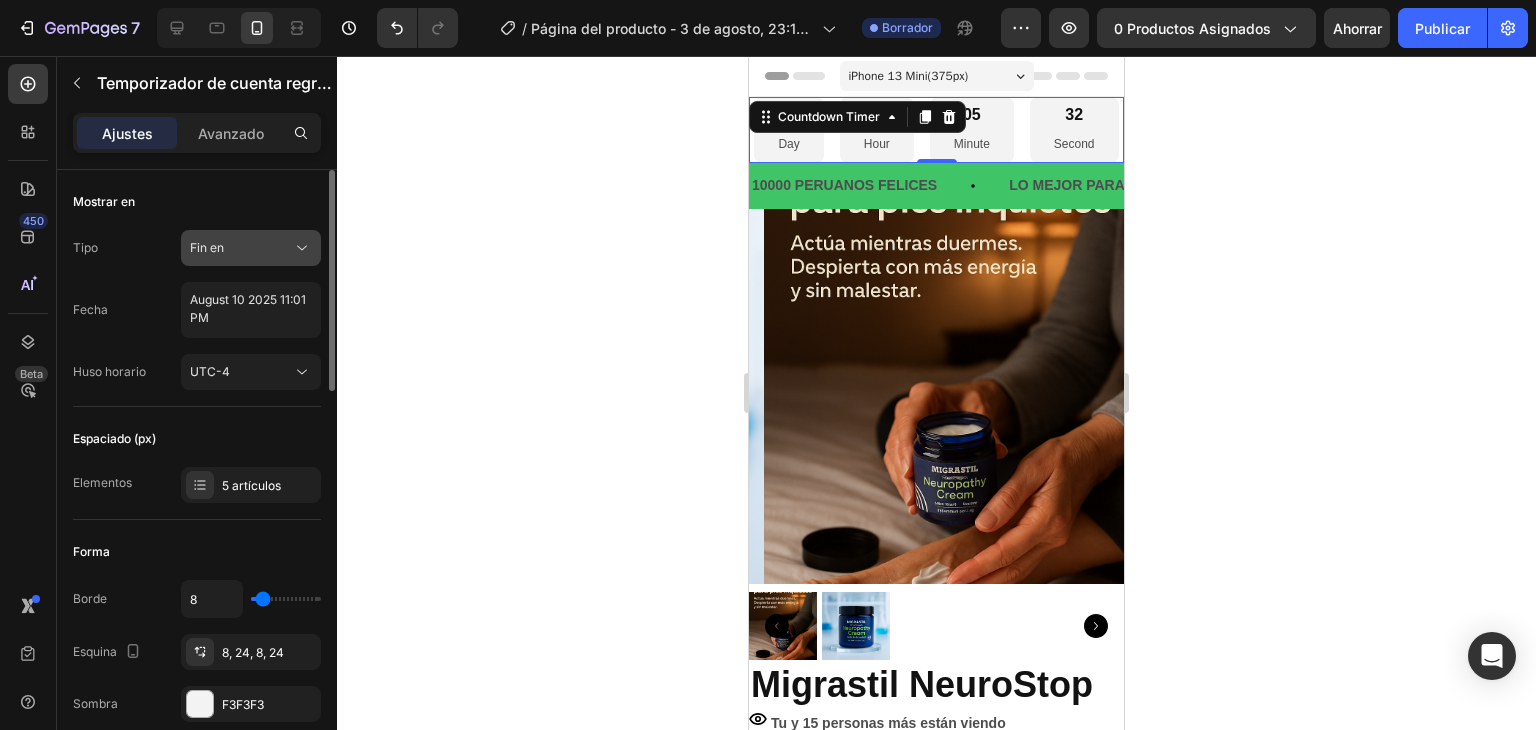 click on "Fin en" at bounding box center [241, 248] 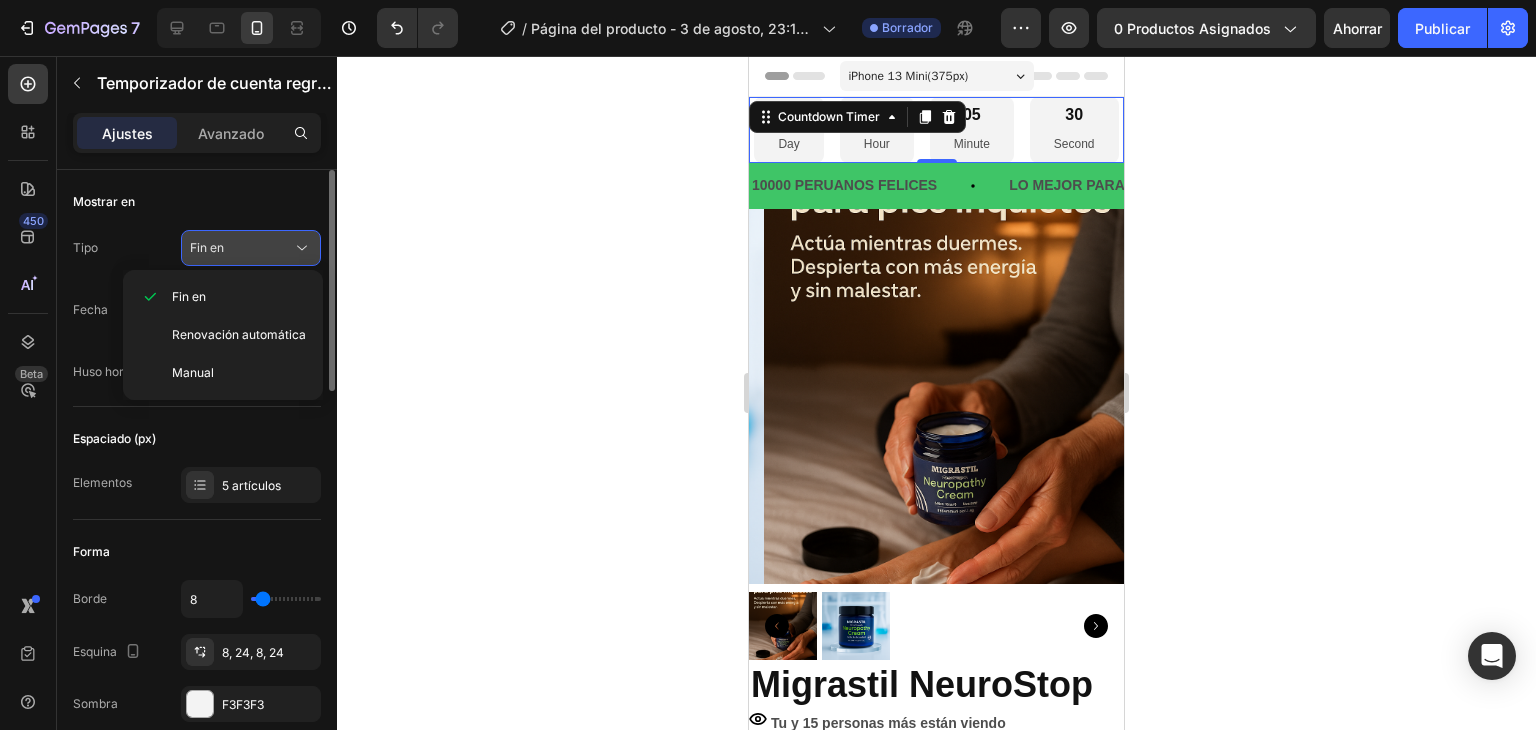 click on "Fin en" at bounding box center (241, 248) 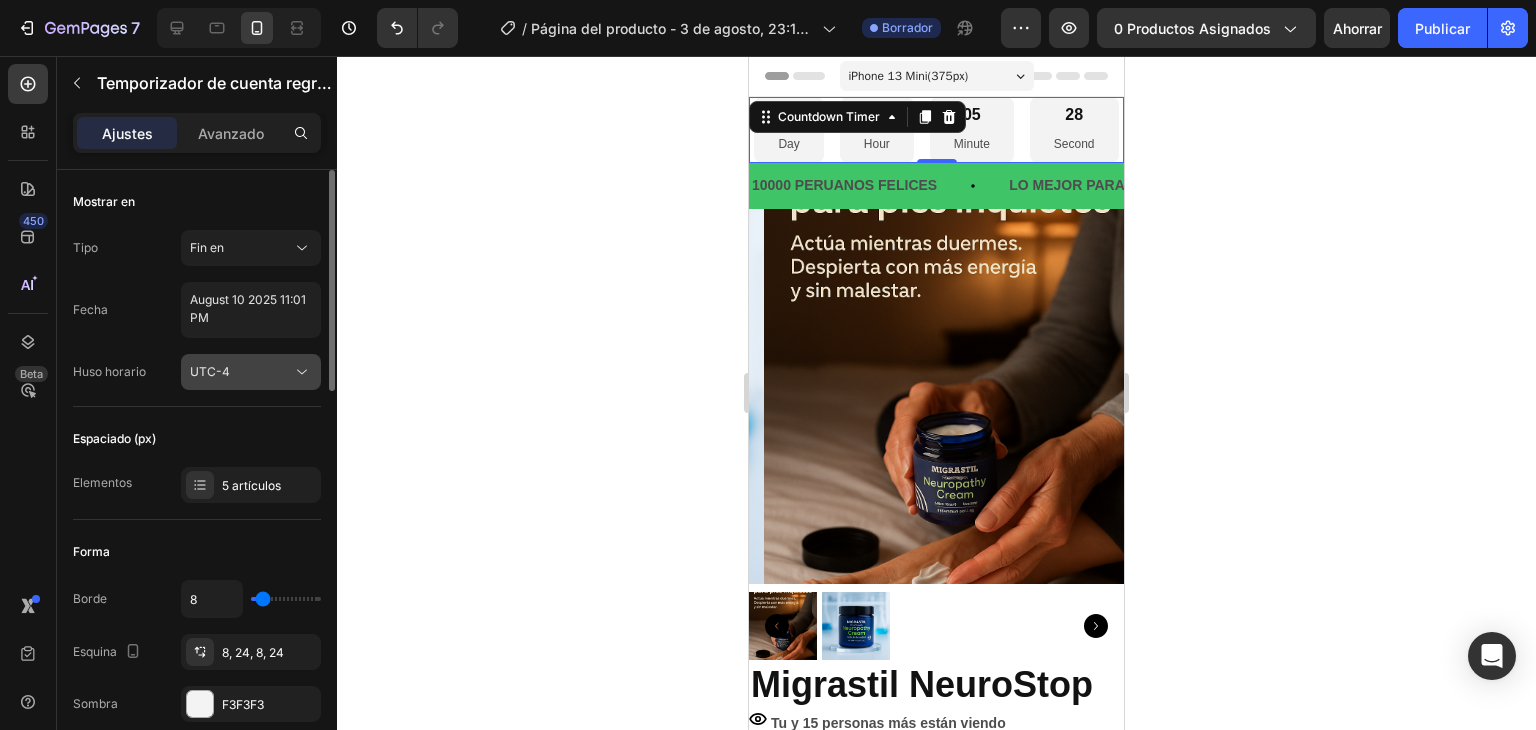 click on "UTC-4" at bounding box center (241, 372) 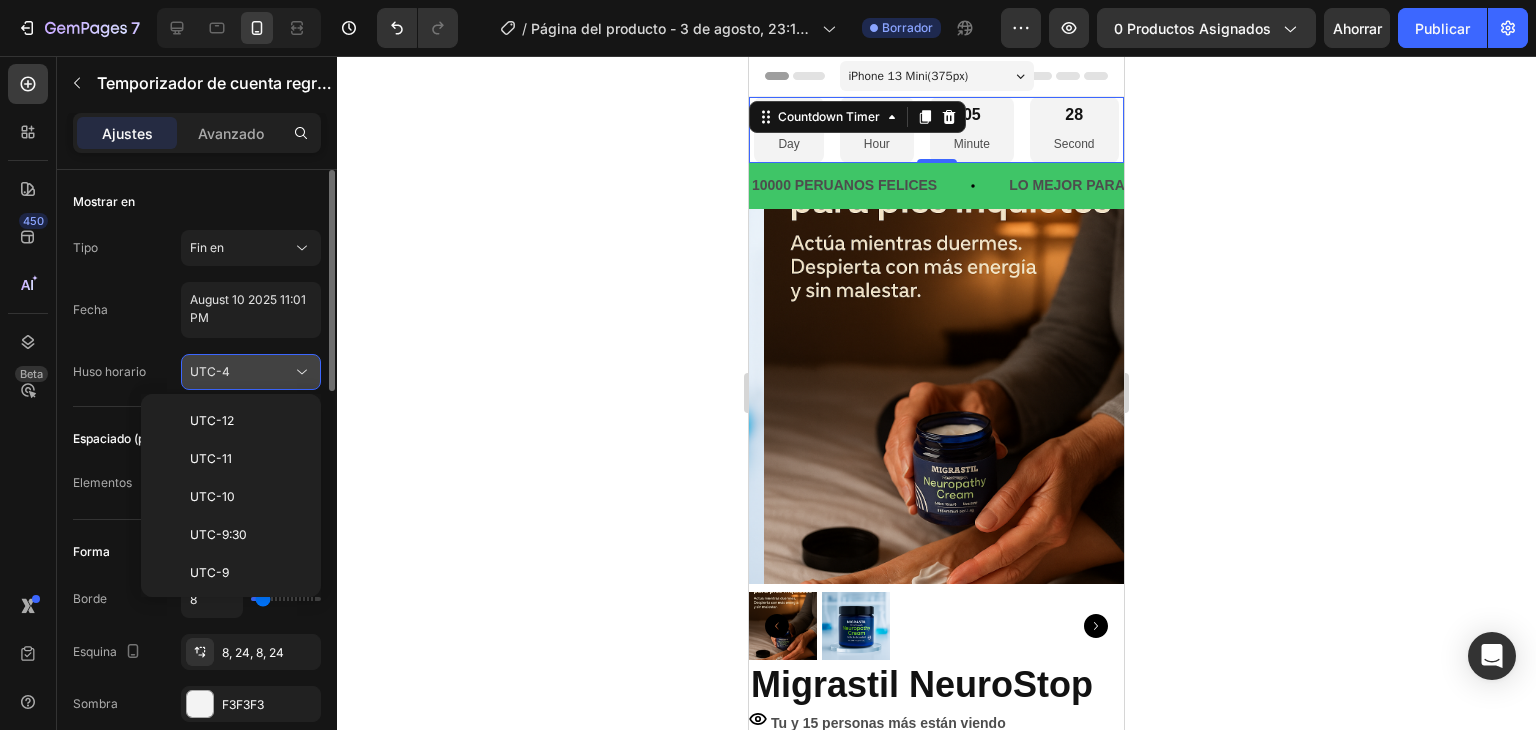 scroll, scrollTop: 216, scrollLeft: 0, axis: vertical 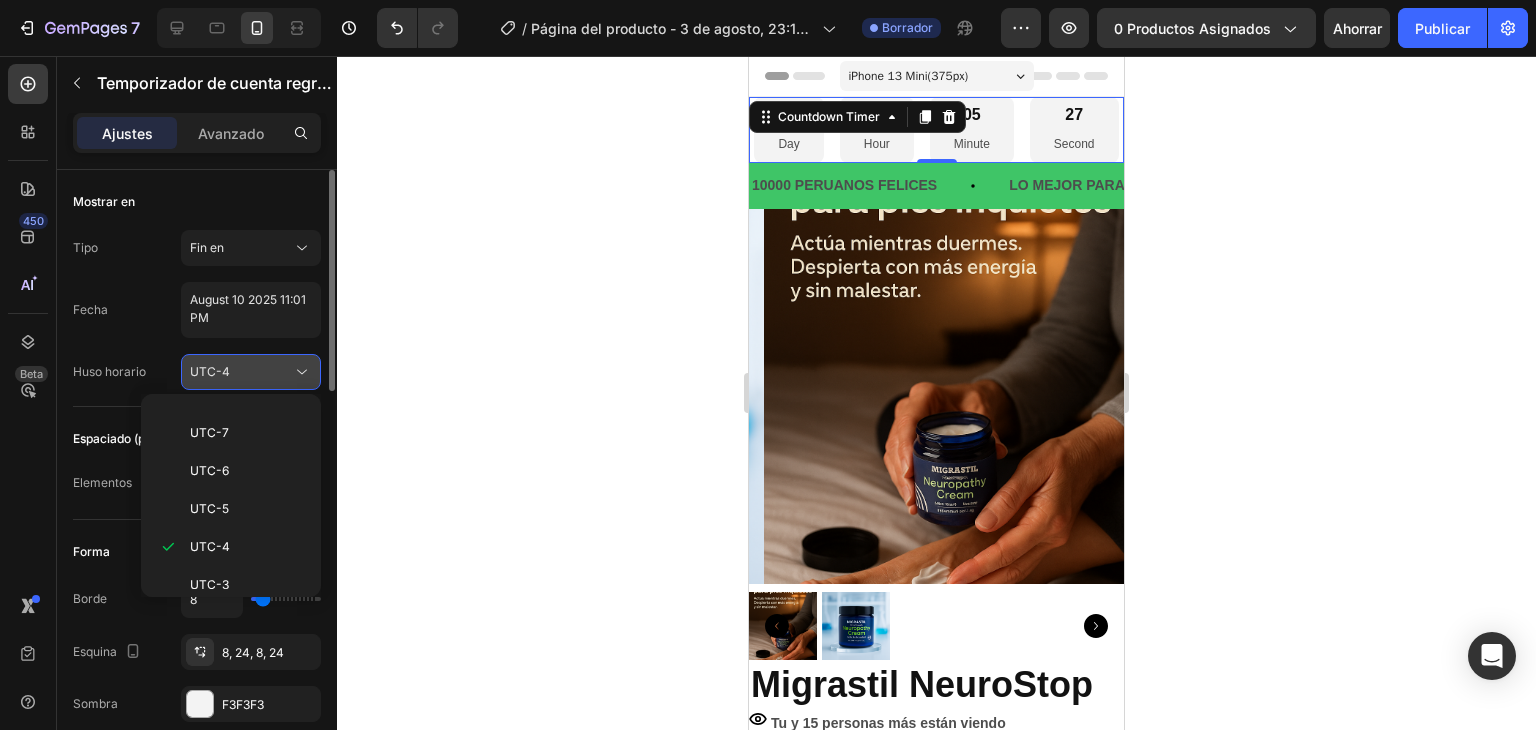 click on "UTC-4" at bounding box center [241, 372] 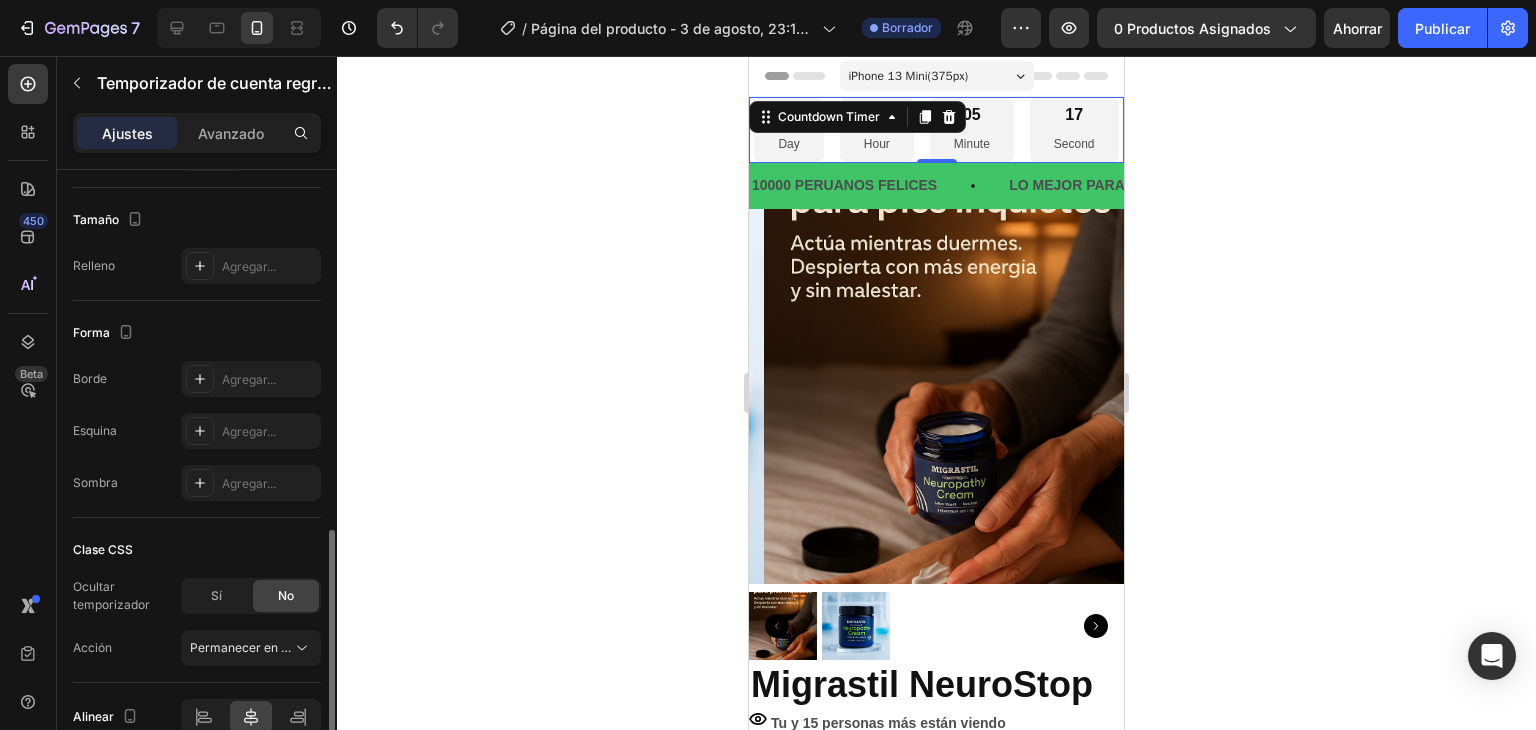 scroll, scrollTop: 1098, scrollLeft: 0, axis: vertical 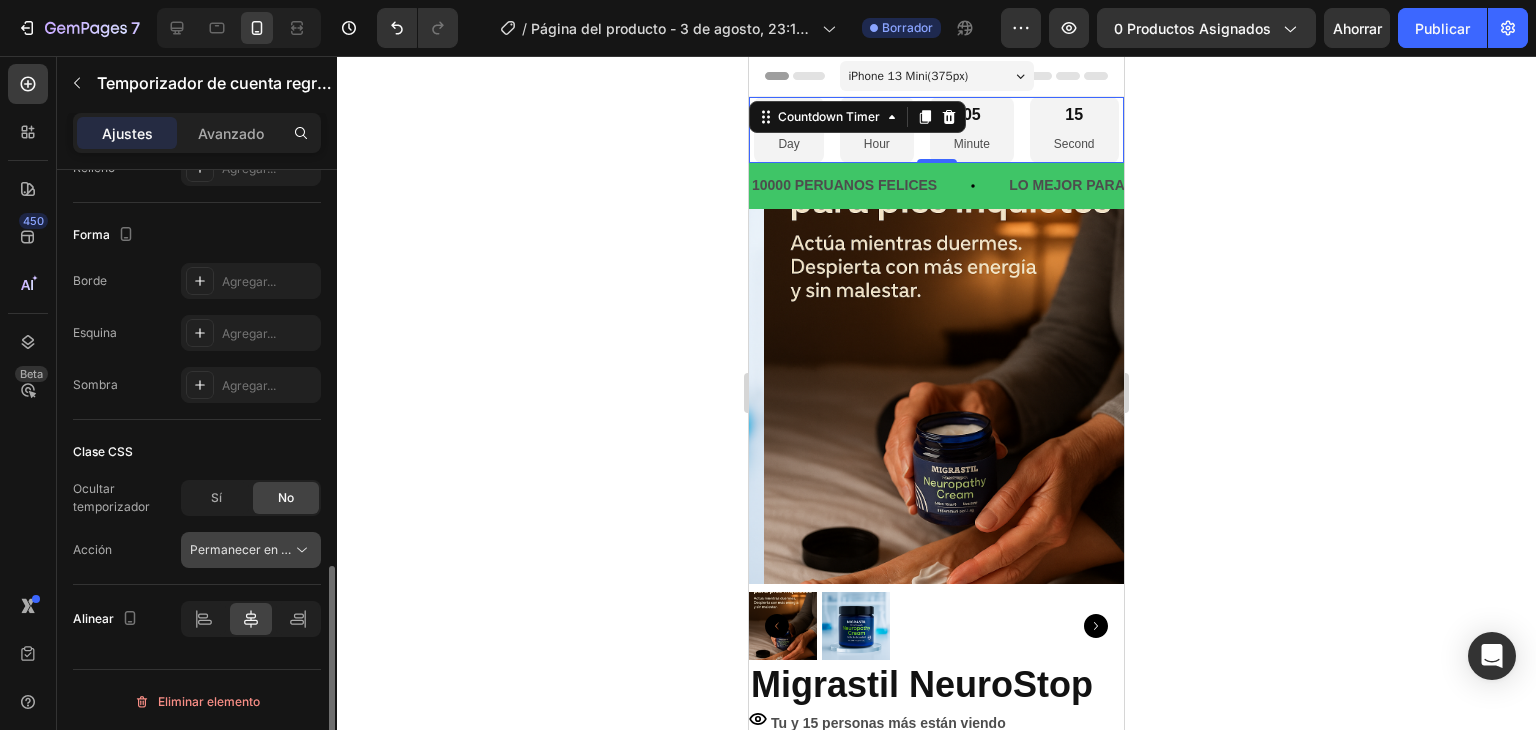click on "Permanecer en la página" at bounding box center [261, 549] 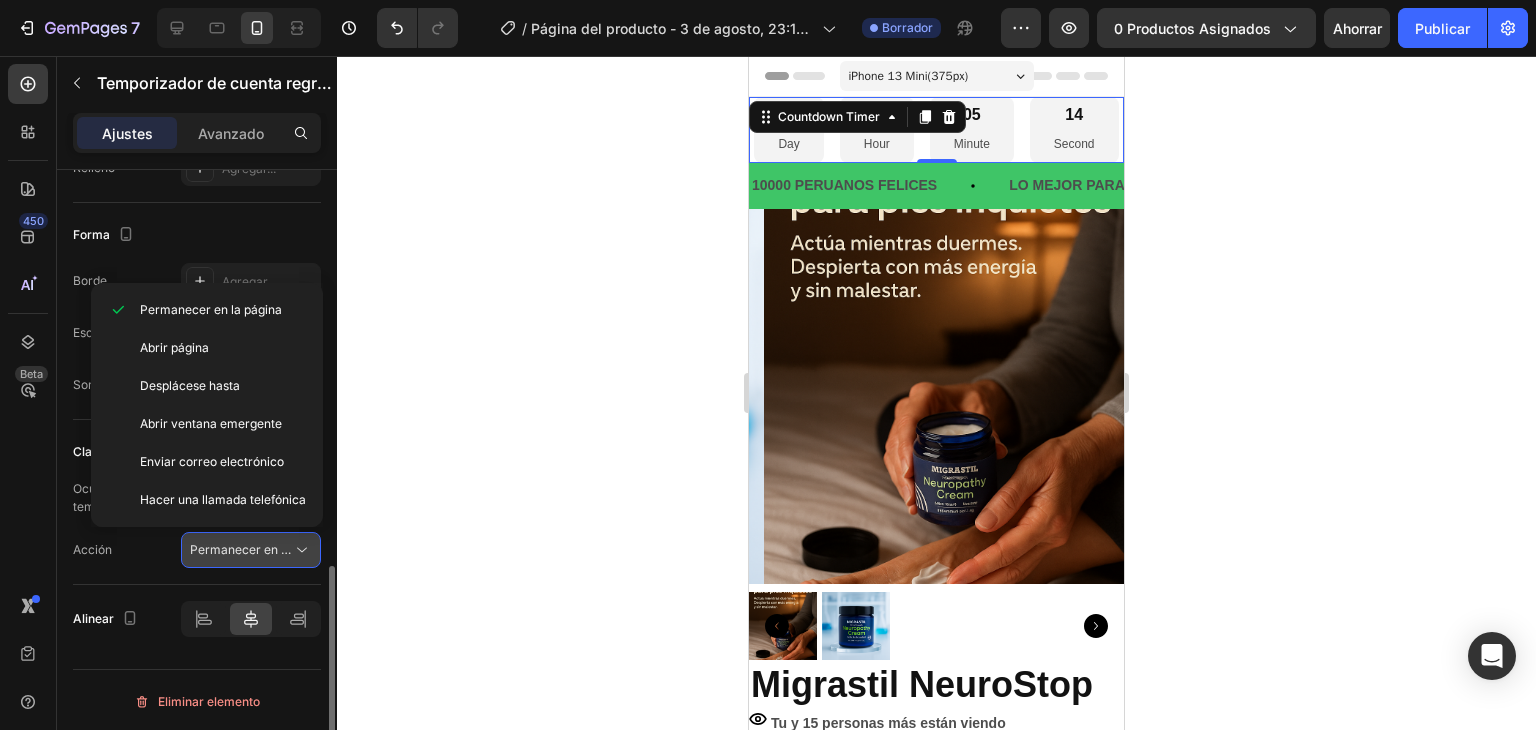click on "Permanecer en la página" at bounding box center [261, 549] 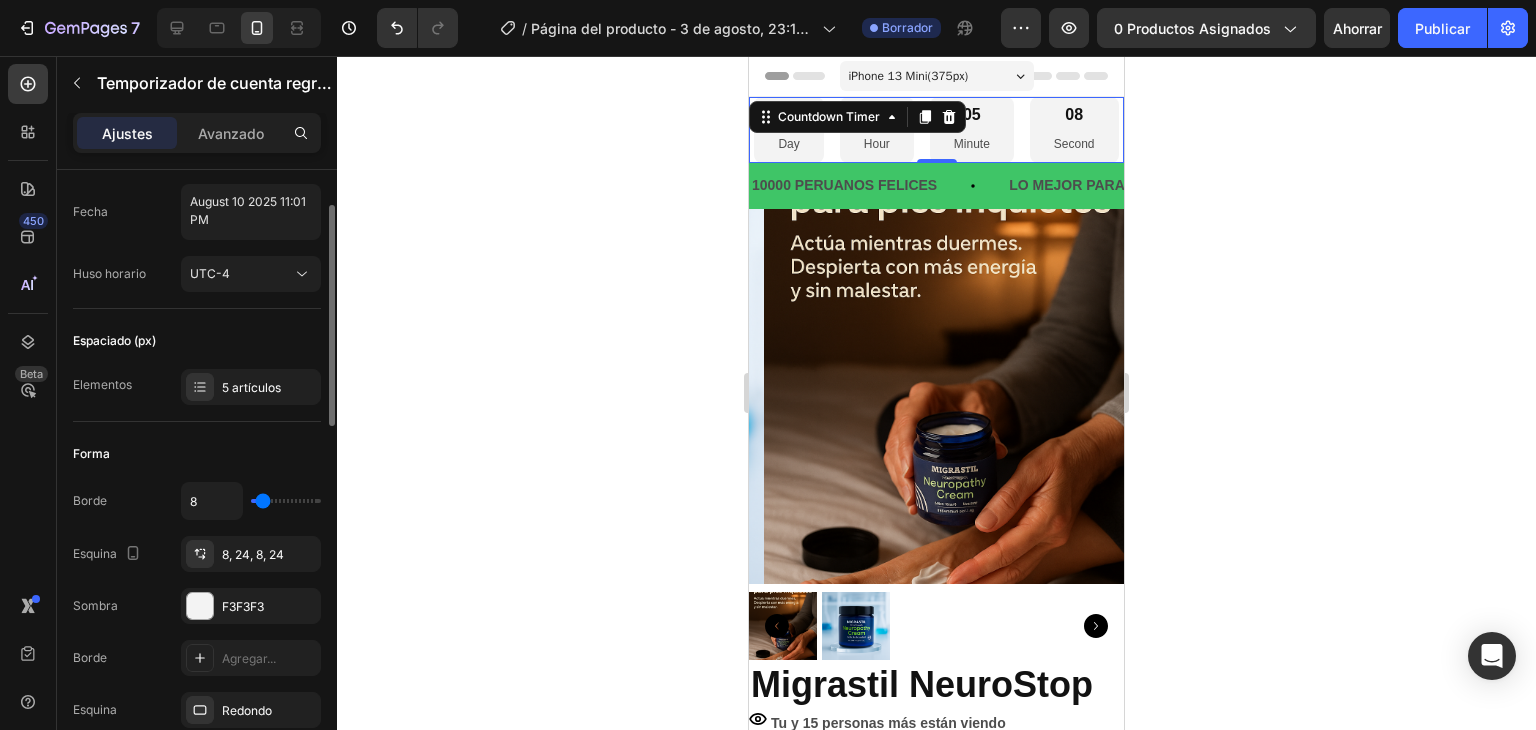 scroll, scrollTop: 0, scrollLeft: 0, axis: both 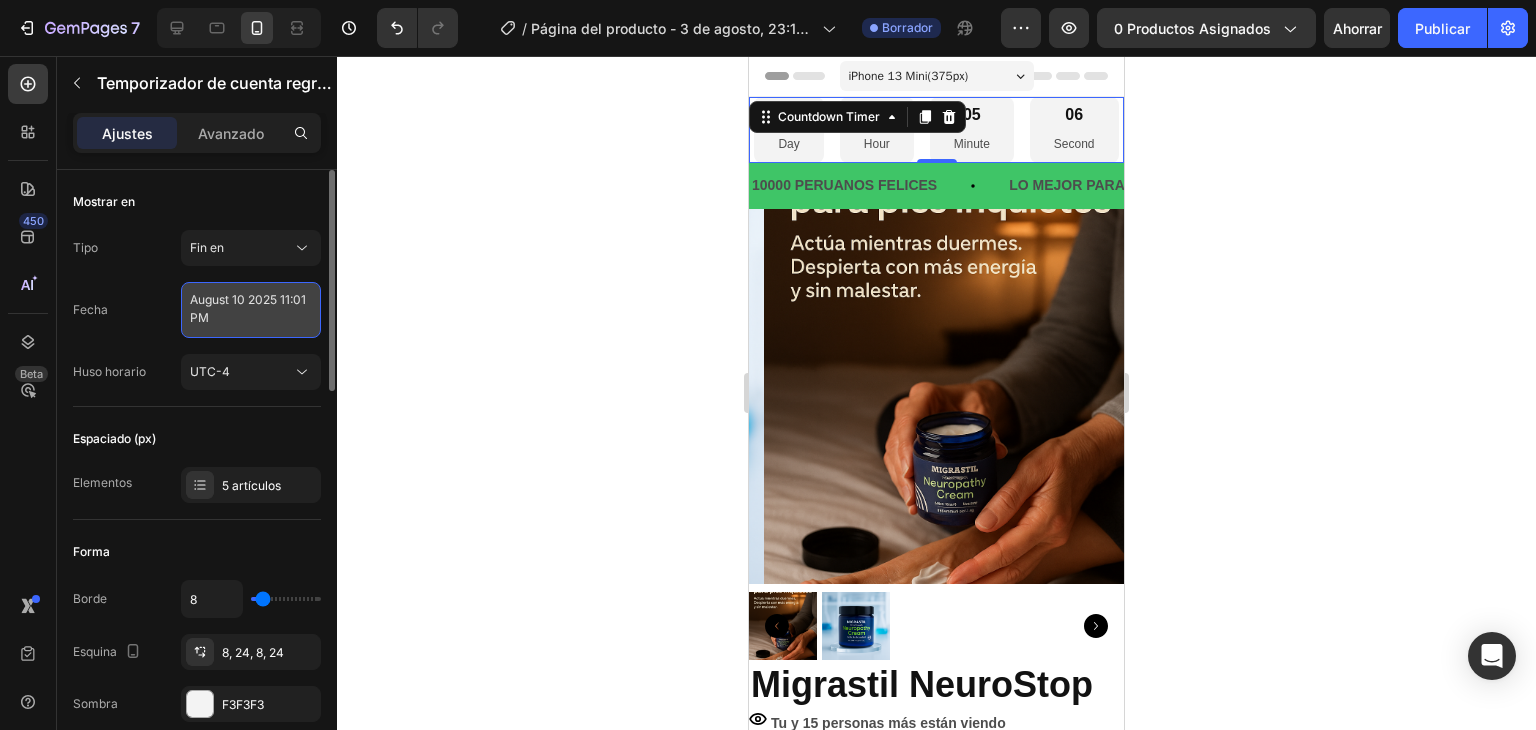 click on "August 10 2025 11:01 PM" at bounding box center (251, 310) 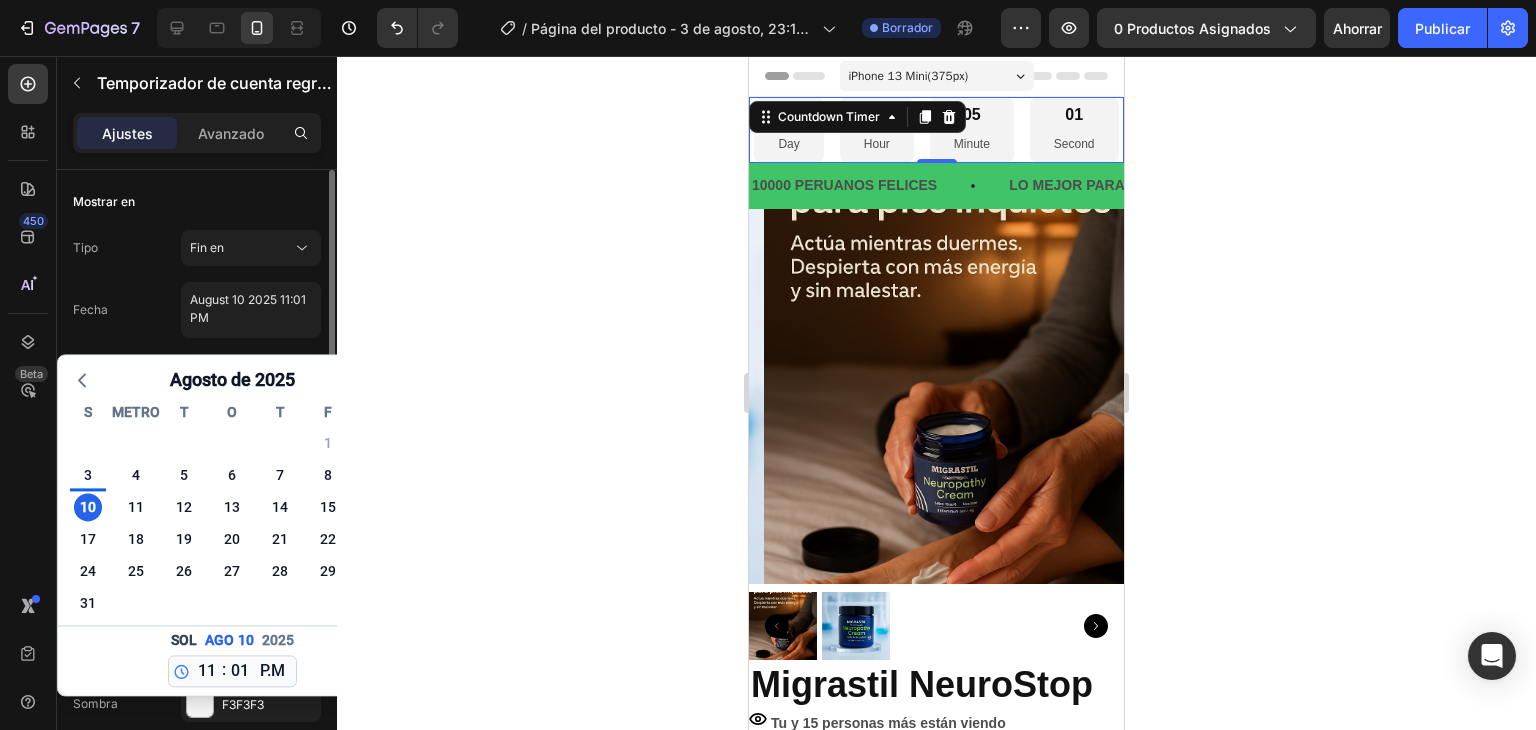 click on "Fecha August 10 2025 11:01 PM Agosto de 2025 S METRO T O T F S 27 28 29 30 31 1 2 3 4 5 6 7 8 9 10 11 12 13 14 15 16 17 18 19 20 21 22 23 24 25 26 27 28 29 30 31 1 2 3 4 5 6 Sol Ago 10 2025 12 1 2 3 4 5 6 7 8 9 10 11 : 00 01 02 03 04 05 06 07 08 09 10 11 12 13 14 15 16 17 18 19 20 21 22 23 24 25 26 27 28 29 30 31 32 33 34 35 36 37 38 39 40 41 42 43 44 45 46 47 48 49 50 51 52 53 54 55 56 57 58 59 SOY P.M" at bounding box center [197, 310] 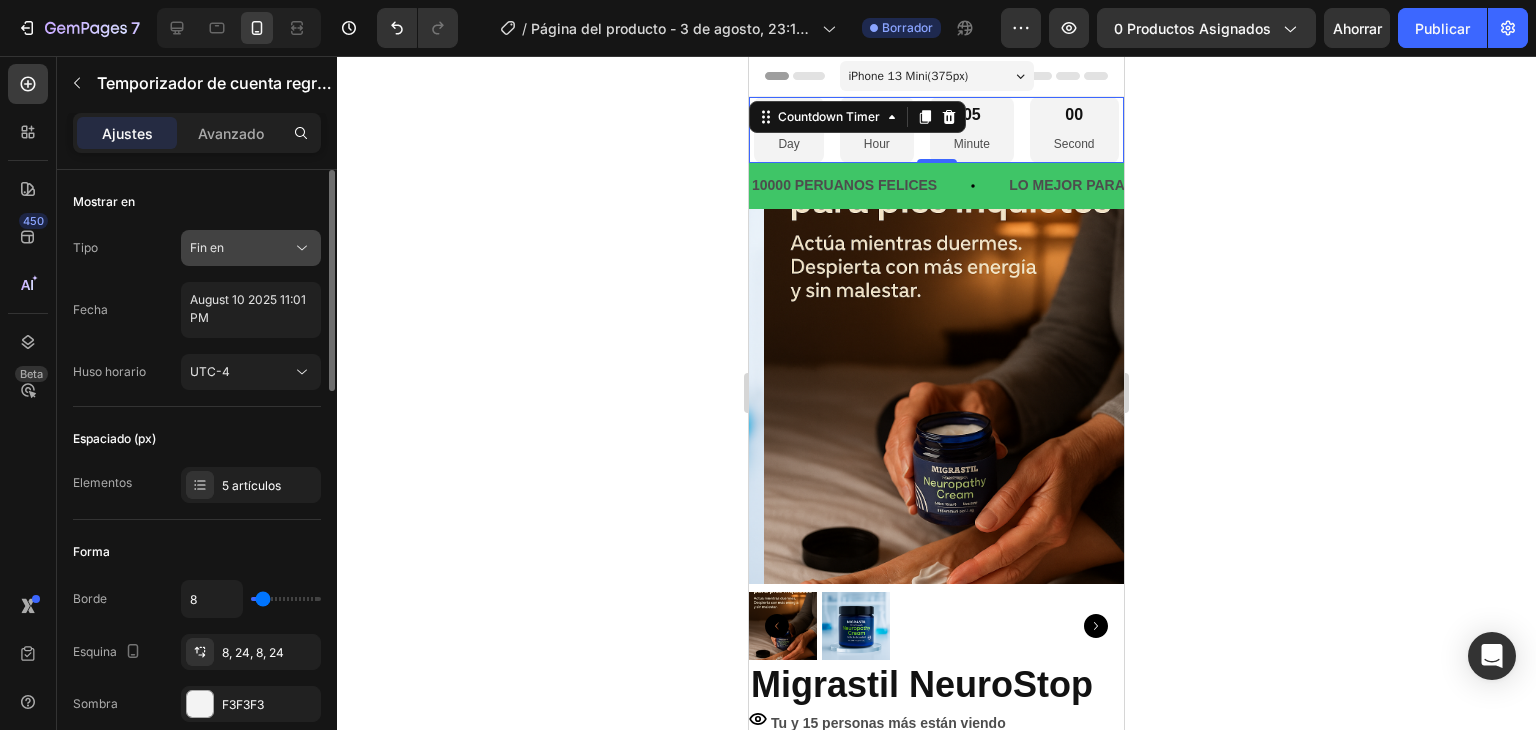 click on "Fin en" at bounding box center [241, 248] 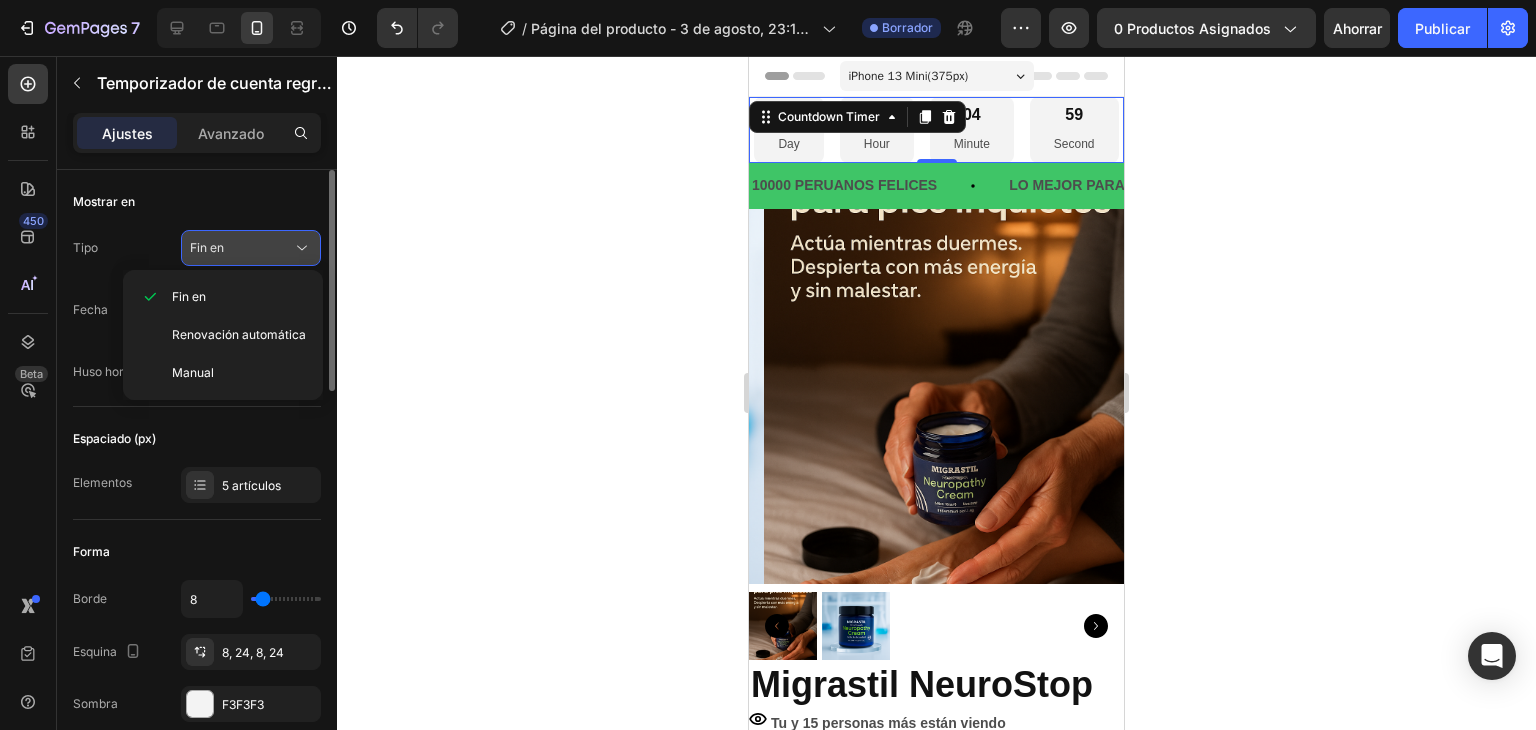 click on "Fin en" at bounding box center (241, 248) 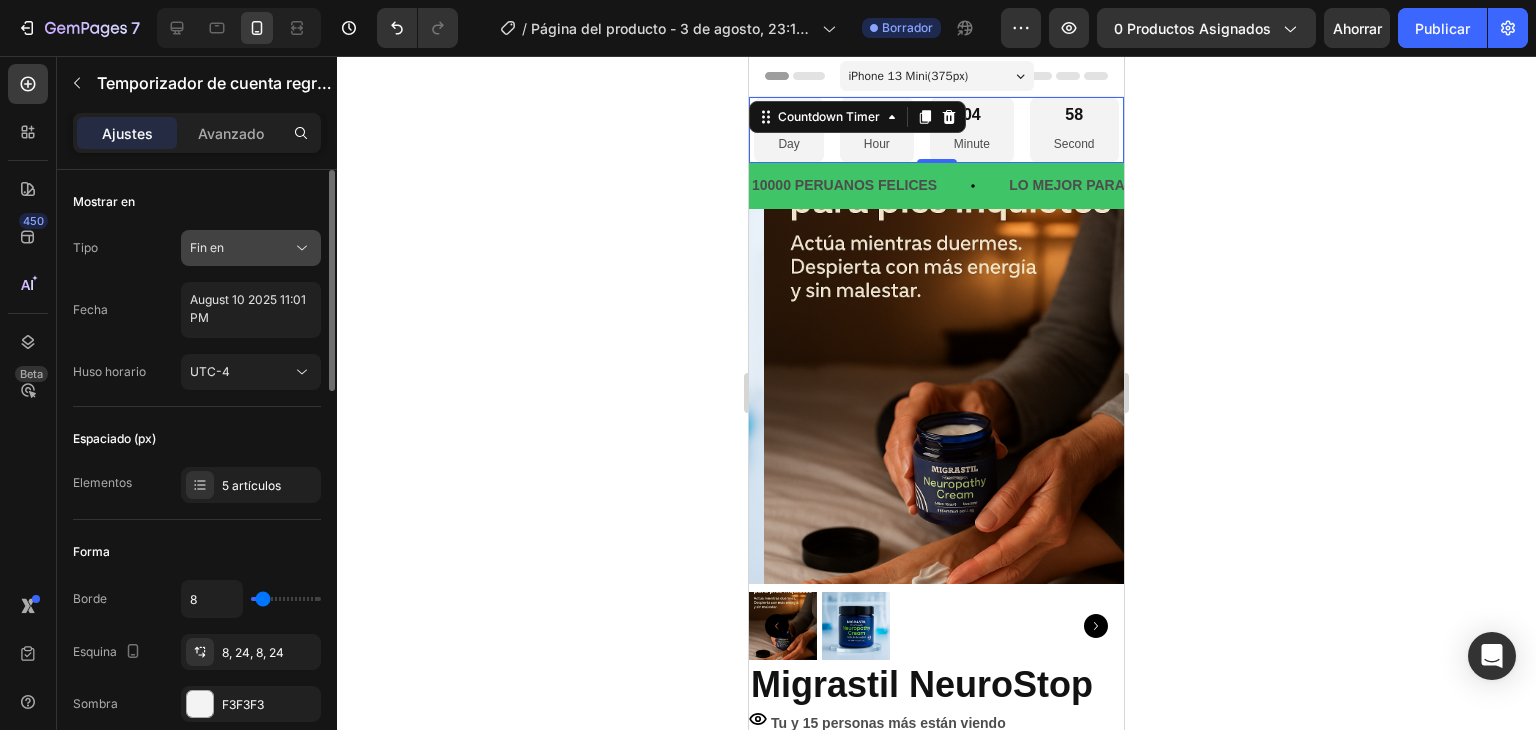 click on "Fin en" at bounding box center [241, 248] 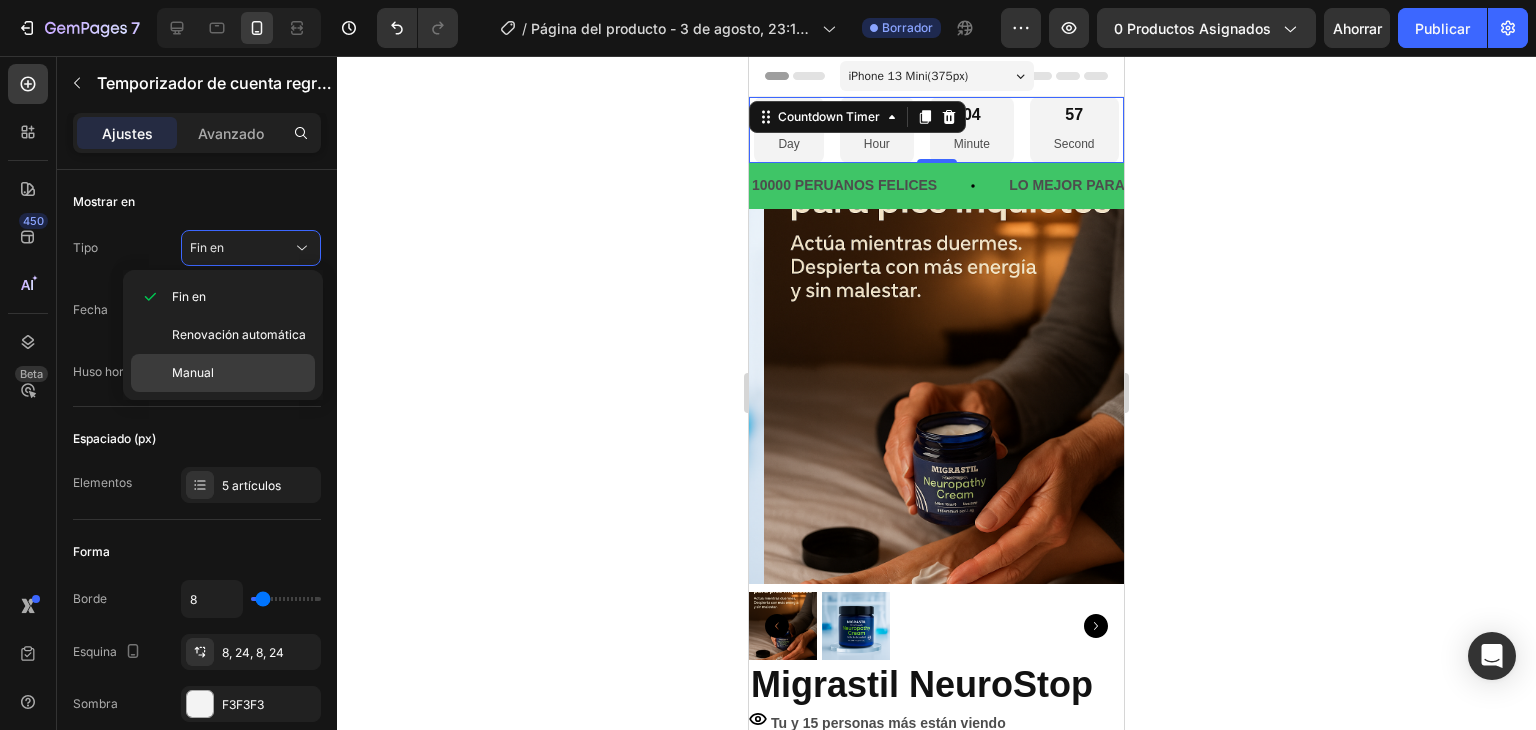 click on "Manual" at bounding box center [239, 373] 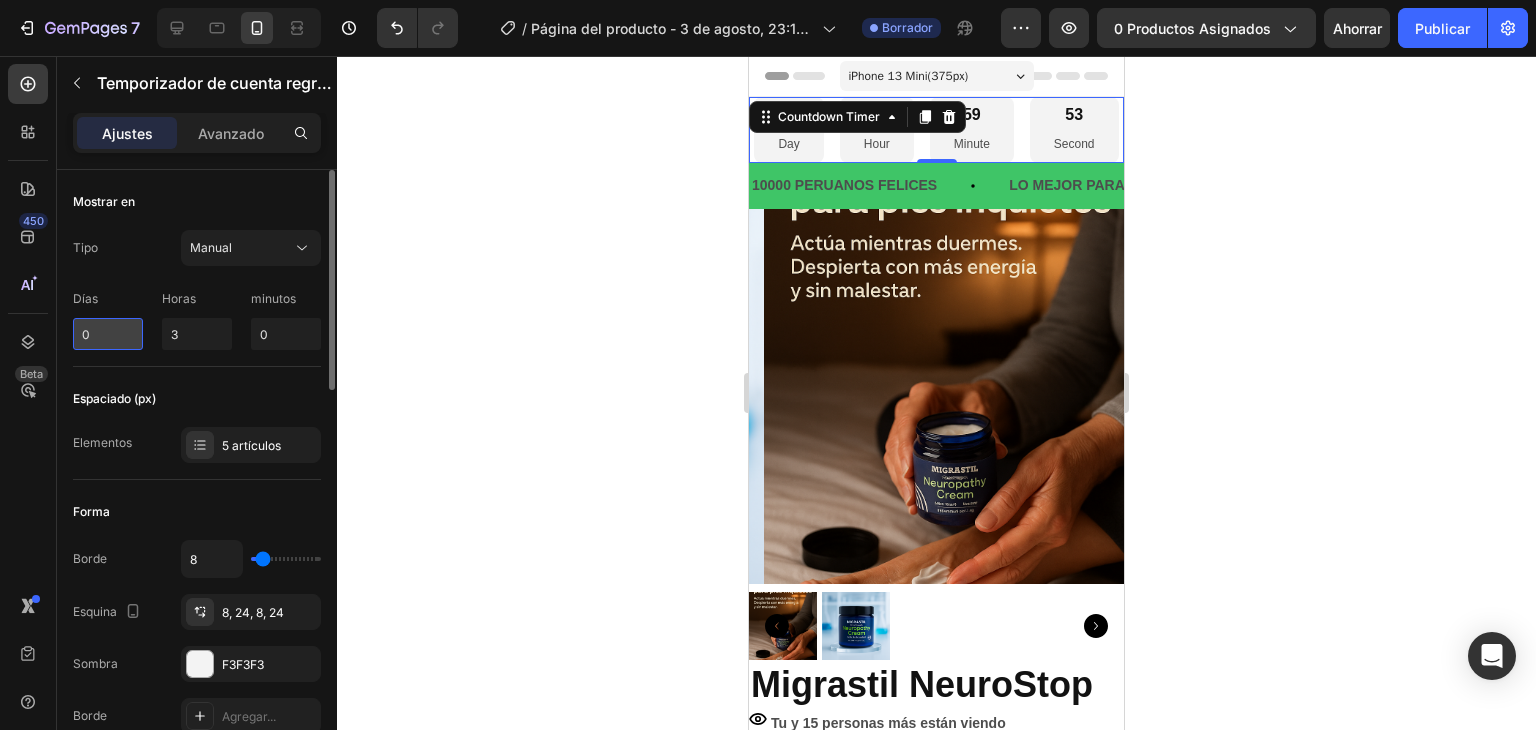 click on "0" at bounding box center [108, 334] 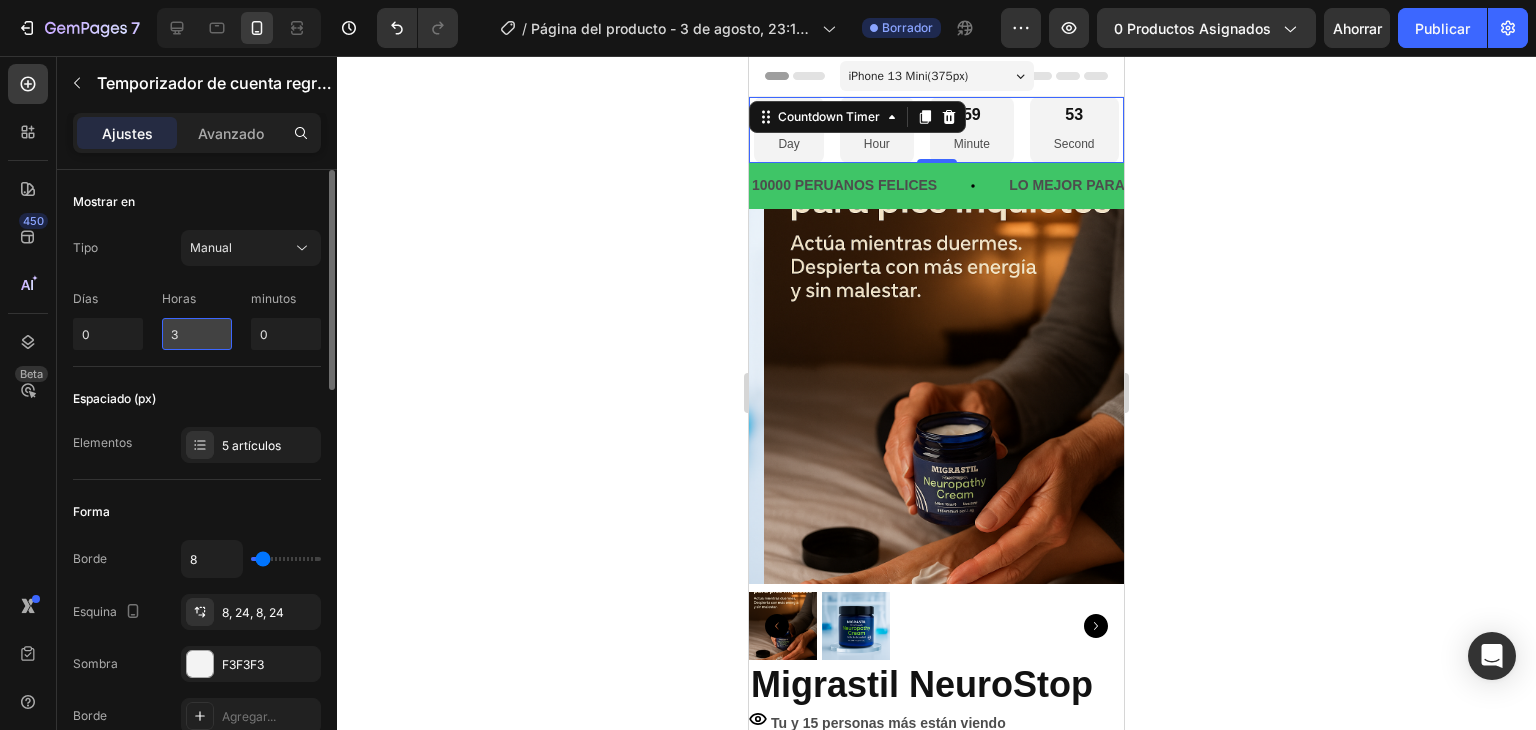 click on "3" at bounding box center [197, 334] 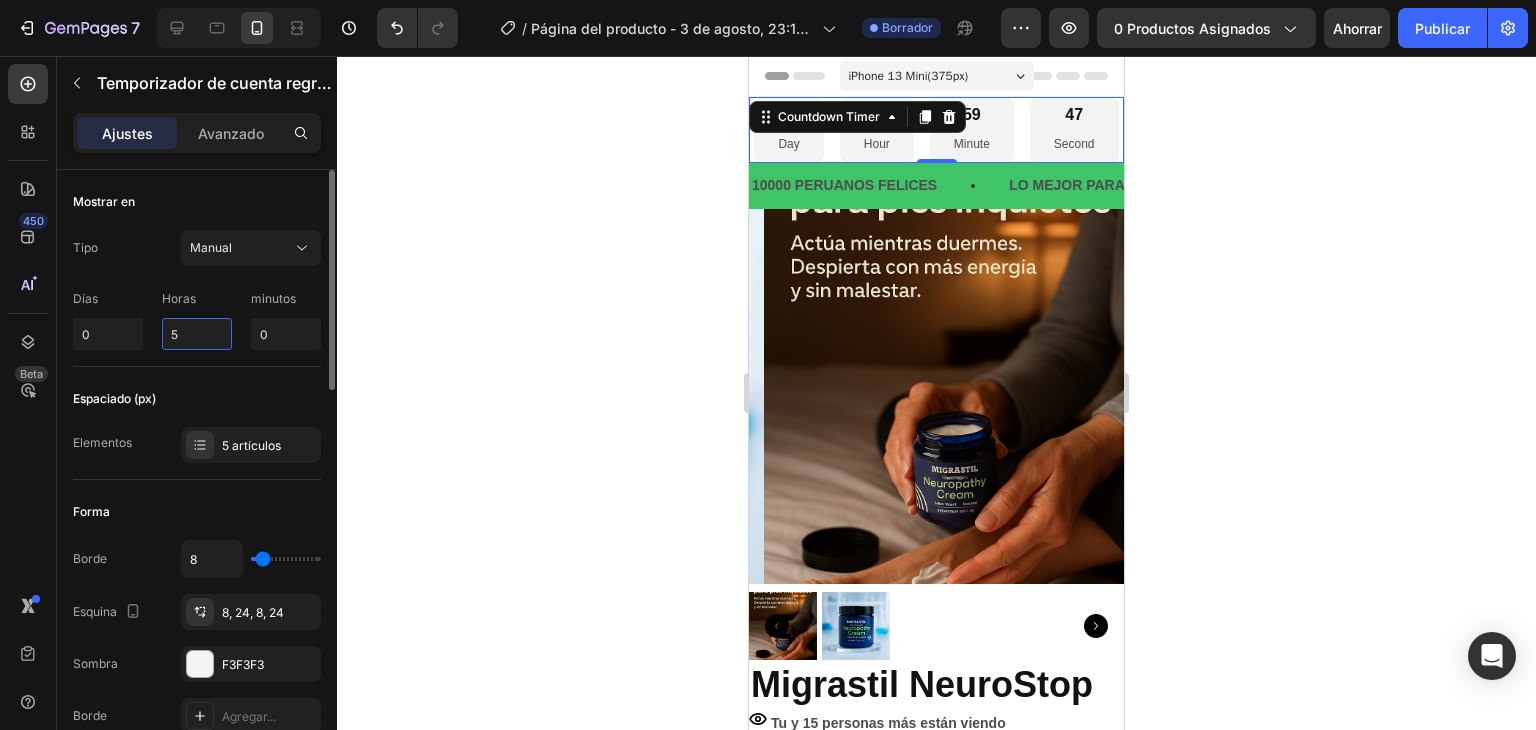 type on "5" 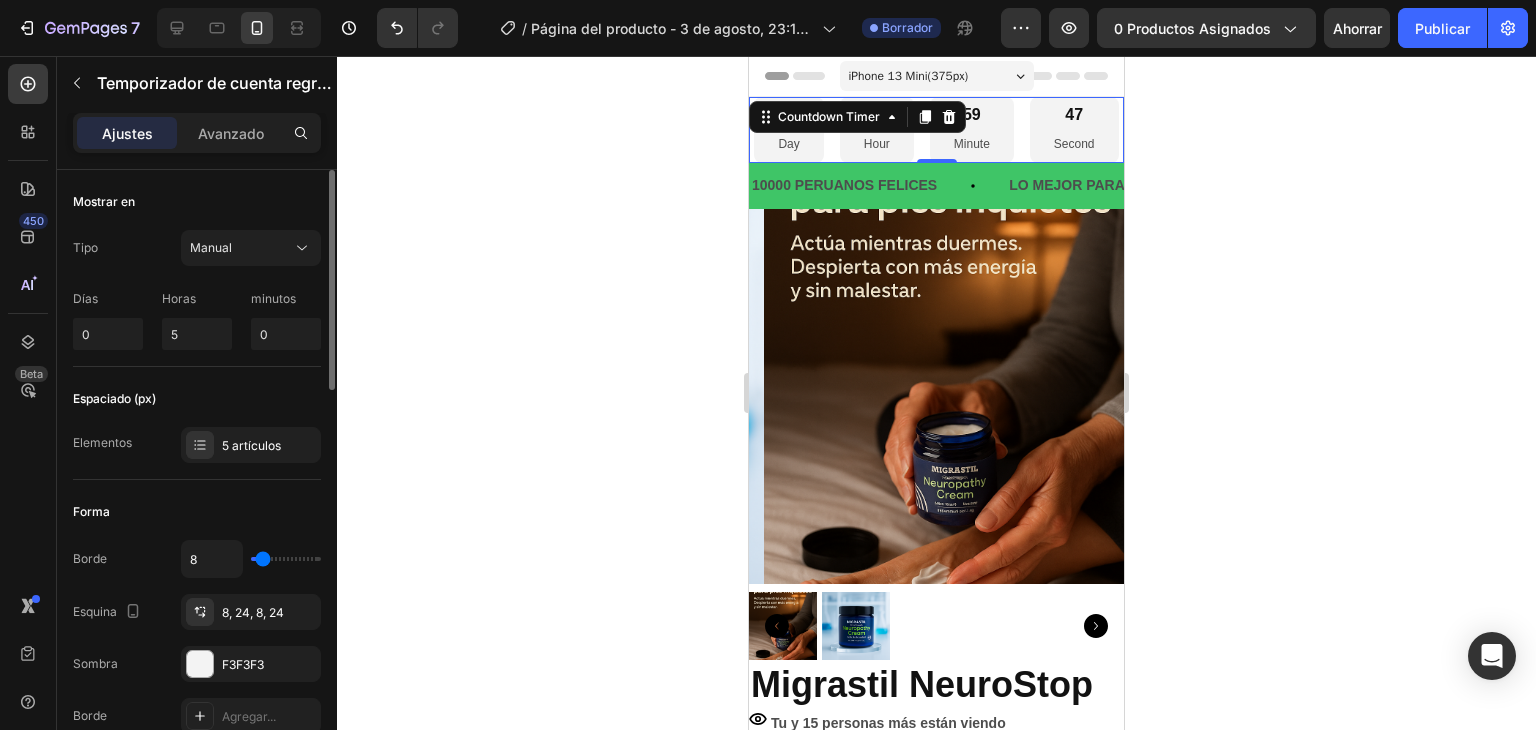 click on "Espaciado (px)" at bounding box center (197, 399) 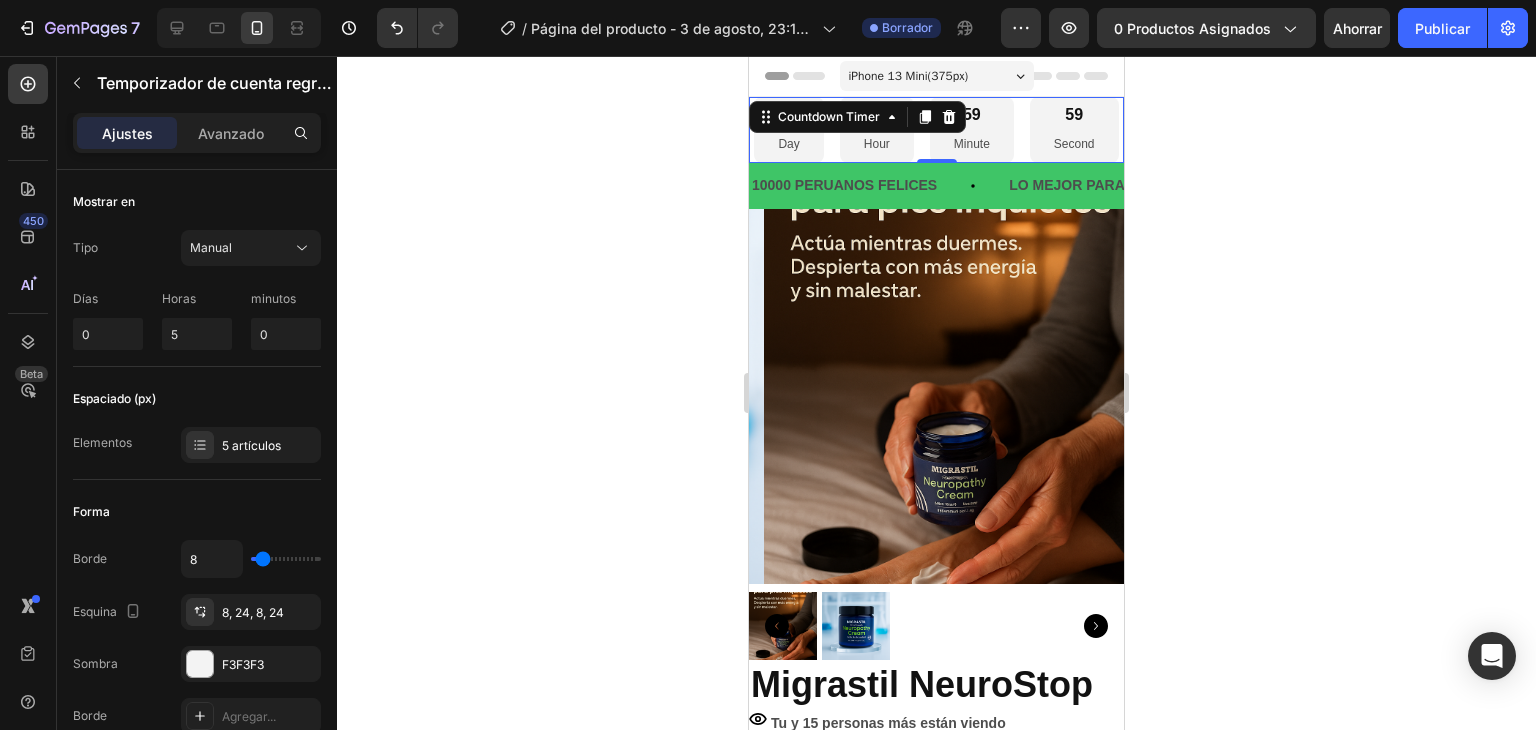 click 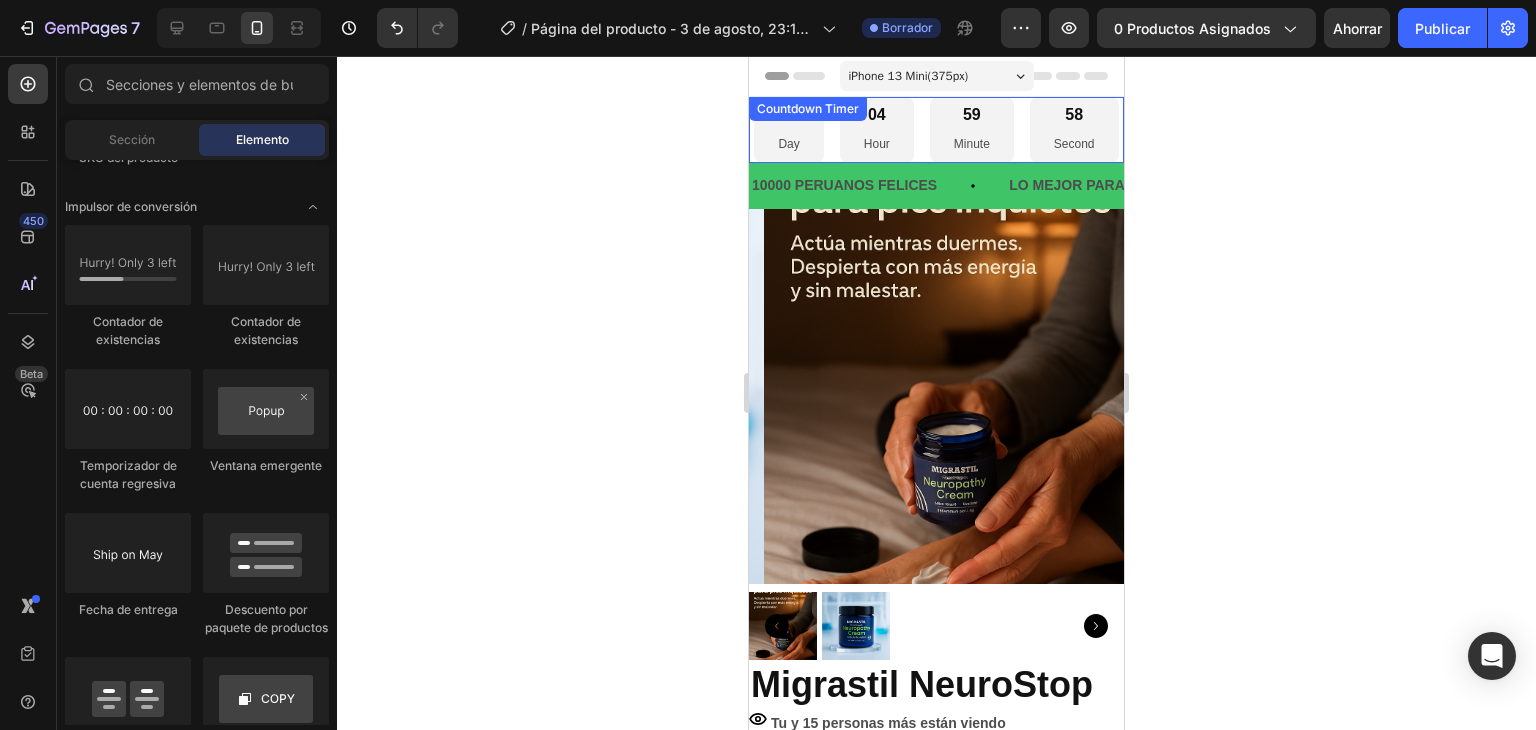 click on "Day" at bounding box center (788, 145) 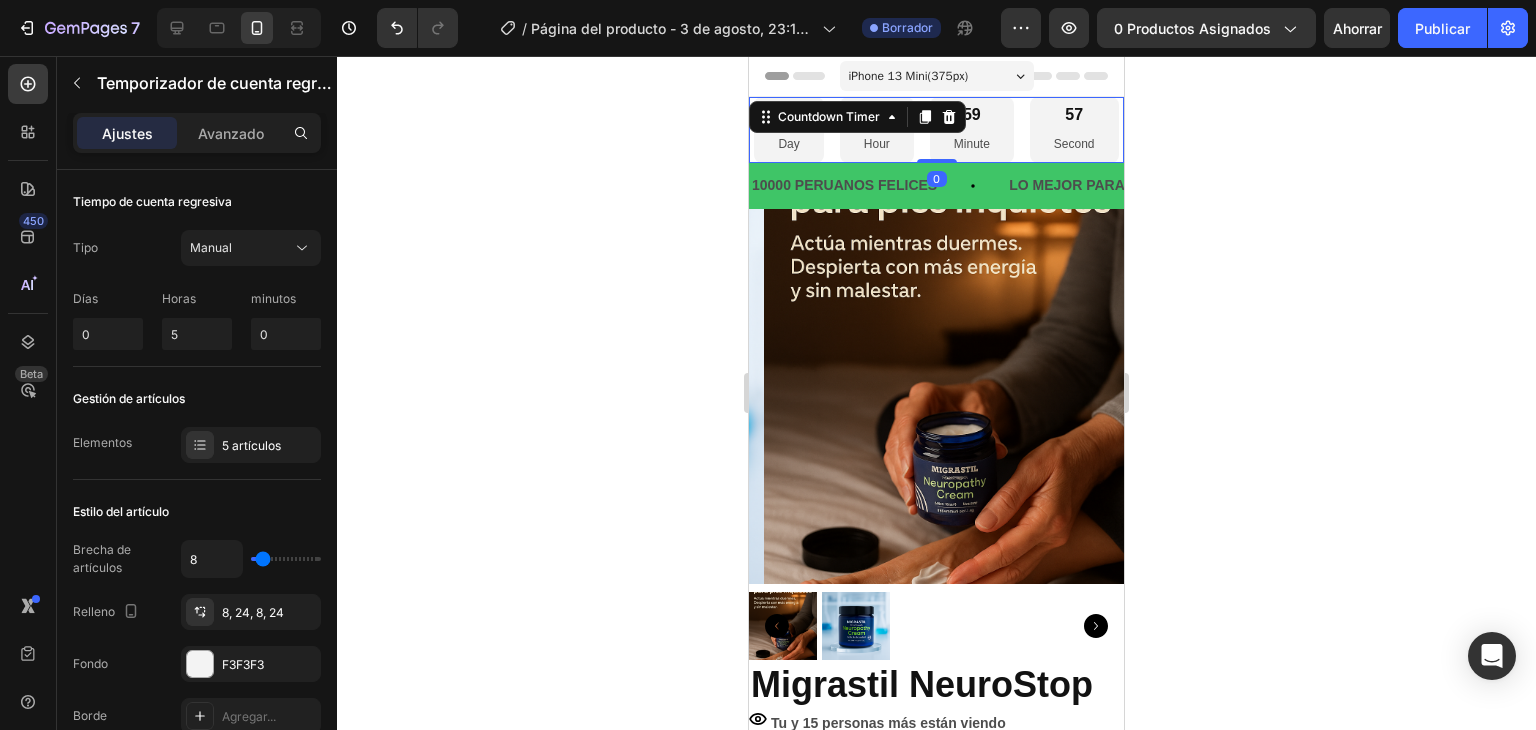 click on "57 Second" at bounding box center [1074, 130] 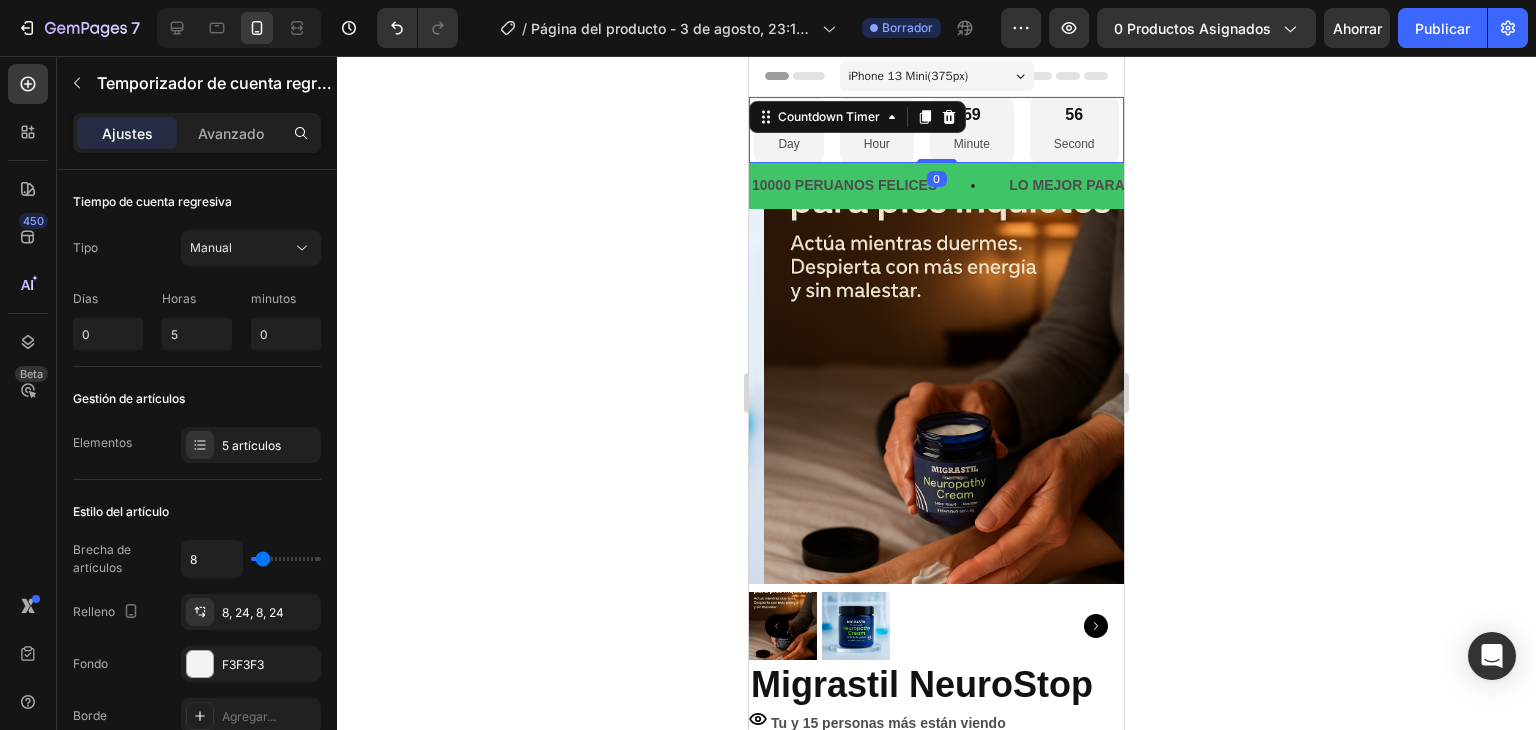 click on "Day" at bounding box center [788, 145] 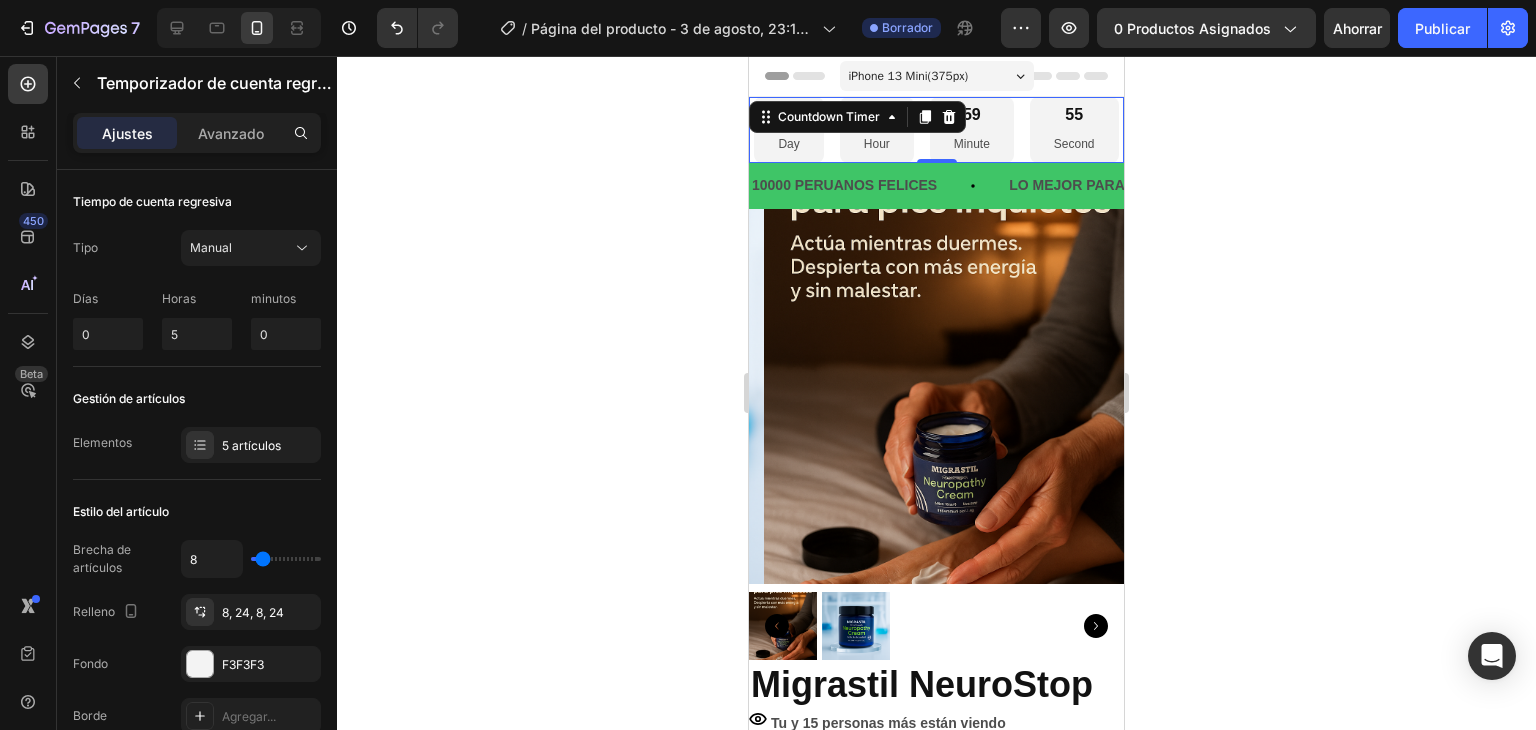 click on "00 Day 04 Hour 59 Minute 55 Second" at bounding box center [936, 130] 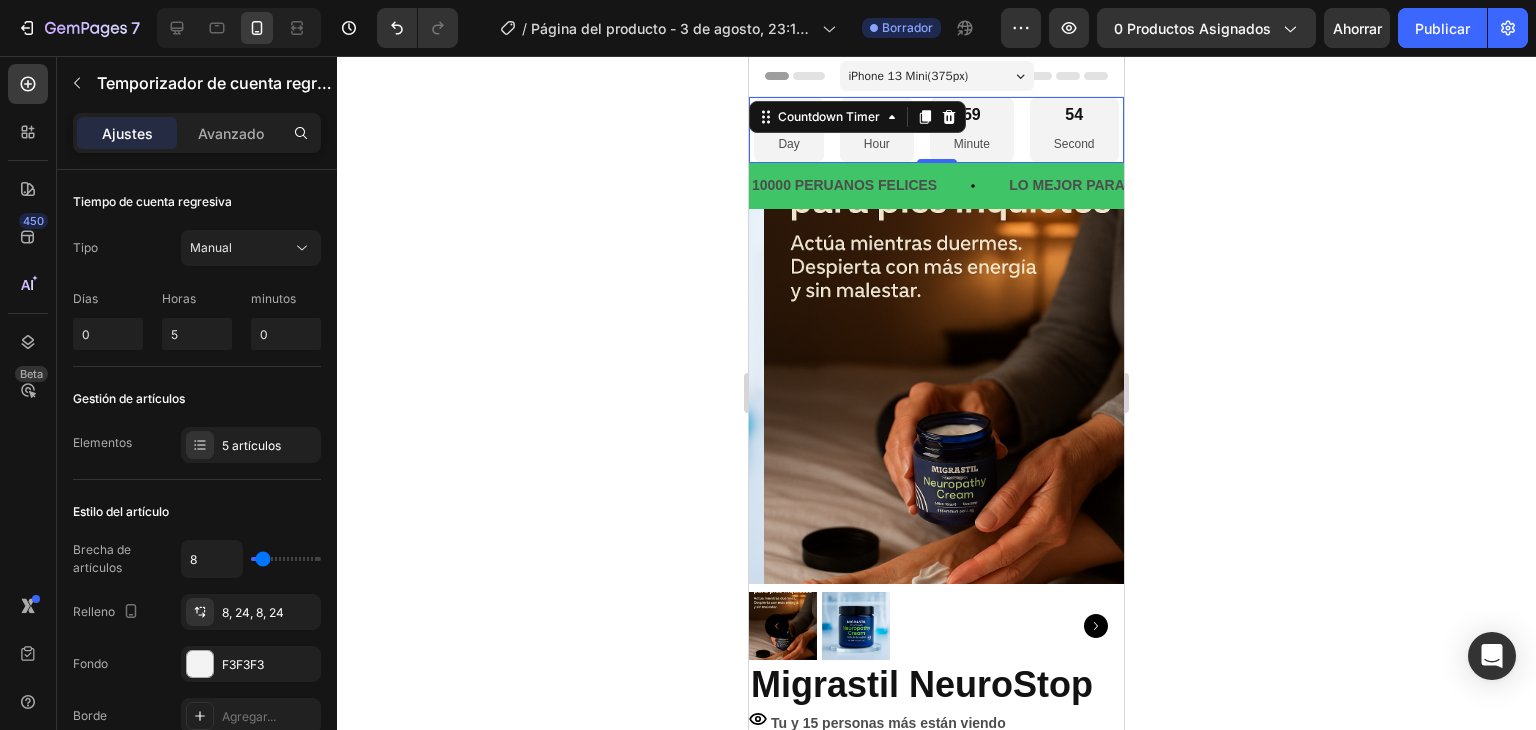 click 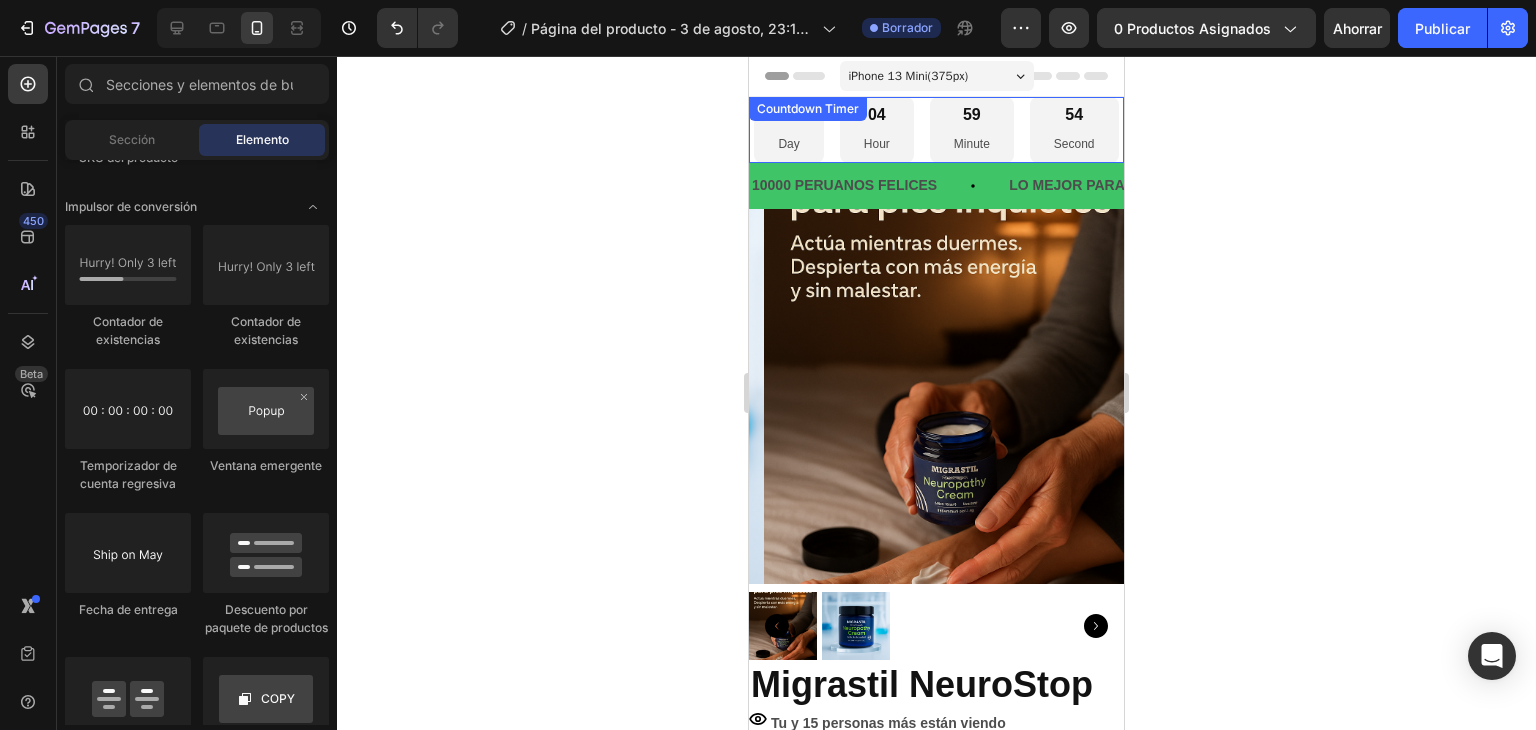 click on "Day" at bounding box center (788, 145) 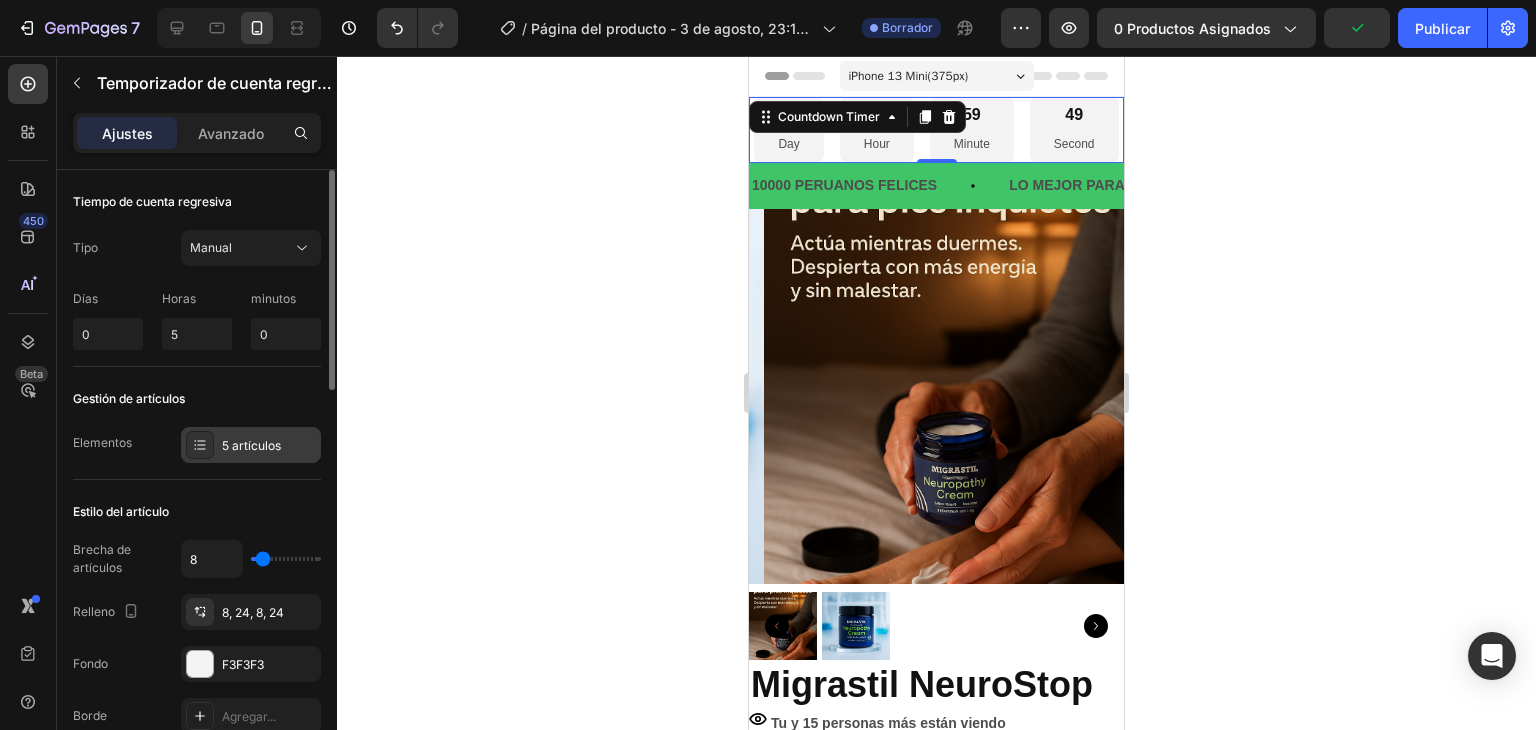 click on "5 artículos" at bounding box center [251, 445] 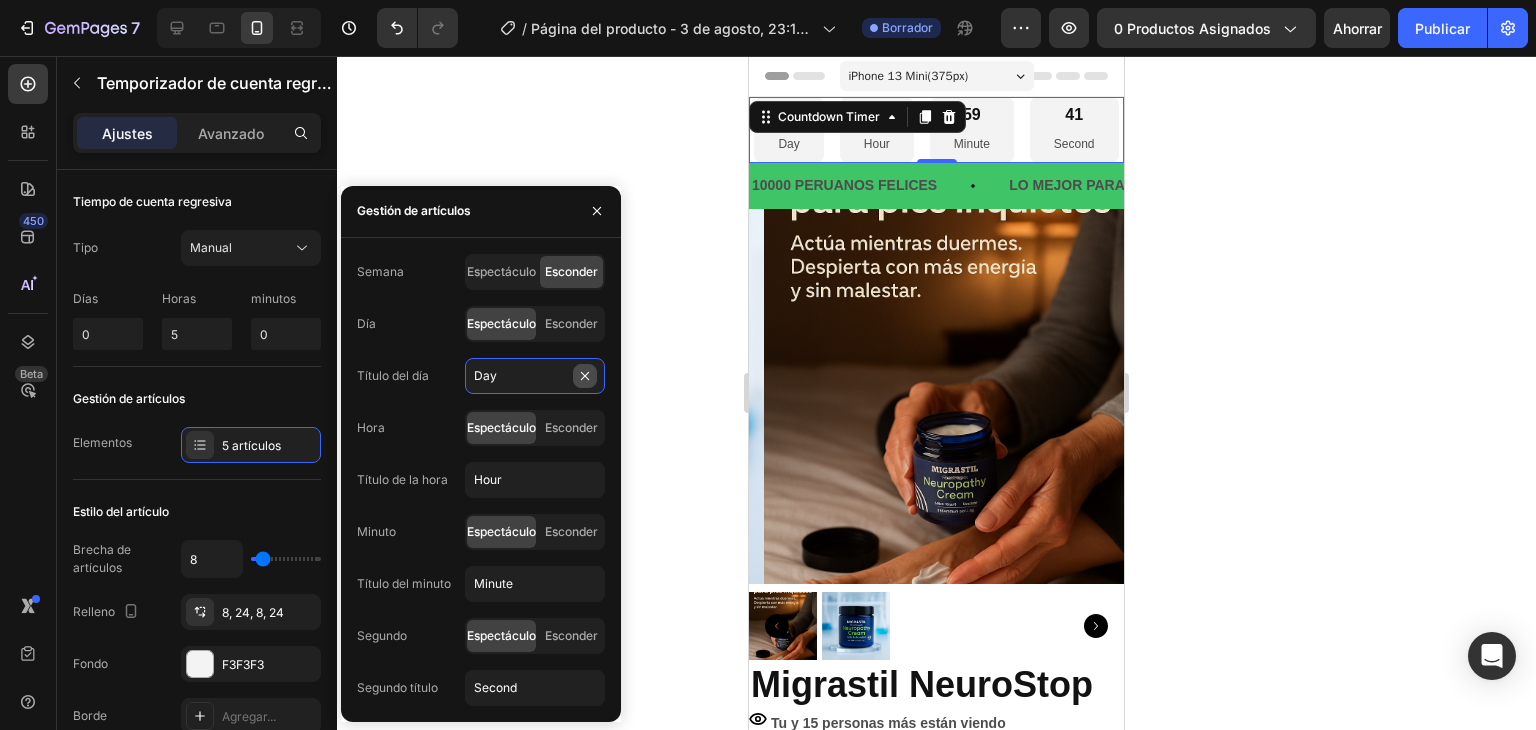 type 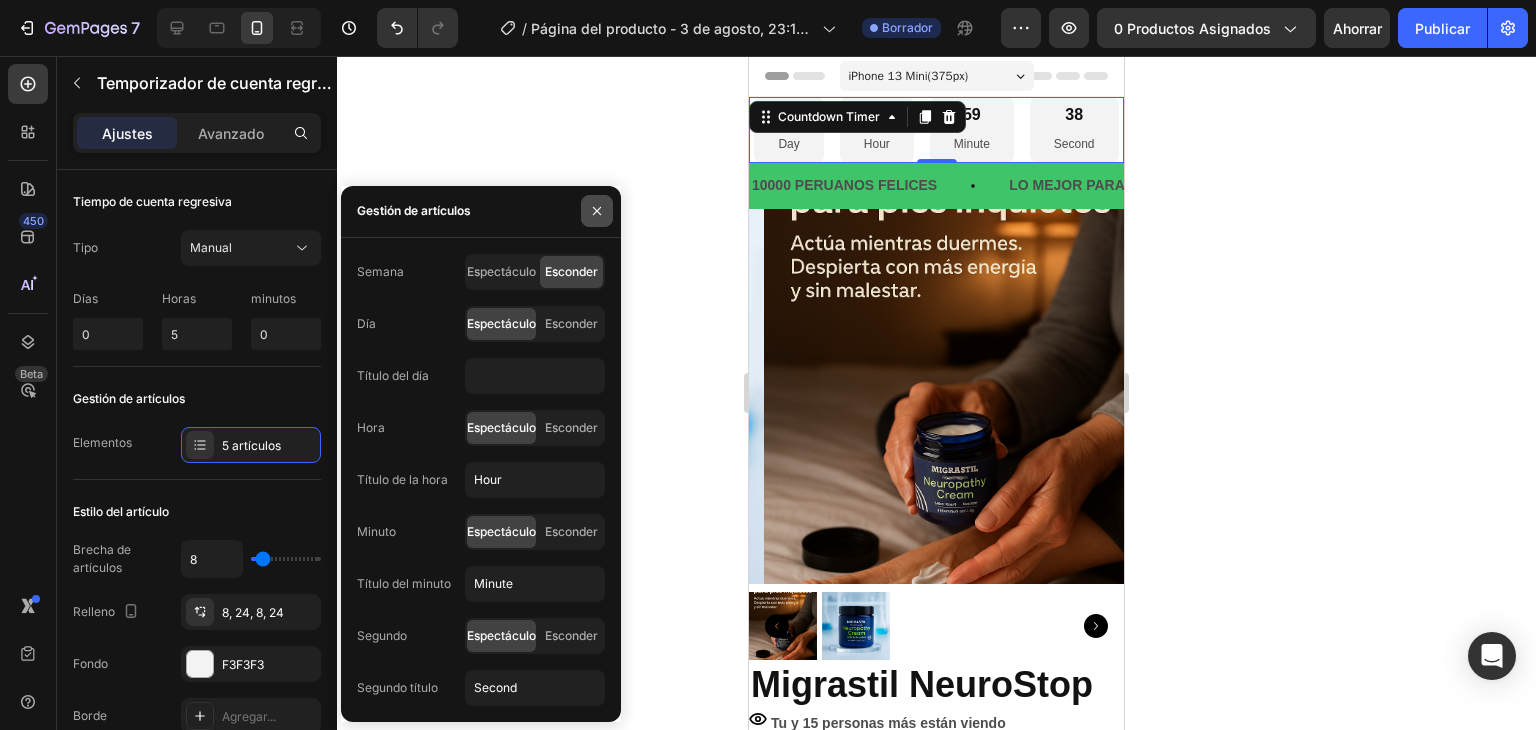 click 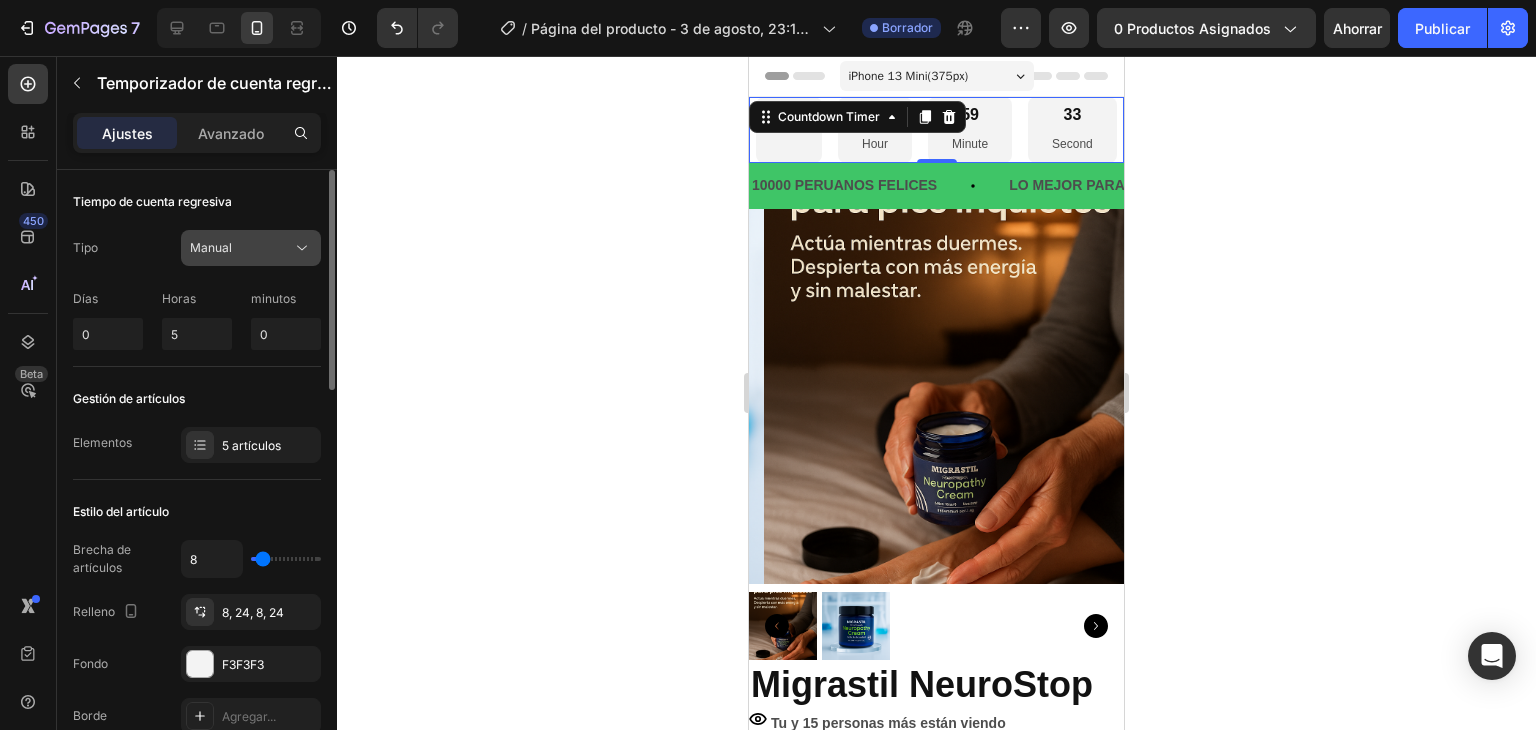 click on "Manual" at bounding box center (251, 248) 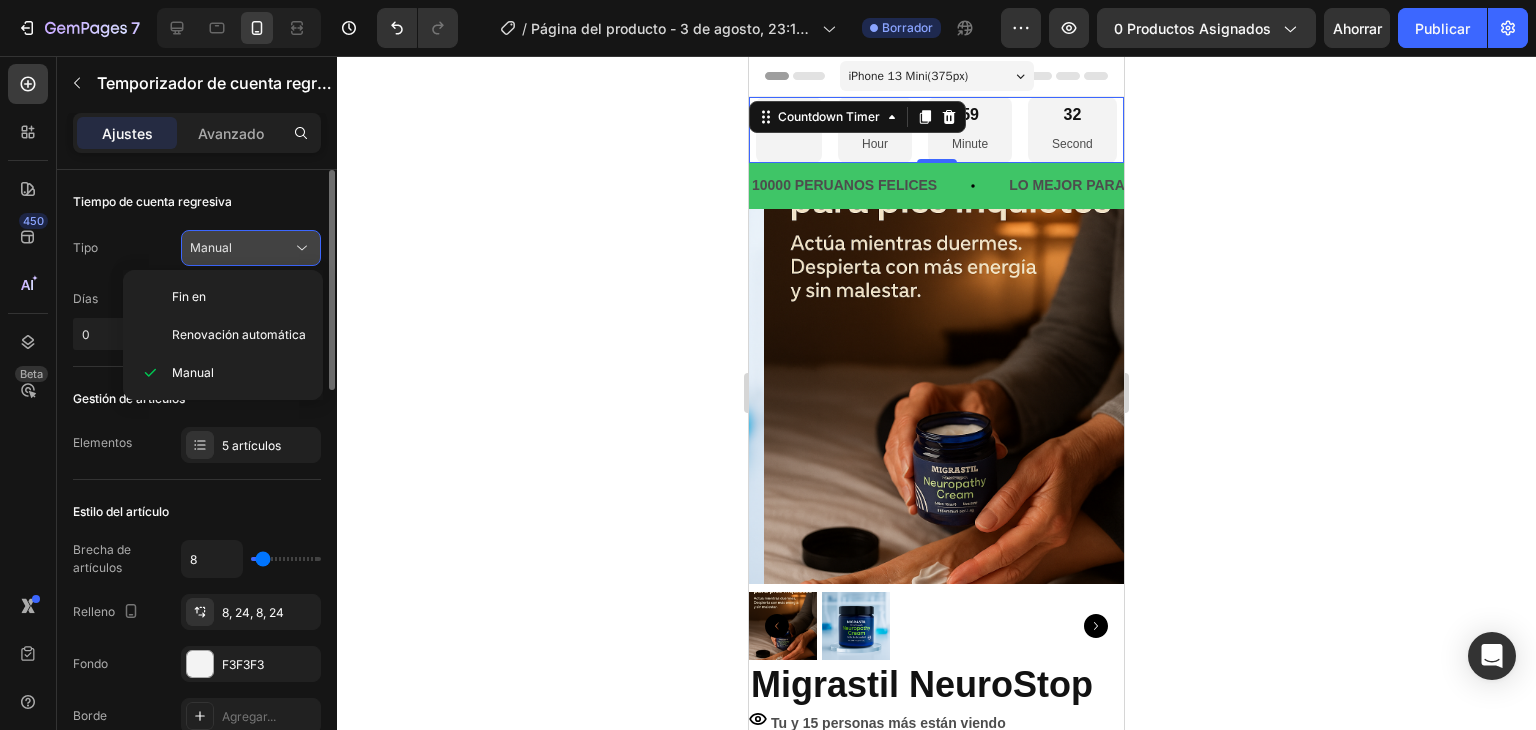 click on "Manual" at bounding box center (211, 247) 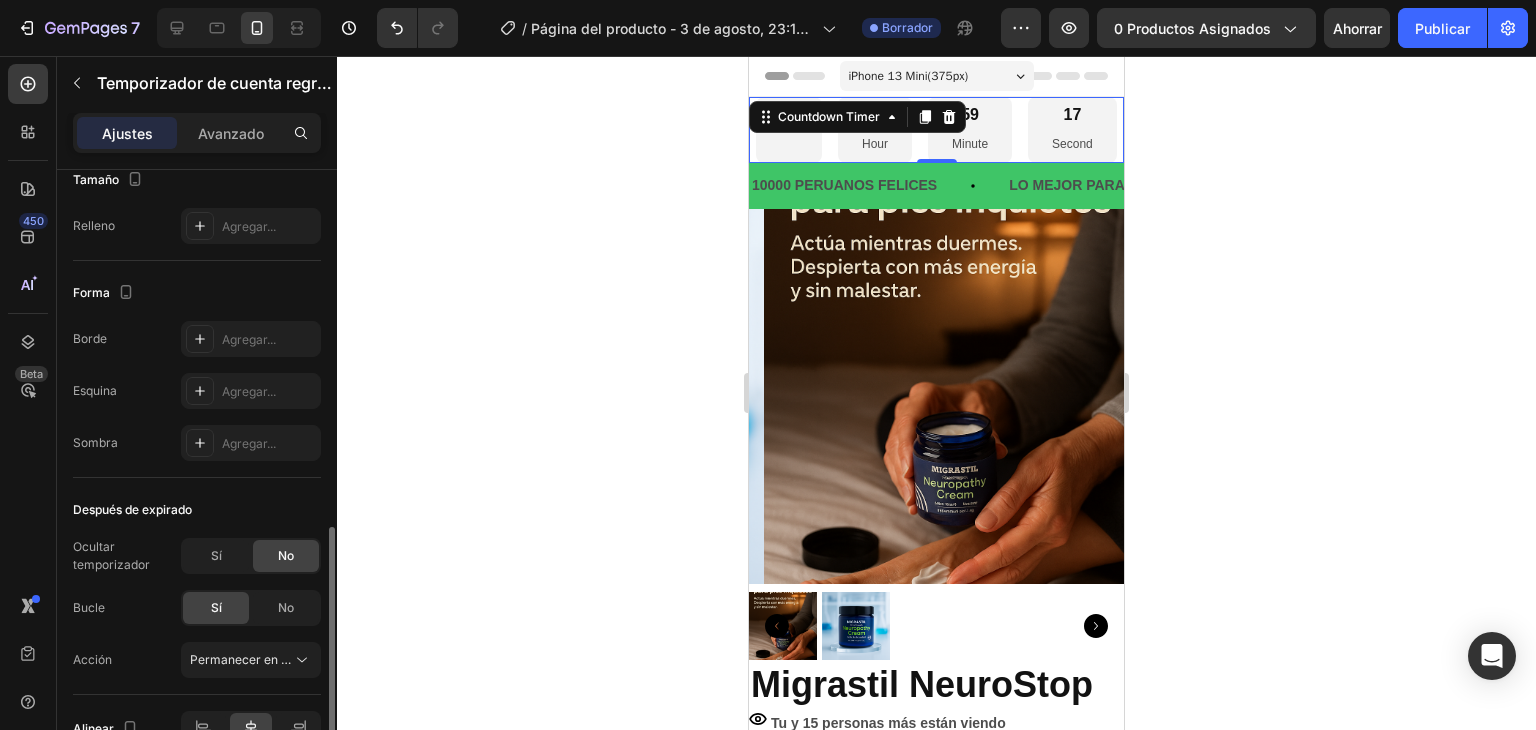scroll, scrollTop: 1100, scrollLeft: 0, axis: vertical 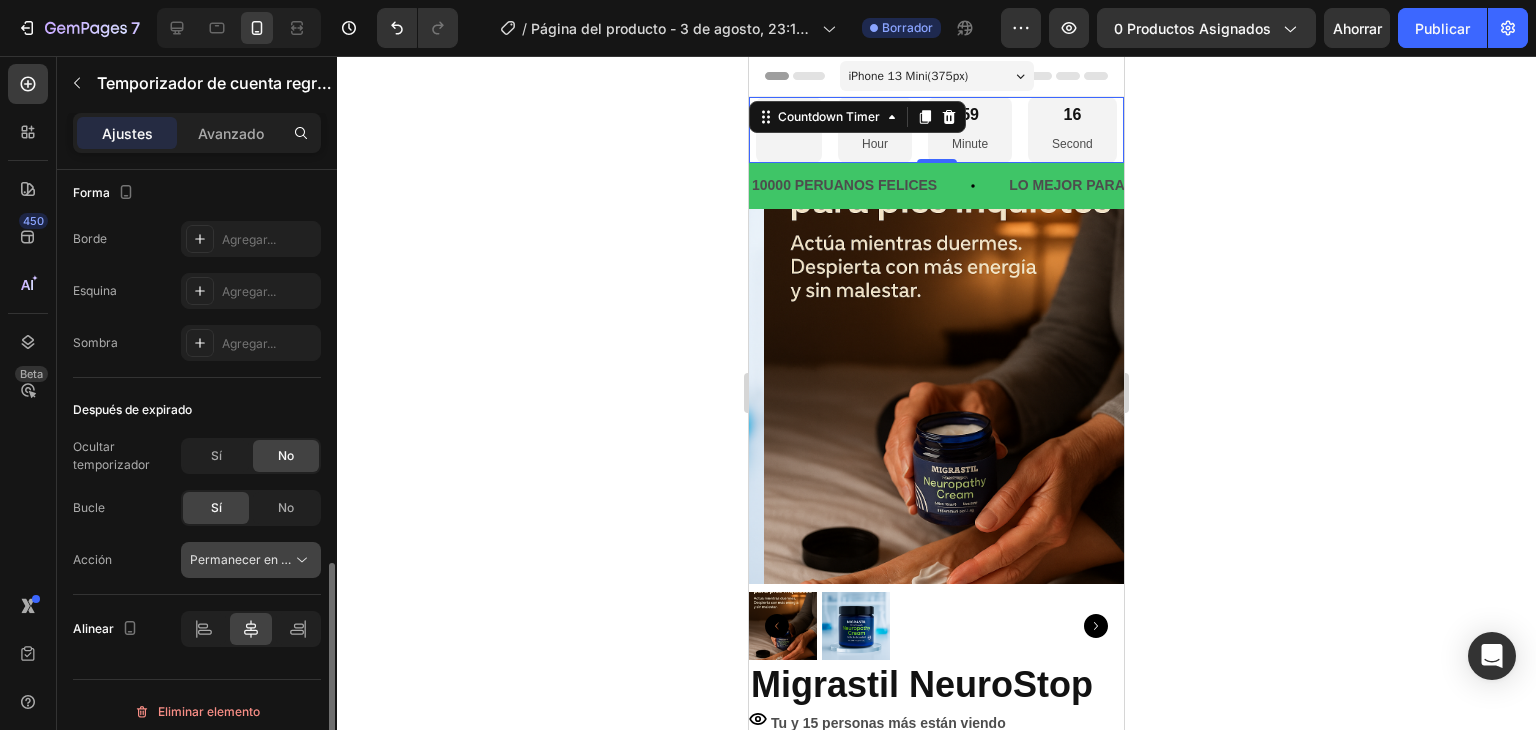 click on "Permanecer en la página" at bounding box center [241, 560] 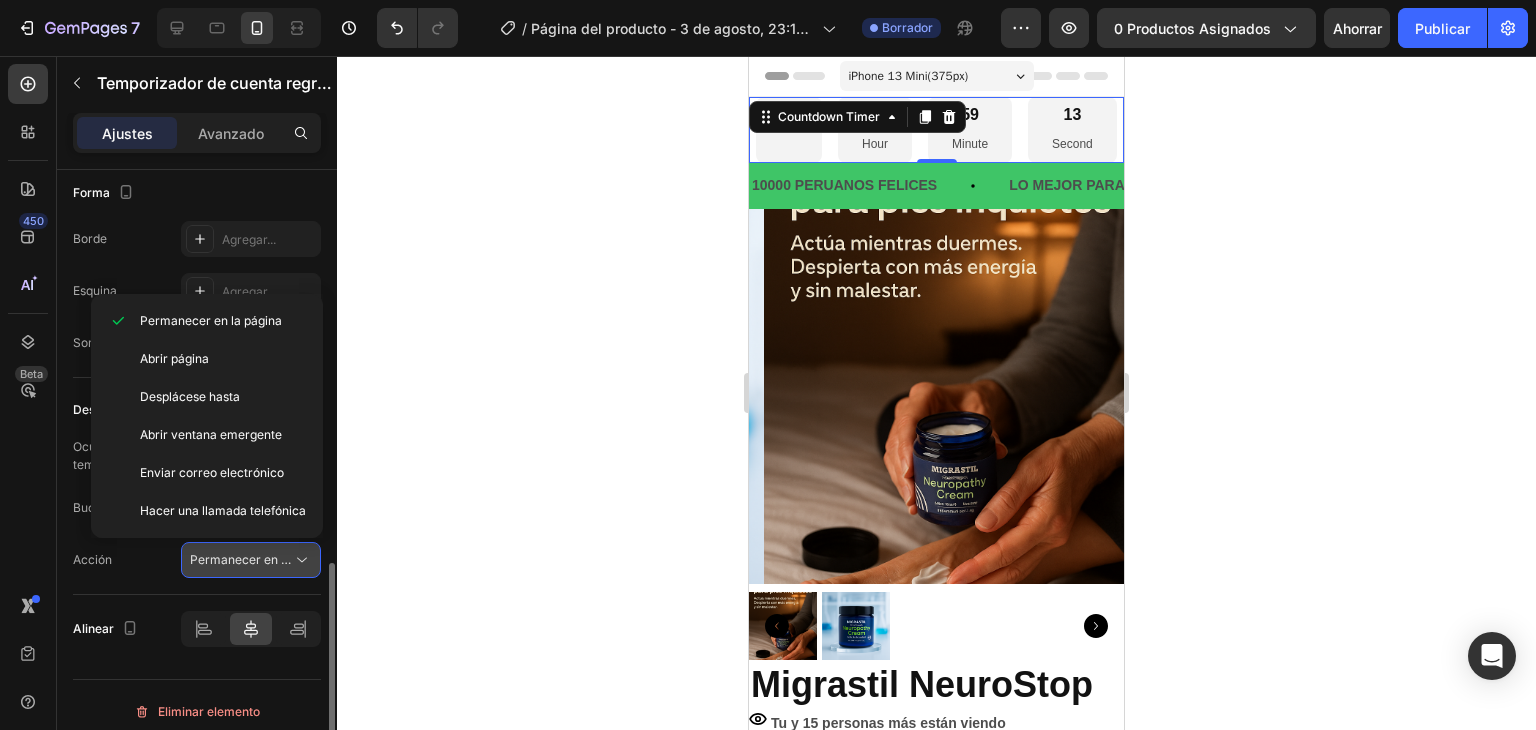 click on "Permanecer en la página" at bounding box center (261, 559) 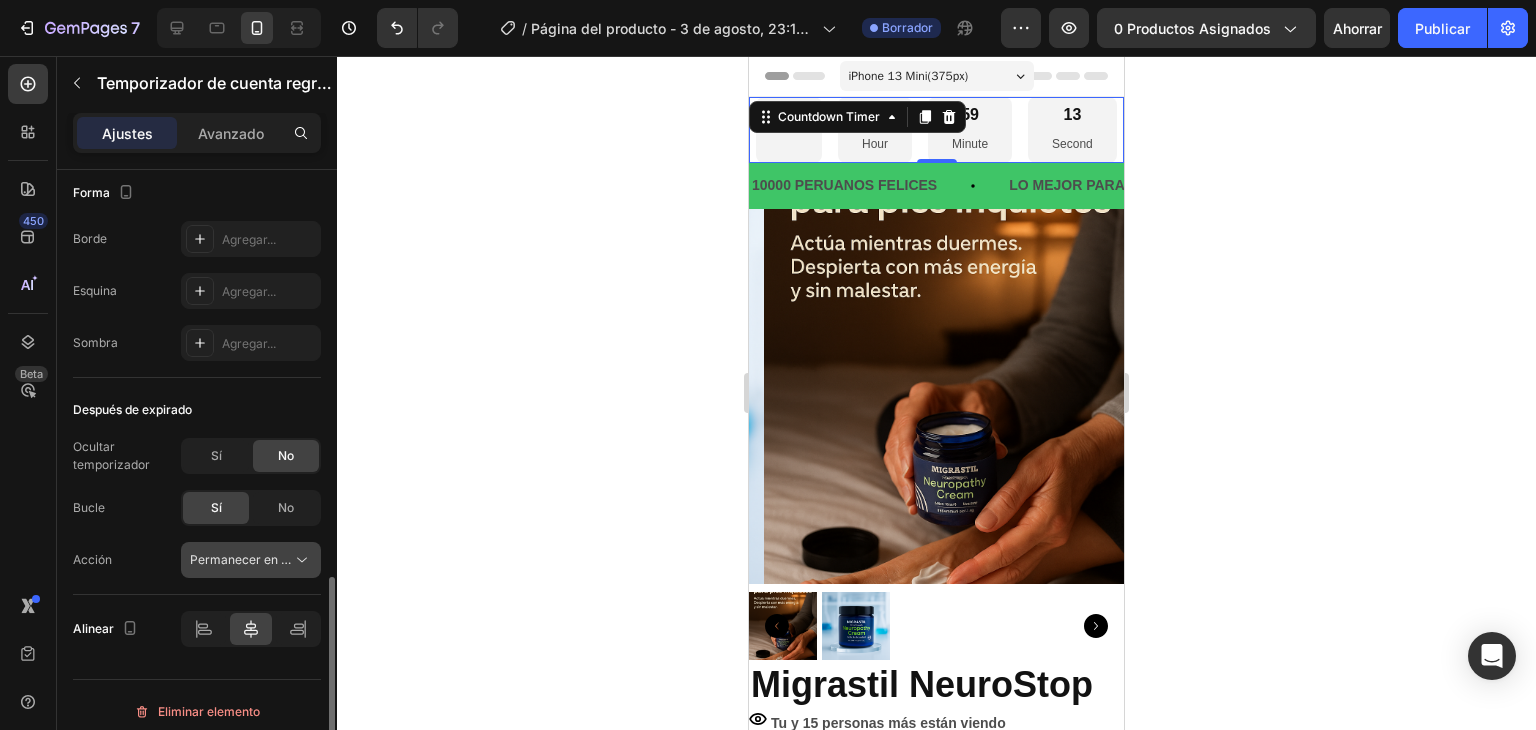 scroll, scrollTop: 1110, scrollLeft: 0, axis: vertical 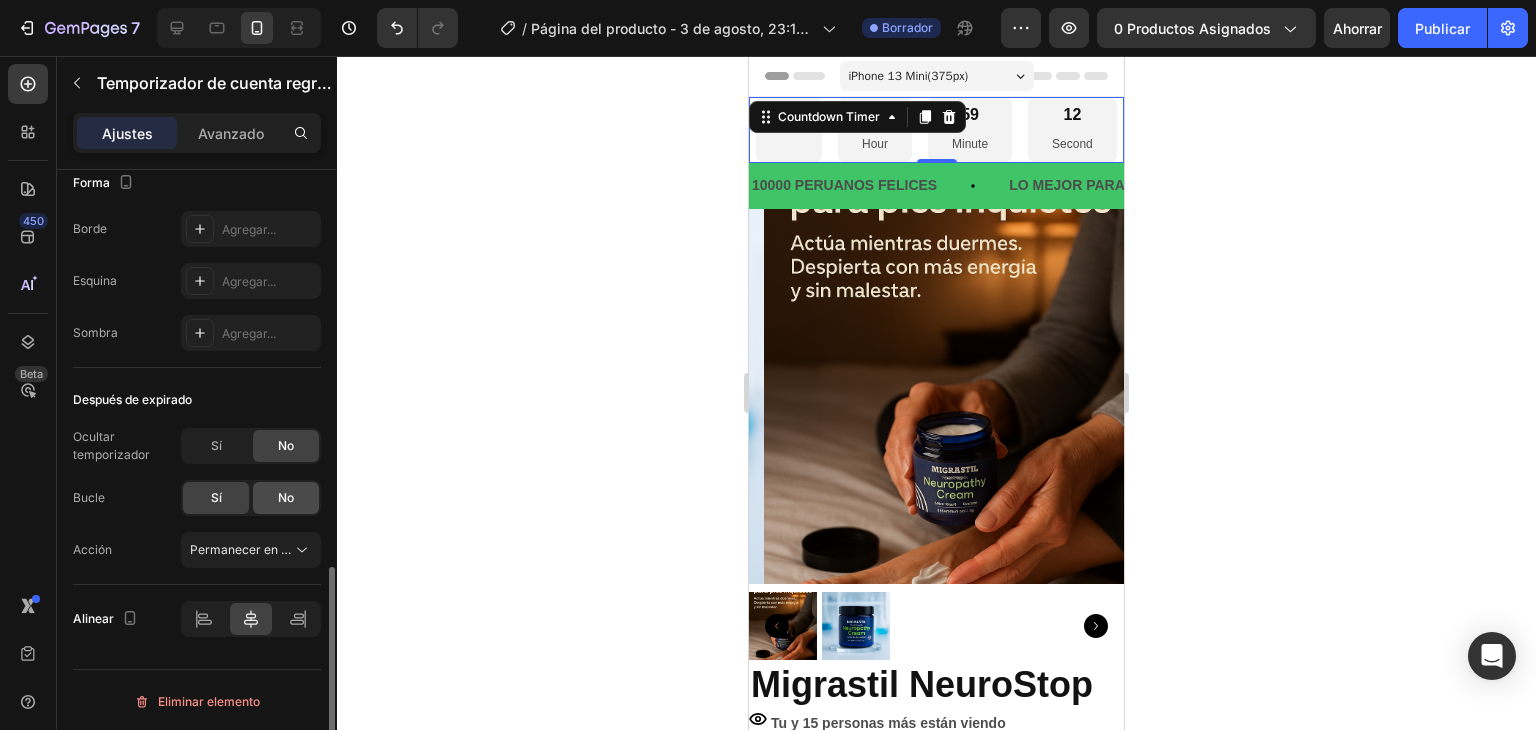 click on "No" at bounding box center (286, 497) 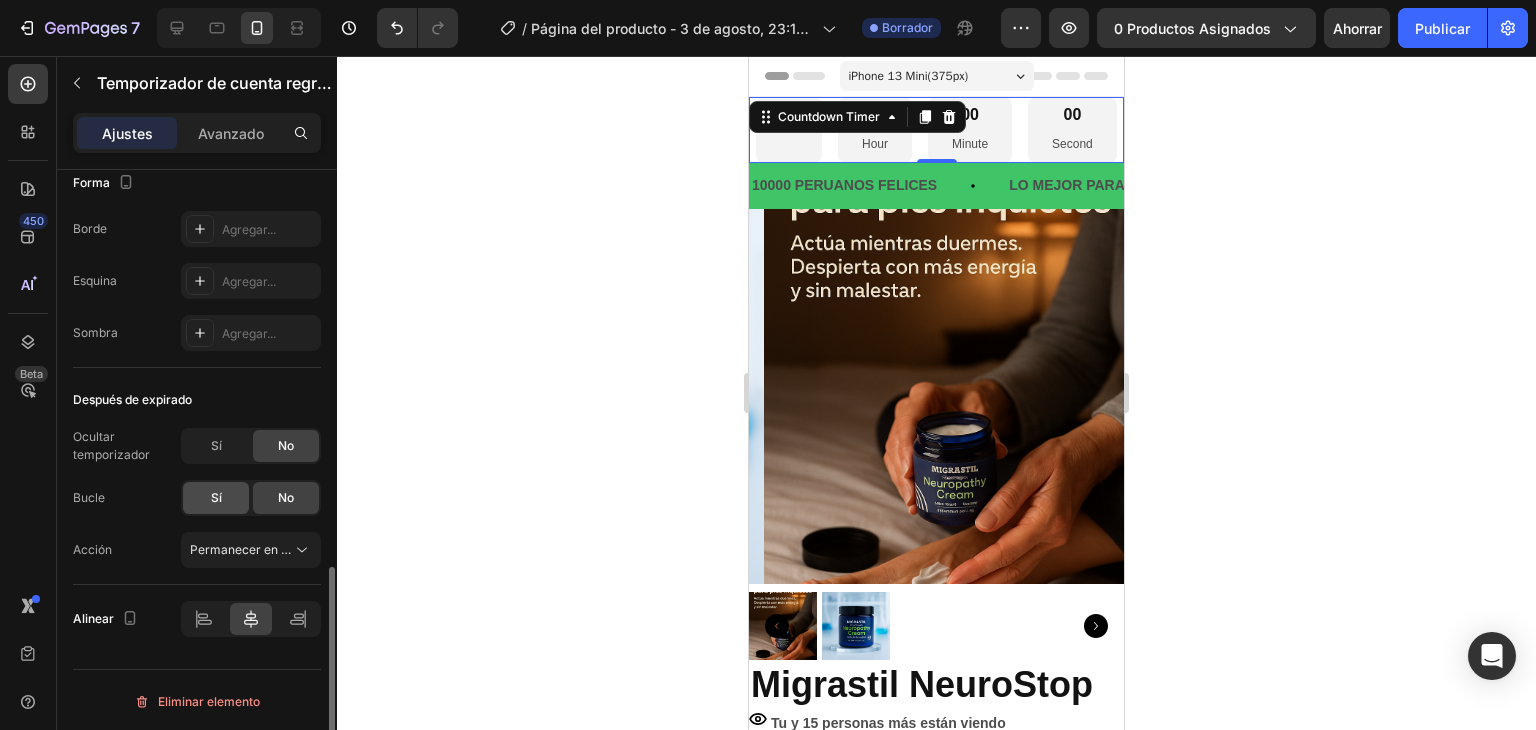click on "Sí" 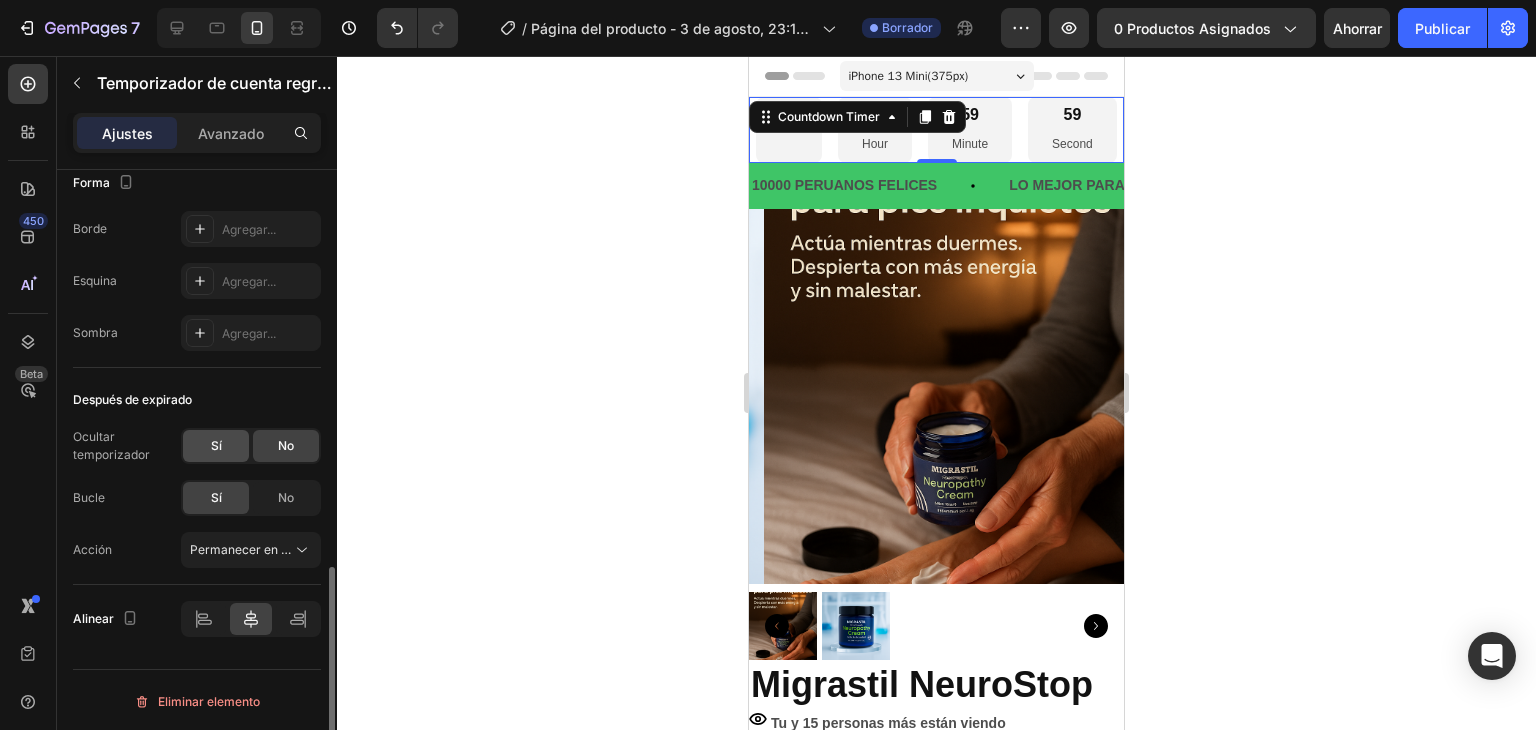 click on "Sí" at bounding box center [216, 445] 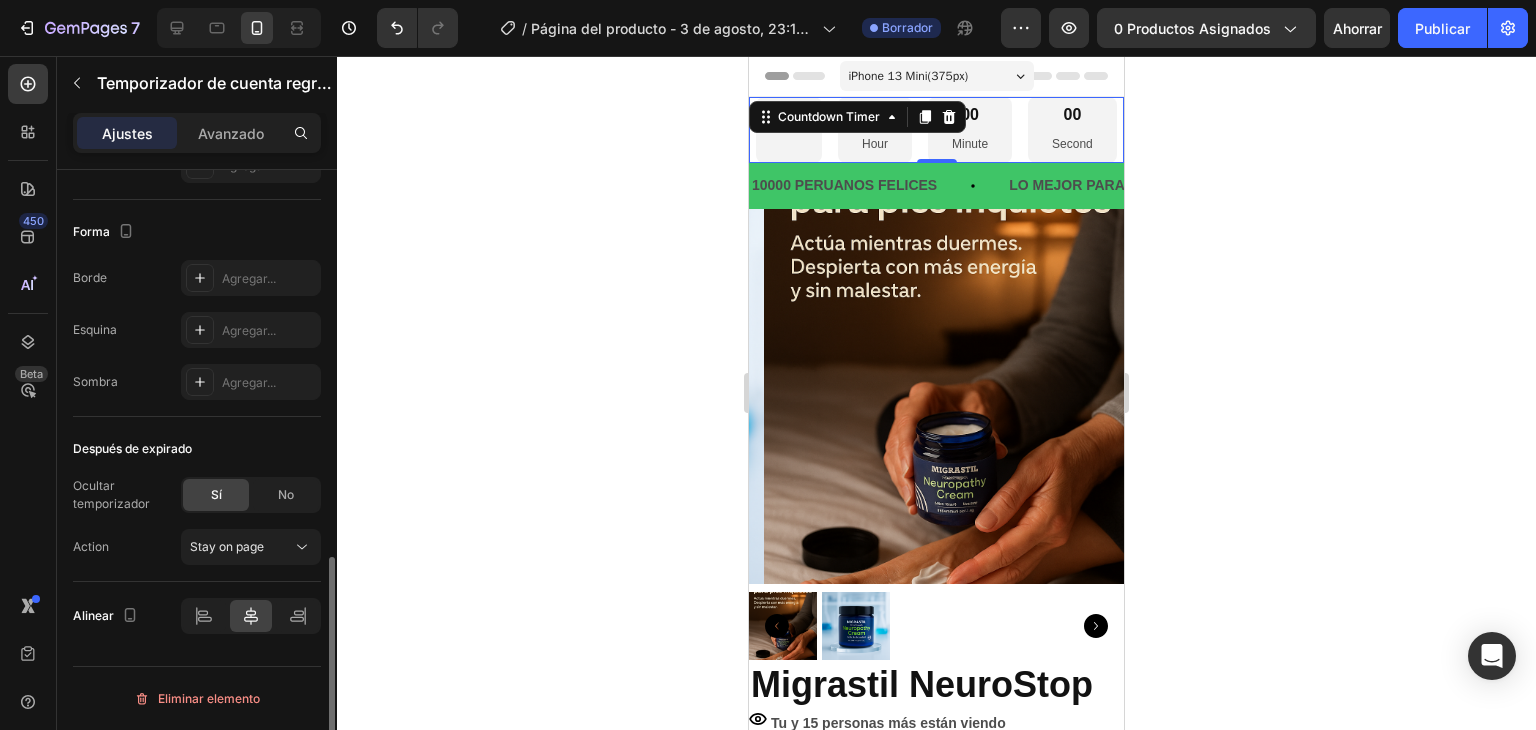 scroll, scrollTop: 1058, scrollLeft: 0, axis: vertical 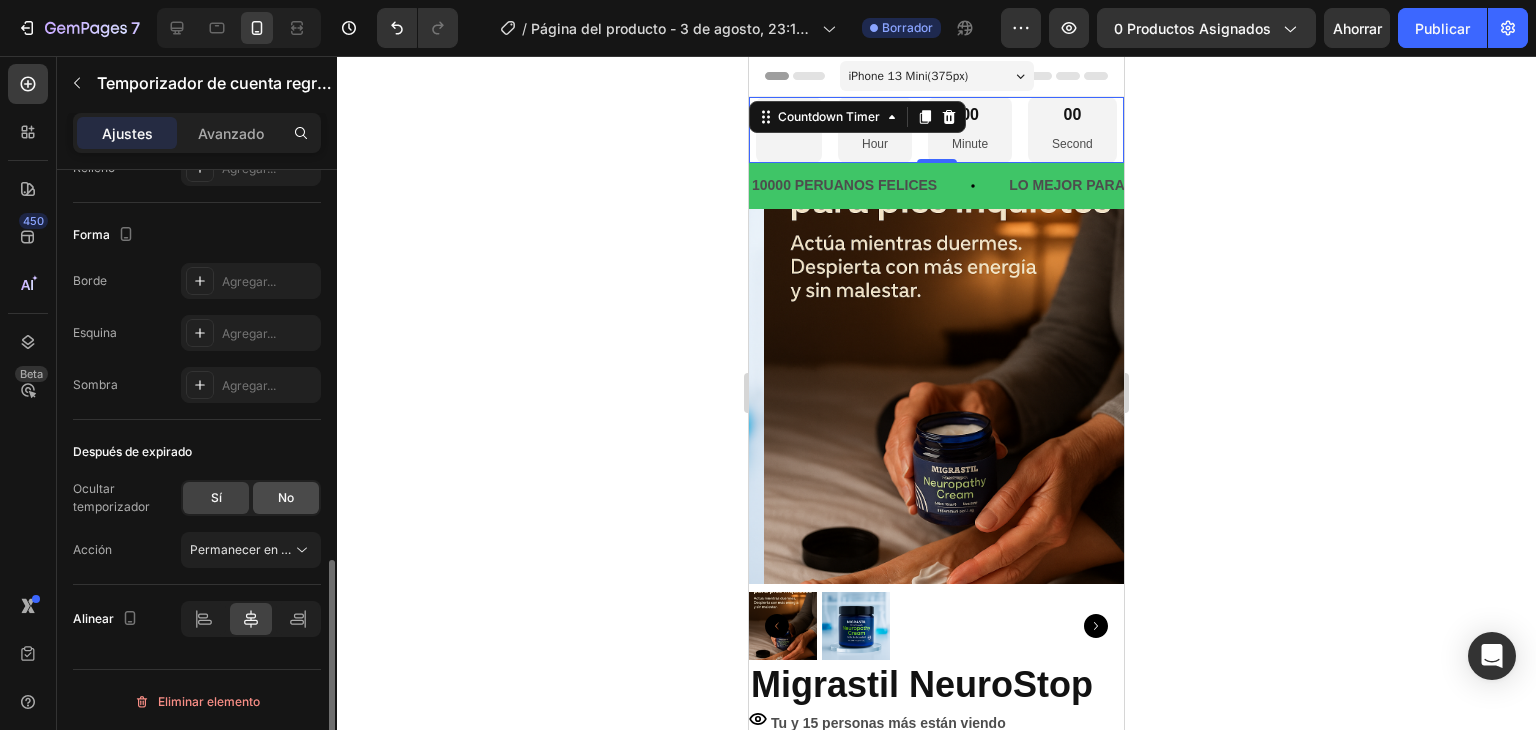 click on "No" at bounding box center [286, 497] 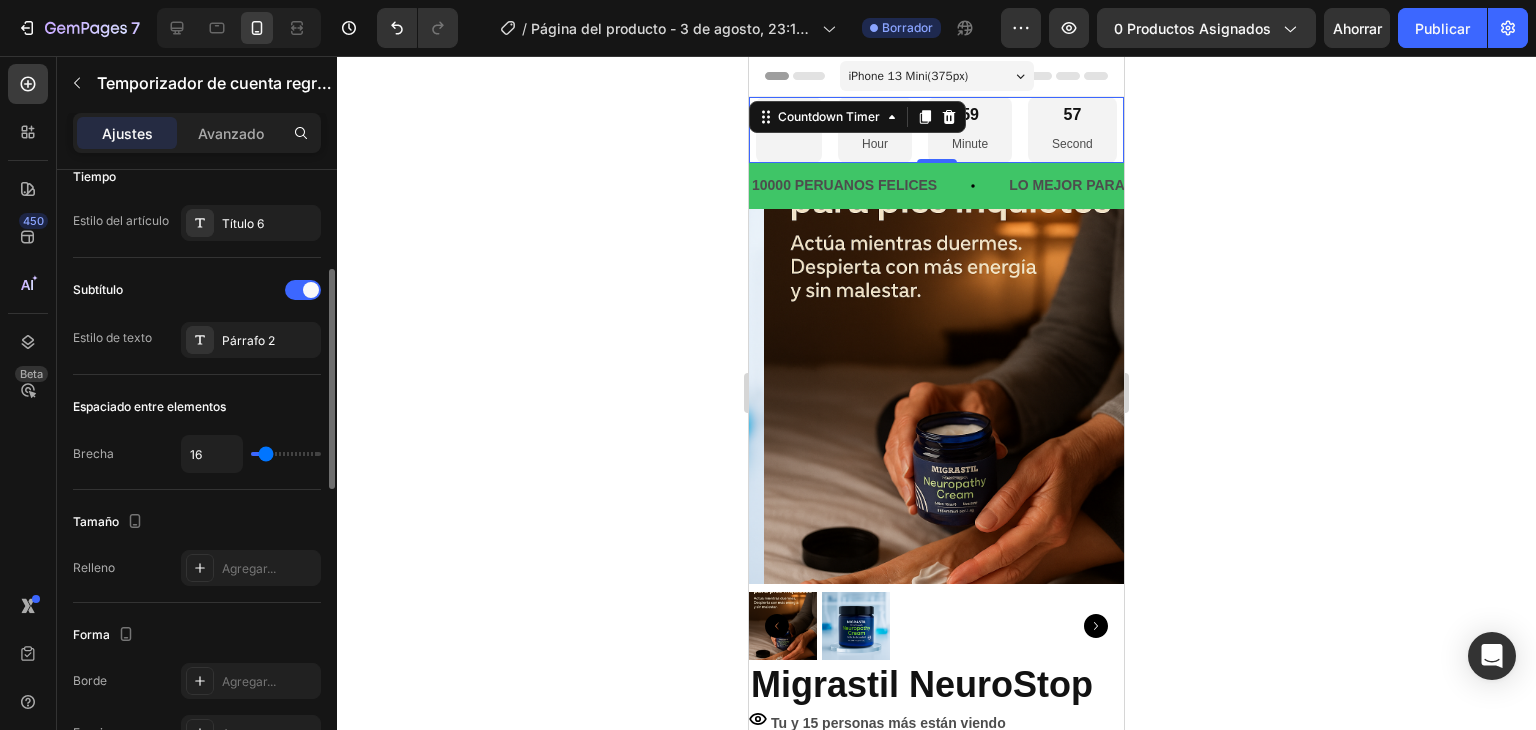 scroll, scrollTop: 558, scrollLeft: 0, axis: vertical 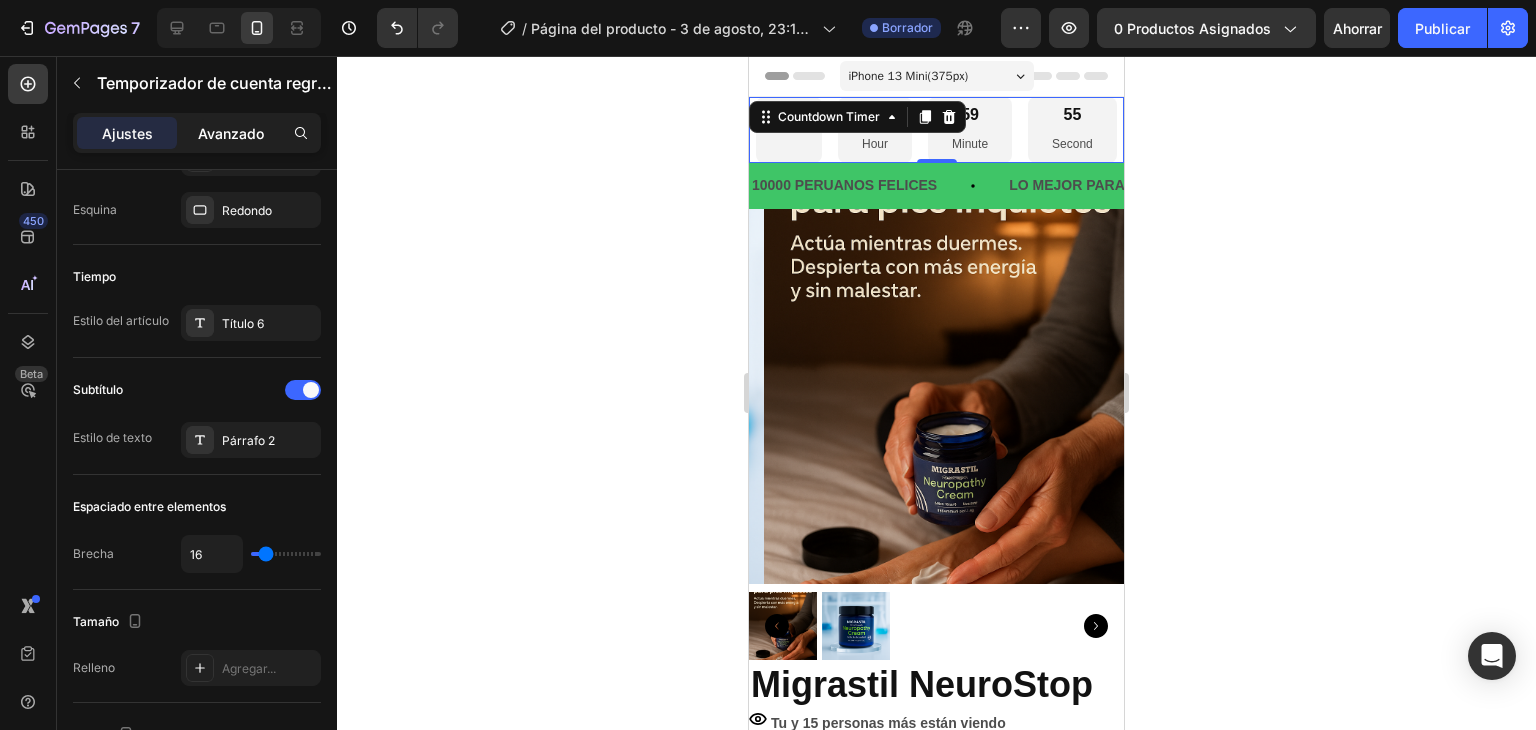click on "Avanzado" at bounding box center [231, 133] 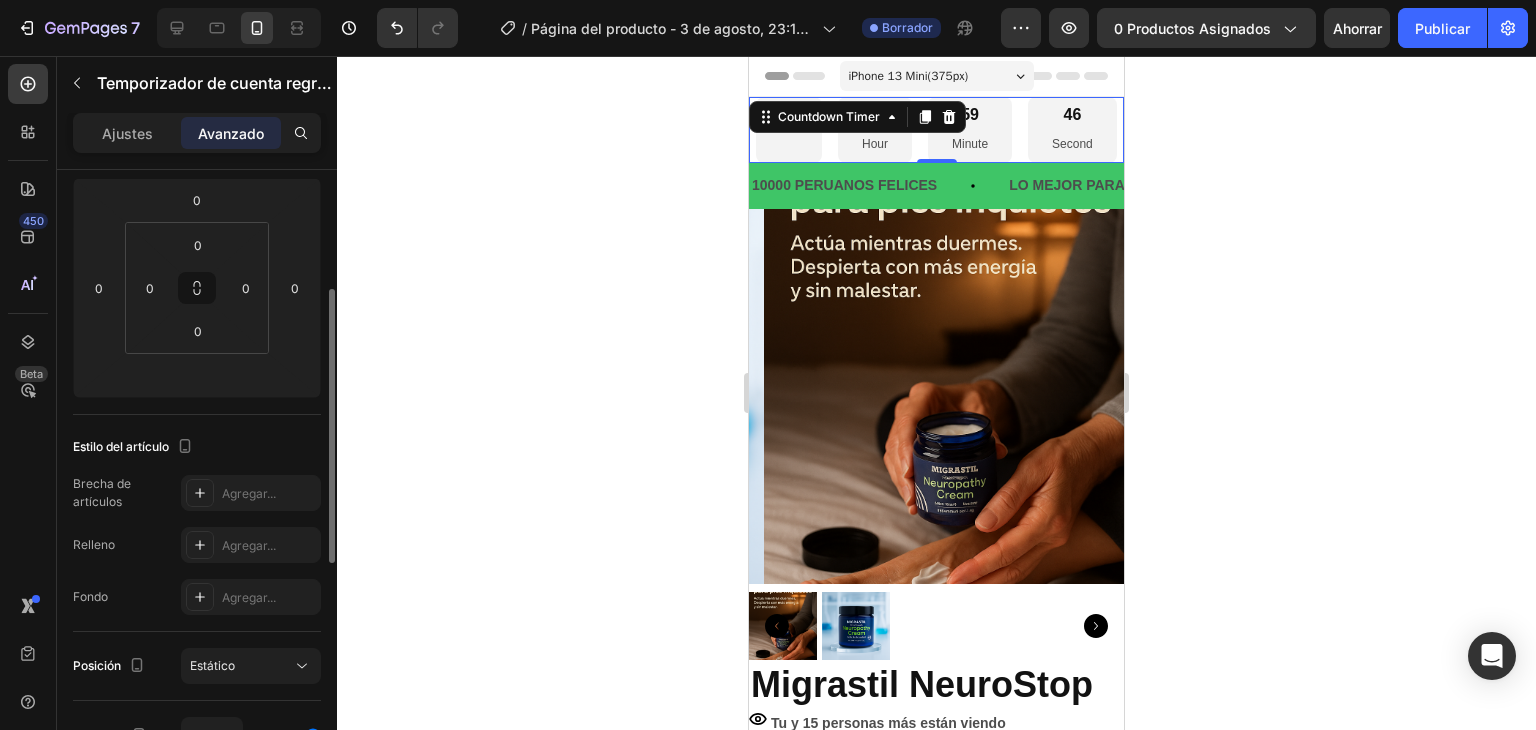 scroll, scrollTop: 0, scrollLeft: 0, axis: both 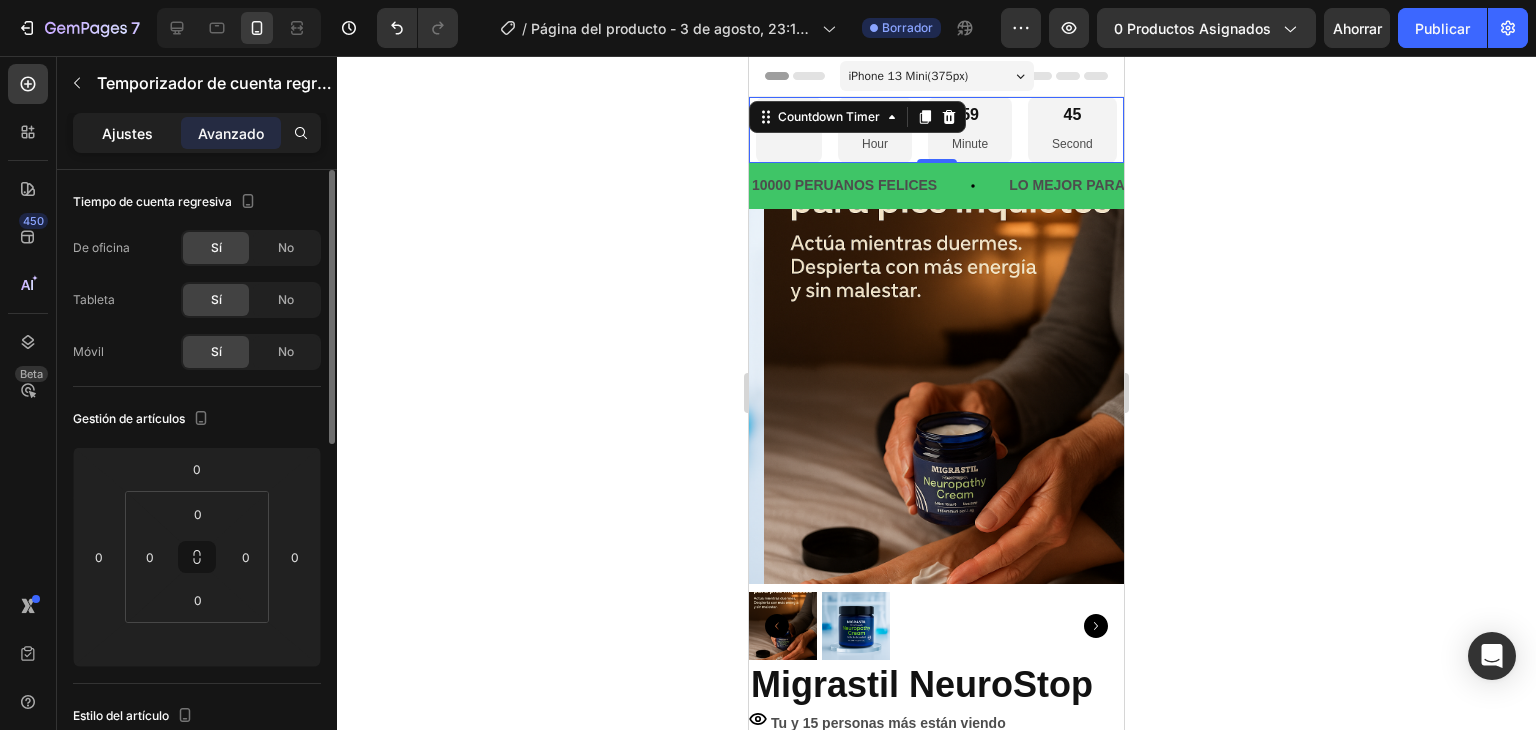 click on "Ajustes" at bounding box center (127, 133) 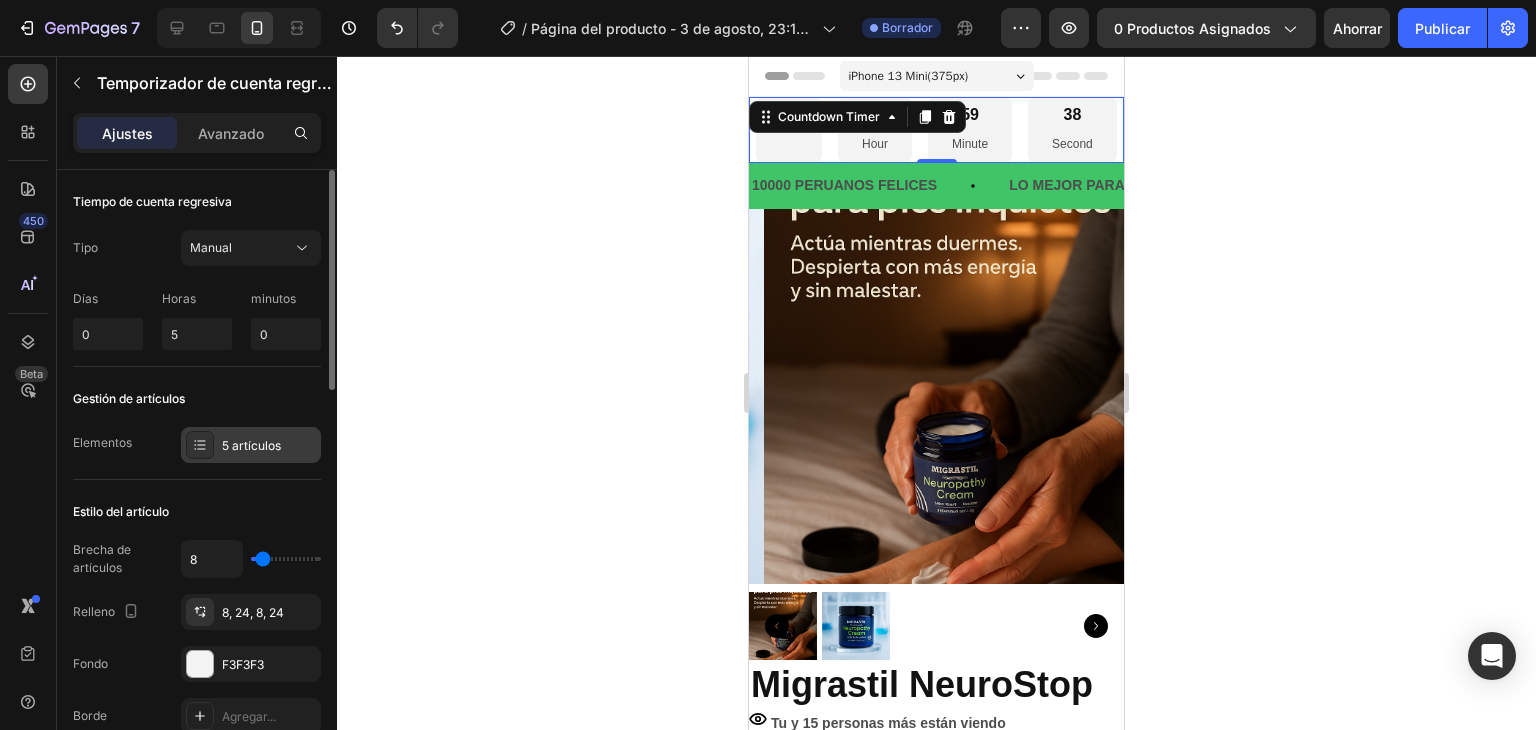 click on "5 artículos" at bounding box center (251, 445) 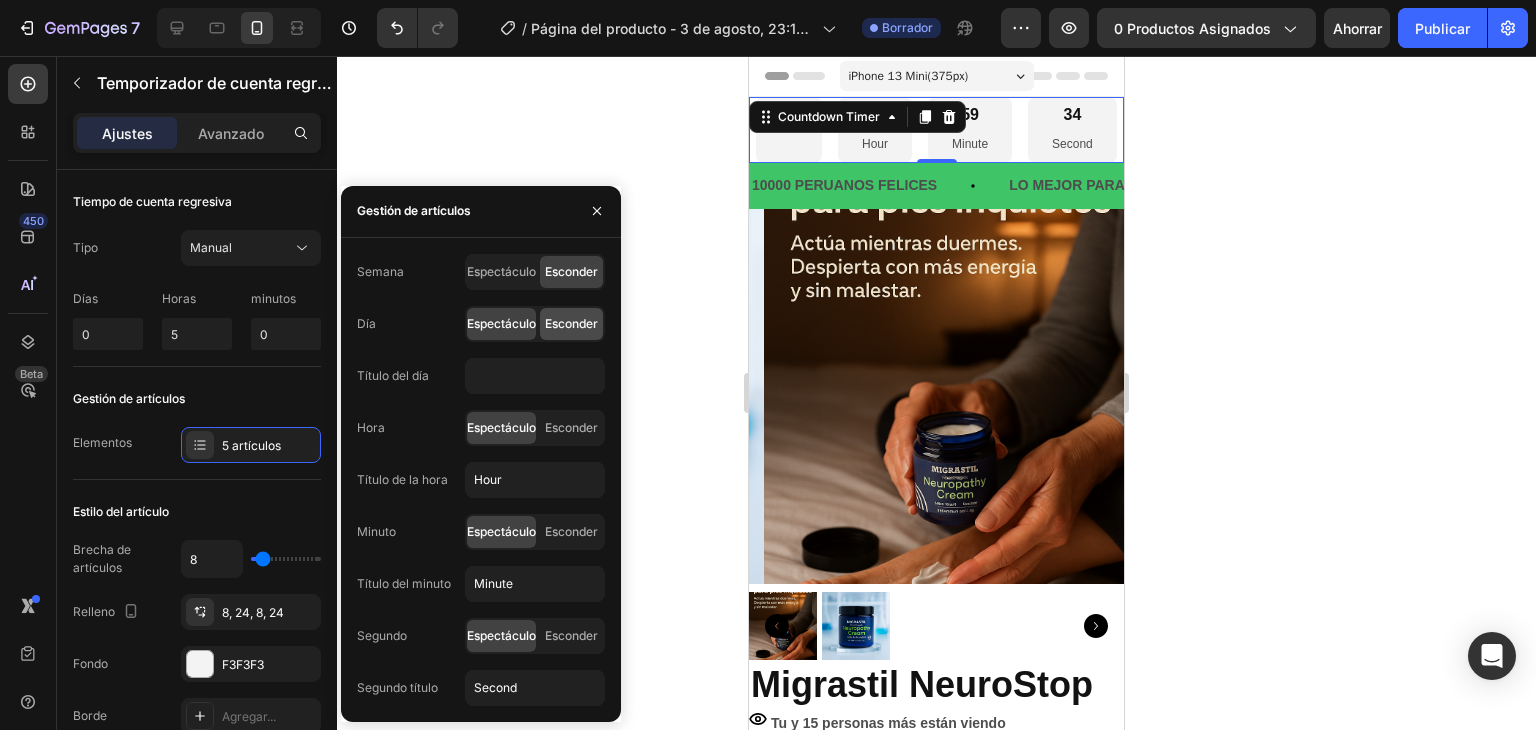 click on "Esconder" at bounding box center [571, 323] 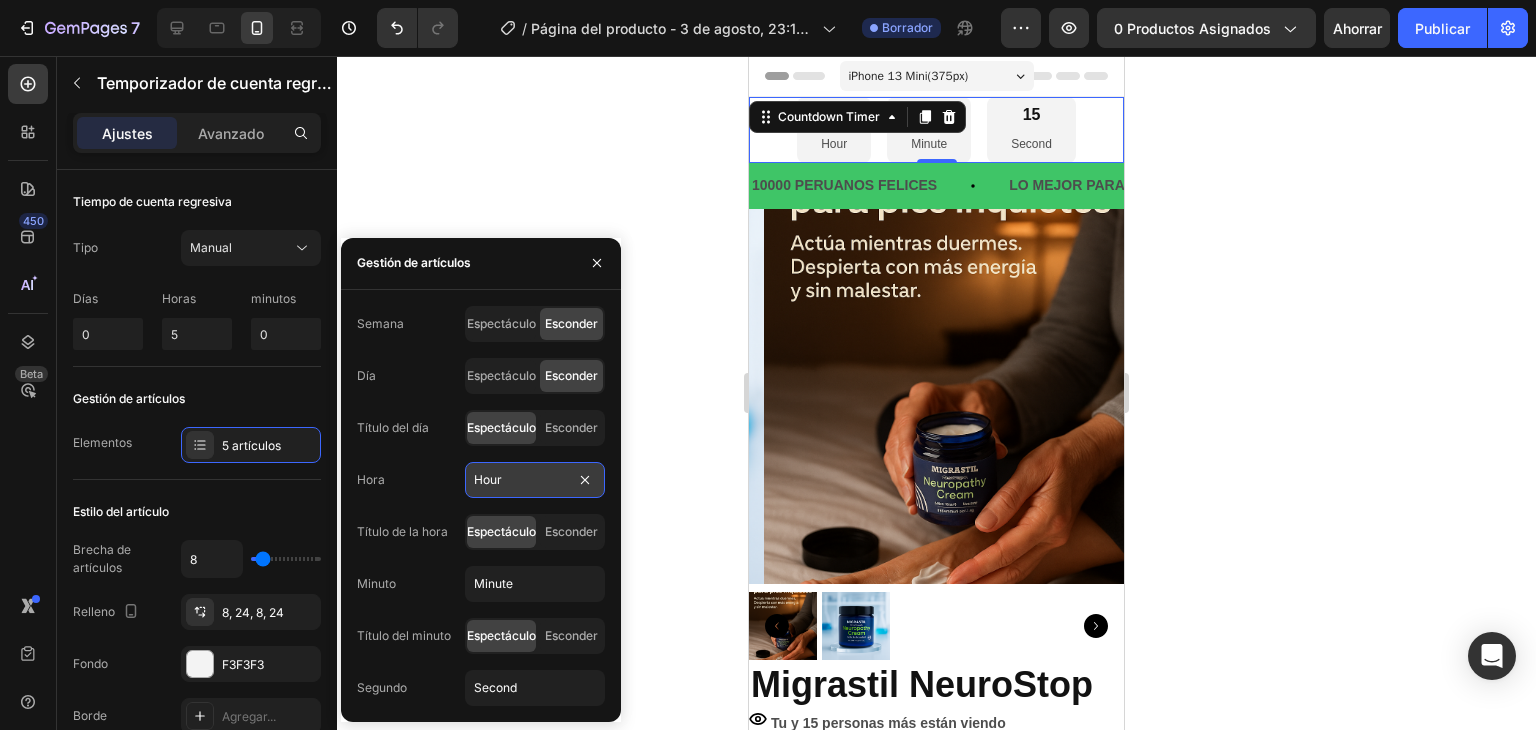 click on "Hour" at bounding box center (535, 480) 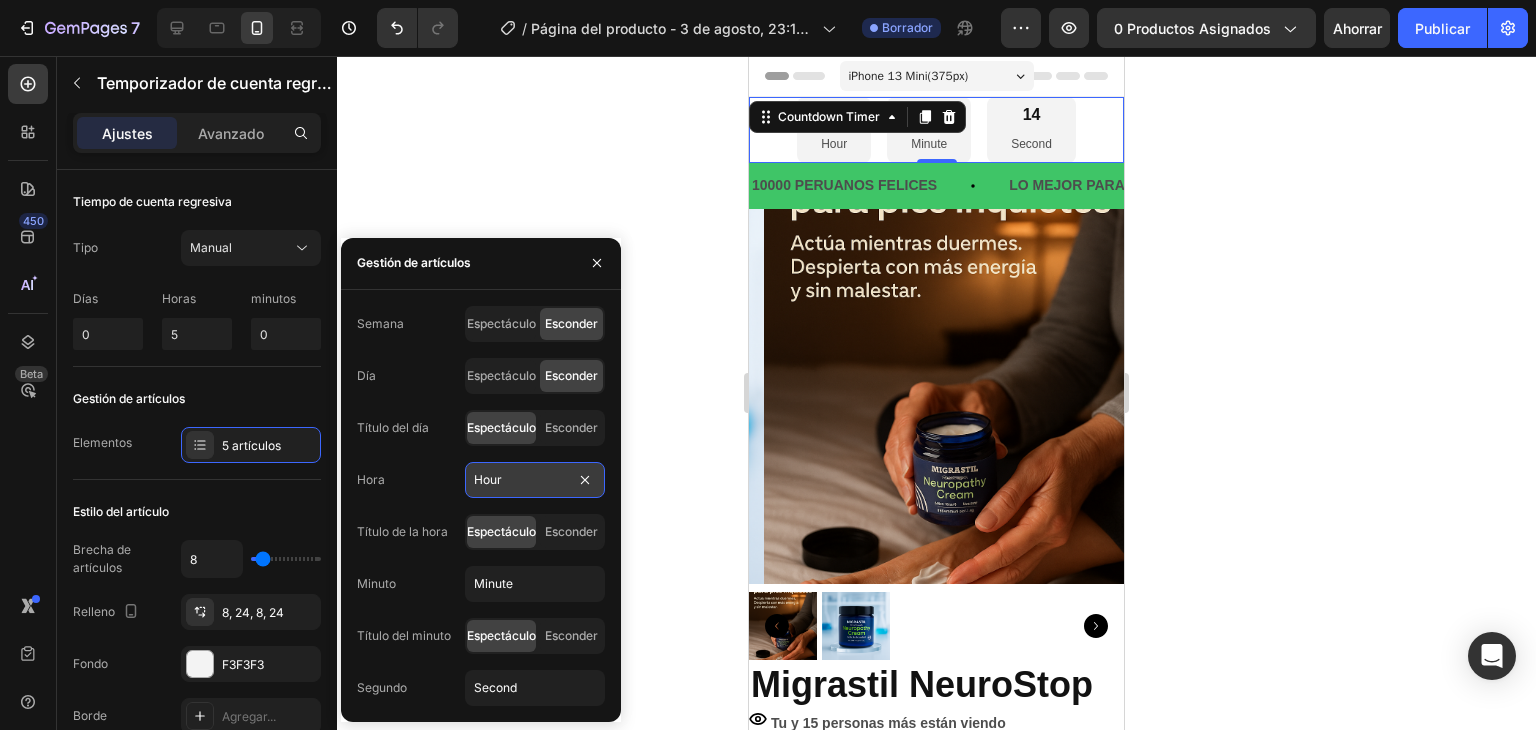 click on "Hour" at bounding box center (535, 480) 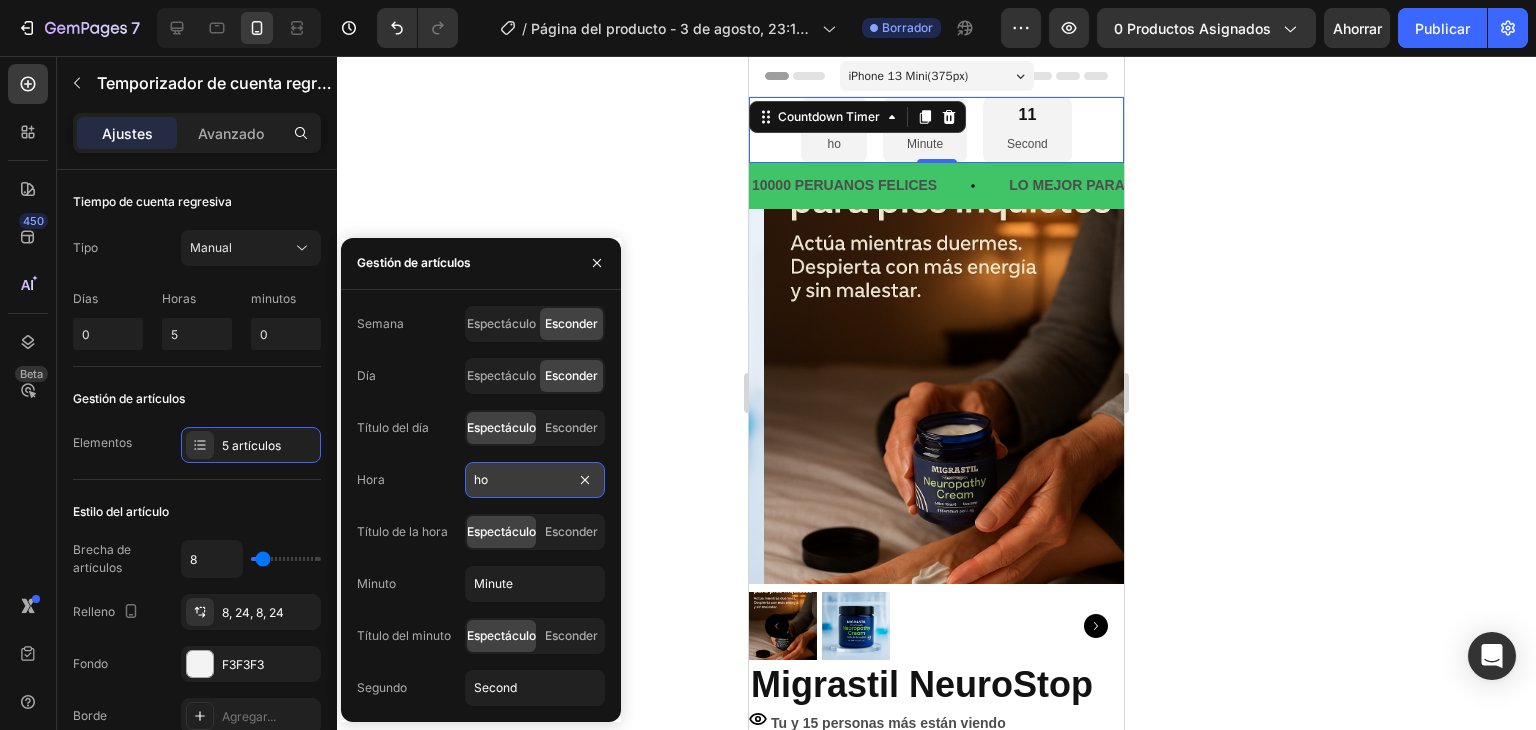 type on "h" 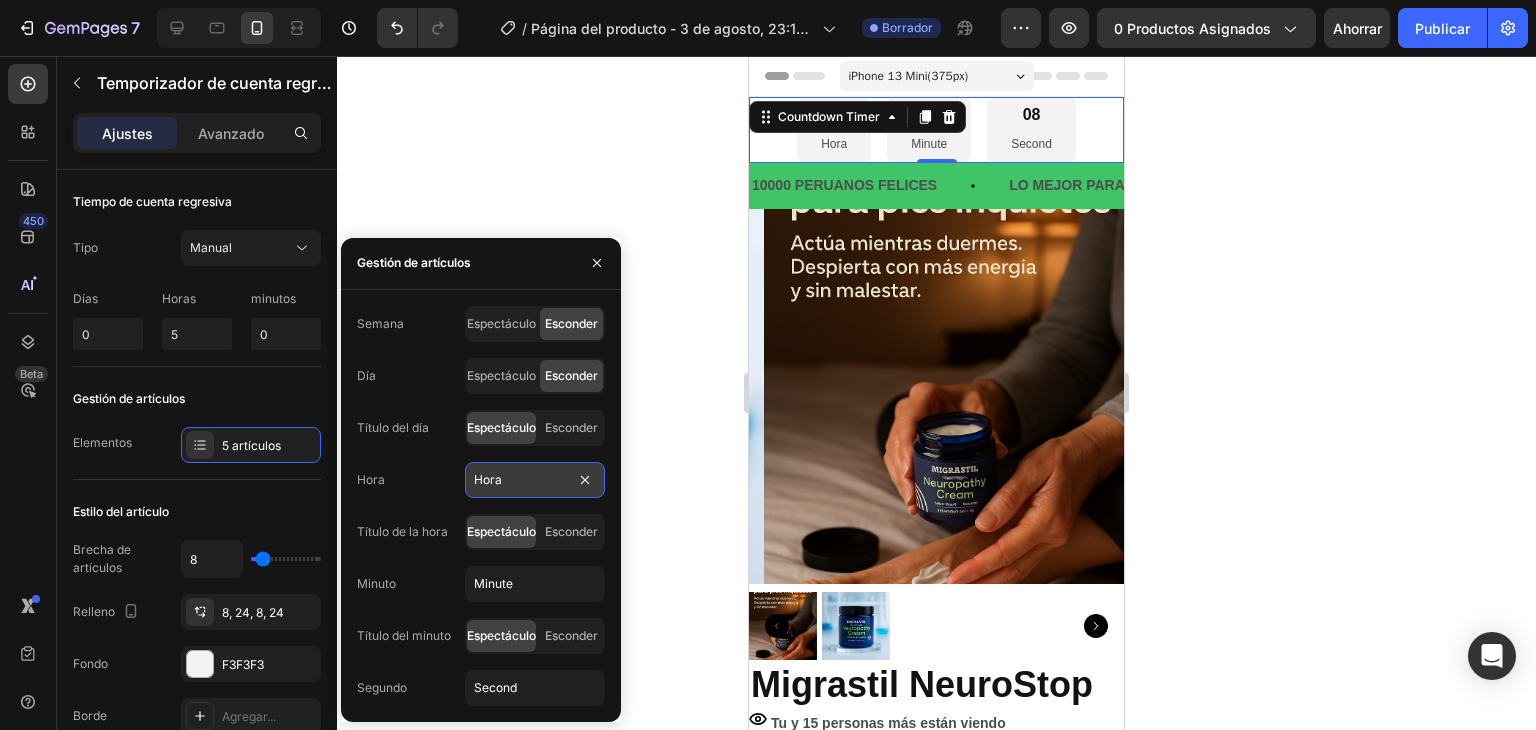 type on "Horas" 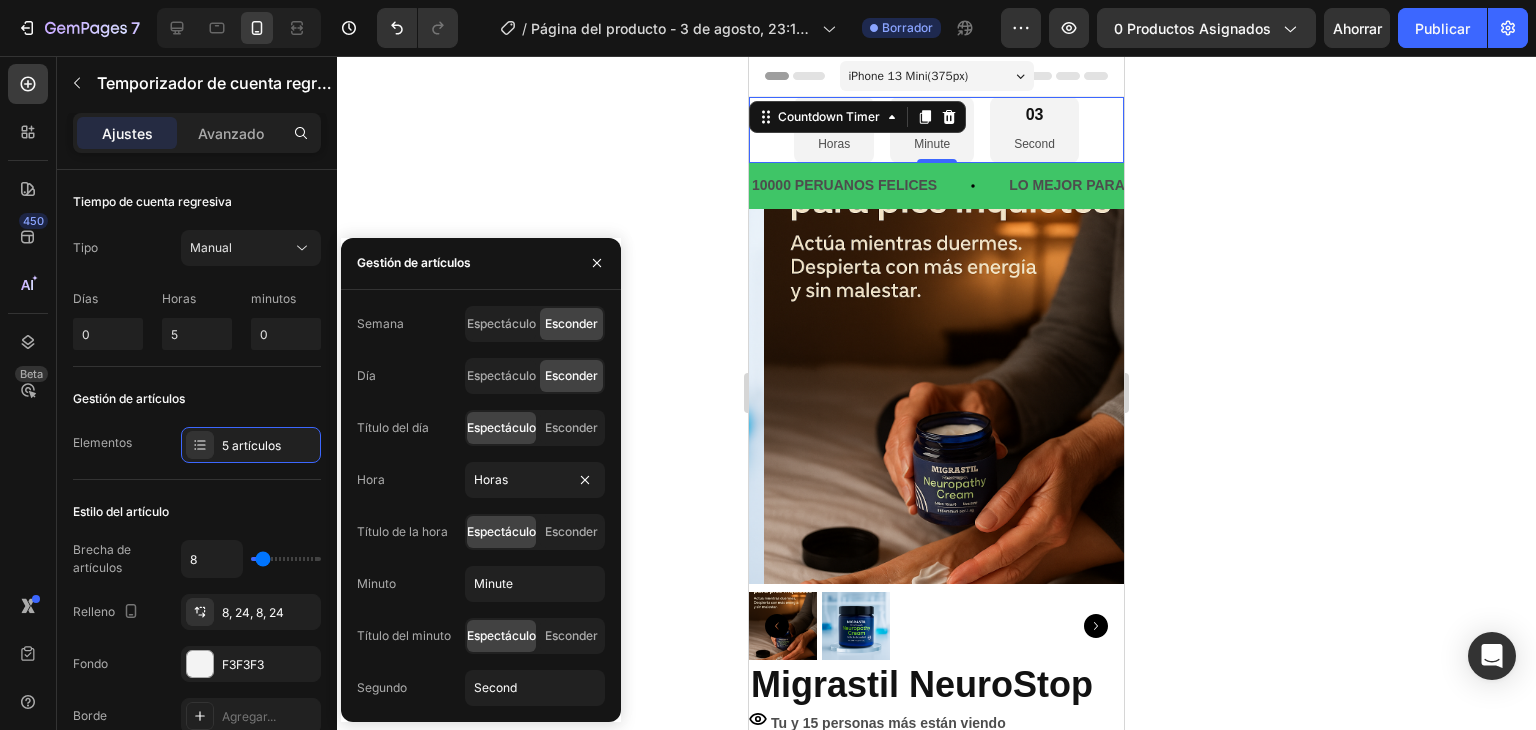 click 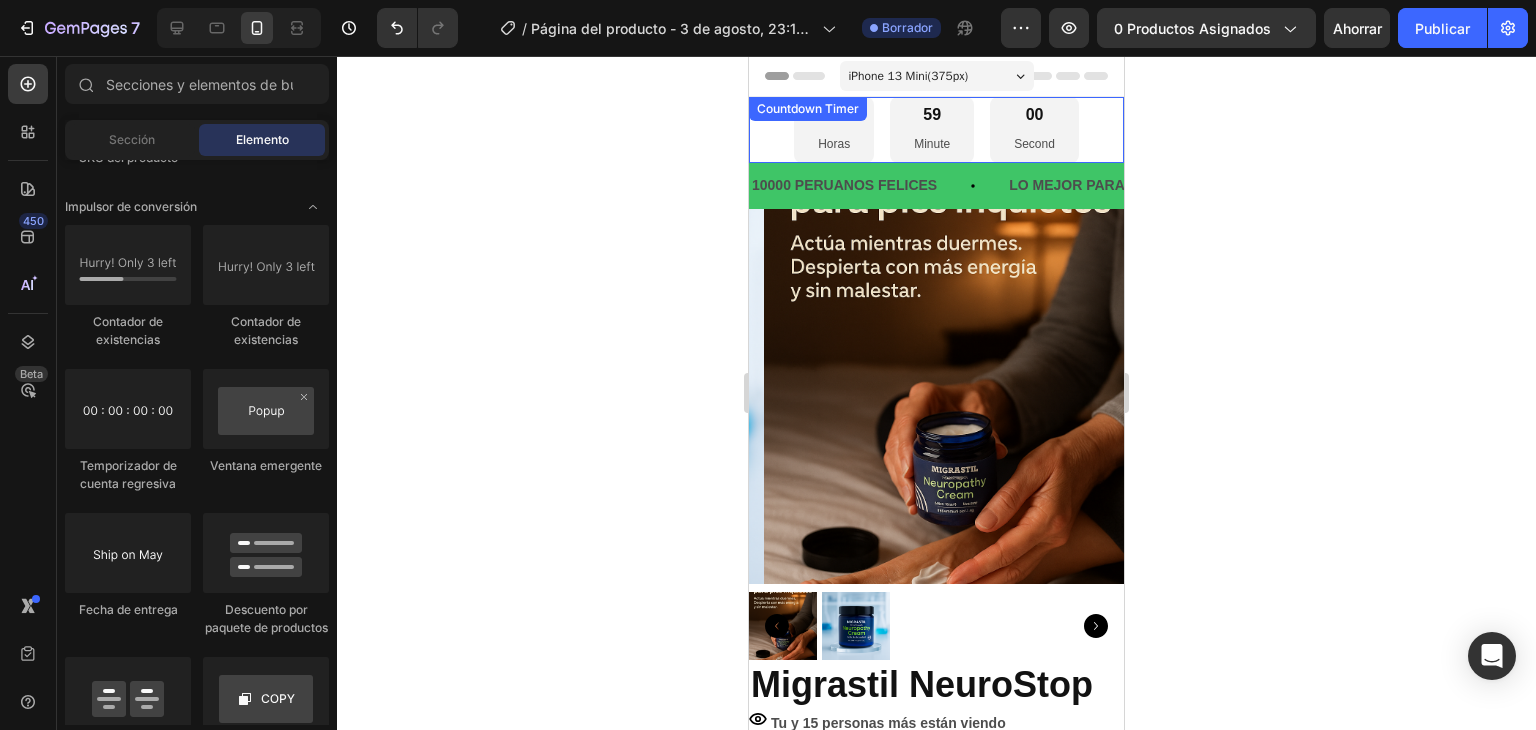 click on "04 Horas 59 Minute 00 Second" at bounding box center (936, 130) 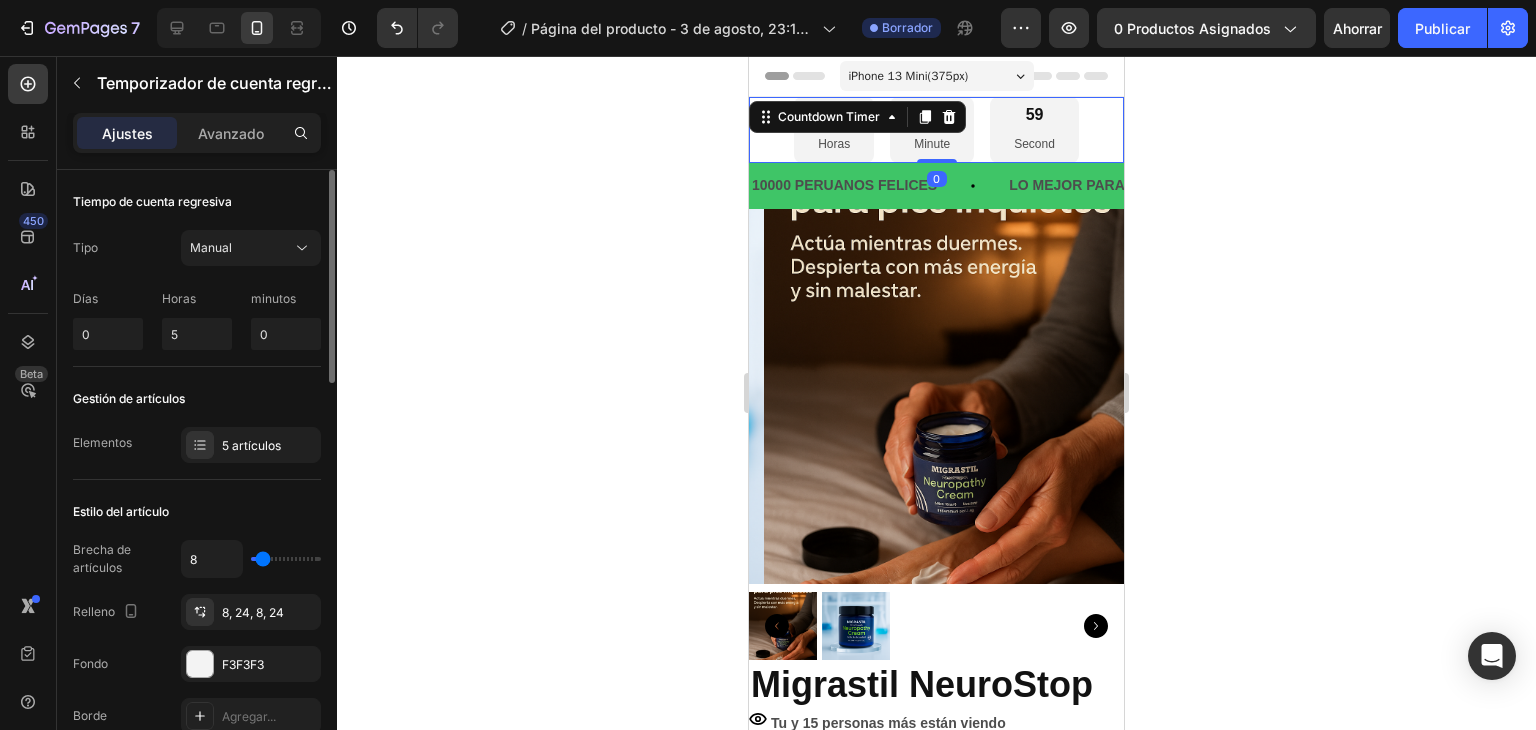type on "6" 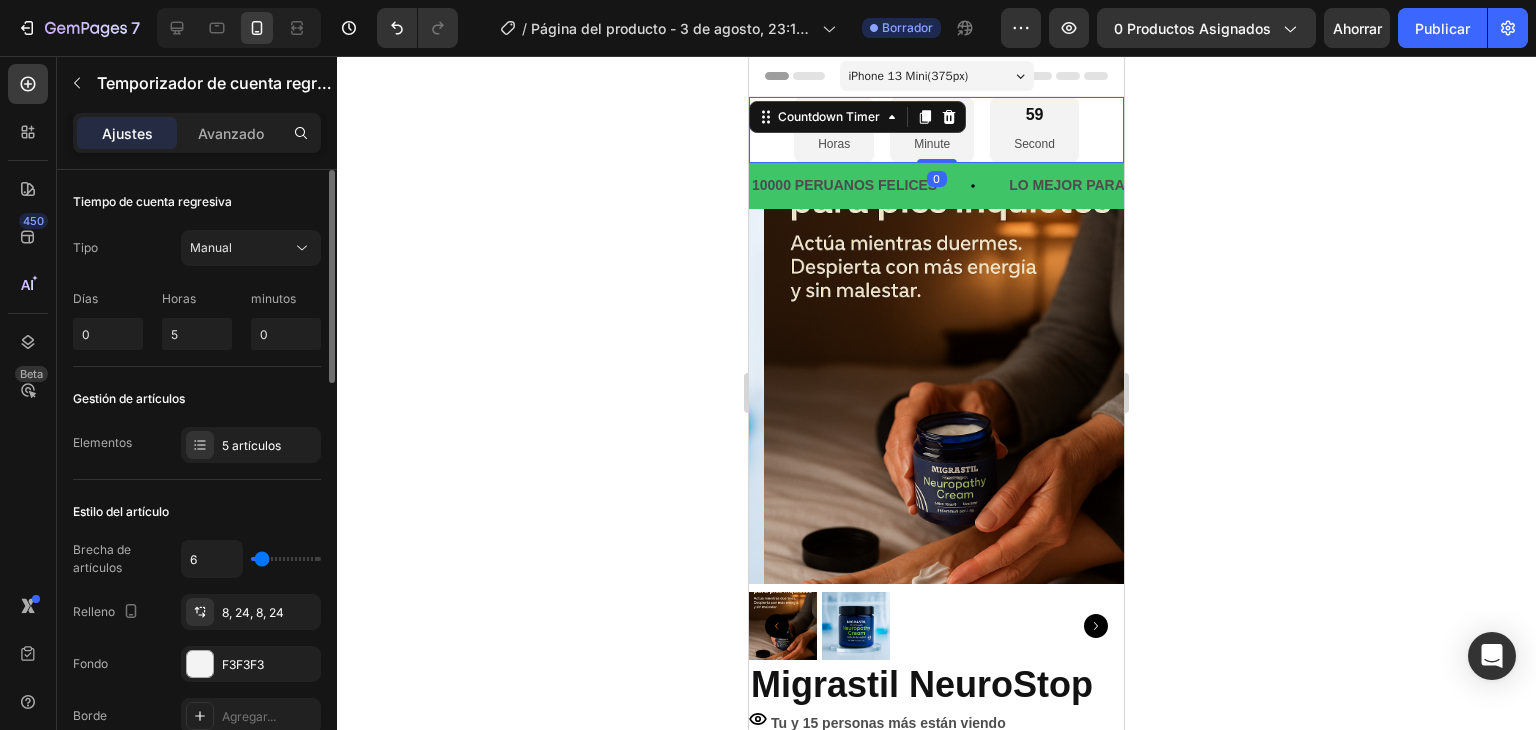 type on "0" 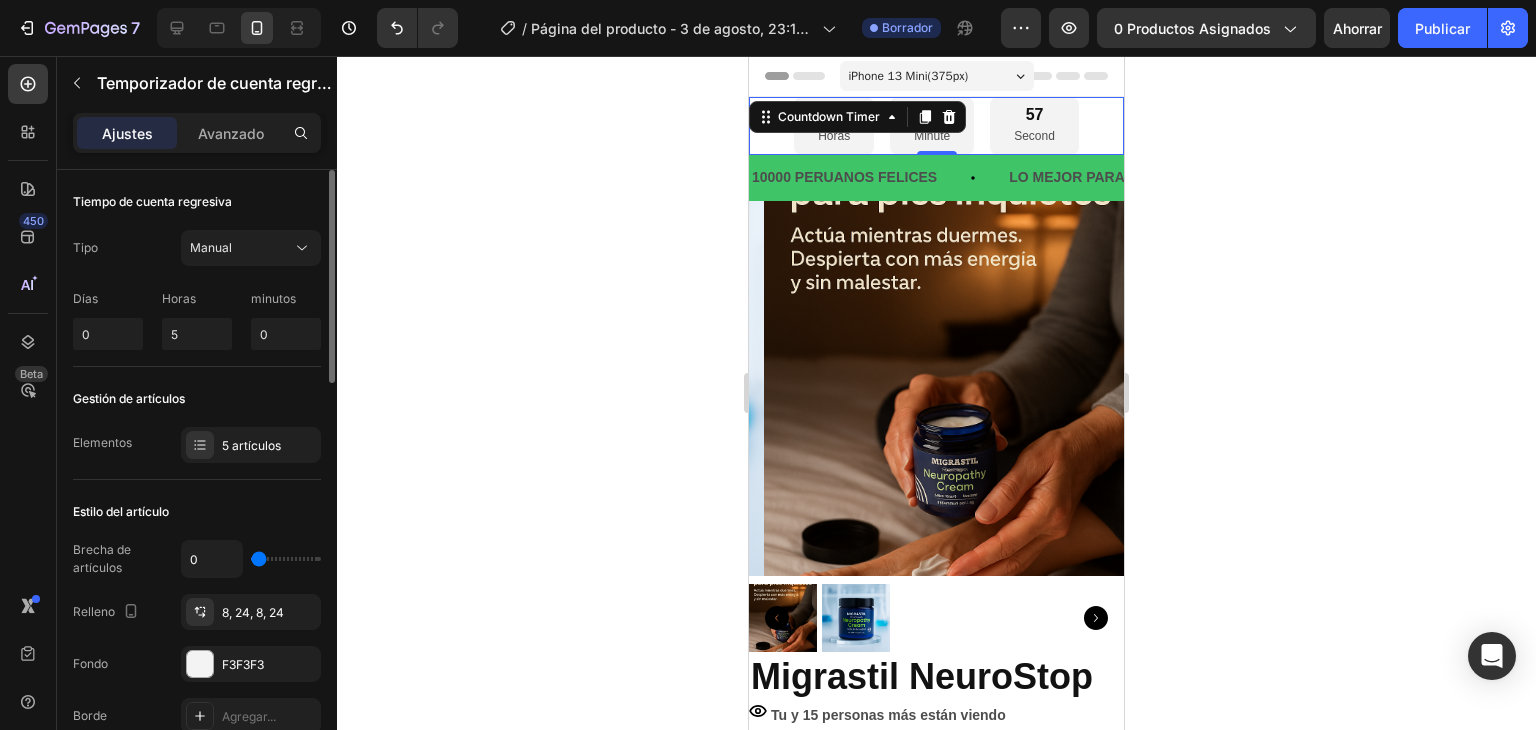 drag, startPoint x: 263, startPoint y: 555, endPoint x: 241, endPoint y: 549, distance: 22.803509 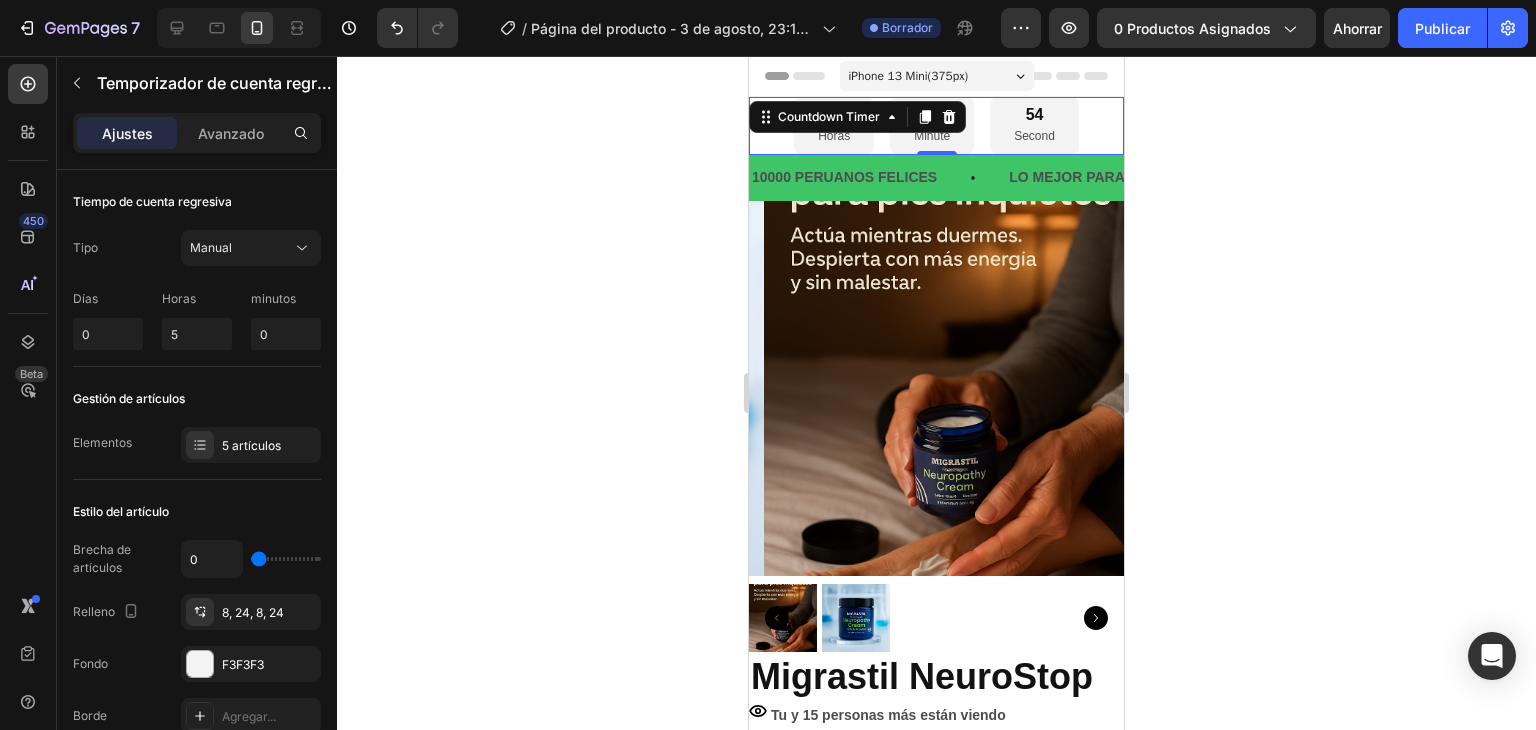 click 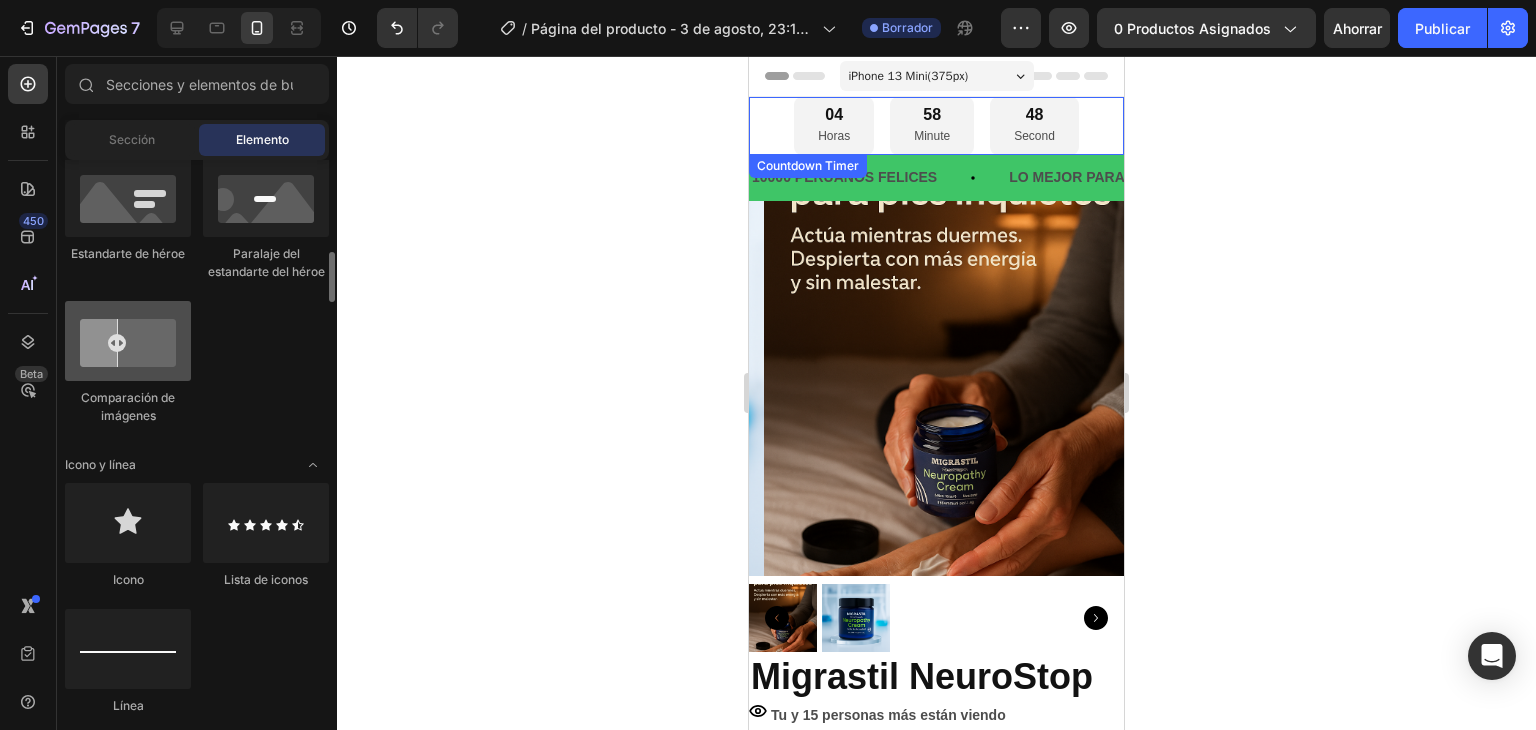 scroll, scrollTop: 743, scrollLeft: 0, axis: vertical 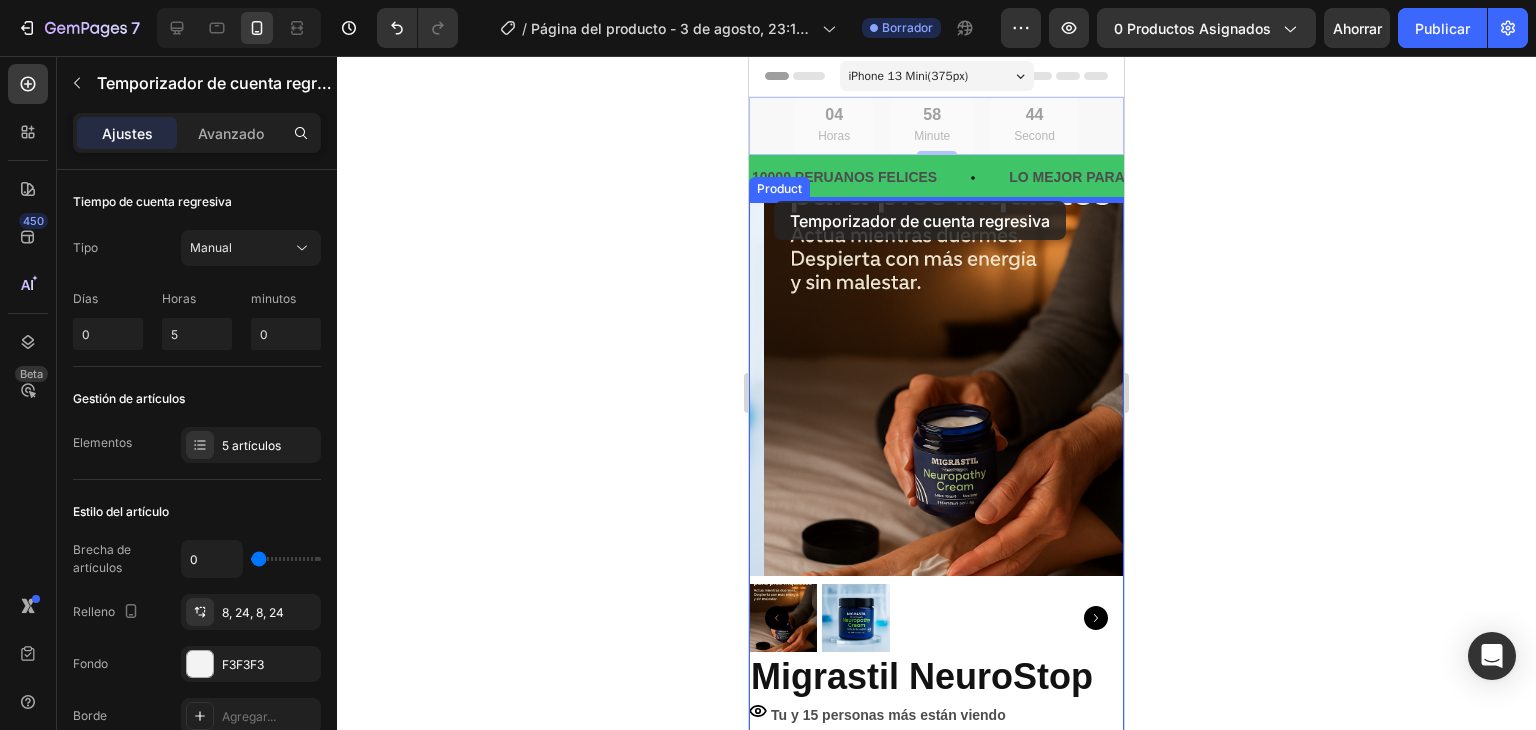 drag, startPoint x: 783, startPoint y: 113, endPoint x: 774, endPoint y: 202, distance: 89.453896 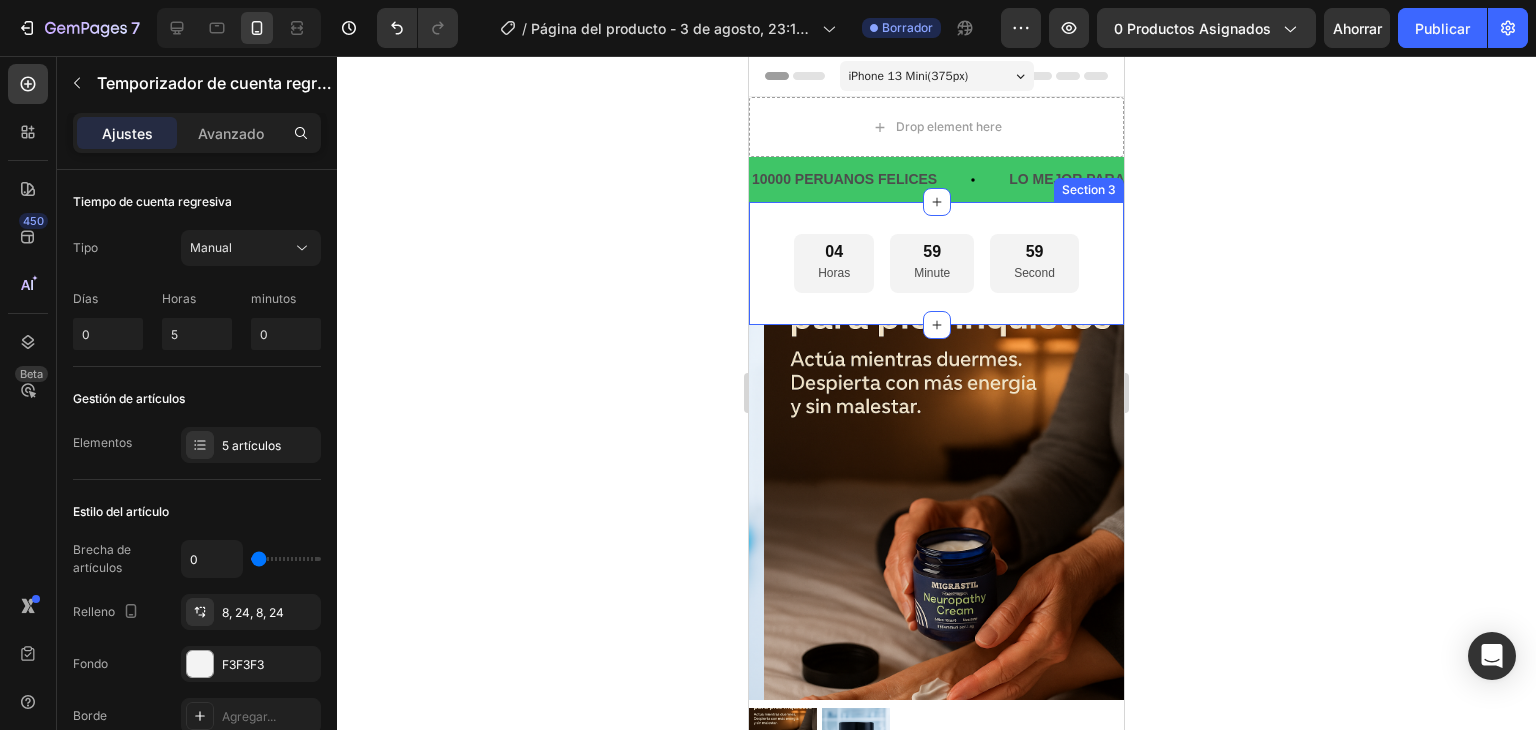 click on "04 Horas 59 Minute 59 Second Countdown Timer   0 Section 3" at bounding box center [936, 263] 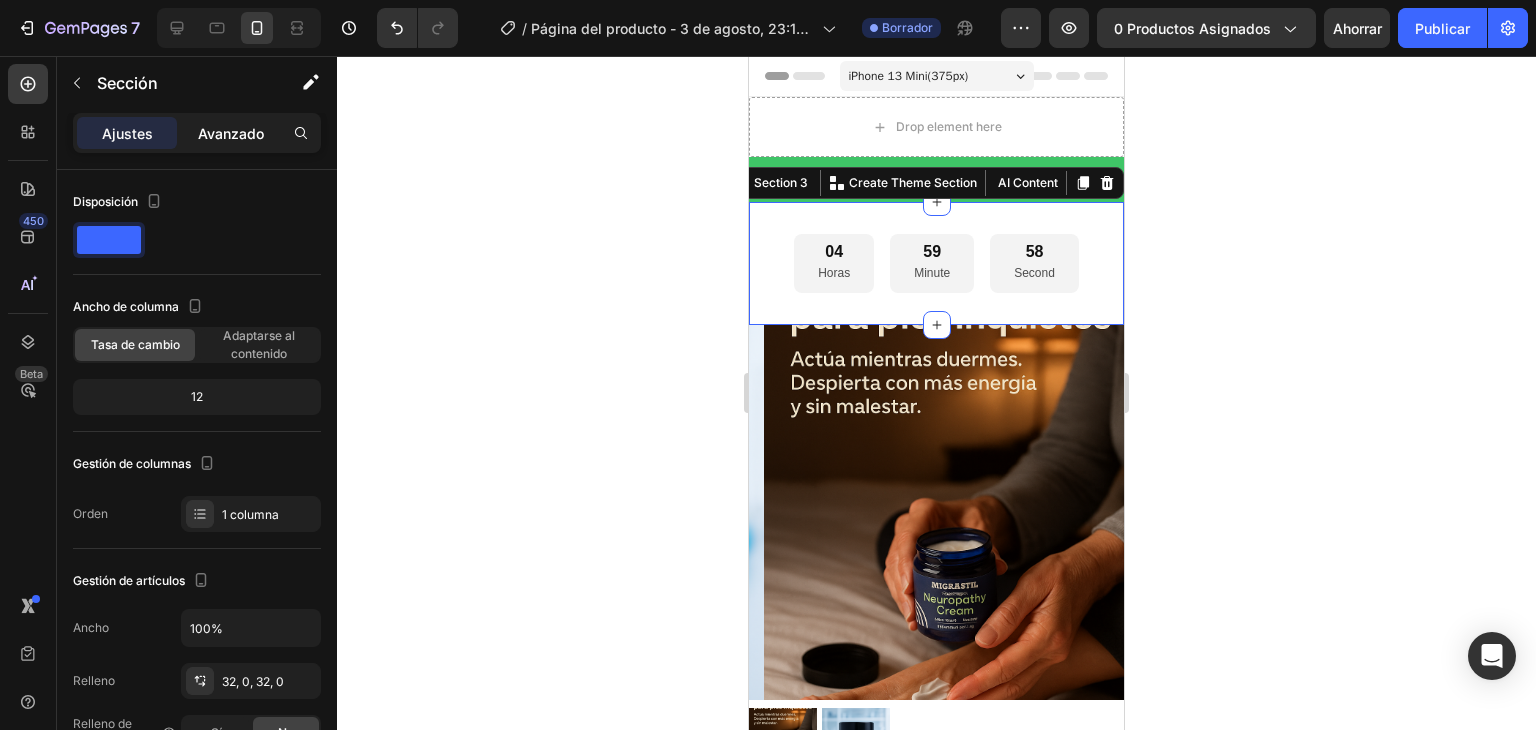 click on "Avanzado" at bounding box center [231, 133] 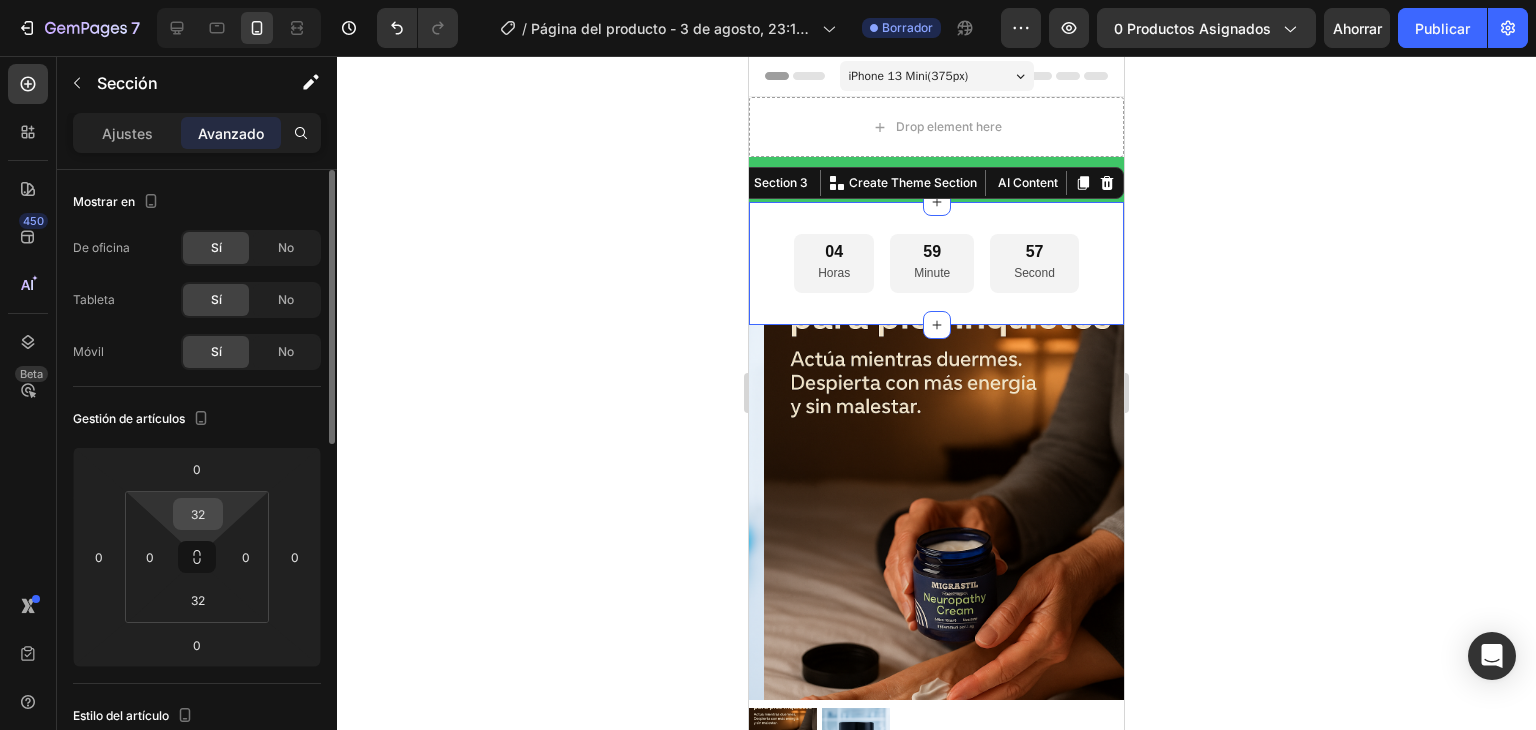click on "32" at bounding box center (198, 514) 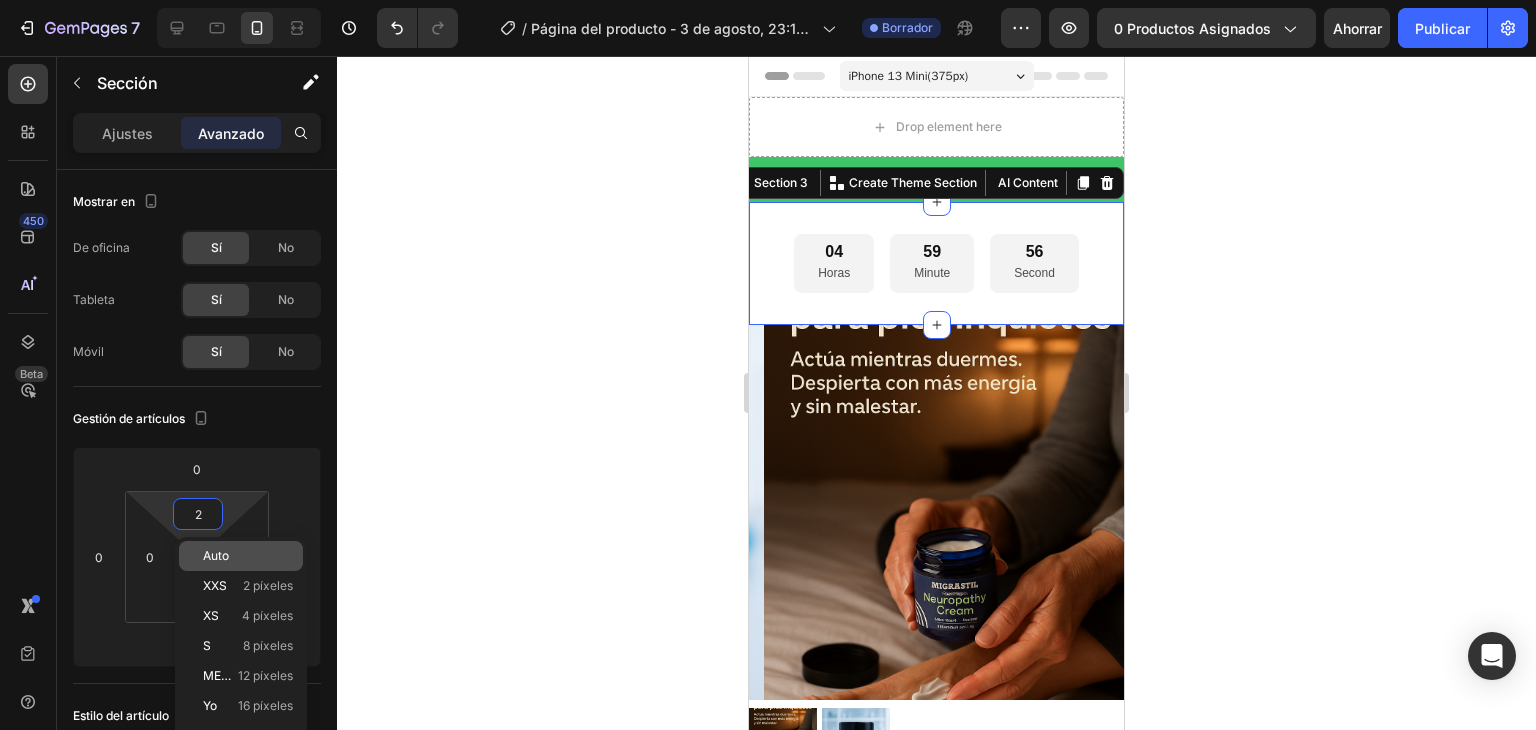 click on "Auto" at bounding box center [216, 555] 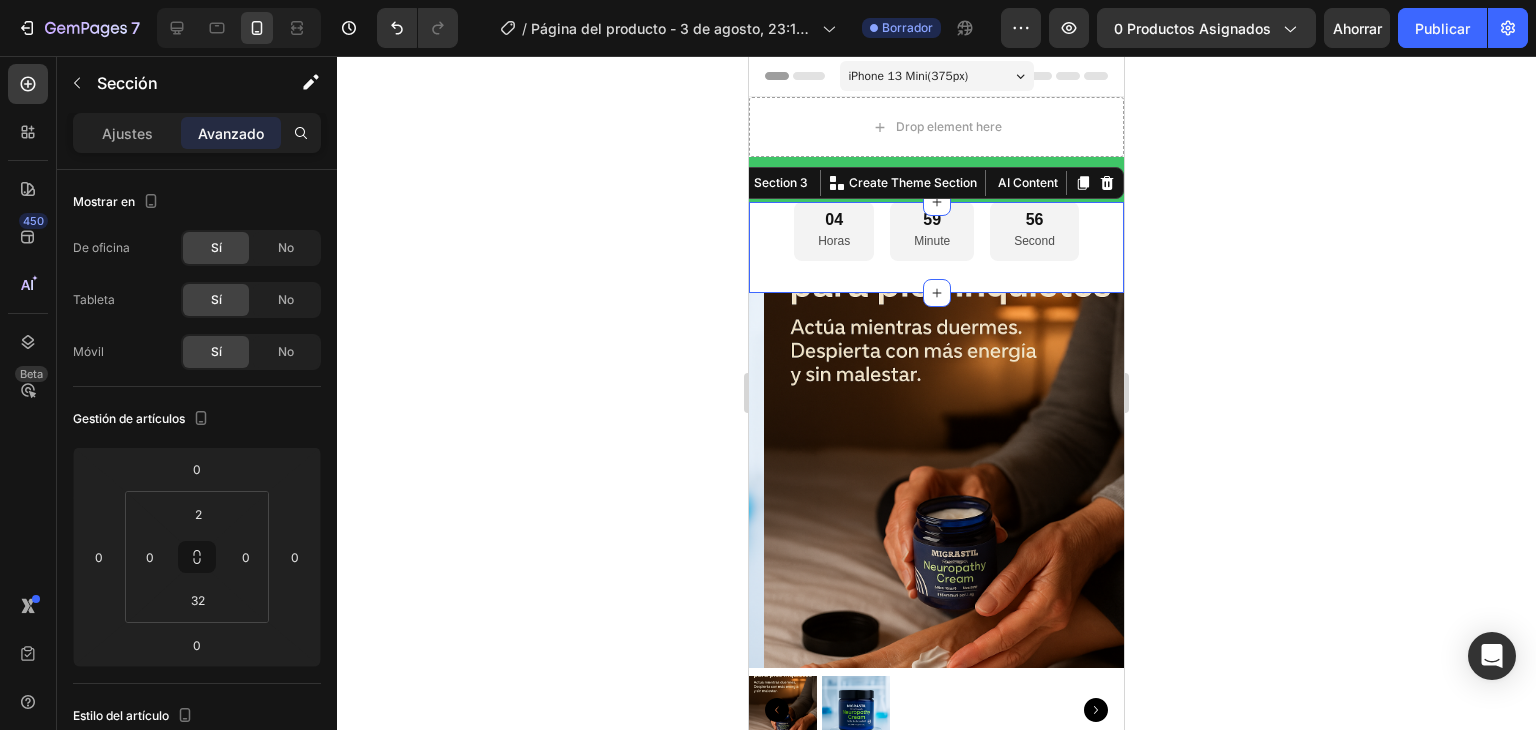 type on "Auto" 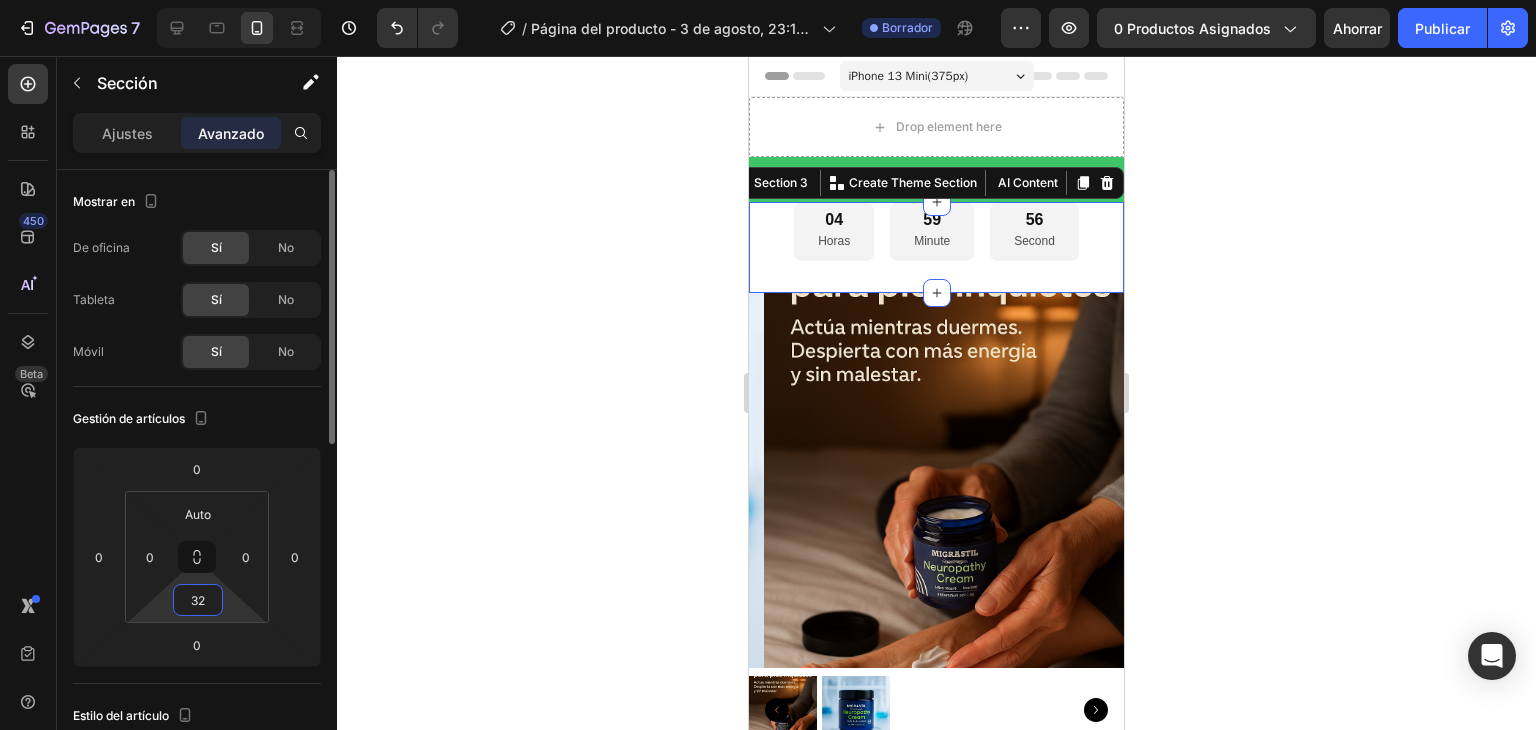 click on "32" at bounding box center [198, 600] 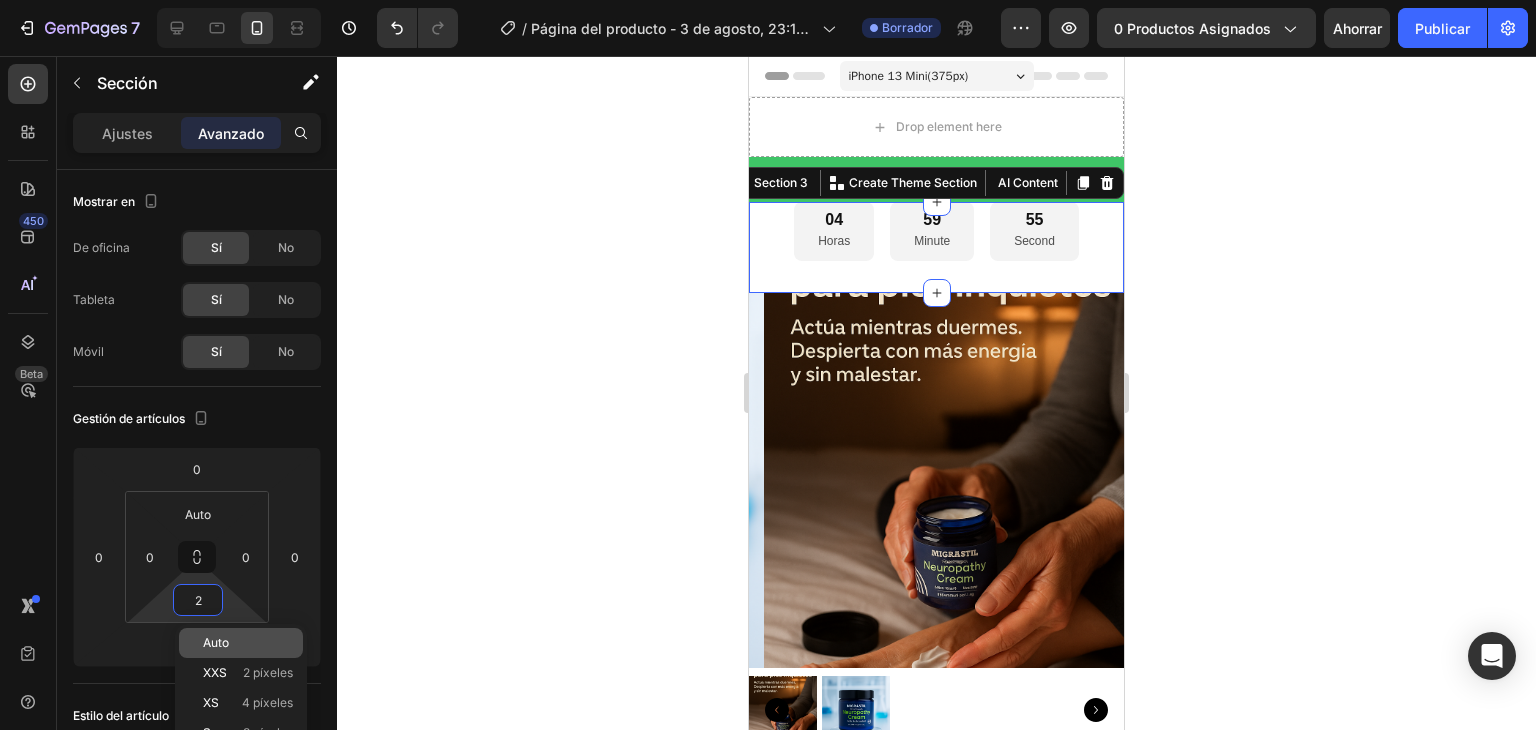 click on "Auto" at bounding box center [216, 642] 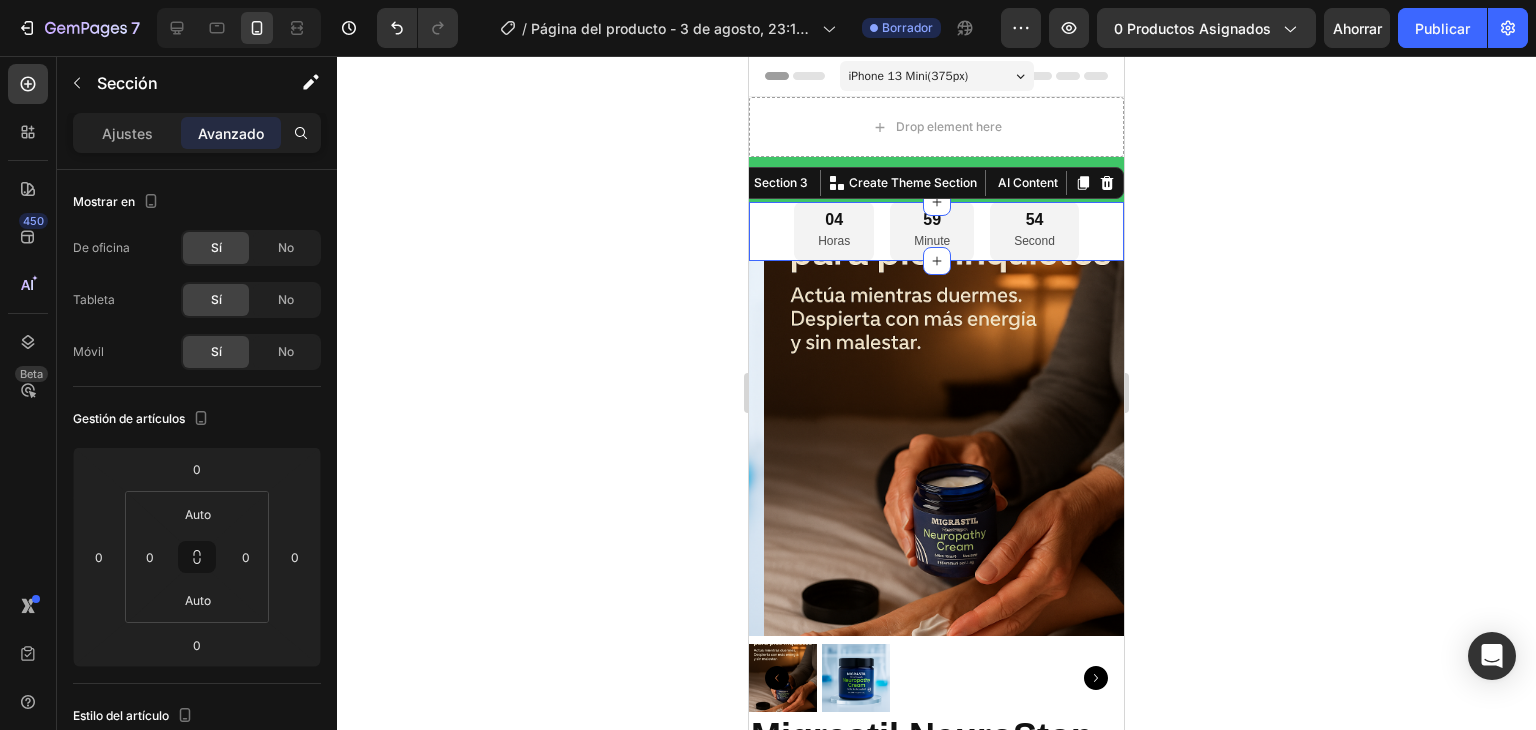 click 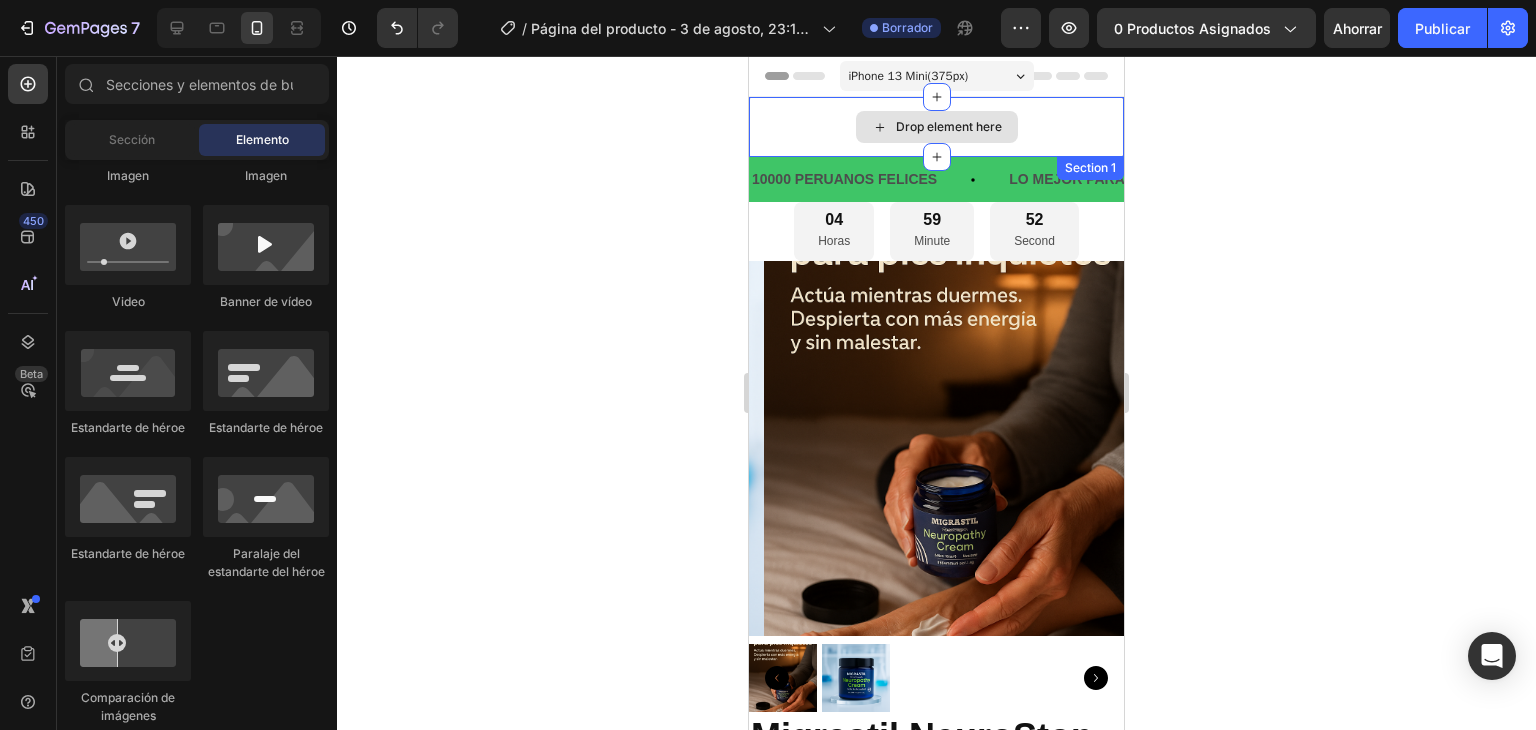 click on "Drop element here" at bounding box center (936, 127) 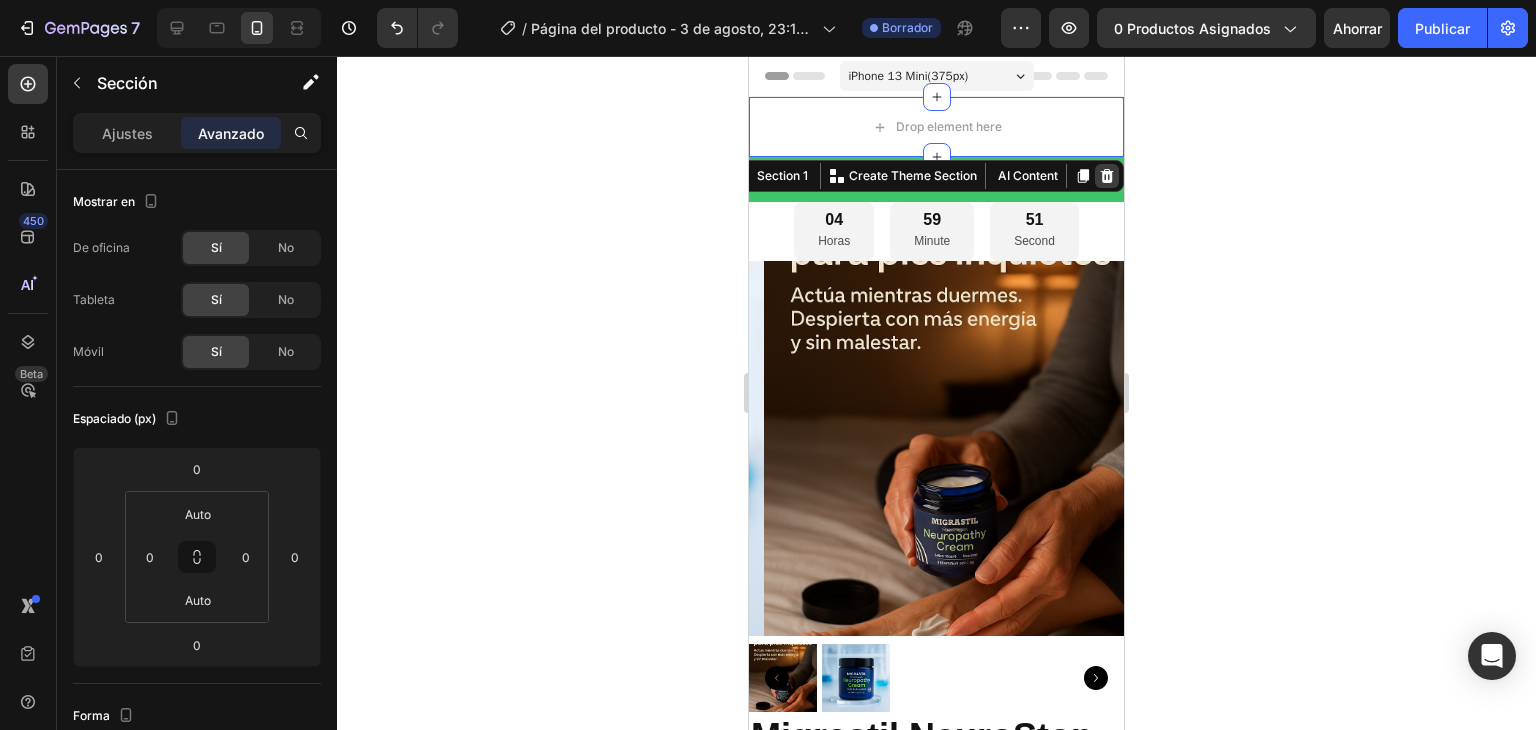 click 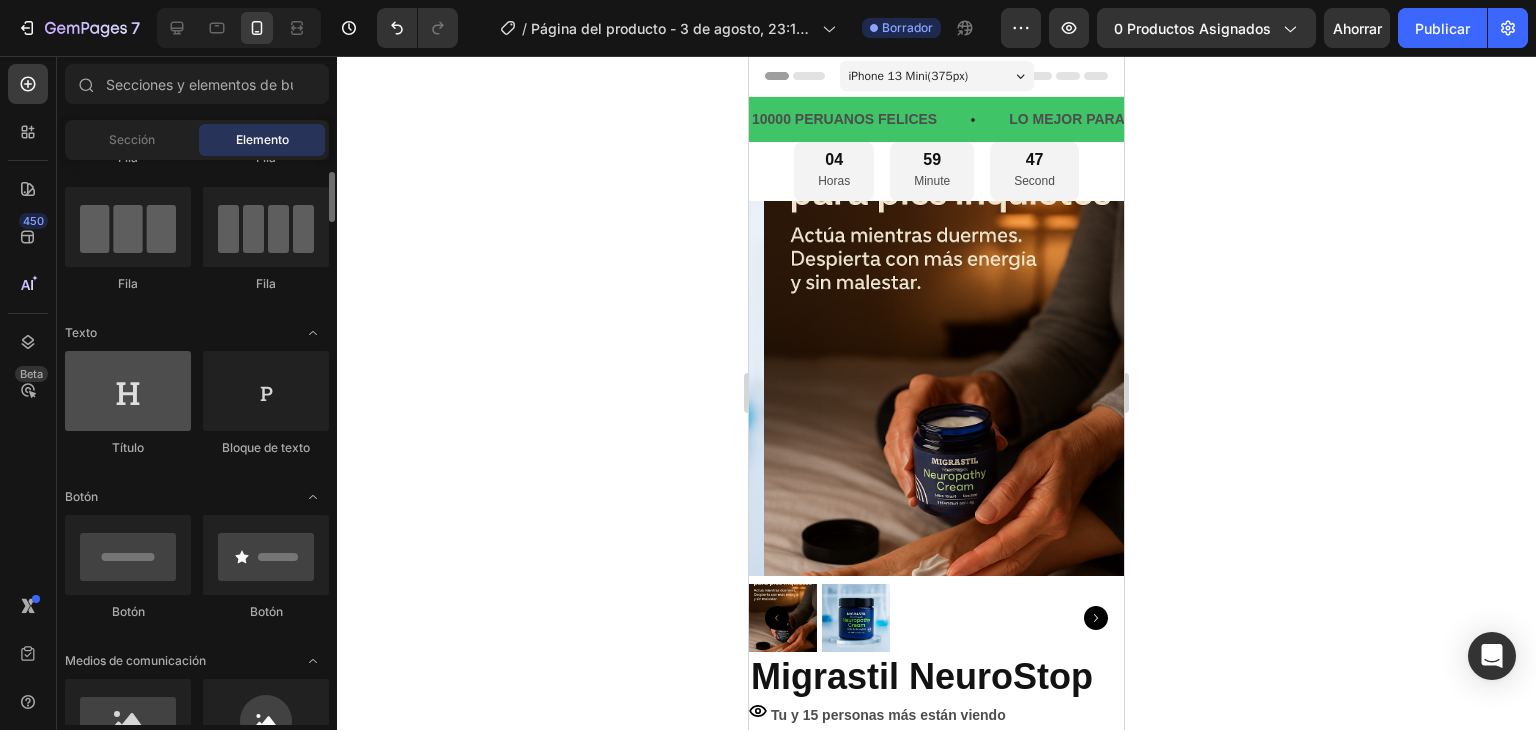 scroll, scrollTop: 0, scrollLeft: 0, axis: both 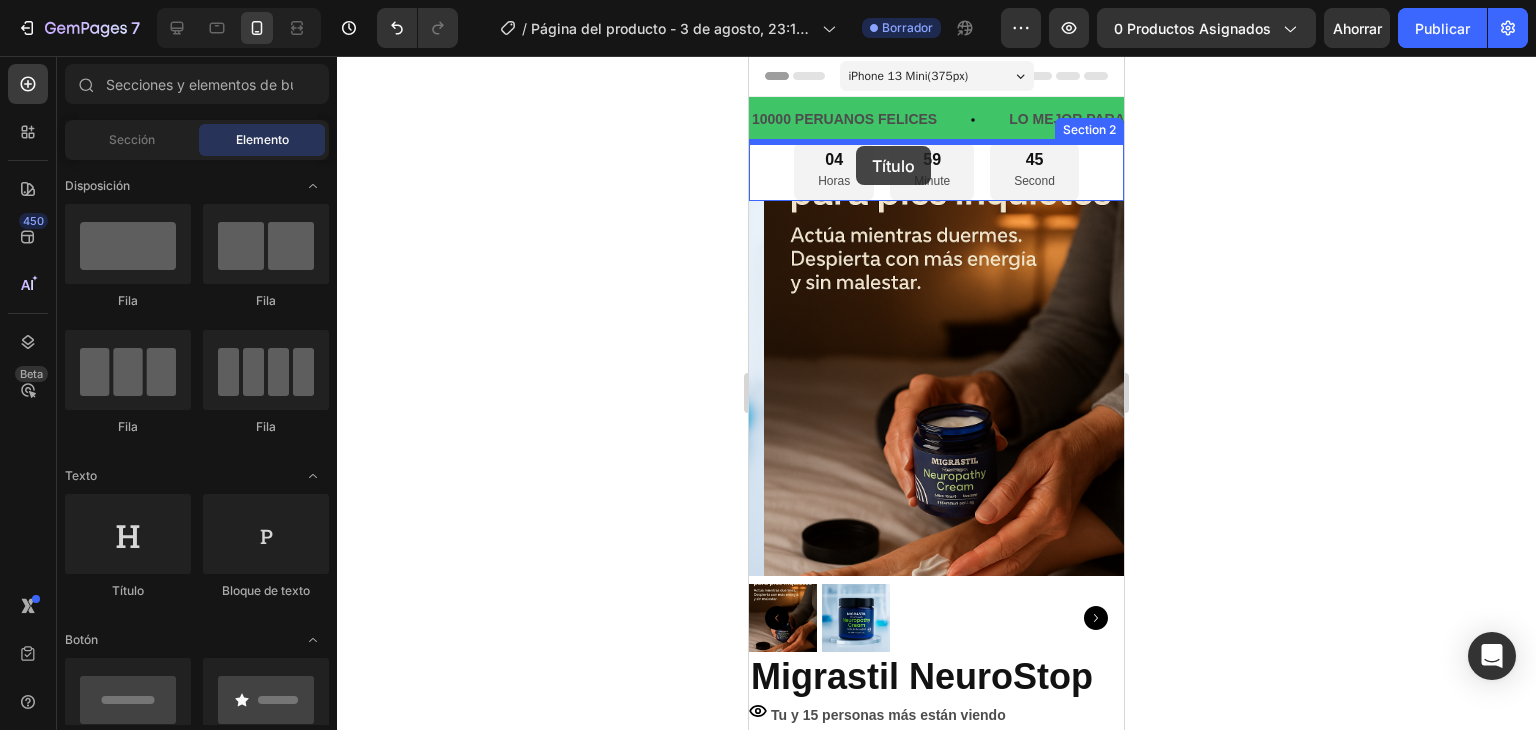 drag, startPoint x: 874, startPoint y: 598, endPoint x: 856, endPoint y: 146, distance: 452.35828 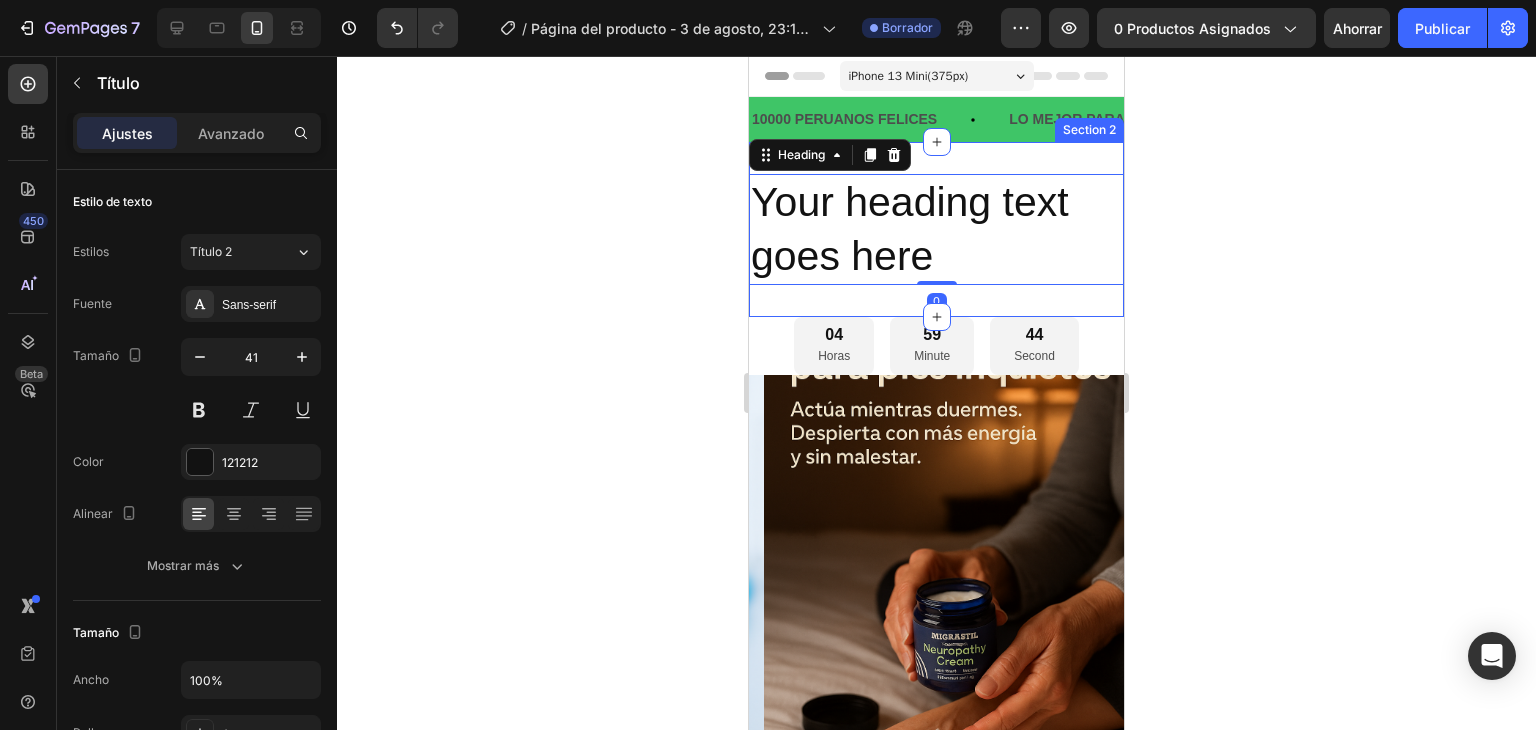 click on "Your heading text goes here Heading   0 Section 2" at bounding box center [936, 229] 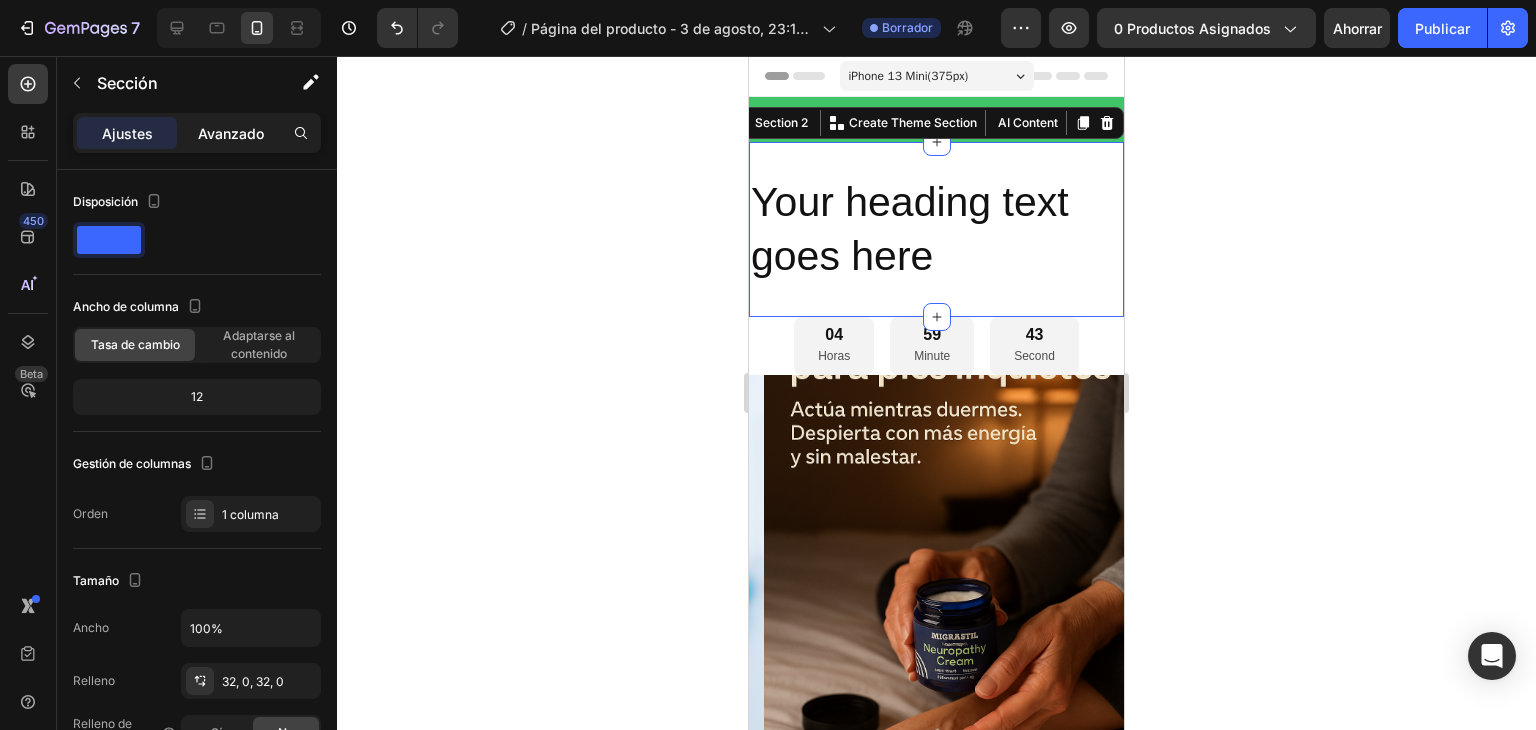 click on "Avanzado" at bounding box center (231, 133) 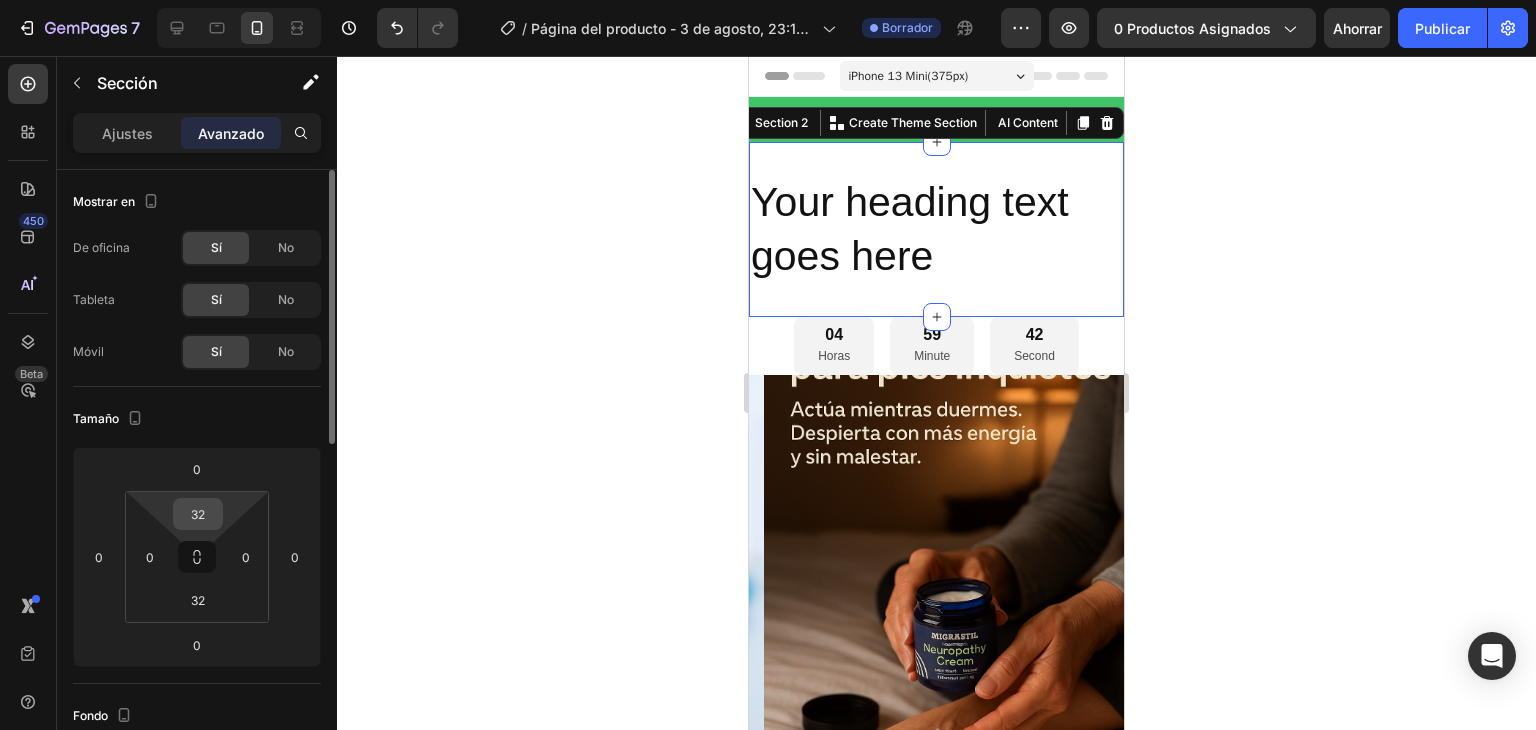click on "32" at bounding box center [198, 514] 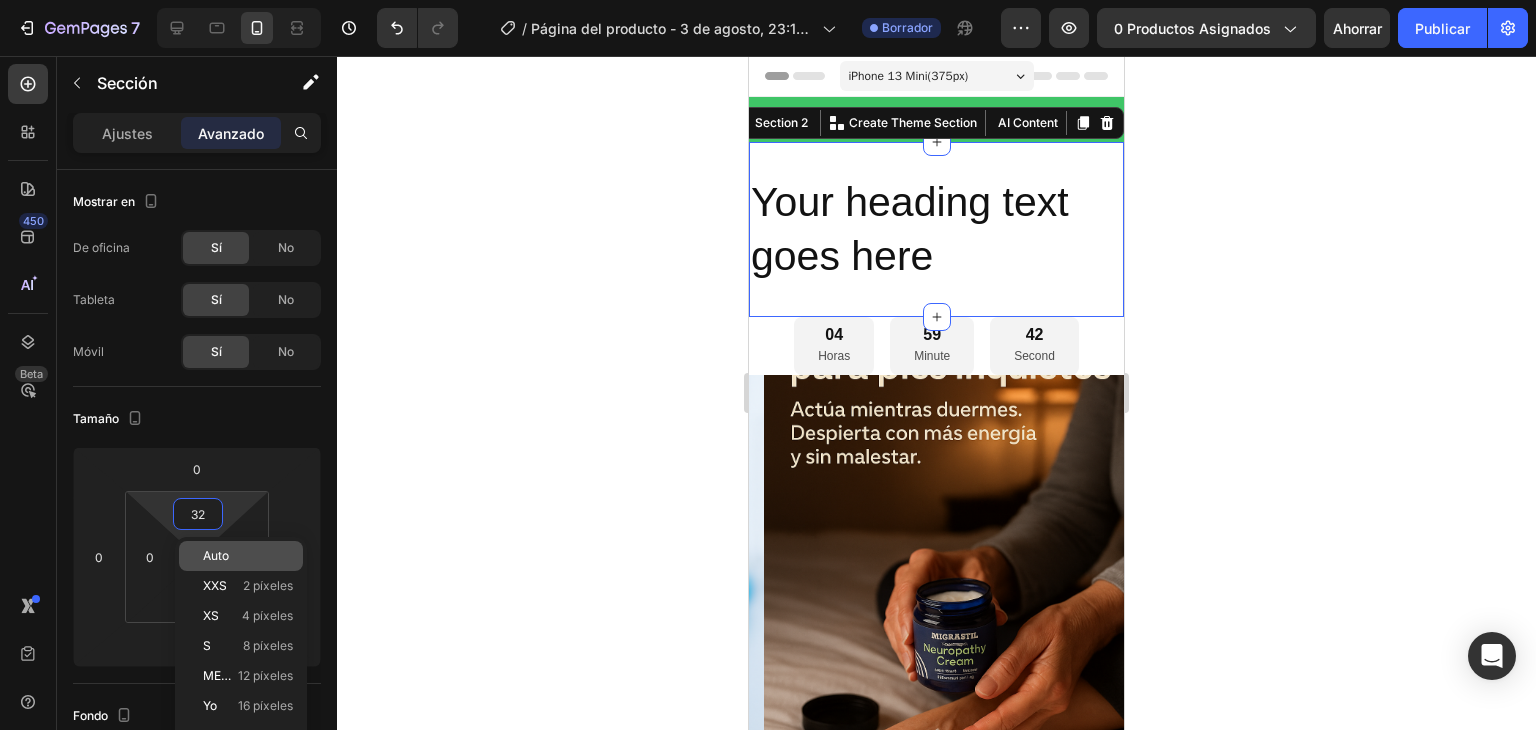 click on "Auto" at bounding box center (216, 555) 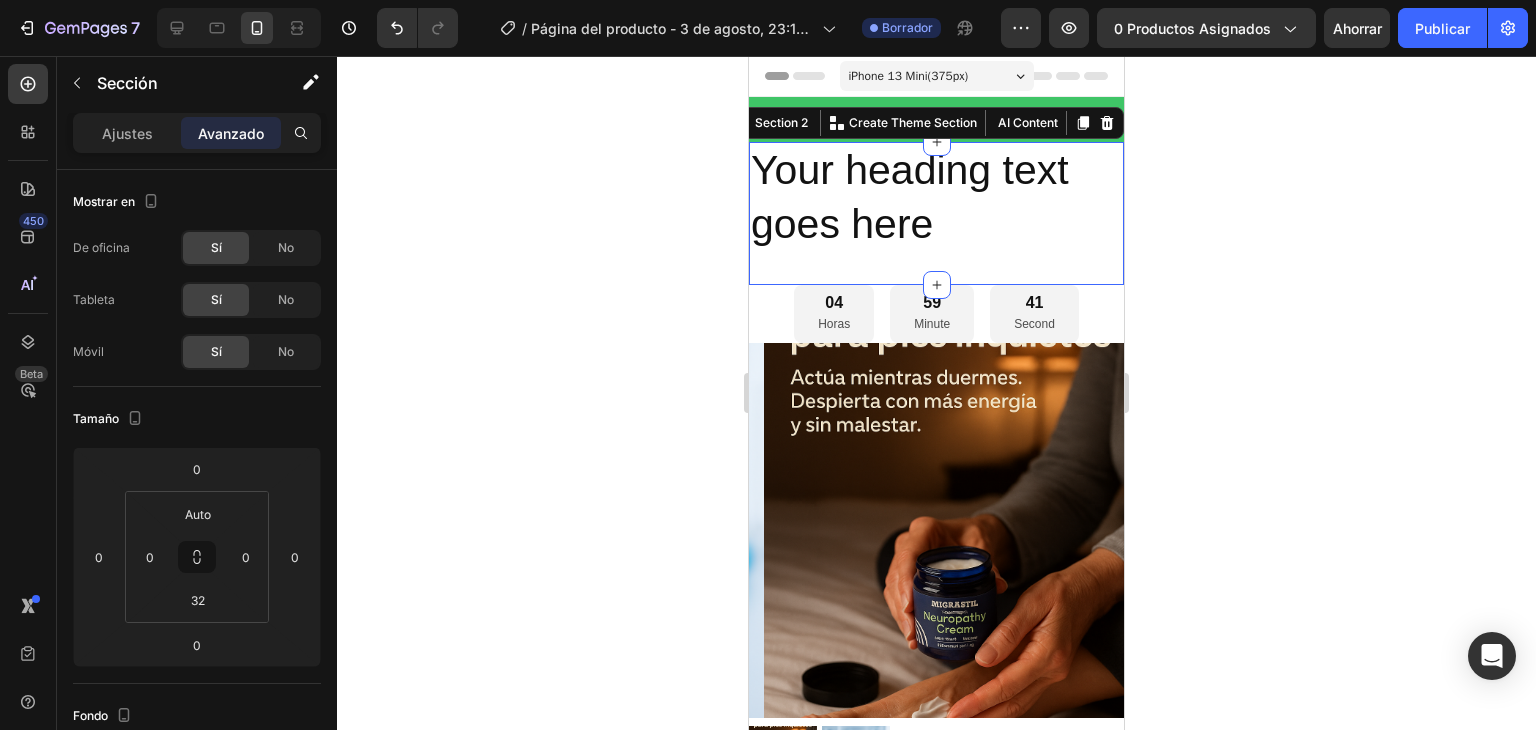 click on "32" at bounding box center (198, 600) 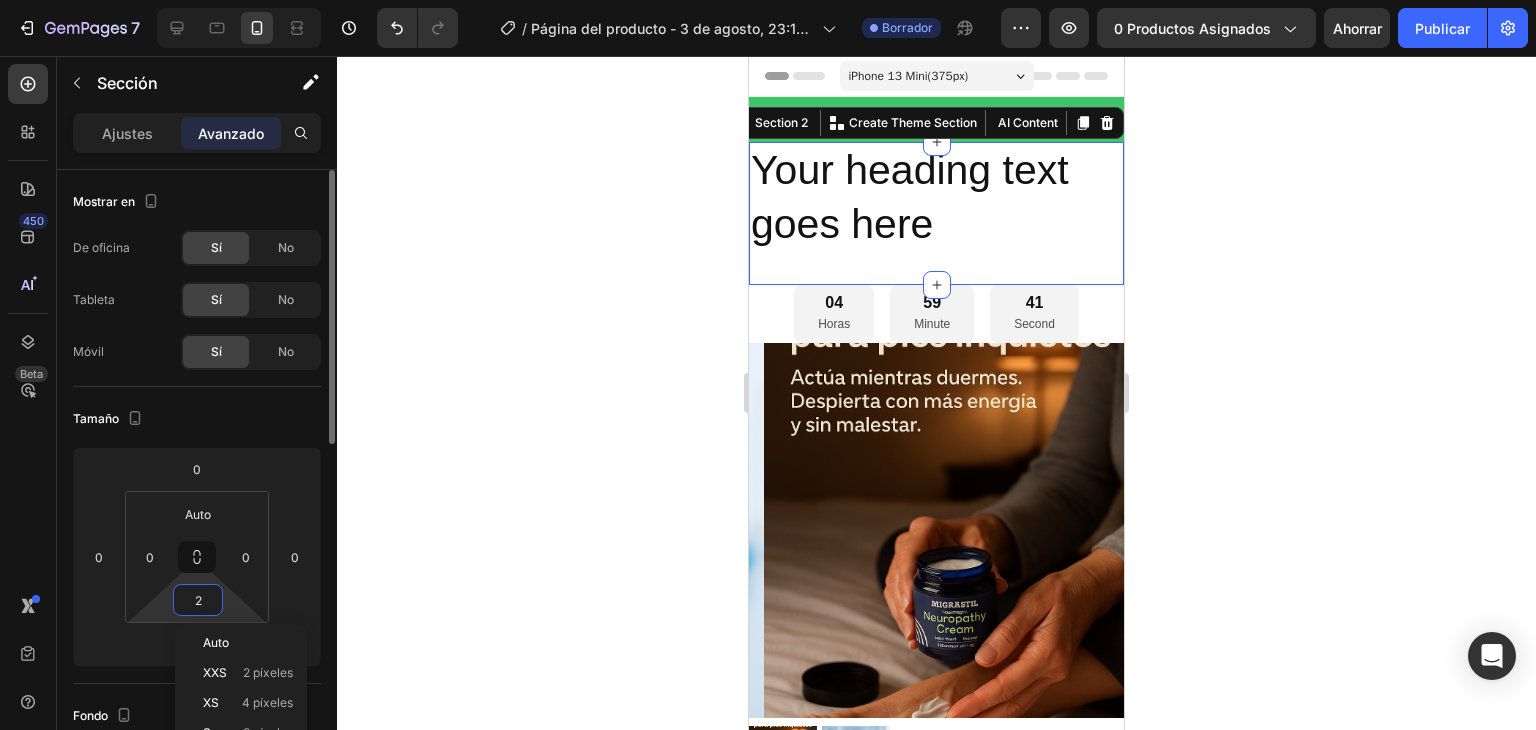 click on "Auto" at bounding box center (216, 642) 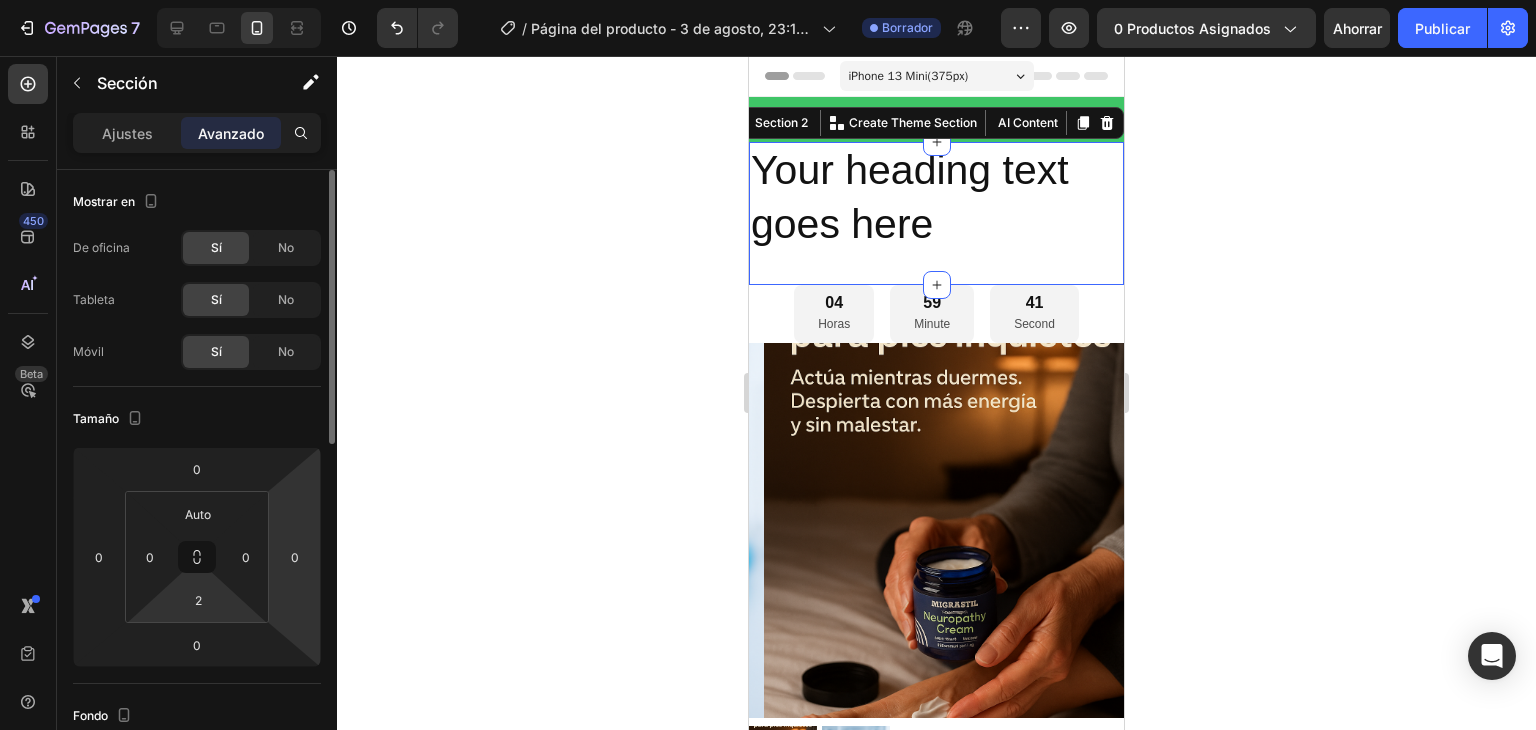 type on "Auto" 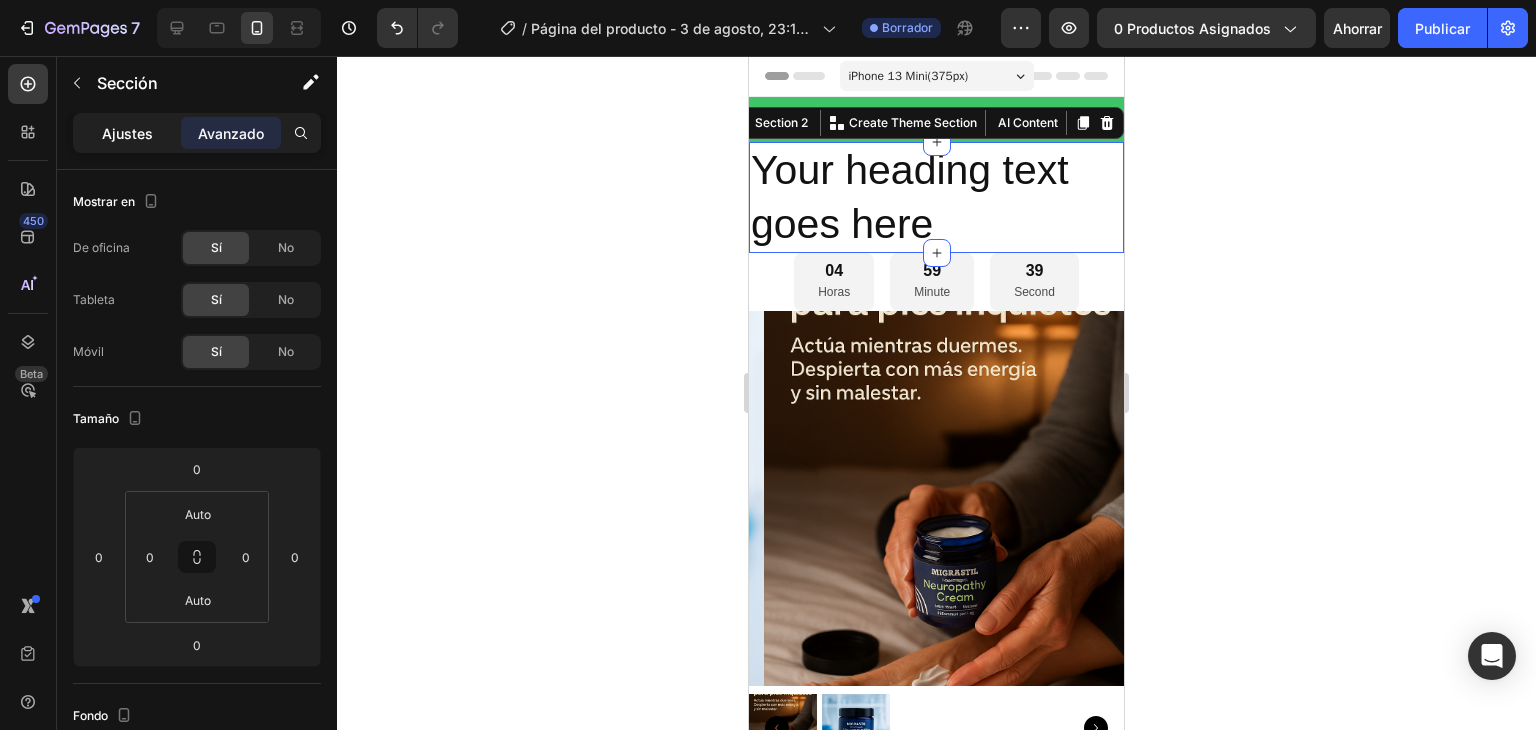 click on "Ajustes" at bounding box center [127, 133] 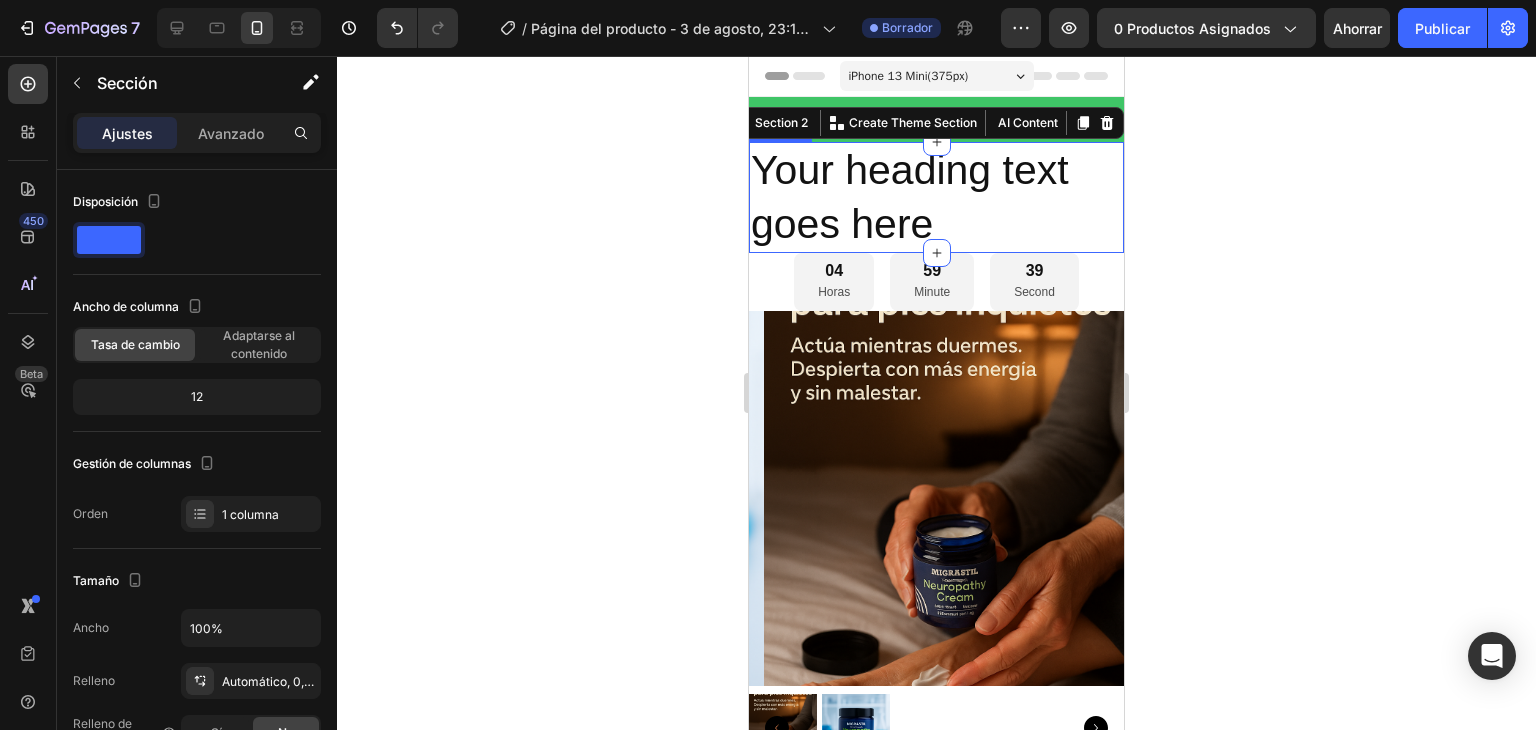 click on "Your heading text goes here" at bounding box center [936, 197] 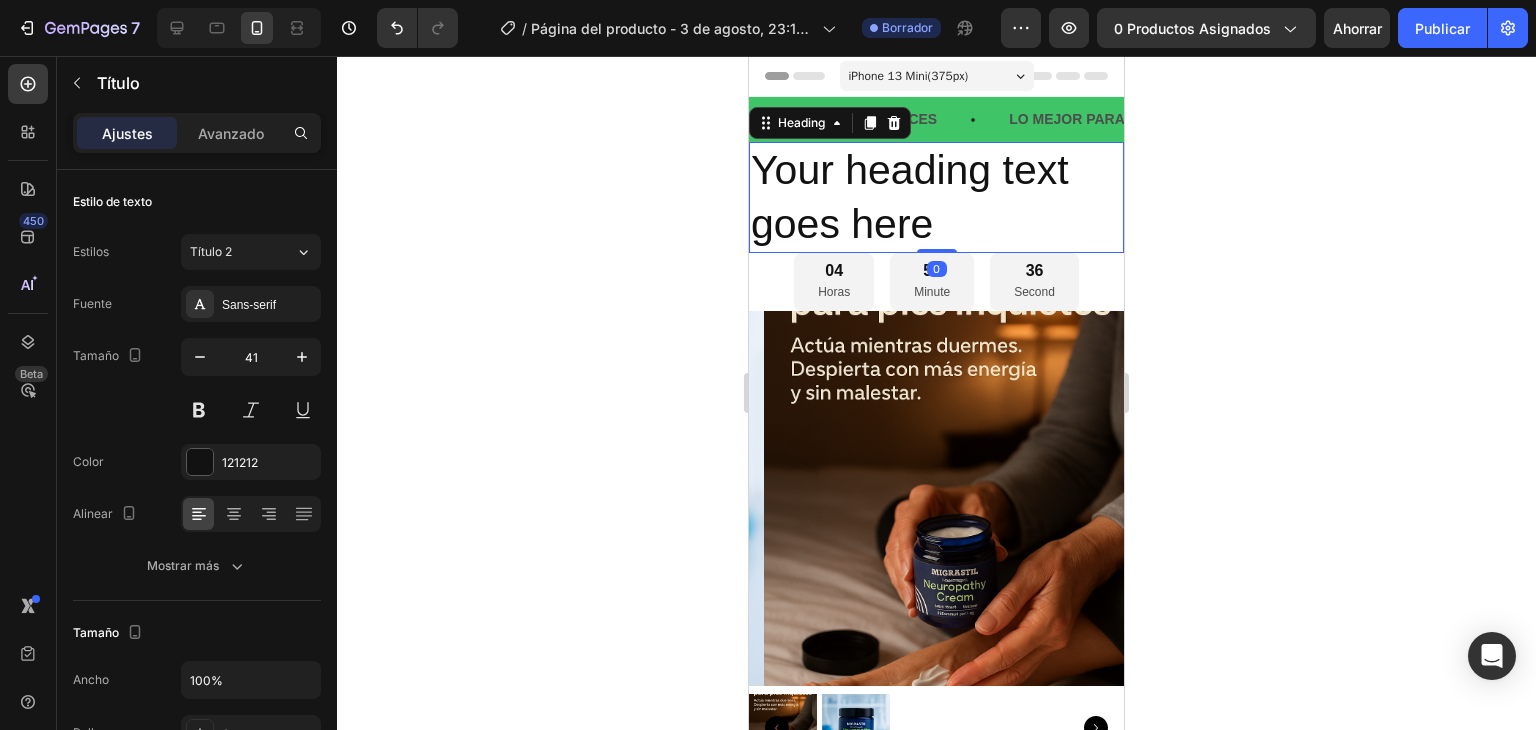 drag, startPoint x: 931, startPoint y: 248, endPoint x: 935, endPoint y: 221, distance: 27.294687 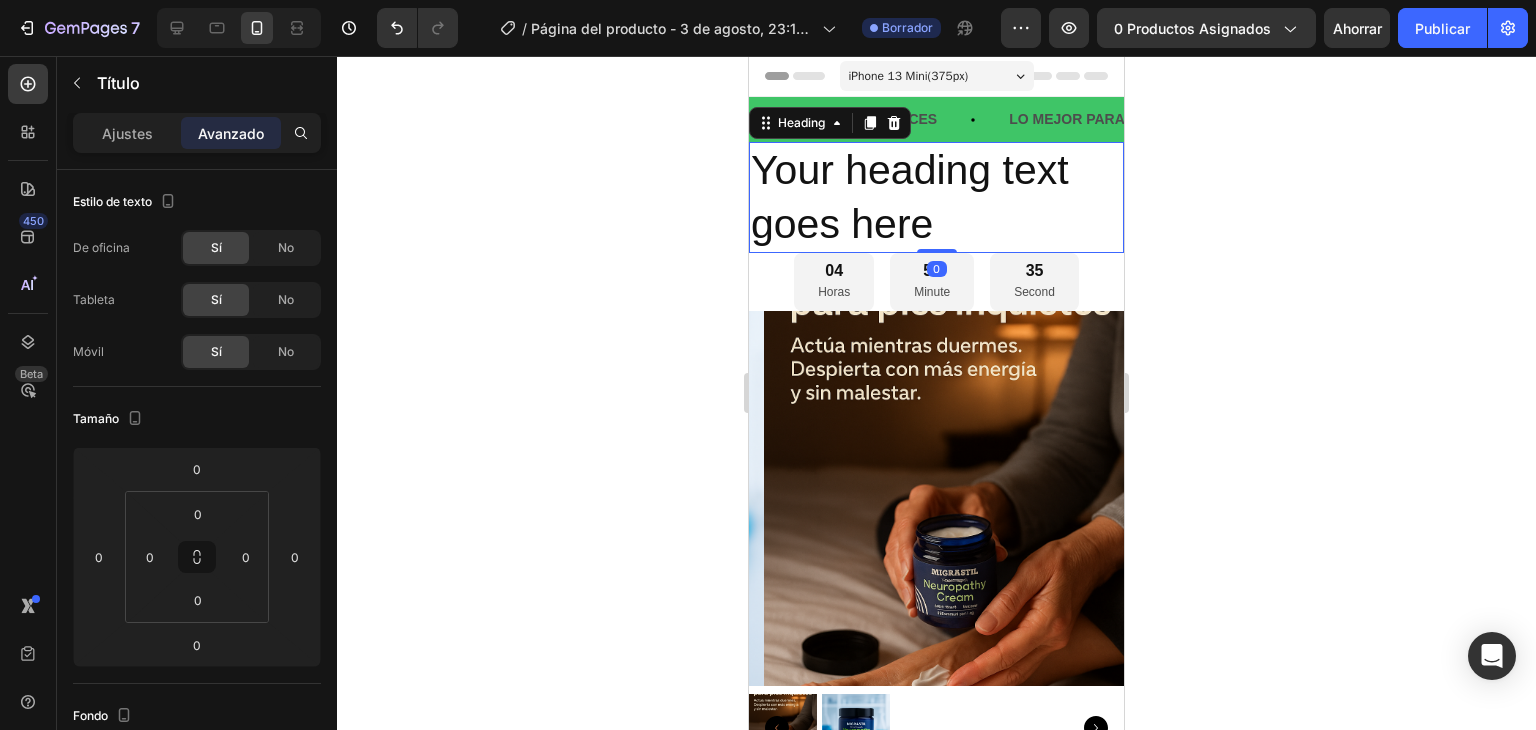 click on "Your heading text goes here" at bounding box center (936, 197) 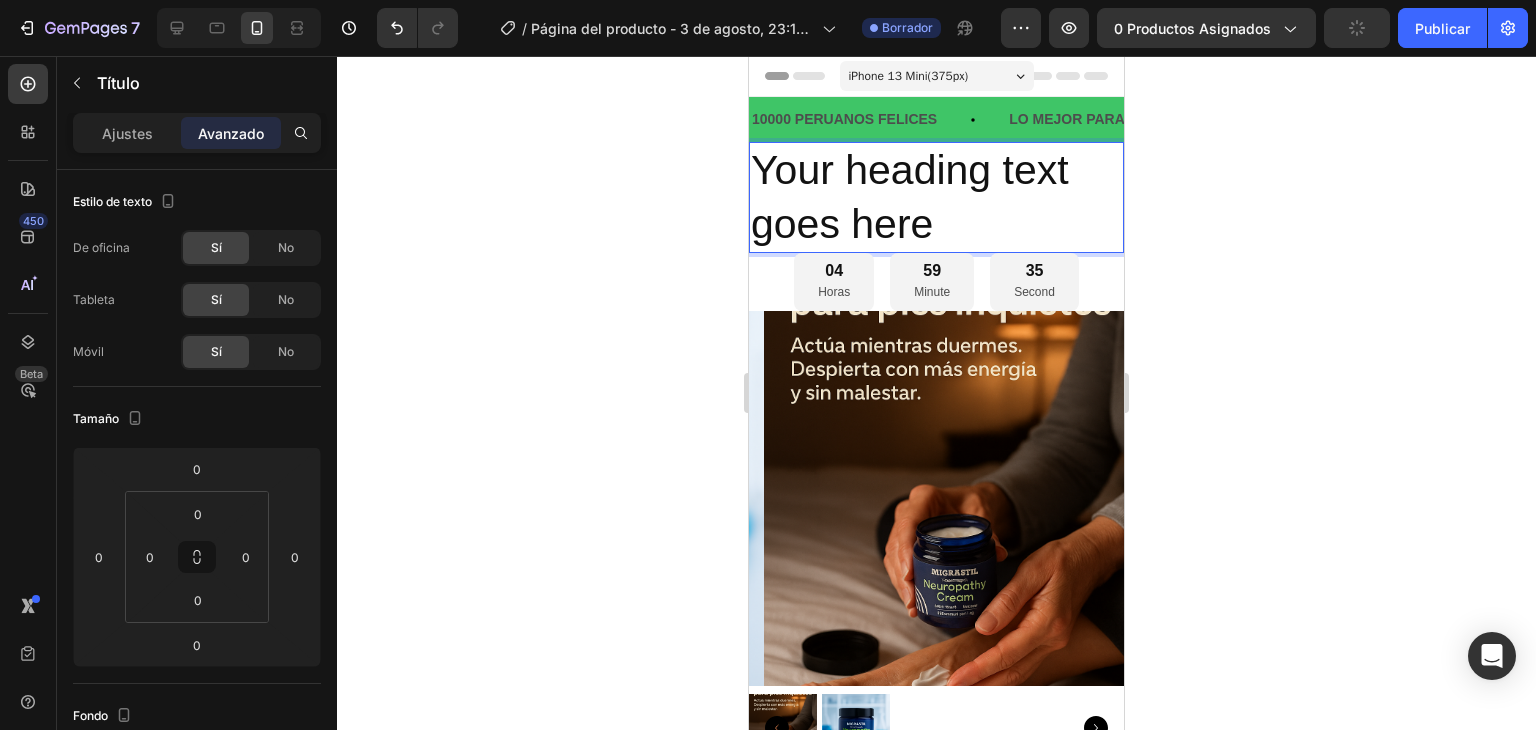 click on "Your heading text goes here" at bounding box center [936, 197] 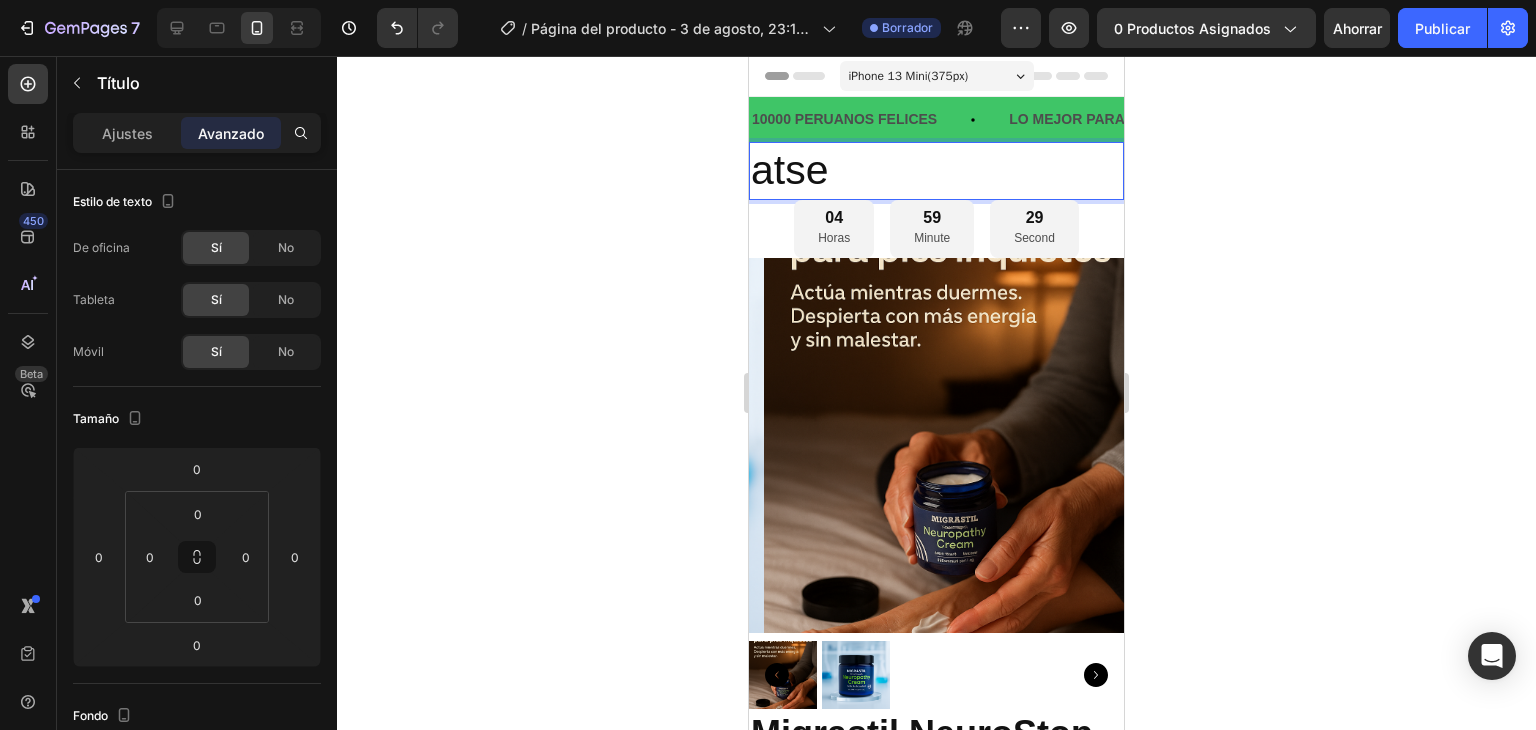 click 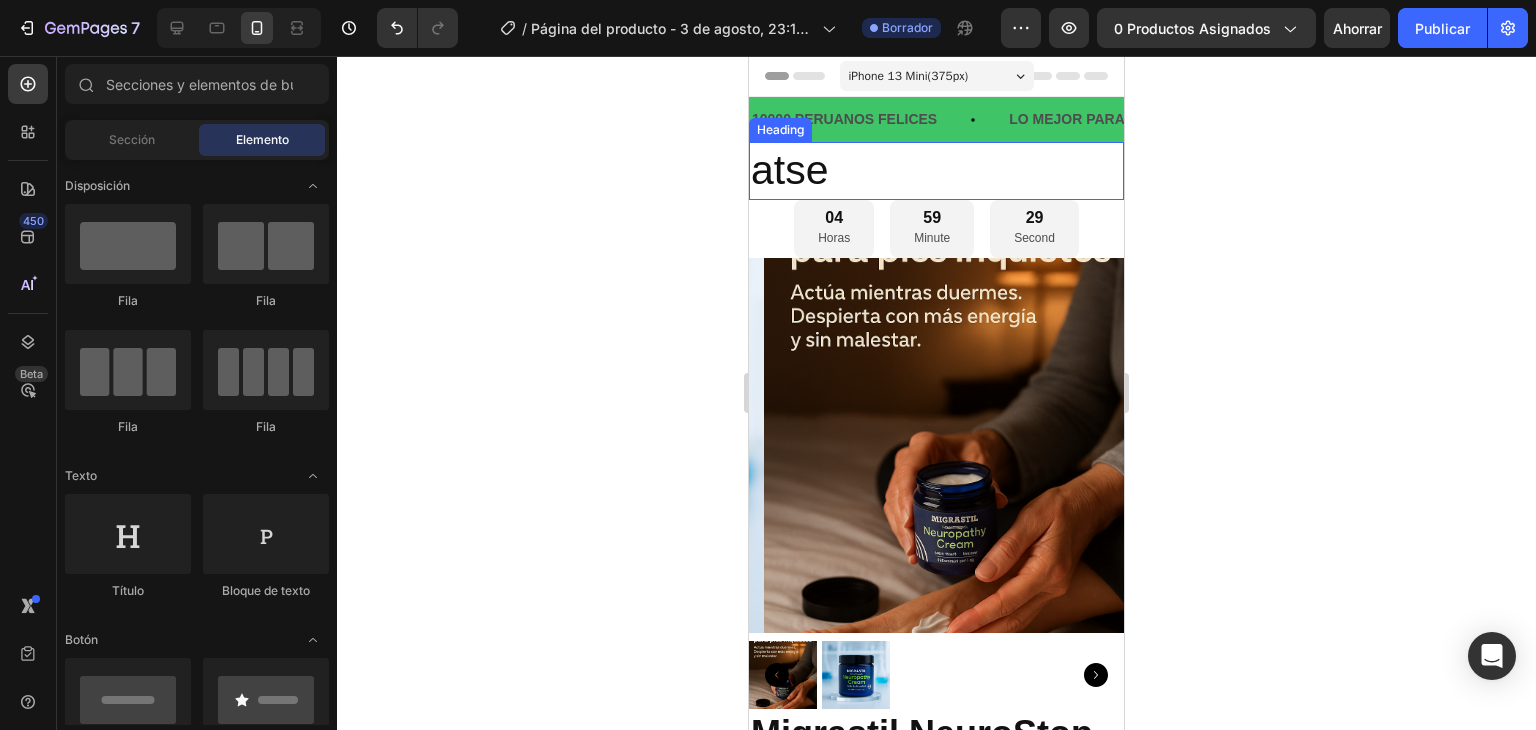 click on "atse" at bounding box center (936, 170) 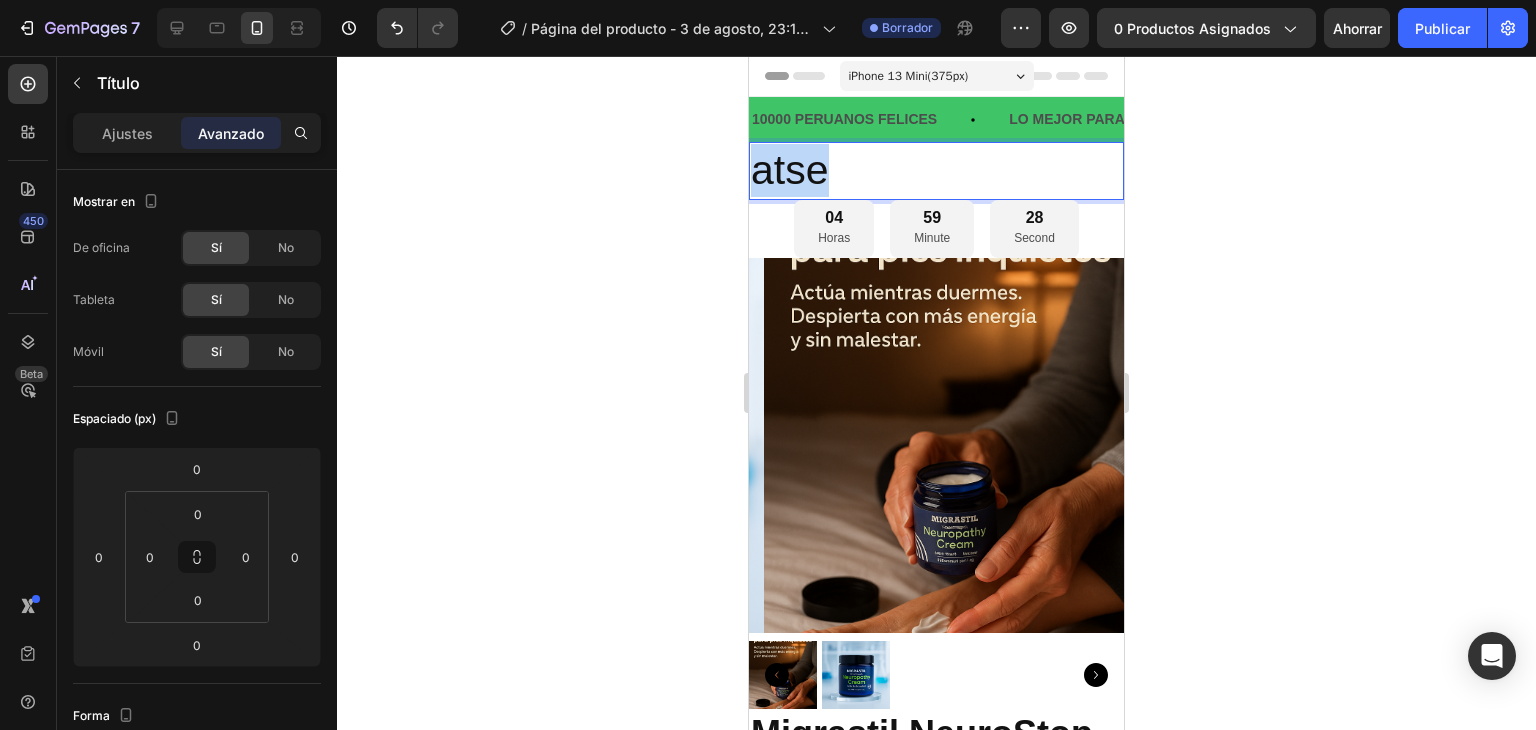 click on "atse" at bounding box center [936, 170] 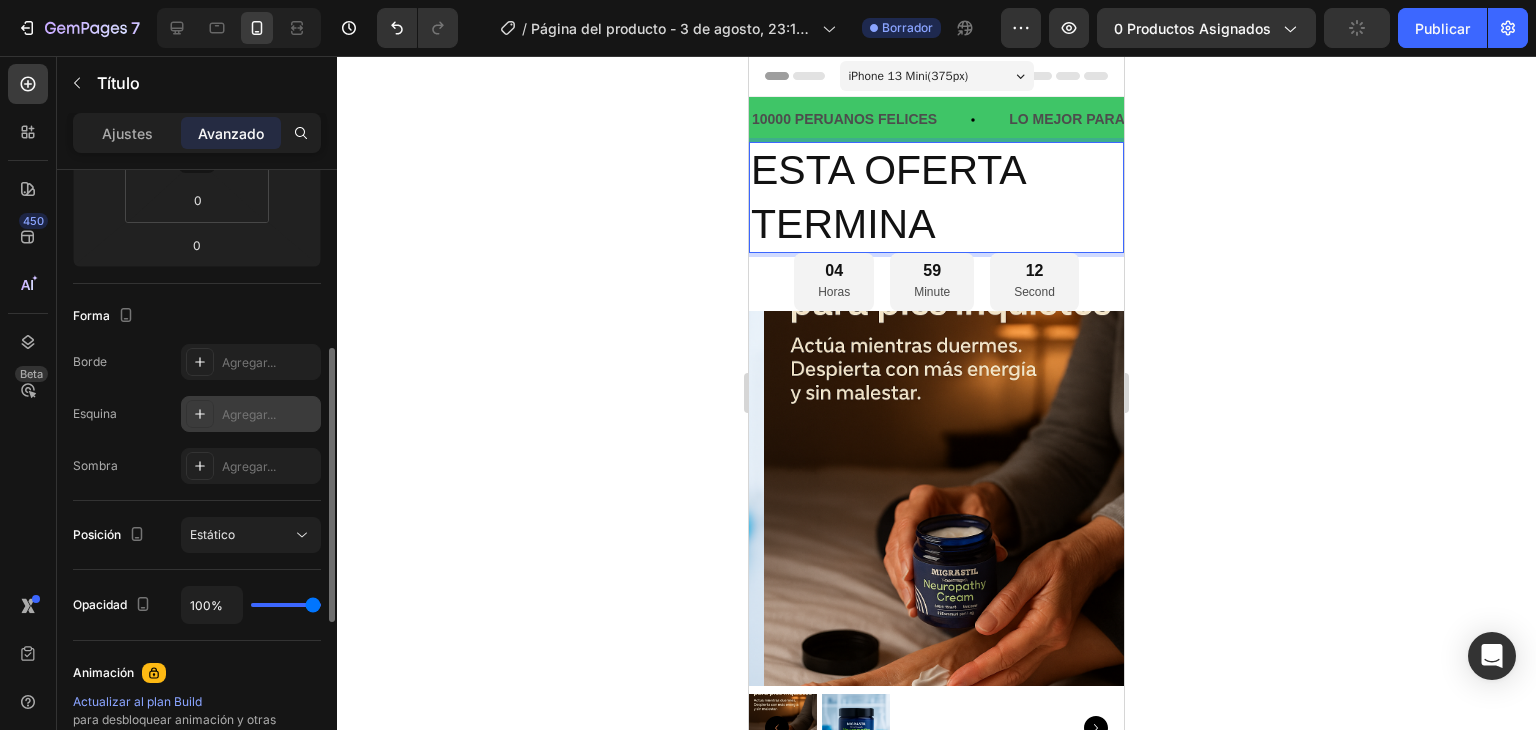scroll, scrollTop: 500, scrollLeft: 0, axis: vertical 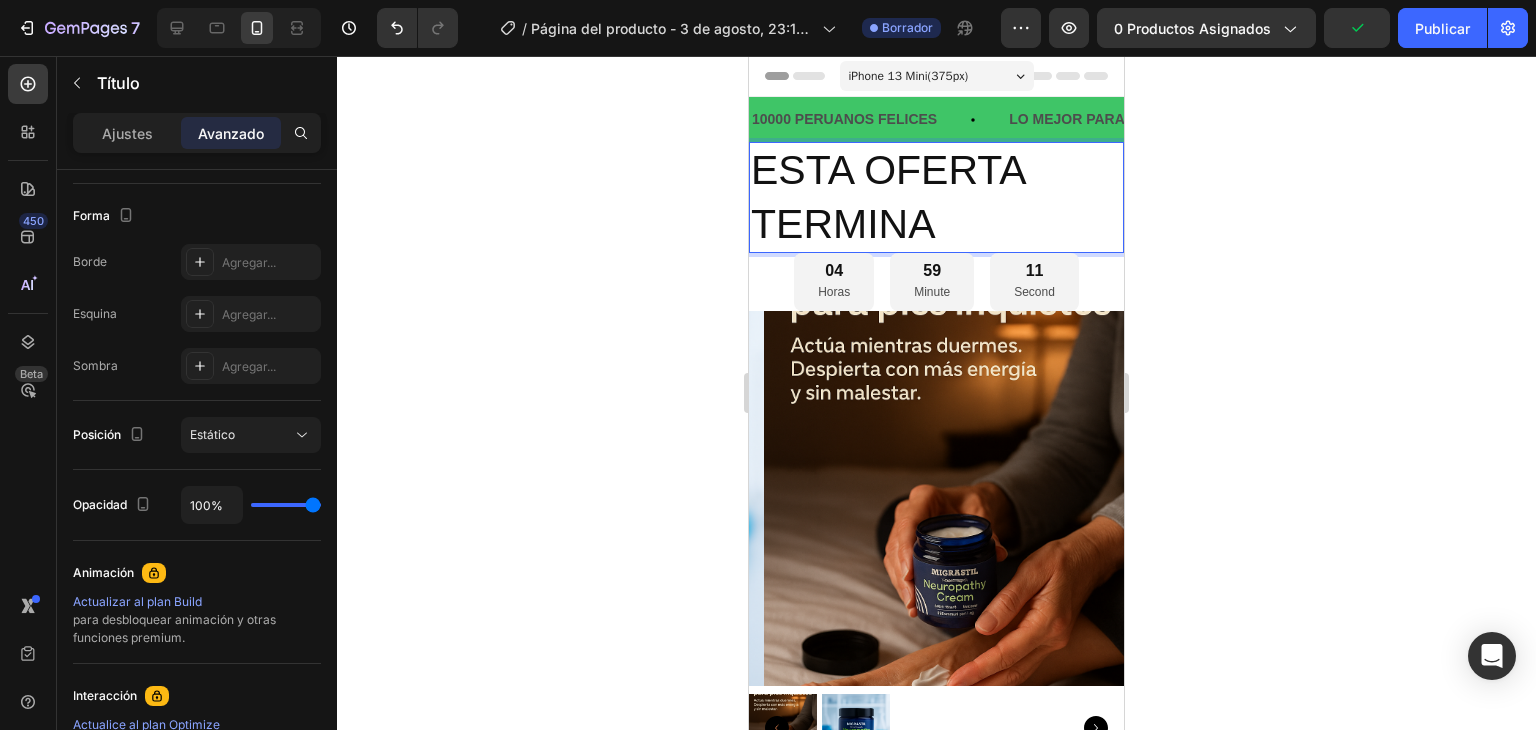 click 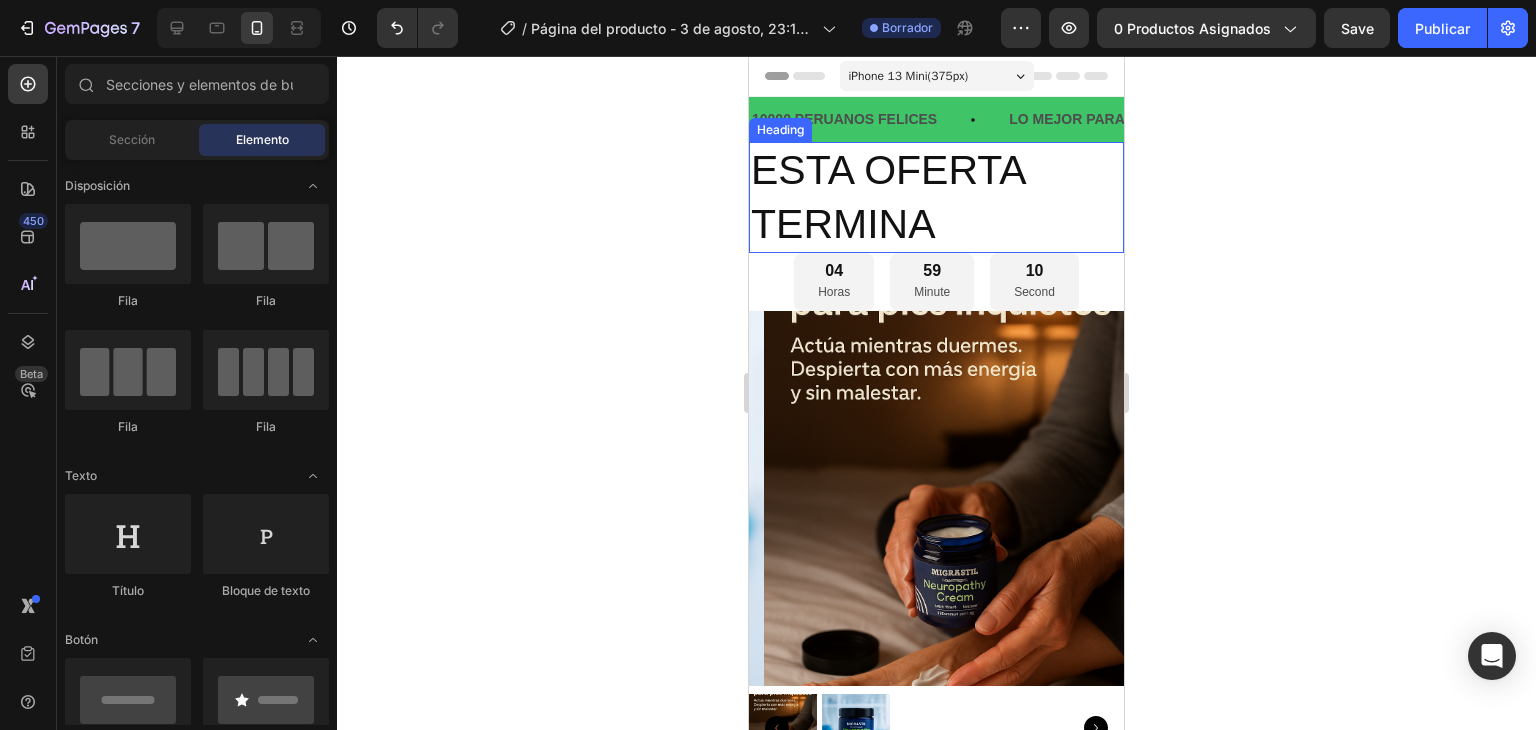 click on "ESTA OFERTA TERMINA" at bounding box center [936, 197] 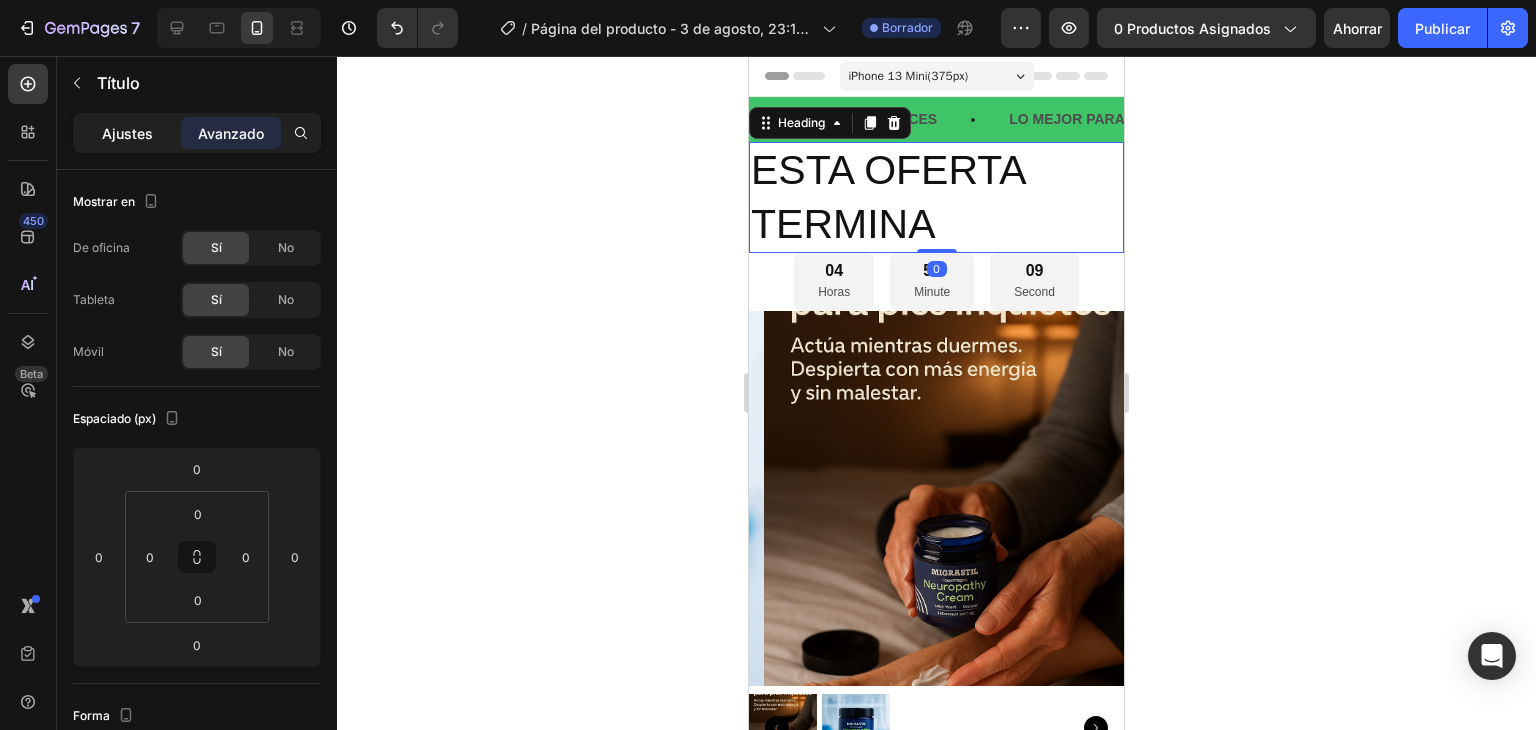 click on "Ajustes" 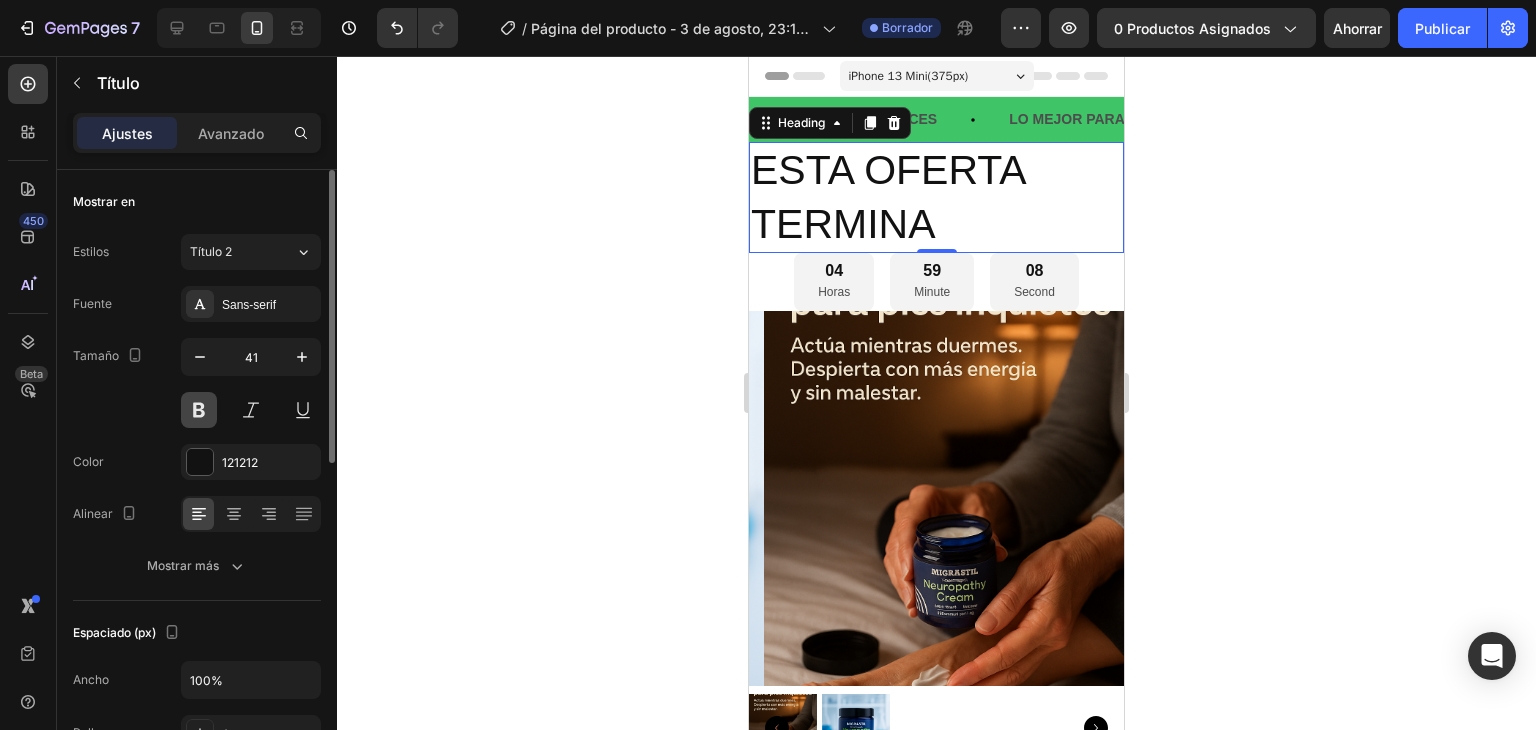 click at bounding box center (199, 410) 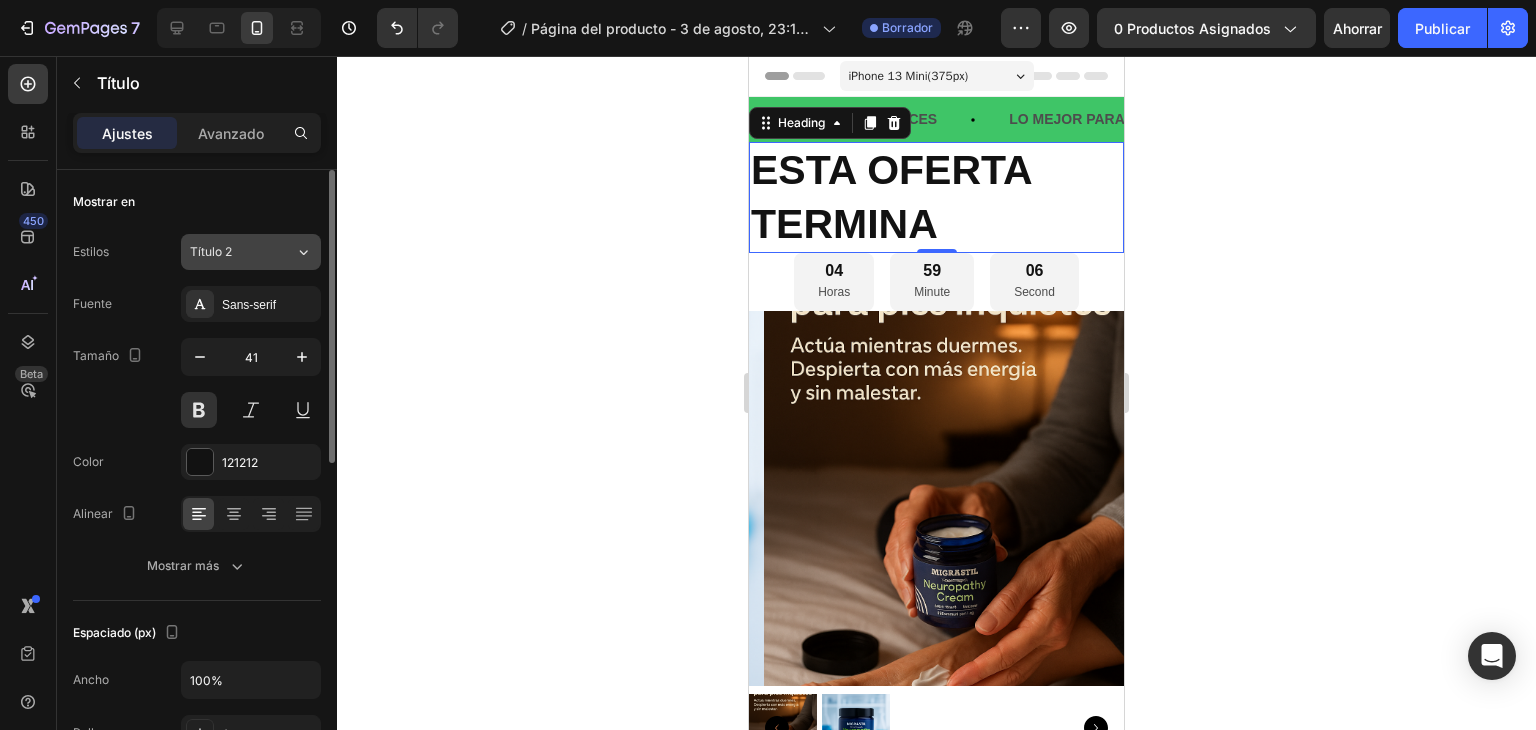click on "Título 2" at bounding box center (230, 252) 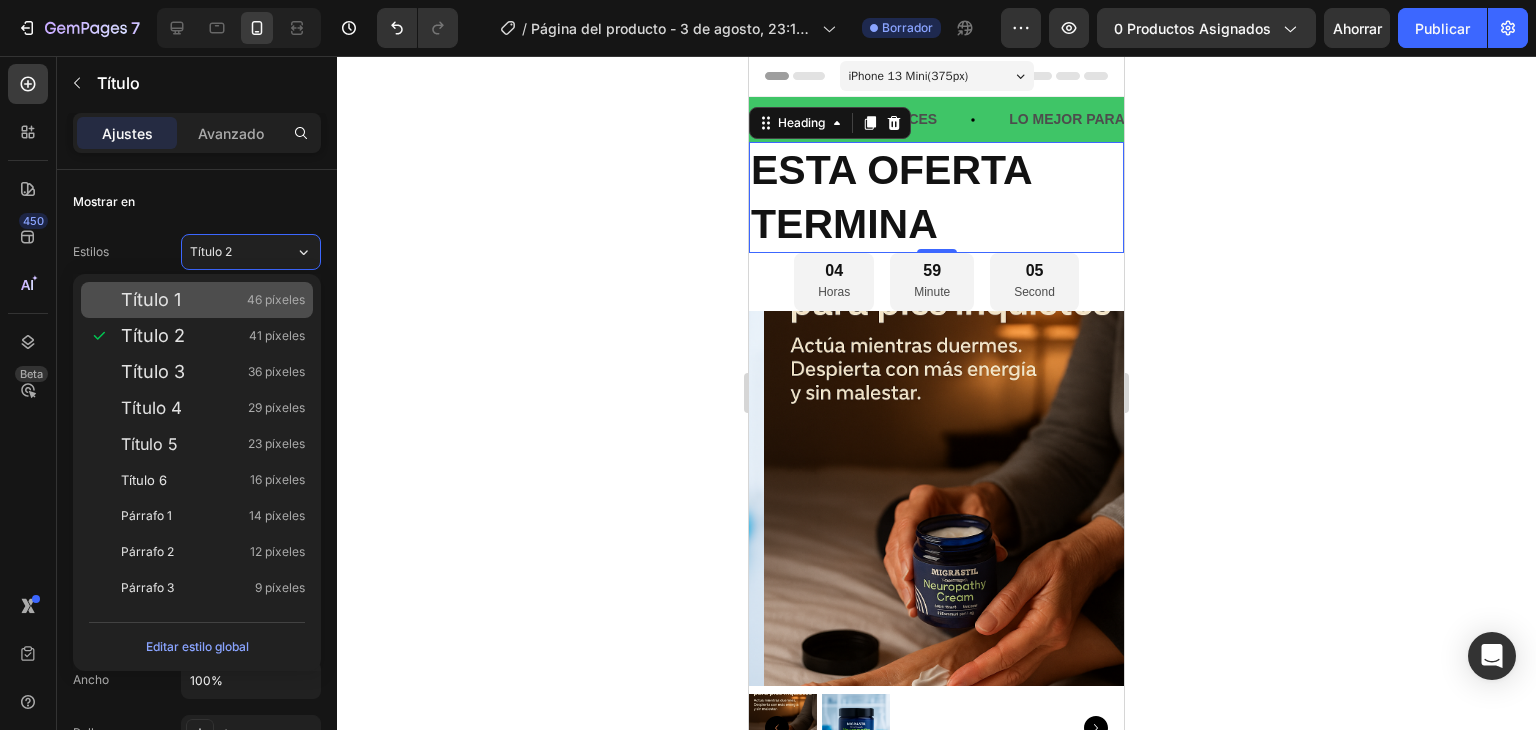 click on "Título 1 46 píxeles" at bounding box center [213, 300] 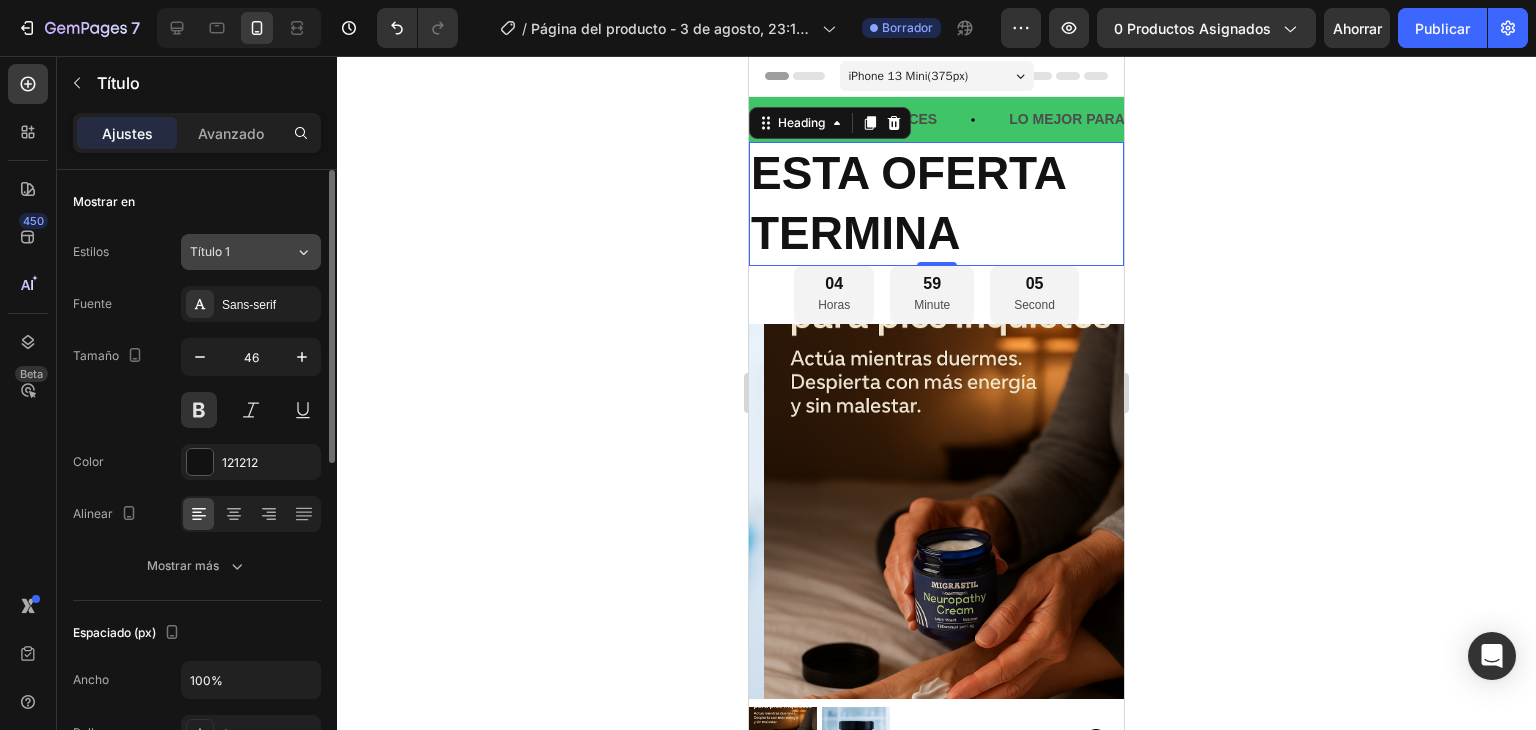 click on "Título 1" at bounding box center [242, 252] 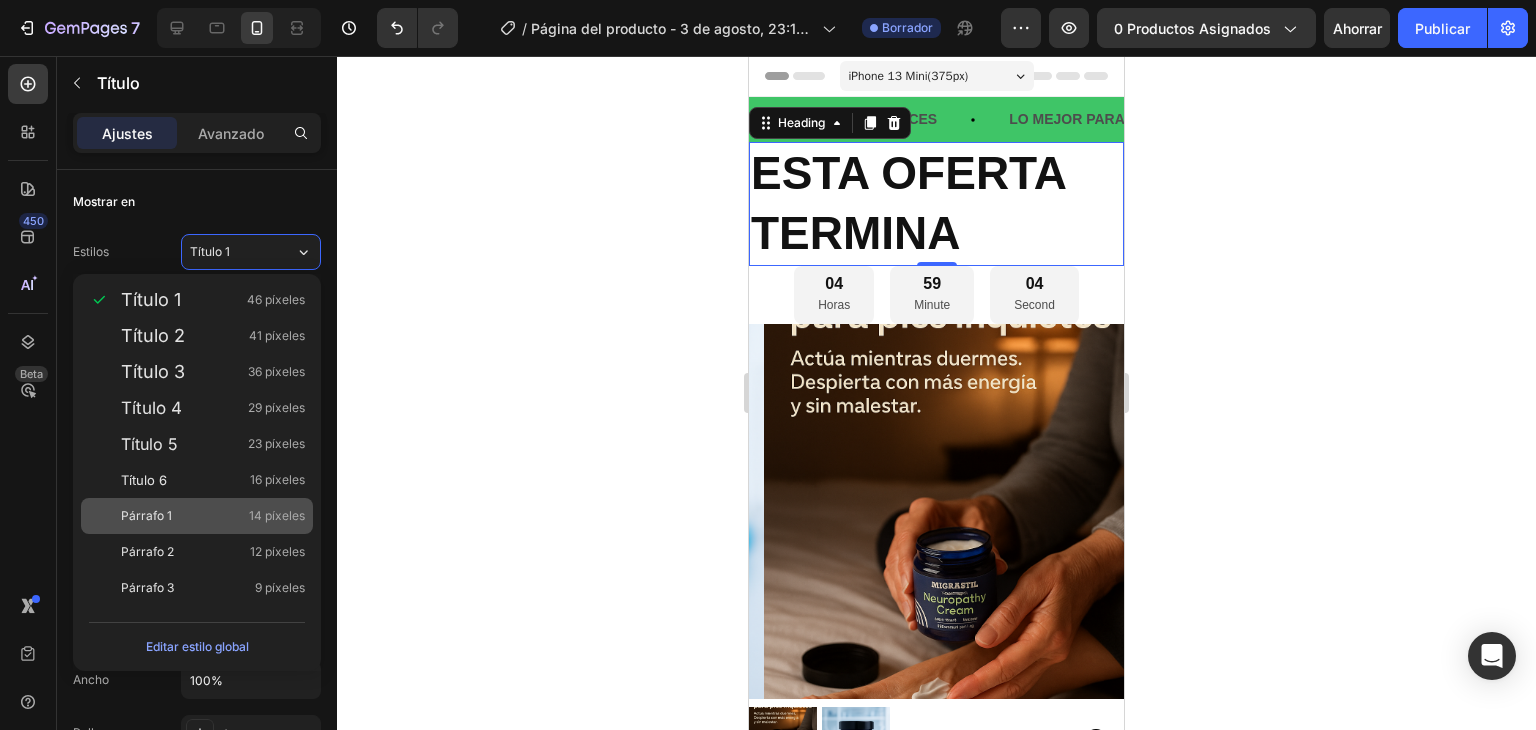 click on "Párrafo 1 14 píxeles" at bounding box center [197, 516] 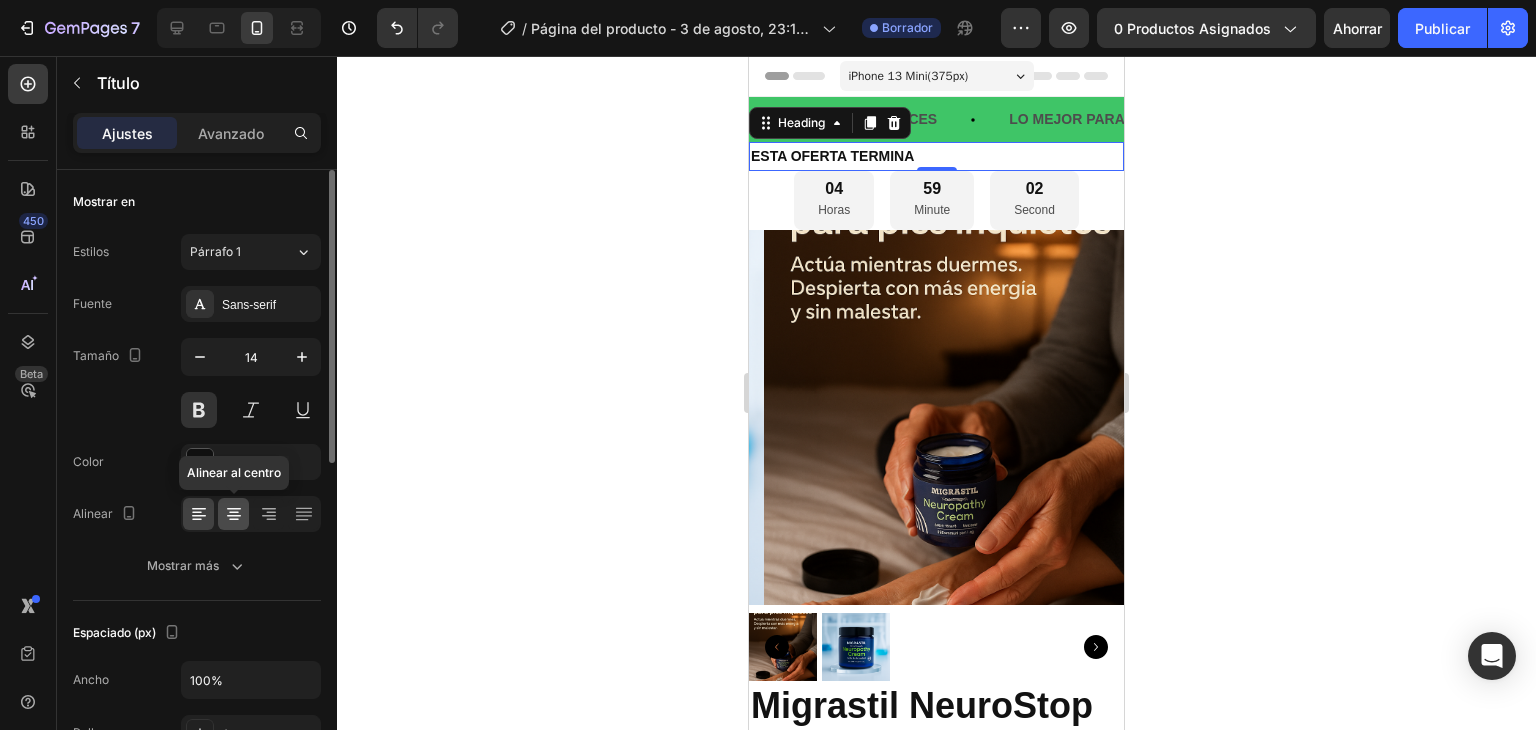click 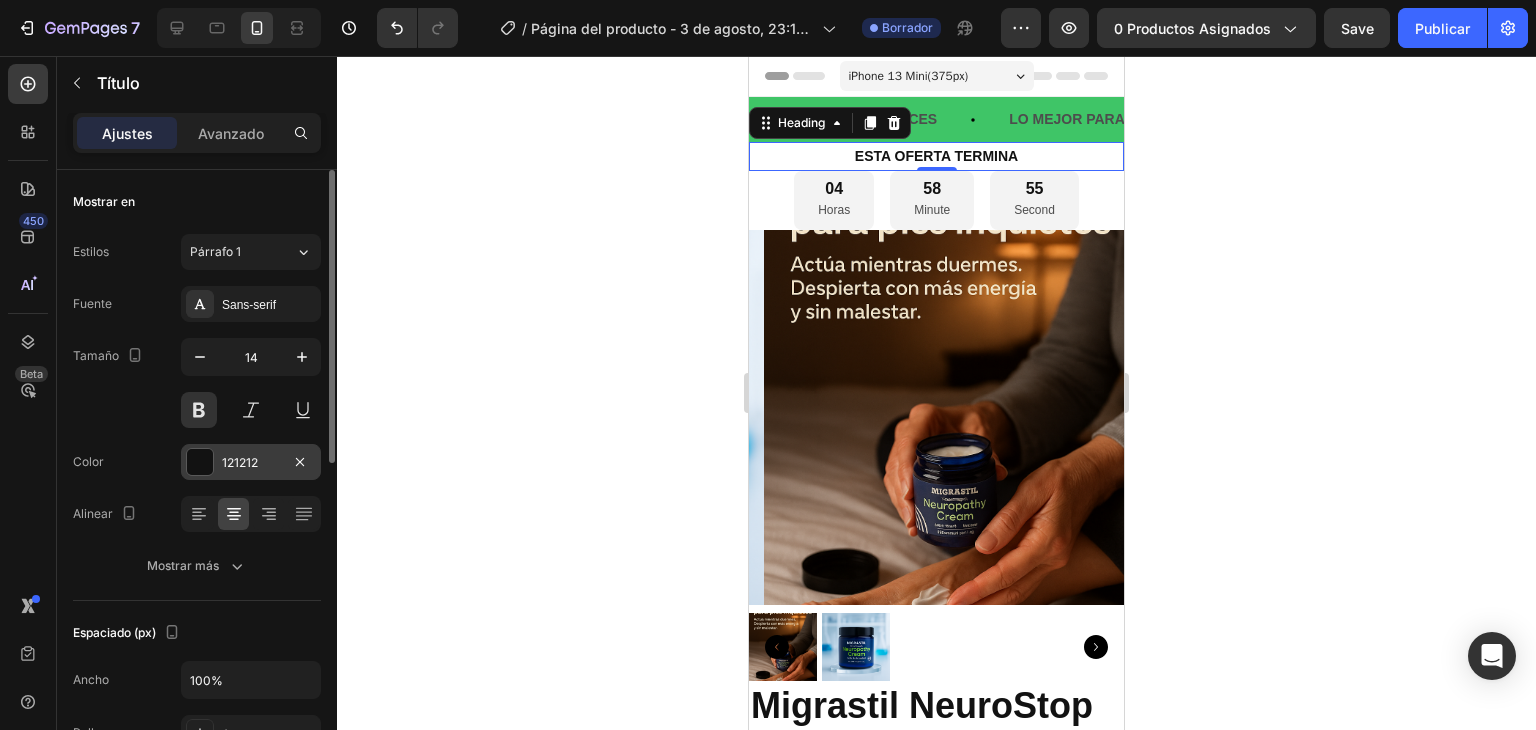 click on "121212" at bounding box center [251, 462] 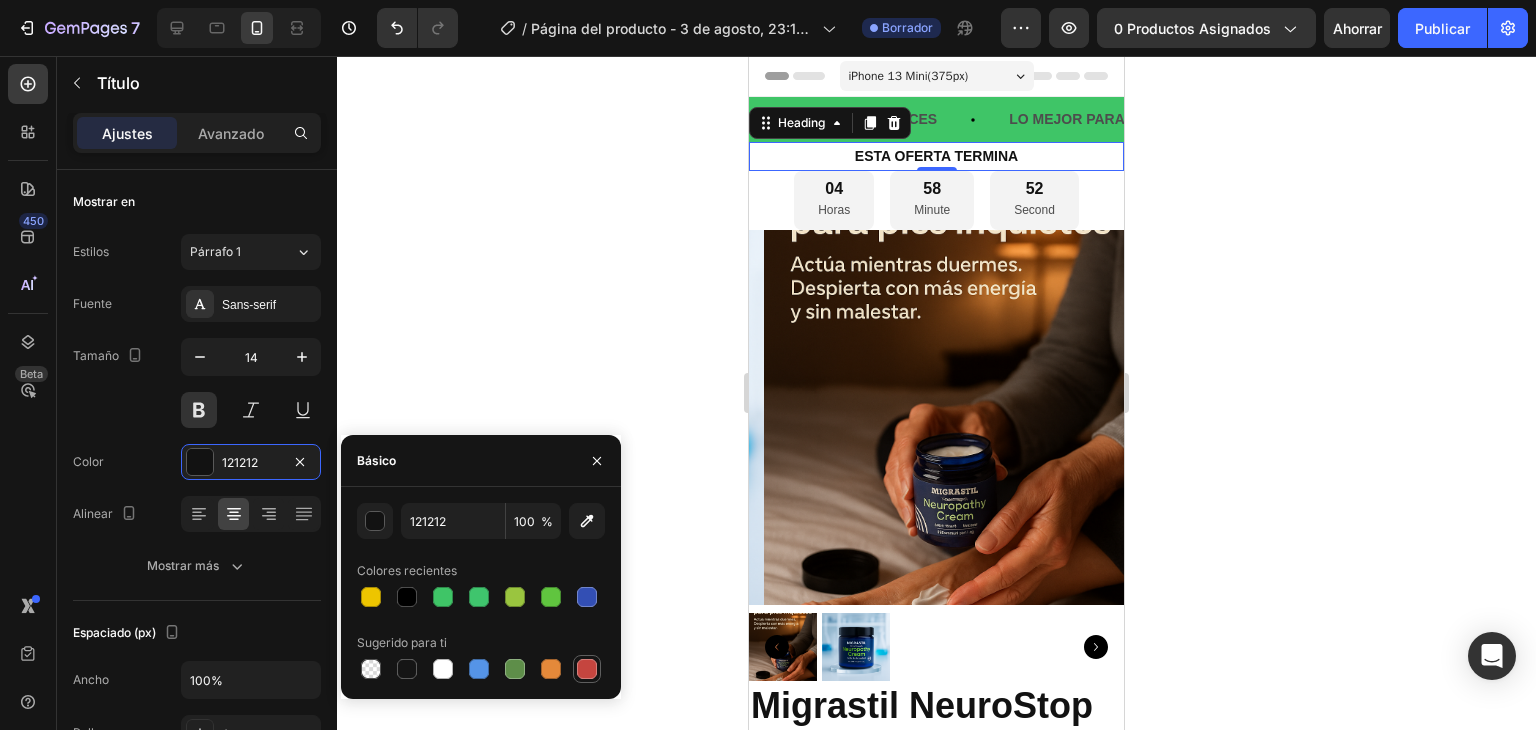 click at bounding box center [587, 669] 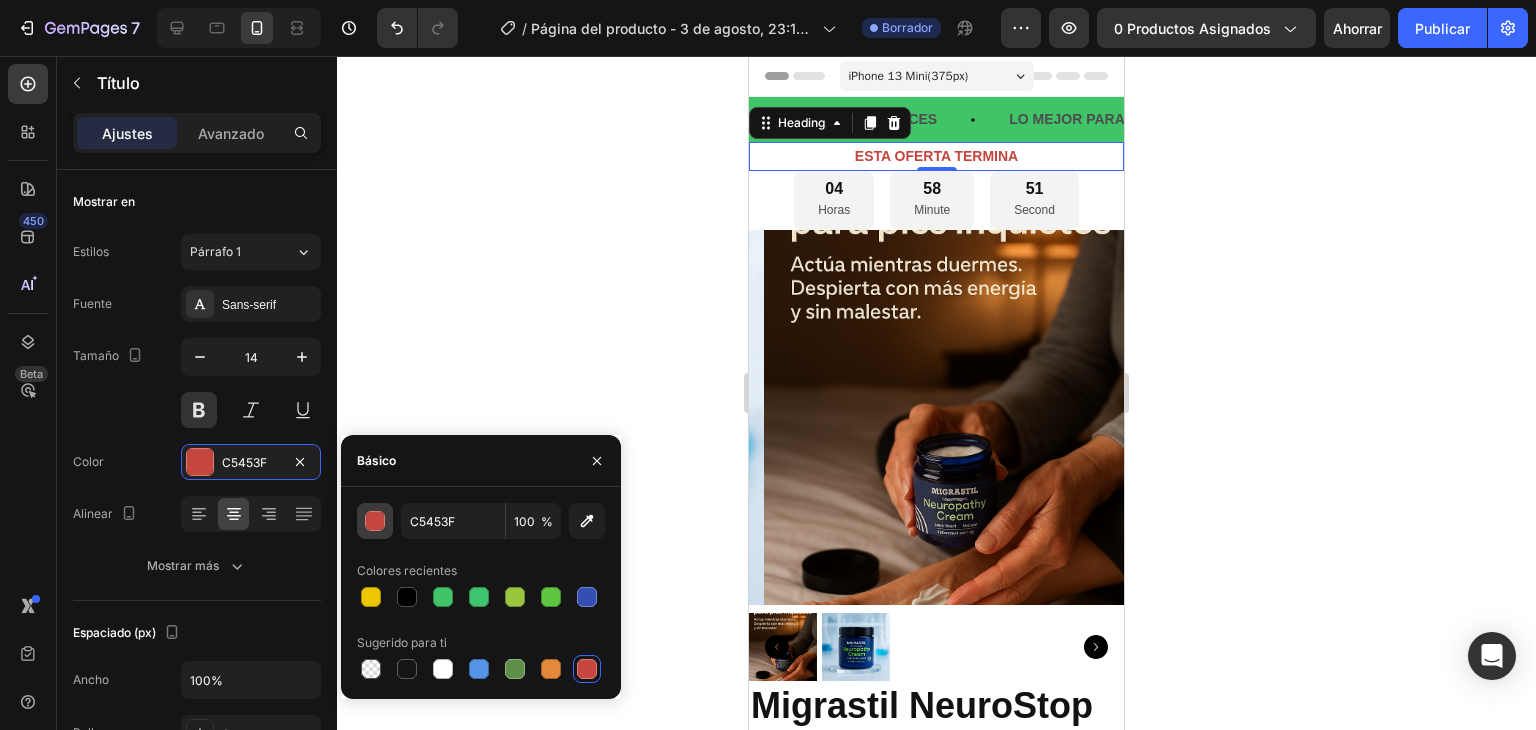 click at bounding box center [375, 521] 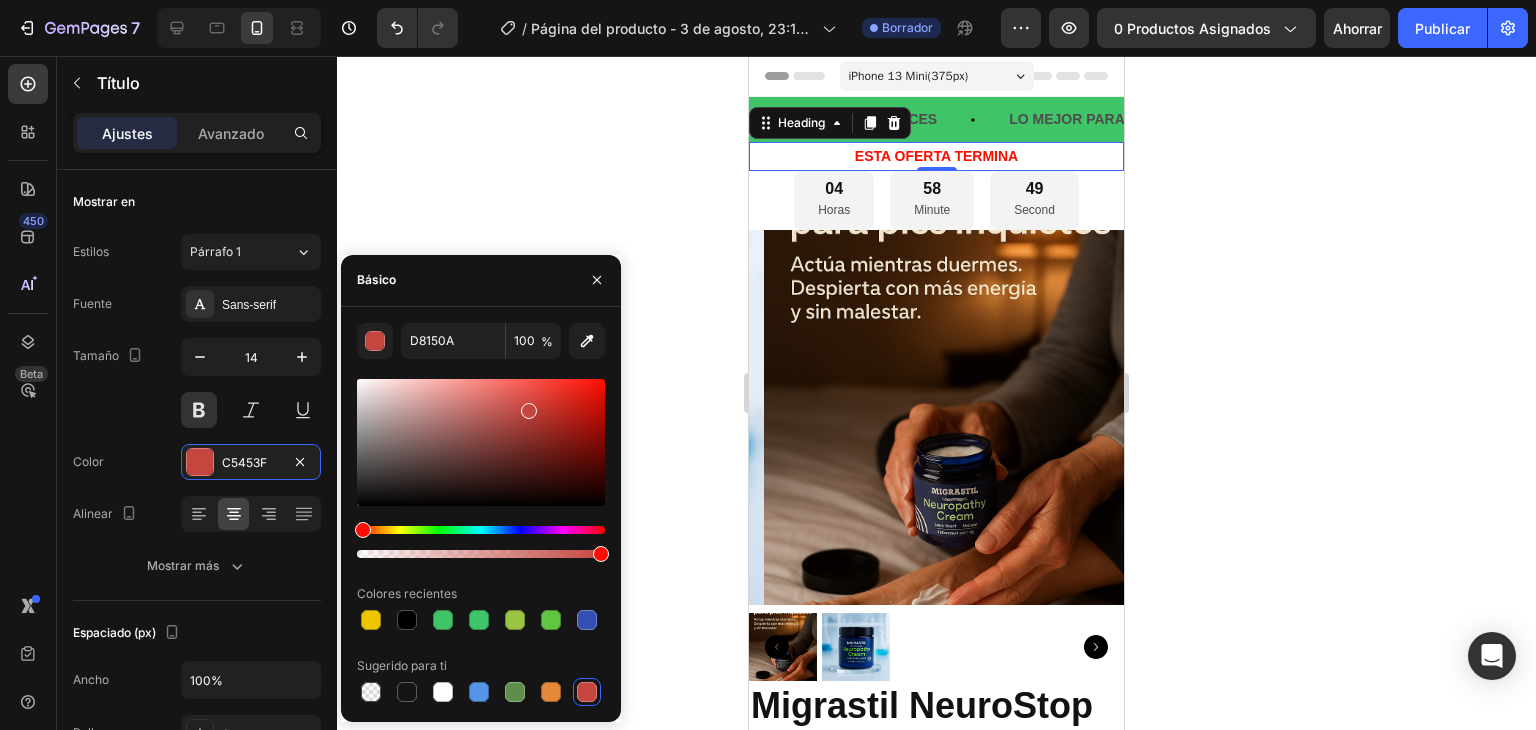 type on "FF0C00" 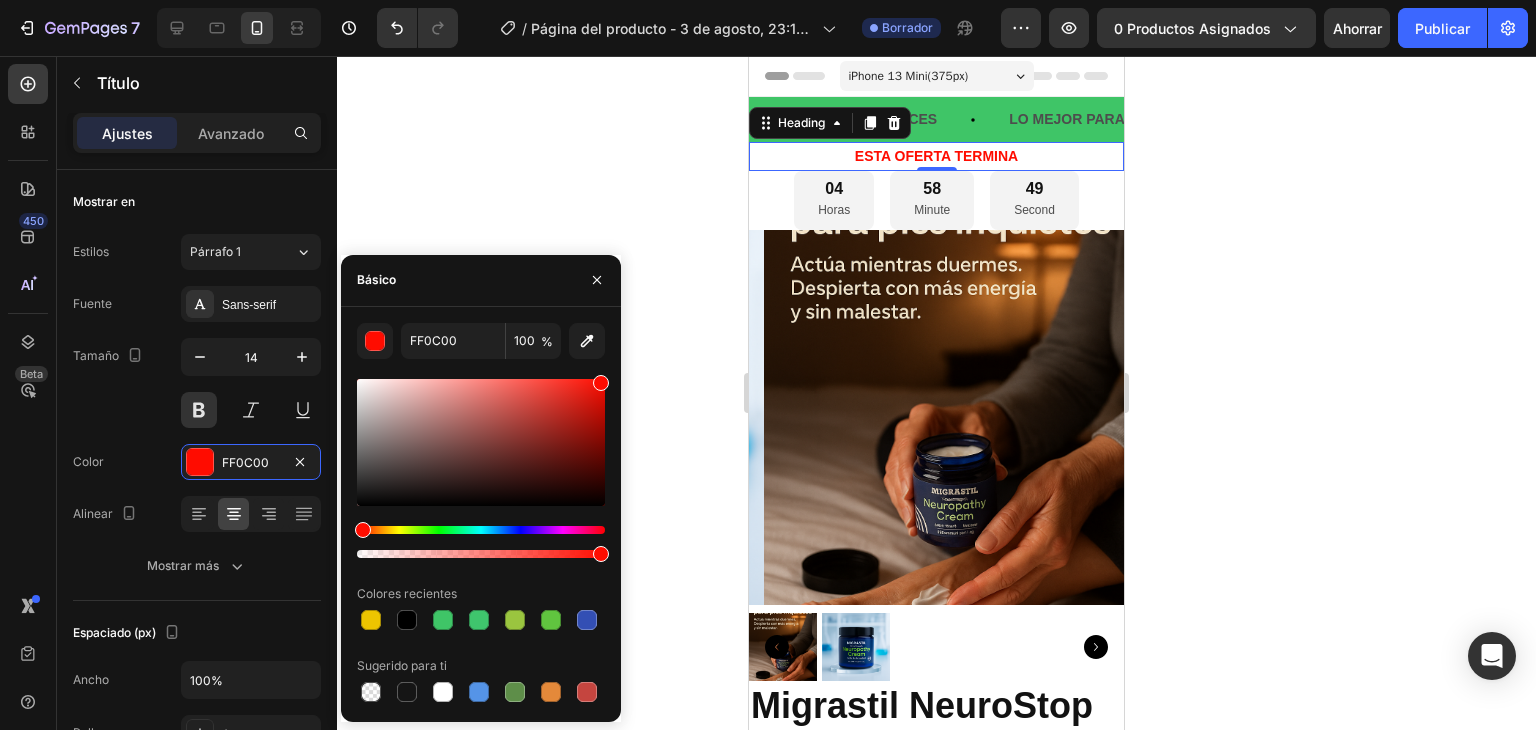 drag, startPoint x: 584, startPoint y: 412, endPoint x: 635, endPoint y: 361, distance: 72.12489 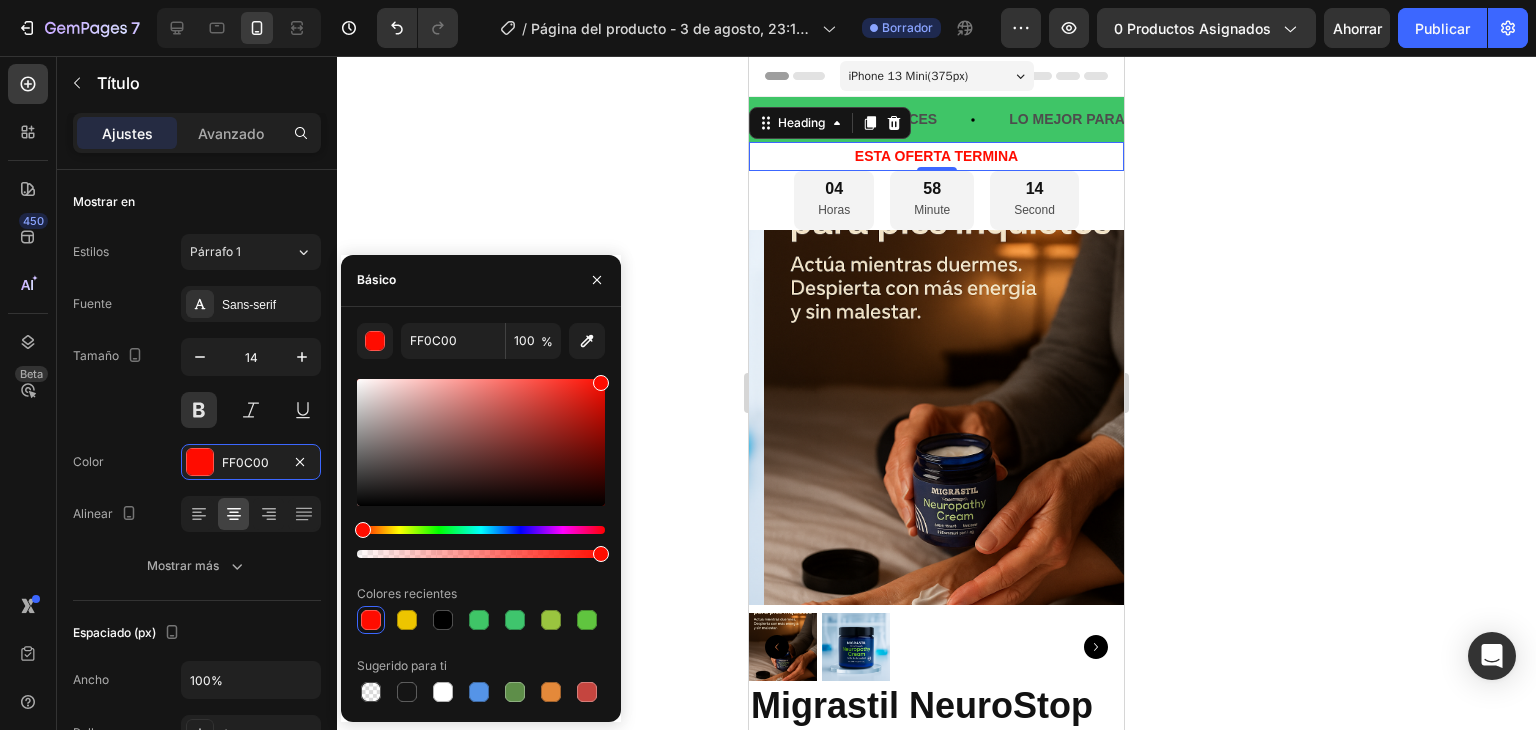 click 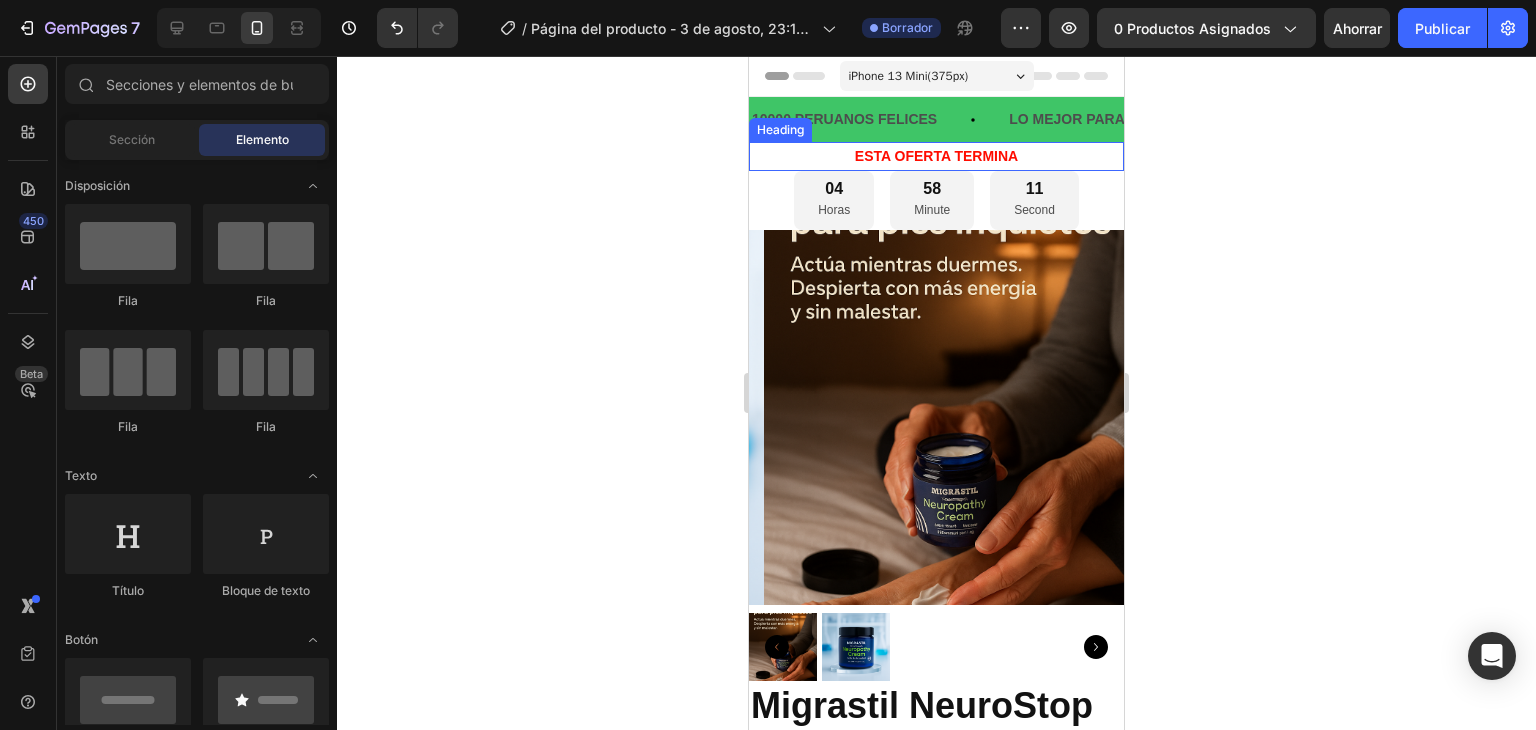 click on "ESTA OFERTA TERMINA" at bounding box center [936, 156] 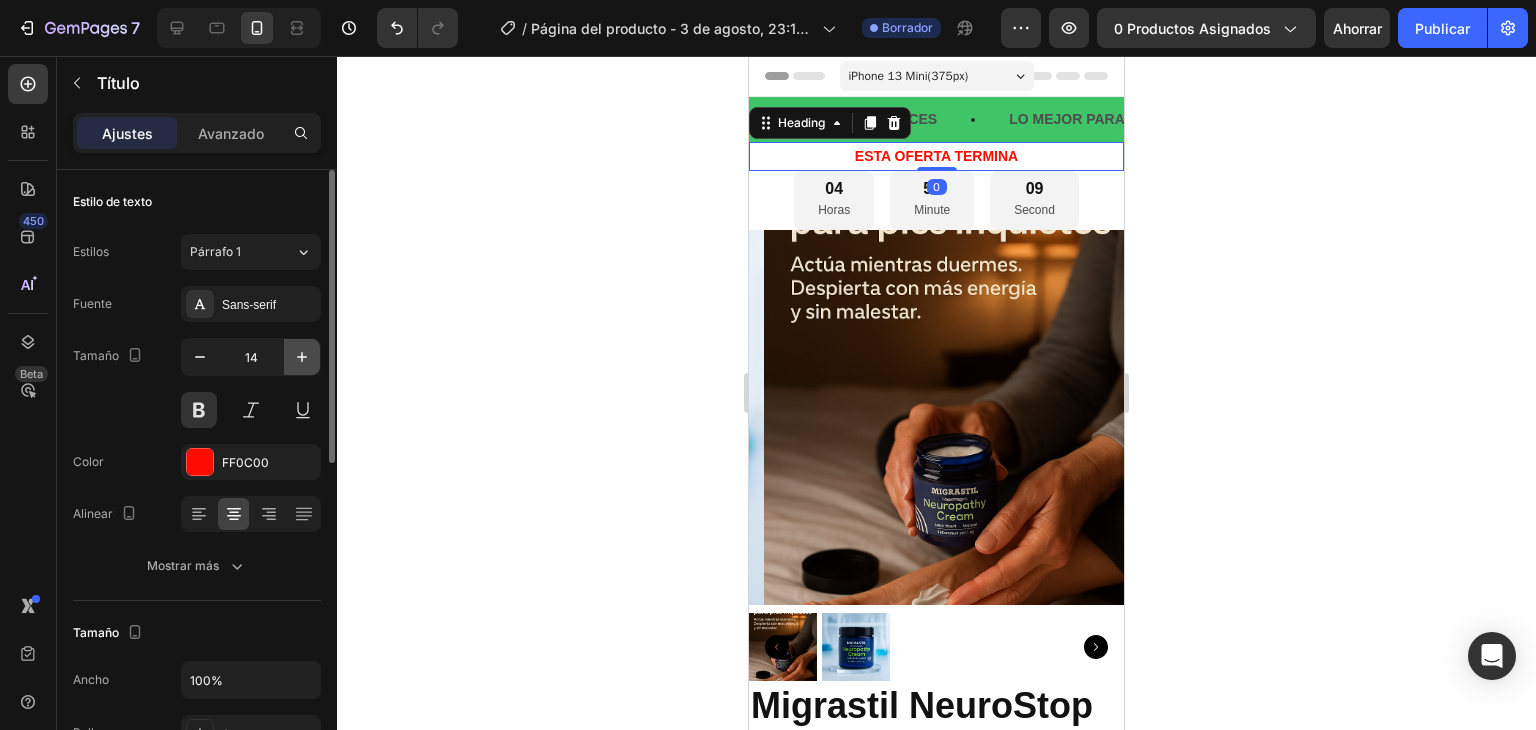 click 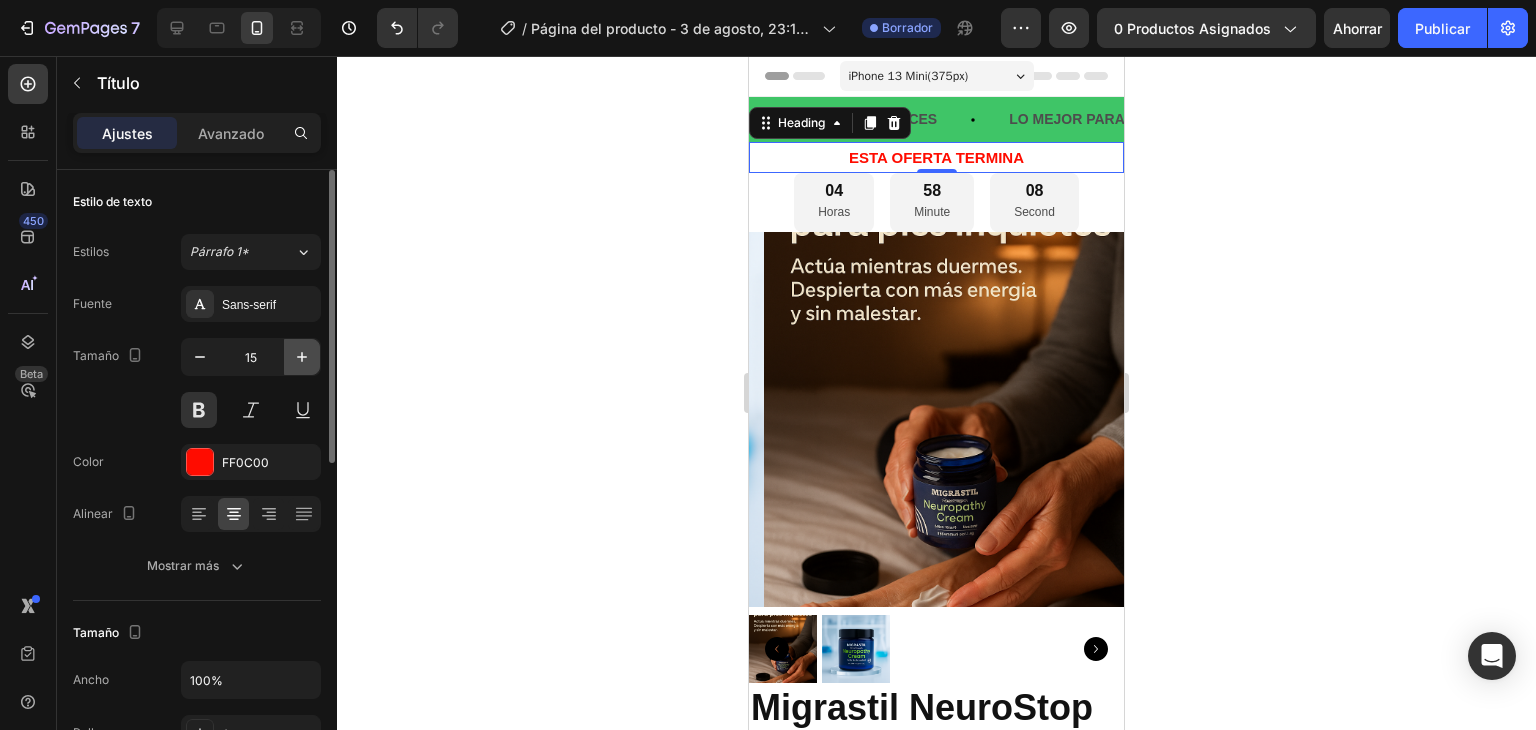 click 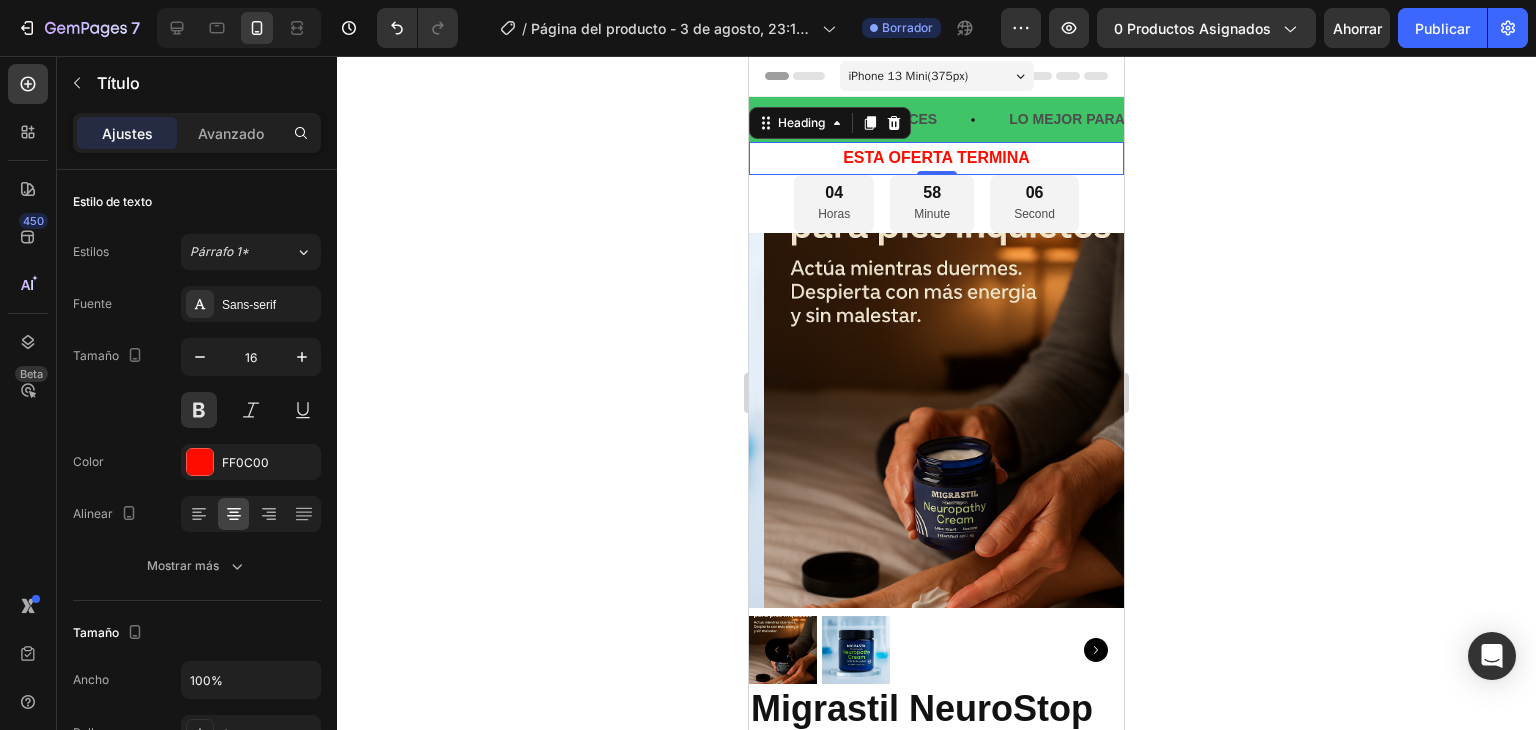 click 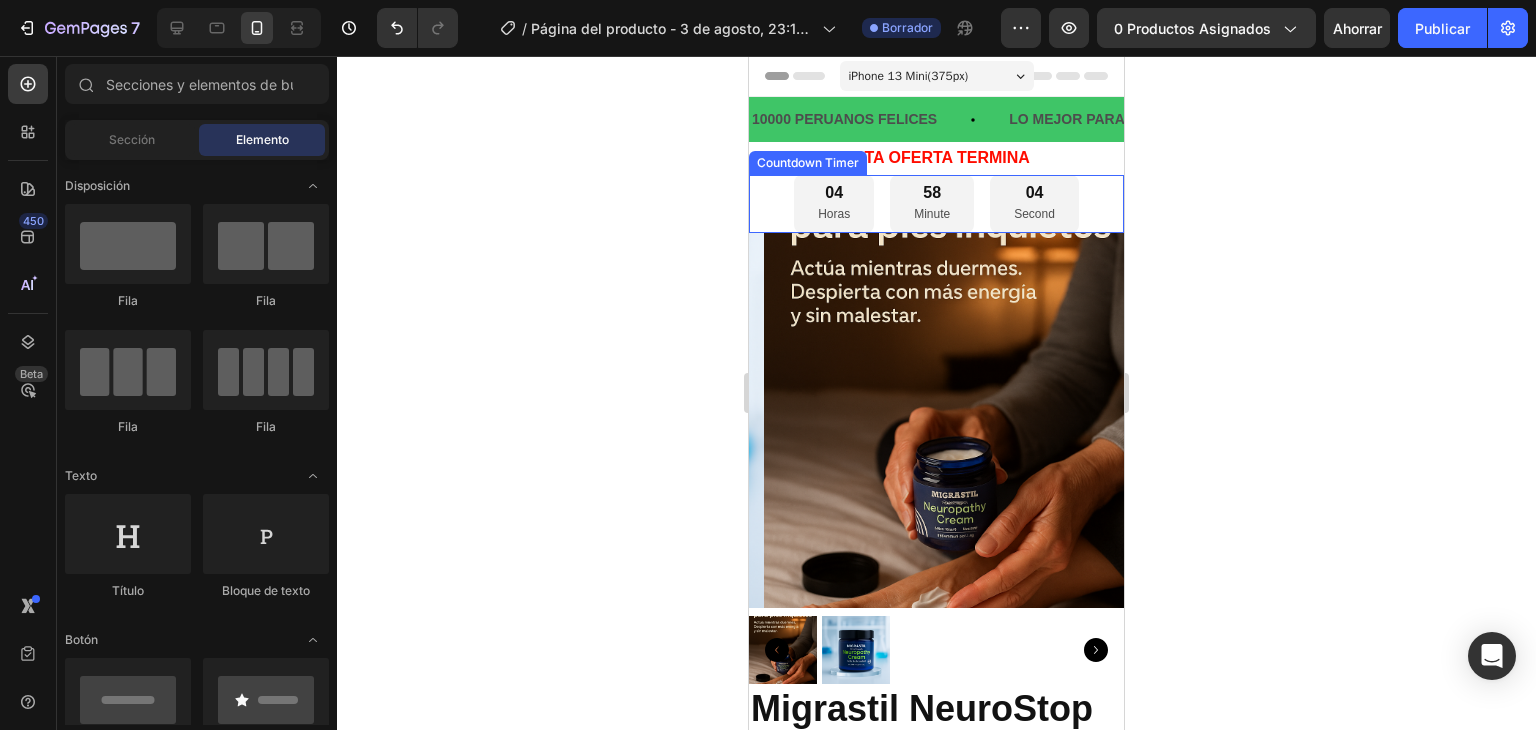 click on "04 Horas" at bounding box center (834, 204) 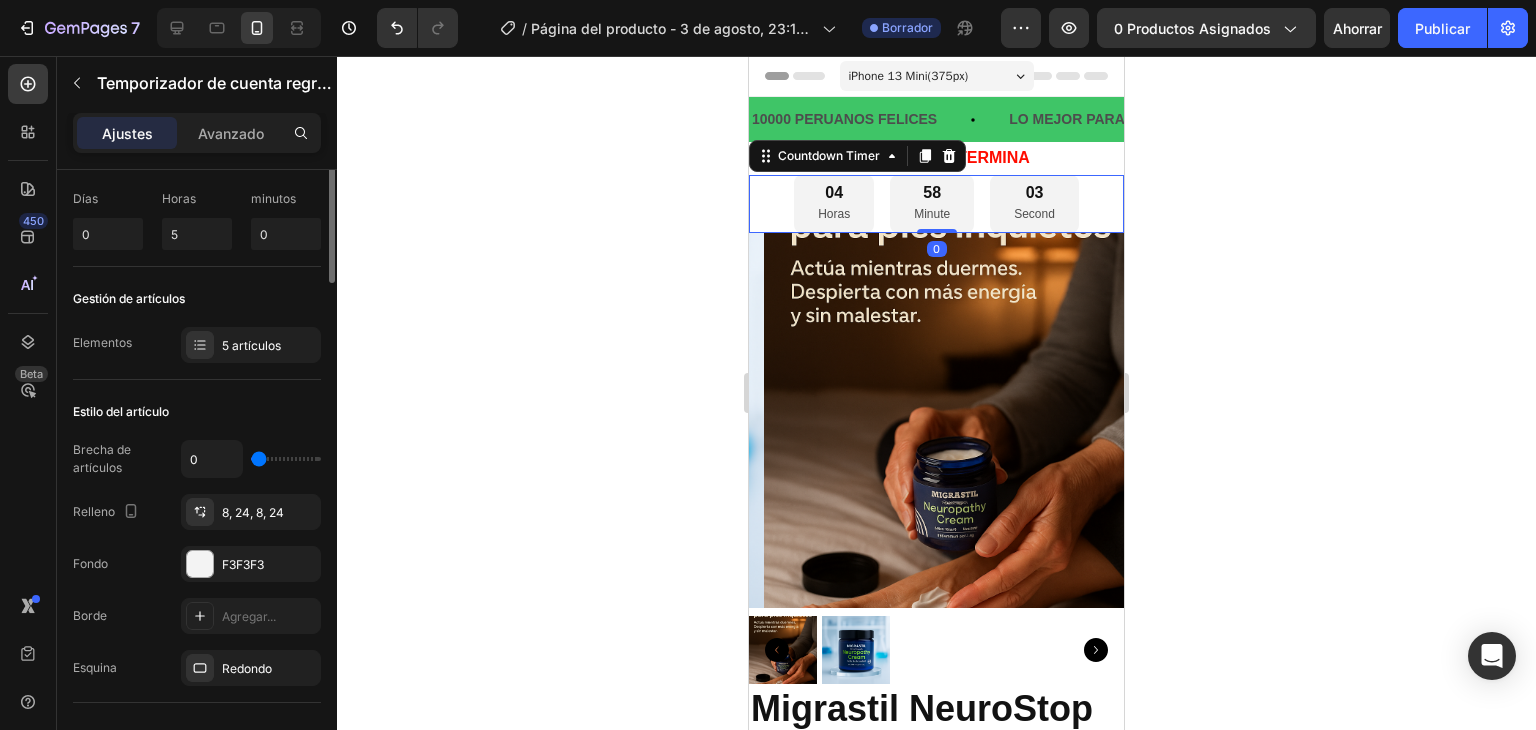 scroll, scrollTop: 200, scrollLeft: 0, axis: vertical 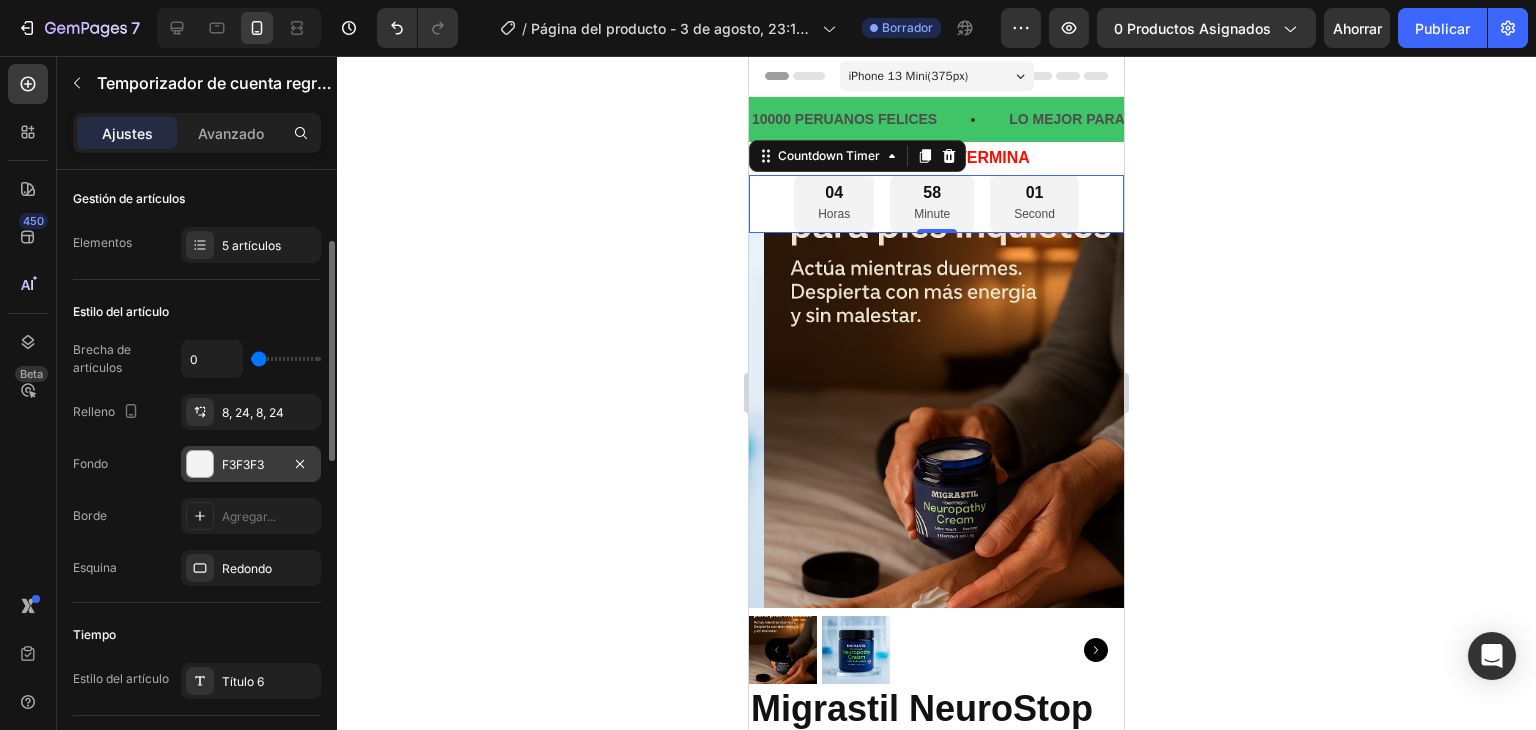 click at bounding box center (200, 464) 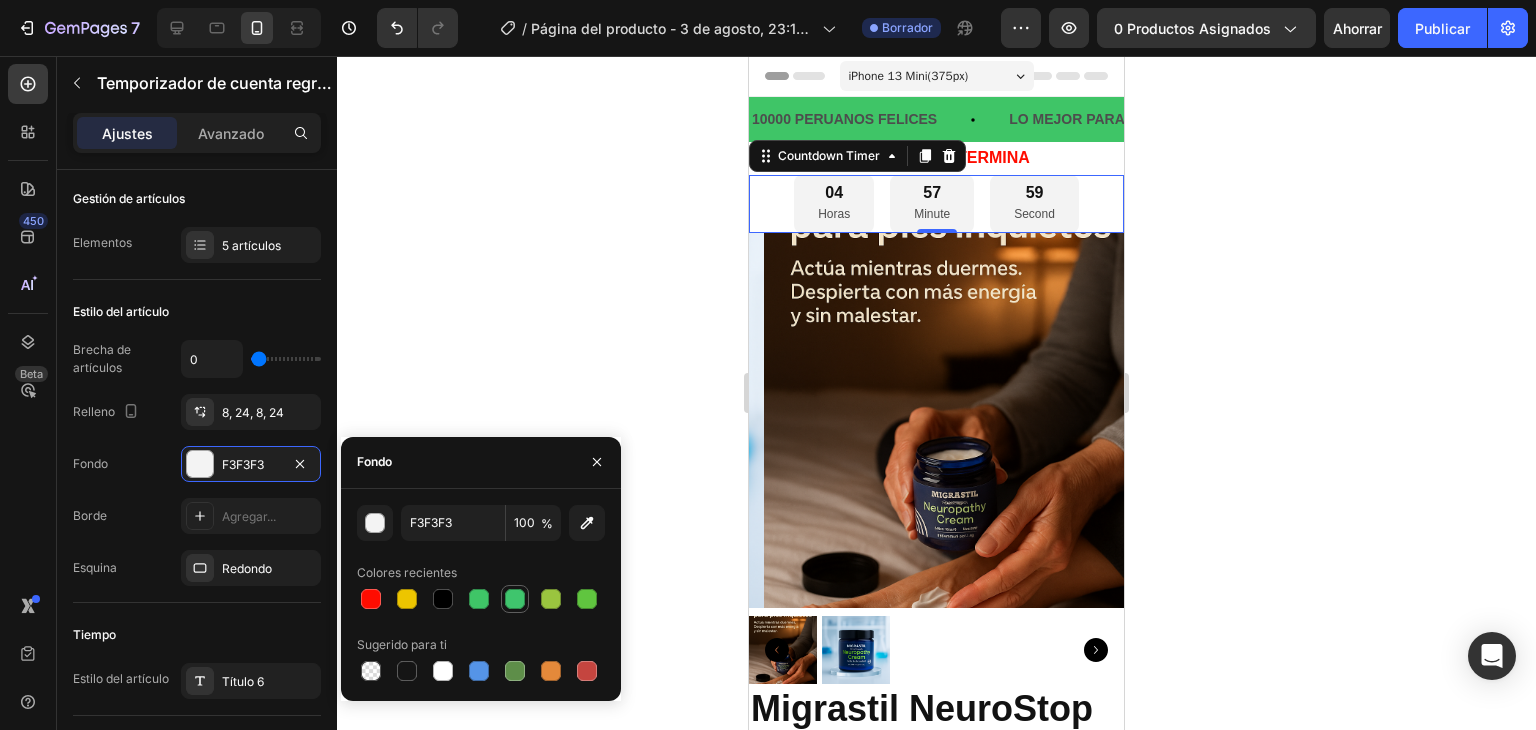click at bounding box center [515, 599] 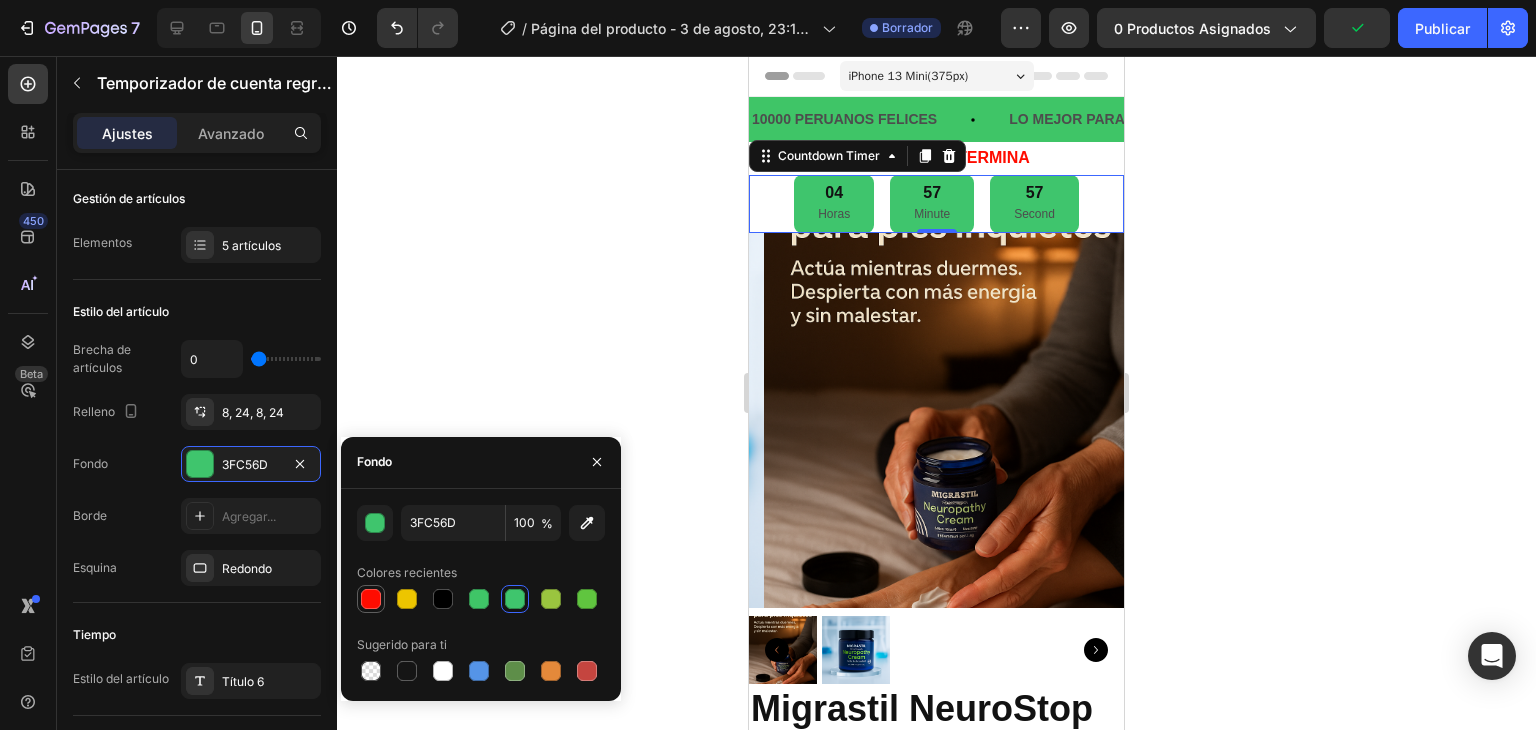 click at bounding box center [371, 599] 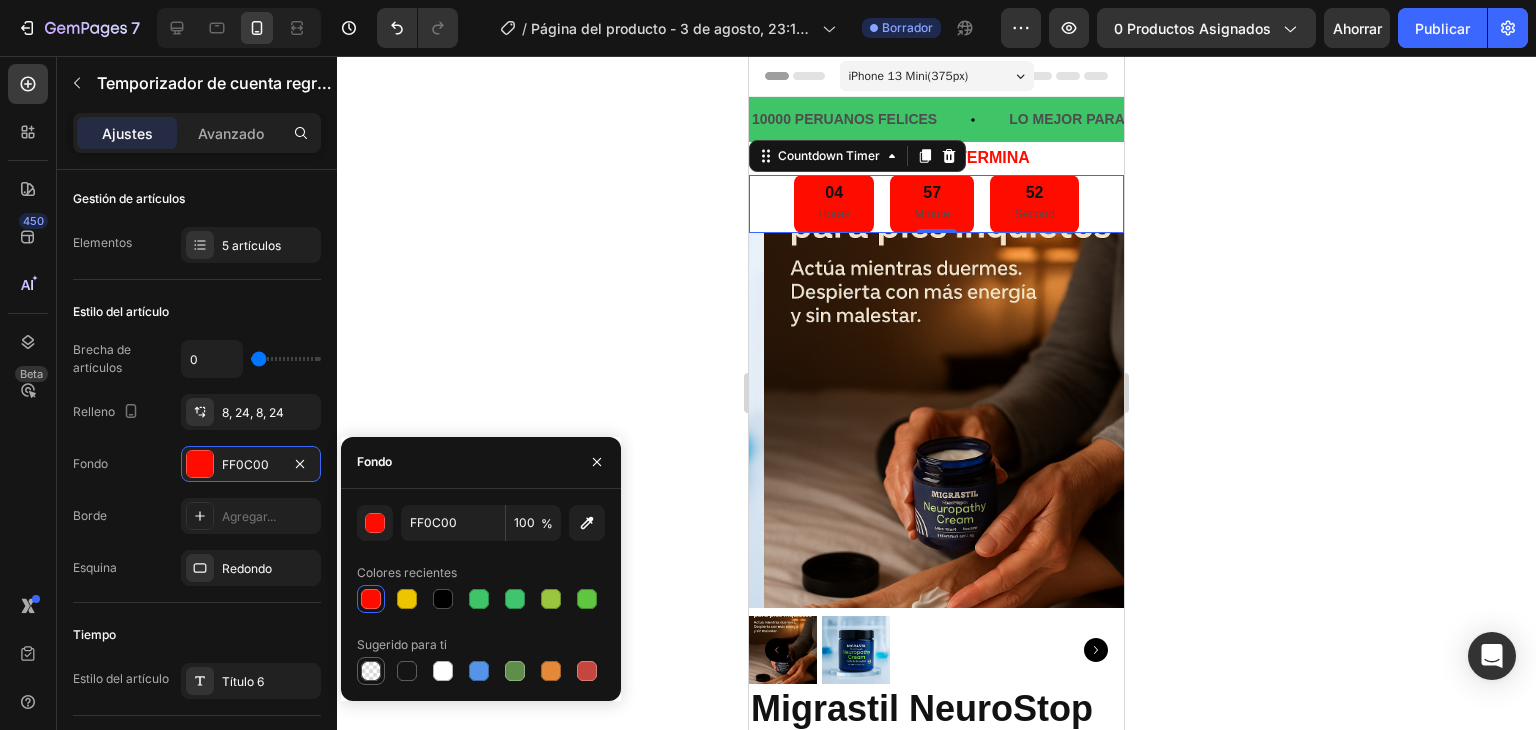 click at bounding box center [371, 671] 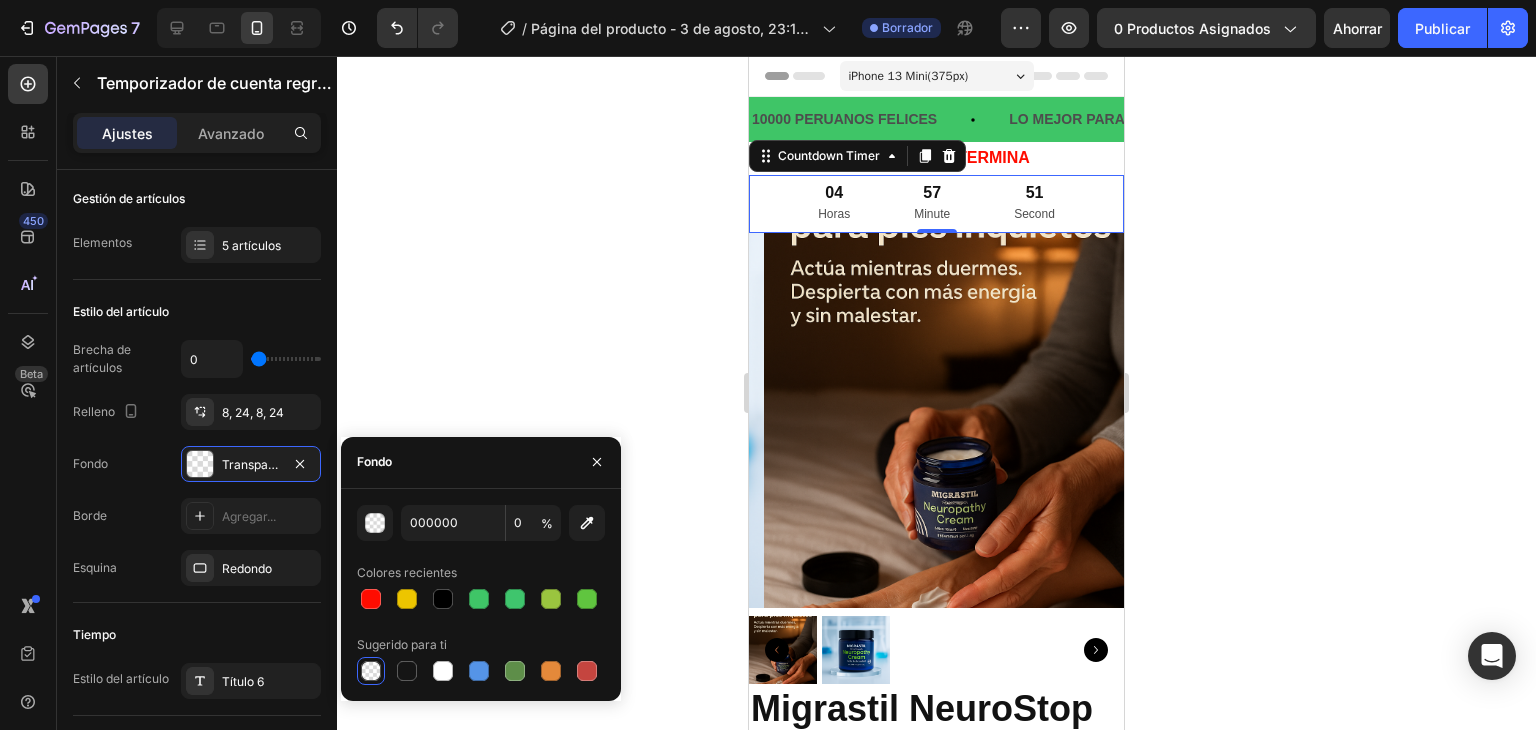 click 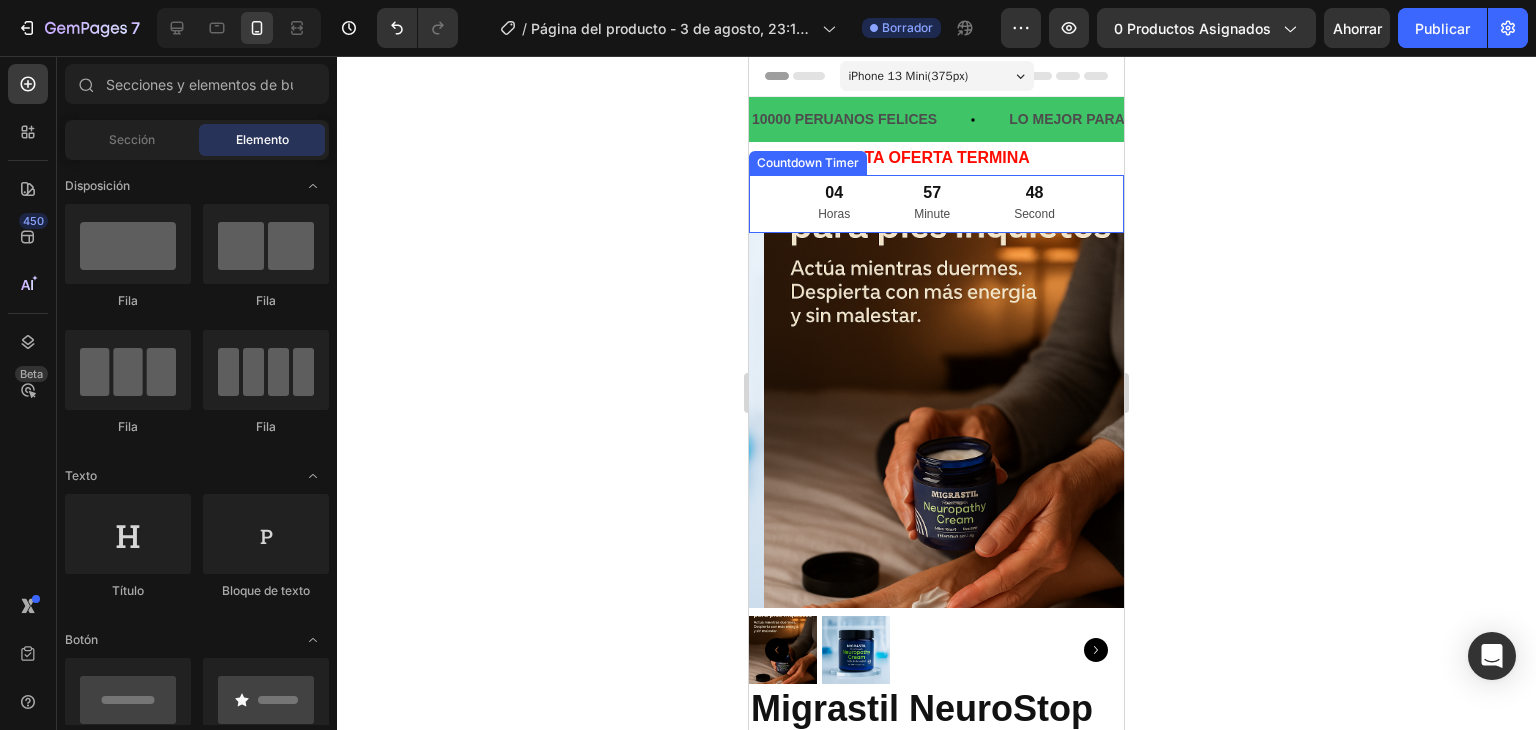 click on "04 Horas" at bounding box center [834, 204] 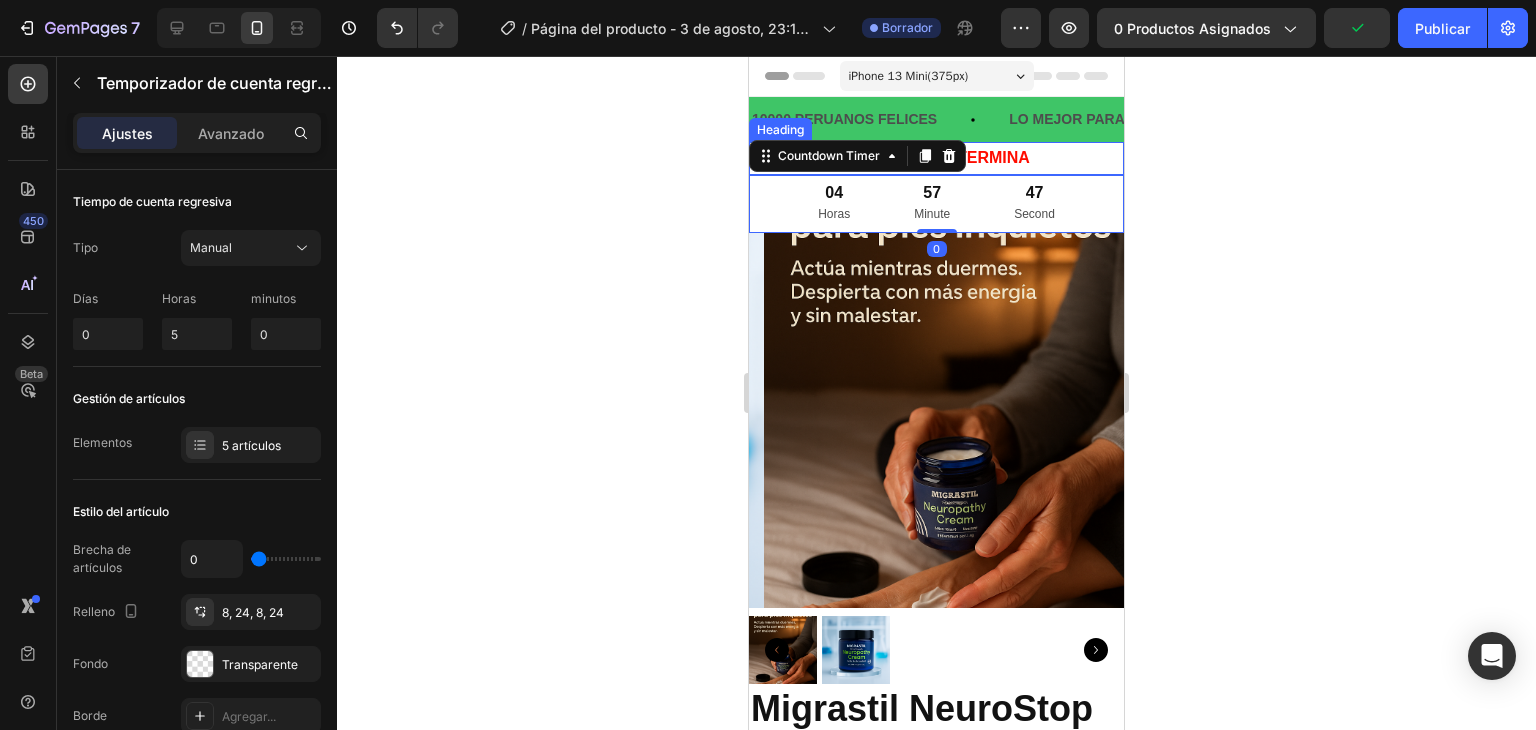 click on "ESTA OFERTA TERMINA" at bounding box center (936, 158) 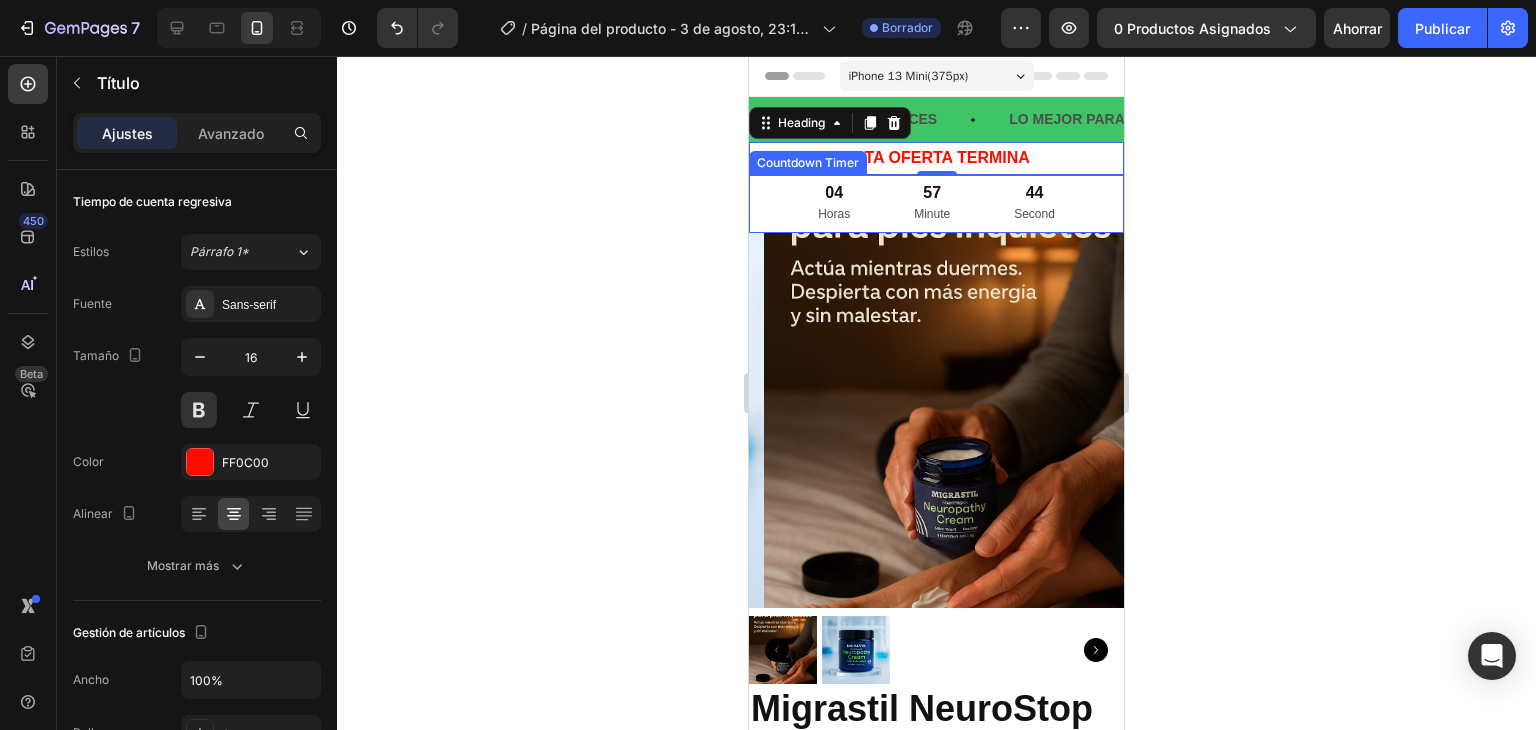 click on "04 Horas 57 Minute 44 Second" at bounding box center [936, 204] 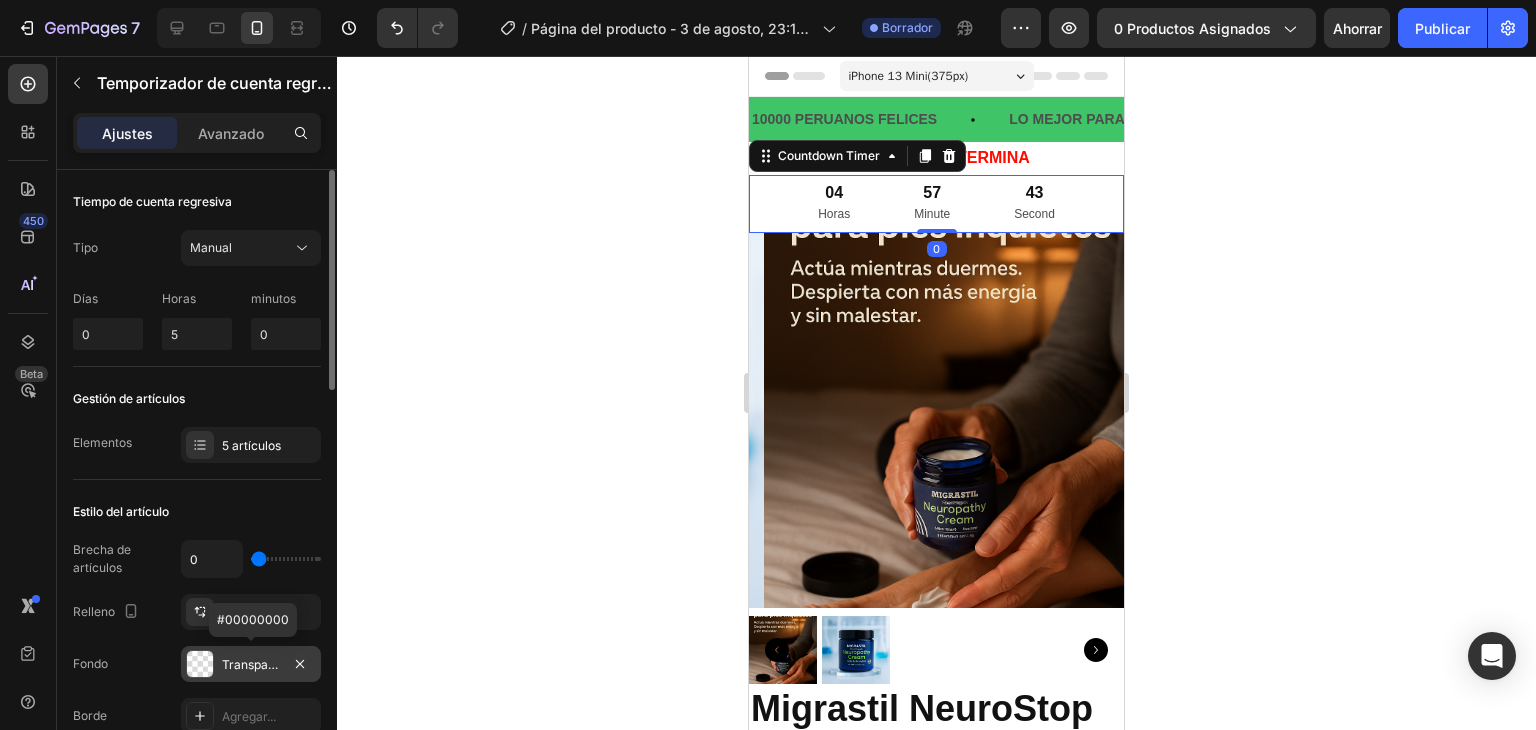 click on "Transparente" at bounding box center (251, 664) 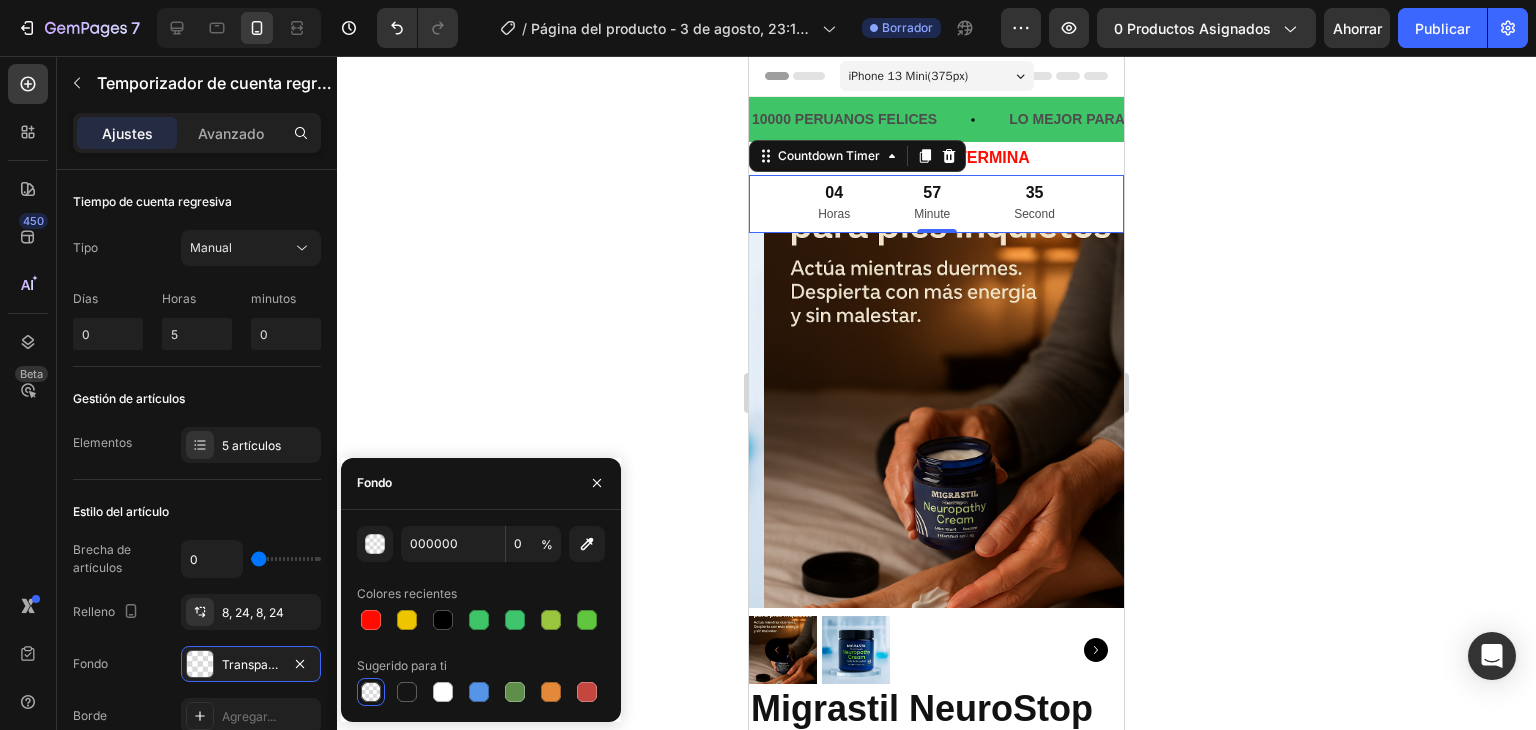 click 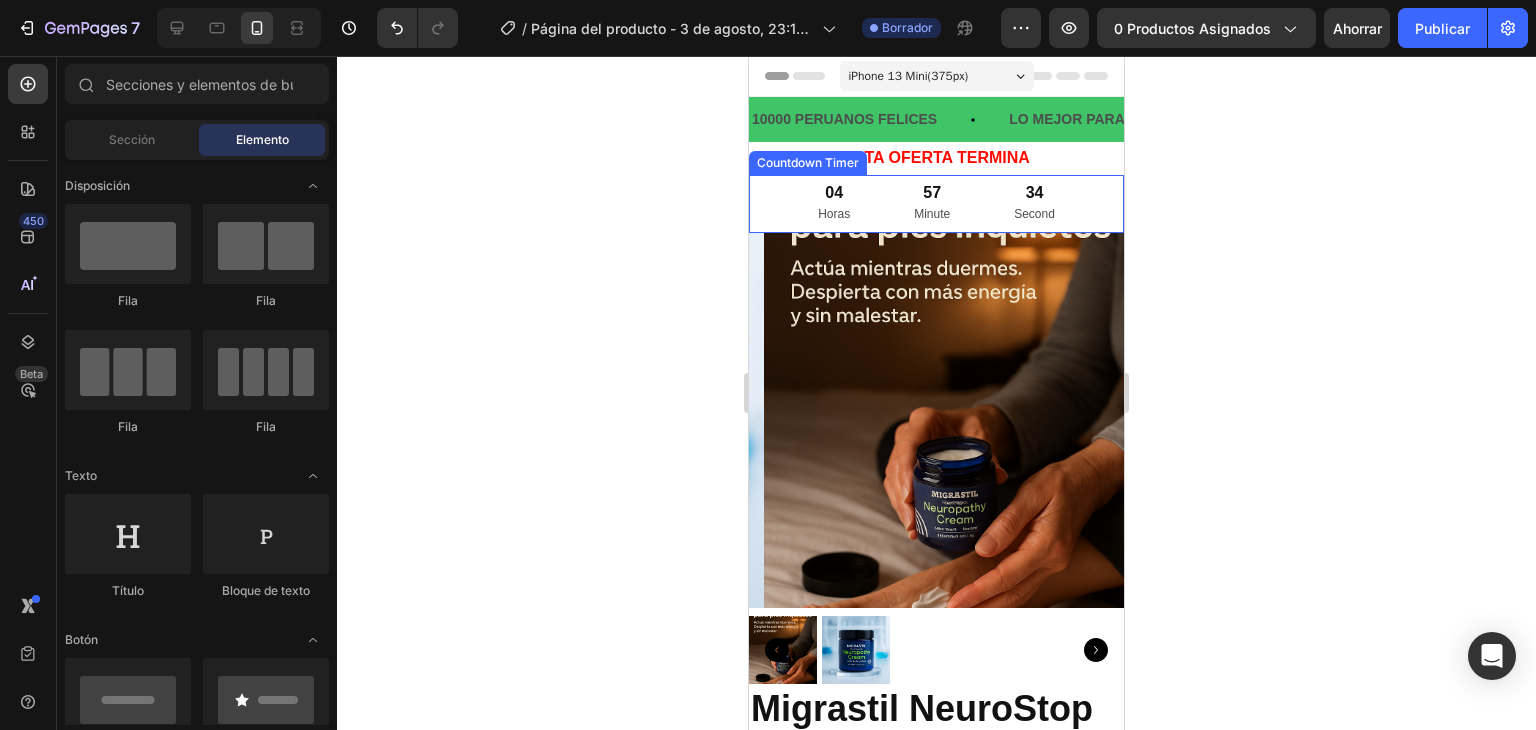 click on "04" at bounding box center (834, 193) 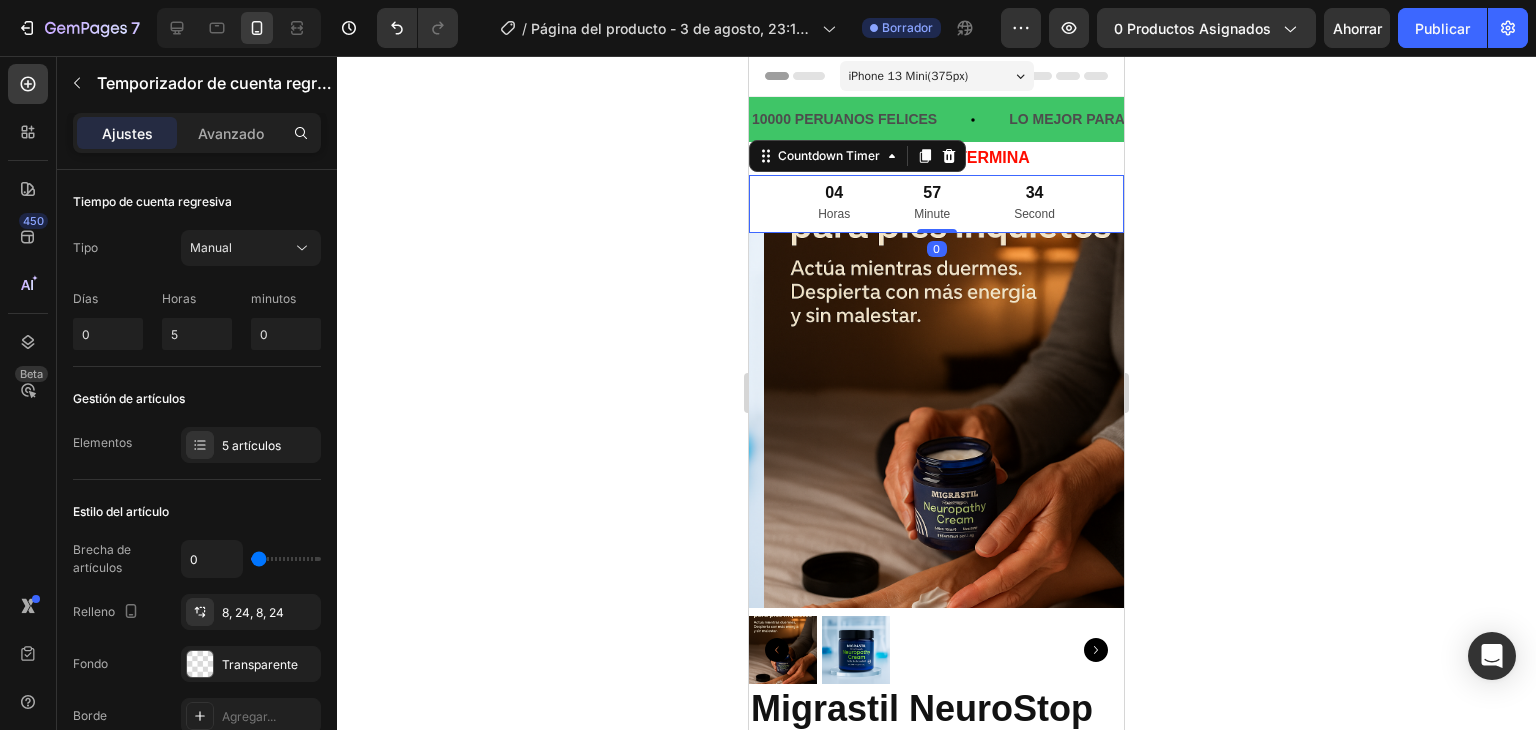 click on "04" at bounding box center [834, 193] 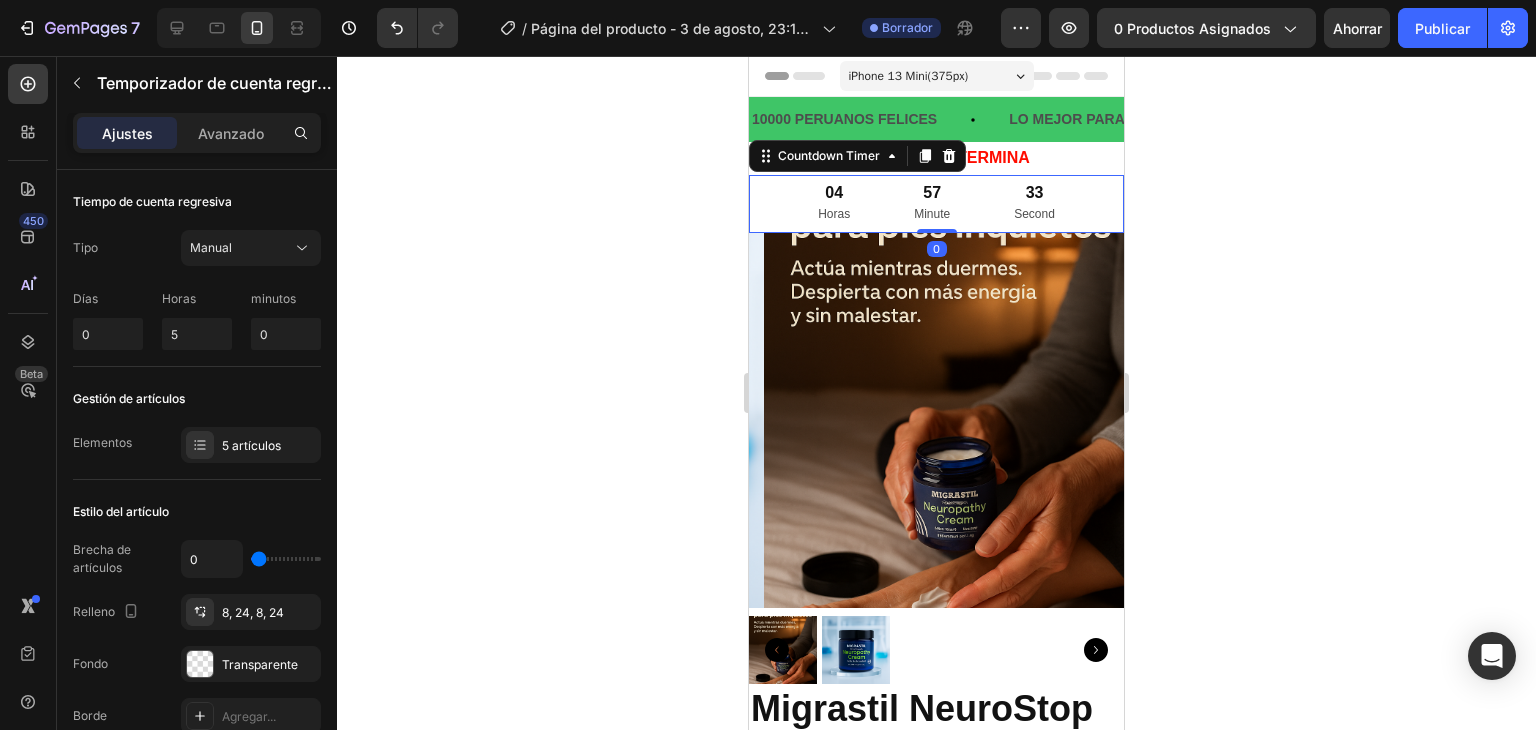 click on "04" at bounding box center (834, 193) 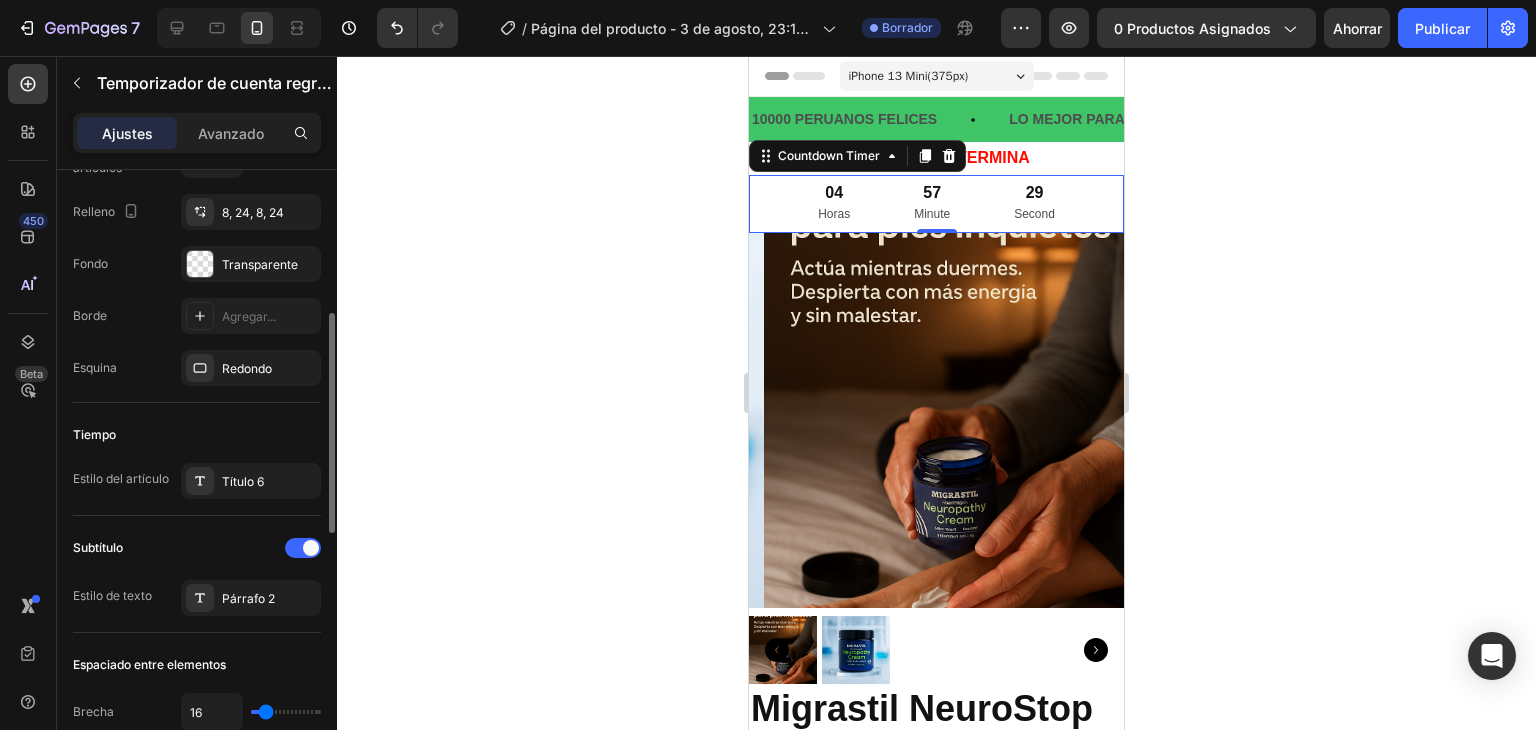 scroll, scrollTop: 500, scrollLeft: 0, axis: vertical 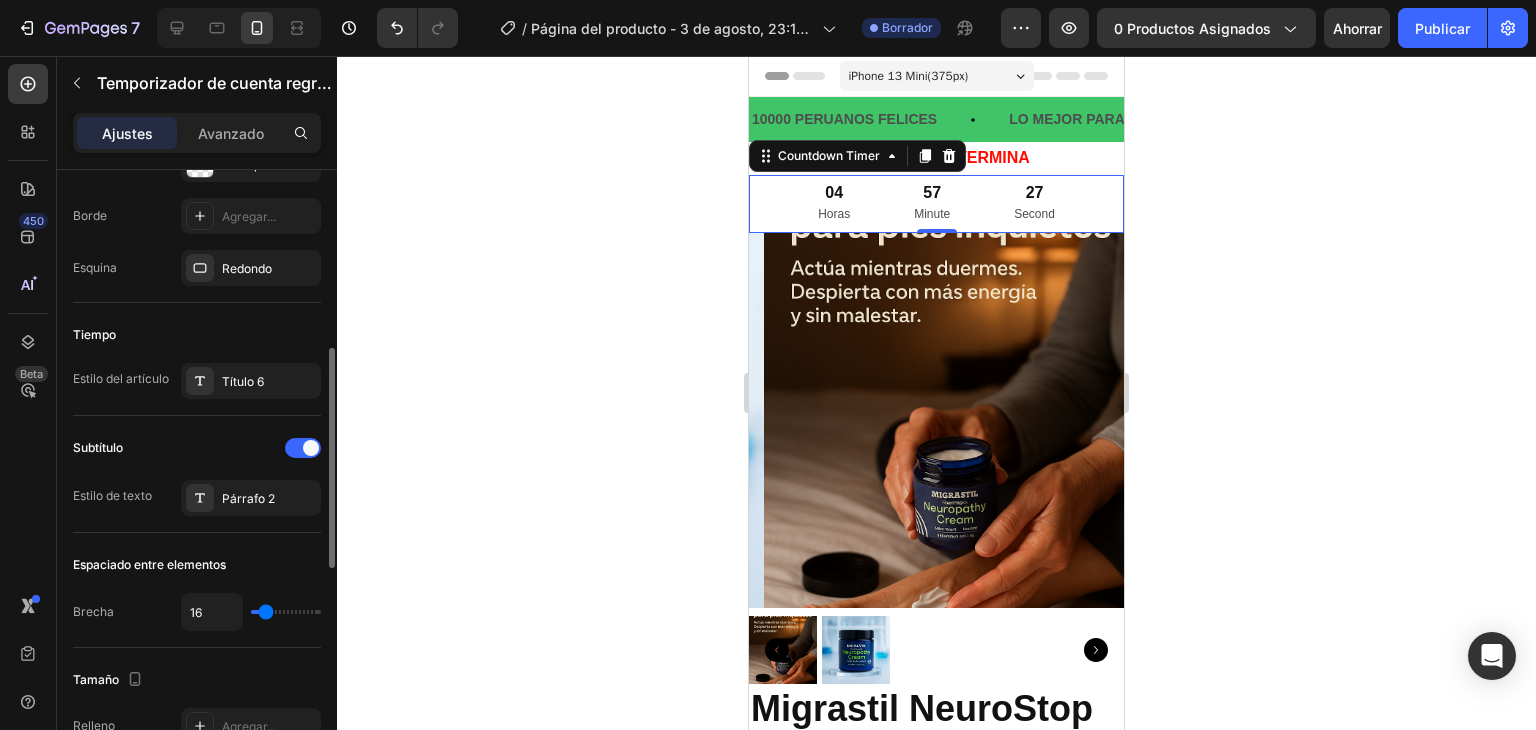 type on "20" 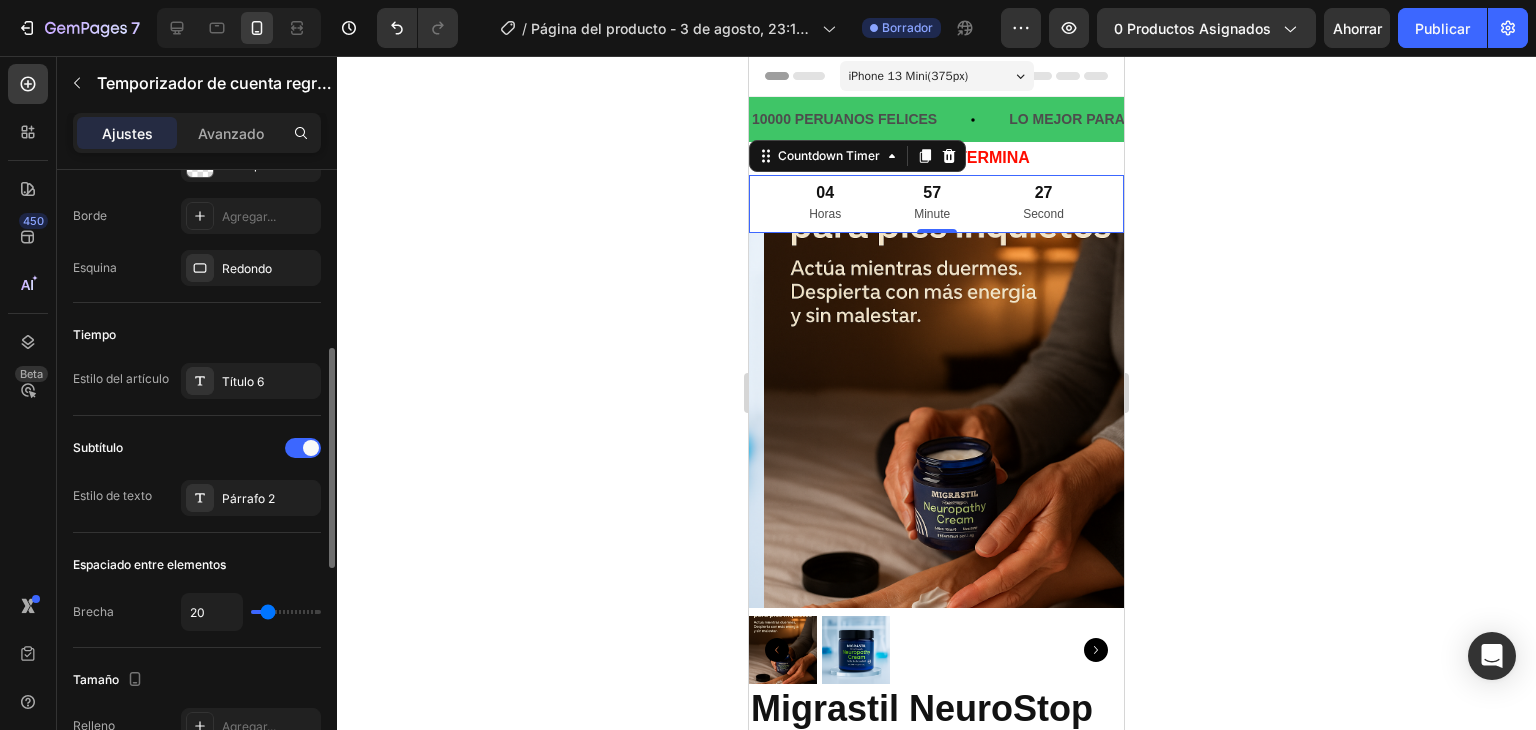 type on "25" 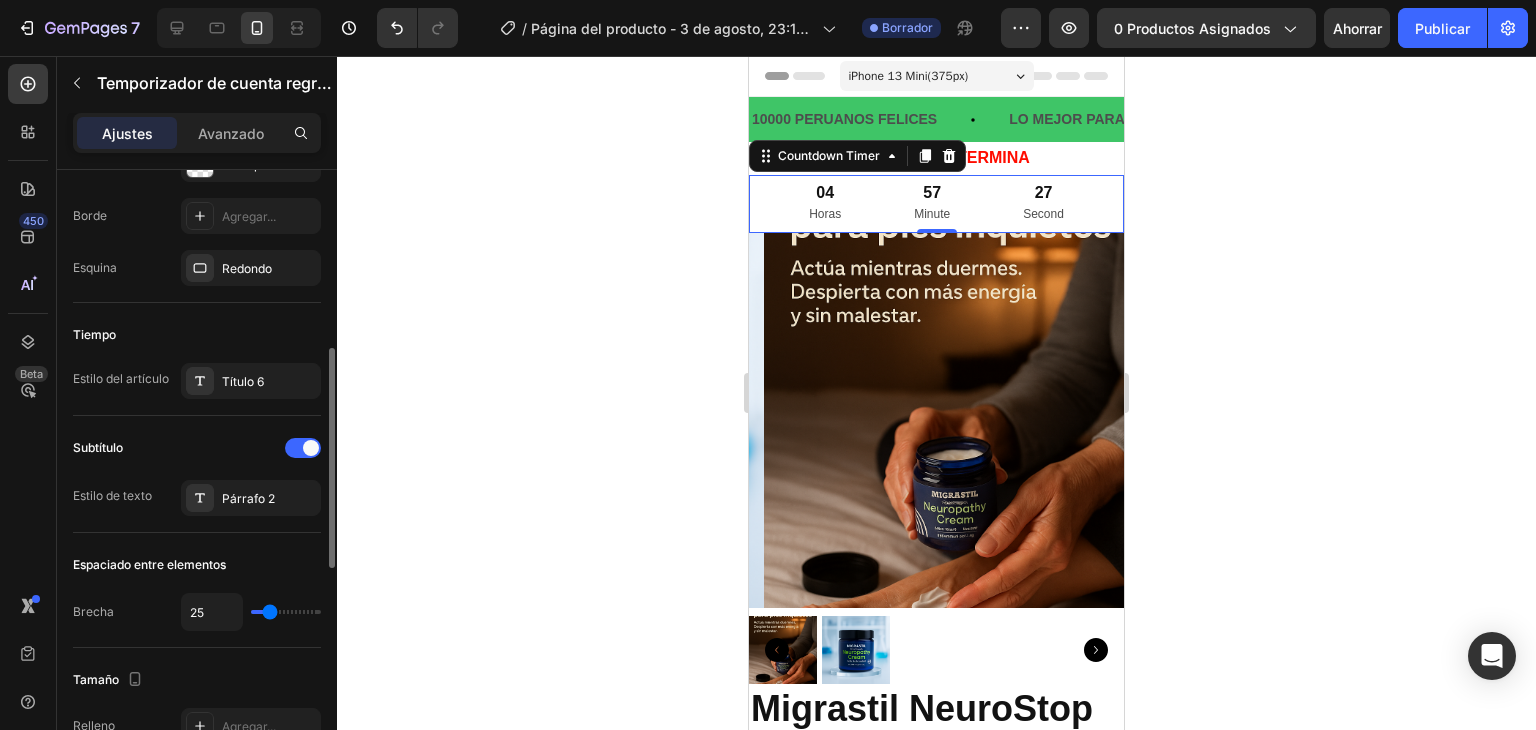 type on "29" 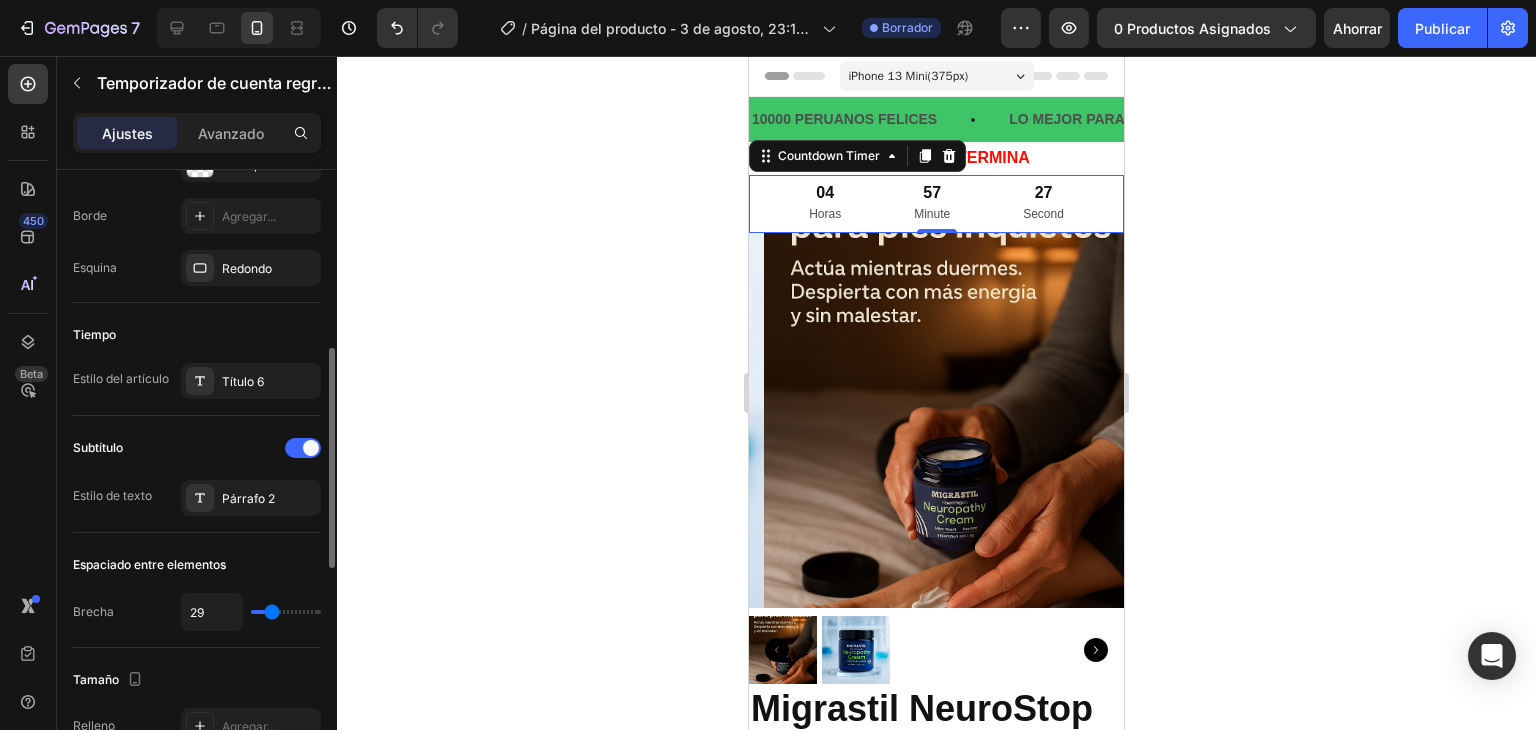 type on "31" 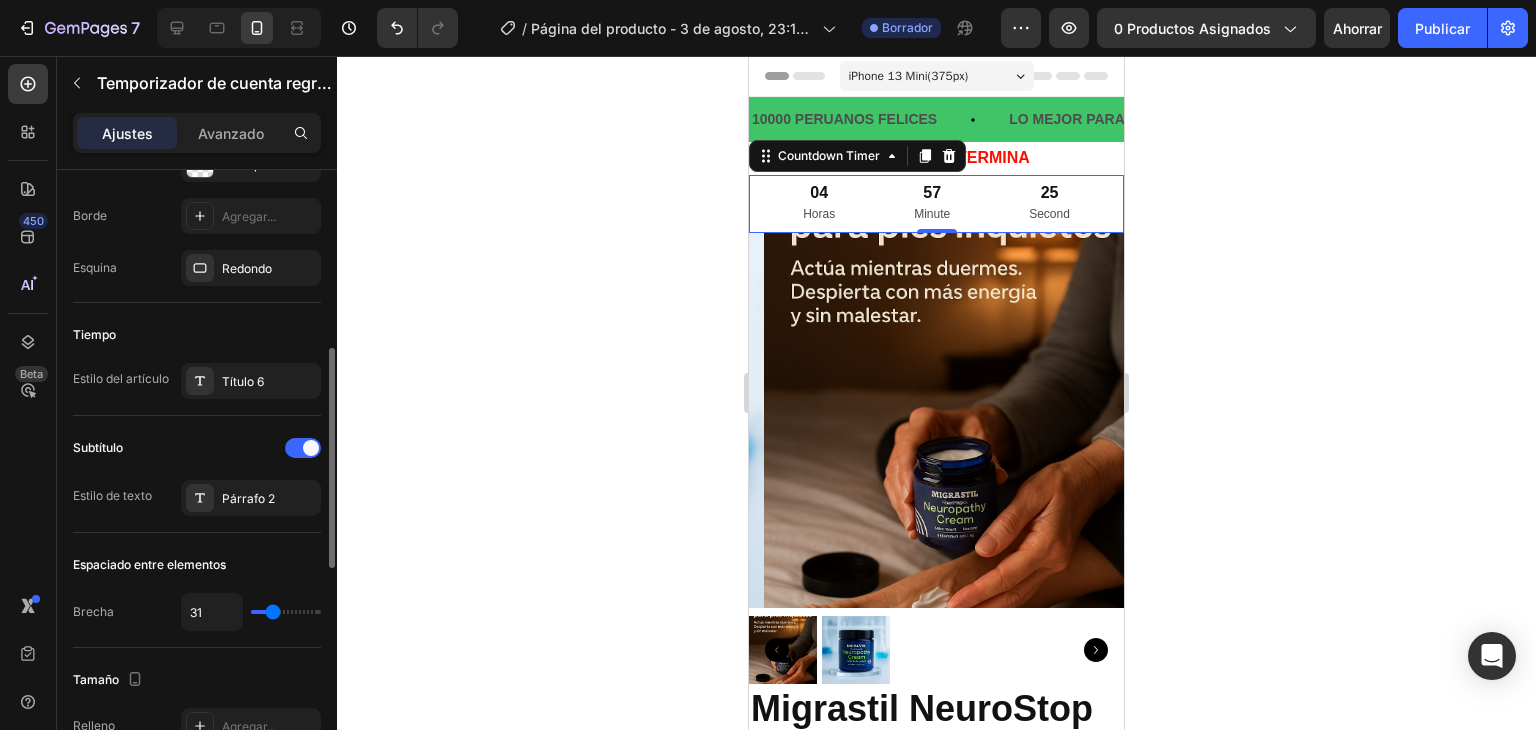 type on "31" 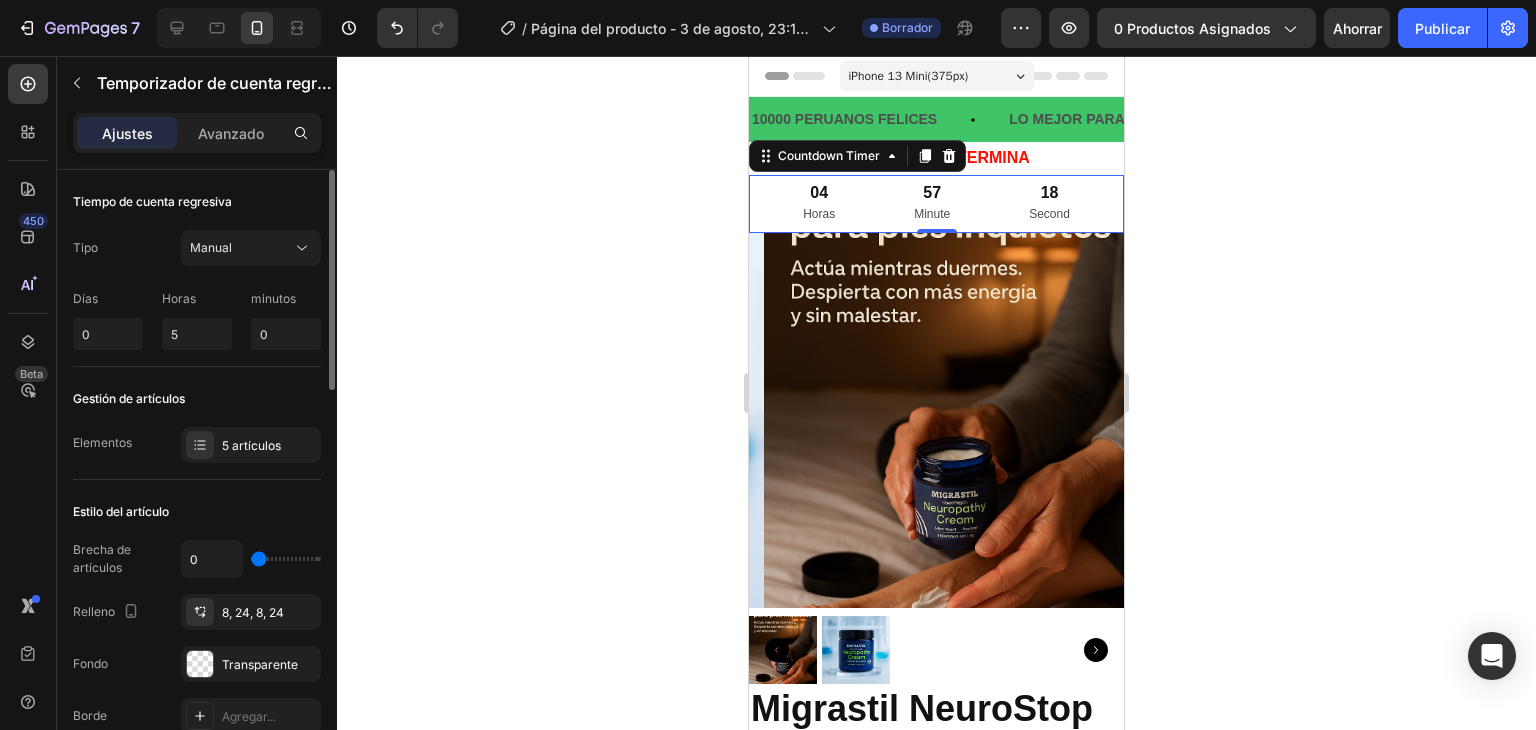 scroll, scrollTop: 100, scrollLeft: 0, axis: vertical 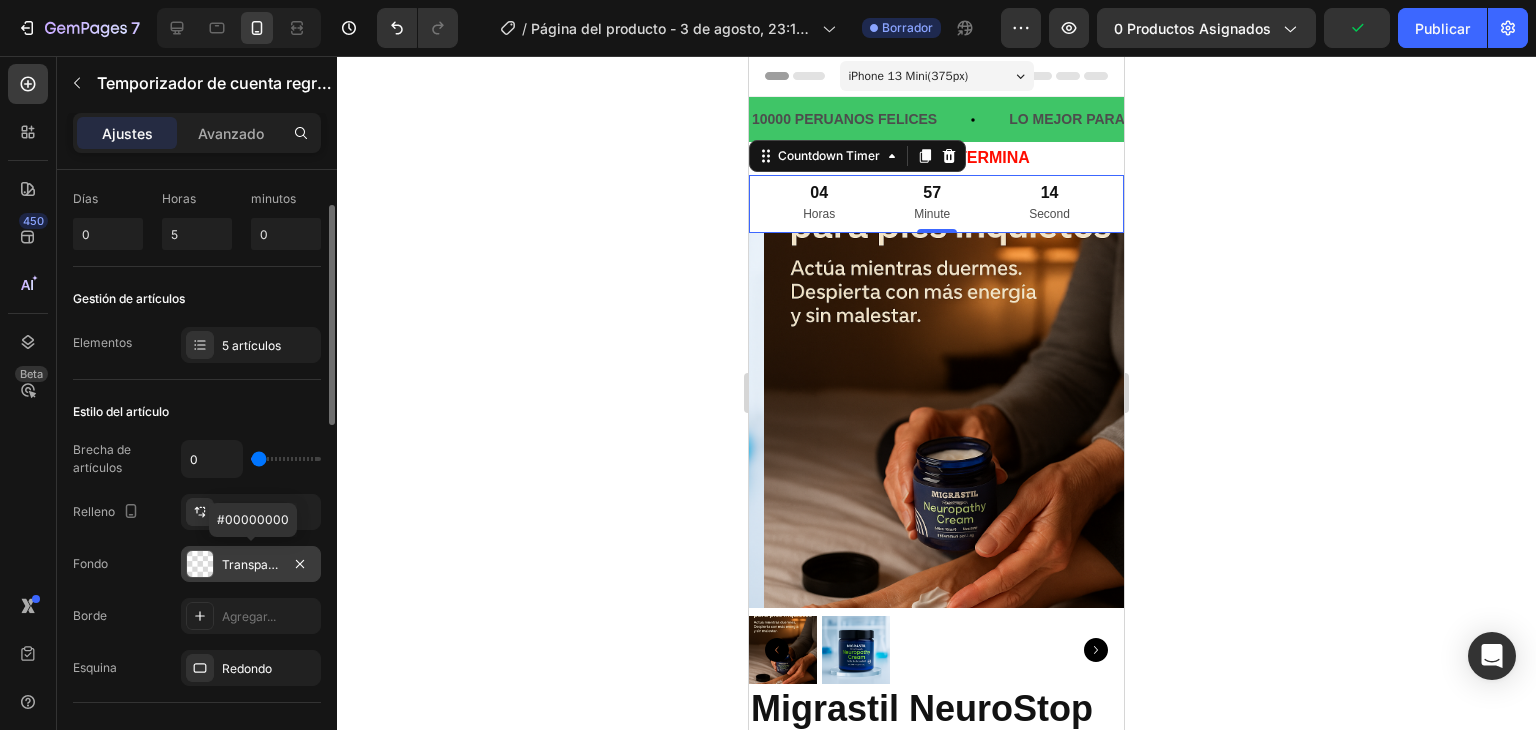 click at bounding box center (200, 564) 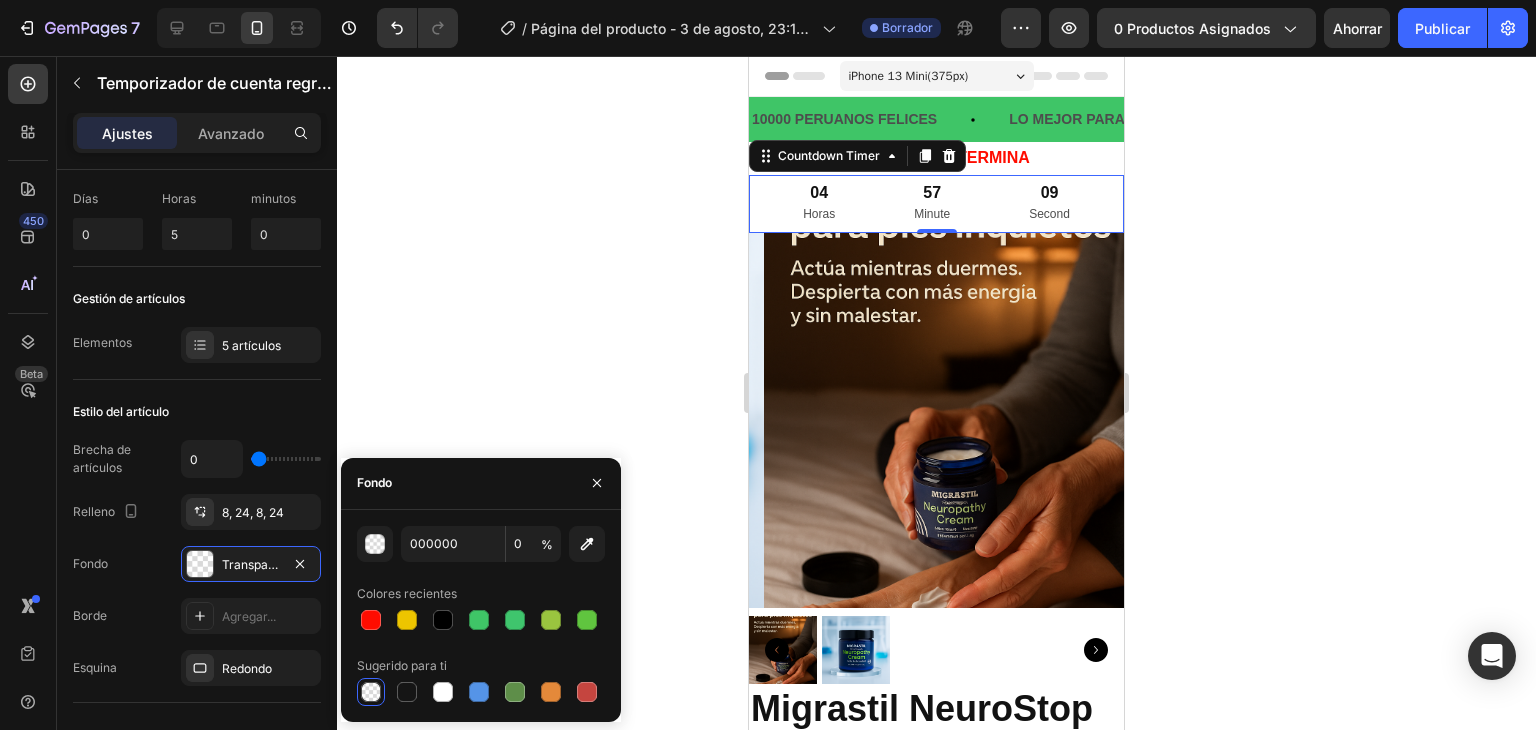 click 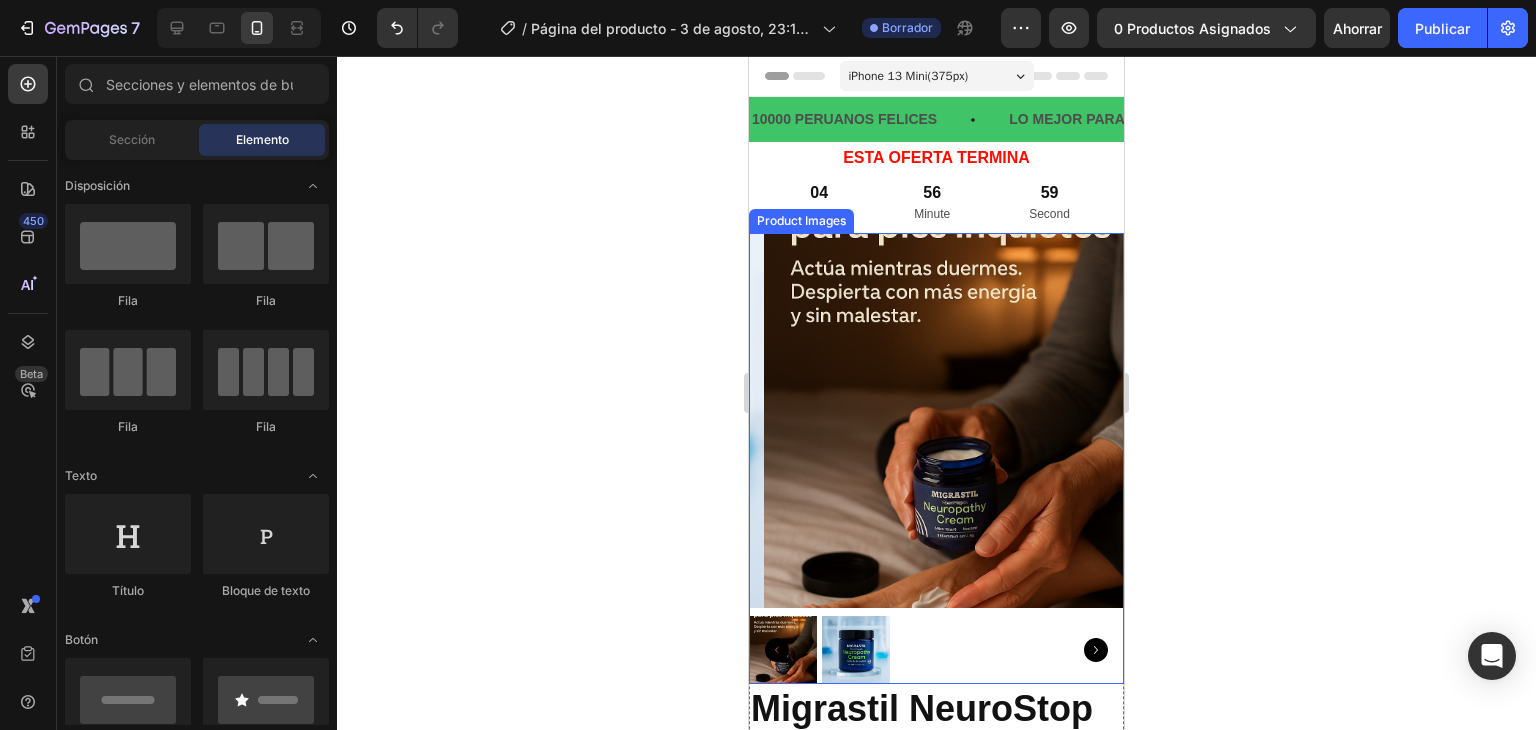 click at bounding box center (856, 650) 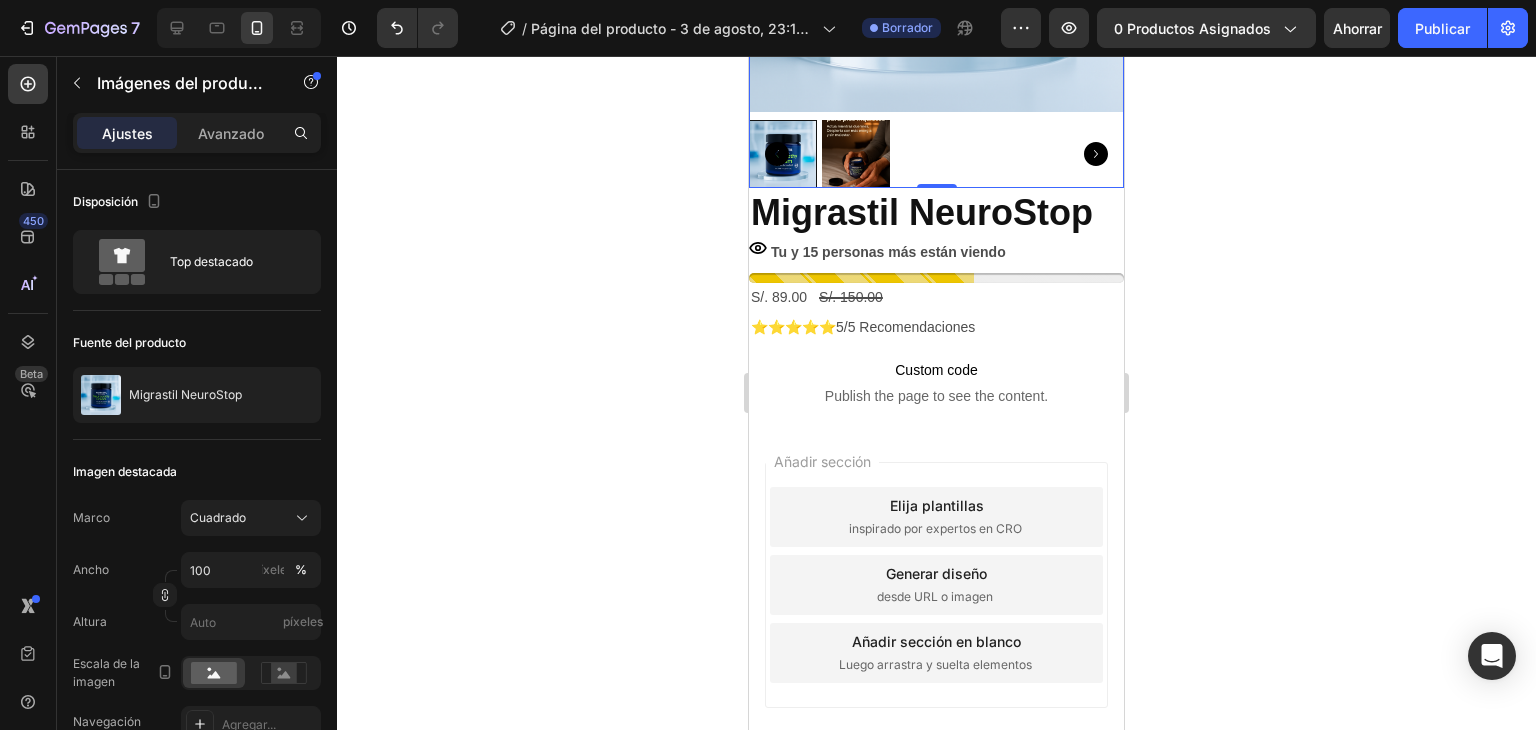 scroll, scrollTop: 500, scrollLeft: 0, axis: vertical 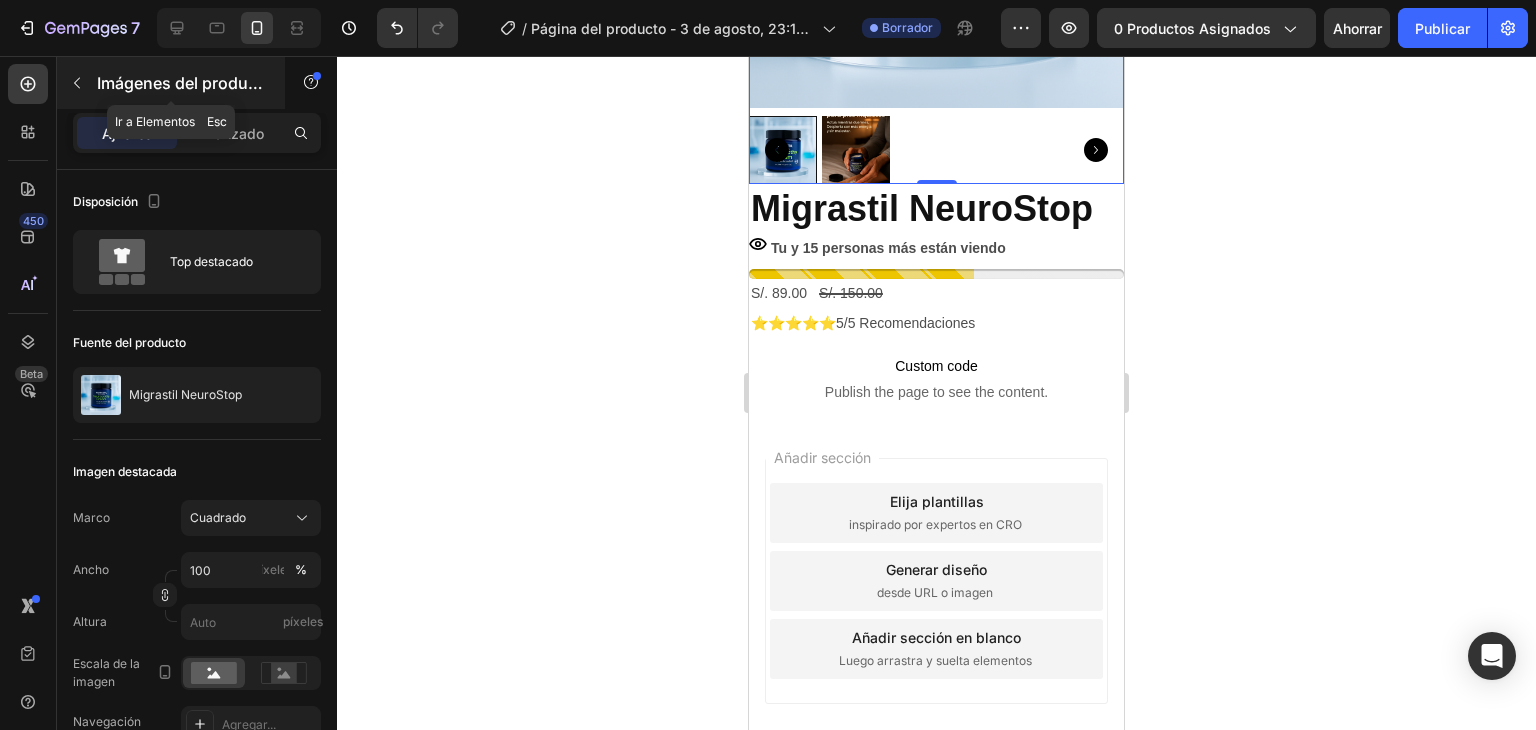 click at bounding box center [77, 83] 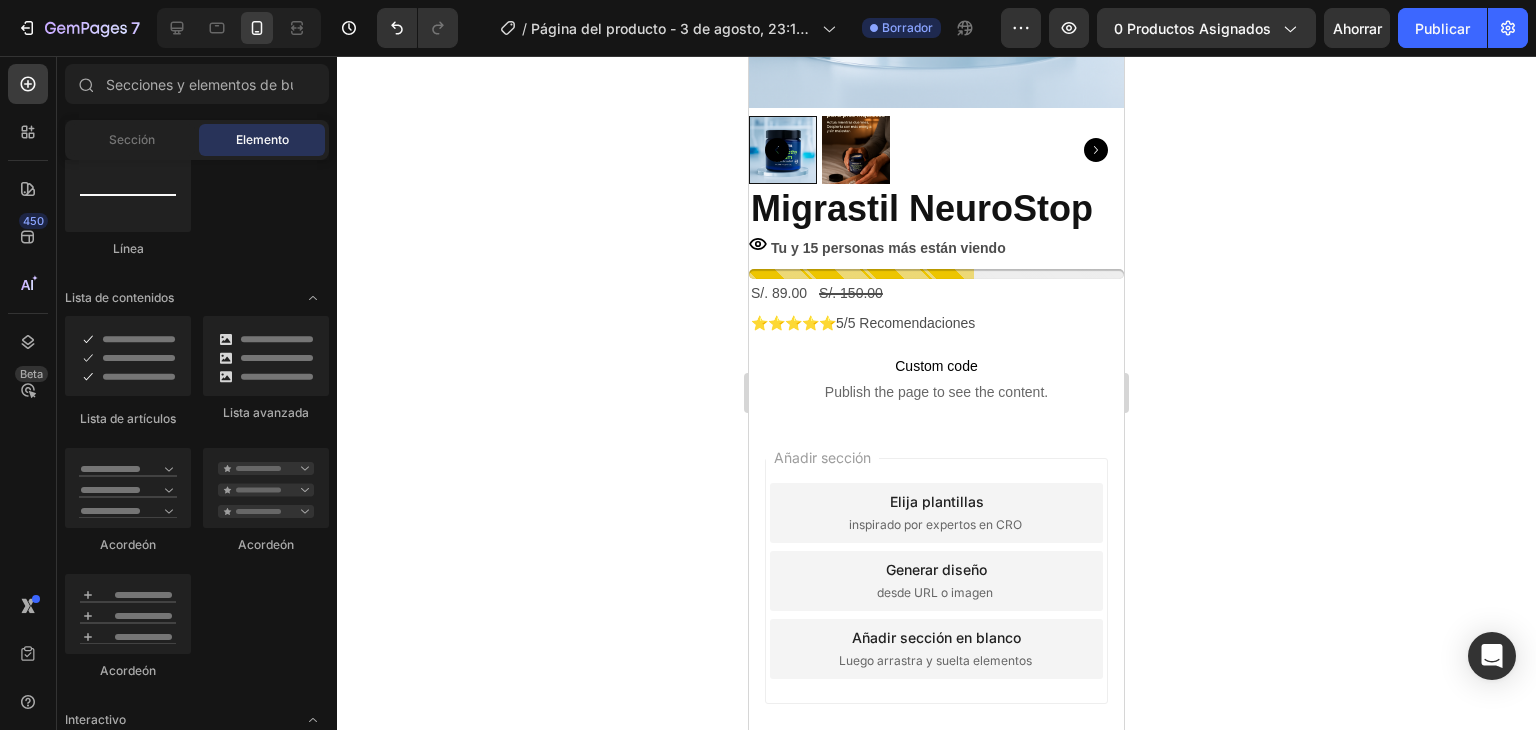 scroll, scrollTop: 1200, scrollLeft: 0, axis: vertical 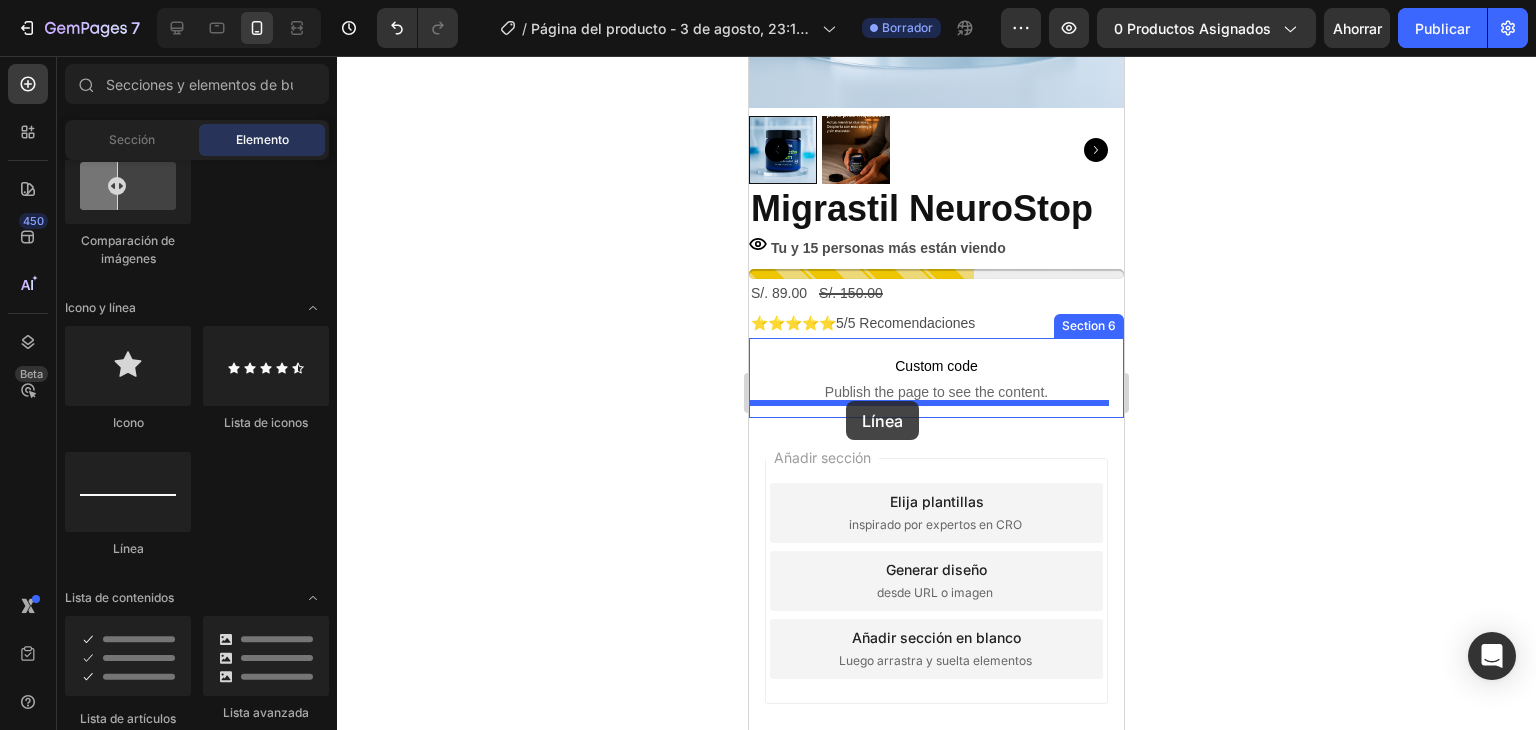 drag, startPoint x: 873, startPoint y: 563, endPoint x: 846, endPoint y: 401, distance: 164.23459 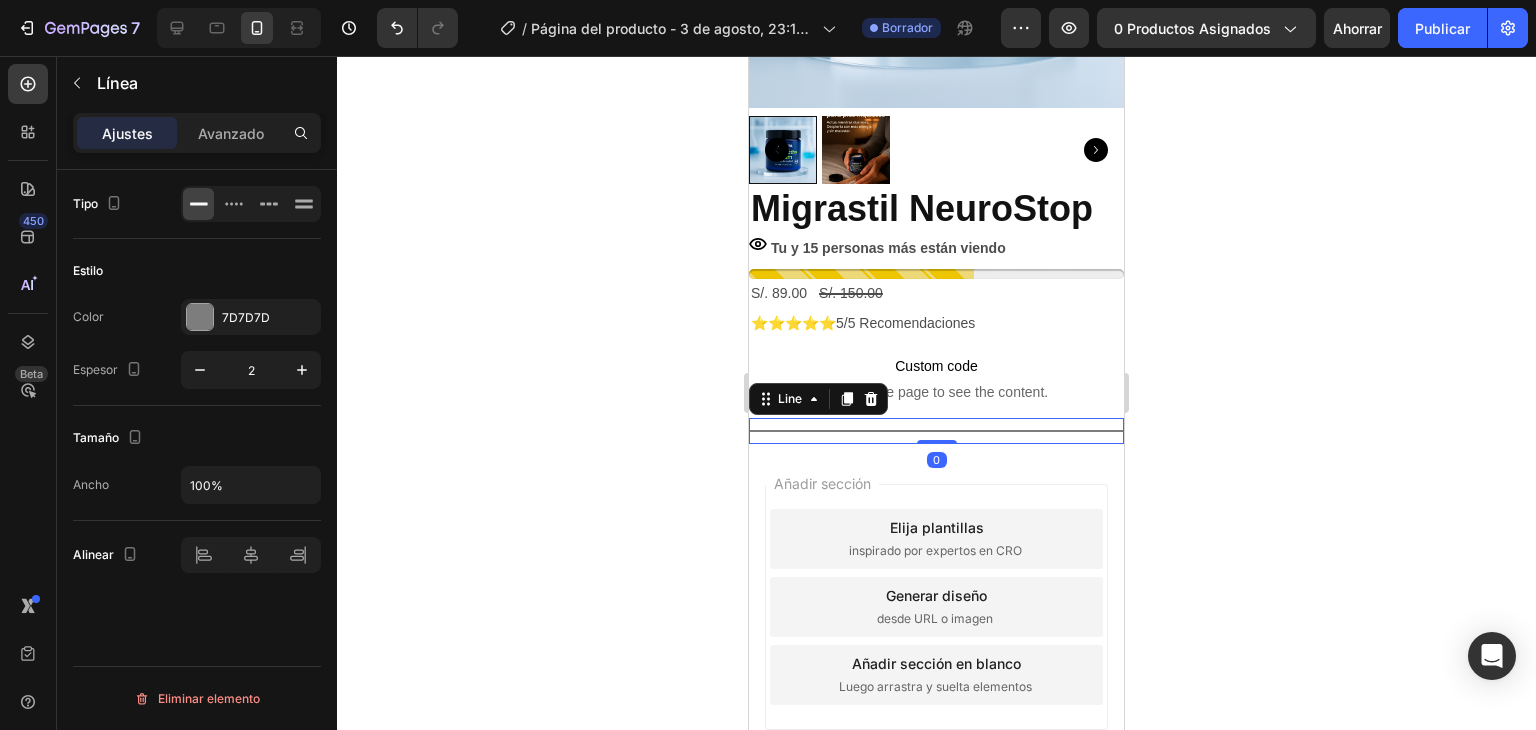 click on "Title Line   0" at bounding box center (936, 431) 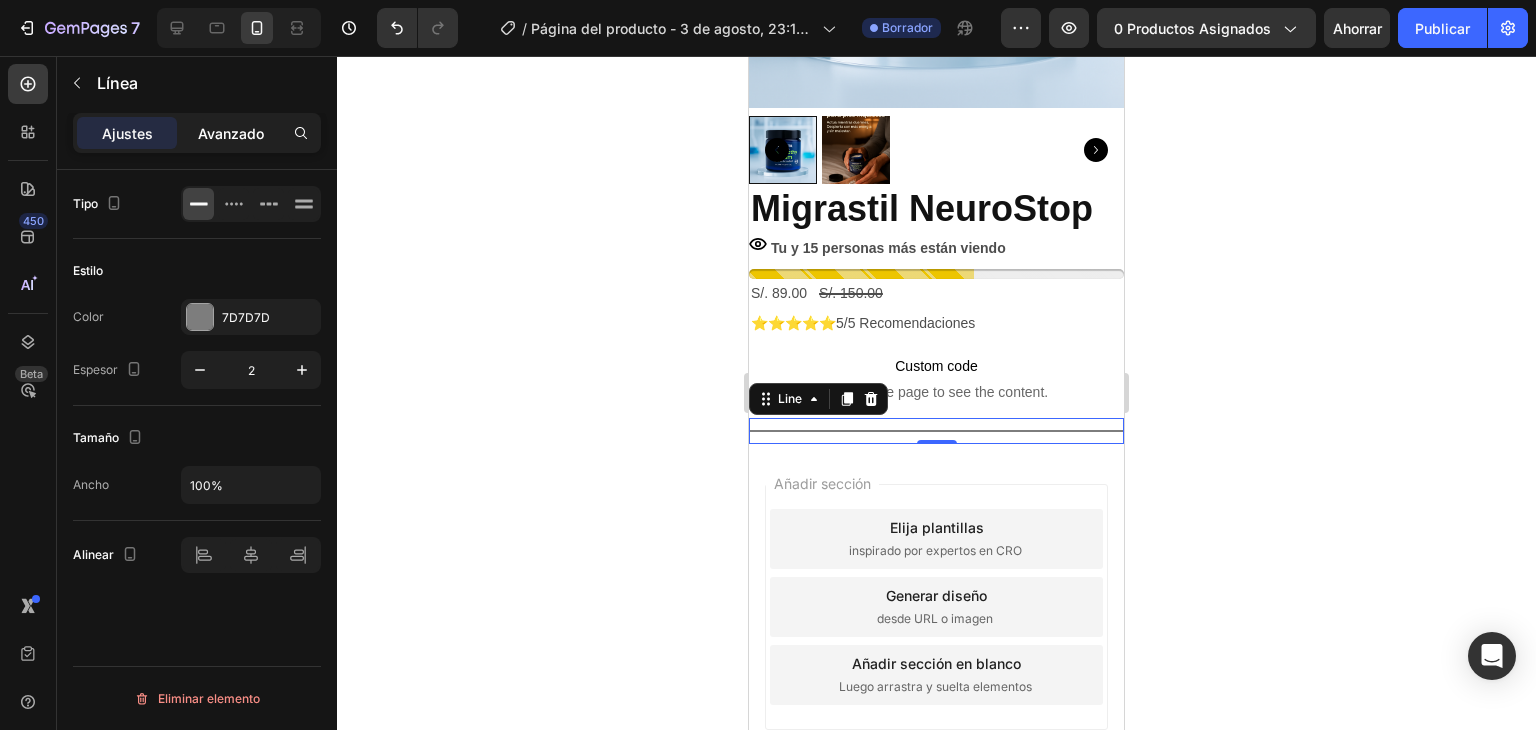 click on "Avanzado" at bounding box center [231, 133] 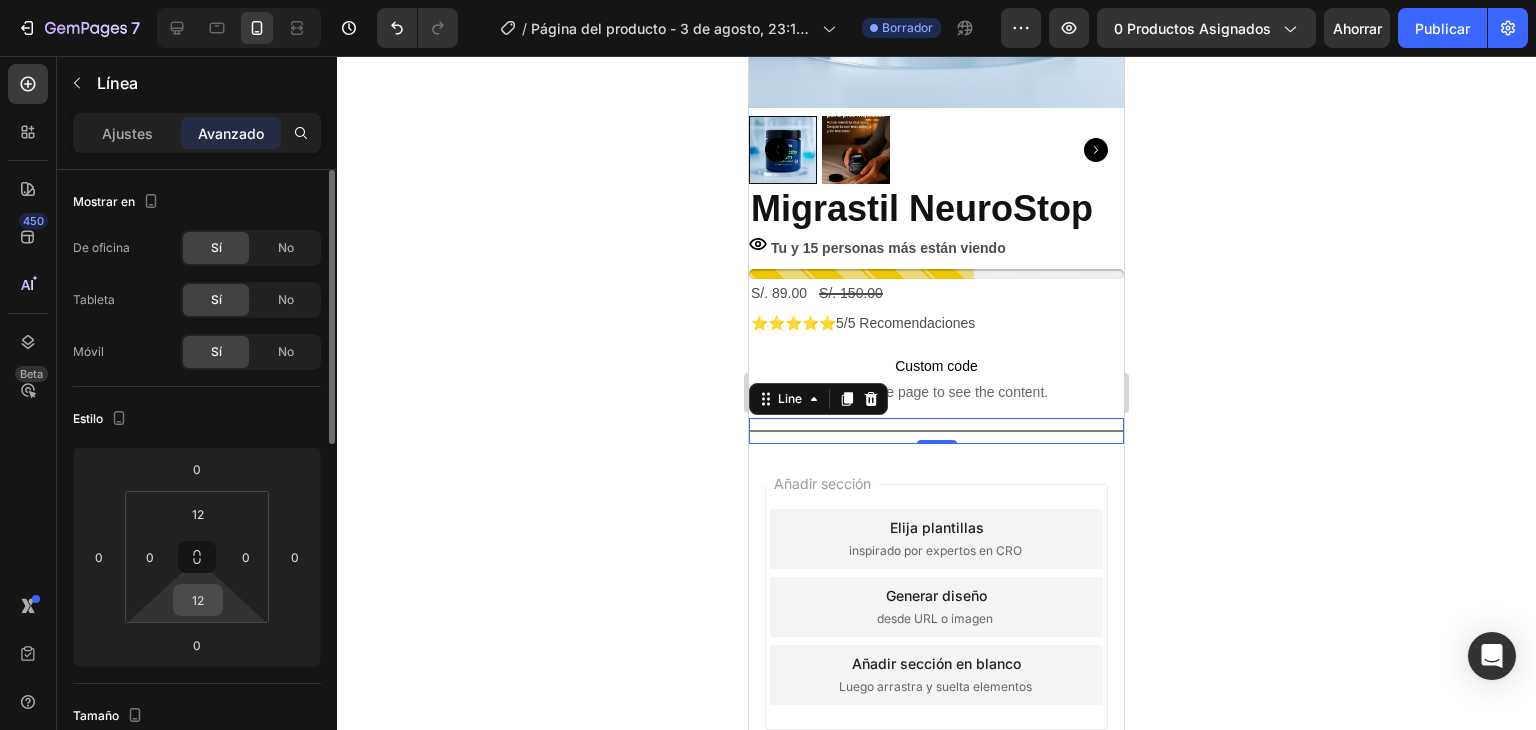 click on "12" at bounding box center (198, 600) 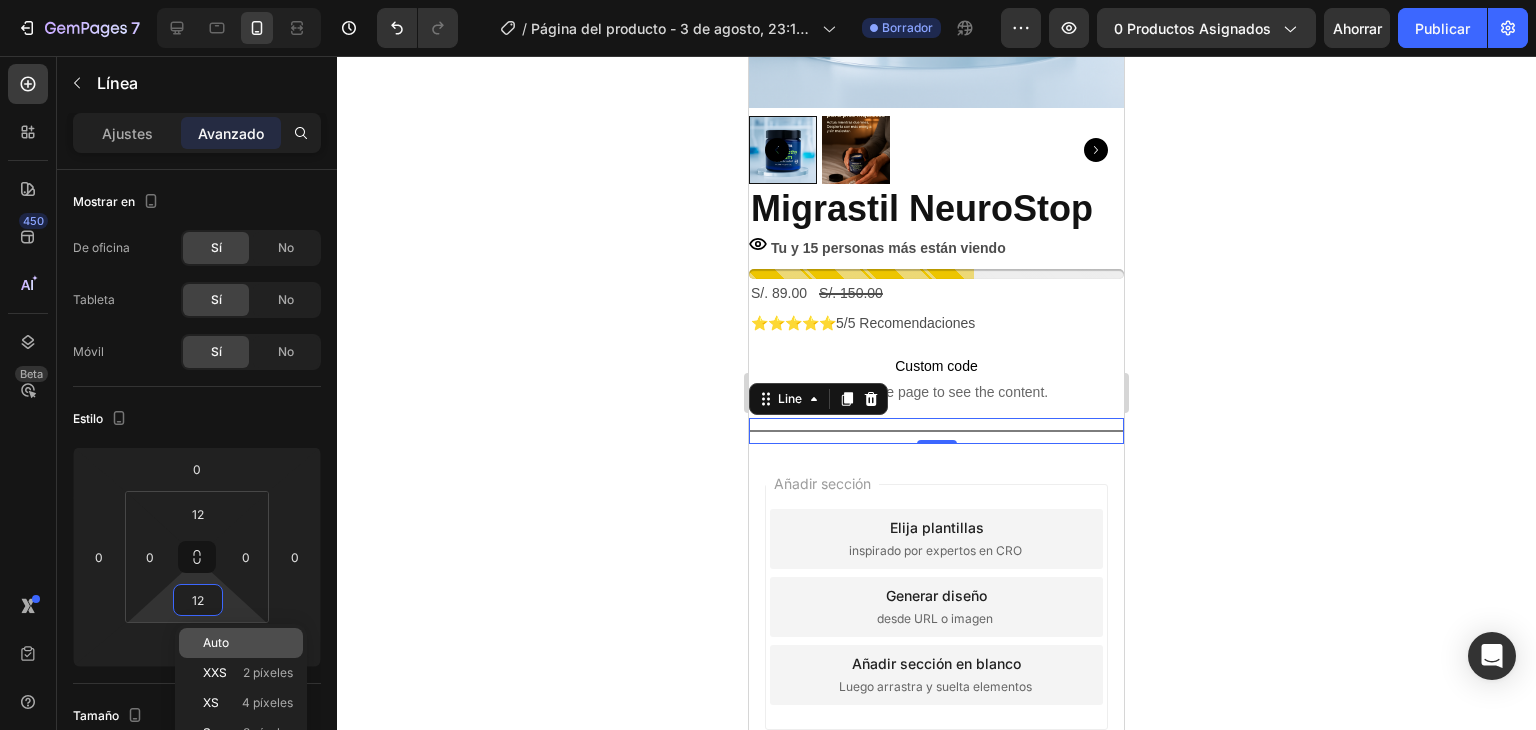 click on "Auto" at bounding box center (216, 642) 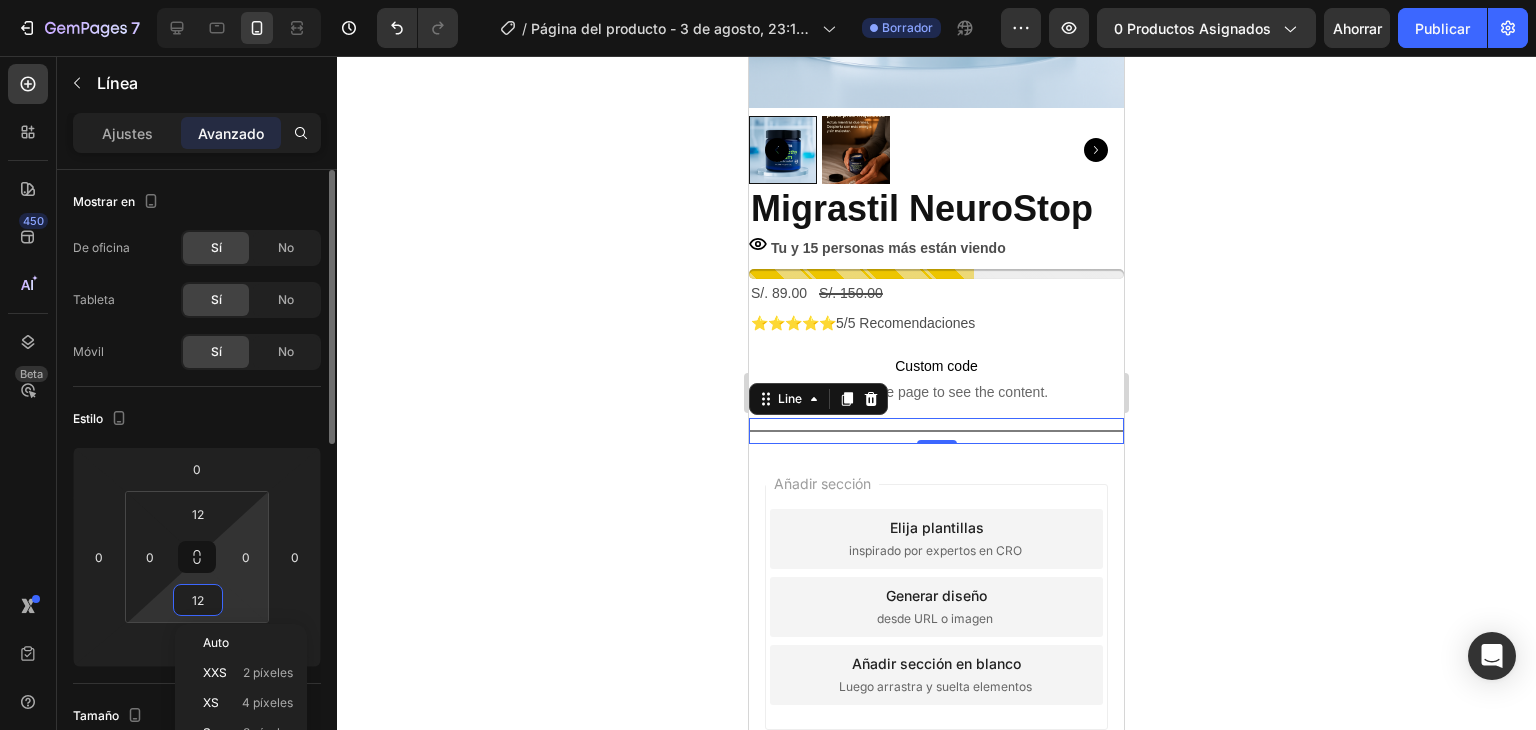 type on "Auto" 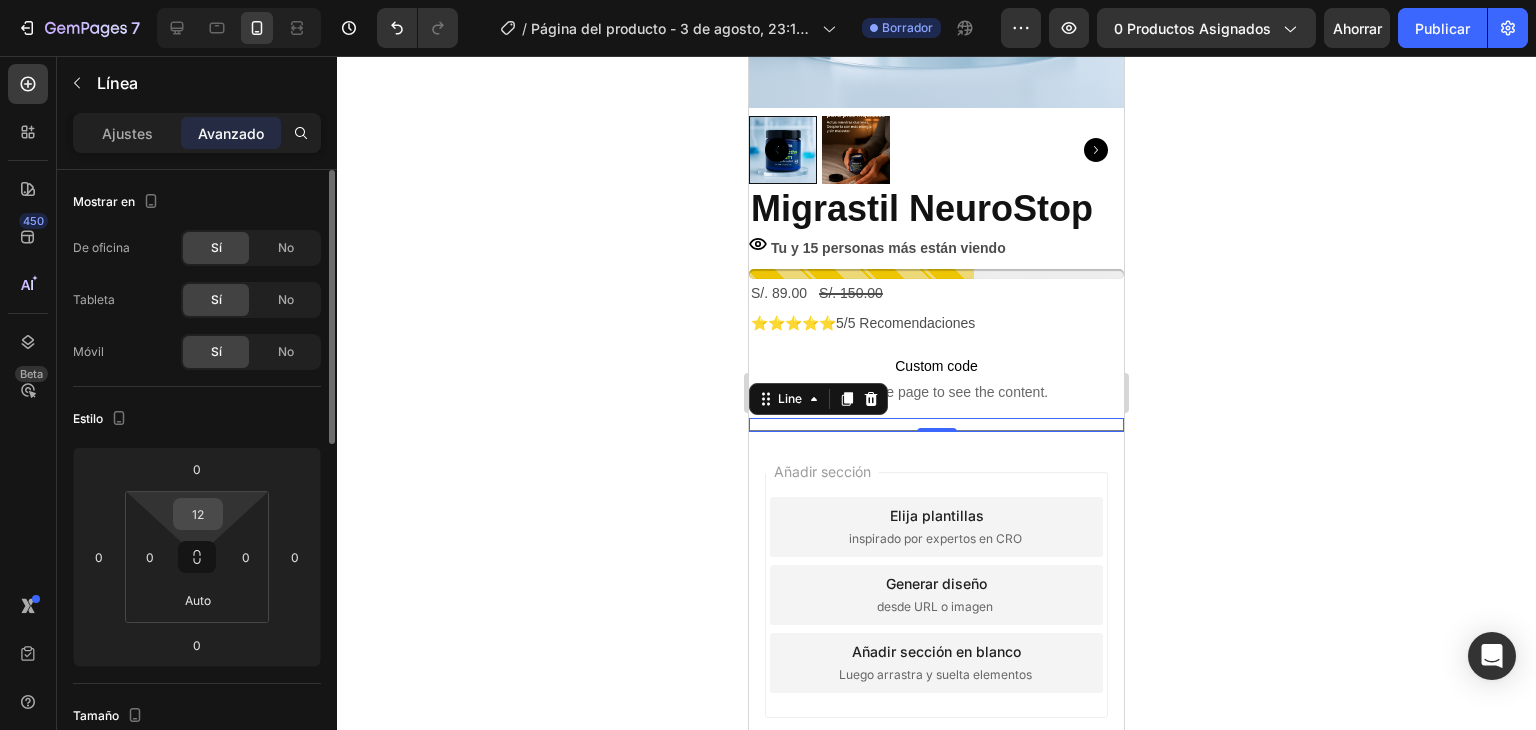 click on "12" at bounding box center [198, 514] 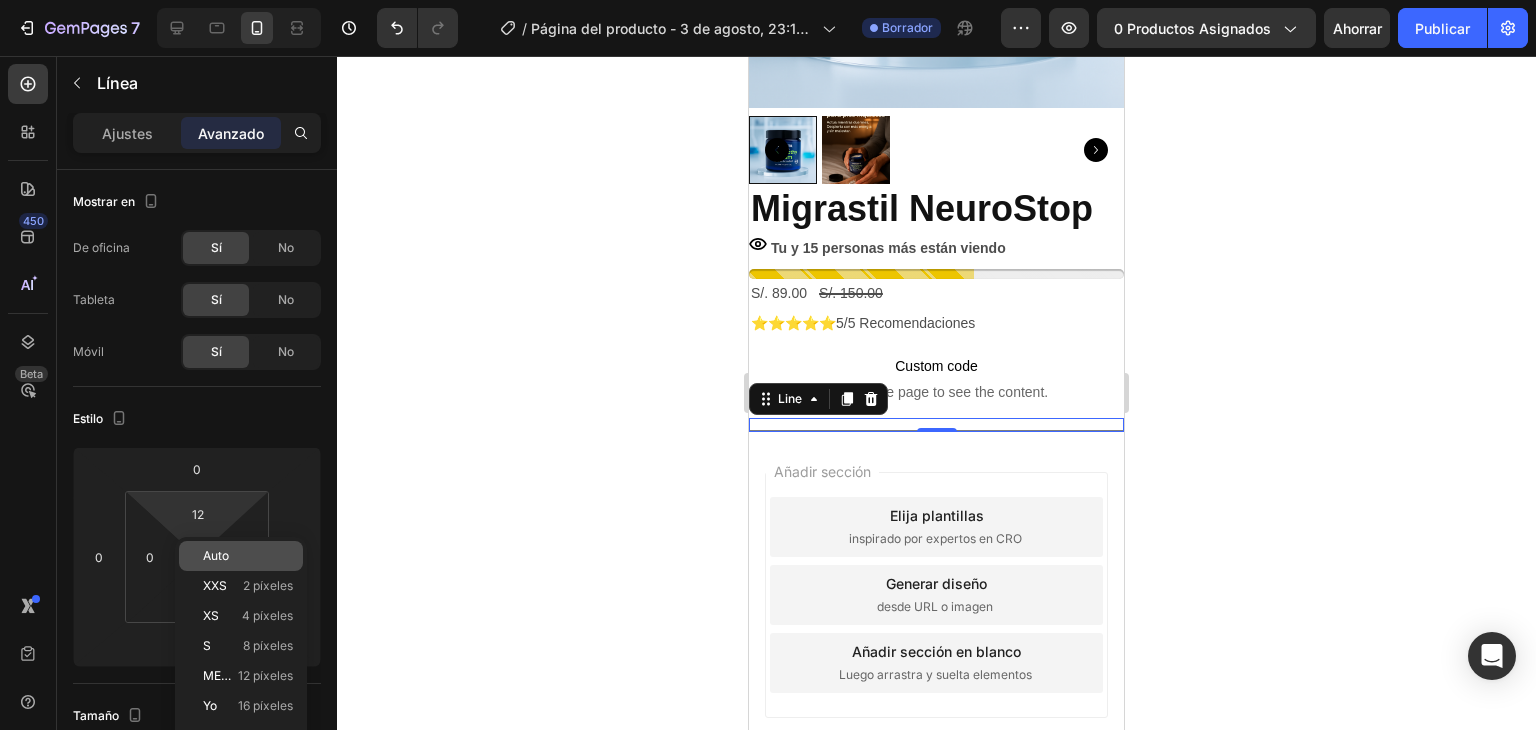click on "Auto" at bounding box center (216, 555) 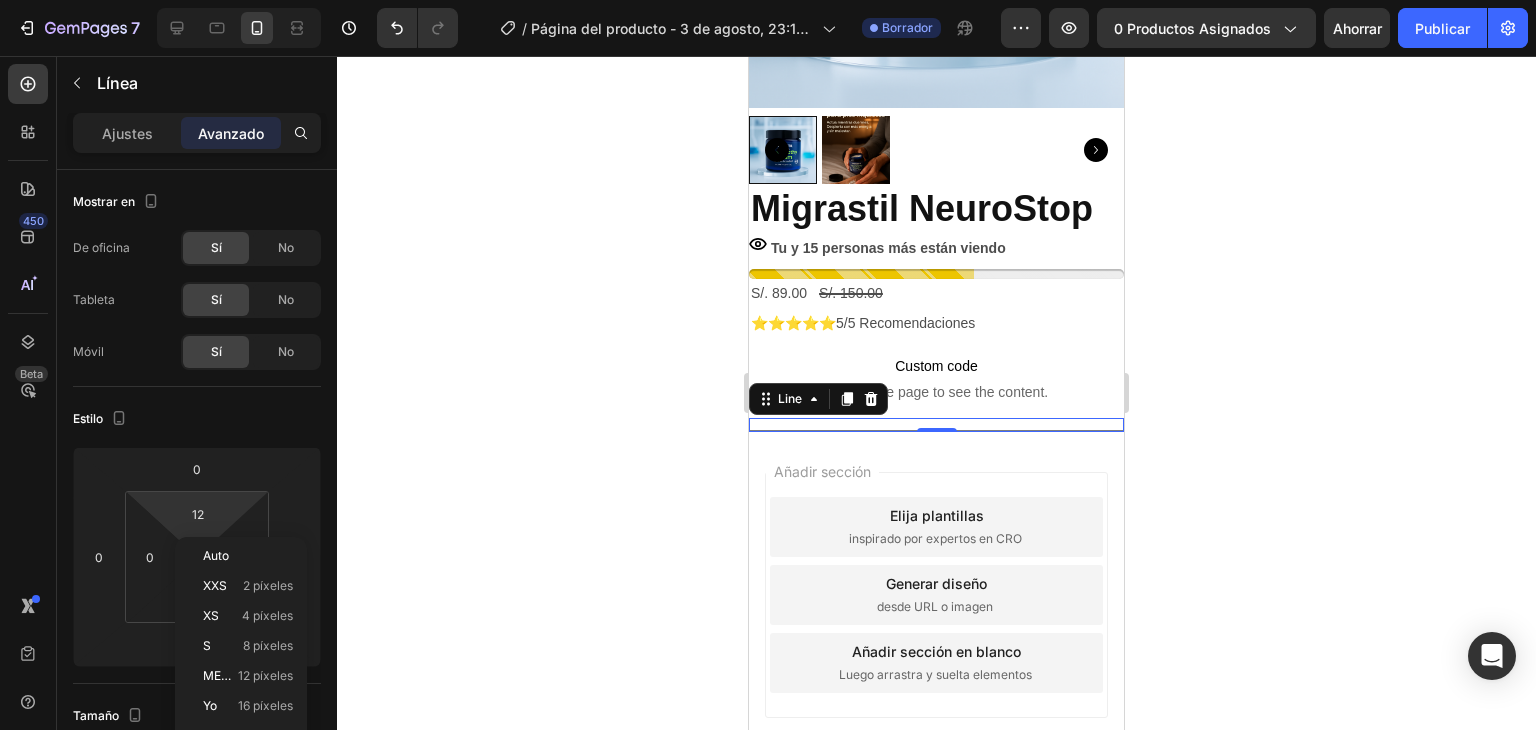 type on "Auto" 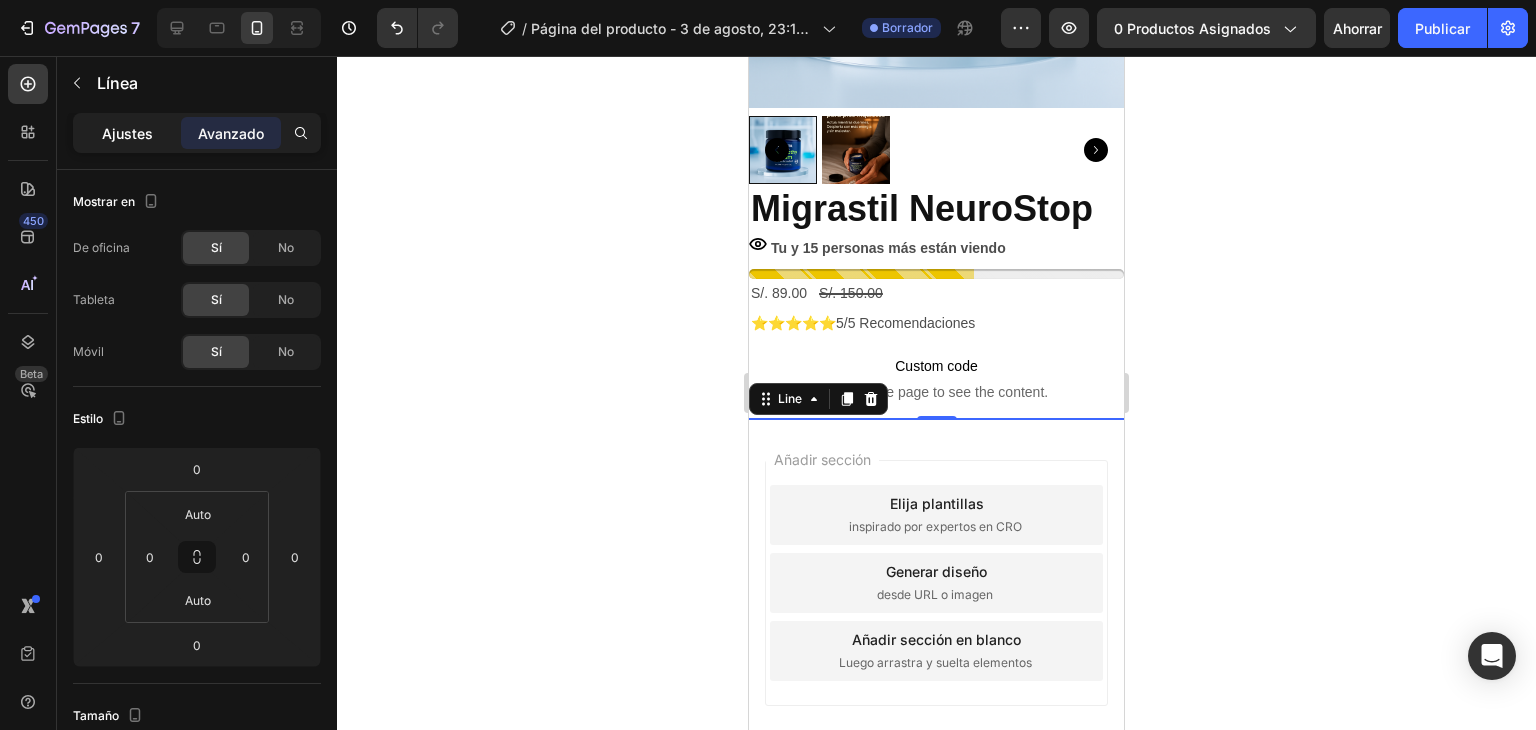 click on "Ajustes" at bounding box center [127, 133] 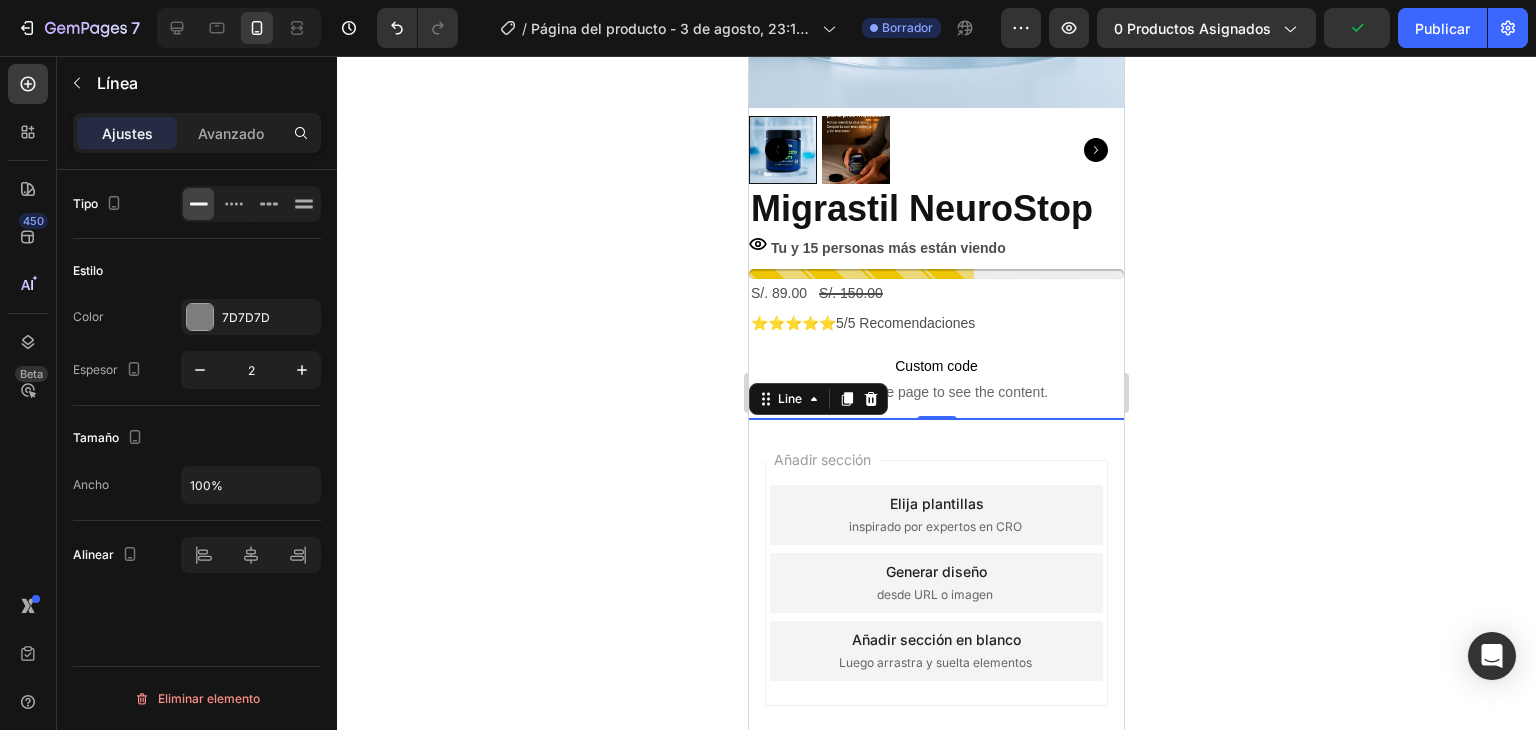 click on "Ajustes Avanzado" at bounding box center (197, 141) 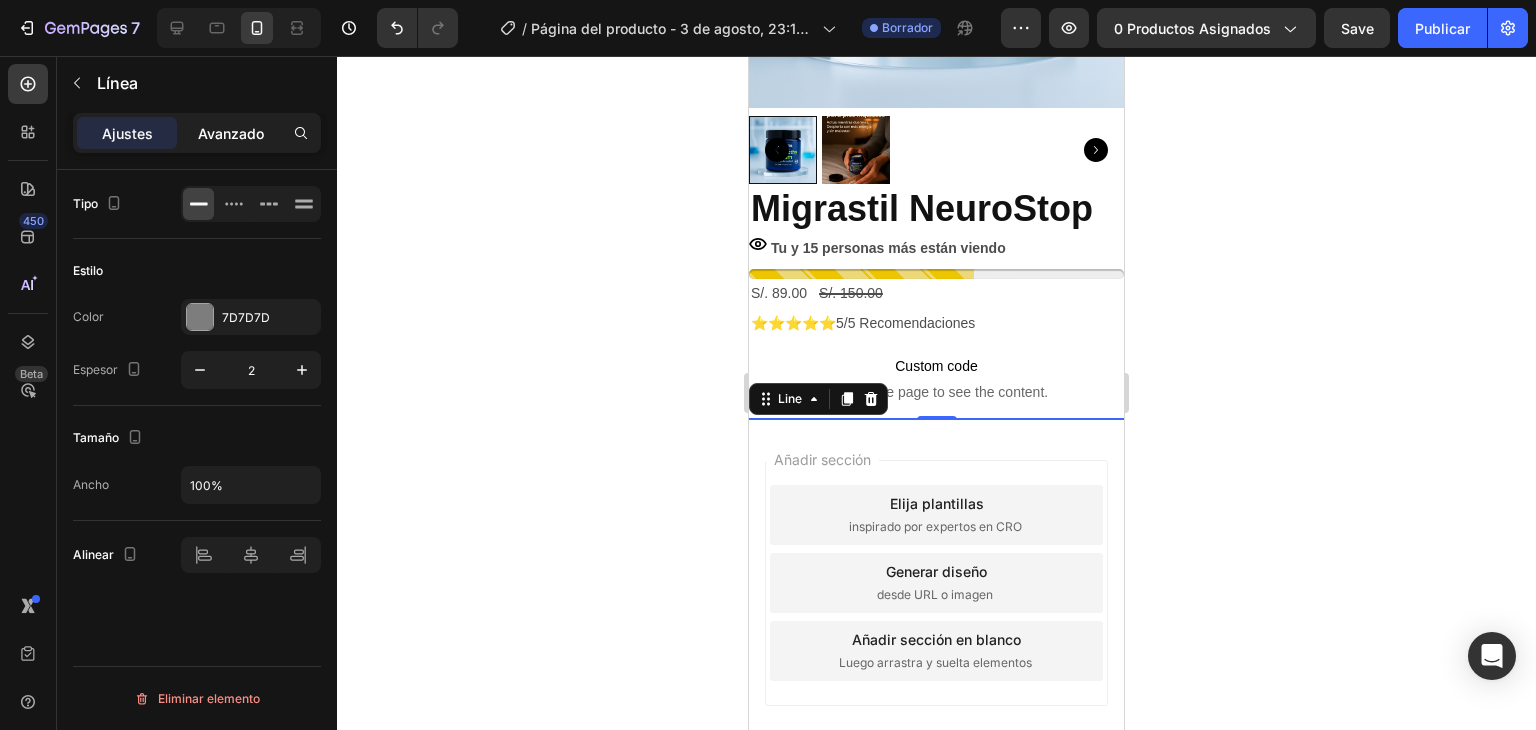 click on "Avanzado" at bounding box center [231, 133] 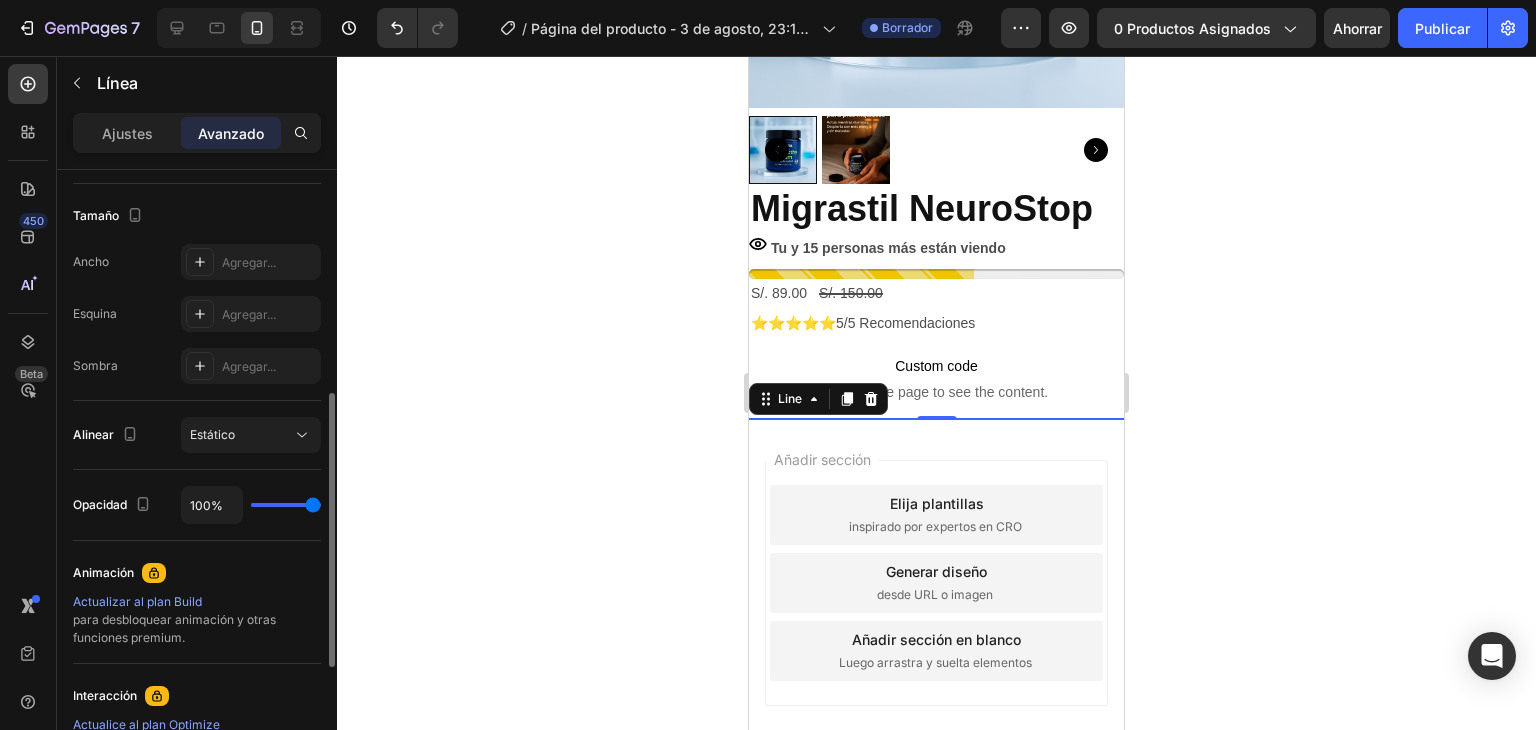 scroll, scrollTop: 100, scrollLeft: 0, axis: vertical 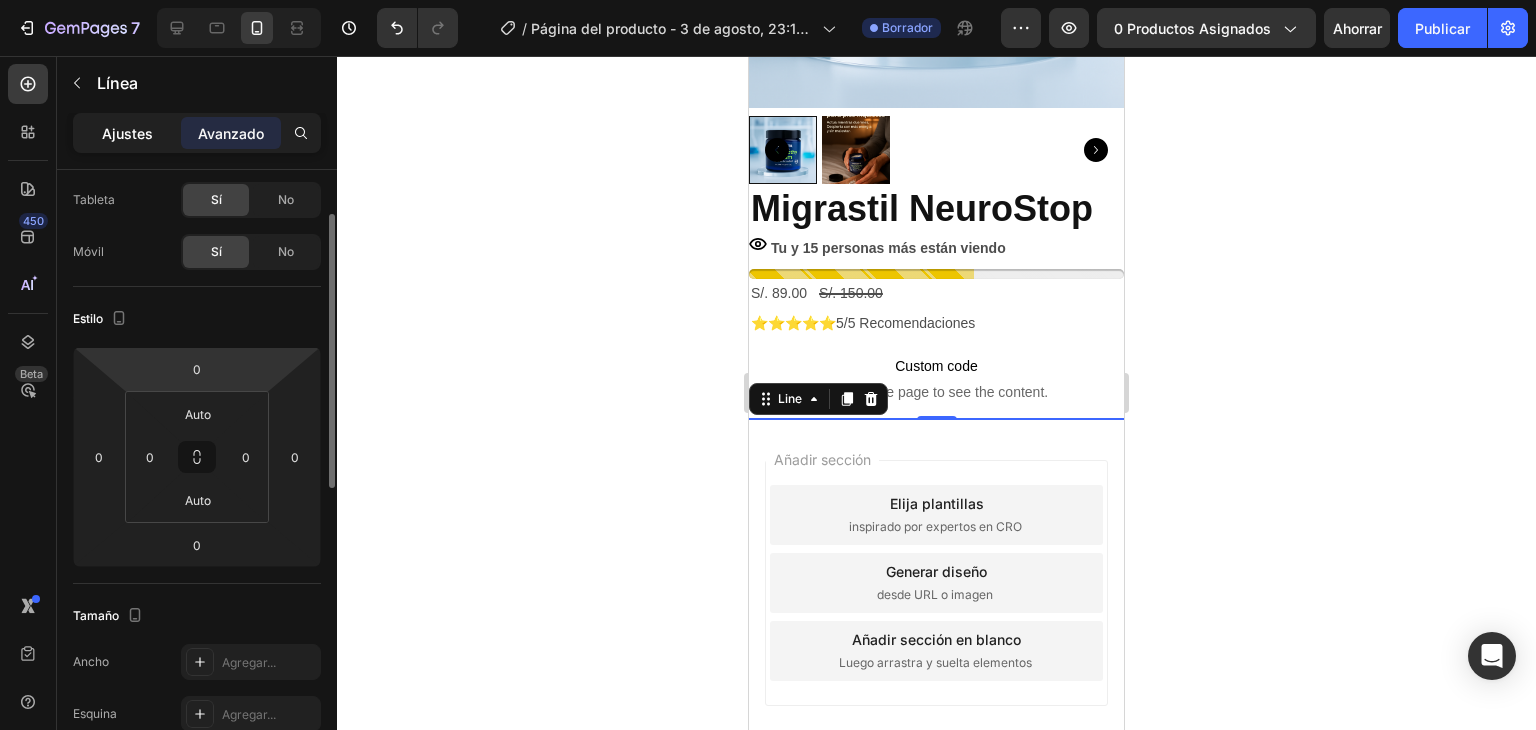 click on "Ajustes" 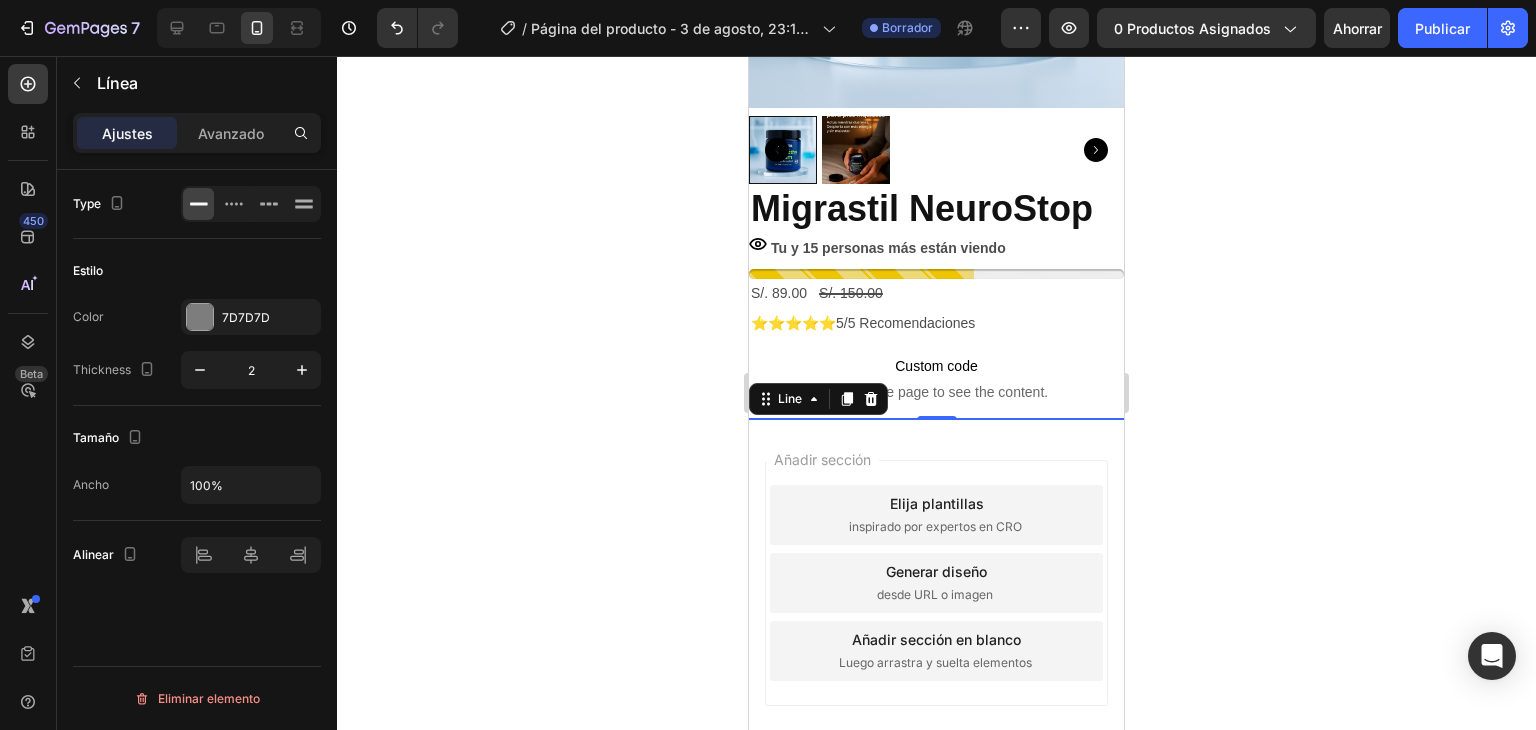 scroll, scrollTop: 0, scrollLeft: 0, axis: both 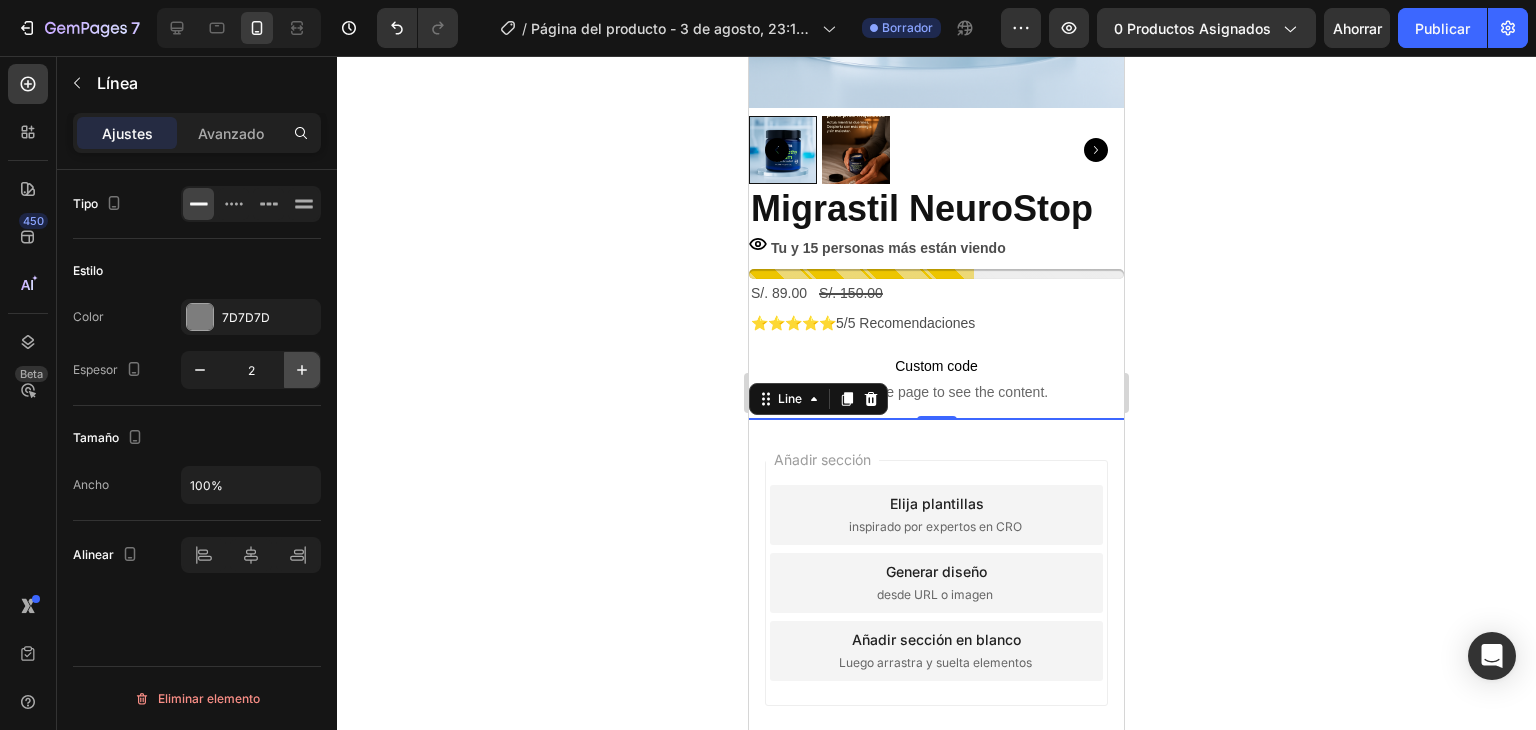 click 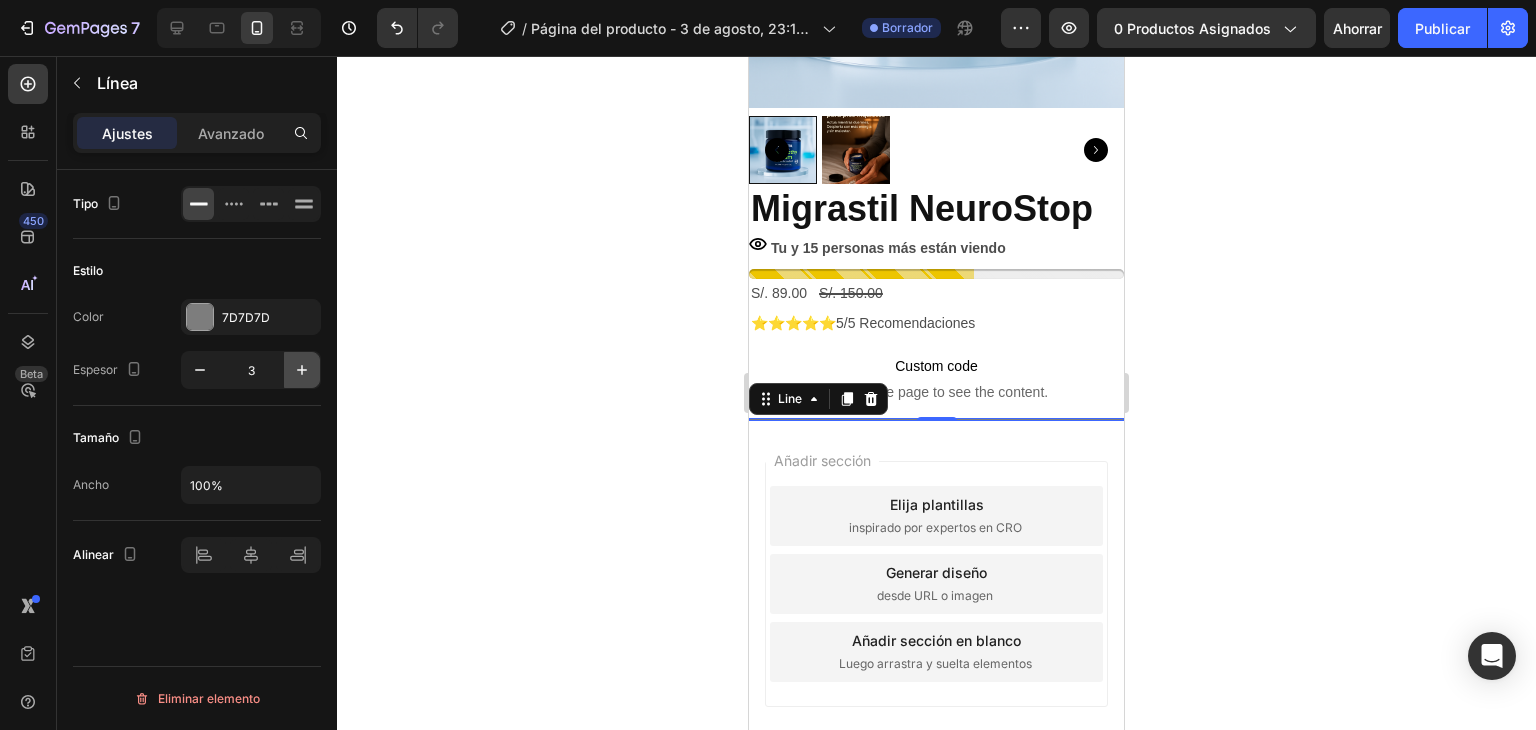 click 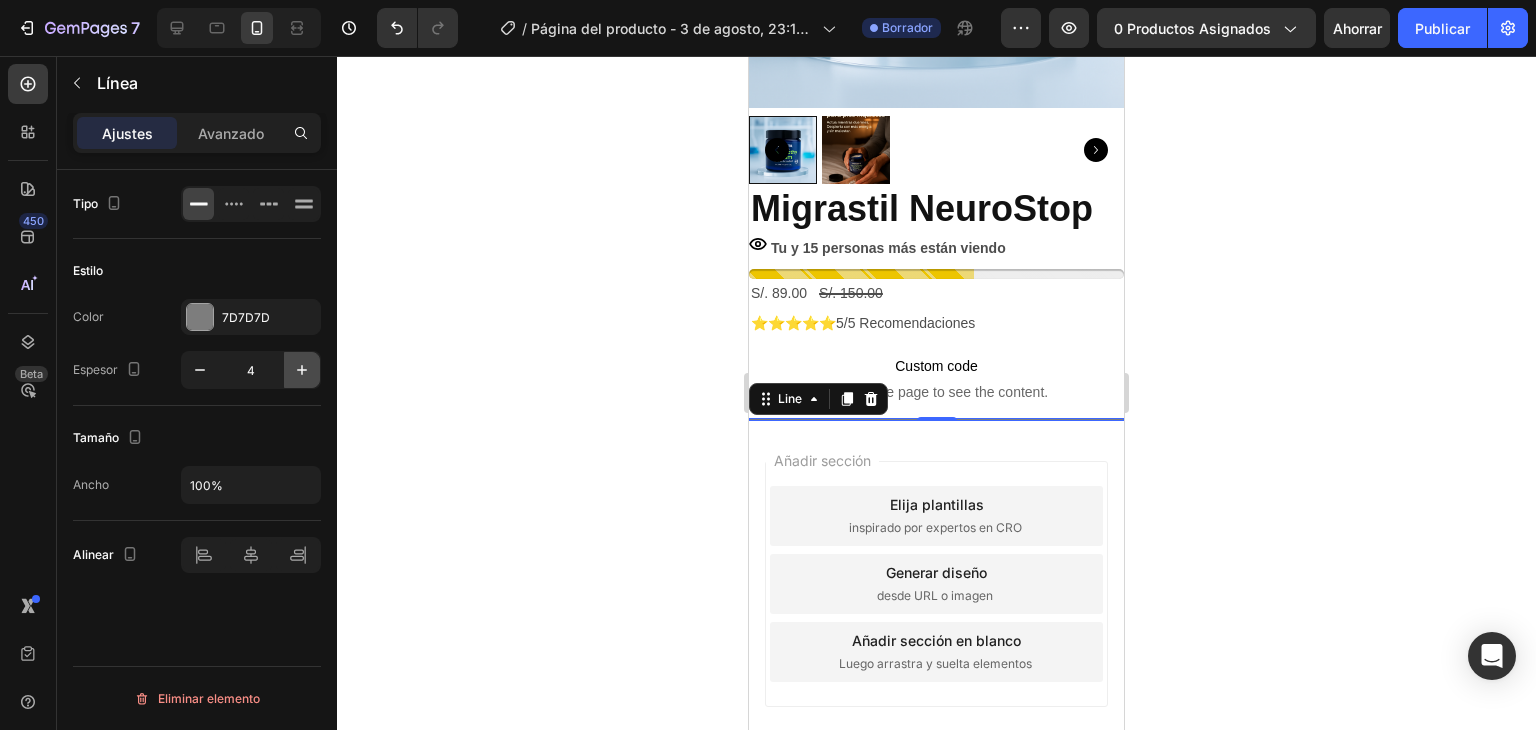 click 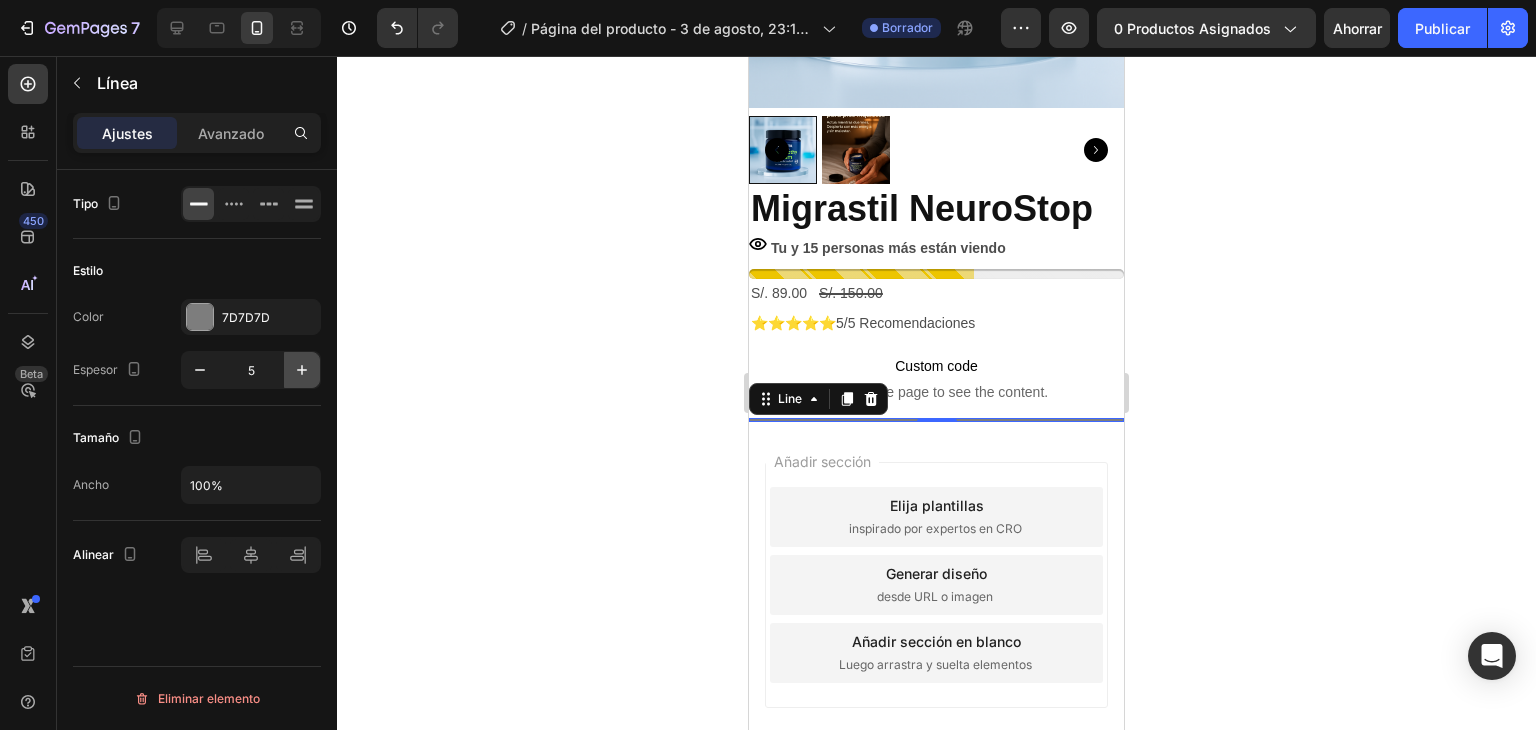 click 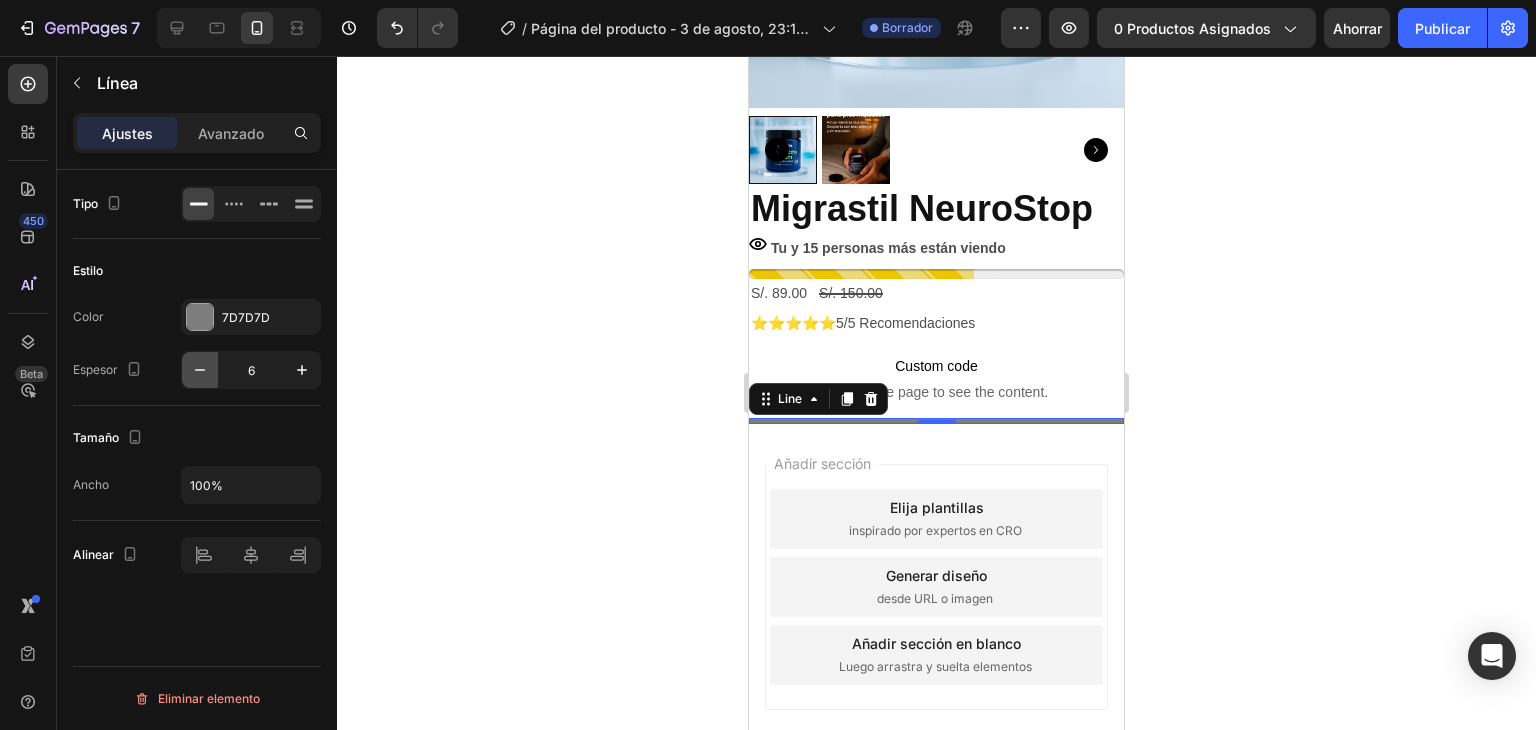 click 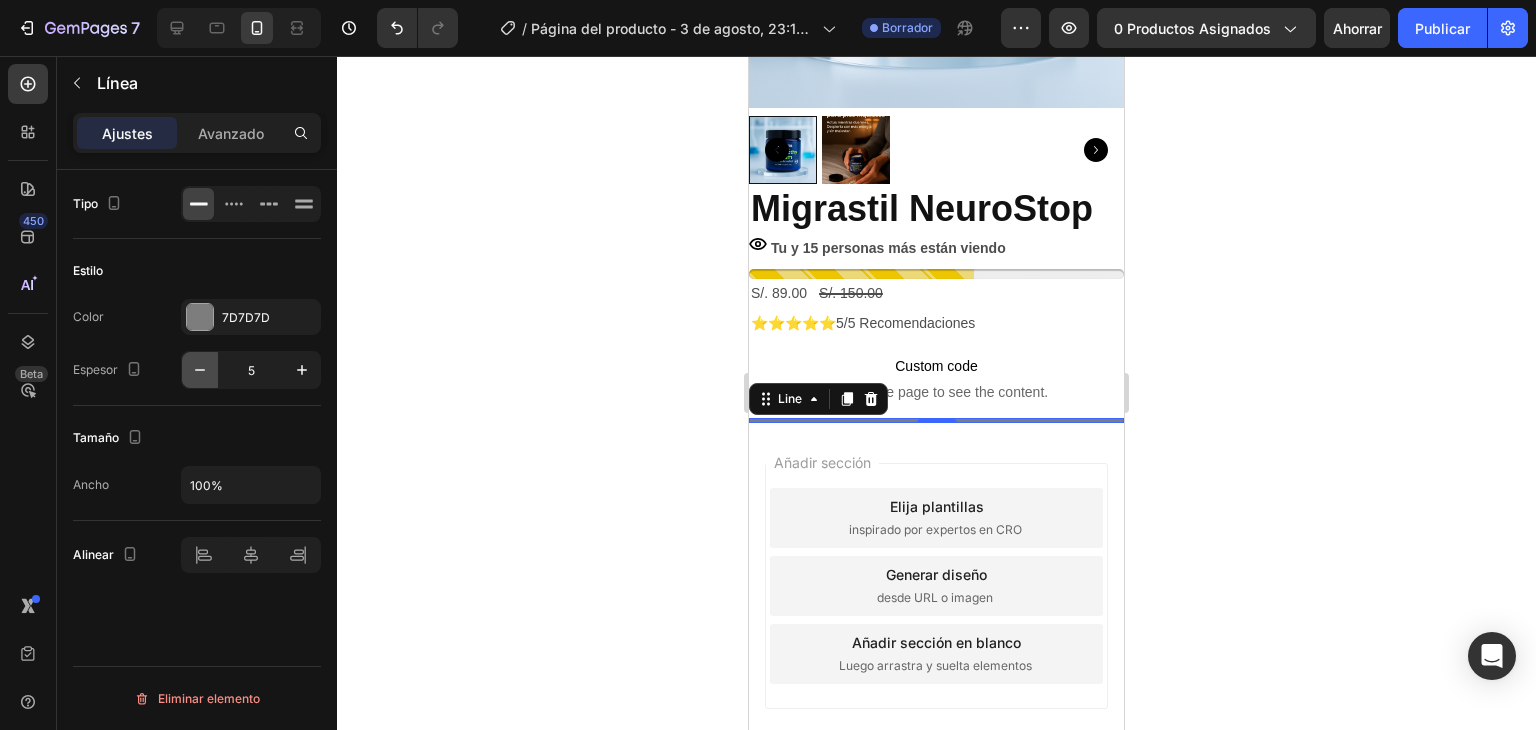 click 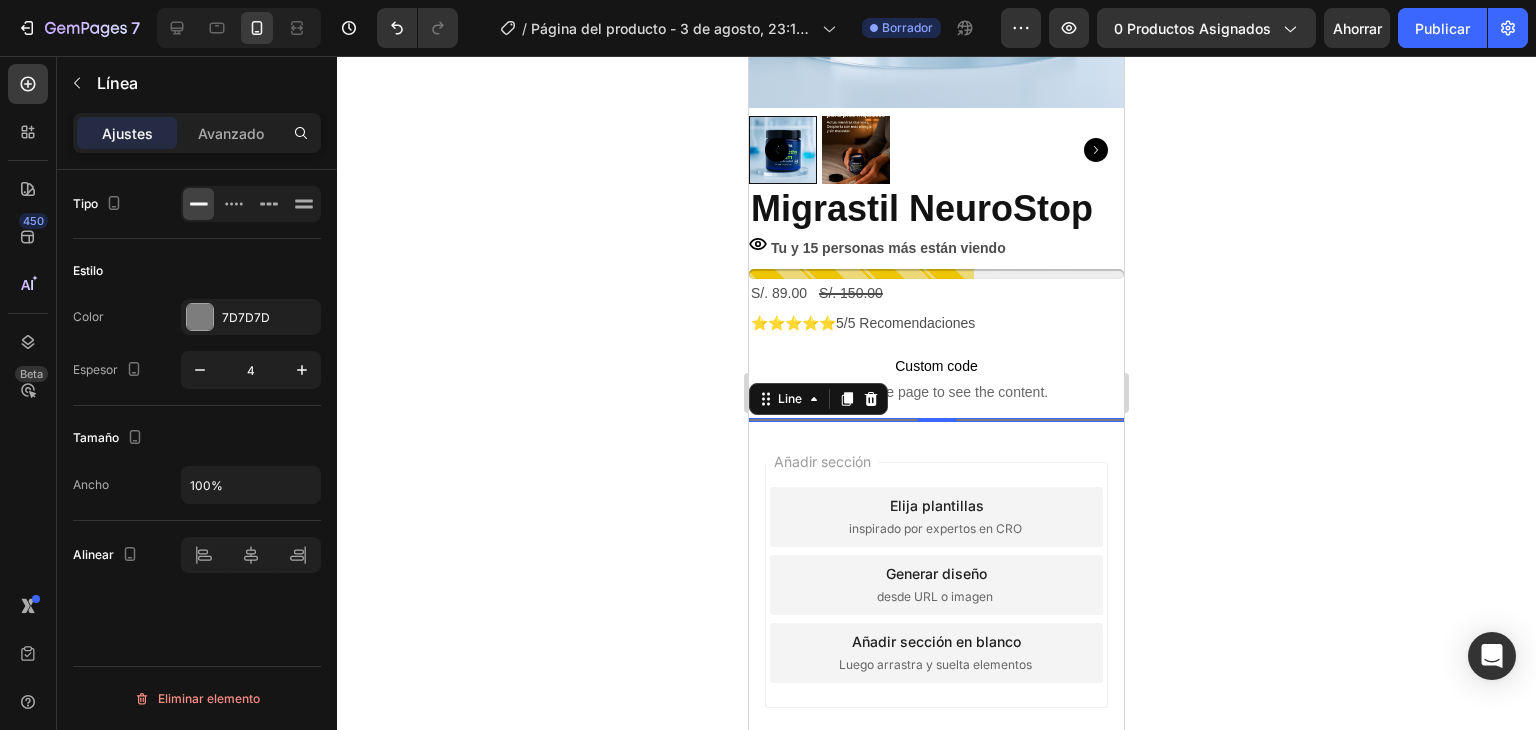 click 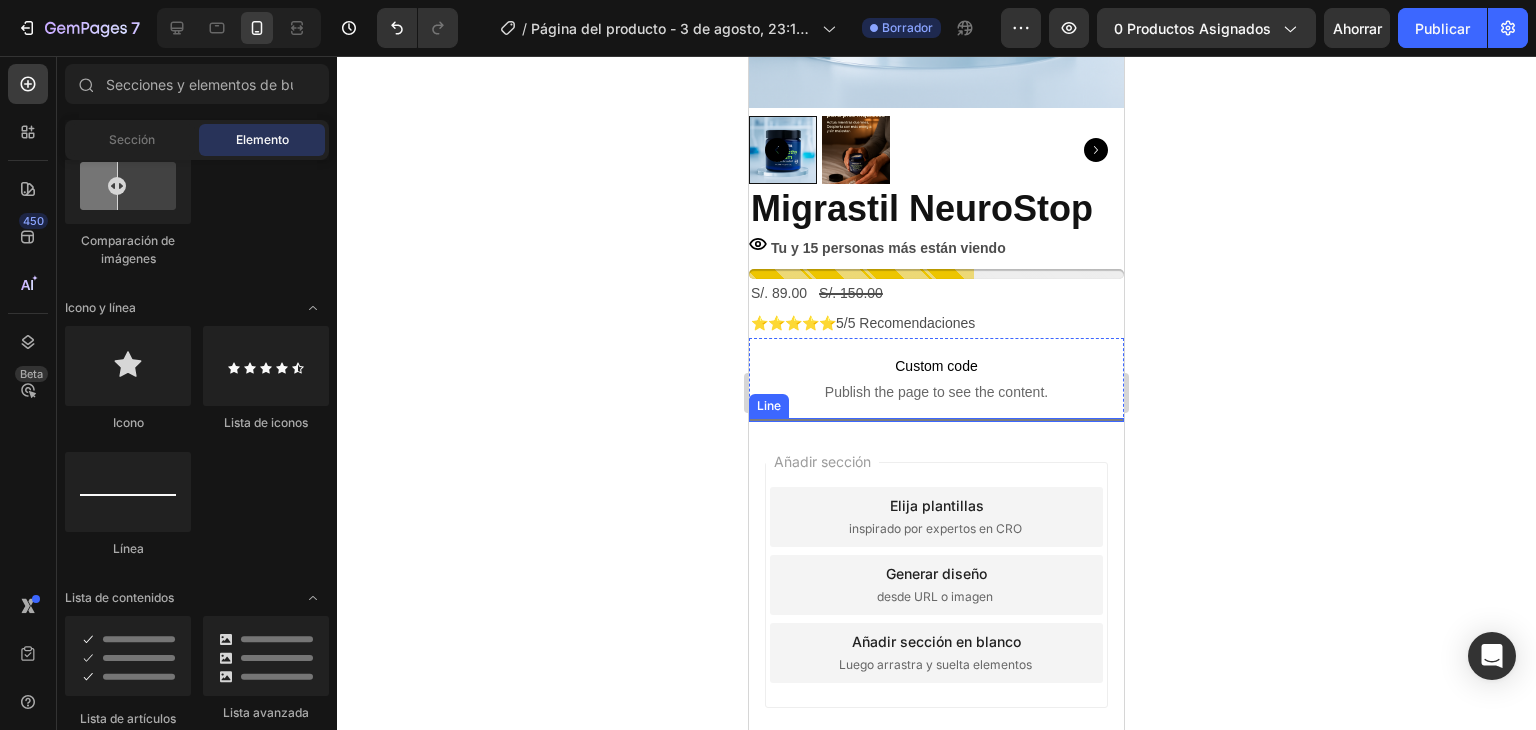 click at bounding box center (936, 420) 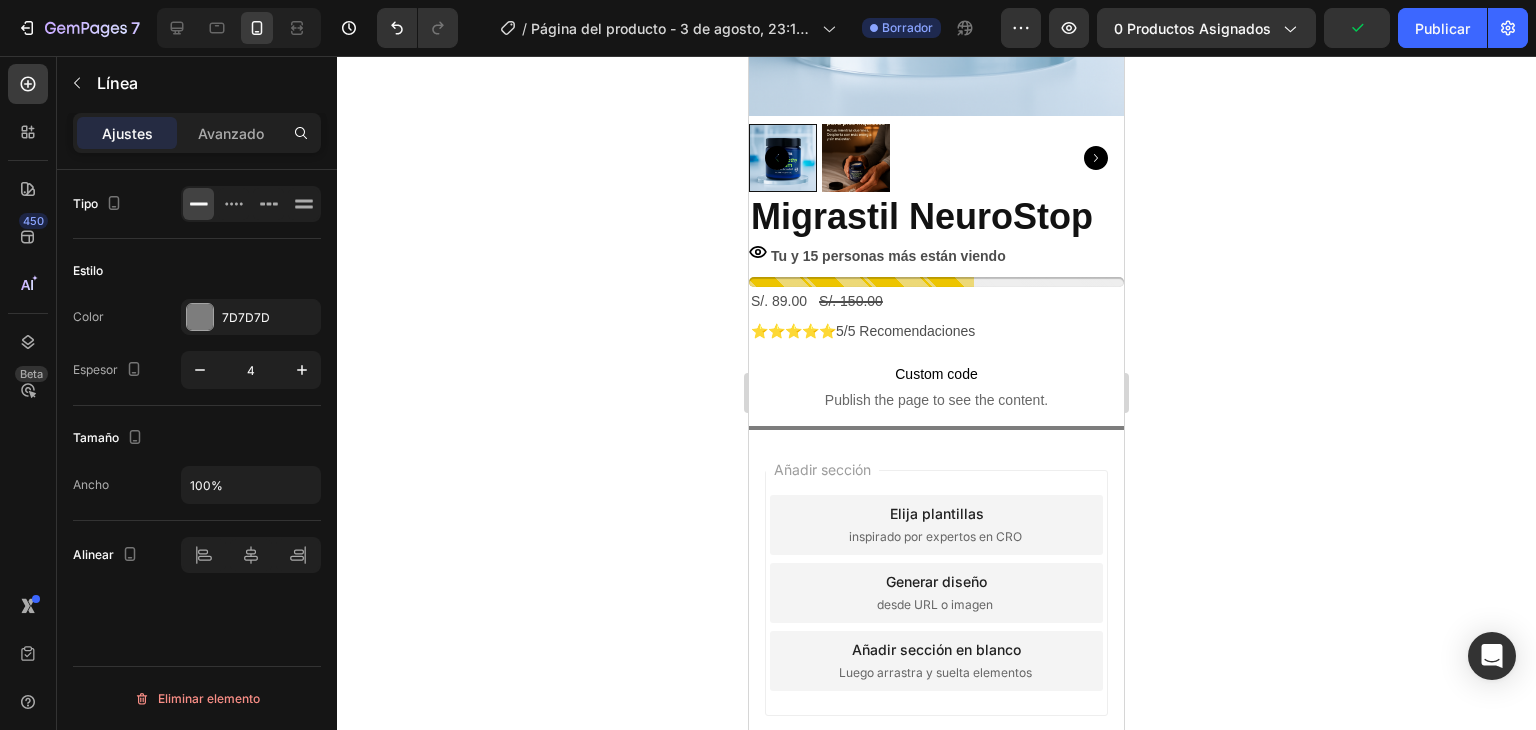 scroll, scrollTop: 500, scrollLeft: 0, axis: vertical 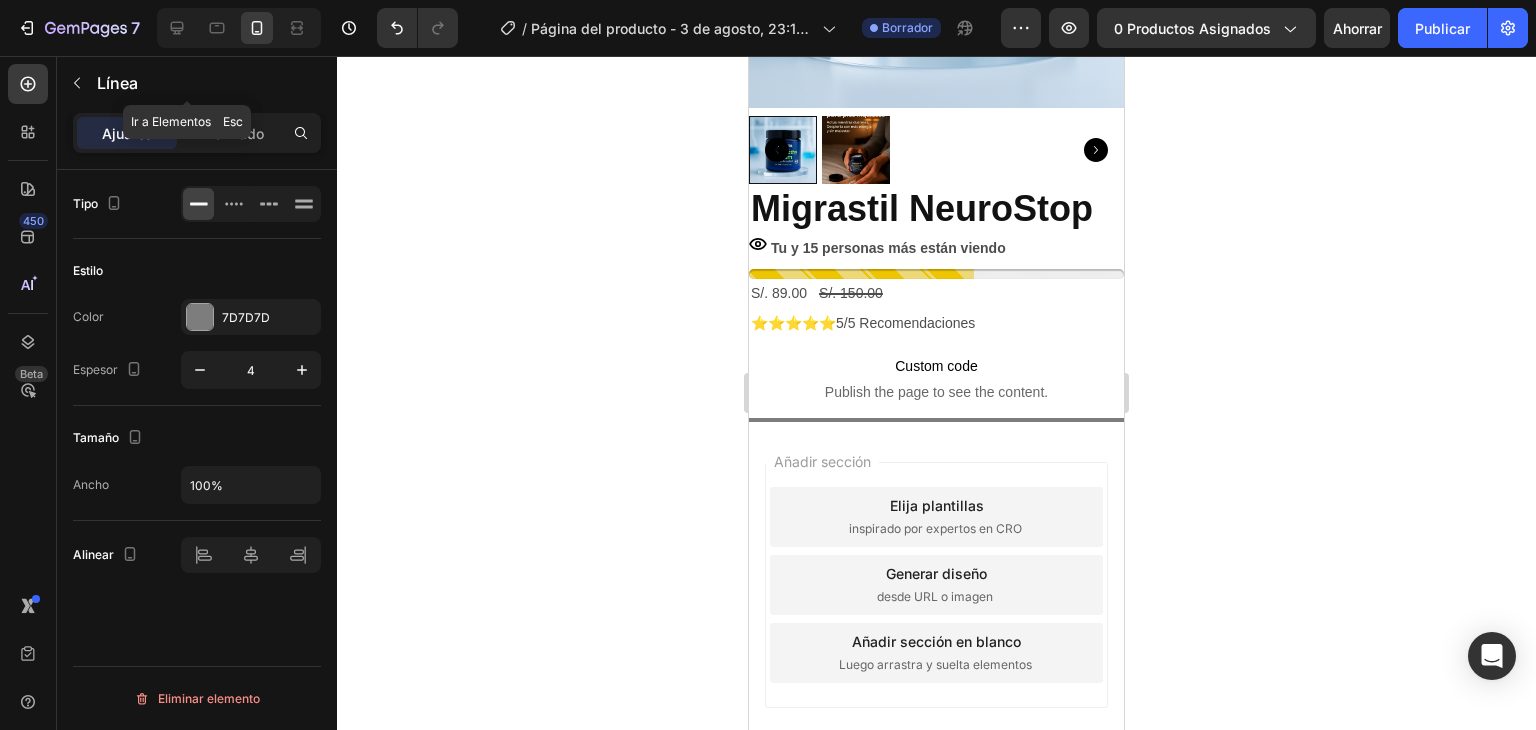 click at bounding box center (77, 83) 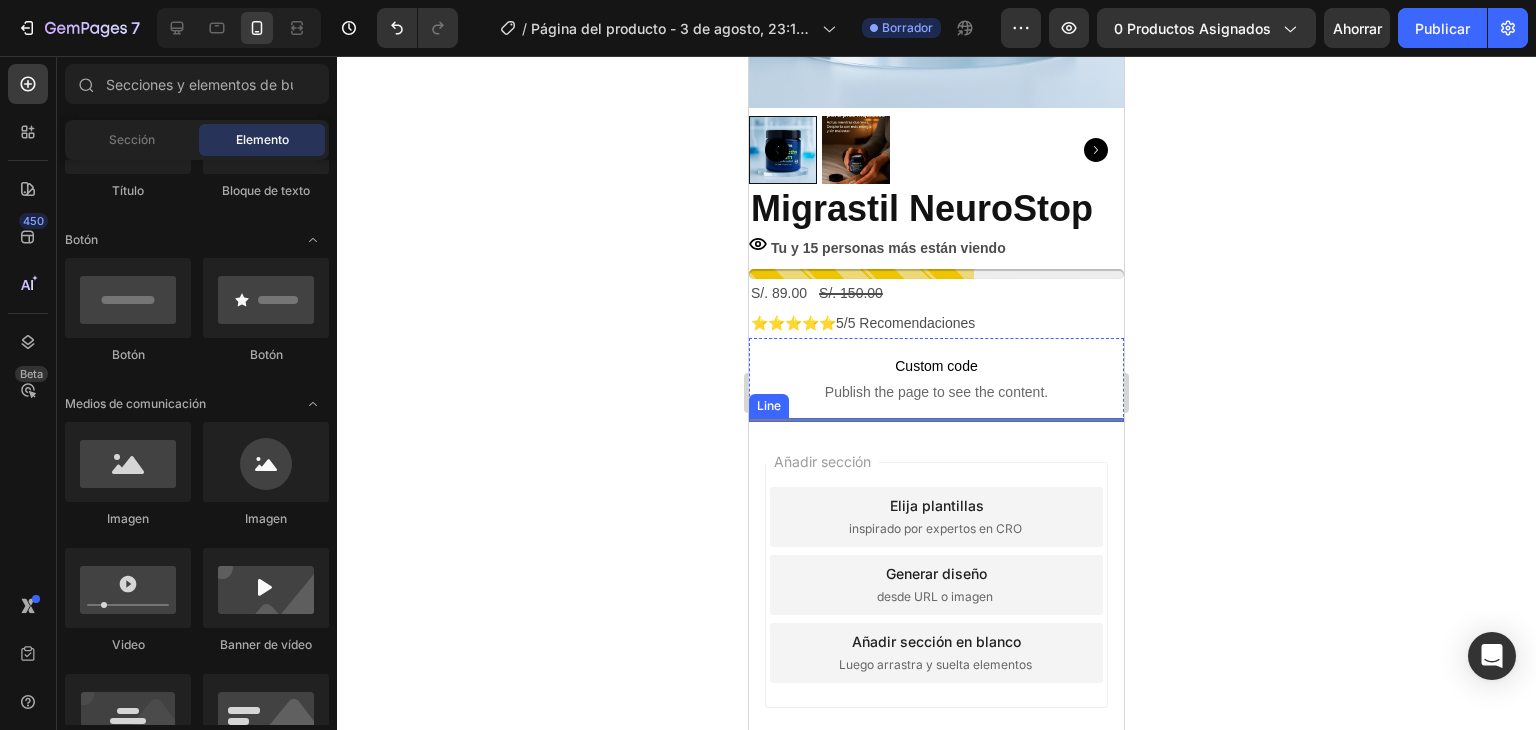 scroll, scrollTop: 200, scrollLeft: 0, axis: vertical 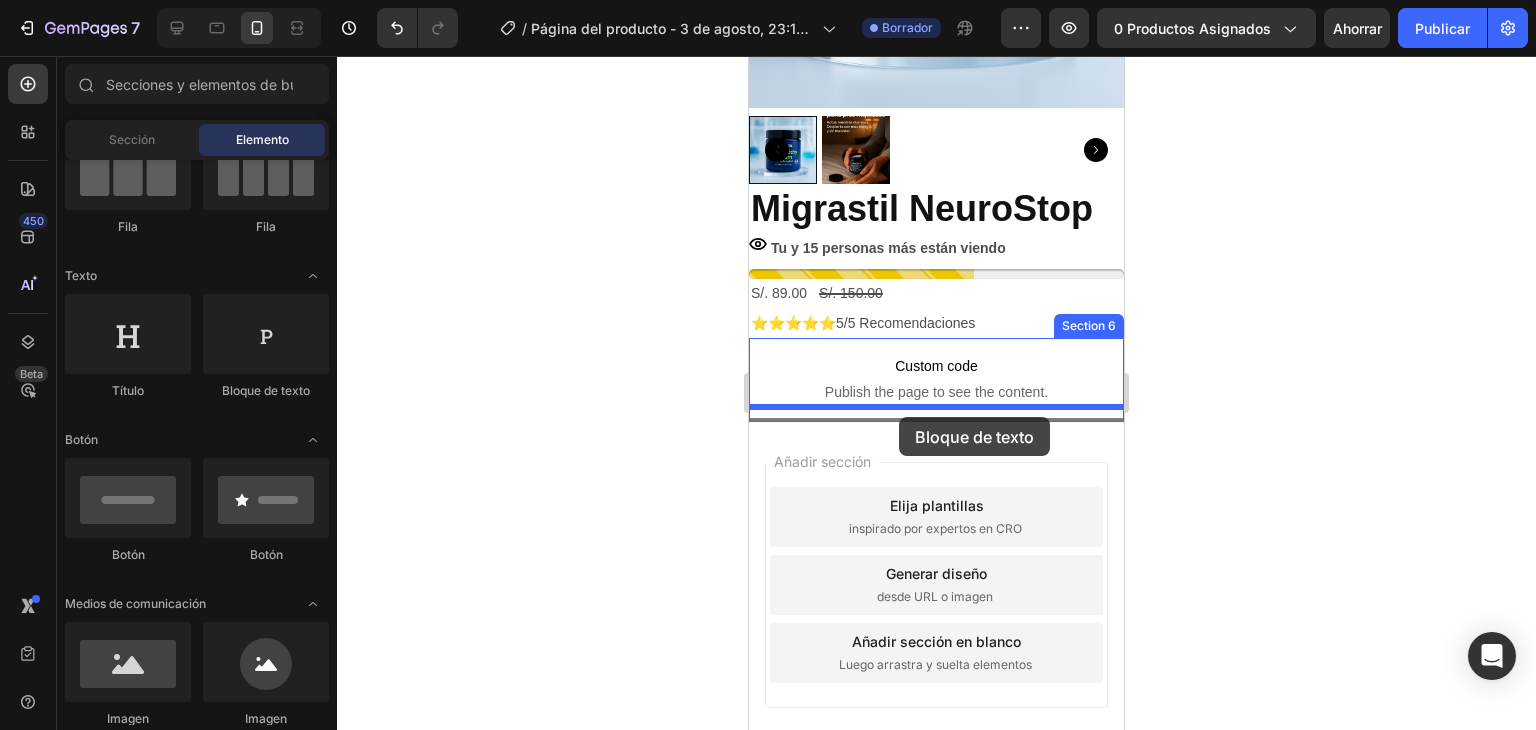 drag, startPoint x: 1027, startPoint y: 390, endPoint x: 899, endPoint y: 417, distance: 130.81667 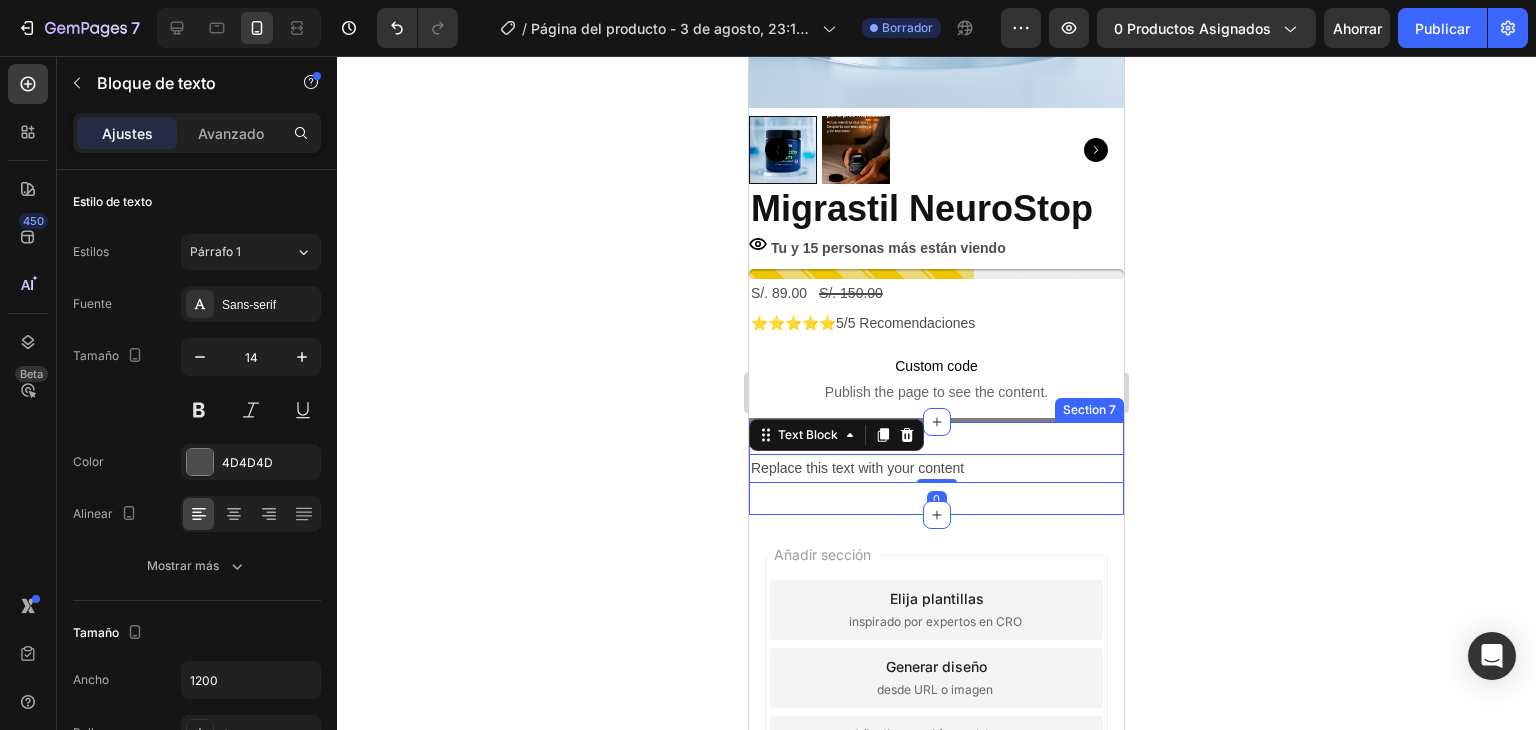 click on "Replace this text with your content Text Block   0 Section 7" at bounding box center (936, 468) 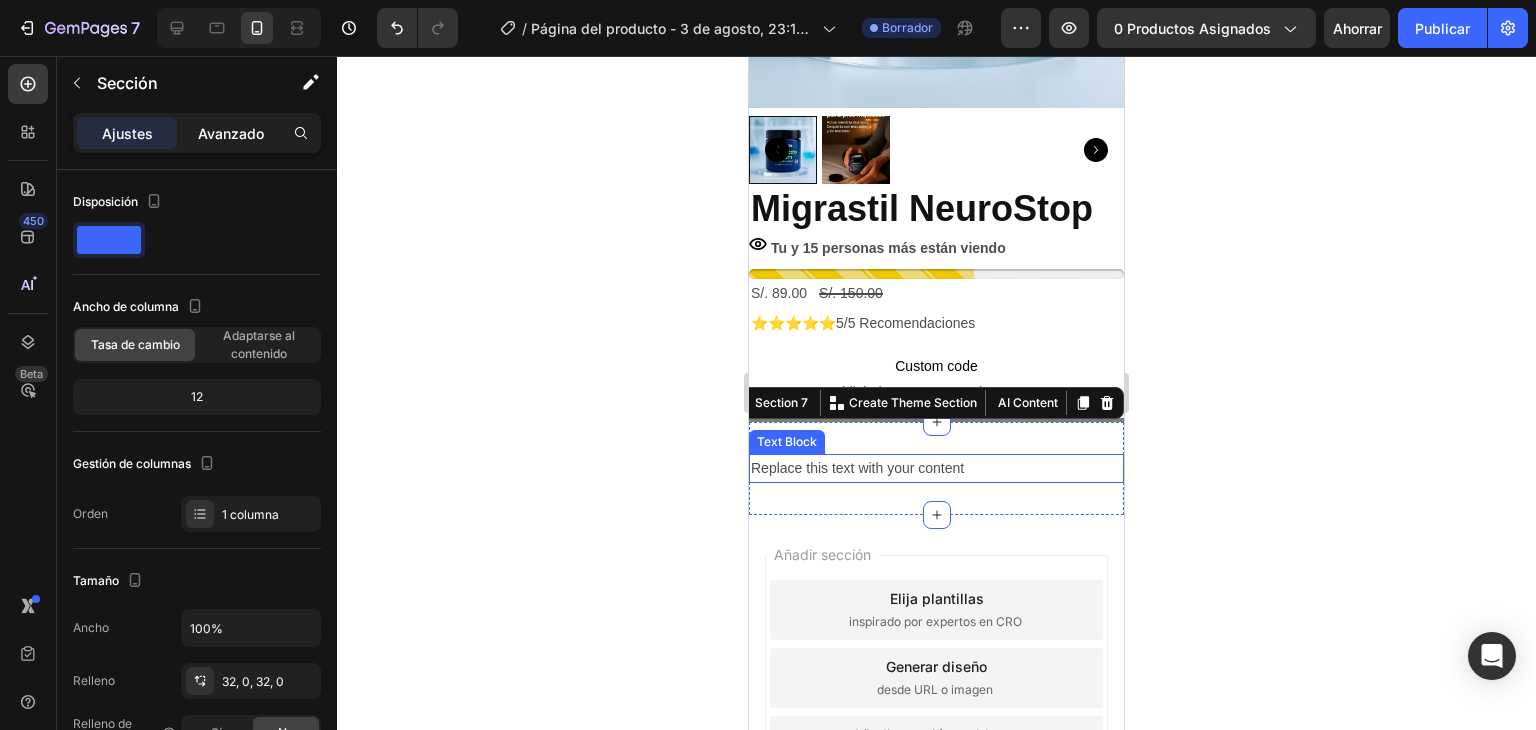 click on "Avanzado" at bounding box center (231, 133) 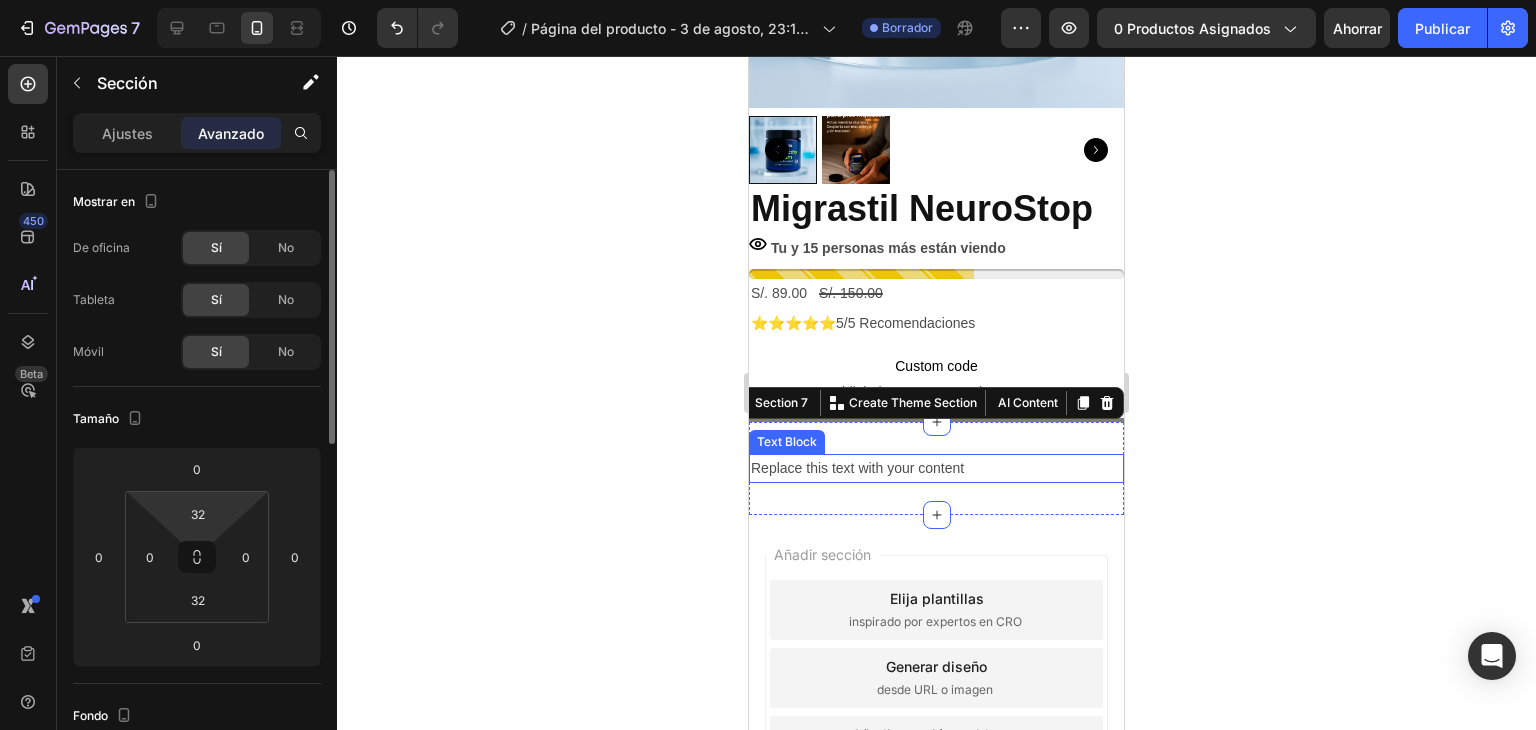 click on "7 / Página del producto - 3 de agosto, 23:17:24 Borrador Avance 0 productos asignados Ahorrar Publicar 450 Beta Sections(18) Elementos(84) Sección Elemento Sección de héroes Detalle del producto Marcas Insignias de confianza Garantizar Desglose del producto Cómo utilizar Testimonios Comparar Manojo Preguntas frecuentes Prueba social Historia de la marca Lista de productos Recopilación Lista de blogs Contacto Sticky Añadir al carrito Pie de página personalizado Explorar la biblioteca 450 Disposición
Fila
Fila
Fila
Fila Texto
Título
Bloque de texto Botón
Botón
Botón Medios de comunicación
Imagen" at bounding box center [768, 0] 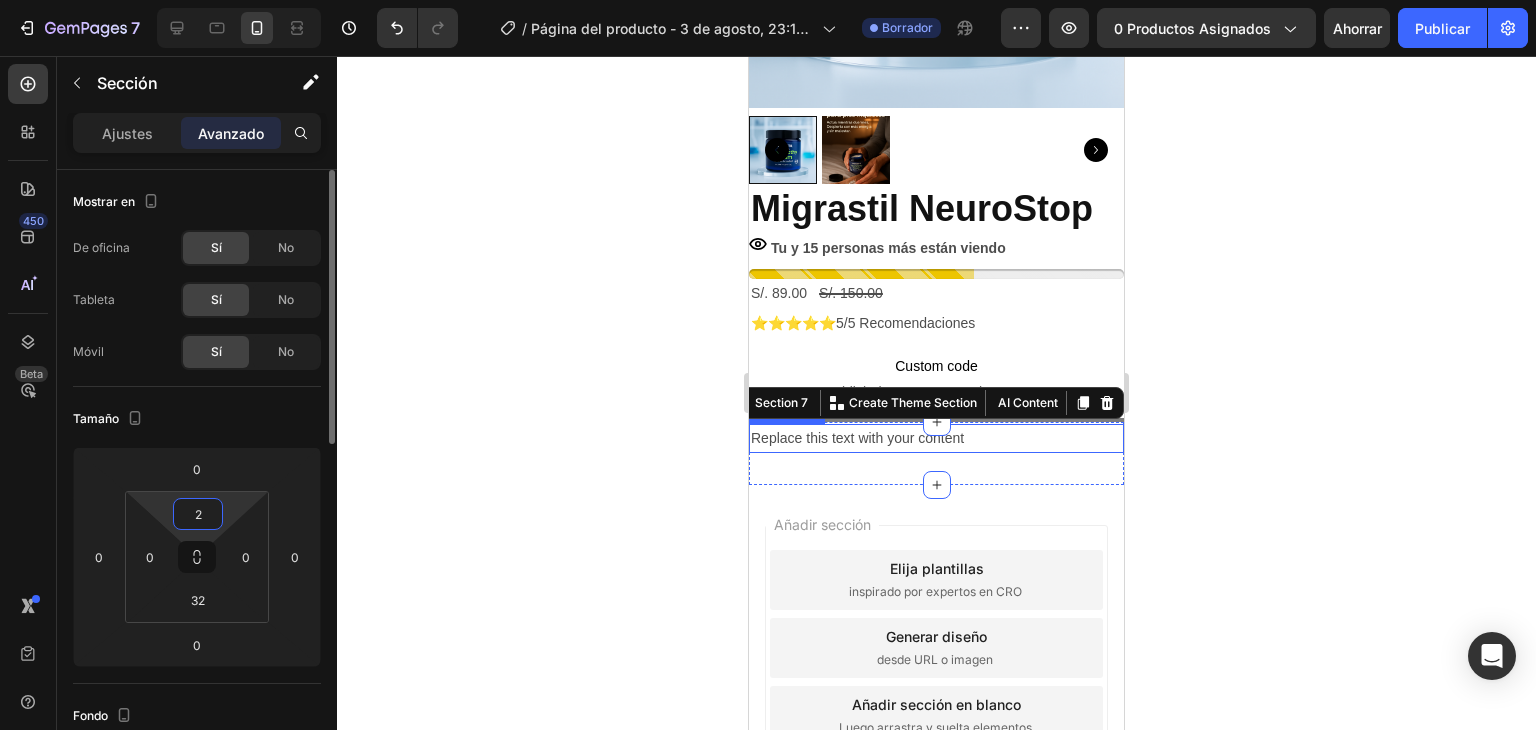 click on "2" at bounding box center (198, 514) 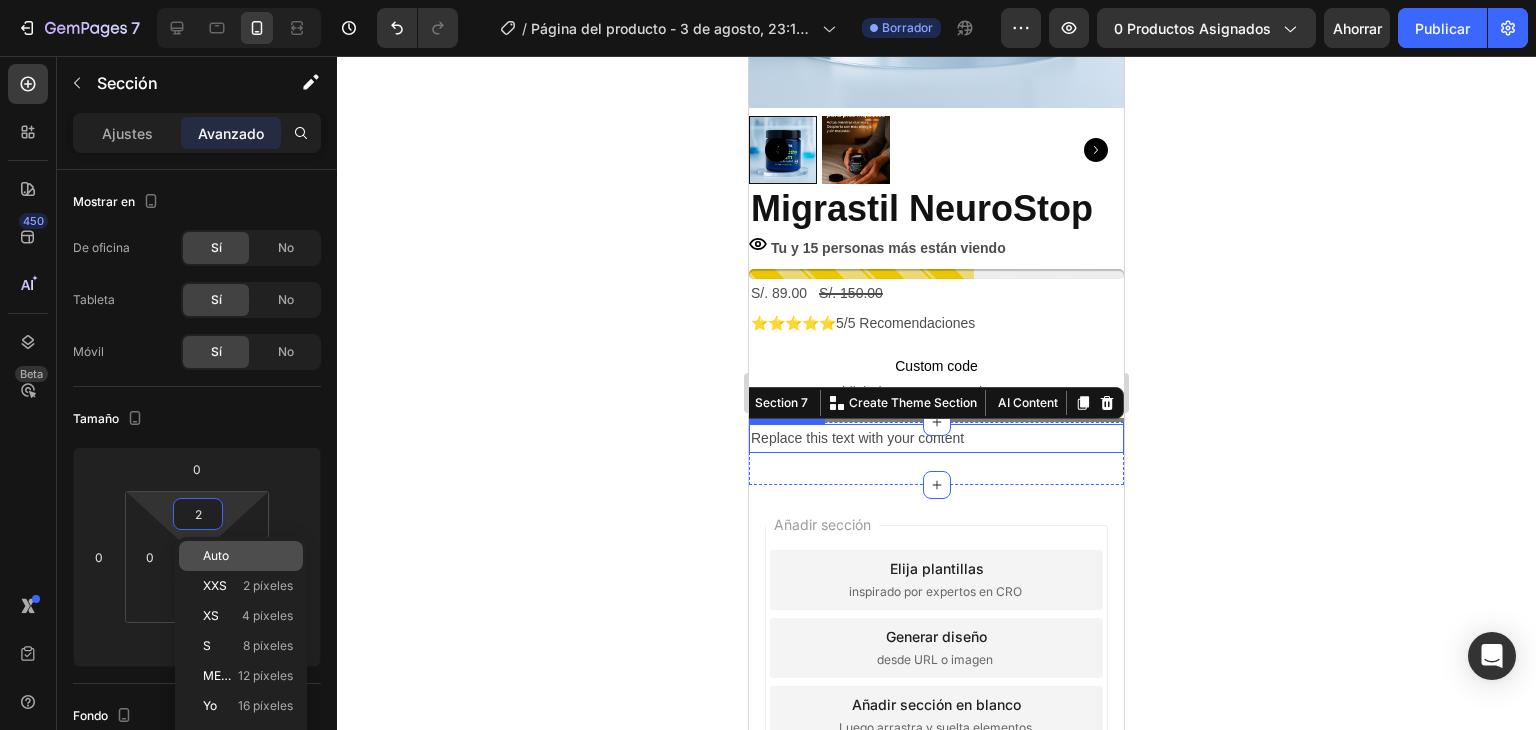 drag, startPoint x: 213, startPoint y: 551, endPoint x: 172, endPoint y: 601, distance: 64.66065 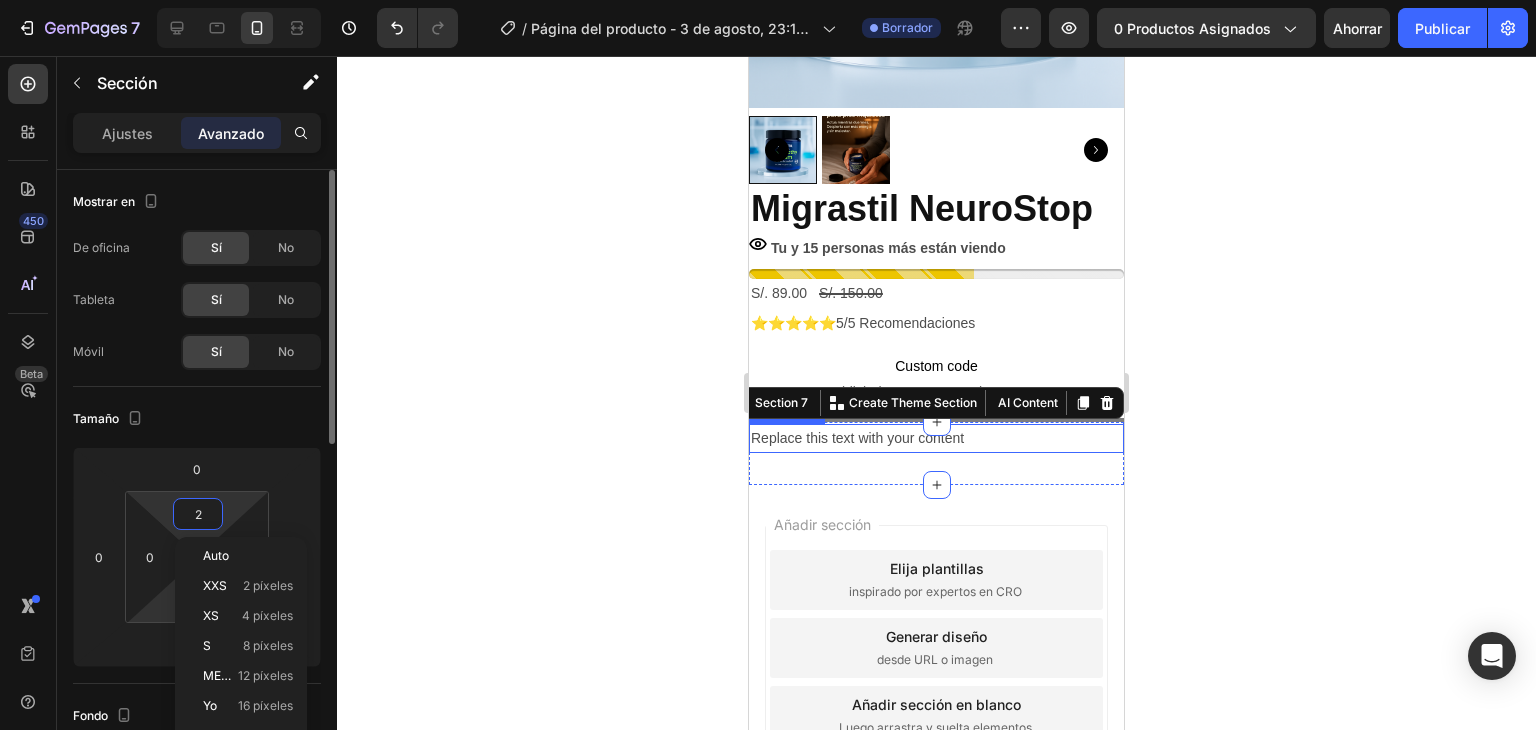 click on "Auto" at bounding box center [216, 555] 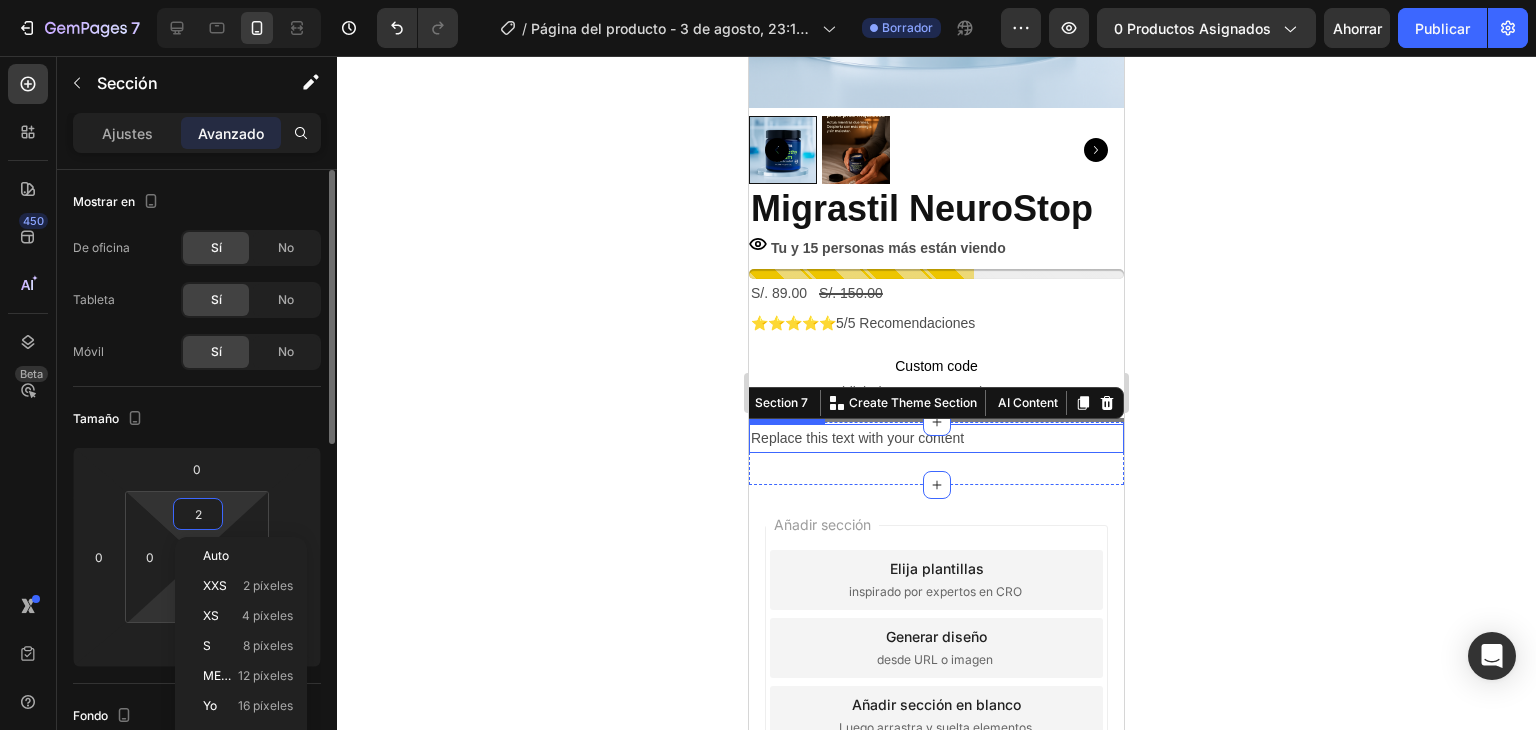 type on "Auto" 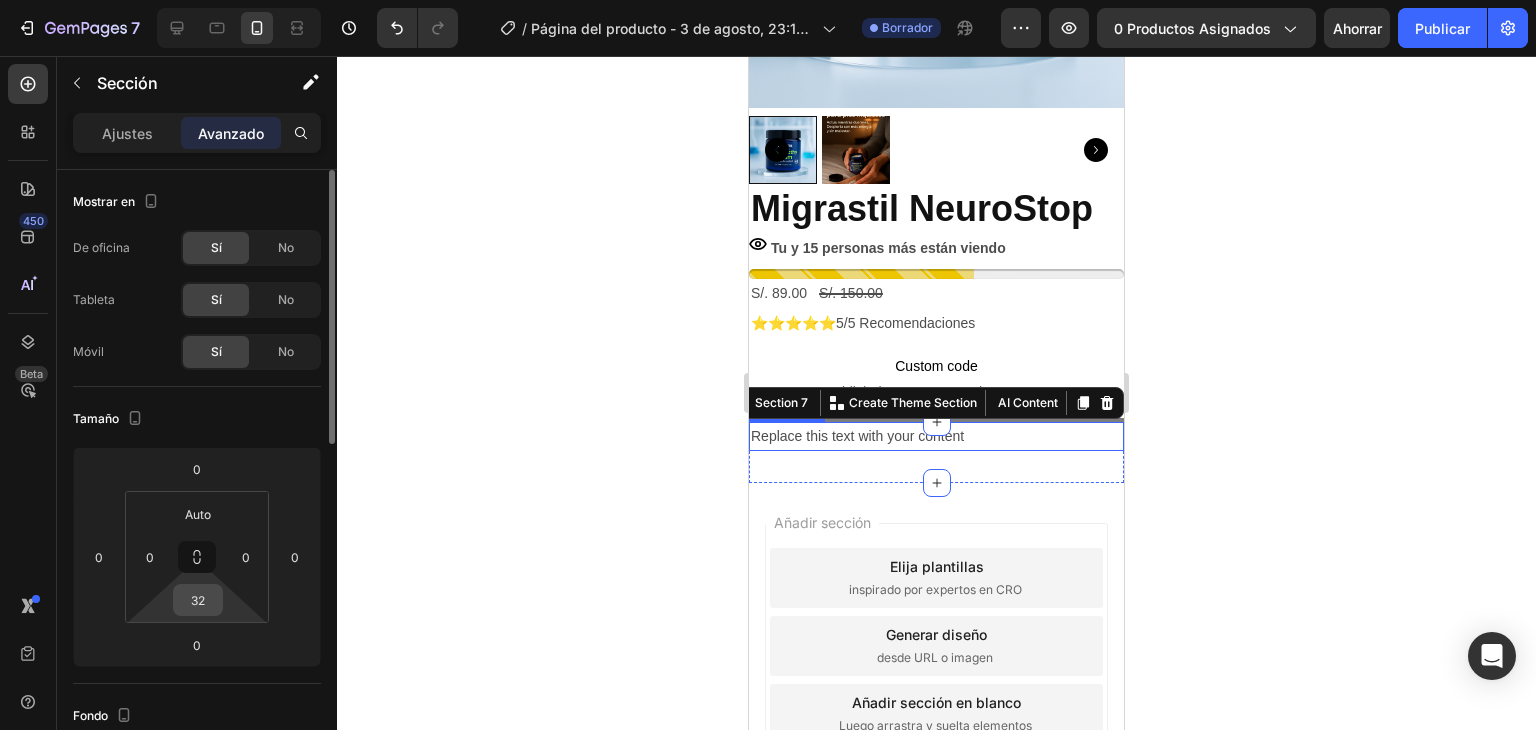 click on "32" at bounding box center (198, 600) 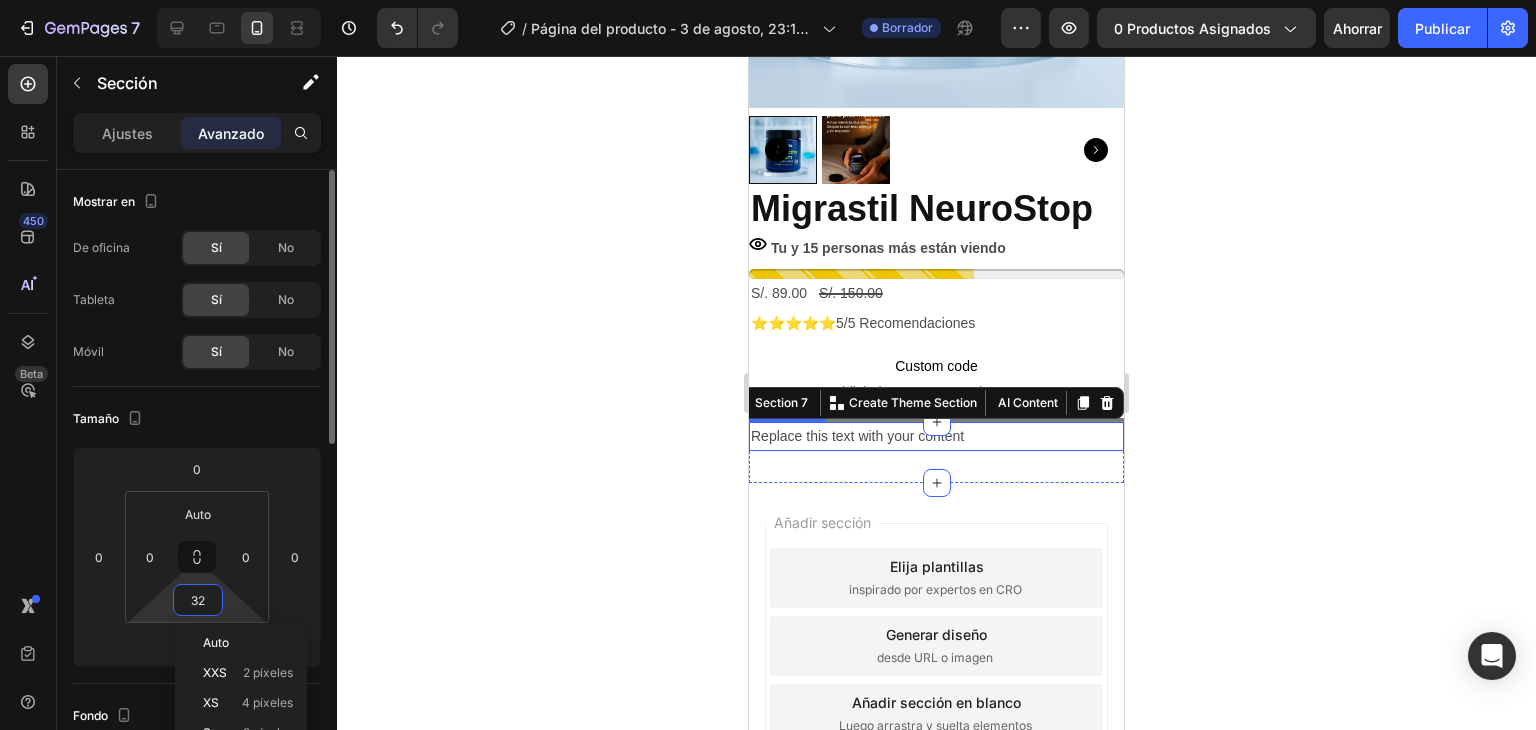 drag, startPoint x: 223, startPoint y: 638, endPoint x: 228, endPoint y: 605, distance: 33.37664 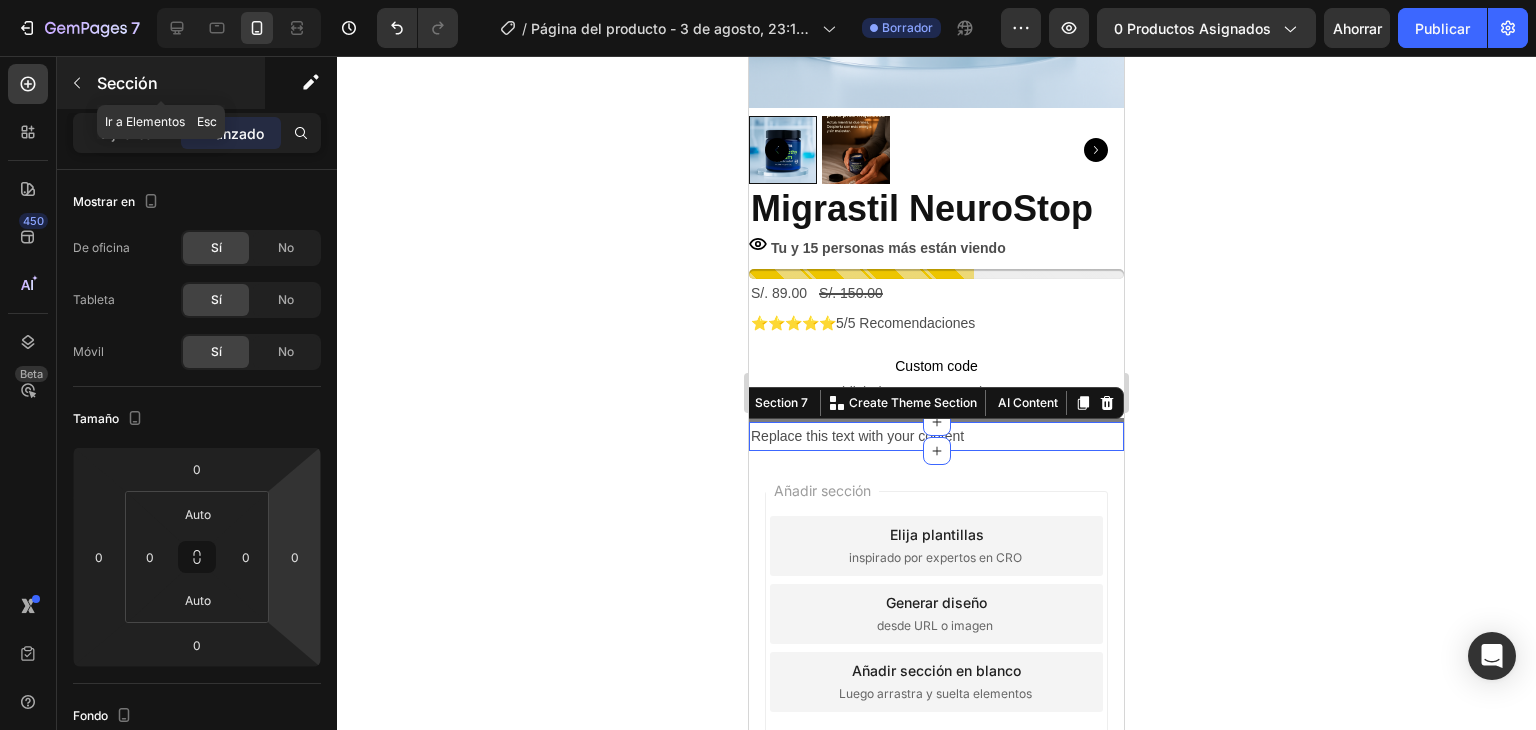 click 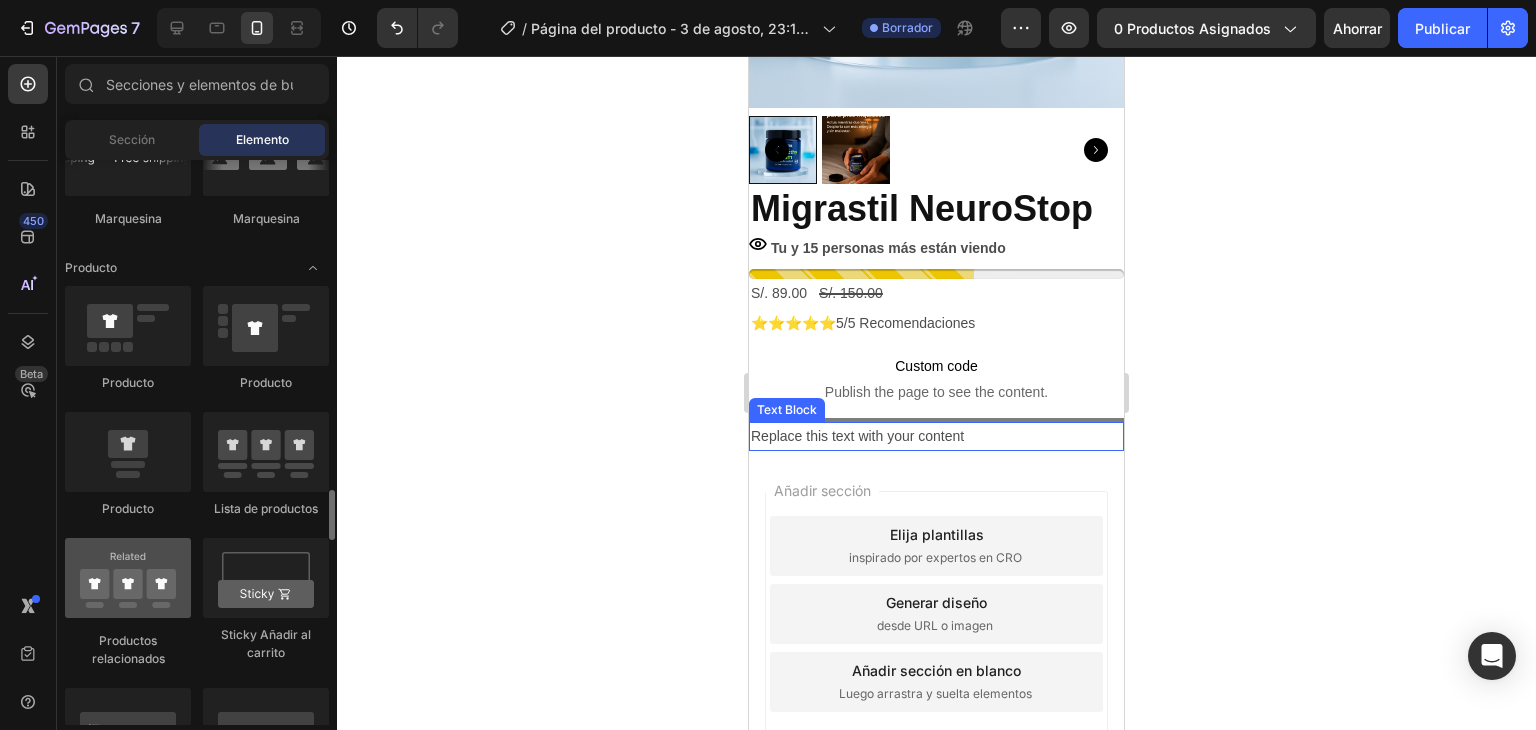 scroll, scrollTop: 2600, scrollLeft: 0, axis: vertical 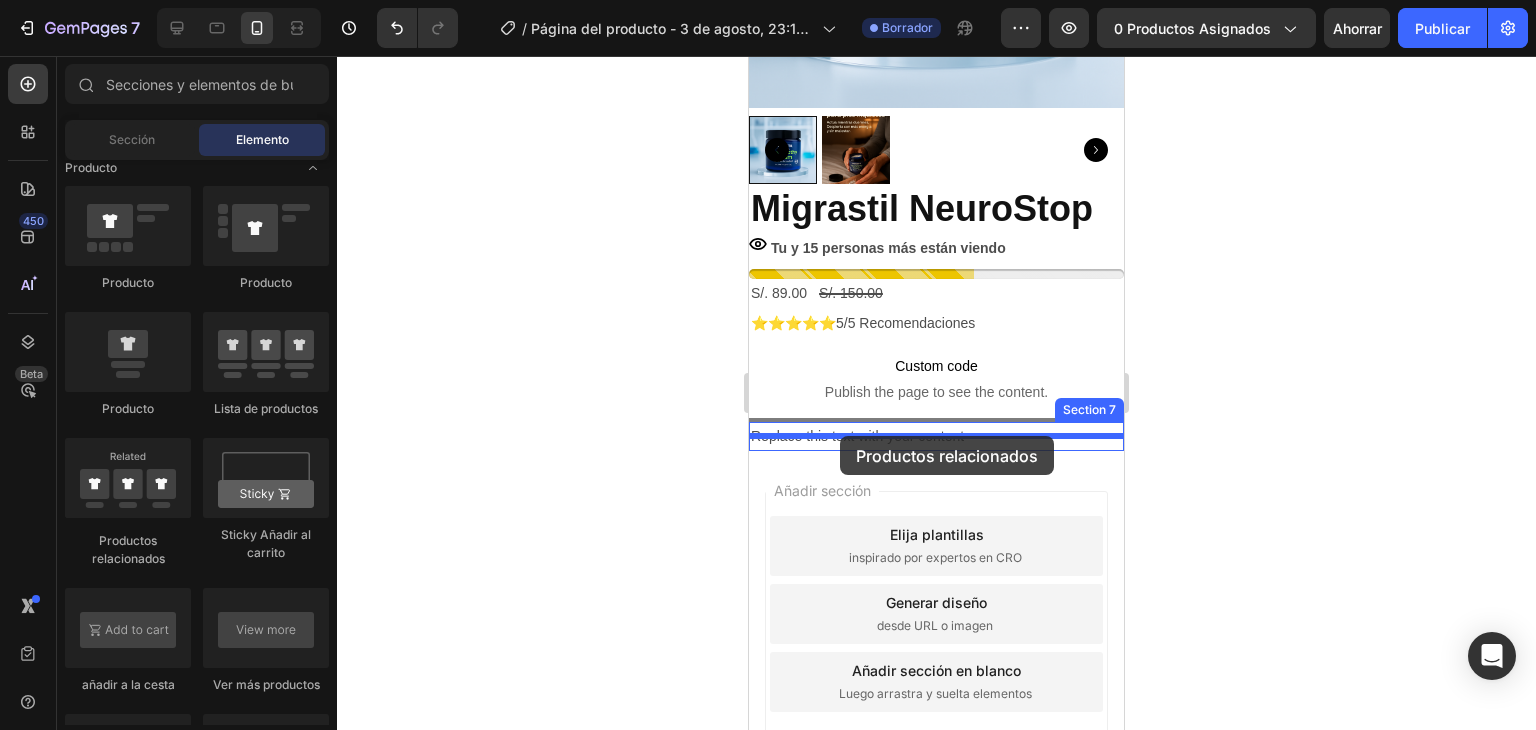 drag, startPoint x: 883, startPoint y: 545, endPoint x: 840, endPoint y: 436, distance: 117.17508 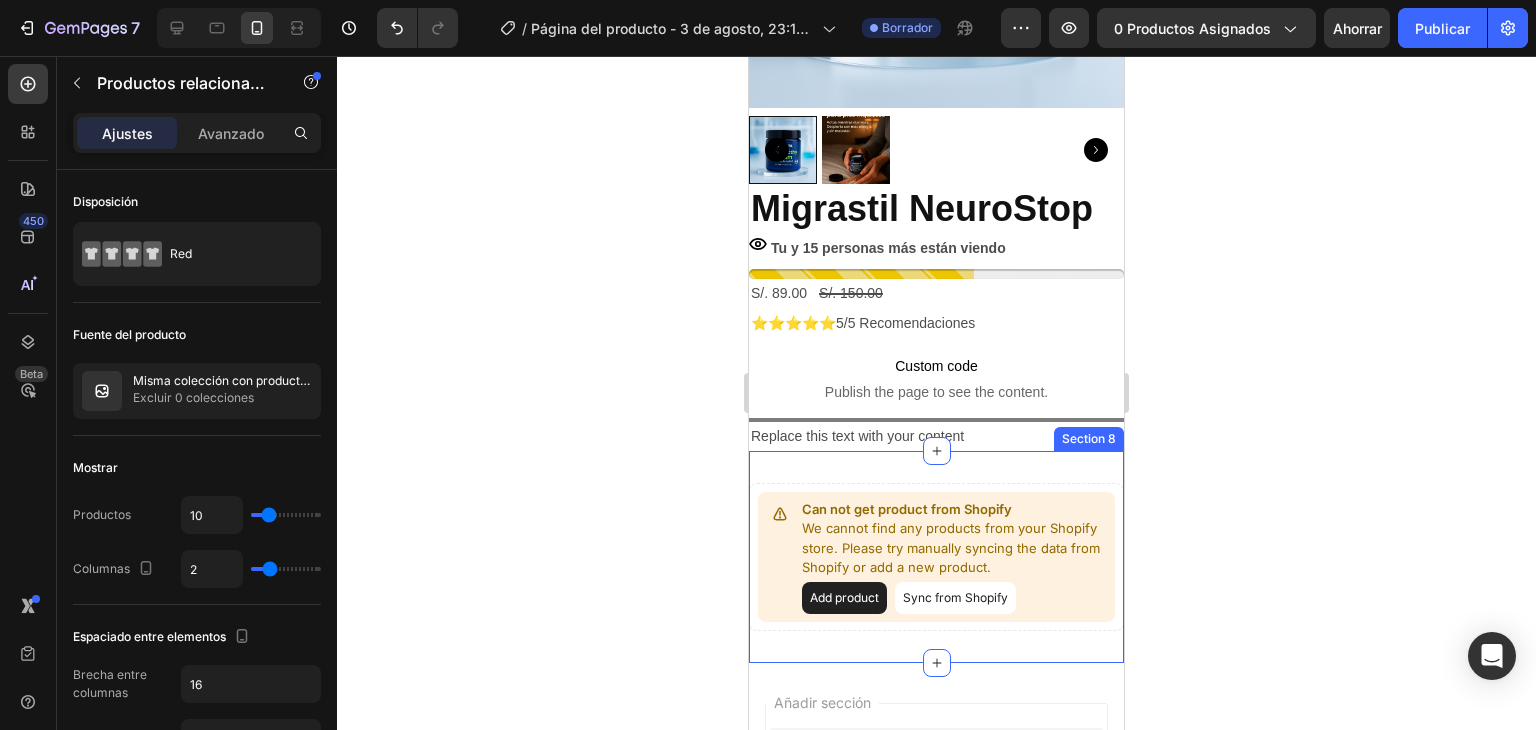 click on "Can not get product from Shopify We cannot find any products from your Shopify store. Please try manually syncing the data from Shopify or add a new product.   Add product Sync from Shopify Related Products Section 8" at bounding box center [936, 557] 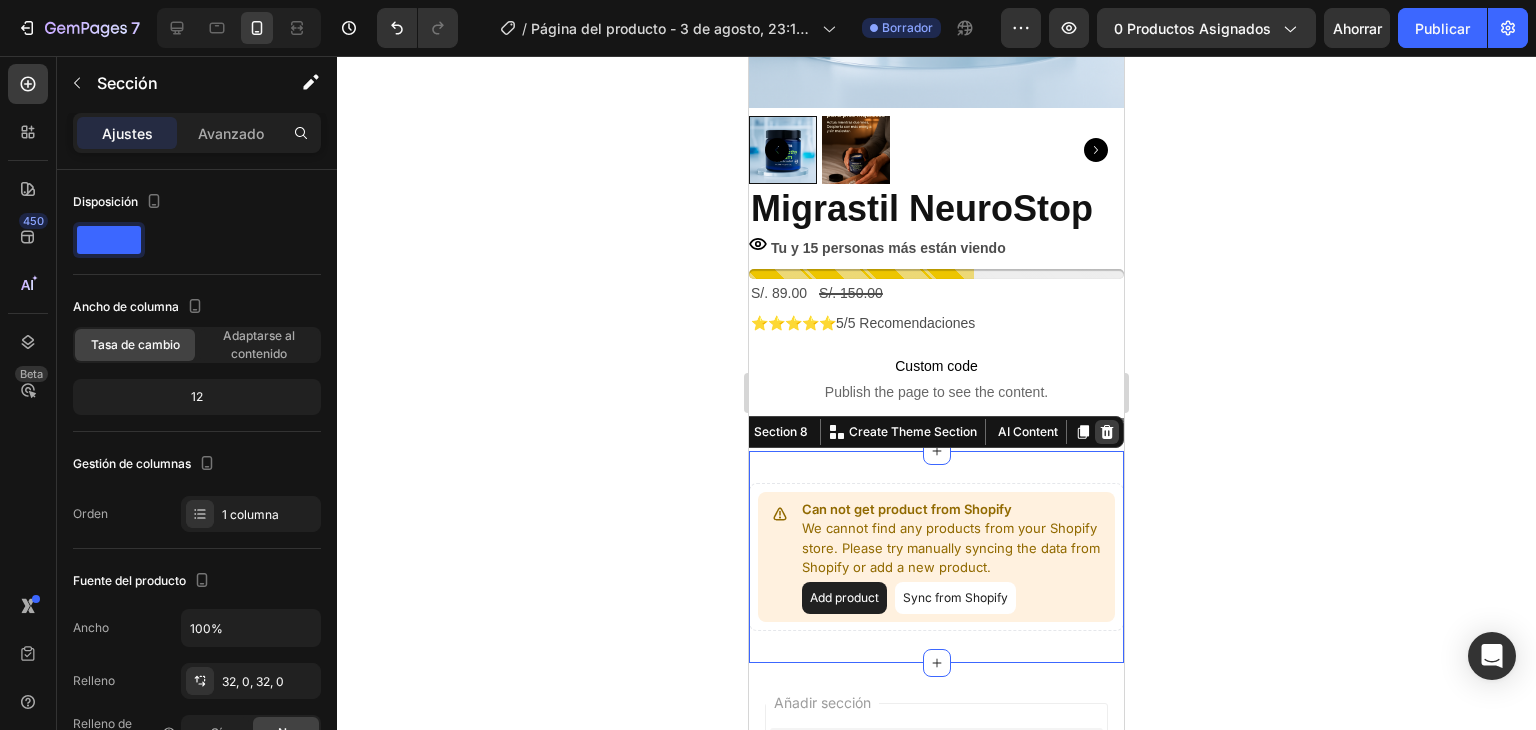 click 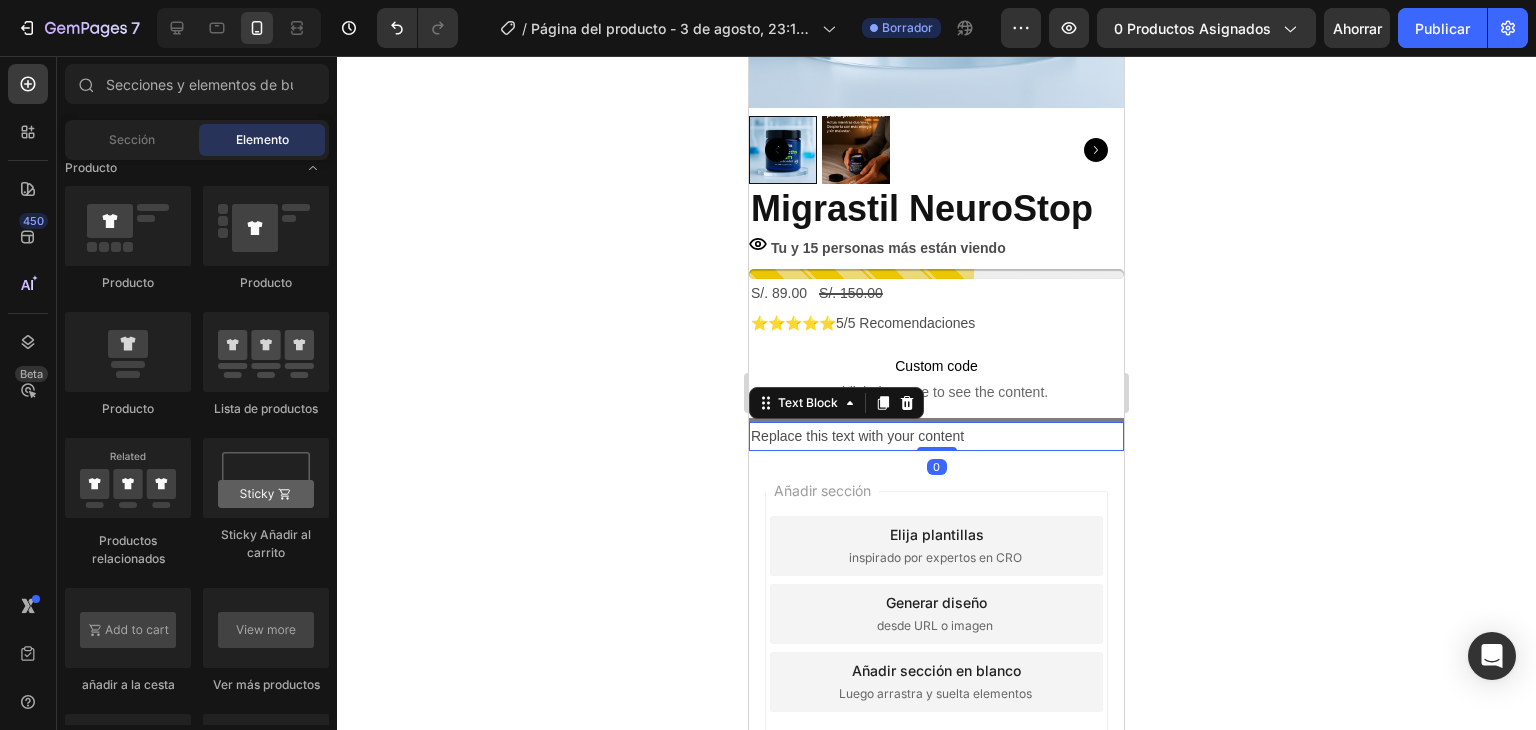 click on "Replace this text with your content" at bounding box center (936, 436) 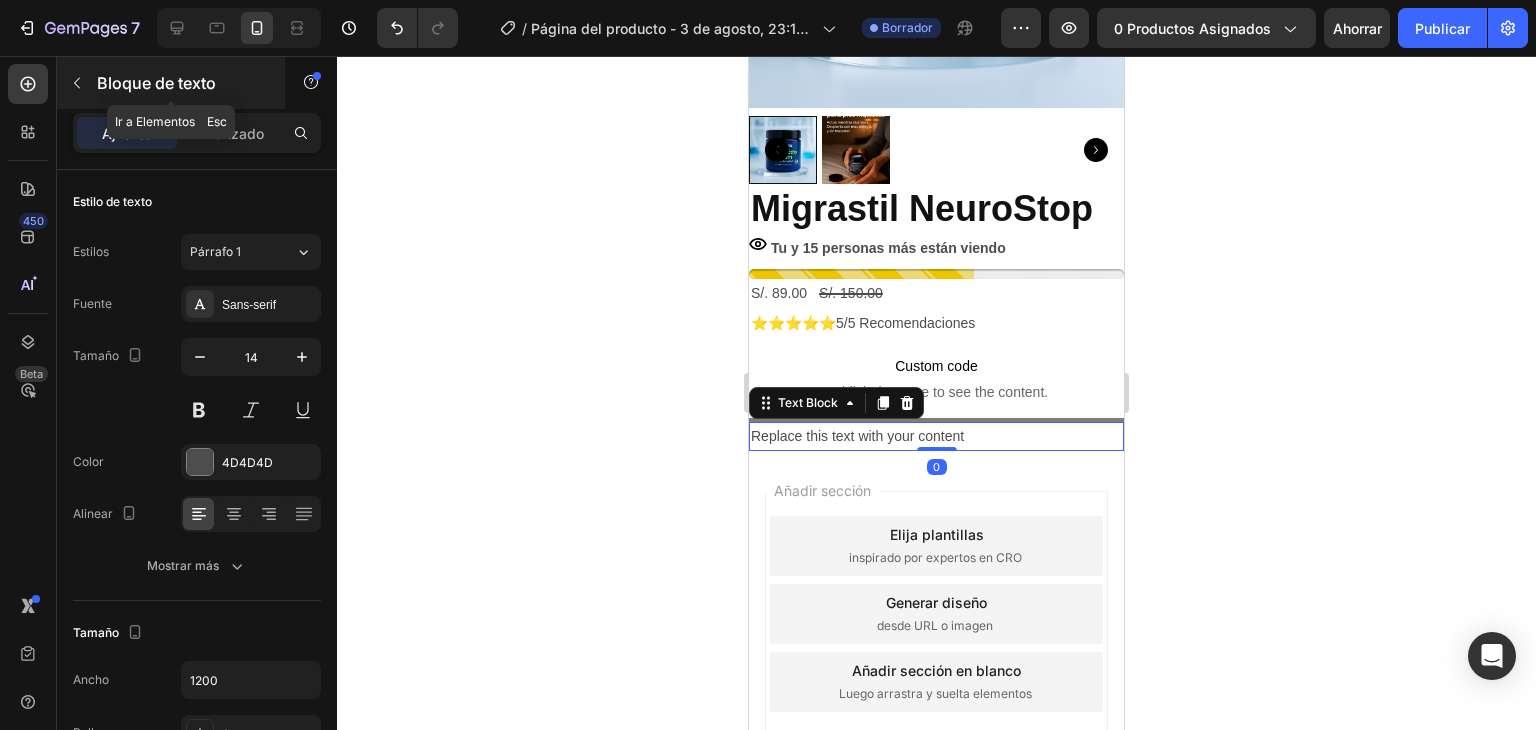 click on "Bloque de texto" at bounding box center (156, 83) 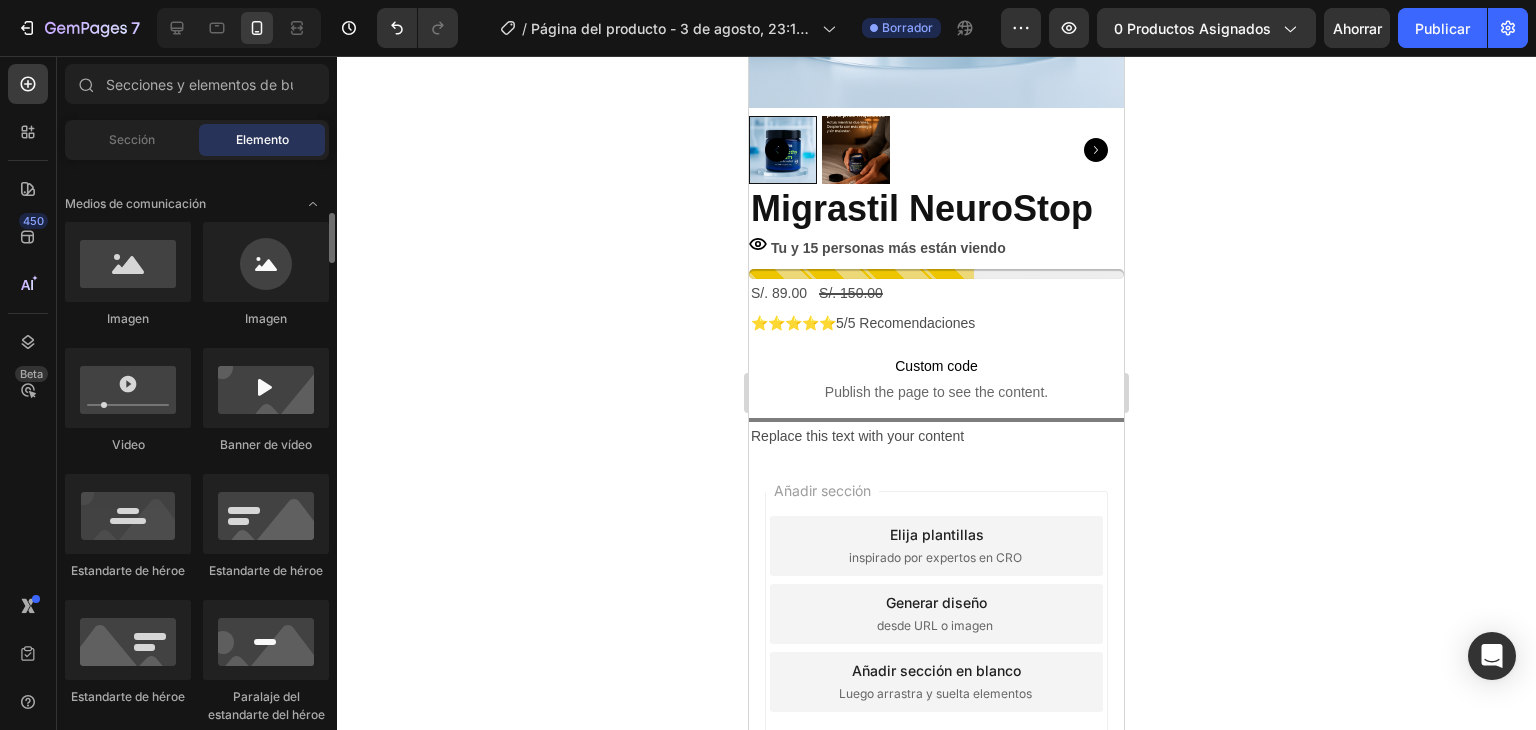 scroll, scrollTop: 500, scrollLeft: 0, axis: vertical 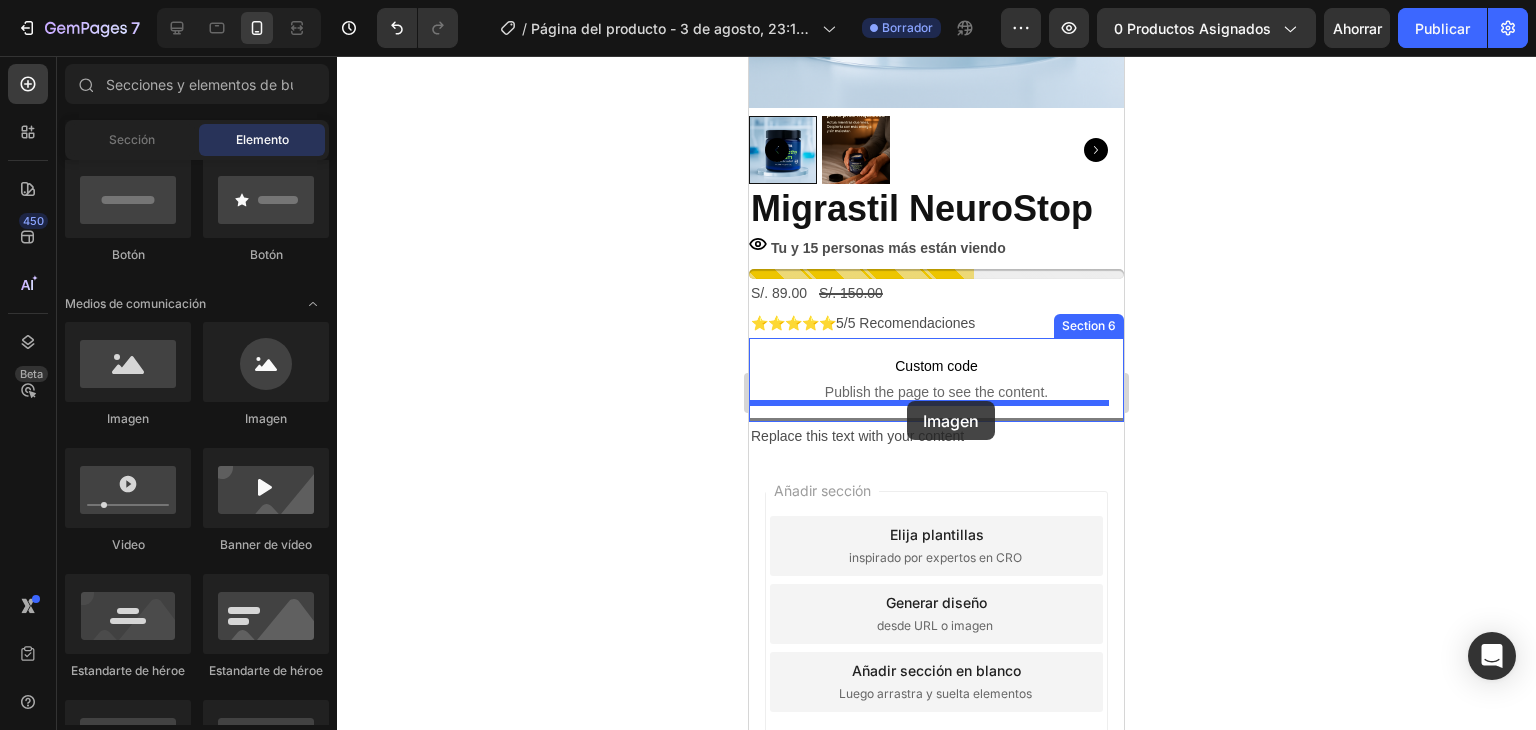 drag, startPoint x: 887, startPoint y: 433, endPoint x: 907, endPoint y: 401, distance: 37.735924 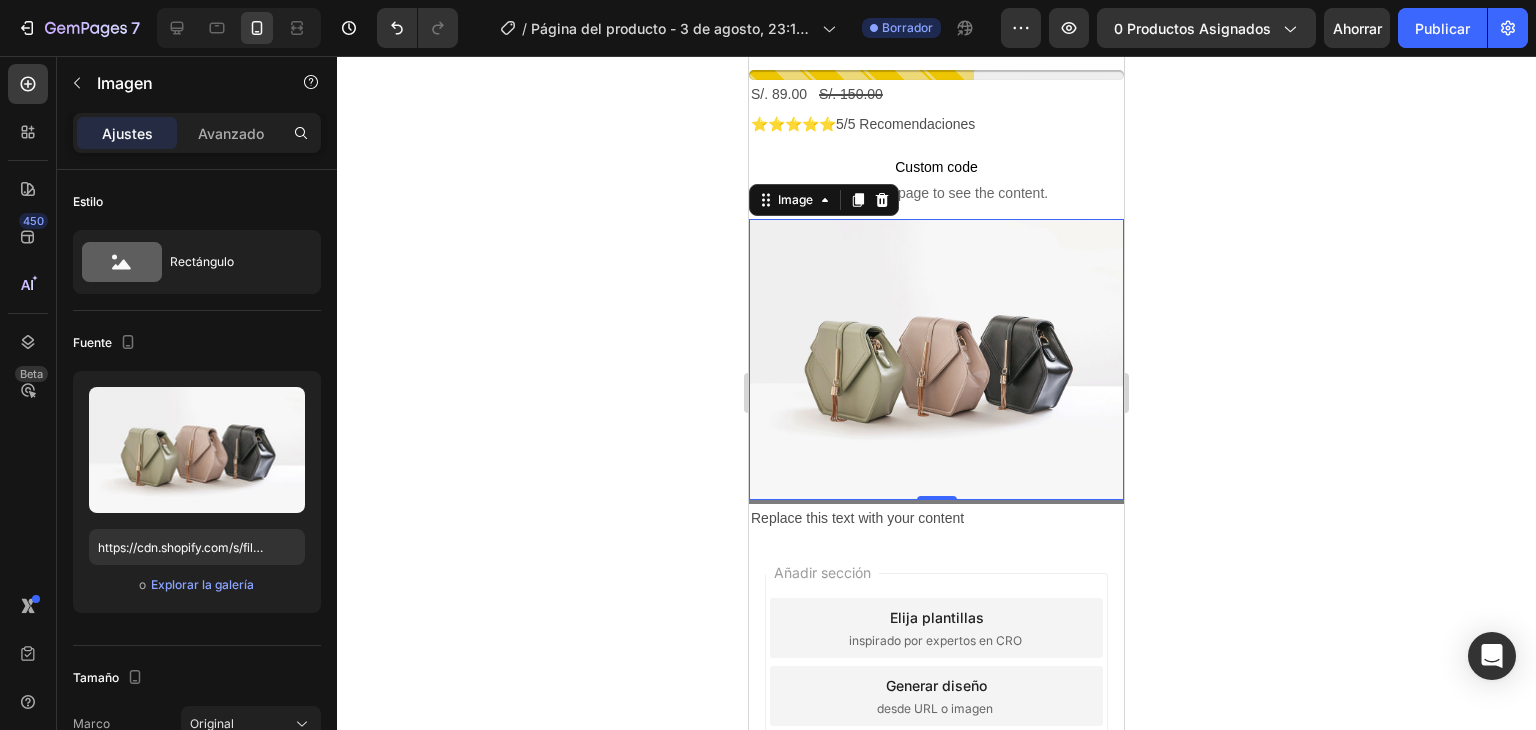 scroll, scrollTop: 700, scrollLeft: 0, axis: vertical 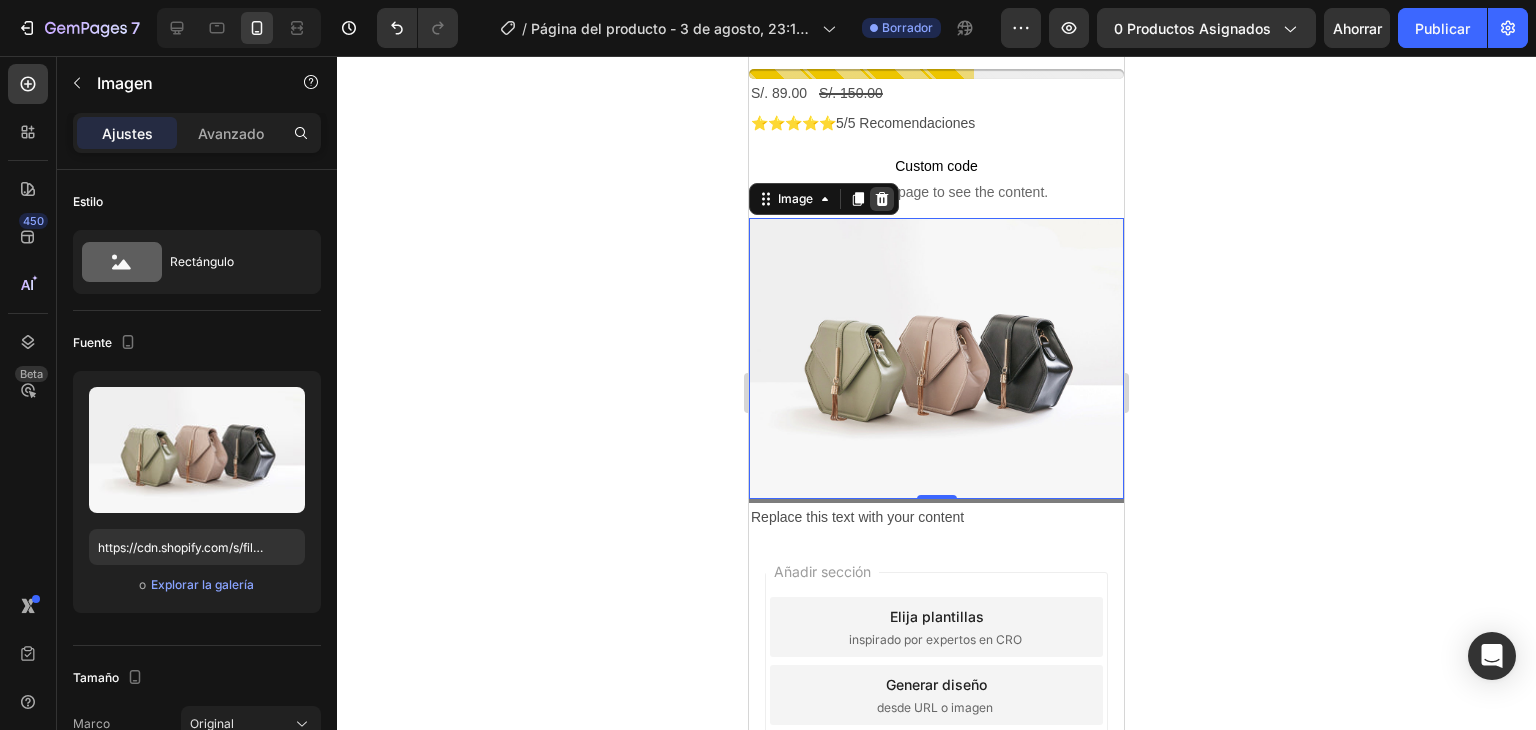 click 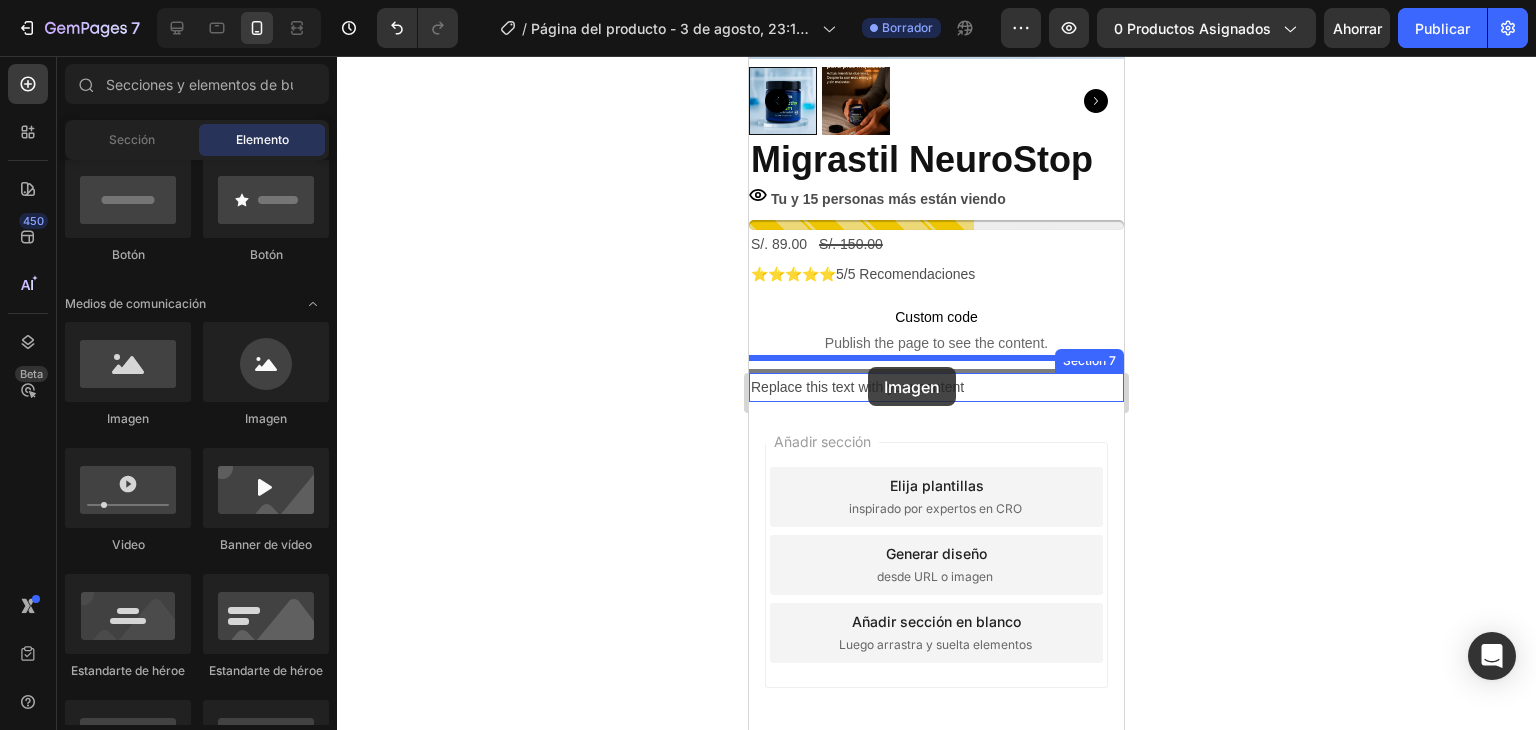 drag, startPoint x: 910, startPoint y: 450, endPoint x: 868, endPoint y: 367, distance: 93.0215 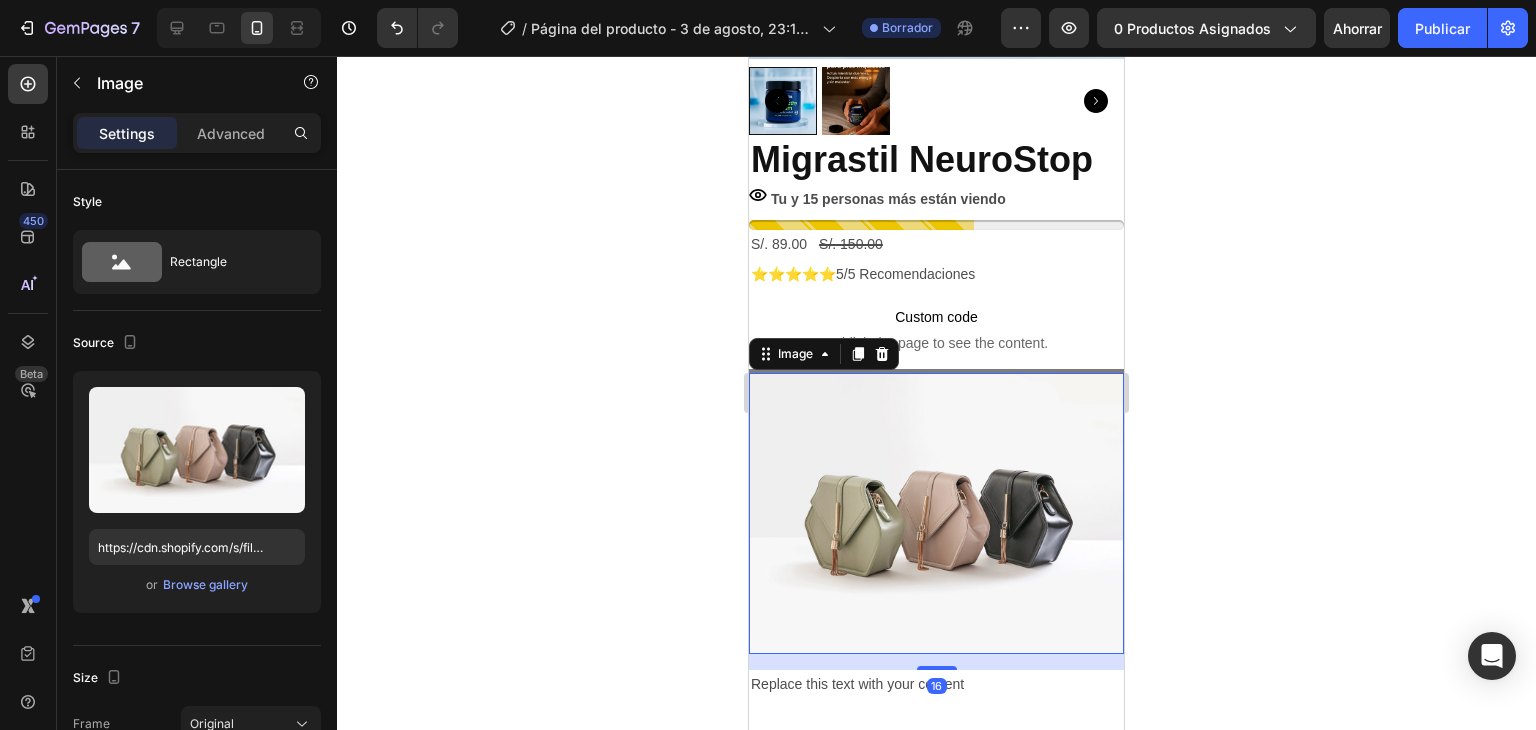 scroll, scrollTop: 700, scrollLeft: 0, axis: vertical 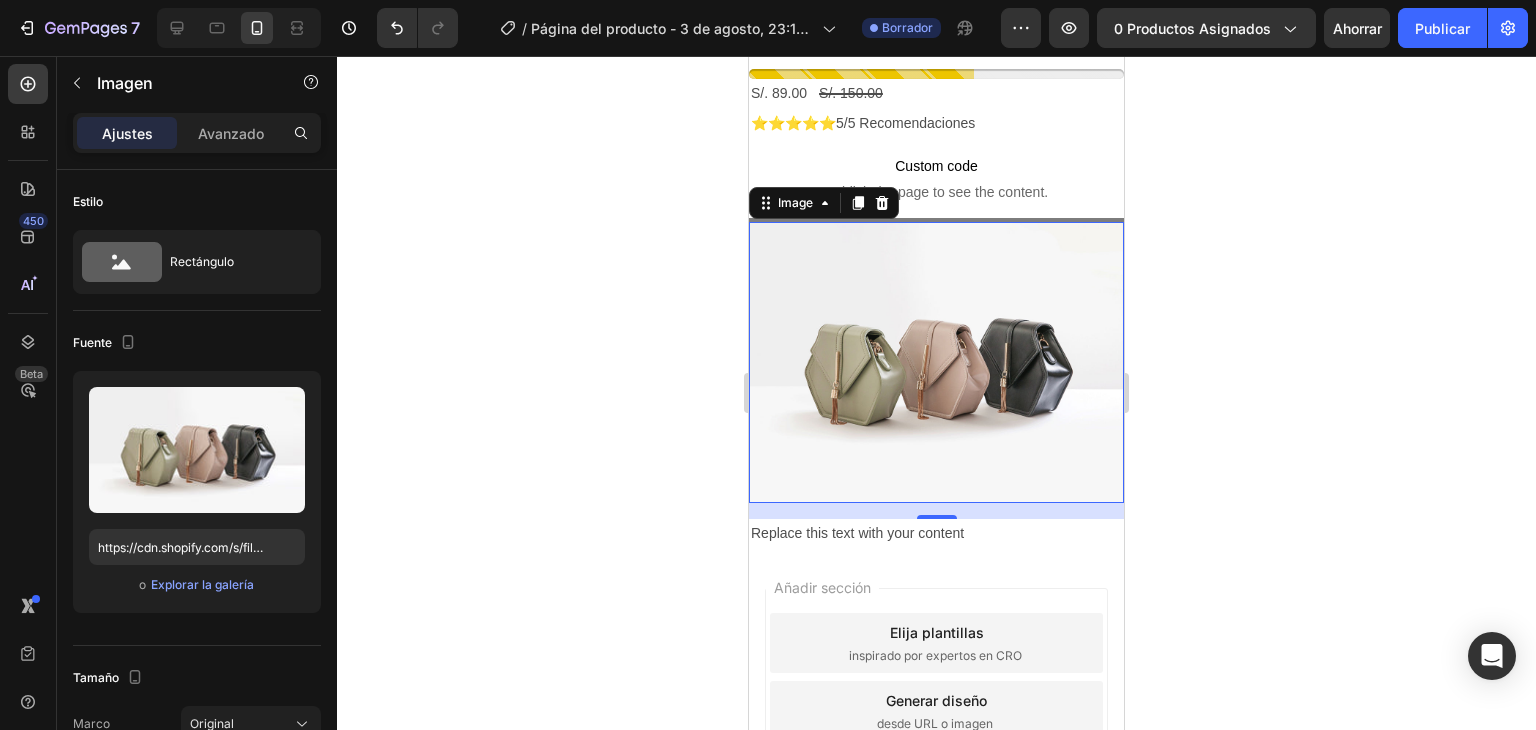 click on "16" at bounding box center (936, 511) 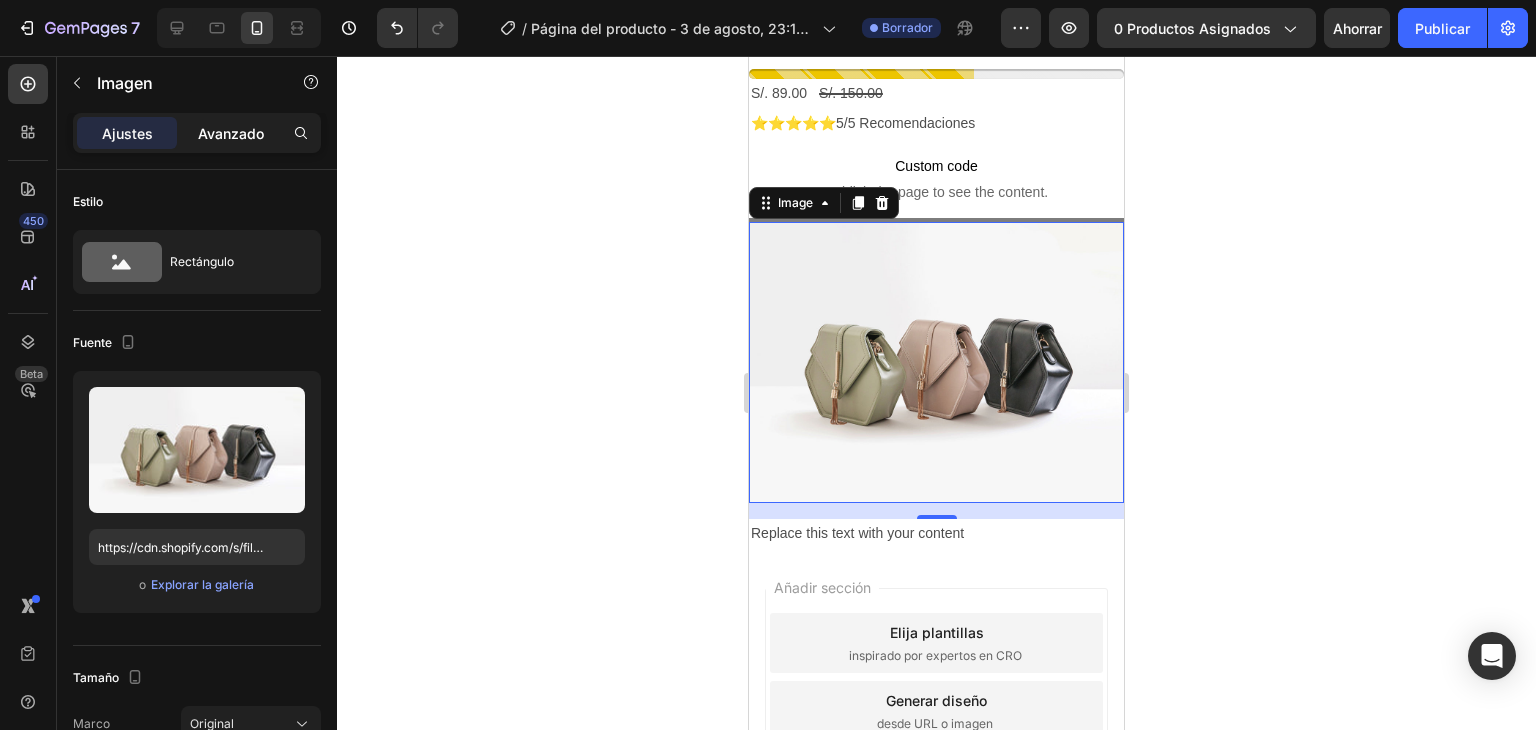 click on "Avanzado" 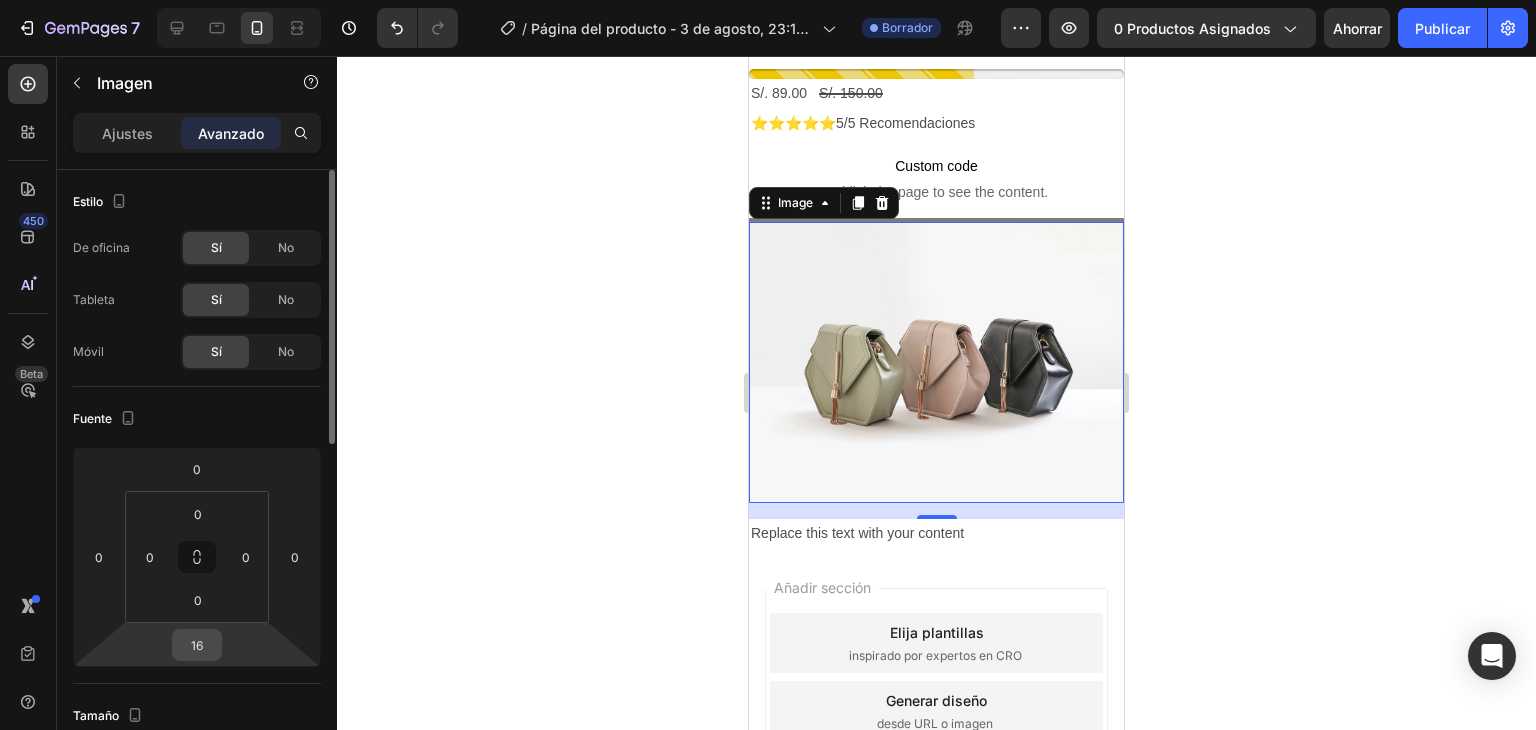 click on "16" at bounding box center [197, 645] 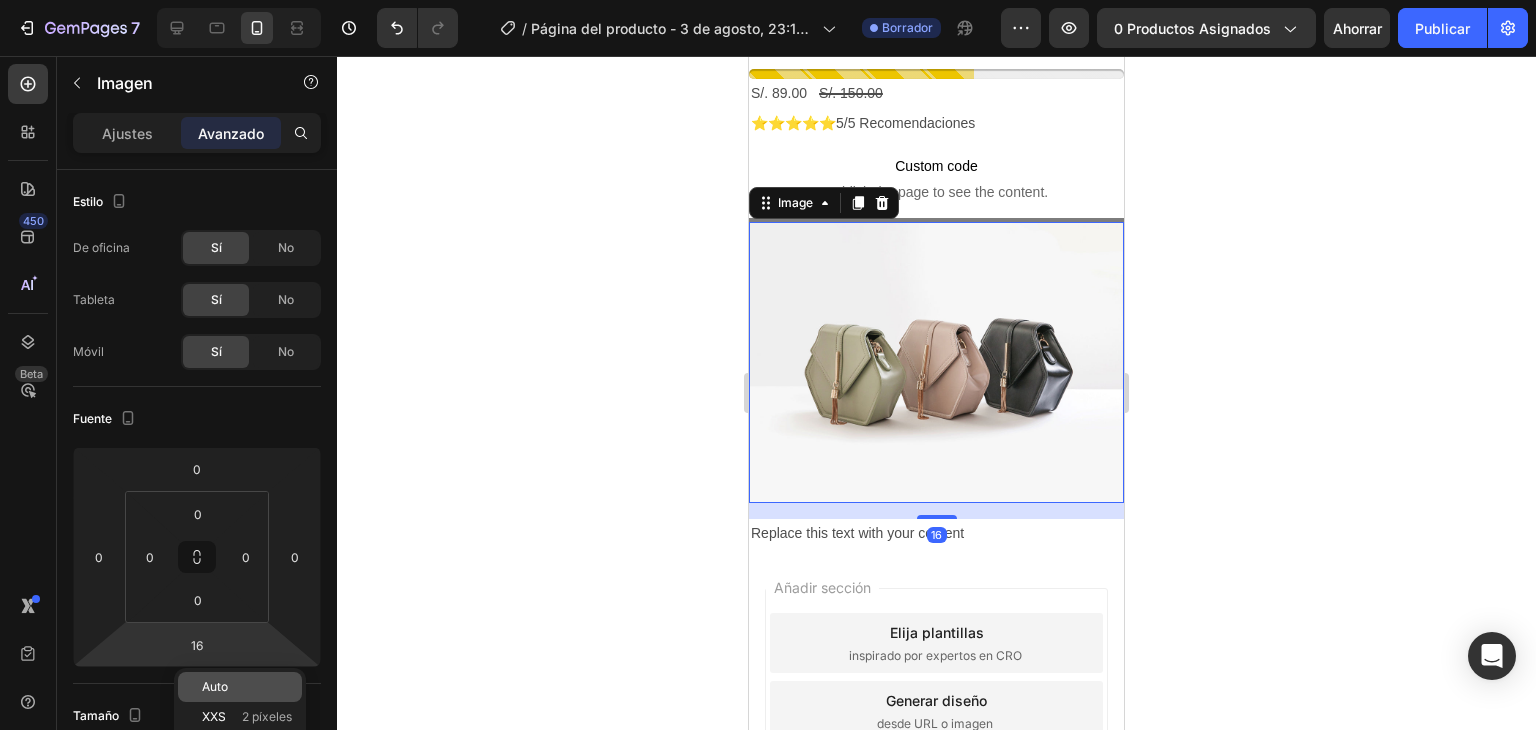 click on "Auto" at bounding box center [215, 686] 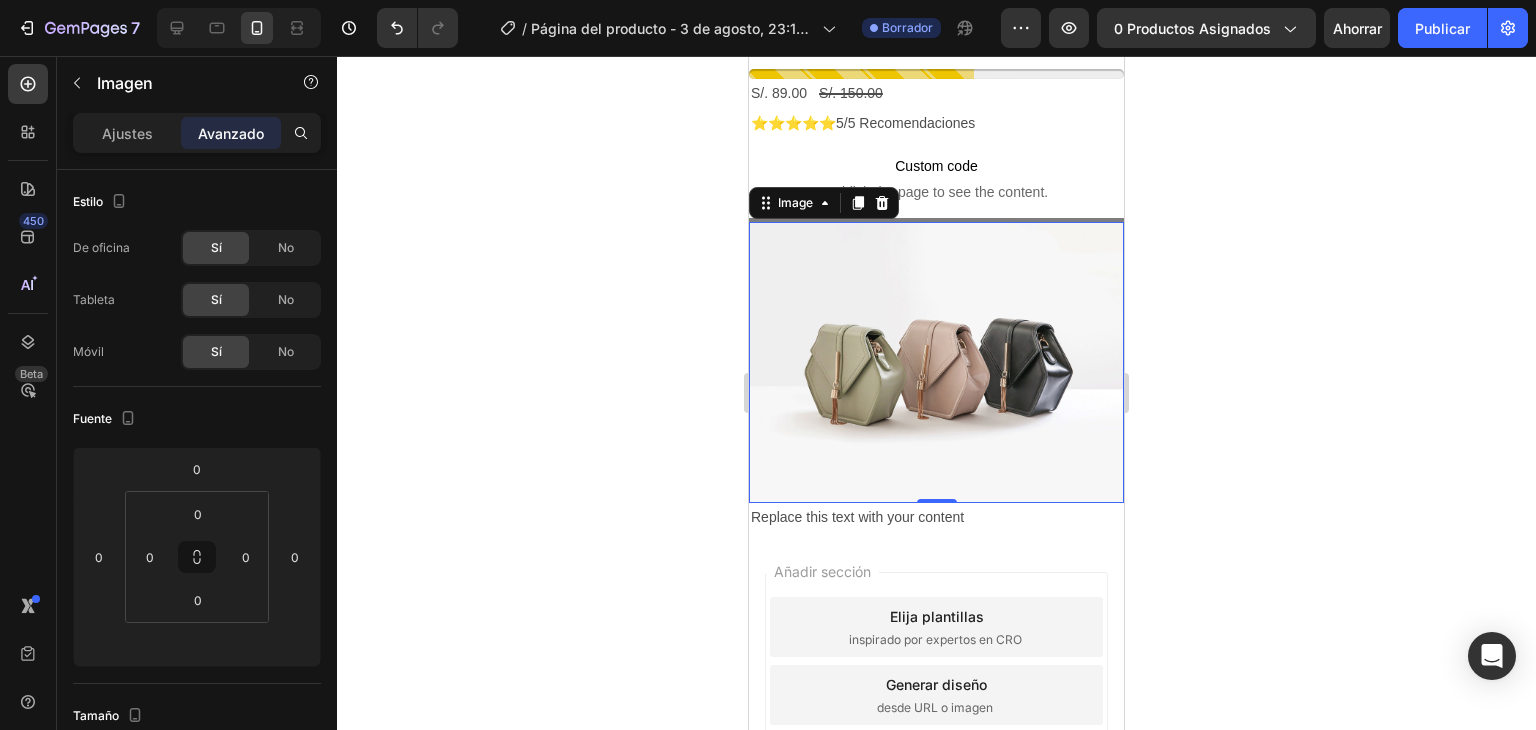 click at bounding box center [936, 362] 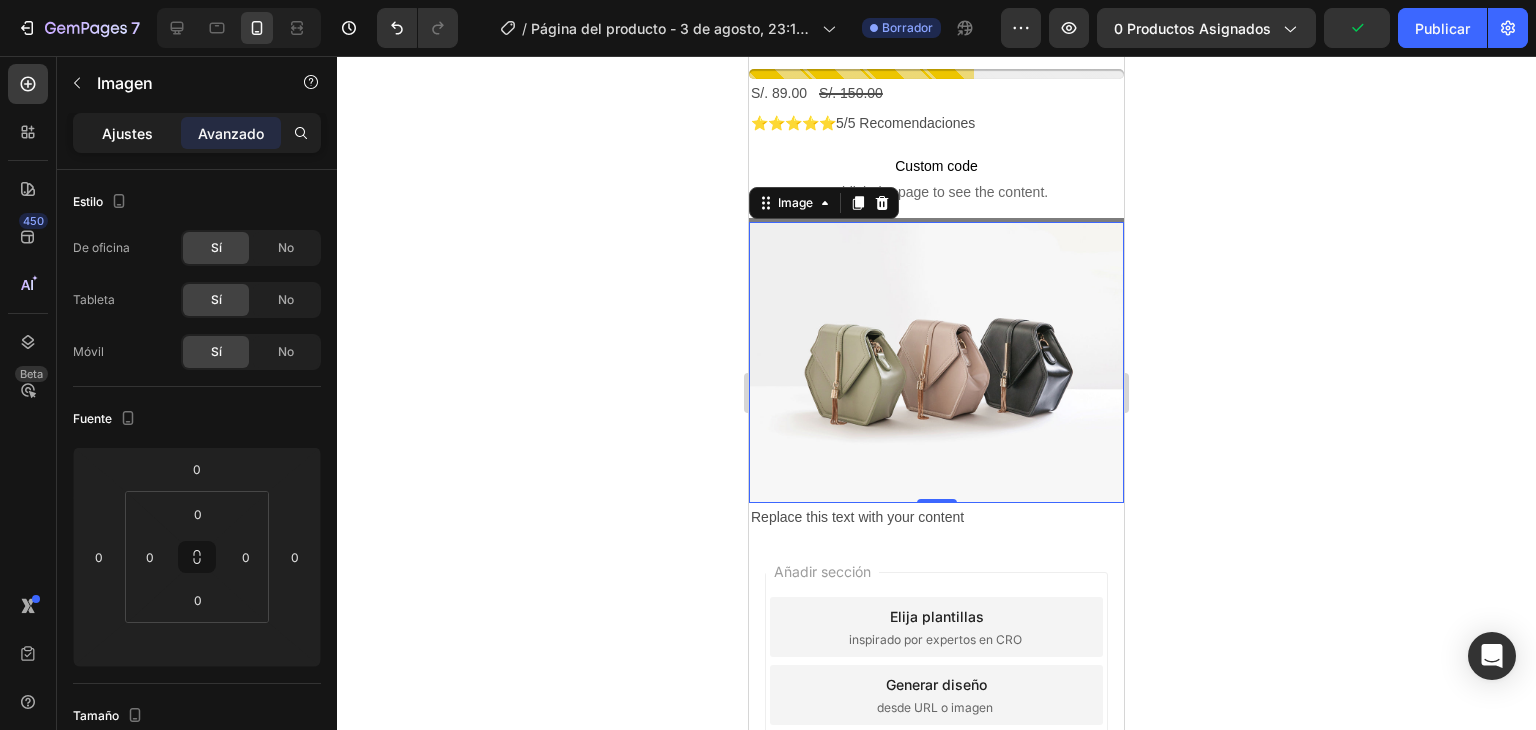 click on "Ajustes" at bounding box center [127, 133] 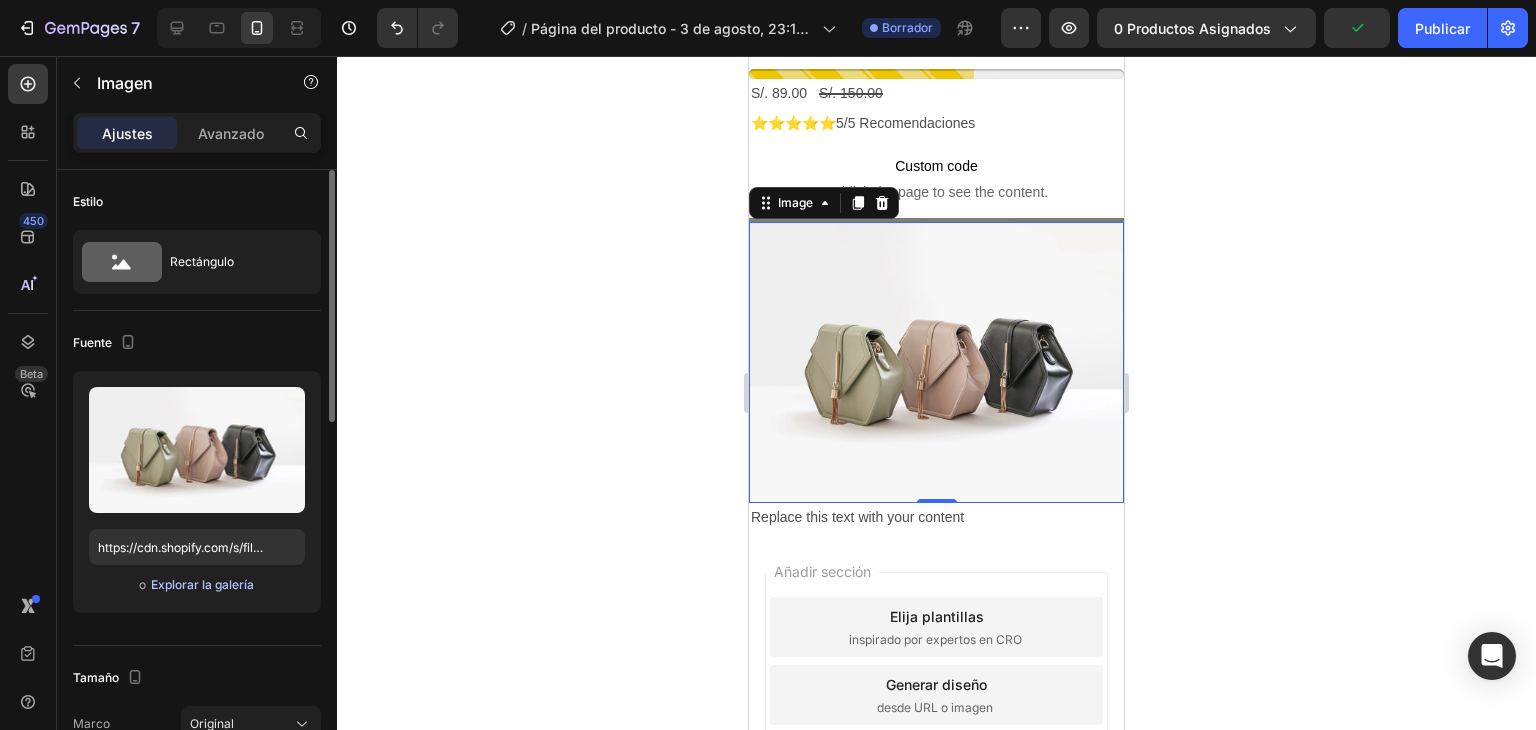 click on "Explorar la galería" at bounding box center [202, 584] 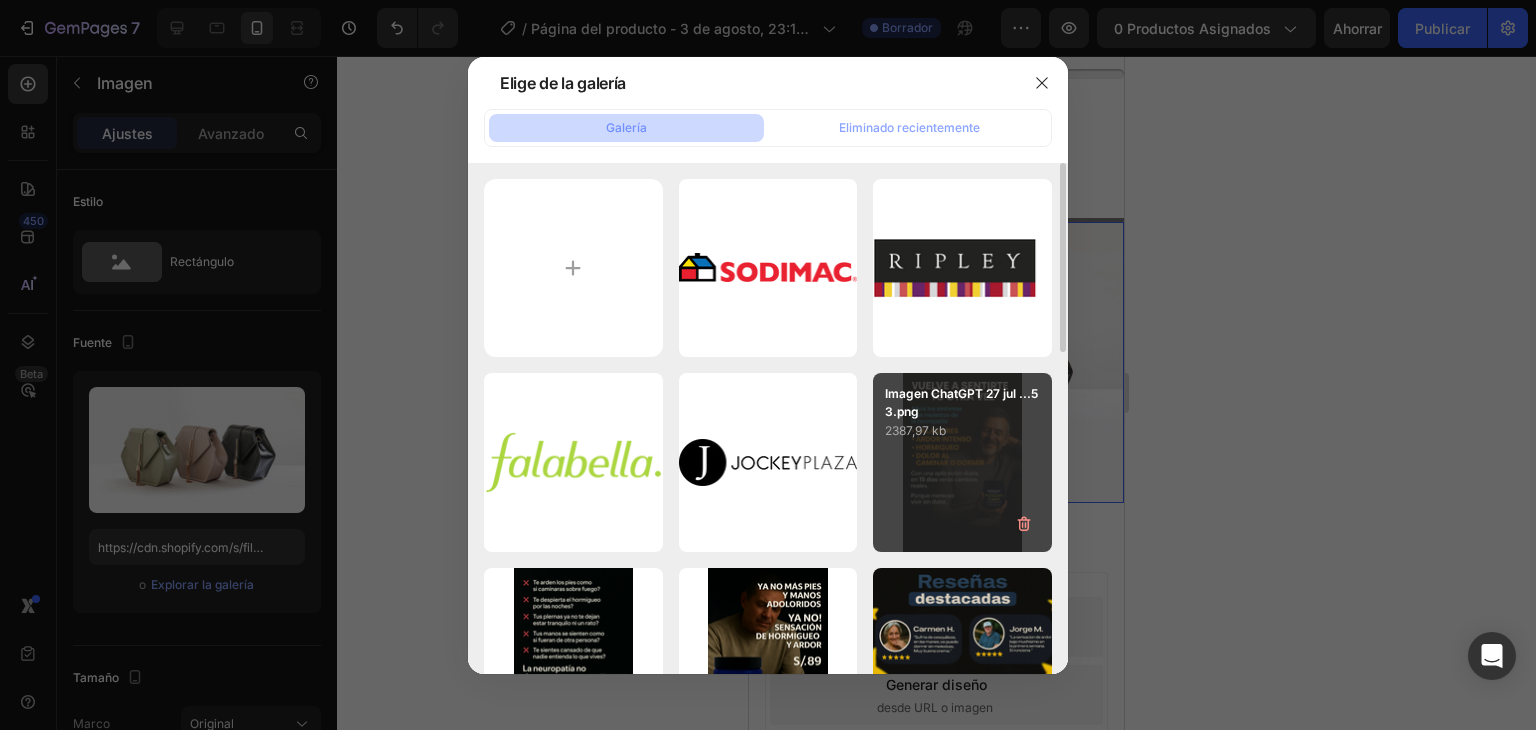 click on "2387,97 kb" at bounding box center (962, 431) 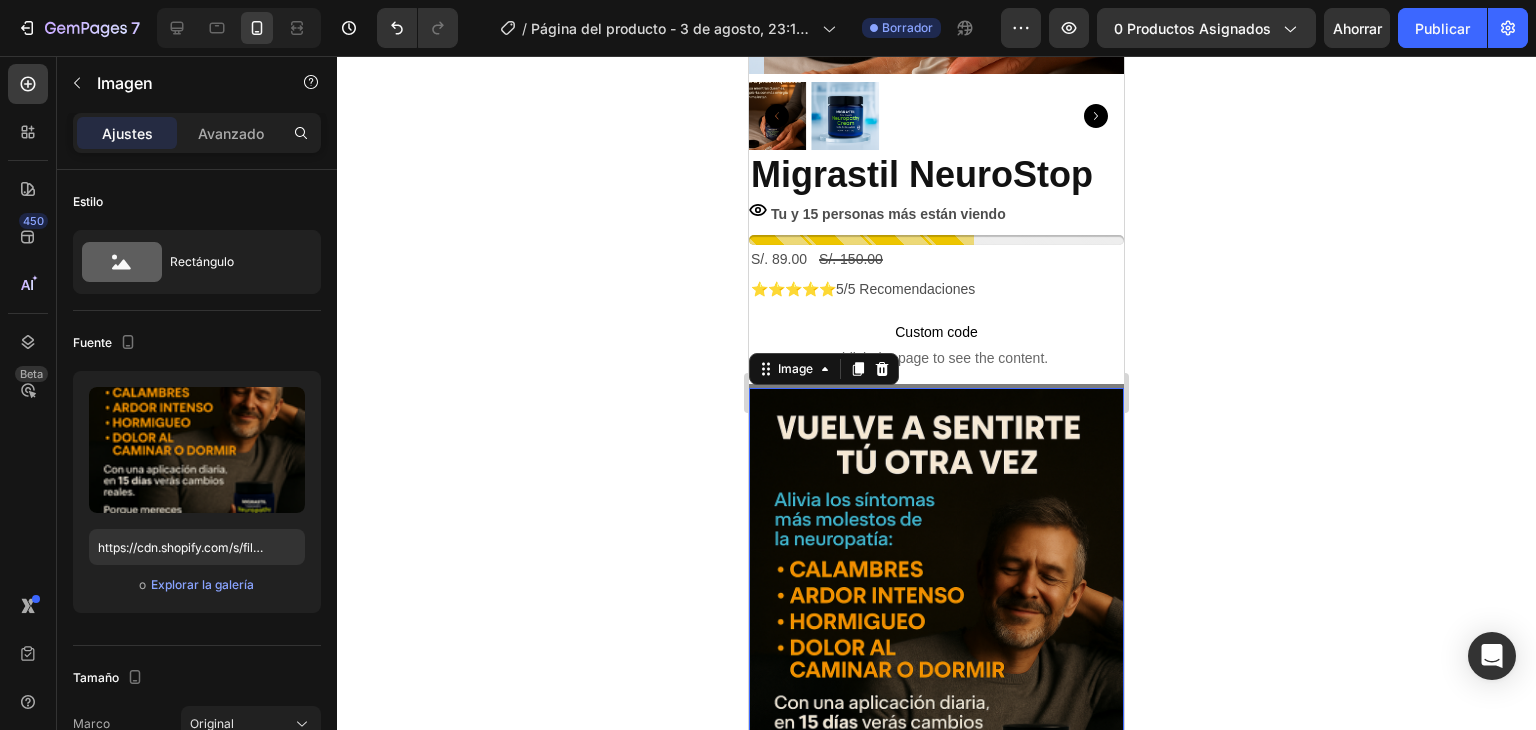 scroll, scrollTop: 502, scrollLeft: 0, axis: vertical 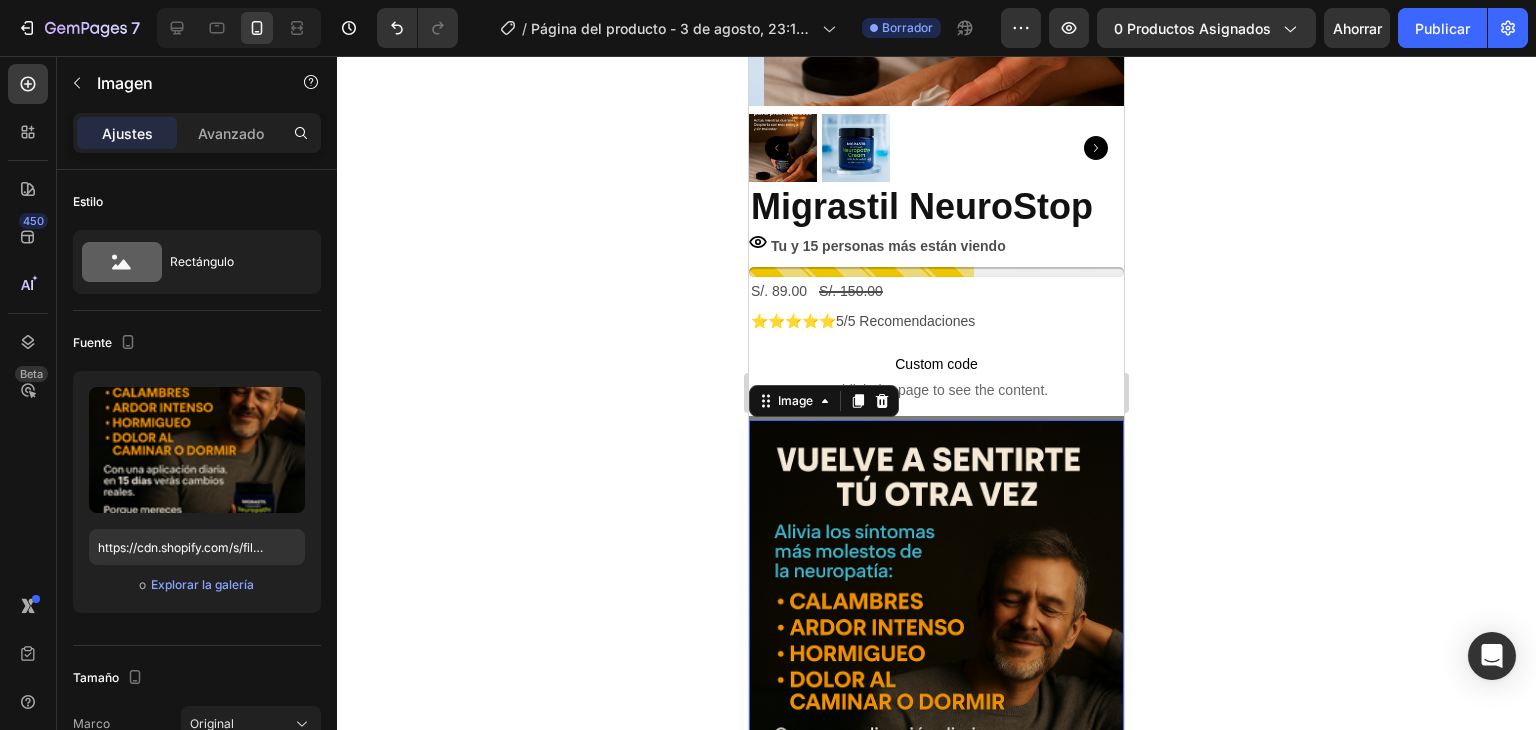 click 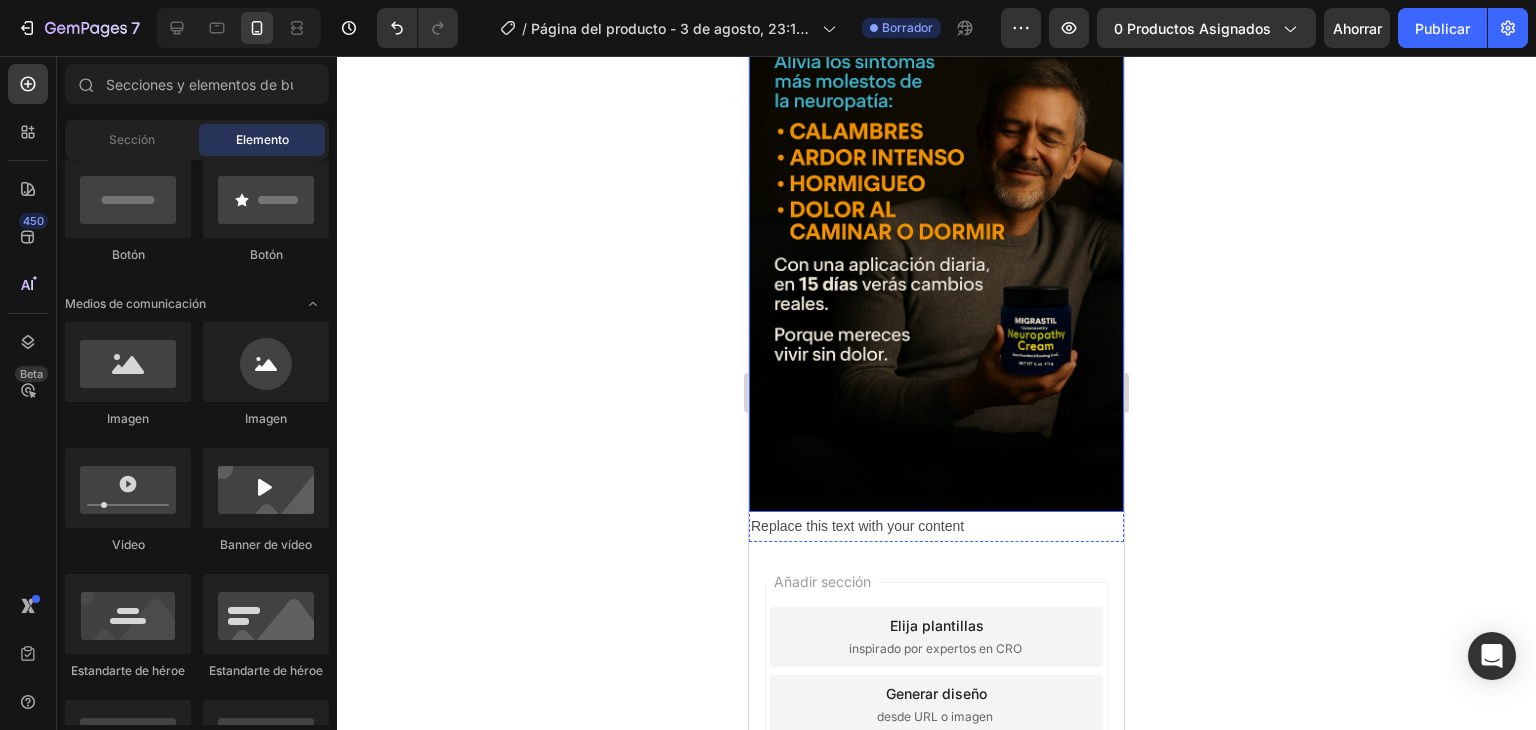 scroll, scrollTop: 1002, scrollLeft: 0, axis: vertical 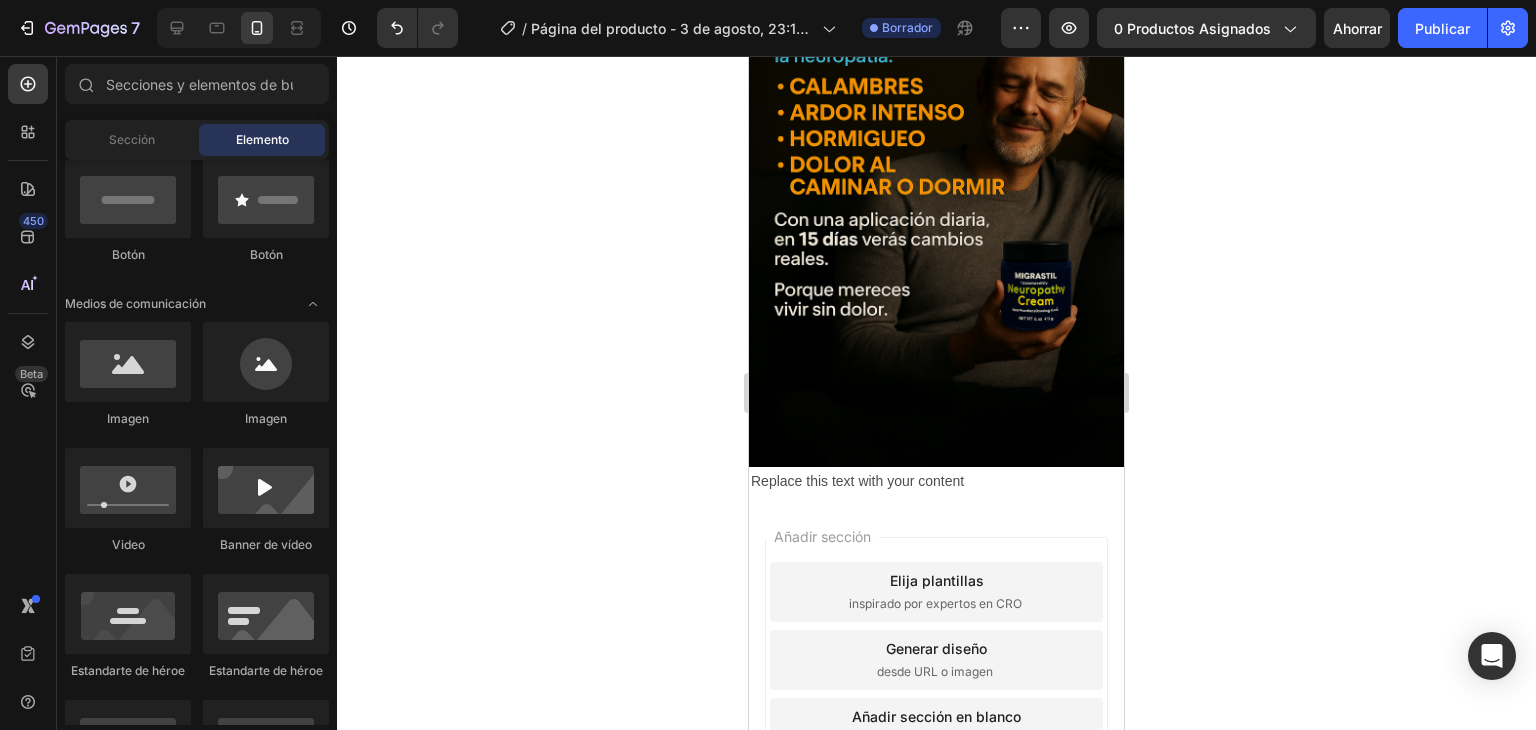 click on "Replace this text with your content" at bounding box center (936, 481) 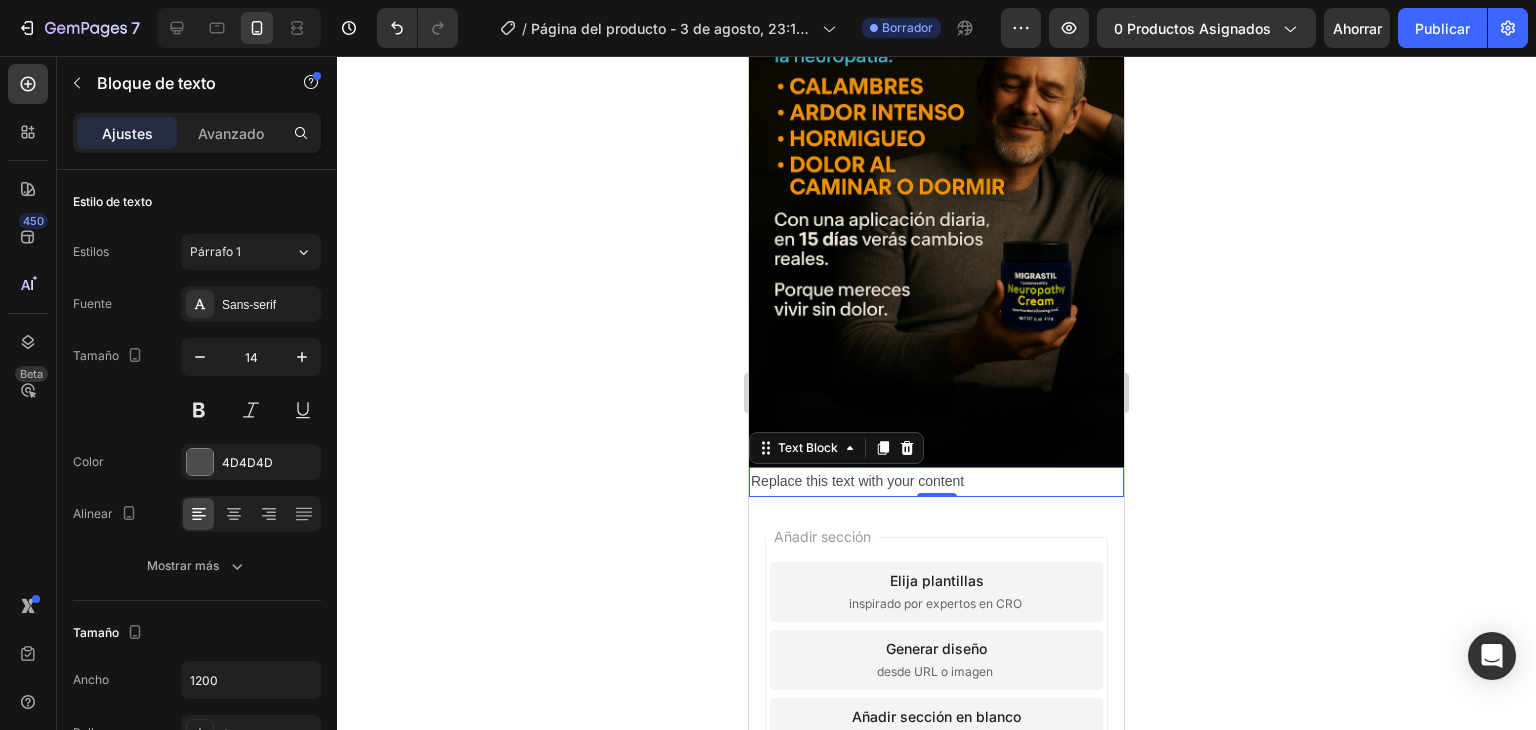click on "Replace this text with your content" at bounding box center (936, 481) 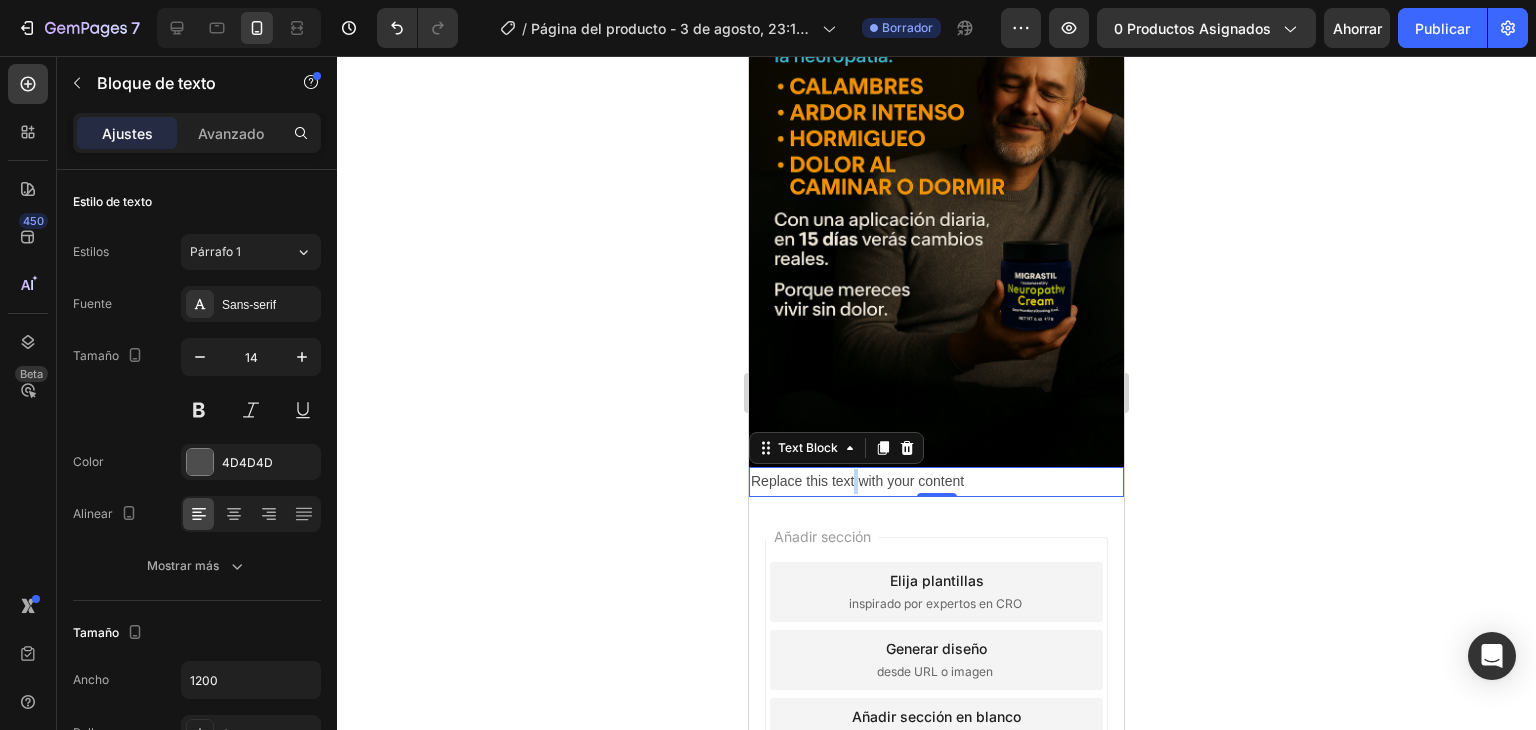 click on "Replace this text with your content" at bounding box center [936, 481] 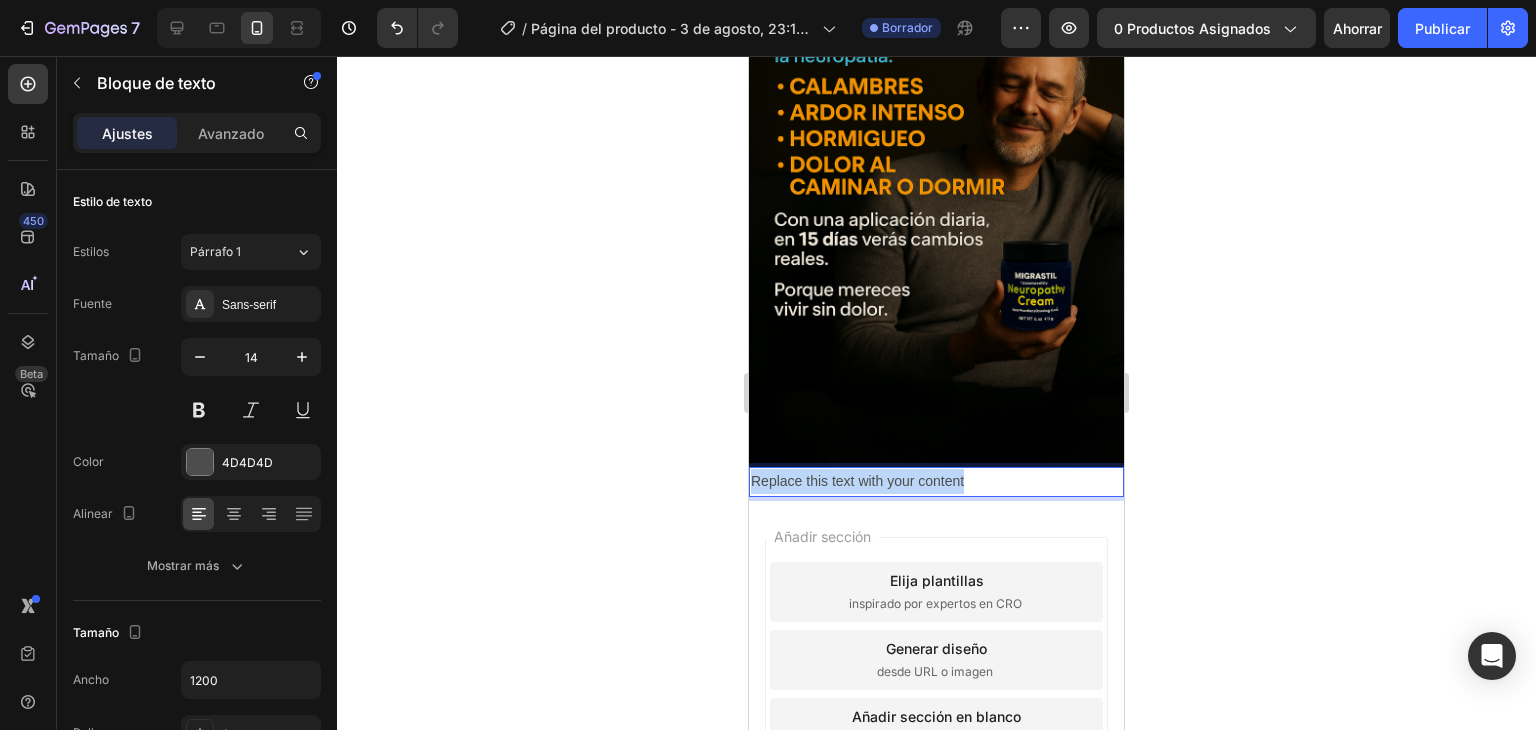 click on "Replace this text with your content" at bounding box center (936, 481) 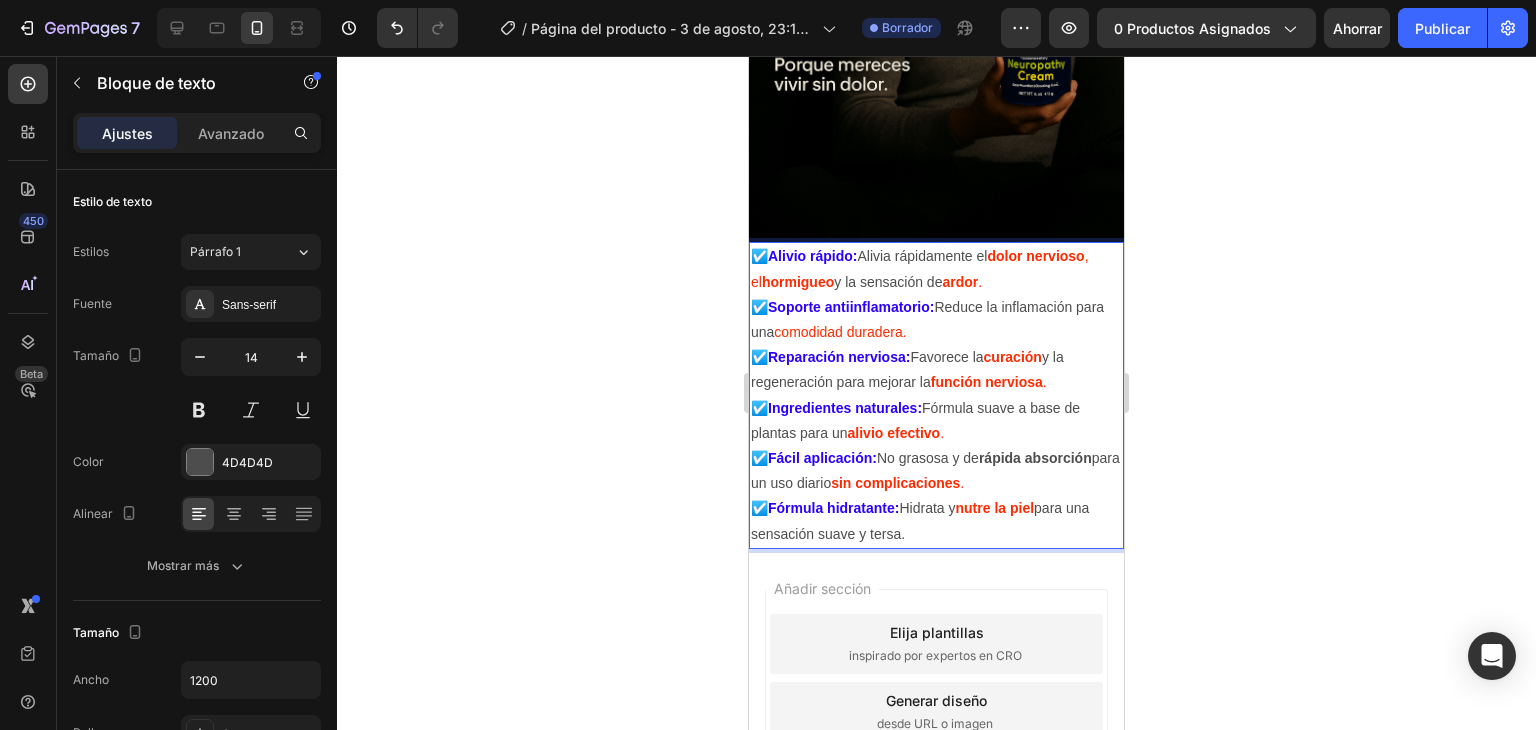 scroll, scrollTop: 1236, scrollLeft: 0, axis: vertical 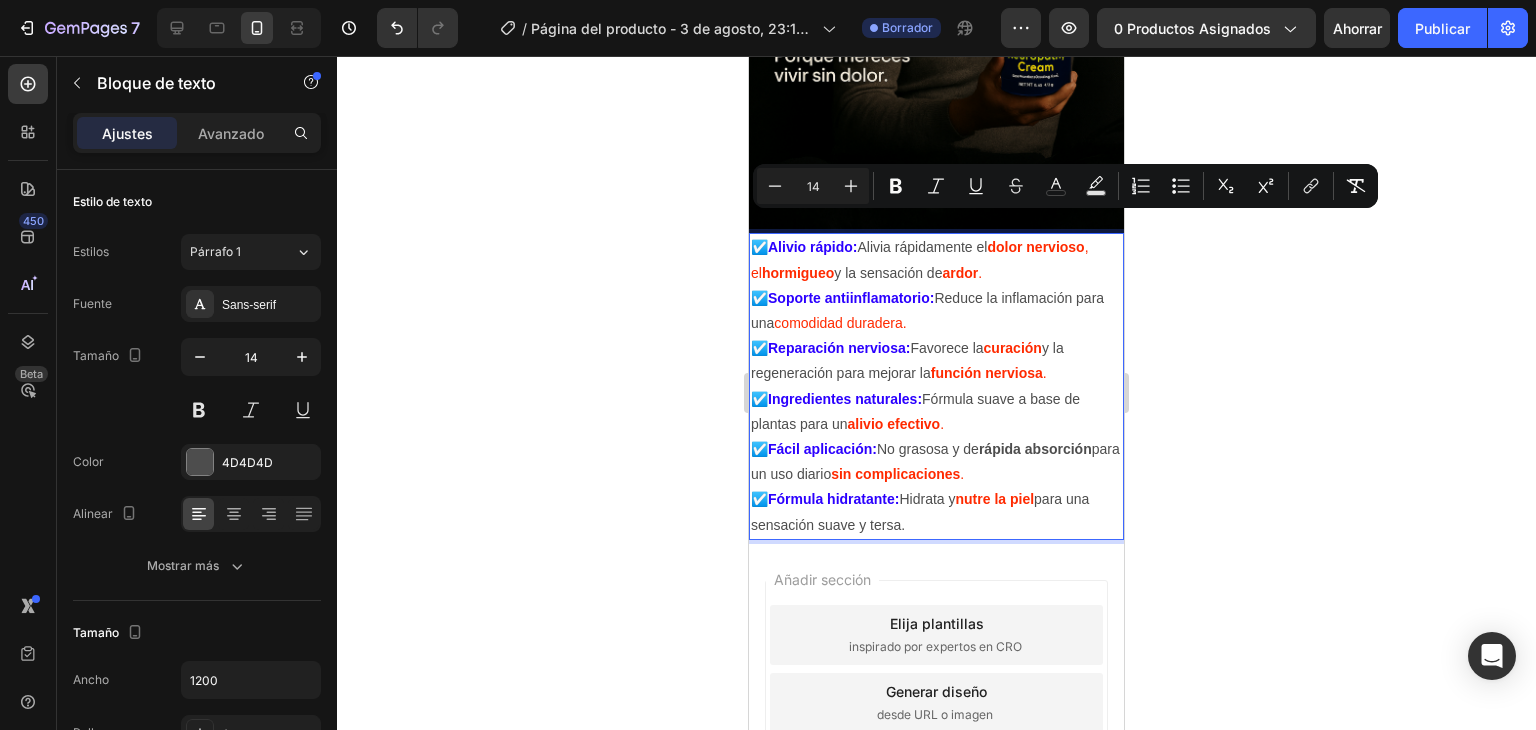 drag, startPoint x: 959, startPoint y: 499, endPoint x: 745, endPoint y: 215, distance: 355.6009 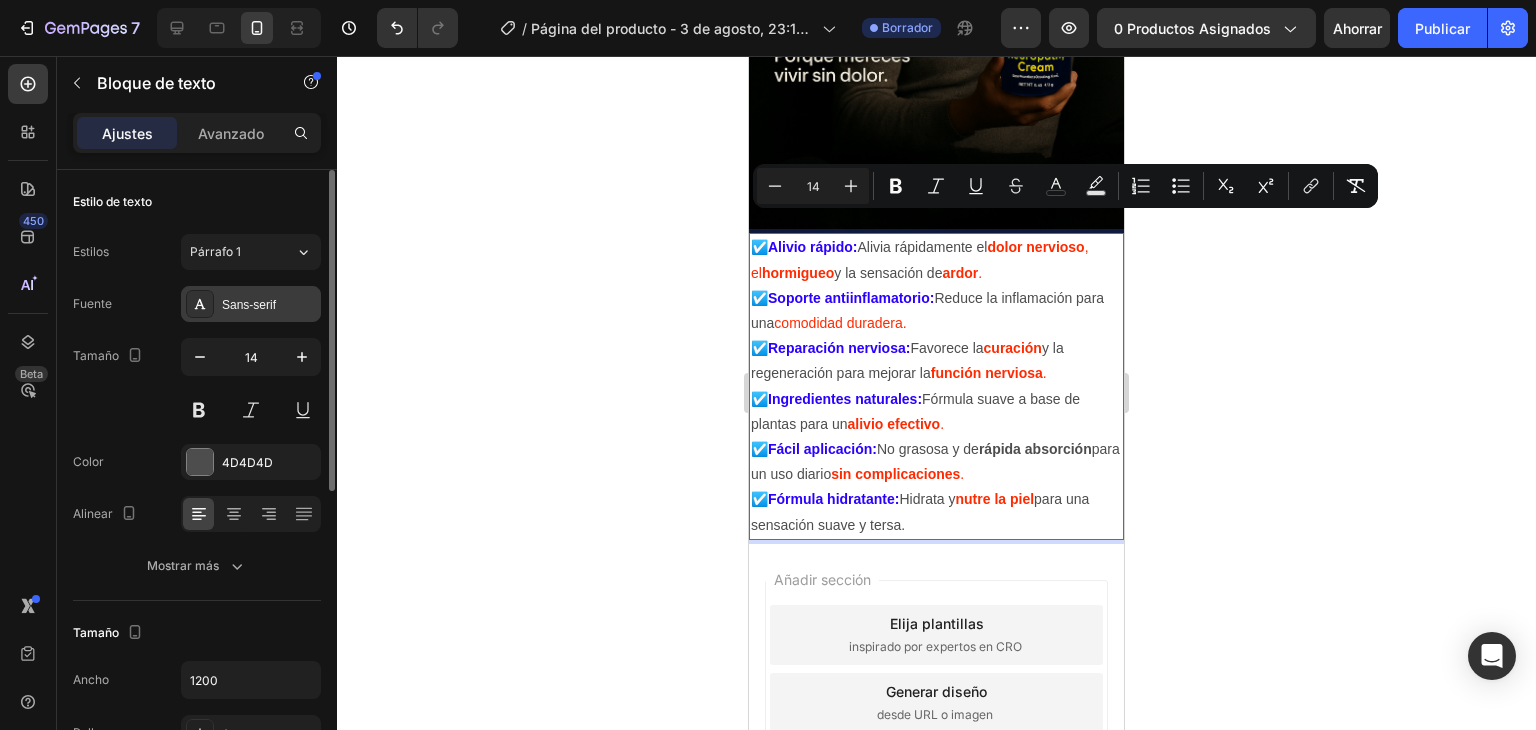 click on "Sans-serif" at bounding box center [249, 305] 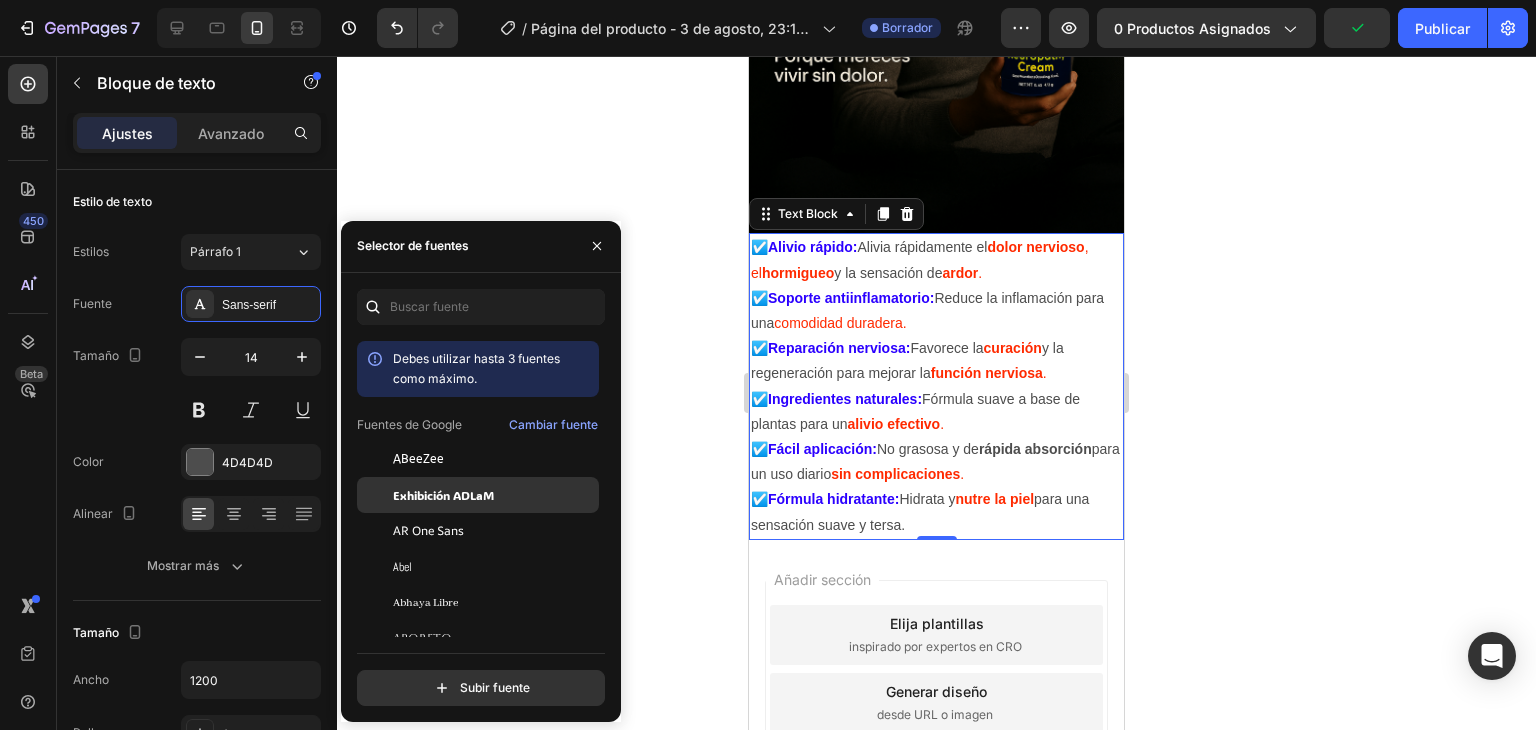 click on "Exhibición ADLaM" at bounding box center (443, 495) 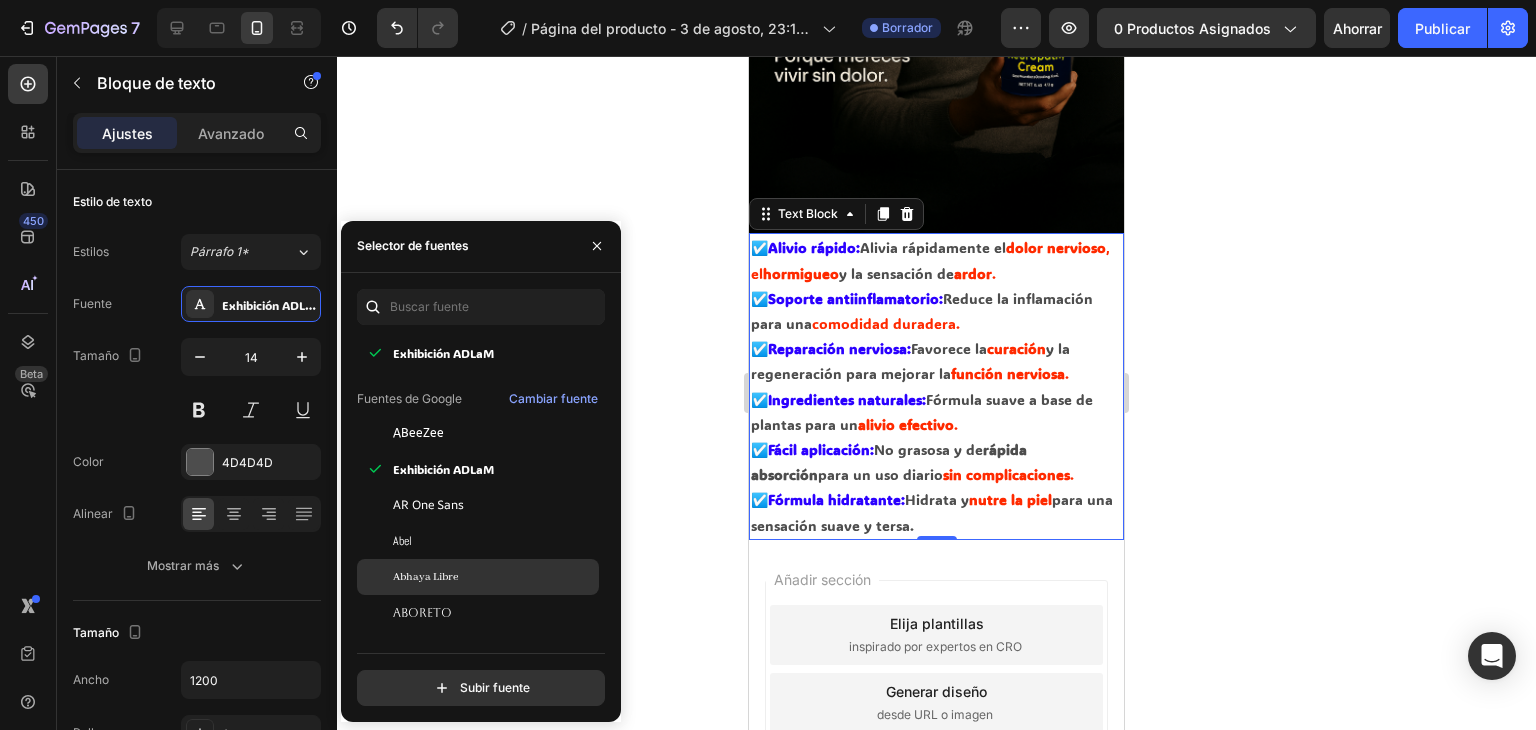 scroll, scrollTop: 200, scrollLeft: 0, axis: vertical 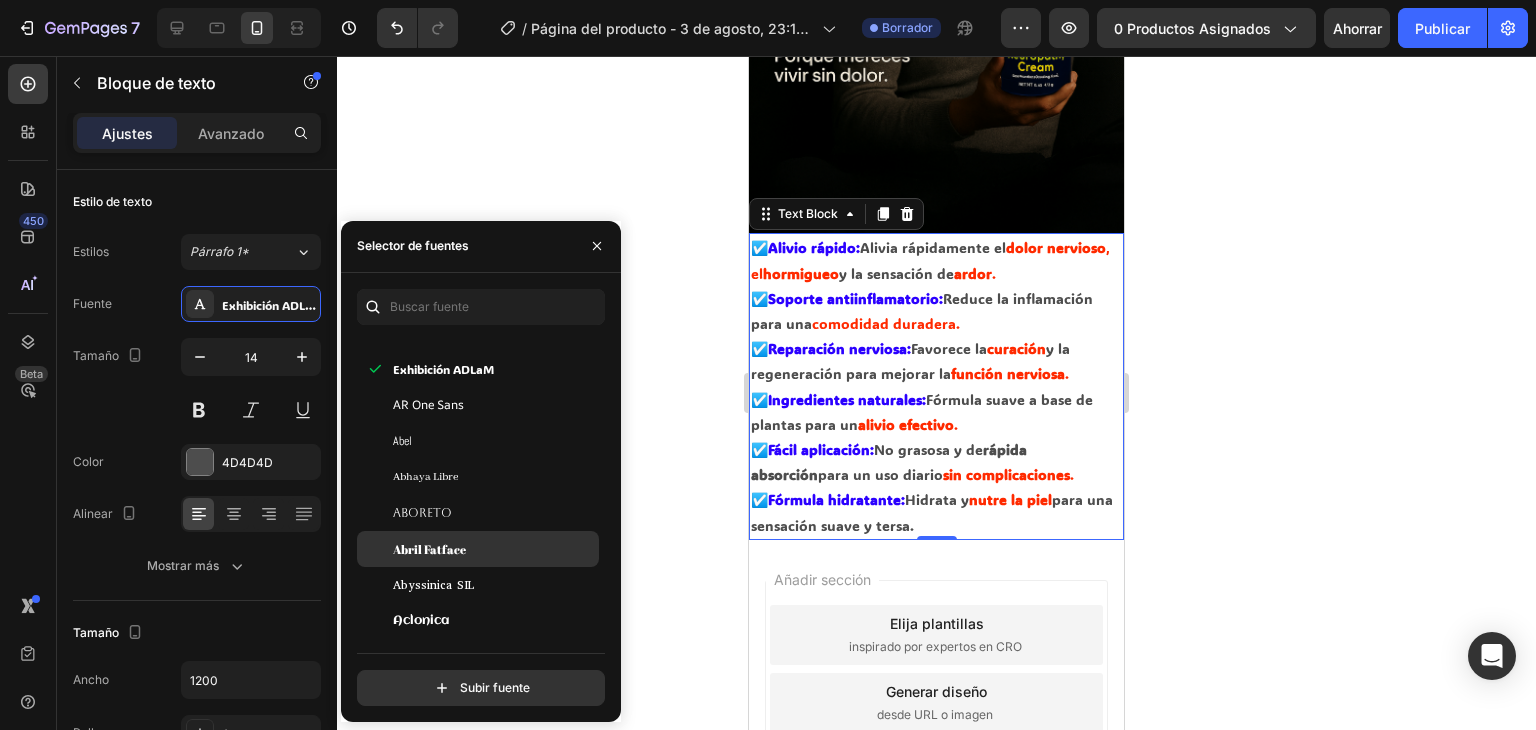 click on "Abril Fatface" at bounding box center (494, 549) 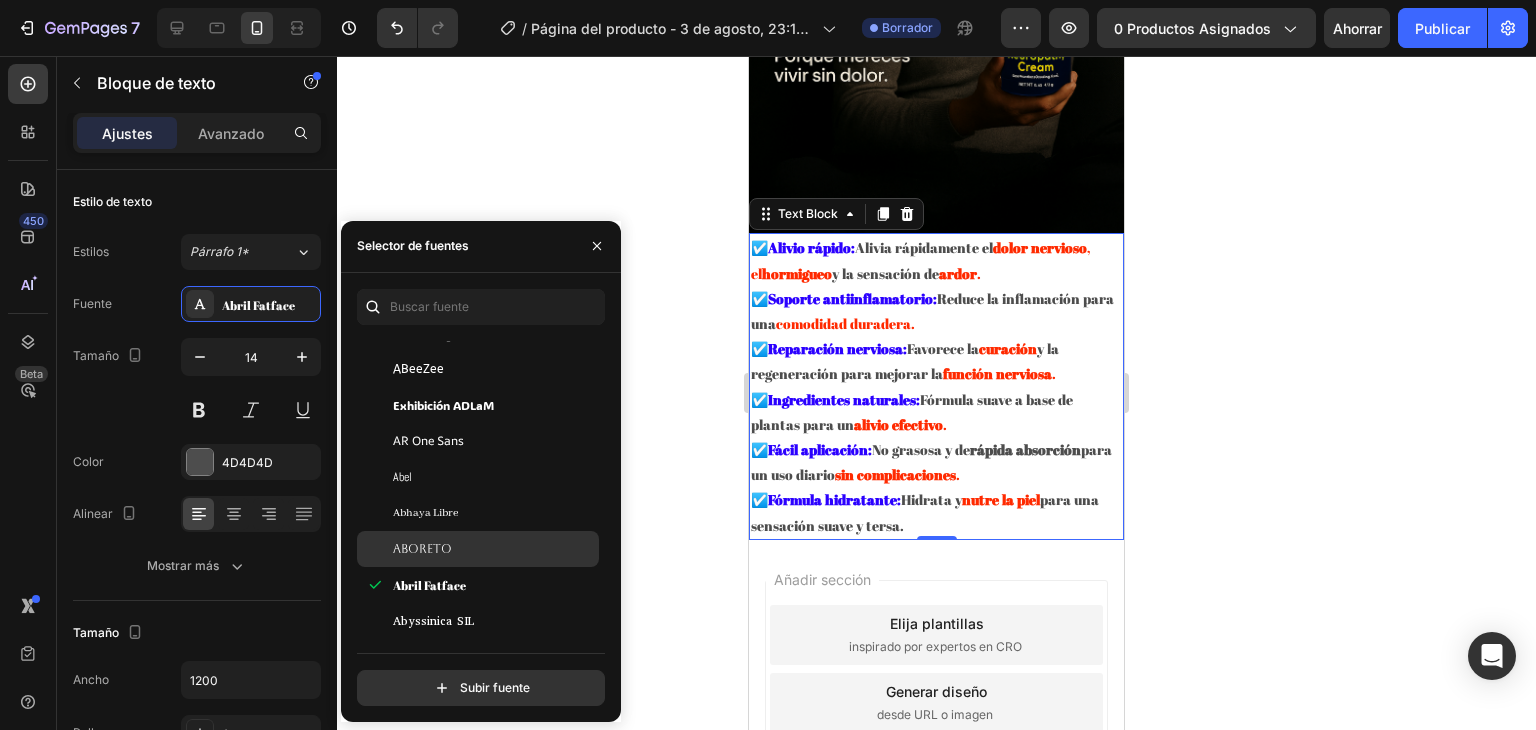 click on "Aboreto" at bounding box center (422, 549) 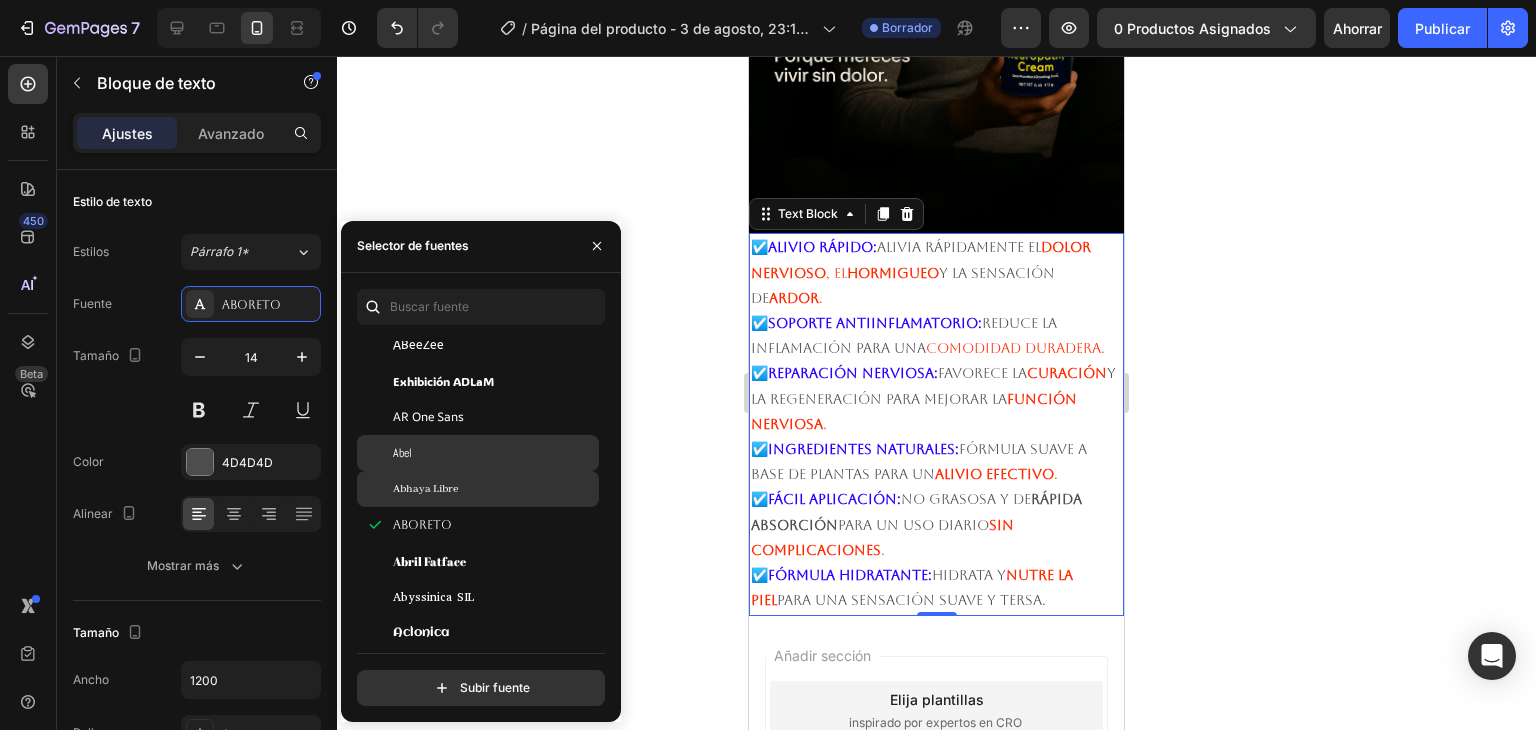 scroll, scrollTop: 300, scrollLeft: 0, axis: vertical 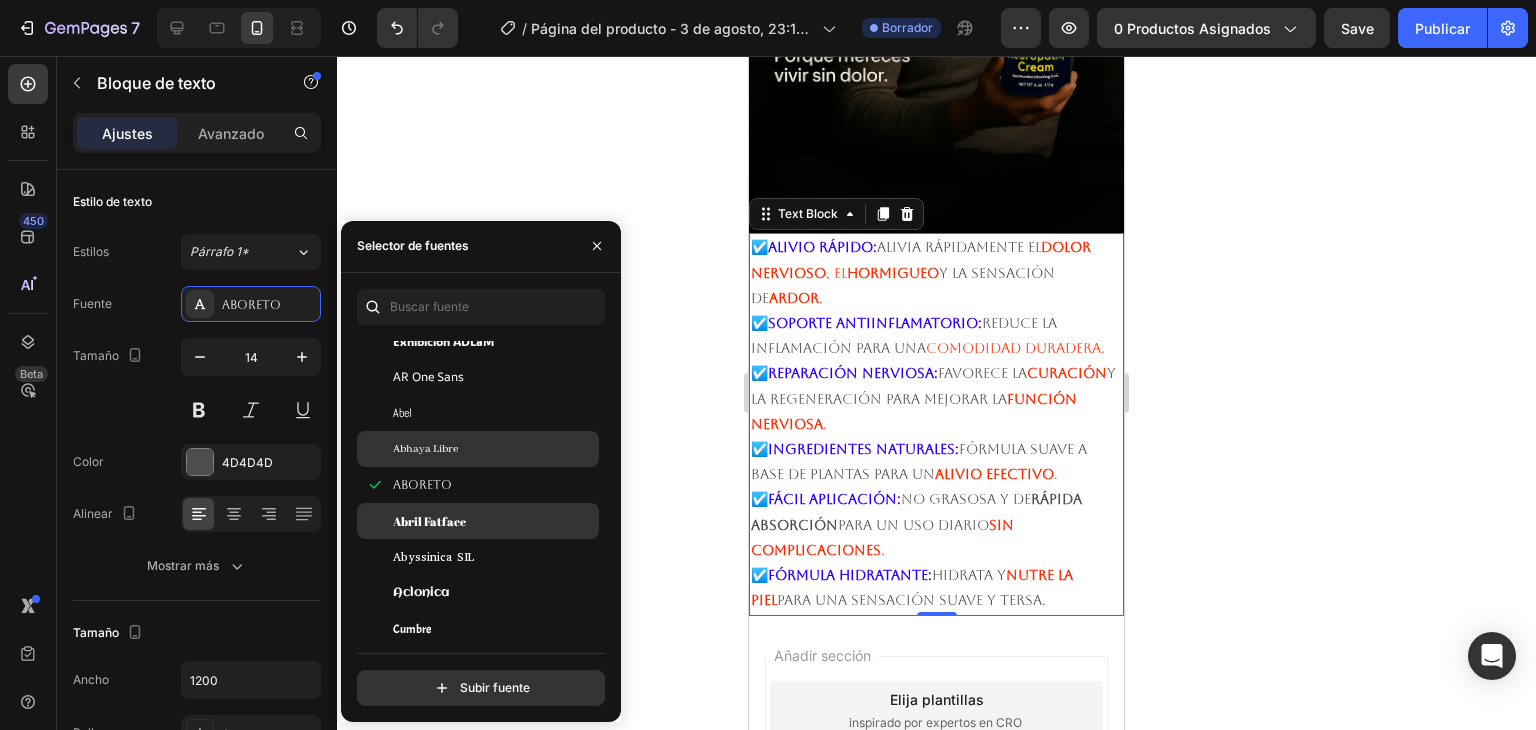 click on "Abril Fatface" at bounding box center (429, 521) 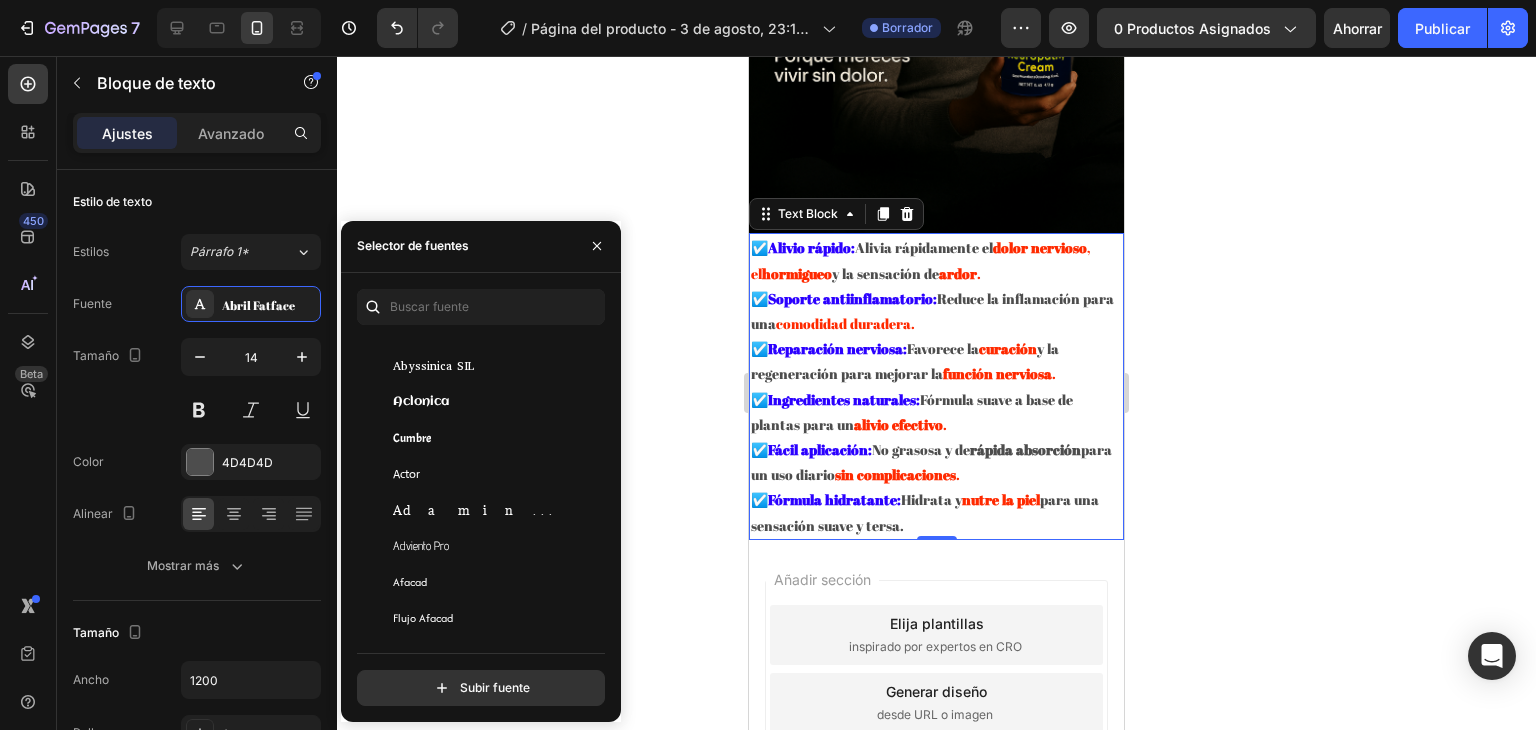 scroll, scrollTop: 500, scrollLeft: 0, axis: vertical 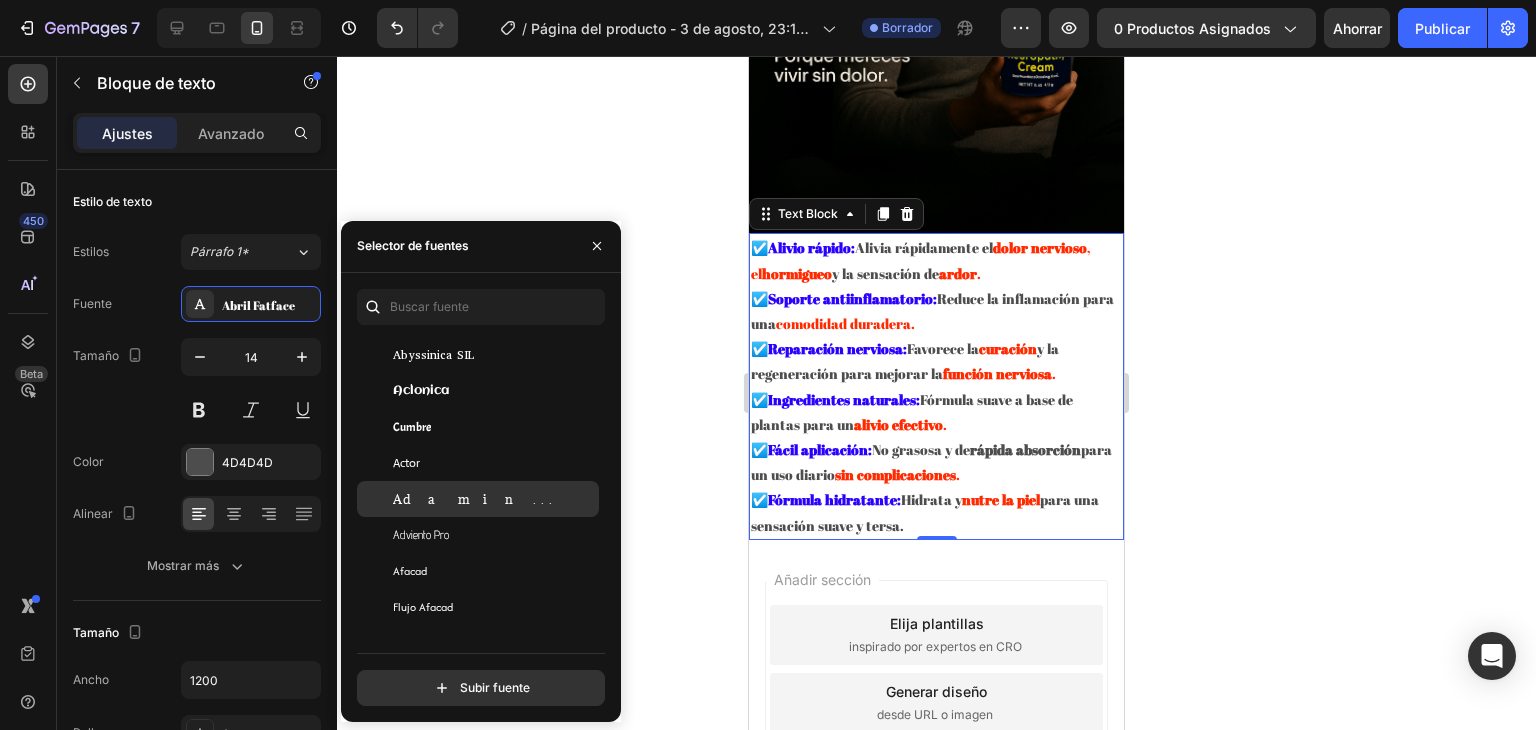 click on "Adamina" 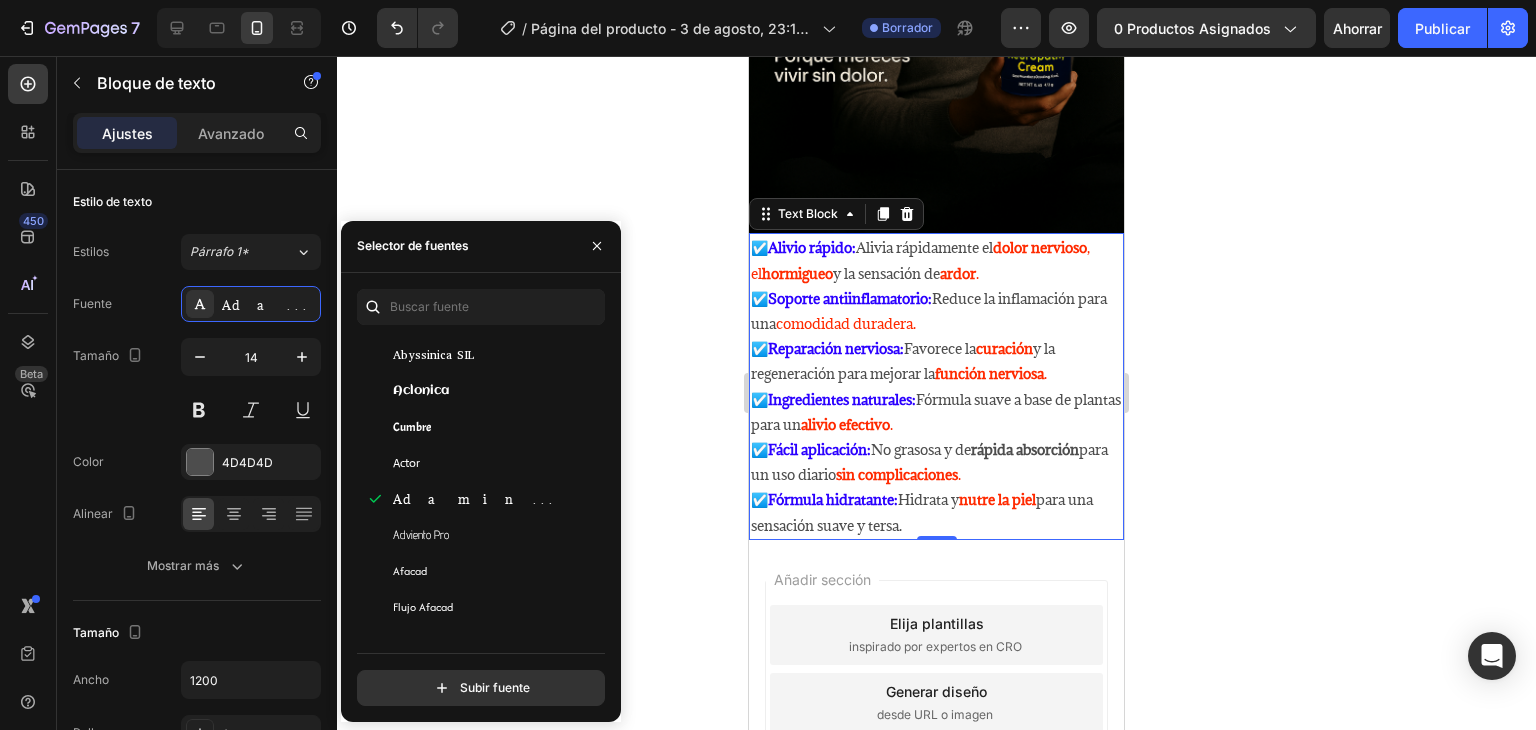click 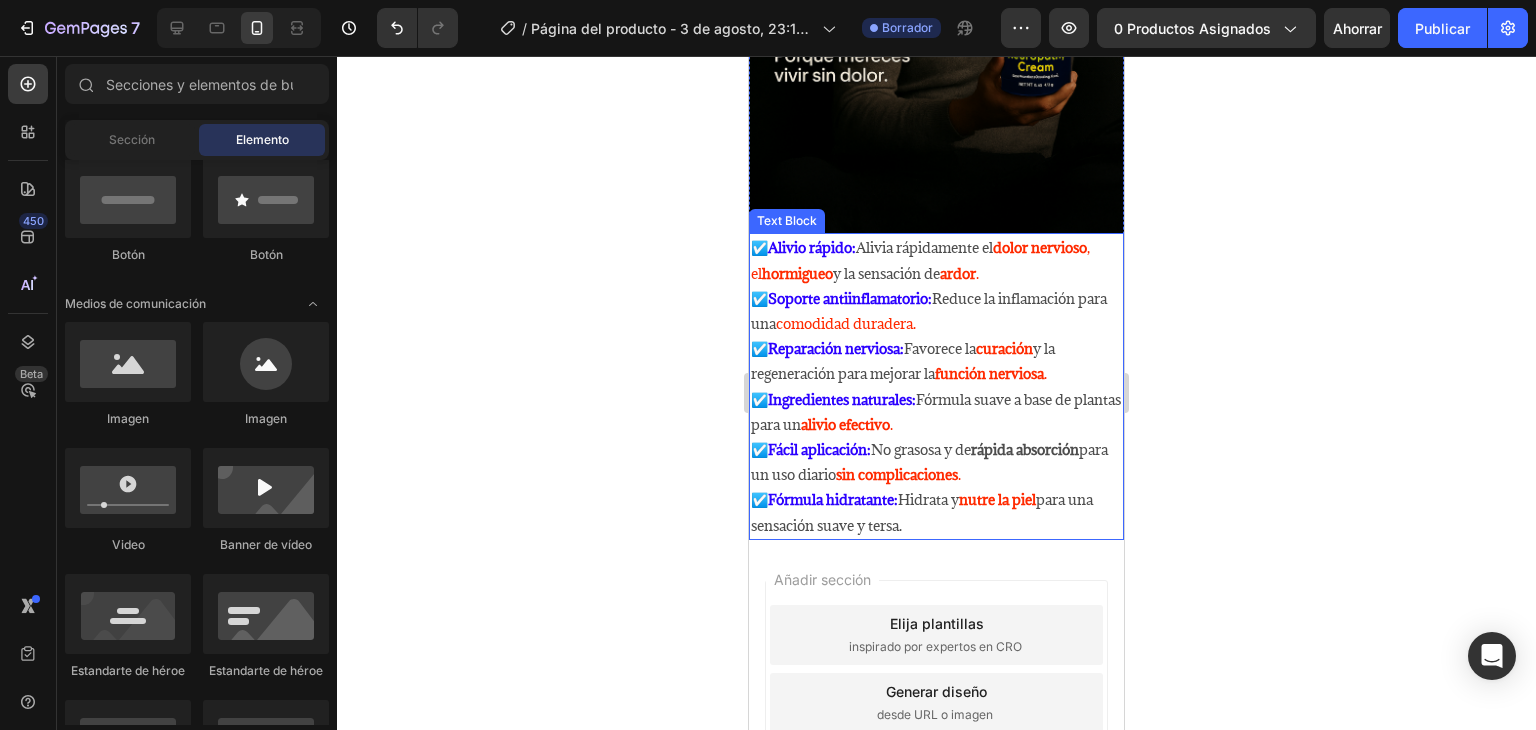 click on "☑️   Alivio rápido:  Alivia rápidamente el  dolor nervioso  , el  hormigueo  y la sensación de  ardor  .  ☑️  Soporte antiinflamatorio:  Reduce la inflamación para una  comodidad duradera.    ☑️  Reparación nerviosa:  Favorece la  curación  y la regeneración para mejorar la  función nerviosa  .  ☑️  Ingredientes naturales:  Fórmula suave a base de plantas para un  alivio efectivo  .   ☑️  Fácil aplicación:  No grasosa y de  rápida absorción  para un uso diario  sin complicaciones  .   ☑️  Fórmula hidratante:  Hidrata y  nutre la piel  para una sensación suave y tersa." at bounding box center [936, 386] 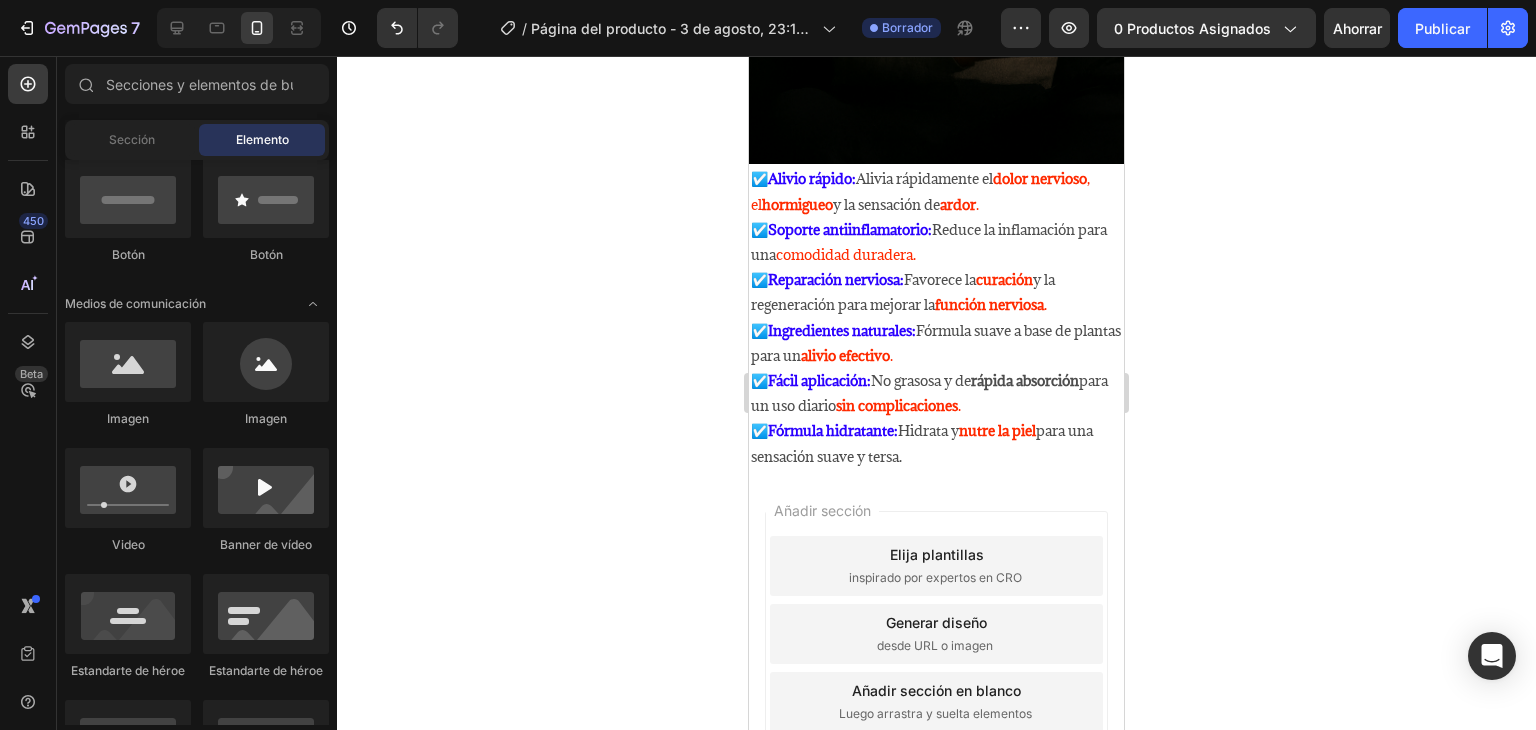 scroll, scrollTop: 1367, scrollLeft: 0, axis: vertical 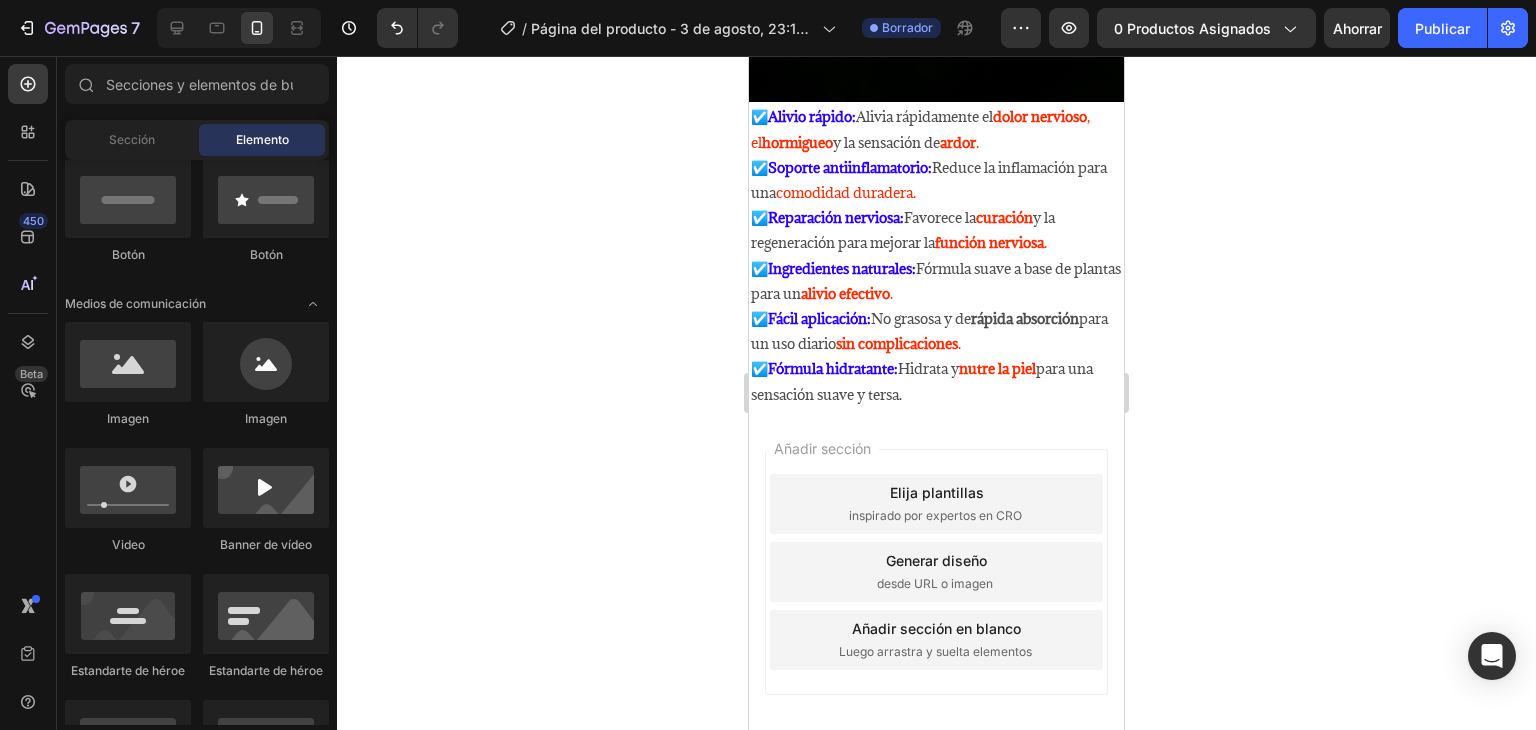 drag, startPoint x: 1114, startPoint y: 382, endPoint x: 1876, endPoint y: 679, distance: 817.83435 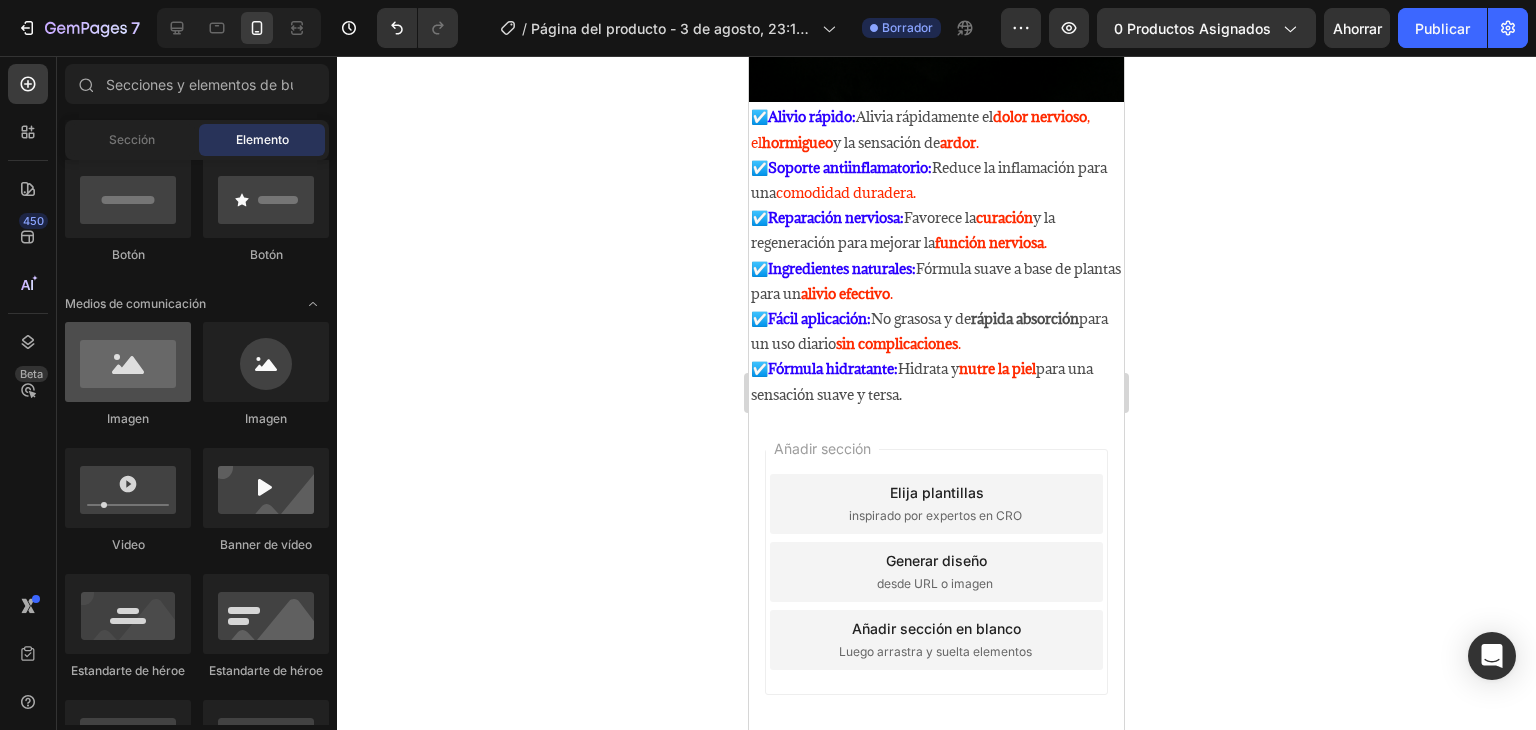 scroll, scrollTop: 400, scrollLeft: 0, axis: vertical 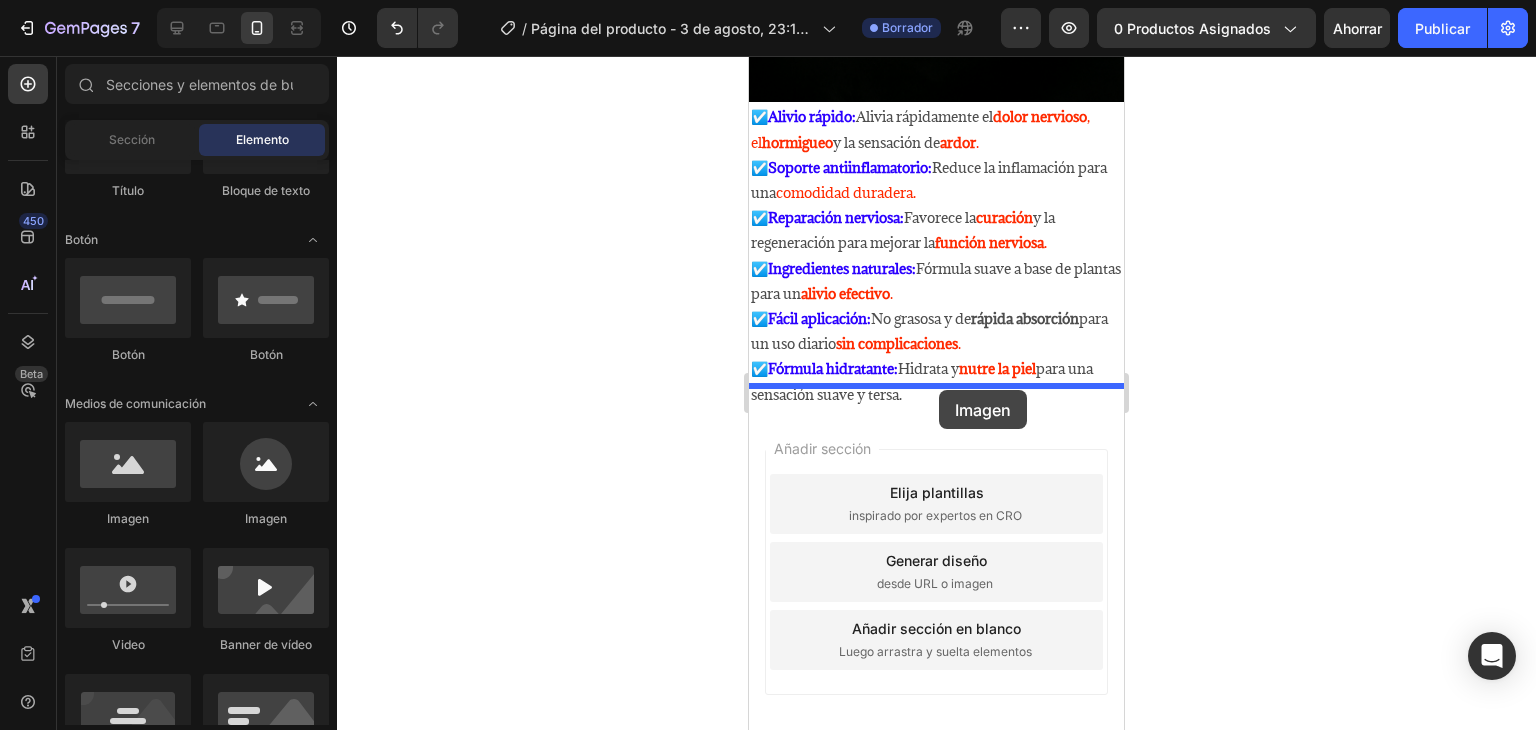 drag, startPoint x: 895, startPoint y: 511, endPoint x: 939, endPoint y: 390, distance: 128.7517 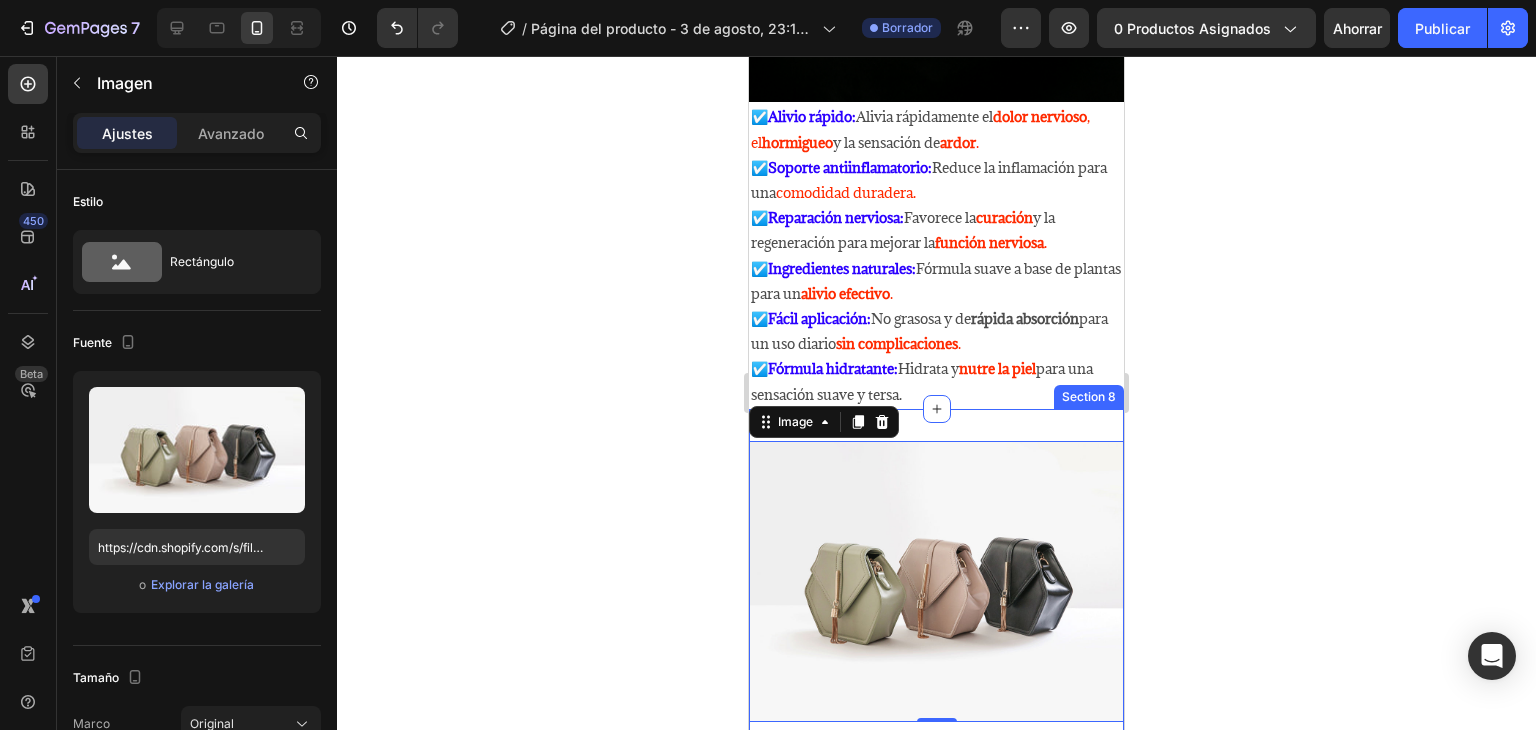 click on "Image   0 Section 8" at bounding box center (936, 581) 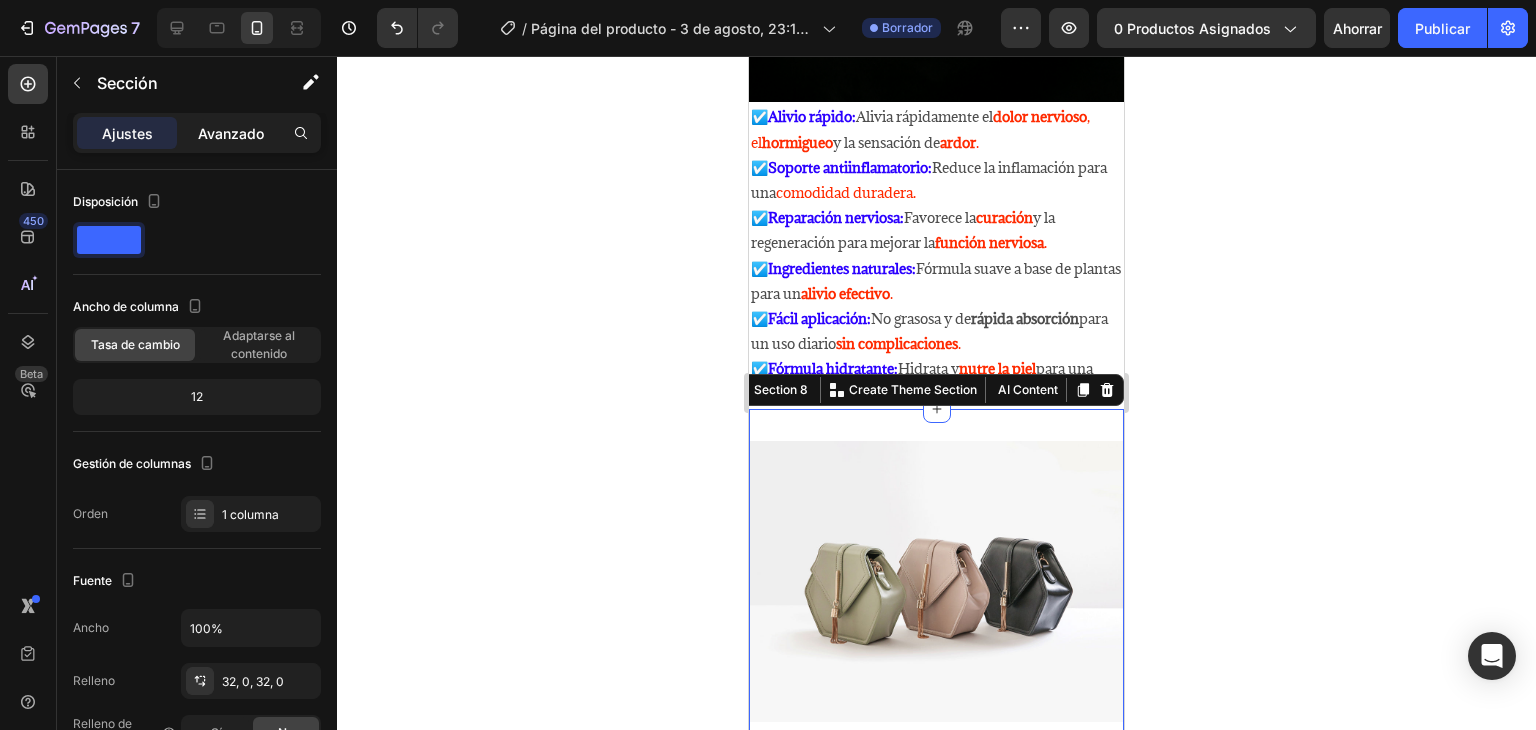 click on "Avanzado" at bounding box center [231, 133] 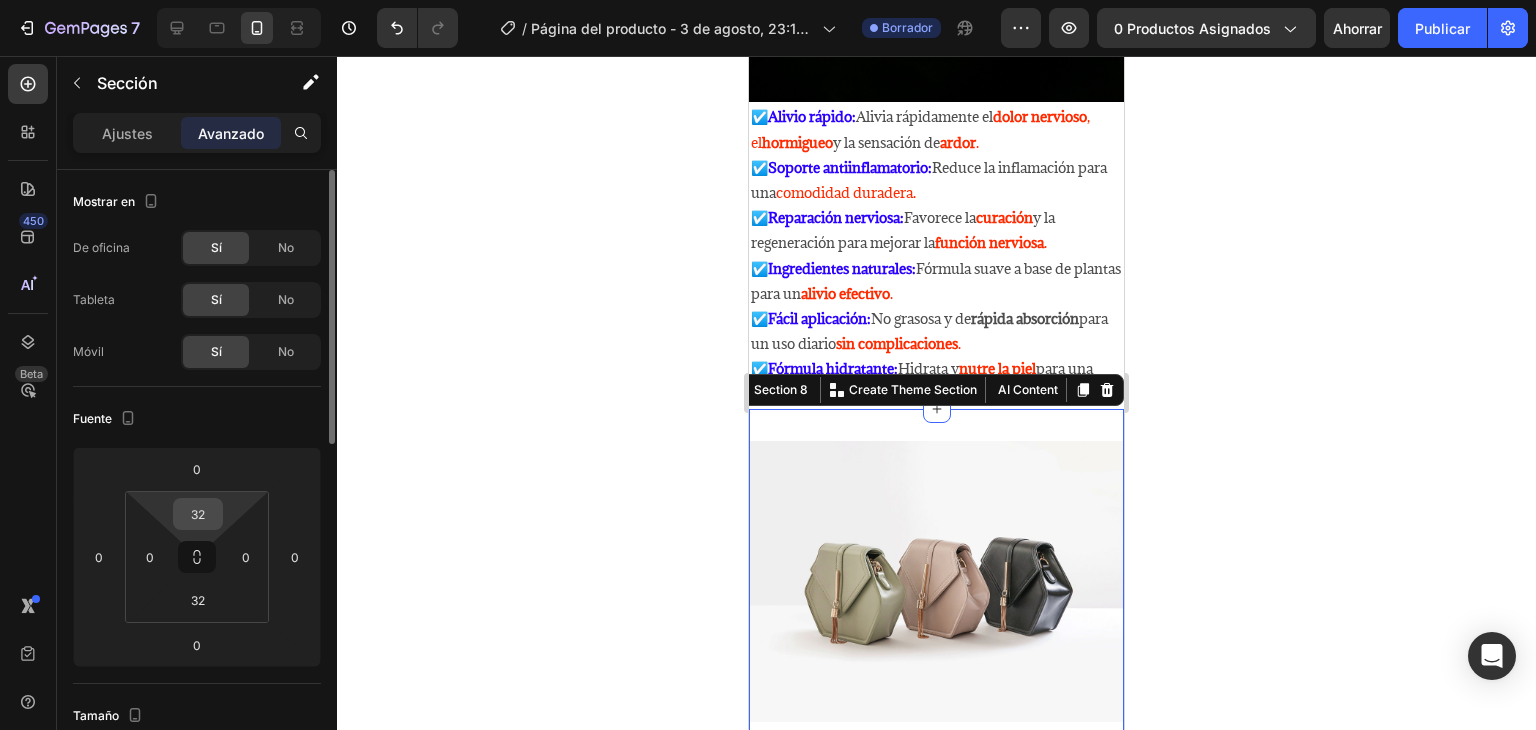 click on "32" at bounding box center [198, 514] 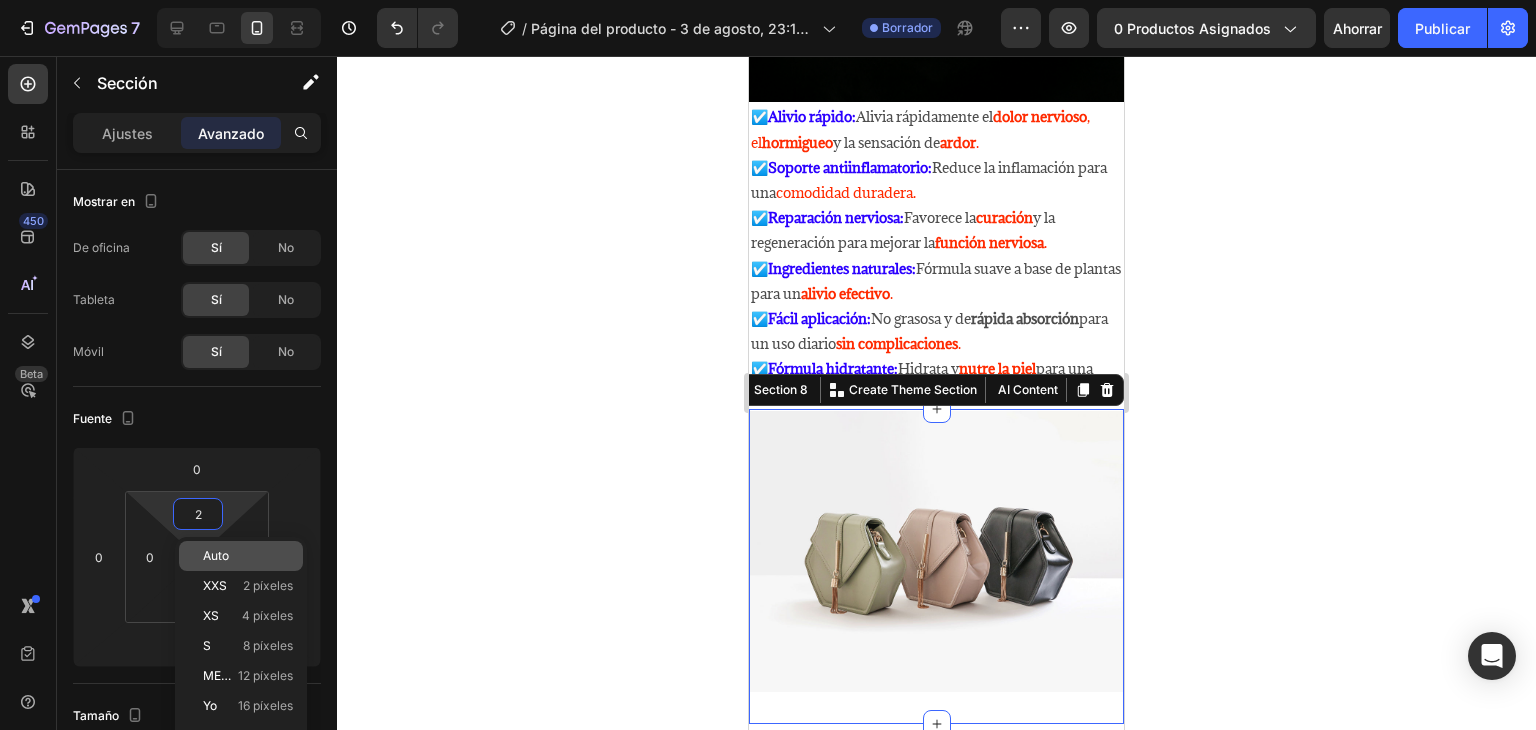 click on "Auto" at bounding box center (248, 556) 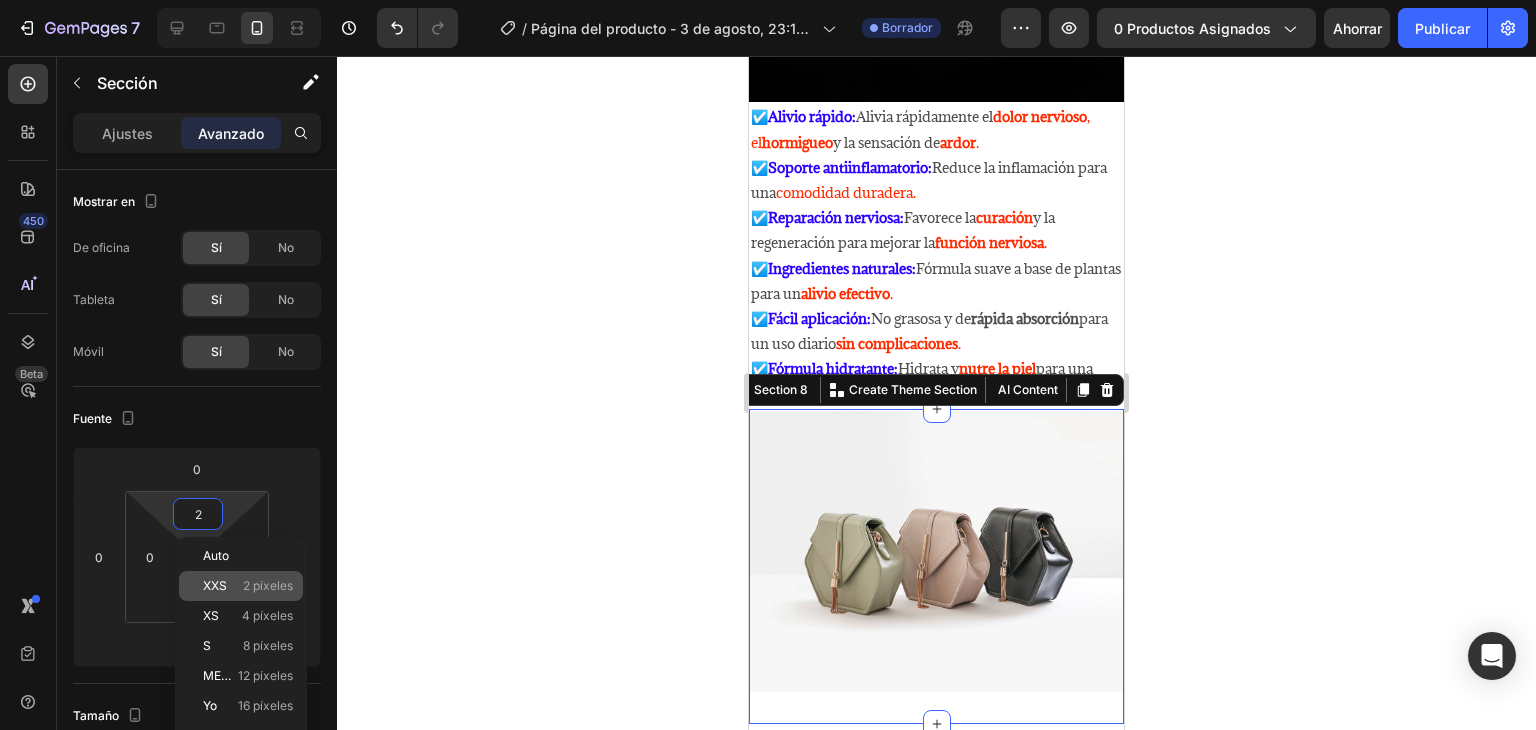 type on "Auto" 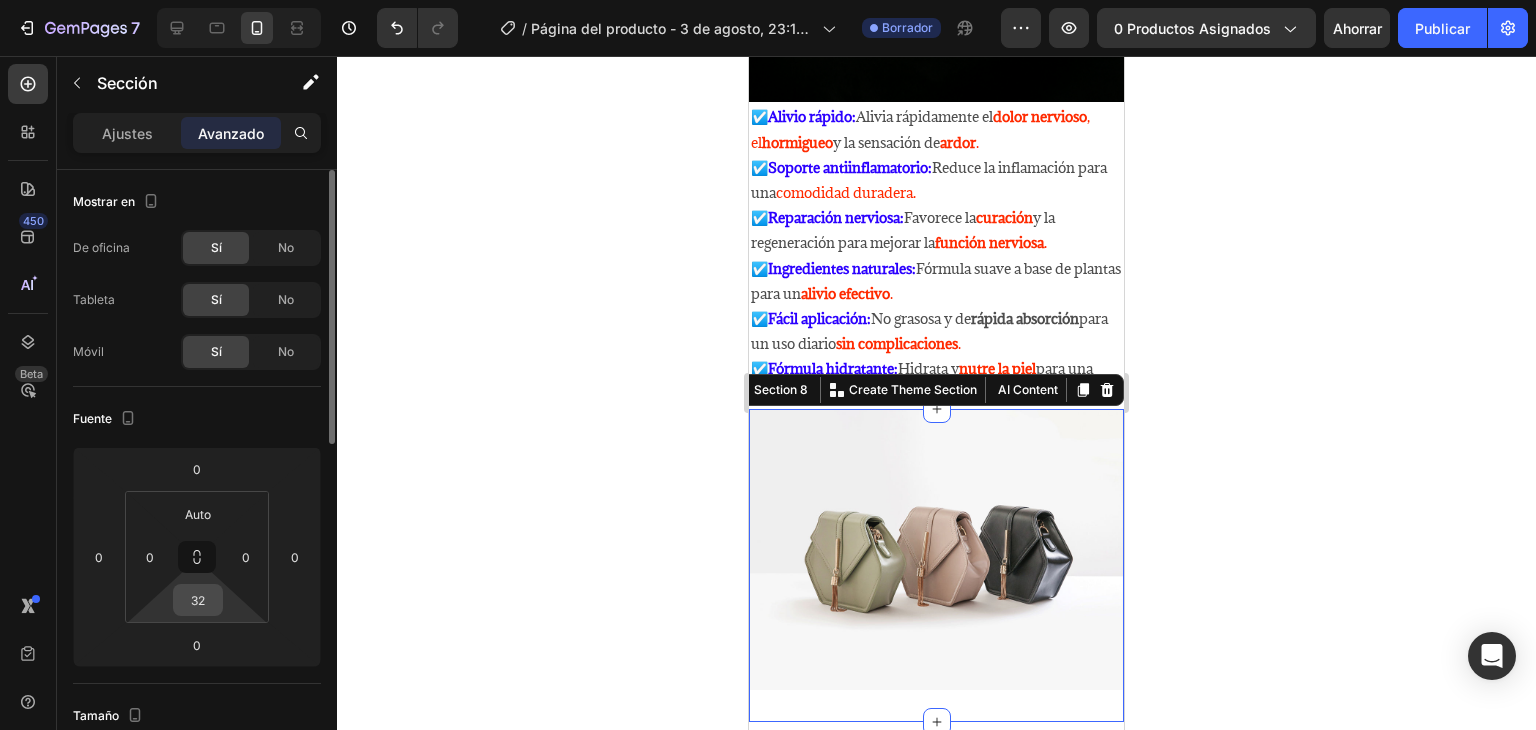 click on "32" at bounding box center (198, 600) 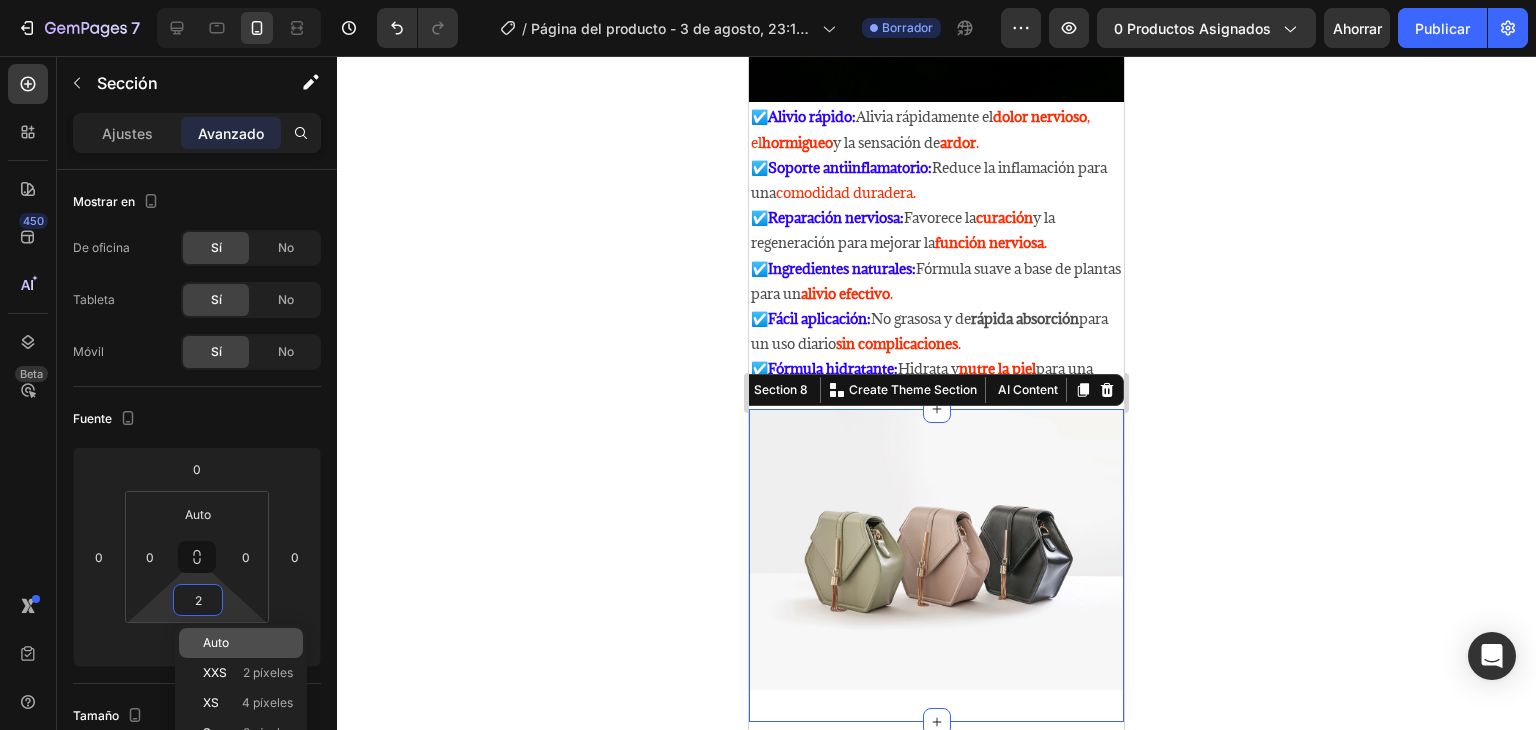 click on "Auto" at bounding box center (248, 643) 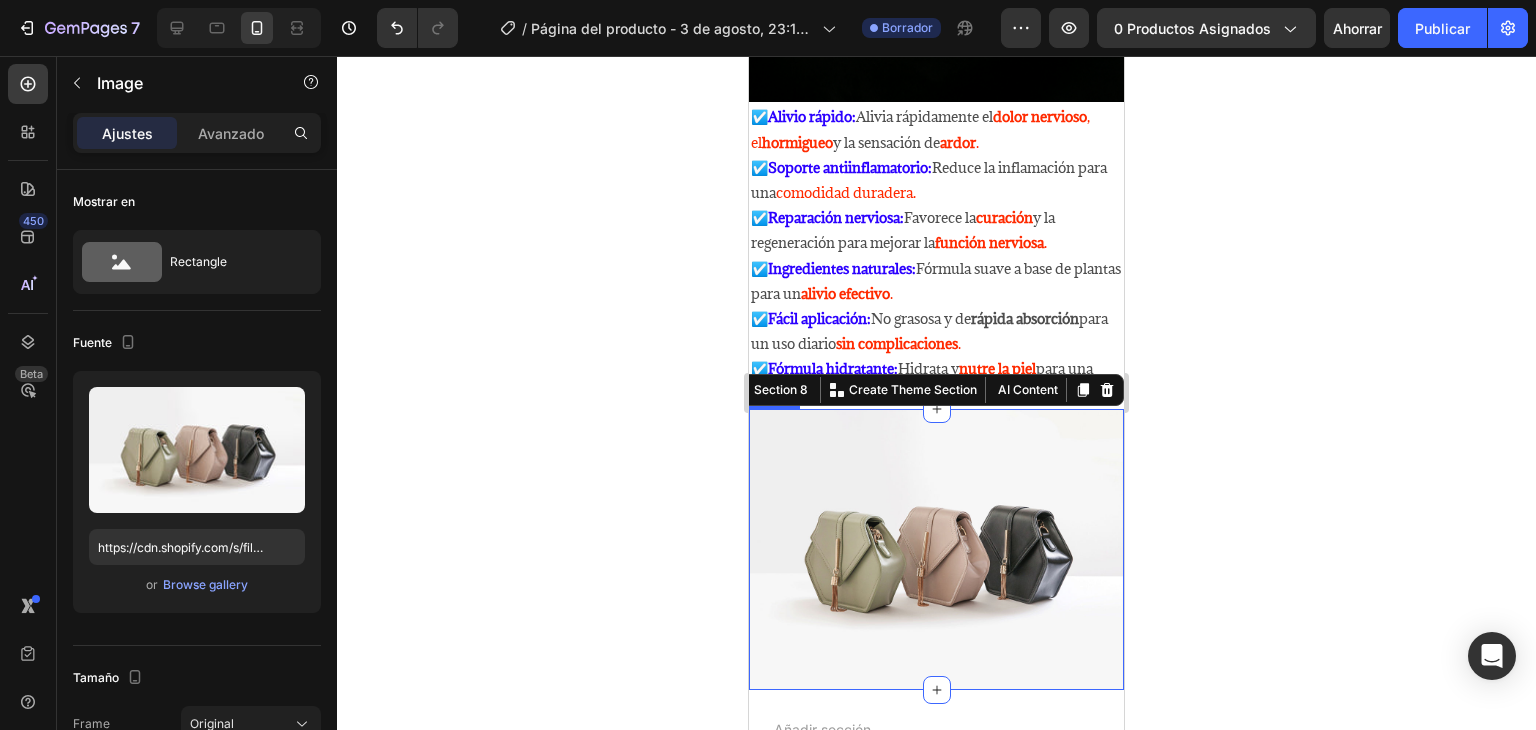 click at bounding box center (936, 549) 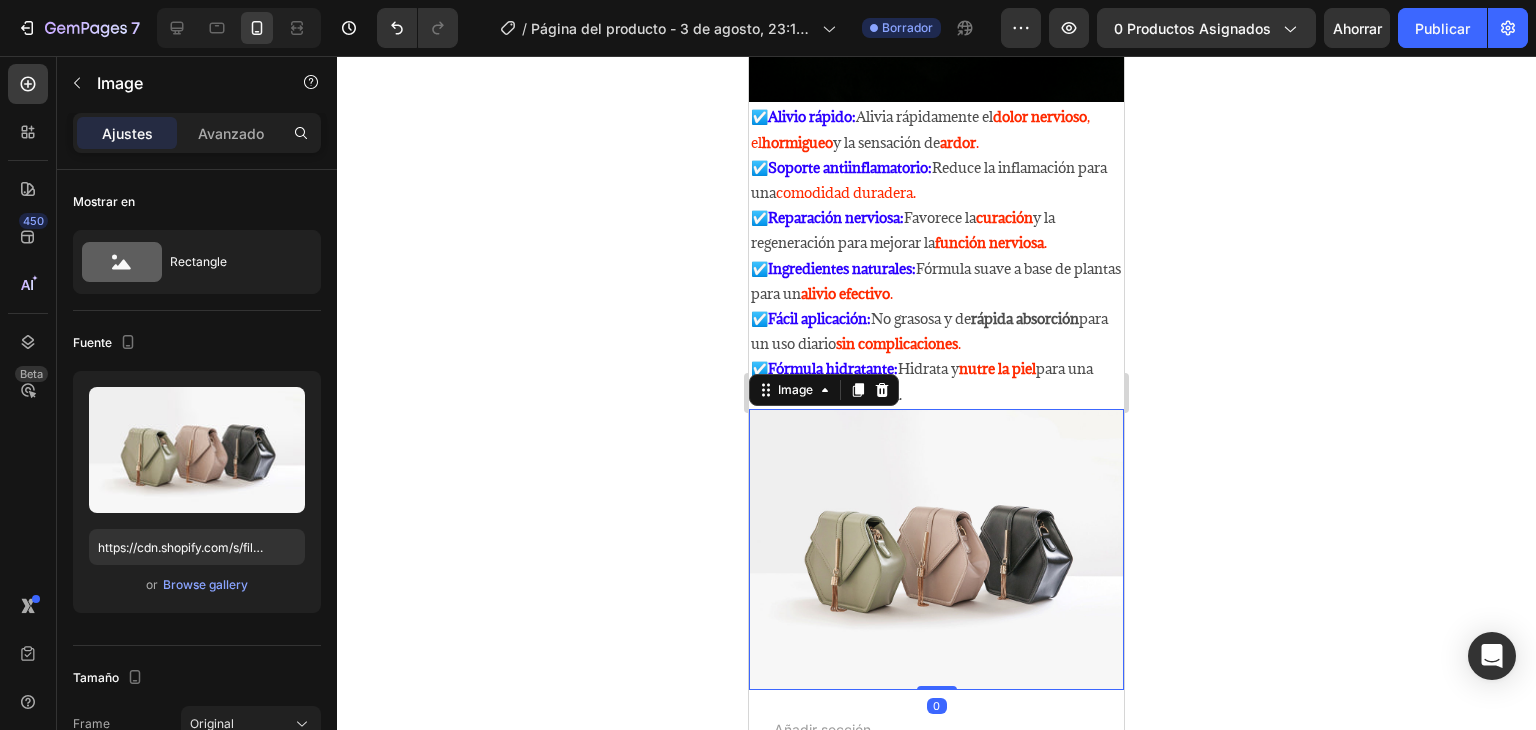 click at bounding box center [936, 549] 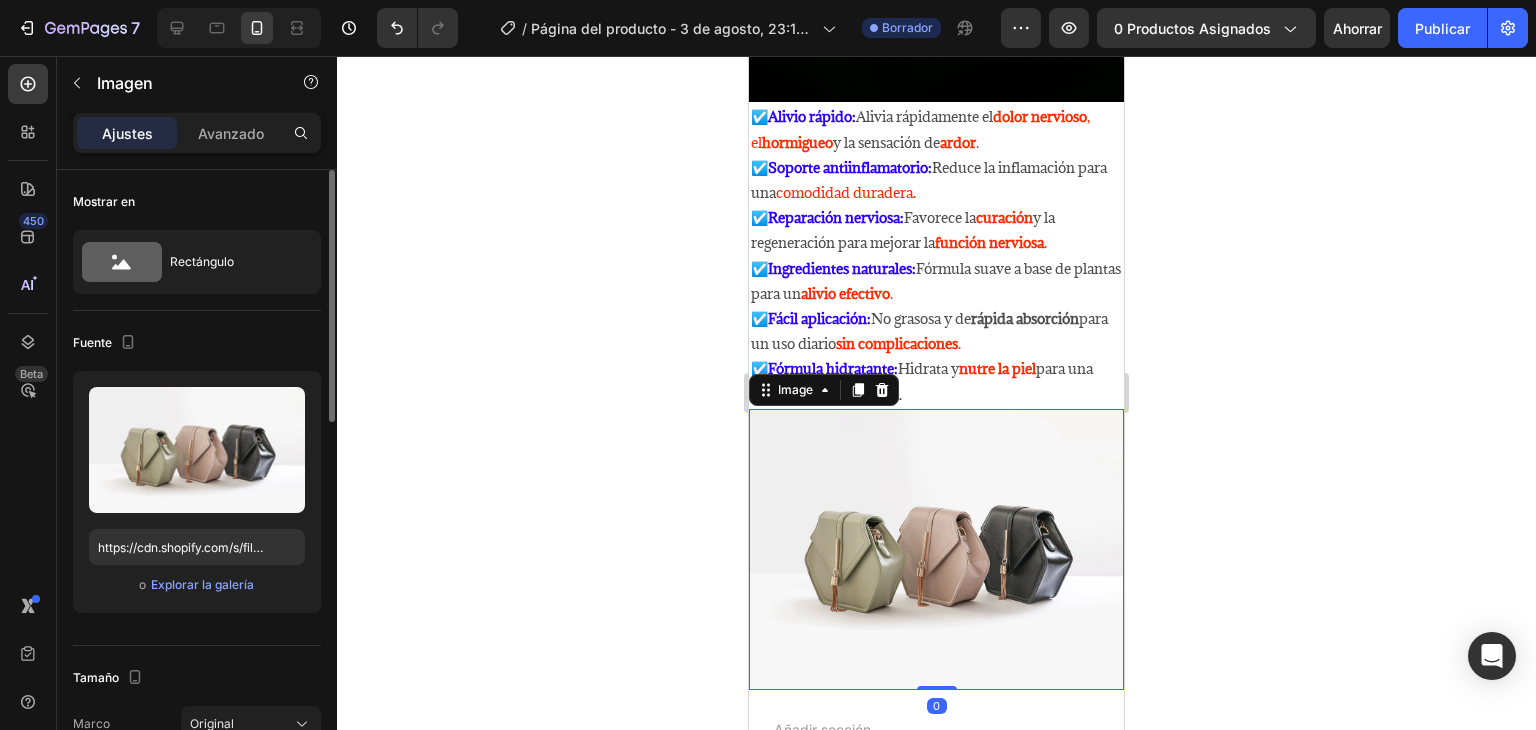 click on "o Explorar la galería" at bounding box center [197, 585] 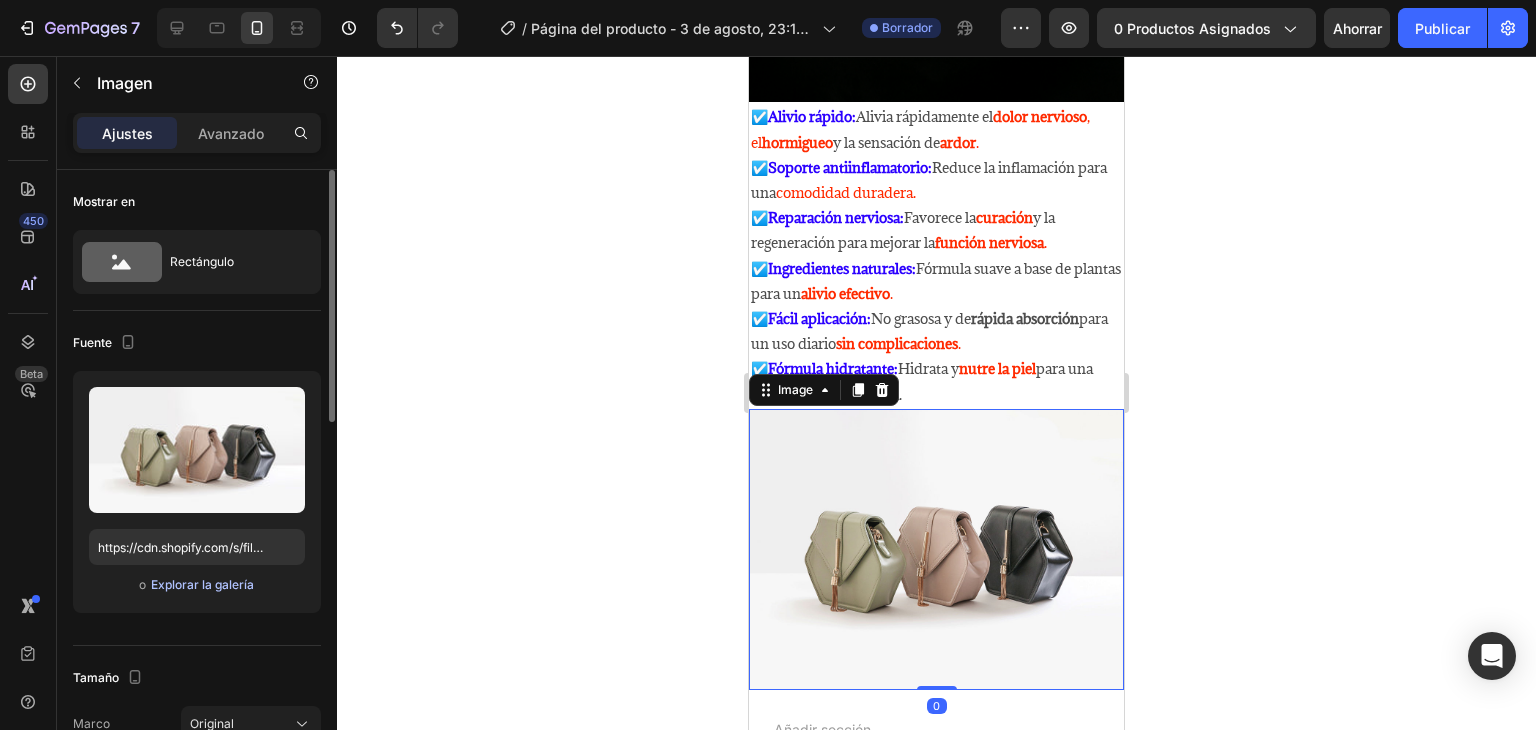 click on "Explorar la galería" at bounding box center (202, 584) 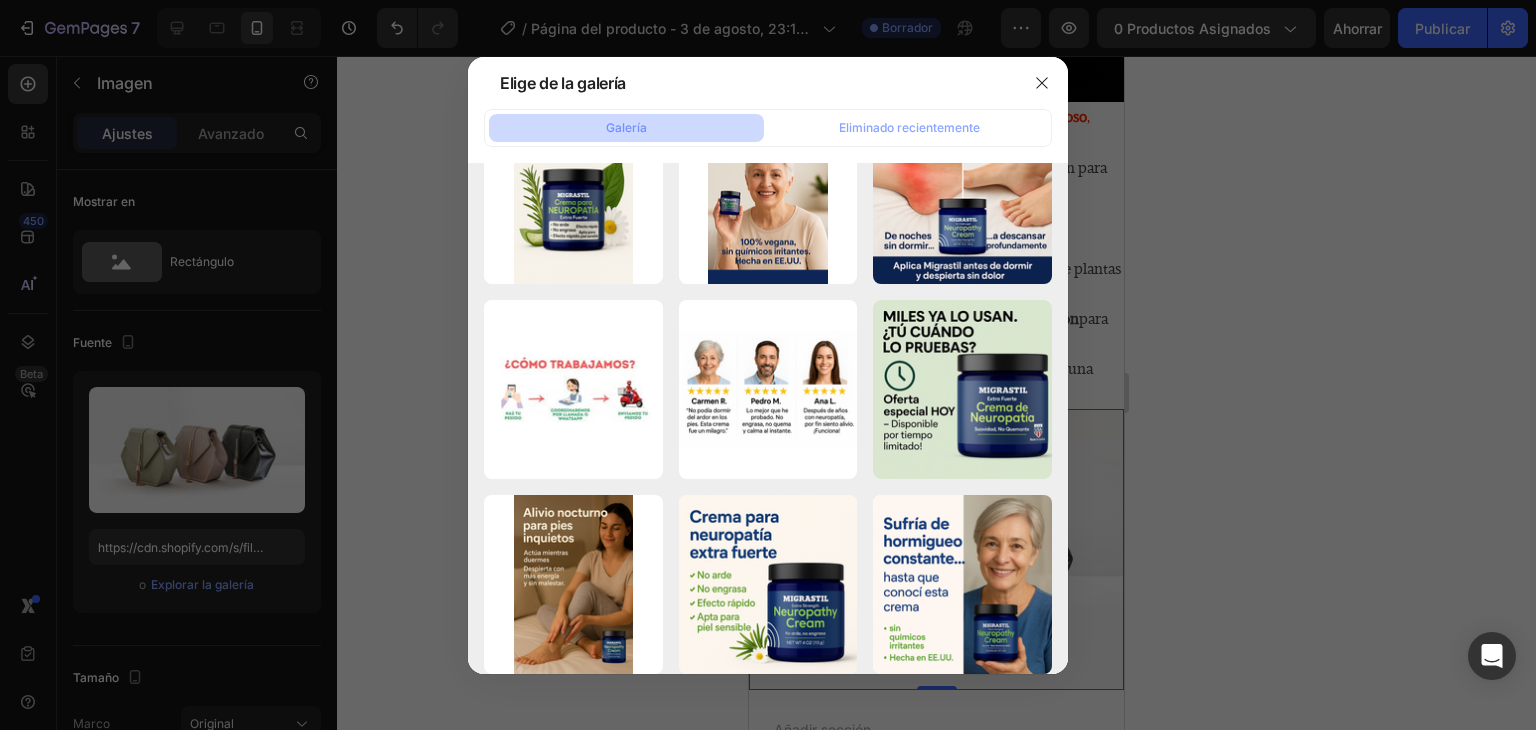 scroll, scrollTop: 741, scrollLeft: 0, axis: vertical 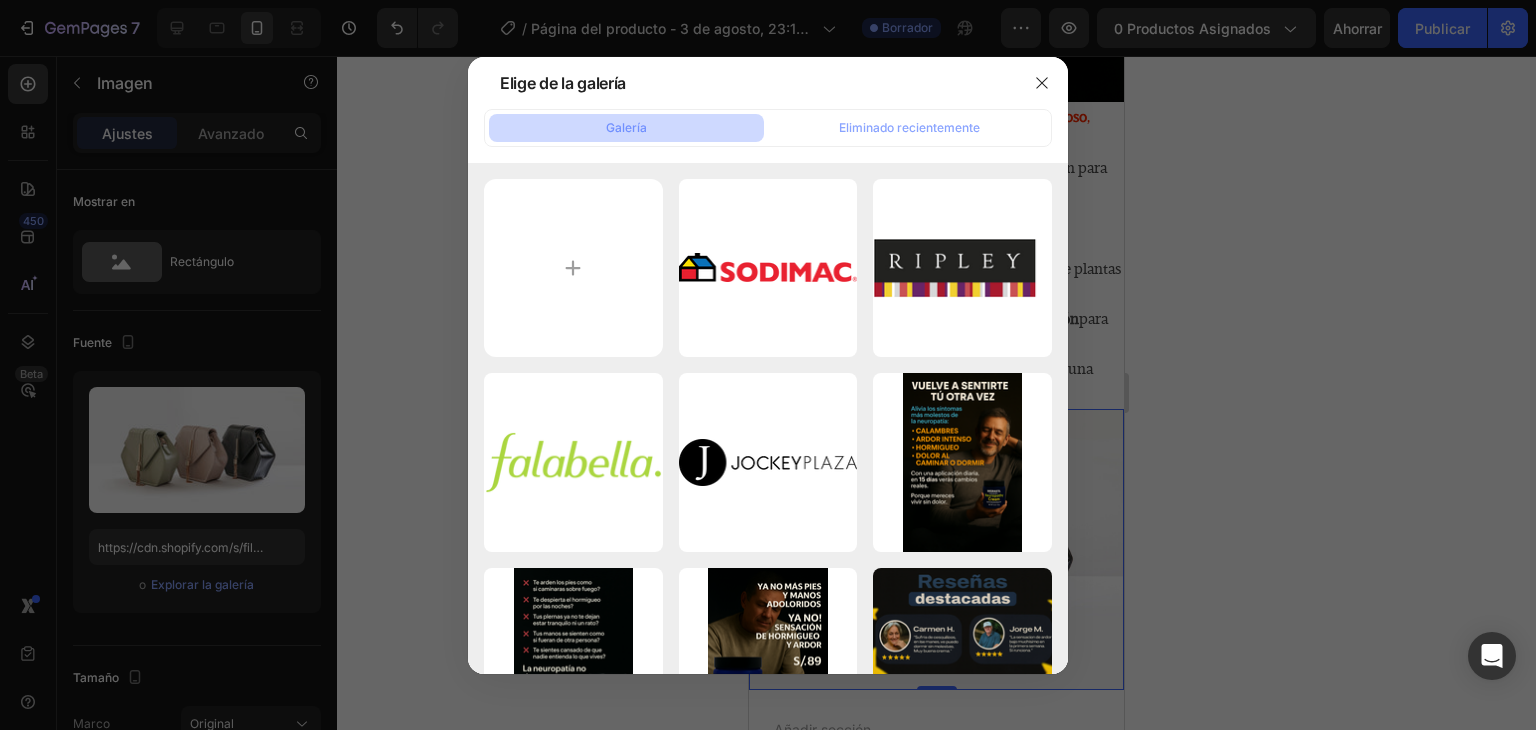 click at bounding box center (768, 365) 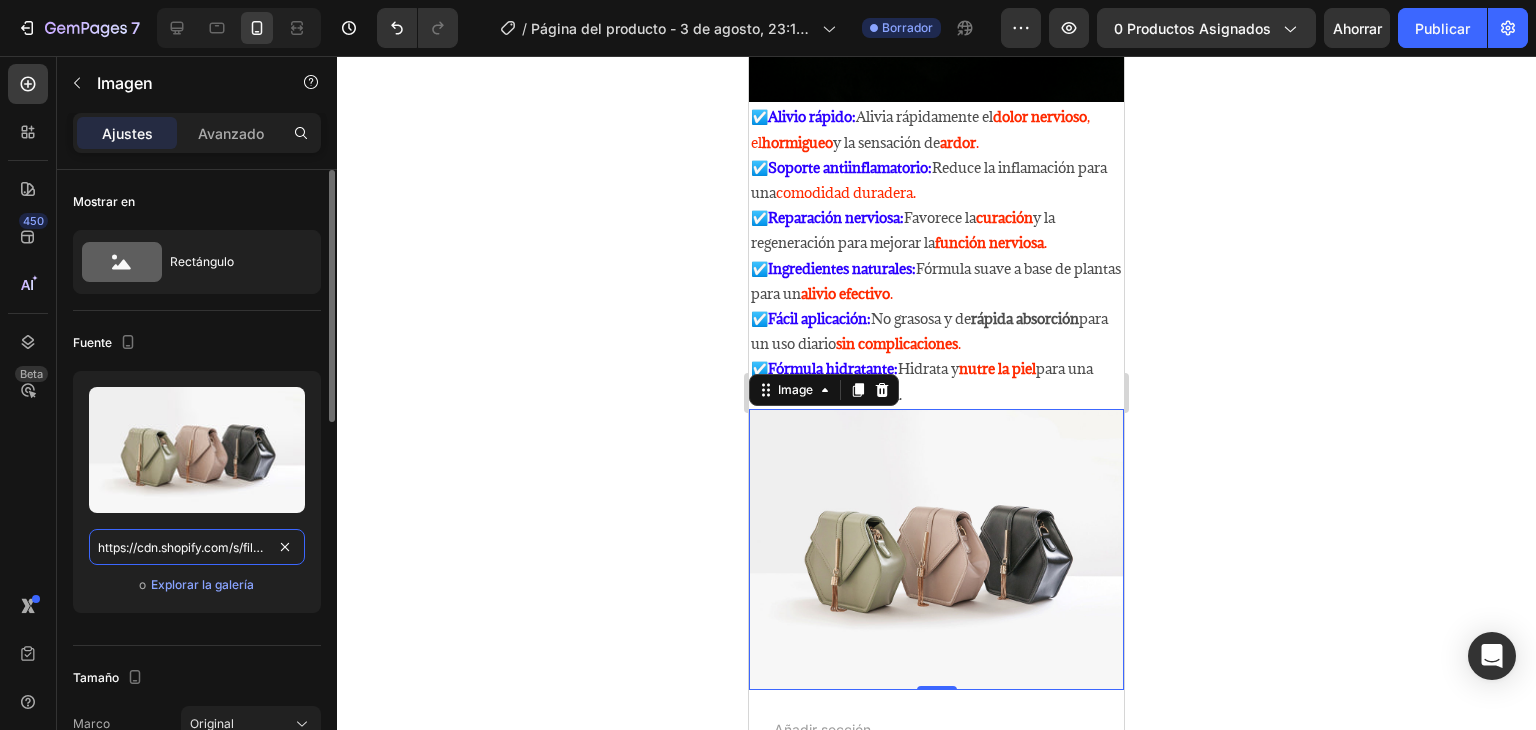 click on "https://cdn.shopify.com/s/files/1/2005/9307/files/image_demo.jpg" at bounding box center (197, 547) 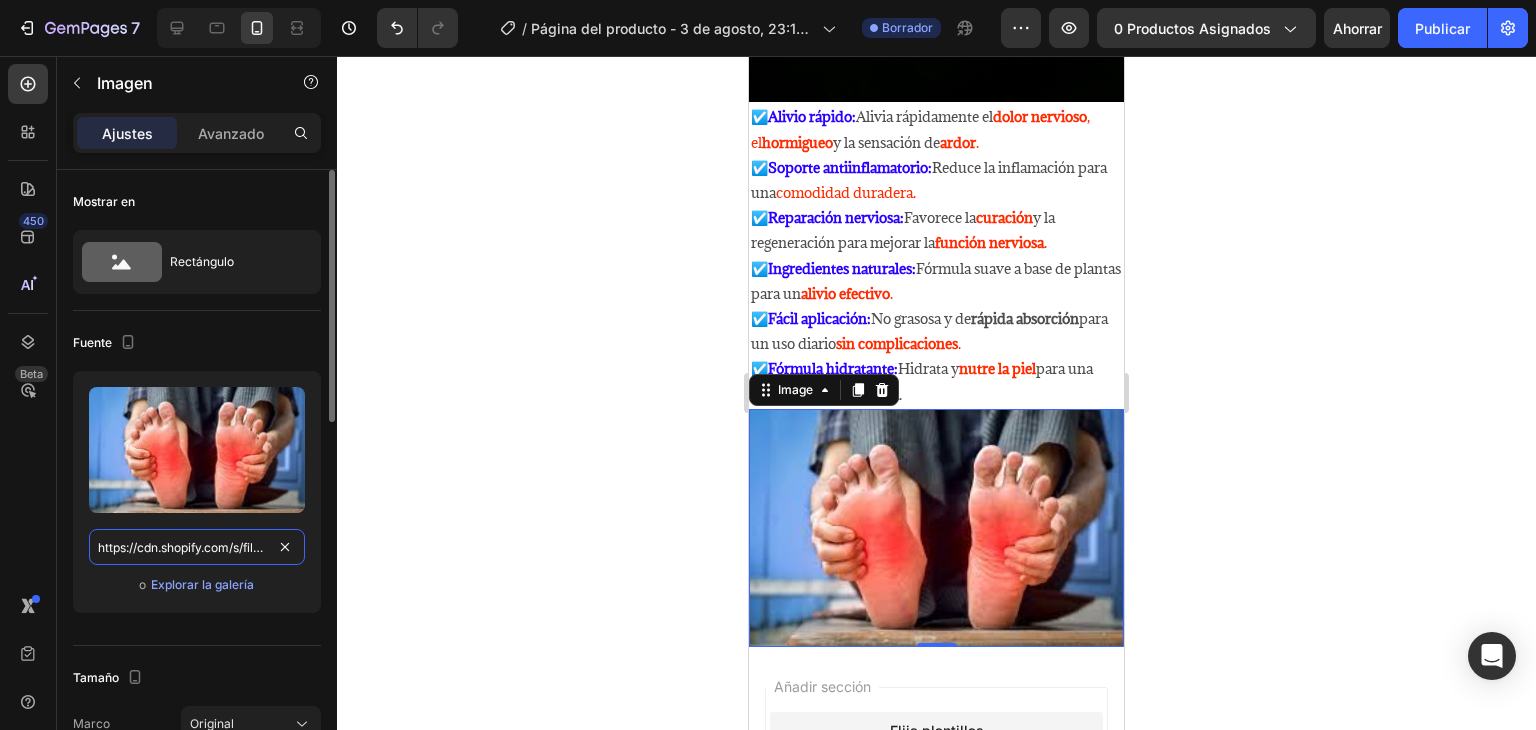 scroll, scrollTop: 0, scrollLeft: 295, axis: horizontal 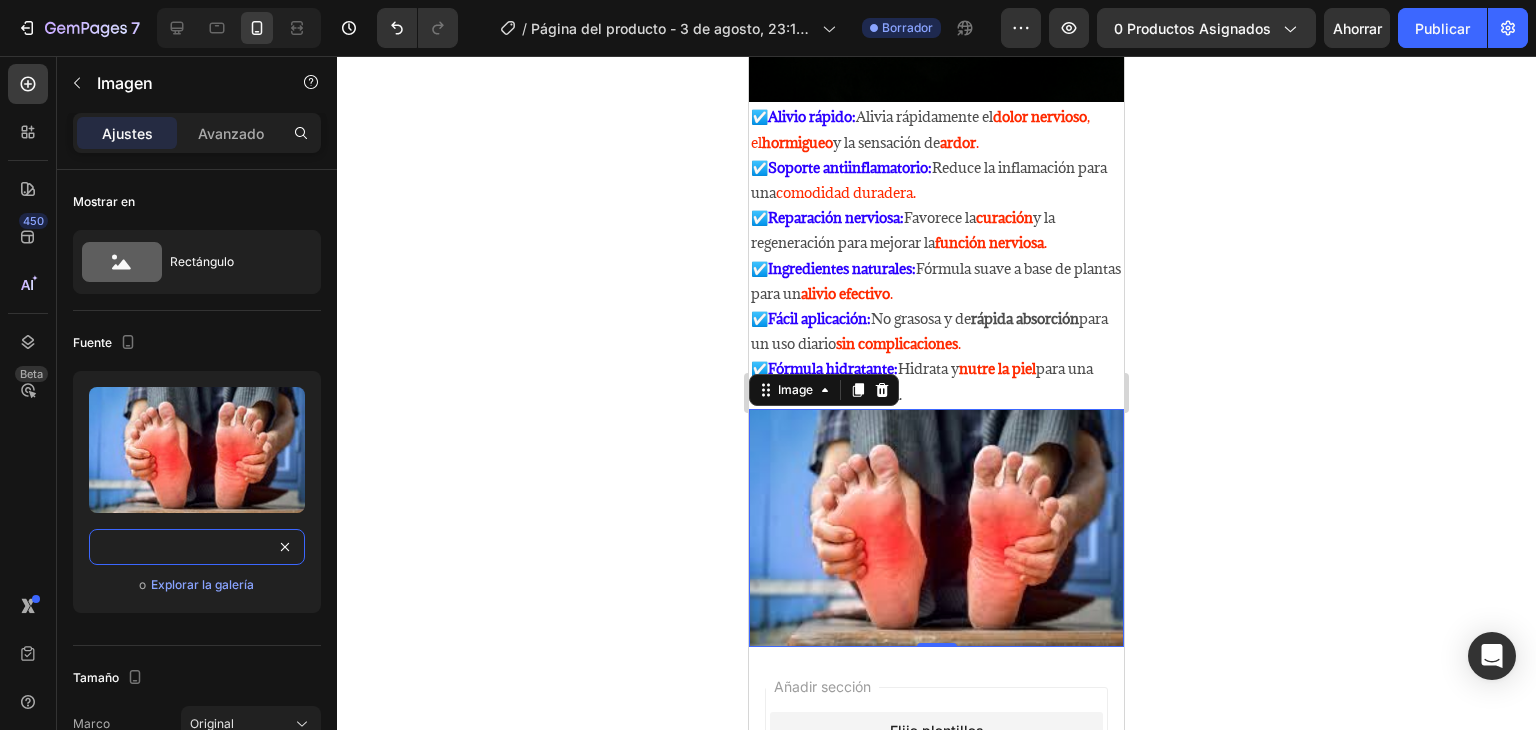 type on "https://cdn.shopify.com/s/files/1/0752/8140/0021/files/images.jpg?v=1754139898" 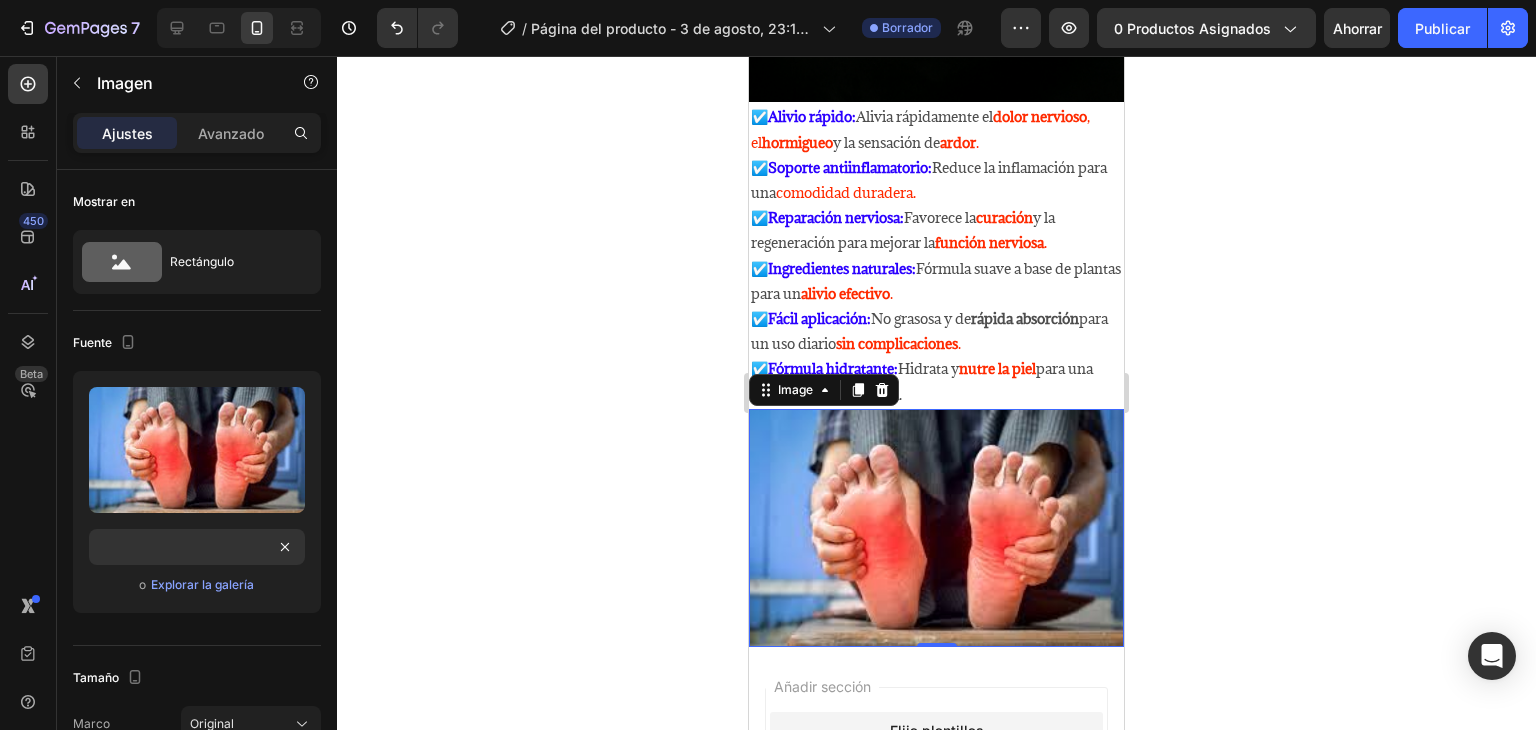 scroll, scrollTop: 0, scrollLeft: 0, axis: both 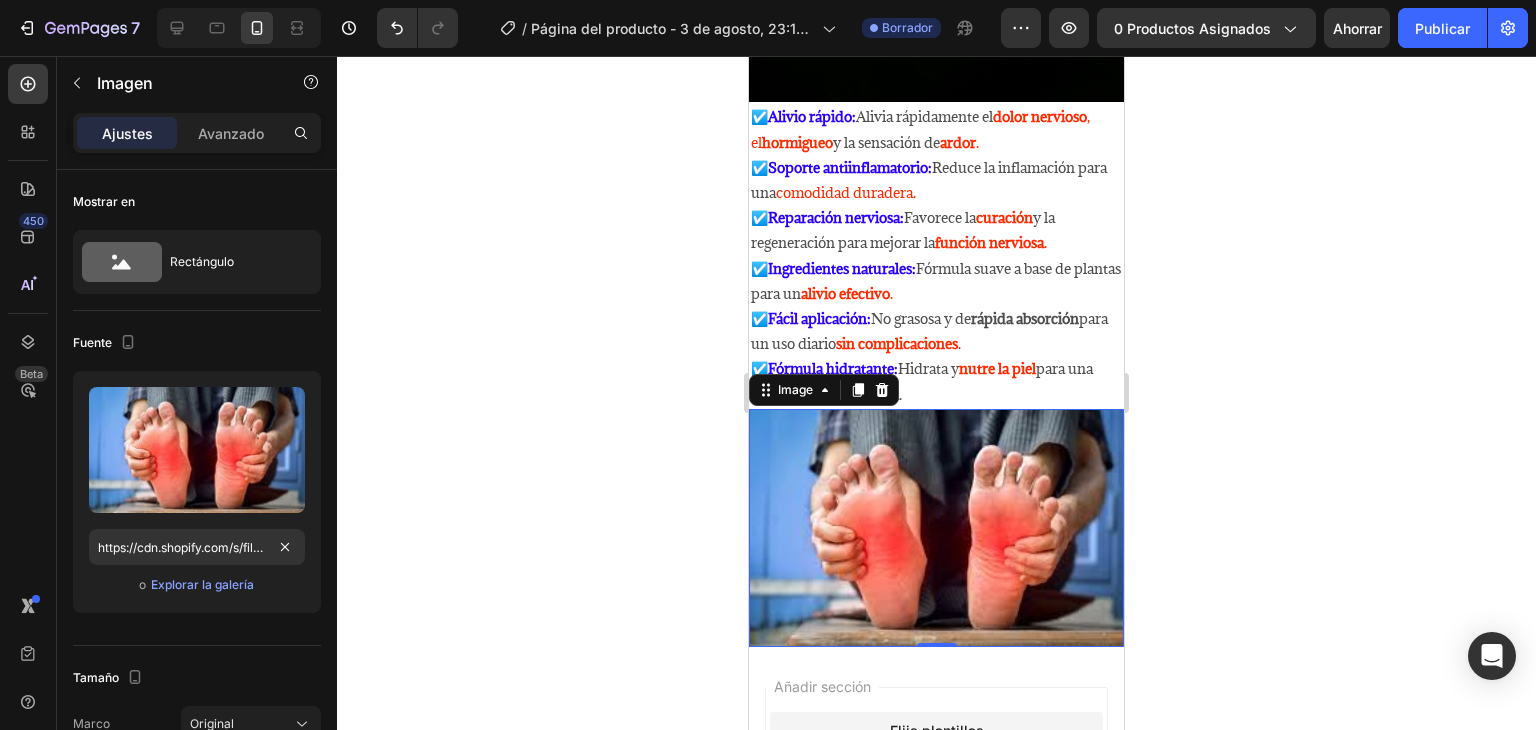 click 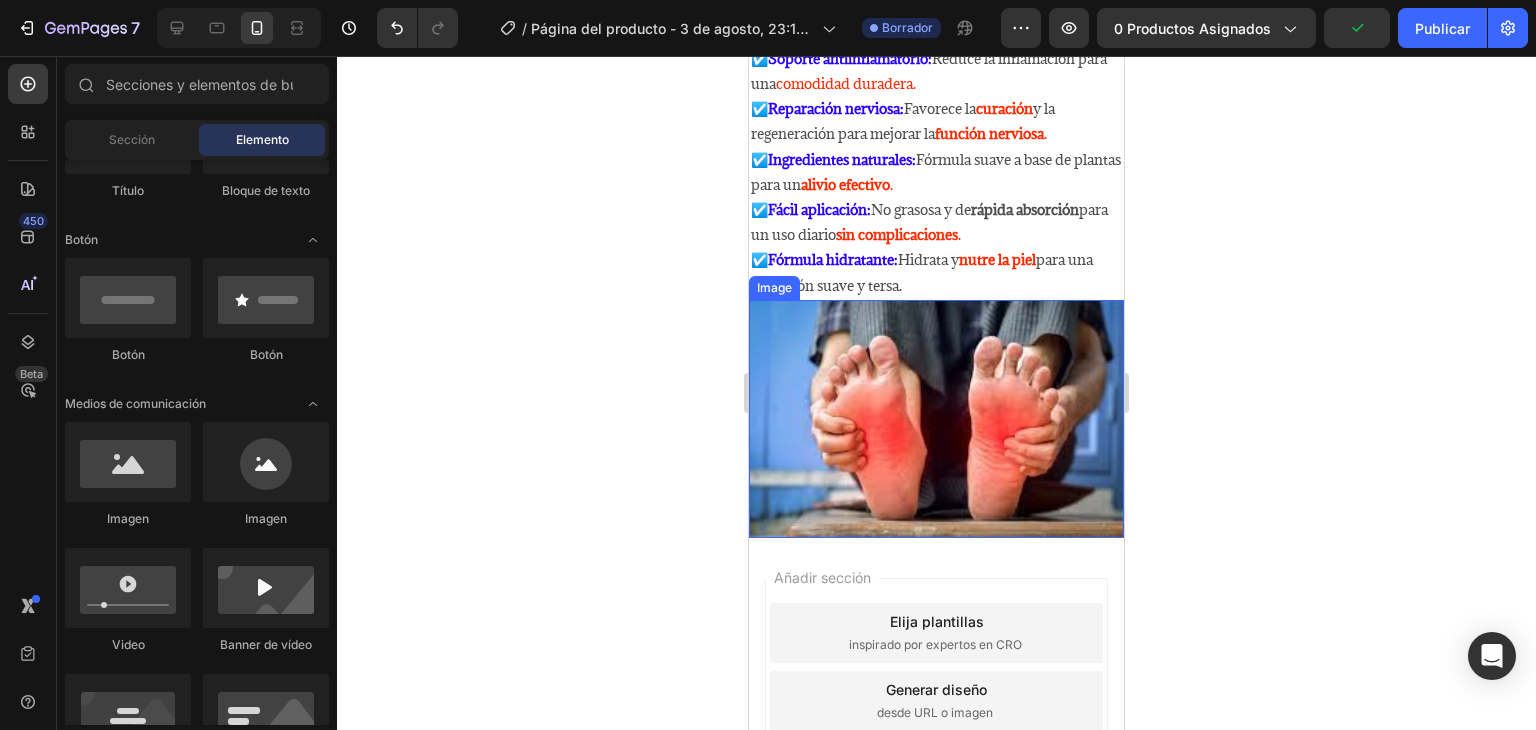 scroll, scrollTop: 1567, scrollLeft: 0, axis: vertical 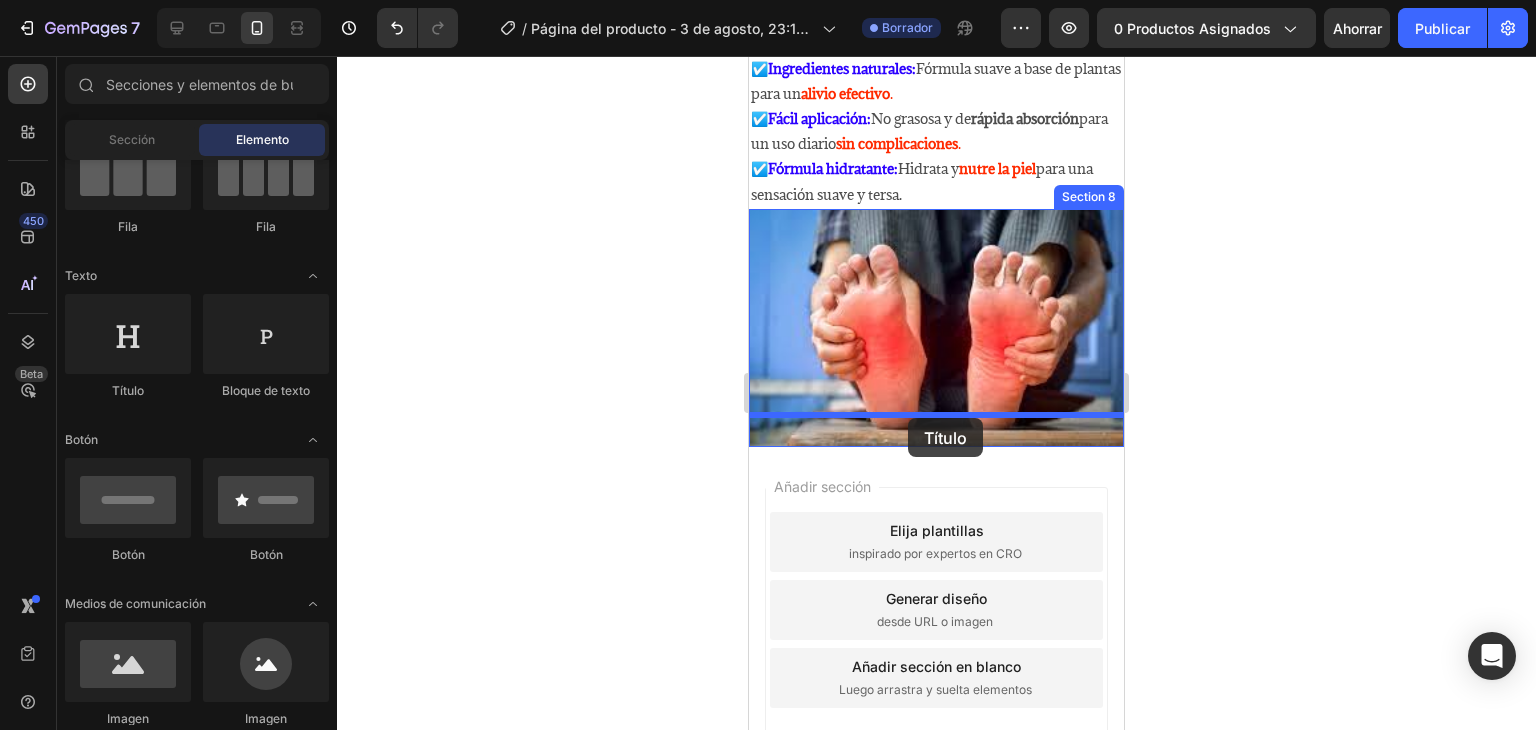 drag, startPoint x: 873, startPoint y: 393, endPoint x: 908, endPoint y: 418, distance: 43.011627 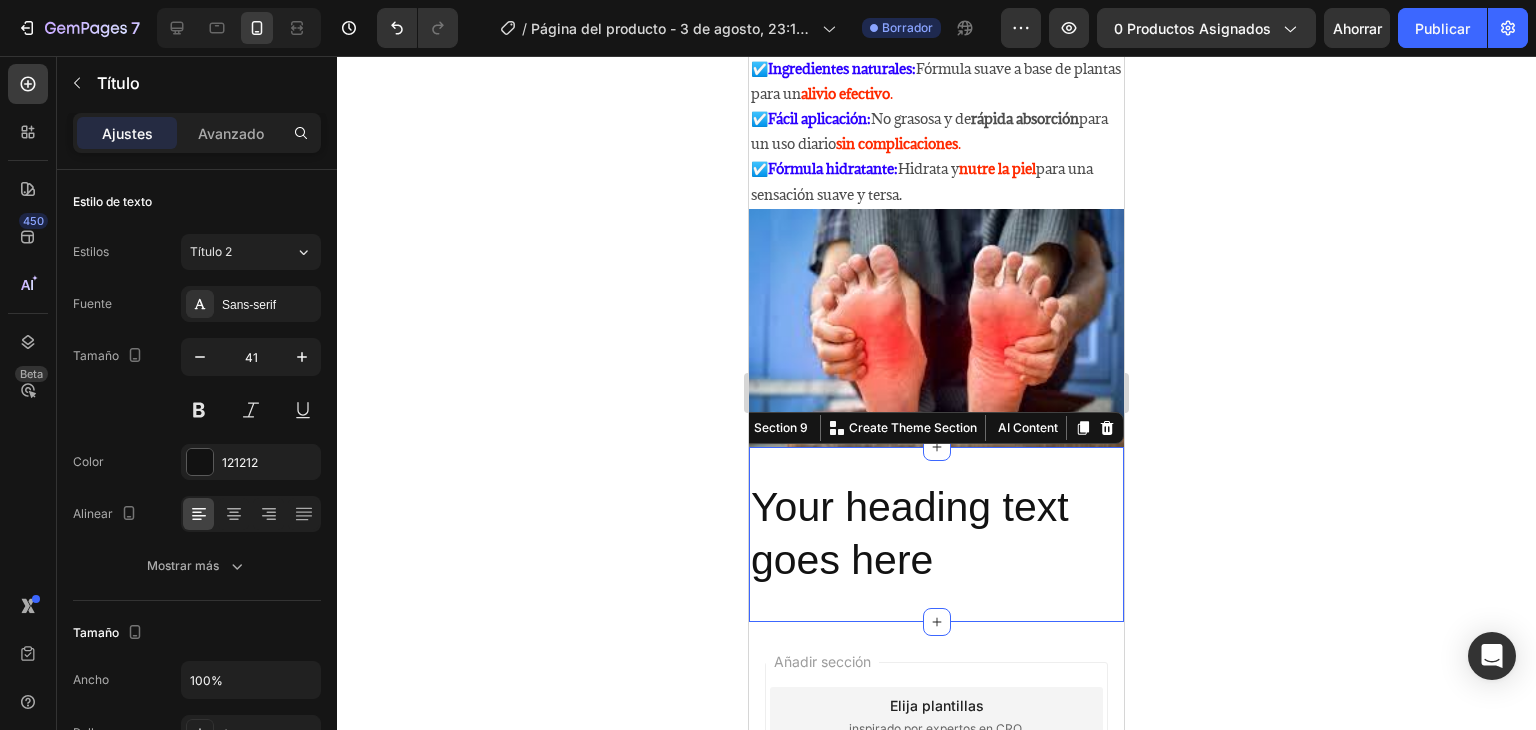 click on "Your heading text goes here Heading Section 9   You can create reusable sections Create Theme Section AI Content Write with GemAI What would you like to describe here? Tone and Voice Persuasive Product EMMA - DIGESTIVO Show more Generate" at bounding box center [936, 534] 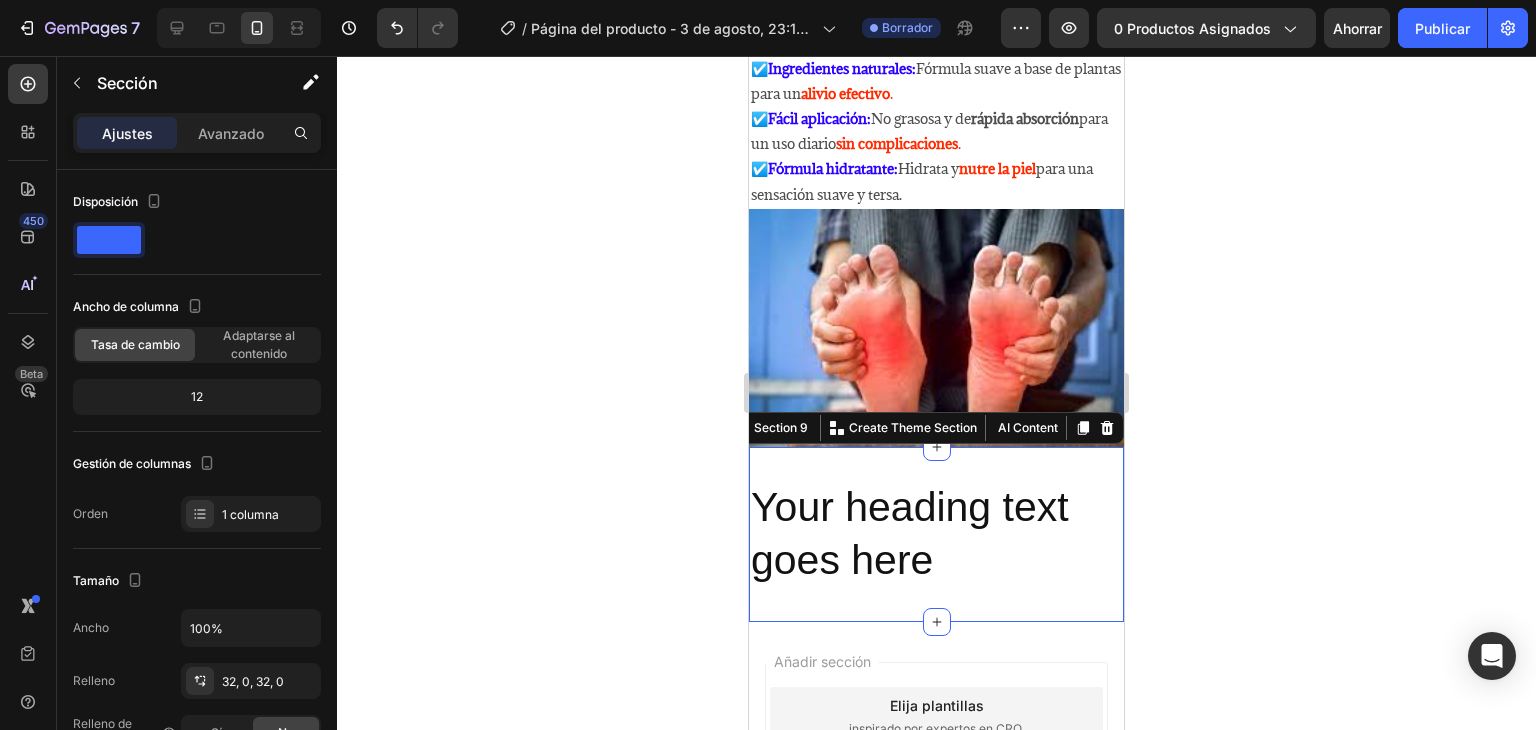 click on "Your heading text goes here Heading Section 9   You can create reusable sections Create Theme Section AI Content Write with GemAI What would you like to describe here? Tone and Voice Persuasive Product EMMA - DIGESTIVO Show more Generate" at bounding box center [936, 534] 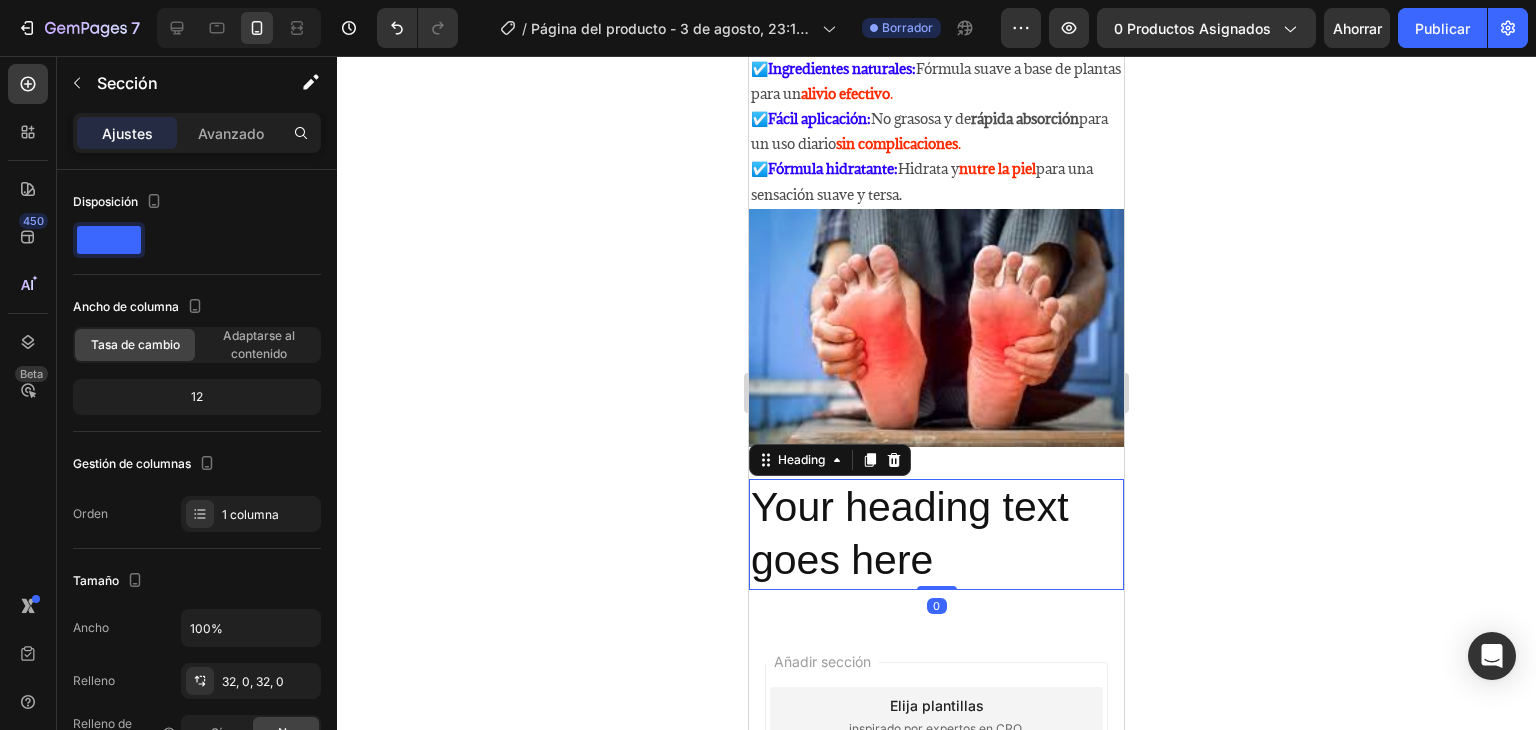click on "Your heading text goes here" at bounding box center (936, 534) 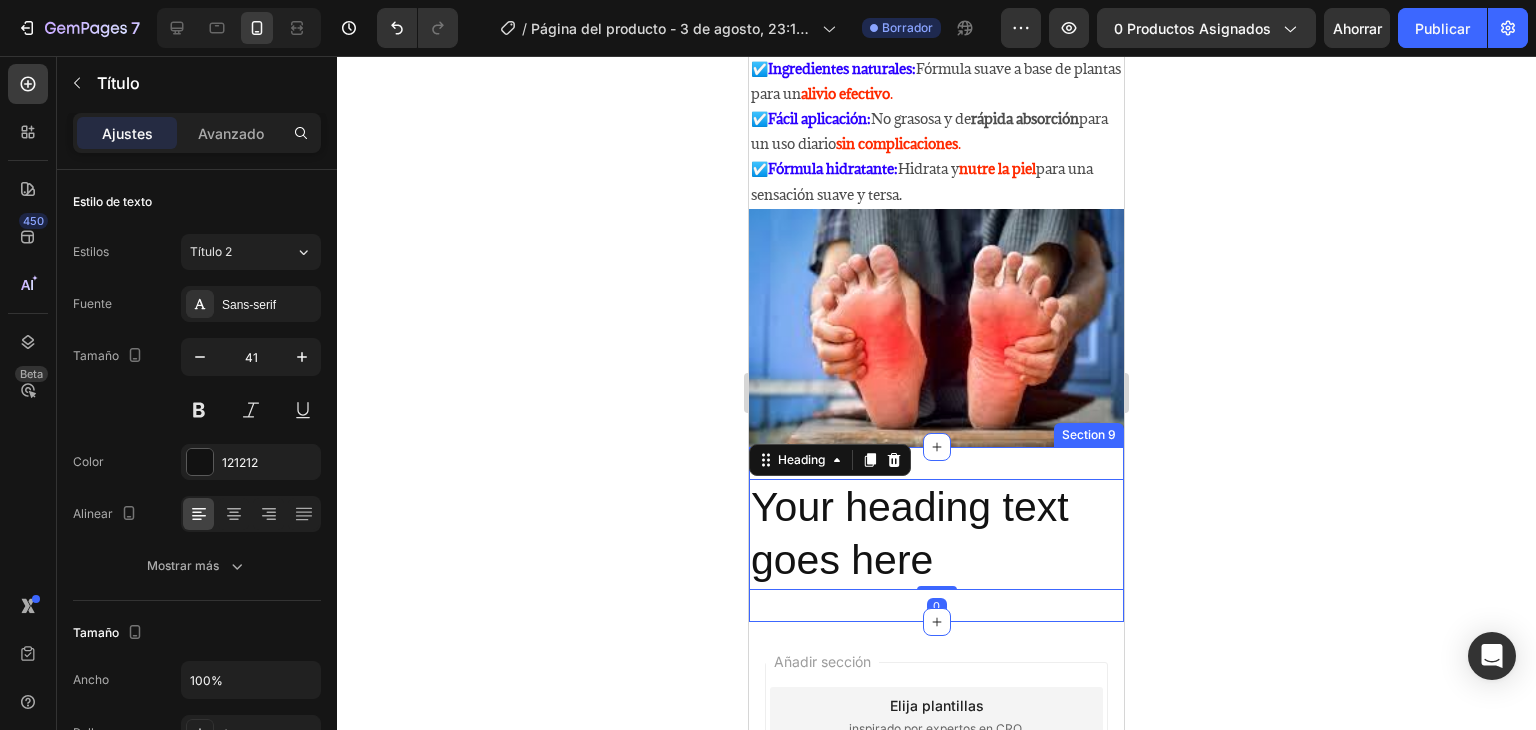 click on "Your heading text goes here Heading   0 Section 9" at bounding box center [936, 534] 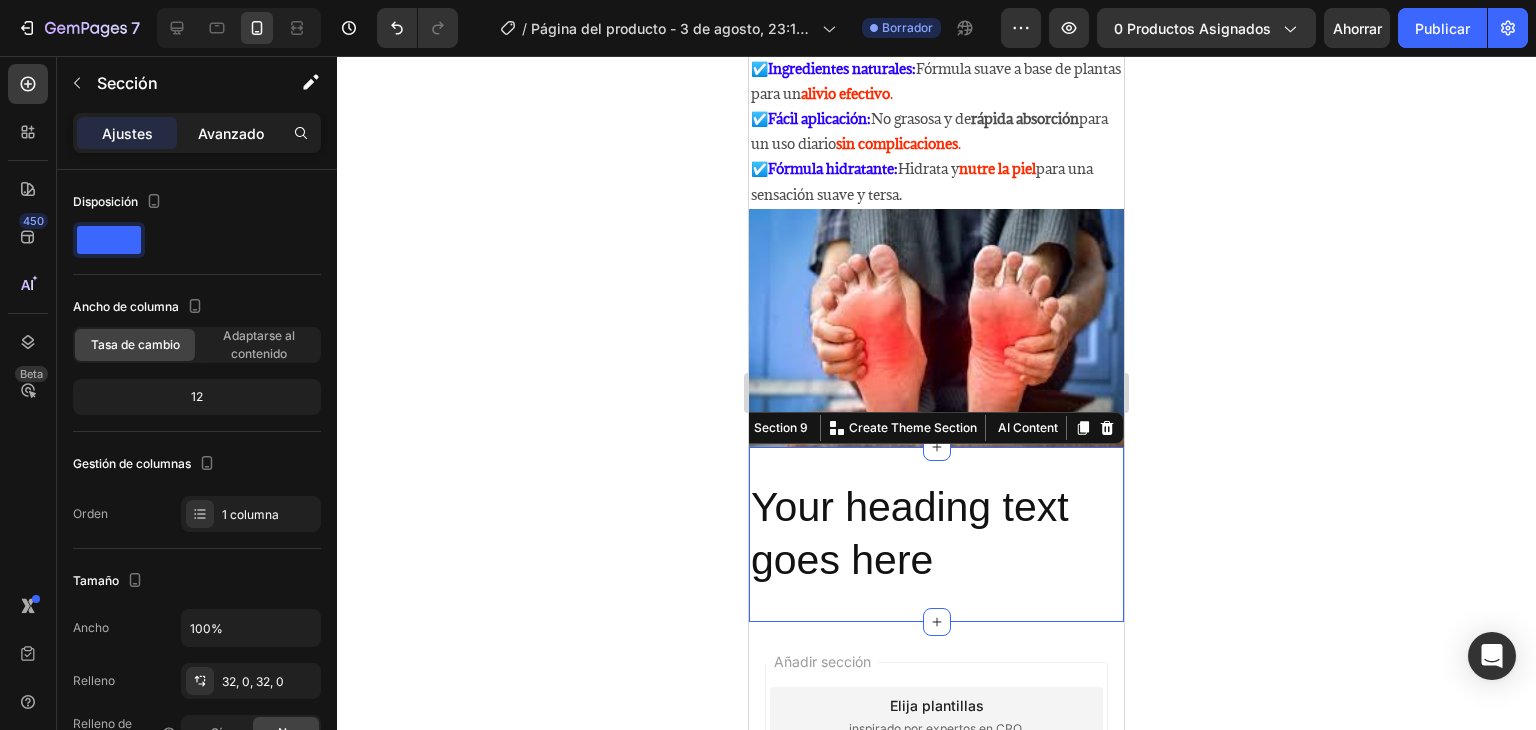 click on "Avanzado" at bounding box center (231, 133) 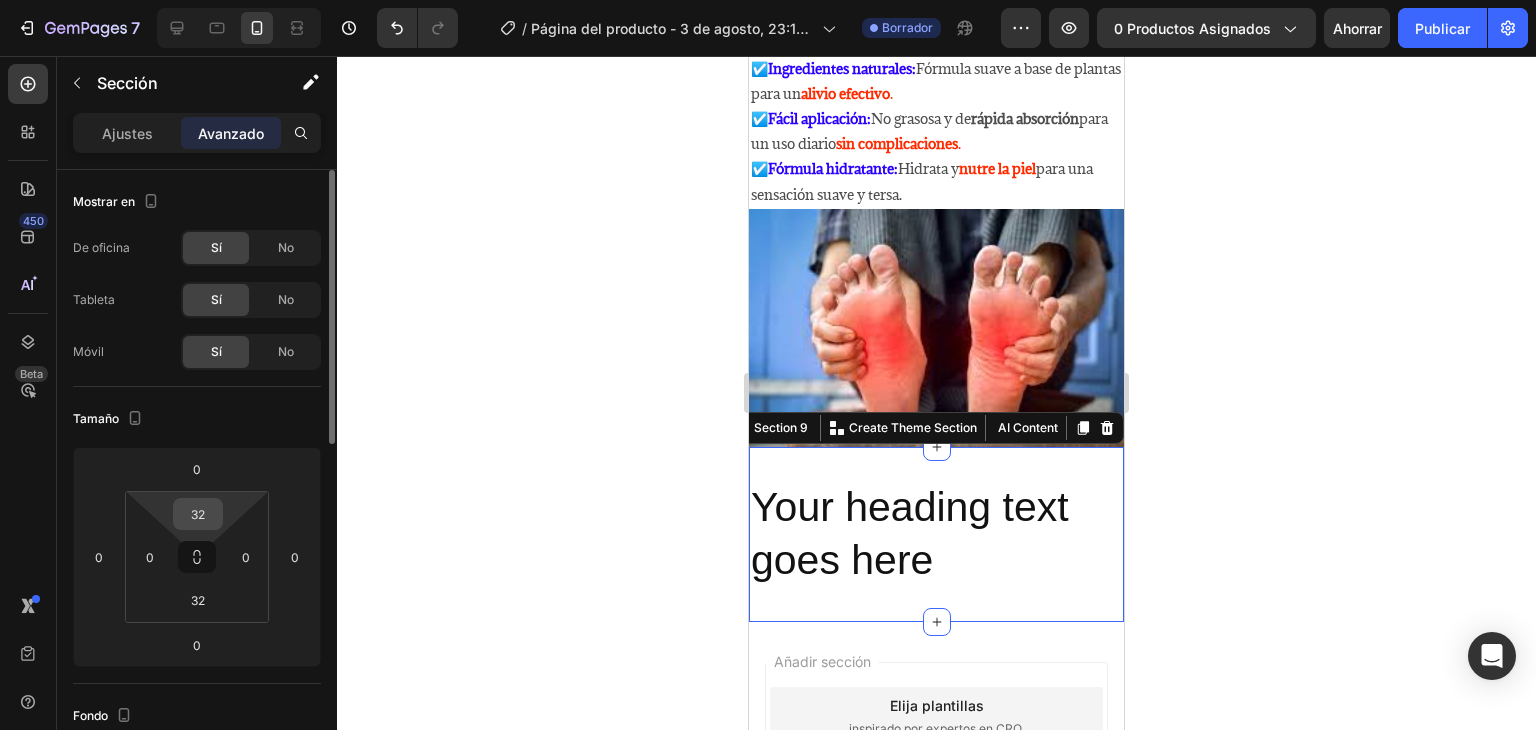 click on "32" at bounding box center [198, 514] 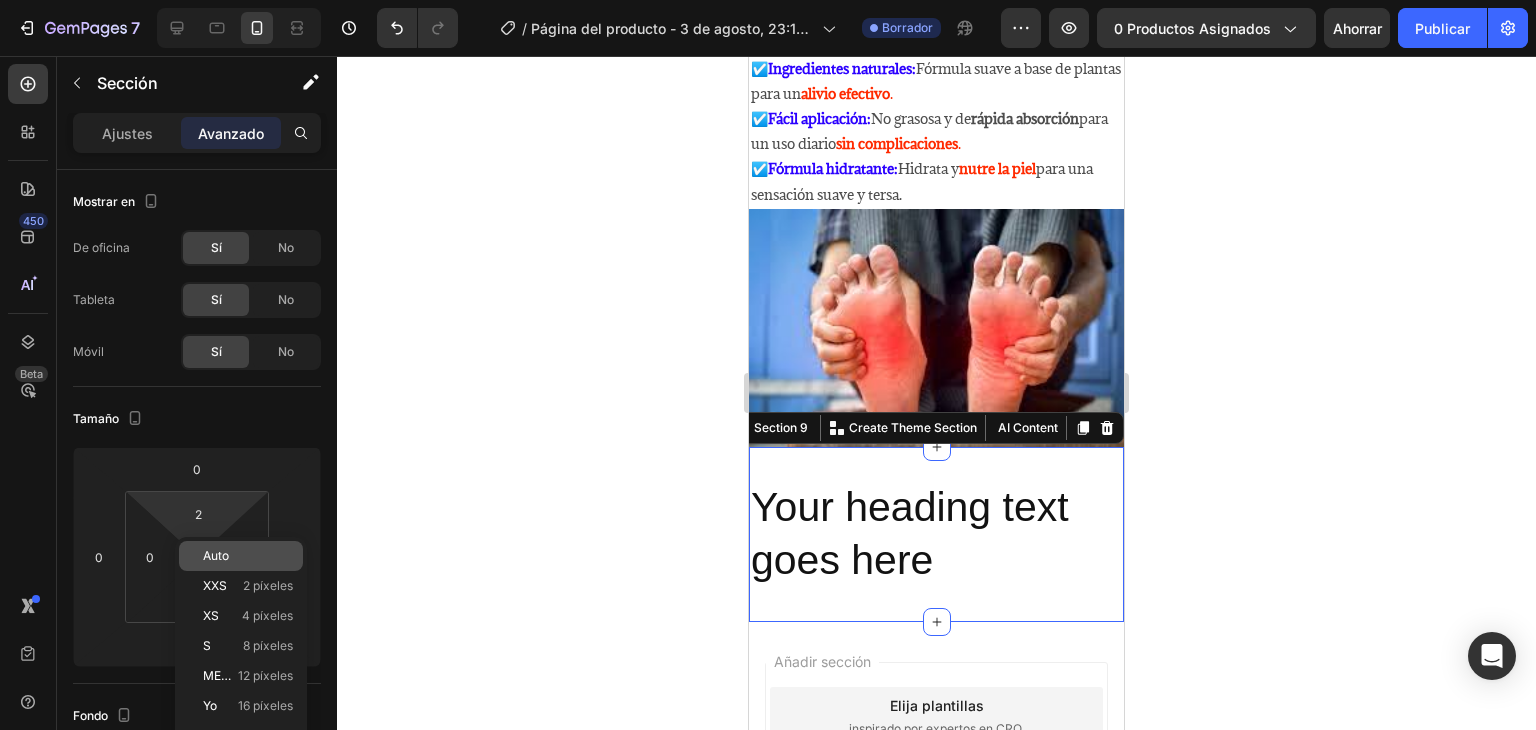 click on "Auto" at bounding box center (216, 555) 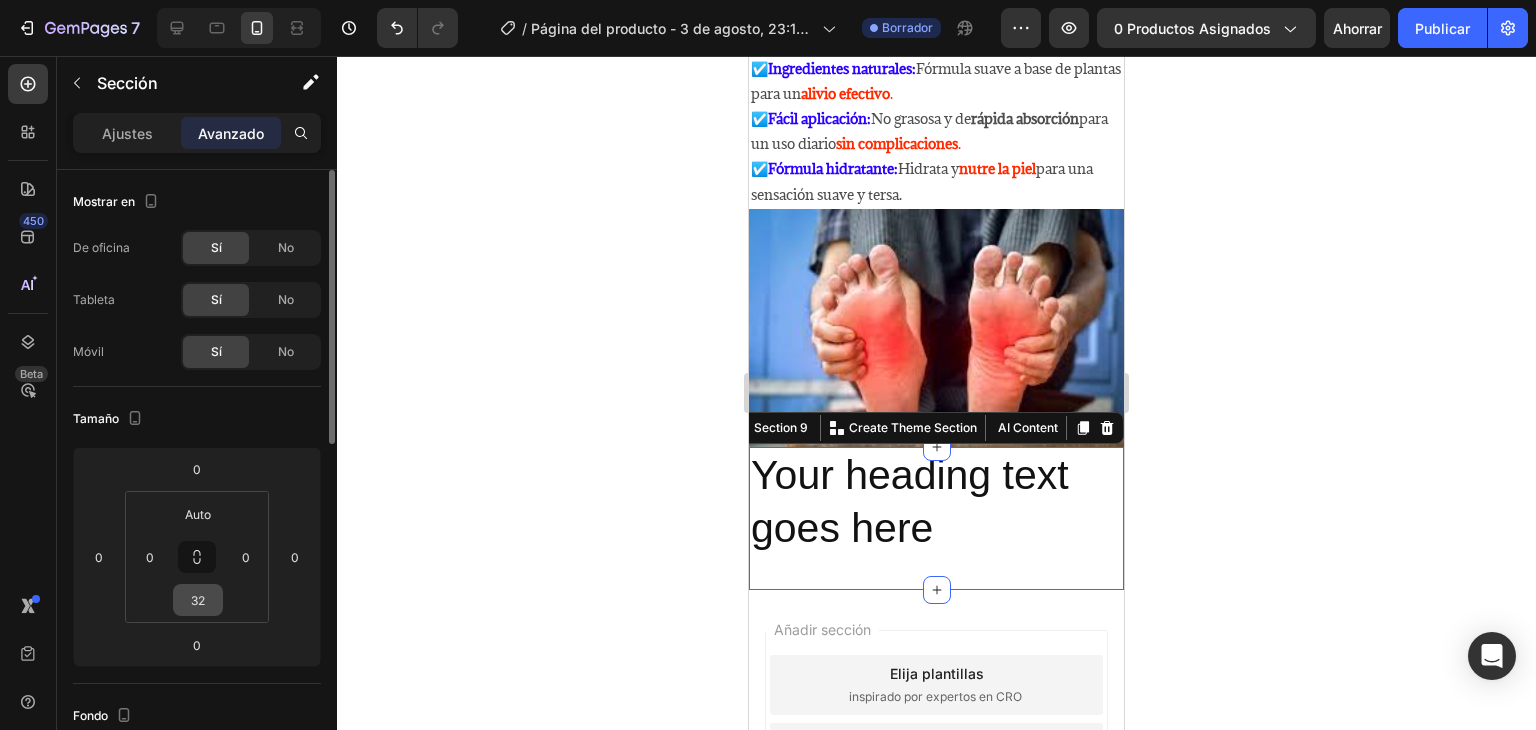click on "32" at bounding box center [198, 600] 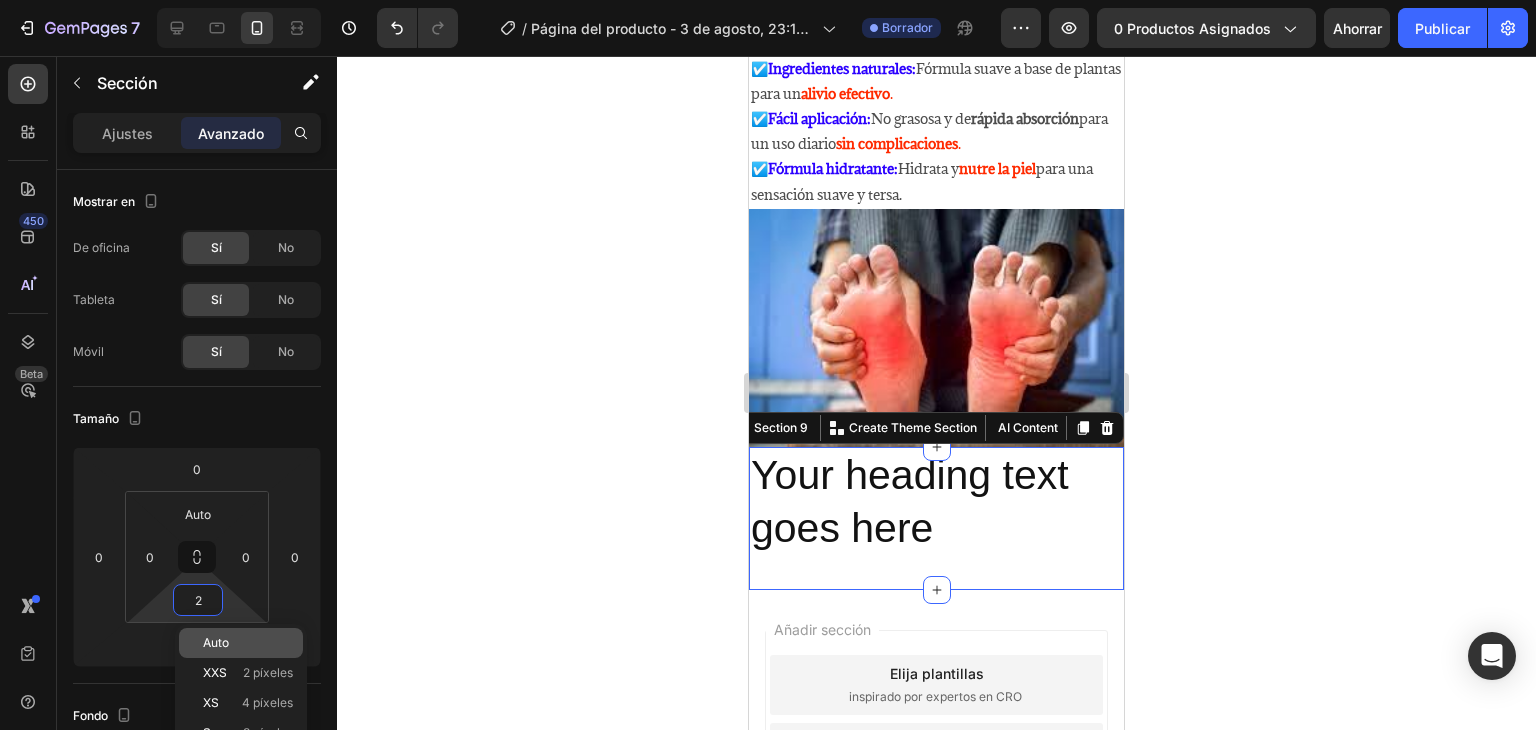 click on "Auto" at bounding box center (216, 642) 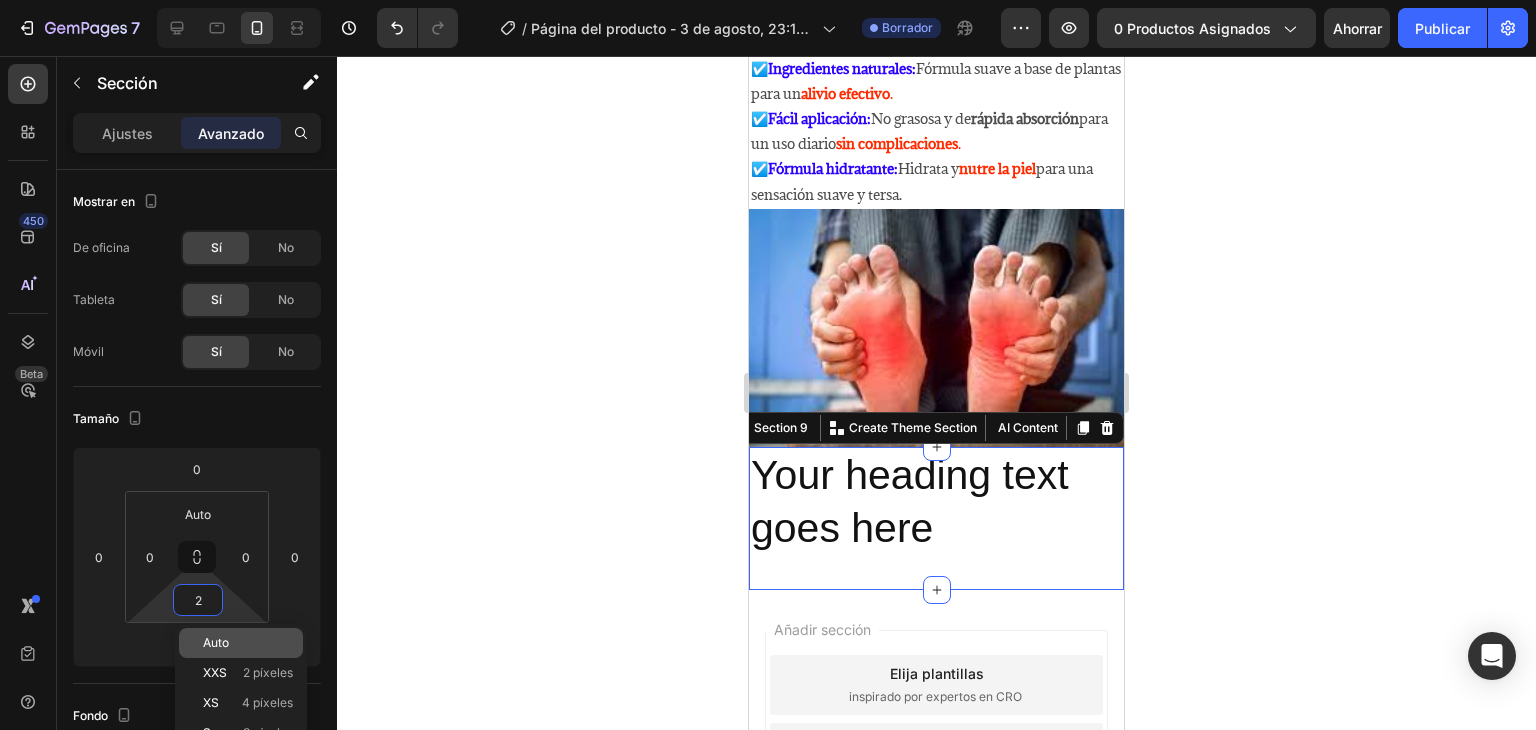 type on "Auto" 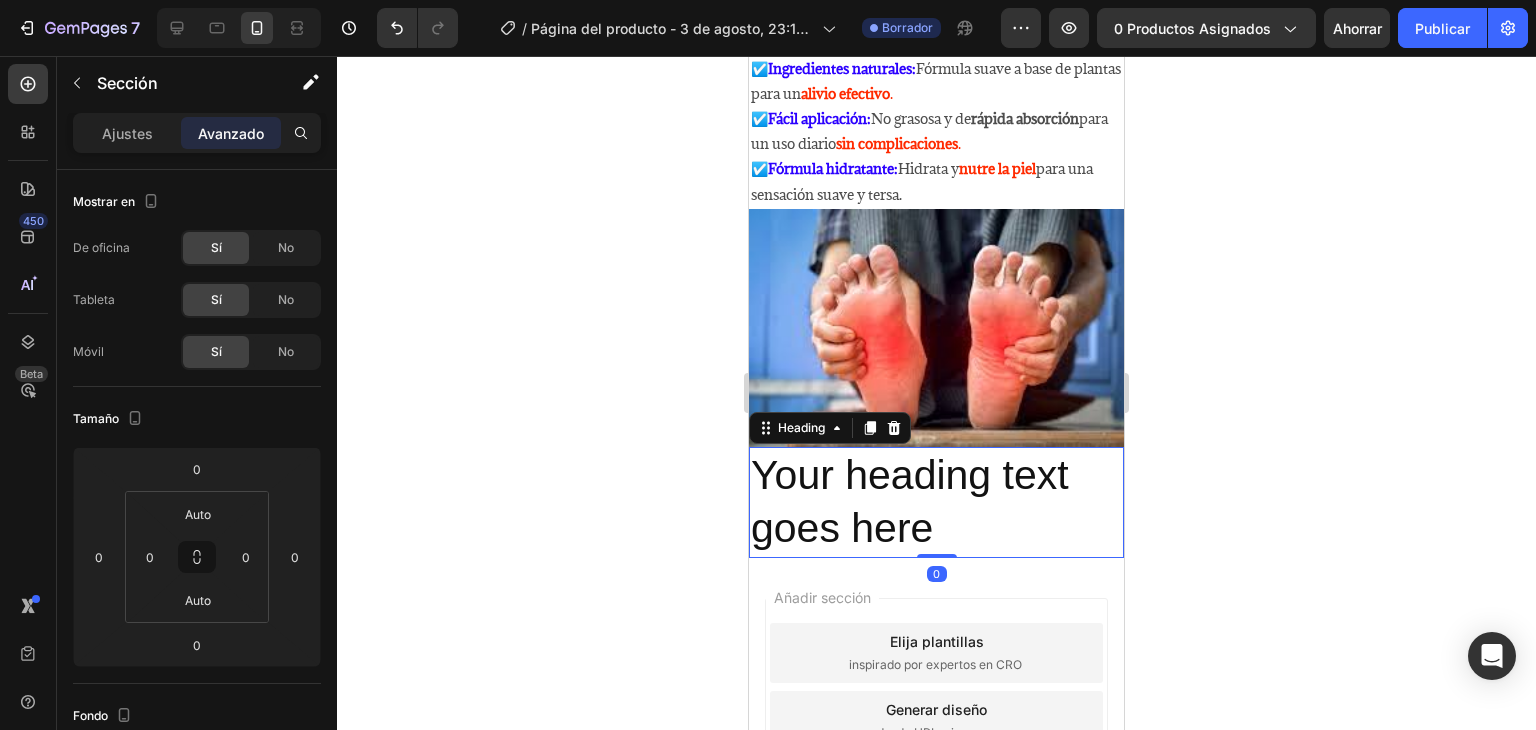click on "Your heading text goes here" at bounding box center (936, 502) 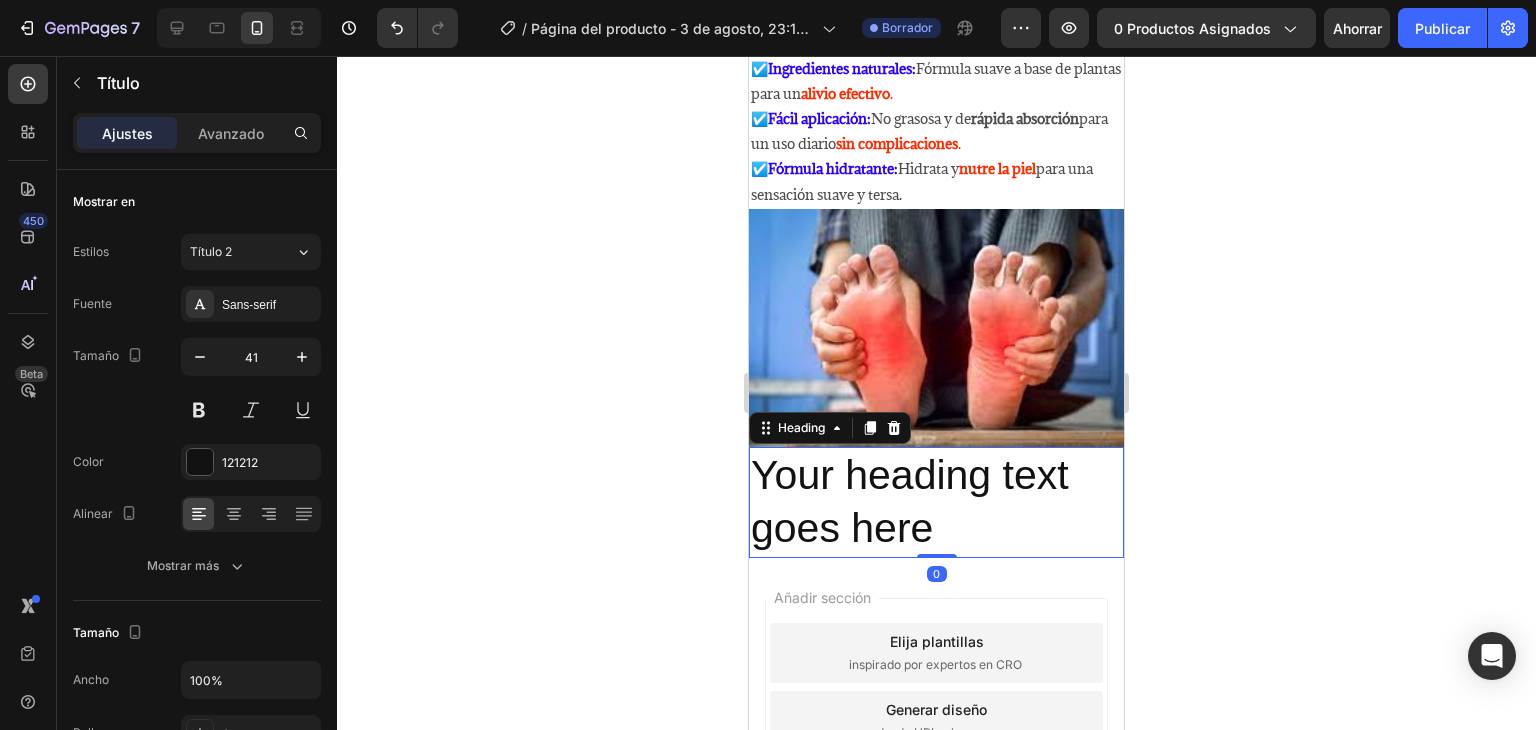 click on "Your heading text goes here" at bounding box center [936, 502] 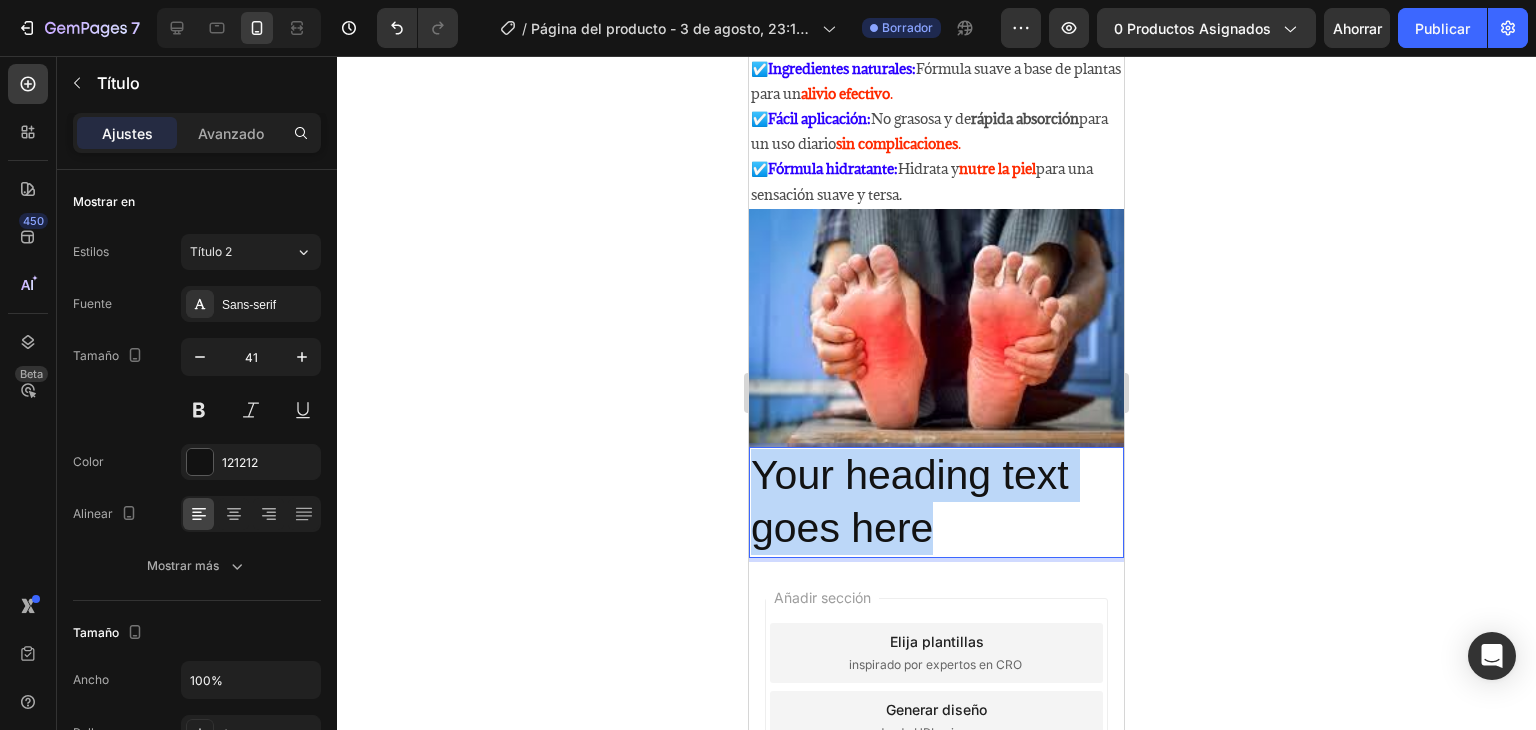 click on "Your heading text goes here" at bounding box center (936, 502) 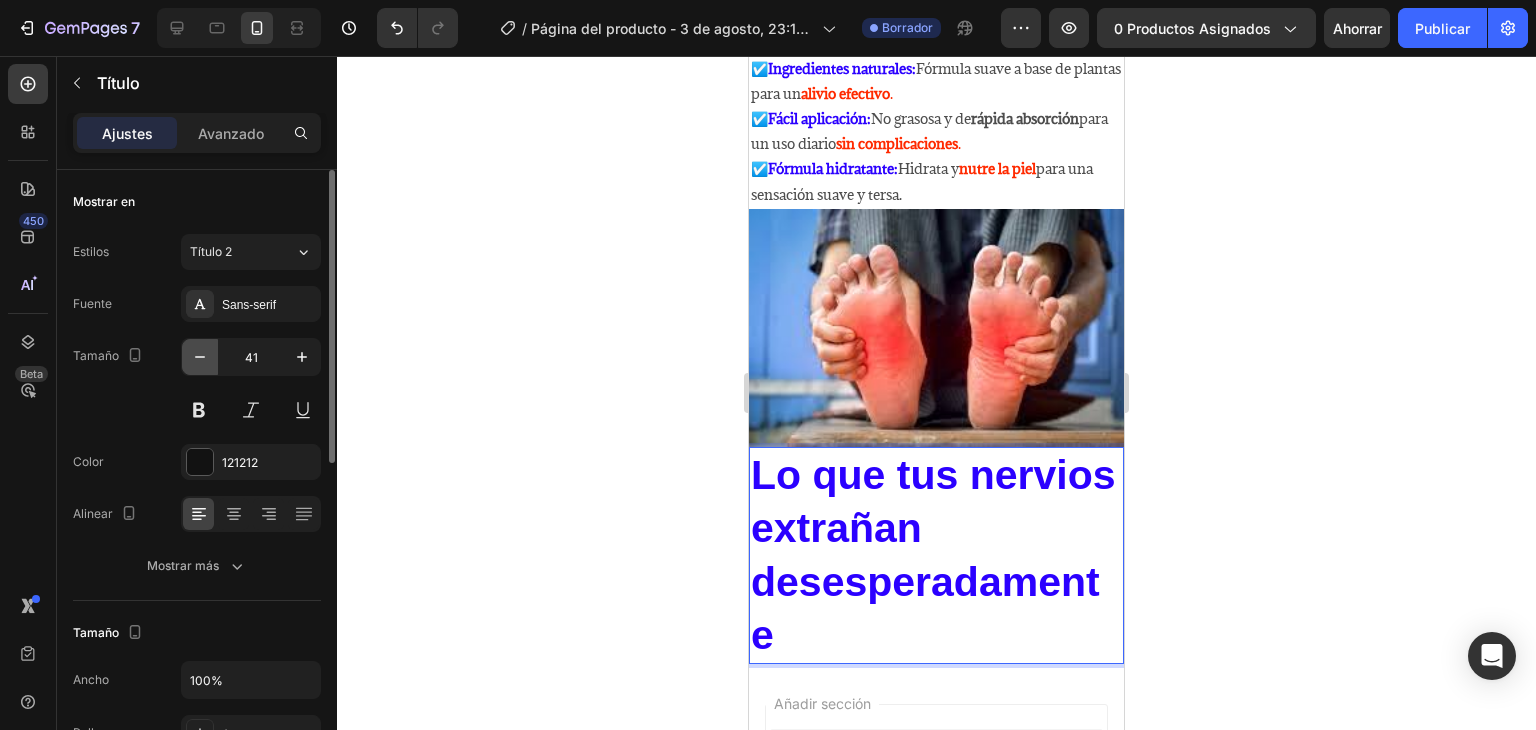 click 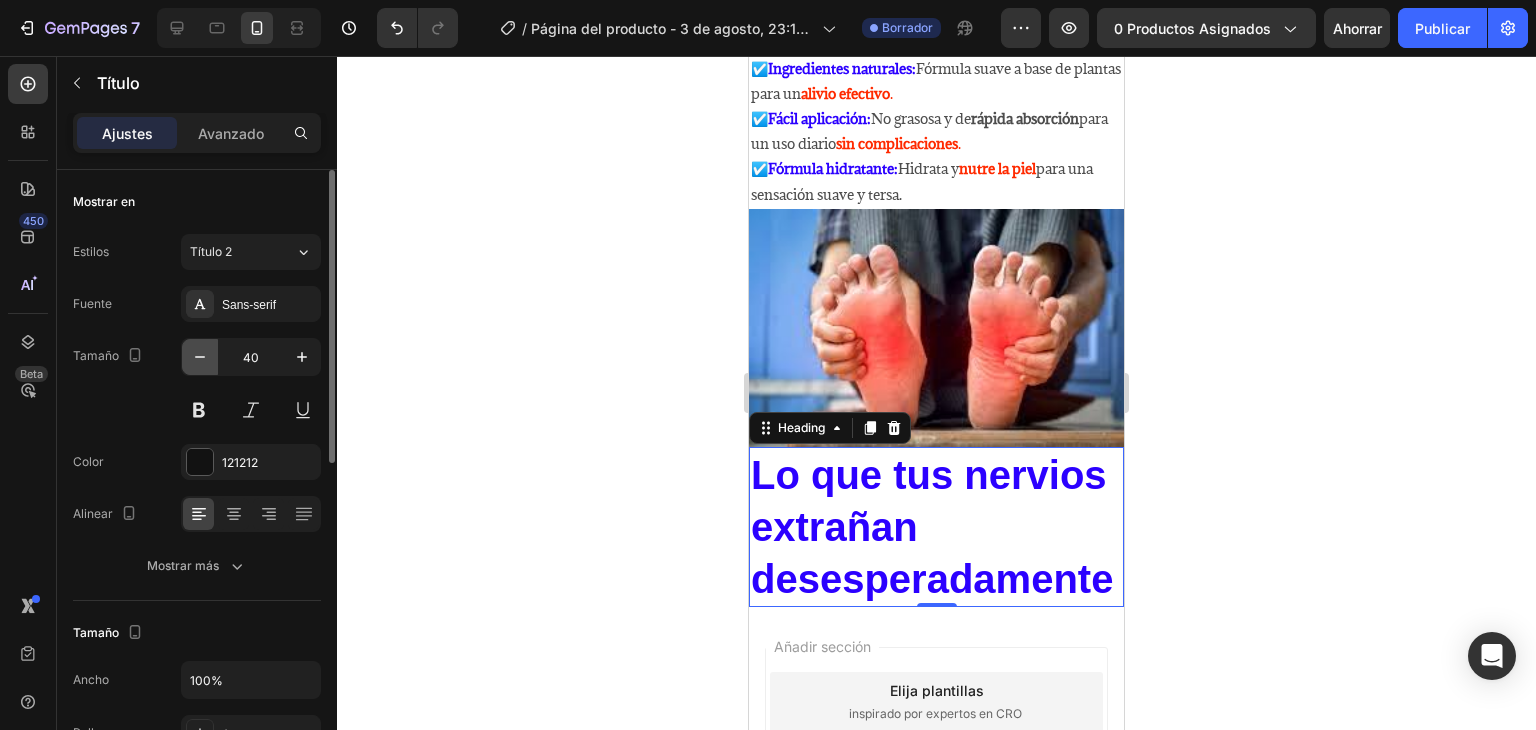 click 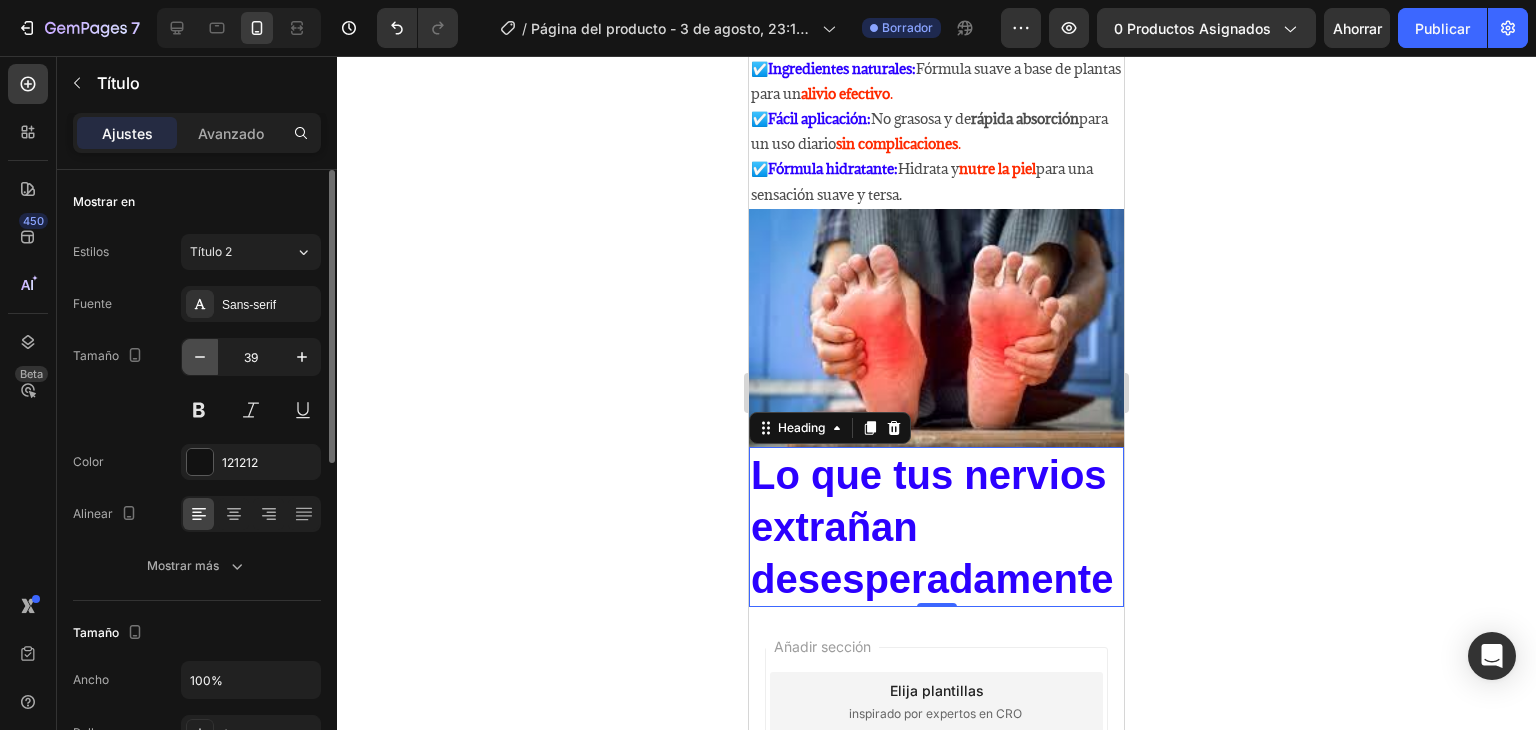 click 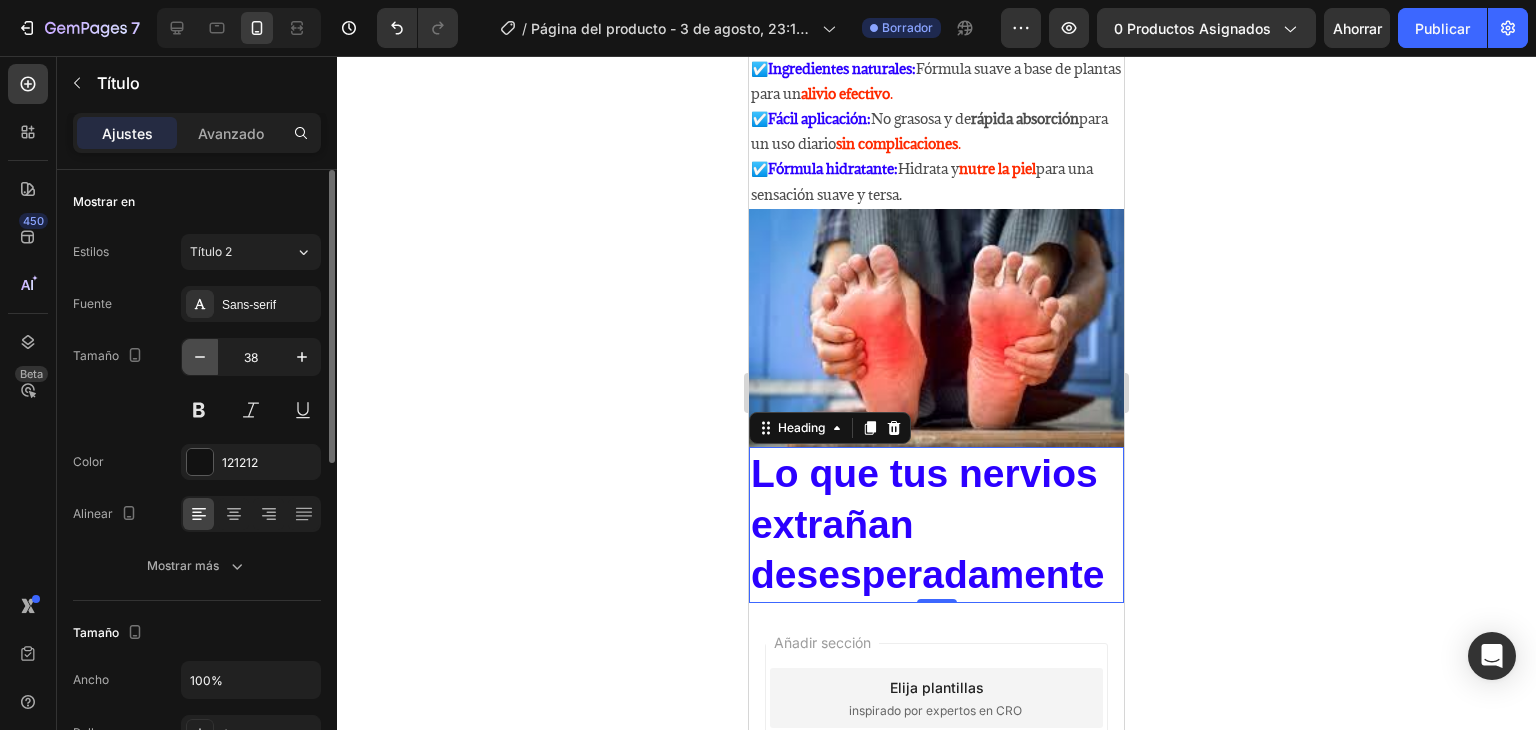 click 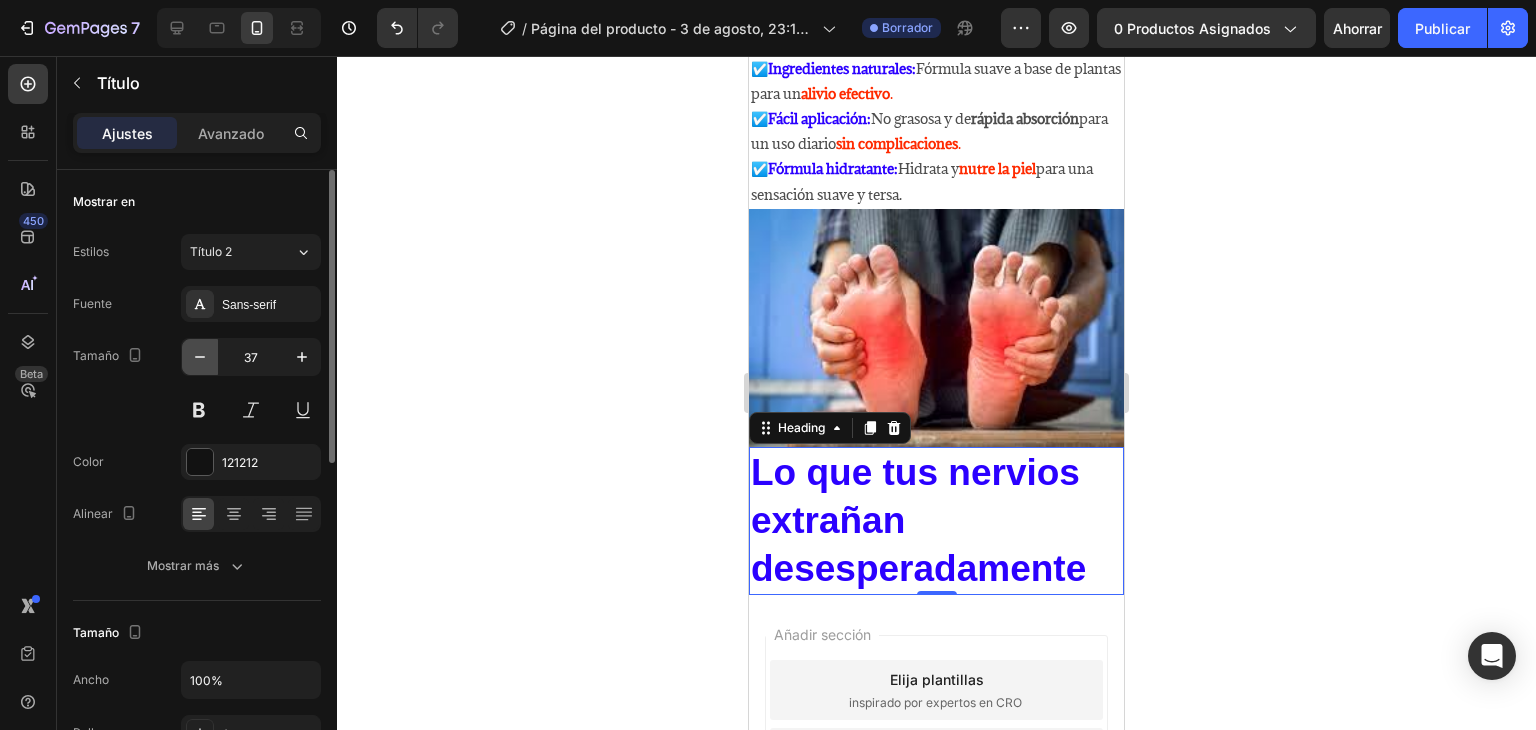 click 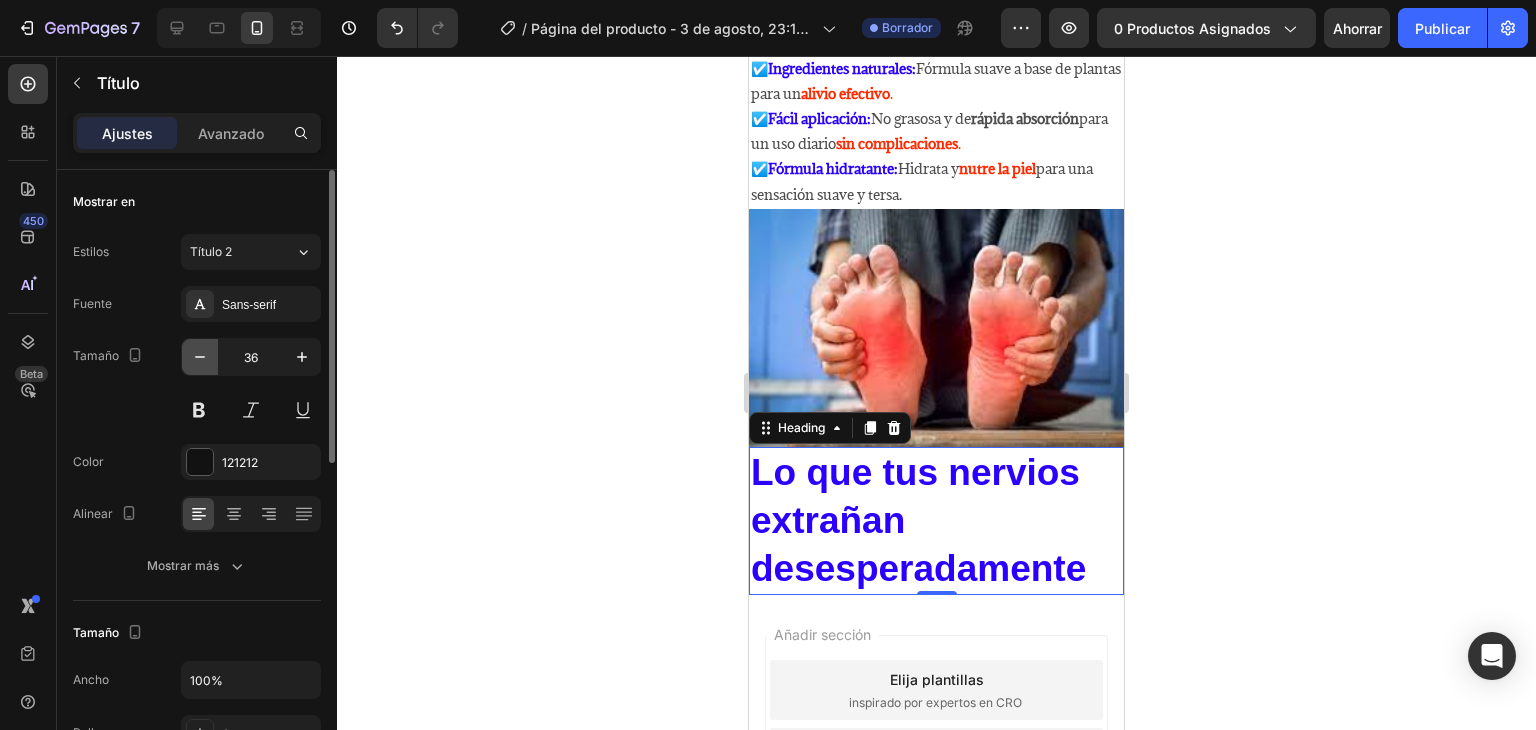 click 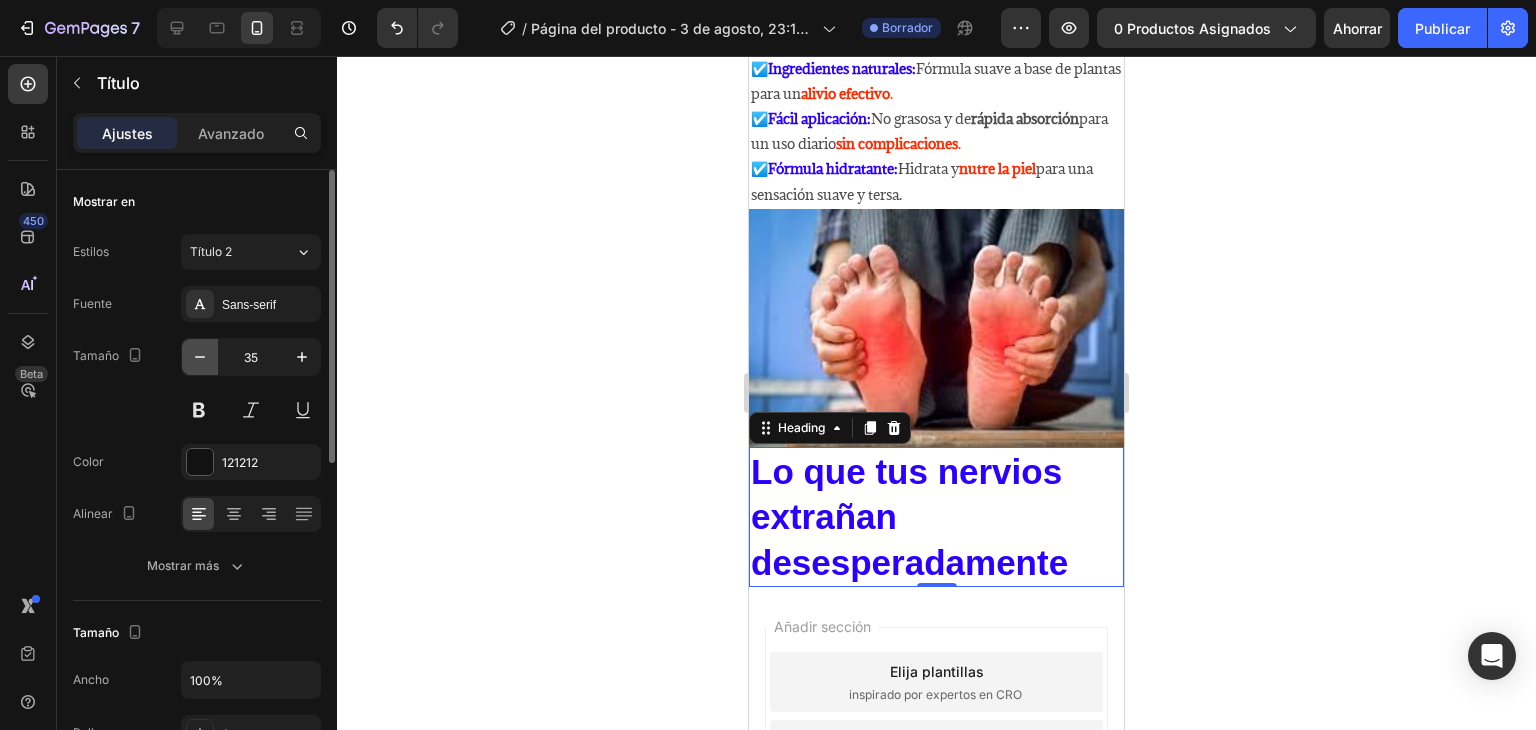 click 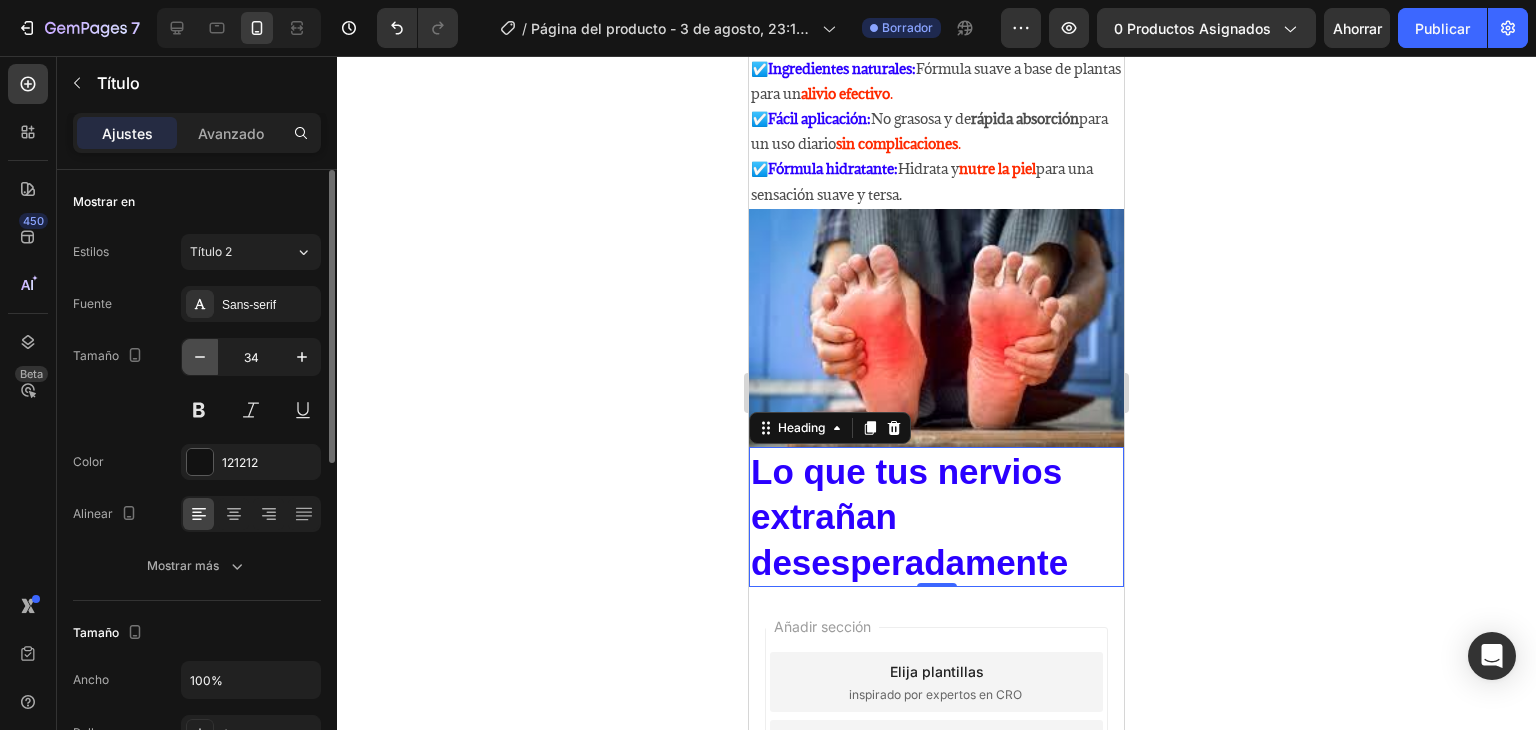 click 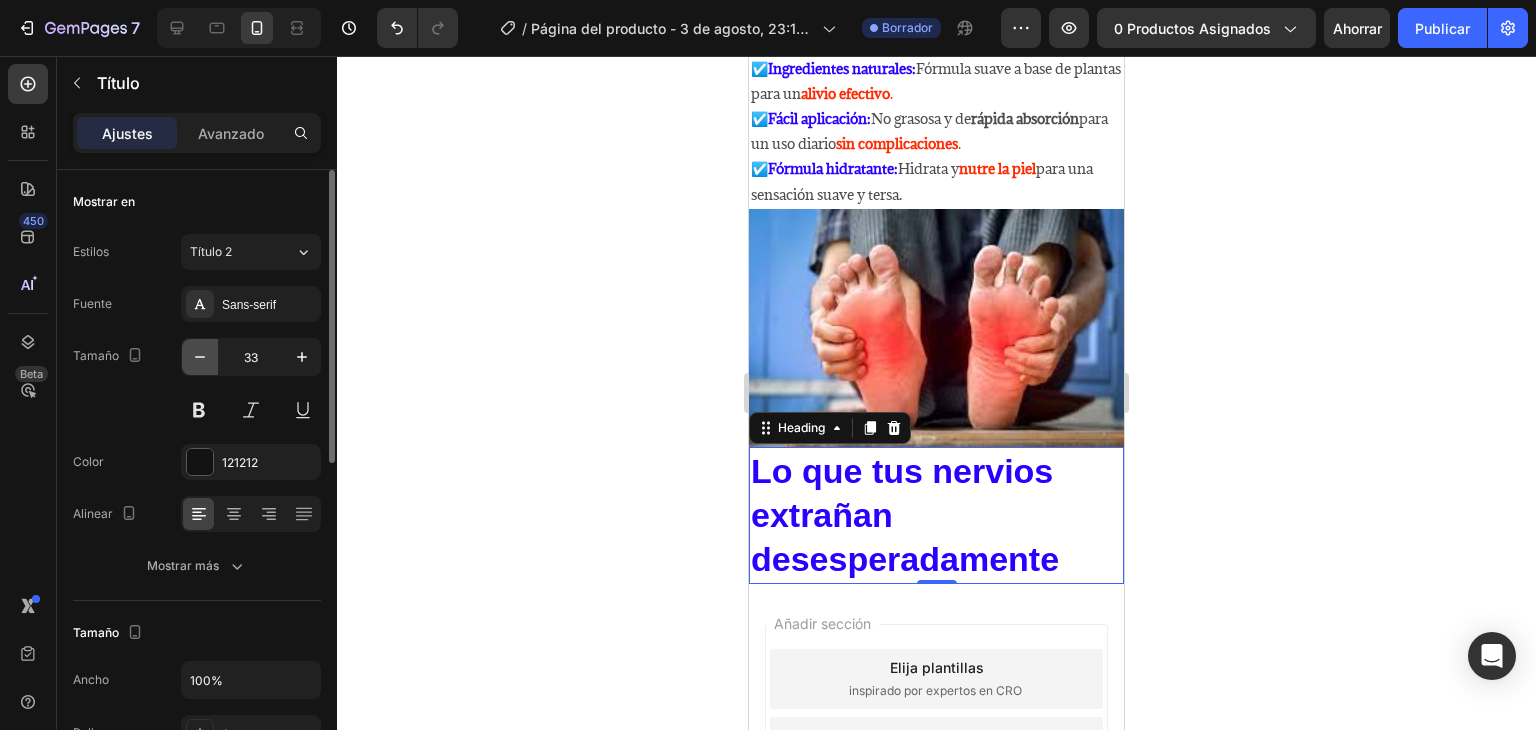 click 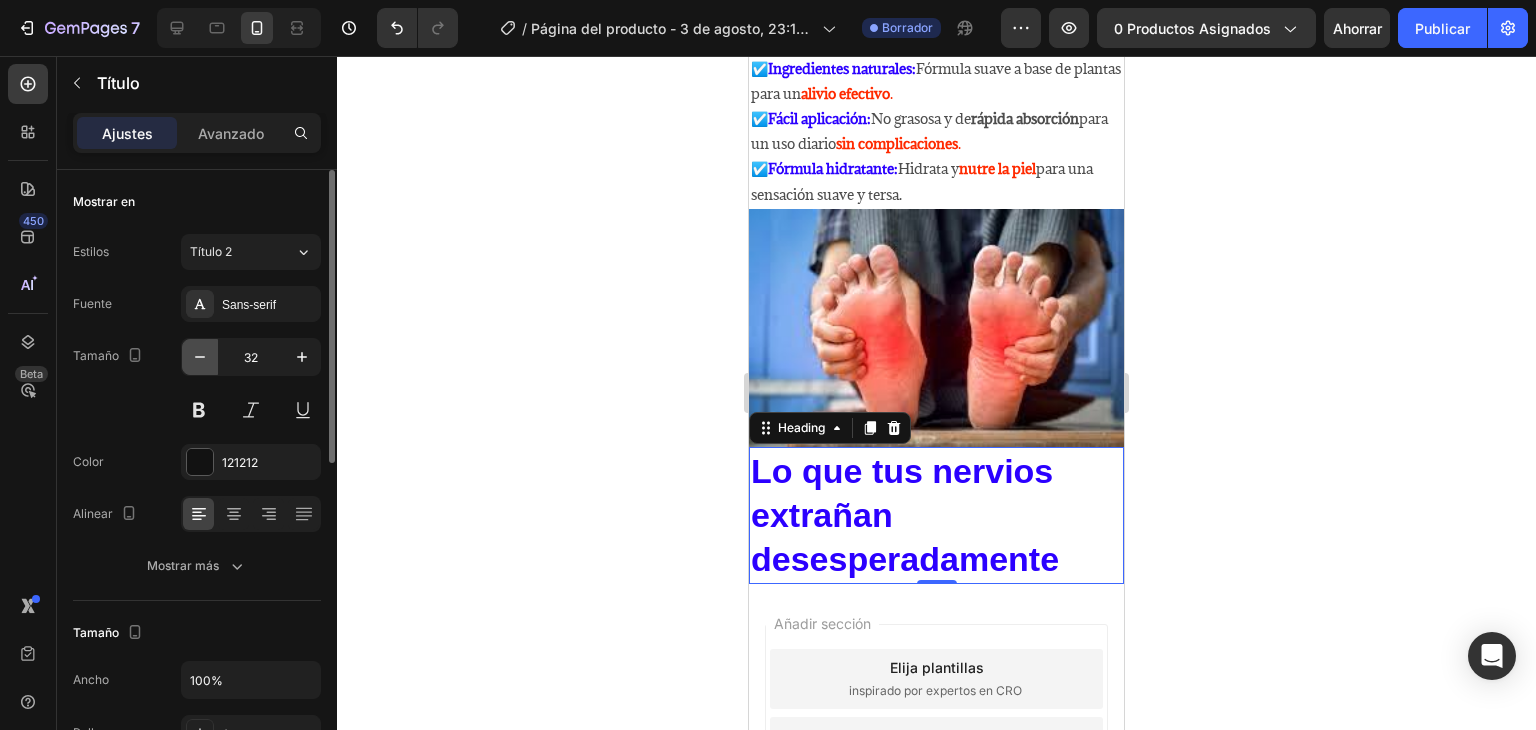 click 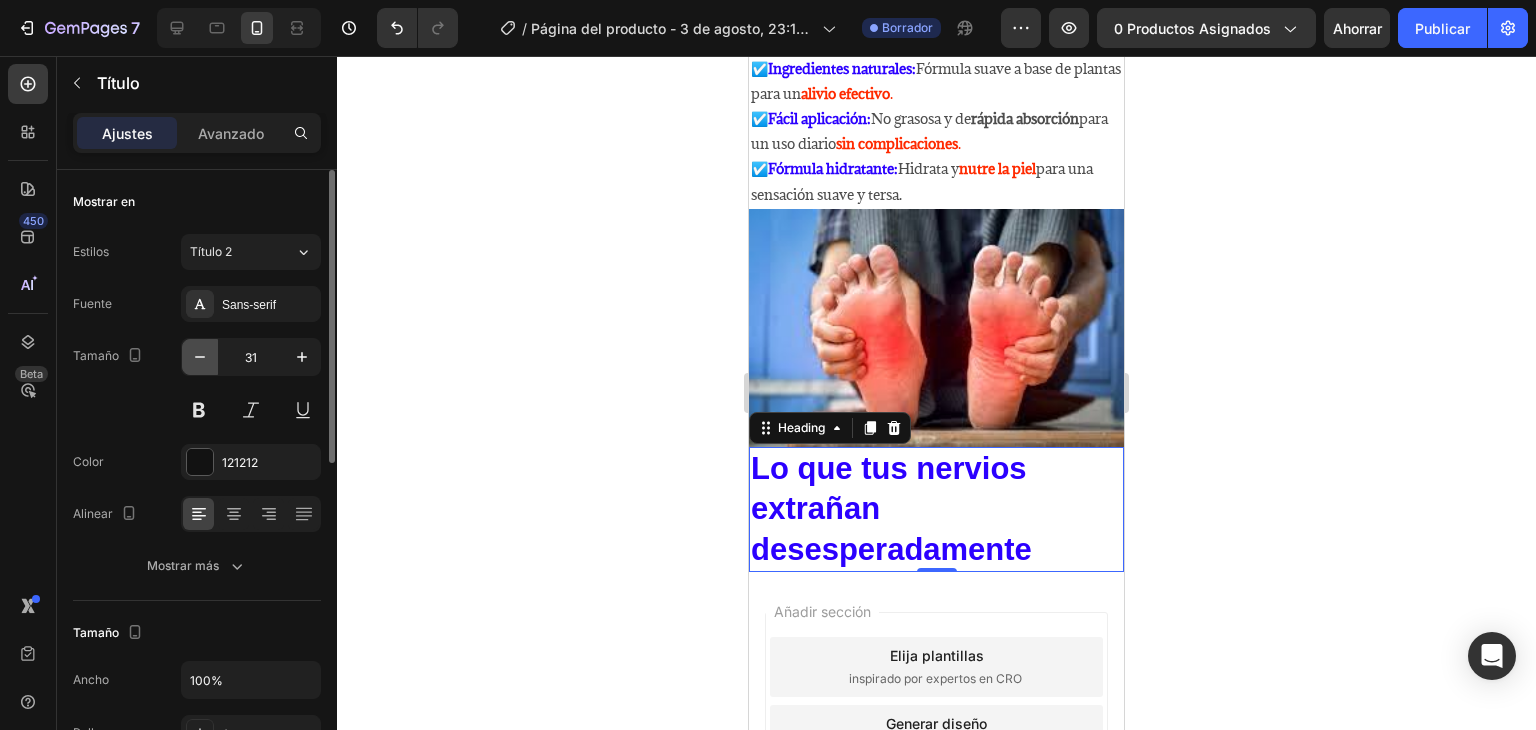 click 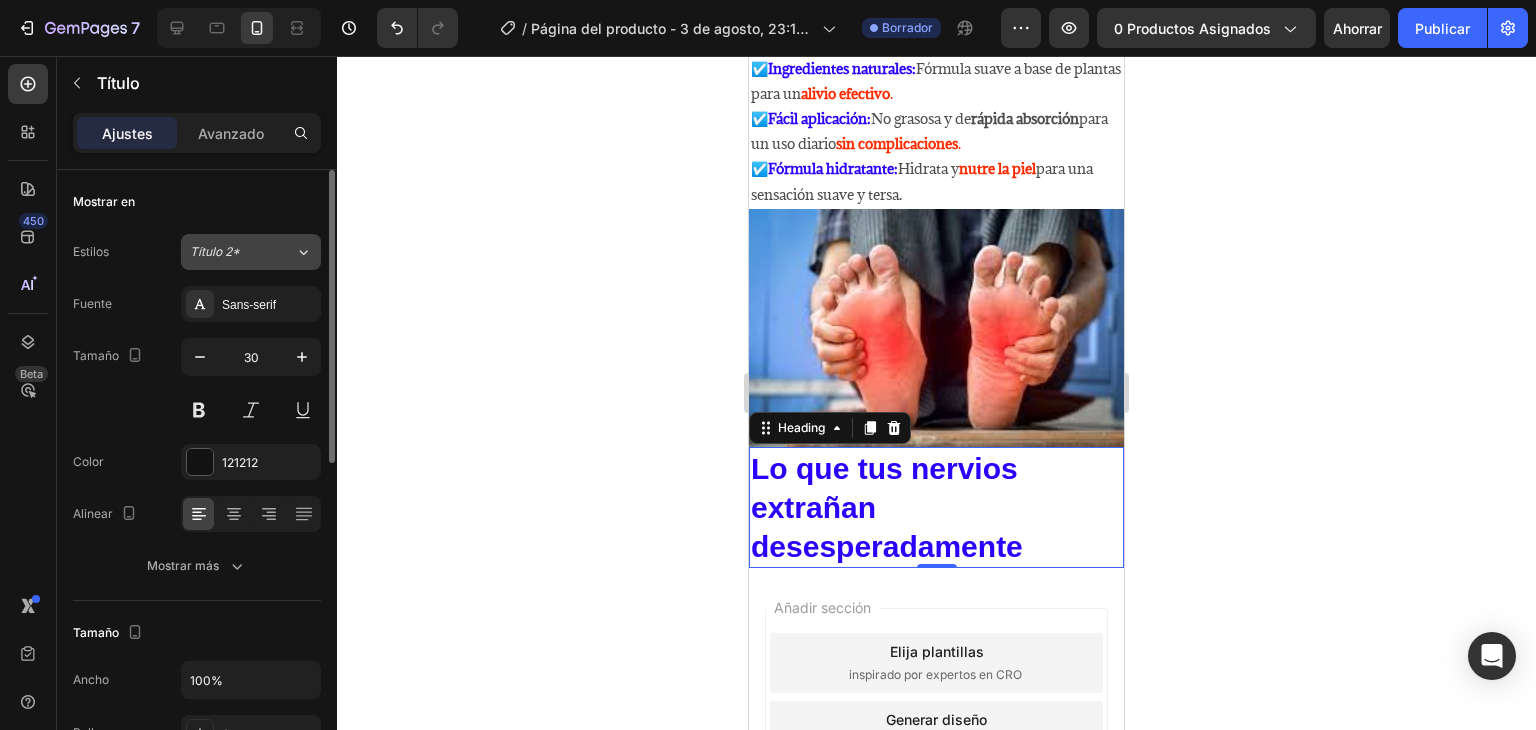click on "Título 2*" at bounding box center (230, 252) 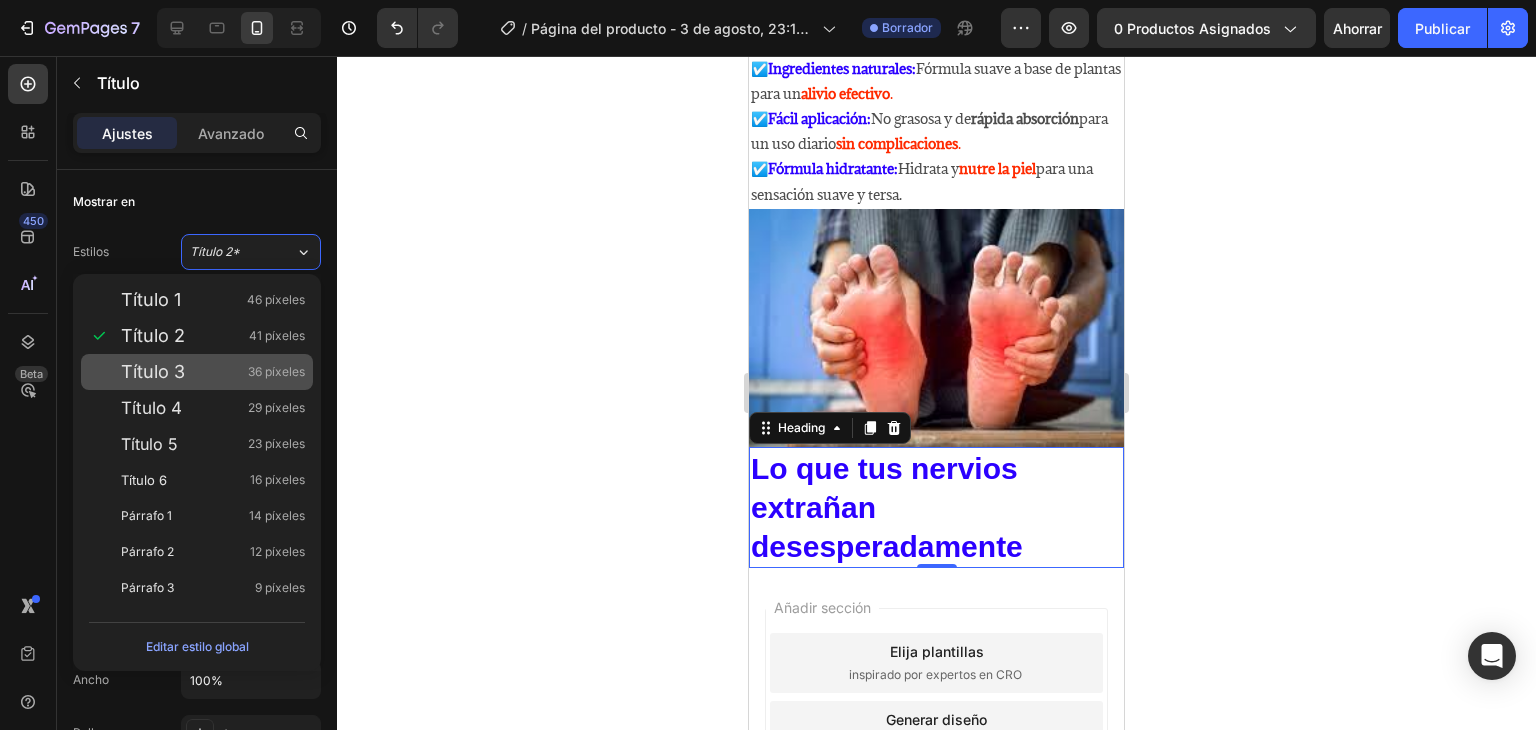 click on "Título 3 36 píxeles" at bounding box center [197, 372] 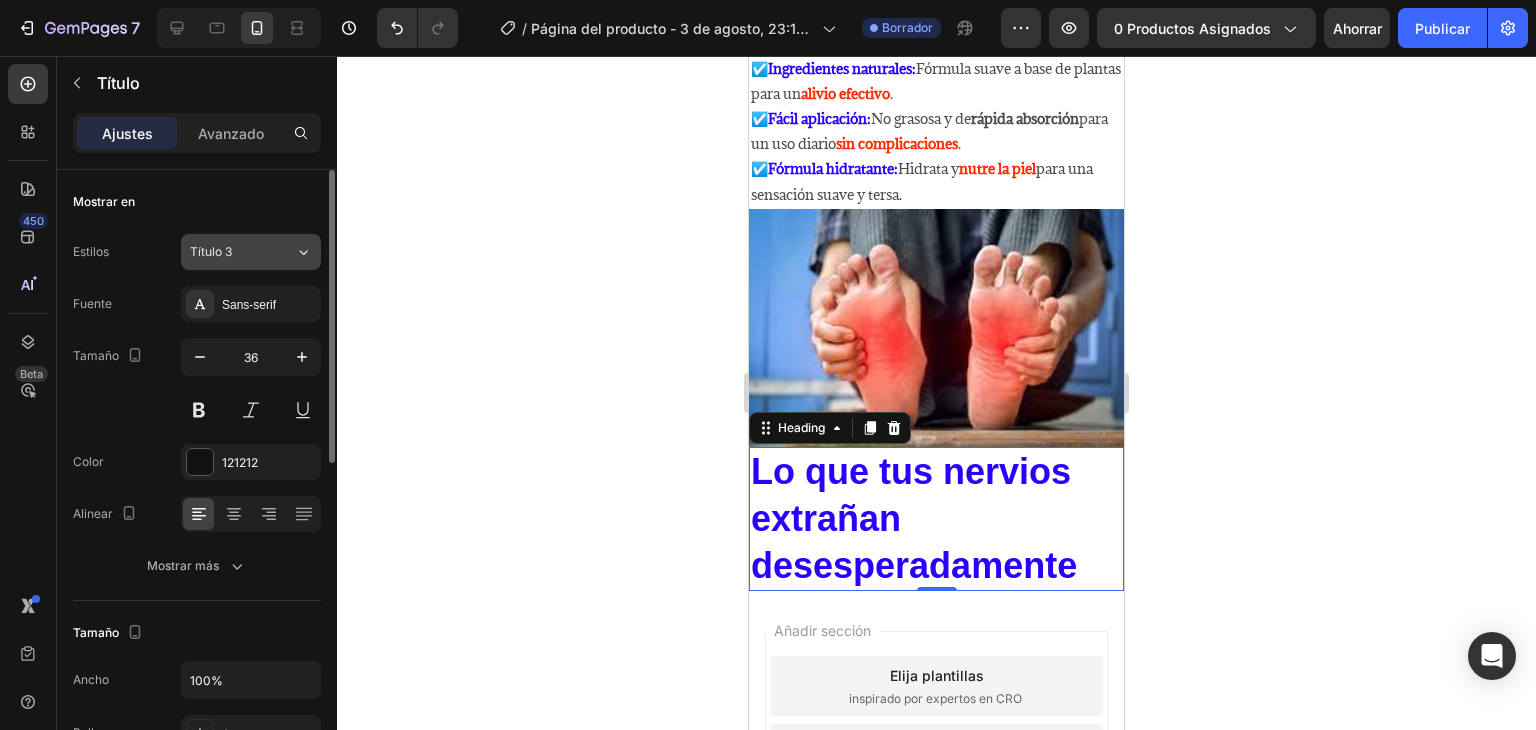 click on "Título 3" at bounding box center (230, 252) 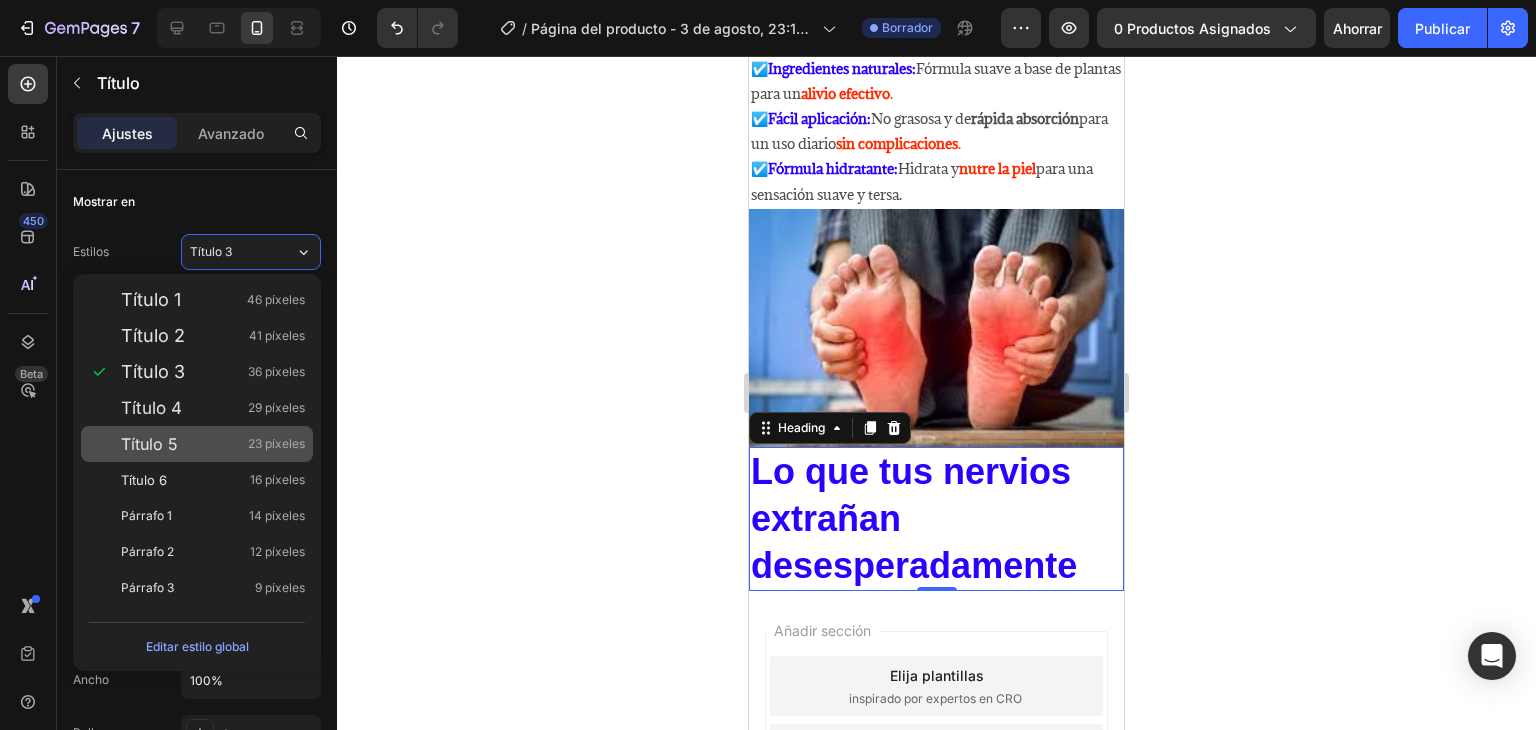 click on "Título 5 23 píxeles" at bounding box center [197, 444] 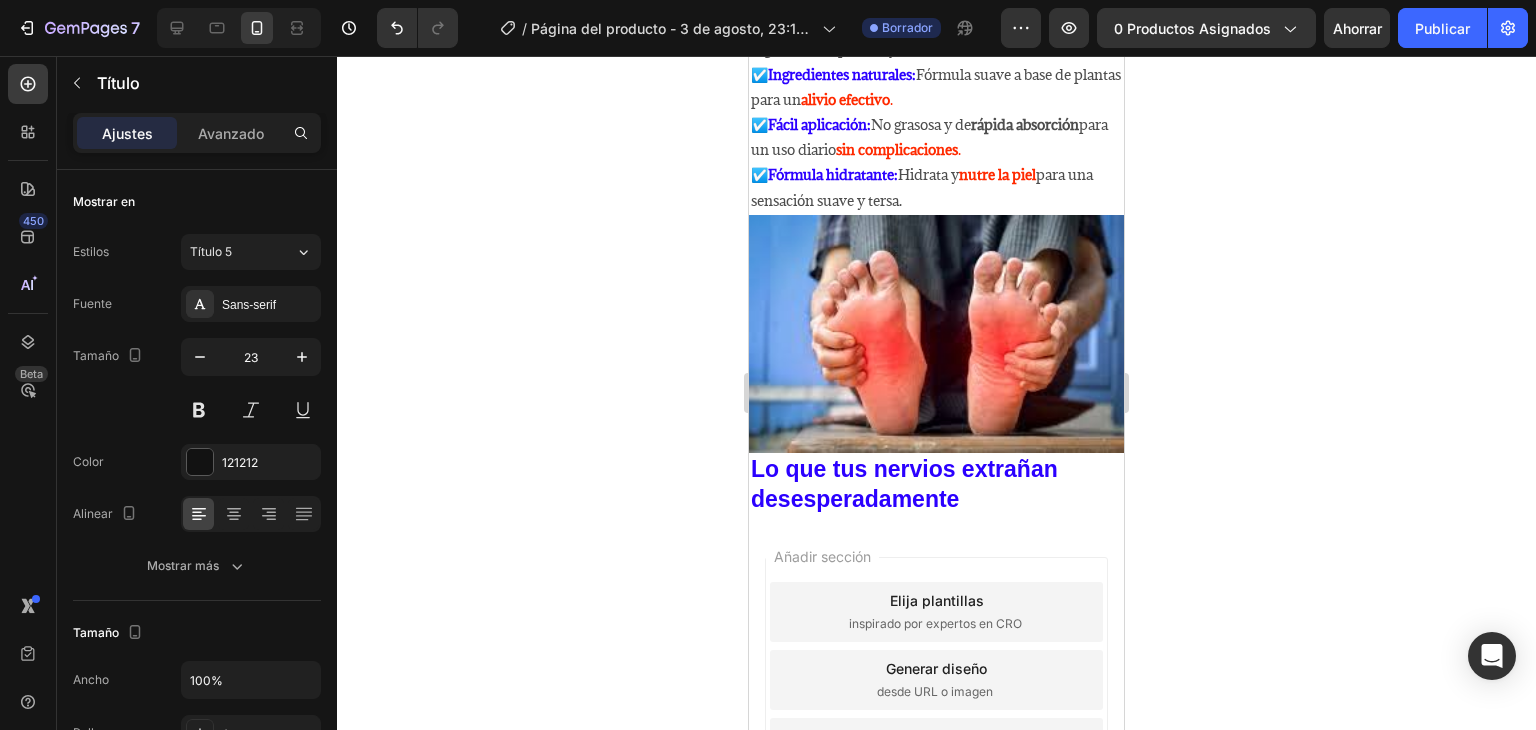 scroll, scrollTop: 1569, scrollLeft: 0, axis: vertical 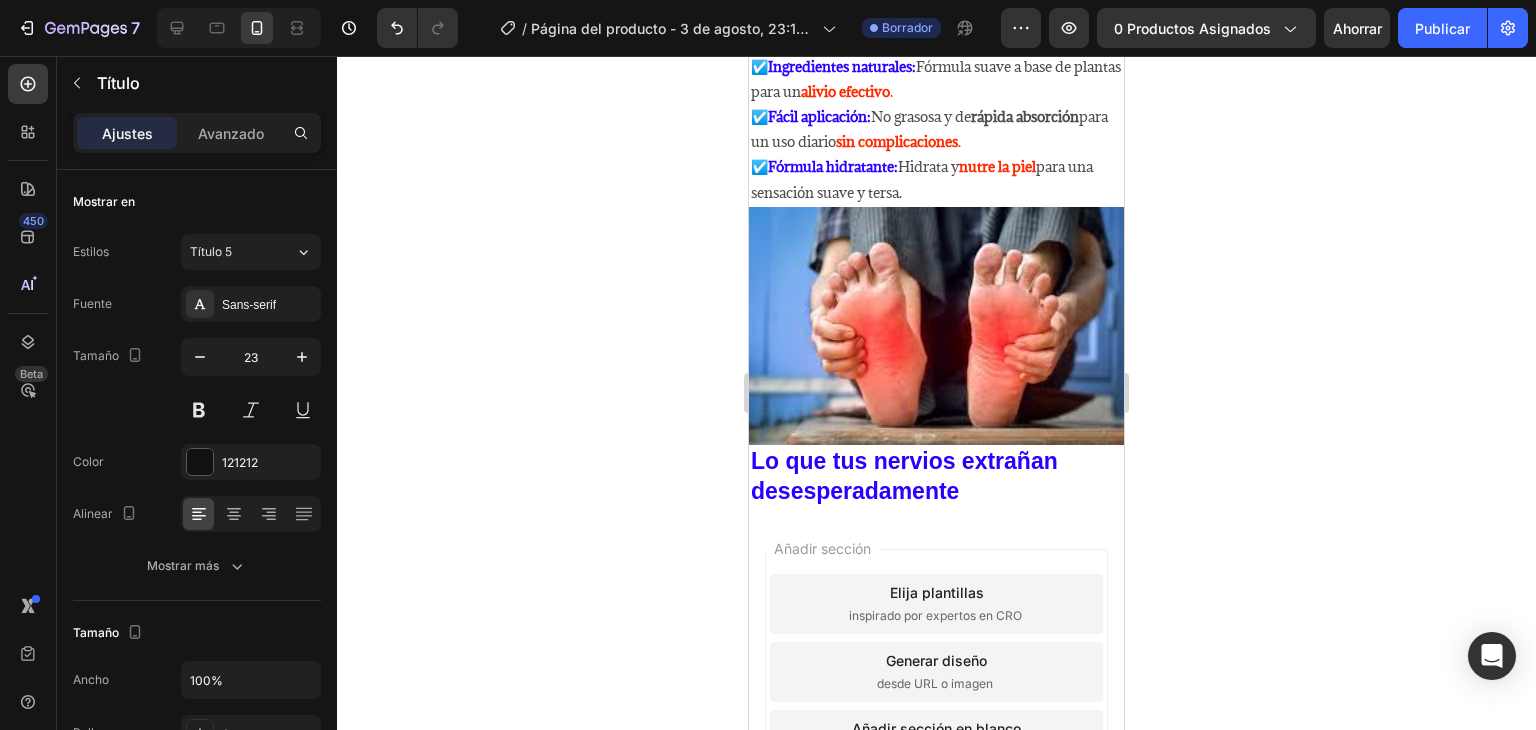 click on "Lo que tus nervios extrañan desesperadamente" at bounding box center (936, 477) 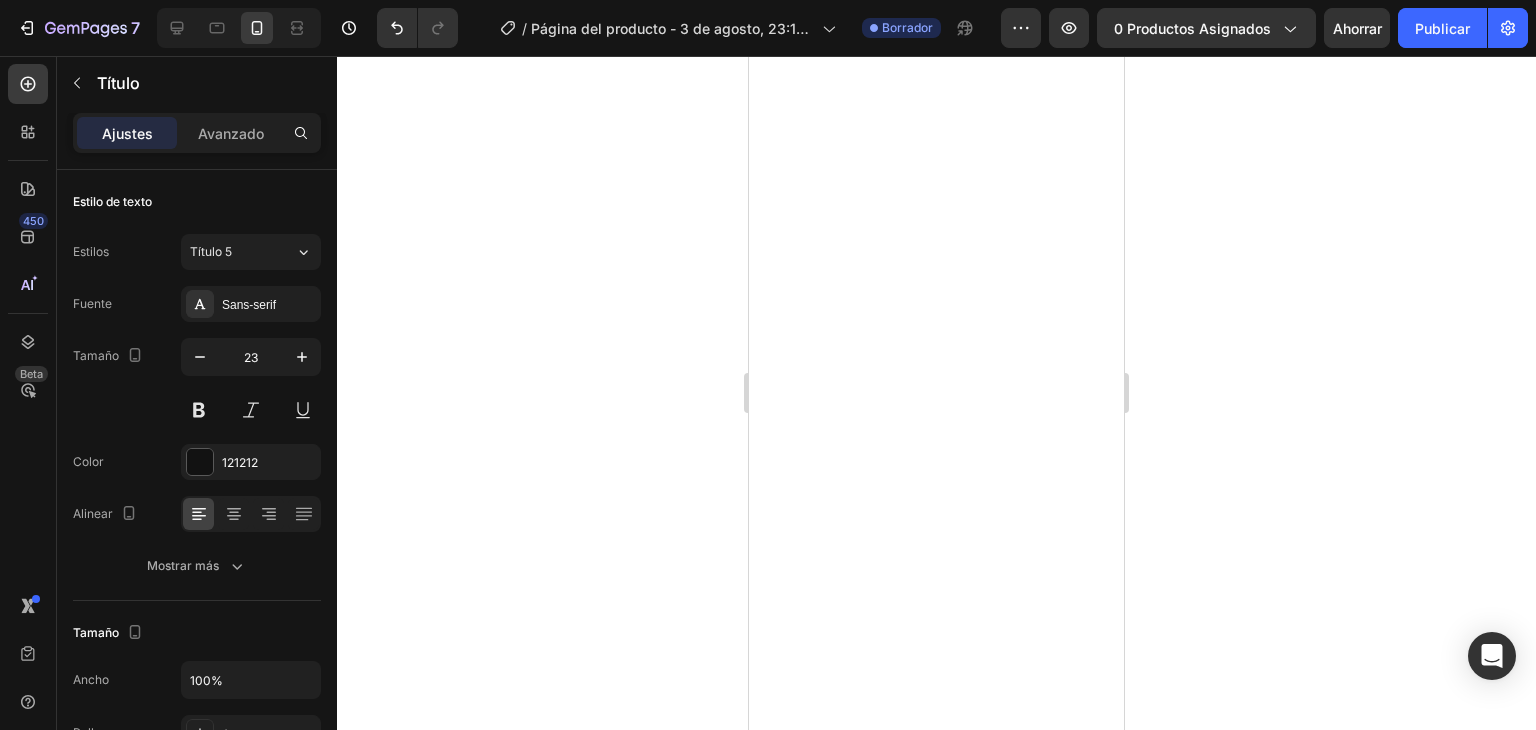 scroll, scrollTop: 0, scrollLeft: 0, axis: both 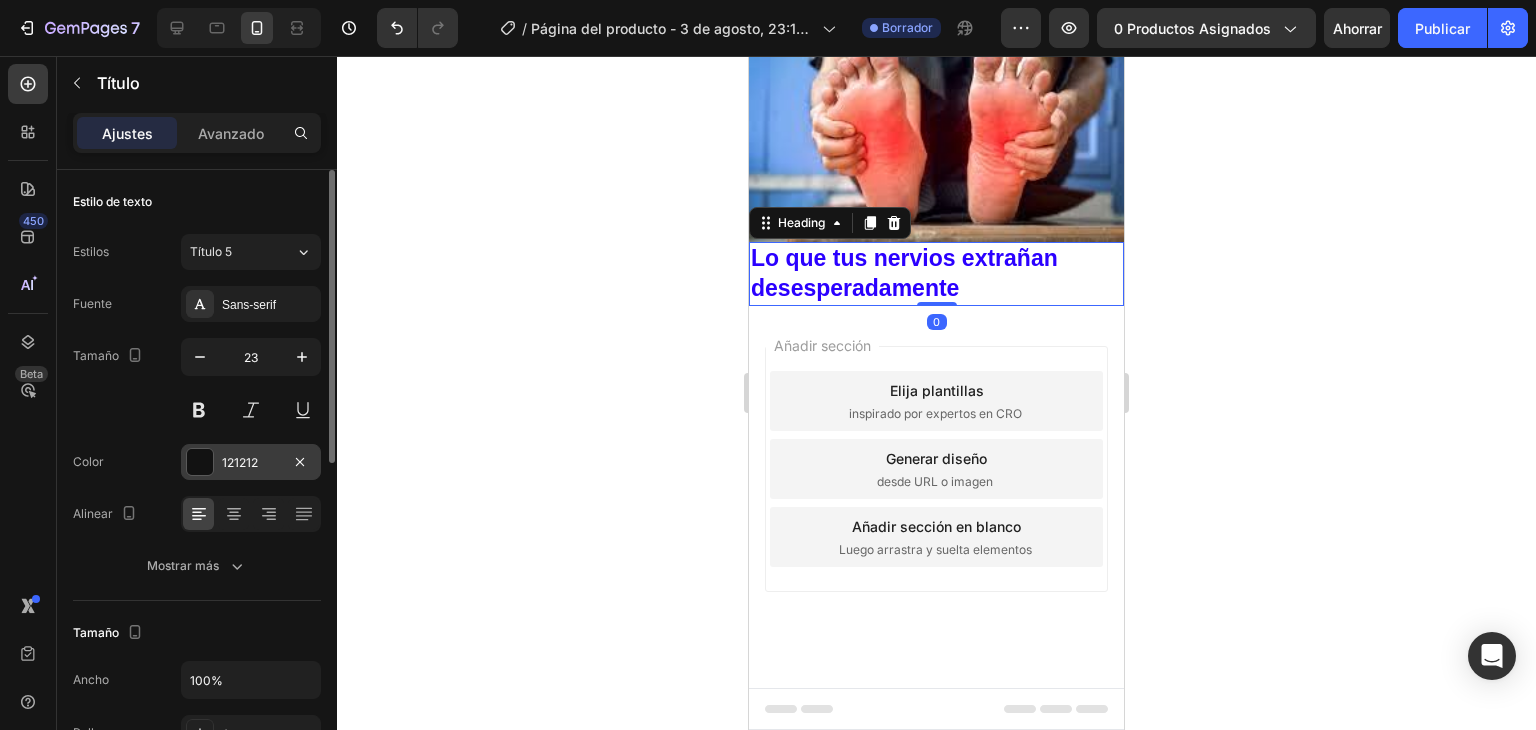 click on "121212" at bounding box center (240, 462) 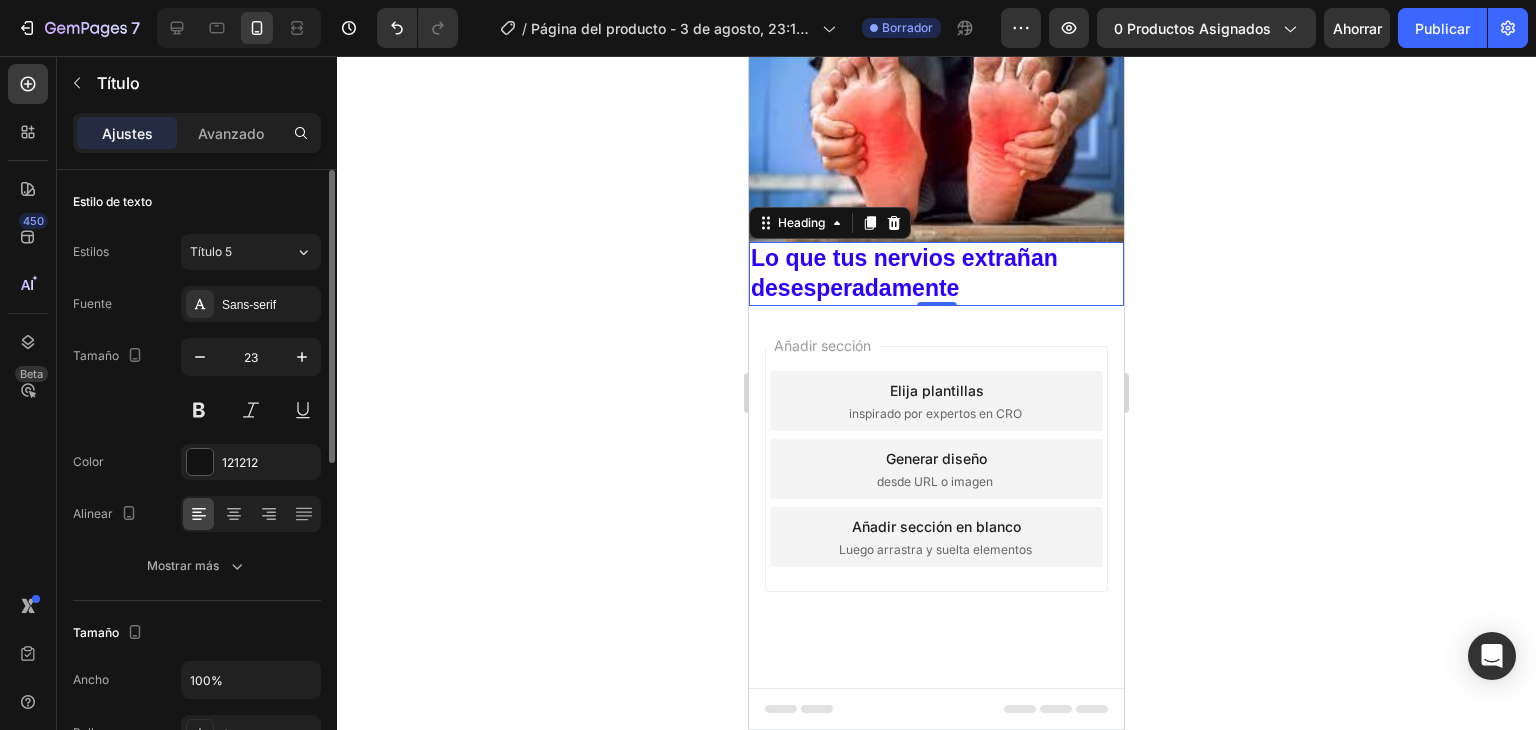 click on "Fuente Sans-serif Tamaño 23 Color 121212 Alinear Mostrar más" at bounding box center [197, 435] 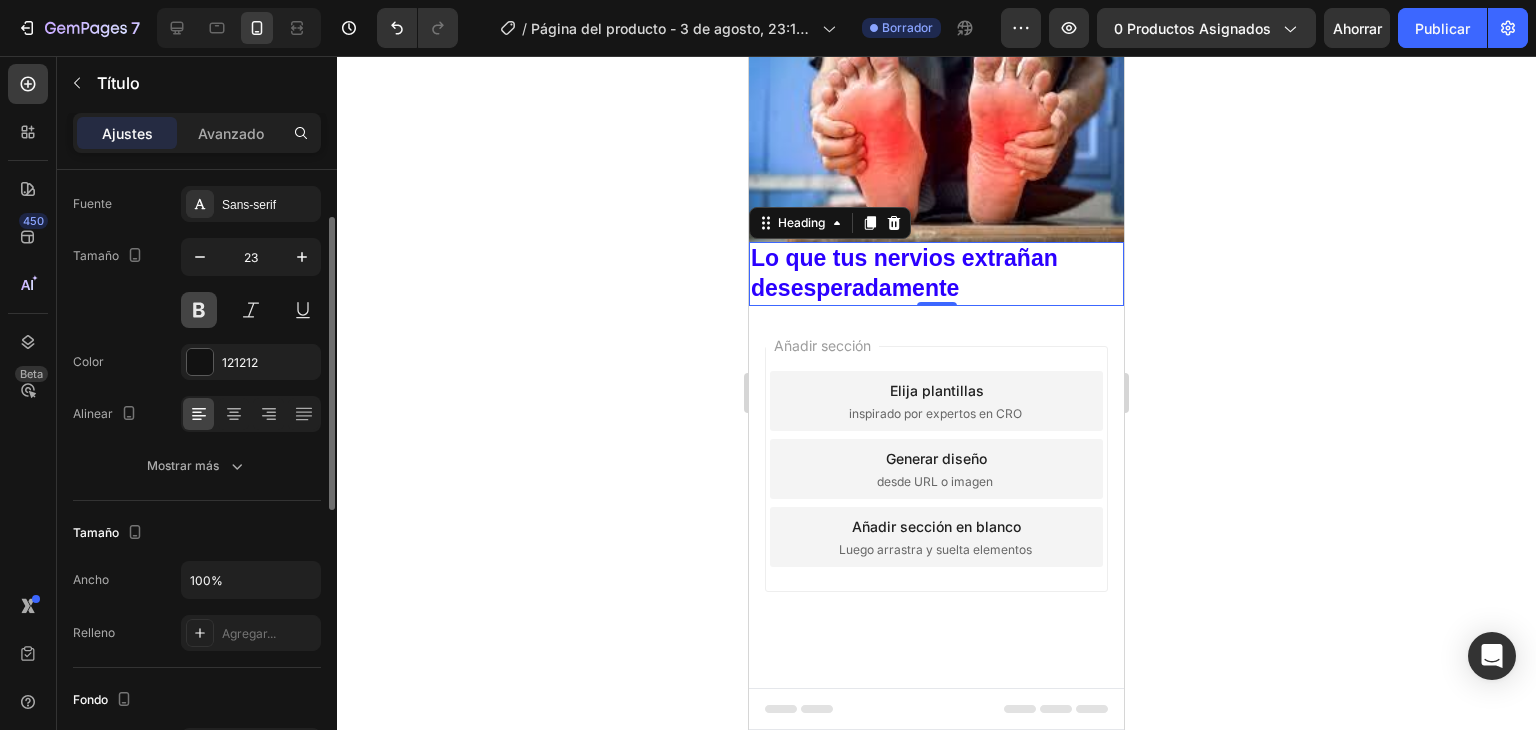 click at bounding box center (199, 310) 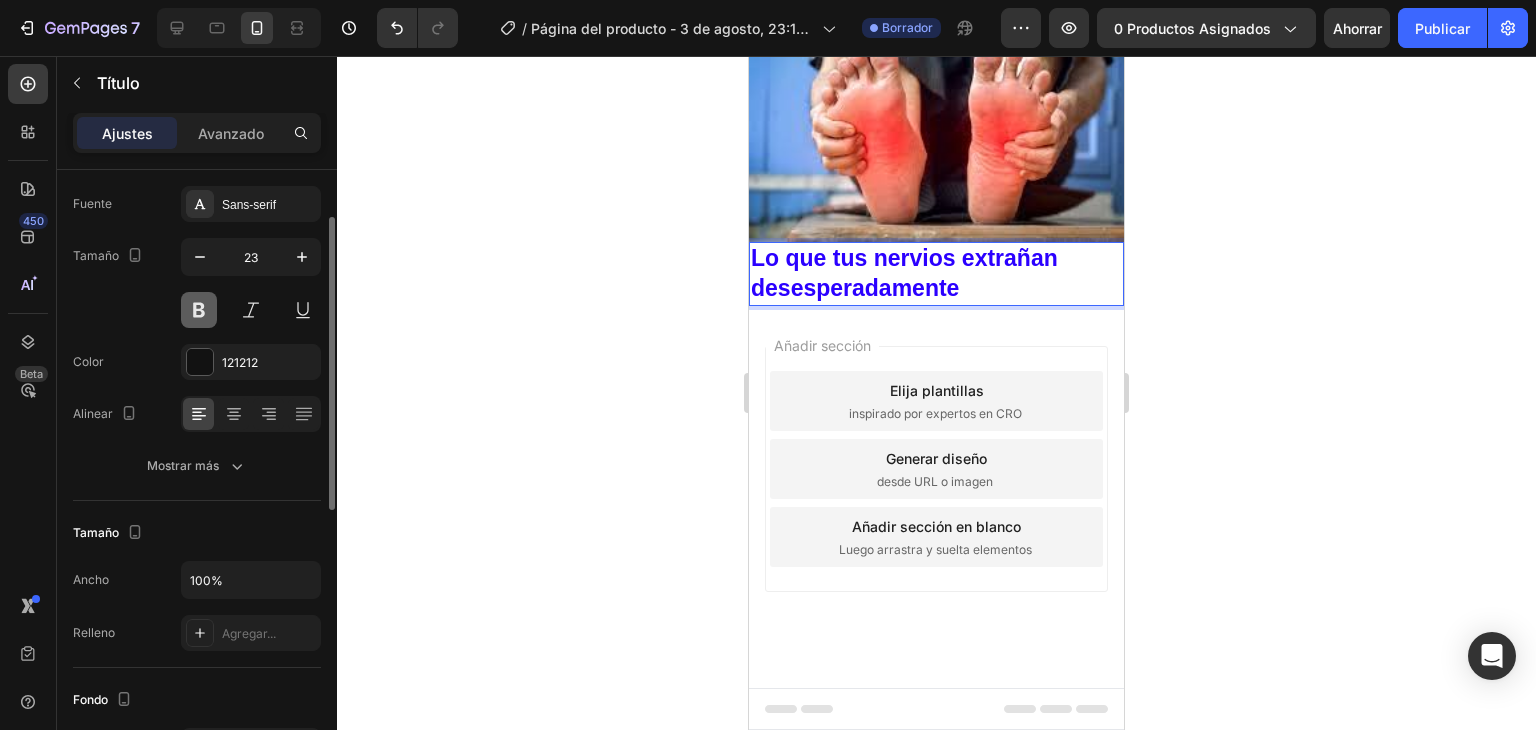 click at bounding box center [199, 310] 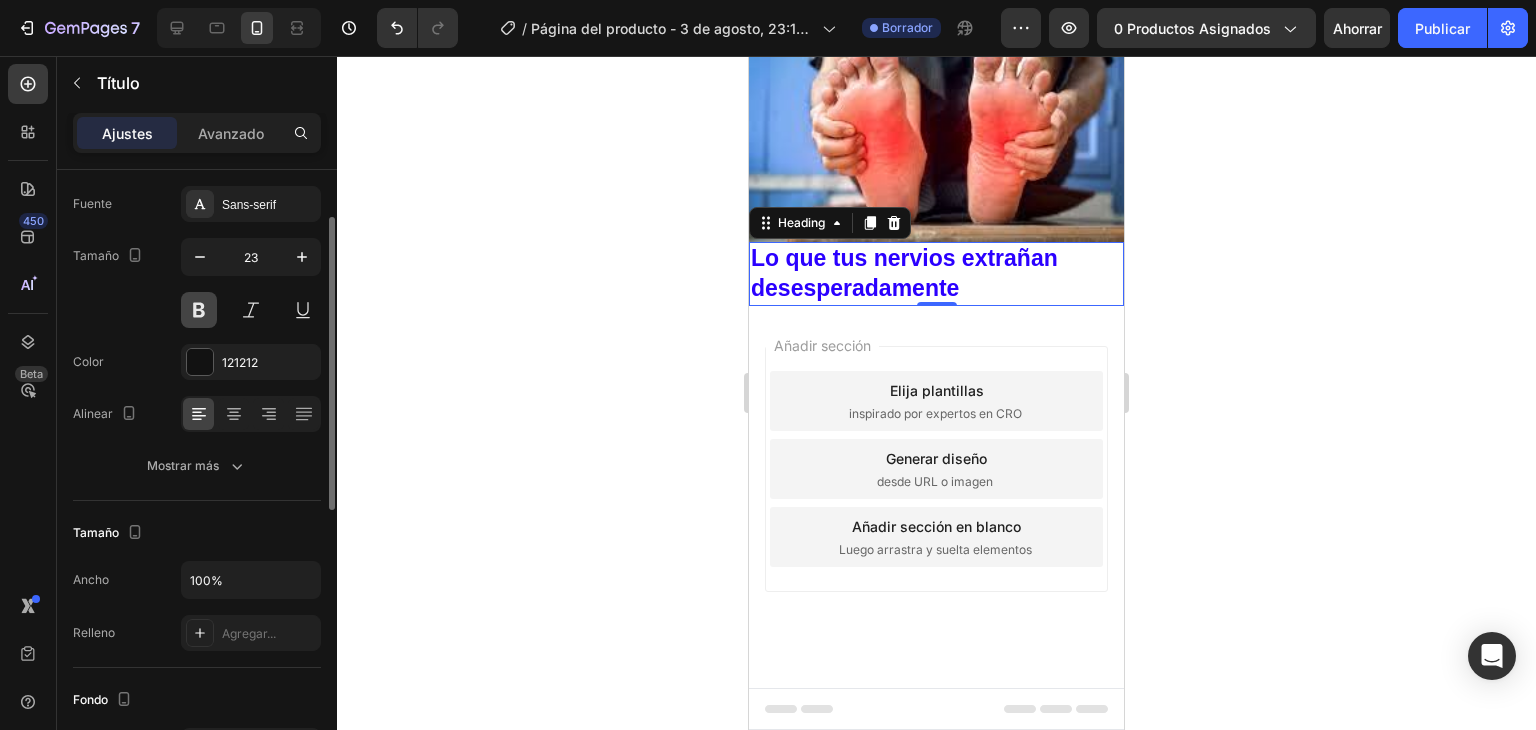 click at bounding box center [199, 310] 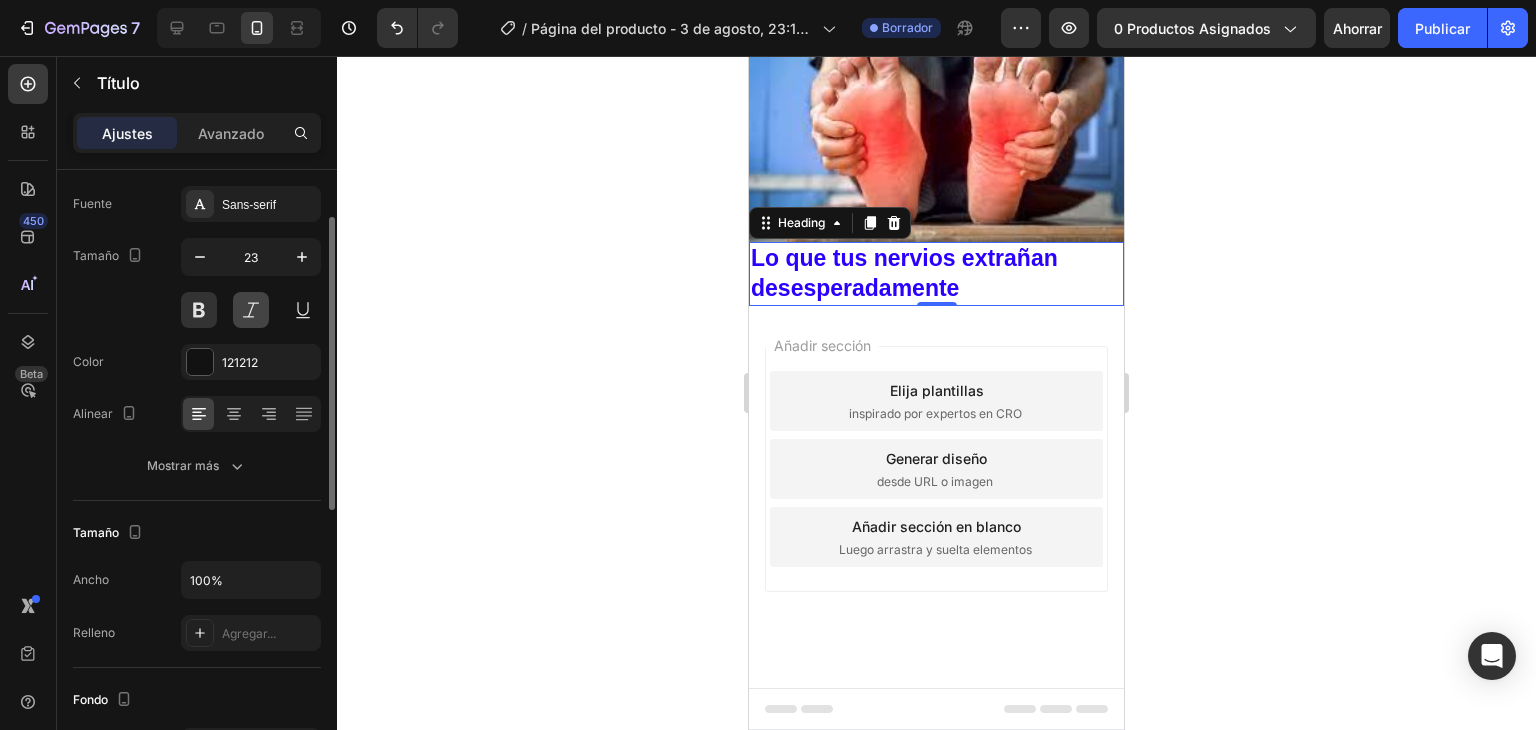 click at bounding box center [251, 310] 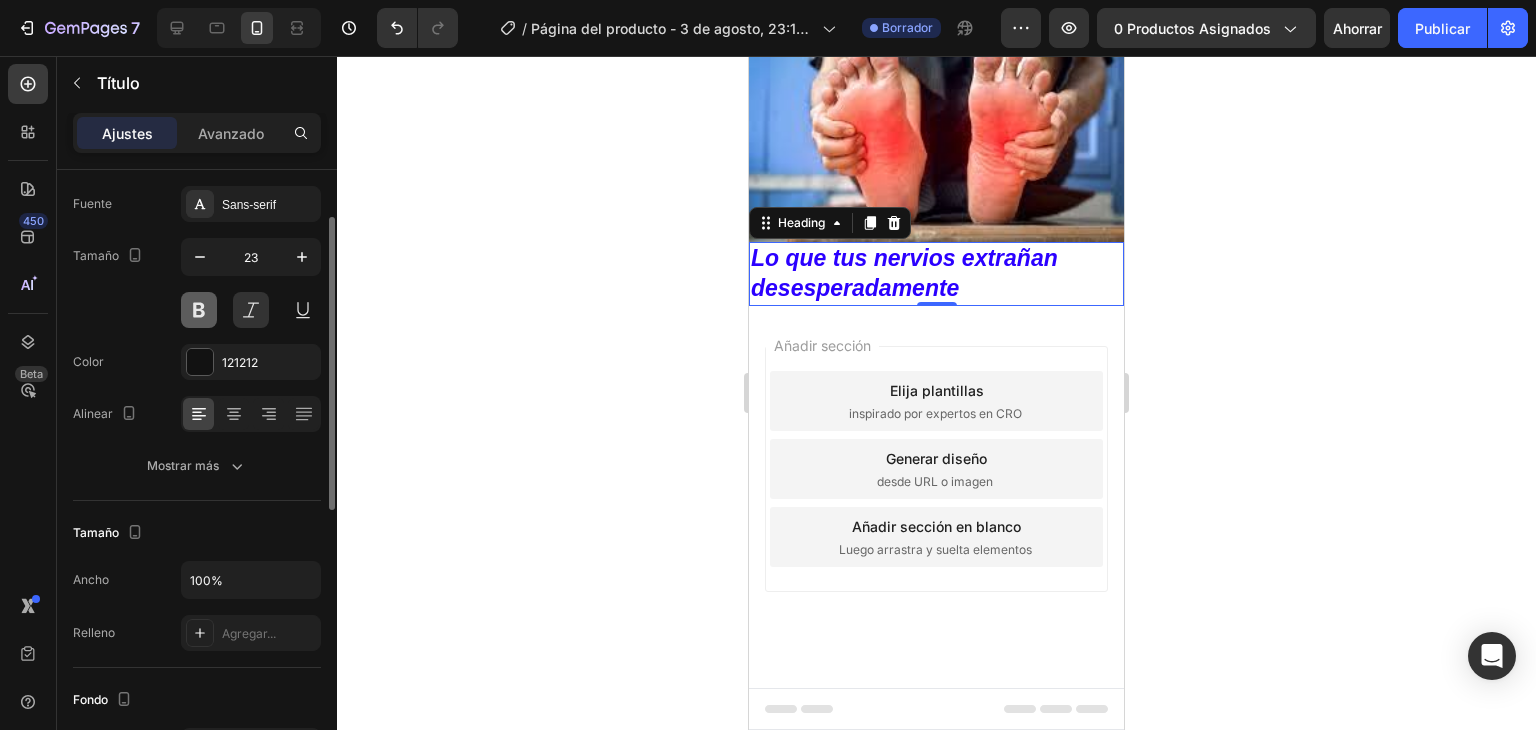 click at bounding box center (199, 310) 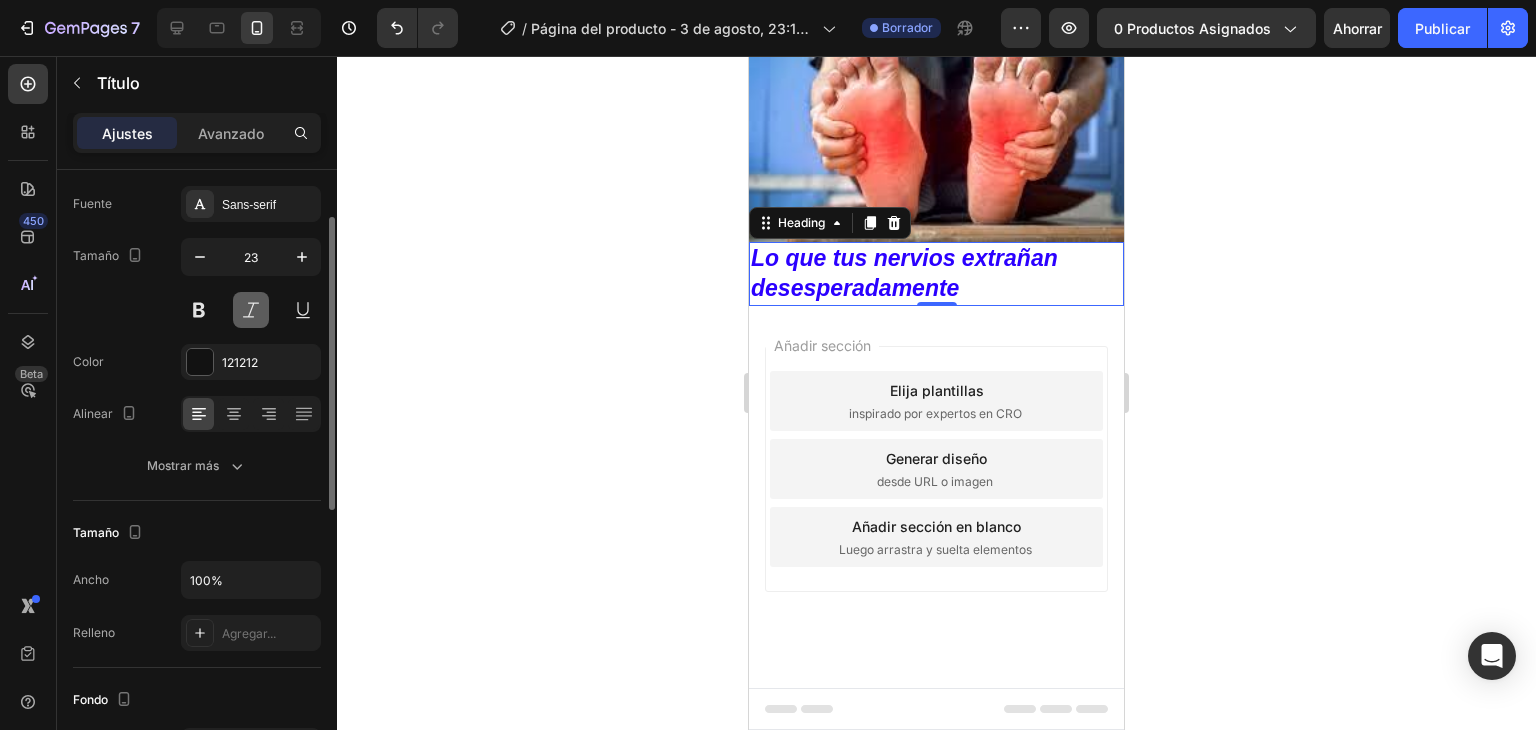 click at bounding box center (251, 310) 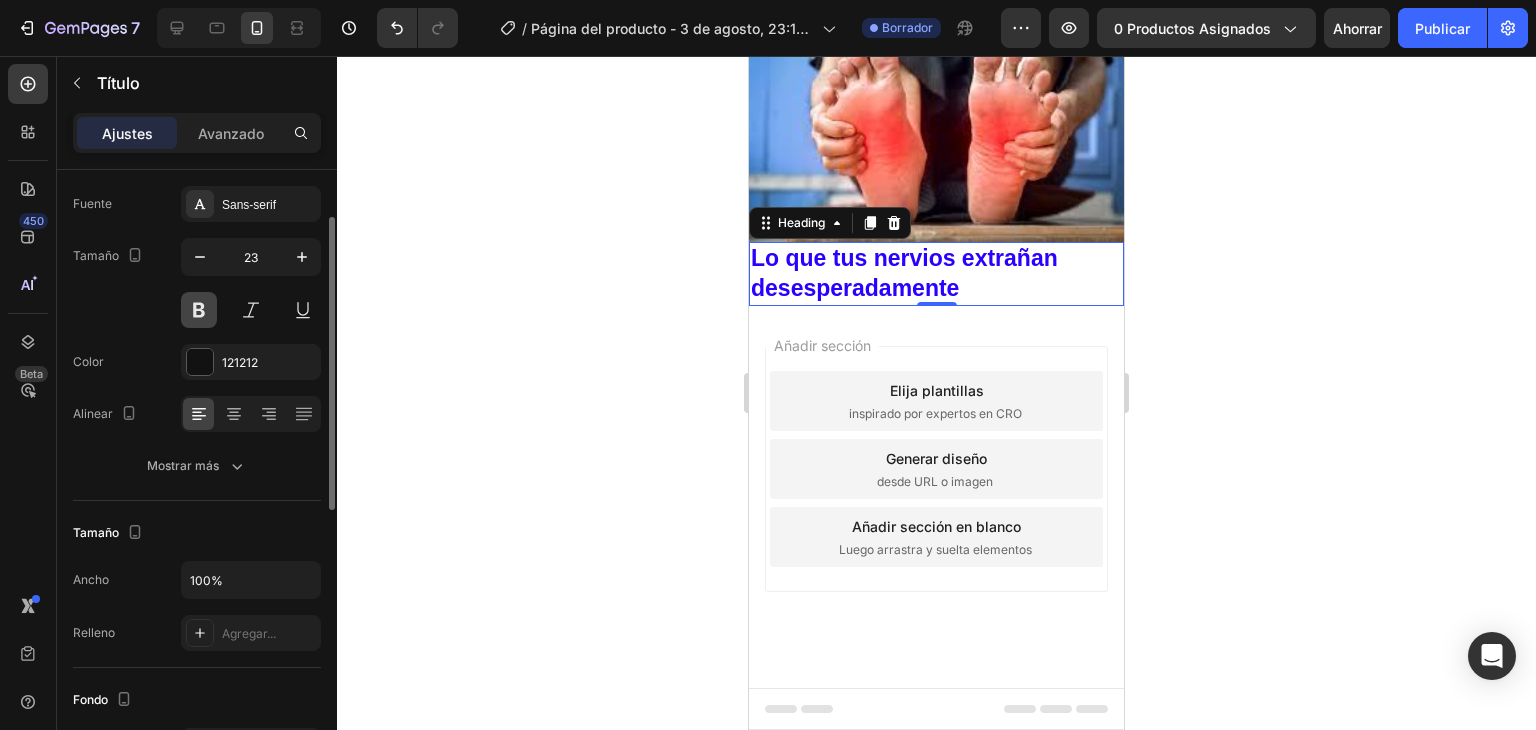 click at bounding box center (199, 310) 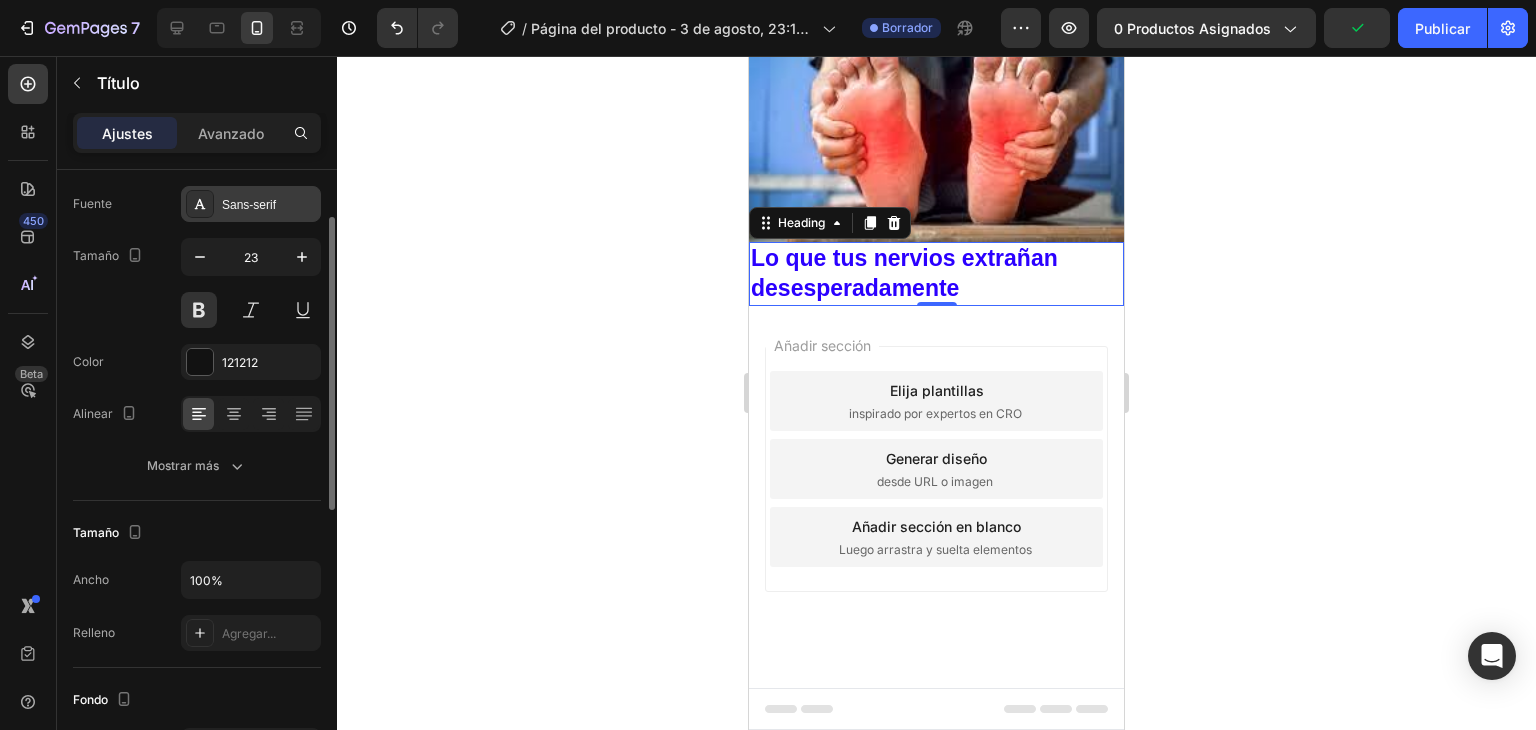 click on "Sans-serif" at bounding box center (269, 205) 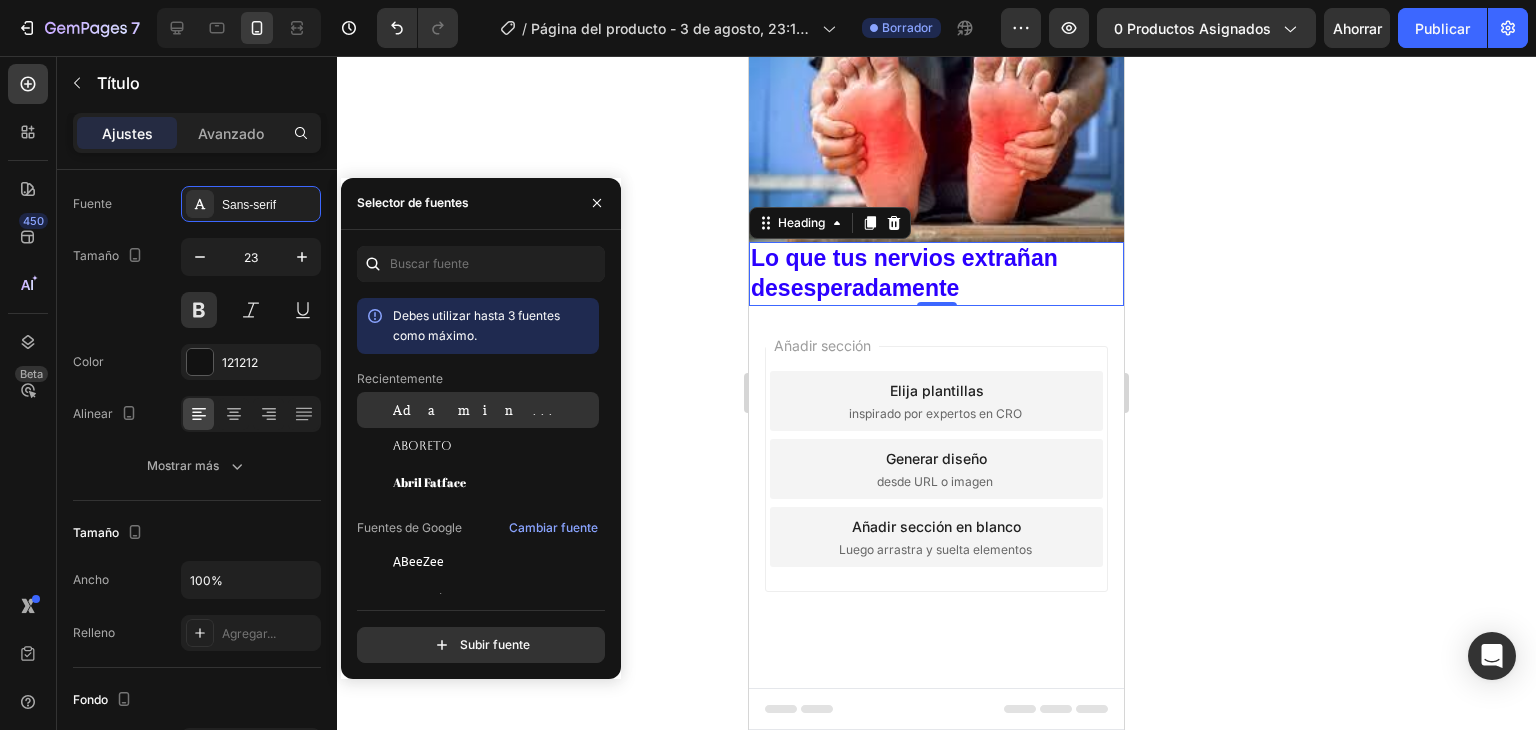 click on "Adamina" at bounding box center [494, 410] 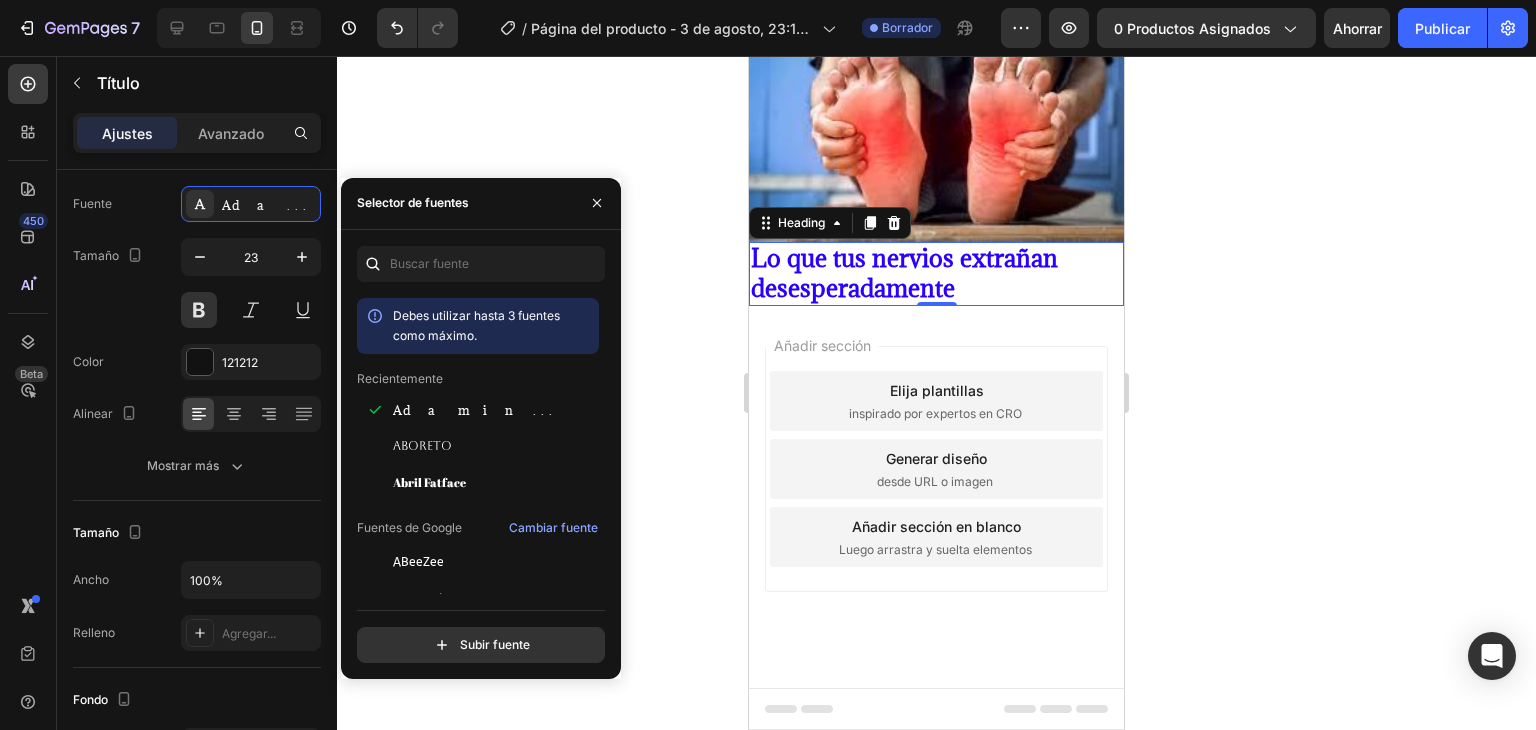 scroll, scrollTop: 100, scrollLeft: 0, axis: vertical 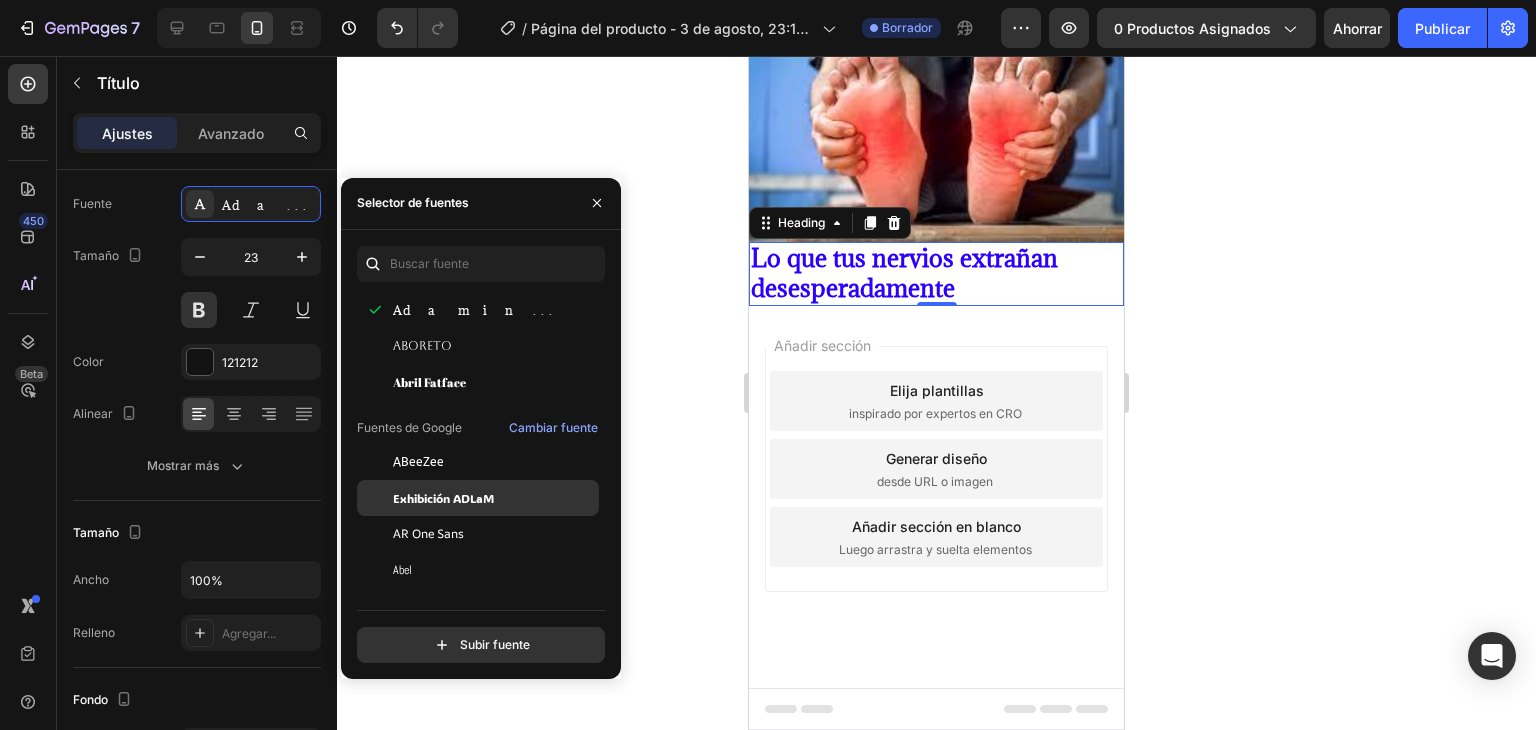 click on "Exhibición ADLaM" at bounding box center (443, 498) 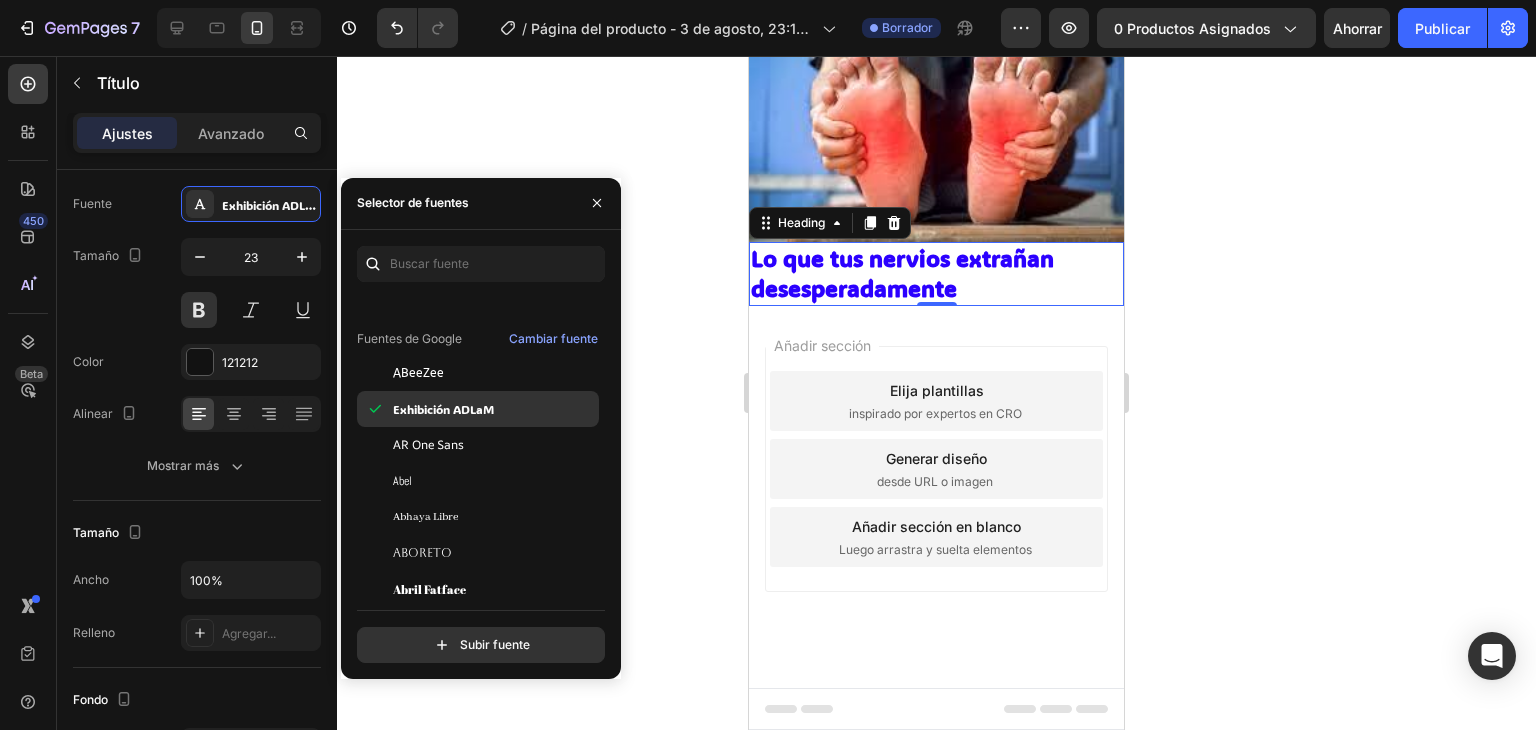 scroll, scrollTop: 200, scrollLeft: 0, axis: vertical 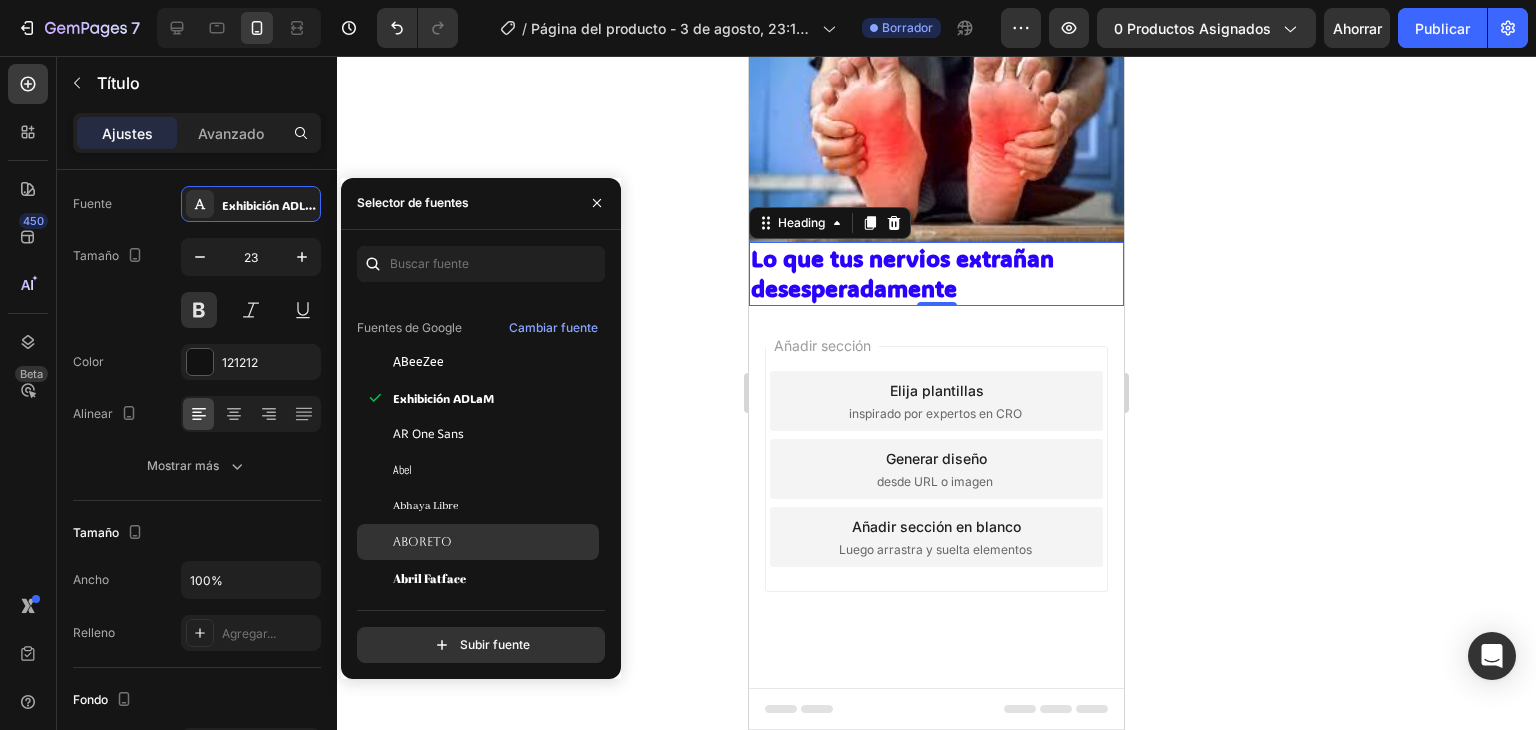 click on "Aboreto" at bounding box center (494, 542) 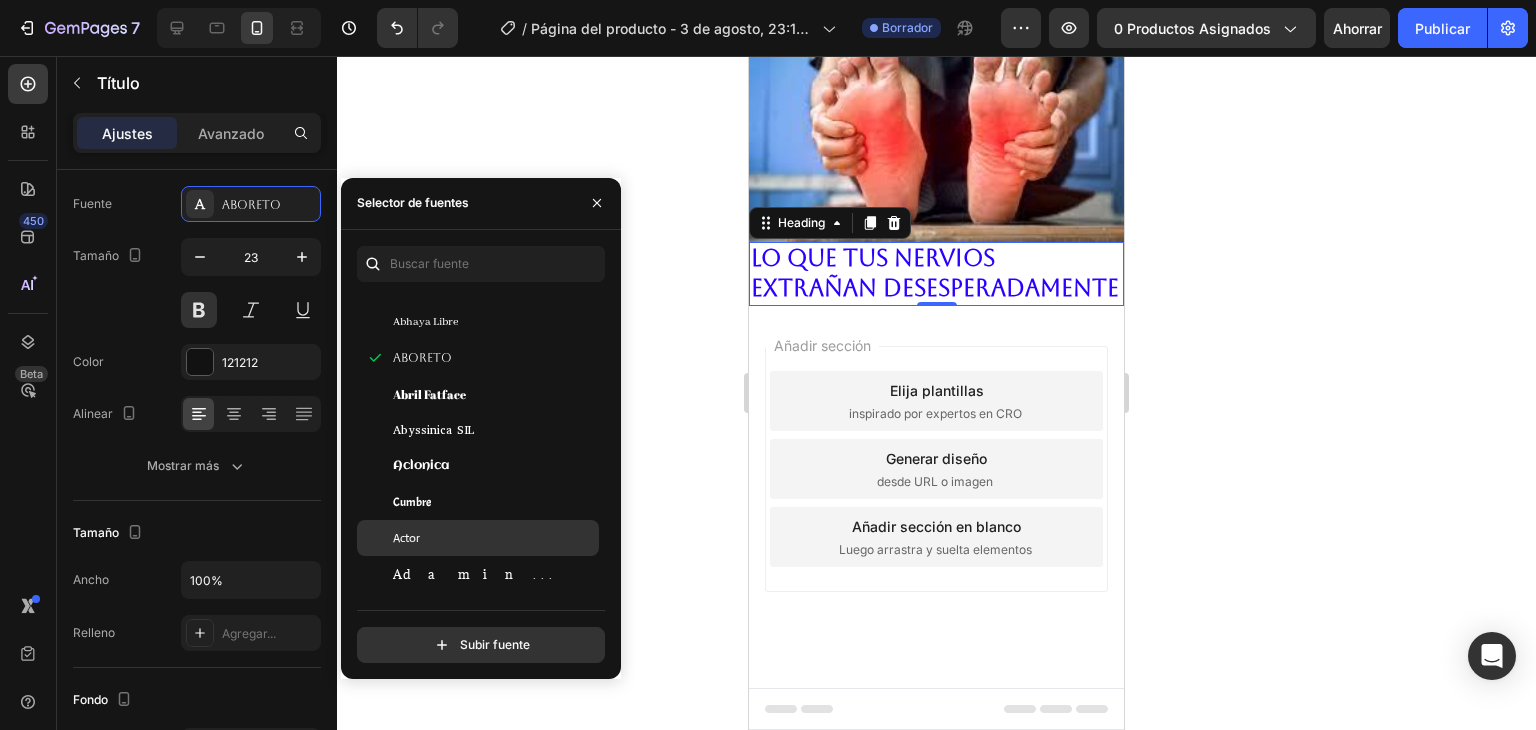 scroll, scrollTop: 400, scrollLeft: 0, axis: vertical 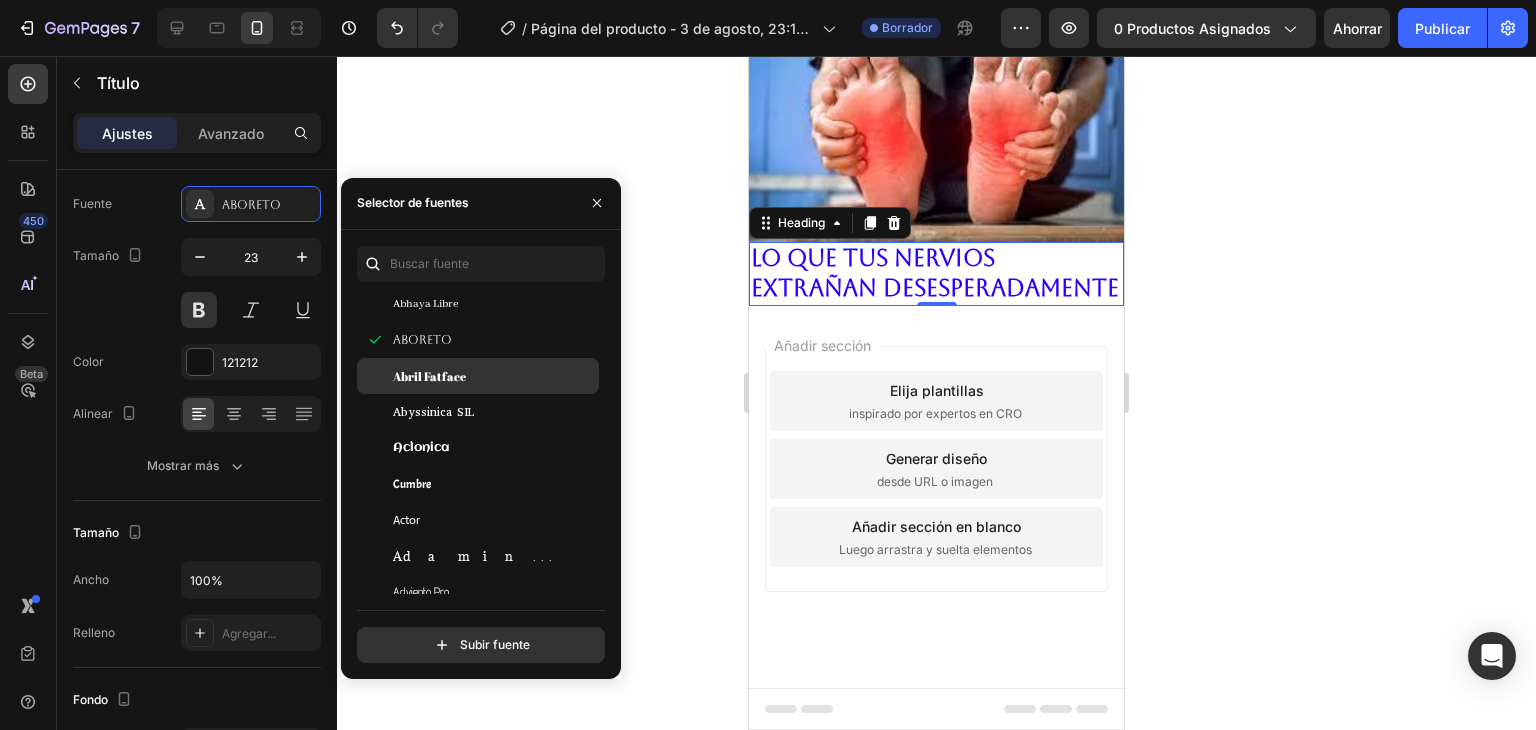 click on "Abril Fatface" at bounding box center [429, 376] 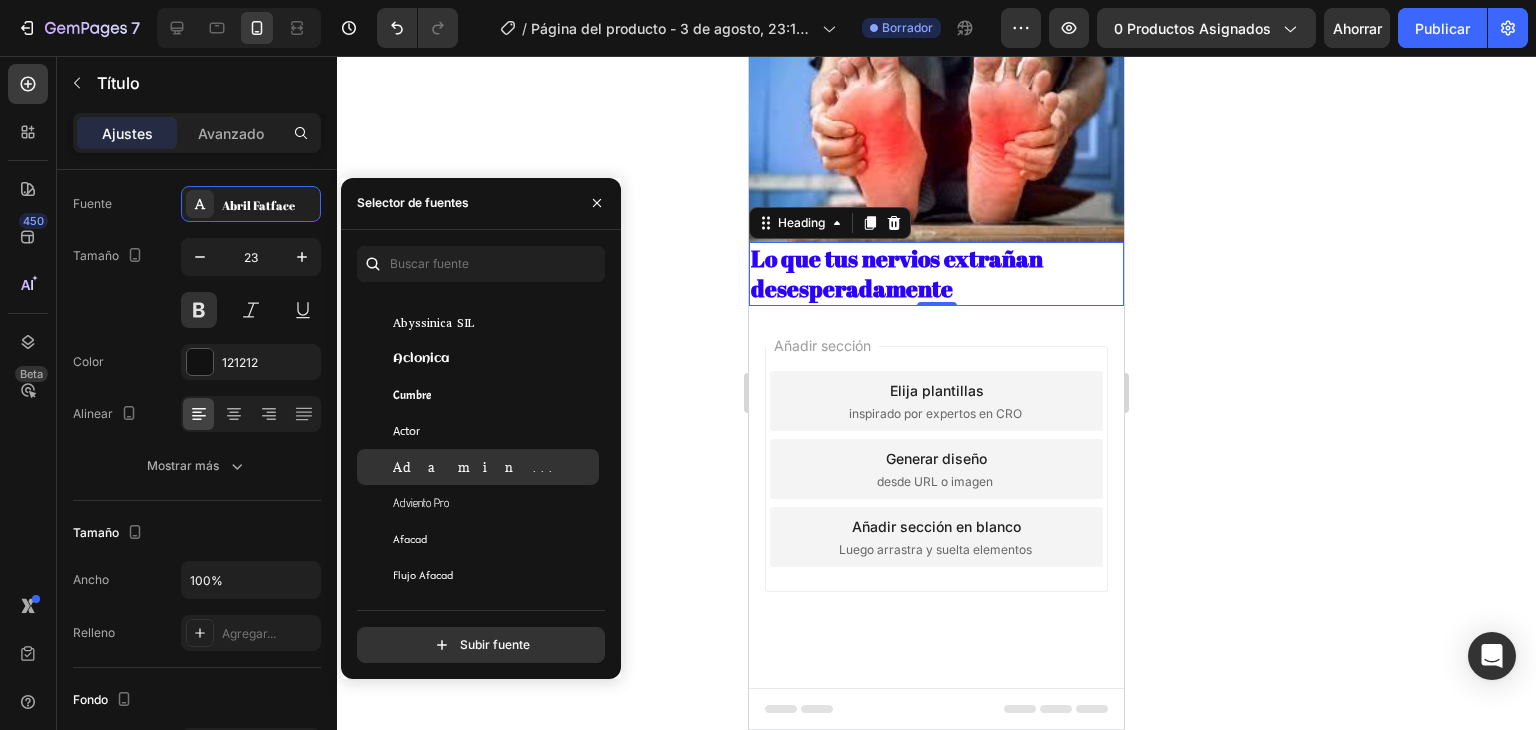 scroll, scrollTop: 500, scrollLeft: 0, axis: vertical 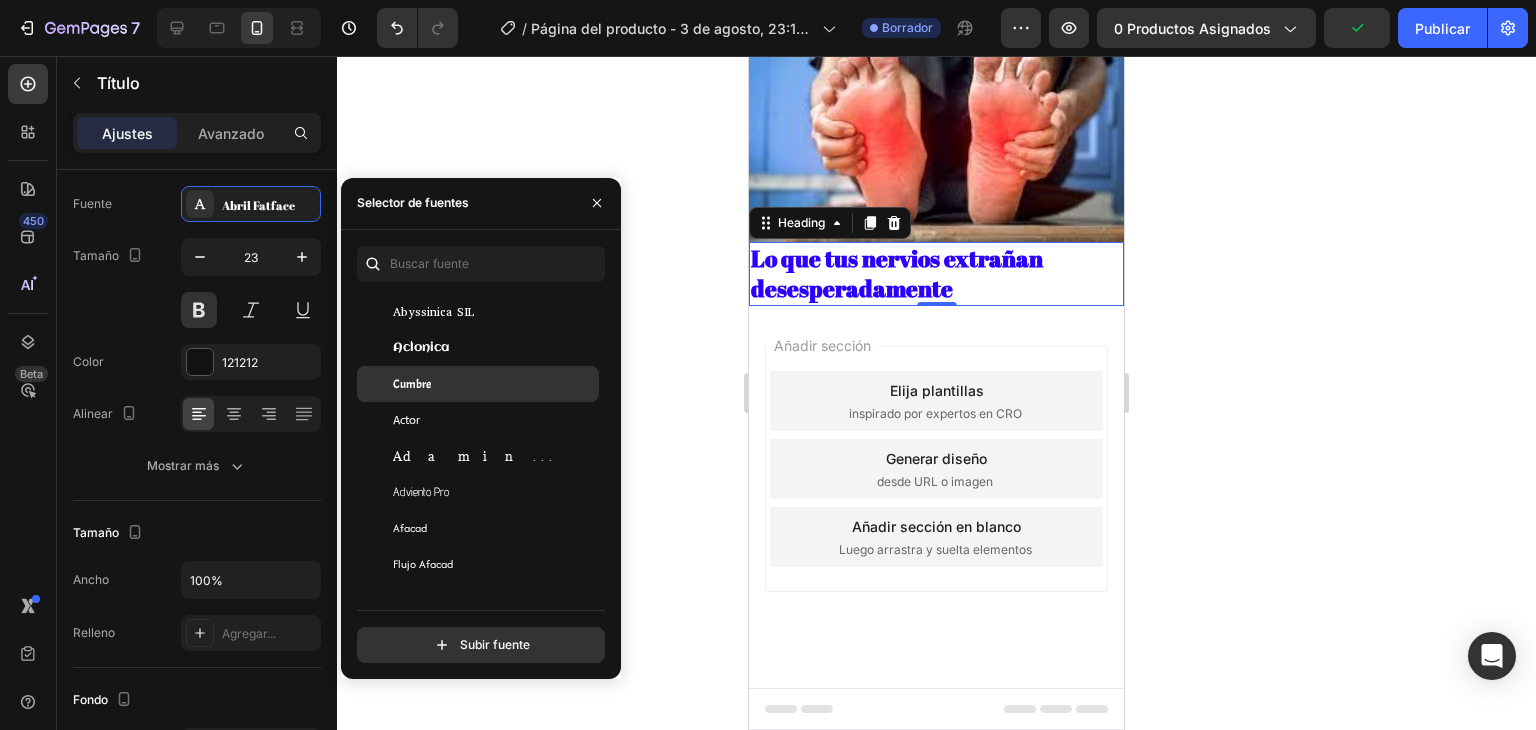 click on "Cumbre" at bounding box center [494, 384] 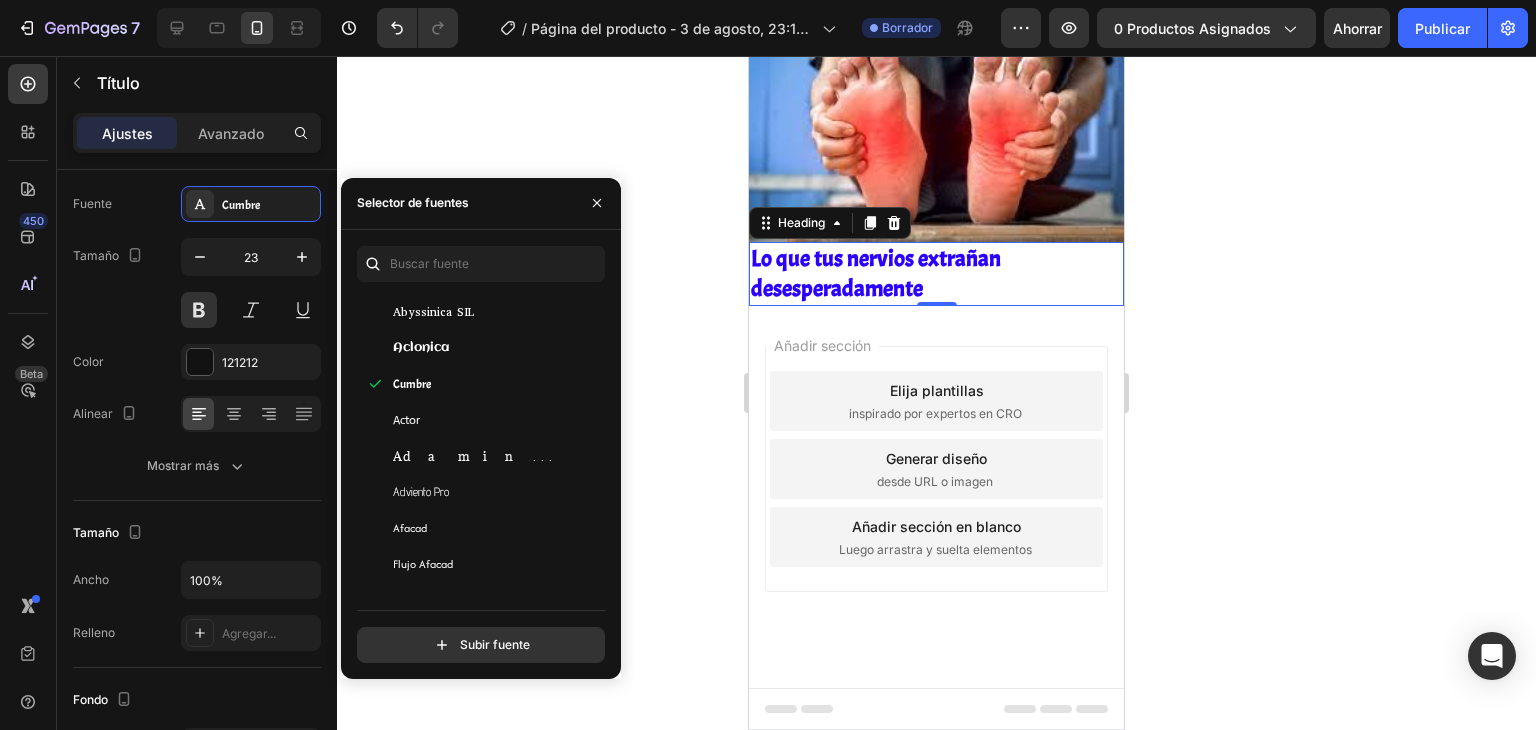 click 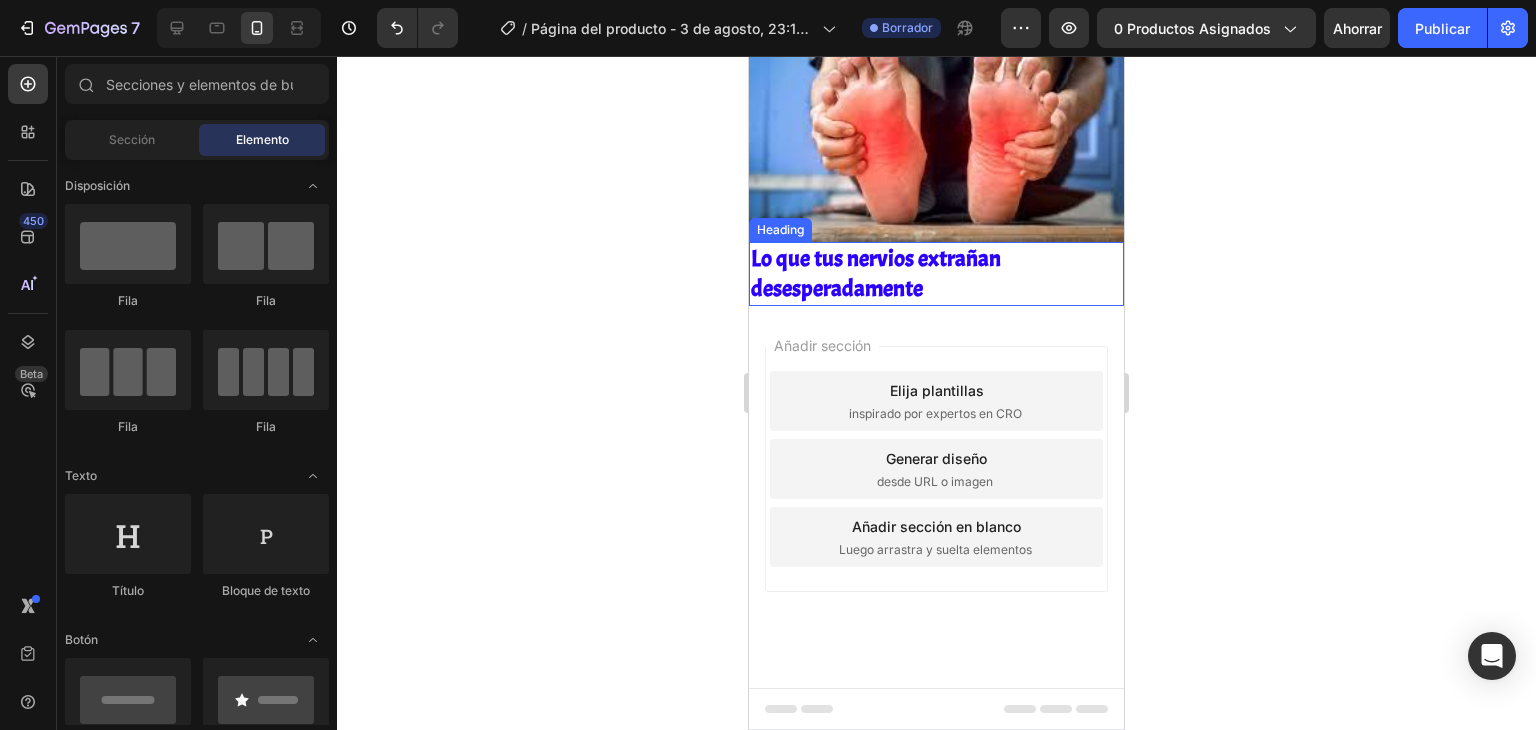 click on "Lo que tus nervios extrañan desesperadamente" at bounding box center [876, 273] 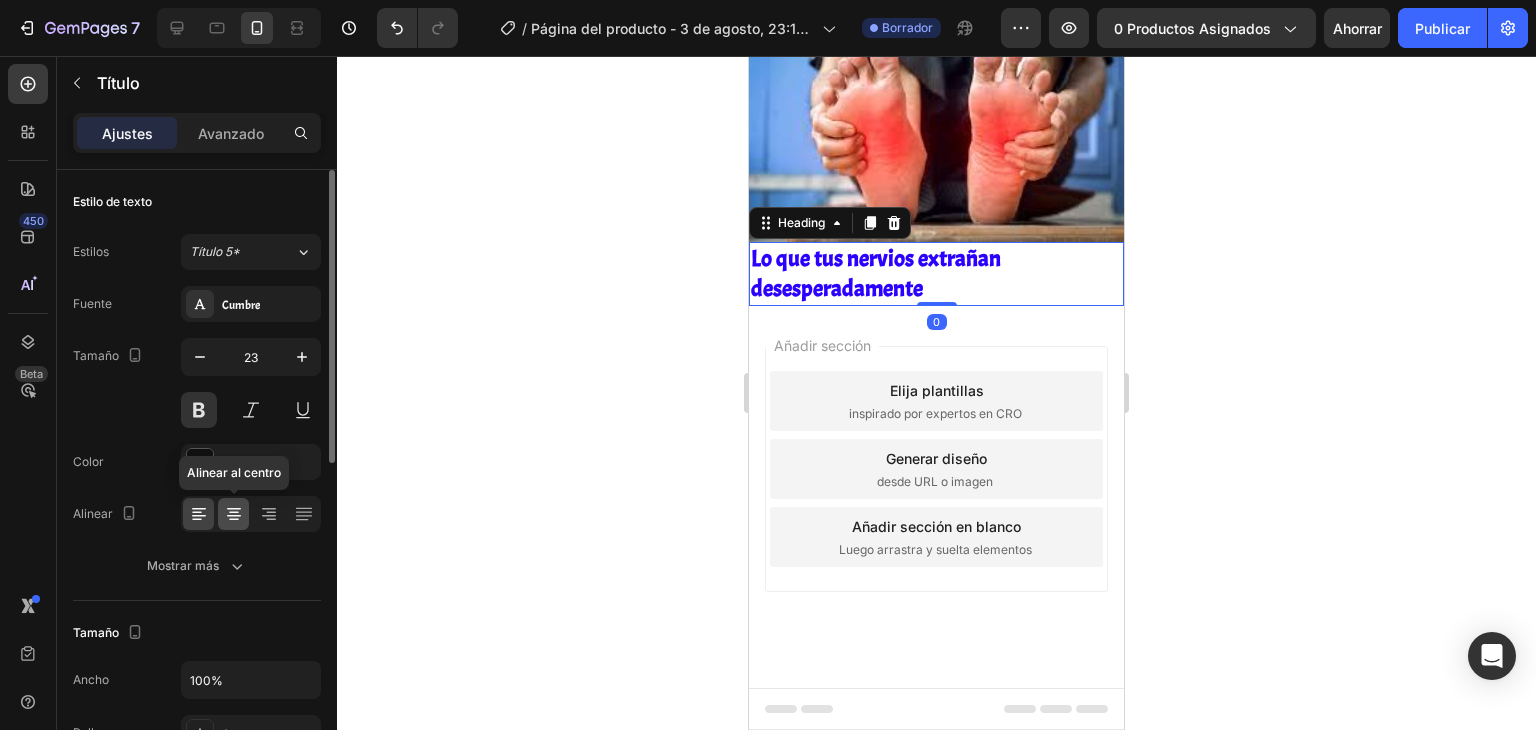 click 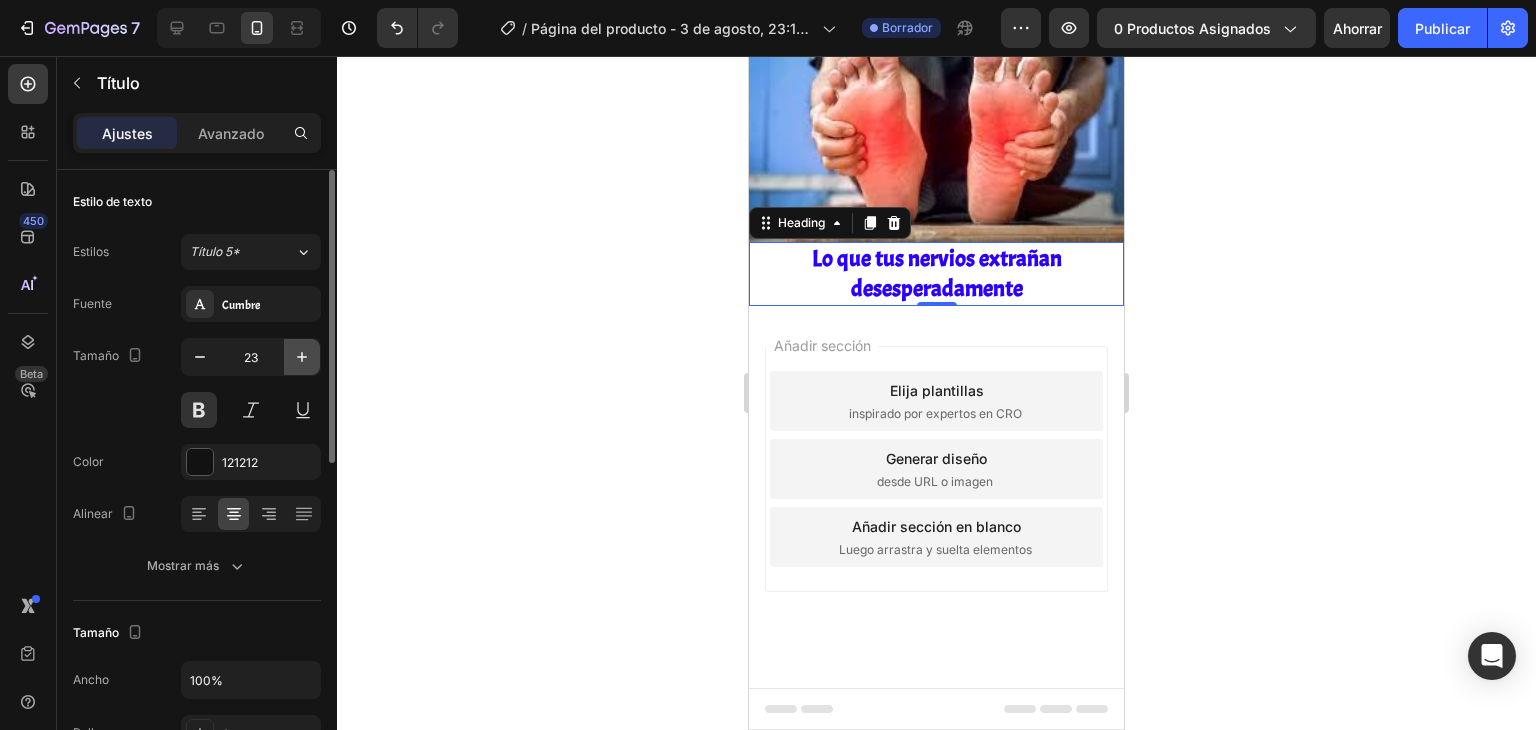 click 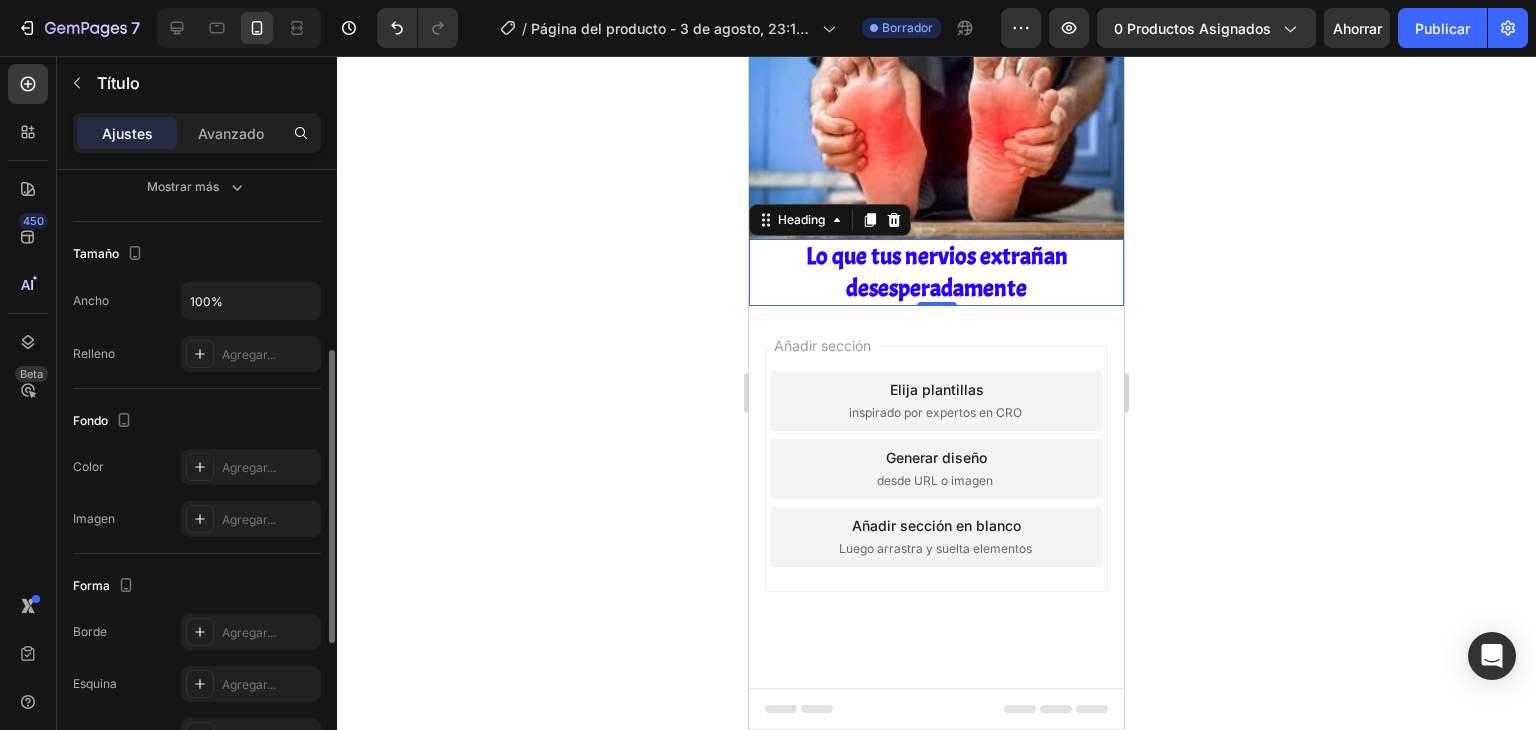 scroll, scrollTop: 79, scrollLeft: 0, axis: vertical 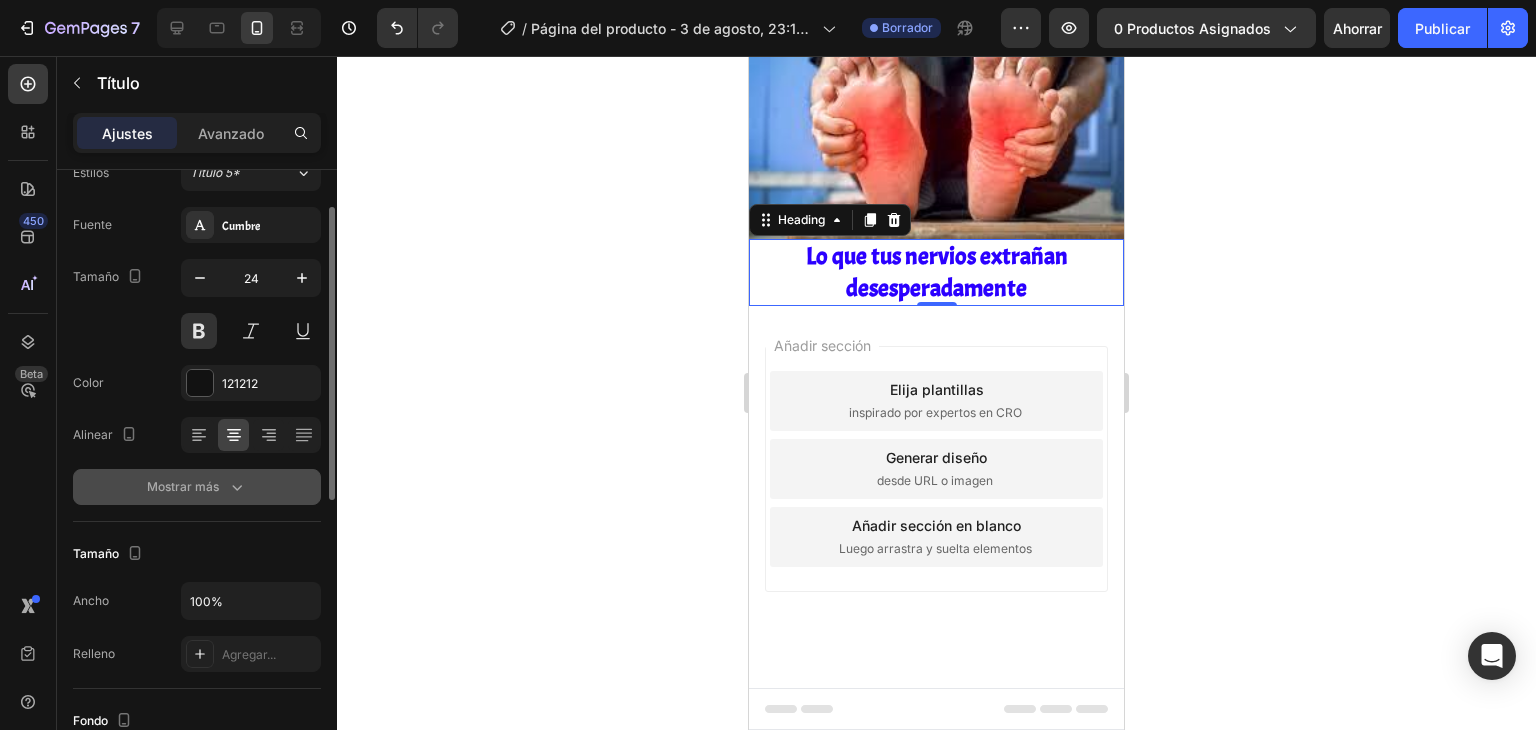 click 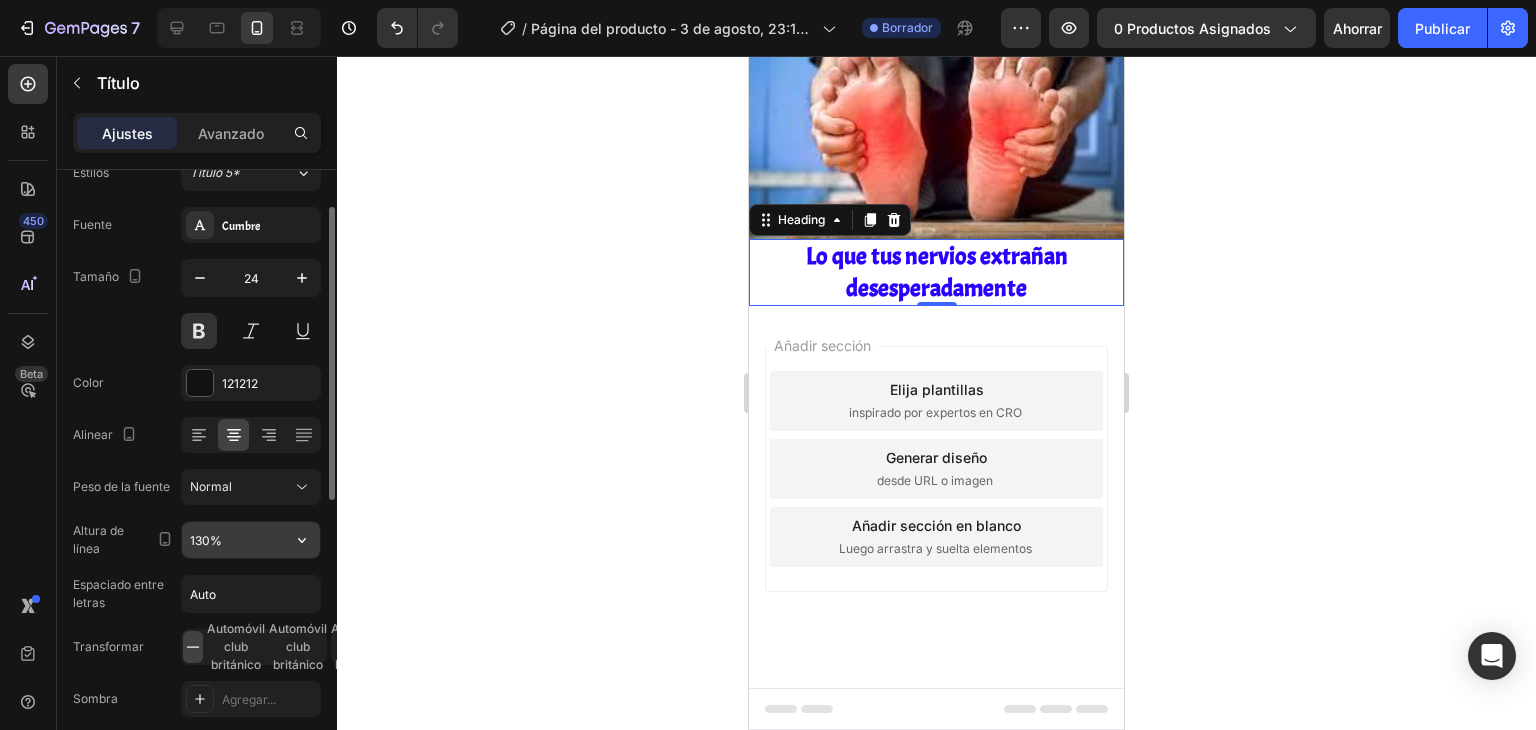 scroll, scrollTop: 279, scrollLeft: 0, axis: vertical 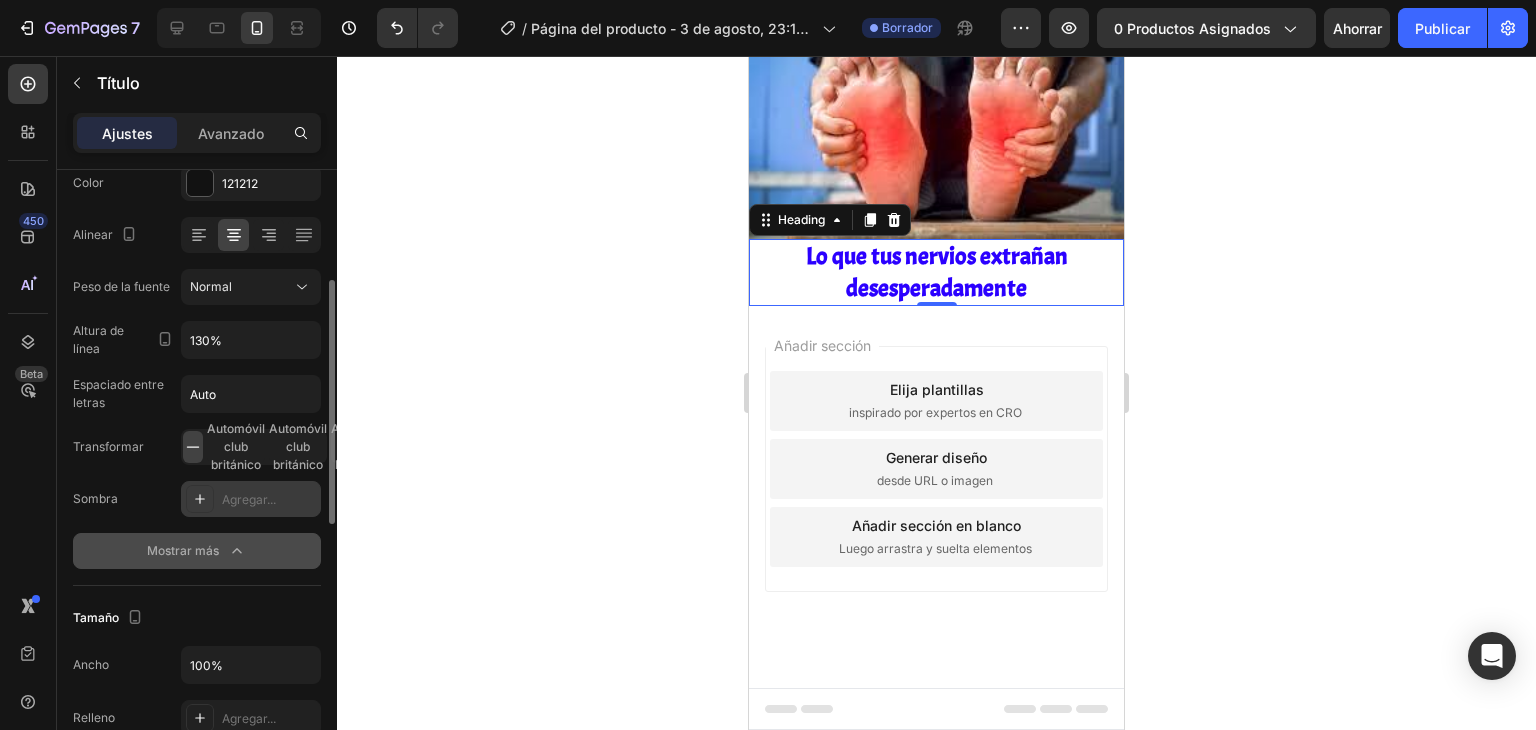 click on "Agregar..." at bounding box center [251, 499] 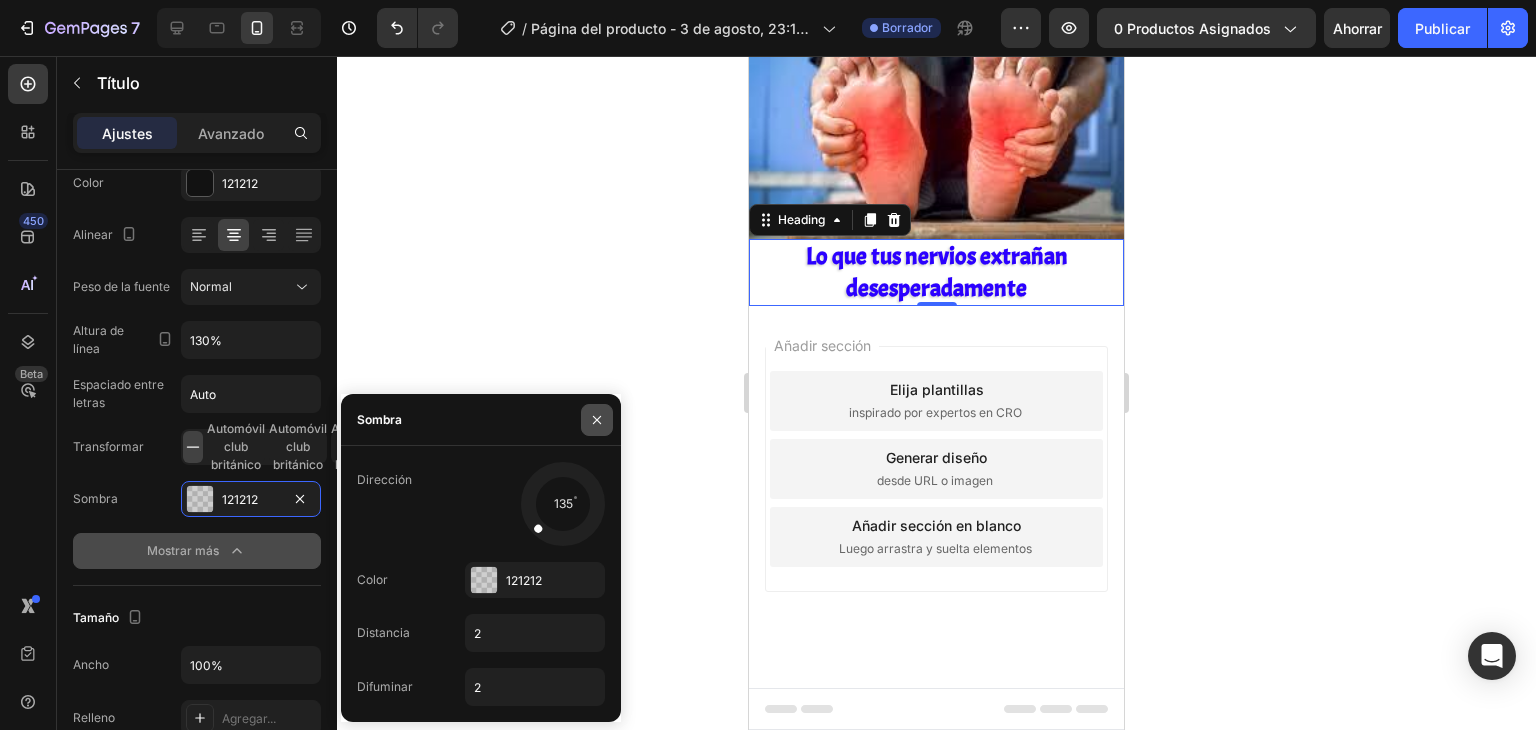 click at bounding box center [597, 420] 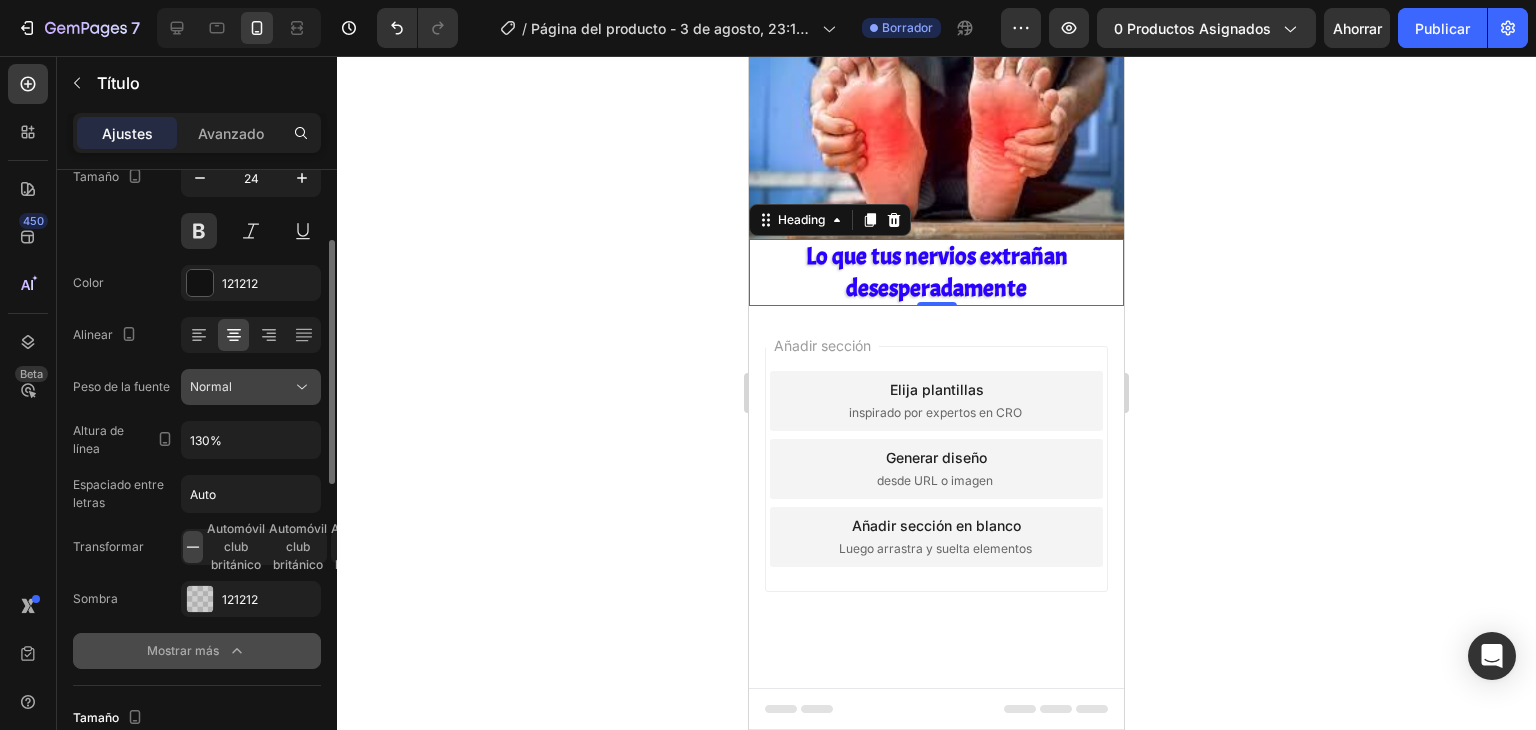 scroll, scrollTop: 0, scrollLeft: 0, axis: both 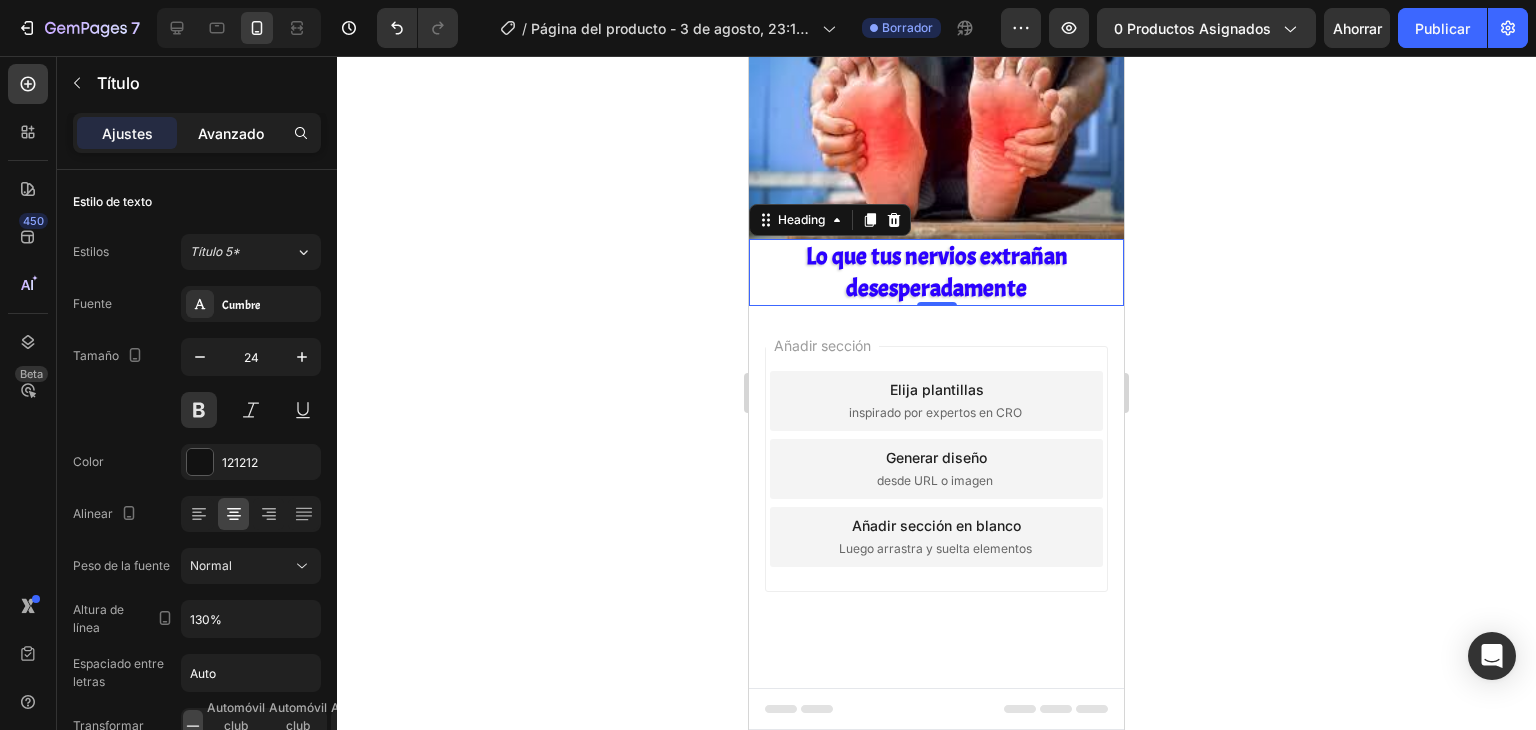 click on "Avanzado" at bounding box center (231, 133) 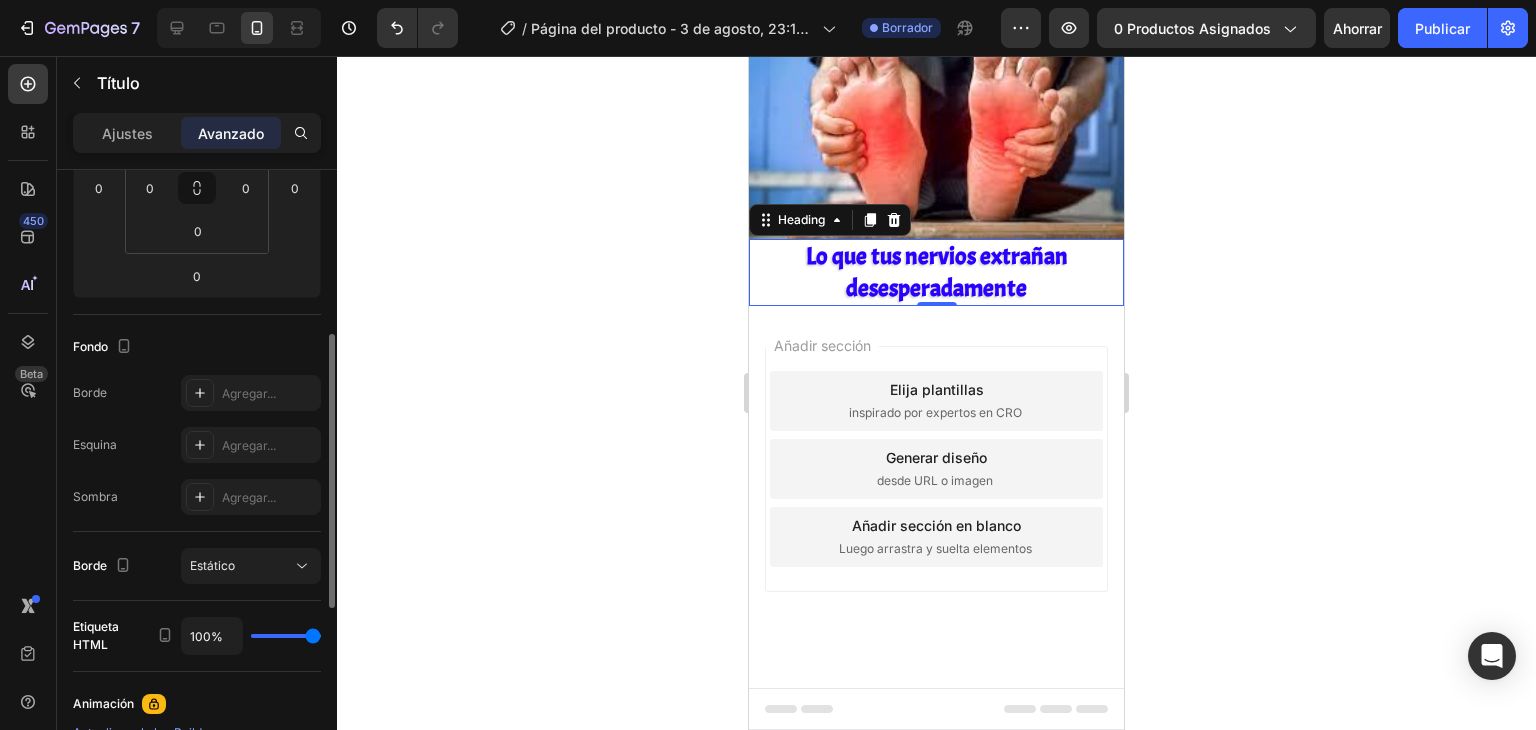 scroll, scrollTop: 0, scrollLeft: 0, axis: both 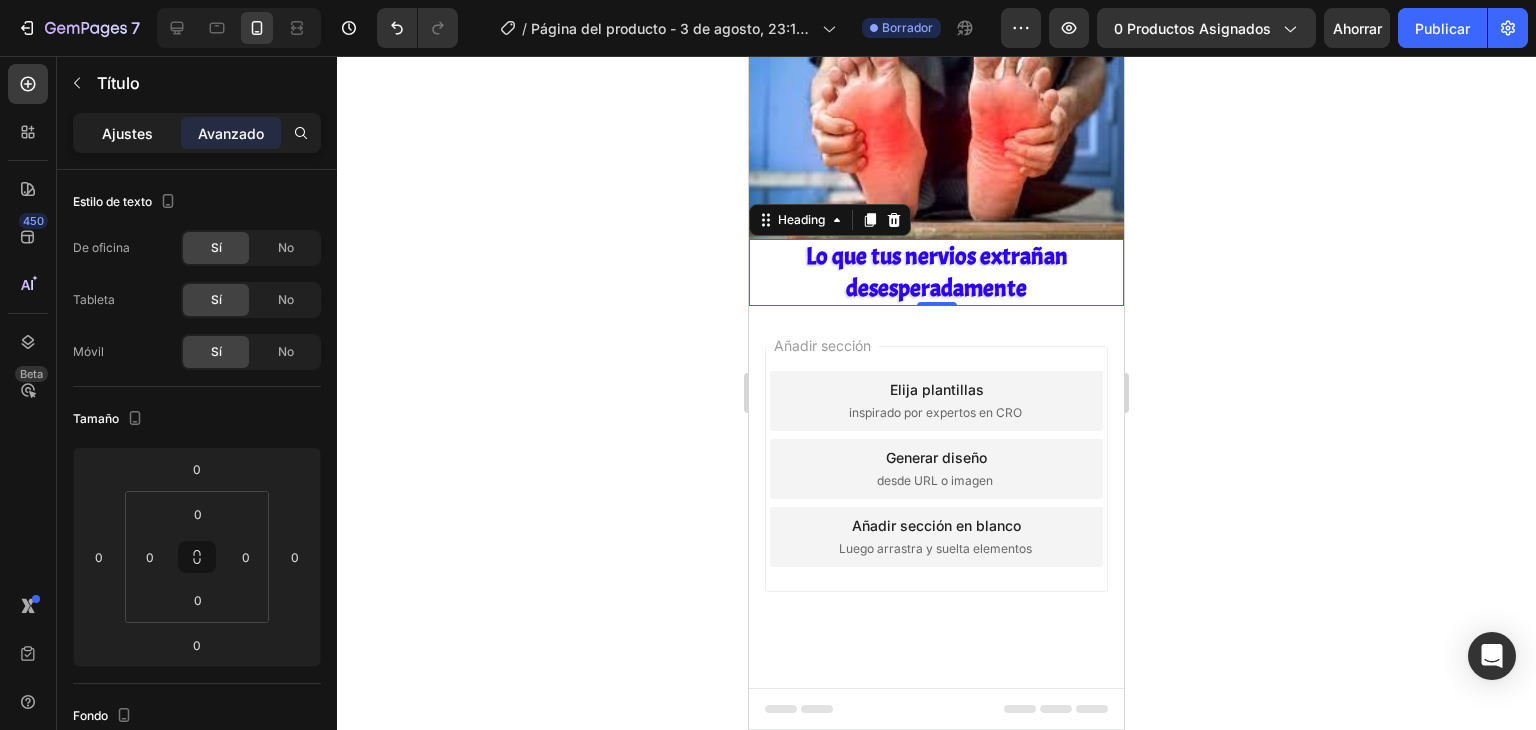 click on "Ajustes" at bounding box center (127, 133) 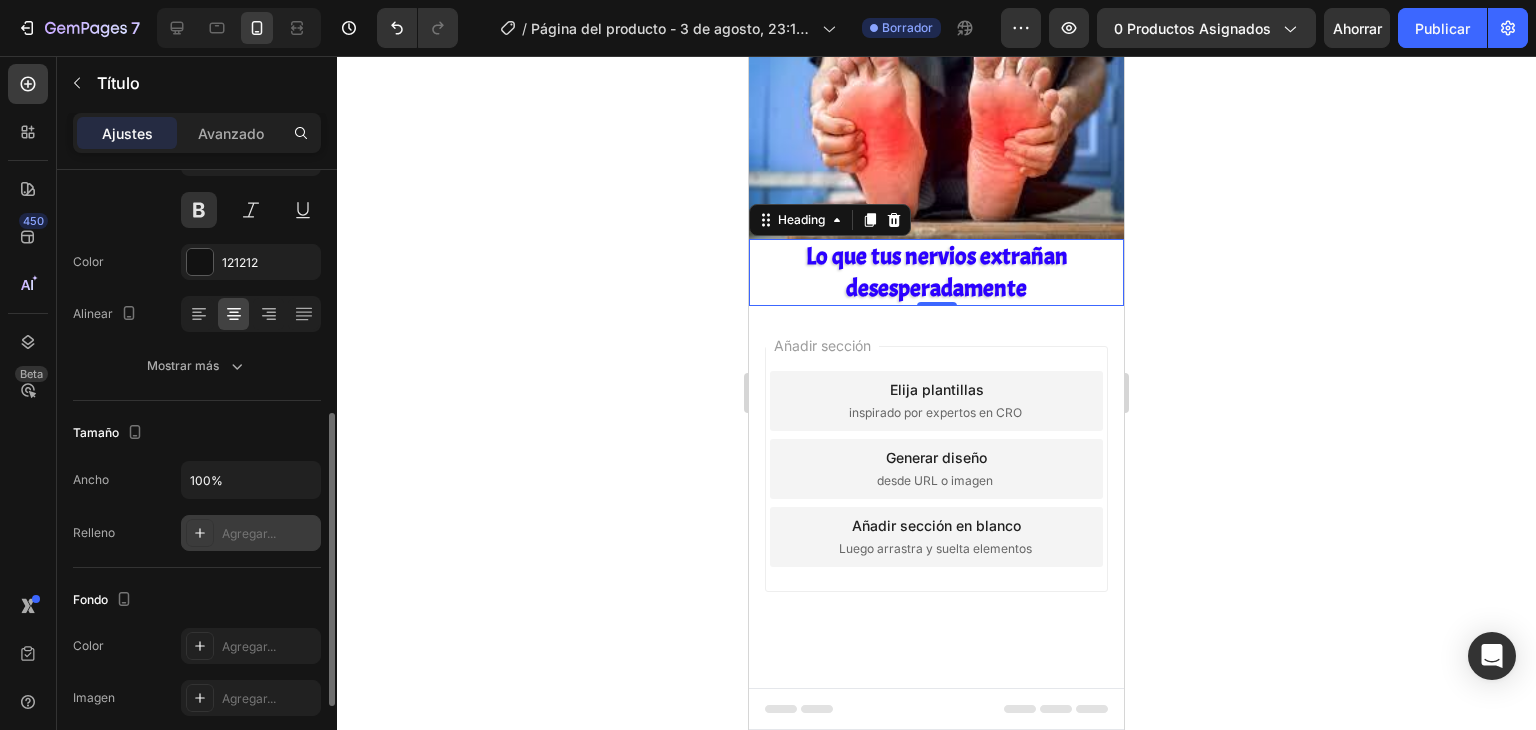 scroll, scrollTop: 300, scrollLeft: 0, axis: vertical 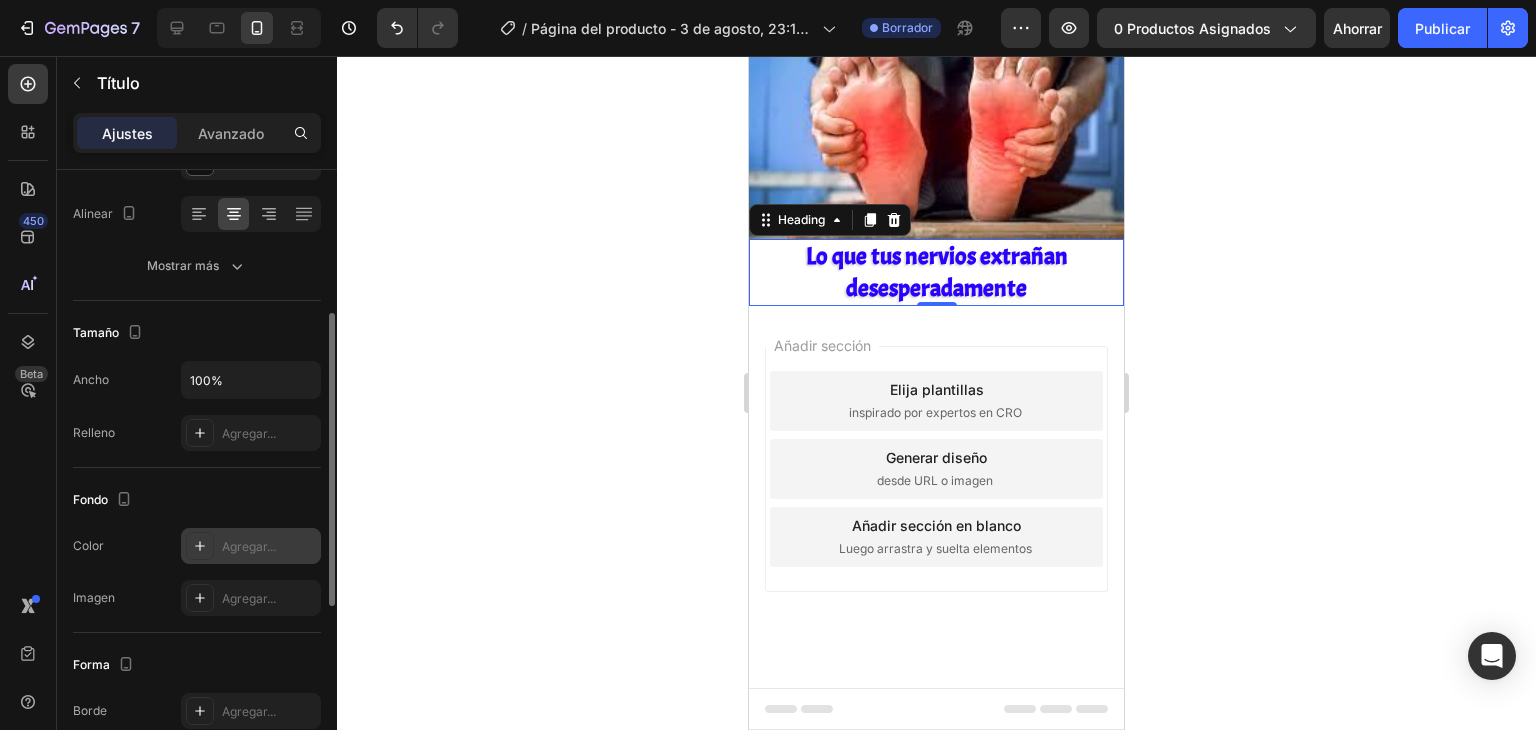 click on "Agregar..." at bounding box center (249, 546) 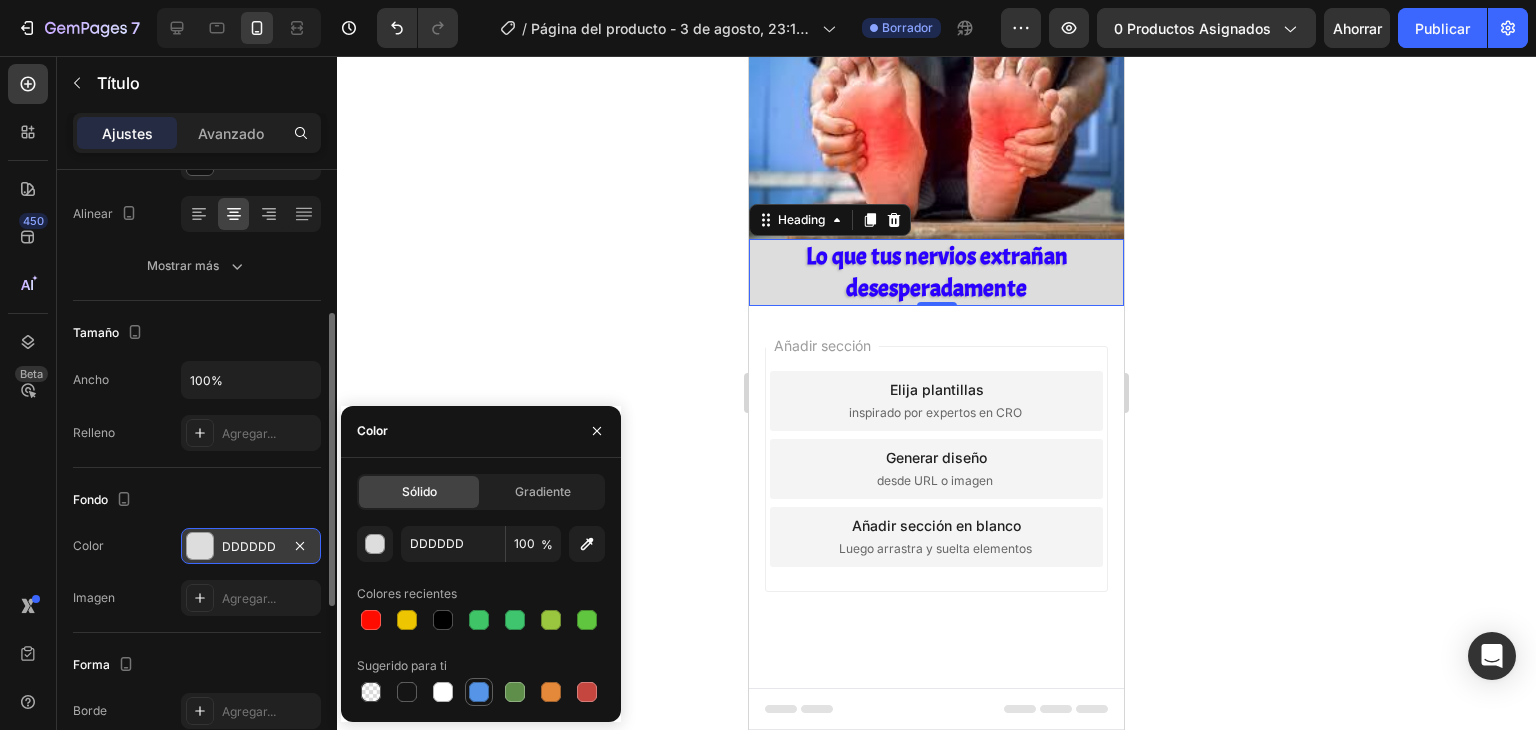 click at bounding box center (479, 692) 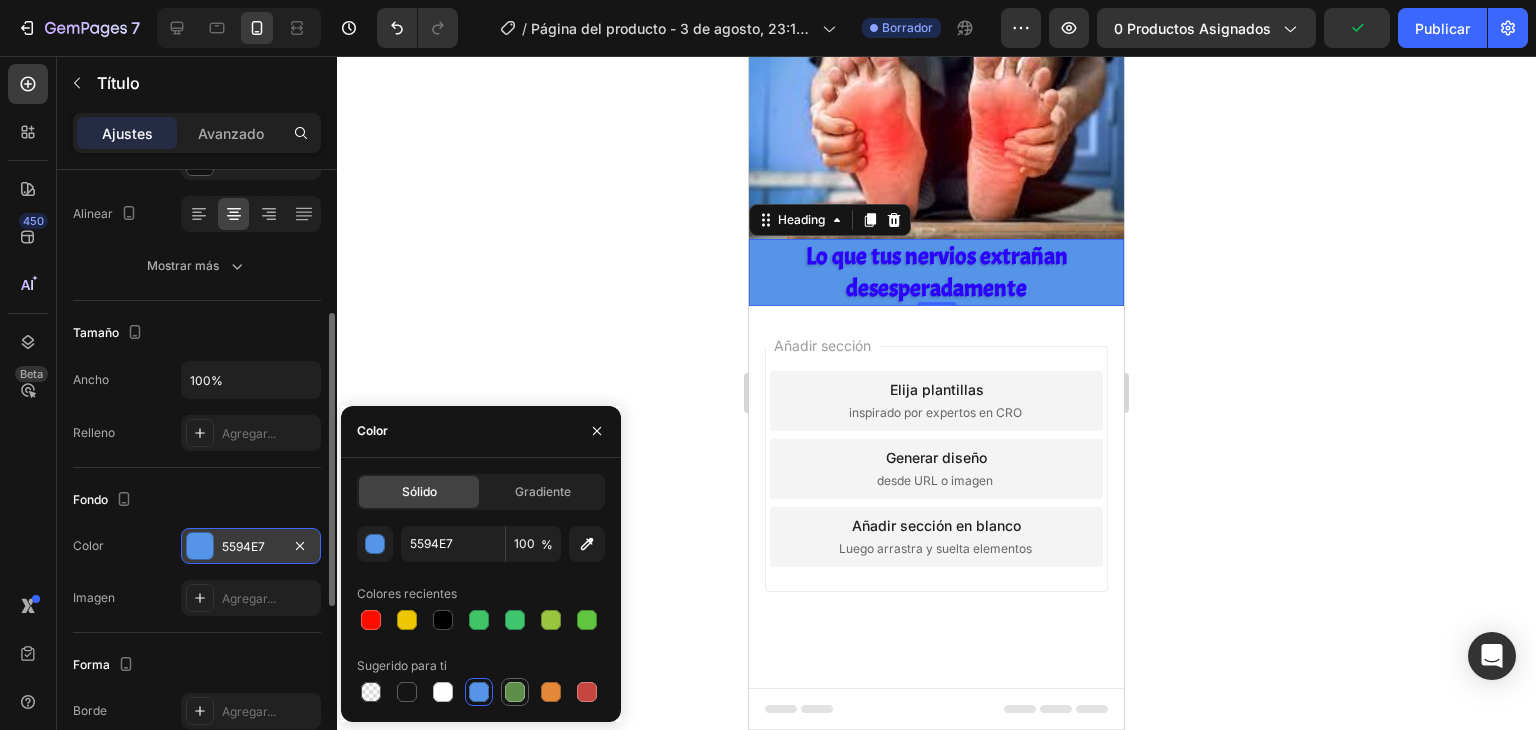 click at bounding box center (515, 692) 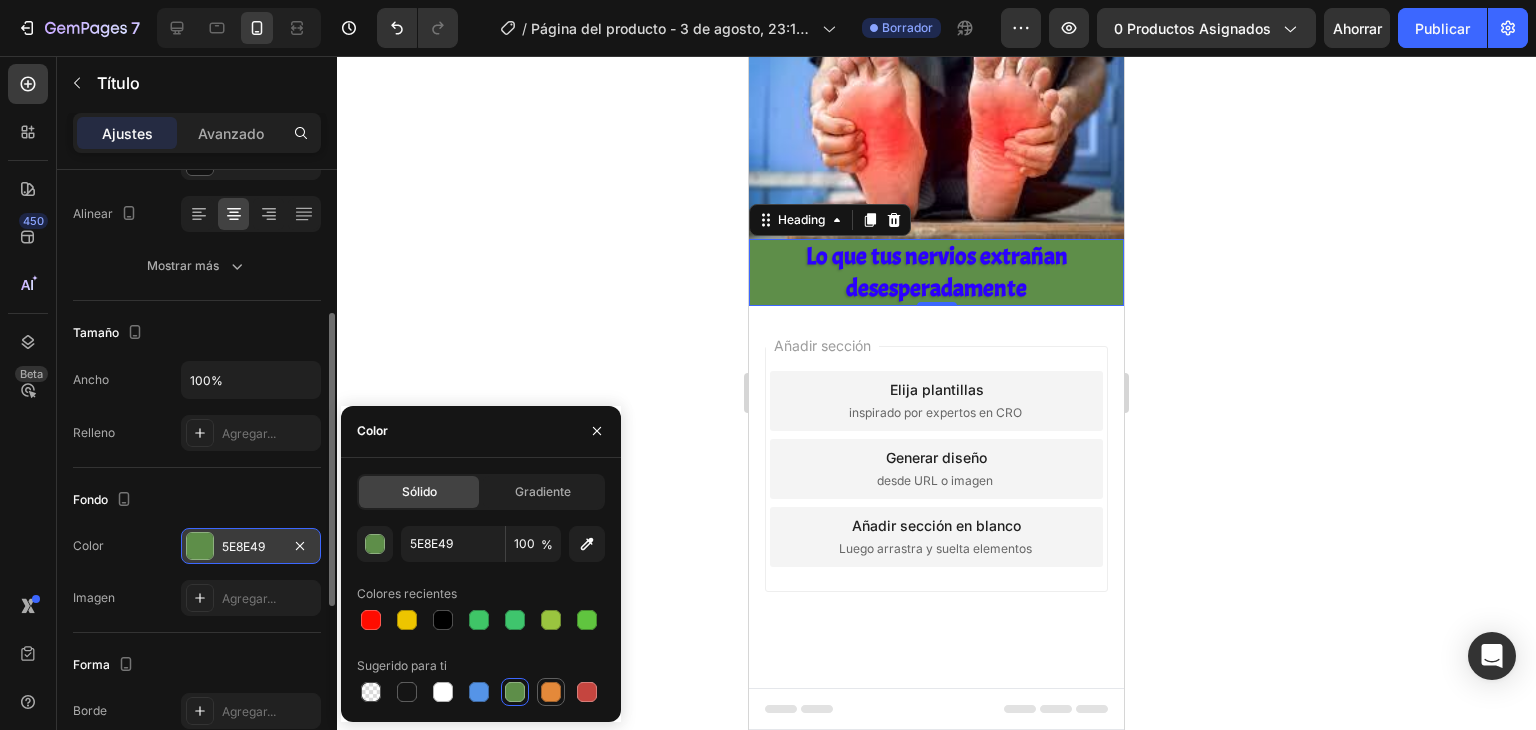 click at bounding box center (551, 692) 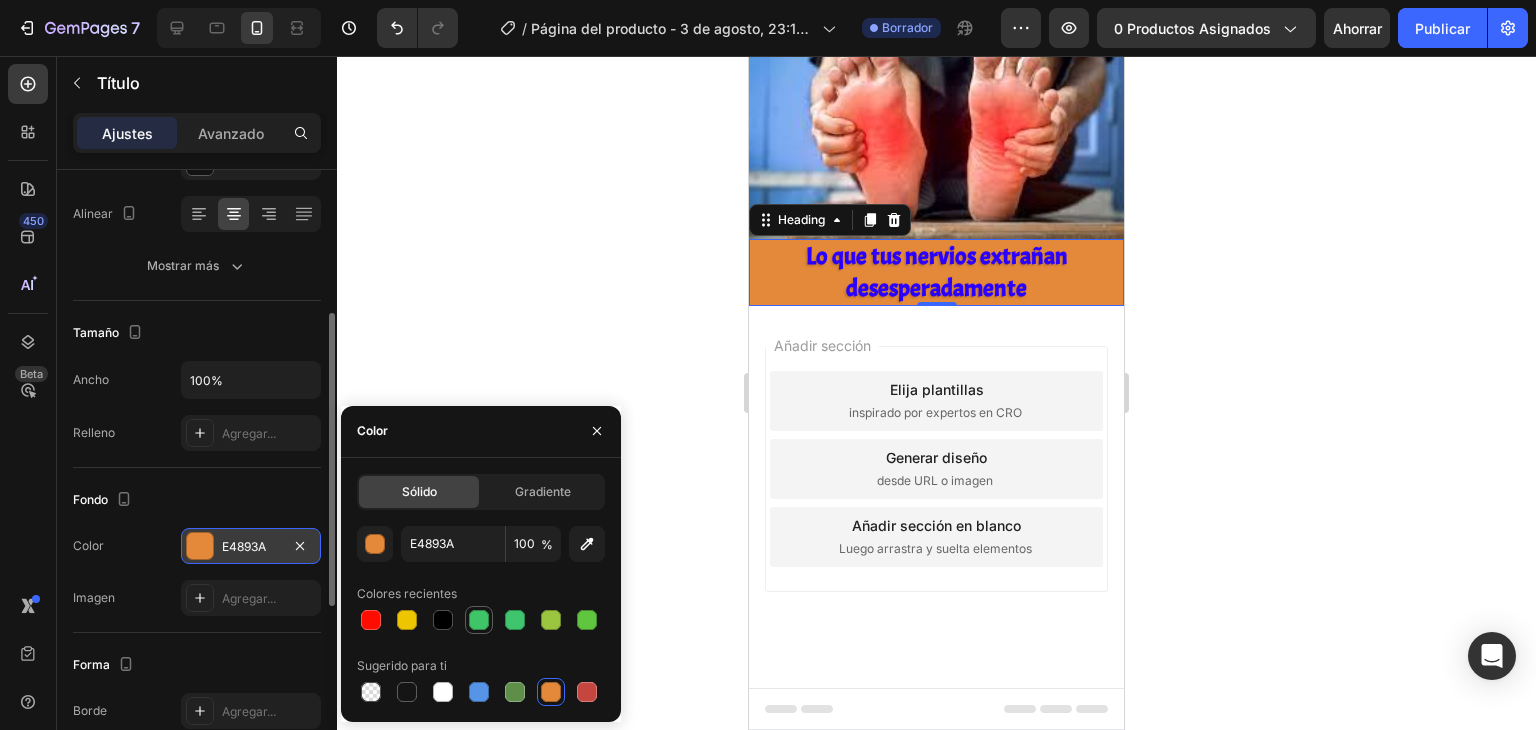 click at bounding box center [479, 620] 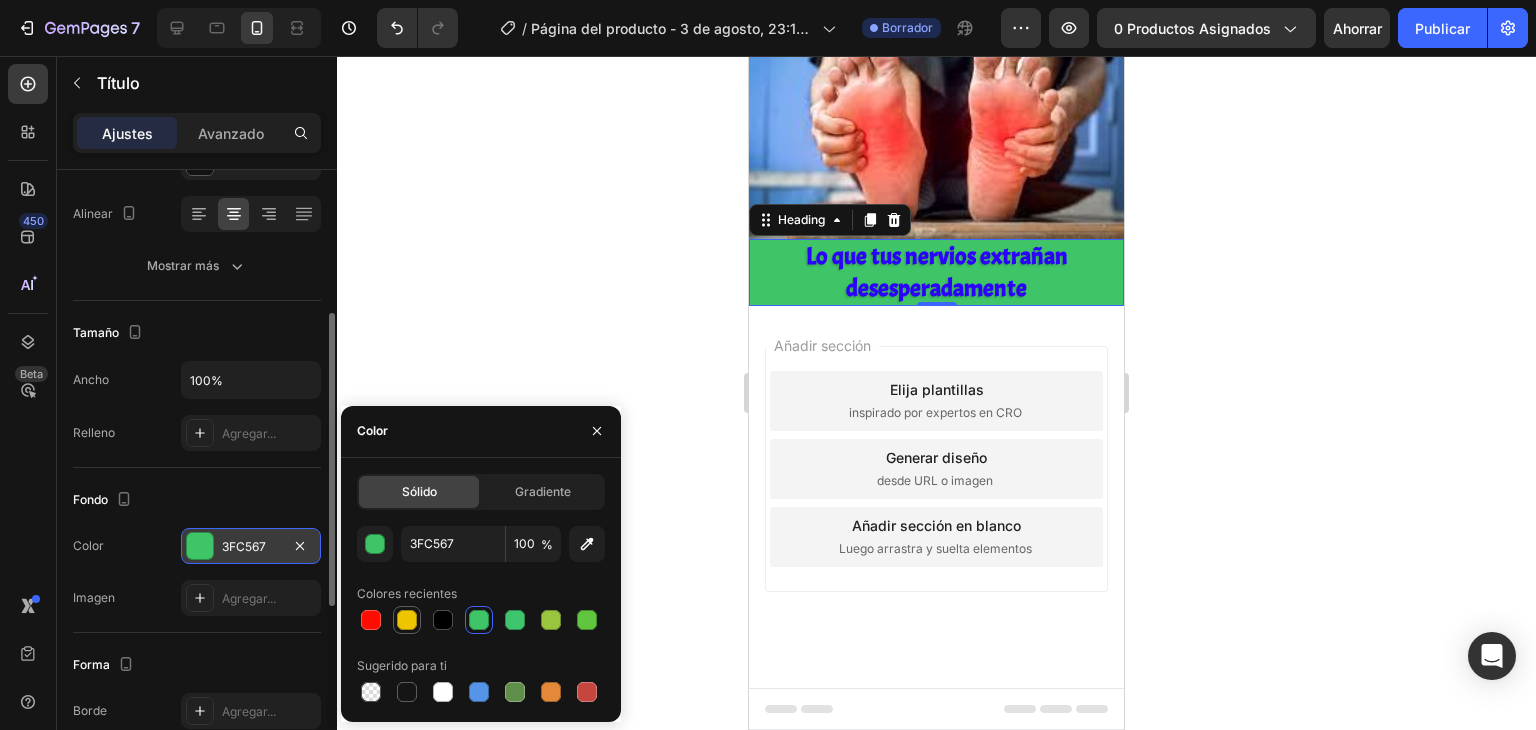 click at bounding box center (407, 620) 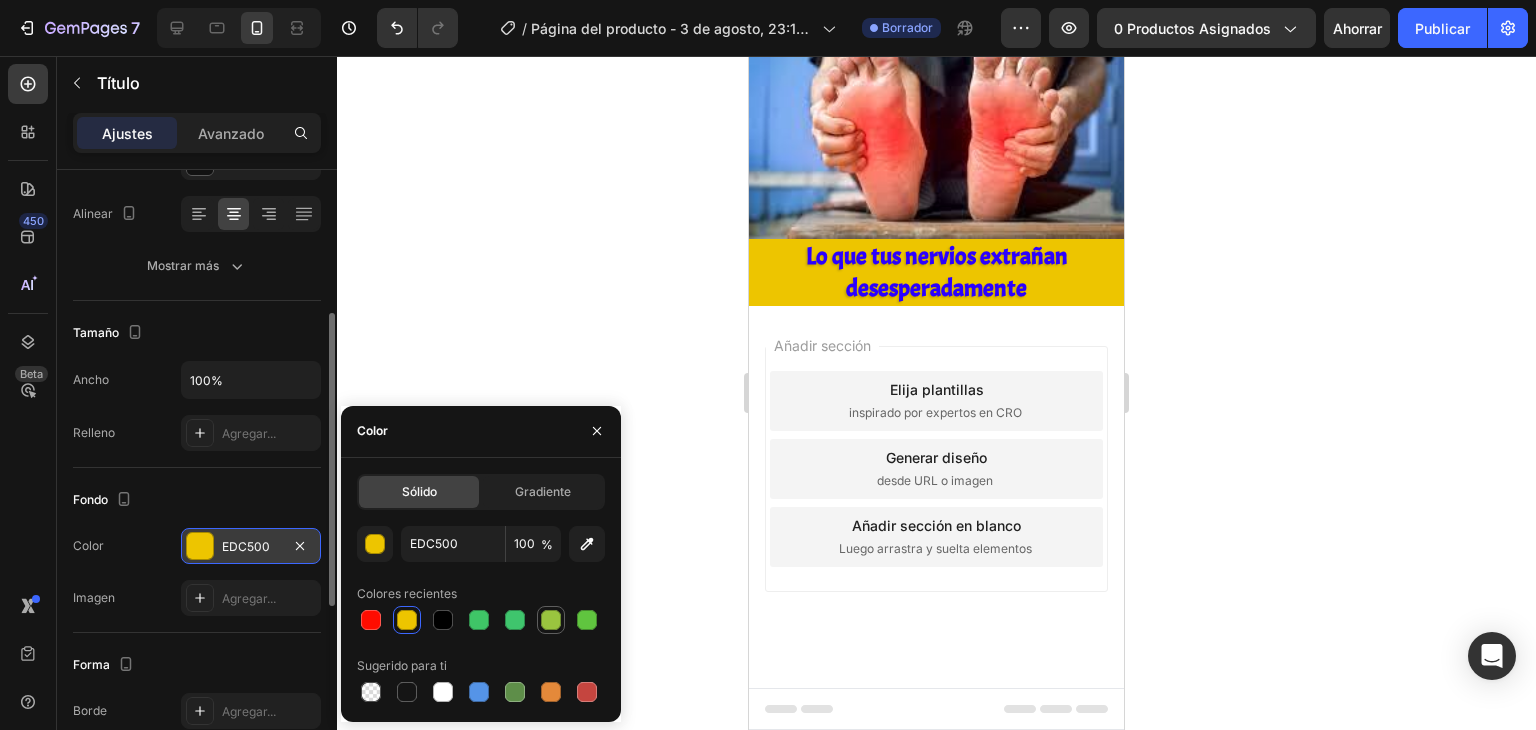 scroll, scrollTop: 1472, scrollLeft: 0, axis: vertical 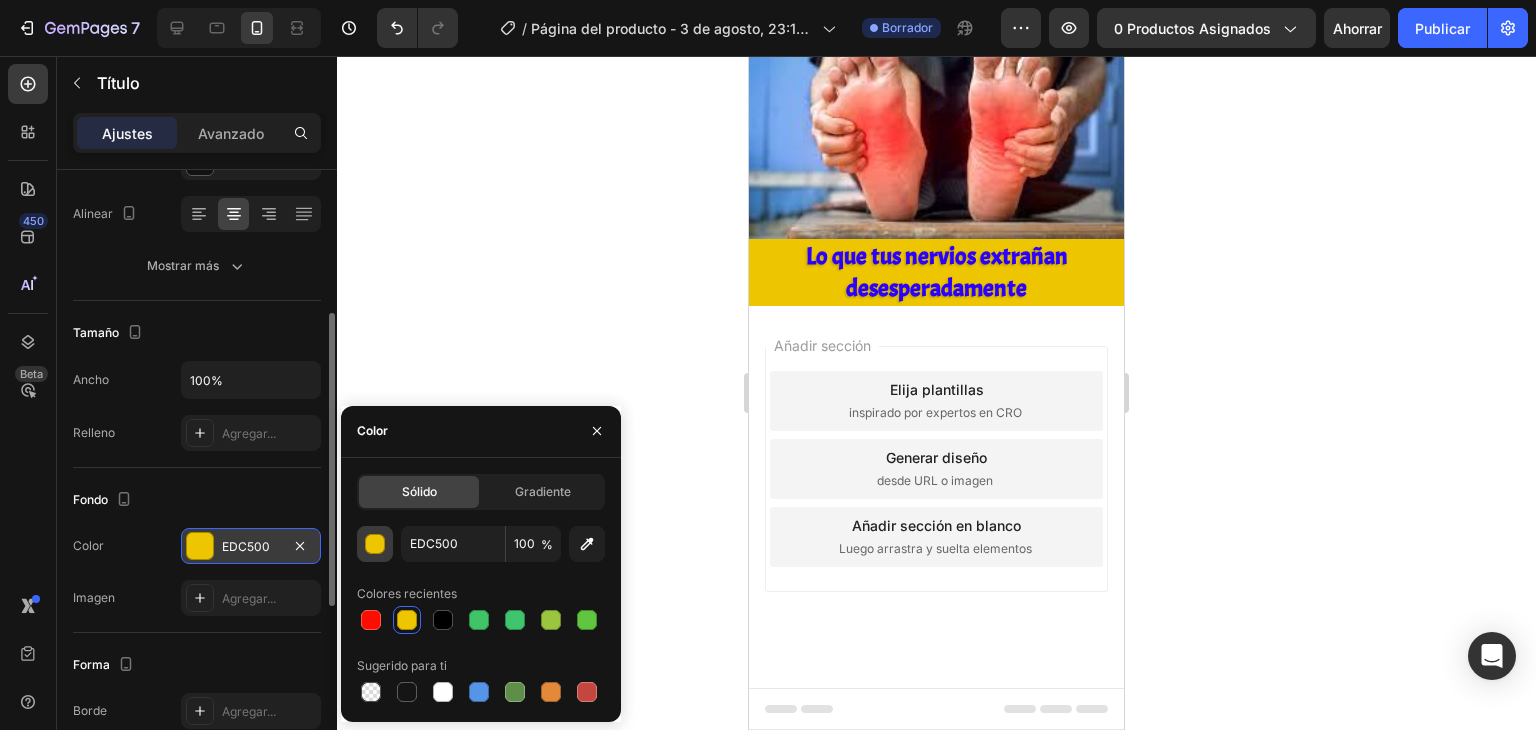 click at bounding box center (376, 545) 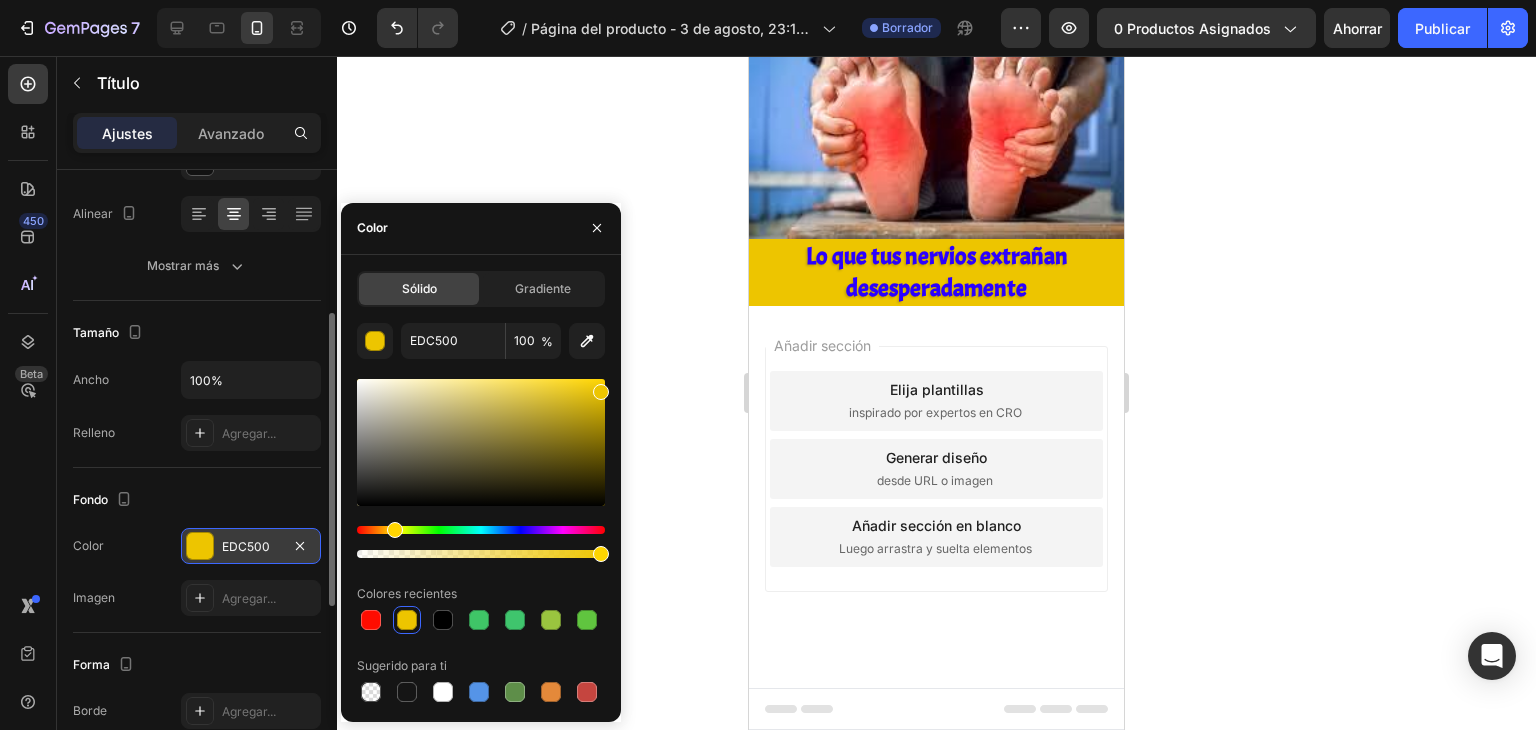 click at bounding box center [481, 442] 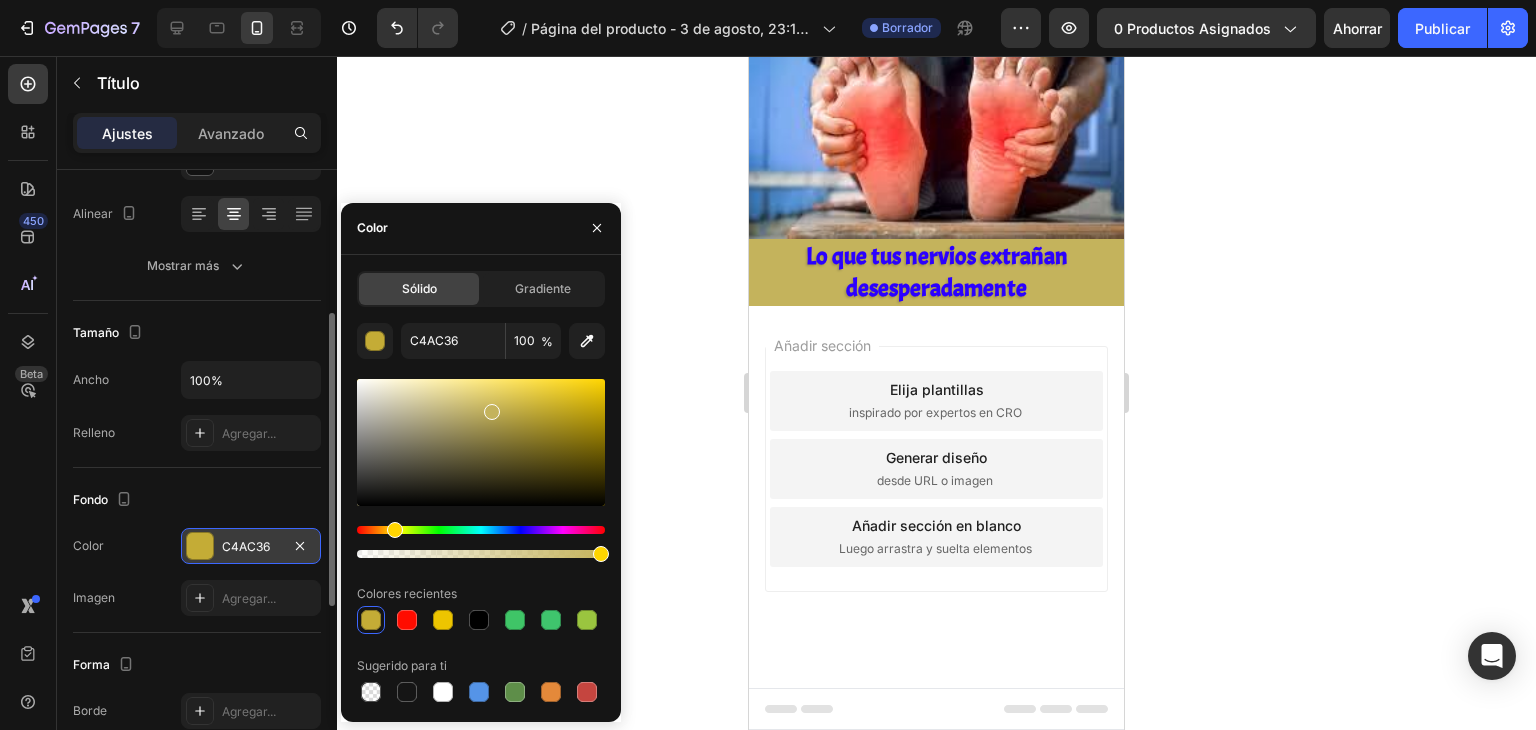 drag, startPoint x: 538, startPoint y: 406, endPoint x: 490, endPoint y: 409, distance: 48.09366 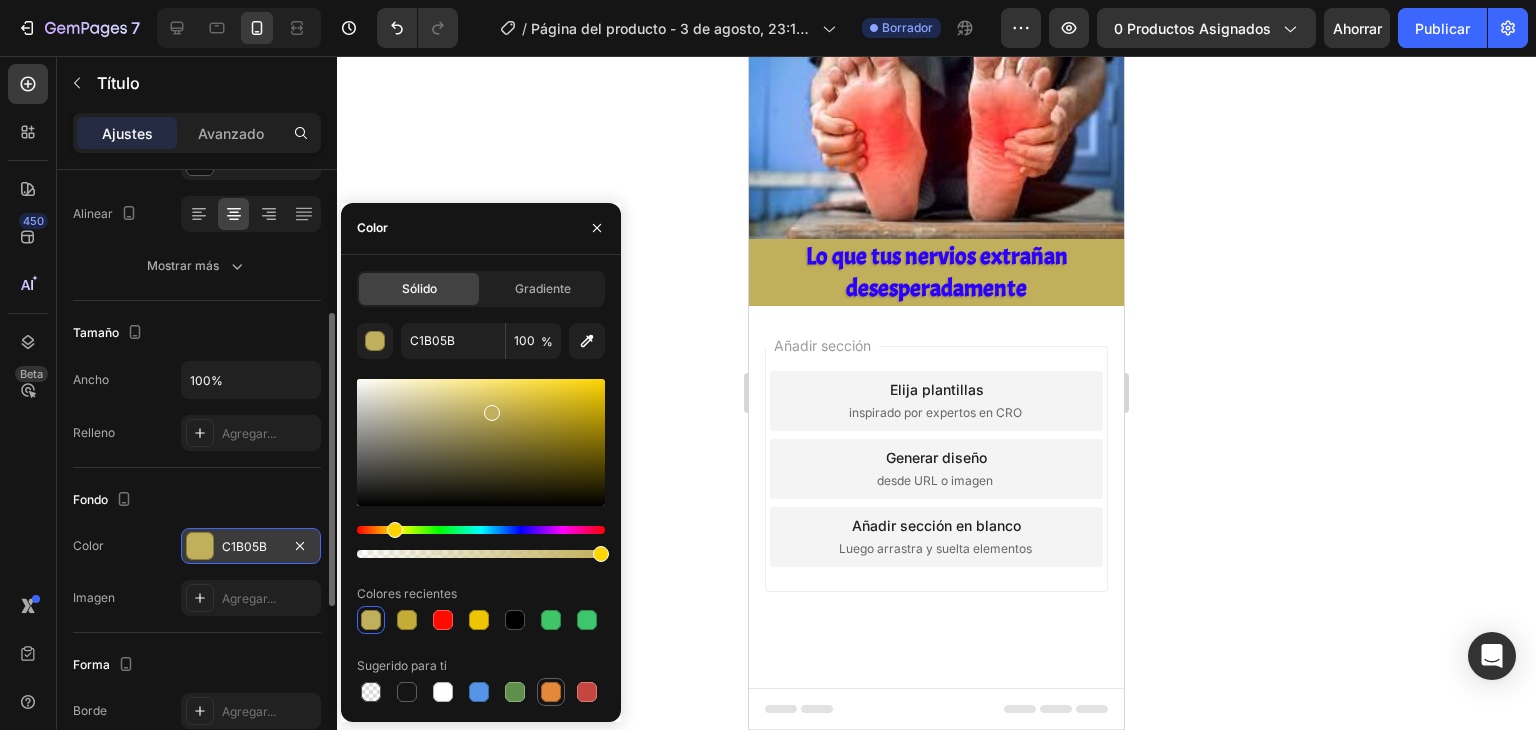 click at bounding box center [551, 692] 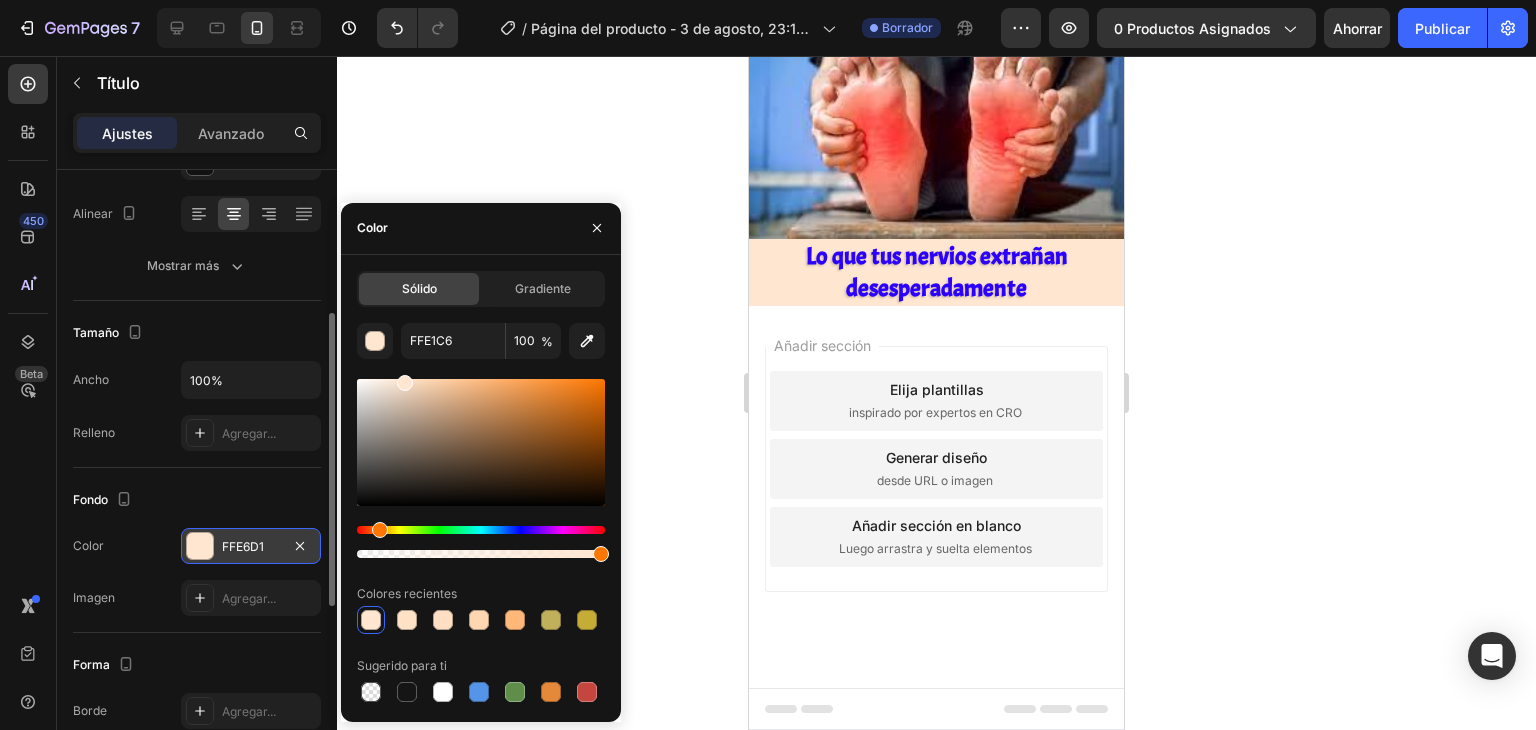 type on "FFE6D1" 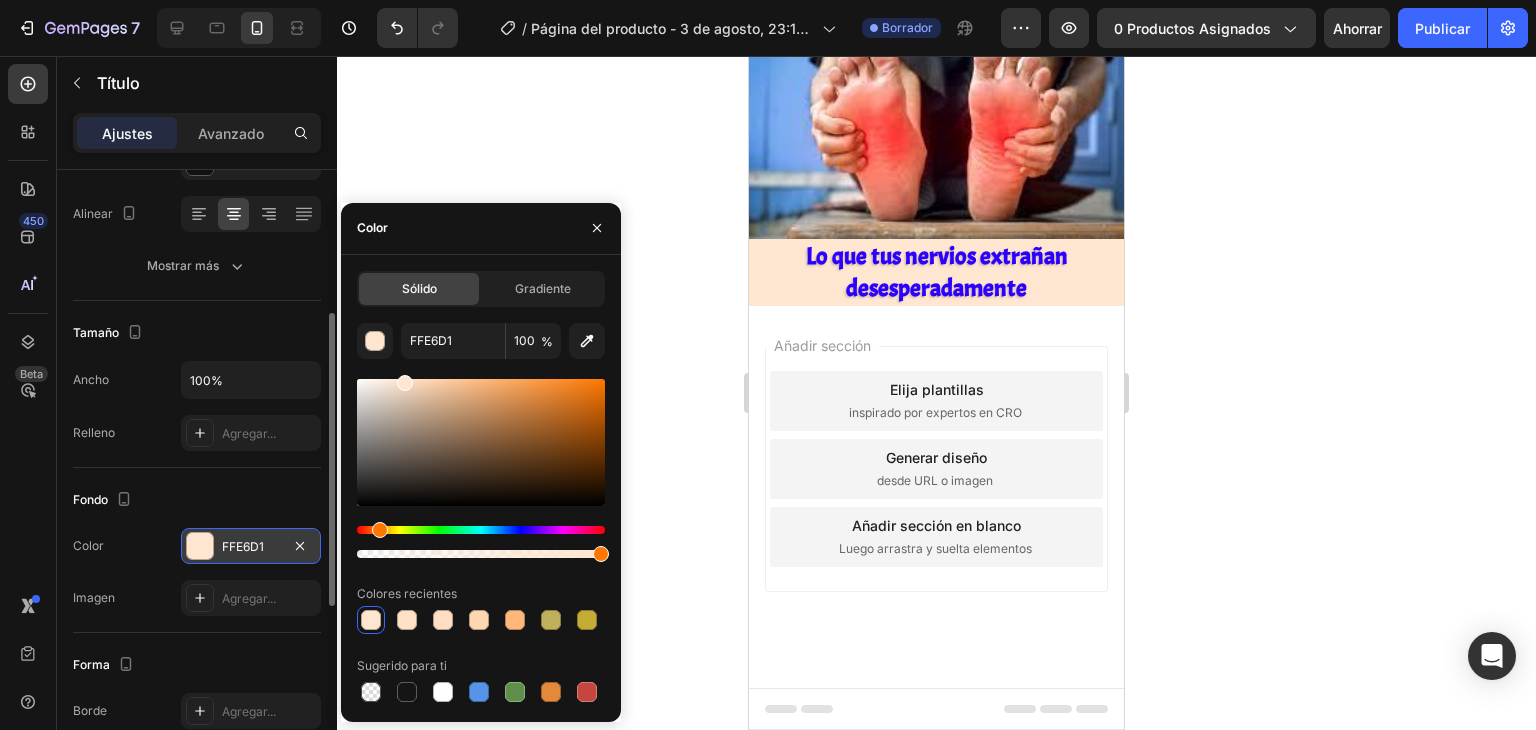 drag, startPoint x: 544, startPoint y: 393, endPoint x: 403, endPoint y: 361, distance: 144.58562 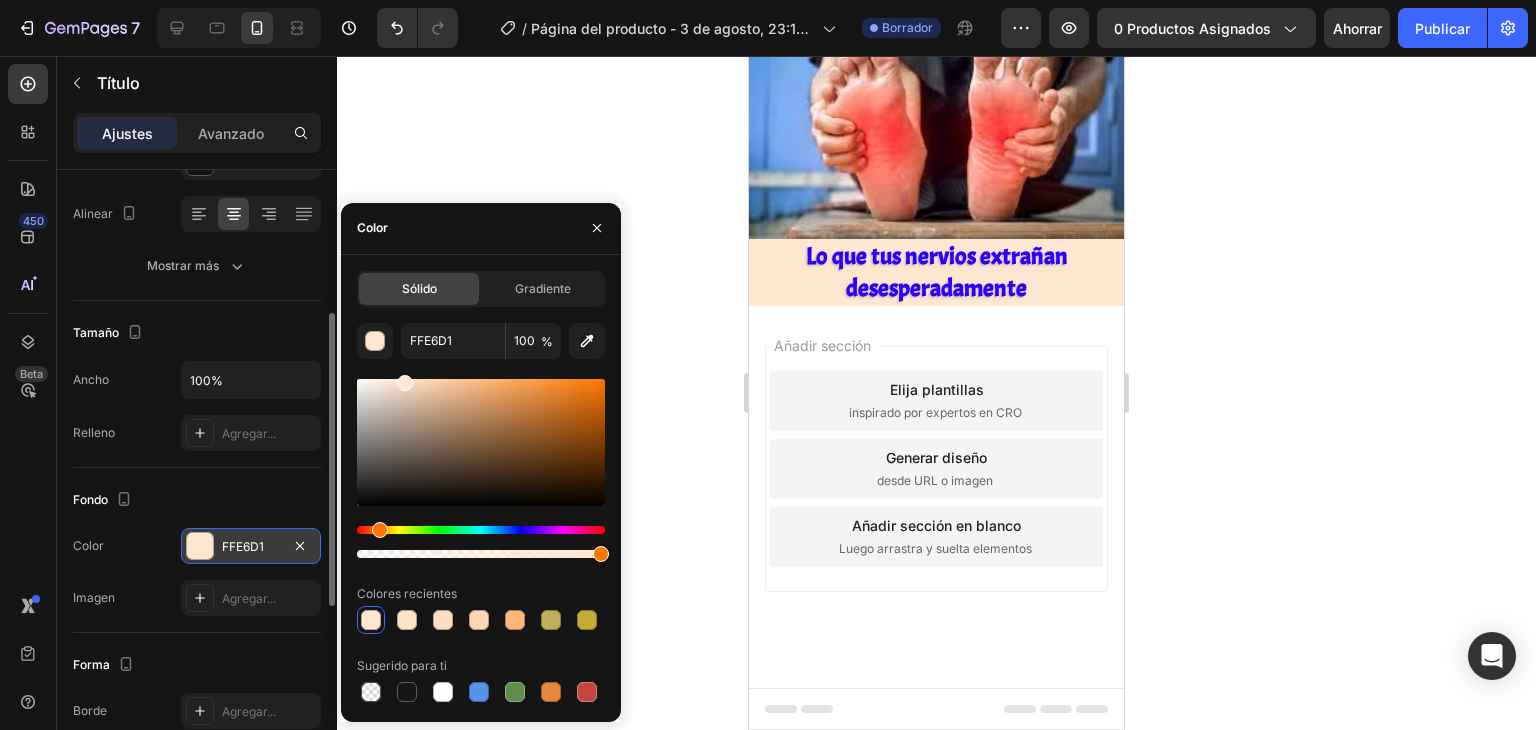 click 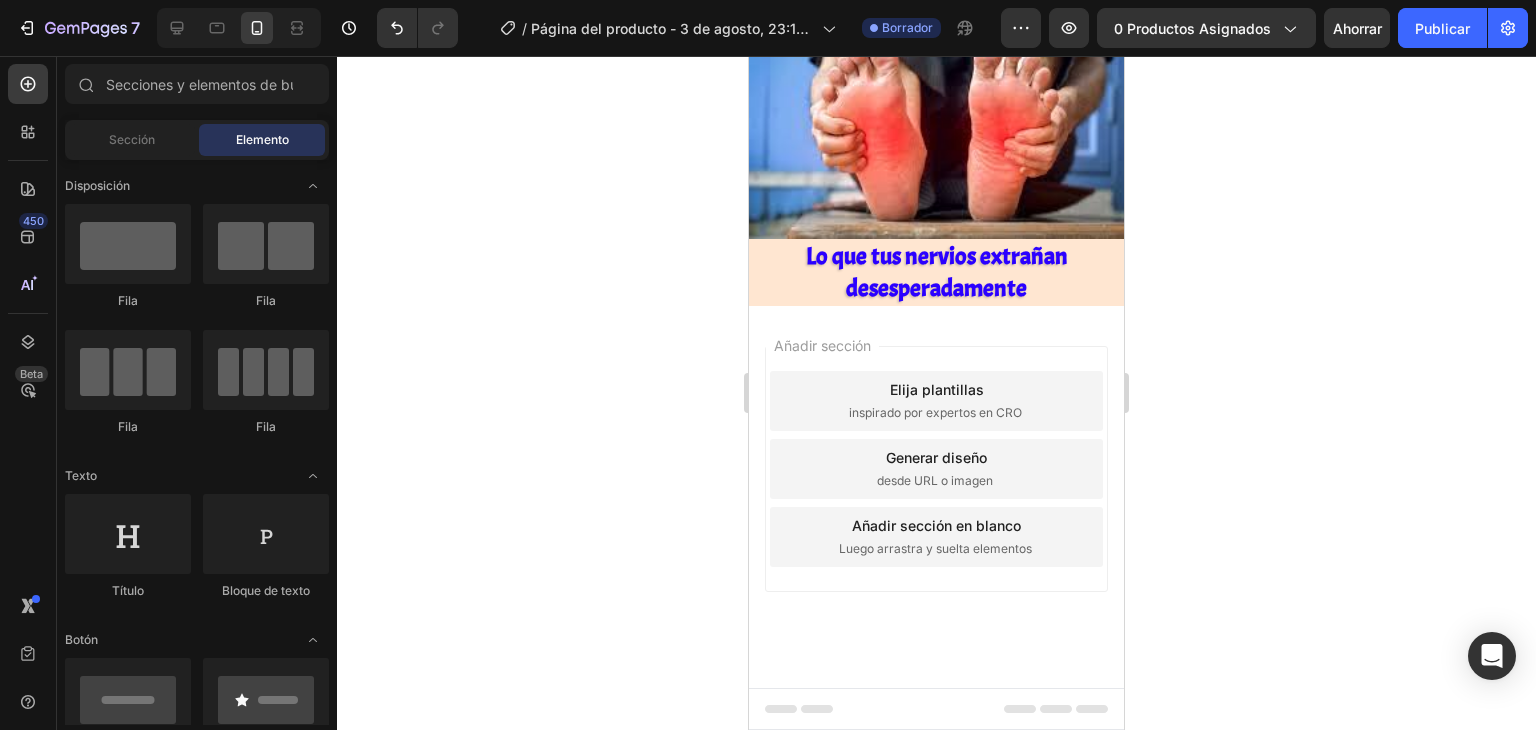 scroll, scrollTop: 1661, scrollLeft: 0, axis: vertical 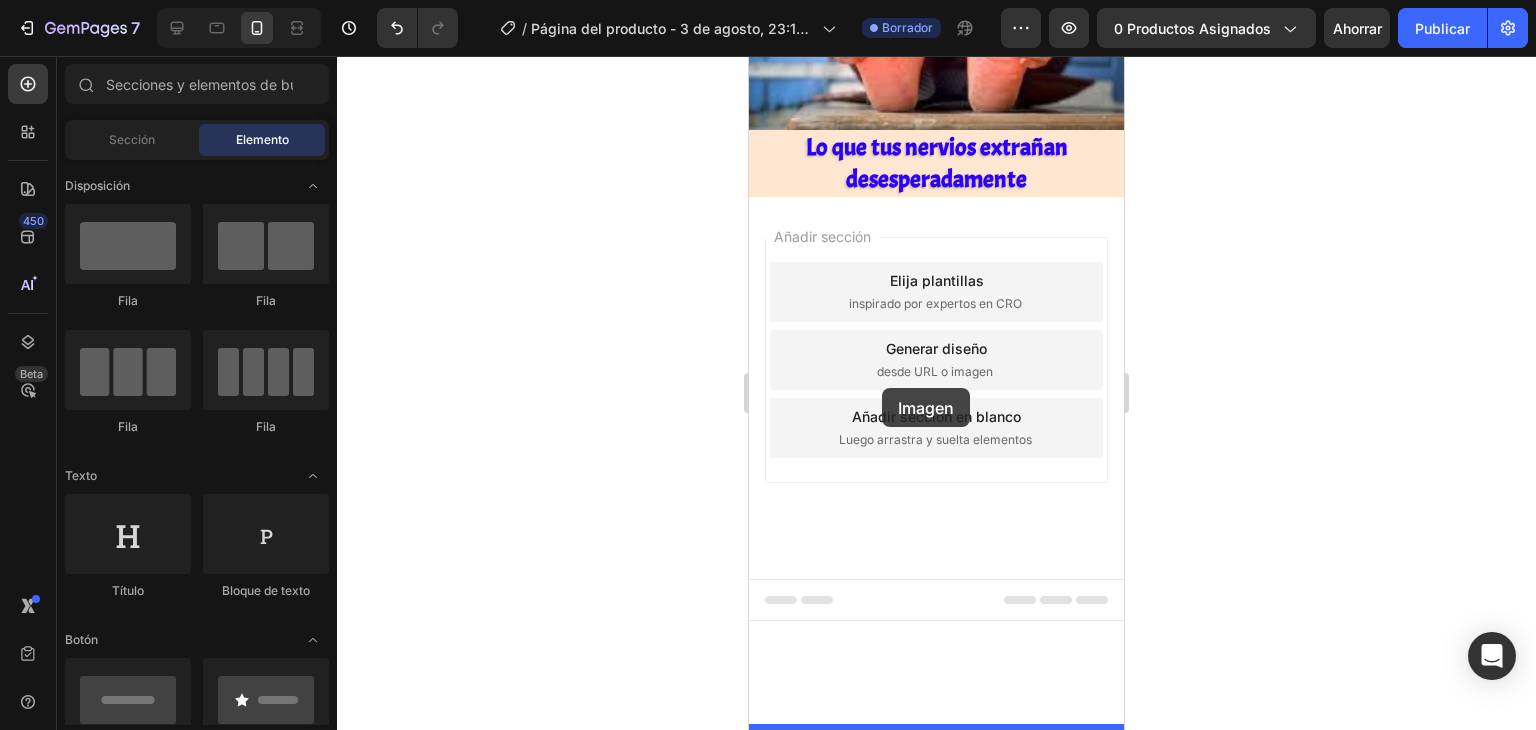 drag, startPoint x: 1247, startPoint y: 620, endPoint x: 882, endPoint y: 388, distance: 432.4916 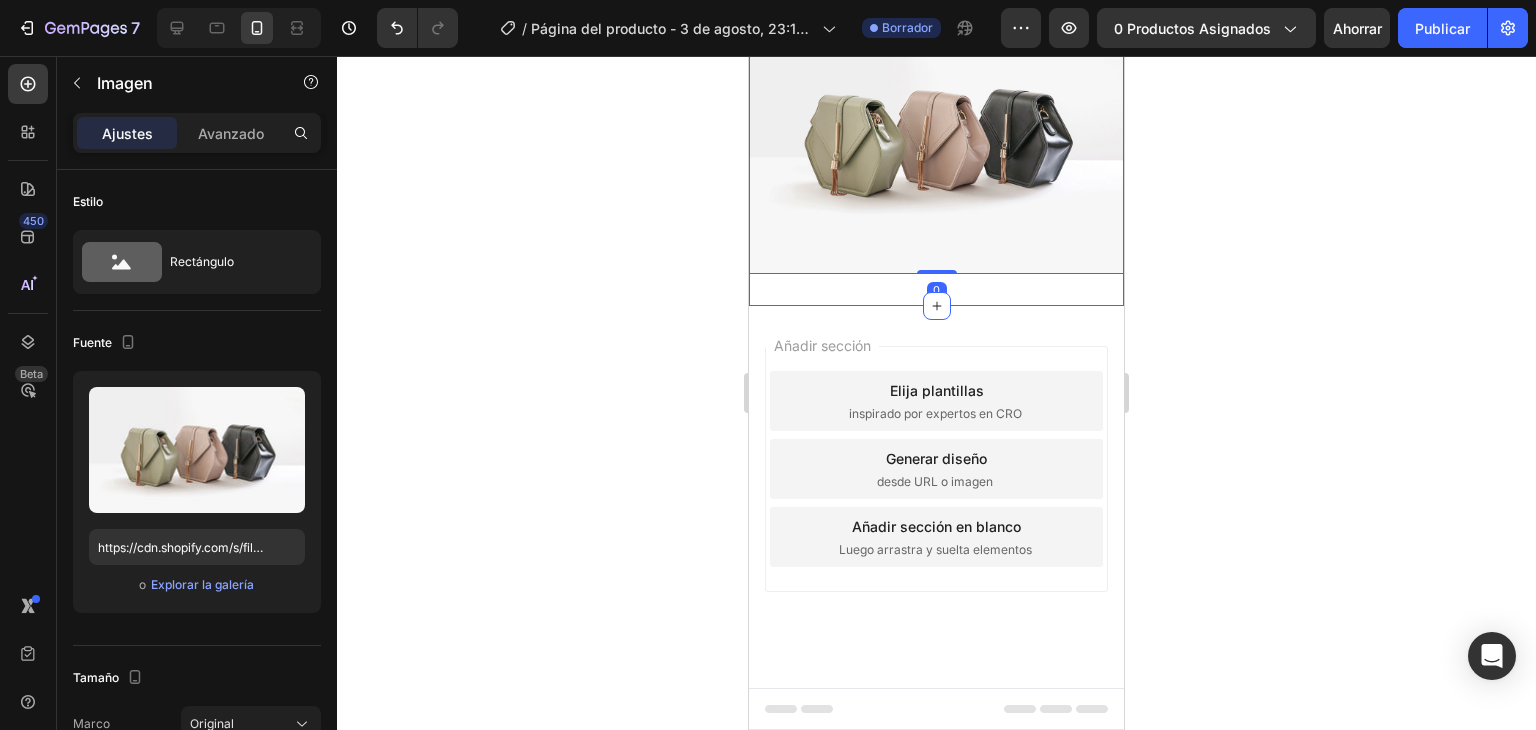 click on "Image   0 Section 10" at bounding box center (936, 133) 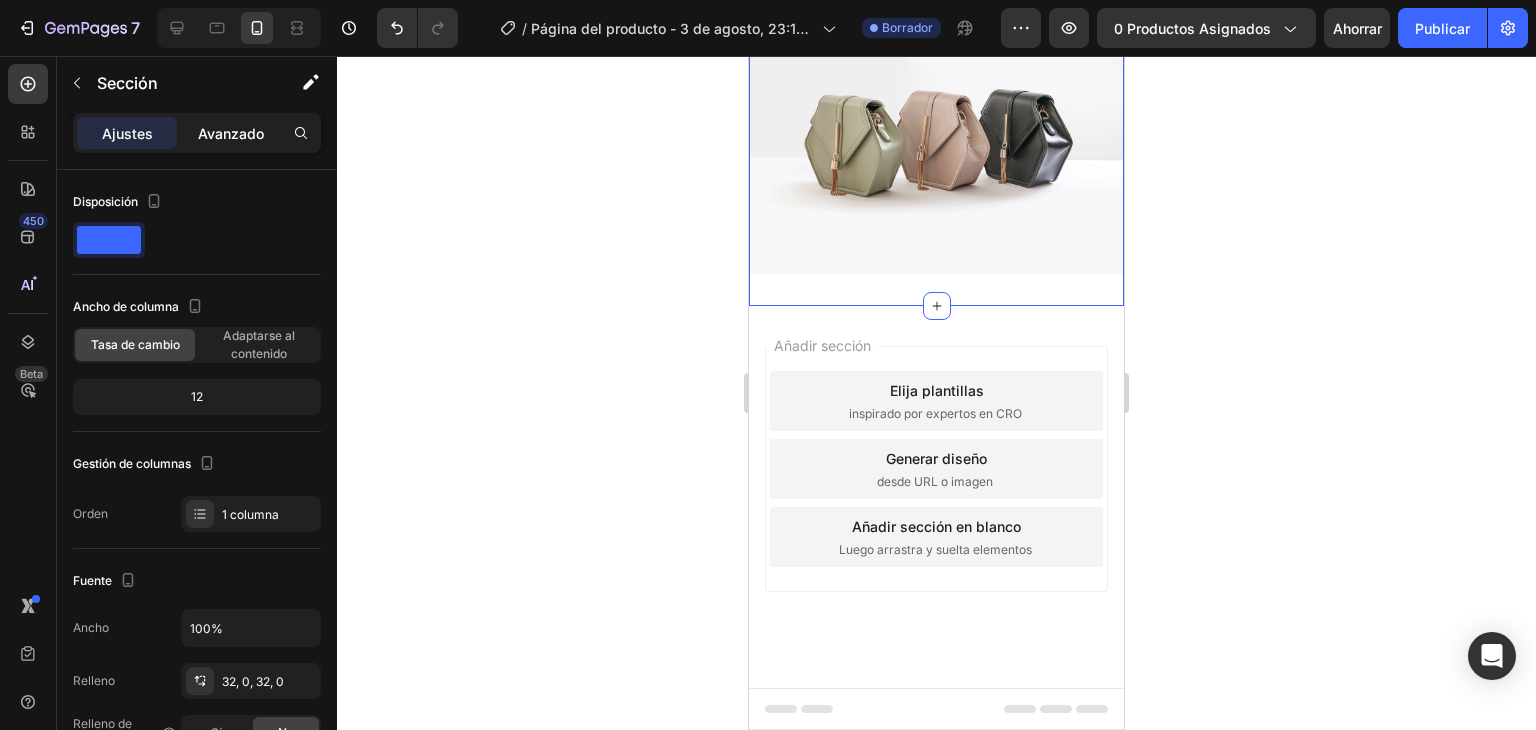 click on "Avanzado" at bounding box center [231, 133] 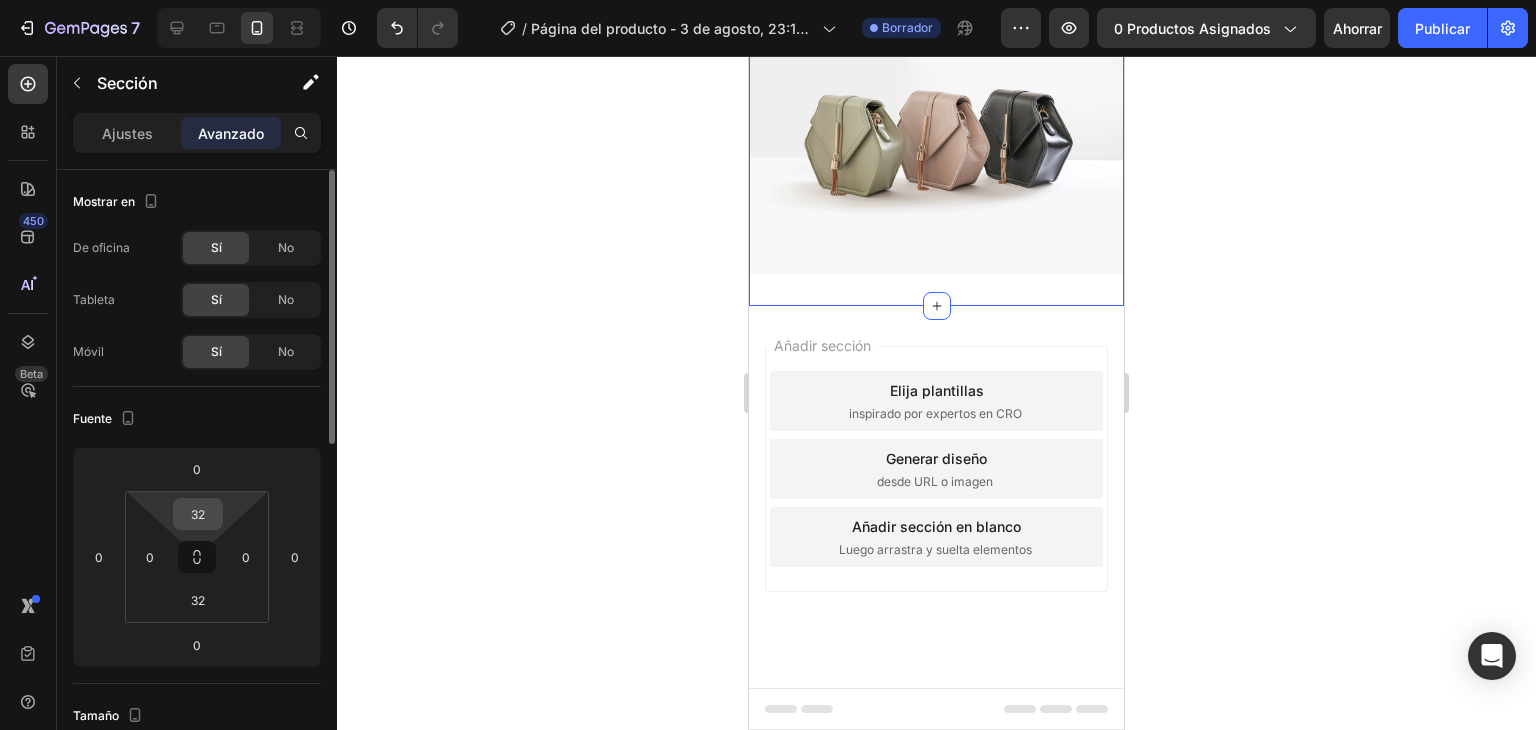 click on "32" at bounding box center (198, 514) 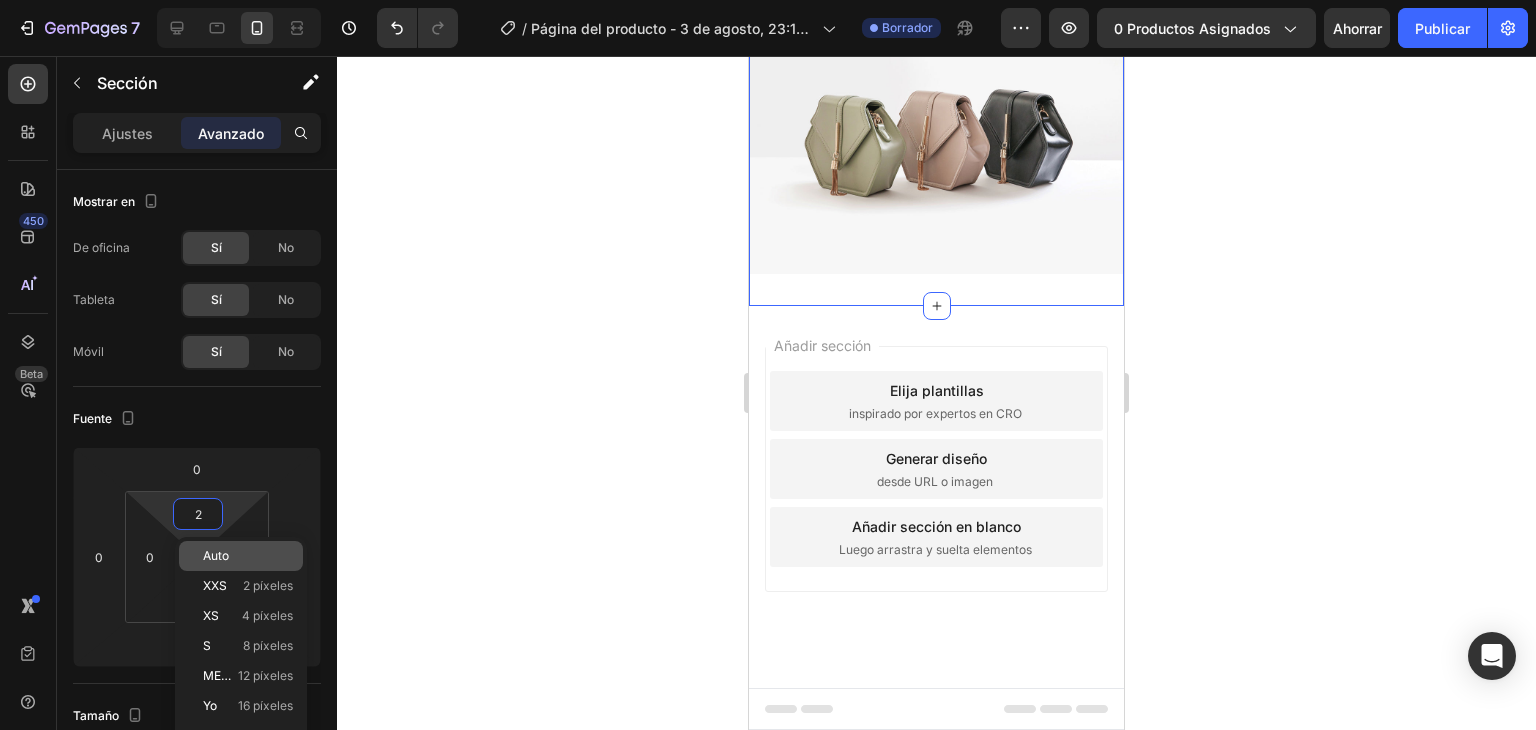 click on "Auto" 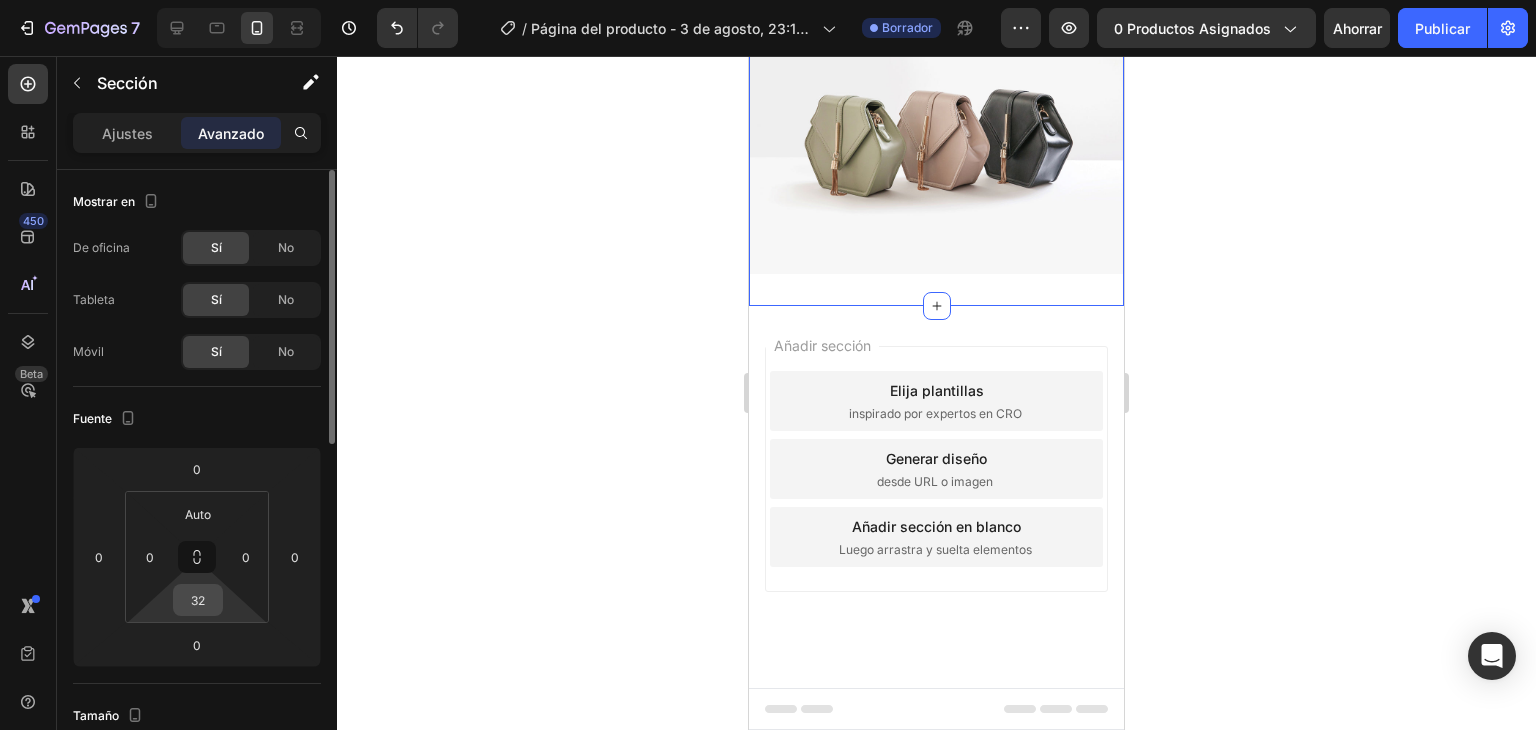 click on "32" at bounding box center [198, 600] 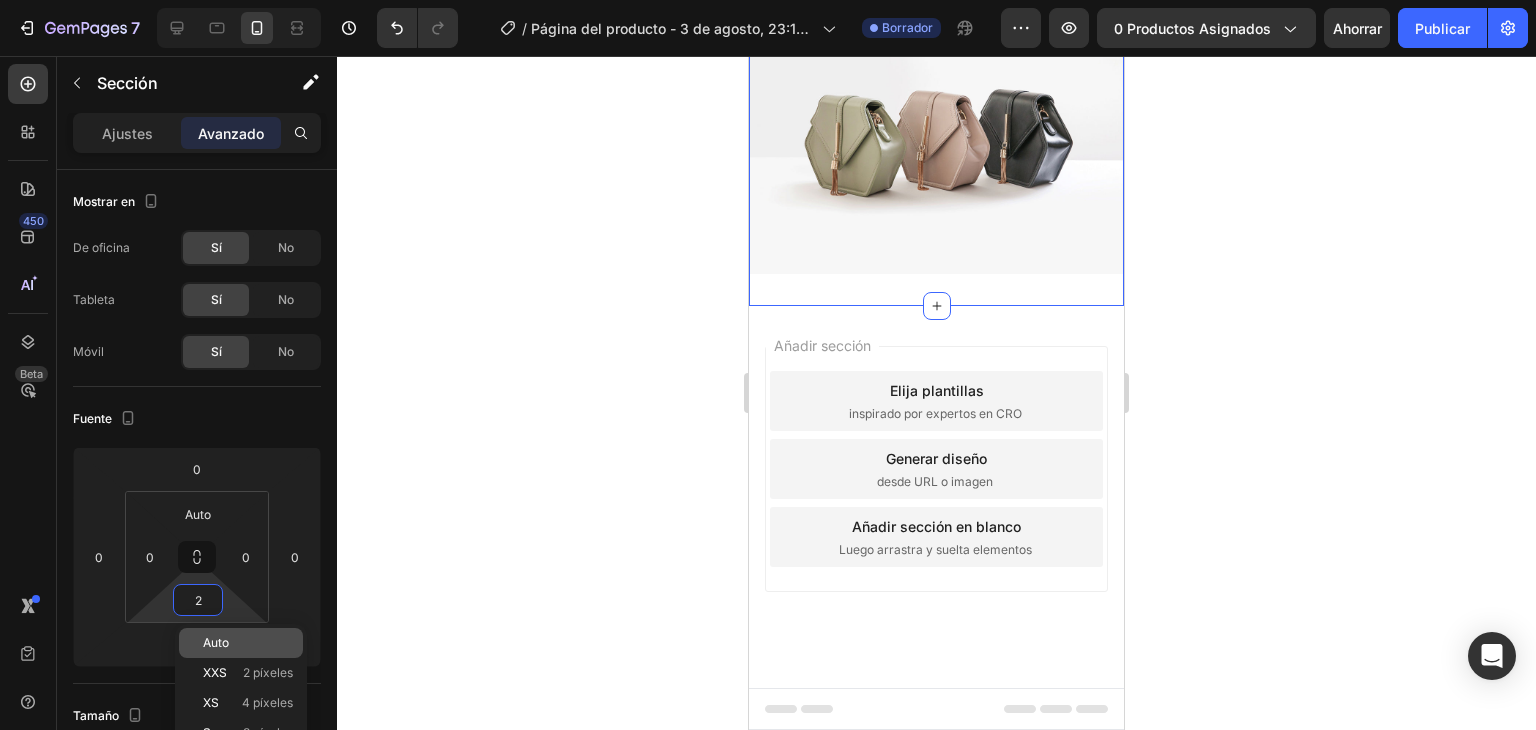 click on "Auto" at bounding box center [216, 642] 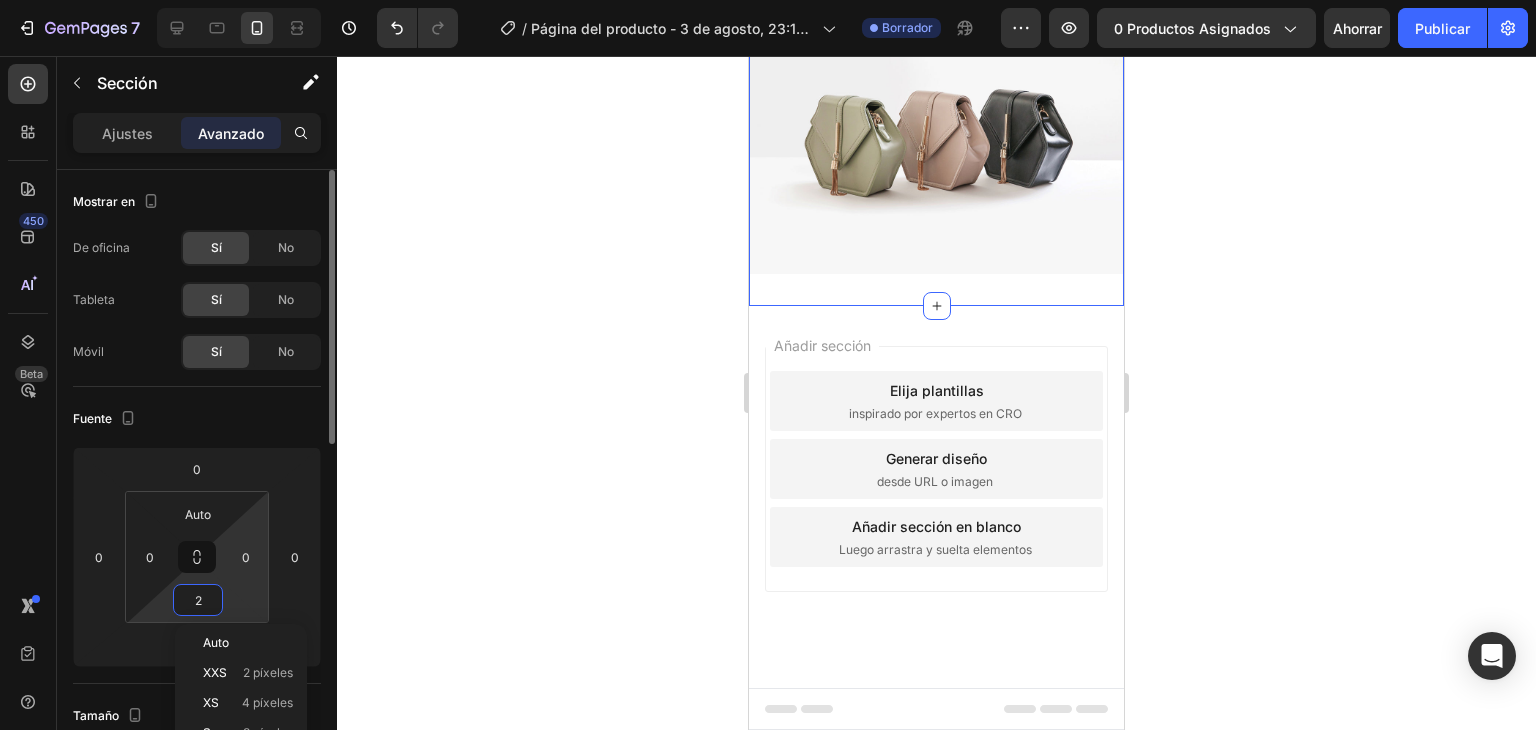 type on "Auto" 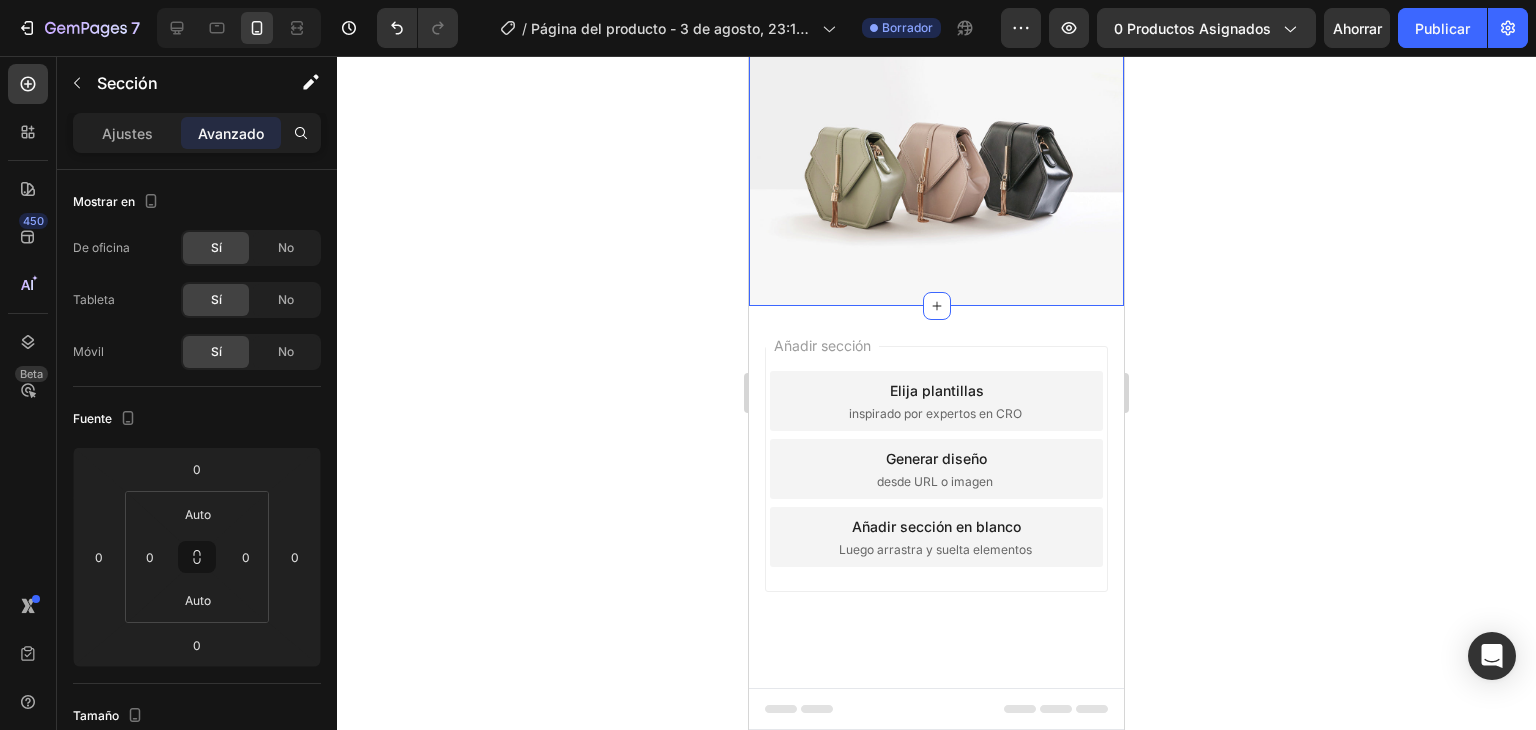 click at bounding box center (936, 165) 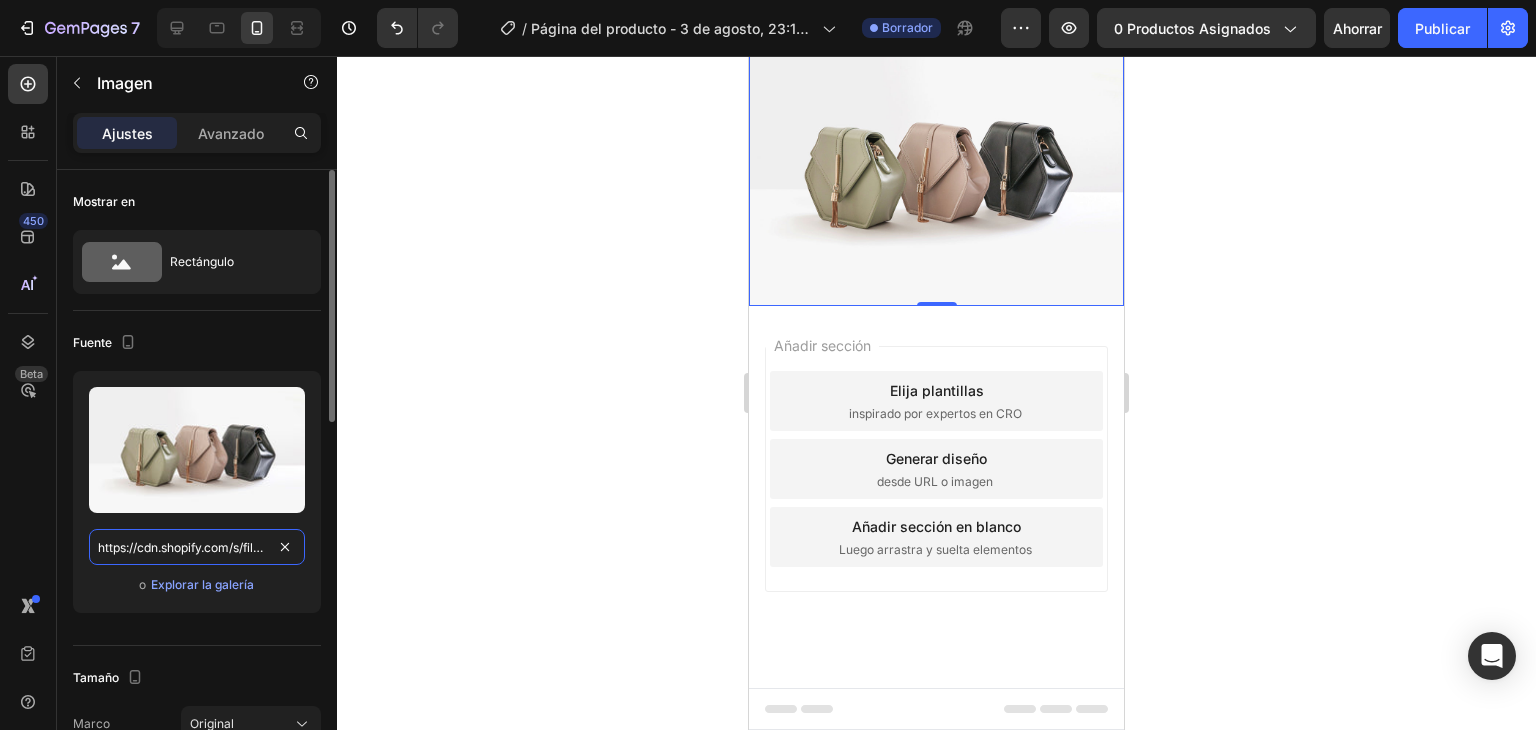 click on "https://cdn.shopify.com/s/files/1/2005/9307/files/image_demo.jpg" at bounding box center (197, 547) 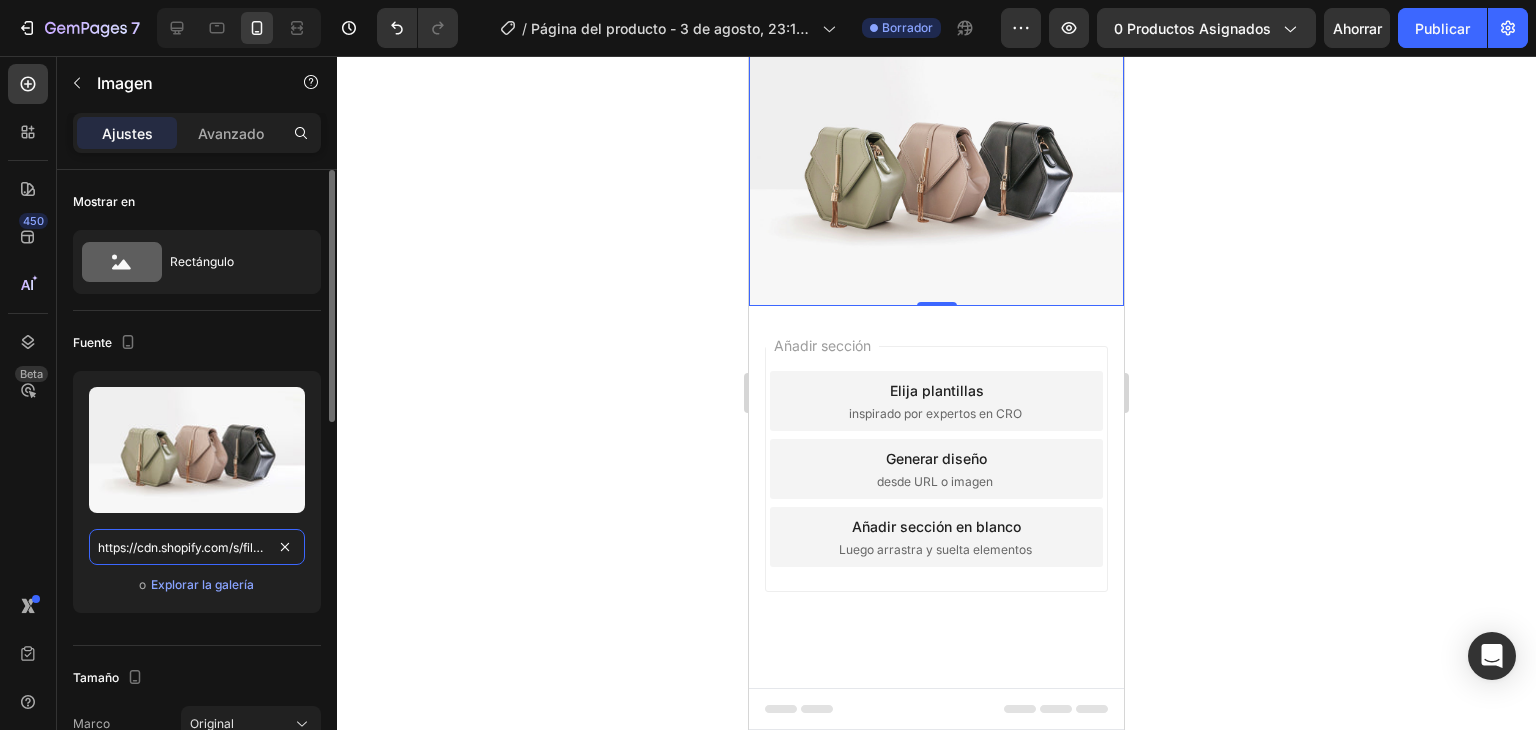 paste on "0752/8140/0021/files/giphy_16e18c96-8f99-4fff-9757-7da6d210c52a.gif?v=1754149020" 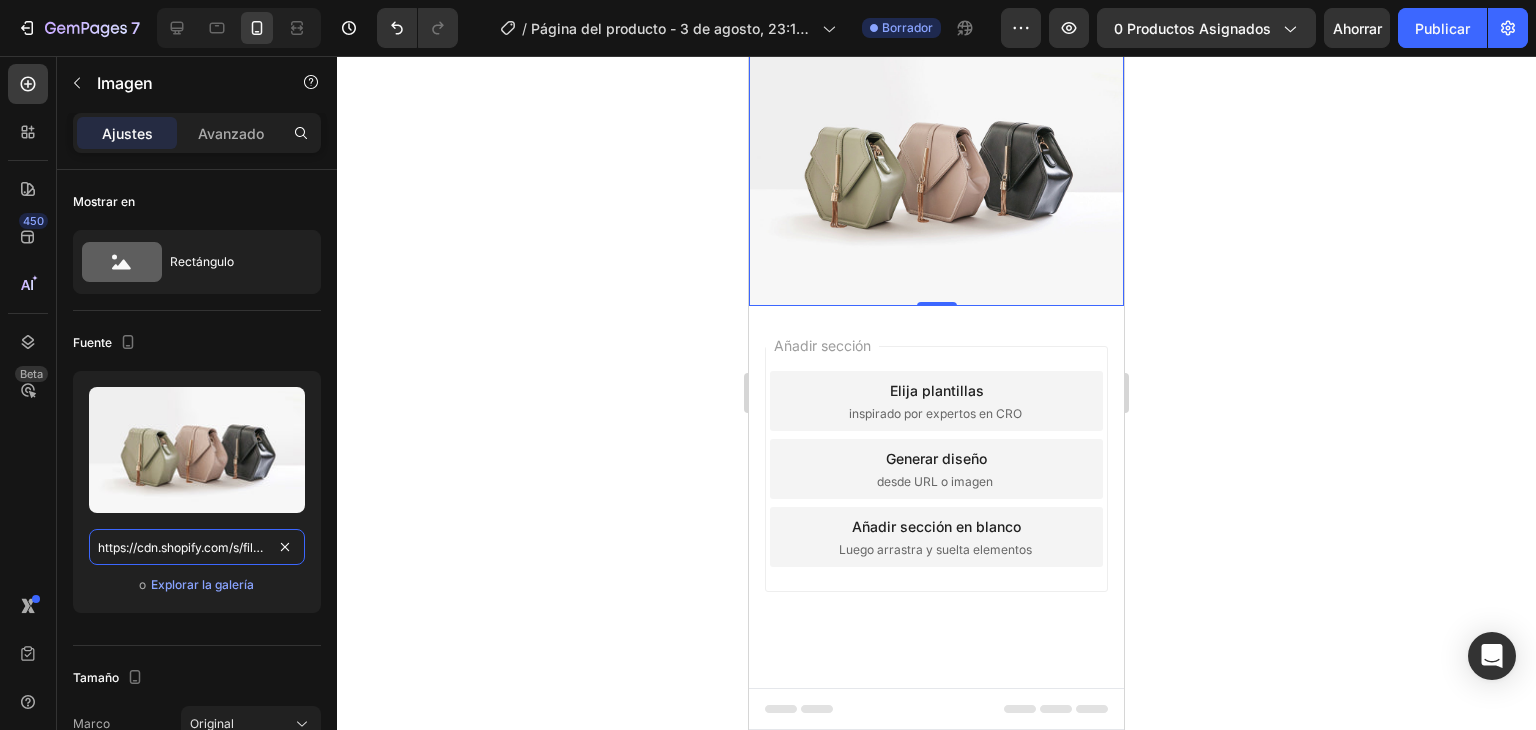 scroll, scrollTop: 0, scrollLeft: 518, axis: horizontal 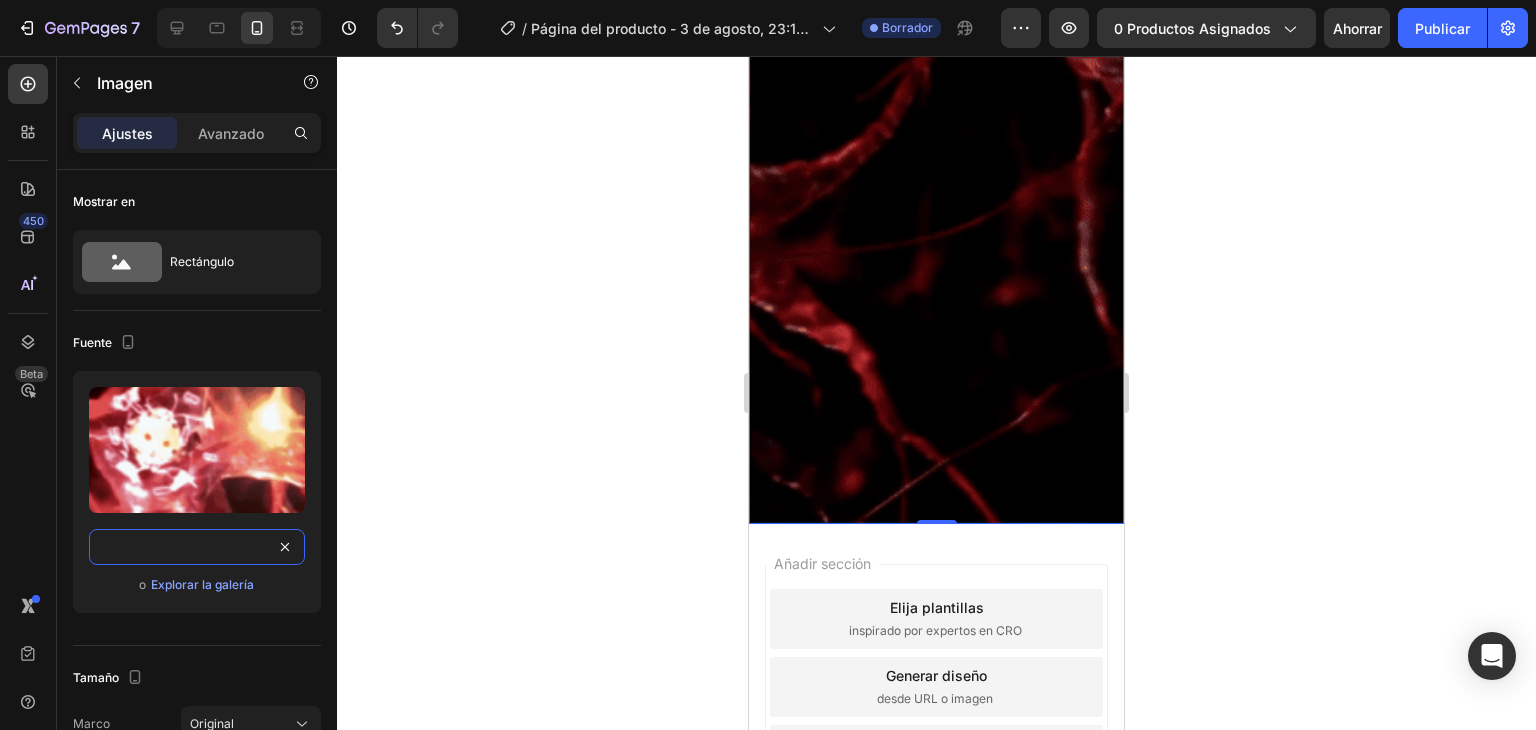 type on "https://cdn.shopify.com/s/files/1/0752/8140/0021/files/giphy_16e18c96-8f99-4fff-9757-7da6d210c52a.gif?v=1754149020" 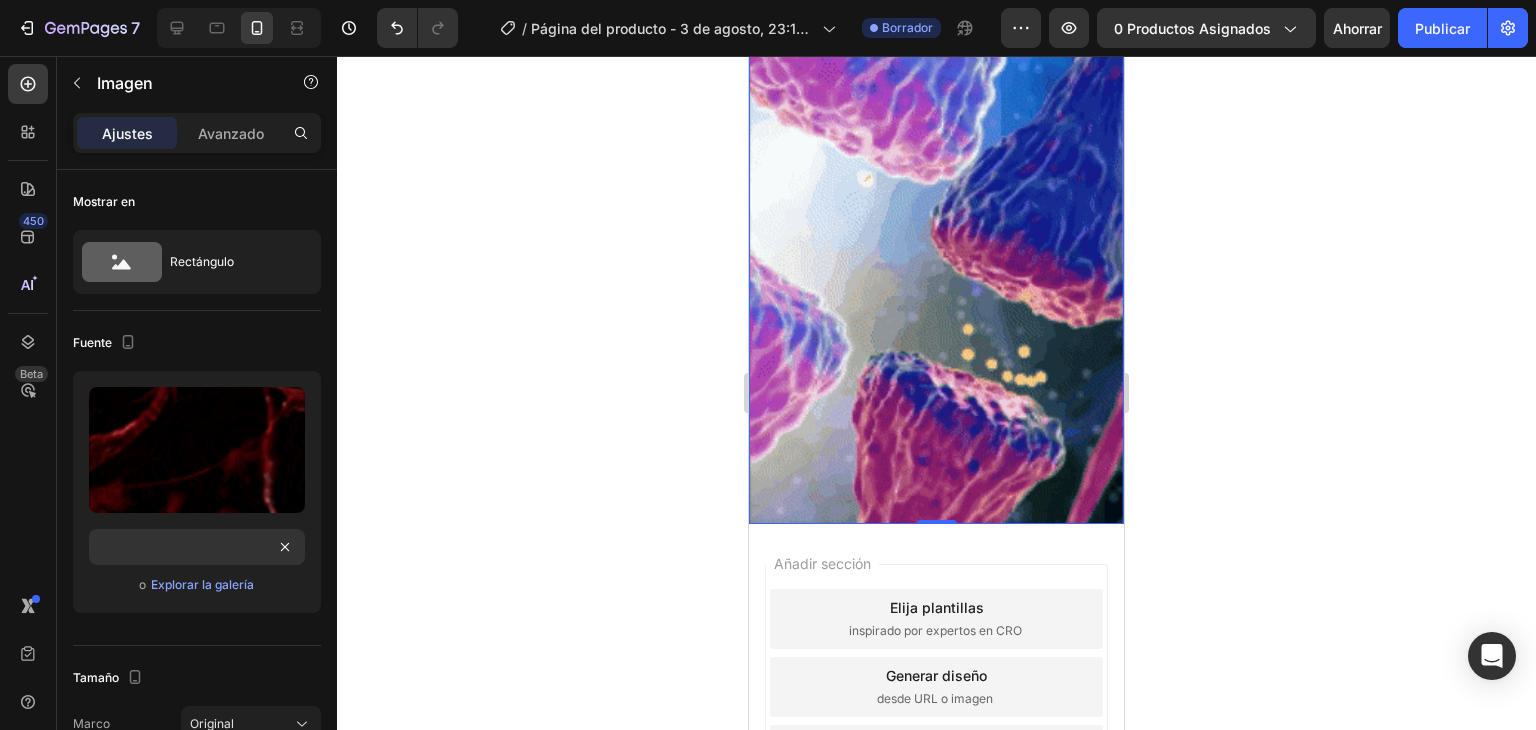 click 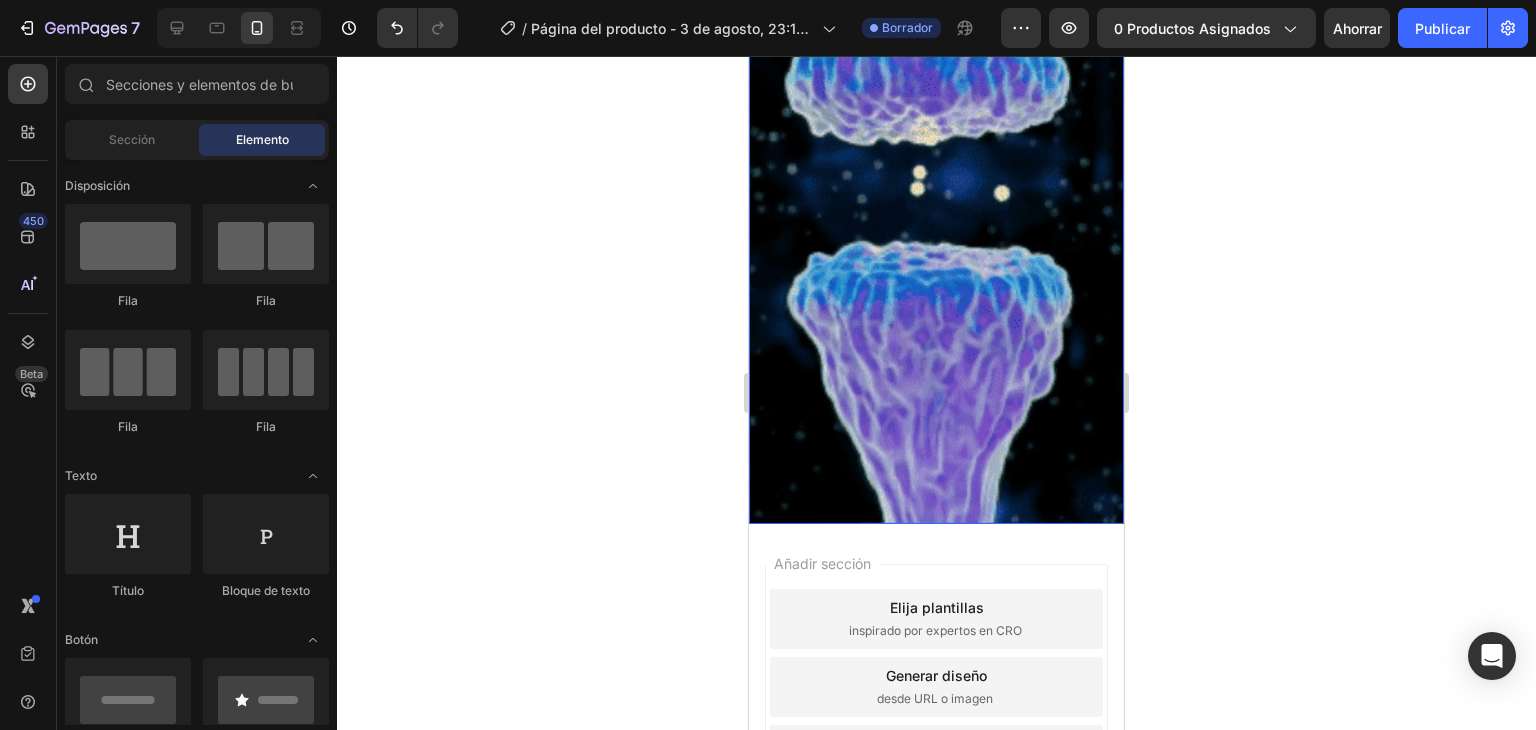 click at bounding box center (936, 190) 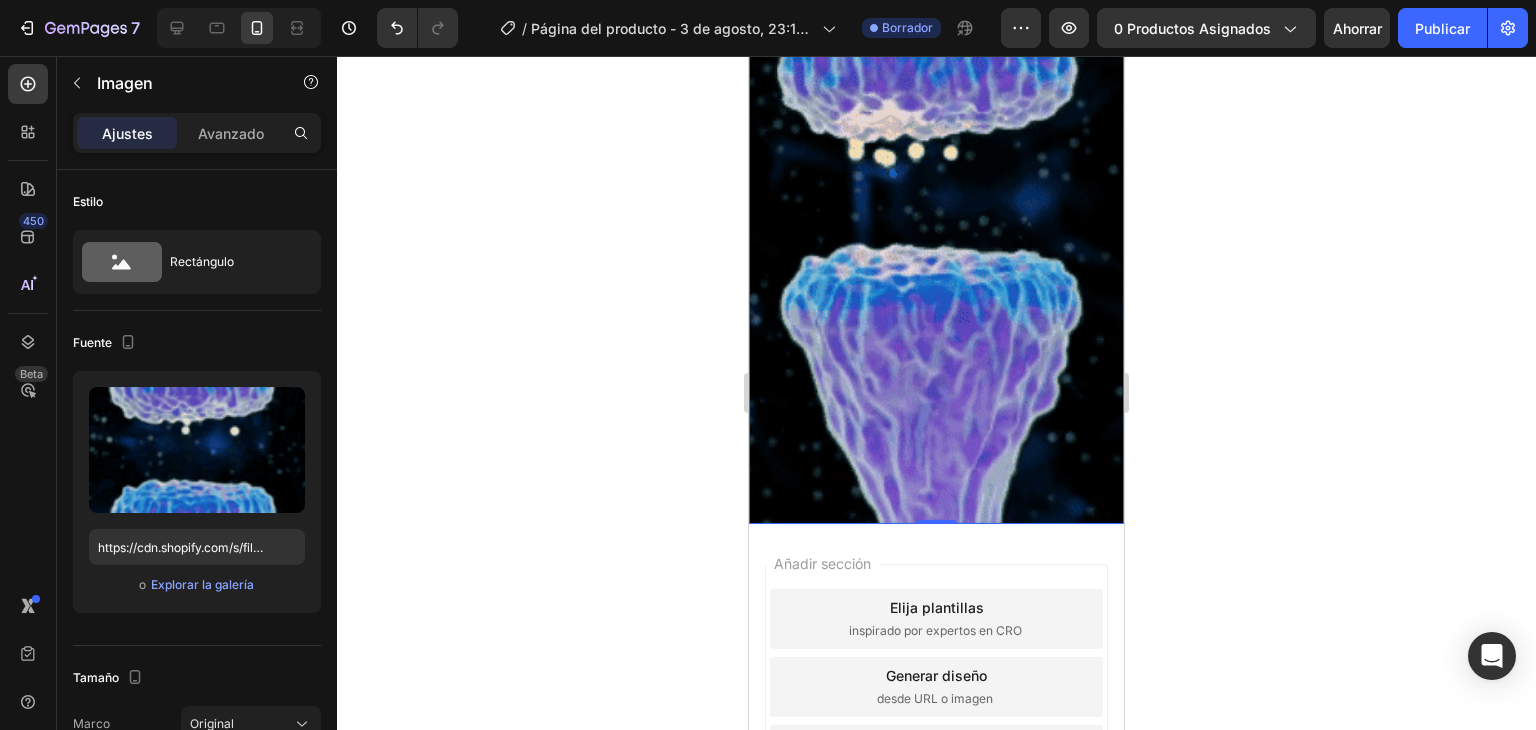 click 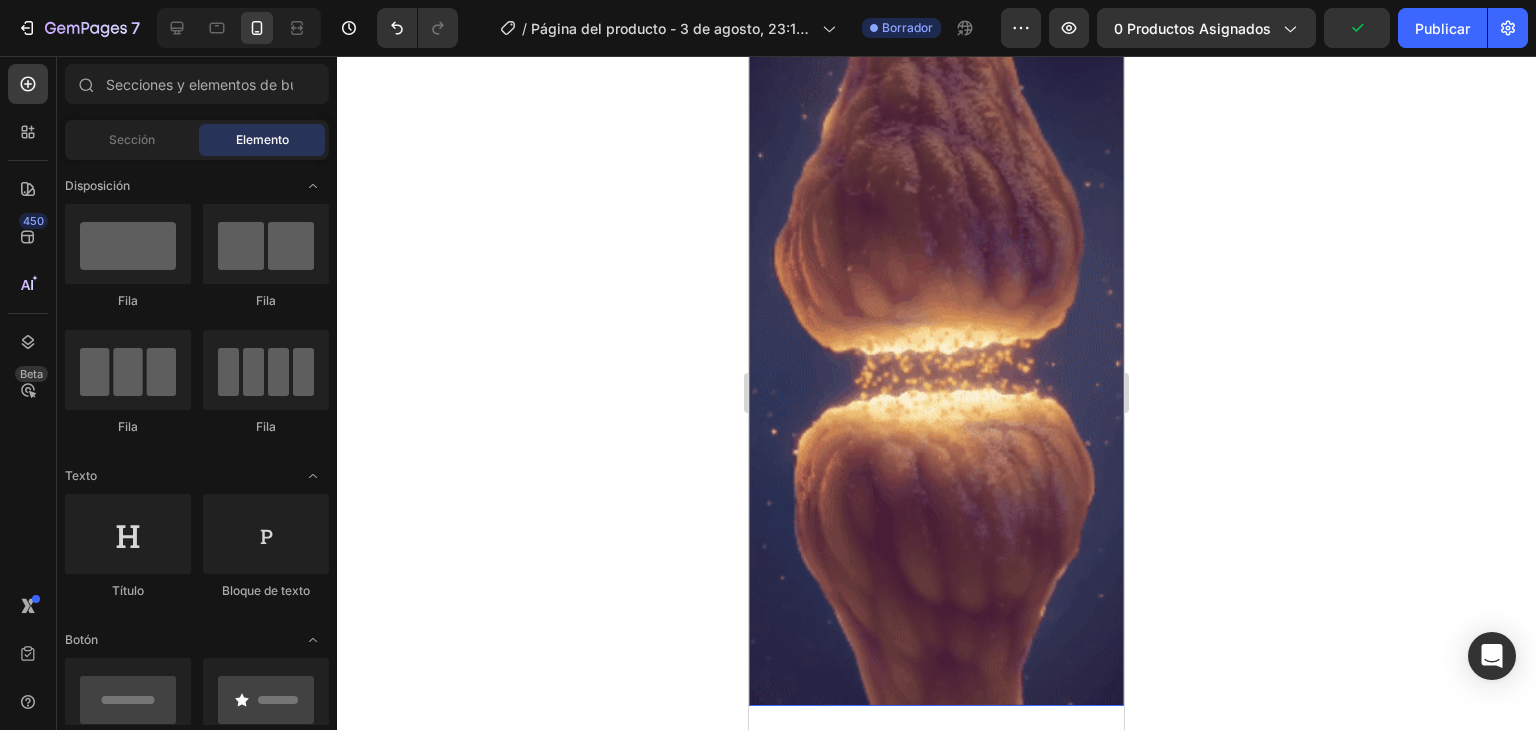 scroll, scrollTop: 2261, scrollLeft: 0, axis: vertical 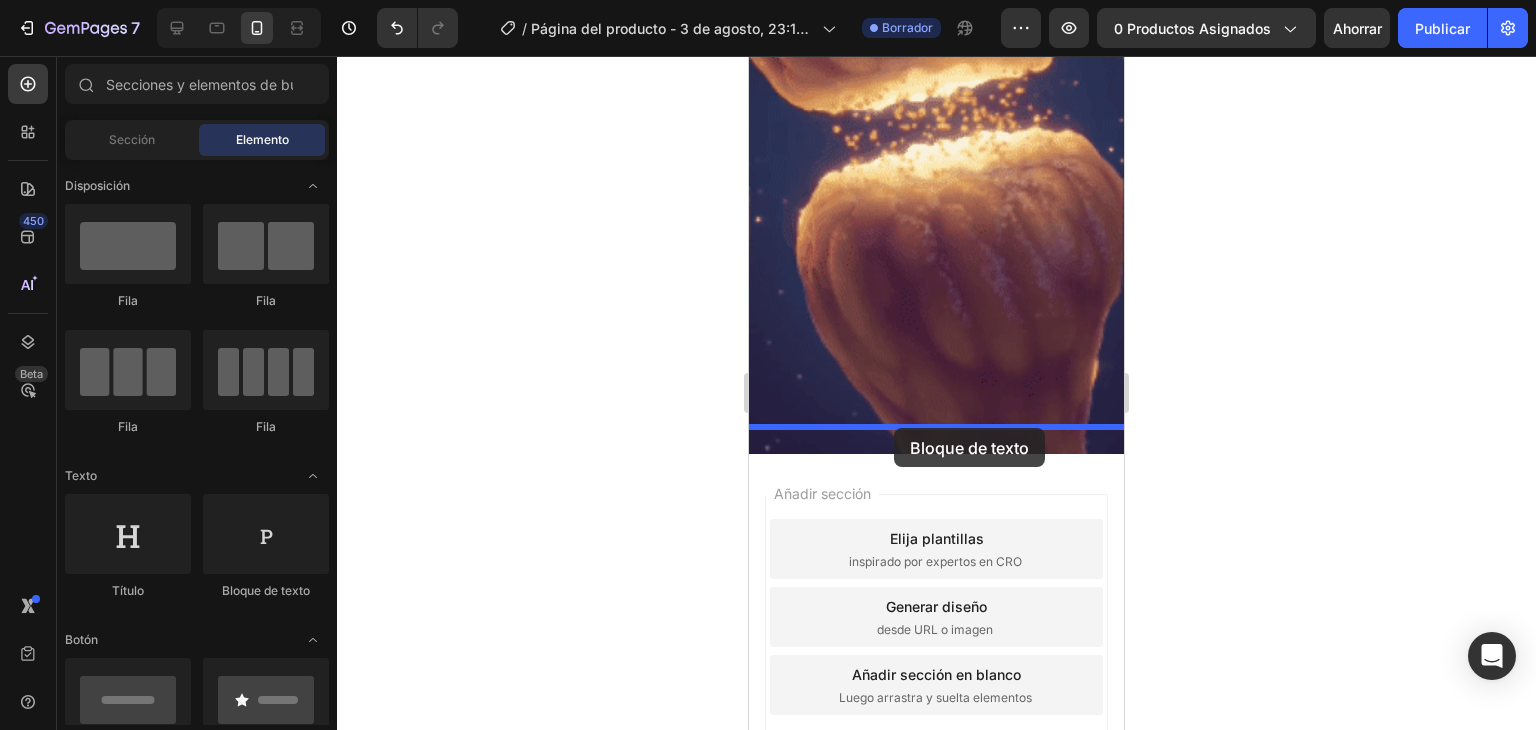 drag, startPoint x: 1008, startPoint y: 413, endPoint x: 894, endPoint y: 428, distance: 114.982605 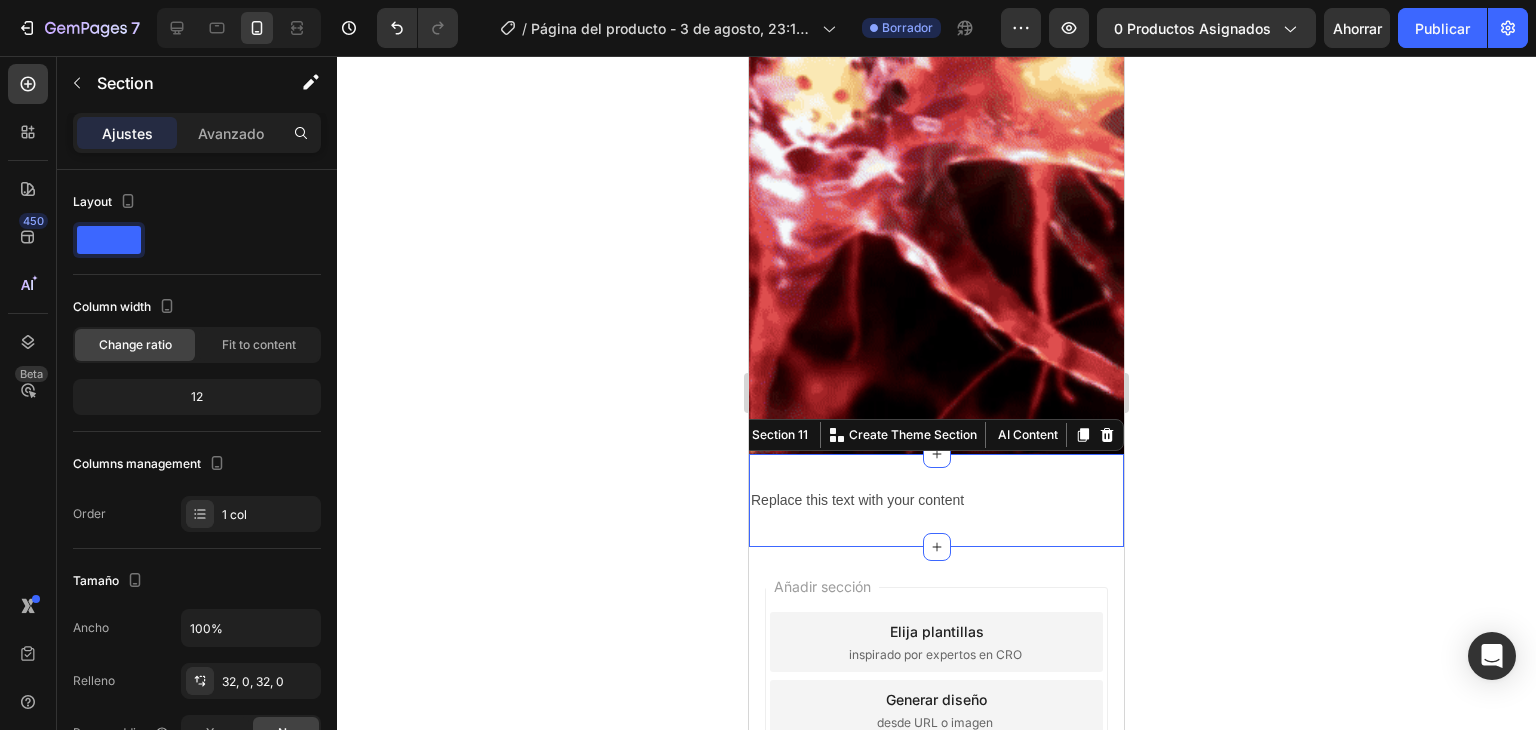 click on "Replace this text with your content Text Block Section 11   You can create reusable sections Create Theme Section AI Content Write with GemAI What would you like to describe here? Tone and Voice Persuasive Product EMMA - DIGESTIVO Show more Generate" at bounding box center (936, 500) 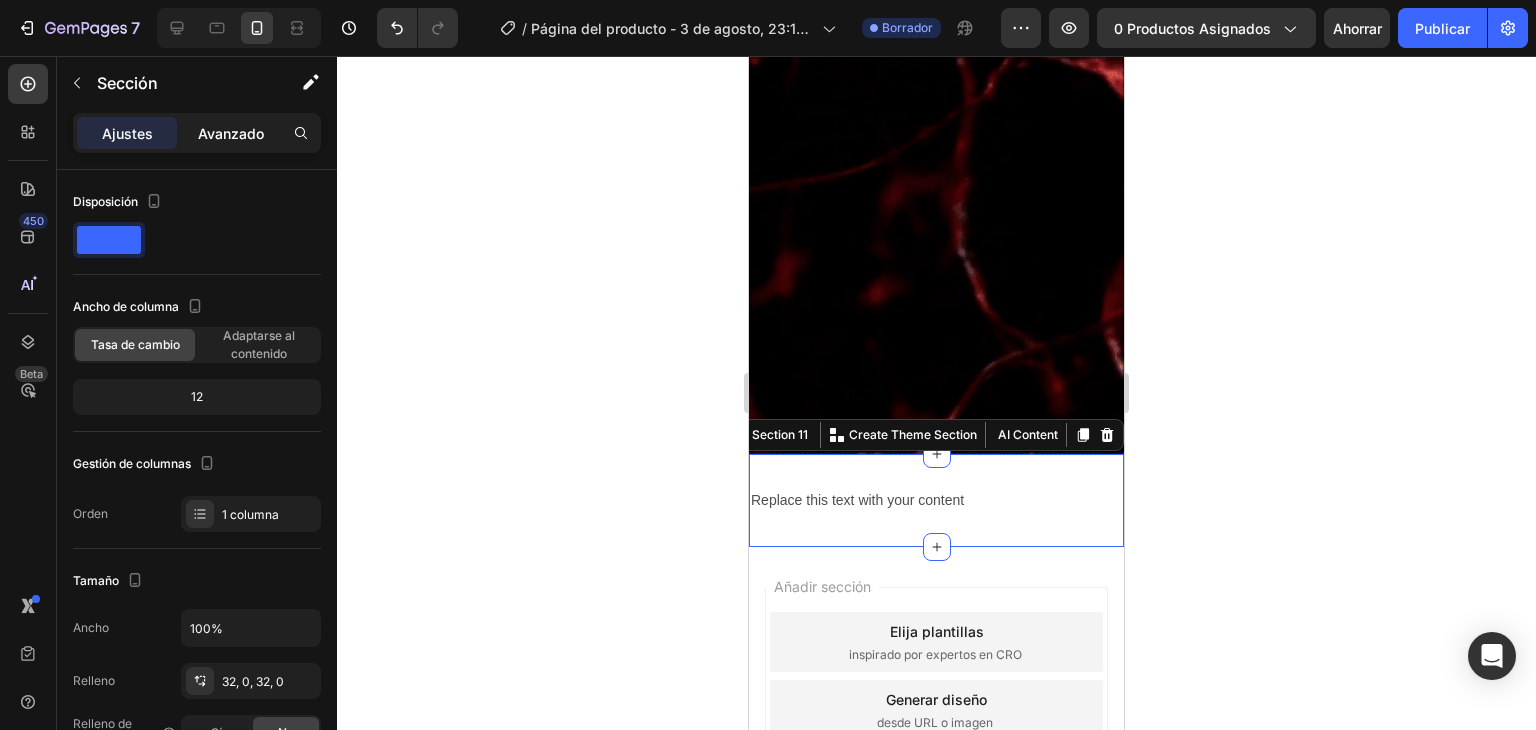 drag, startPoint x: 245, startPoint y: 129, endPoint x: 368, endPoint y: 388, distance: 286.72287 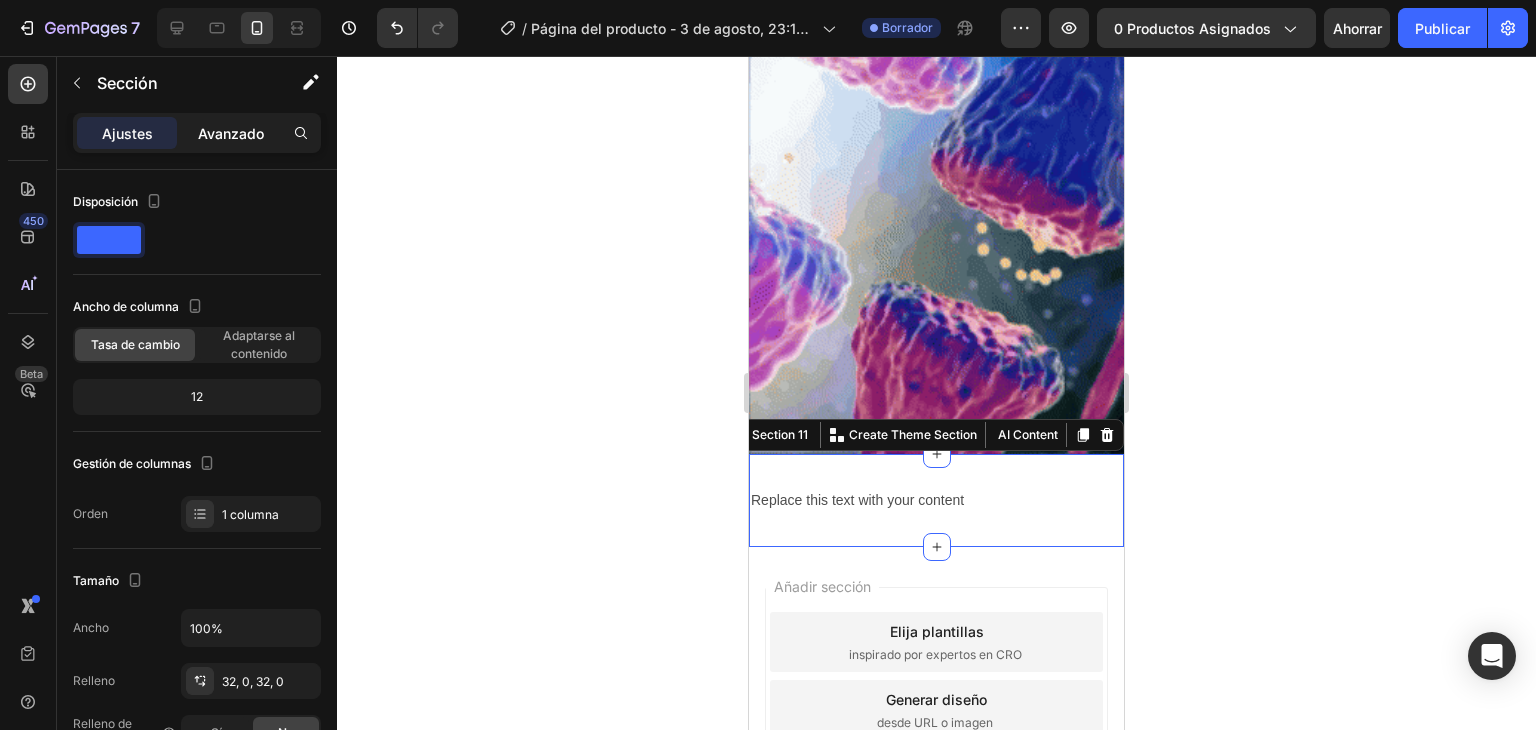 click on "Avanzado" at bounding box center [231, 133] 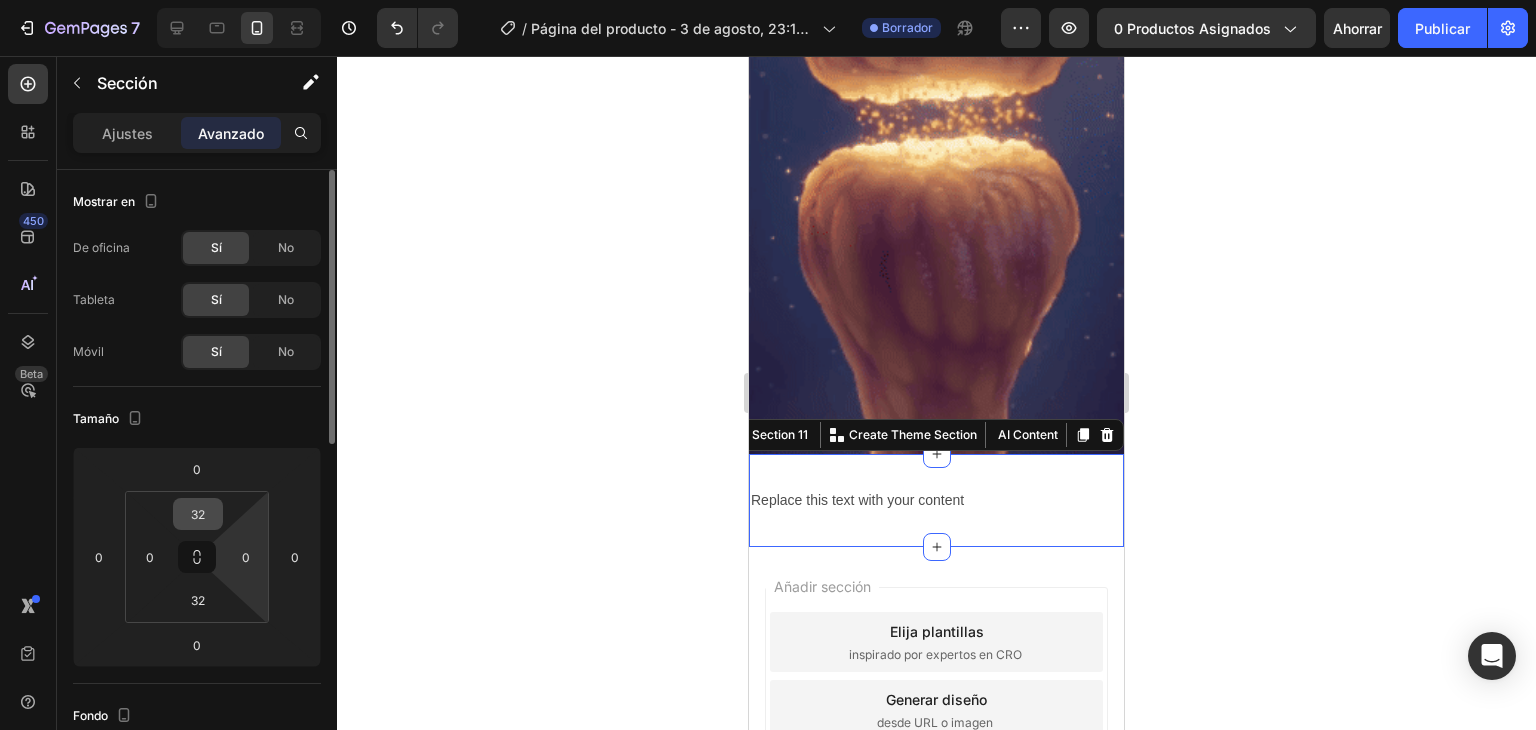 click on "32" at bounding box center (198, 514) 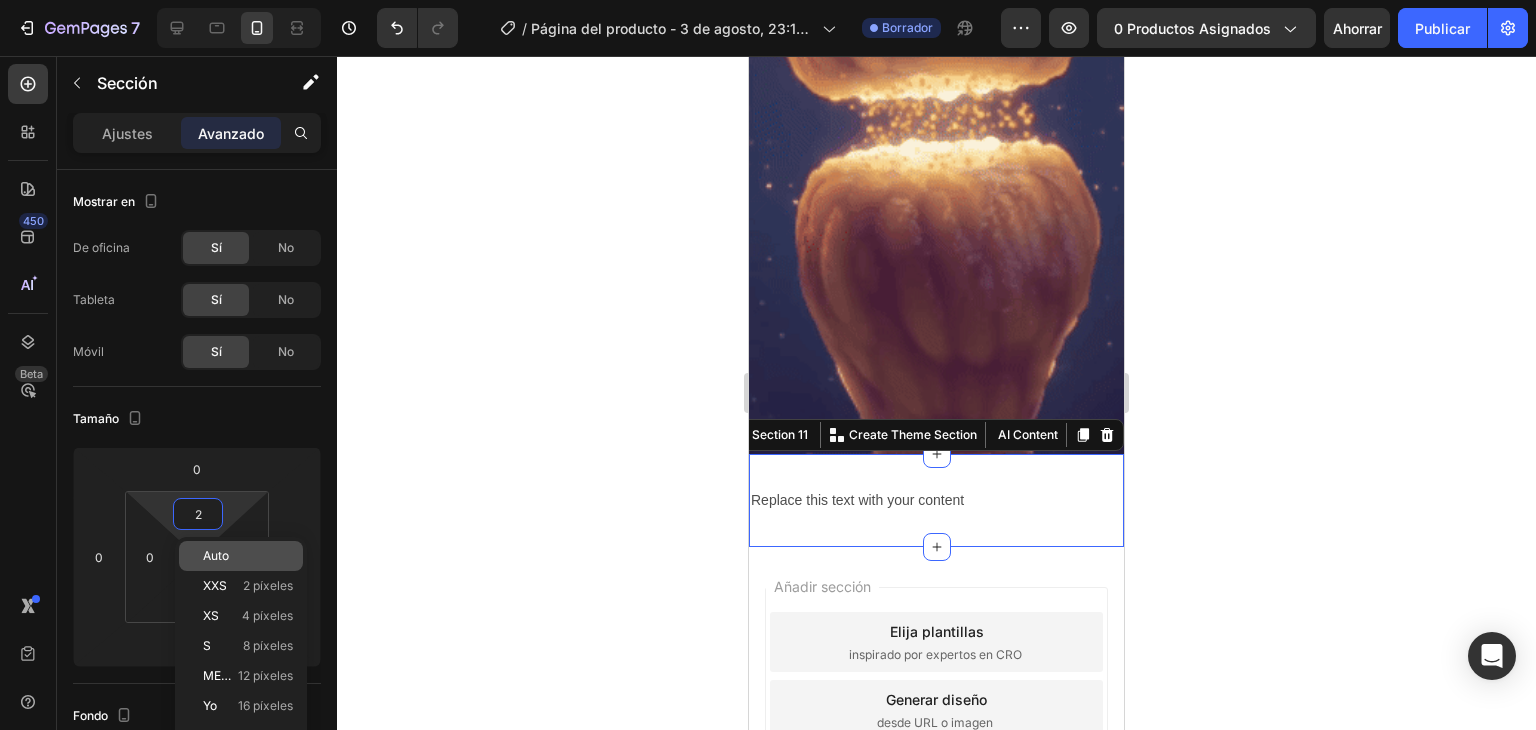 click on "Auto" at bounding box center (248, 556) 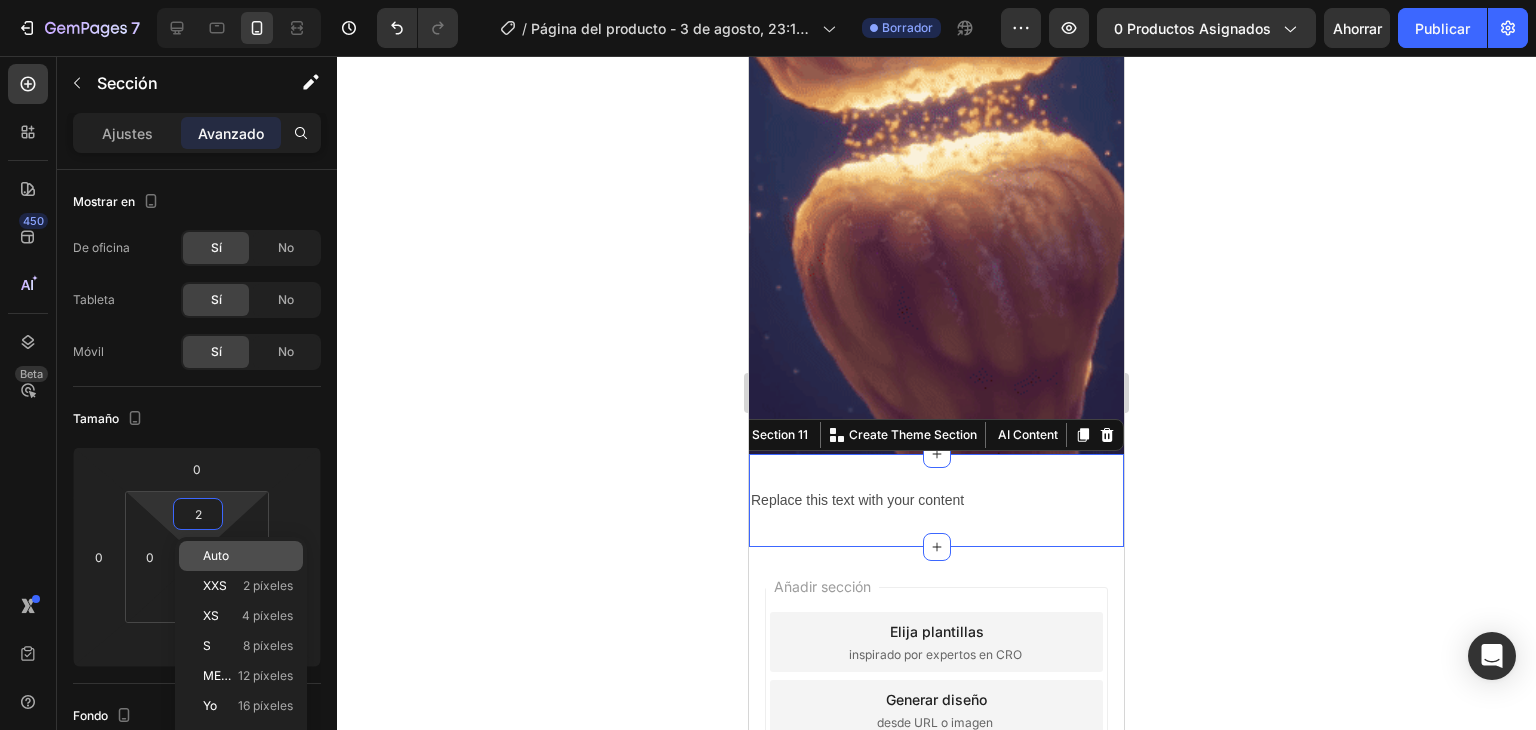 type on "Auto" 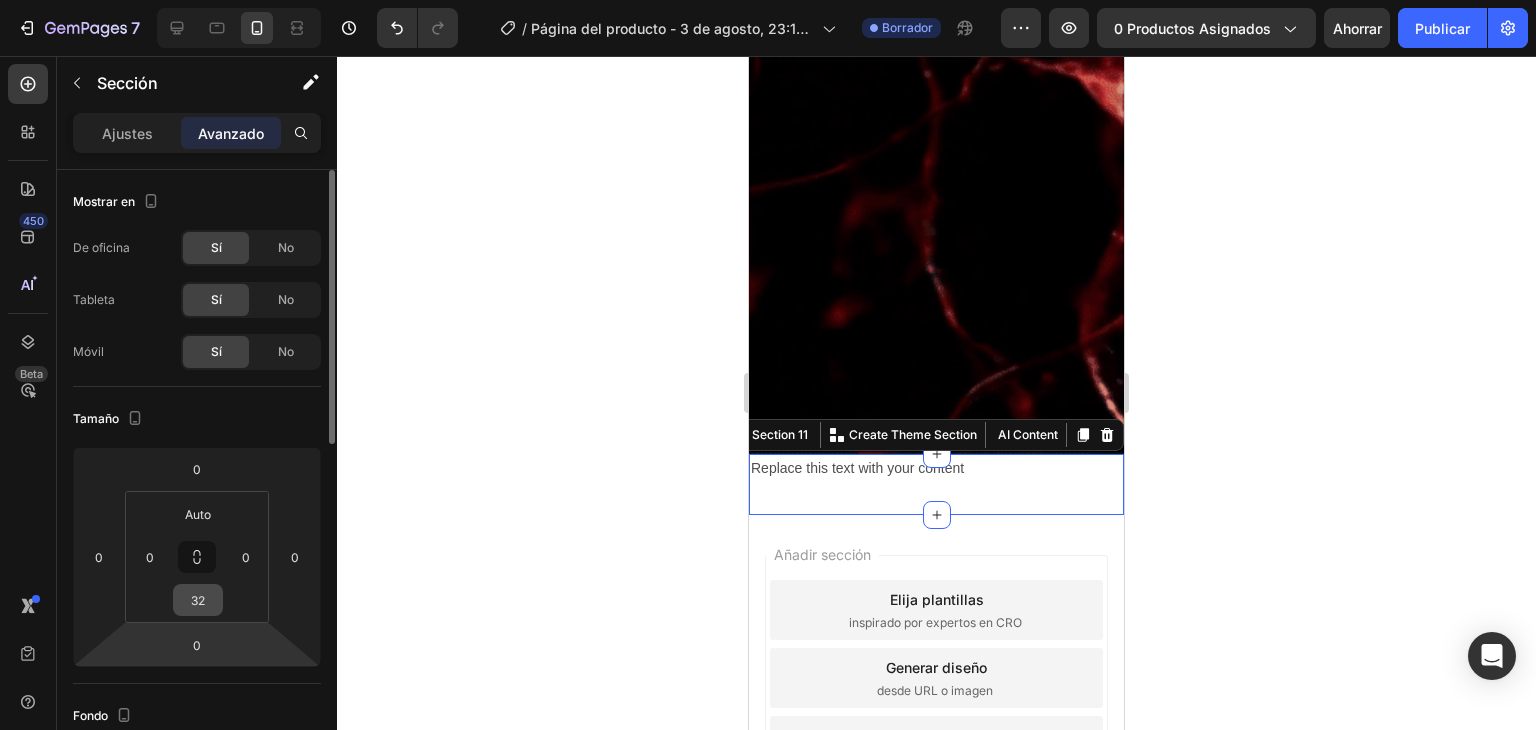 click on "32" at bounding box center [198, 600] 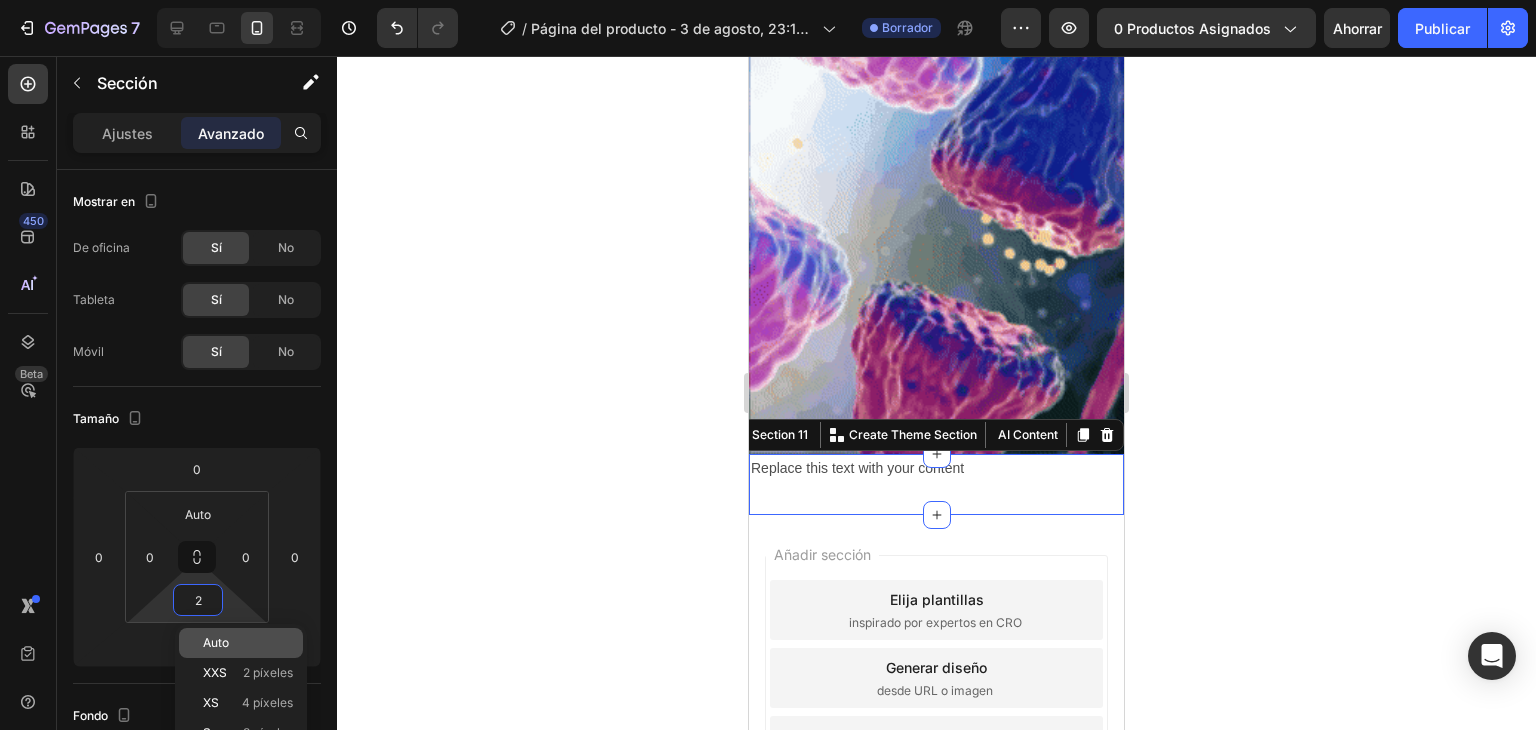 click on "Auto" at bounding box center (248, 643) 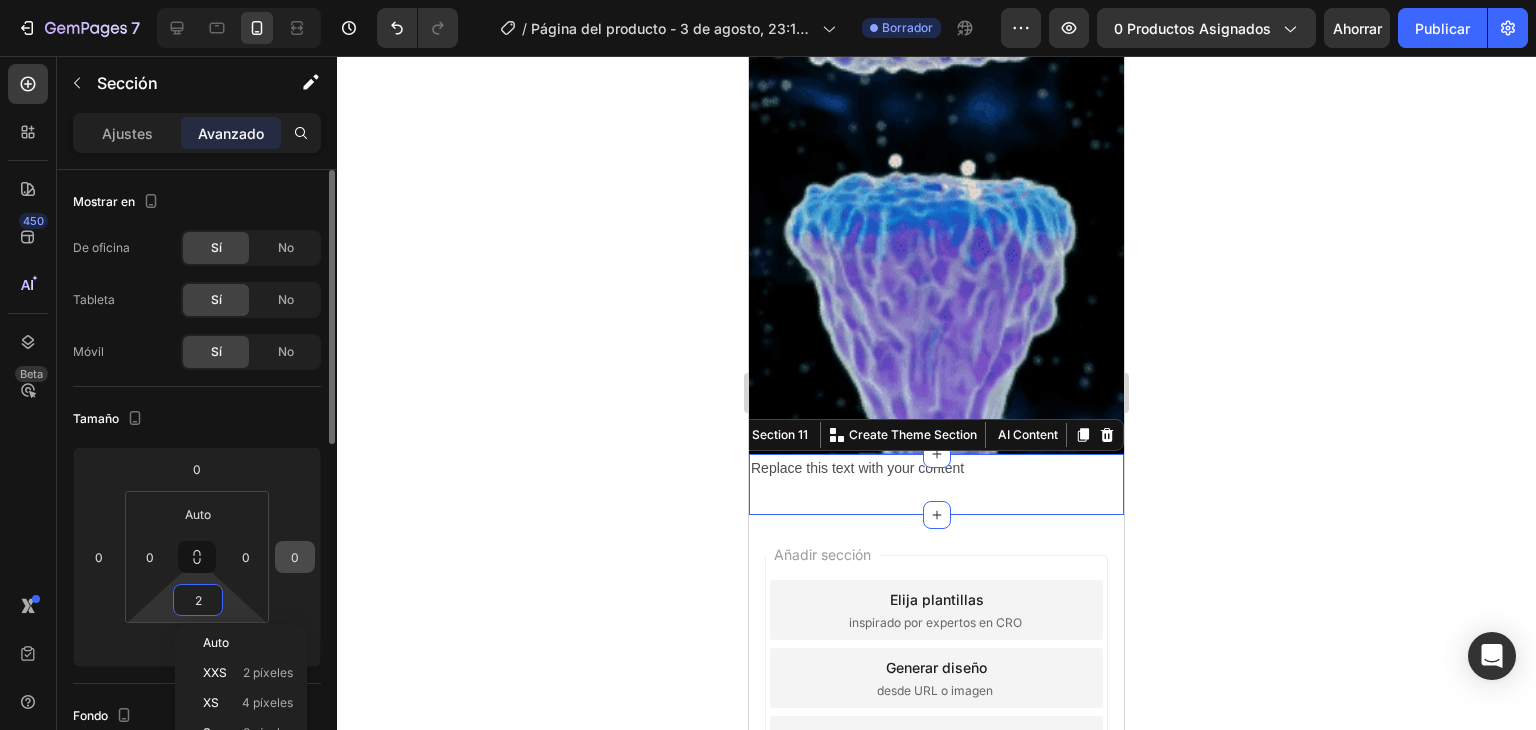 type on "Auto" 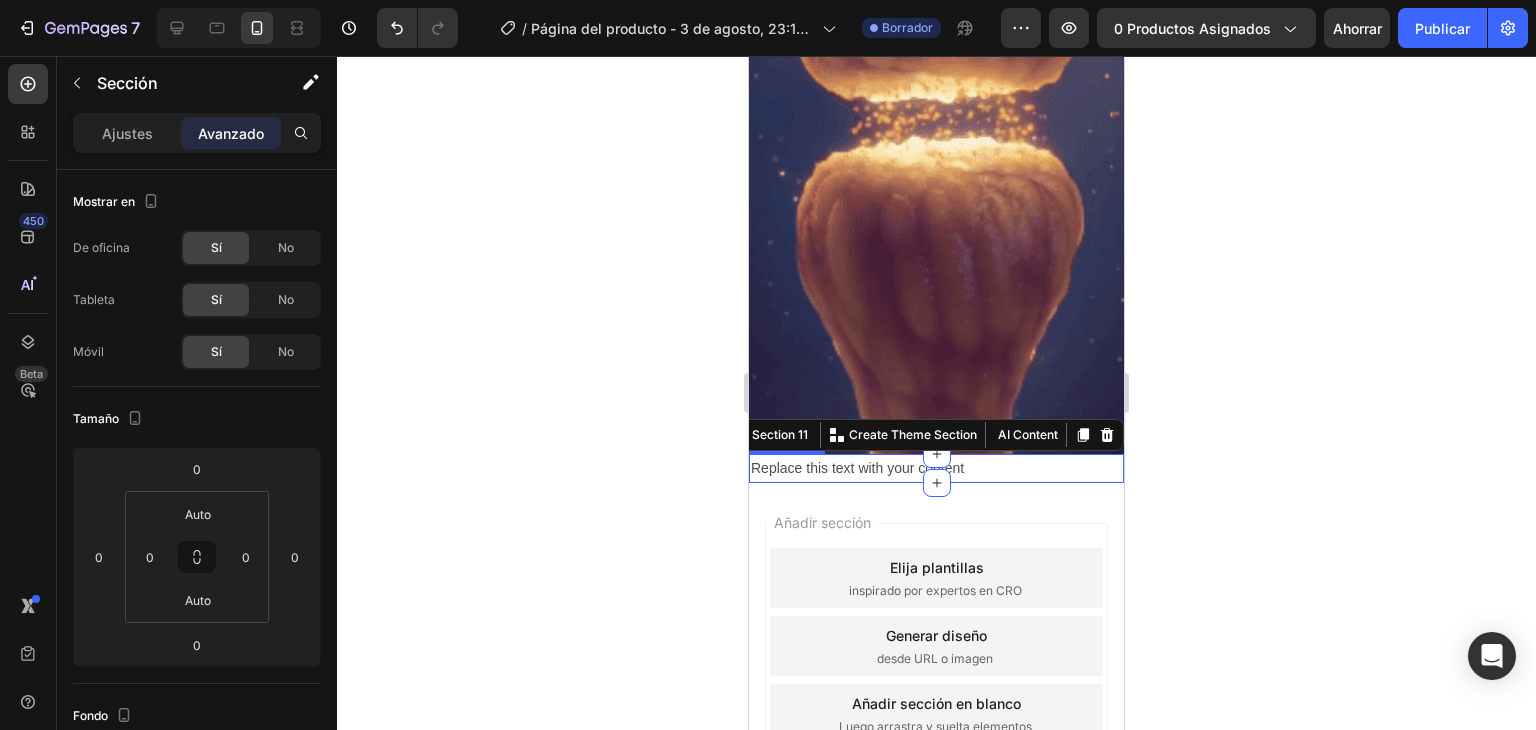 click on "Replace this text with your content" at bounding box center (936, 468) 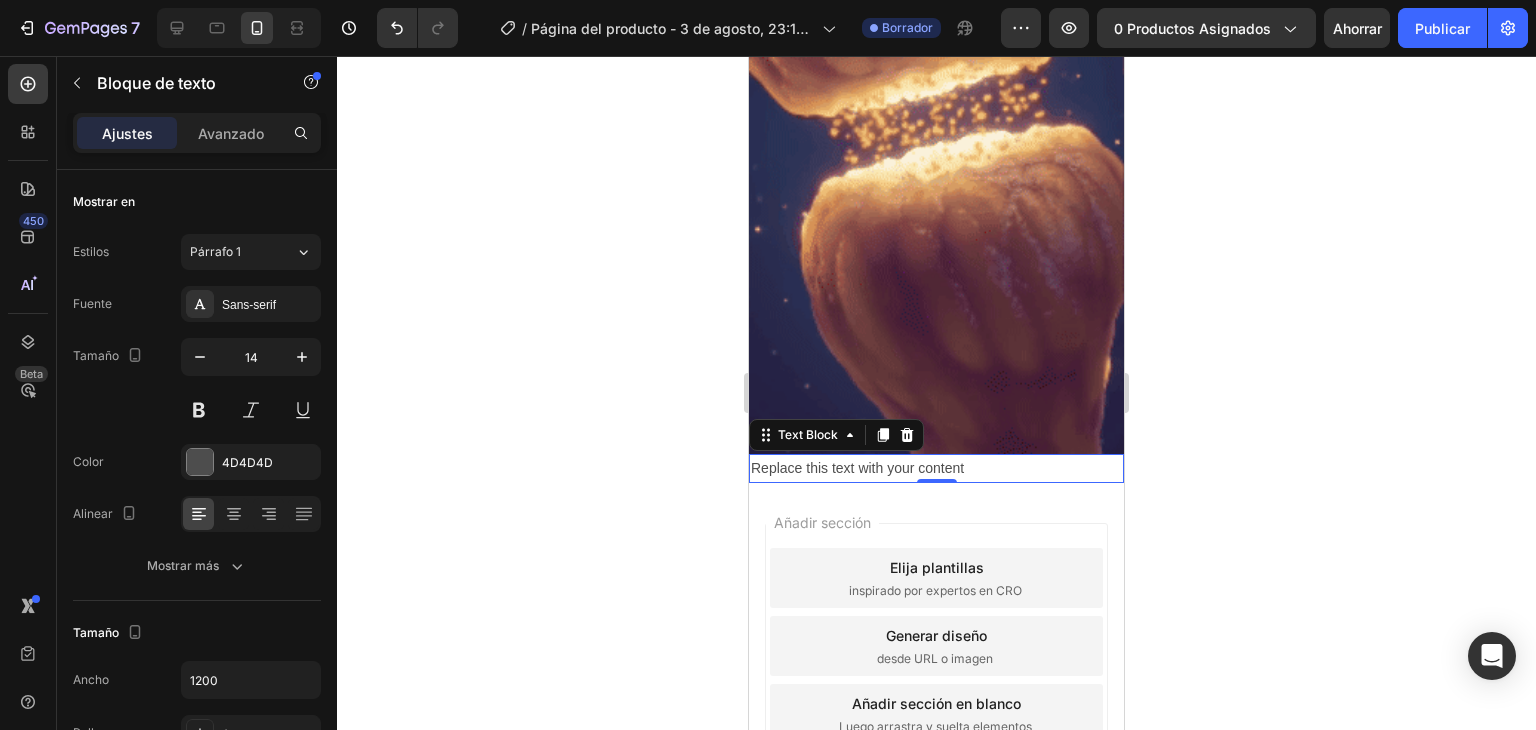 click on "Replace this text with your content" at bounding box center [936, 468] 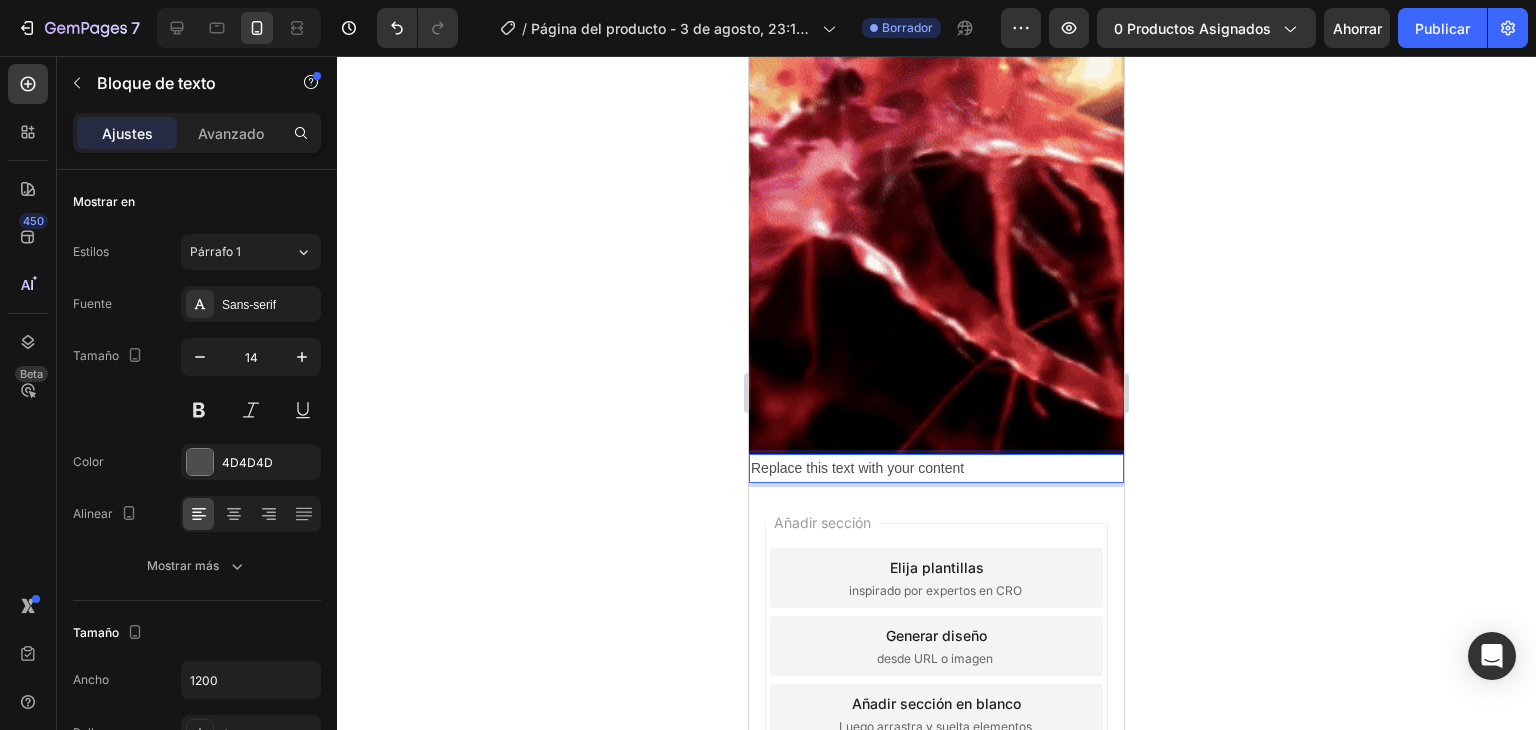 click on "Replace this text with your content" at bounding box center (936, 468) 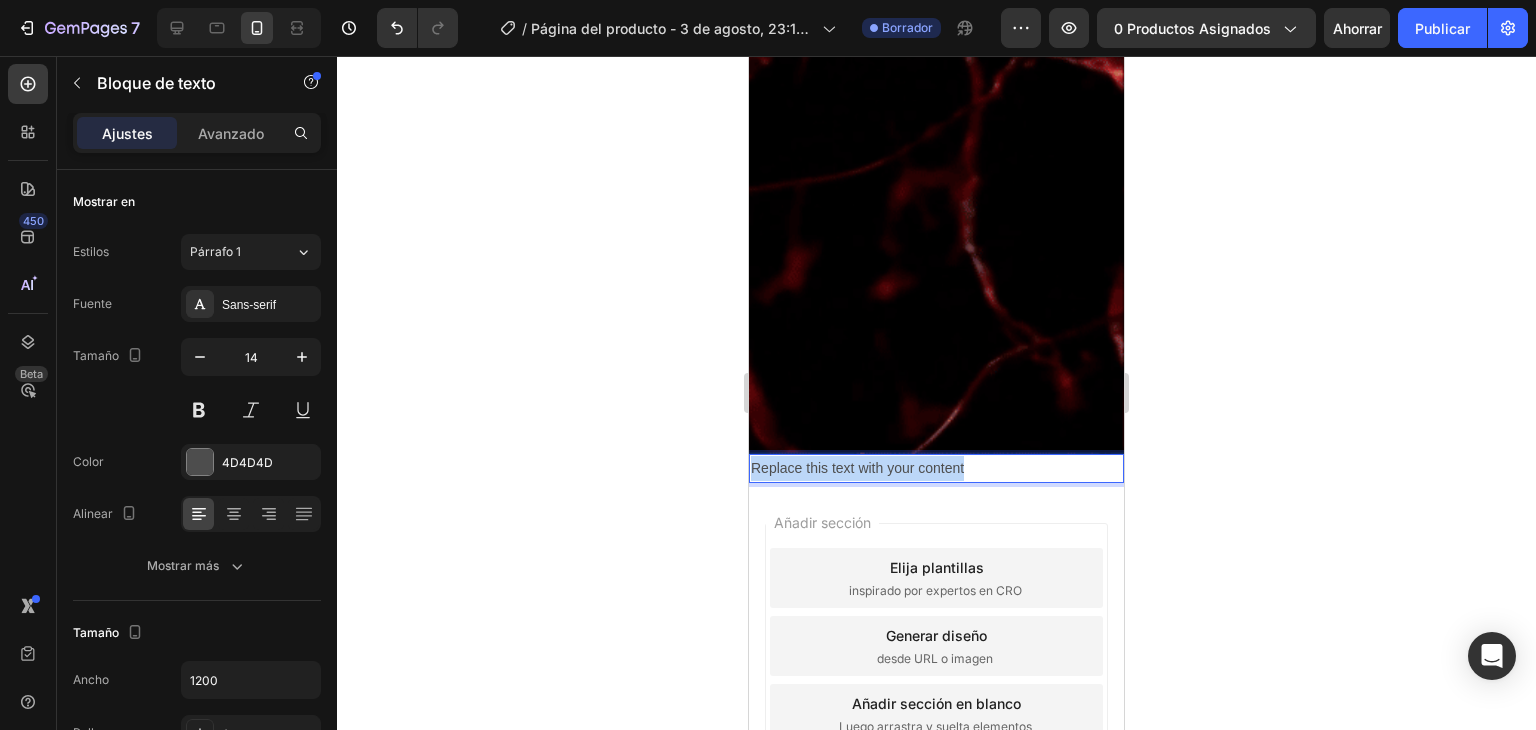 click on "Replace this text with your content" at bounding box center (936, 468) 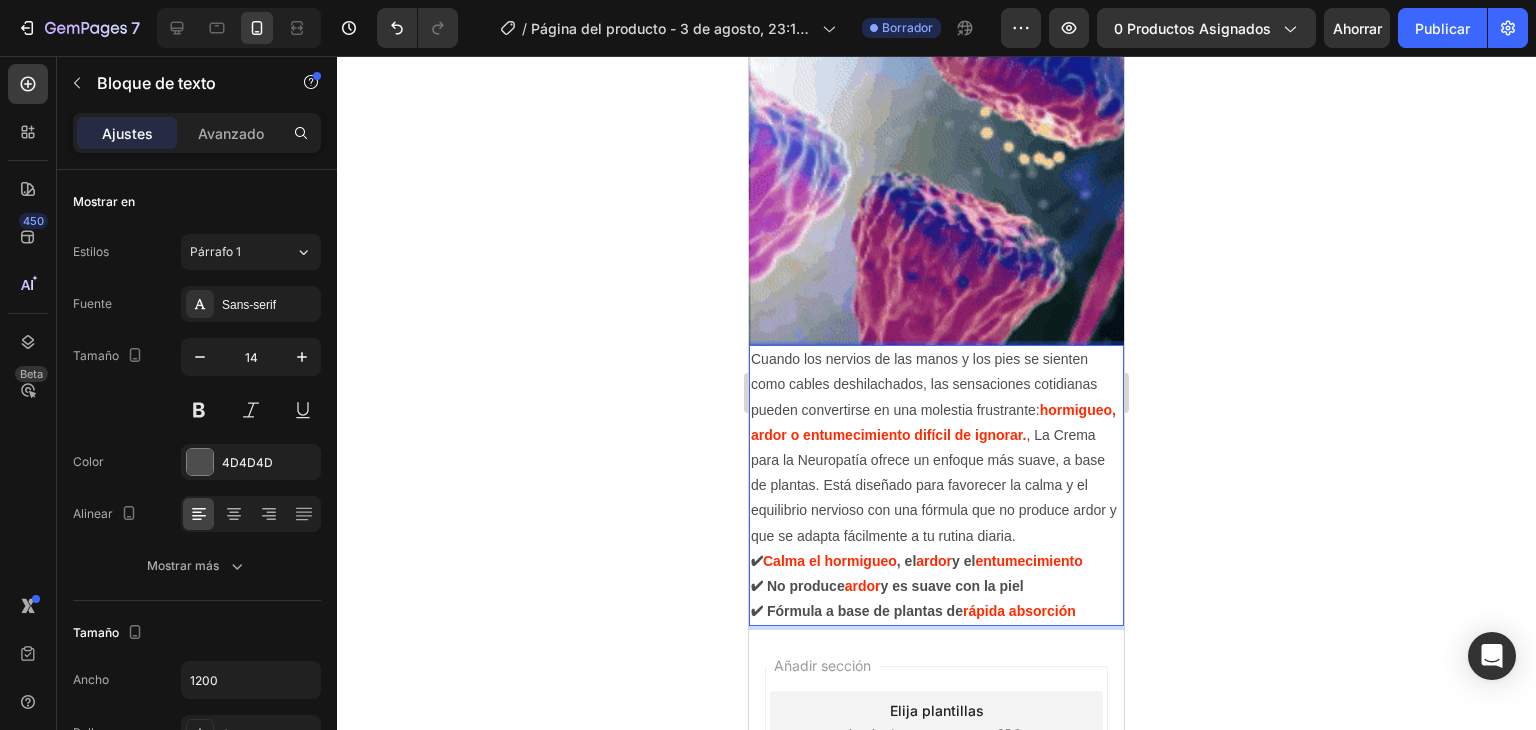 scroll, scrollTop: 2377, scrollLeft: 0, axis: vertical 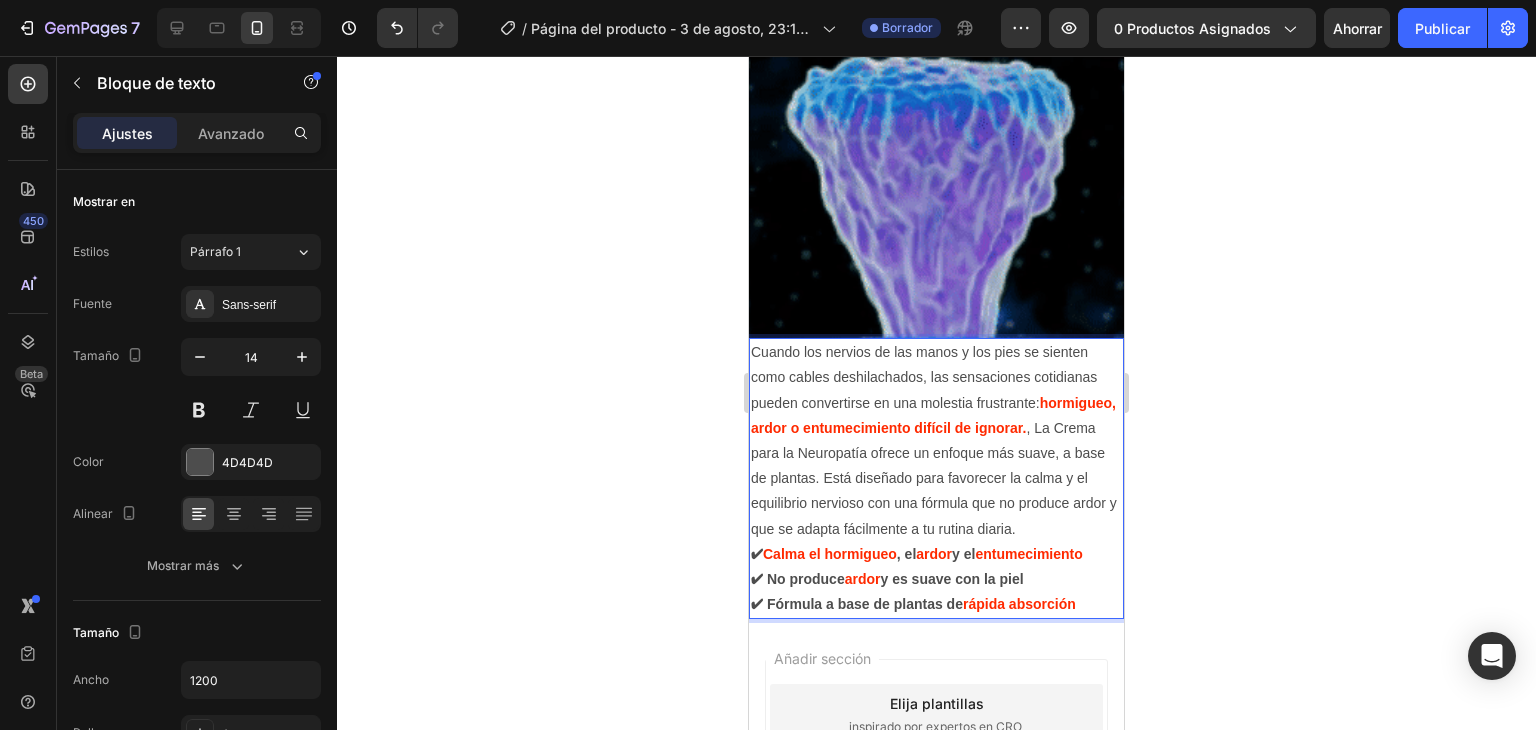 click on "Cuando los nervios de las manos y los pies se sienten como cables deshilachados, las sensaciones cotidianas pueden convertirse en una molestia frustrante:  hormigueo, ardor o entumecimiento difícil de ignorar.  , La Crema para la Neuropatía ofrece un enfoque más suave, a base de plantas. Está diseñado para favorecer la calma y el equilibrio nervioso con una fórmula que no produce ardor y que se adapta fácilmente a tu rutina diaria.   ✔  Calma el hormigueo  , el  ardor  y el  entumecimiento   ✔ No produce  ardor  y es suave con la piel  ✔ Fórmula a base de plantas de  rápida absorción" at bounding box center (936, 478) 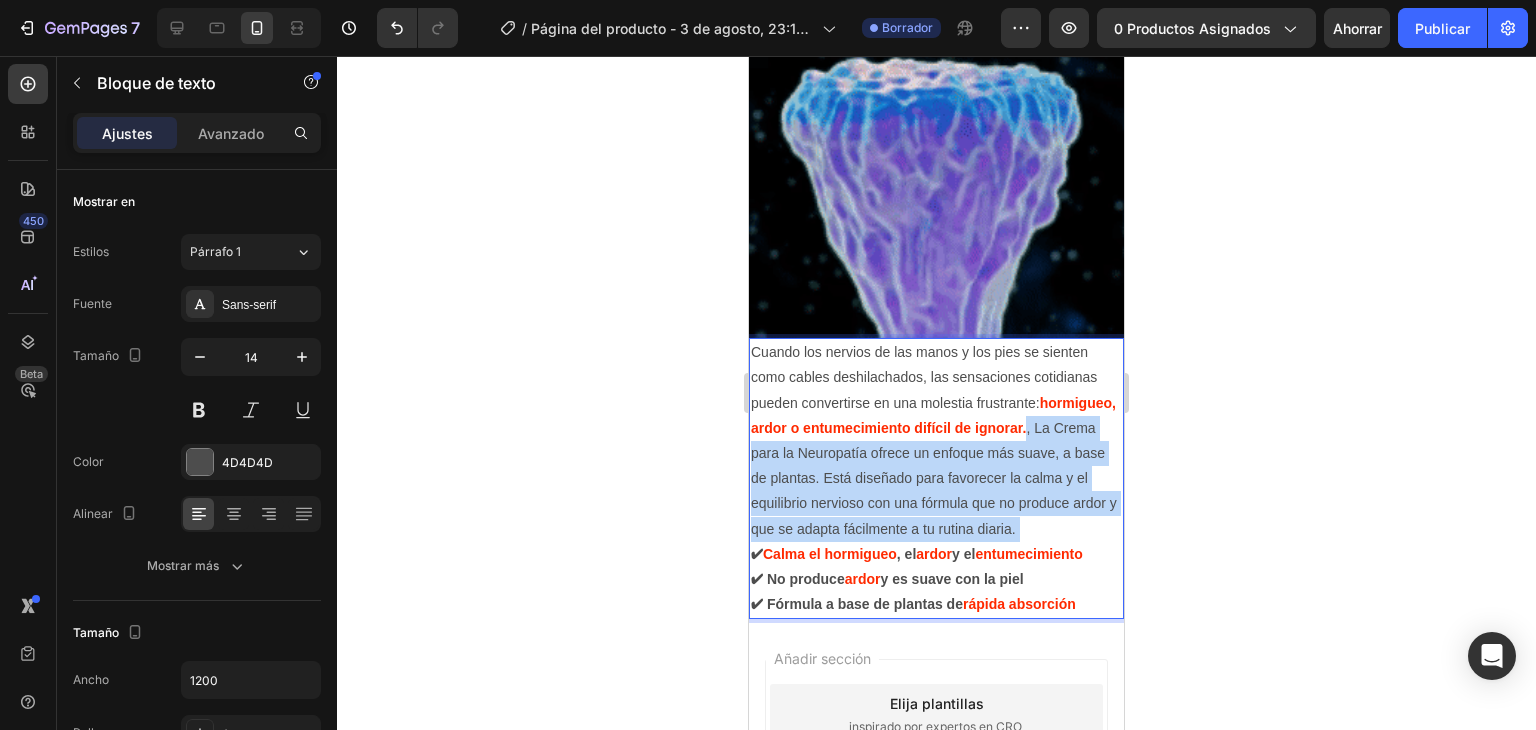 click on "Cuando los nervios de las manos y los pies se sienten como cables deshilachados, las sensaciones cotidianas pueden convertirse en una molestia frustrante:  hormigueo, ardor o entumecimiento difícil de ignorar.  , La Crema para la Neuropatía ofrece un enfoque más suave, a base de plantas. Está diseñado para favorecer la calma y el equilibrio nervioso con una fórmula que no produce ardor y que se adapta fácilmente a tu rutina diaria.   ✔  Calma el hormigueo  , el  ardor  y el  entumecimiento   ✔ No produce  ardor  y es suave con la piel  ✔ Fórmula a base de plantas de  rápida absorción" at bounding box center [936, 478] 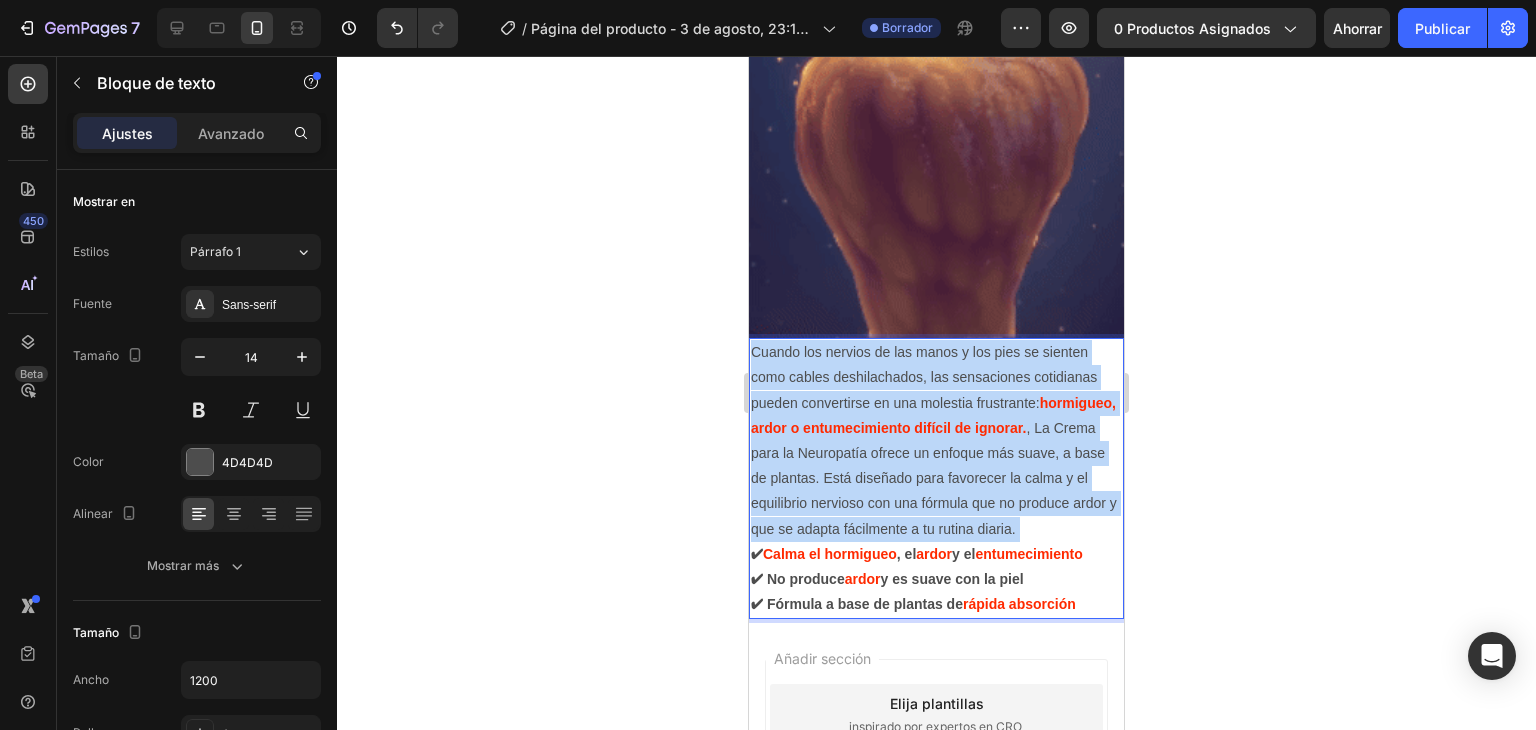 click on "Cuando los nervios de las manos y los pies se sienten como cables deshilachados, las sensaciones cotidianas pueden convertirse en una molestia frustrante:  hormigueo, ardor o entumecimiento difícil de ignorar.  , La Crema para la Neuropatía ofrece un enfoque más suave, a base de plantas. Está diseñado para favorecer la calma y el equilibrio nervioso con una fórmula que no produce ardor y que se adapta fácilmente a tu rutina diaria.   ✔  Calma el hormigueo  , el  ardor  y el  entumecimiento   ✔ No produce  ardor  y es suave con la piel  ✔ Fórmula a base de plantas de  rápida absorción" at bounding box center (936, 478) 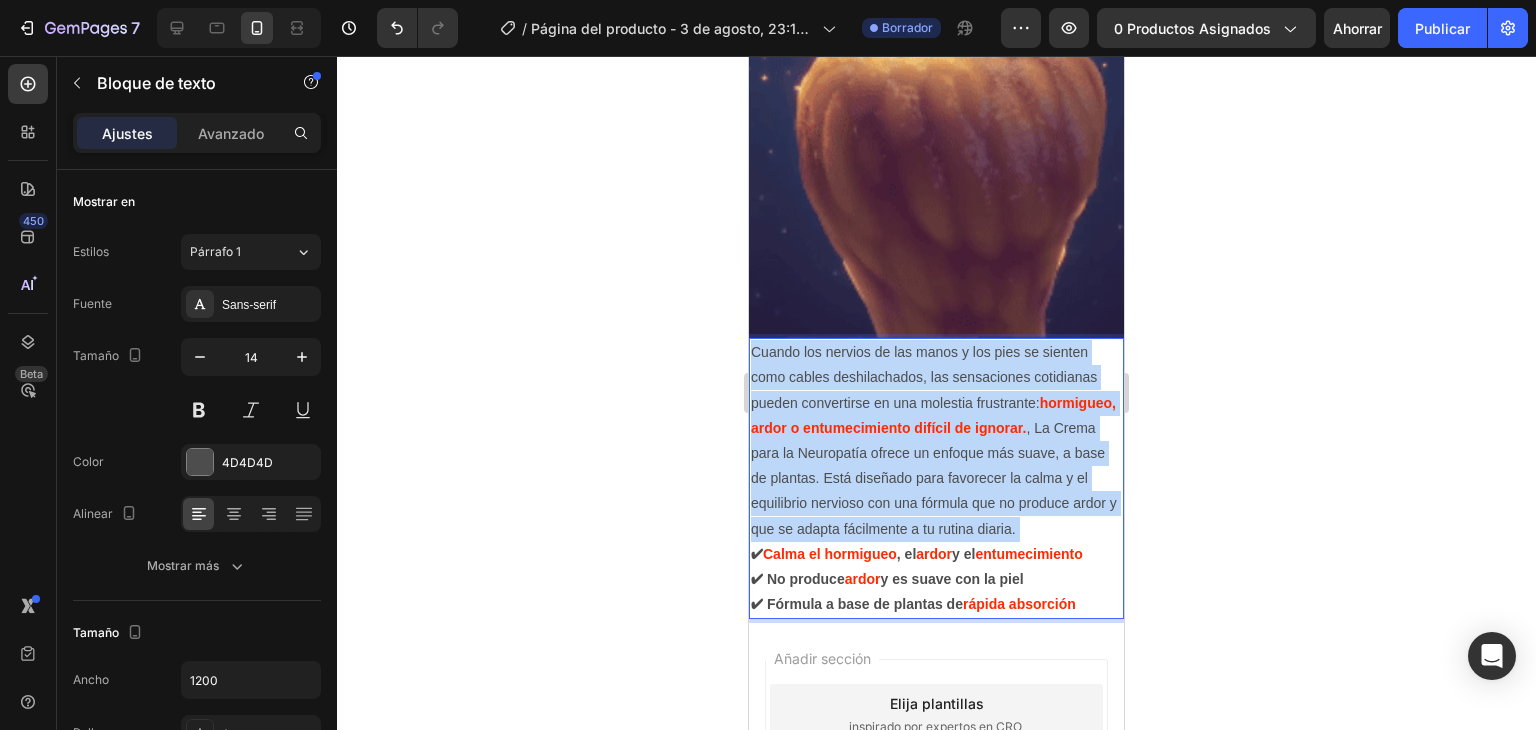click on "Cuando los nervios de las manos y los pies se sienten como cables deshilachados, las sensaciones cotidianas pueden convertirse en una molestia frustrante:  hormigueo, ardor o entumecimiento difícil de ignorar.  , La Crema para la Neuropatía ofrece un enfoque más suave, a base de plantas. Está diseñado para favorecer la calma y el equilibrio nervioso con una fórmula que no produce ardor y que se adapta fácilmente a tu rutina diaria.   ✔  Calma el hormigueo  , el  ardor  y el  entumecimiento   ✔ No produce  ardor  y es suave con la piel  ✔ Fórmula a base de plantas de  rápida absorción" at bounding box center [936, 478] 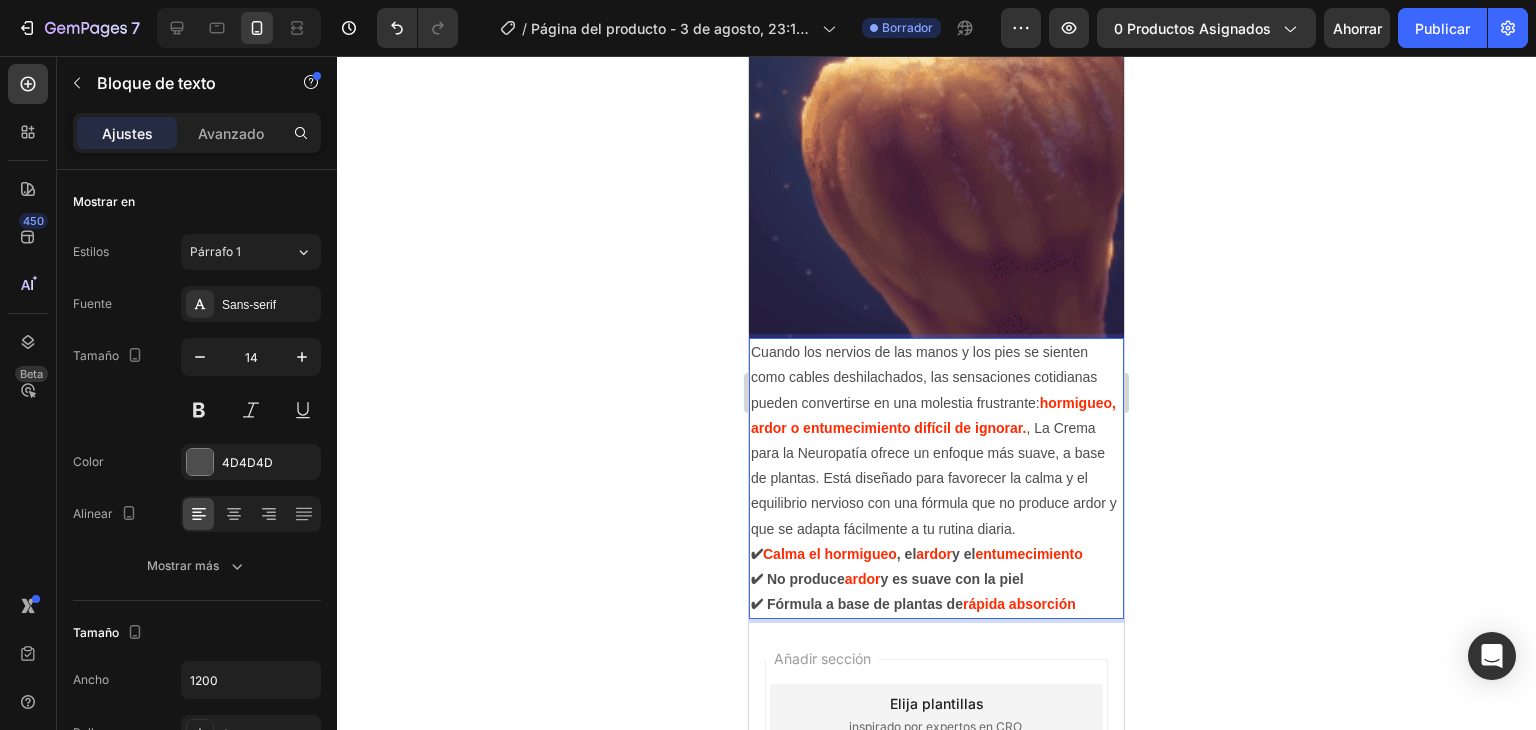 click on "y es suave con la piel" at bounding box center (951, 579) 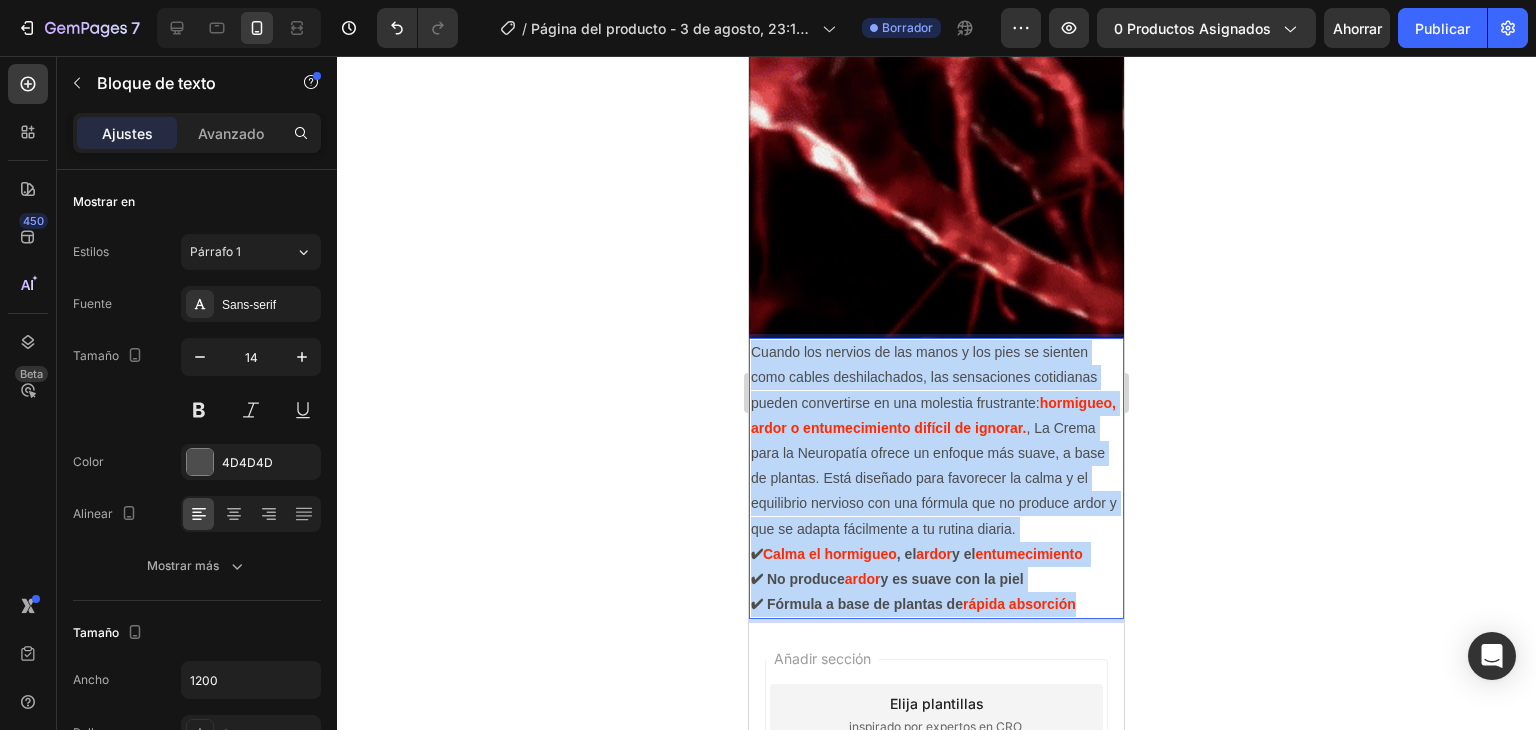 drag, startPoint x: 1084, startPoint y: 600, endPoint x: 700, endPoint y: 324, distance: 472.89746 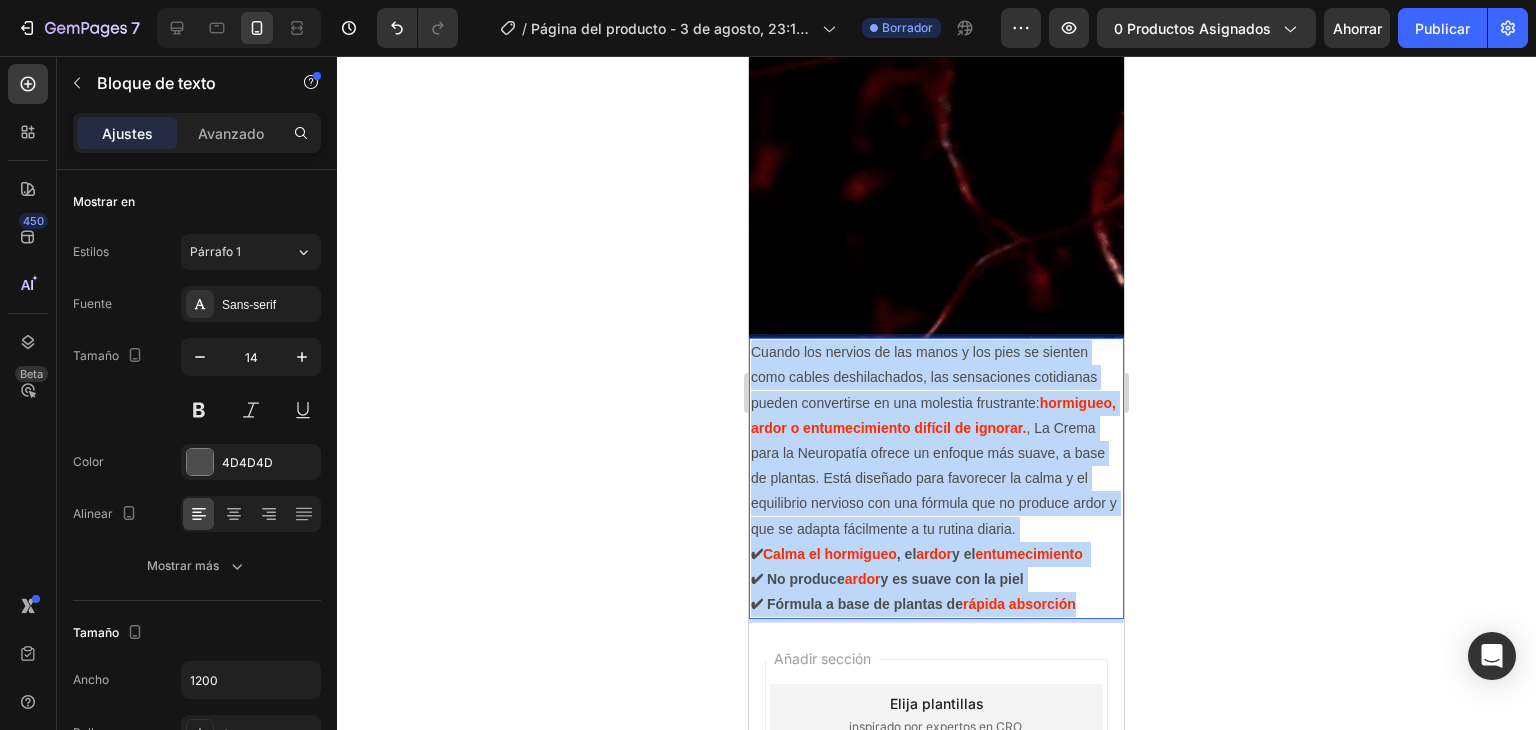 click on "iPhone 13 Mini  ( 375 px) iPhone 13 Mini iPhone 13 Pro iPhone 11 Pro Max iPhone 15 Pro Max Pixel 7 Galaxy S8+ Galaxy S20 Ultra iPad Mini iPad Air iPad Pro Encabezamiento Image Section 10 Cuando los nervios de las manos y los pies se sienten como cables deshilachados, las sensaciones cotidianas pueden convertirse en una molestia frustrante:  hormigueo, ardor o entumecimiento difícil de ignorar.  , La Crema para la Neuropatía ofrece un enfoque más suave, a base de plantas. Está diseñado para favorecer la calma y el equilibrio nervioso con una fórmula que no produce ardor y que se adapta fácilmente a tu rutina diaria.   ✔  Calma el hormigueo  , el  ardor  y el  entumecimiento   ✔ No produce  ardor  y es suave con la piel  ✔ Fórmula a base de plantas de  rápida absorción Text Block   0 Section 11 Raíz Comience con las secciones de la barra lateral Agregar secciones Añadir elementos Comience generando desde URL o imagen Añadir sección Elija plantillas inspirado por expertos en CRO" at bounding box center [936, -639] 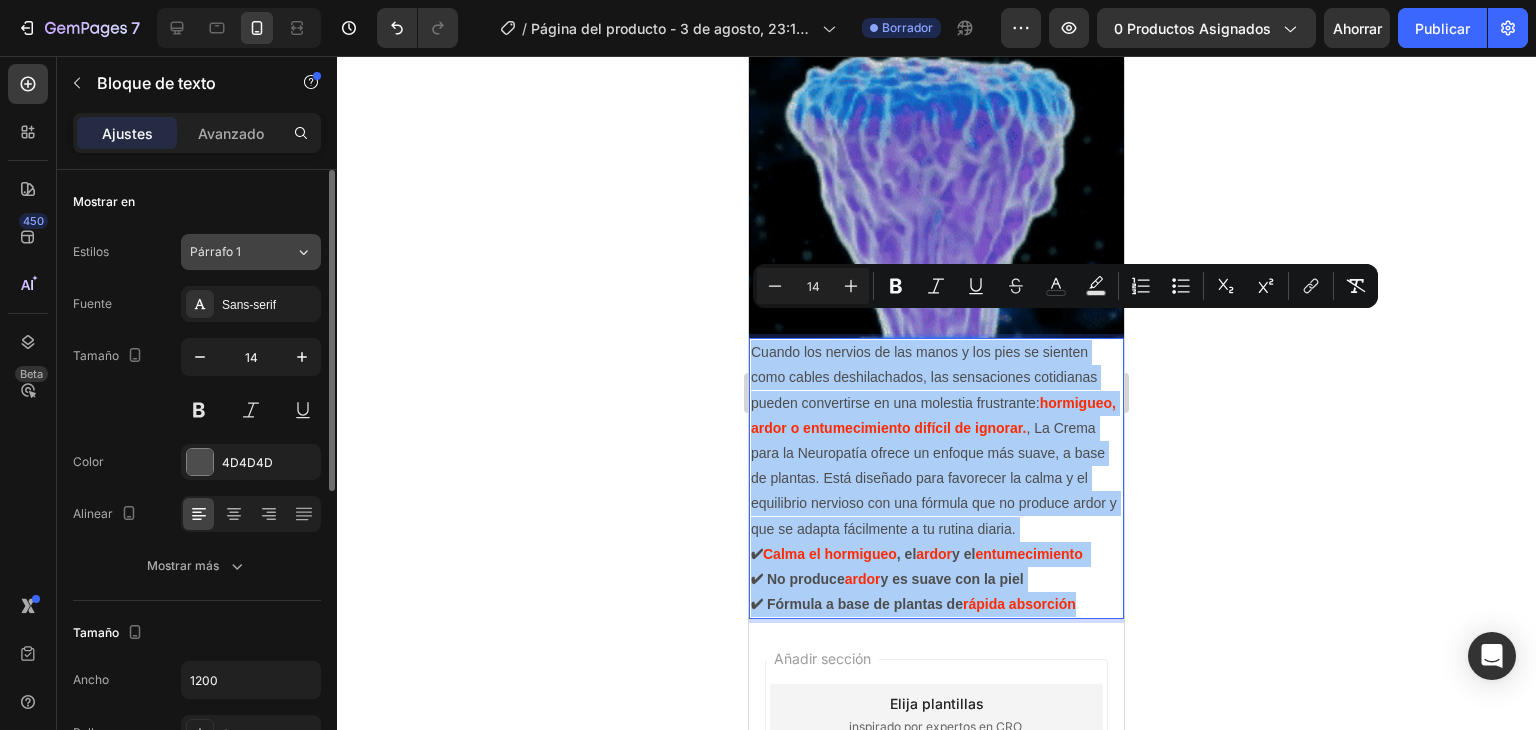 click on "Párrafo 1" at bounding box center [242, 252] 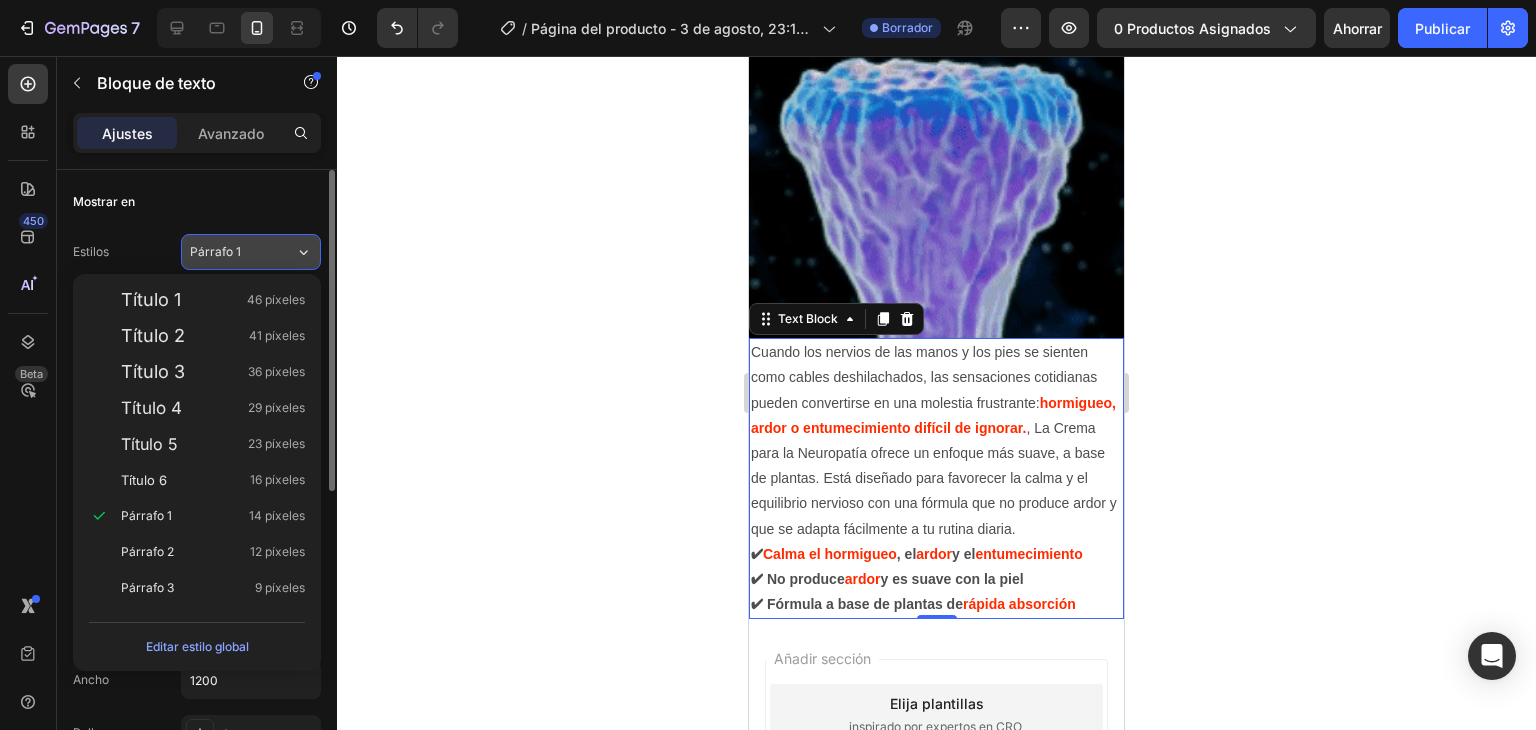 click on "Párrafo 1" at bounding box center [242, 252] 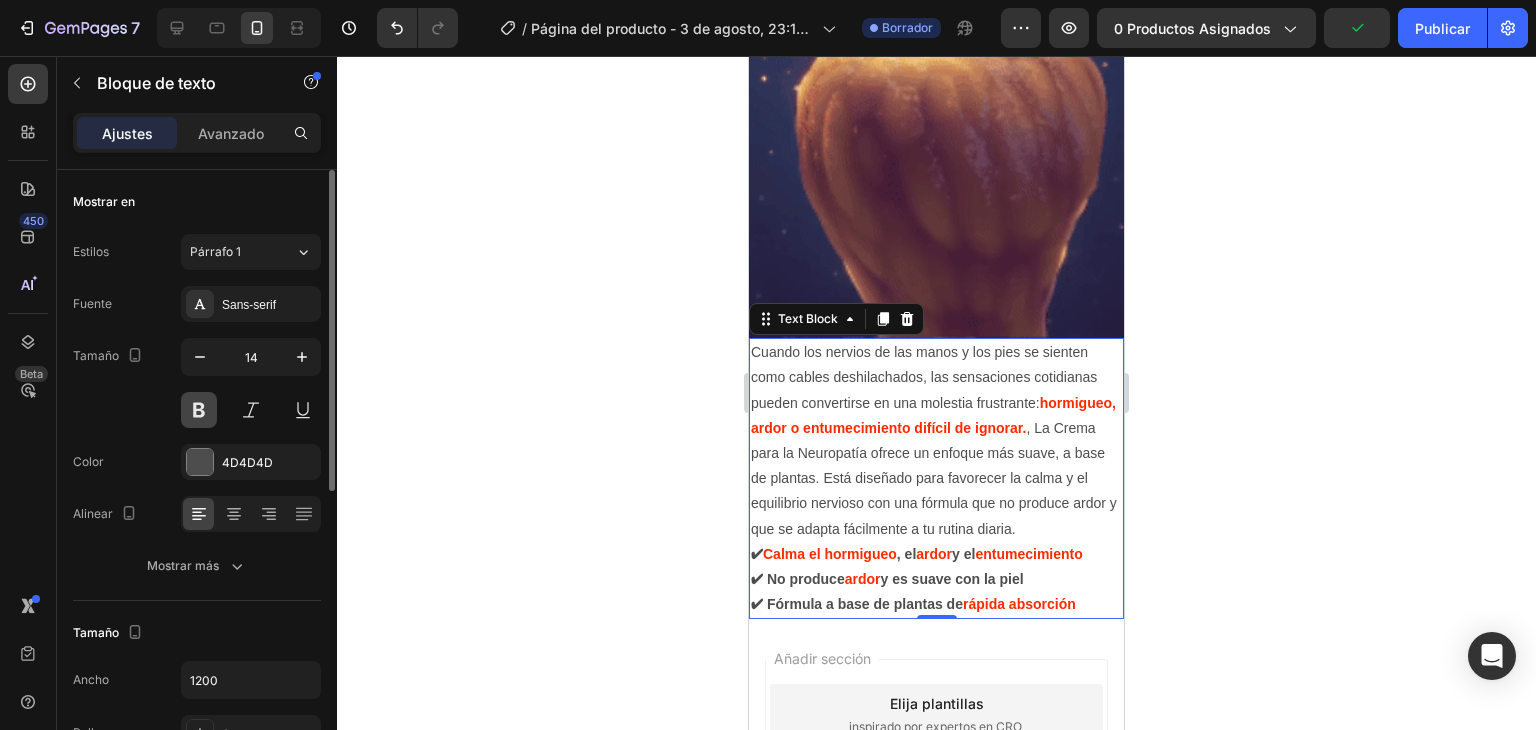 click at bounding box center [199, 410] 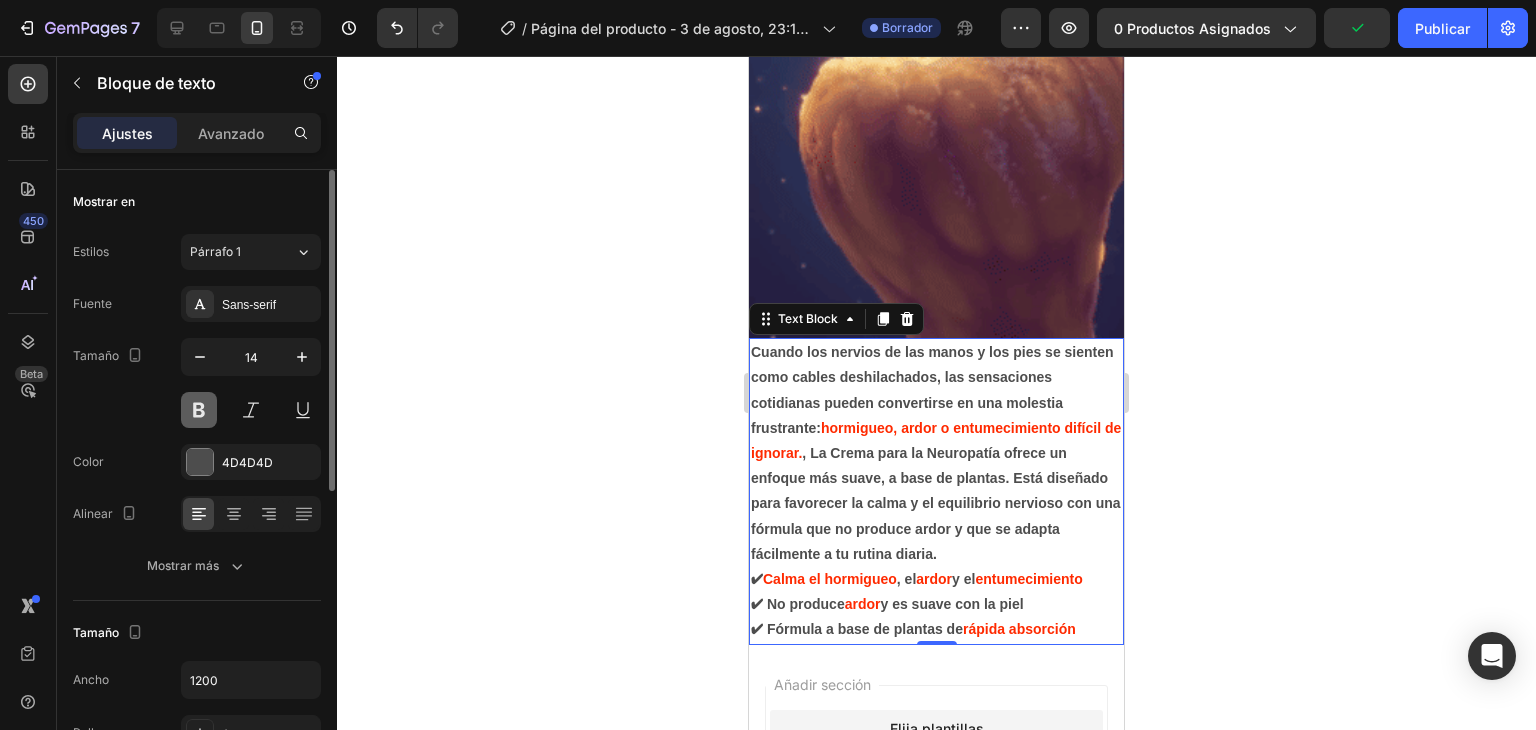 click at bounding box center (199, 410) 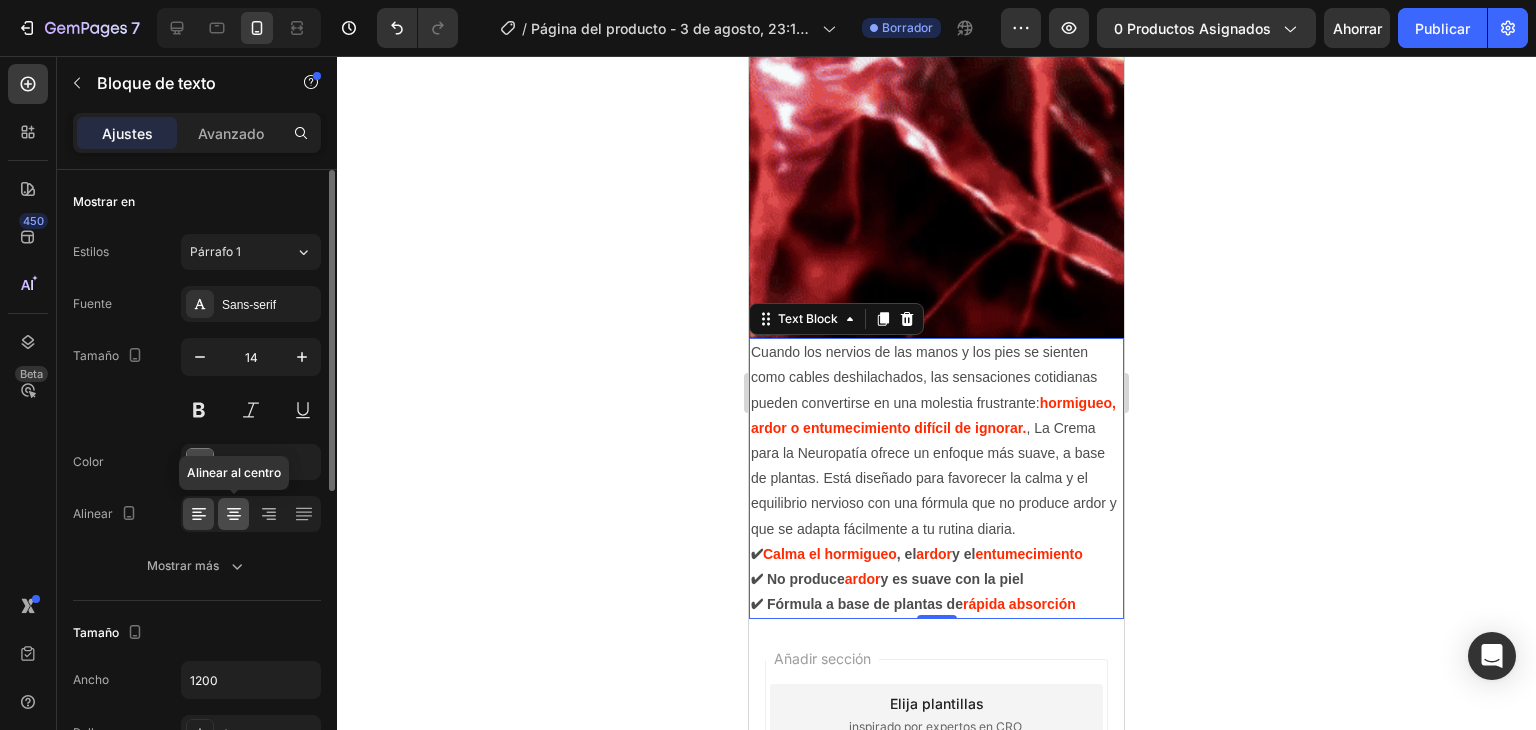 click 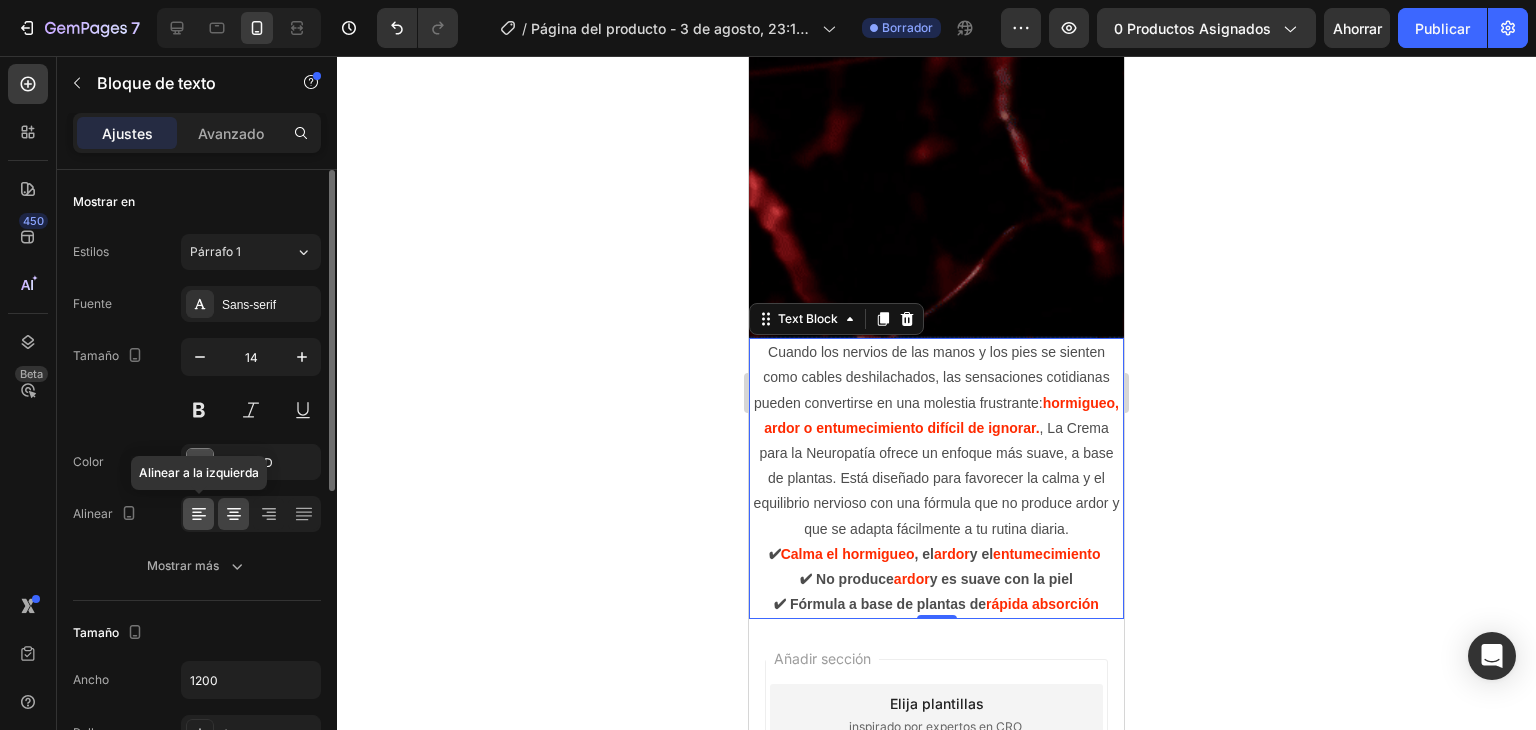 click 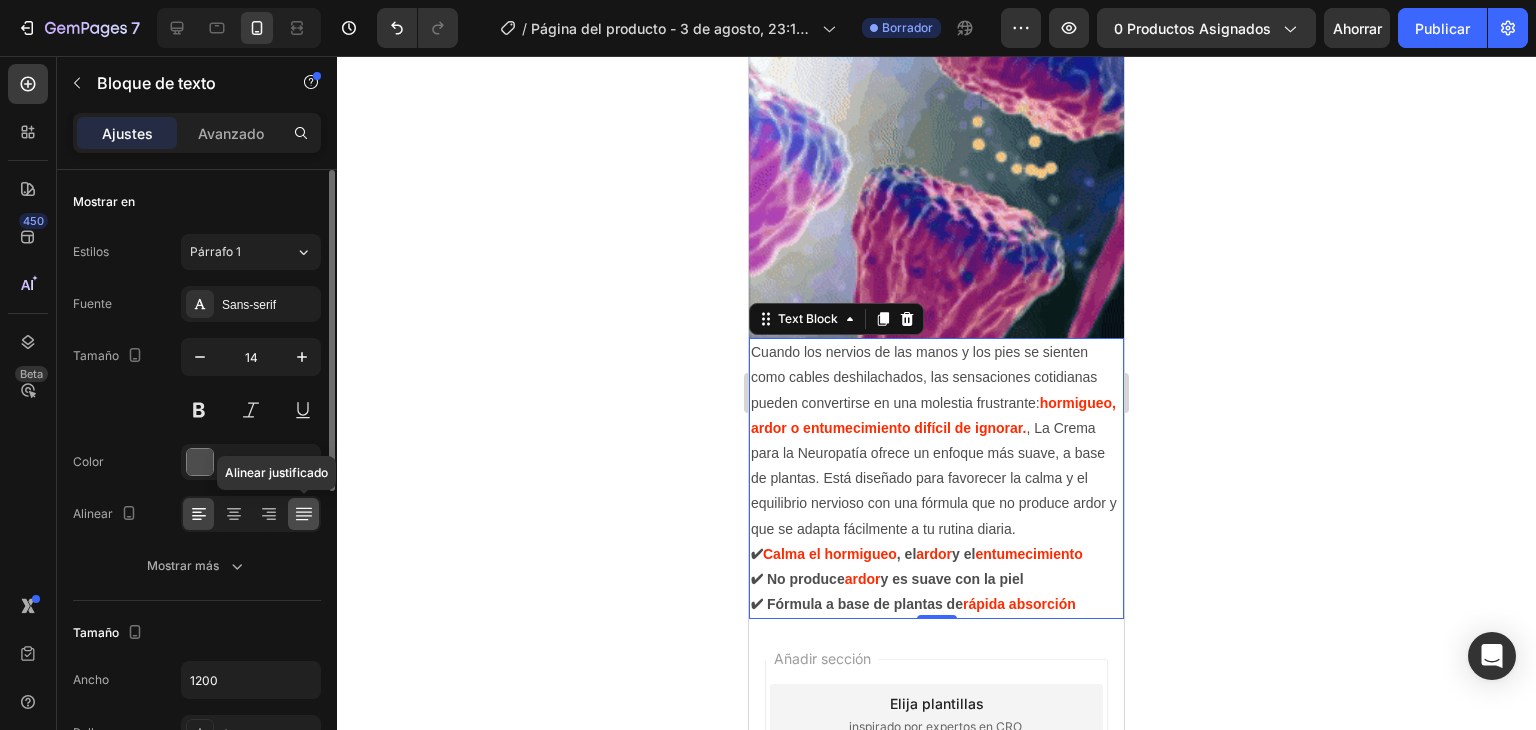 click 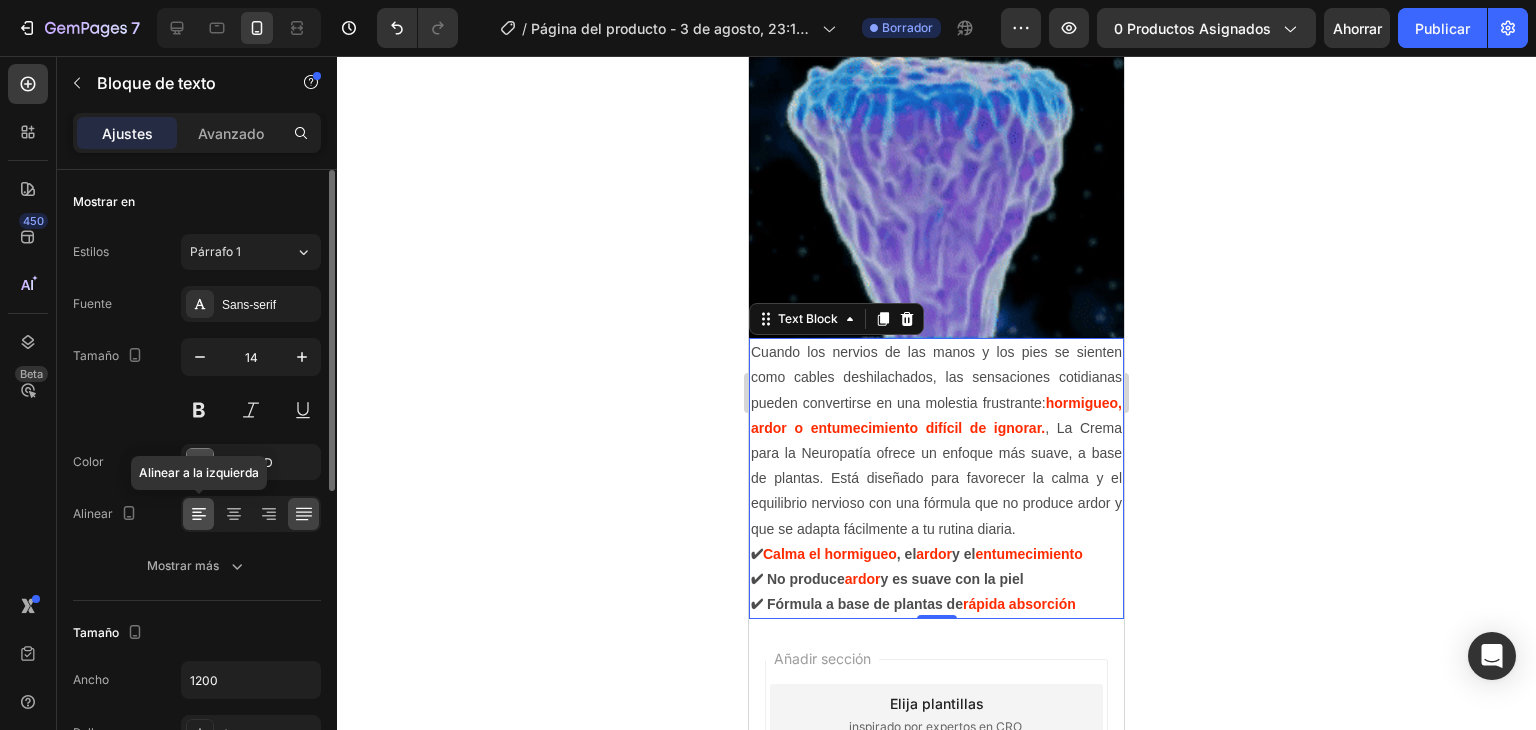 click 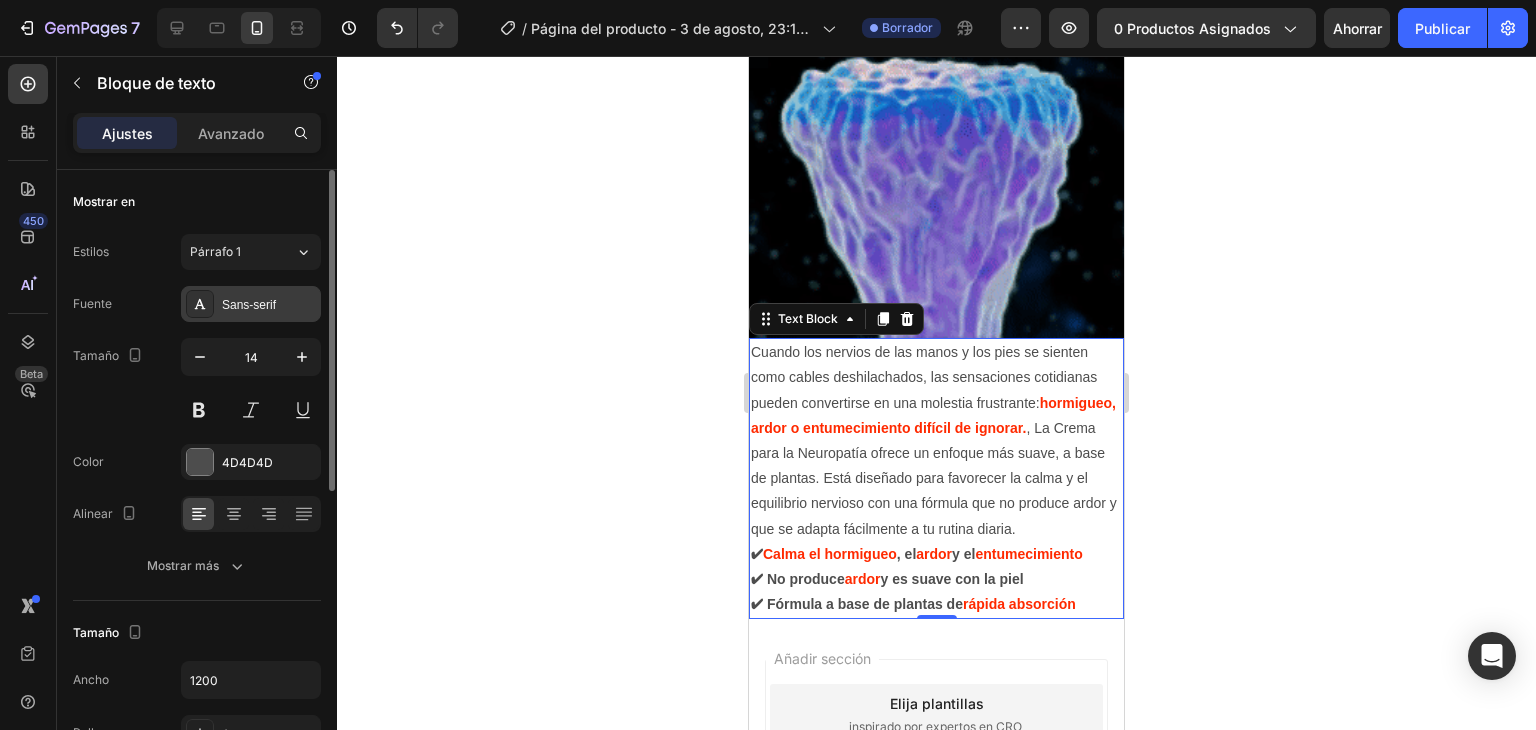 click on "Sans-serif" at bounding box center (249, 305) 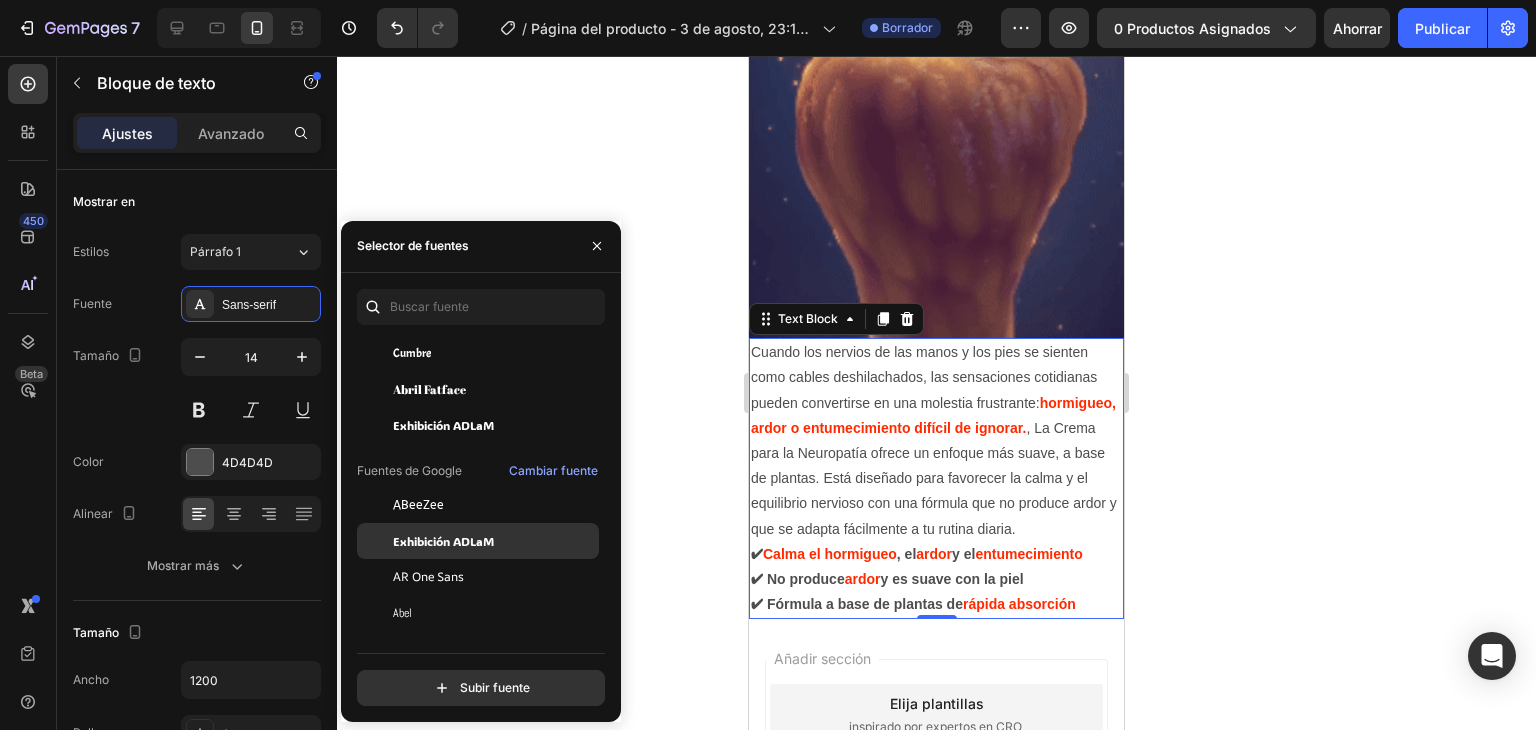 scroll, scrollTop: 200, scrollLeft: 0, axis: vertical 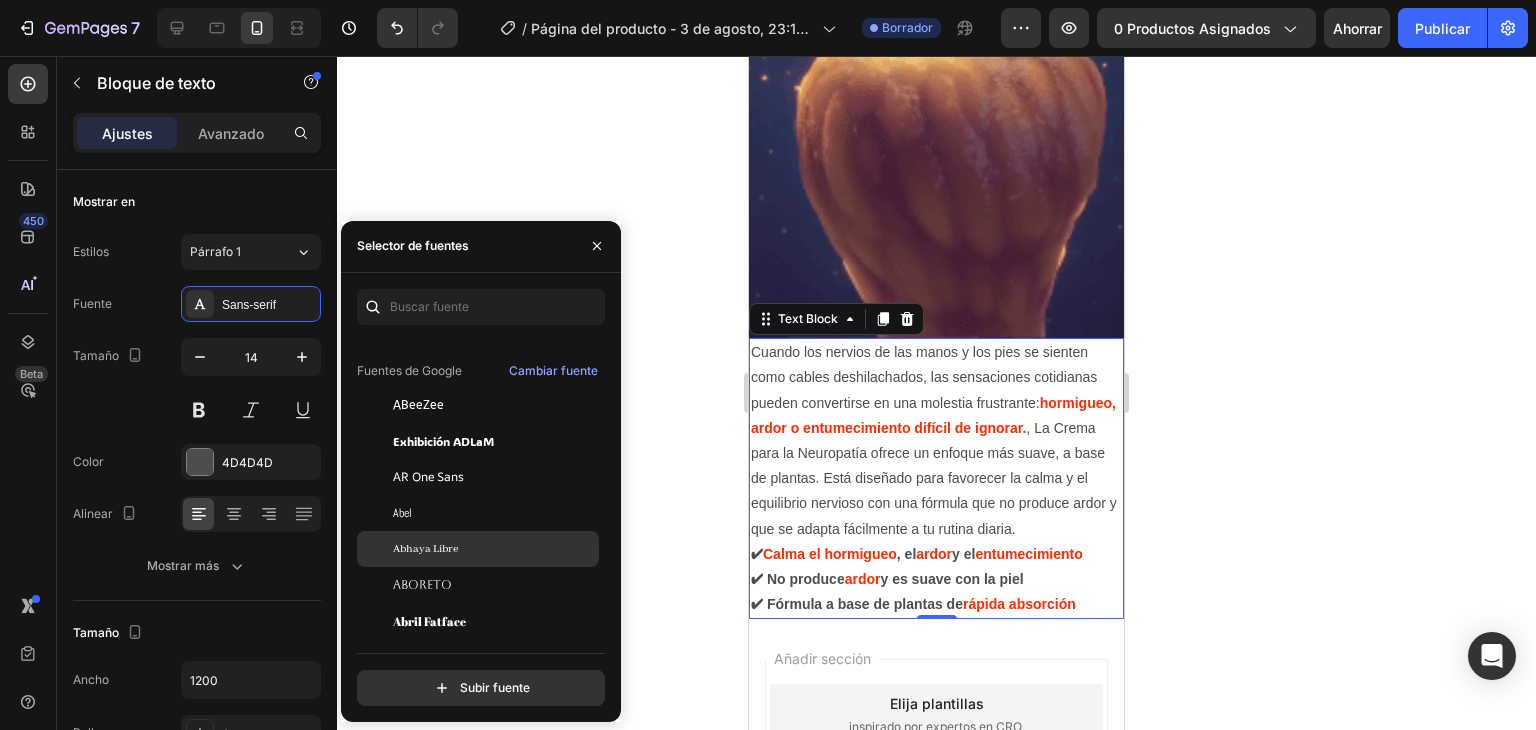 click on "Abhaya Libre" 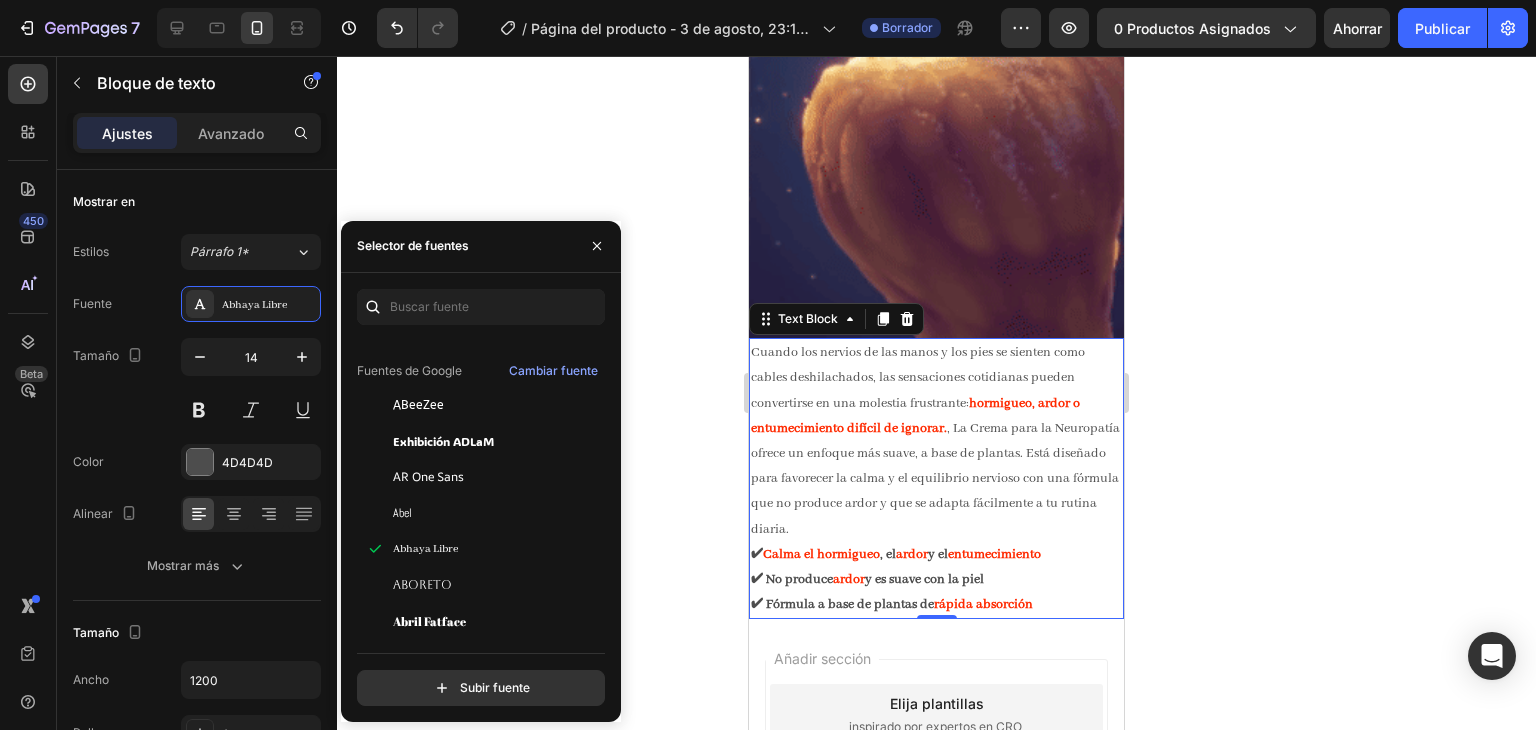drag, startPoint x: 633, startPoint y: 180, endPoint x: 675, endPoint y: 220, distance: 58 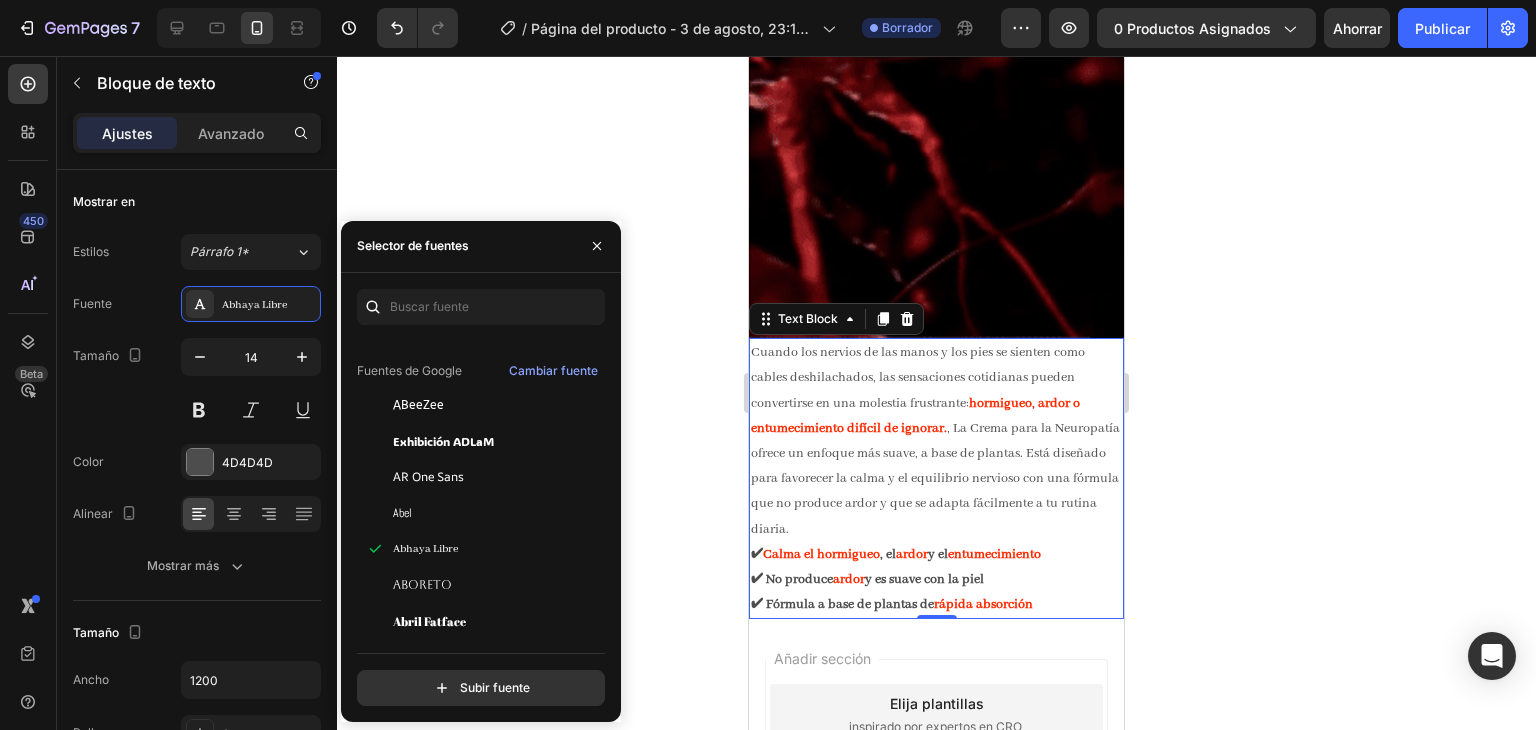 click 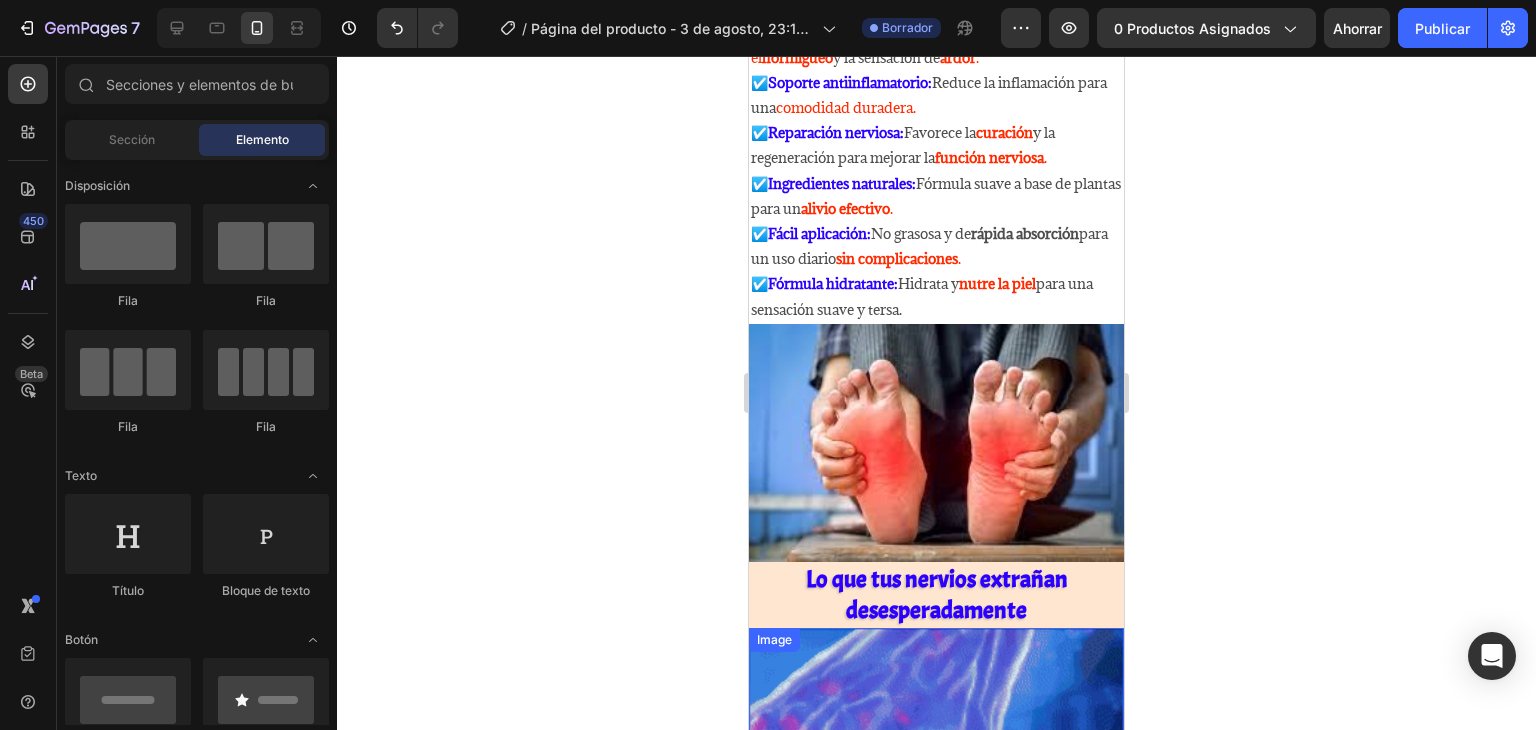 scroll, scrollTop: 1377, scrollLeft: 0, axis: vertical 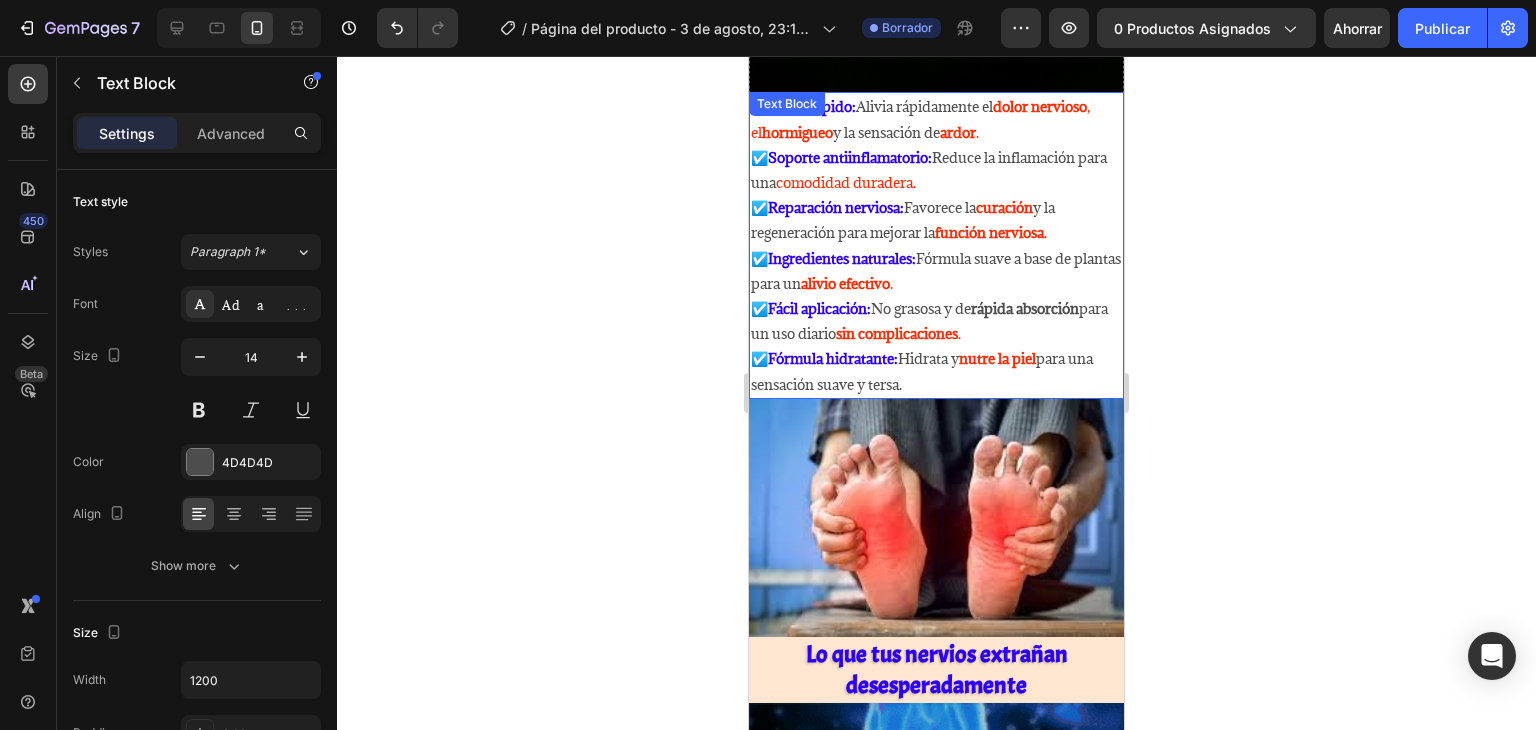 click on "☑️   Alivio rápido:  Alivia rápidamente el  dolor nervioso  , el  hormigueo  y la sensación de  ardor  .  ☑️  Soporte antiinflamatorio:  Reduce la inflamación para una  comodidad duradera.    ☑️  Reparación nerviosa:  Favorece la  curación  y la regeneración para mejorar la  función nerviosa  .  ☑️  Ingredientes naturales:  Fórmula suave a base de plantas para un  alivio efectivo  .   ☑️  Fácil aplicación:  No grasosa y de  rápida absorción  para un uso diario  sin complicaciones  .   ☑️  Fórmula hidratante:  Hidrata y  nutre la piel  para una sensación suave y tersa." at bounding box center (936, 245) 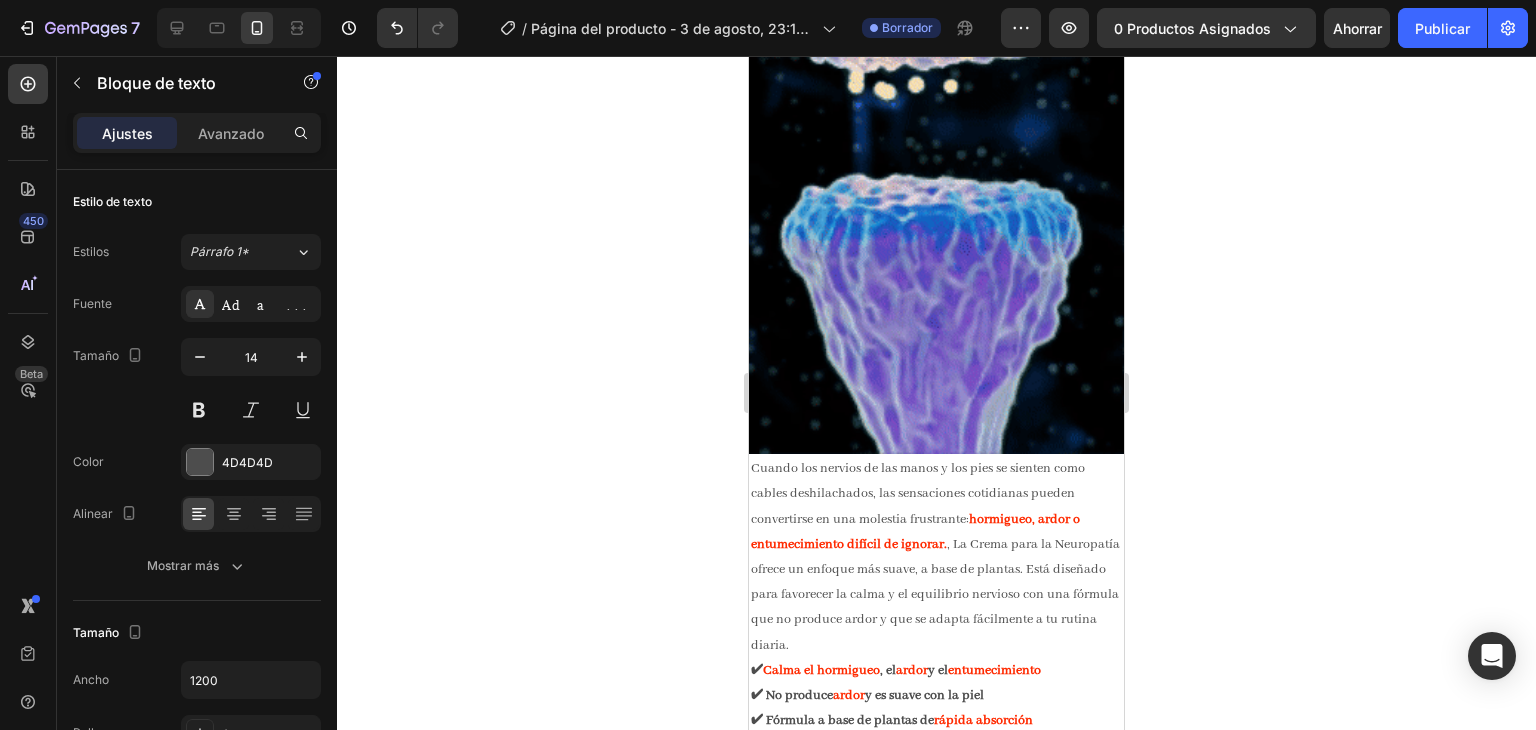 scroll, scrollTop: 2277, scrollLeft: 0, axis: vertical 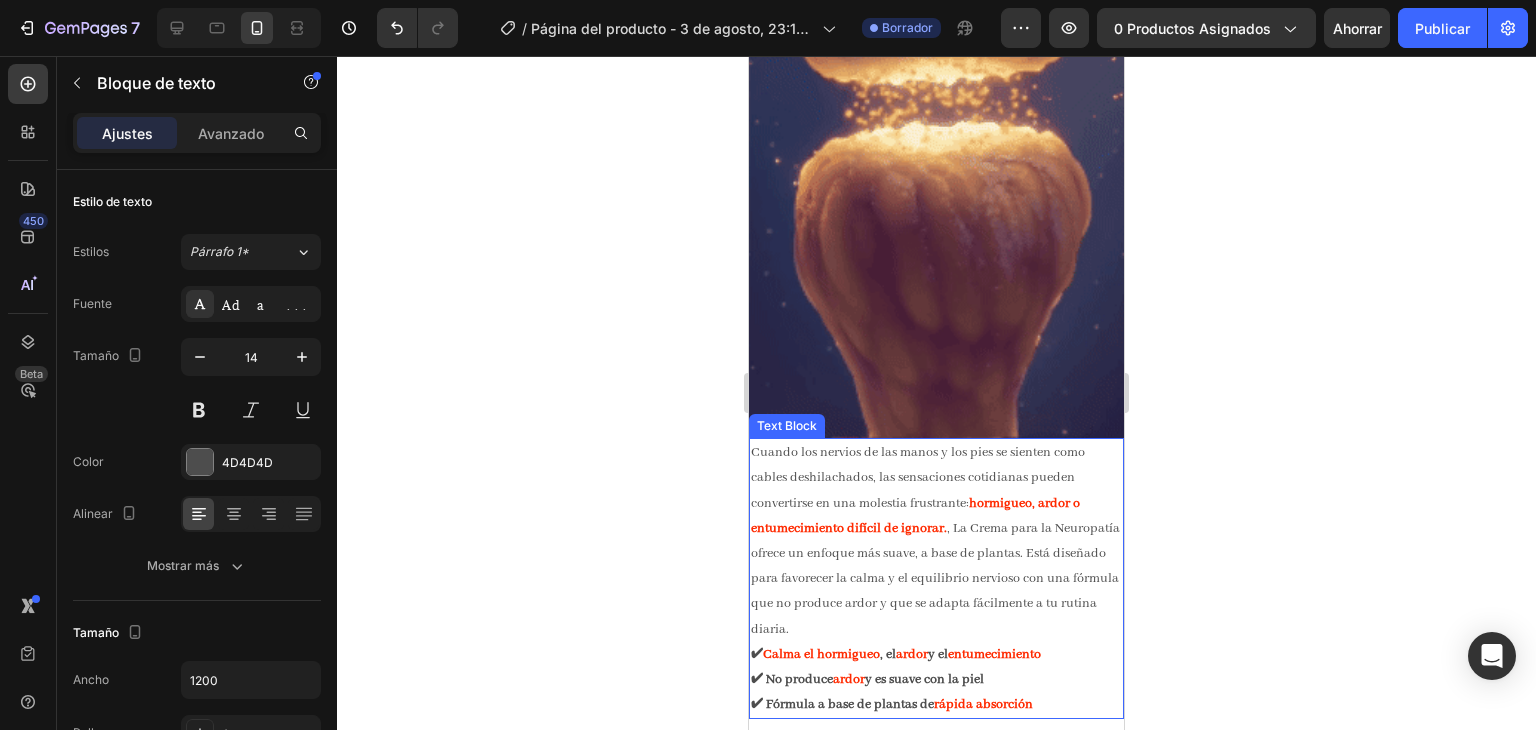 click on "Cuando los nervios de las manos y los pies se sienten como cables deshilachados, las sensaciones cotidianas pueden convertirse en una molestia frustrante:  hormigueo, ardor o entumecimiento difícil de ignorar.  , La Crema para la Neuropatía ofrece un enfoque más suave, a base de plantas. Está diseñado para favorecer la calma y el equilibrio nervioso con una fórmula que no produce ardor y que se adapta fácilmente a tu rutina diaria.   ✔  Calma el hormigueo  , el  ardor  y el  entumecimiento   ✔ No produce  ardor  y es suave con la piel  ✔ Fórmula a base de plantas de  rápida absorción" at bounding box center [936, 578] 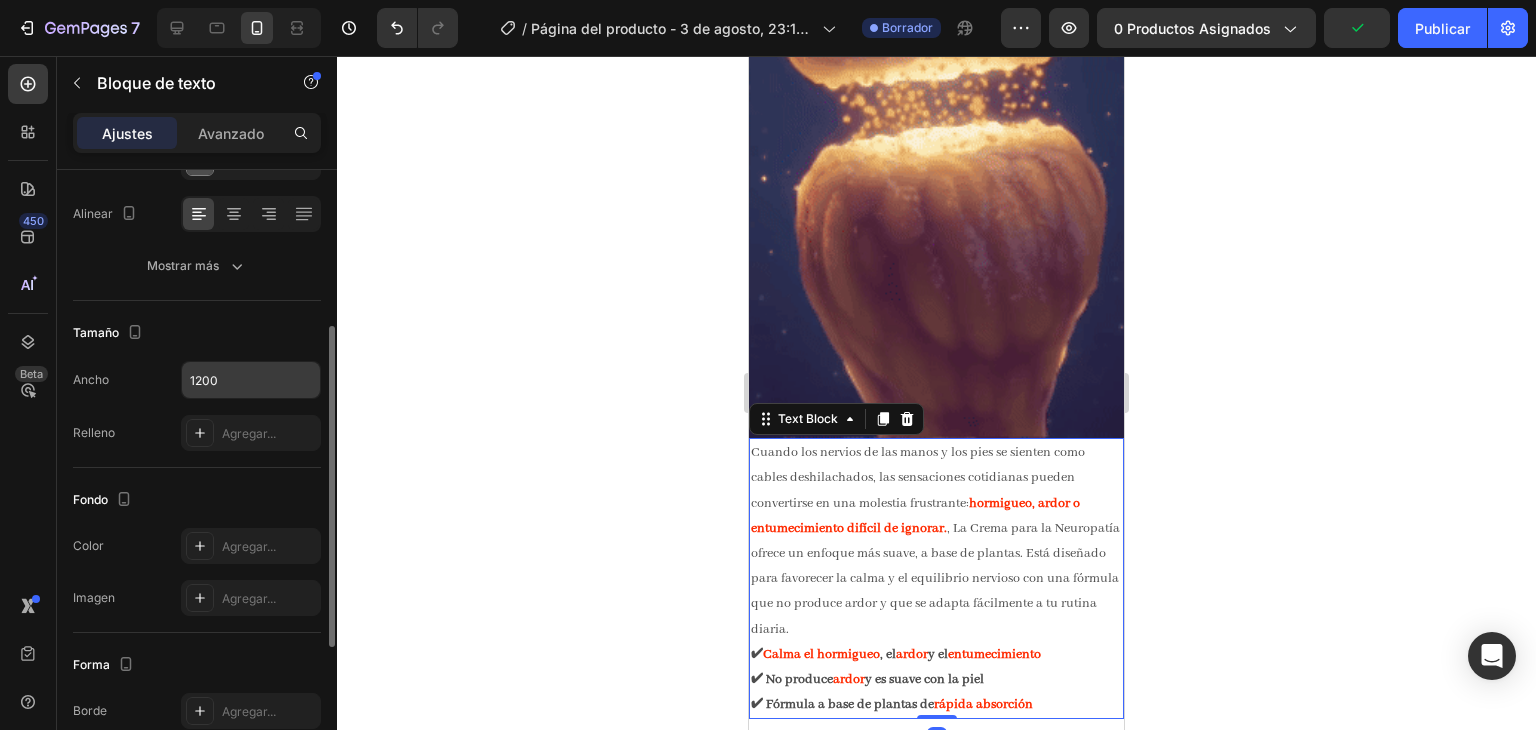 scroll, scrollTop: 100, scrollLeft: 0, axis: vertical 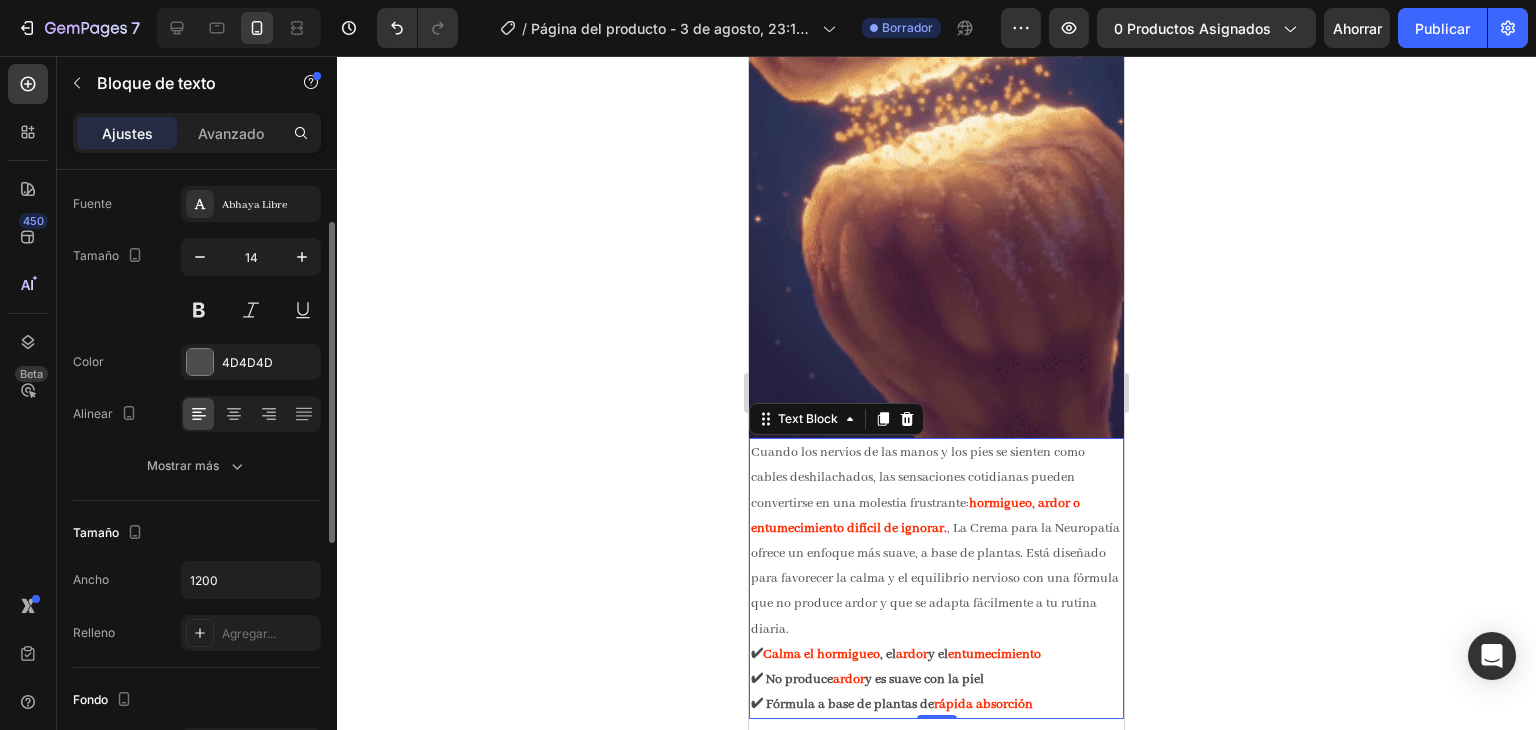 click on "Fuente Abhaya Libre Tamaño 14 Color 4D4D4D Alinear Mostrar más" at bounding box center [197, 335] 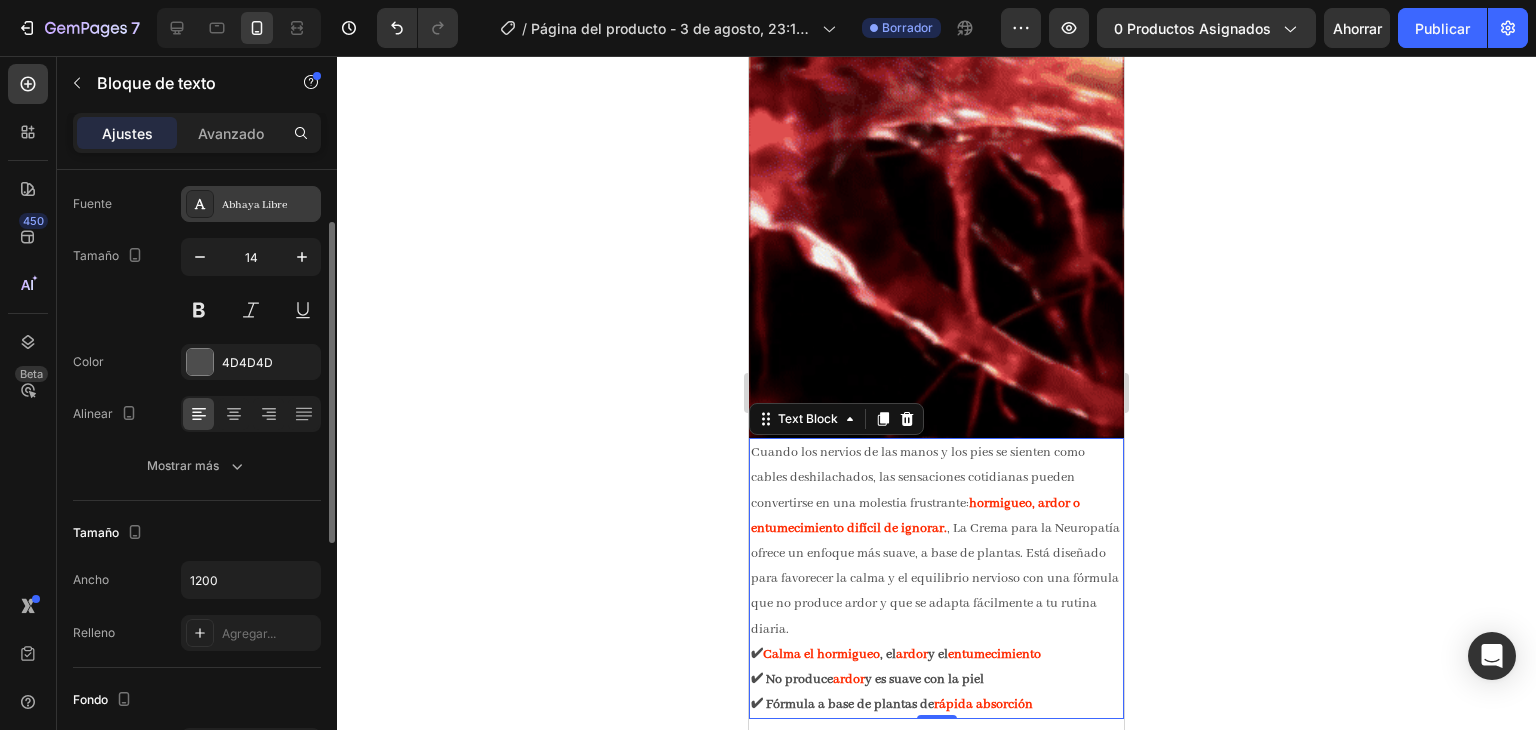 click on "Abhaya Libre" at bounding box center [254, 205] 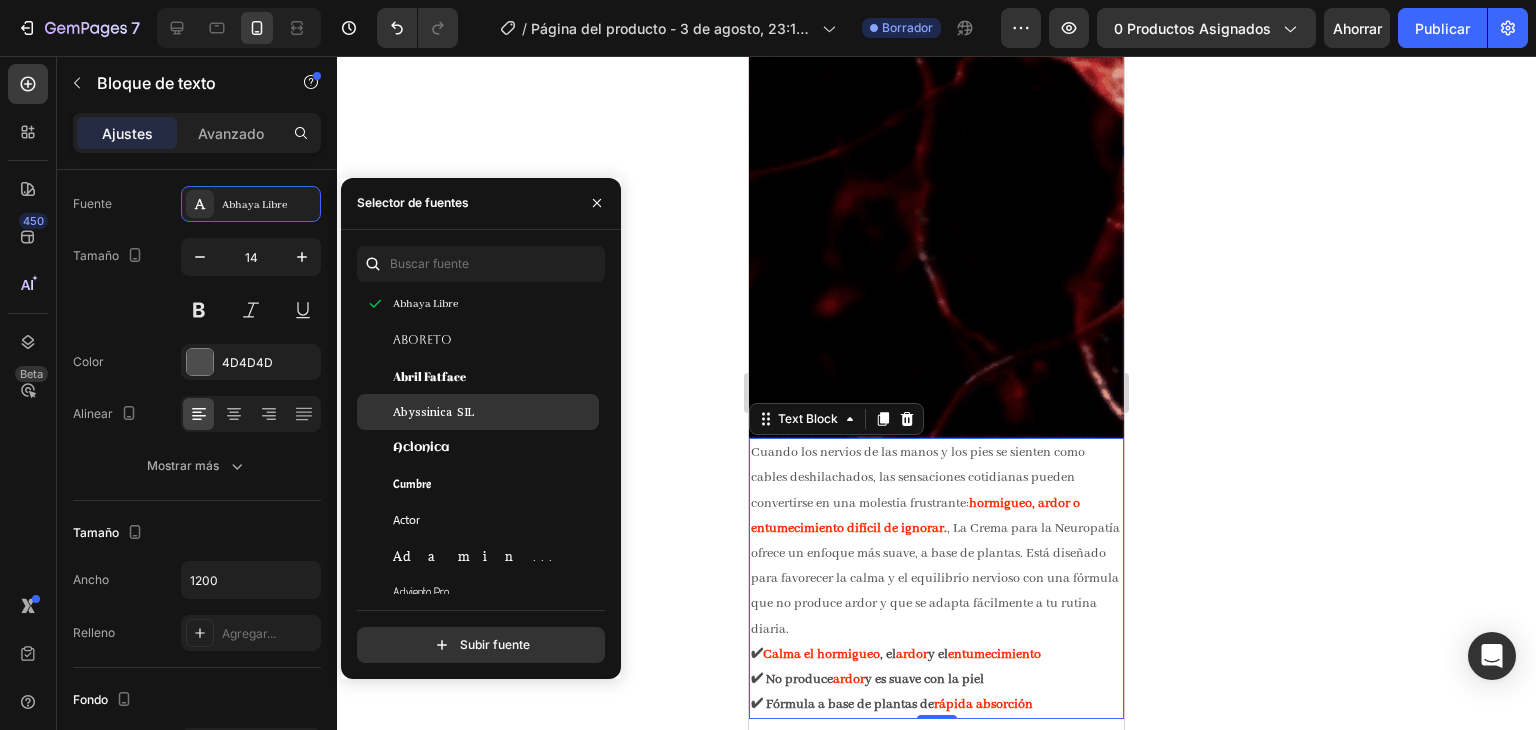 scroll, scrollTop: 500, scrollLeft: 0, axis: vertical 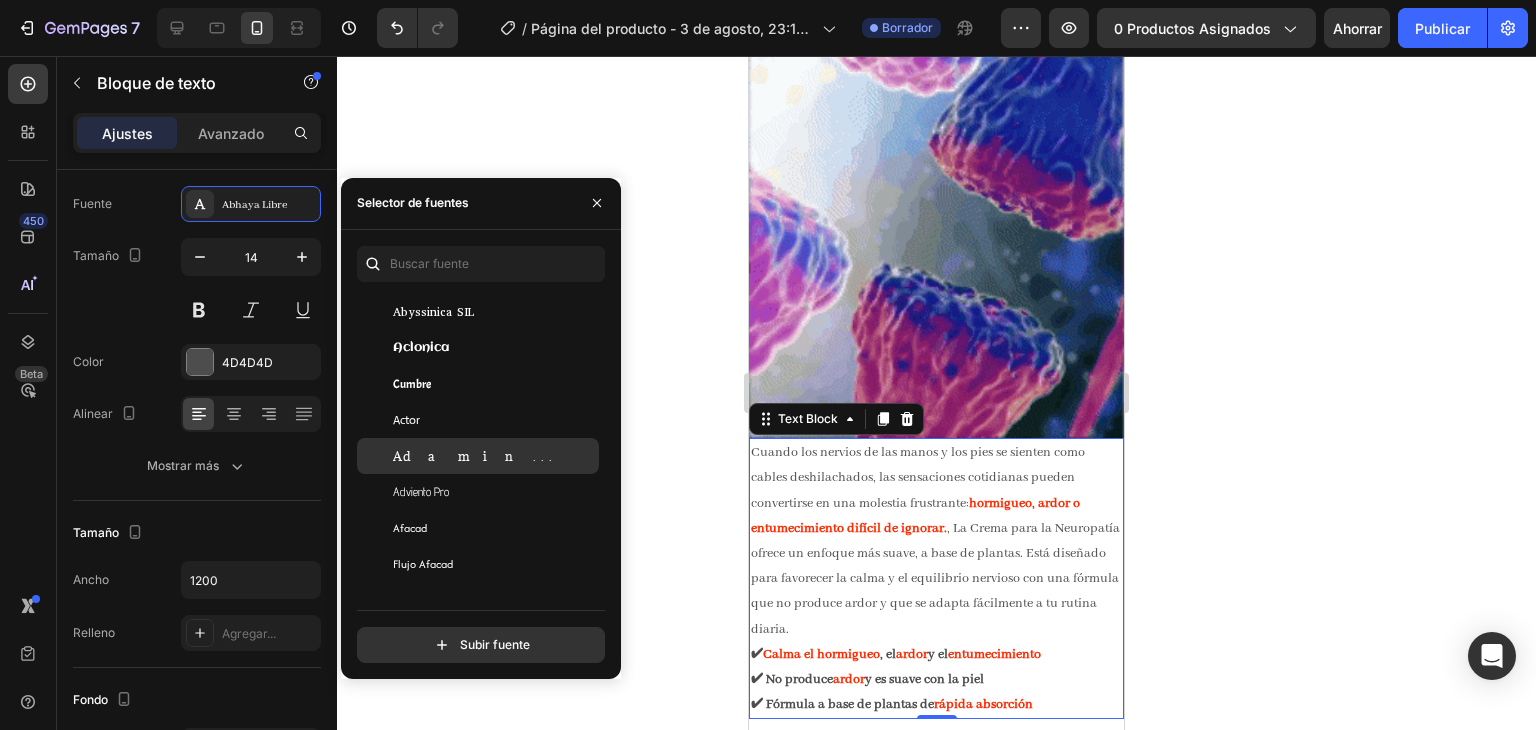 click on "Adamina" at bounding box center [494, 456] 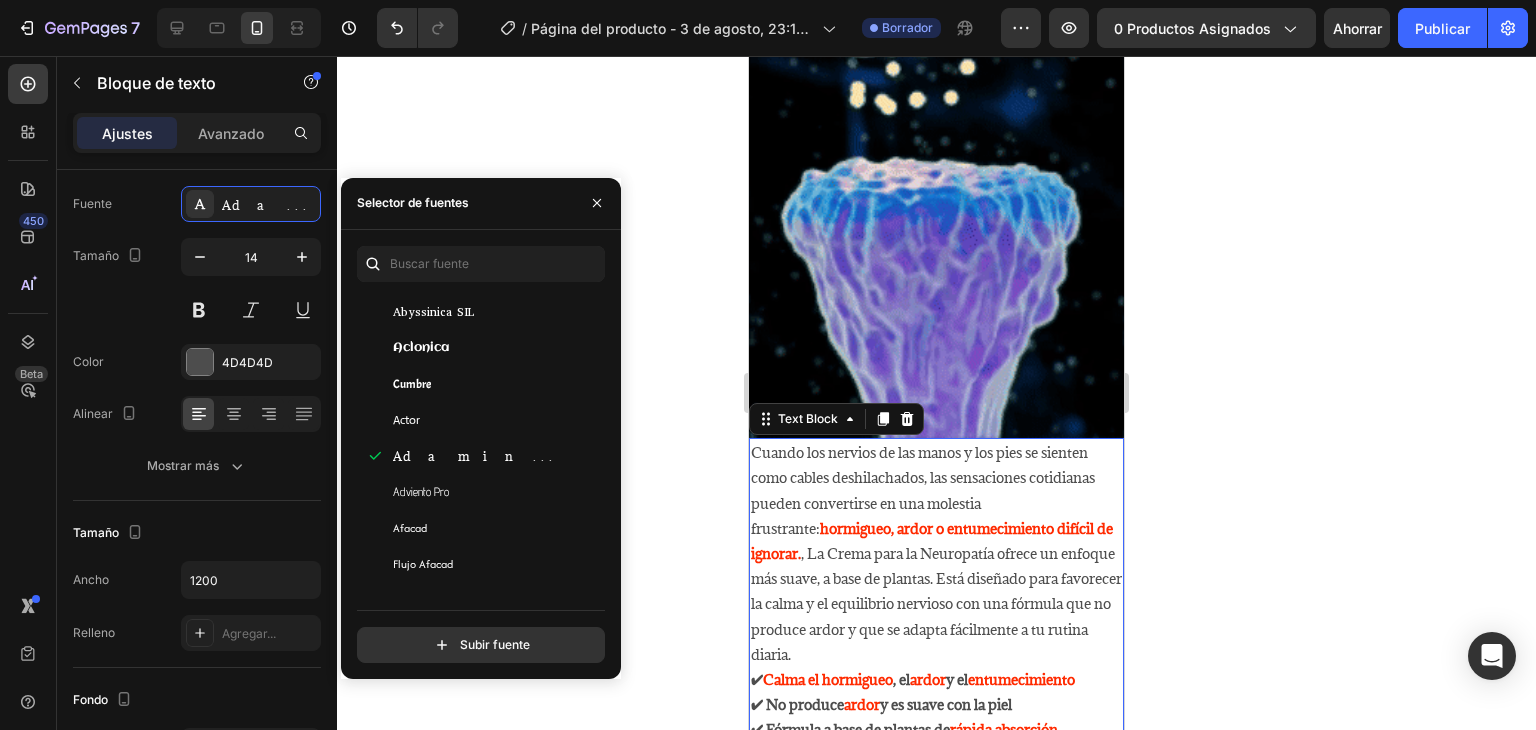 click 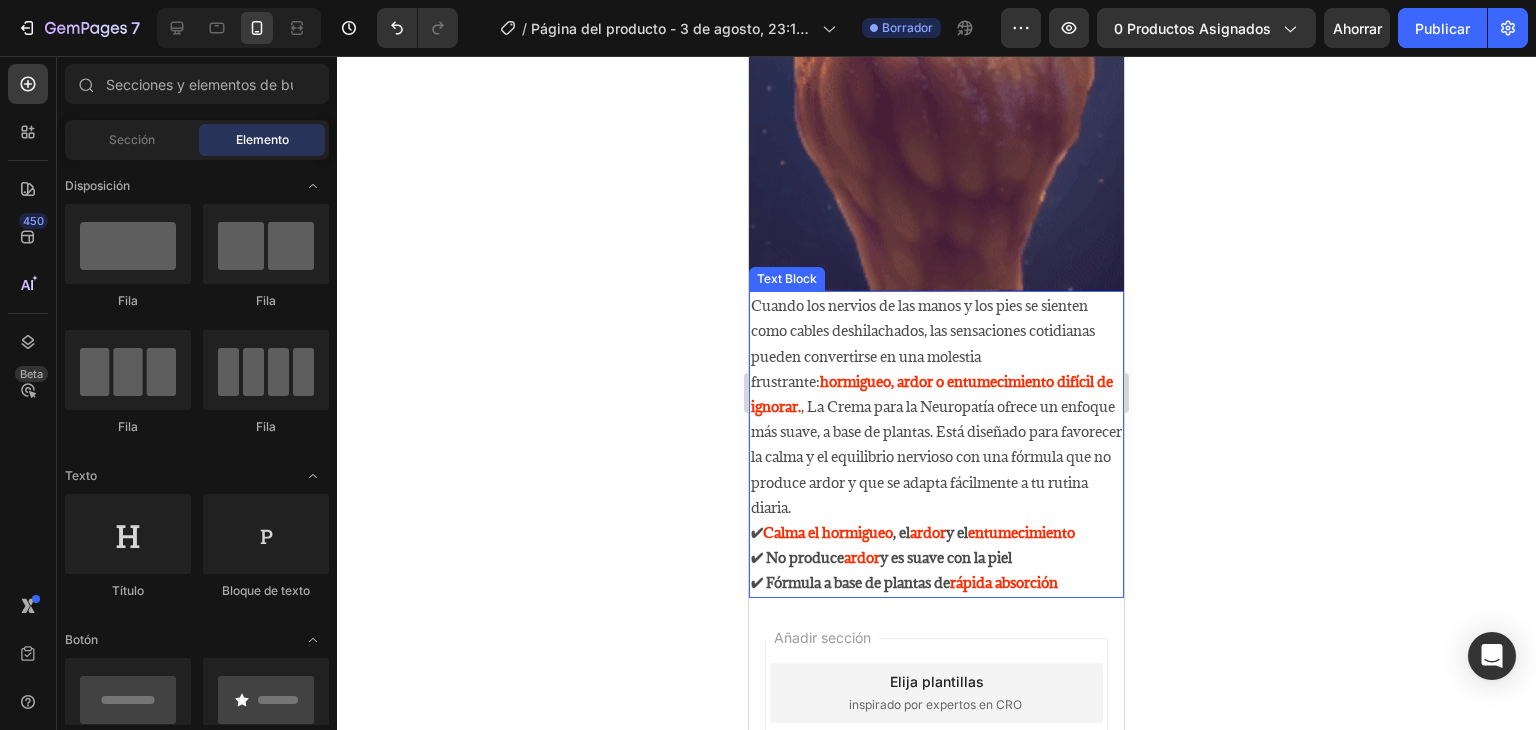 scroll, scrollTop: 2477, scrollLeft: 0, axis: vertical 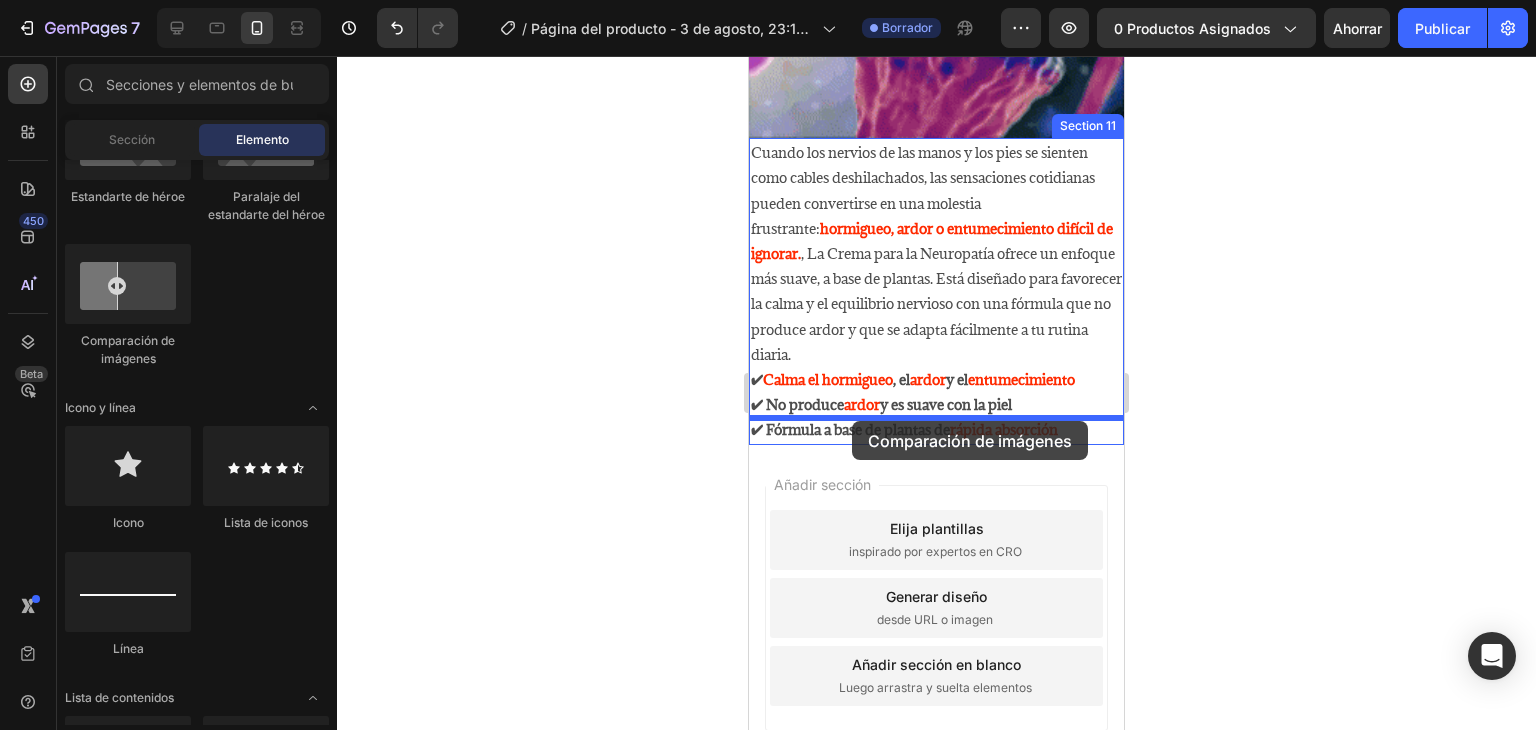 drag, startPoint x: 867, startPoint y: 345, endPoint x: 852, endPoint y: 421, distance: 77.46612 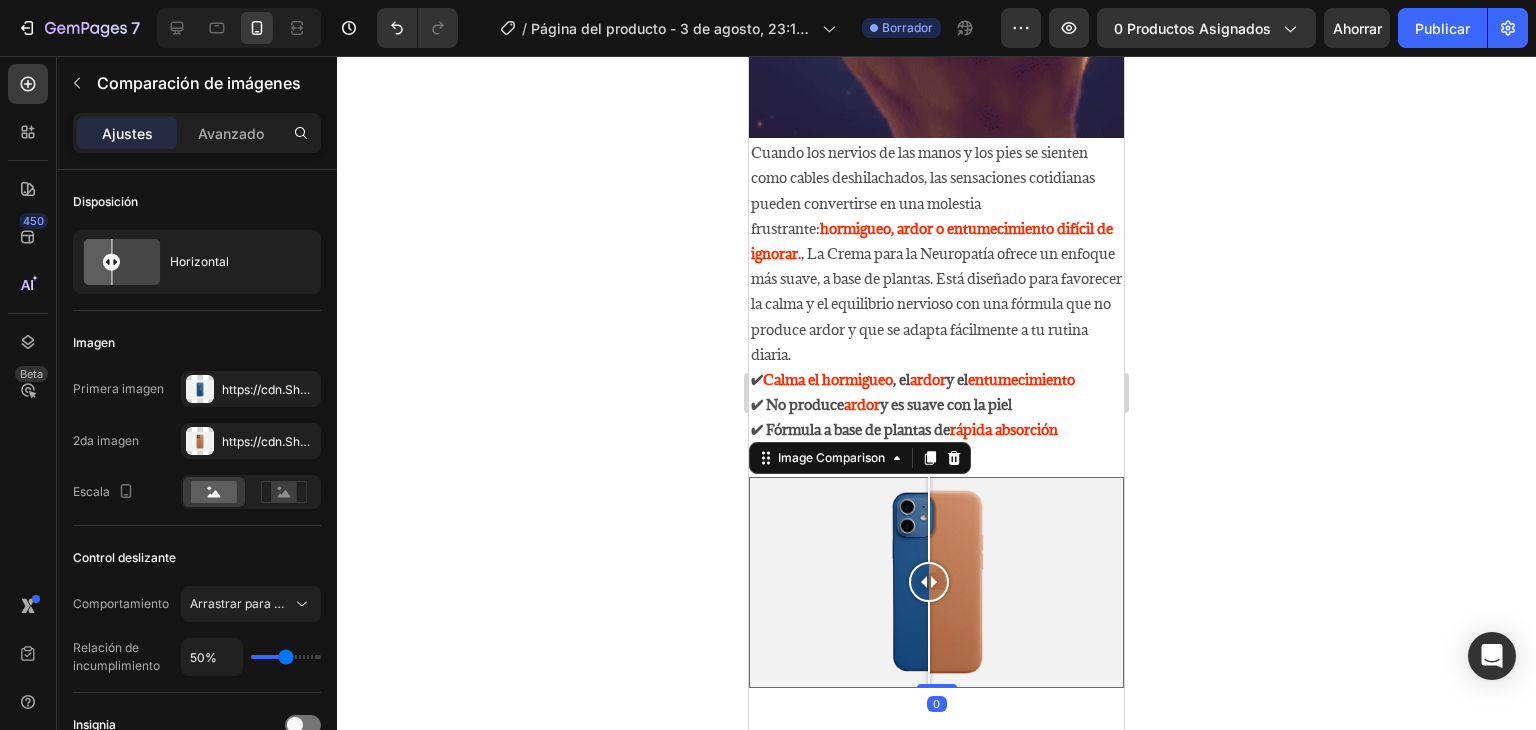 click at bounding box center [936, 582] 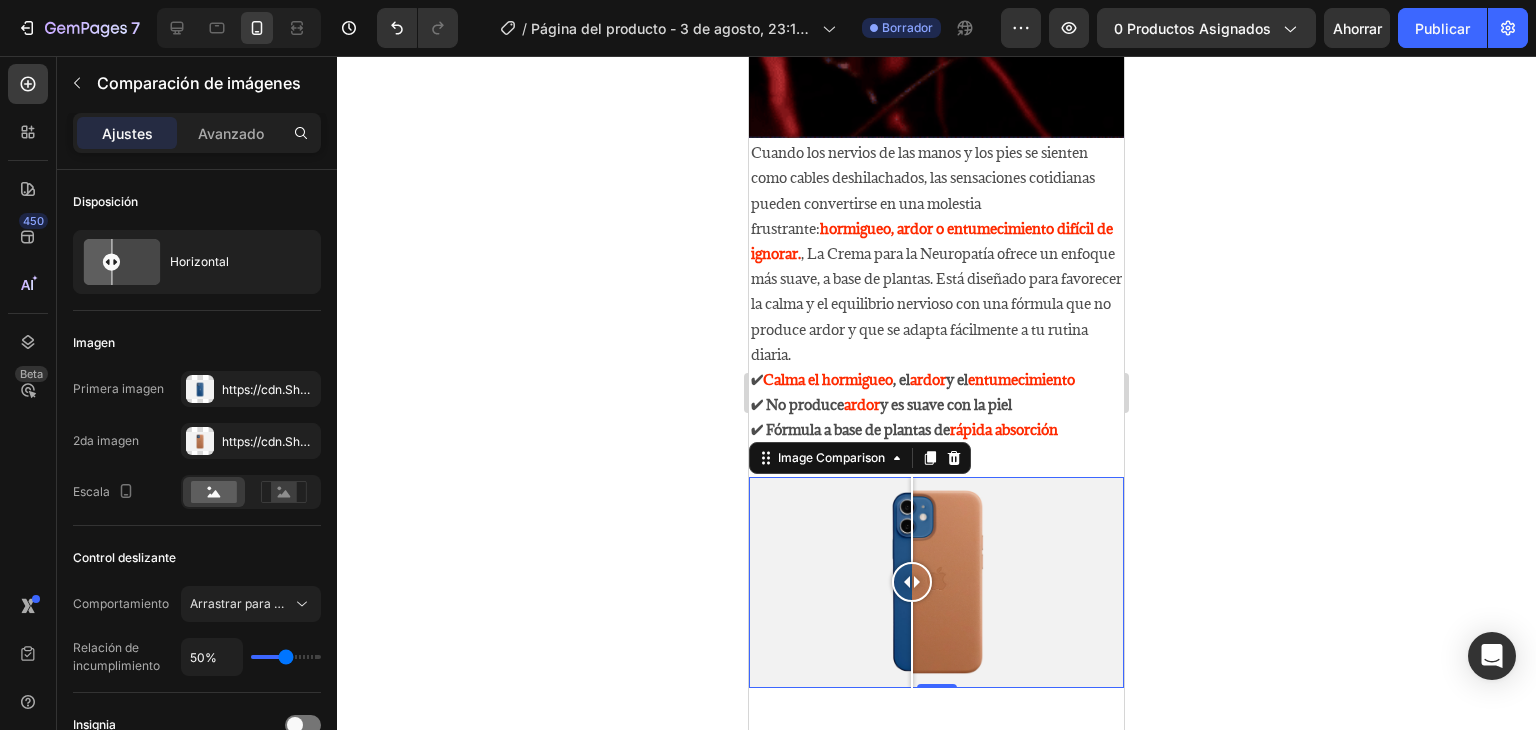 drag, startPoint x: 846, startPoint y: 548, endPoint x: 912, endPoint y: 548, distance: 66 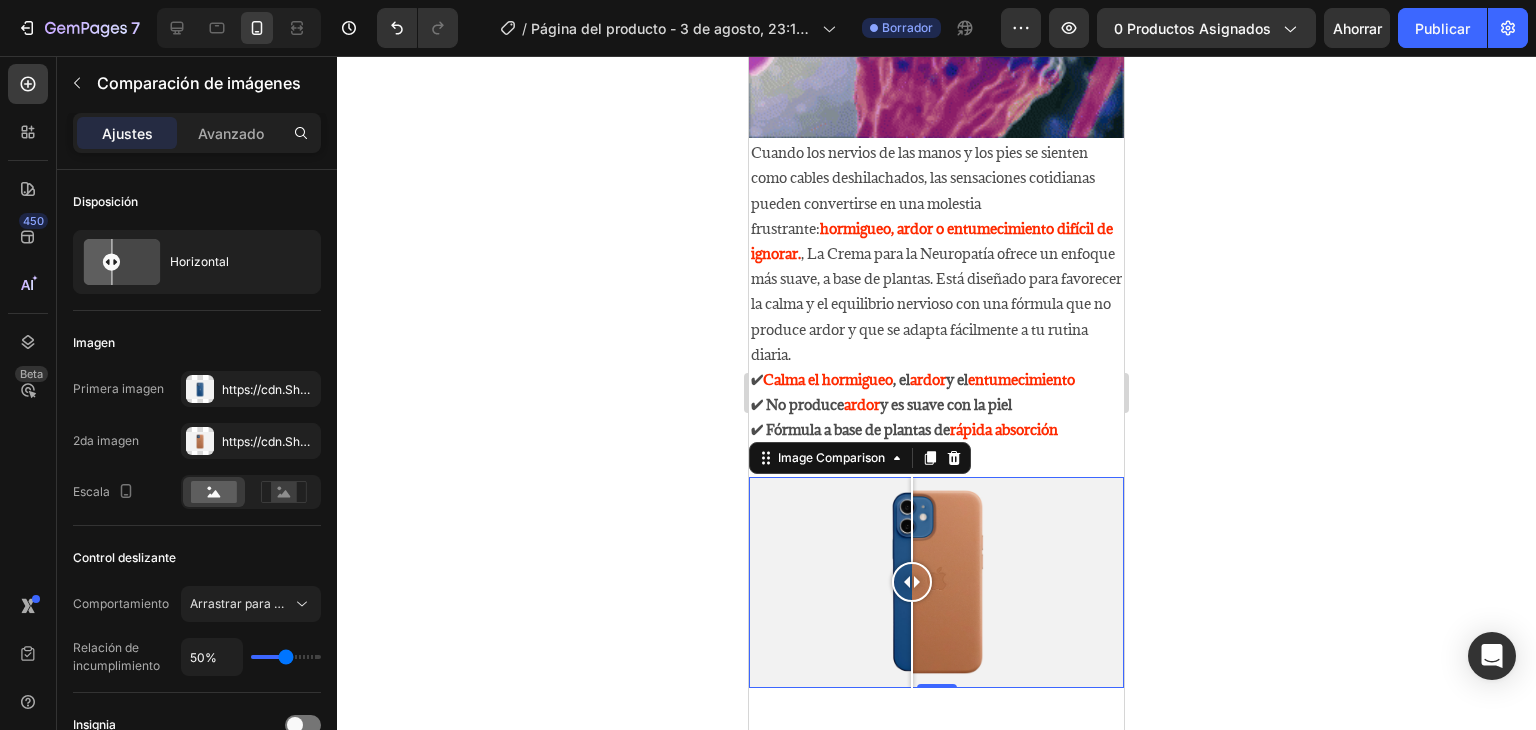 click at bounding box center [912, 582] 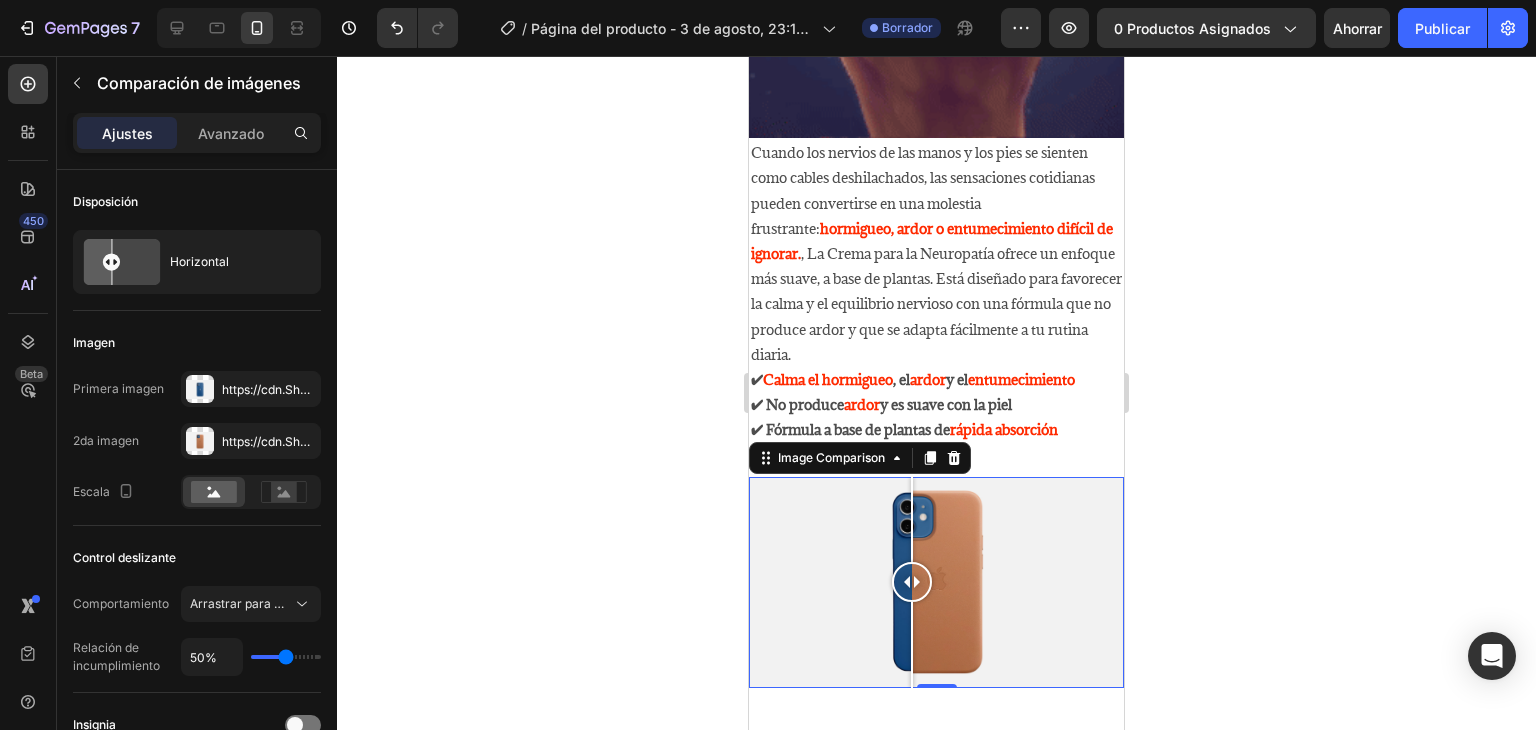 click at bounding box center (936, 582) 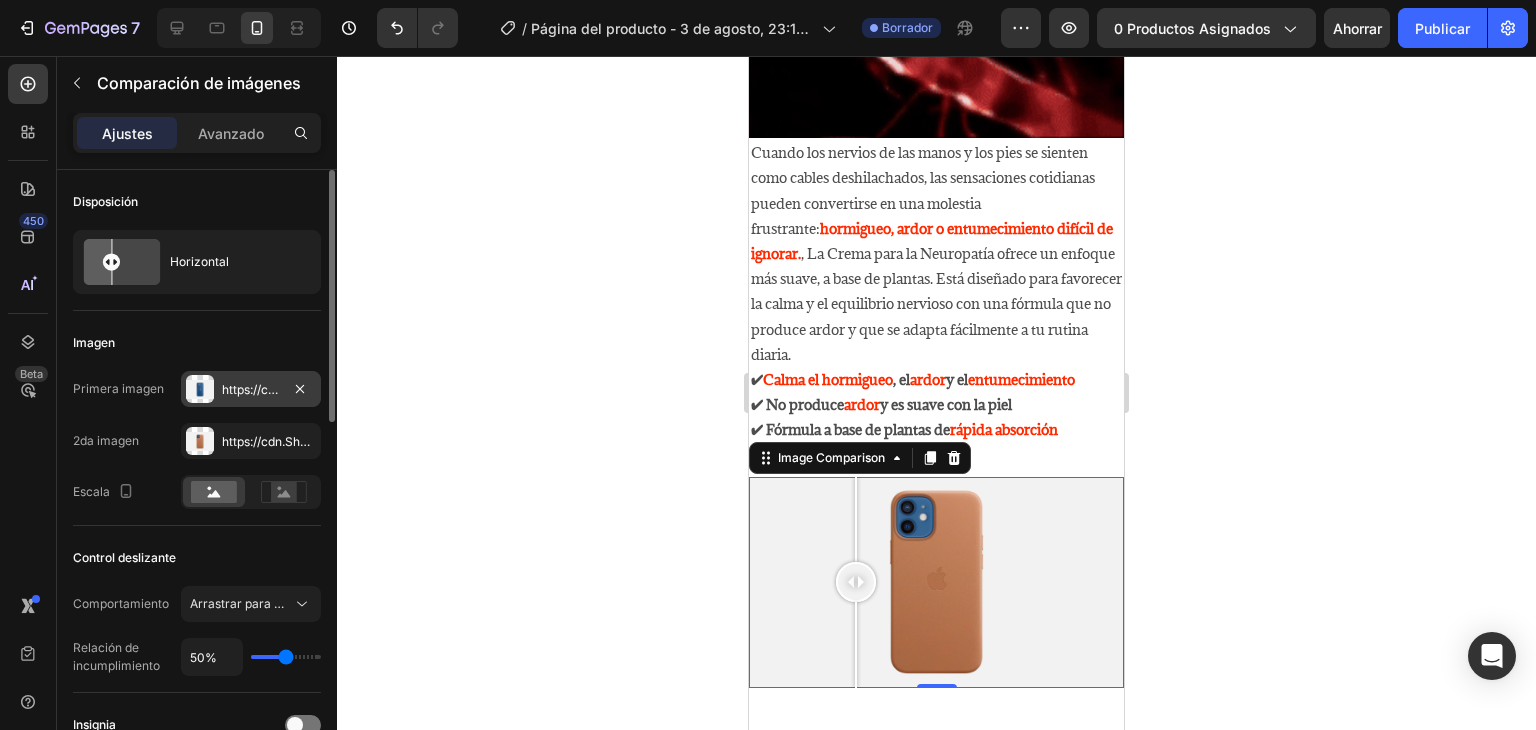 click on "https://cdn.Shopify.Com/s/files/1/2005/9307/files/image_compare_before.Png" at bounding box center [440, 389] 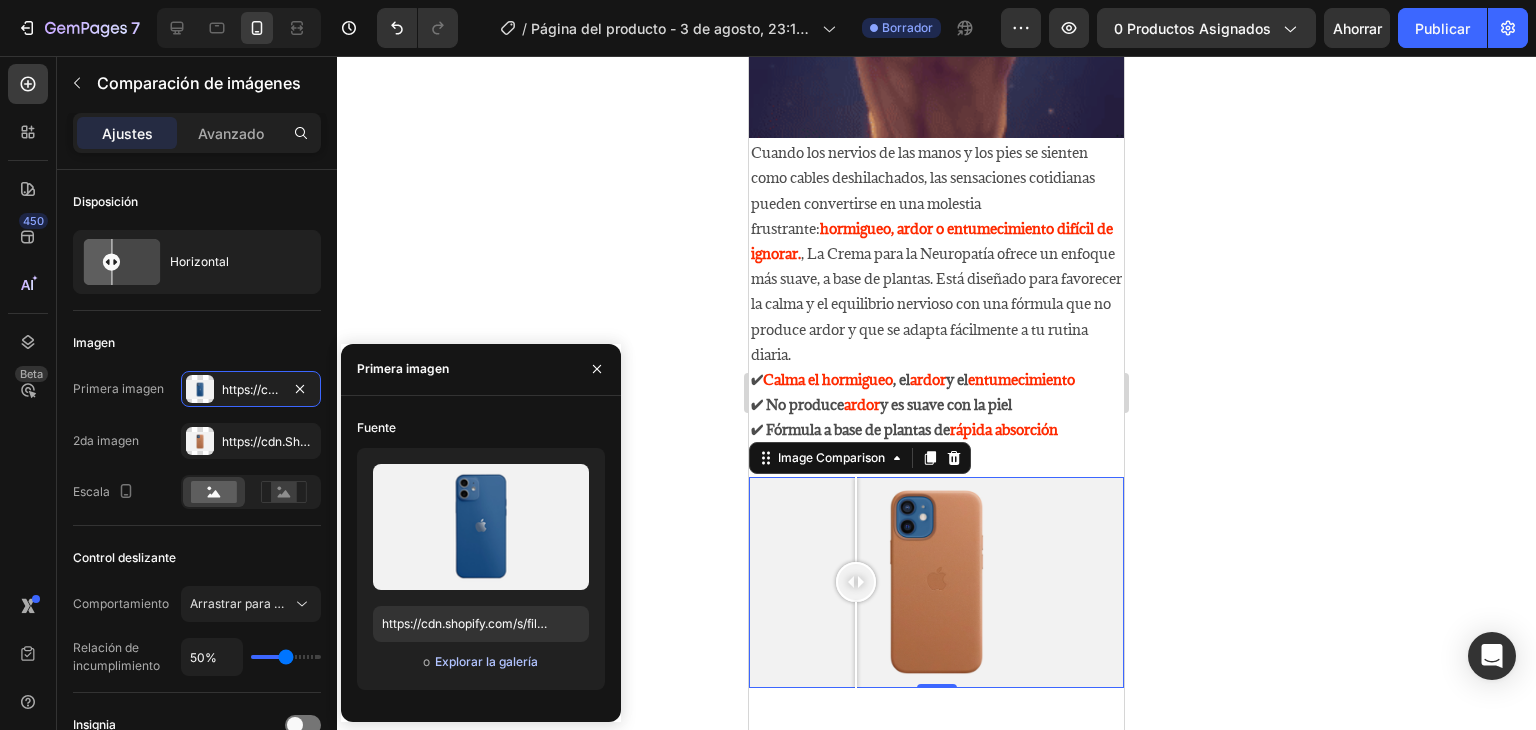 click on "Explorar la galería" at bounding box center (486, 661) 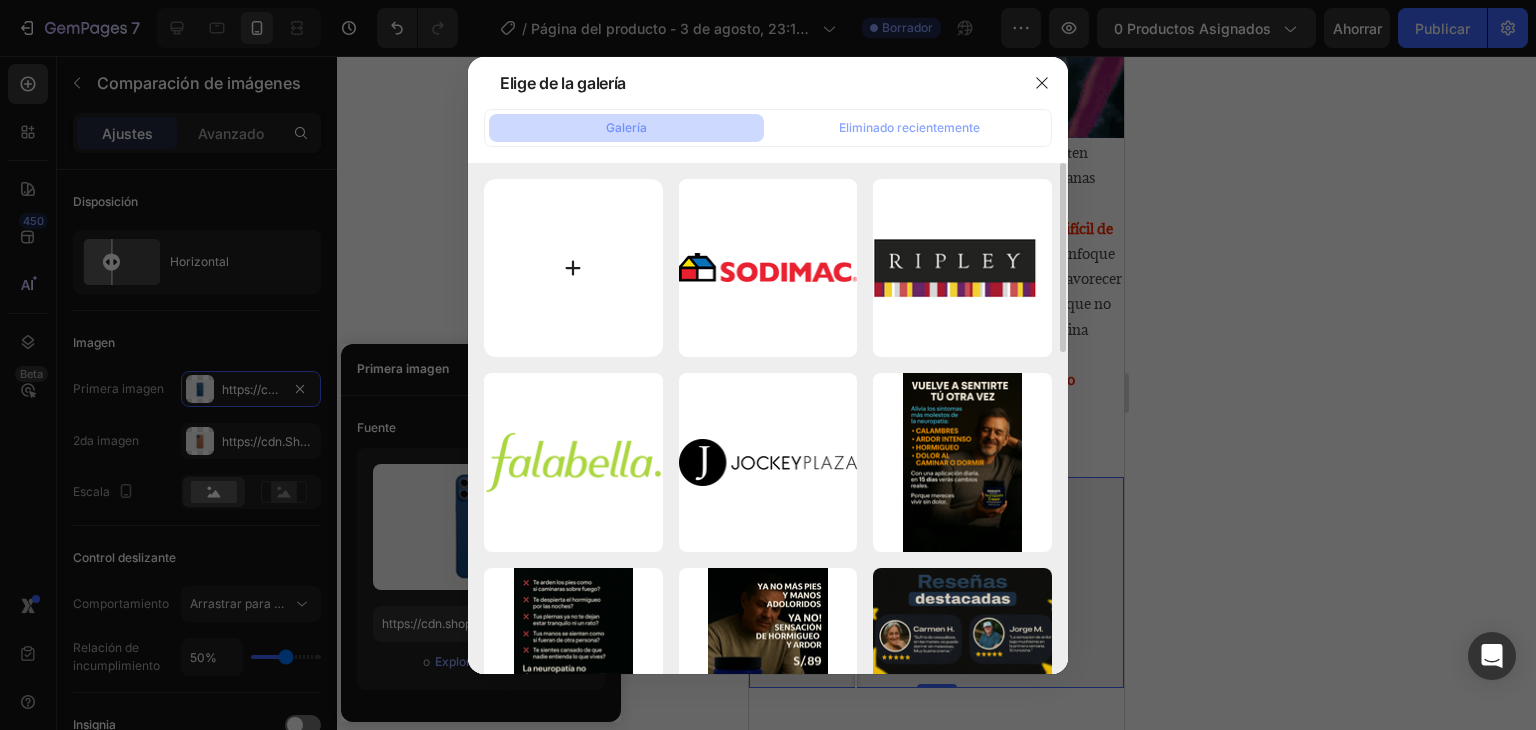 click at bounding box center [573, 268] 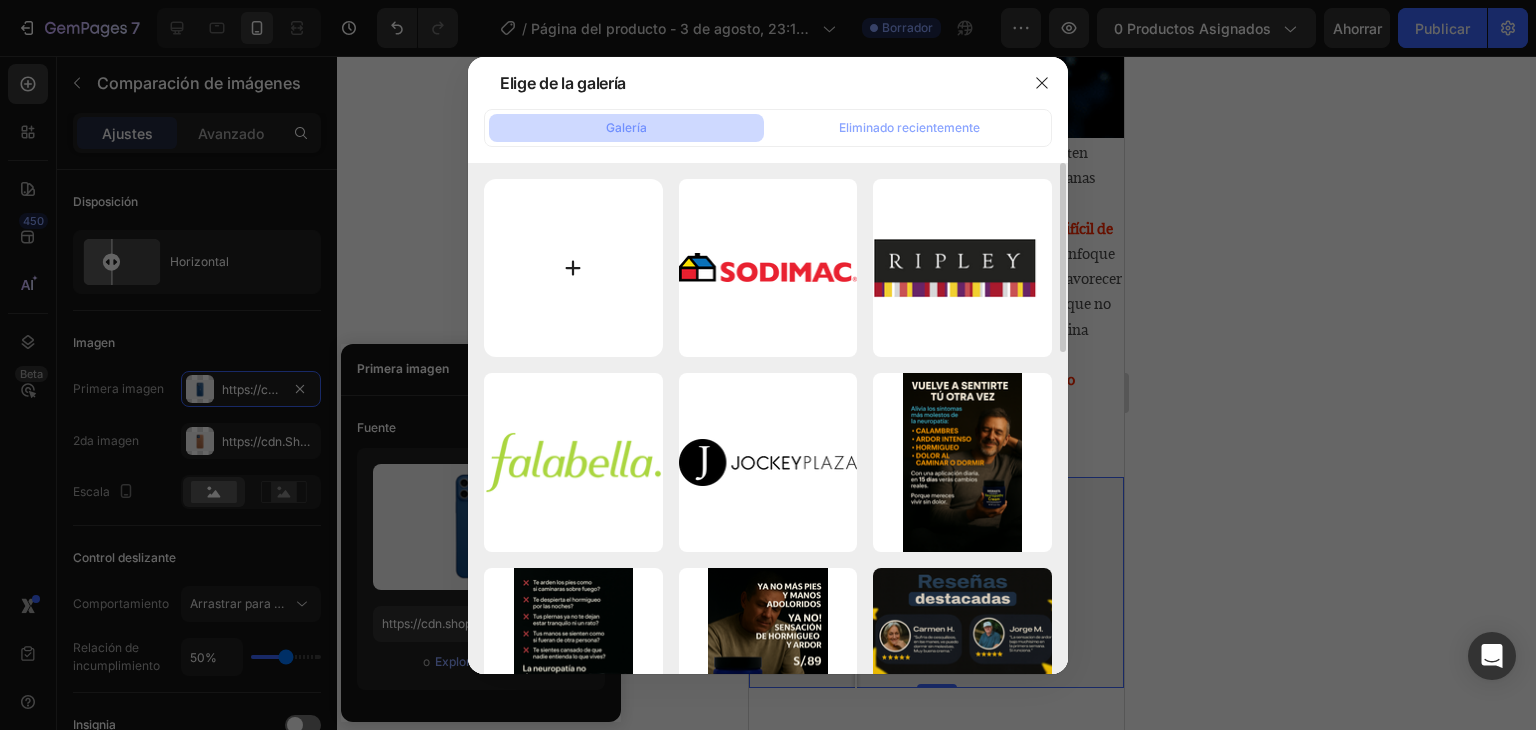 type on "C:\fakepath\NEUROPATIA PAG 2.png" 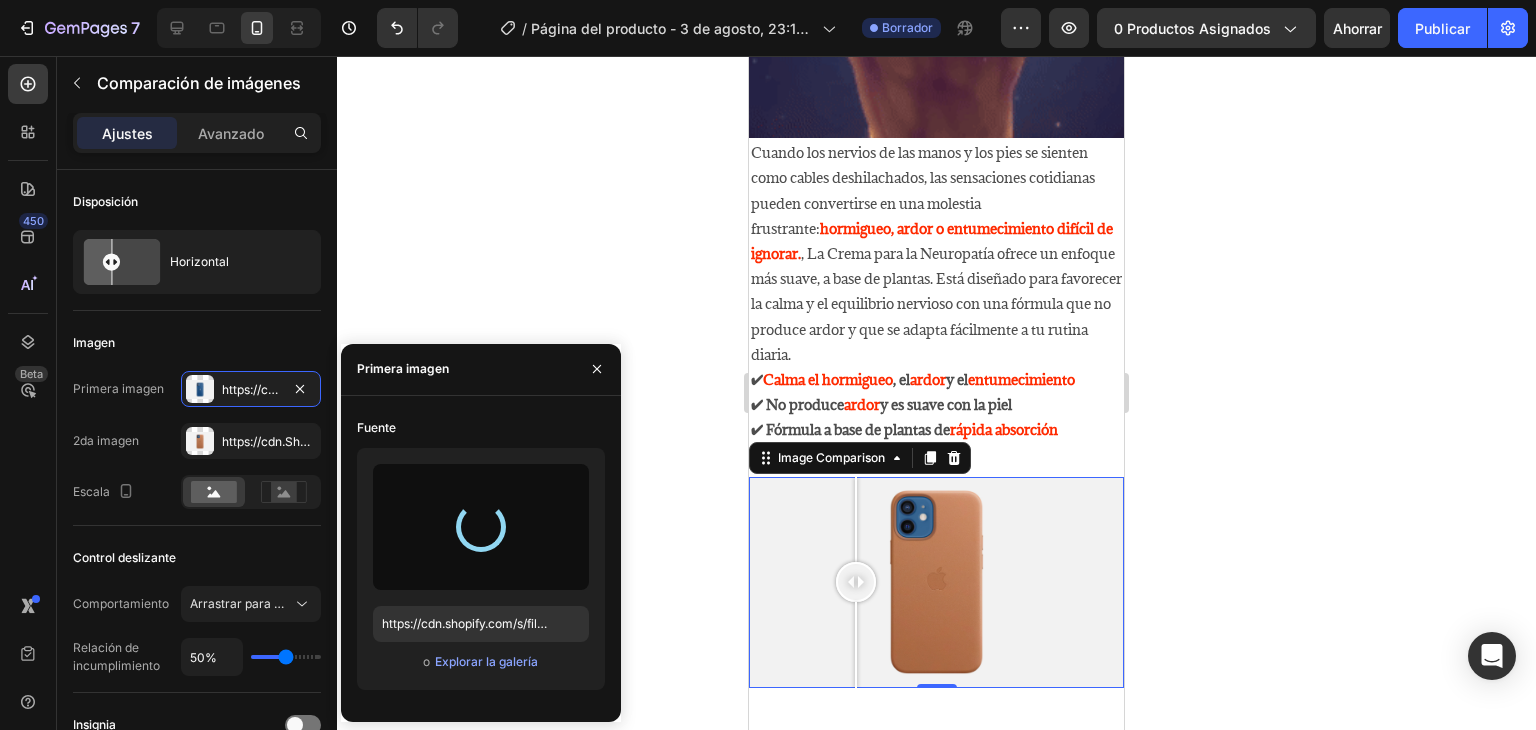 type on "https://cdn.shopify.com/s/files/1/0752/8140/0021/files/gempages_573315541746320609-552d617e-93b8-48f1-8bc8-abc0adc075d5.png" 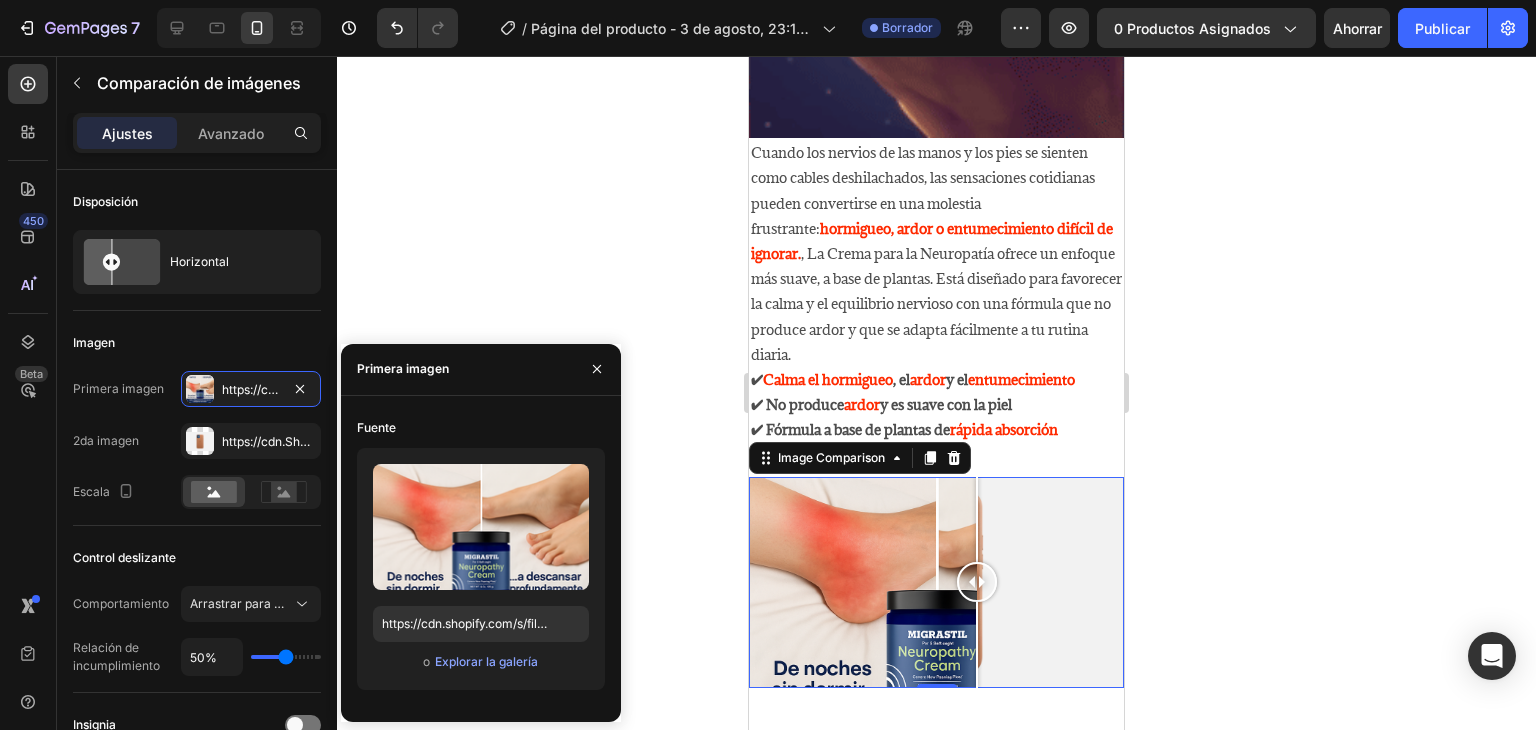 click at bounding box center [936, 582] 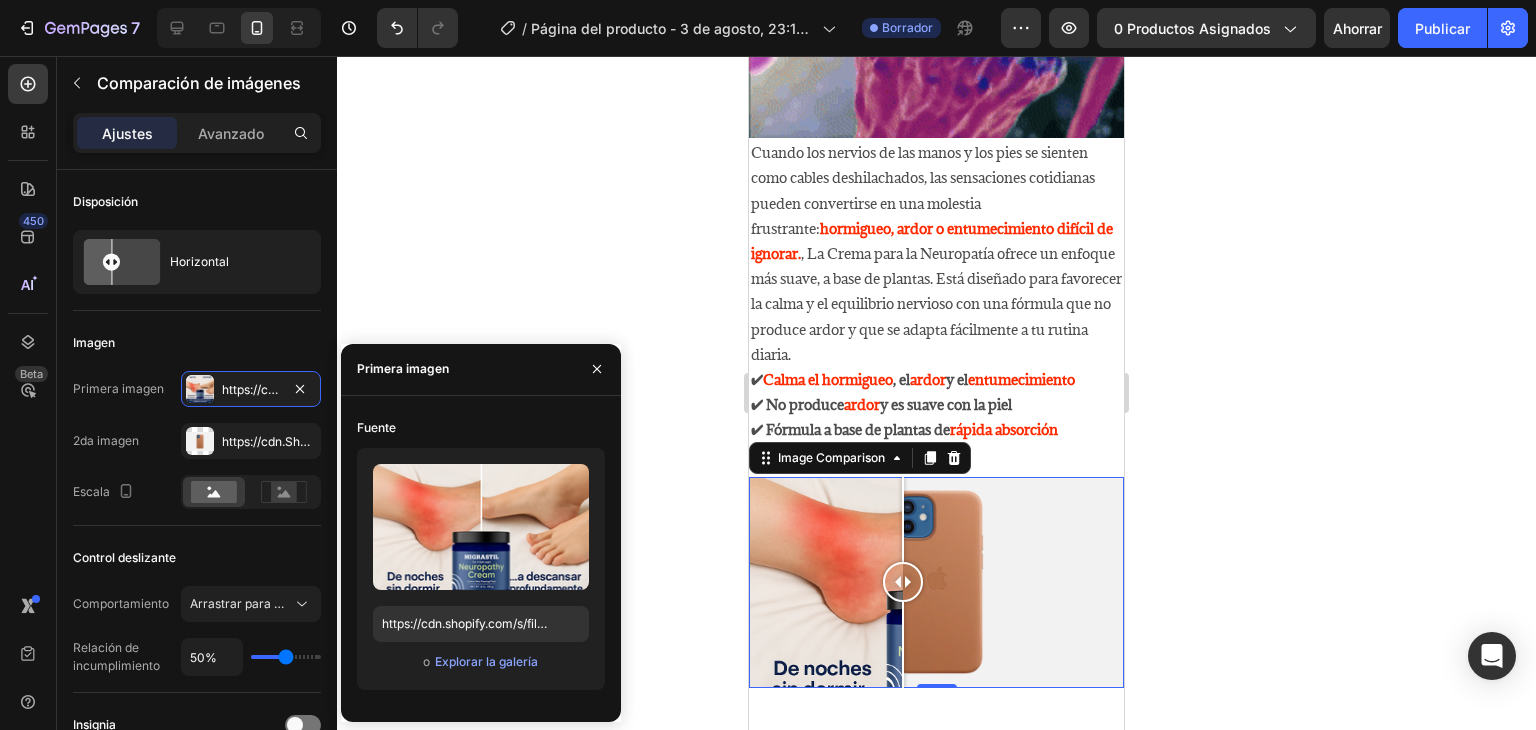 drag, startPoint x: 971, startPoint y: 549, endPoint x: 910, endPoint y: 572, distance: 65.192024 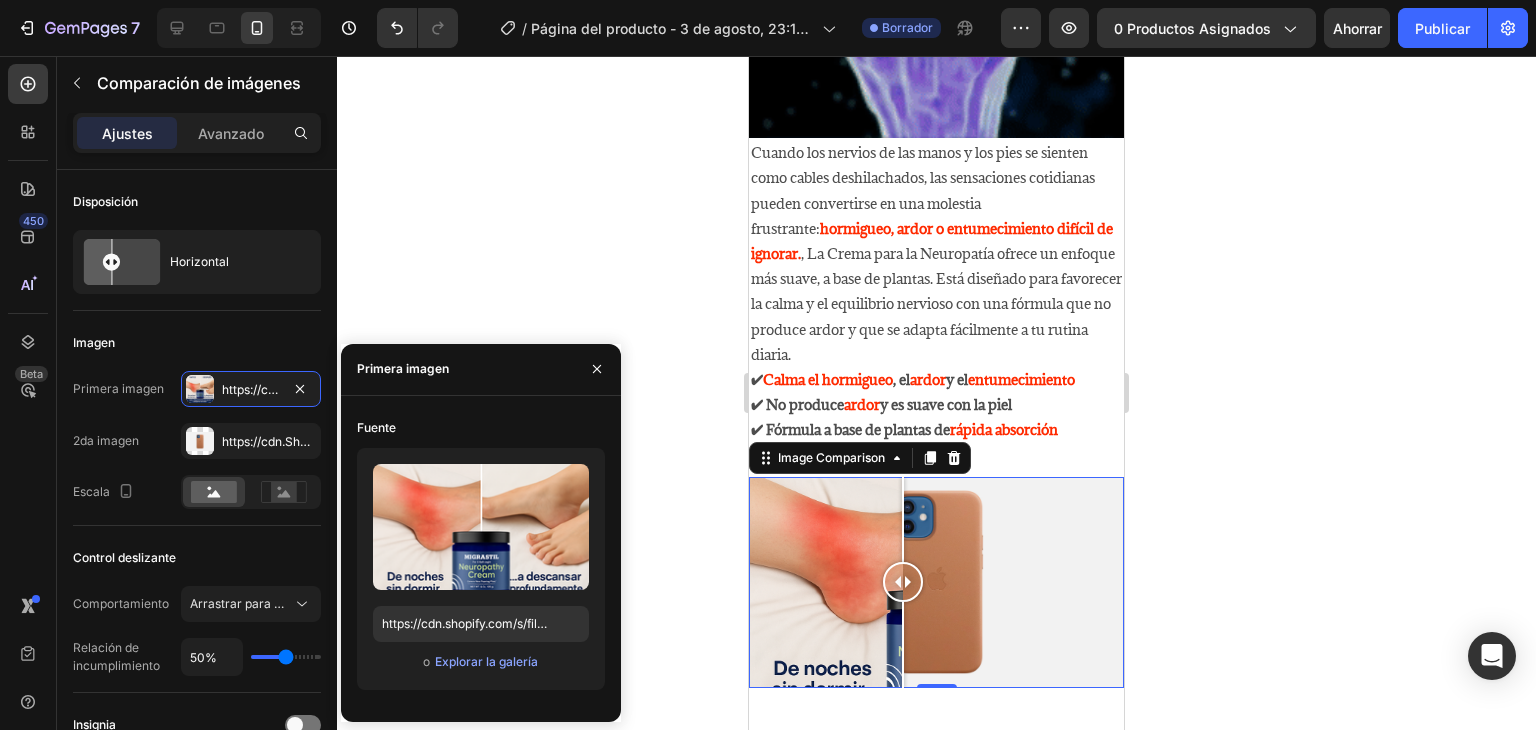 click at bounding box center [903, 582] 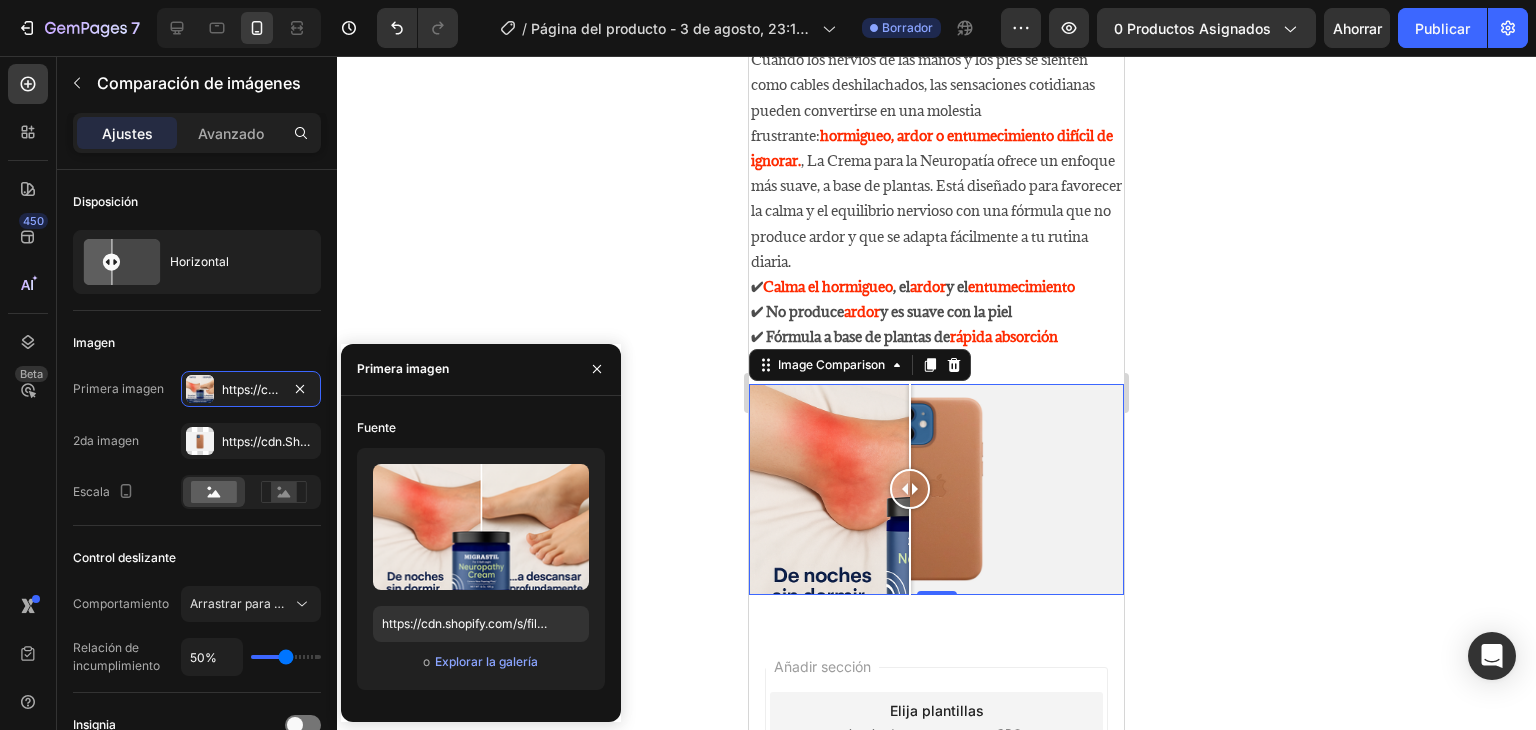 scroll, scrollTop: 2677, scrollLeft: 0, axis: vertical 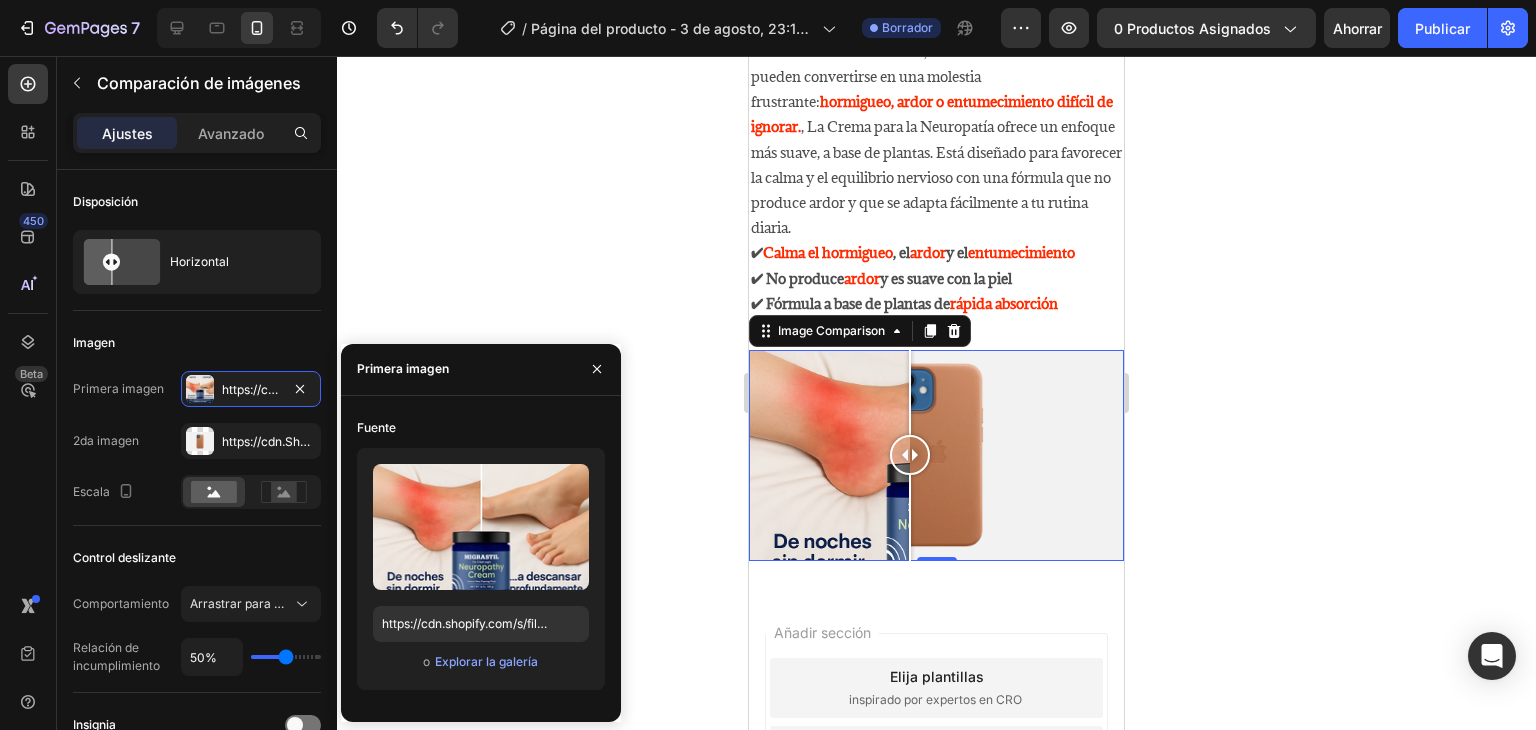 click at bounding box center [936, 455] 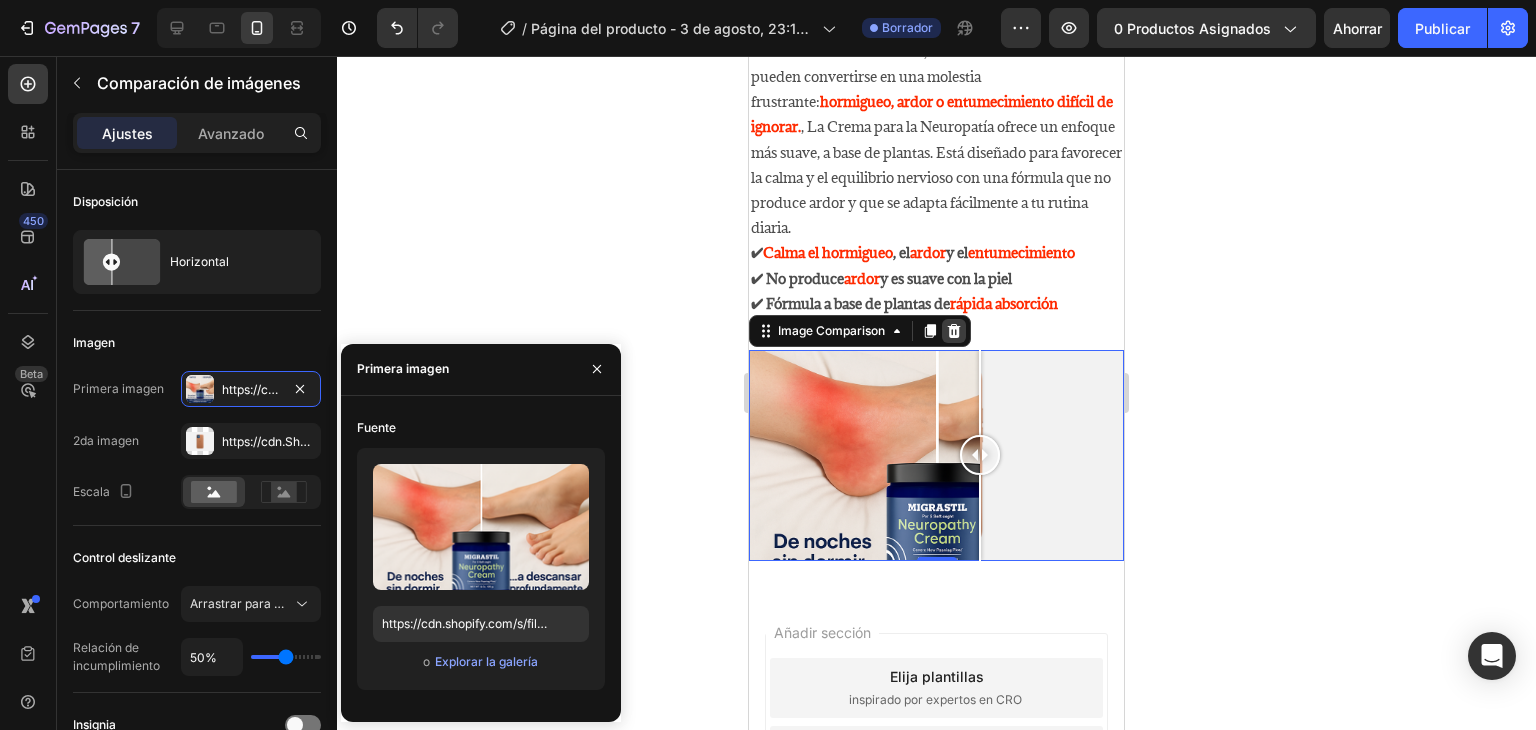 click at bounding box center [954, 331] 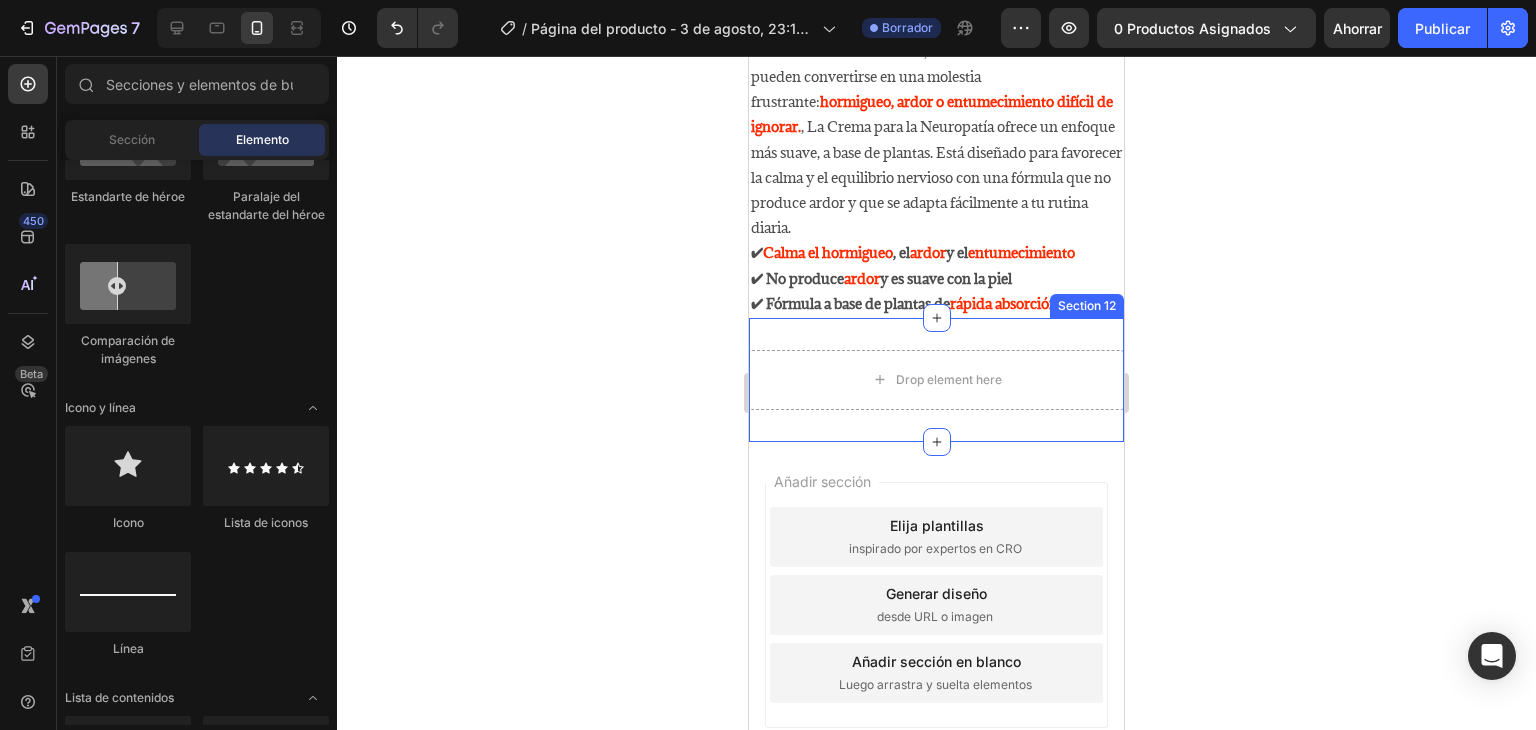 click on "Drop element here Section 12" at bounding box center [936, 380] 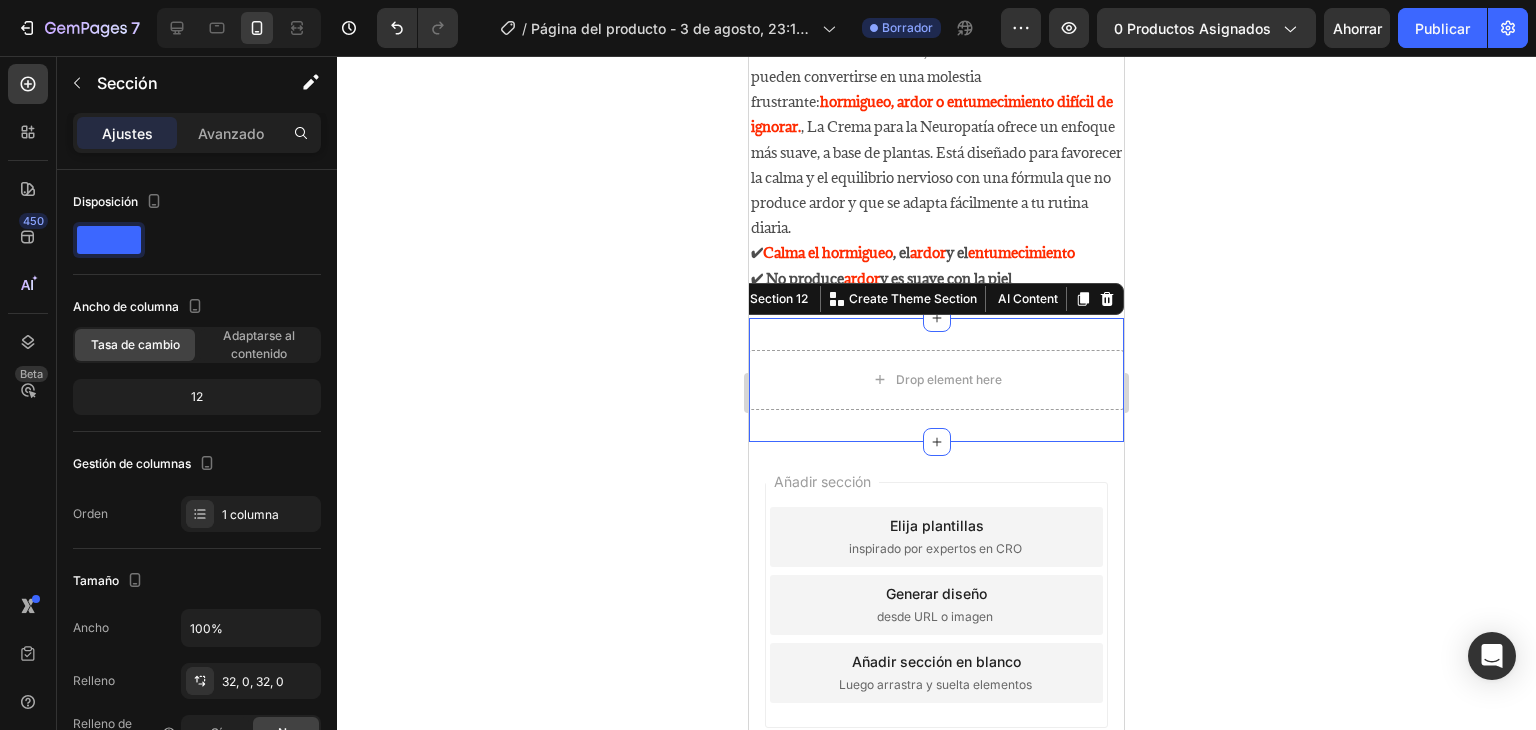 drag, startPoint x: 1101, startPoint y: 296, endPoint x: 1074, endPoint y: 313, distance: 31.906113 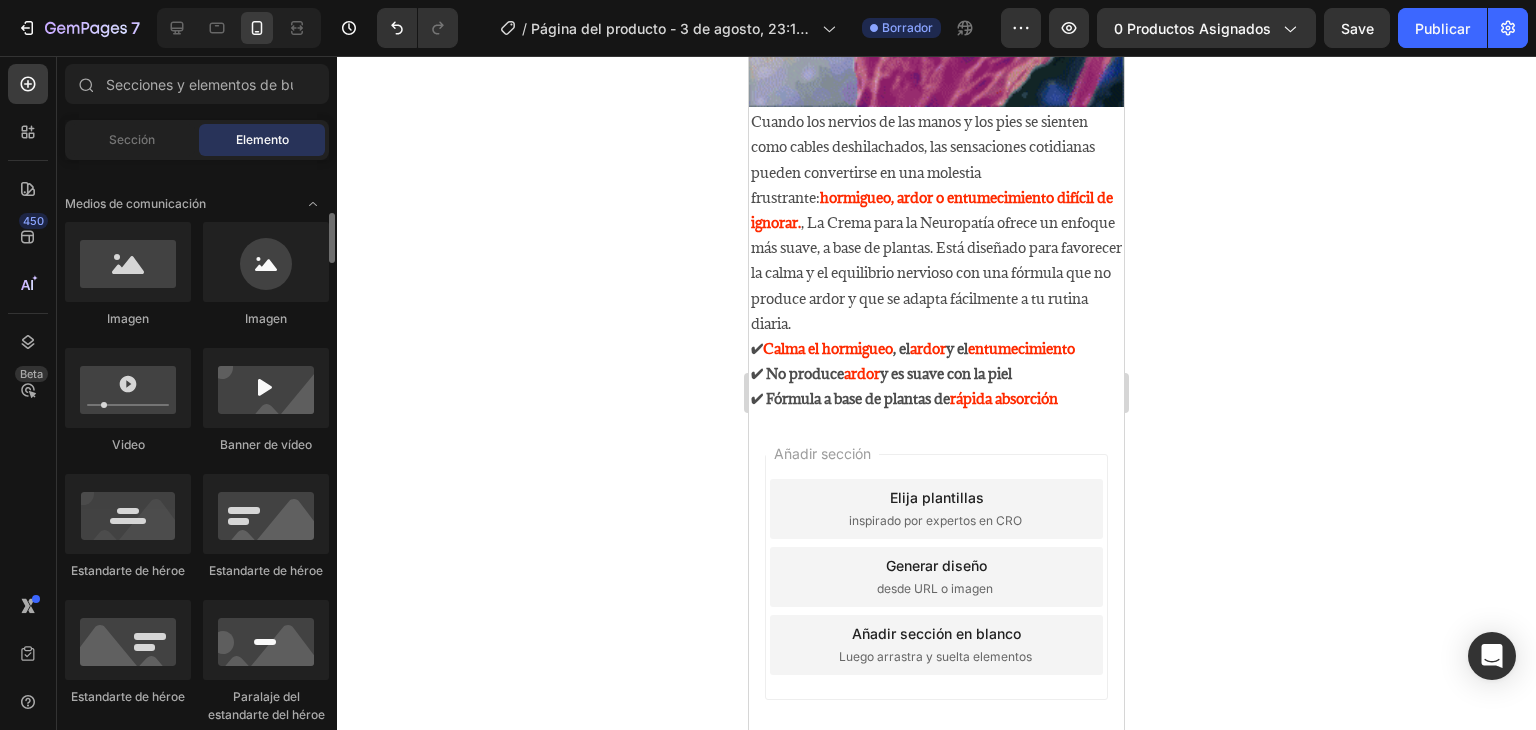scroll, scrollTop: 400, scrollLeft: 0, axis: vertical 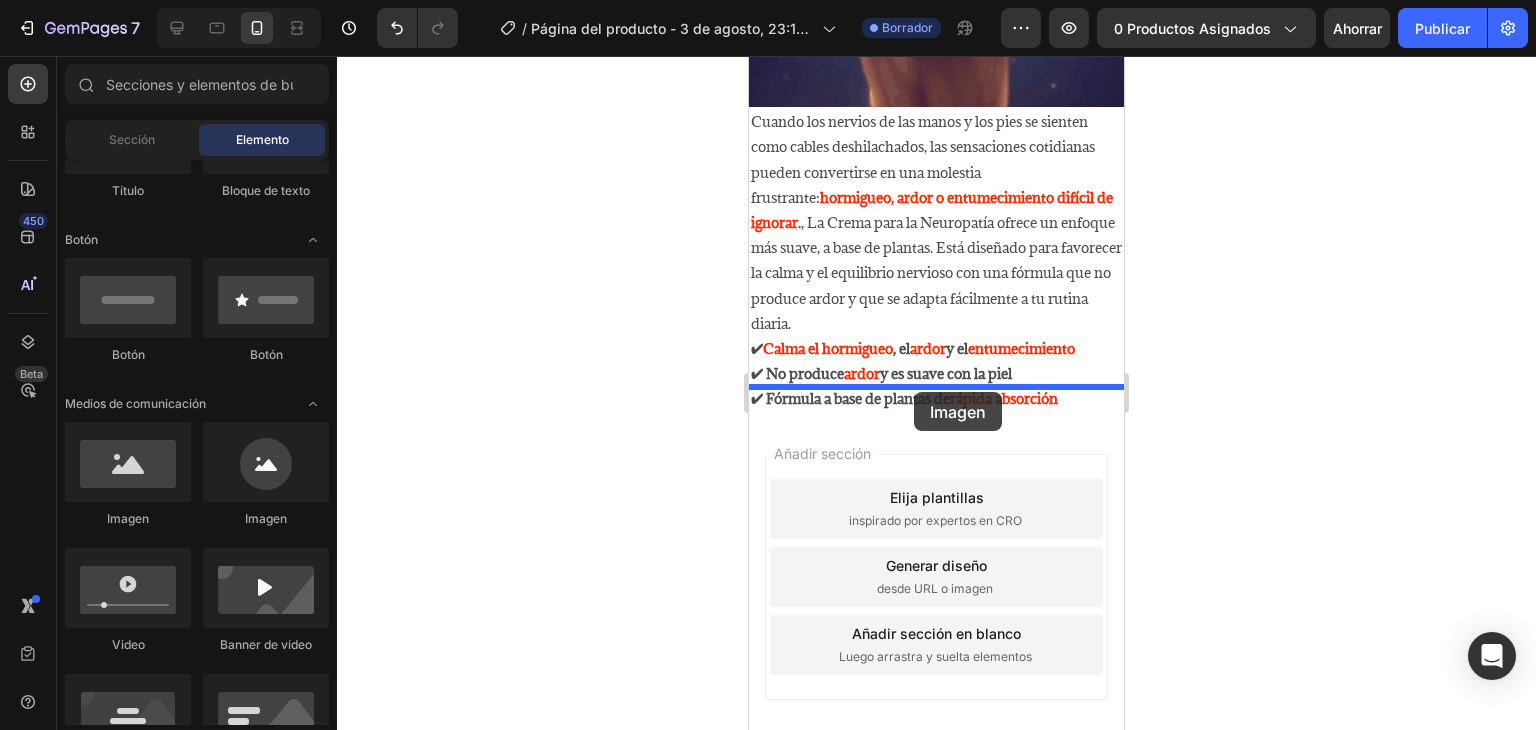 drag, startPoint x: 902, startPoint y: 534, endPoint x: 914, endPoint y: 392, distance: 142.50613 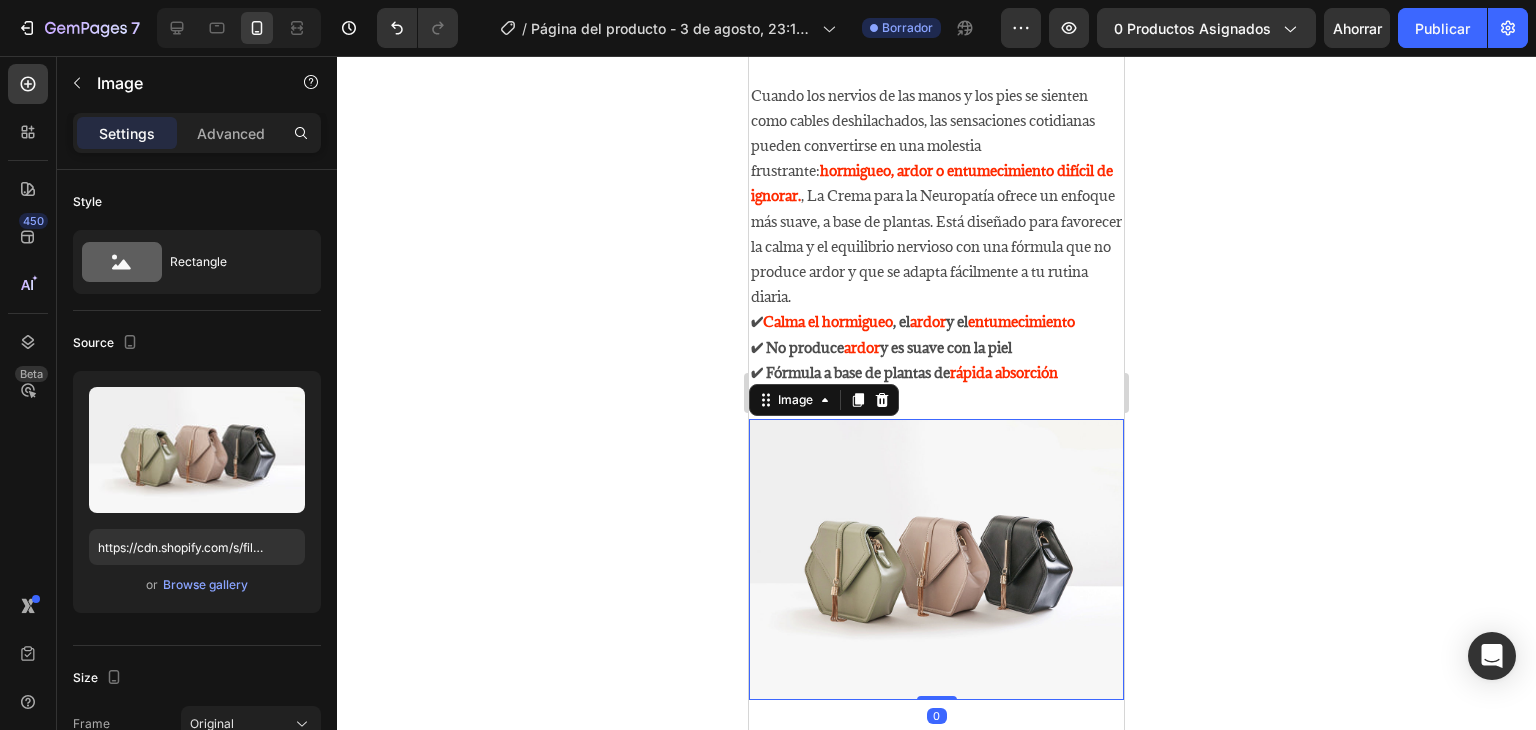 scroll, scrollTop: 2677, scrollLeft: 0, axis: vertical 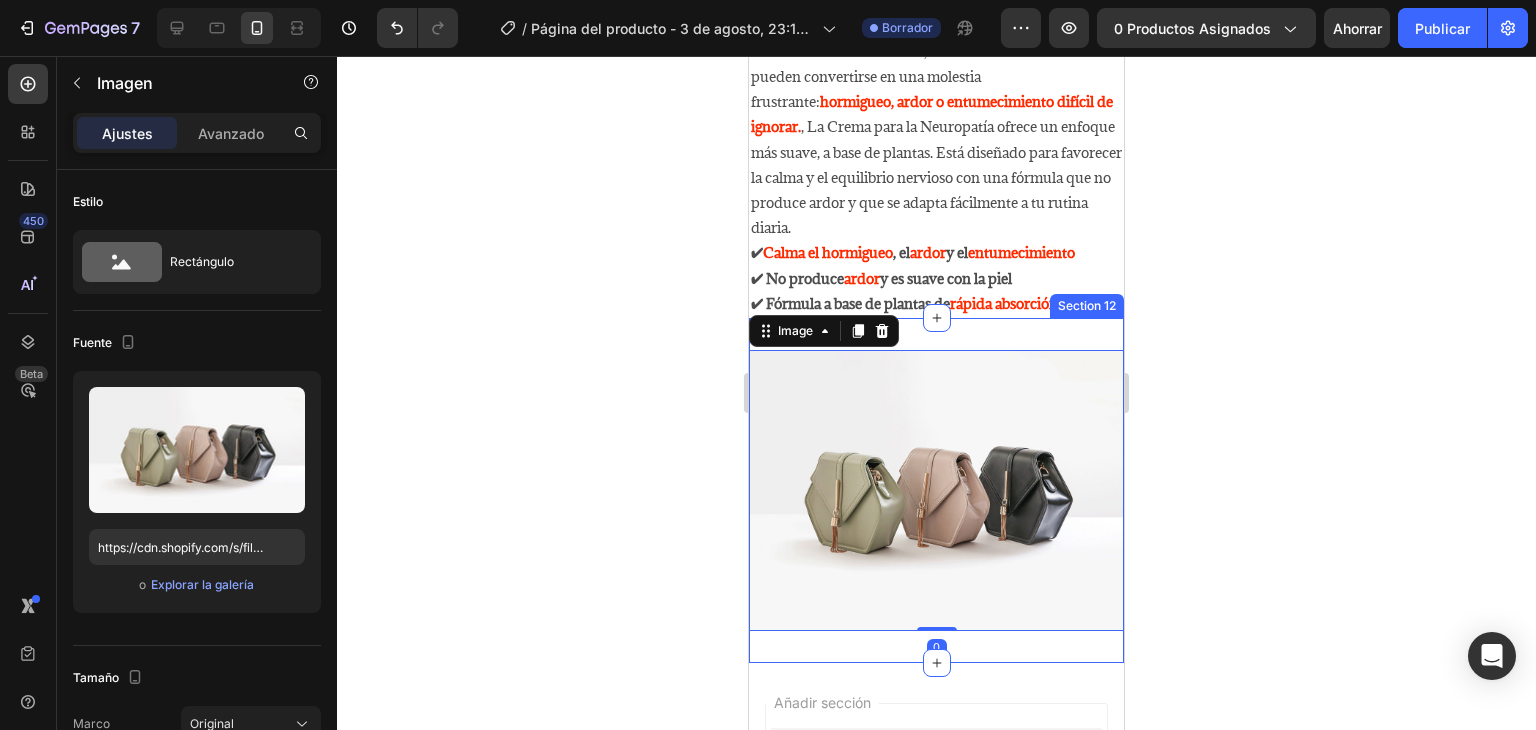 click on "Image   0 Section 12" at bounding box center (936, 490) 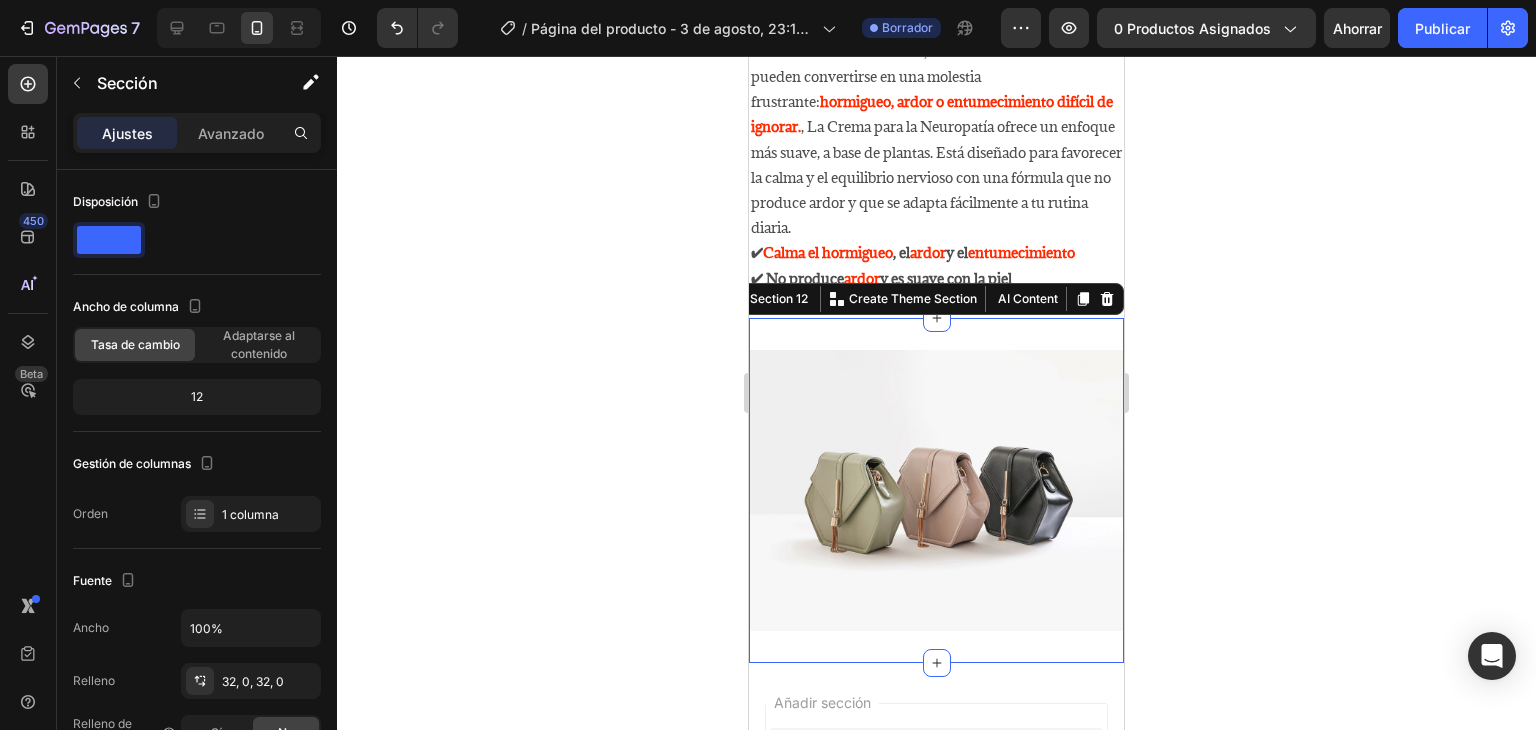 click on "Ajustes Avanzado" at bounding box center [197, 141] 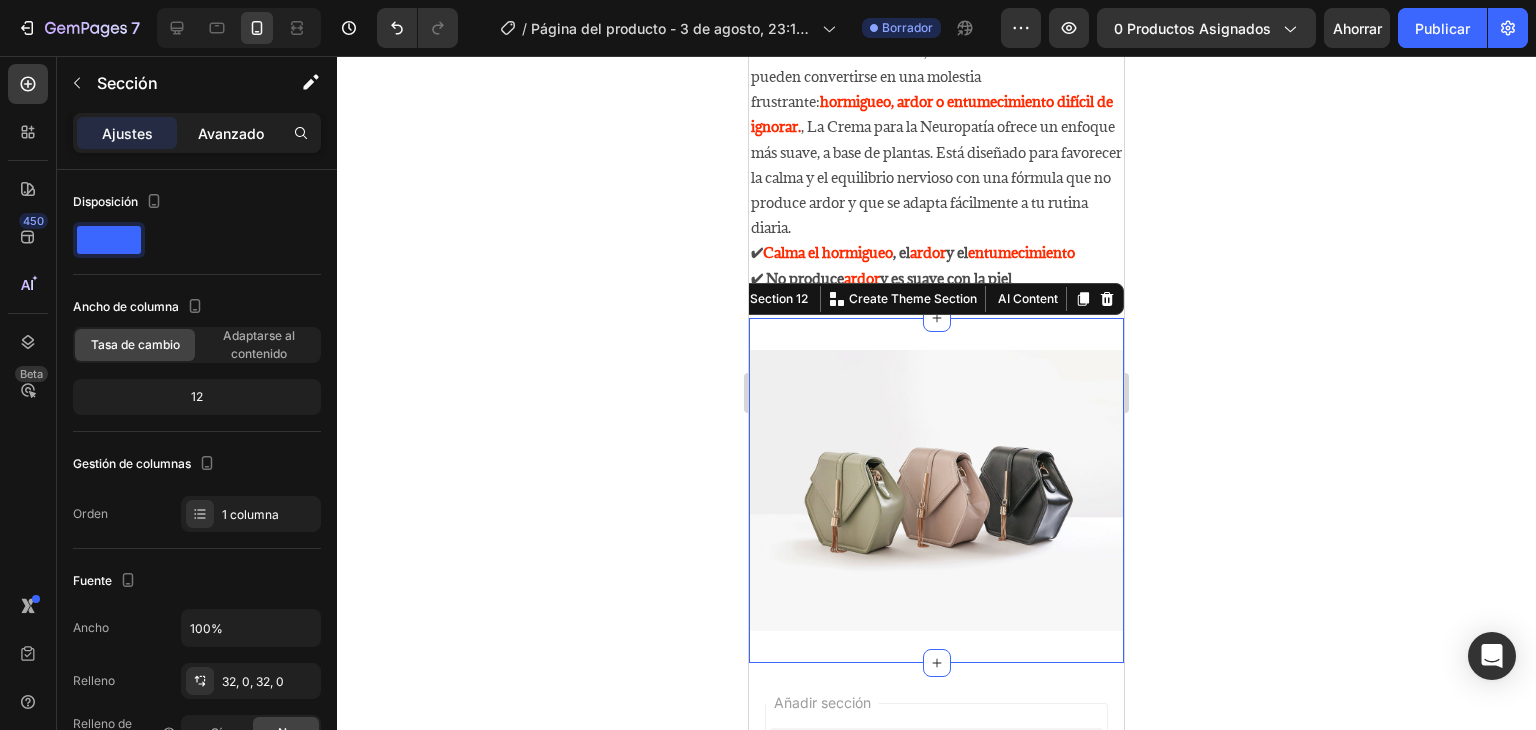 click on "Avanzado" at bounding box center [231, 133] 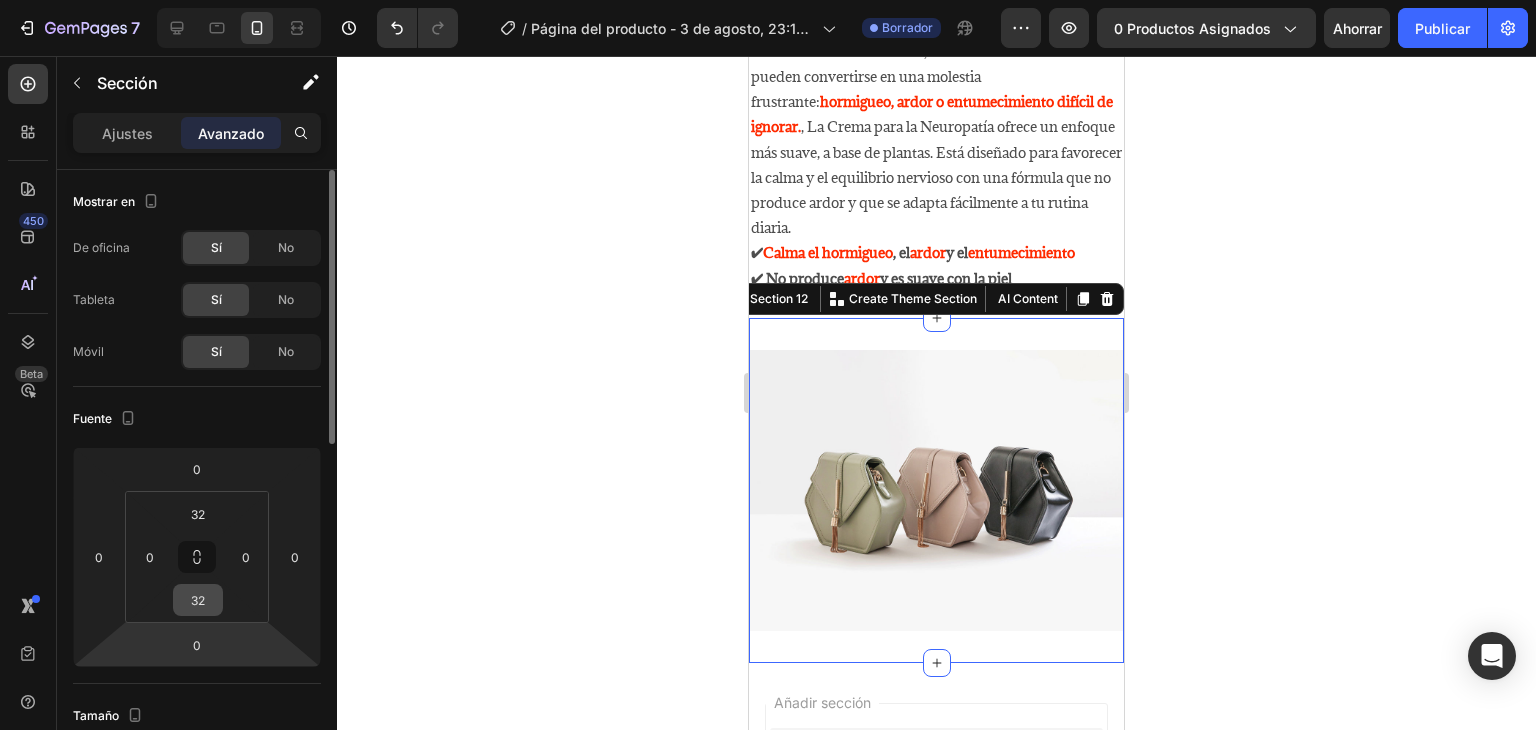click on "32" at bounding box center [198, 600] 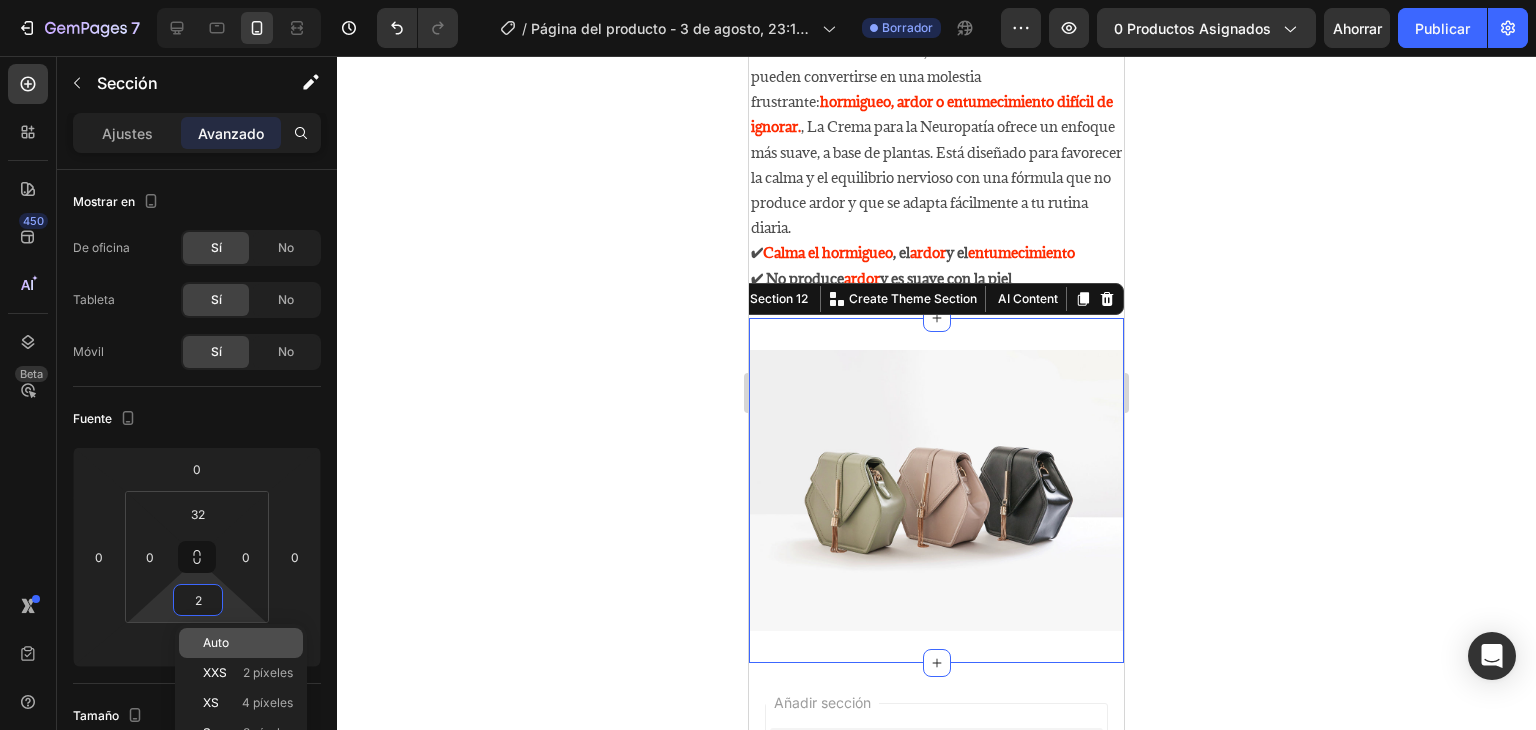 click on "Auto" 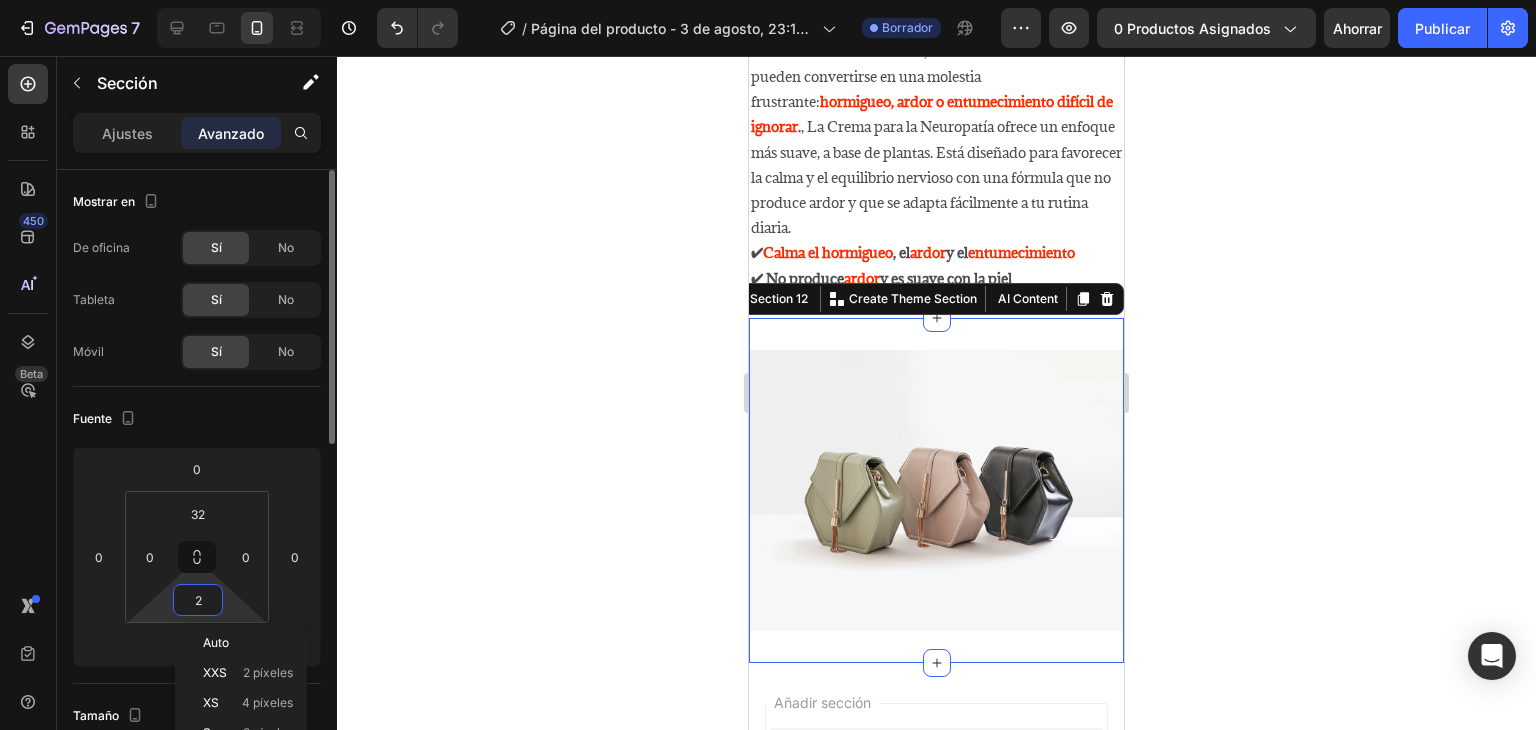 type on "Auto" 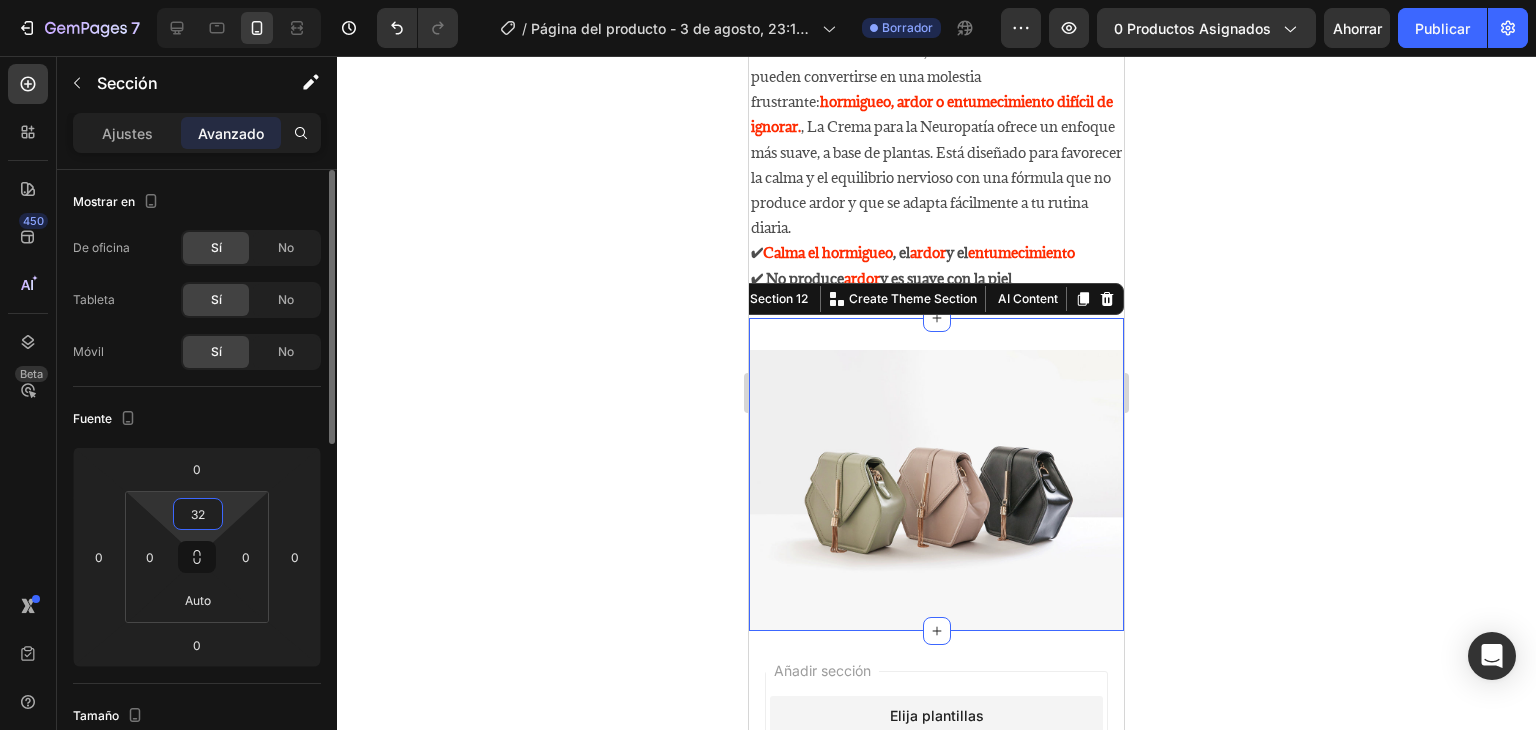 click on "32" at bounding box center [198, 514] 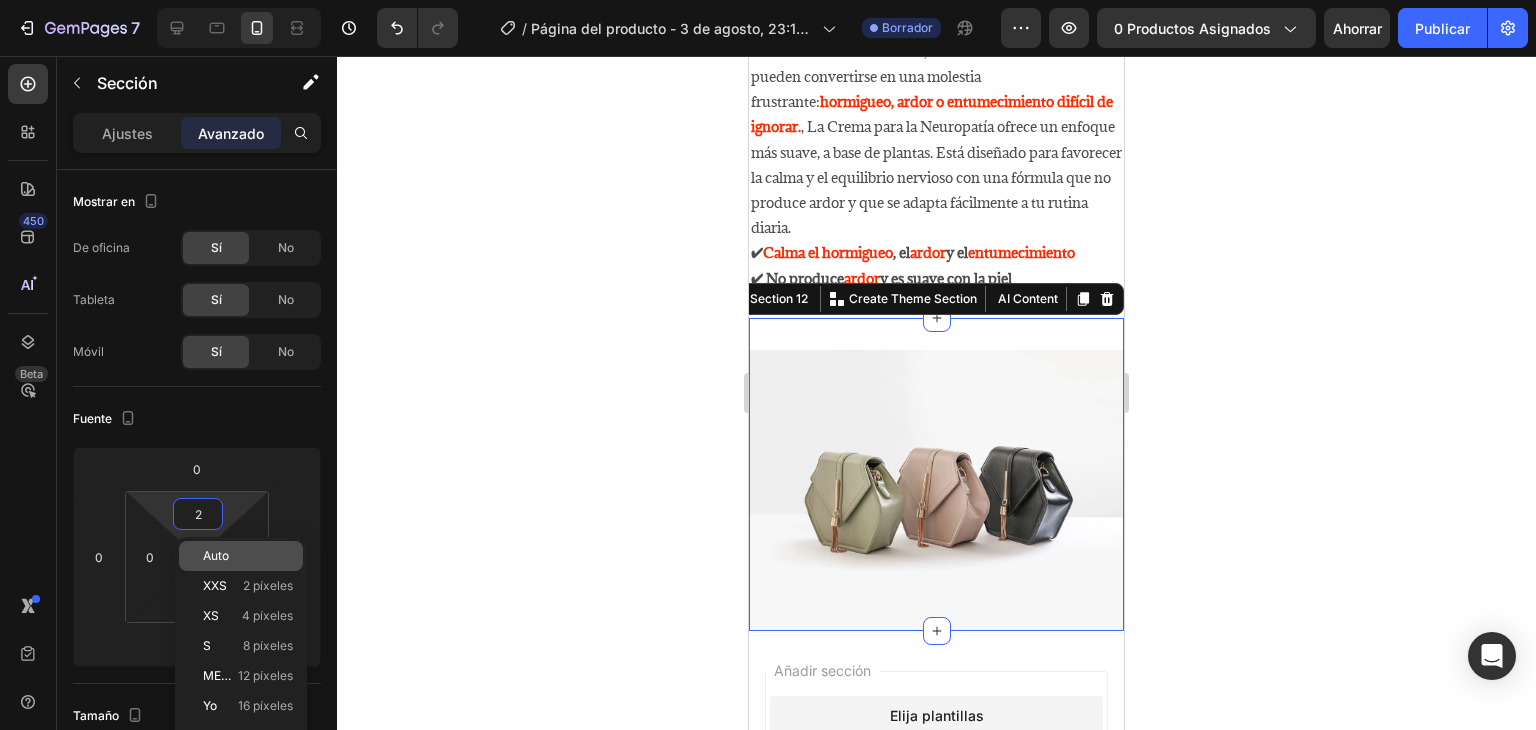 click on "Auto" at bounding box center (248, 556) 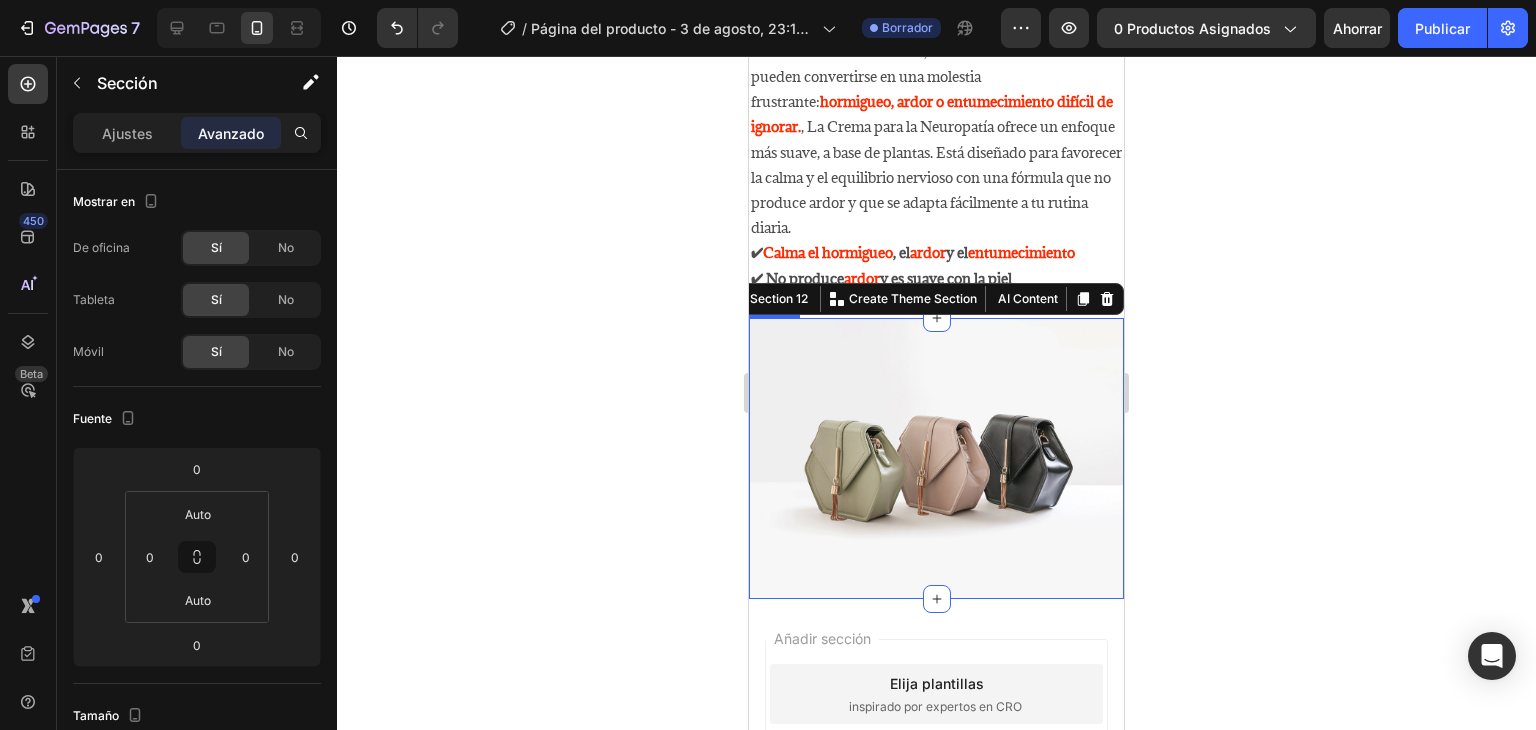 click at bounding box center [936, 458] 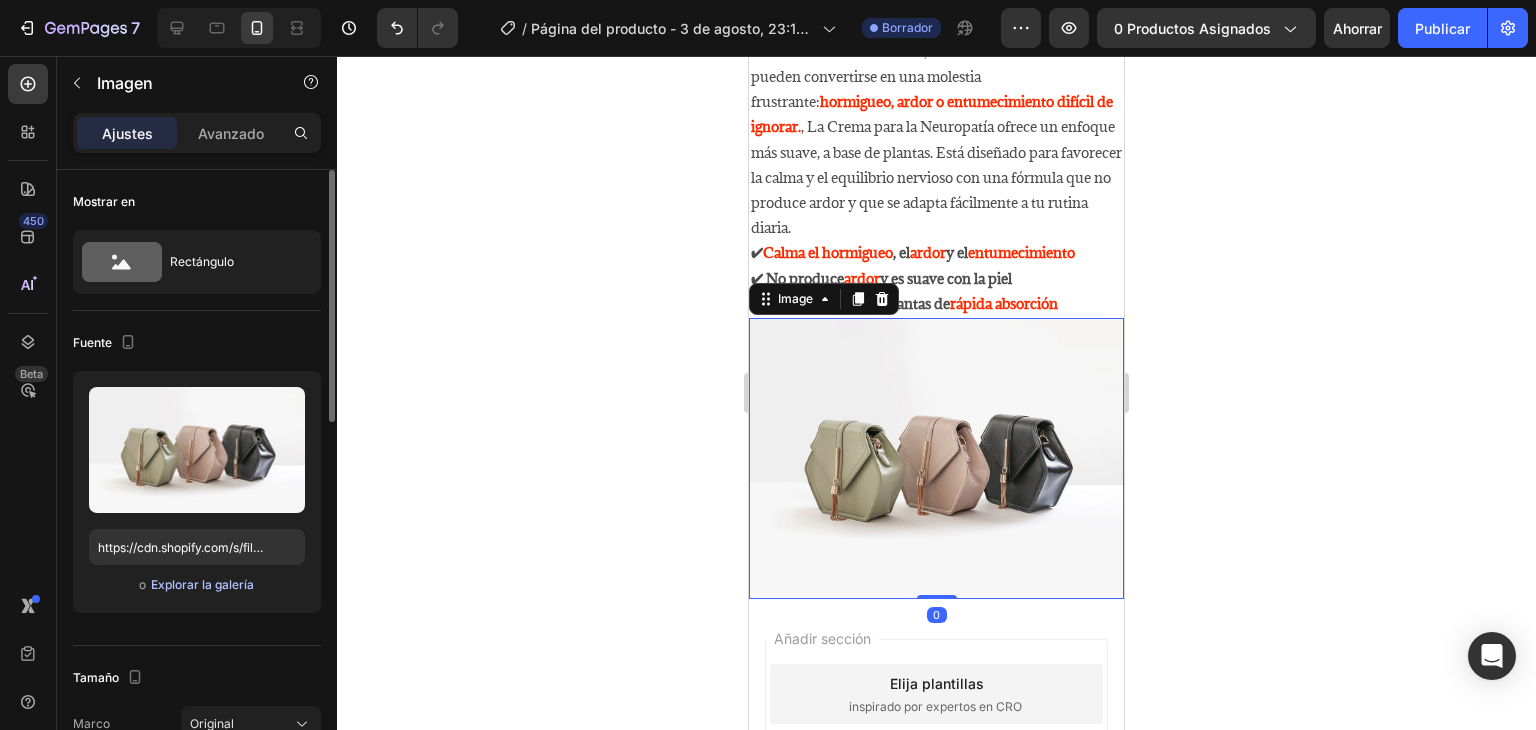 click on "Explorar la galería" at bounding box center [202, 584] 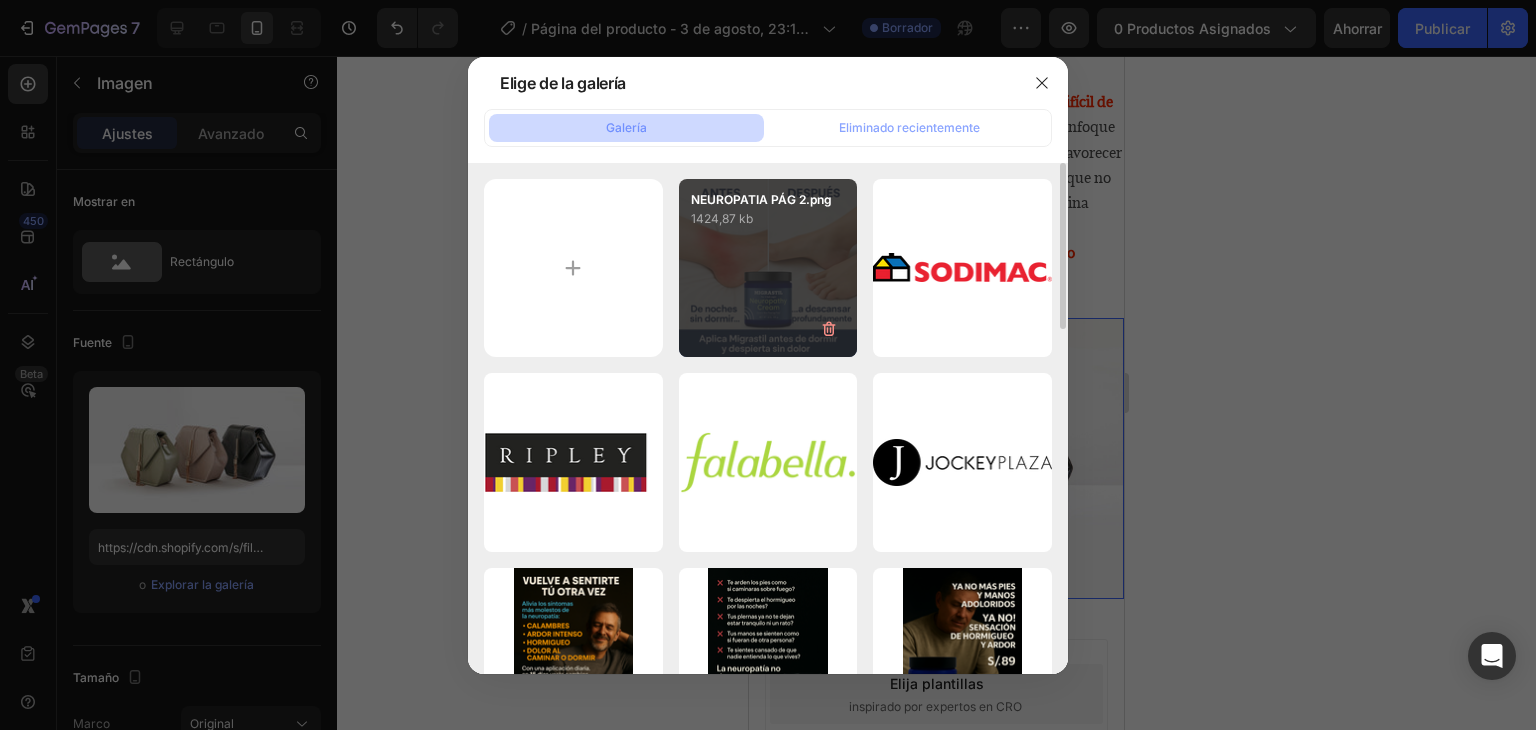 click on "NEUROPATIA PÁG 2.png 1424,87 kb" at bounding box center (768, 268) 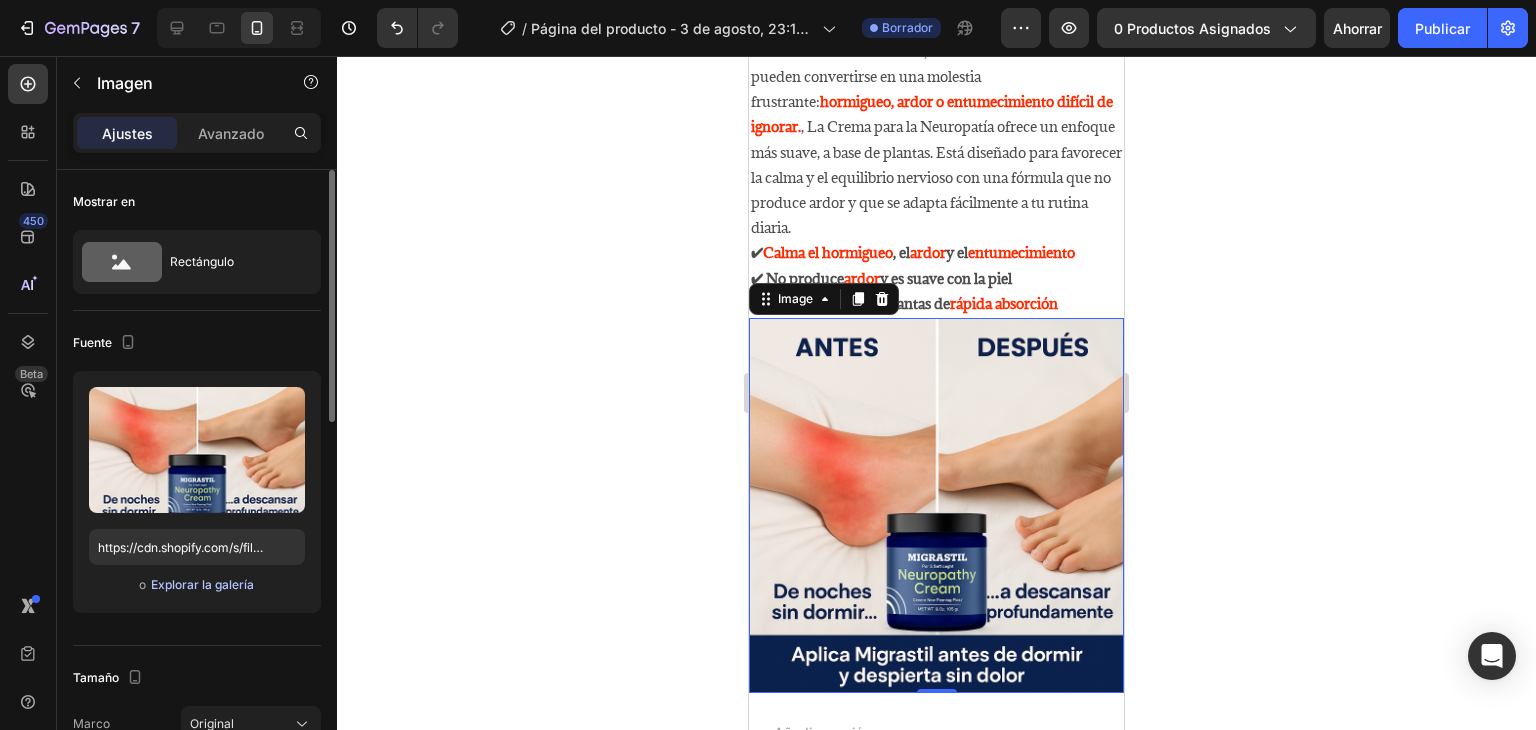 click on "Explorar la galería" at bounding box center [202, 584] 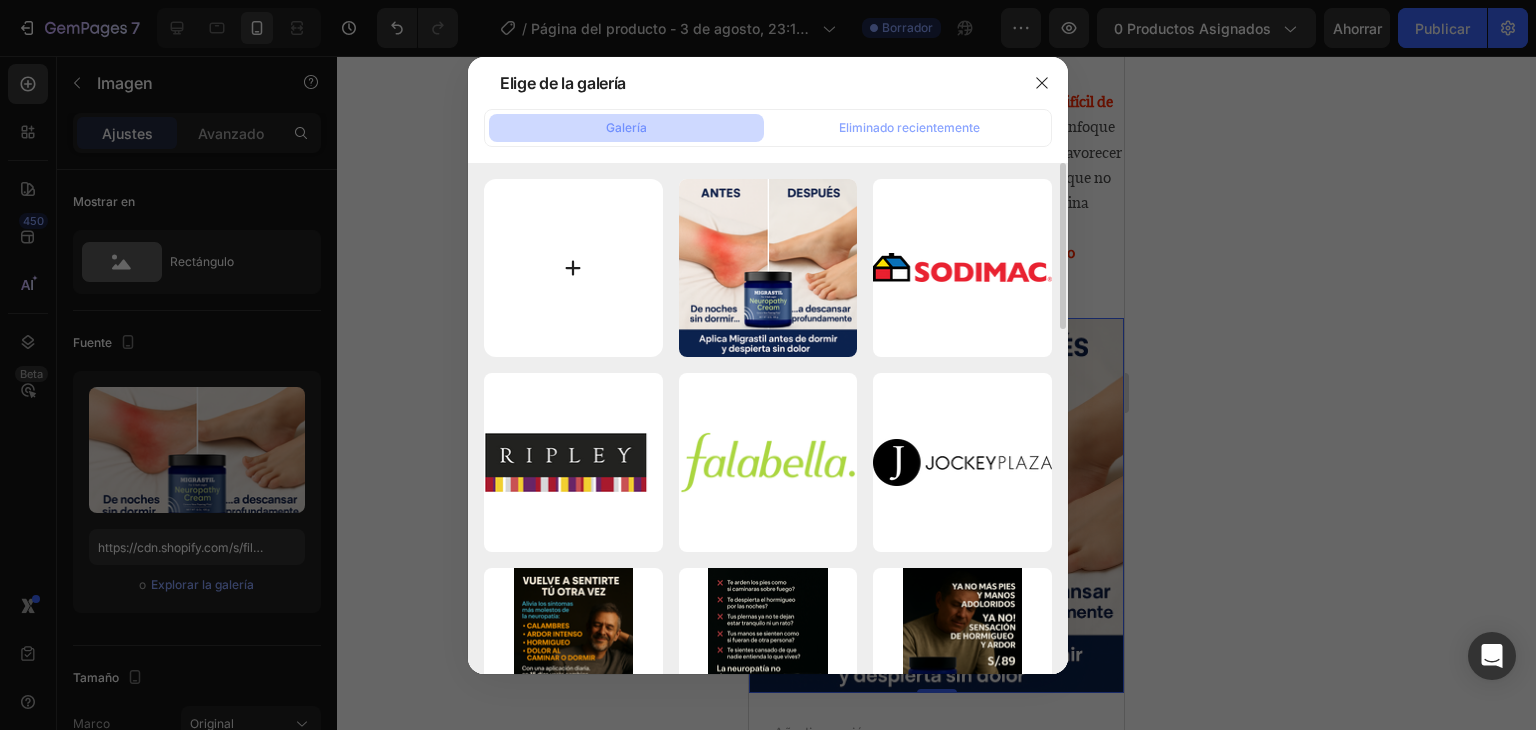 click at bounding box center (573, 268) 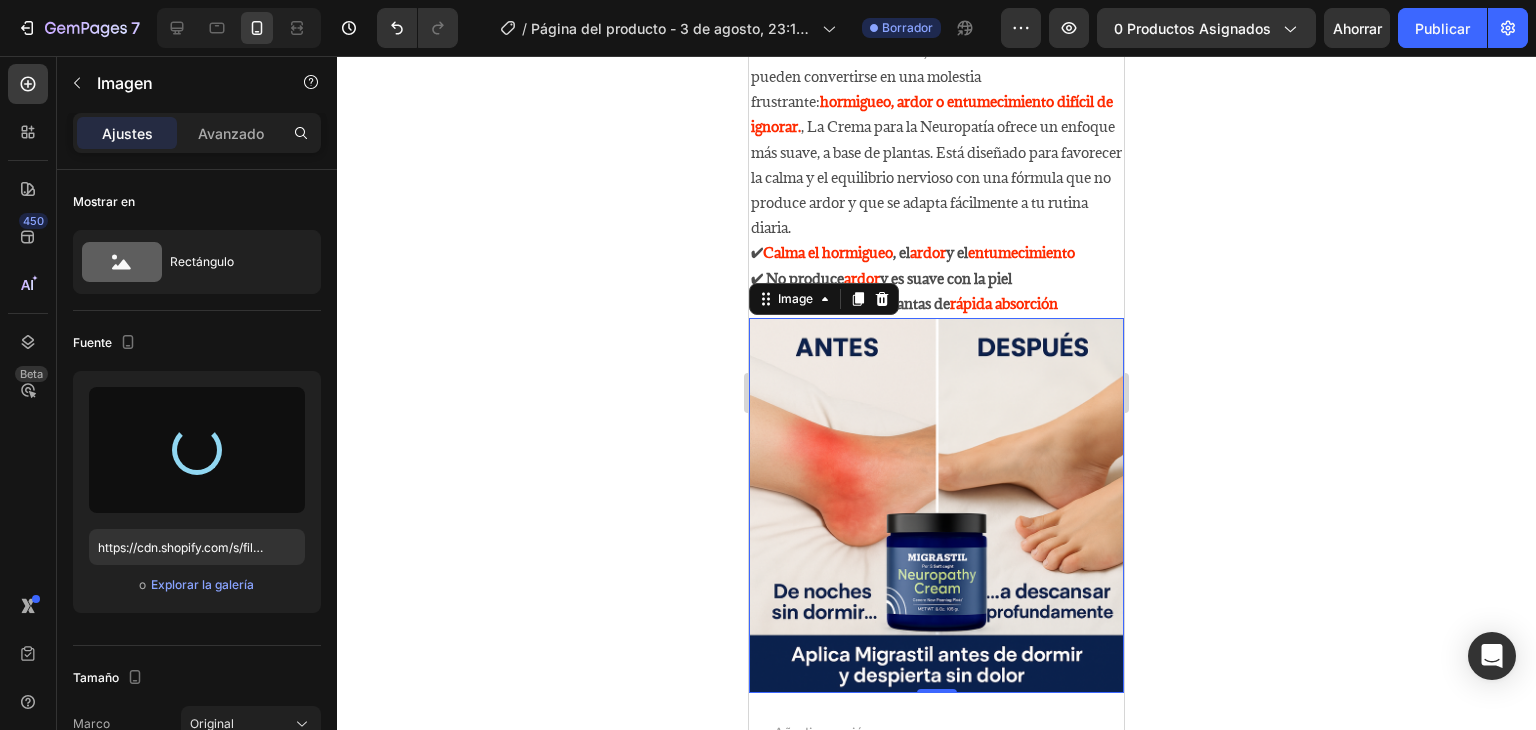 type on "https://cdn.shopify.com/s/files/1/0752/8140/0021/files/gempages_573315541746320609-095aff4a-0a5b-443a-b98c-57dc0d78c0b7.png" 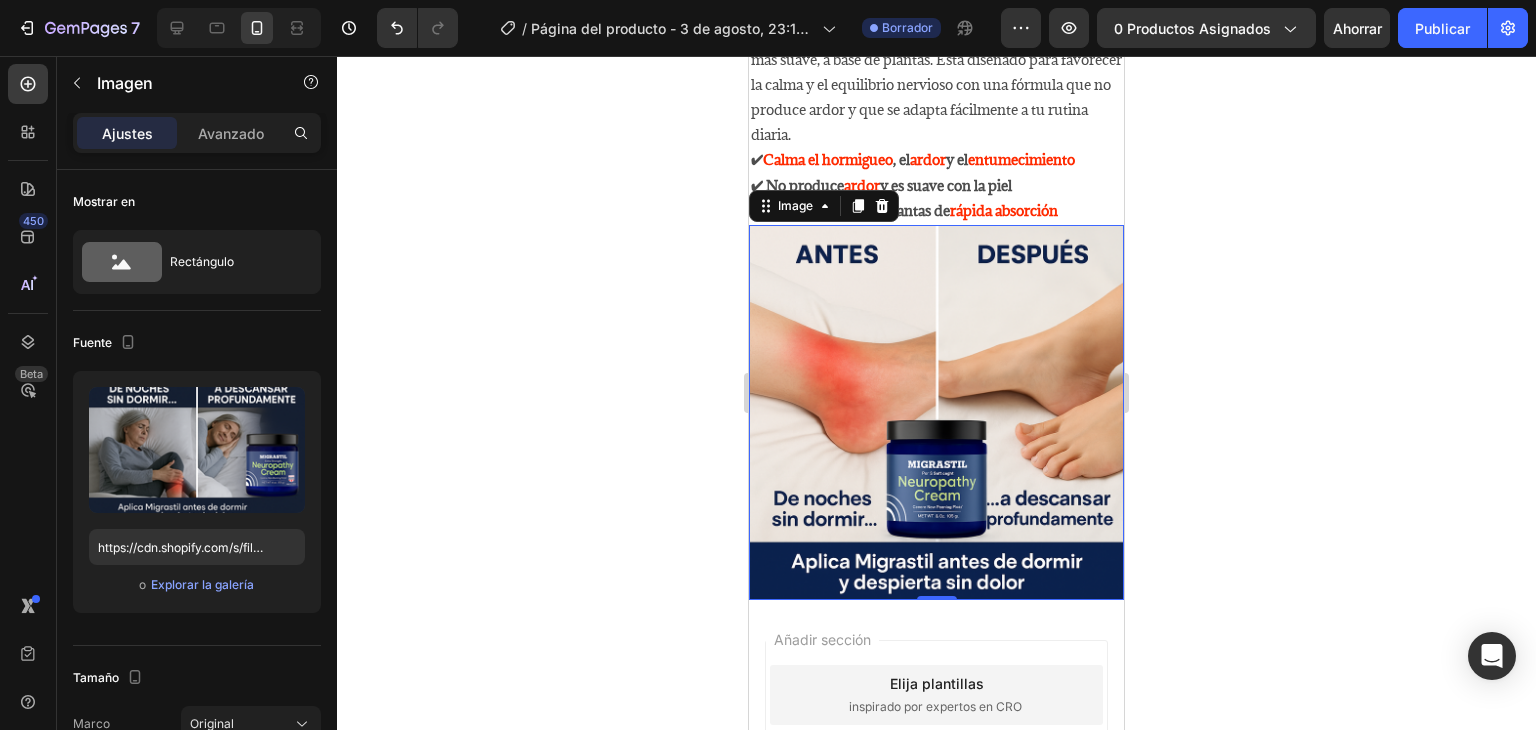 scroll, scrollTop: 2777, scrollLeft: 0, axis: vertical 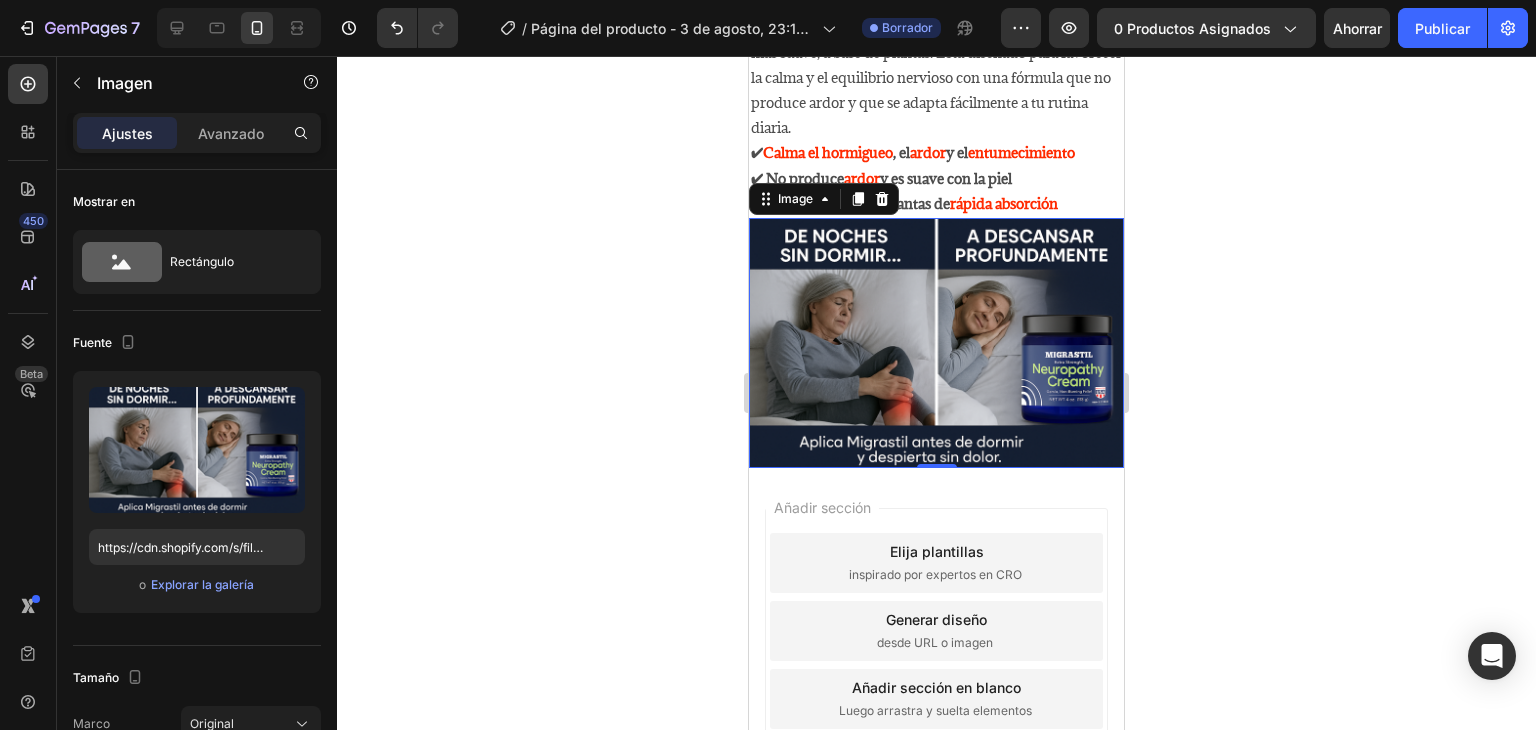 click 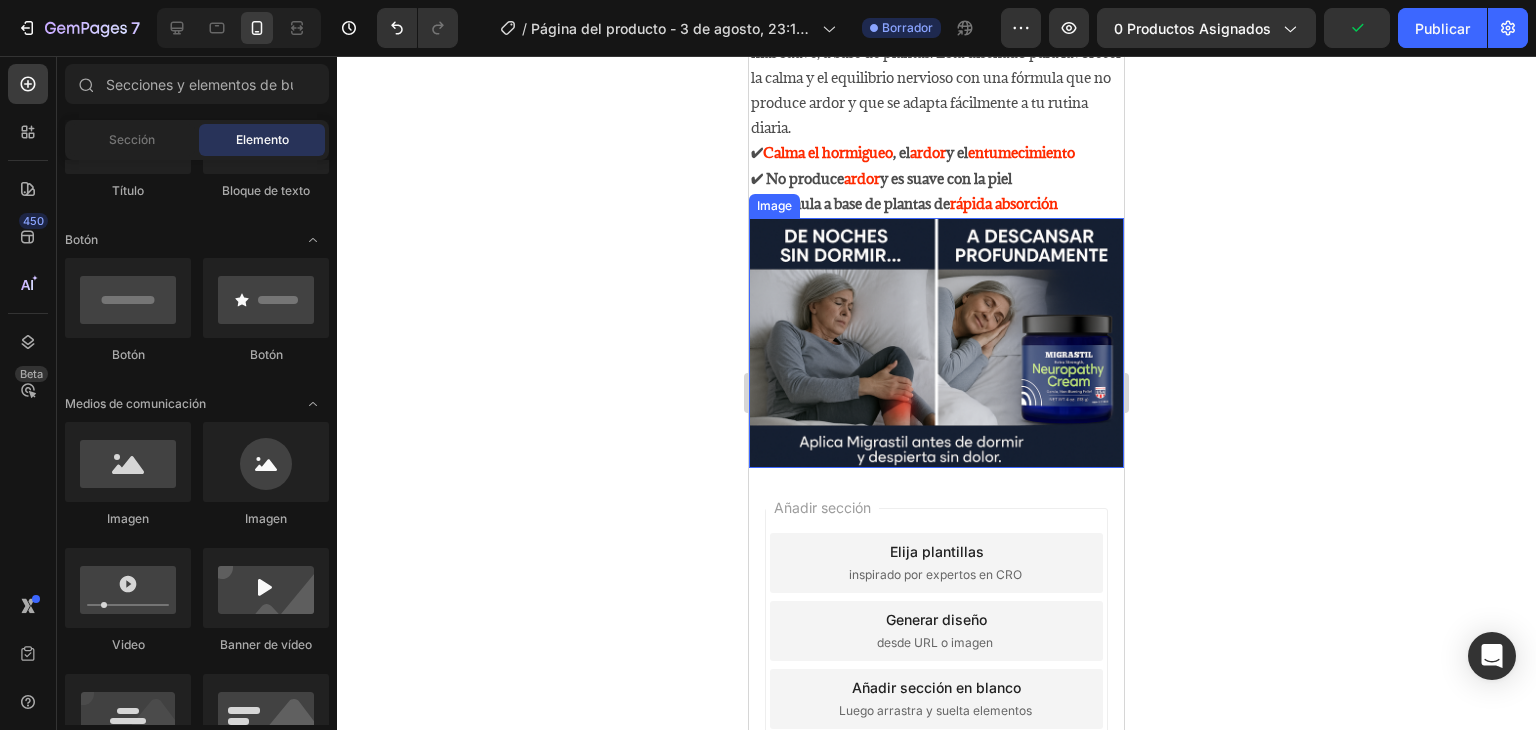 drag, startPoint x: 847, startPoint y: 340, endPoint x: 954, endPoint y: 275, distance: 125.19585 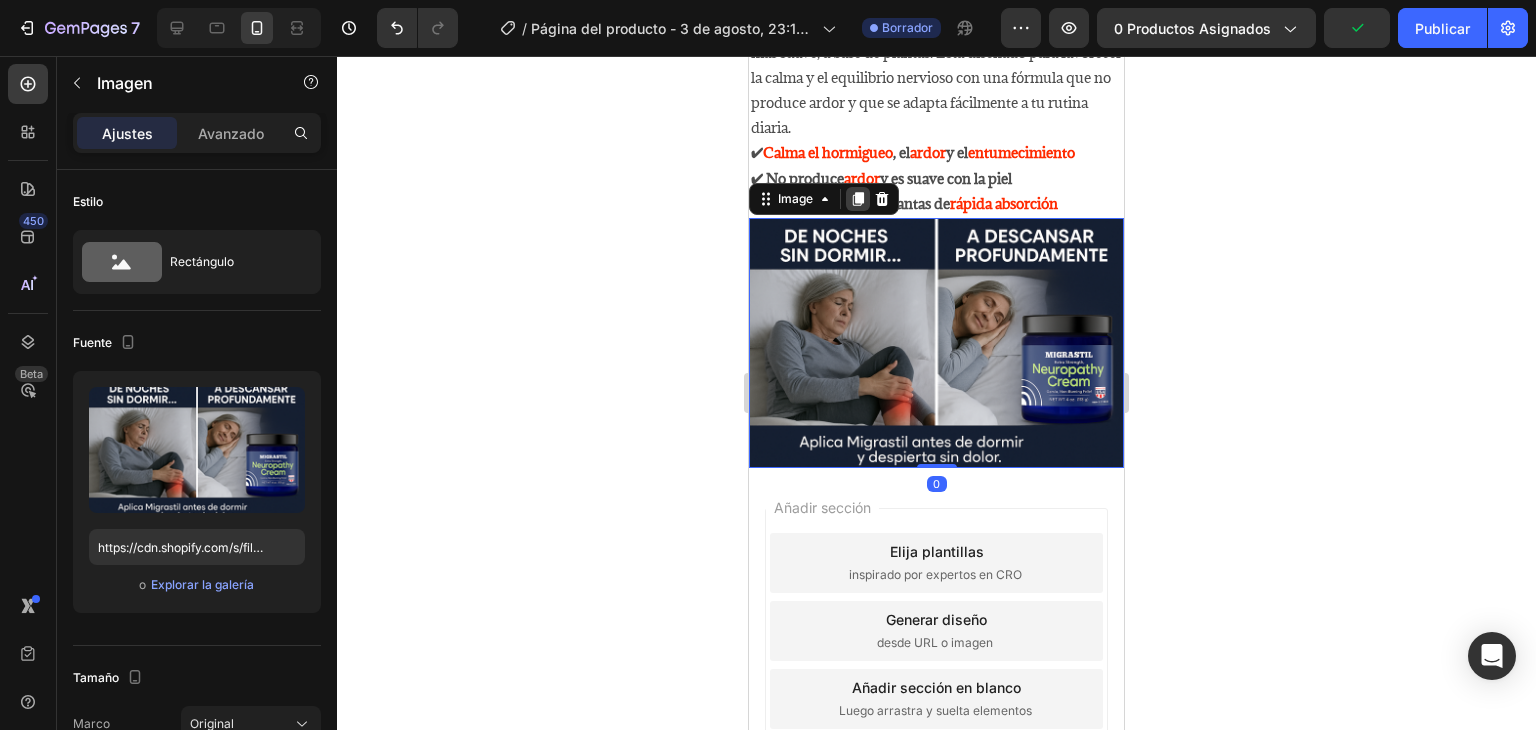 click at bounding box center [858, 199] 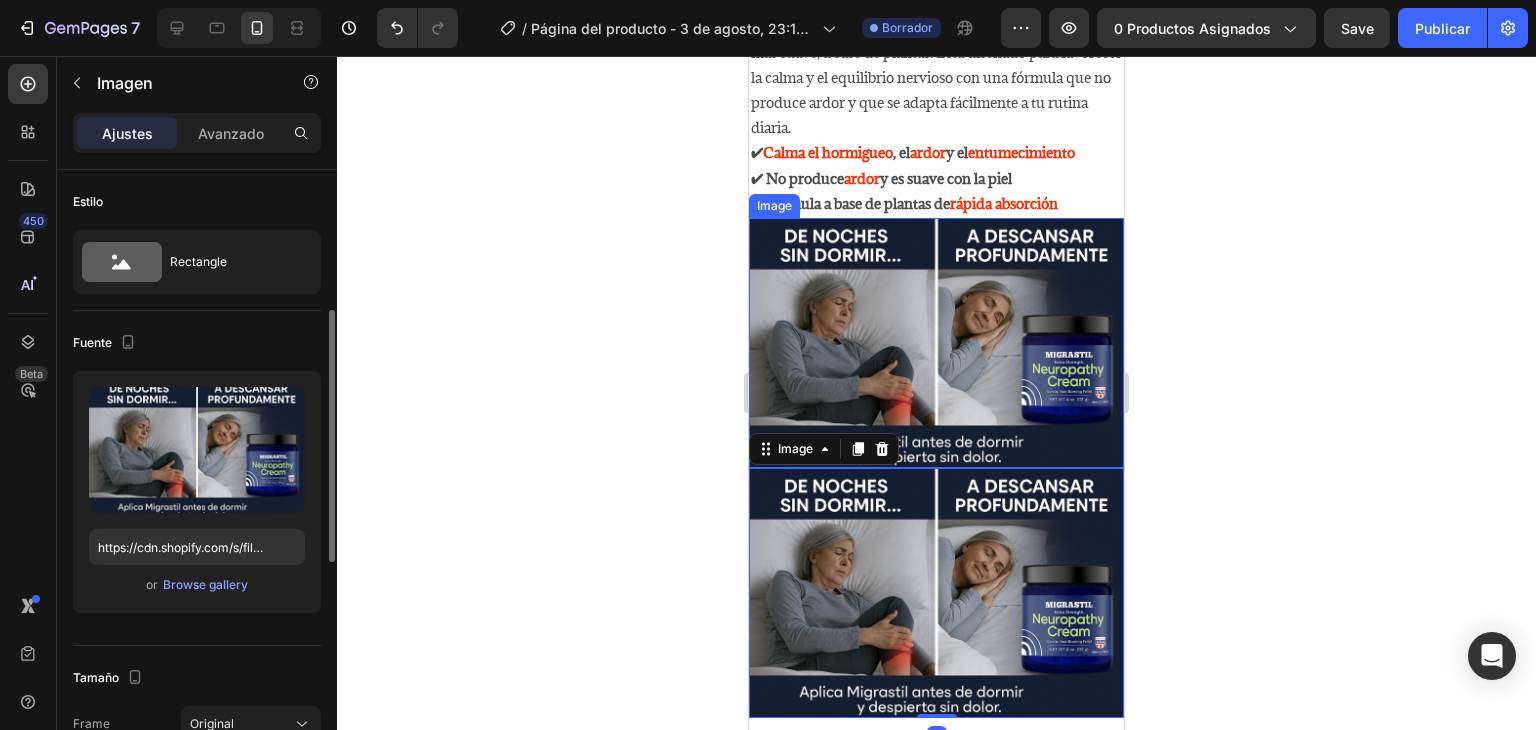 scroll, scrollTop: 100, scrollLeft: 0, axis: vertical 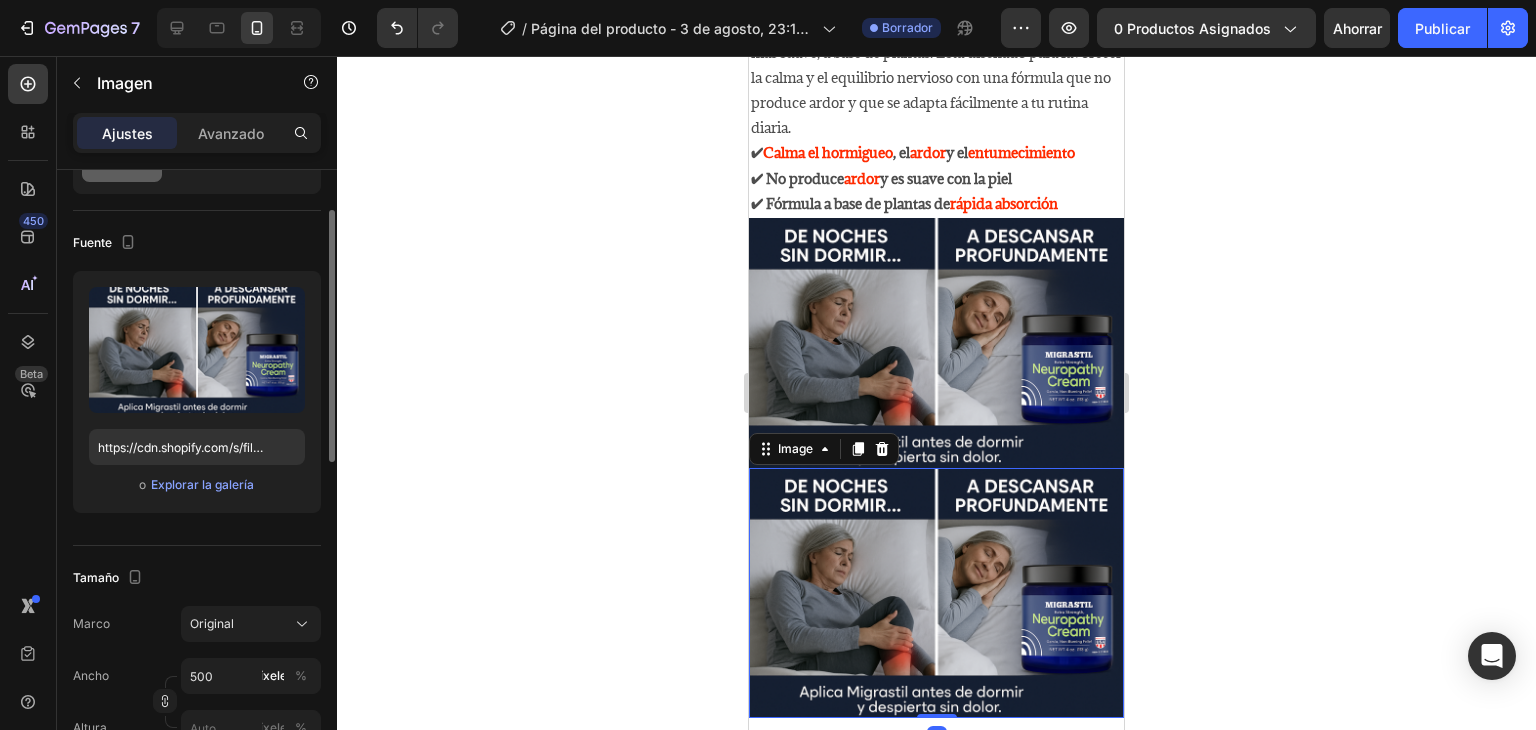 click at bounding box center (936, 593) 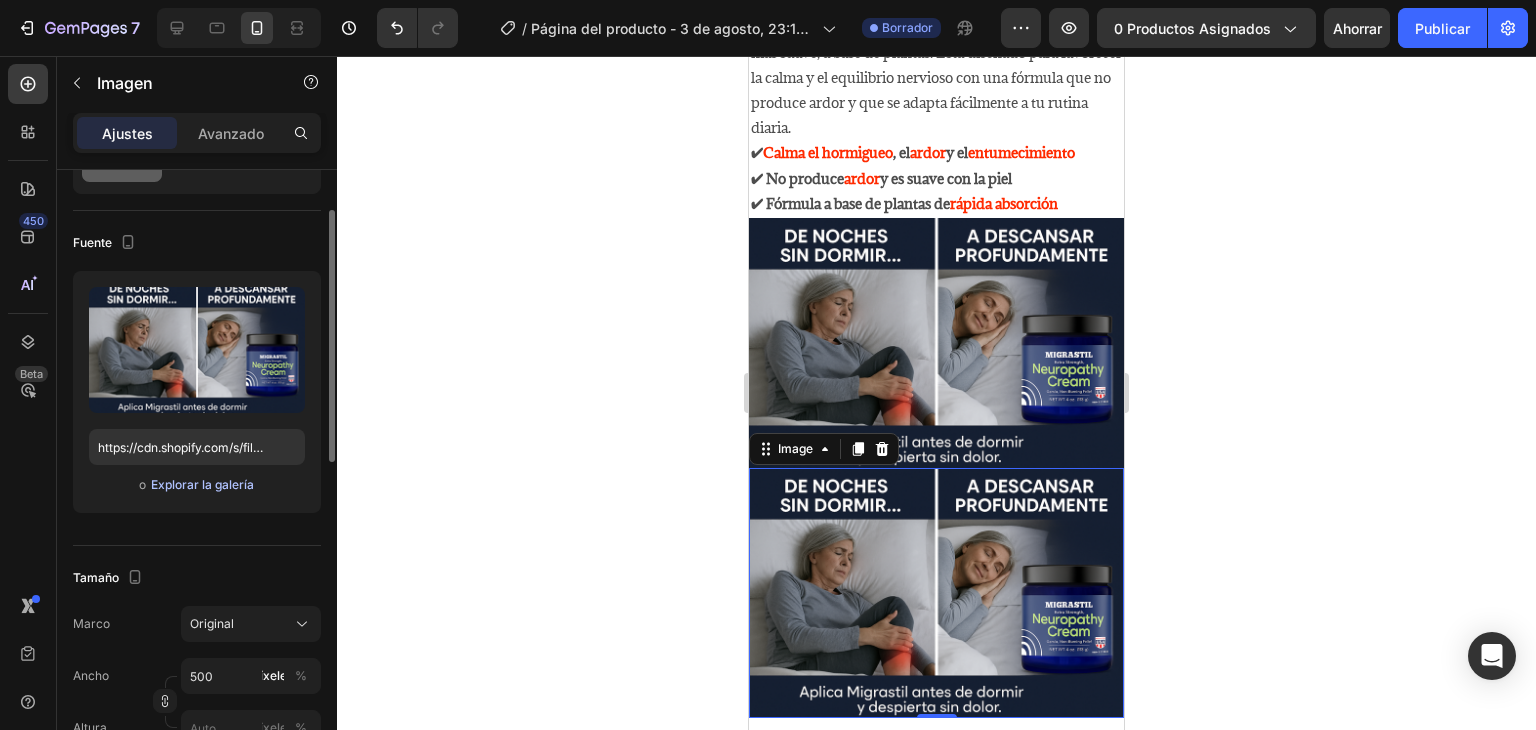 click on "Explorar la galería" at bounding box center (202, 484) 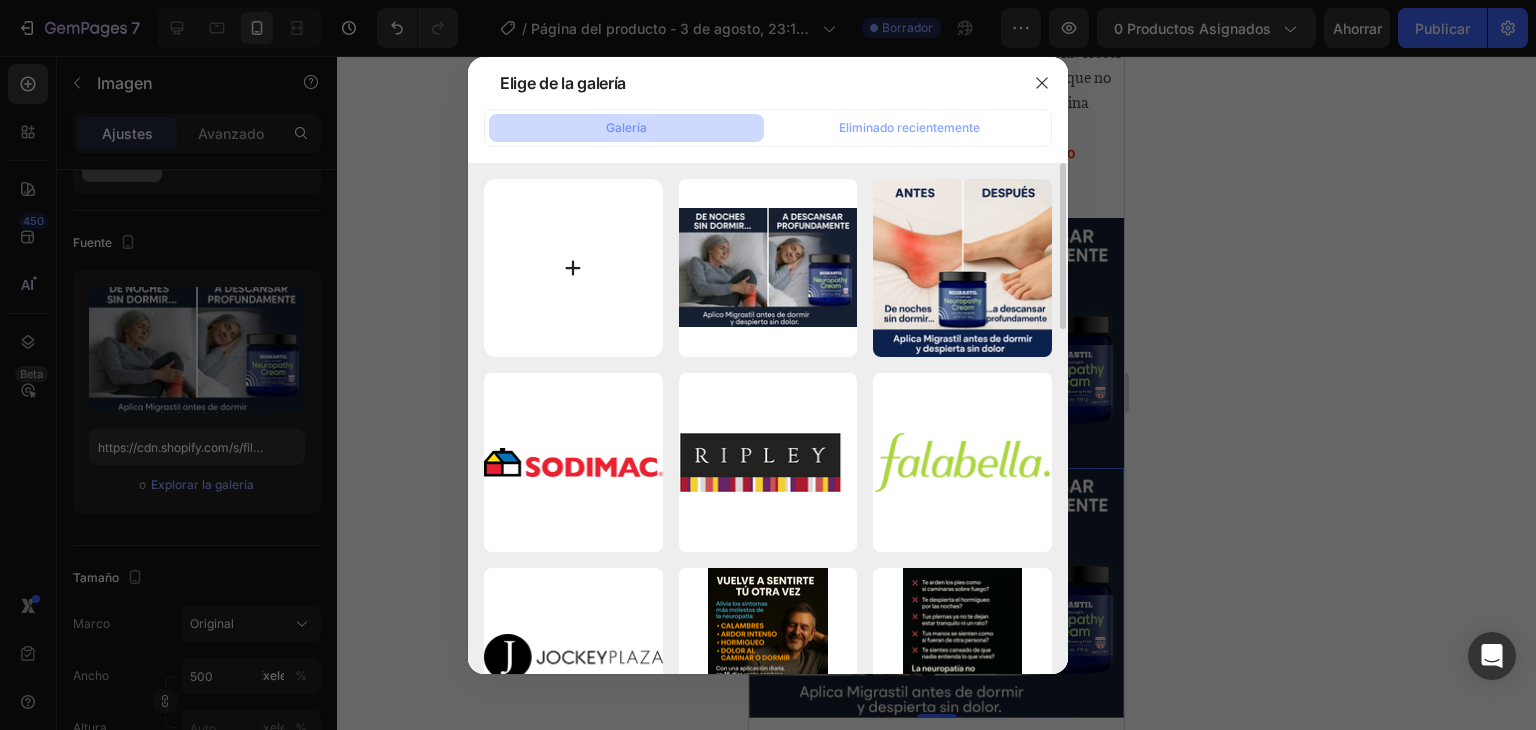 click at bounding box center [573, 268] 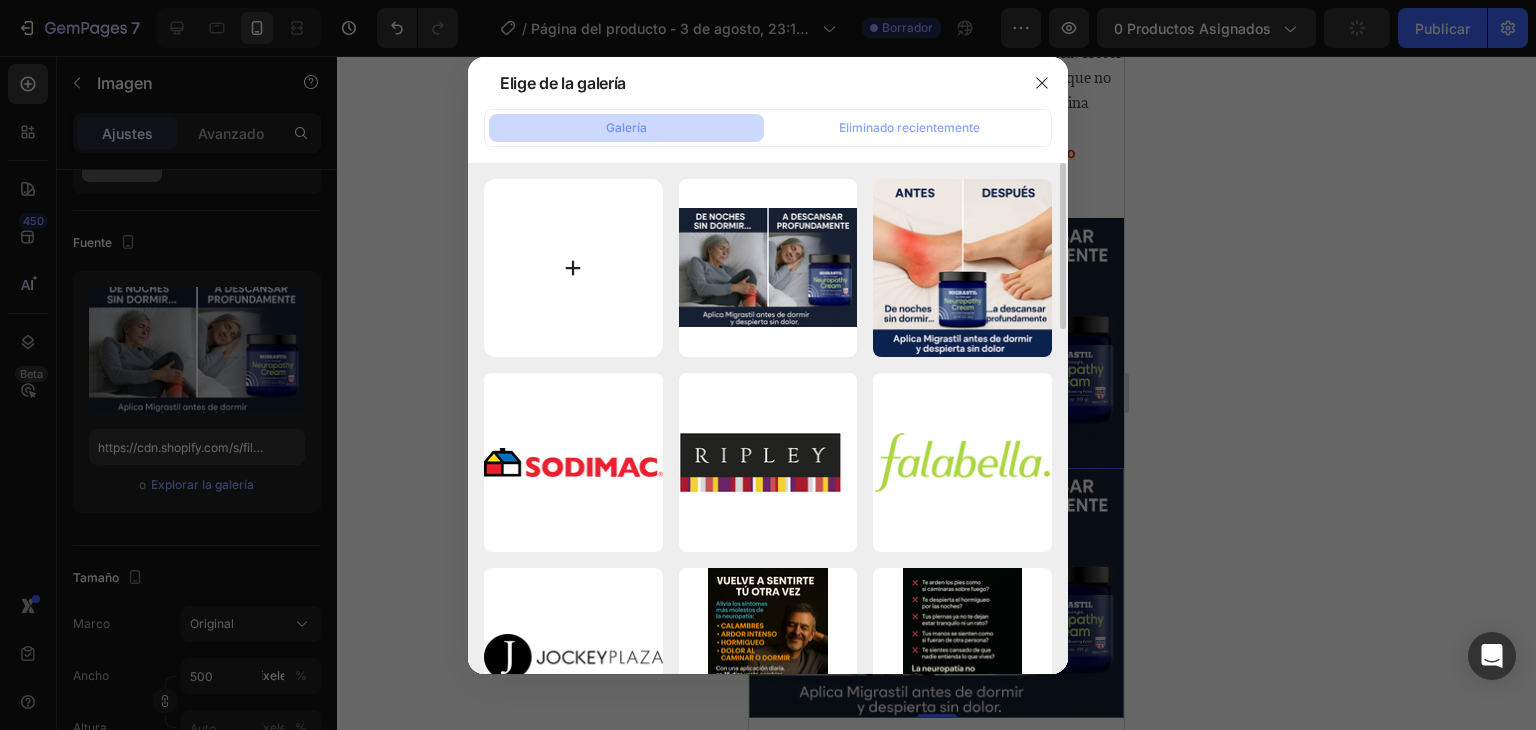 click at bounding box center [573, 268] 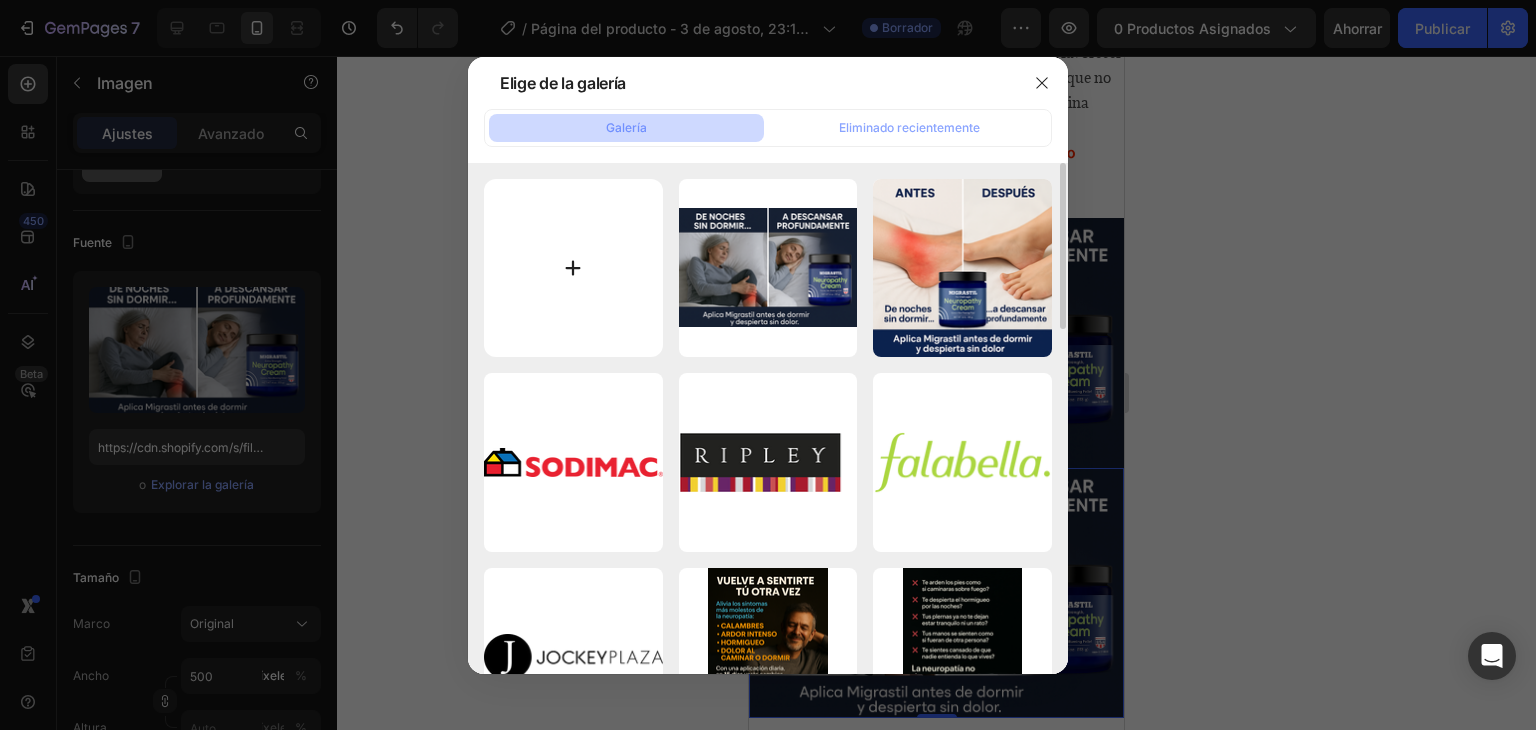 type on "C:\fakepath\NEUROPATOIA PAG 3.png" 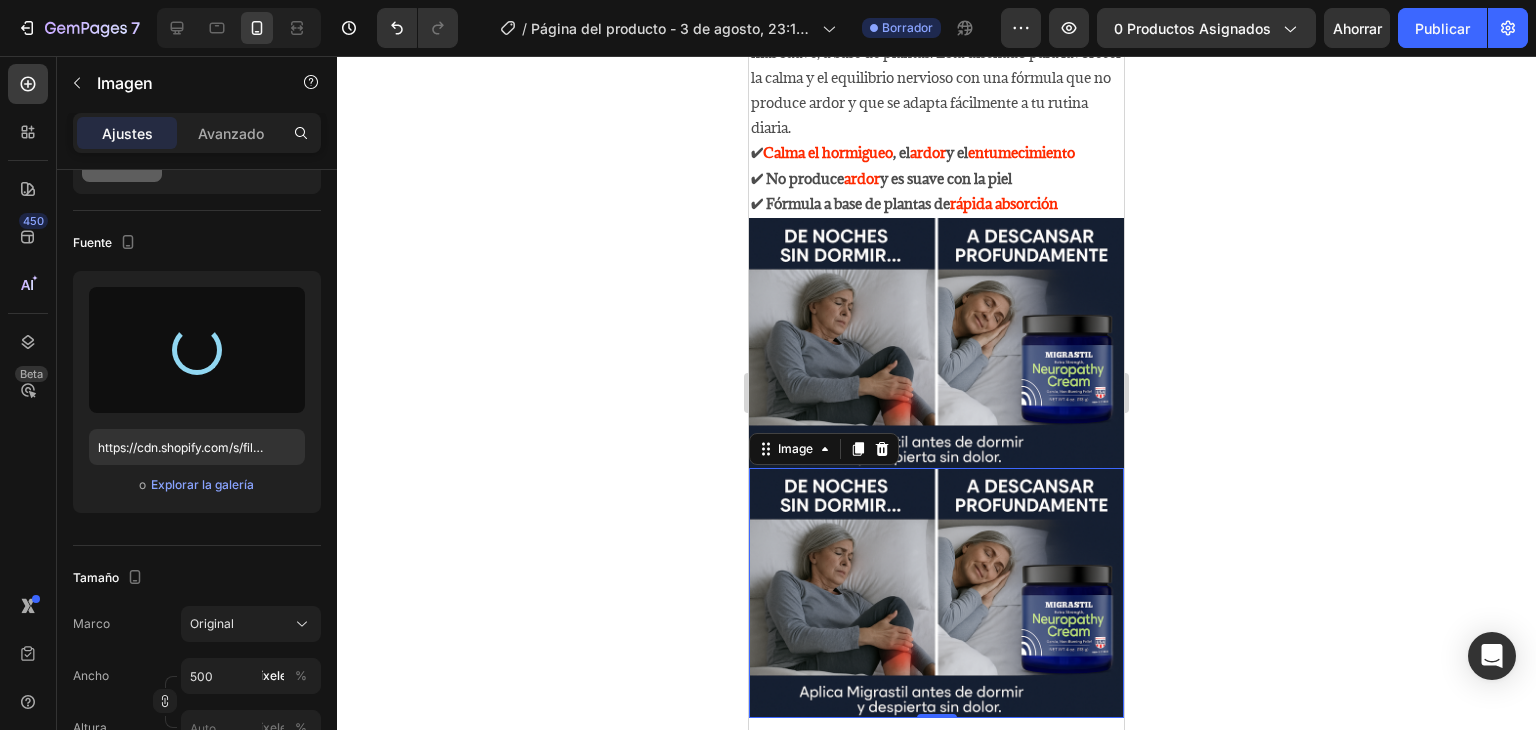 type on "https://cdn.shopify.com/s/files/1/0752/8140/0021/files/gempages_573315541746320609-4e7435e6-9ed9-472f-951d-512e2fd669c9.png" 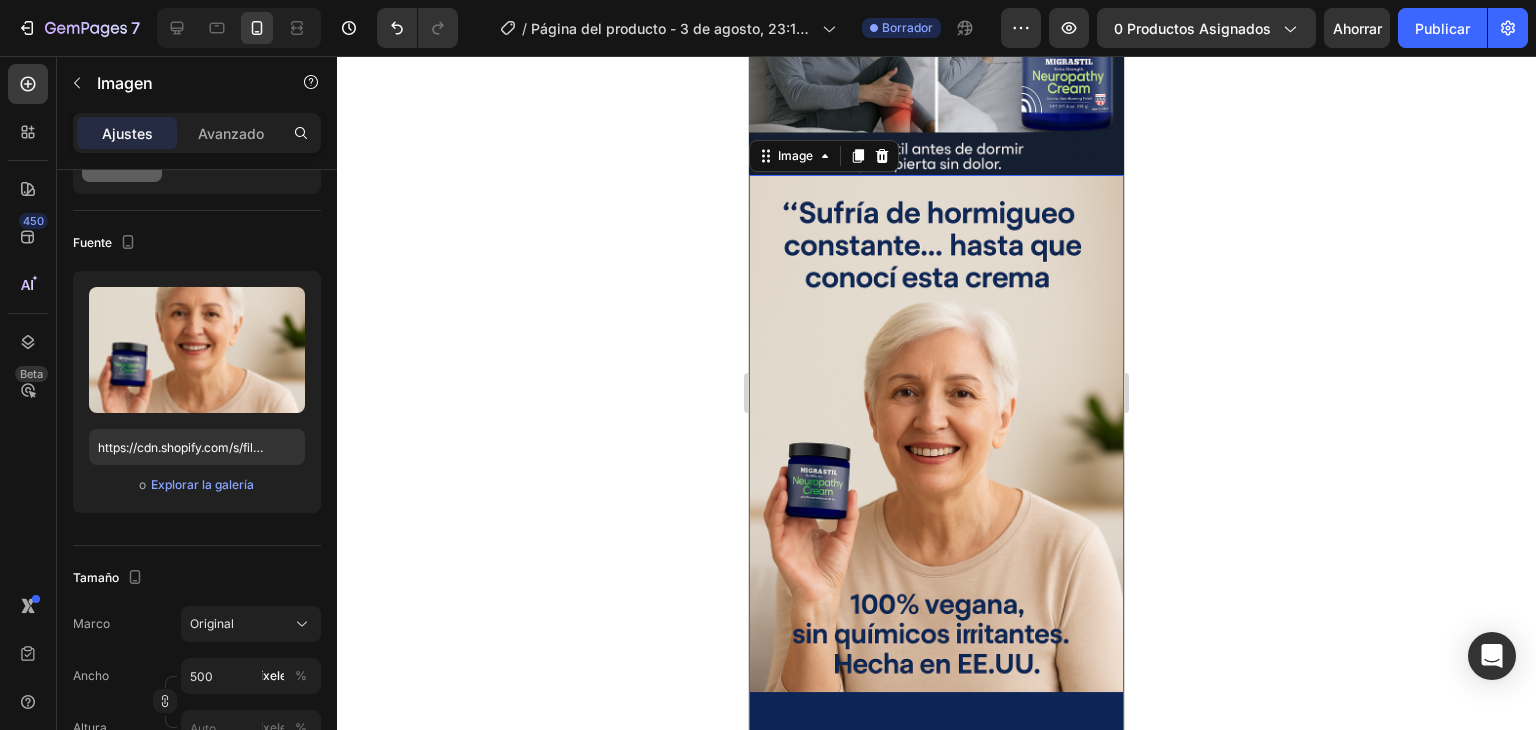 scroll, scrollTop: 3077, scrollLeft: 0, axis: vertical 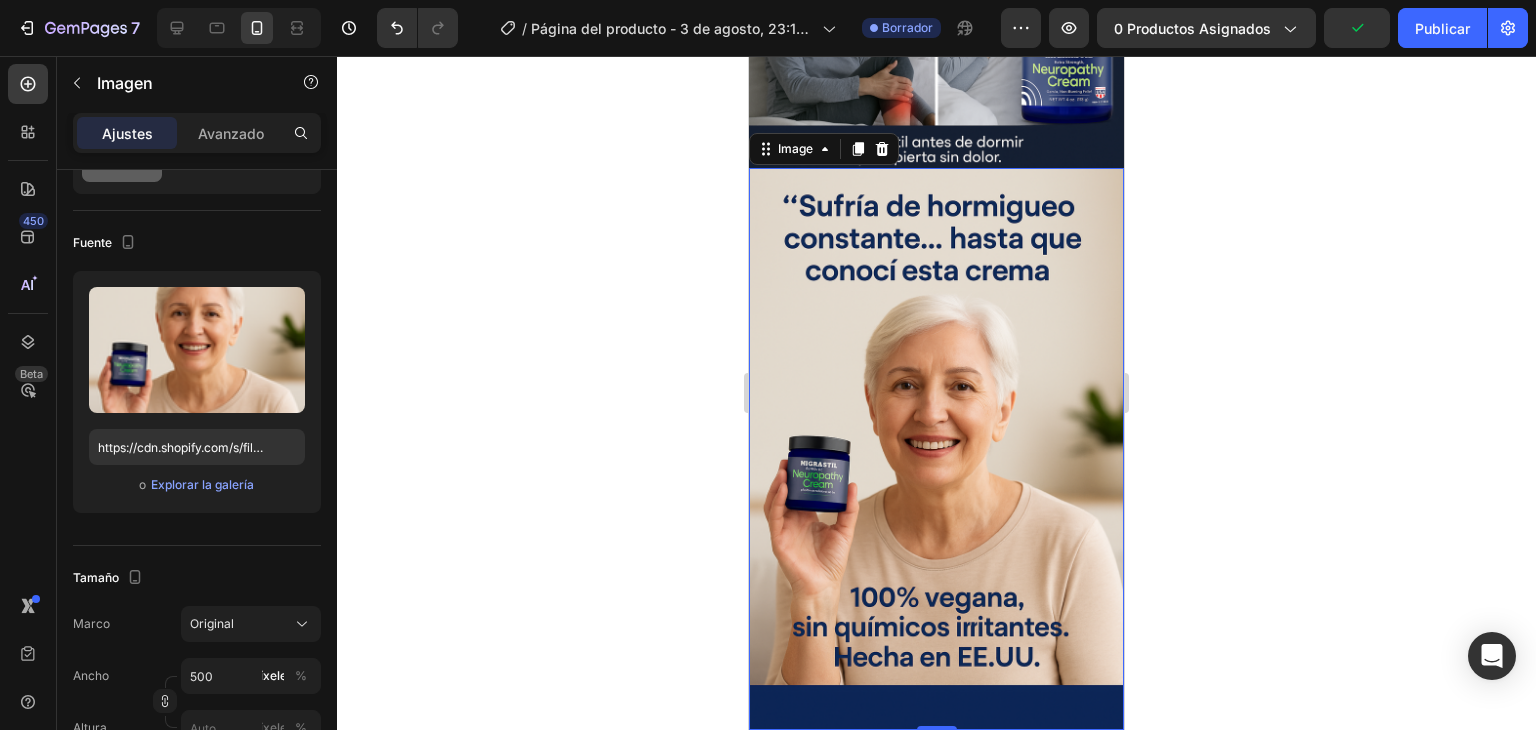 click 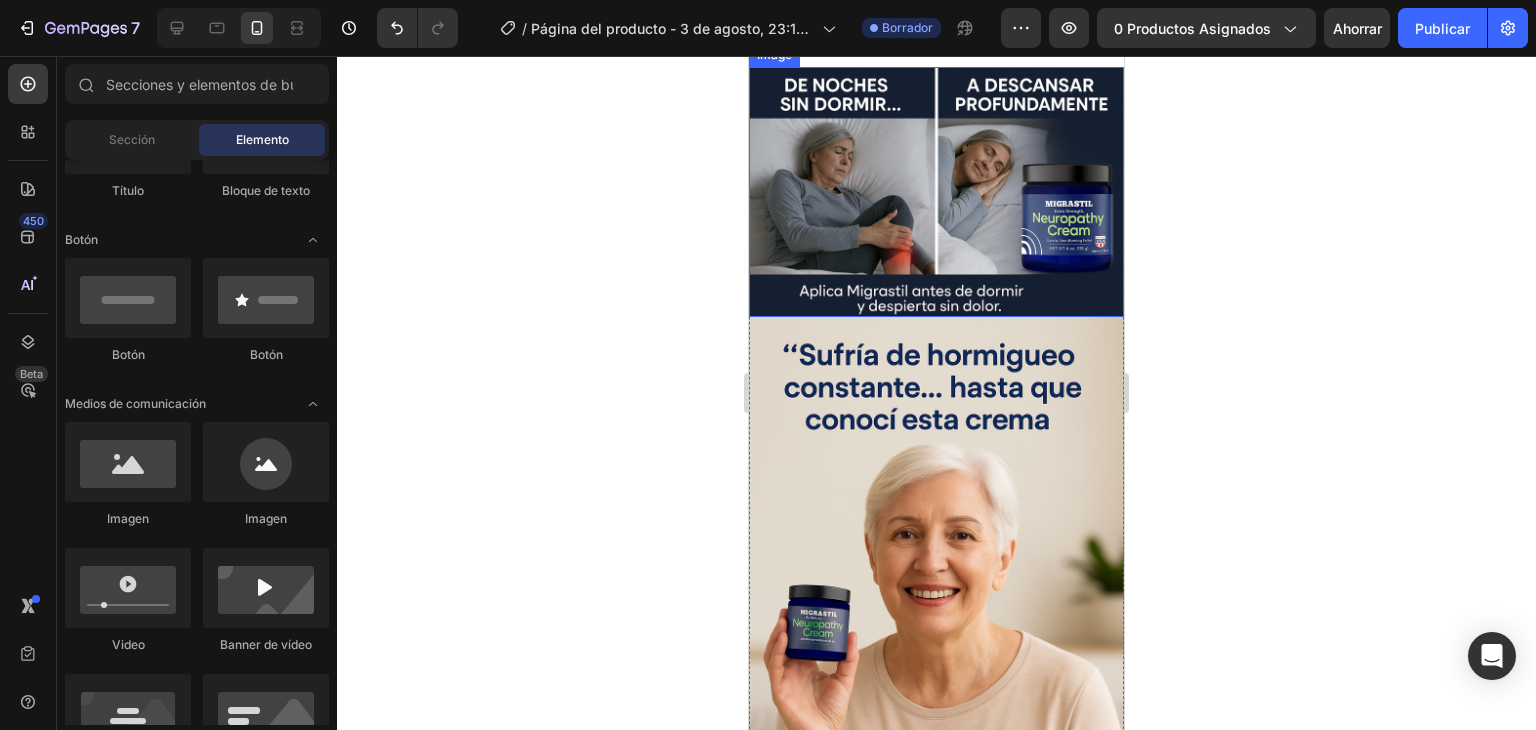 scroll, scrollTop: 3077, scrollLeft: 0, axis: vertical 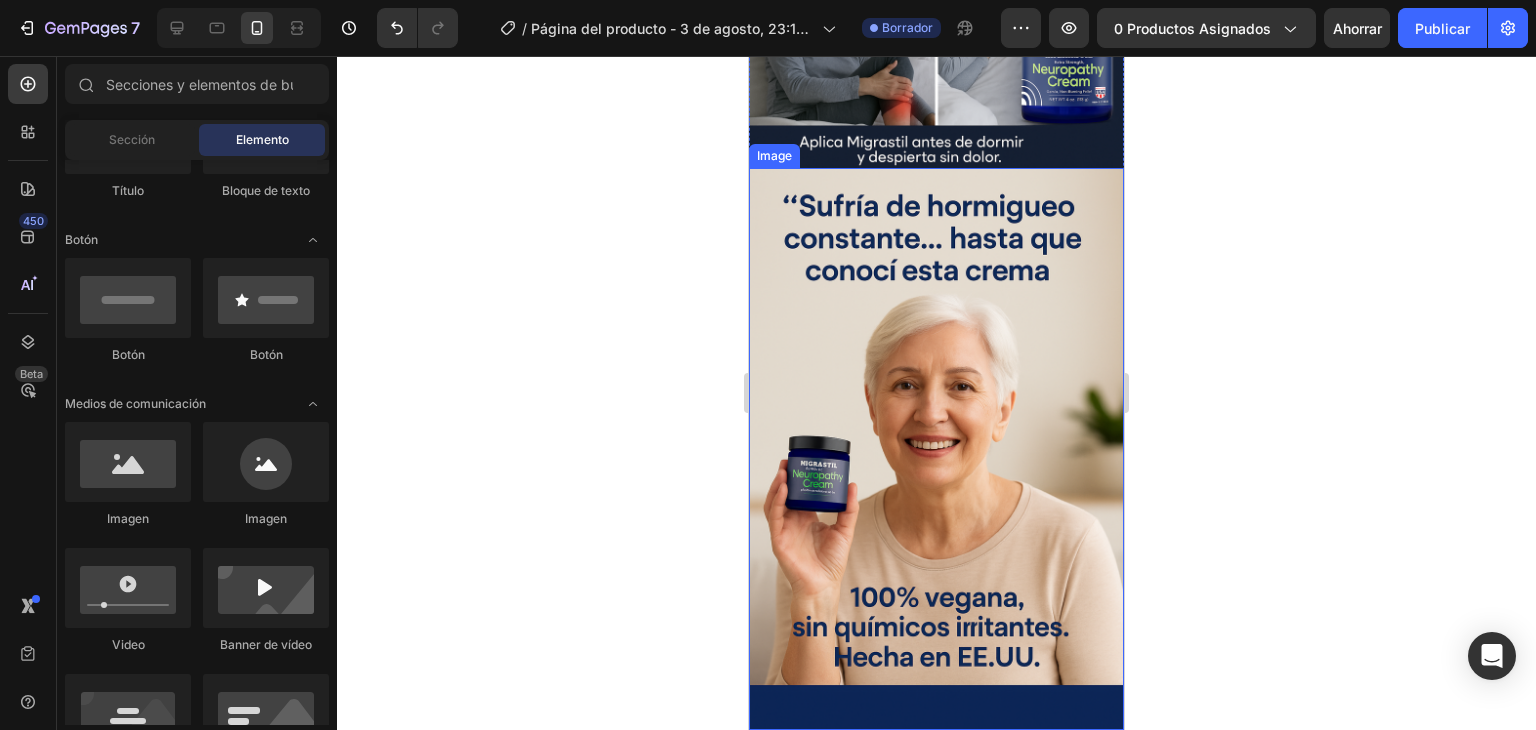 click at bounding box center (936, 449) 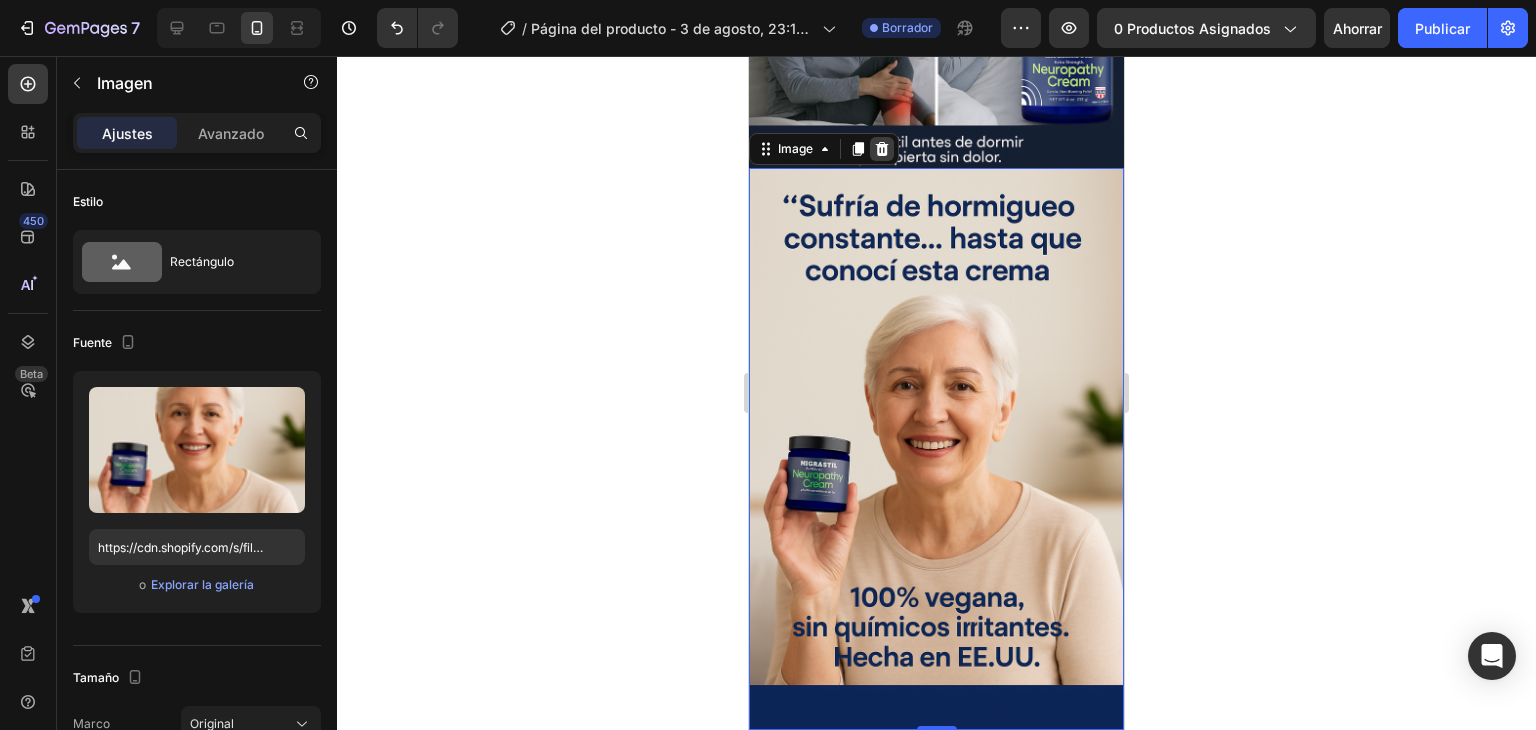 click 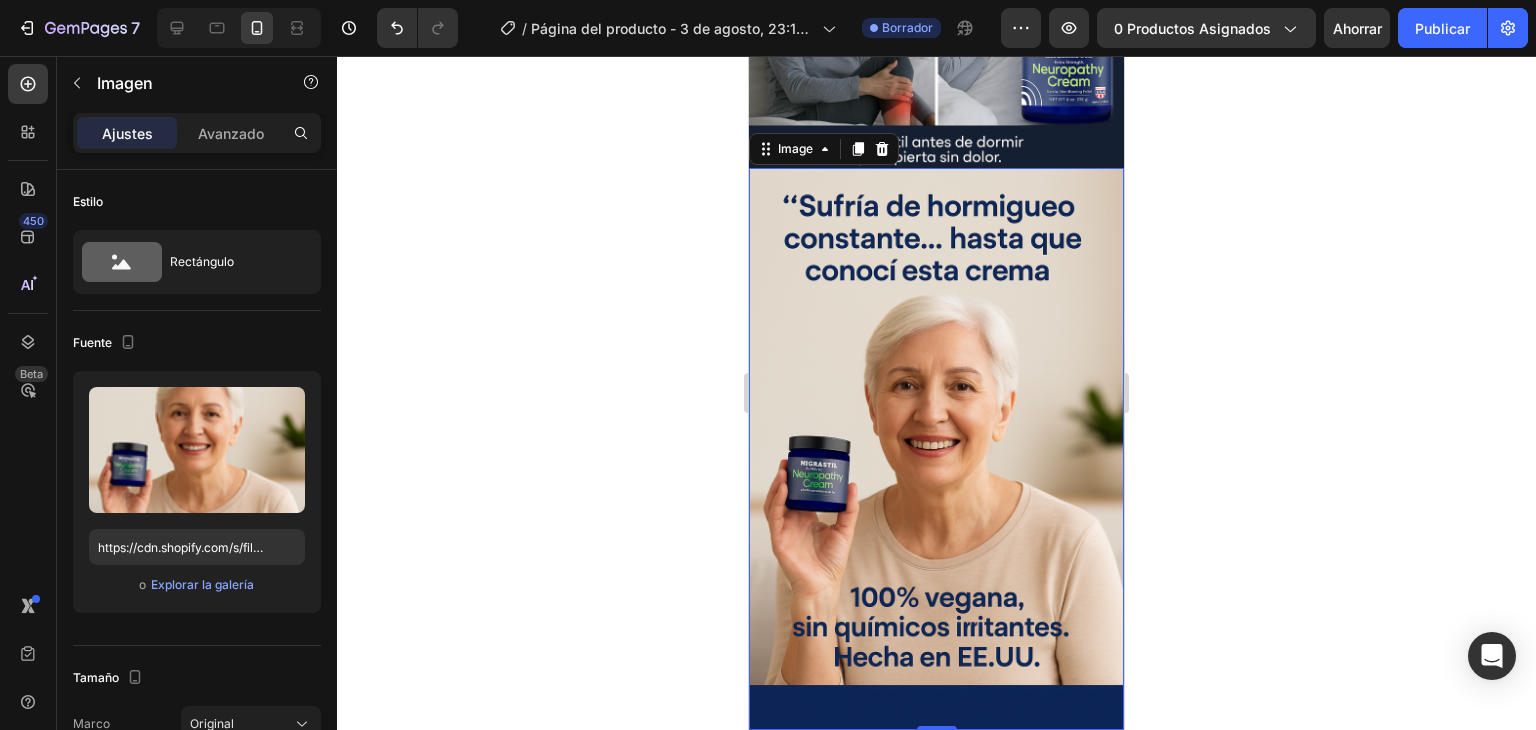 scroll, scrollTop: 2848, scrollLeft: 0, axis: vertical 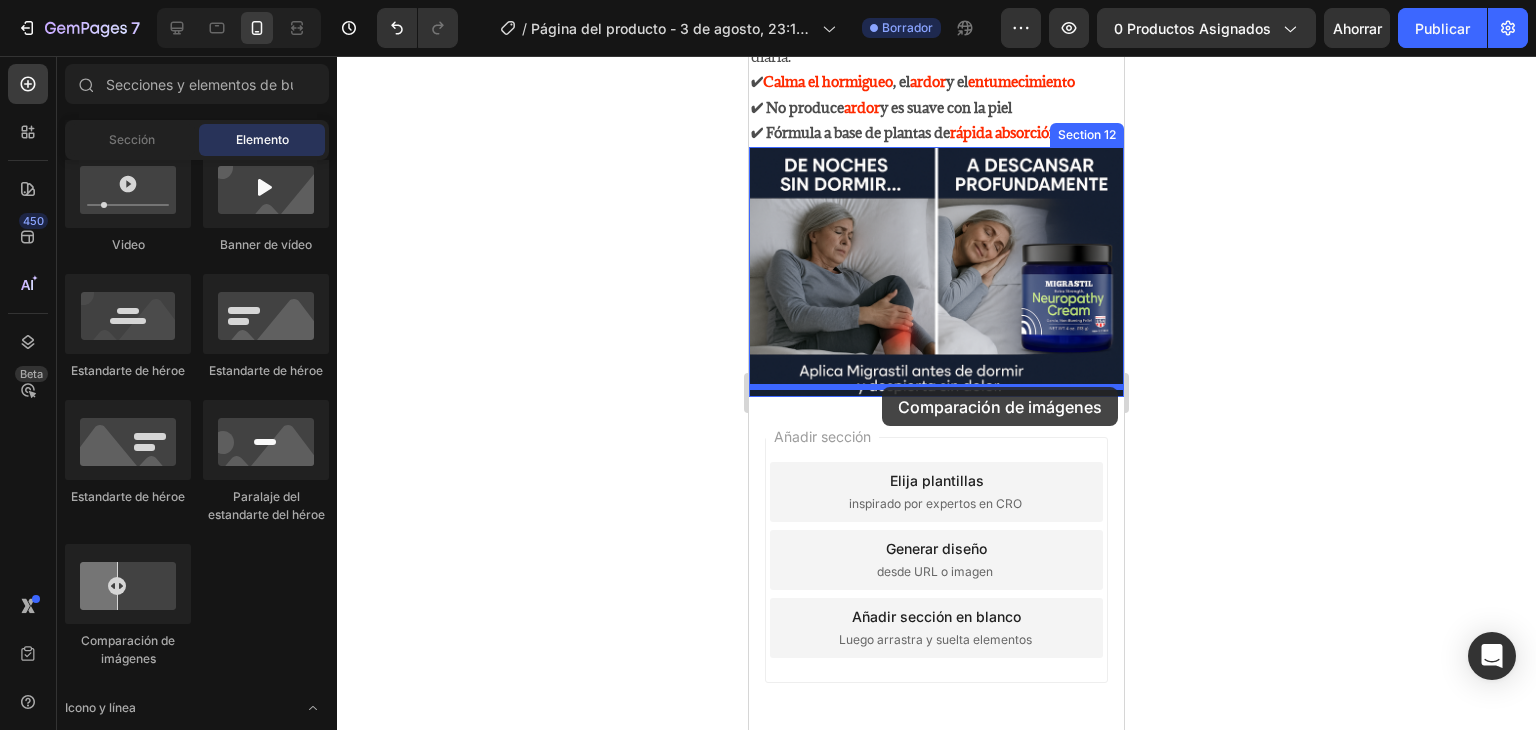 drag, startPoint x: 891, startPoint y: 652, endPoint x: 882, endPoint y: 387, distance: 265.15277 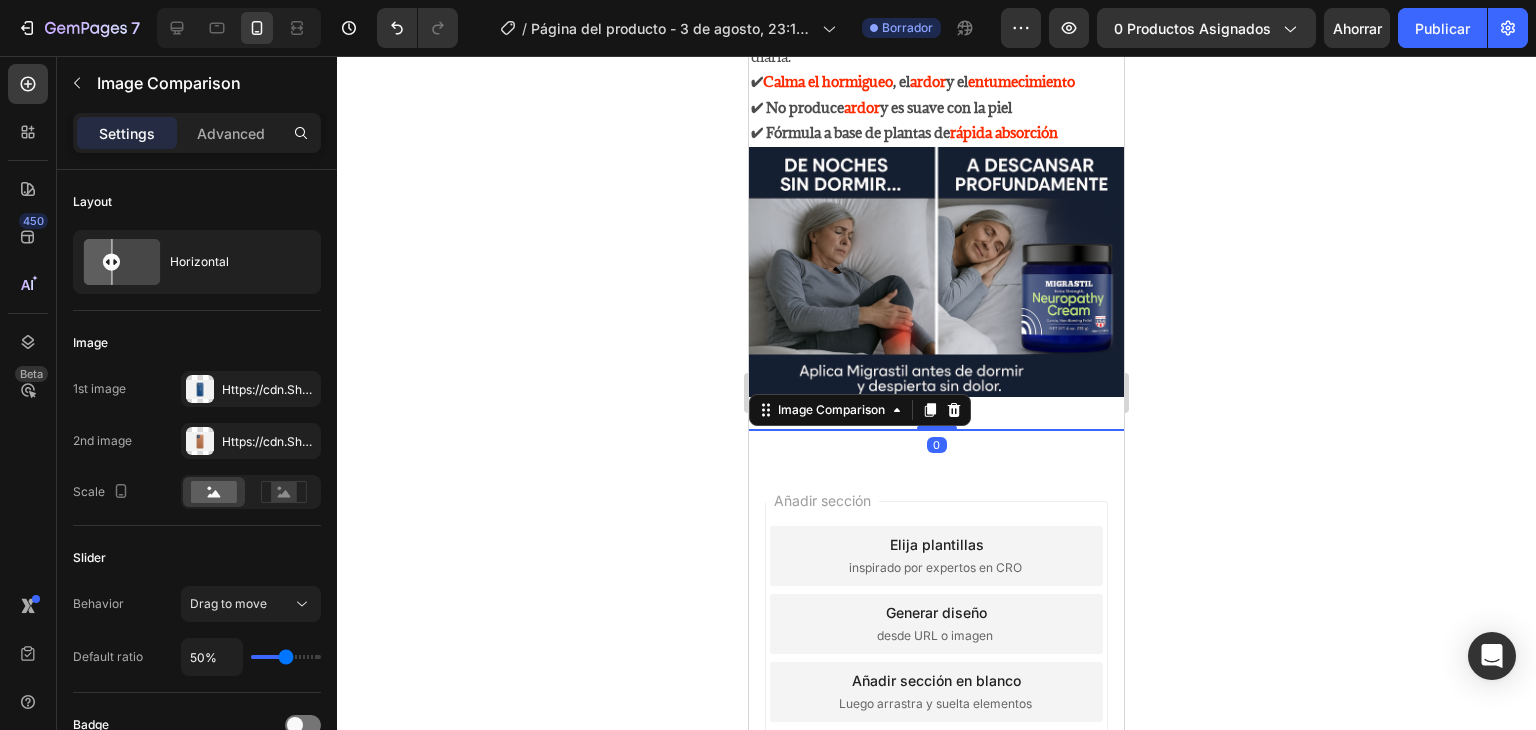 scroll, scrollTop: 3077, scrollLeft: 0, axis: vertical 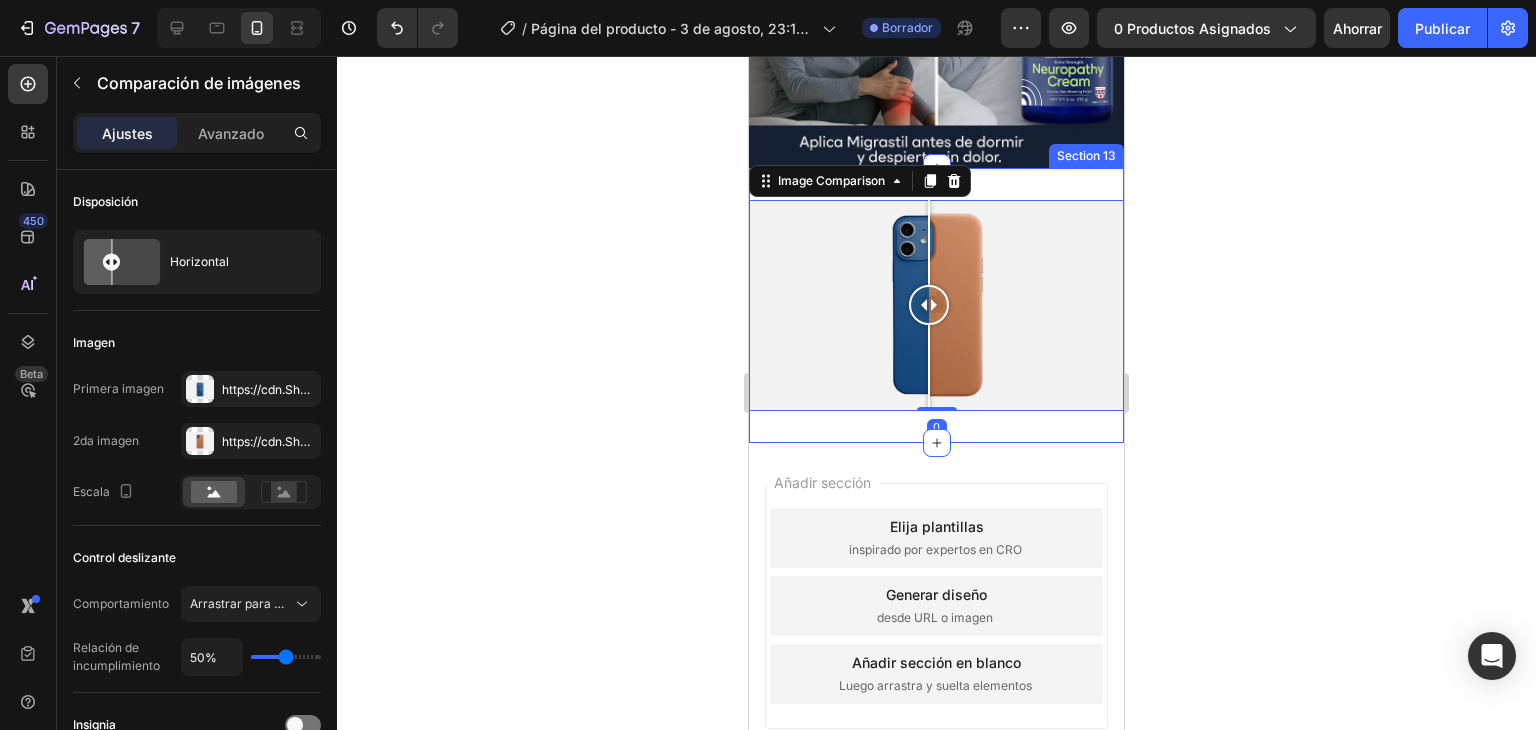 click on "Image Comparison   0 Section 13" at bounding box center (936, 305) 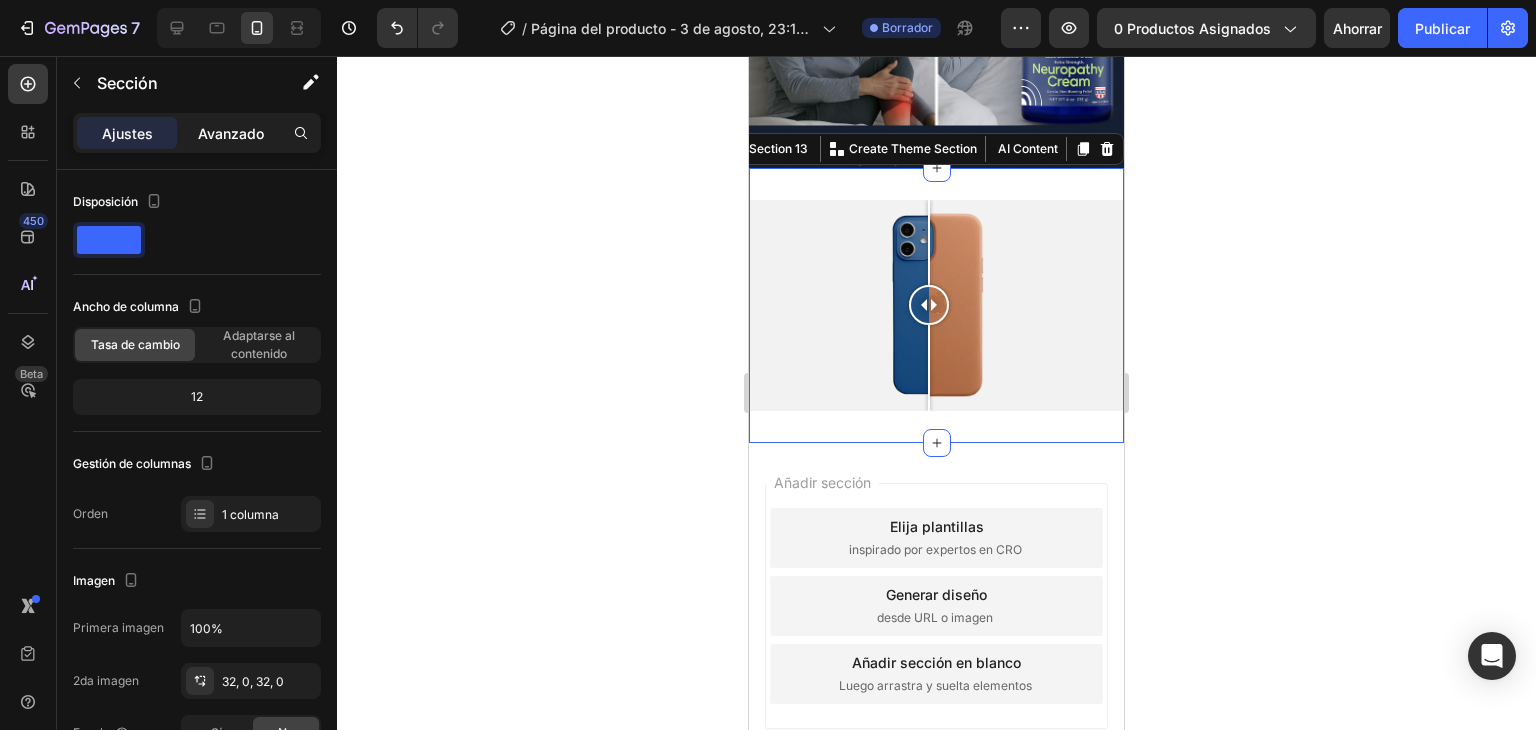 drag, startPoint x: 228, startPoint y: 133, endPoint x: 247, endPoint y: 175, distance: 46.09772 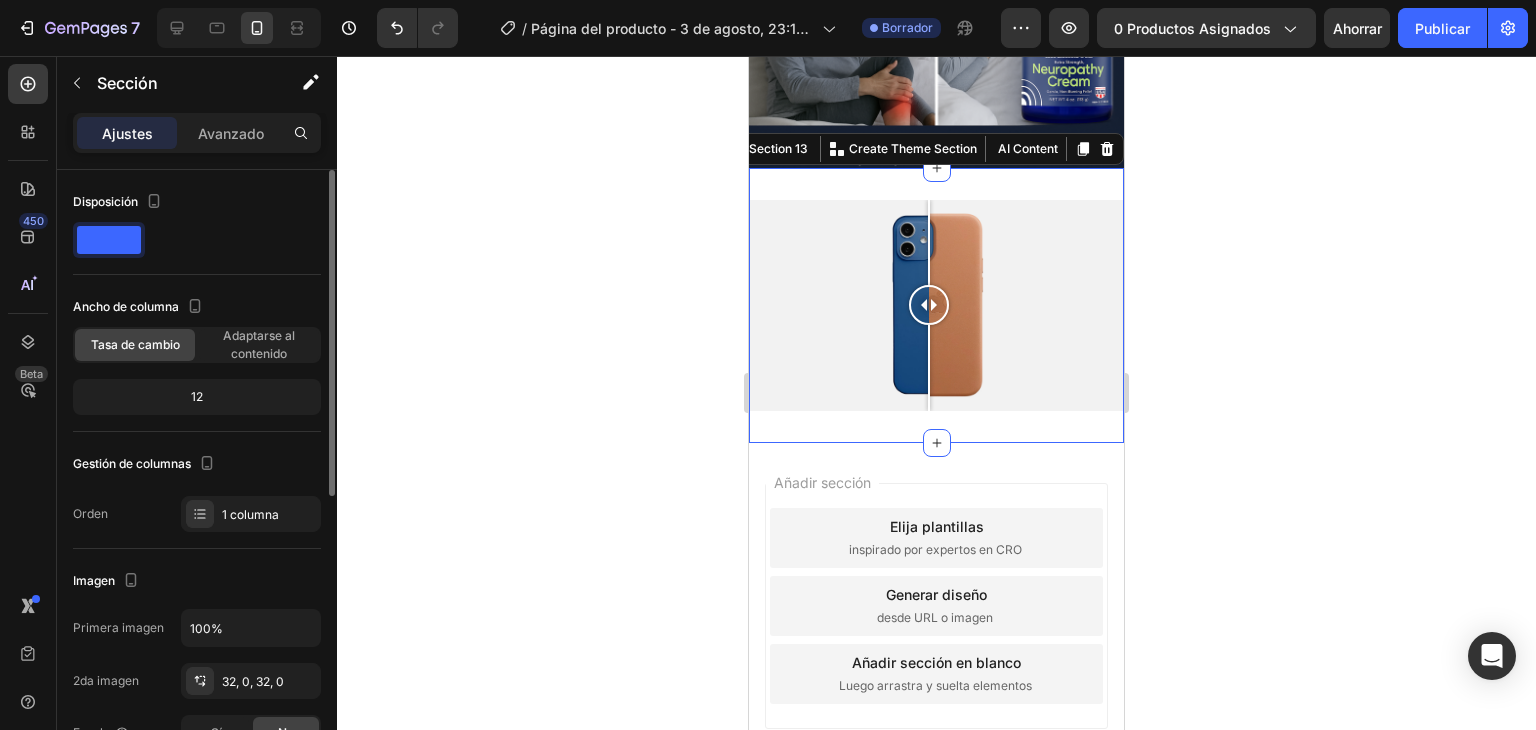click on "Avanzado" at bounding box center [231, 133] 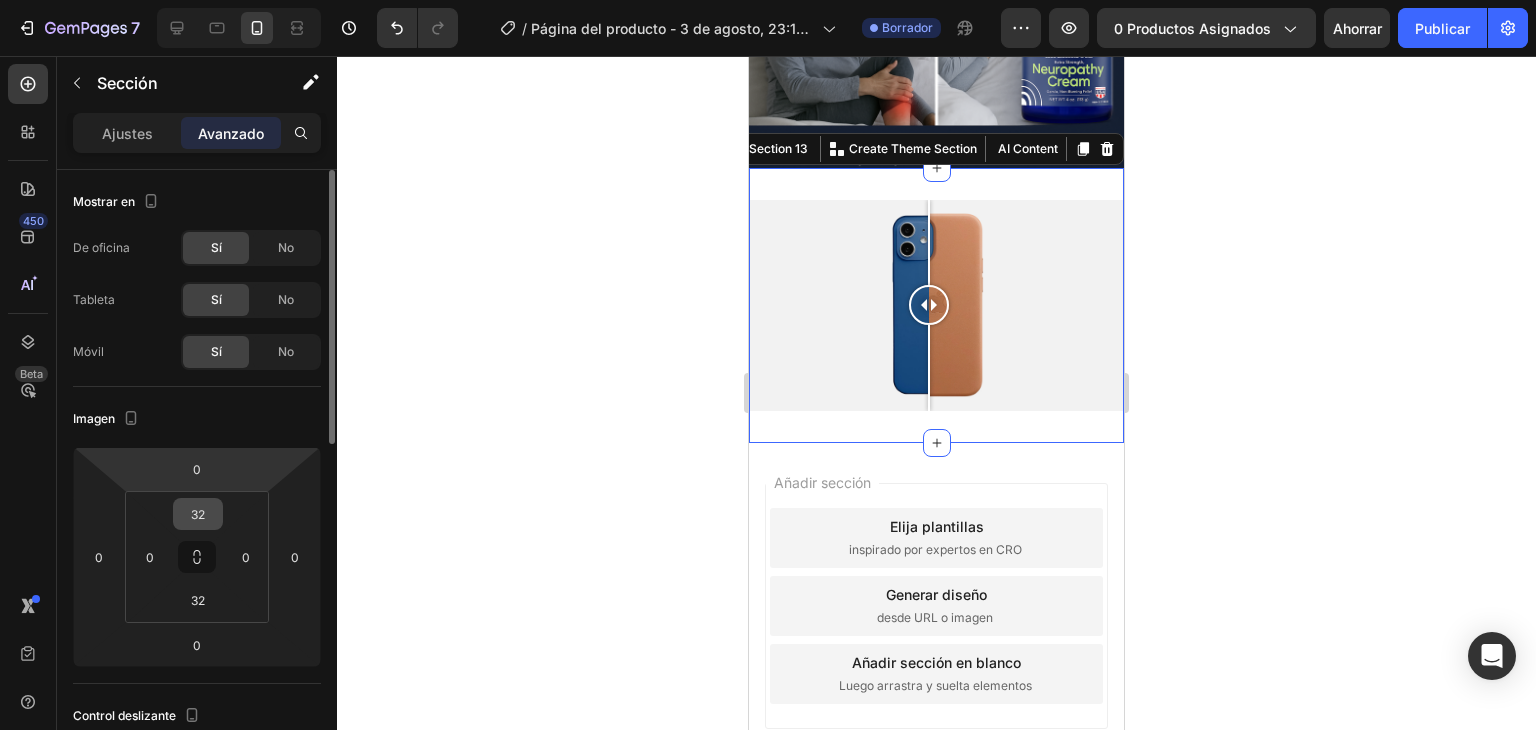 click on "32" at bounding box center [198, 514] 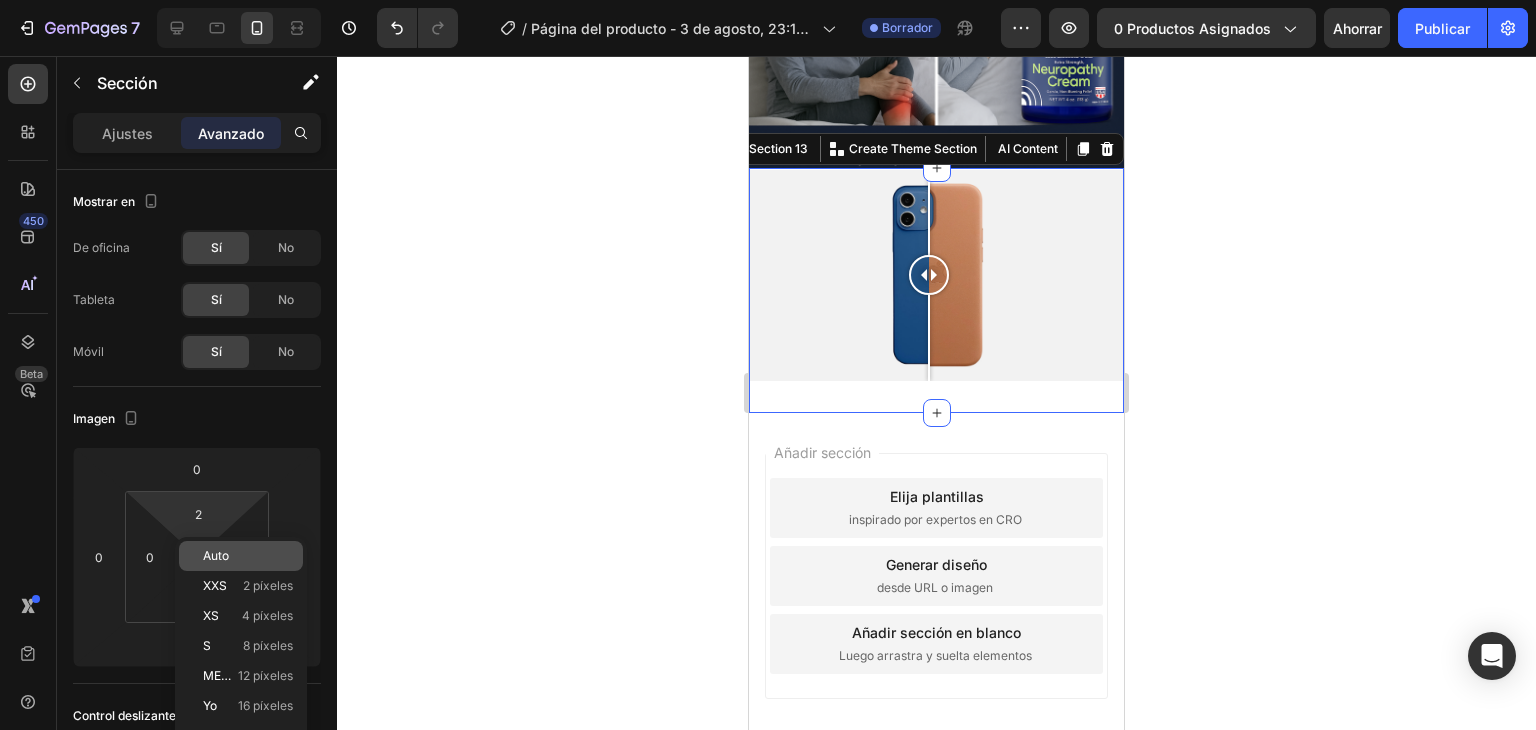 click on "Auto" at bounding box center [216, 555] 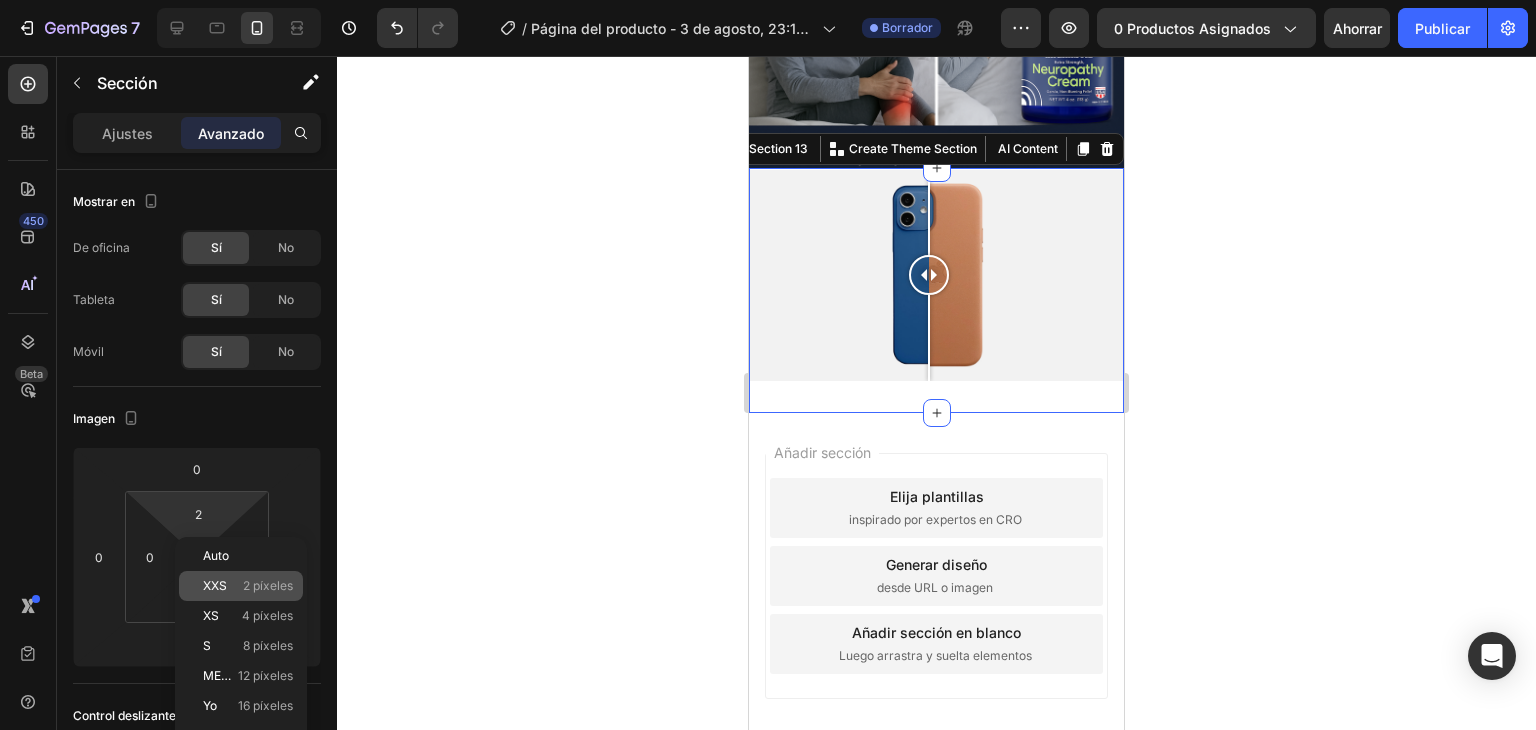 type on "Auto" 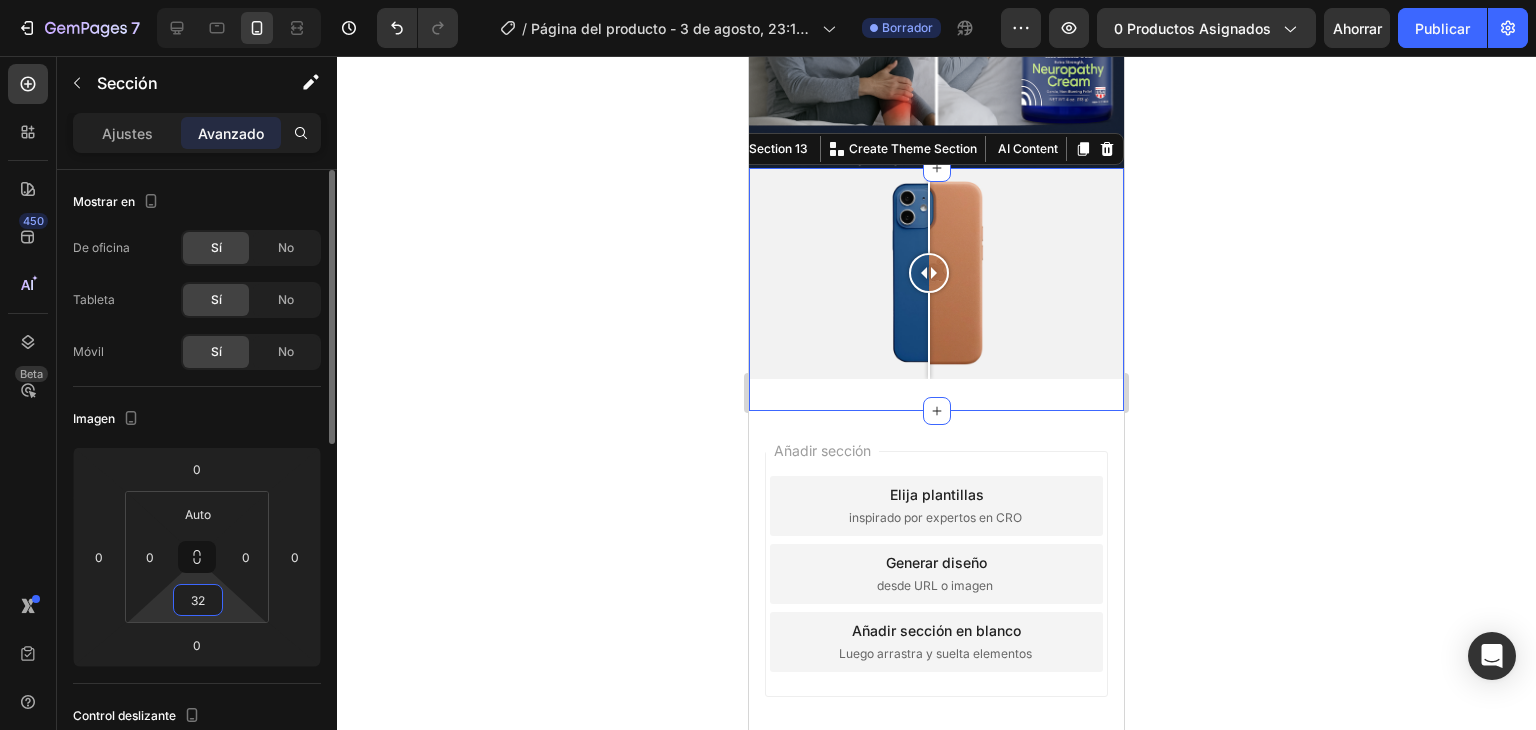 click on "32" at bounding box center (198, 600) 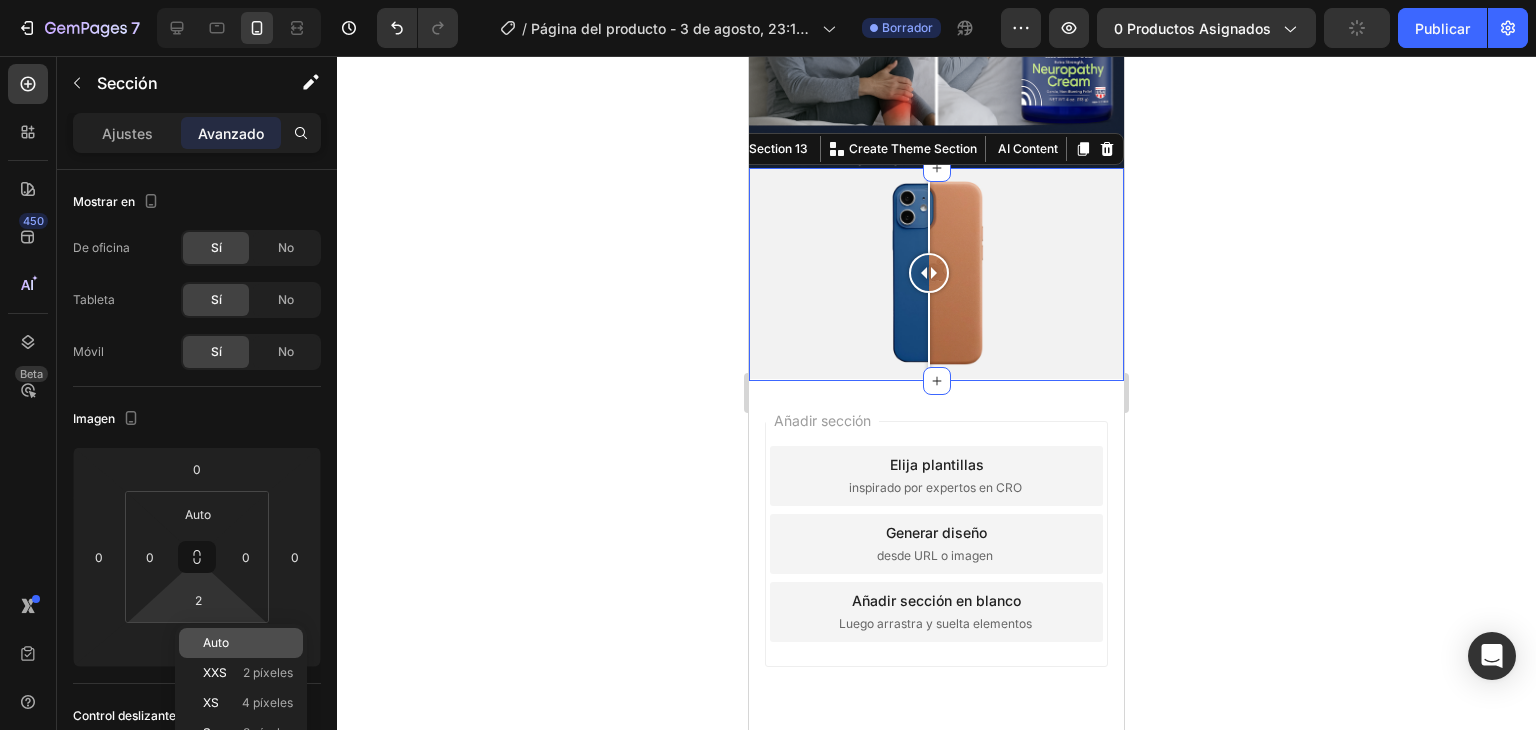 click on "Auto" at bounding box center (216, 642) 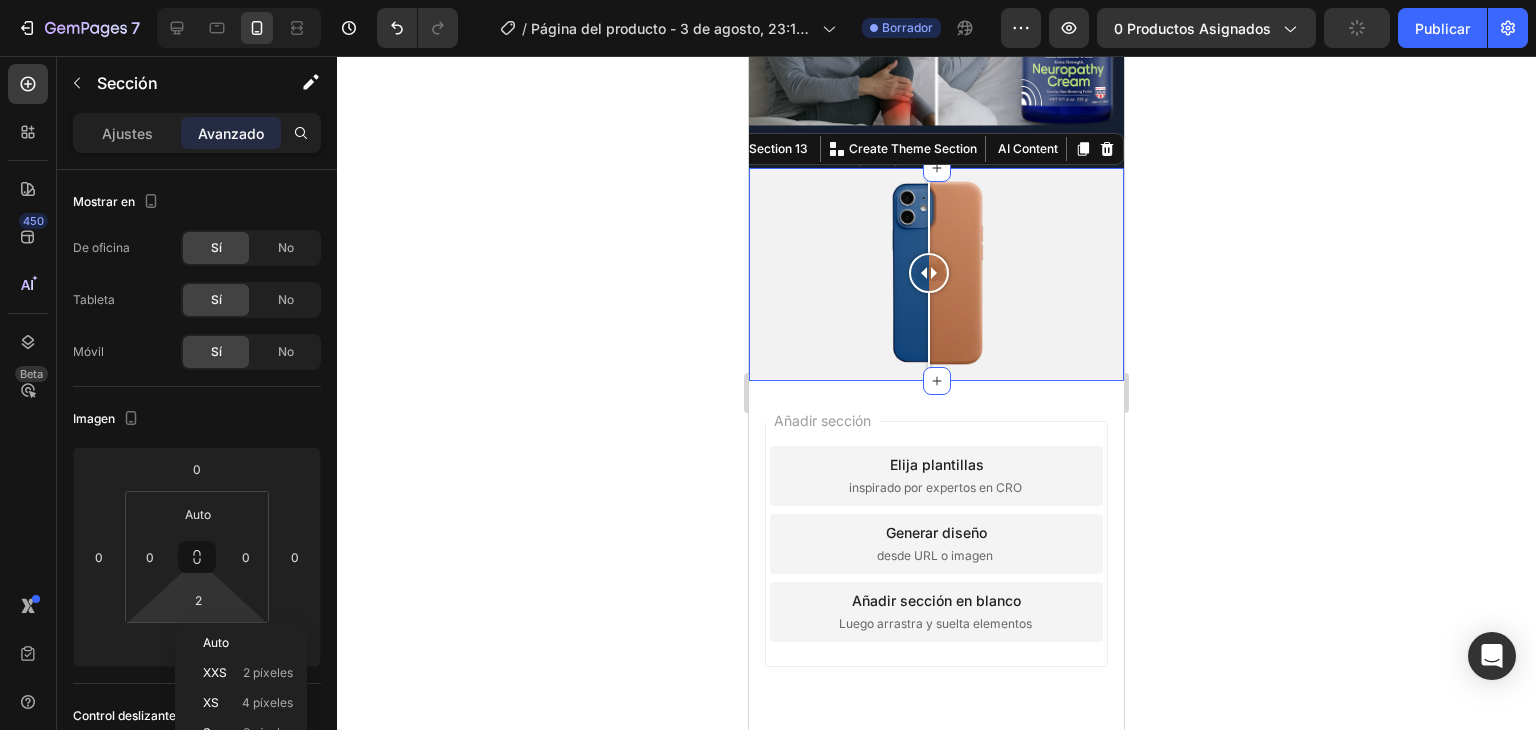 type on "Auto" 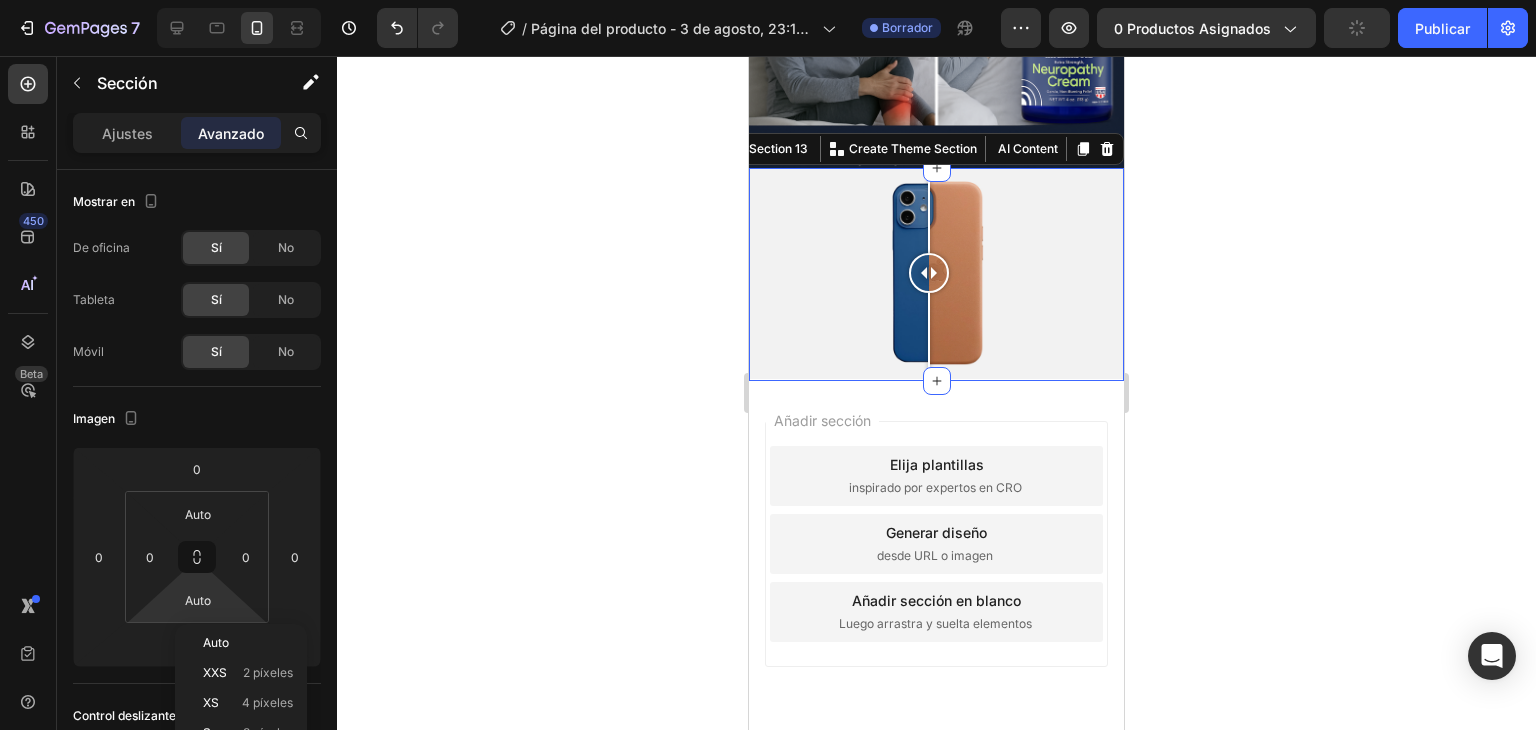 scroll, scrollTop: 3051, scrollLeft: 0, axis: vertical 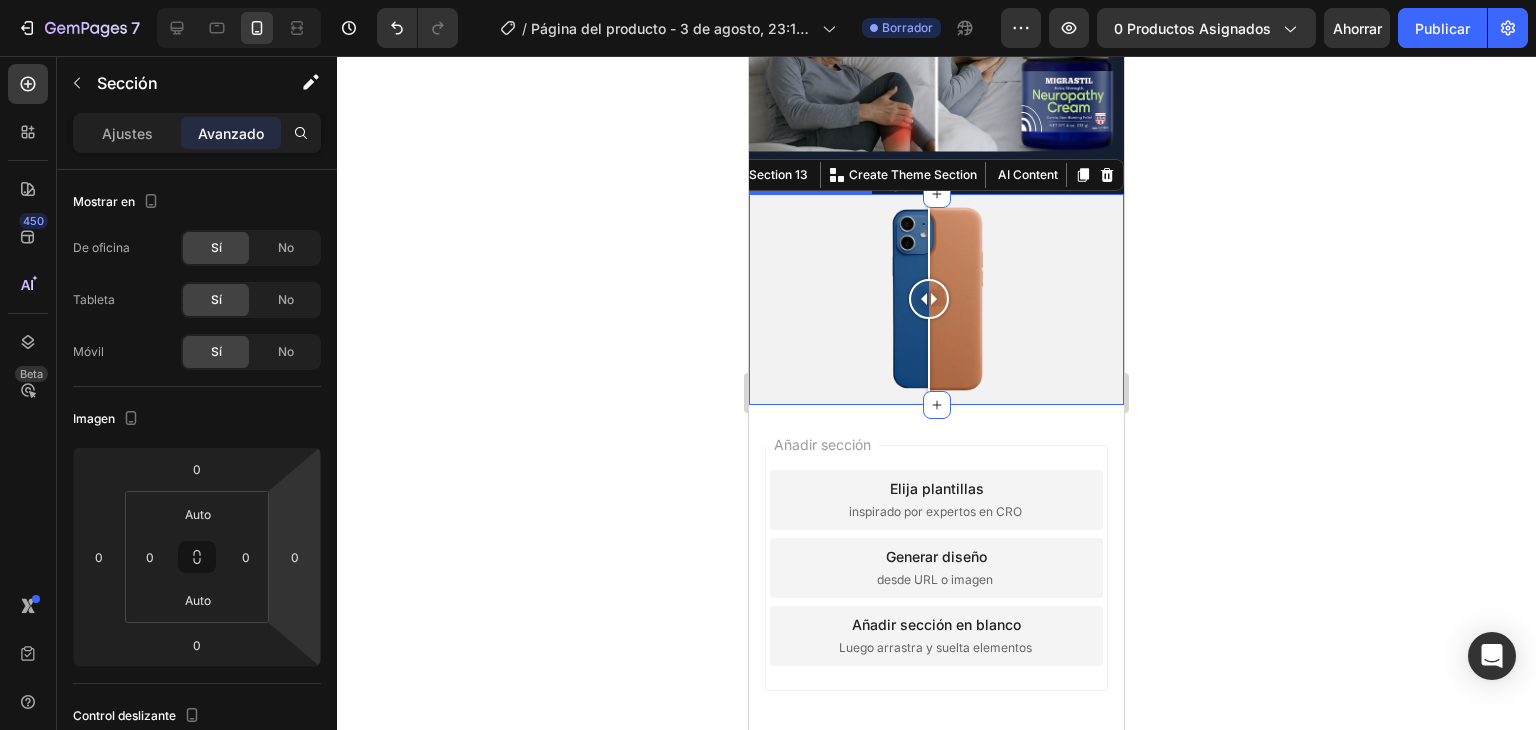click at bounding box center (936, 299) 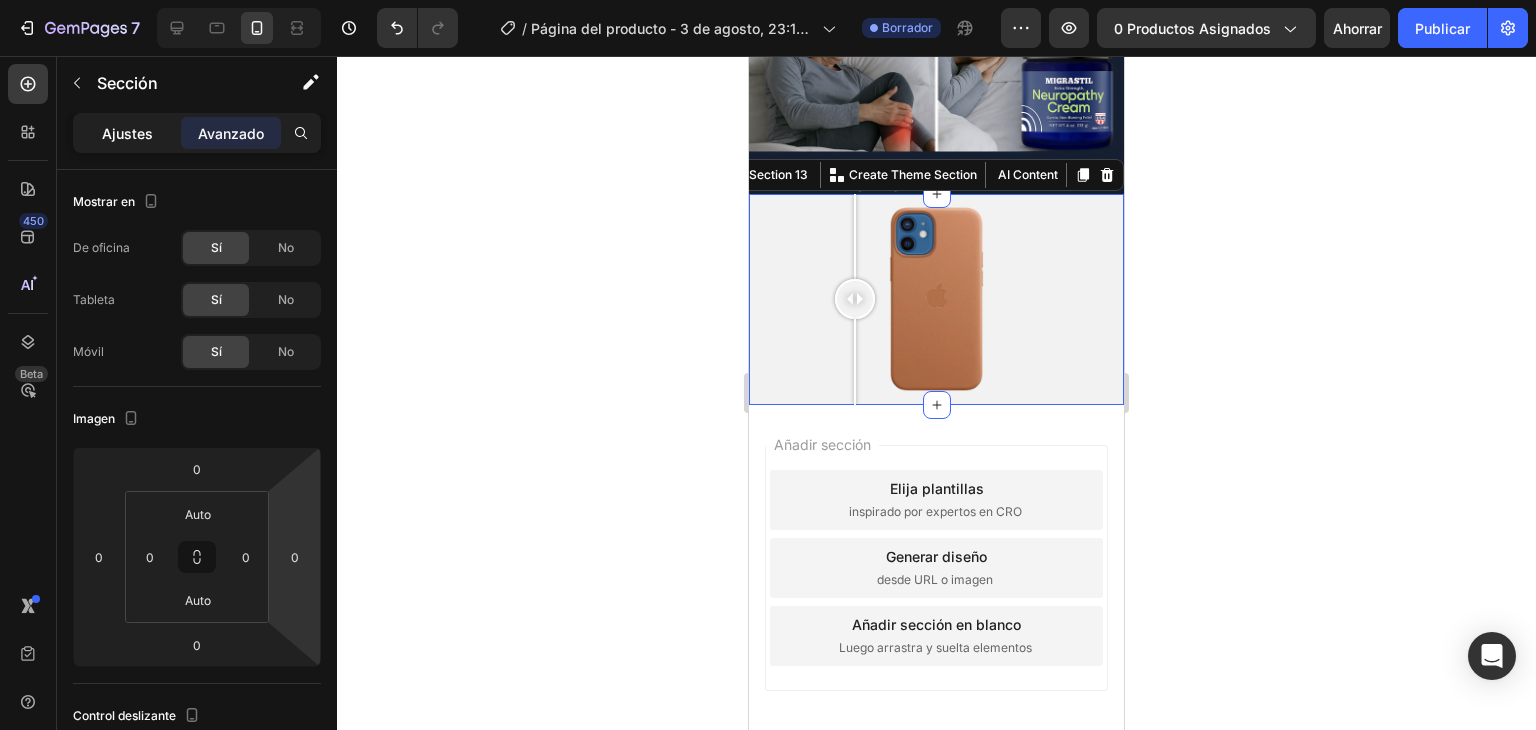 click on "Ajustes" at bounding box center (127, 133) 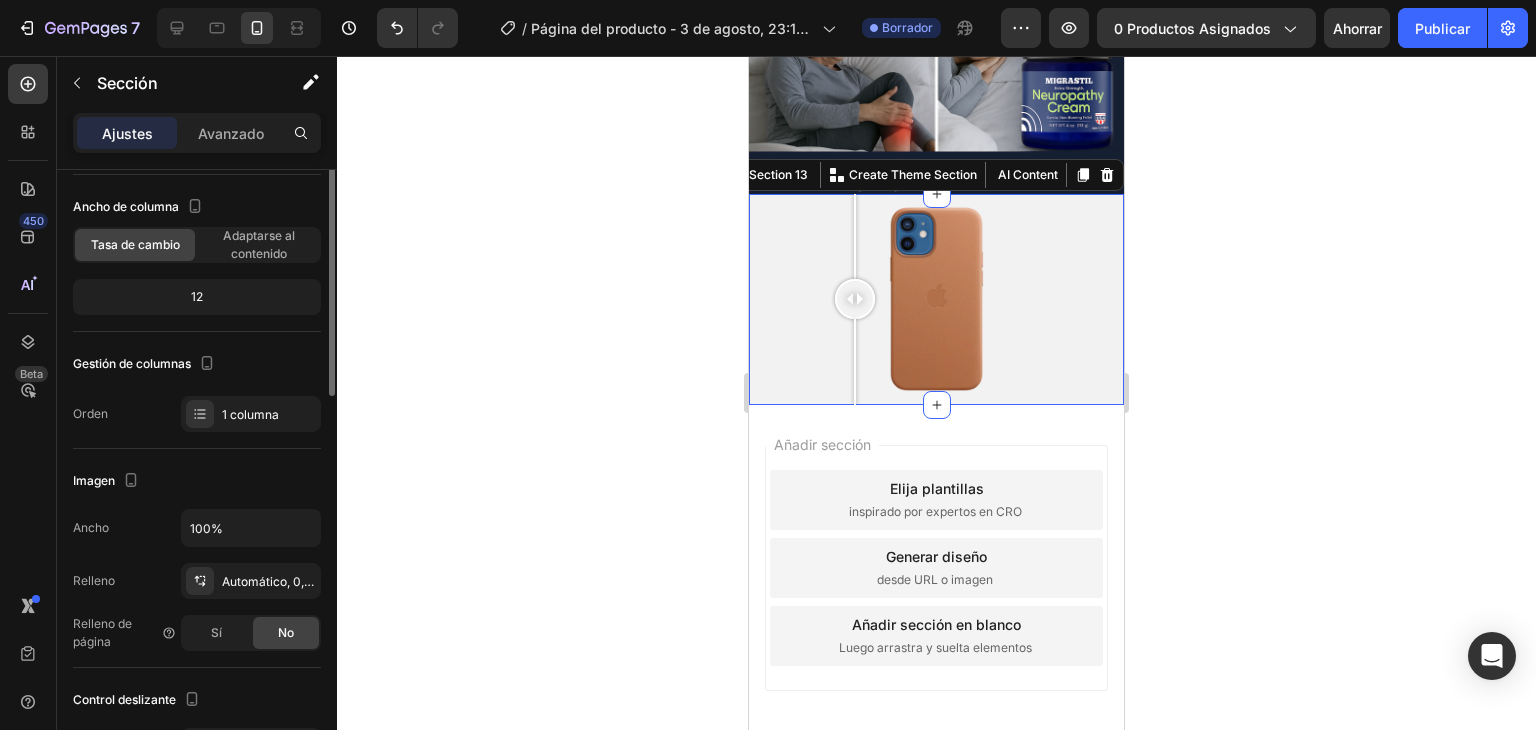 scroll, scrollTop: 0, scrollLeft: 0, axis: both 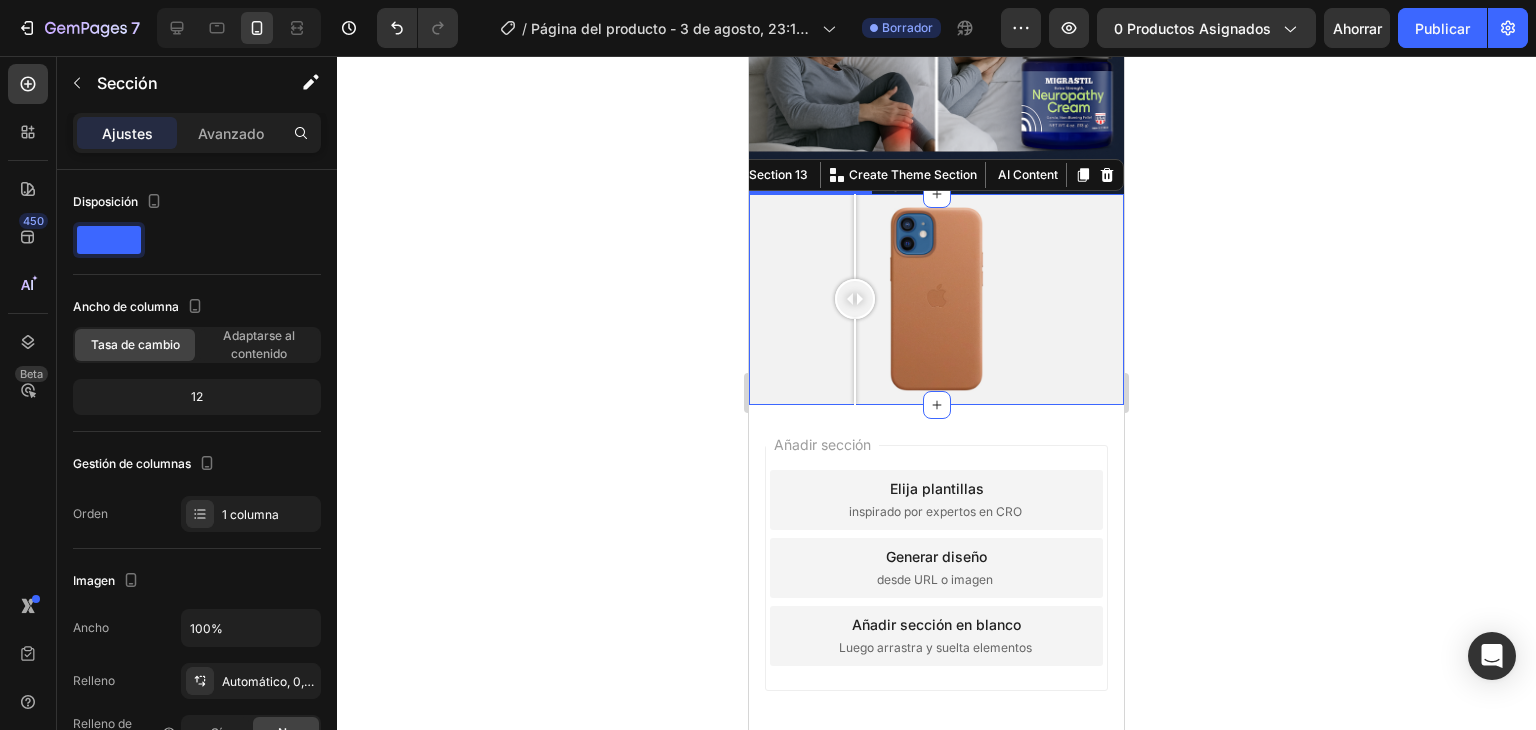 click at bounding box center [936, 299] 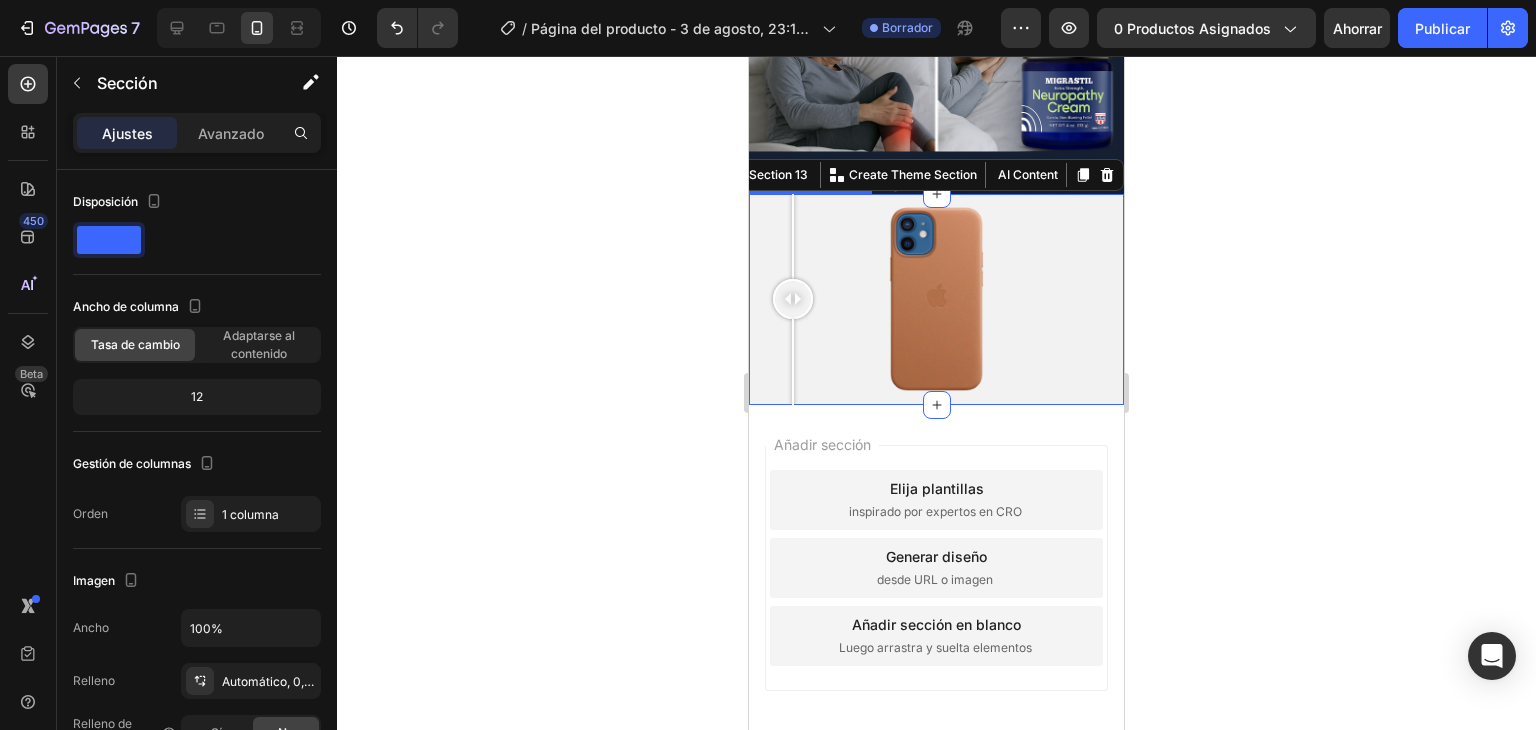 click at bounding box center [793, 299] 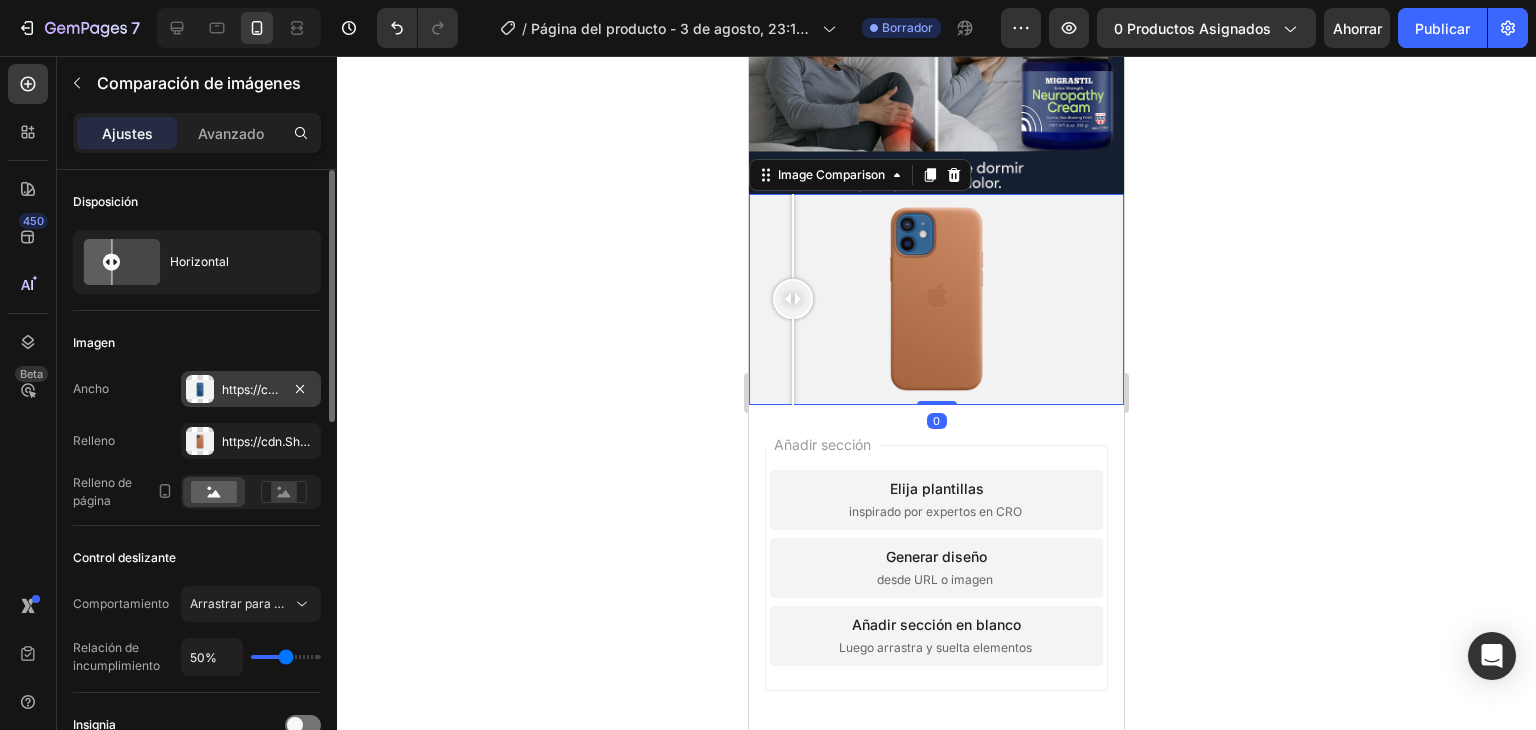 click on "https://cdn.Shopify.Com/s/files/1/2005/9307/files/image_compare_before.Png" at bounding box center (440, 389) 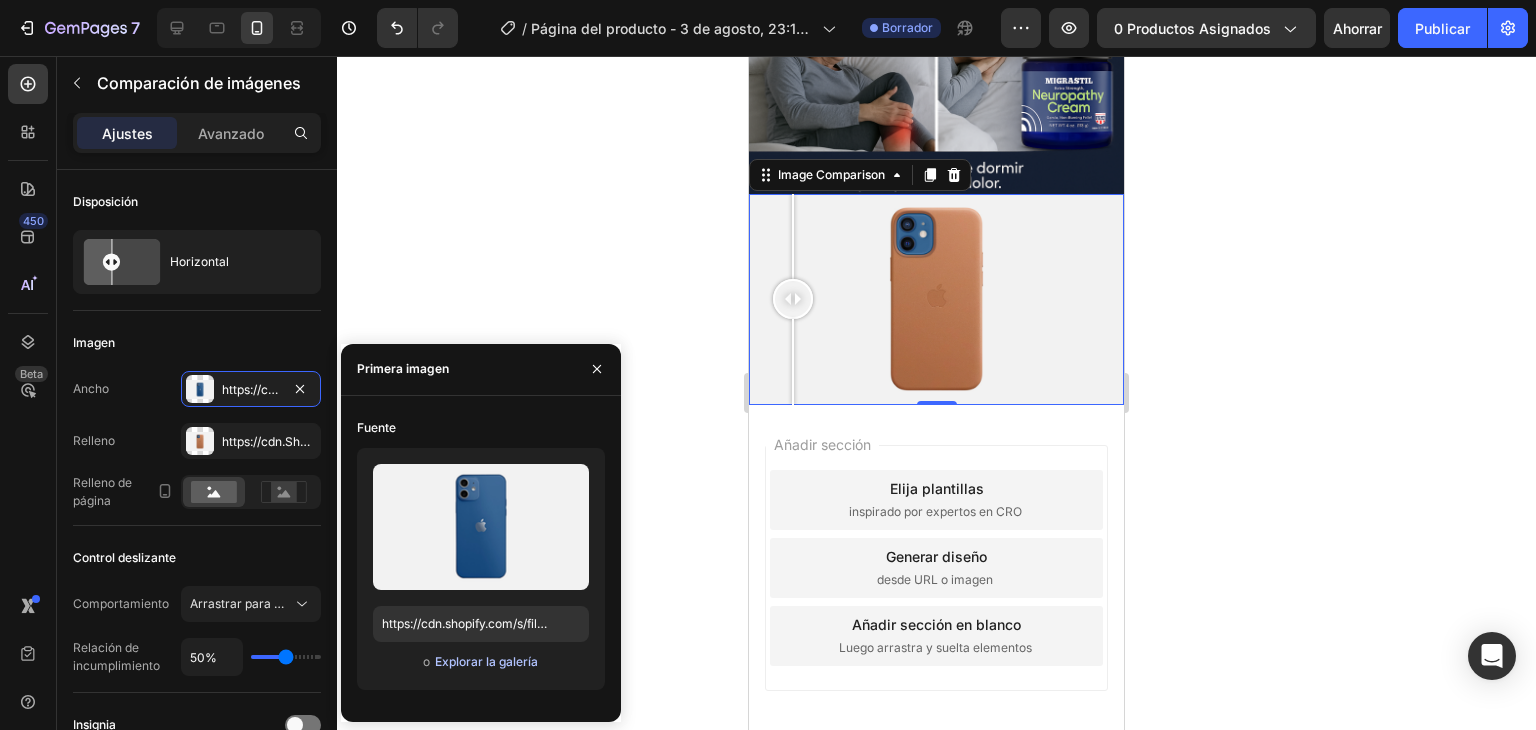 click on "Explorar la galería" 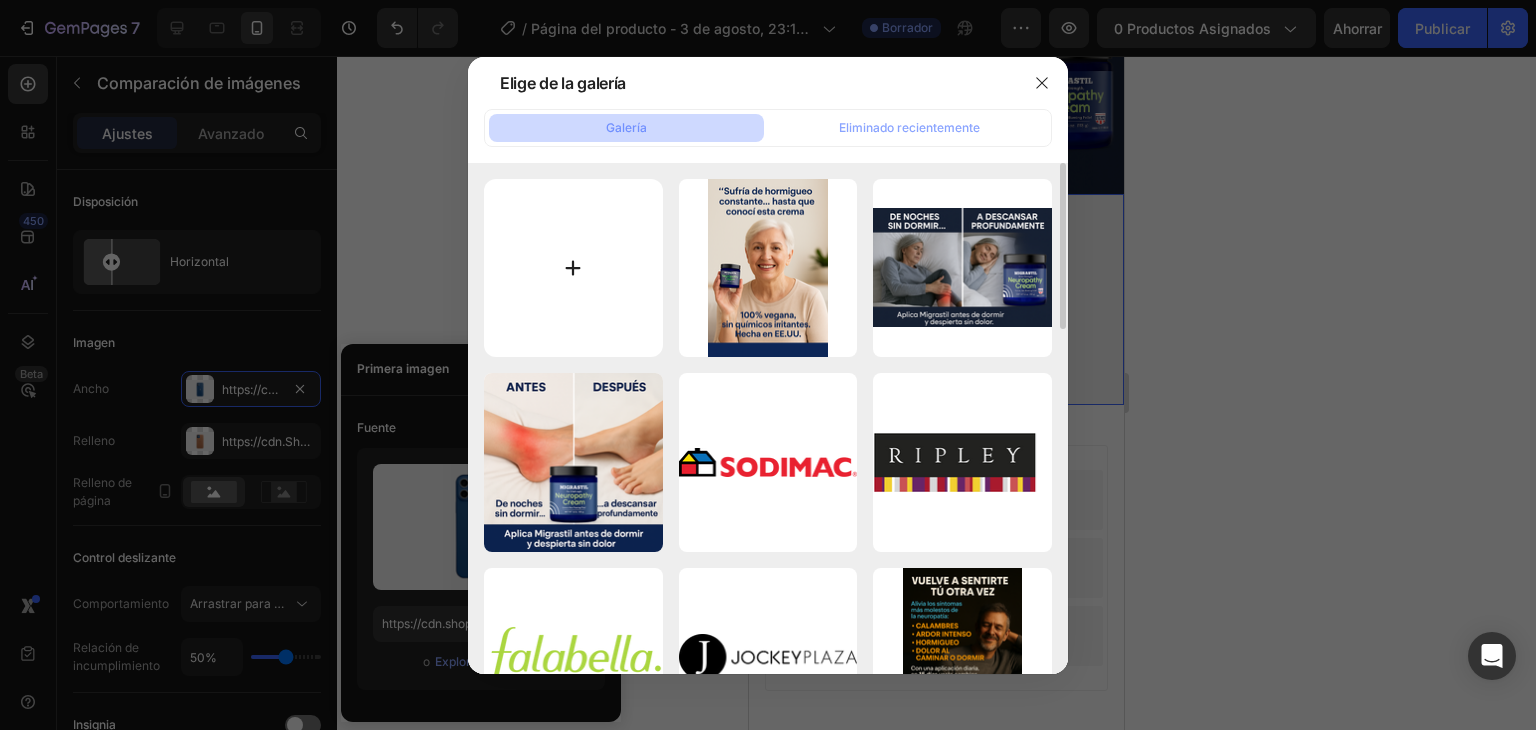 click at bounding box center [573, 268] 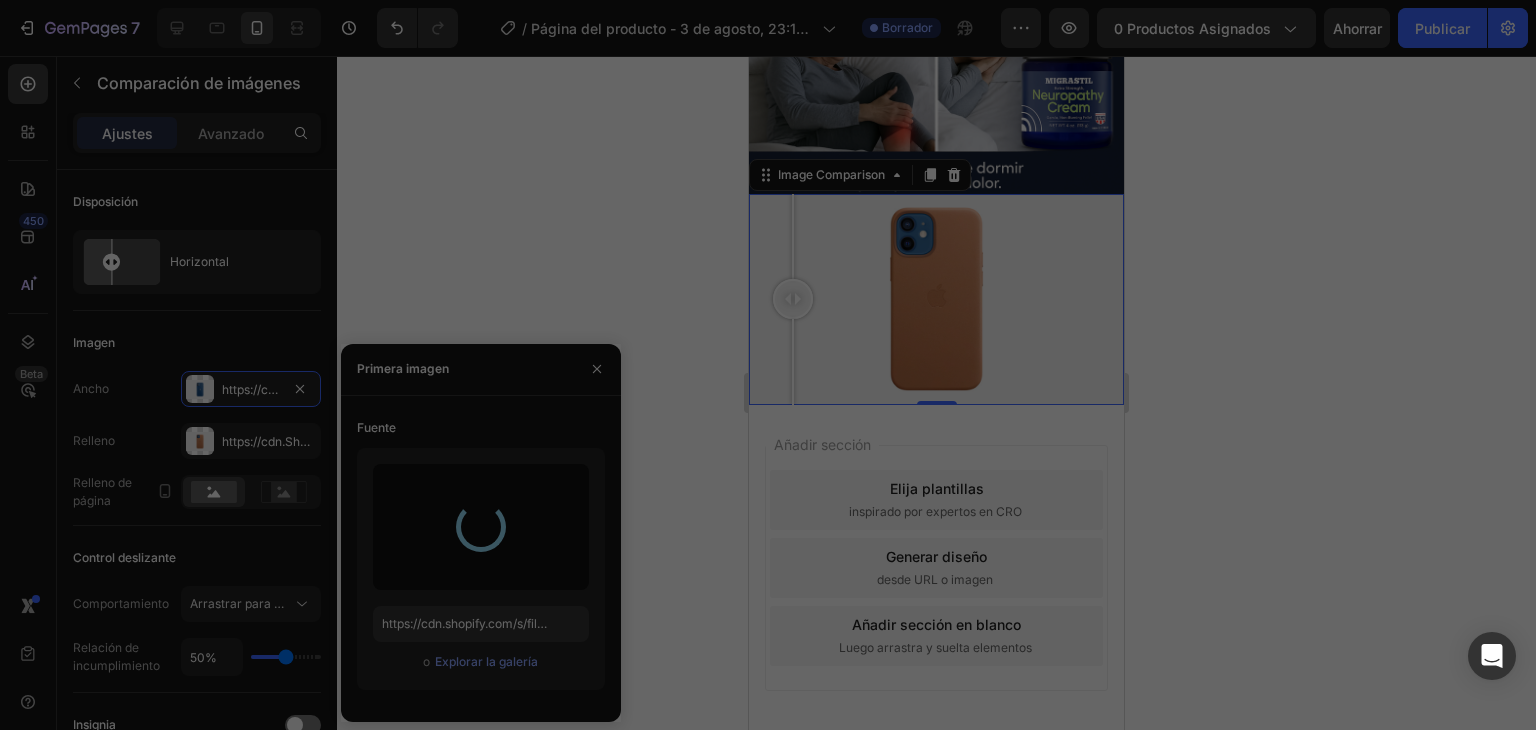 type on "https://cdn.shopify.com/s/files/1/0752/8140/0021/files/gempages_573315541746320609-d47de09e-3e41-4d6b-a0a9-76d01142cb83.png" 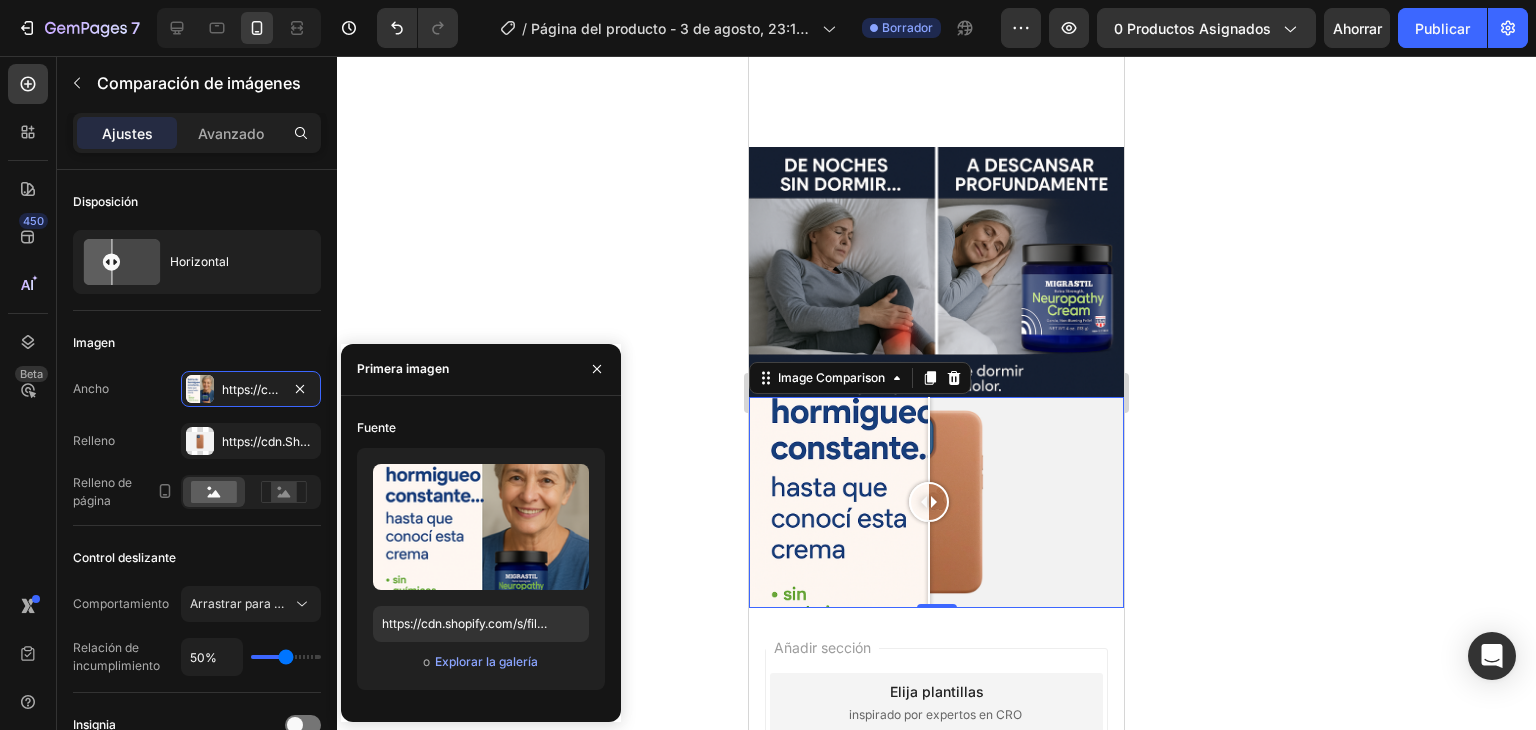 scroll, scrollTop: 3051, scrollLeft: 0, axis: vertical 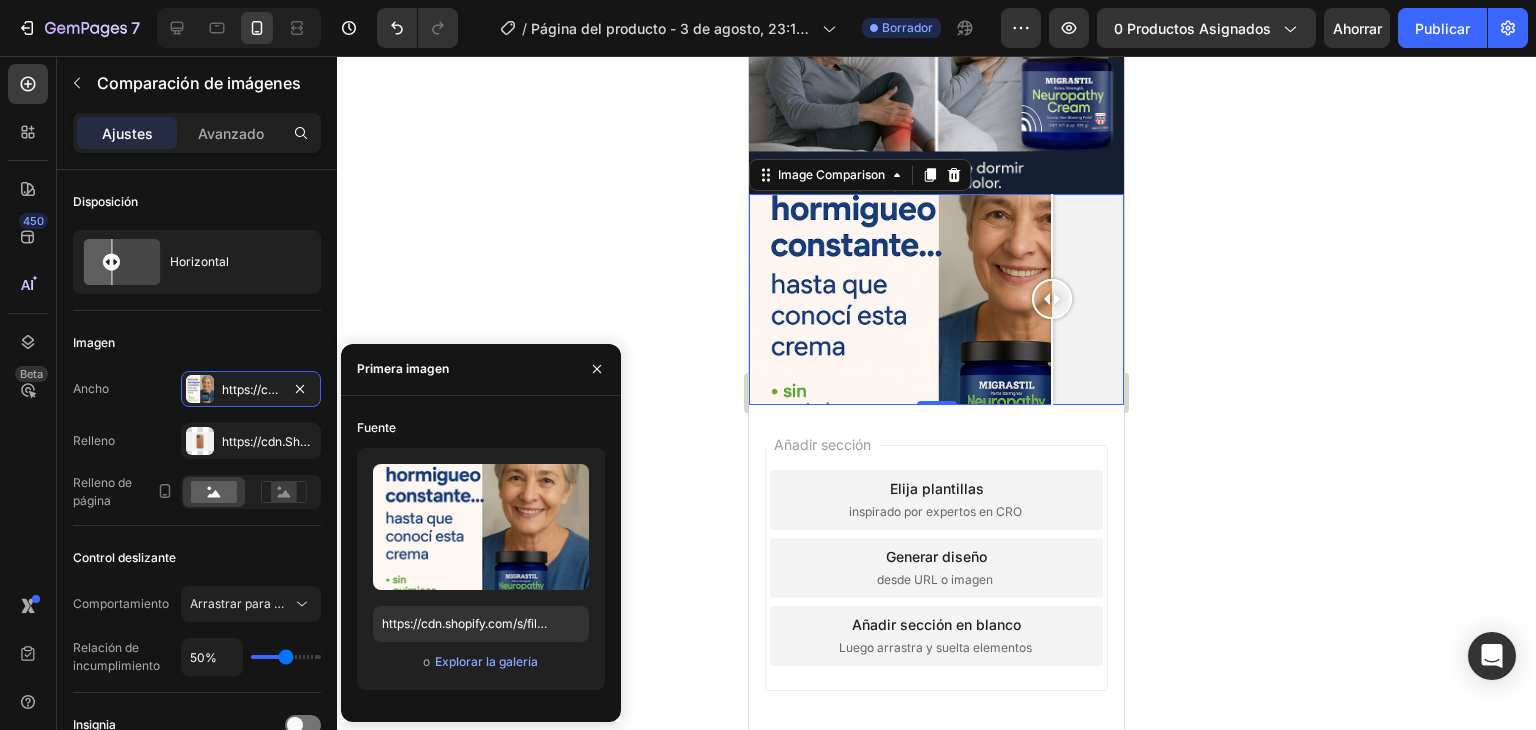 drag, startPoint x: 936, startPoint y: 283, endPoint x: 1052, endPoint y: 292, distance: 116.34862 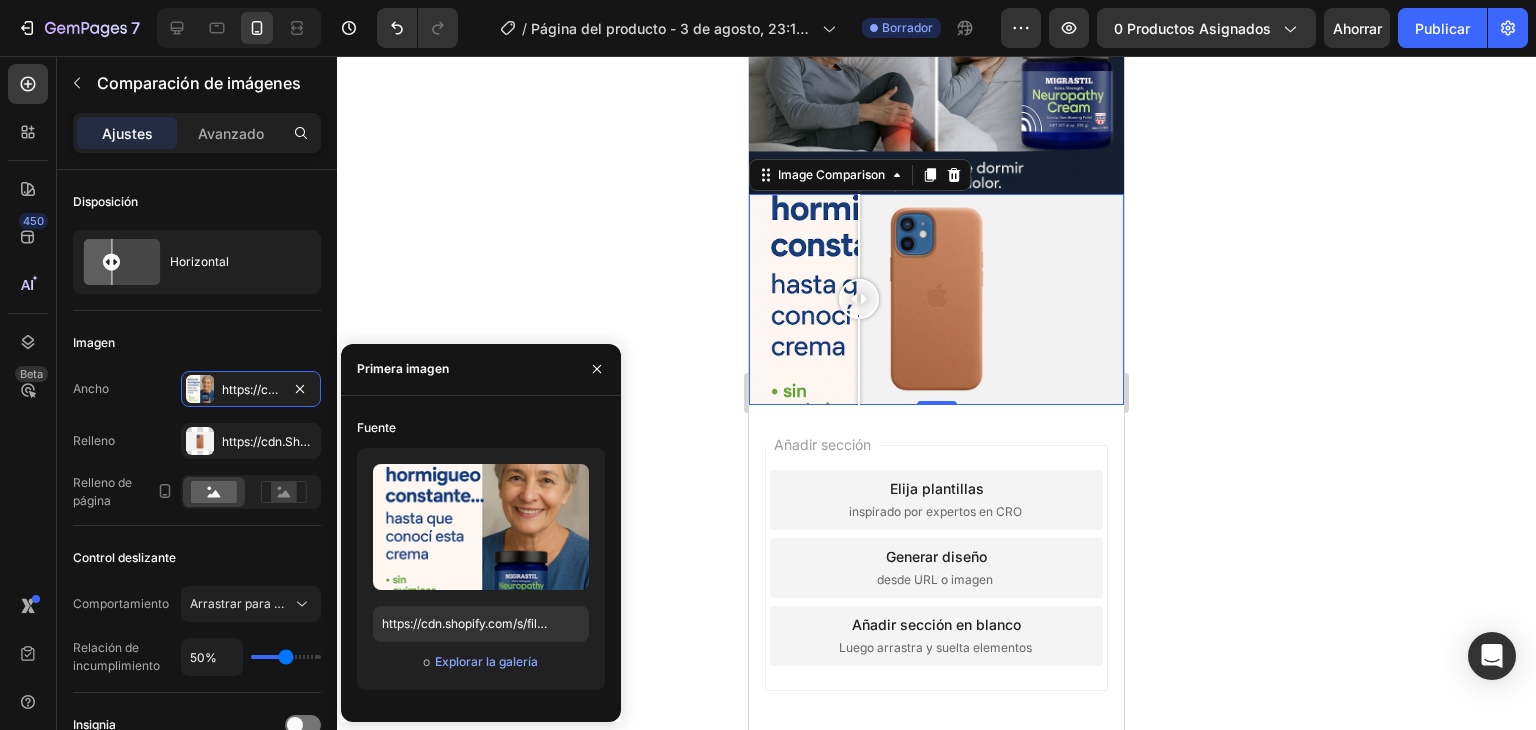 click at bounding box center [936, 299] 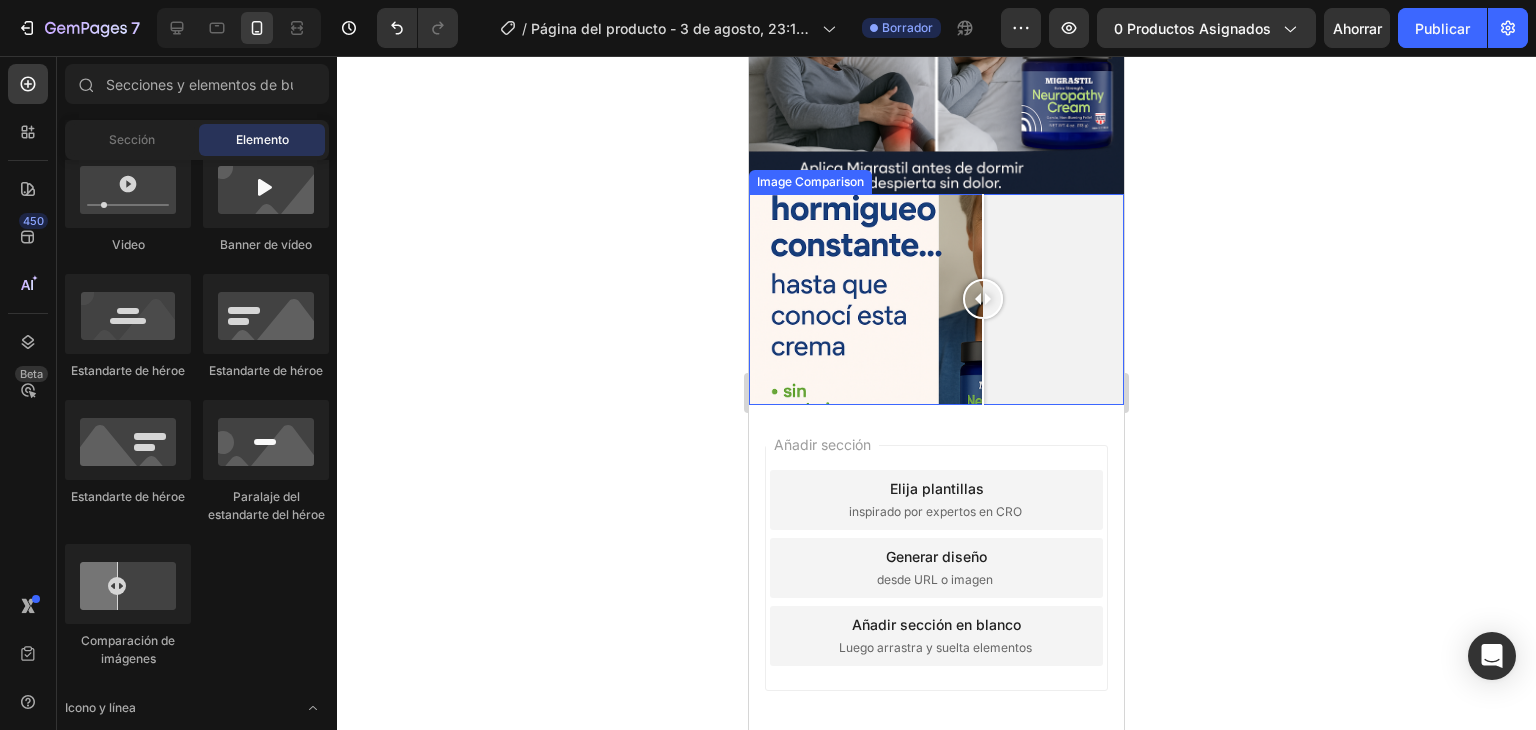 drag, startPoint x: 859, startPoint y: 278, endPoint x: 928, endPoint y: 294, distance: 70.83079 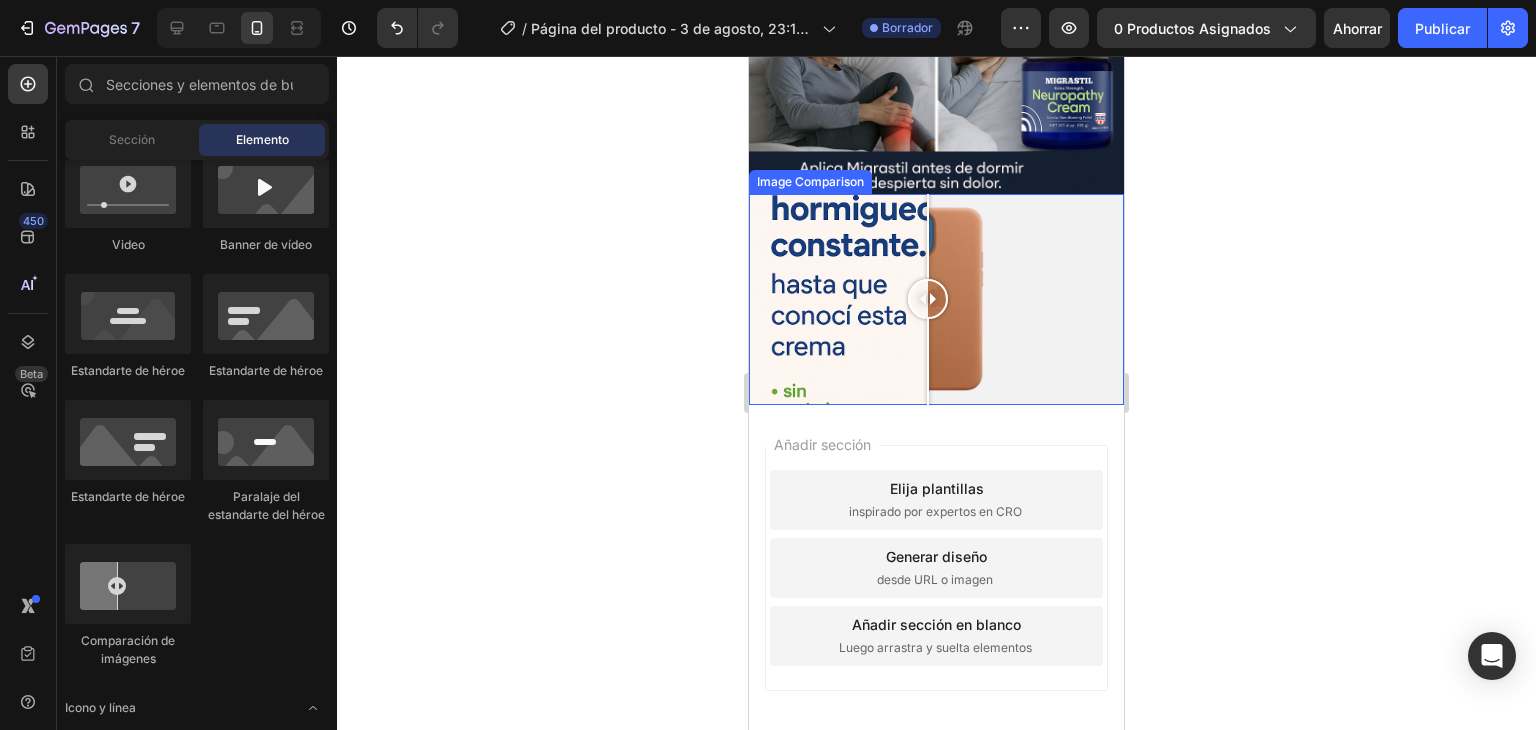 click at bounding box center [936, 299] 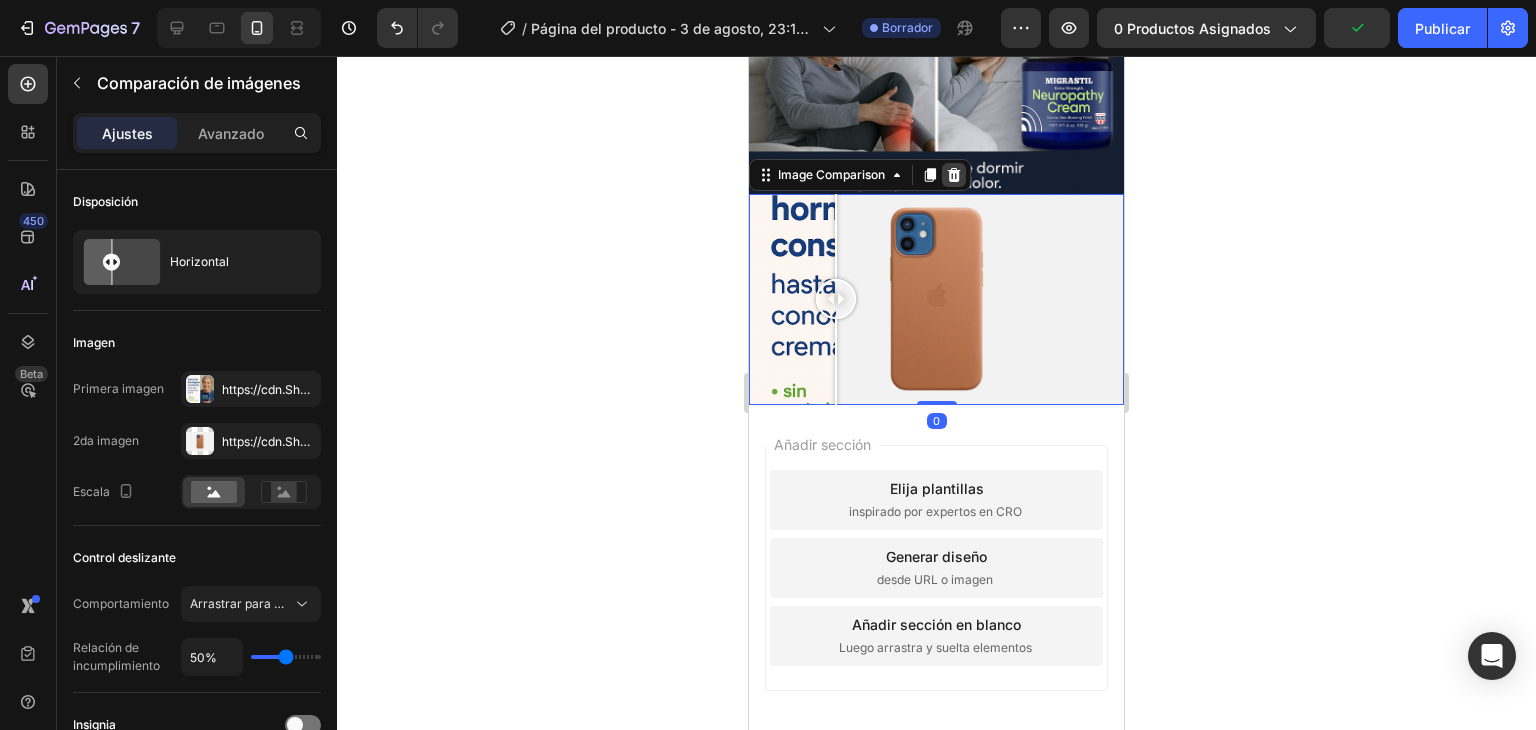 click 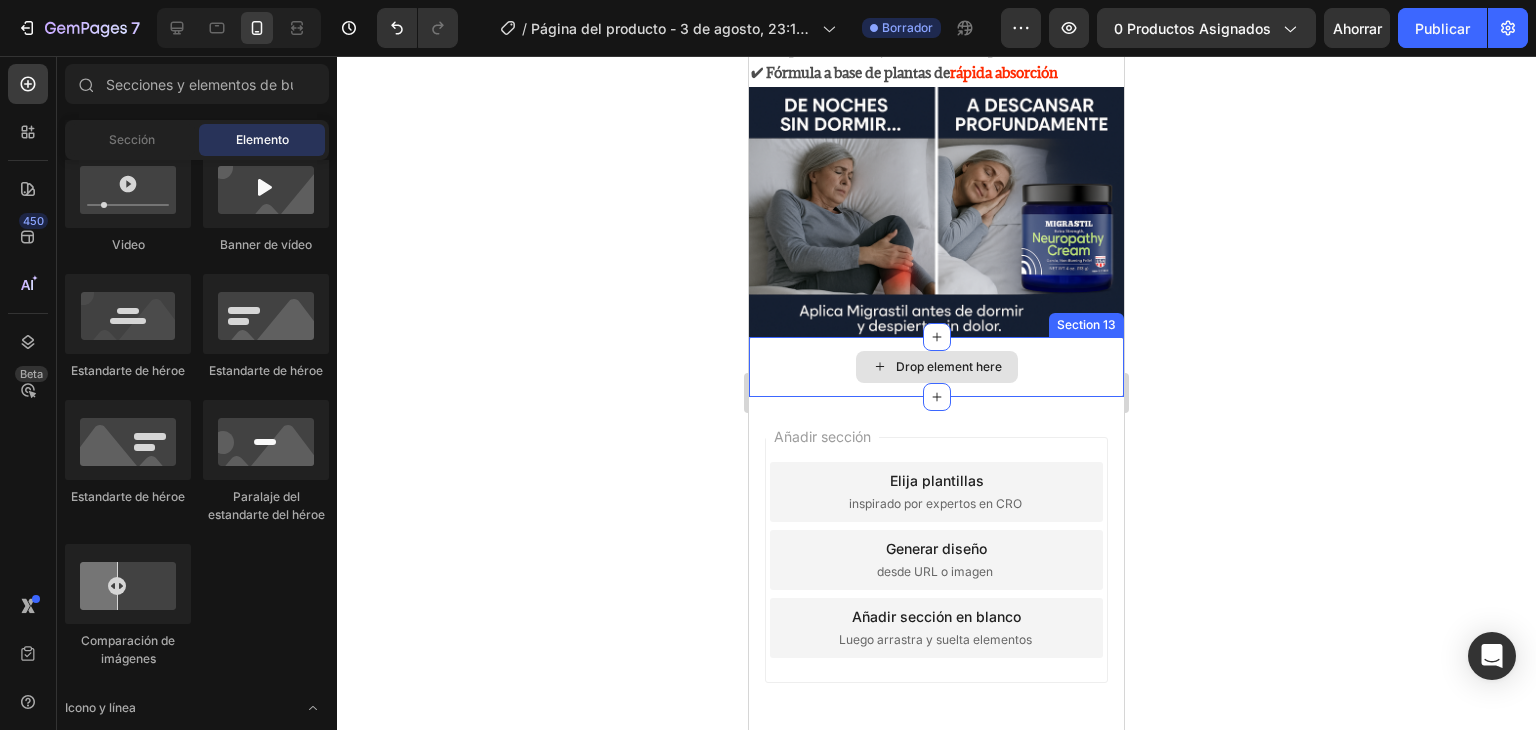 click on "Drop element here" at bounding box center (936, 367) 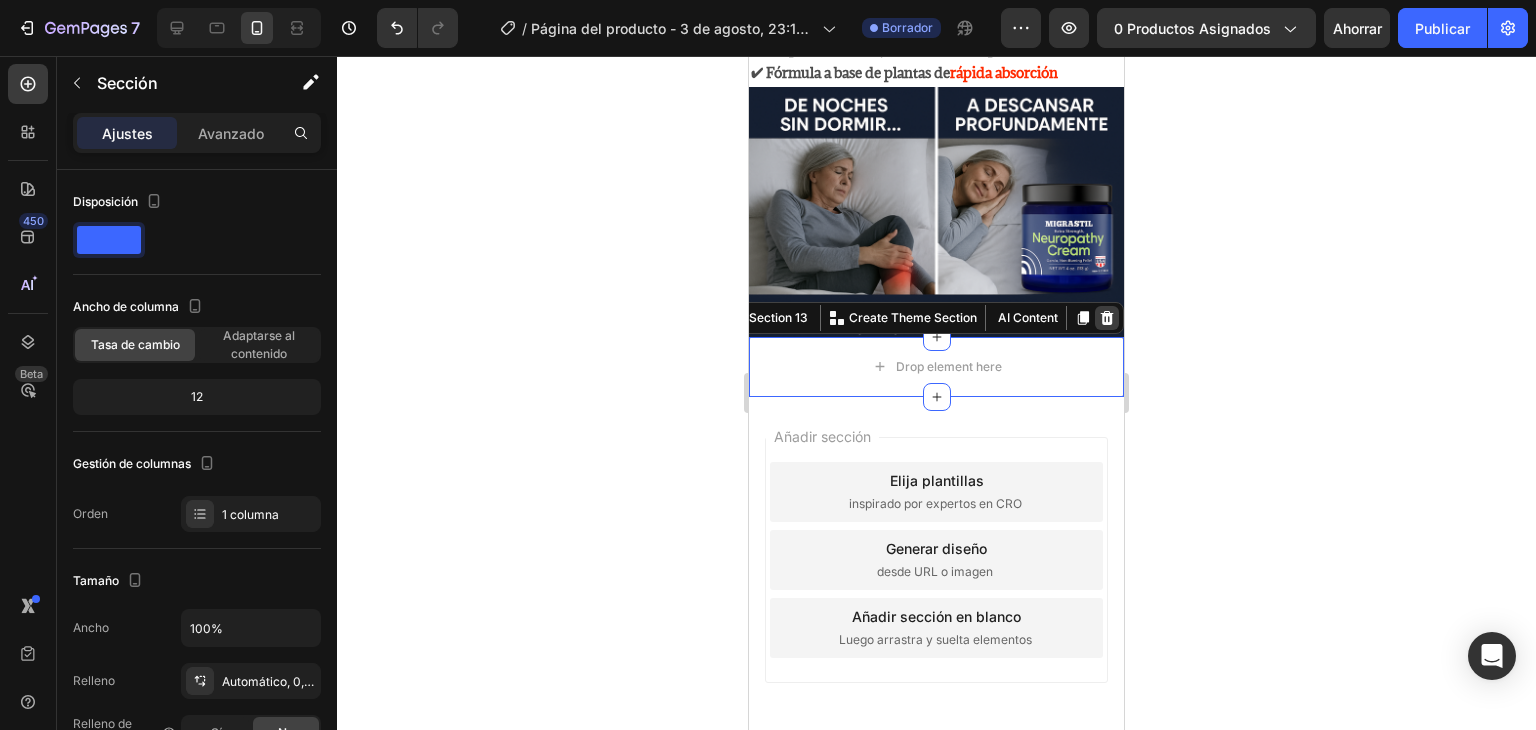 click 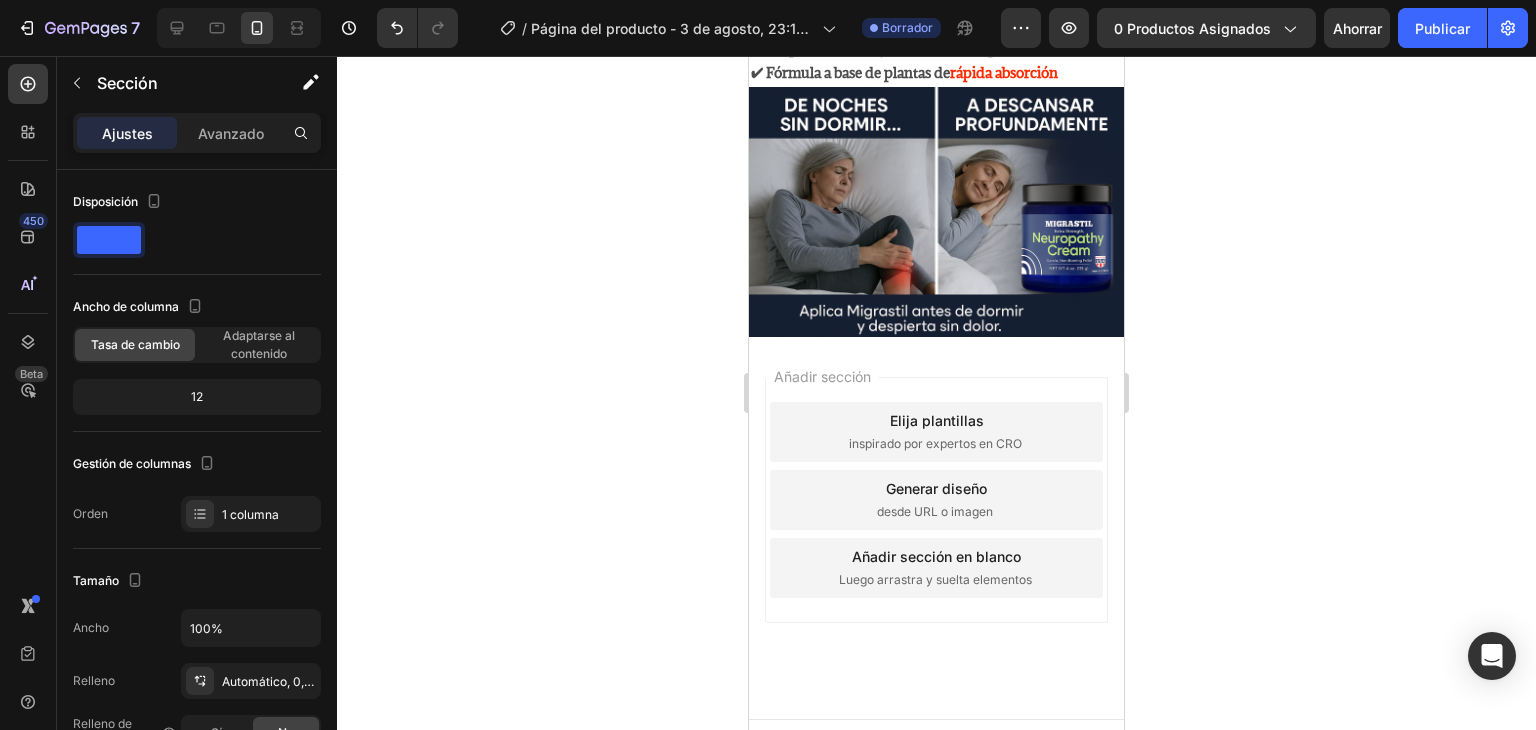 scroll, scrollTop: 2848, scrollLeft: 0, axis: vertical 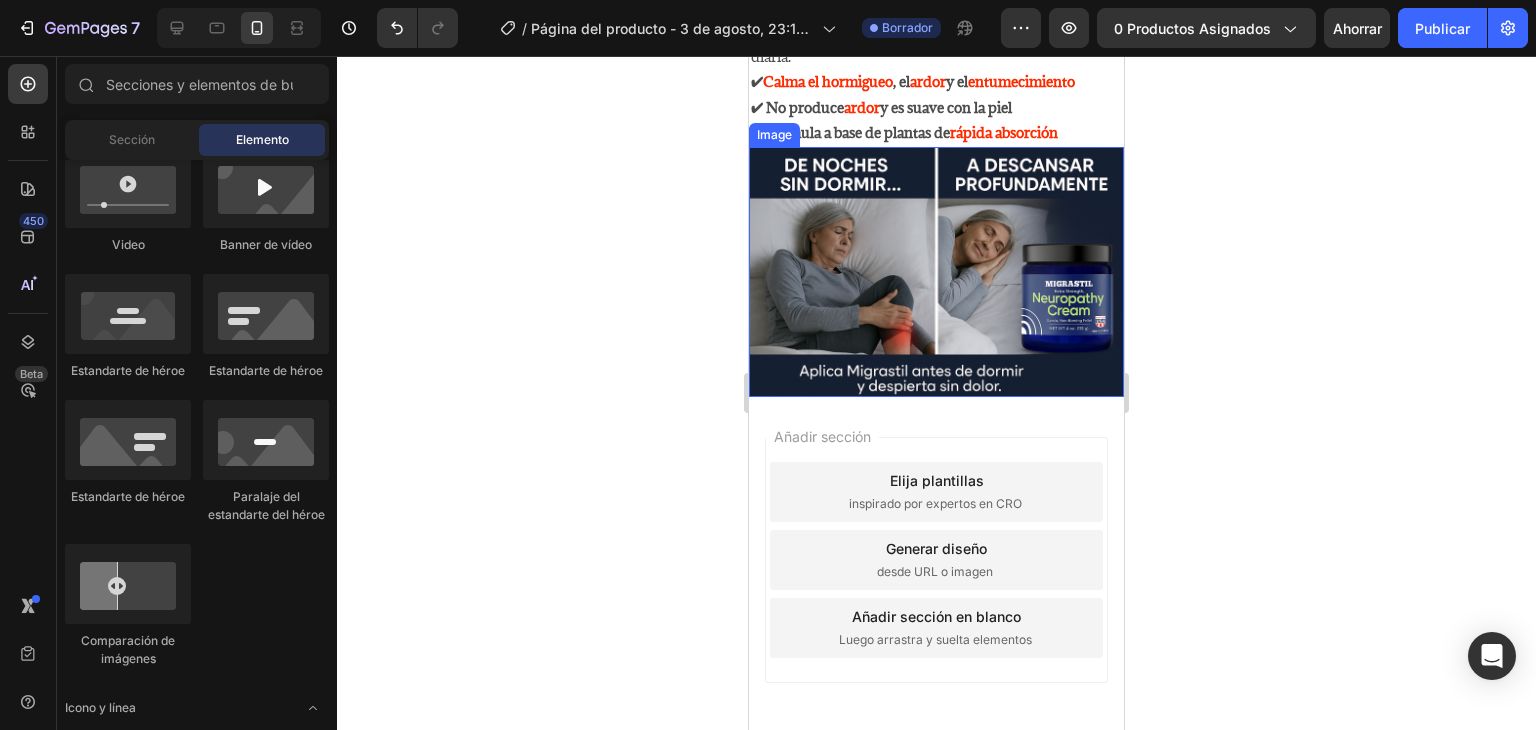 click at bounding box center [936, 272] 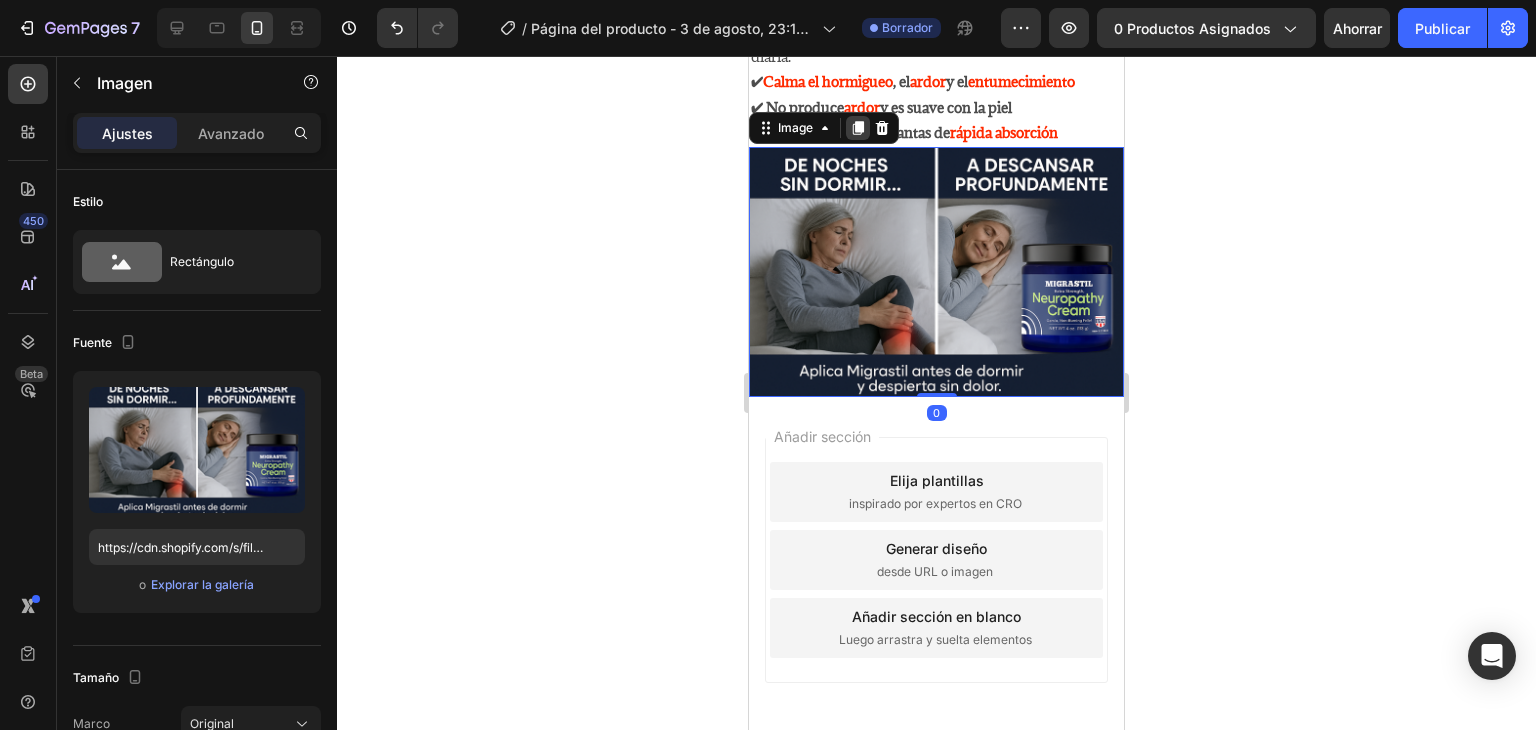 click at bounding box center (858, 128) 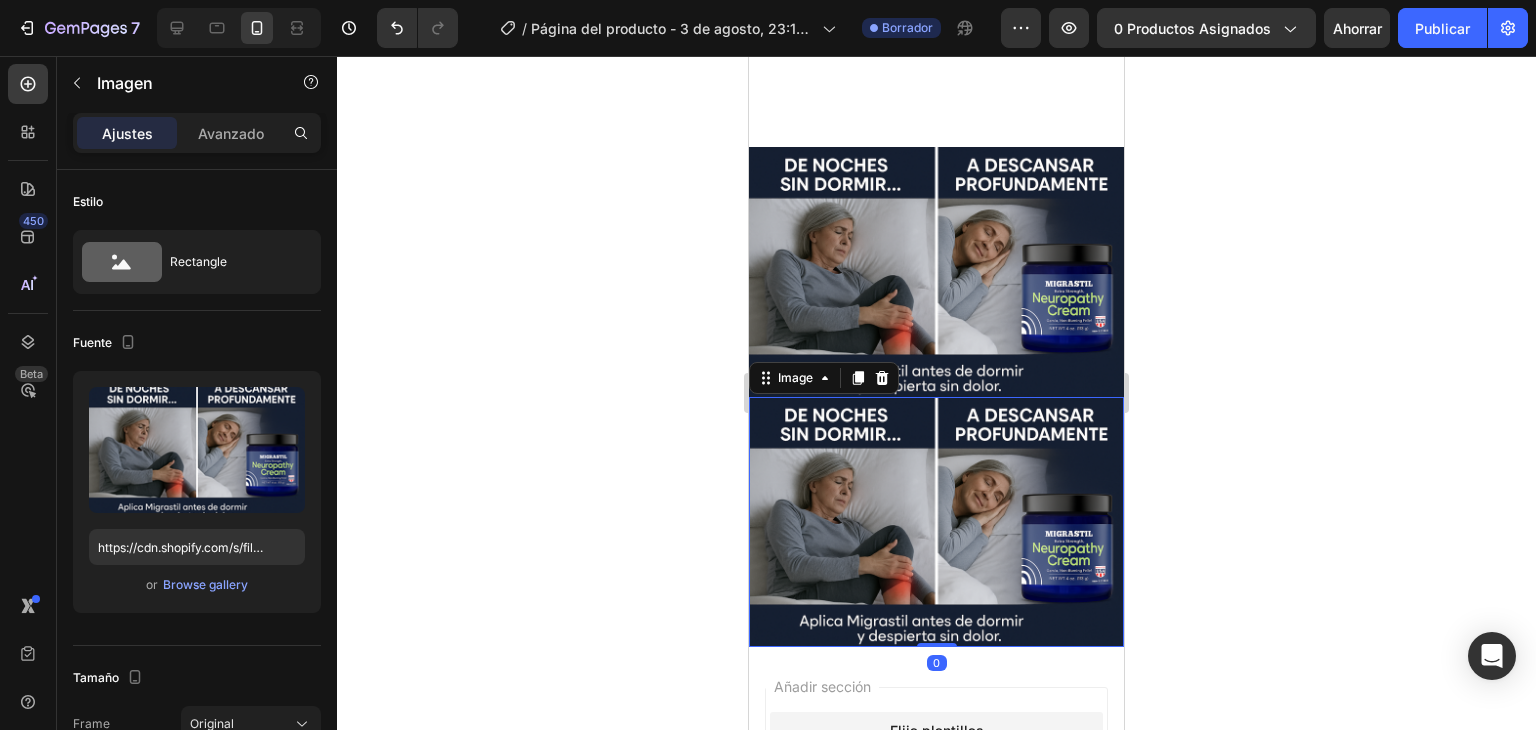 scroll, scrollTop: 3077, scrollLeft: 0, axis: vertical 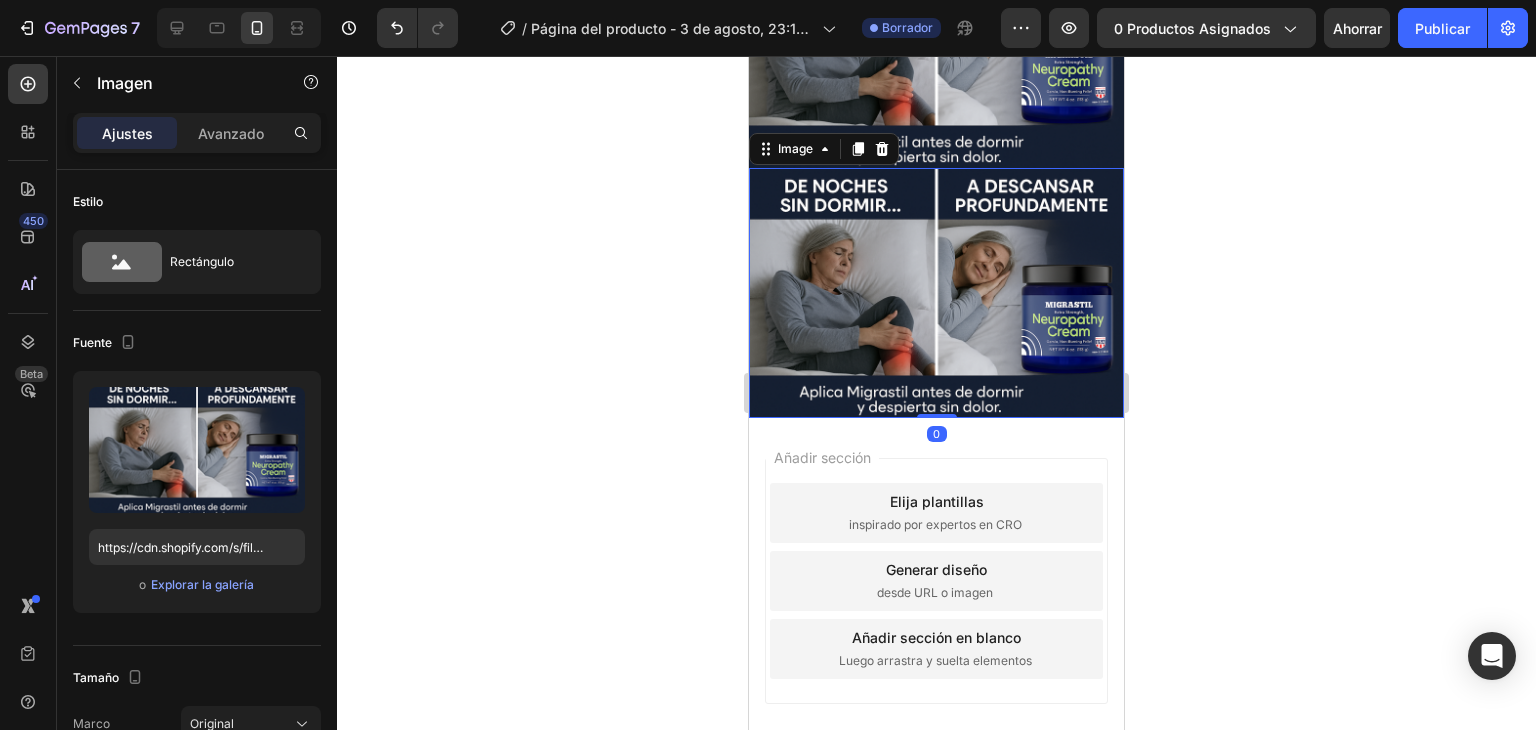 click at bounding box center [936, 293] 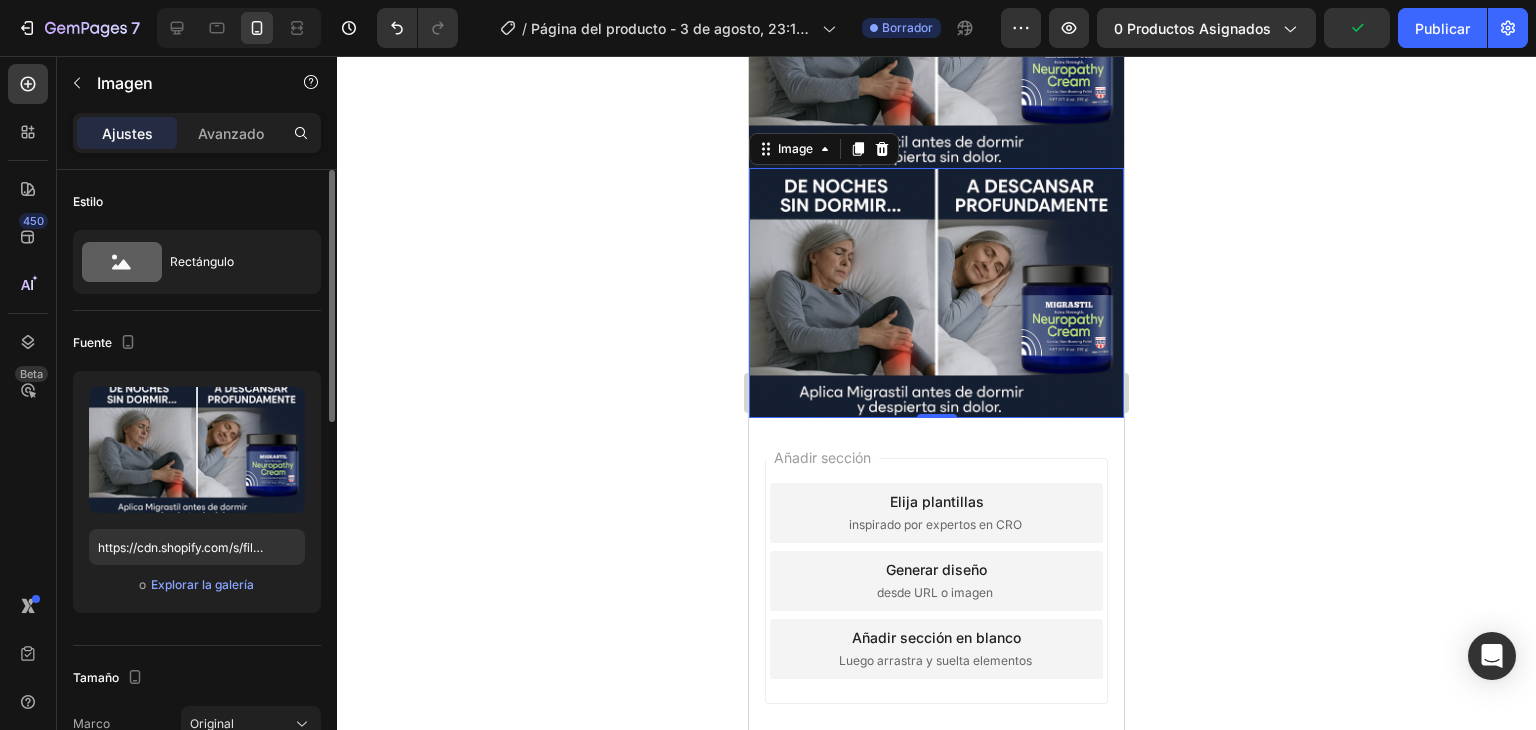 click on "o Explorar la galería" at bounding box center [197, 585] 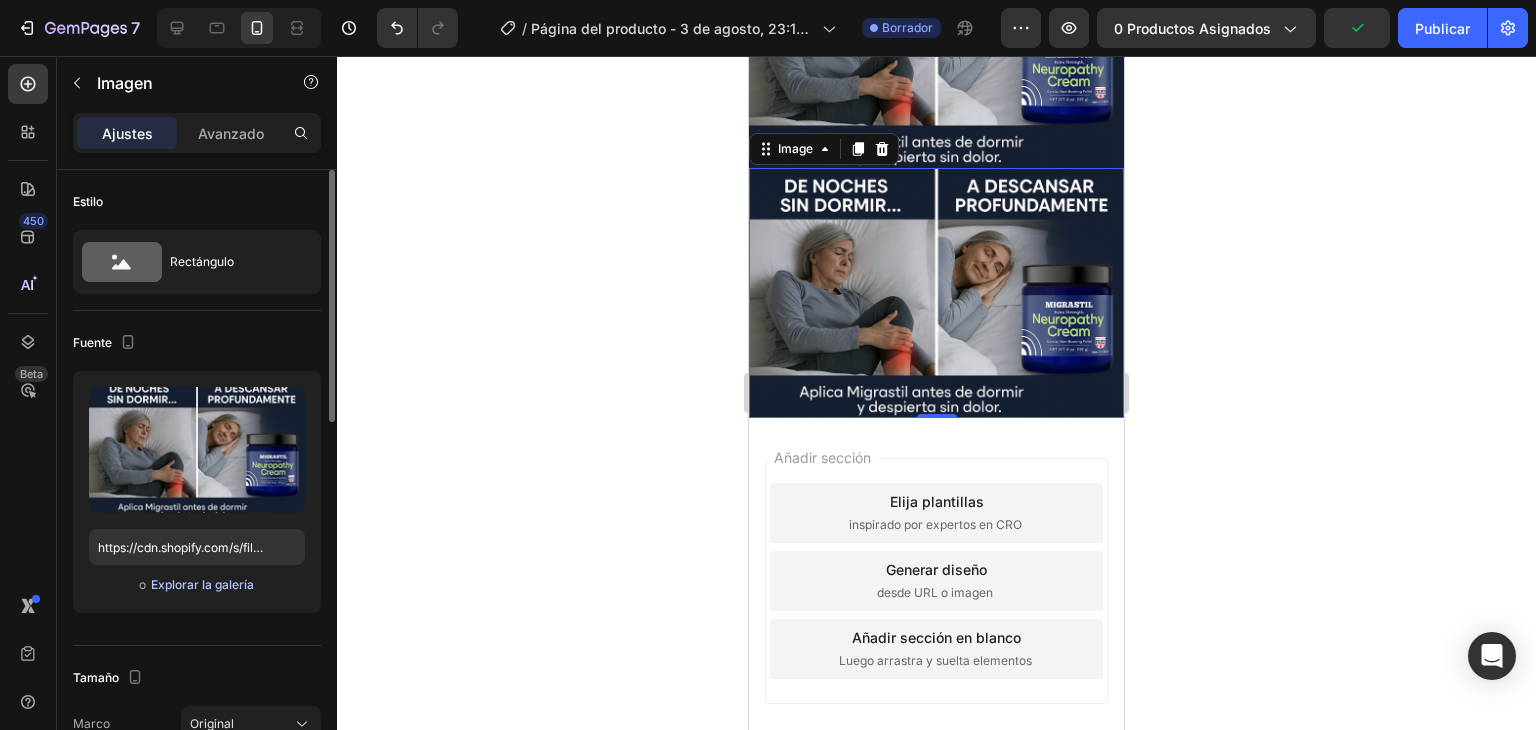 click on "Explorar la galería" at bounding box center (202, 584) 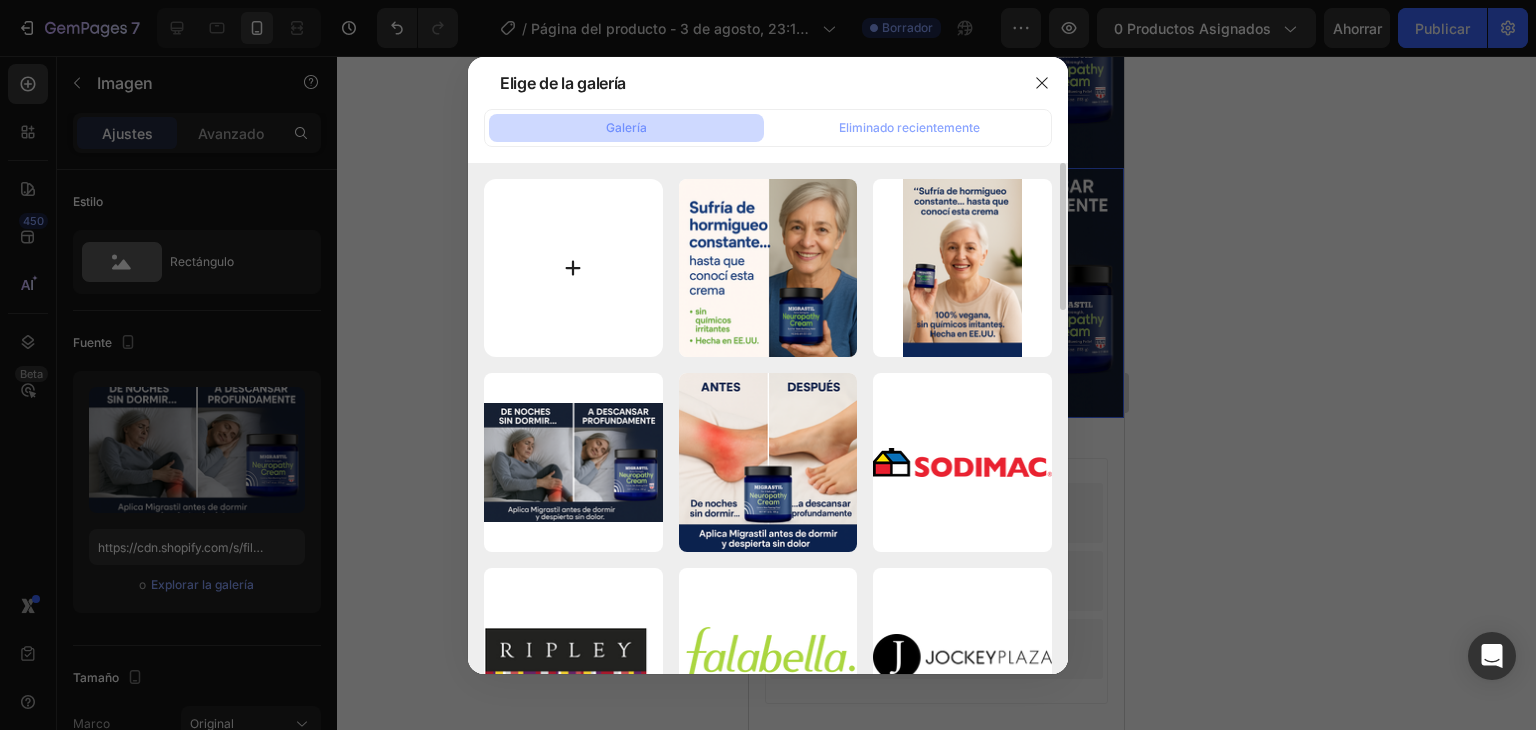 click at bounding box center [573, 268] 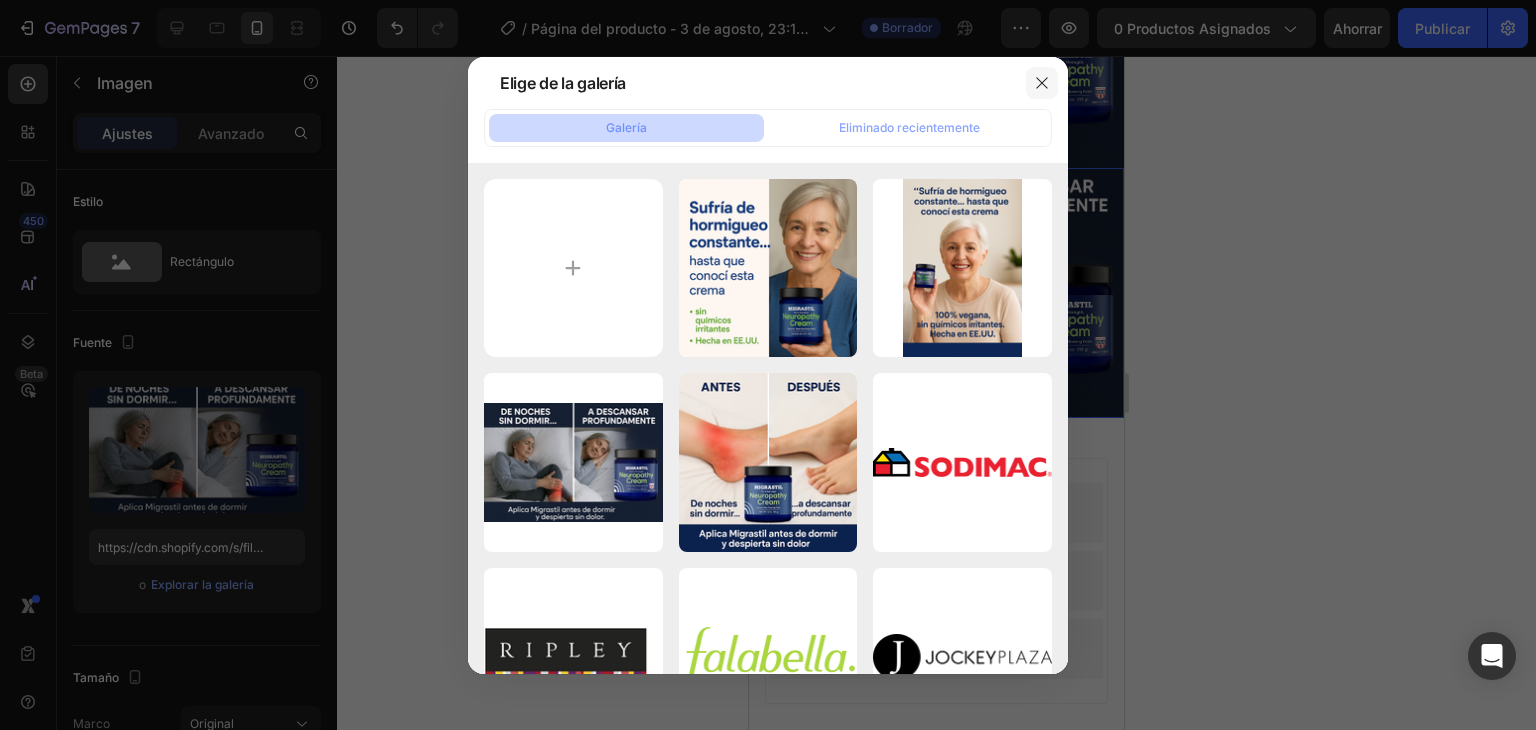 click at bounding box center (1042, 83) 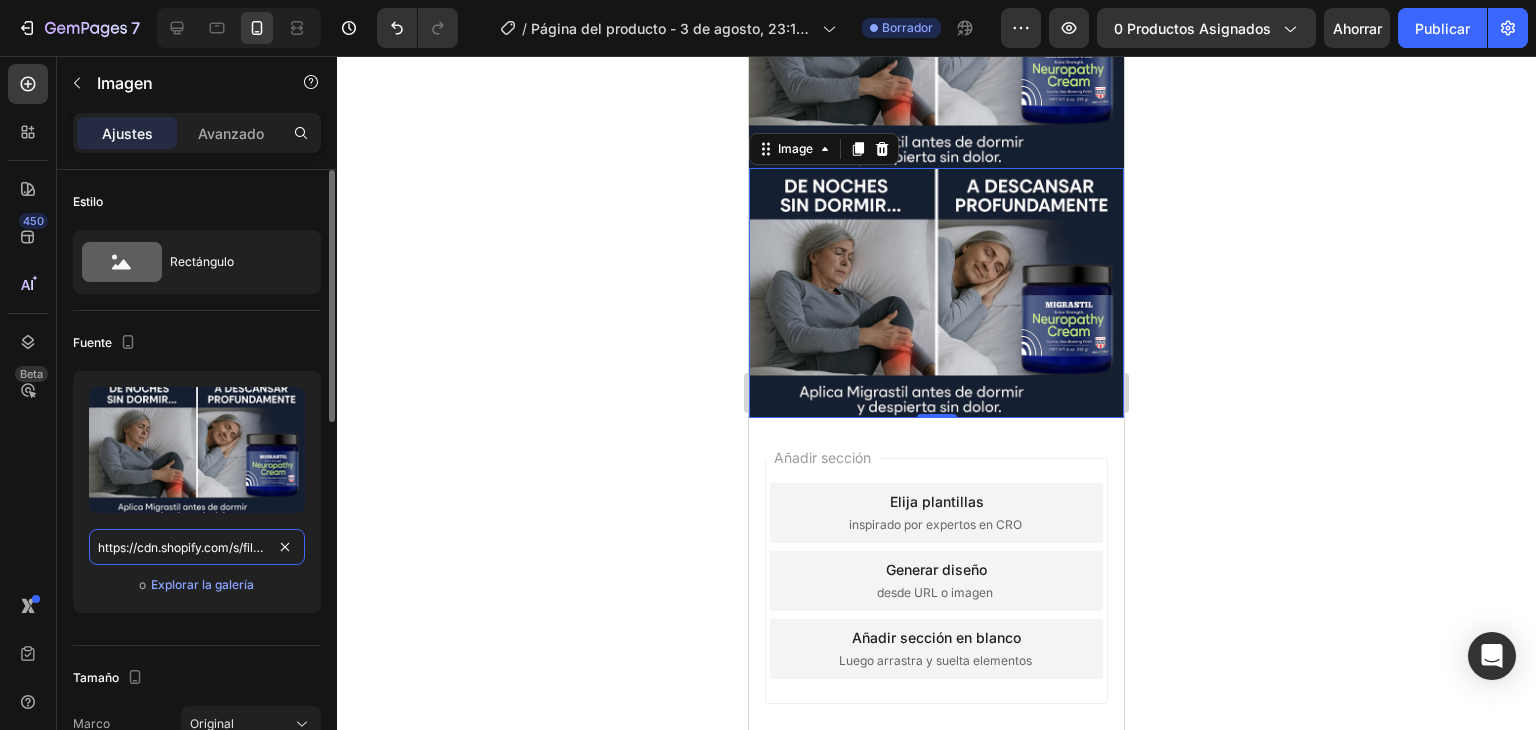 click on "https://cdn.shopify.com/s/files/1/0752/8140/0021/files/gempages_573315541746320609-095aff4a-0a5b-443a-b98c-57dc0d78c0b7.png" at bounding box center (197, 547) 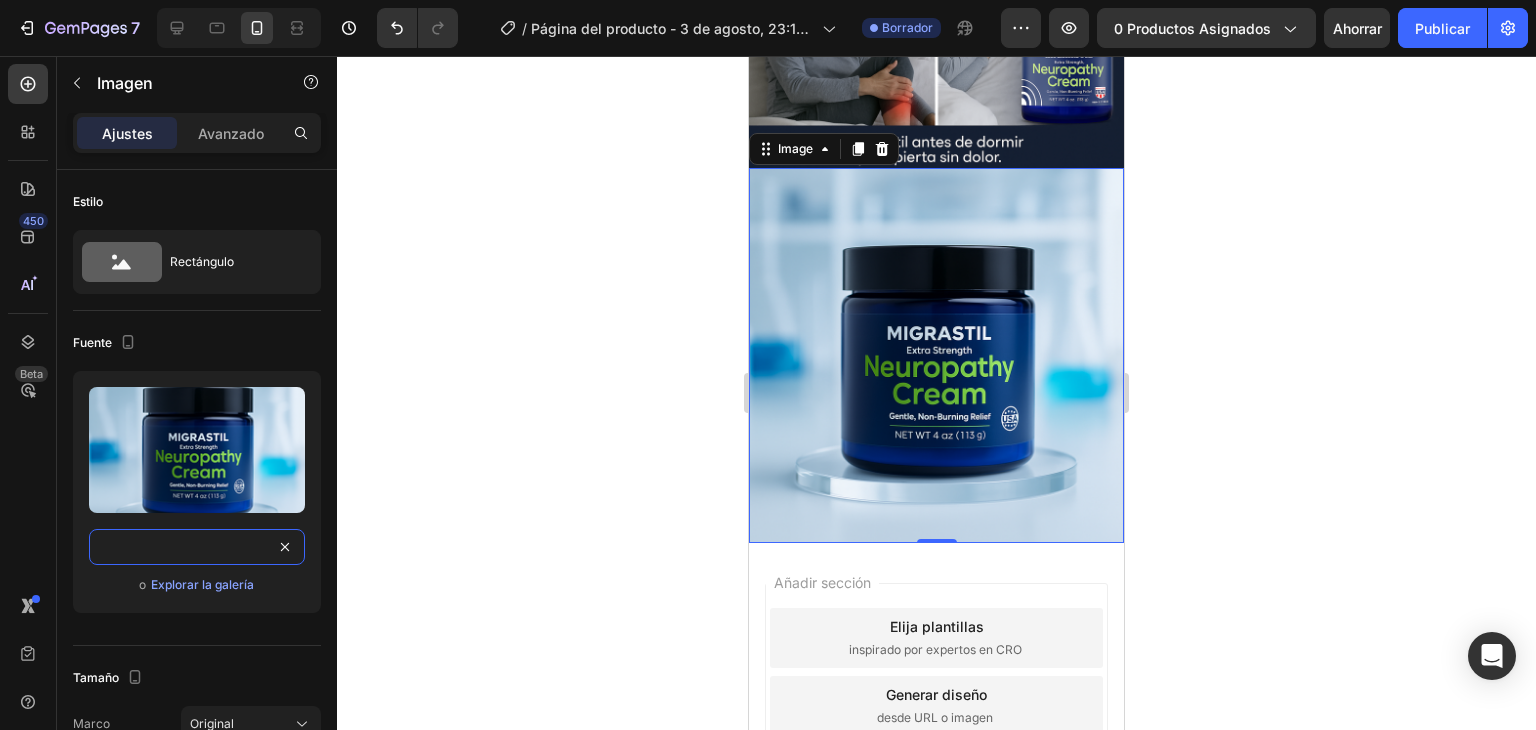 type on "https://cdn.shopify.com/s/files/1/0752/8140/0021/files/ChatGPTImage10jun2025_14_05_10.png?v=1751590032" 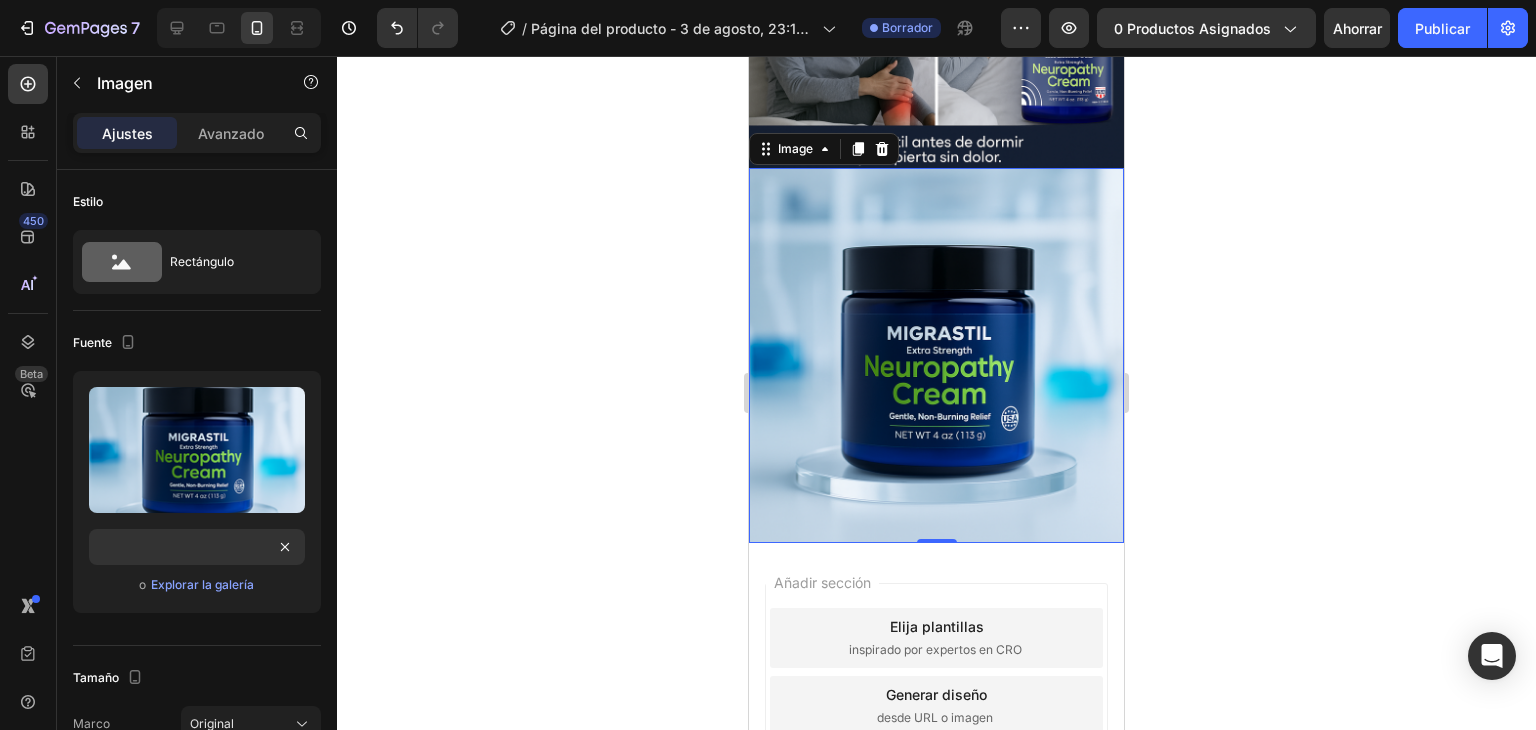 click 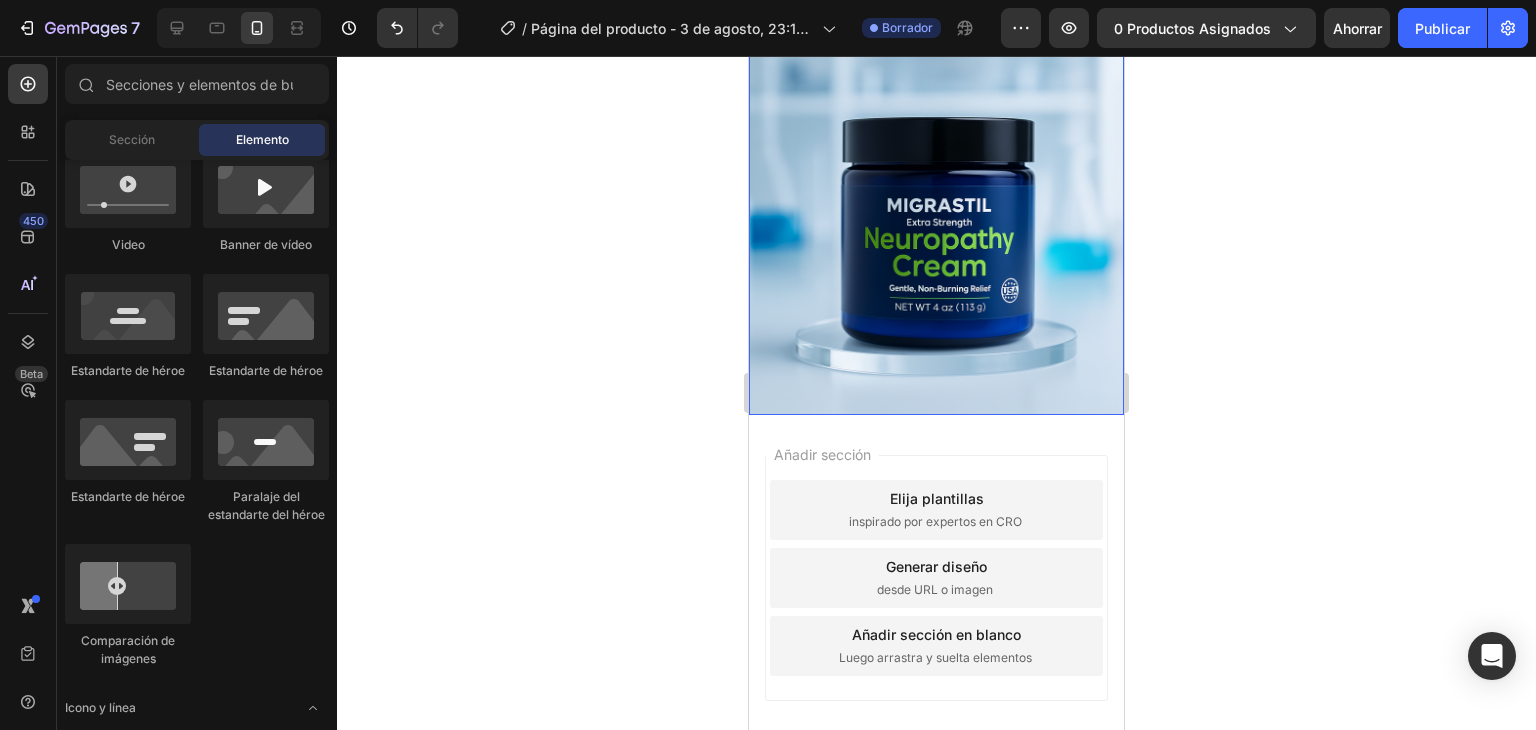 scroll, scrollTop: 3208, scrollLeft: 0, axis: vertical 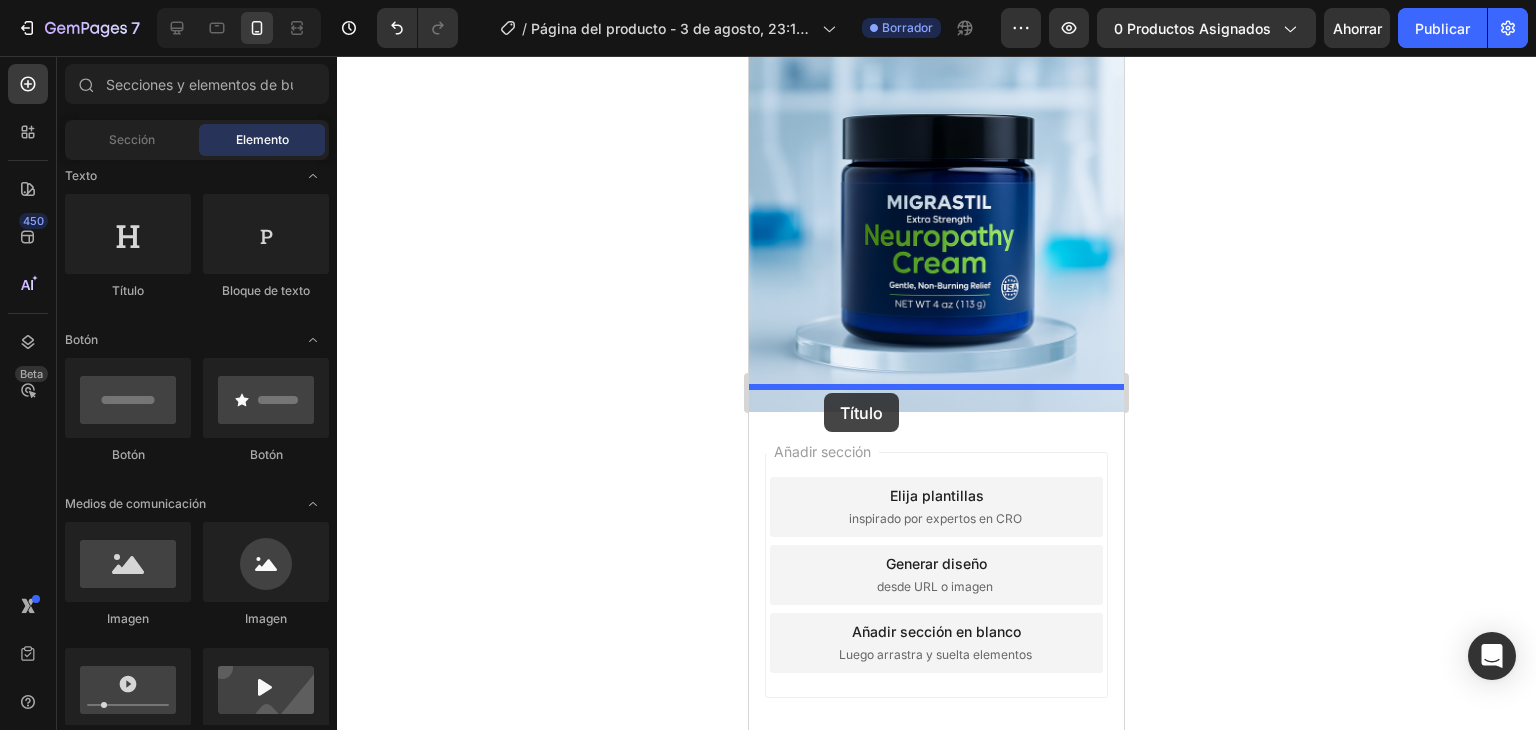 drag, startPoint x: 877, startPoint y: 296, endPoint x: 824, endPoint y: 393, distance: 110.535065 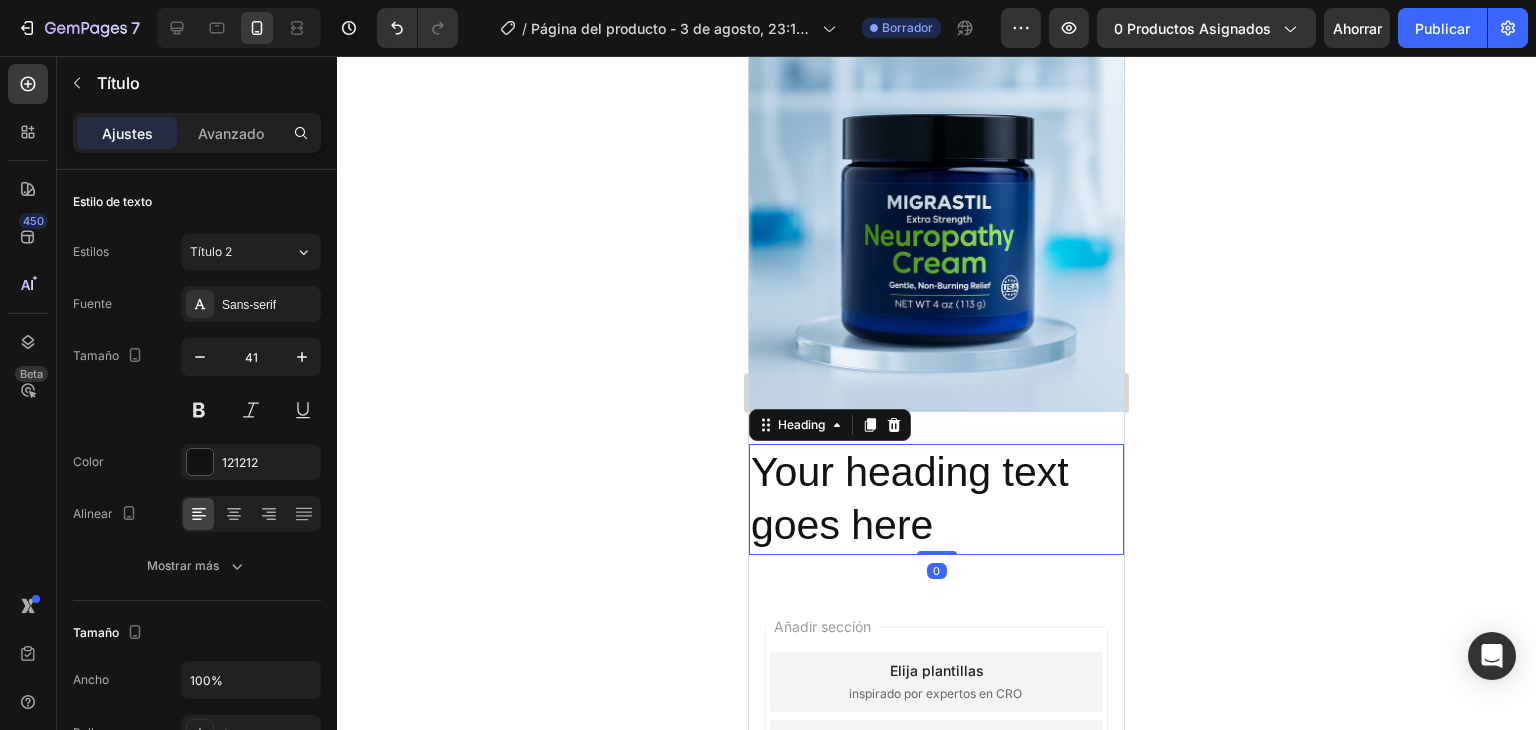 click on "Your heading text goes here Heading   0 Section 13" at bounding box center (936, 499) 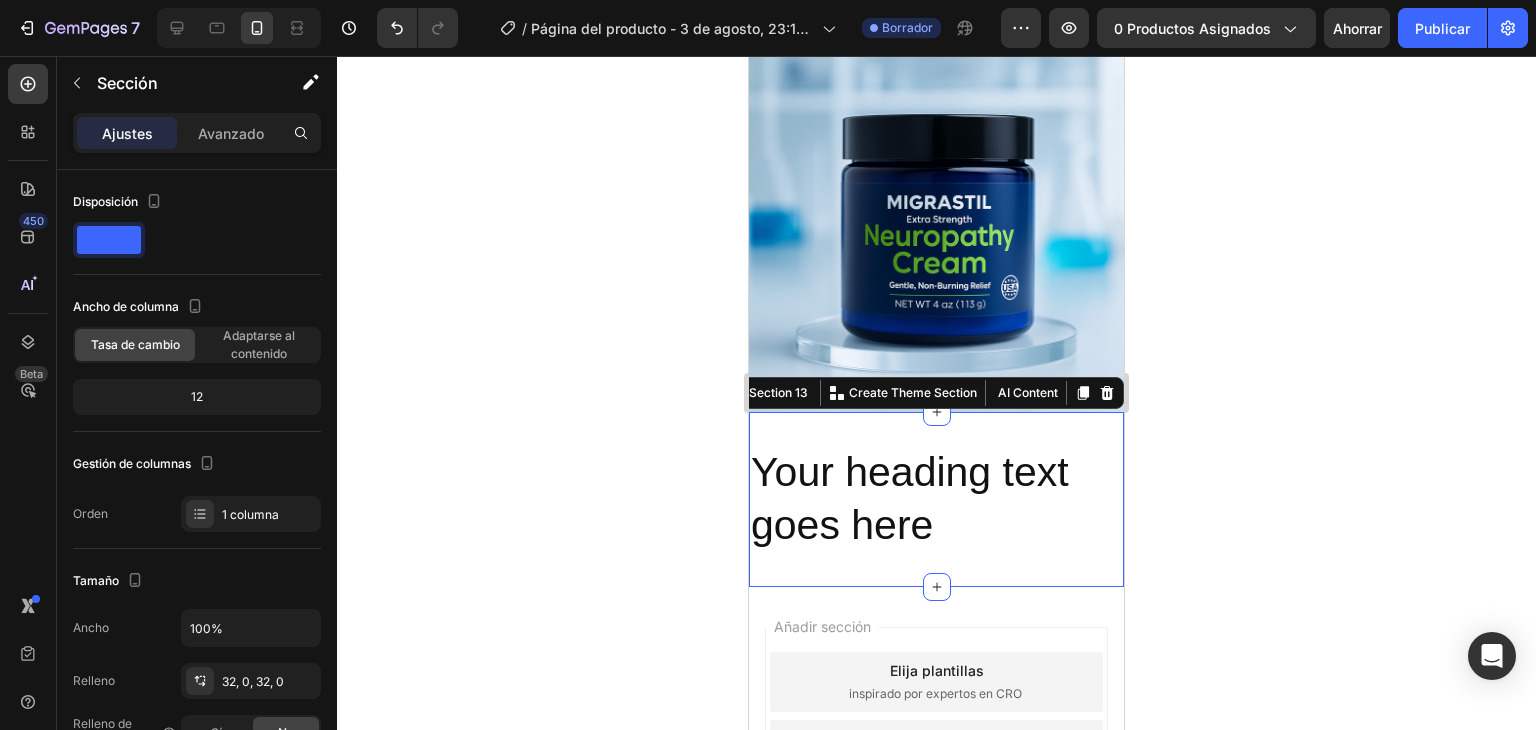 click on "Your heading text goes here Heading Section 13   You can create reusable sections Create Theme Section AI Content Write with GemAI What would you like to describe here? Tone and Voice Persuasive Product EMMA - DIGESTIVO Show more Generate" at bounding box center [936, 499] 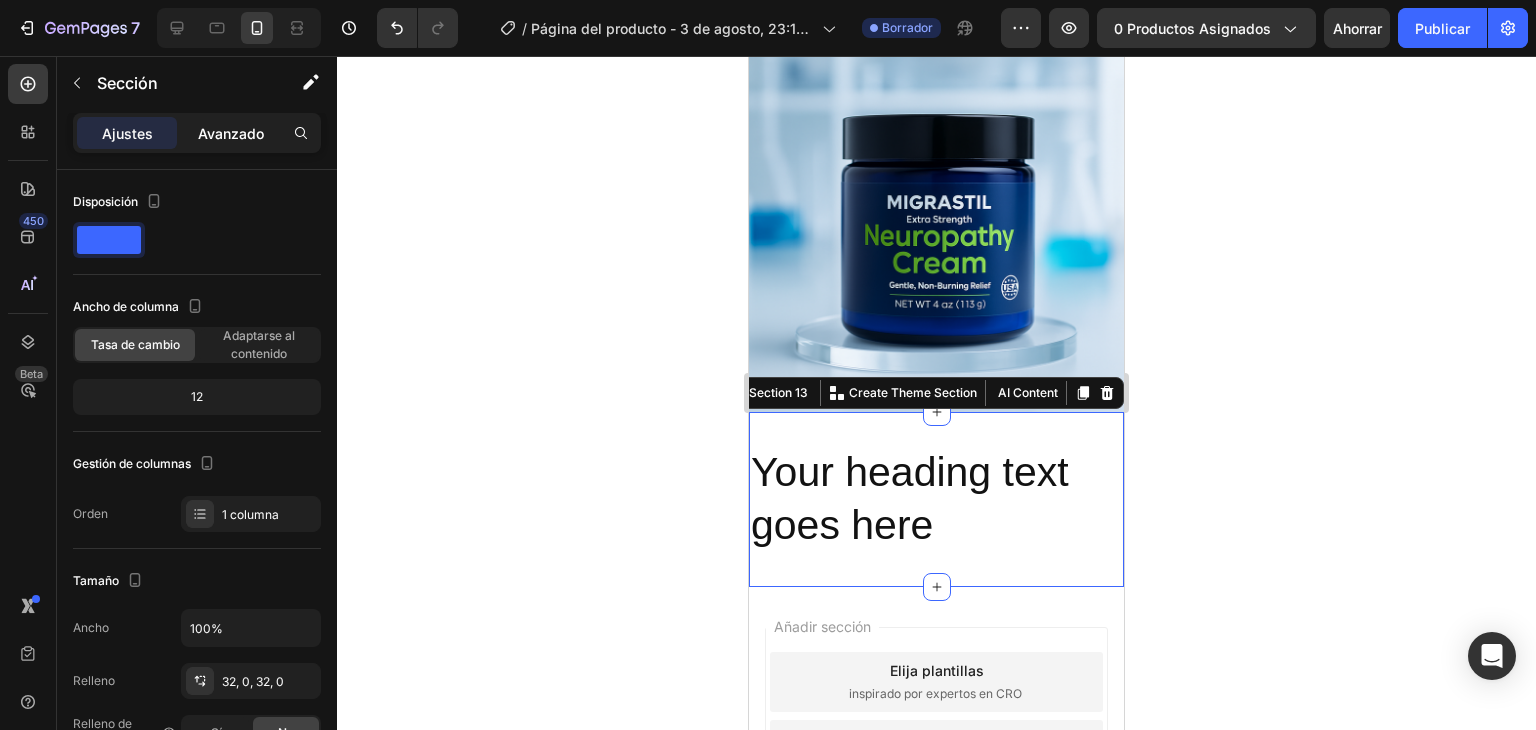 click on "Avanzado" 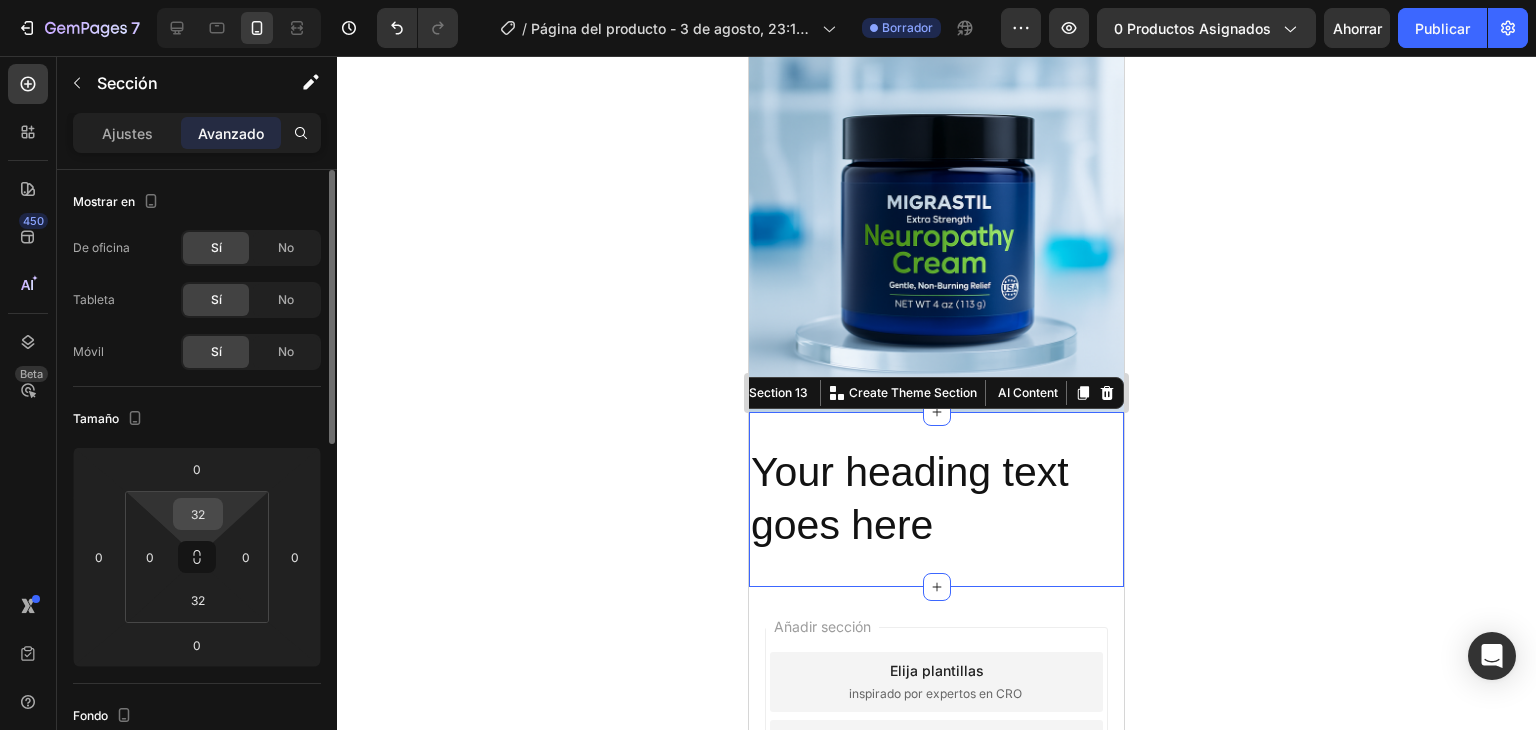 drag, startPoint x: 194, startPoint y: 515, endPoint x: 205, endPoint y: 516, distance: 11.045361 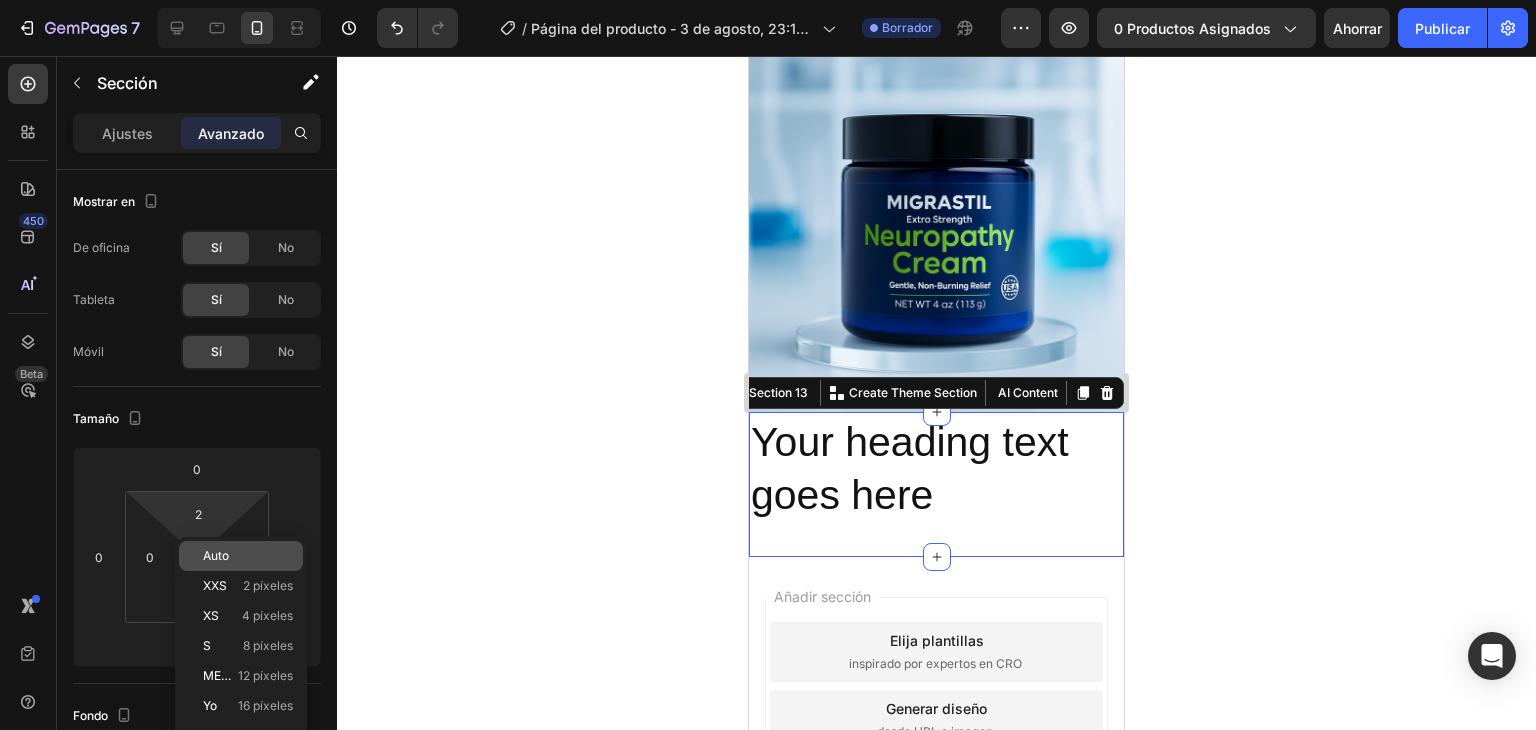 click on "Auto" 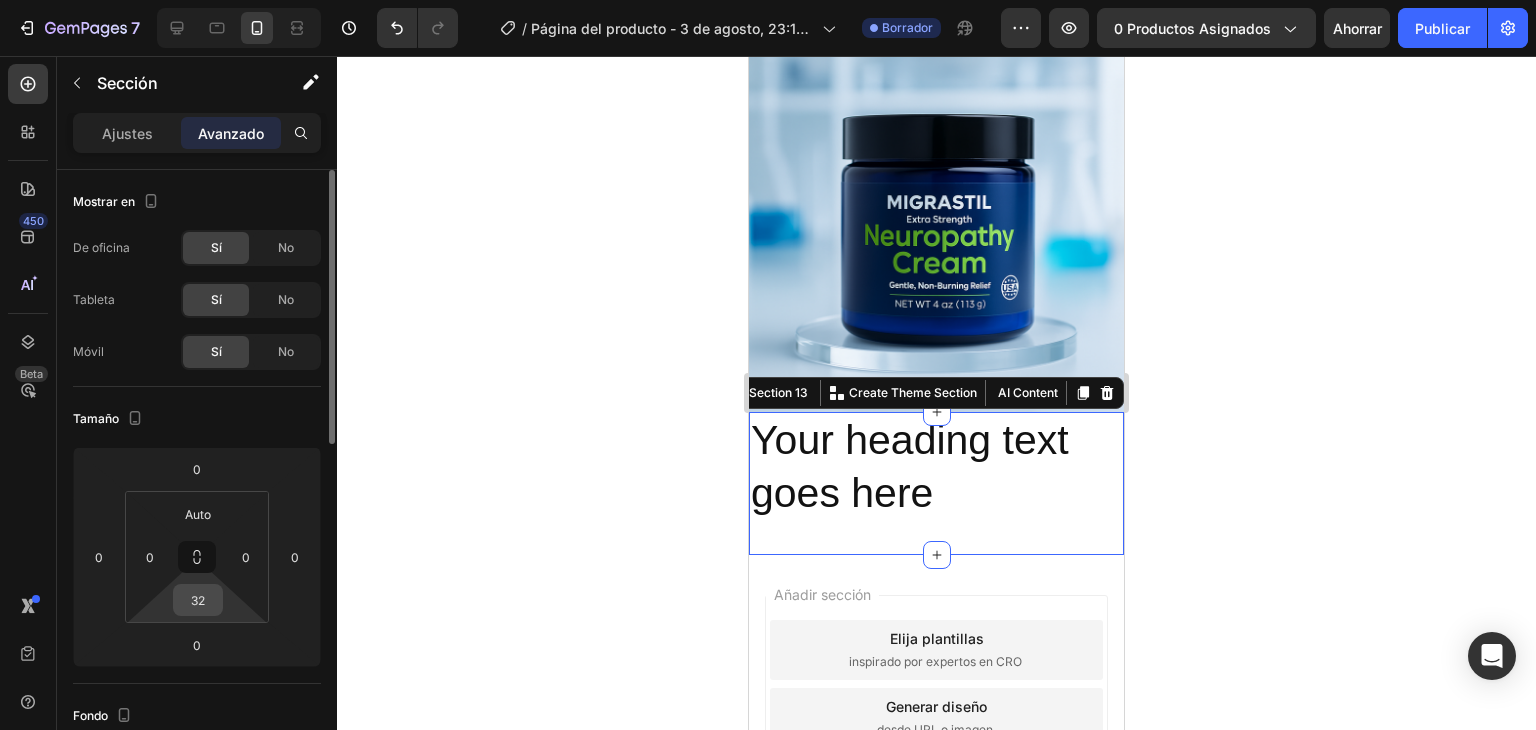 click on "32" at bounding box center (198, 600) 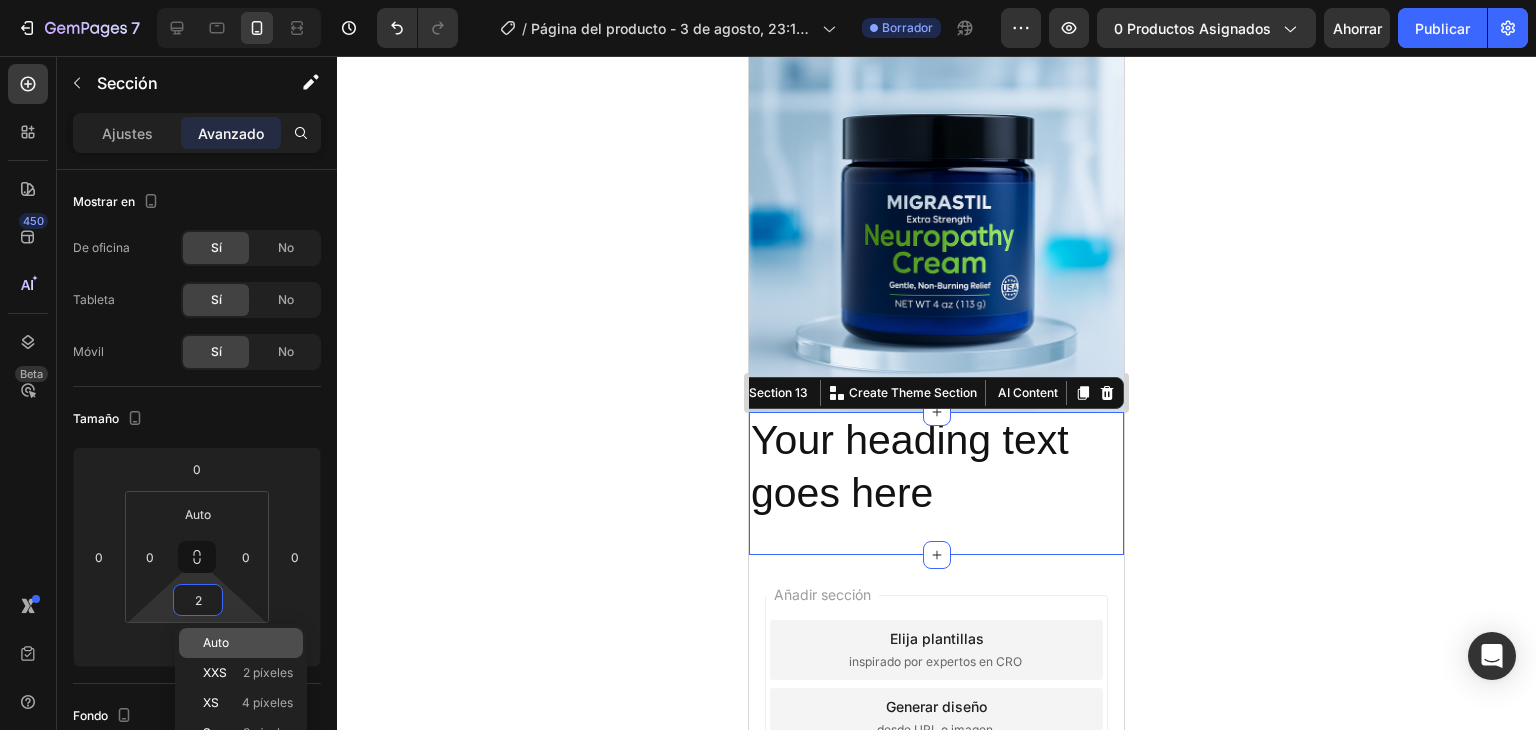 click on "Auto" 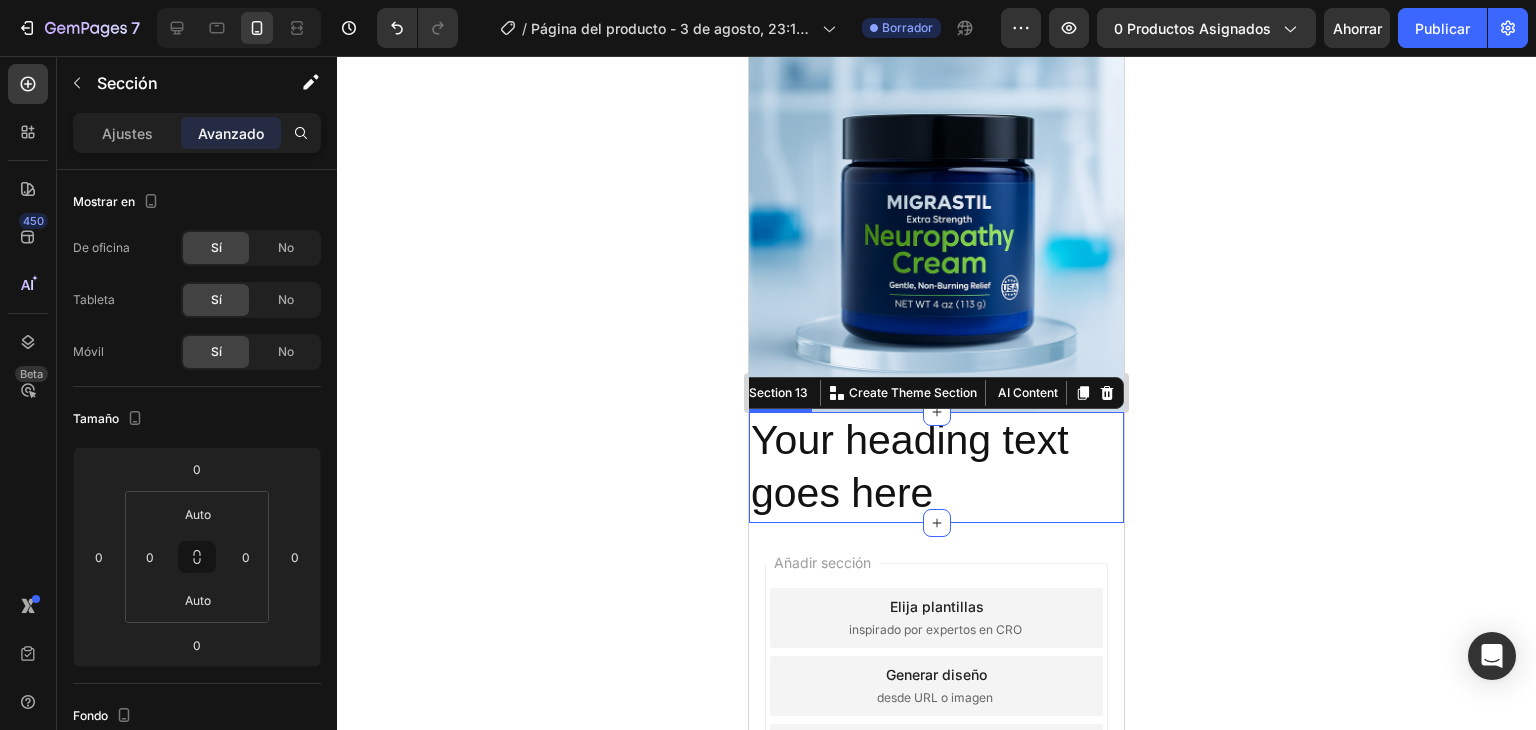 click on "Your heading text goes here" at bounding box center (936, 467) 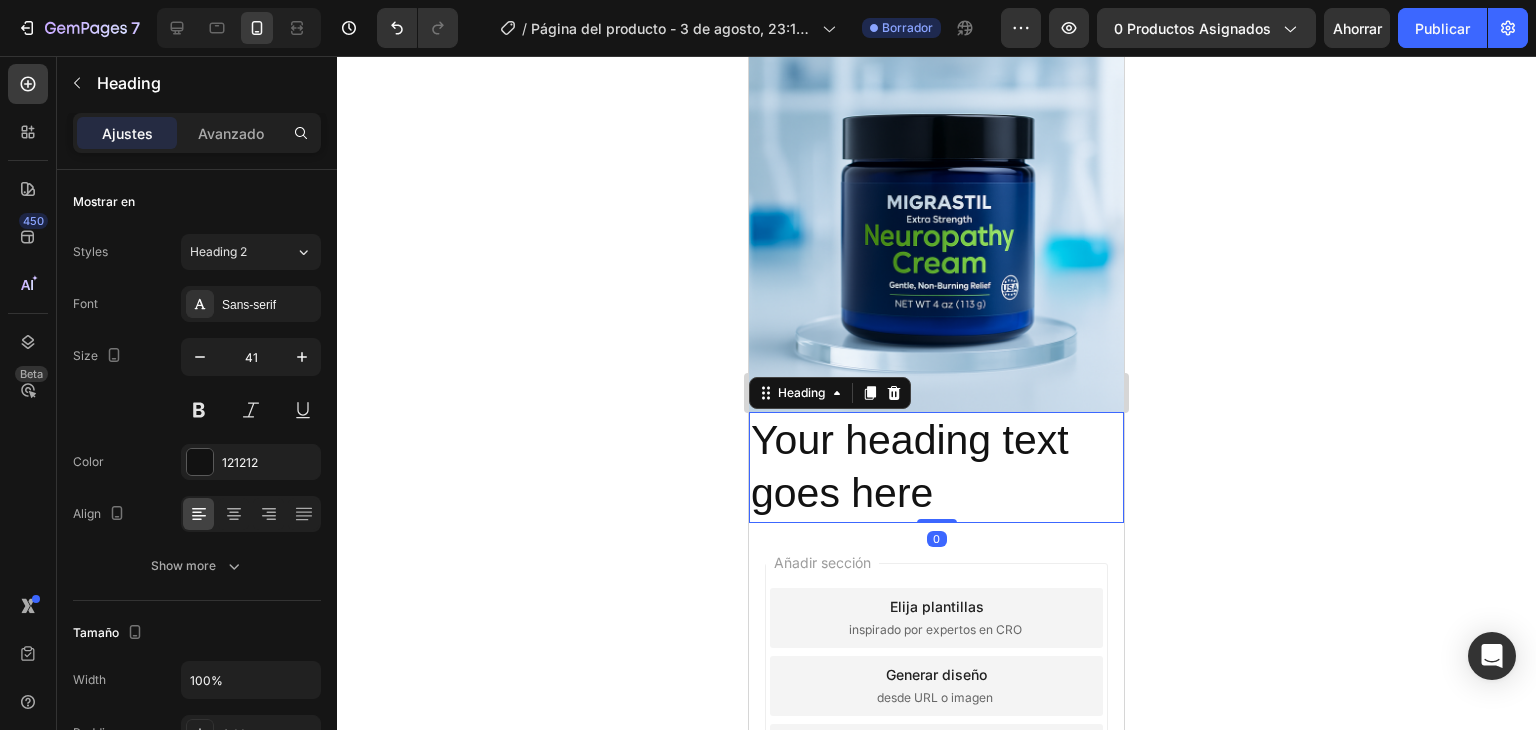 click on "Your heading text goes here" at bounding box center [936, 467] 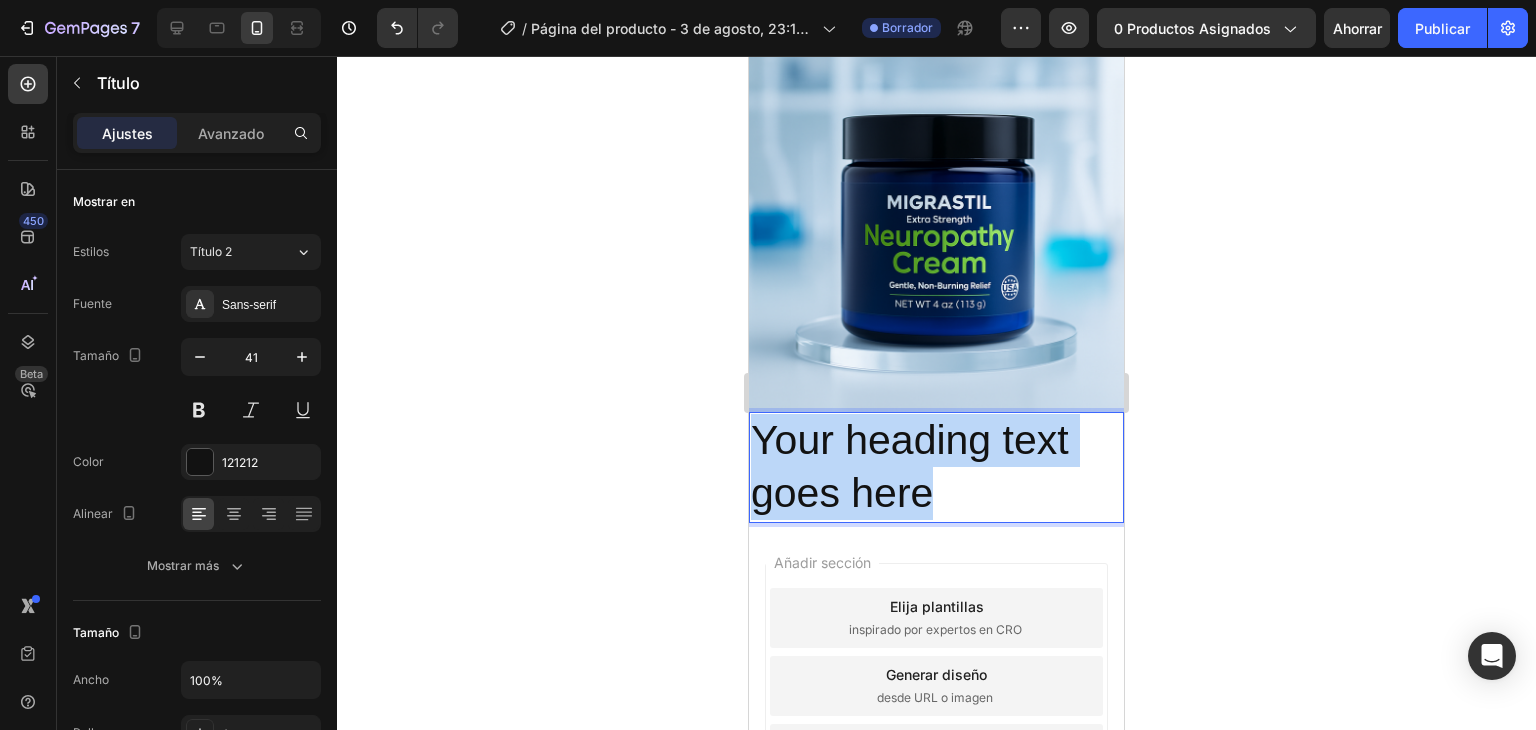 click on "Your heading text goes here" at bounding box center [936, 467] 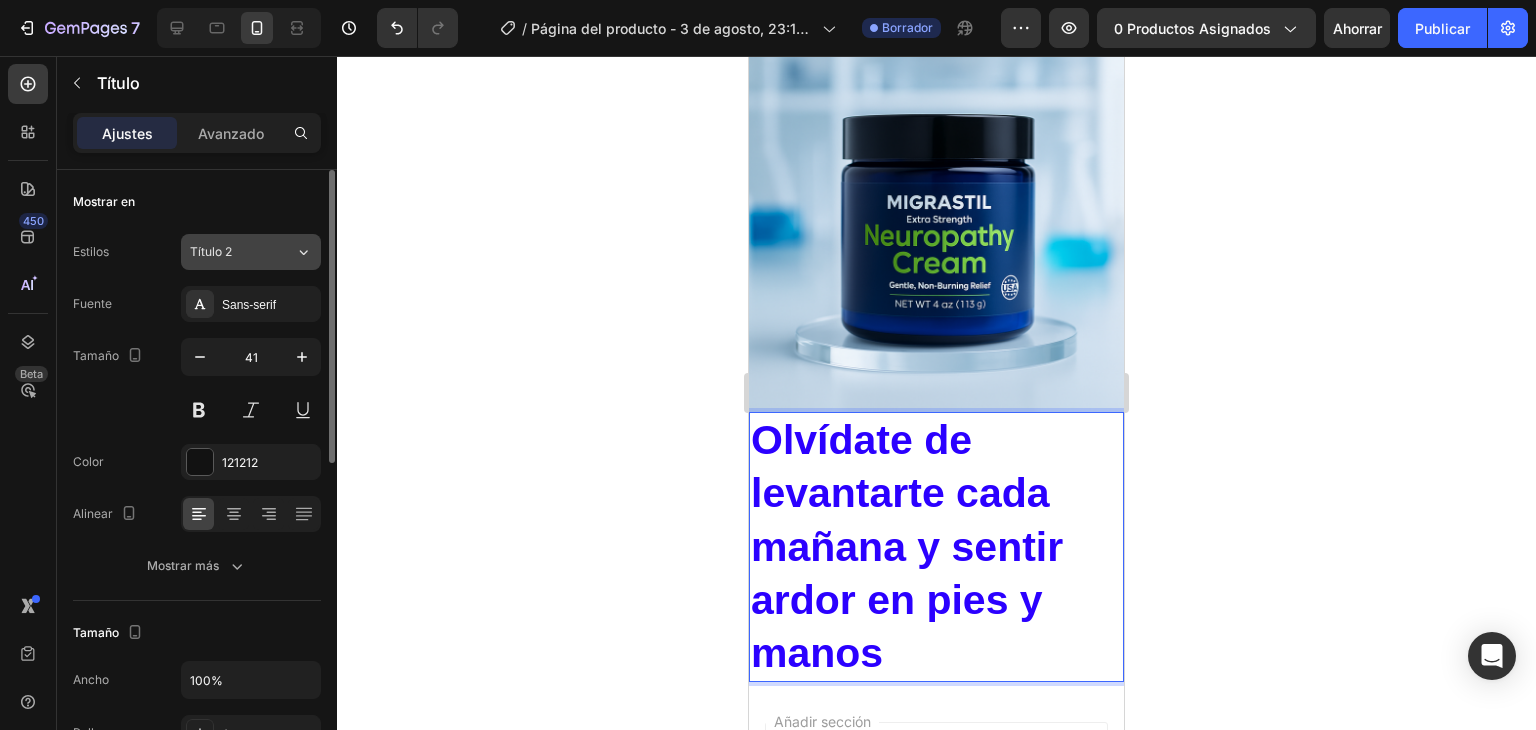 click on "Título 2" at bounding box center [230, 252] 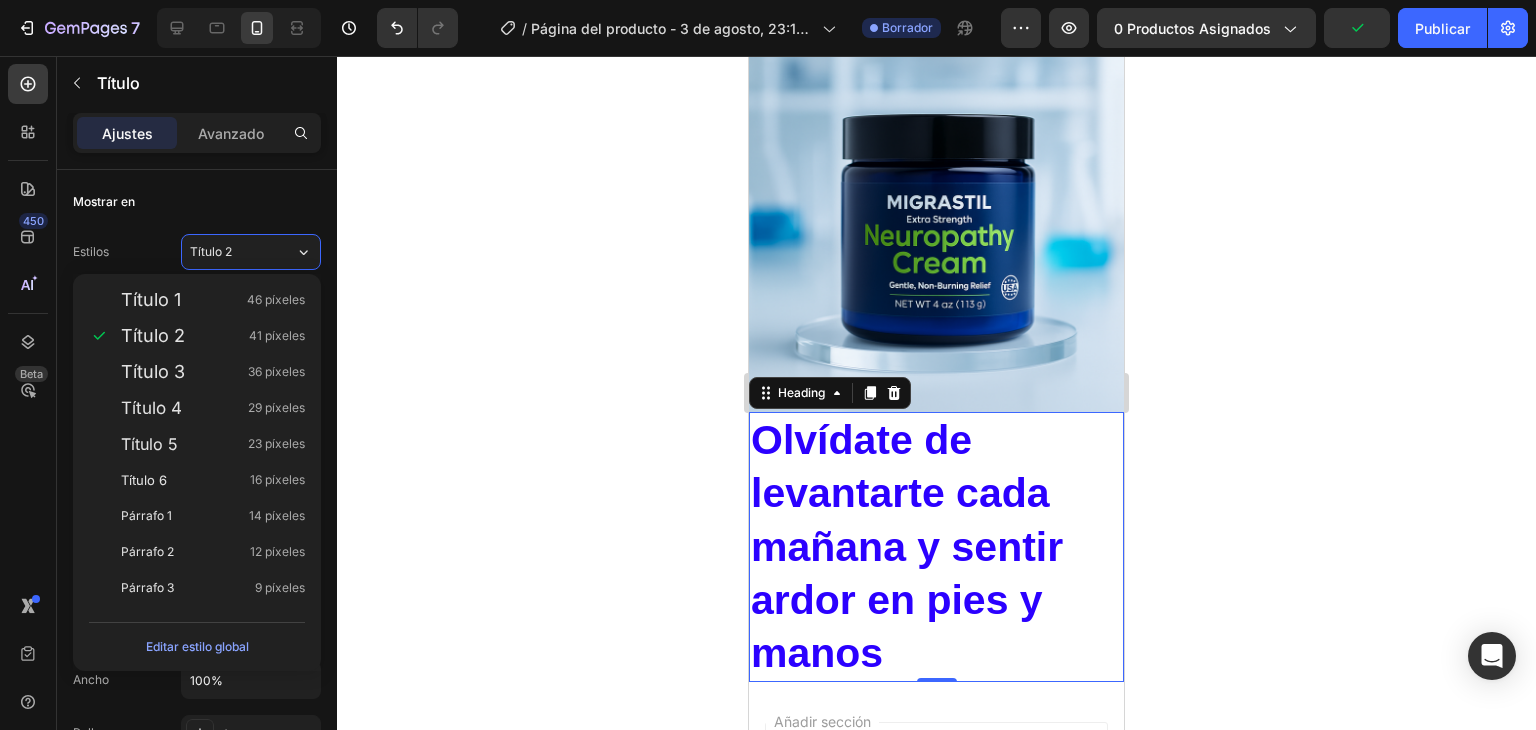 click 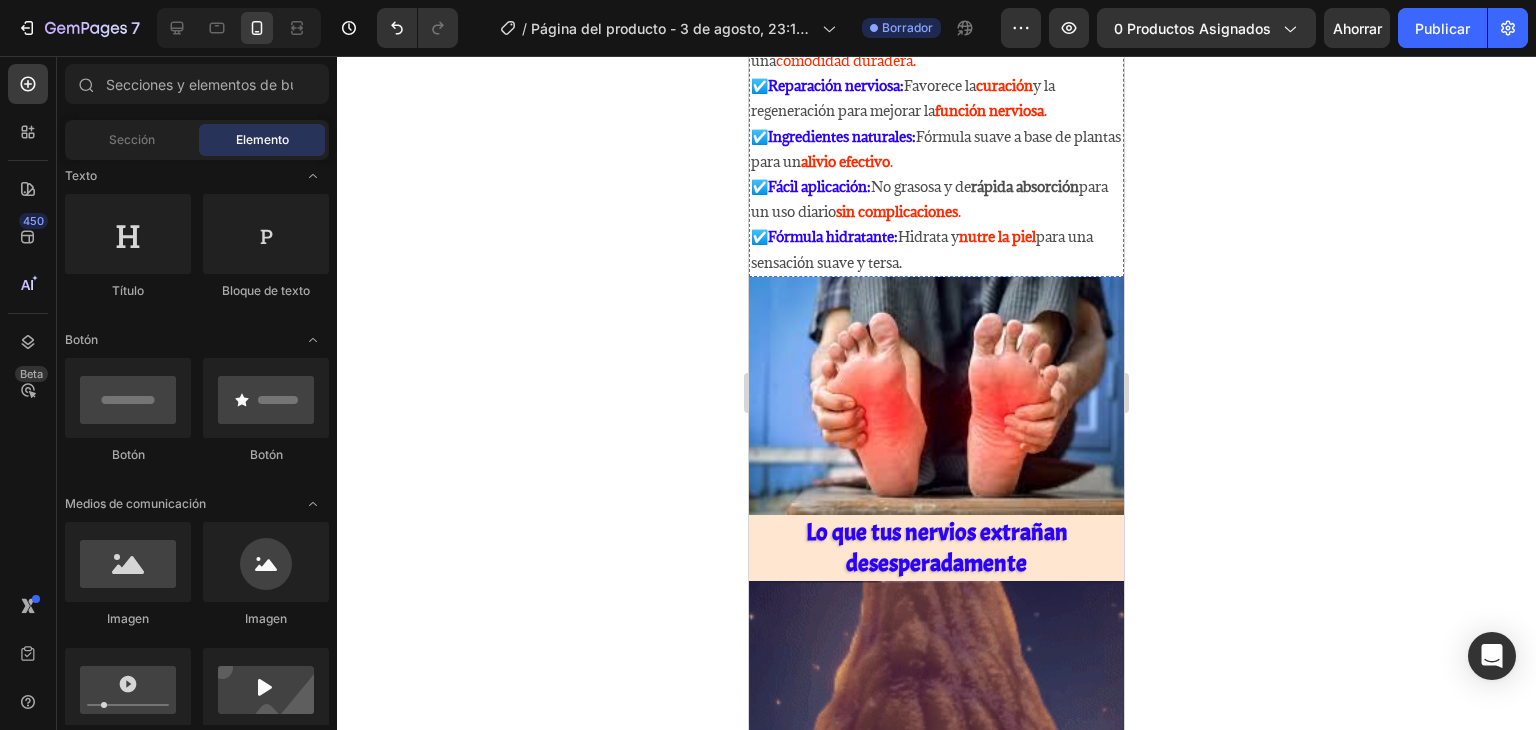 scroll, scrollTop: 1506, scrollLeft: 0, axis: vertical 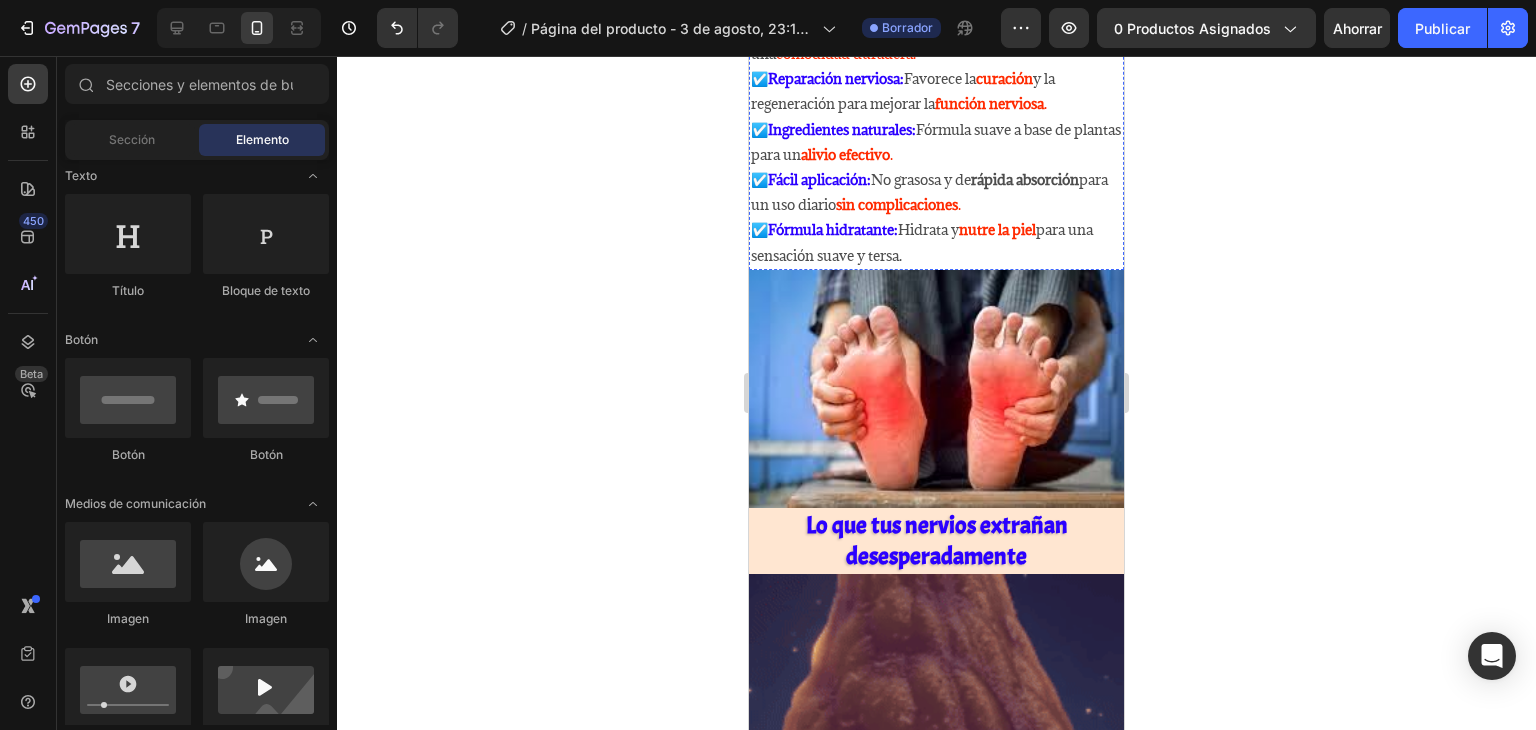 click on "Lo que tus nervios extrañan desesperadamente" at bounding box center (937, 540) 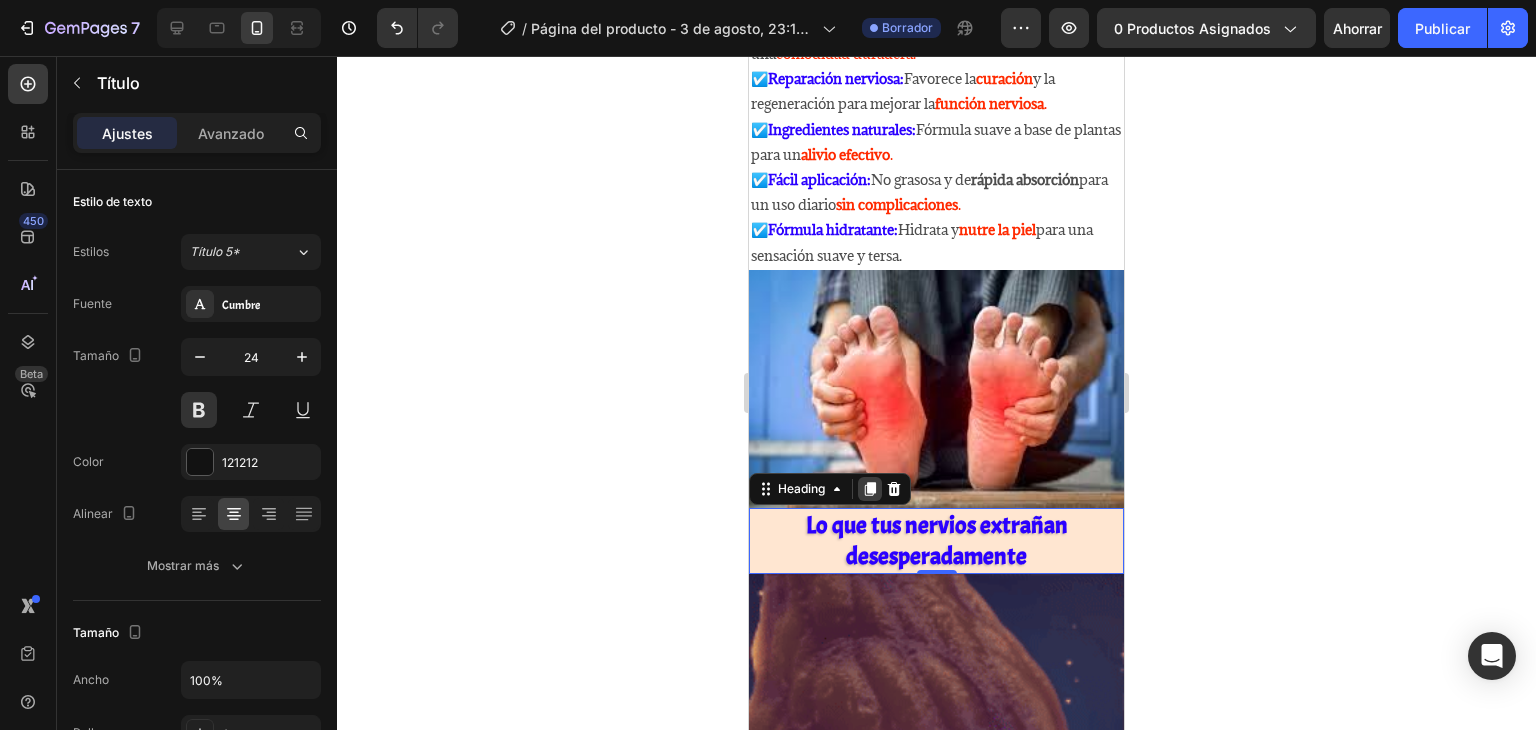 click 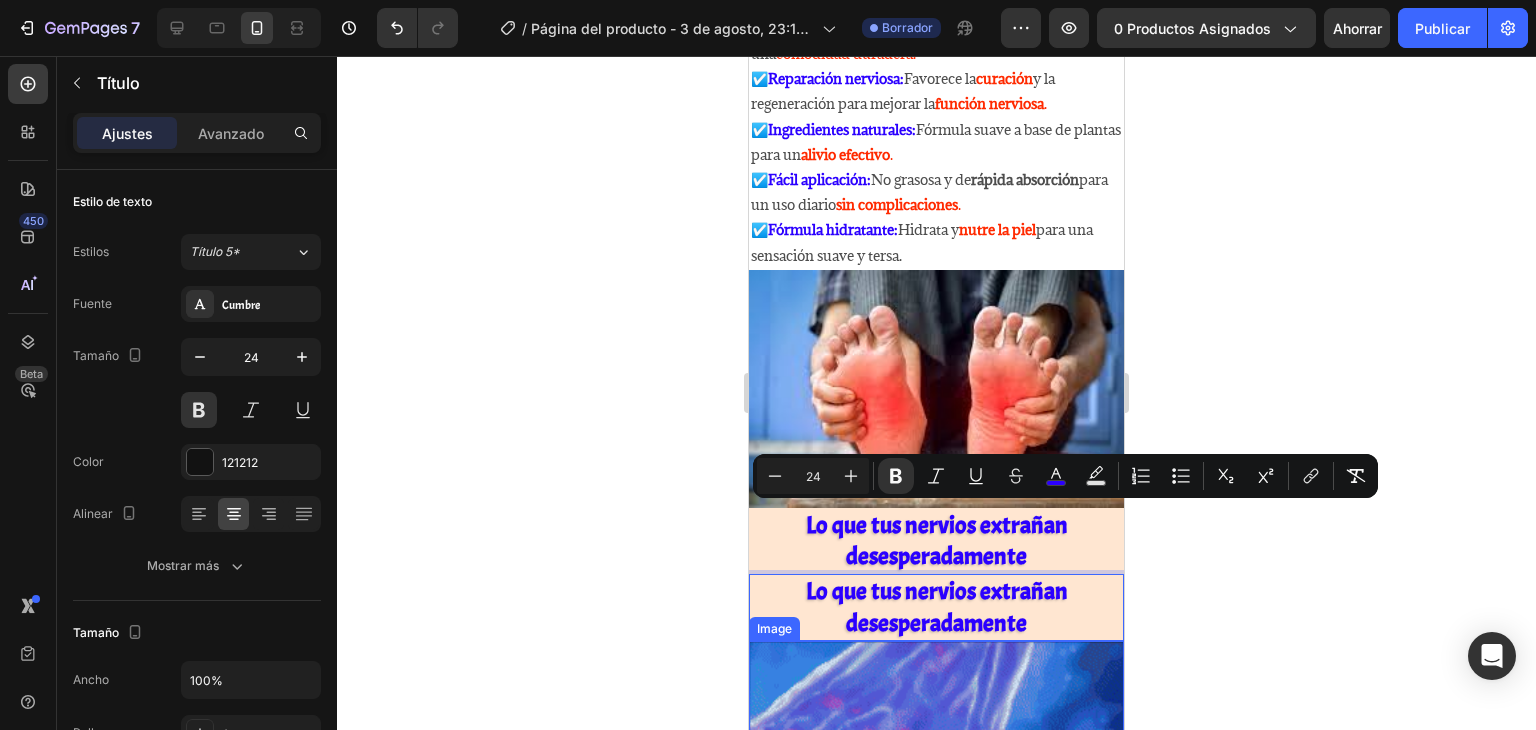 scroll, scrollTop: 1606, scrollLeft: 0, axis: vertical 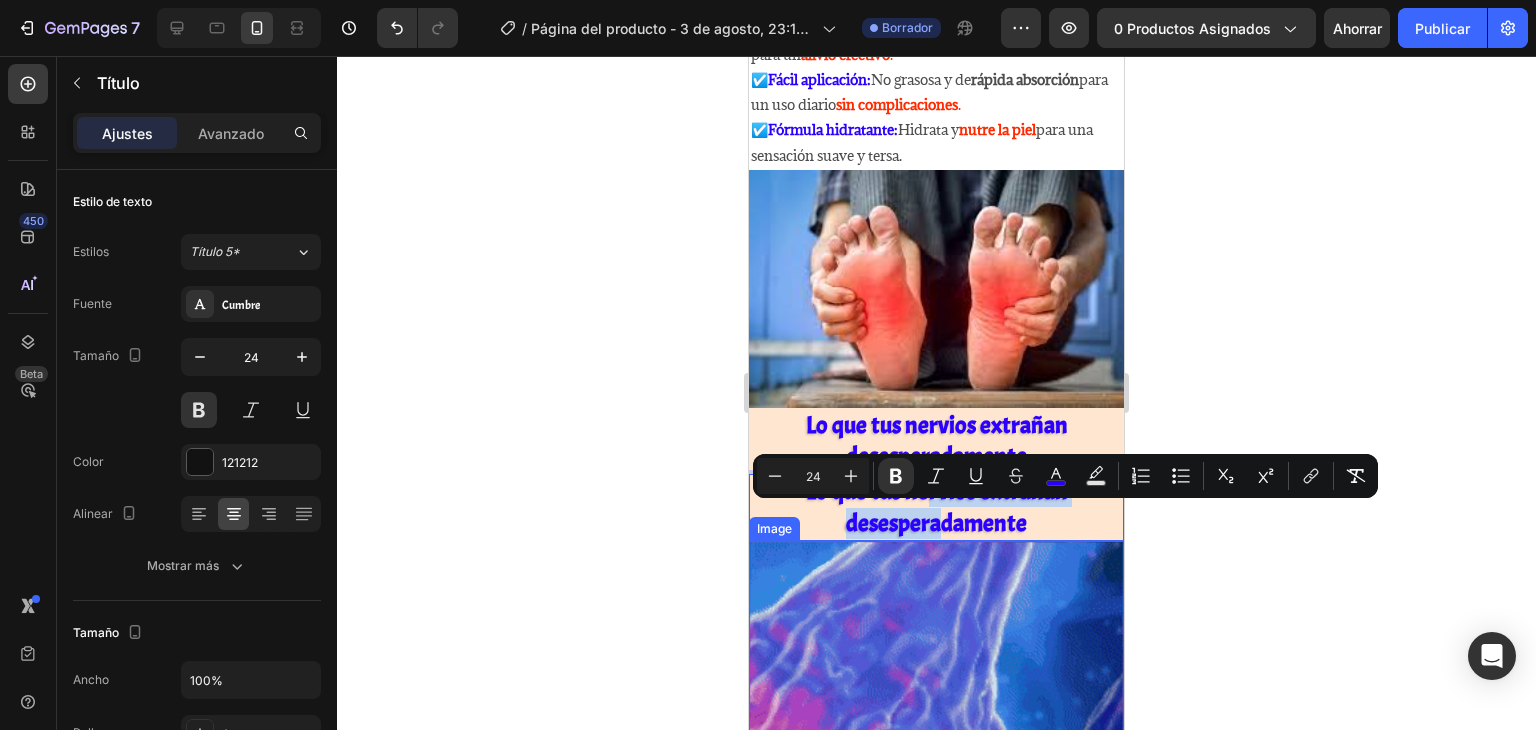 drag, startPoint x: 922, startPoint y: 569, endPoint x: 927, endPoint y: 597, distance: 28.442924 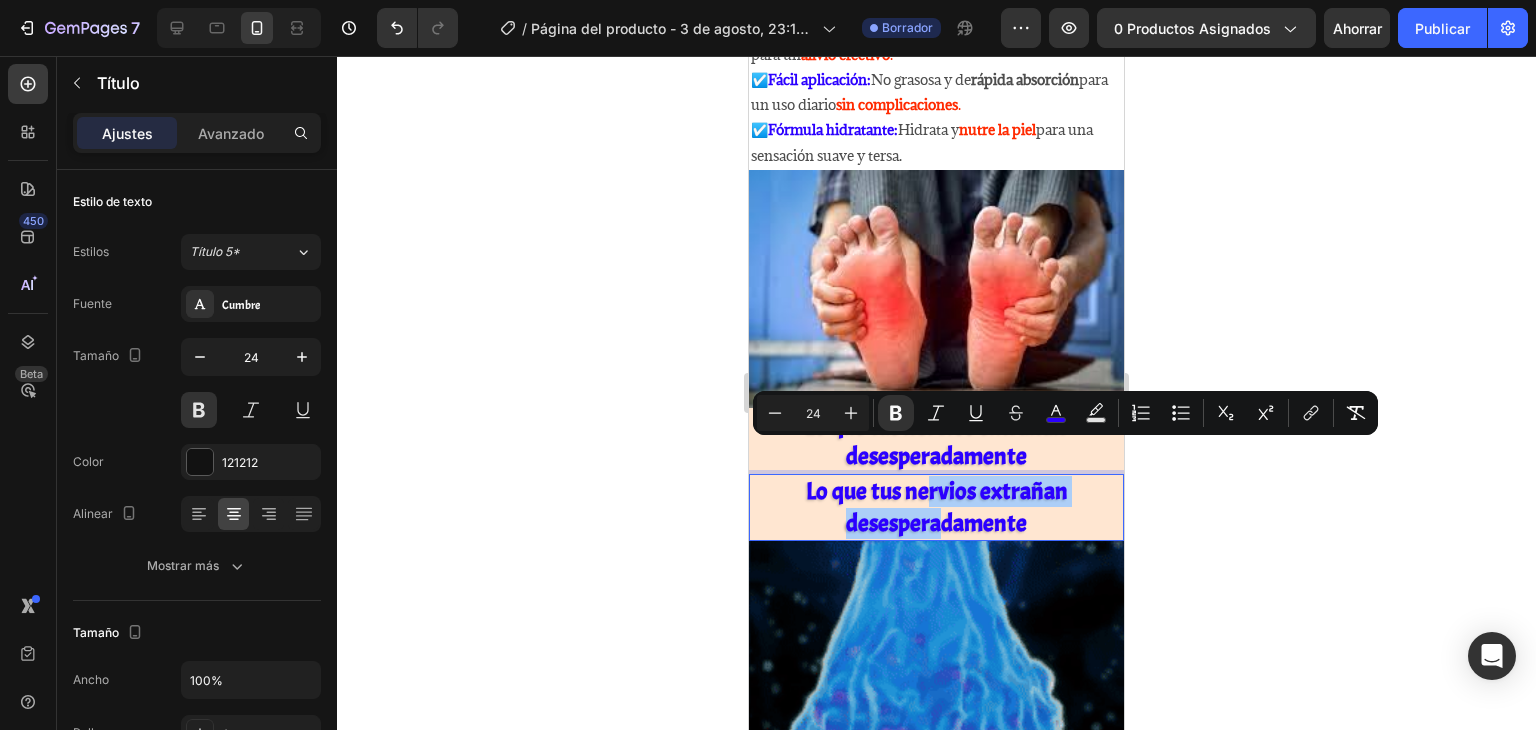click 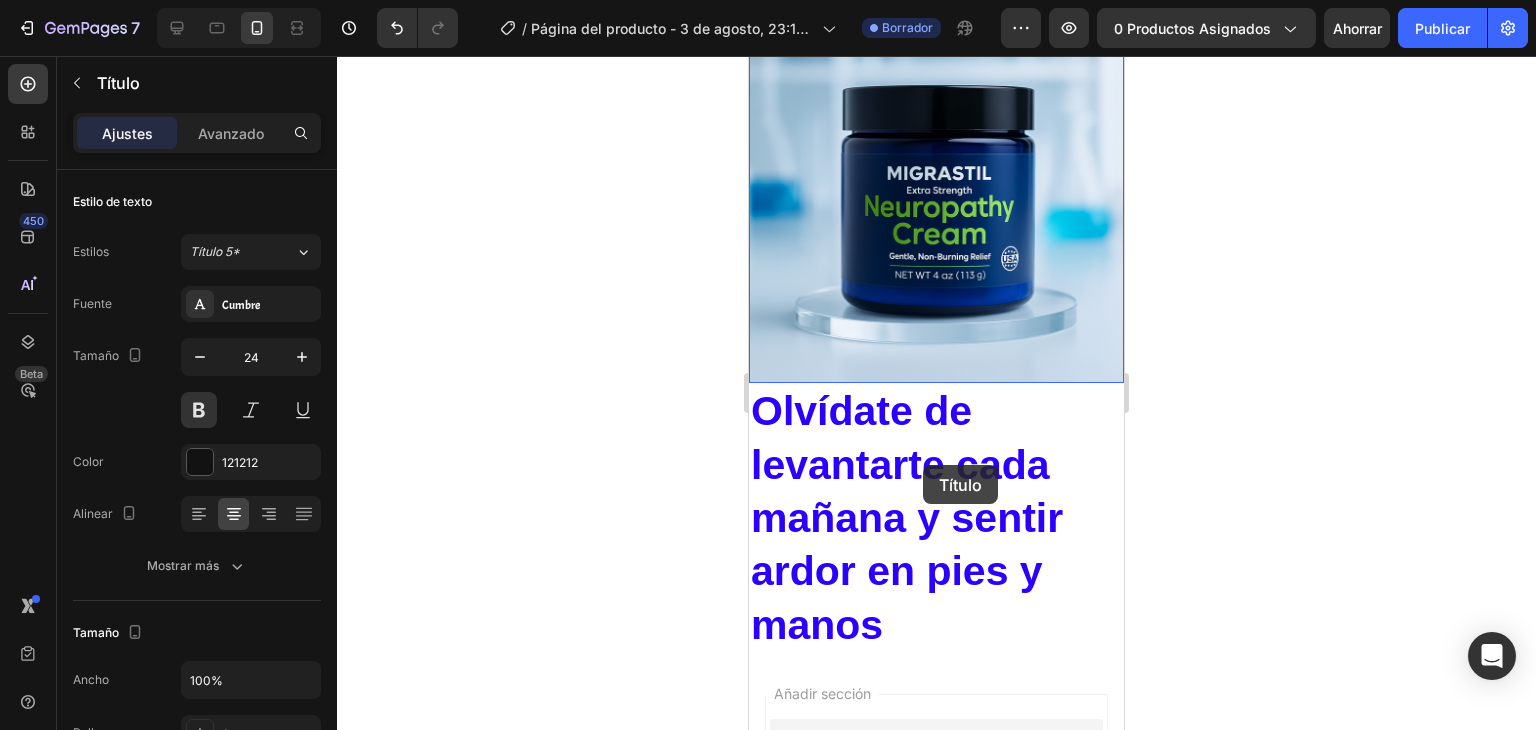 scroll, scrollTop: 3306, scrollLeft: 0, axis: vertical 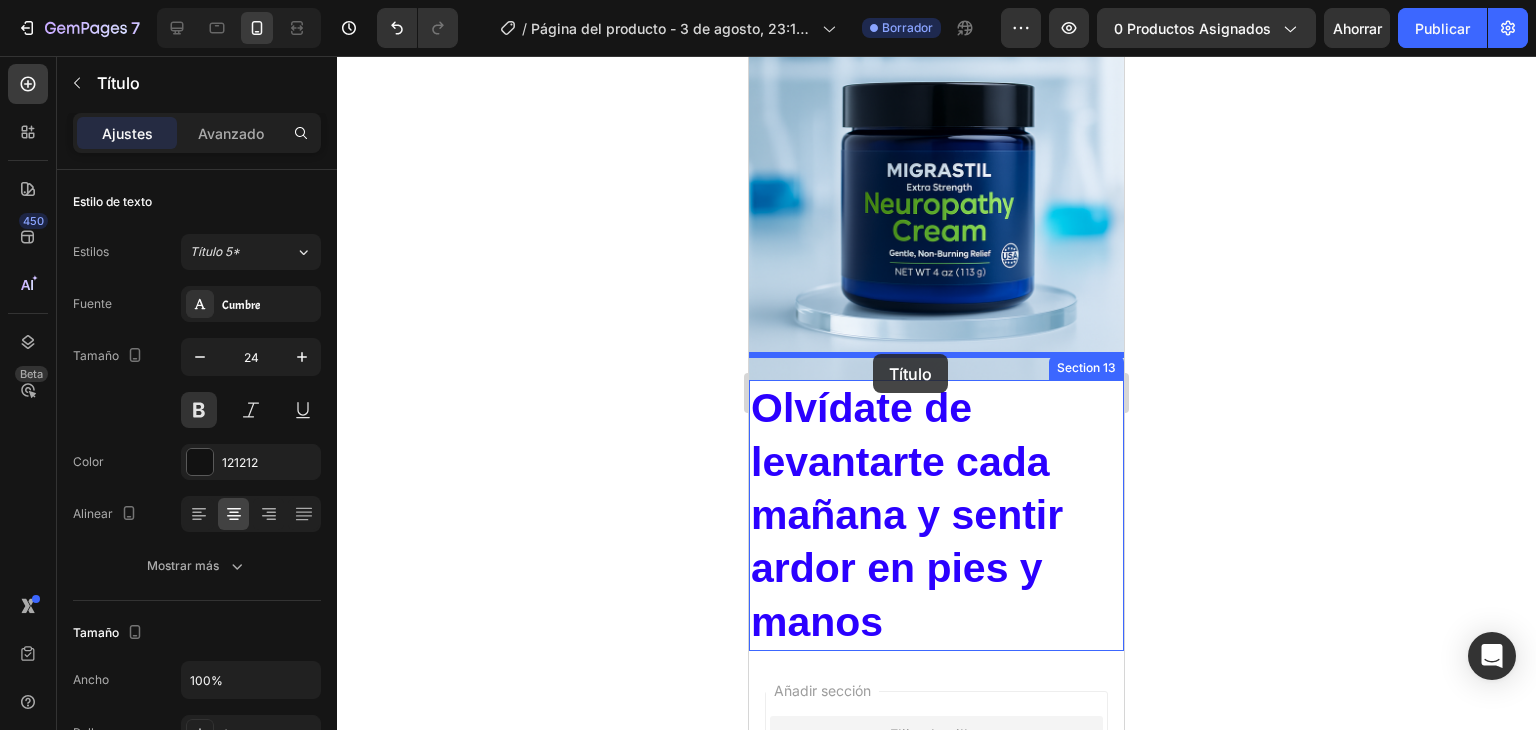 drag, startPoint x: 937, startPoint y: 465, endPoint x: 872, endPoint y: 353, distance: 129.49518 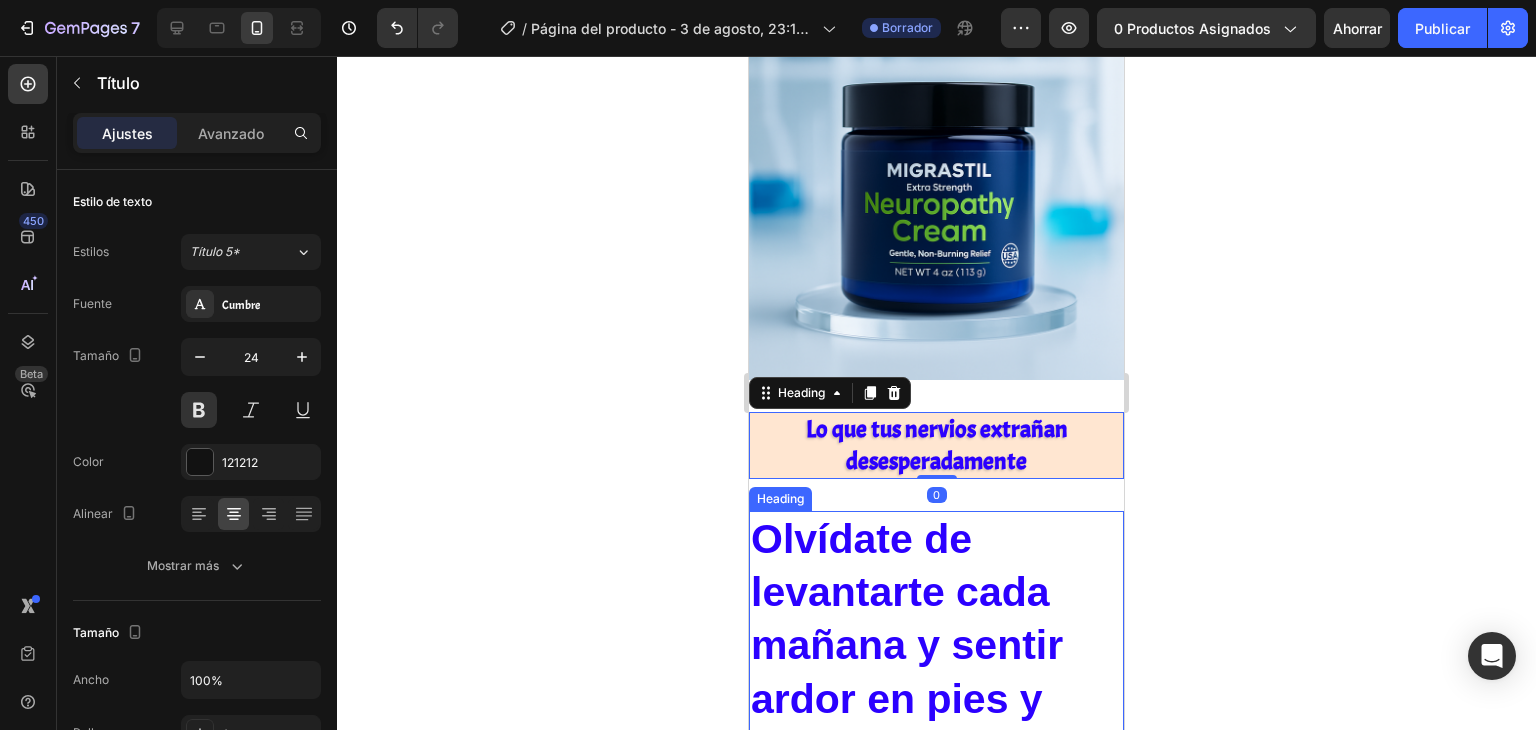 click on "Olvídate de levantarte cada mañana y sentir ardor en pies y manos" at bounding box center [907, 645] 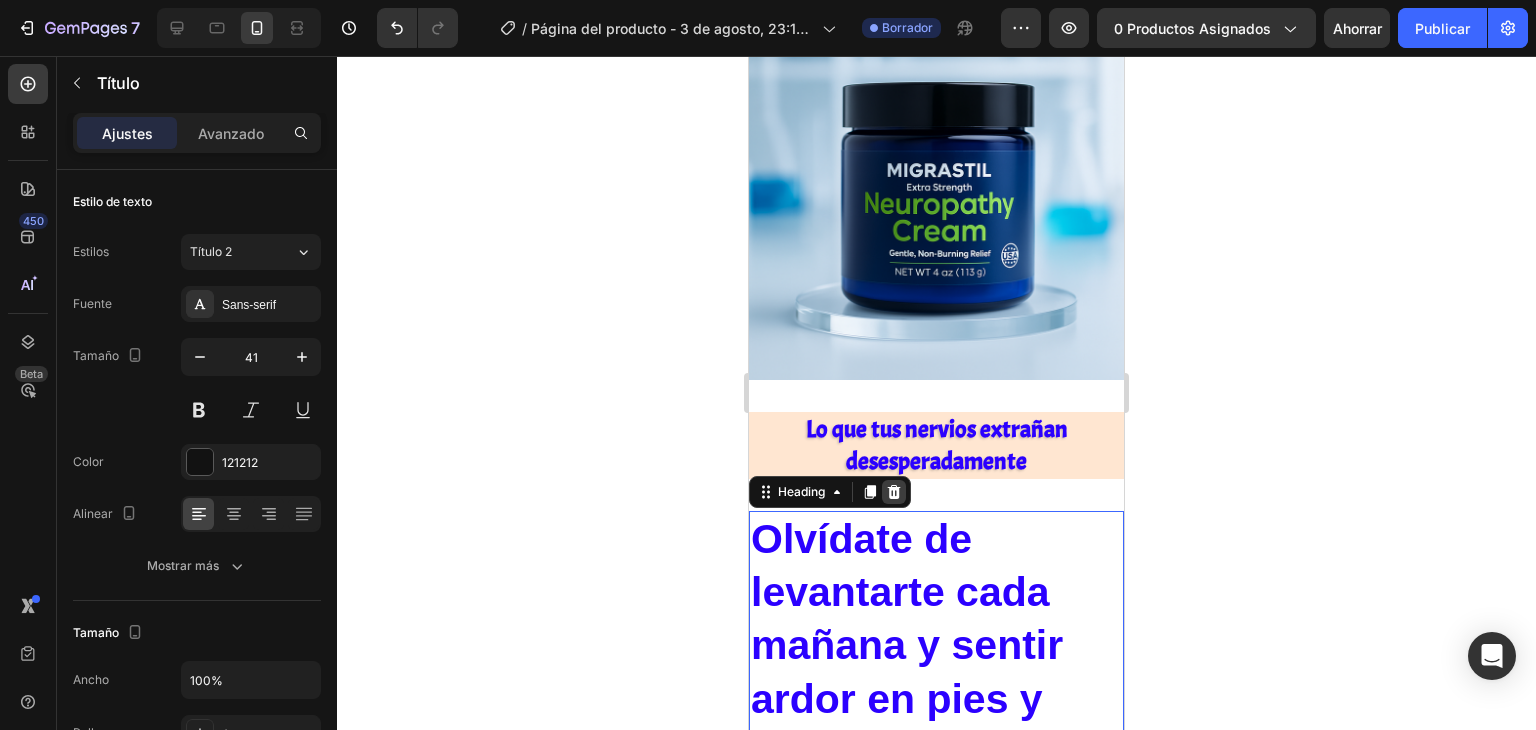 click 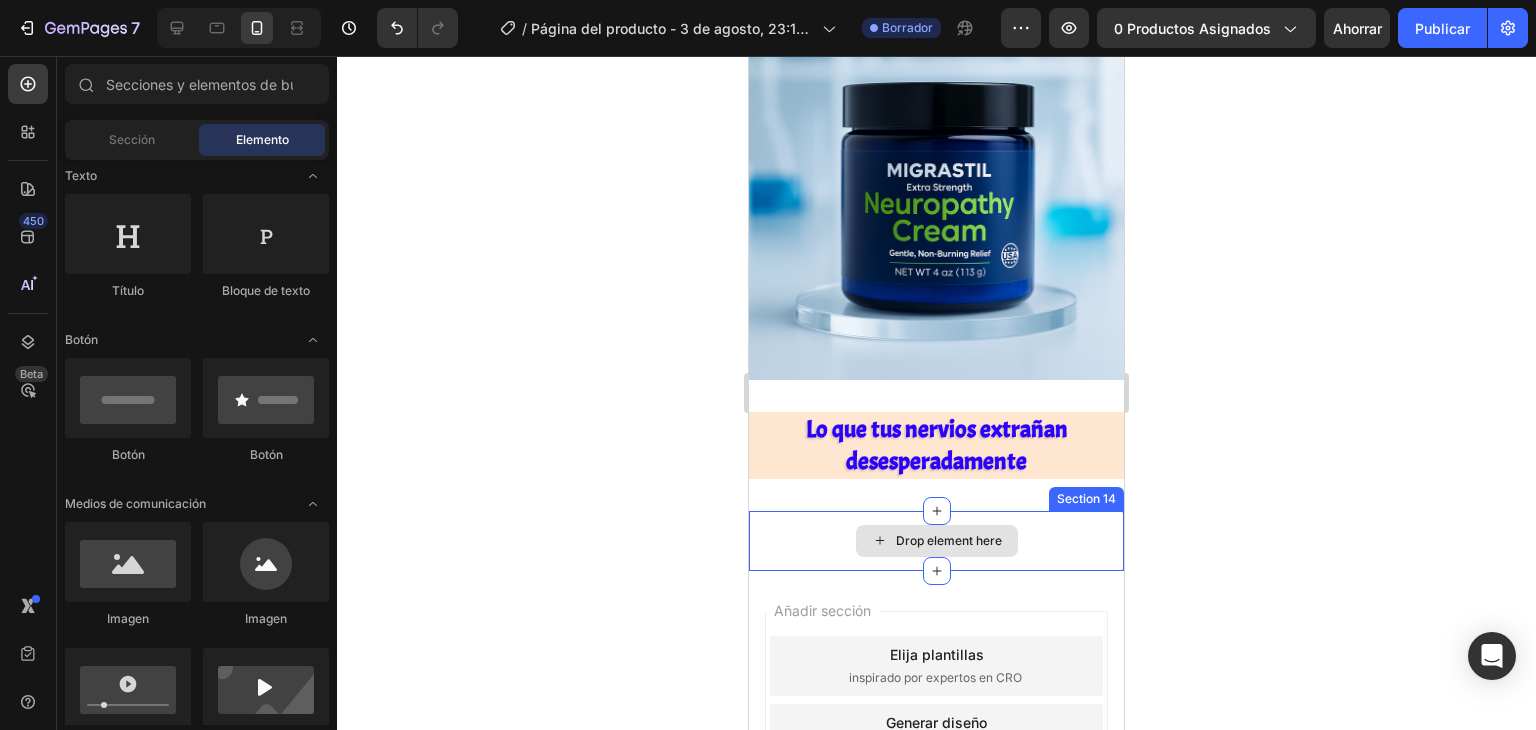 click on "Drop element here" at bounding box center [949, 541] 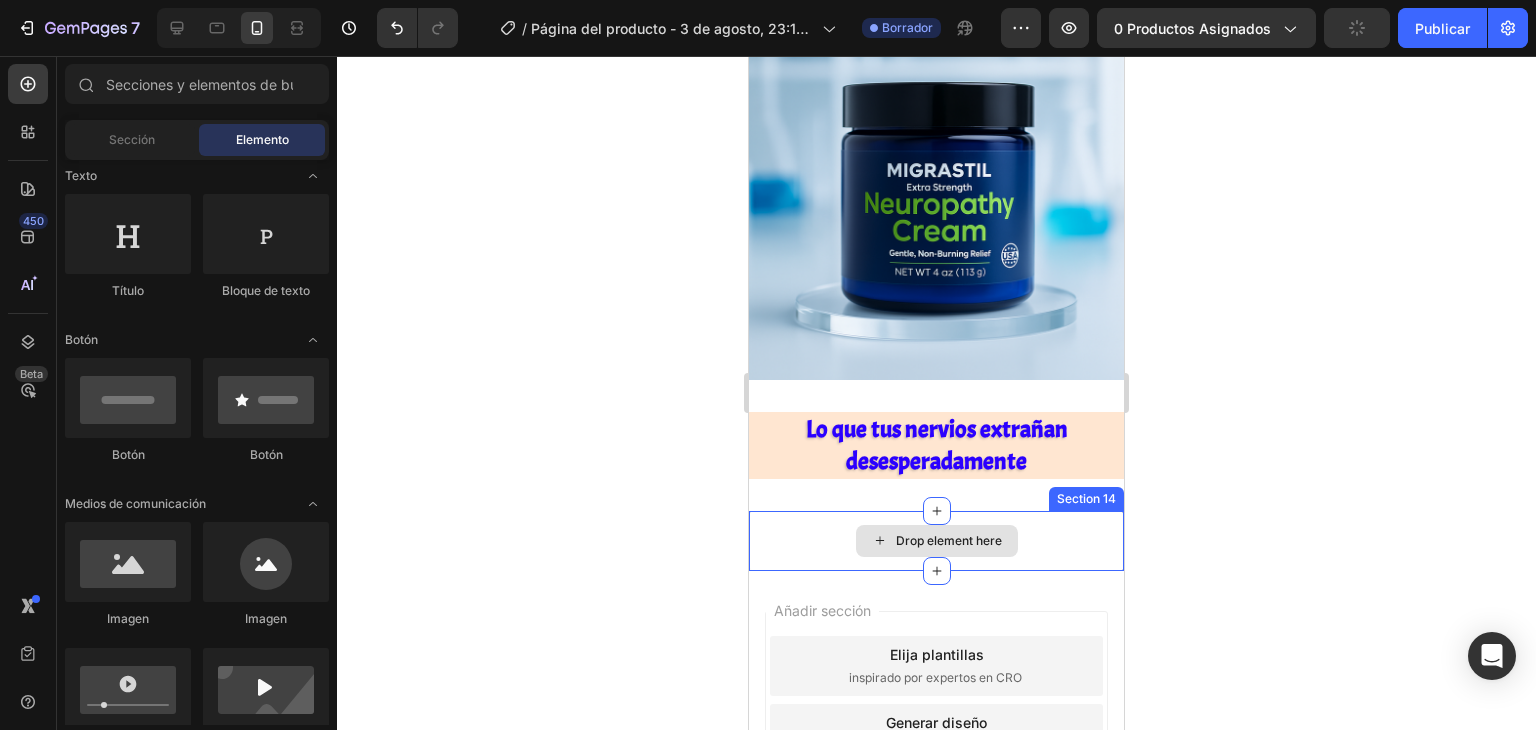 click on "Drop element here" at bounding box center [936, 541] 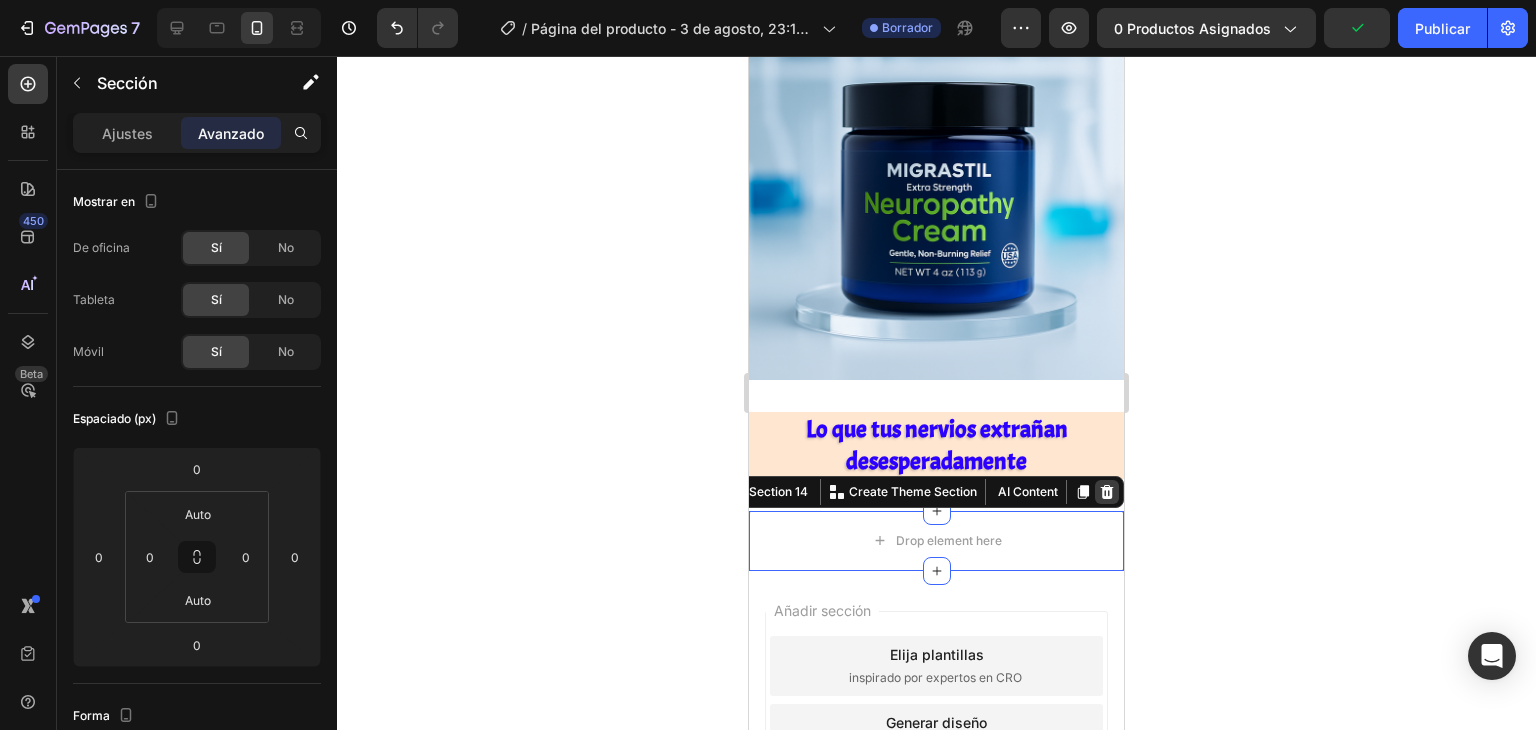 click 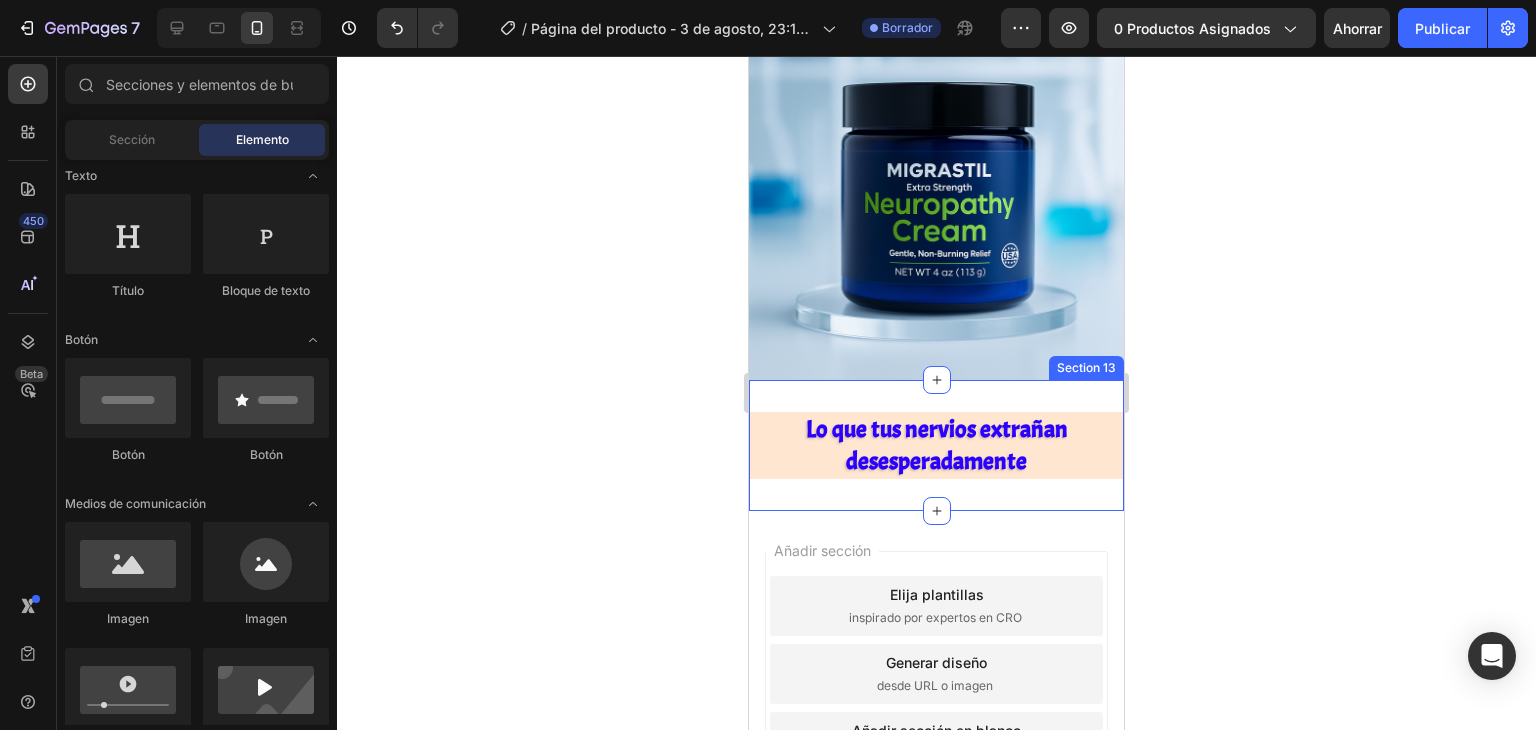 click on "Lo que tus nervios extrañan desesperadamente Heading Section 13" at bounding box center (936, 445) 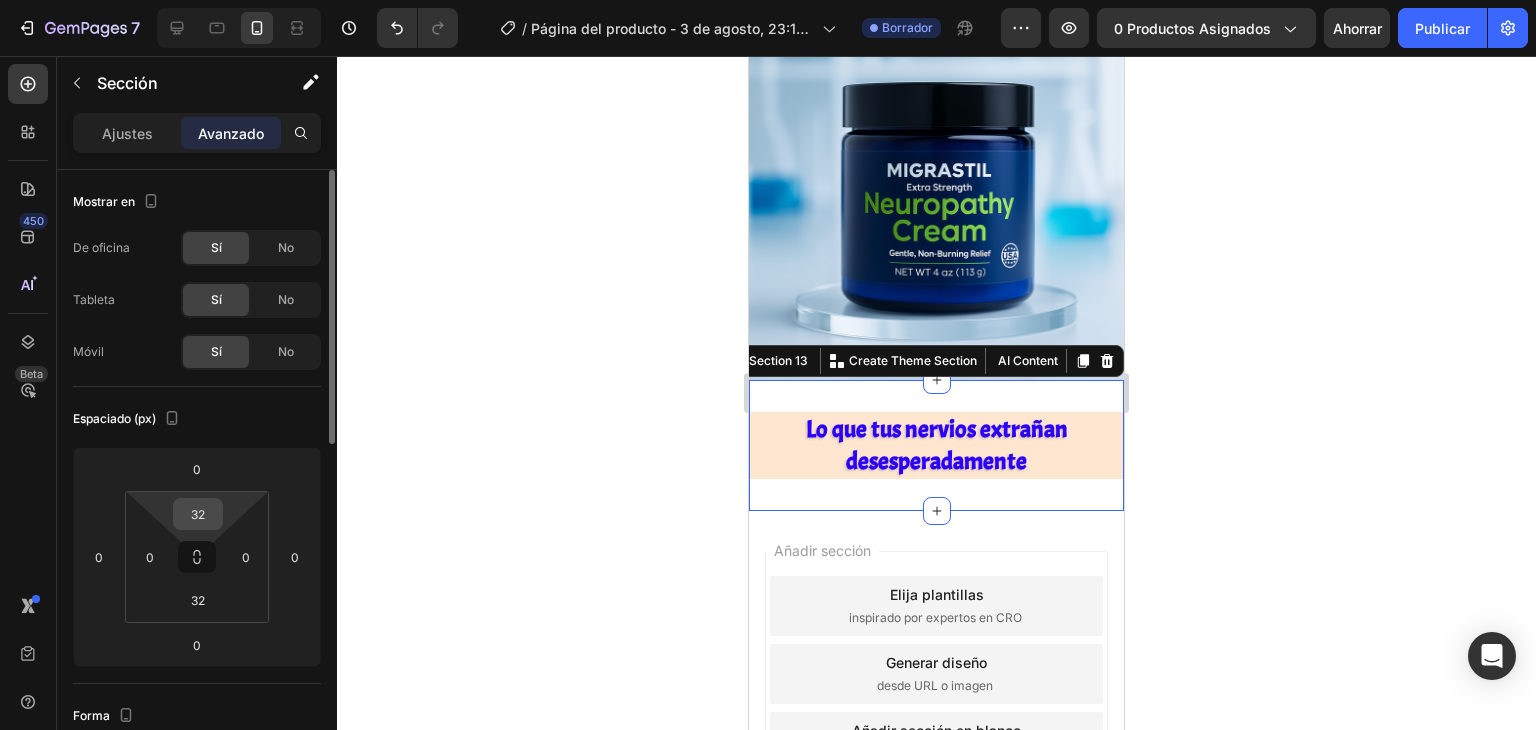 click on "32" at bounding box center (198, 514) 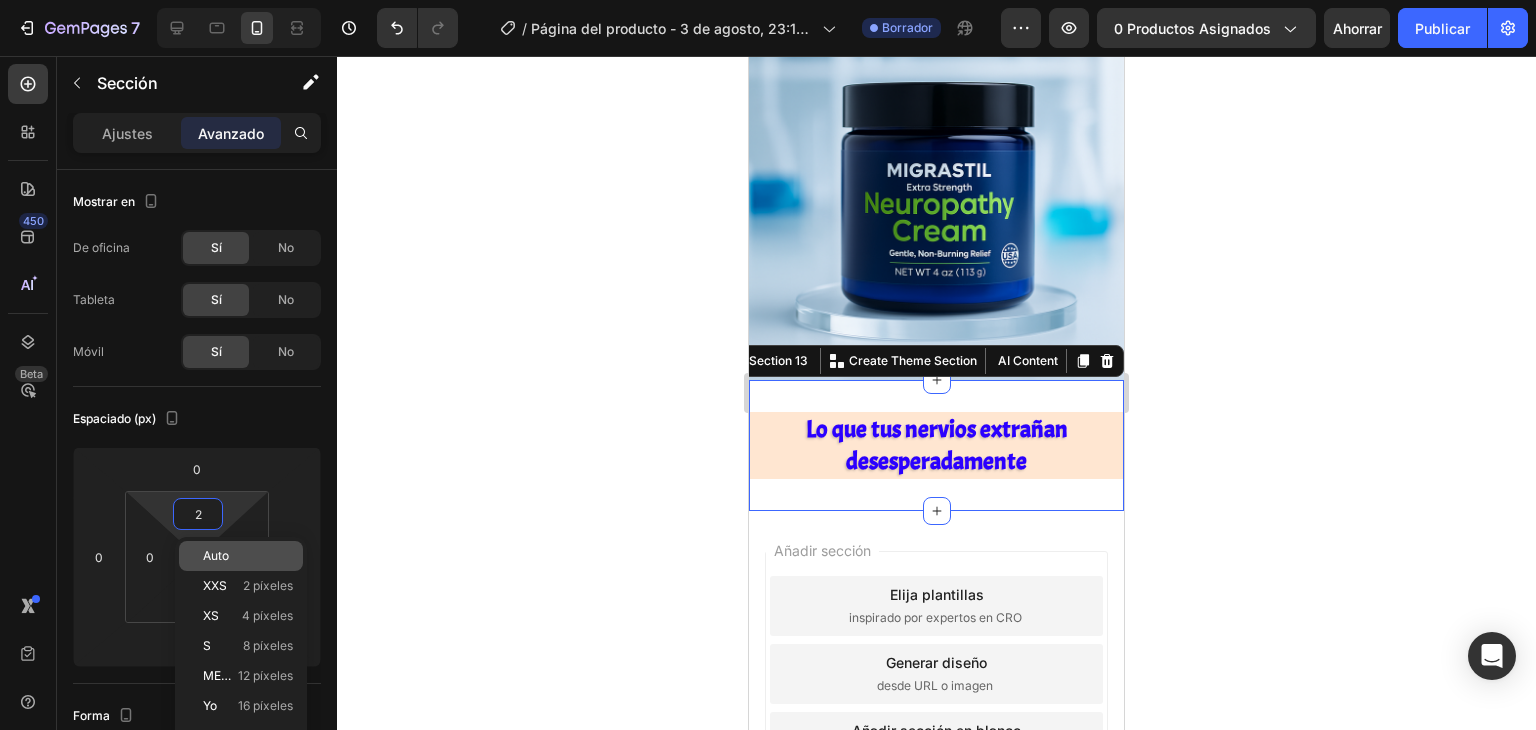 click on "Auto" at bounding box center [216, 555] 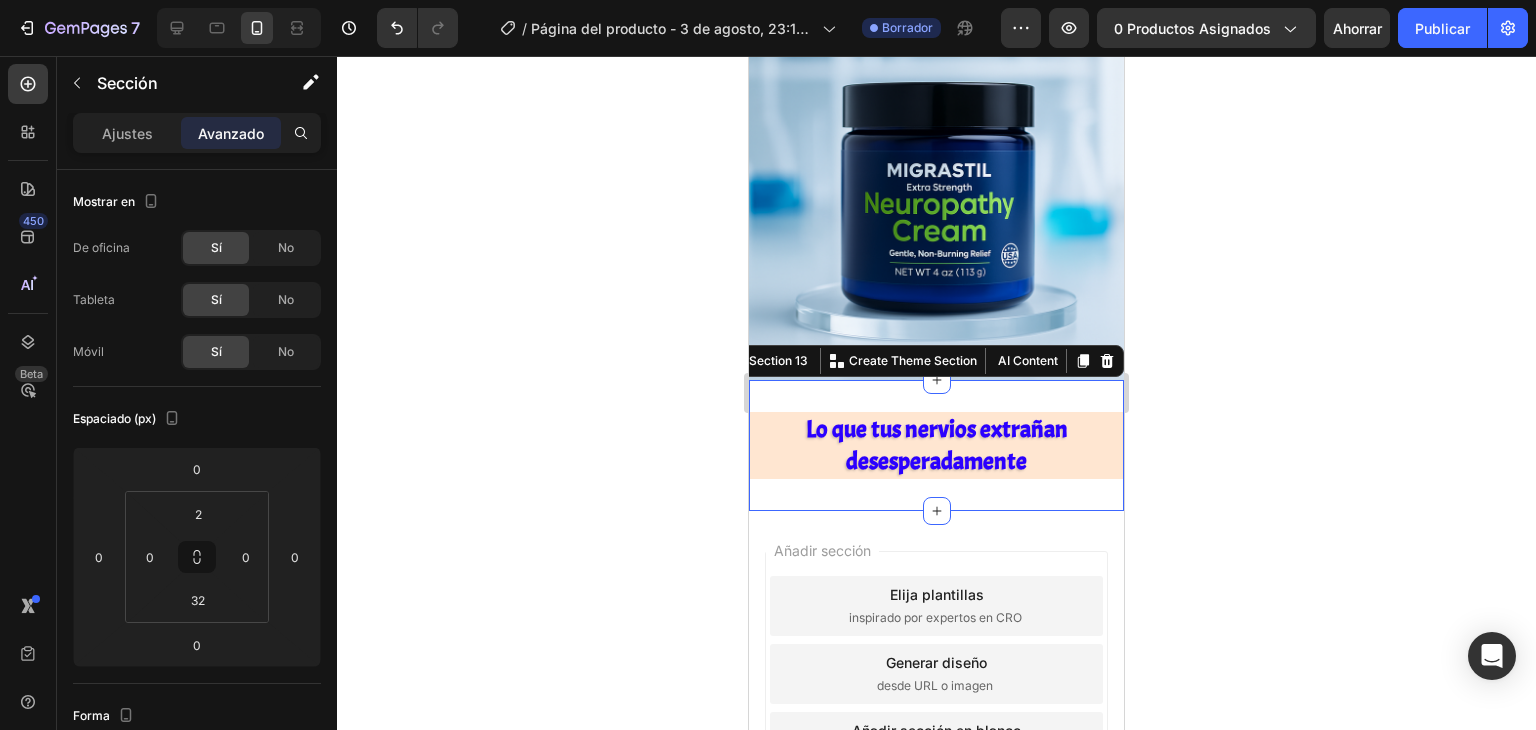type on "Auto" 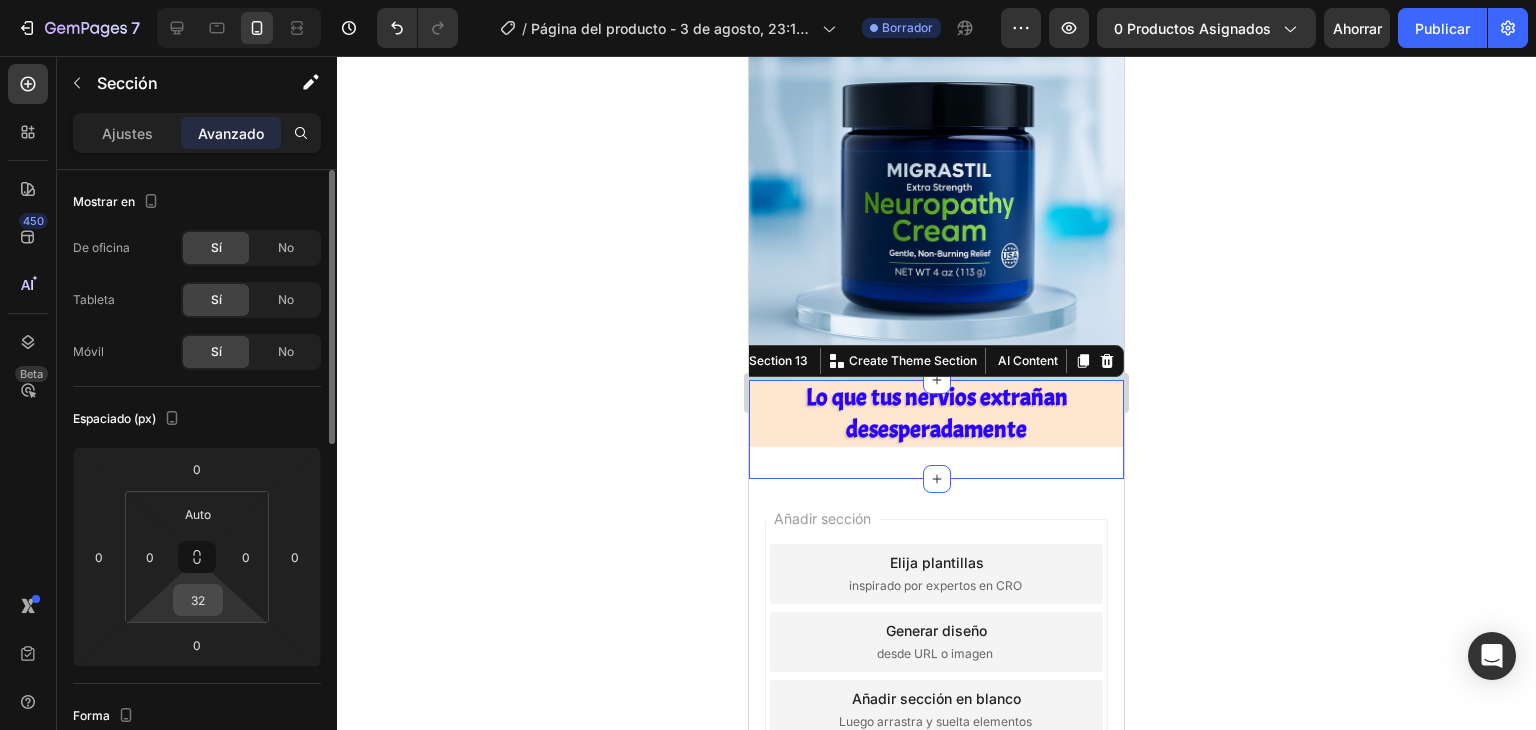 click on "32" at bounding box center (198, 600) 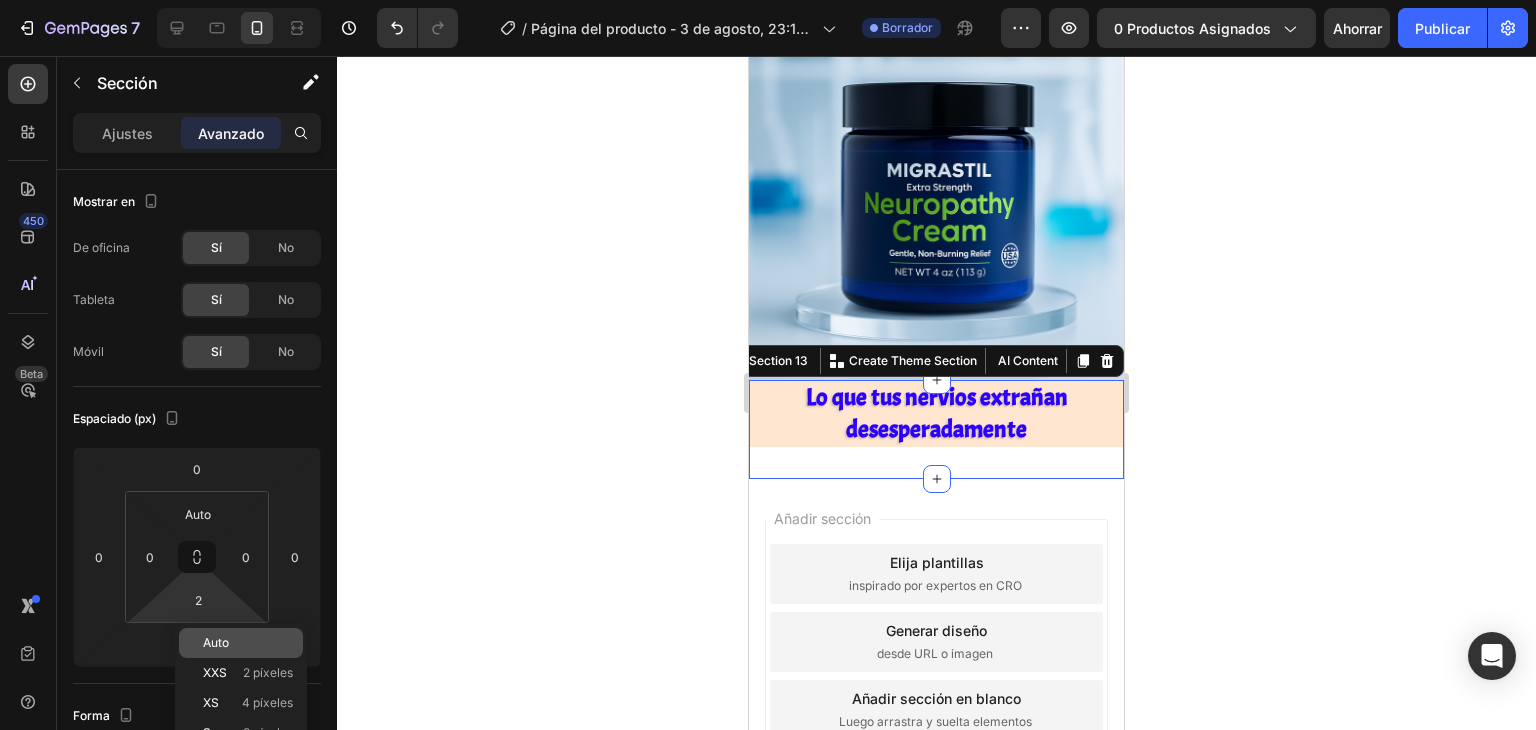 click on "Auto" at bounding box center [216, 642] 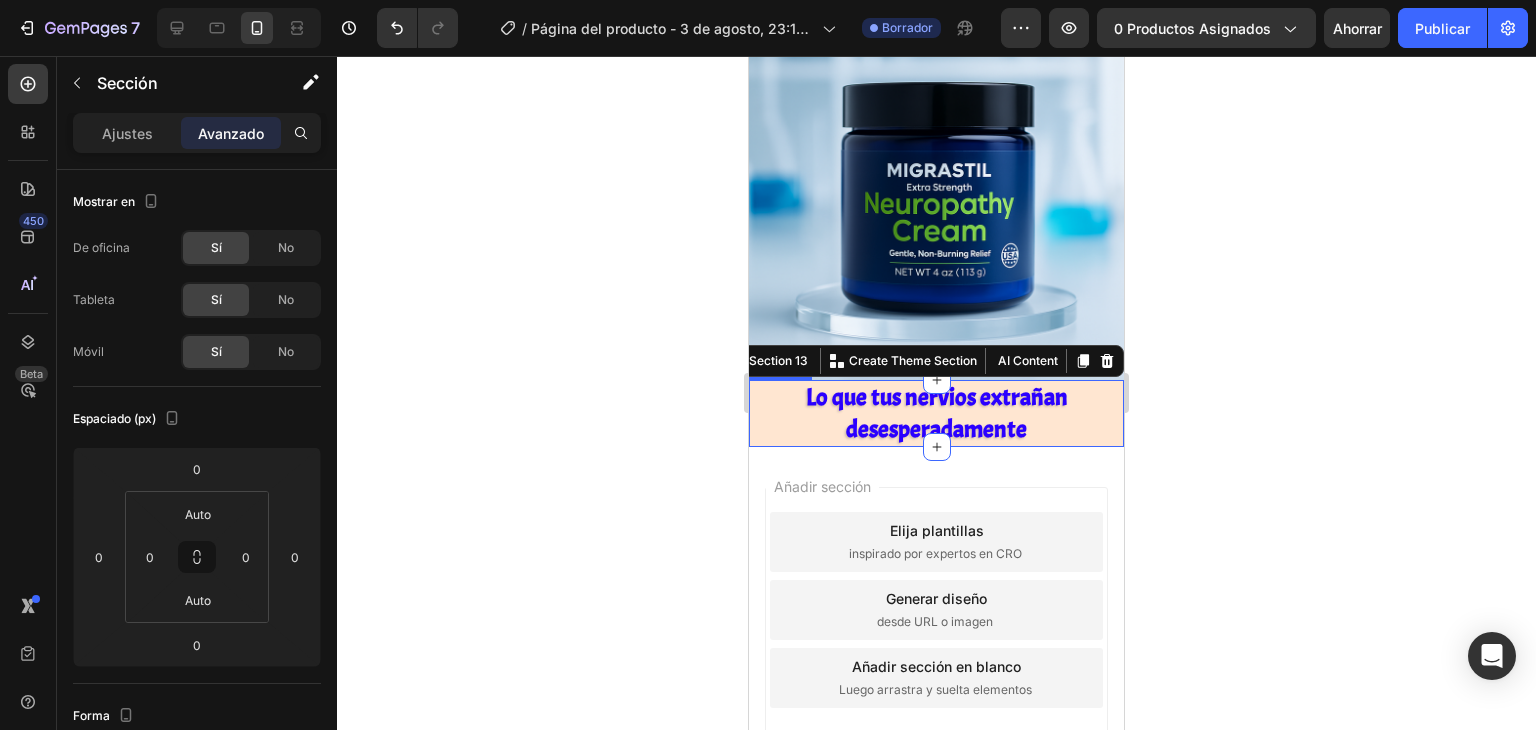 click on "Lo que tus nervios extrañan desesperadamente" at bounding box center [937, 412] 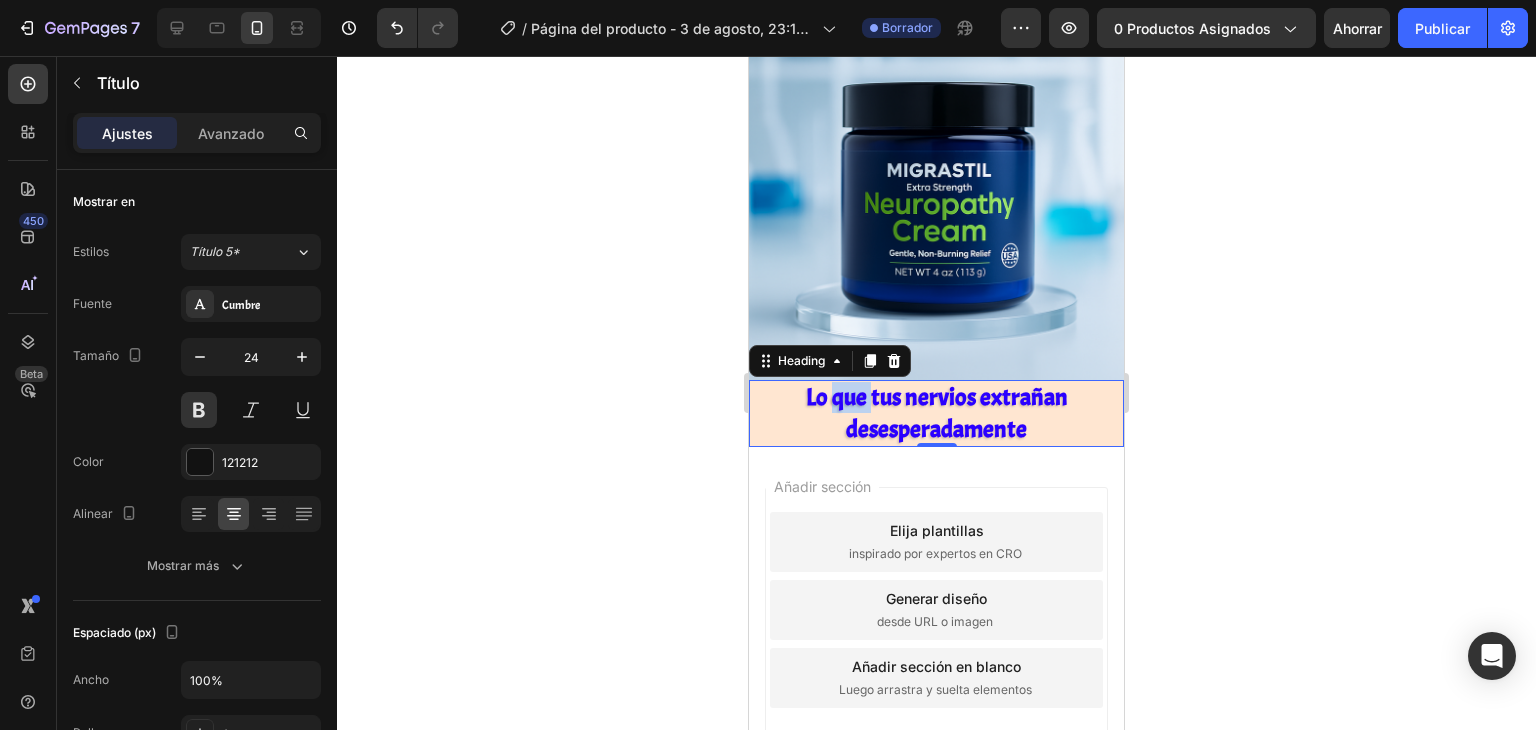 click on "Lo que tus nervios extrañan desesperadamente" at bounding box center (937, 412) 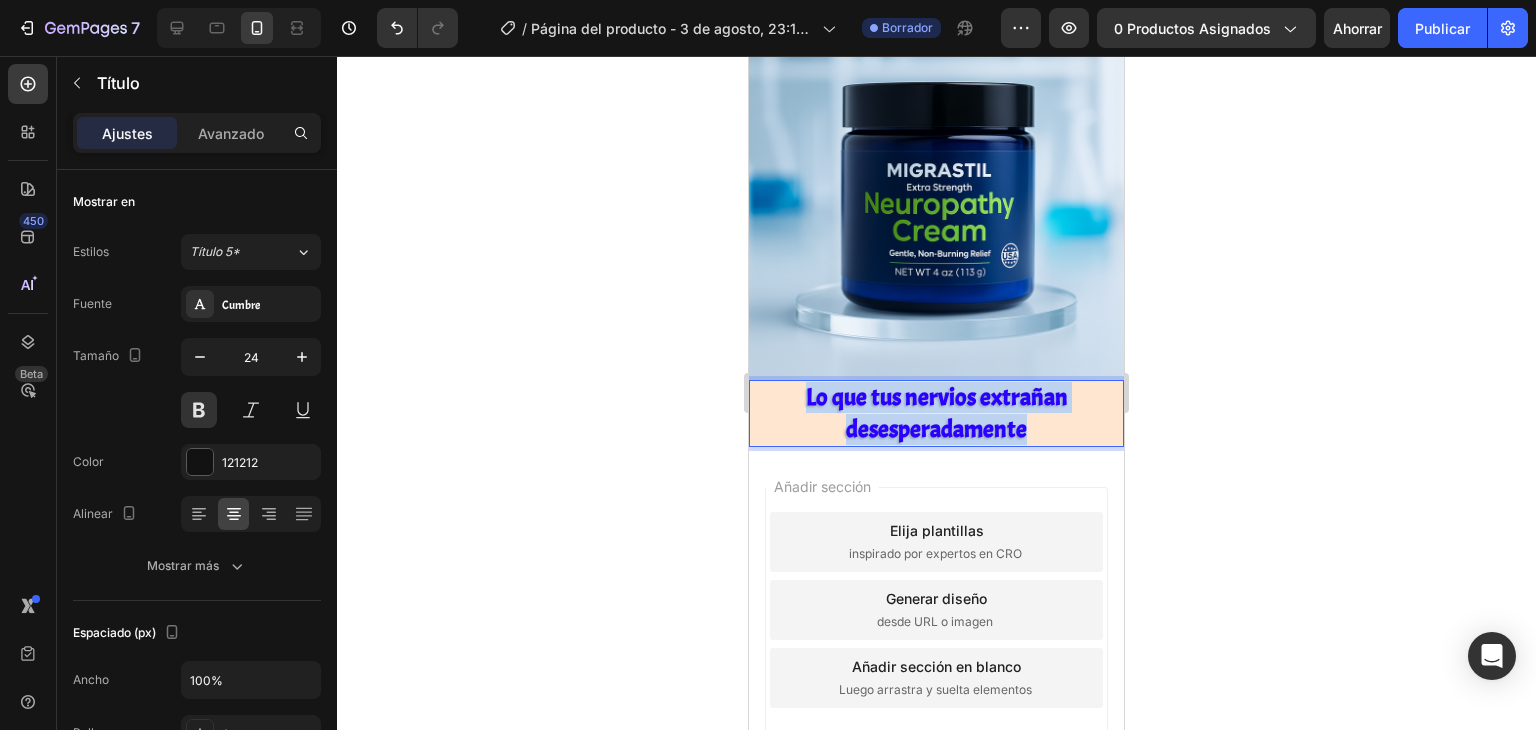 click on "Lo que tus nervios extrañan desesperadamente" at bounding box center [937, 412] 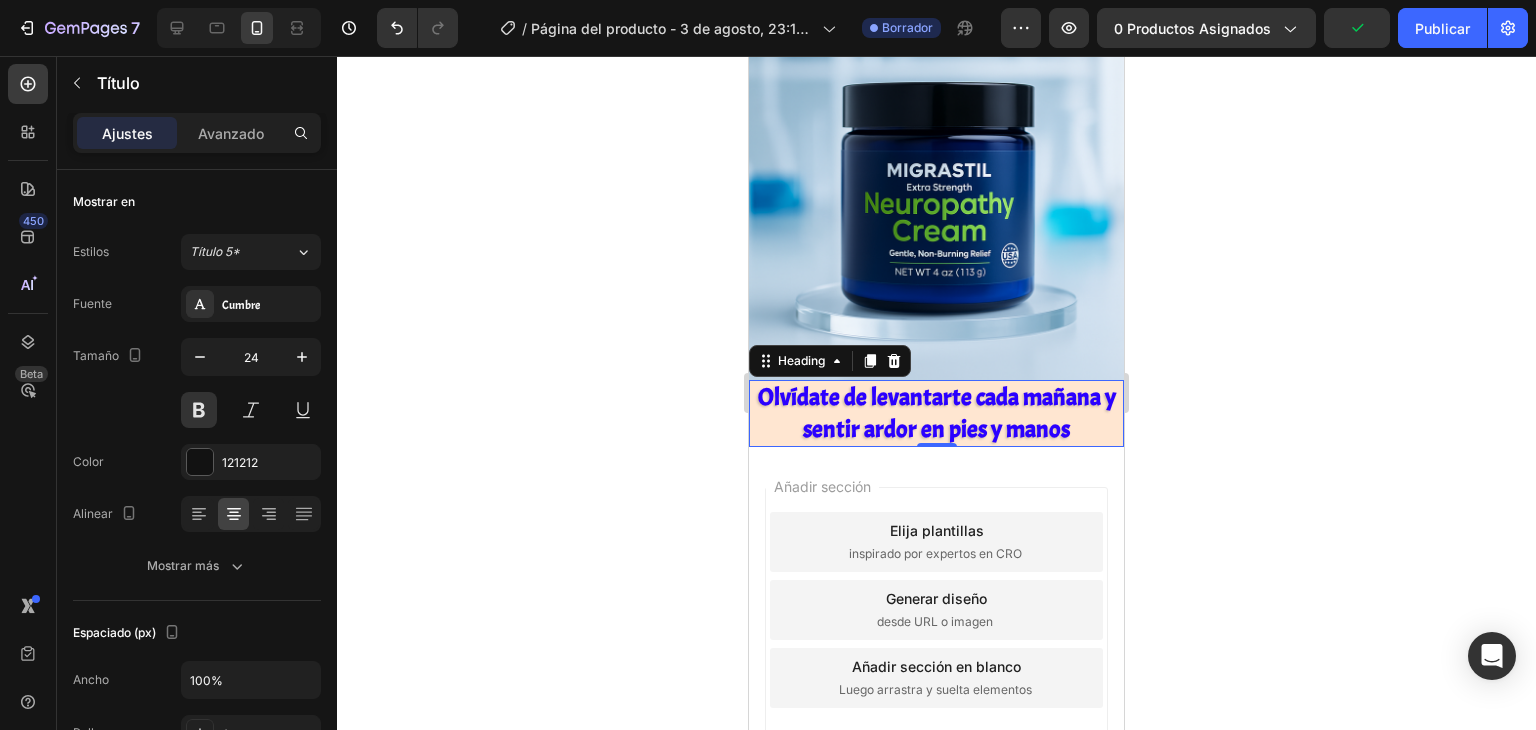 click 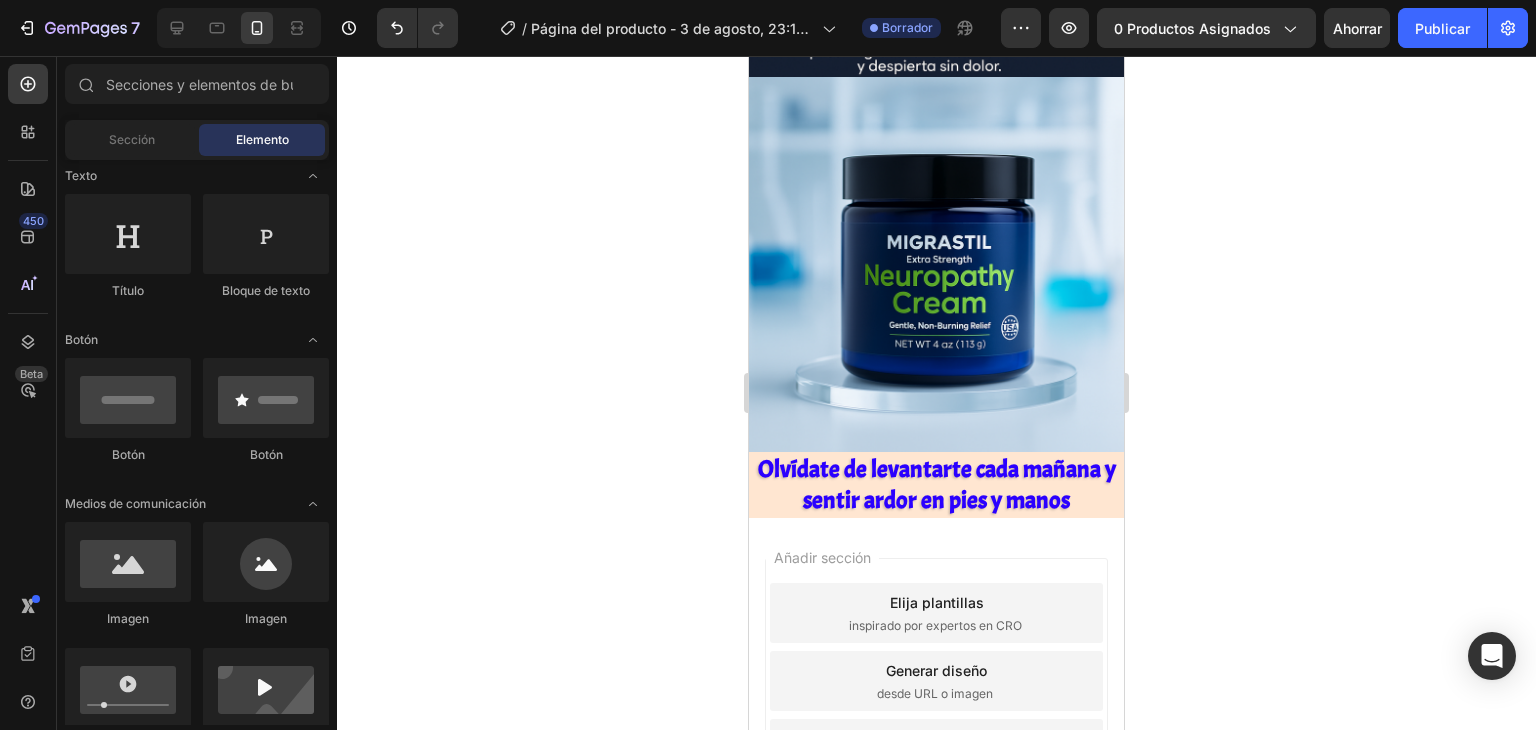 scroll, scrollTop: 3275, scrollLeft: 0, axis: vertical 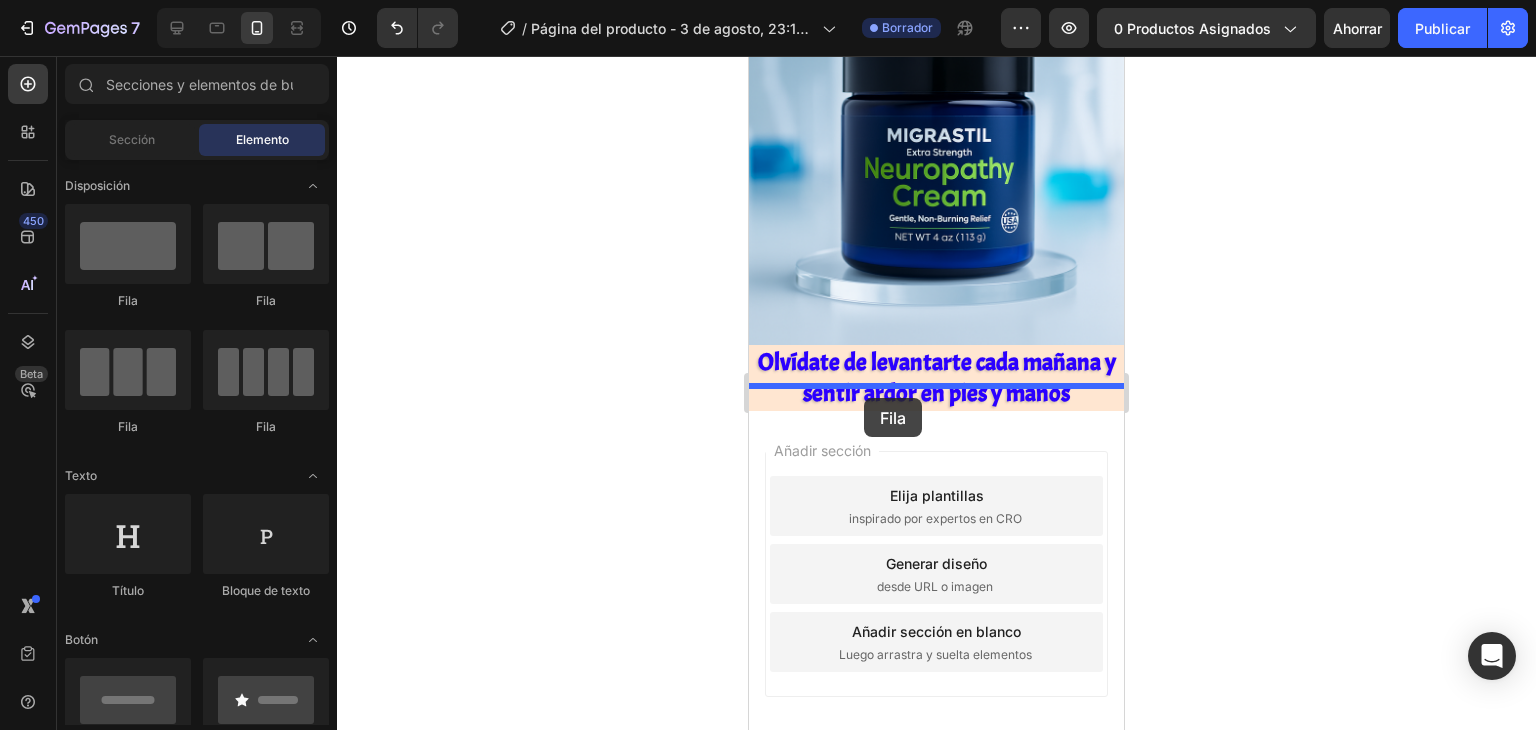 drag, startPoint x: 1005, startPoint y: 302, endPoint x: 864, endPoint y: 398, distance: 170.57843 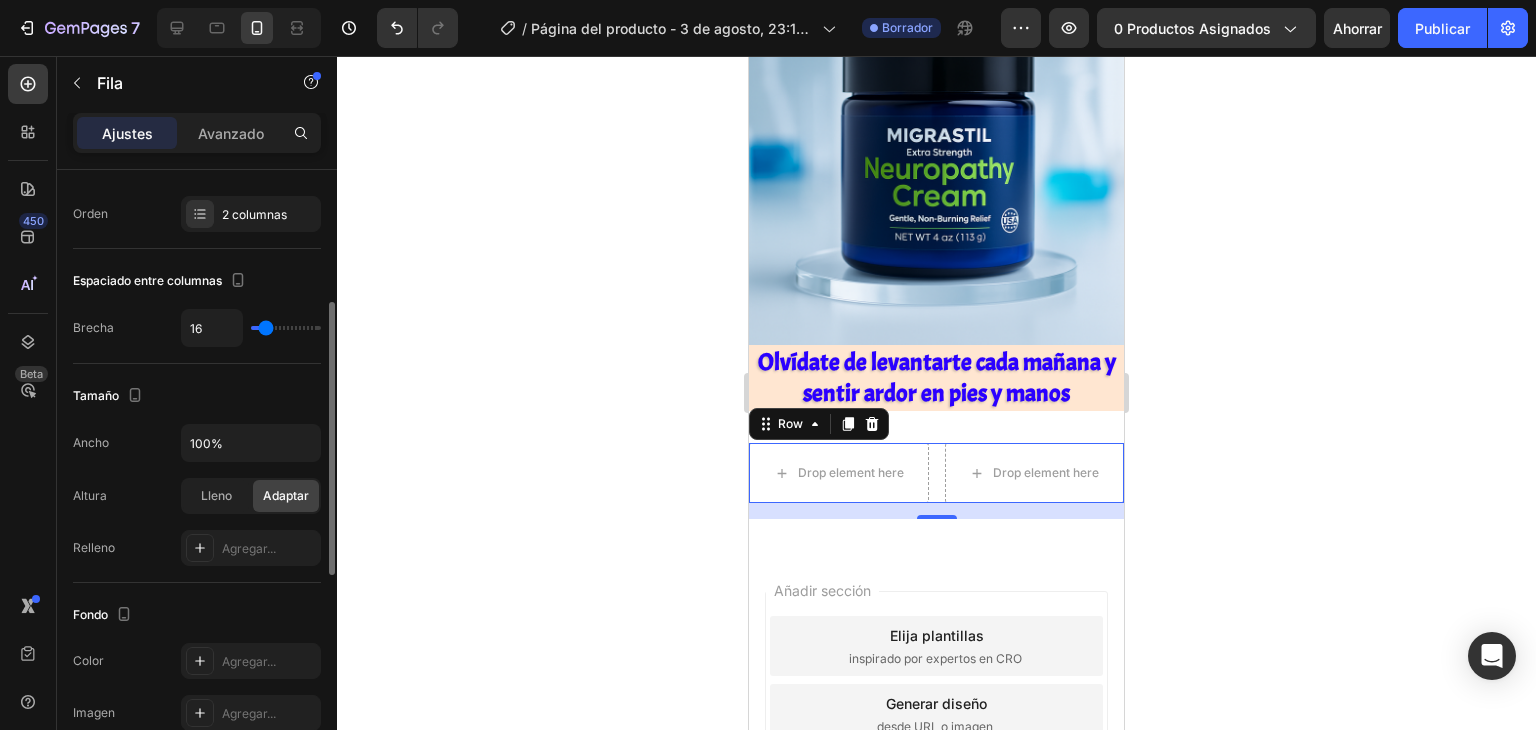 scroll, scrollTop: 0, scrollLeft: 0, axis: both 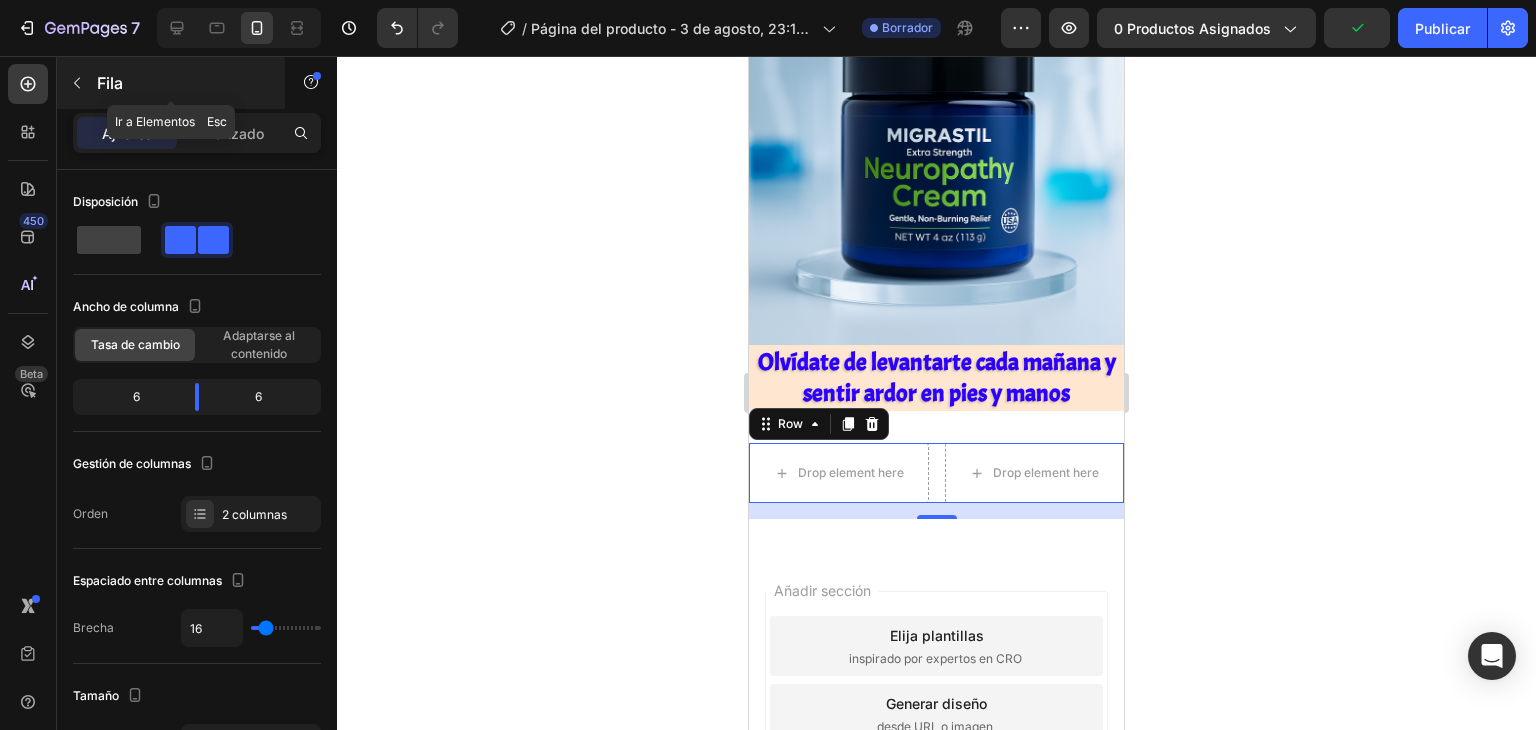 click at bounding box center (77, 83) 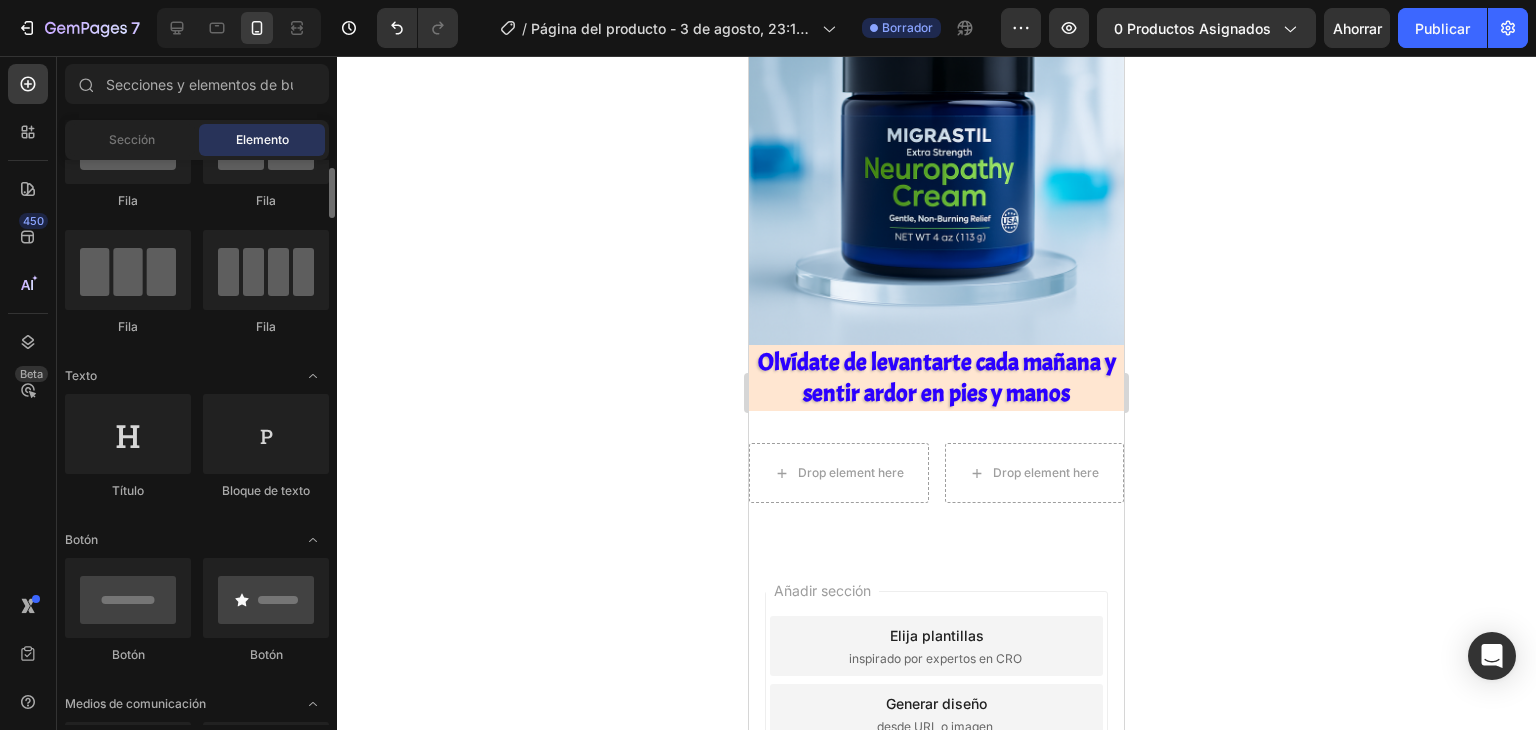 scroll, scrollTop: 200, scrollLeft: 0, axis: vertical 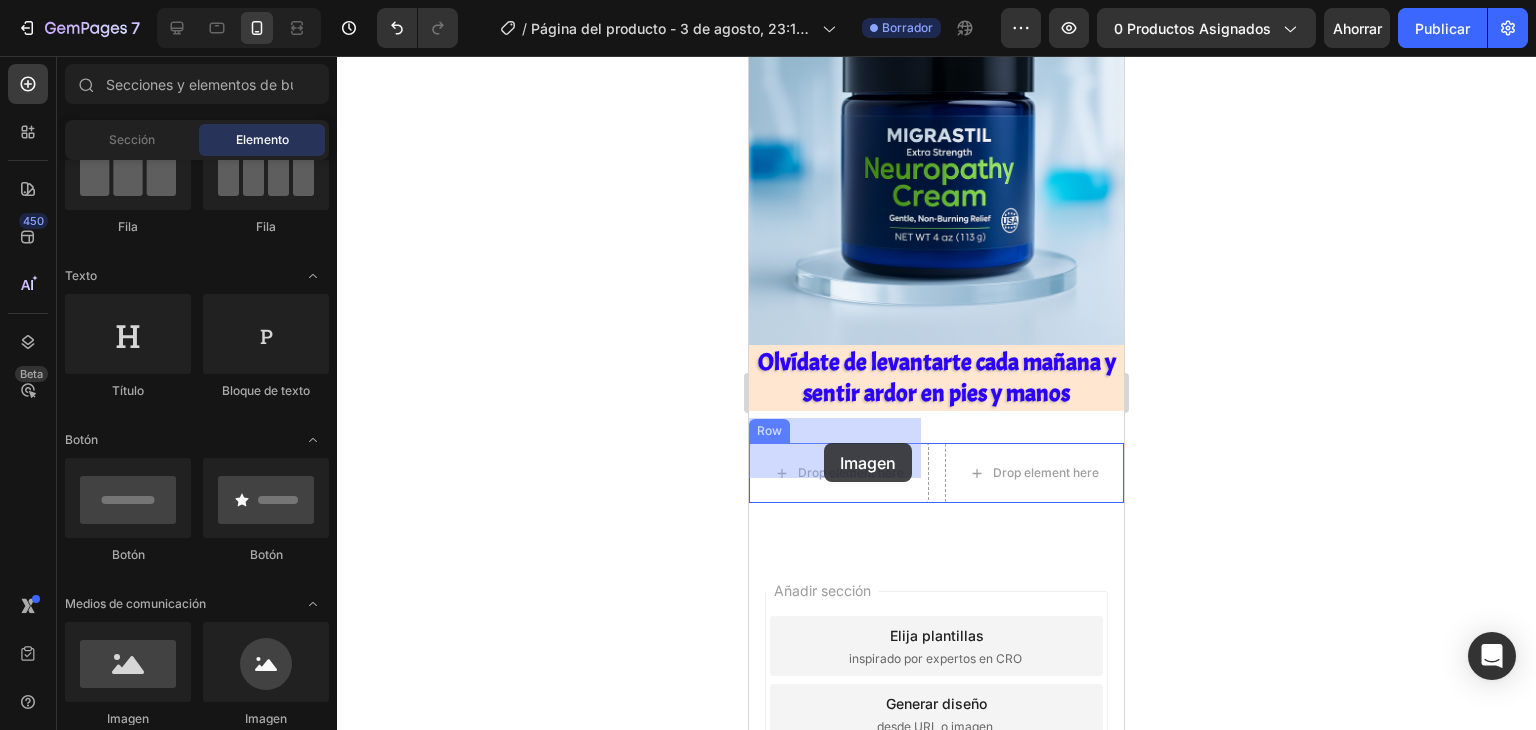drag, startPoint x: 885, startPoint y: 730, endPoint x: 824, endPoint y: 445, distance: 291.45496 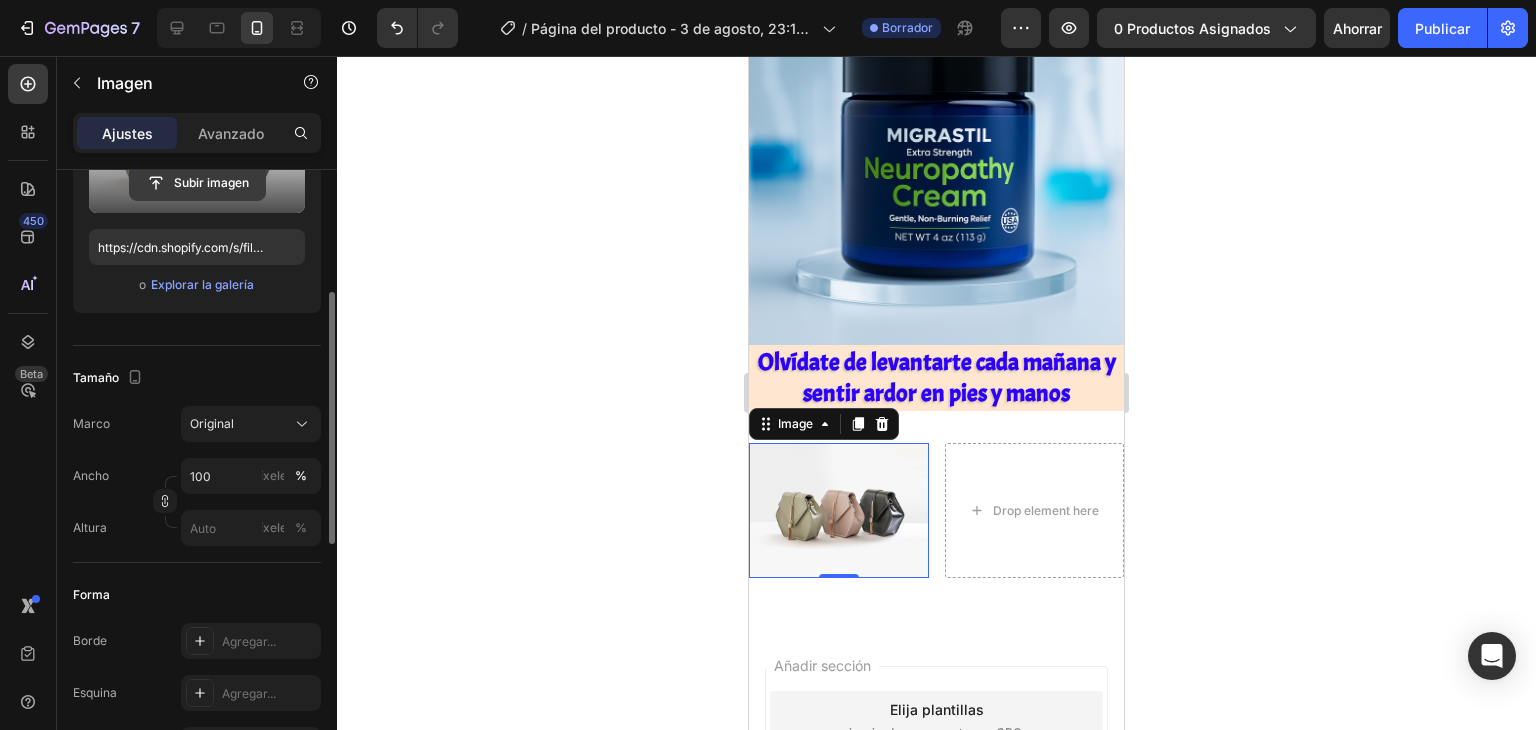 scroll, scrollTop: 0, scrollLeft: 0, axis: both 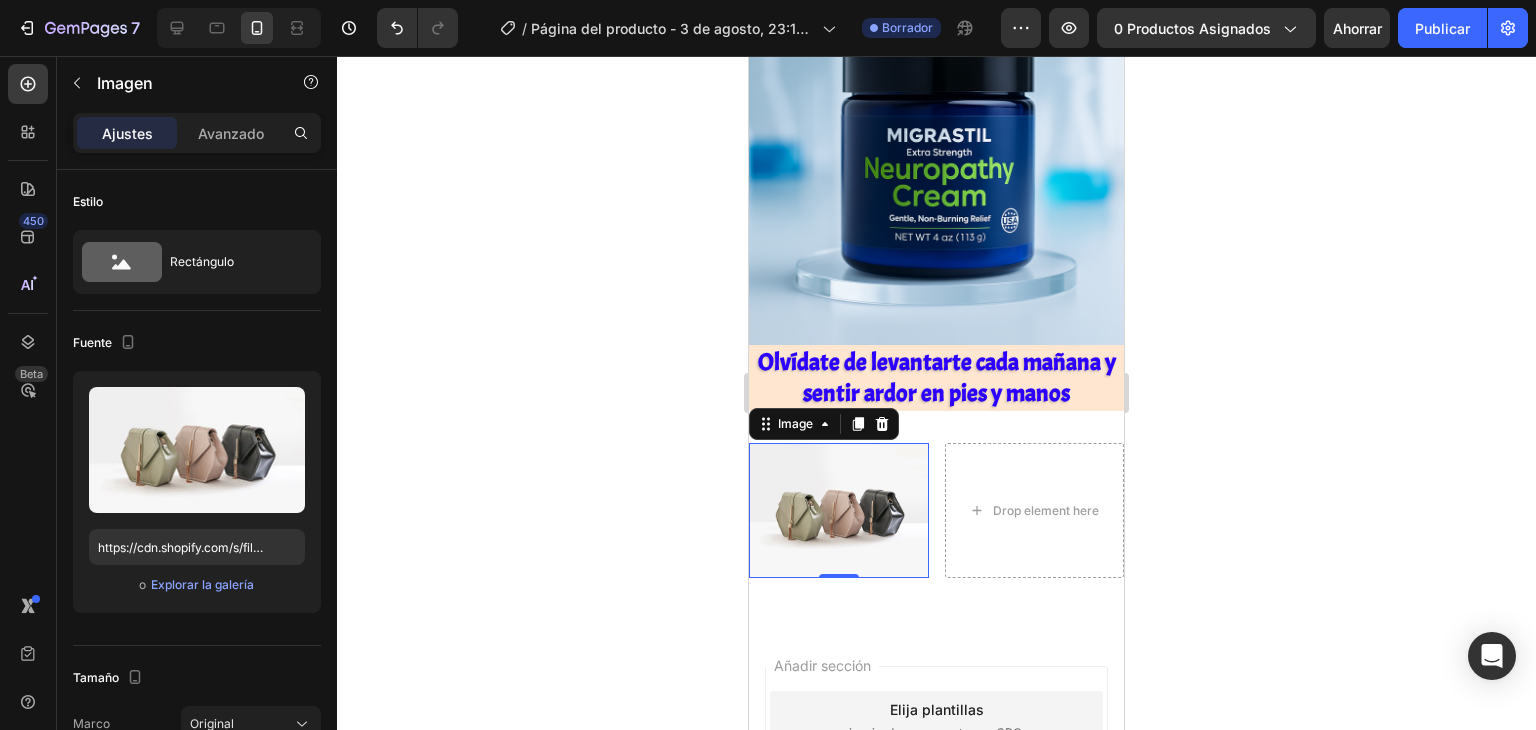 click at bounding box center (839, 510) 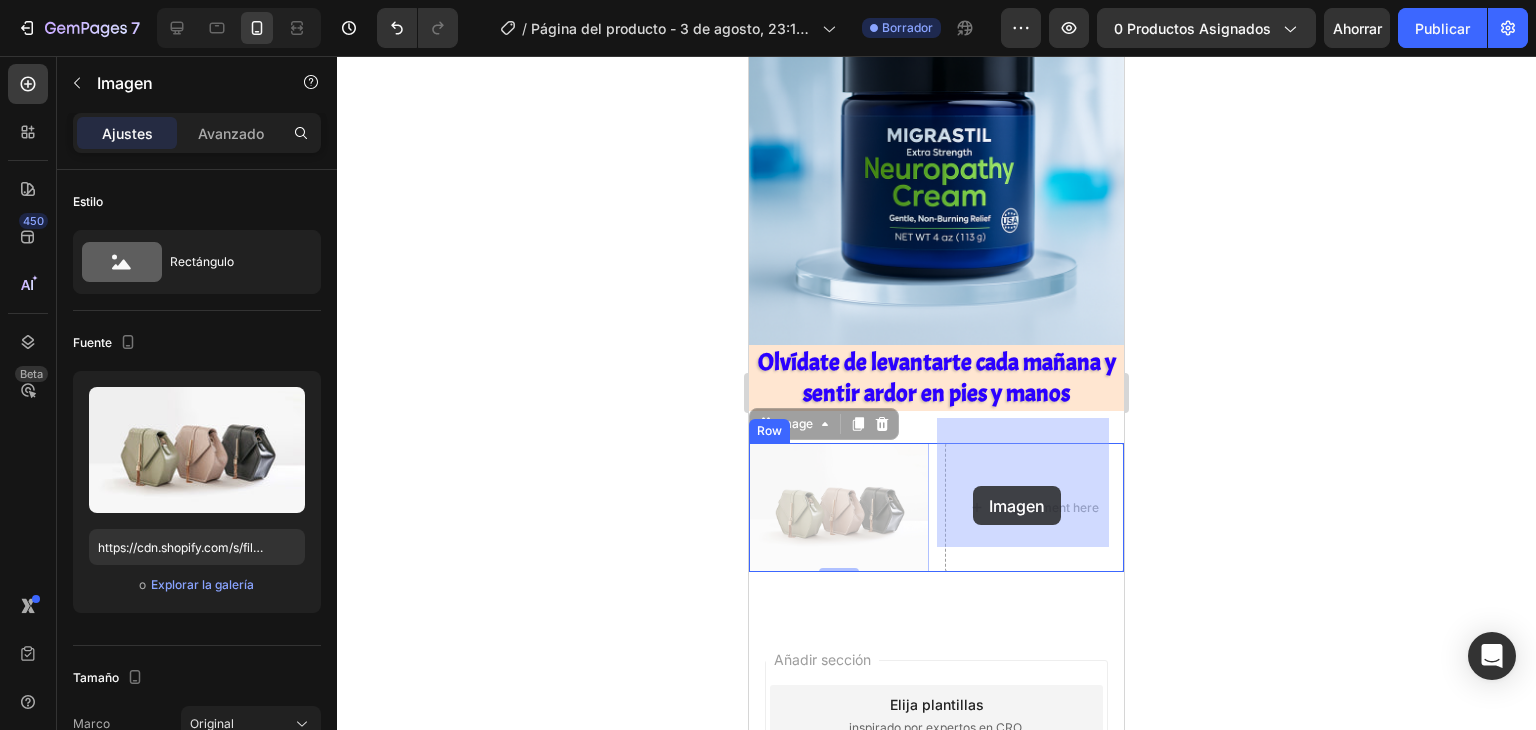 drag, startPoint x: 839, startPoint y: 489, endPoint x: 974, endPoint y: 486, distance: 135.03333 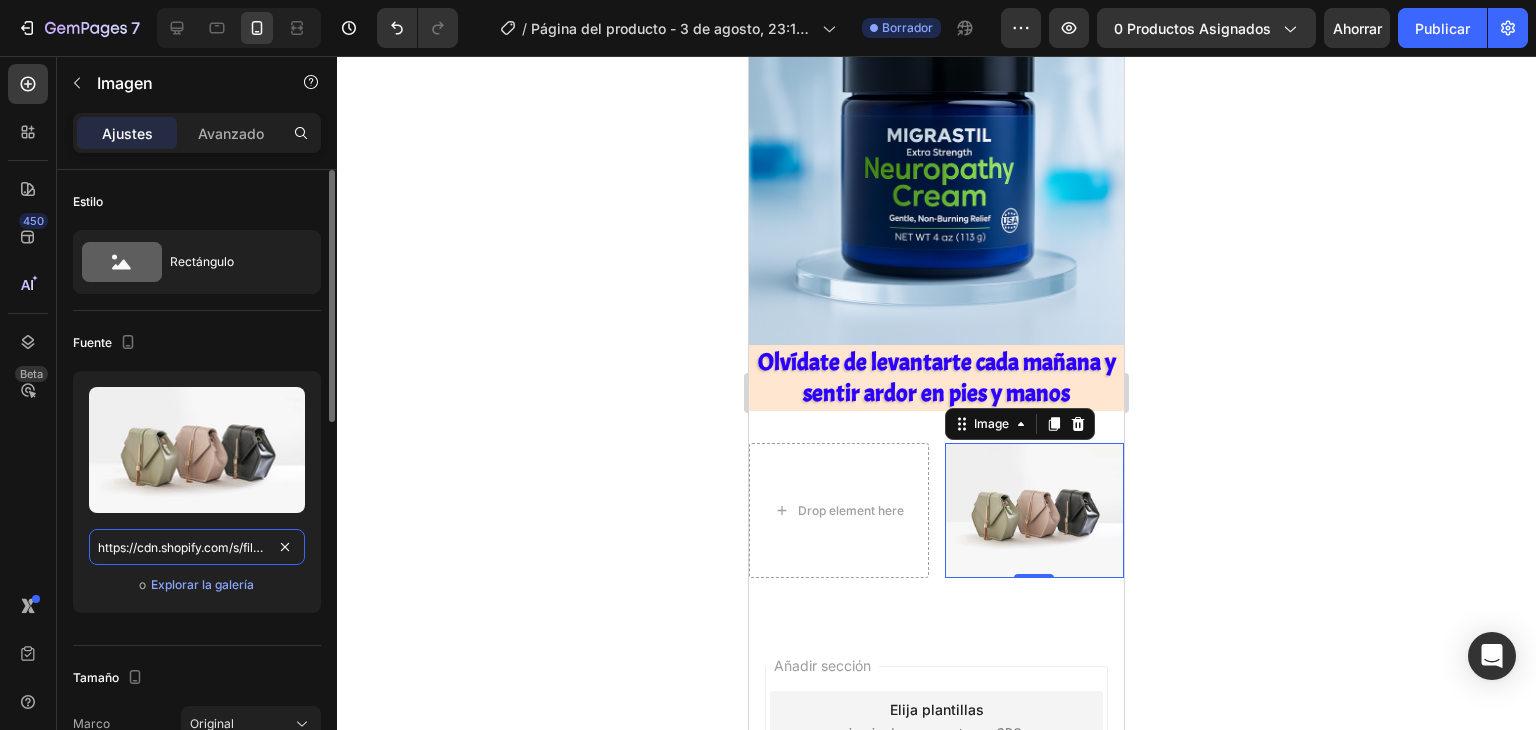 click on "https://cdn.shopify.com/s/files/1/2005/9307/files/image_demo.jpg" at bounding box center (197, 547) 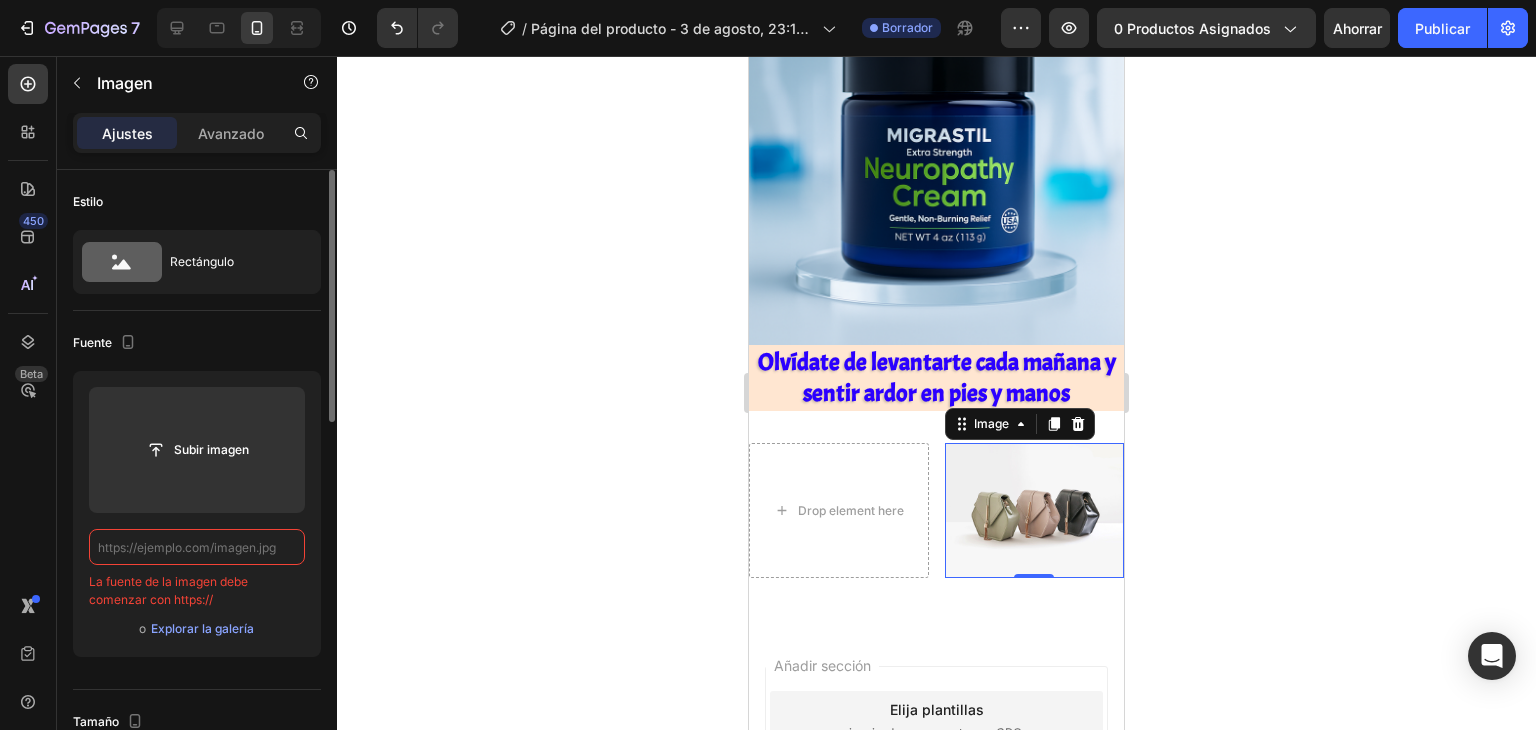 paste 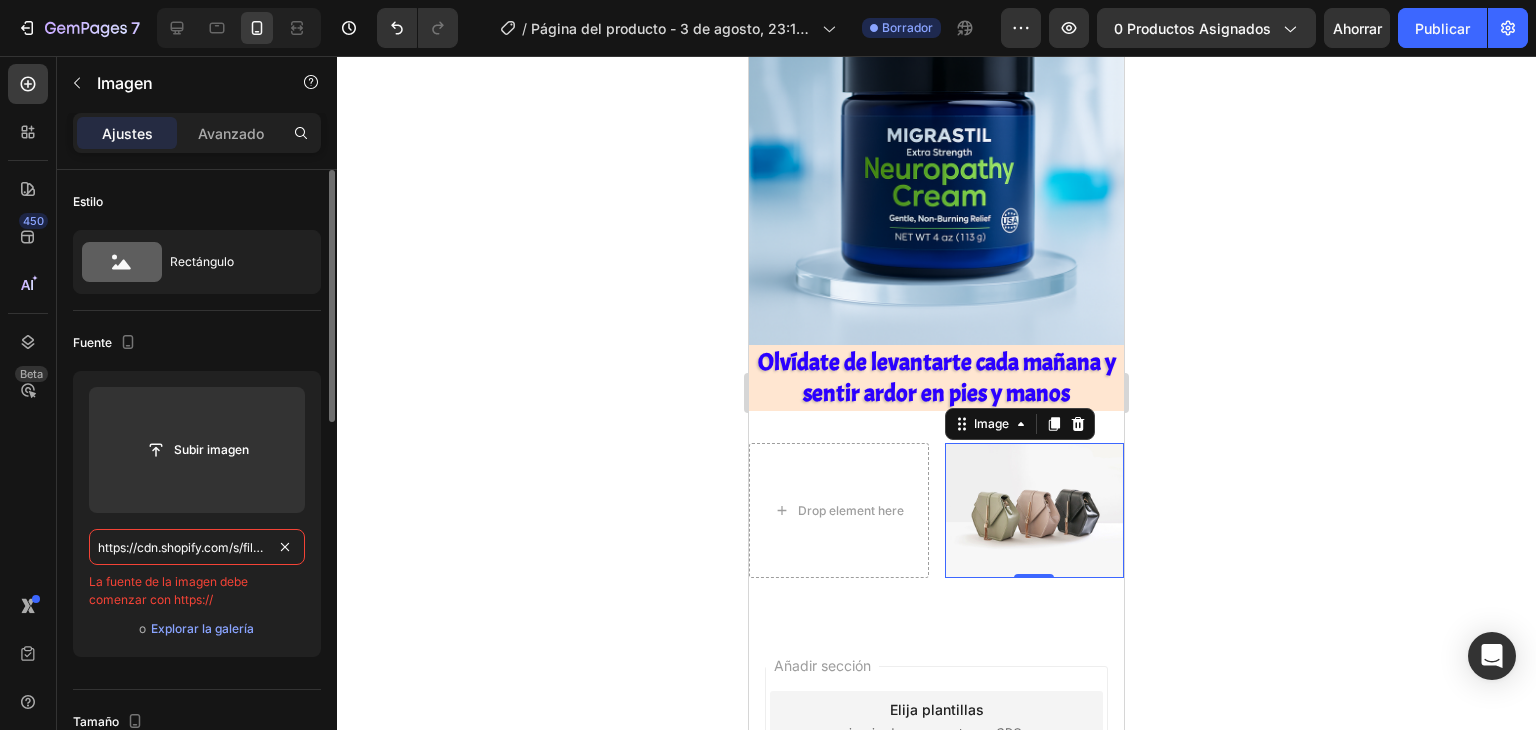 click on "https://cdn.shopify.com/s/files/1/2005/9307/files/image_demo.jpg" at bounding box center [197, 547] 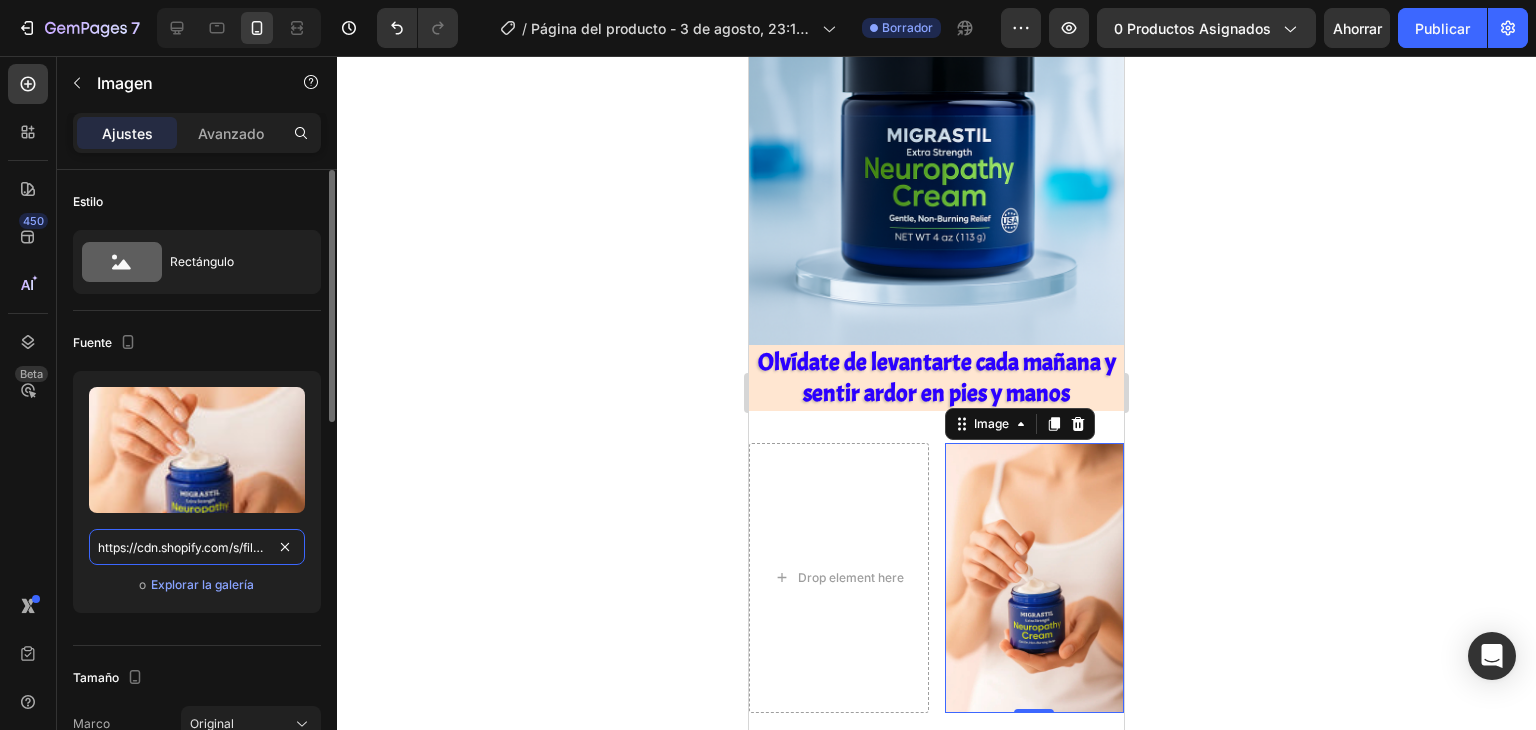scroll, scrollTop: 0, scrollLeft: 492, axis: horizontal 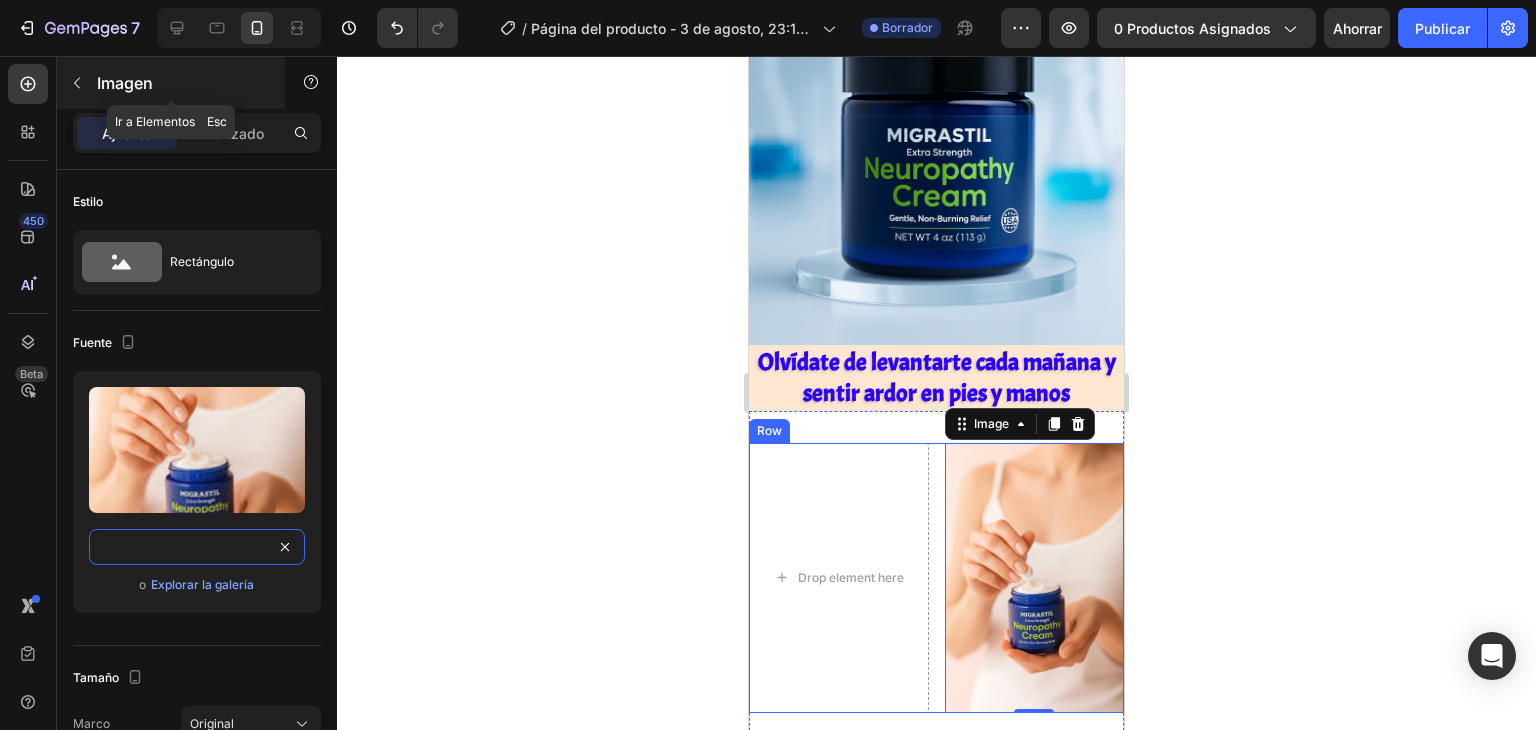 type on "https://cdn.shopify.com/s/files/1/0752/8140/0021/files/ChatGPT-Image-10-jun-2025_-14_36_48_1.jpg?v=1751590099" 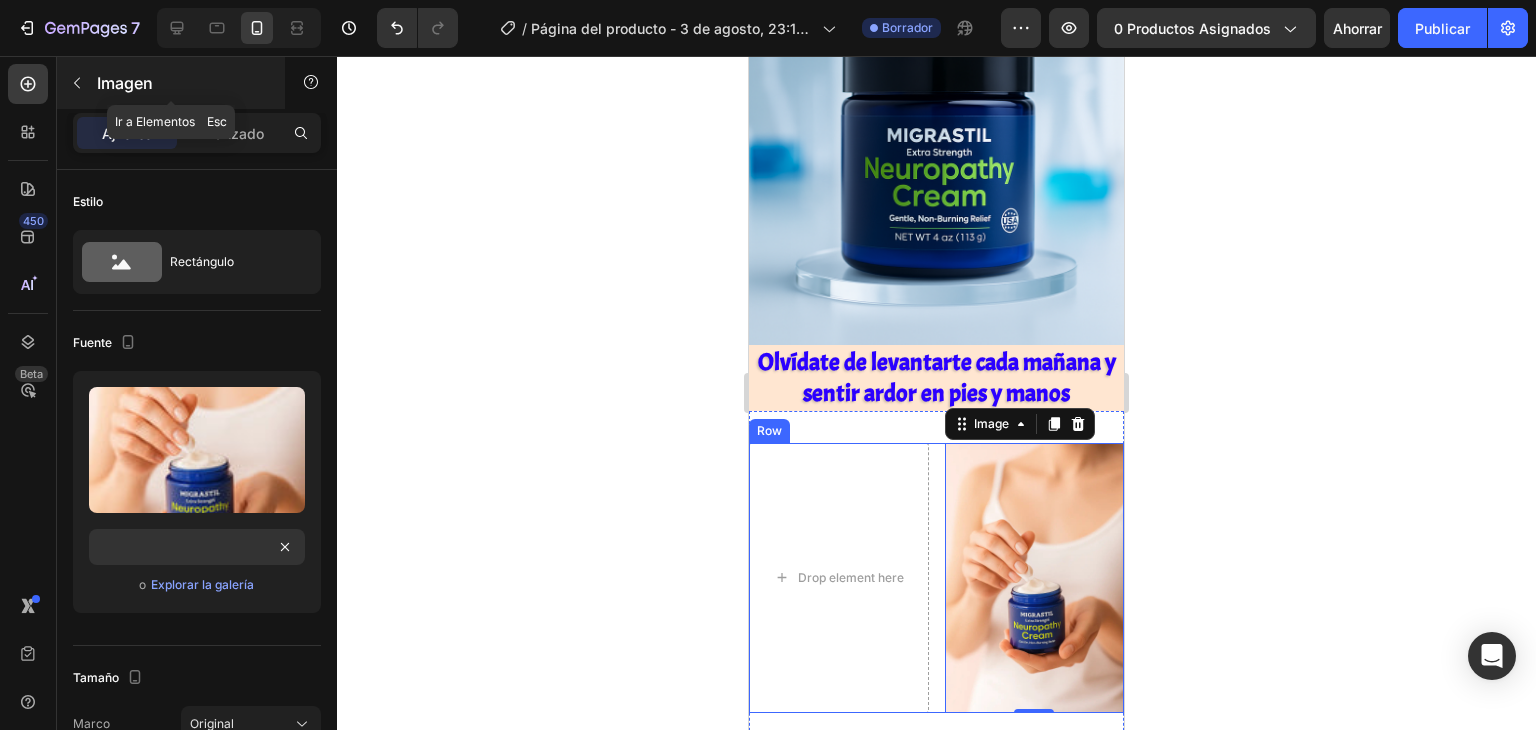 click at bounding box center (77, 83) 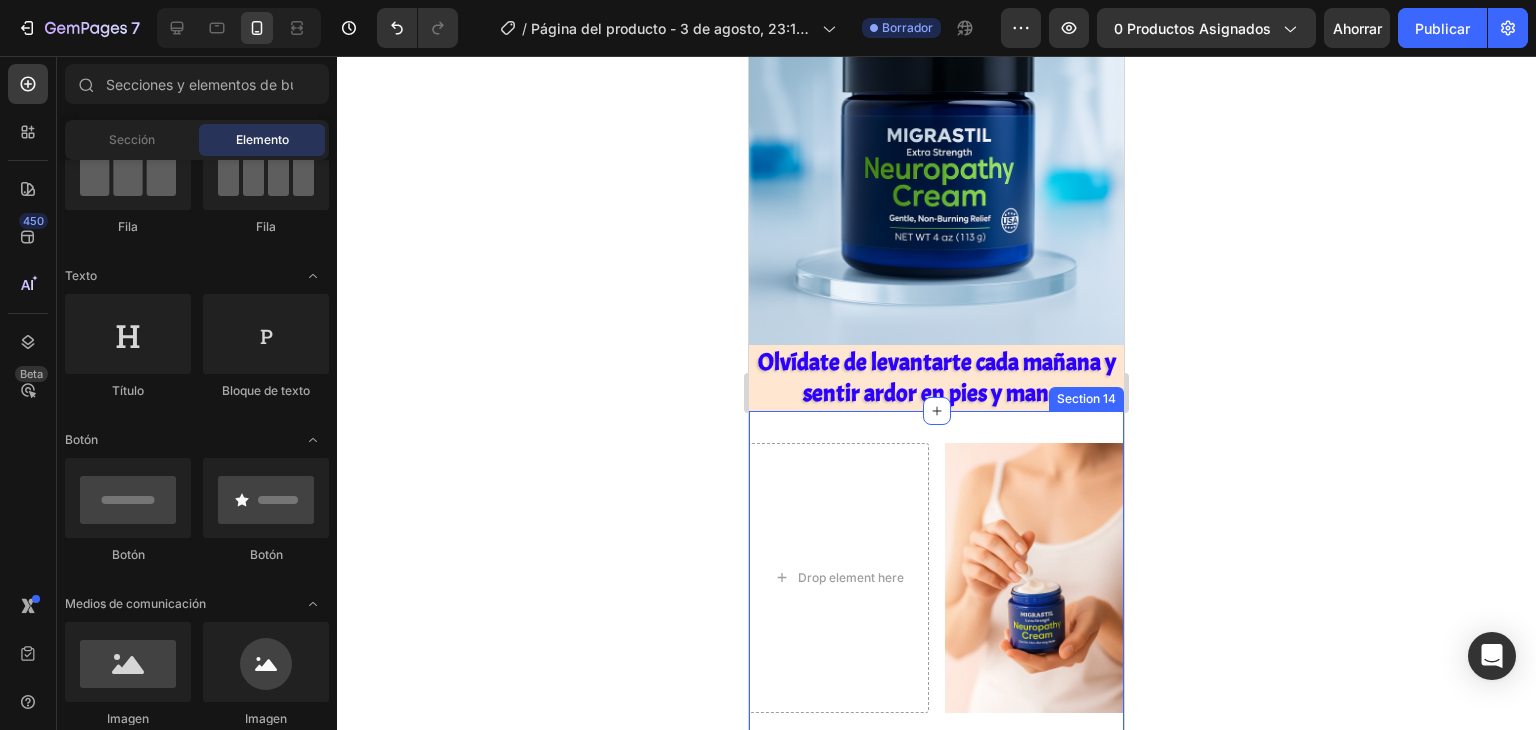 click on "Drop element here Image Row Section 14" at bounding box center (936, 585) 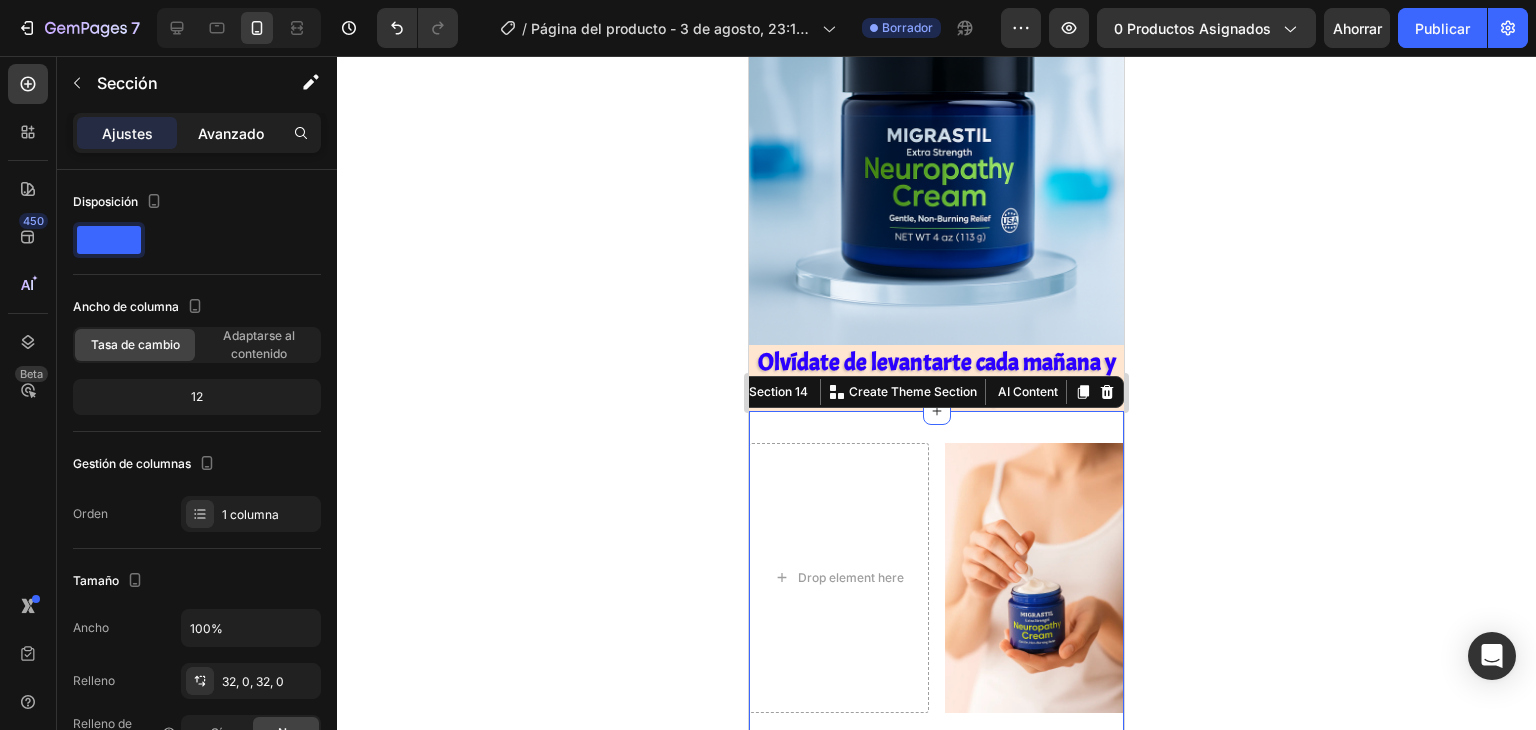 click on "Avanzado" at bounding box center (231, 133) 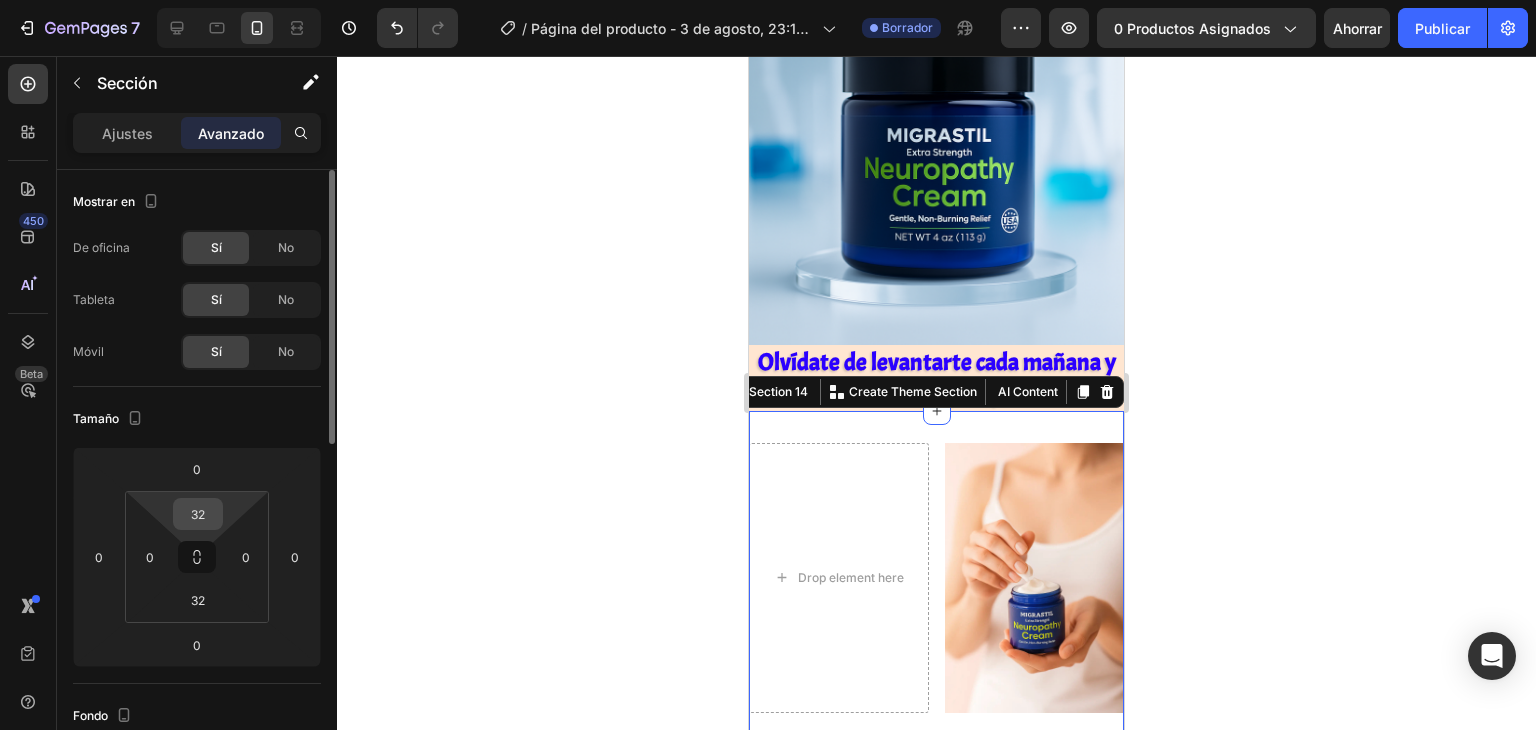 click on "32" at bounding box center [198, 514] 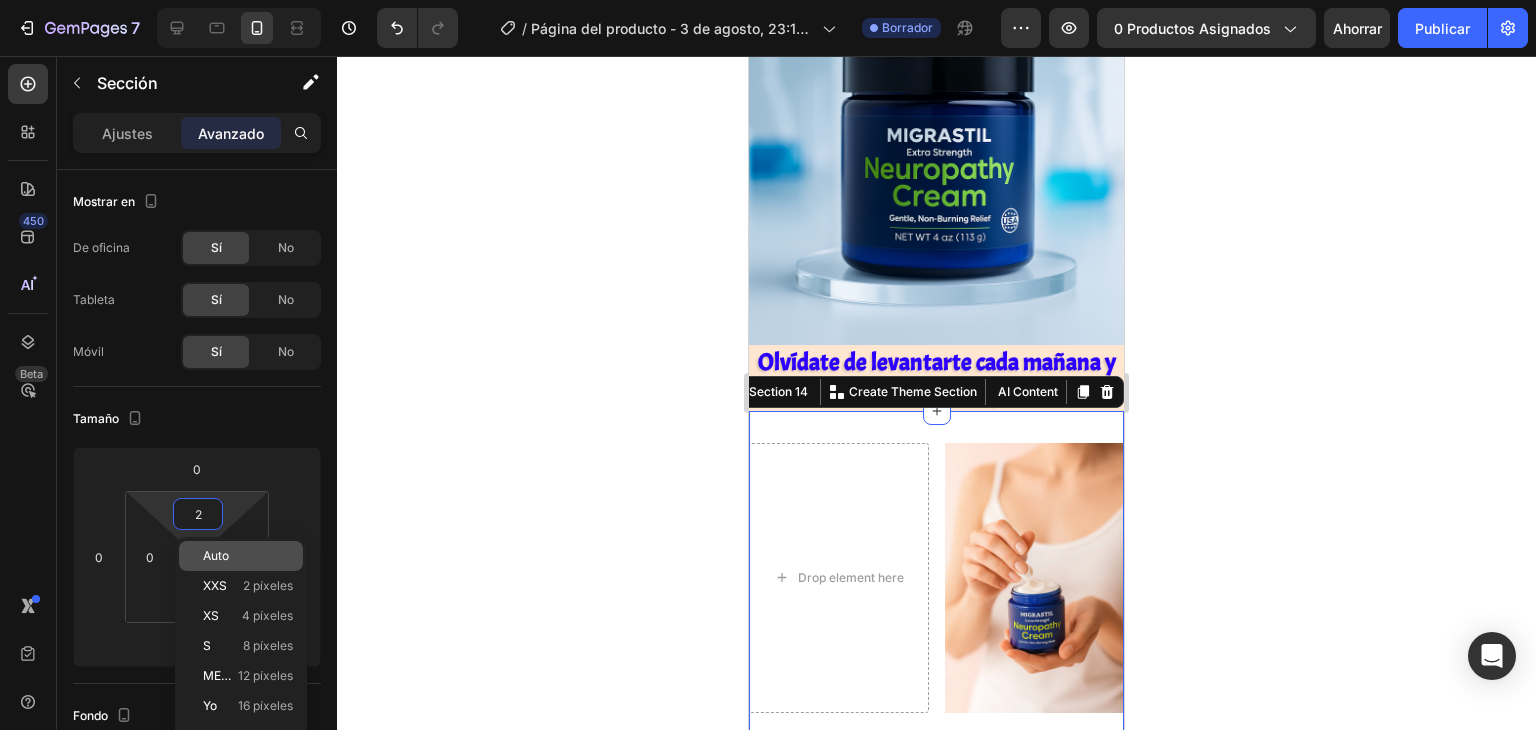 click on "Auto" at bounding box center [216, 555] 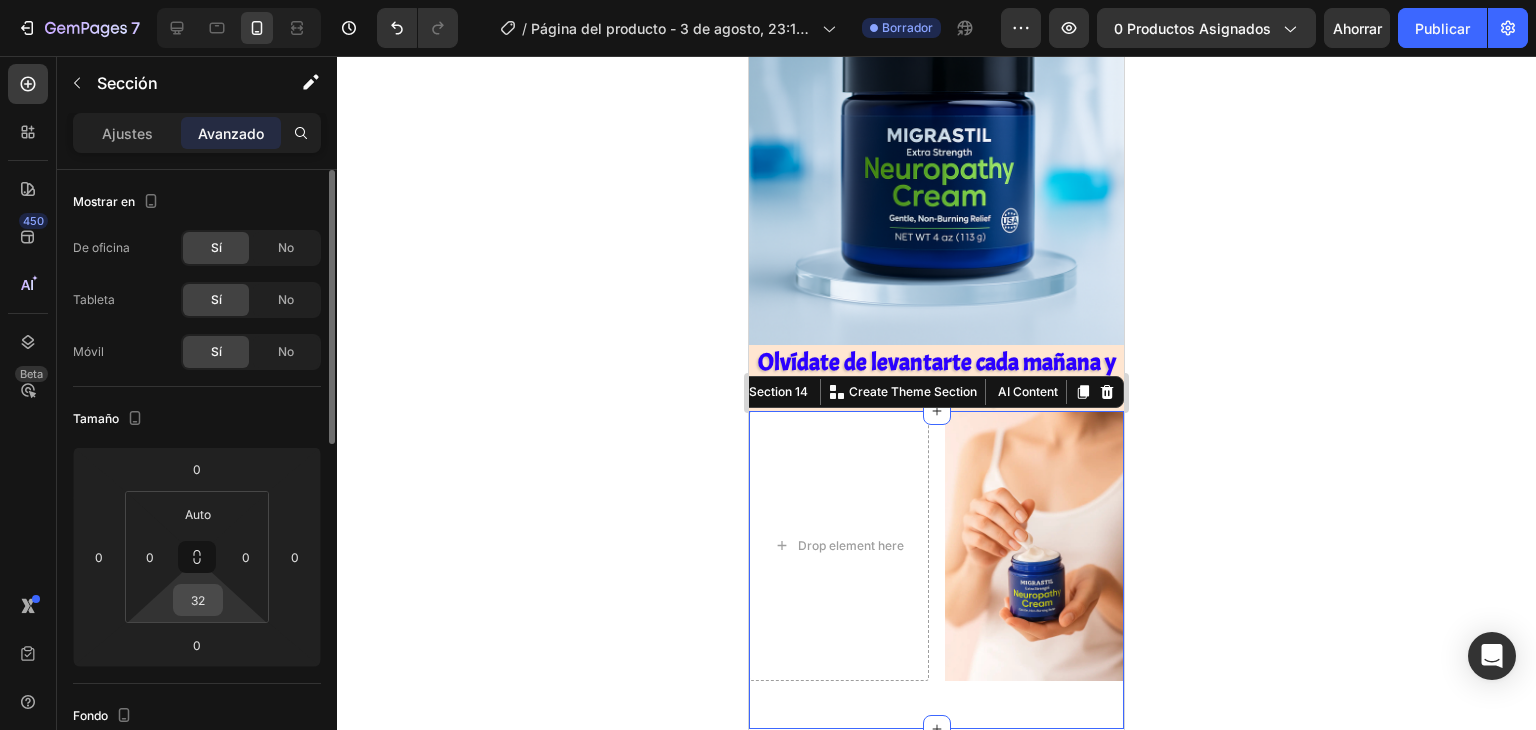 click on "32" at bounding box center [198, 600] 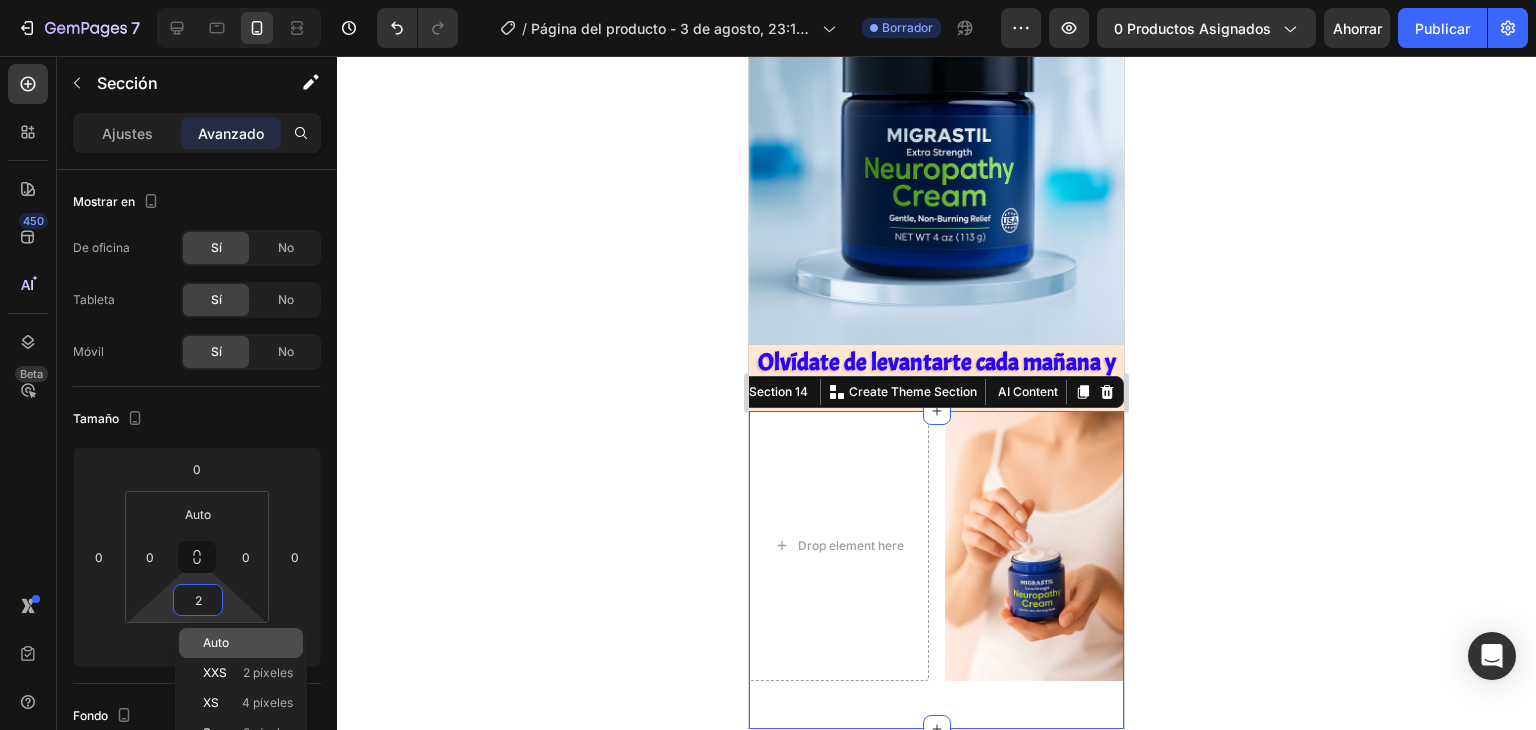click on "Auto" 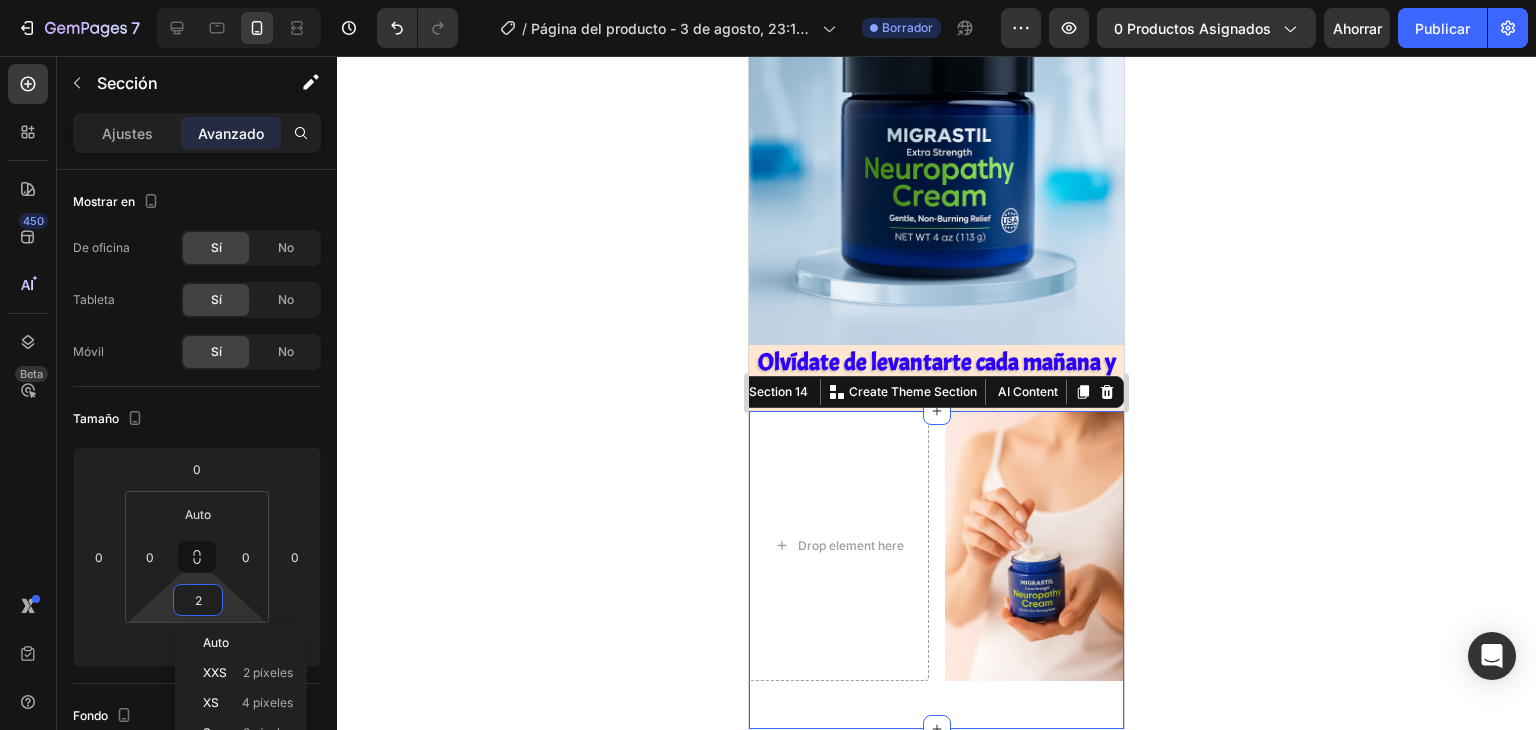 type on "Auto" 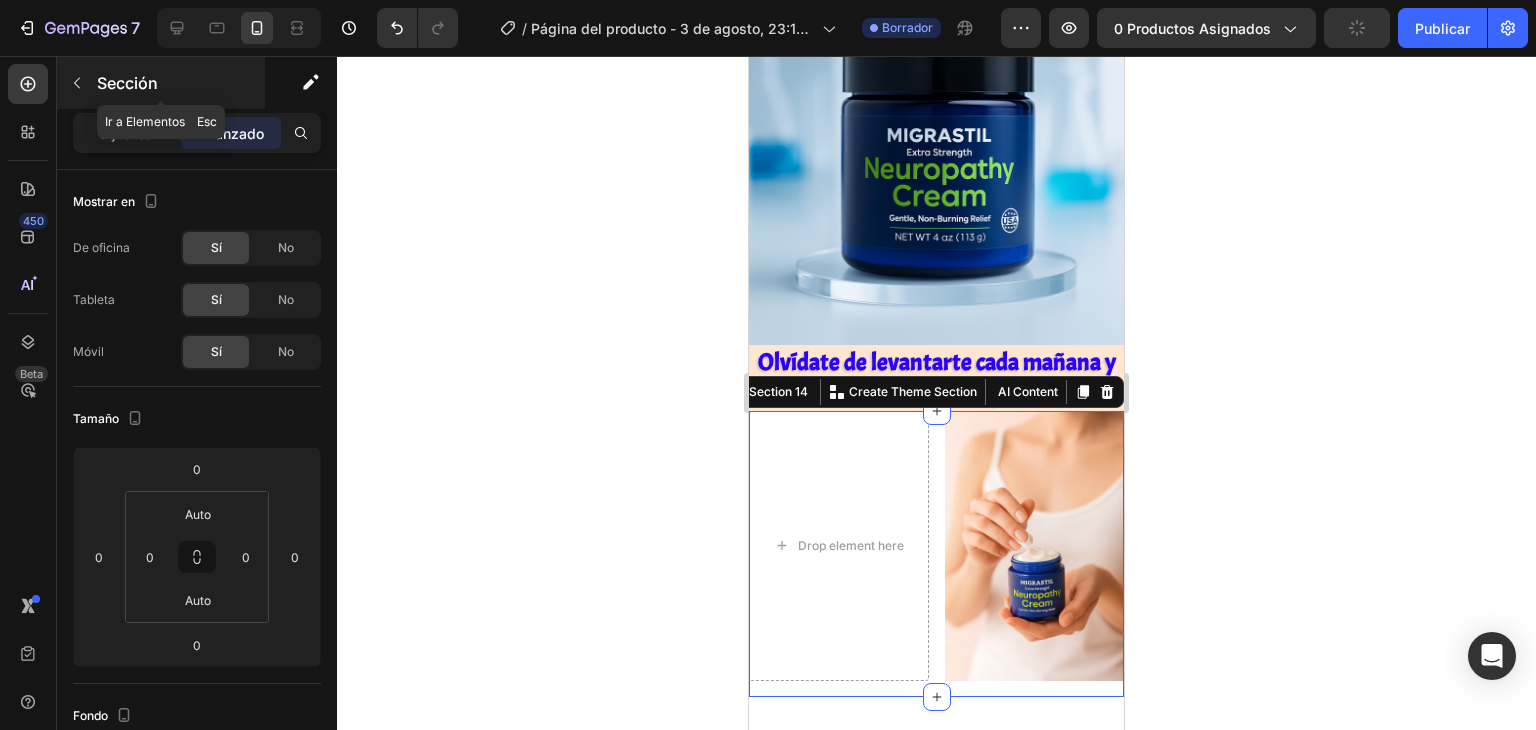 click at bounding box center (77, 83) 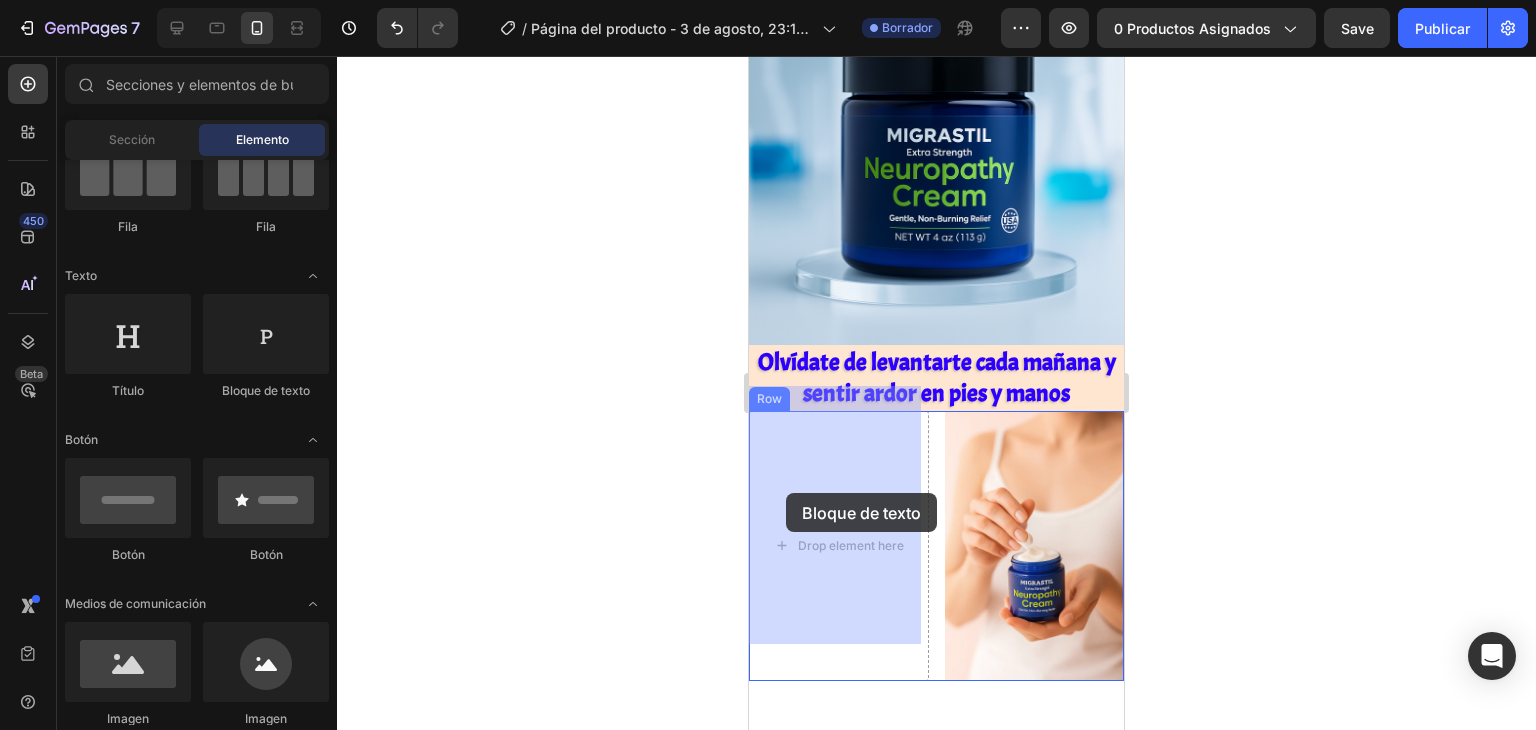 drag, startPoint x: 1279, startPoint y: 477, endPoint x: 785, endPoint y: 493, distance: 494.25903 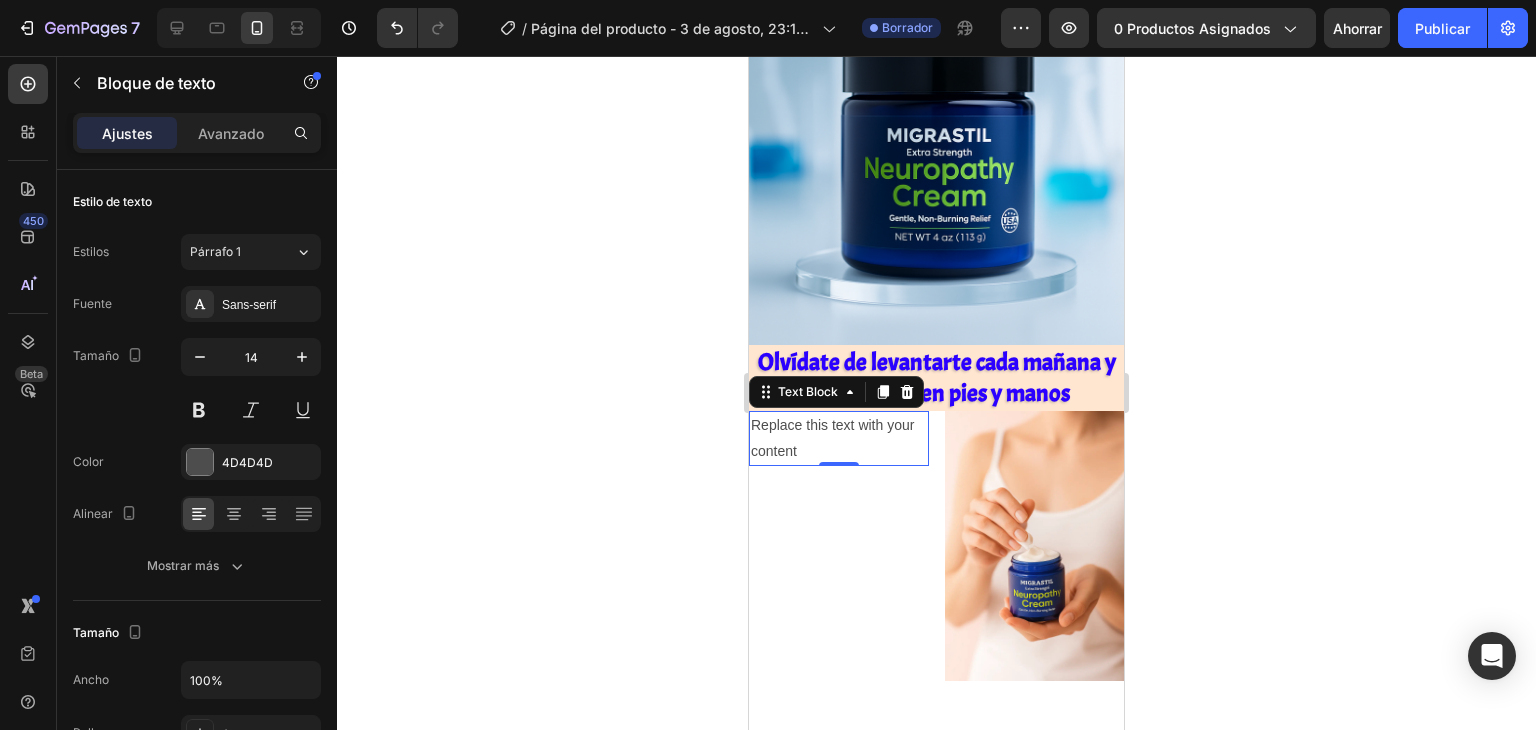 click on "Replace this text with your content" at bounding box center (839, 438) 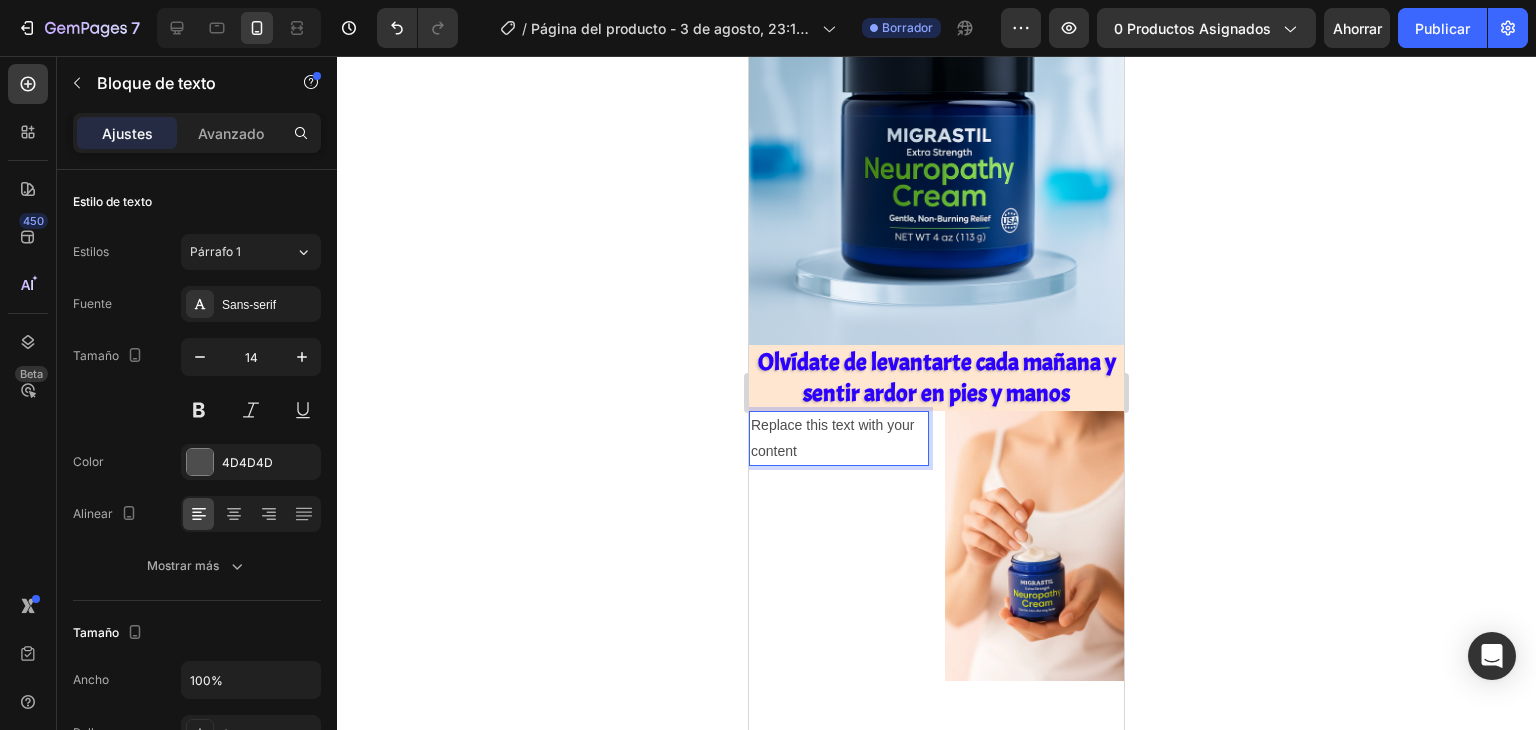 click on "Replace this text with your content" at bounding box center [839, 438] 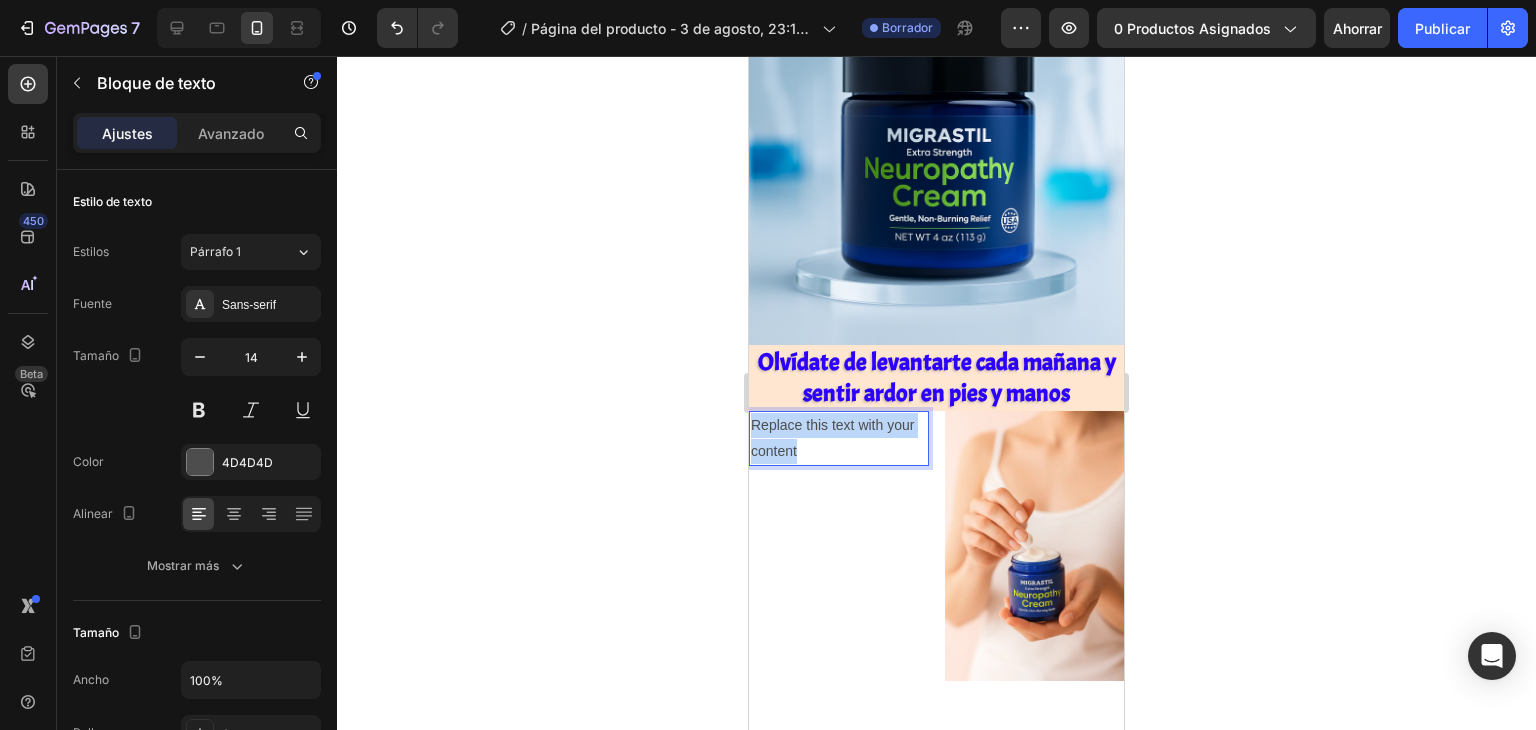 click on "Replace this text with your content" at bounding box center [839, 438] 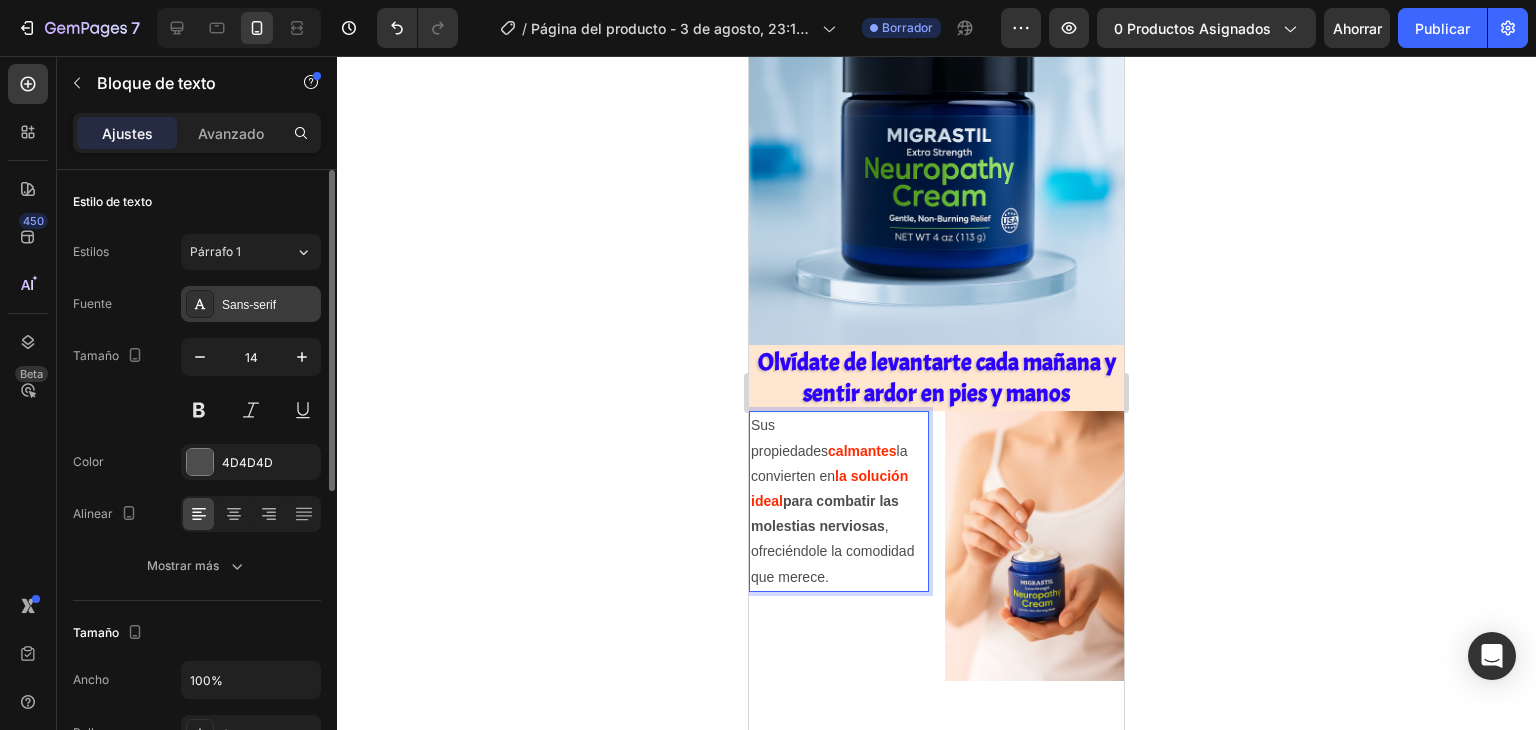 click on "Sans-serif" at bounding box center [269, 305] 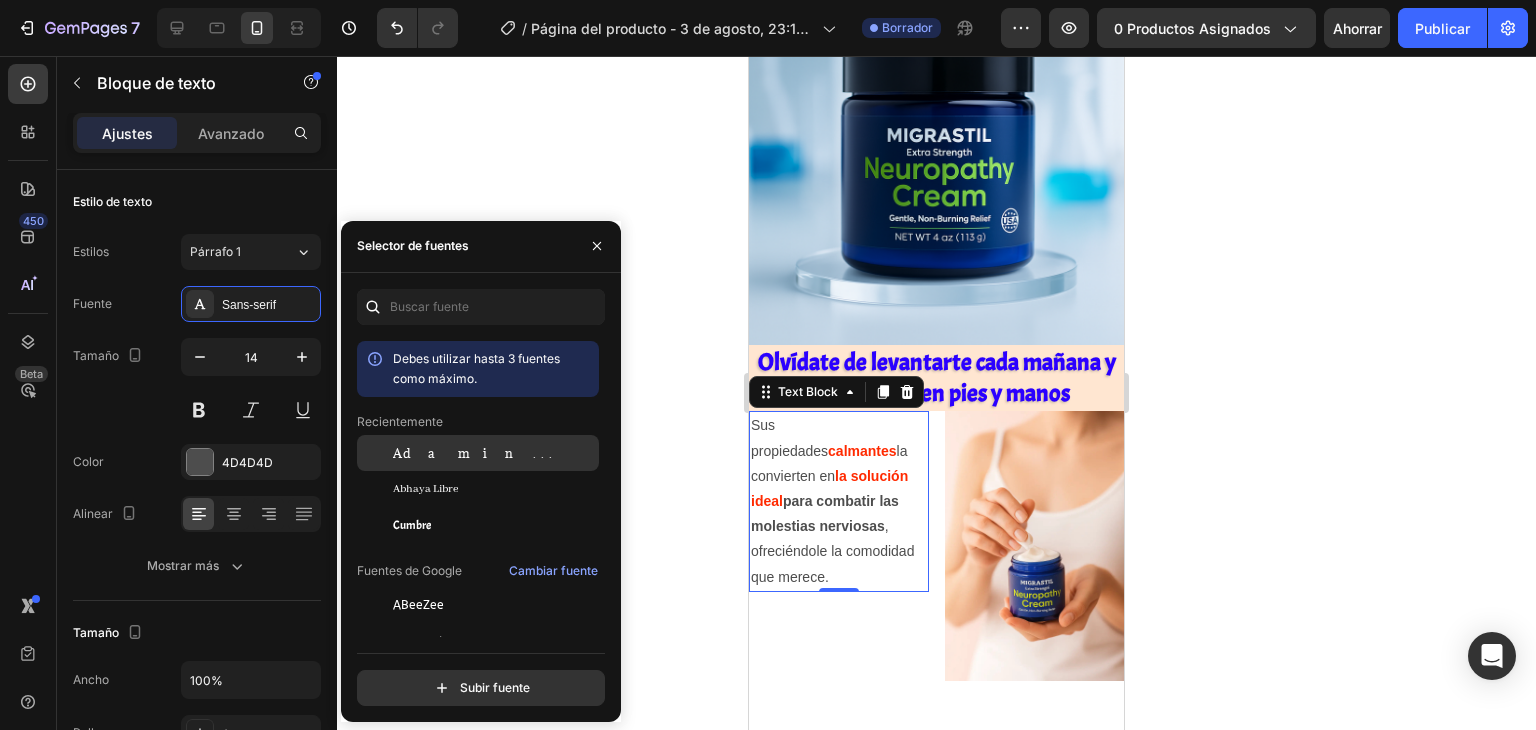 drag, startPoint x: 462, startPoint y: 462, endPoint x: 532, endPoint y: 448, distance: 71.38628 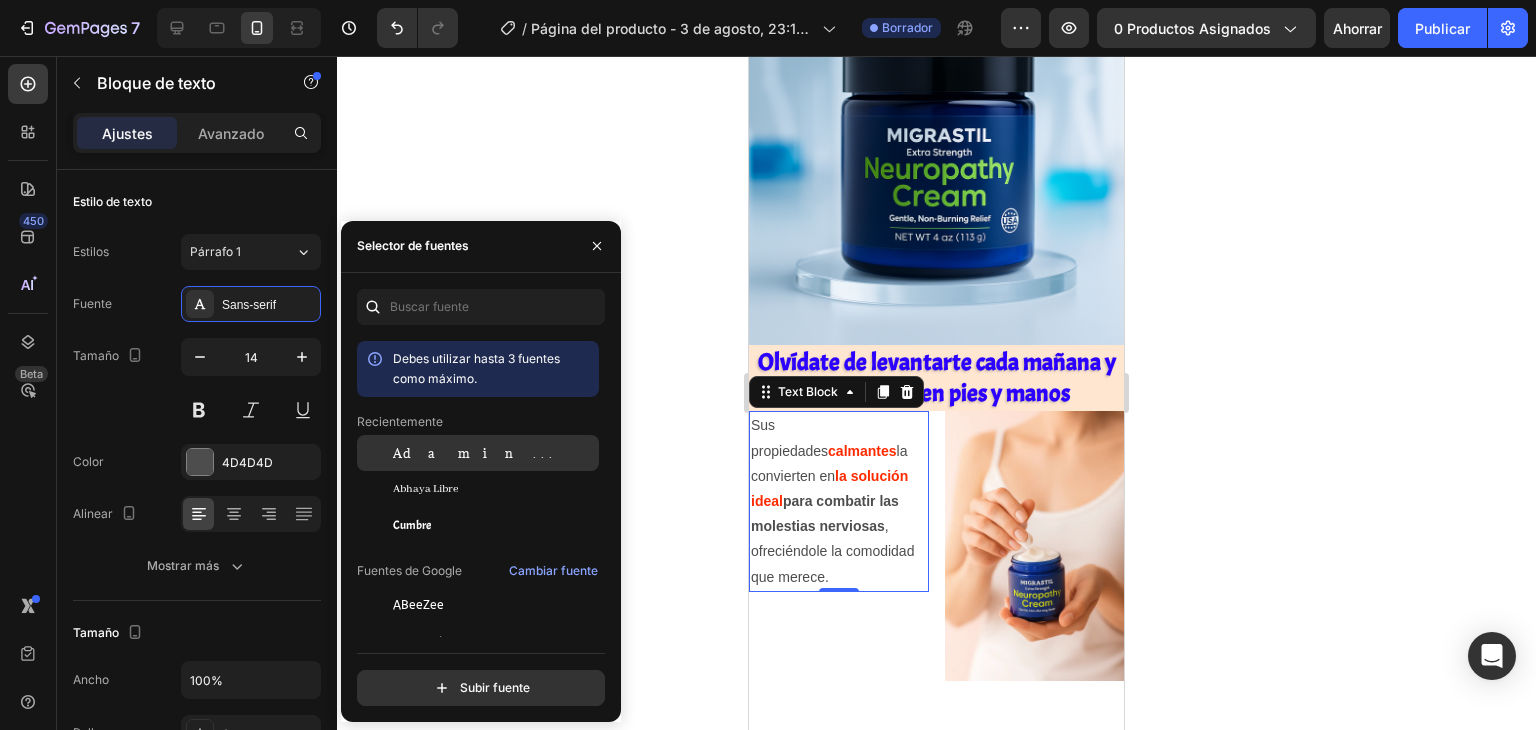 click on "Adamina" 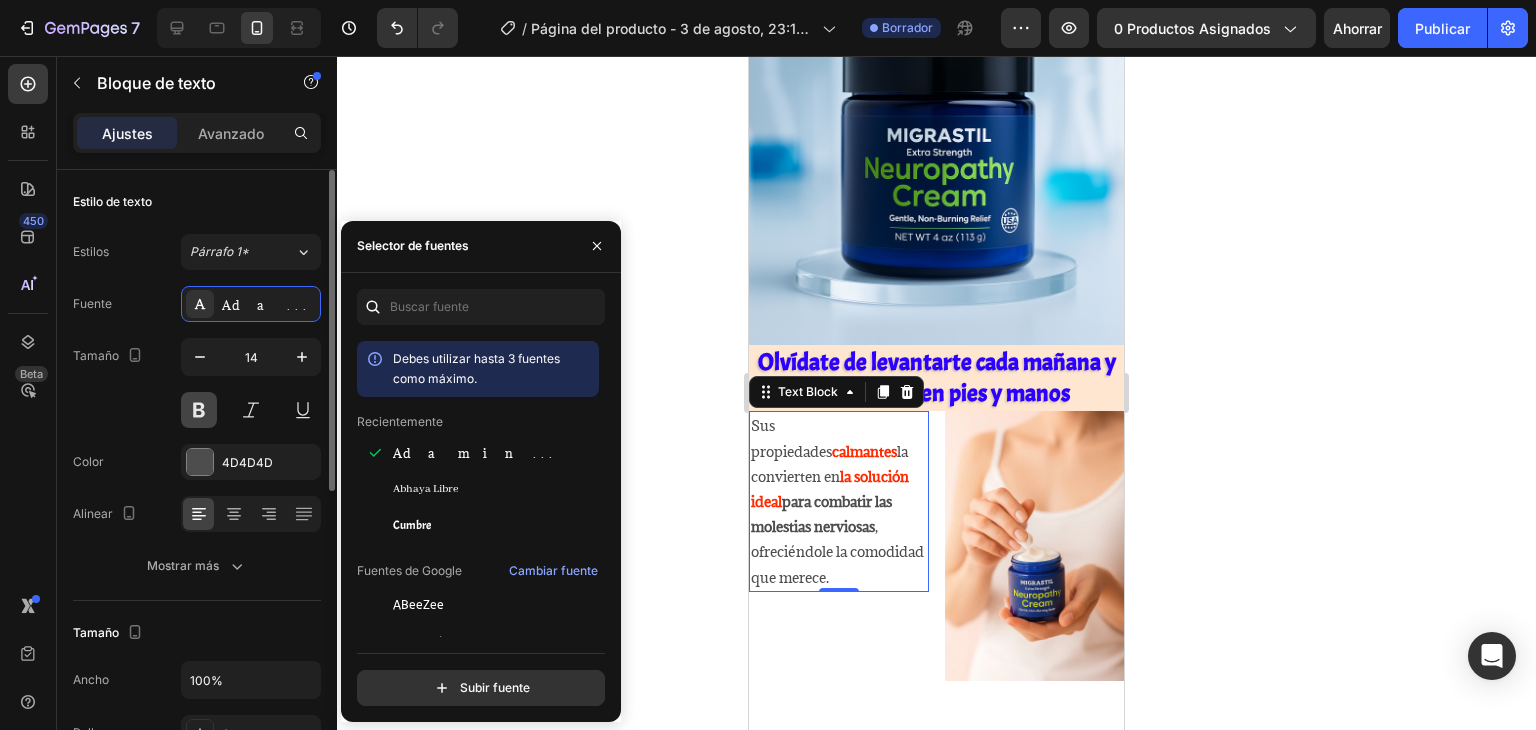 click at bounding box center (199, 410) 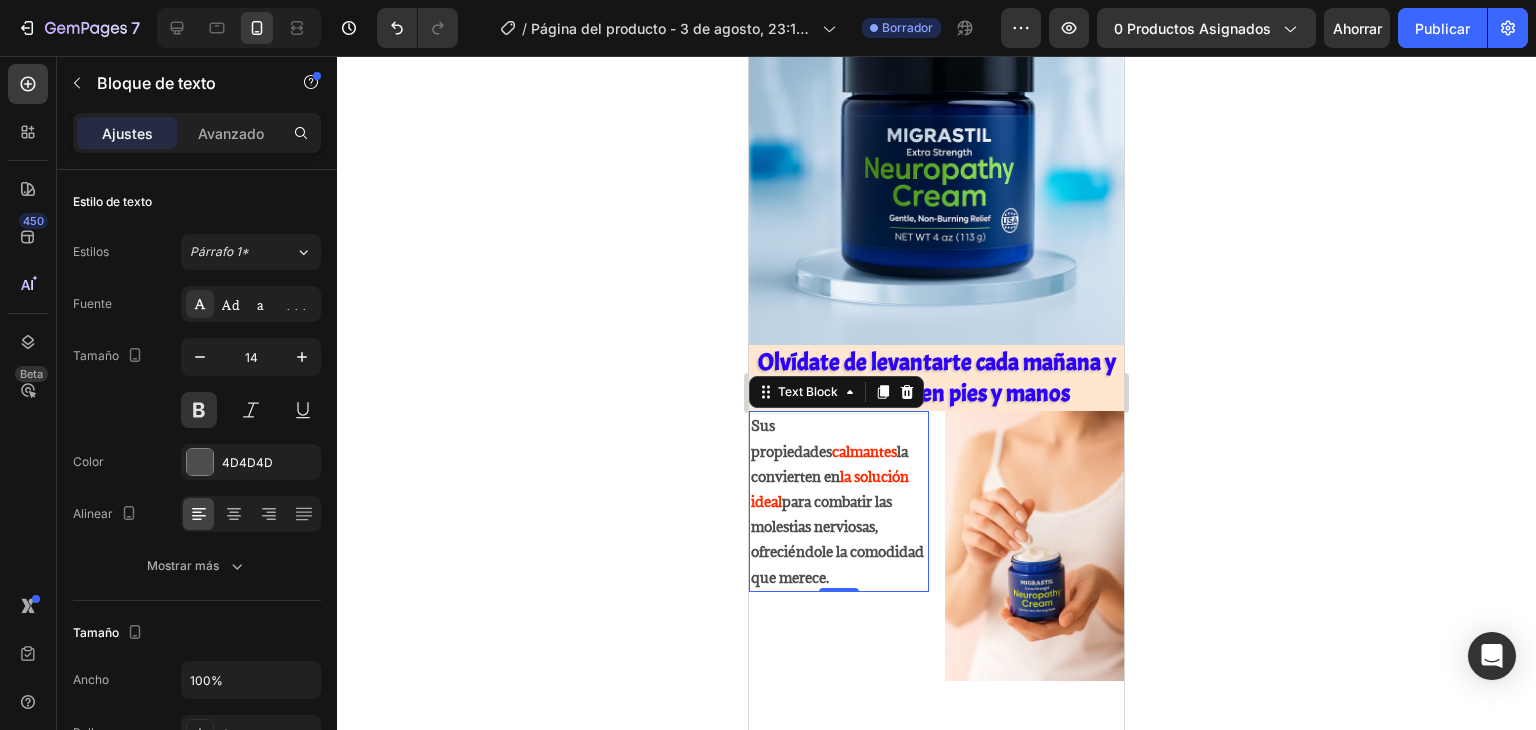 click 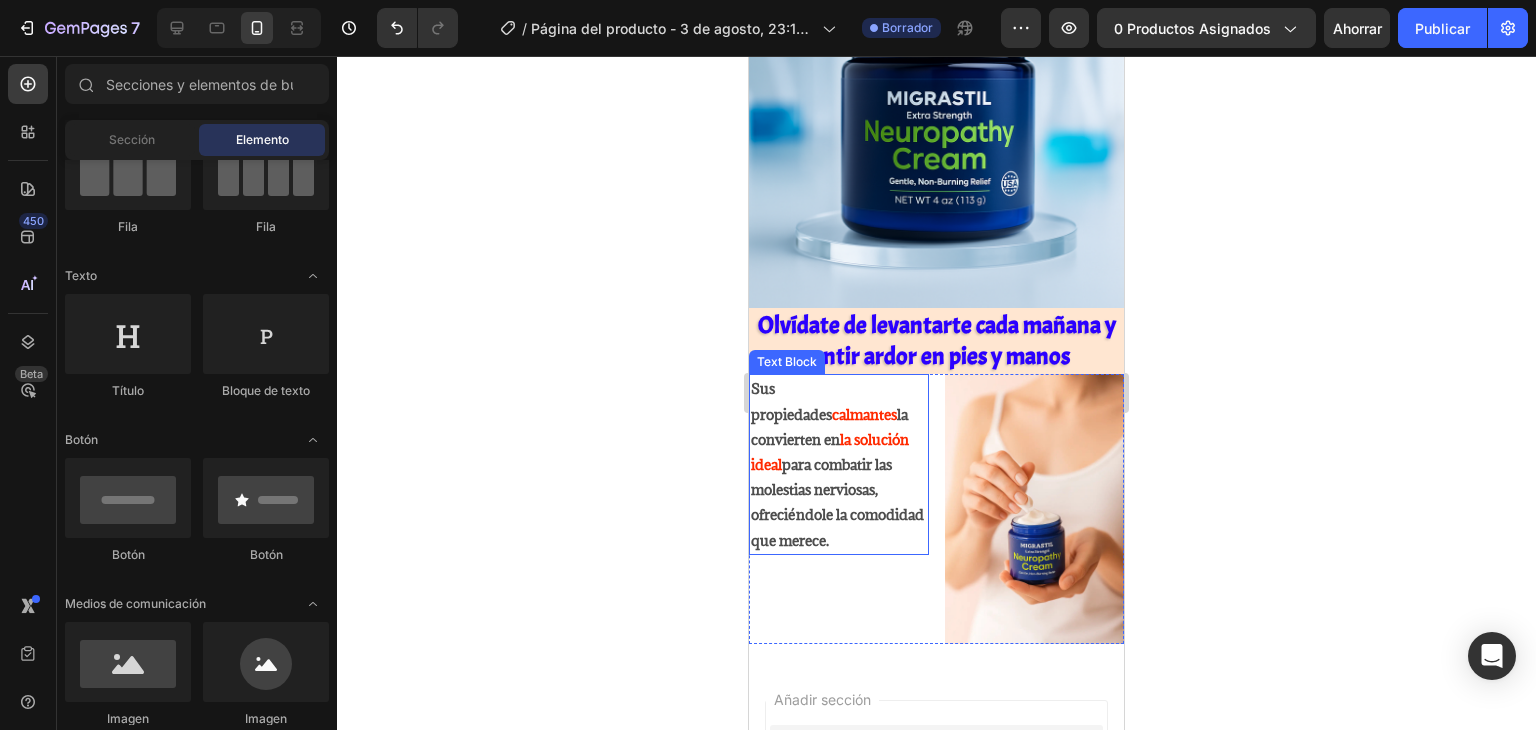 scroll, scrollTop: 3375, scrollLeft: 0, axis: vertical 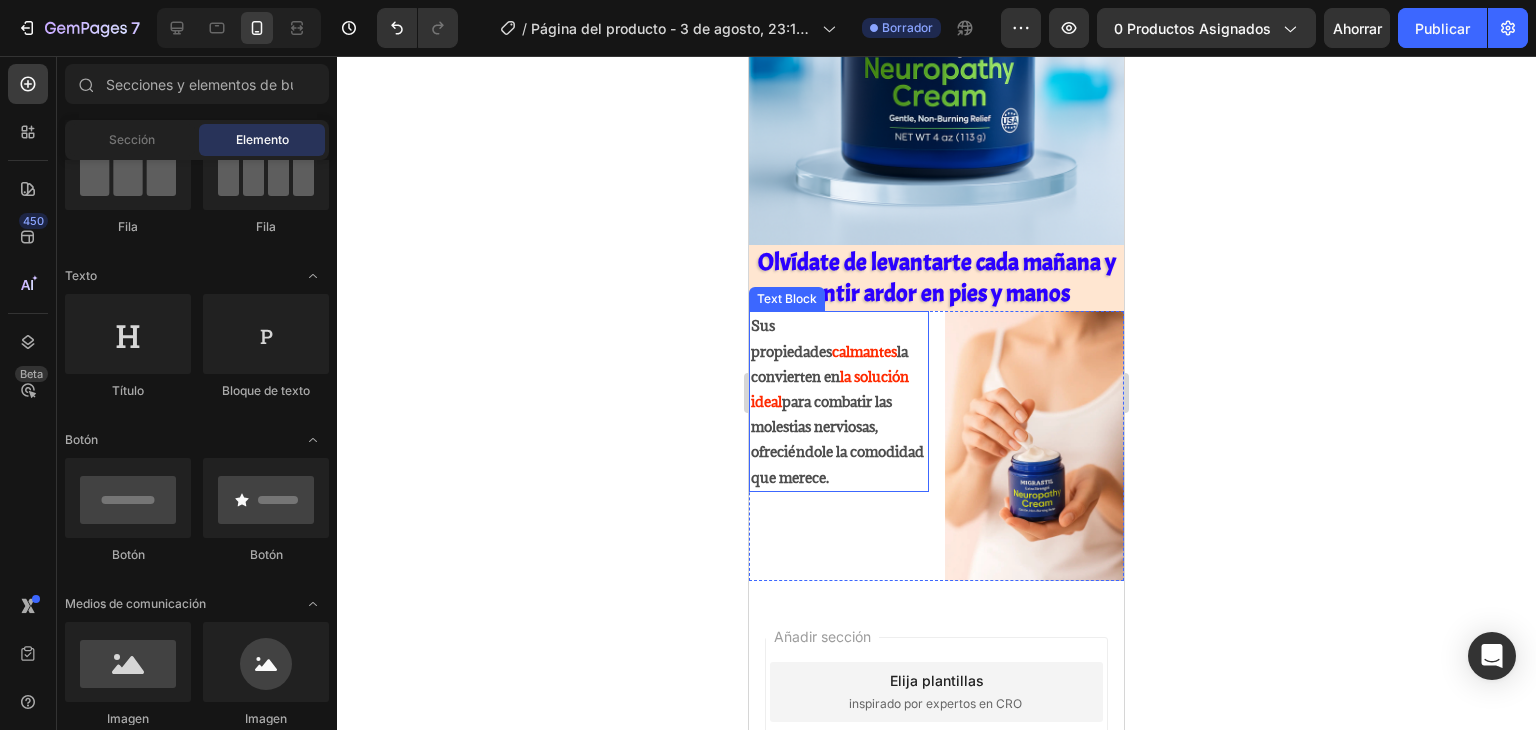 click on "para combatir las molestias nerviosas" at bounding box center [821, 414] 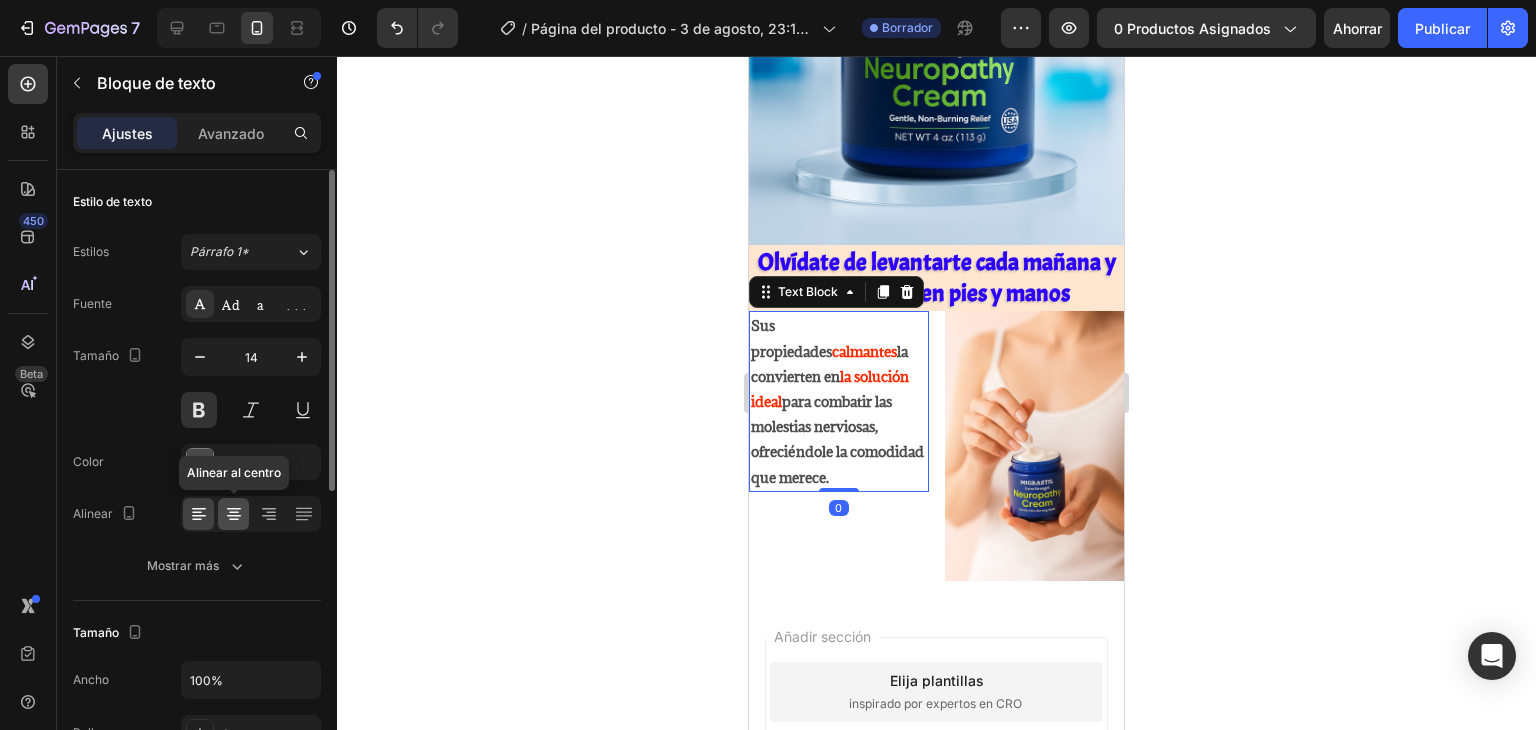 click 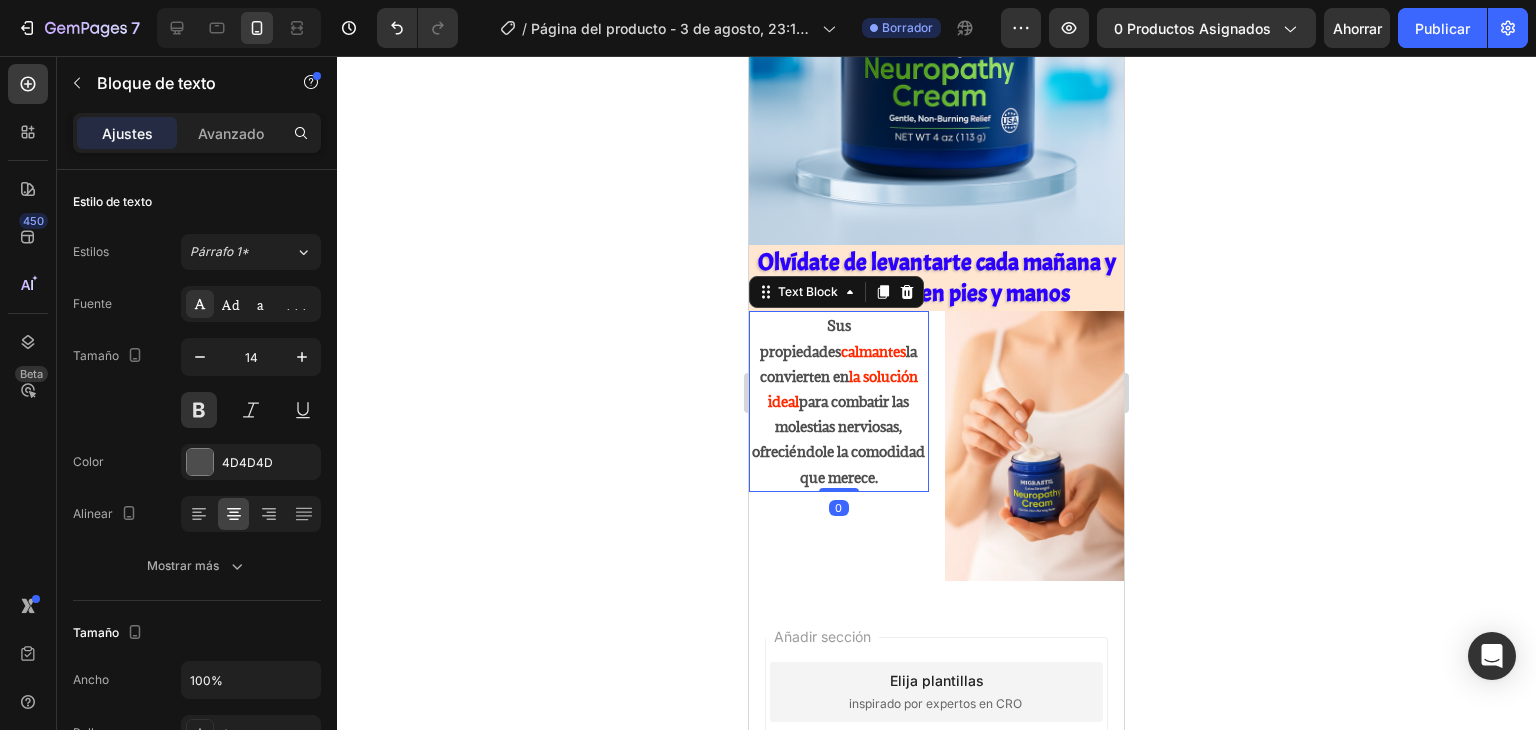 click 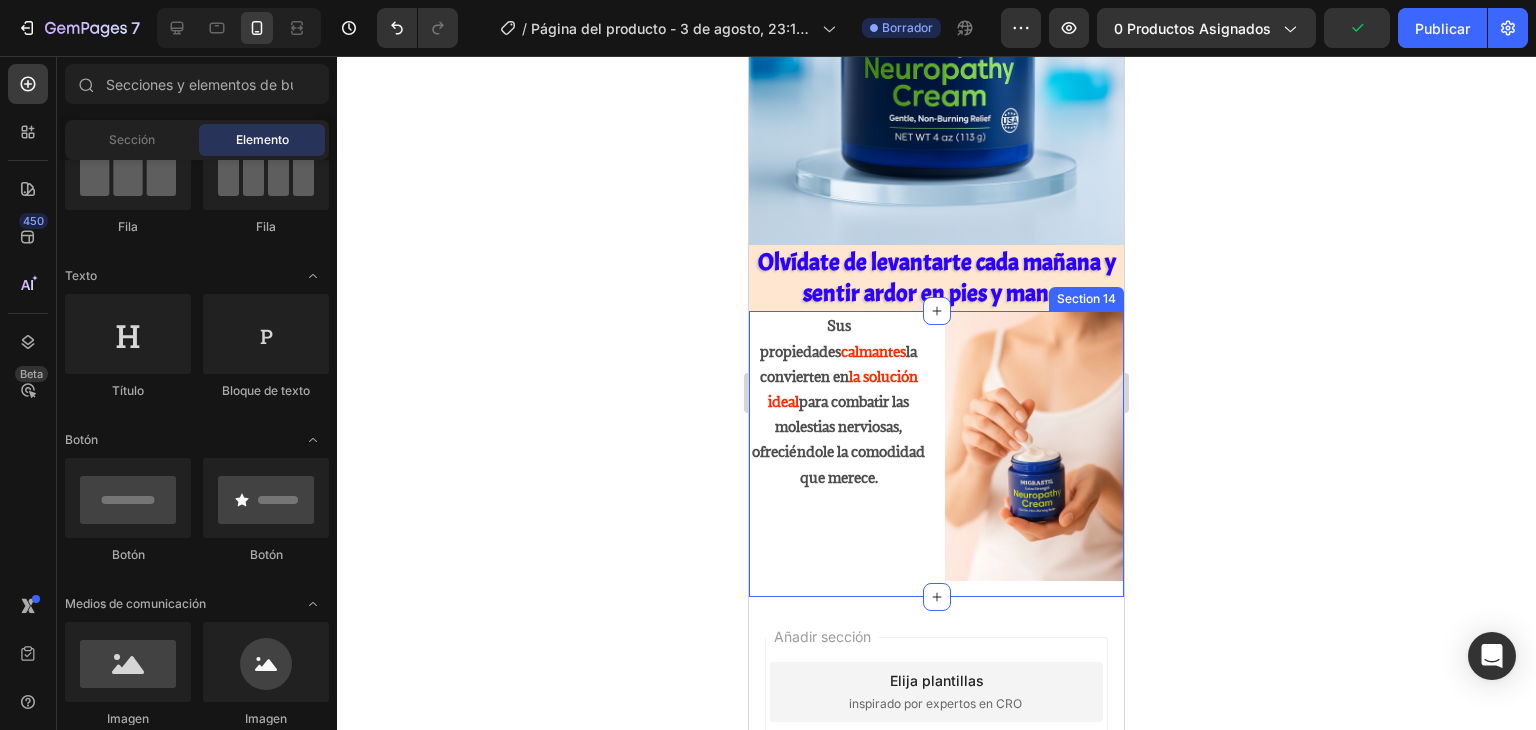 click on "Sus propiedades  calmantes  la convierten en   la solución ideal  para combatir las molestias nerviosas  , ofreciéndole la comodidad que merece. Text Block Image Row" at bounding box center (936, 453) 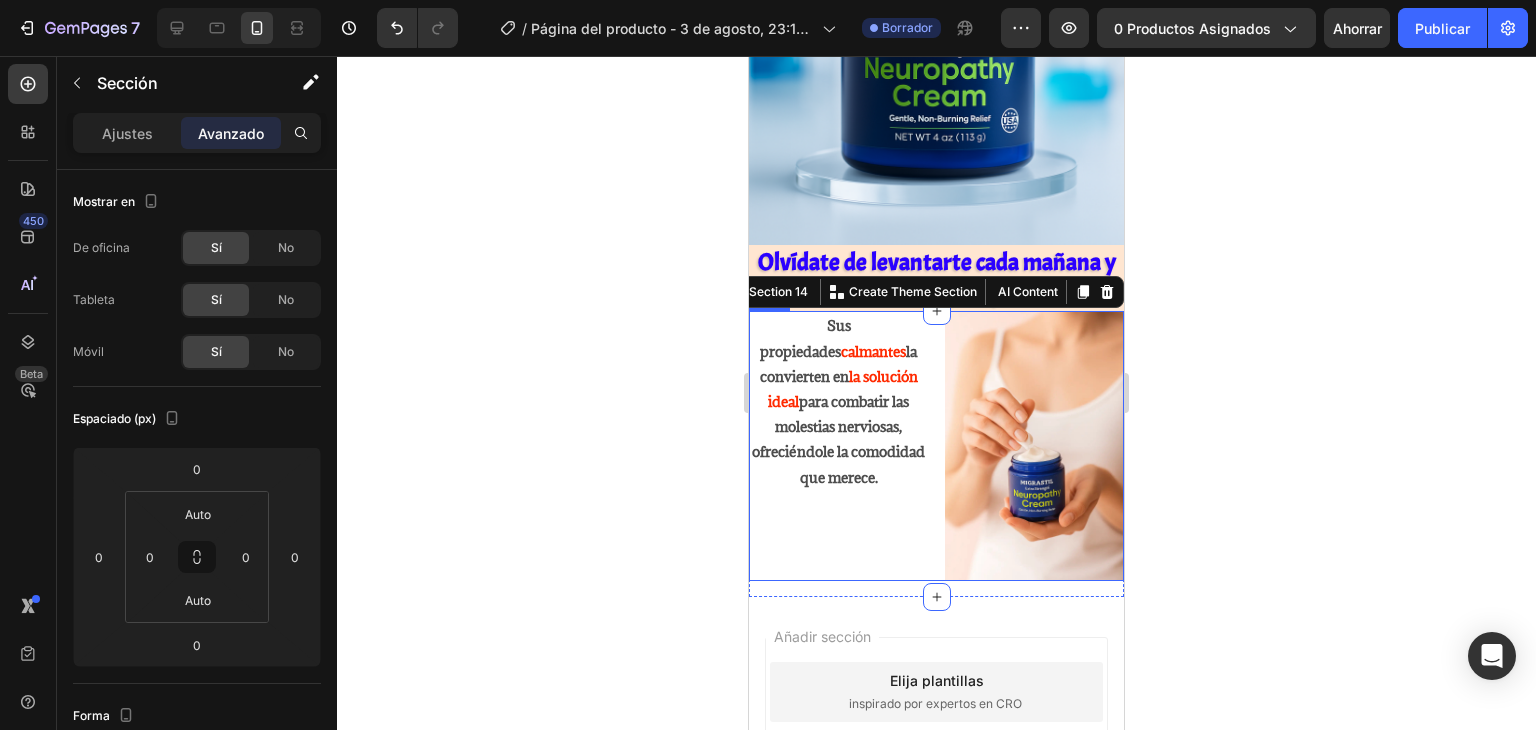click on "Sus propiedades  calmantes  la convierten en   la solución ideal  para combatir las molestias nerviosas  , ofreciéndole la comodidad que merece. Text Block" at bounding box center [839, 445] 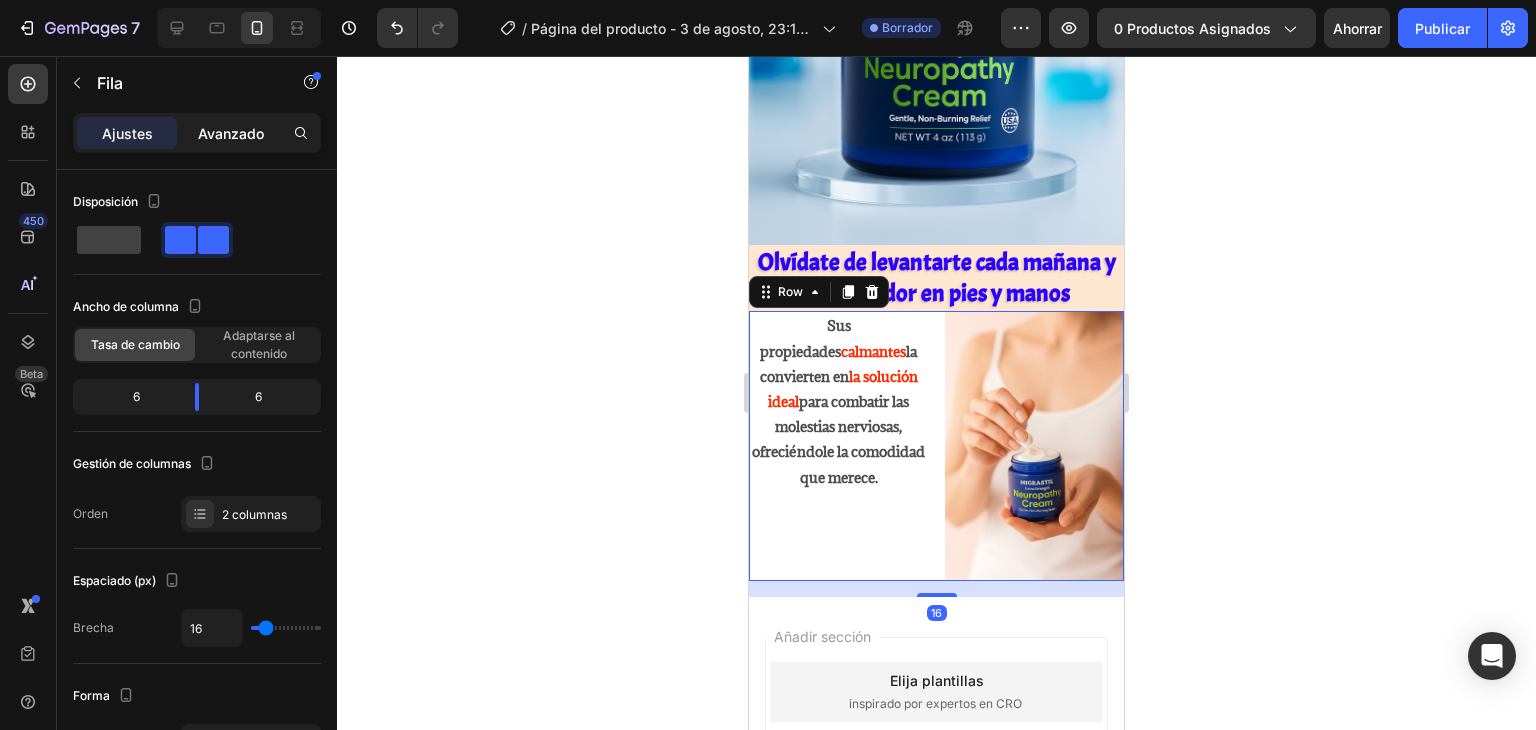 click on "Avanzado" 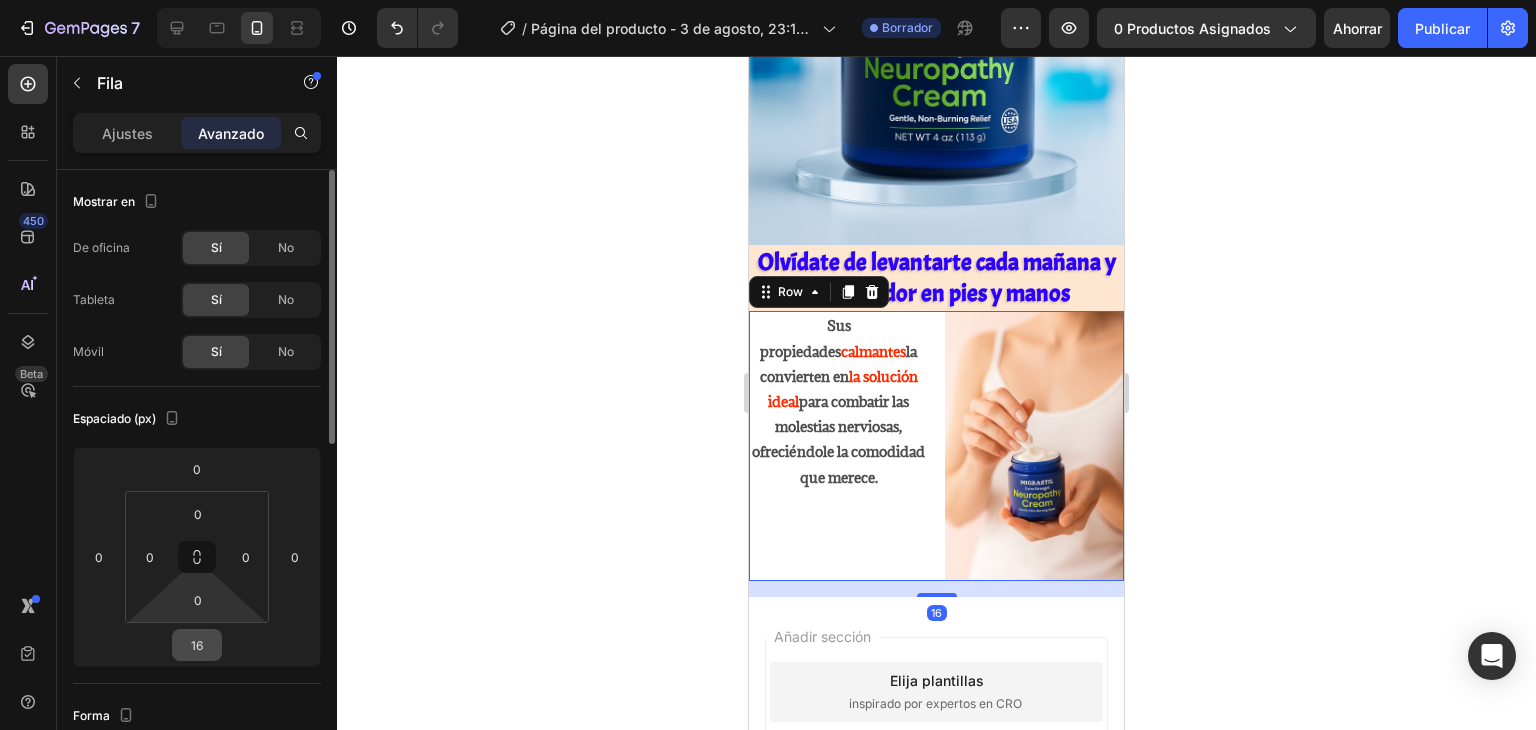 click on "16" at bounding box center [197, 645] 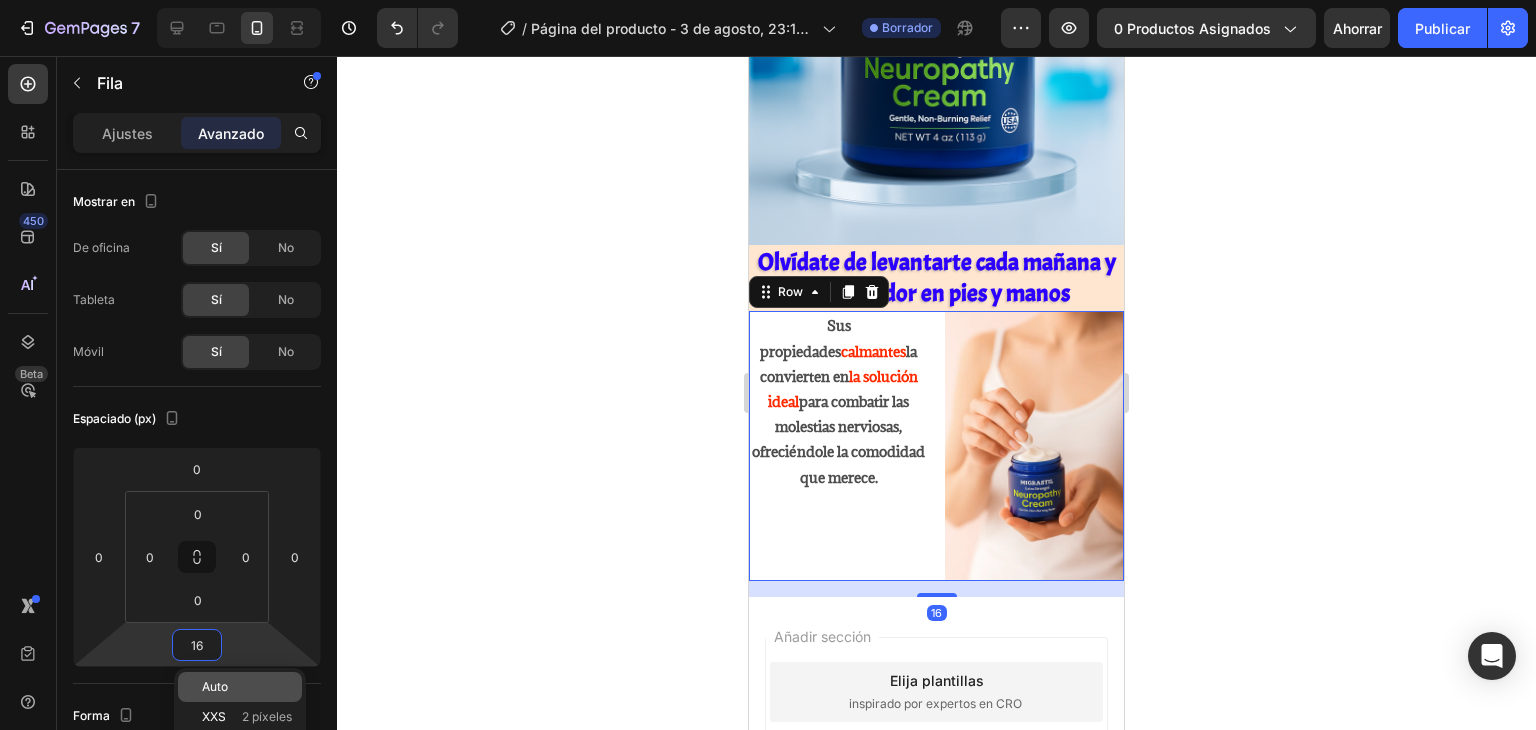 drag, startPoint x: 212, startPoint y: 677, endPoint x: 223, endPoint y: 676, distance: 11.045361 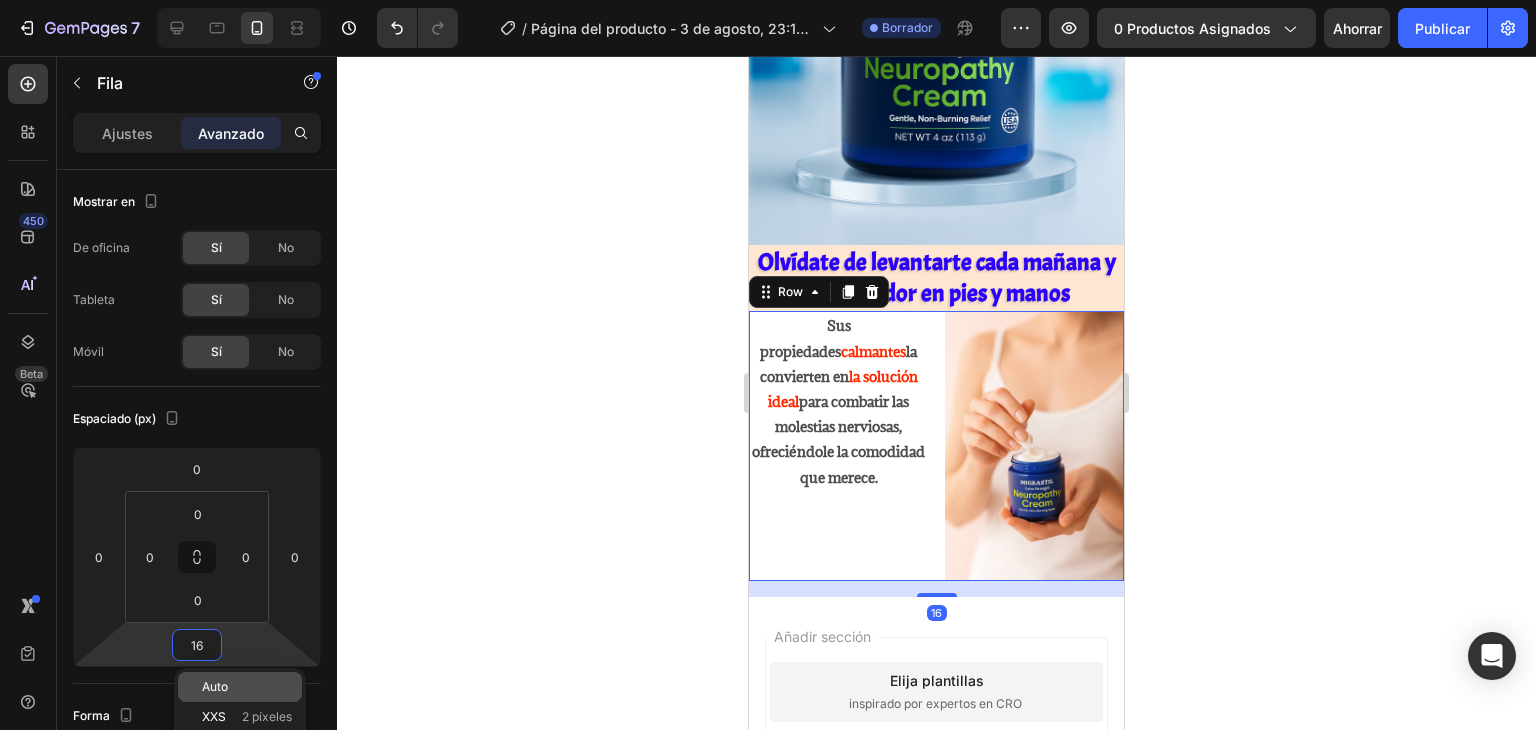 click on "Auto" 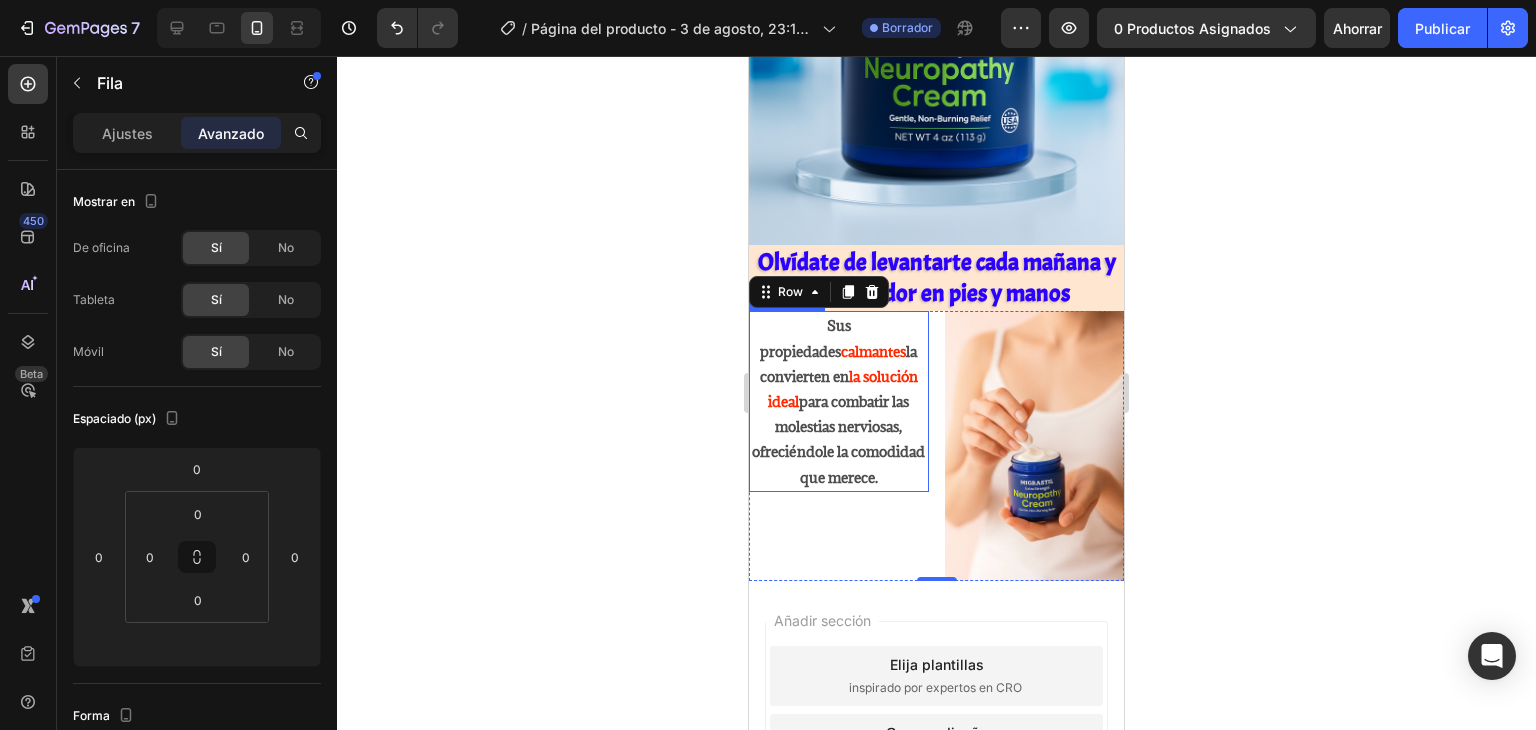 click 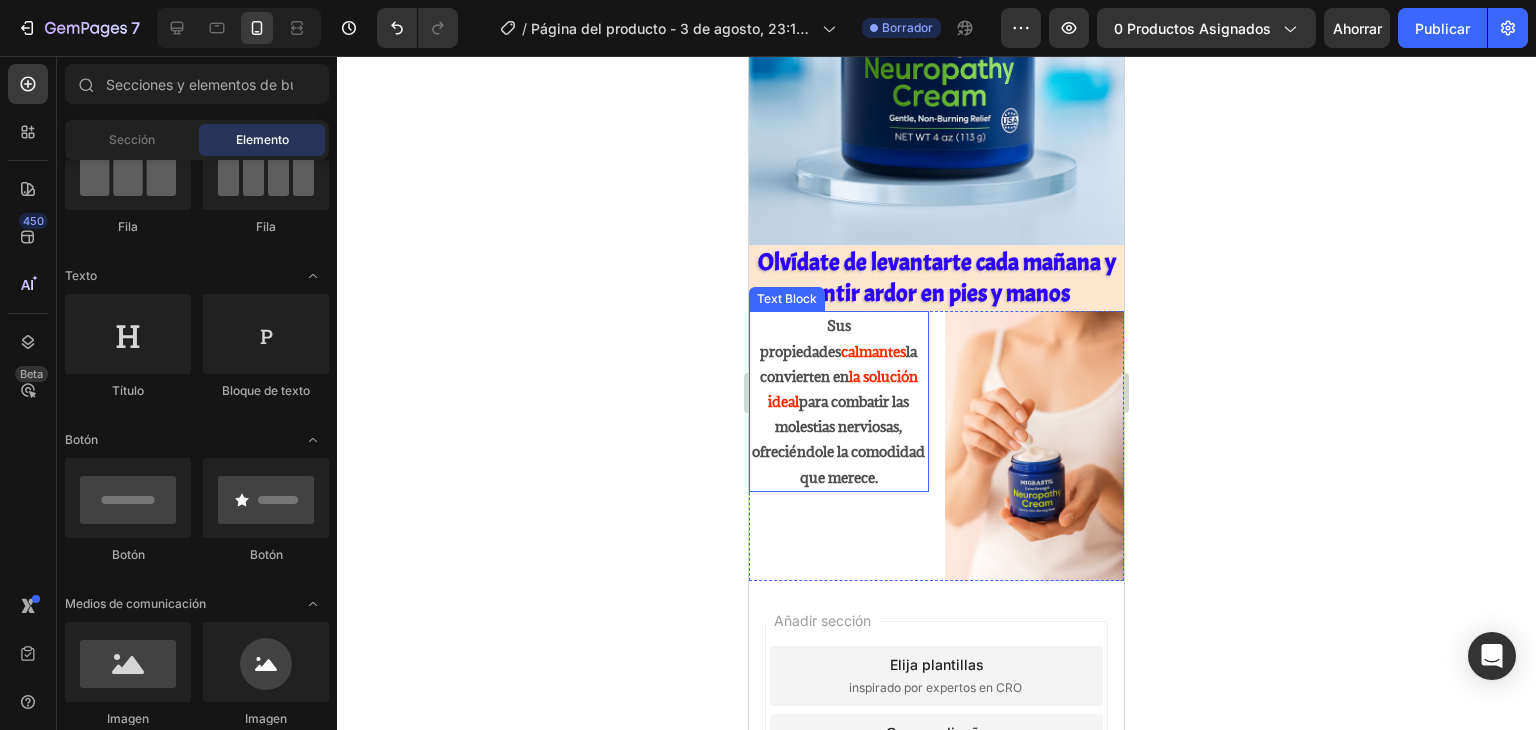 click on "Sus propiedades  calmantes  la convierten en   la solución ideal  para combatir las molestias nerviosas  , ofreciéndole la comodidad que merece." at bounding box center (839, 401) 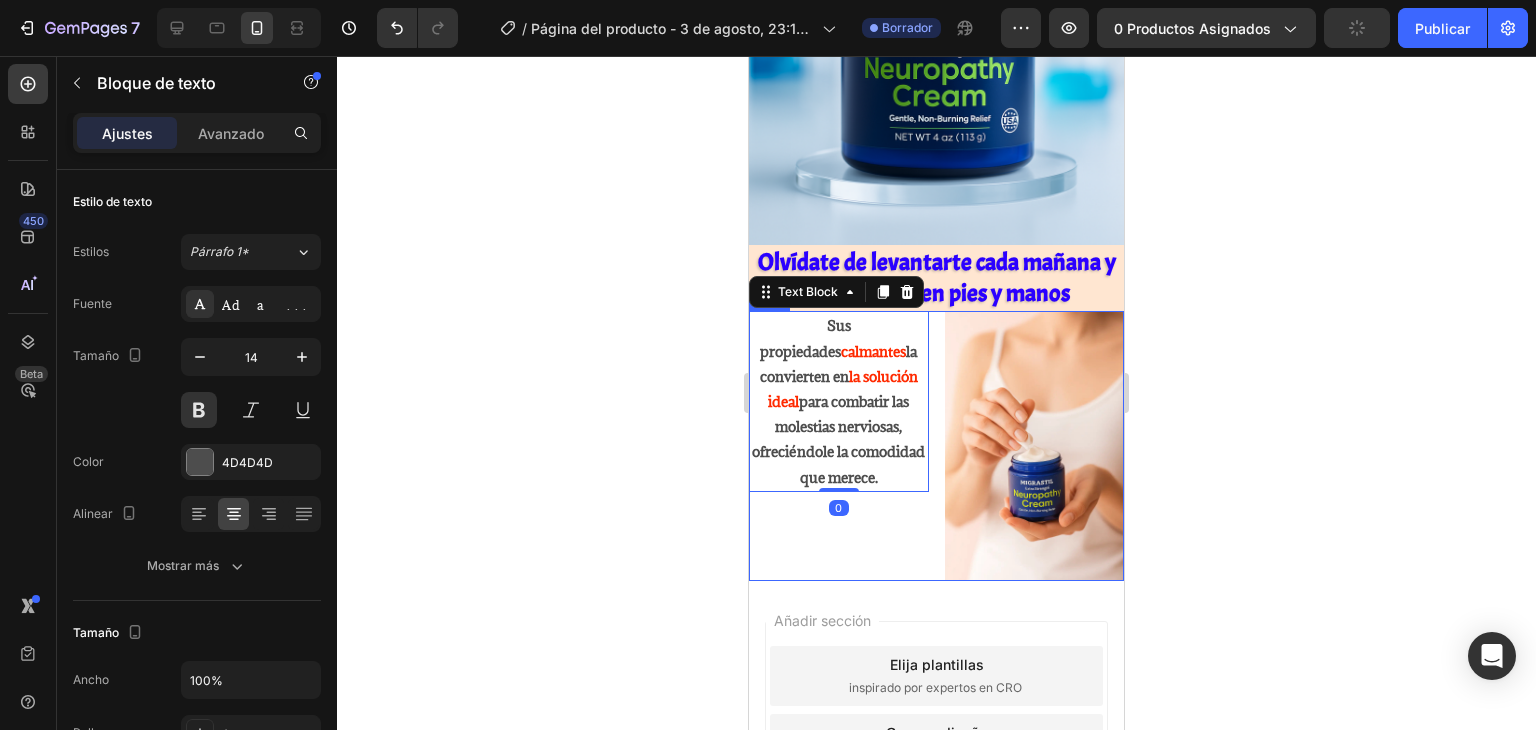 click on "Sus propiedades  calmantes  la convierten en   la solución ideal  para combatir las molestias nerviosas  , ofreciéndole la comodidad que merece. Text Block   0 Image Row" at bounding box center (936, 445) 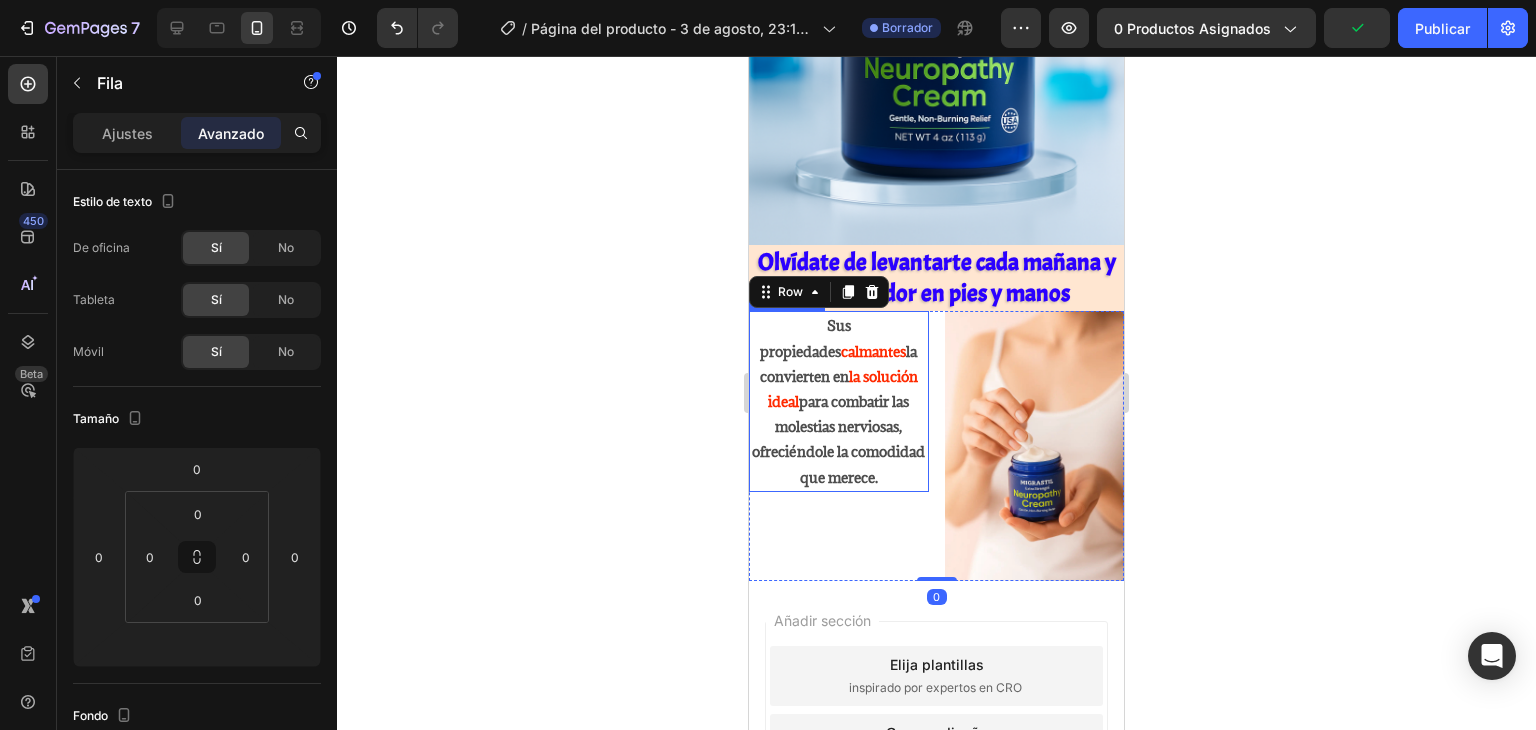 click on "para combatir las molestias nerviosas" at bounding box center (842, 414) 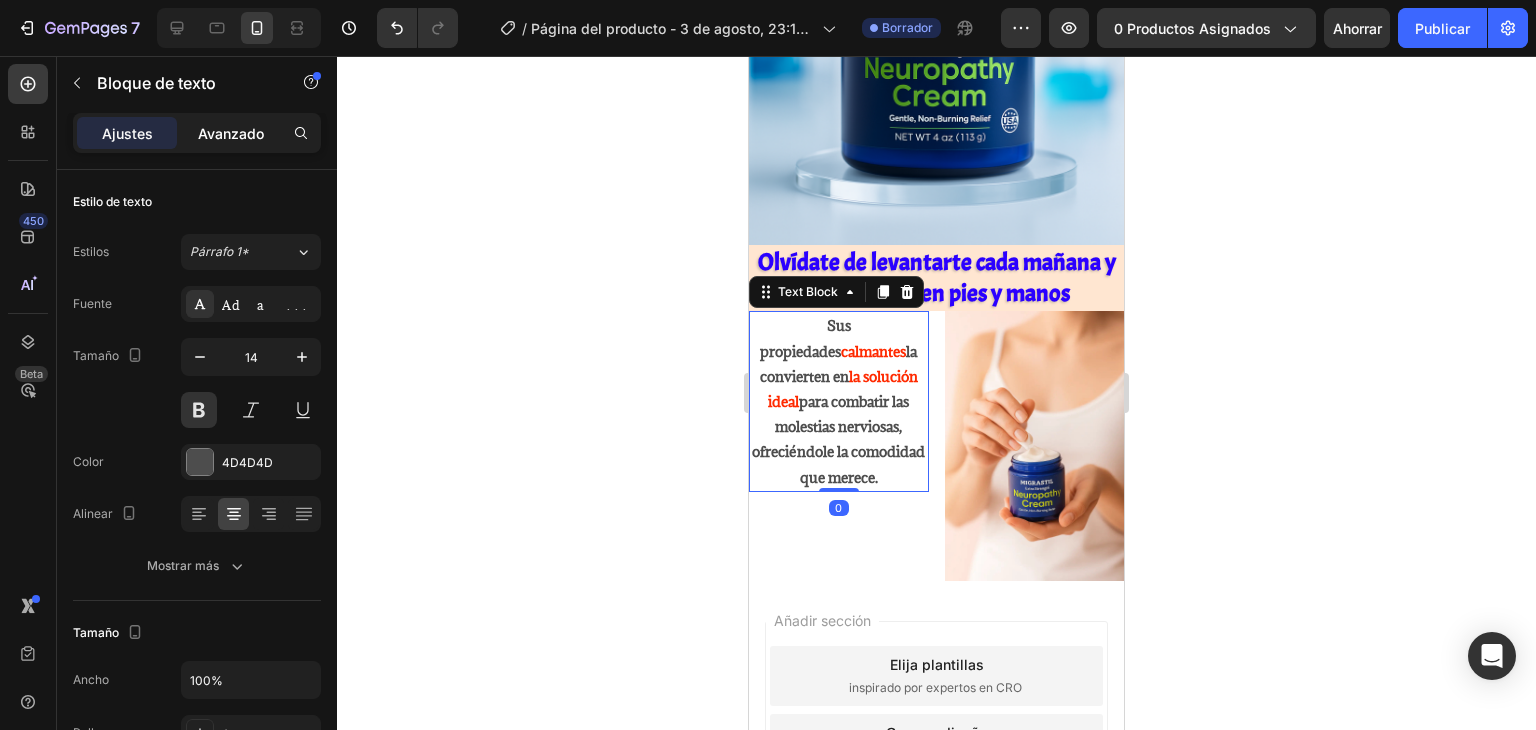 click on "Avanzado" at bounding box center [231, 133] 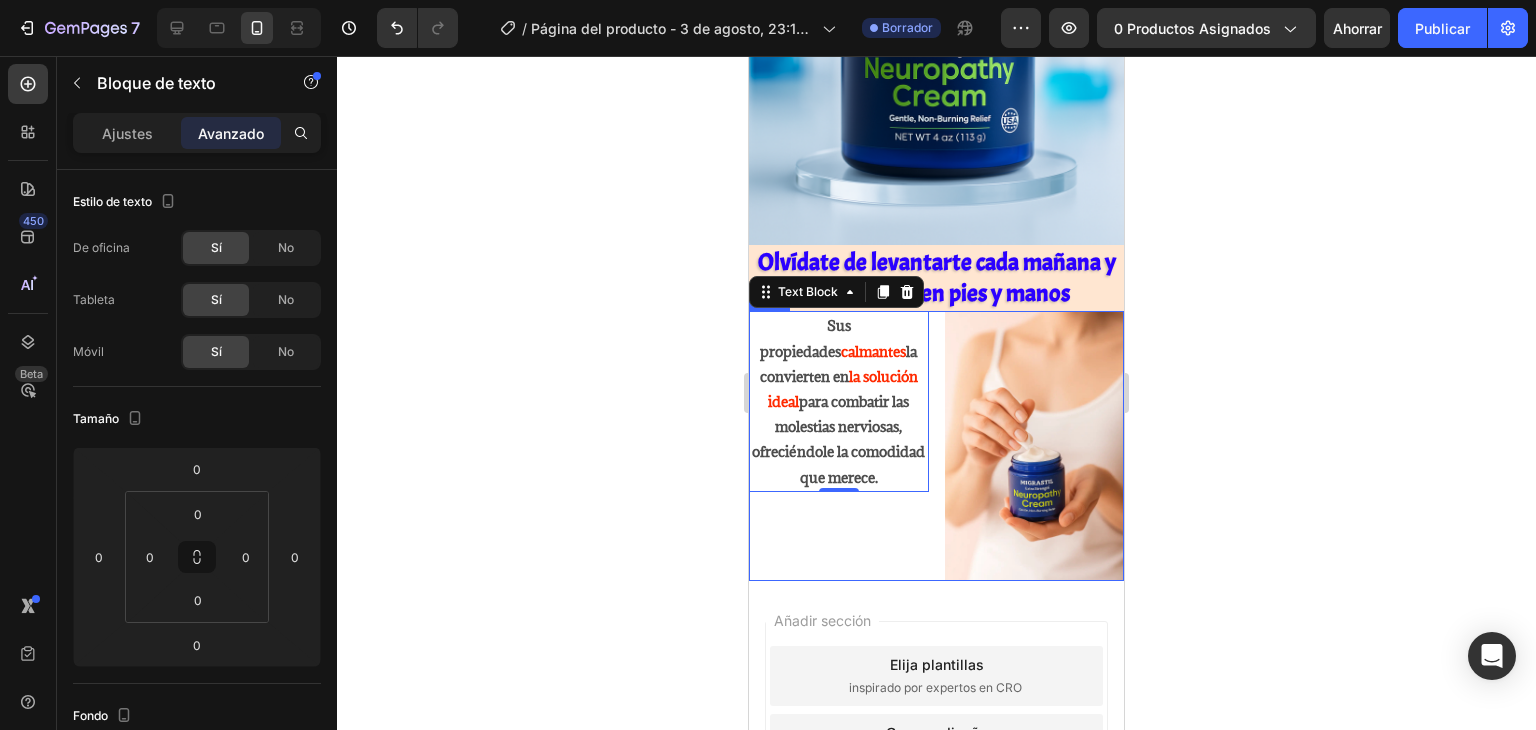 click on "Sus propiedades  calmantes  la convierten en   la solución ideal  para combatir las molestias nerviosas  , ofreciéndole la comodidad que merece. Text Block   0 Image Row" at bounding box center (936, 445) 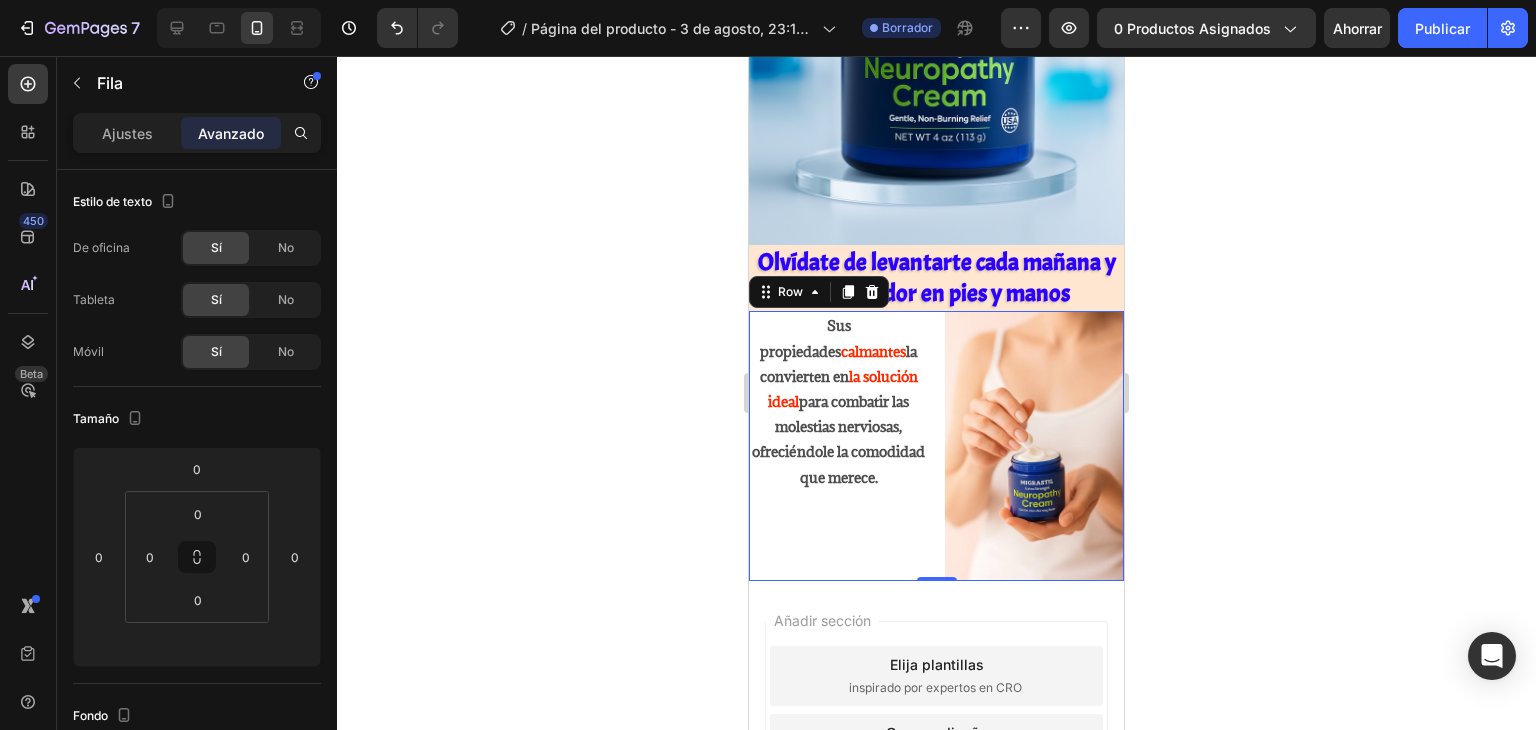 click on "Sus propiedades  calmantes  la convierten en   la solución ideal  para combatir las molestias nerviosas  , ofreciéndole la comodidad que merece. Text Block" at bounding box center (839, 445) 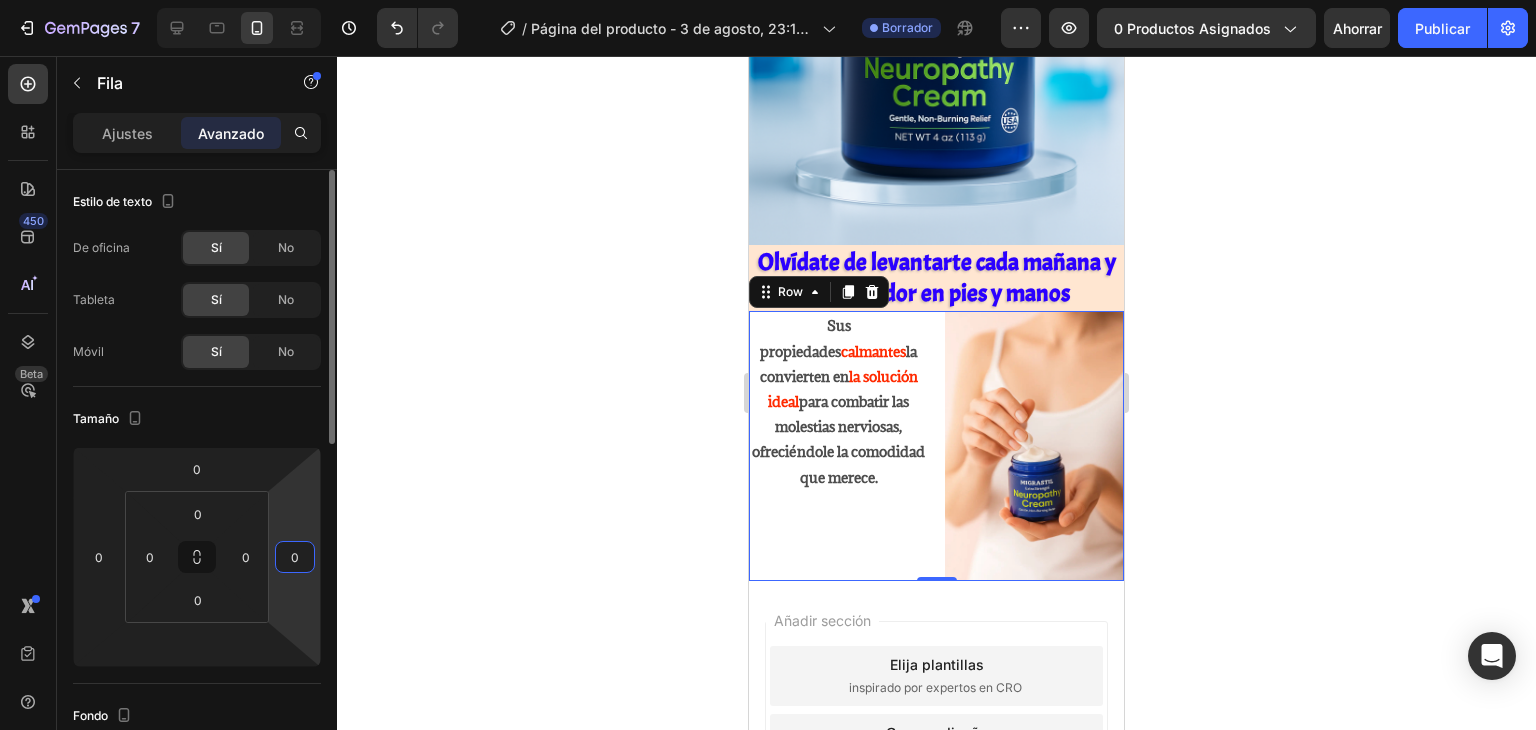 click on "0" at bounding box center (295, 557) 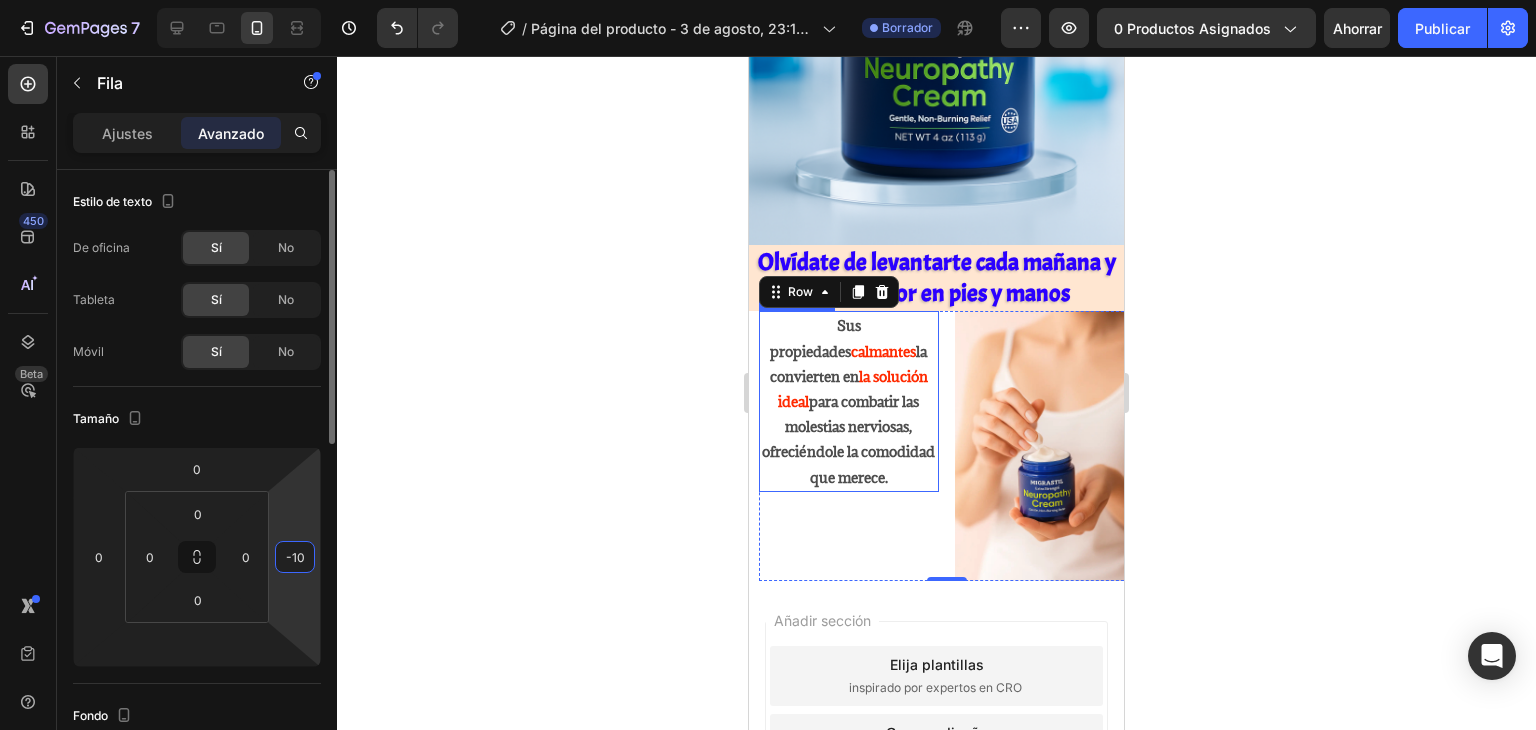type on "-1" 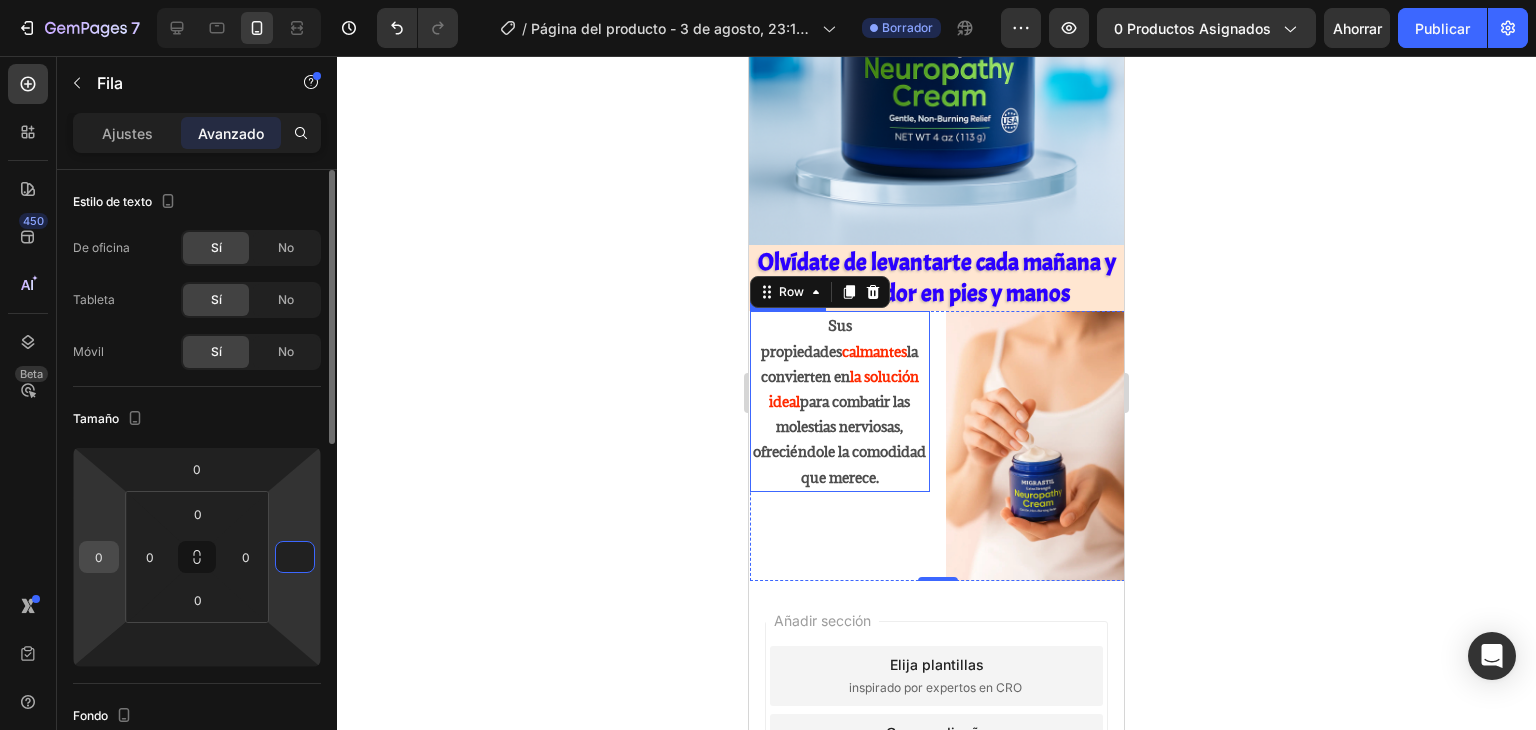 click on "0" at bounding box center [99, 557] 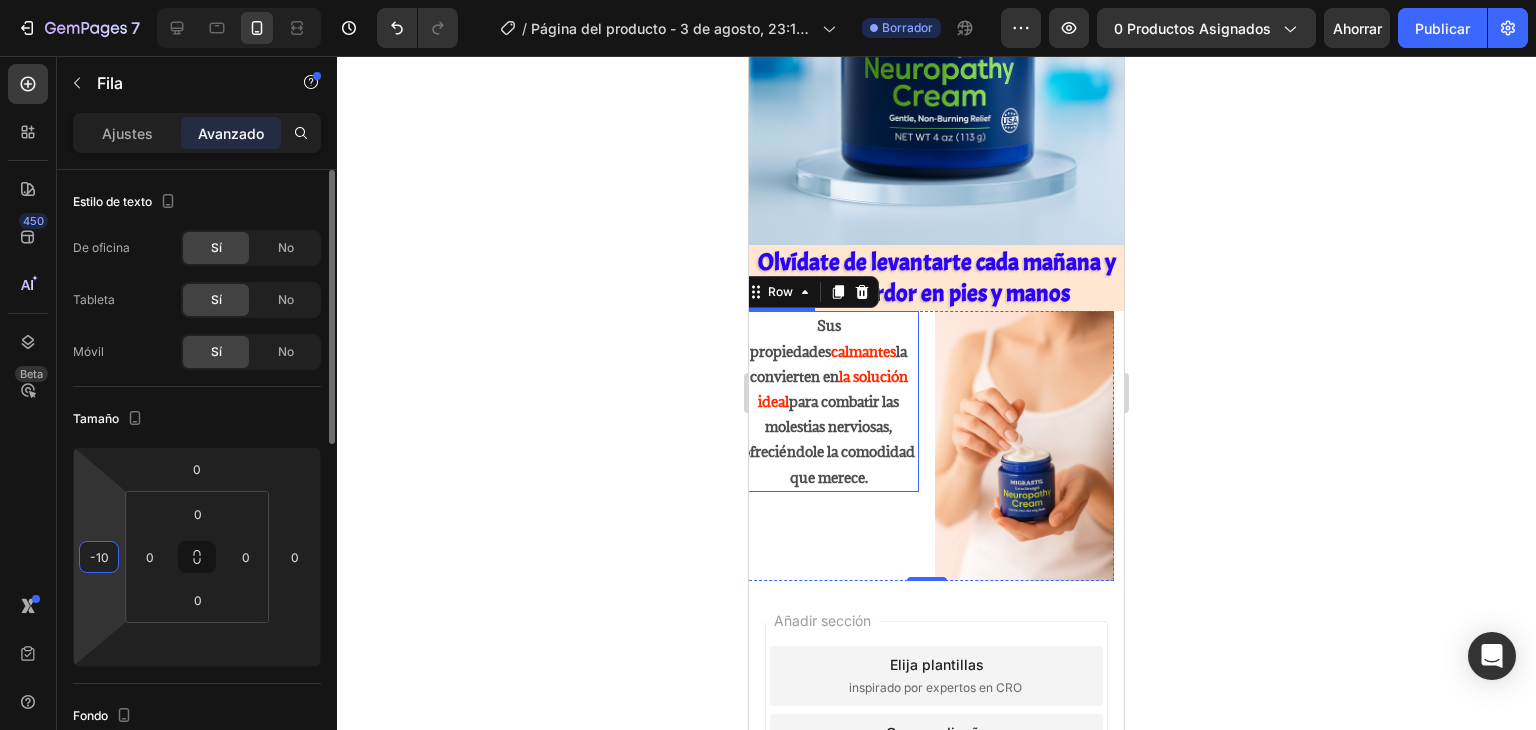type on "-1" 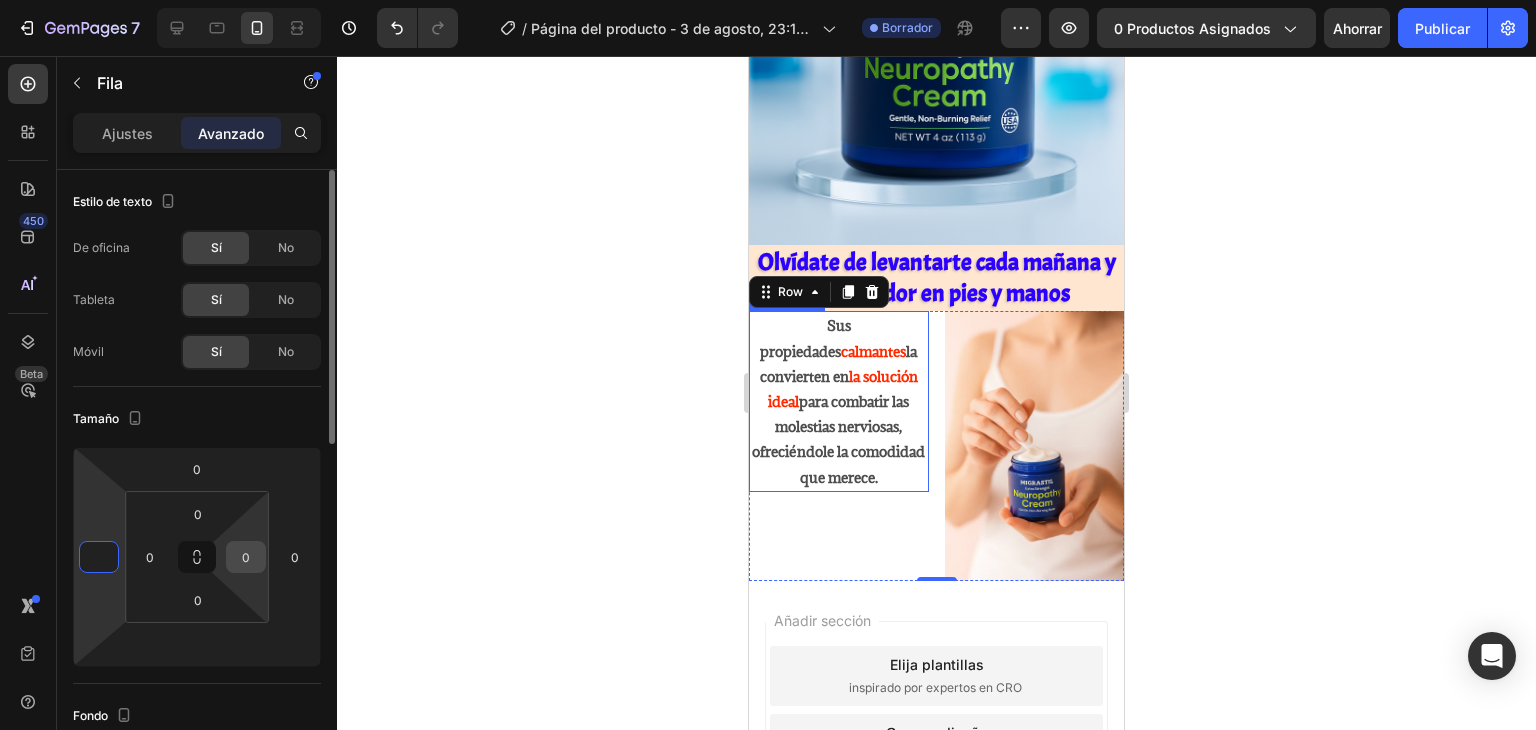 click on "0" at bounding box center (246, 557) 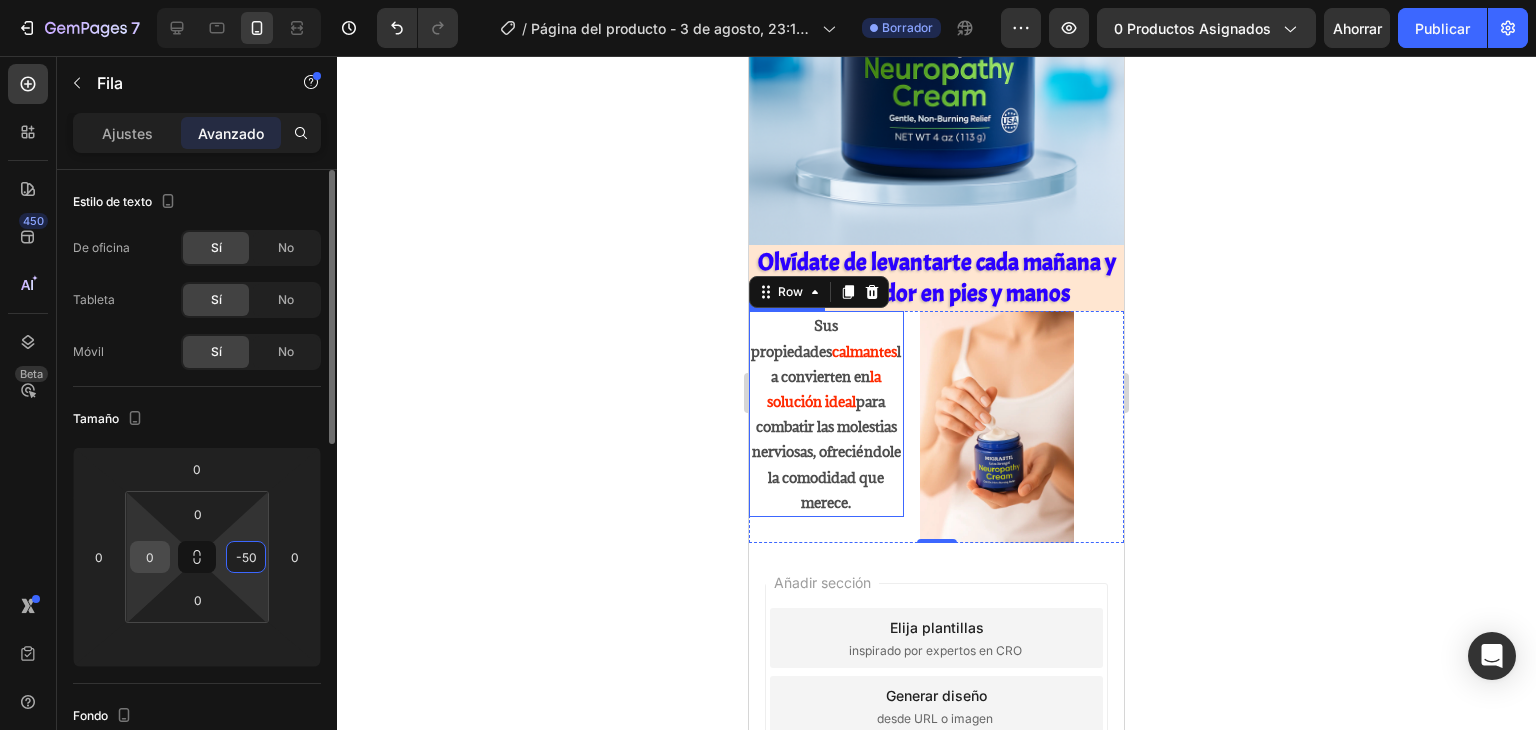 type on "50" 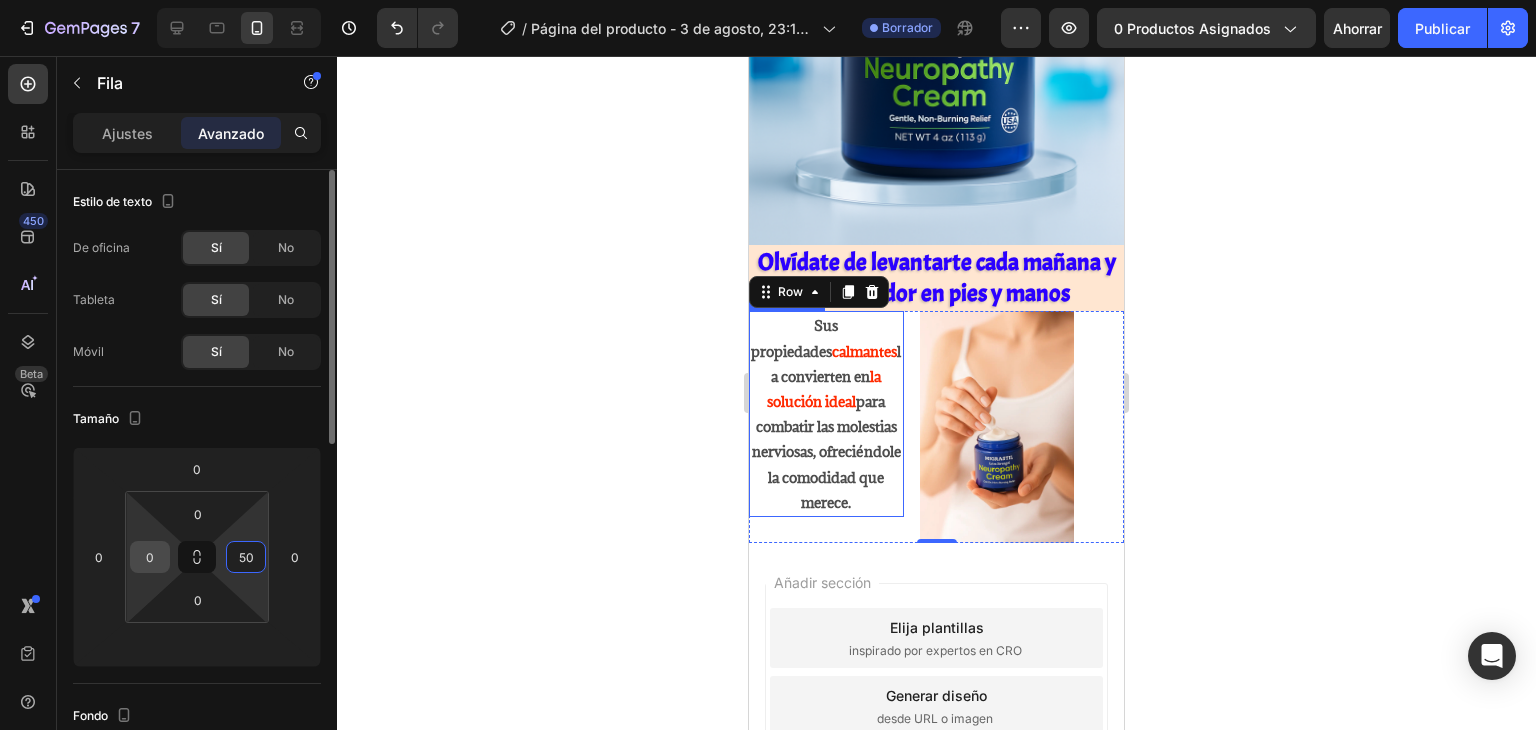 click on "0" at bounding box center [150, 557] 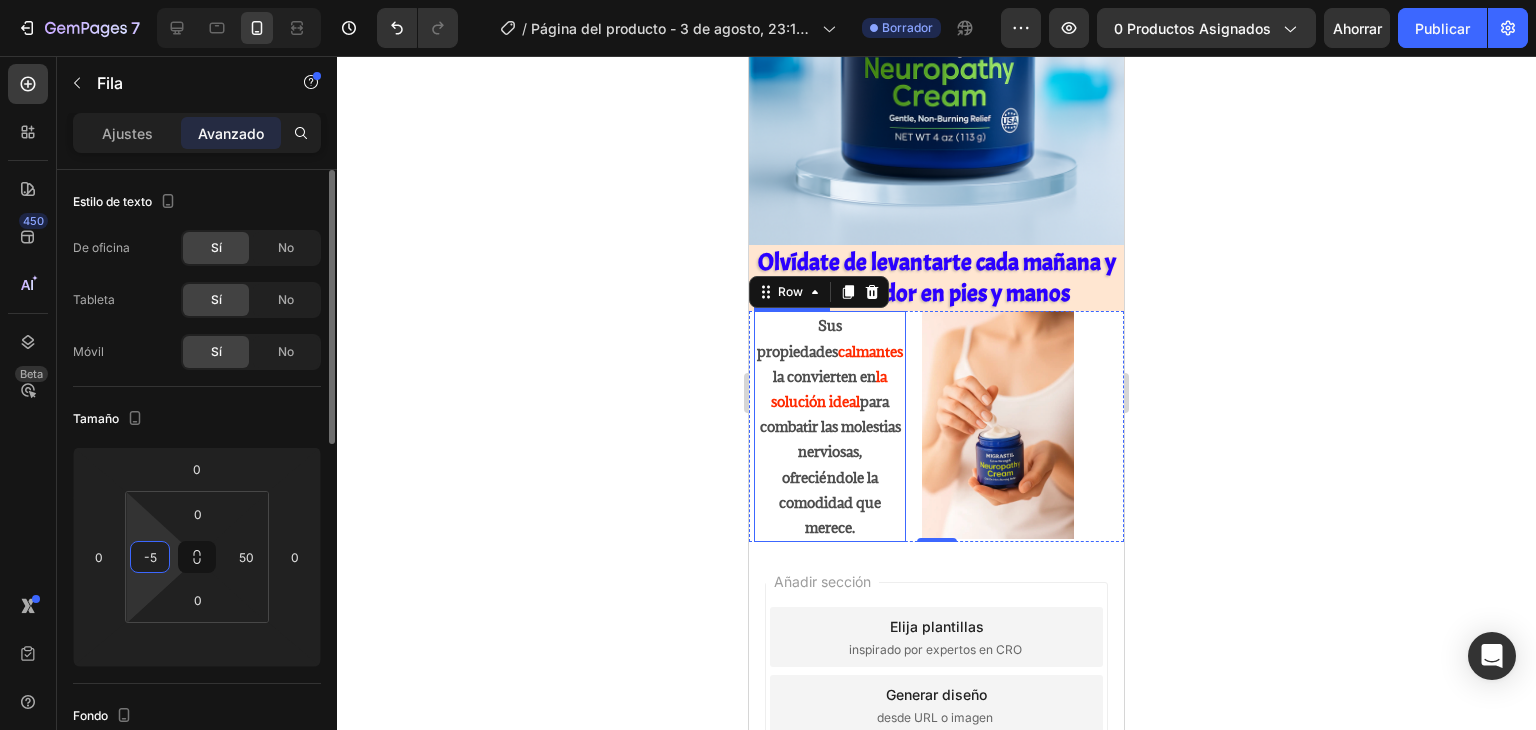 type on "-50" 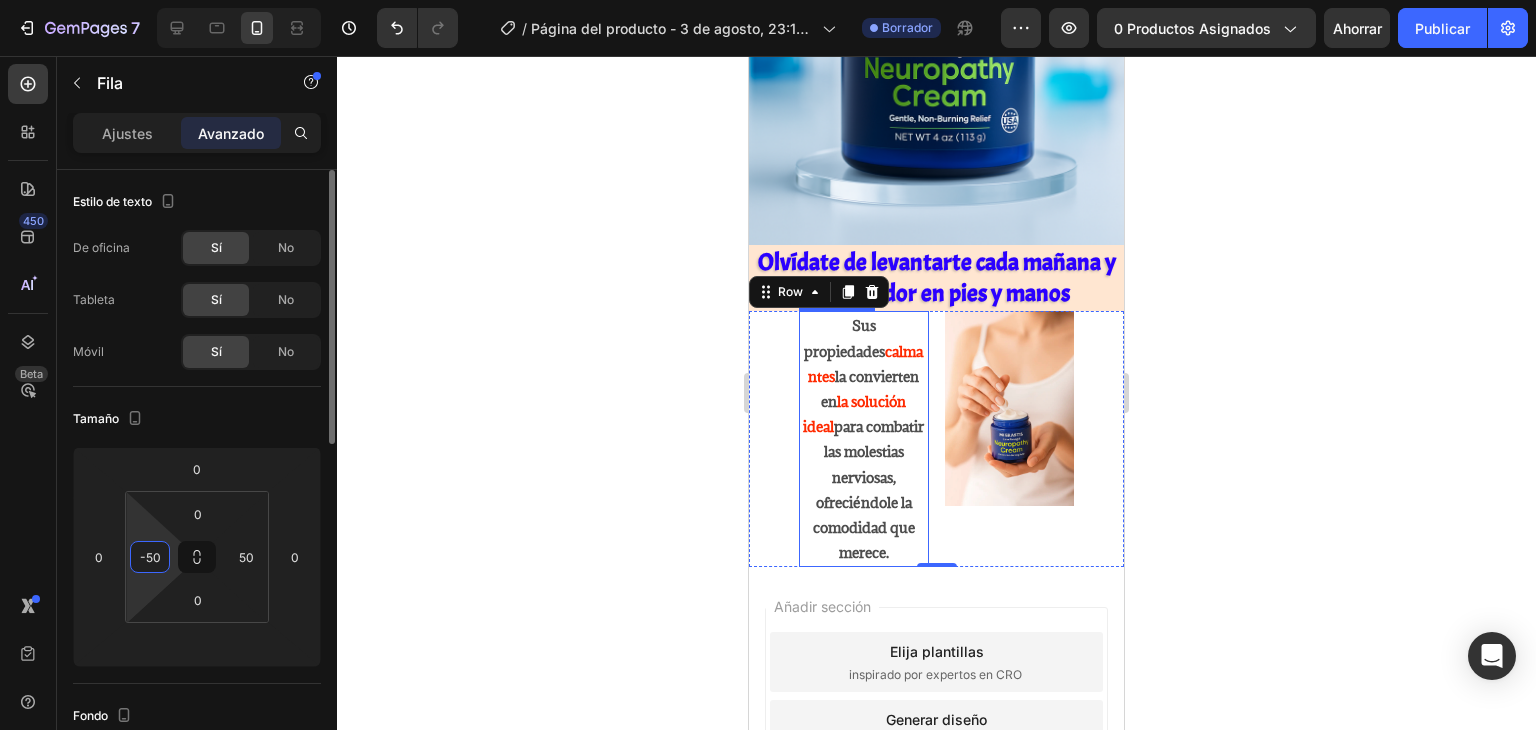 click on "-50" at bounding box center [150, 557] 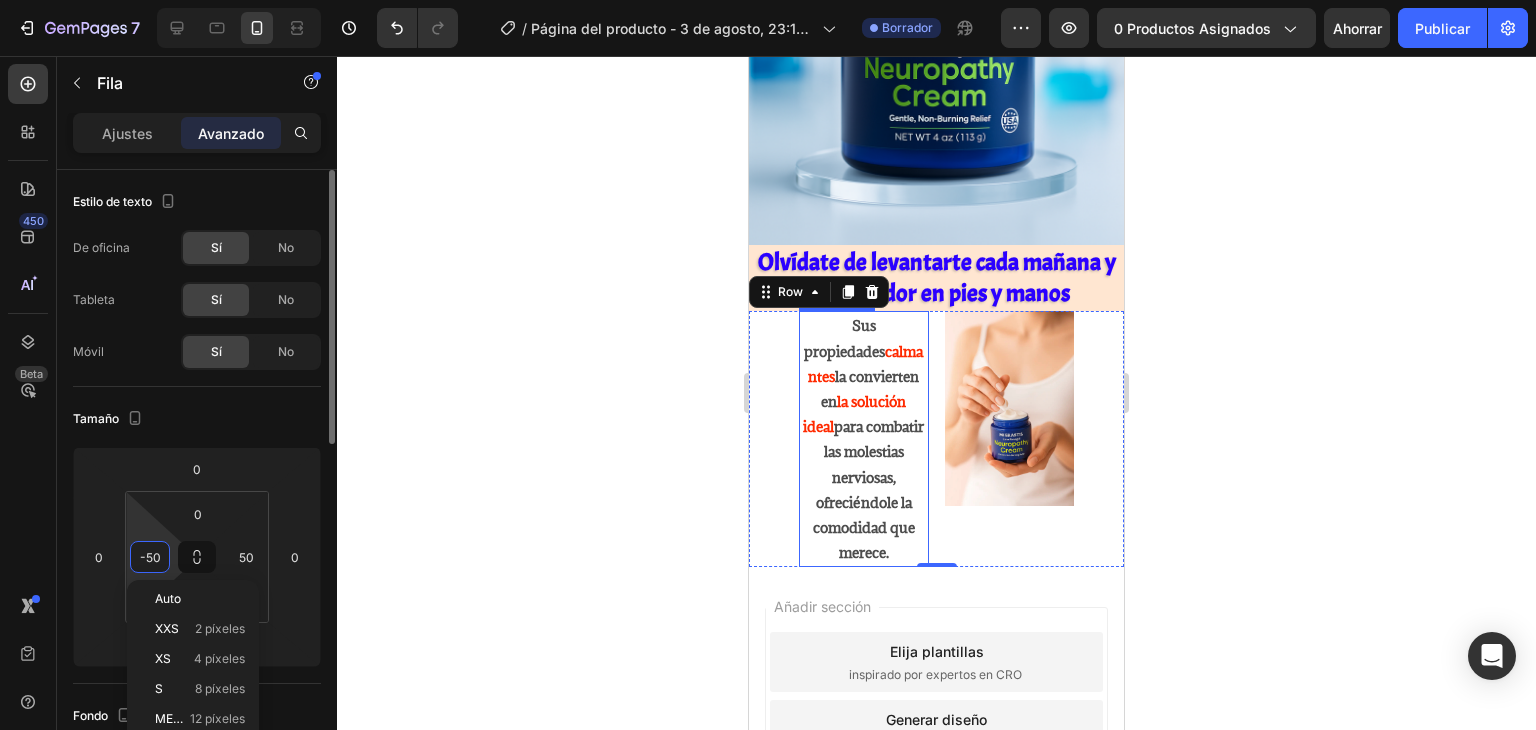 click on "-50" at bounding box center [150, 557] 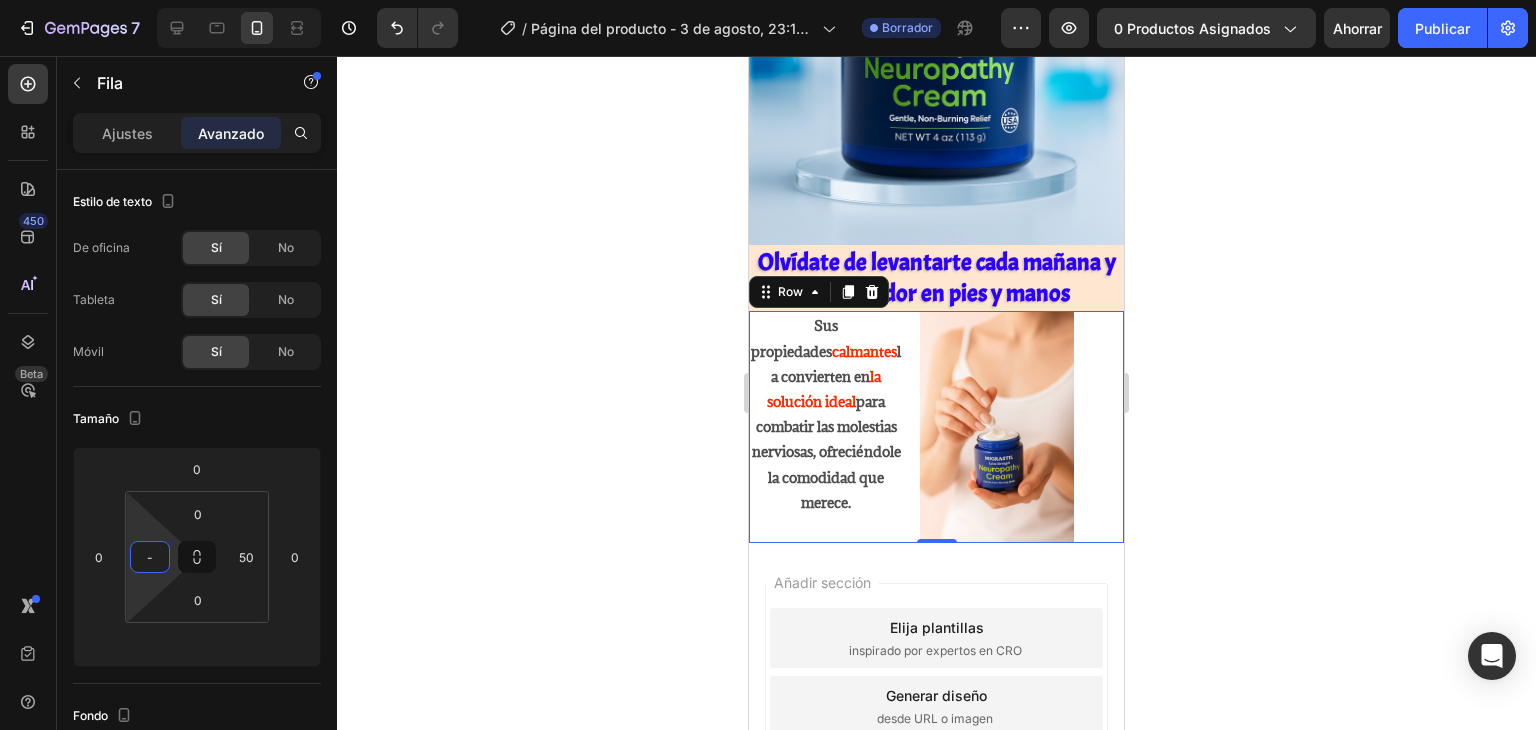 type on "-" 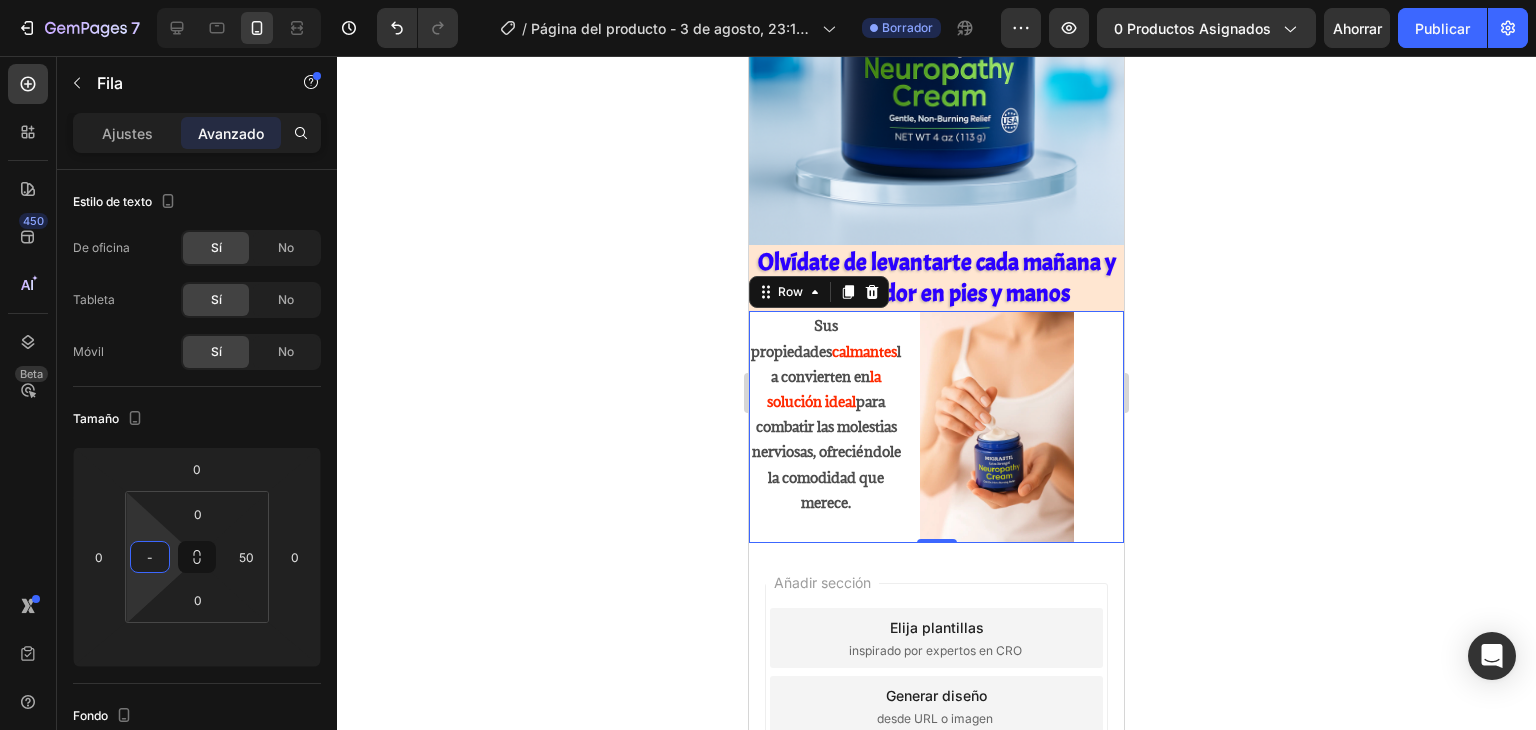 click on "Sus propiedades  calmantes  la convierten en   la solución ideal  para combatir las molestias nerviosas  , ofreciéndole la comodidad que merece. Text Block Image Row   0" at bounding box center [936, 427] 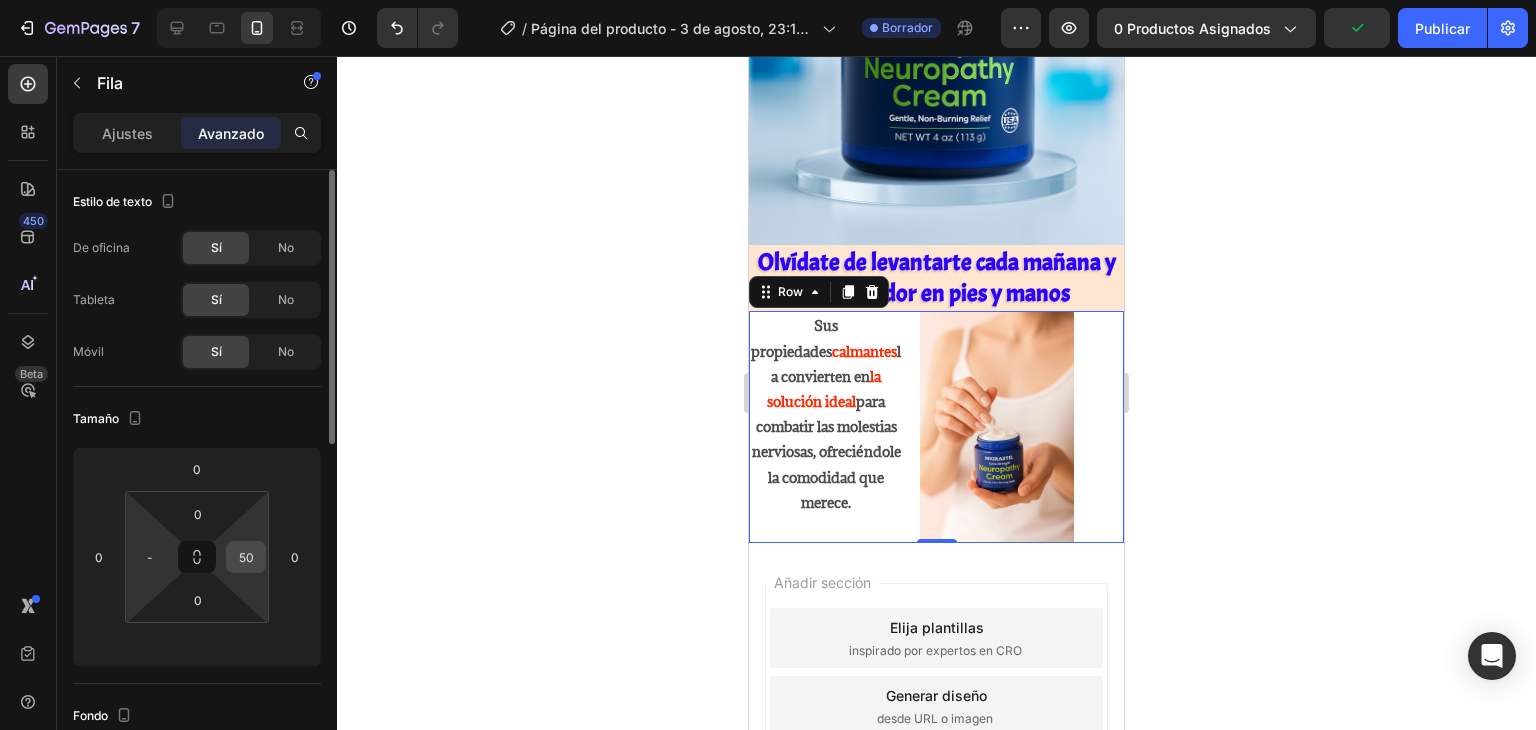 click on "50" at bounding box center (246, 557) 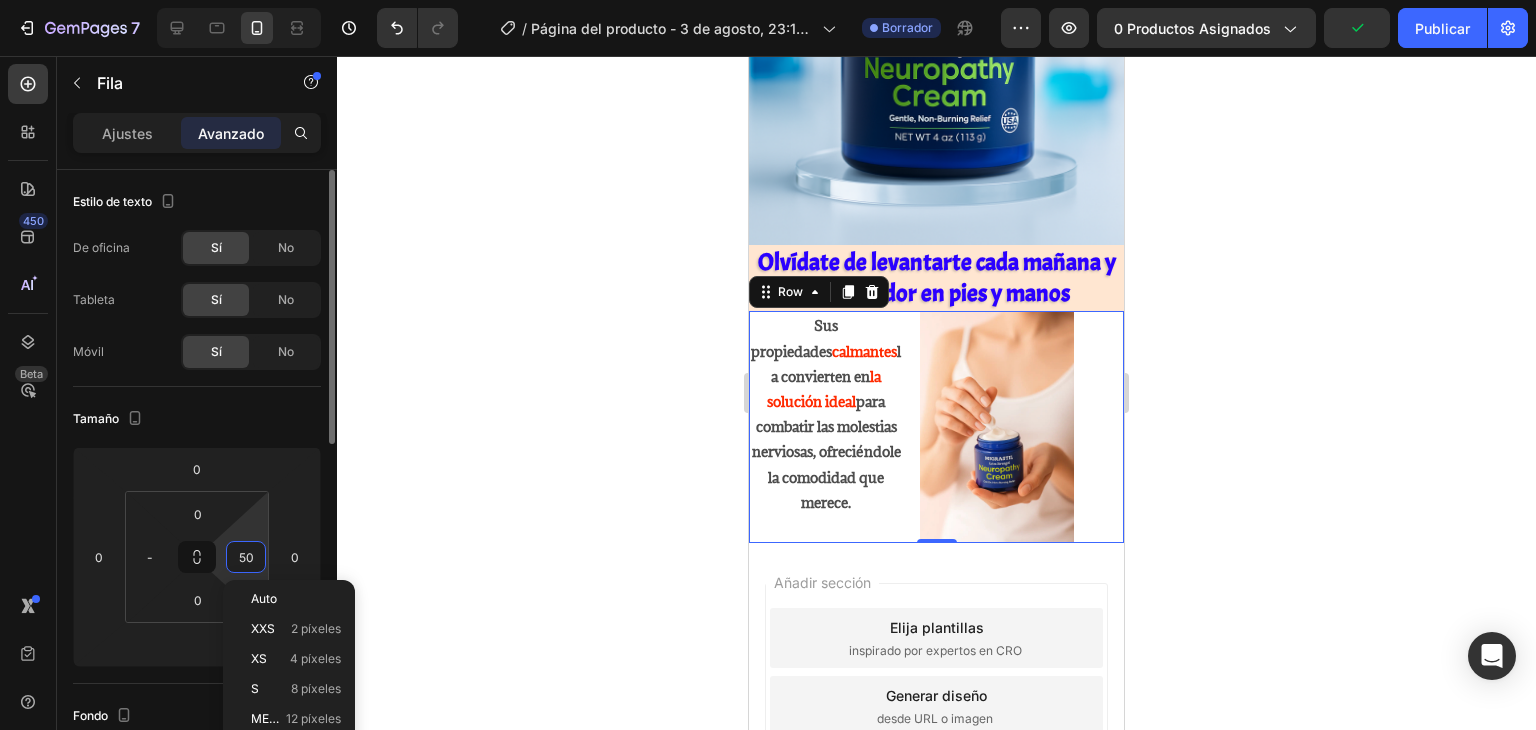 click on "50" at bounding box center (246, 557) 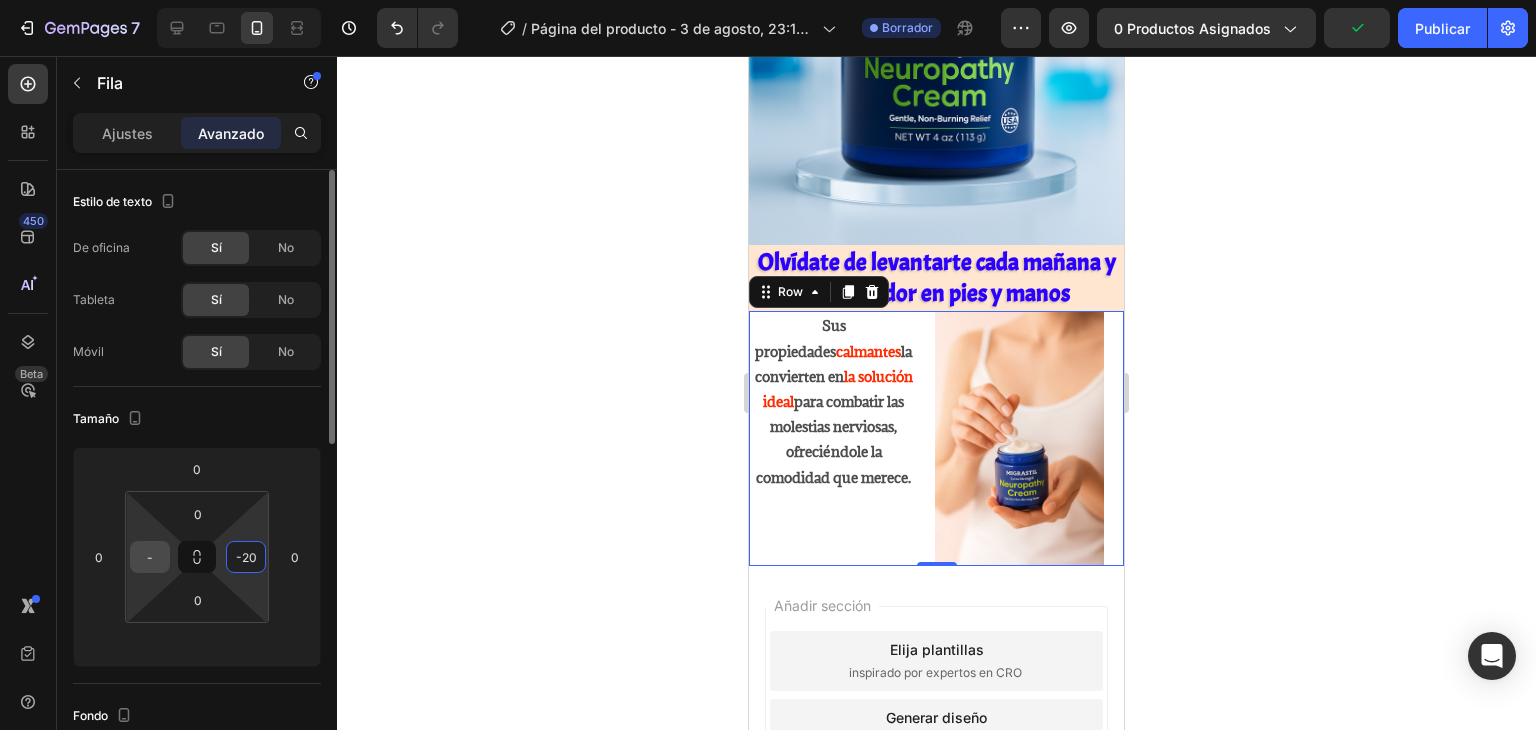 type on "20" 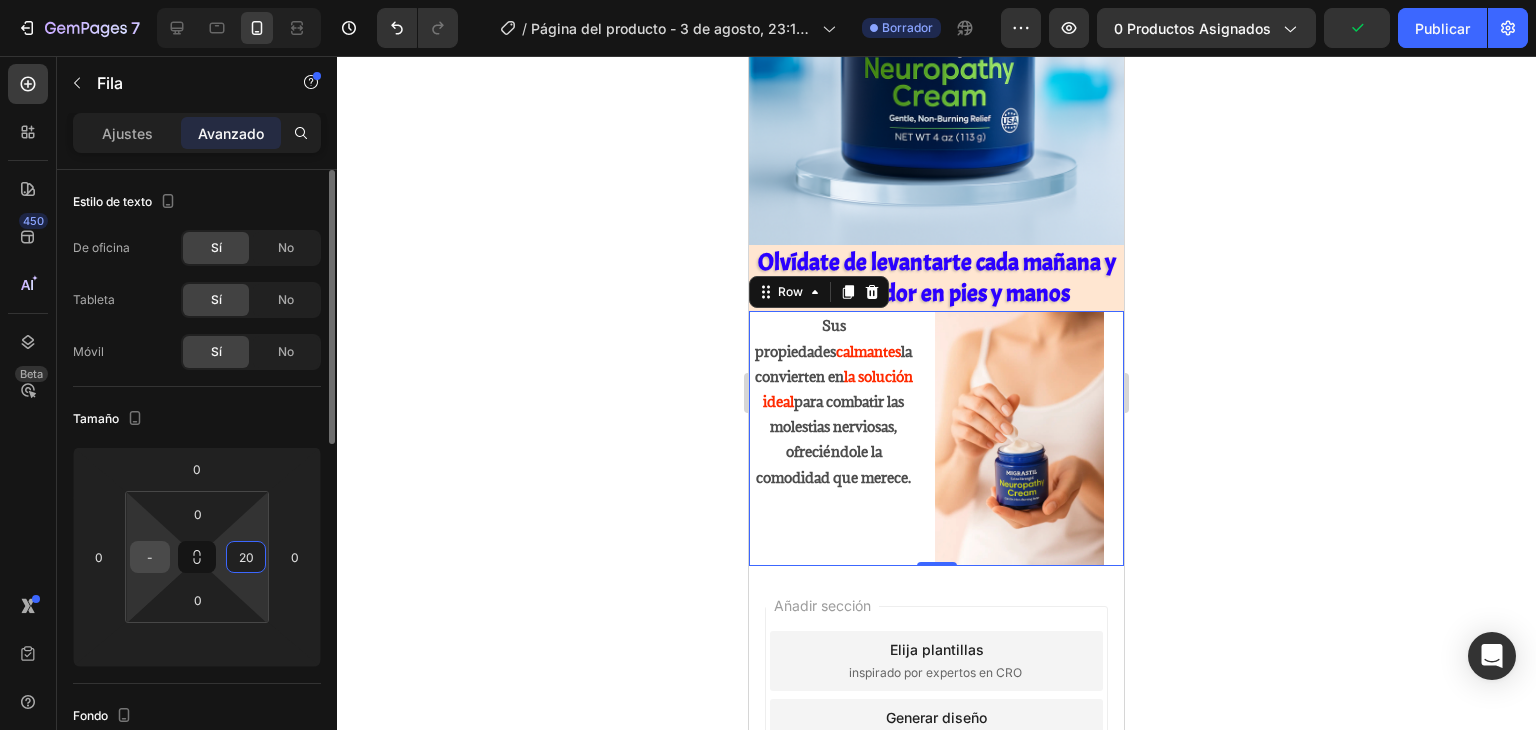 click on "-" at bounding box center [150, 557] 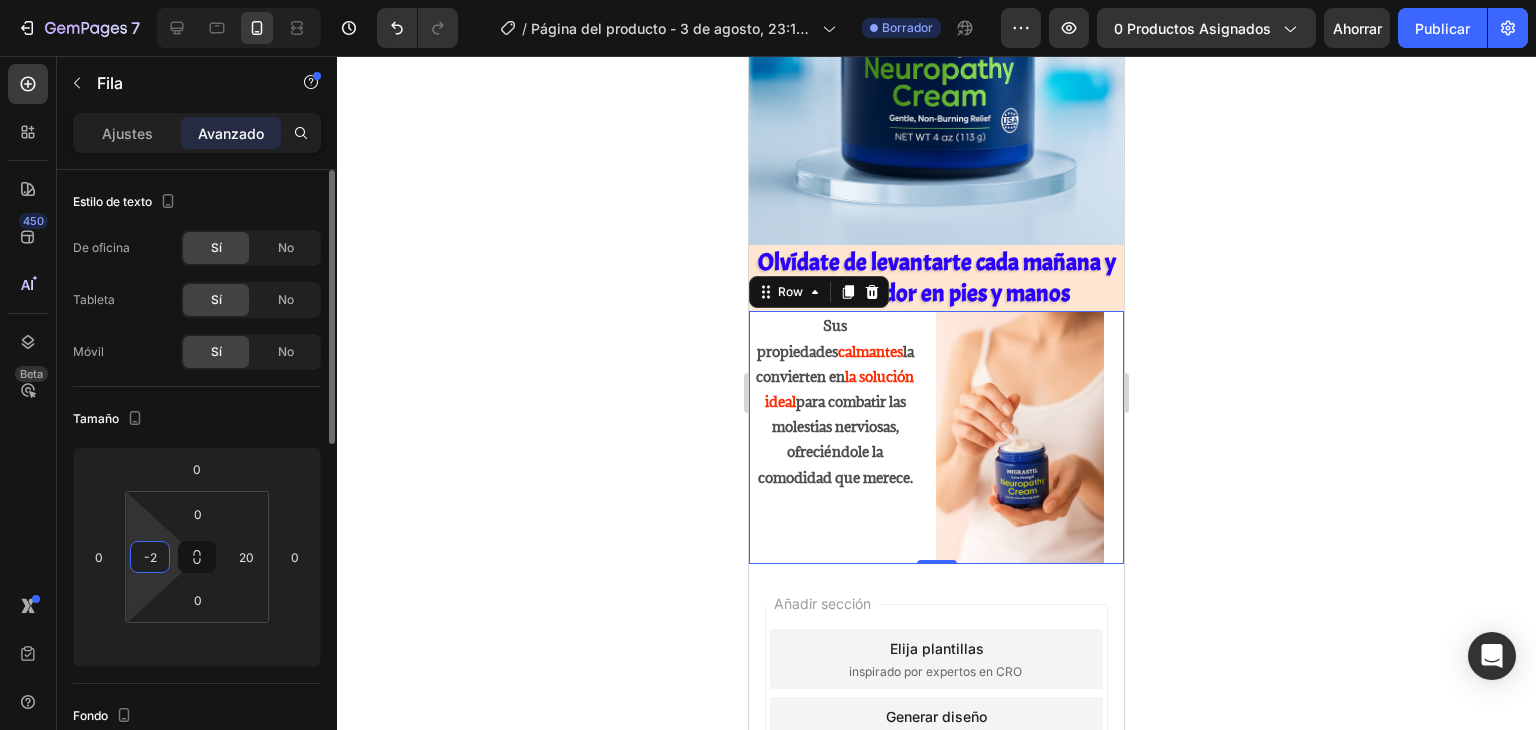 type on "-20" 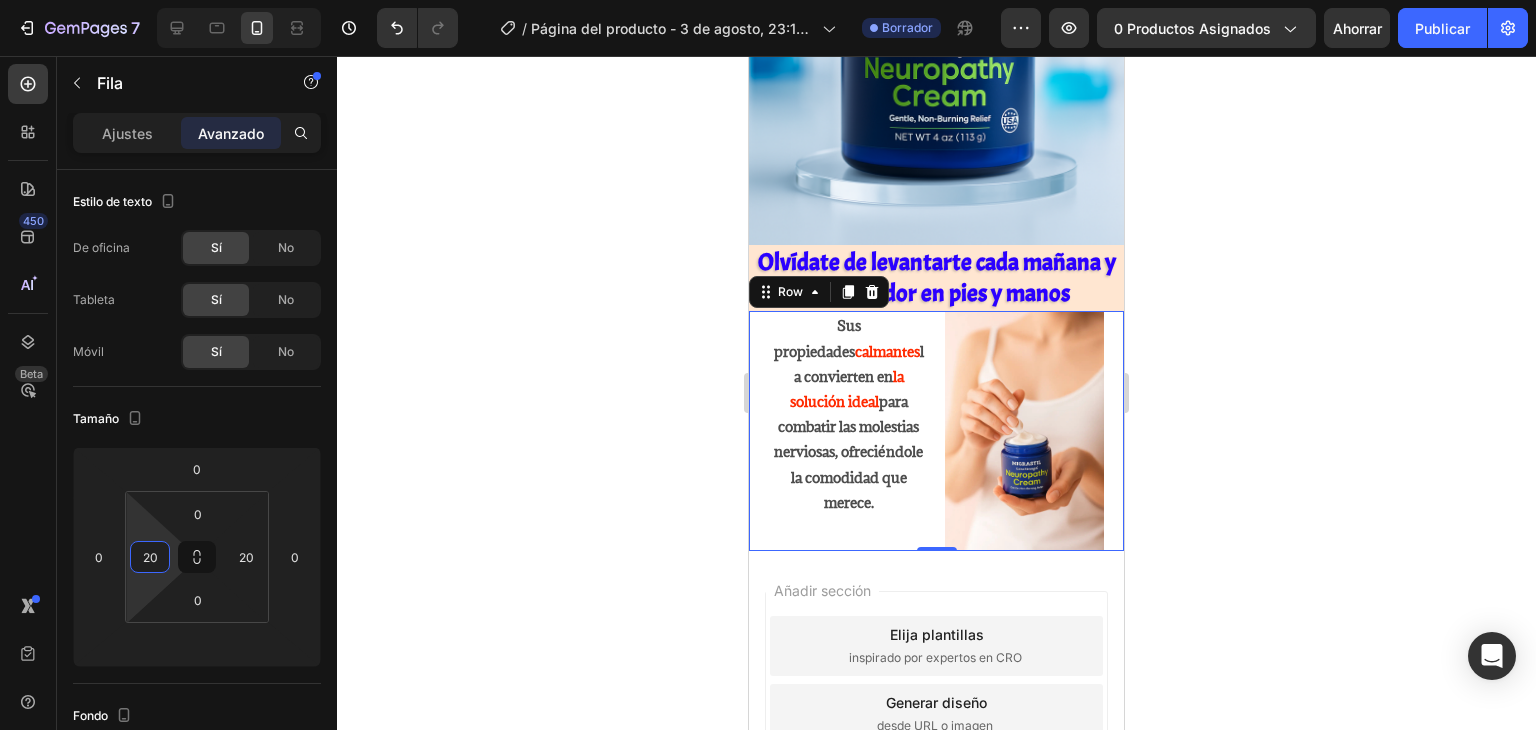 click 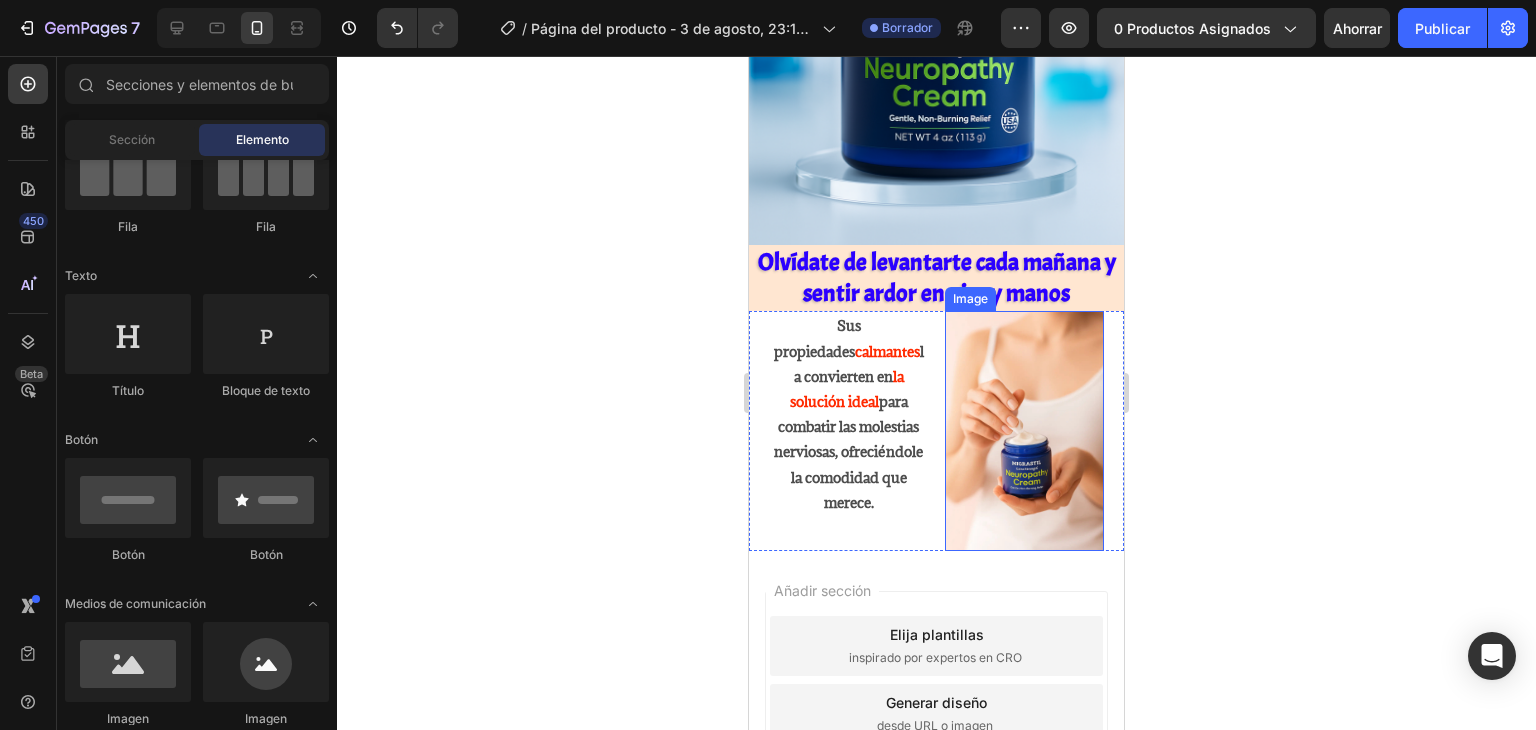 click at bounding box center [1025, 430] 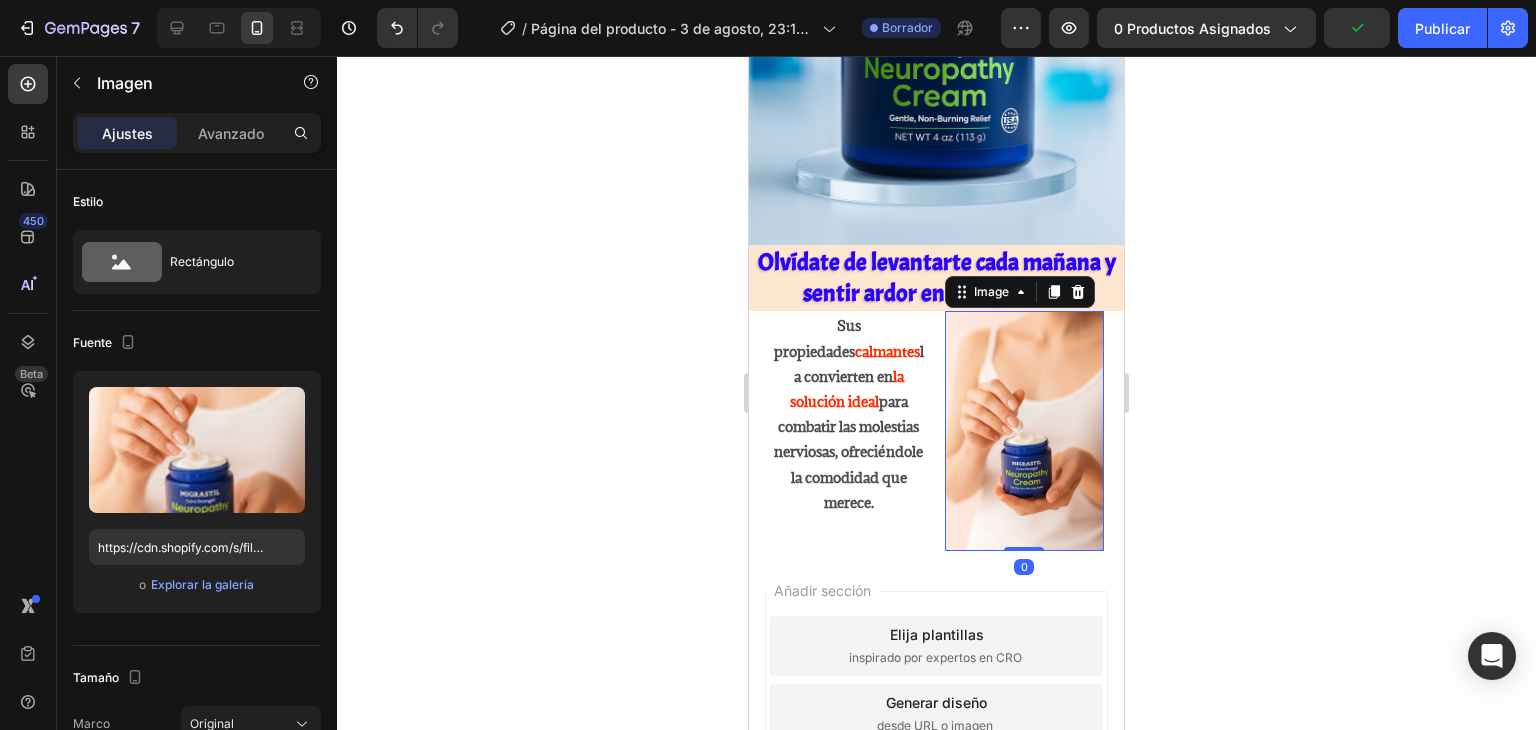 drag, startPoint x: 1015, startPoint y: 510, endPoint x: 1017, endPoint y: 478, distance: 32.06244 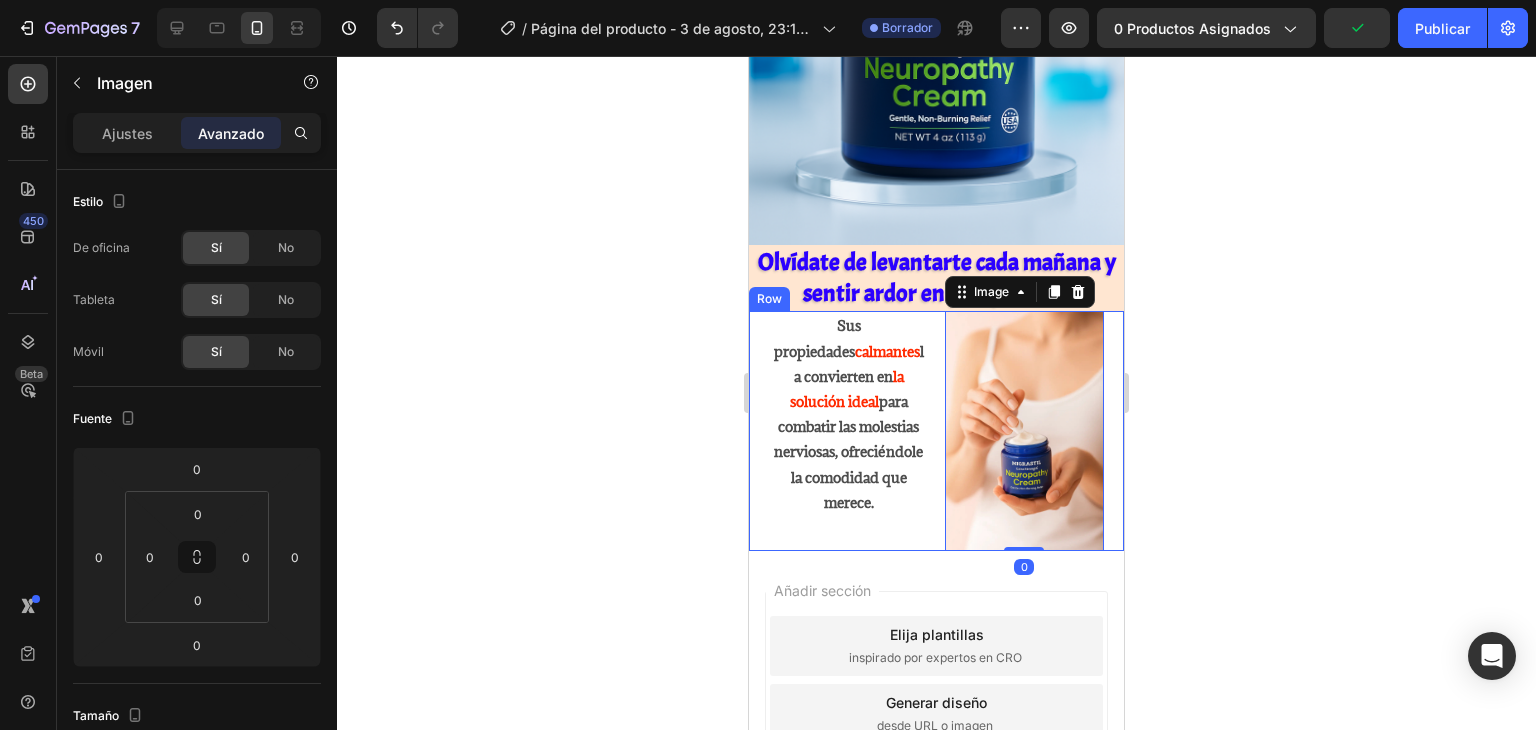 click 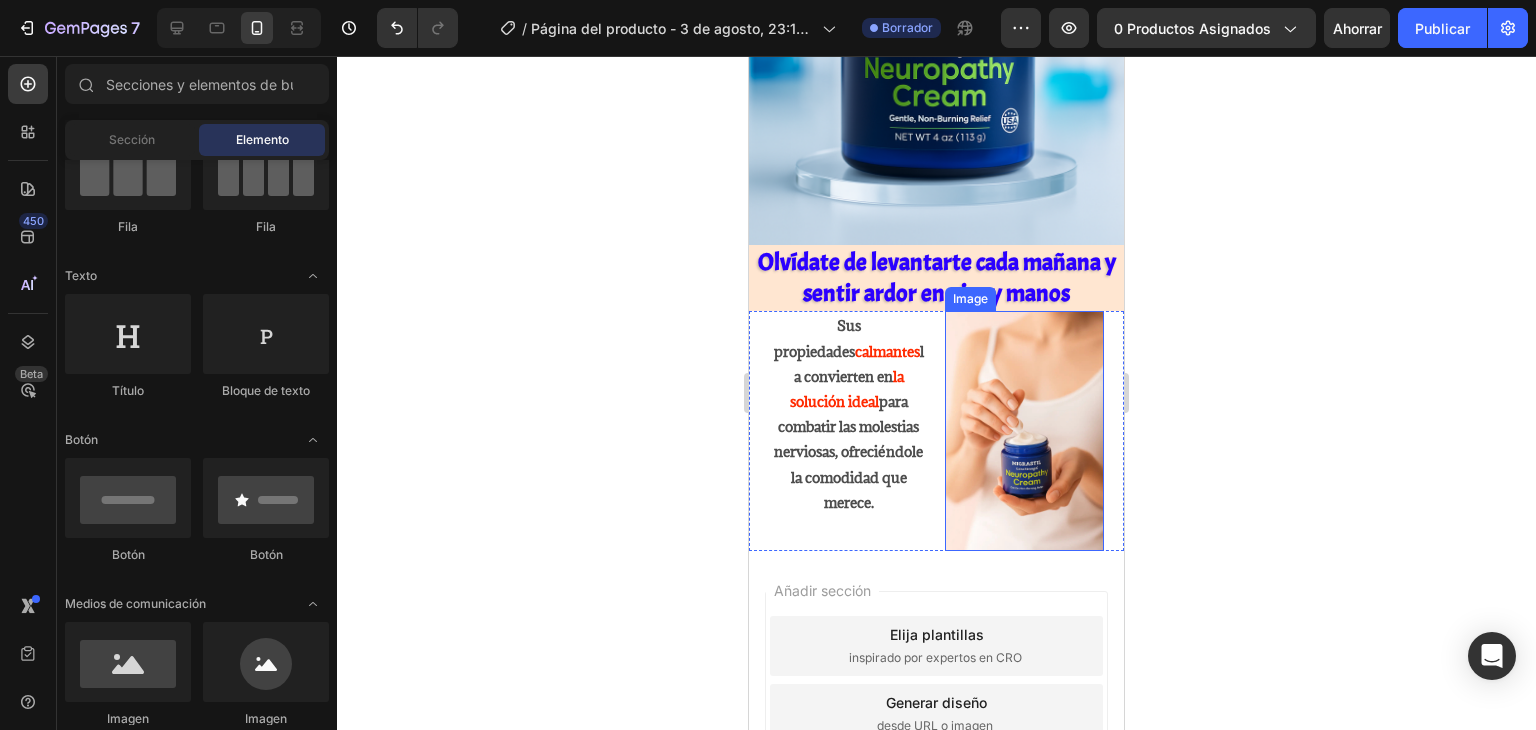 click at bounding box center [1025, 430] 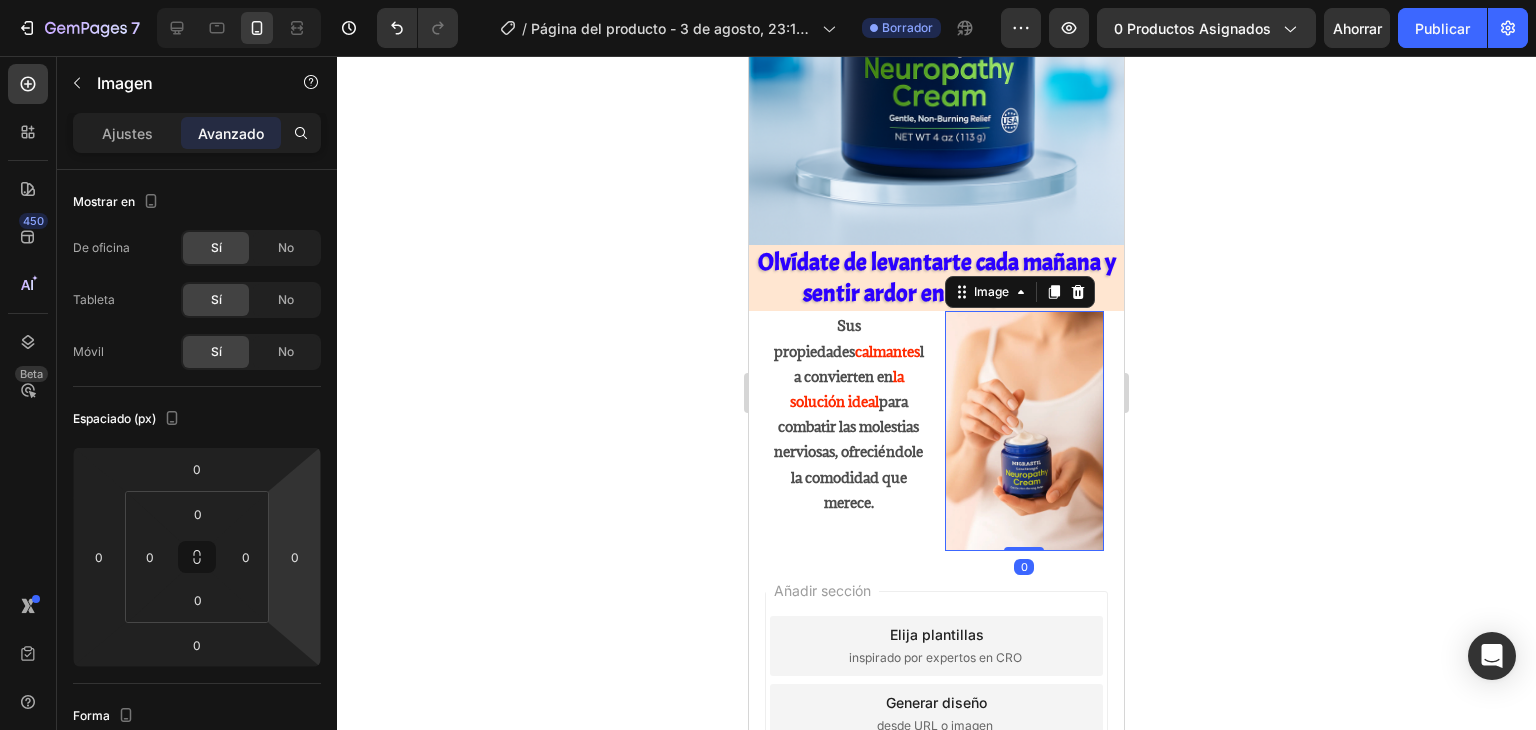 click at bounding box center [1025, 430] 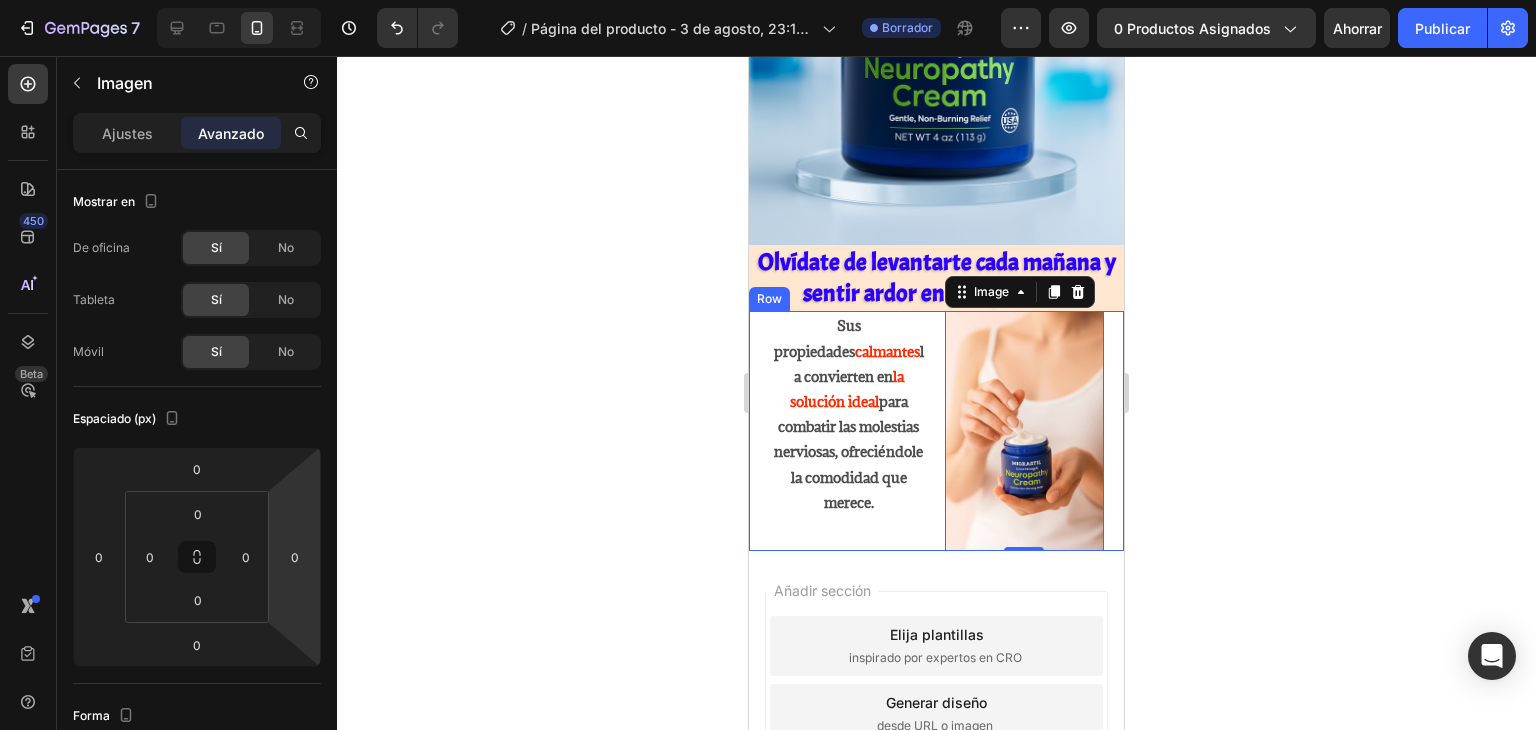 click on "Sus propiedades  calmantes  la convierten en   la solución ideal  para combatir las molestias nerviosas  , ofreciéndole la comodidad que merece. Text Block Image   0 Row" at bounding box center [936, 430] 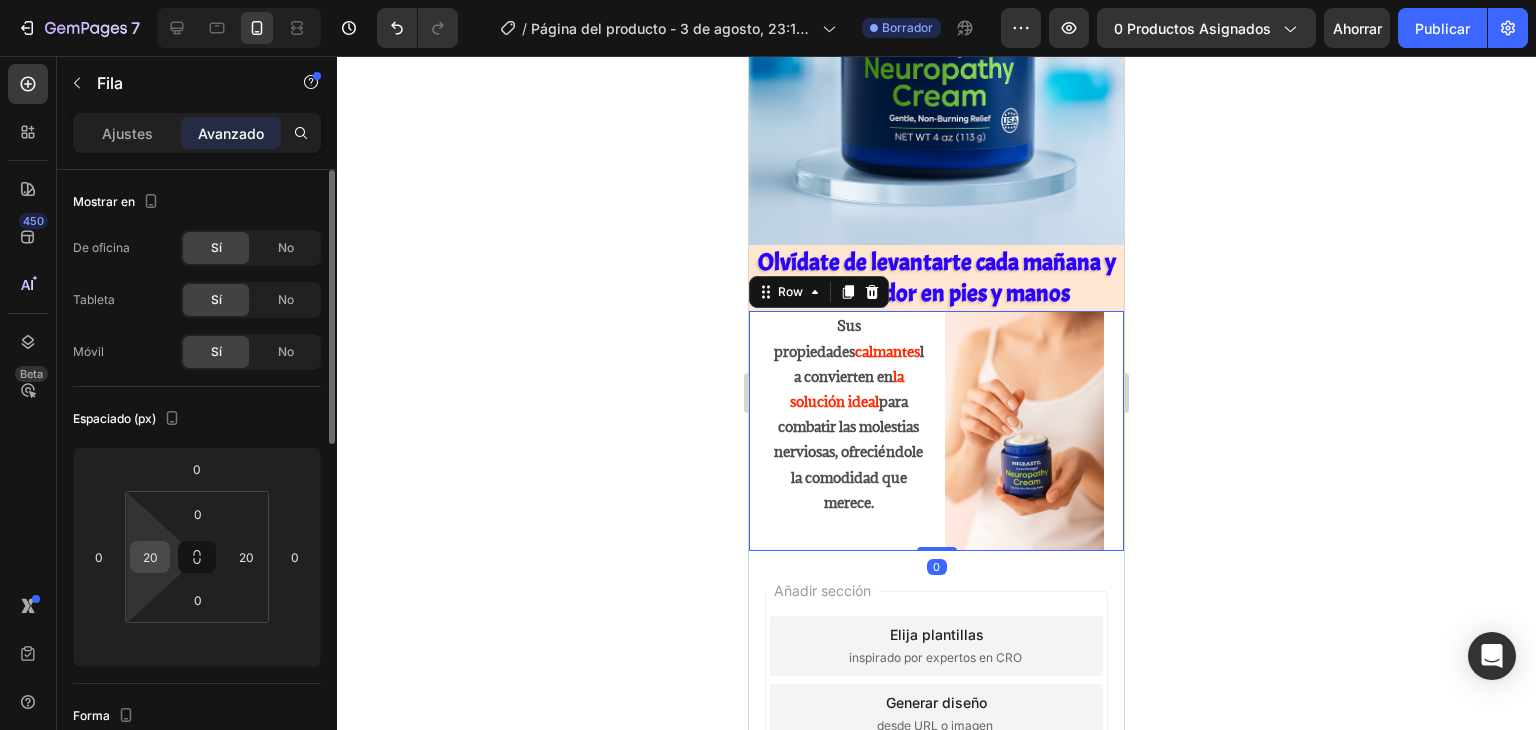 click on "20" at bounding box center (150, 557) 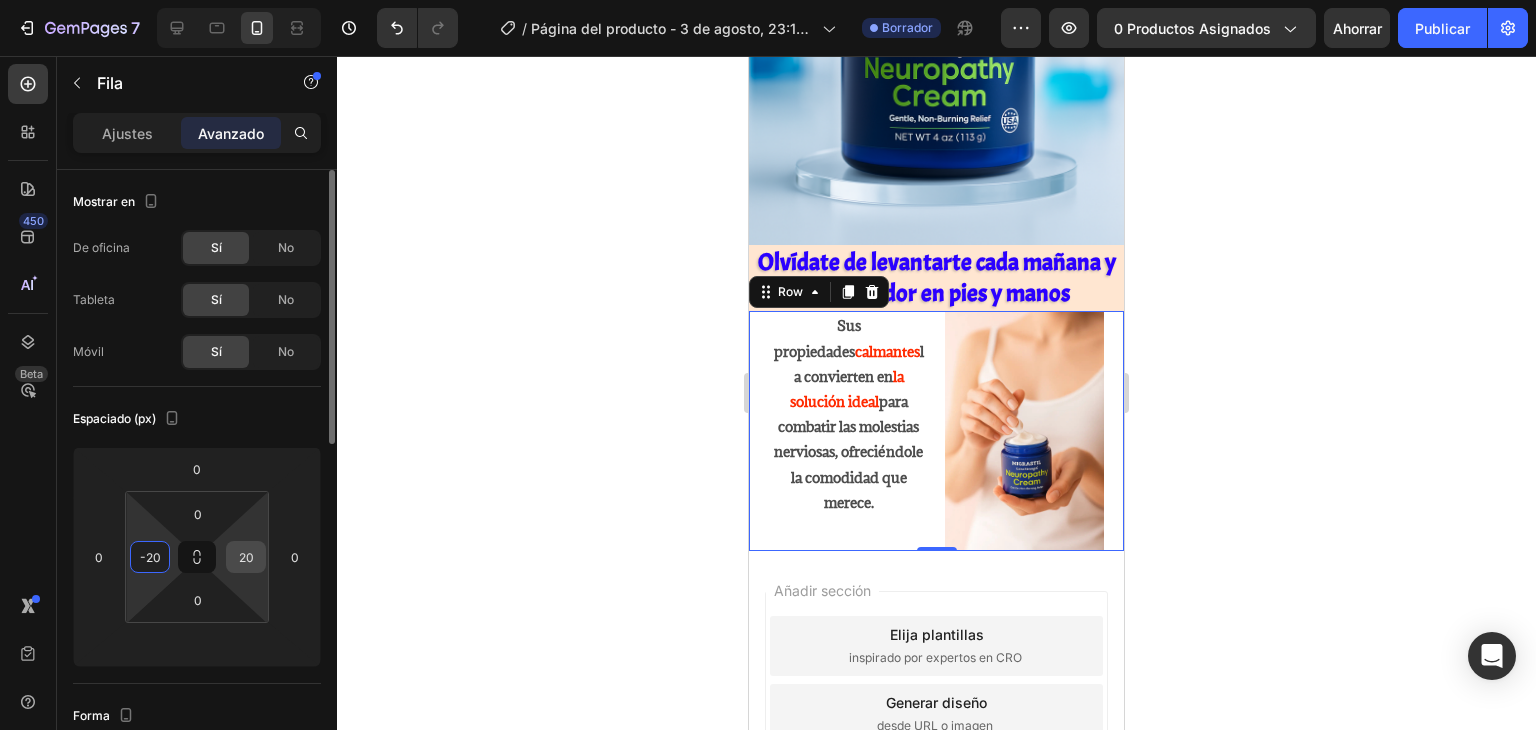 type on "-20" 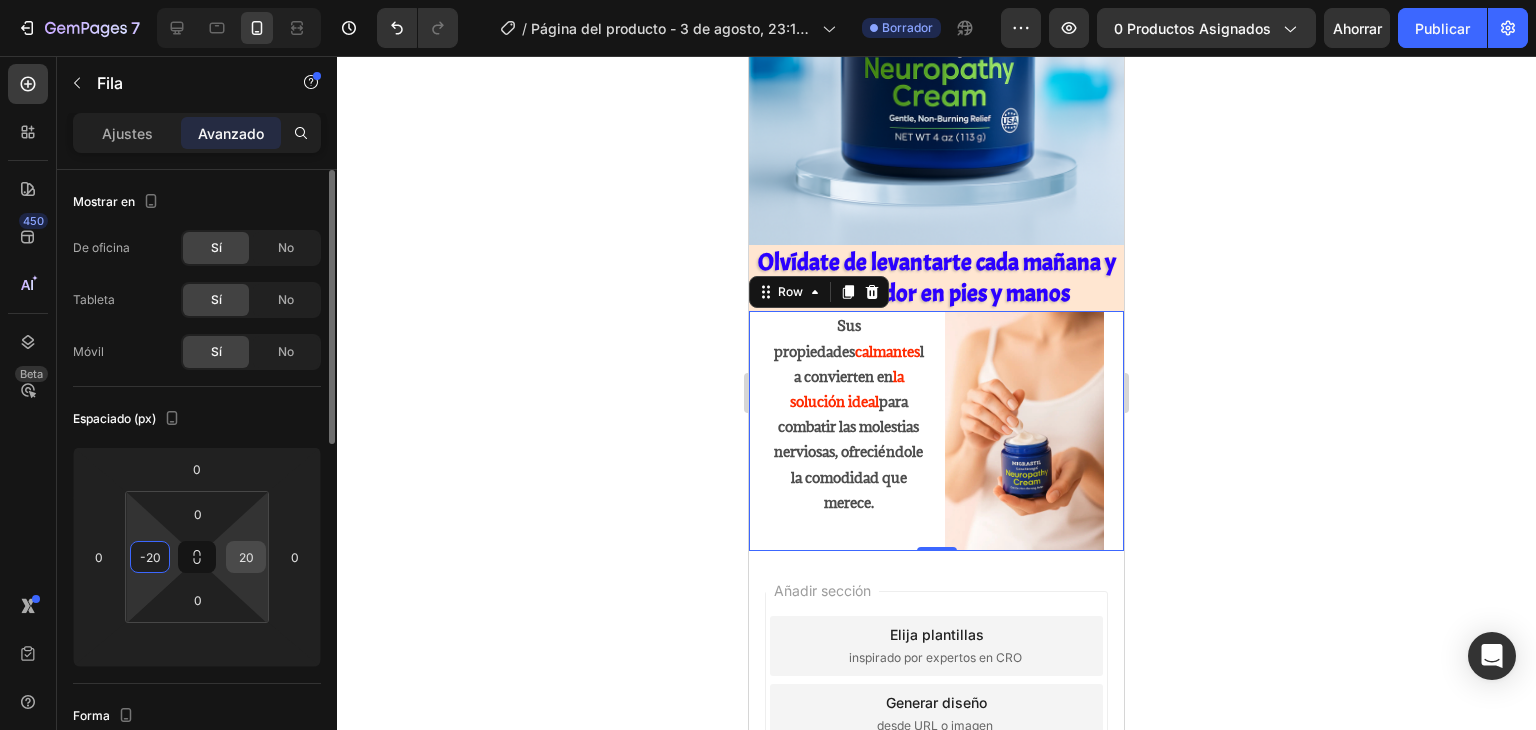 click on "20" at bounding box center (246, 557) 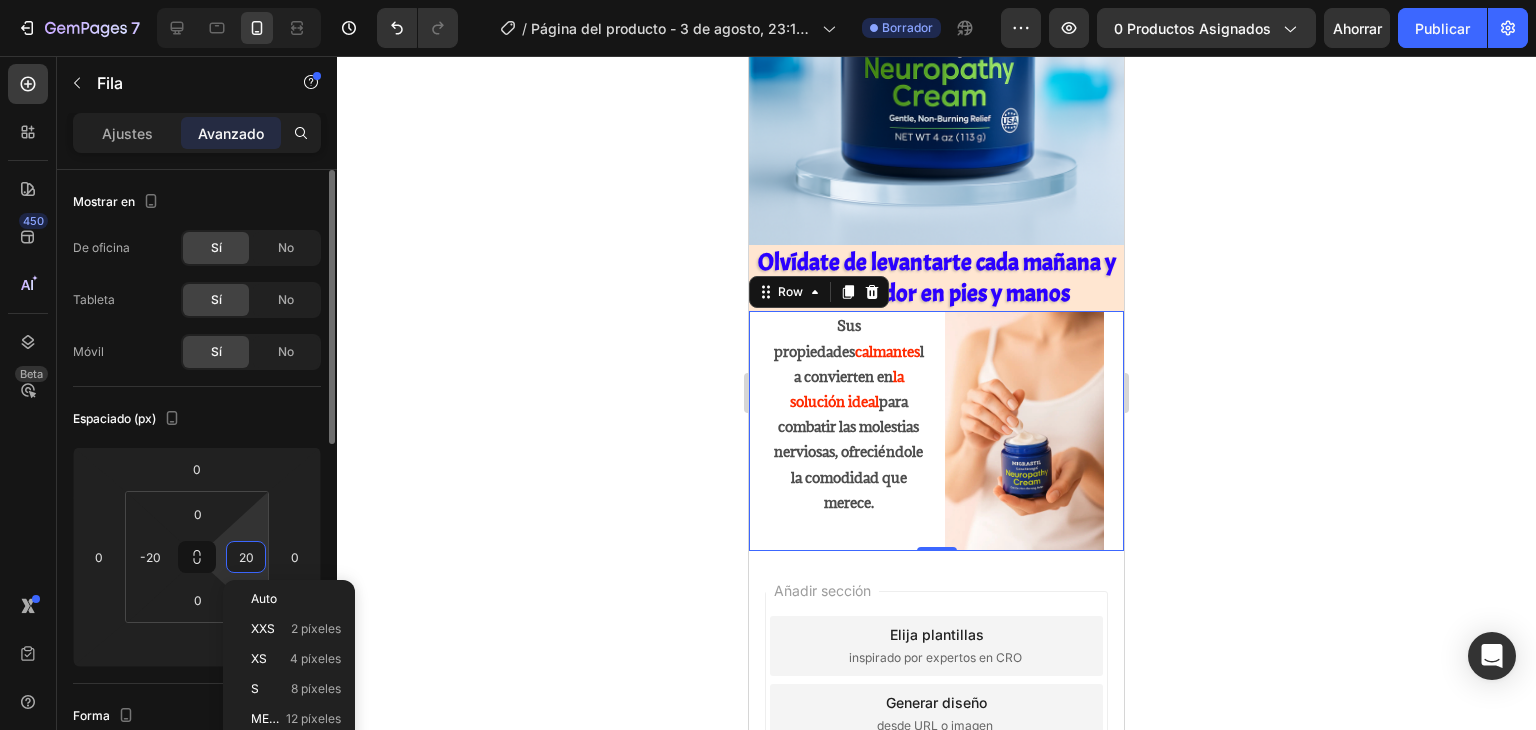 click on "20" at bounding box center (246, 557) 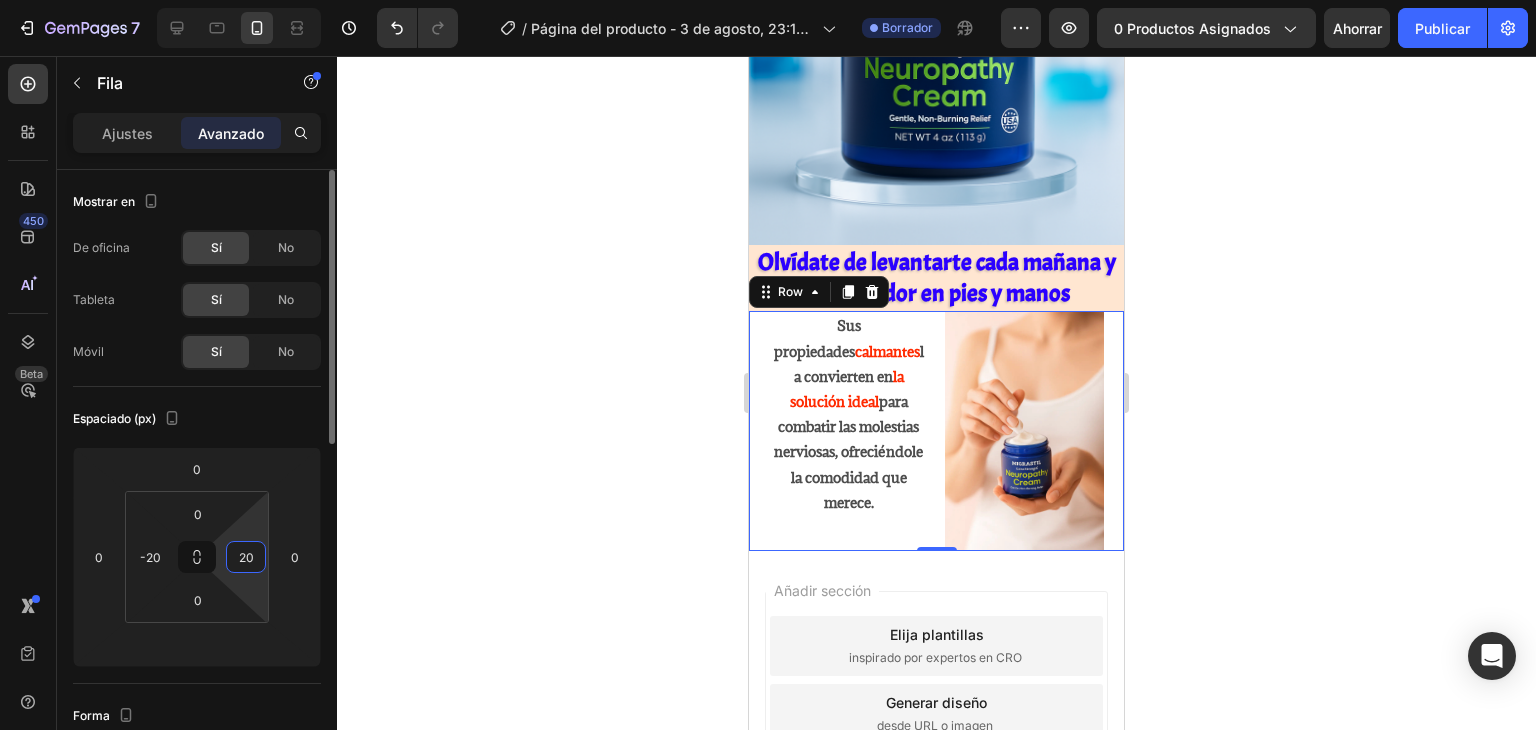 click on "20" at bounding box center [246, 557] 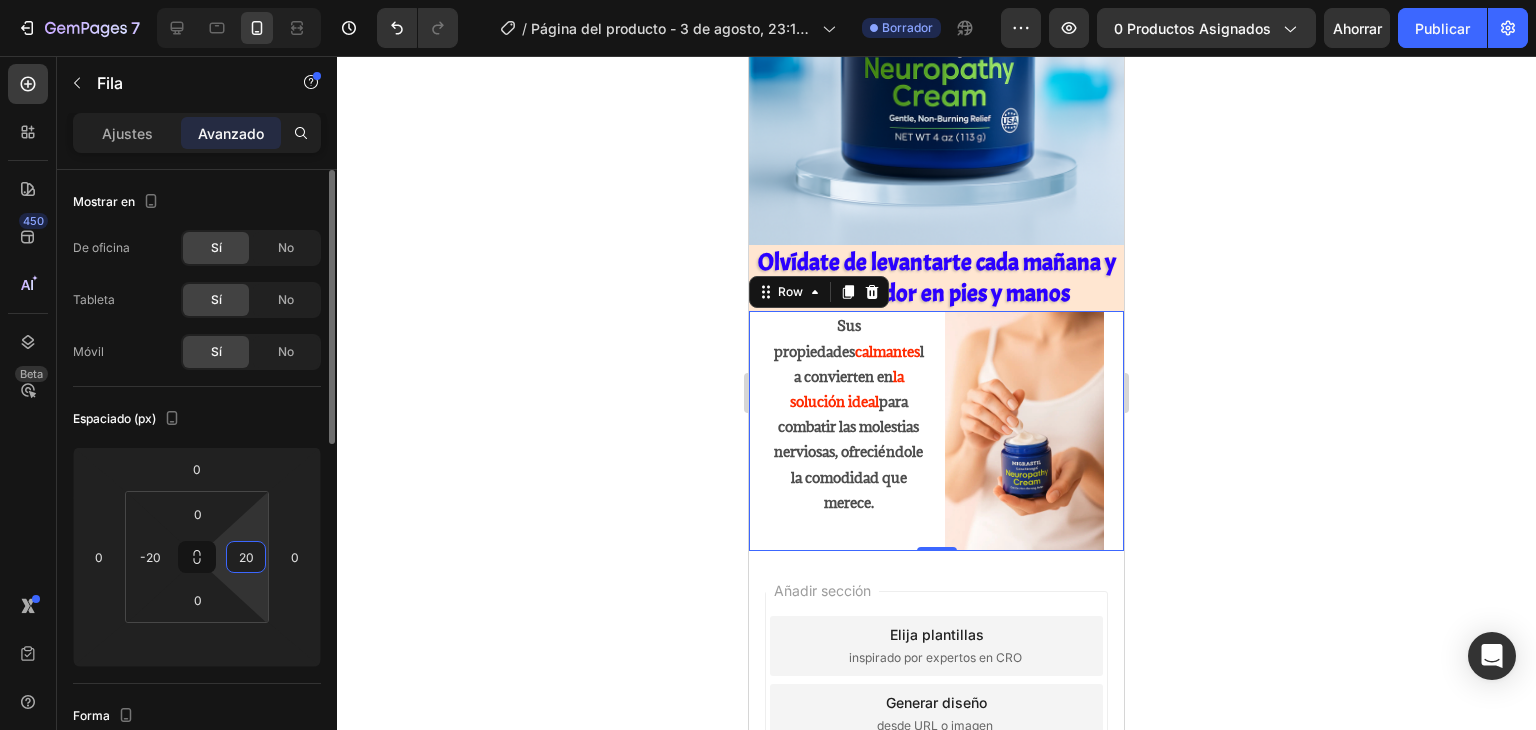 click on "20" at bounding box center [246, 557] 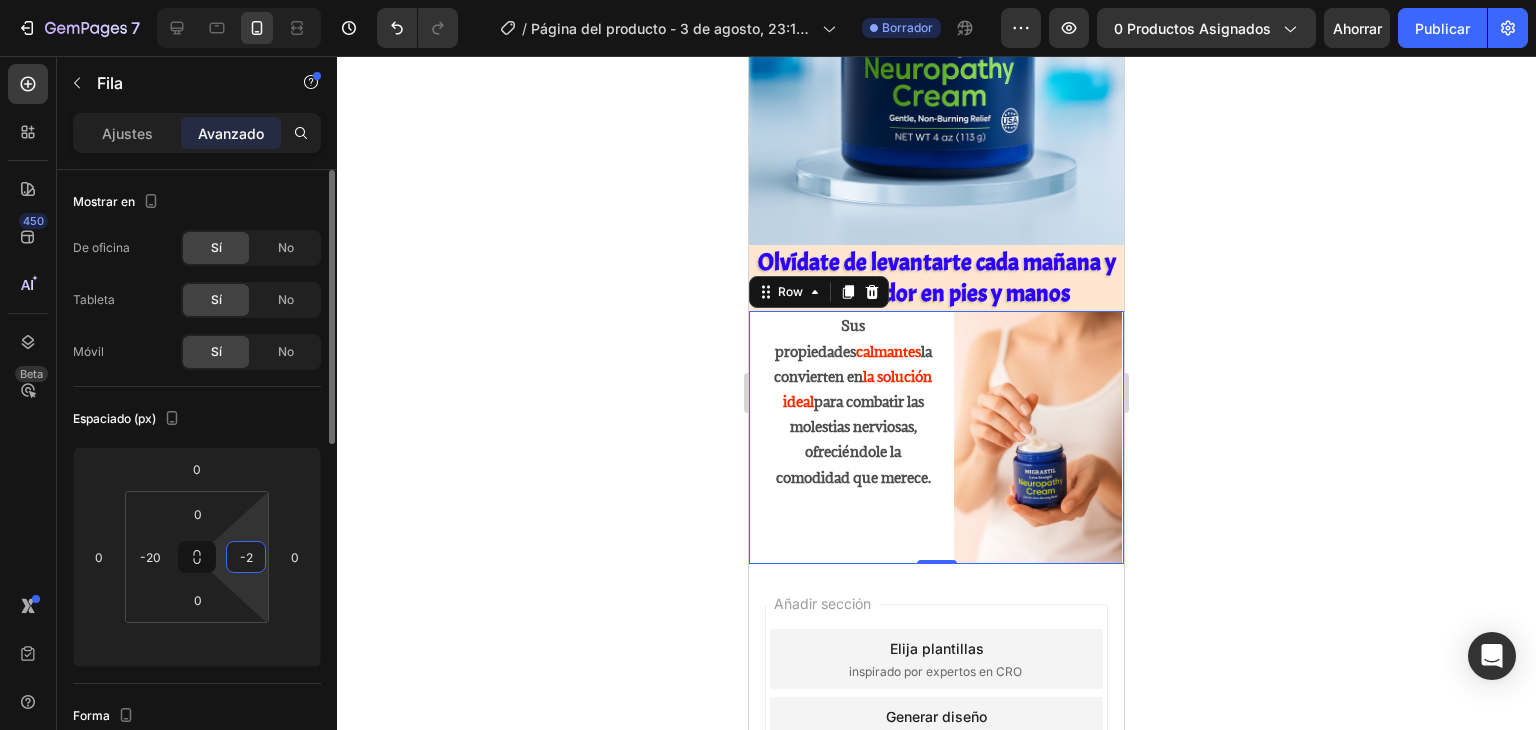 type on "-20" 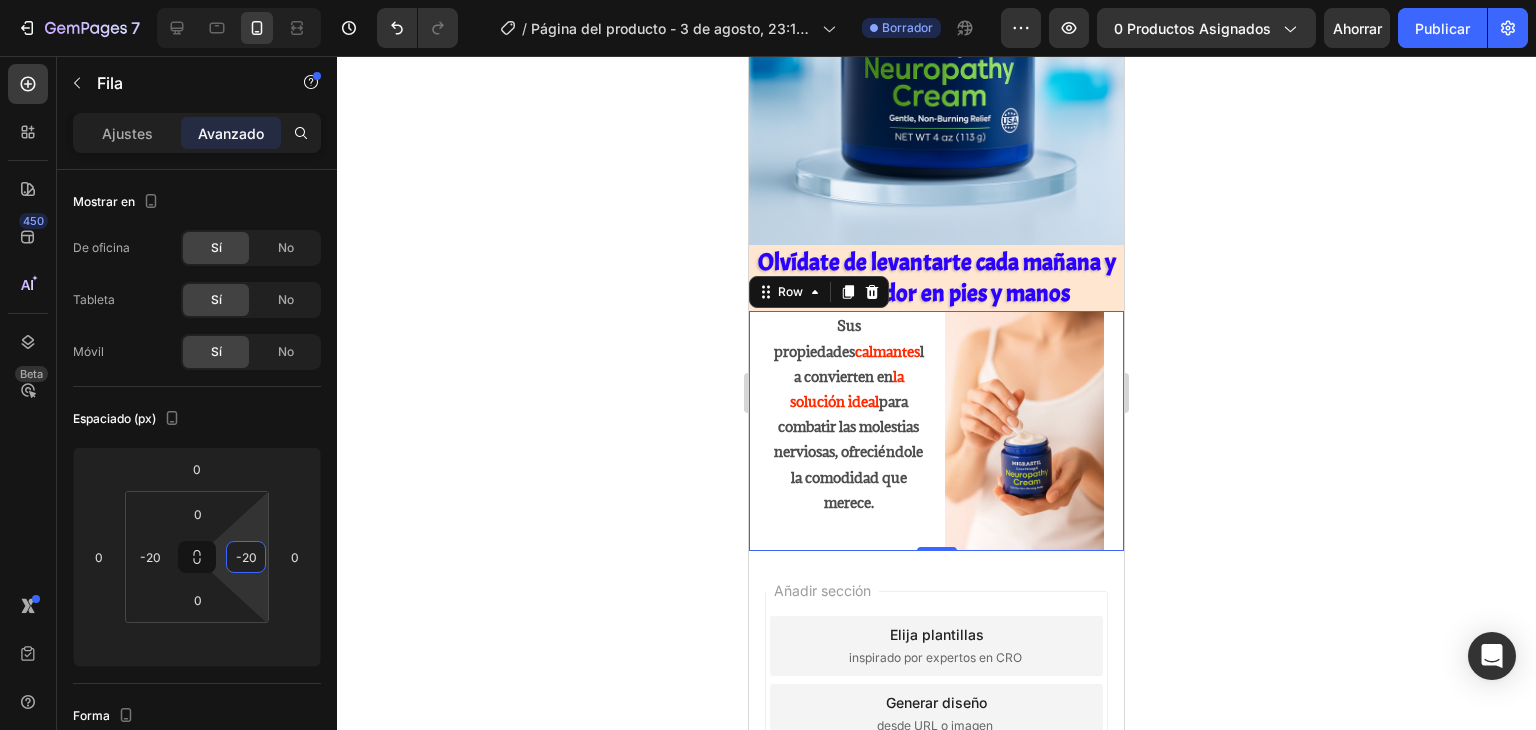 click 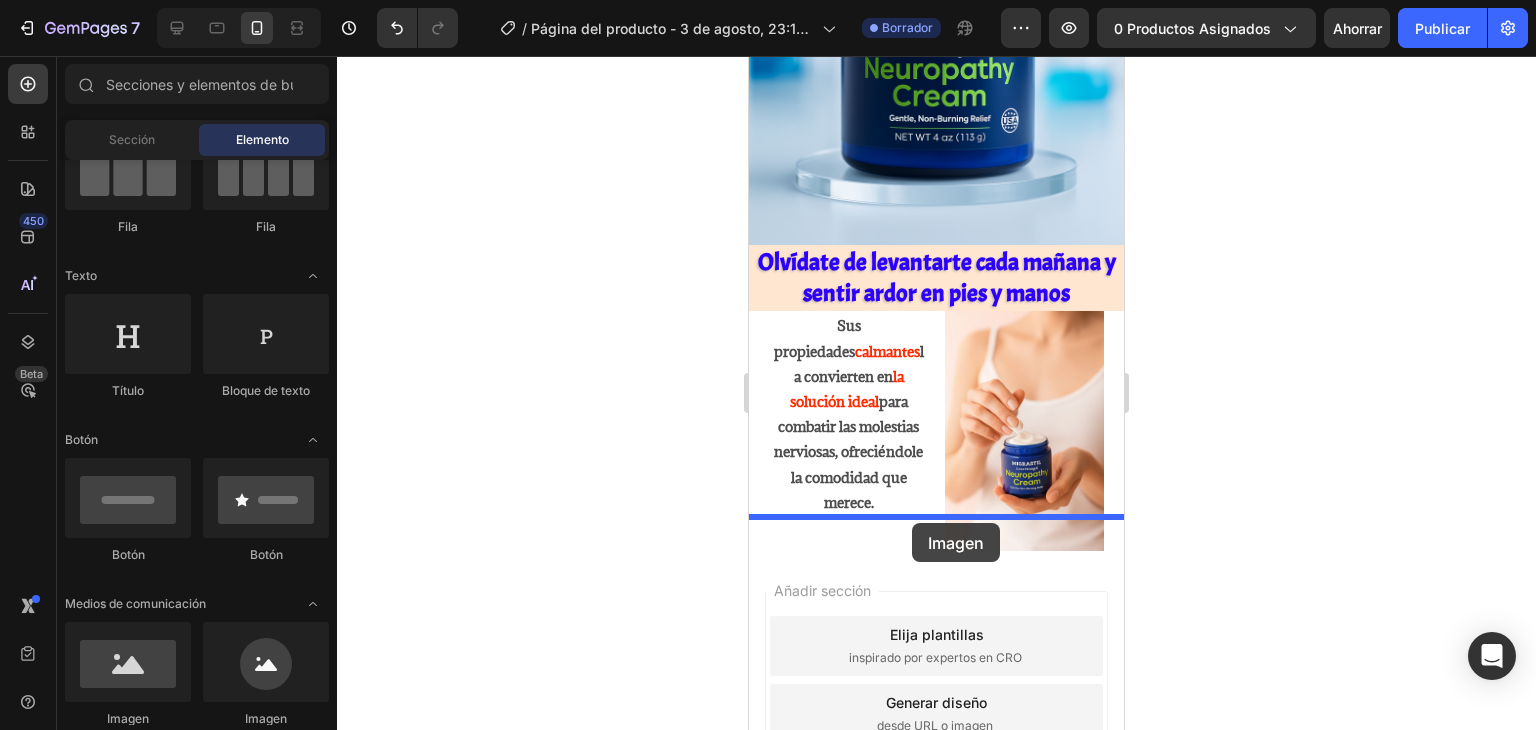 drag, startPoint x: 903, startPoint y: 732, endPoint x: 912, endPoint y: 523, distance: 209.1937 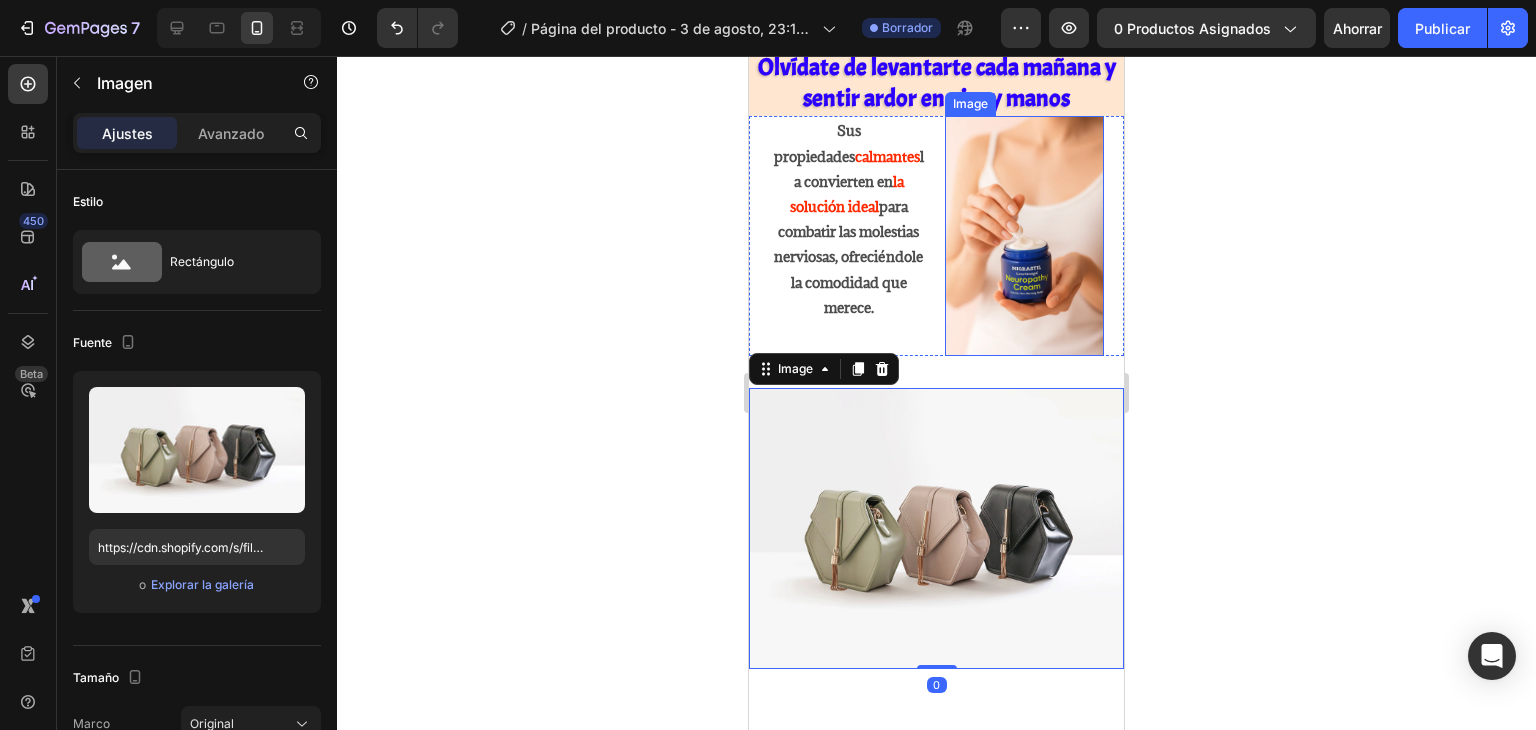 scroll, scrollTop: 3575, scrollLeft: 0, axis: vertical 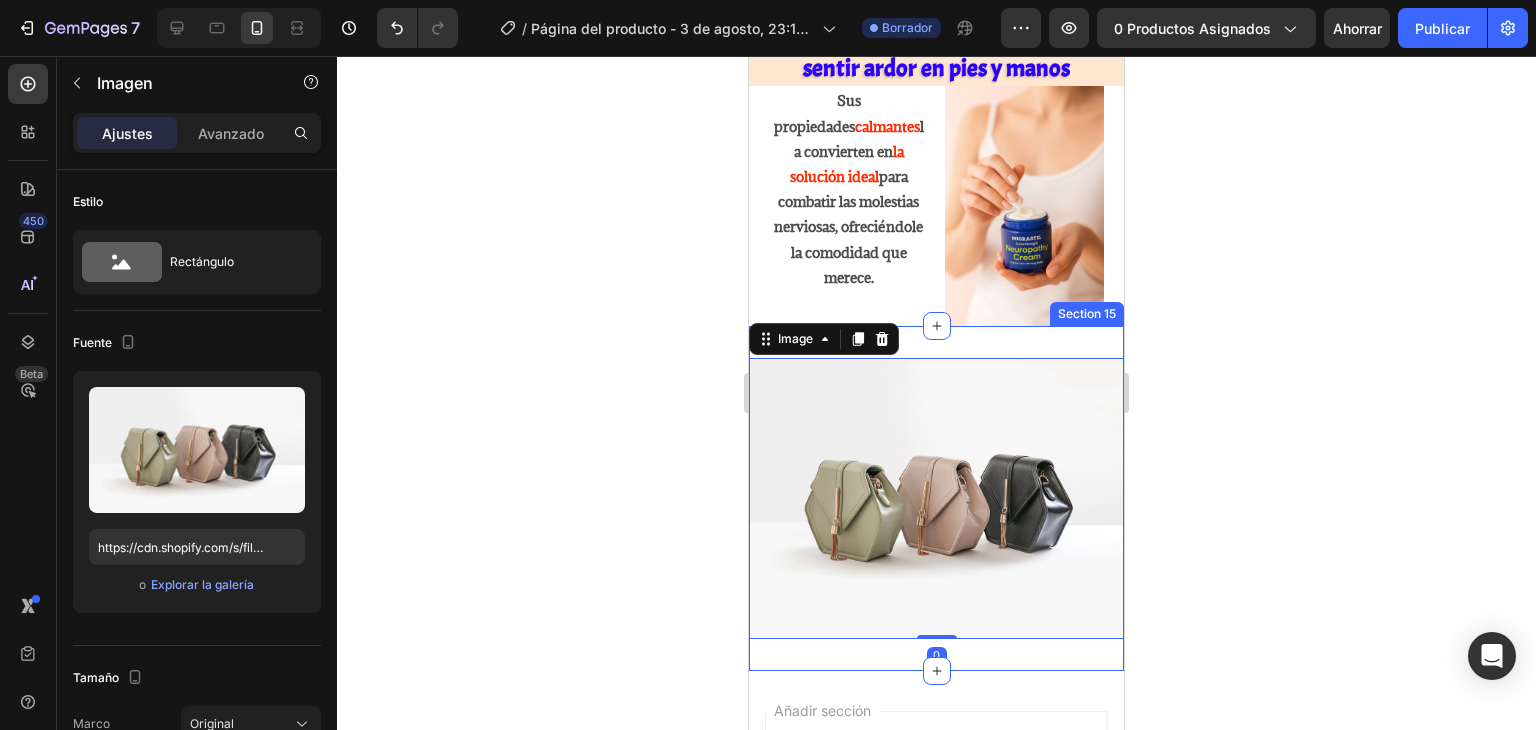click on "Image   0 Section 15" at bounding box center [936, 498] 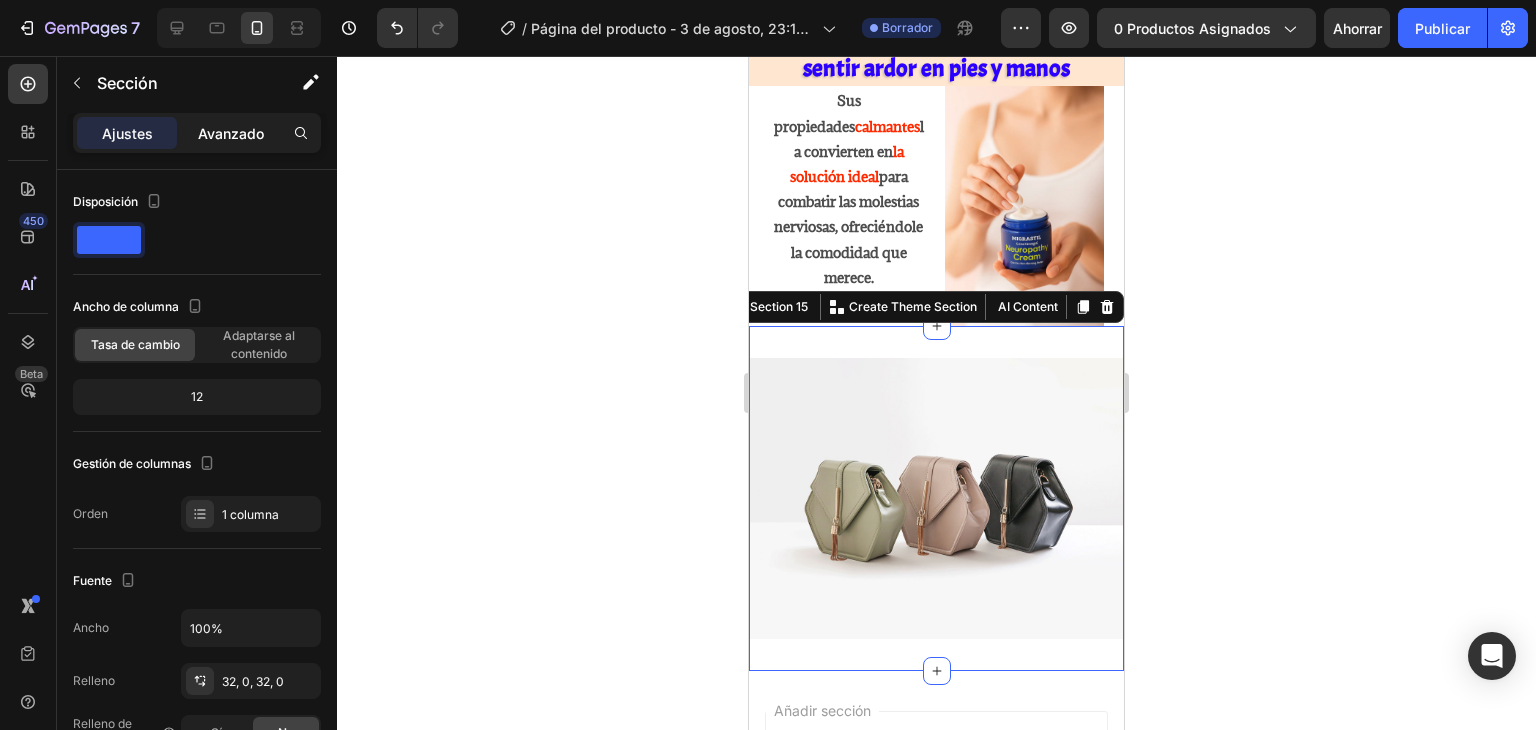 click on "Avanzado" at bounding box center [231, 133] 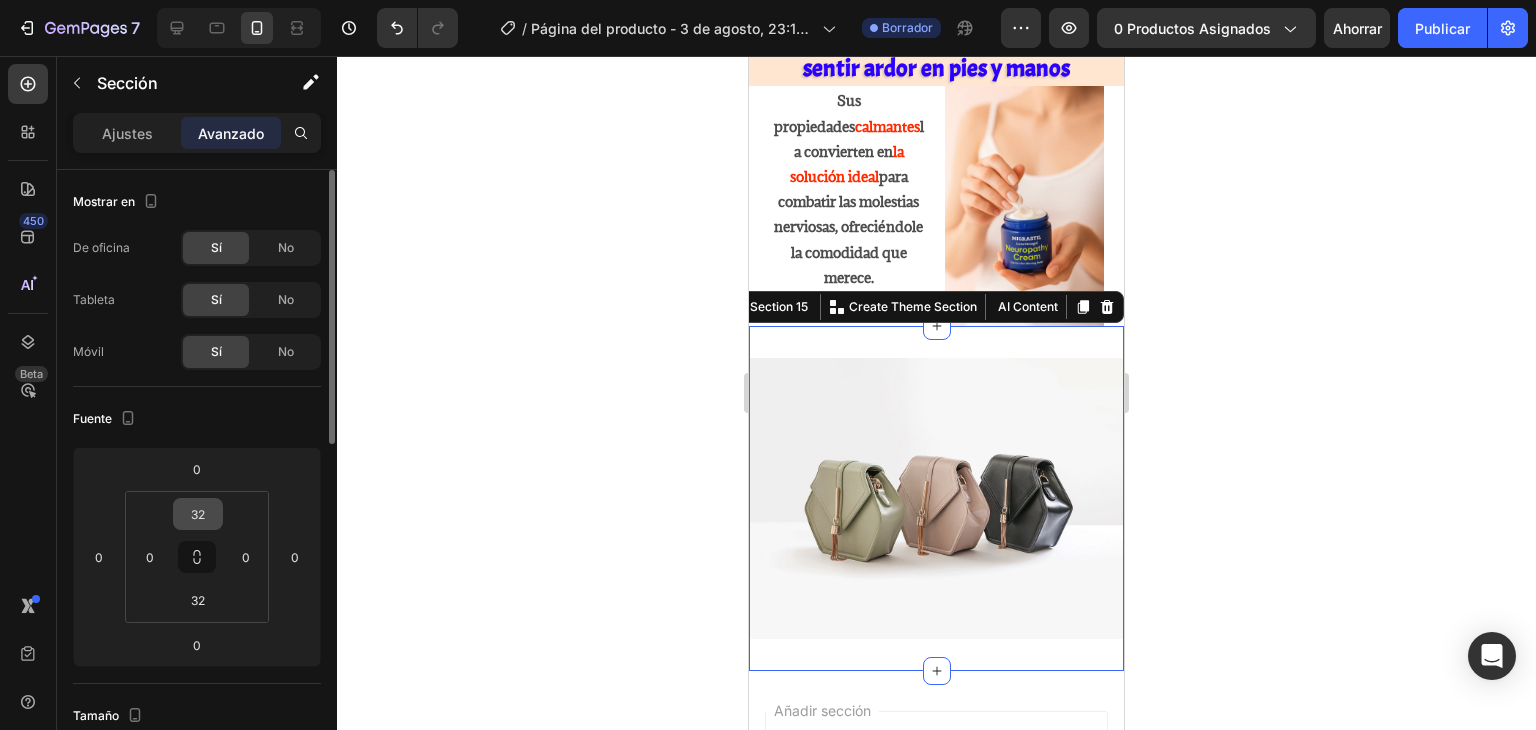 click on "32" at bounding box center [198, 514] 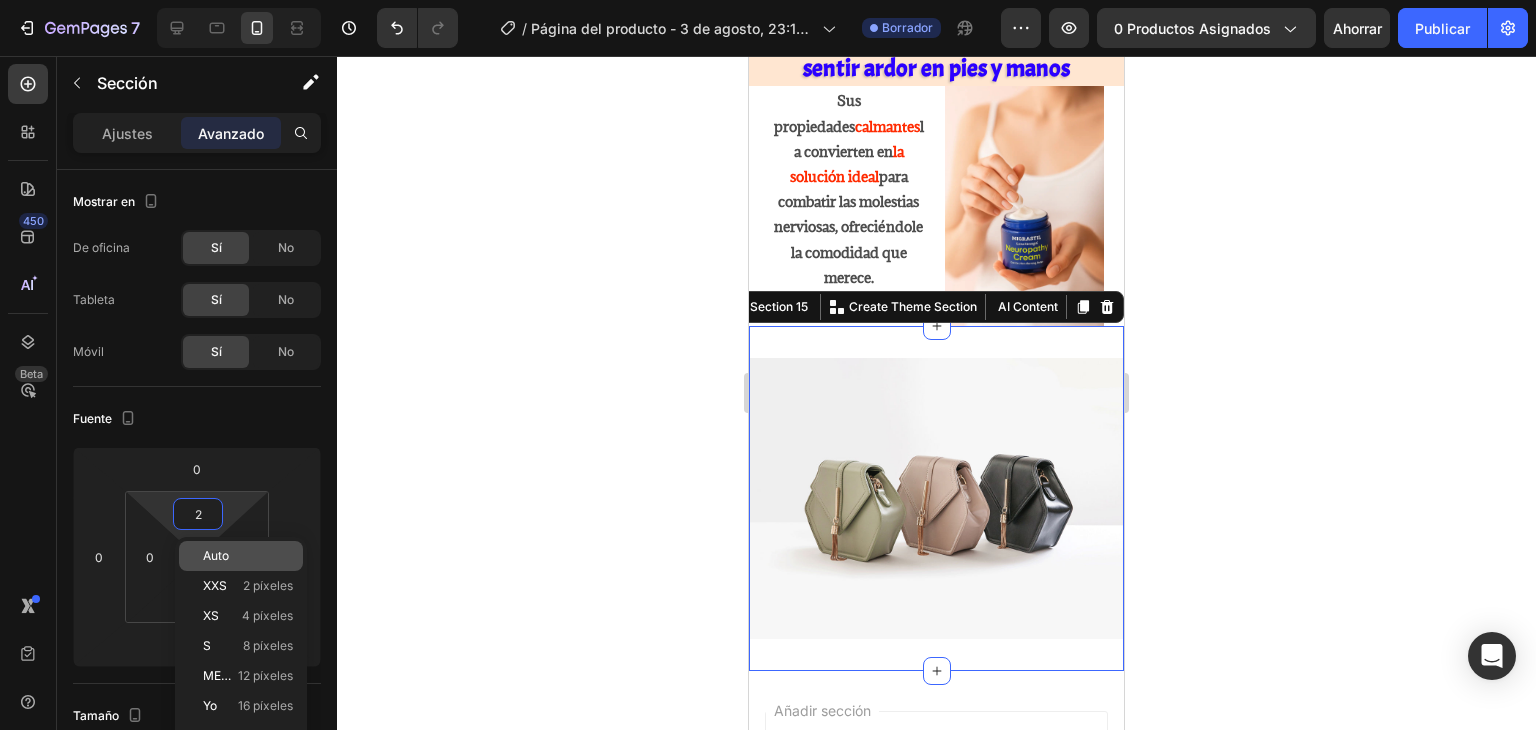 click on "Auto" at bounding box center [248, 556] 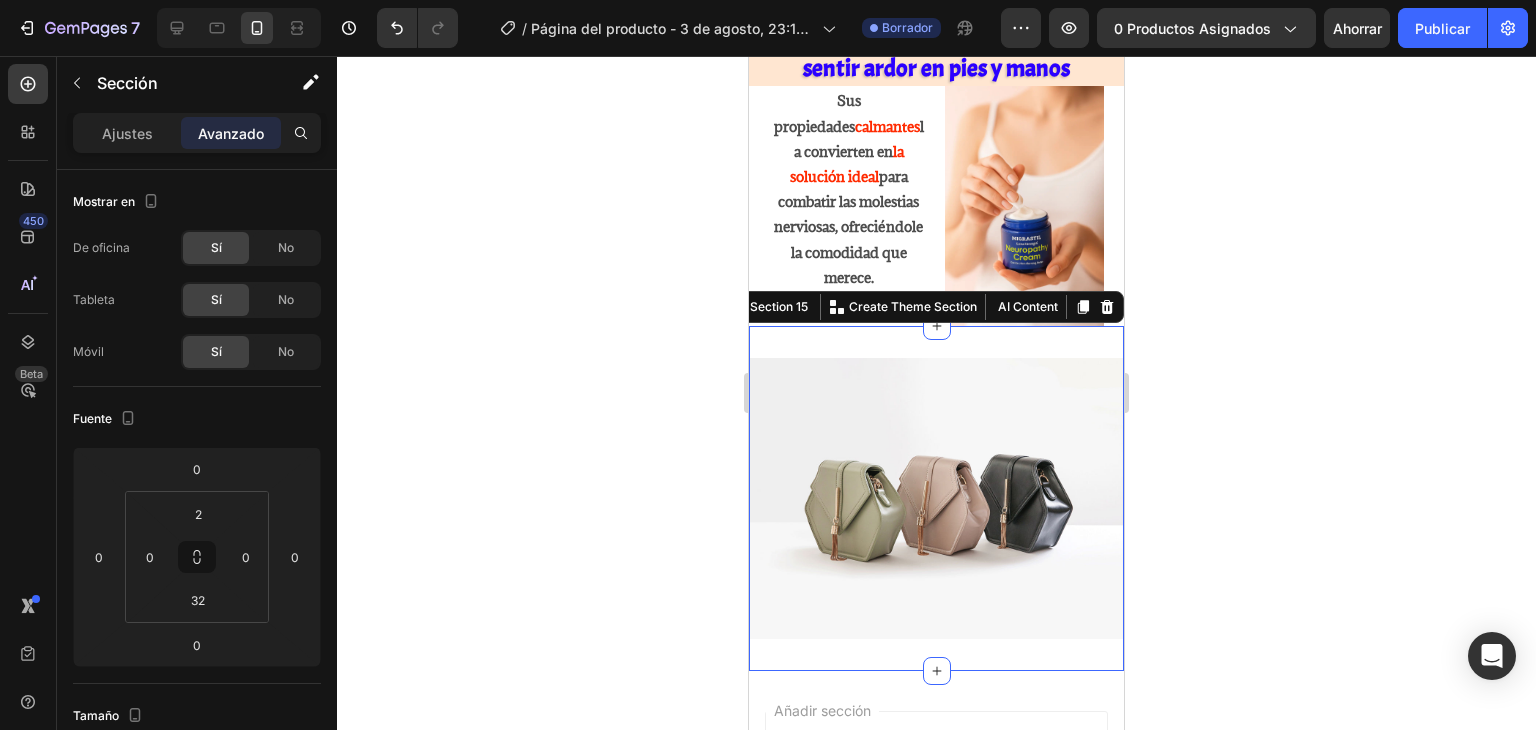 type on "Auto" 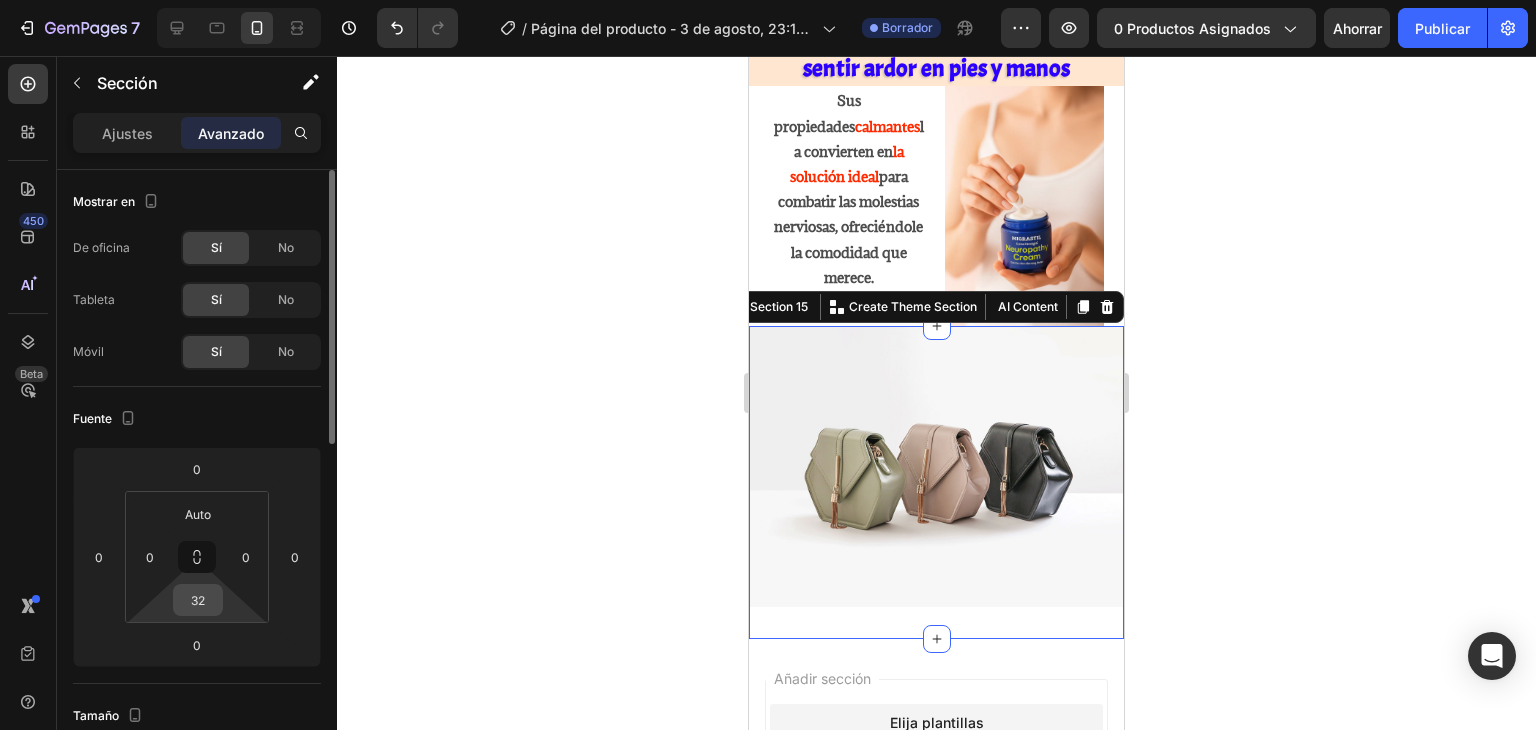 click on "32" at bounding box center [198, 600] 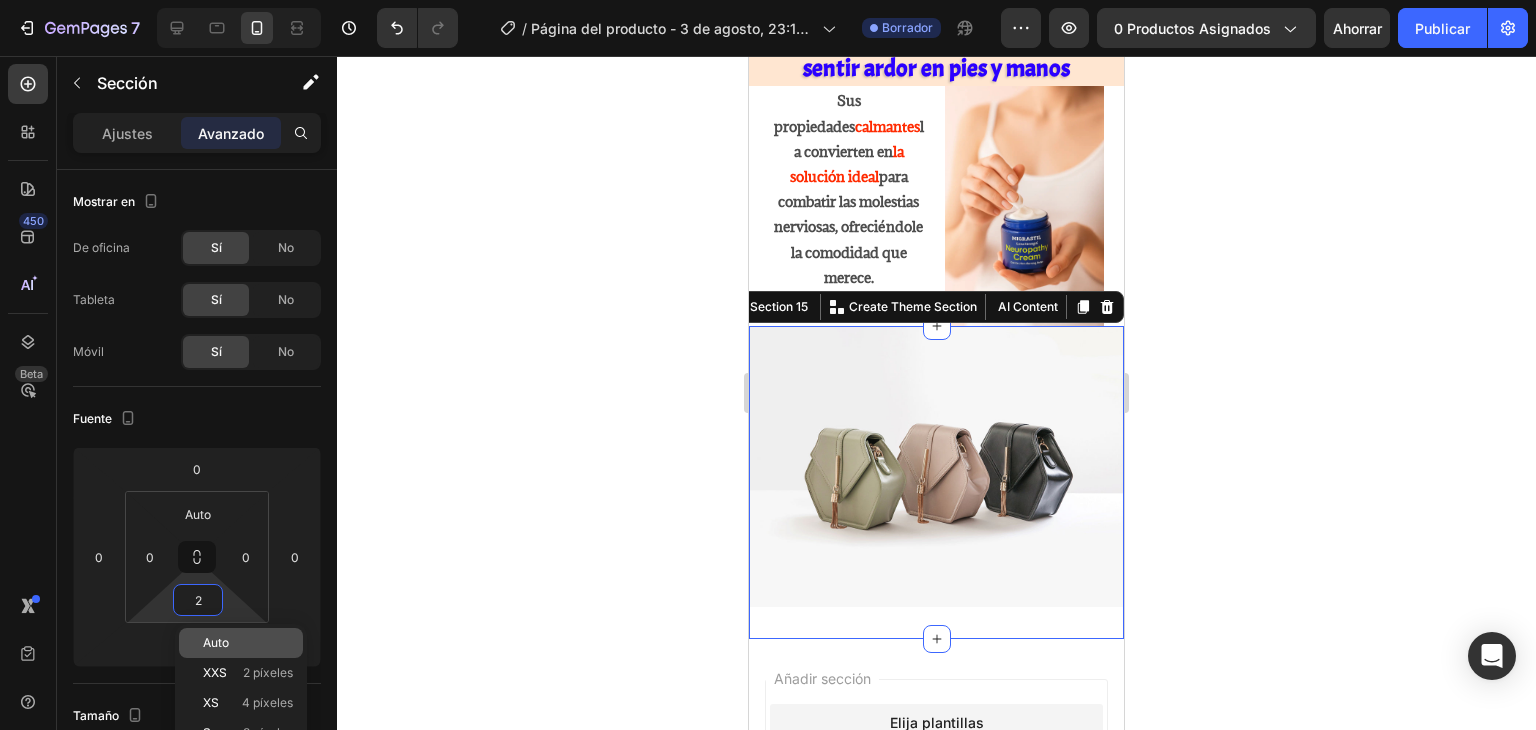 click on "Auto" at bounding box center (216, 642) 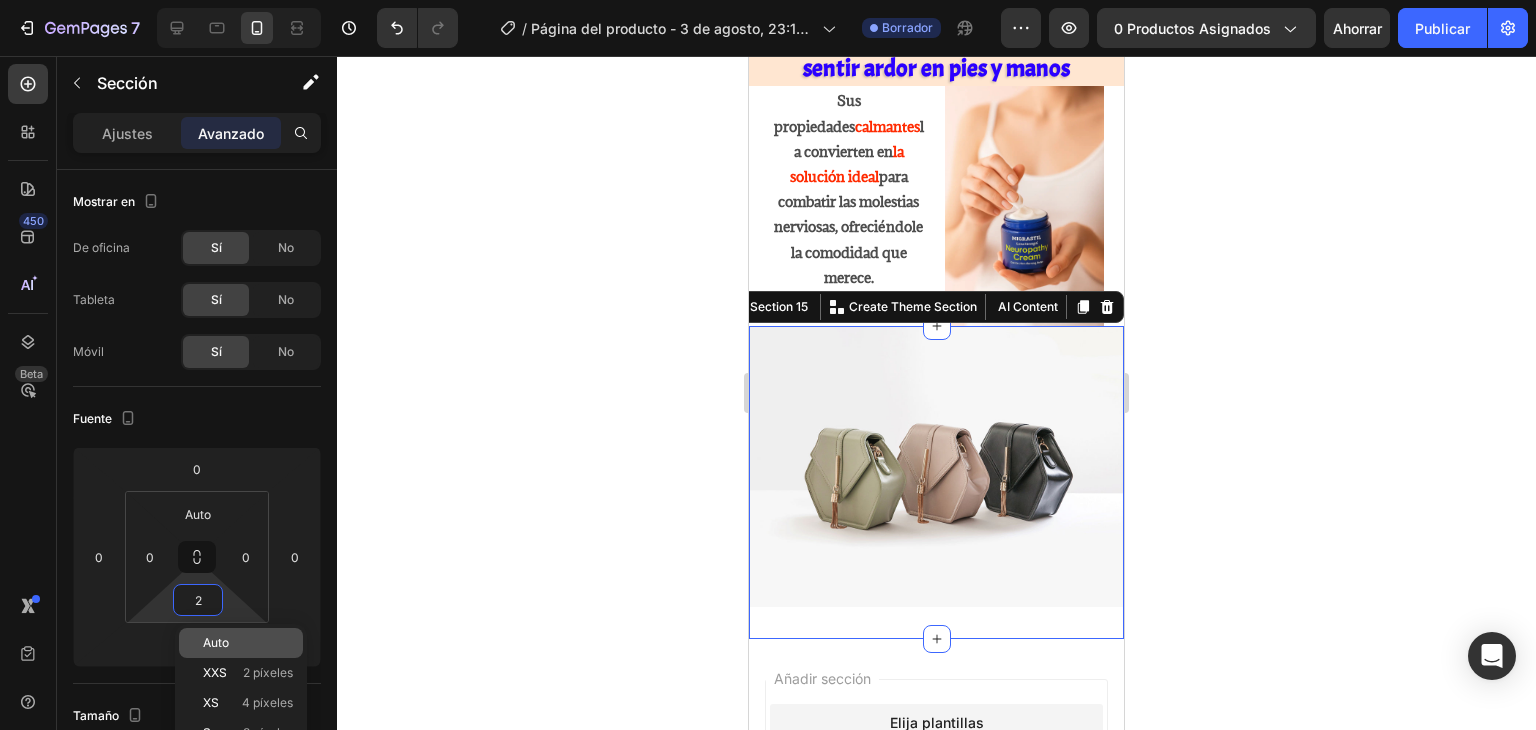 type on "Auto" 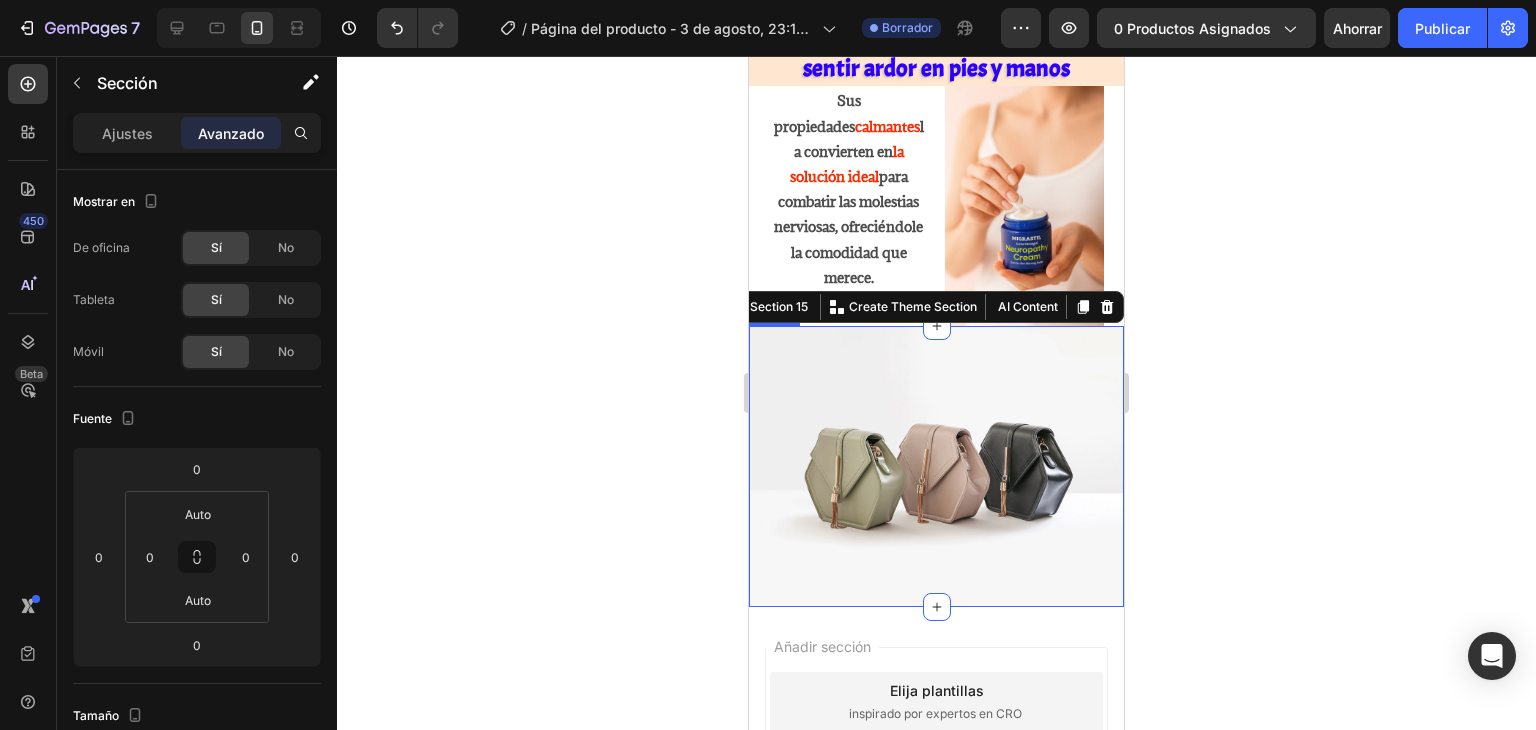 click at bounding box center [936, 466] 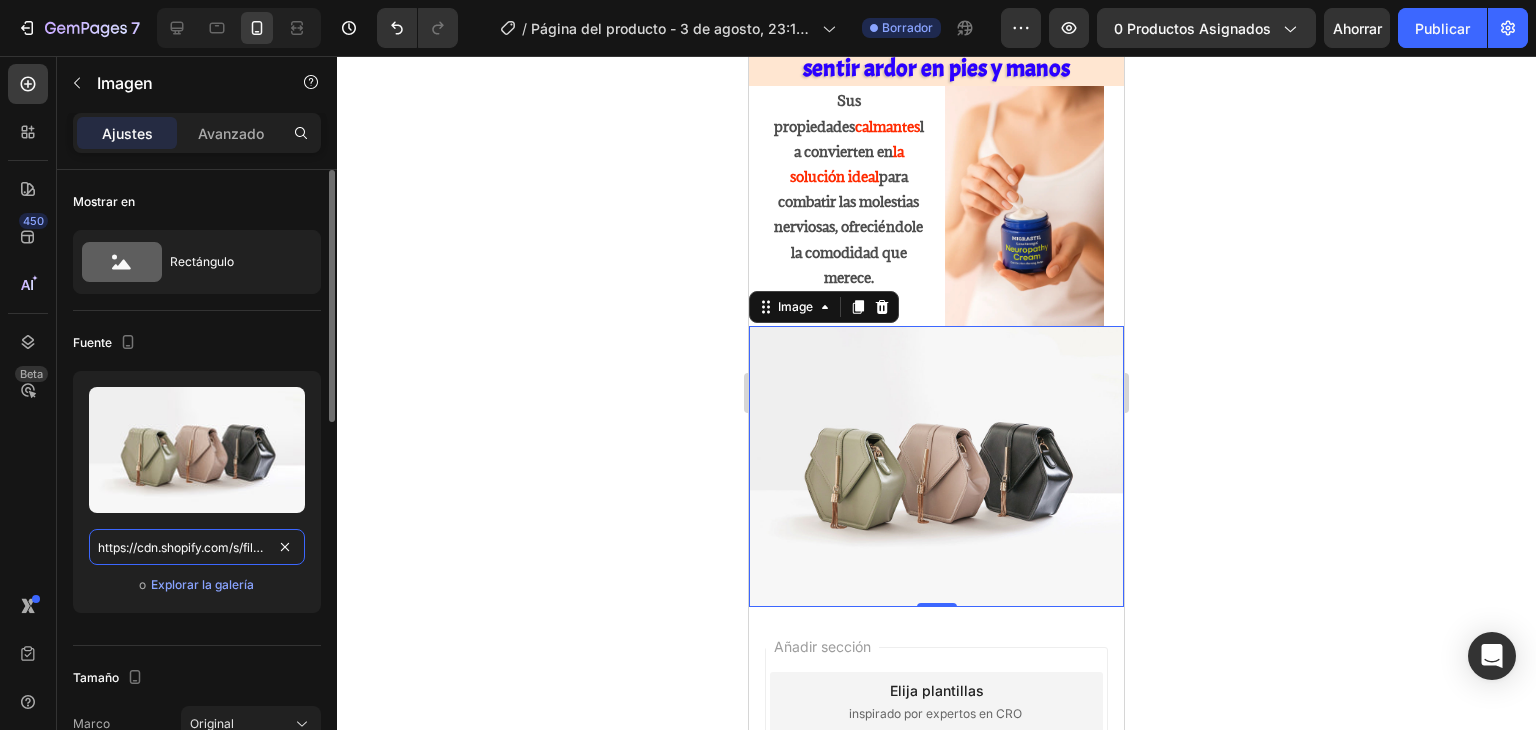 click on "https://cdn.shopify.com/s/files/1/2005/9307/files/image_demo.jpg" at bounding box center [197, 547] 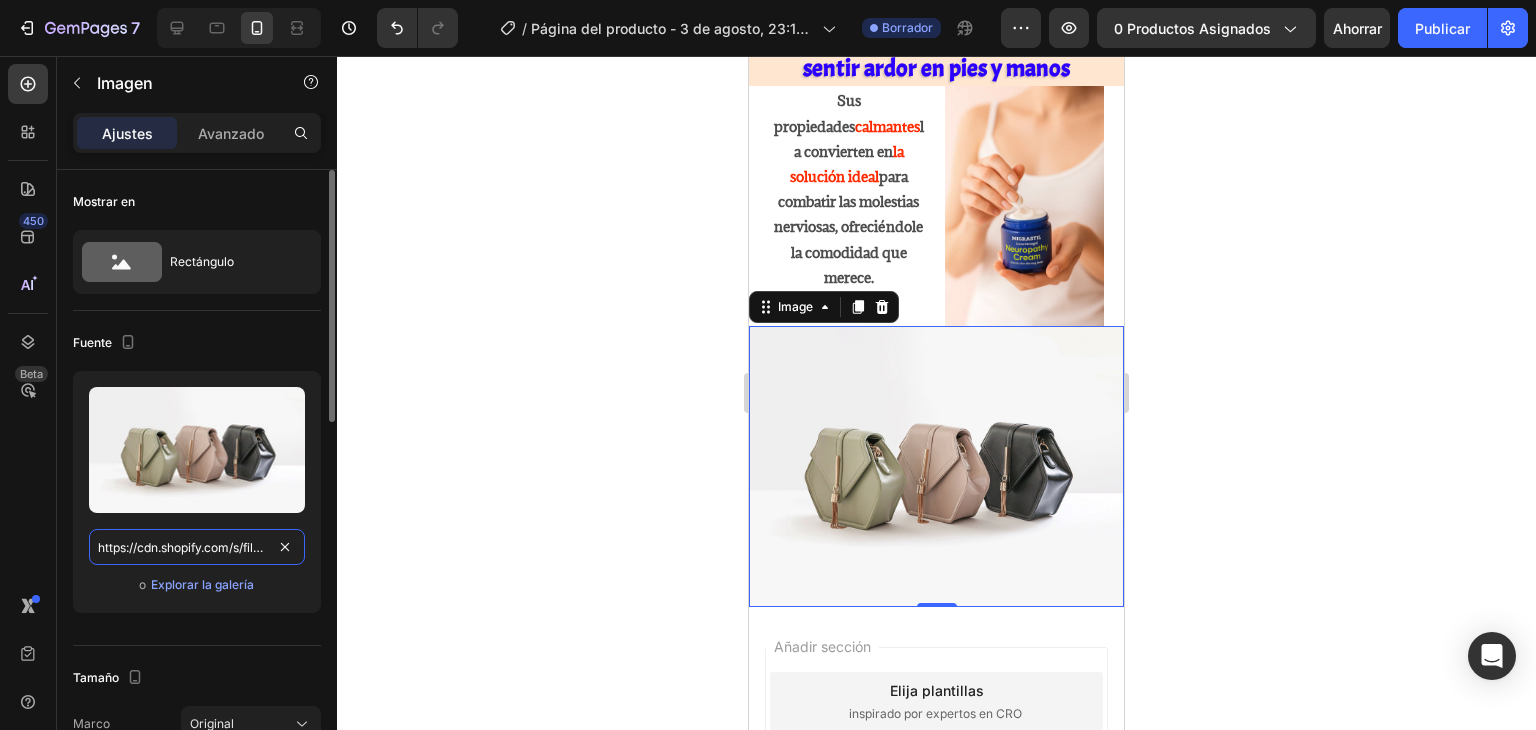 paste on "0752/8140/0021/files/630f5a7e-ba68-4116-8f22-1a913863c3e2.png?v=1754140615" 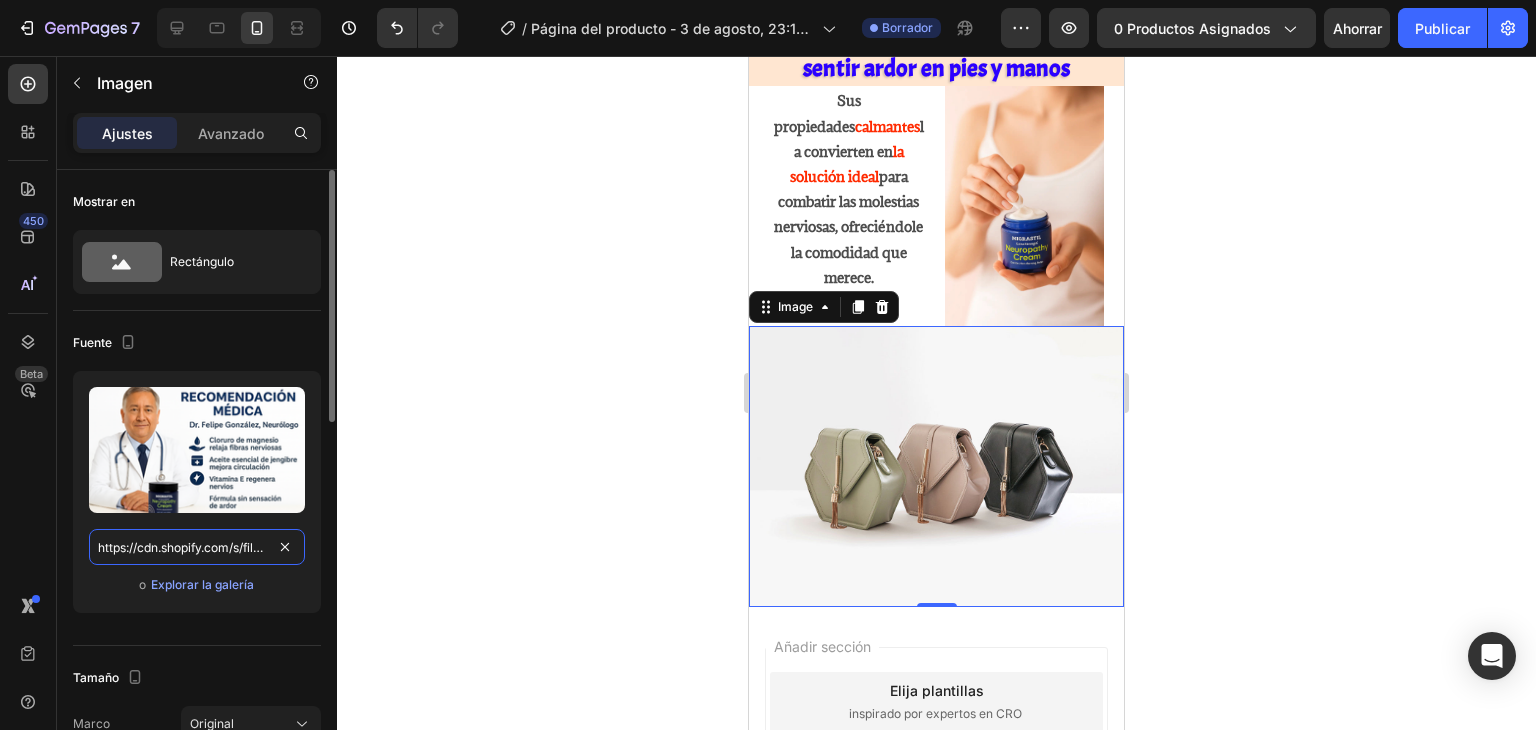 scroll, scrollTop: 0, scrollLeft: 495, axis: horizontal 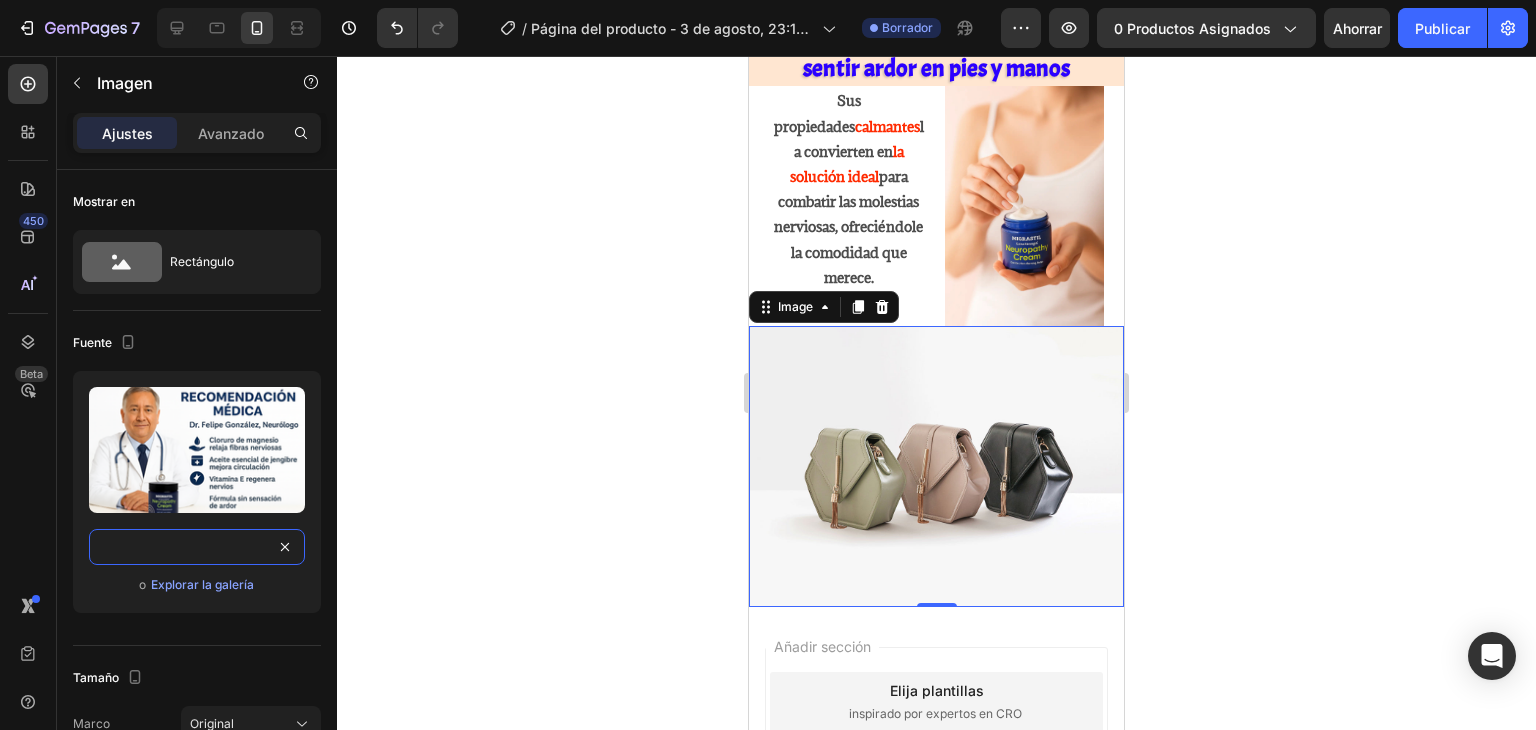 type on "https://cdn.shopify.com/s/files/1/0752/8140/0021/files/630f5a7e-ba68-4116-8f22-1a913863c3e2.png?v=1754140615" 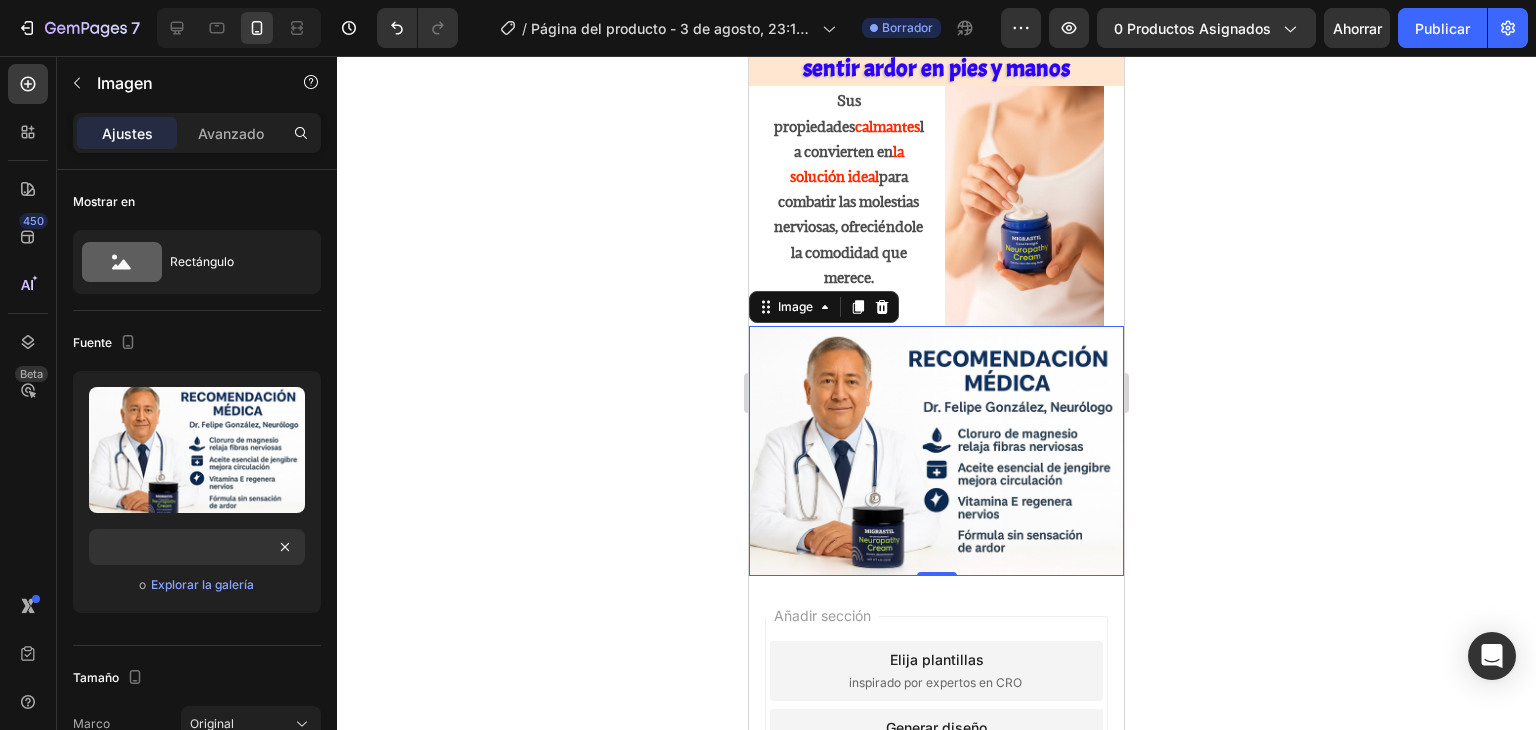 click 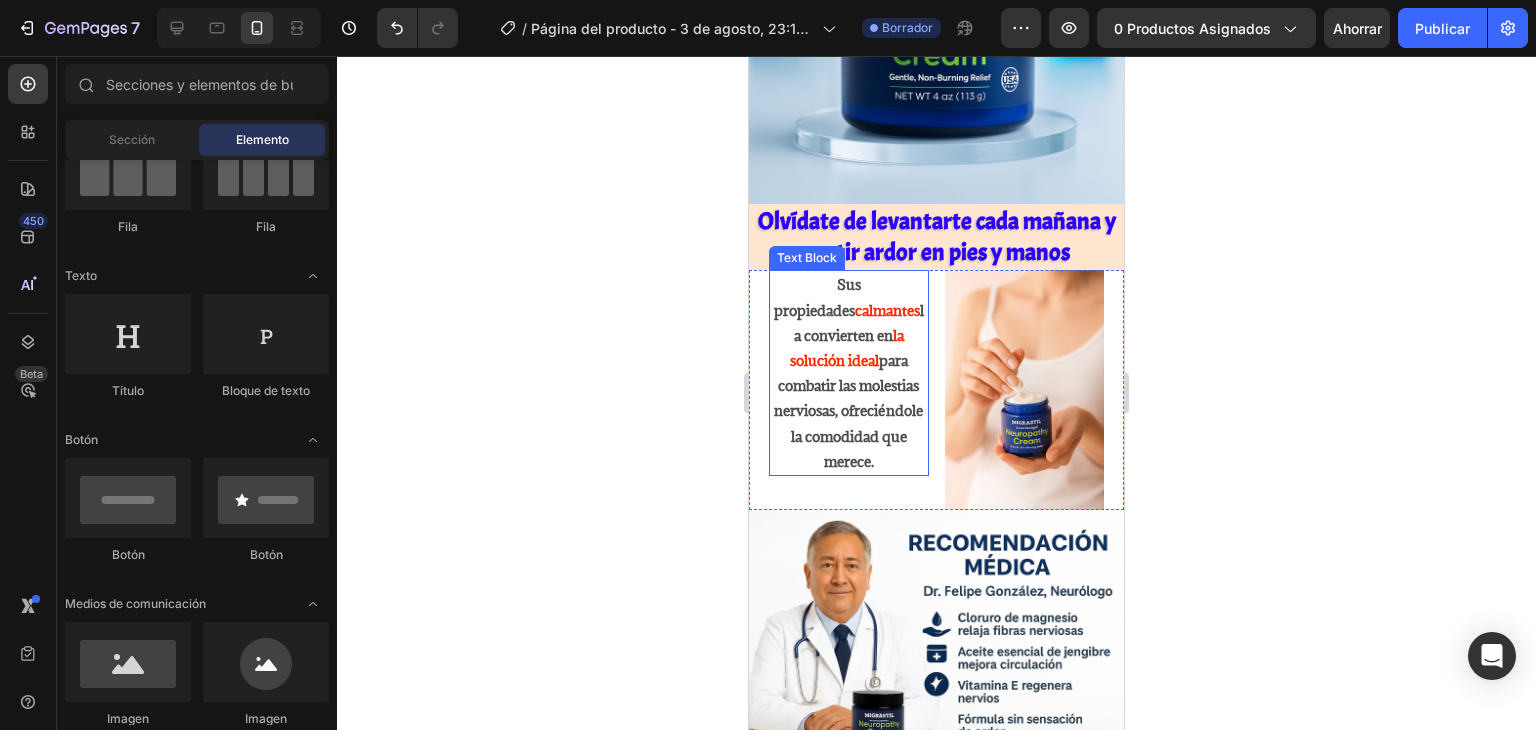 scroll, scrollTop: 3484, scrollLeft: 0, axis: vertical 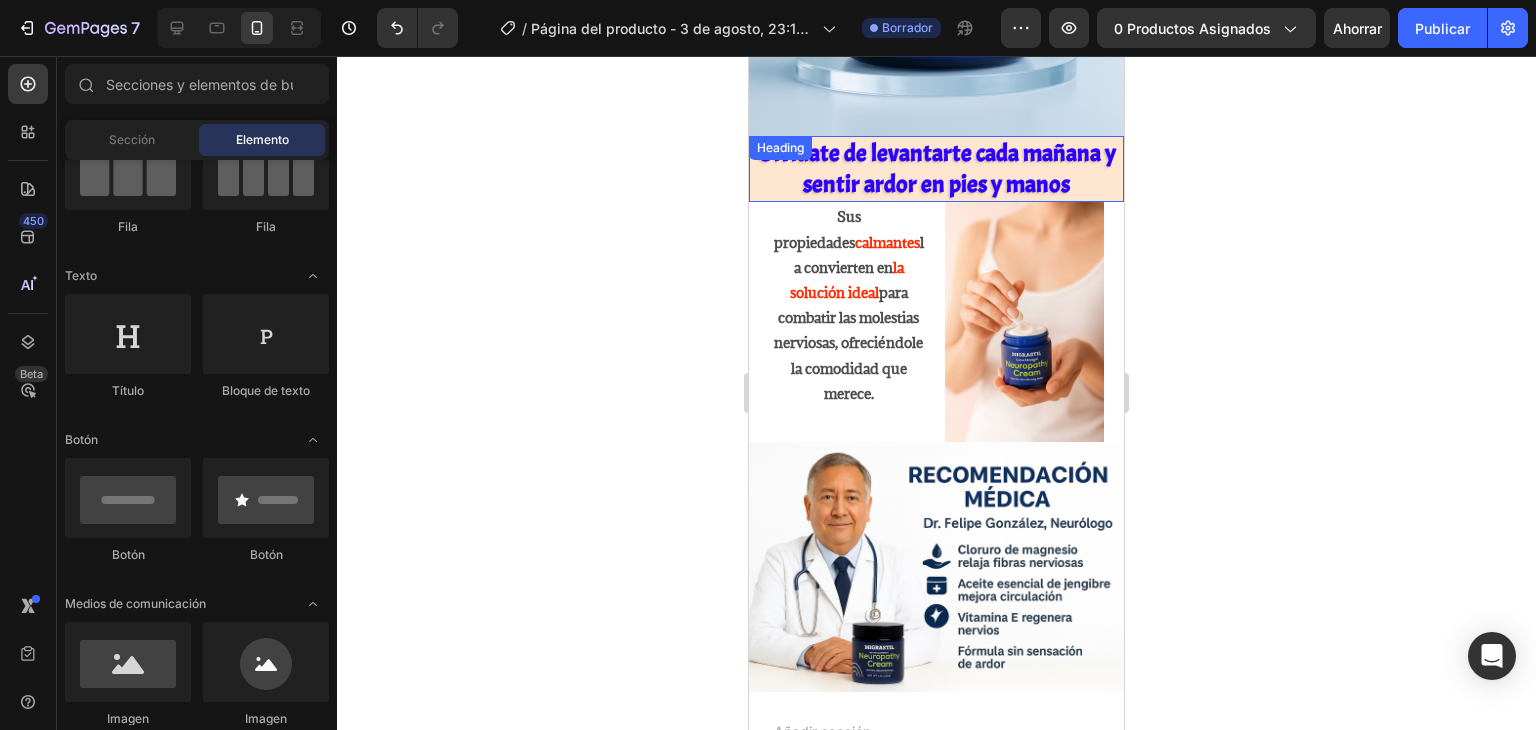 click on "Olvídate de levantarte cada mañana y sentir ardor en pies y manos Heading" at bounding box center (936, 169) 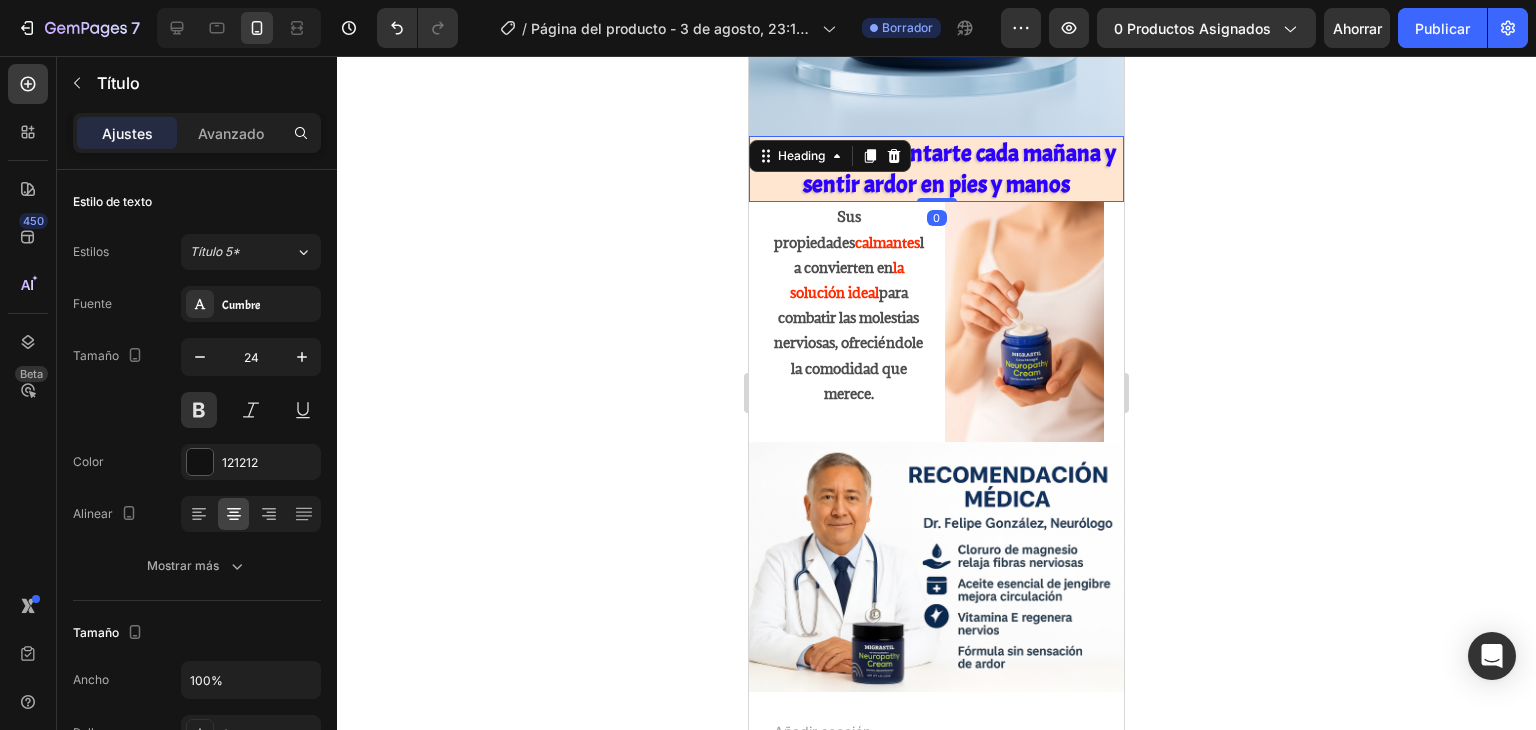 click 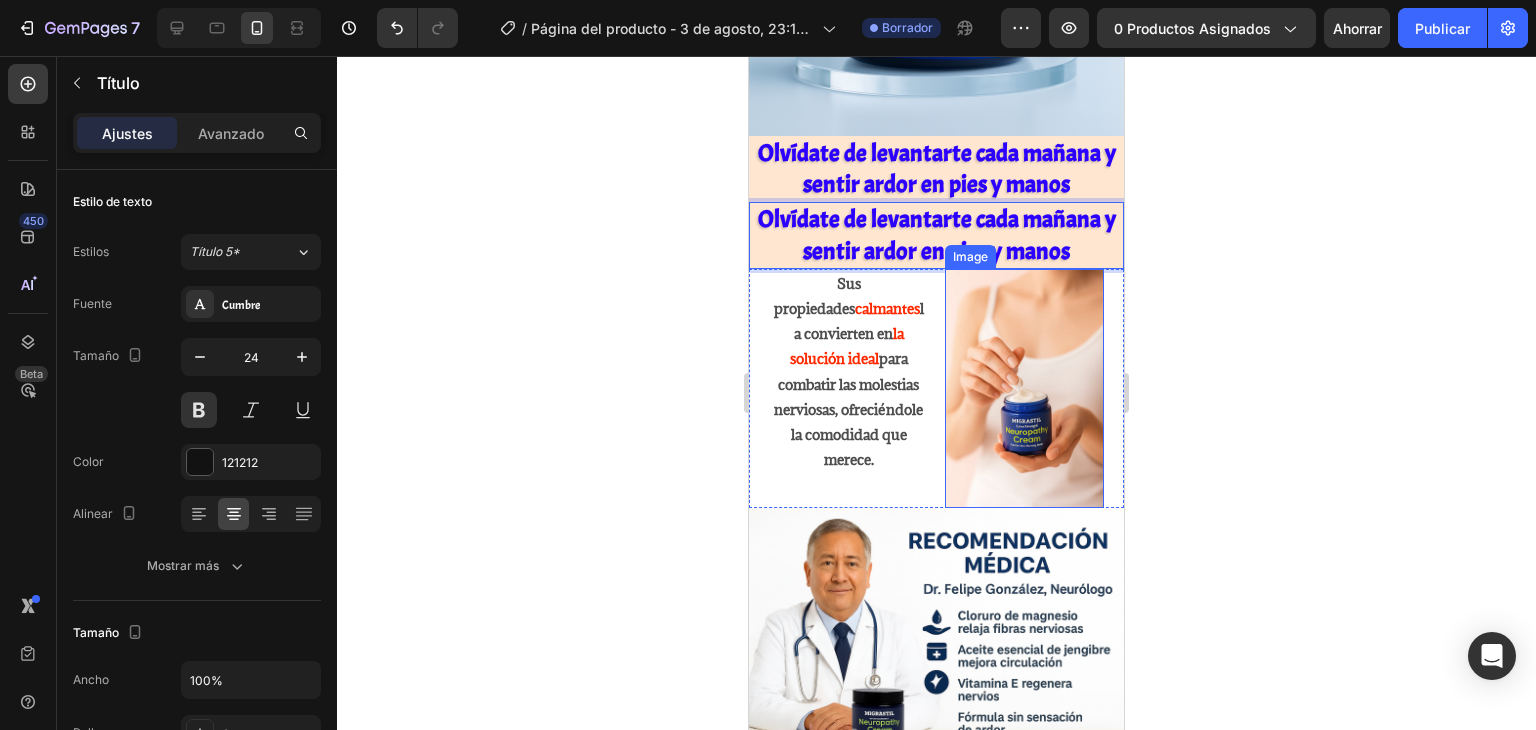 drag, startPoint x: 931, startPoint y: 209, endPoint x: 937, endPoint y: 293, distance: 84.21401 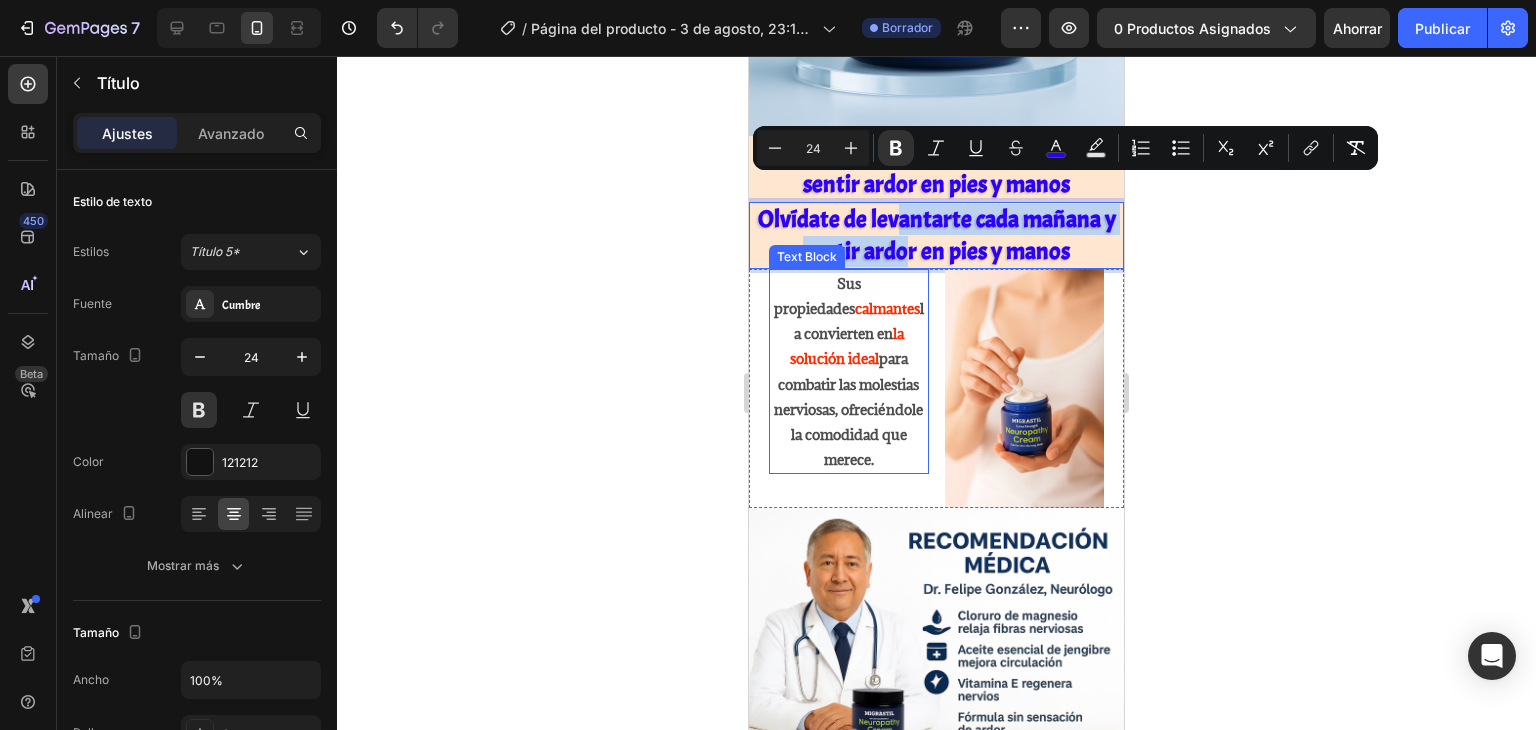 drag, startPoint x: 892, startPoint y: 195, endPoint x: 905, endPoint y: 273, distance: 79.07591 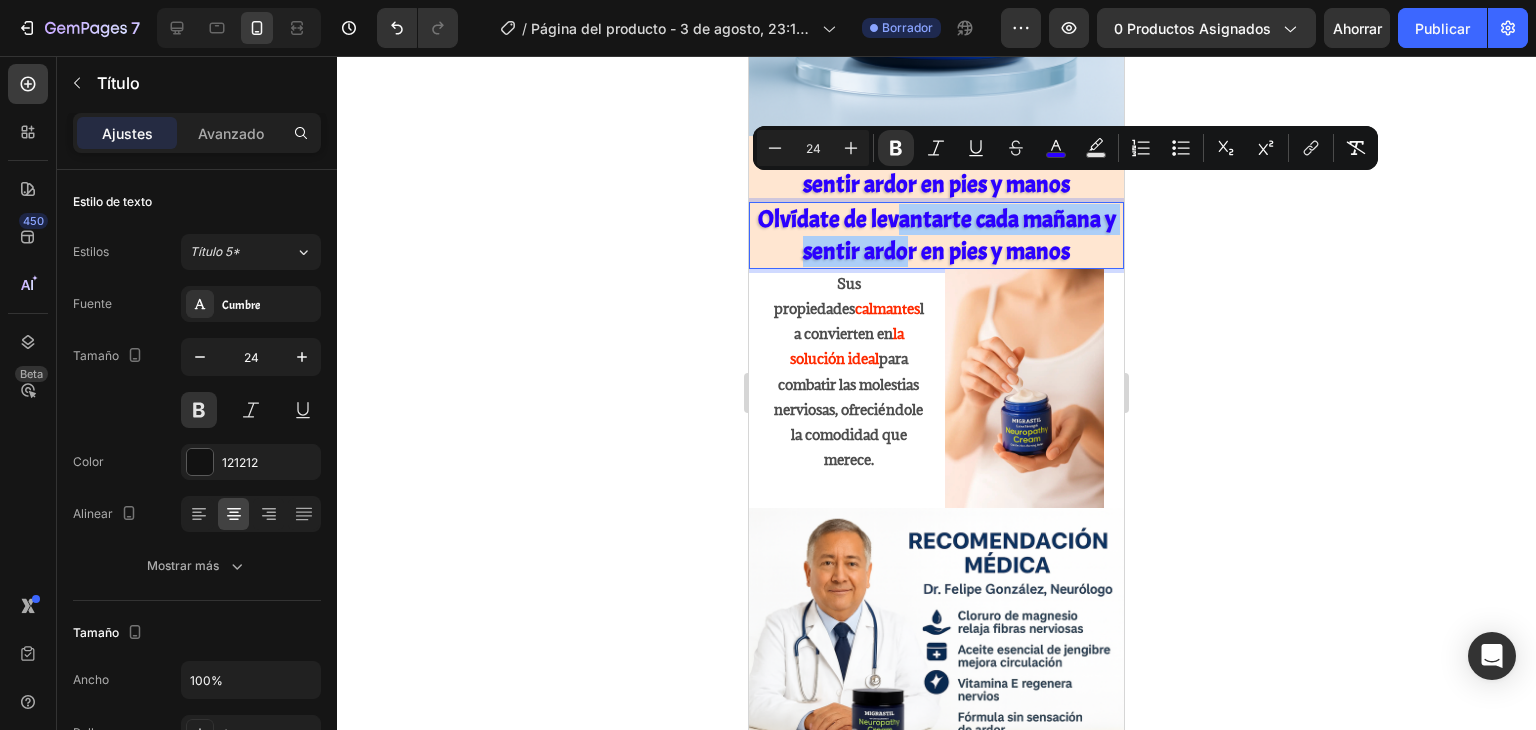 click 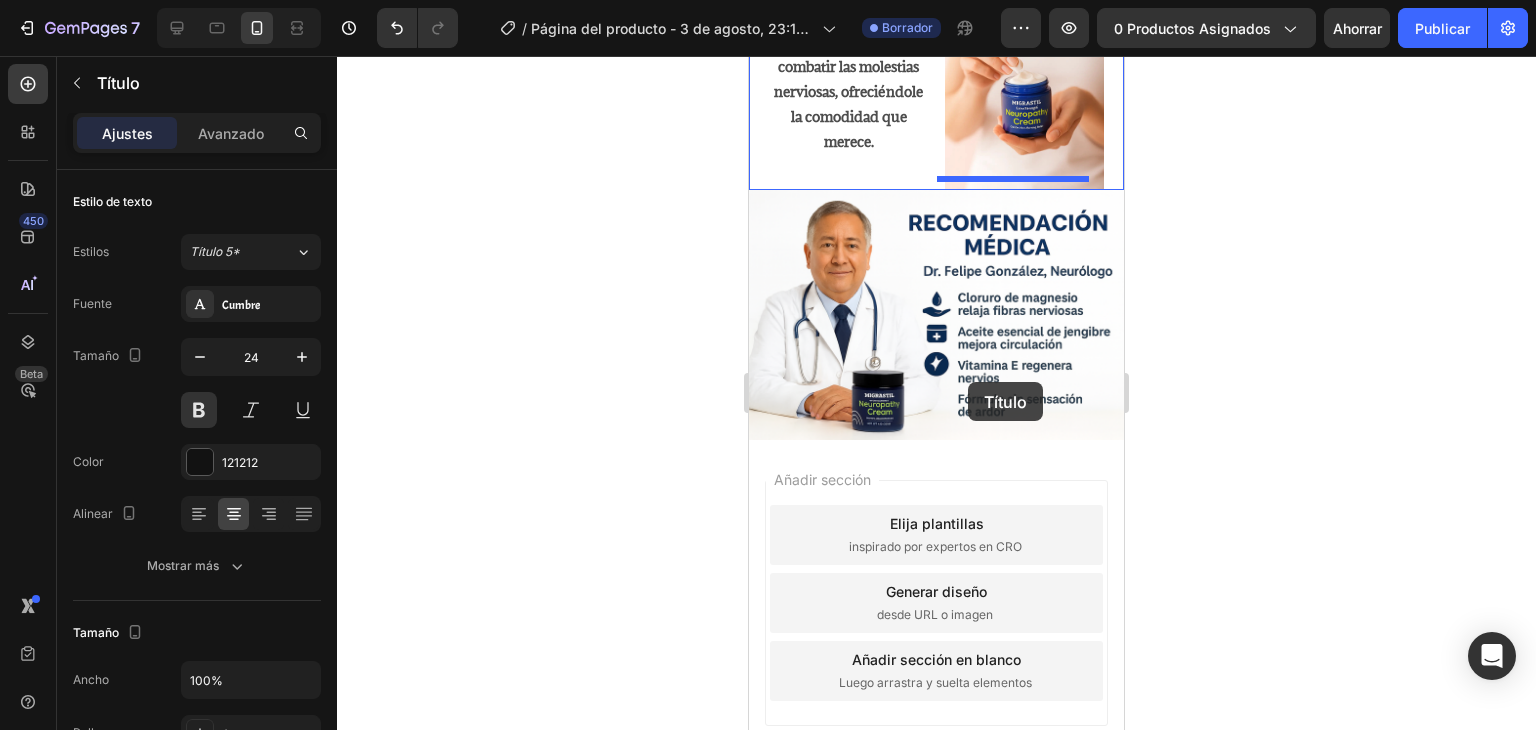 scroll, scrollTop: 3784, scrollLeft: 0, axis: vertical 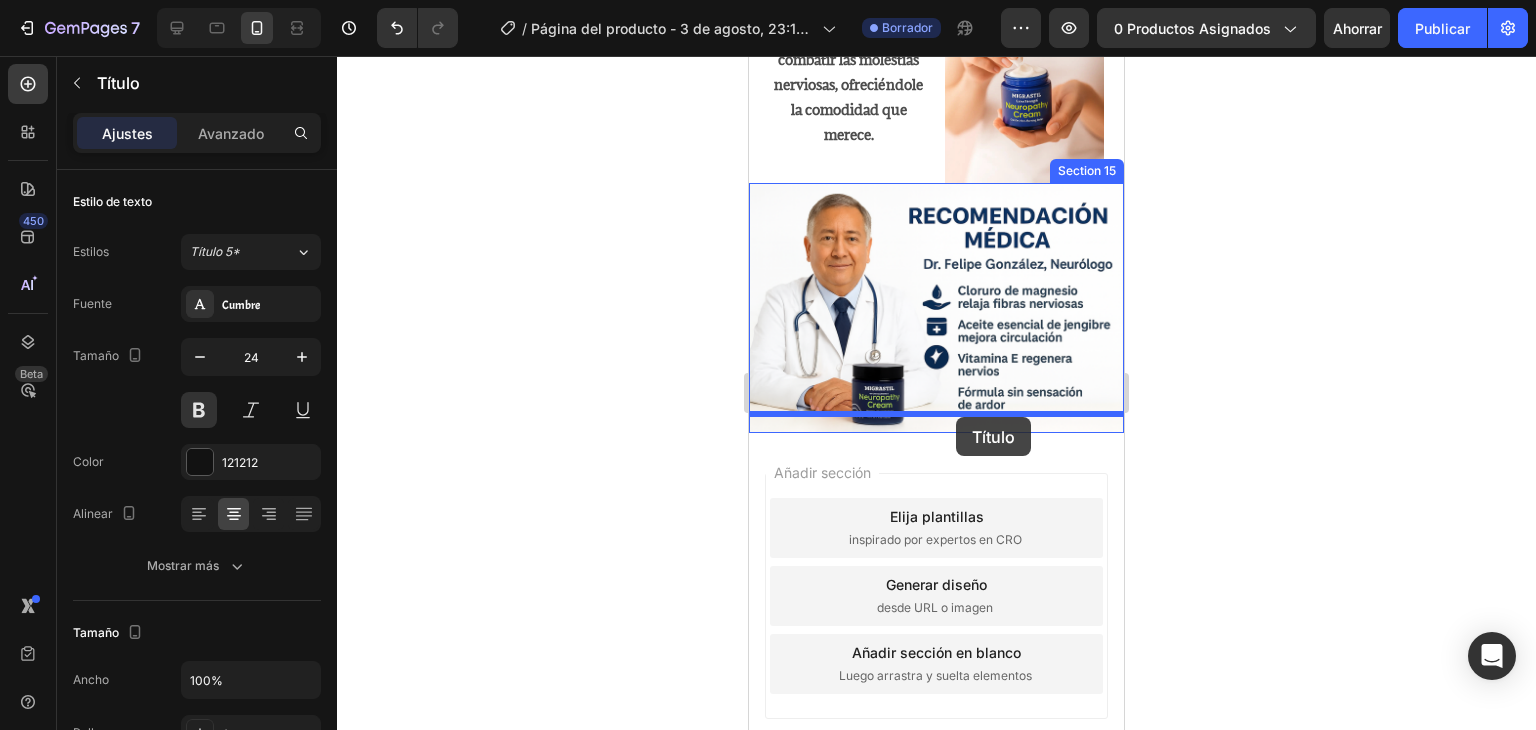 drag, startPoint x: 994, startPoint y: 196, endPoint x: 956, endPoint y: 417, distance: 224.24316 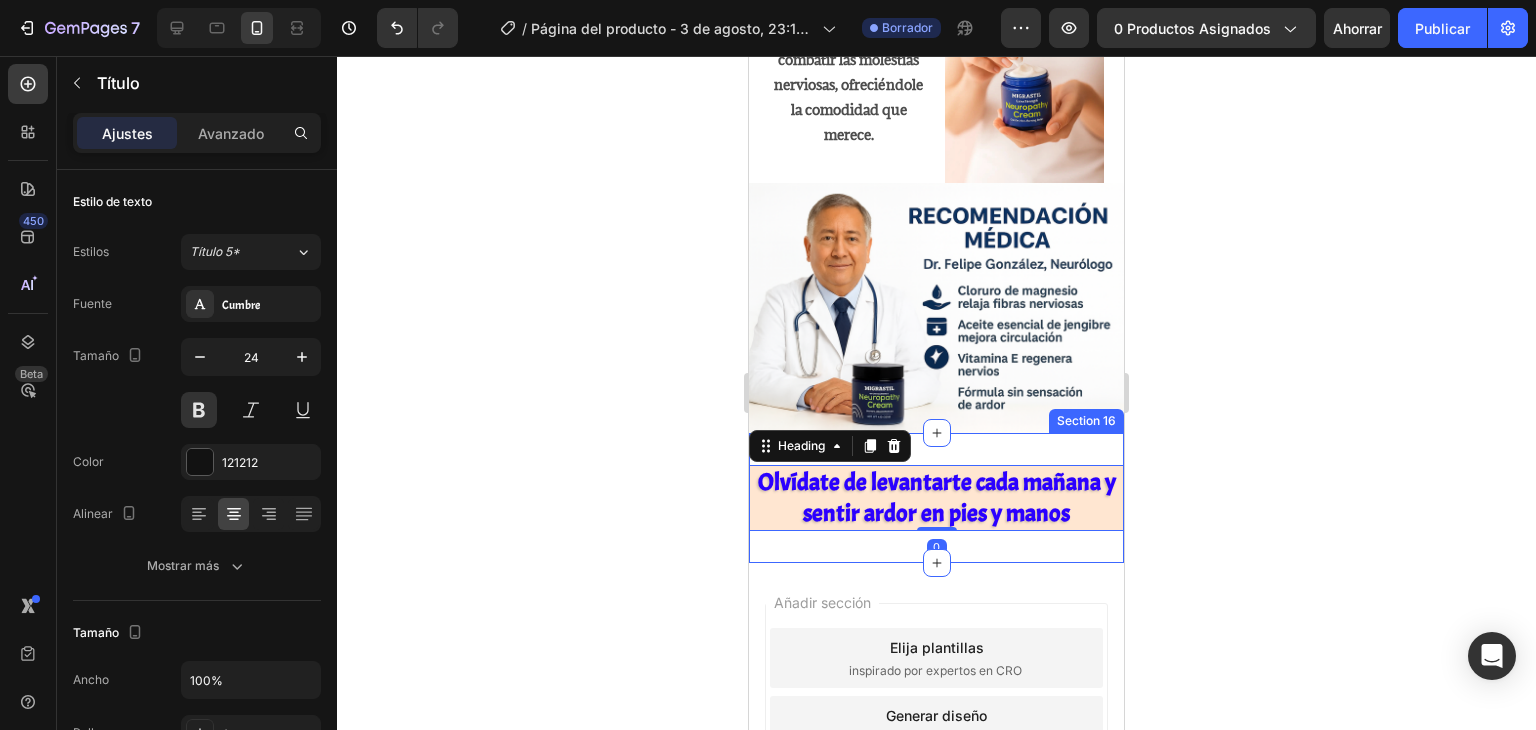 click on "Olvídate de levantarte cada mañana y sentir ardor en pies y manos Heading   0 Section 16" at bounding box center (936, 498) 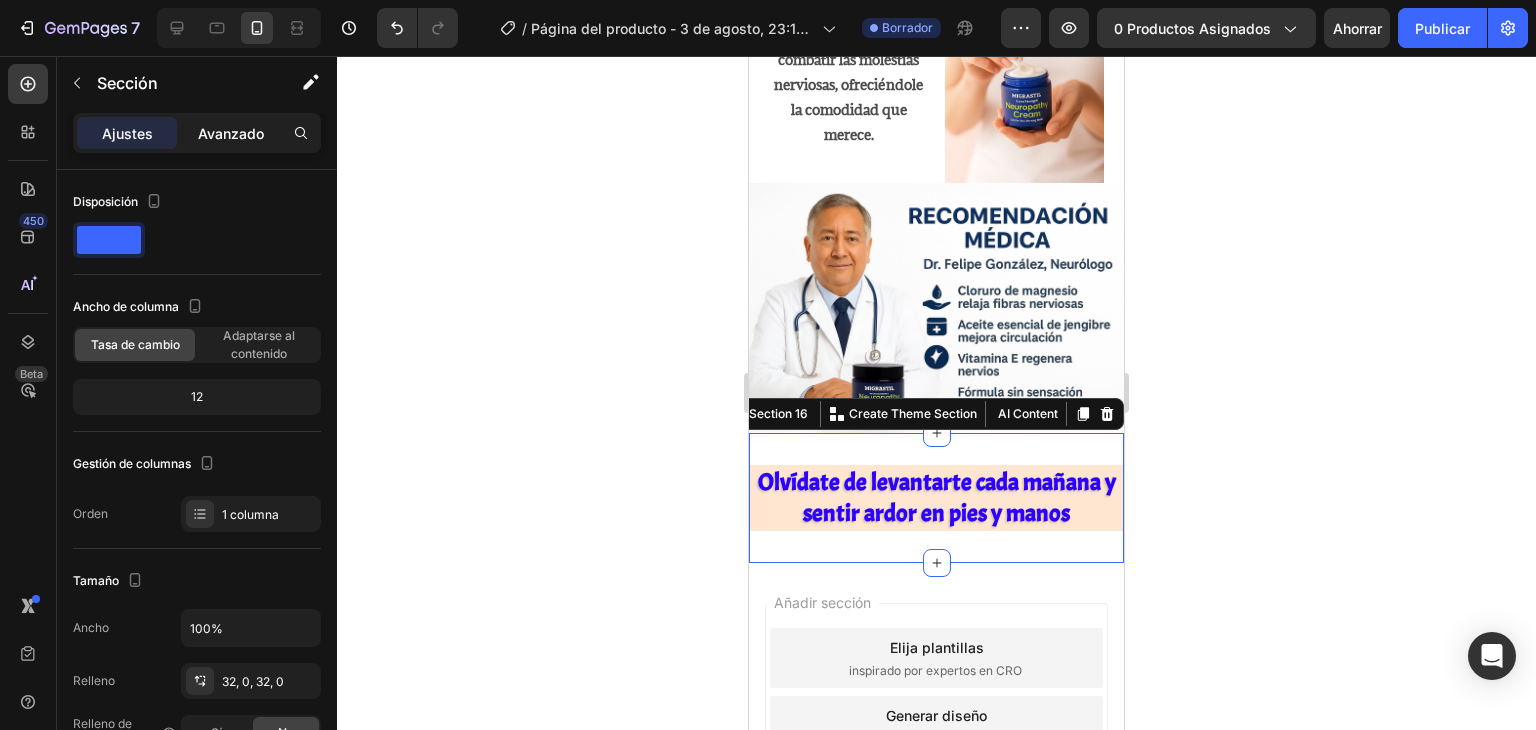 click on "Avanzado" at bounding box center [231, 133] 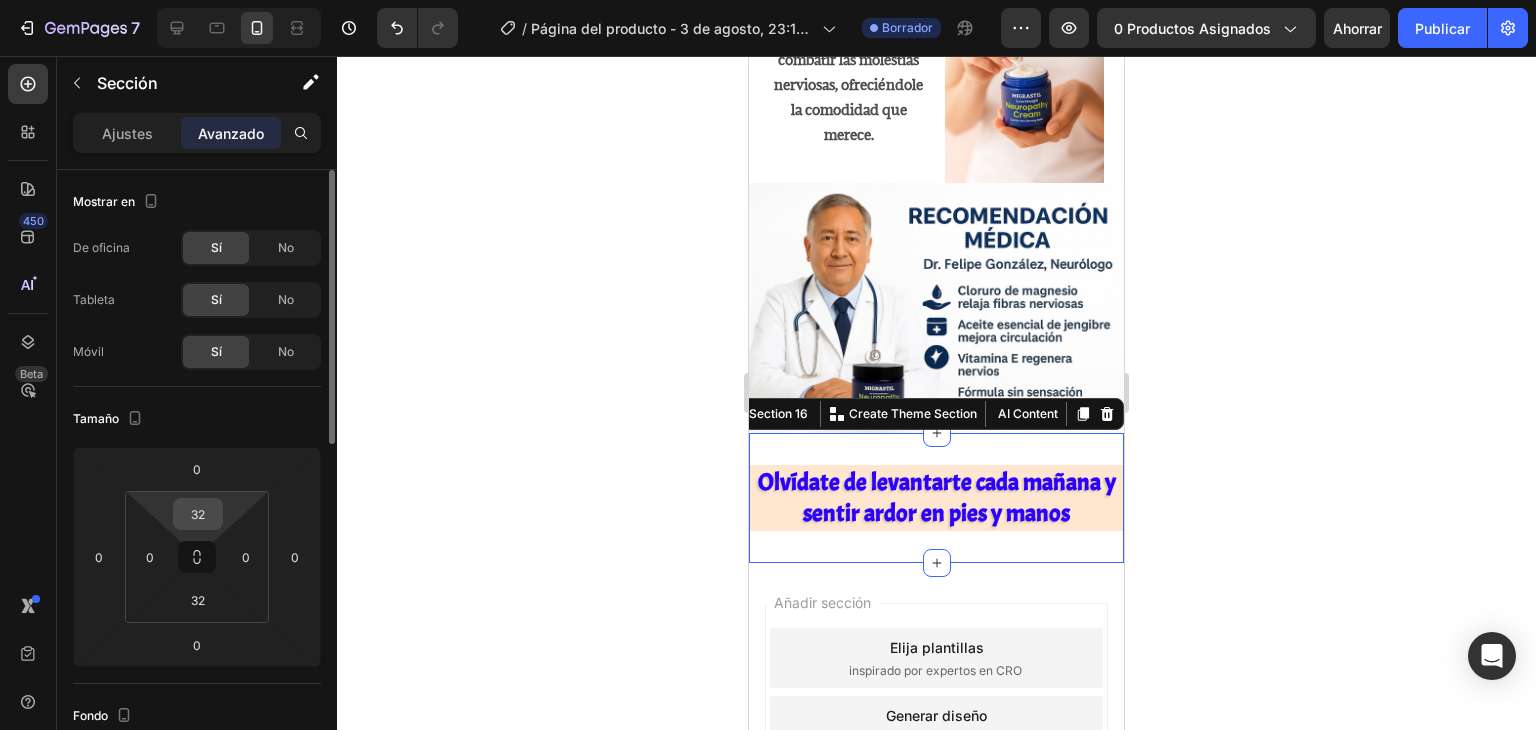 click on "32" at bounding box center (198, 514) 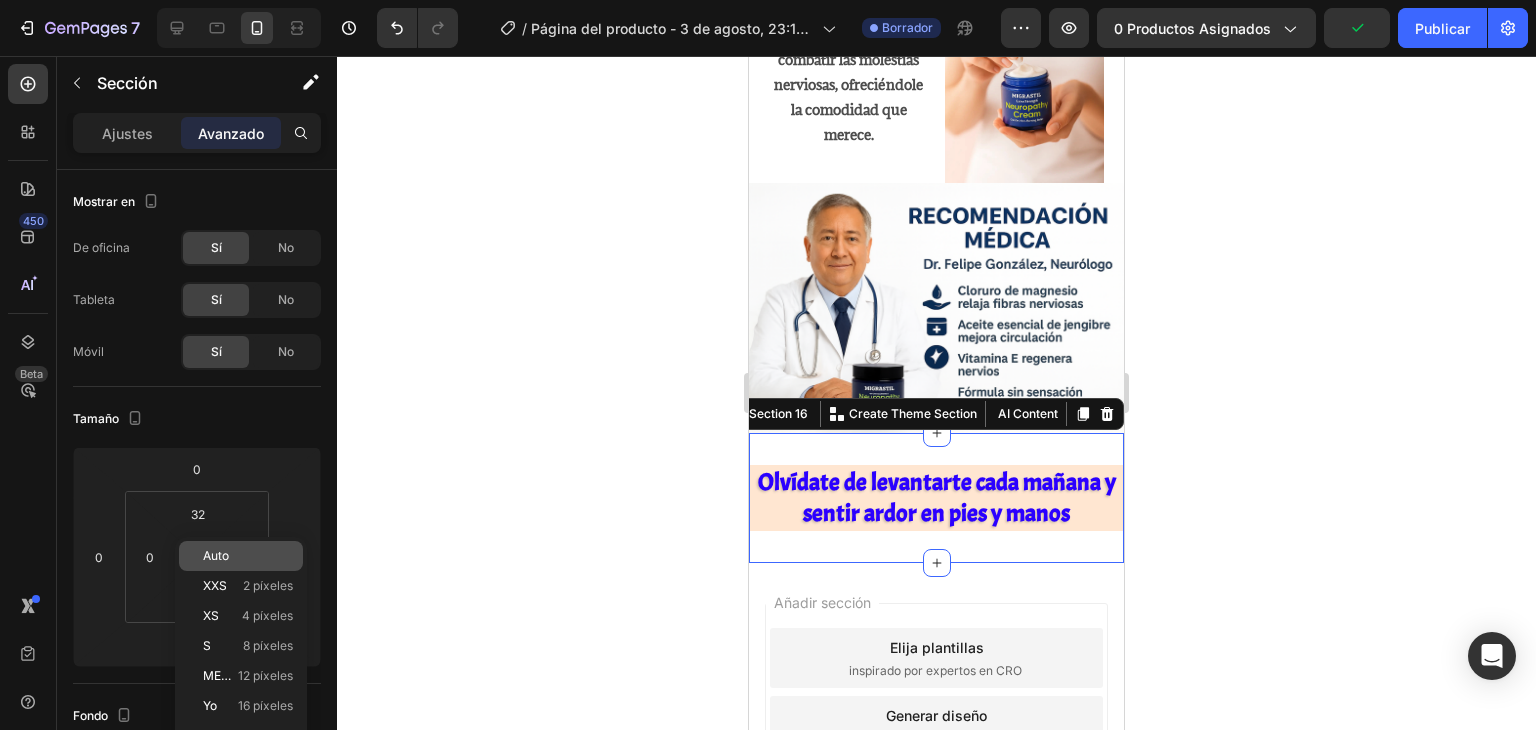 click on "Auto" 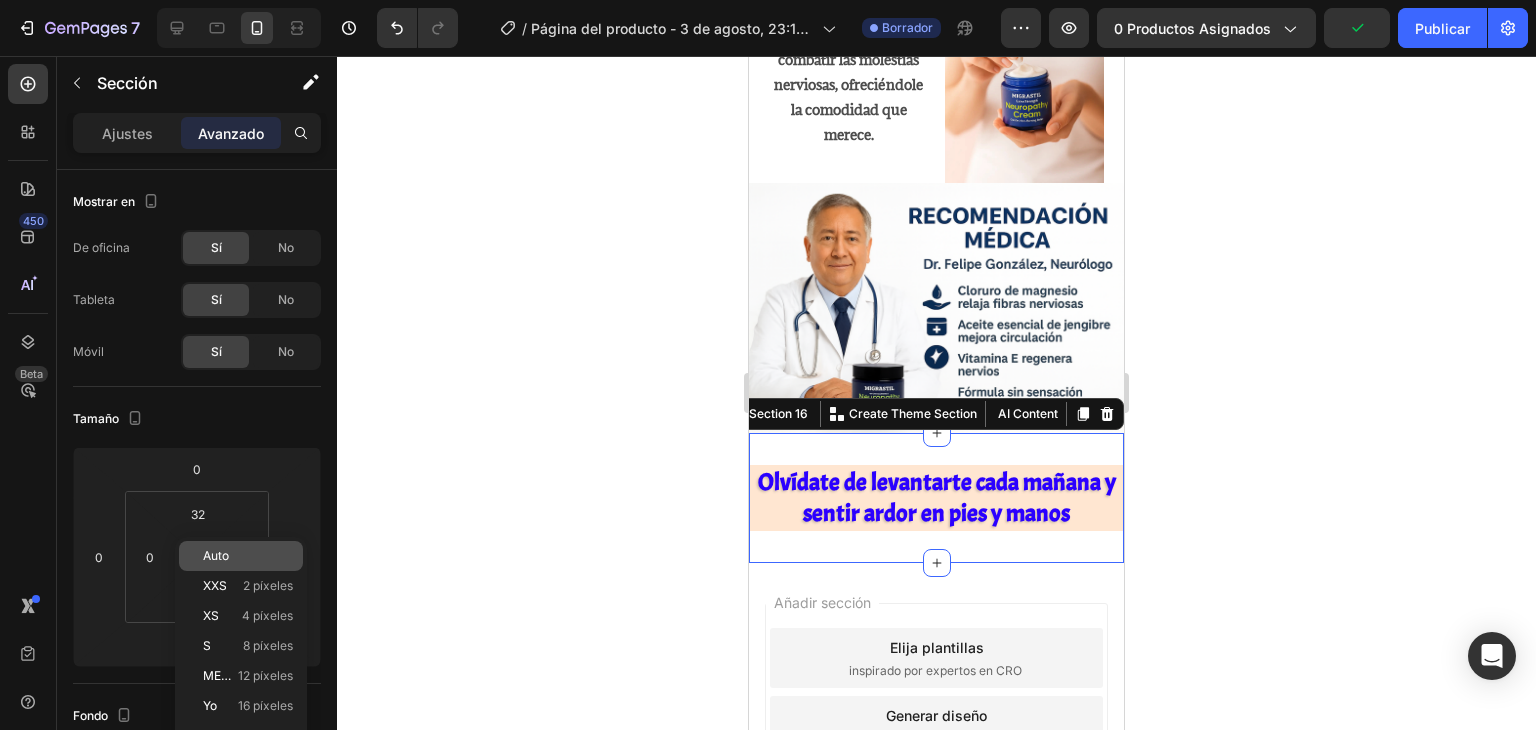 type on "Auto" 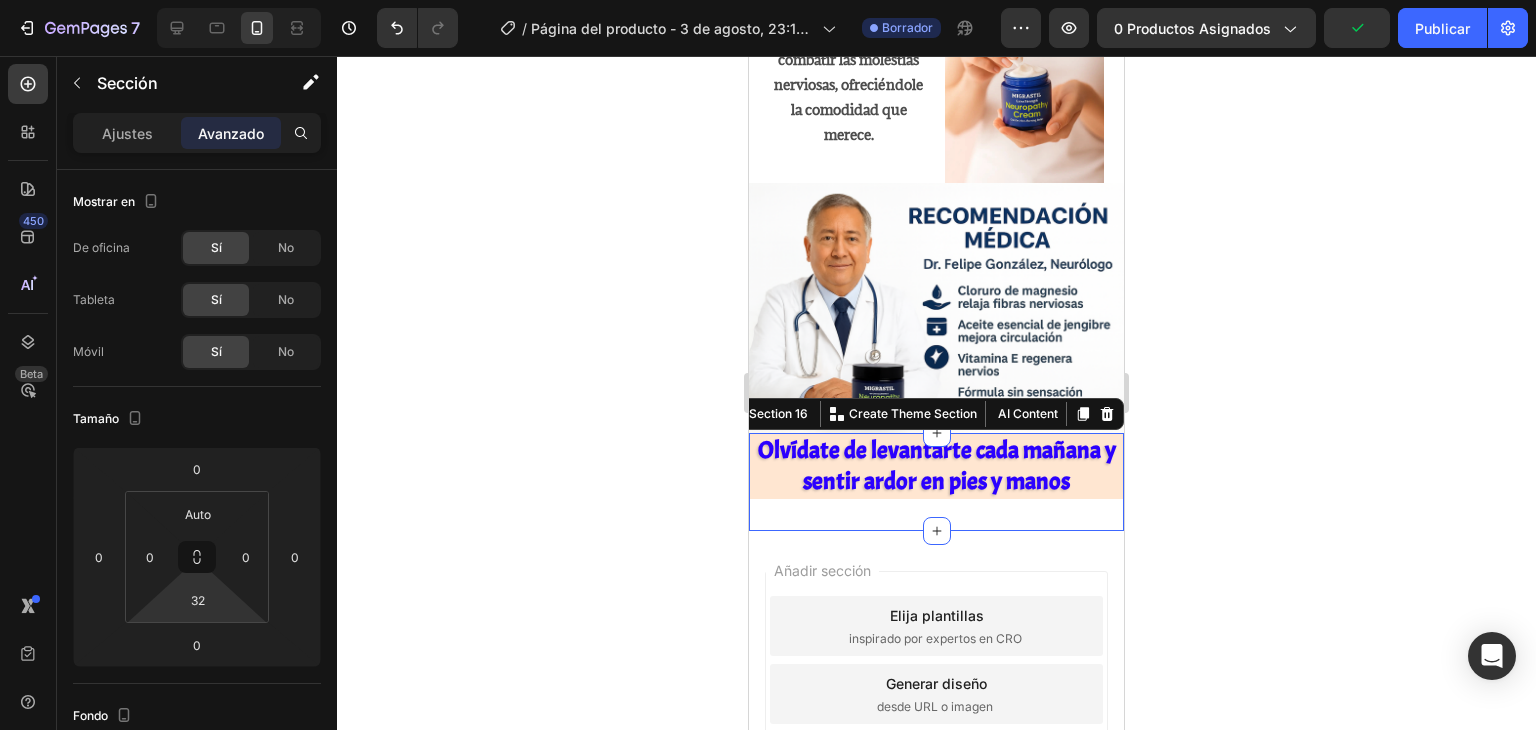 click on "32" at bounding box center (198, 600) 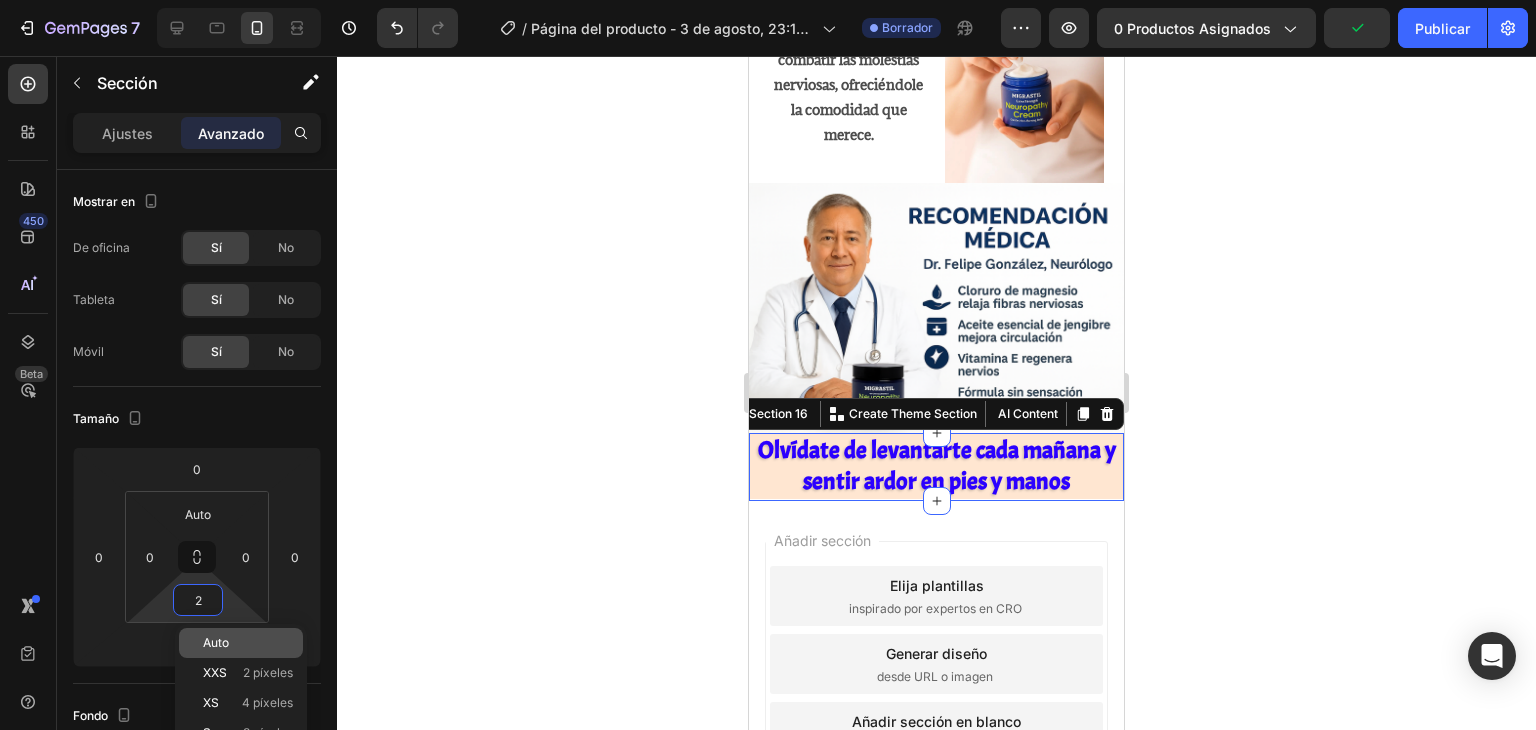 click on "Auto" at bounding box center [216, 642] 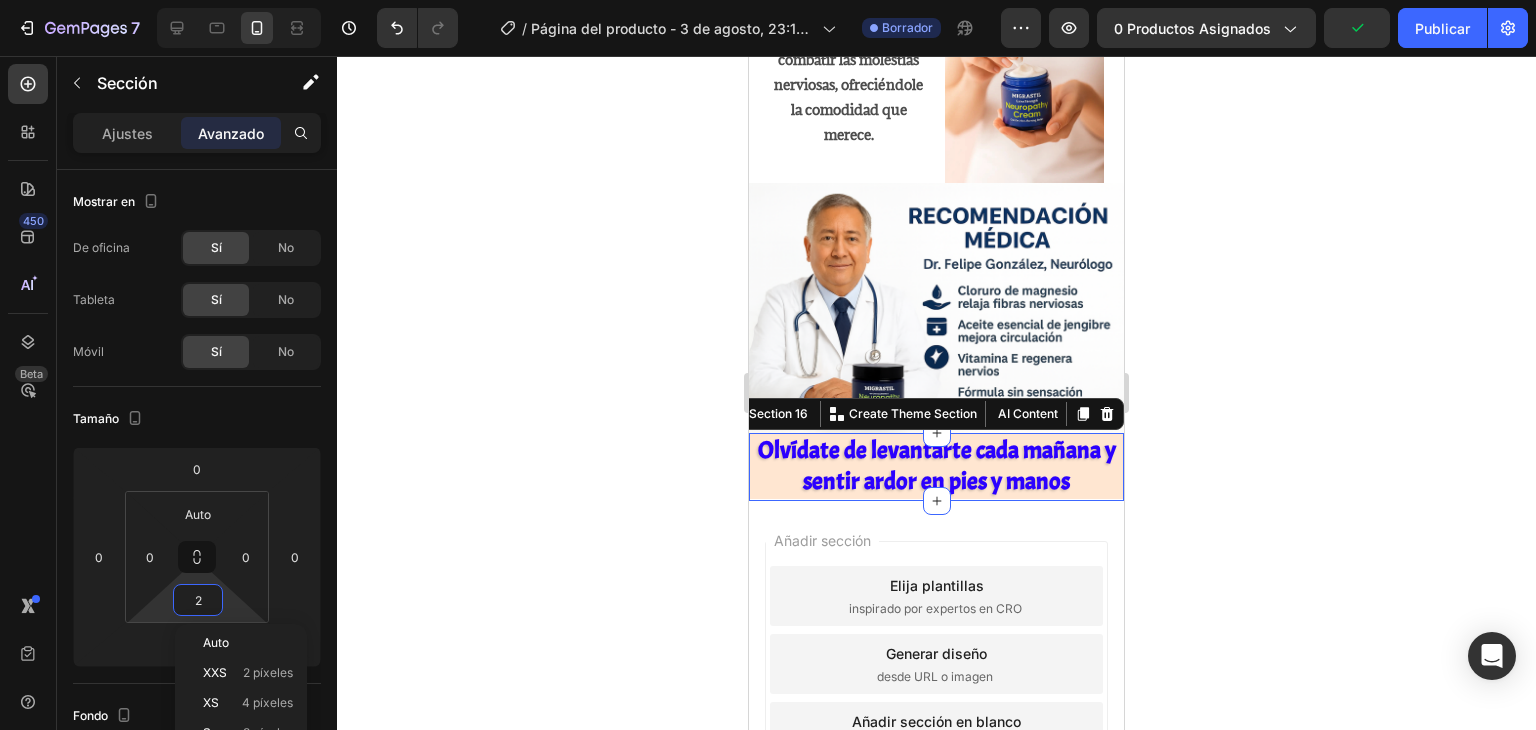 type on "Auto" 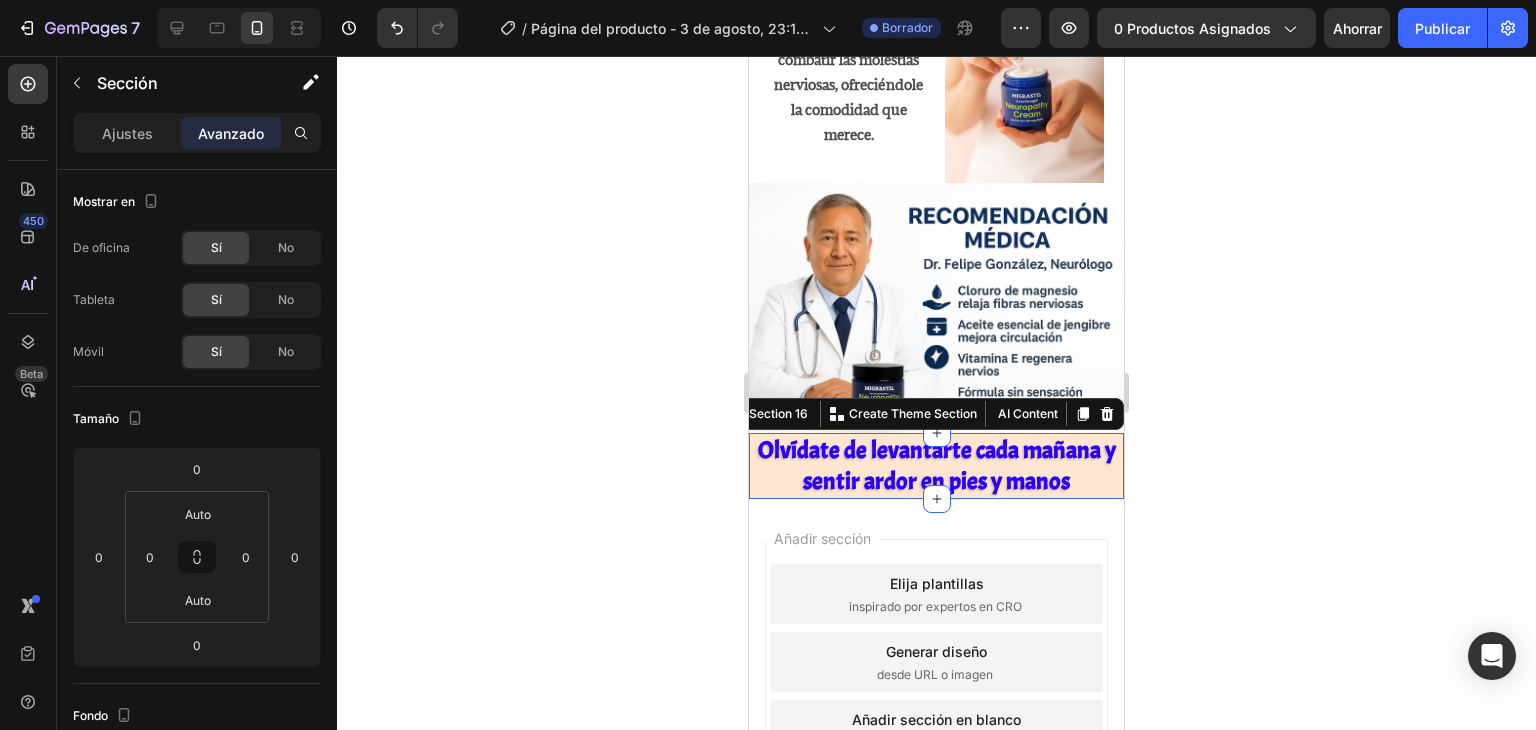 click 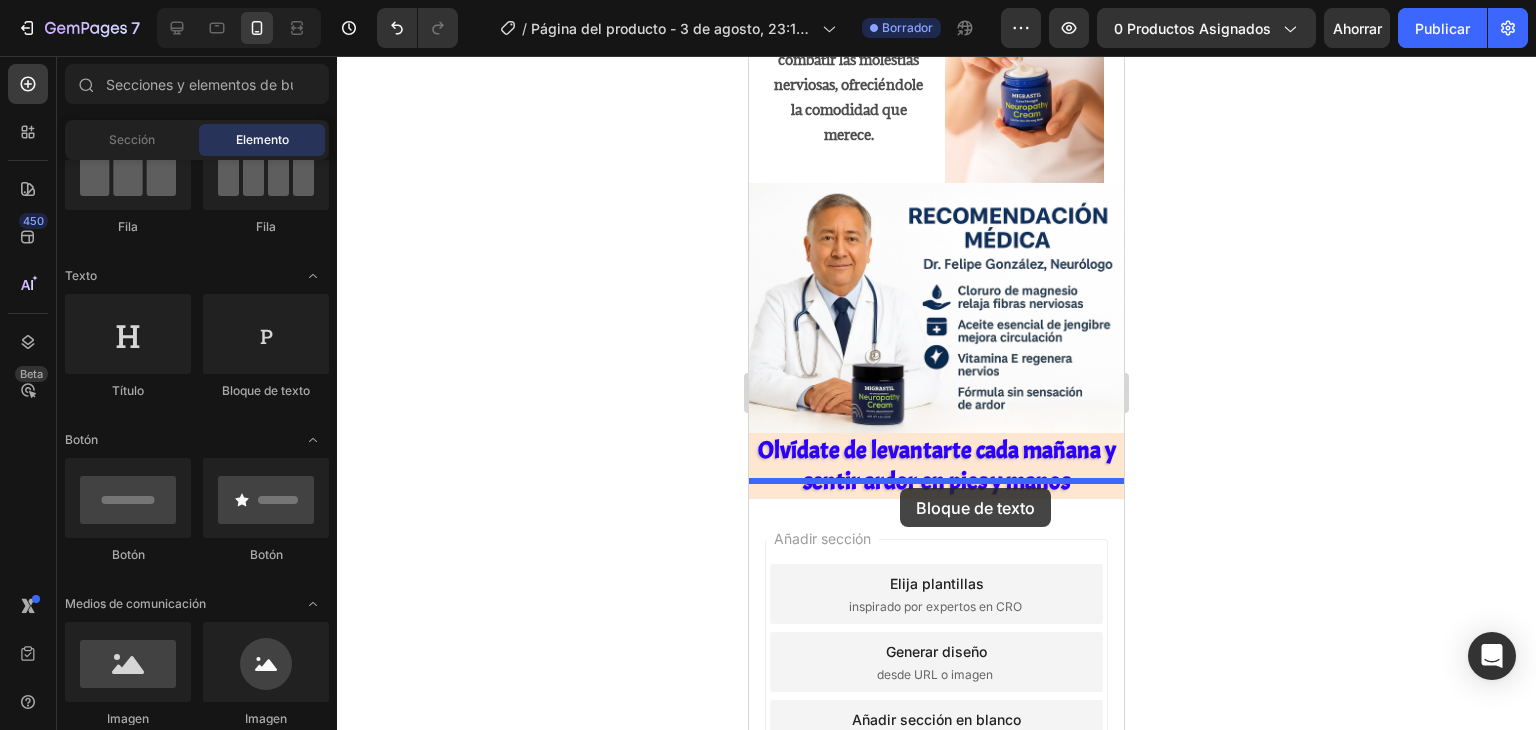 drag, startPoint x: 1024, startPoint y: 398, endPoint x: 900, endPoint y: 485, distance: 151.47607 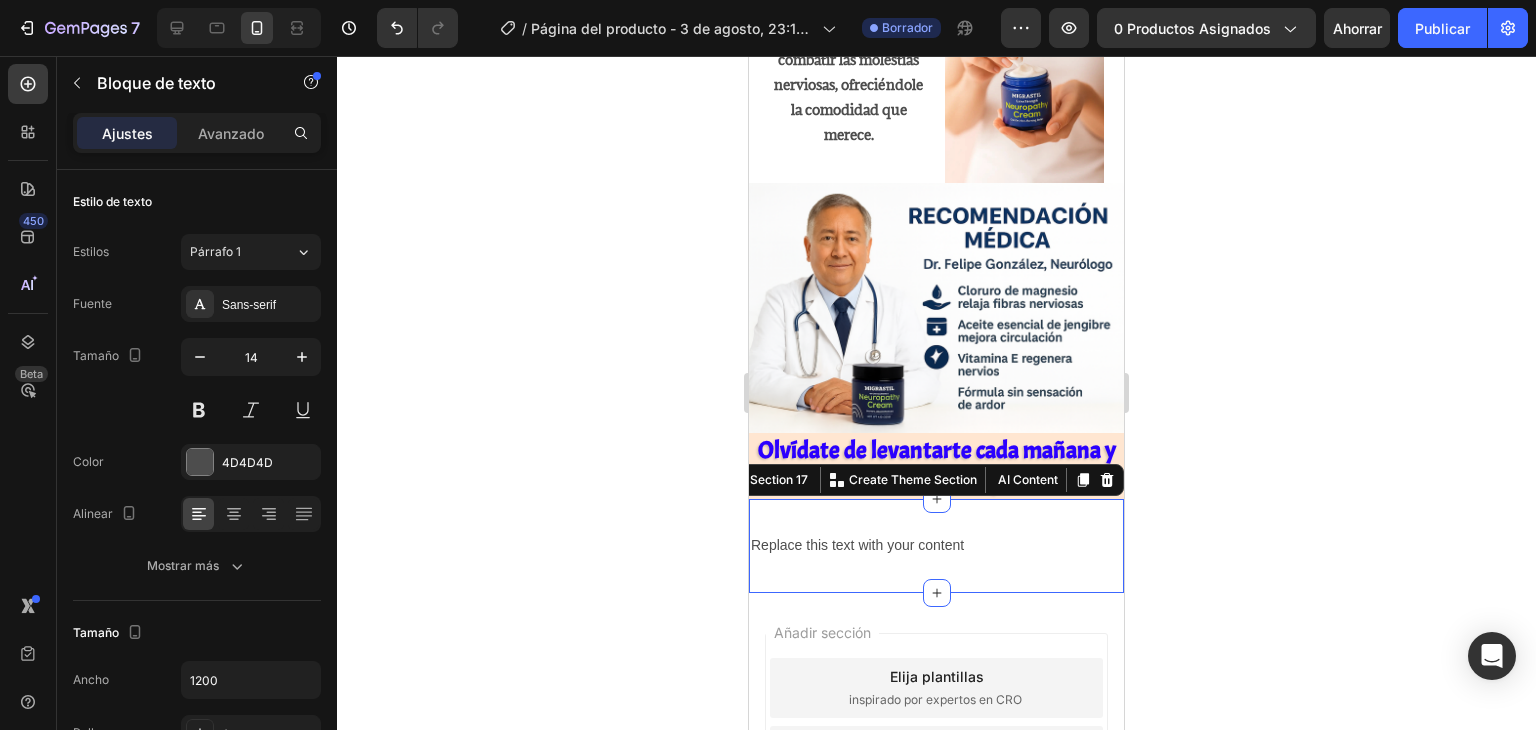 click on "Replace this text with your content Text Block Section 17   You can create reusable sections Create Theme Section AI Content Write with GemAI What would you like to describe here? Tone and Voice Persuasive Product EMMA - DIGESTIVO Show more Generate" at bounding box center [936, 545] 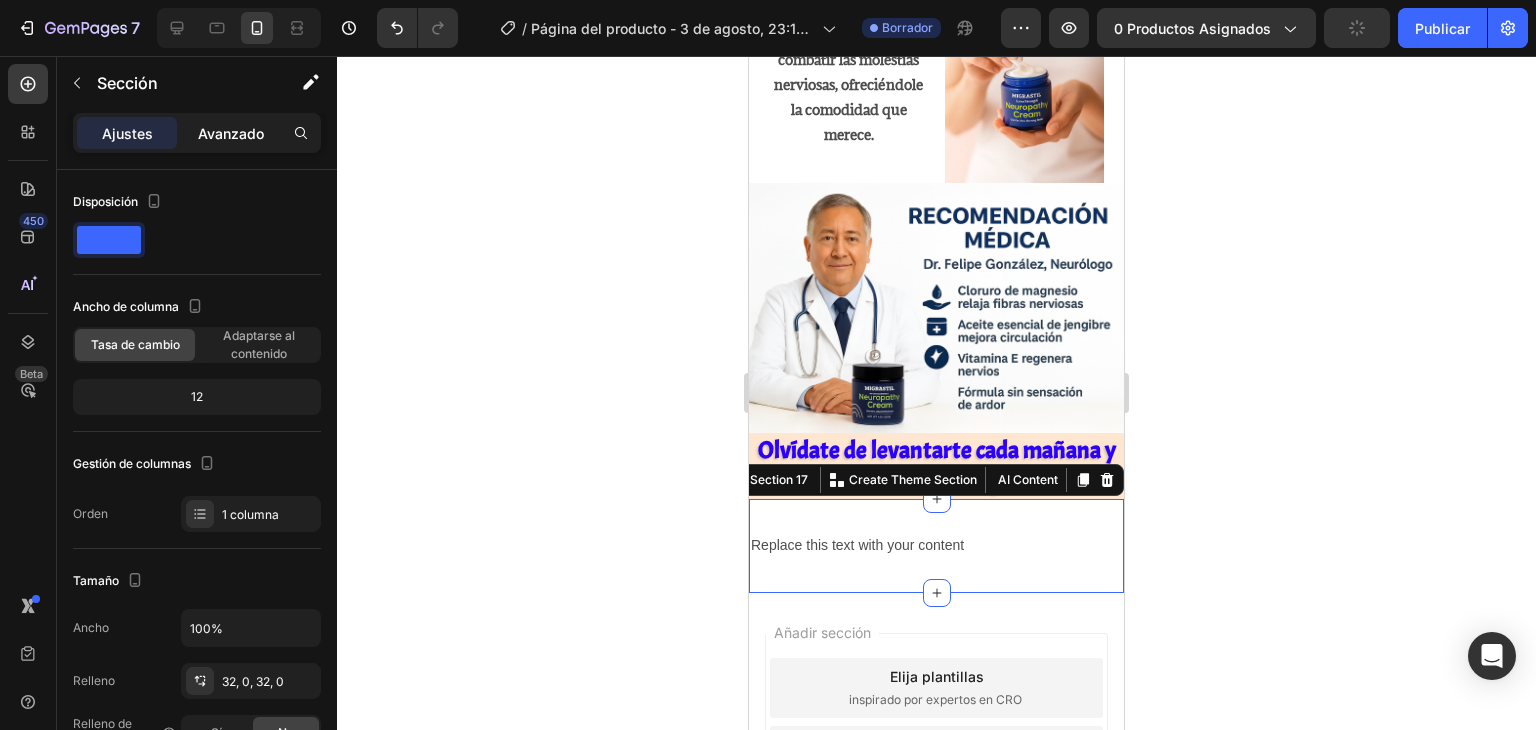 click on "Avanzado" at bounding box center [231, 133] 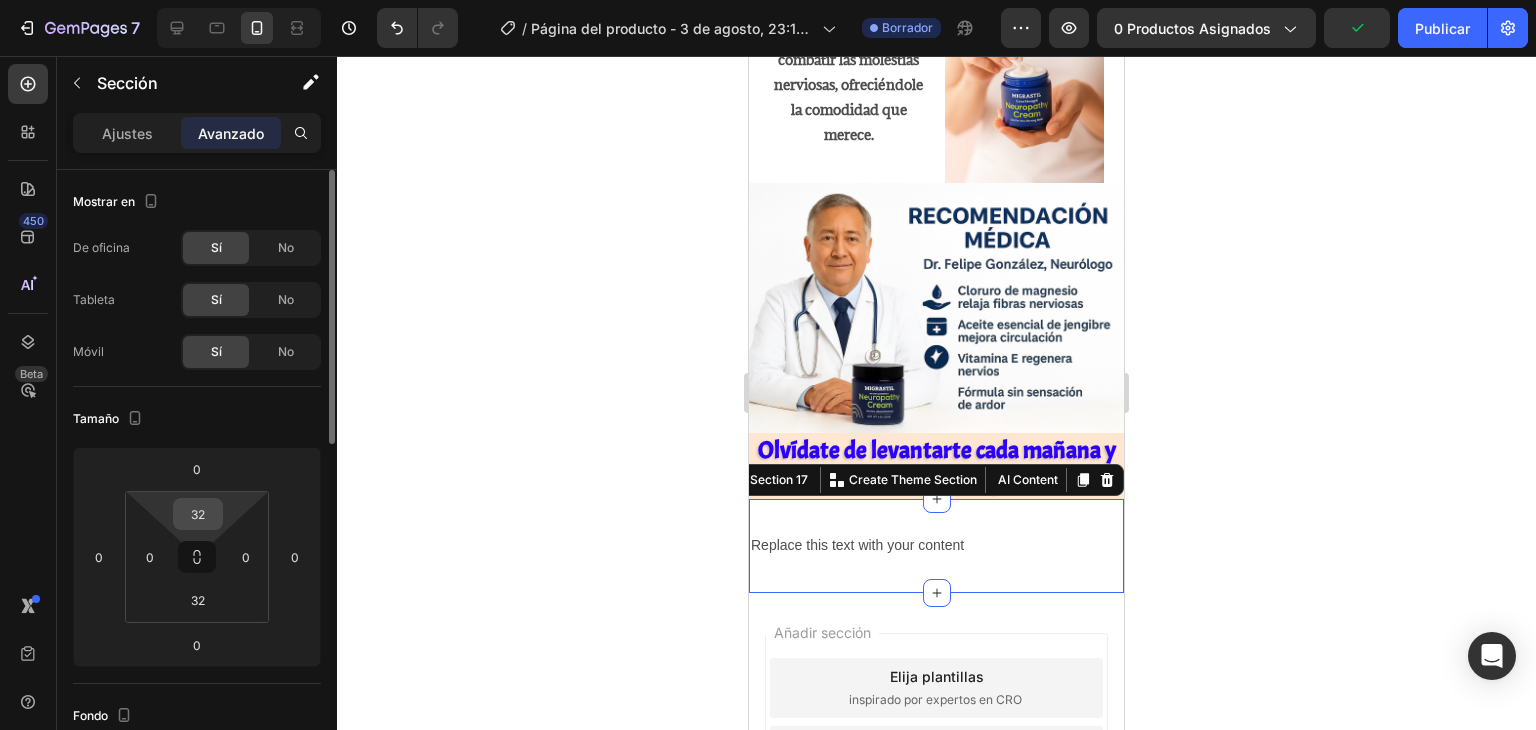 click on "32" at bounding box center (198, 514) 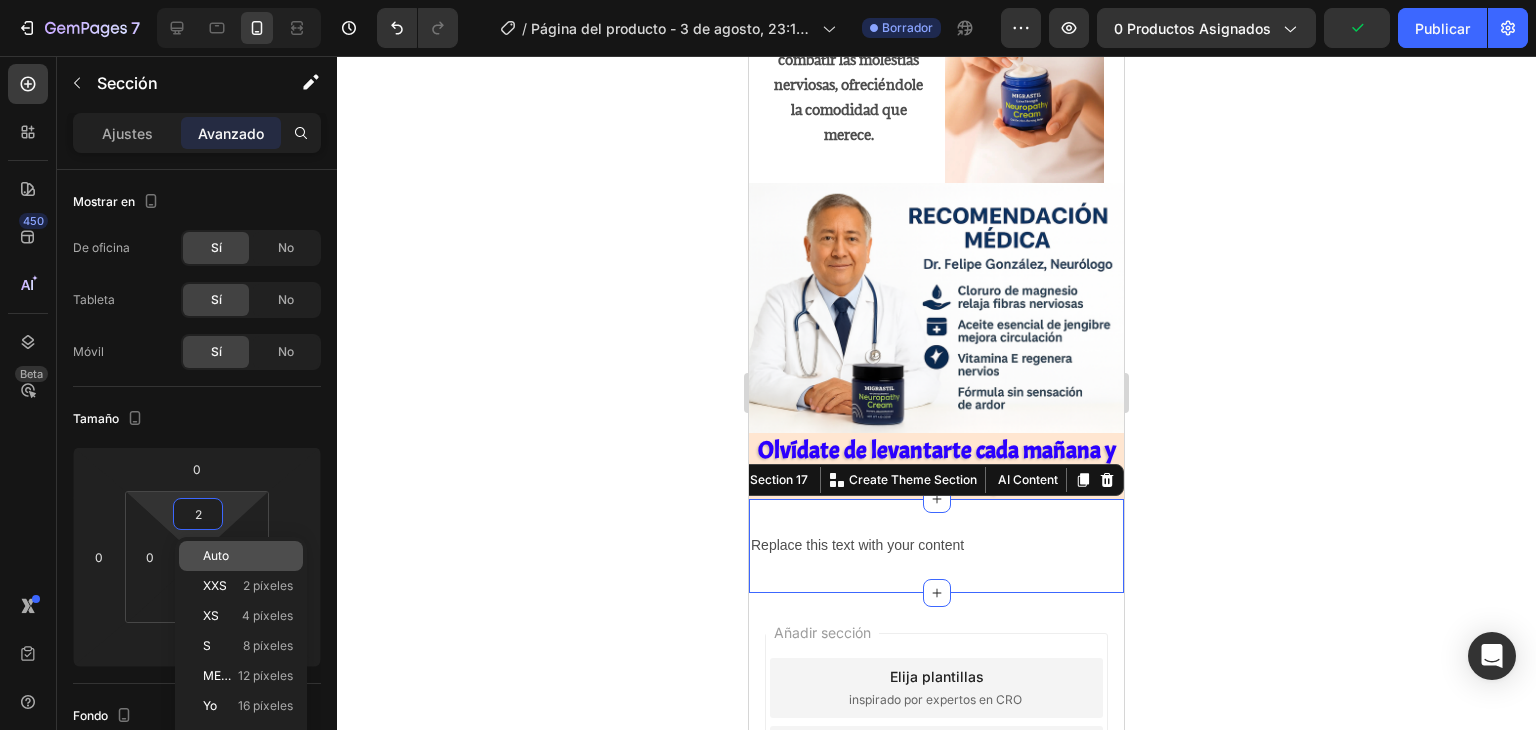 click on "Auto" 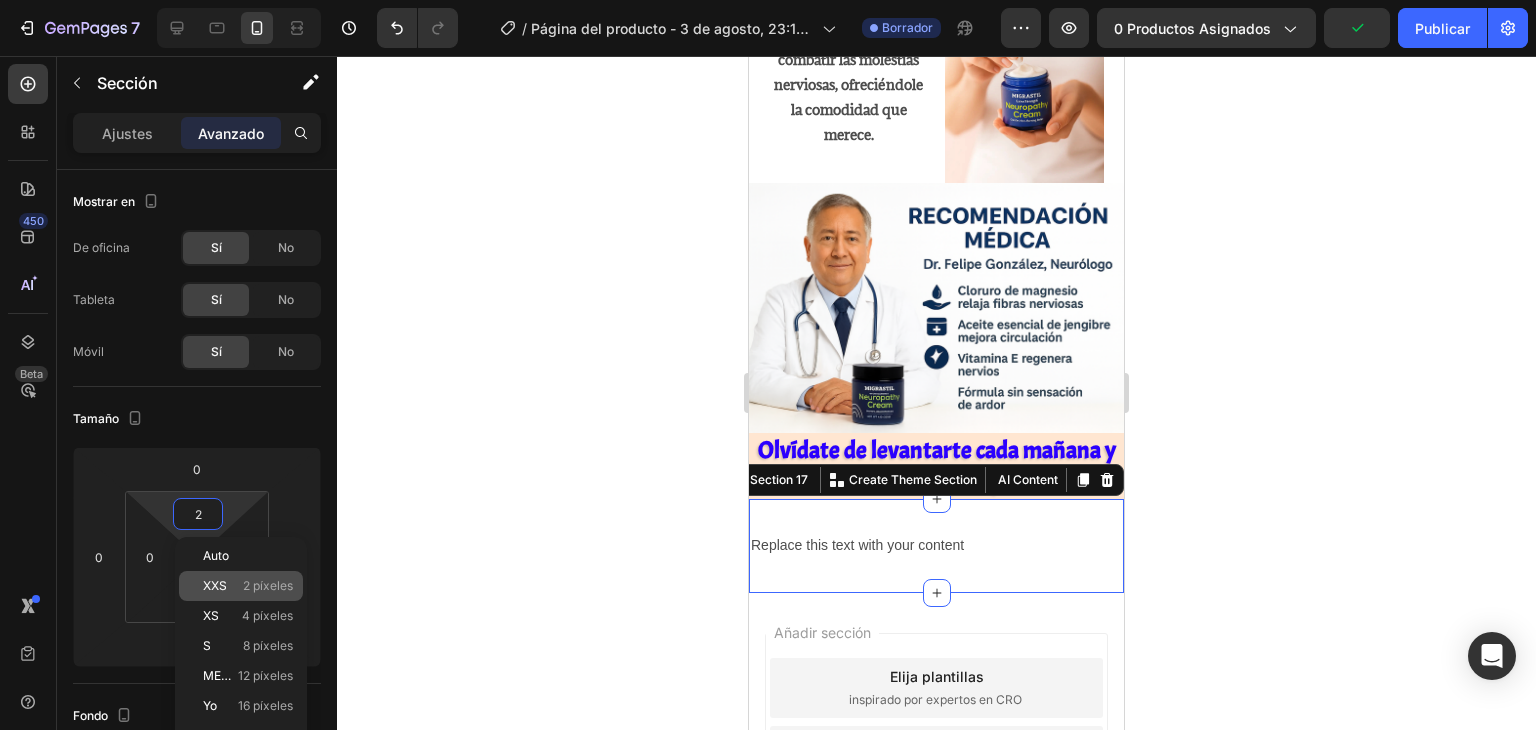 type on "Auto" 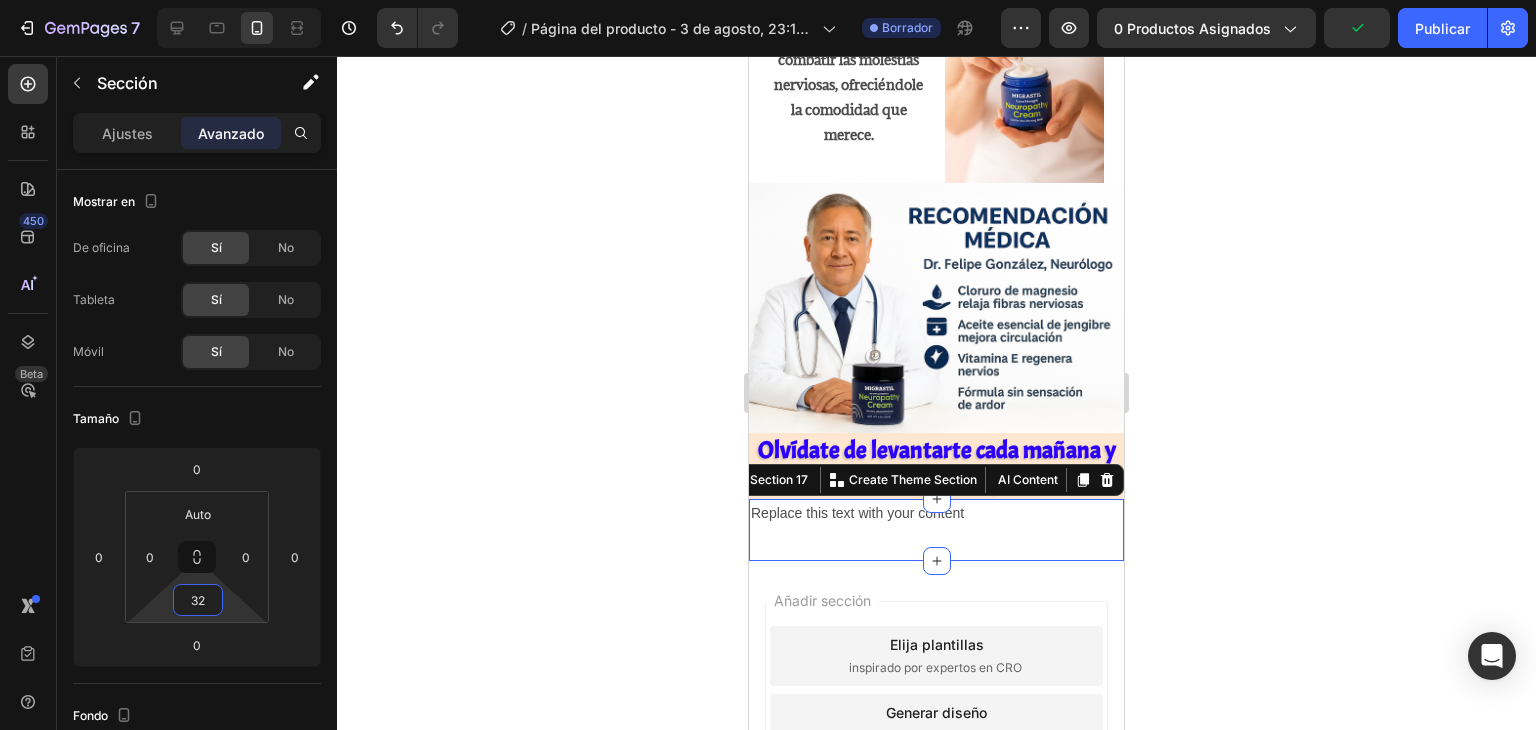 click on "32" at bounding box center [198, 600] 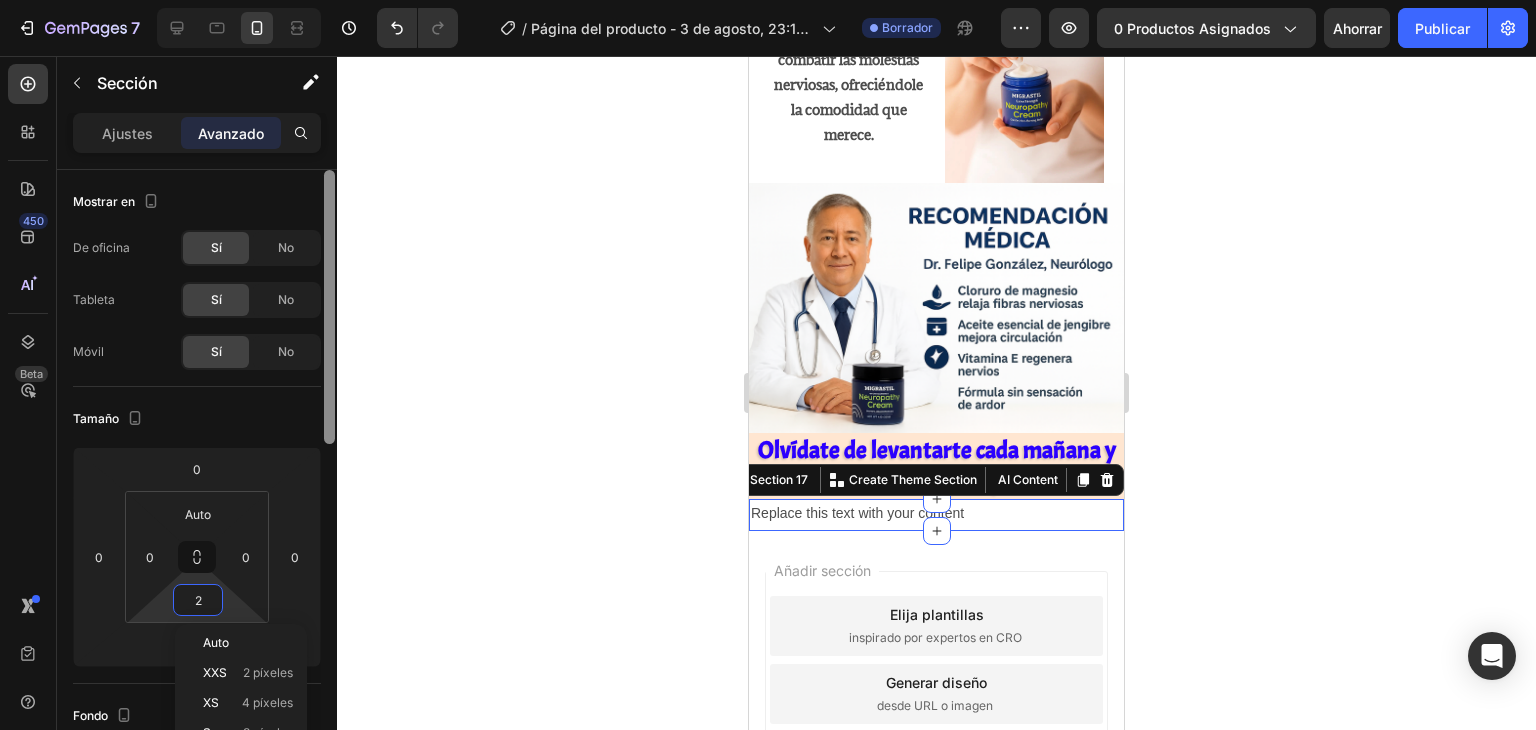 click on "Auto" at bounding box center [248, 643] 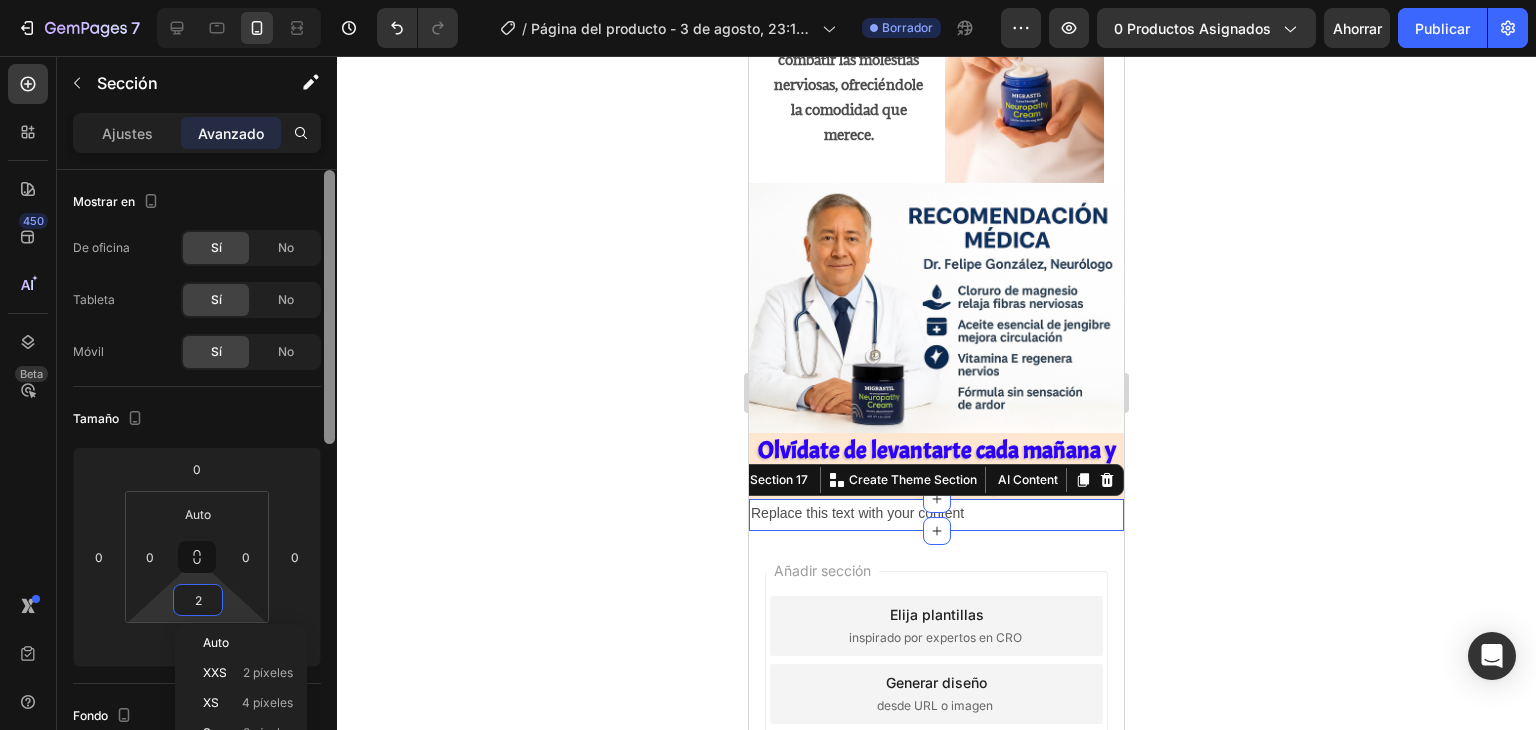 type on "Auto" 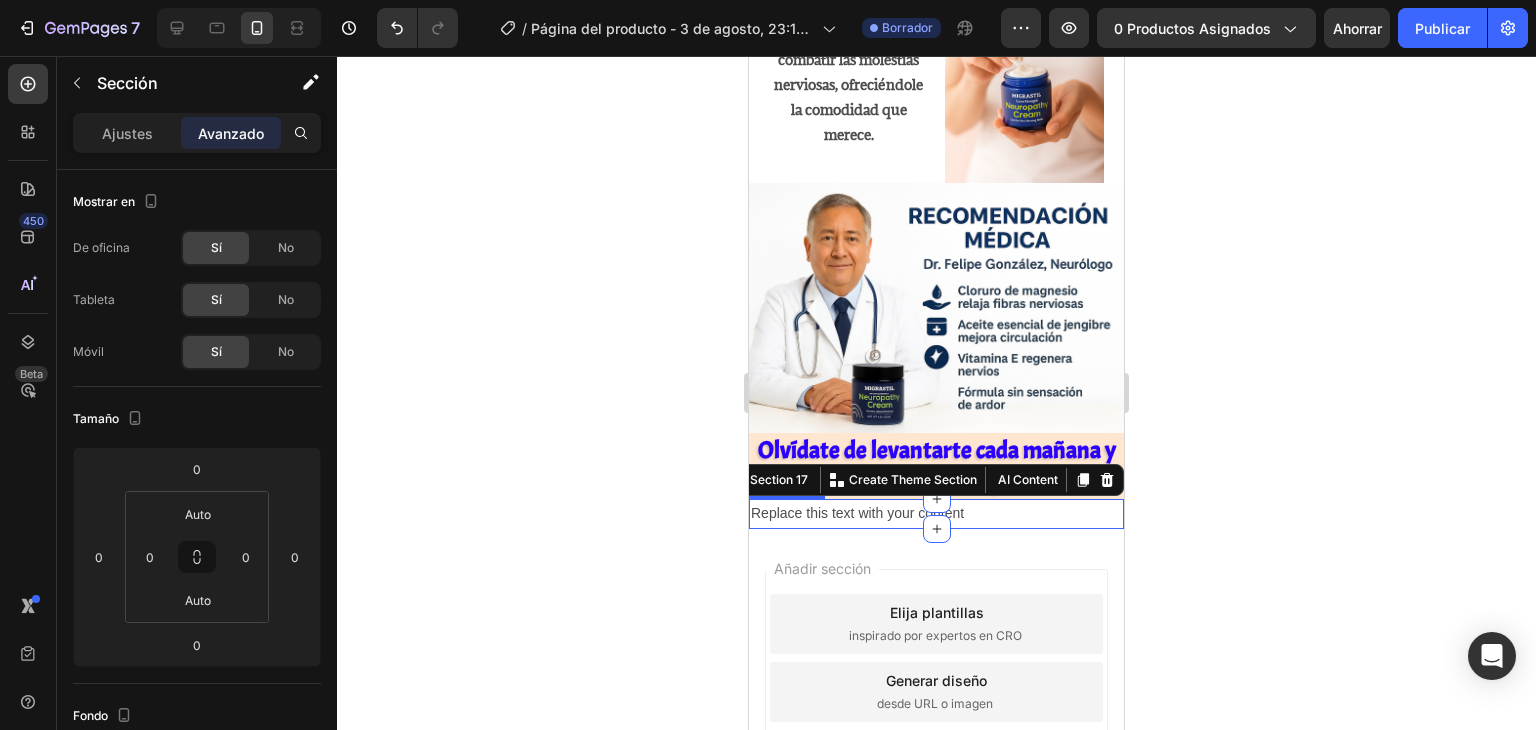 click on "Replace this text with your content" at bounding box center [936, 513] 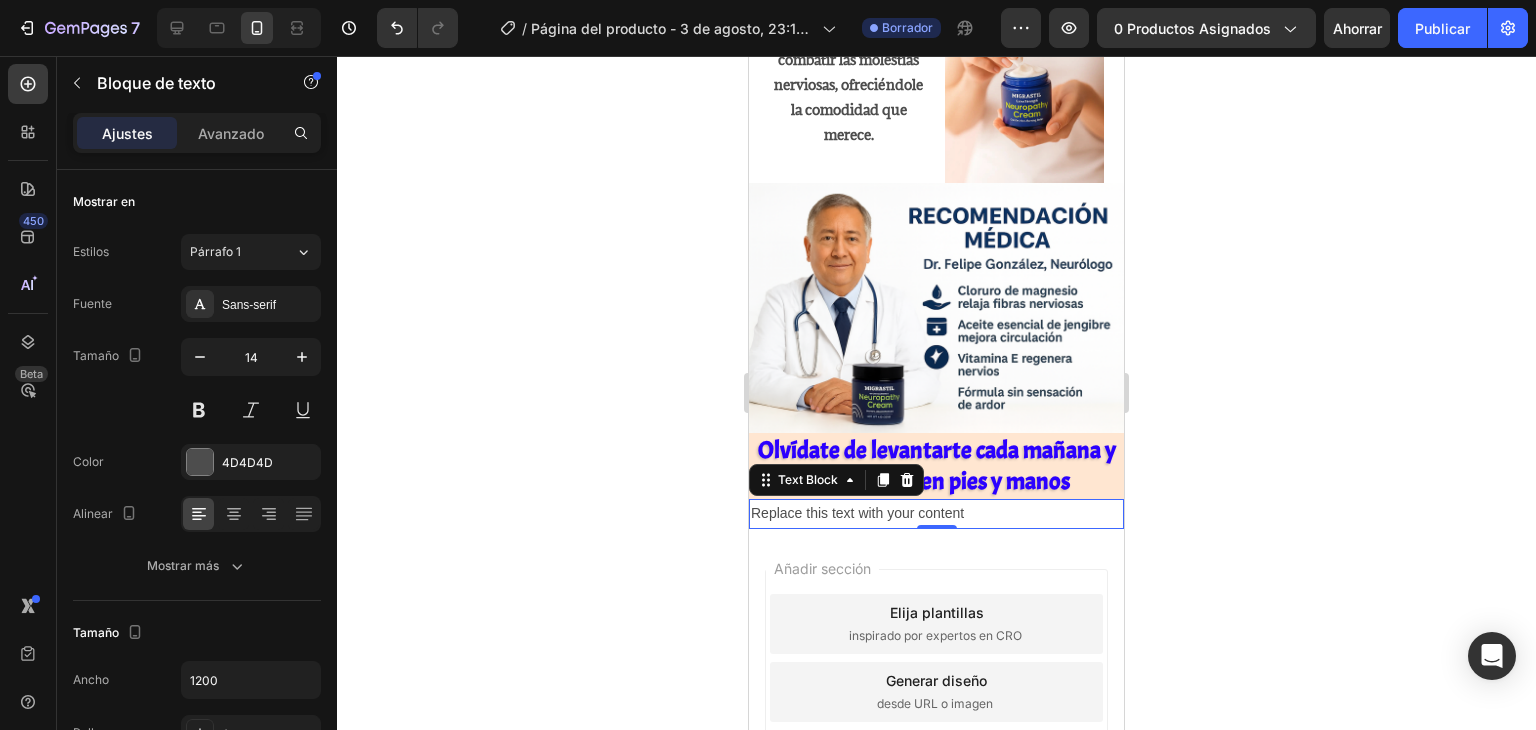 click on "Replace this text with your content" at bounding box center [936, 513] 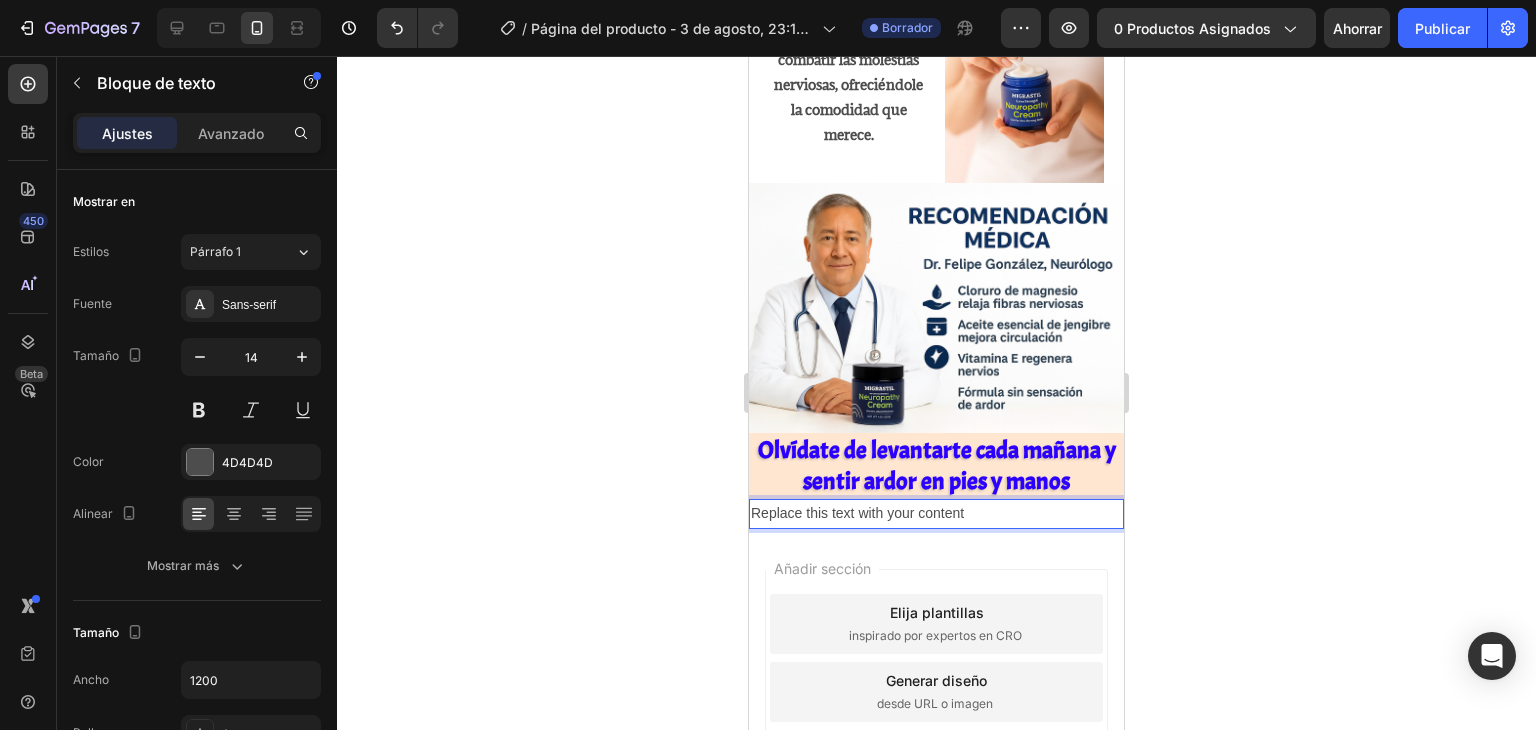 click on "Replace this text with your content" at bounding box center (936, 513) 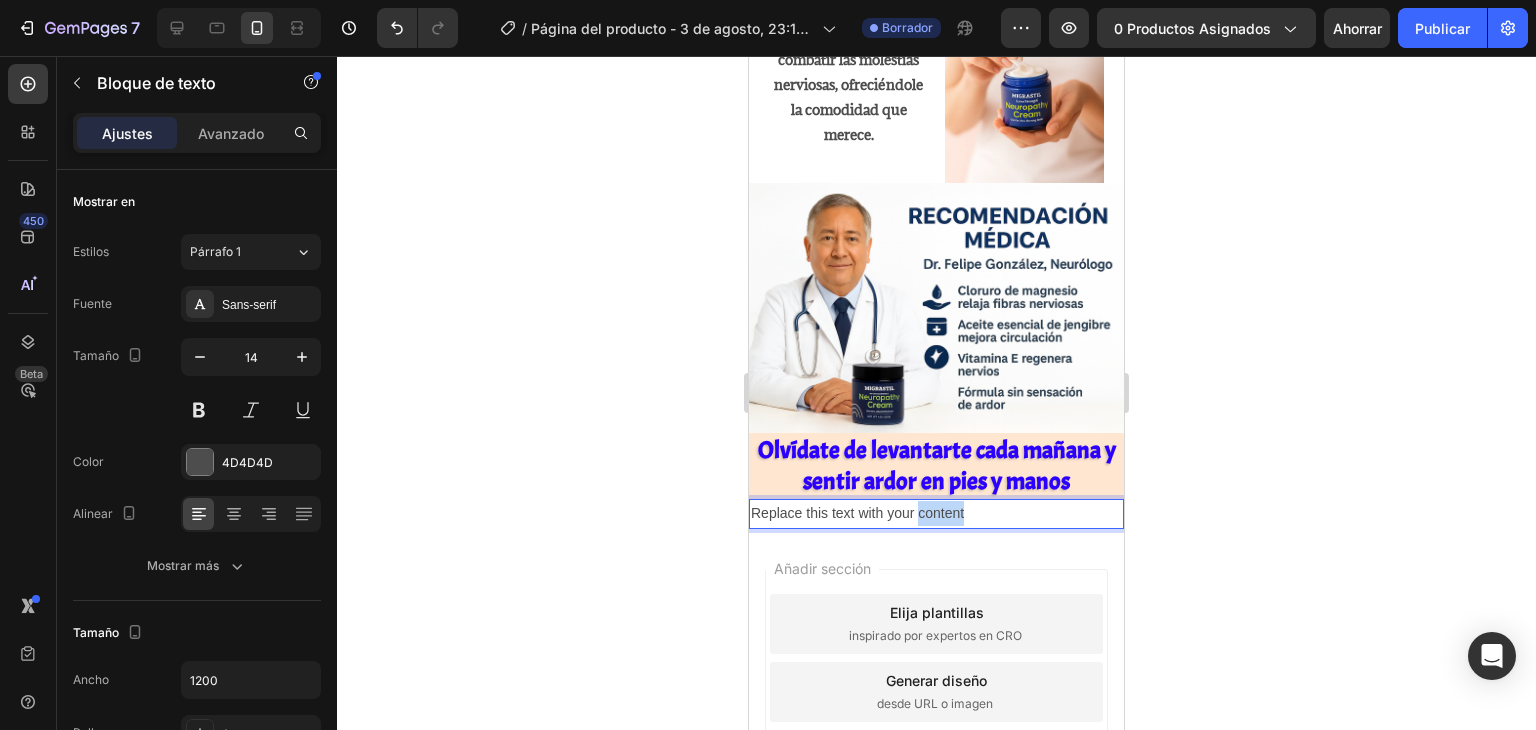 click on "Replace this text with your content" at bounding box center (936, 513) 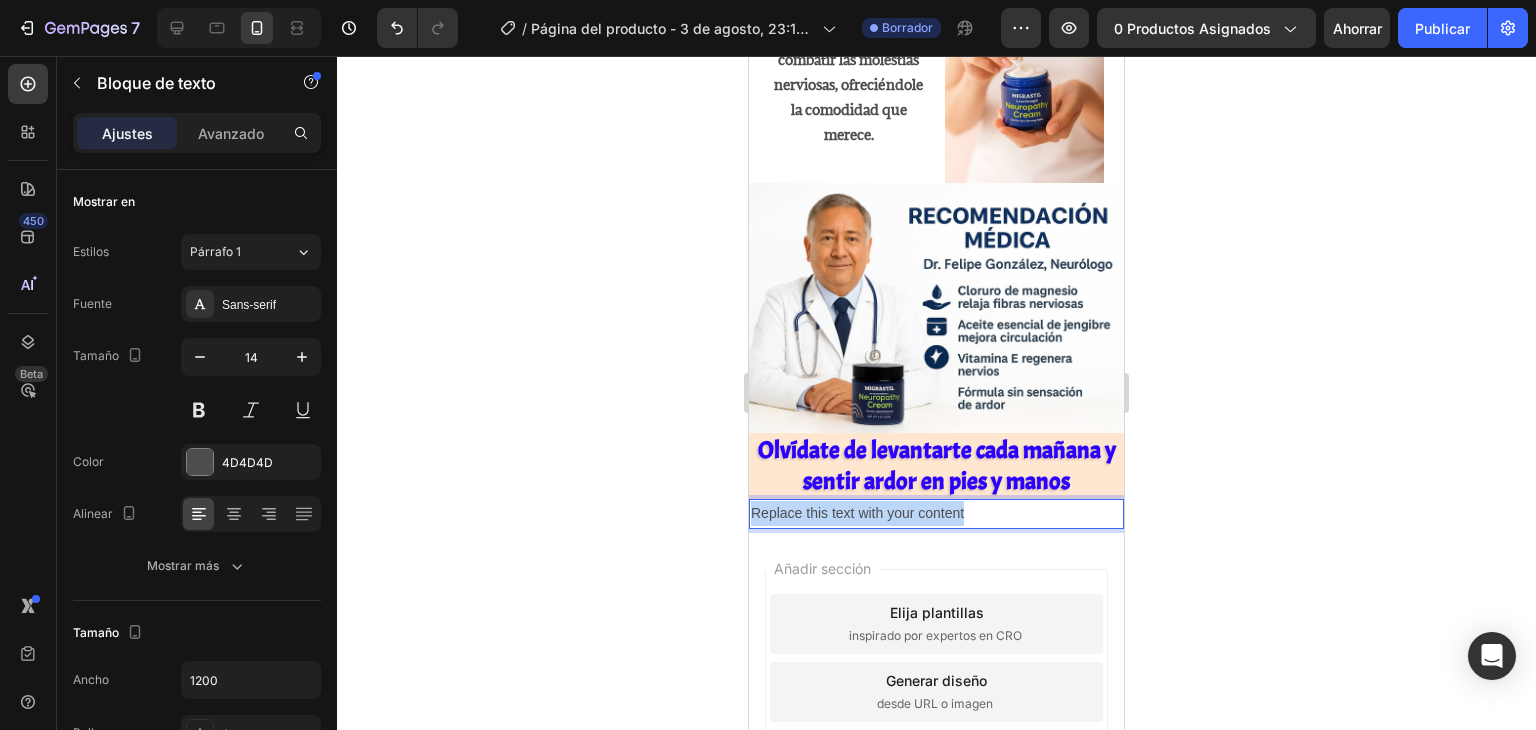 click on "Replace this text with your content" at bounding box center [936, 513] 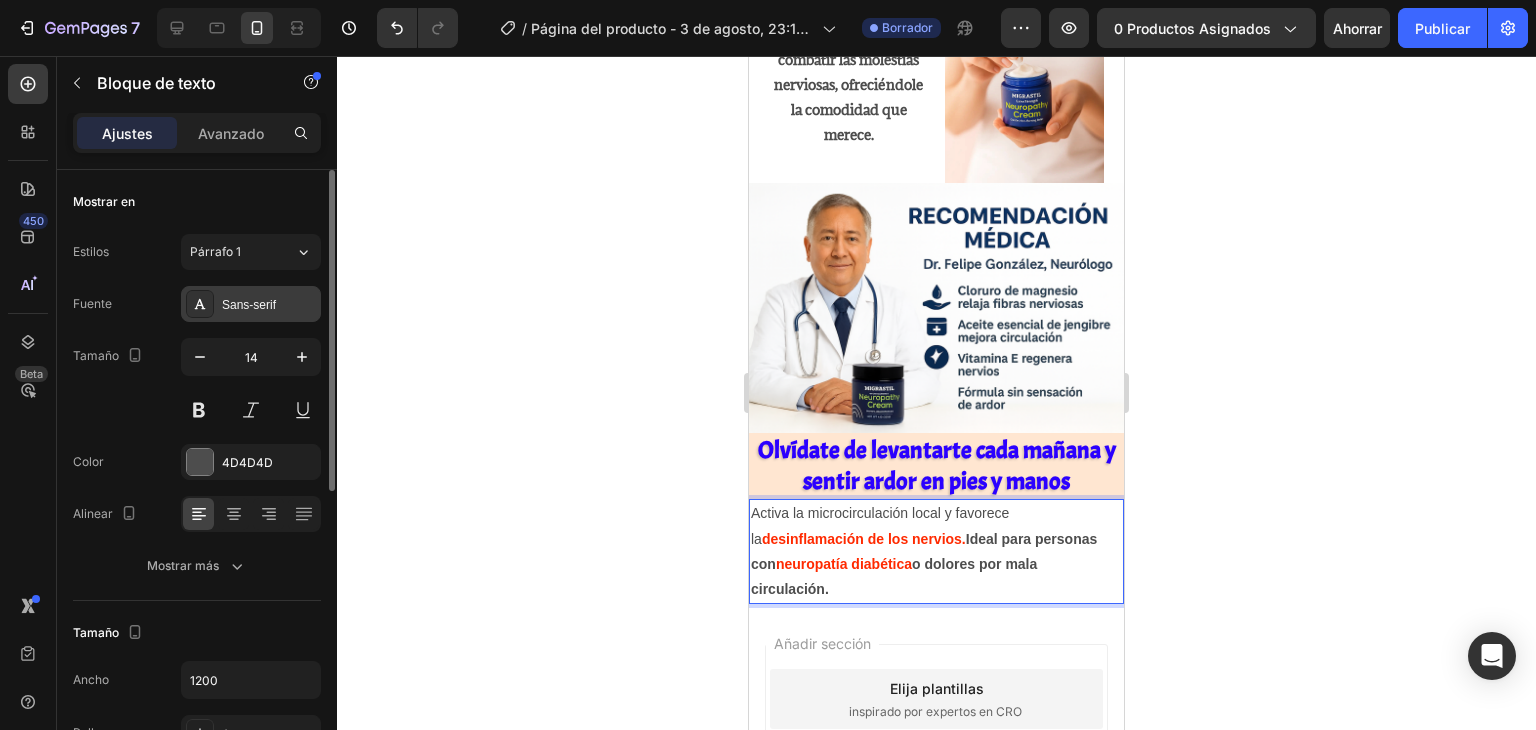 click on "Sans-serif" at bounding box center [251, 304] 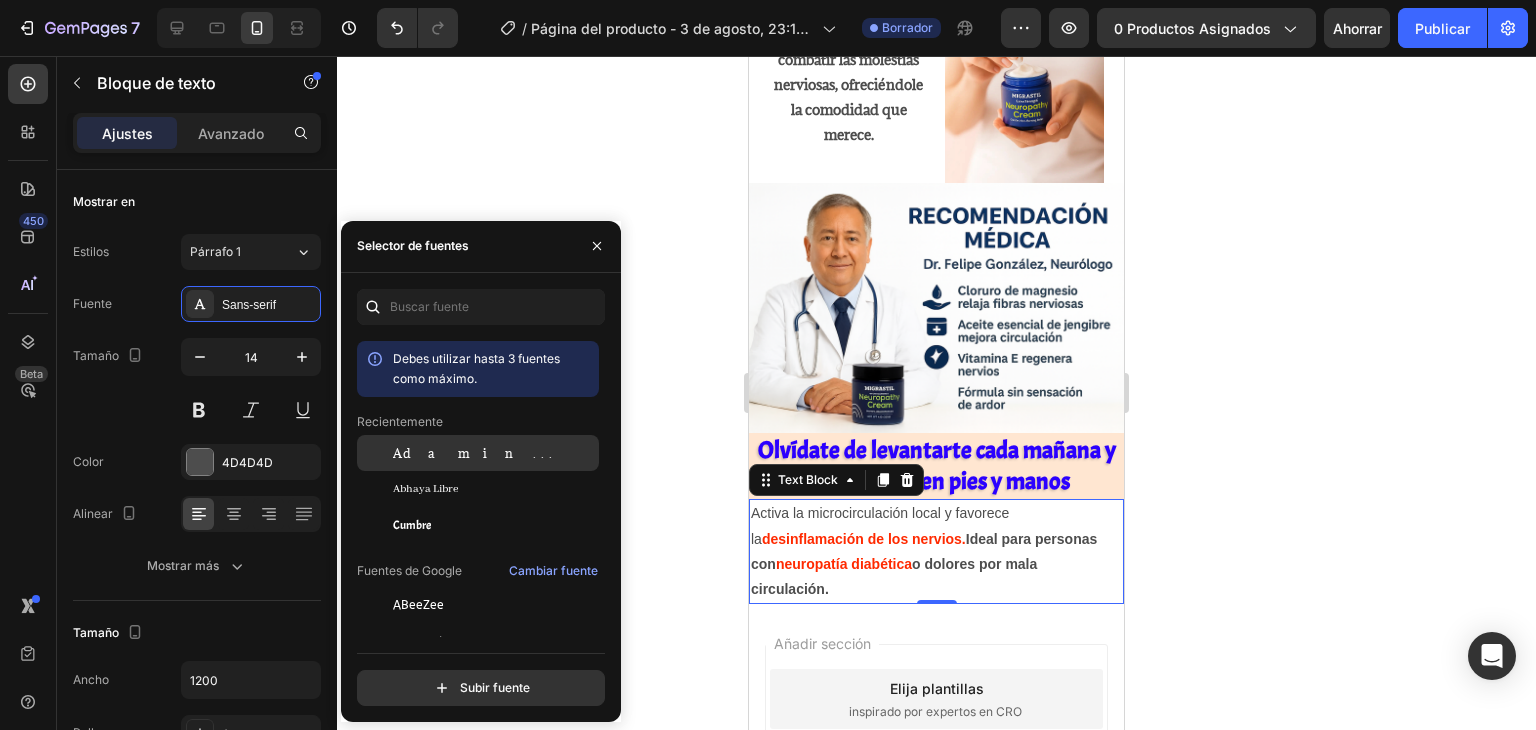 click on "Adamina" 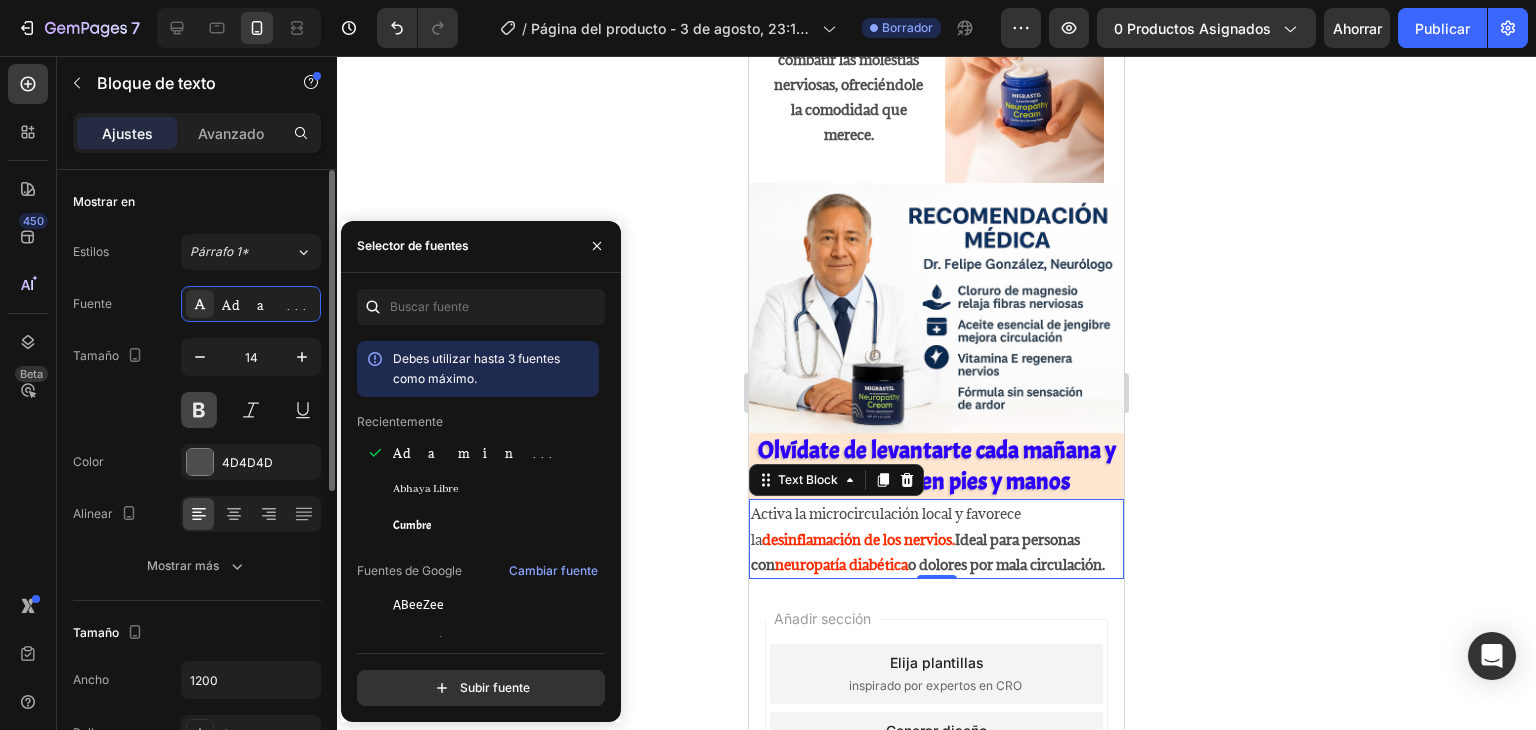 click at bounding box center [199, 410] 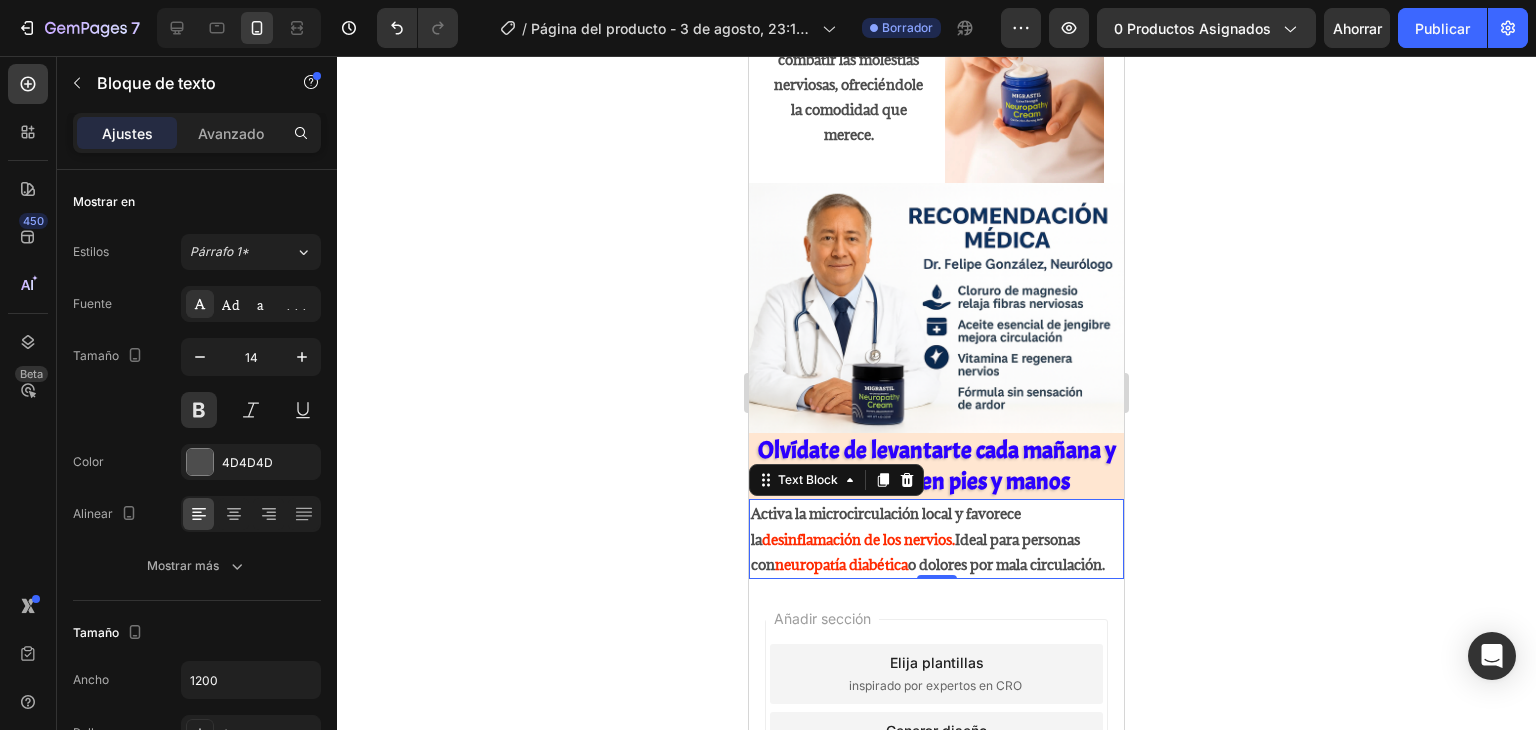 click 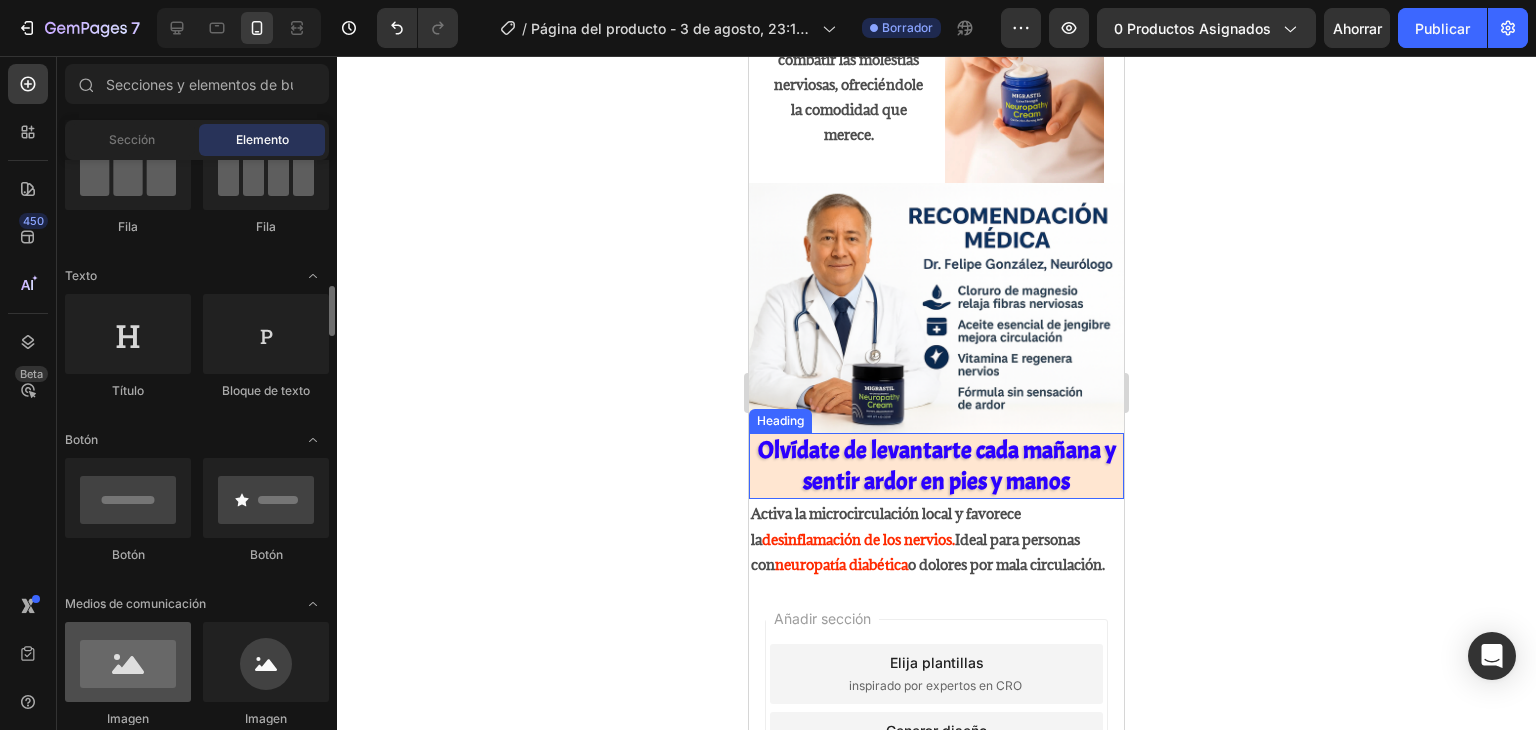 scroll, scrollTop: 300, scrollLeft: 0, axis: vertical 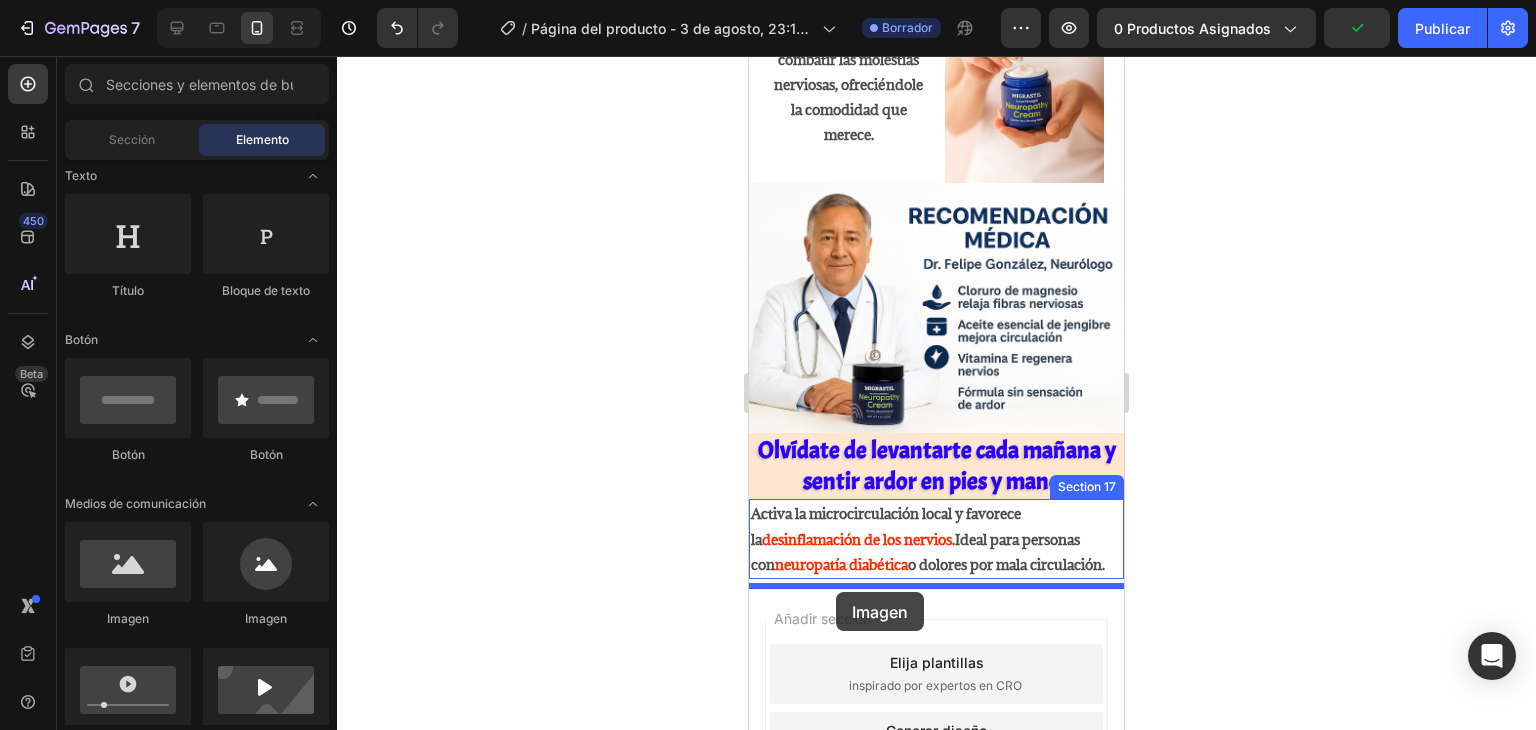 drag, startPoint x: 884, startPoint y: 626, endPoint x: 837, endPoint y: 592, distance: 58.00862 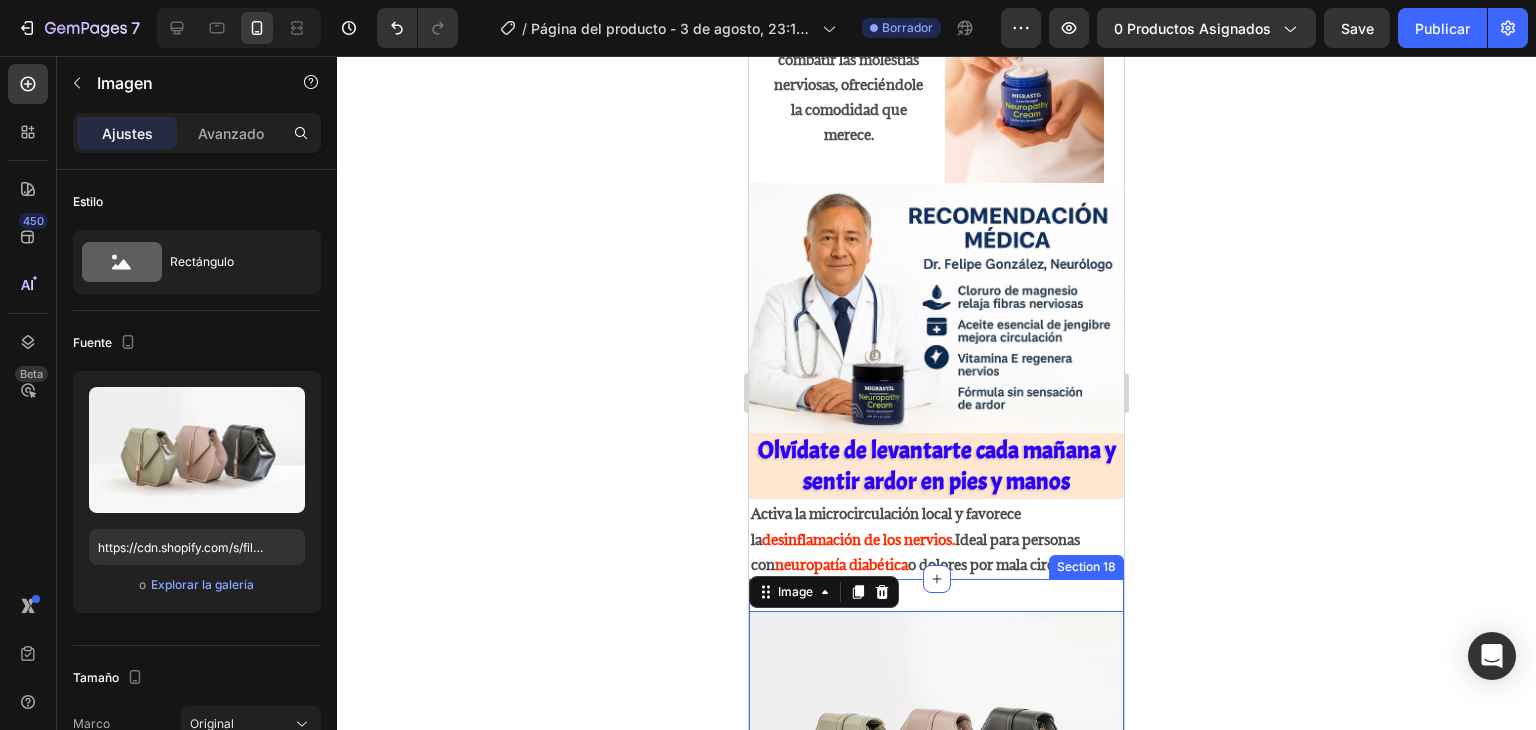 click on "Image   0 Section 18" at bounding box center (936, 751) 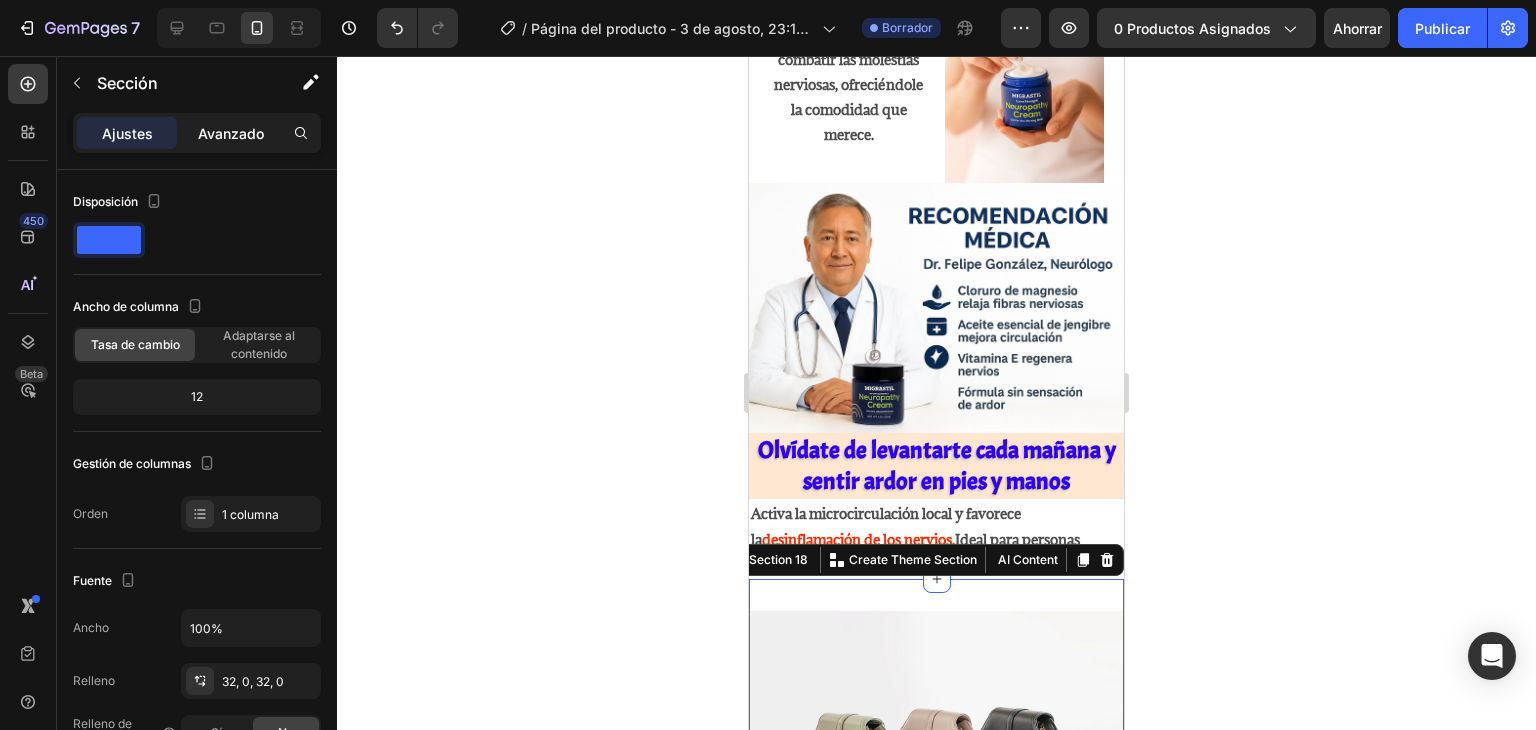 click on "Avanzado" at bounding box center [231, 133] 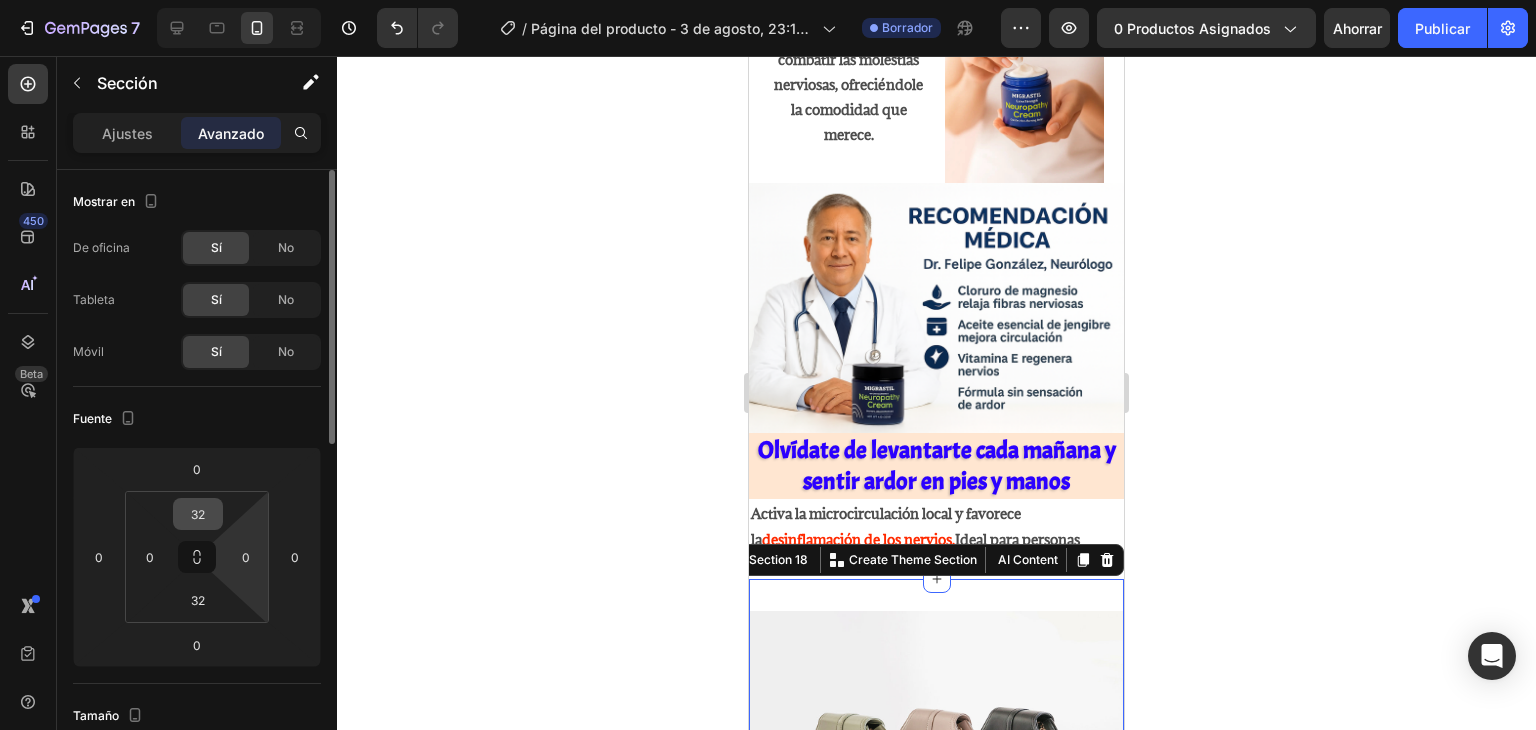 click on "32" at bounding box center [198, 514] 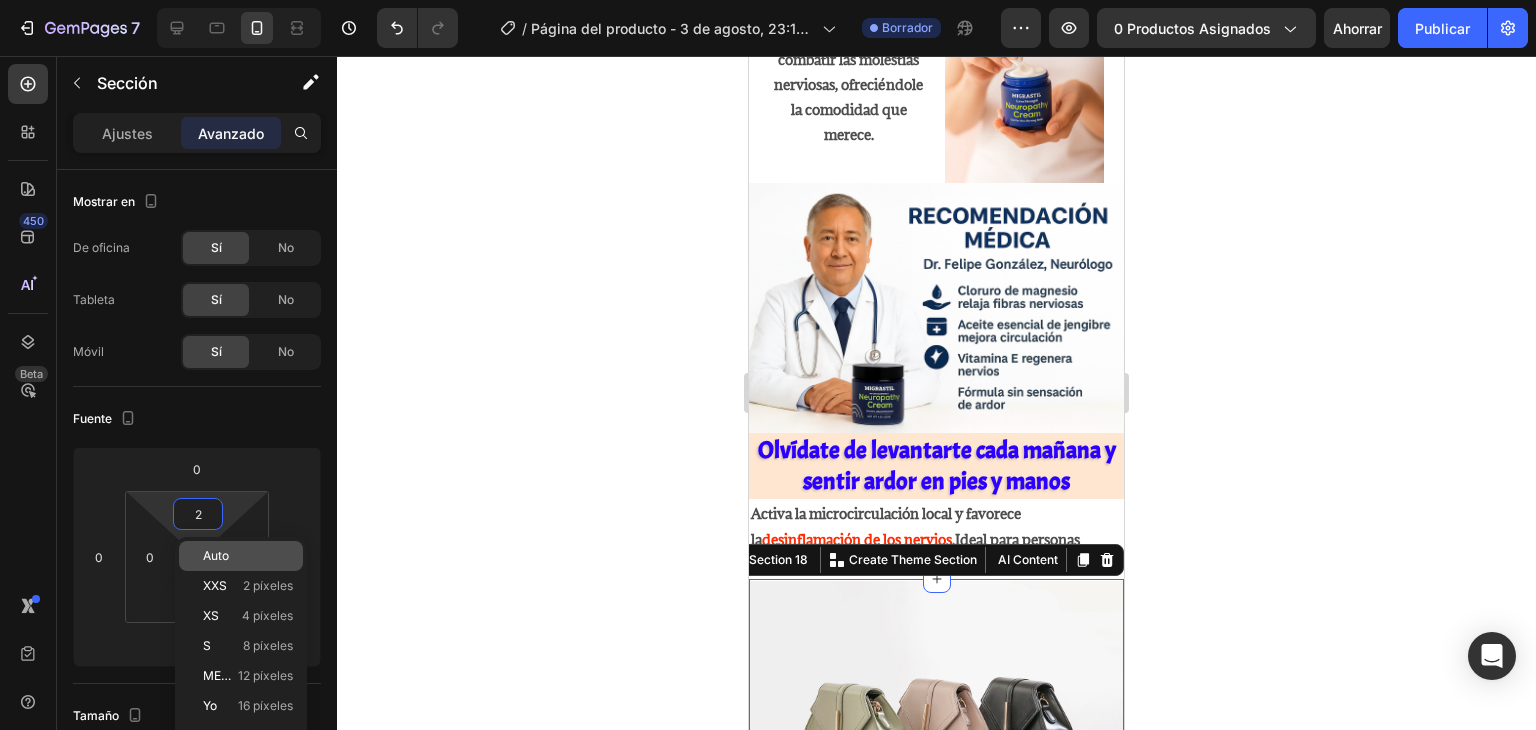 click on "Auto" 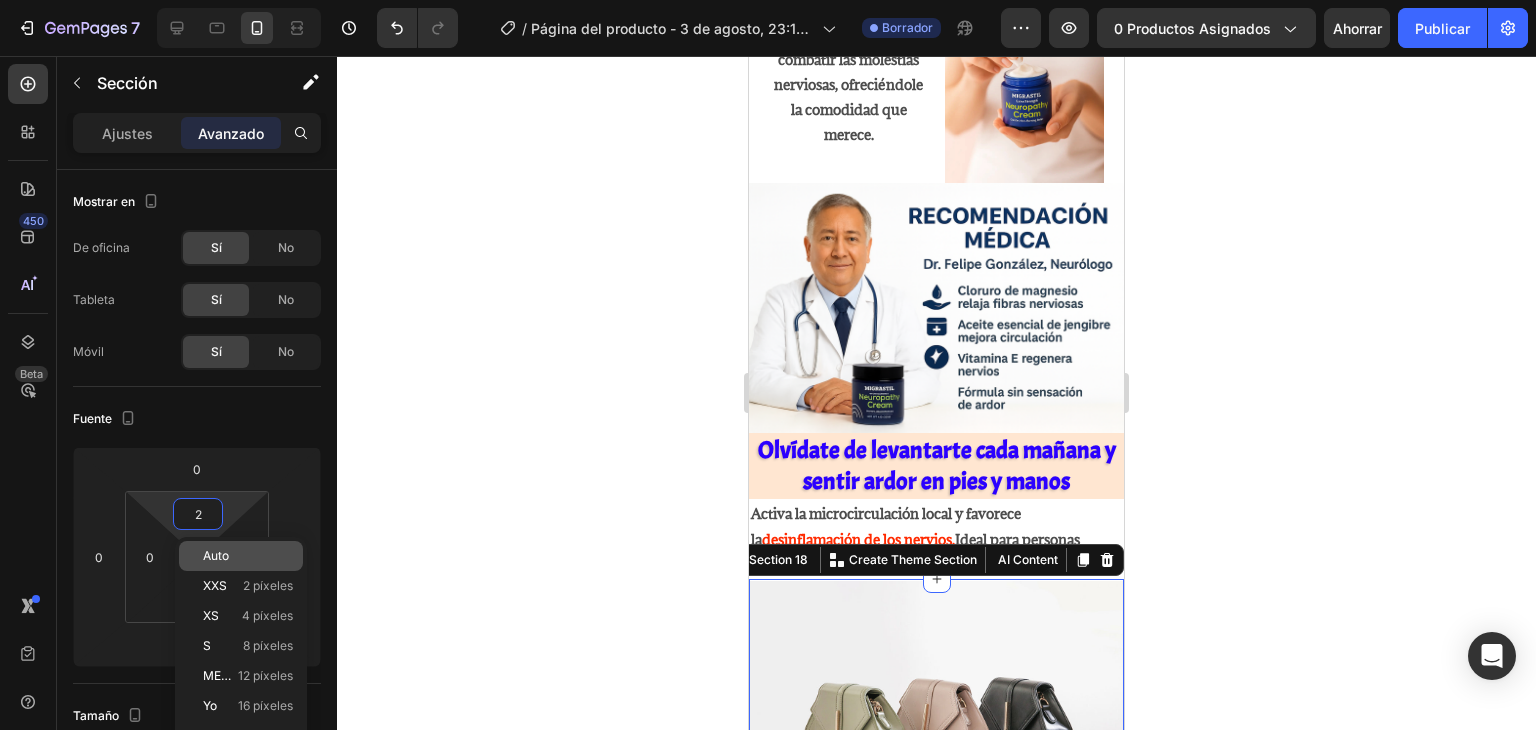type on "Auto" 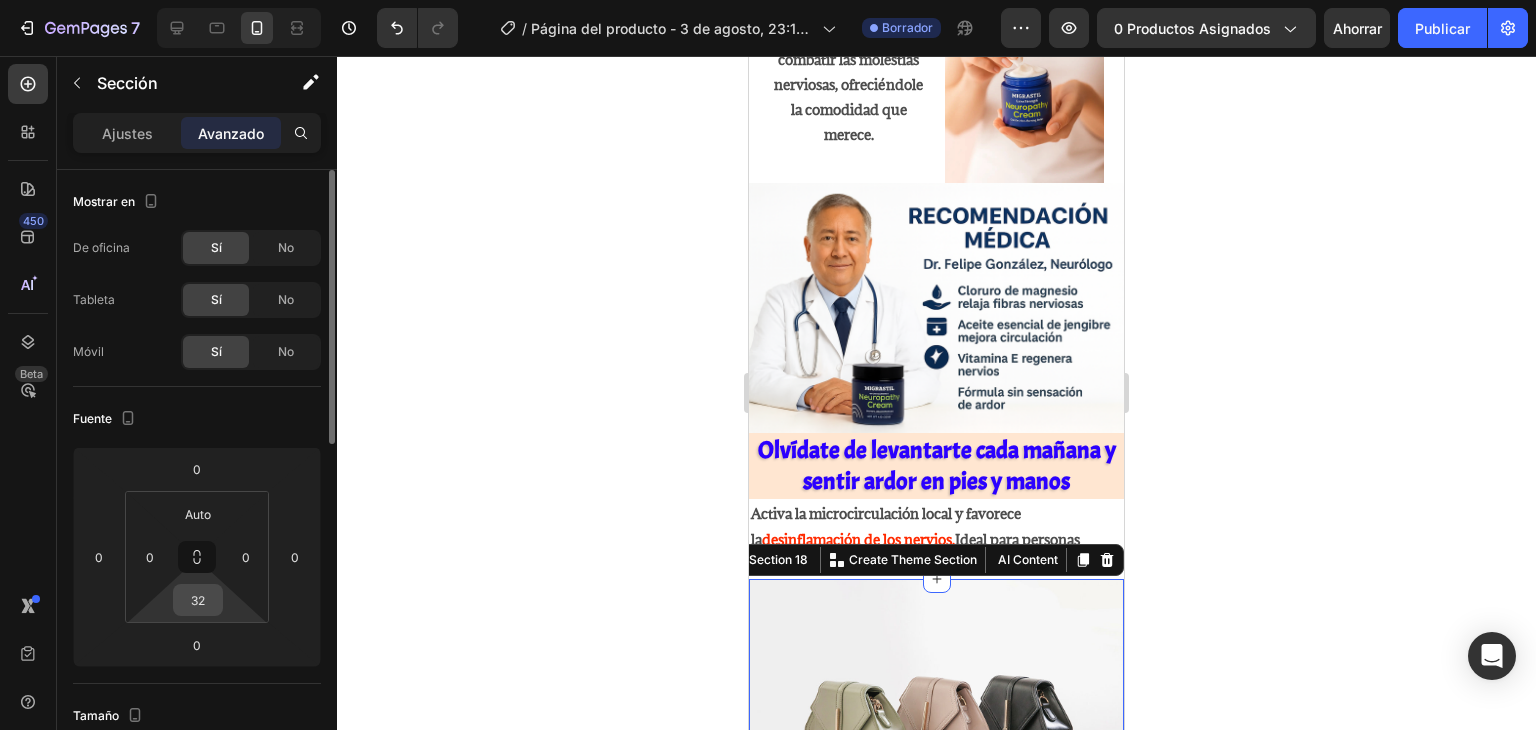 click on "32" at bounding box center [198, 600] 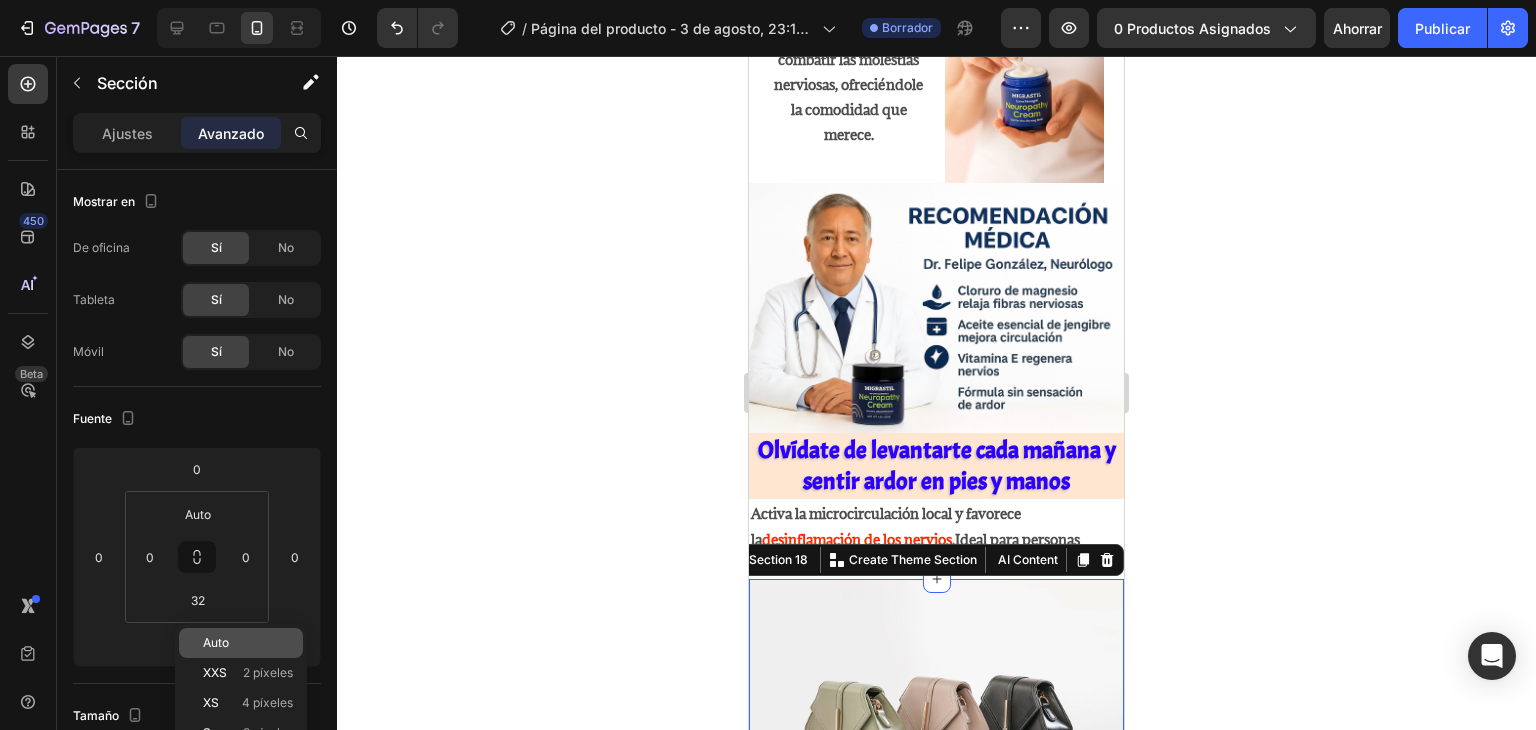 click on "Auto" at bounding box center [248, 643] 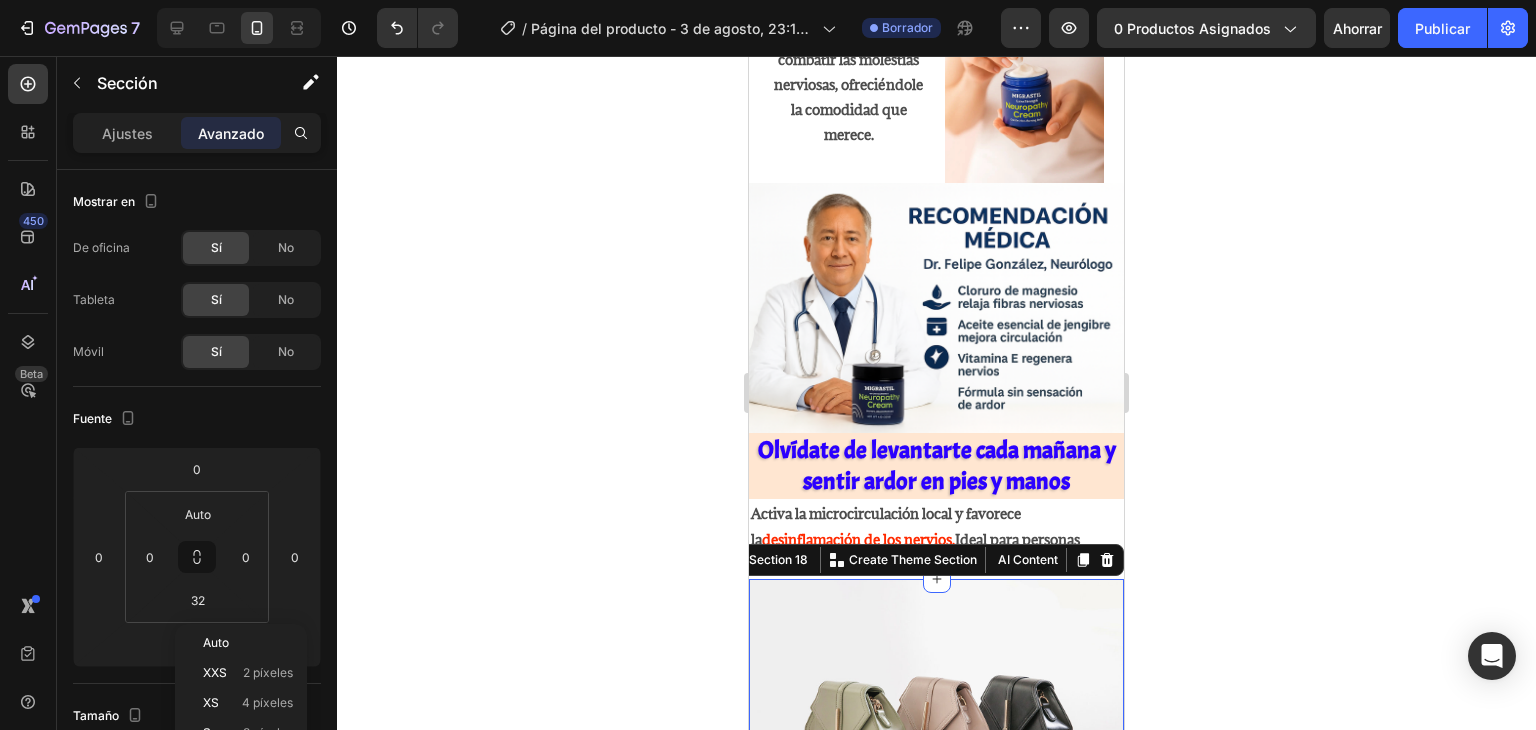 type on "Auto" 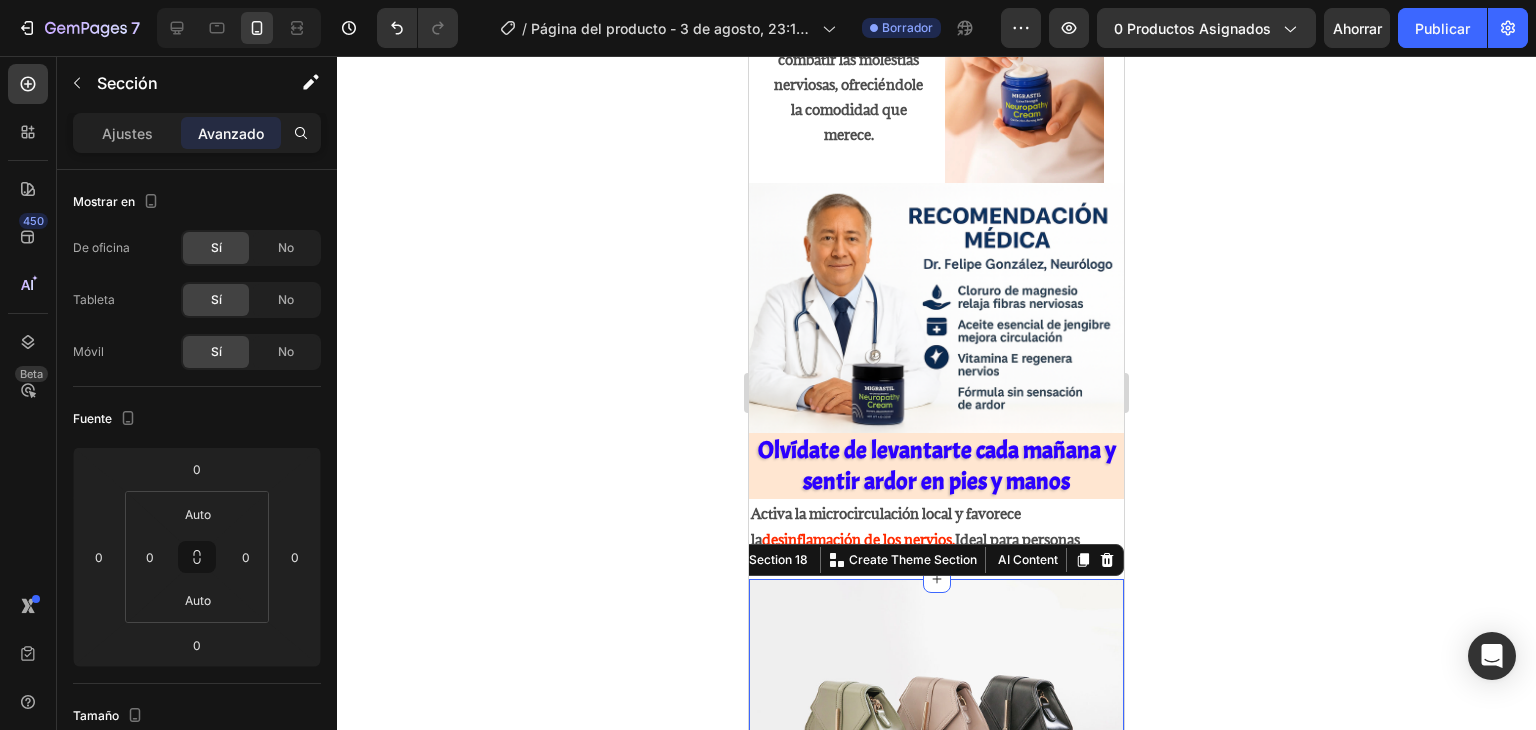 scroll, scrollTop: 200, scrollLeft: 0, axis: vertical 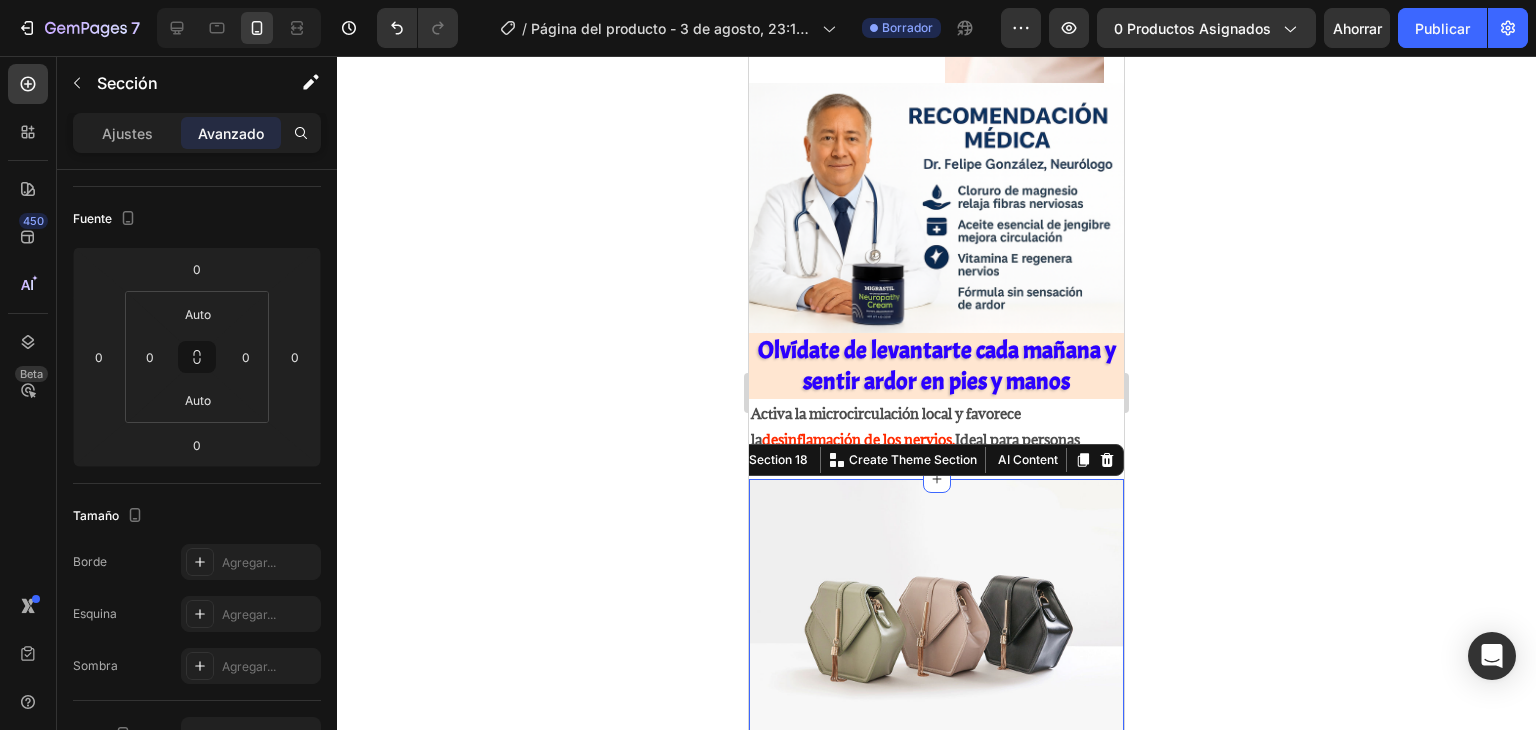click 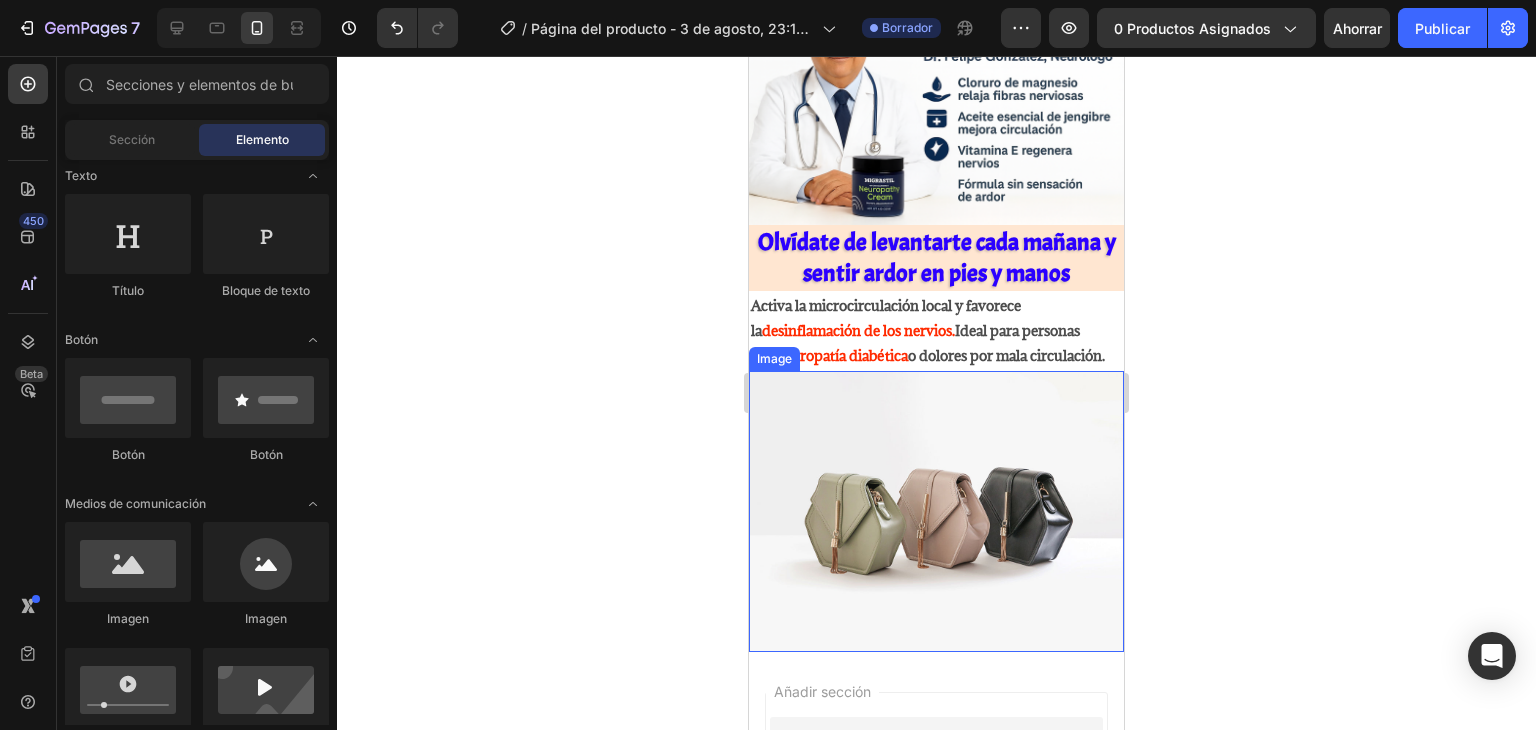 scroll, scrollTop: 3984, scrollLeft: 0, axis: vertical 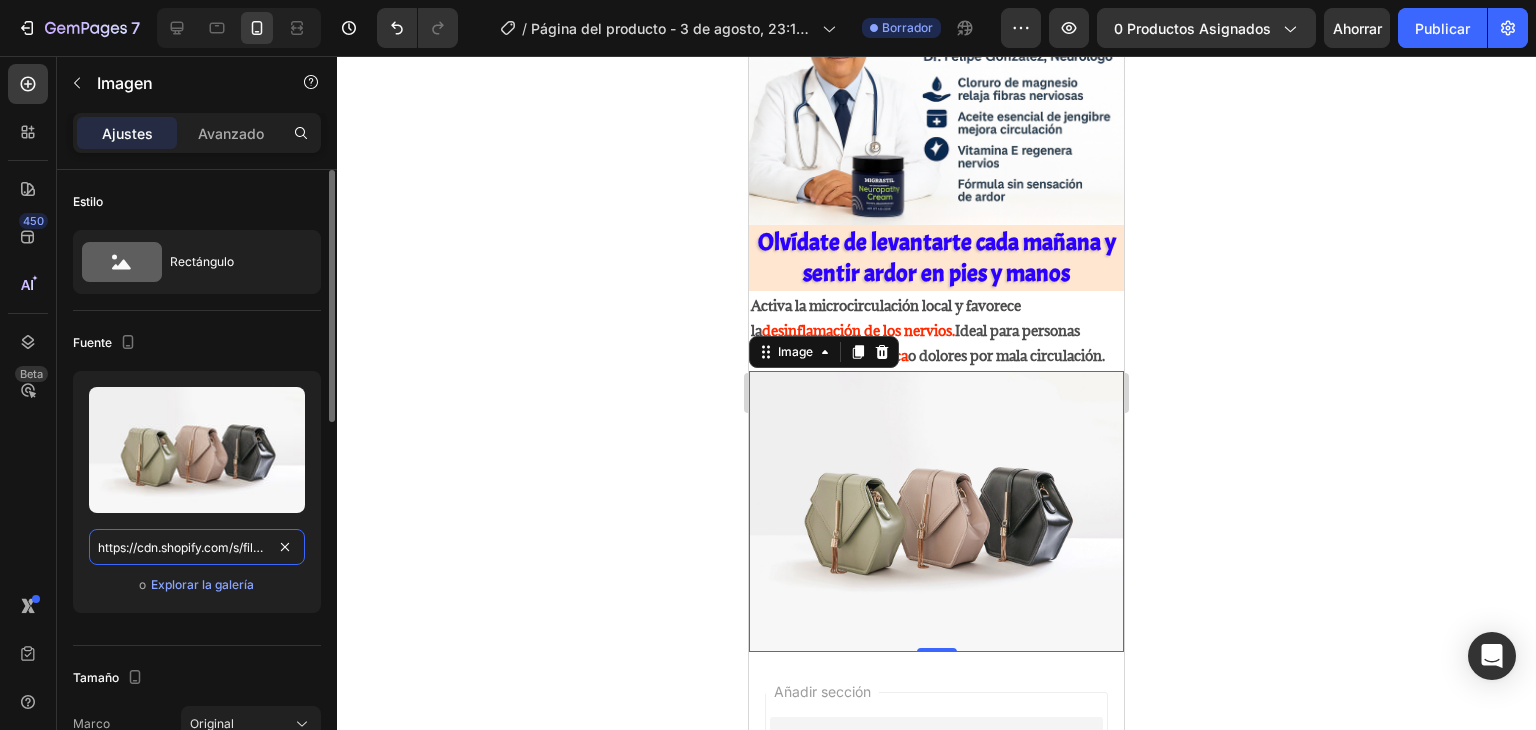 click on "https://cdn.shopify.com/s/files/1/2005/9307/files/image_demo.jpg" at bounding box center [197, 547] 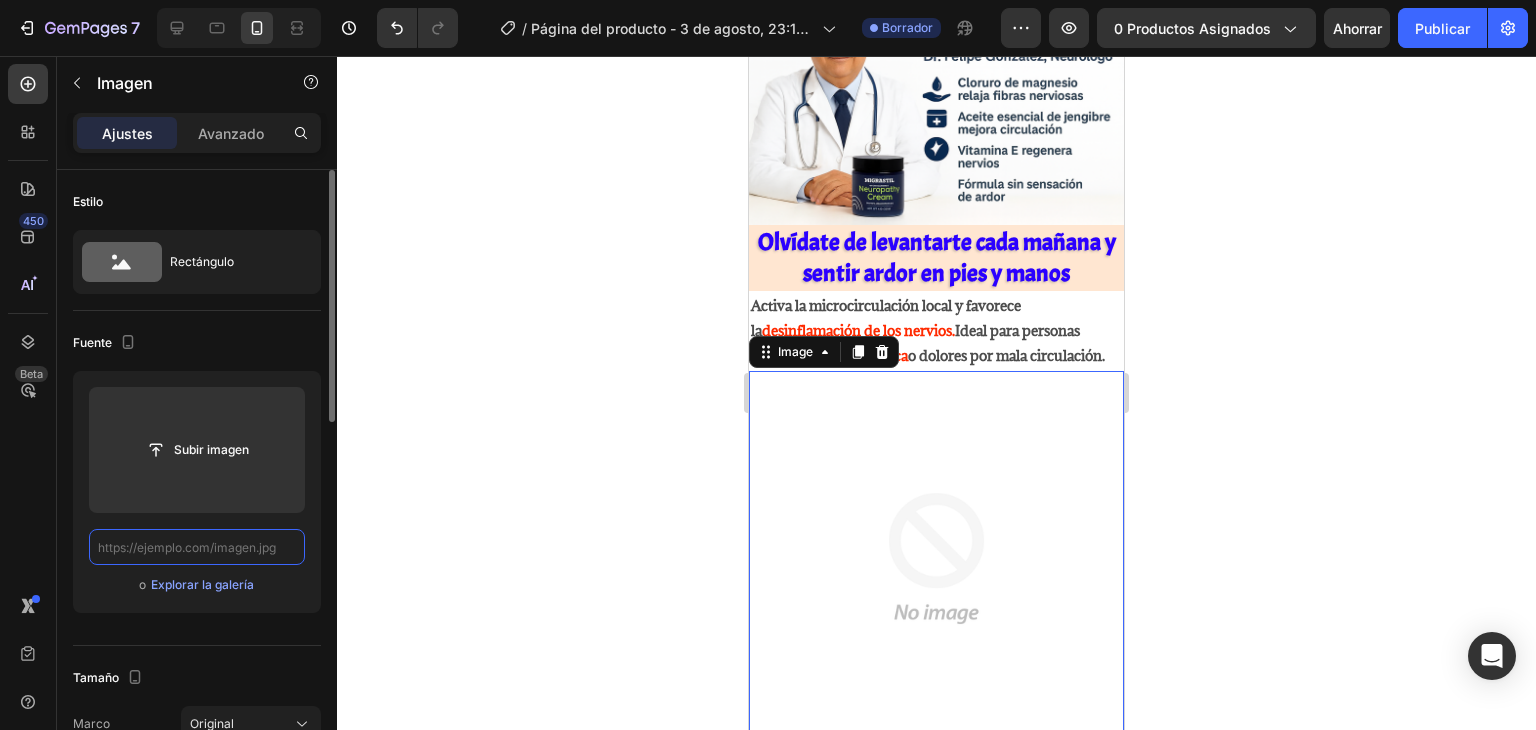 paste on "https://cdn.shopify.com/s/files/1/0752/8140/0021/files/giphy.gif?v=1753564273" 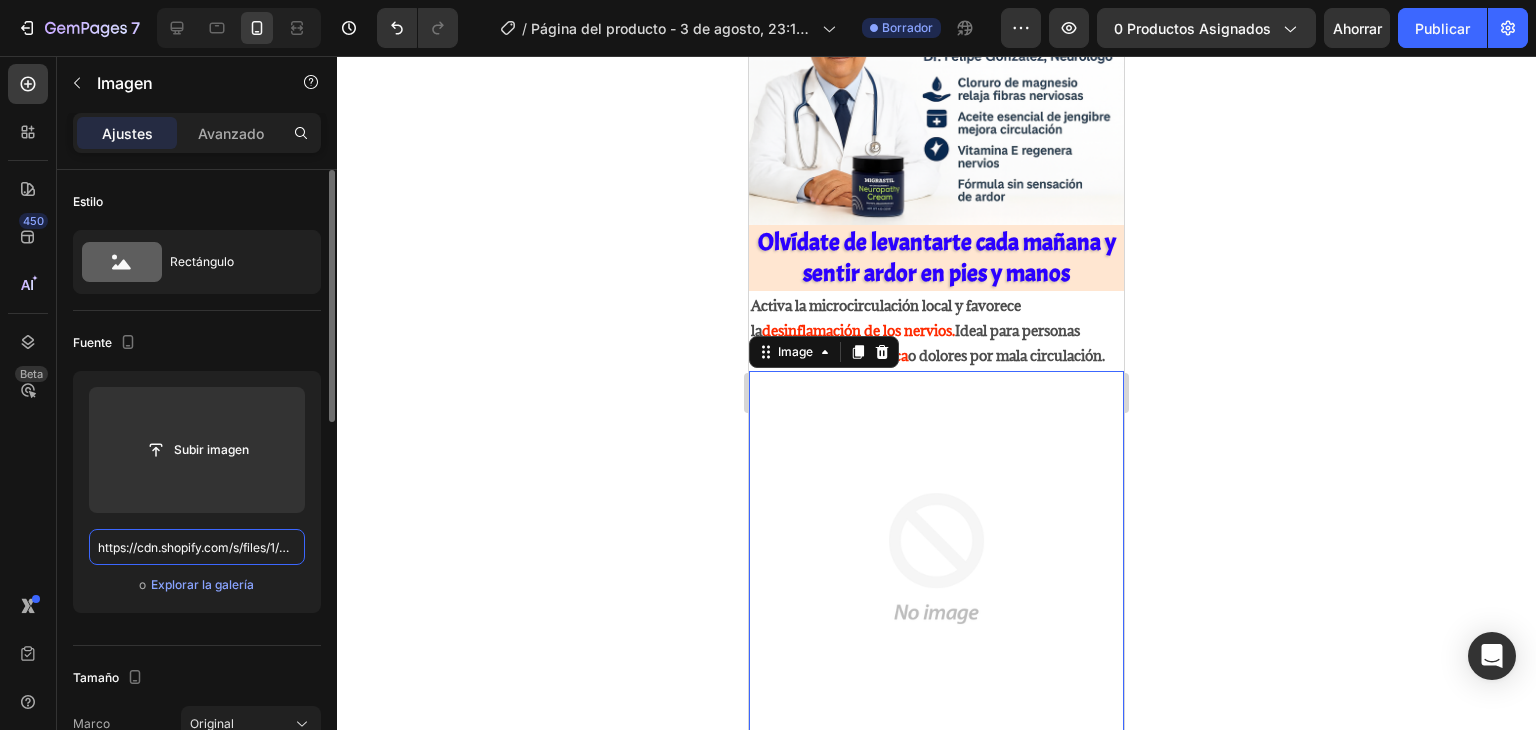scroll, scrollTop: 0, scrollLeft: 284, axis: horizontal 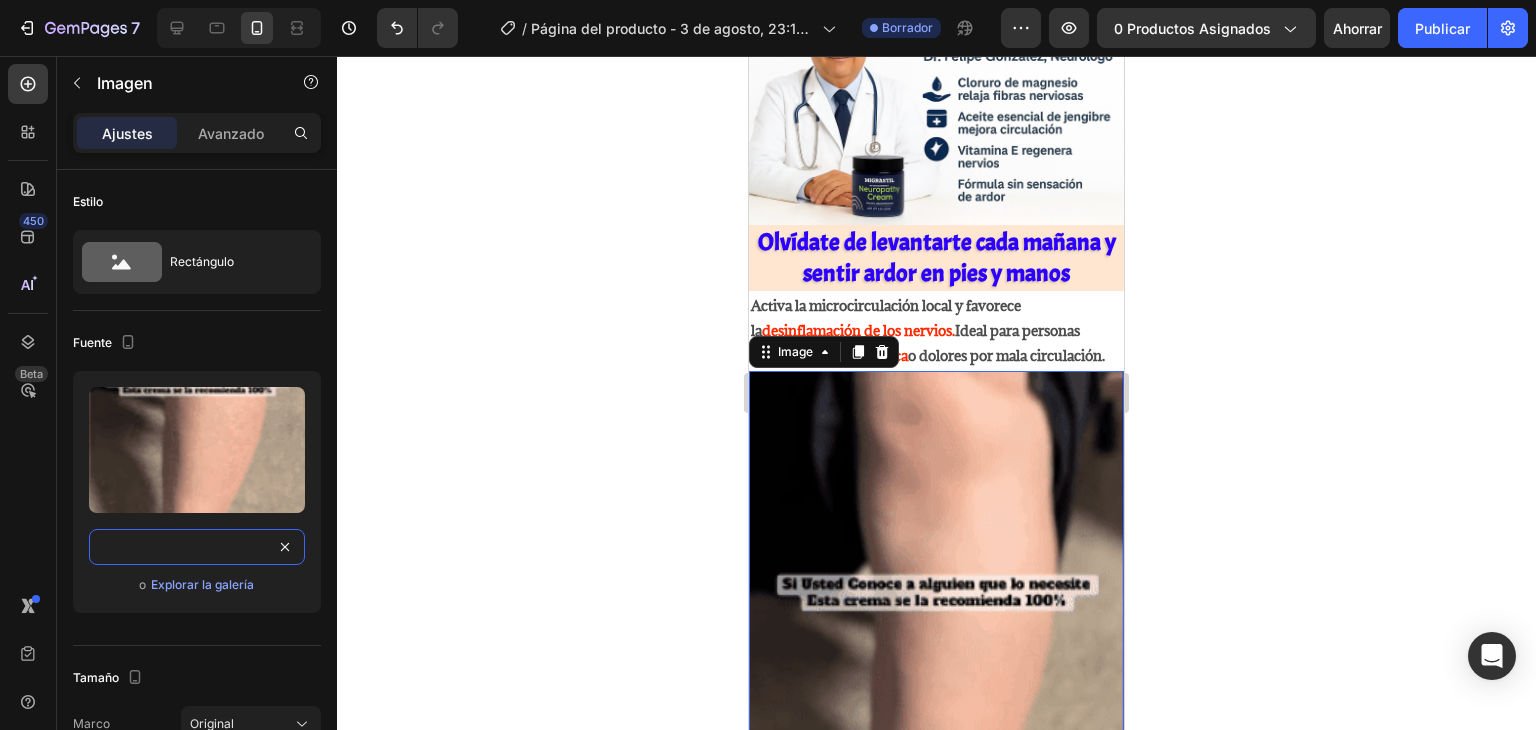 type on "https://cdn.shopify.com/s/files/1/0752/8140/0021/files/giphy.gif?v=1753564273" 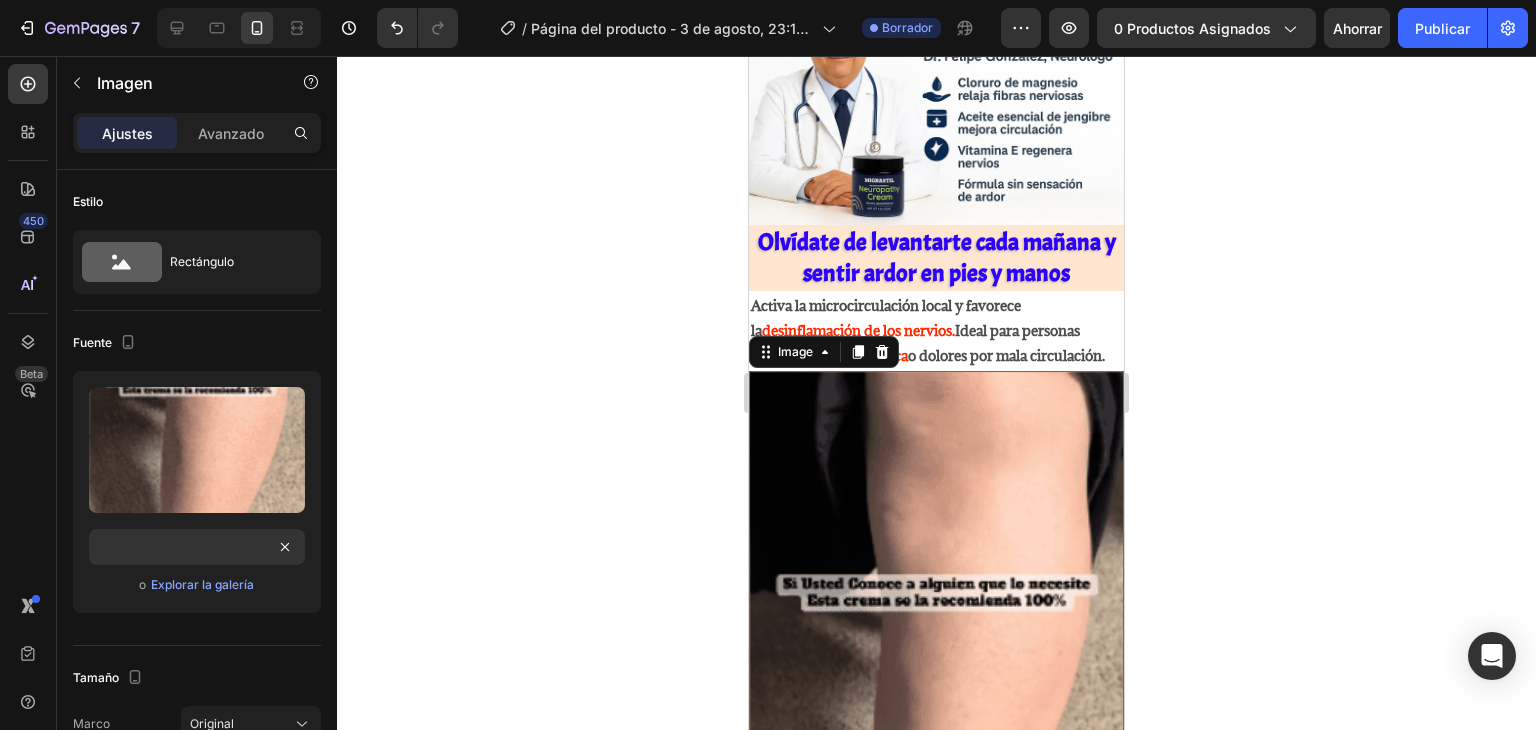 click 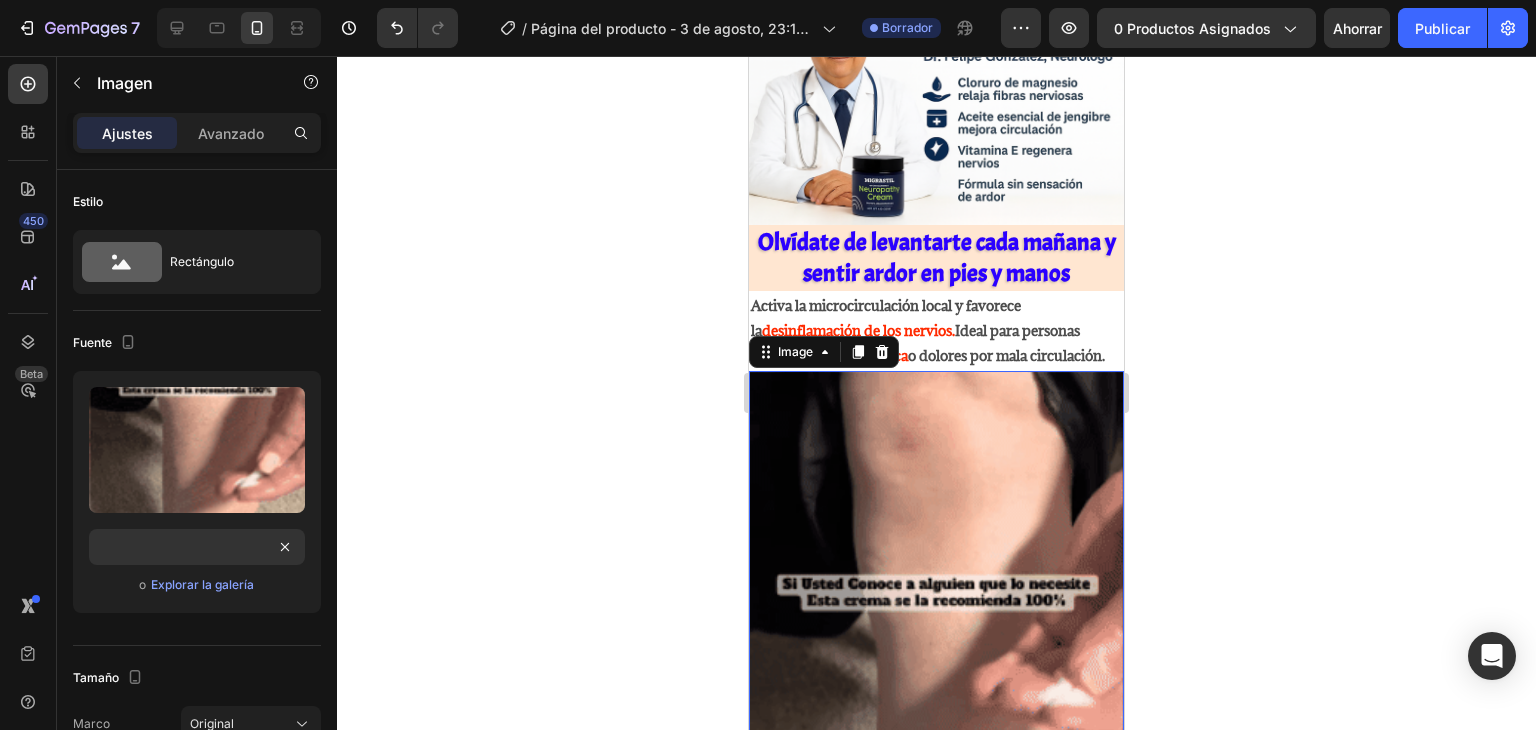scroll, scrollTop: 0, scrollLeft: 0, axis: both 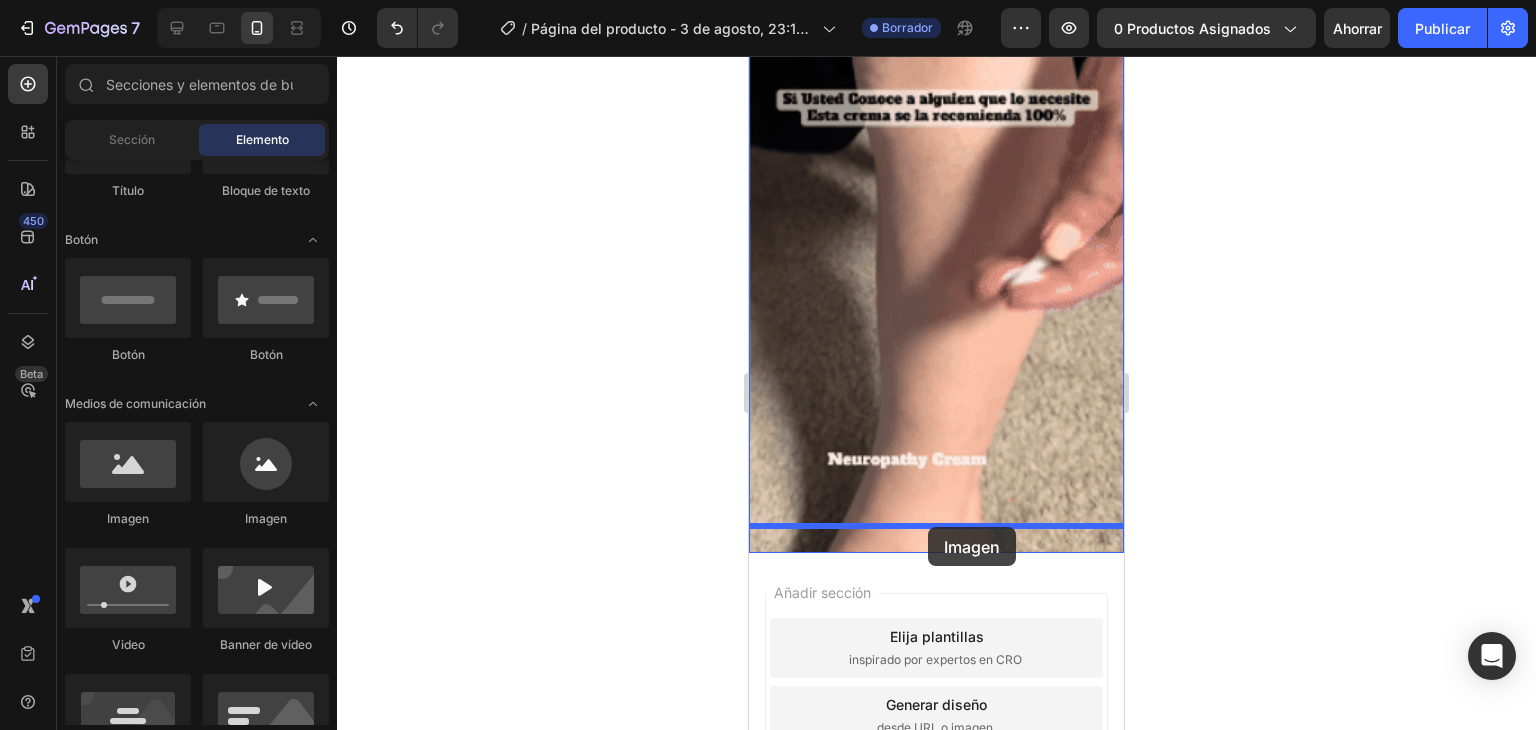 drag, startPoint x: 893, startPoint y: 534, endPoint x: 928, endPoint y: 527, distance: 35.69314 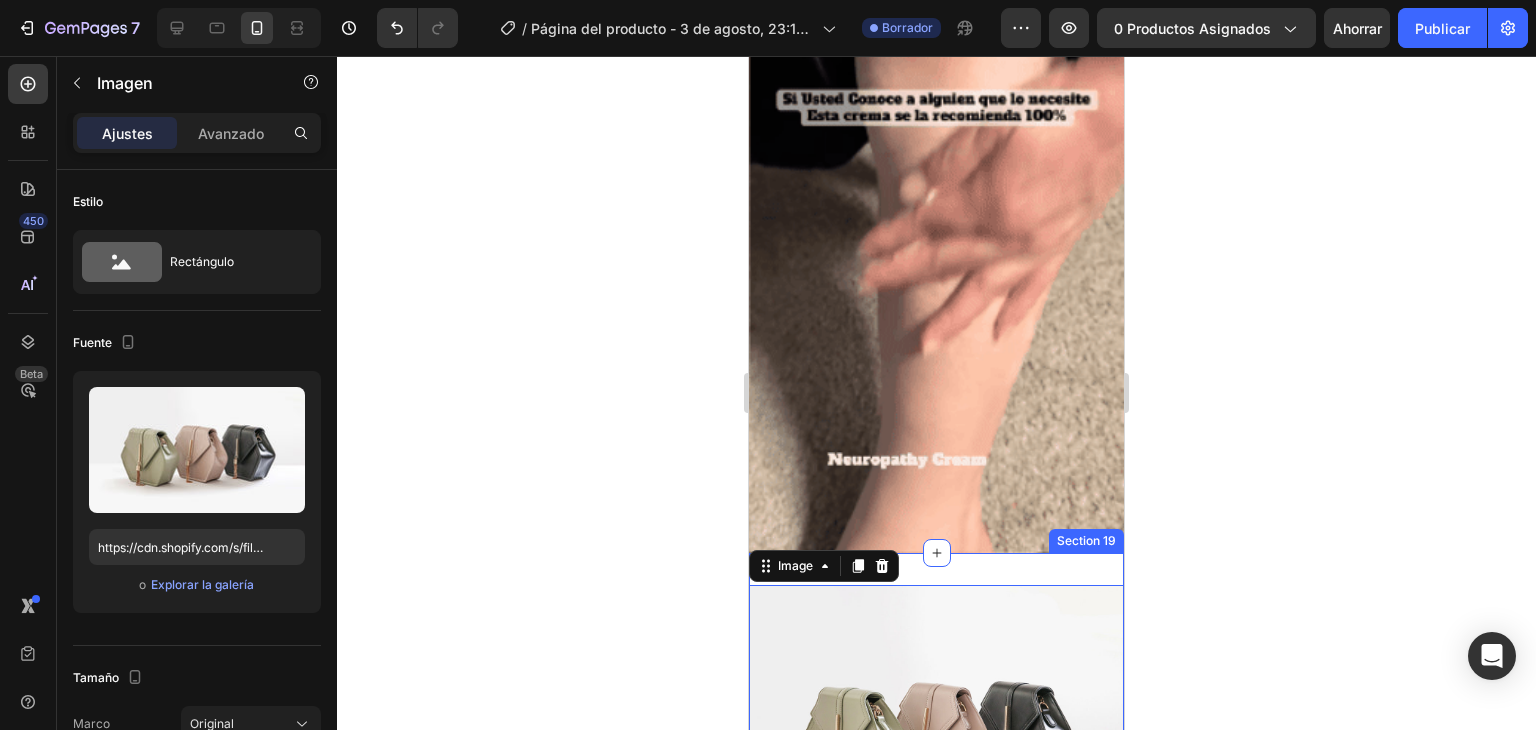 click on "Image   0 Section 19" at bounding box center [936, 725] 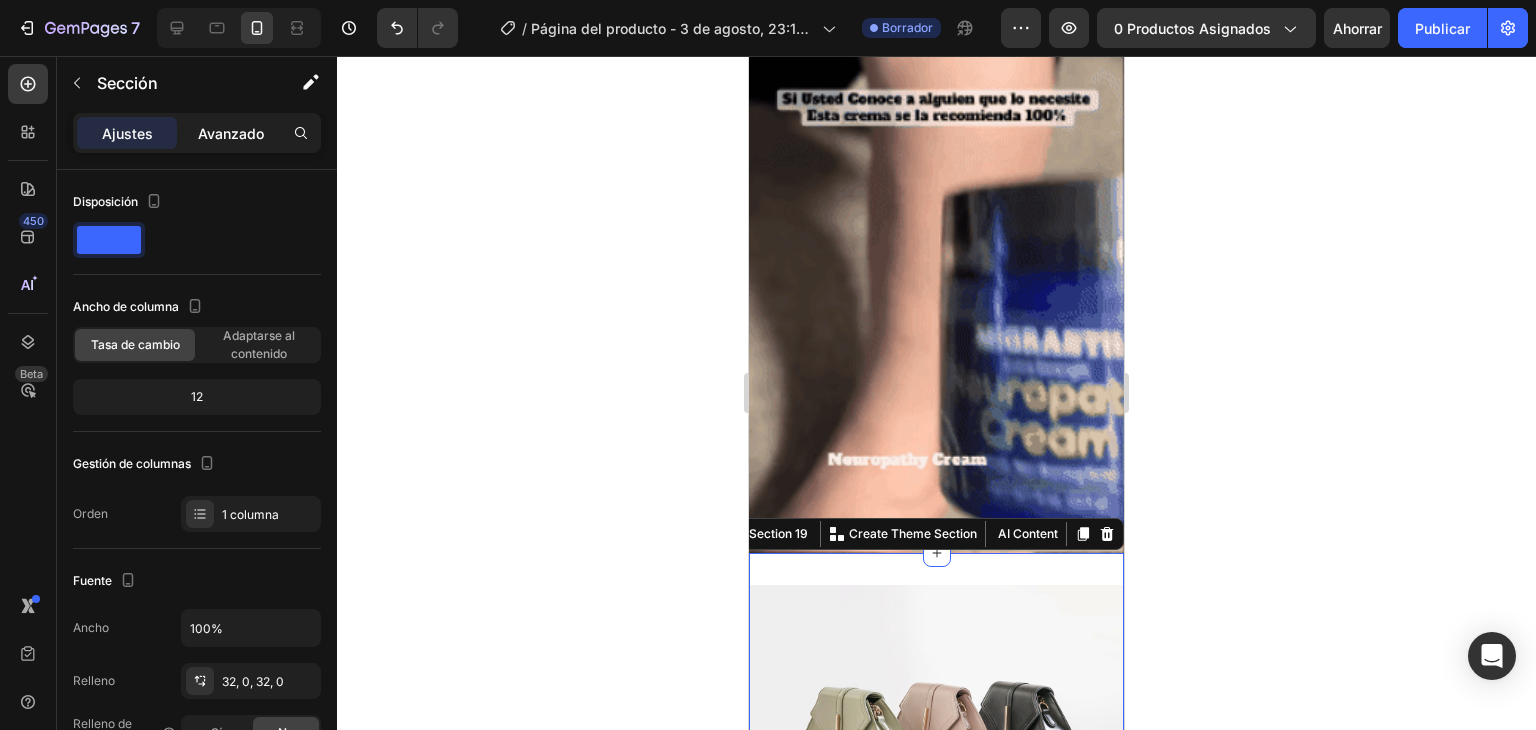 click on "Avanzado" at bounding box center (231, 133) 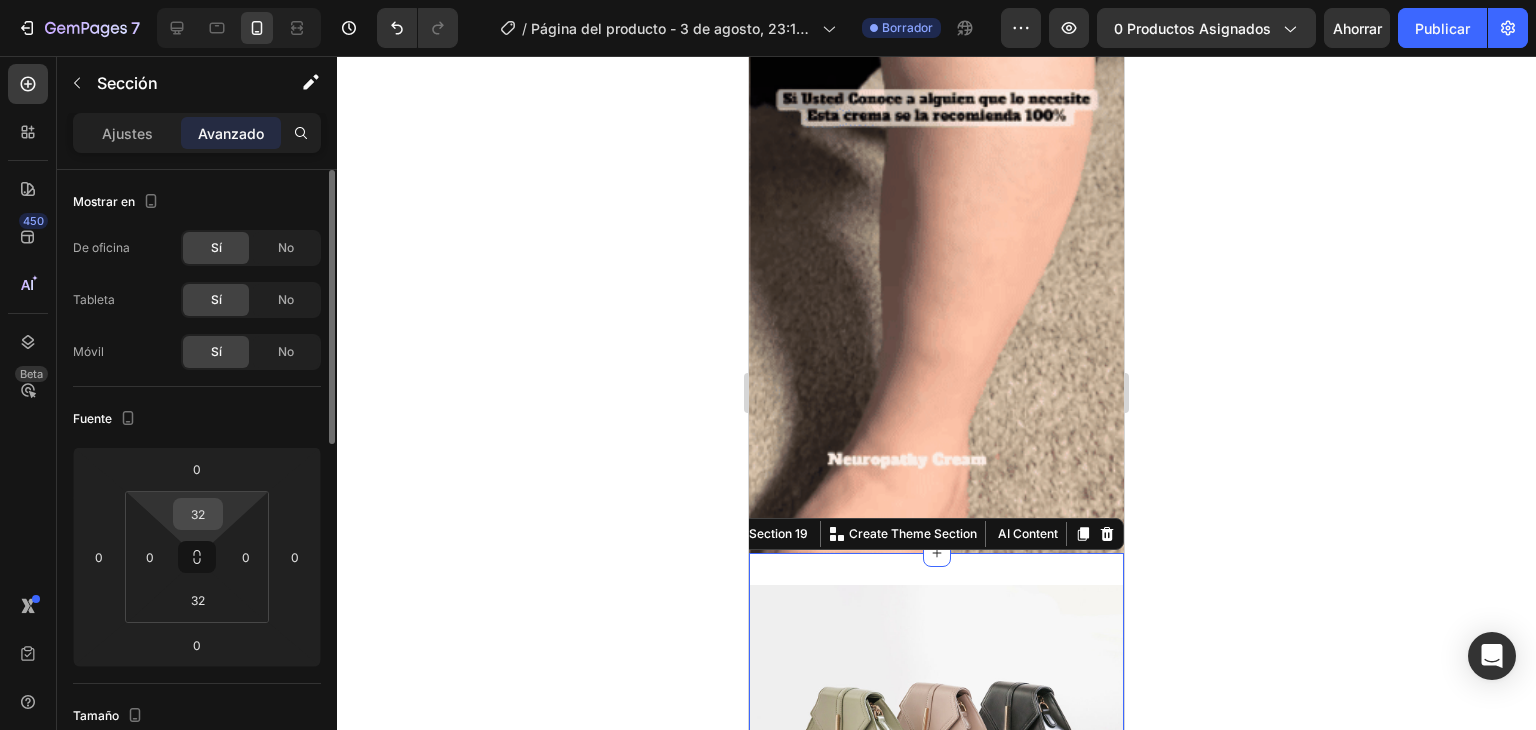 click on "32" at bounding box center [198, 514] 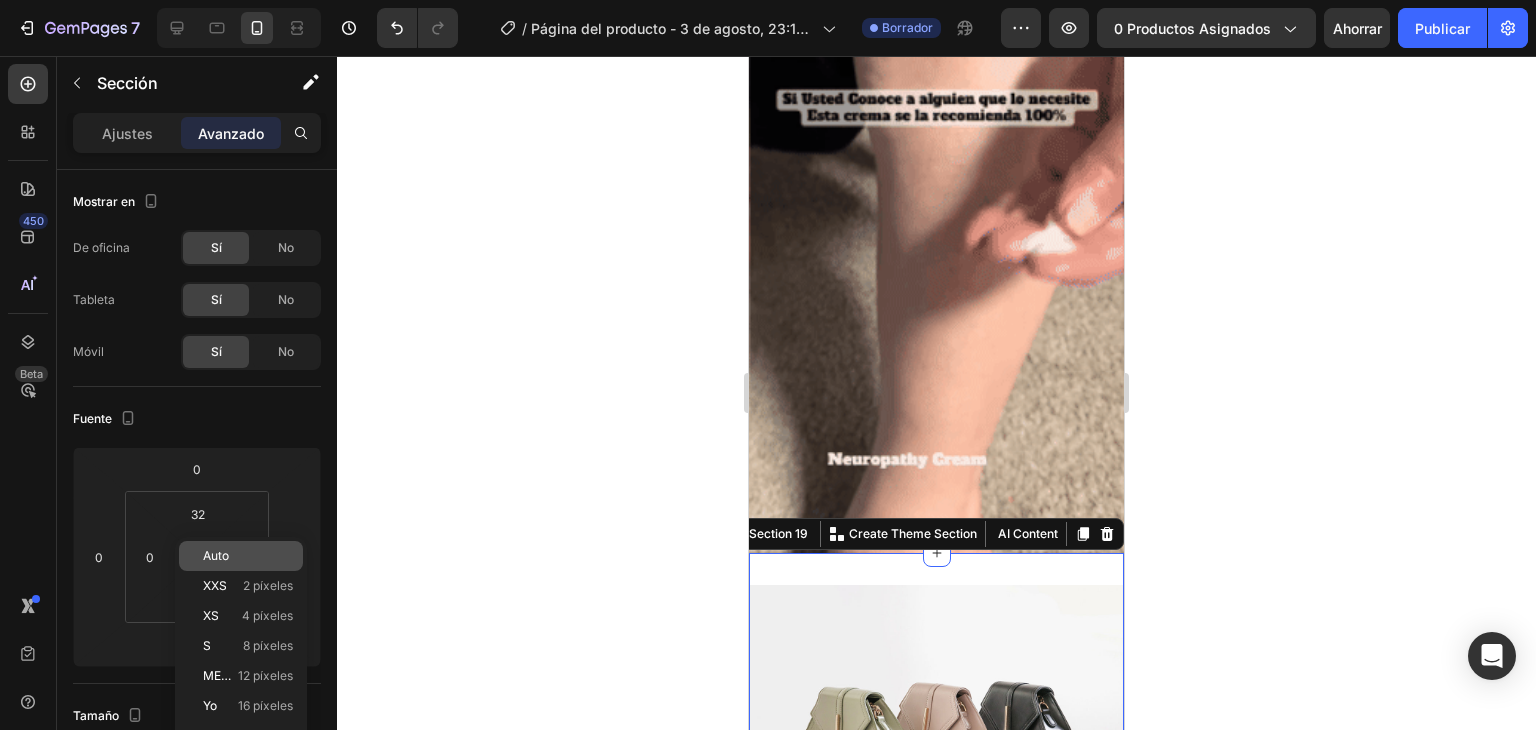 click on "Auto" at bounding box center (248, 556) 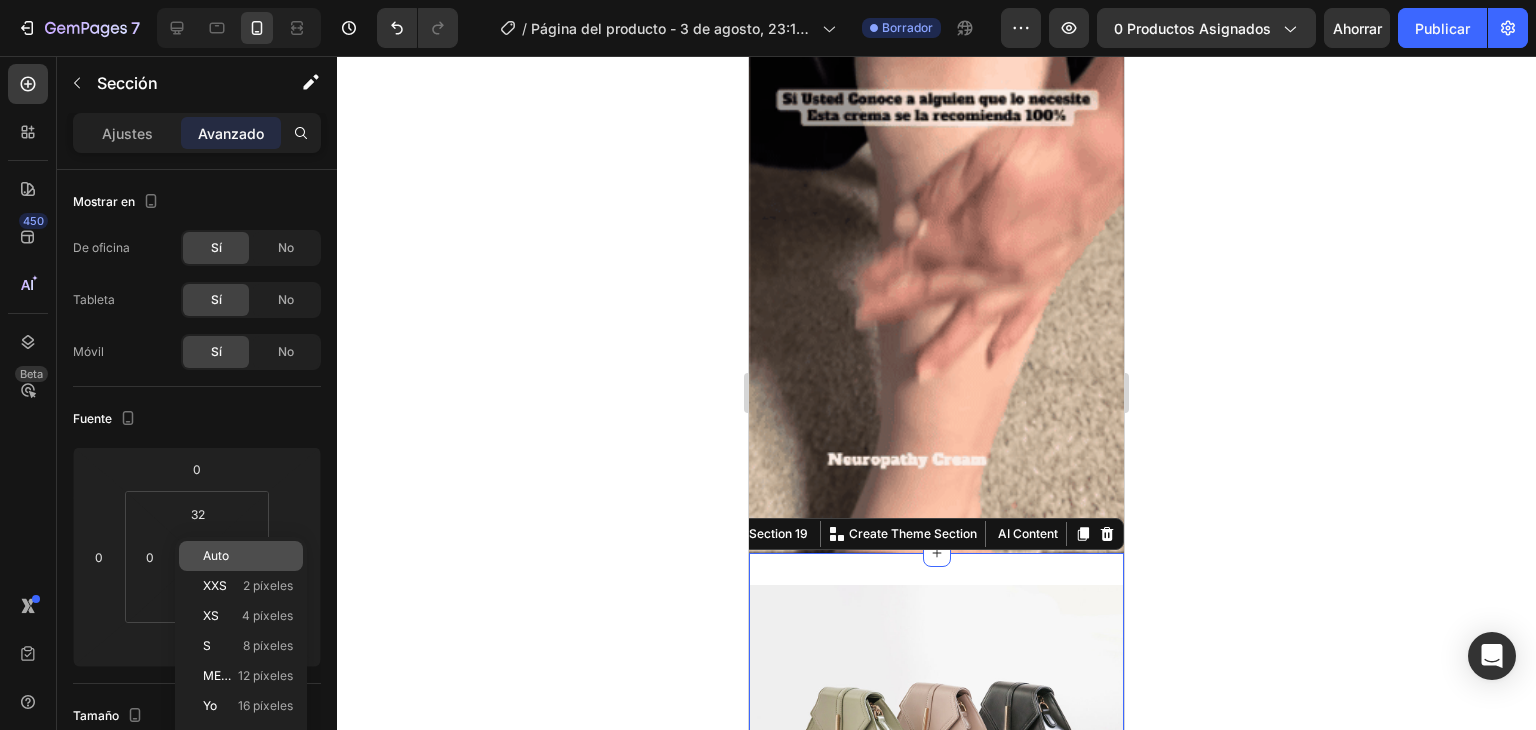 type on "Auto" 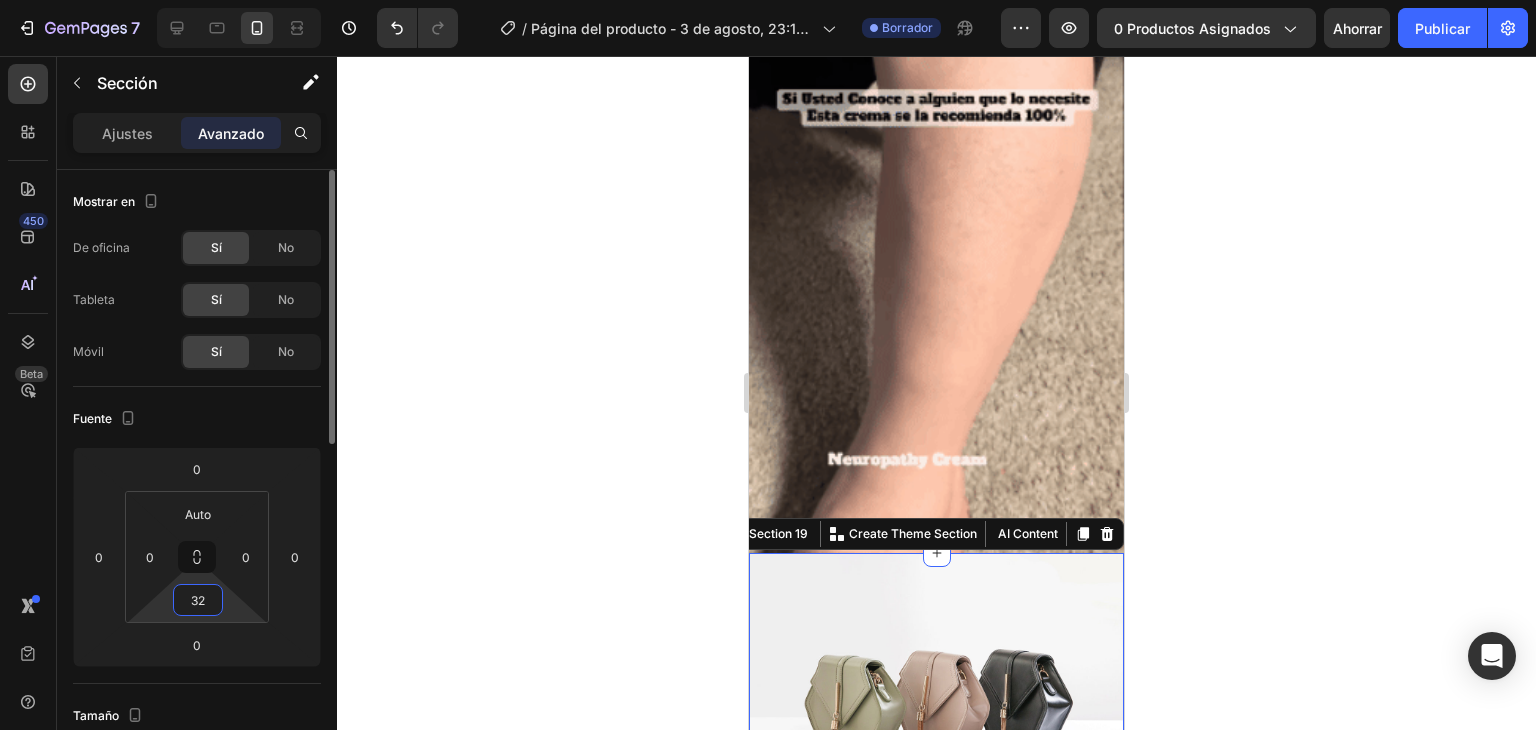 click on "32" at bounding box center [198, 600] 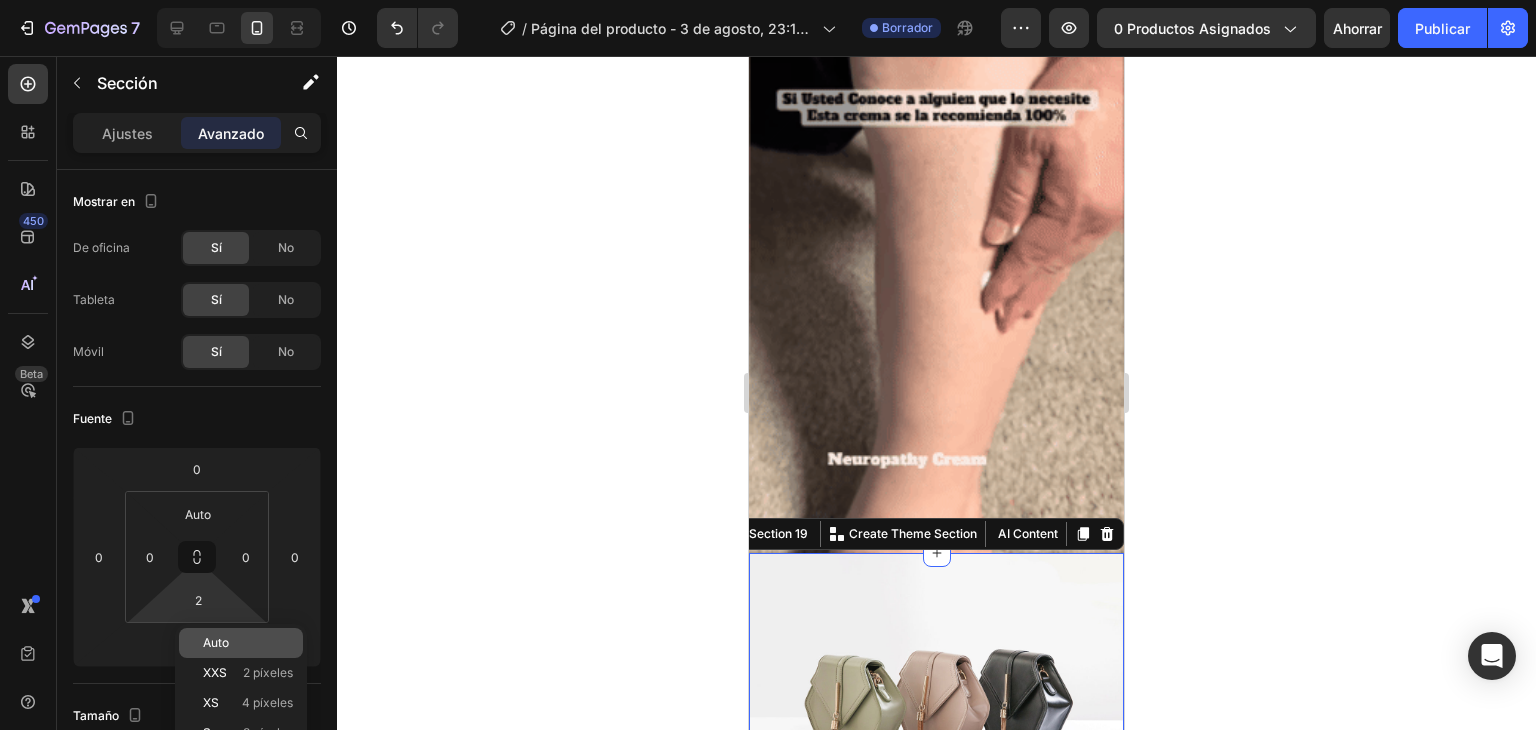 click on "Auto" at bounding box center (248, 643) 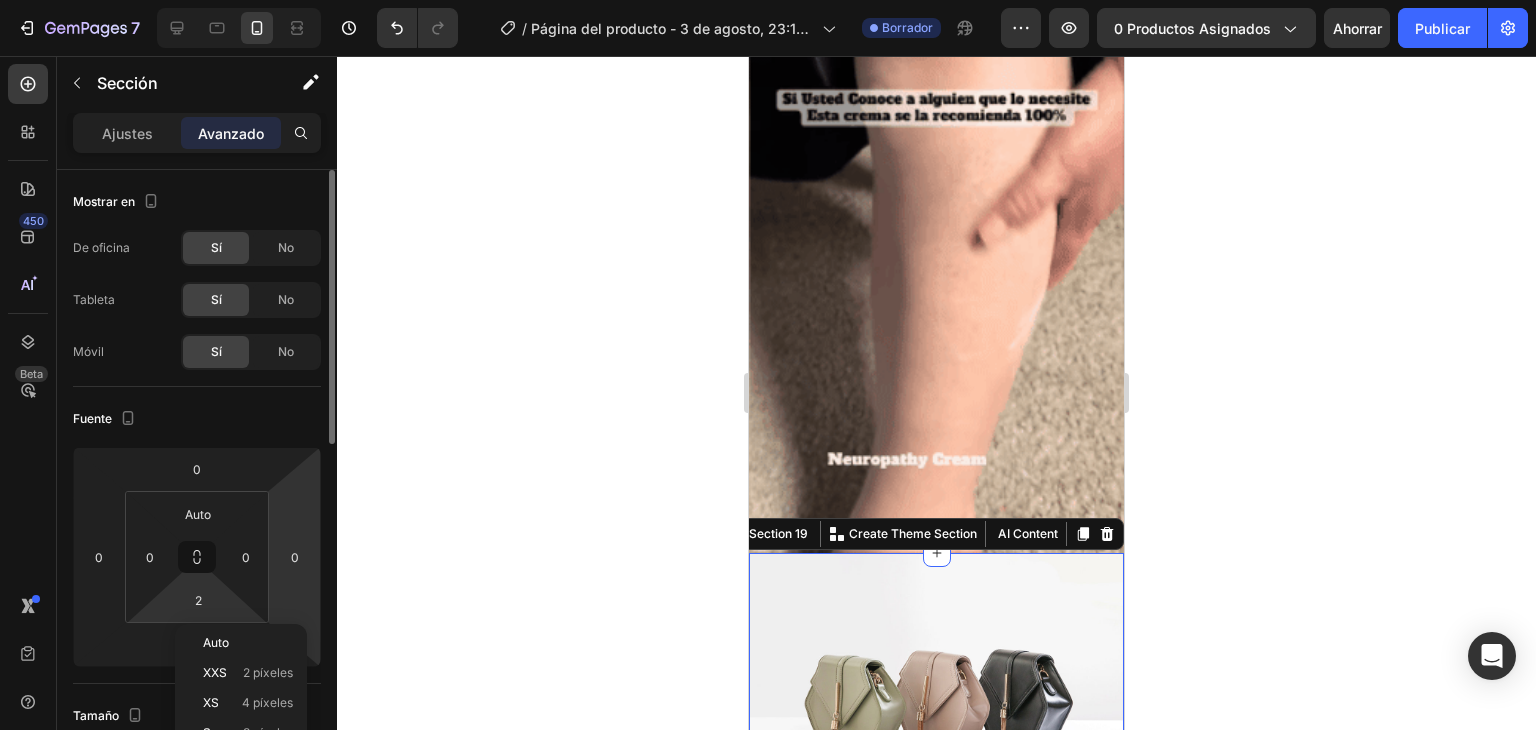 type on "Auto" 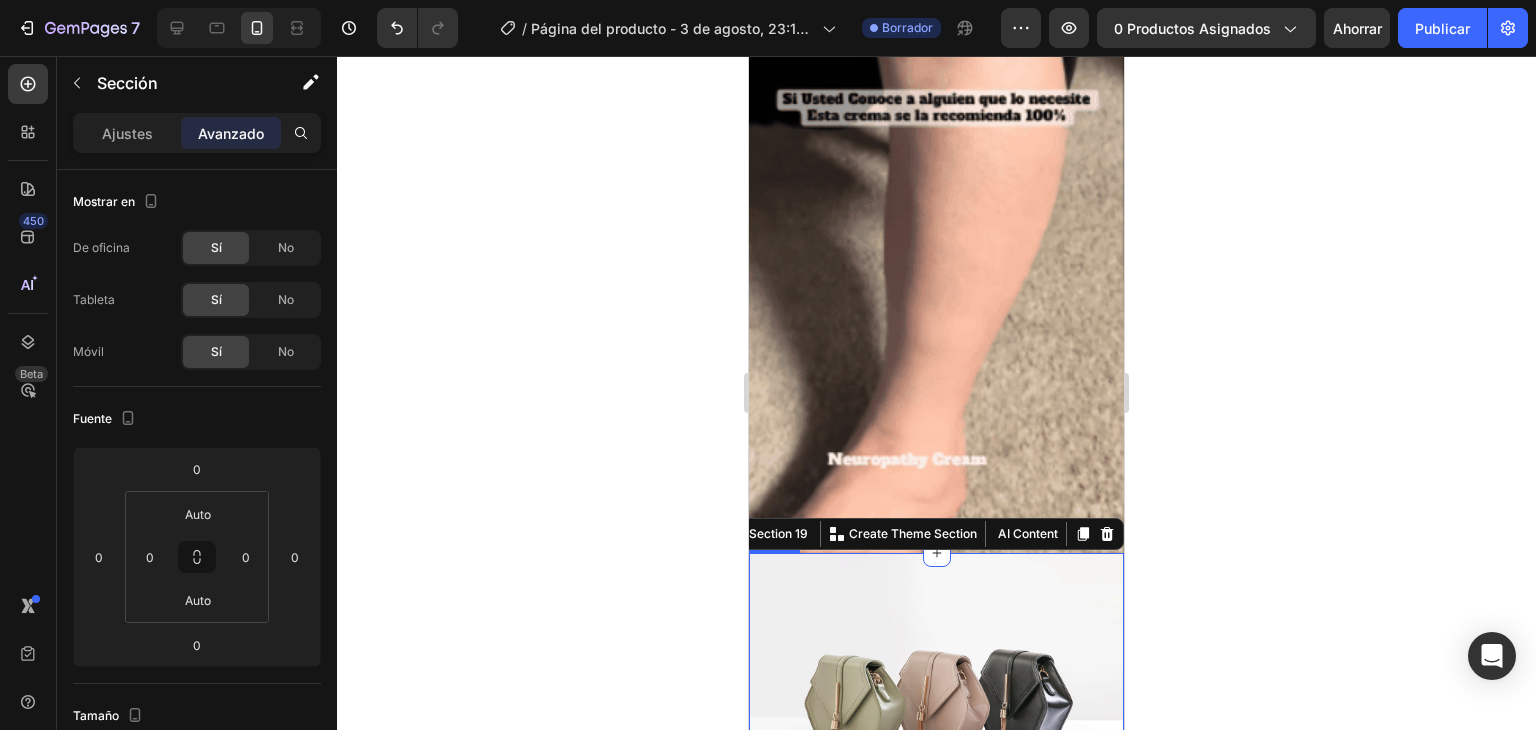 click at bounding box center [936, 693] 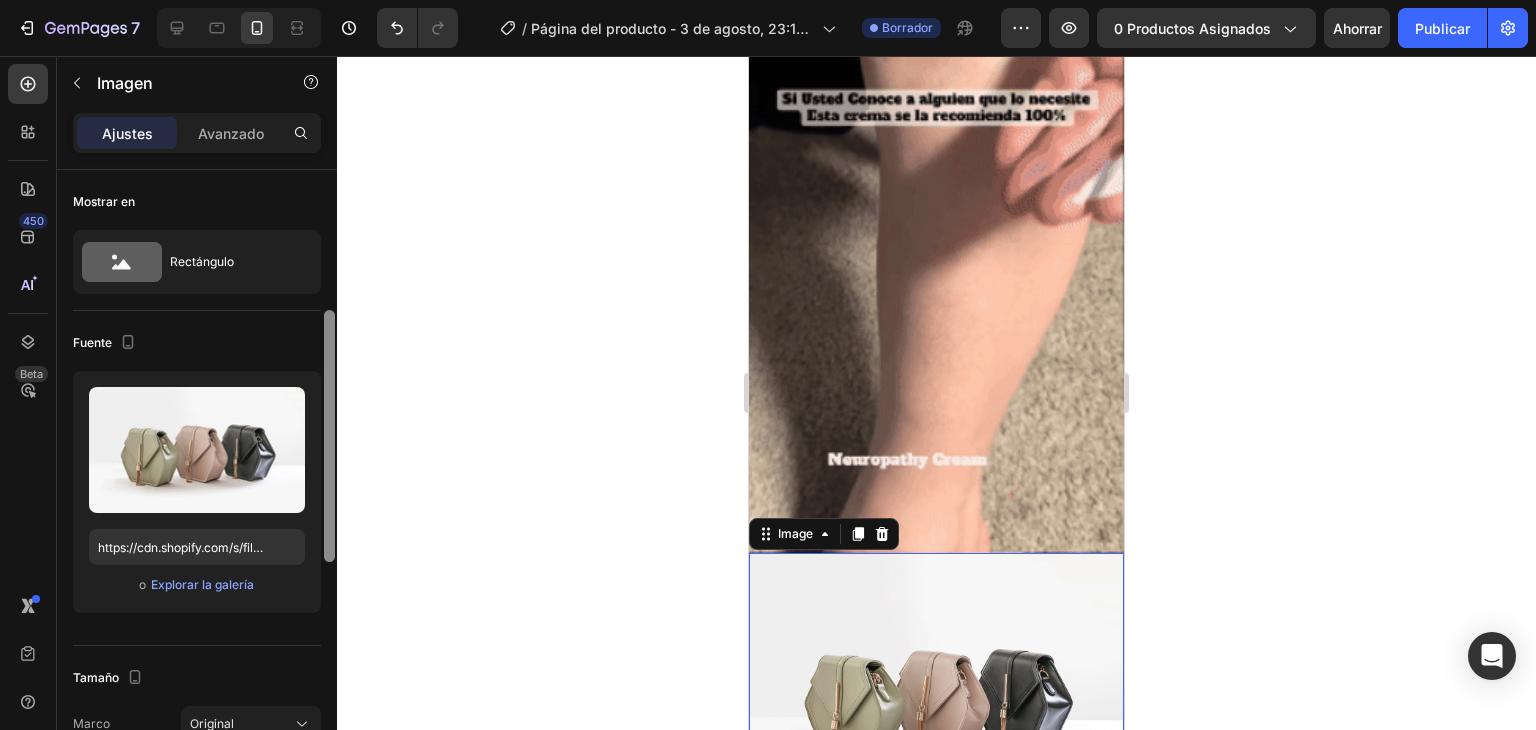 scroll, scrollTop: 200, scrollLeft: 0, axis: vertical 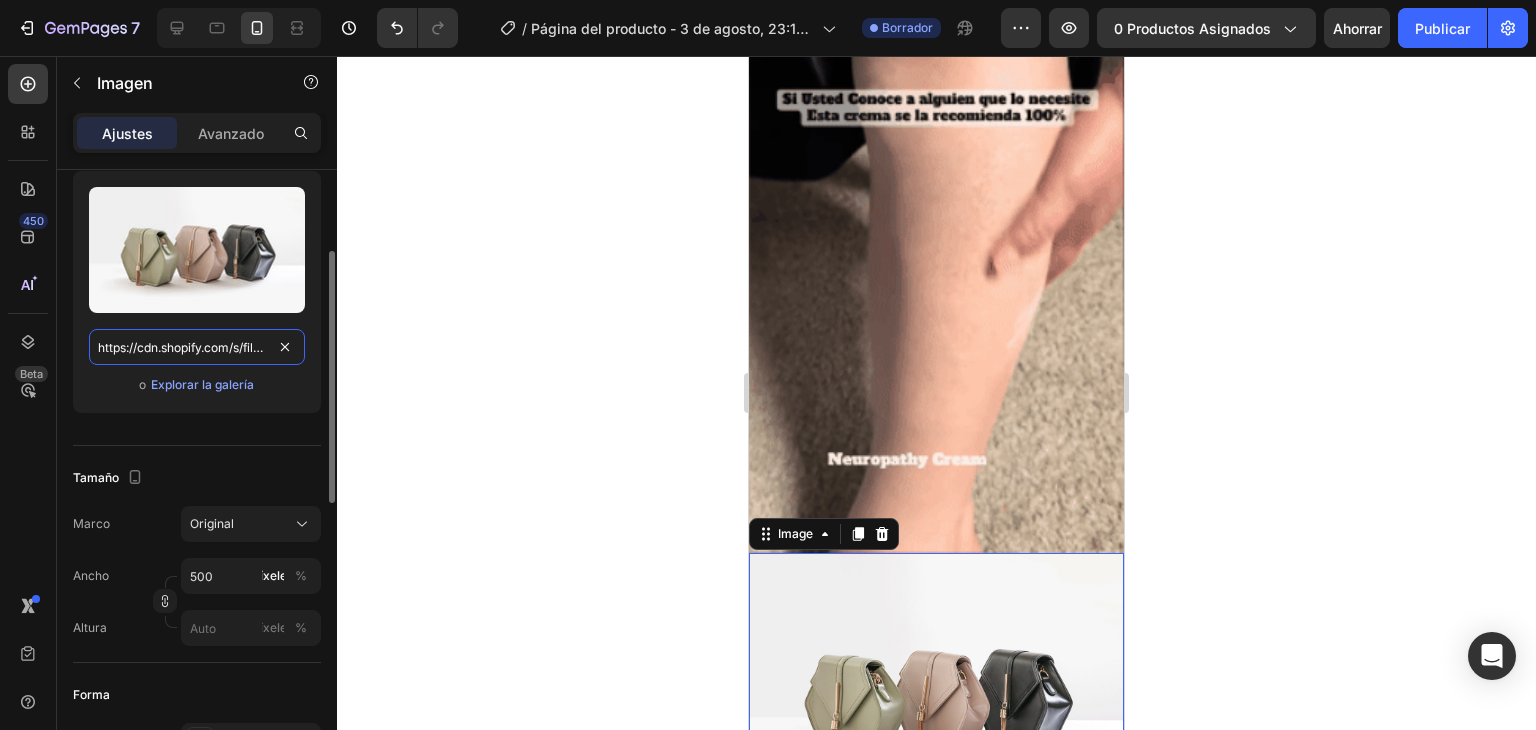 click on "https://cdn.shopify.com/s/files/1/2005/9307/files/image_demo.jpg" at bounding box center [197, 347] 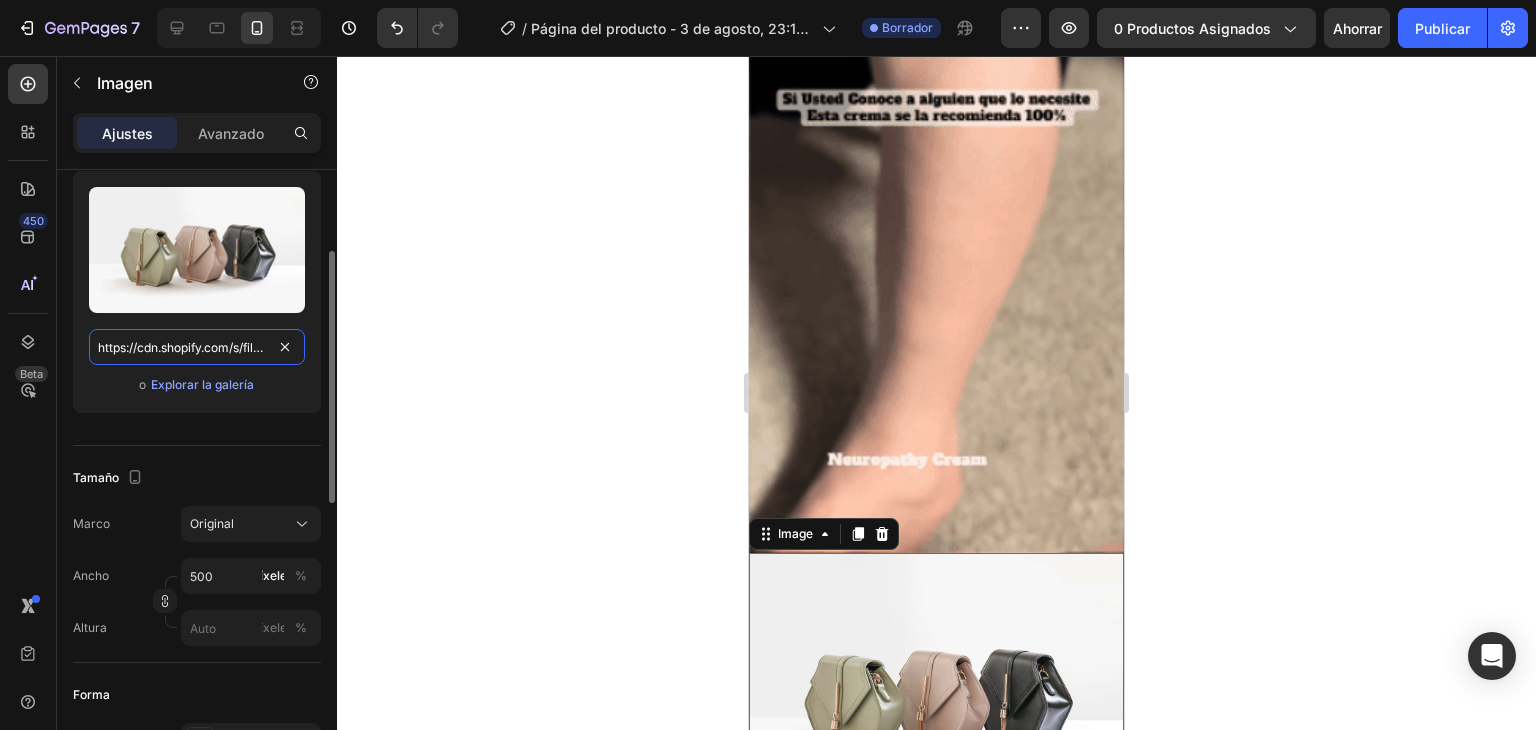 click on "https://cdn.shopify.com/s/files/1/2005/9307/files/image_demo.jpg" at bounding box center [197, 347] 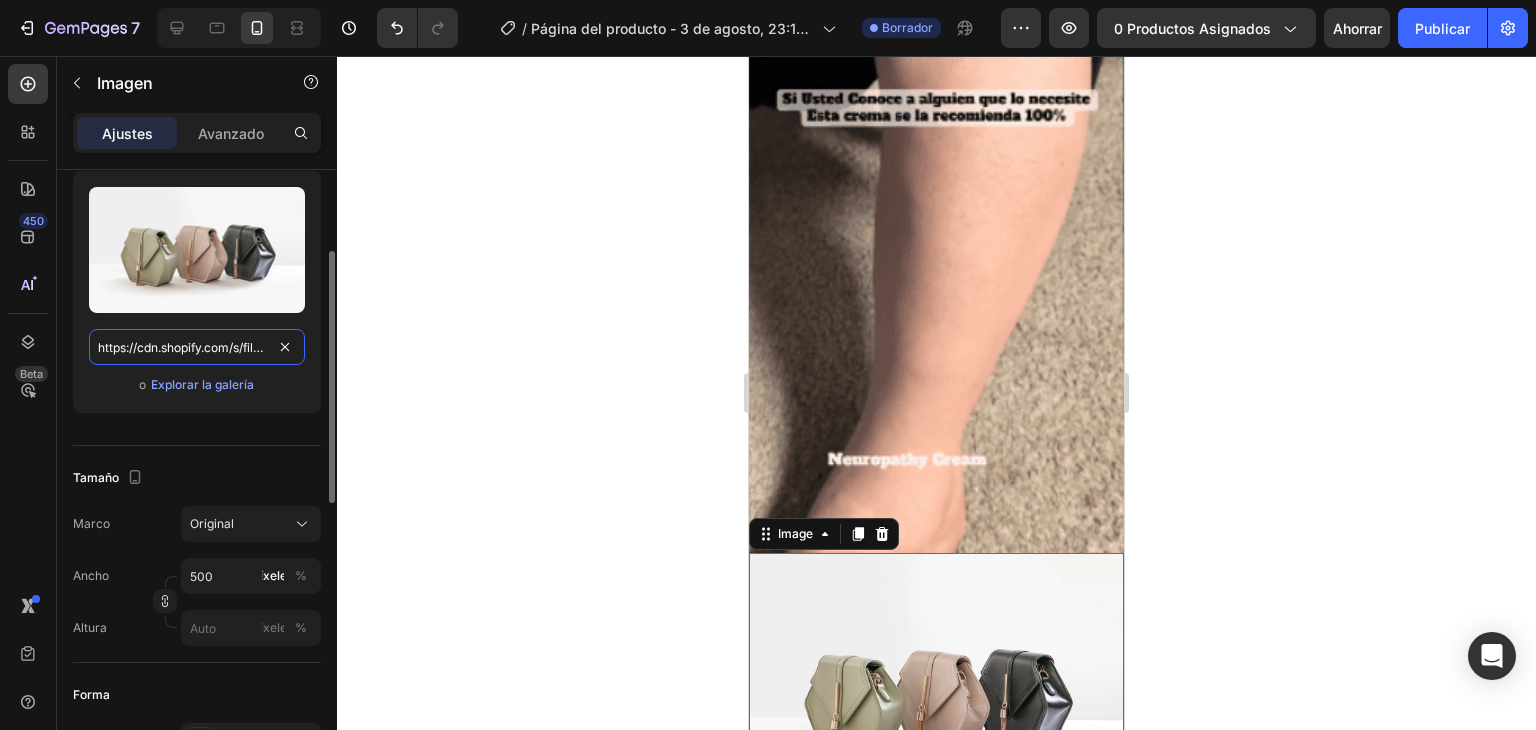 paste on "0752/8140/0021/files/ChatGPT-Image-11-jun-2025_-12_22_48_1.jpg?v=1751590180" 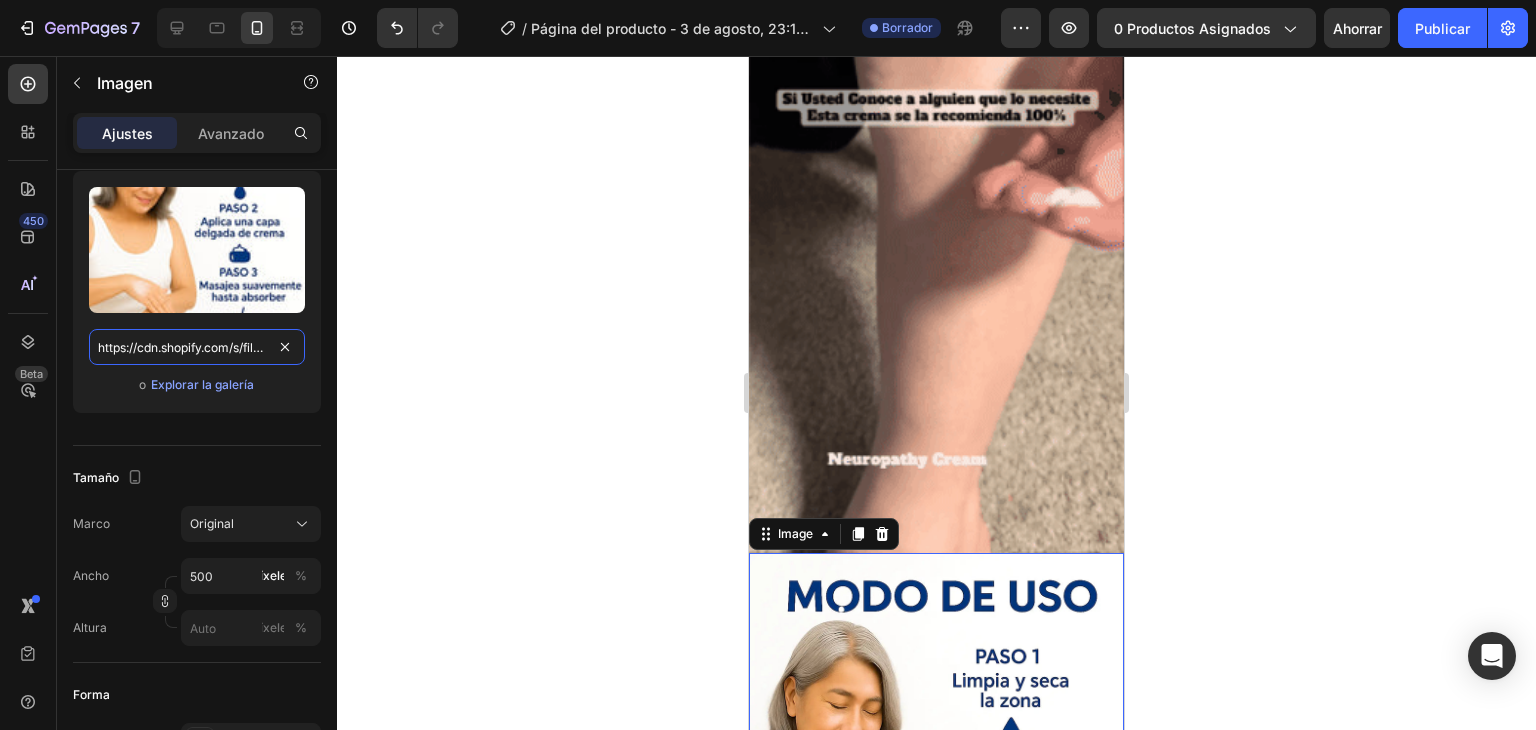 scroll, scrollTop: 0, scrollLeft: 487, axis: horizontal 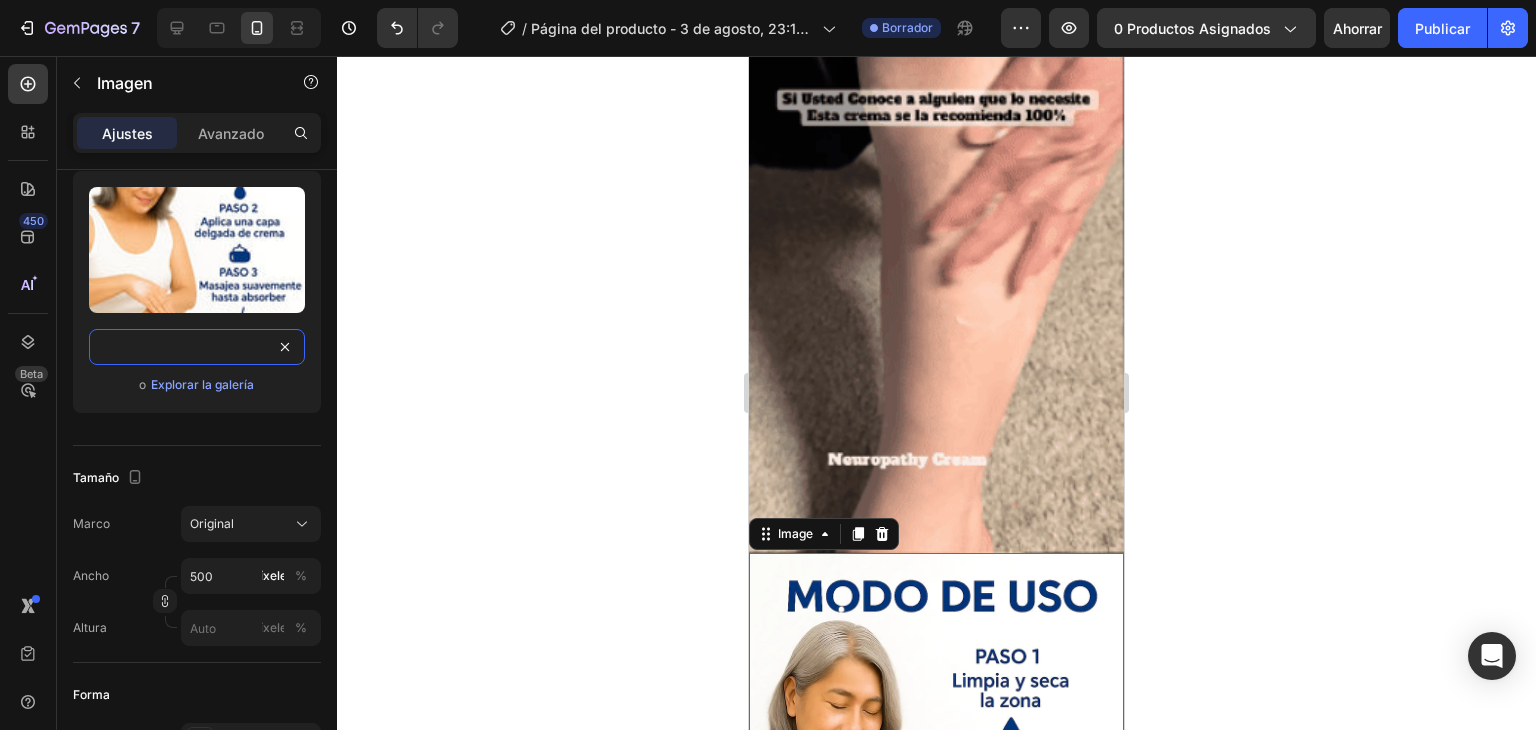 type on "https://cdn.shopify.com/s/files/1/0752/8140/0021/files/ChatGPT-Image-11-jun-2025_-12_22_48_1.jpg?v=1751590180" 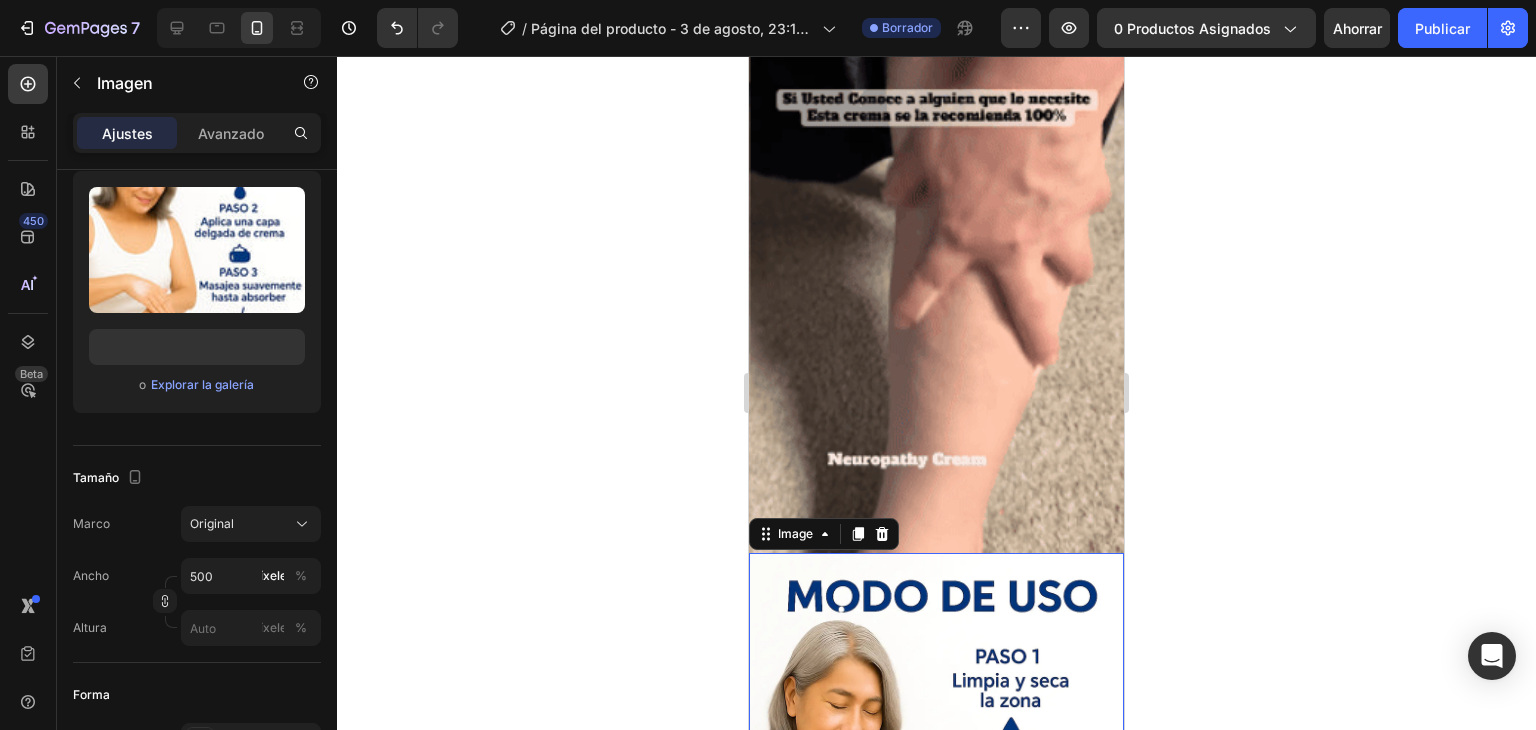 click 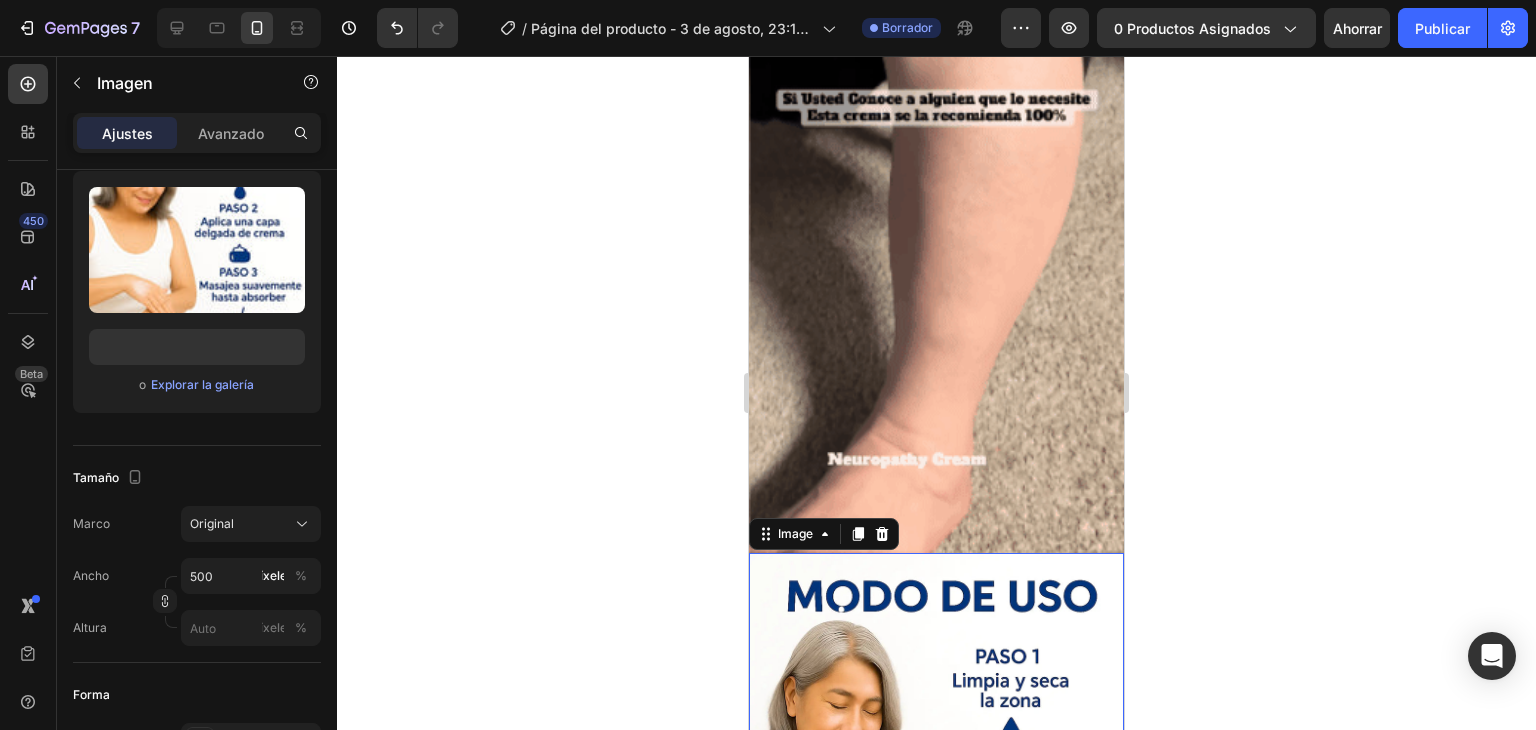 scroll, scrollTop: 0, scrollLeft: 0, axis: both 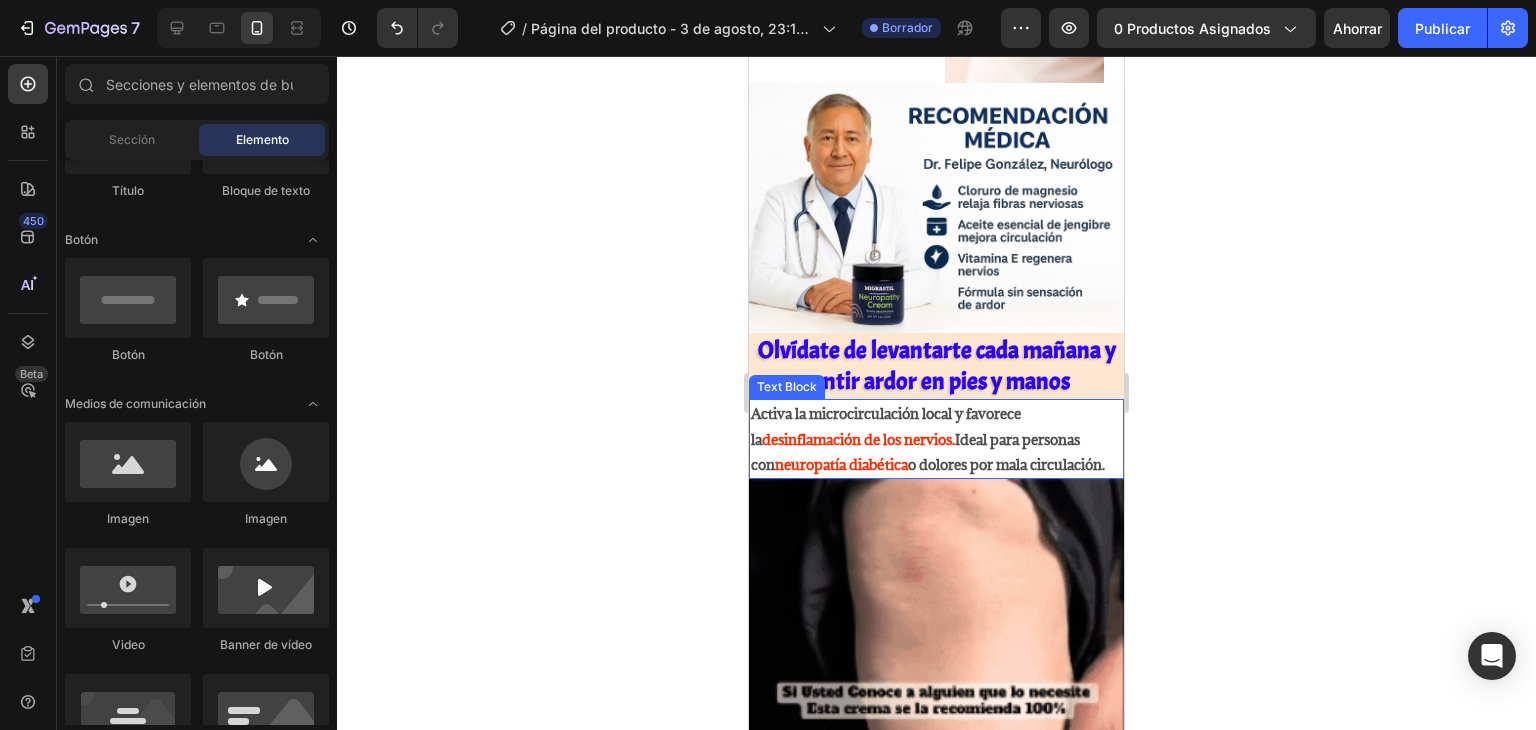 click on "neuropatía diabética" at bounding box center (841, 464) 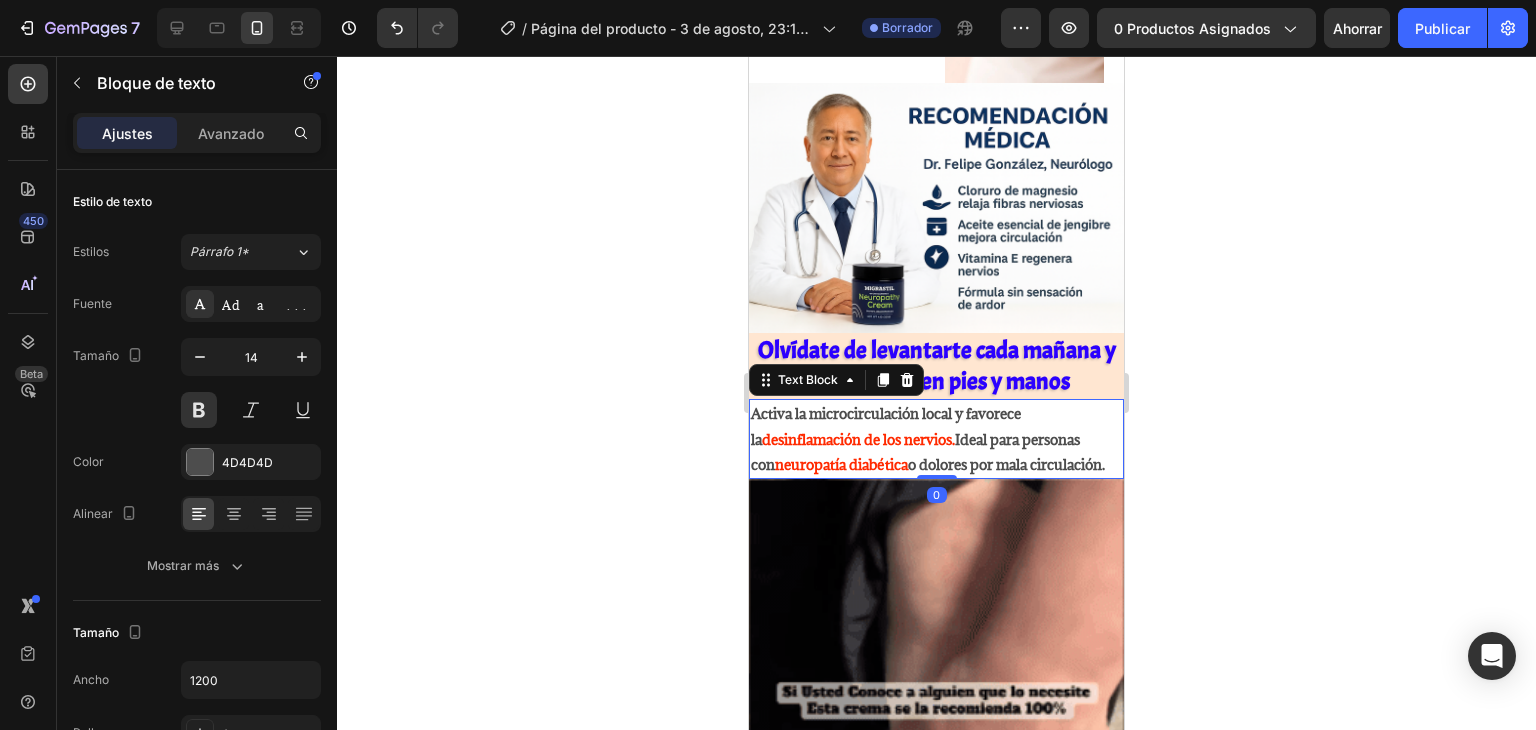 click 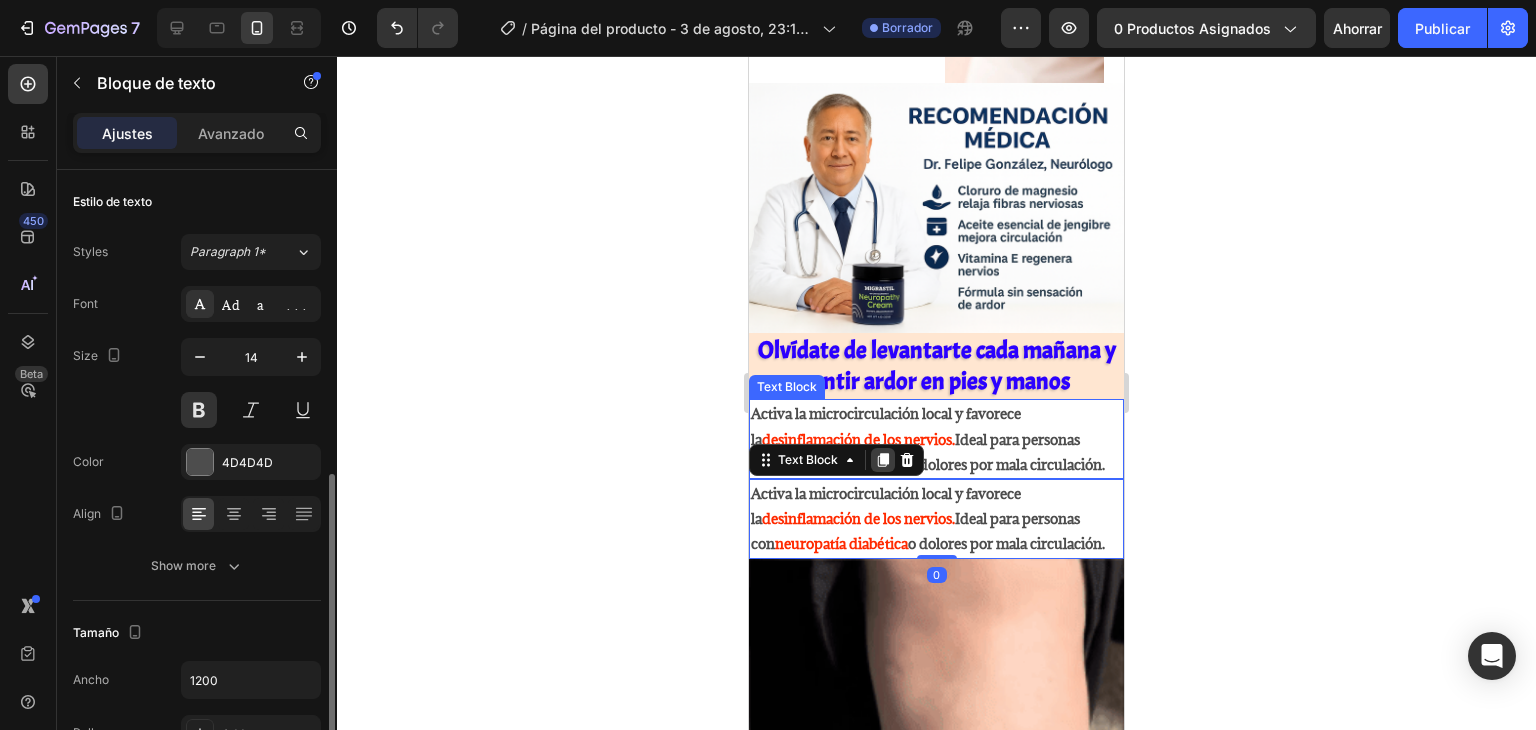 scroll, scrollTop: 200, scrollLeft: 0, axis: vertical 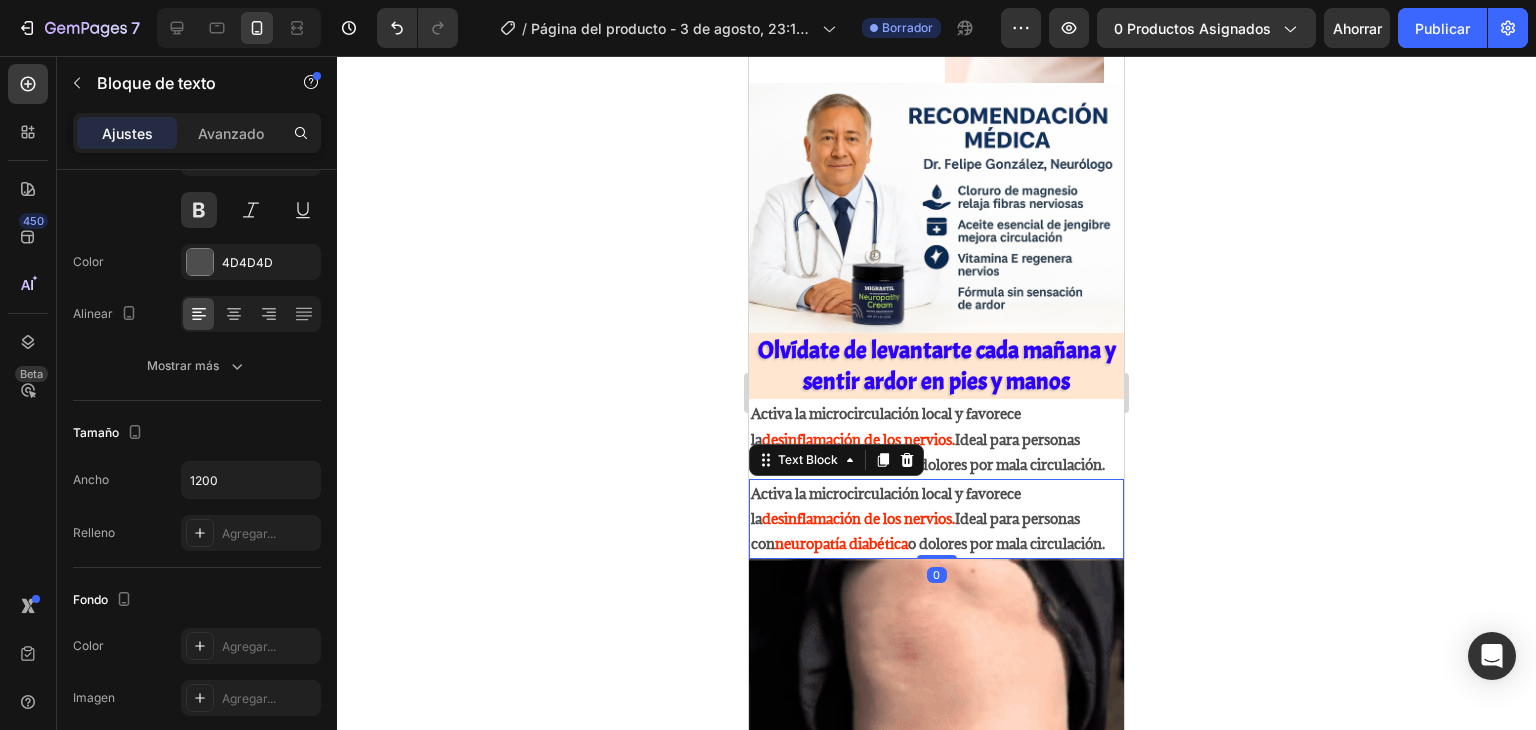 click 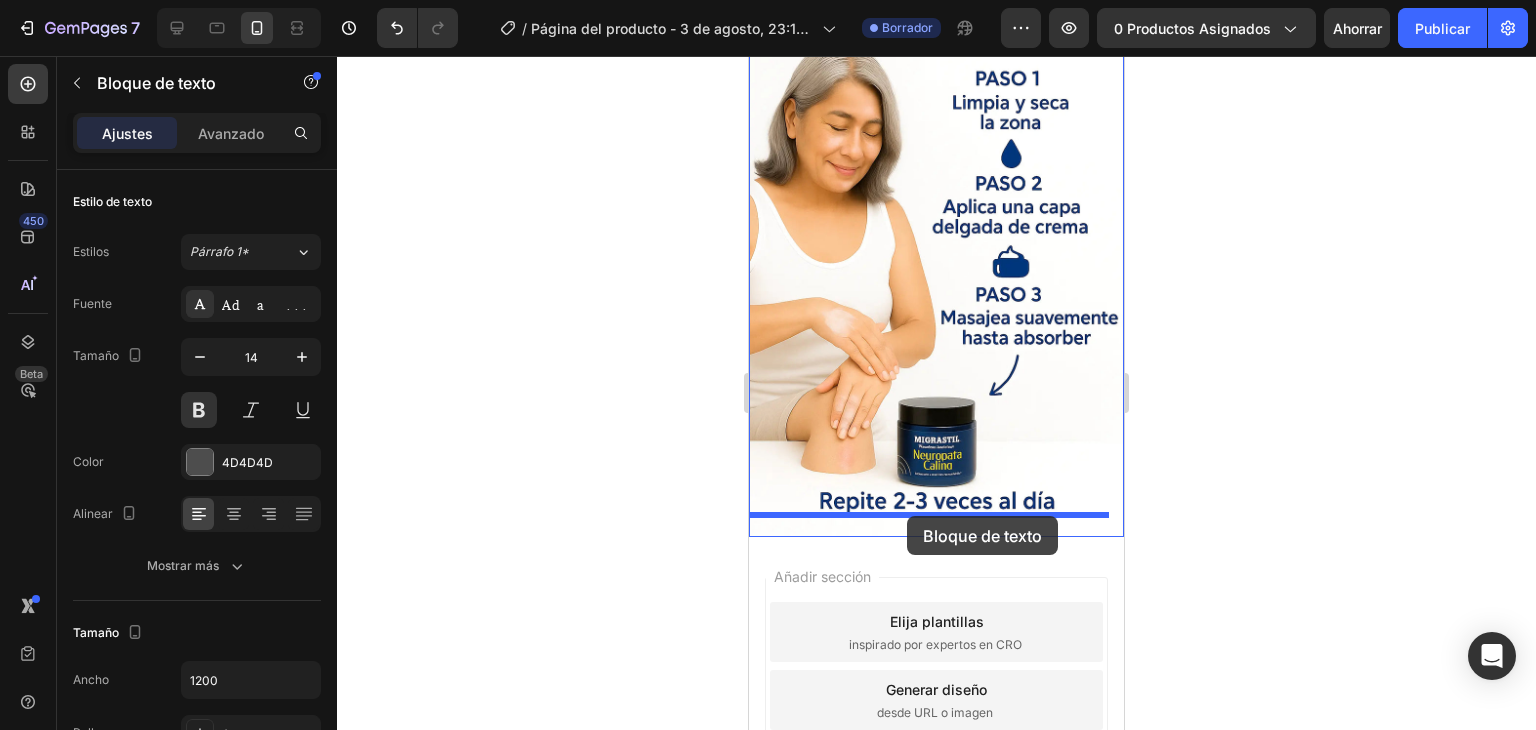scroll, scrollTop: 5184, scrollLeft: 0, axis: vertical 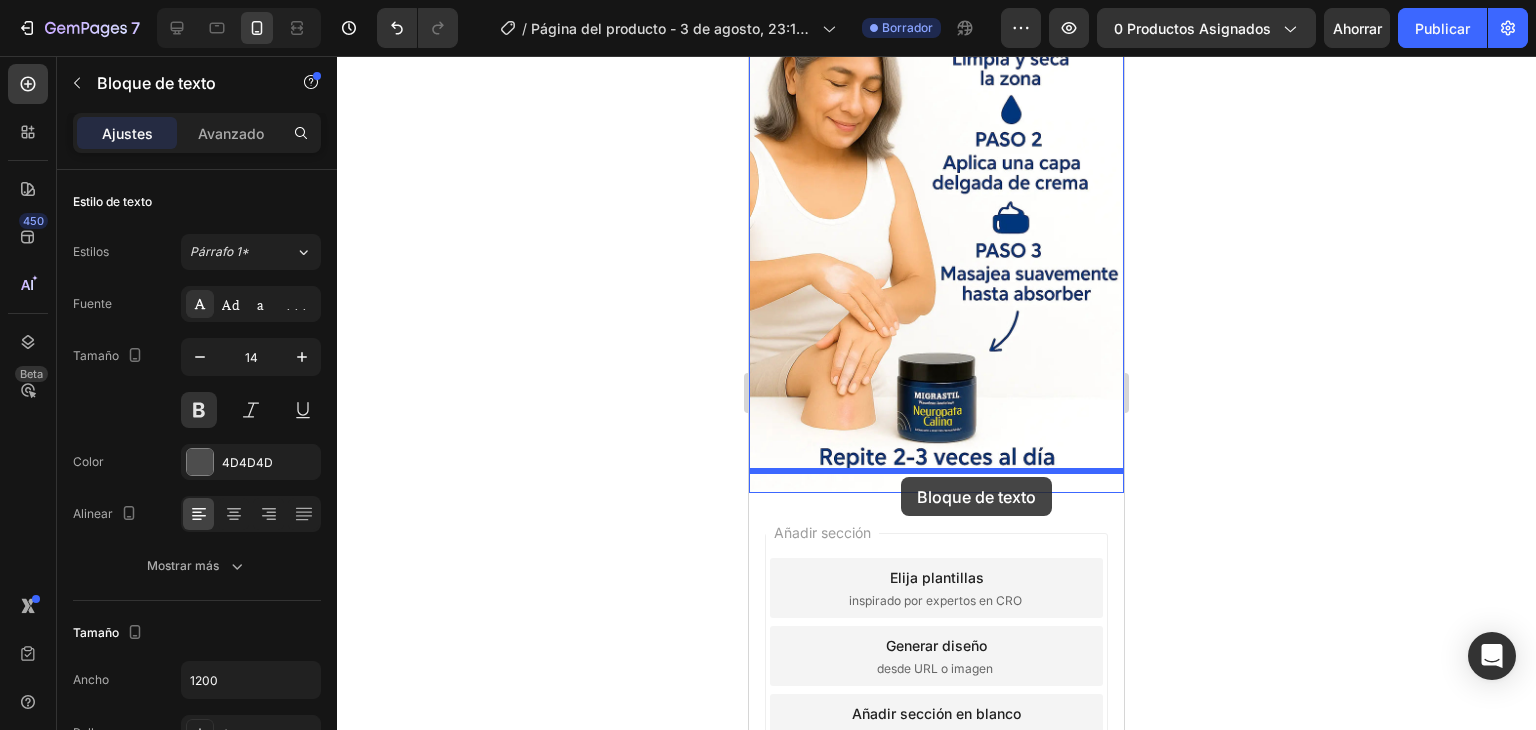 drag, startPoint x: 914, startPoint y: 514, endPoint x: 901, endPoint y: 477, distance: 39.217342 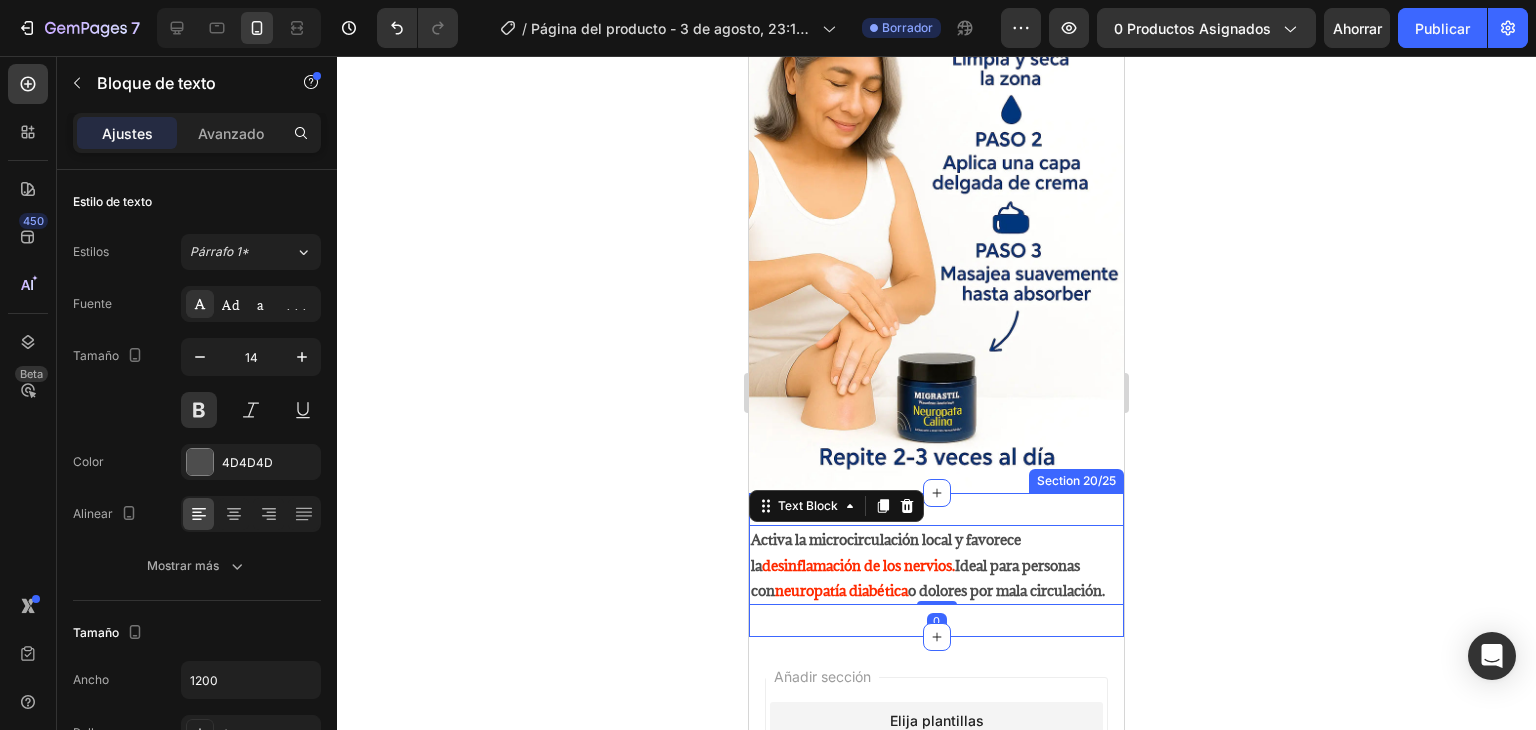click on "Activa la microcirculación local y favorece la  desinflamación de los nervios.  Ideal para personas con  neuropatía diabética  o dolores por mala circulación.   Text Block   0 Section 20/25" at bounding box center [936, 565] 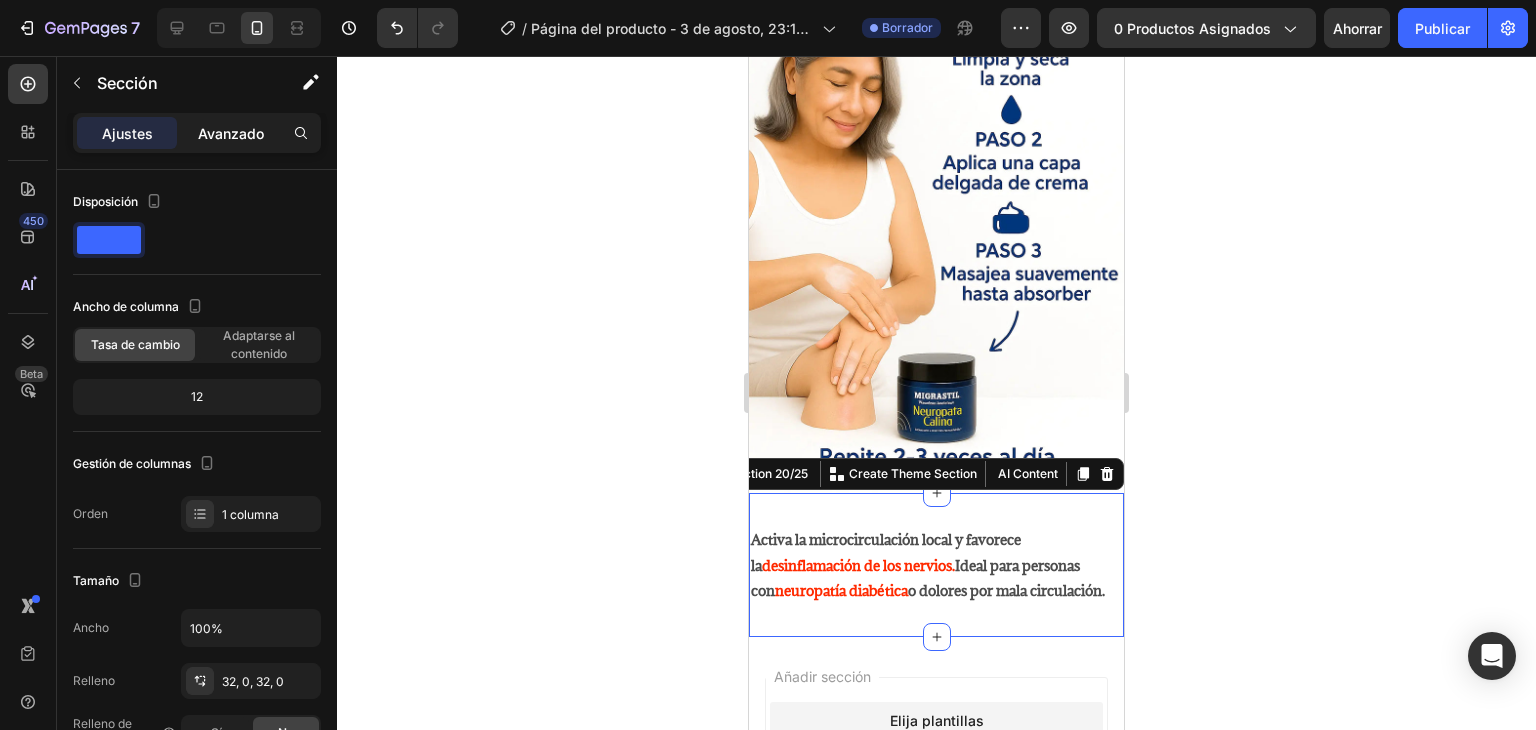 click on "Avanzado" 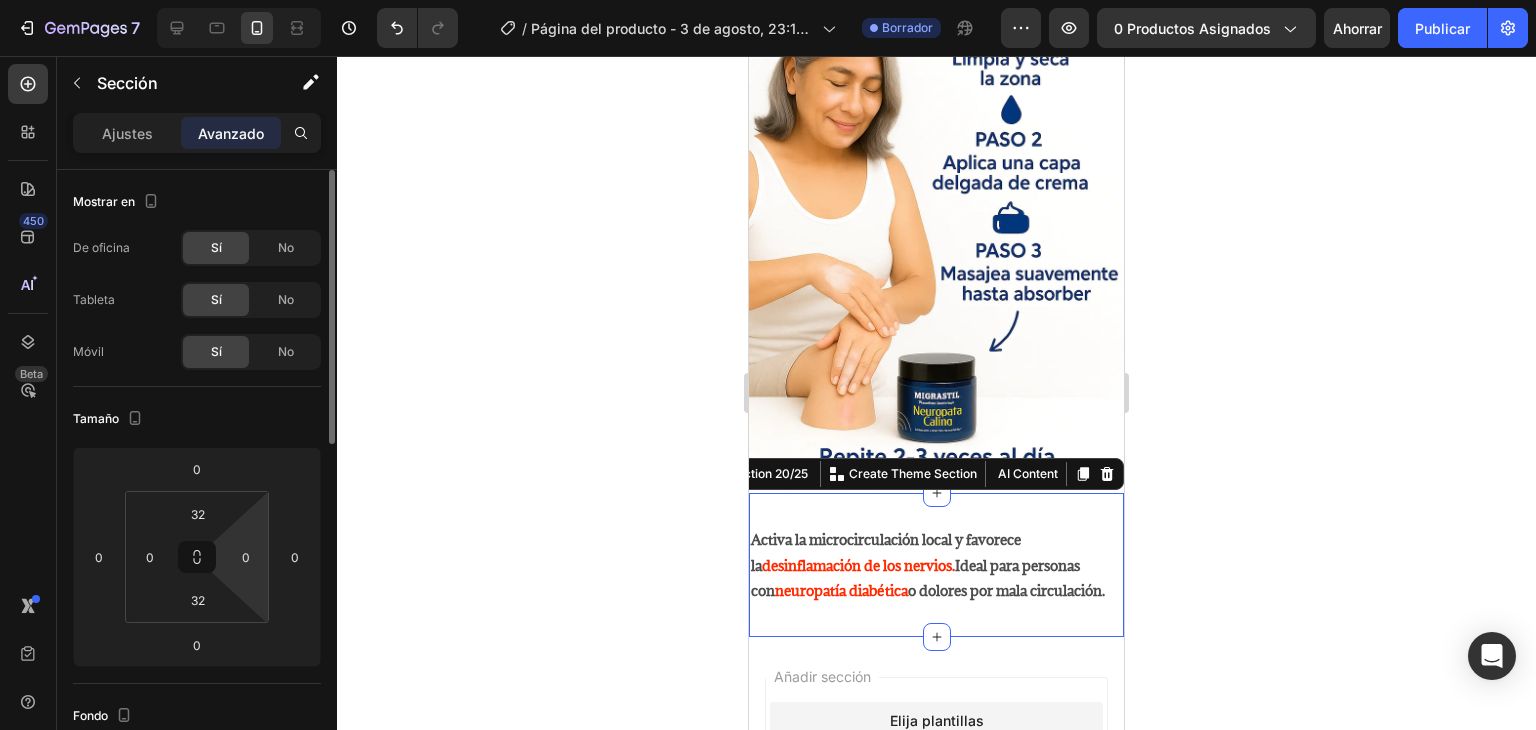click on "7 / Página del producto - 3 de agosto, 23:17:24 Borrador Avance 0 productos asignados Ahorrar Publicar 450 Beta Sections(18) Elementos(84) Sección Elemento Sección de héroes Detalle del producto Marcas Insignias de confianza Garantizar Desglose del producto Cómo utilizar Testimonios Comparar Manojo Preguntas frecuentes Prueba social Historia de la marca Lista de productos Recopilación Lista de blogs Contacto Sticky Añadir al carrito Pie de página personalizado Explorar la biblioteca 450 Disposición
Fila
Fila
Fila
Fila Texto
Título
Bloque de texto Botón
Botón
Botón Medios de comunicación
Imagen" at bounding box center [768, 0] 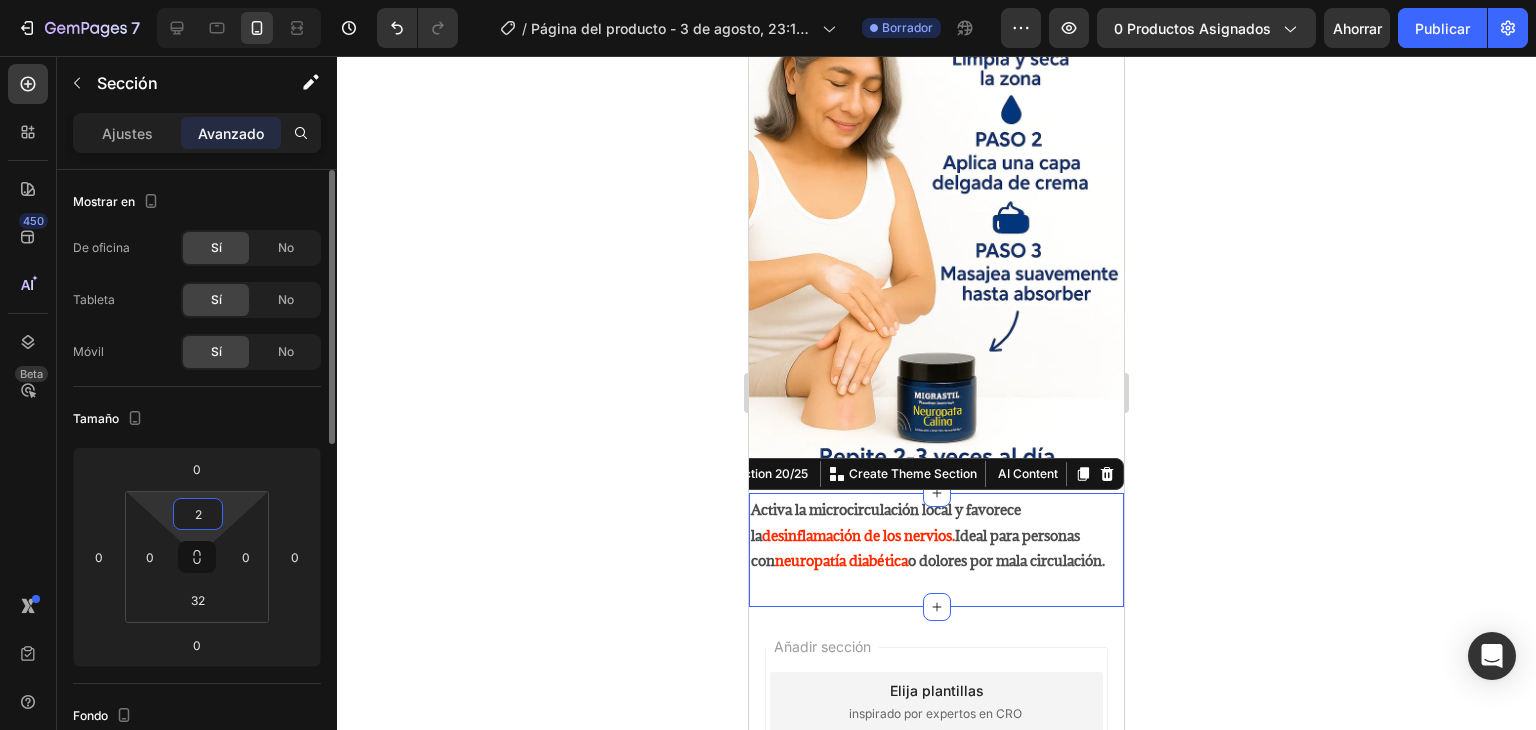 click on "2" at bounding box center [198, 514] 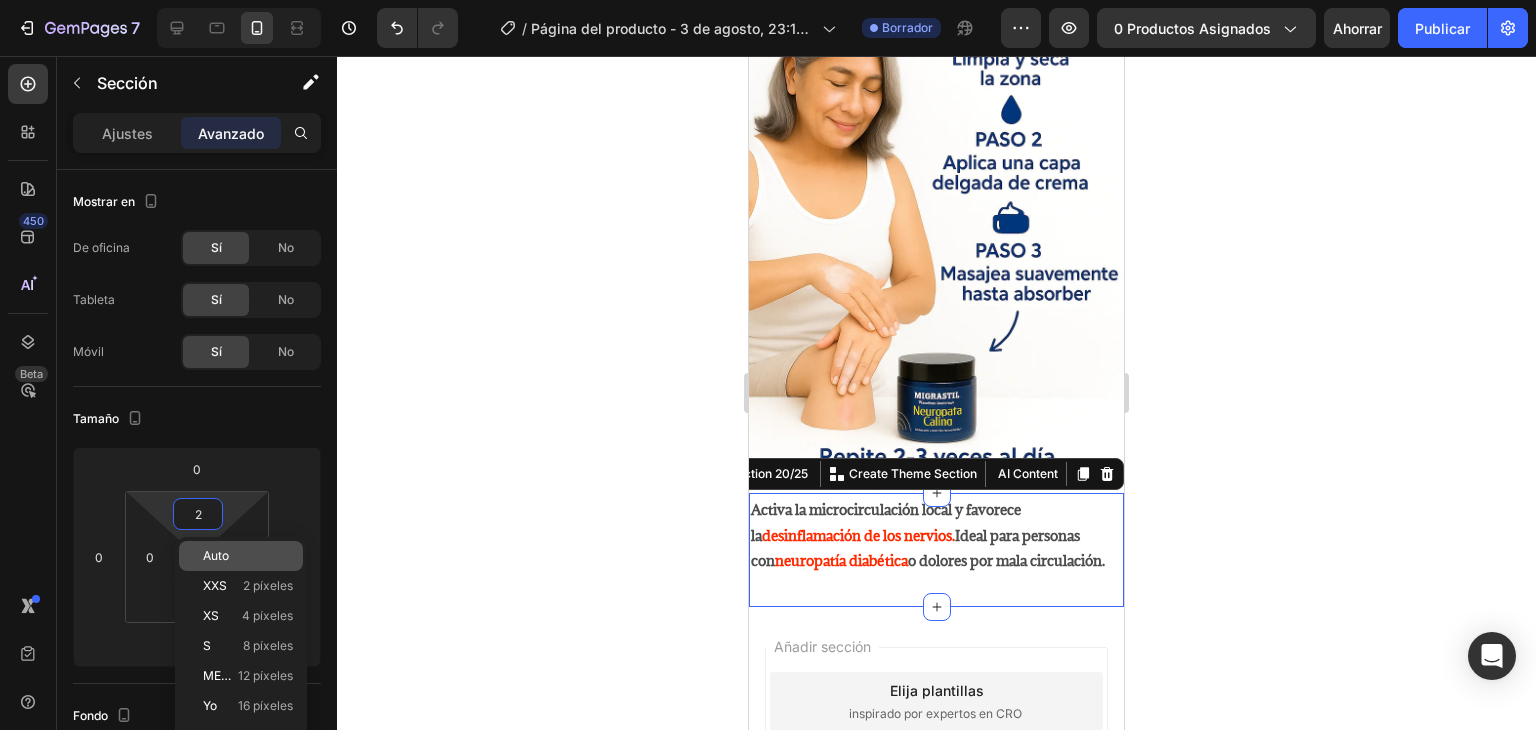 click on "Auto" at bounding box center (216, 555) 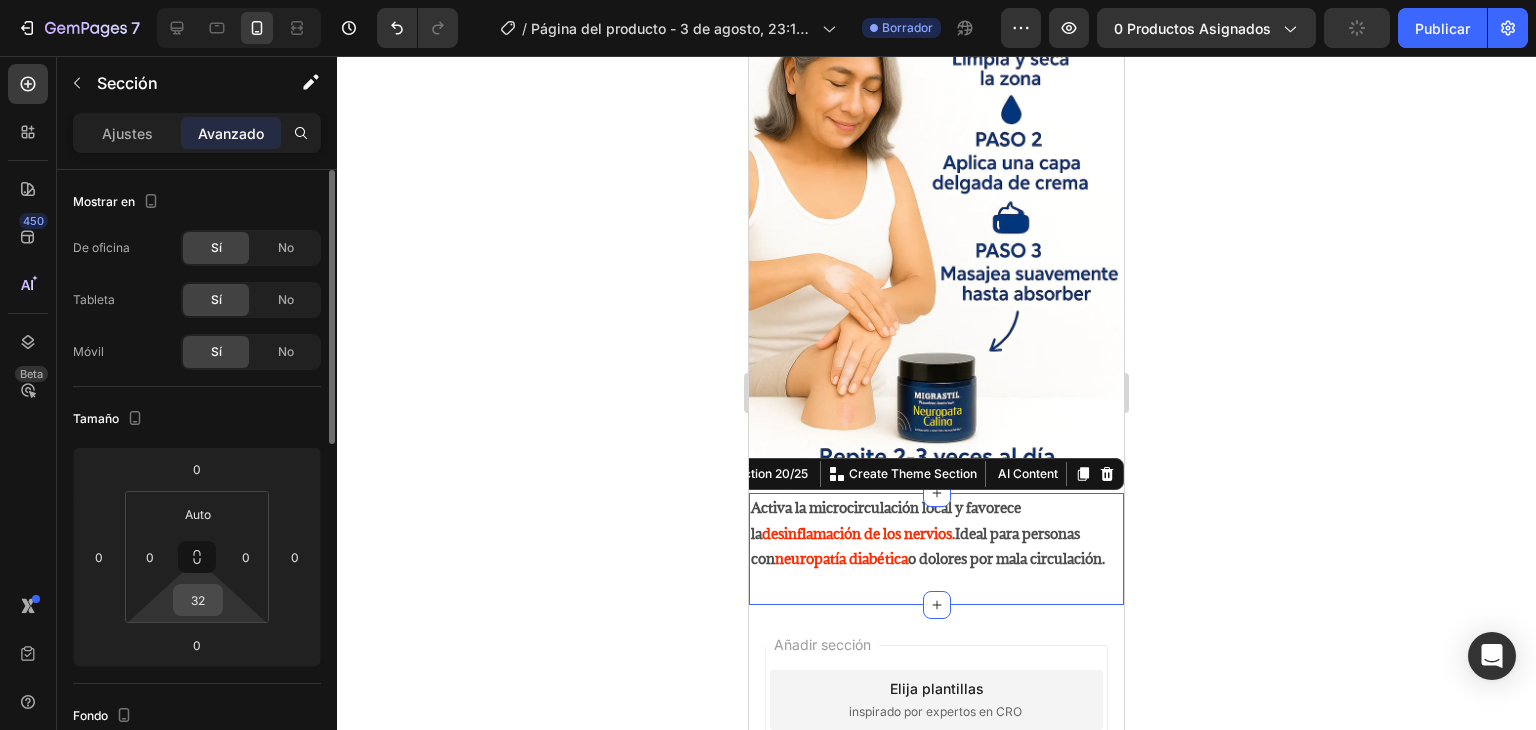 click on "32" at bounding box center [198, 600] 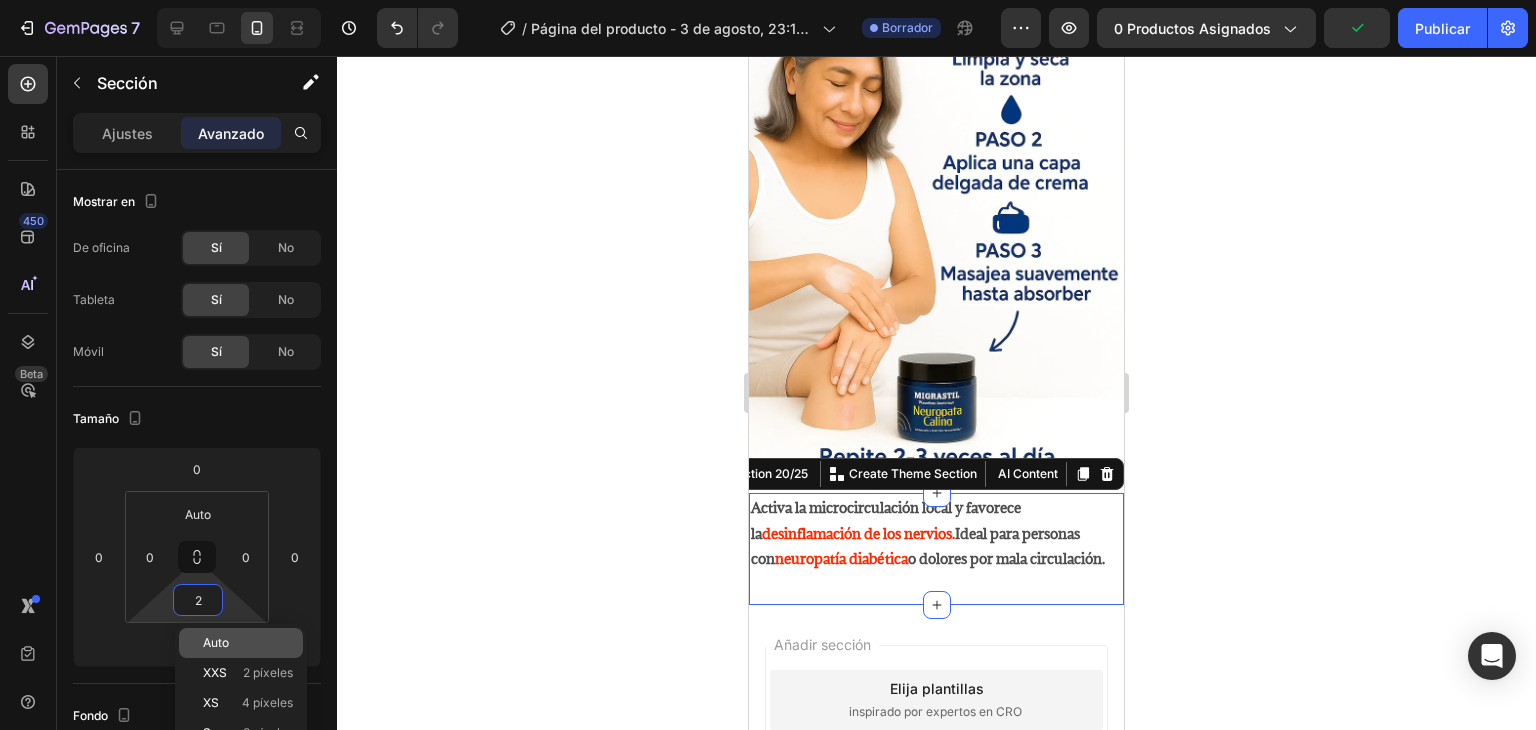 click on "Auto" 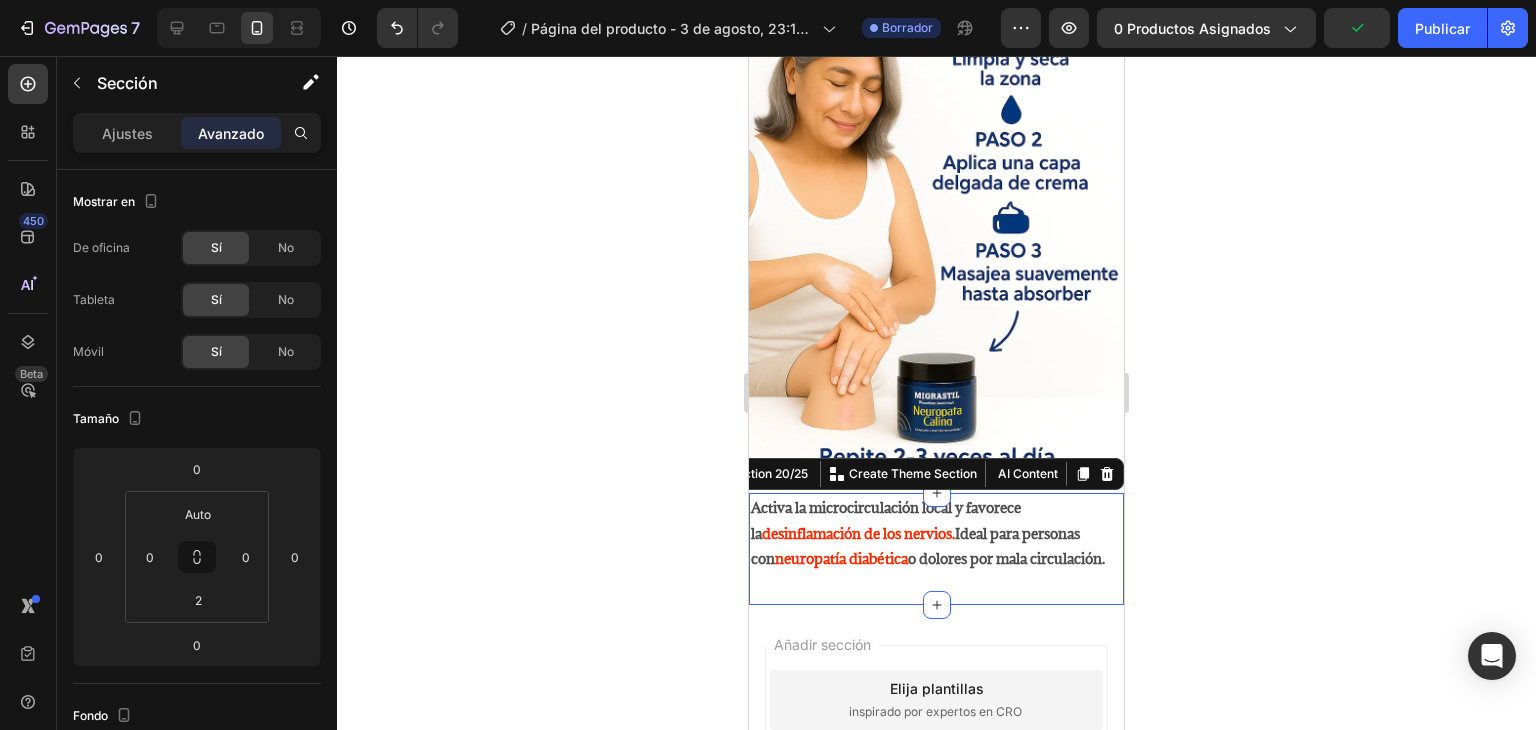 type on "Auto" 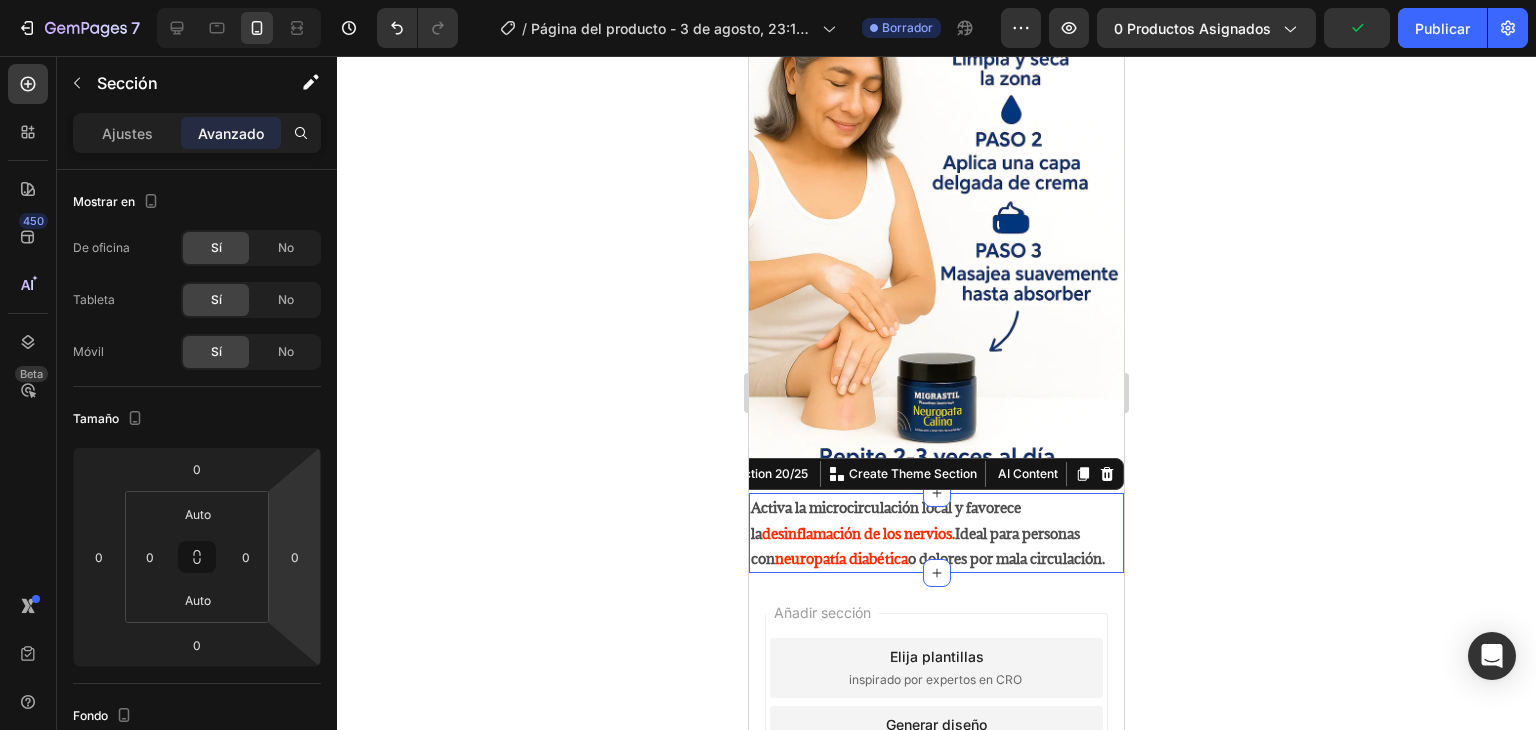 drag, startPoint x: 600, startPoint y: 455, endPoint x: 676, endPoint y: 468, distance: 77.10383 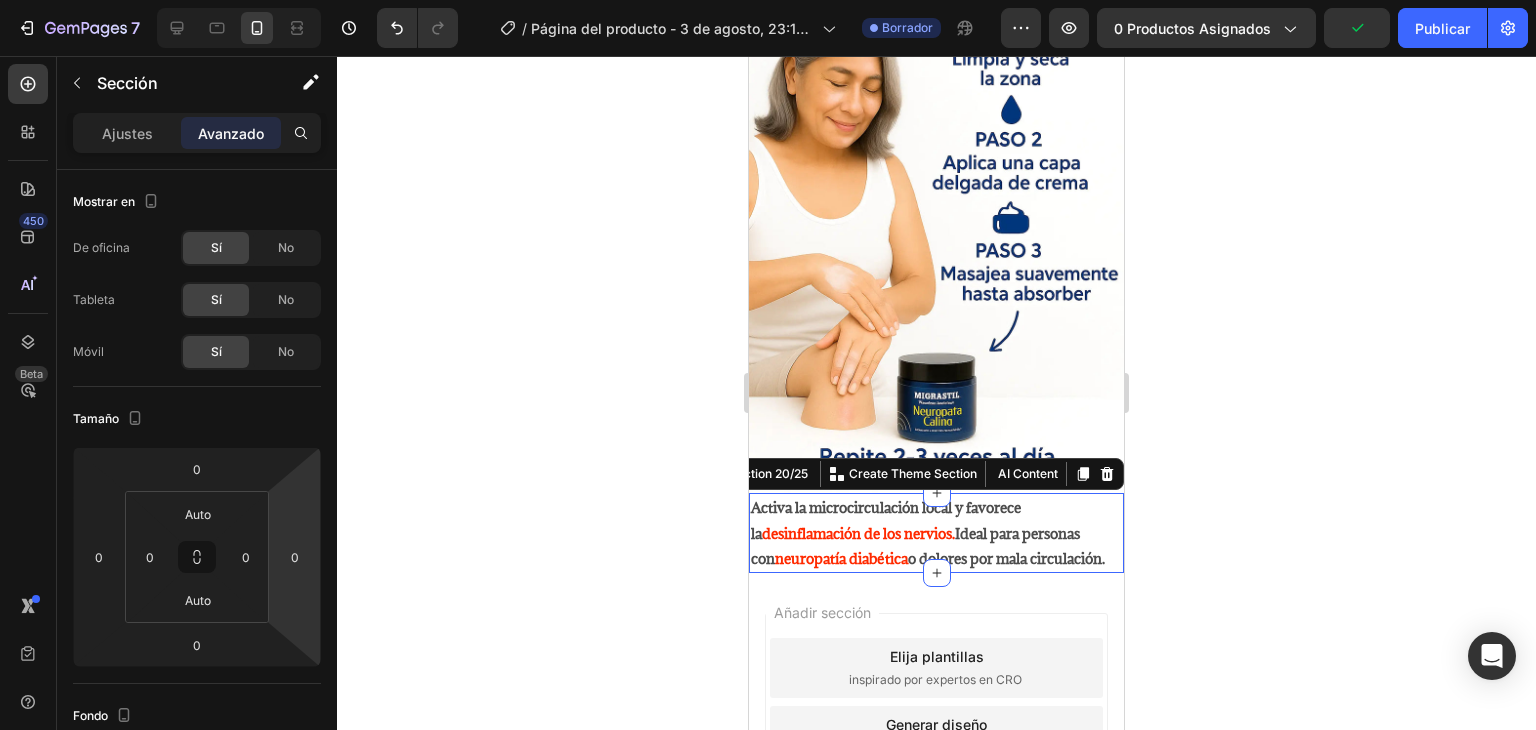 click 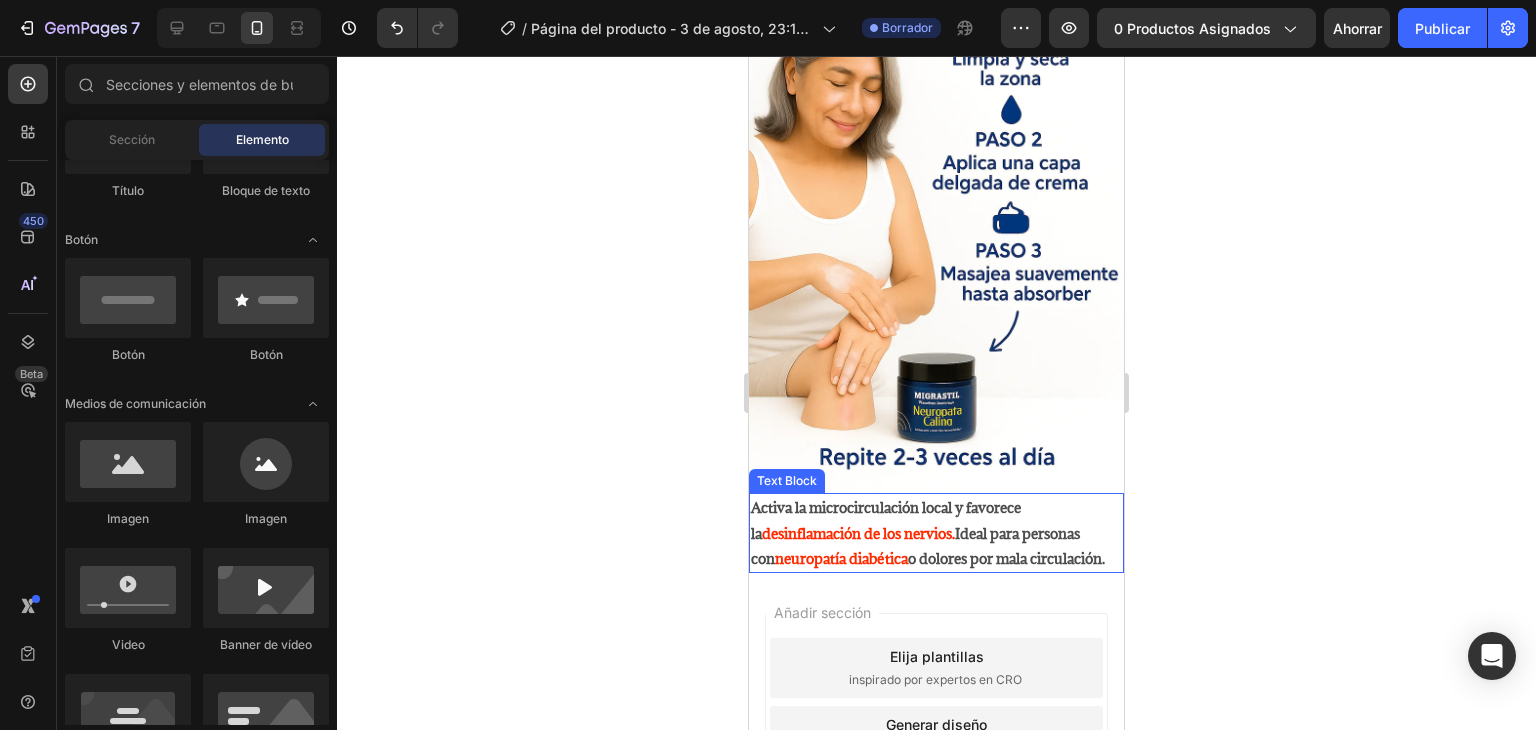 click on "neuropatía diabética" at bounding box center [841, 558] 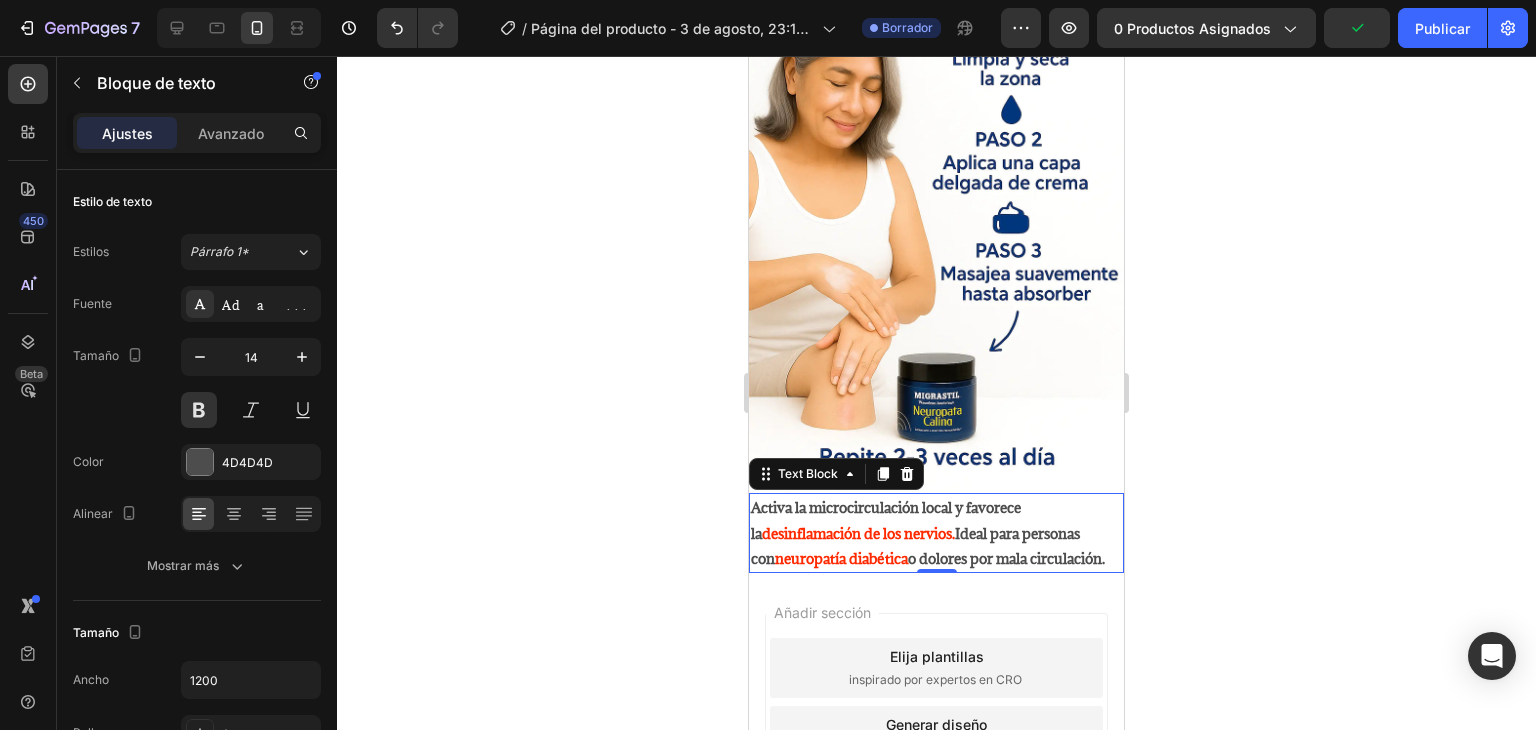 click on "o dolores por mala circulación." at bounding box center (1006, 558) 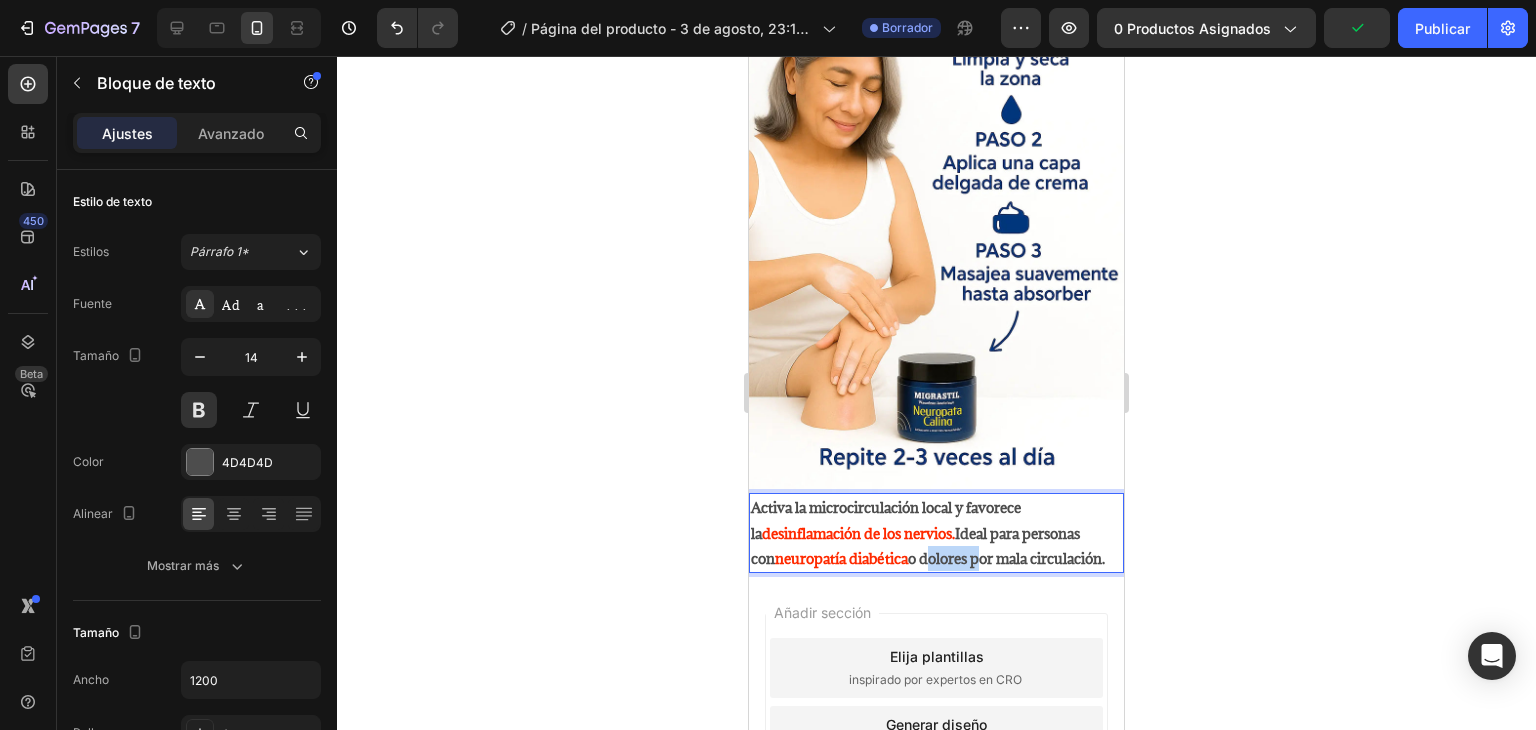 click on "o dolores por mala circulación." at bounding box center (1006, 558) 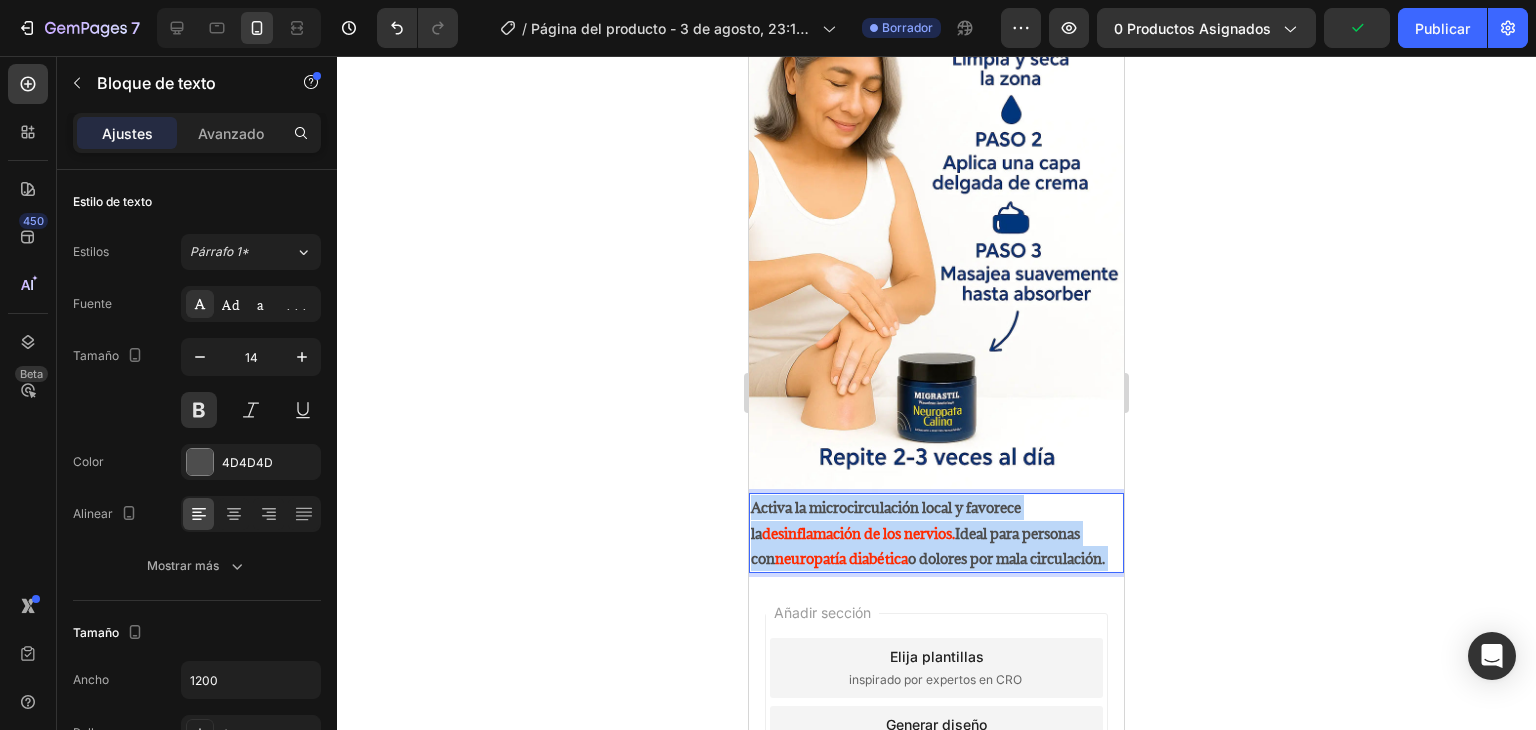 click on "o dolores por mala circulación." at bounding box center [1006, 558] 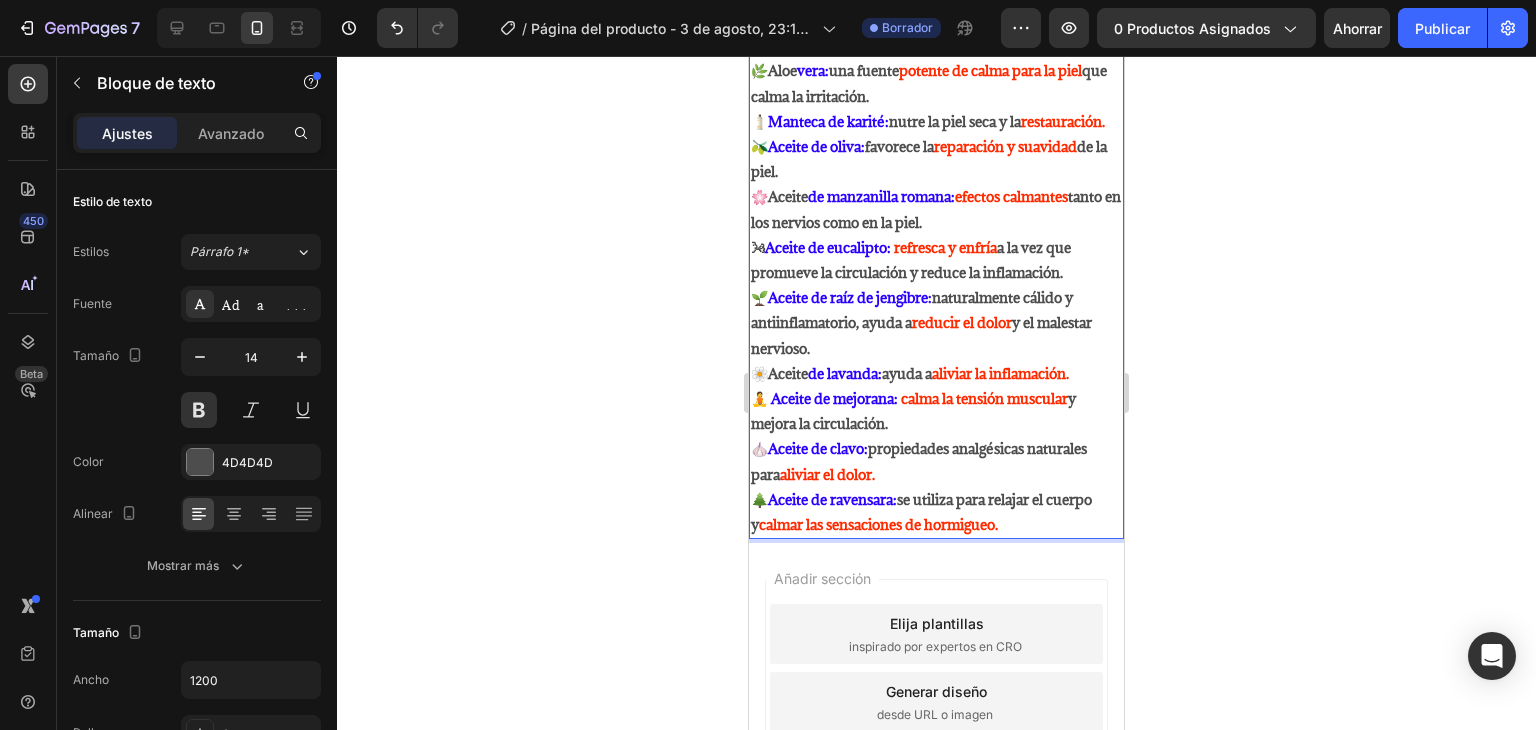 scroll, scrollTop: 5647, scrollLeft: 0, axis: vertical 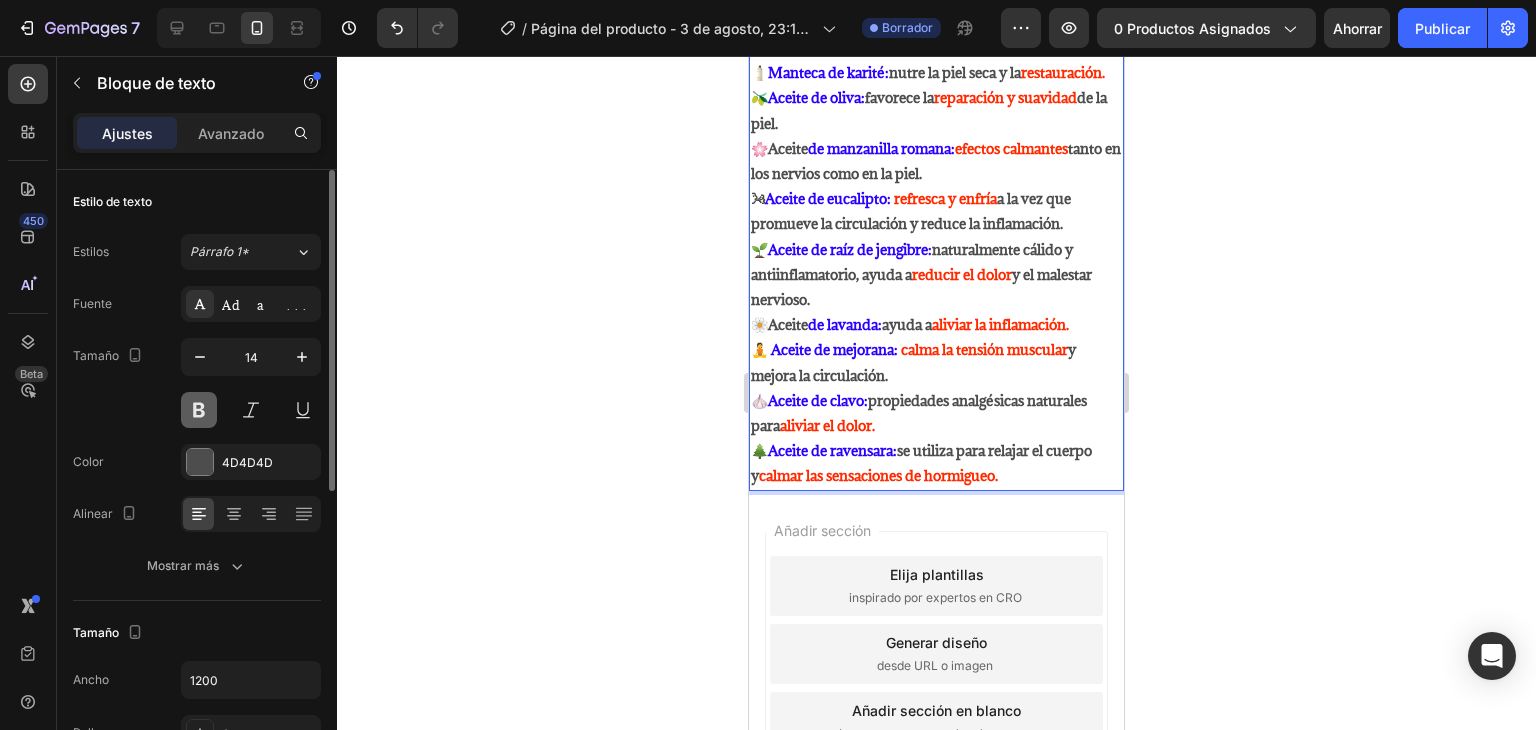 click at bounding box center (199, 410) 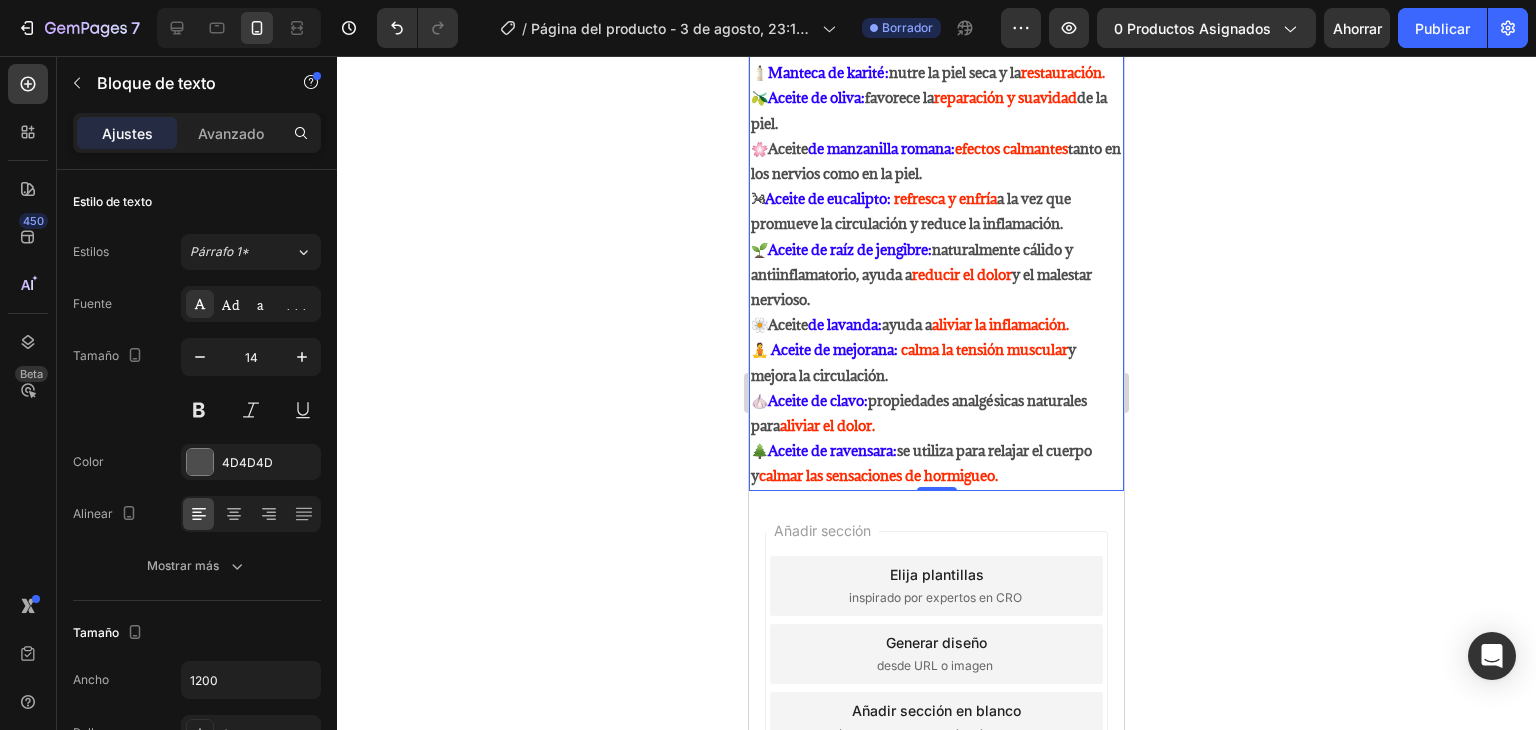click 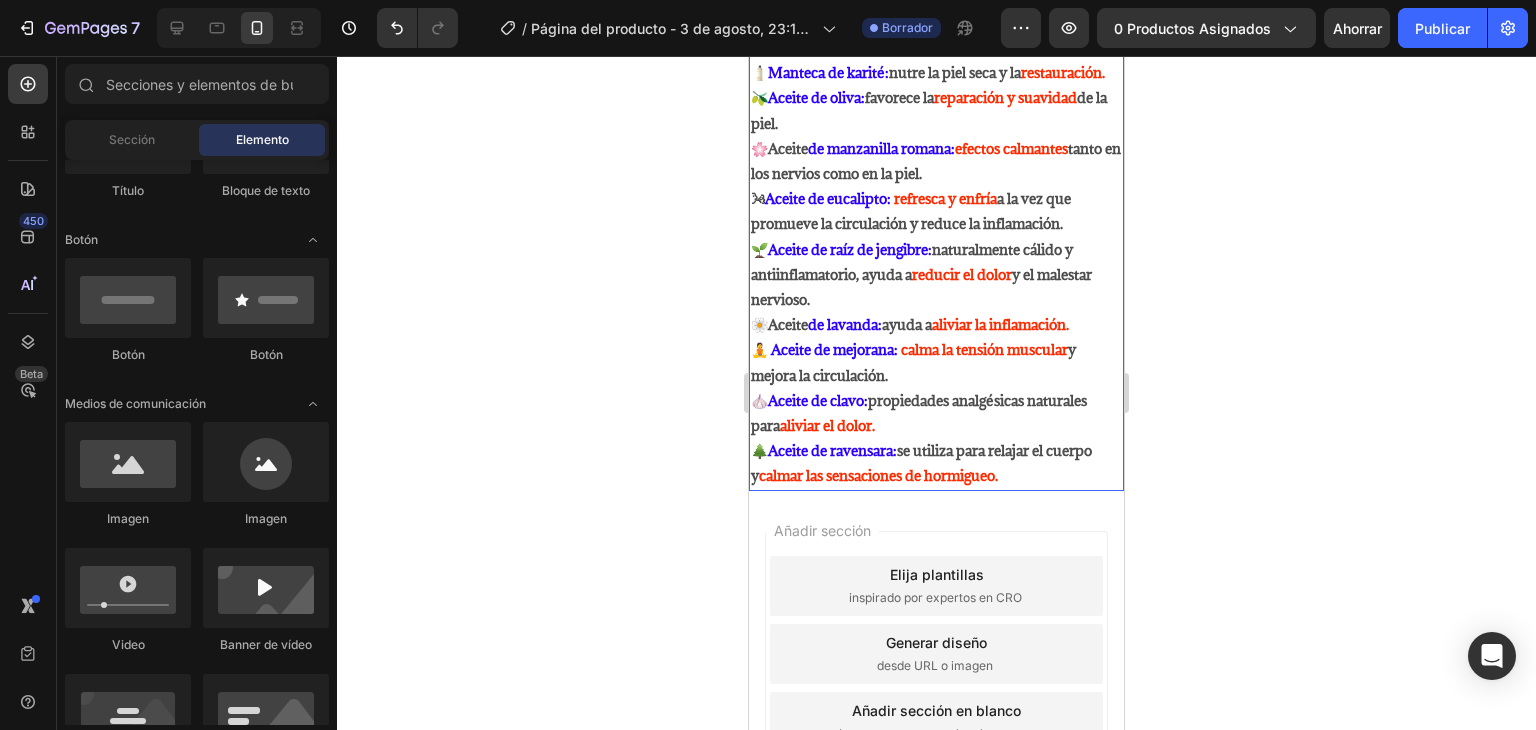 click on "calma la tensión muscular" at bounding box center (984, 349) 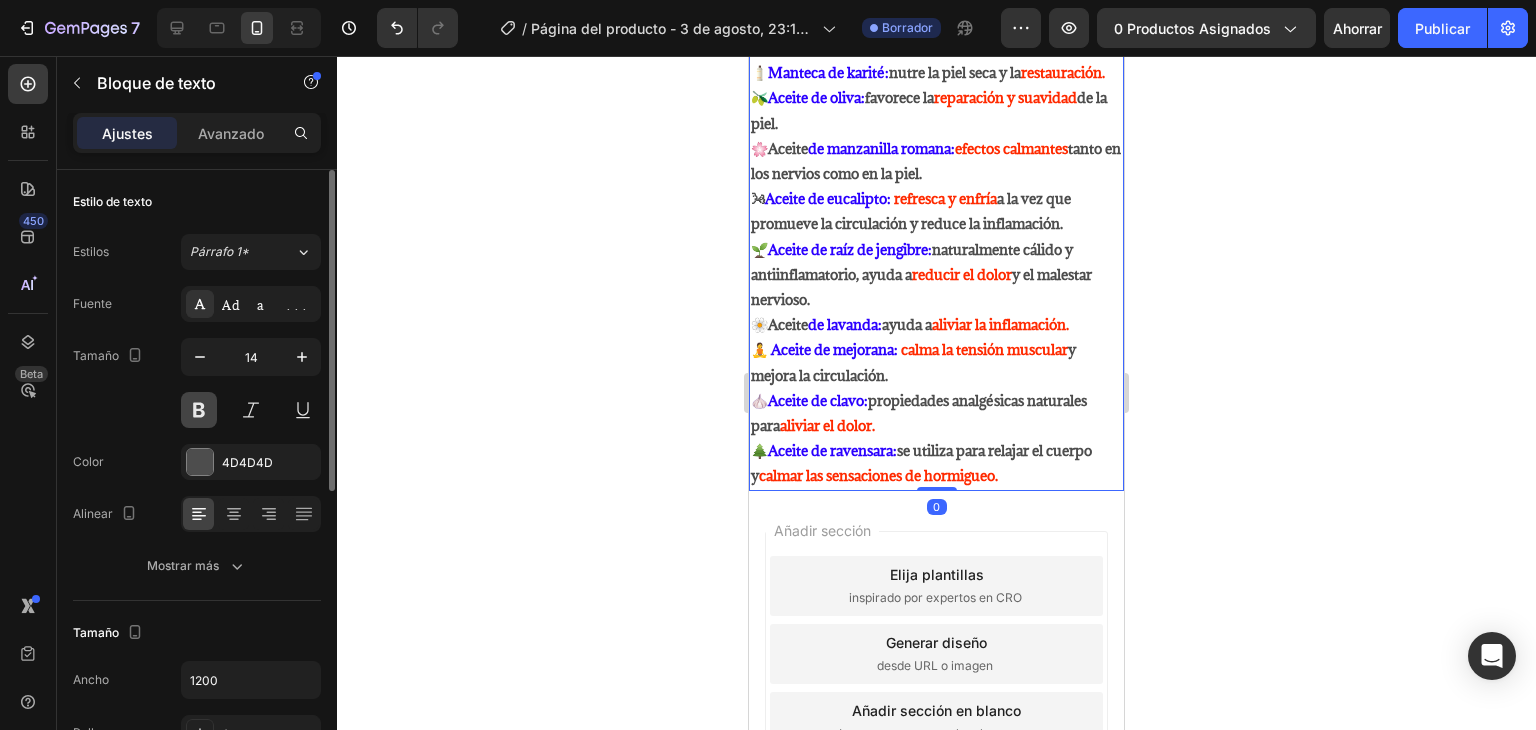 click at bounding box center [199, 410] 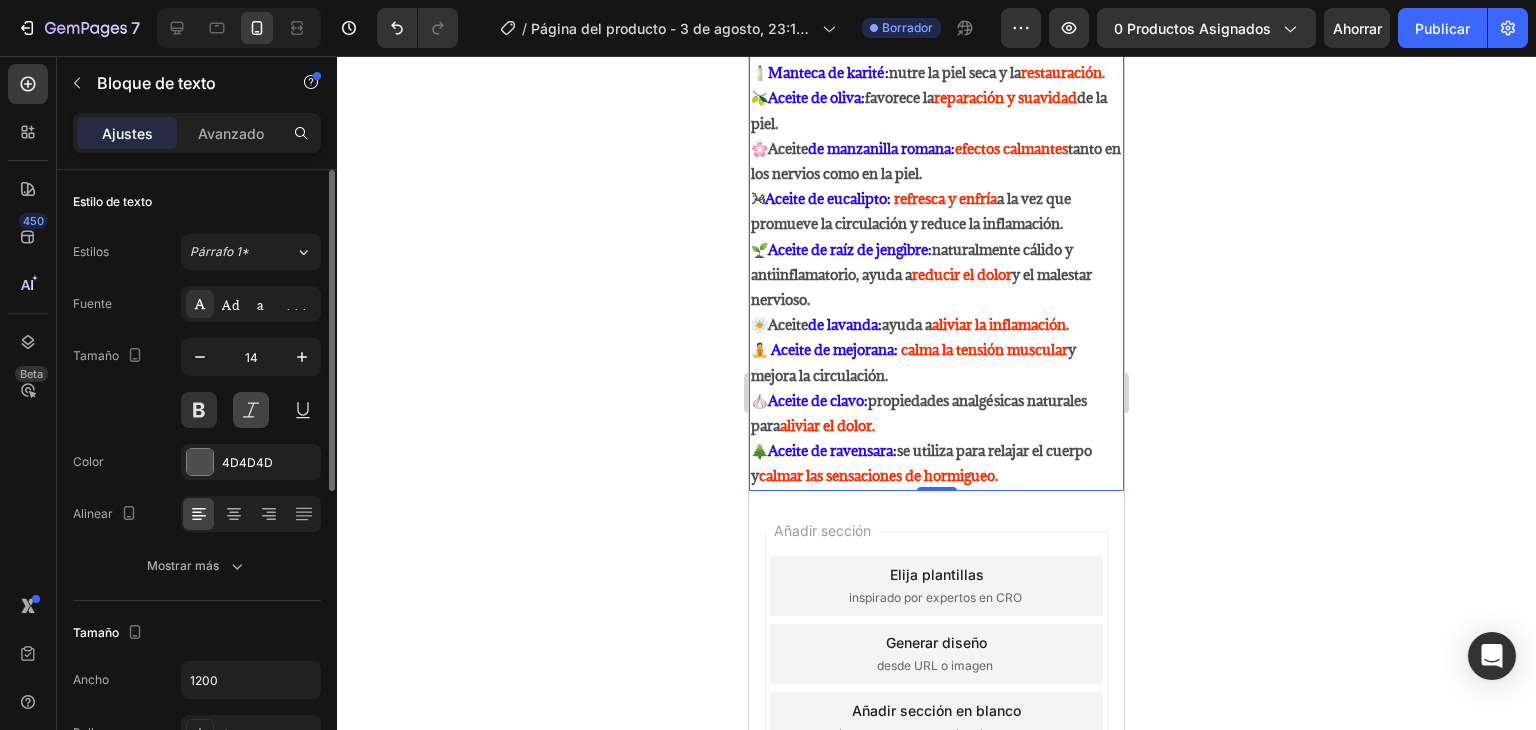 click at bounding box center [251, 410] 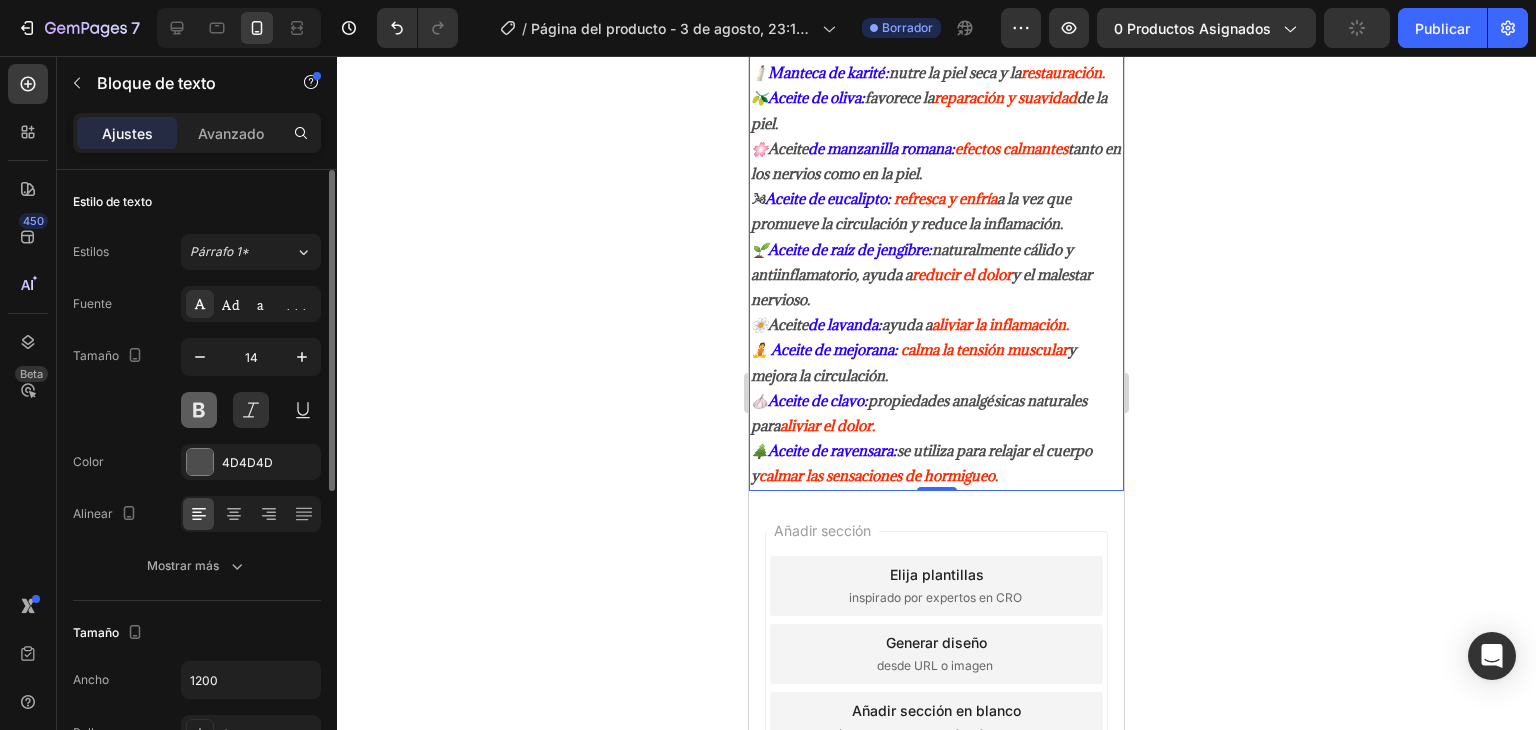 click at bounding box center (199, 410) 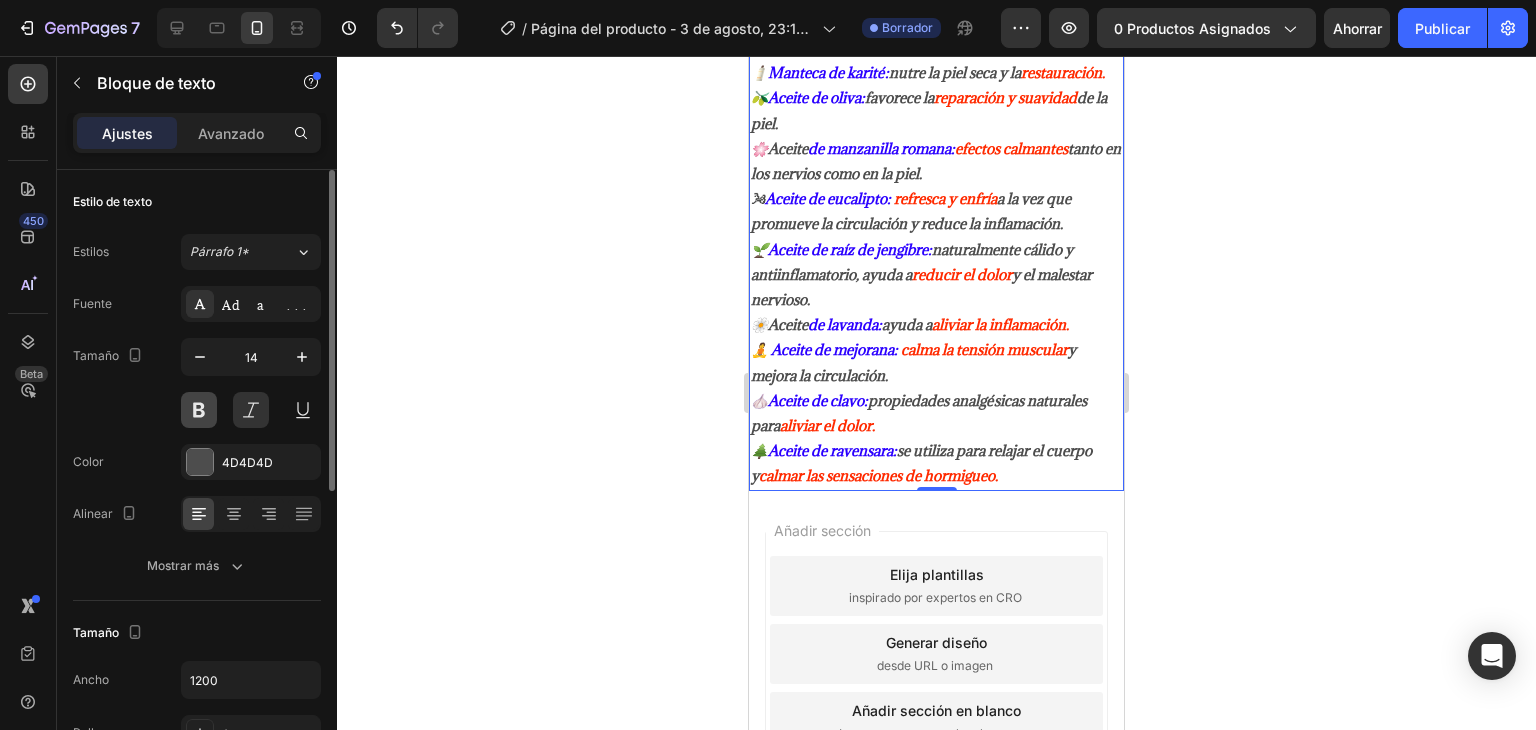 click at bounding box center (199, 410) 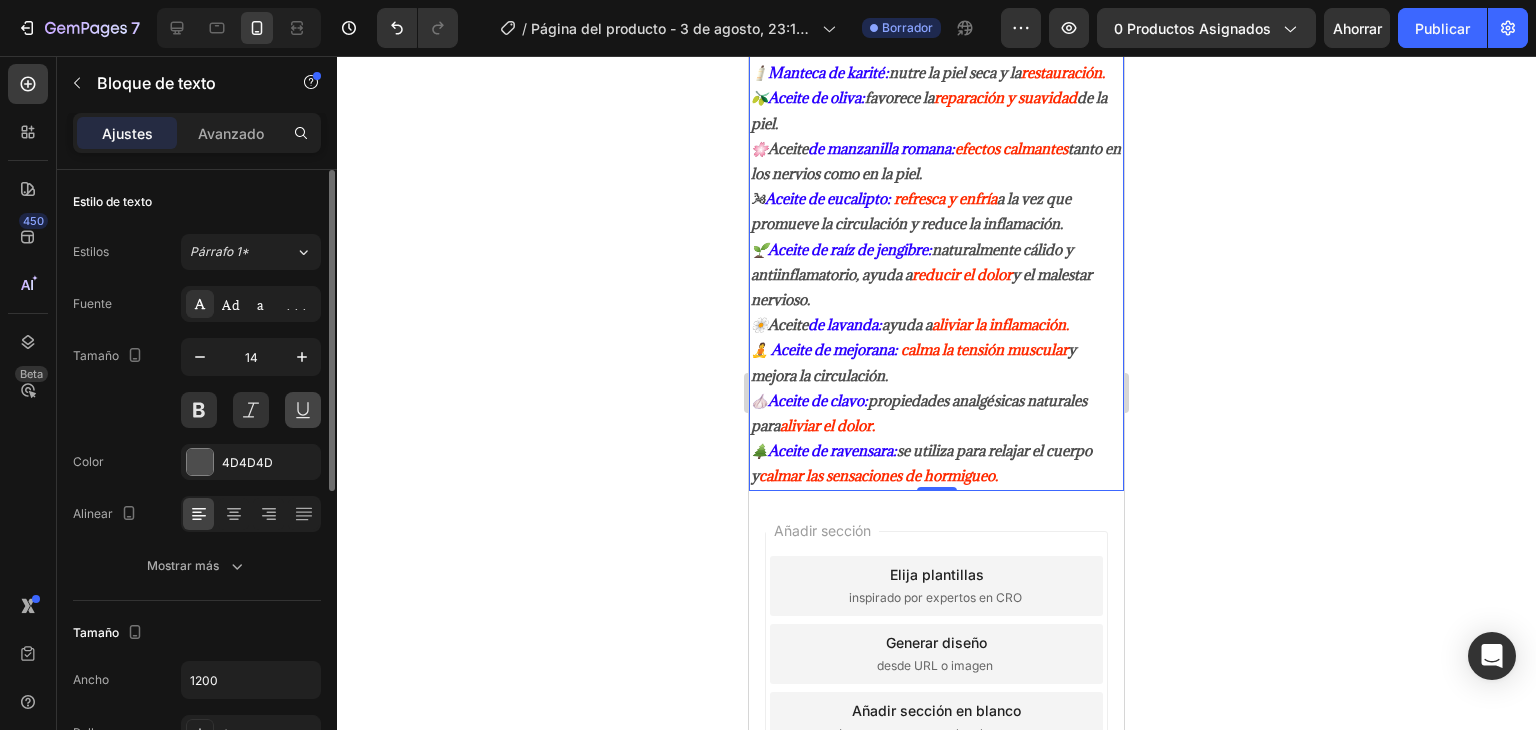click at bounding box center [303, 410] 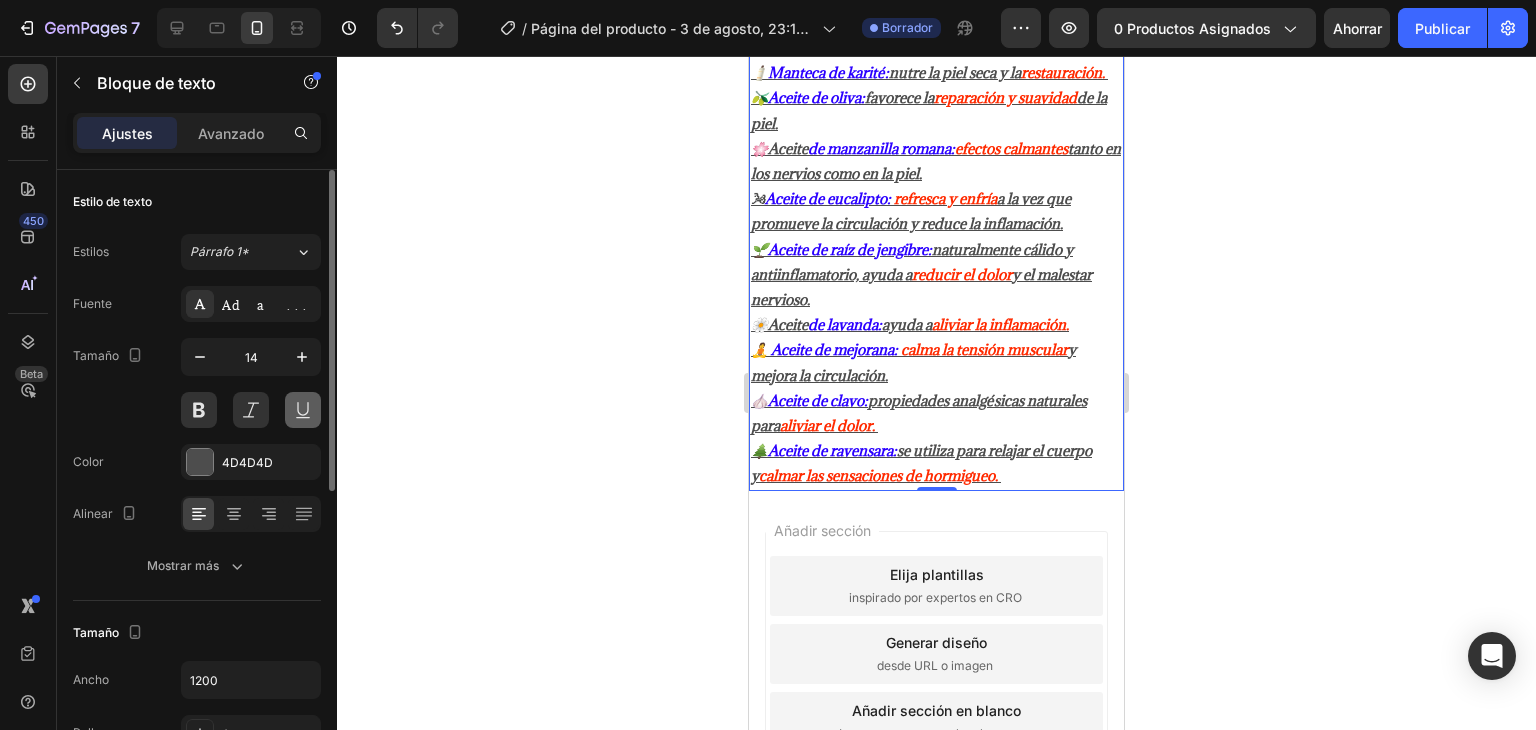 click at bounding box center (303, 410) 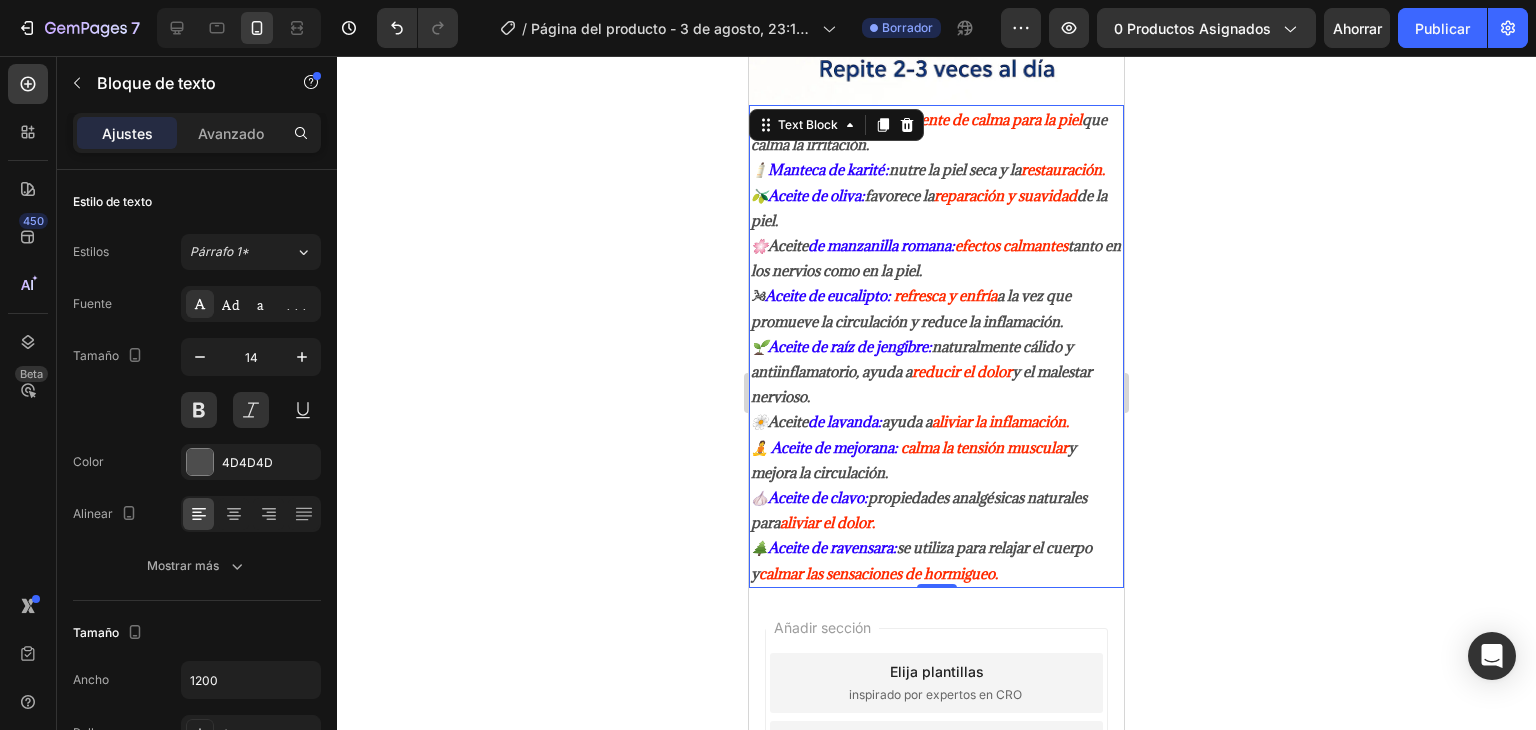 scroll, scrollTop: 4887, scrollLeft: 0, axis: vertical 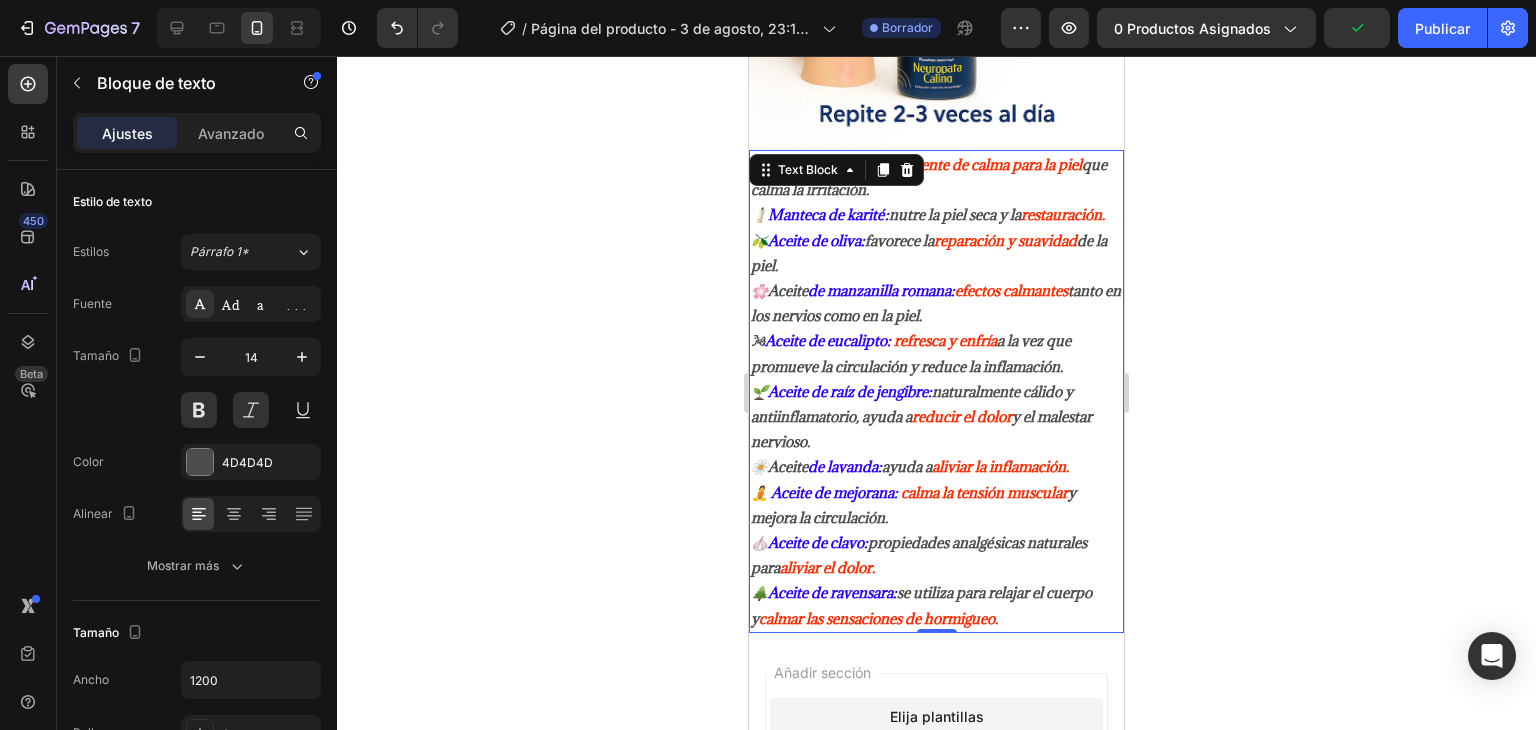 click 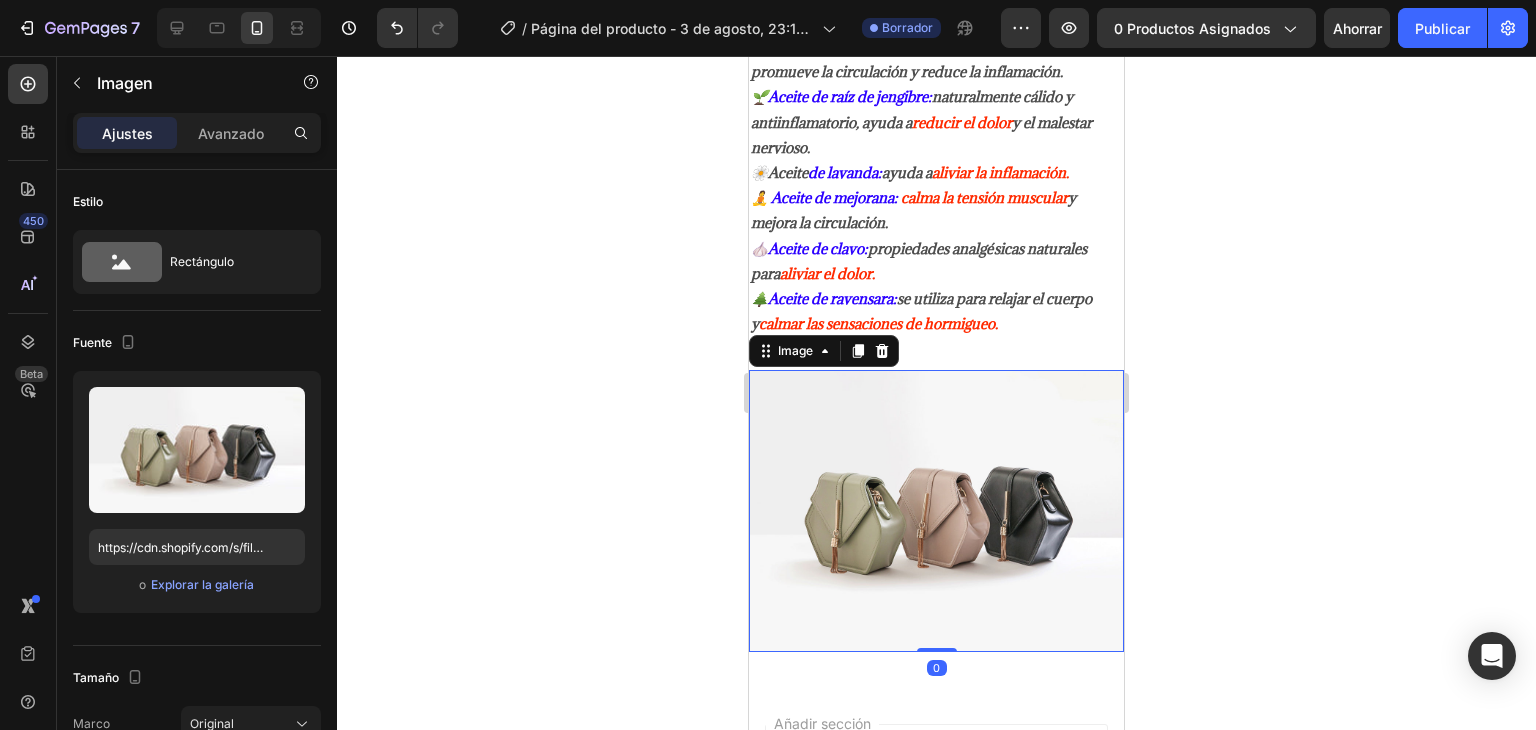 scroll, scrollTop: 5187, scrollLeft: 0, axis: vertical 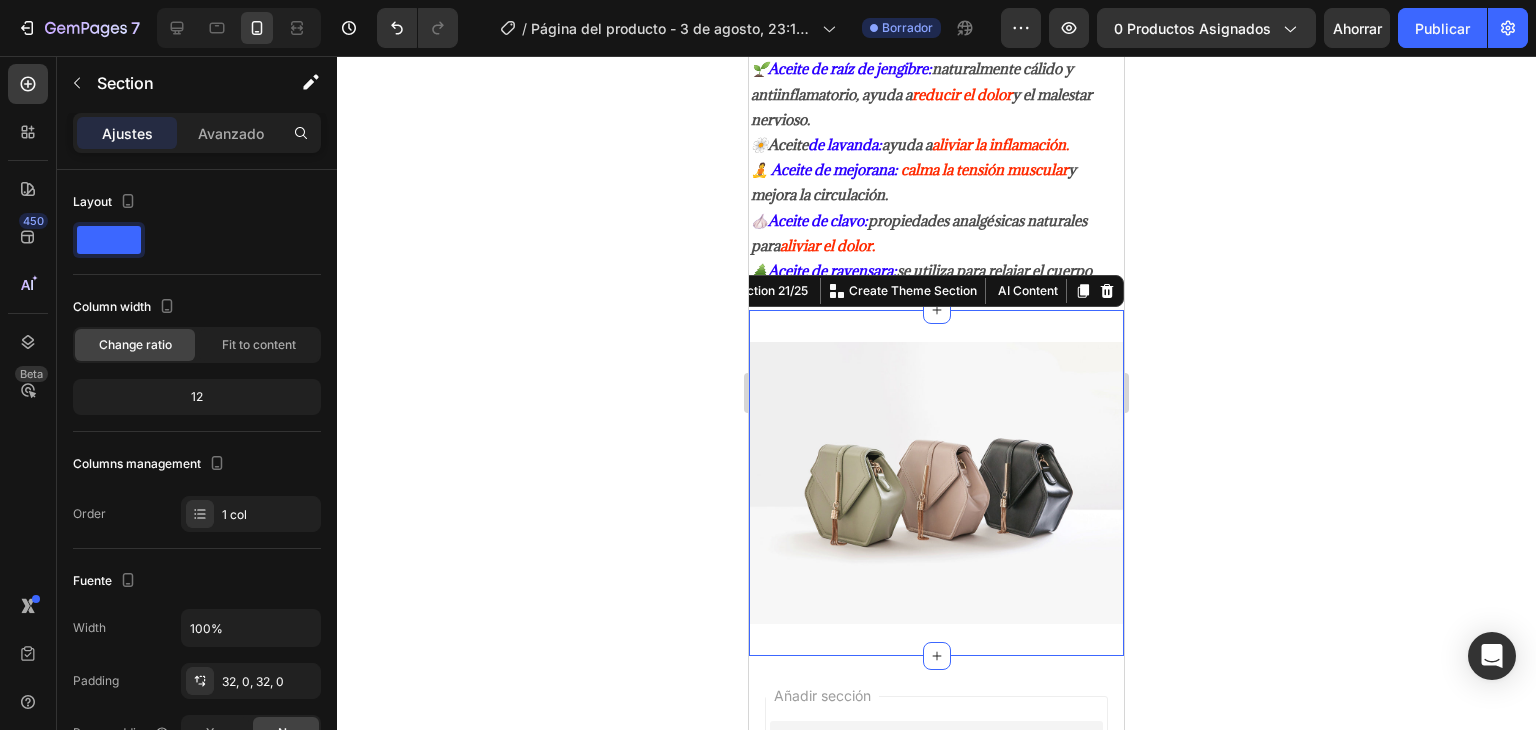 click on "Image Section 21/25   You can create reusable sections Create Theme Section AI Content Write with GemAI What would you like to describe here? Tone and Voice Persuasive Product EMMA - DIGESTIVO Show more Generate" at bounding box center [936, 482] 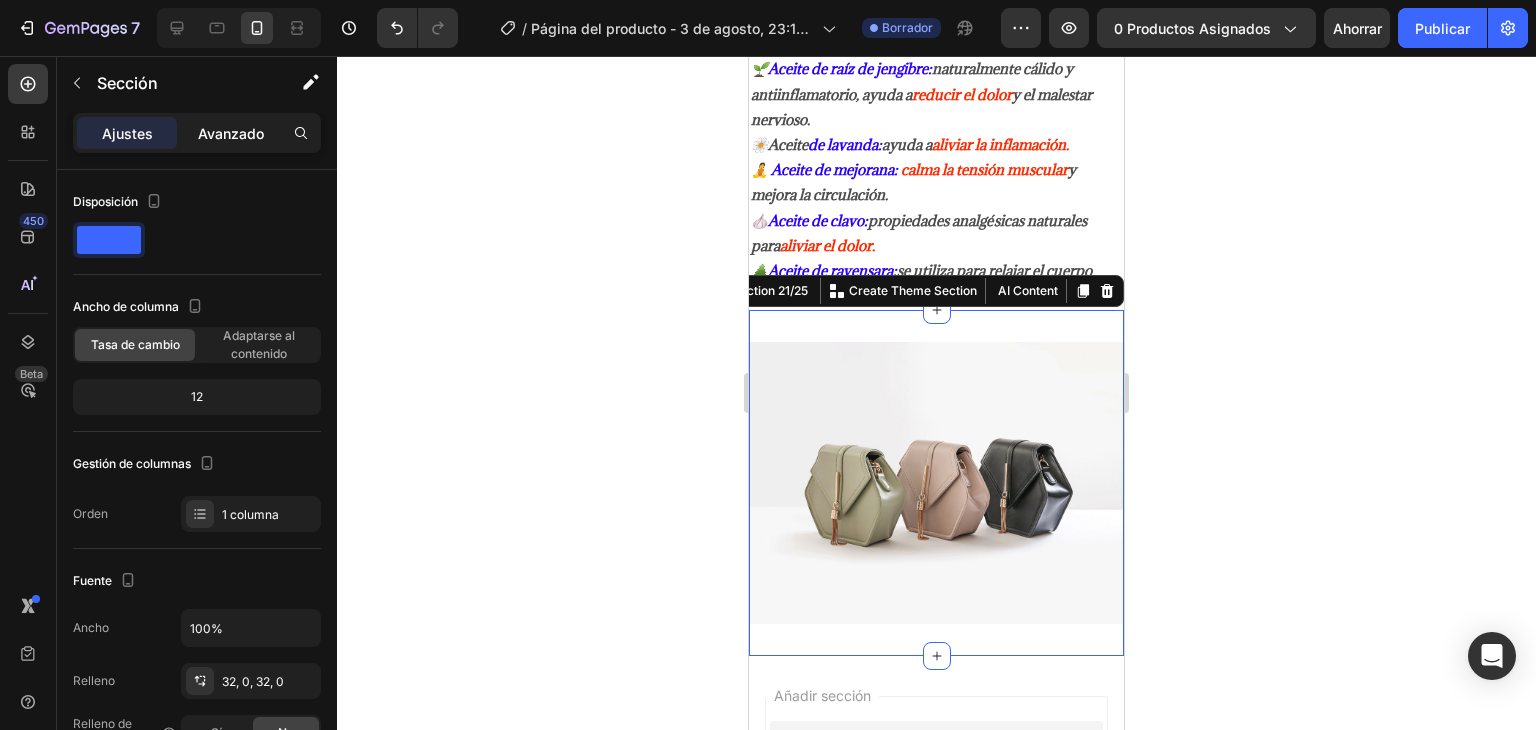 click on "Avanzado" at bounding box center (231, 133) 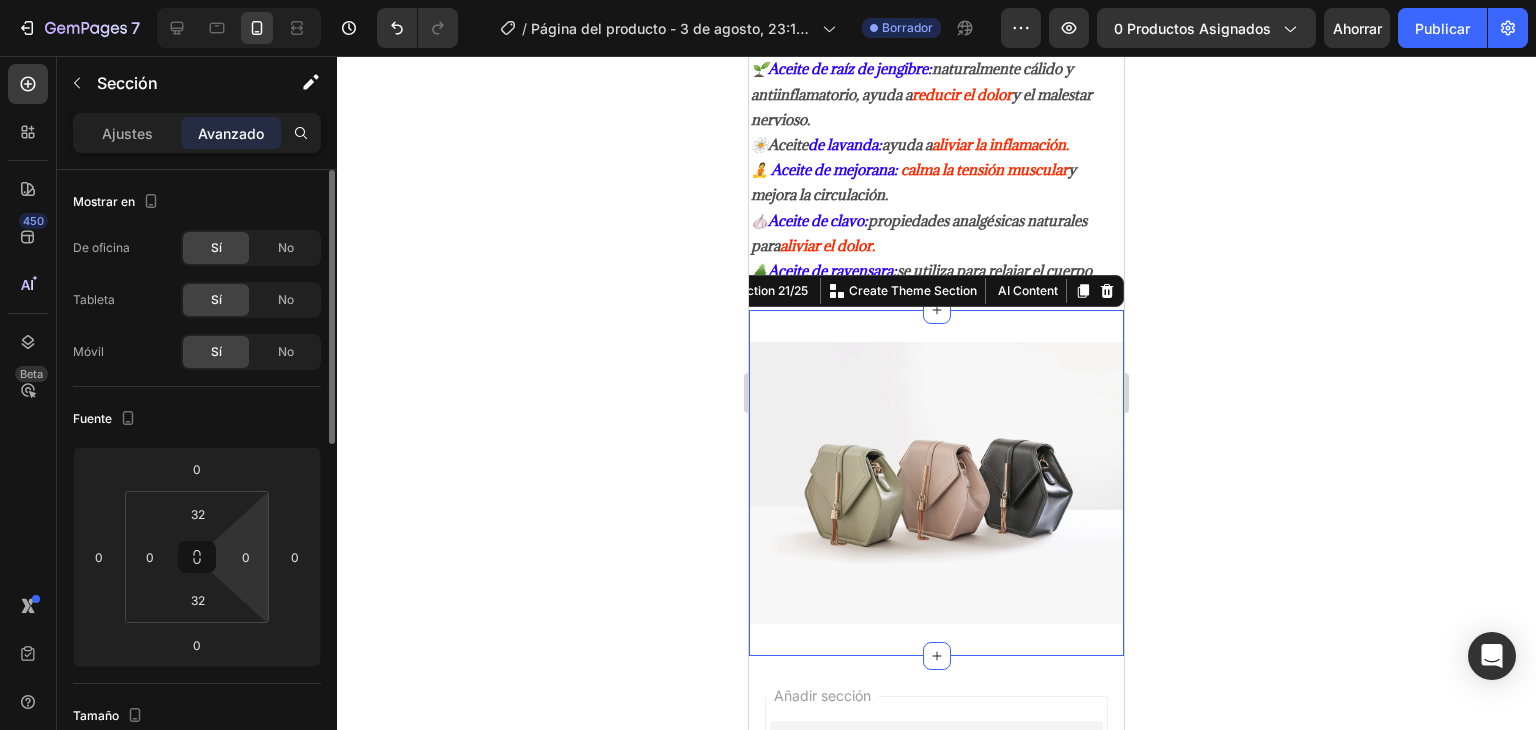 click on "7 / Página del producto - 3 de agosto, 23:17:24 Borrador Avance 0 productos asignados Ahorrar Publicar 450 Beta Sections(18) Elementos(84) Sección Elemento Sección de héroes Detalle del producto Marcas Insignias de confianza Garantizar Desglose del producto Cómo utilizar Testimonios Comparar Manojo Preguntas frecuentes Prueba social Historia de la marca Lista de productos Recopilación Lista de blogs Contacto Sticky Añadir al carrito Pie de página personalizado Explorar la biblioteca 450 Disposición
Fila
Fila
Fila
Fila Texto
Título
Bloque de texto Botón
Botón
Botón Medios de comunicación
Imagen" at bounding box center (768, 0) 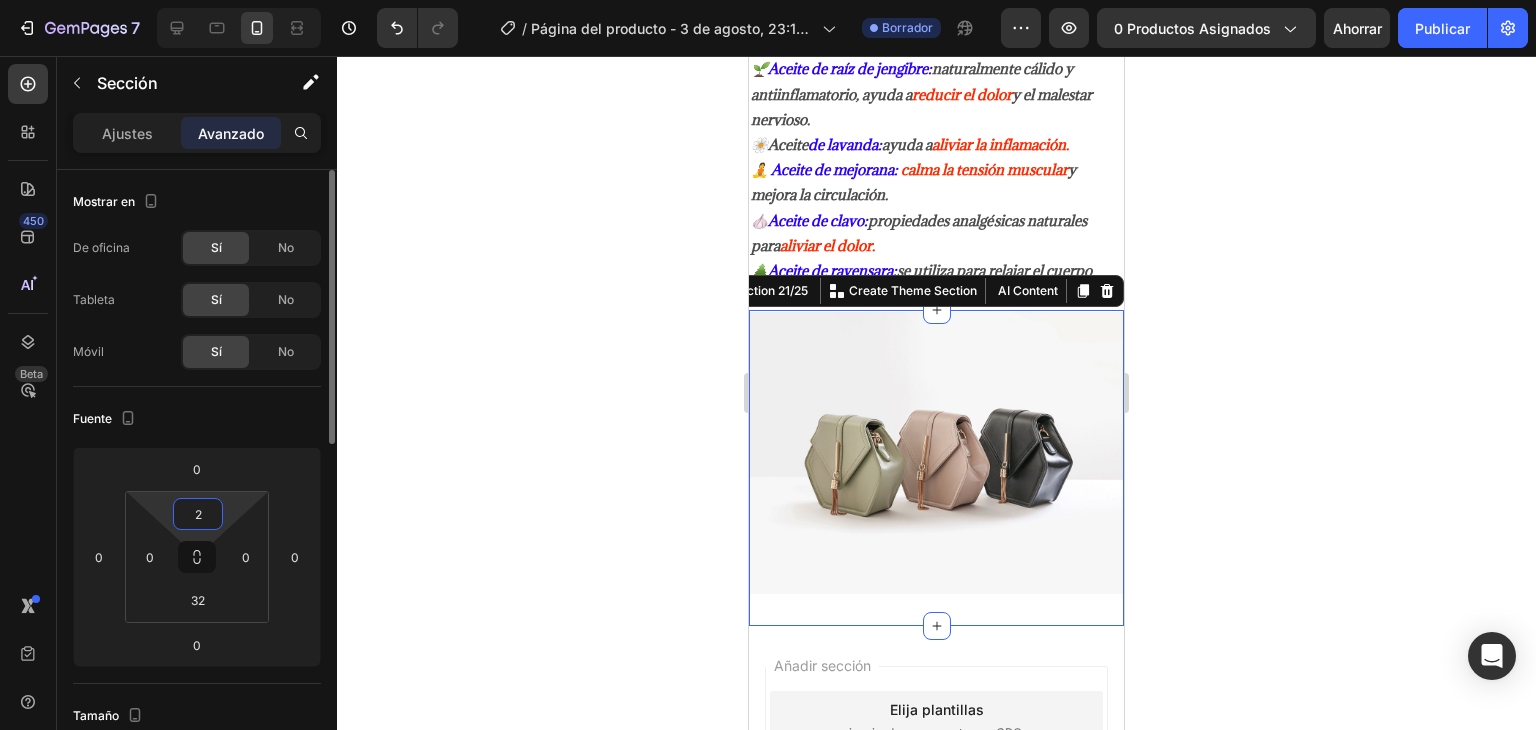 click on "2" at bounding box center [198, 514] 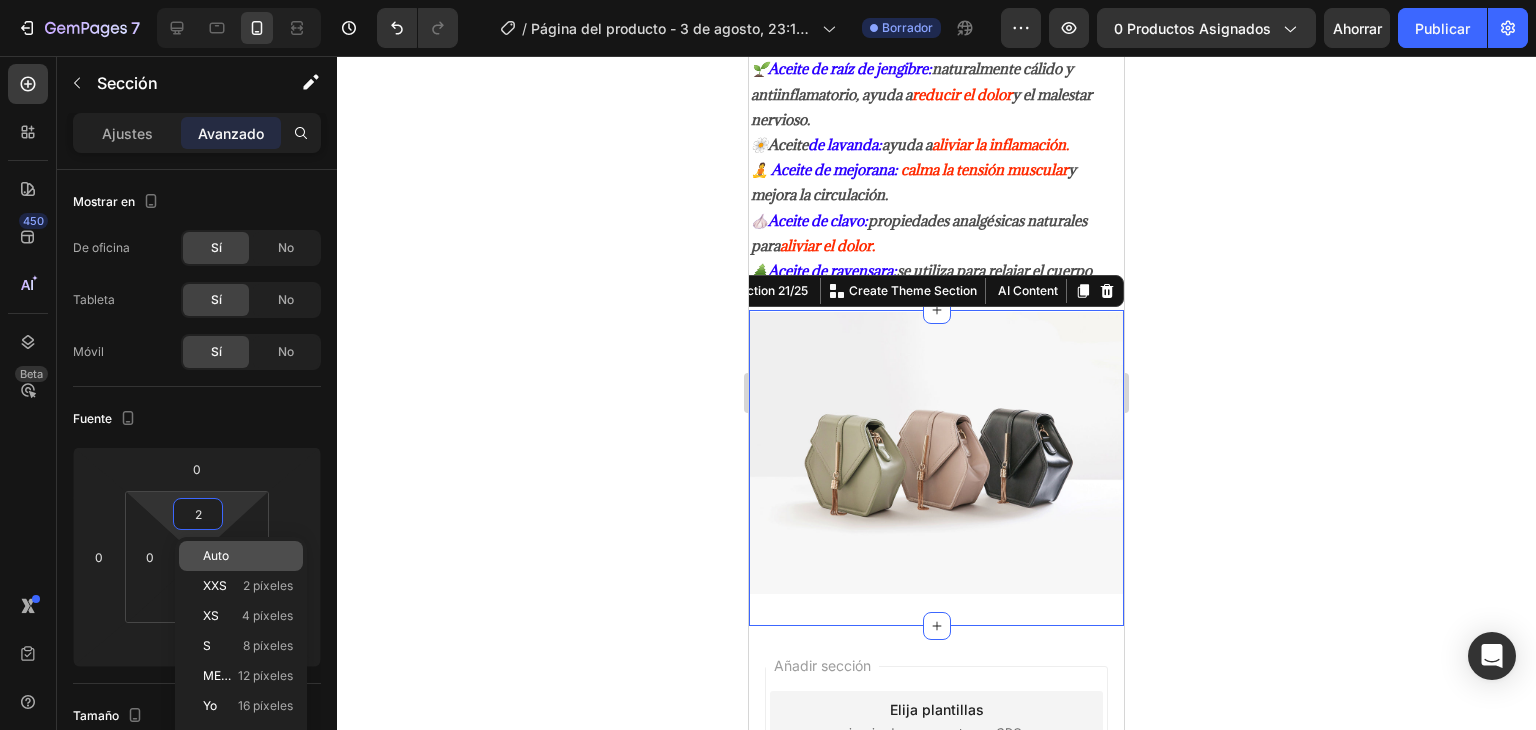 click on "Auto" at bounding box center (216, 555) 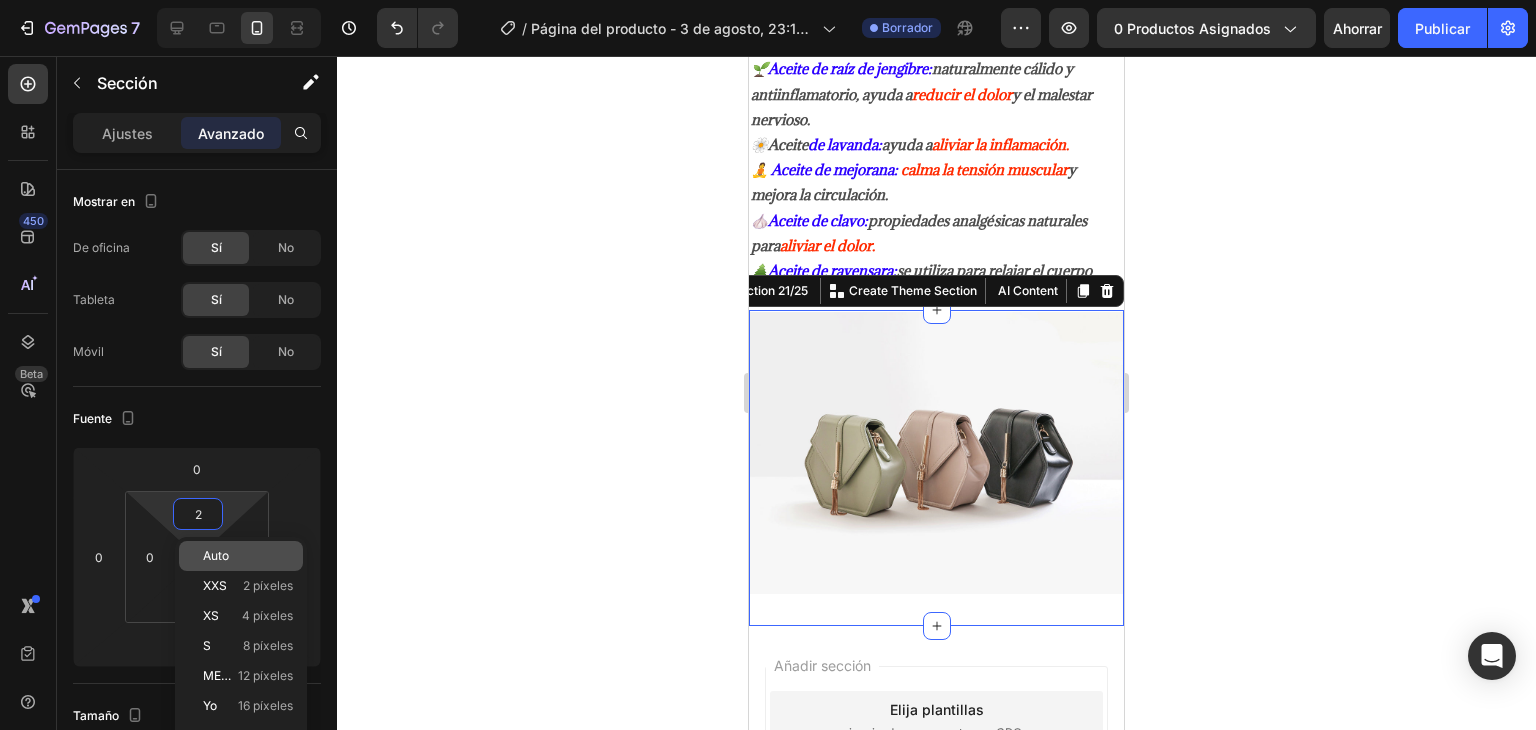 type on "Auto" 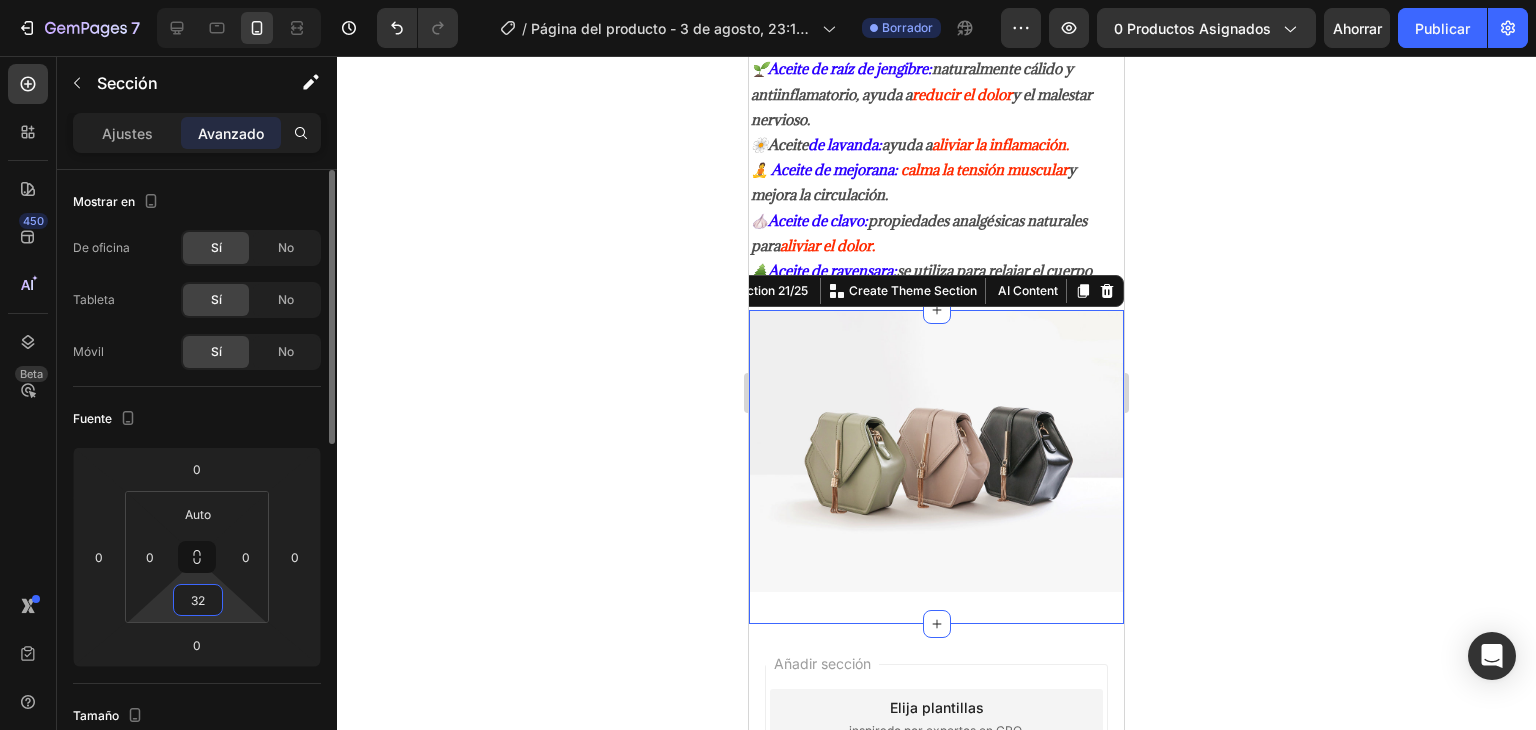 click on "32" at bounding box center (198, 600) 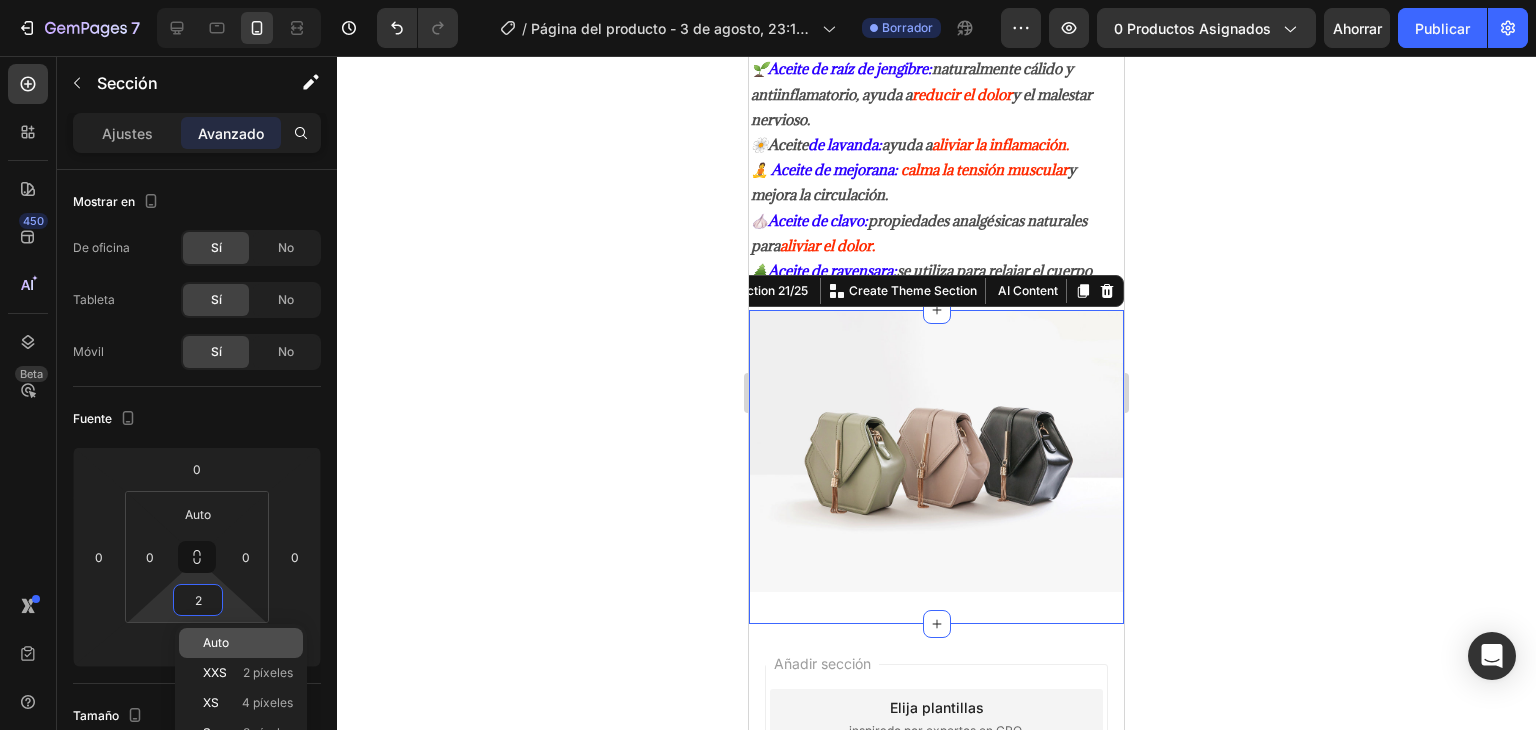 drag, startPoint x: 224, startPoint y: 634, endPoint x: 377, endPoint y: 562, distance: 169.09465 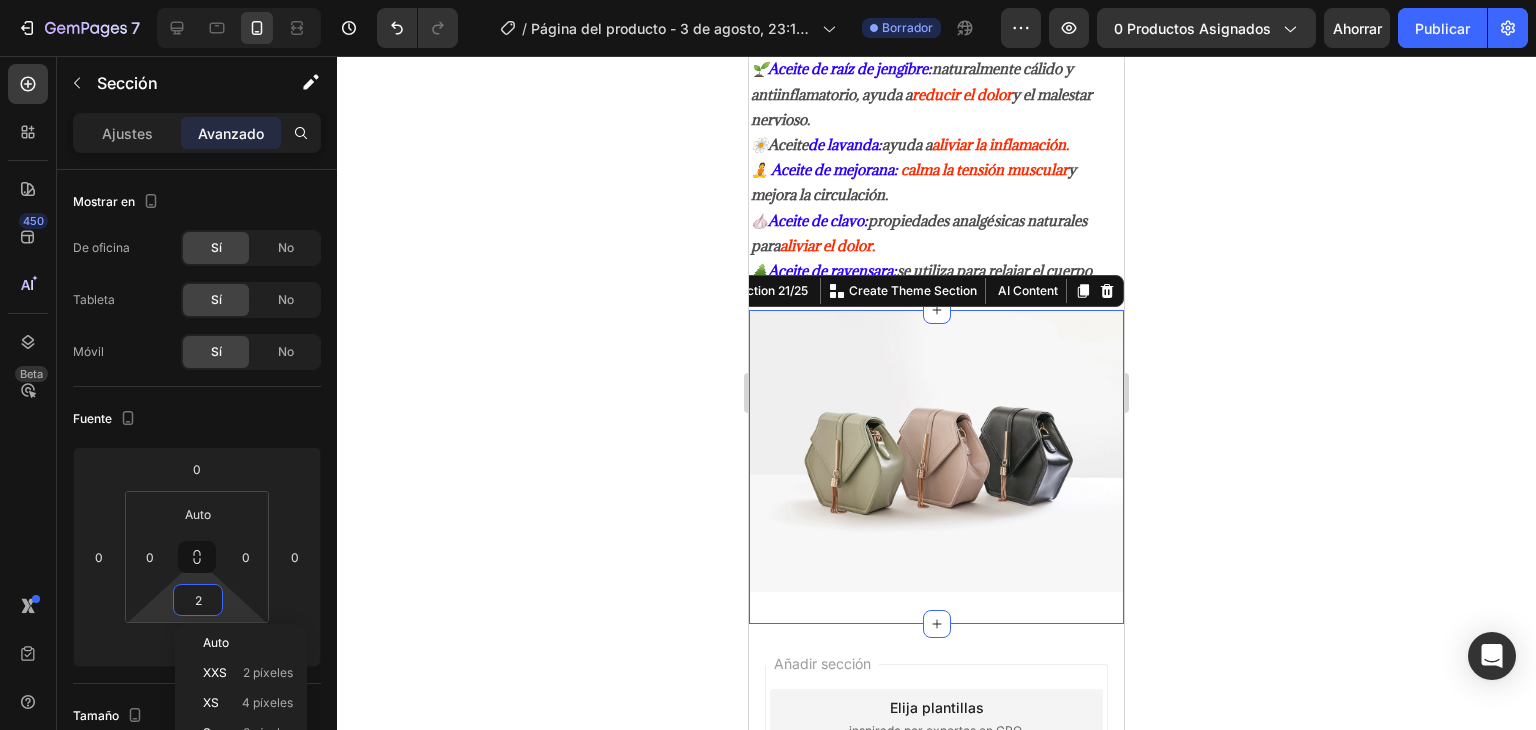 type on "Auto" 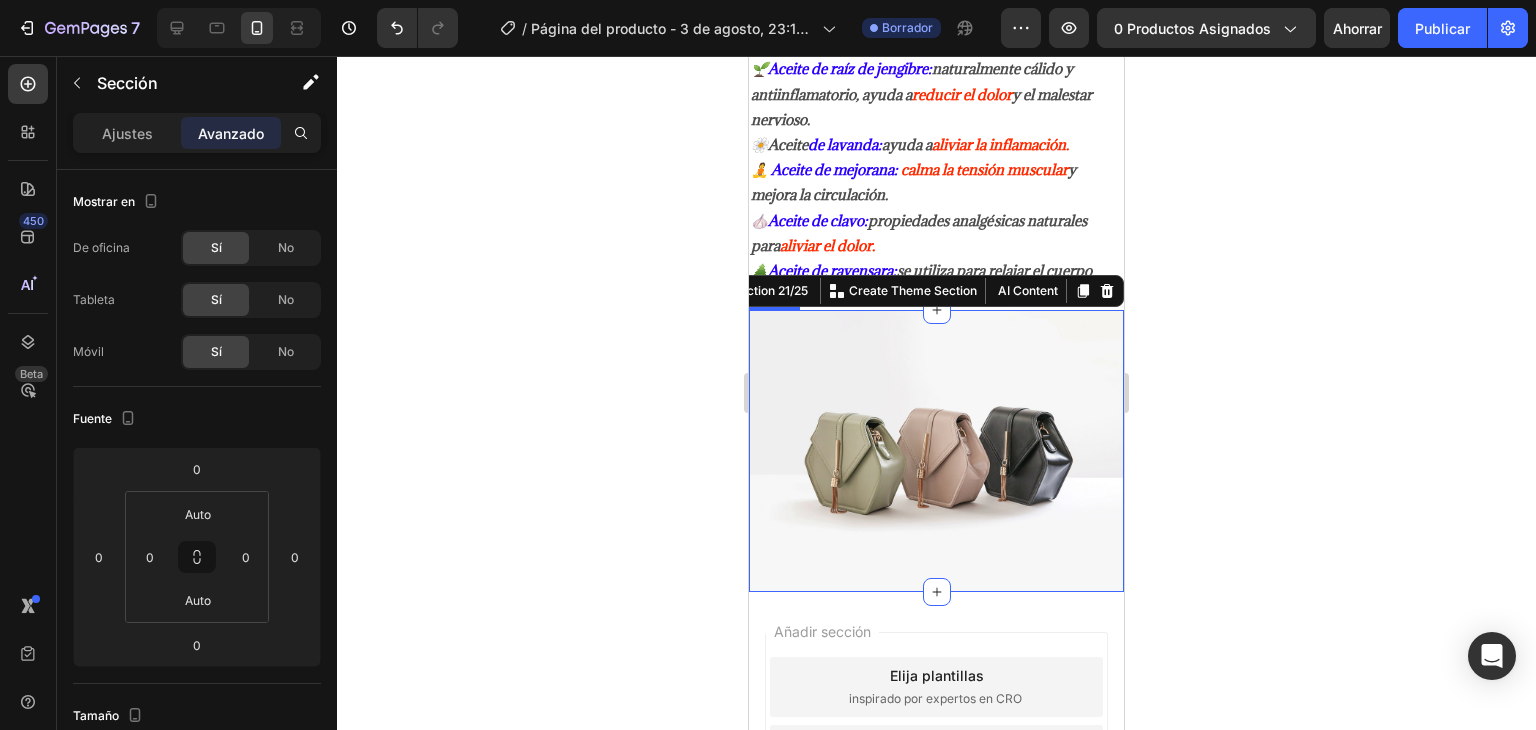 click at bounding box center [936, 450] 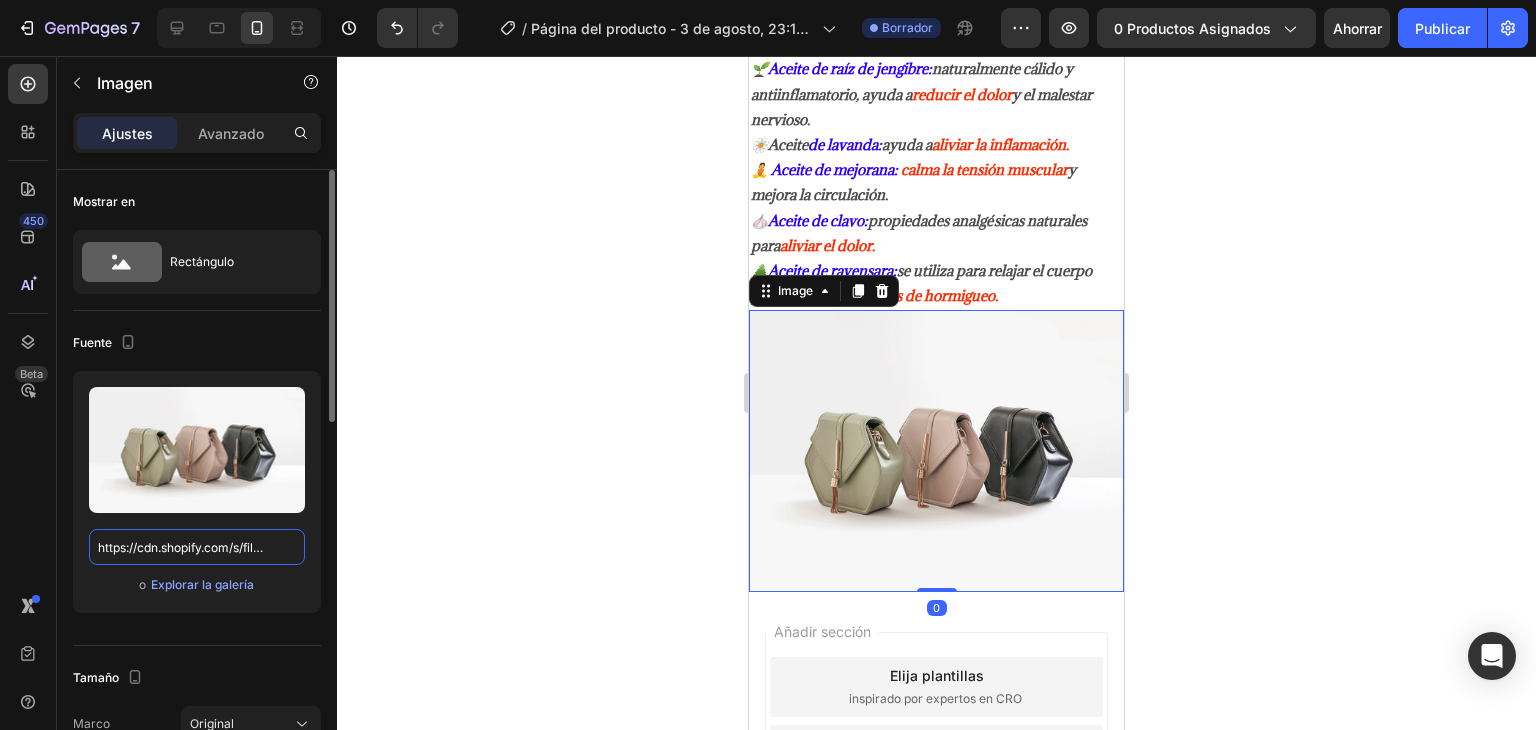 click on "https://cdn.shopify.com/s/files/1/2005/9307/files/image_demo.jpg" at bounding box center (197, 547) 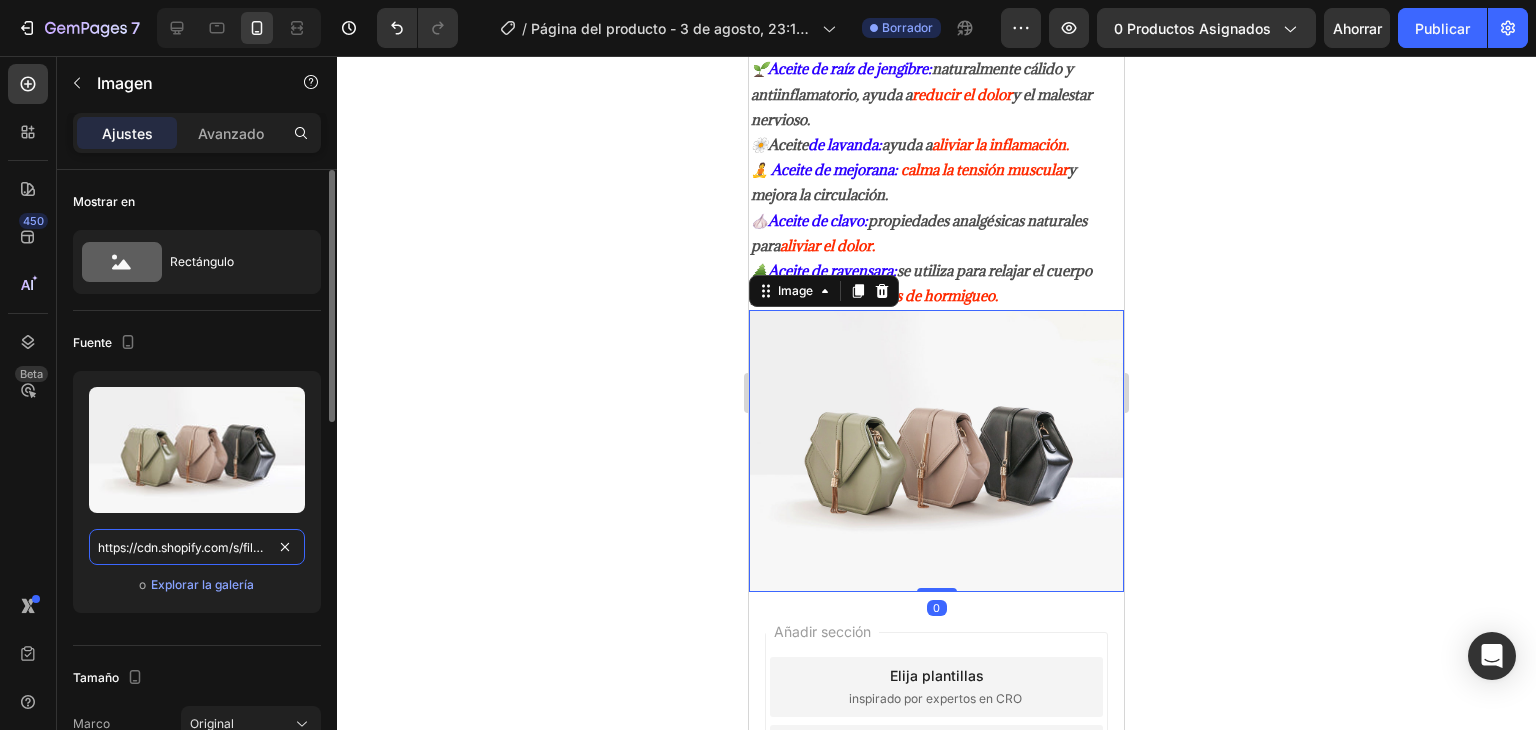 click on "https://cdn.shopify.com/s/files/1/2005/9307/files/image_demo.jpg" at bounding box center (197, 547) 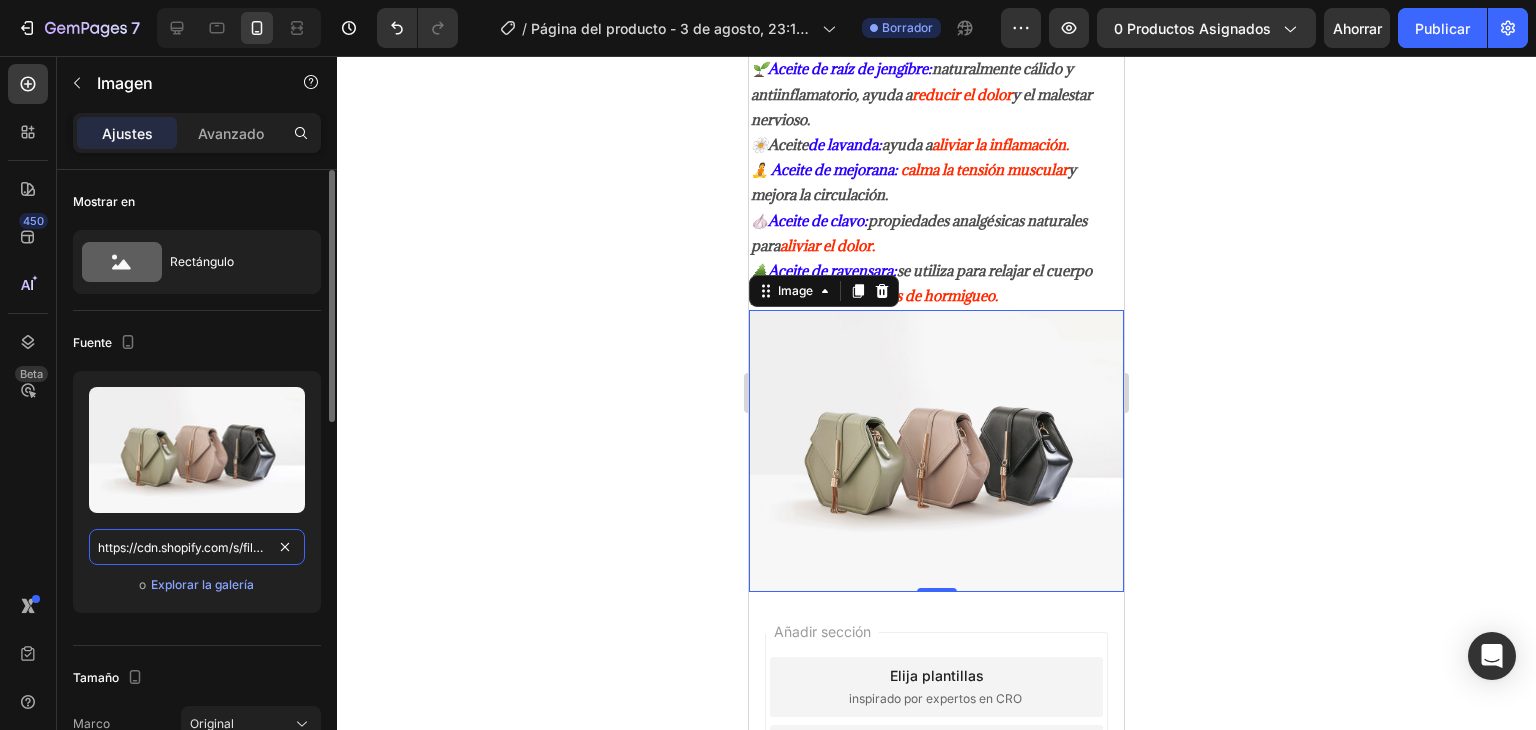paste on "0752/8140/0021/files/MIGRASTIL_PAG5.png?v=1754140682" 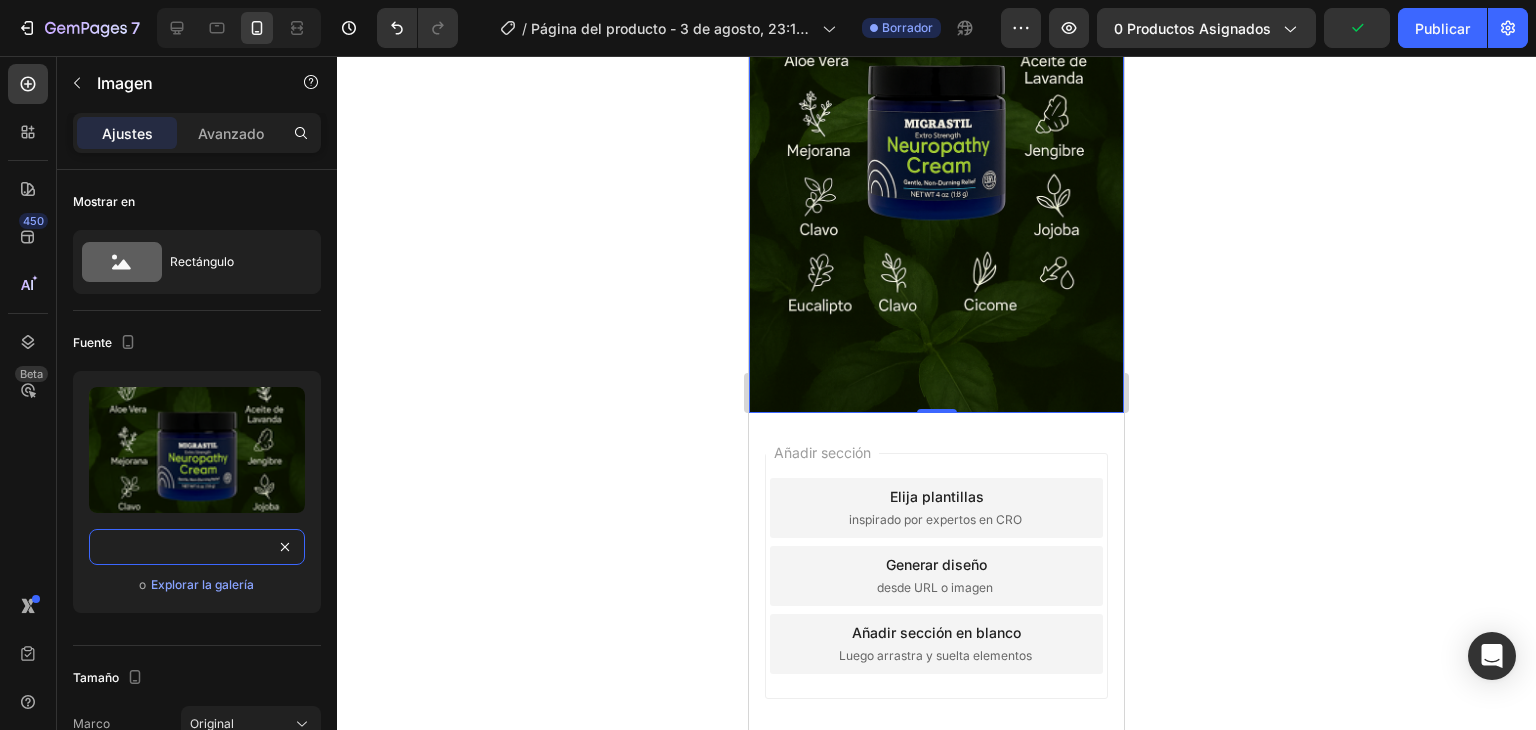 scroll, scrollTop: 5676, scrollLeft: 0, axis: vertical 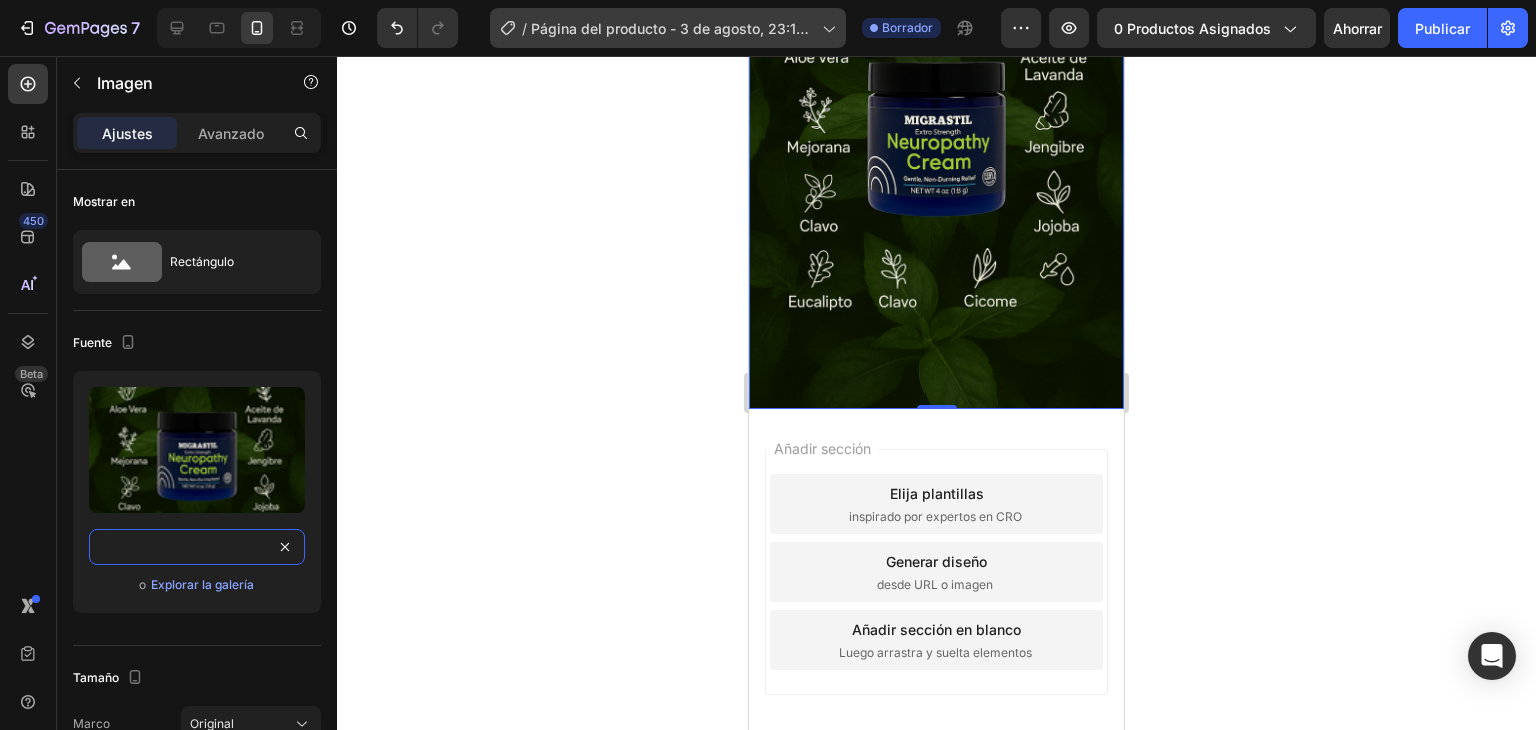 type on "https://cdn.shopify.com/s/files/1/0752/8140/0021/files/MIGRASTIL_PAG5.png?v=1754140682" 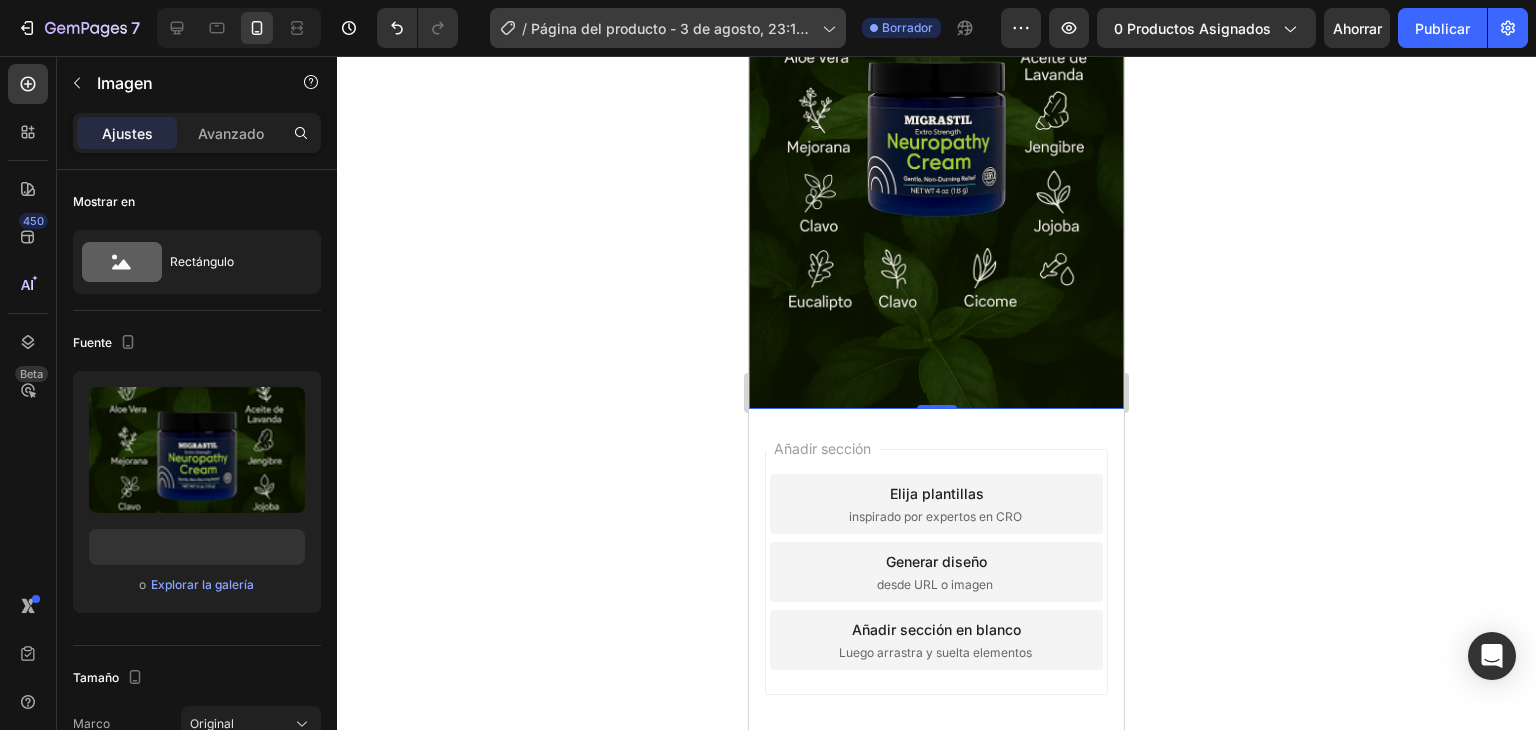 scroll, scrollTop: 0, scrollLeft: 0, axis: both 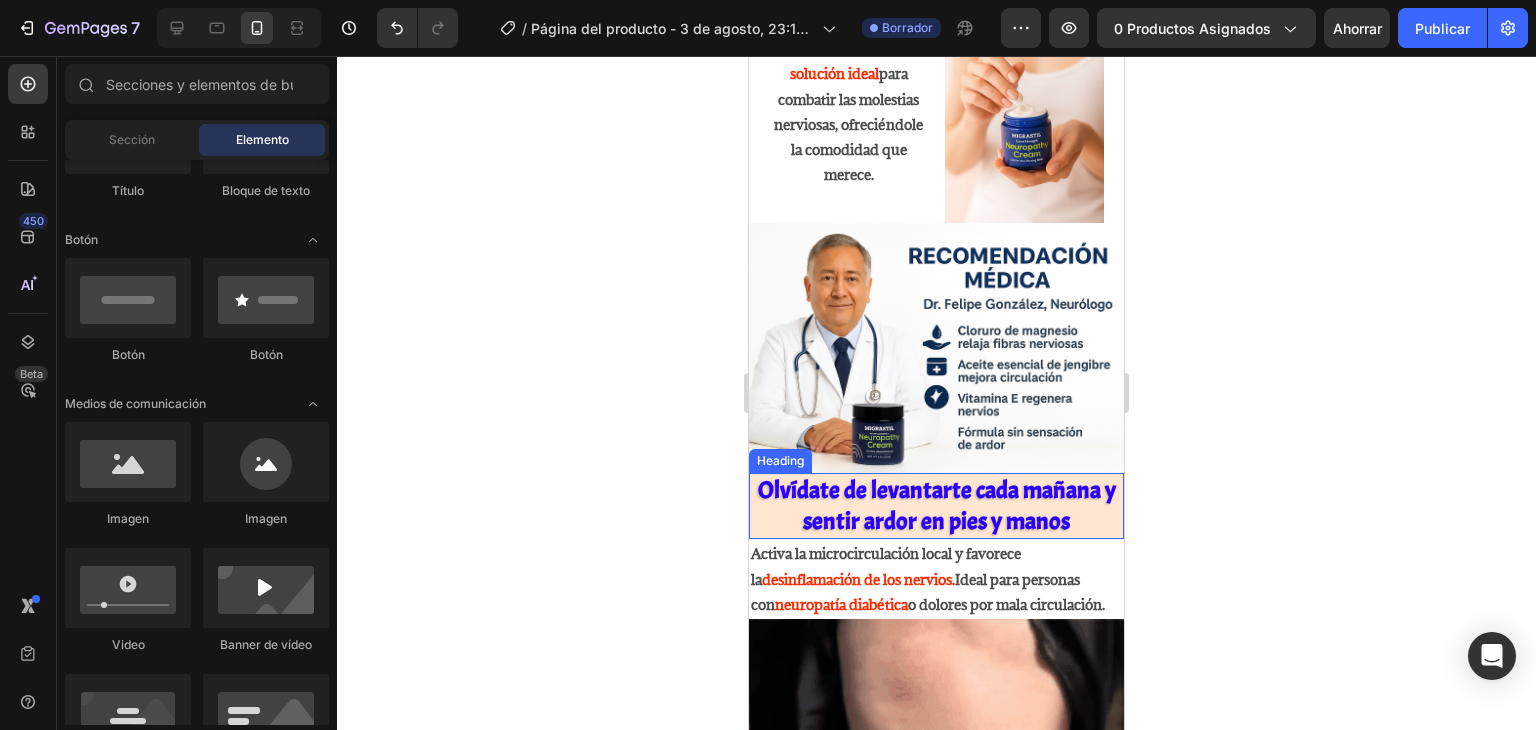 click on "Olvídate de levantarte cada mañana y sentir ardor en pies y manos" at bounding box center [937, 505] 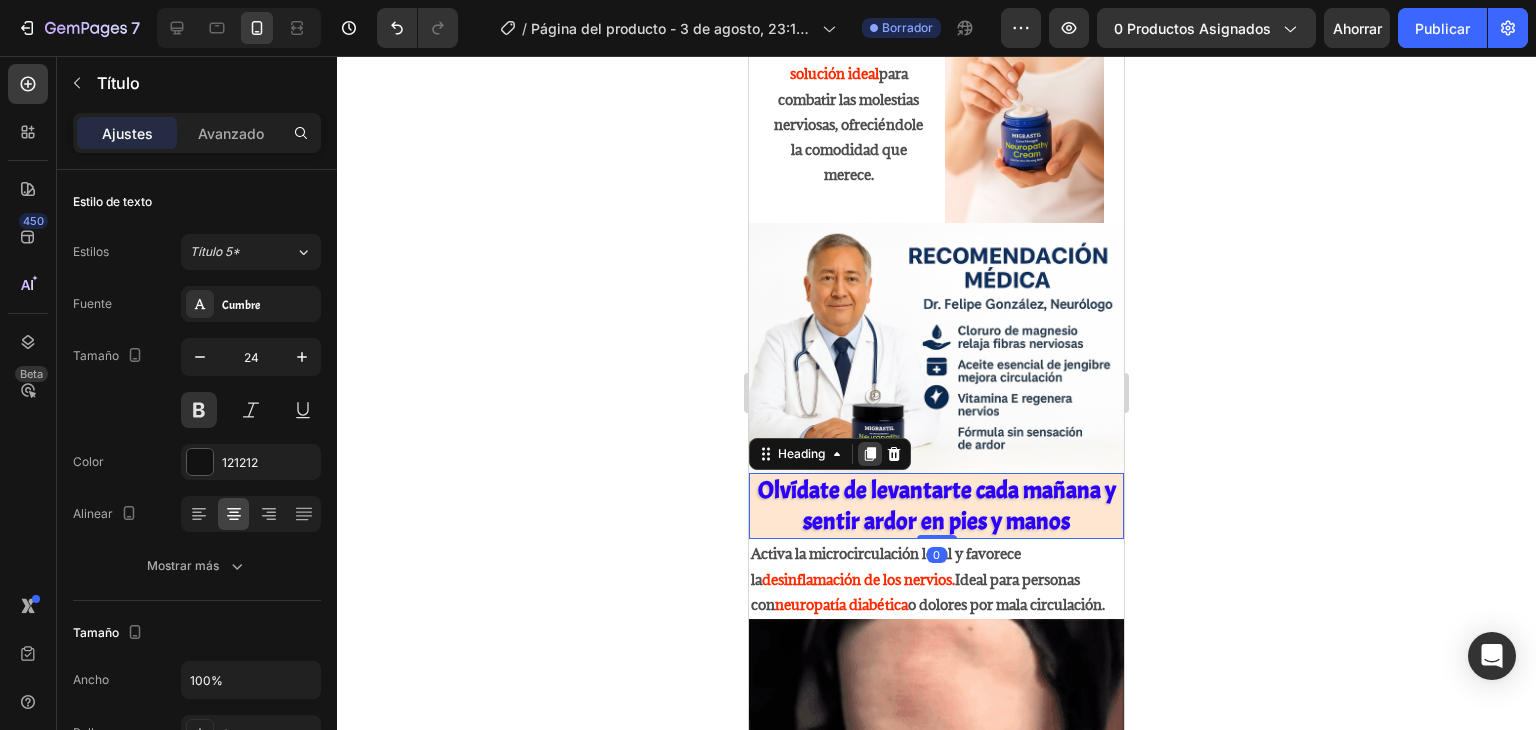 click 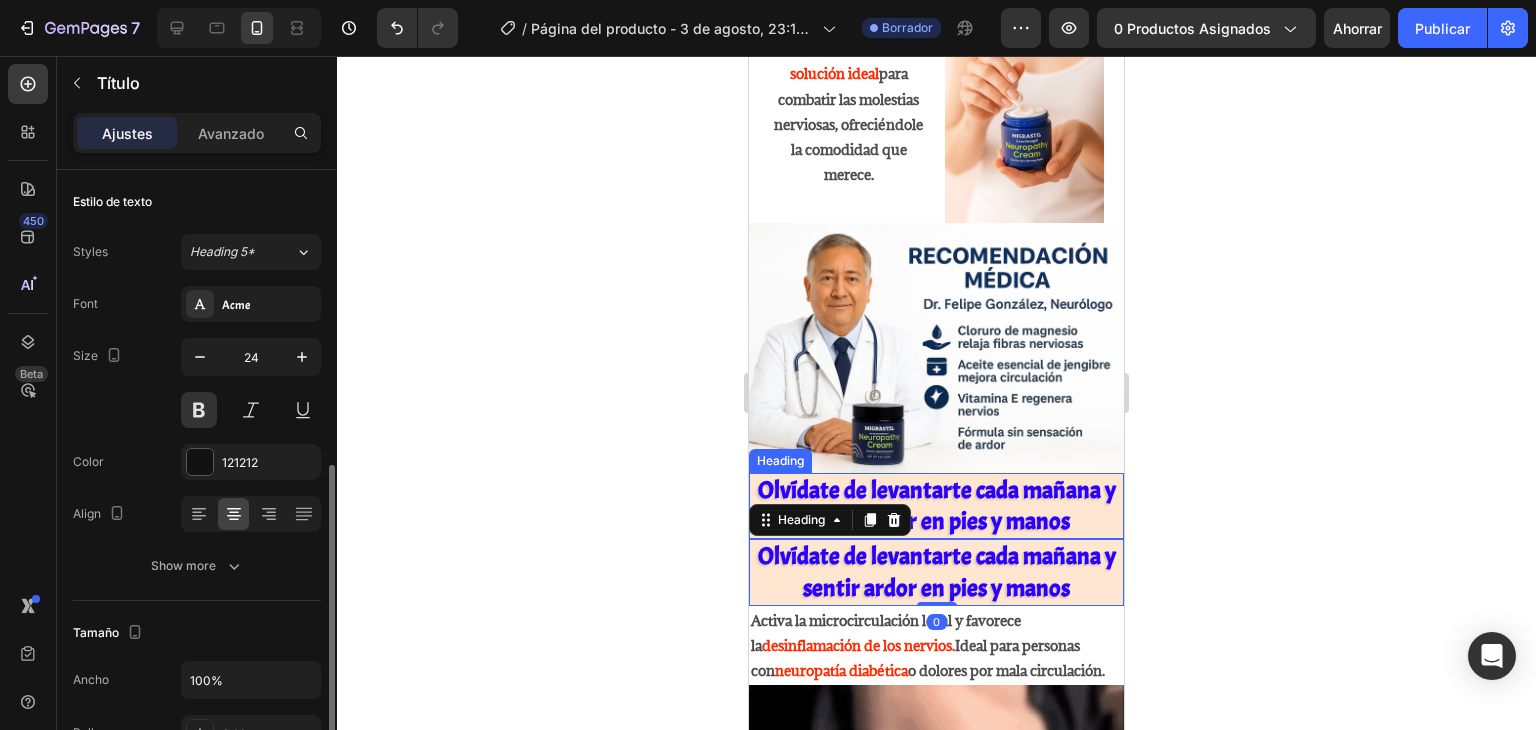 scroll, scrollTop: 200, scrollLeft: 0, axis: vertical 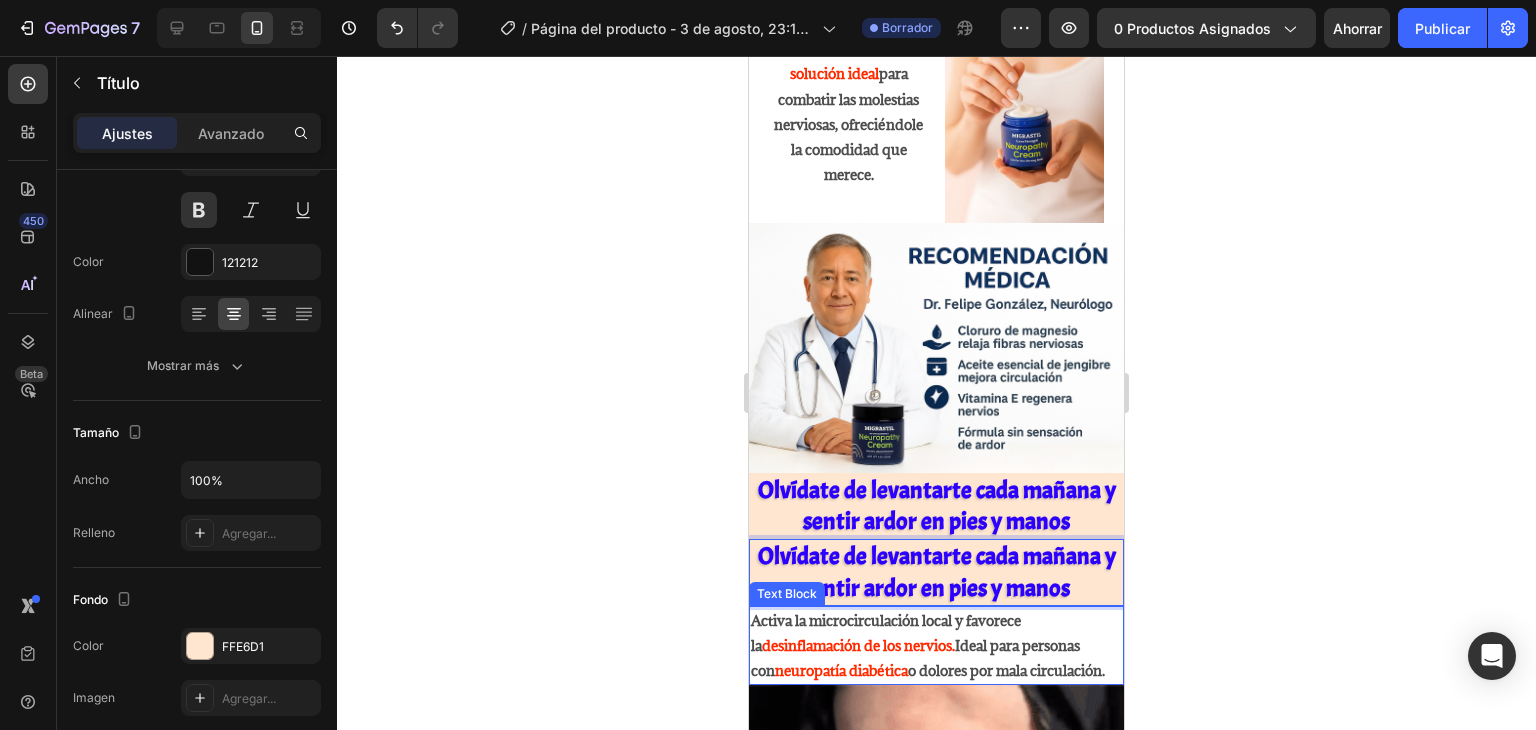drag, startPoint x: 865, startPoint y: 541, endPoint x: 872, endPoint y: 624, distance: 83.294655 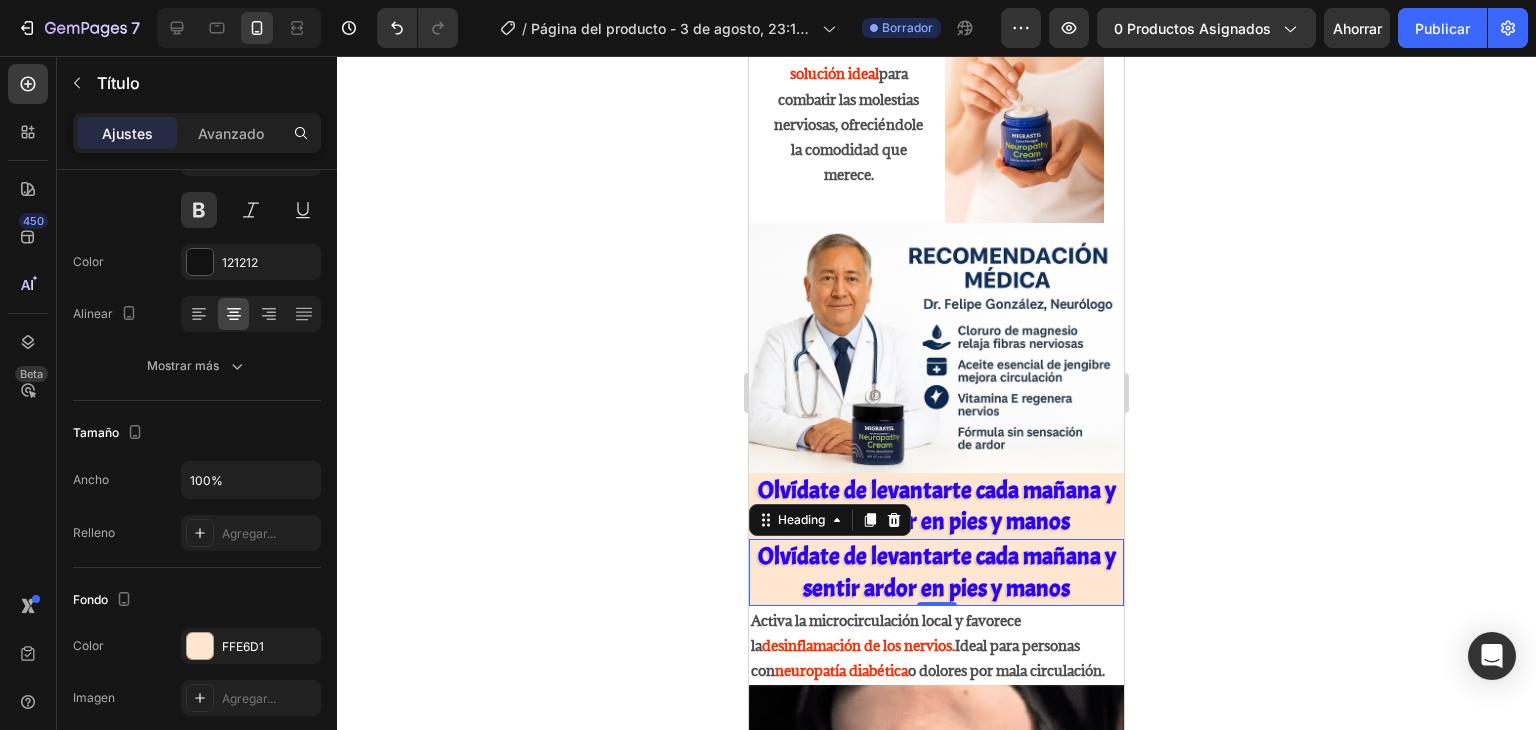 click 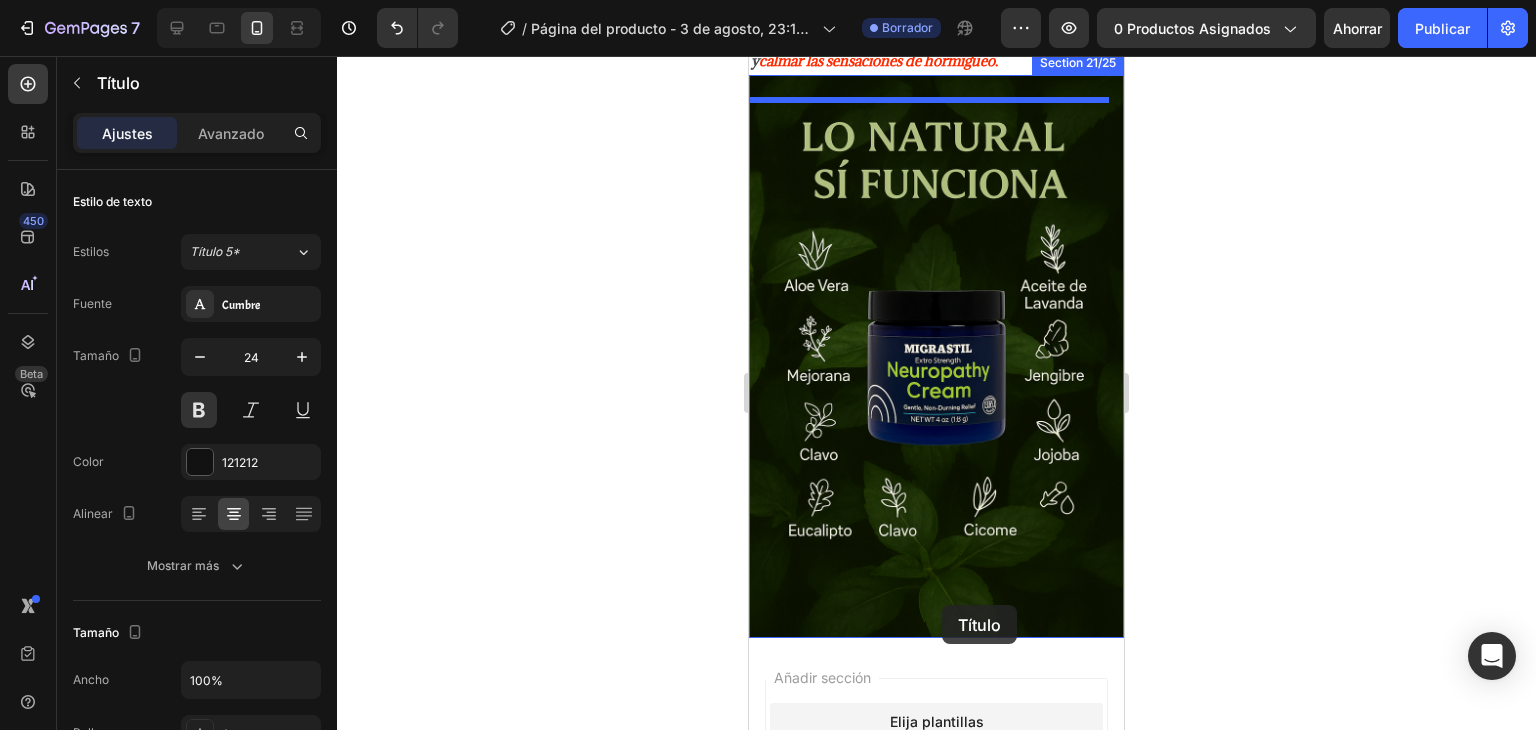 scroll, scrollTop: 6039, scrollLeft: 0, axis: vertical 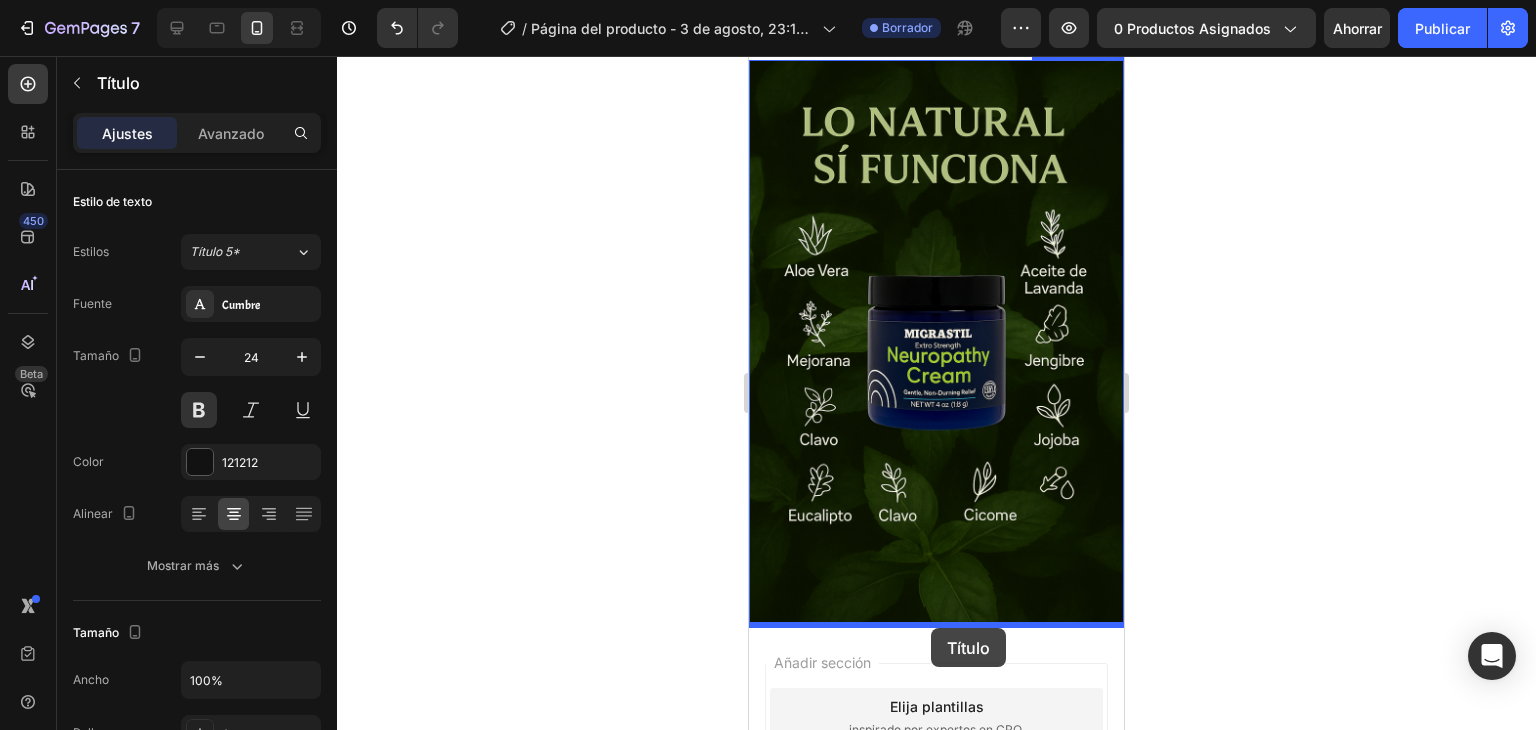 drag, startPoint x: 951, startPoint y: 527, endPoint x: 931, endPoint y: 628, distance: 102.96116 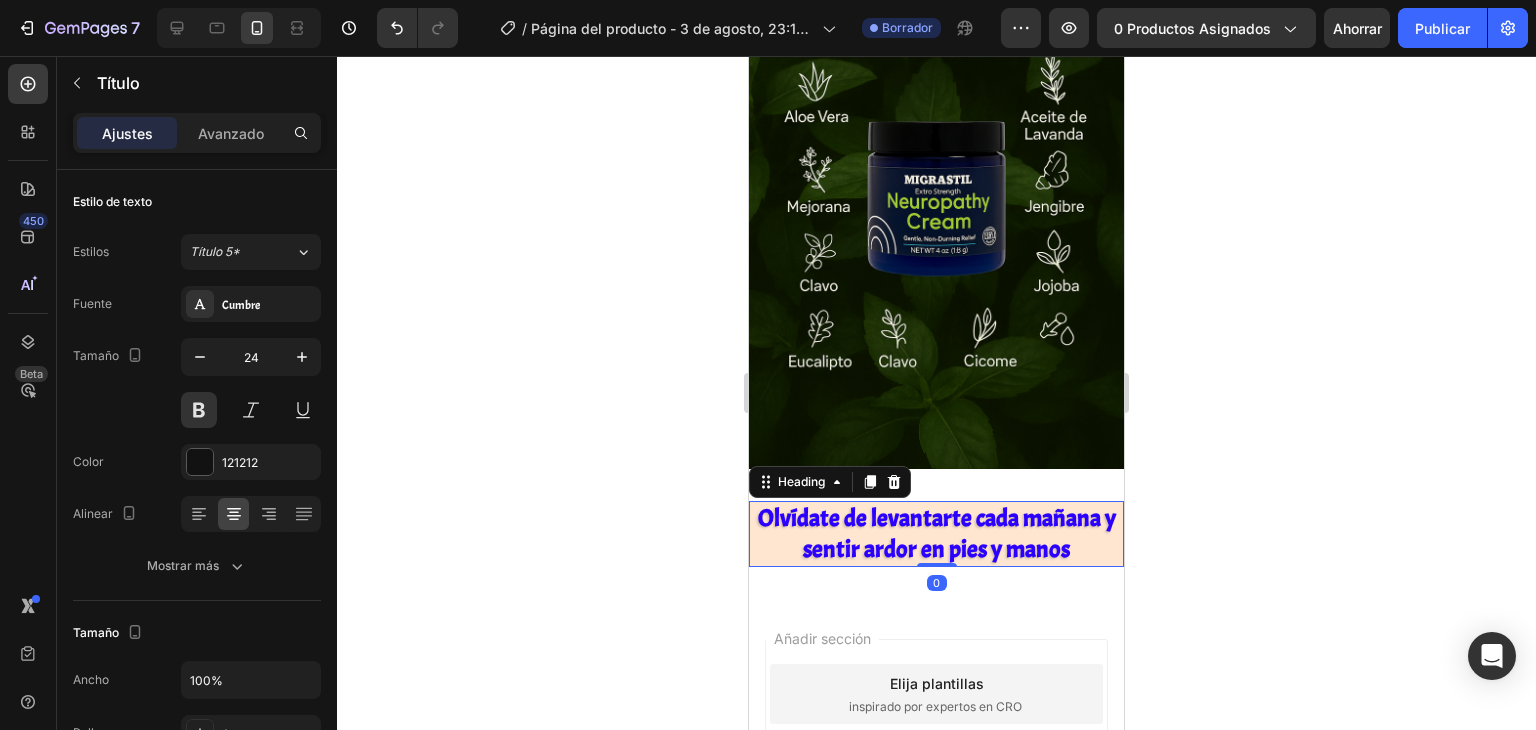 scroll, scrollTop: 6239, scrollLeft: 0, axis: vertical 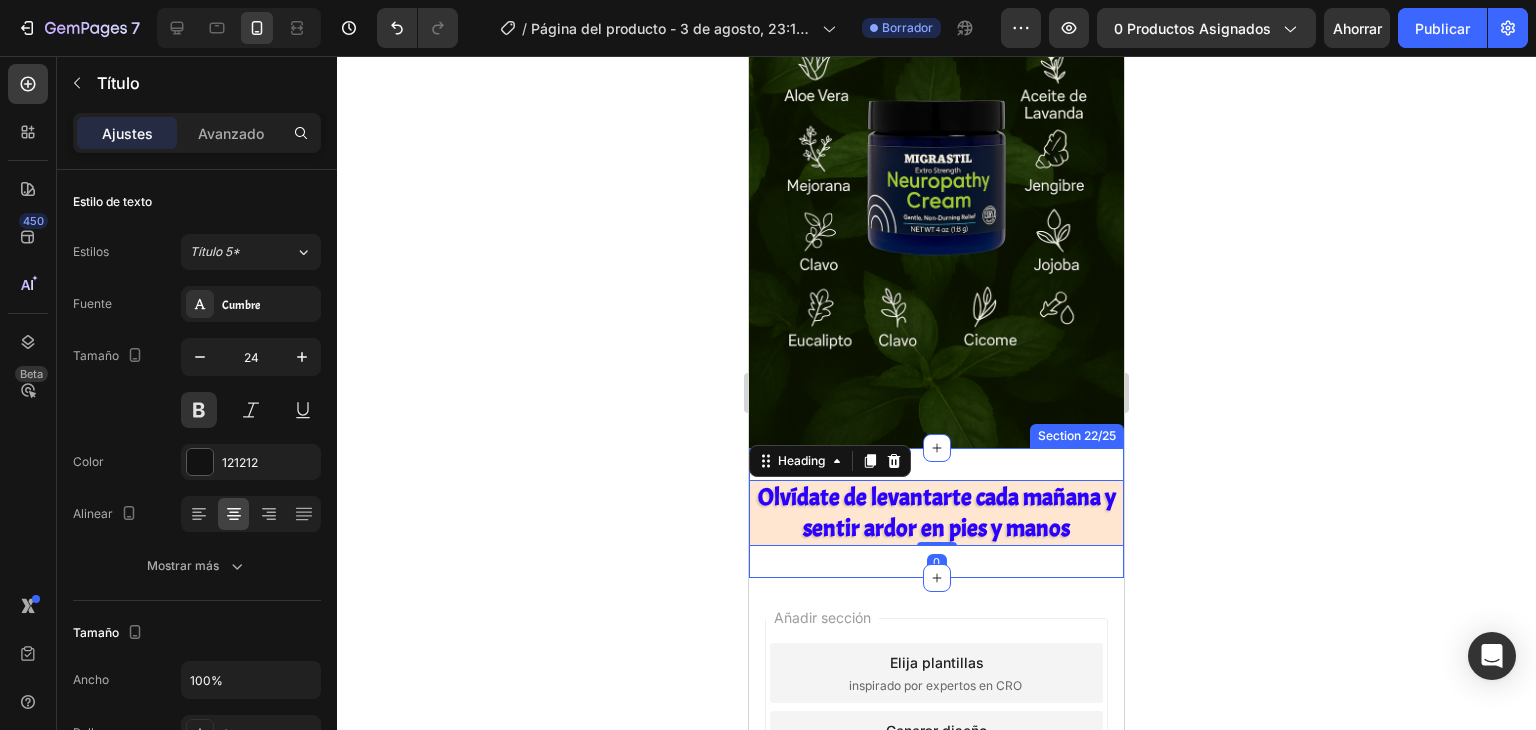 click on "Olvídate de levantarte cada mañana y sentir ardor en pies y manos Heading   0 Section 22/25" at bounding box center [936, 513] 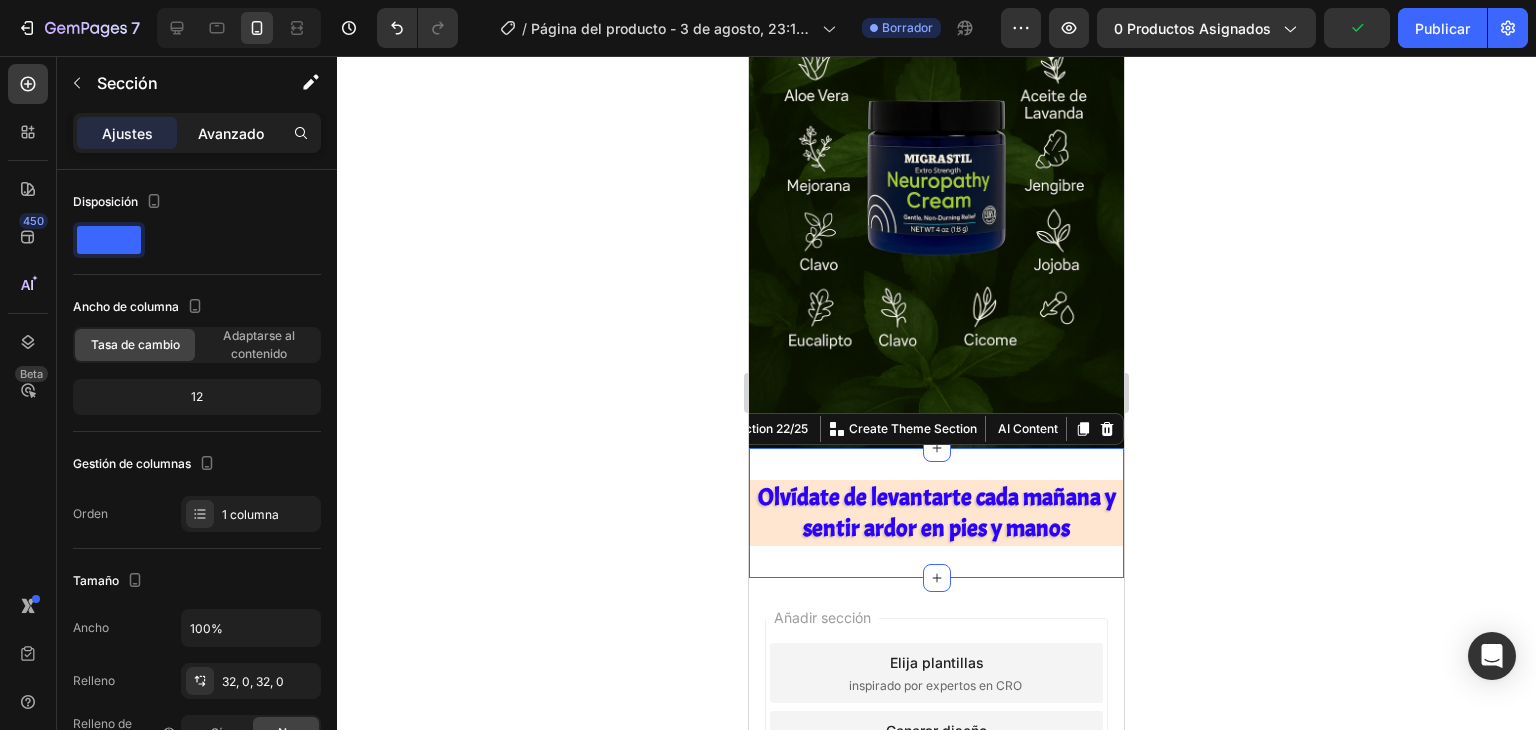 click on "Avanzado" at bounding box center [231, 133] 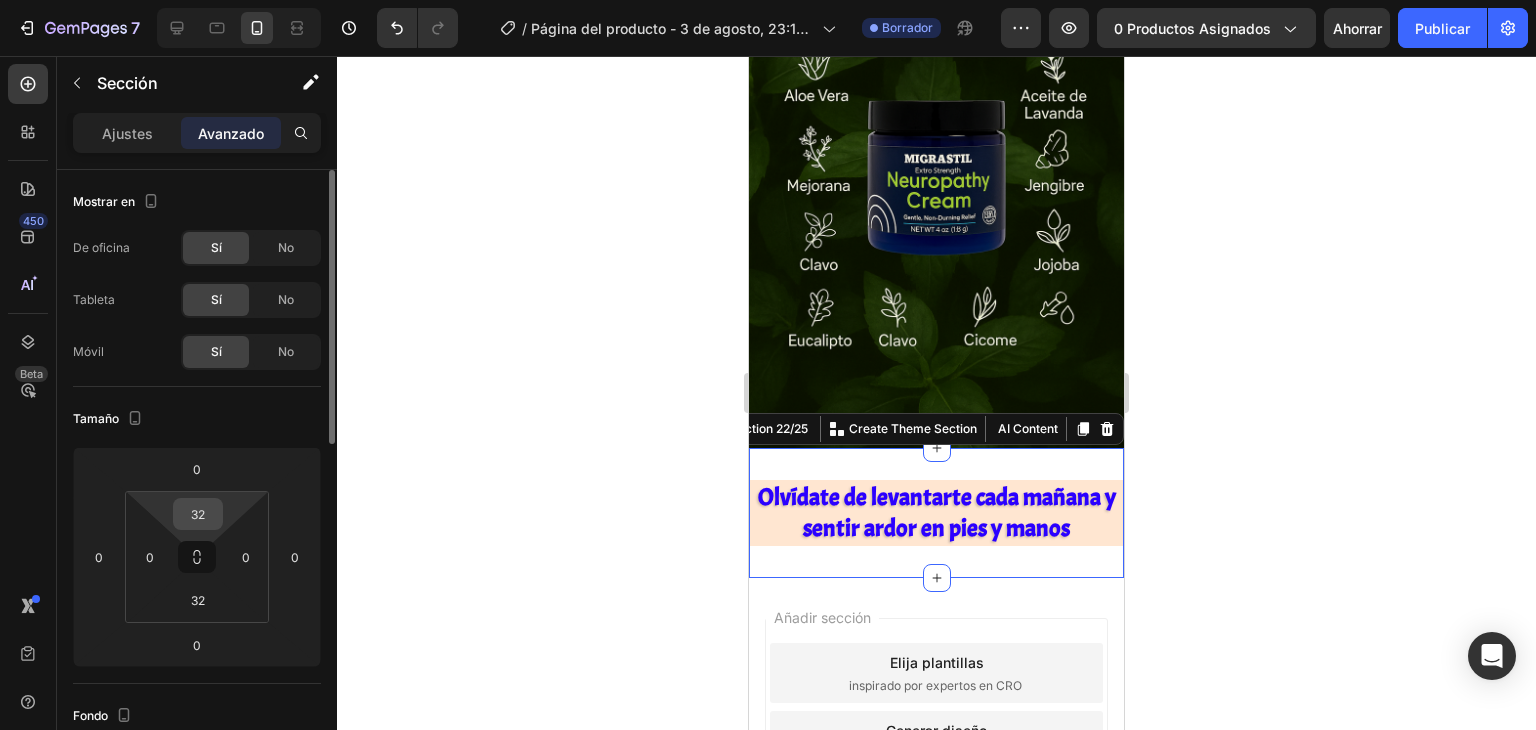 click on "32" at bounding box center [198, 514] 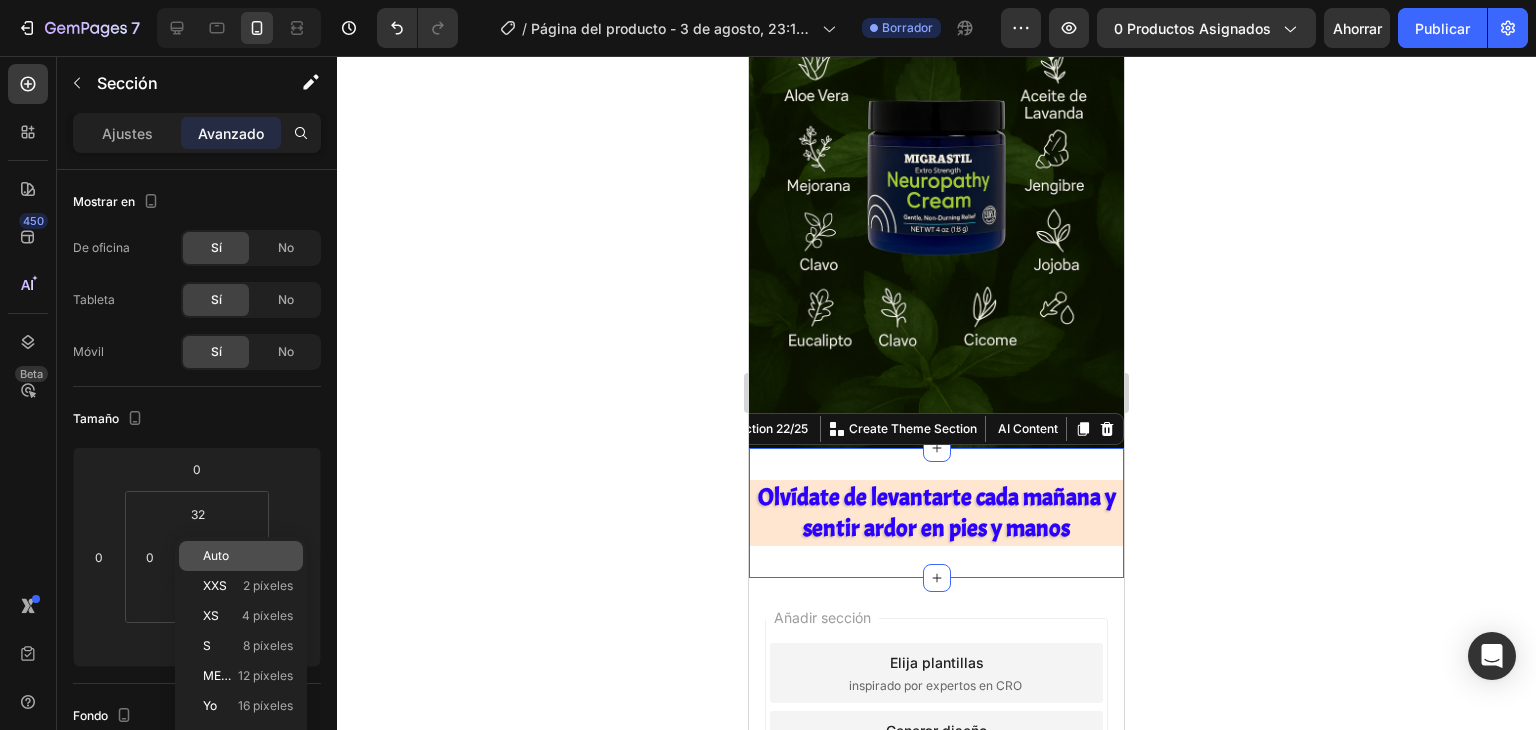 click on "Auto" at bounding box center (216, 555) 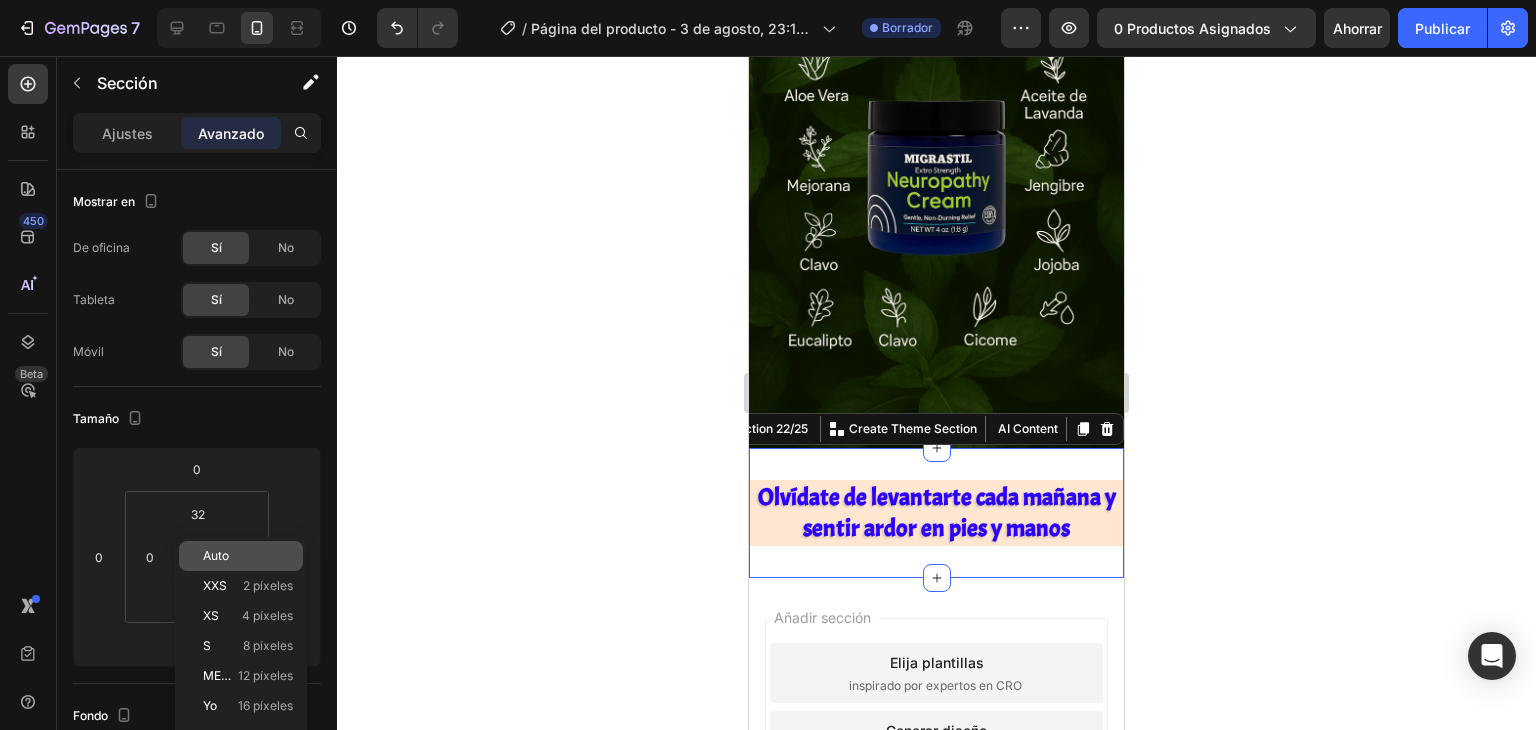 type on "Auto" 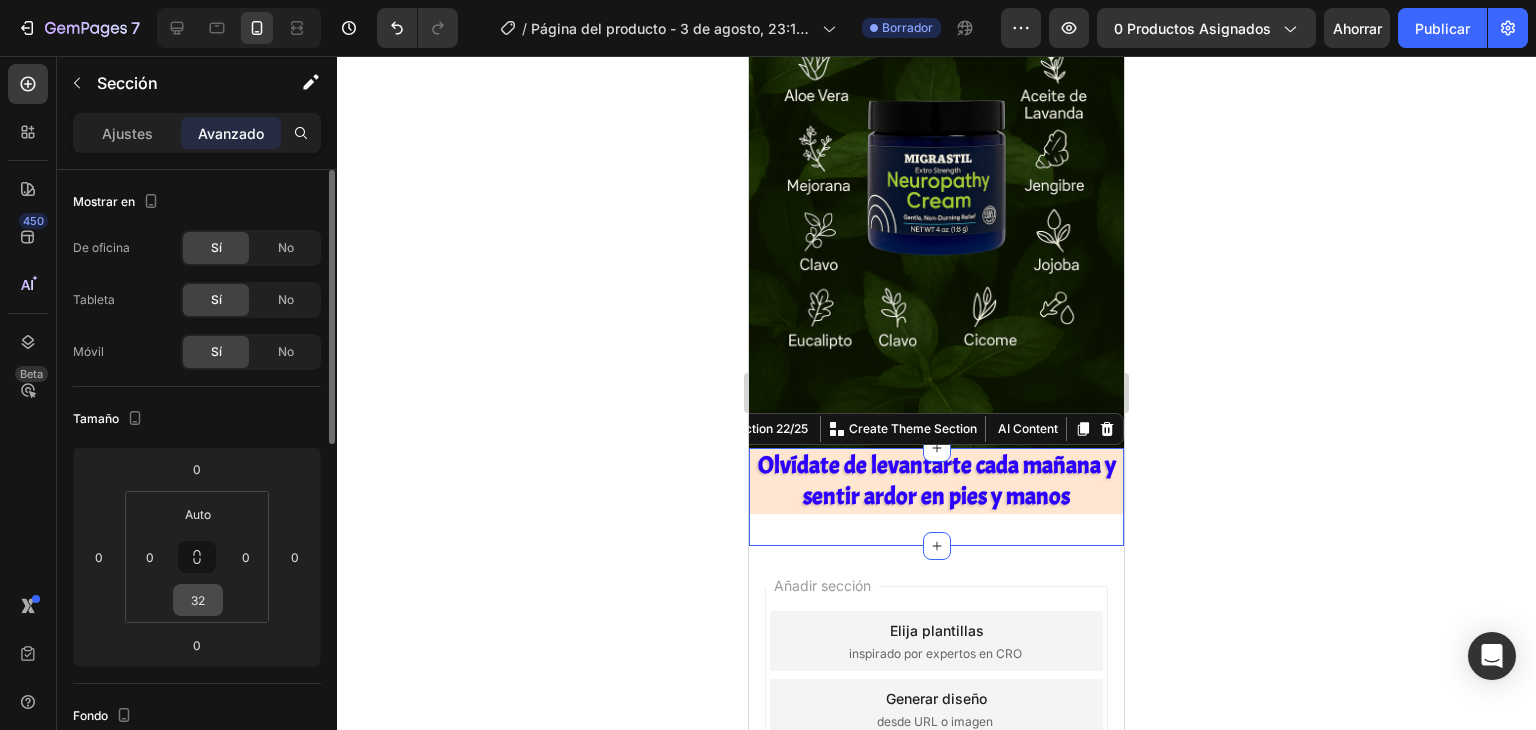 click on "32" at bounding box center [198, 600] 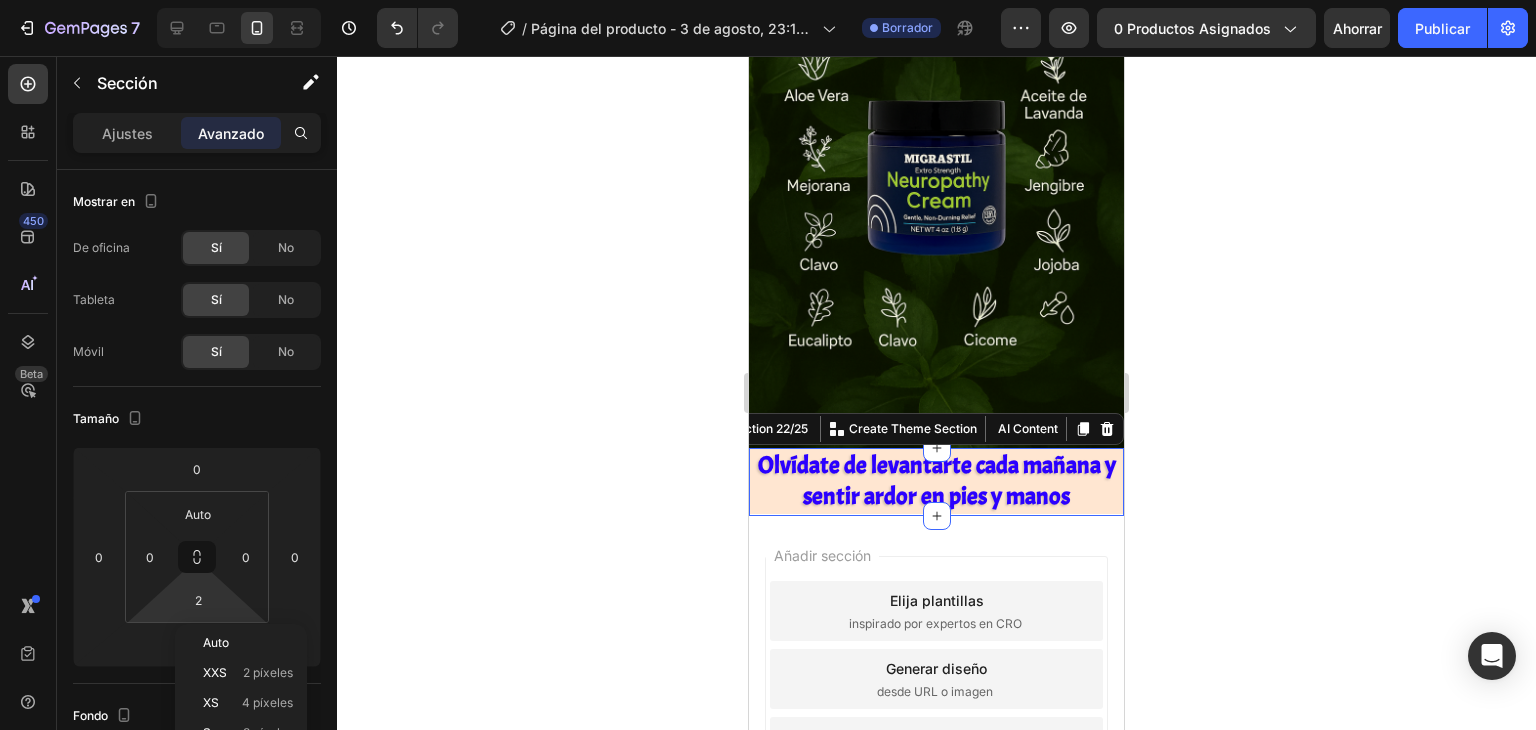 drag, startPoint x: 219, startPoint y: 639, endPoint x: 400, endPoint y: 557, distance: 198.70833 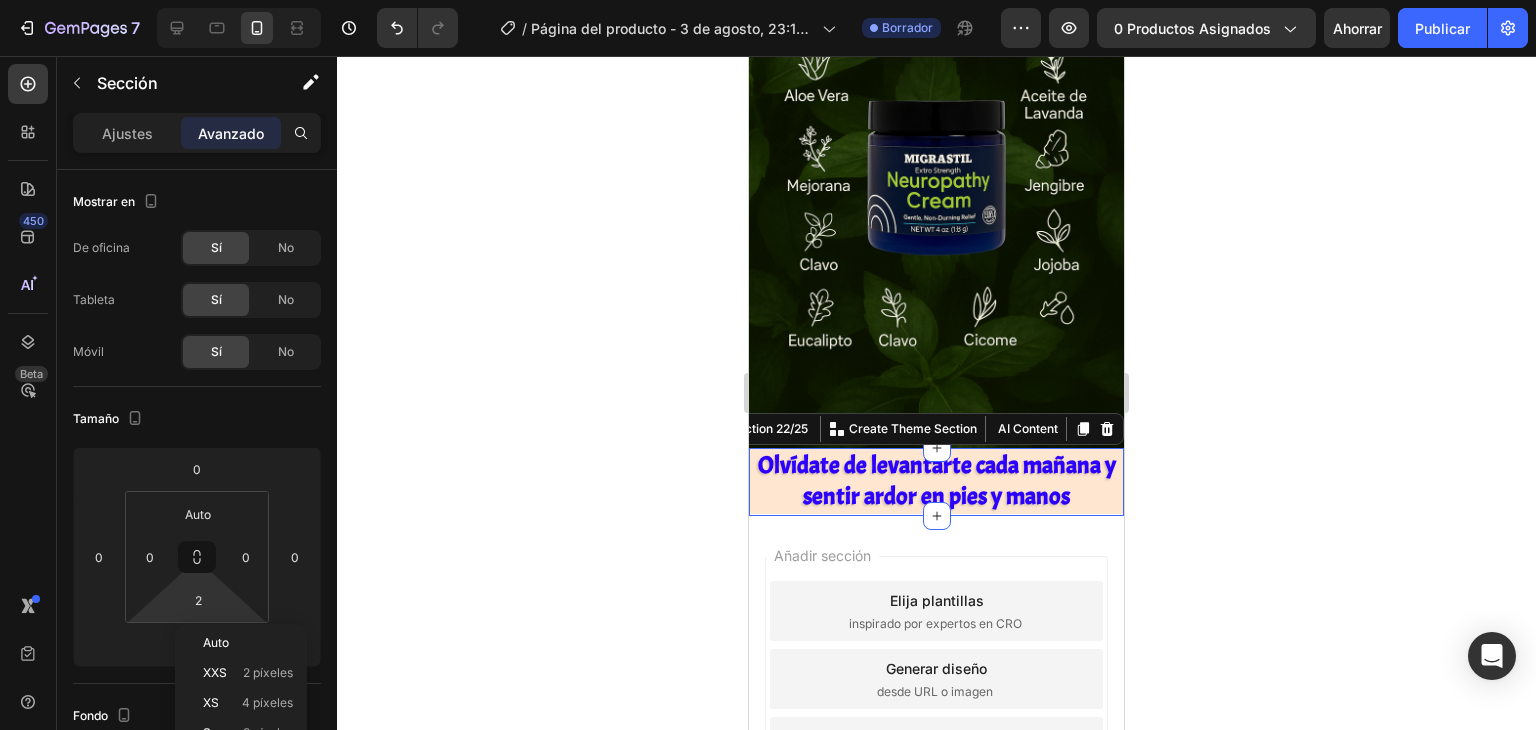 click on "Auto" at bounding box center (216, 642) 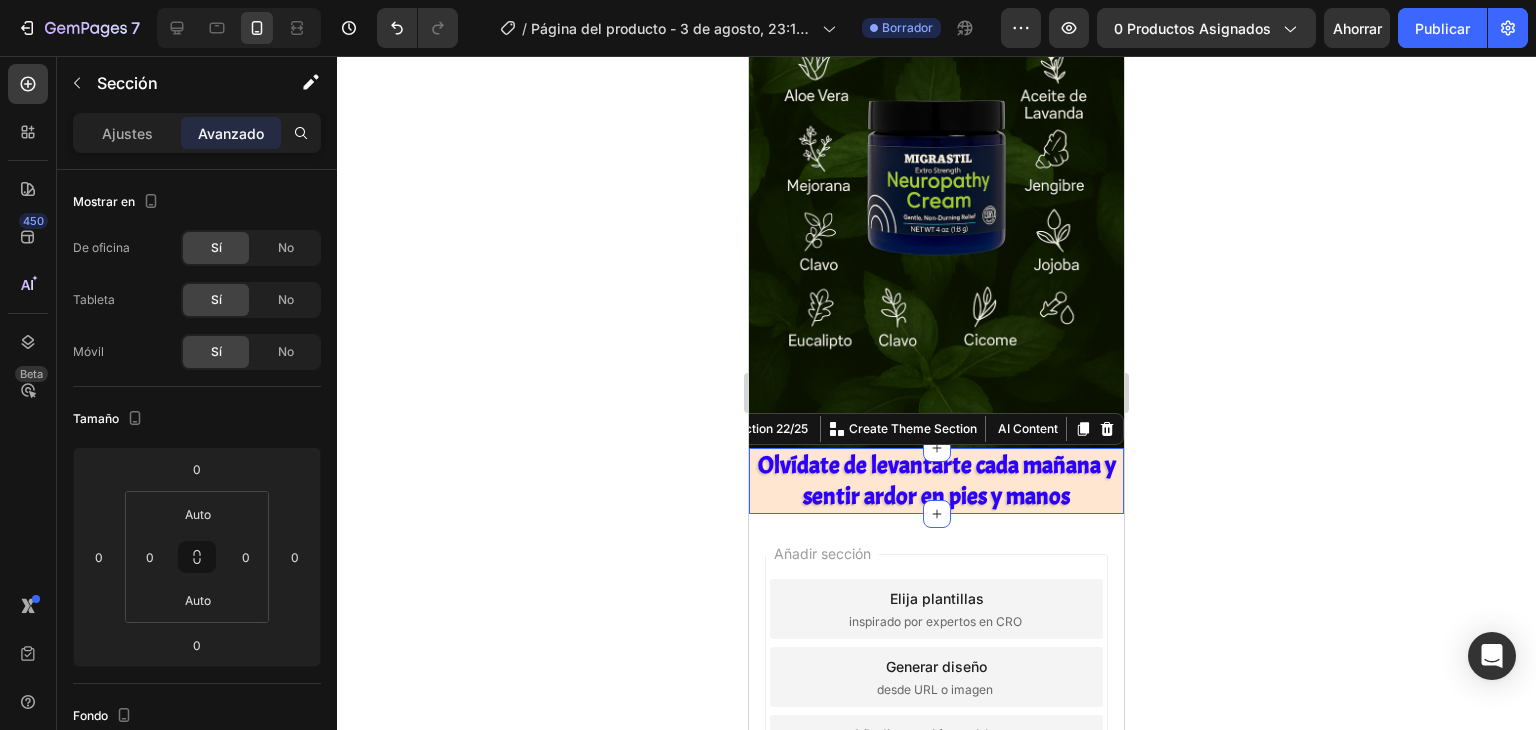 click 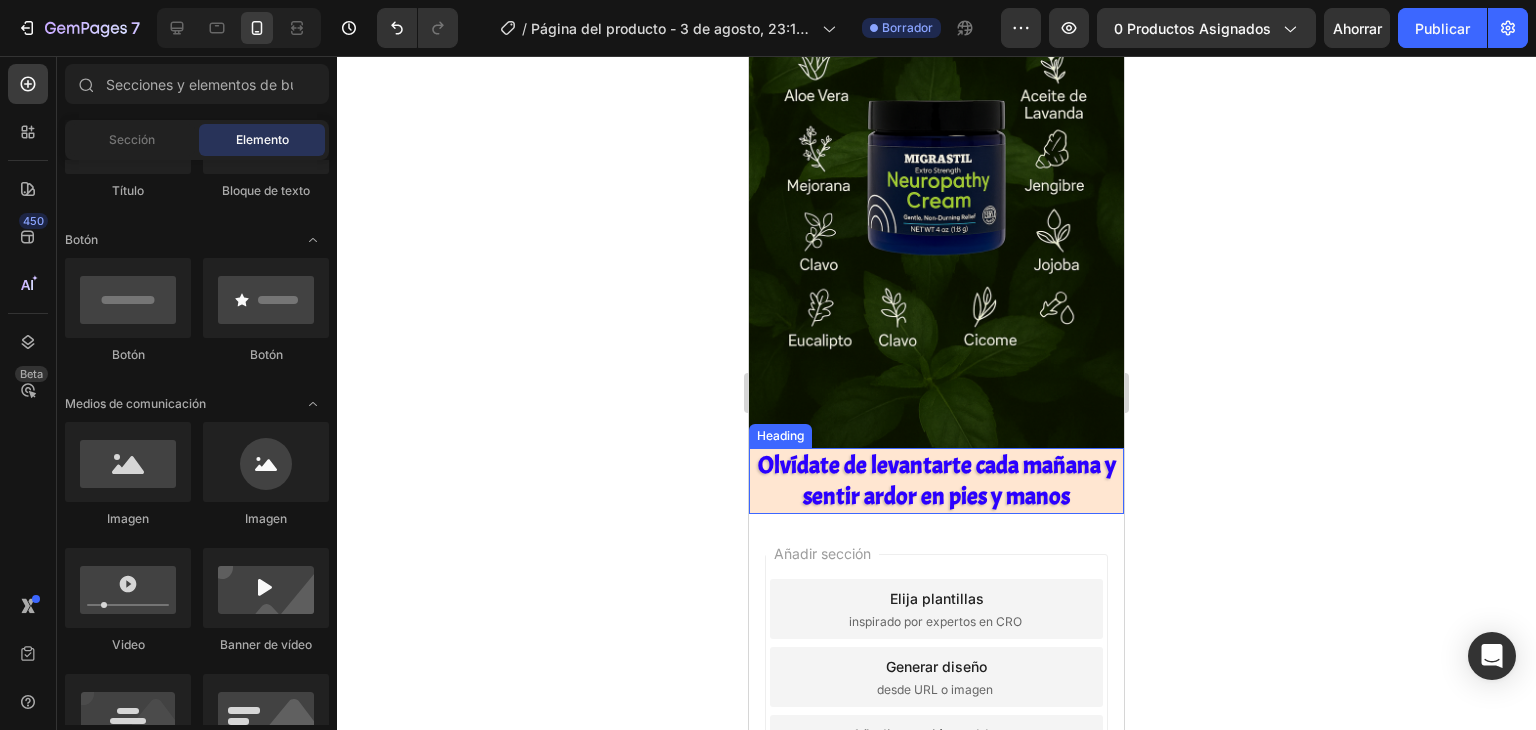 click on "Olvídate de levantarte cada mañana y sentir ardor en pies y manos" at bounding box center (937, 480) 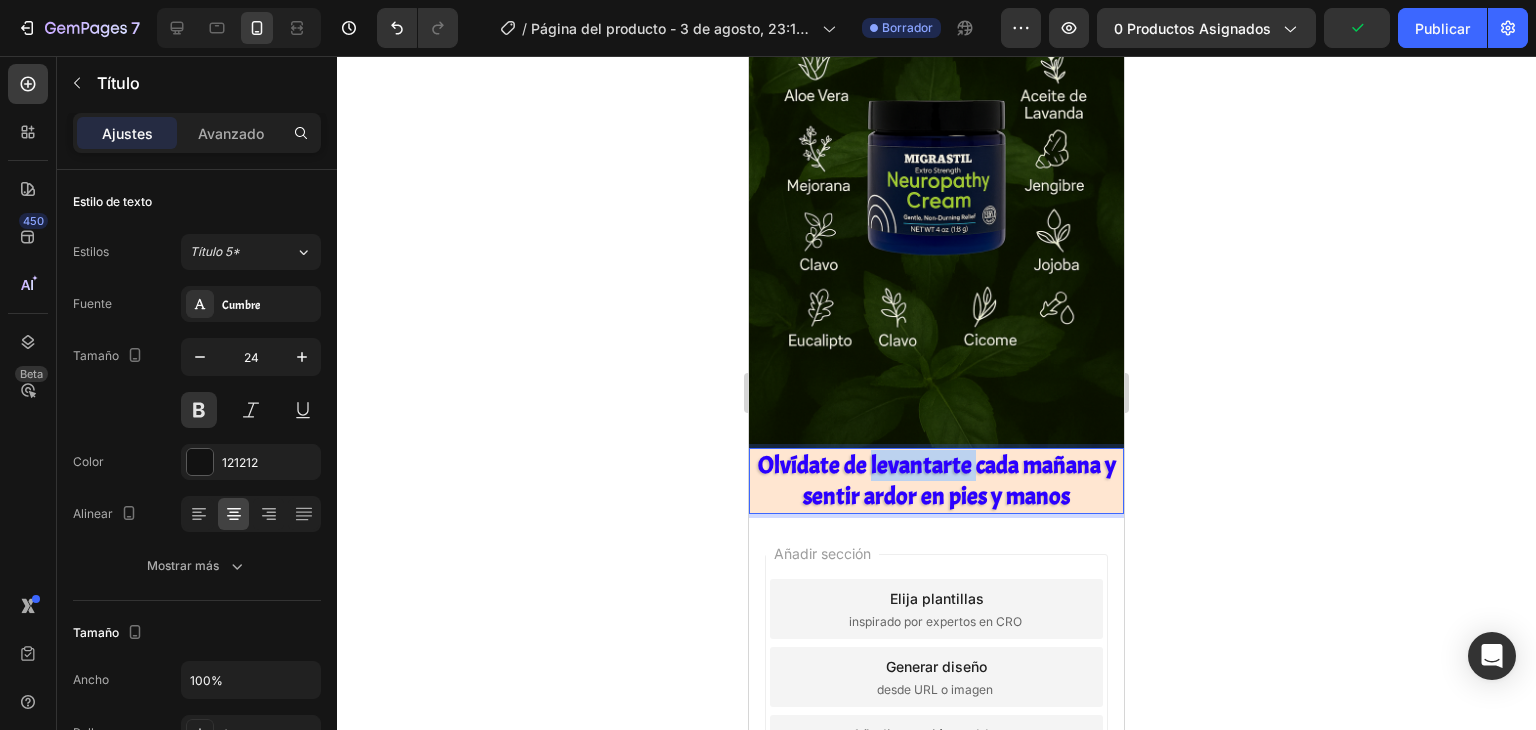 click on "Olvídate de levantarte cada mañana y sentir ardor en pies y manos" at bounding box center [937, 480] 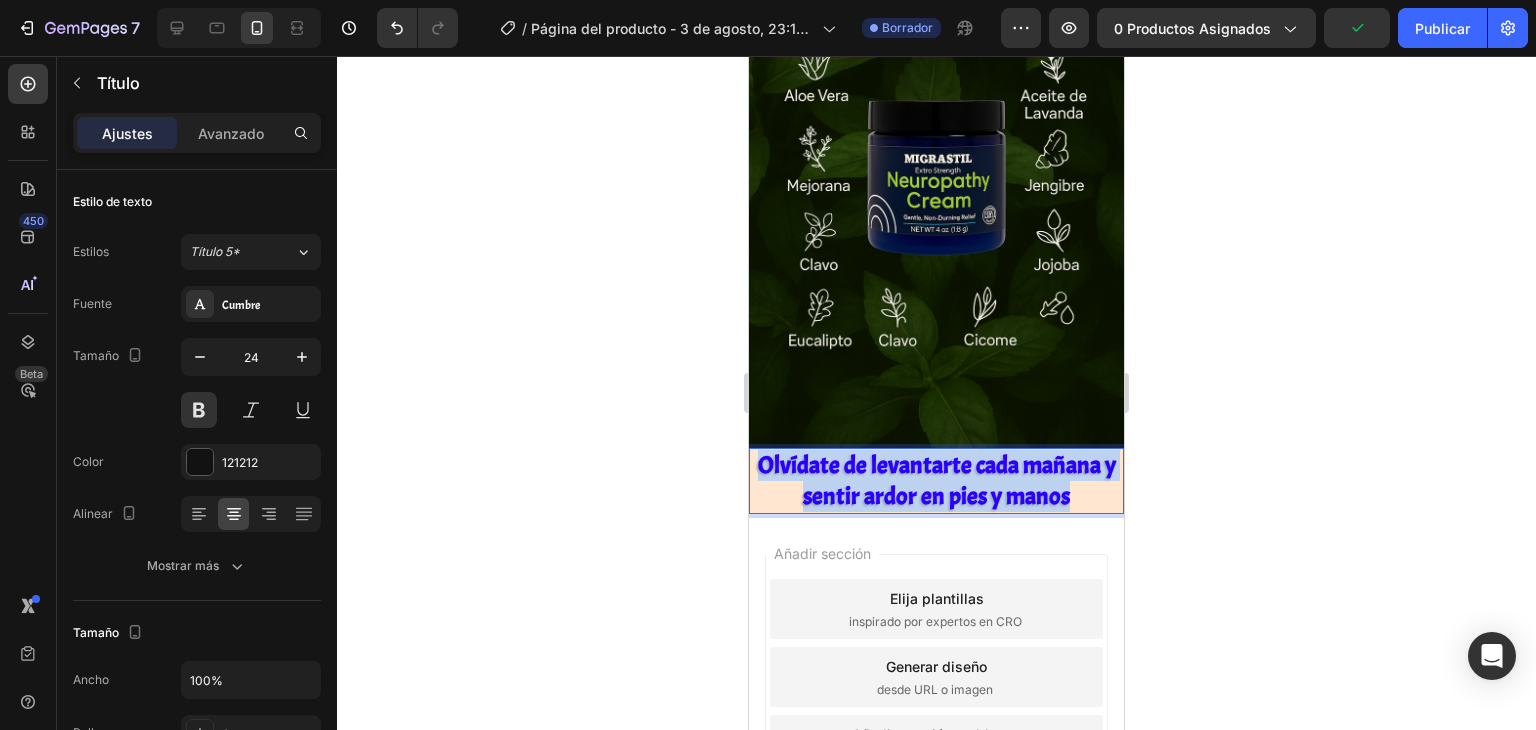 click on "Olvídate de levantarte cada mañana y sentir ardor en pies y manos" at bounding box center [937, 480] 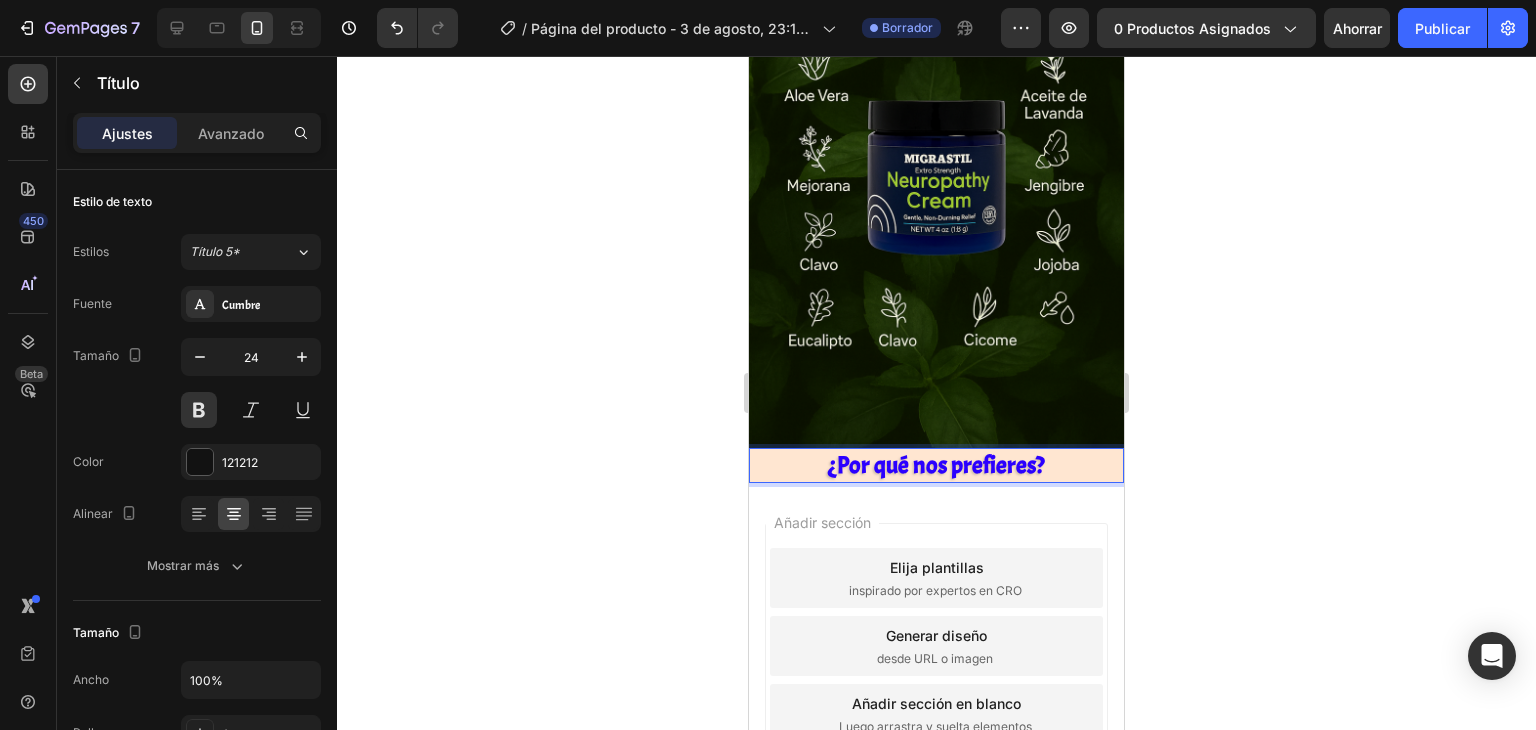 click on "¿Por qué nos prefieres?" at bounding box center (936, 465) 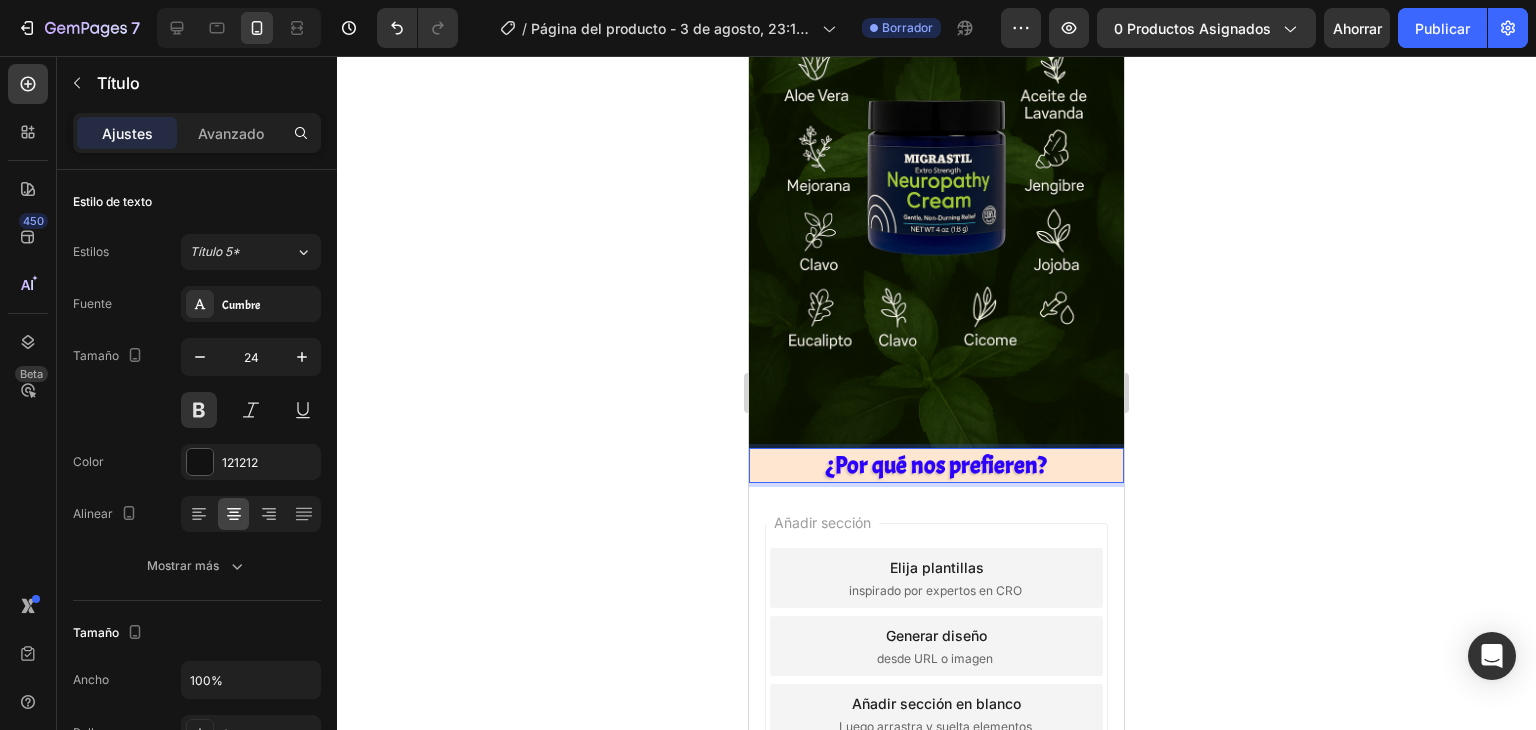 click 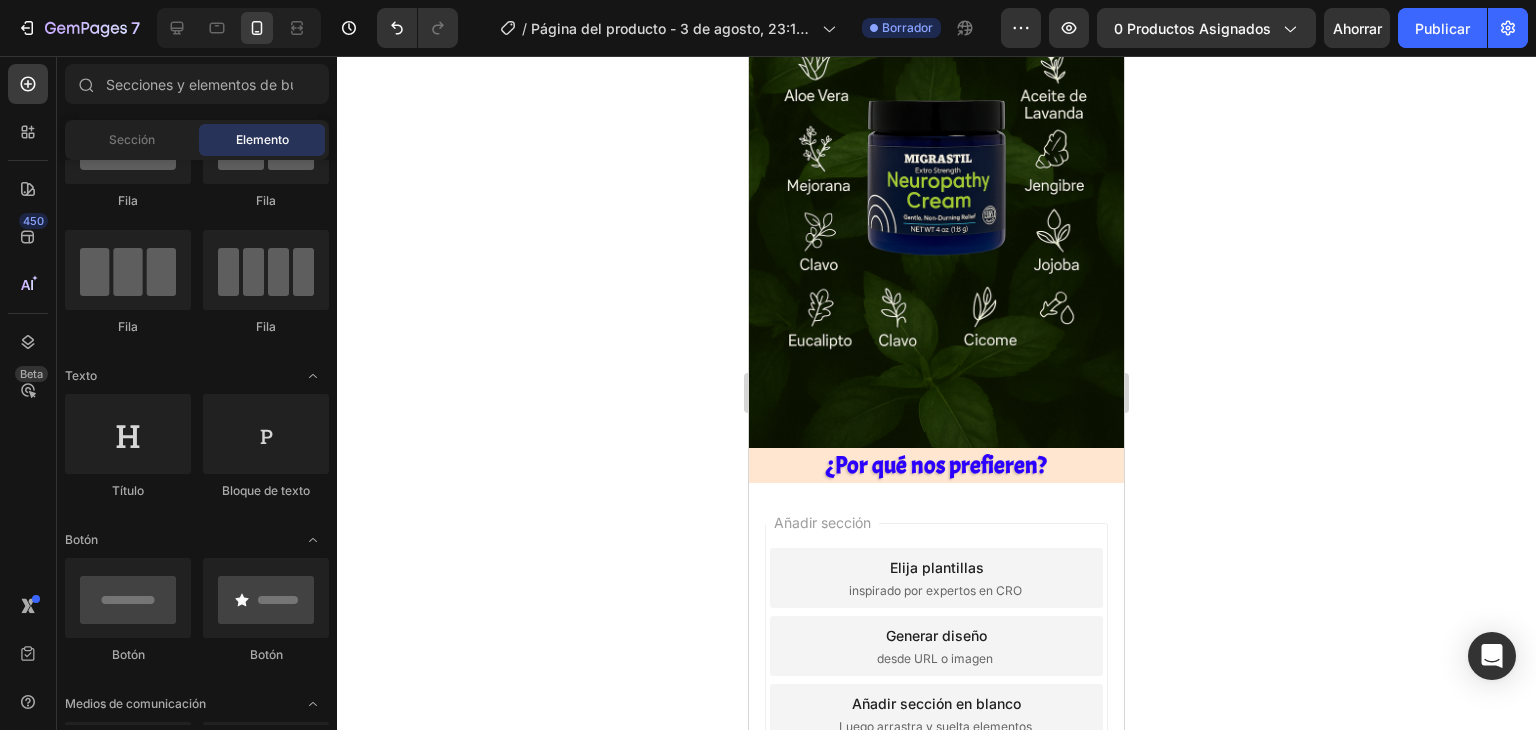 scroll, scrollTop: 0, scrollLeft: 0, axis: both 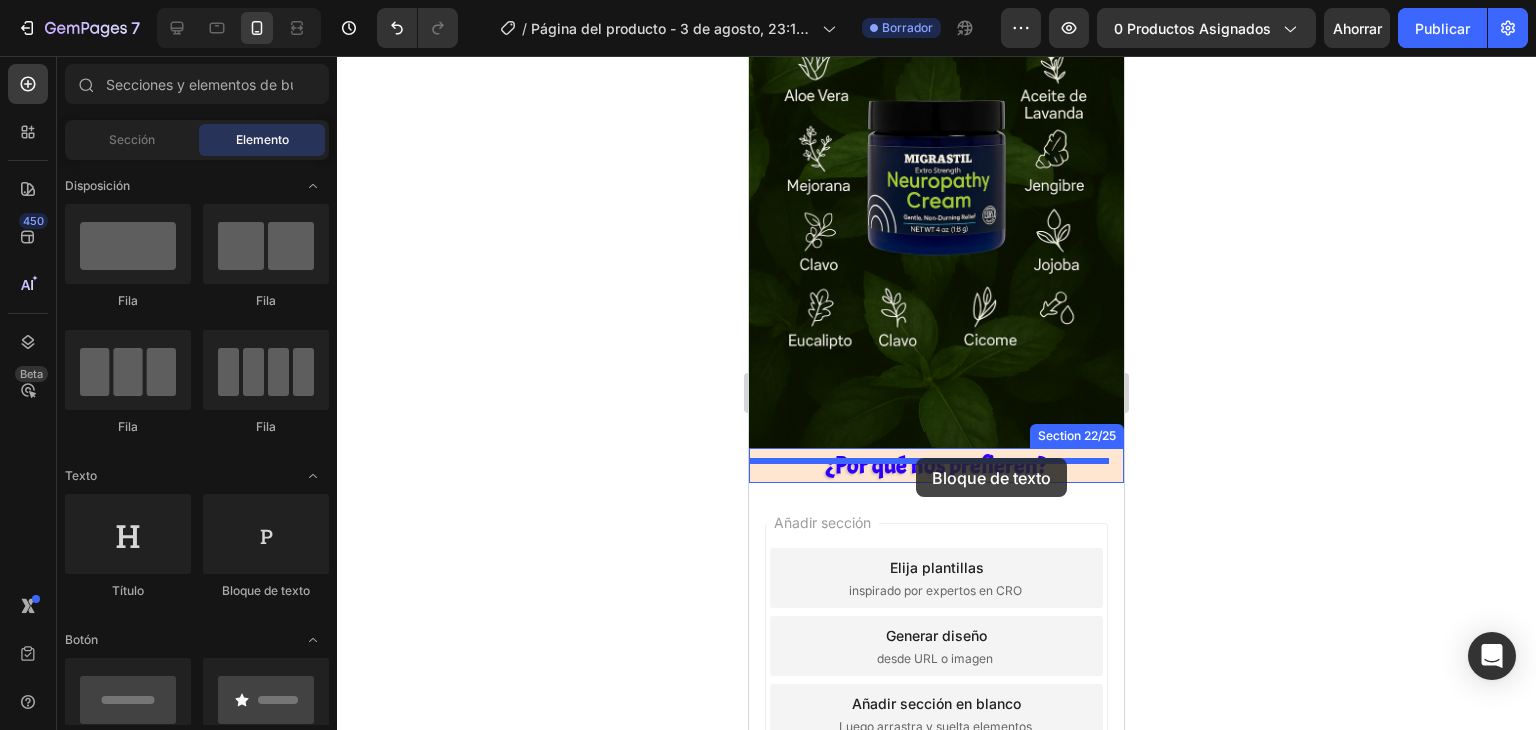 drag, startPoint x: 1024, startPoint y: 608, endPoint x: 915, endPoint y: 459, distance: 184.61311 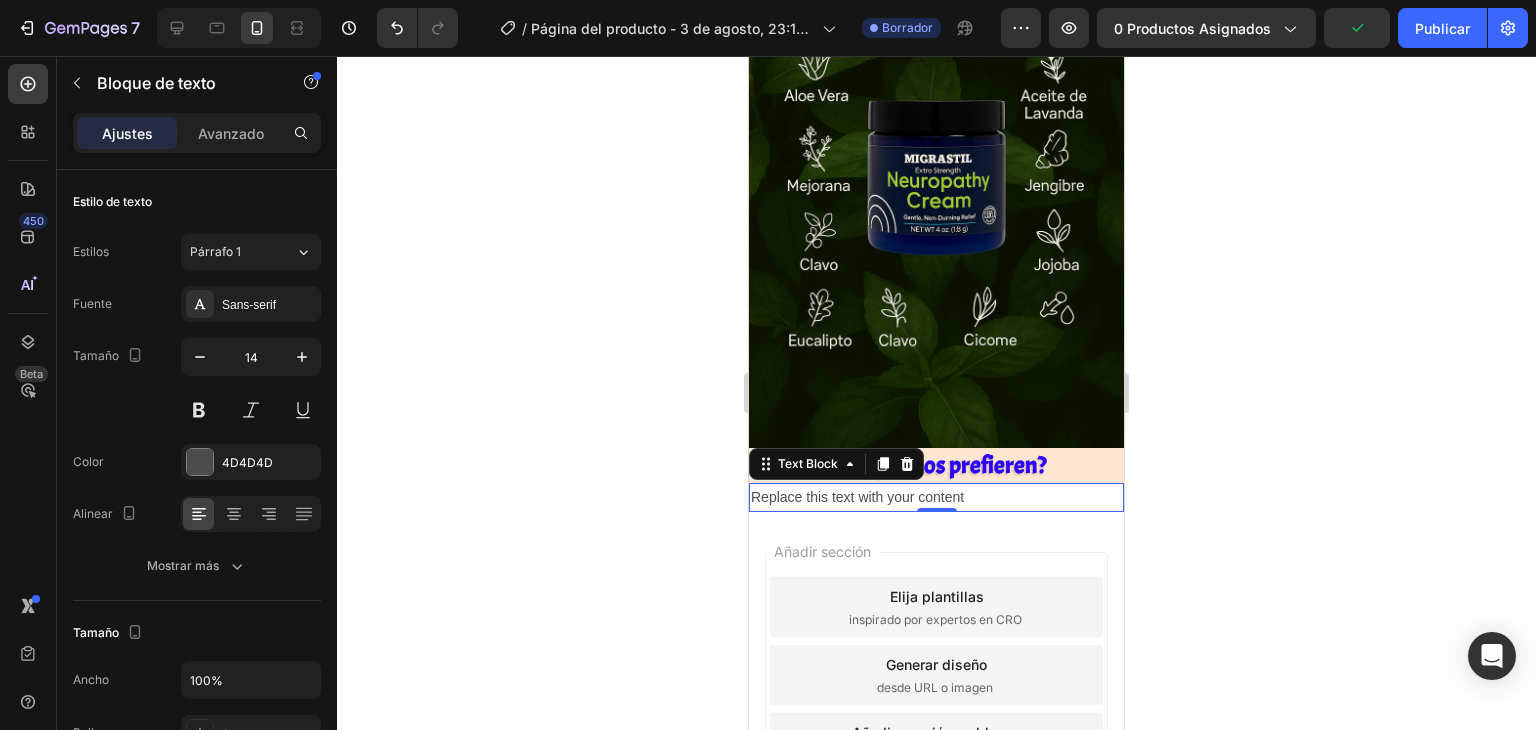 click on "Replace this text with your content" at bounding box center (936, 497) 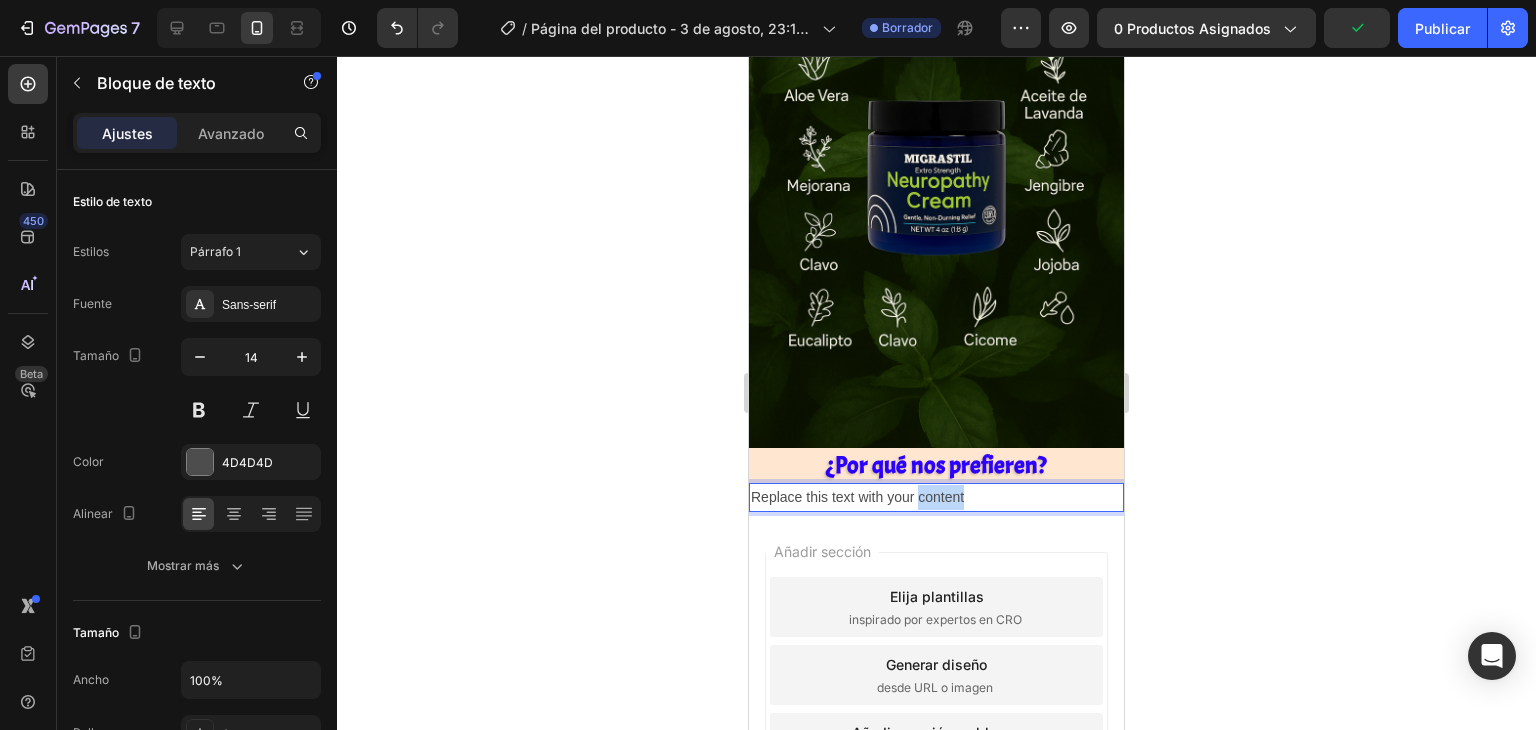 click on "Replace this text with your content" at bounding box center (936, 497) 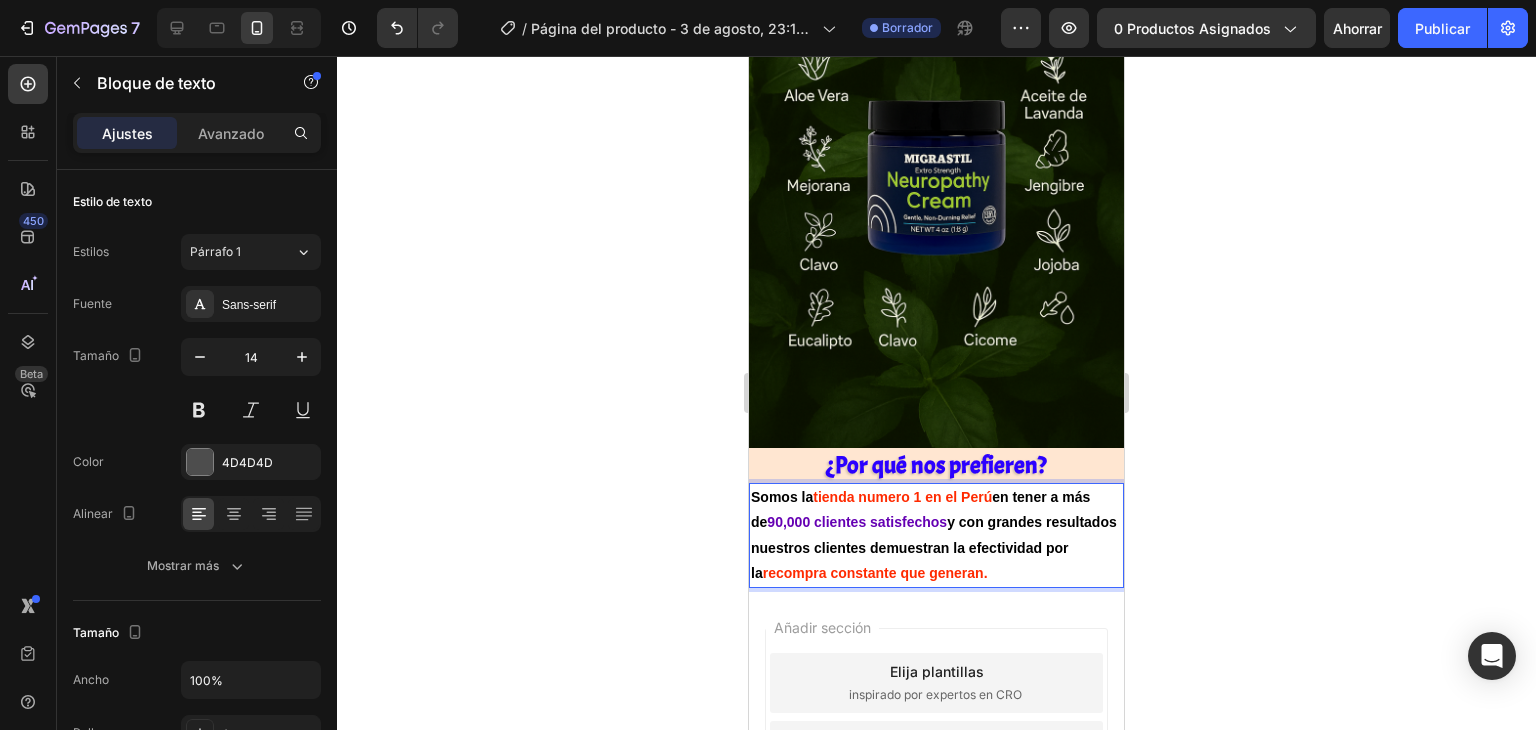click 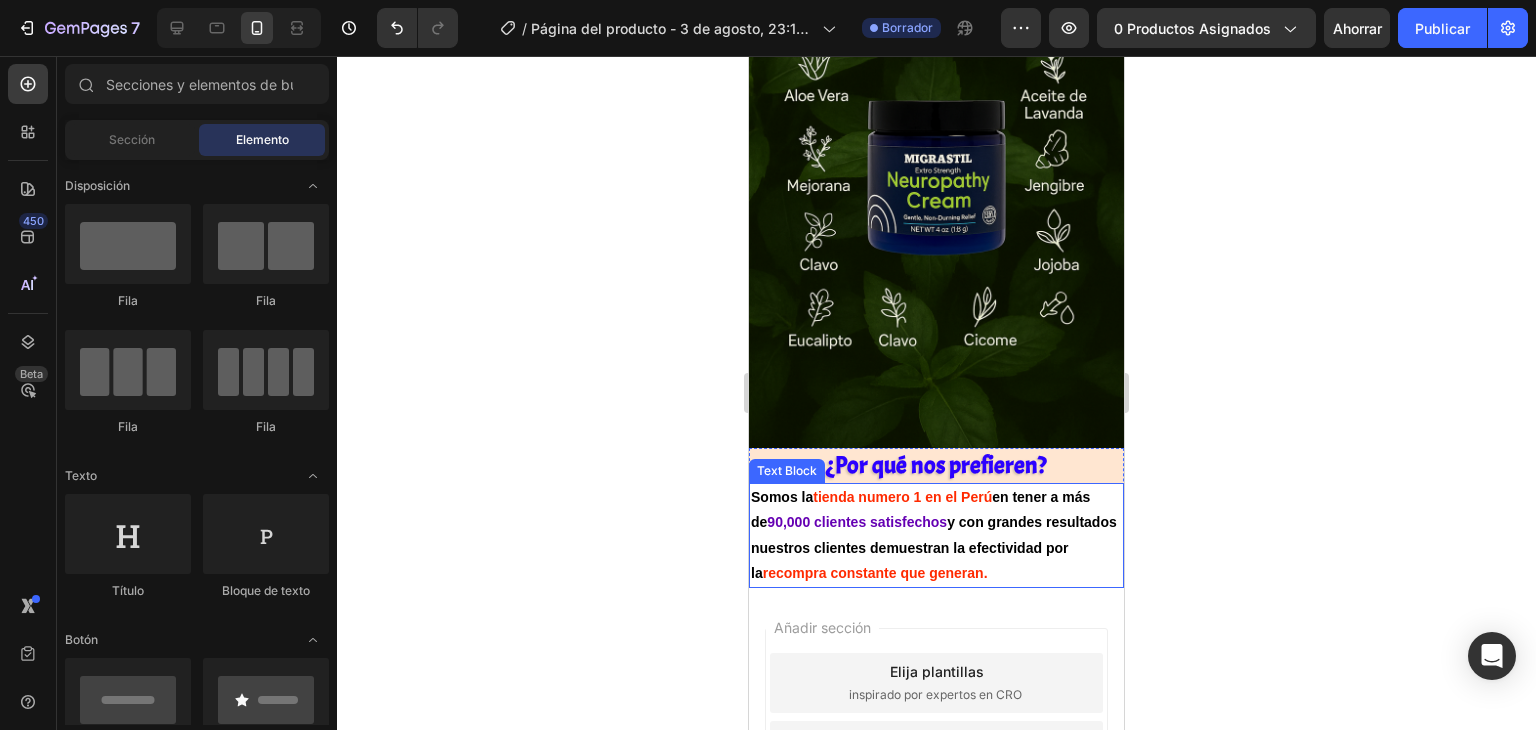 click on "y con grandes resultados nuestros clientes demuestran la efectividad por la" at bounding box center [934, 547] 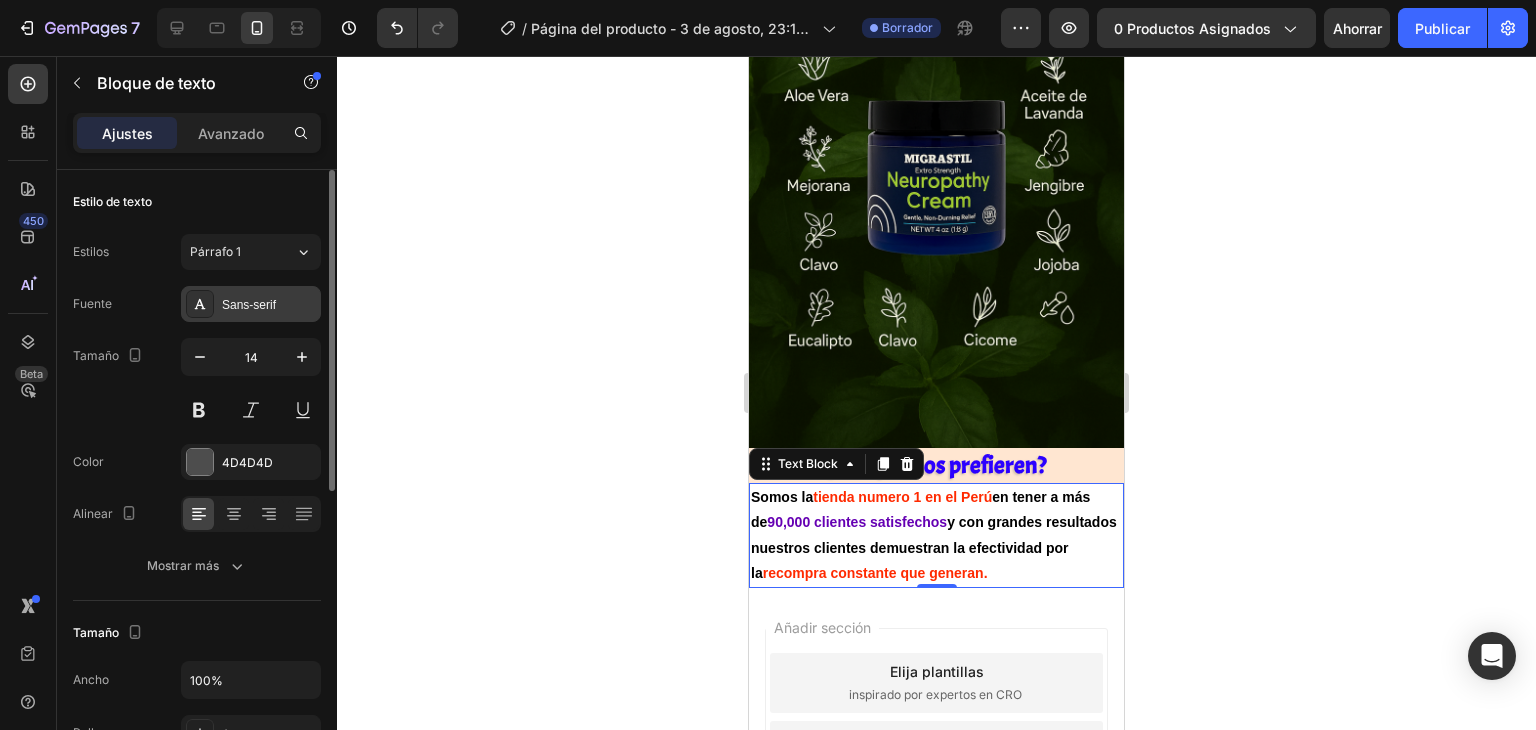click on "Sans-serif" at bounding box center (251, 304) 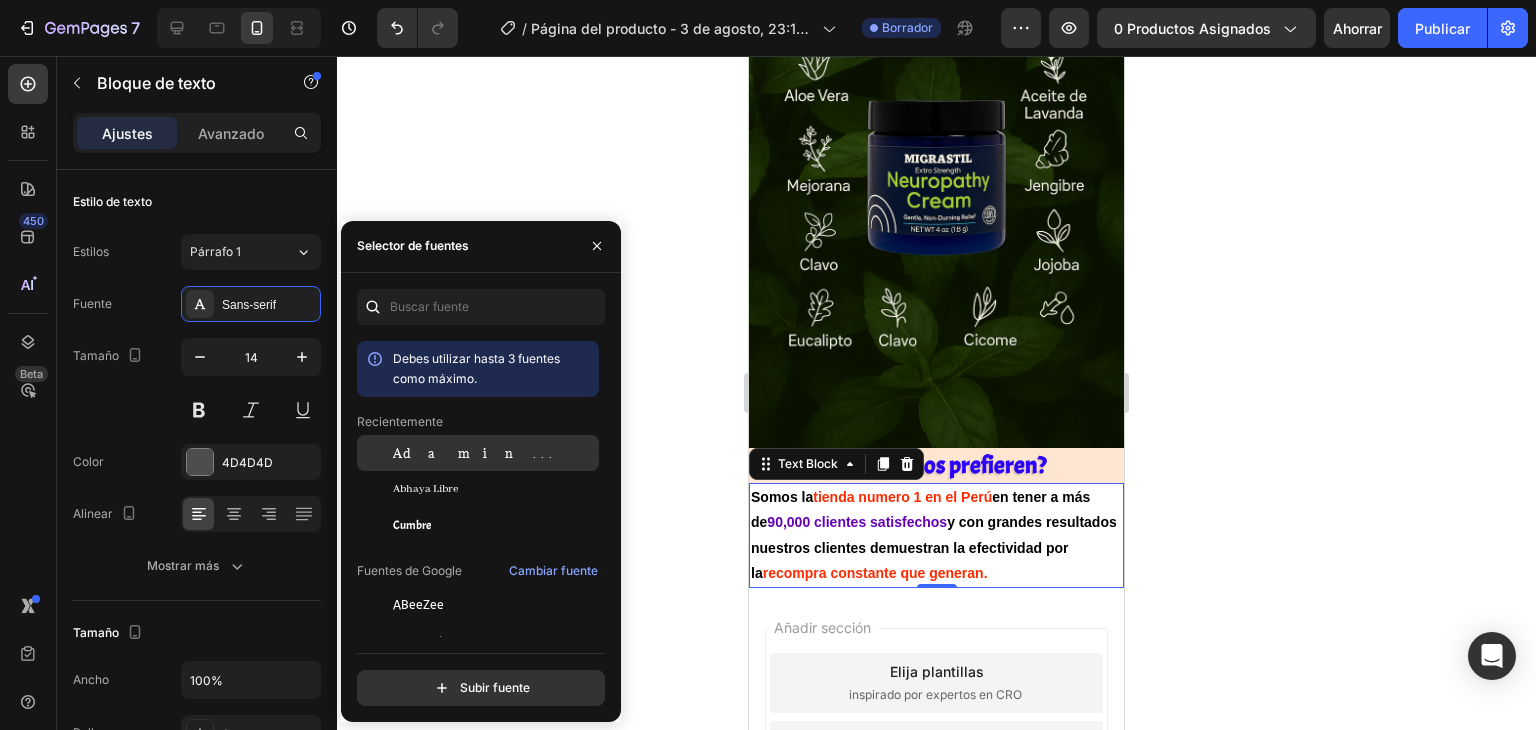 click on "Adamina" at bounding box center (494, 453) 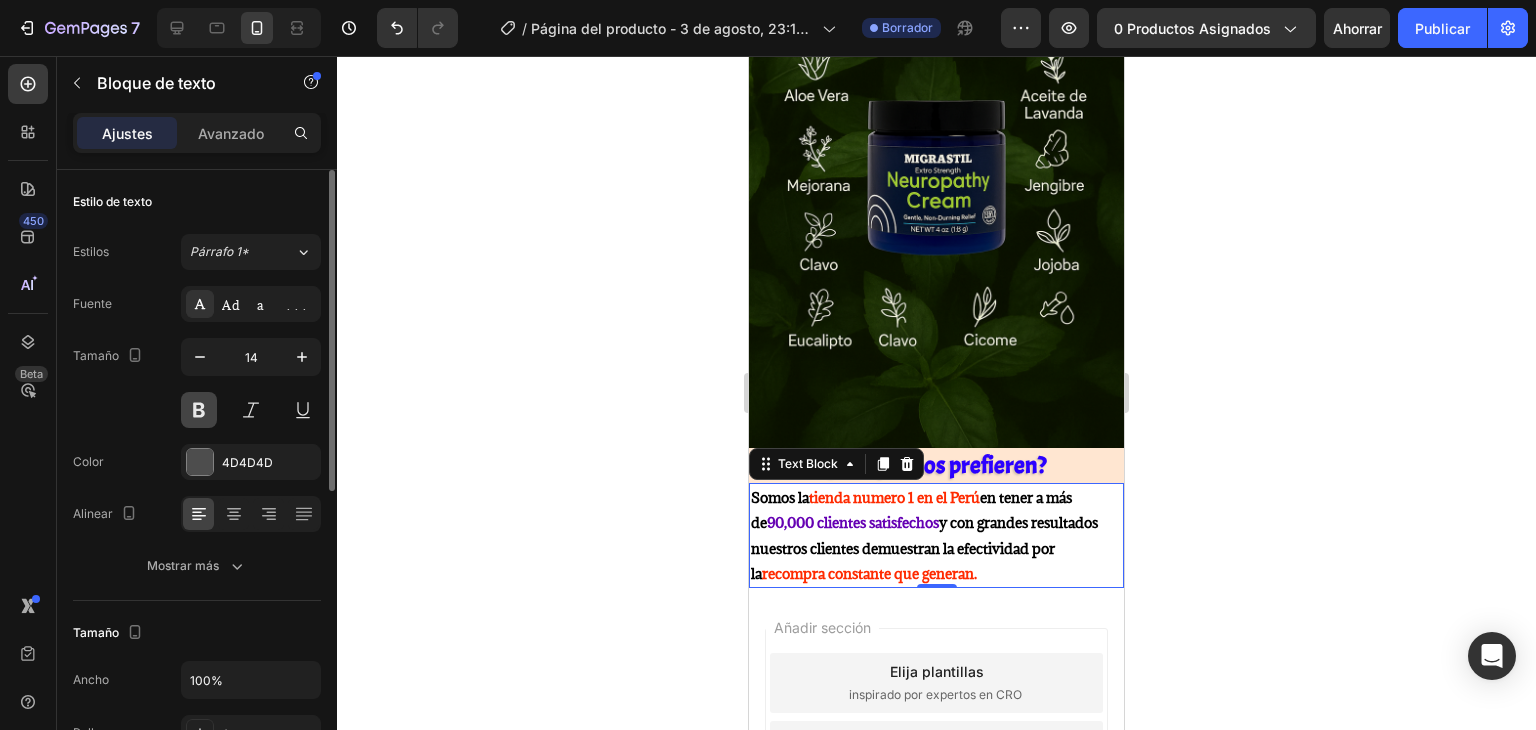 click at bounding box center [199, 410] 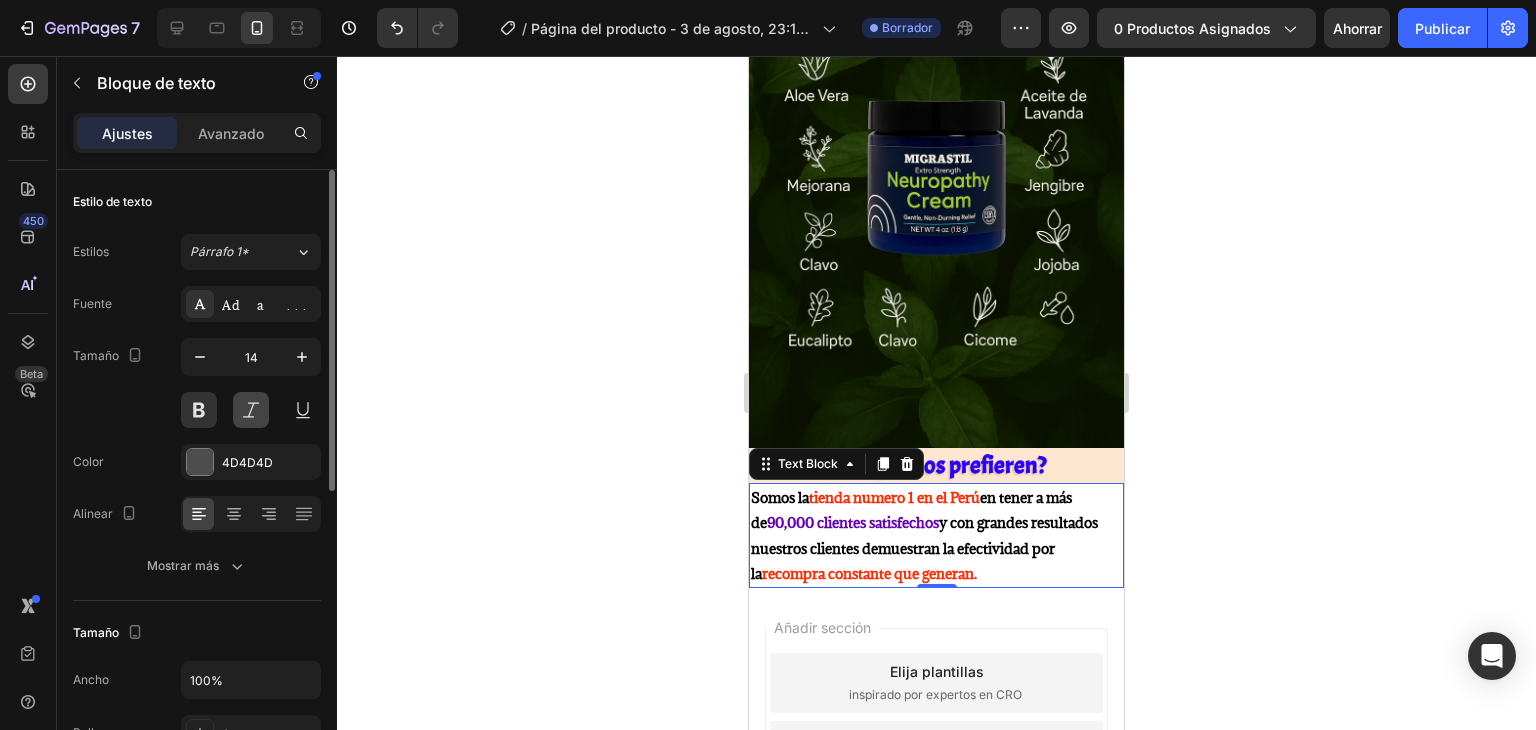 click at bounding box center [251, 410] 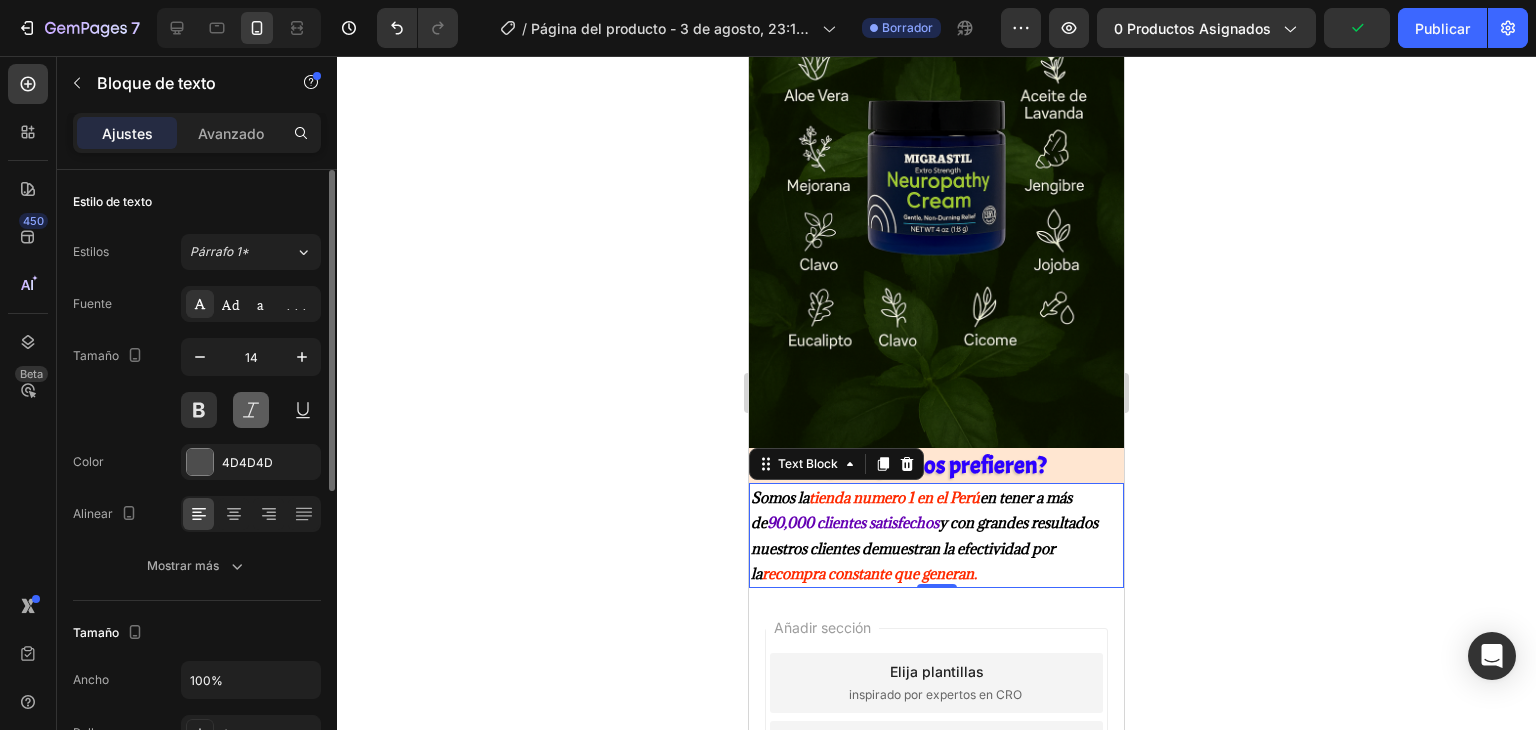click at bounding box center [251, 410] 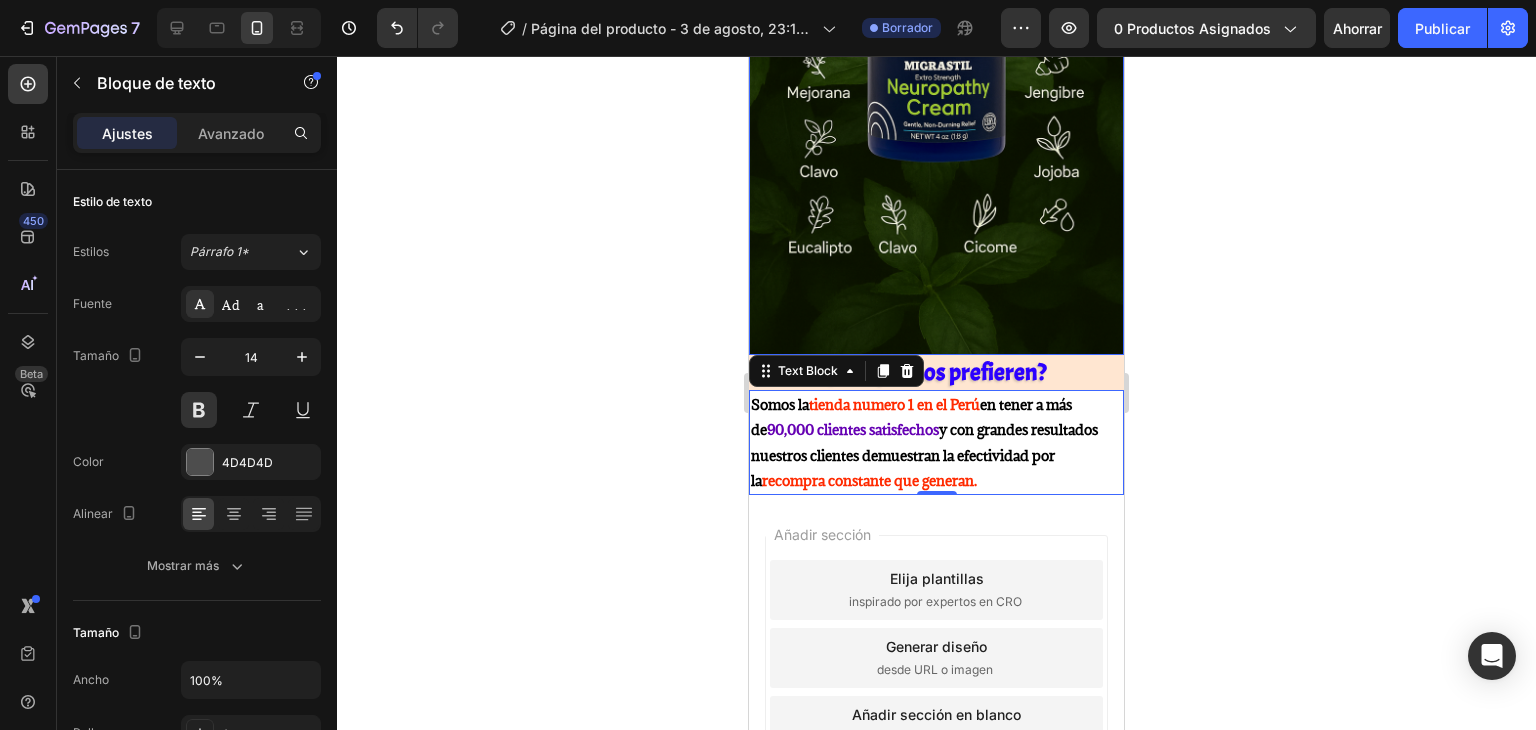 scroll, scrollTop: 6339, scrollLeft: 0, axis: vertical 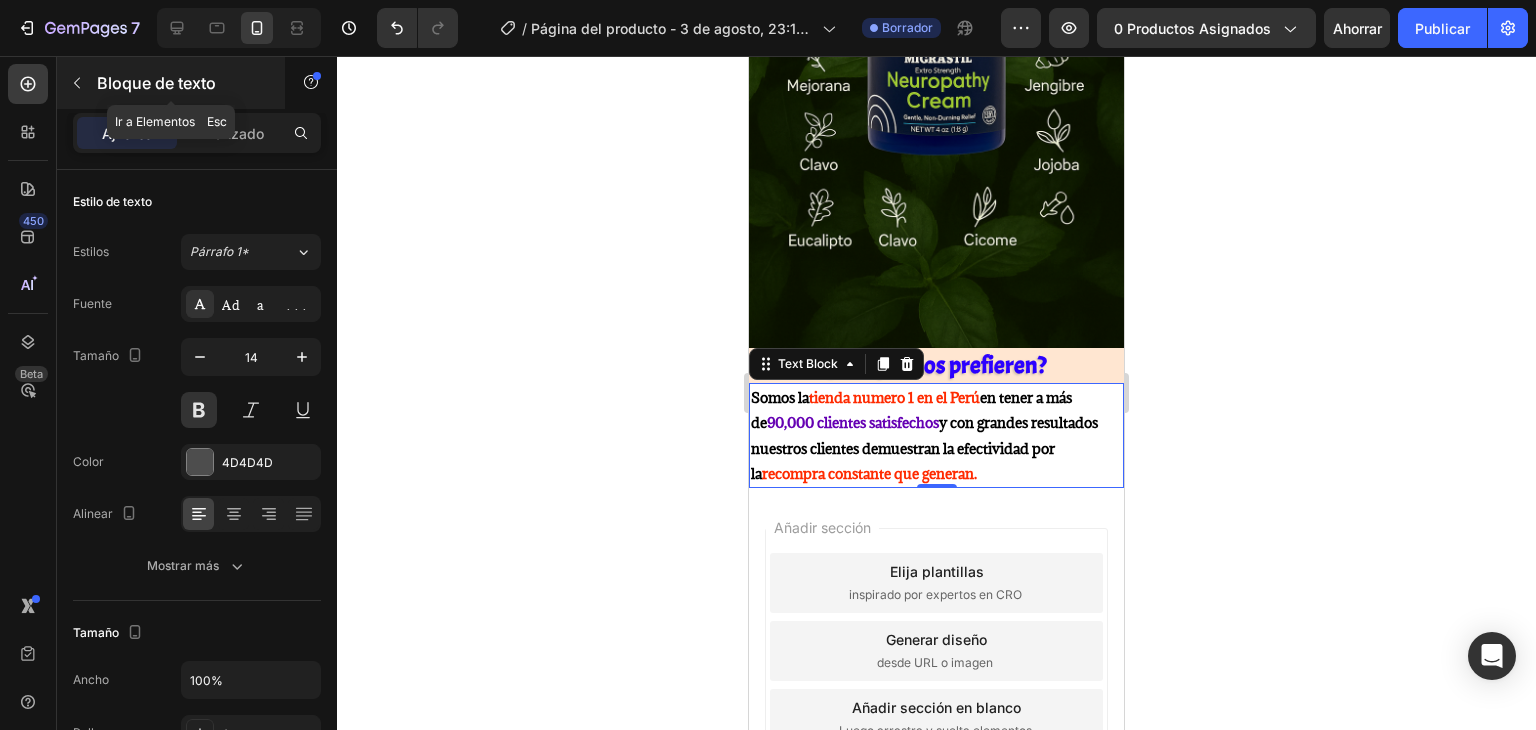 click 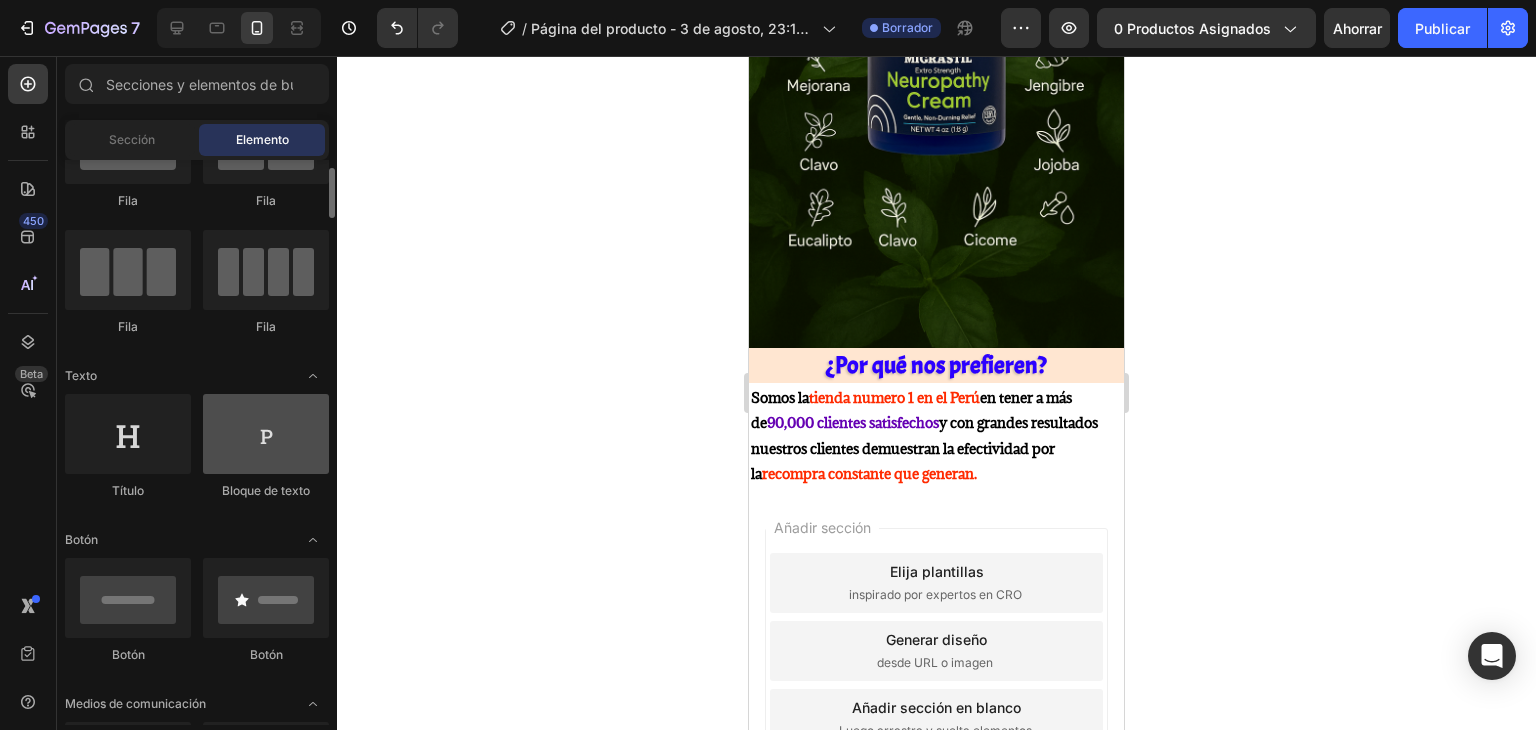 scroll, scrollTop: 0, scrollLeft: 0, axis: both 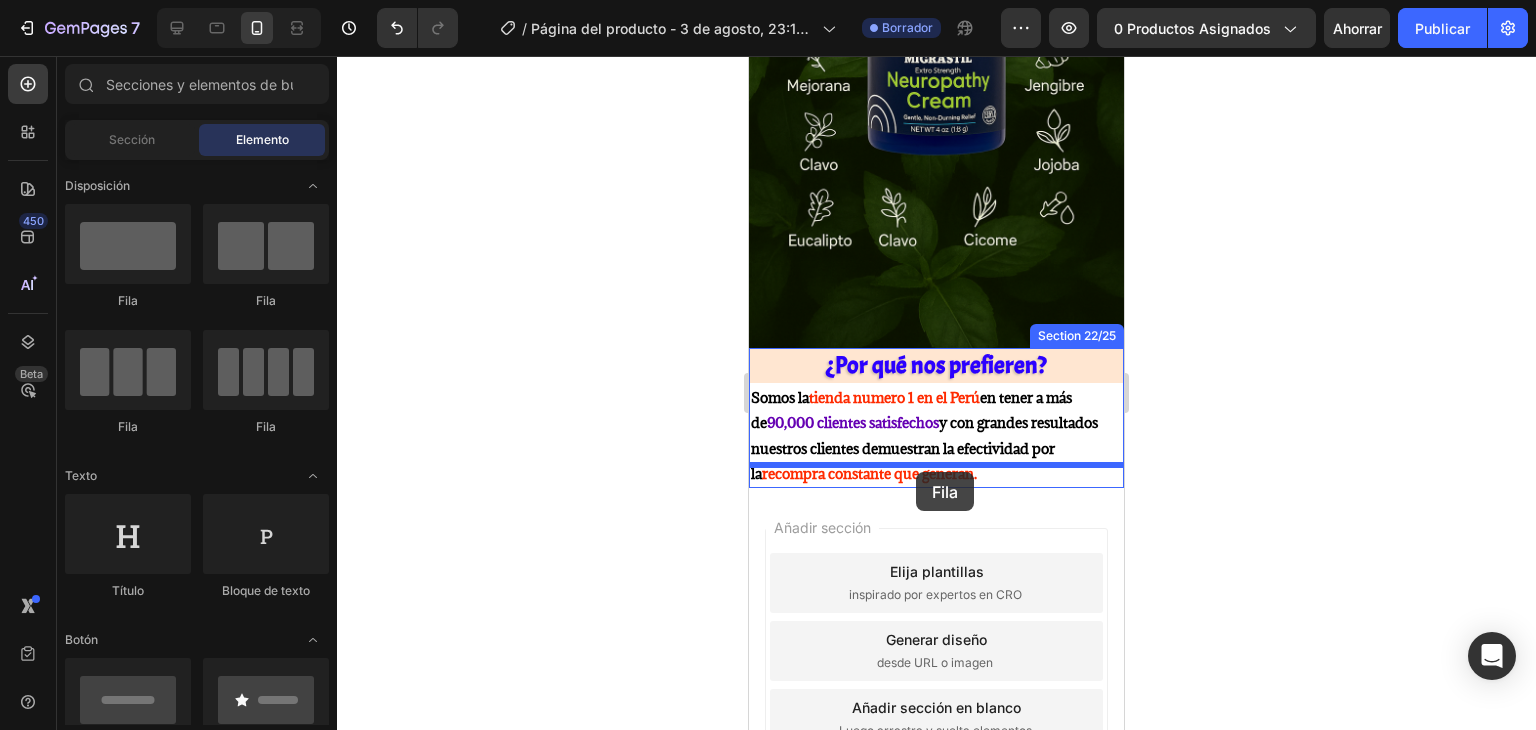 drag, startPoint x: 1005, startPoint y: 317, endPoint x: 916, endPoint y: 470, distance: 177.00282 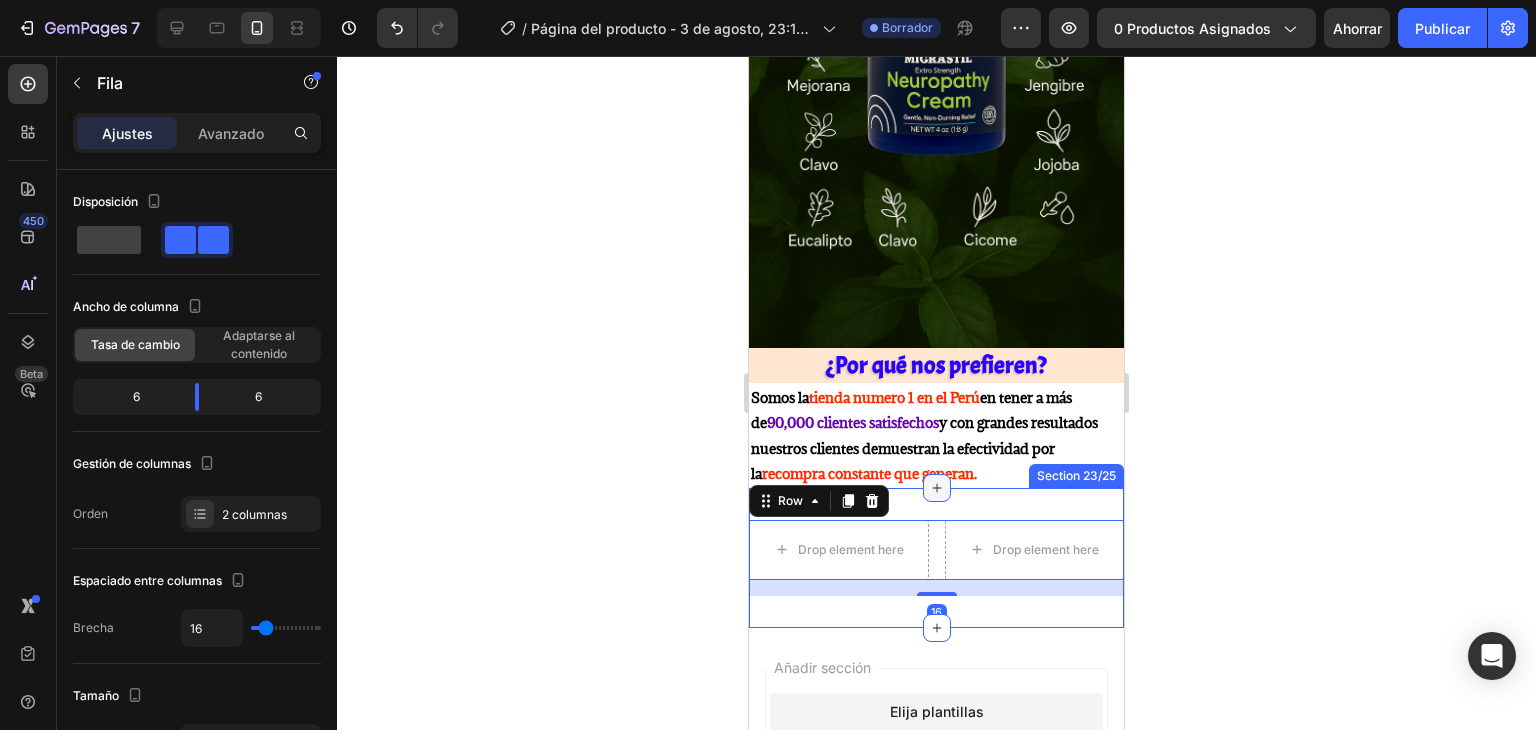 click at bounding box center [937, 488] 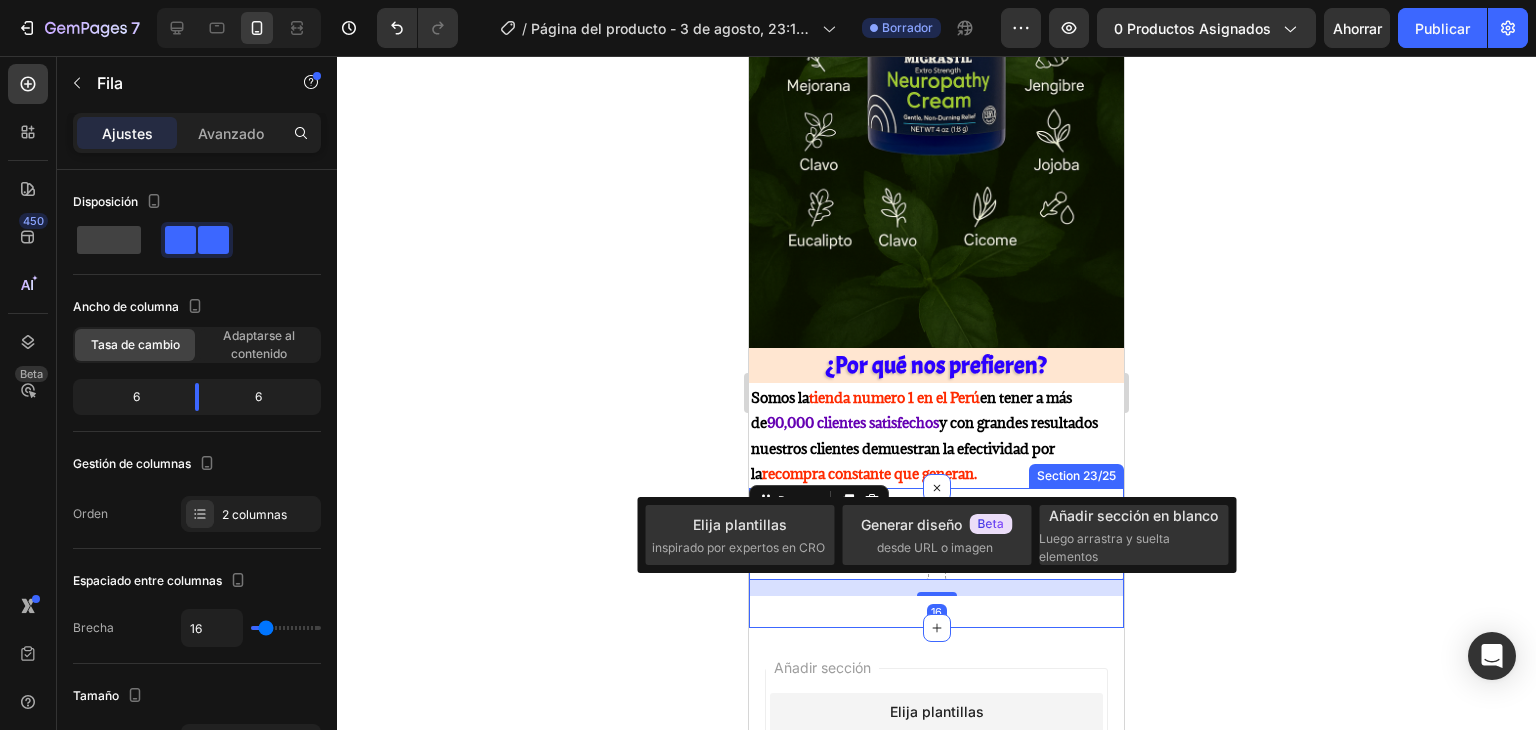 click on "Drop element here
Drop element here Row   16 Section 23/25" at bounding box center [936, 558] 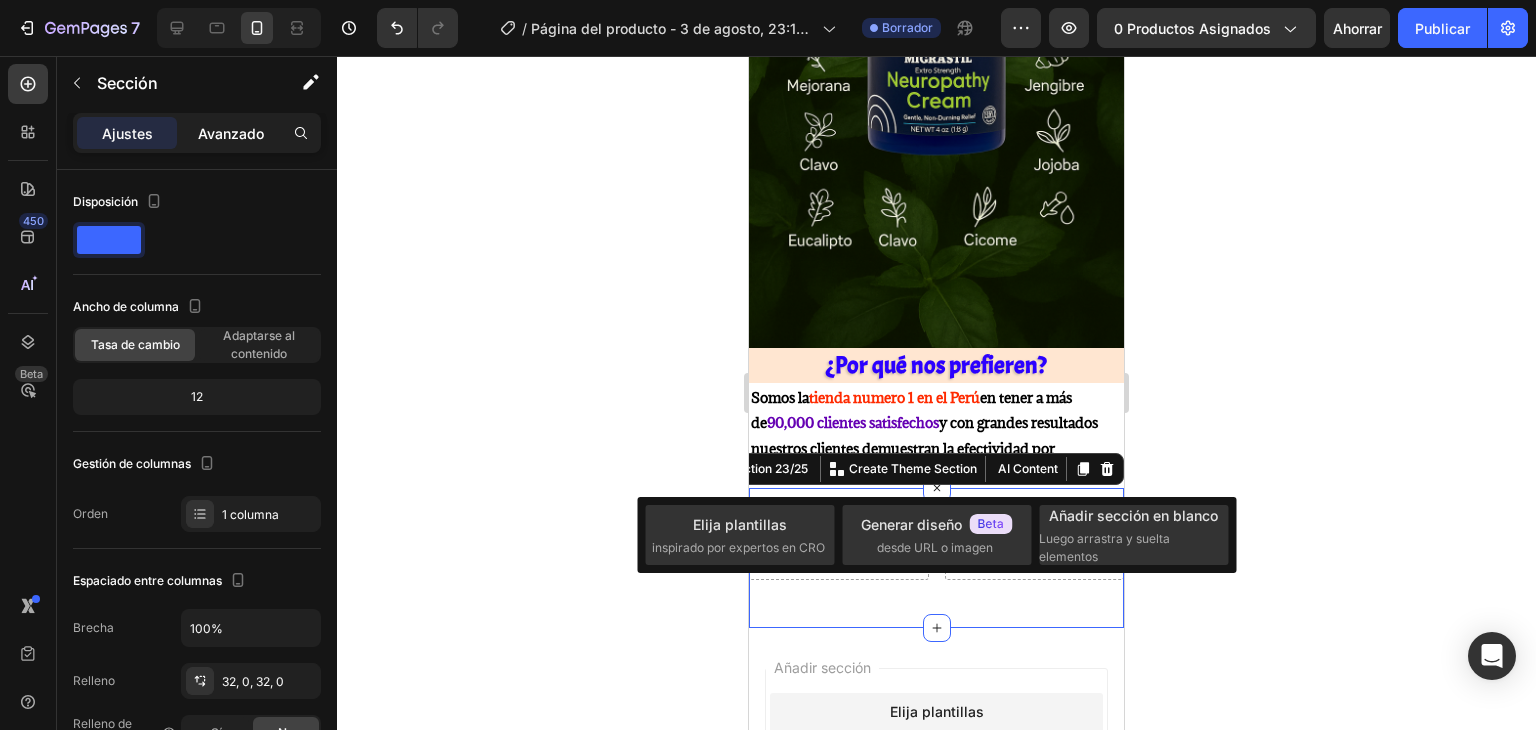 click on "Avanzado" at bounding box center [231, 133] 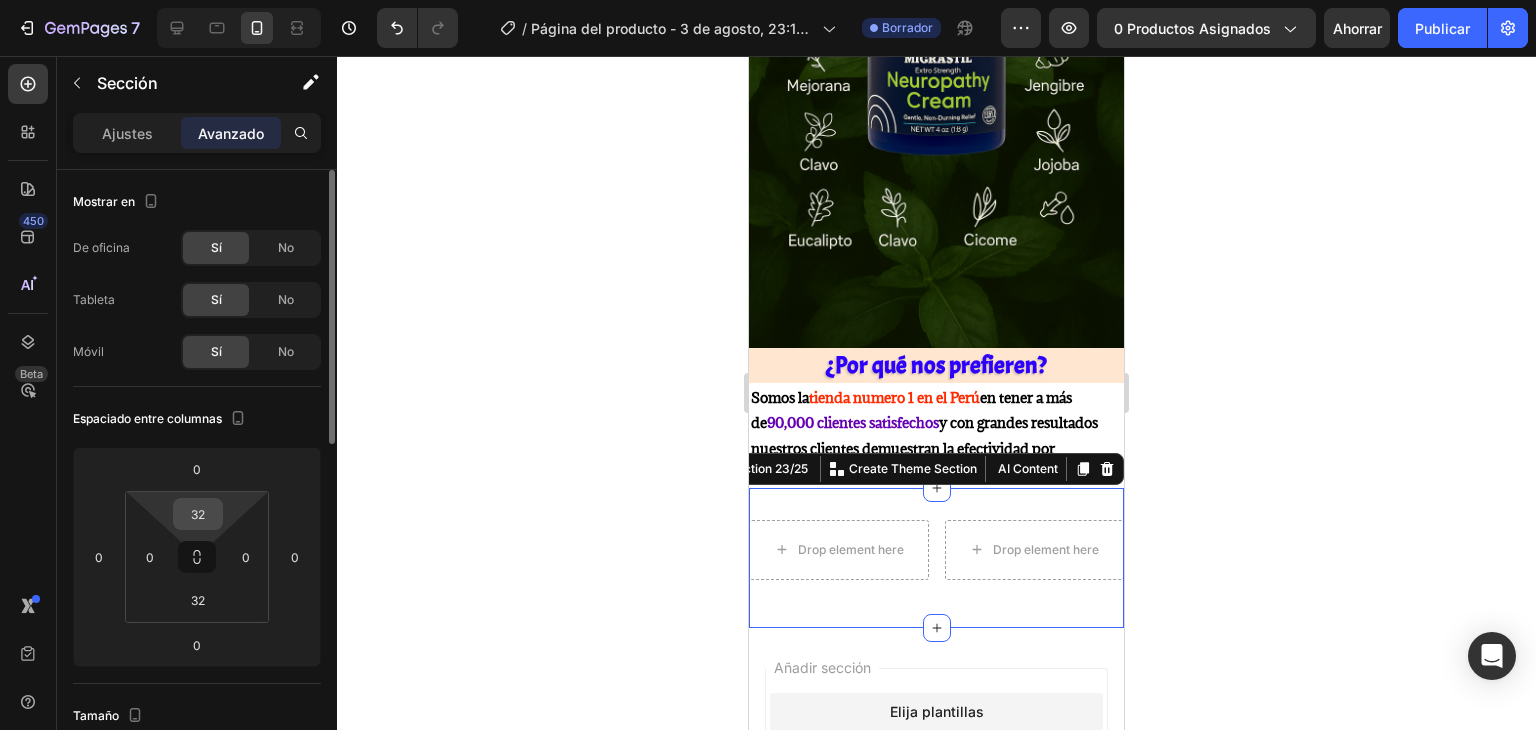 click on "32" at bounding box center [198, 514] 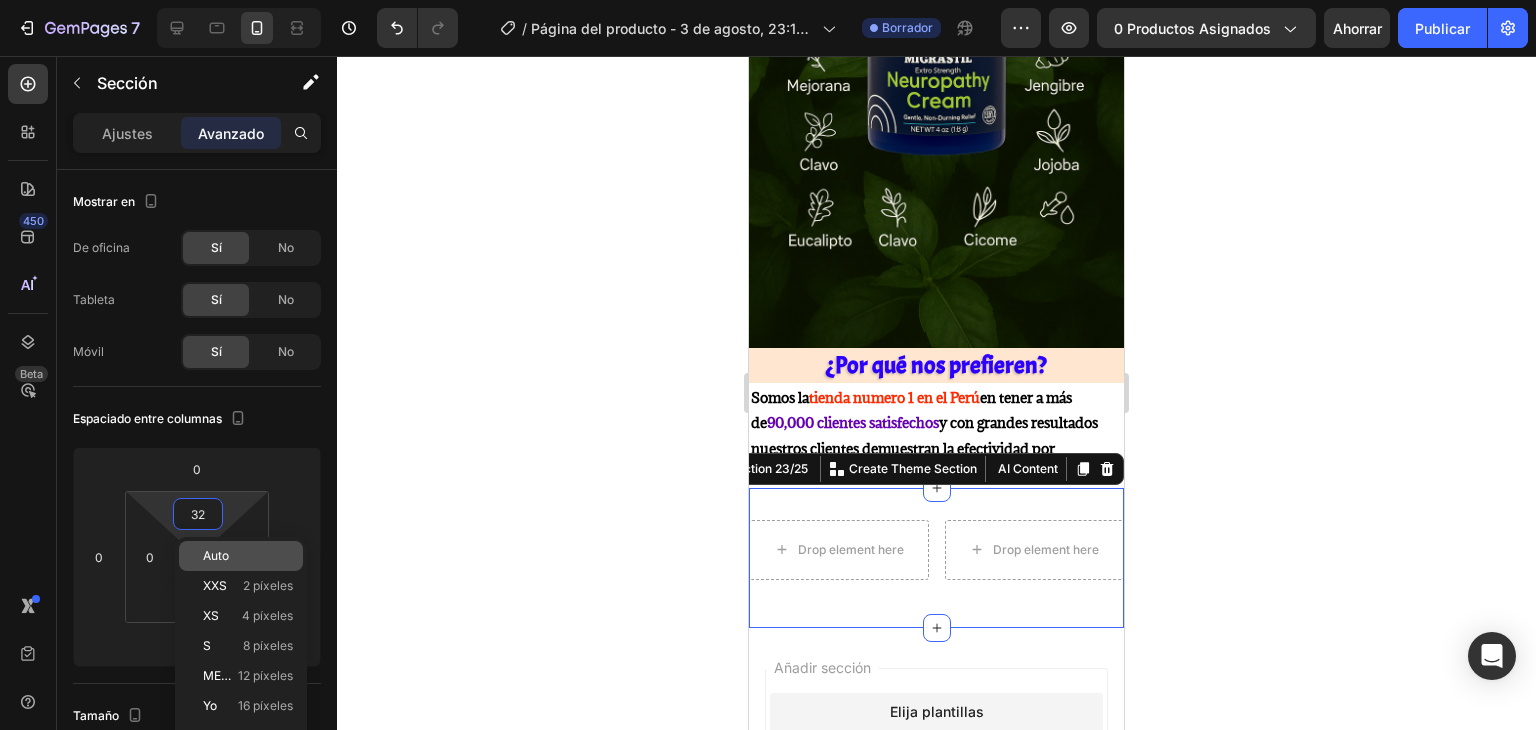 click on "Auto" at bounding box center (248, 556) 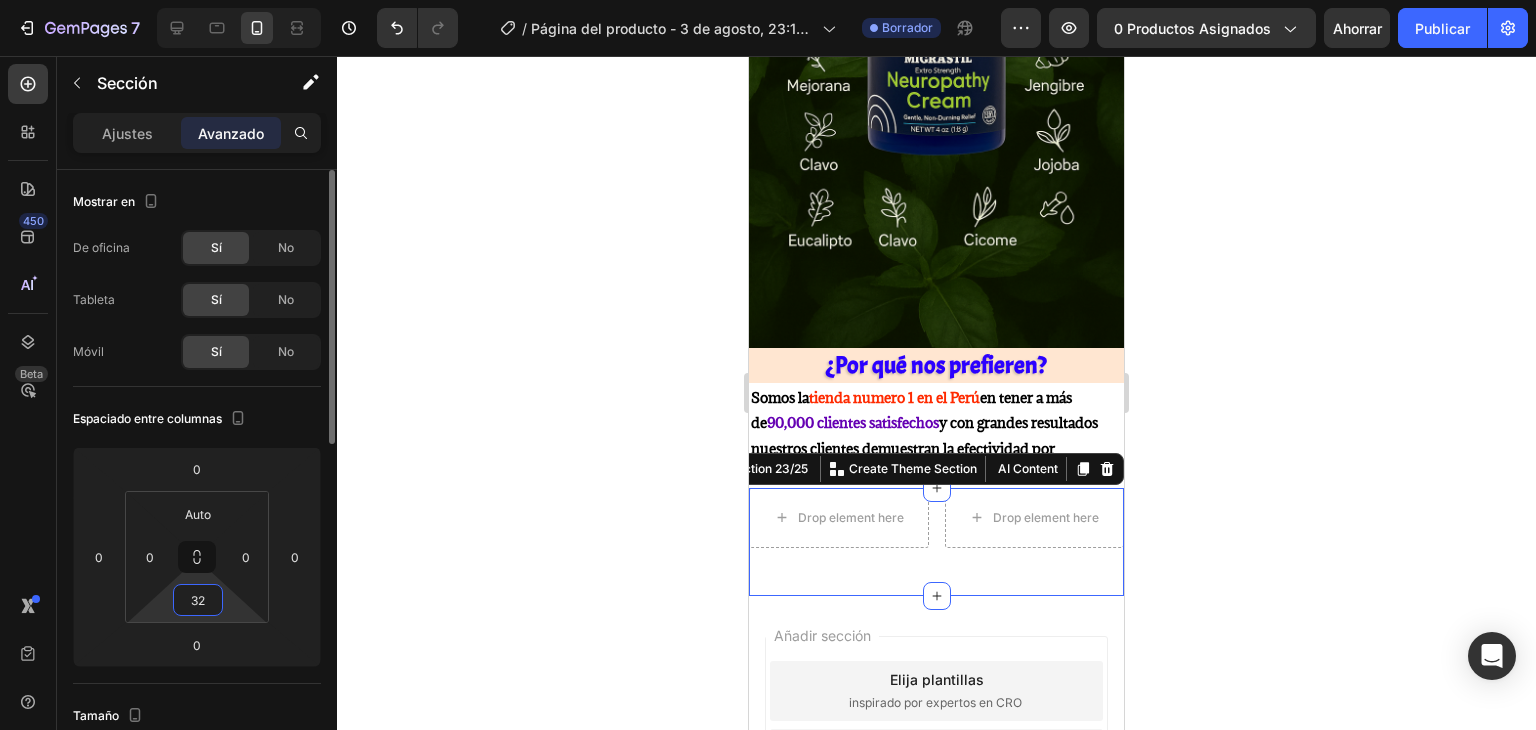 click on "32" at bounding box center [198, 600] 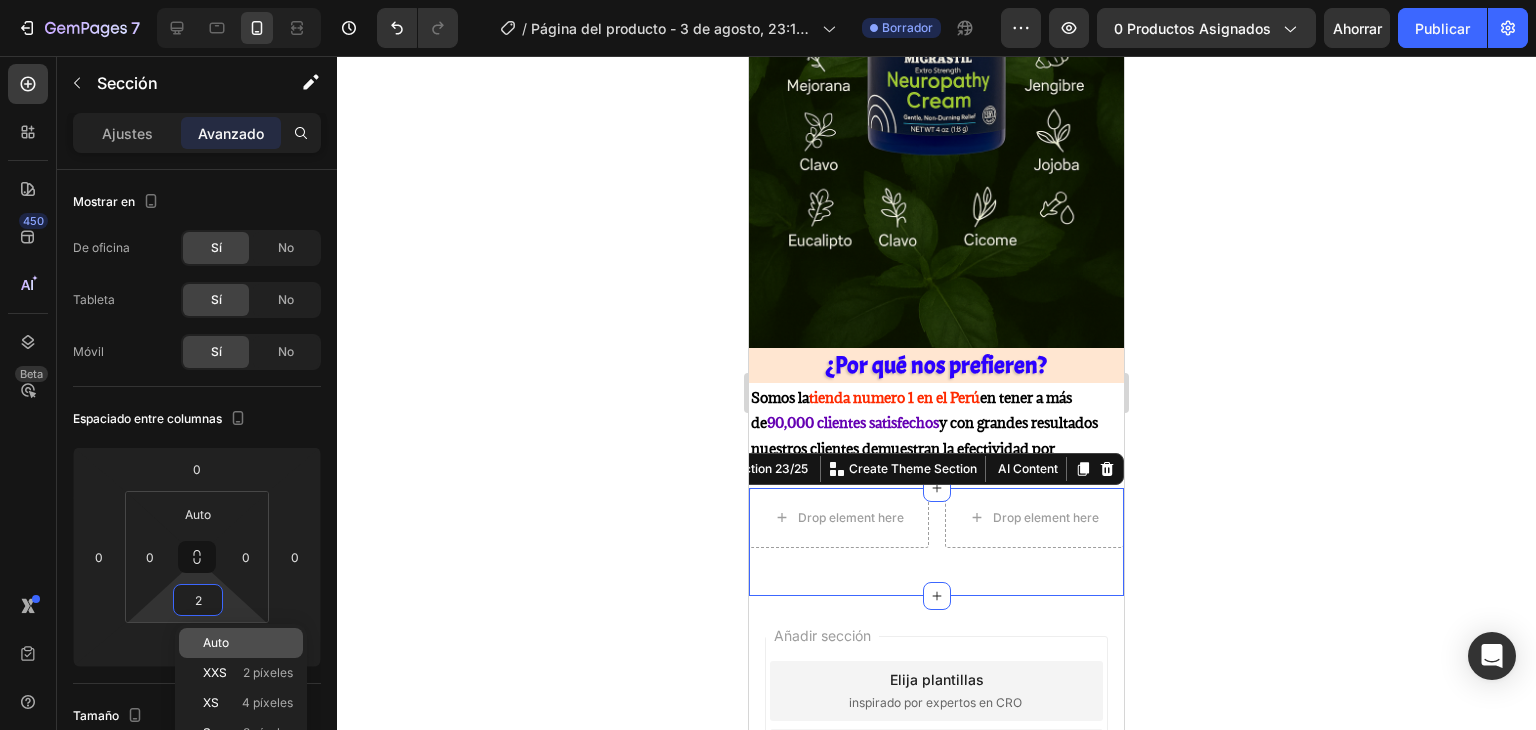 click on "Auto" 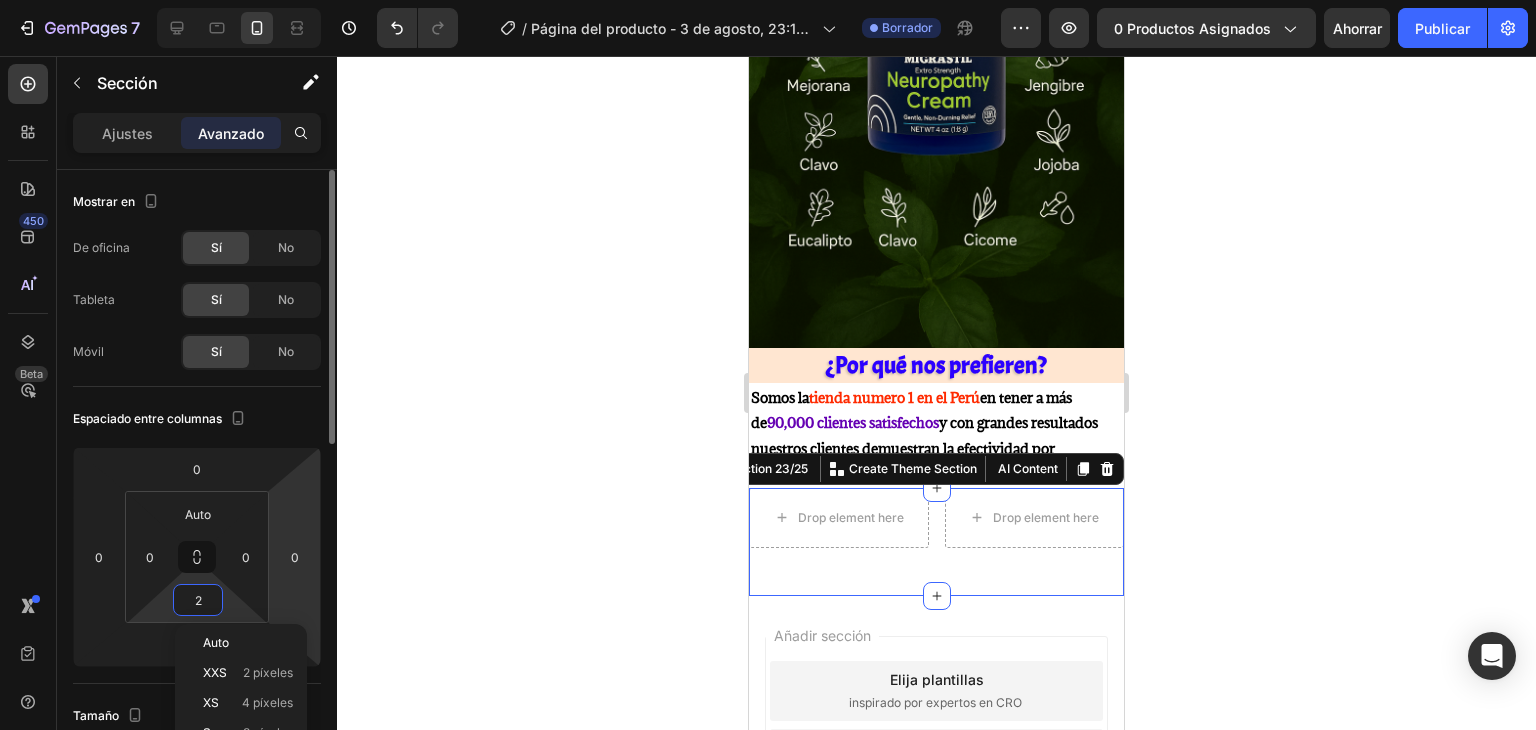 type on "Auto" 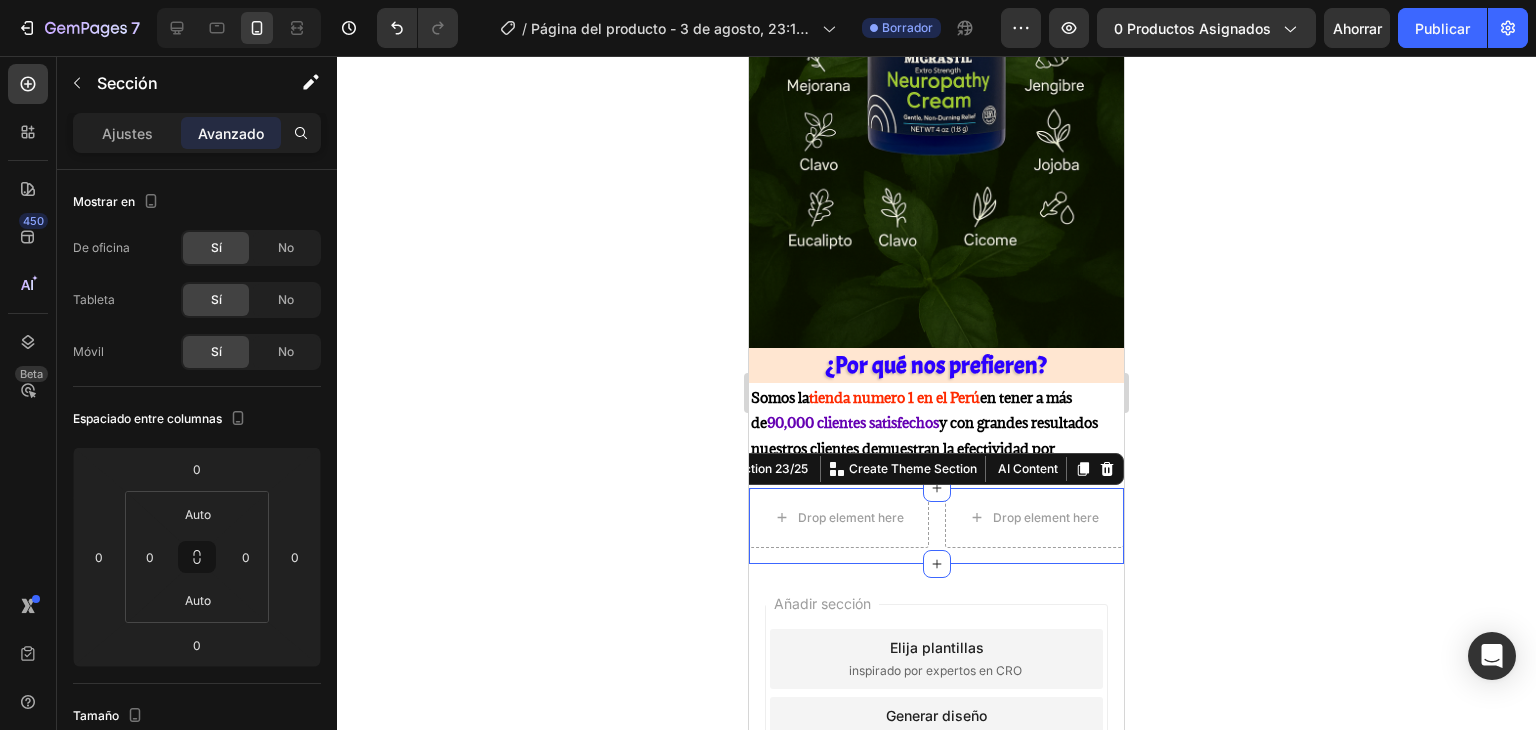 click on "Drop element here
Drop element here Row" at bounding box center [936, 526] 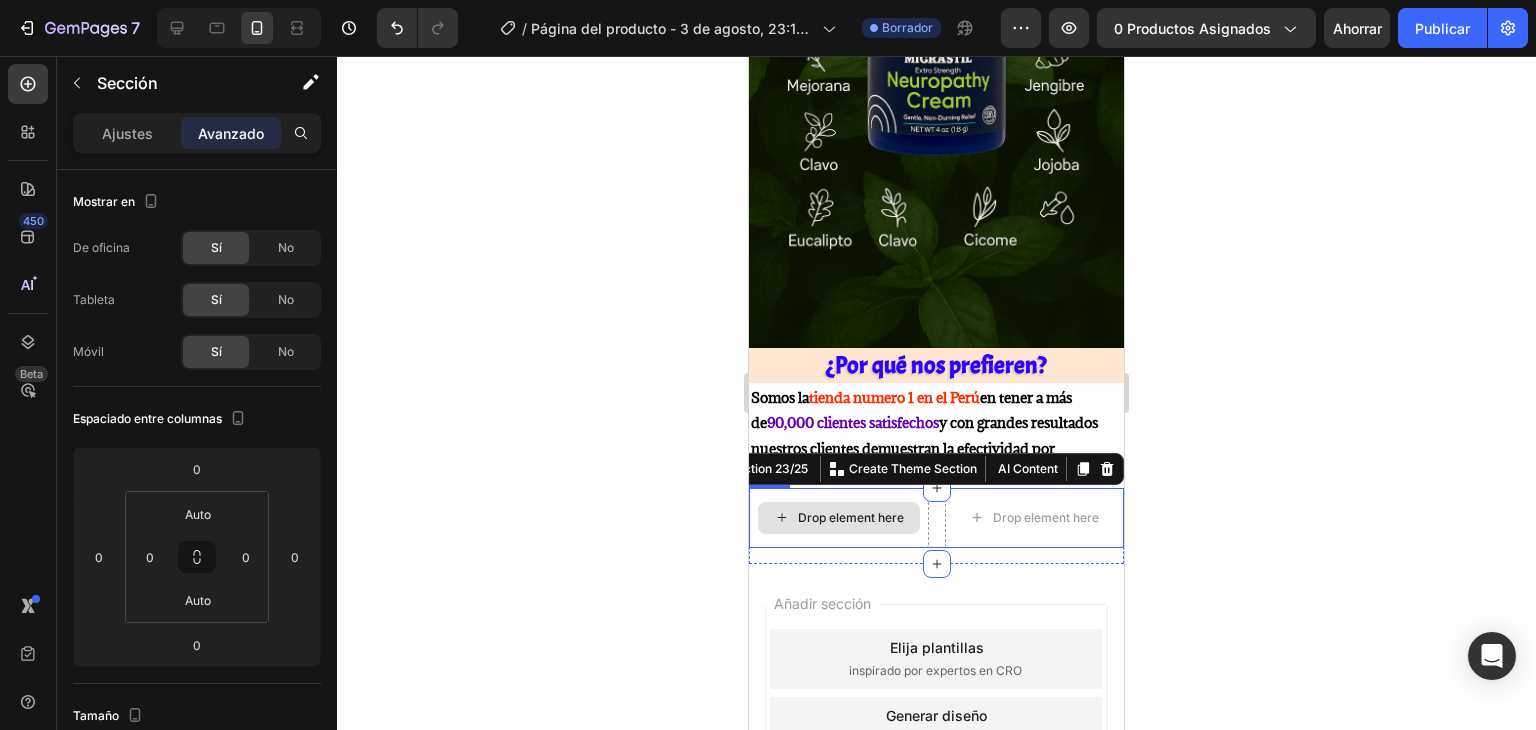 click on "Drop element here" at bounding box center (839, 518) 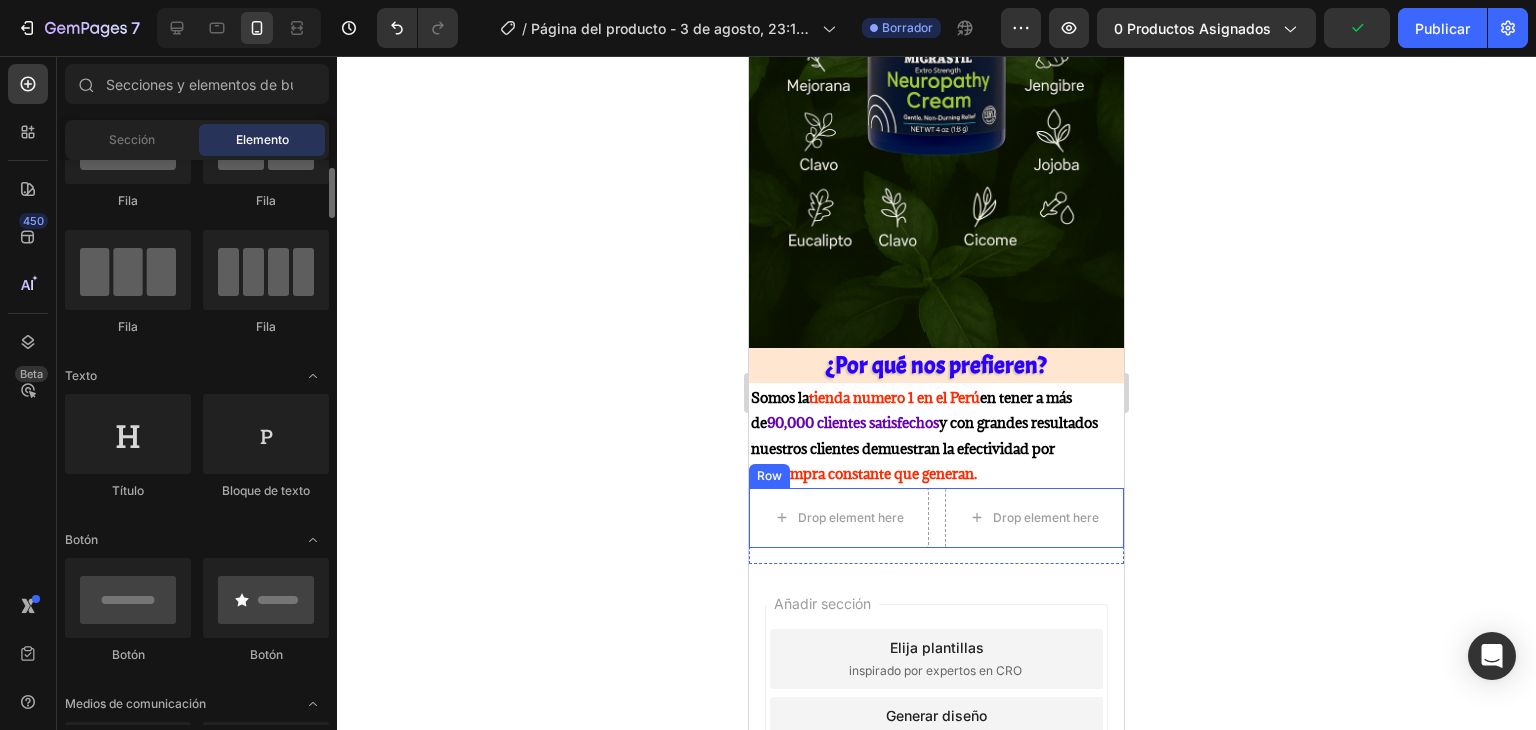 scroll, scrollTop: 200, scrollLeft: 0, axis: vertical 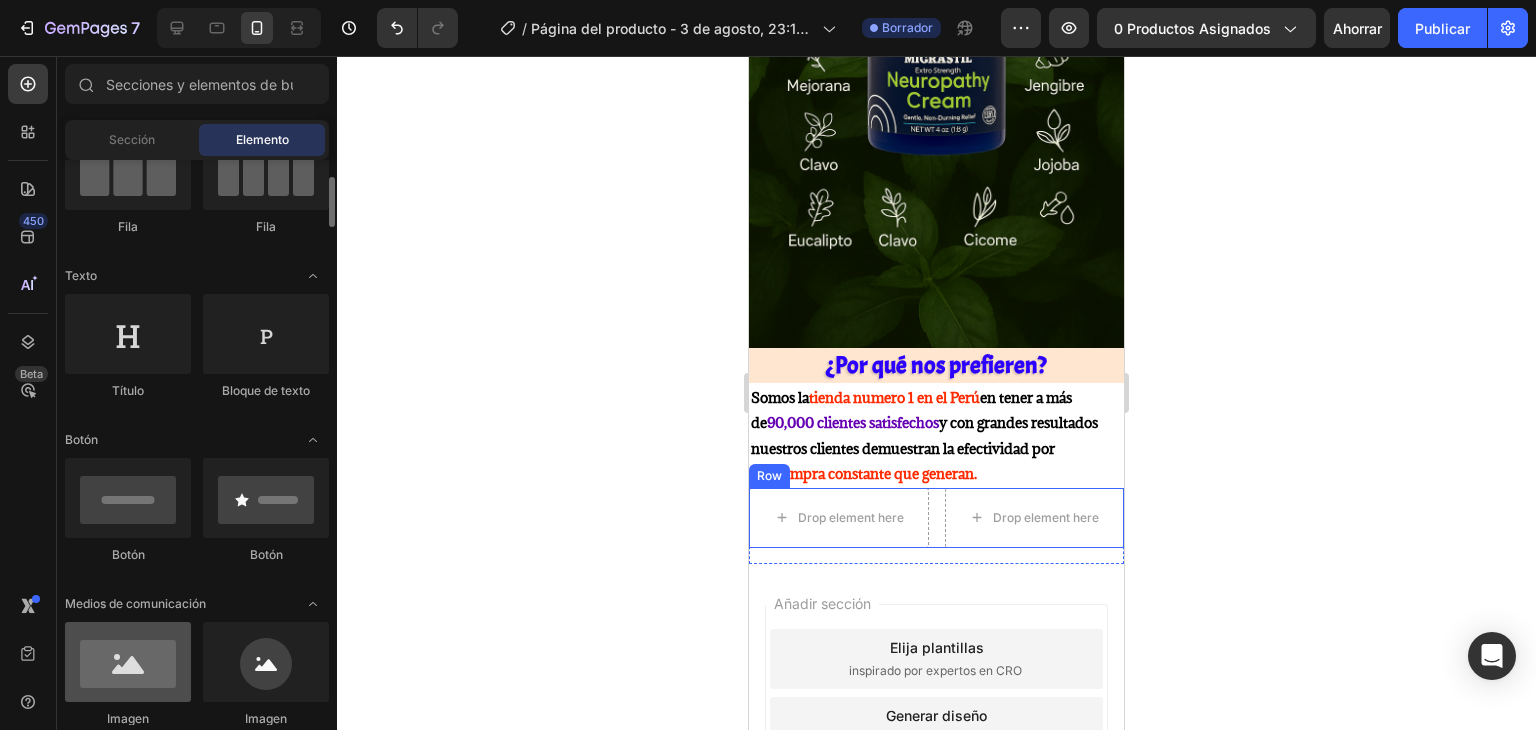 click at bounding box center [128, 662] 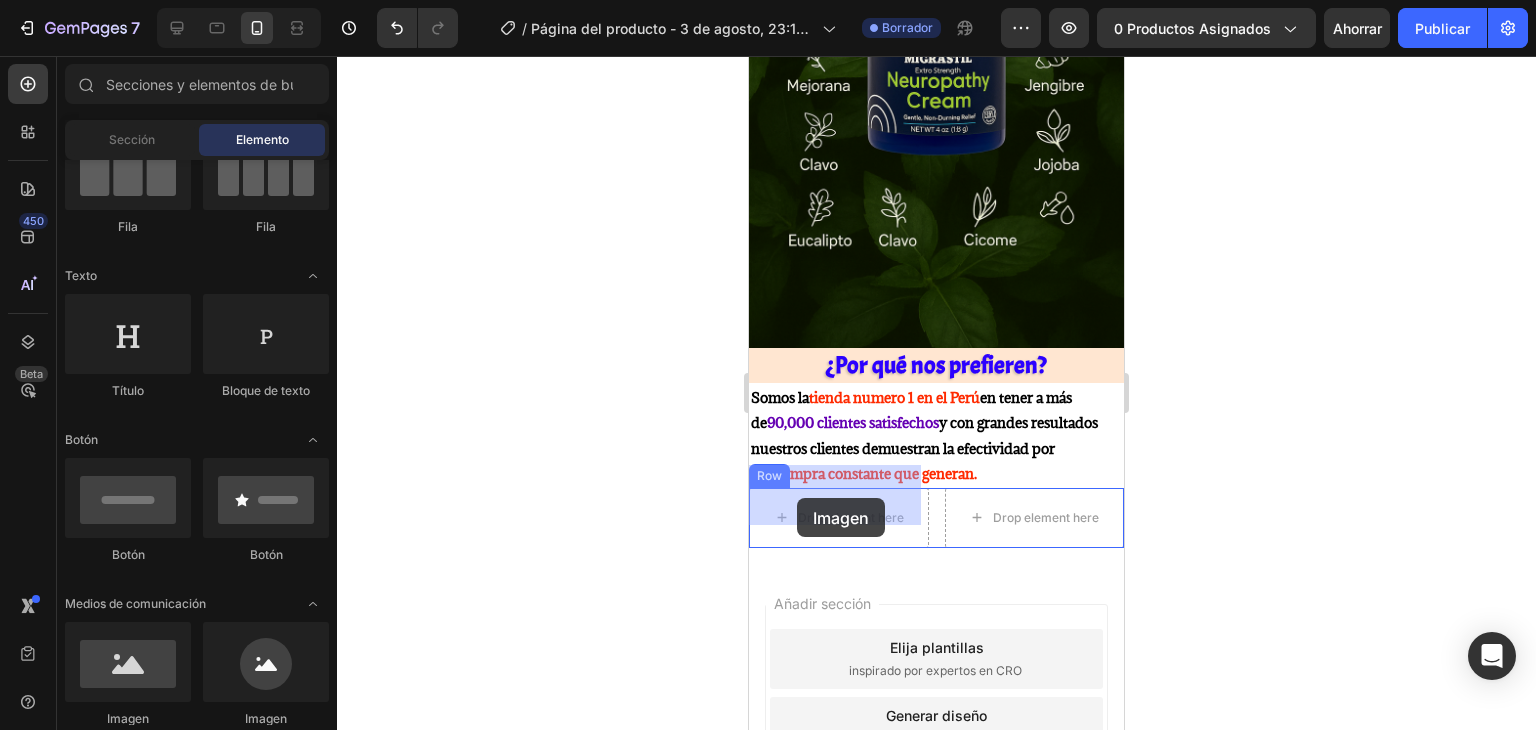 drag, startPoint x: 940, startPoint y: 723, endPoint x: 785, endPoint y: 507, distance: 265.85898 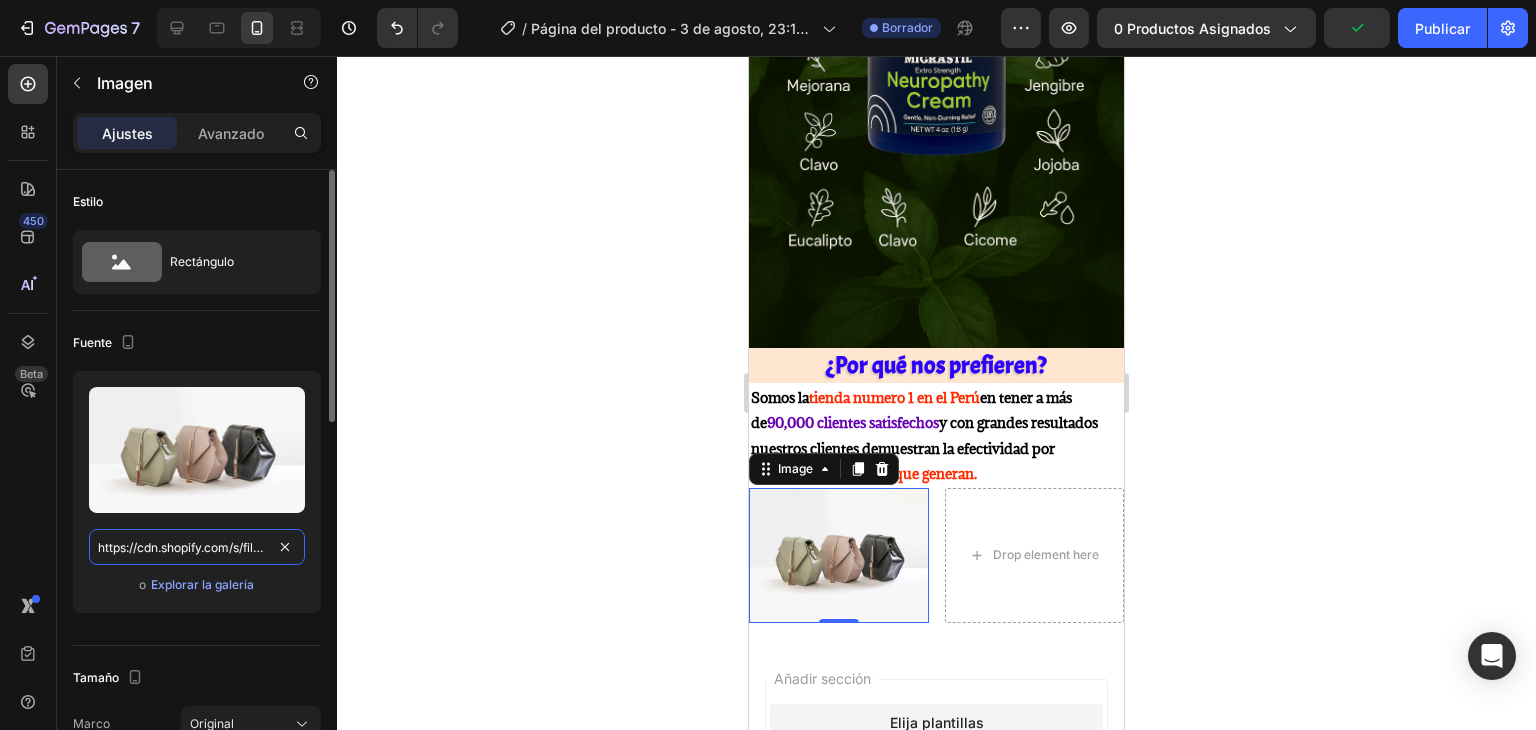 click on "https://cdn.shopify.com/s/files/1/2005/9307/files/image_demo.jpg" at bounding box center [197, 547] 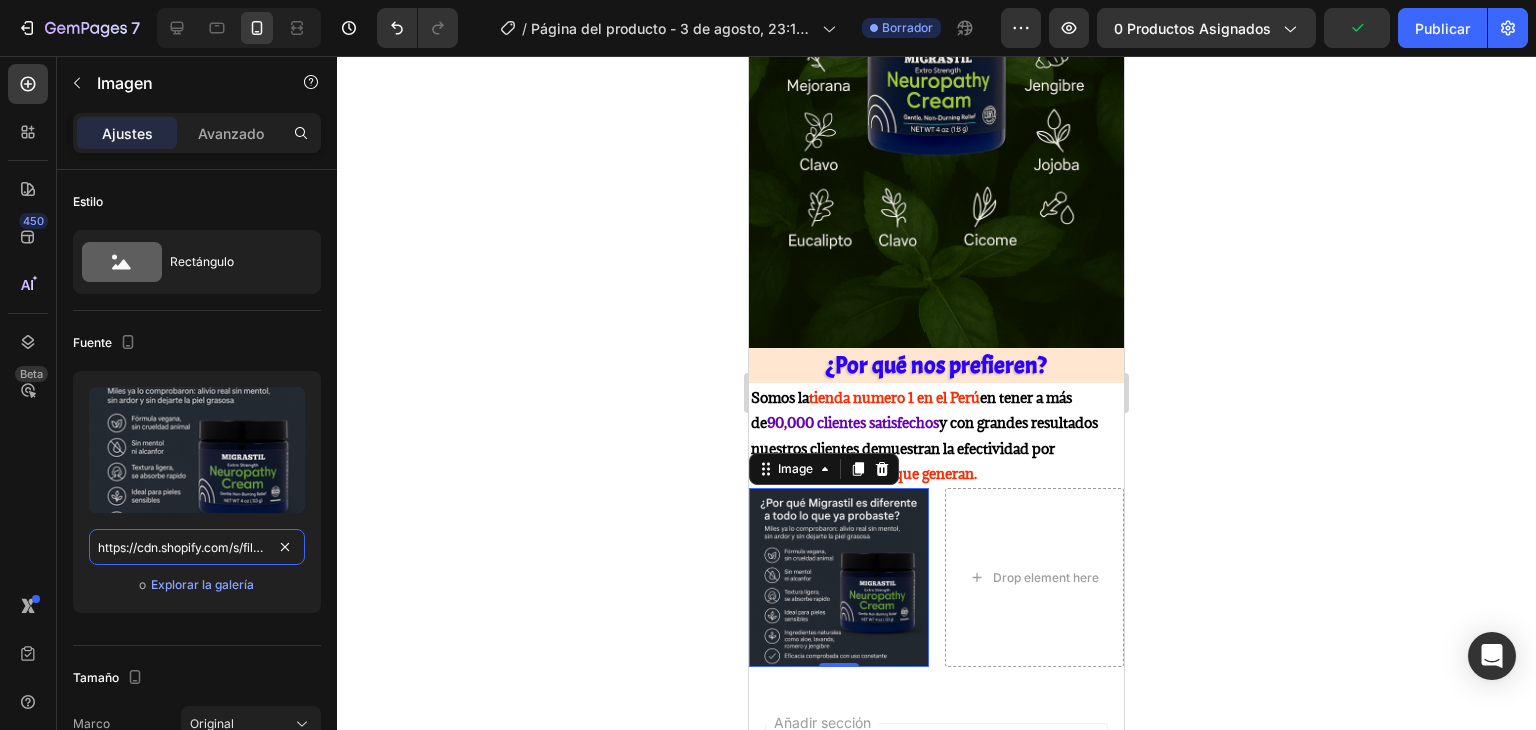scroll, scrollTop: 0, scrollLeft: 360, axis: horizontal 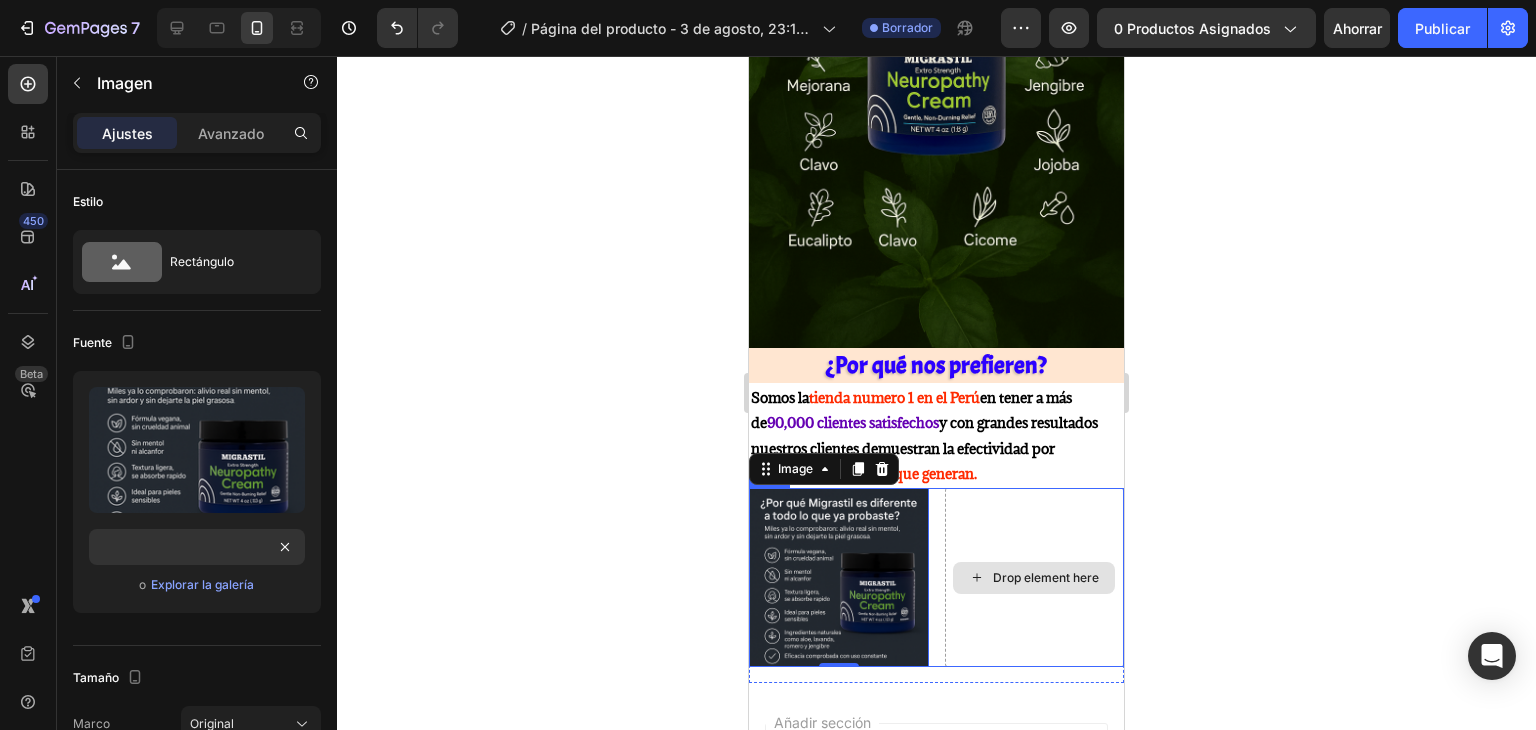 click on "Drop element here" at bounding box center [1035, 578] 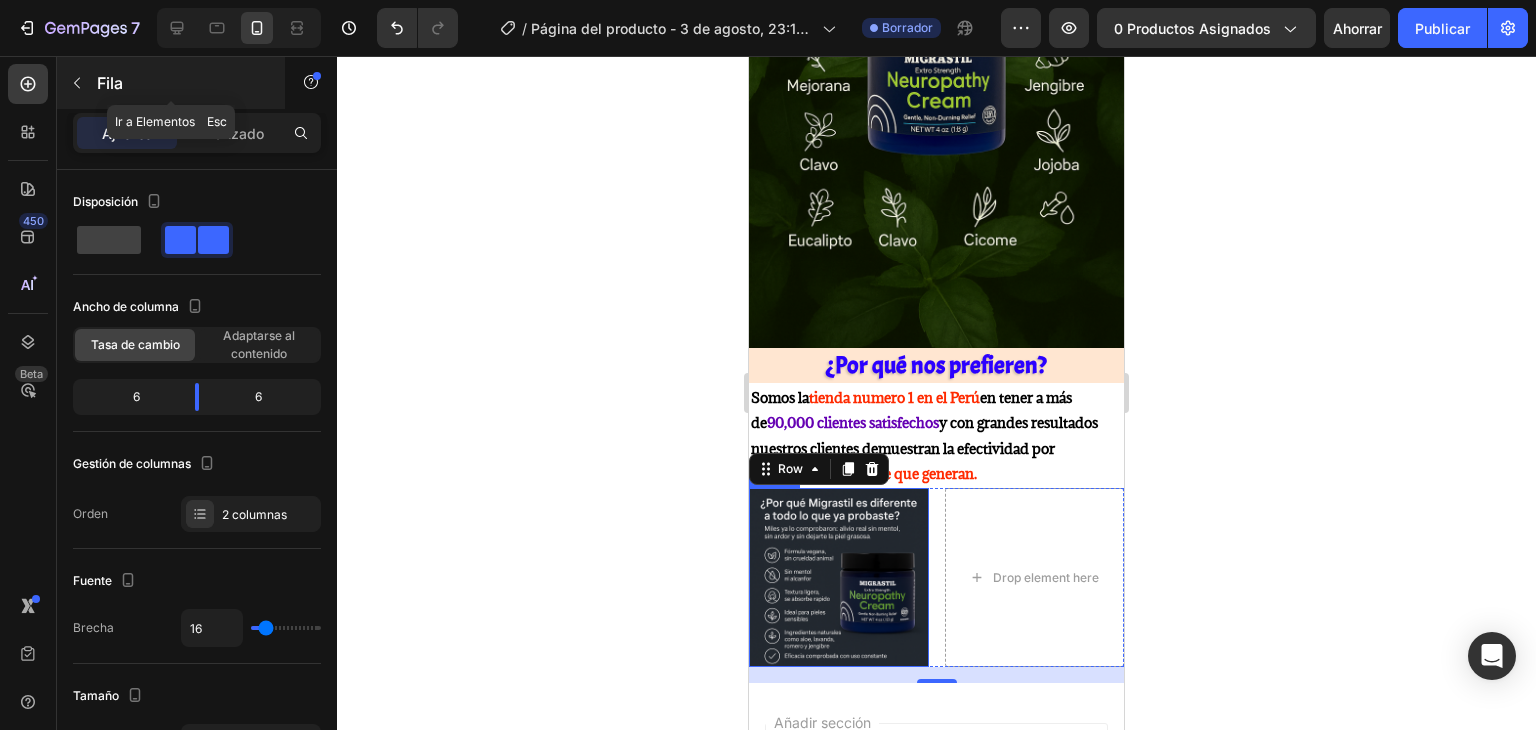 click 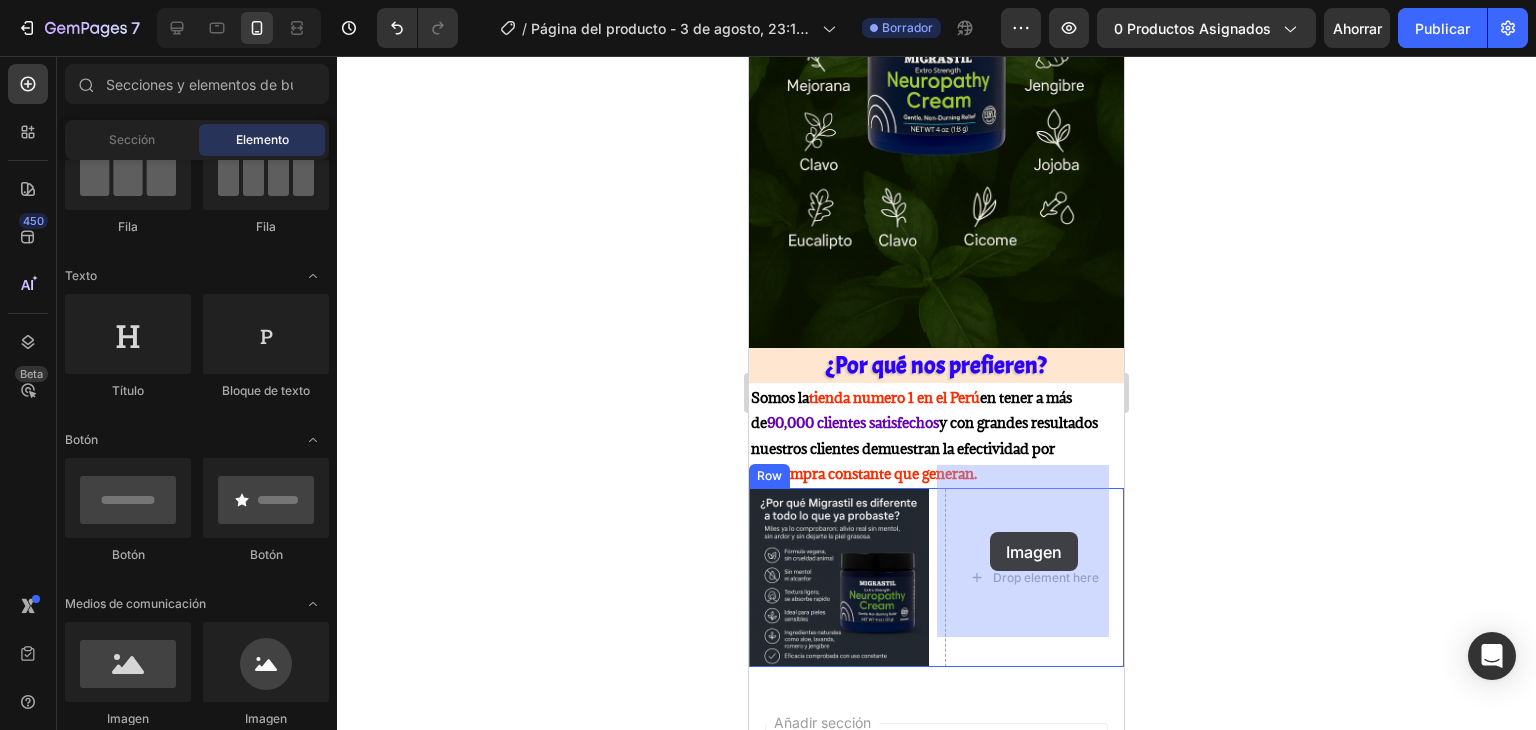drag, startPoint x: 882, startPoint y: 736, endPoint x: 990, endPoint y: 532, distance: 230.82462 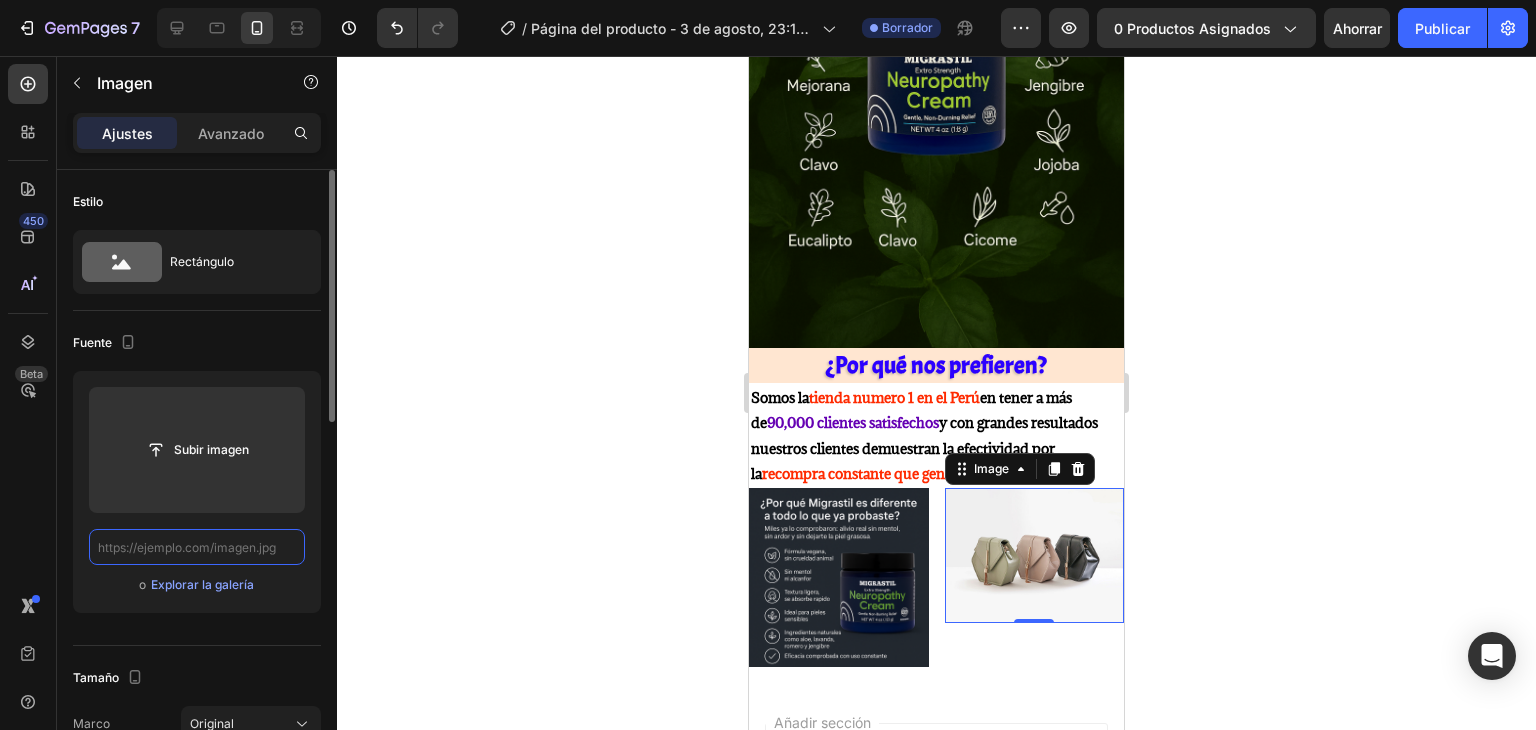 scroll, scrollTop: 0, scrollLeft: 0, axis: both 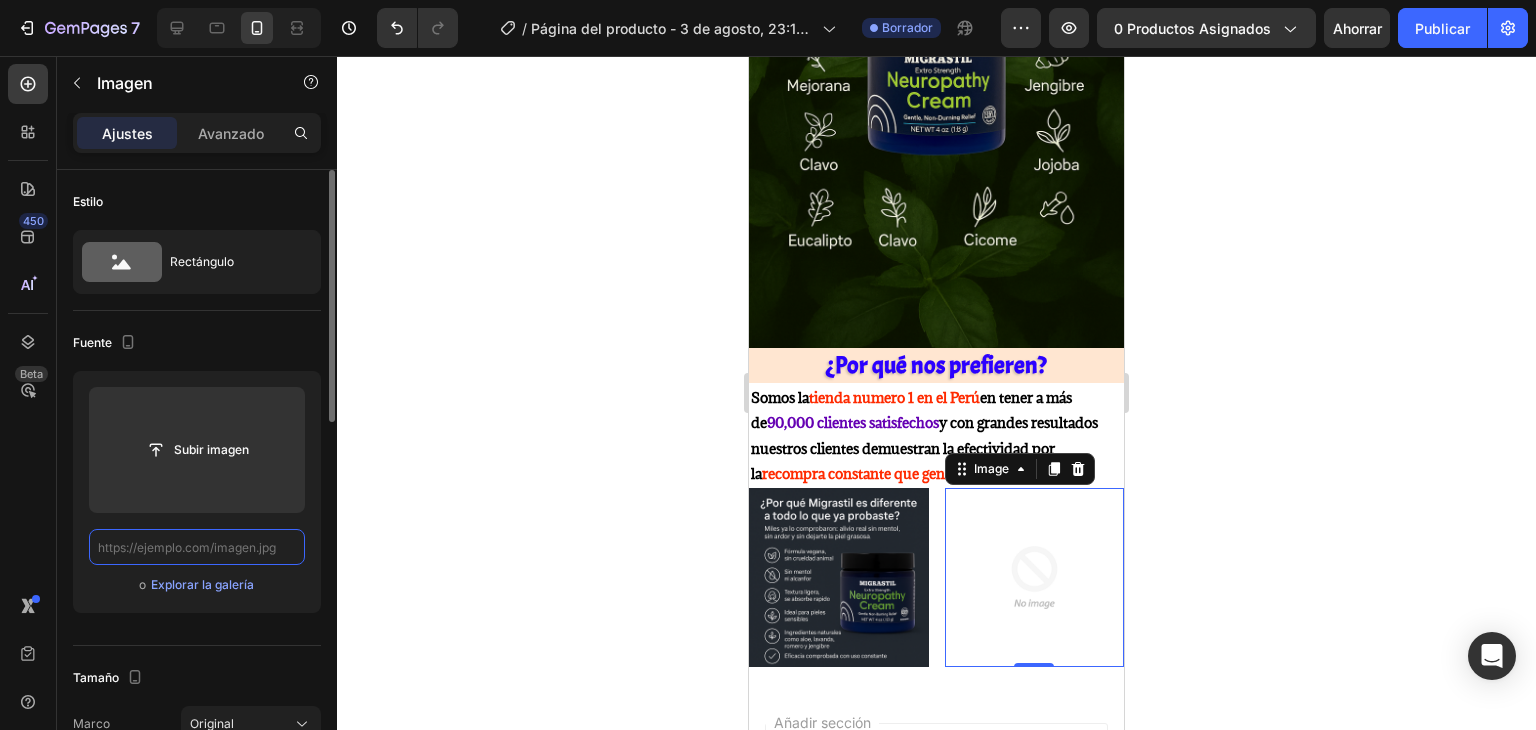 click at bounding box center [197, 547] 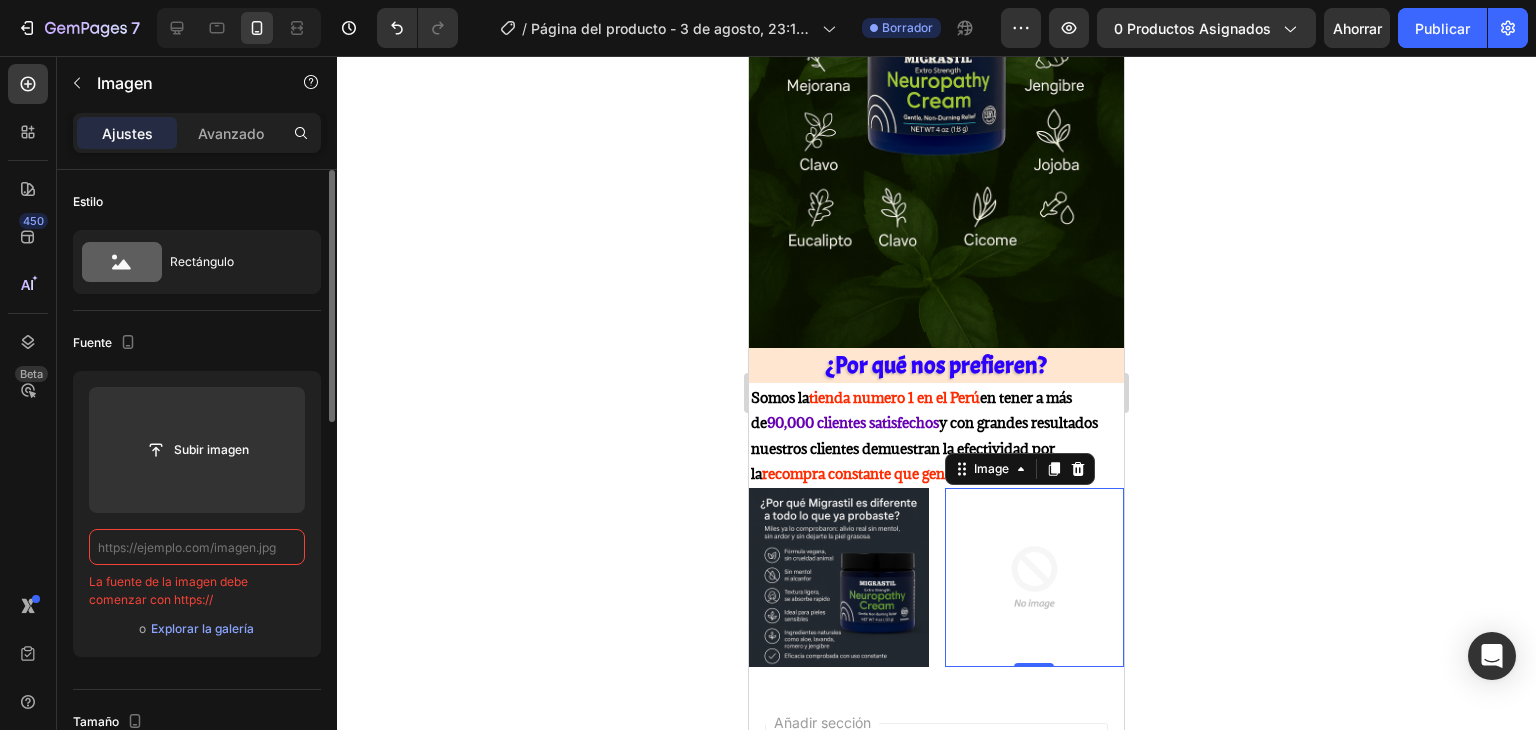 click at bounding box center [197, 547] 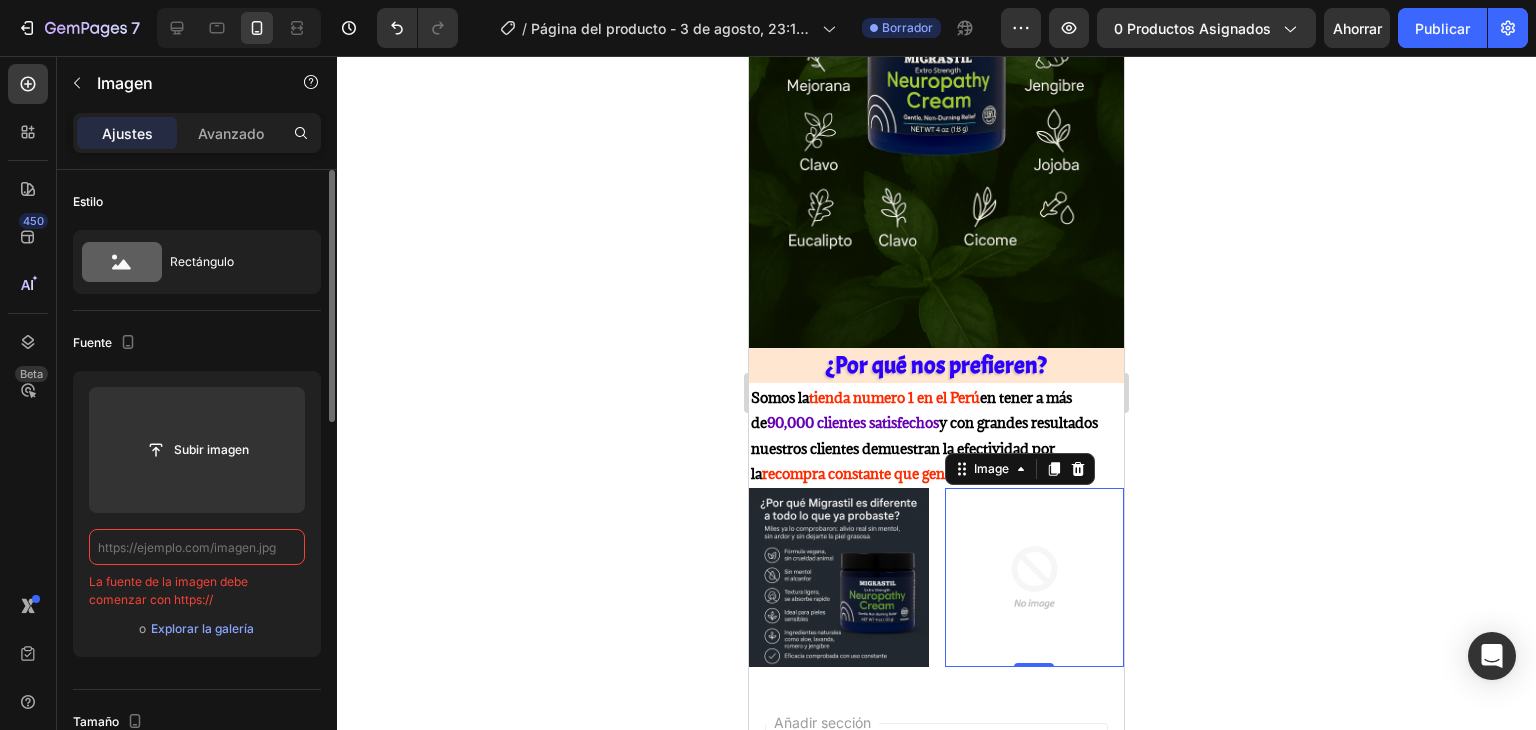 click at bounding box center [197, 547] 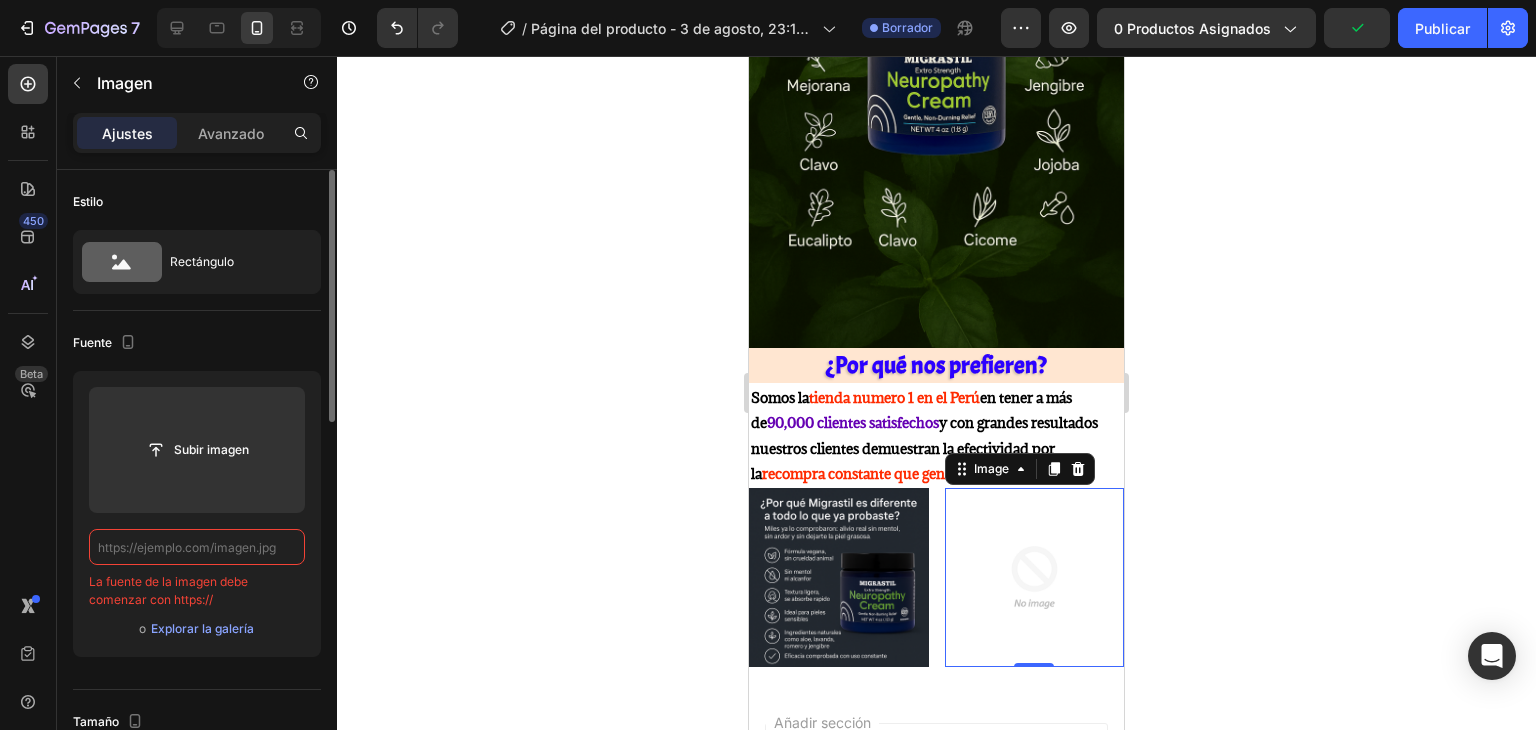 paste on "https://cdn.shopify.com/s/files/1/0752/8140/0021/files/Captura_de_pantalla_2025-07-03_195211.png?v=1751590538" 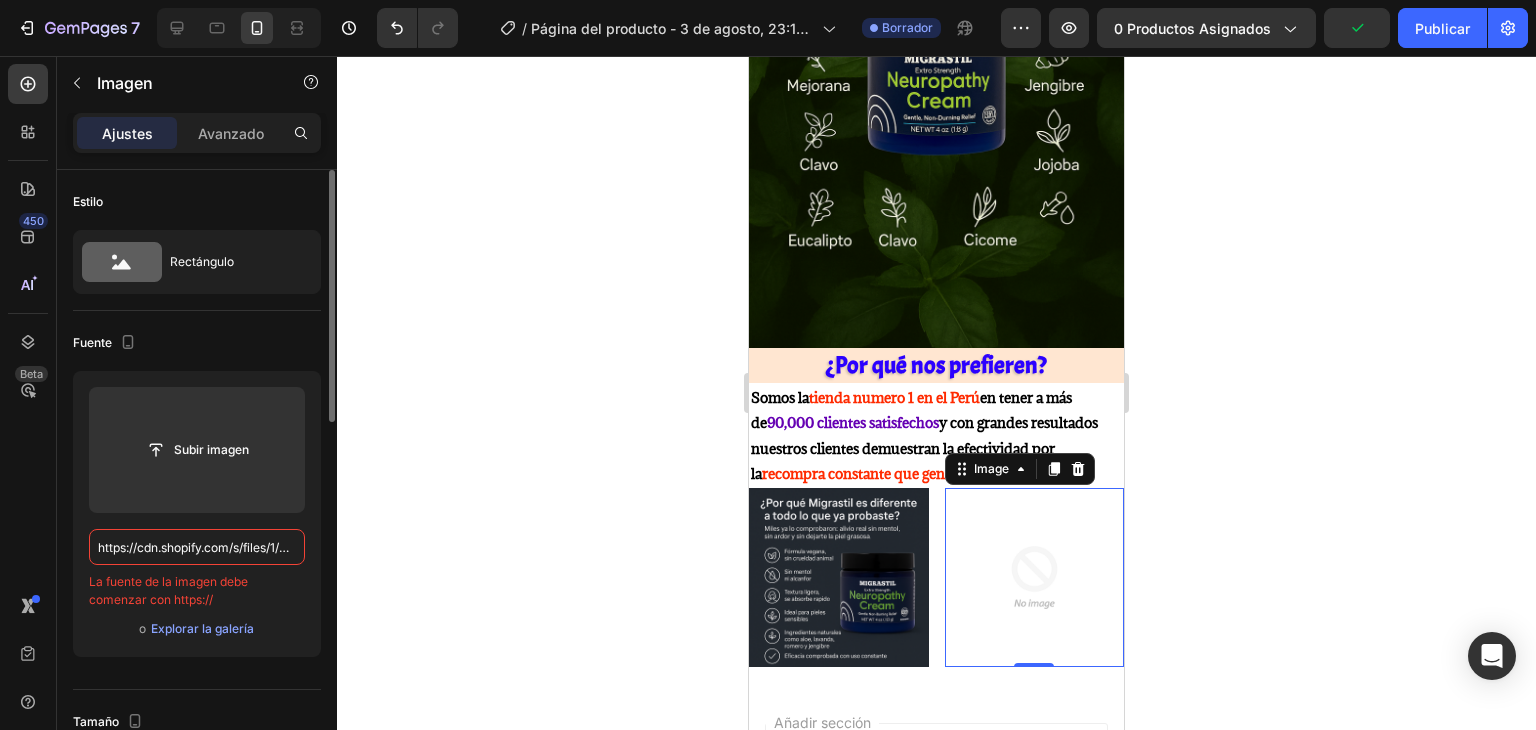 scroll, scrollTop: 0, scrollLeft: 489, axis: horizontal 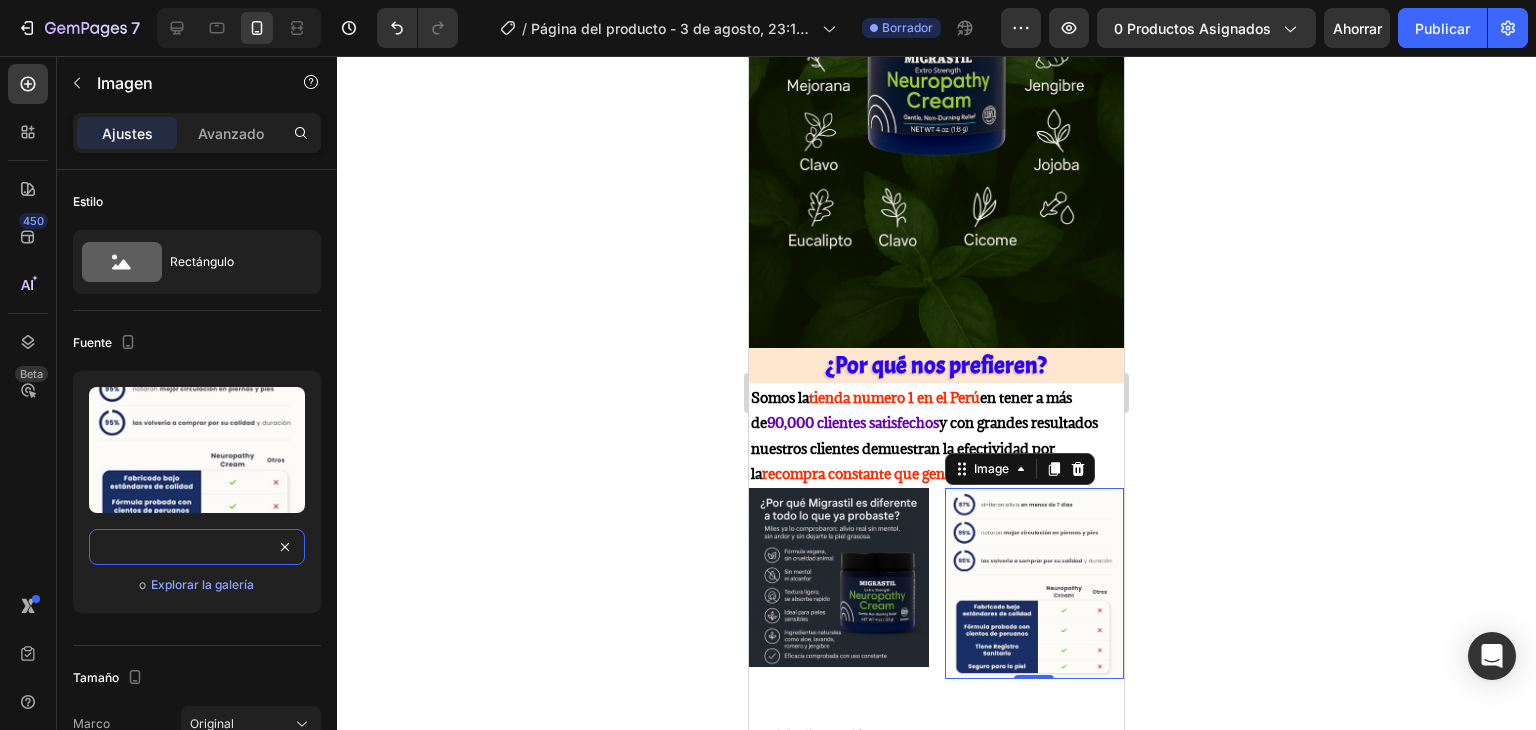 type on "https://cdn.shopify.com/s/files/1/0752/8140/0021/files/Captura_de_pantalla_2025-07-03_195211.png?v=1751590538" 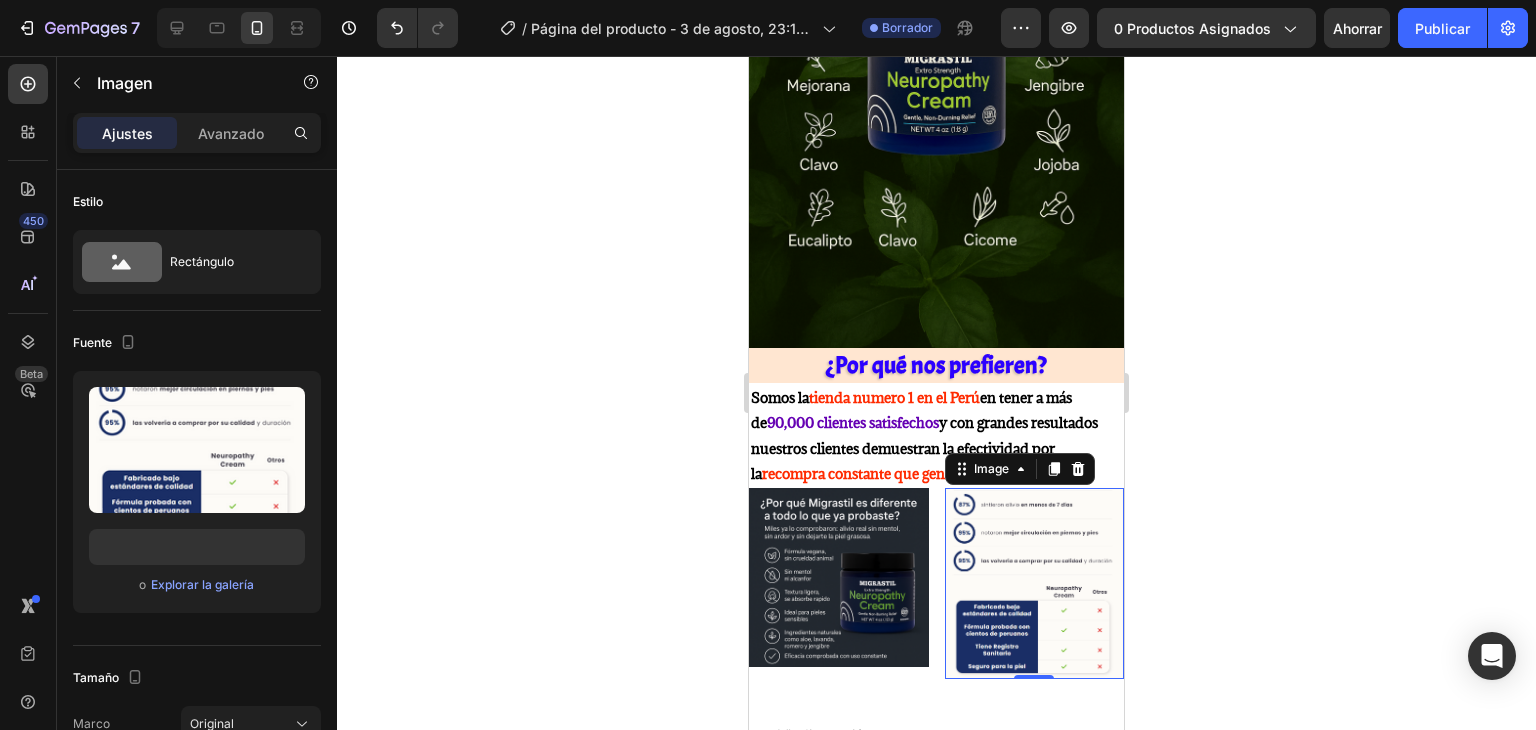 scroll, scrollTop: 0, scrollLeft: 0, axis: both 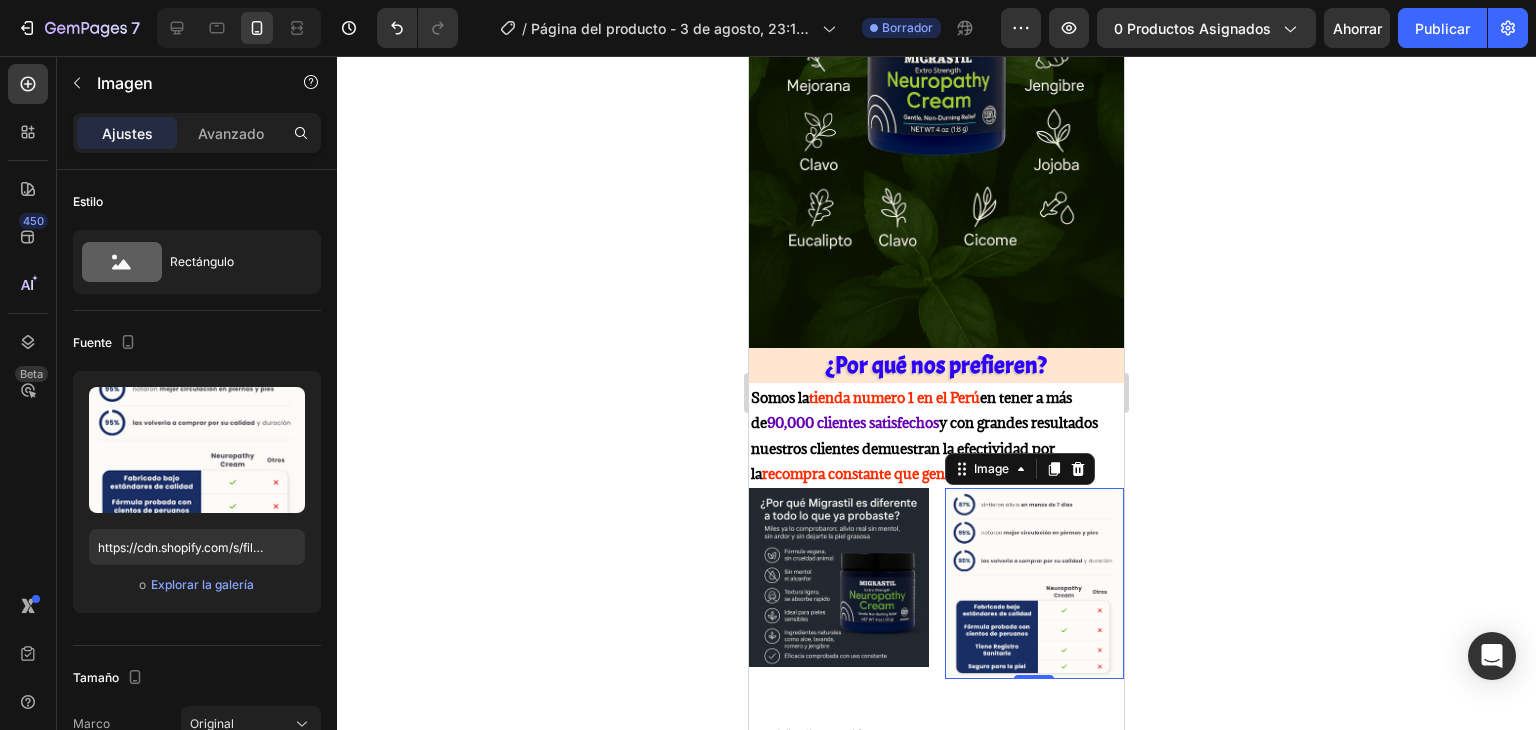 click 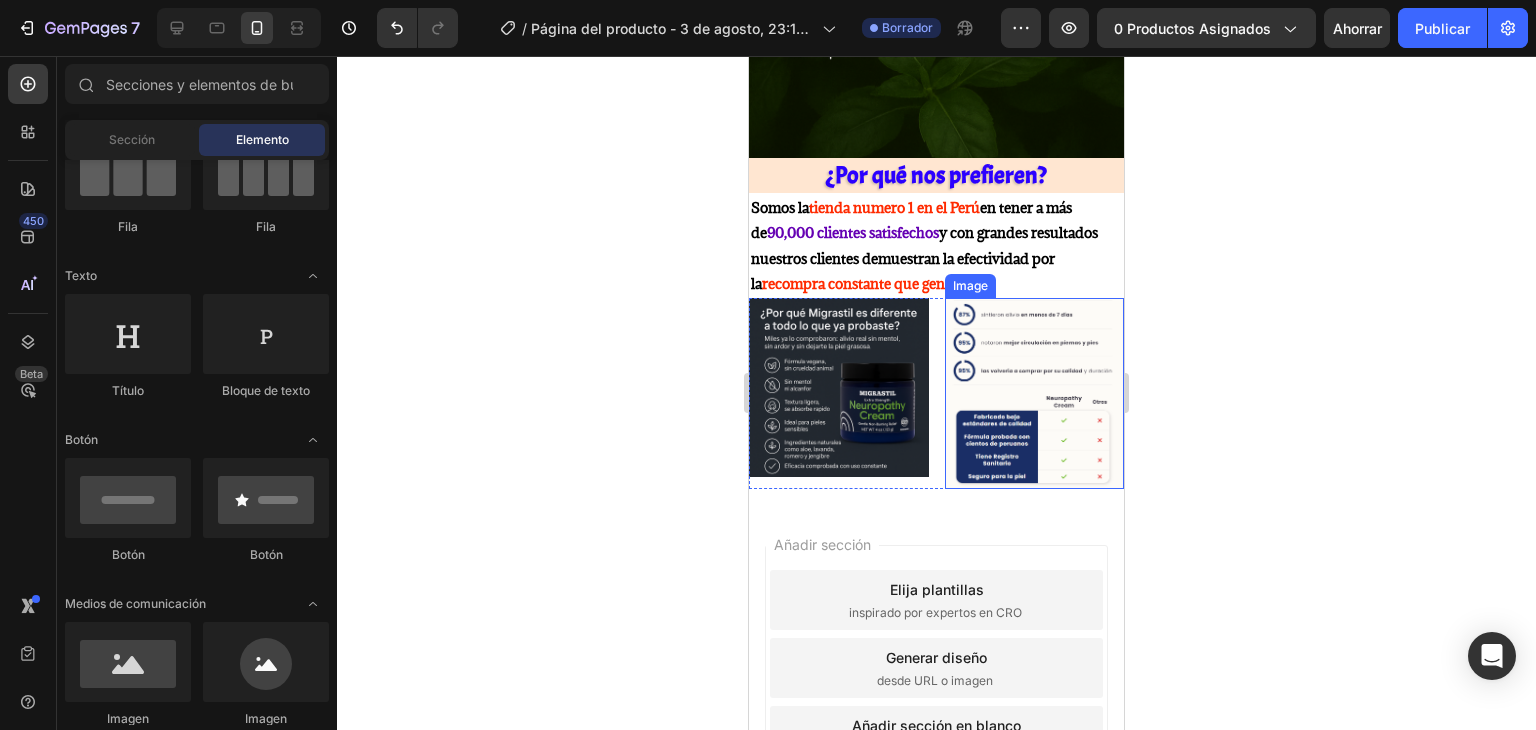 scroll, scrollTop: 6539, scrollLeft: 0, axis: vertical 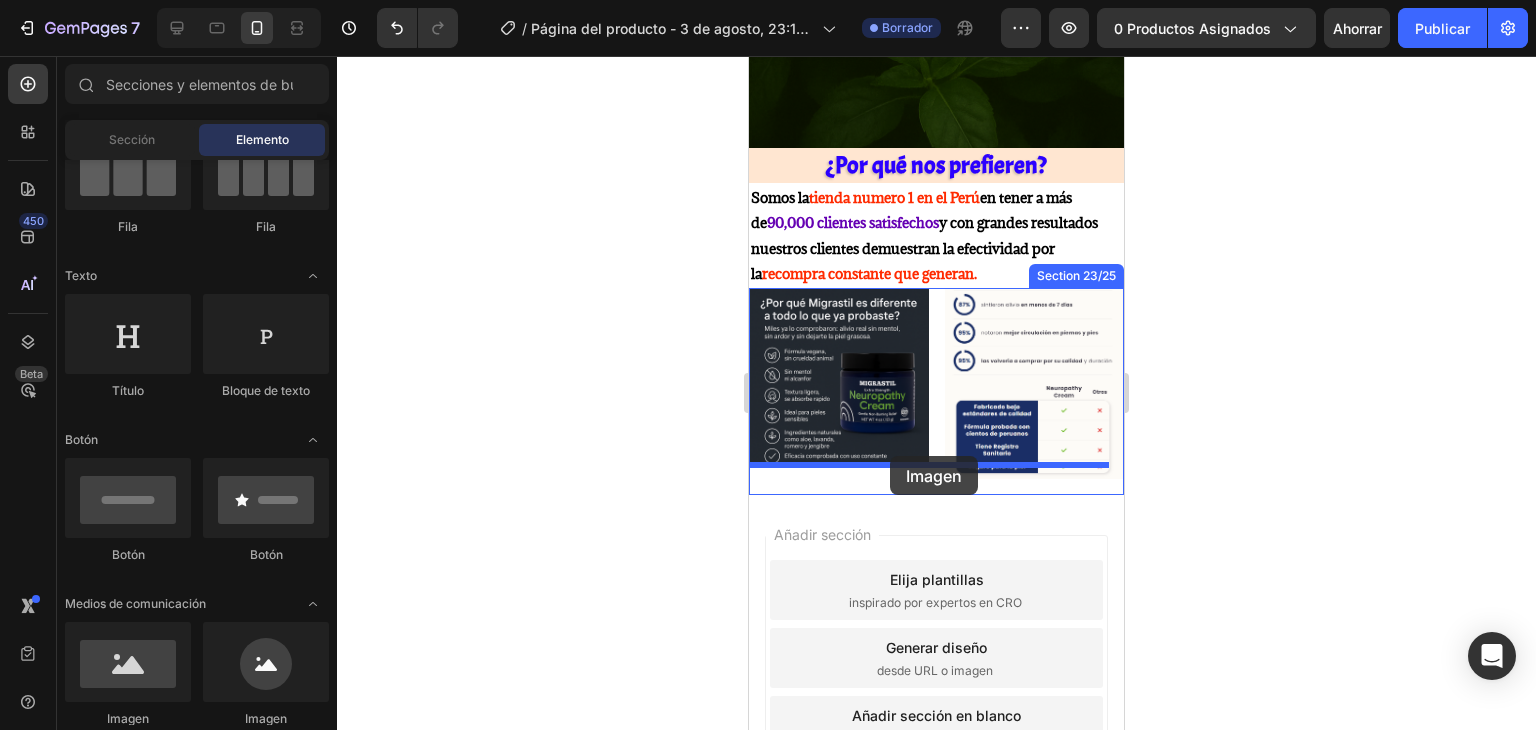 drag, startPoint x: 893, startPoint y: 738, endPoint x: 890, endPoint y: 456, distance: 282.01596 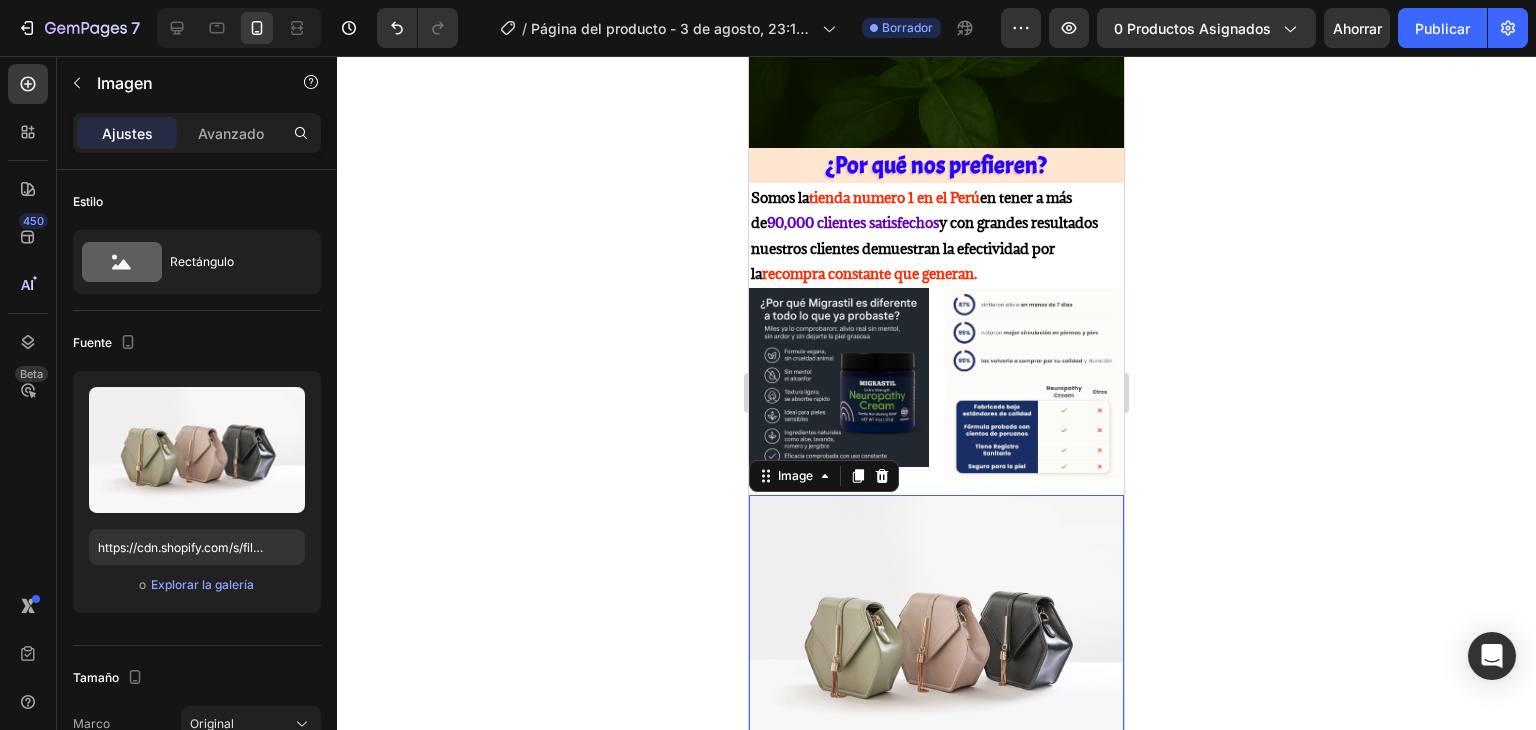click at bounding box center (936, 635) 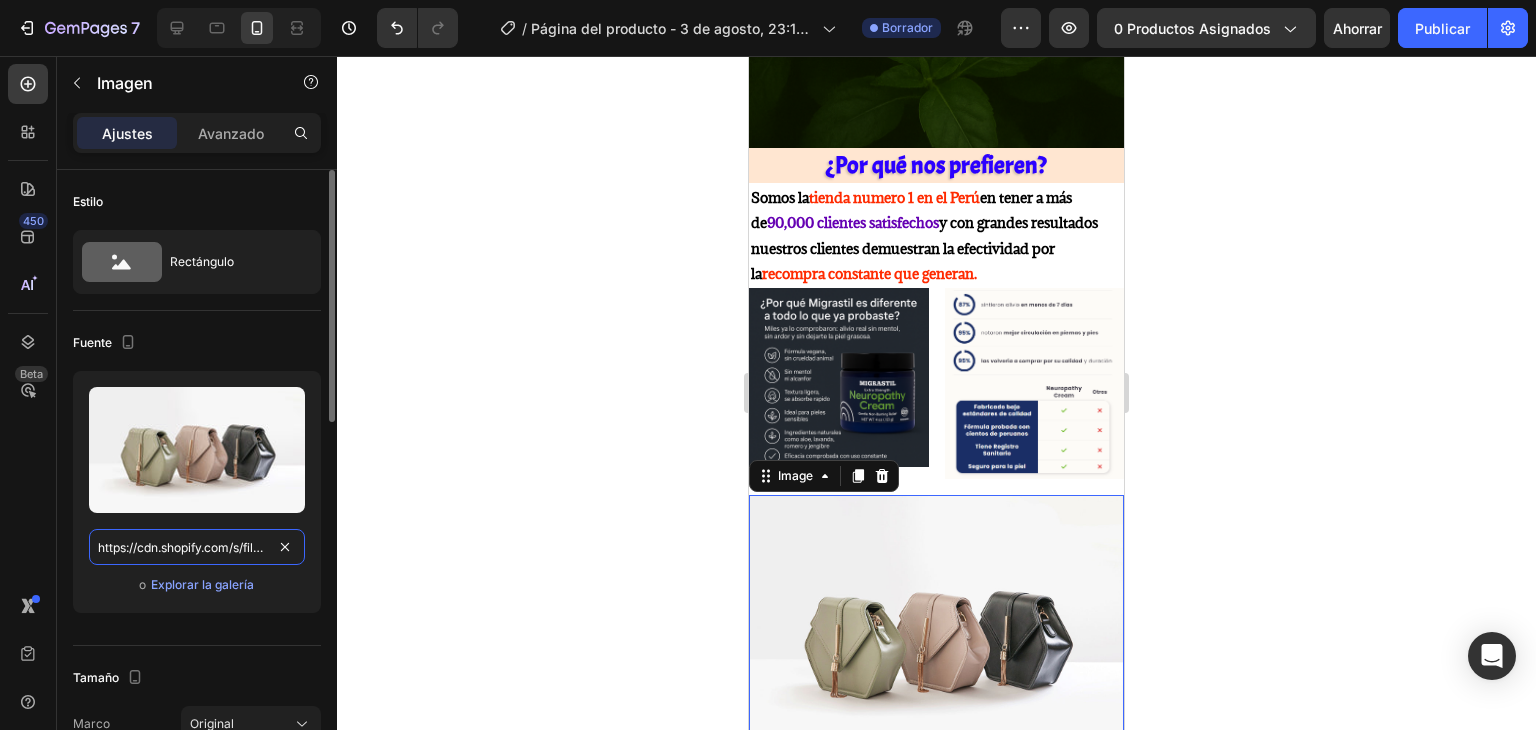 click on "https://cdn.shopify.com/s/files/1/2005/9307/files/image_demo.jpg" at bounding box center [197, 547] 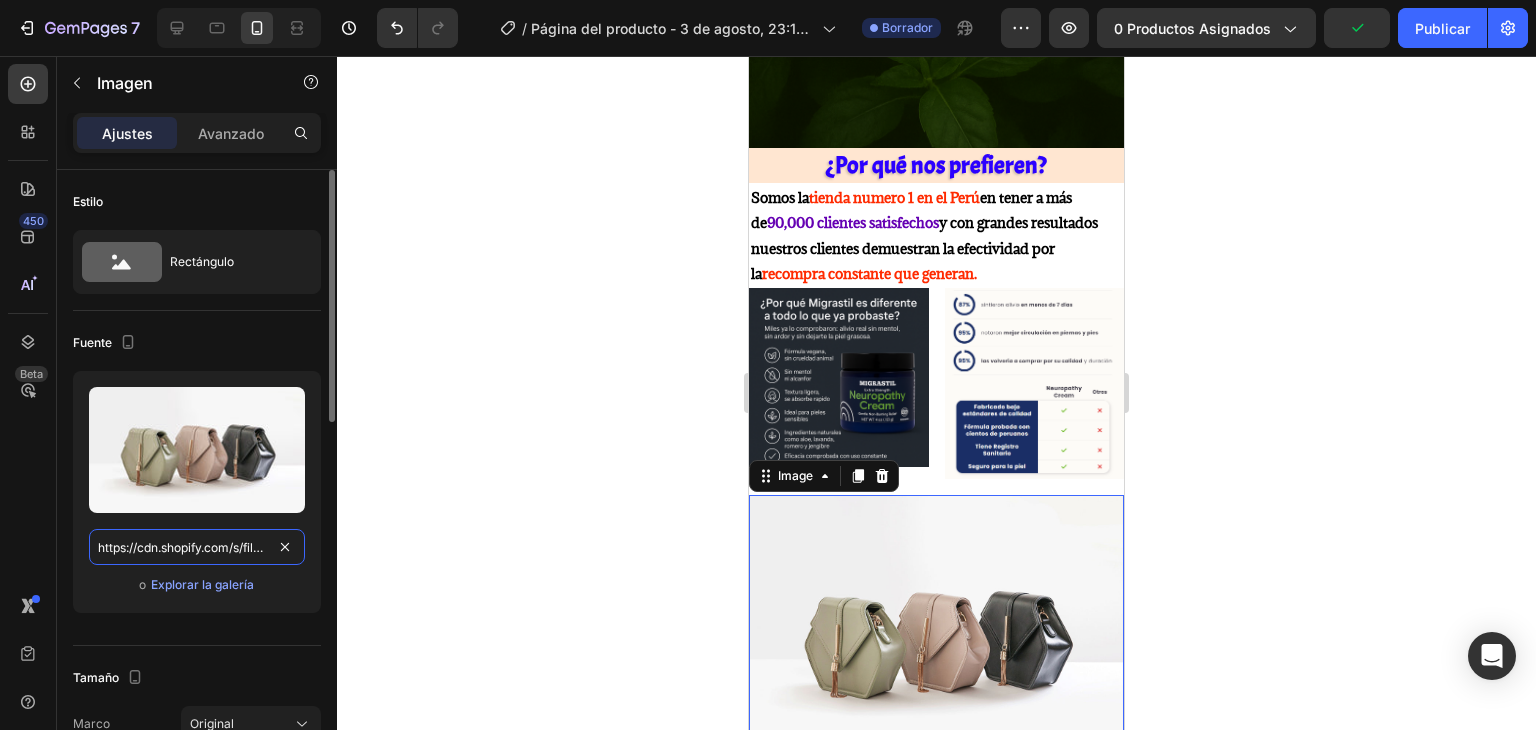 paste on "0752/8140/0021/files/Captura_de_pantalla_2025-07-03_195804.png?v=1751590703" 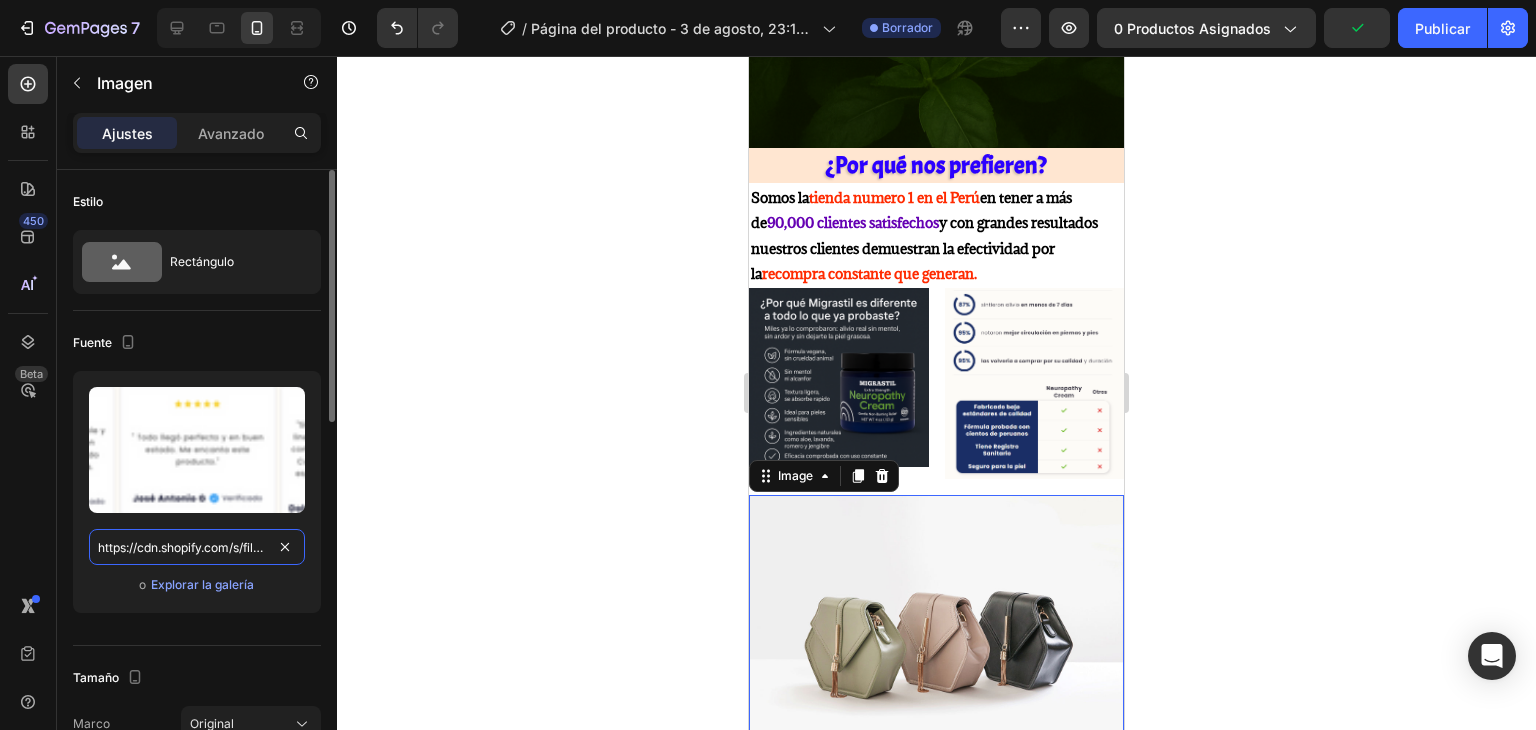 scroll, scrollTop: 0, scrollLeft: 493, axis: horizontal 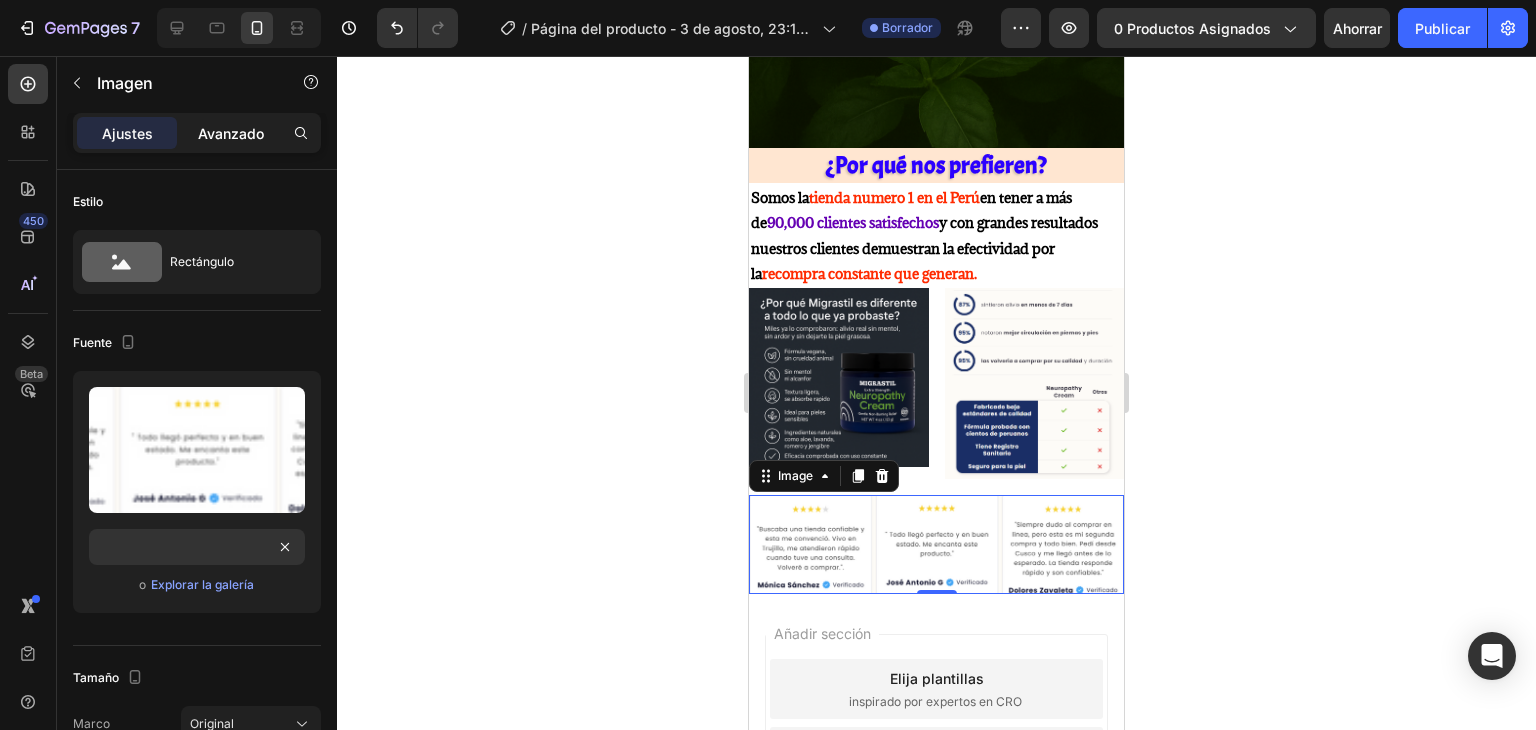 click on "Avanzado" at bounding box center [231, 133] 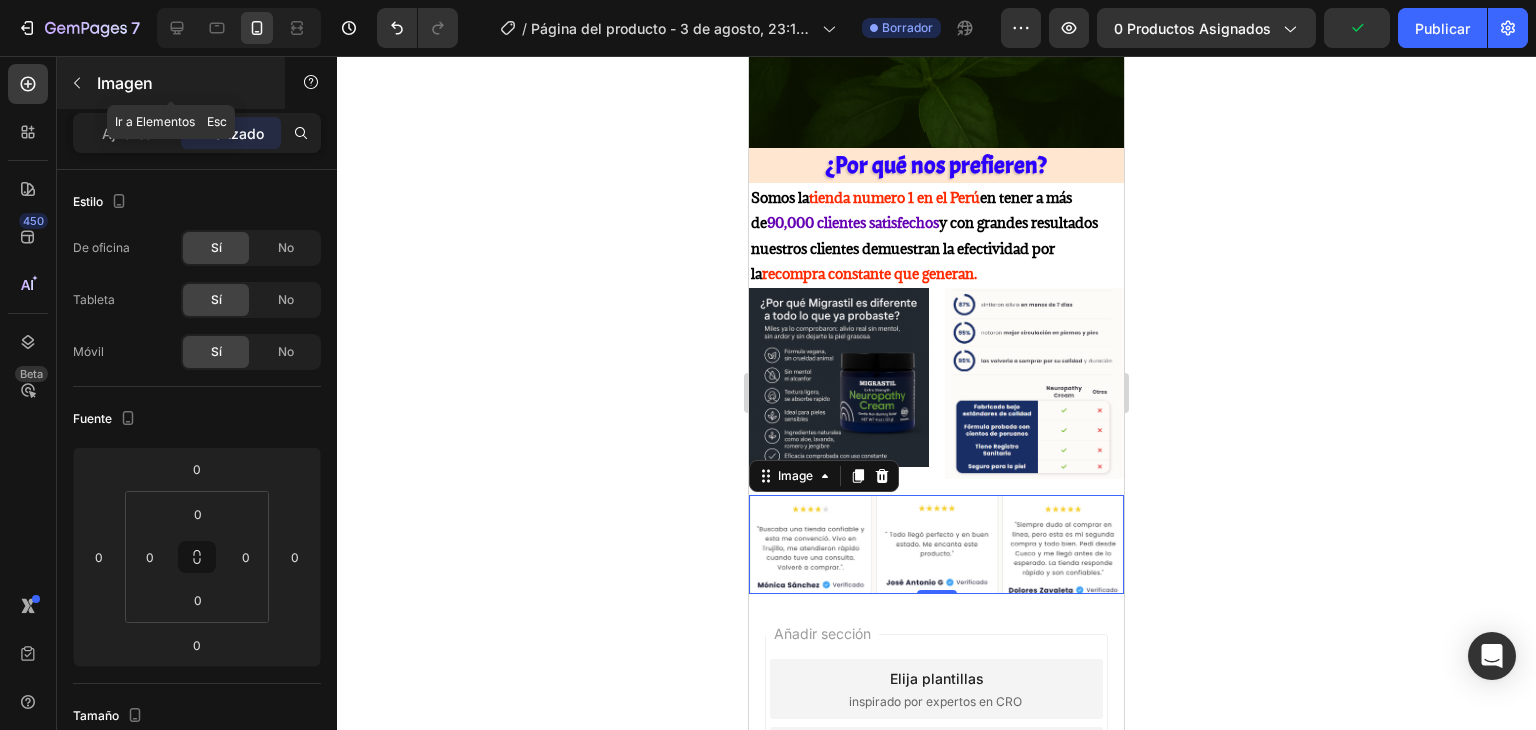 click on "Imagen" at bounding box center [125, 83] 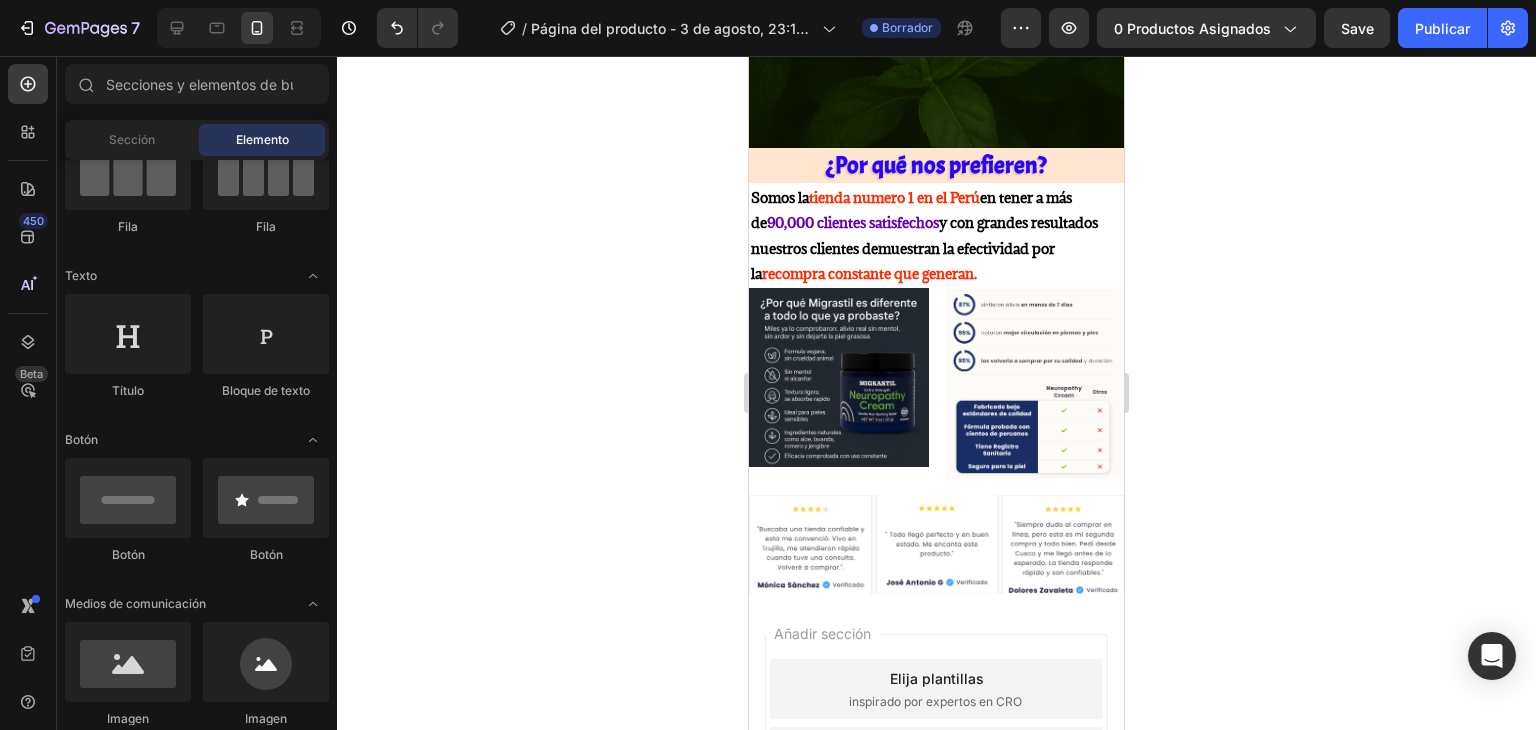 scroll, scrollTop: 400, scrollLeft: 0, axis: vertical 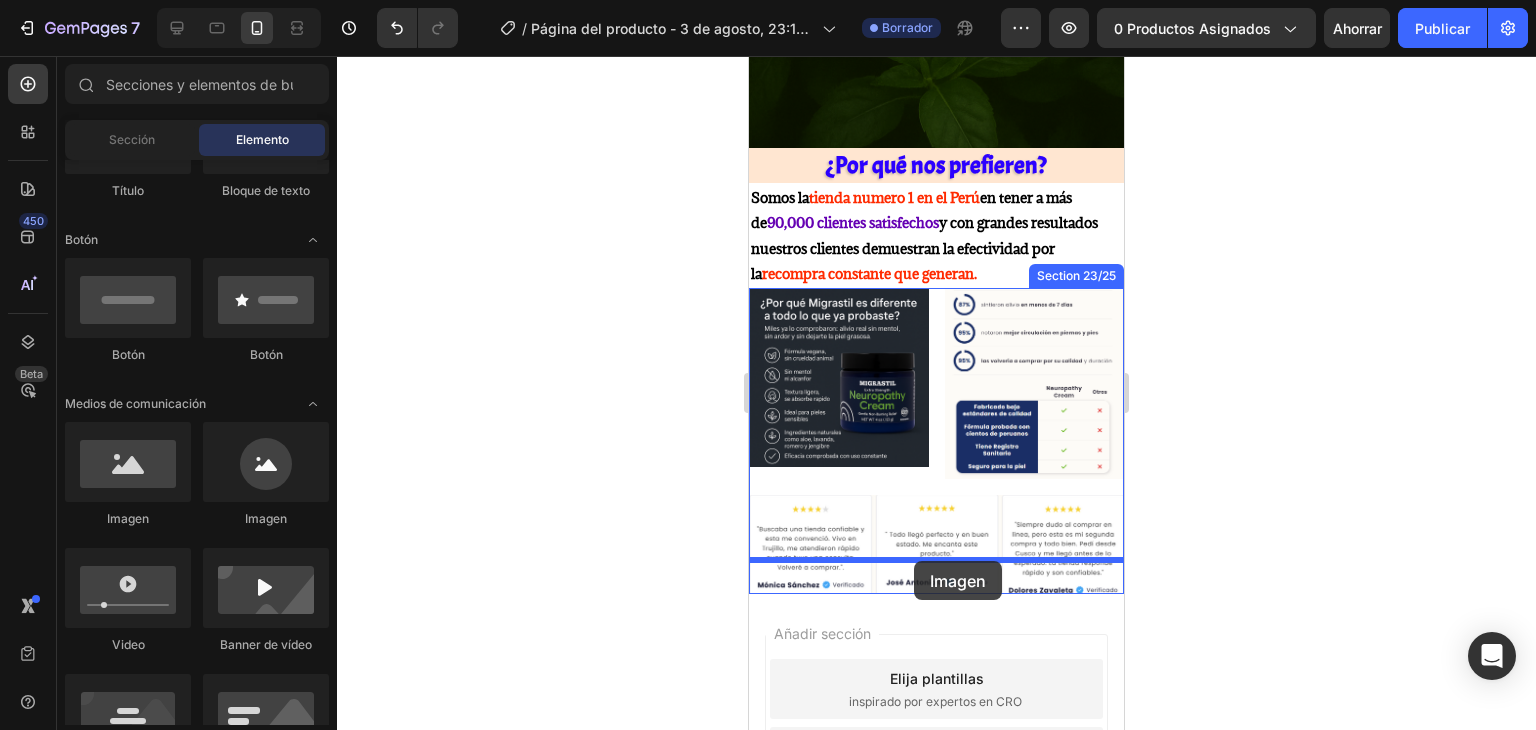 drag, startPoint x: 885, startPoint y: 529, endPoint x: 904, endPoint y: 561, distance: 37.215588 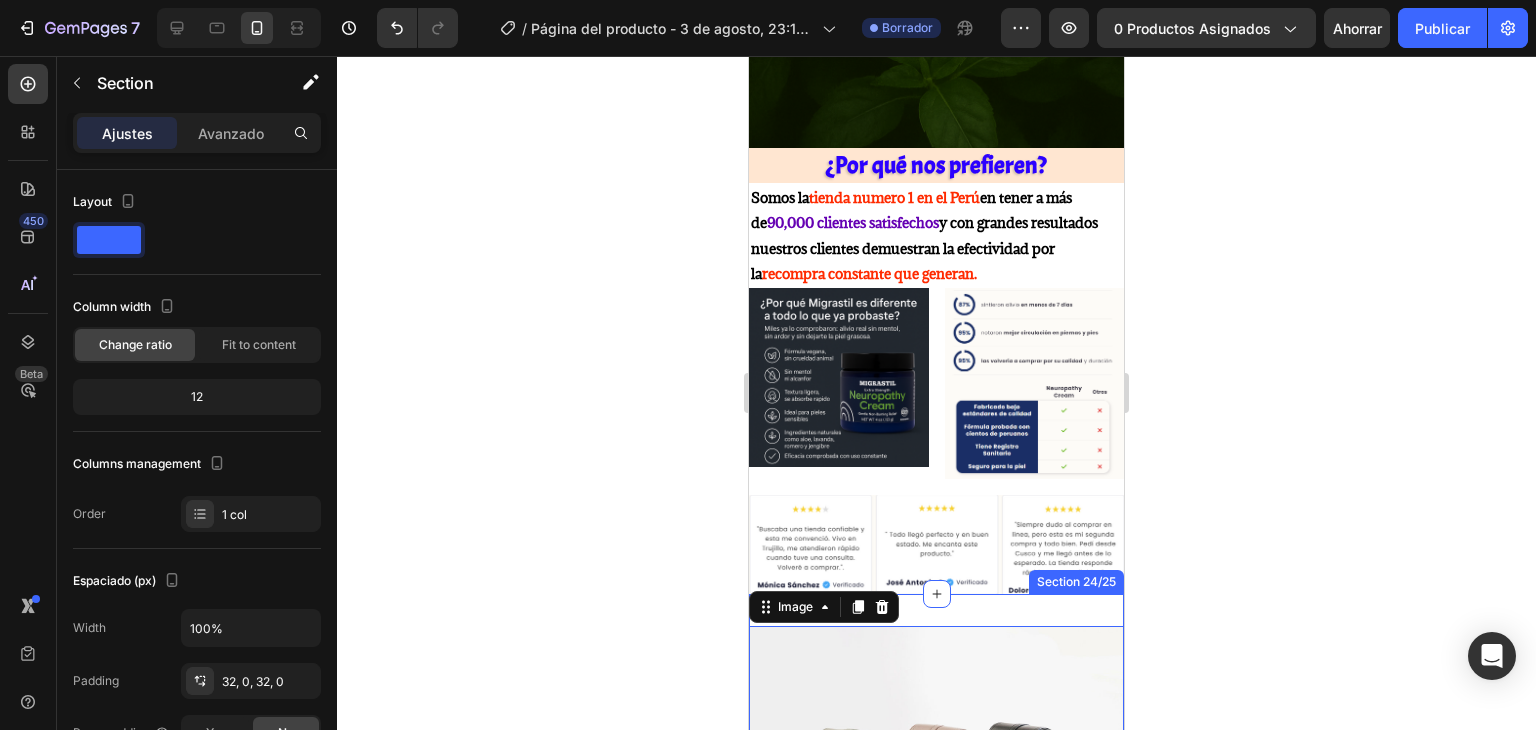 click on "Image   0 Section 24/25" at bounding box center [936, 766] 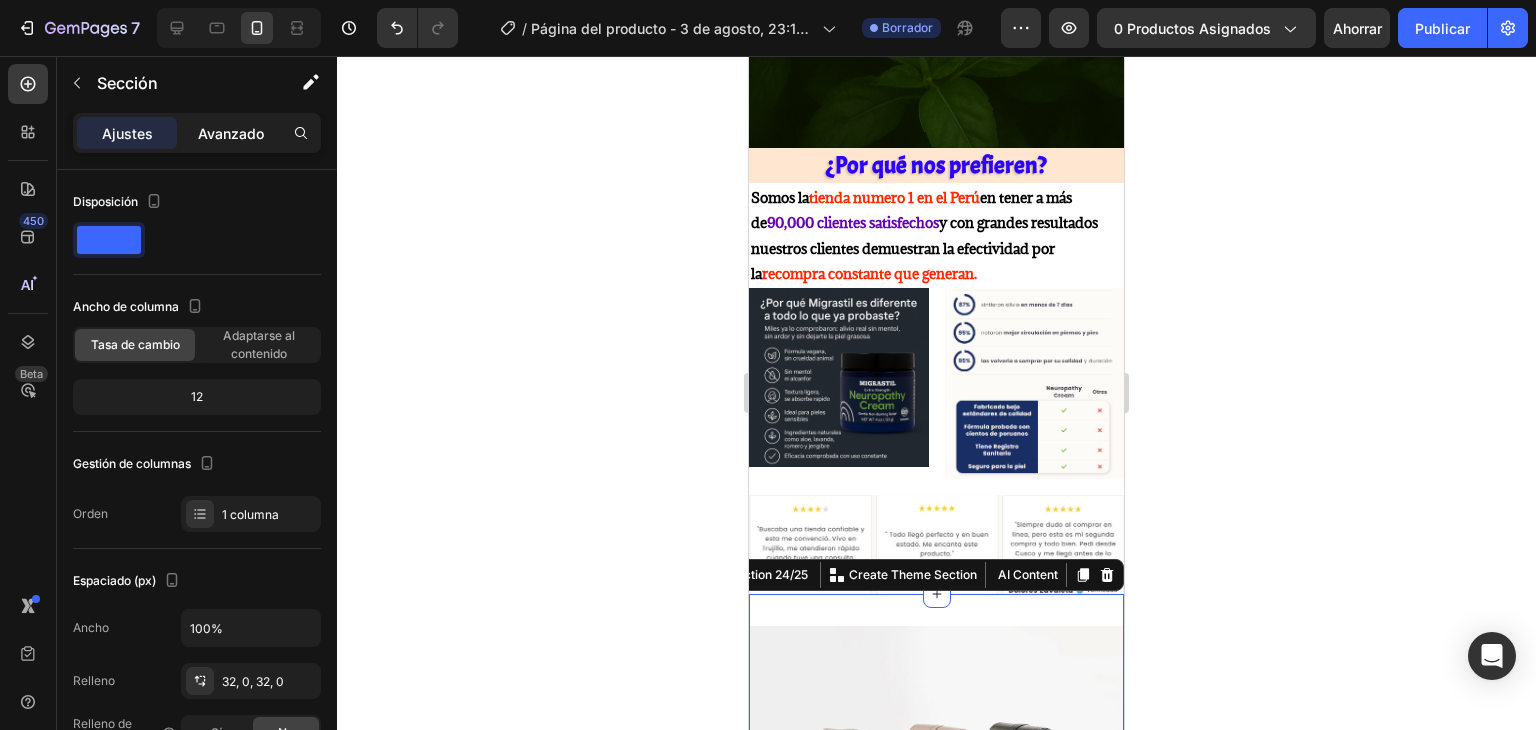 click on "Avanzado" at bounding box center [231, 133] 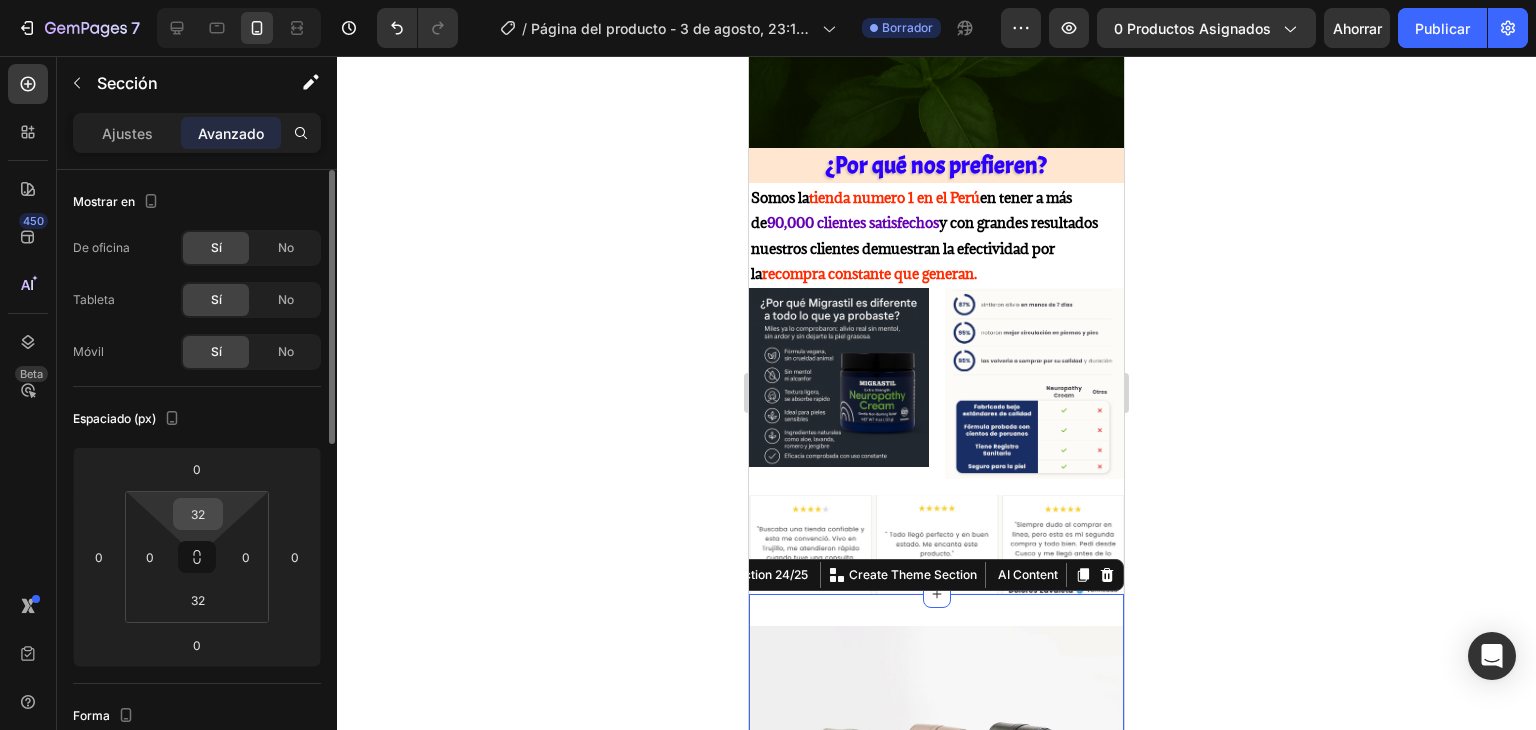 drag, startPoint x: 209, startPoint y: 517, endPoint x: 236, endPoint y: 558, distance: 49.09175 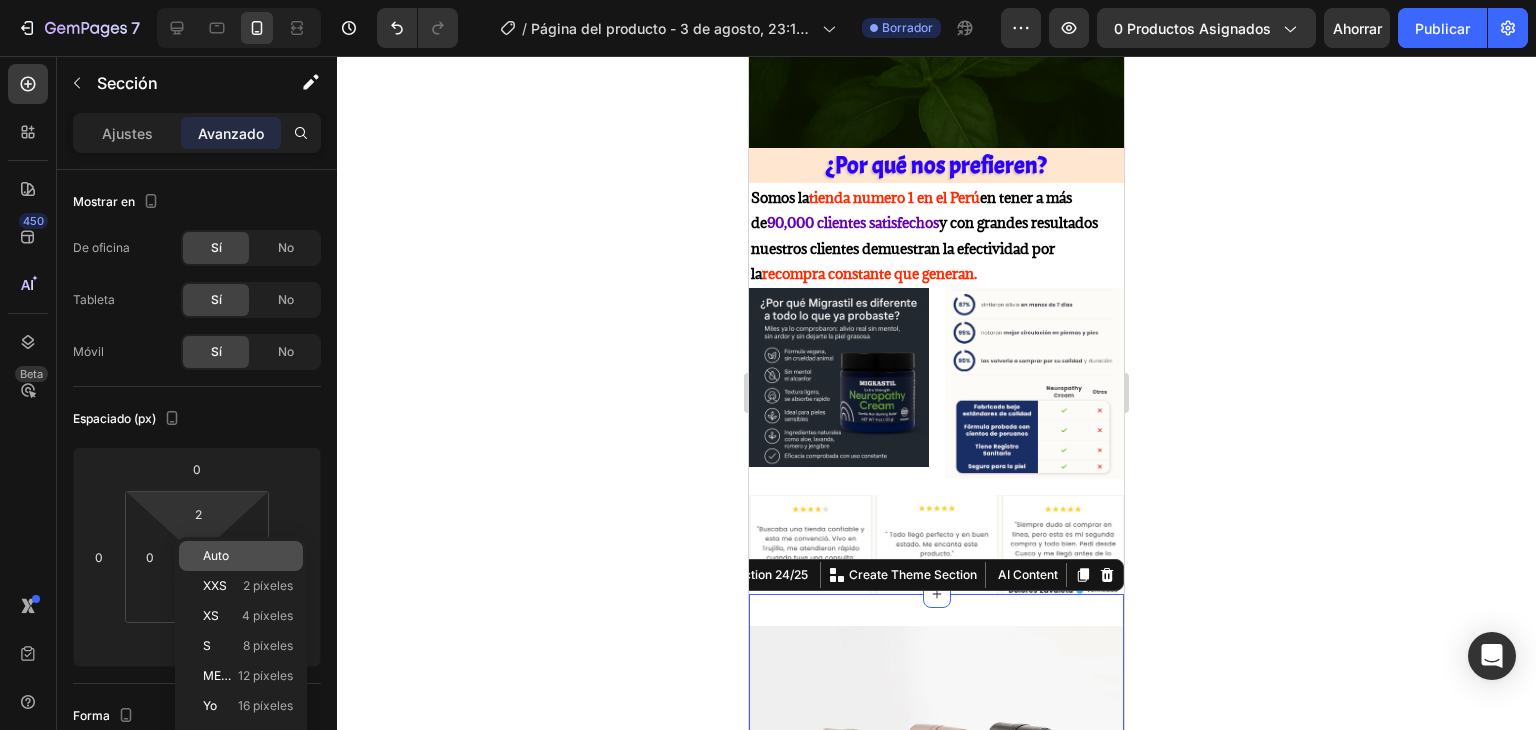click on "Auto" at bounding box center [248, 556] 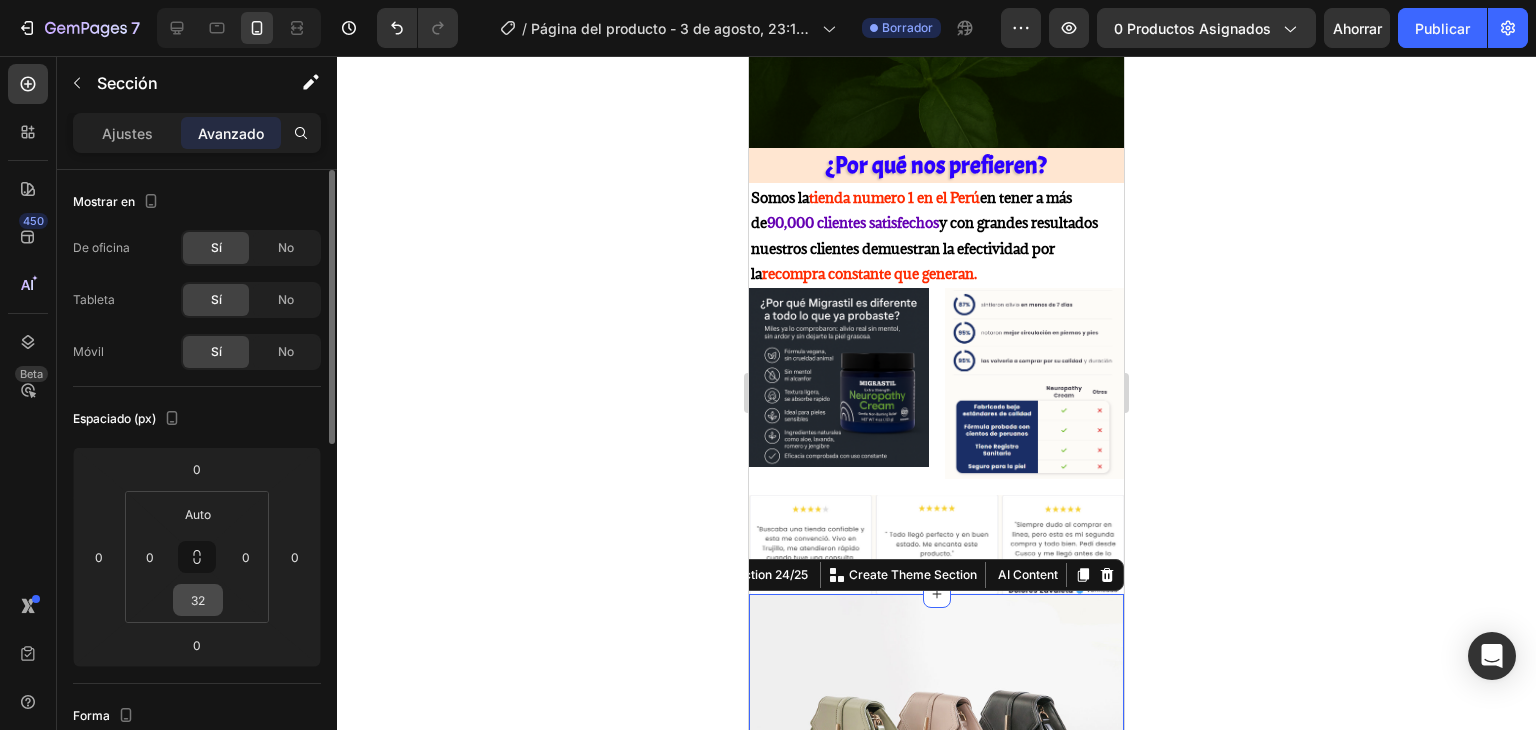 click on "32" at bounding box center [198, 600] 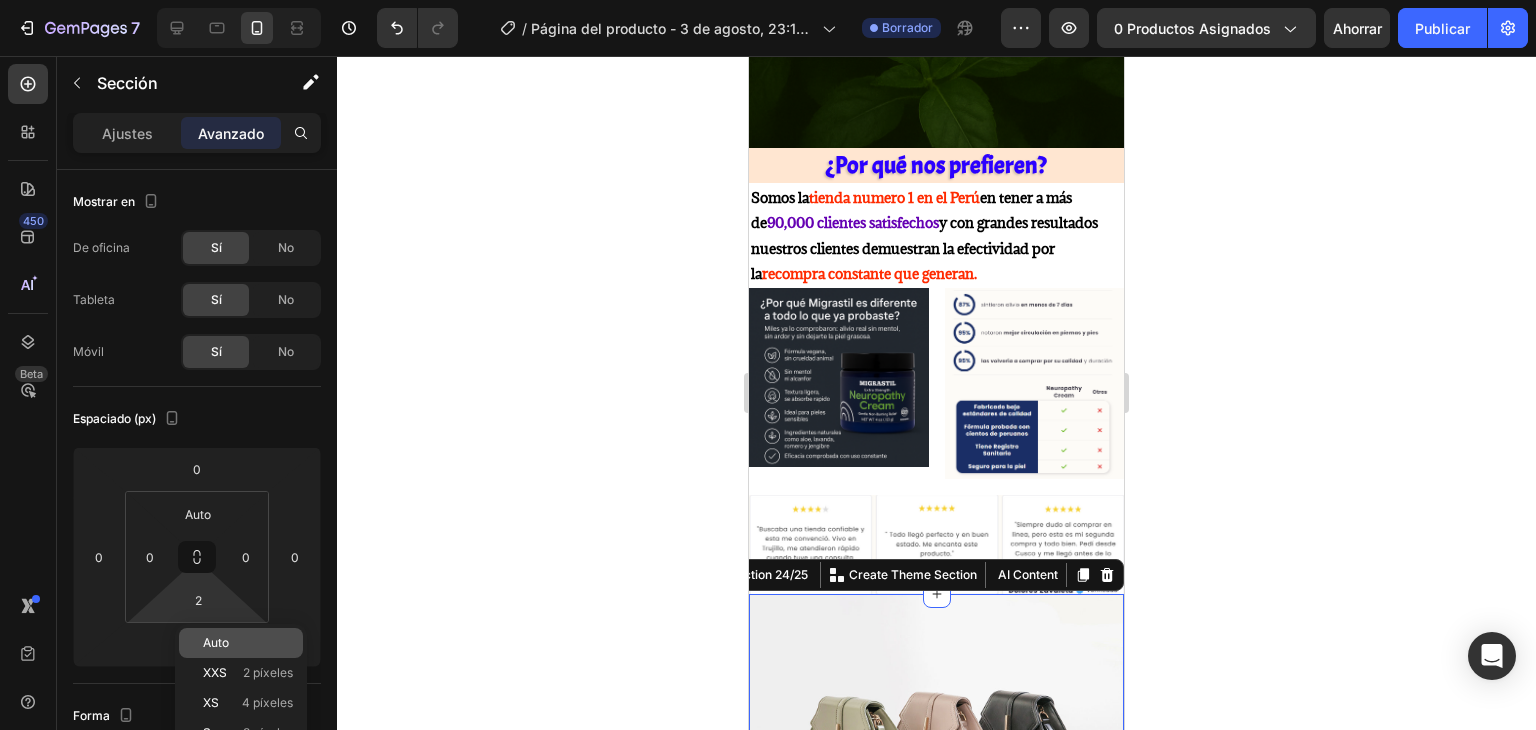 click on "Auto" at bounding box center [248, 643] 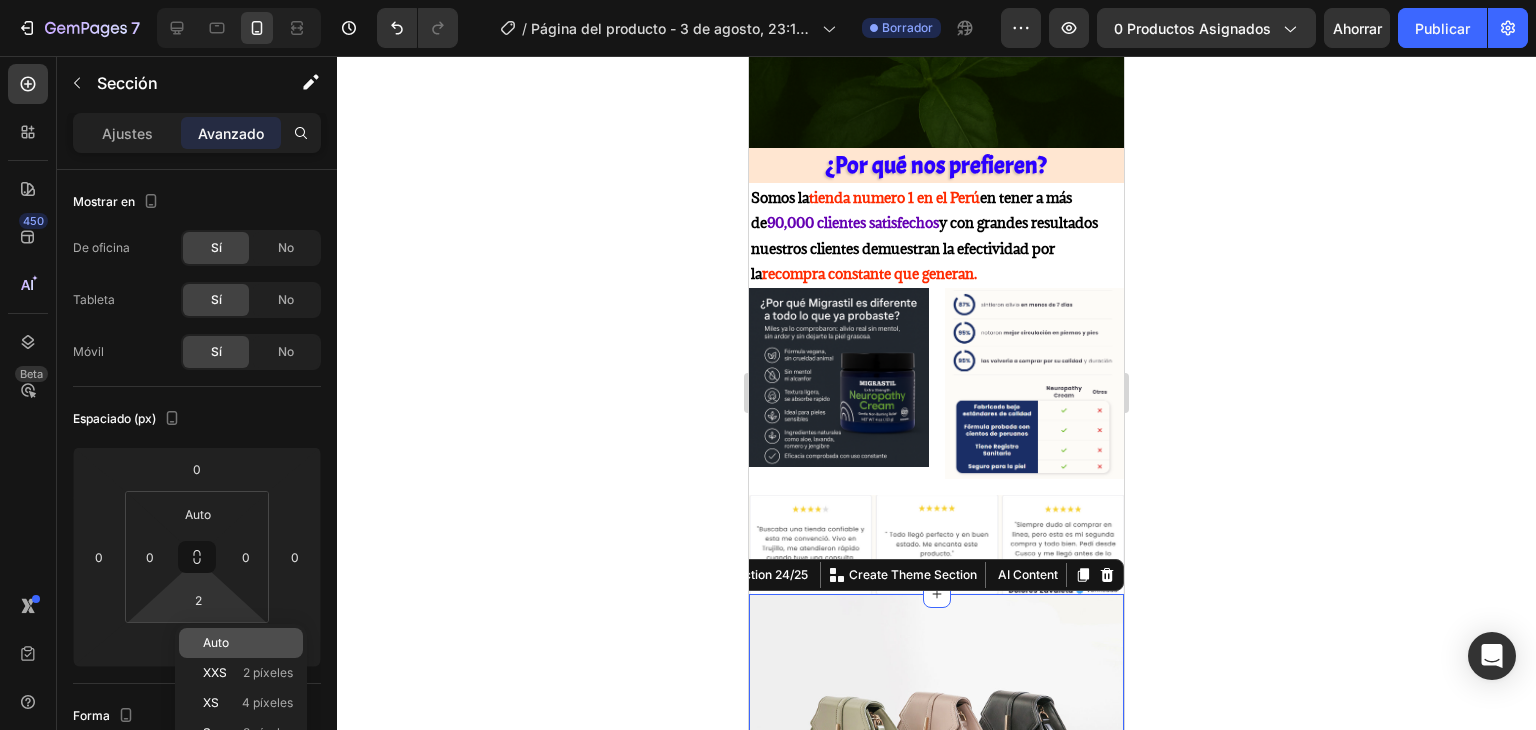 type on "Auto" 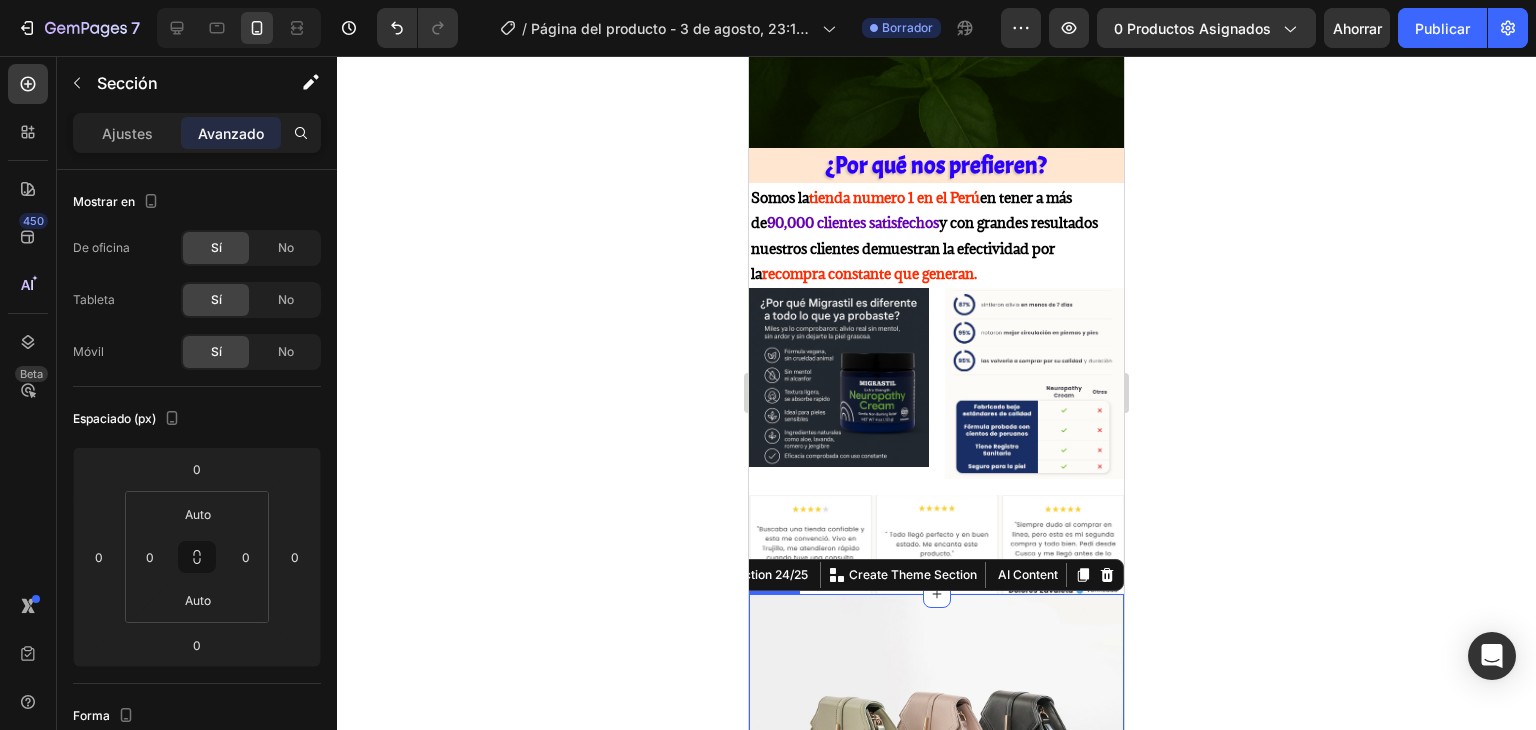 click at bounding box center (936, 734) 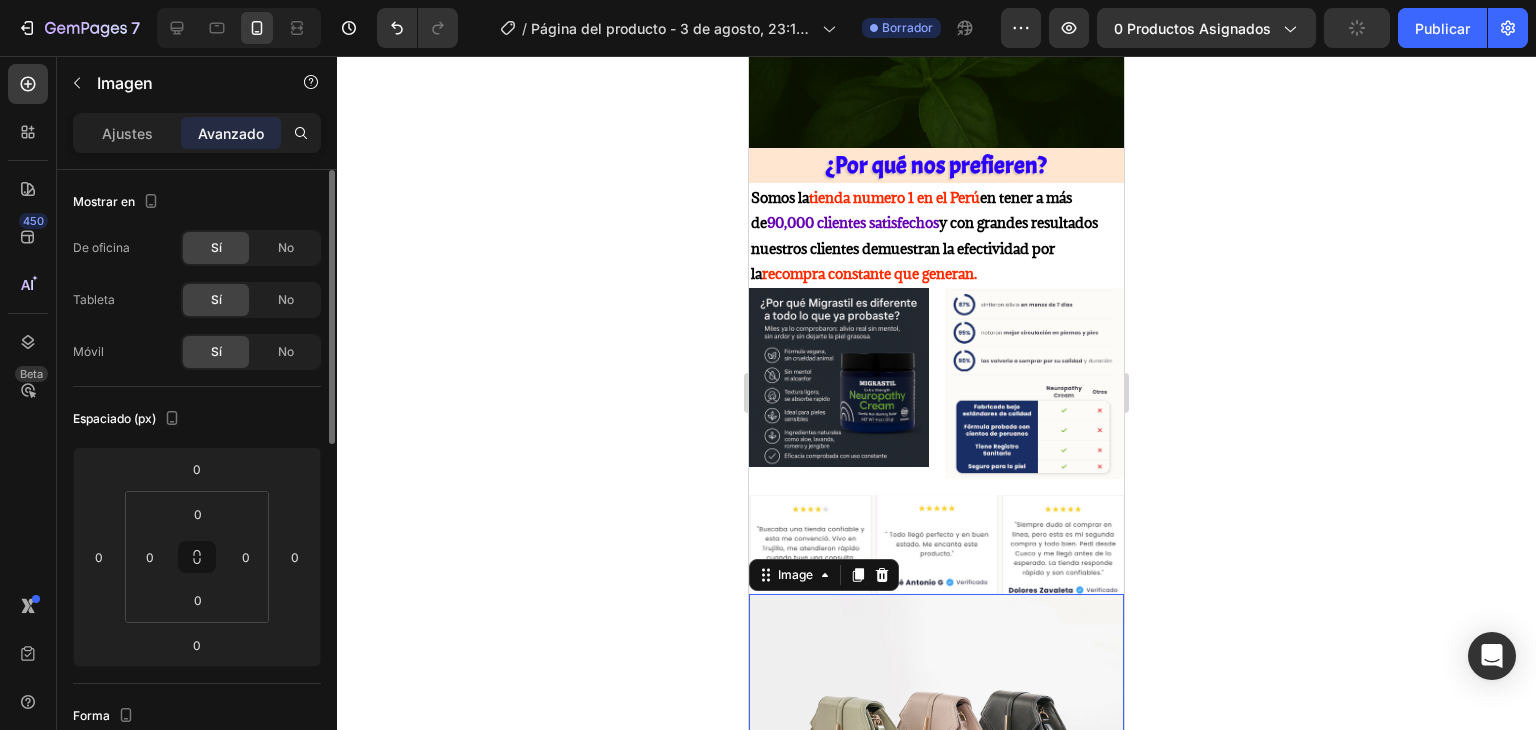 scroll, scrollTop: 100, scrollLeft: 0, axis: vertical 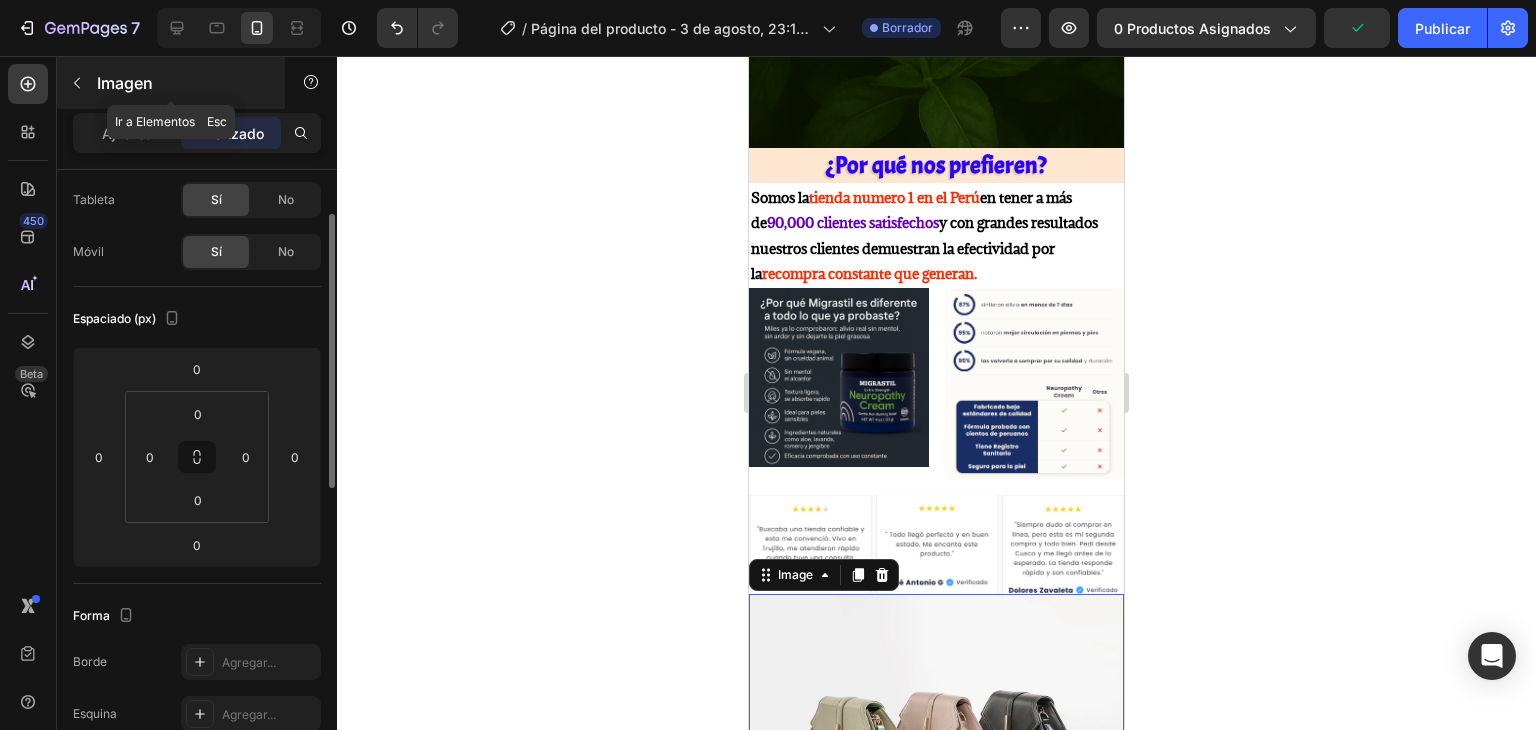click on "Imagen" at bounding box center (125, 83) 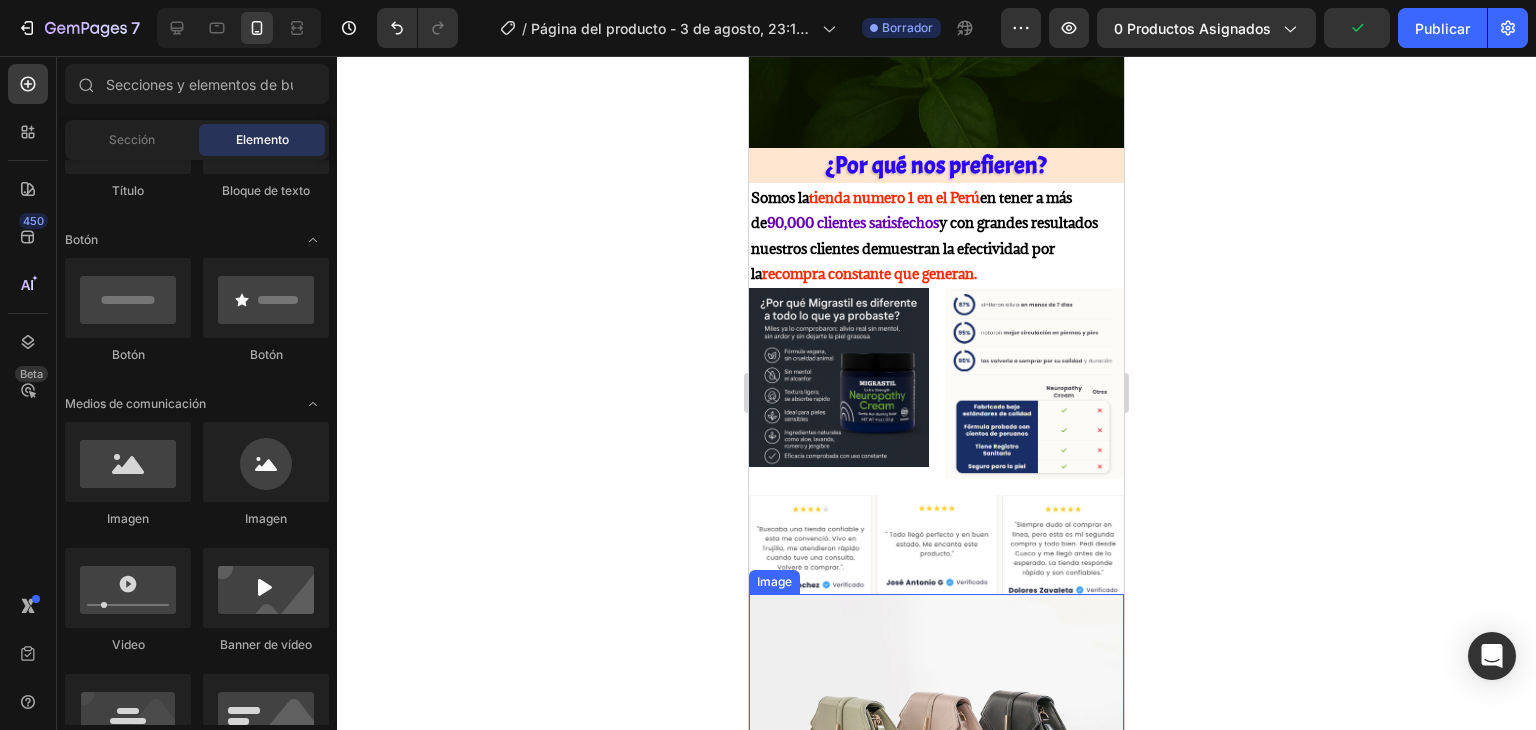 click at bounding box center (936, 734) 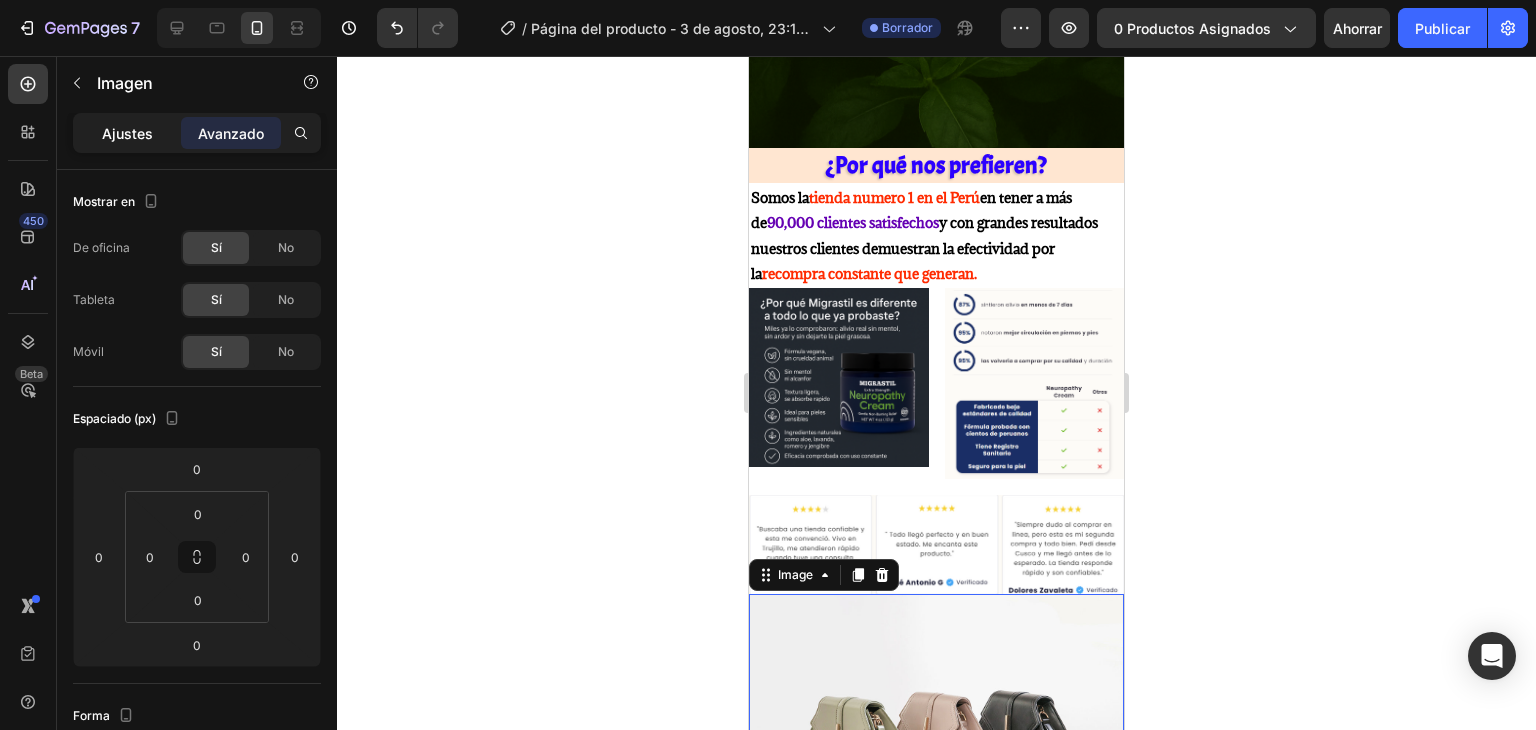click on "Ajustes" at bounding box center [127, 133] 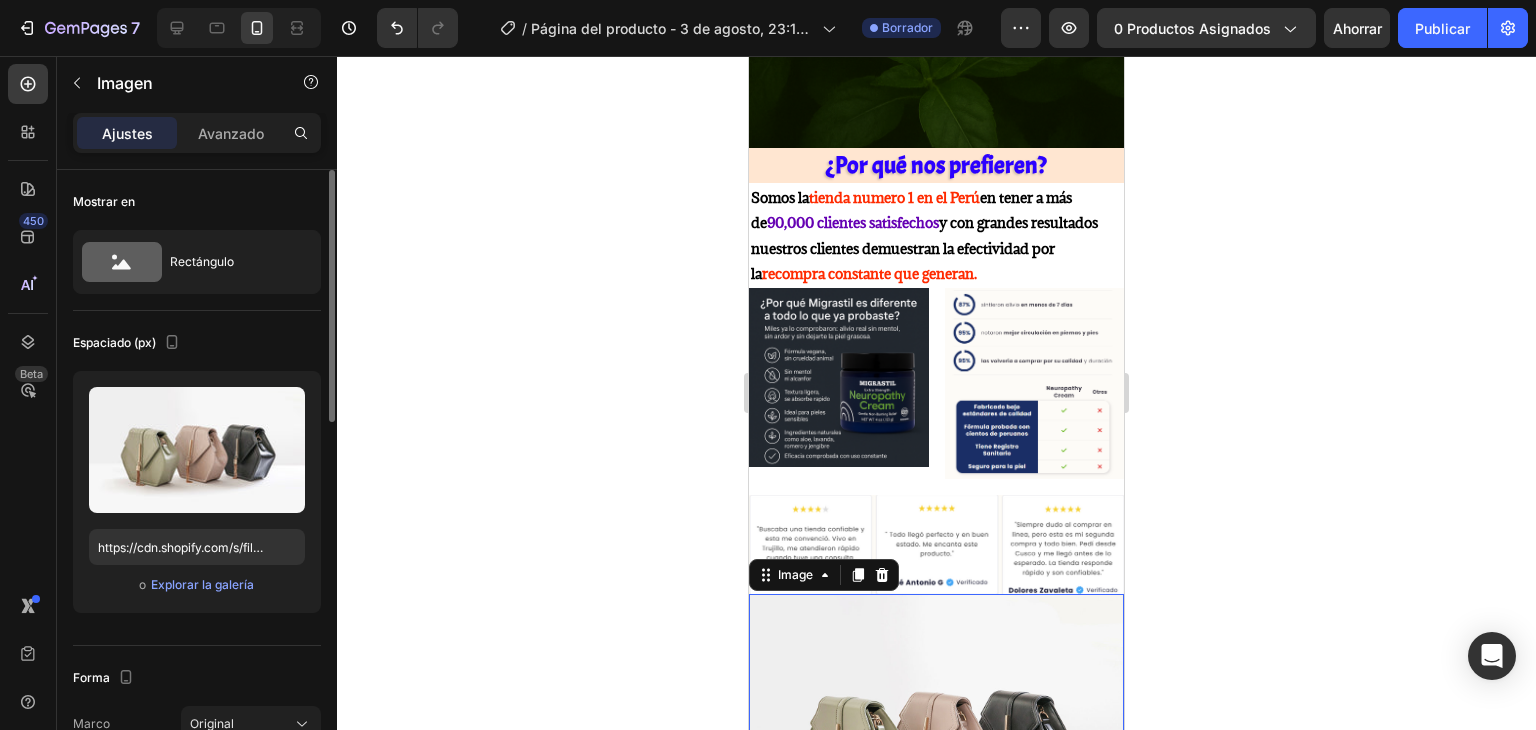 scroll, scrollTop: 200, scrollLeft: 0, axis: vertical 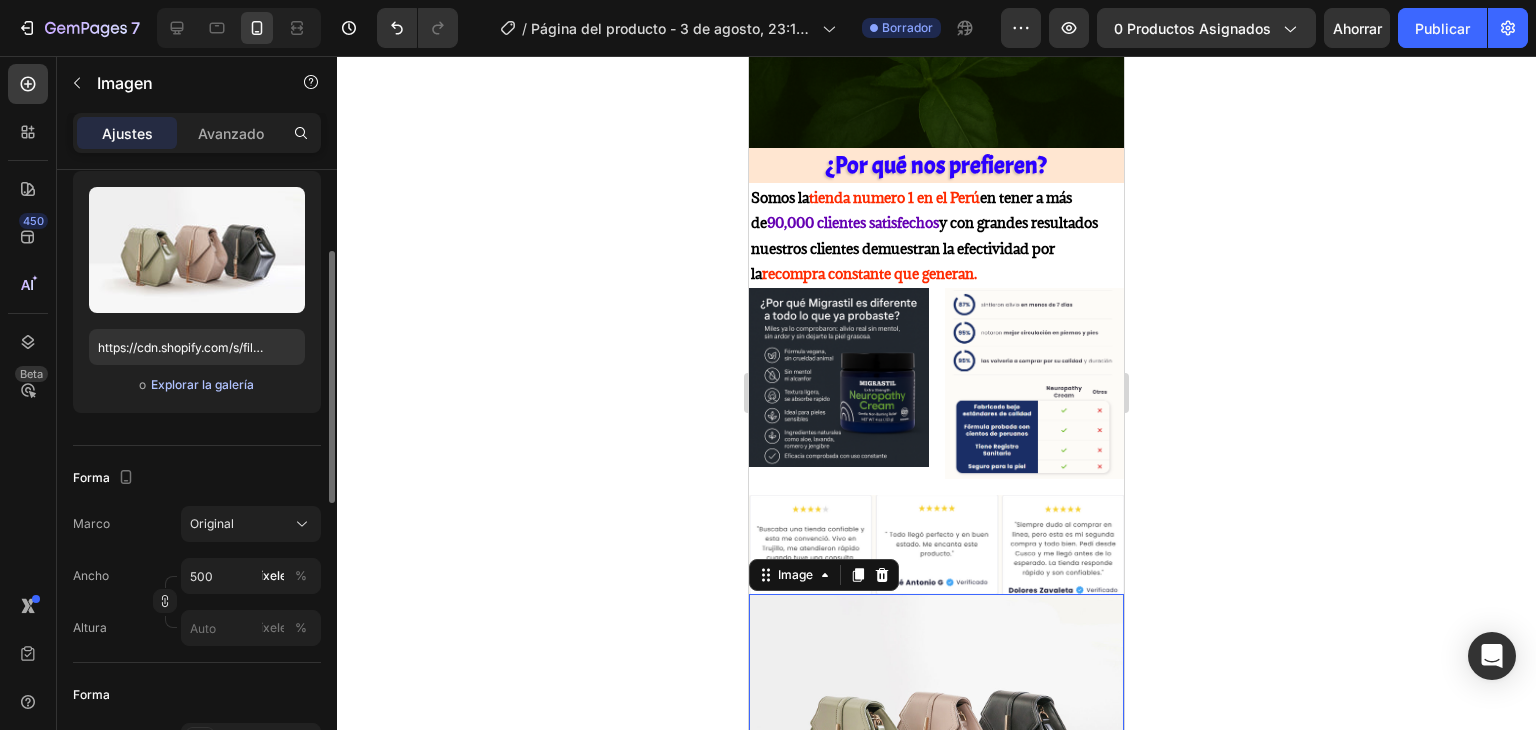 click on "Explorar la galería" at bounding box center (202, 384) 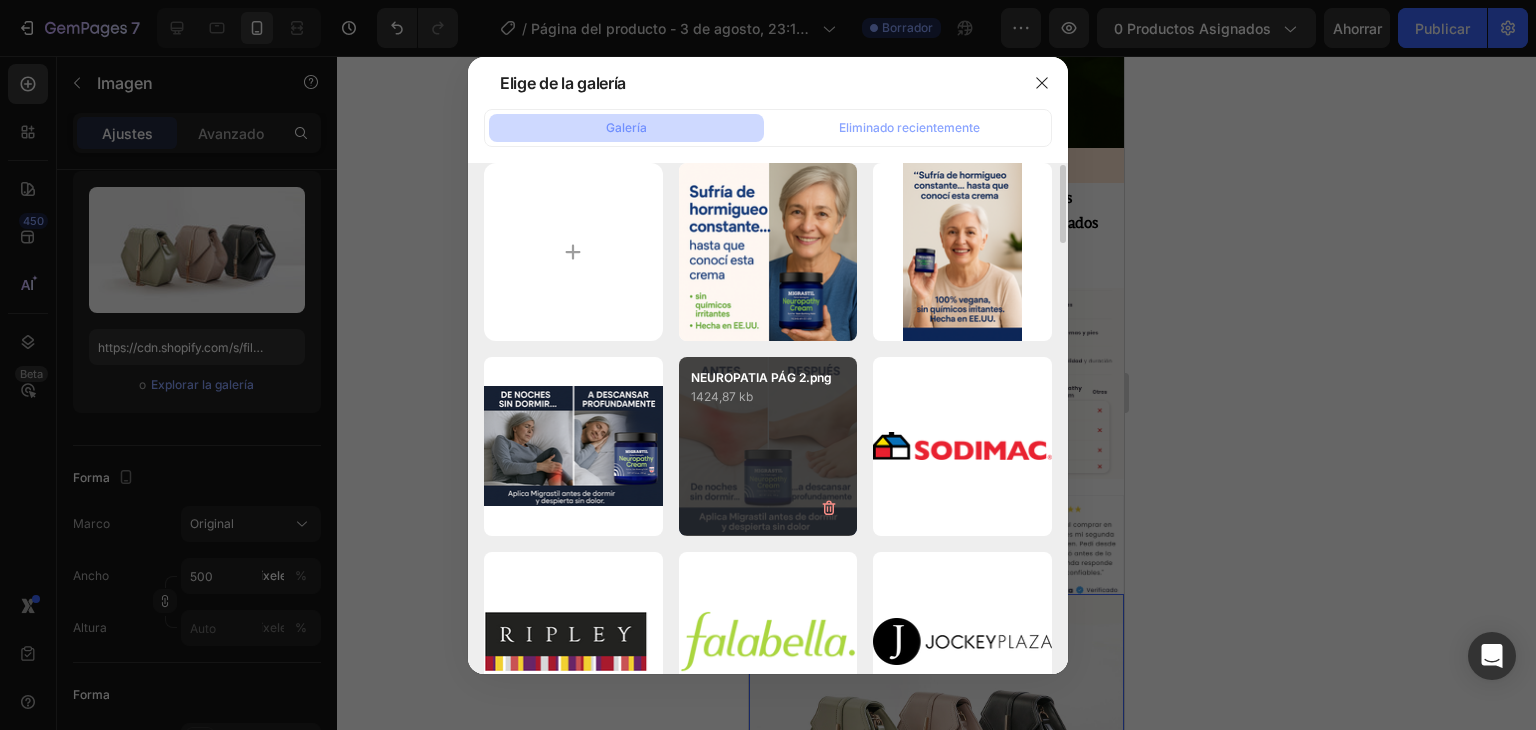 scroll, scrollTop: 0, scrollLeft: 0, axis: both 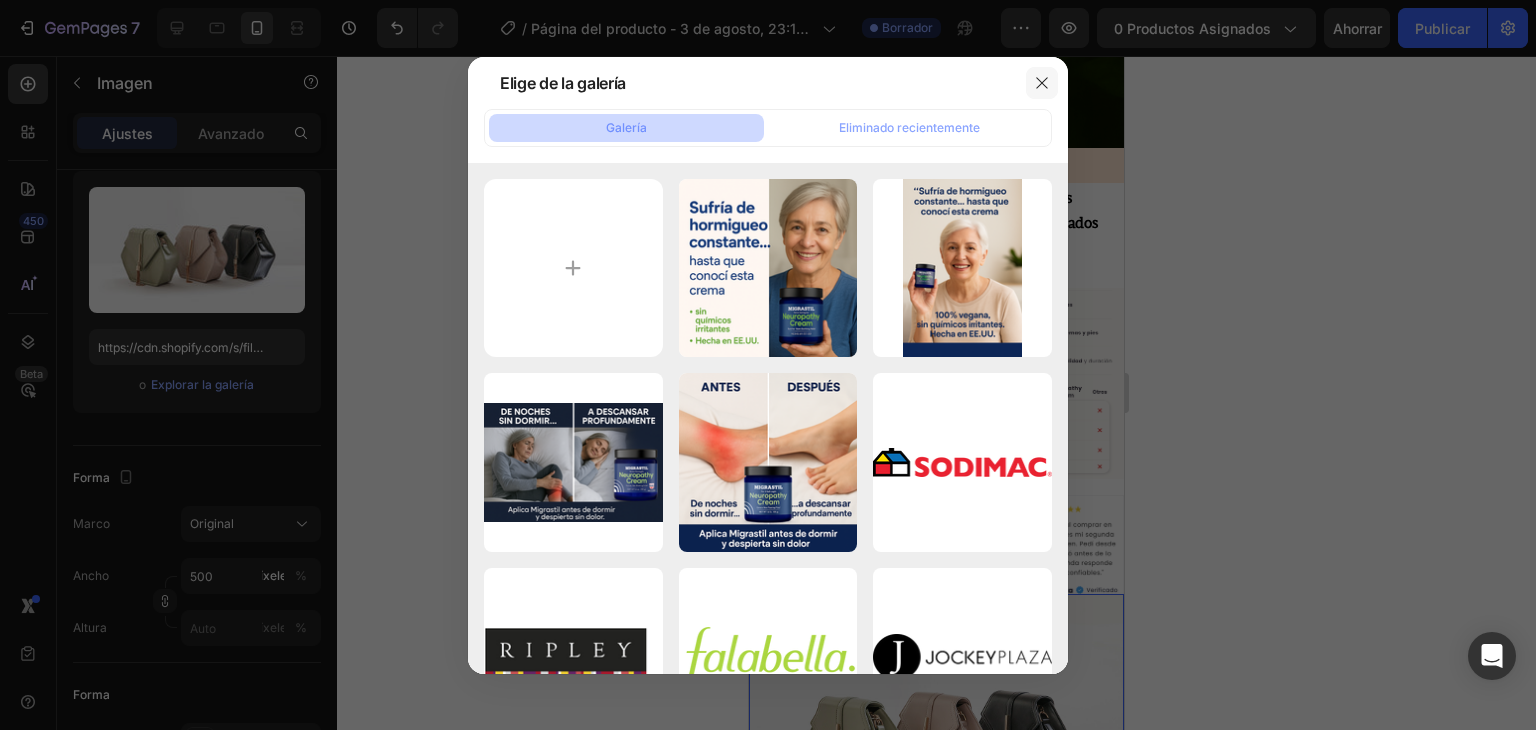 click 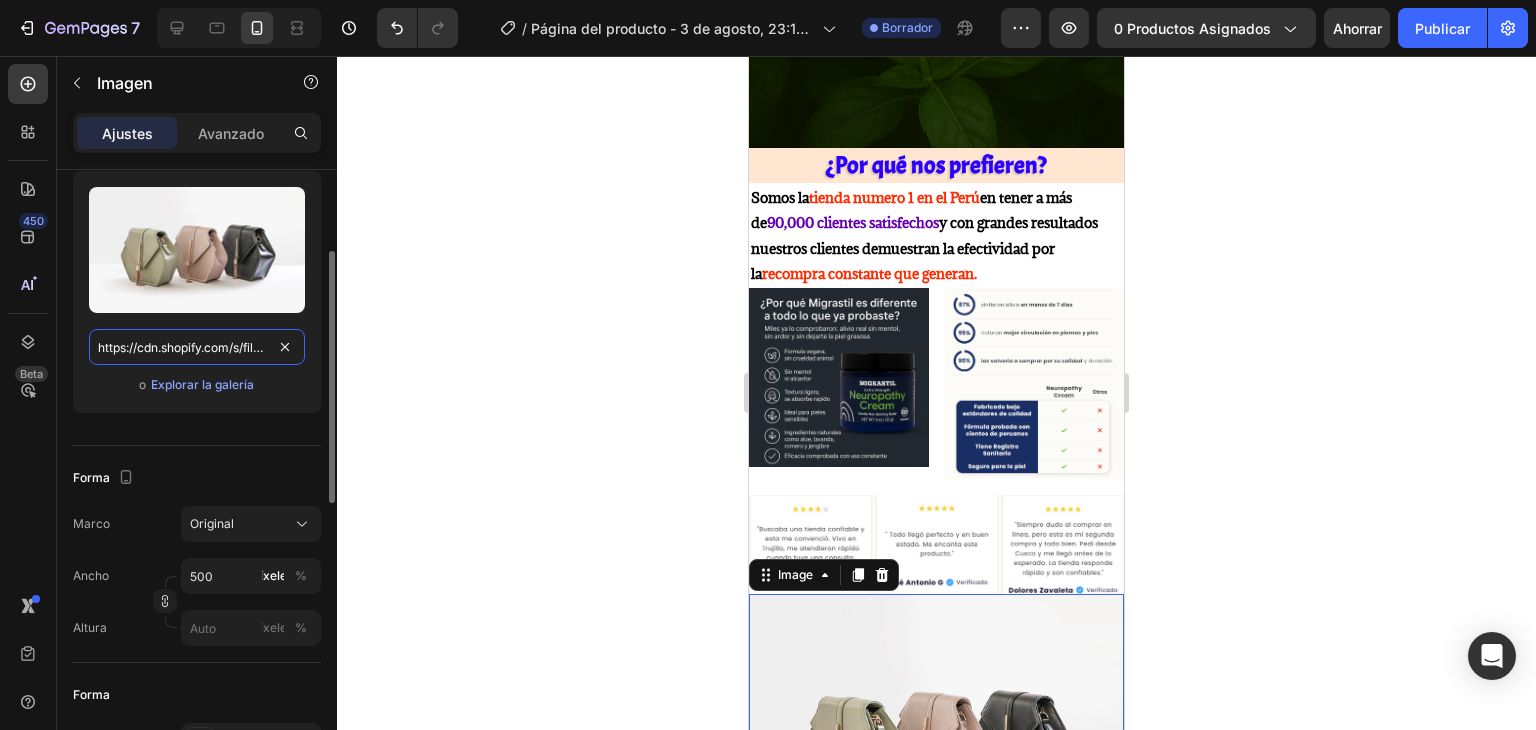 click on "https://cdn.shopify.com/s/files/1/2005/9307/files/image_demo.jpg" at bounding box center [197, 347] 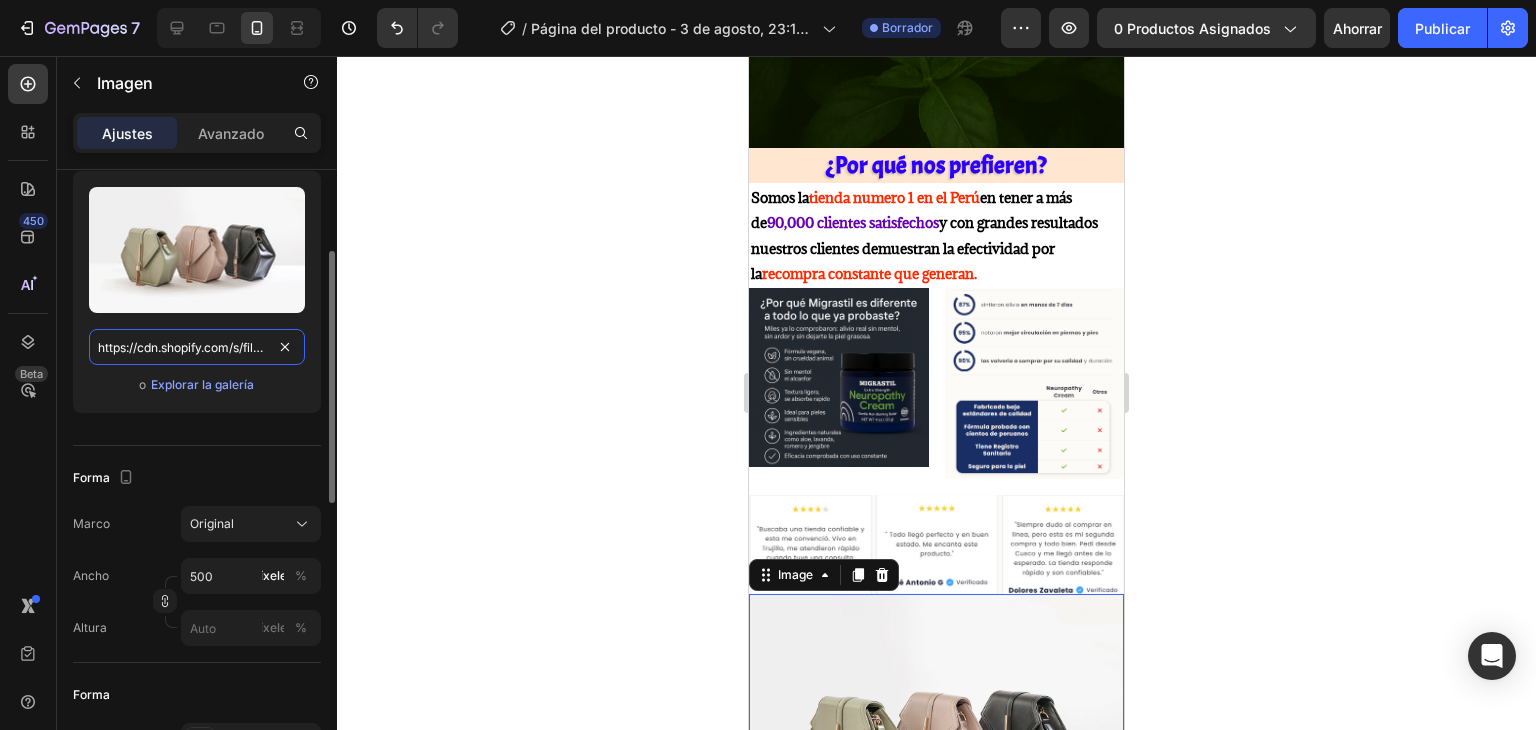 paste on "0752/8140/0021/files/gempages_573315541746320609-9030508d-883f-4dfa-b9e1-bacc1ba6990e.jpg?v=1751325478" 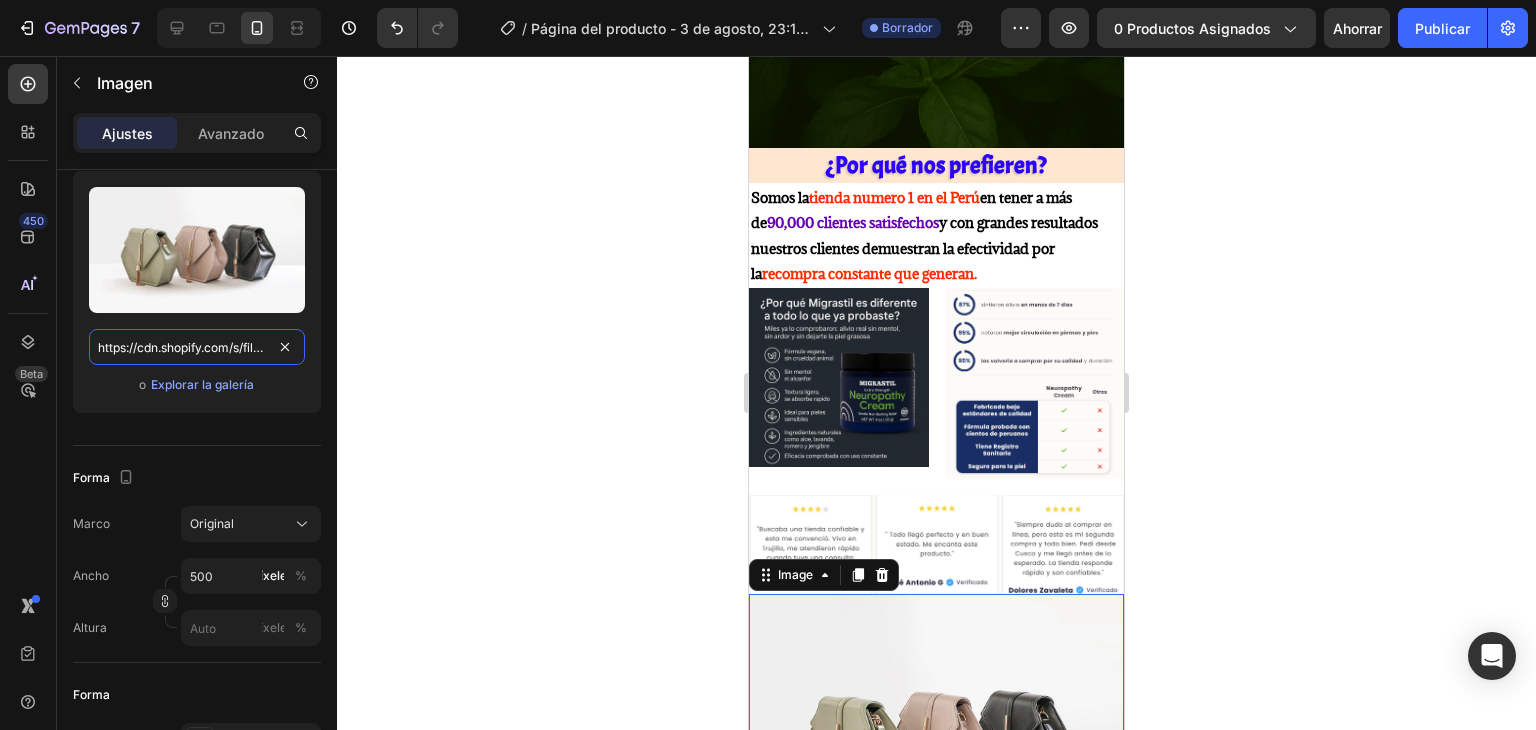 scroll, scrollTop: 0, scrollLeft: 693, axis: horizontal 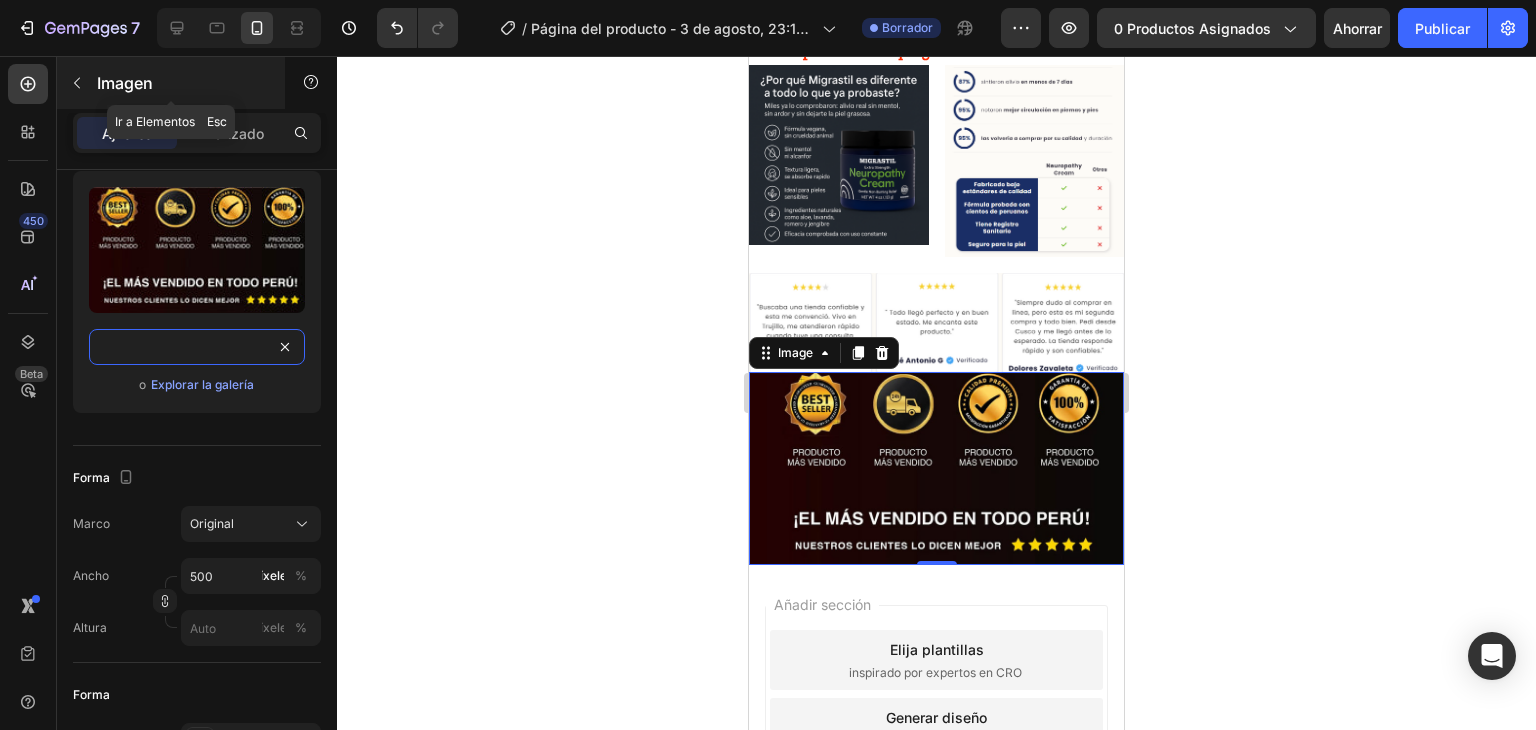type on "https://cdn.shopify.com/s/files/1/0752/8140/0021/files/gempages_573315541746320609-9030508d-883f-4dfa-b9e1-bacc1ba6990e.jpg?v=1751325478" 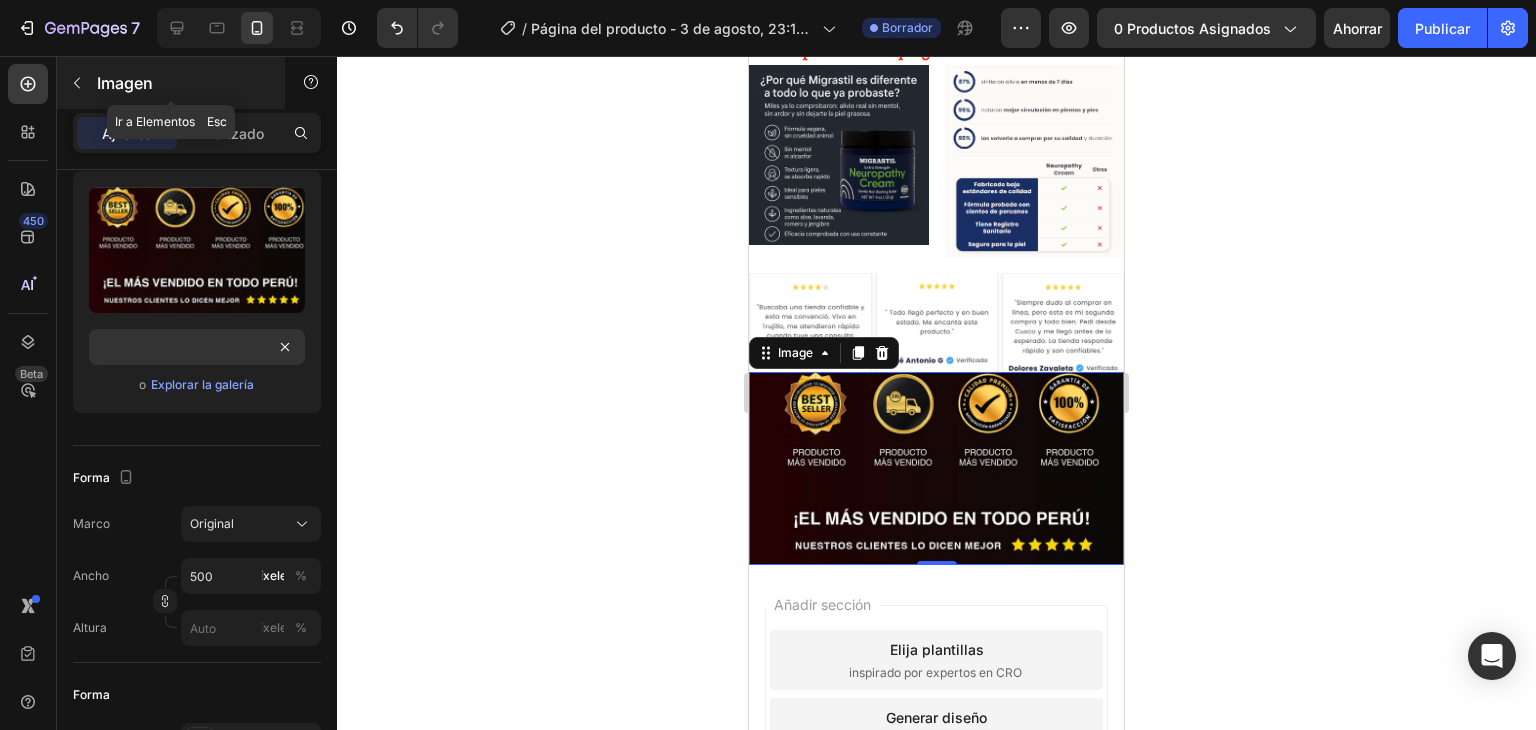 scroll, scrollTop: 0, scrollLeft: 0, axis: both 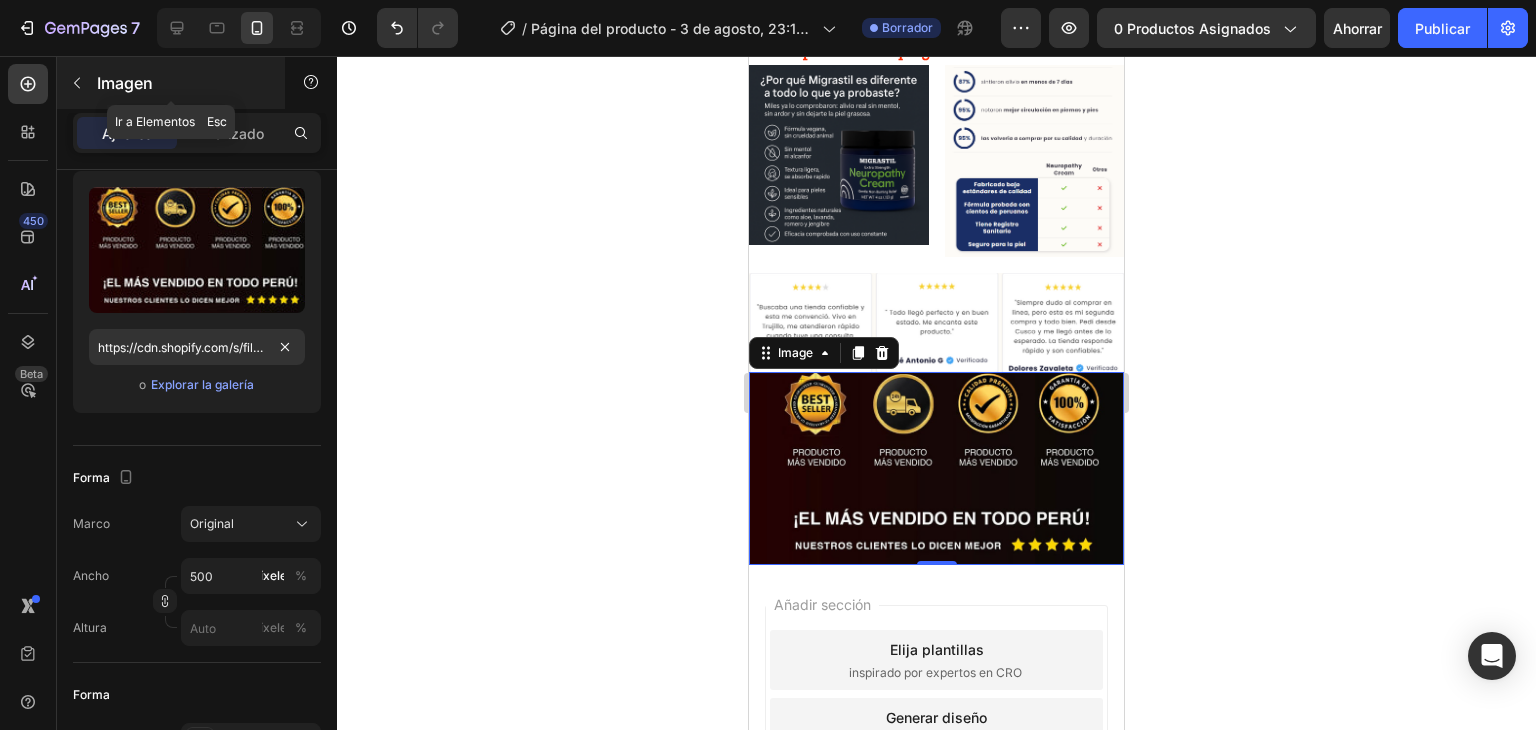 click 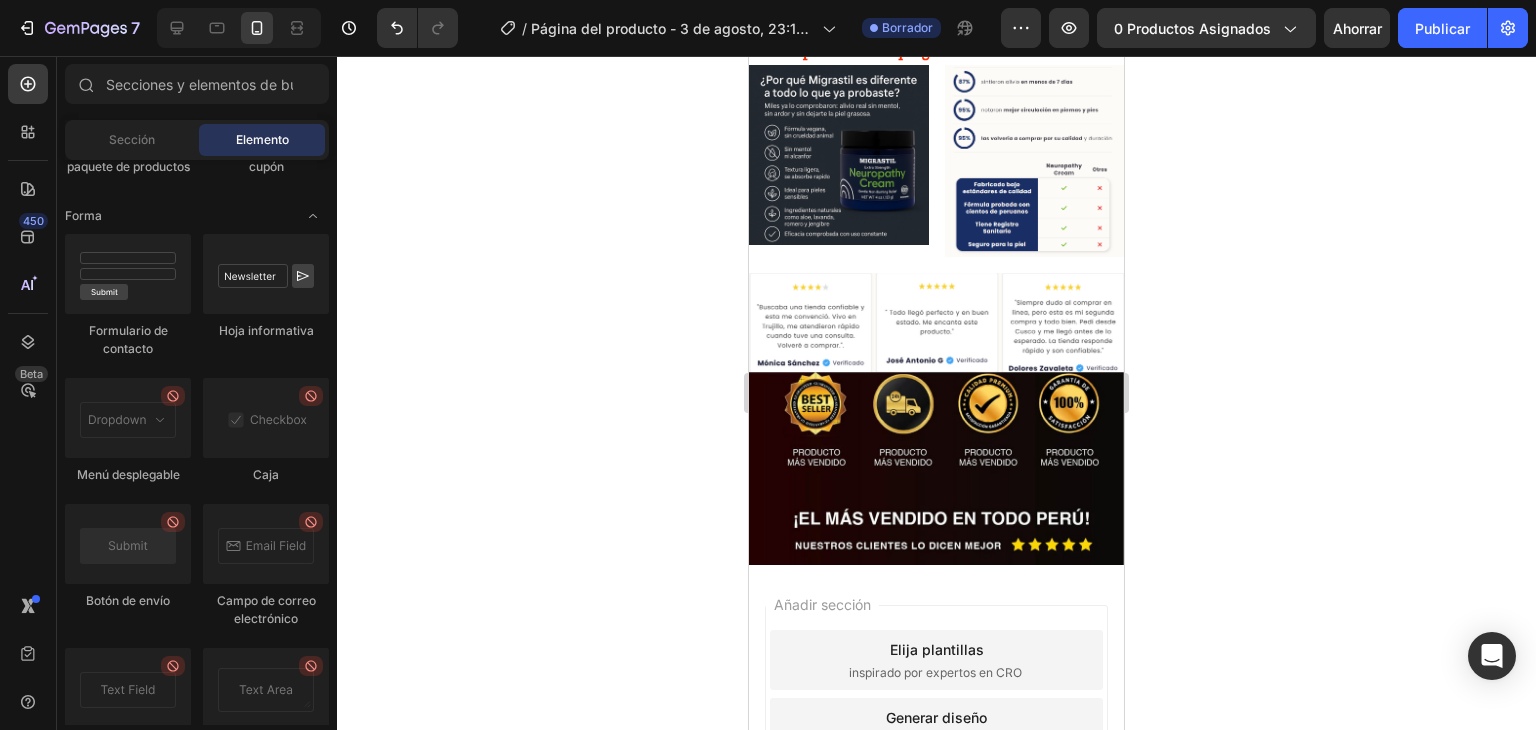 scroll, scrollTop: 5800, scrollLeft: 0, axis: vertical 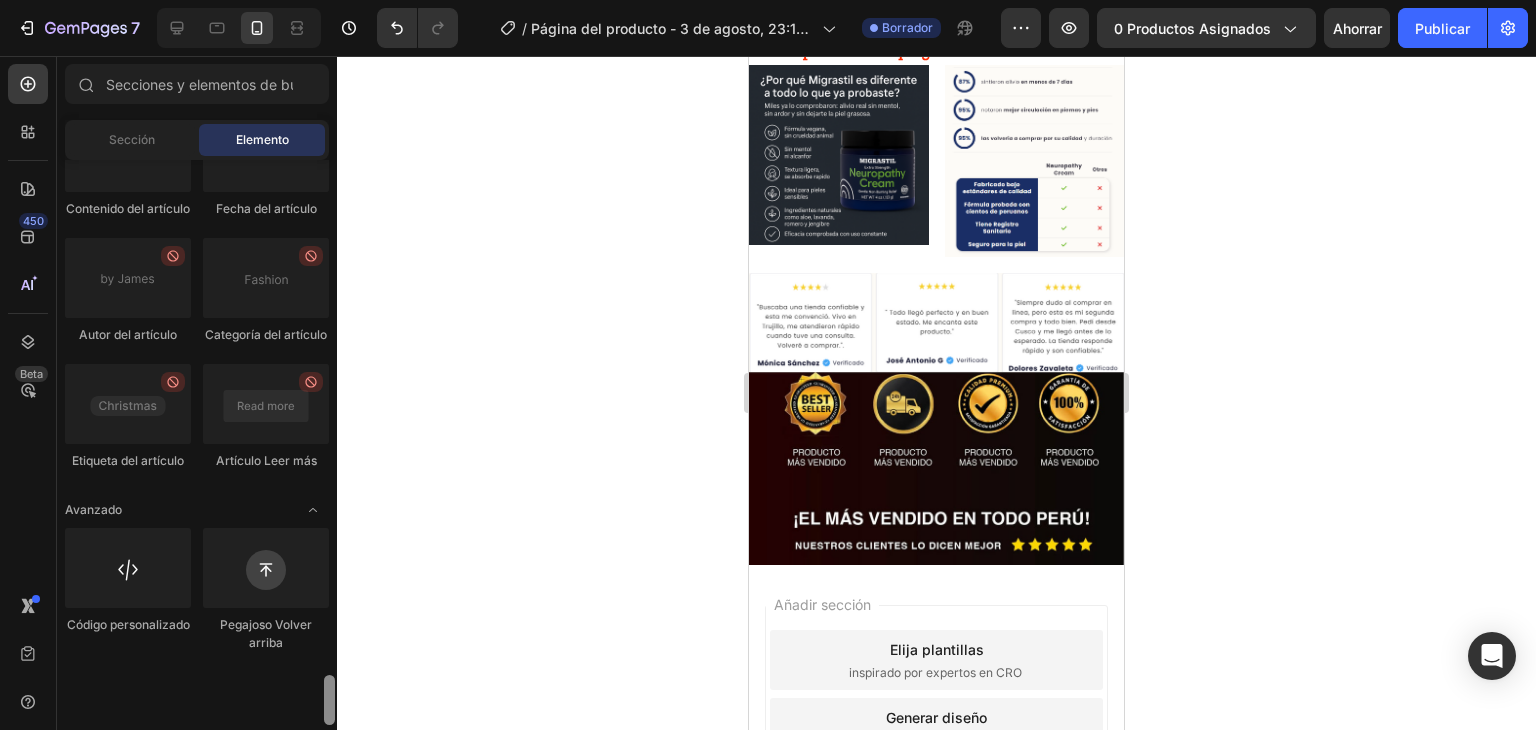 drag, startPoint x: 328, startPoint y: 293, endPoint x: 253, endPoint y: 697, distance: 410.90268 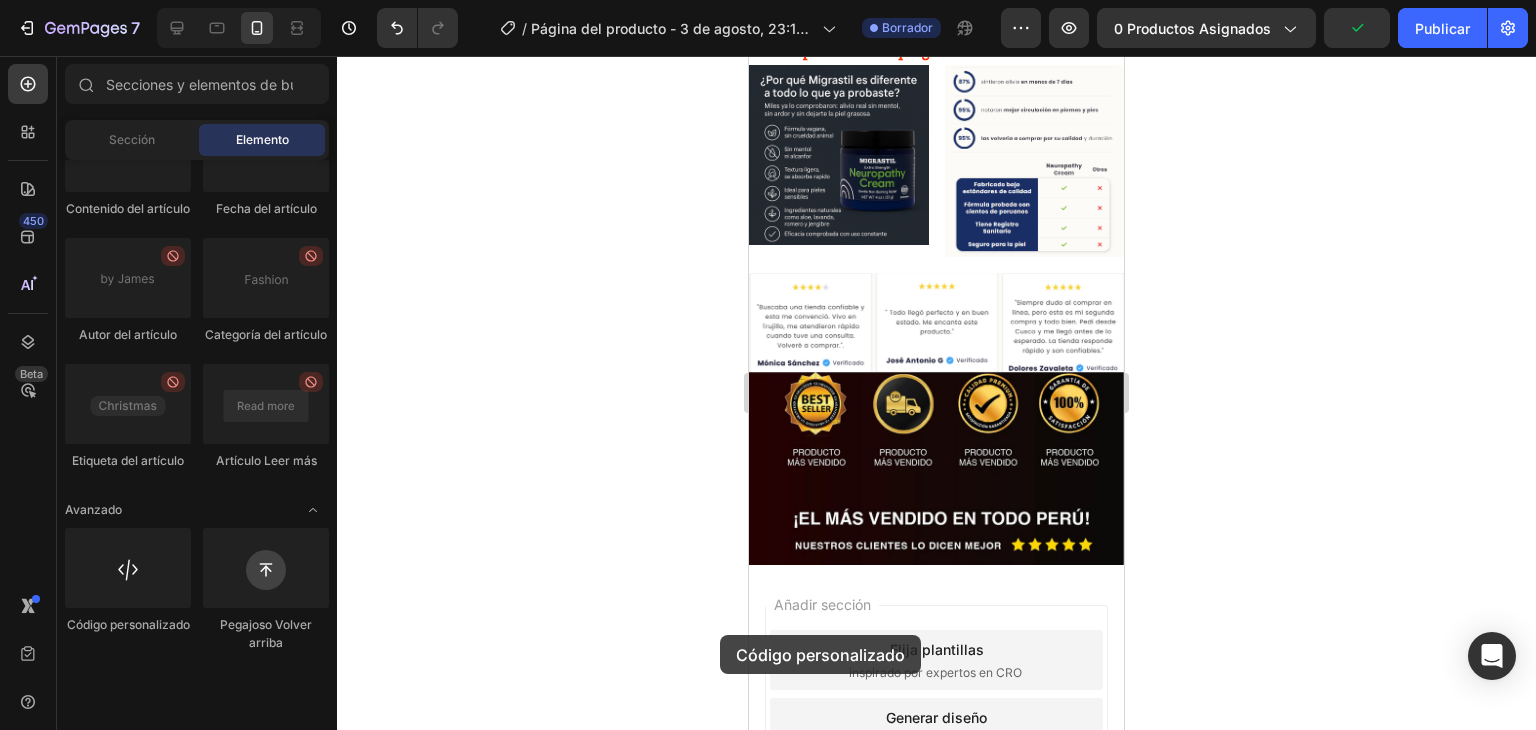 scroll, scrollTop: 6898, scrollLeft: 0, axis: vertical 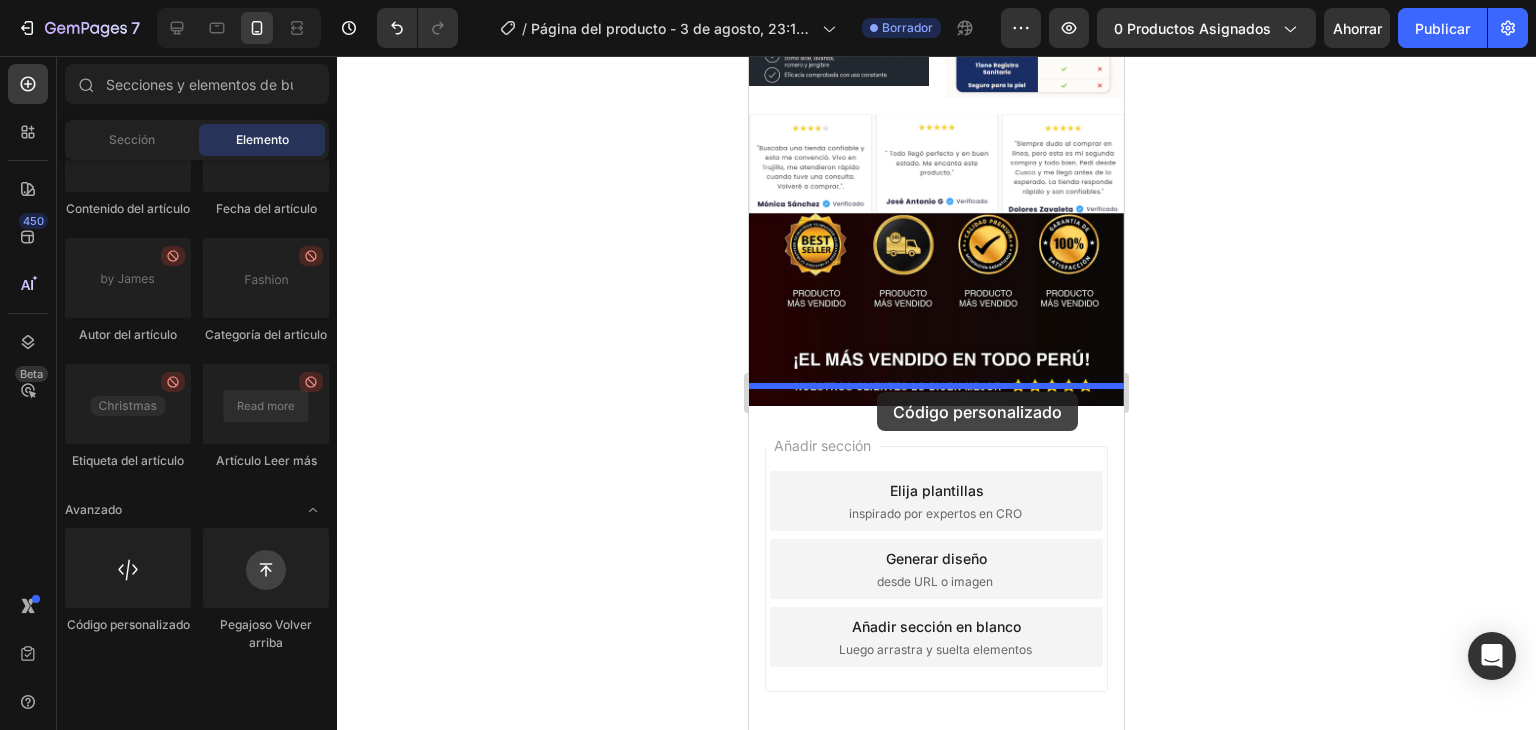 drag, startPoint x: 837, startPoint y: 696, endPoint x: 877, endPoint y: 392, distance: 306.6203 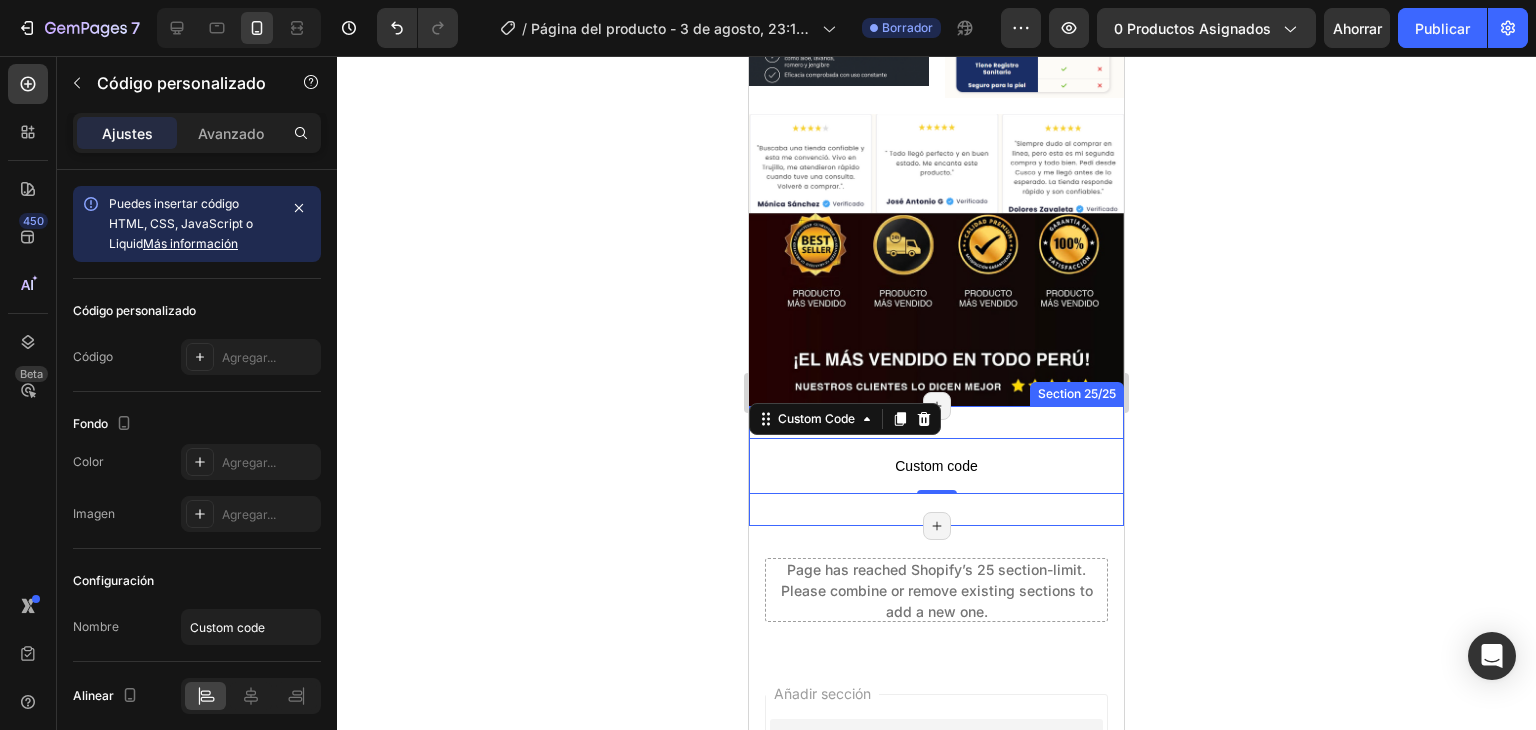 click on "Custom code
Custom Code   0 Section 25/25 Page has reached Shopify’s 25 section-limit Page has reached Shopify’s 25 section-limit" at bounding box center (936, 466) 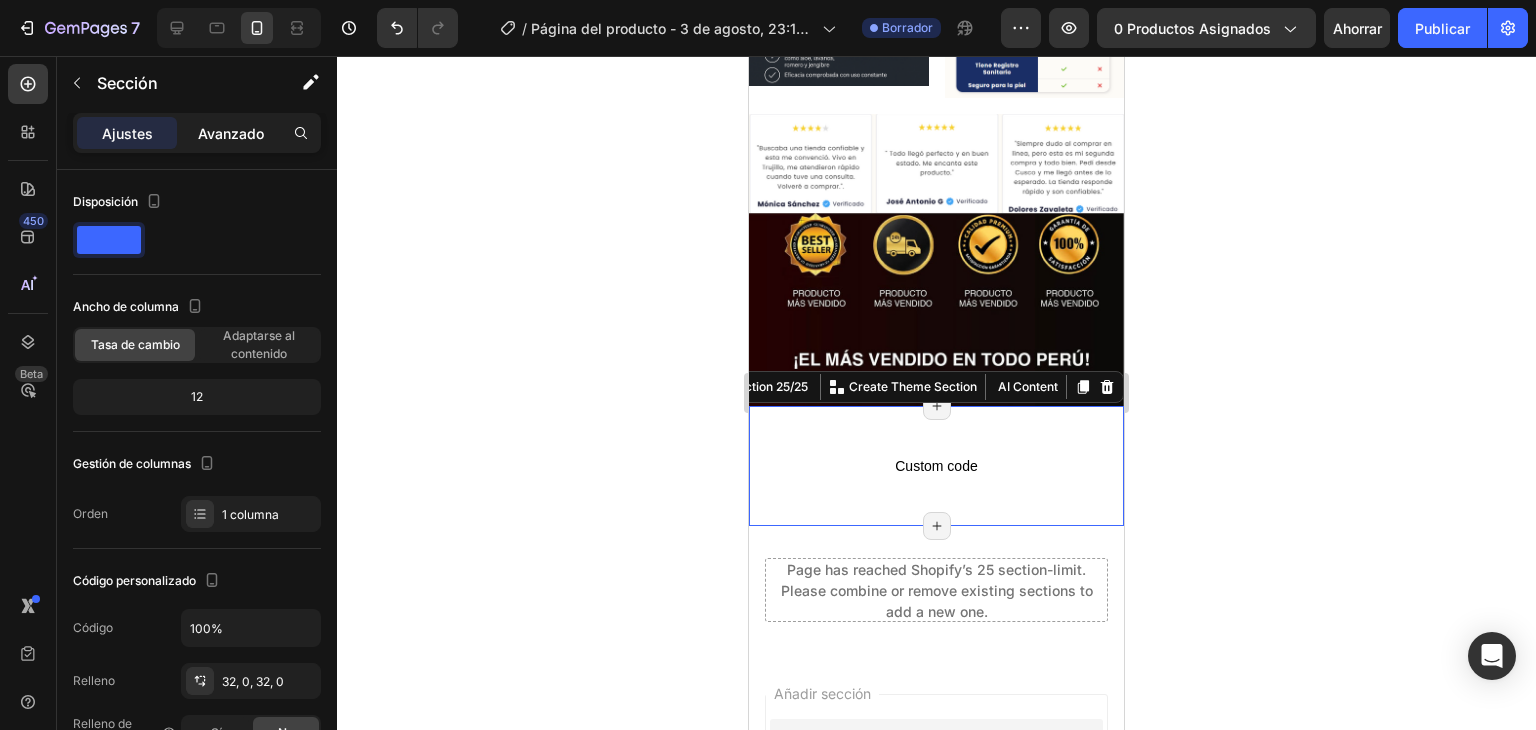 click on "Avanzado" at bounding box center (231, 133) 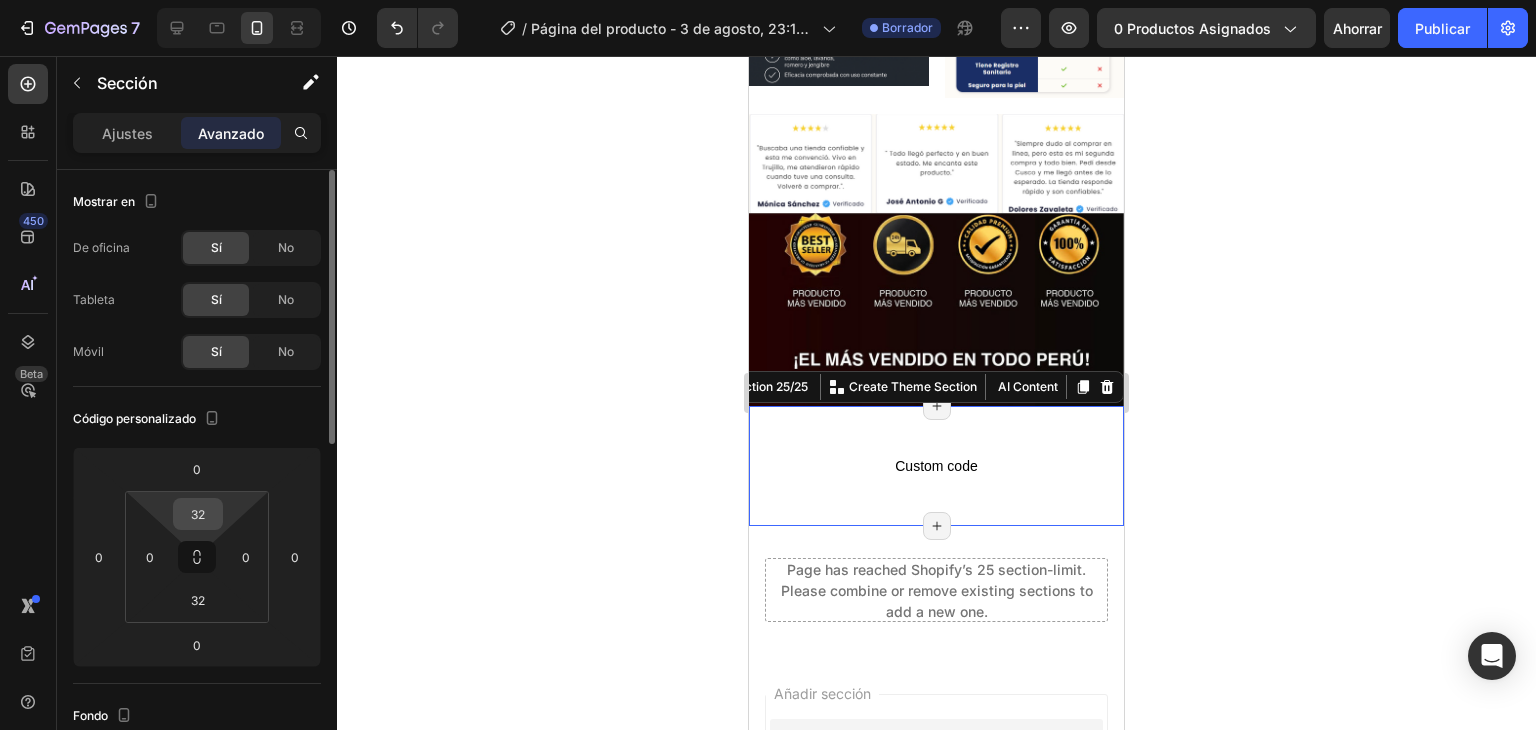 click on "32" at bounding box center [198, 514] 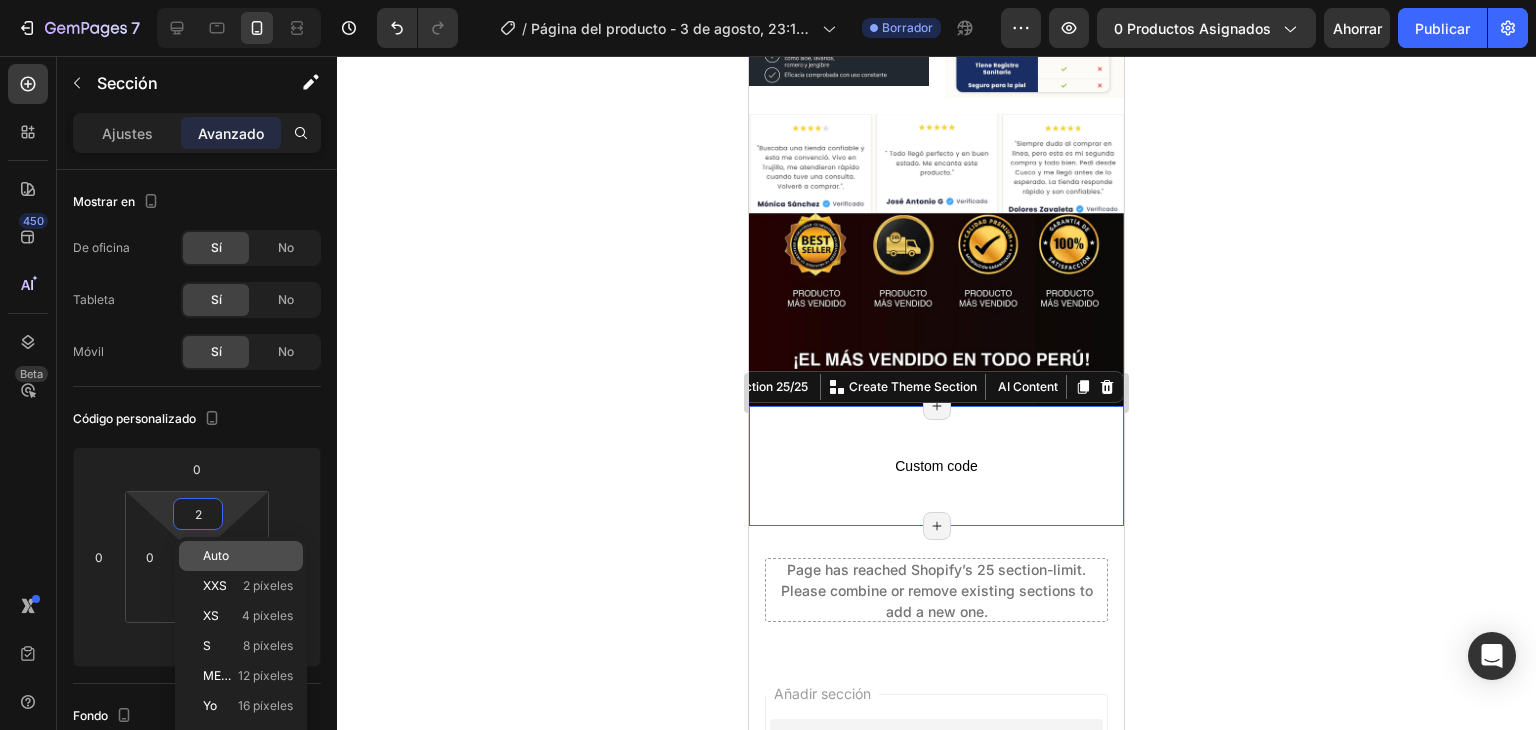 click on "Auto" at bounding box center [248, 556] 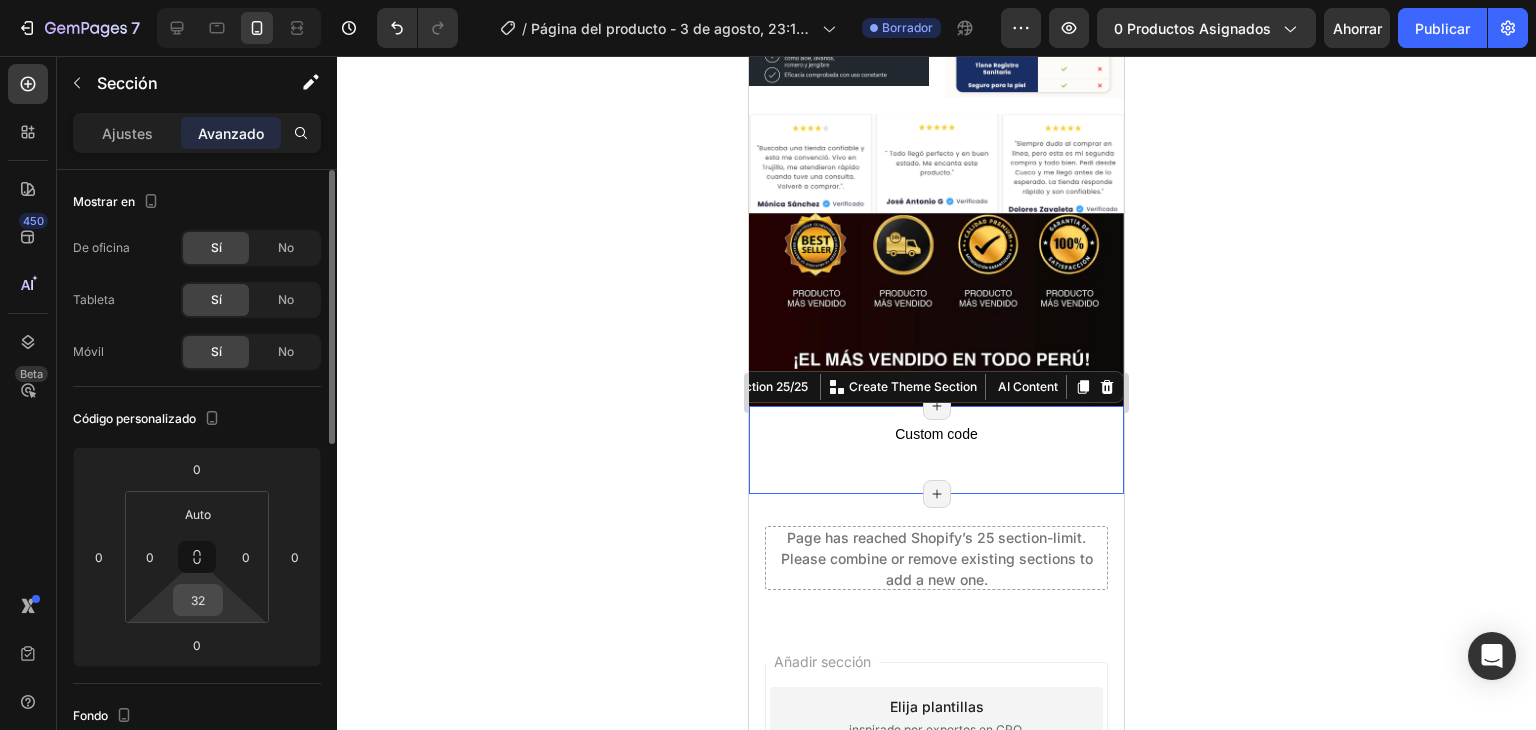 drag, startPoint x: 190, startPoint y: 600, endPoint x: 214, endPoint y: 599, distance: 24.020824 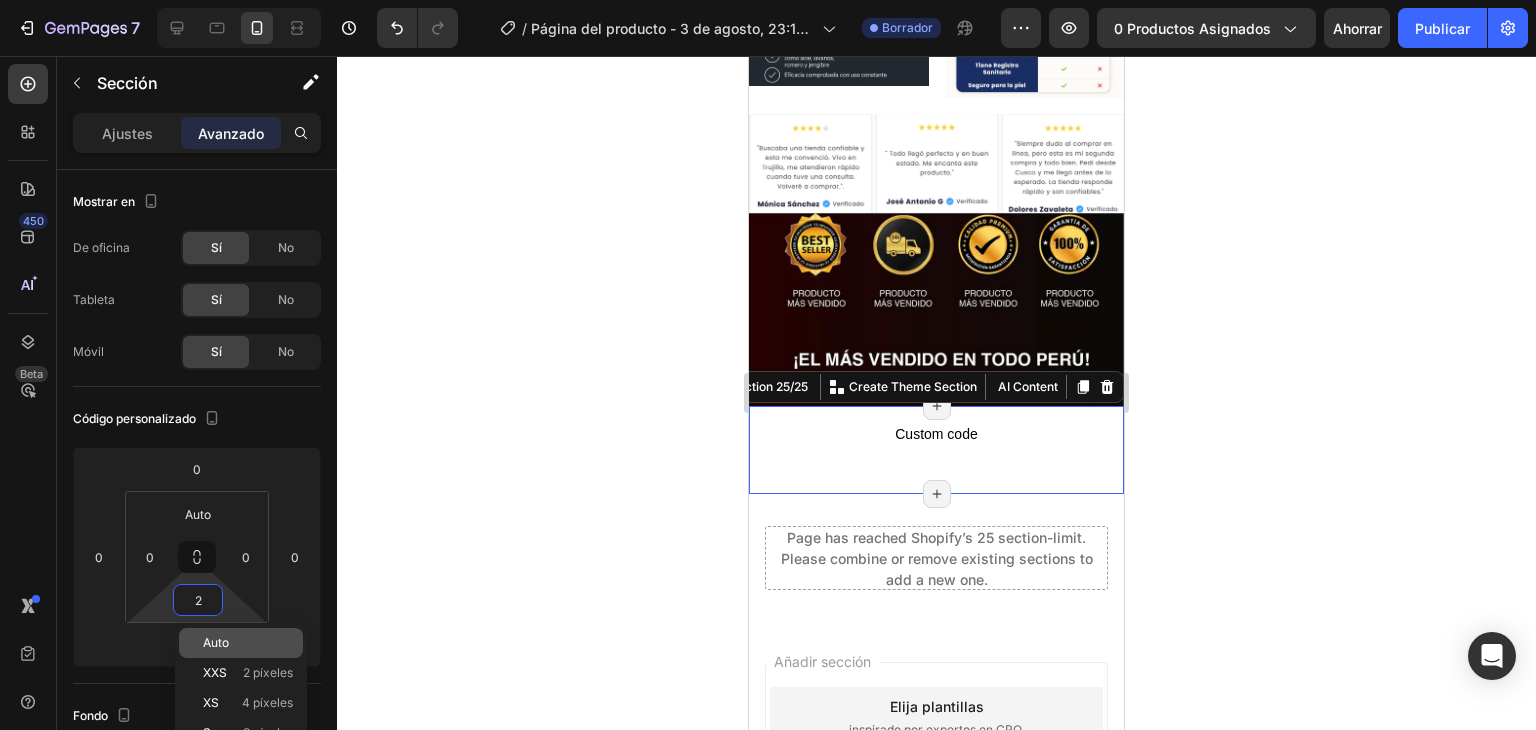 click on "Auto" at bounding box center (216, 642) 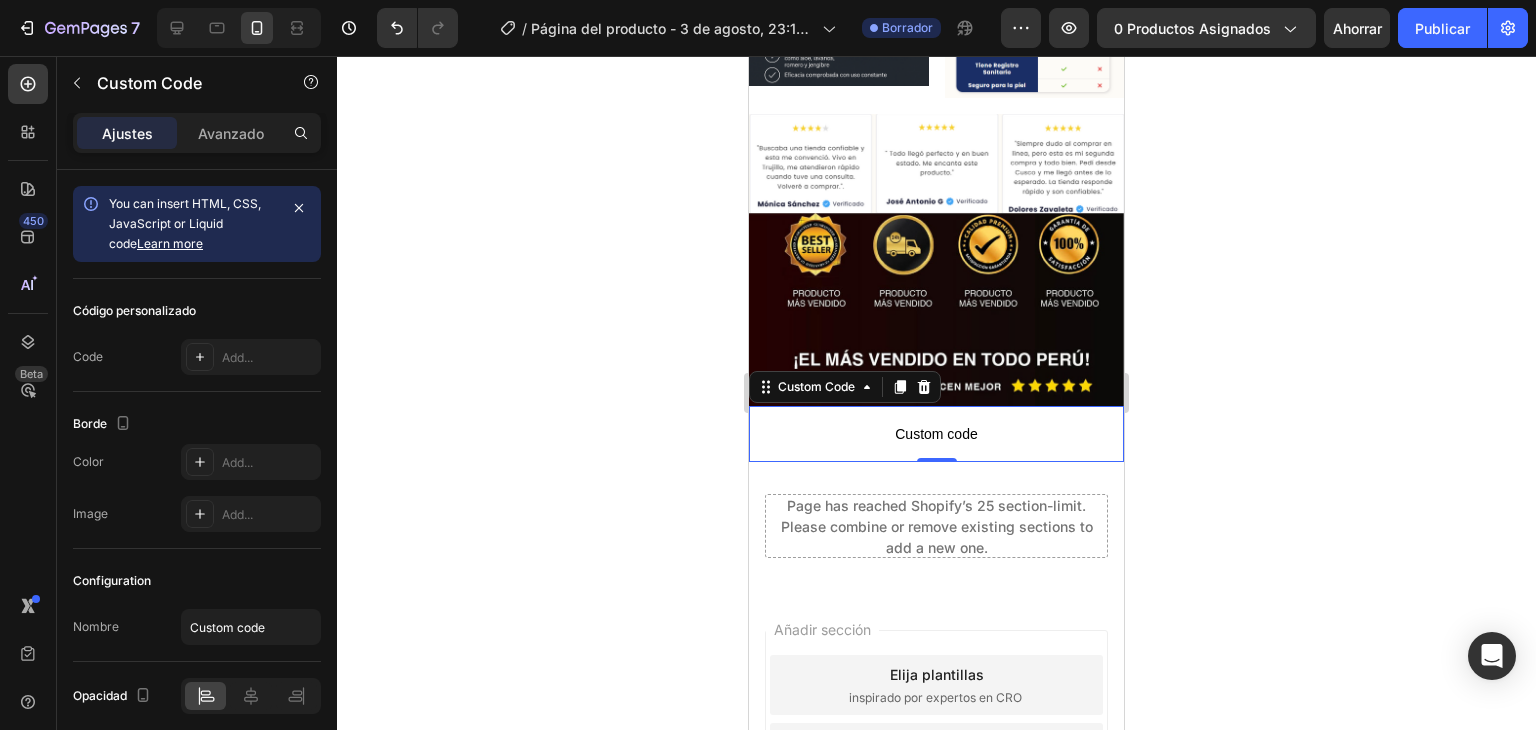 click on "Custom code" at bounding box center [936, 434] 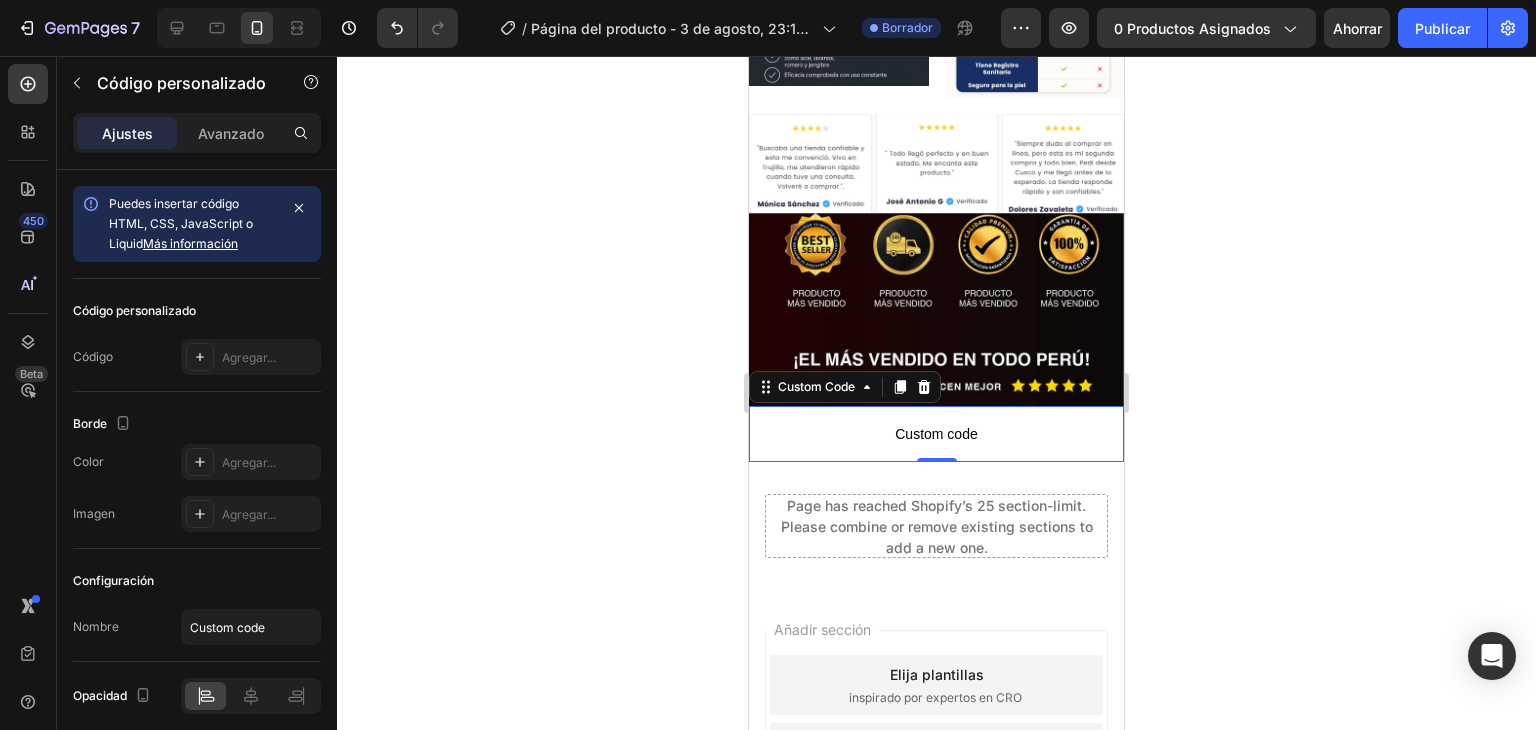 click on "Custom code" at bounding box center (936, 434) 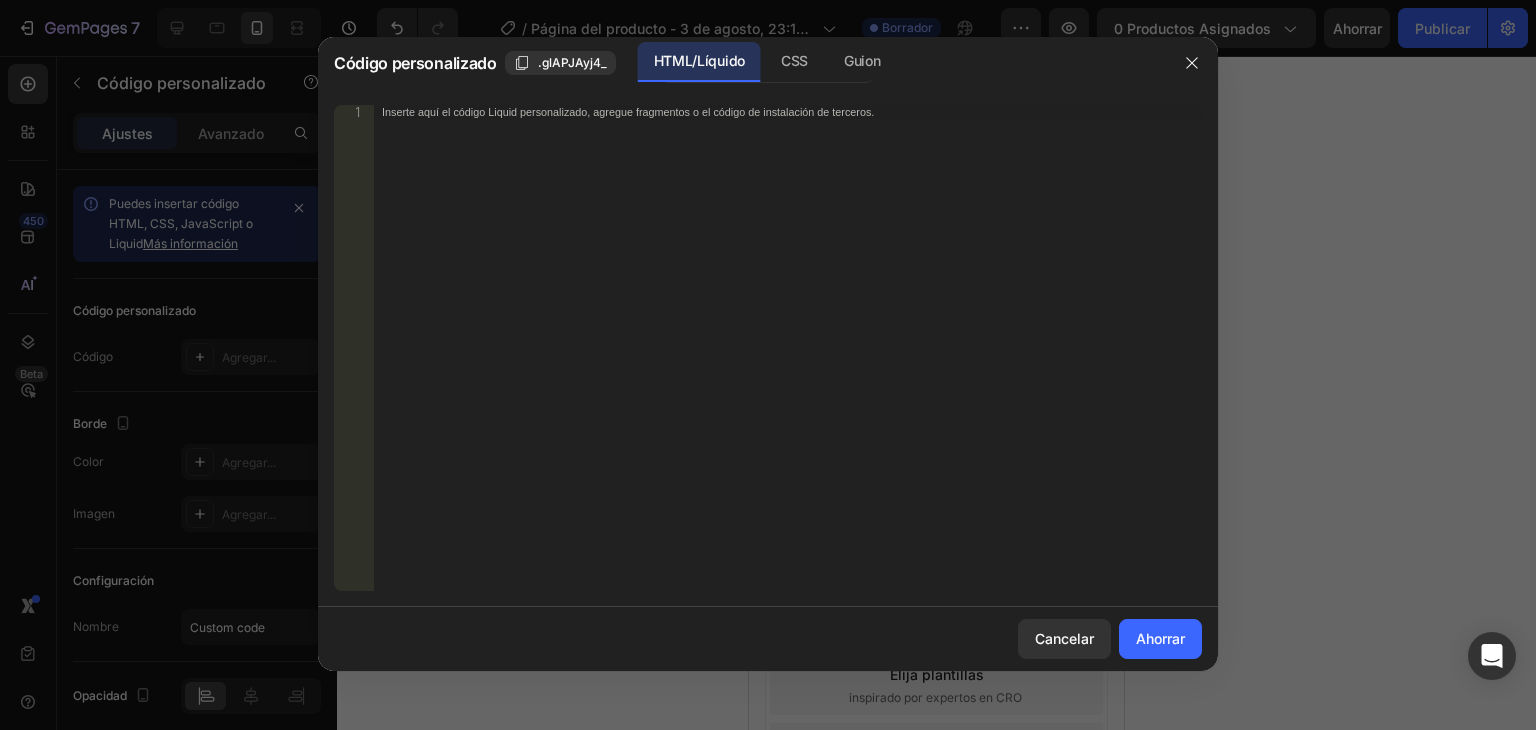 click on "Inserte aquí el código Liquid personalizado, agregue fragmentos o el código de instalación de terceros." at bounding box center [788, 362] 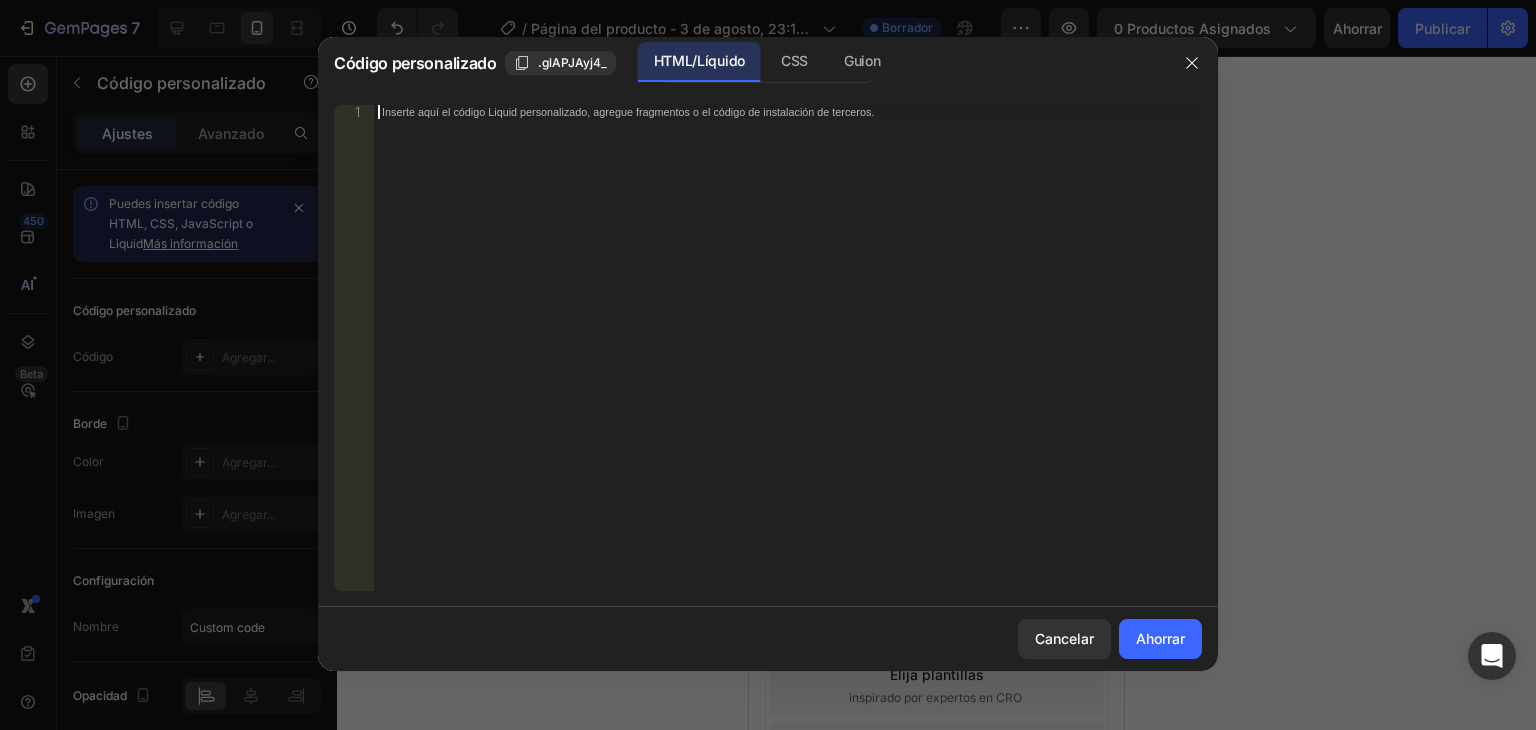 paste on "<span id="es-form-hook" ></span>" 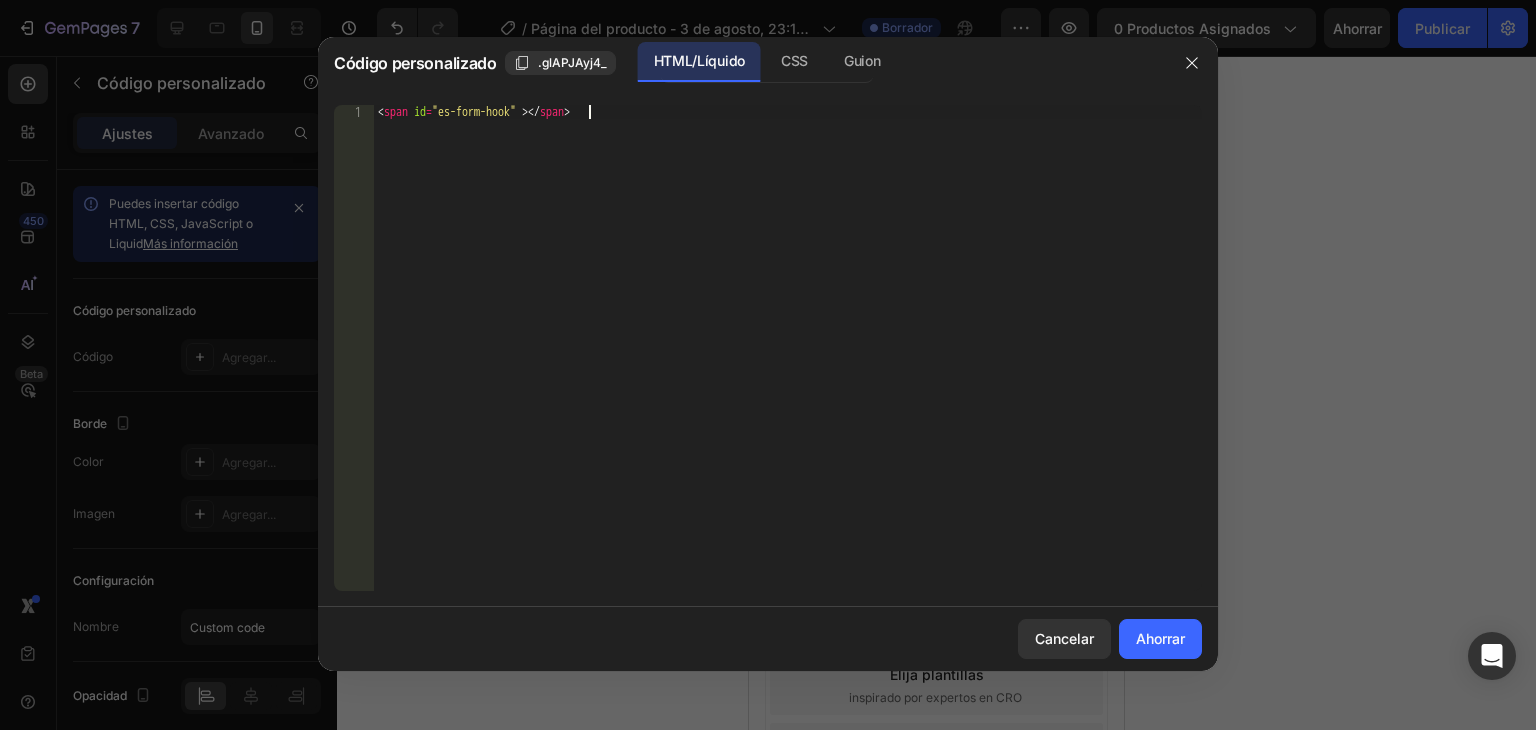 type on "<span id="es-form-hook" ></span>" 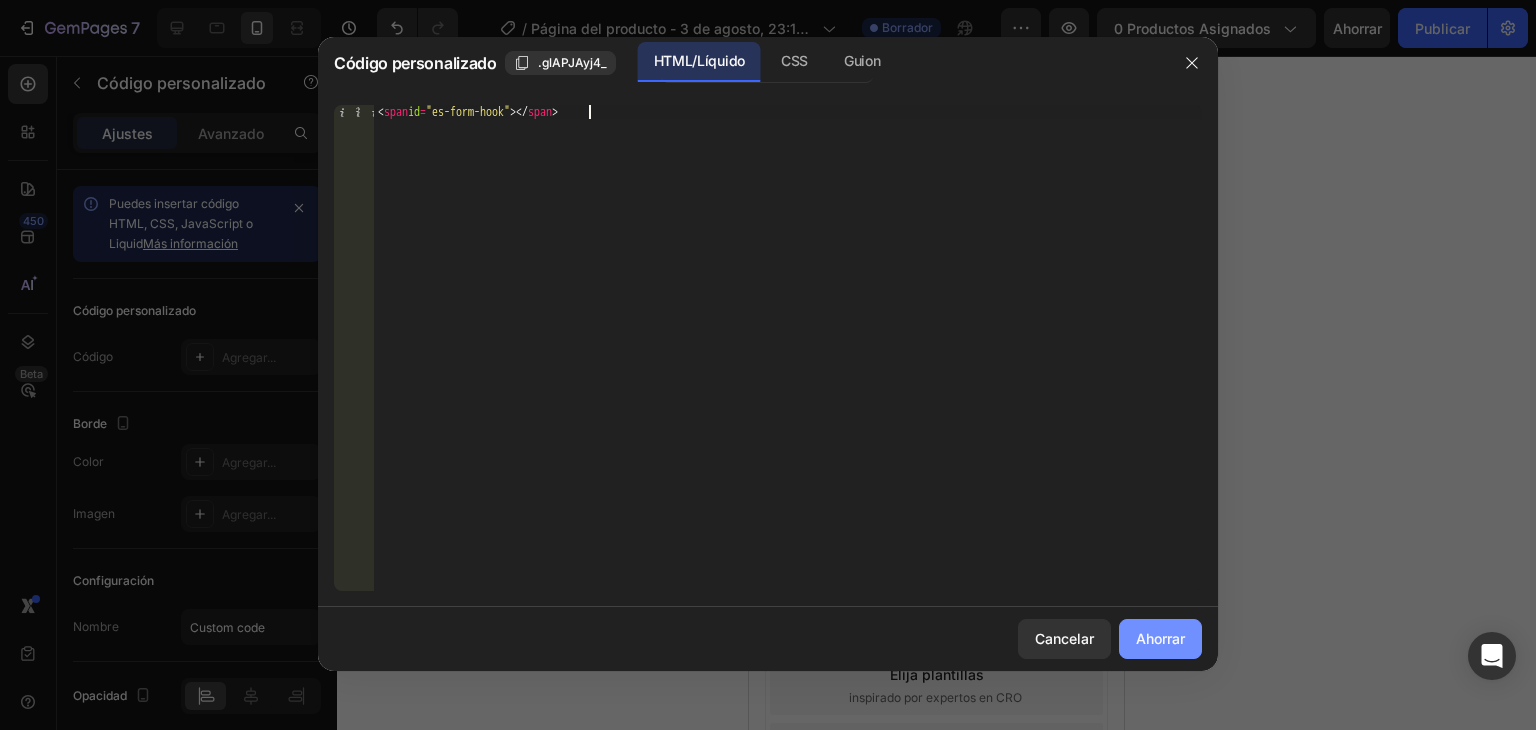 click on "Ahorrar" 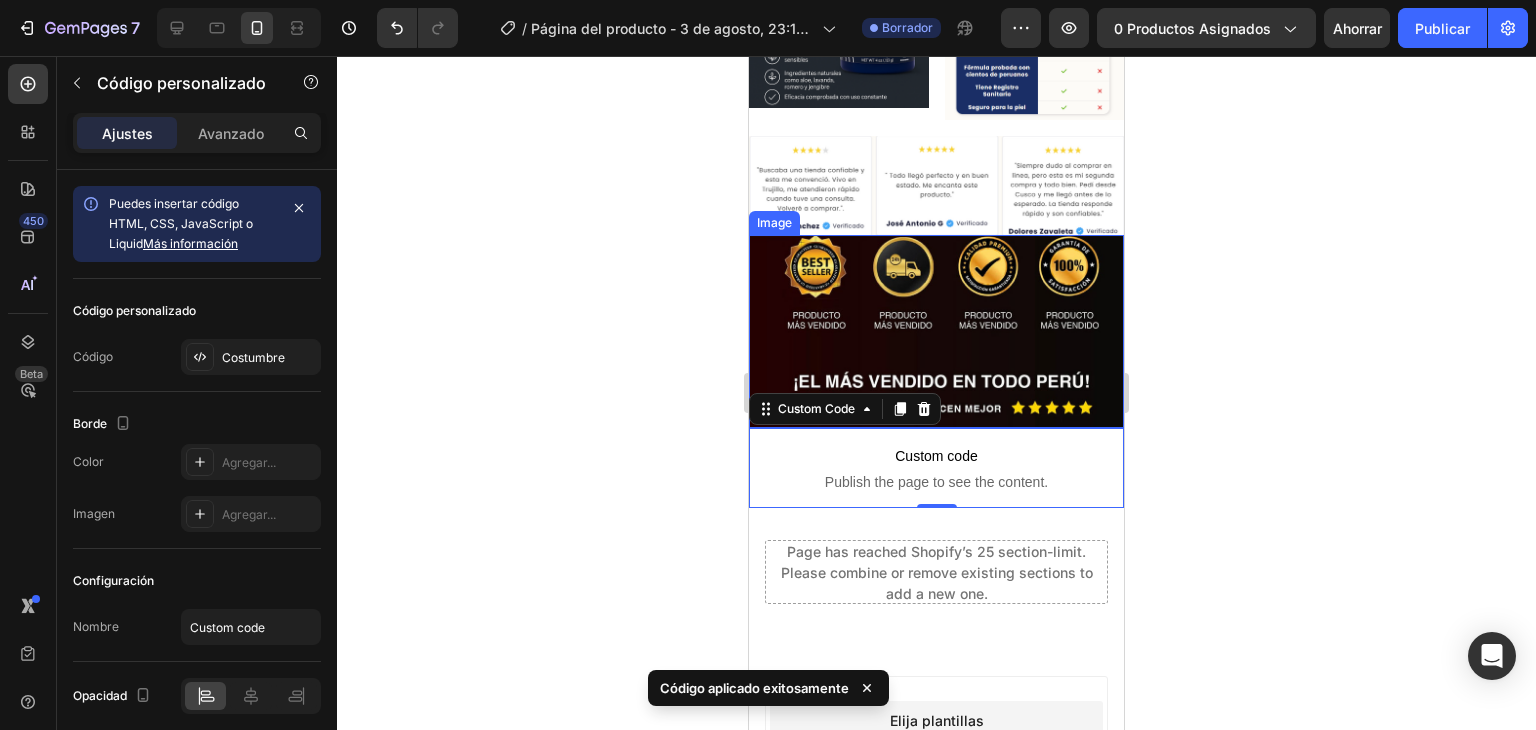 scroll, scrollTop: 6898, scrollLeft: 0, axis: vertical 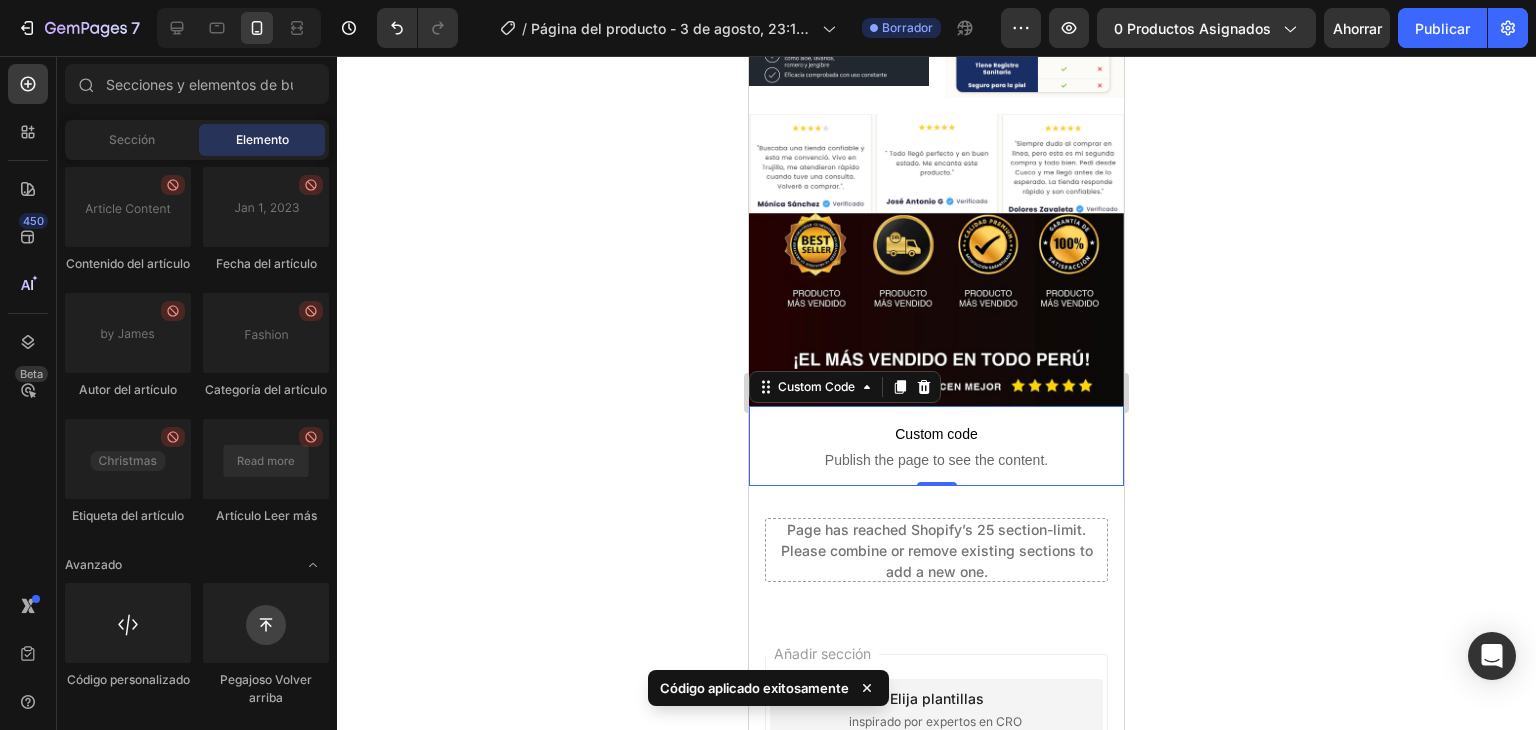click on "Page has reached Shopify’s 25 section-limit.
Please combine or remove existing sections to add a new one." at bounding box center (936, 550) 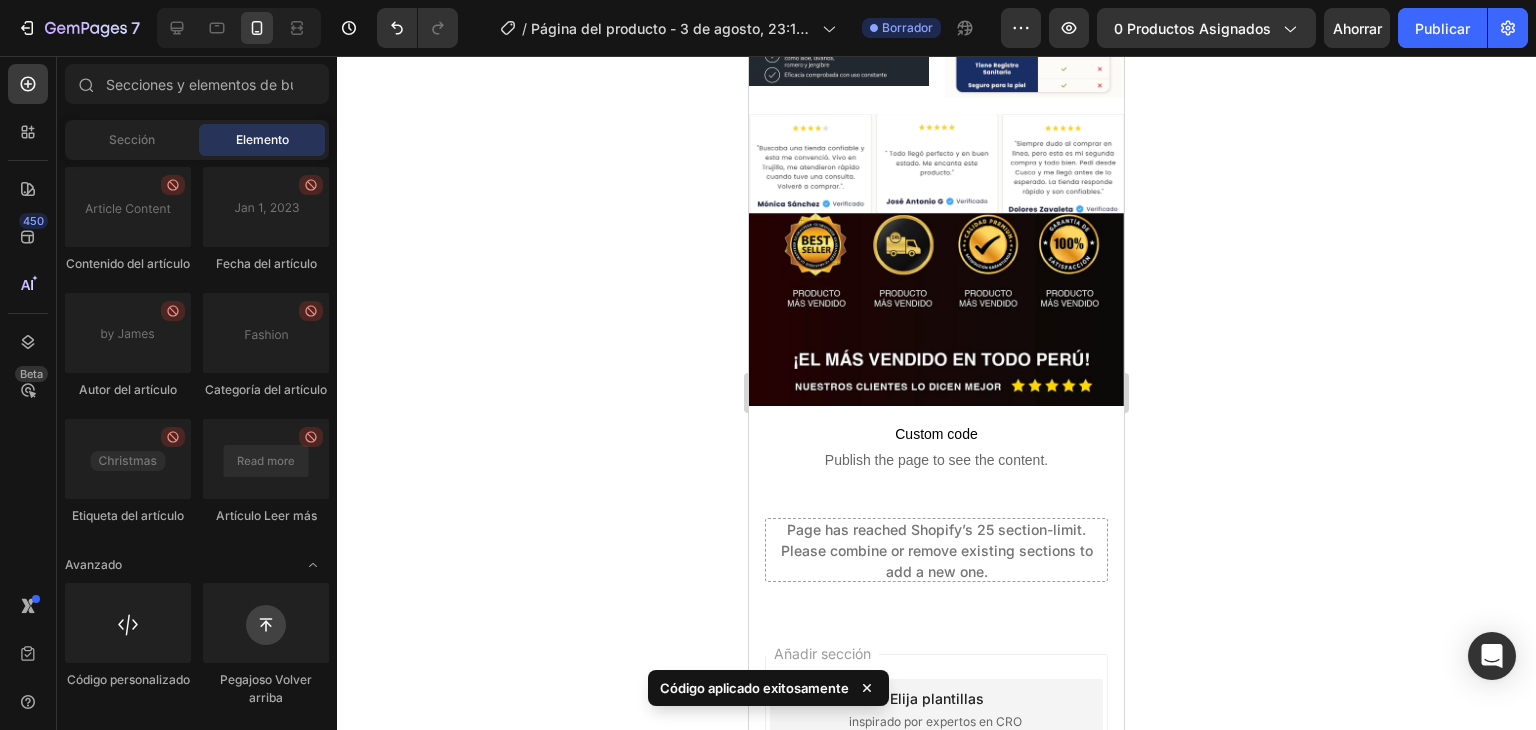 click on "Page has reached Shopify’s 25 section-limit.
Please combine or remove existing sections to add a new one." at bounding box center [936, 550] 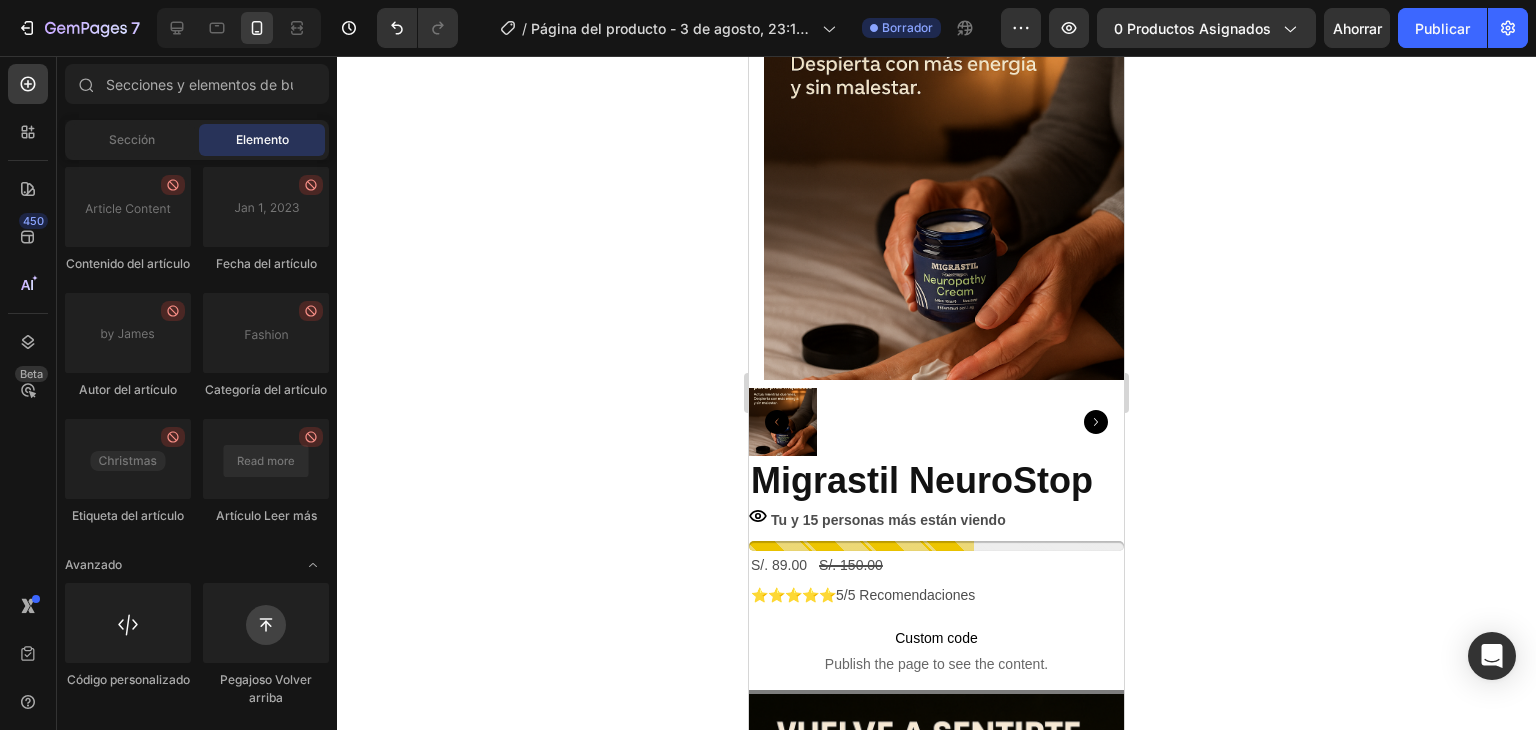 scroll, scrollTop: 257, scrollLeft: 0, axis: vertical 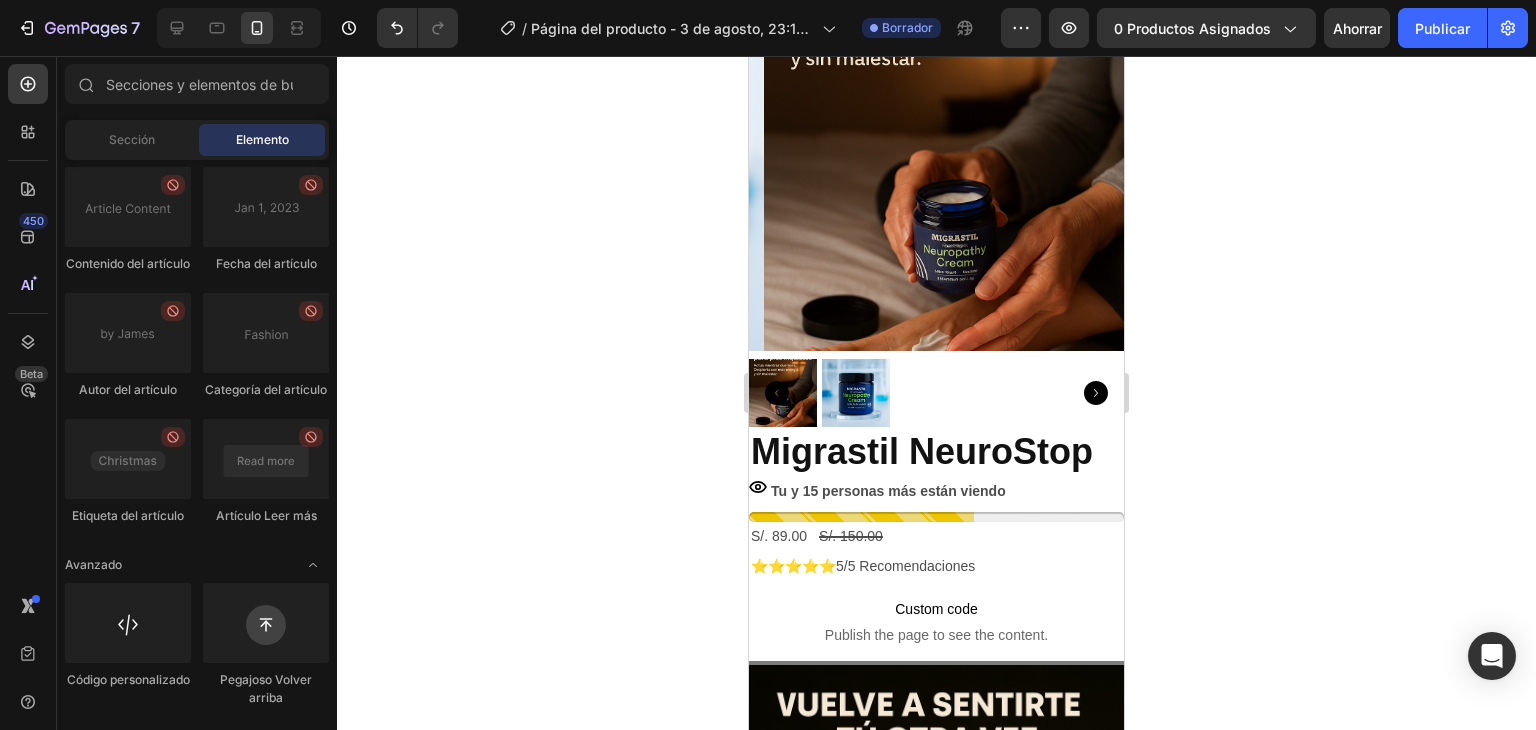 drag, startPoint x: 1116, startPoint y: 309, endPoint x: 1876, endPoint y: 137, distance: 779.2201 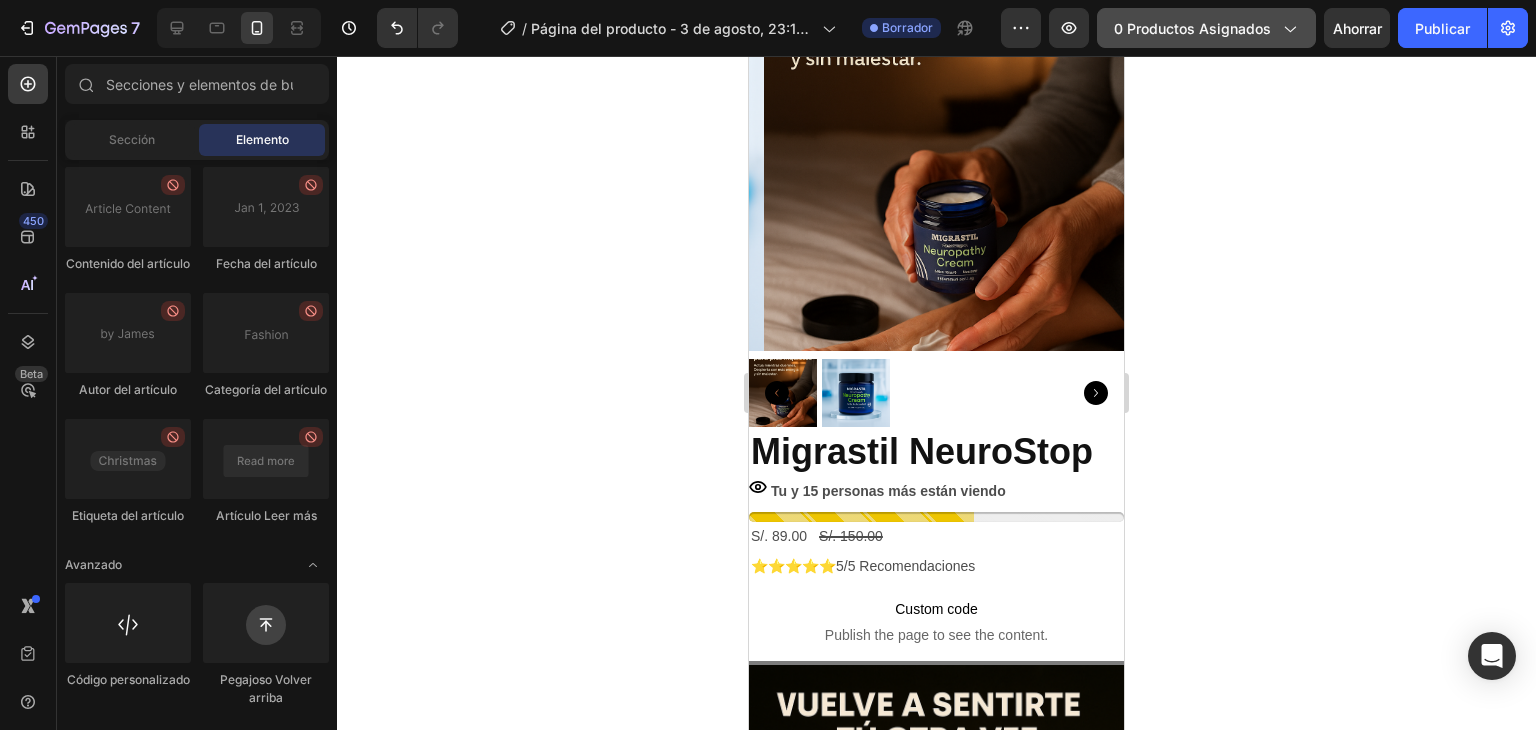 click on "0 productos asignados" 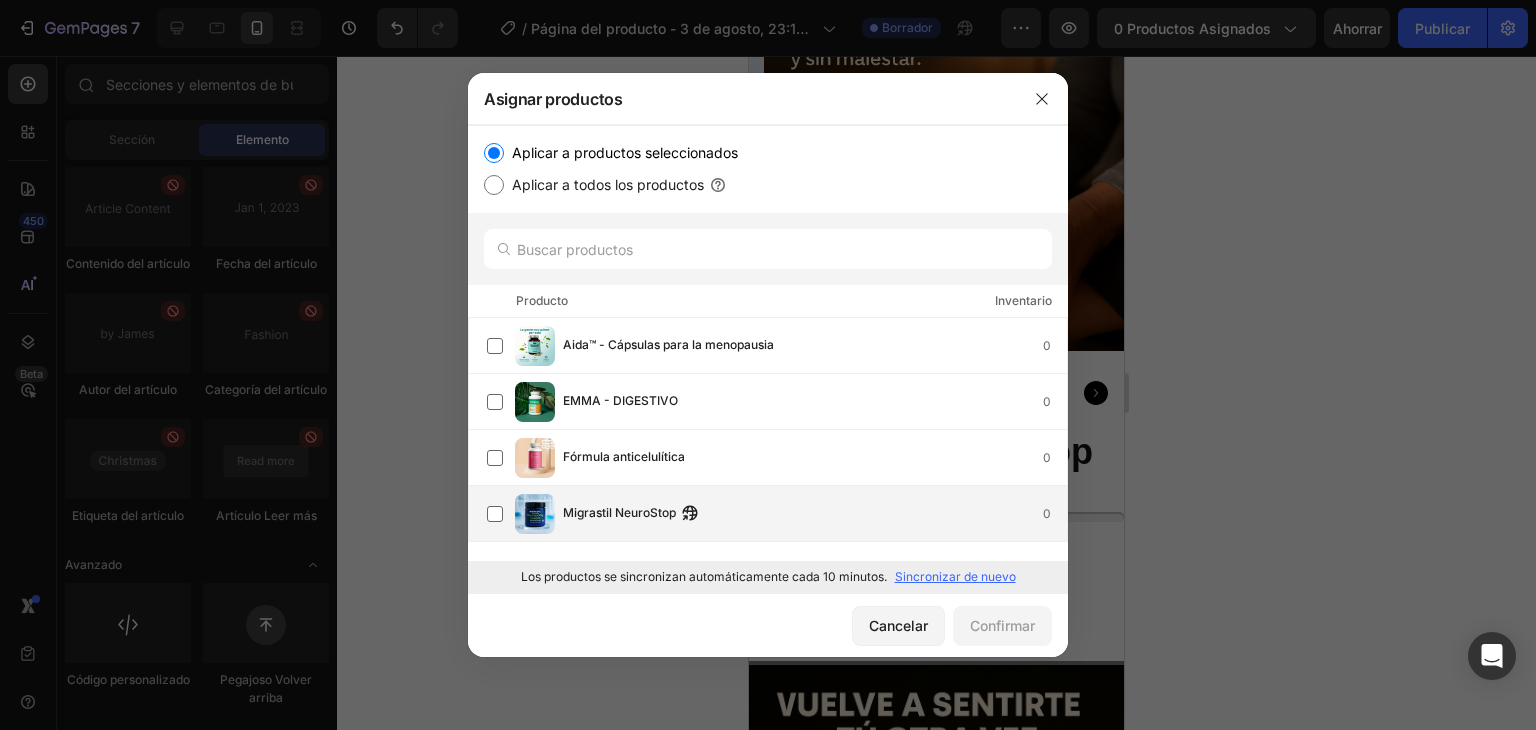 click on "Migrastil NeuroStop 0" at bounding box center [777, 514] 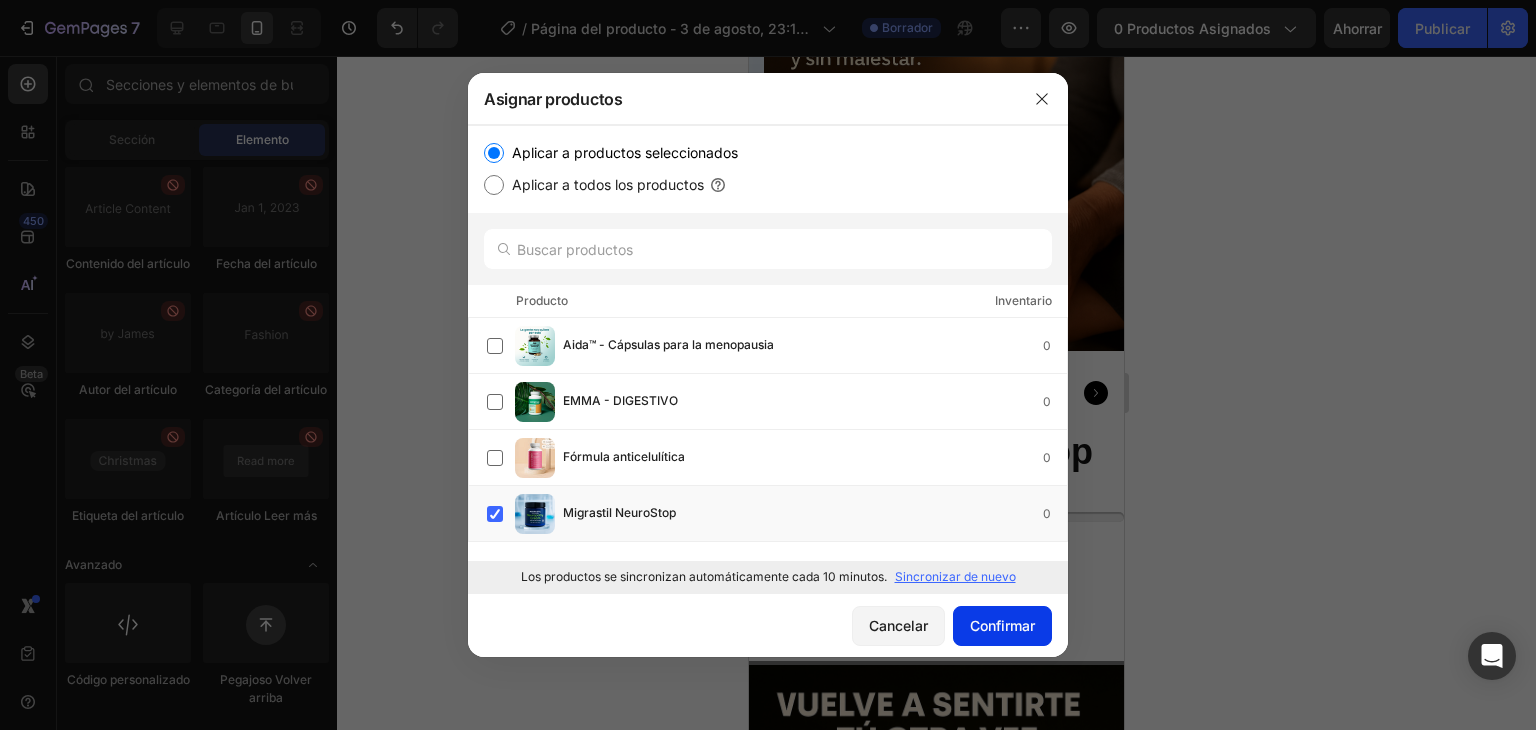 click on "Confirmar" at bounding box center [1002, 625] 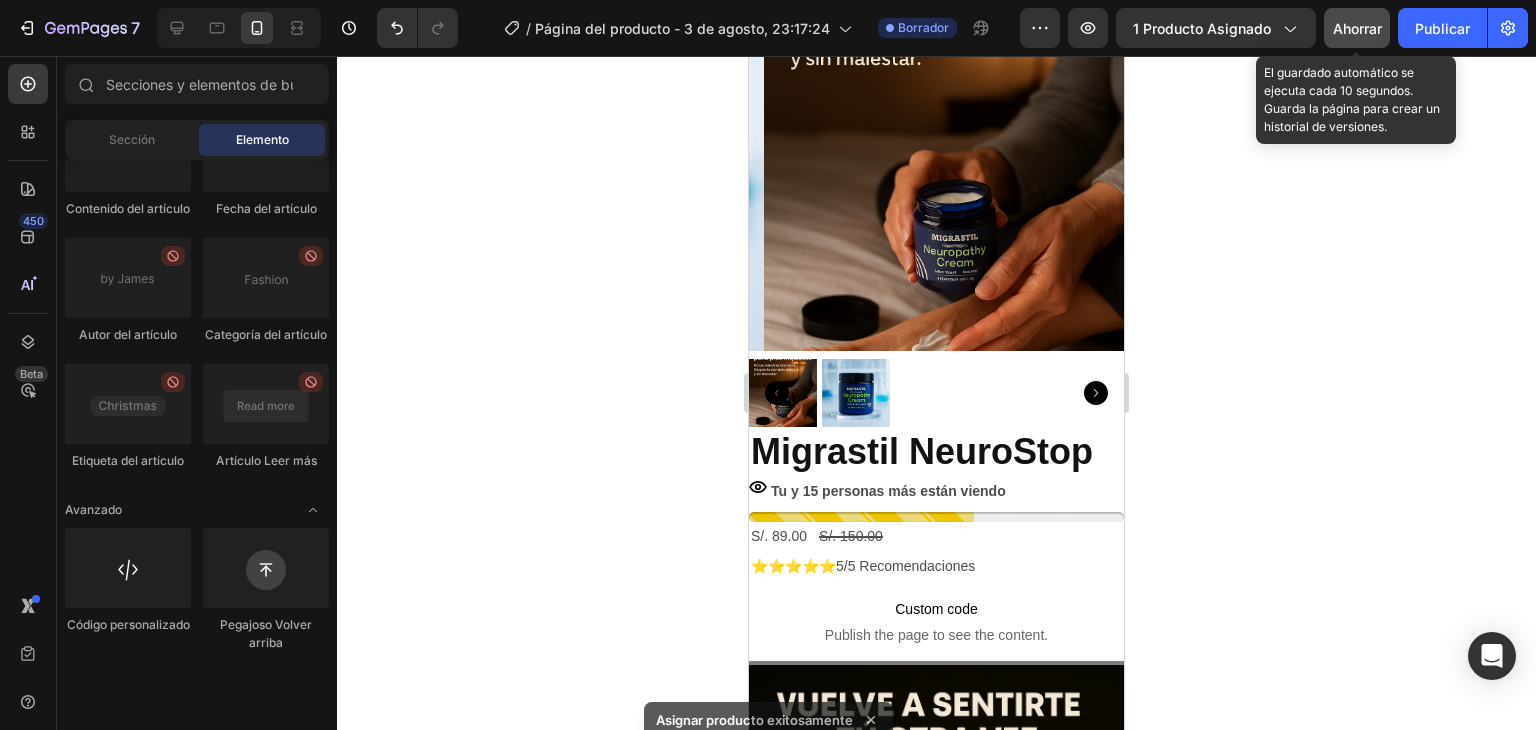 click on "Ahorrar" at bounding box center (1357, 28) 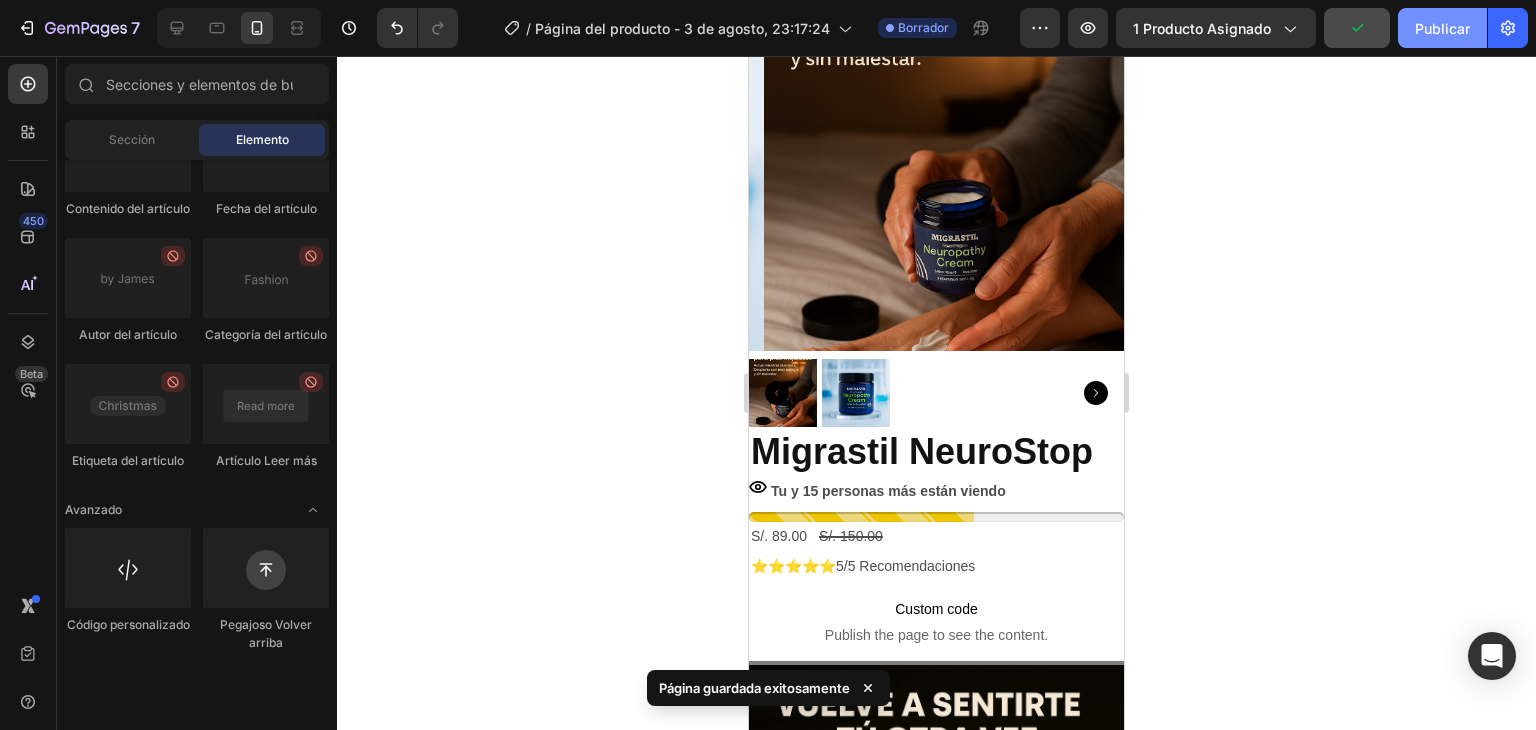 click on "Publicar" at bounding box center (1442, 28) 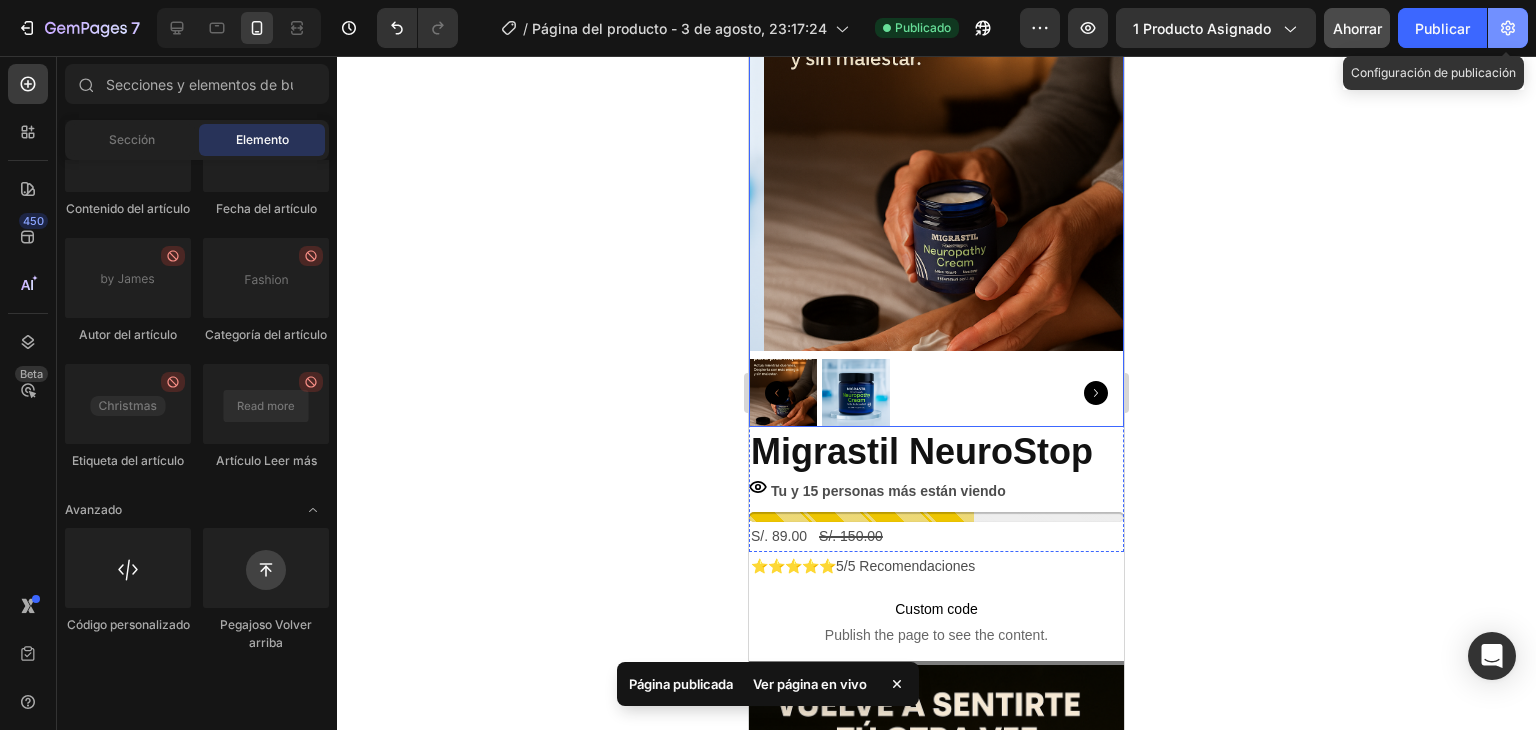 click 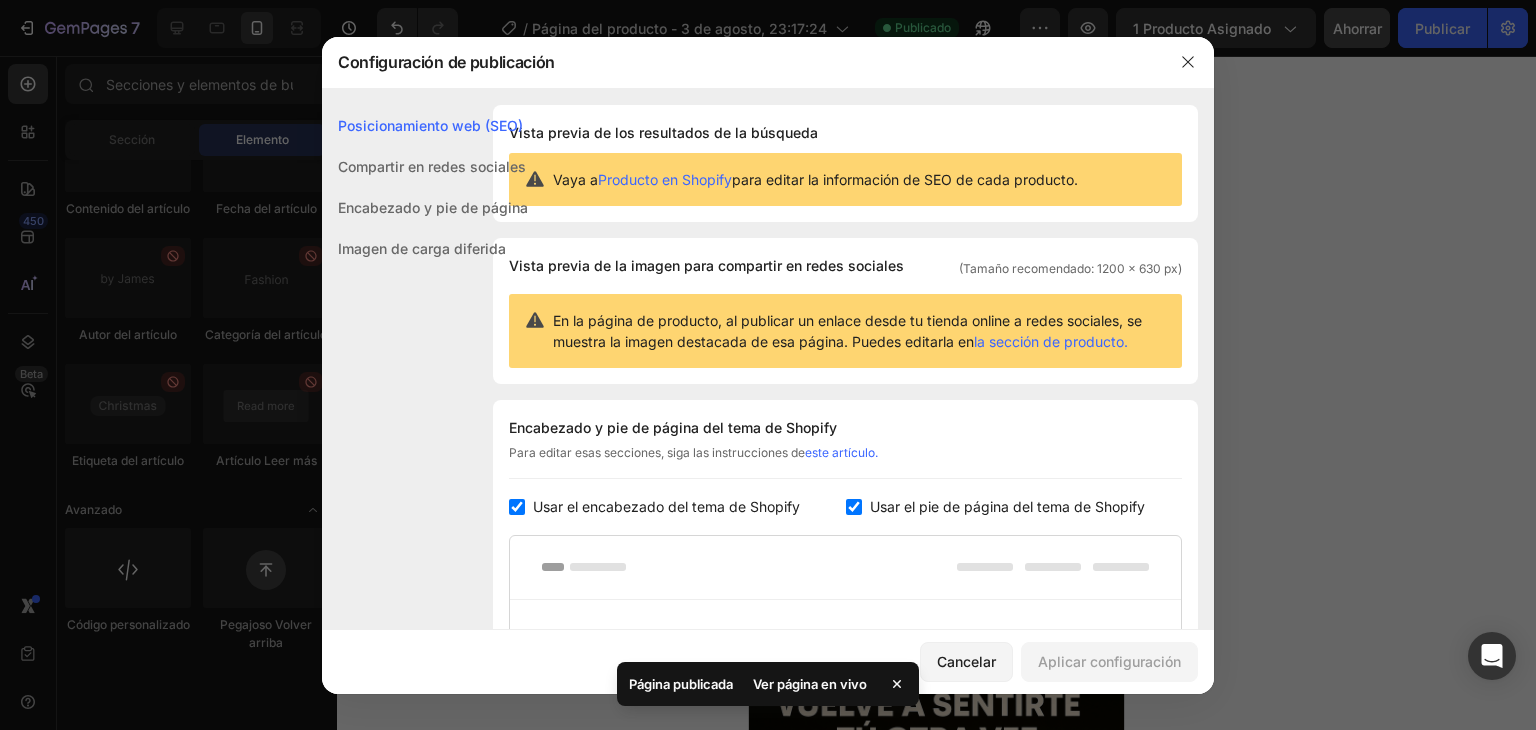 drag, startPoint x: 516, startPoint y: 508, endPoint x: 660, endPoint y: 507, distance: 144.00348 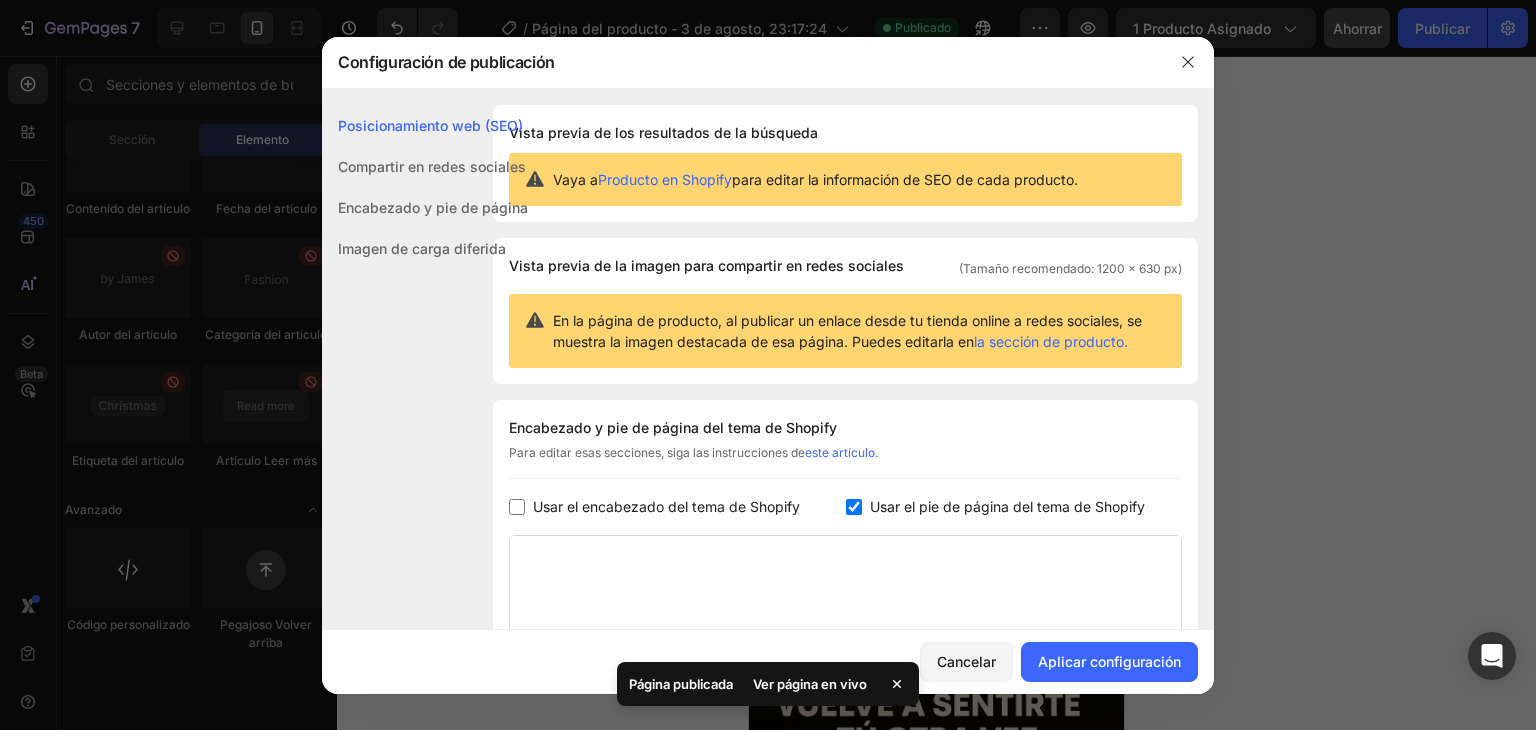 click on "Usar el encabezado del tema de Shopify" at bounding box center [677, 507] 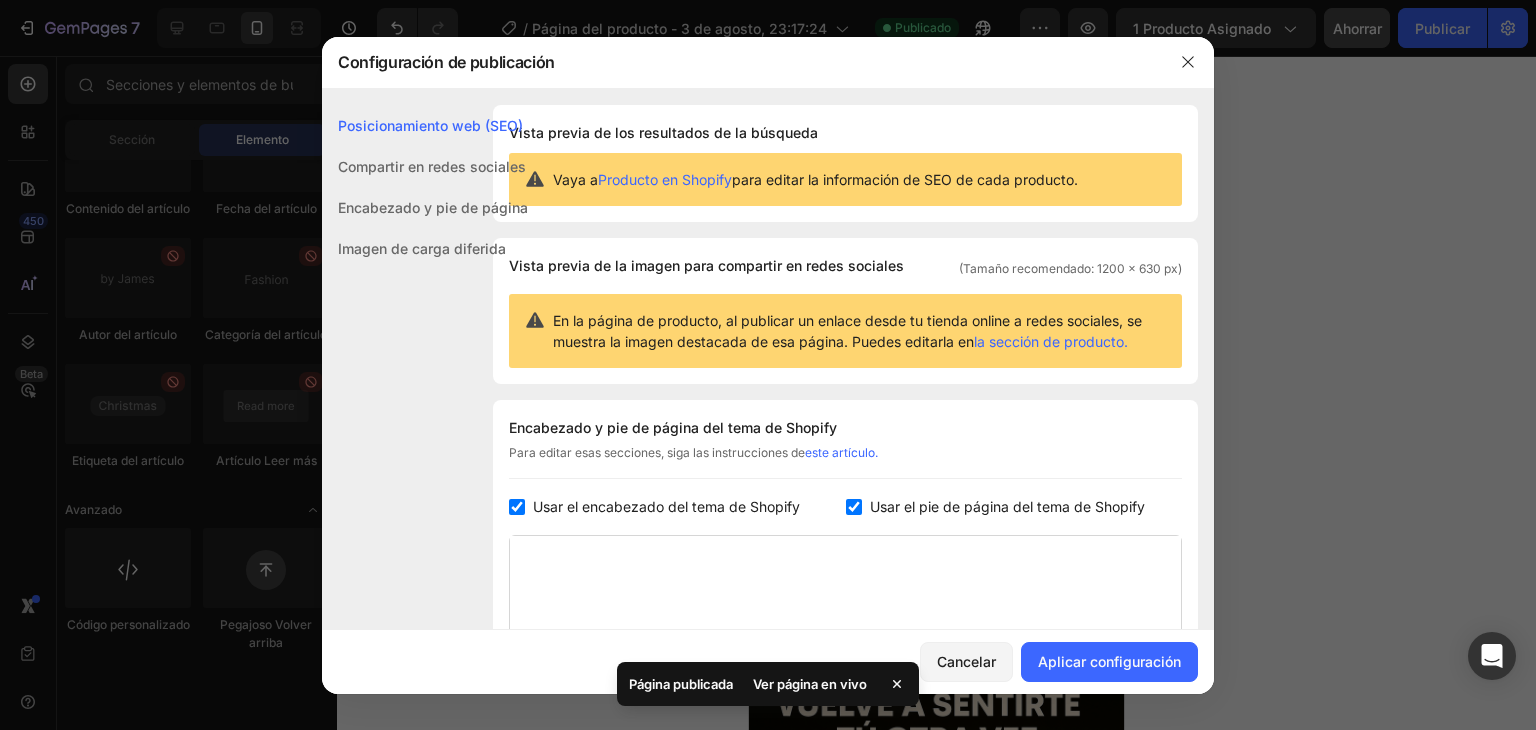 checkbox on "true" 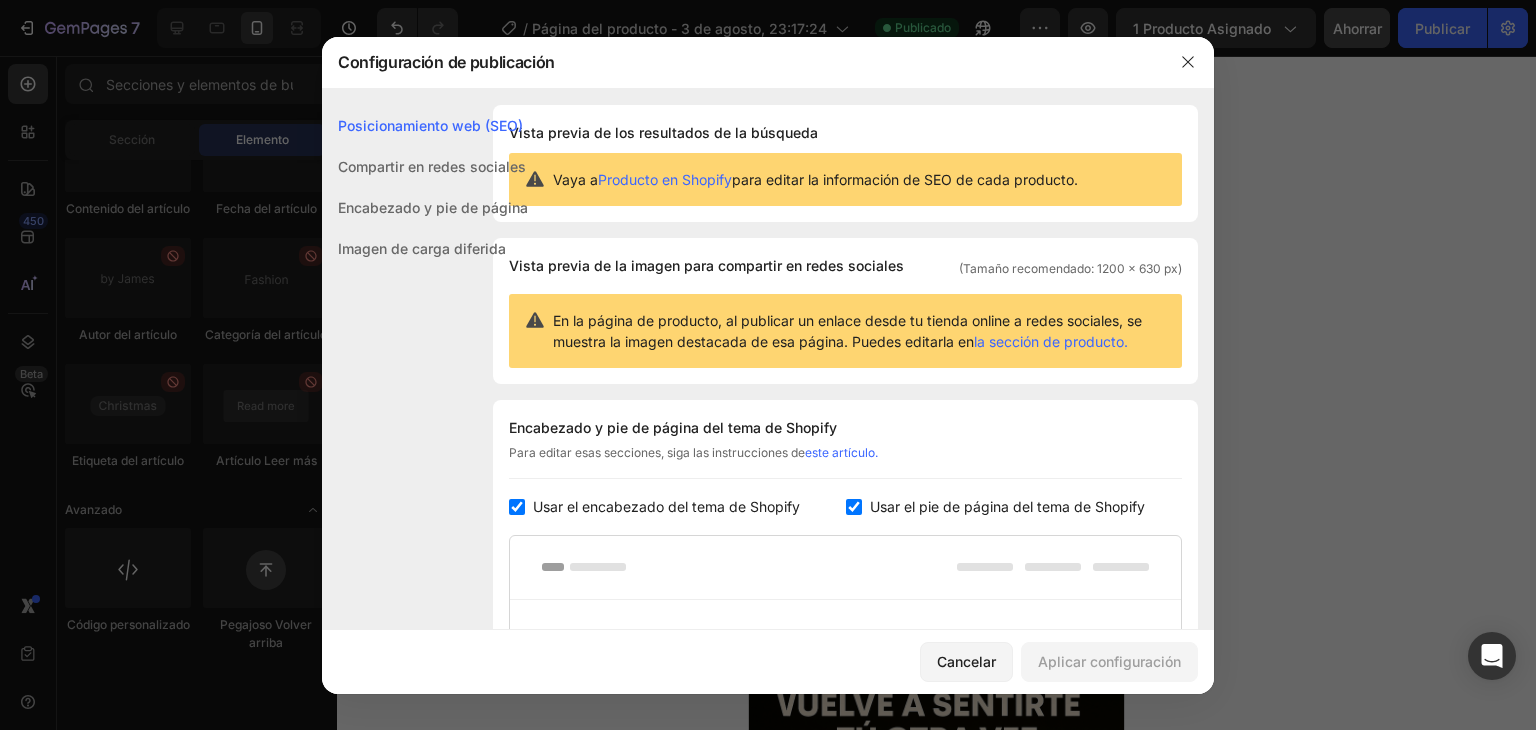 click on "Usar el pie de página del tema de Shopify" at bounding box center [1003, 507] 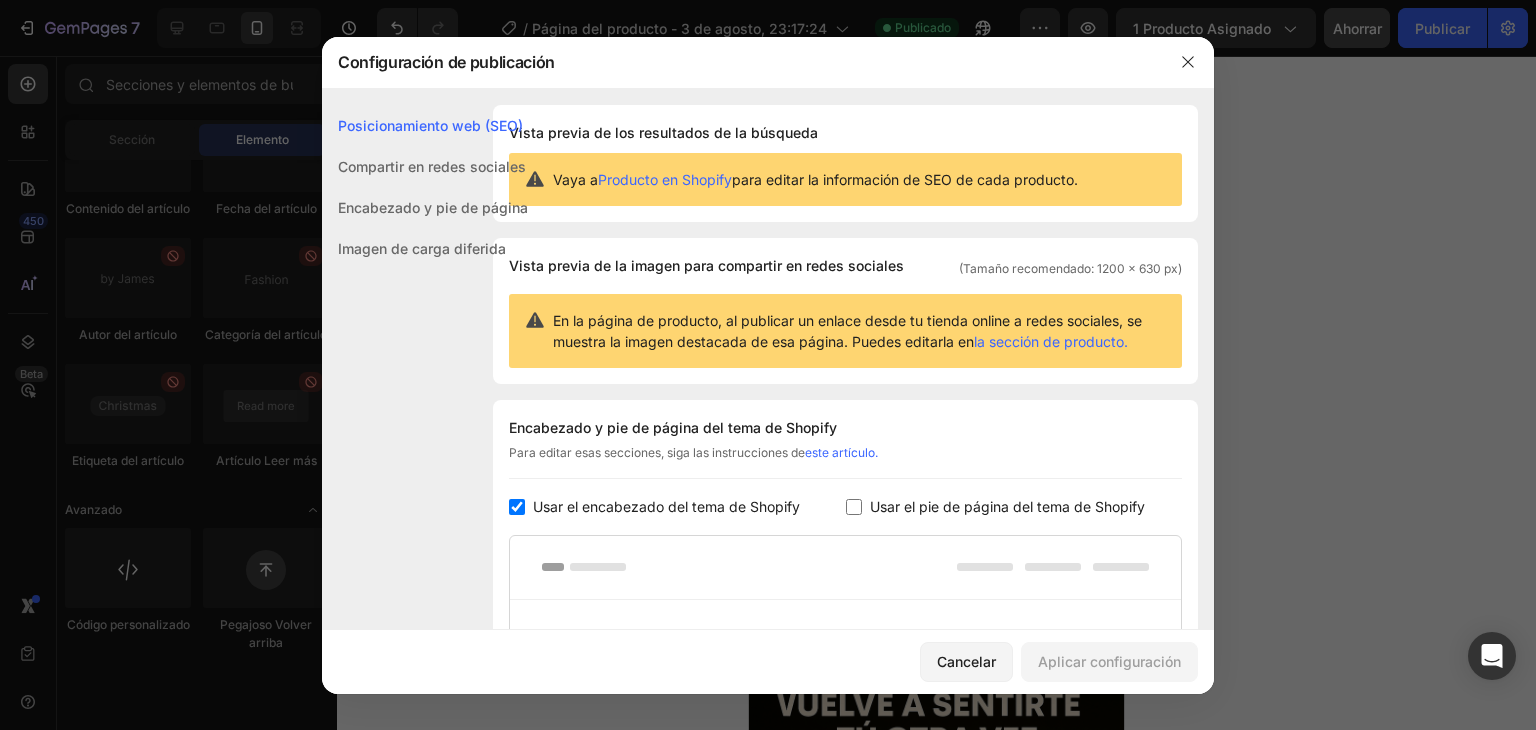 checkbox on "false" 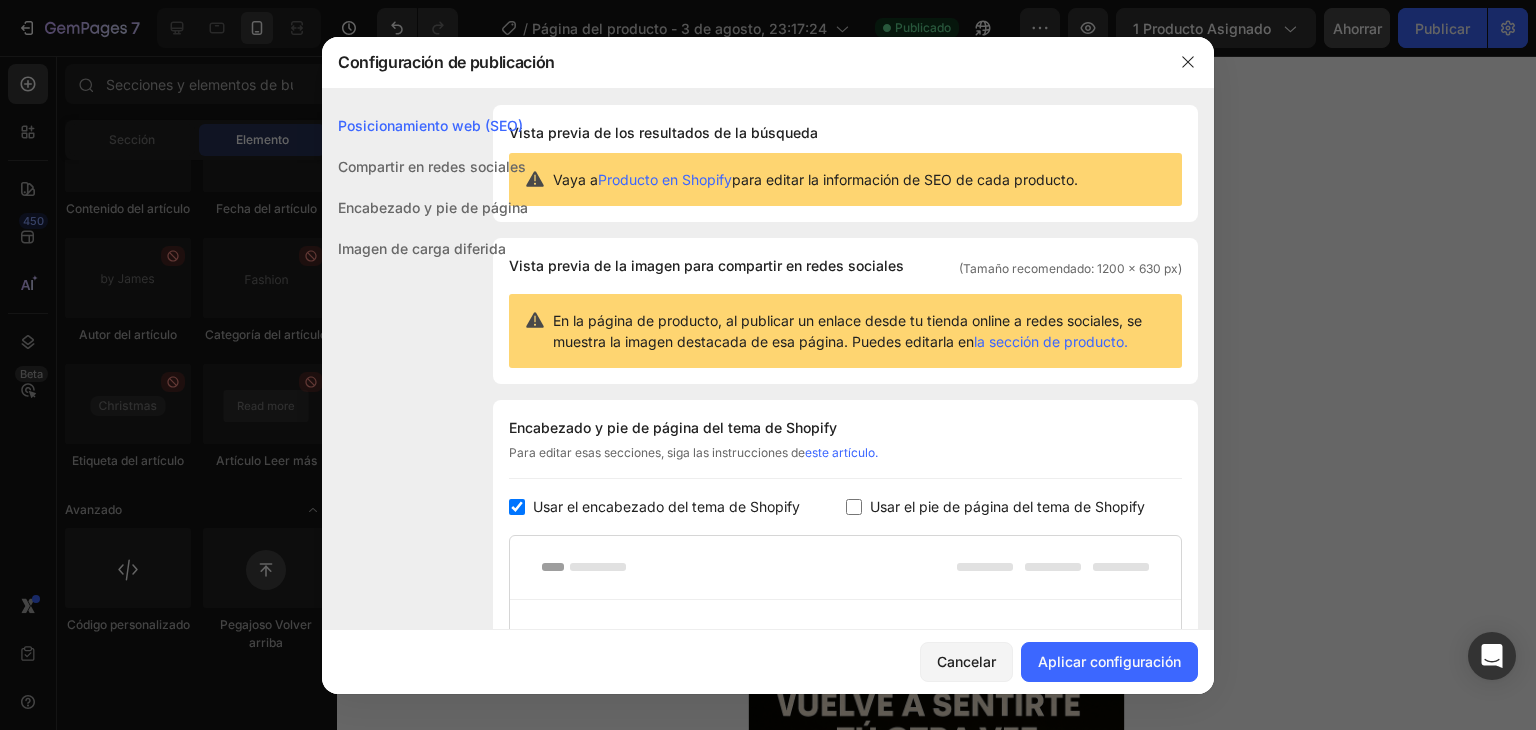drag, startPoint x: 581, startPoint y: 509, endPoint x: 659, endPoint y: 519, distance: 78.63841 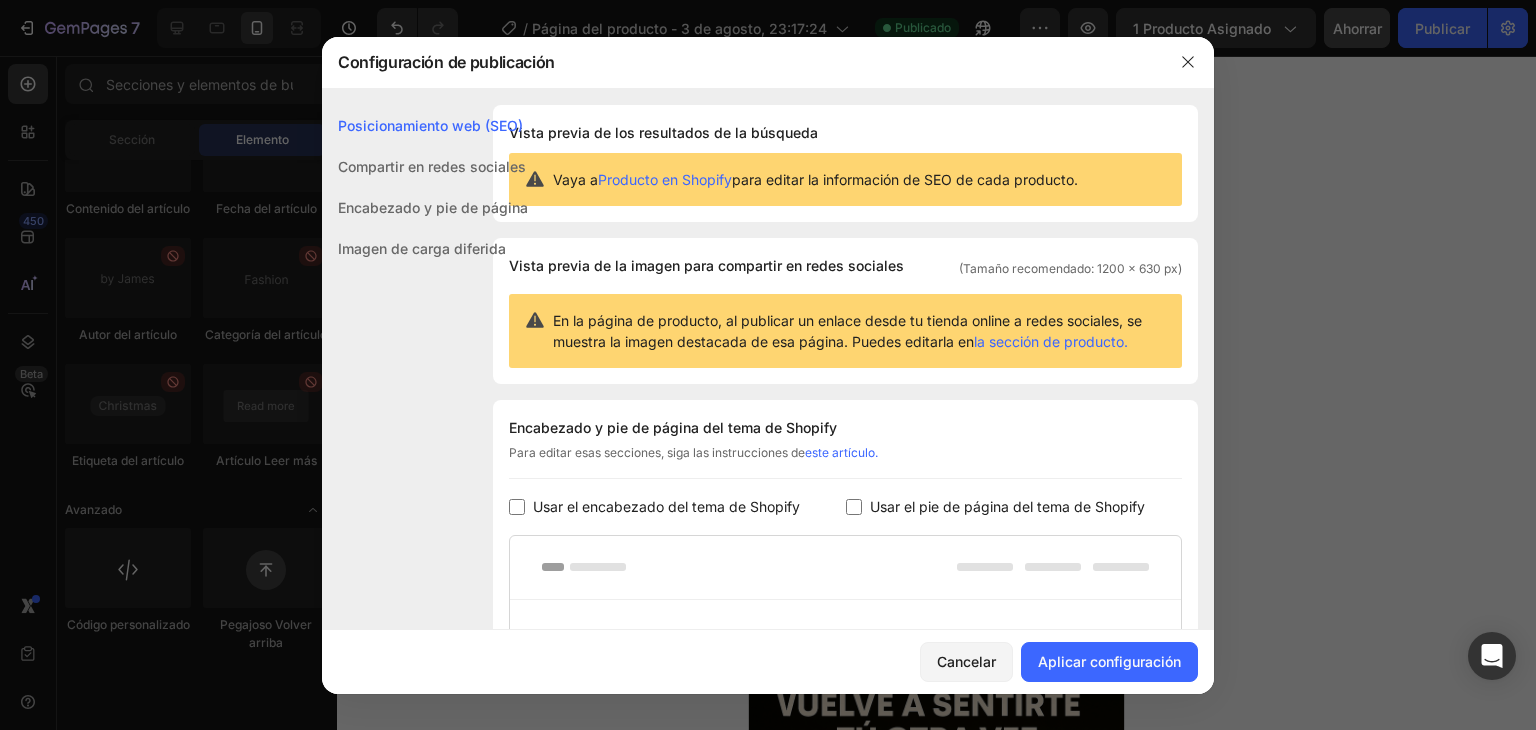 checkbox on "false" 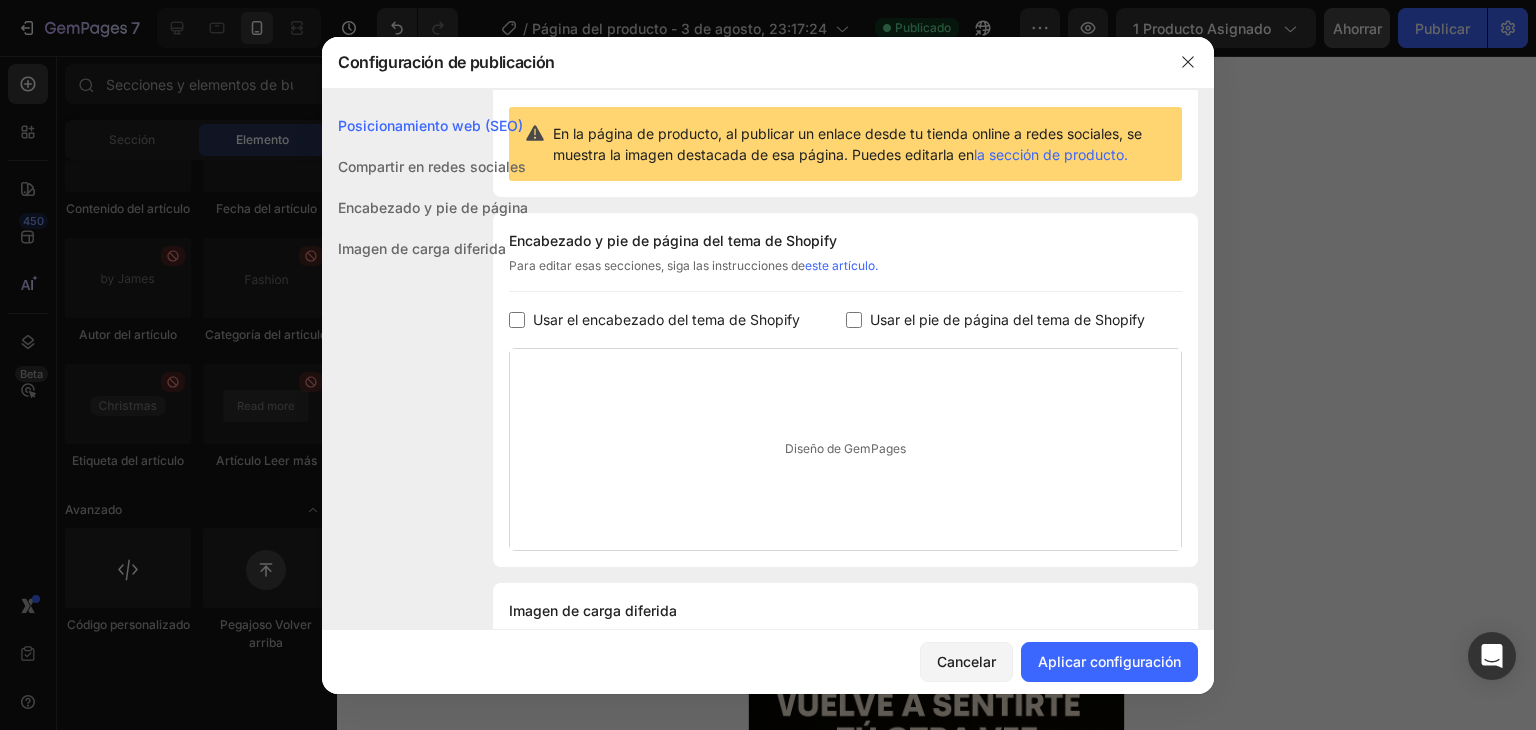 scroll, scrollTop: 0, scrollLeft: 0, axis: both 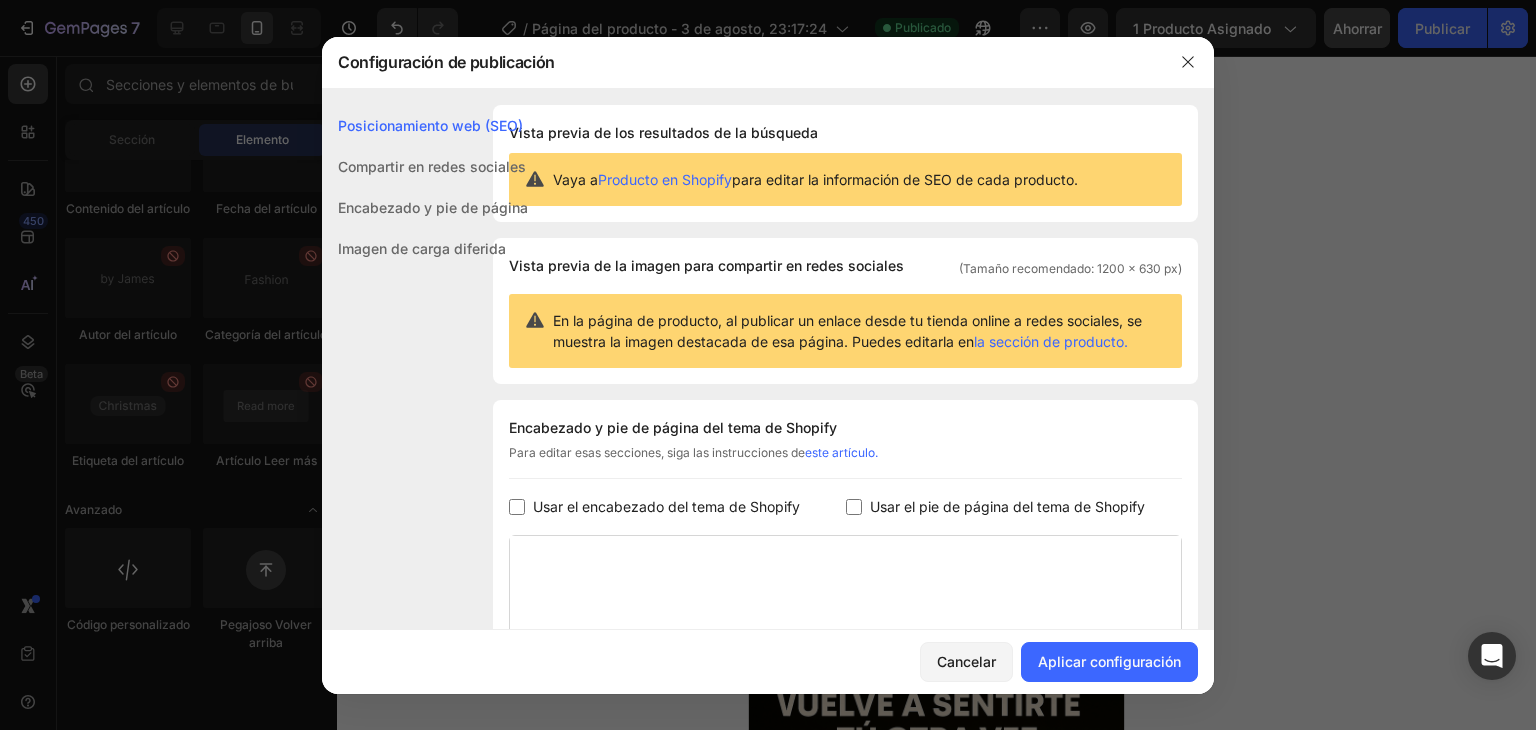 drag, startPoint x: 1076, startPoint y: 659, endPoint x: 1076, endPoint y: 637, distance: 22 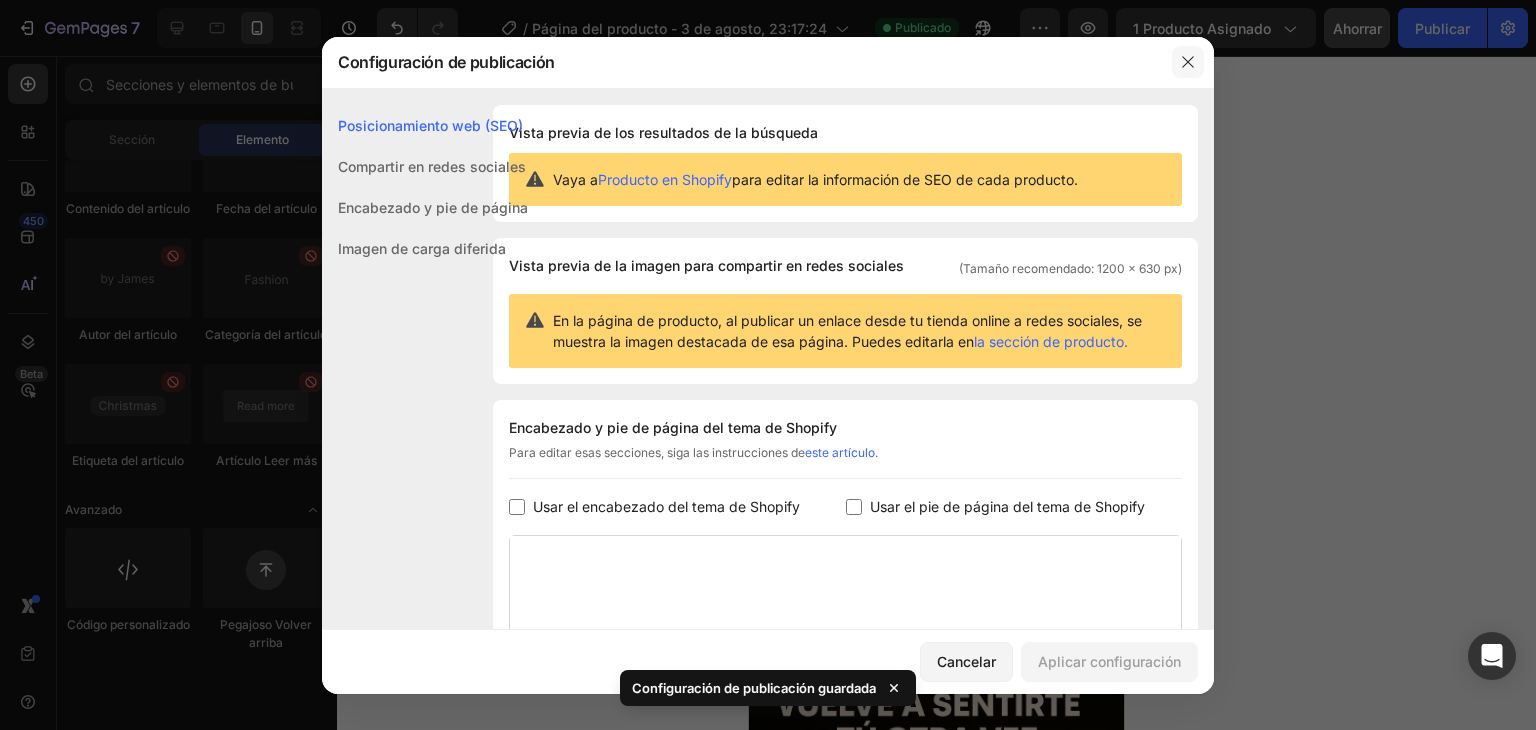 click 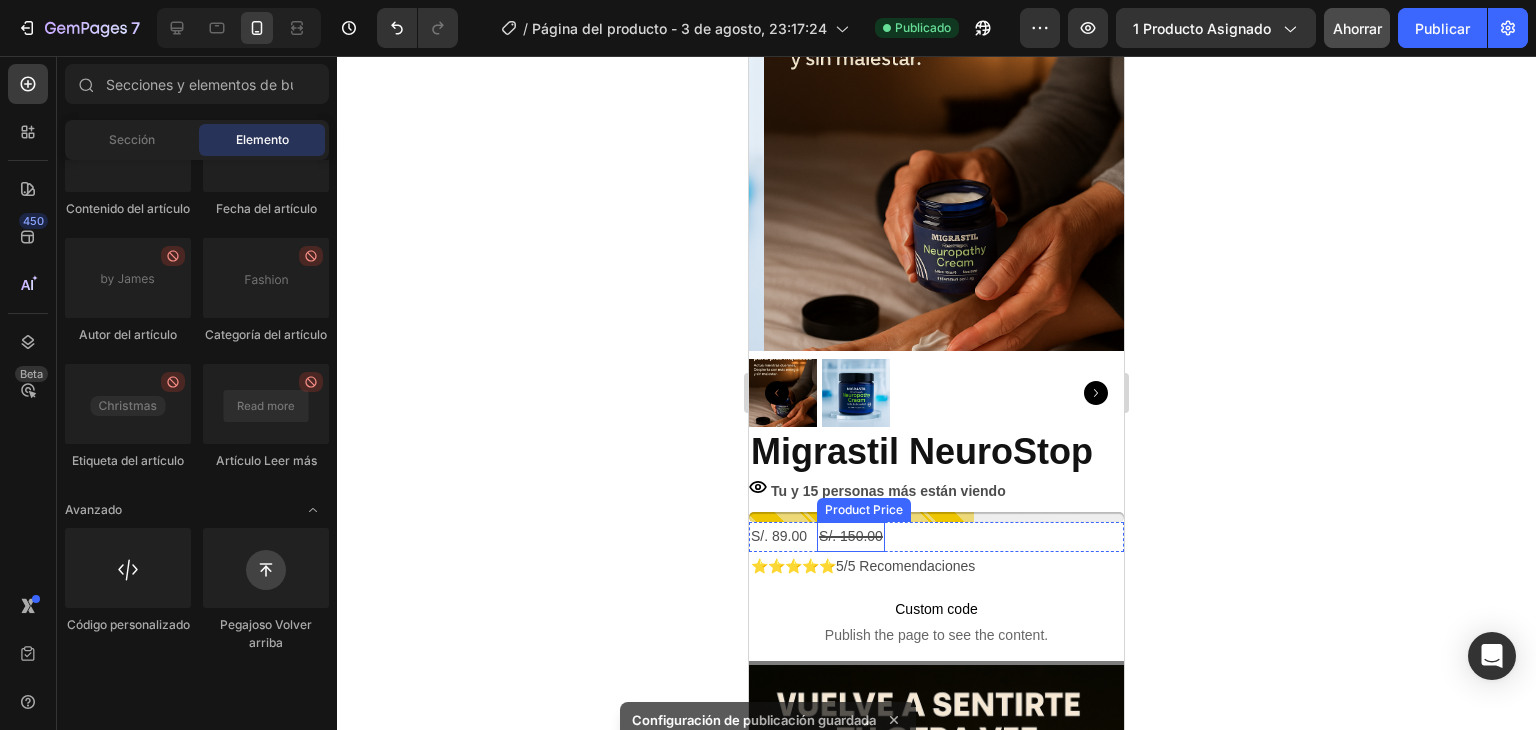 click on "S/. 150.00" at bounding box center (851, 536) 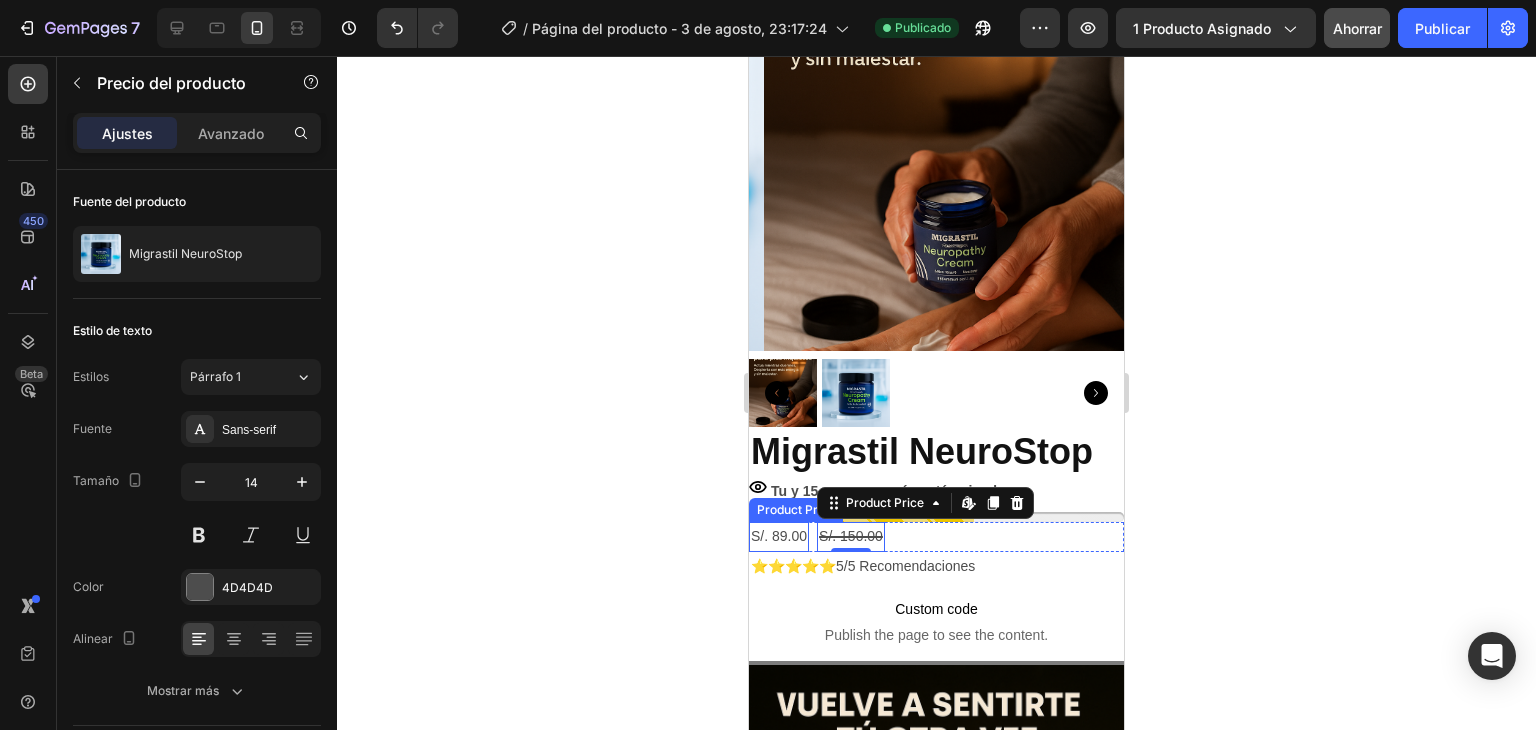 click on "S/. 89.00" at bounding box center (779, 536) 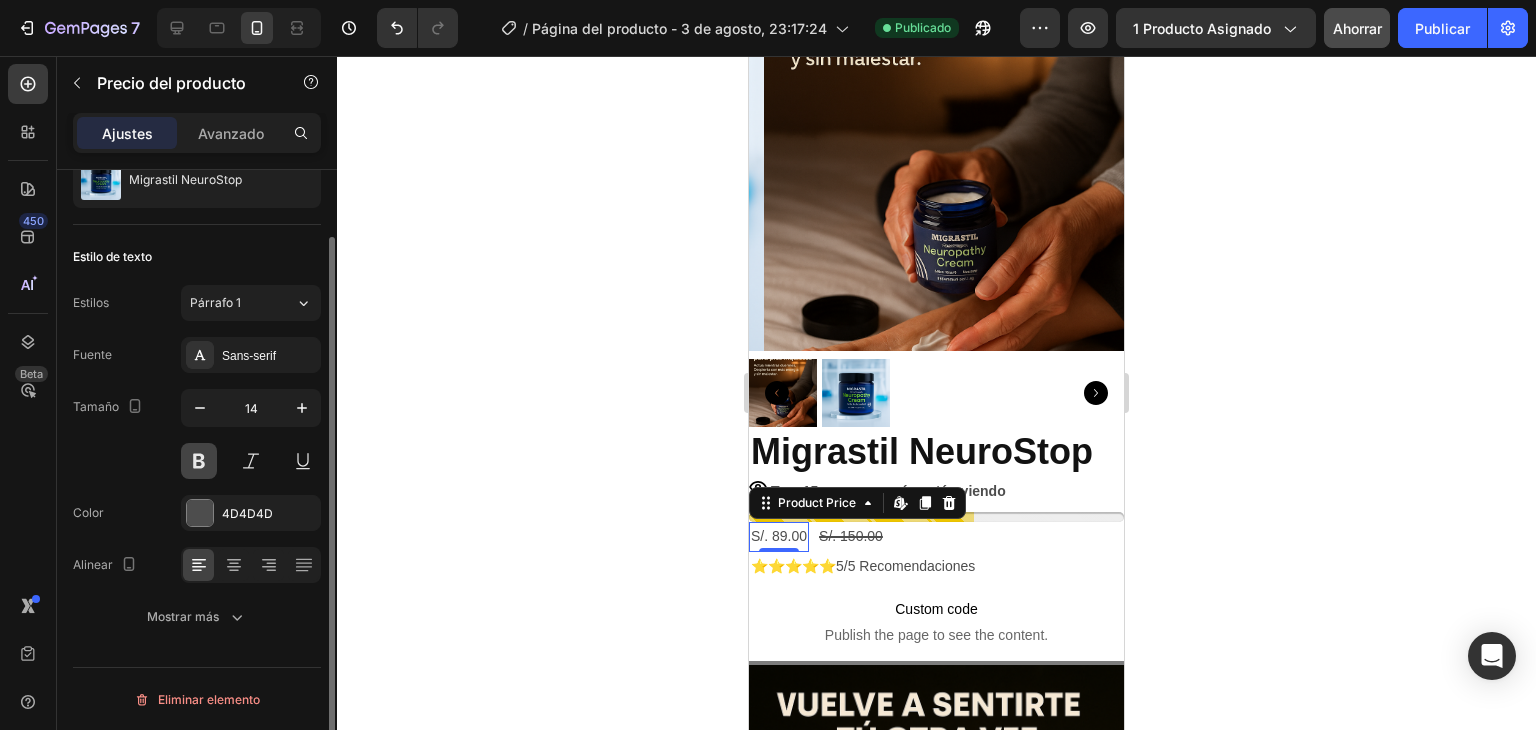 click at bounding box center (199, 461) 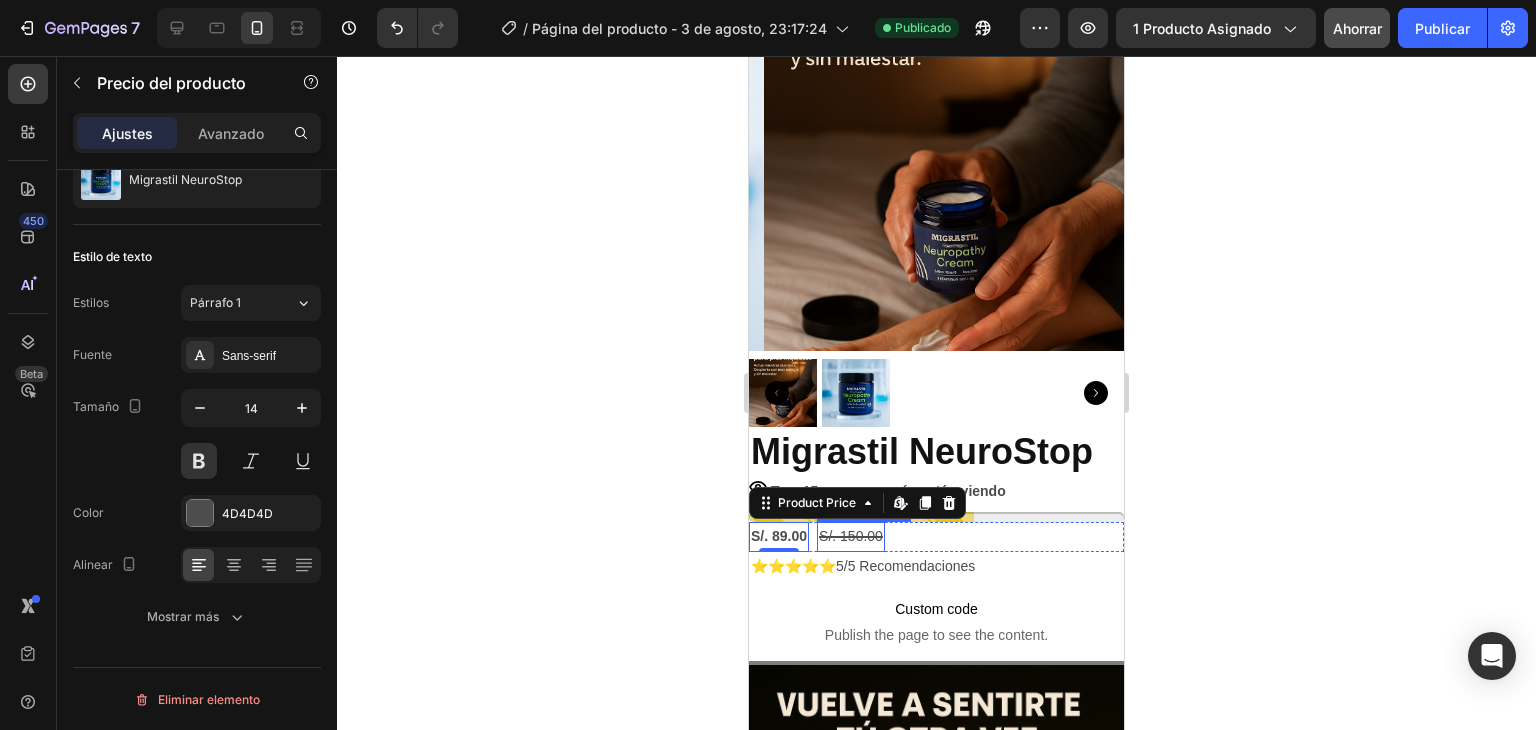 click on "S/. 150.00 Product Price Product Price" at bounding box center [851, 536] 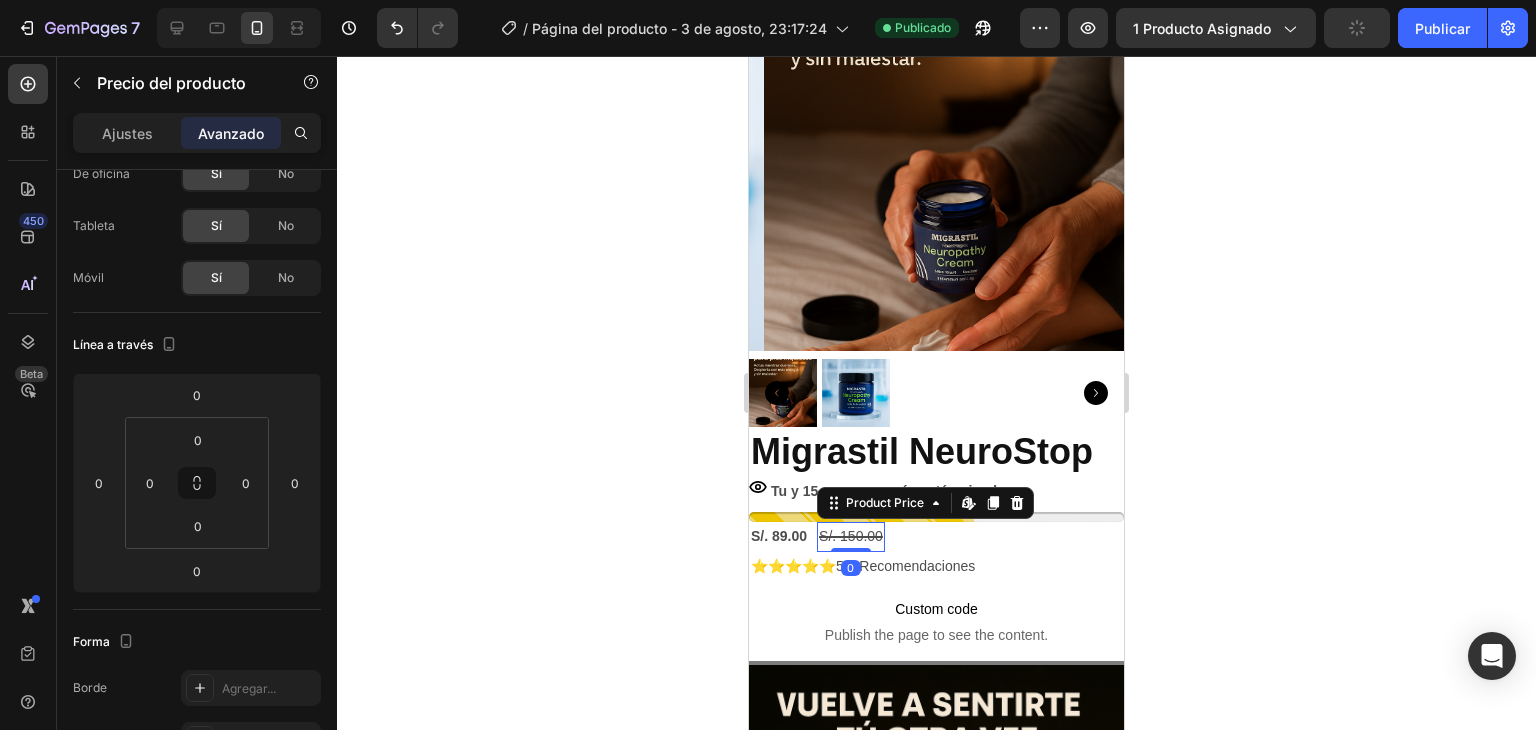 click on "S/. 150.00" at bounding box center (851, 536) 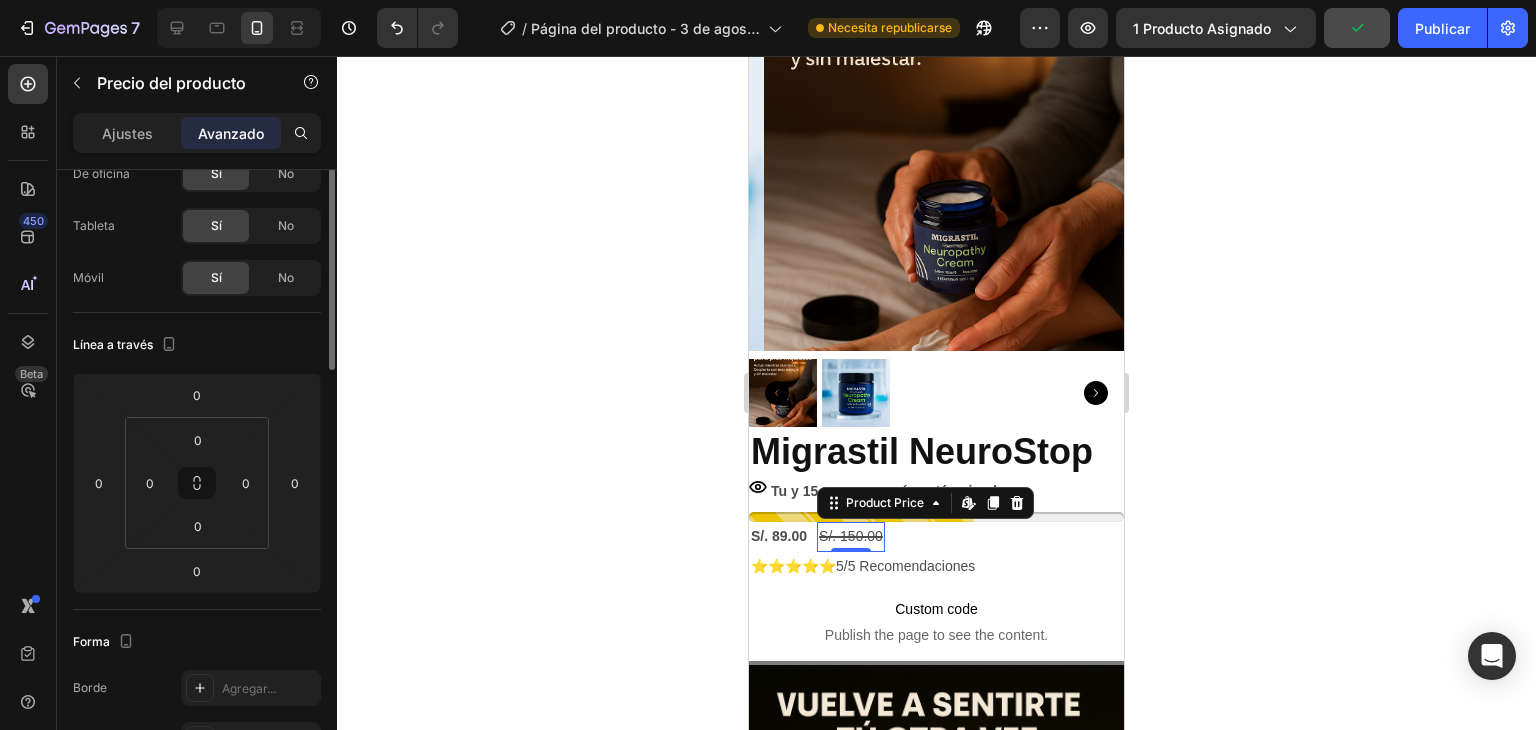 scroll, scrollTop: 0, scrollLeft: 0, axis: both 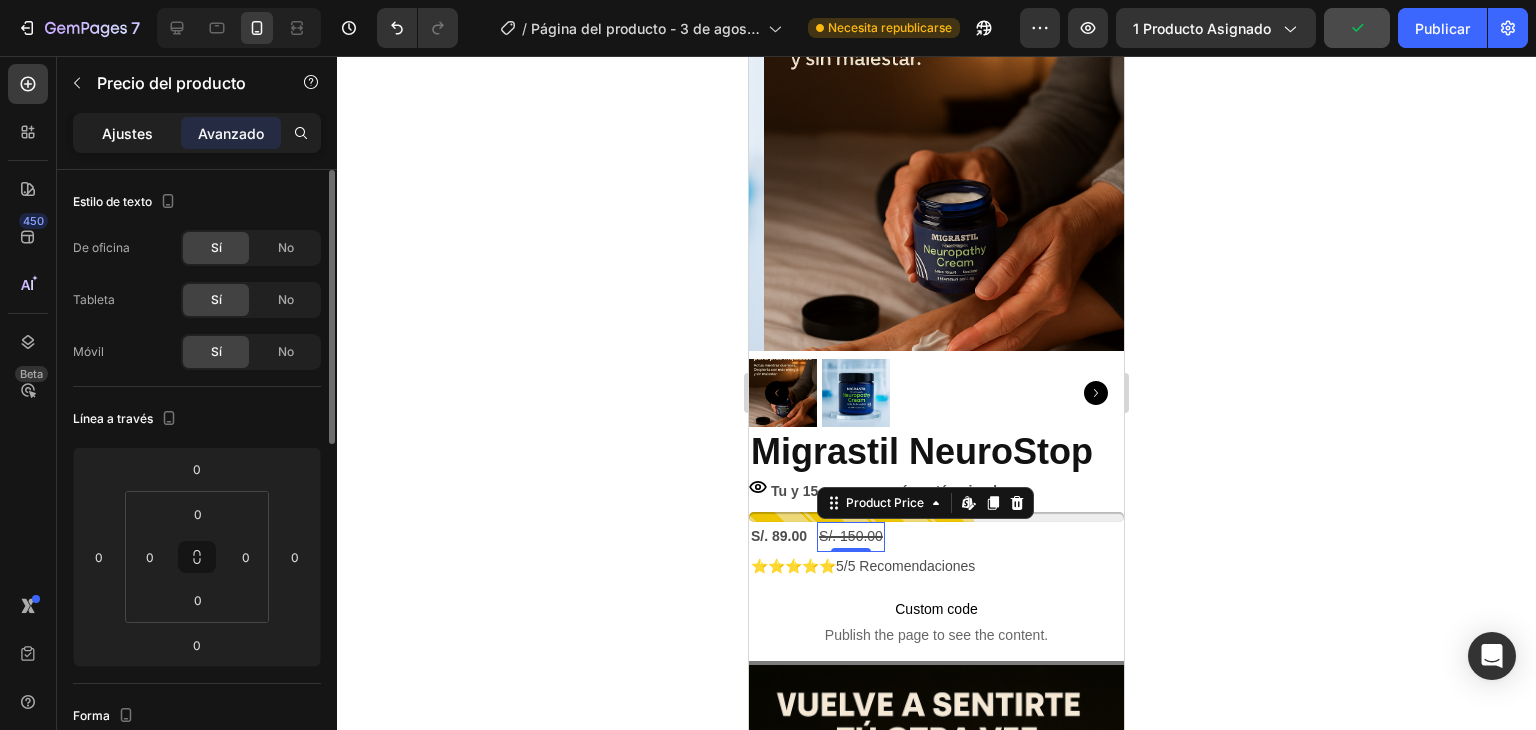 click on "Ajustes" at bounding box center [127, 133] 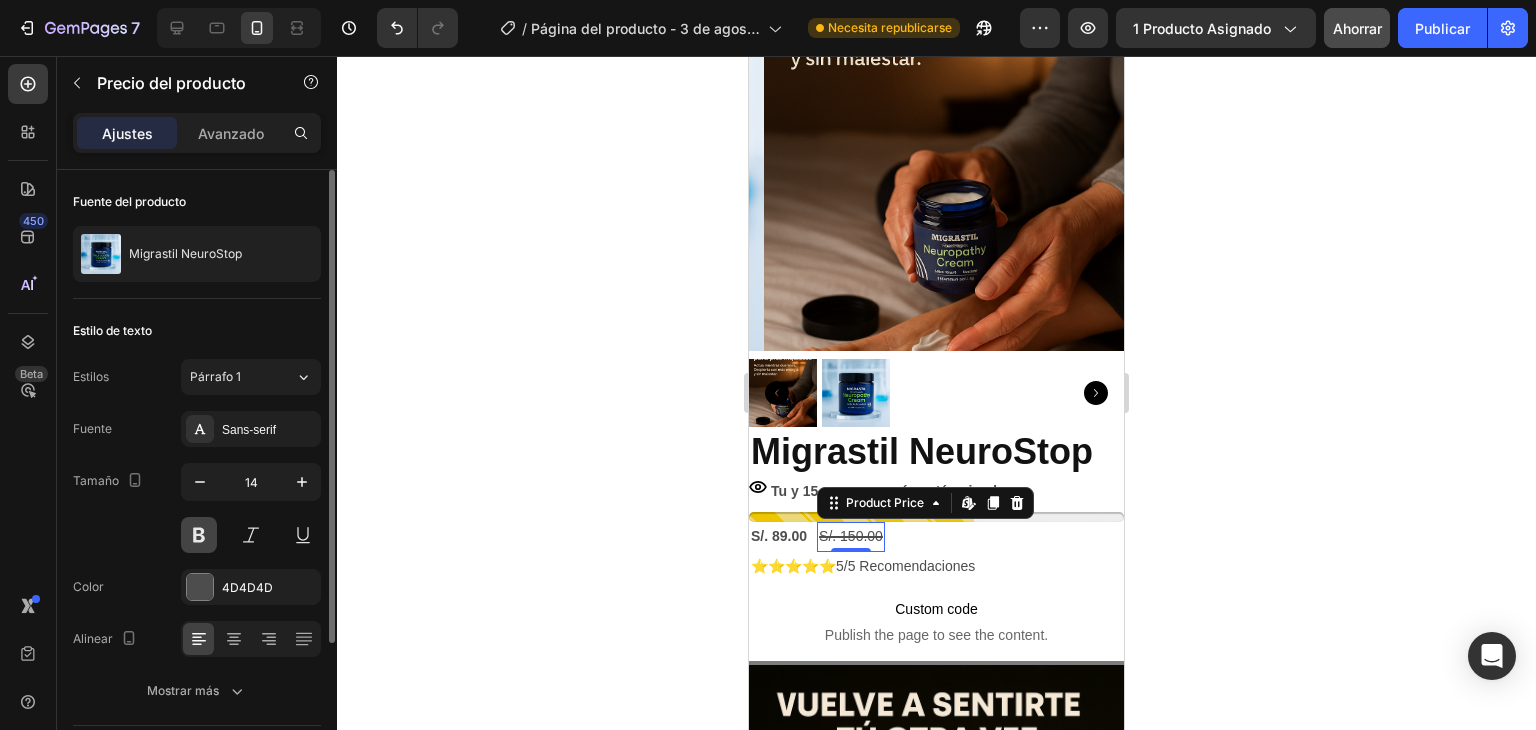 click at bounding box center [199, 535] 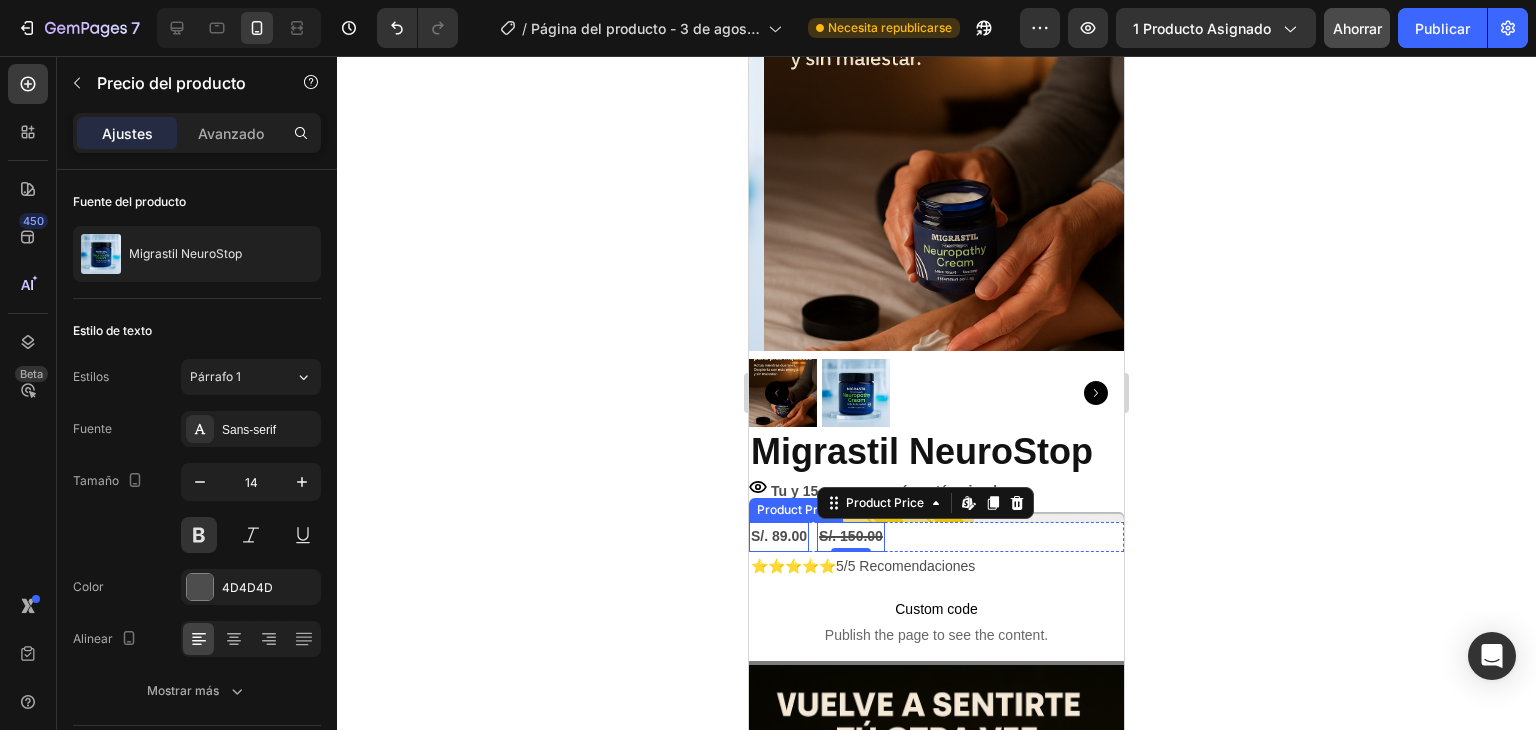 click on "S/. 89.00" at bounding box center (779, 536) 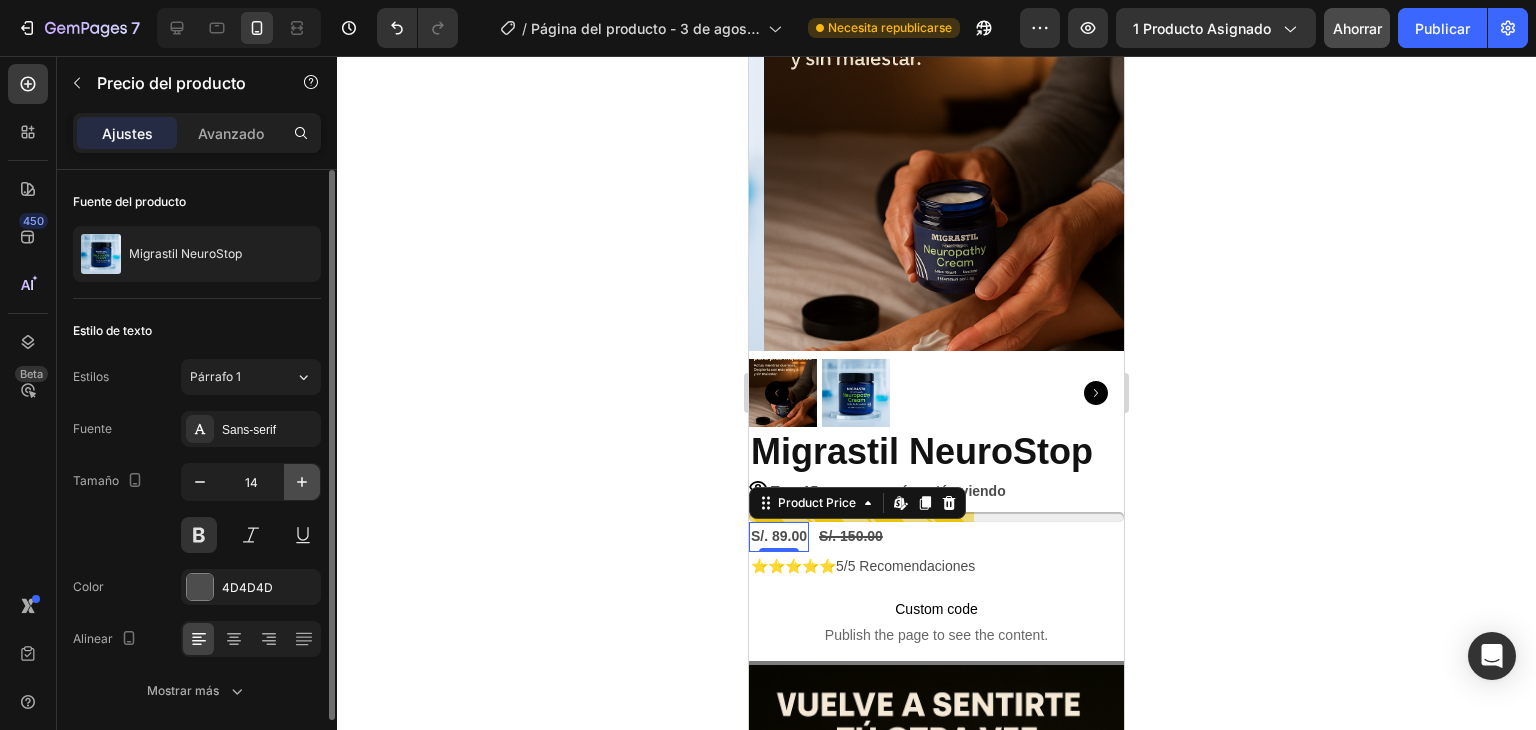 click 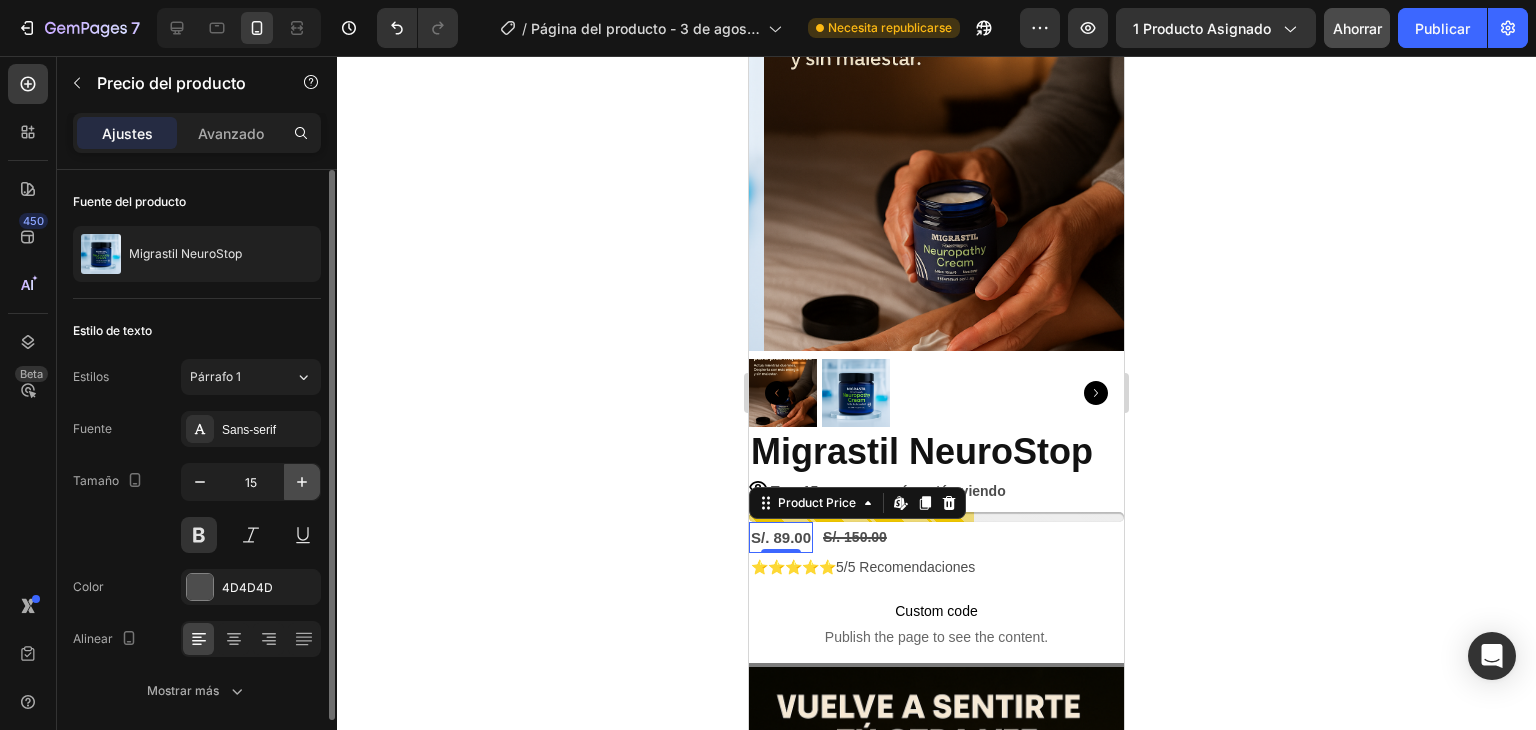 click 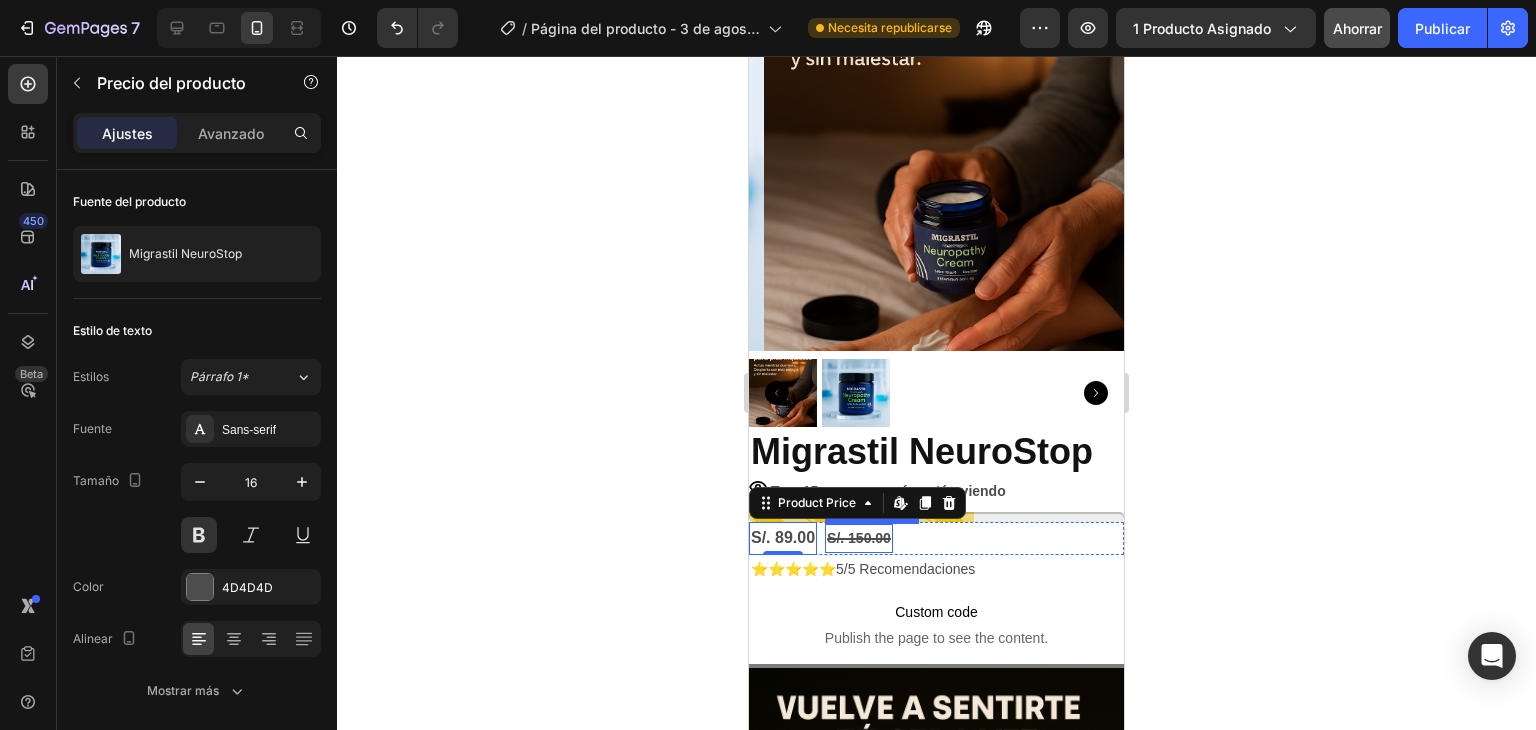 click on "S/. 150.00" at bounding box center (859, 538) 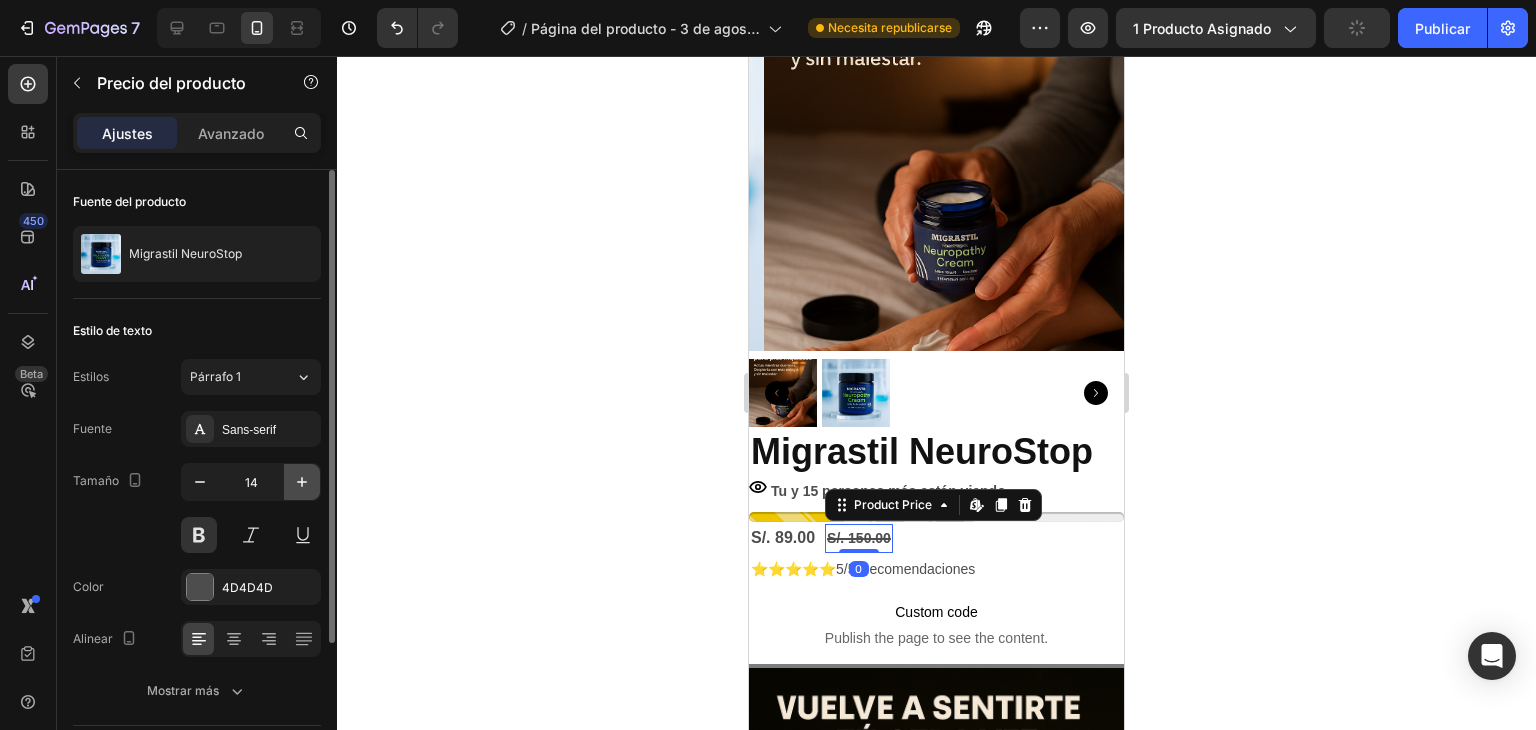 click 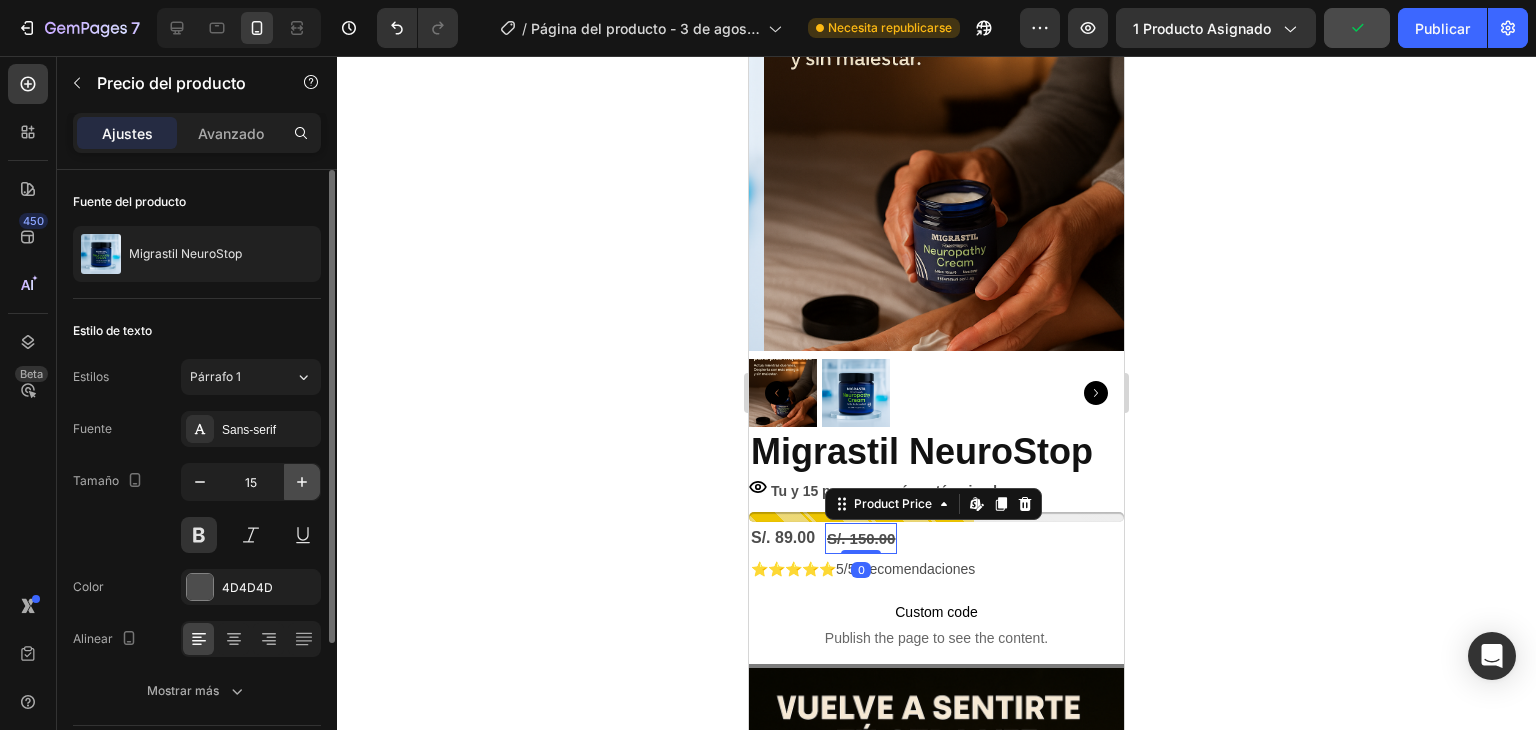 click 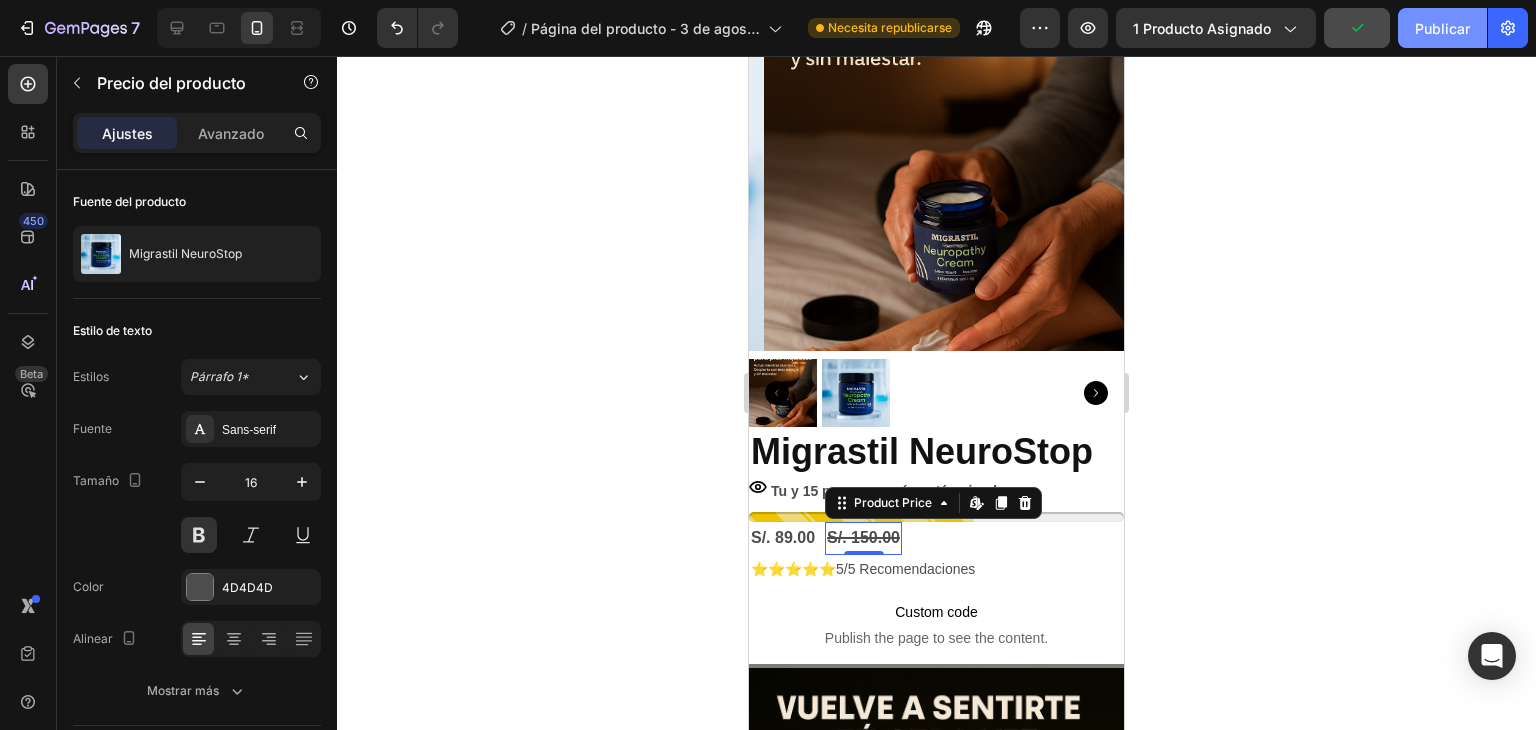 click on "Publicar" at bounding box center [1442, 28] 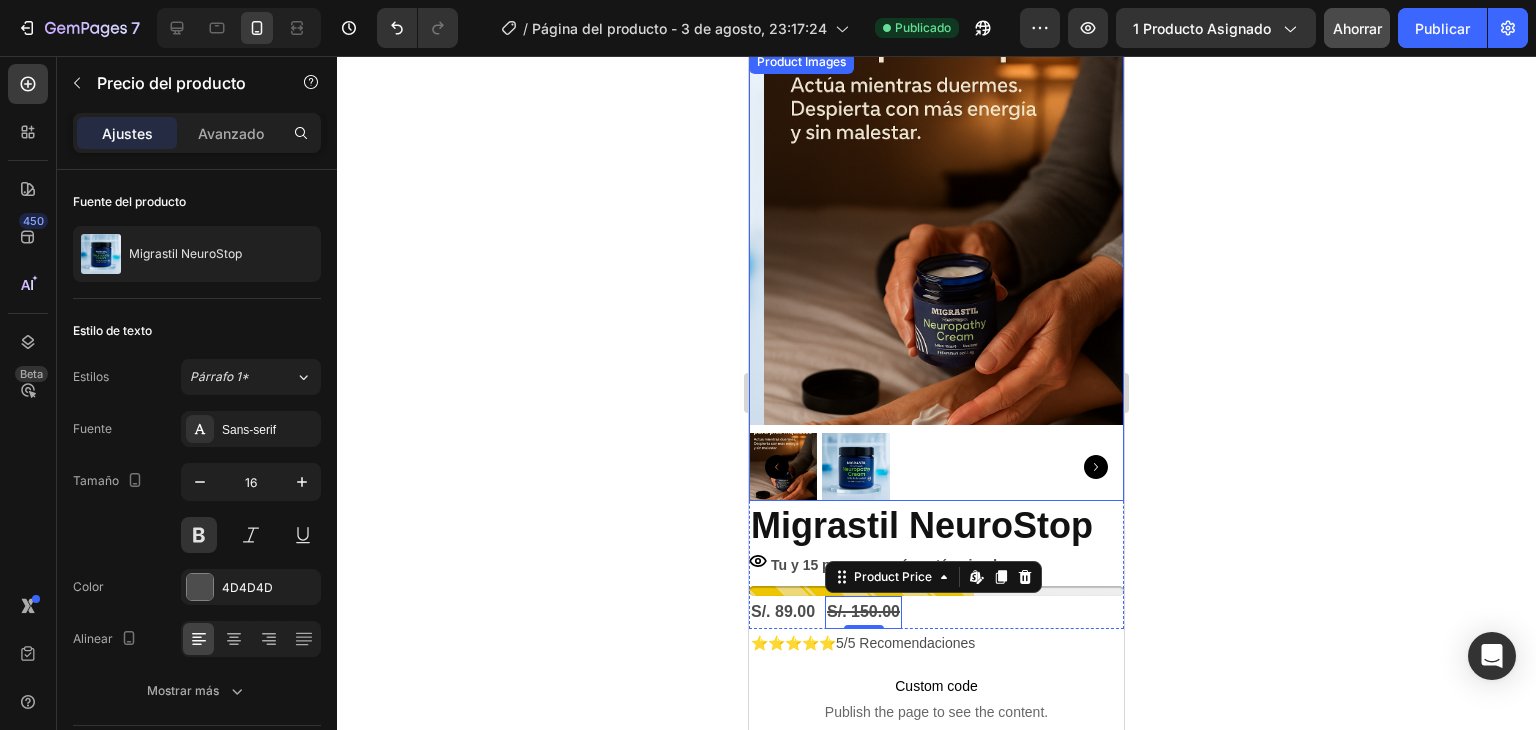 scroll, scrollTop: 0, scrollLeft: 0, axis: both 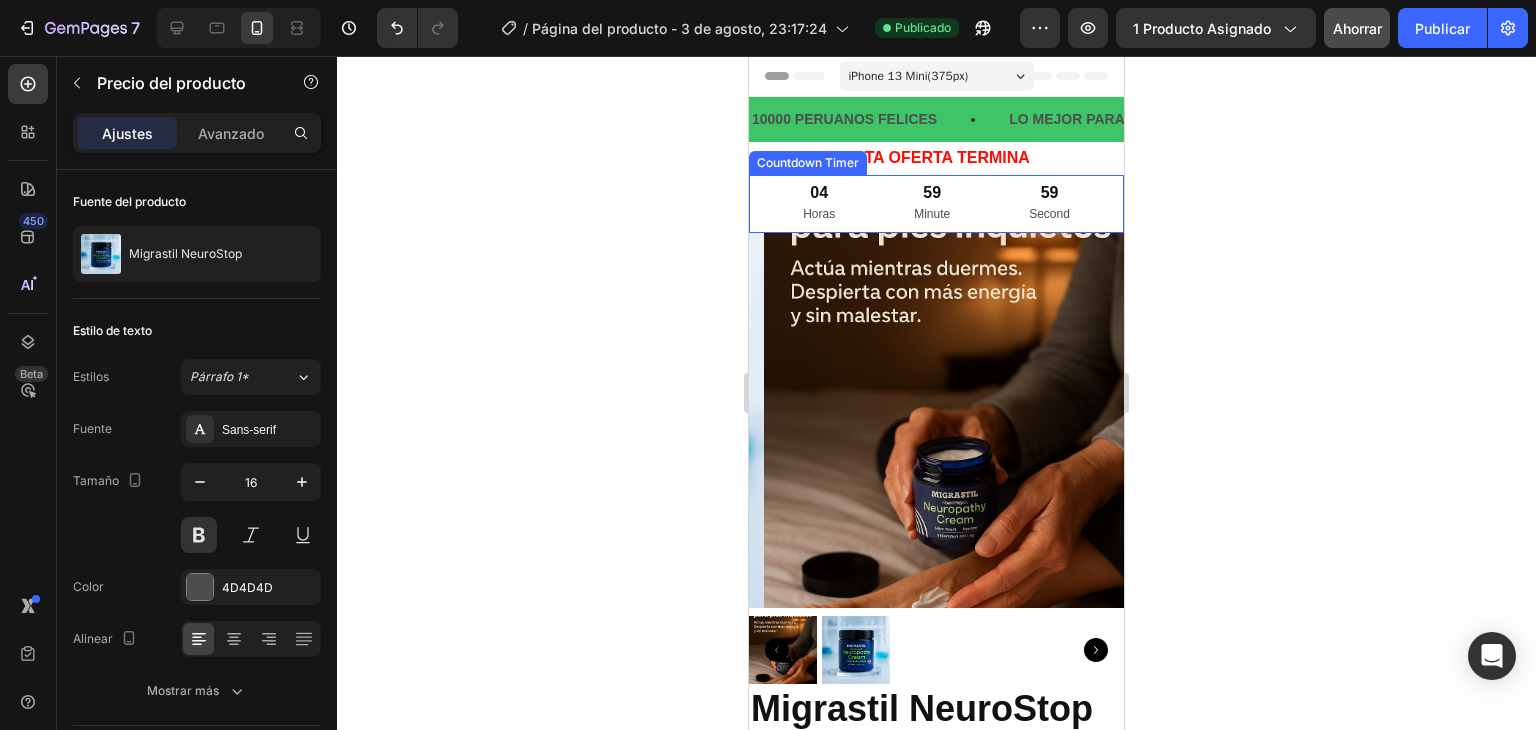 click on "04 Horas 59 Minute 59 Second" at bounding box center [936, 204] 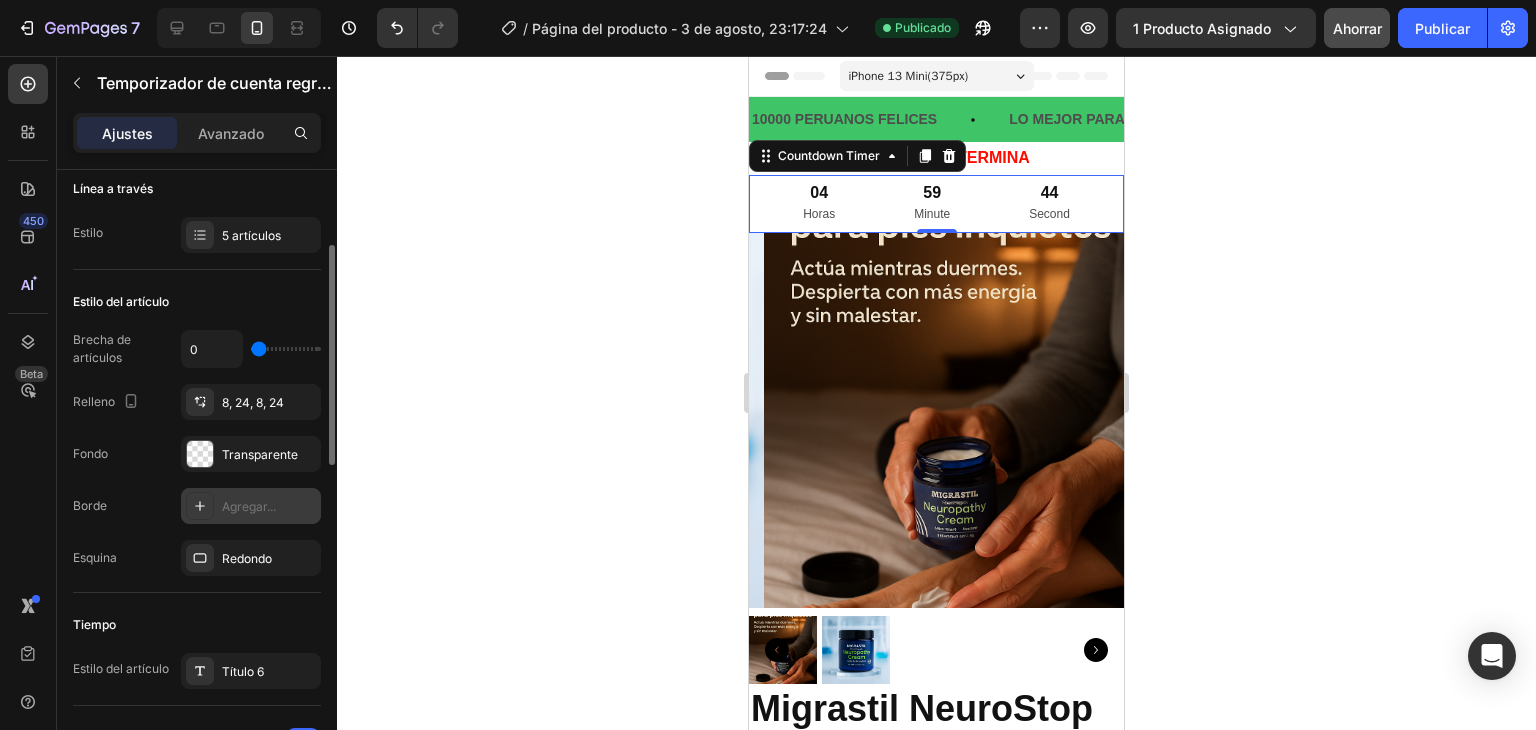 scroll, scrollTop: 0, scrollLeft: 0, axis: both 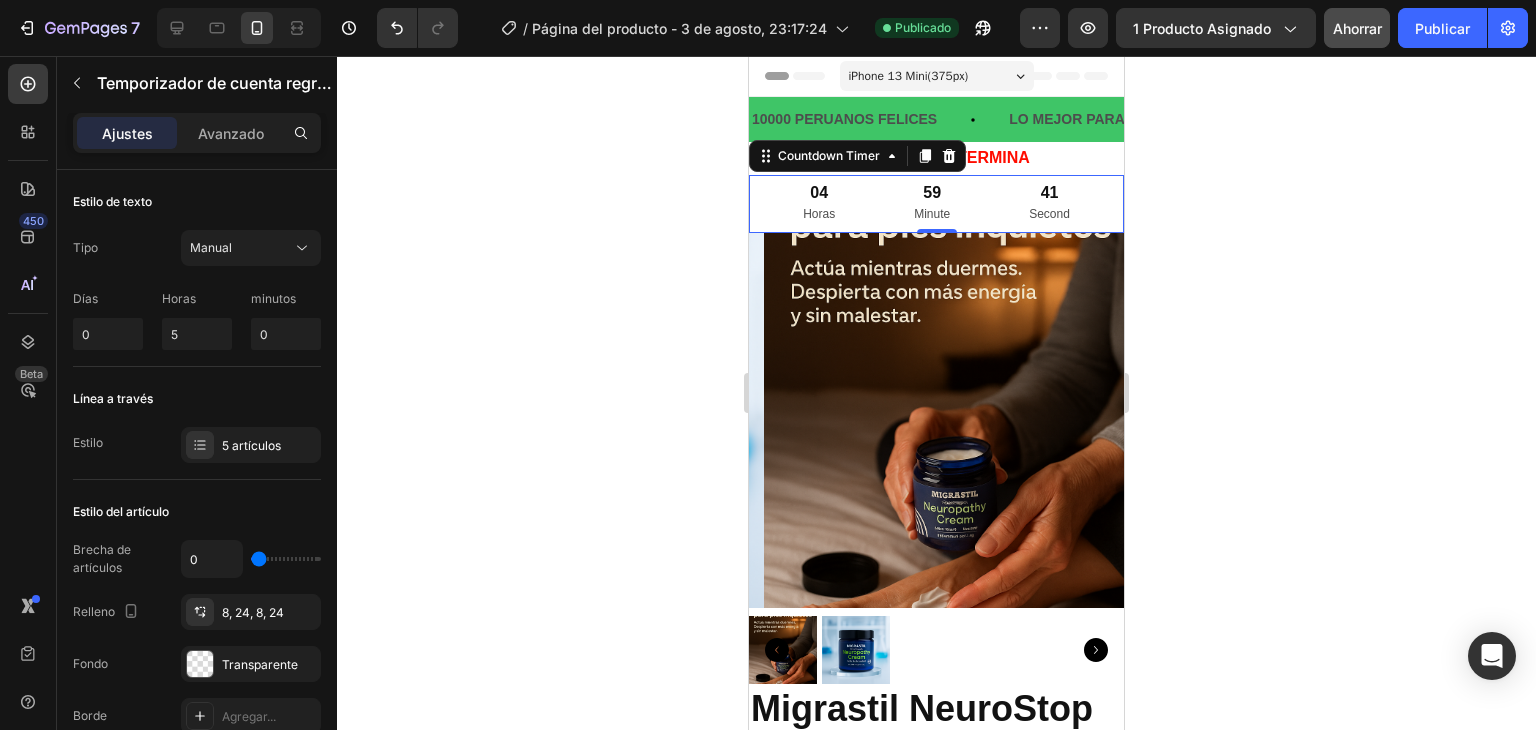 click on "04" at bounding box center [819, 193] 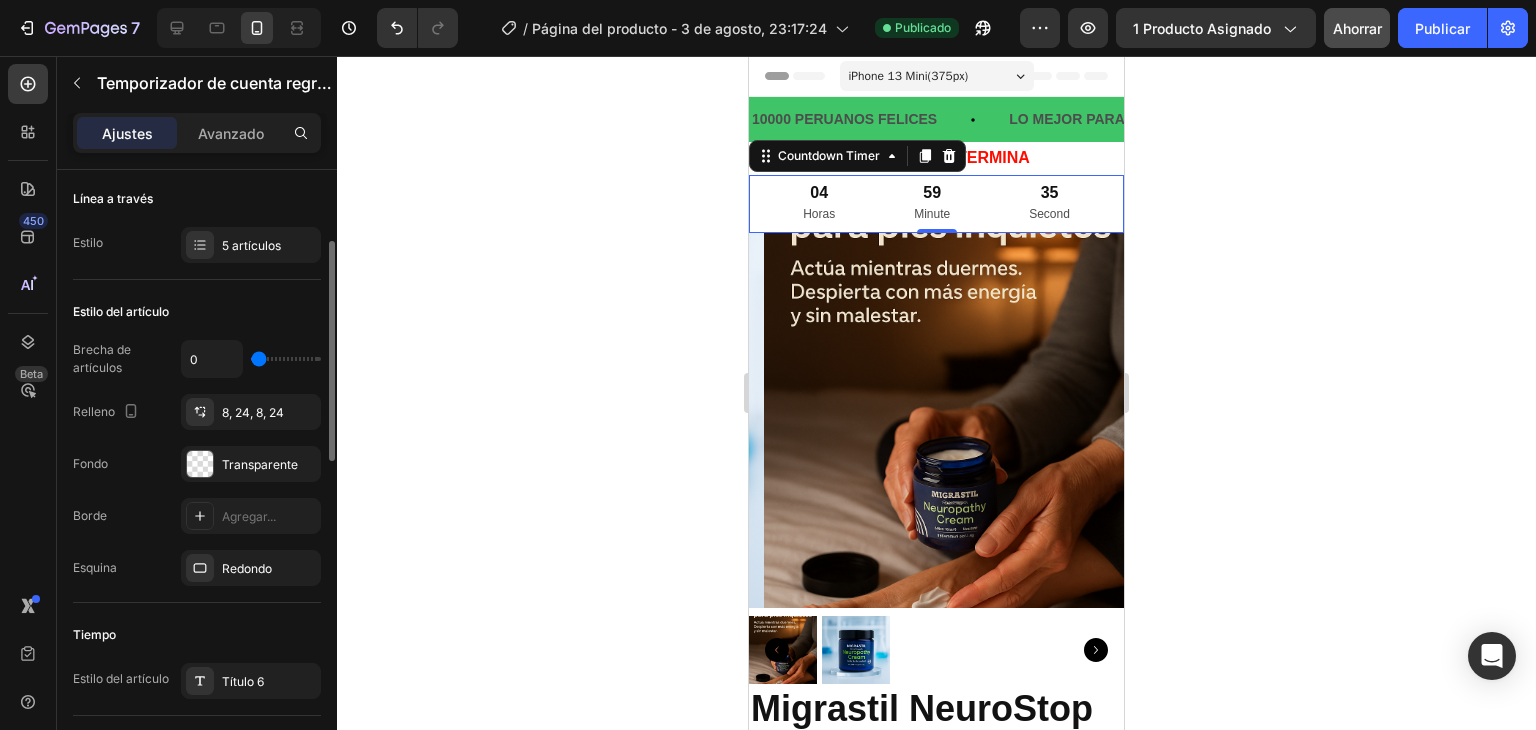scroll, scrollTop: 300, scrollLeft: 0, axis: vertical 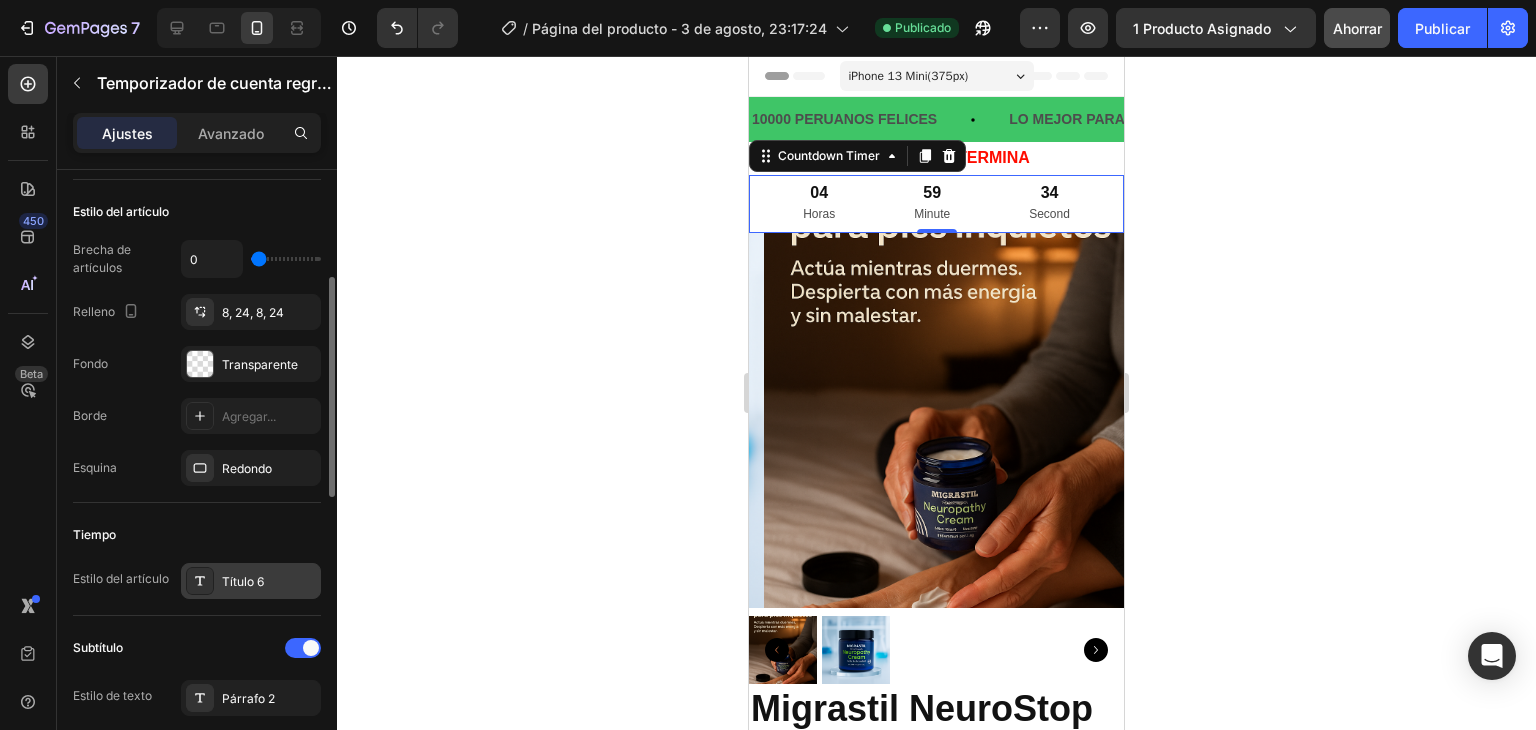 click on "Título 6" at bounding box center (269, 582) 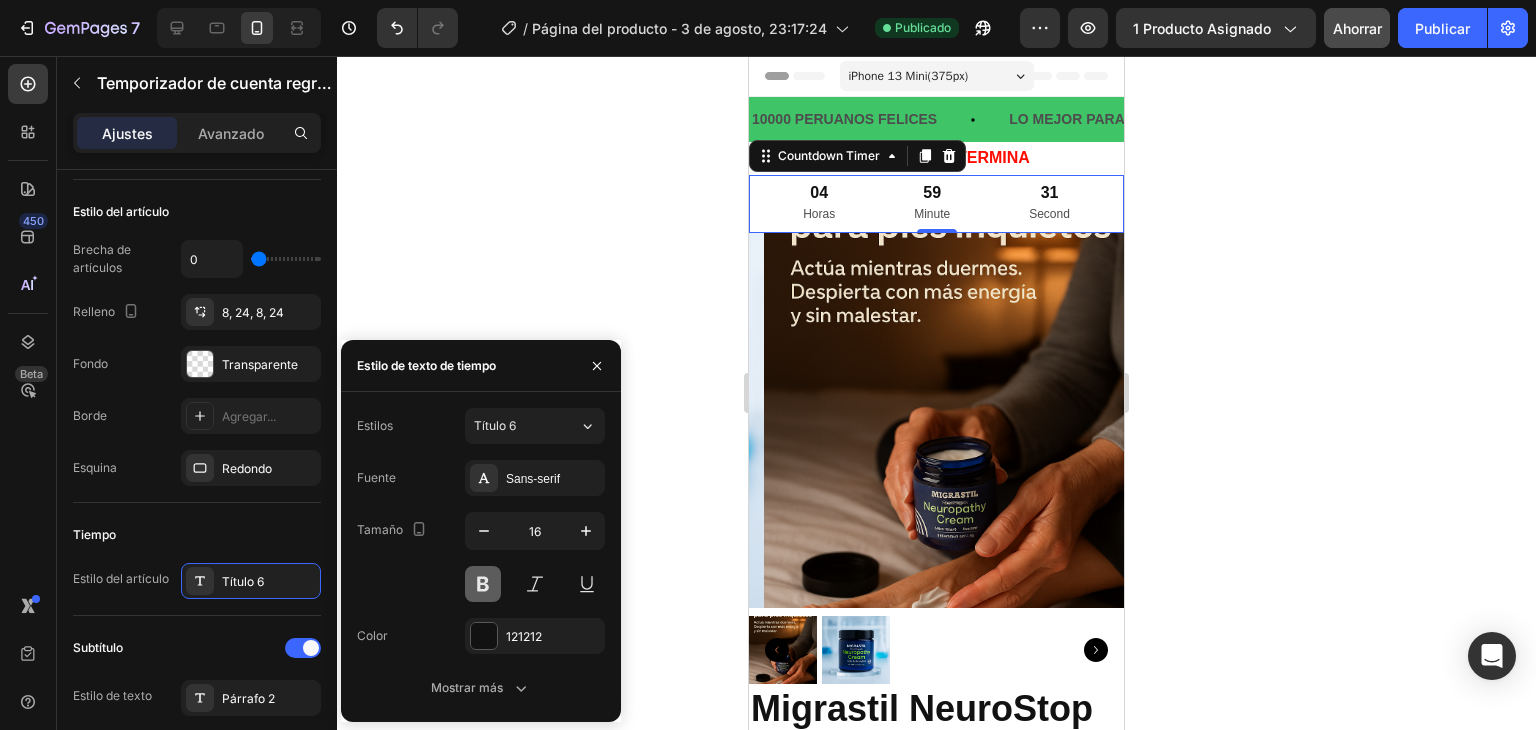 click at bounding box center [483, 584] 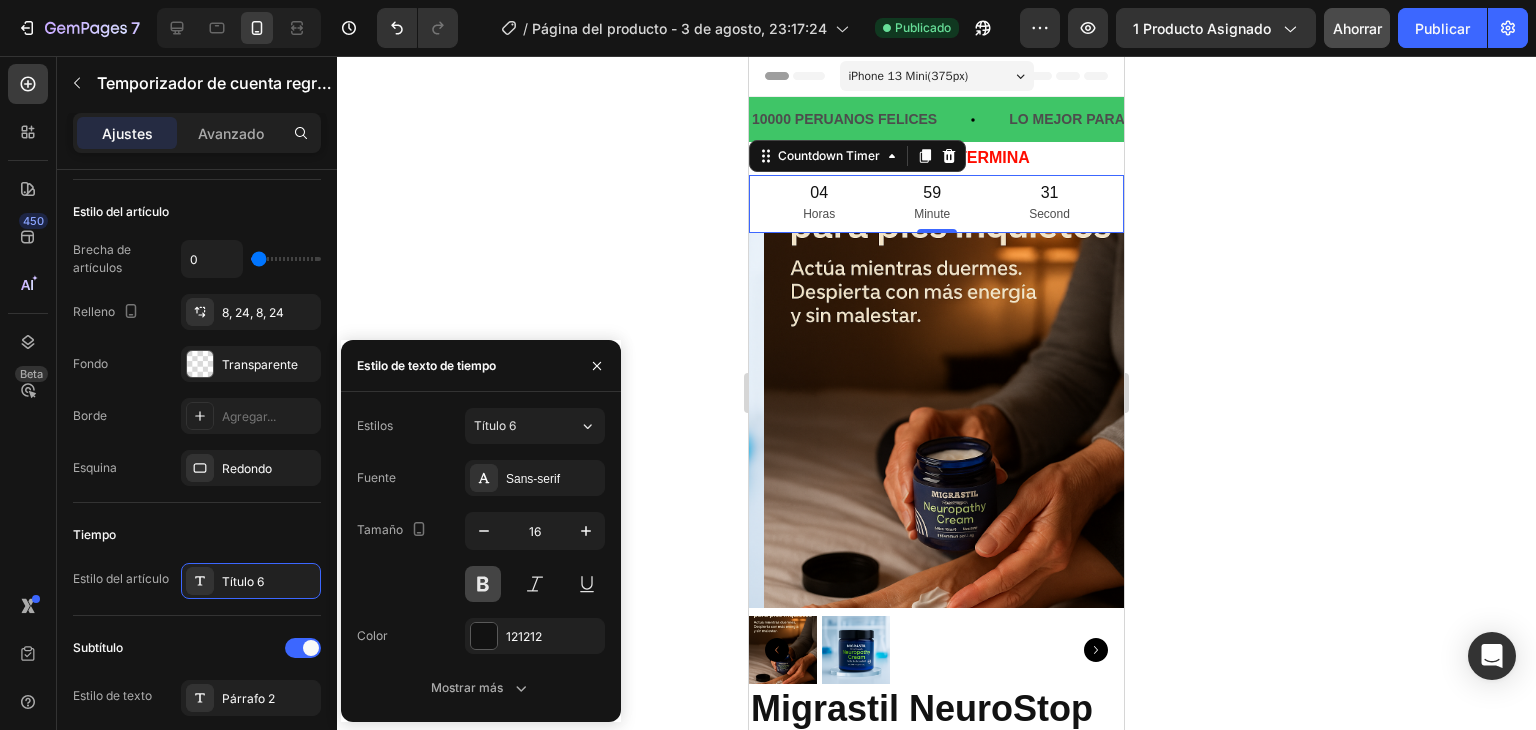 click at bounding box center (483, 584) 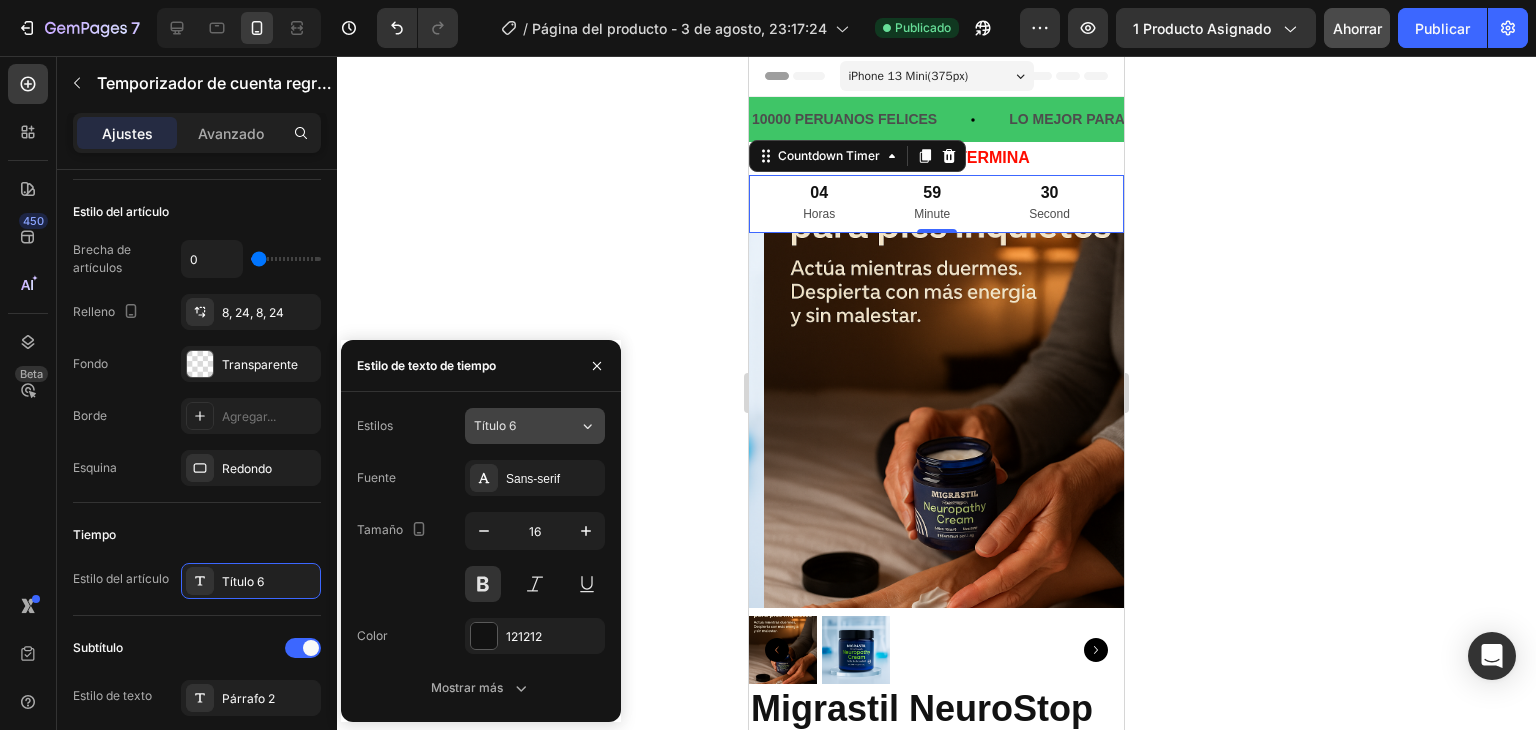 click on "Título 6" at bounding box center [514, 426] 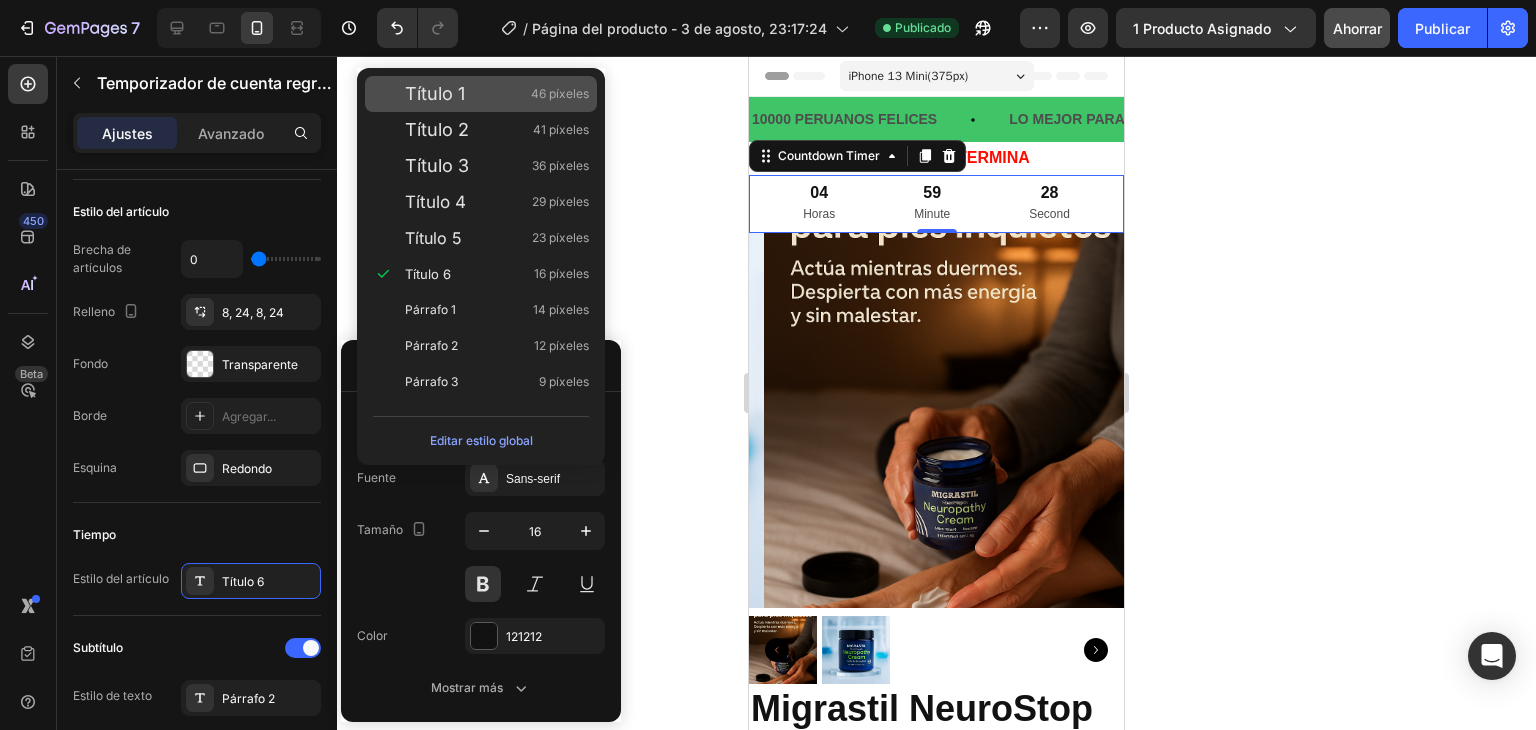 click on "Título 1 46 píxeles" at bounding box center (497, 94) 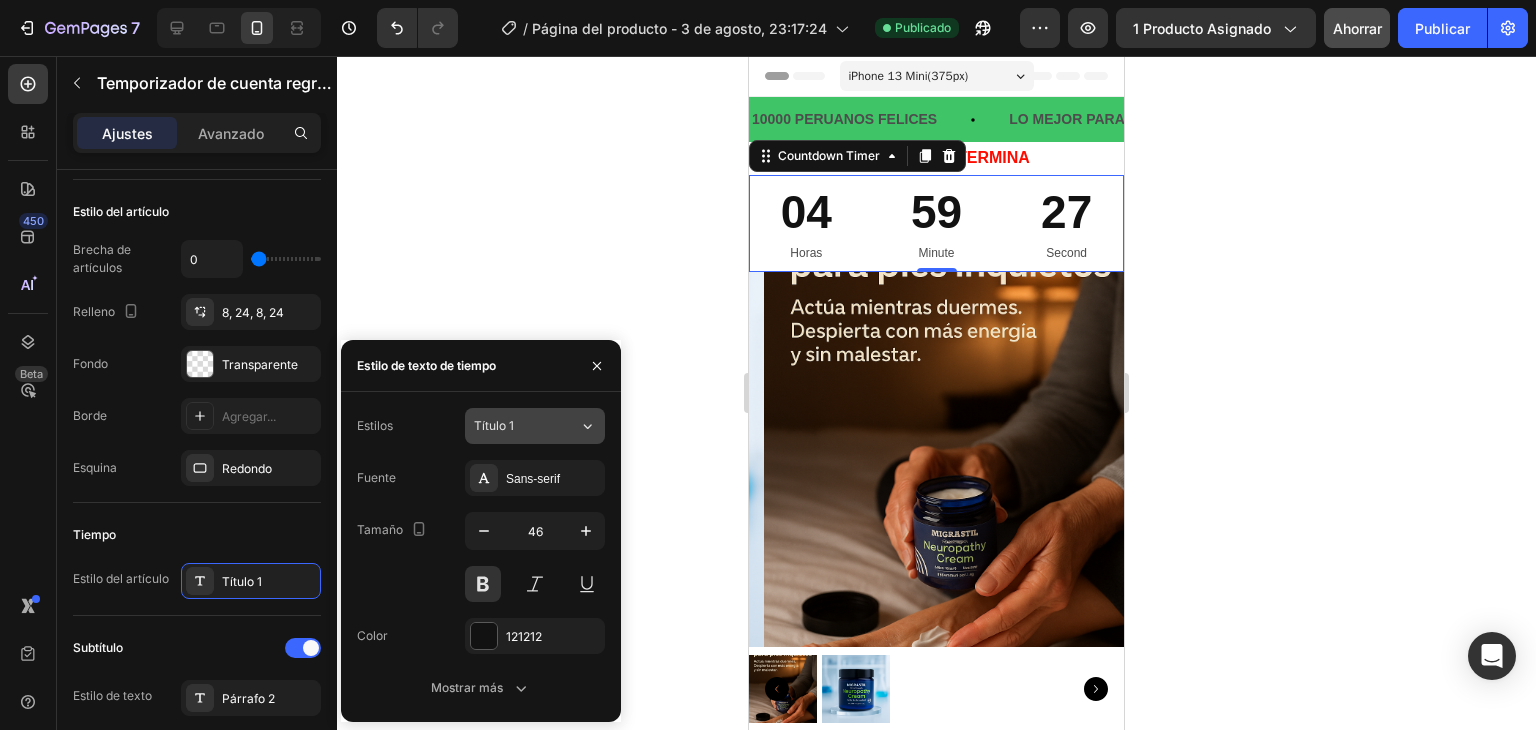 click on "Título 1" 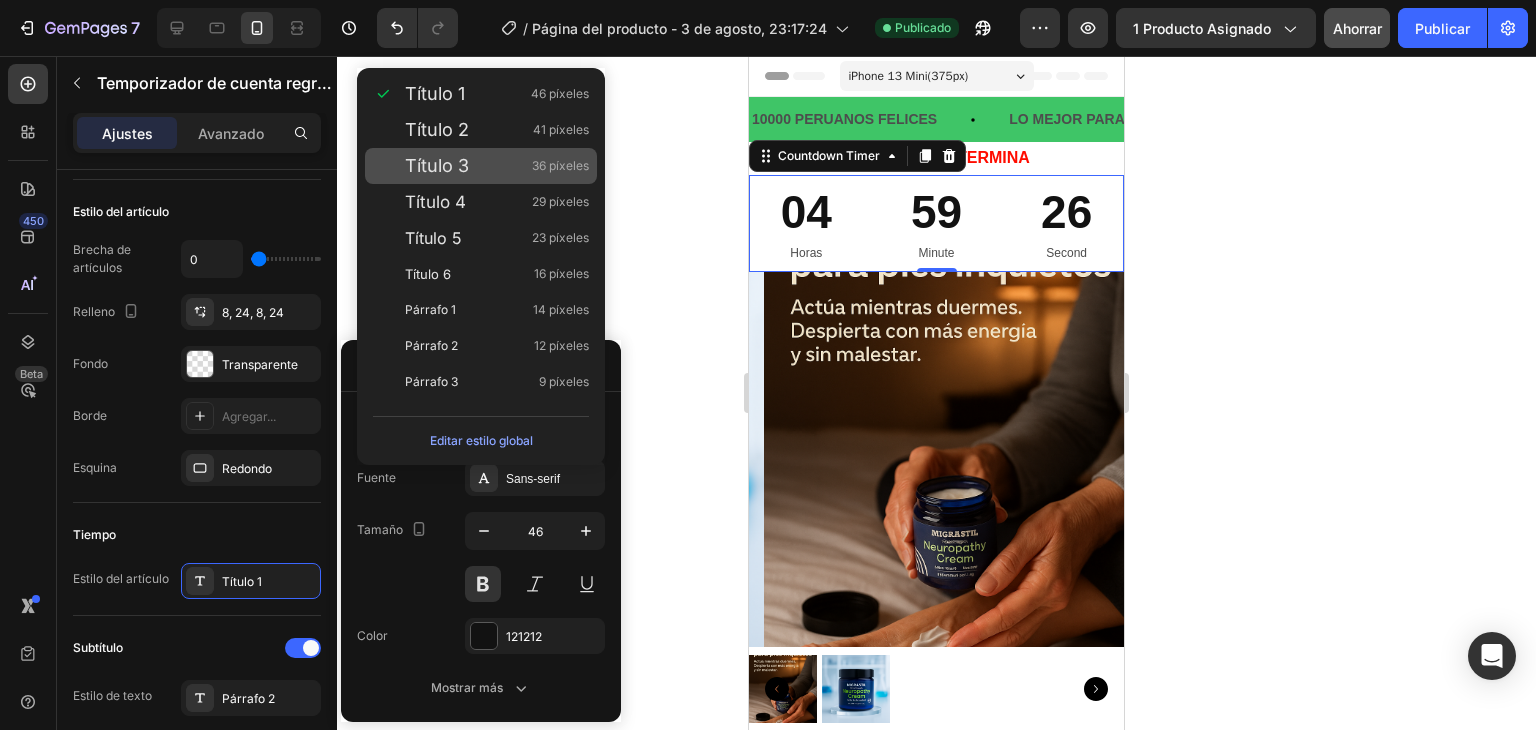 click on "Título 3 36 píxeles" at bounding box center [497, 166] 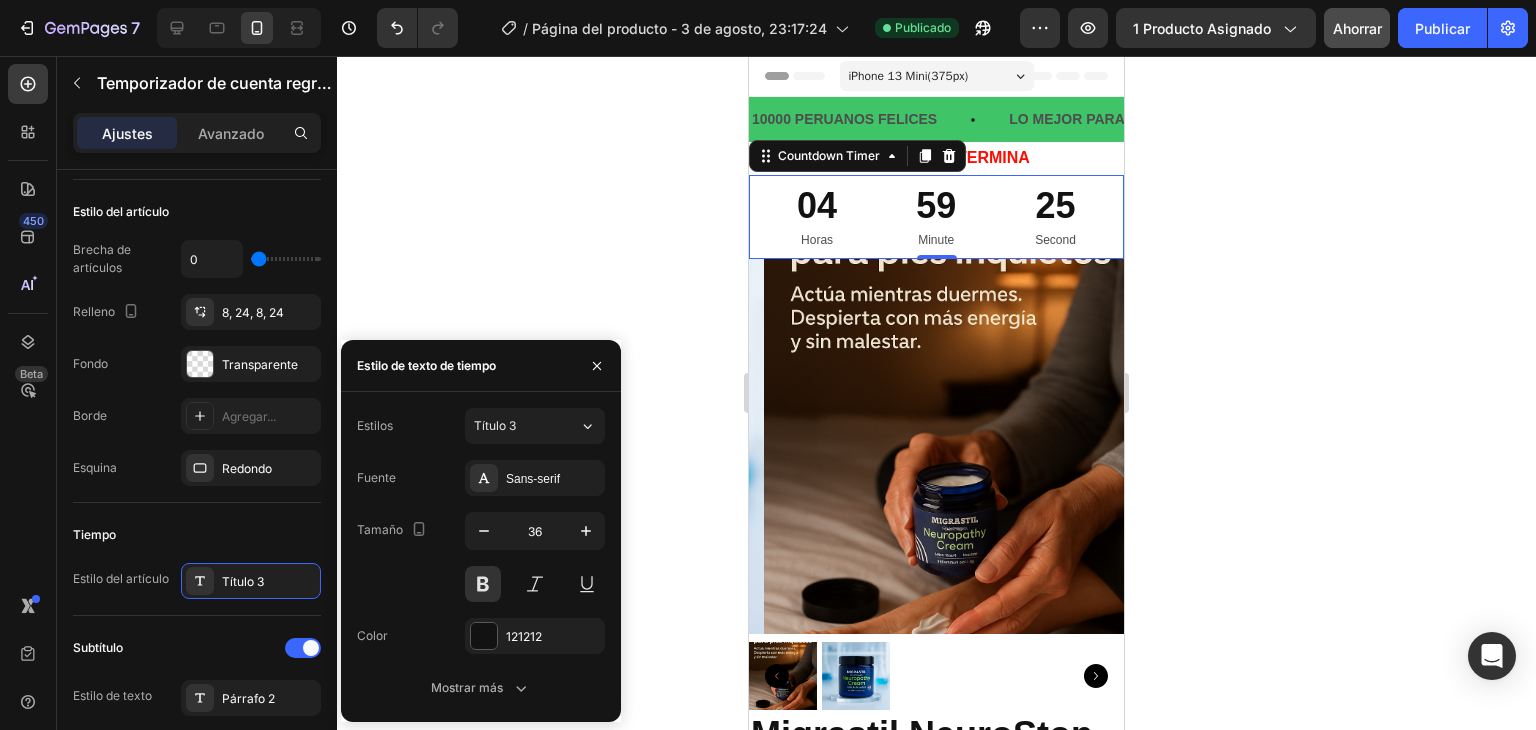 click on "Título 3" at bounding box center [526, 426] 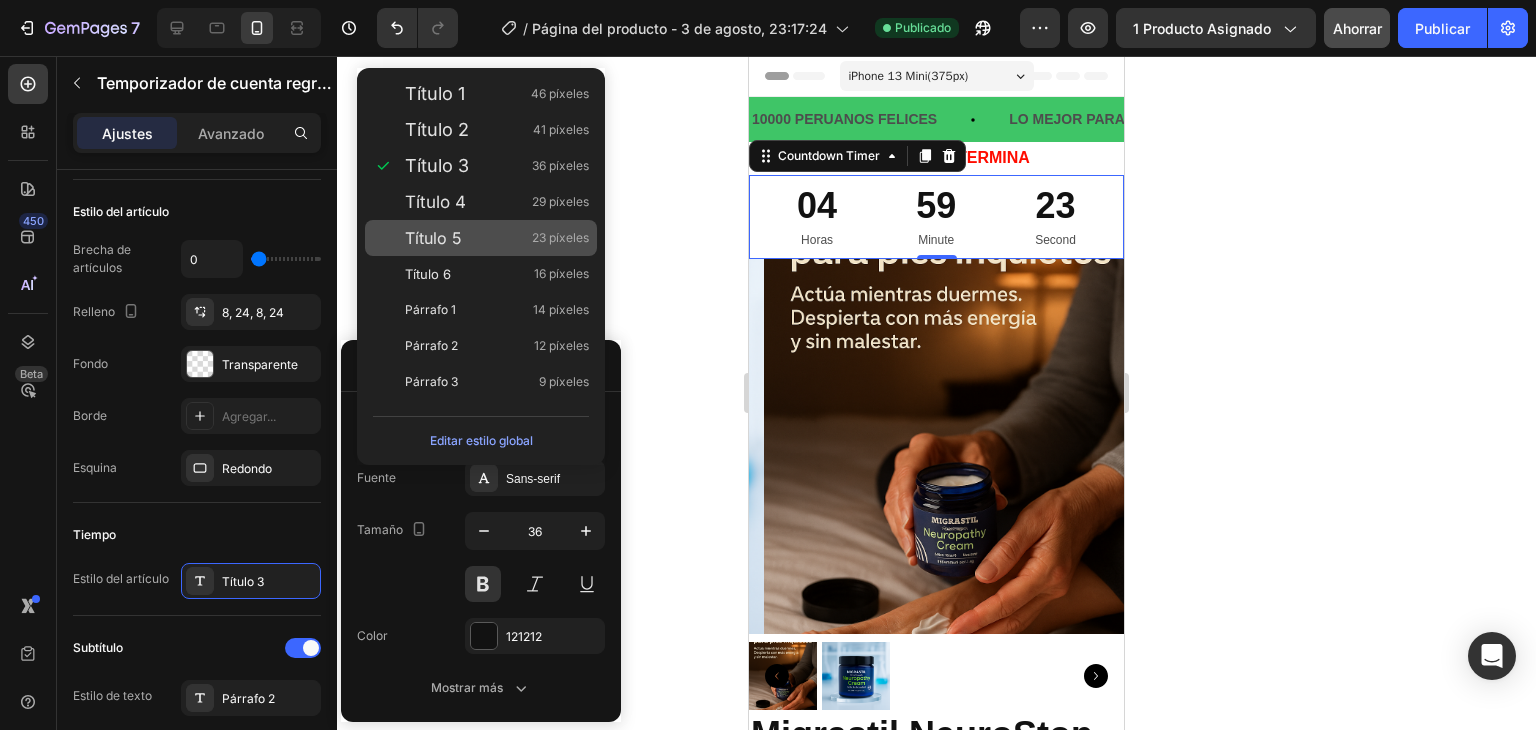 click on "Título 5 23 píxeles" at bounding box center [497, 238] 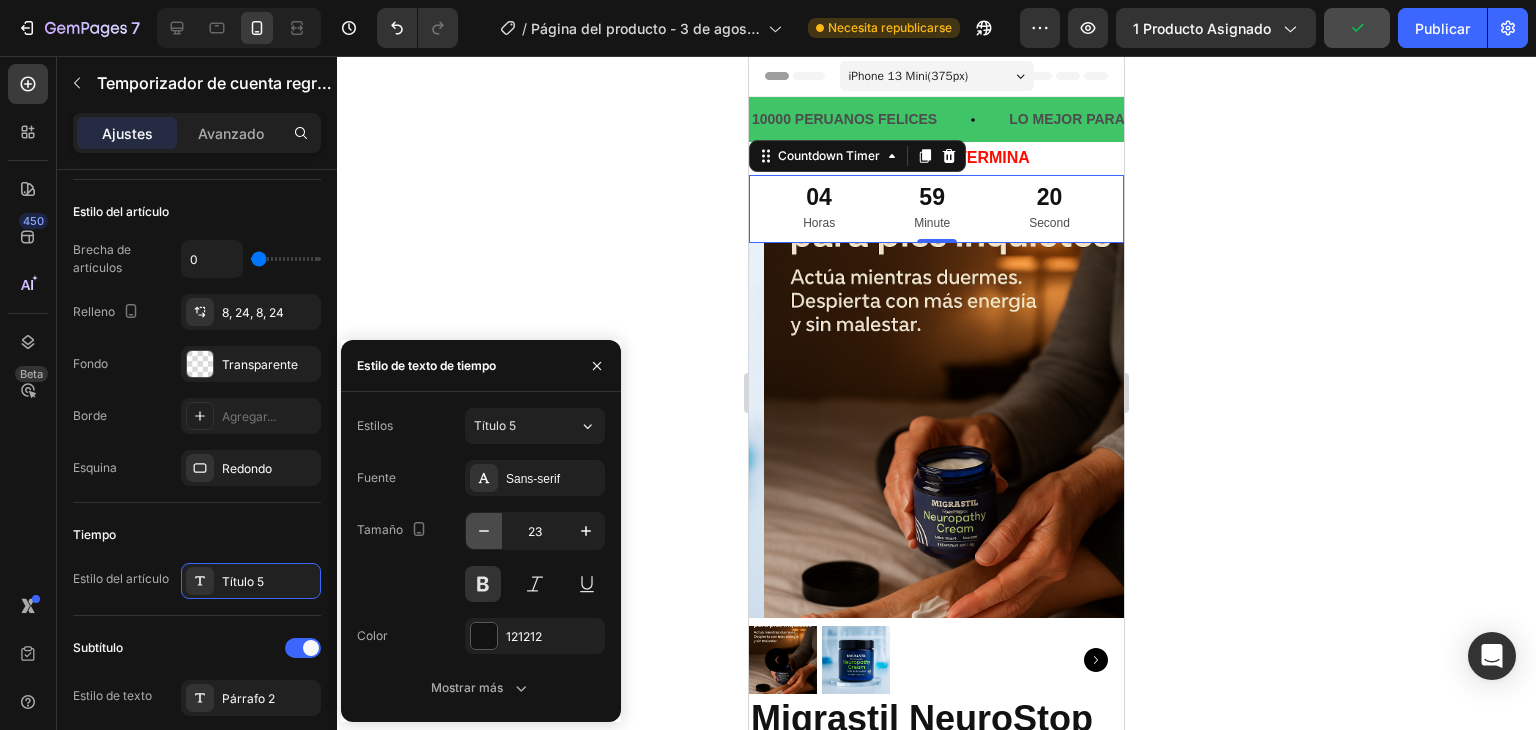 click 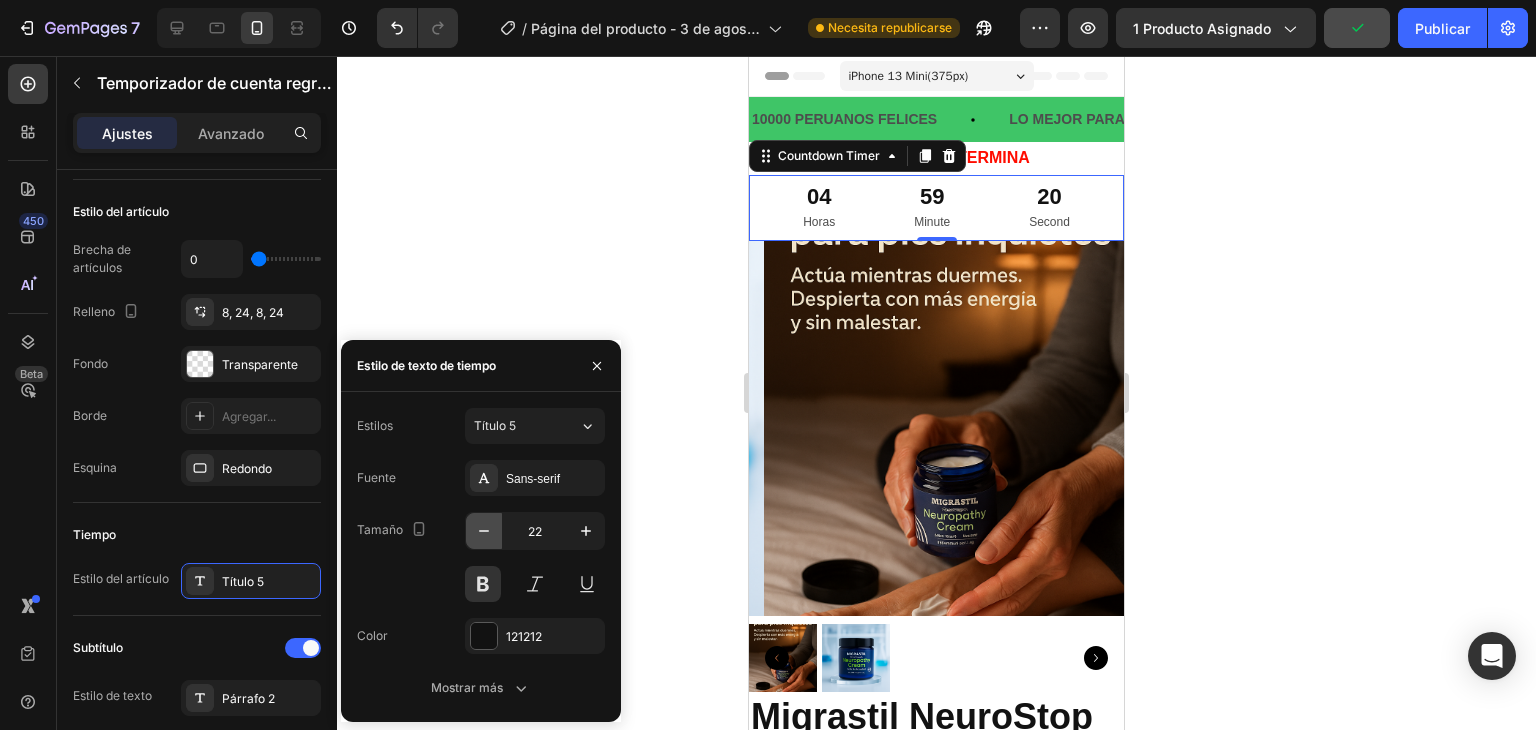 click 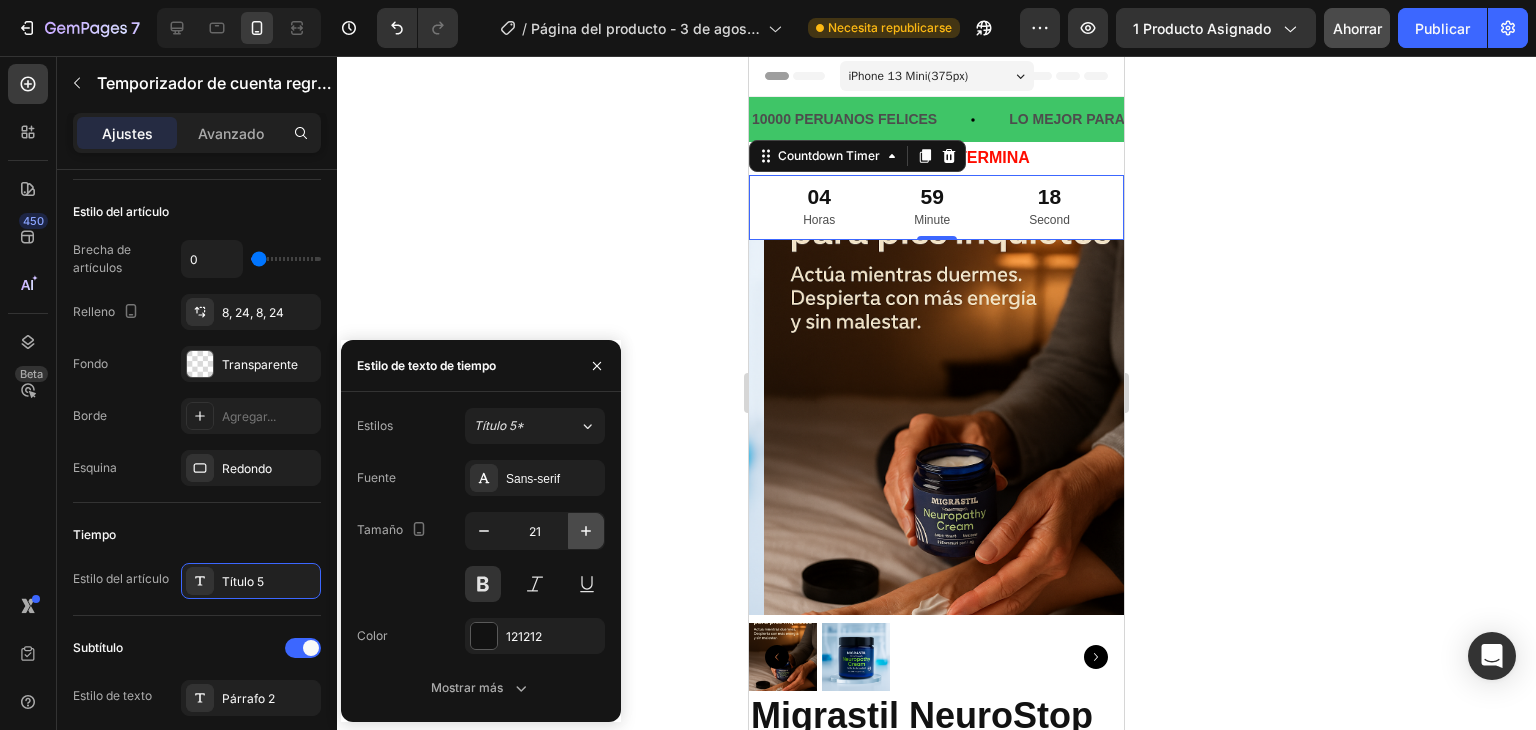 click 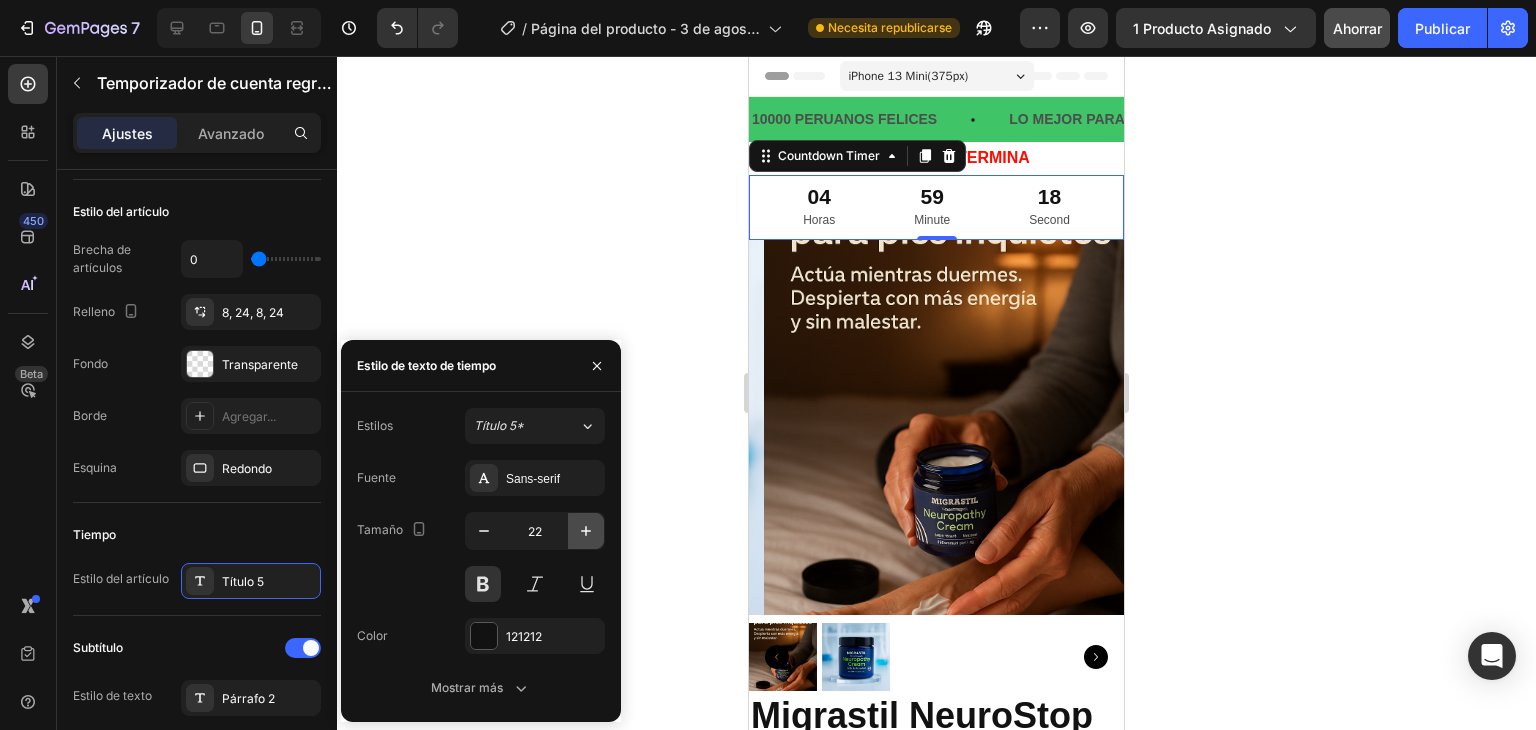 click 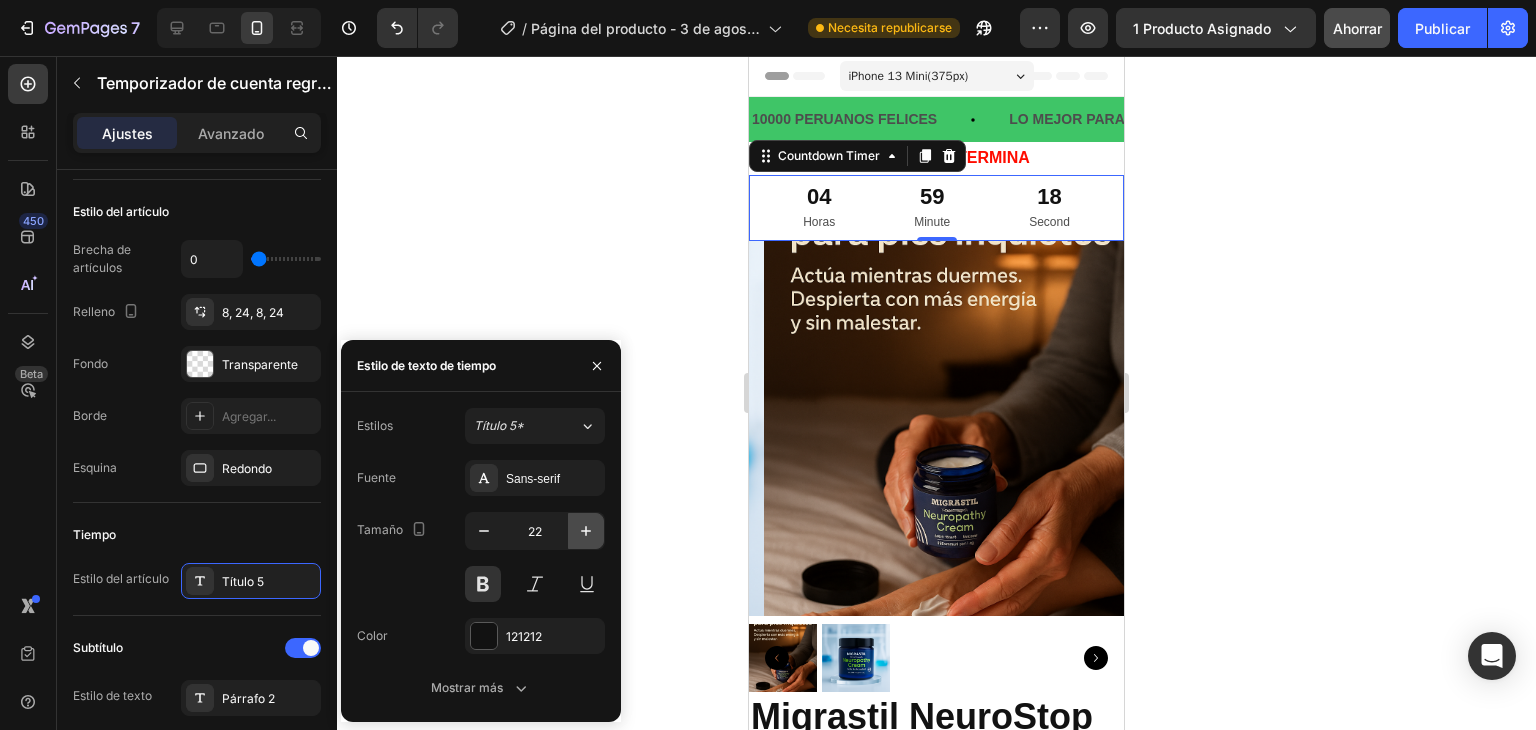 click 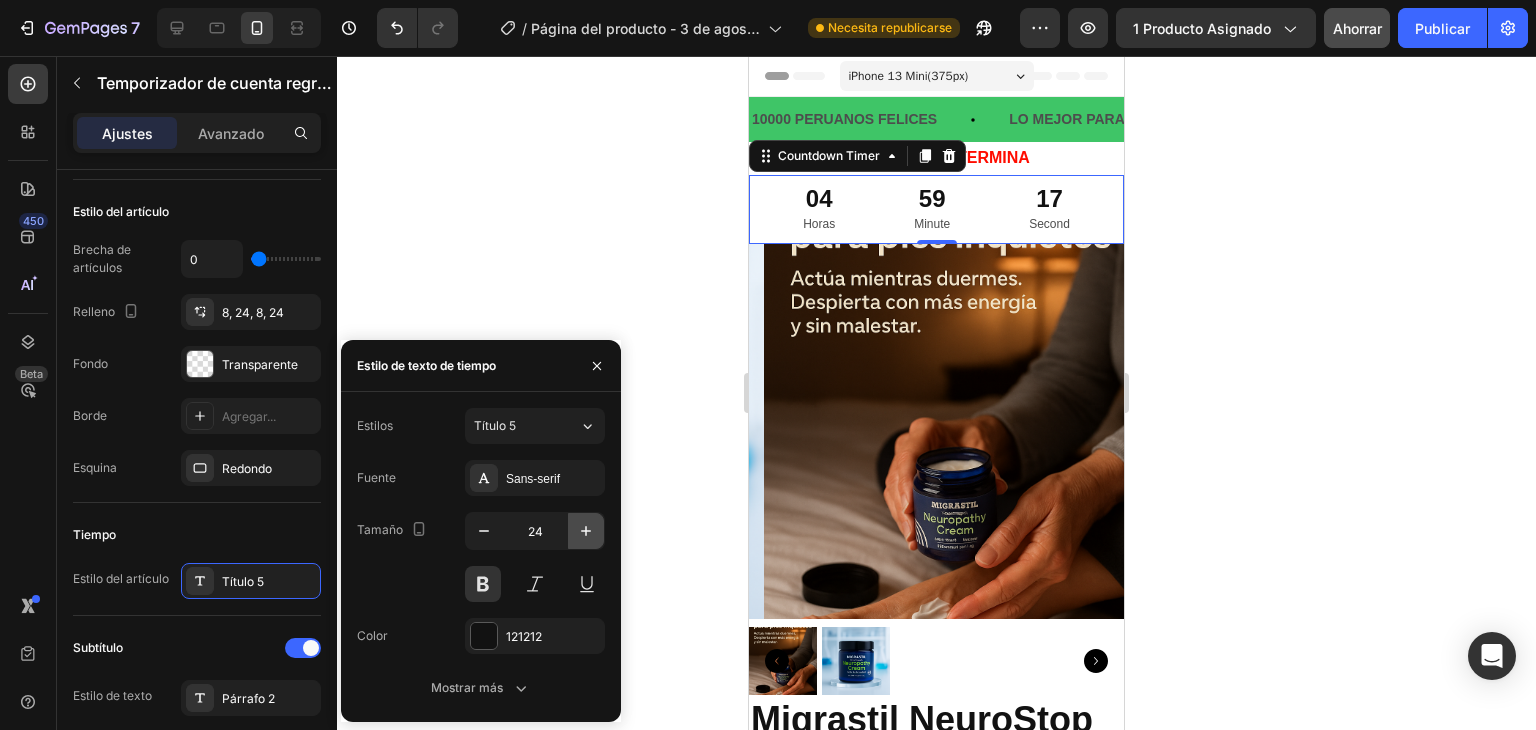 click 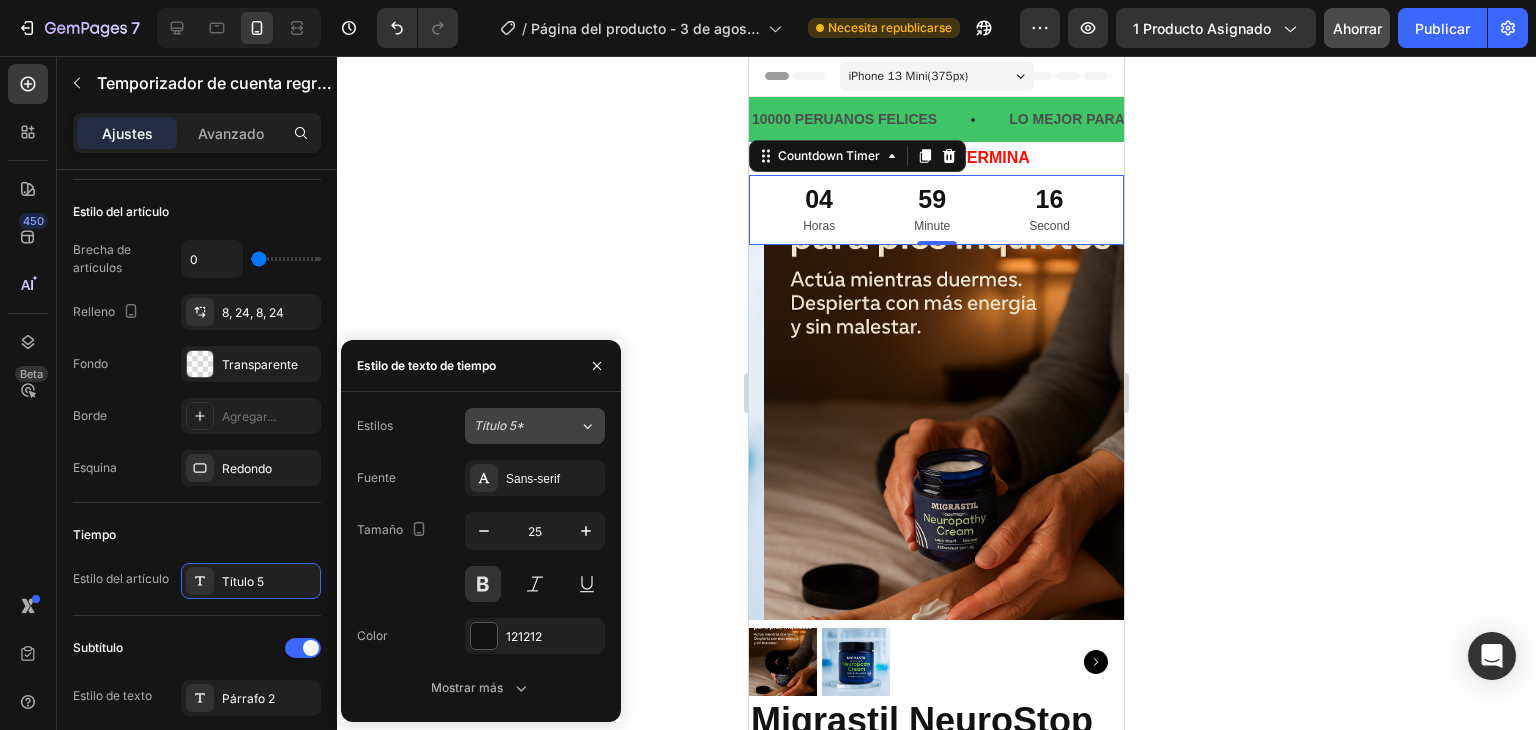 click on "Título 5*" at bounding box center (526, 426) 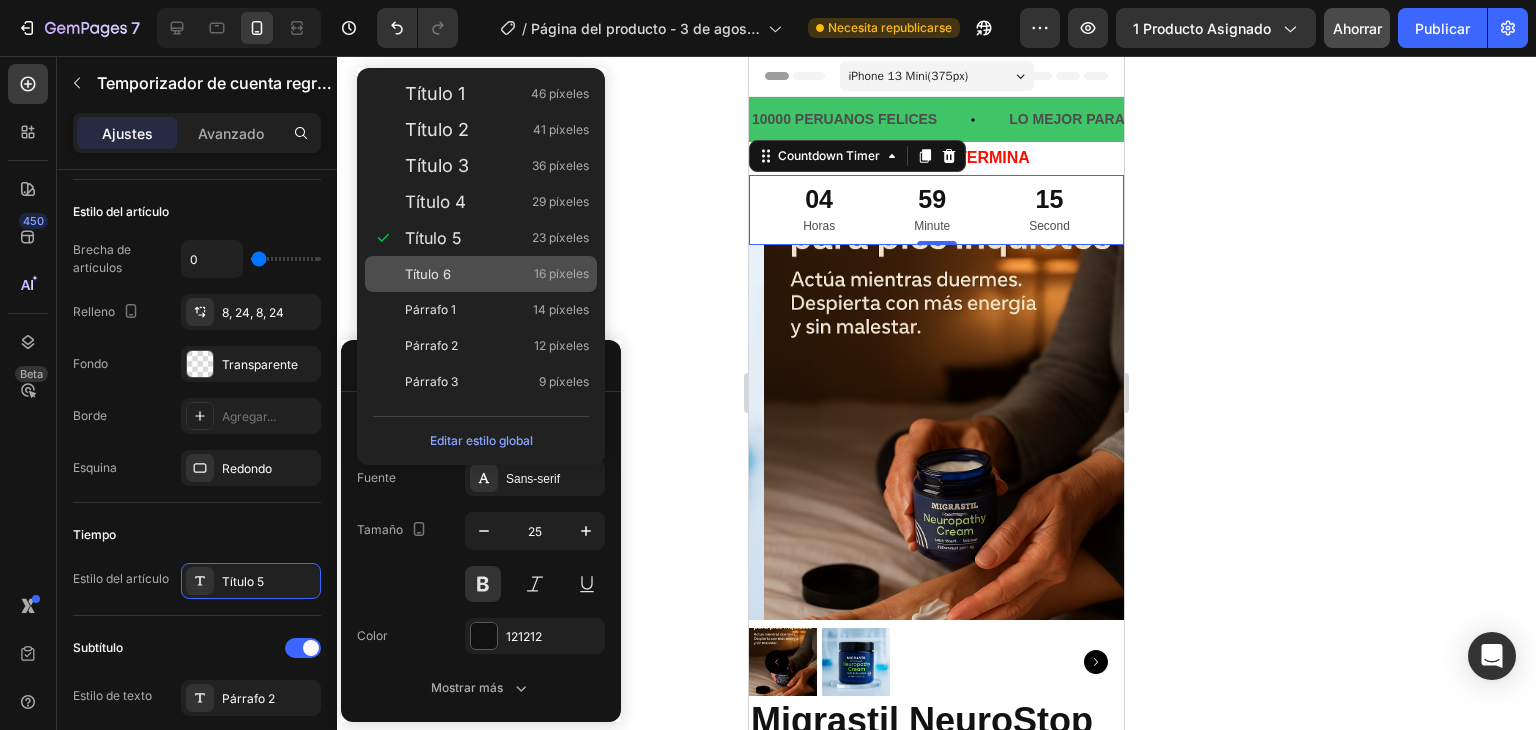 click on "Título 6 16 píxeles" at bounding box center [497, 274] 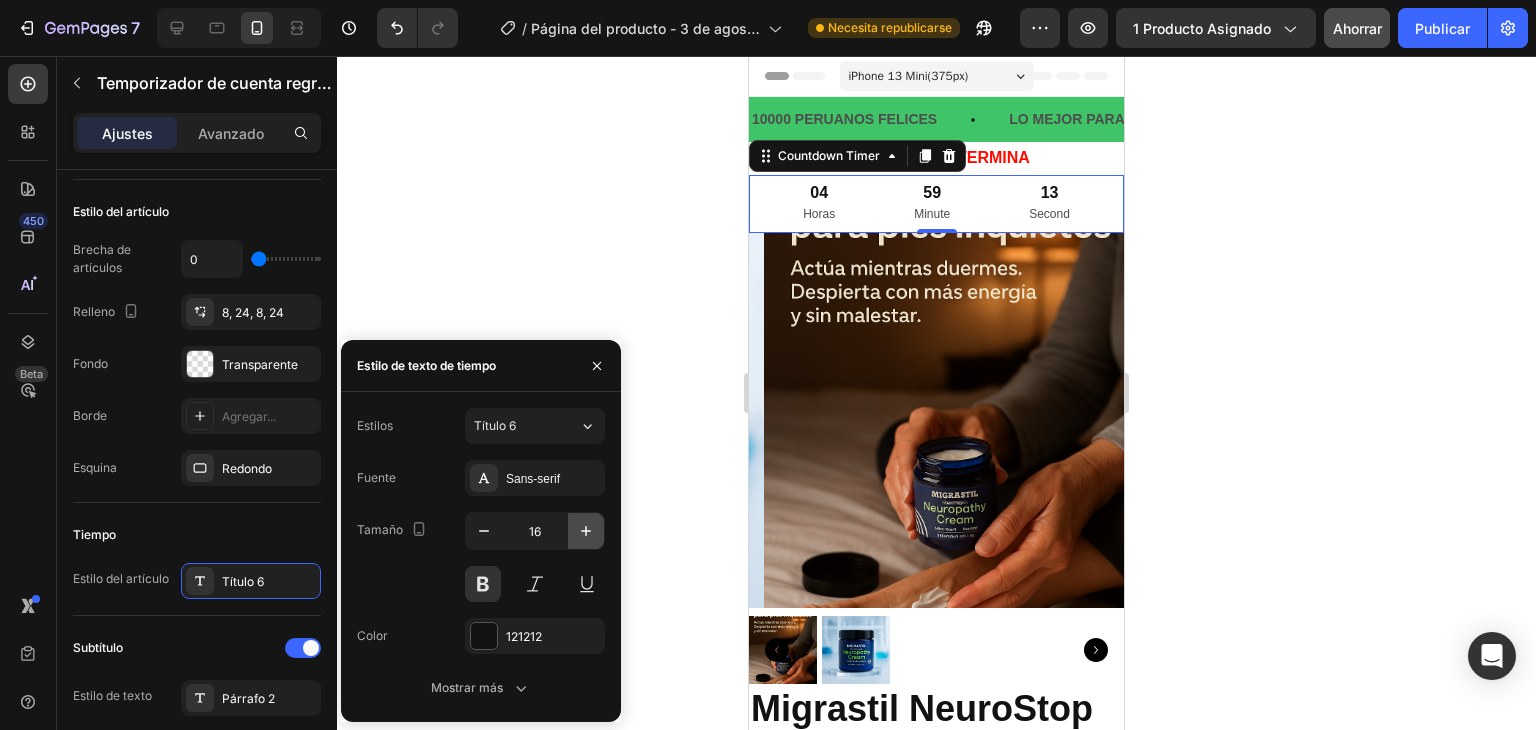 click 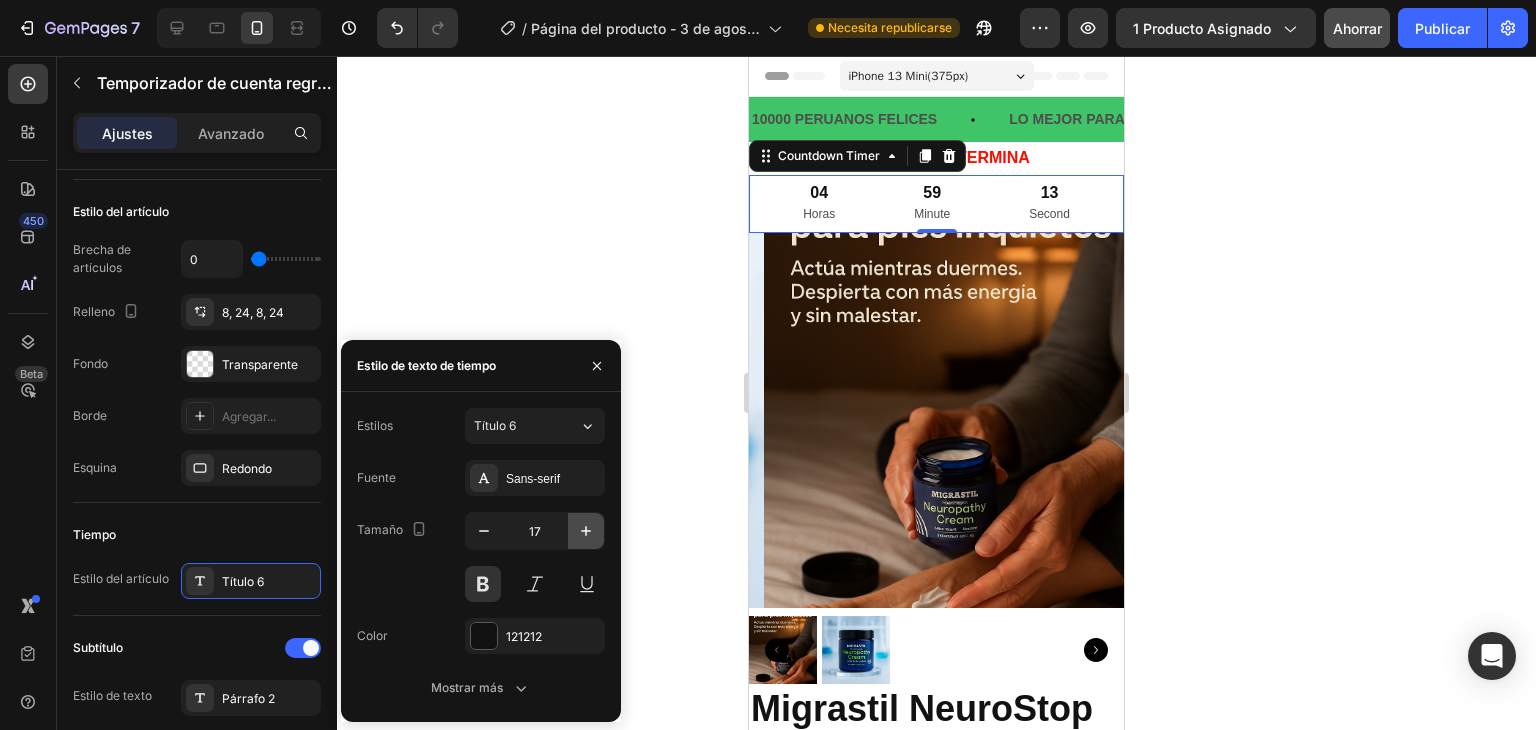 click 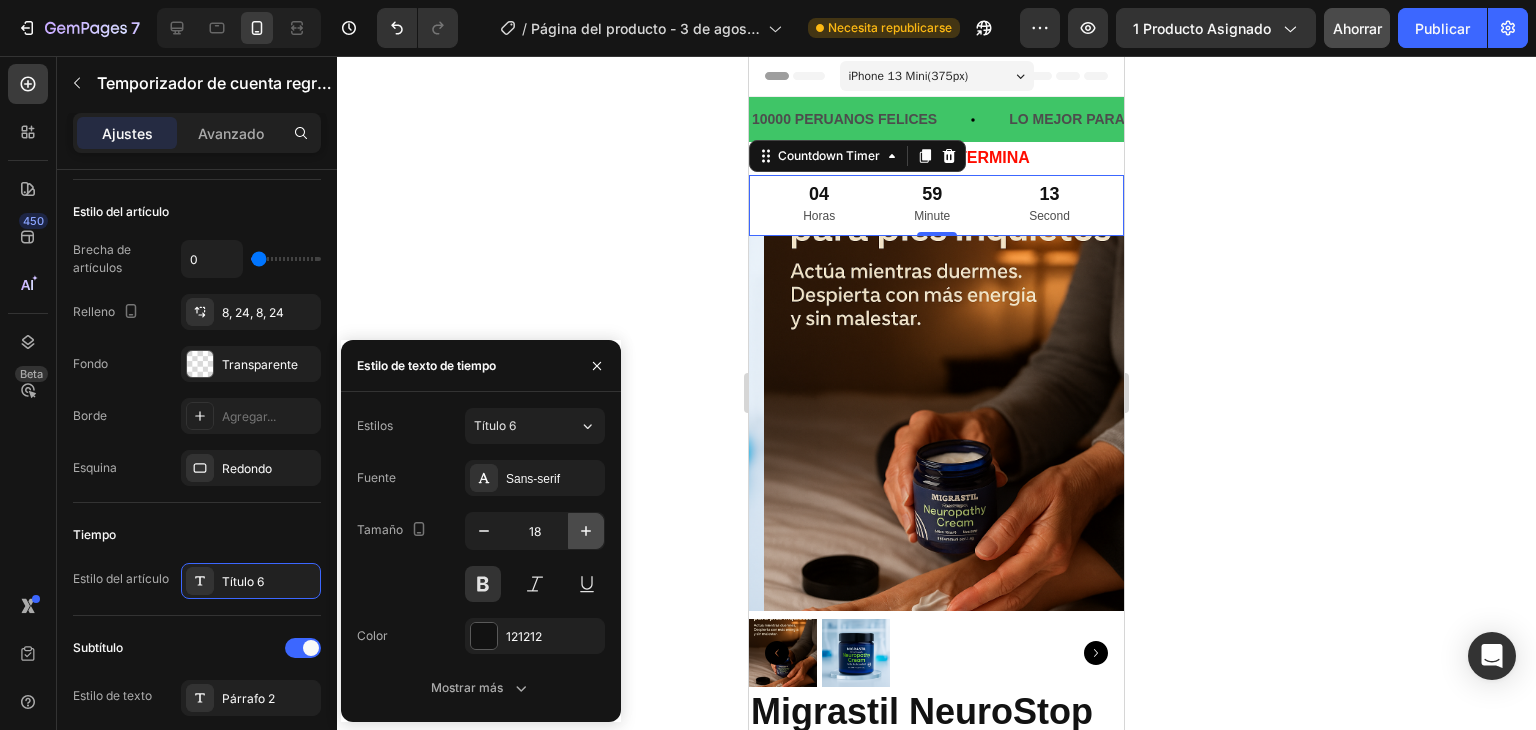 click 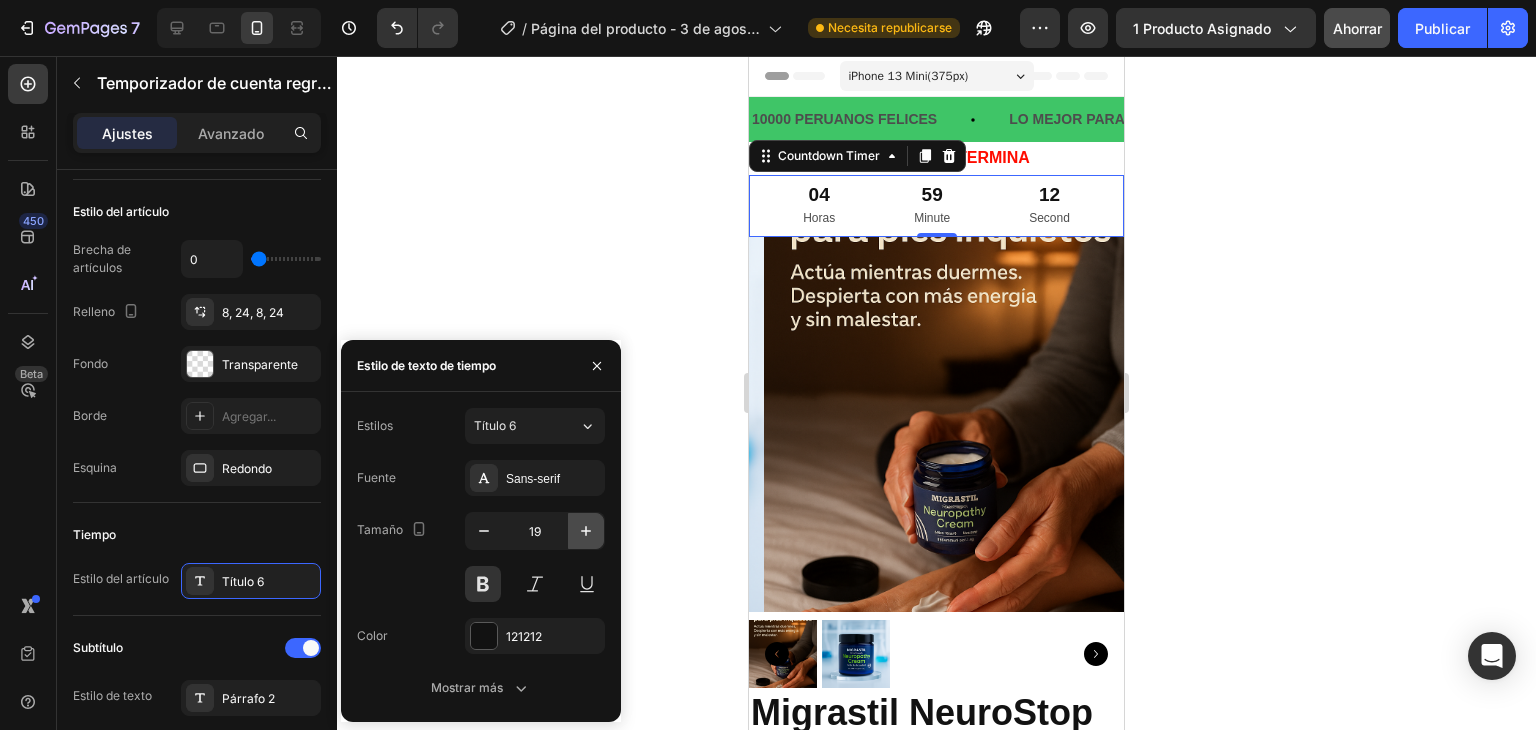 click 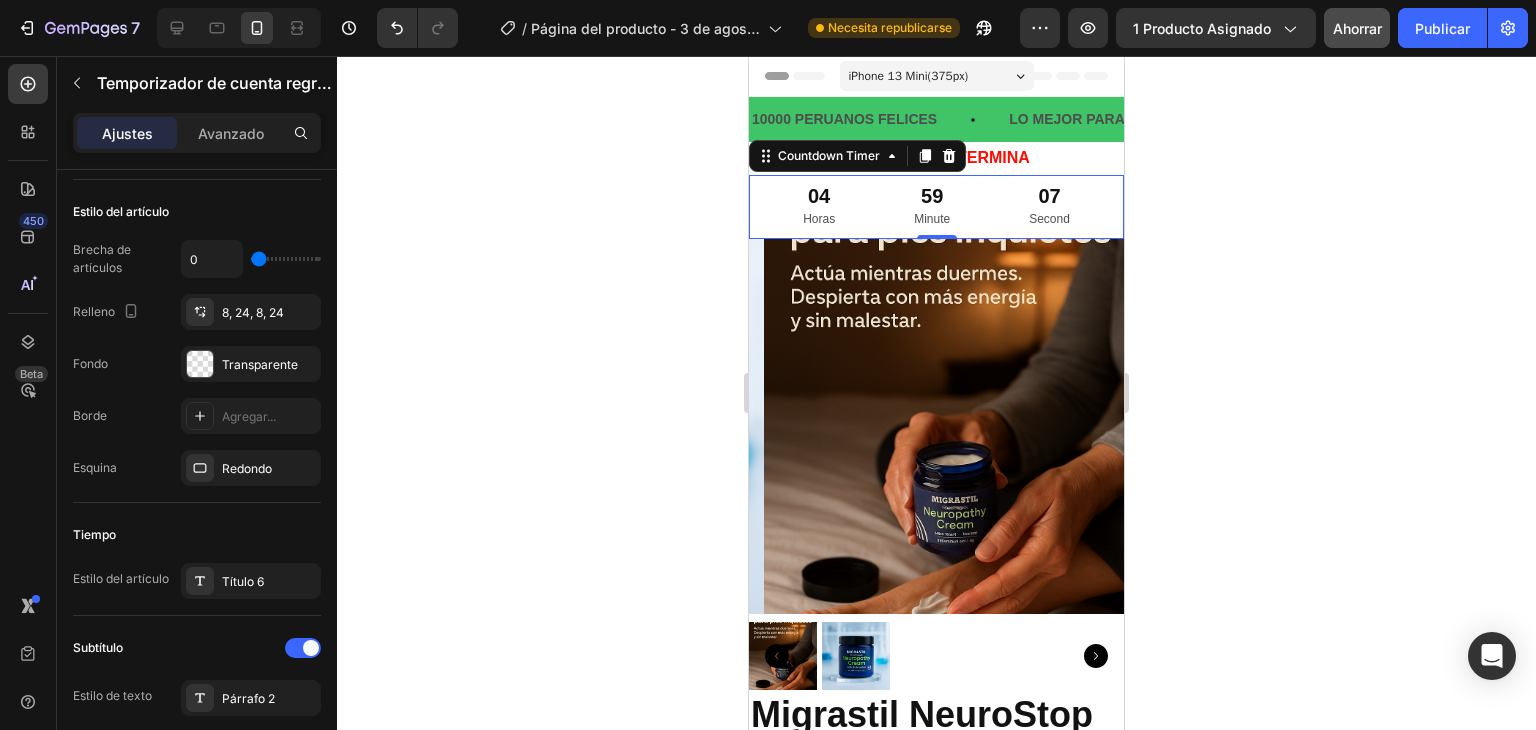 click 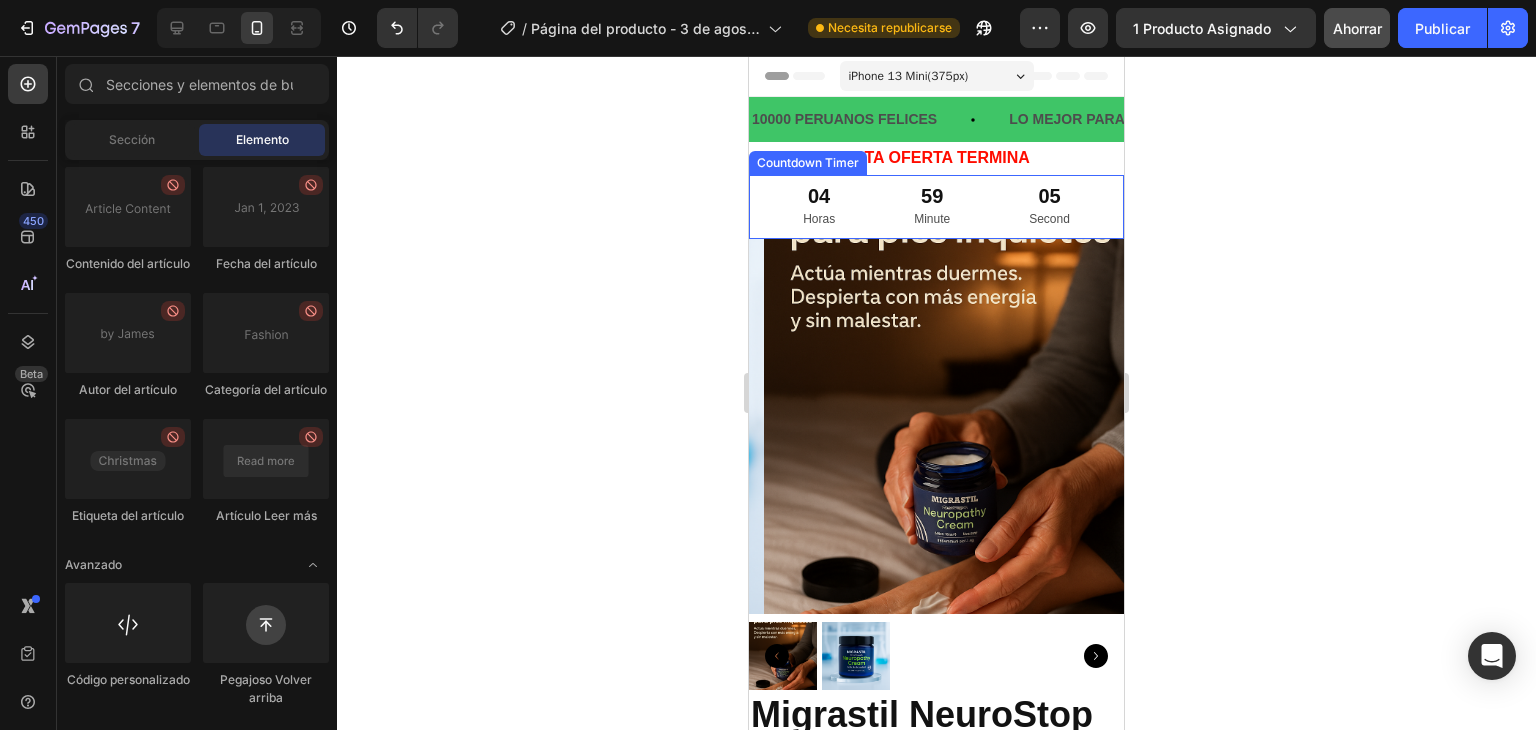 click on "04 Horas" at bounding box center (819, 207) 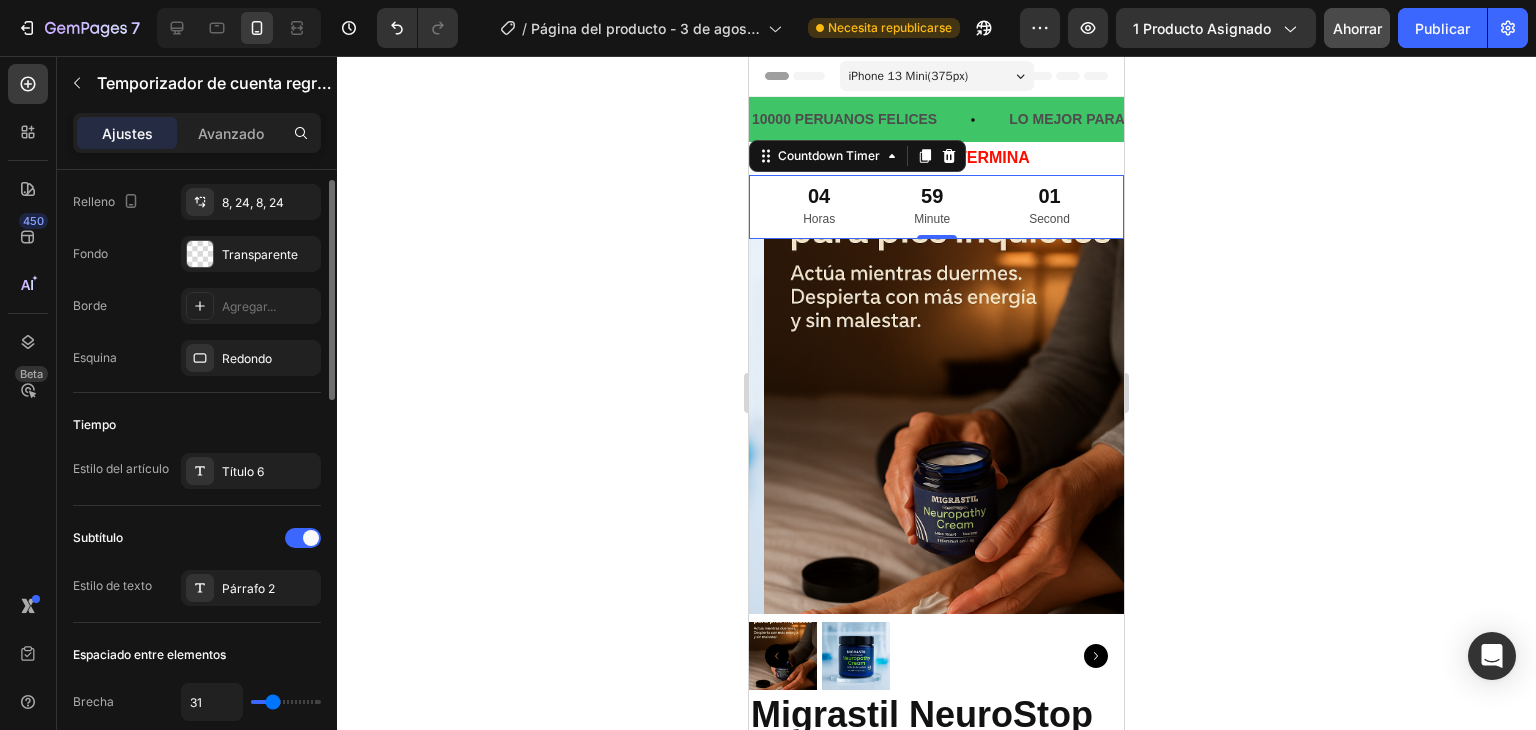 scroll, scrollTop: 310, scrollLeft: 0, axis: vertical 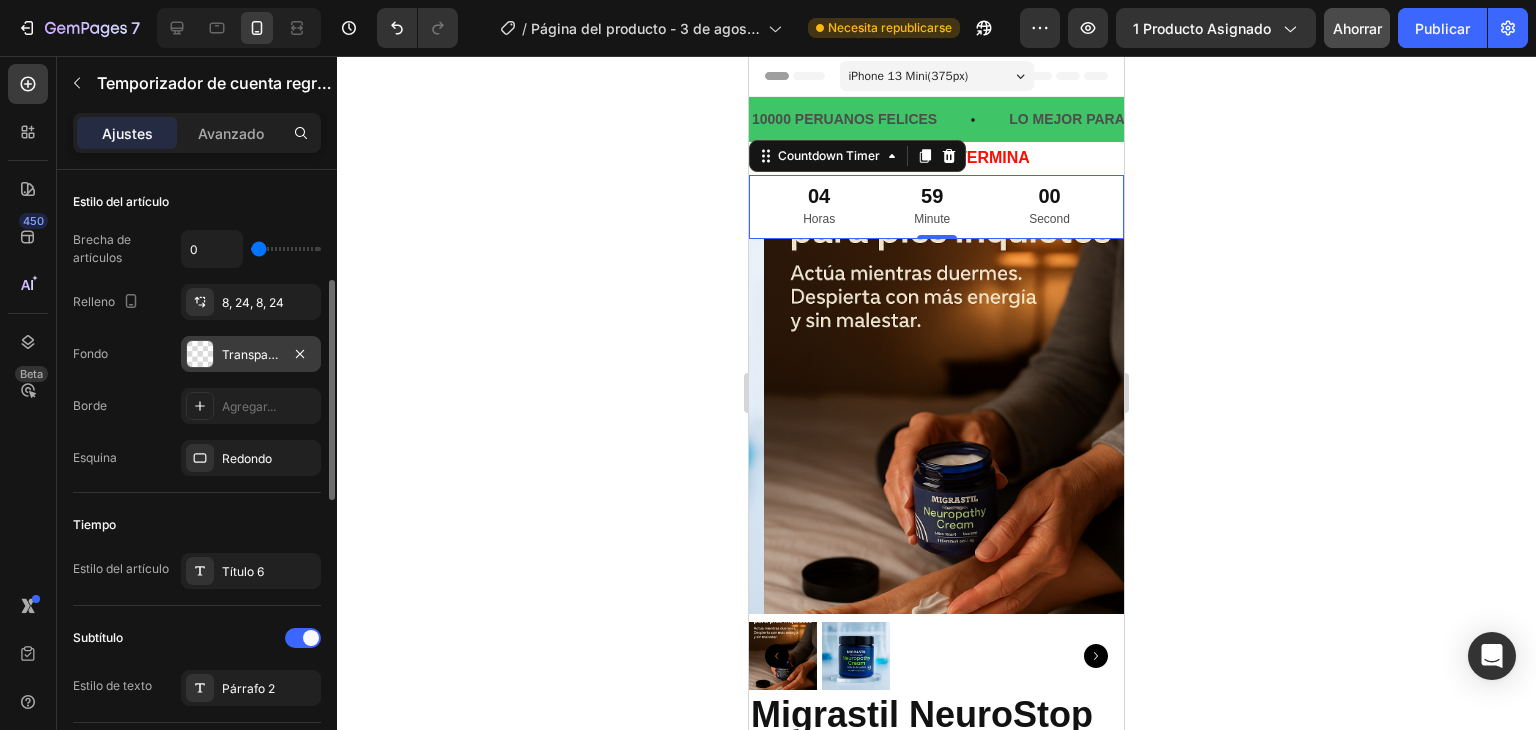 click on "Transparente" at bounding box center [260, 354] 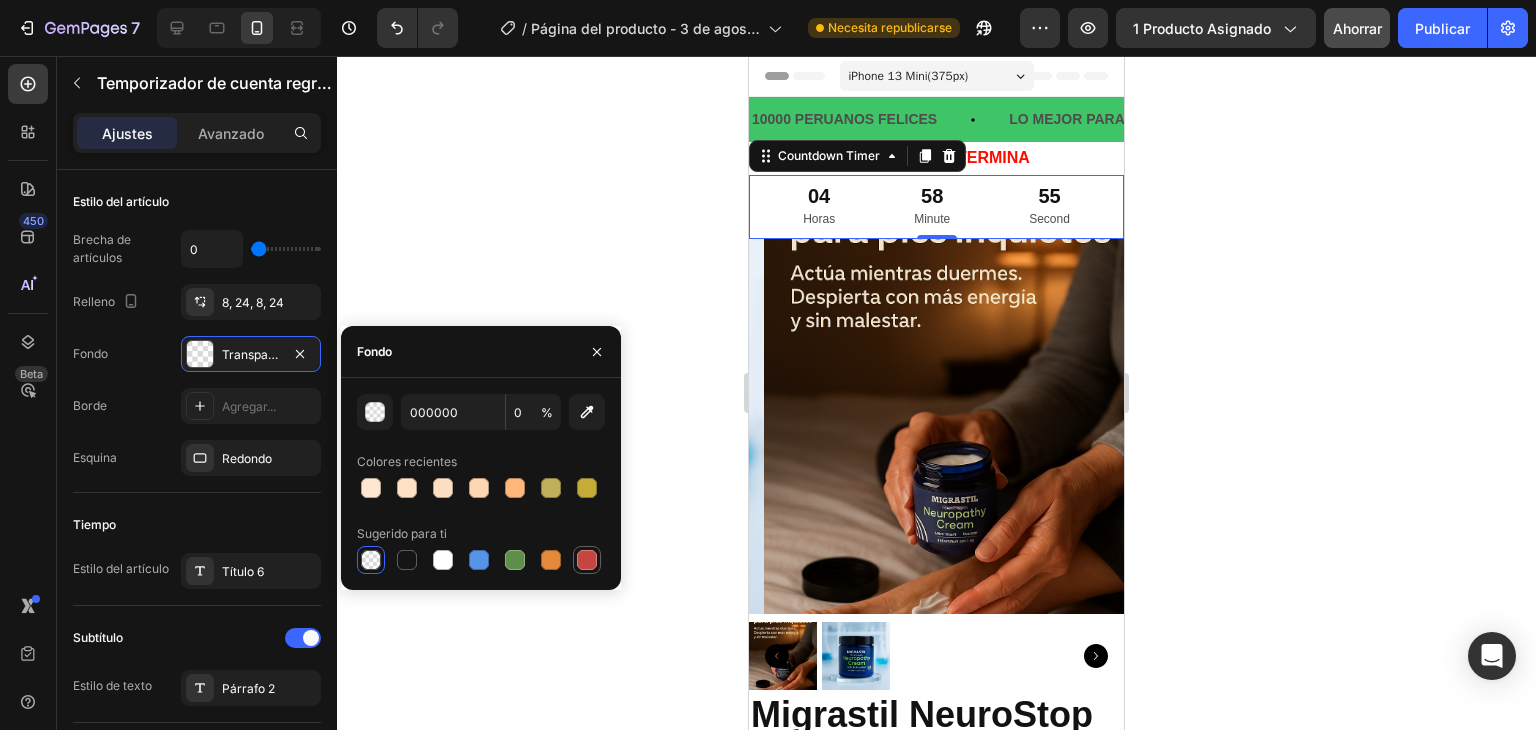 click at bounding box center (587, 560) 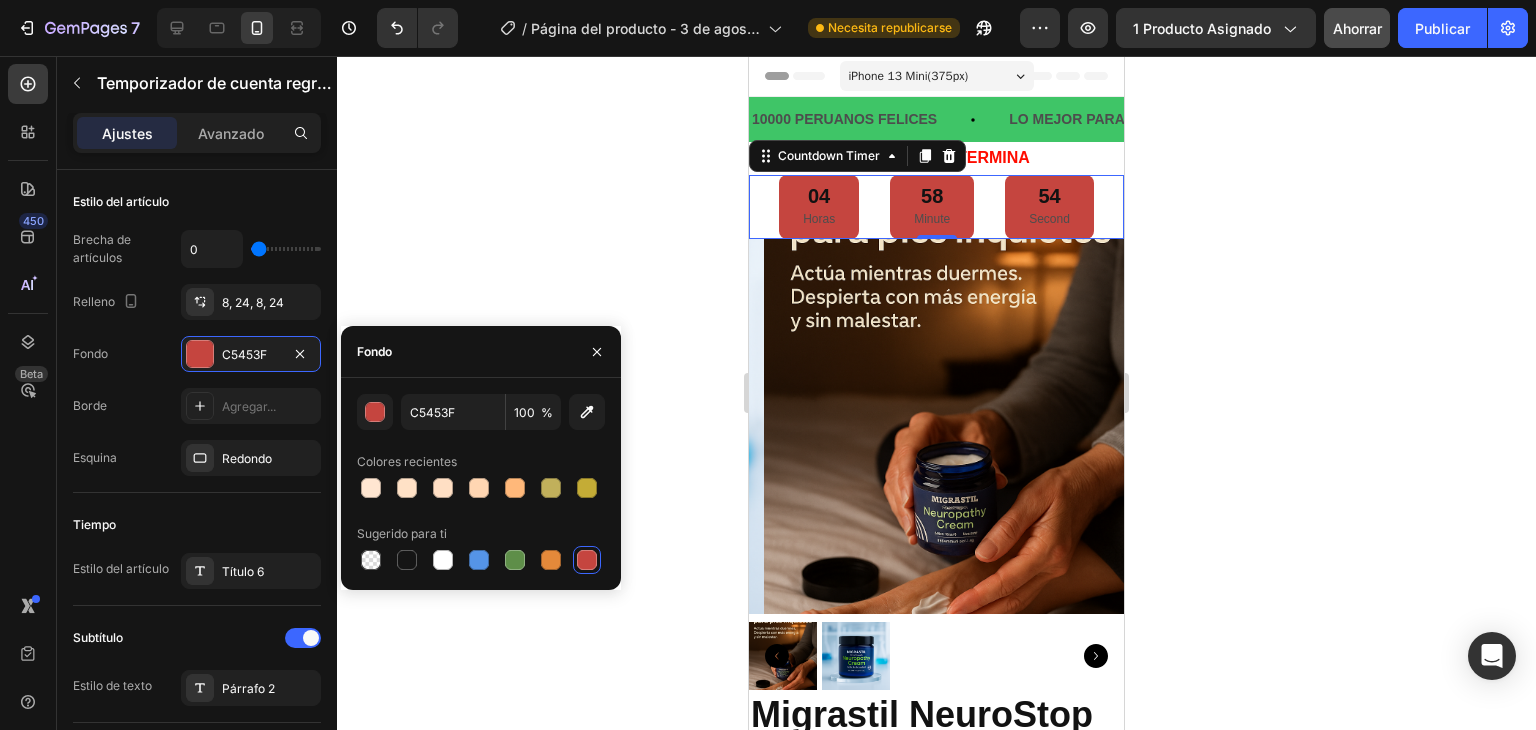 click at bounding box center (587, 560) 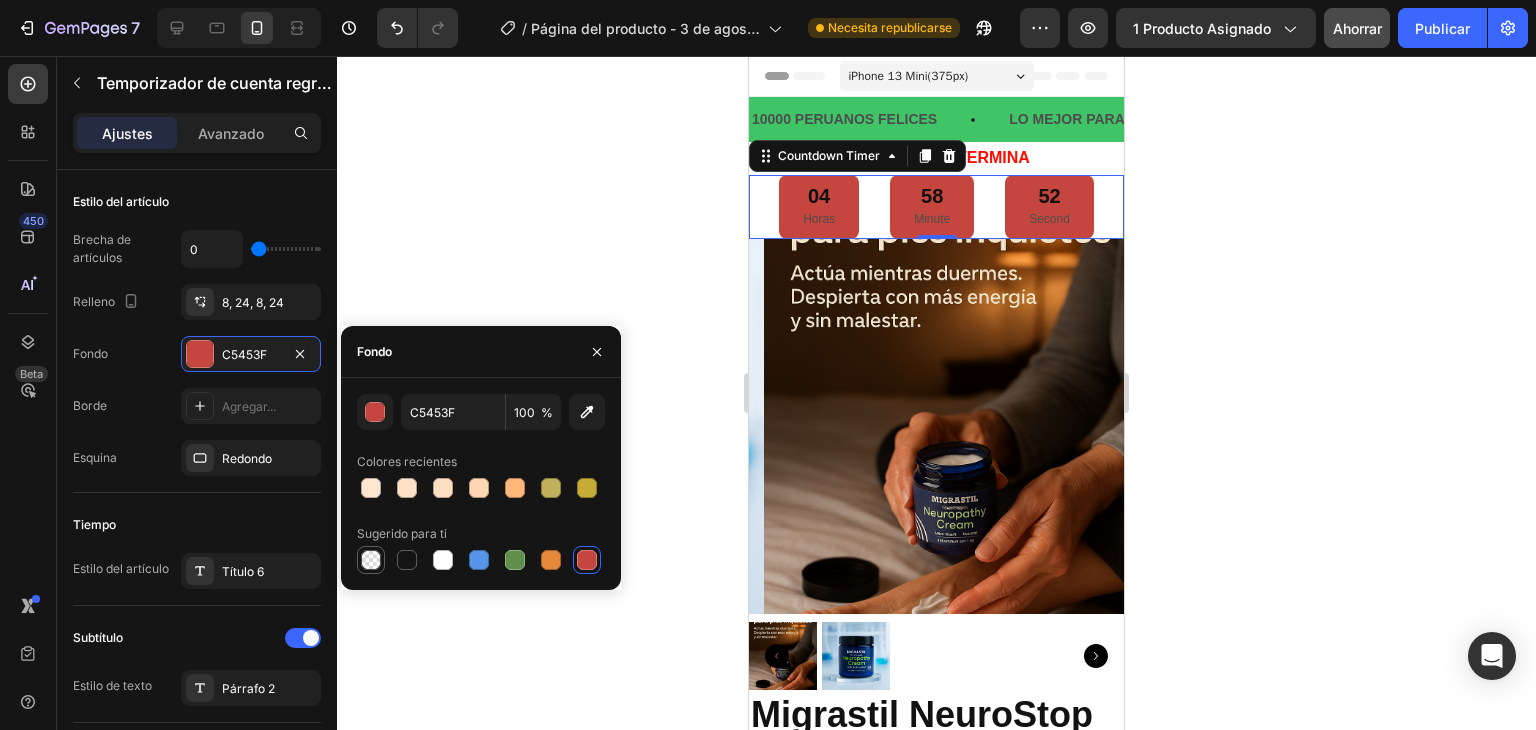 click at bounding box center (371, 560) 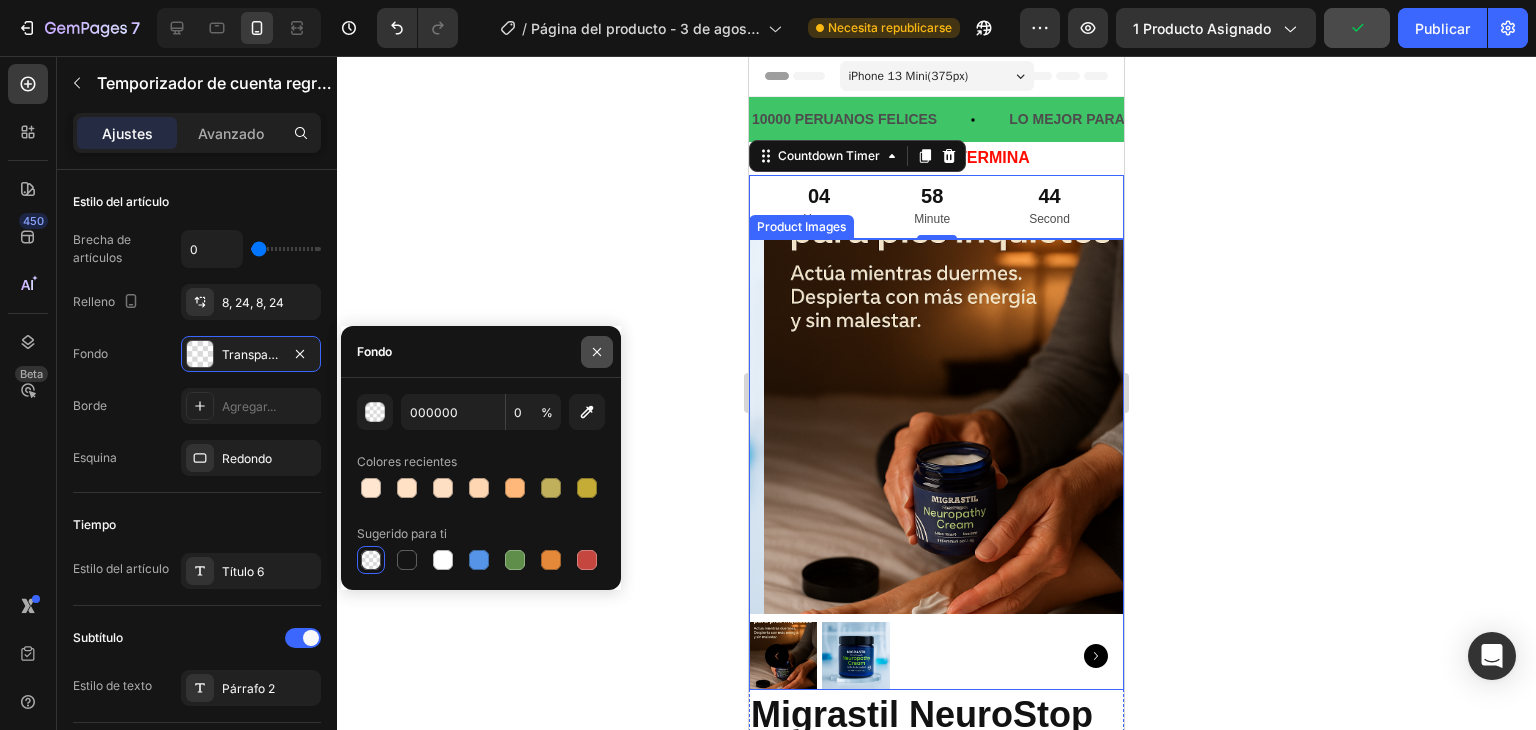 click 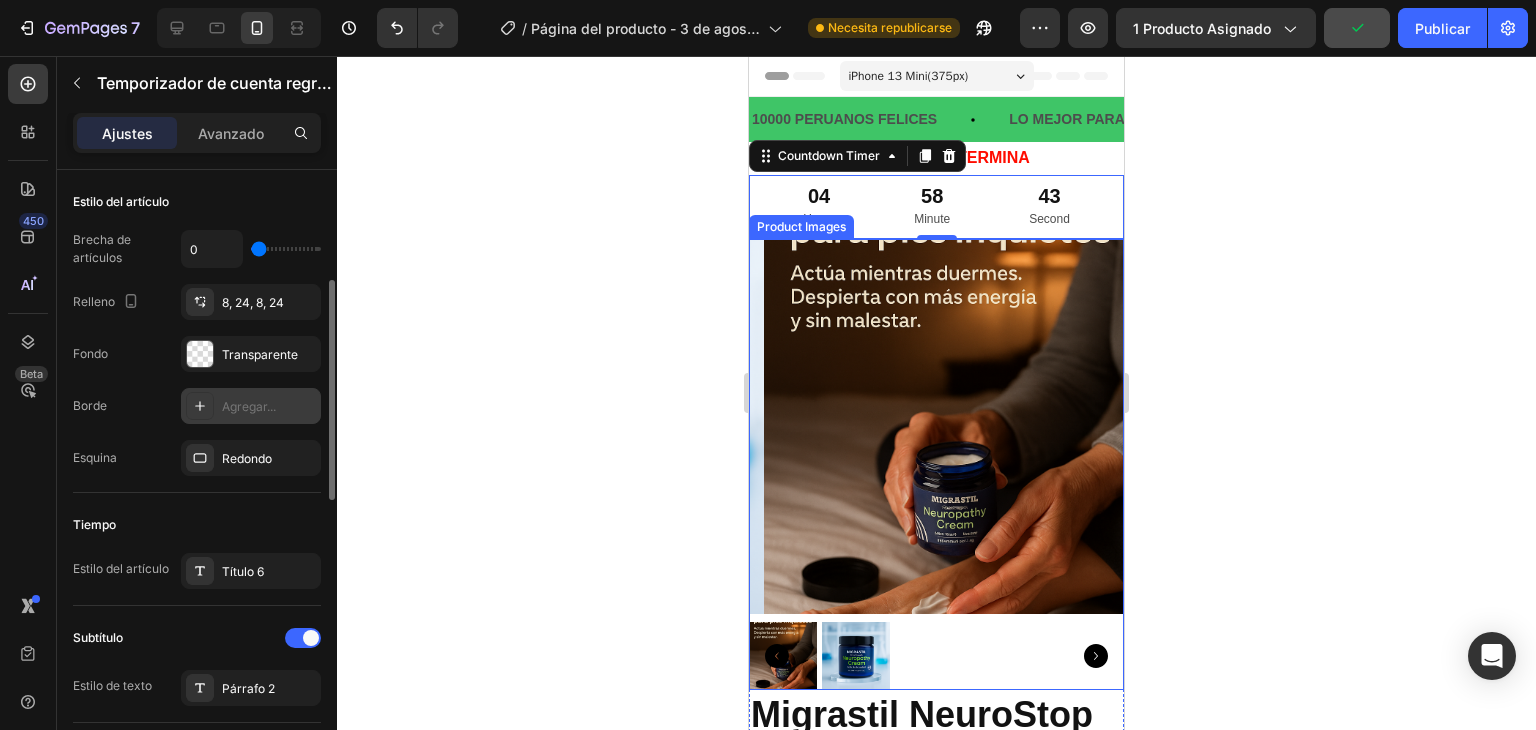 click on "Agregar..." at bounding box center [251, 406] 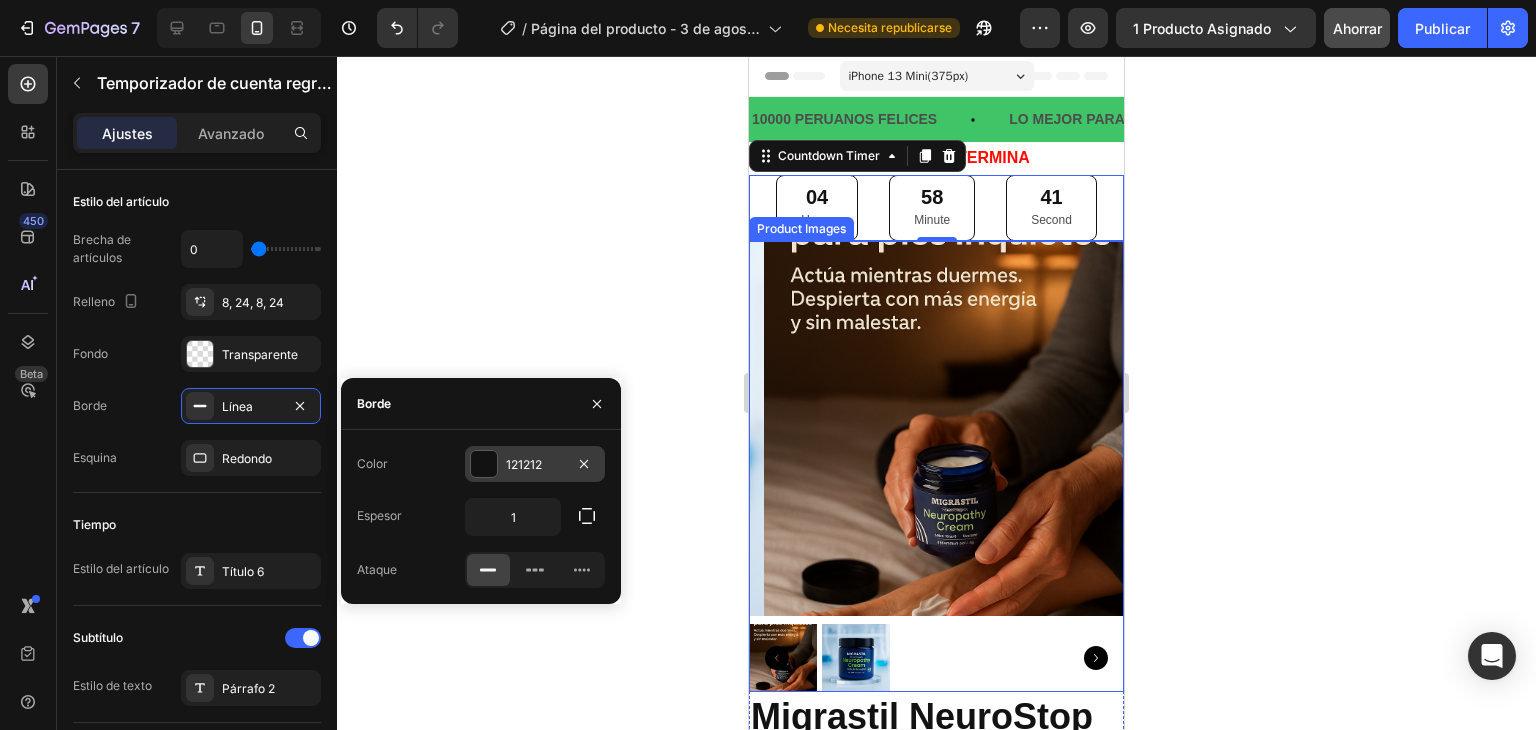 click at bounding box center (484, 464) 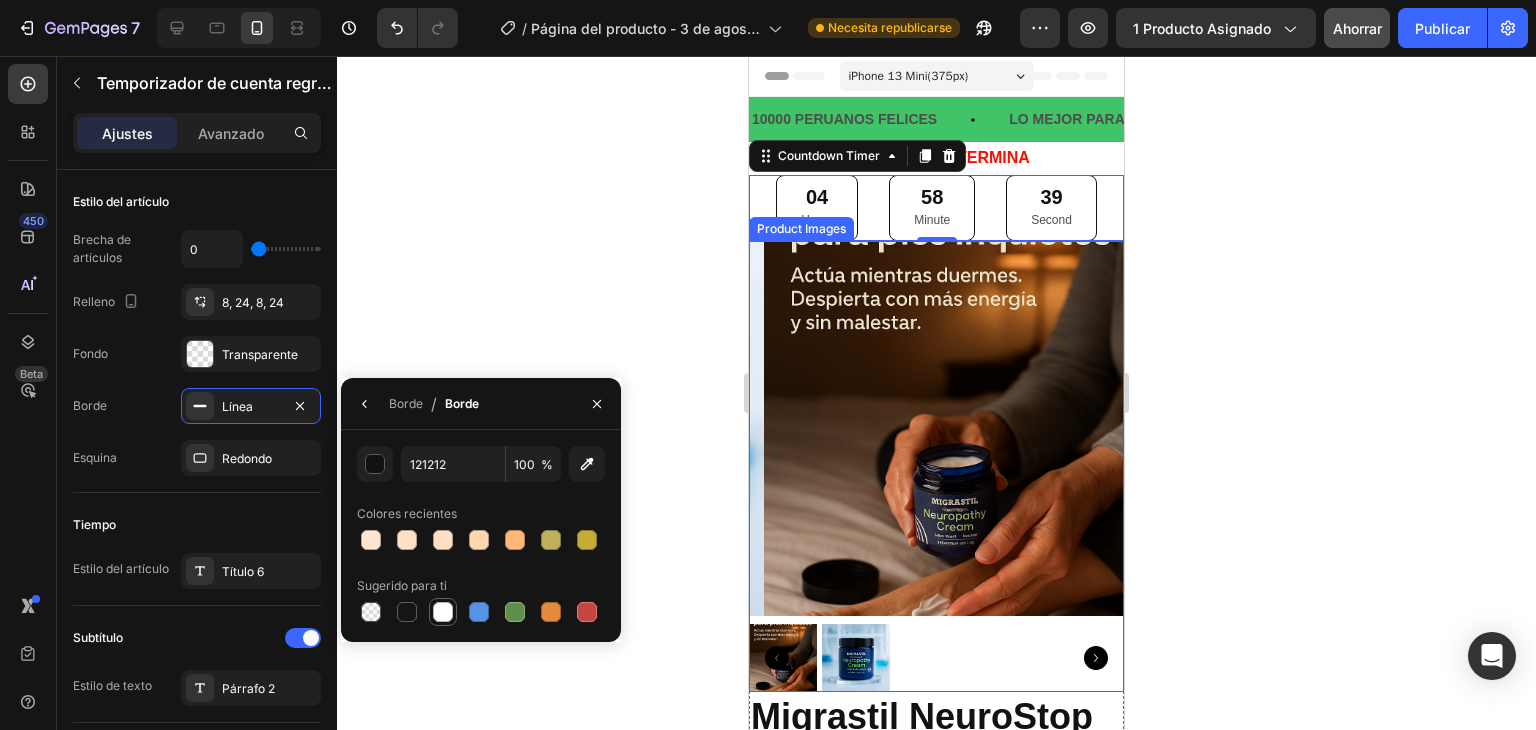 click at bounding box center [443, 612] 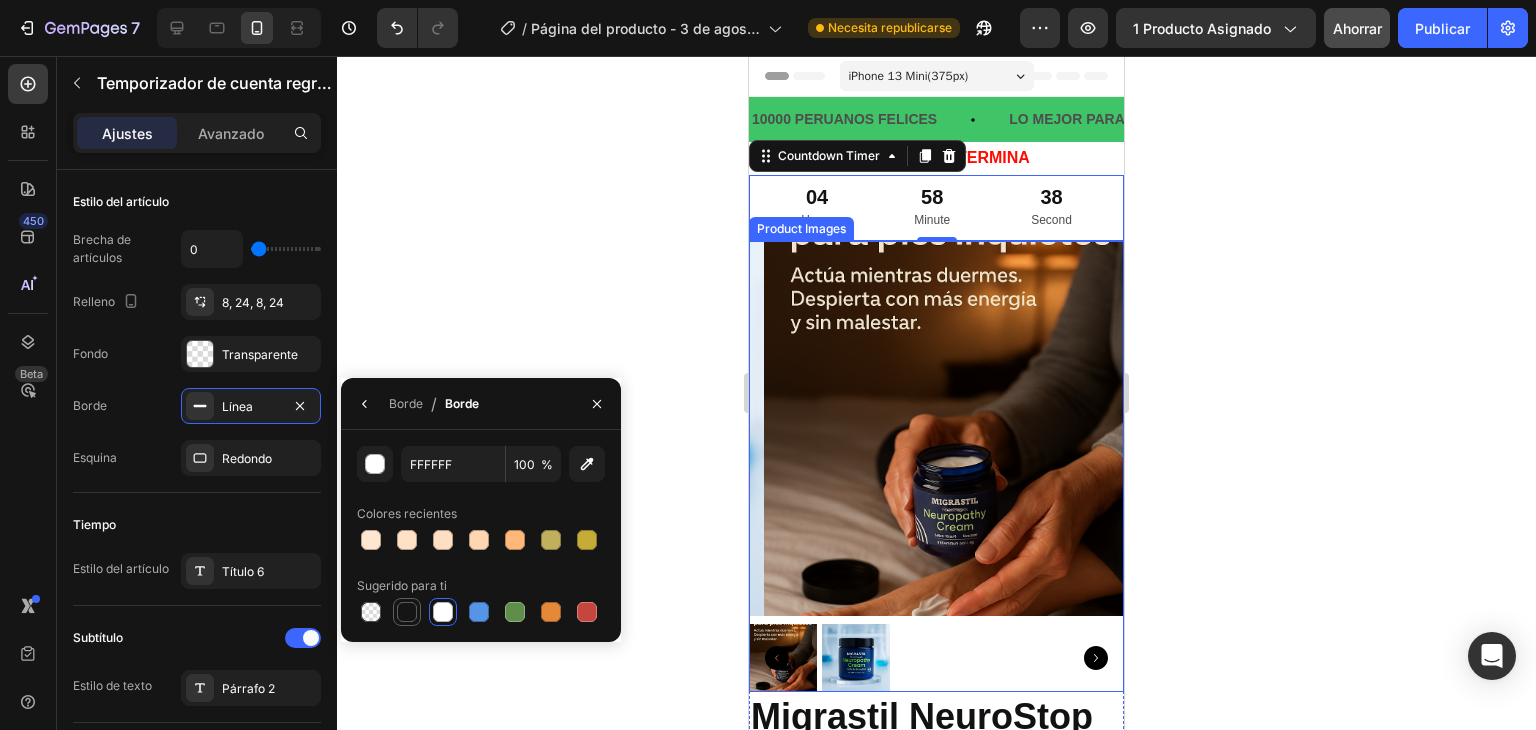 click at bounding box center (407, 612) 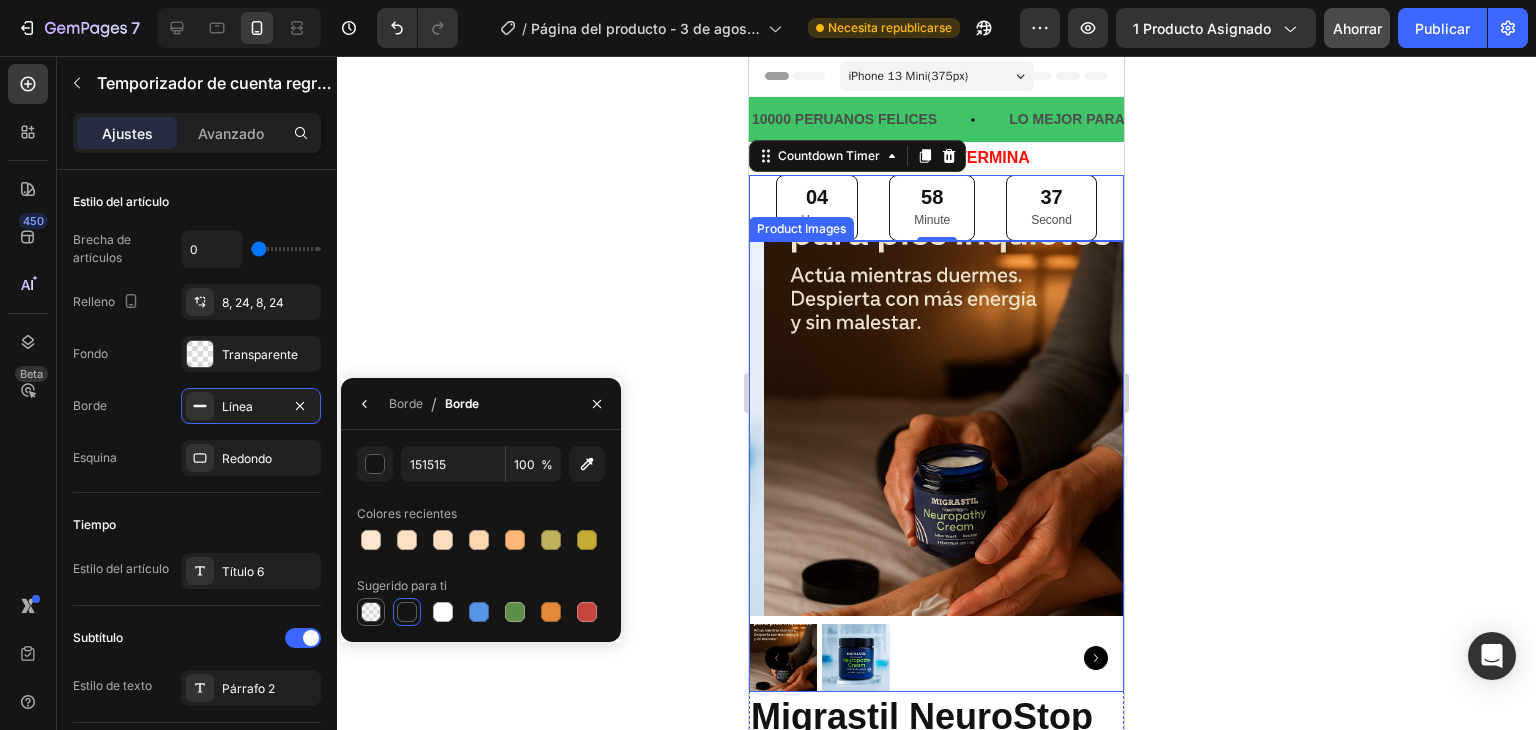 click at bounding box center [371, 612] 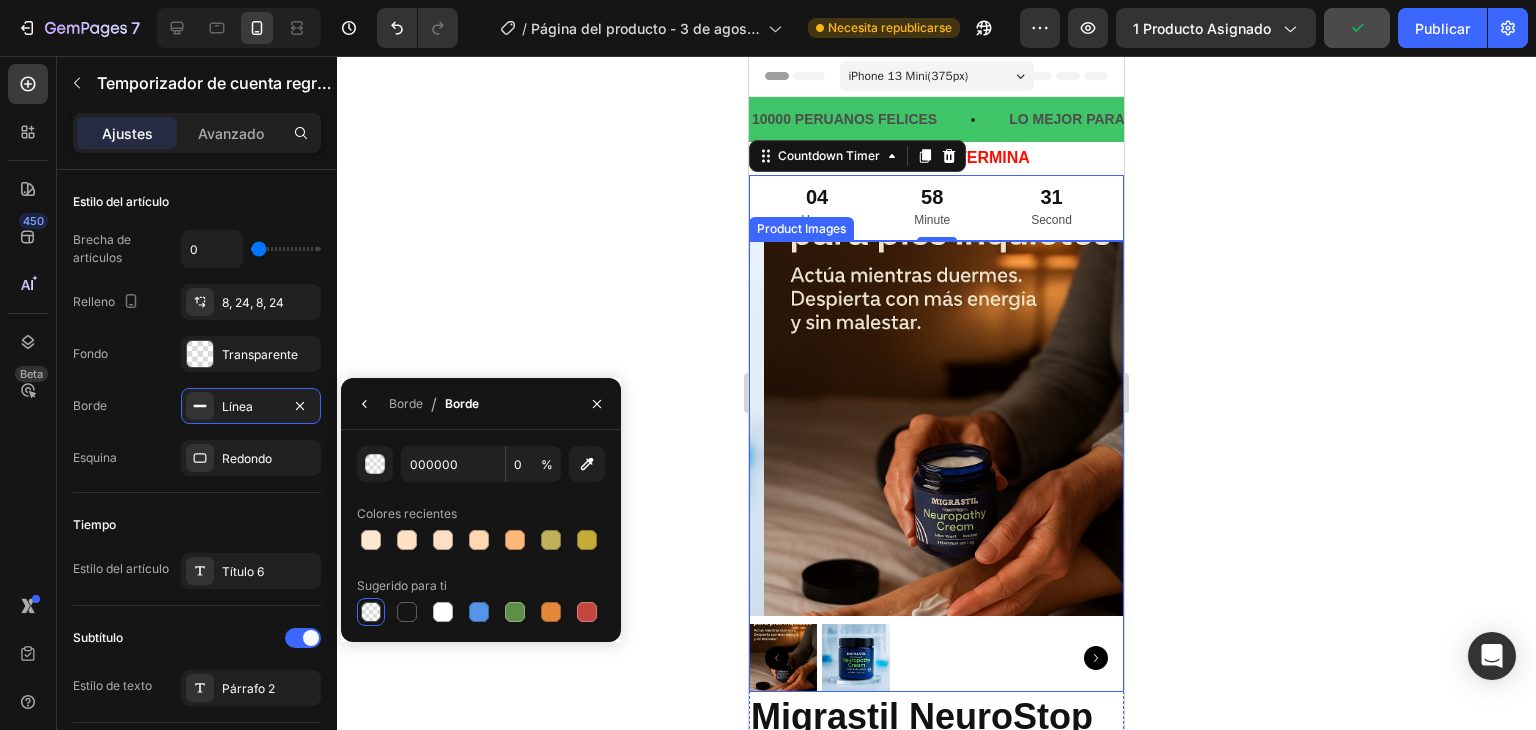 click 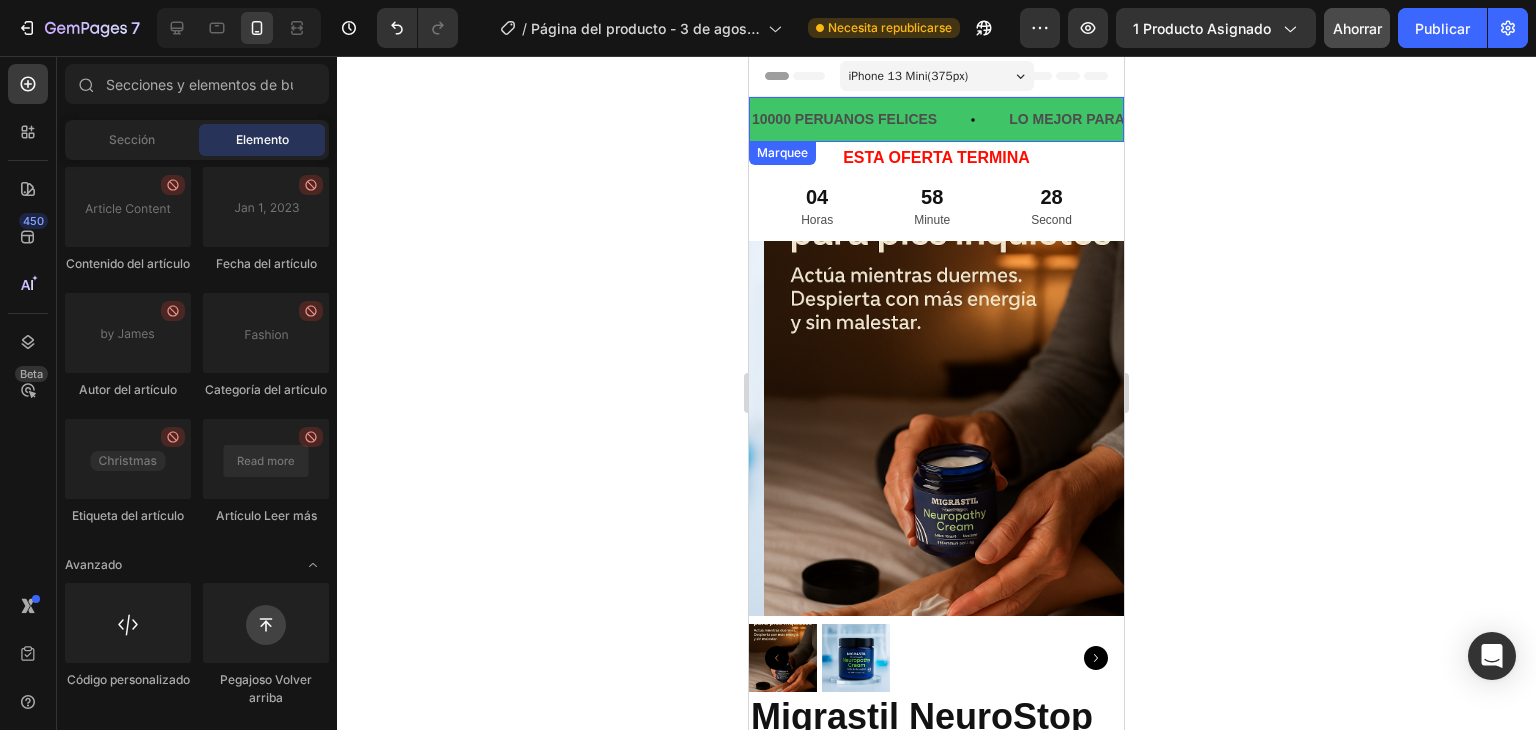 click on "10000 PERUANOS FELICES Text Block" at bounding box center [878, 119] 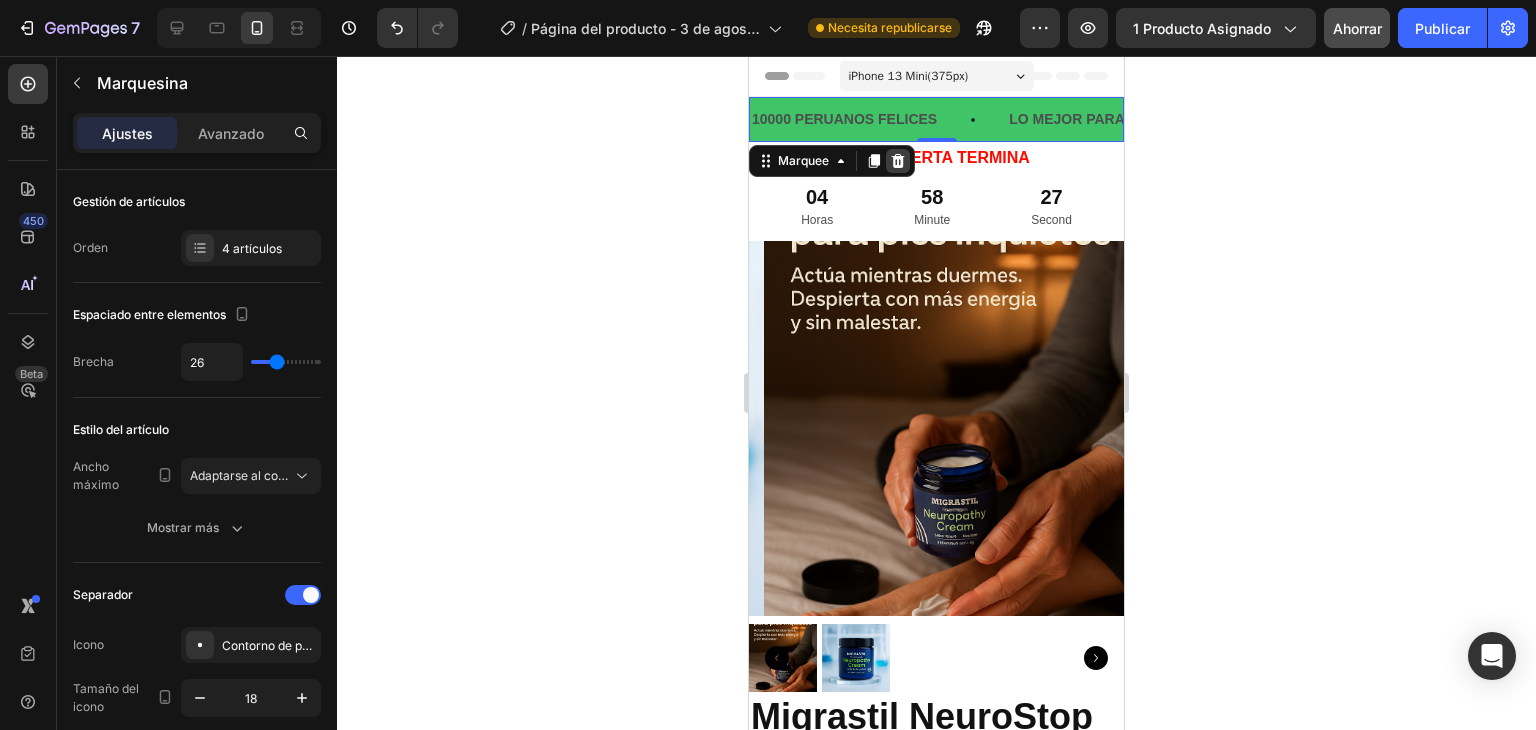 click 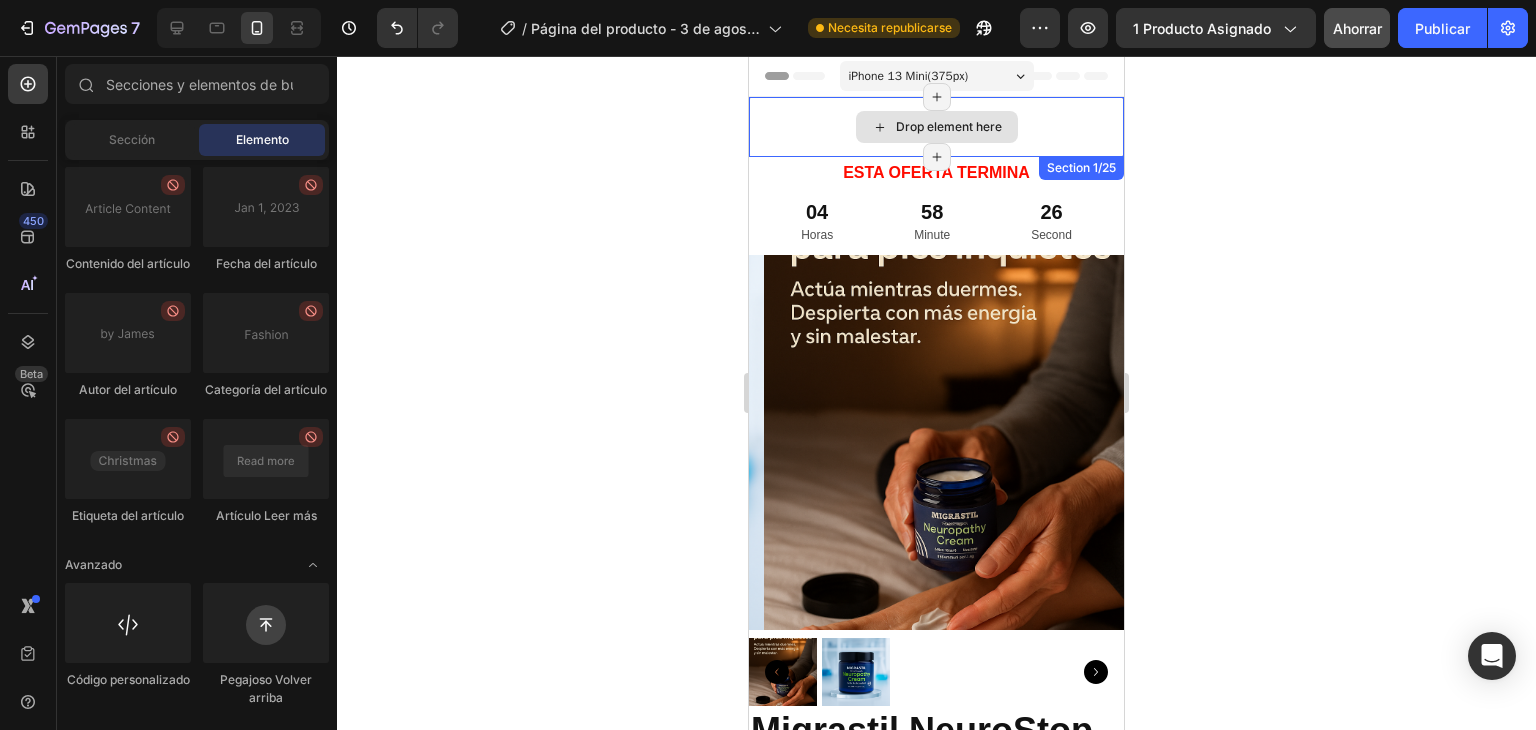 click on "Drop element here" at bounding box center [936, 127] 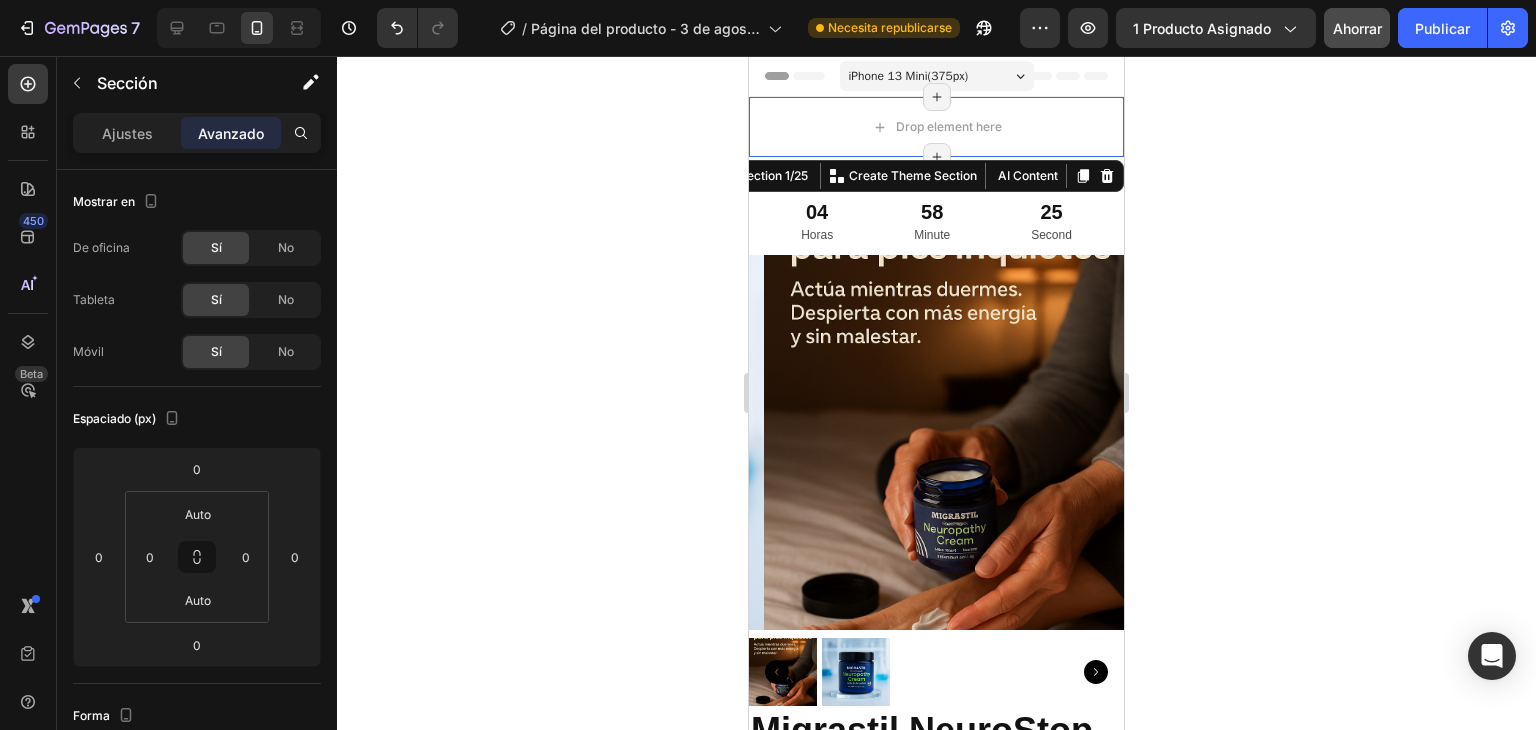 click 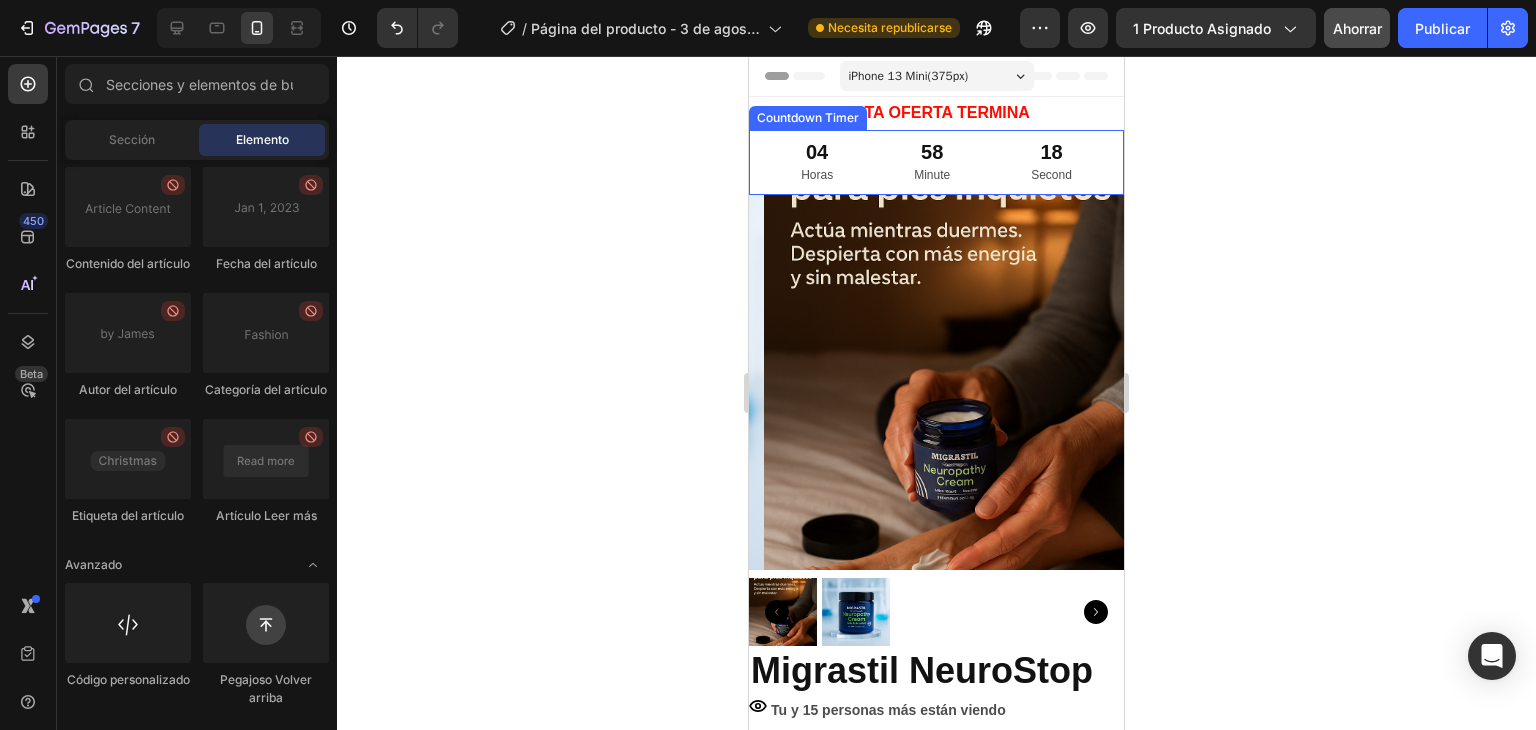 click on "58 Minute" at bounding box center (932, 163) 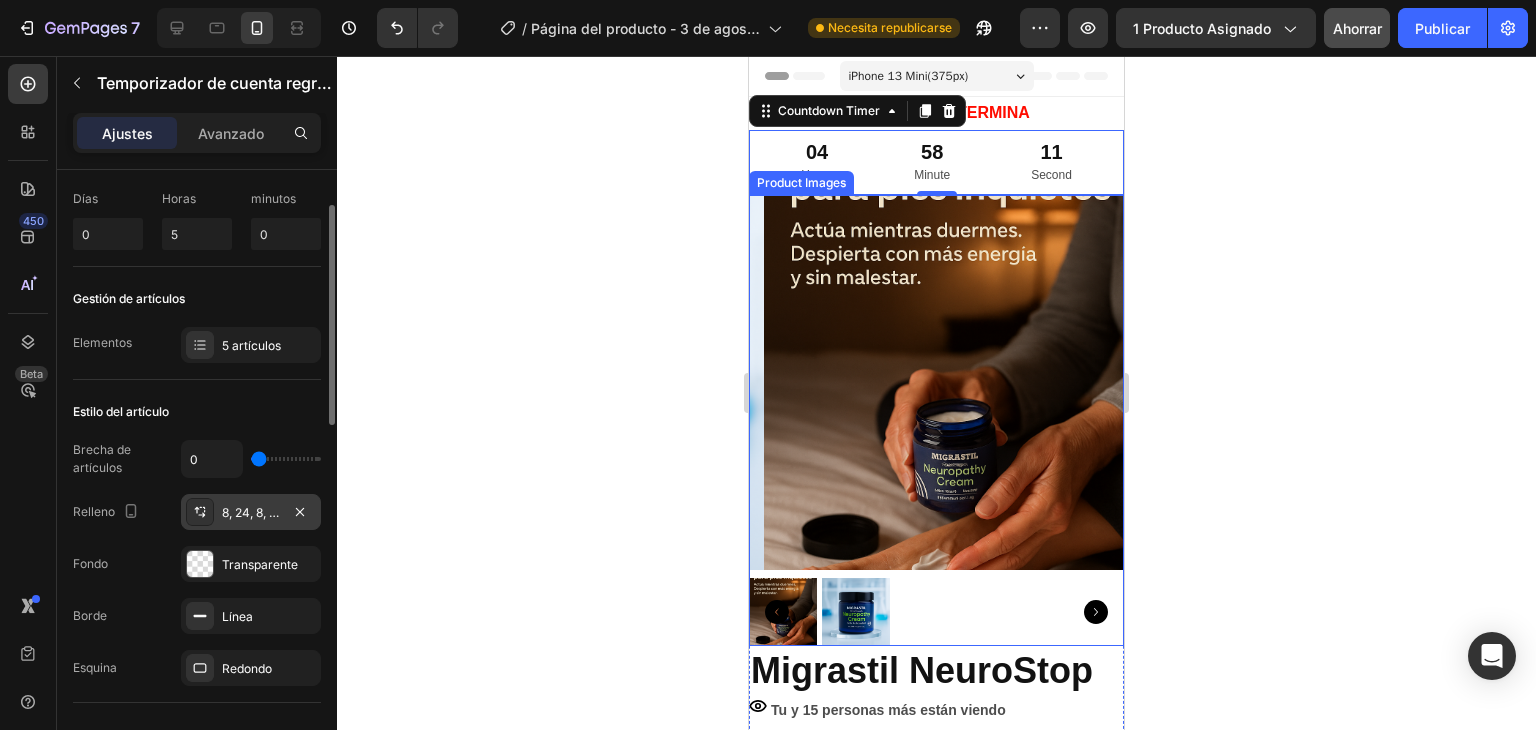 scroll, scrollTop: 0, scrollLeft: 0, axis: both 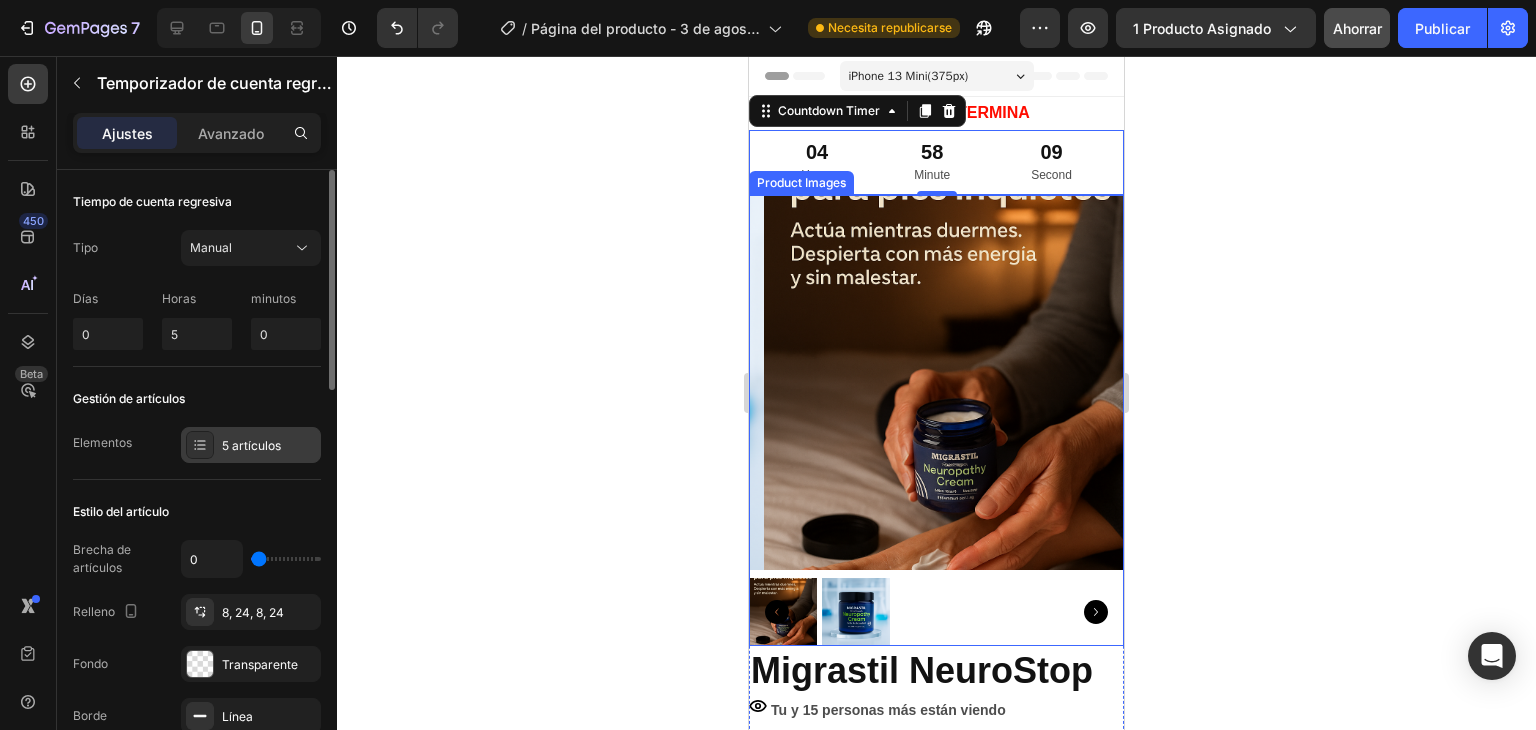 click on "5 artículos" at bounding box center (251, 445) 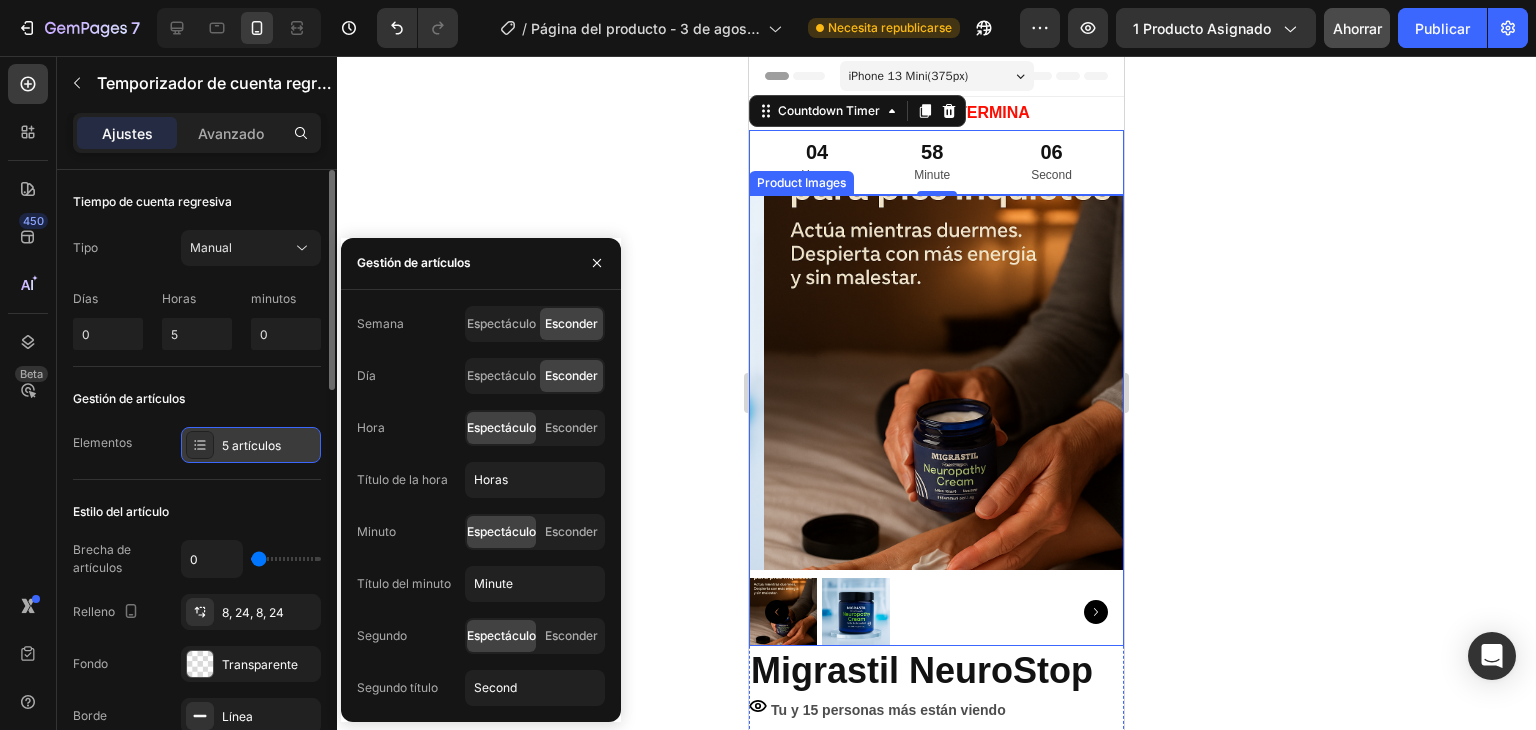 click on "5 artículos" at bounding box center (251, 445) 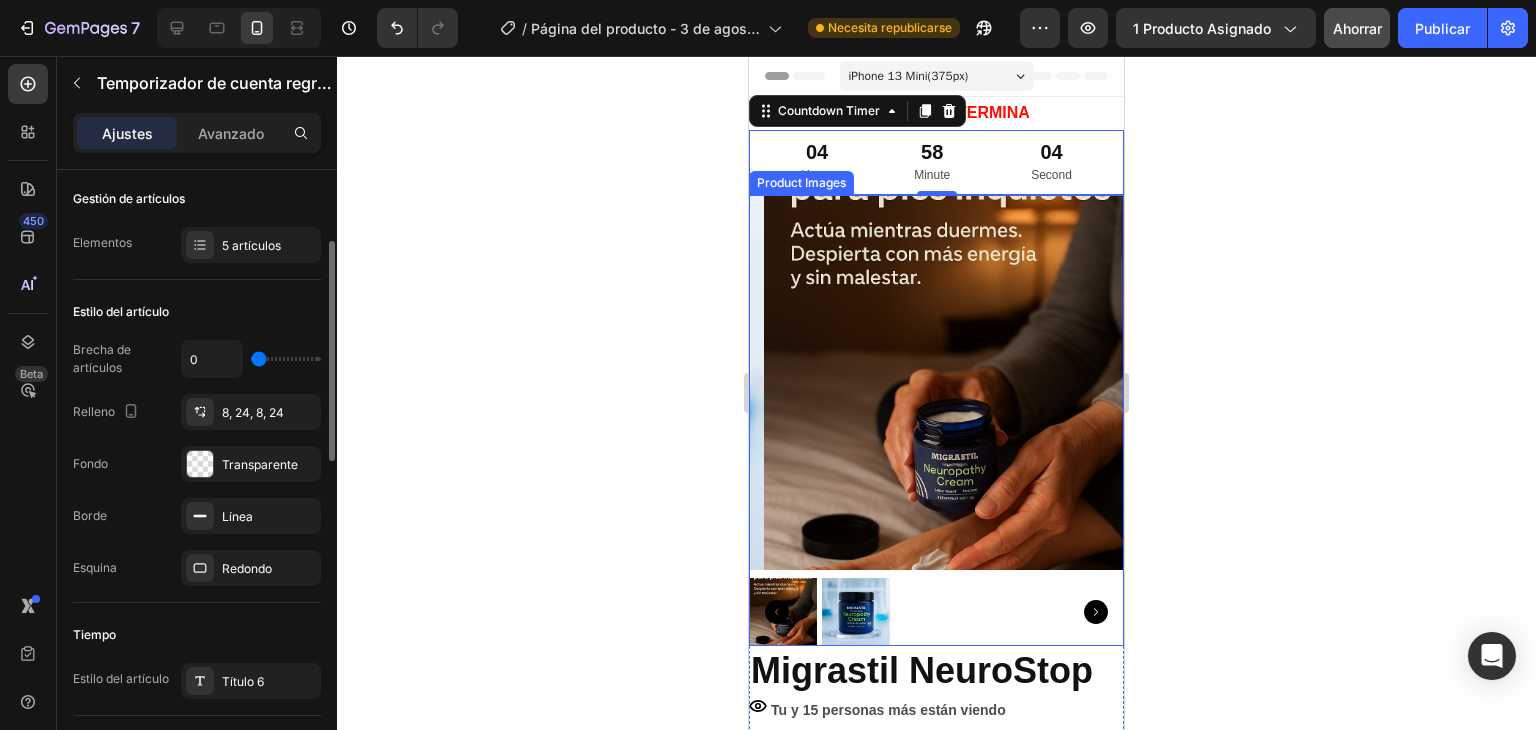 scroll, scrollTop: 300, scrollLeft: 0, axis: vertical 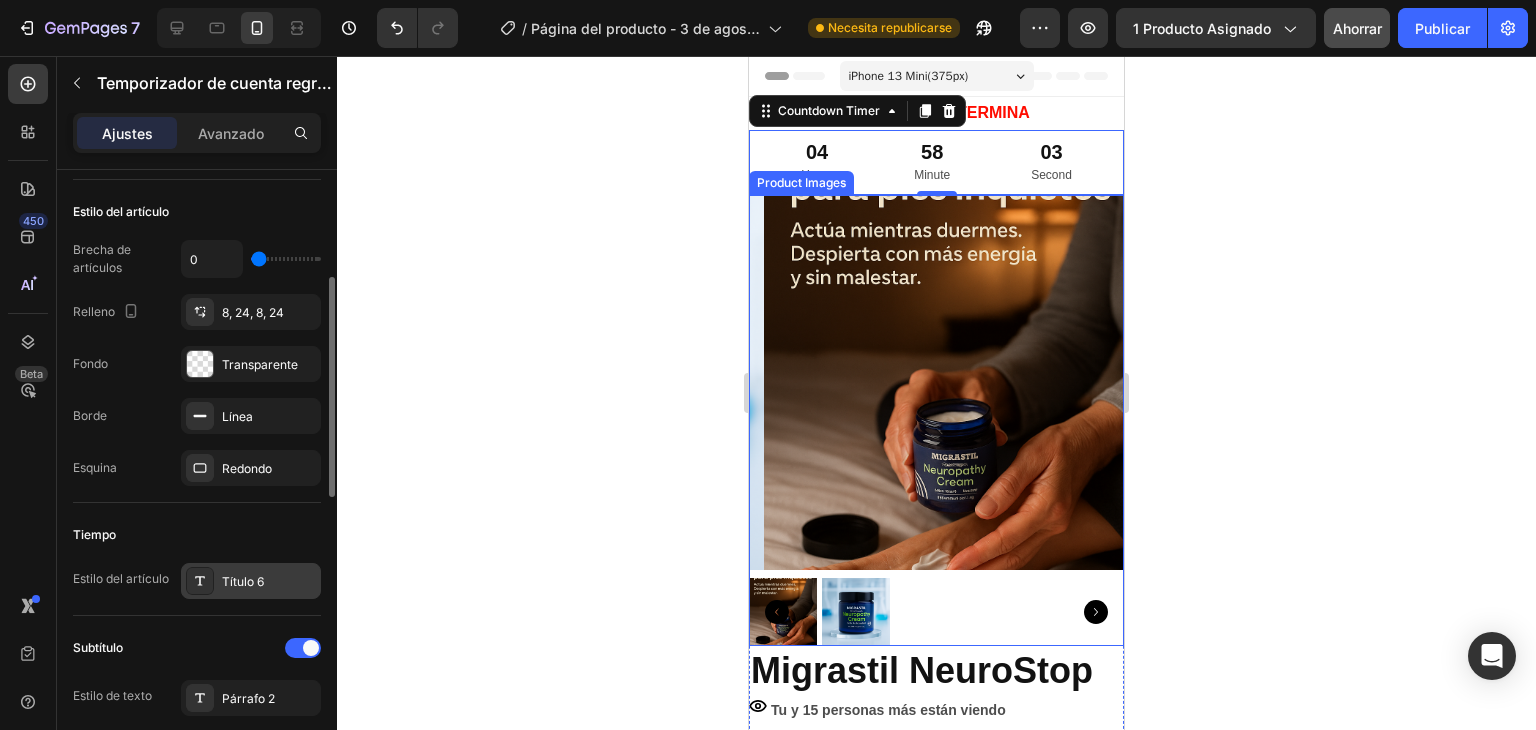 click on "Título 6" at bounding box center [251, 581] 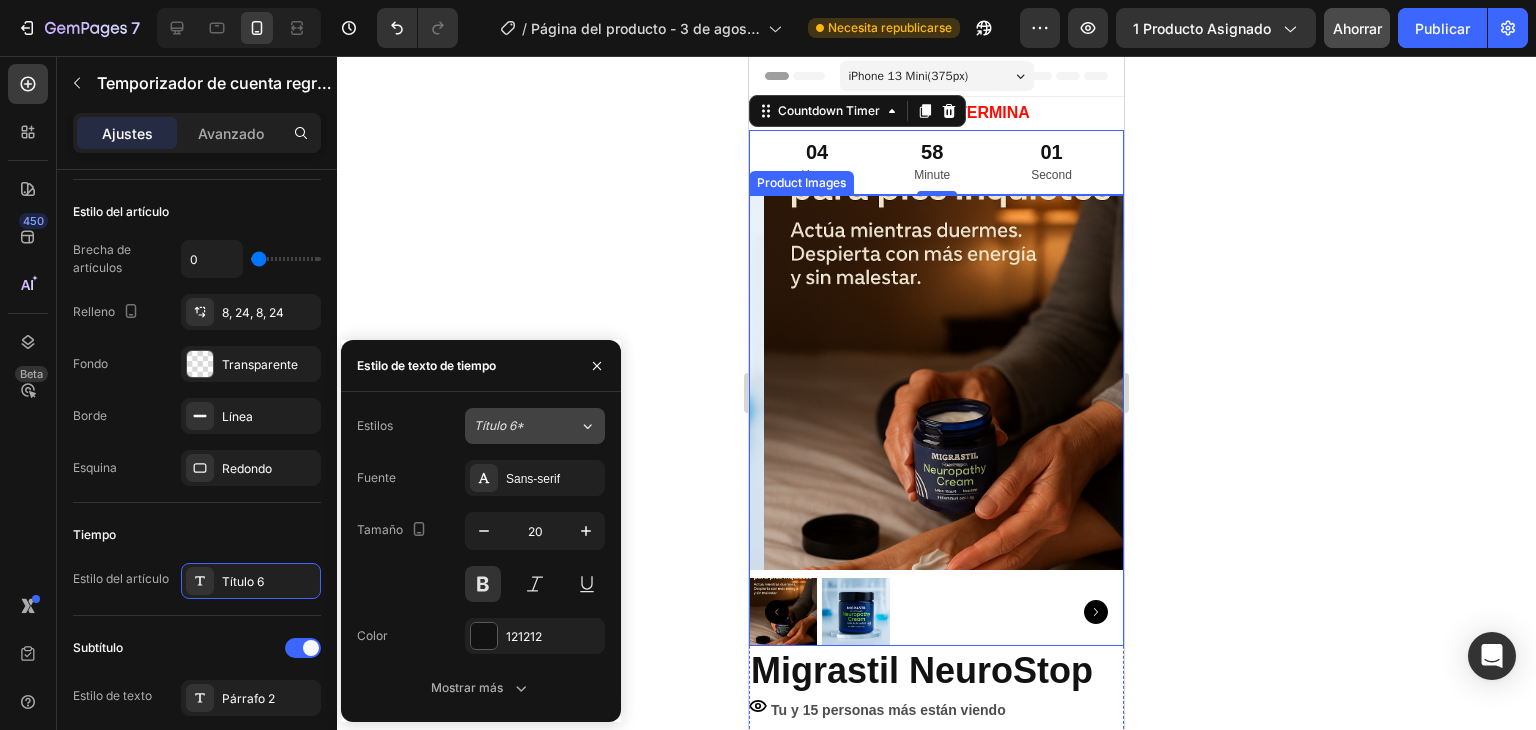 click on "Título 6*" at bounding box center [514, 426] 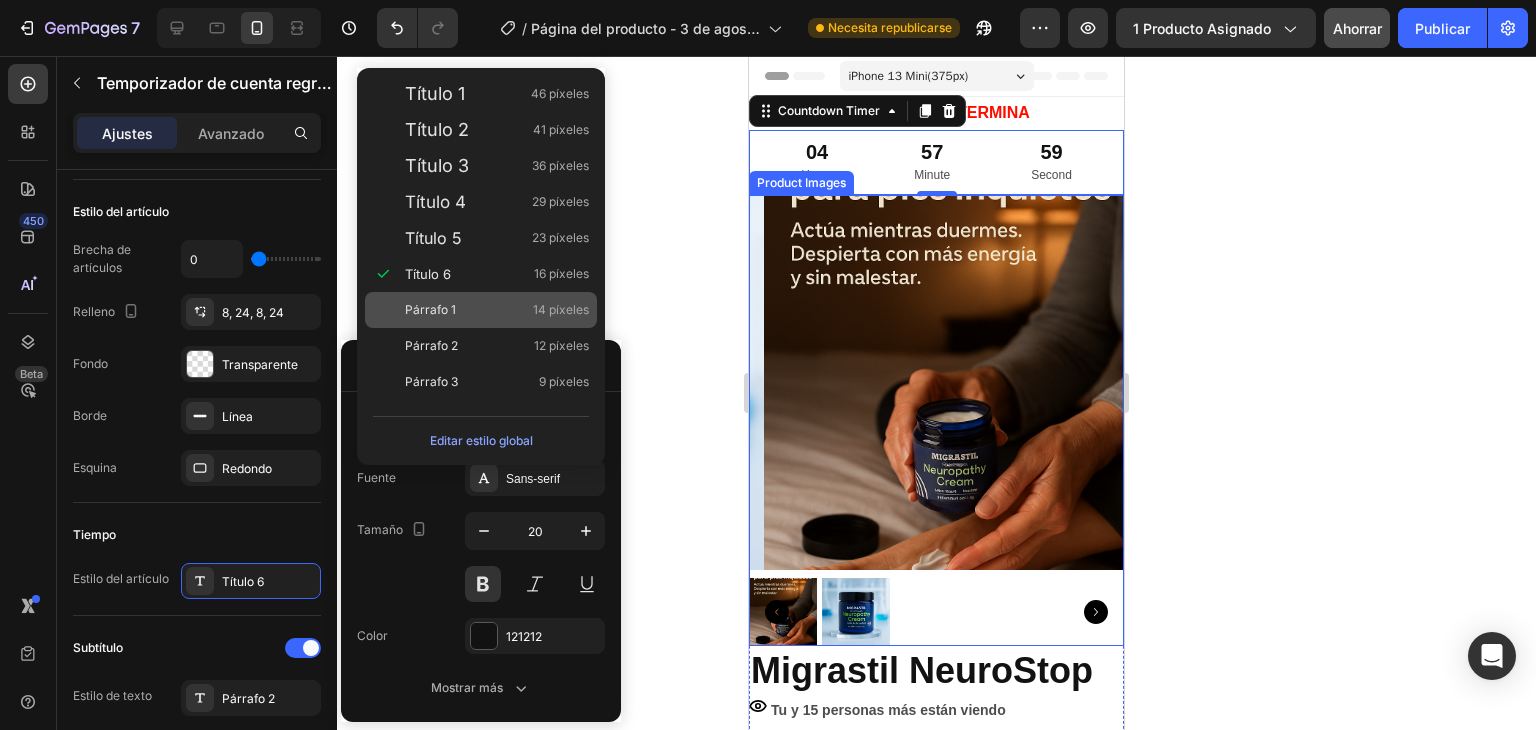 click on "Párrafo 1" at bounding box center [430, 309] 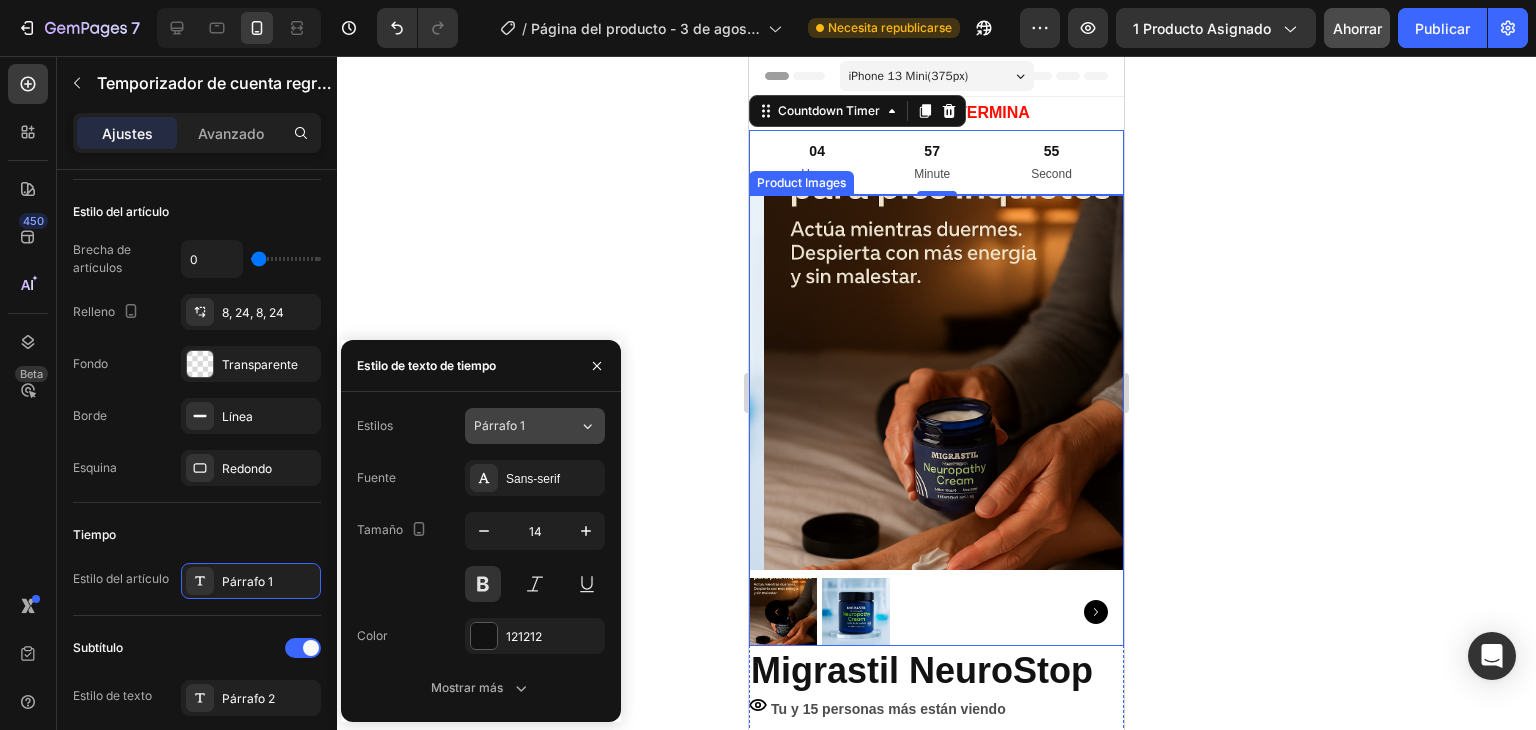 click on "Párrafo 1" 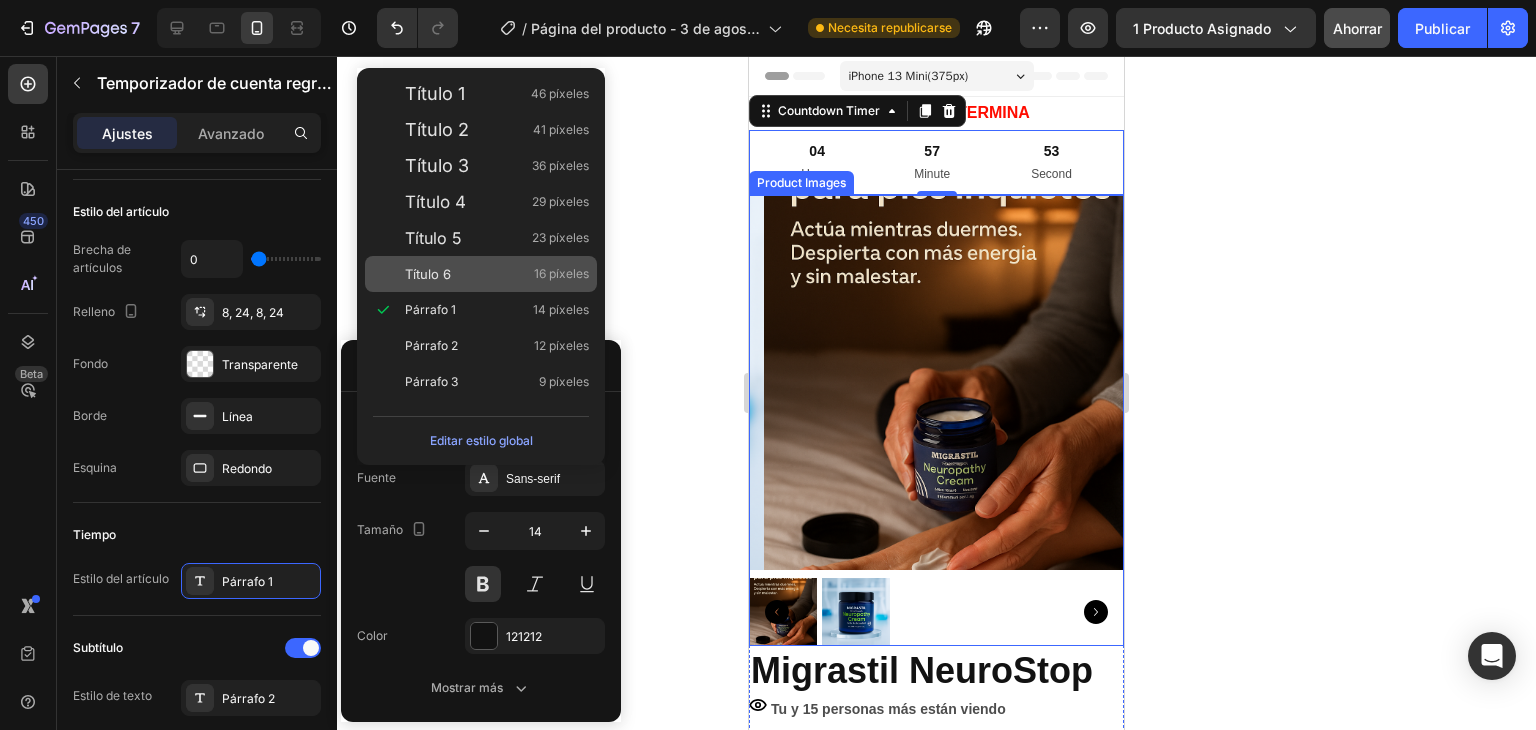 click on "16 píxeles" at bounding box center [561, 273] 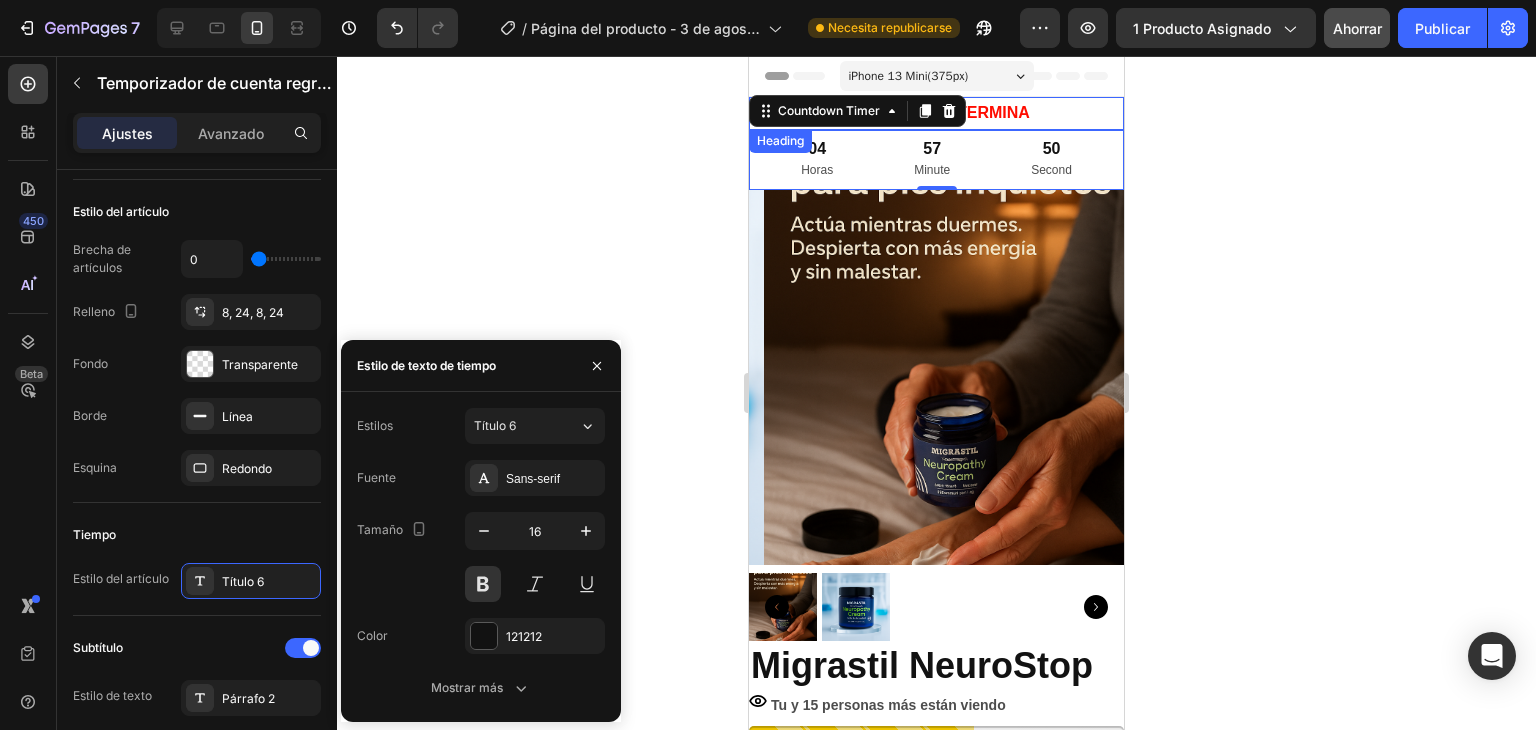 click on "ESTA OFERTA TERMINA" at bounding box center [936, 113] 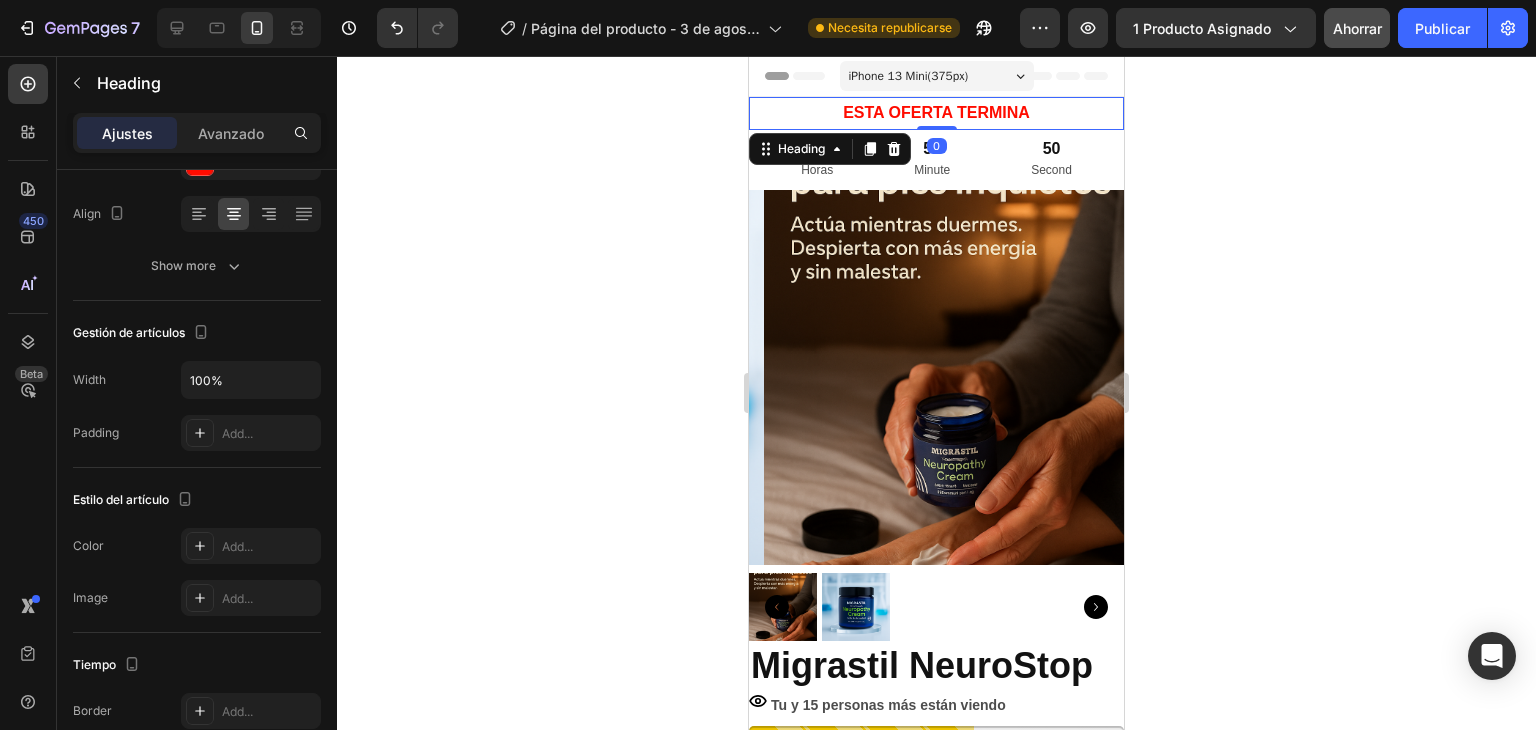 scroll, scrollTop: 0, scrollLeft: 0, axis: both 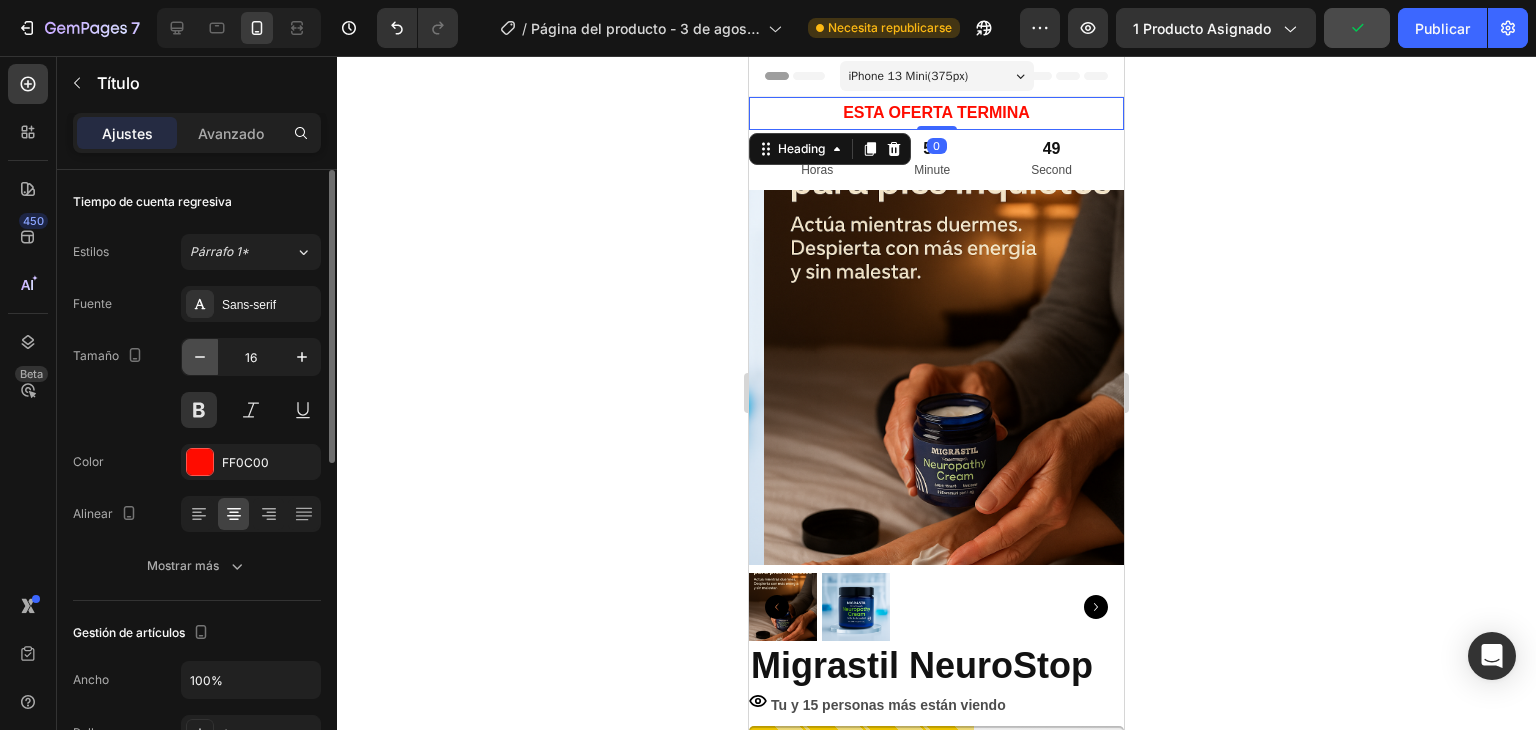 click at bounding box center [200, 357] 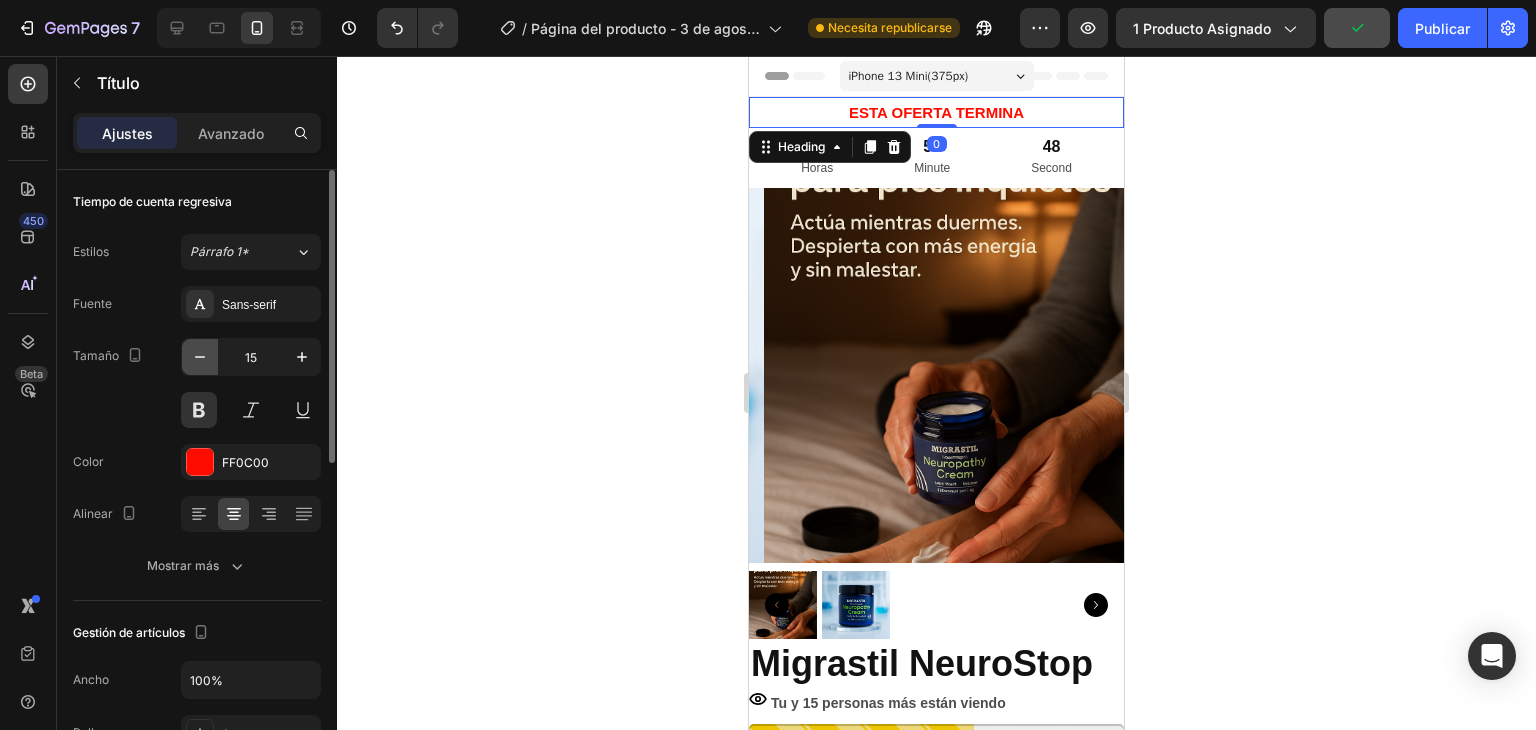 click at bounding box center (200, 357) 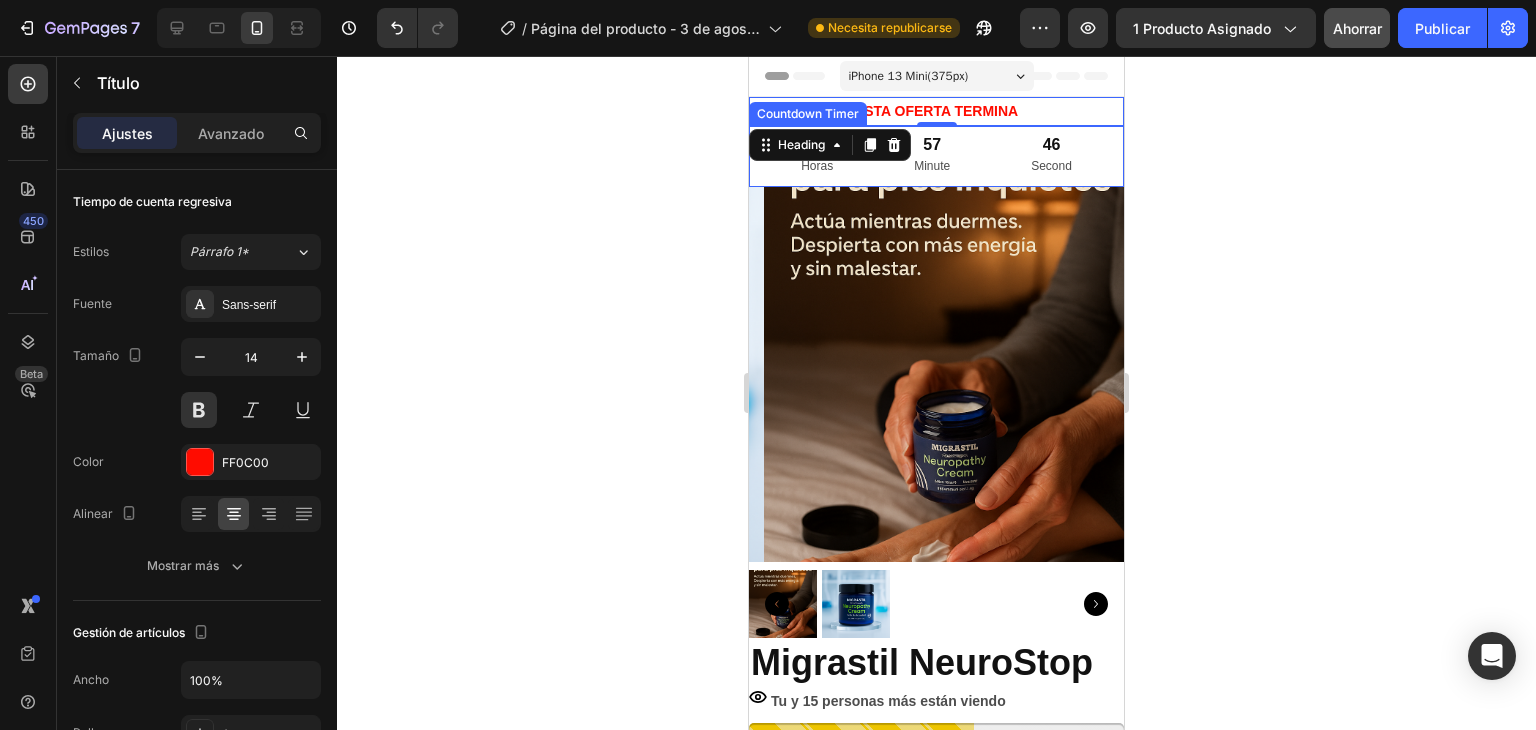 click on "04 Horas 57 Minute 46 Second" at bounding box center (936, 156) 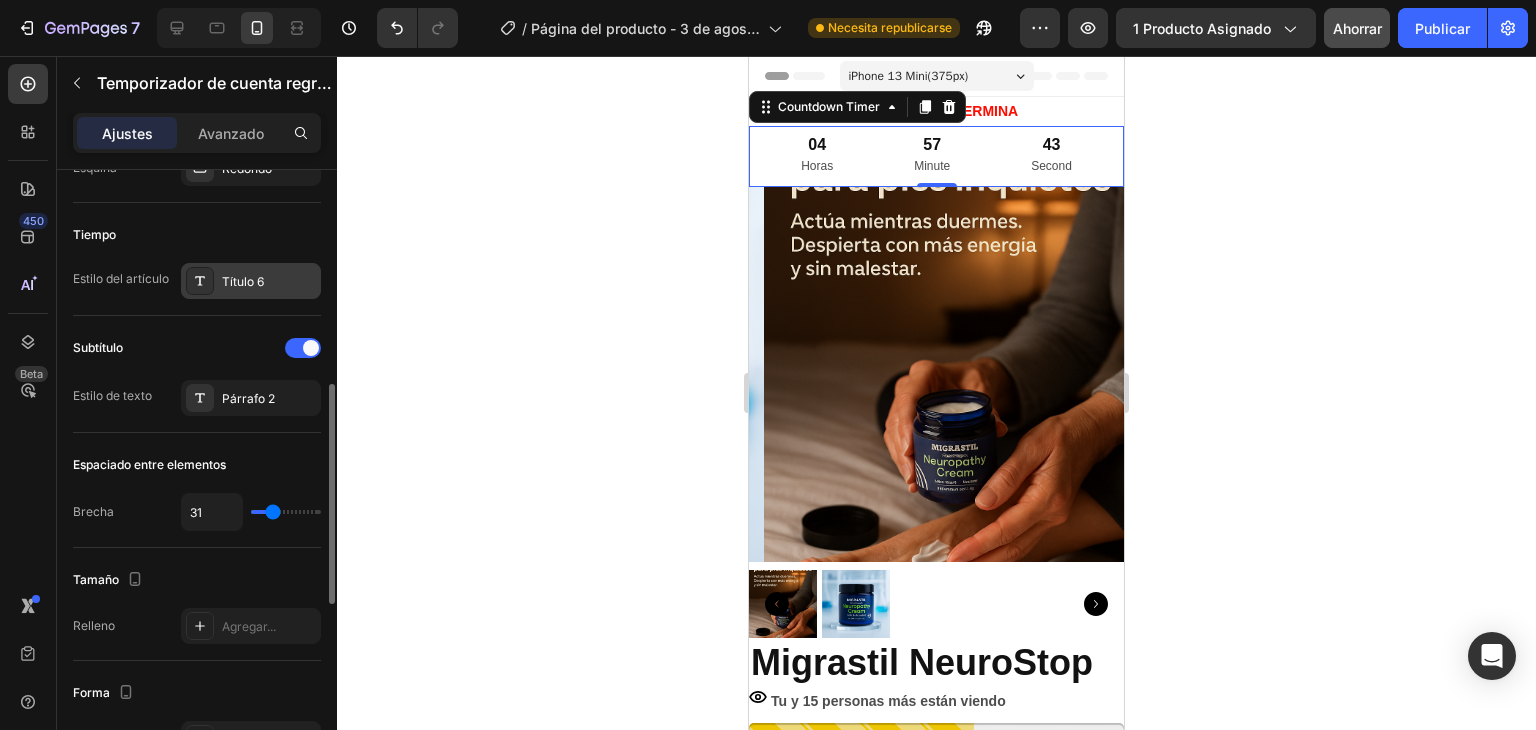 scroll, scrollTop: 700, scrollLeft: 0, axis: vertical 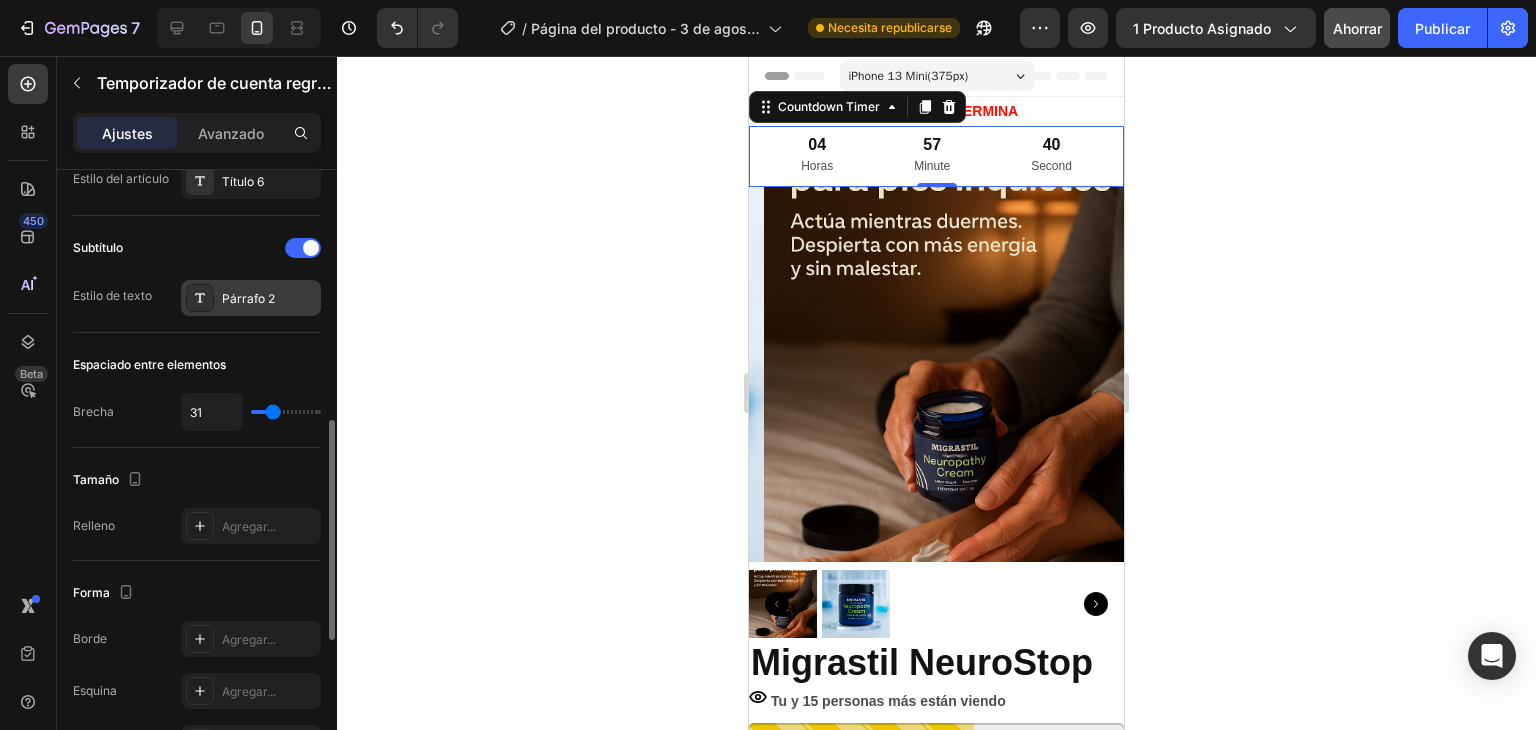 click on "Párrafo 2" at bounding box center [248, 298] 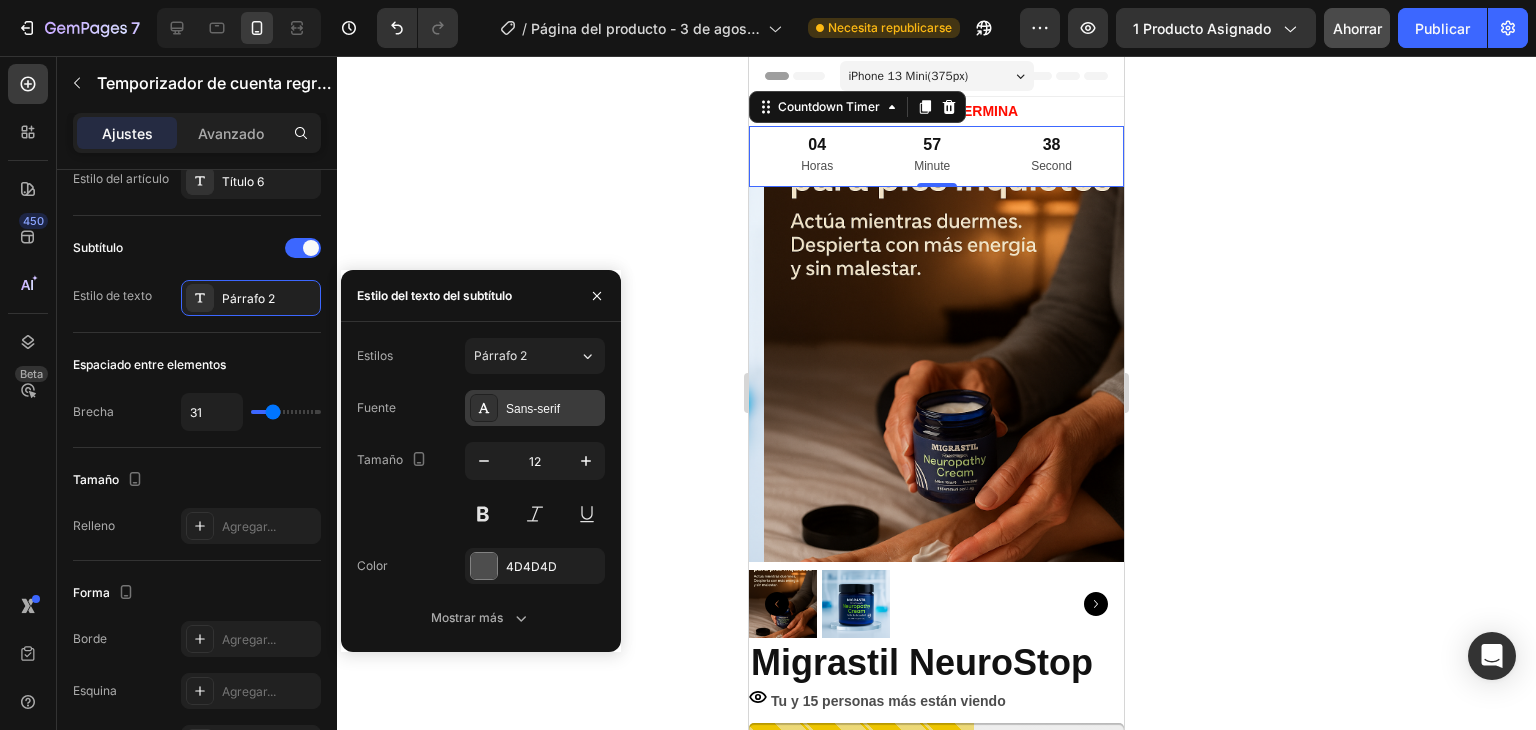 click on "Sans-serif" at bounding box center (553, 409) 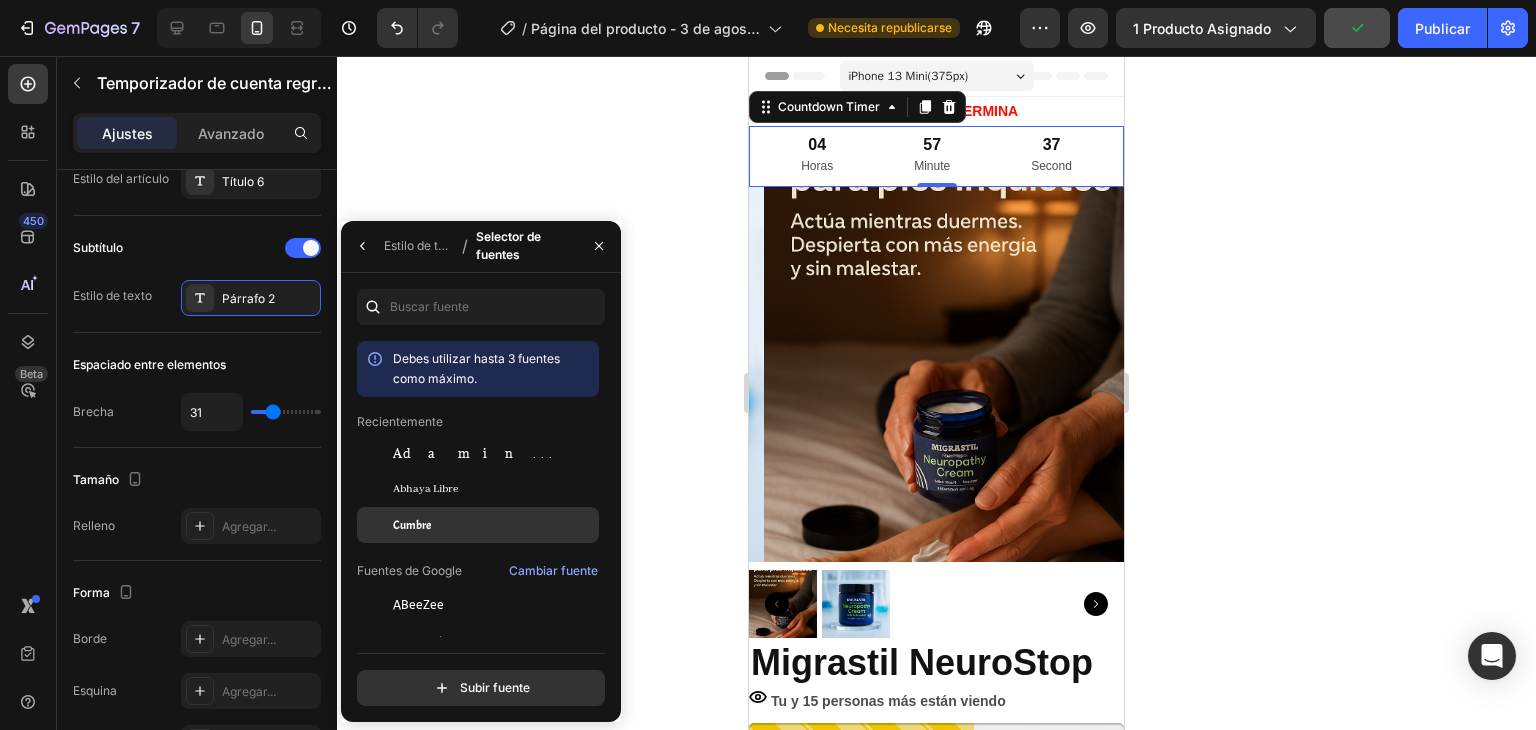 click on "Cumbre" at bounding box center (494, 525) 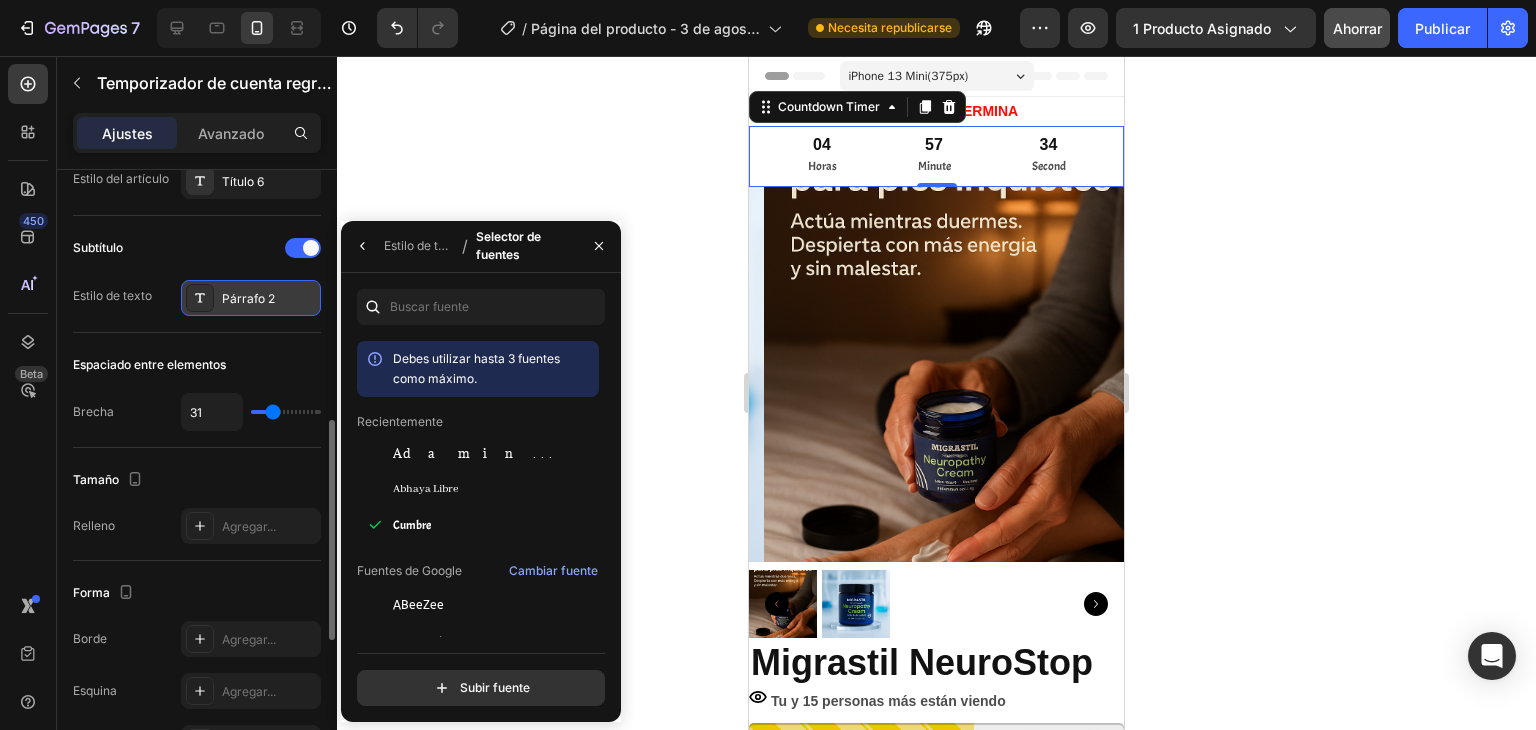 click on "Subtítulo Estilo de texto Párrafo 2" at bounding box center [197, 274] 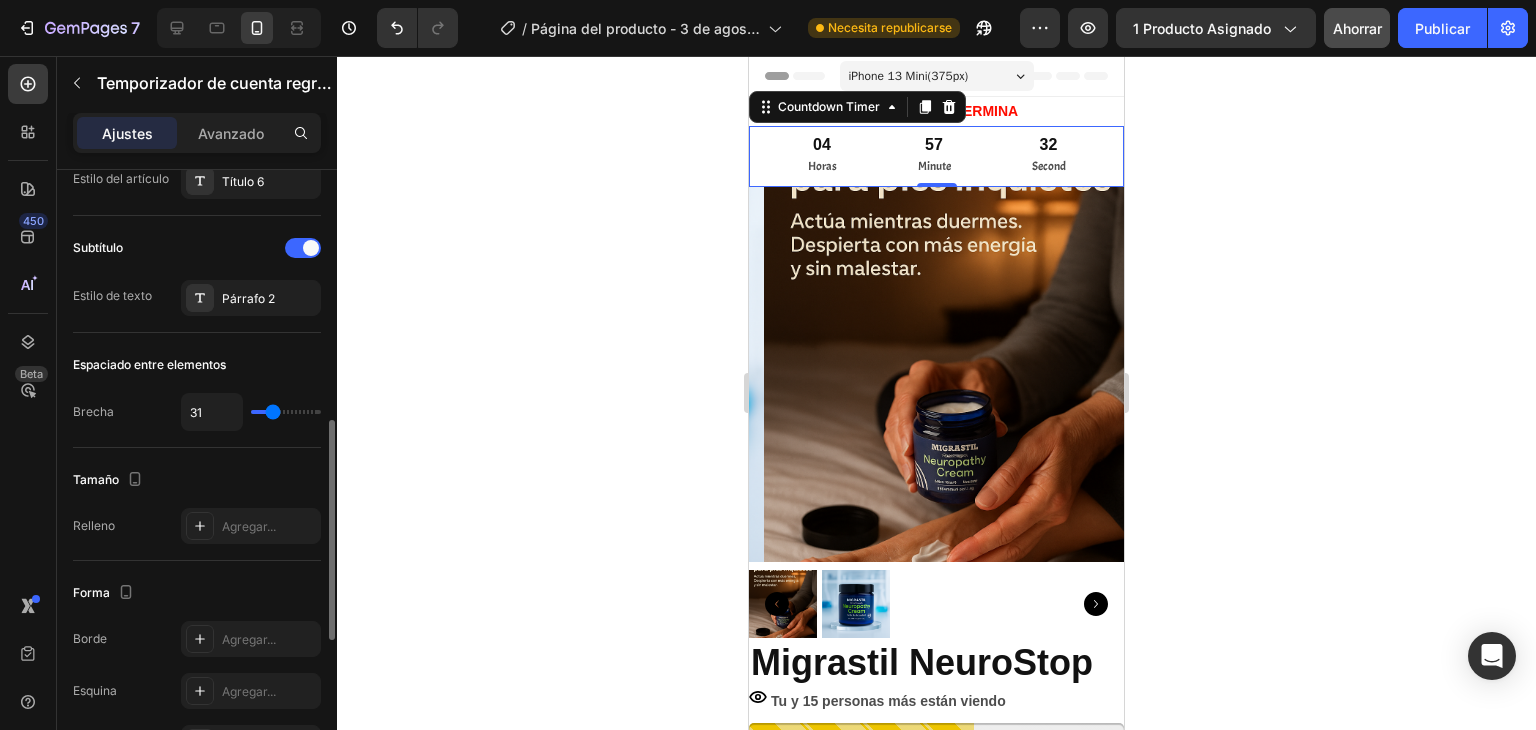 scroll, scrollTop: 800, scrollLeft: 0, axis: vertical 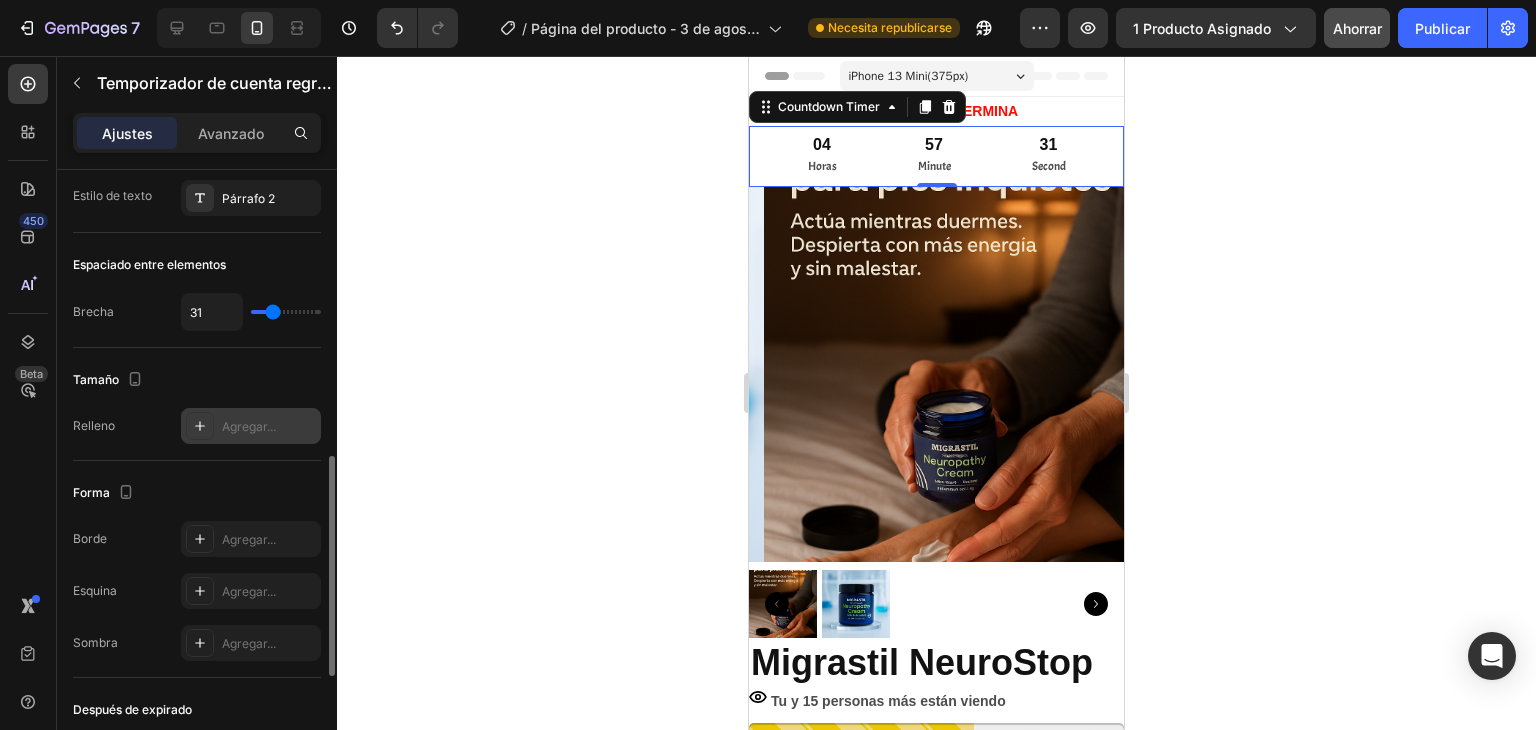 click on "Agregar..." at bounding box center (249, 426) 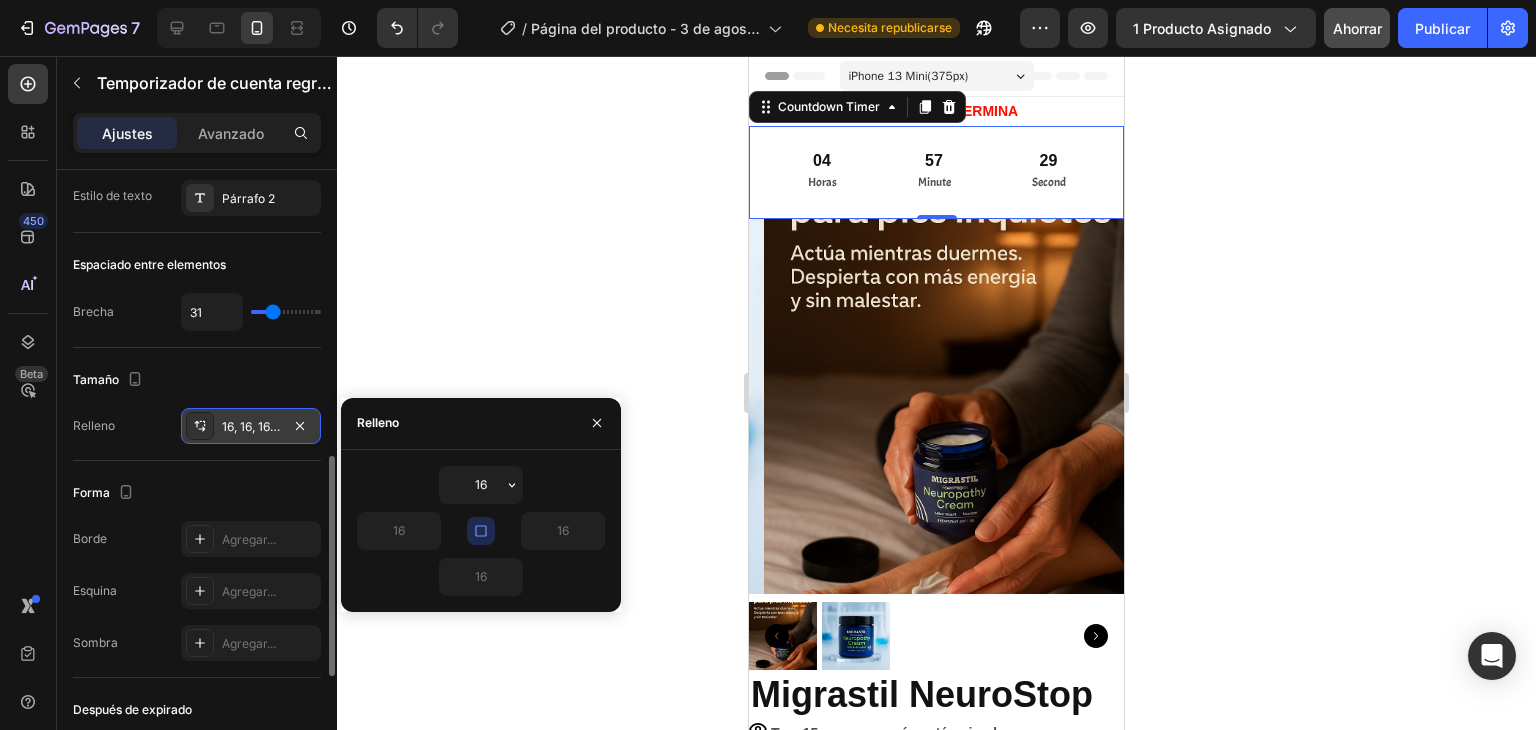 click on "16, 16, 16, 16" at bounding box center [251, 427] 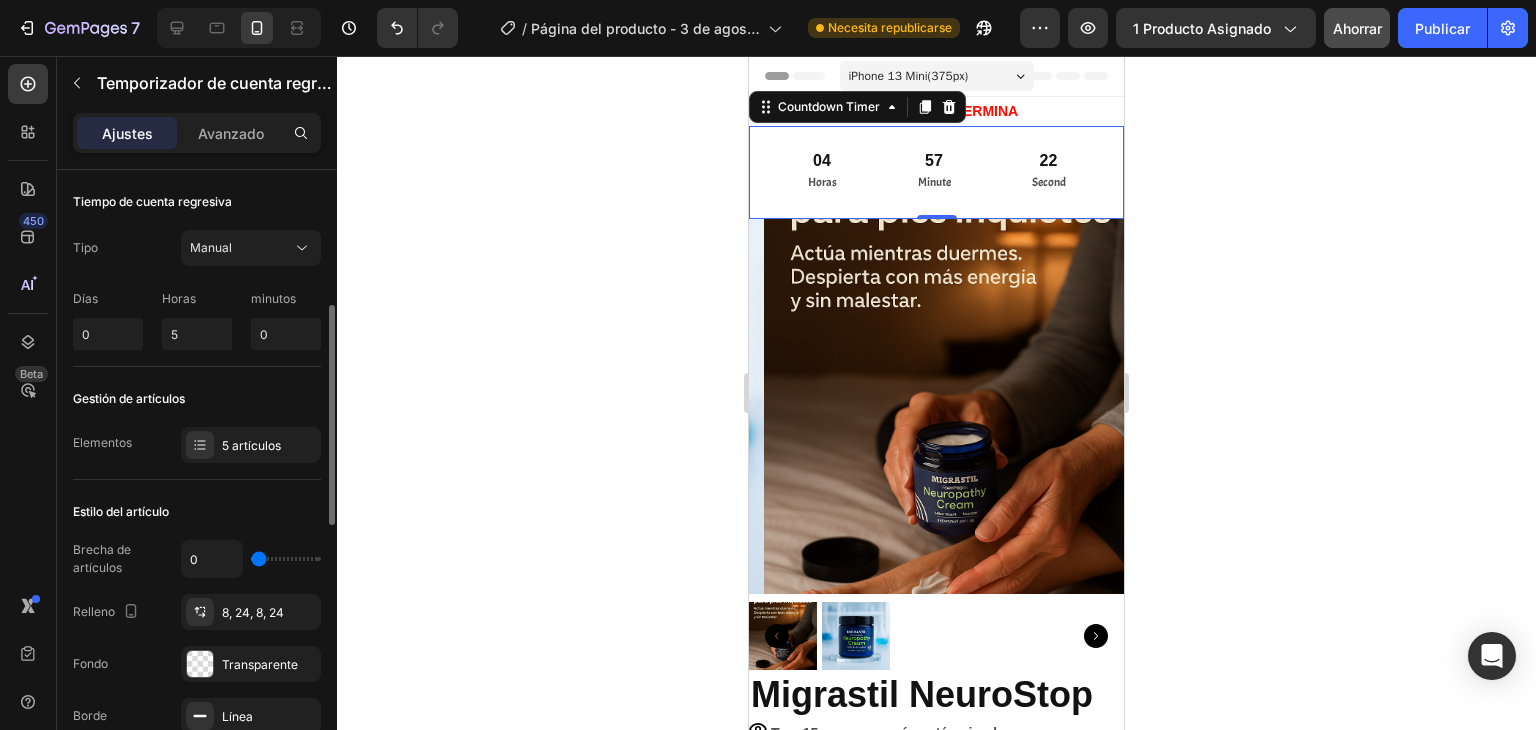 scroll, scrollTop: 100, scrollLeft: 0, axis: vertical 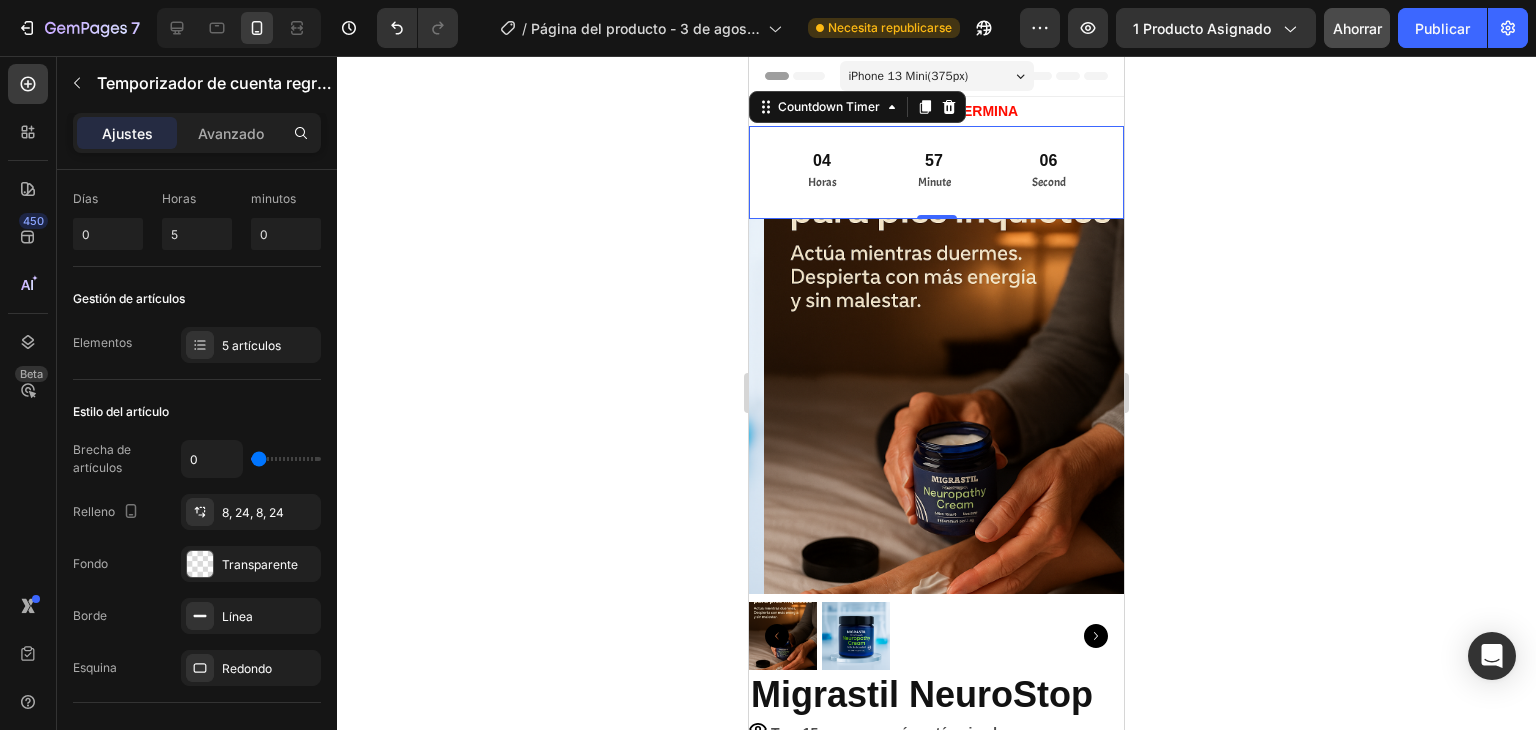 click on "04 Horas 57 Minute 06 Second Countdown Timer   0" at bounding box center [936, 172] 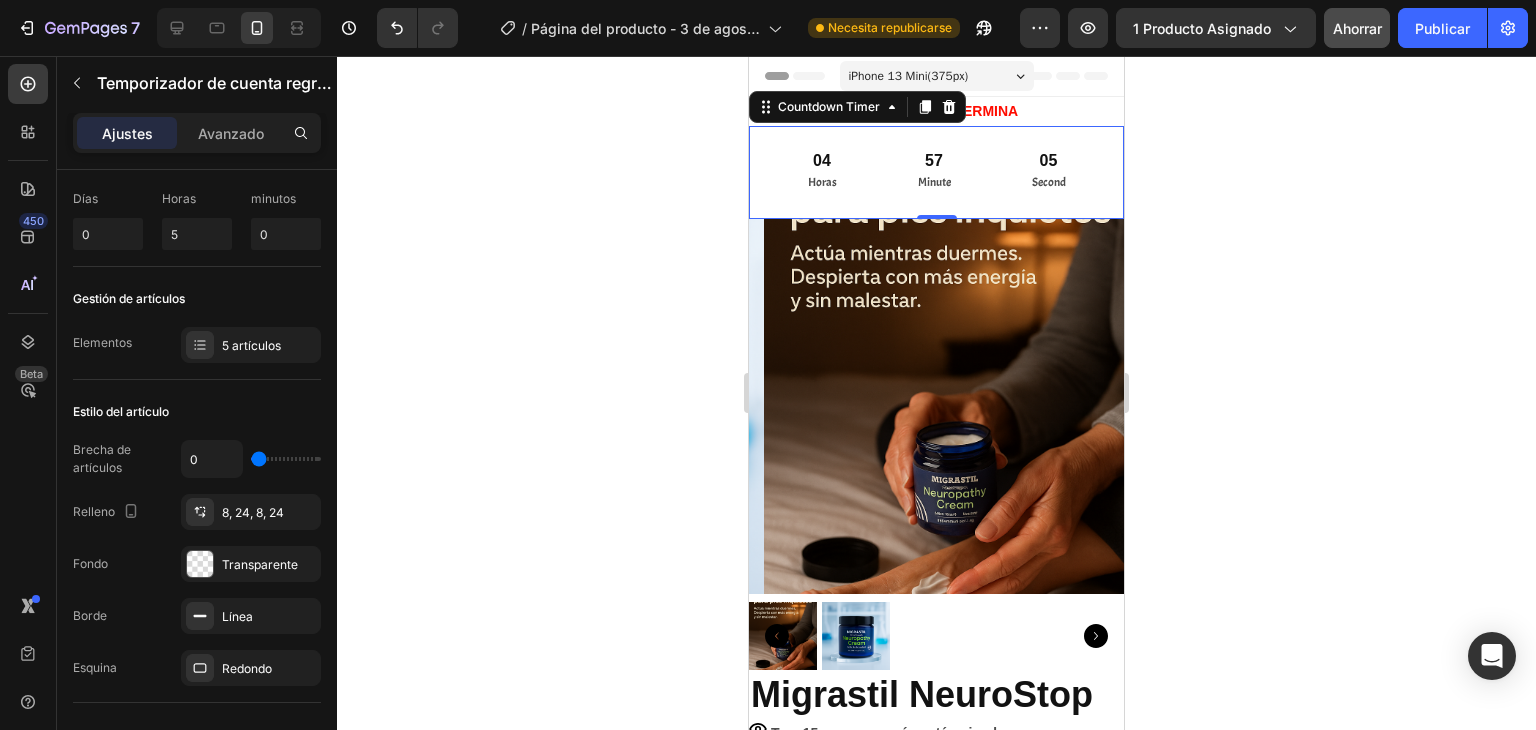 click on "04 Horas" at bounding box center (822, 172) 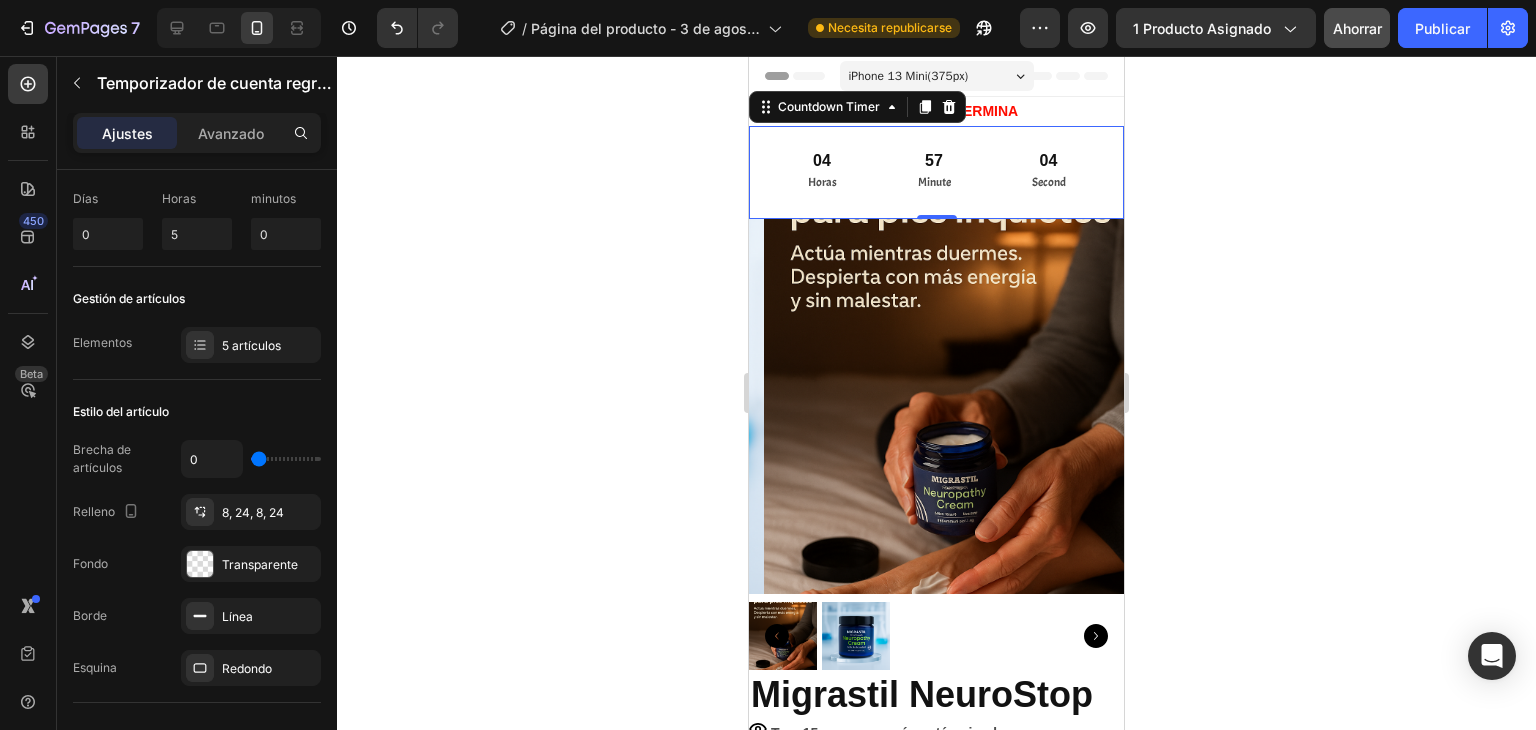 drag, startPoint x: 439, startPoint y: 286, endPoint x: 549, endPoint y: 252, distance: 115.134705 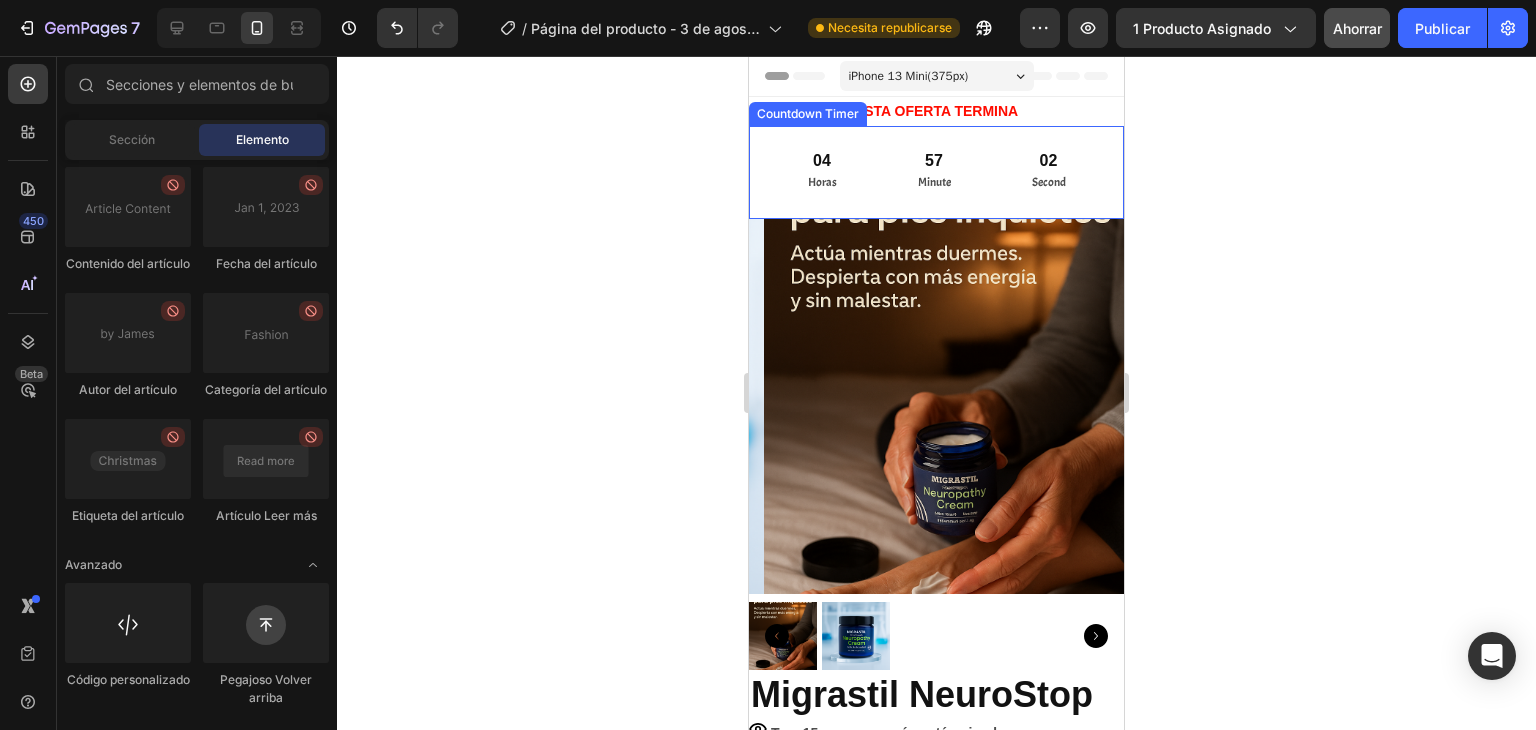click on "04 Horas 57 Minute 02 Second Countdown Timer" at bounding box center [936, 172] 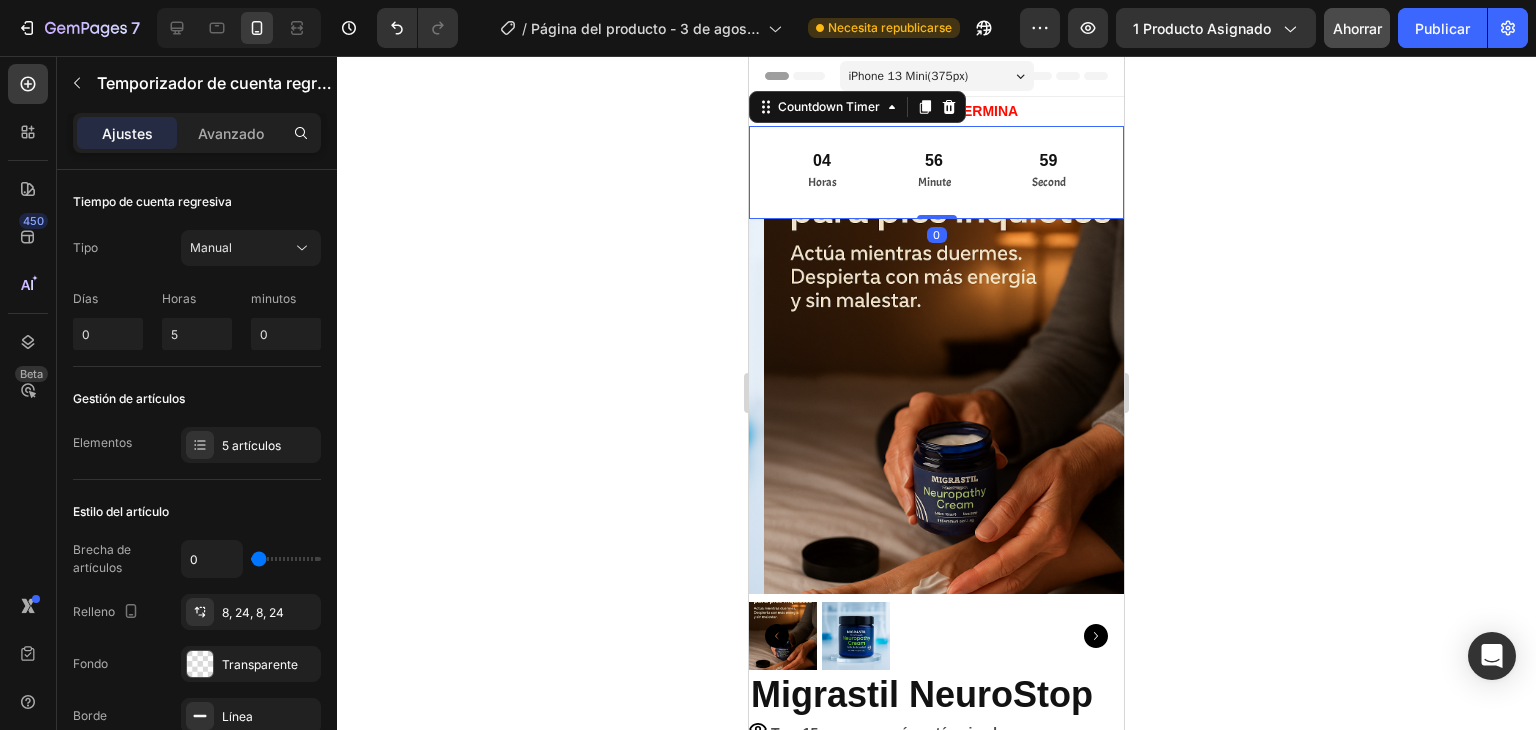 drag, startPoint x: 935, startPoint y: 215, endPoint x: 936, endPoint y: 182, distance: 33.01515 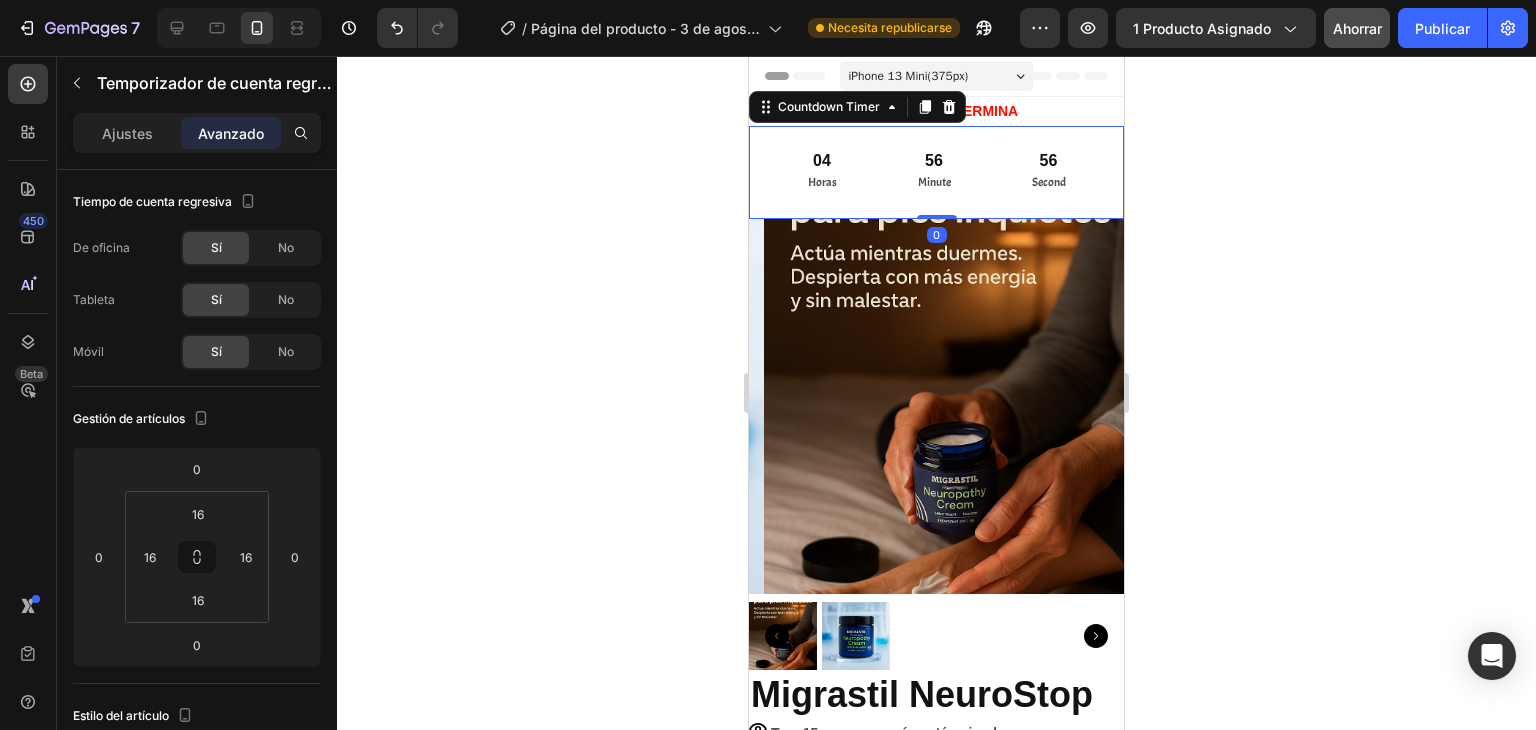 drag, startPoint x: 929, startPoint y: 216, endPoint x: 928, endPoint y: 201, distance: 15.033297 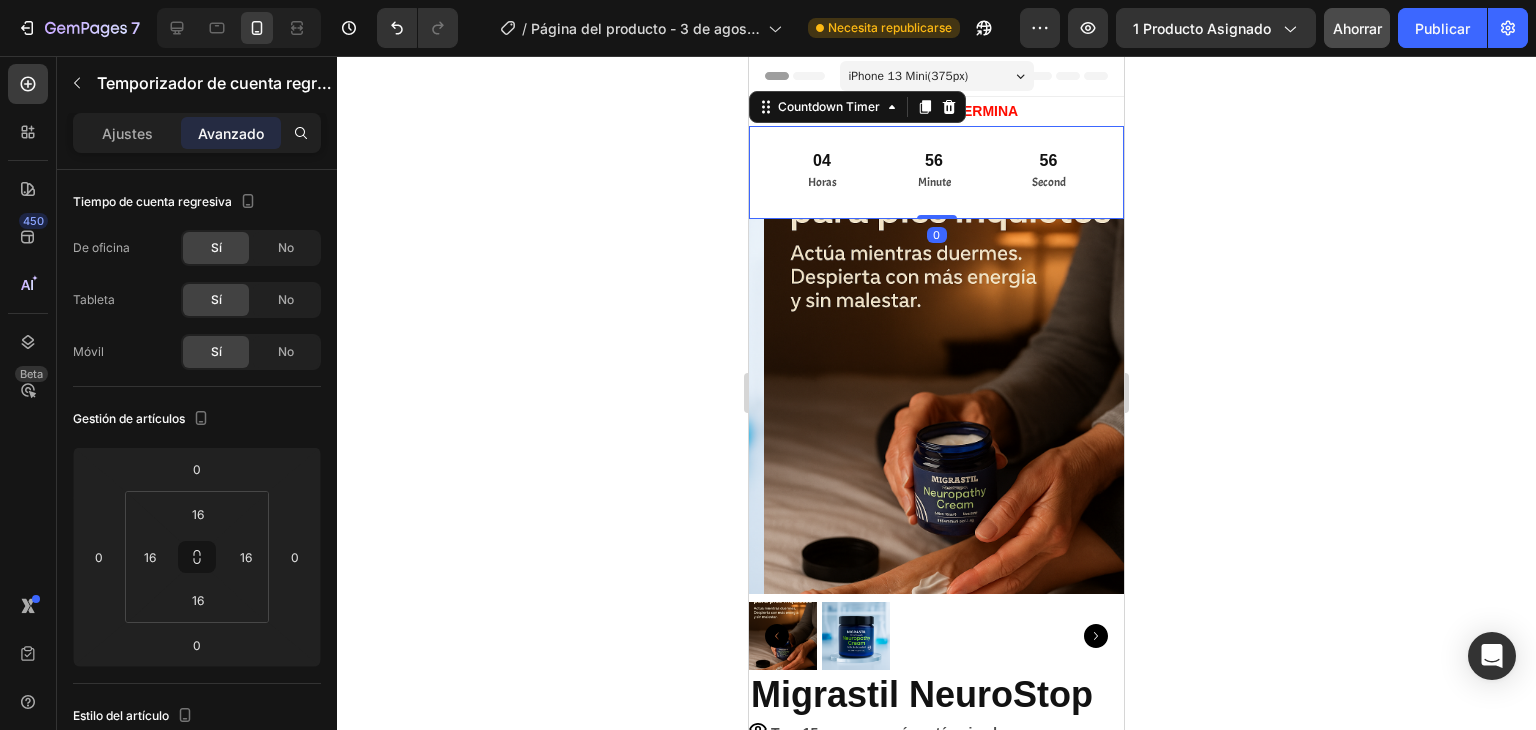 click on "04 Horas 56 Minute 56 Second Countdown Timer   0" at bounding box center (936, 172) 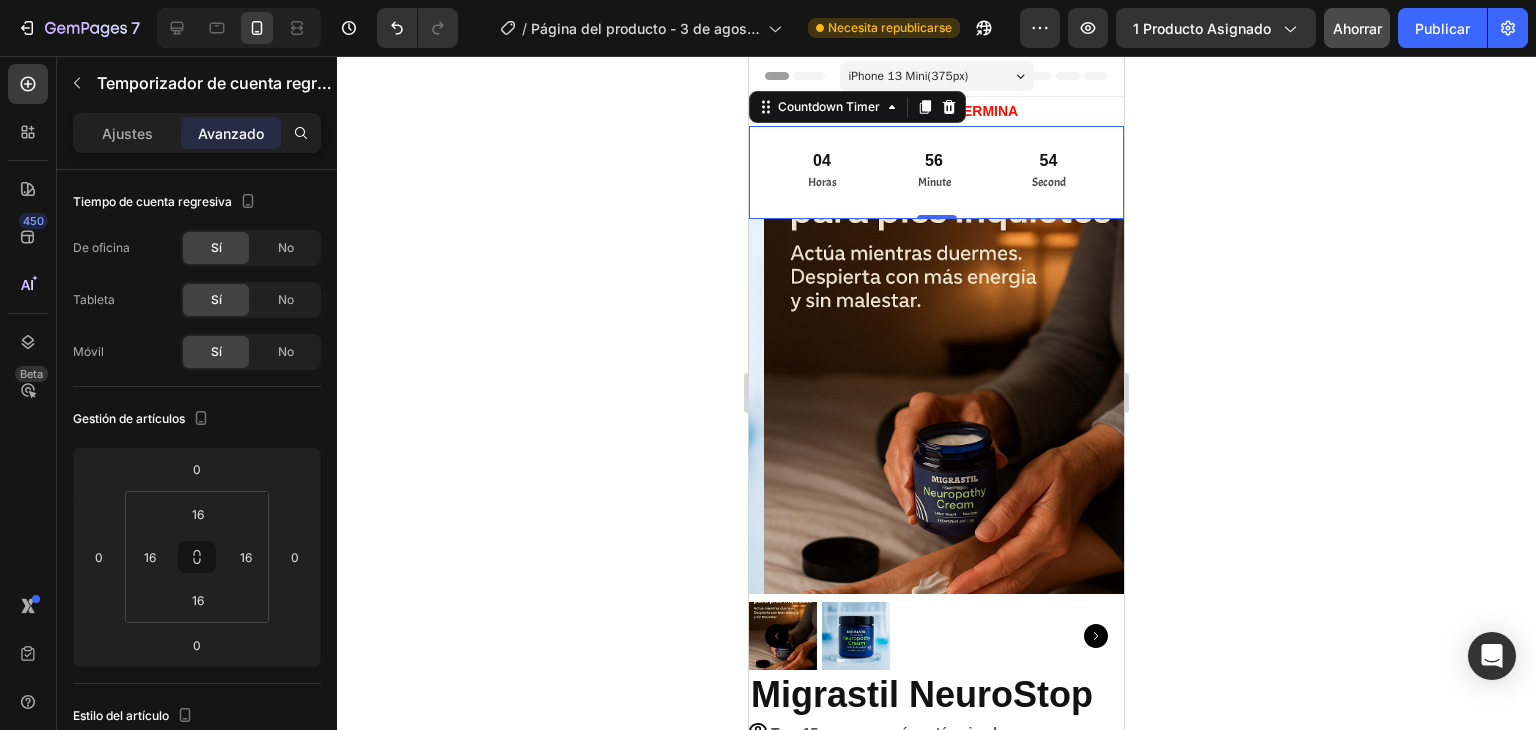 click 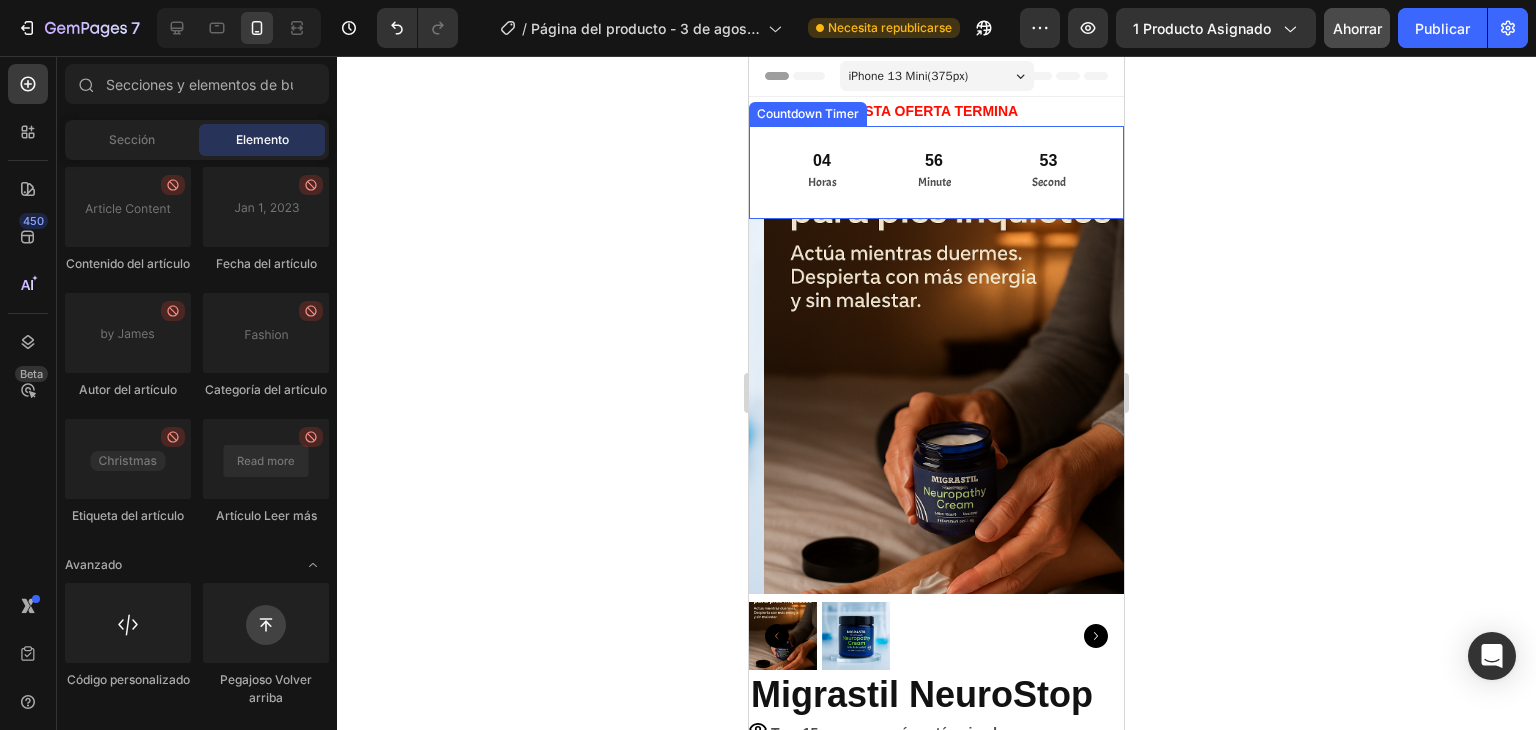 click on "04 Horas 56 Minute 53 Second" at bounding box center (937, 172) 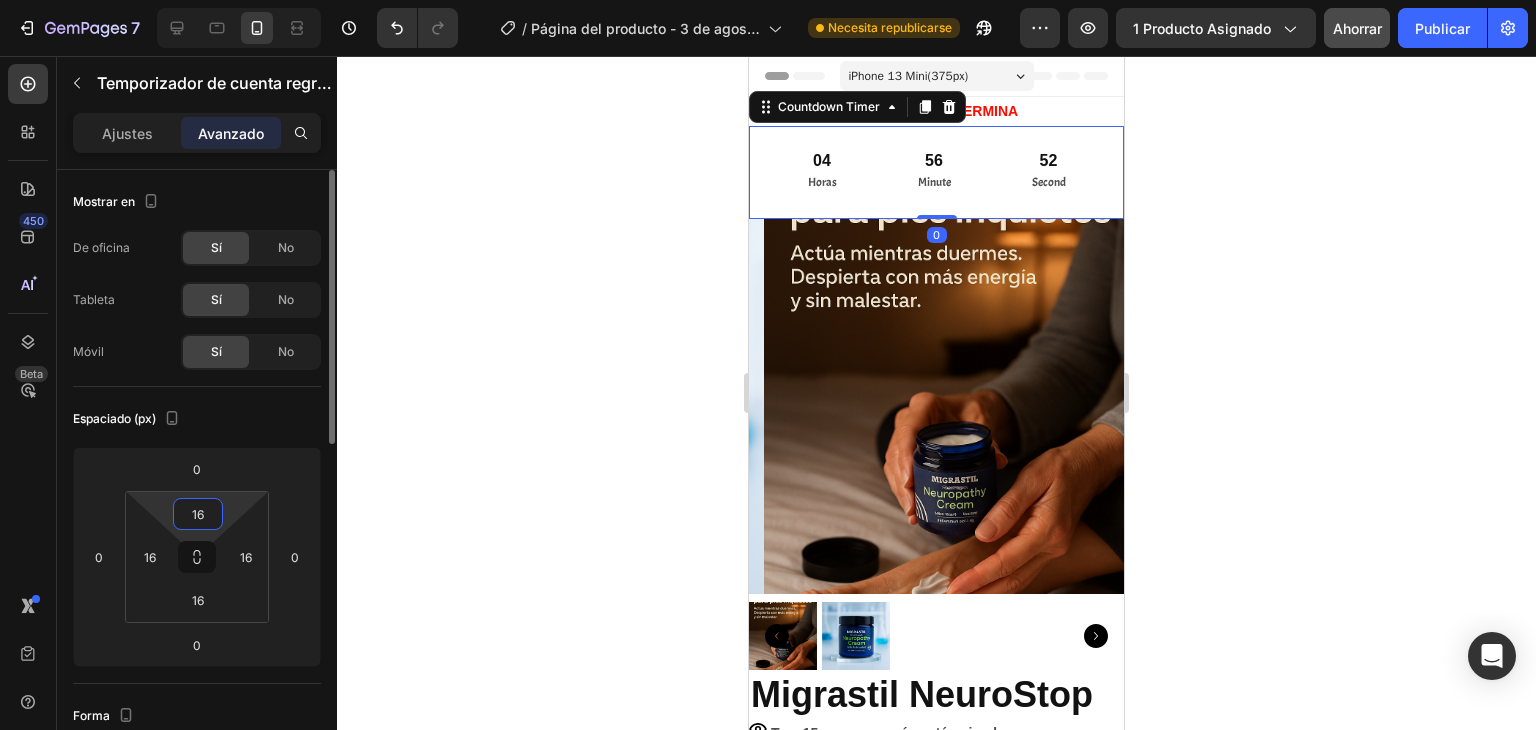click on "16" at bounding box center [198, 514] 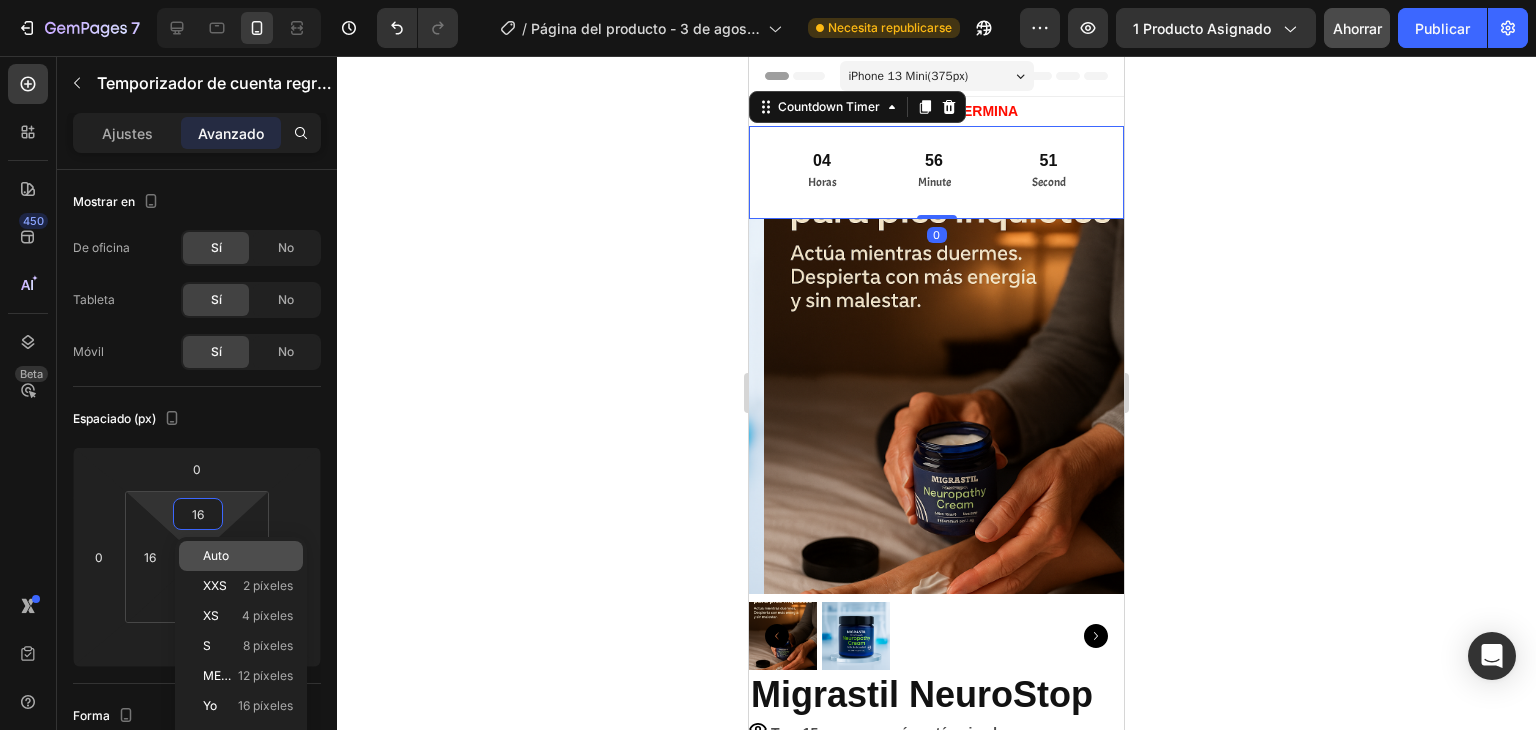 click on "Auto" at bounding box center (216, 555) 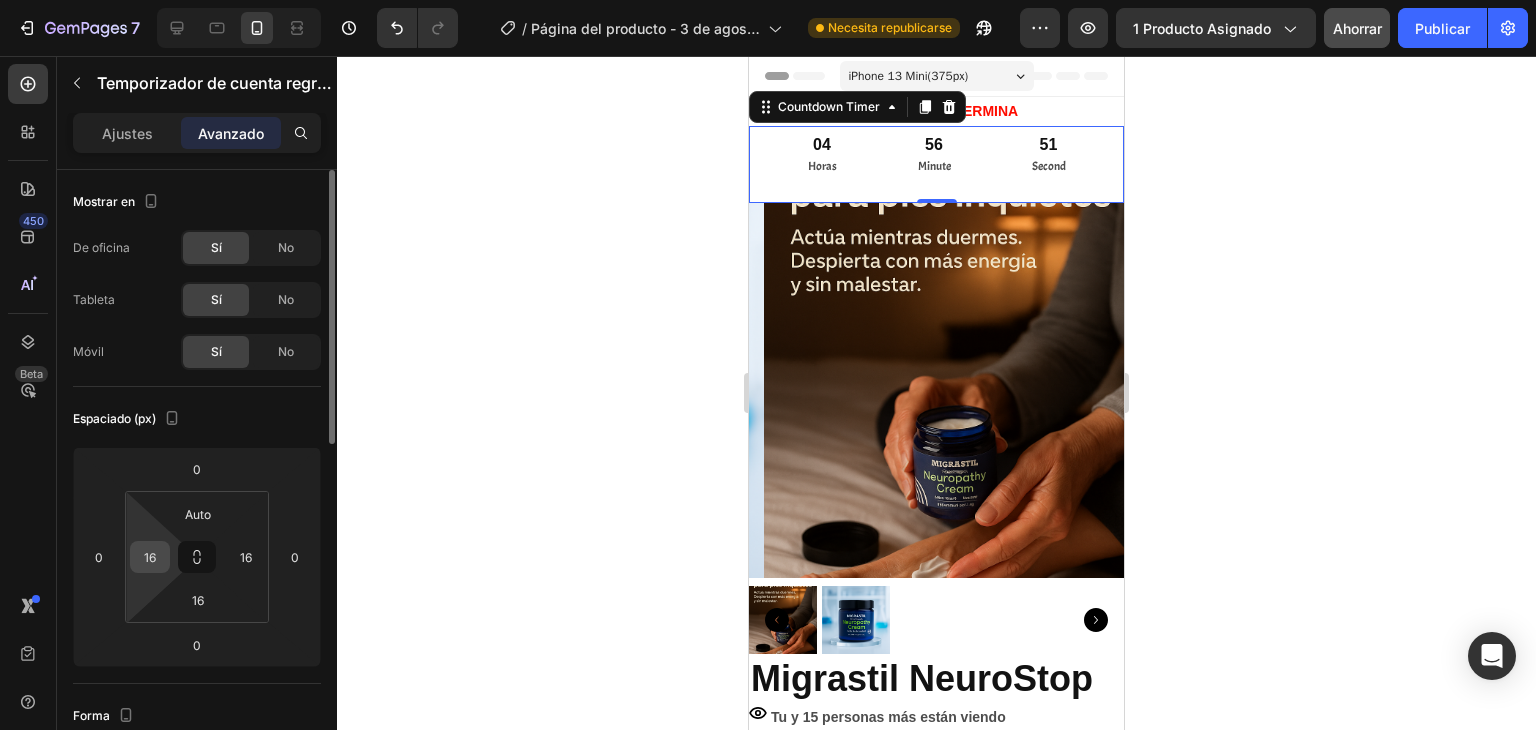 click on "16" at bounding box center (150, 557) 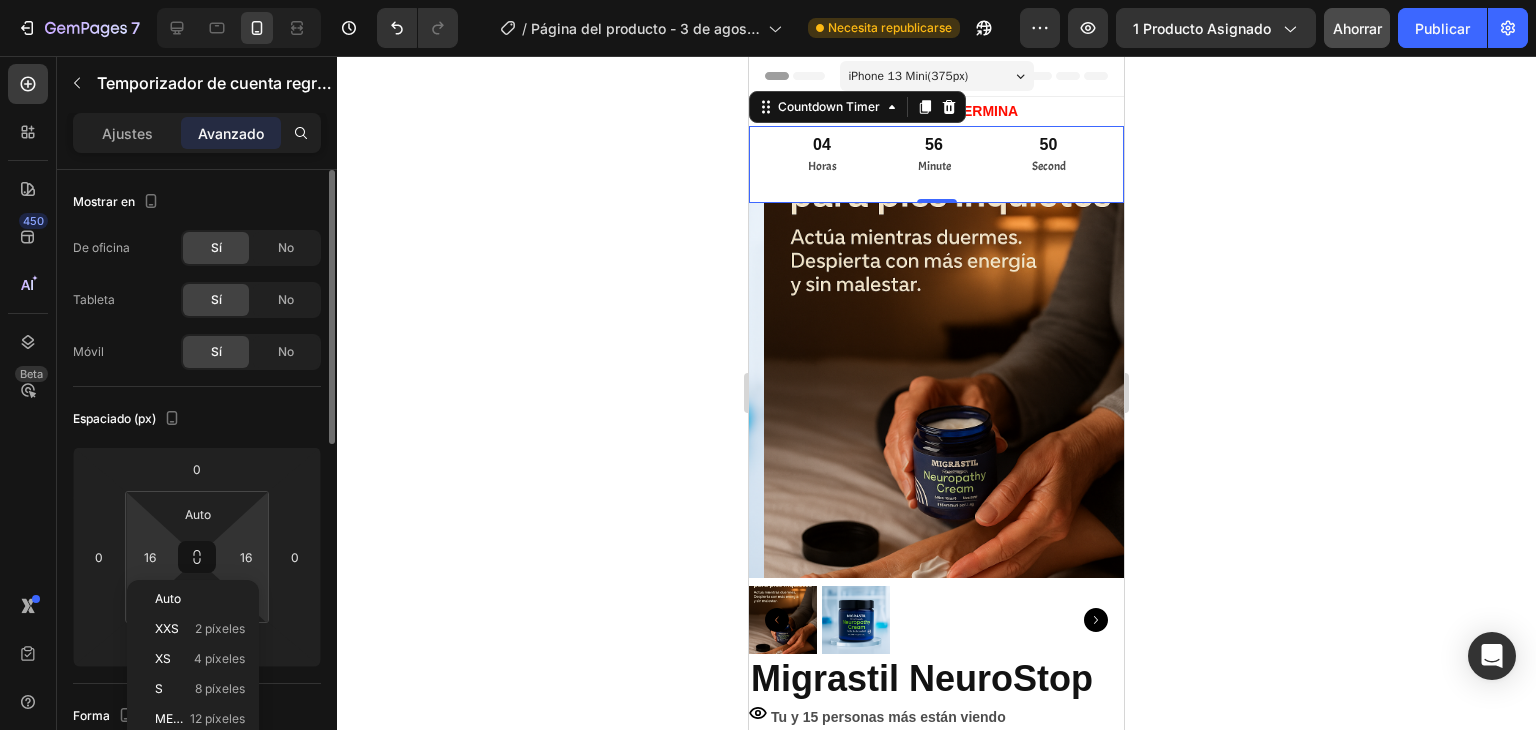 drag, startPoint x: 165, startPoint y: 587, endPoint x: 229, endPoint y: 573, distance: 65.51336 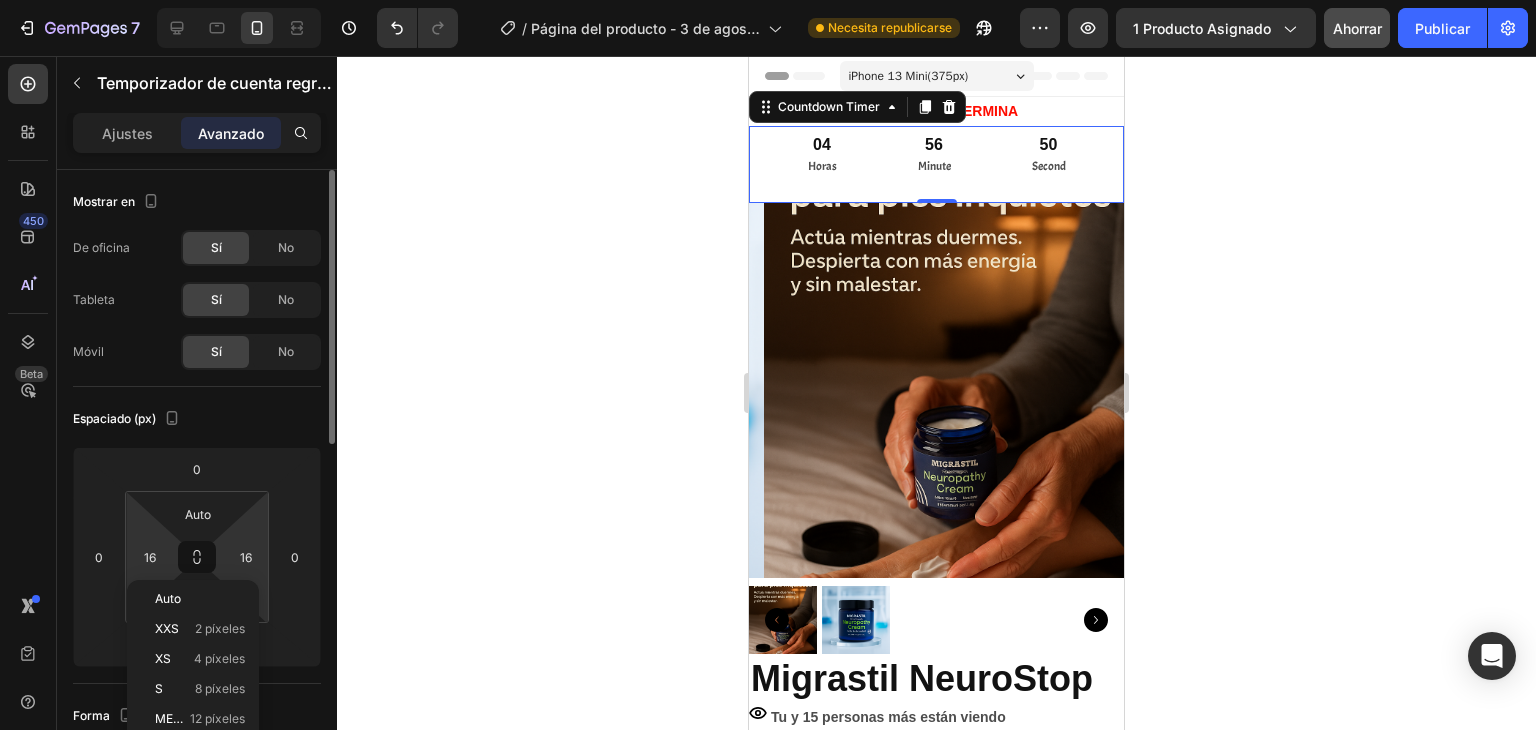 click on "Auto" 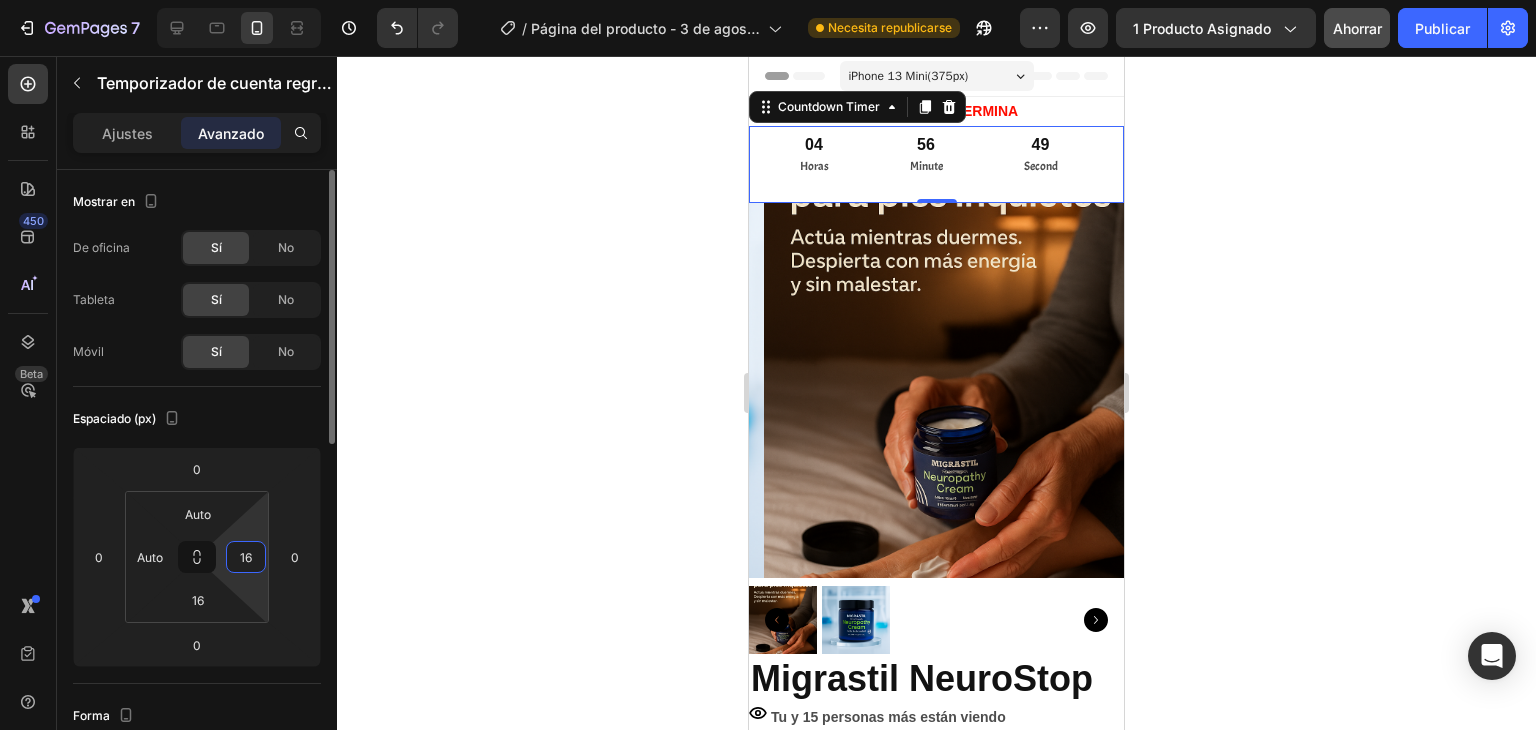 click on "16" at bounding box center [246, 557] 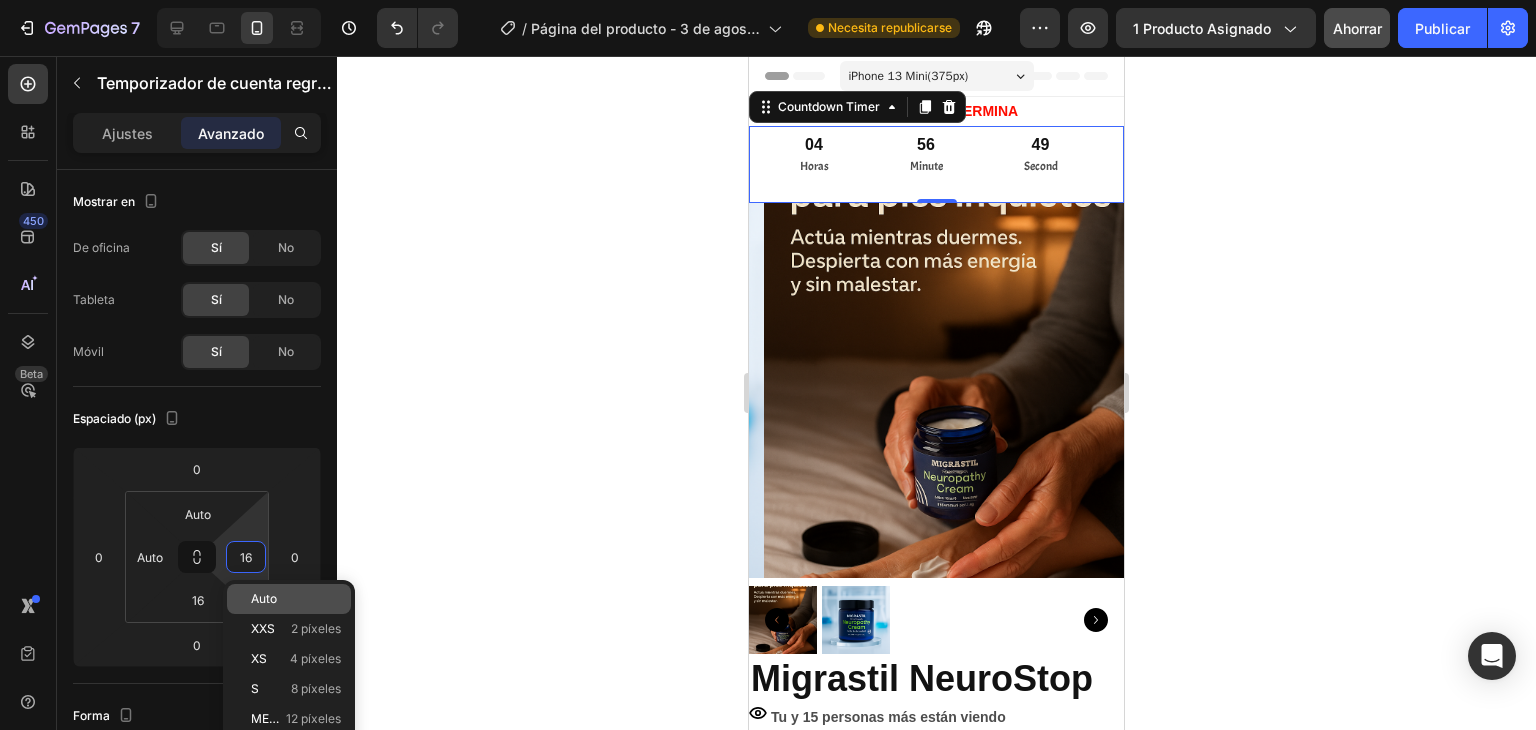 click on "Auto" 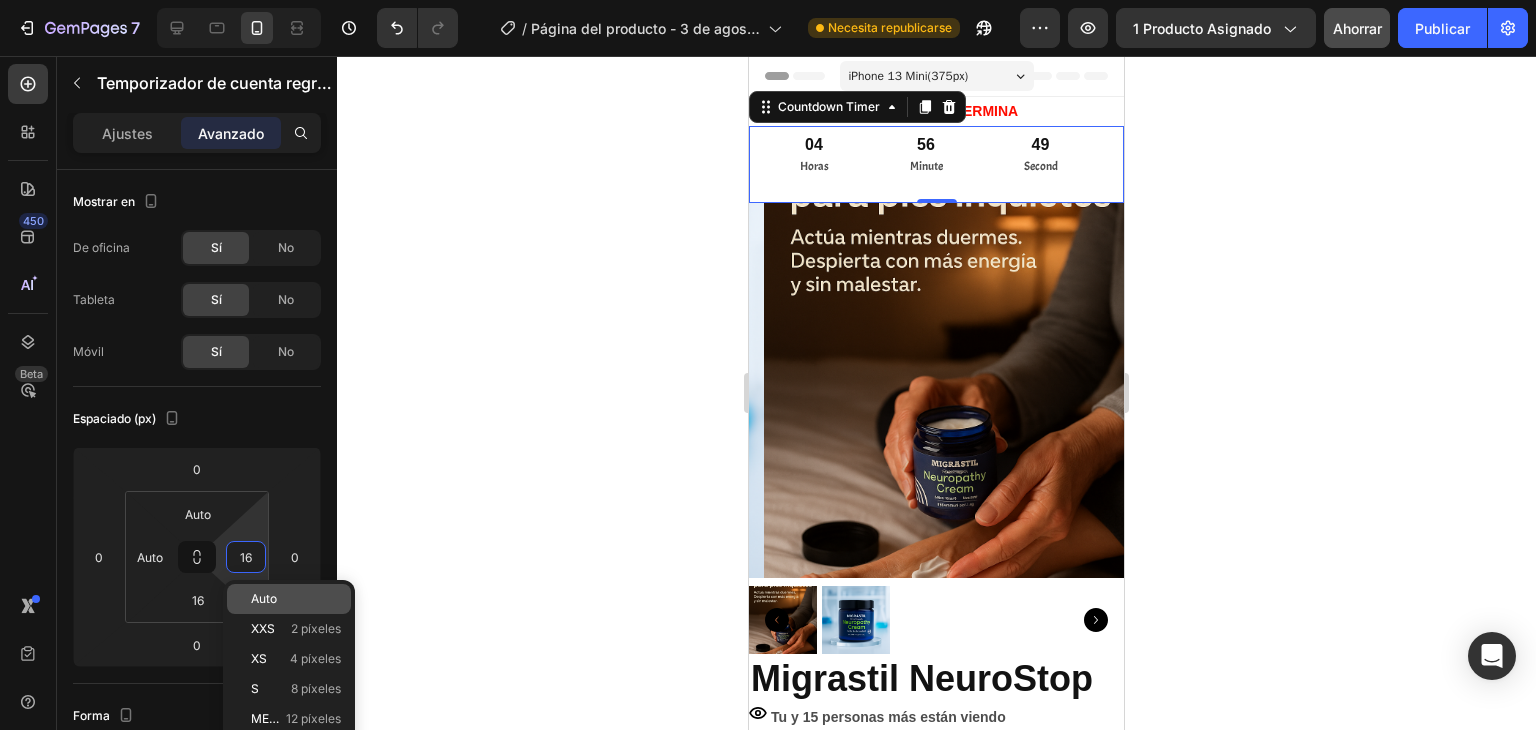 type on "Auto" 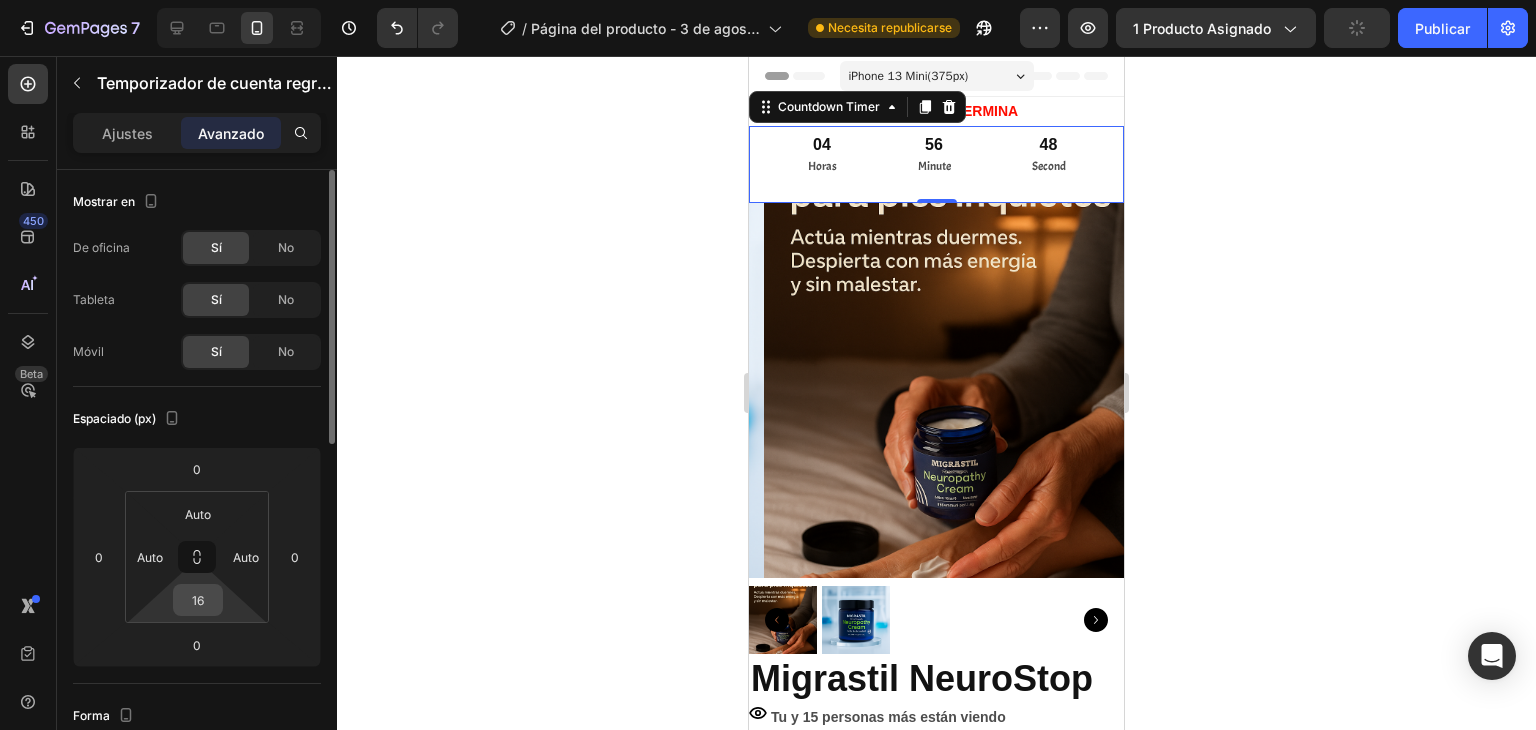 click on "16" at bounding box center [198, 600] 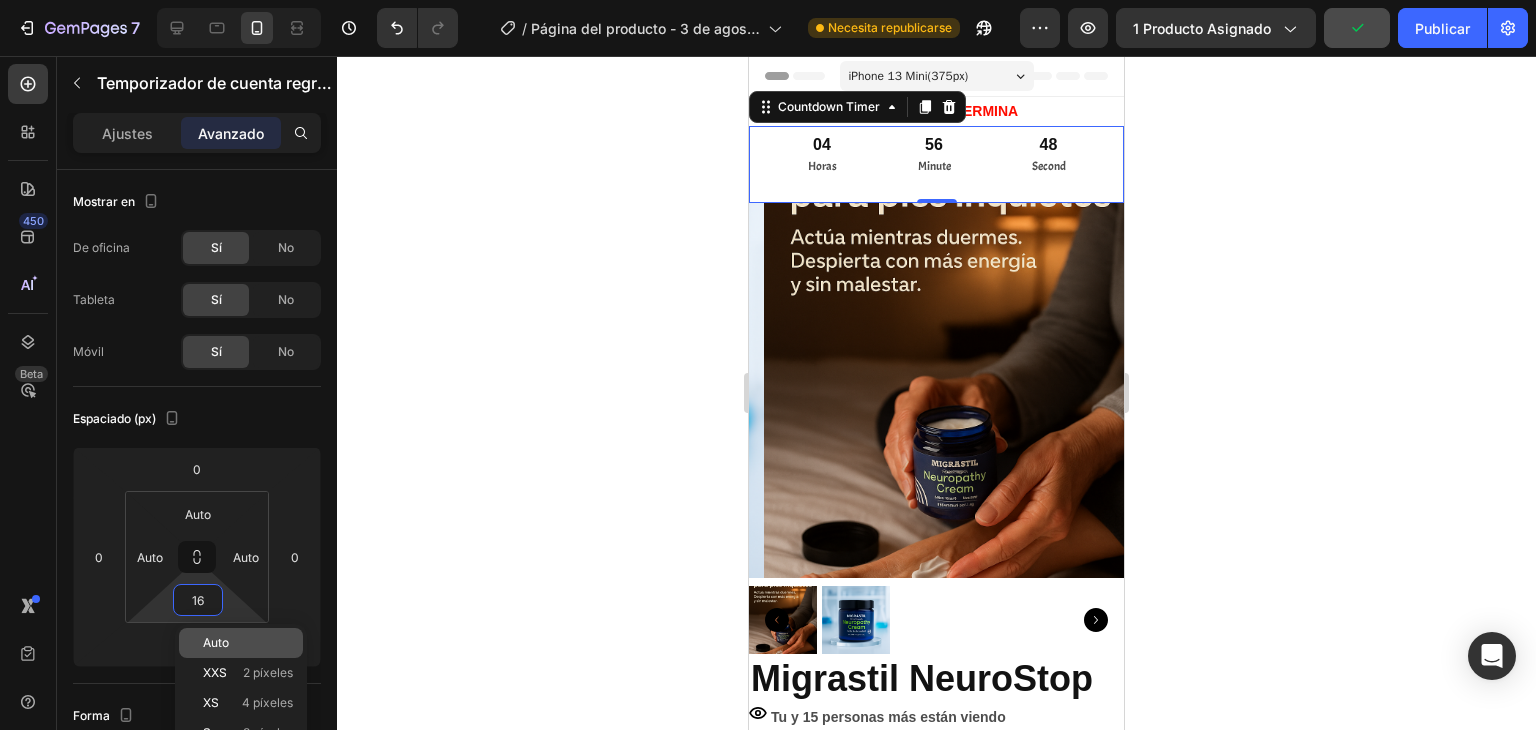 click on "Auto" at bounding box center [216, 642] 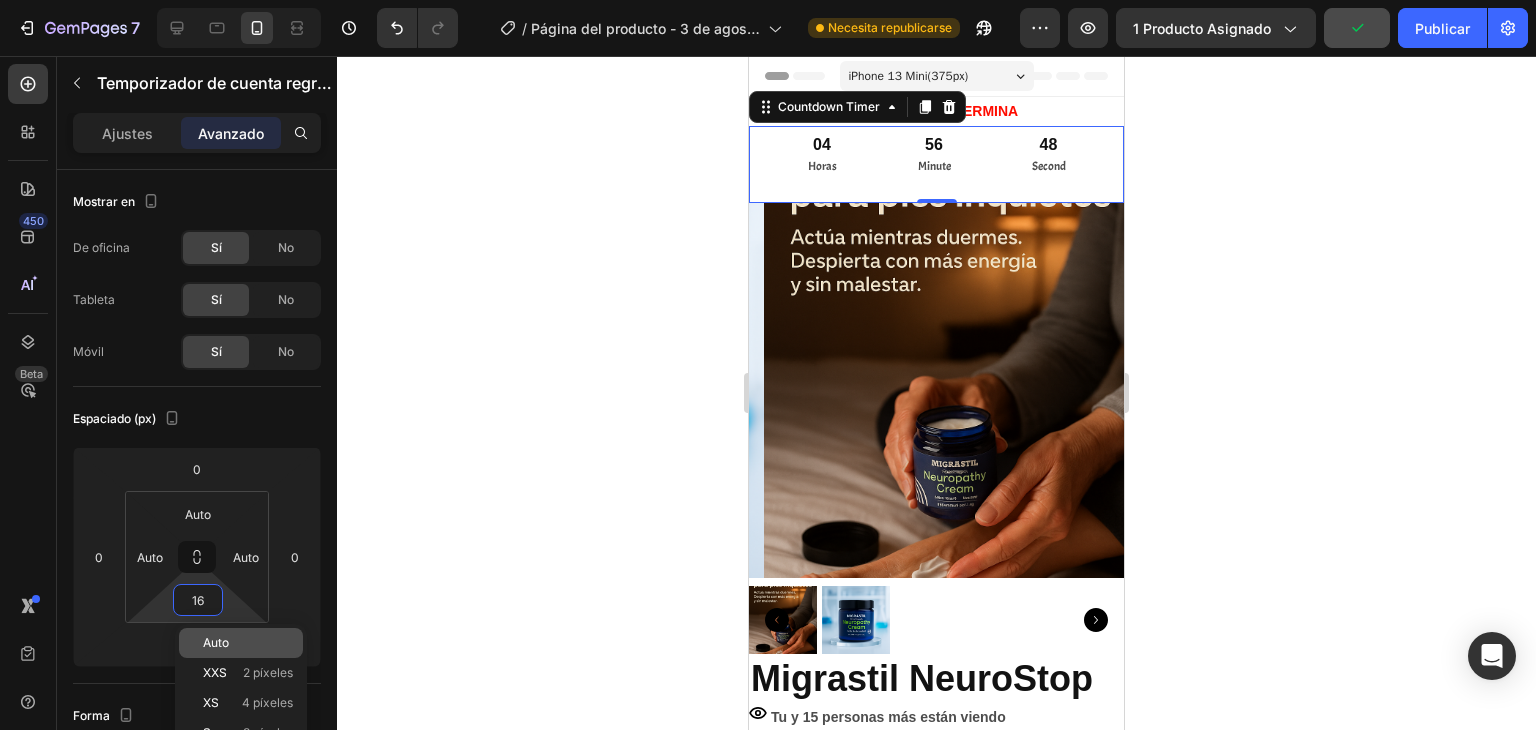 type on "Auto" 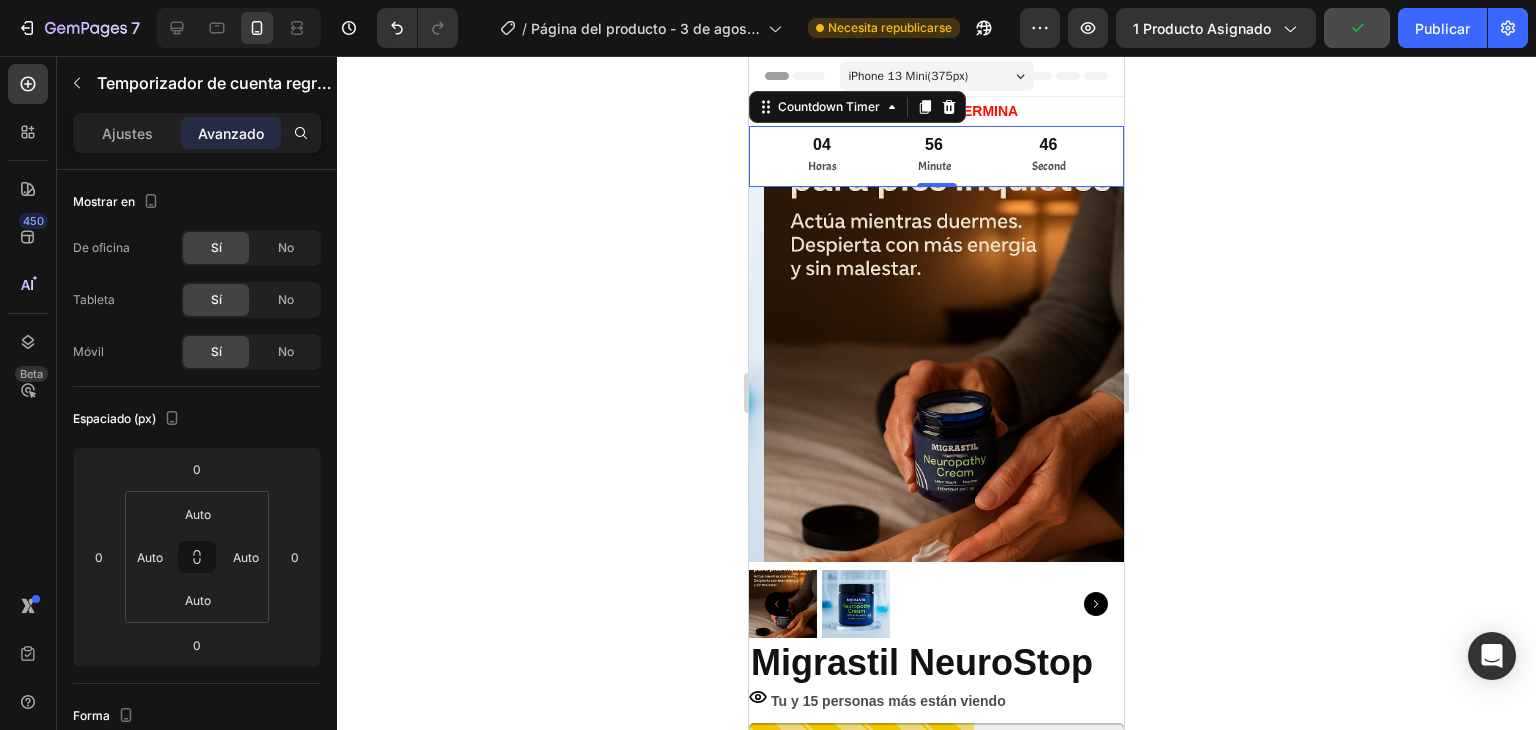 click 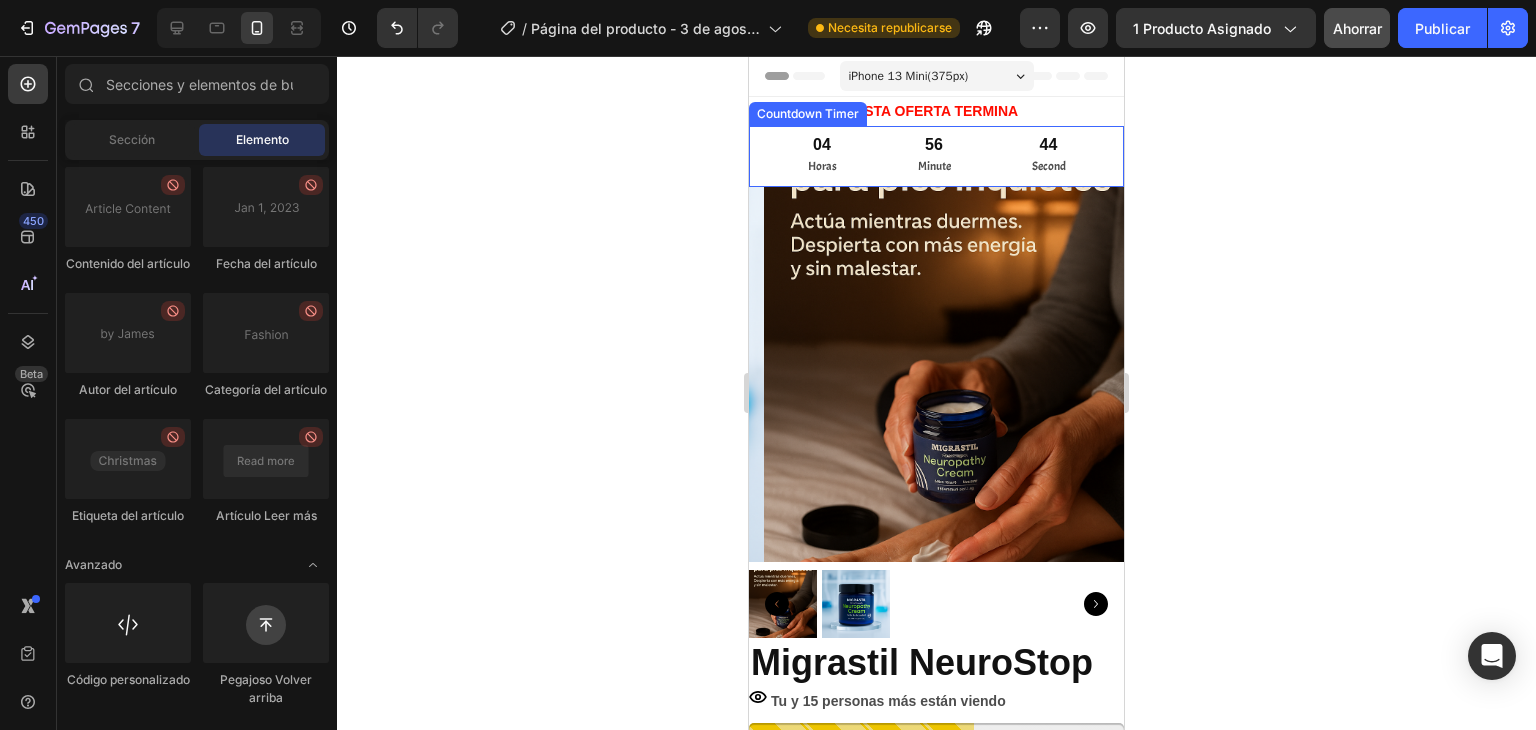 click on "56 Minute" at bounding box center (934, 156) 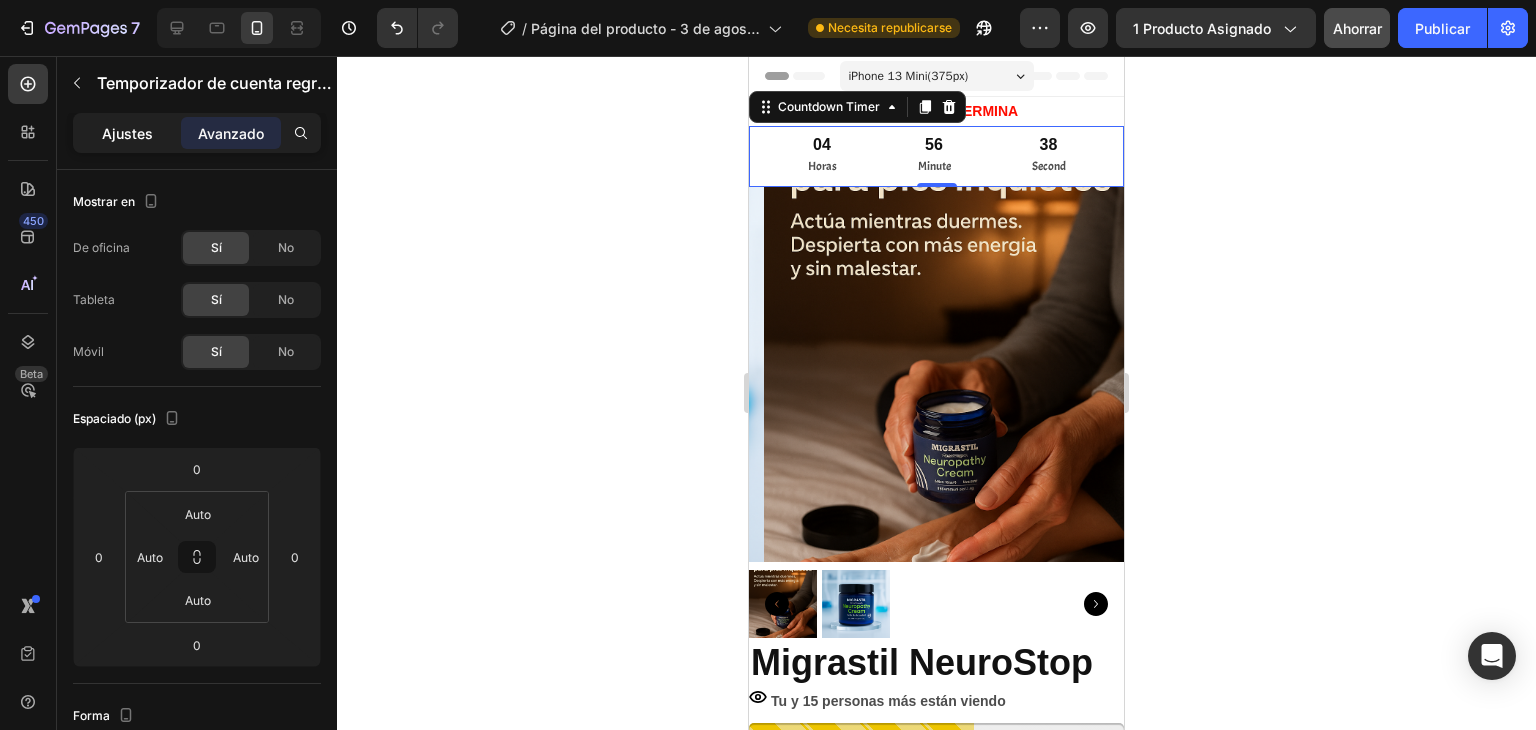 click on "Ajustes" at bounding box center (127, 133) 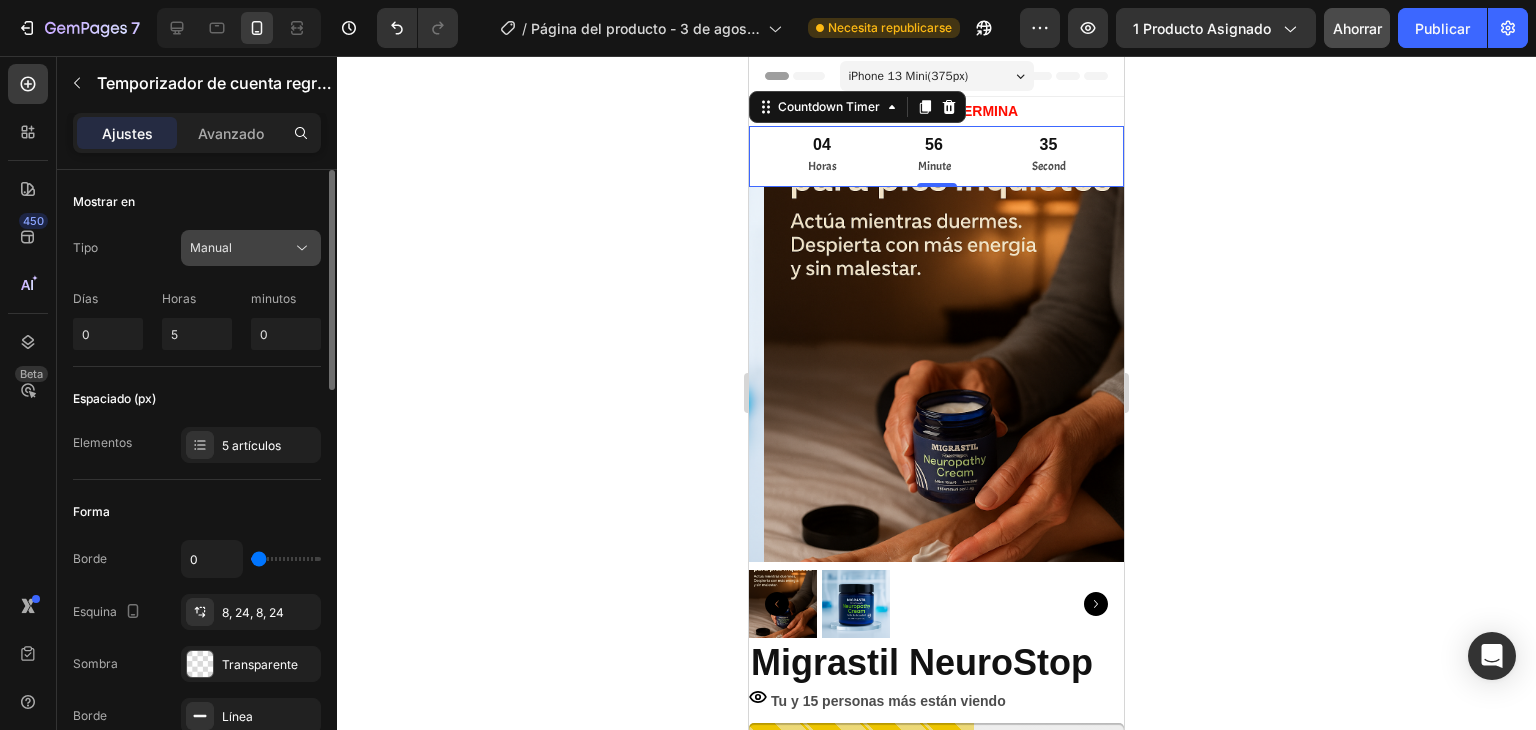 click on "Manual" at bounding box center [241, 248] 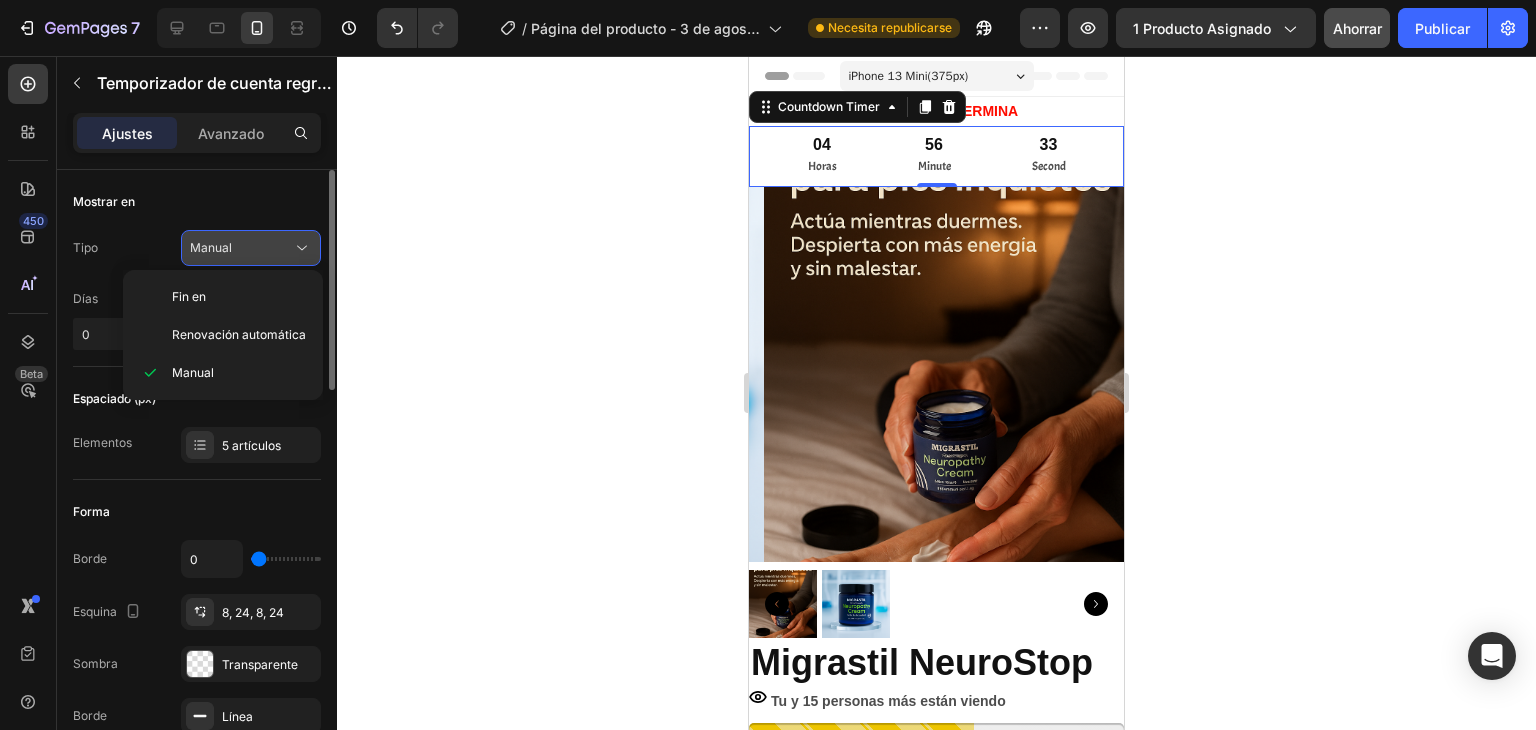 click on "Manual" at bounding box center [241, 248] 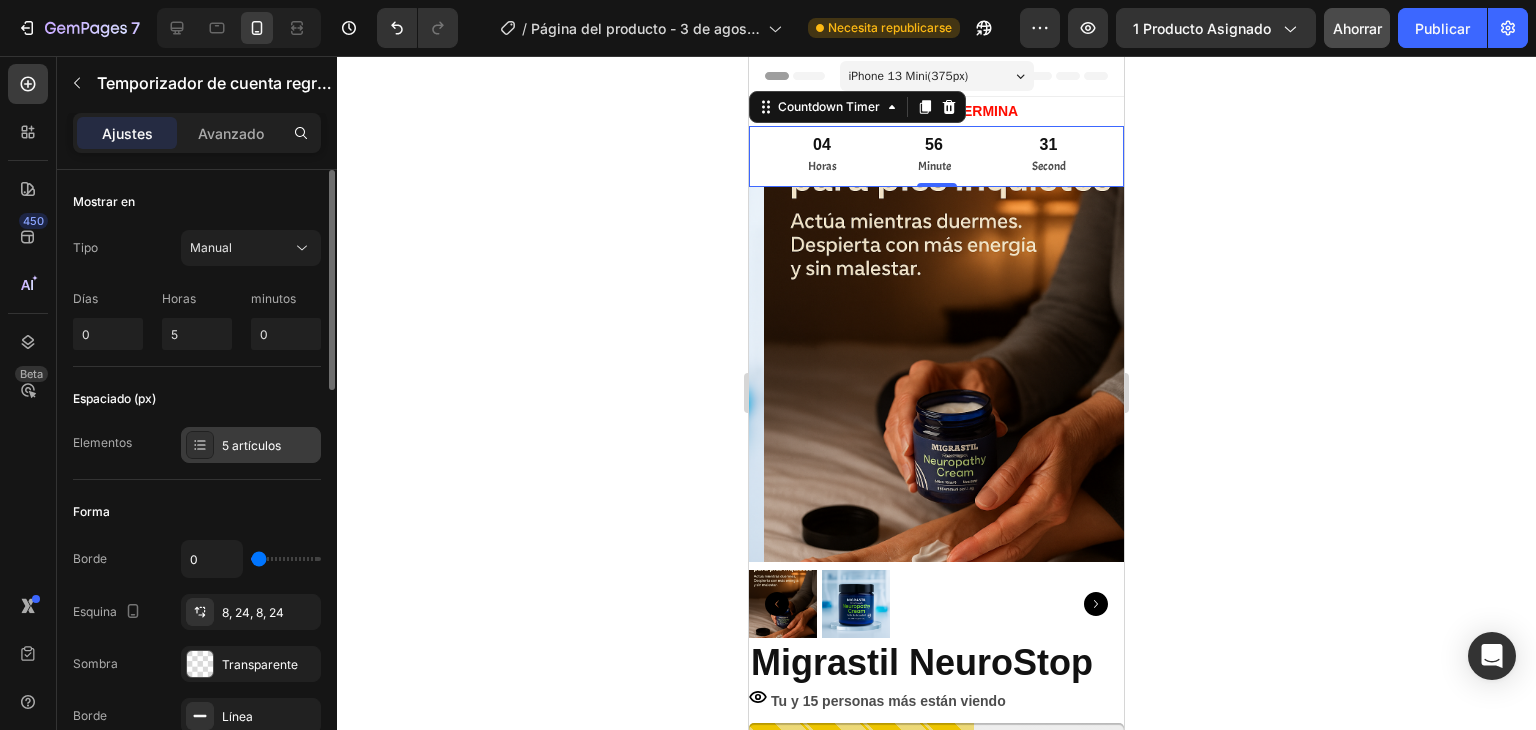 click on "5 artículos" at bounding box center [251, 445] 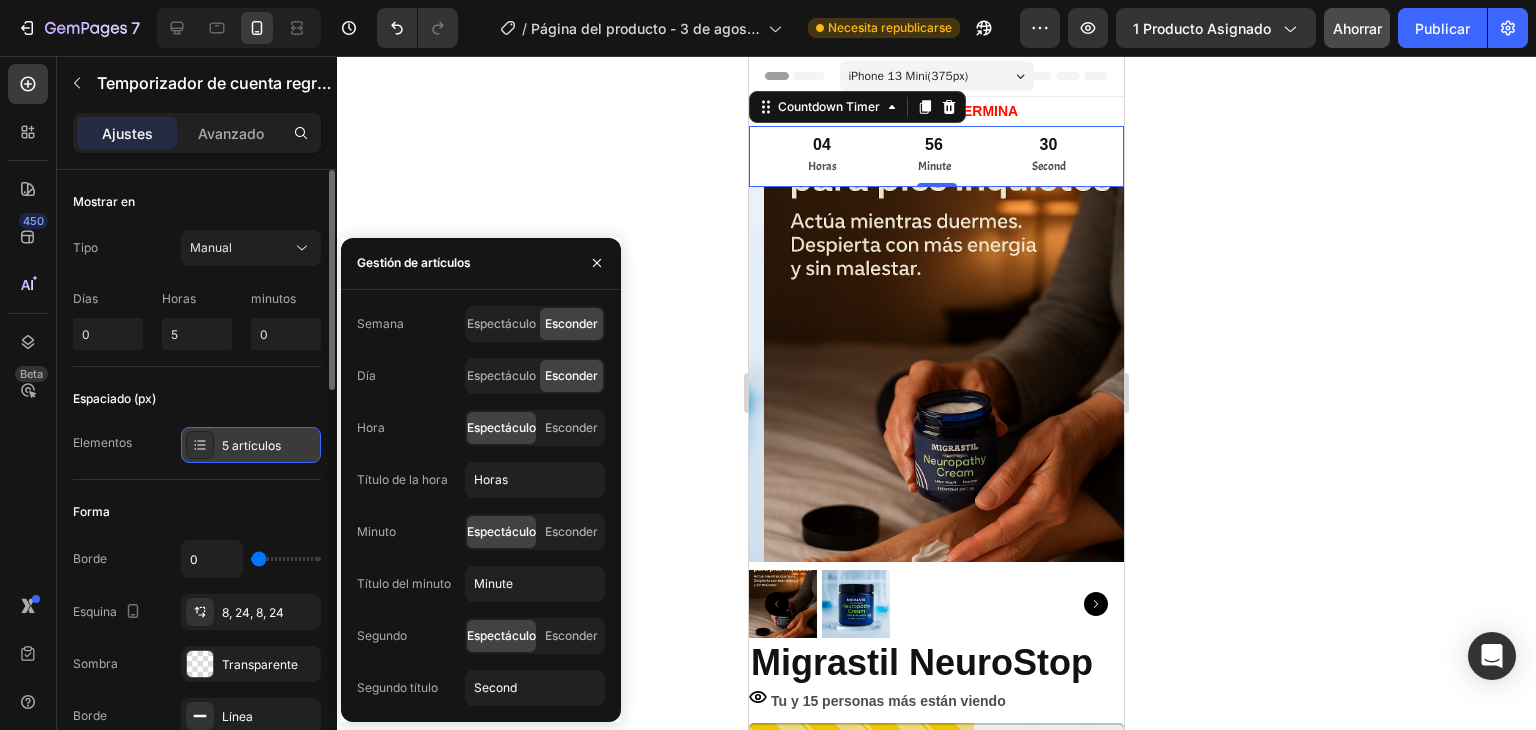 click on "5 artículos" at bounding box center [251, 445] 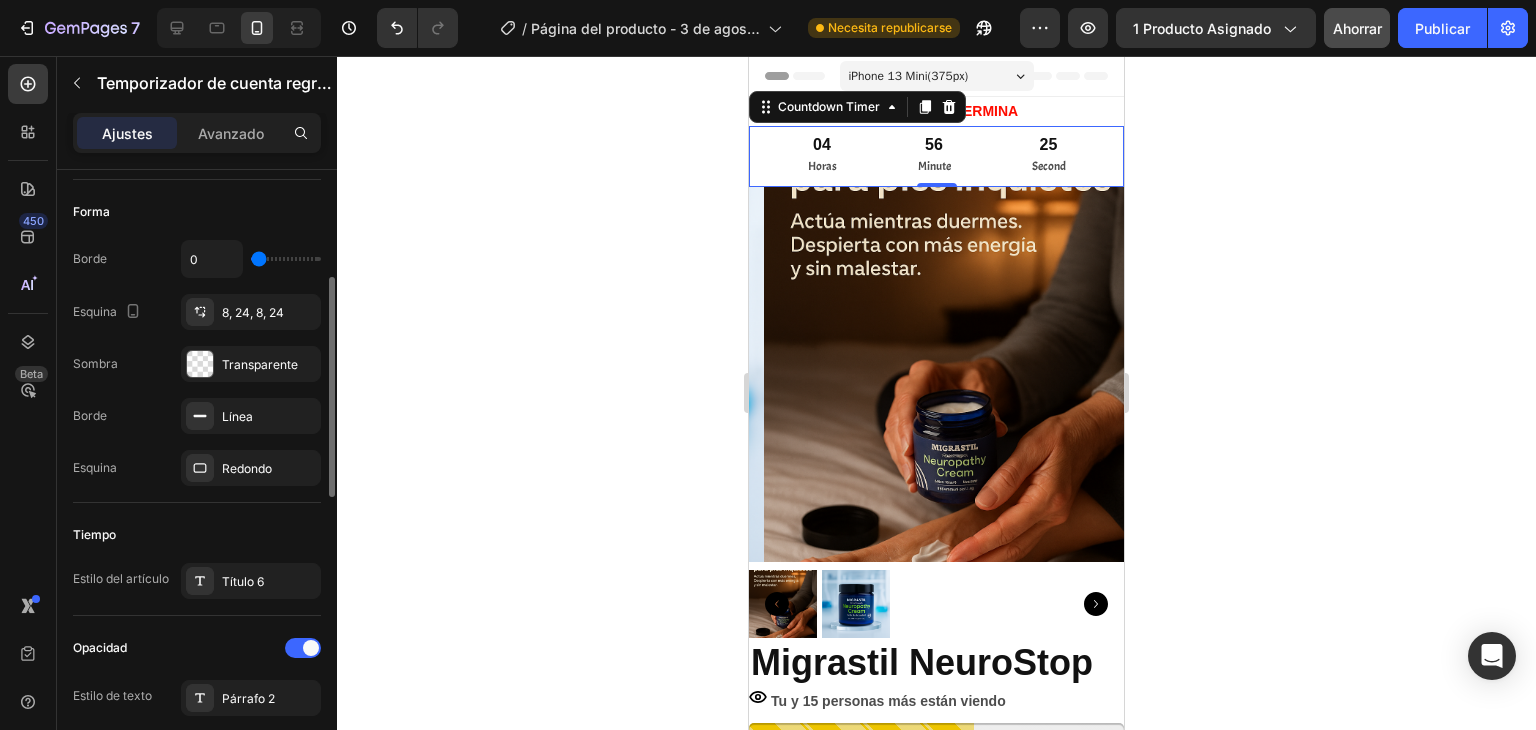 scroll, scrollTop: 400, scrollLeft: 0, axis: vertical 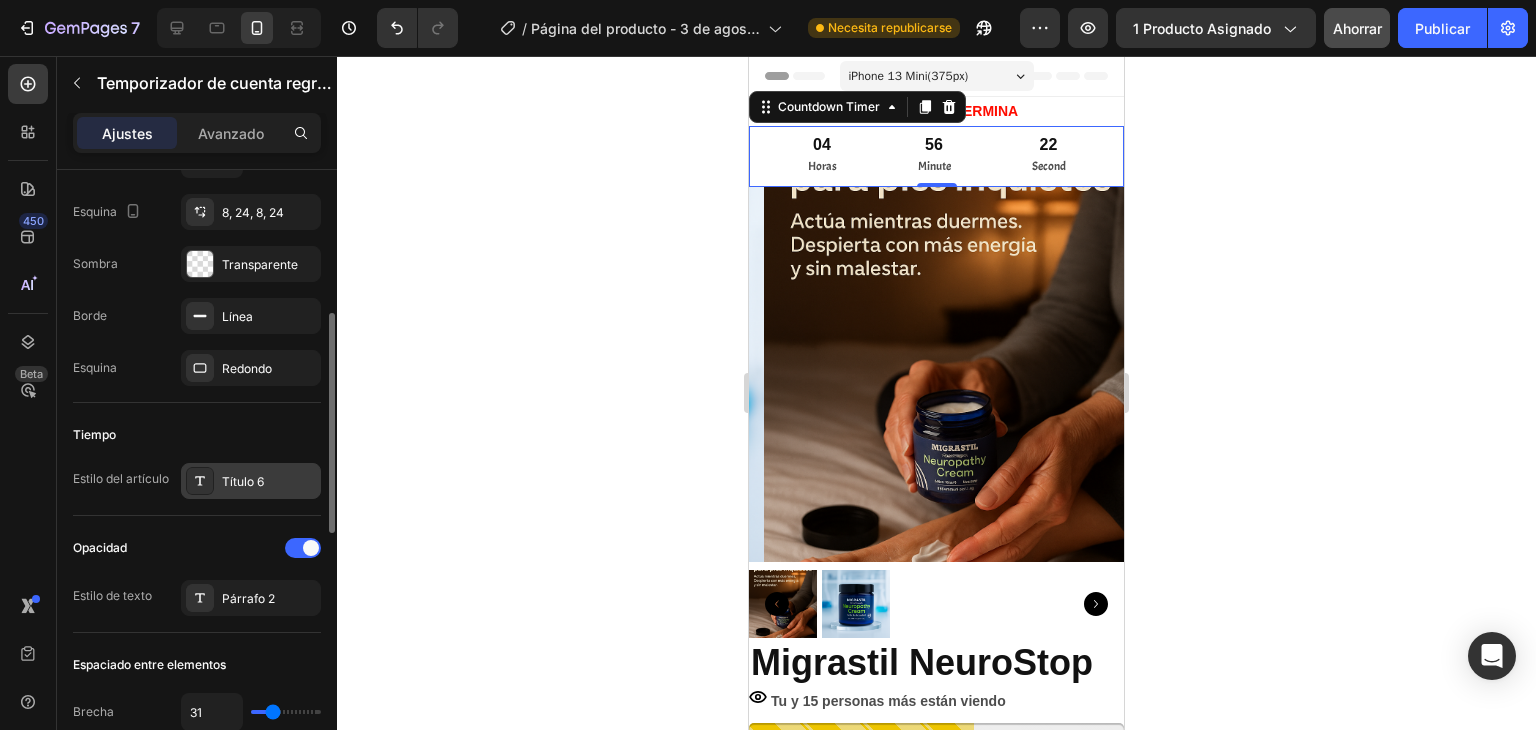 click on "Título 6" at bounding box center (243, 481) 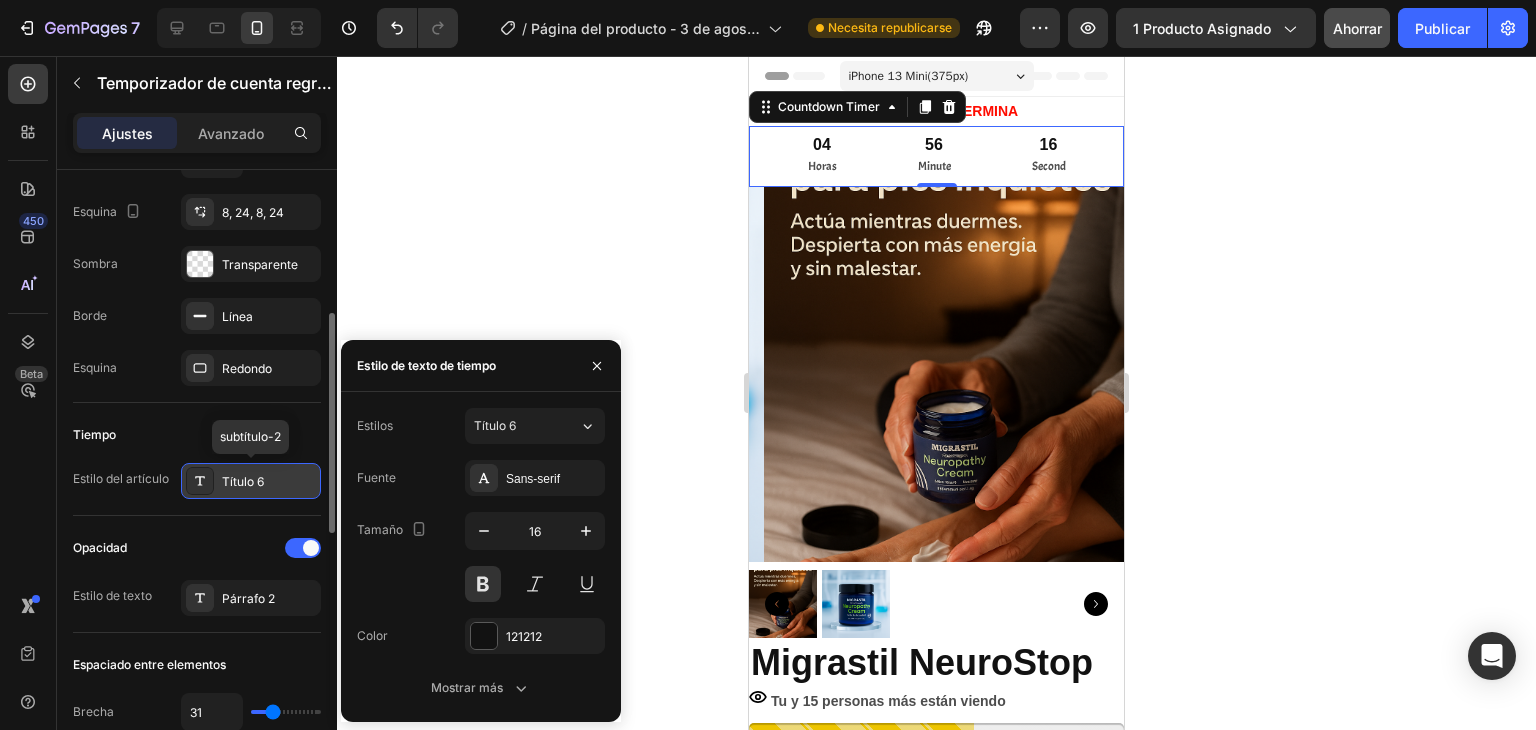 click on "Título 6" at bounding box center [243, 481] 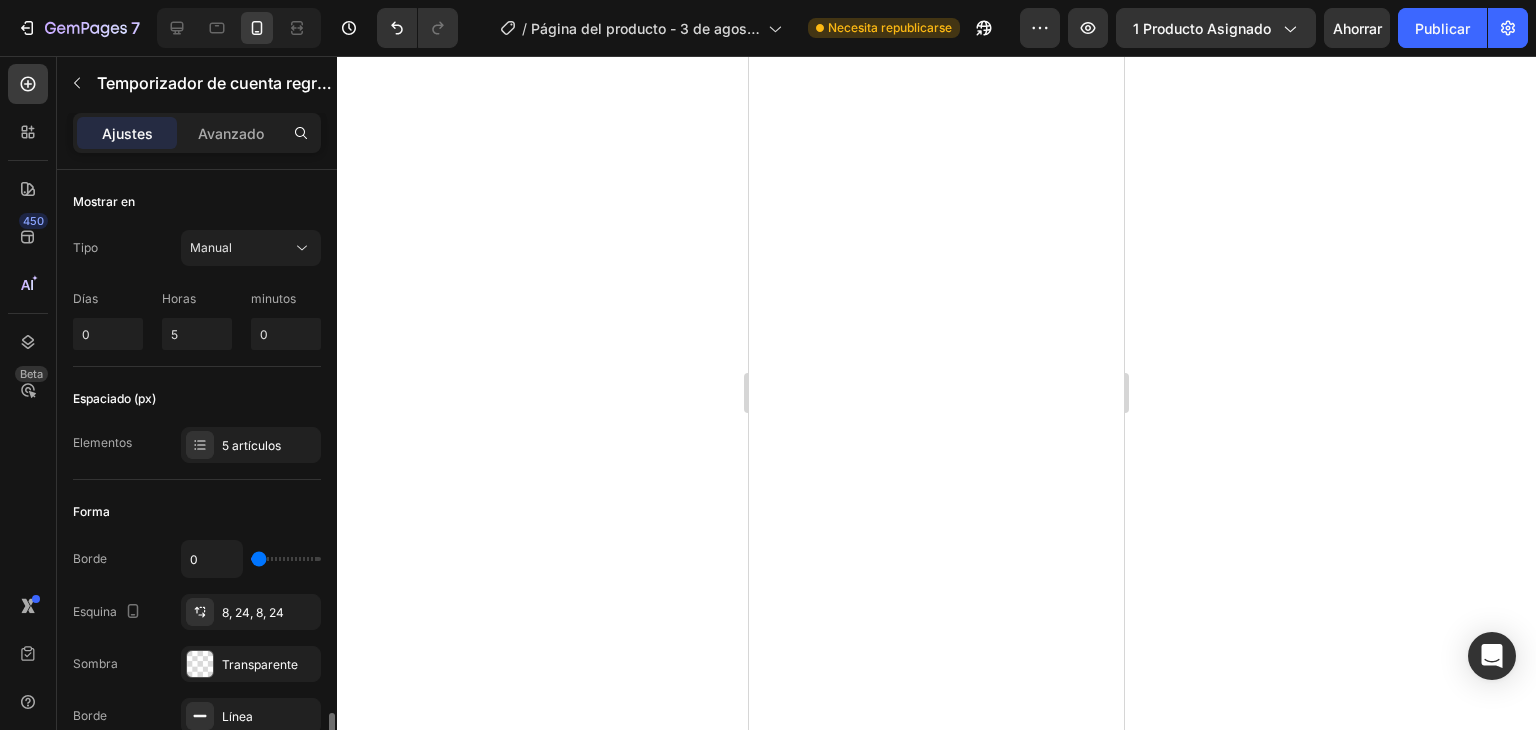 scroll, scrollTop: 0, scrollLeft: 0, axis: both 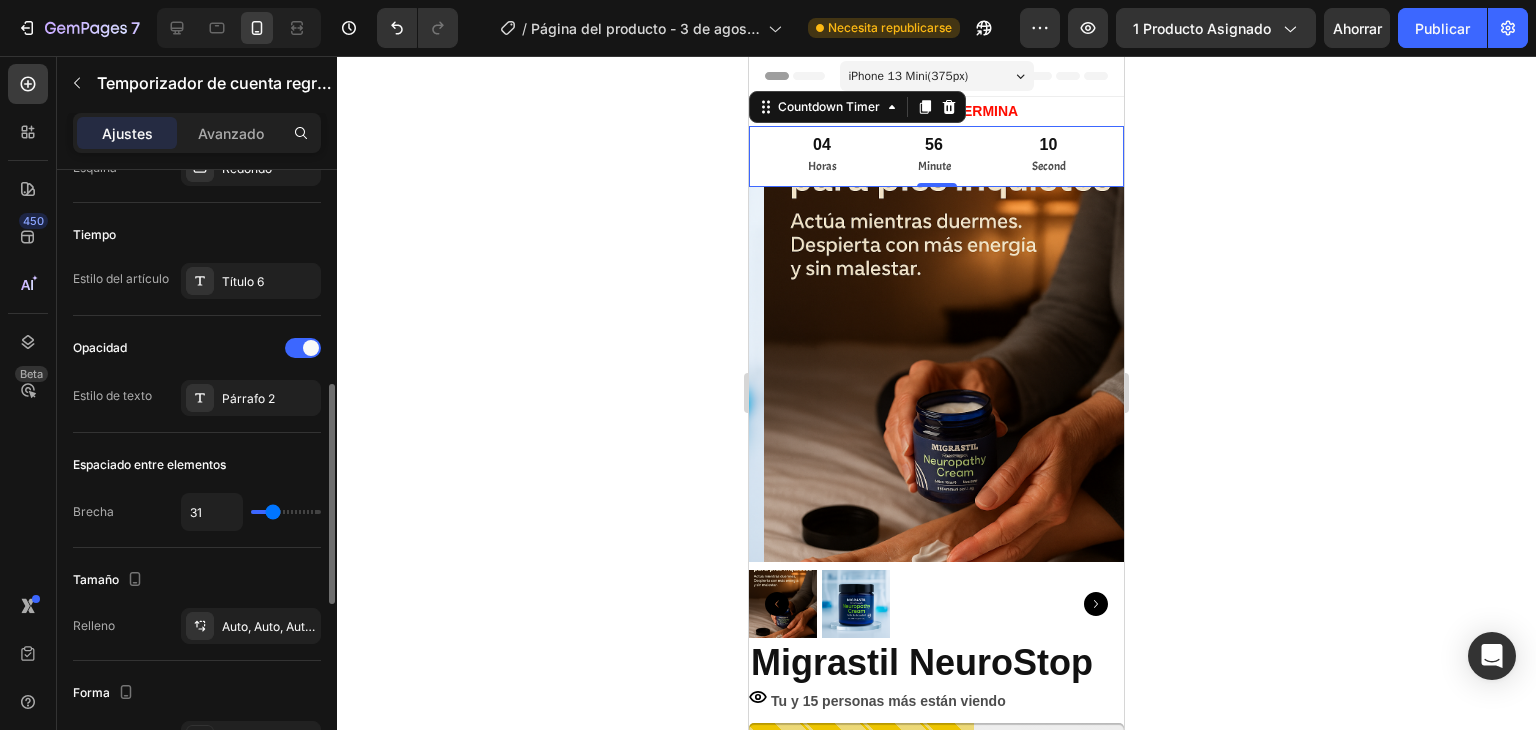 type on "40" 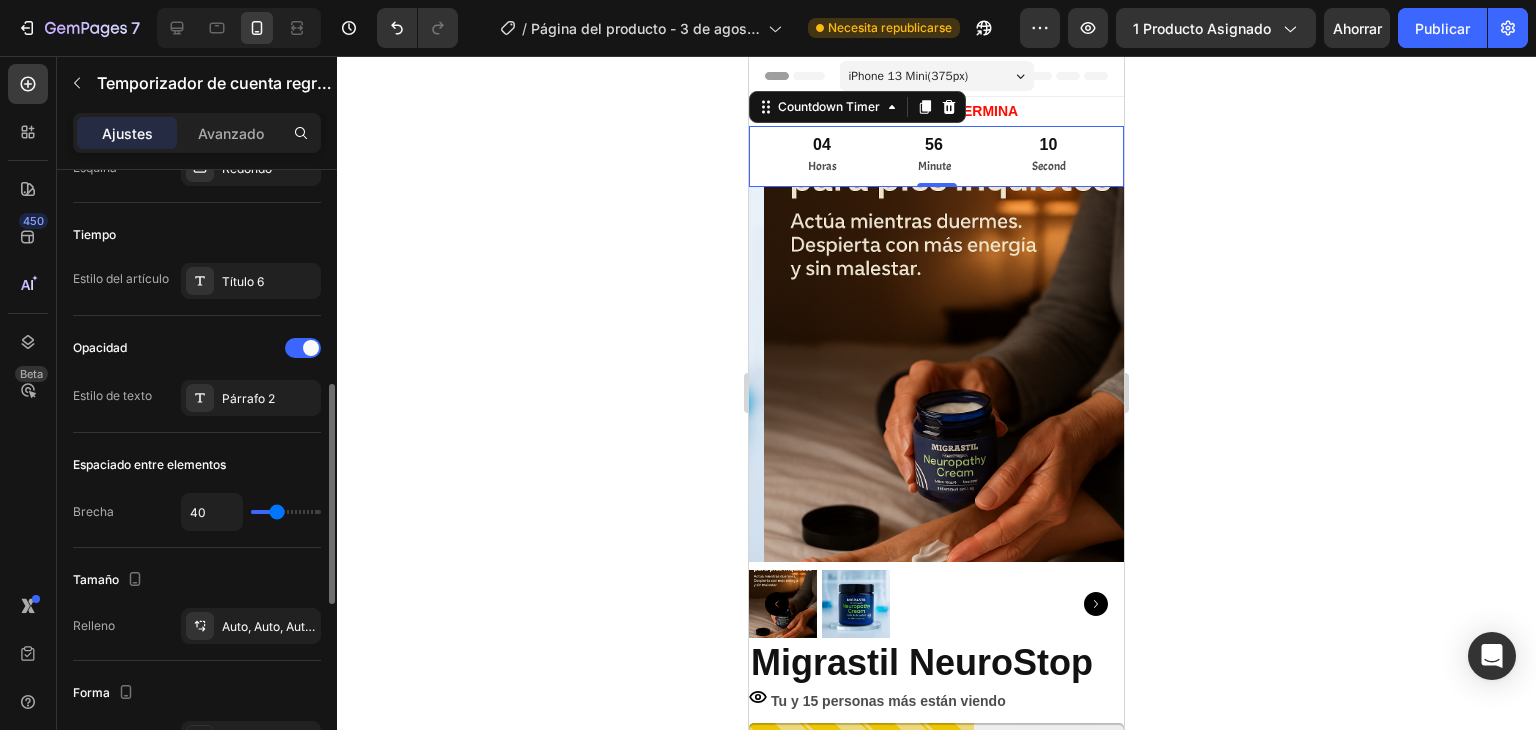 type on "36" 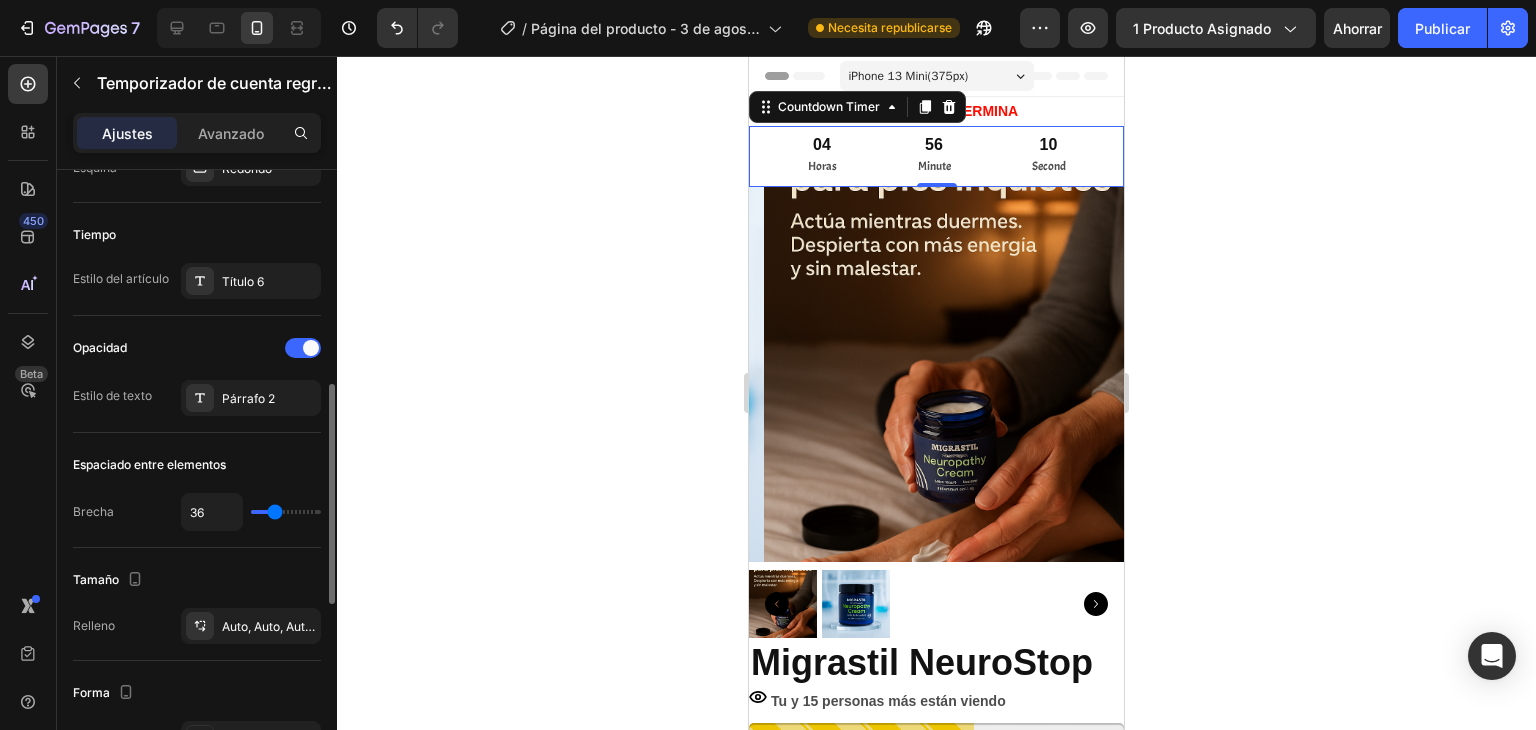 type on "31" 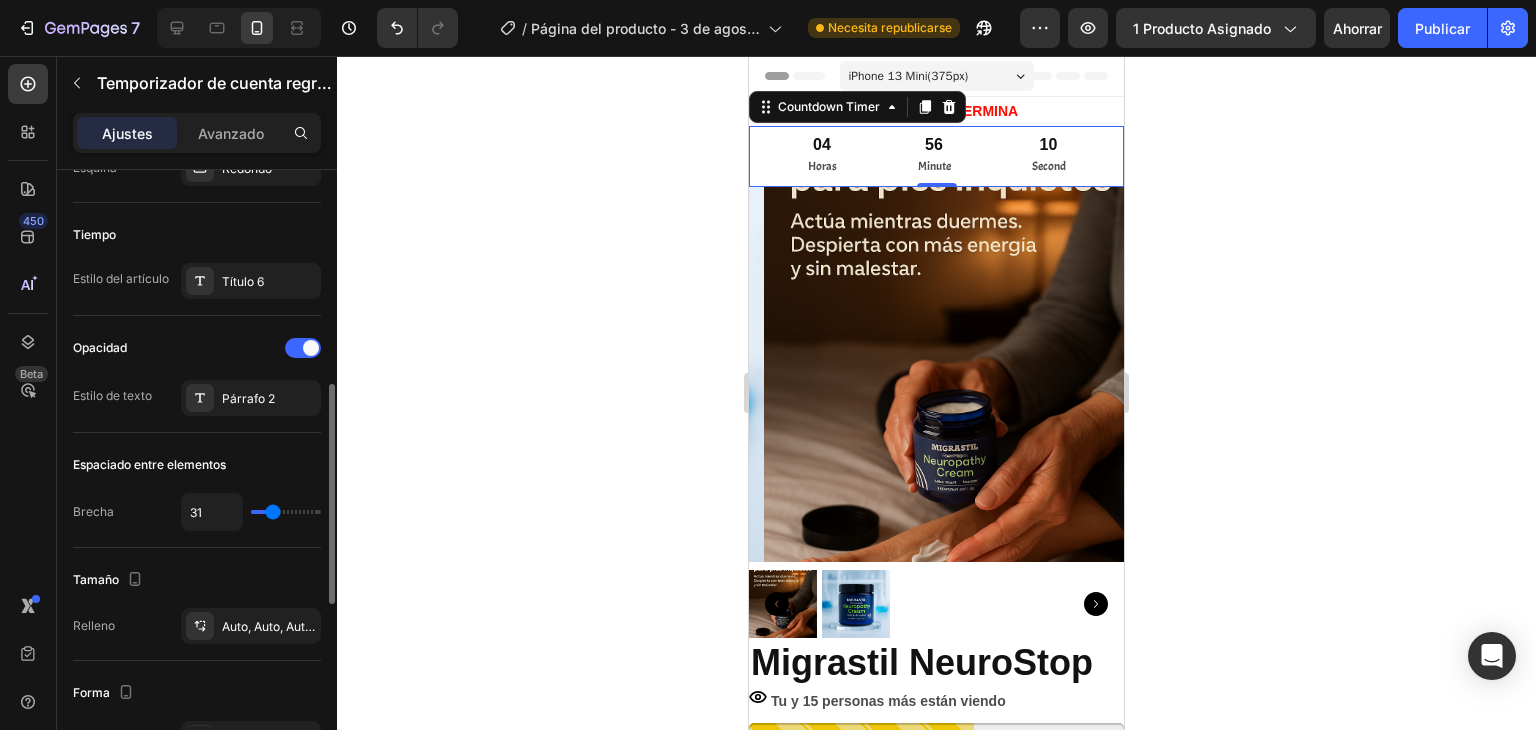 type on "25" 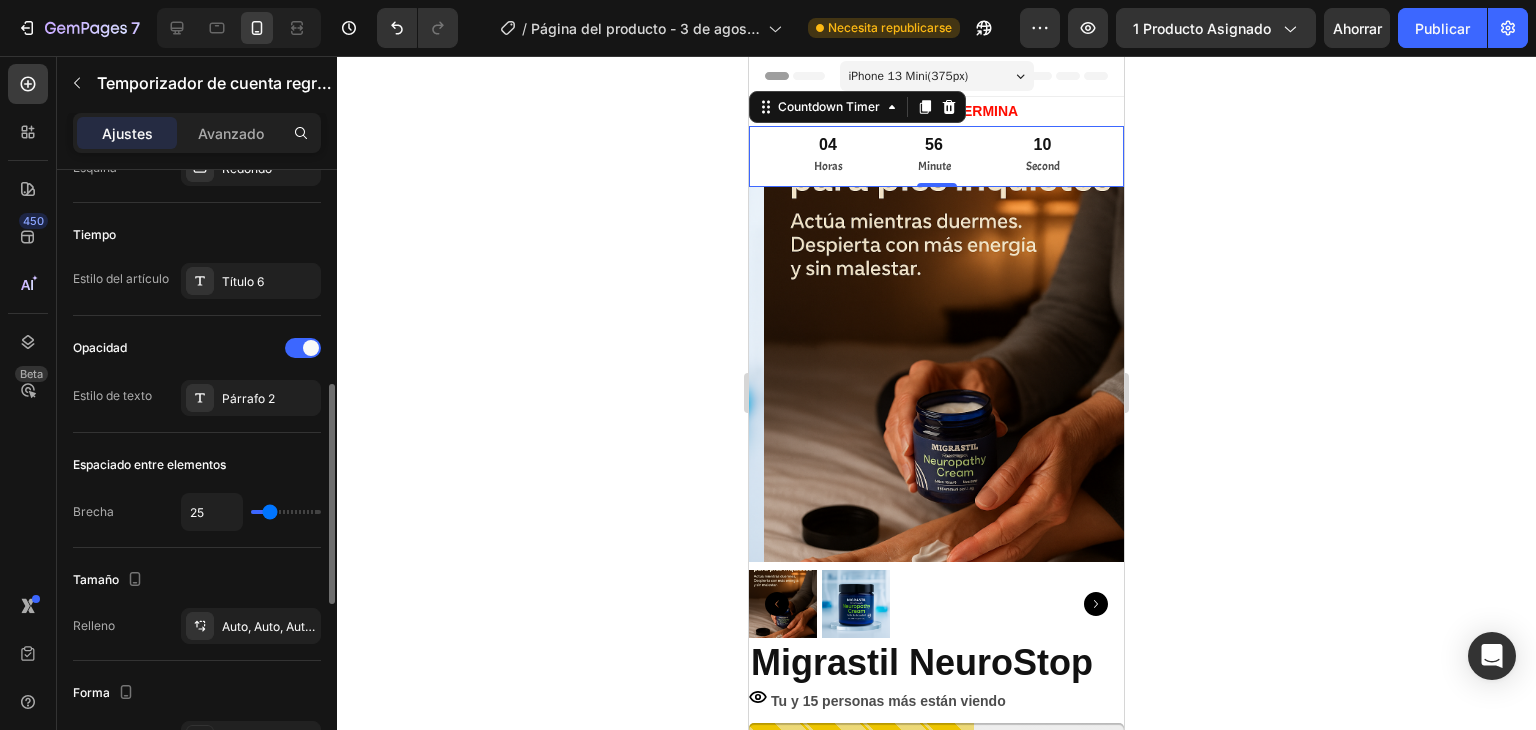 type on "22" 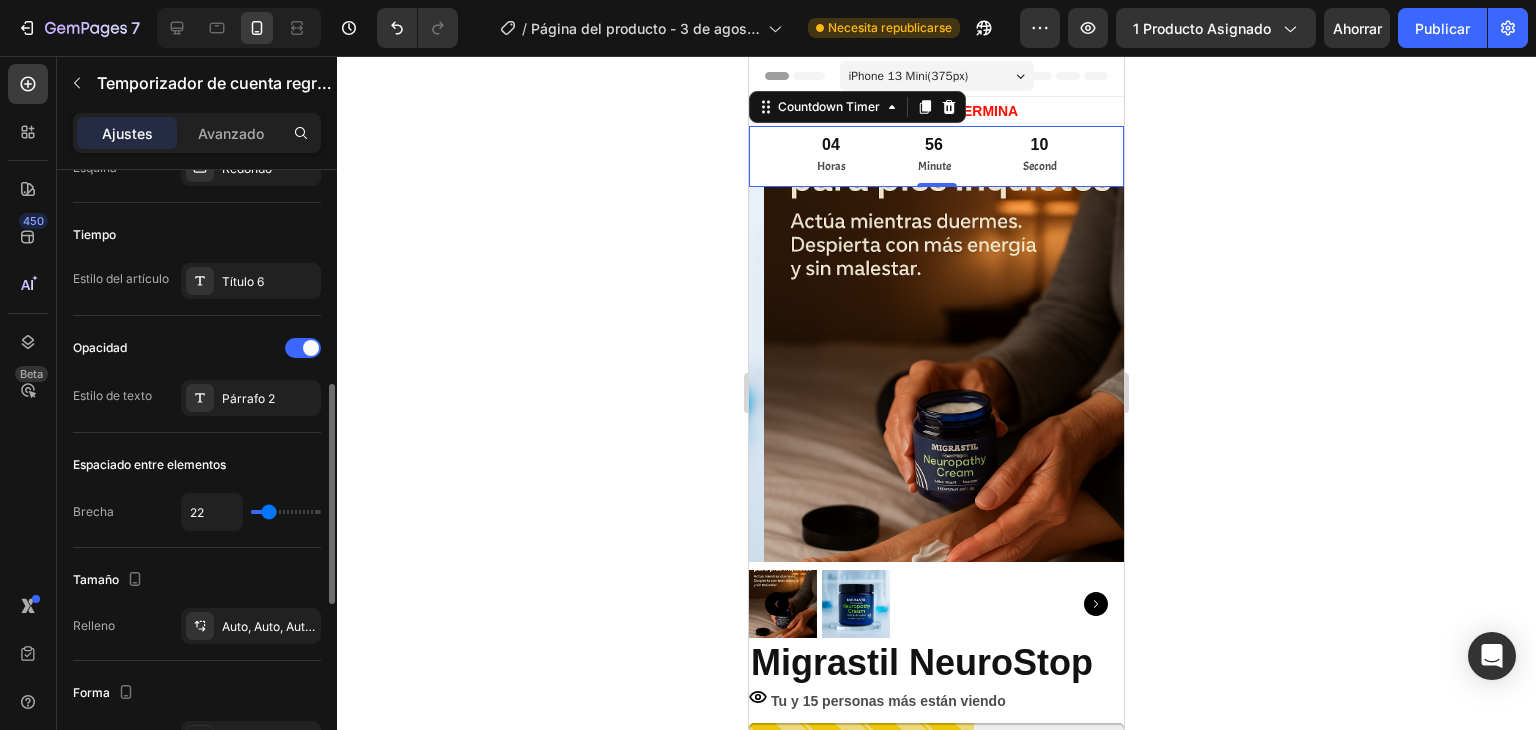 type on "20" 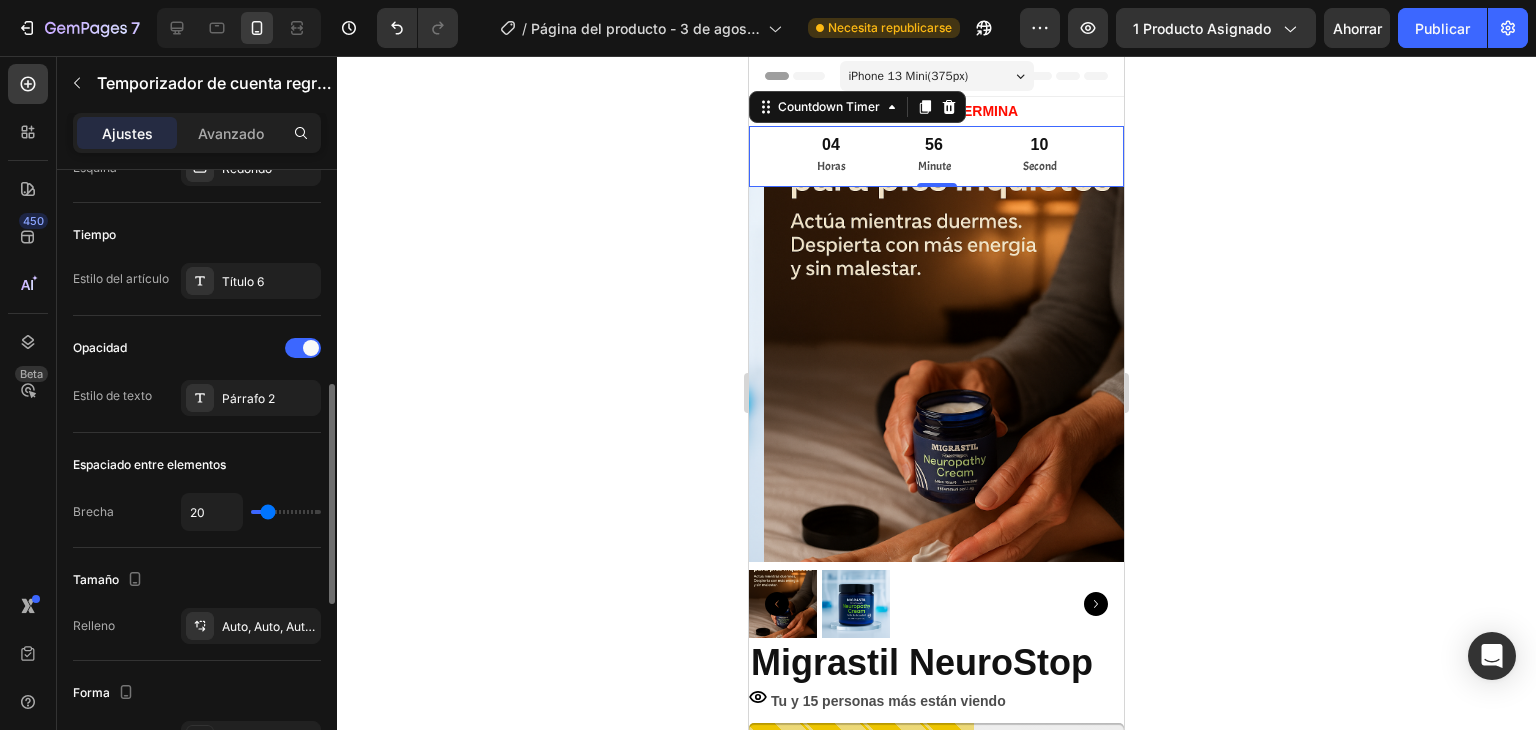 type on "16" 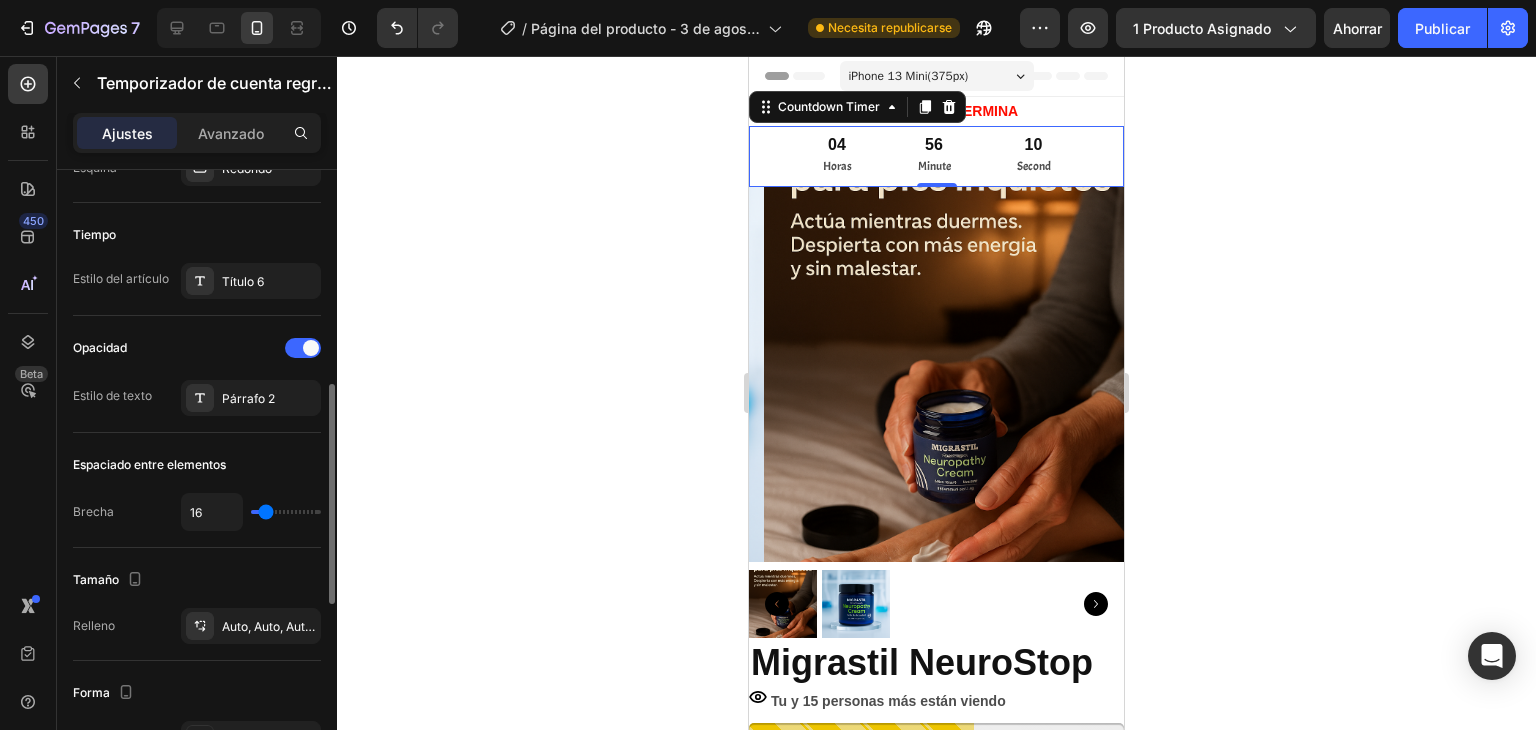 type on "15" 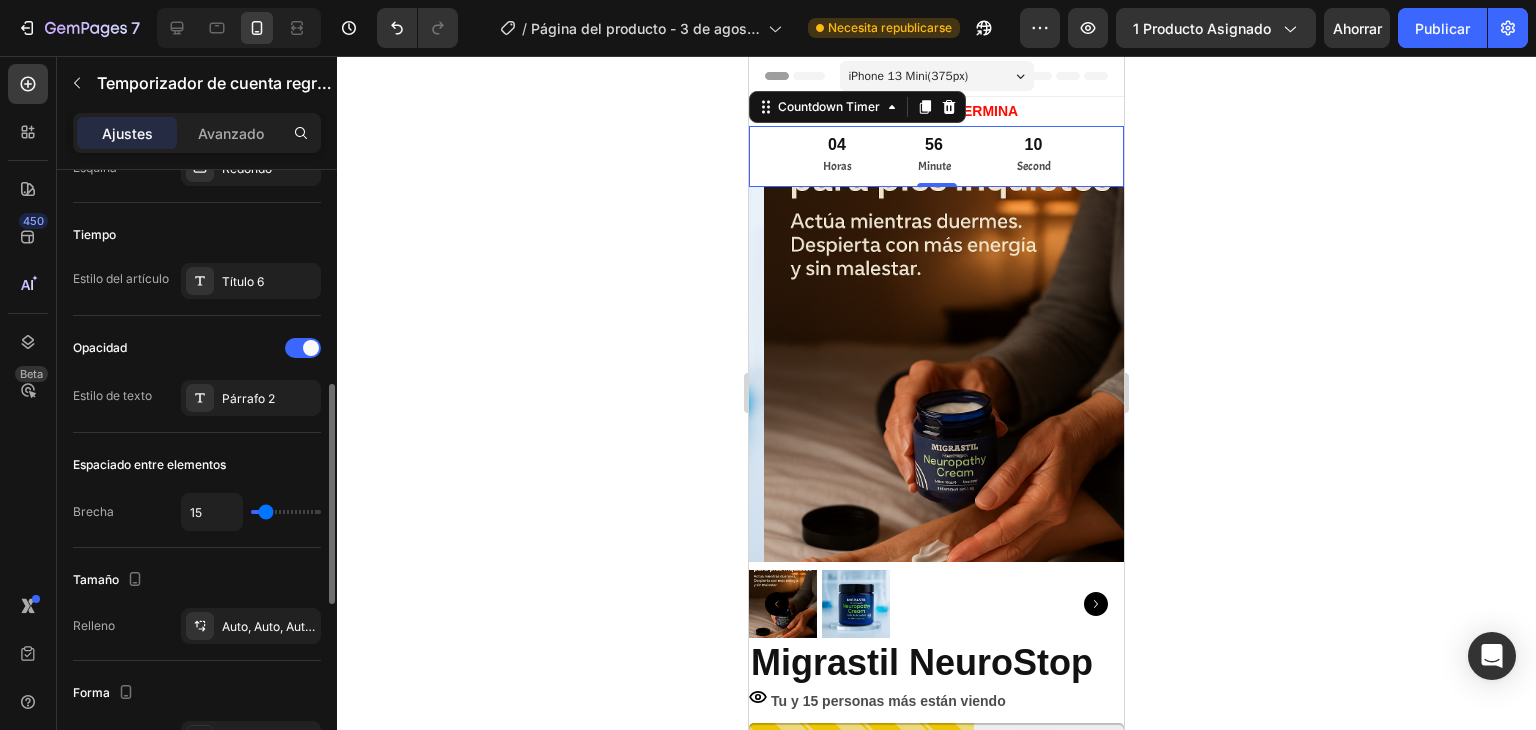 type on "13" 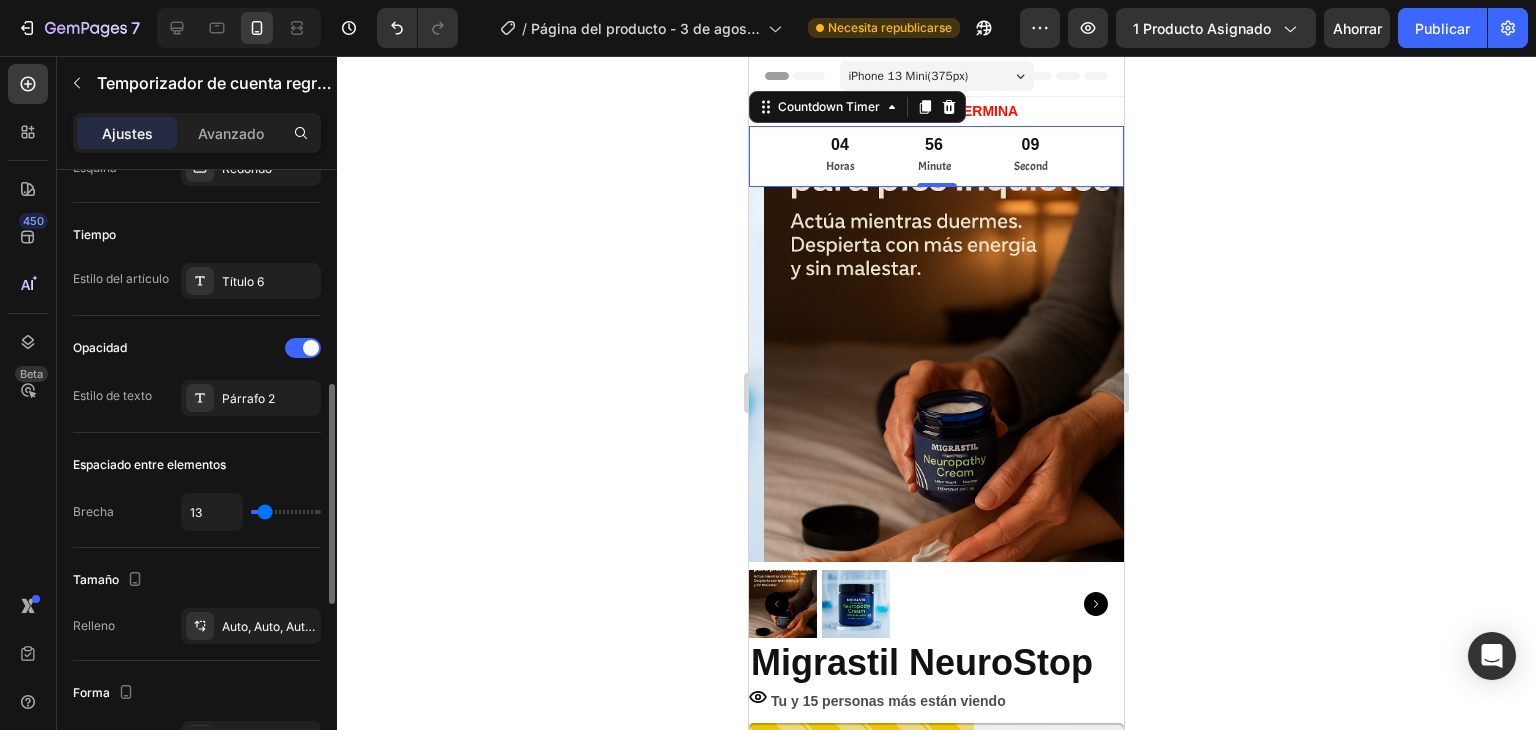 type on "11" 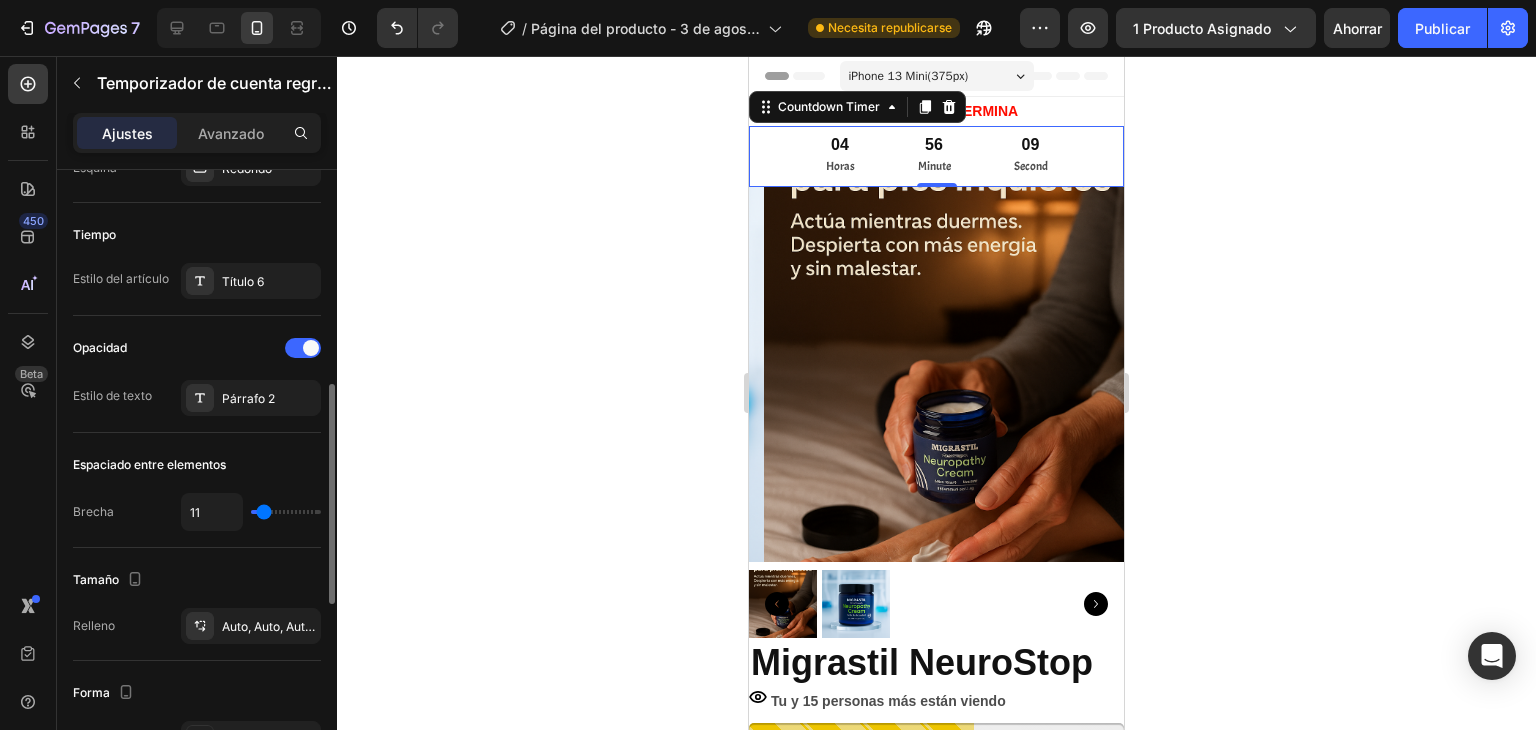 type on "9" 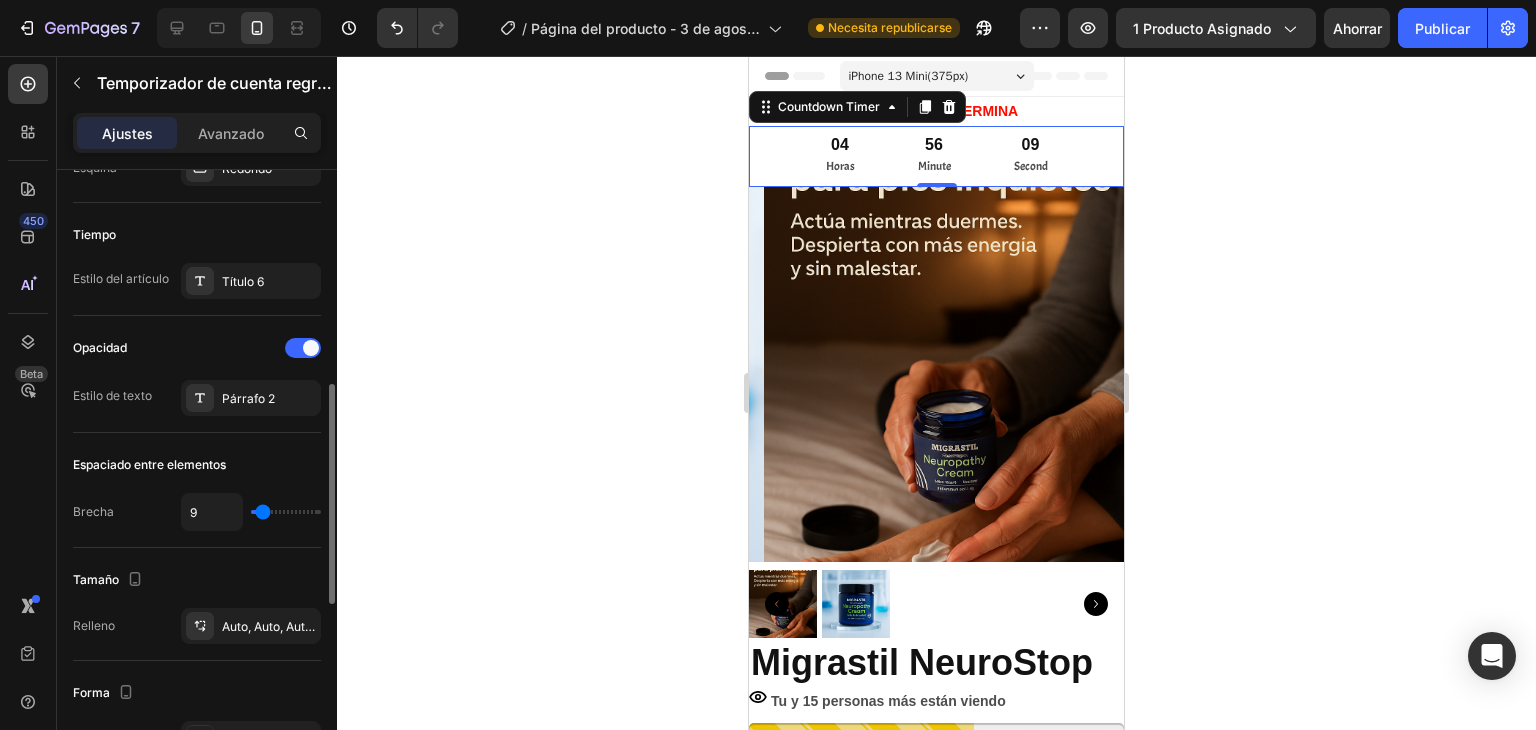 type on "8" 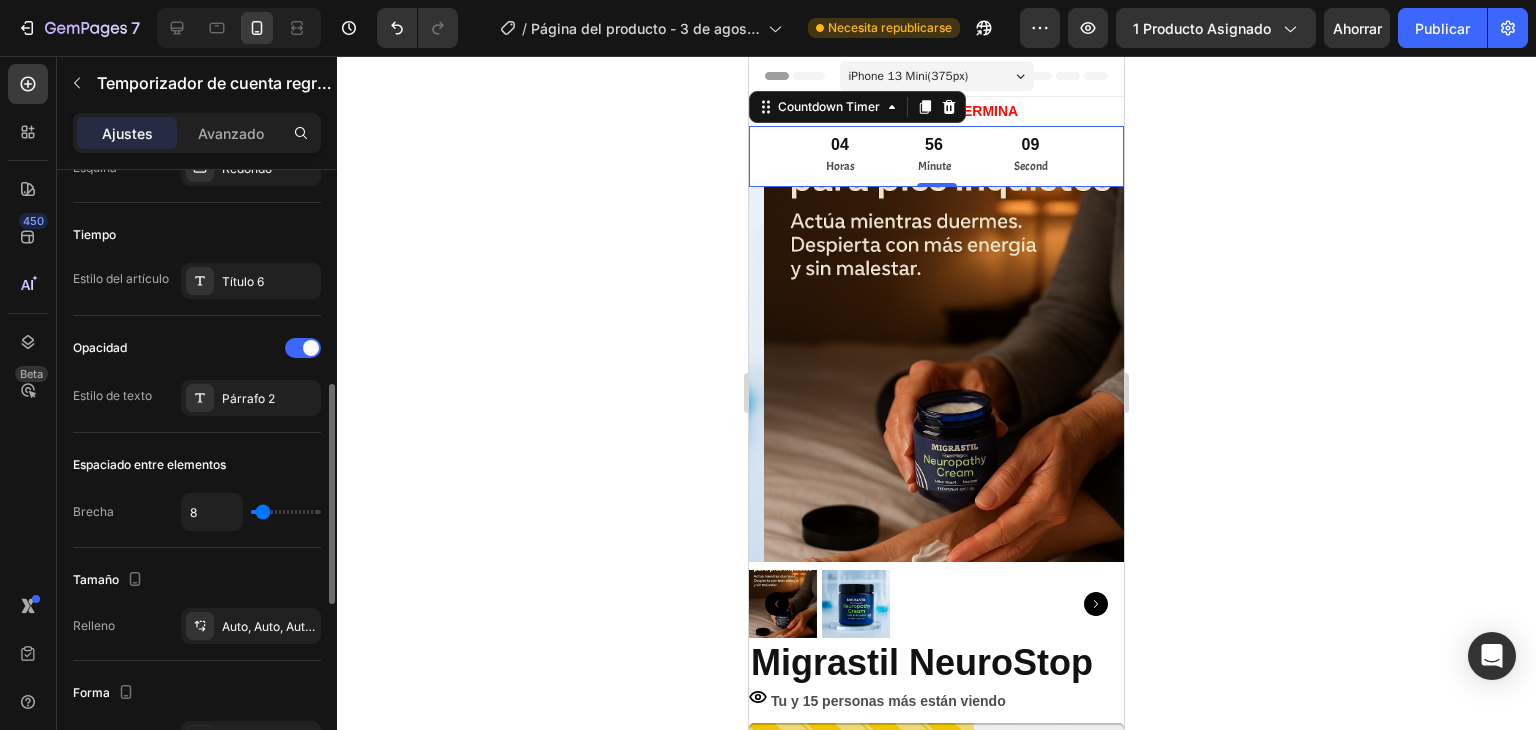 type on "6" 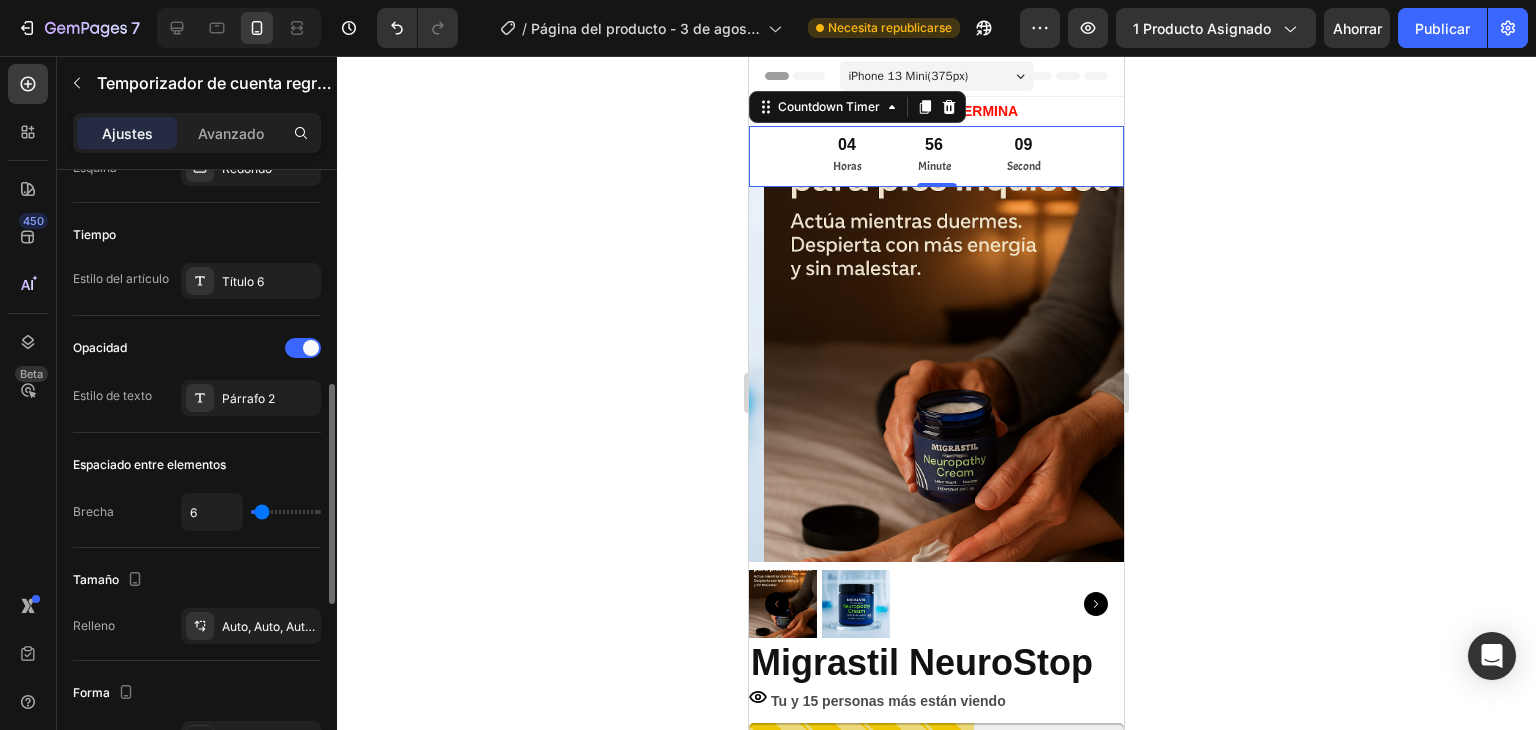 type on "4" 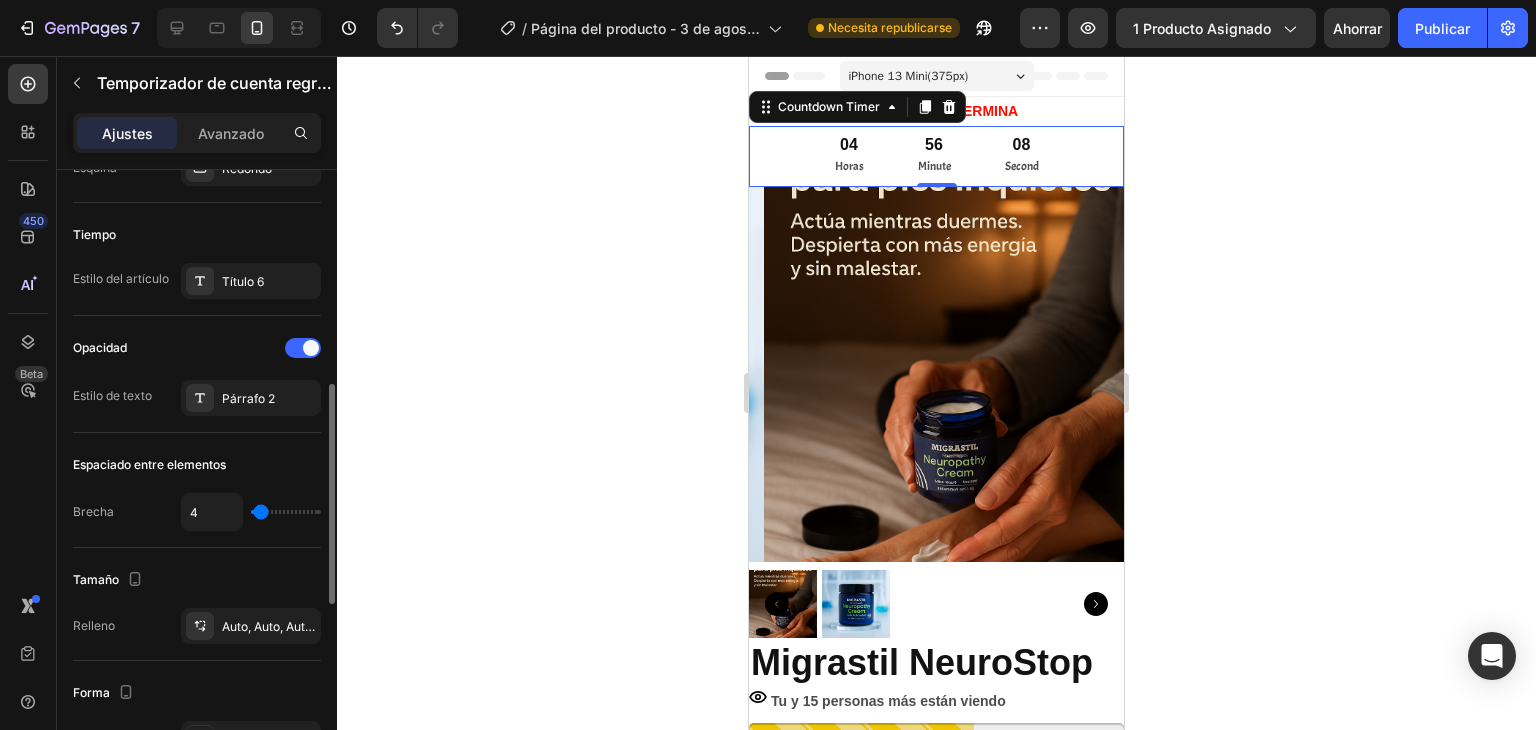 type on "2" 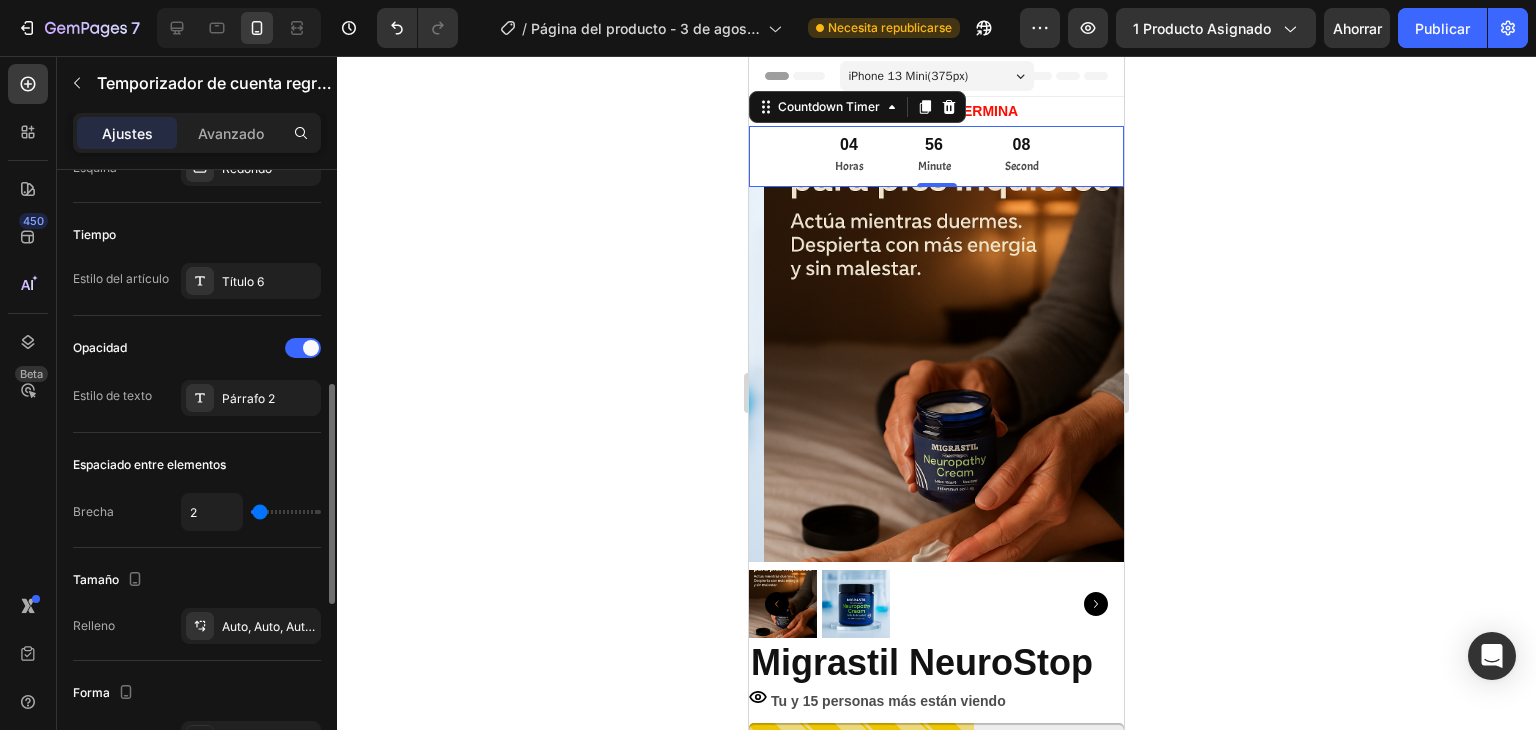 type on "0" 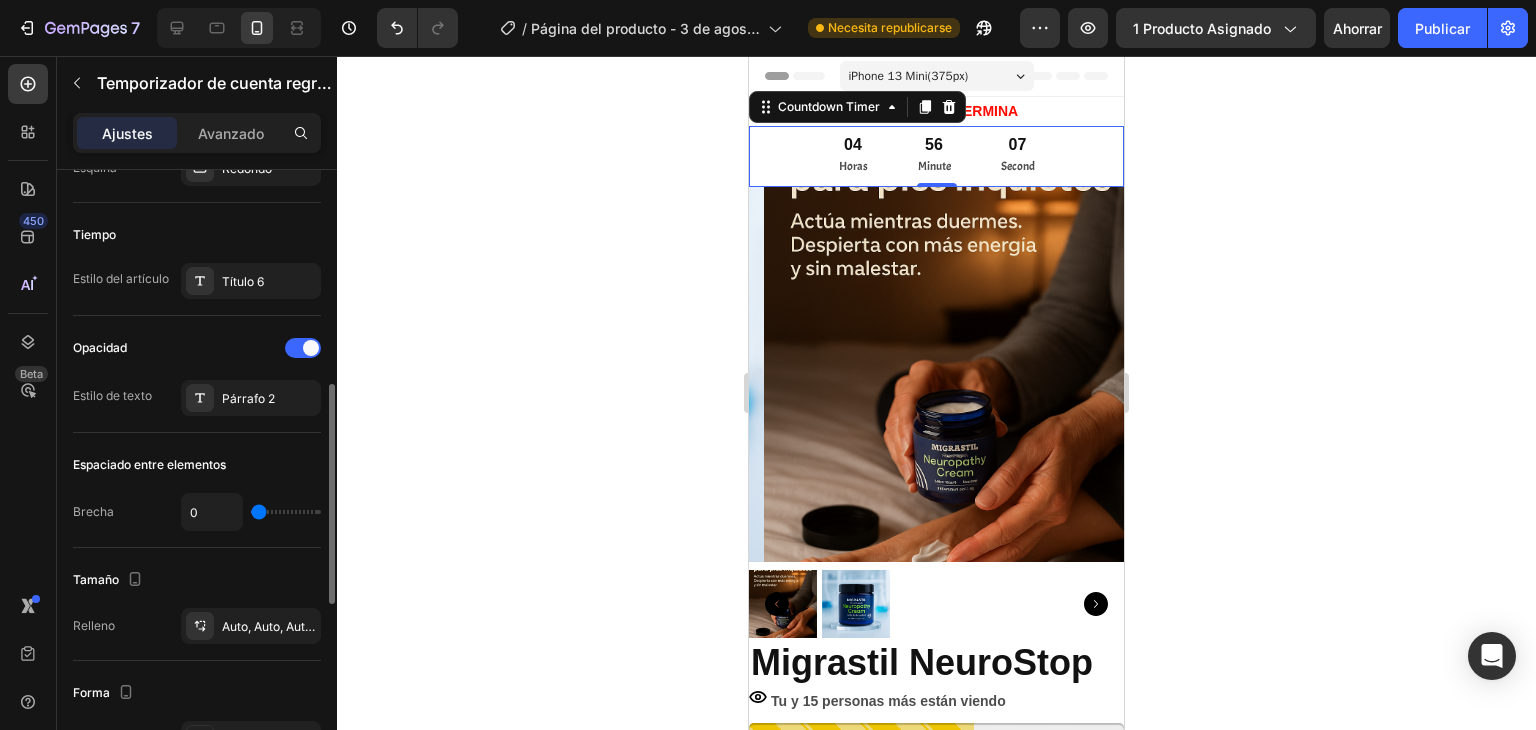 drag, startPoint x: 276, startPoint y: 514, endPoint x: 236, endPoint y: 507, distance: 40.60788 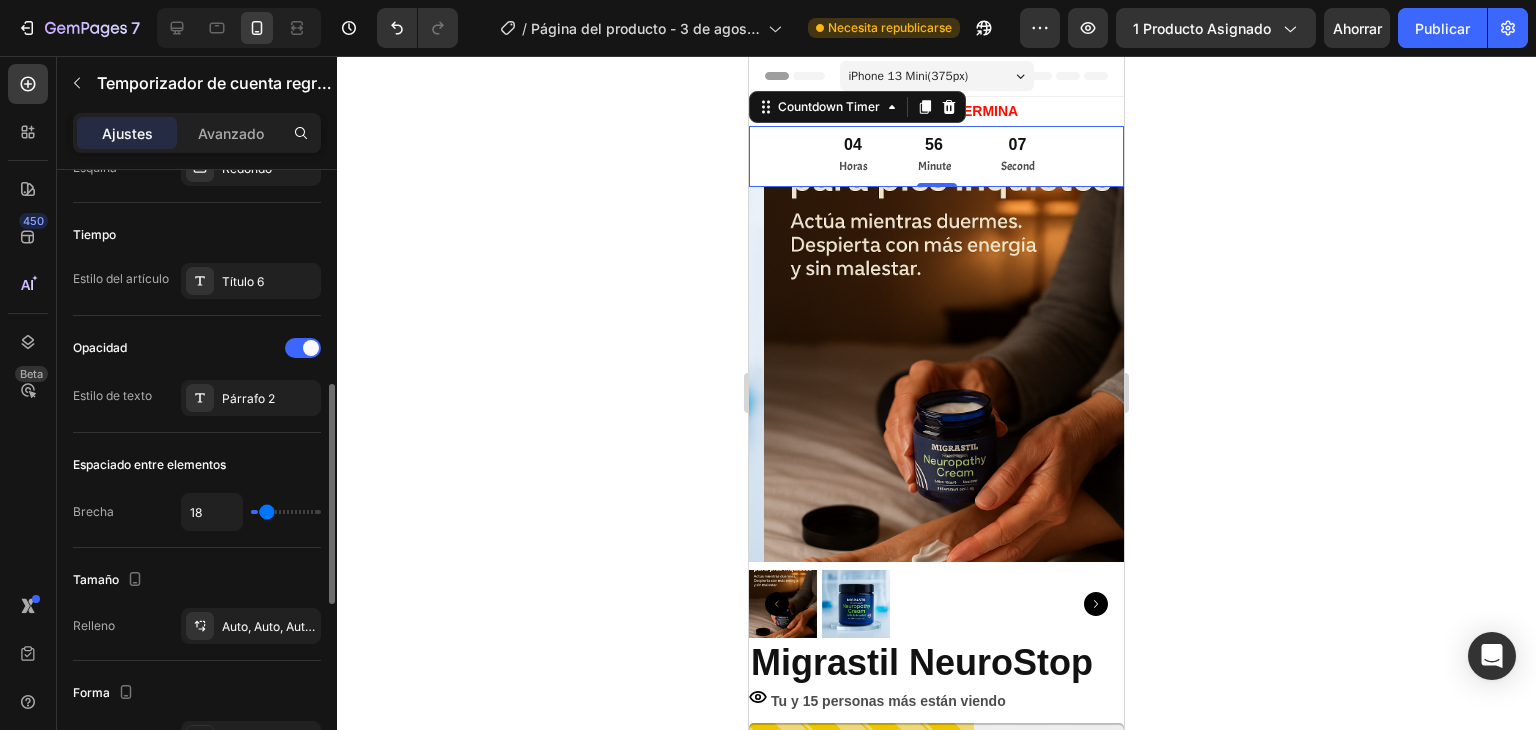 type on "24" 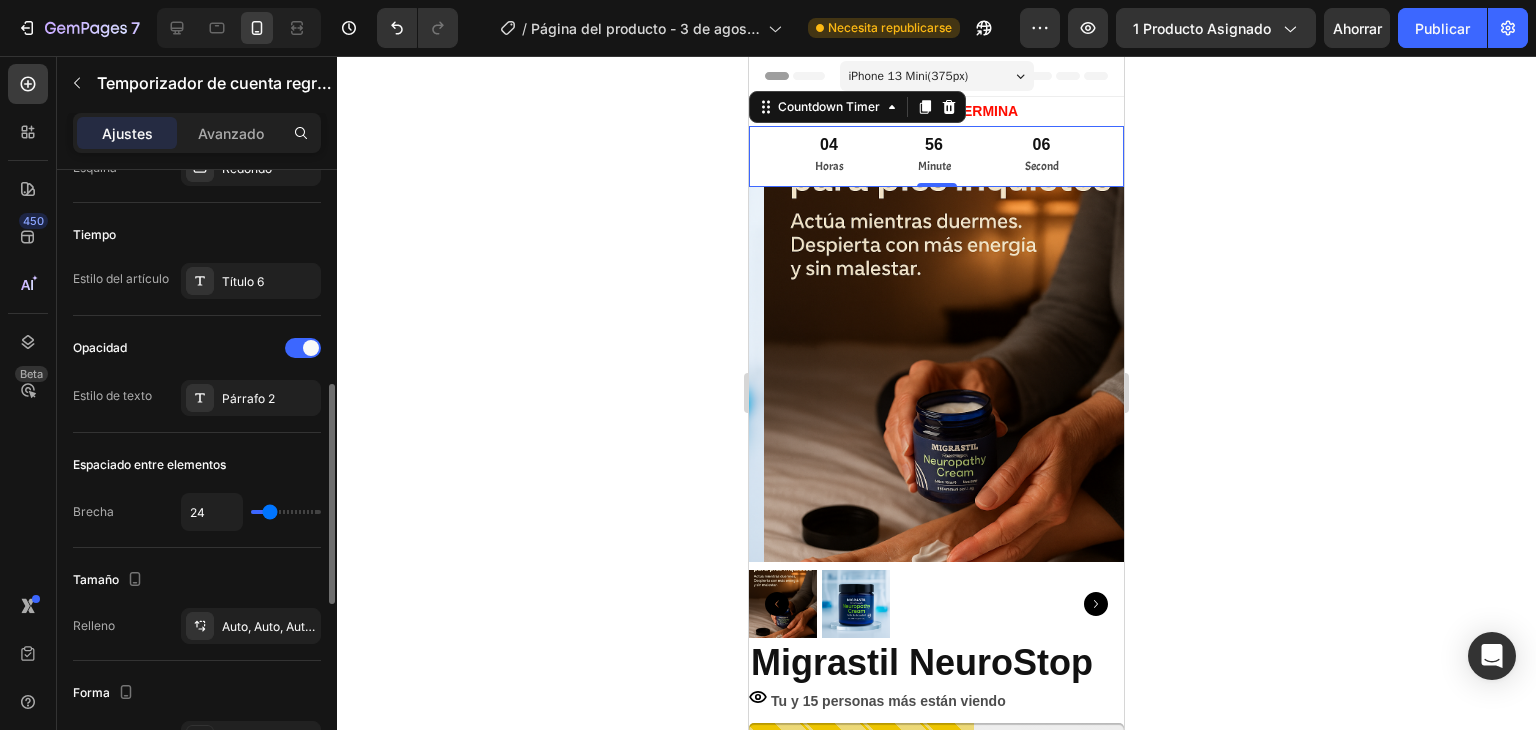 type on "27" 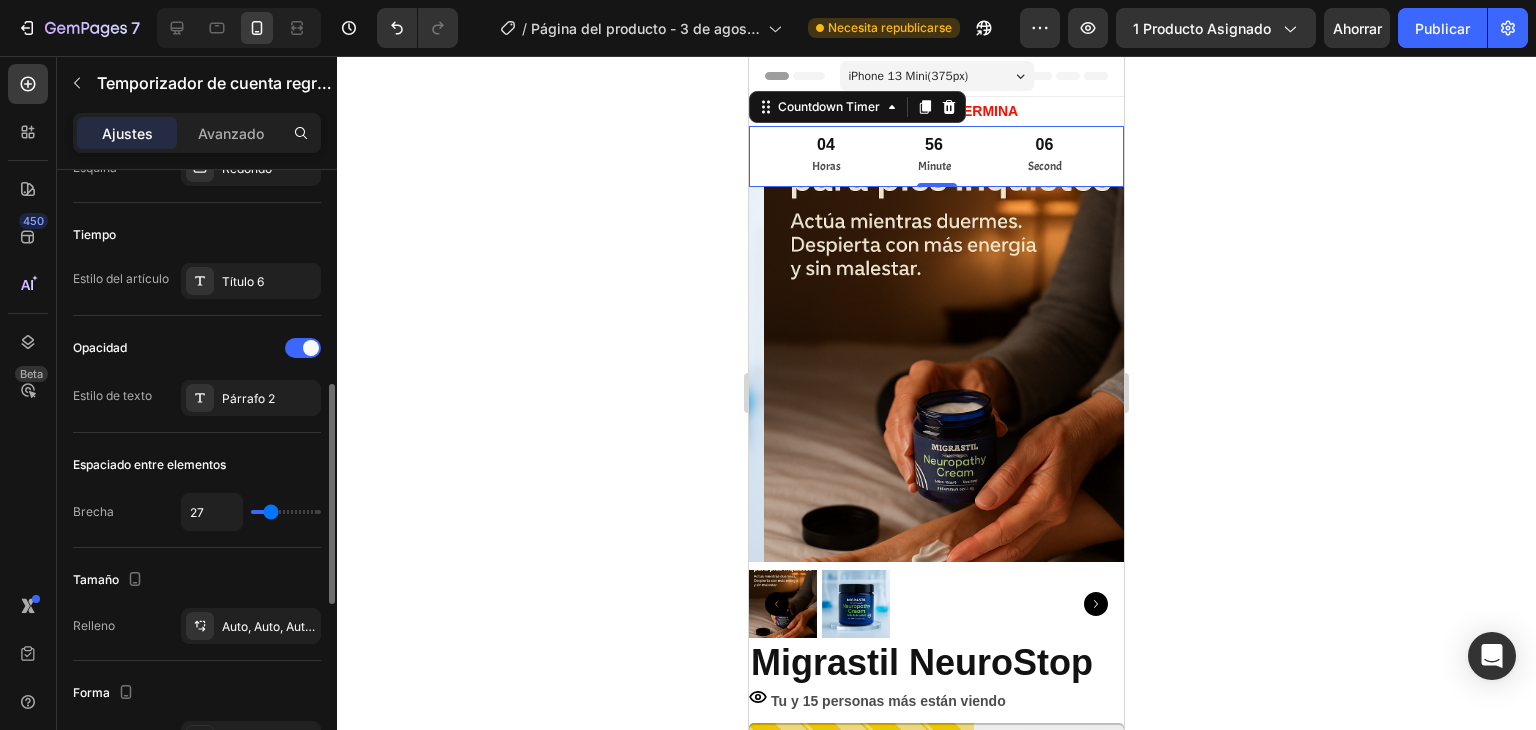 type on "25" 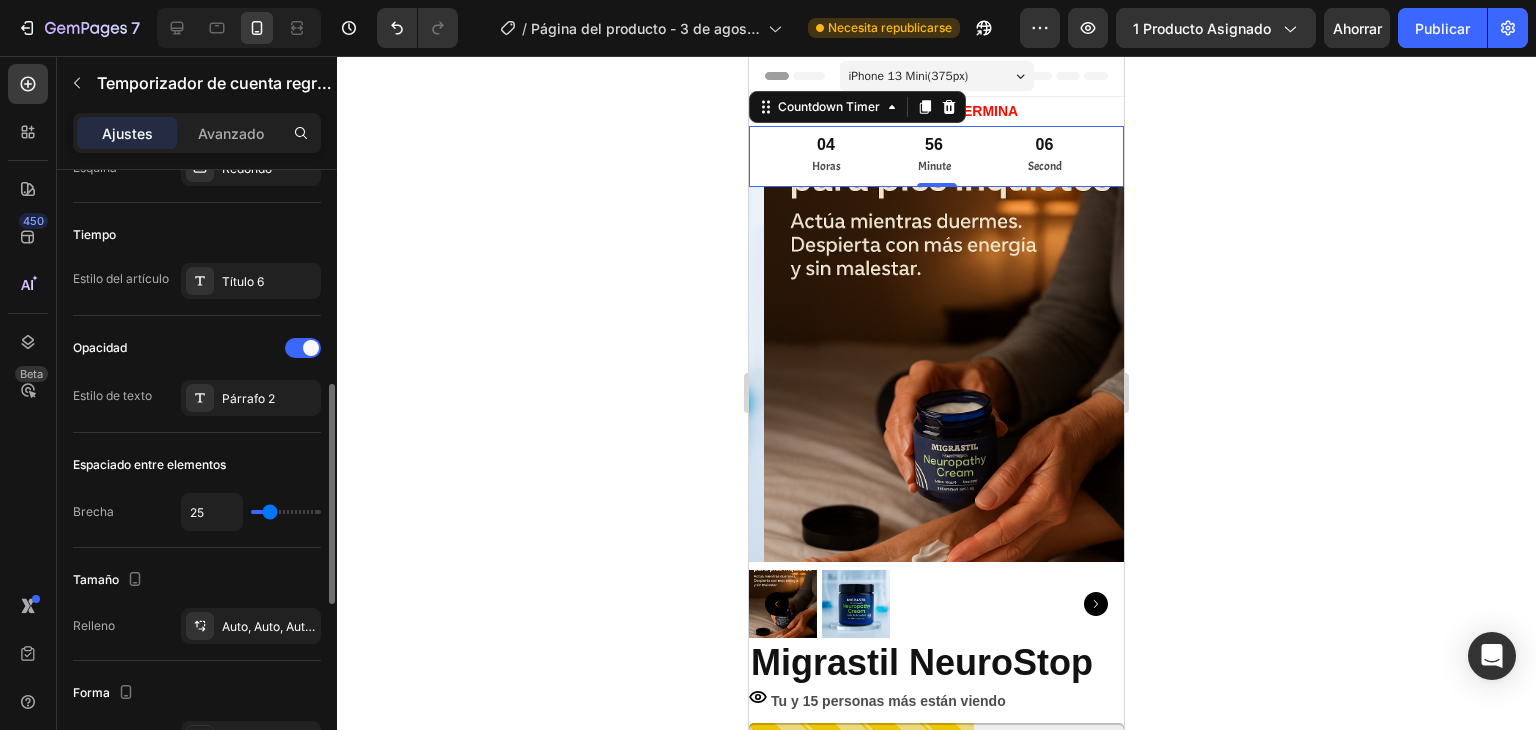 type on "24" 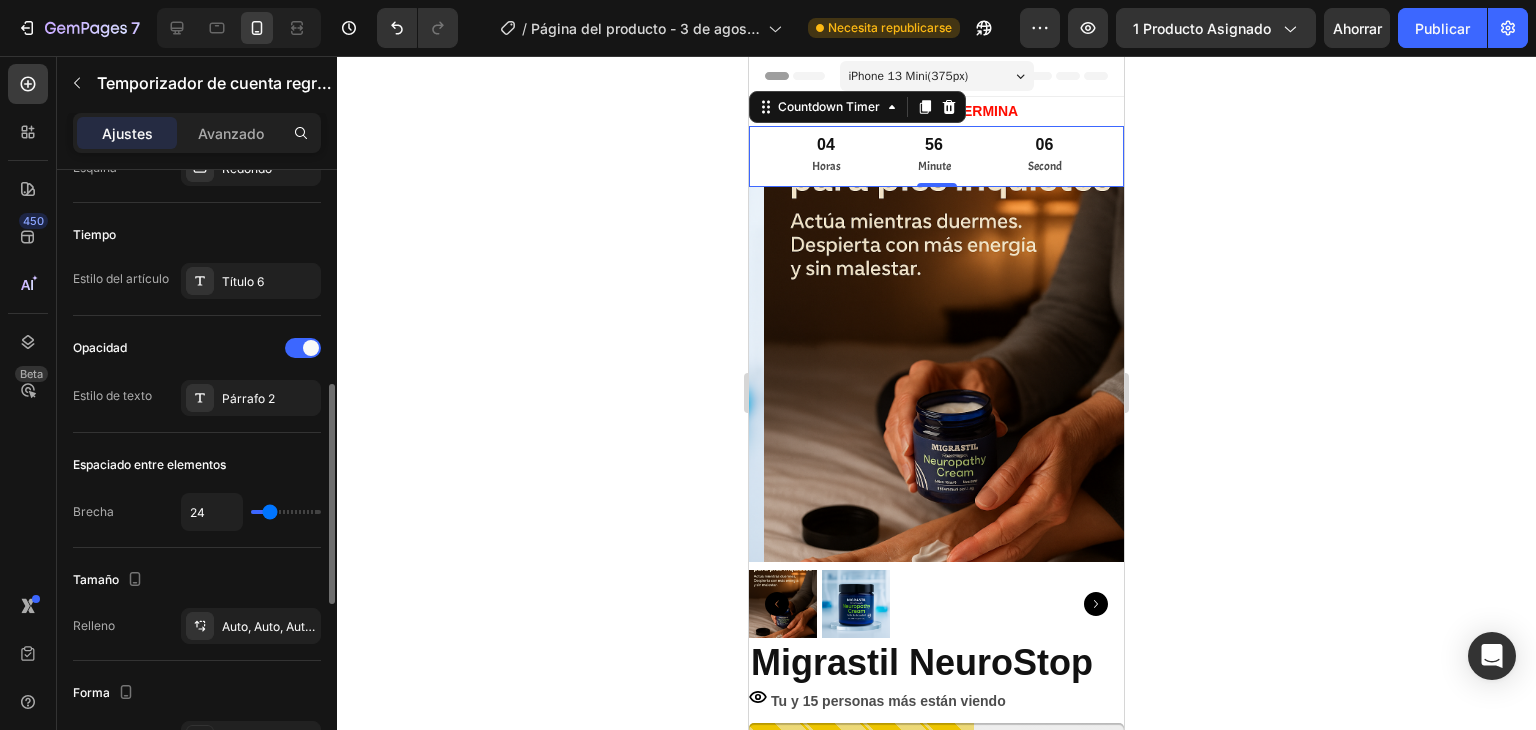 type on "20" 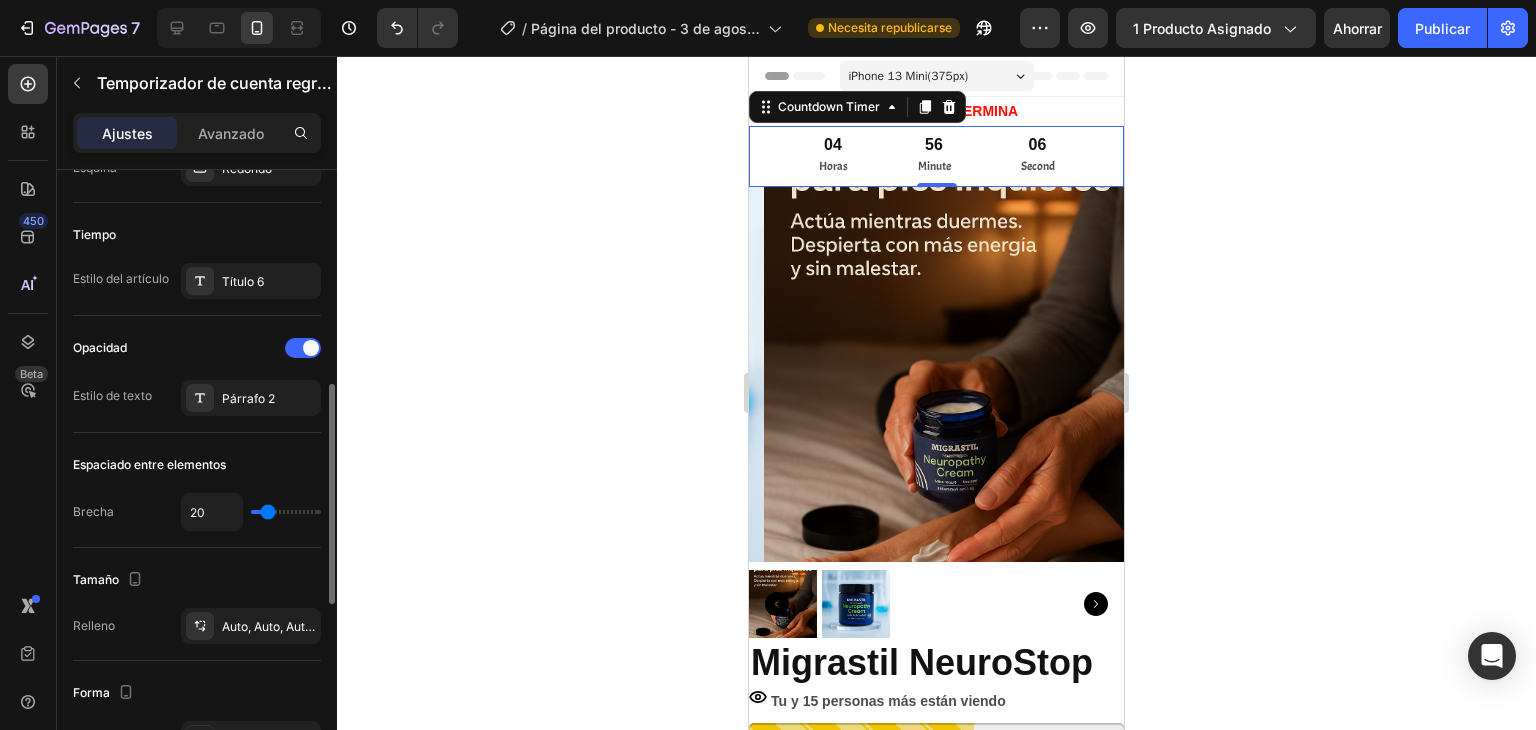 type on "15" 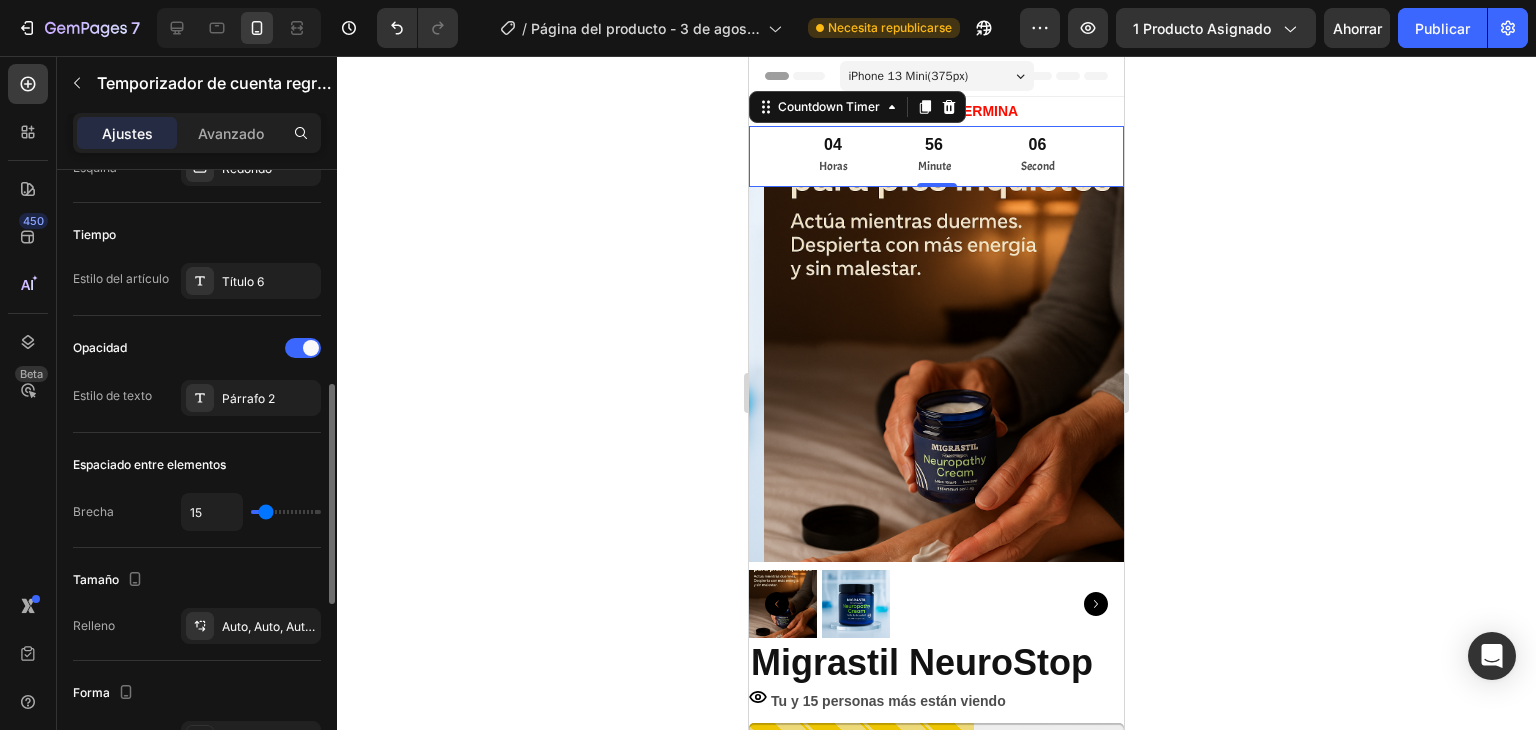 type on "9" 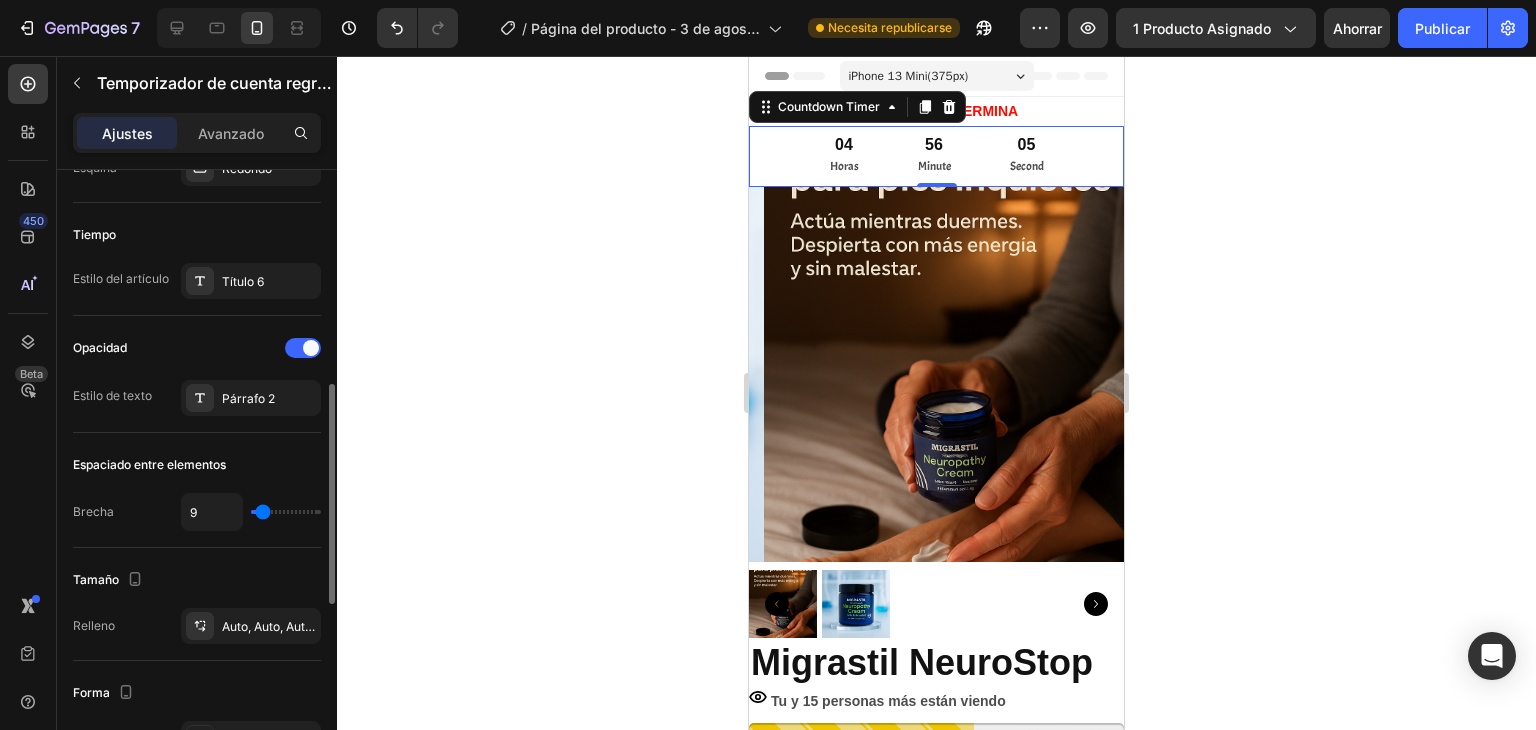 type on "8" 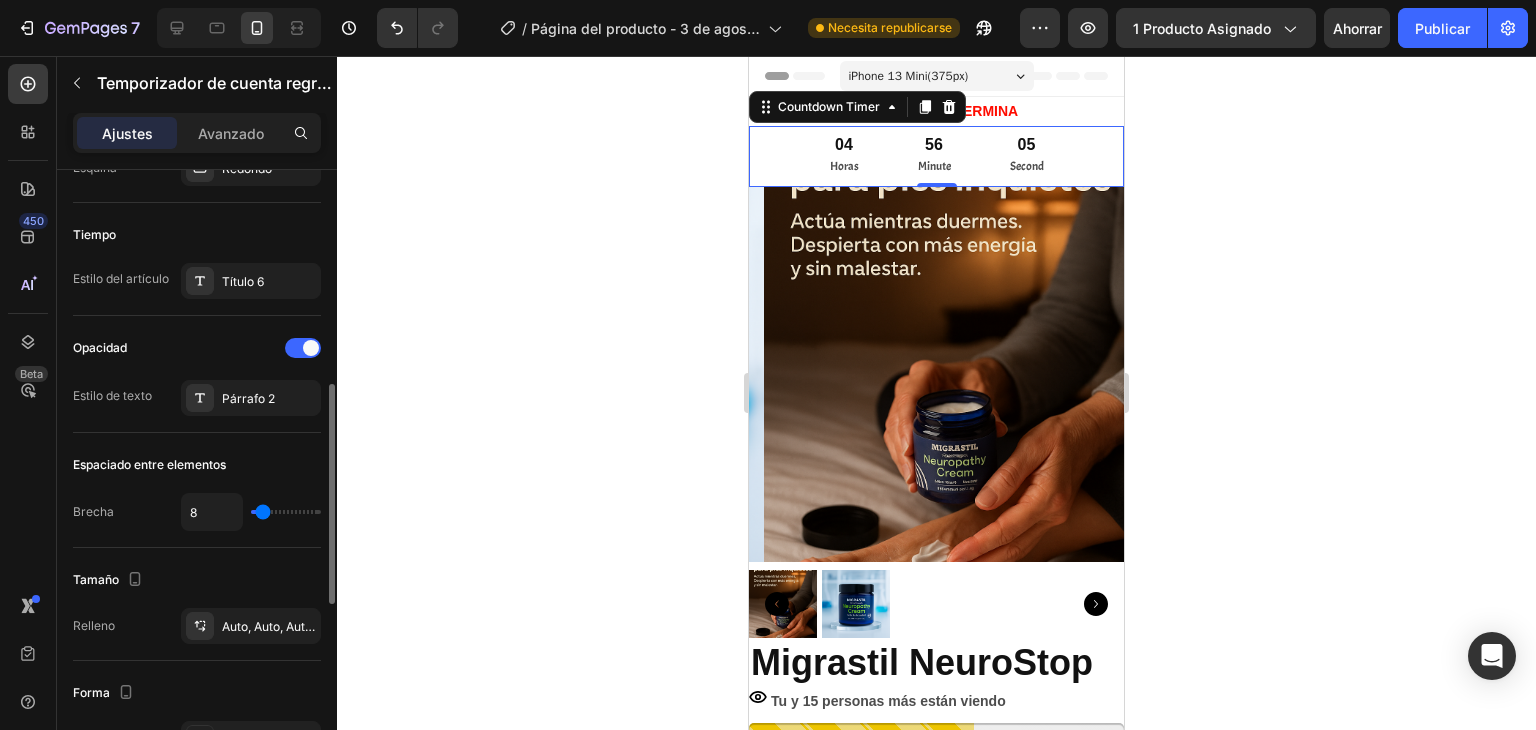 type on "6" 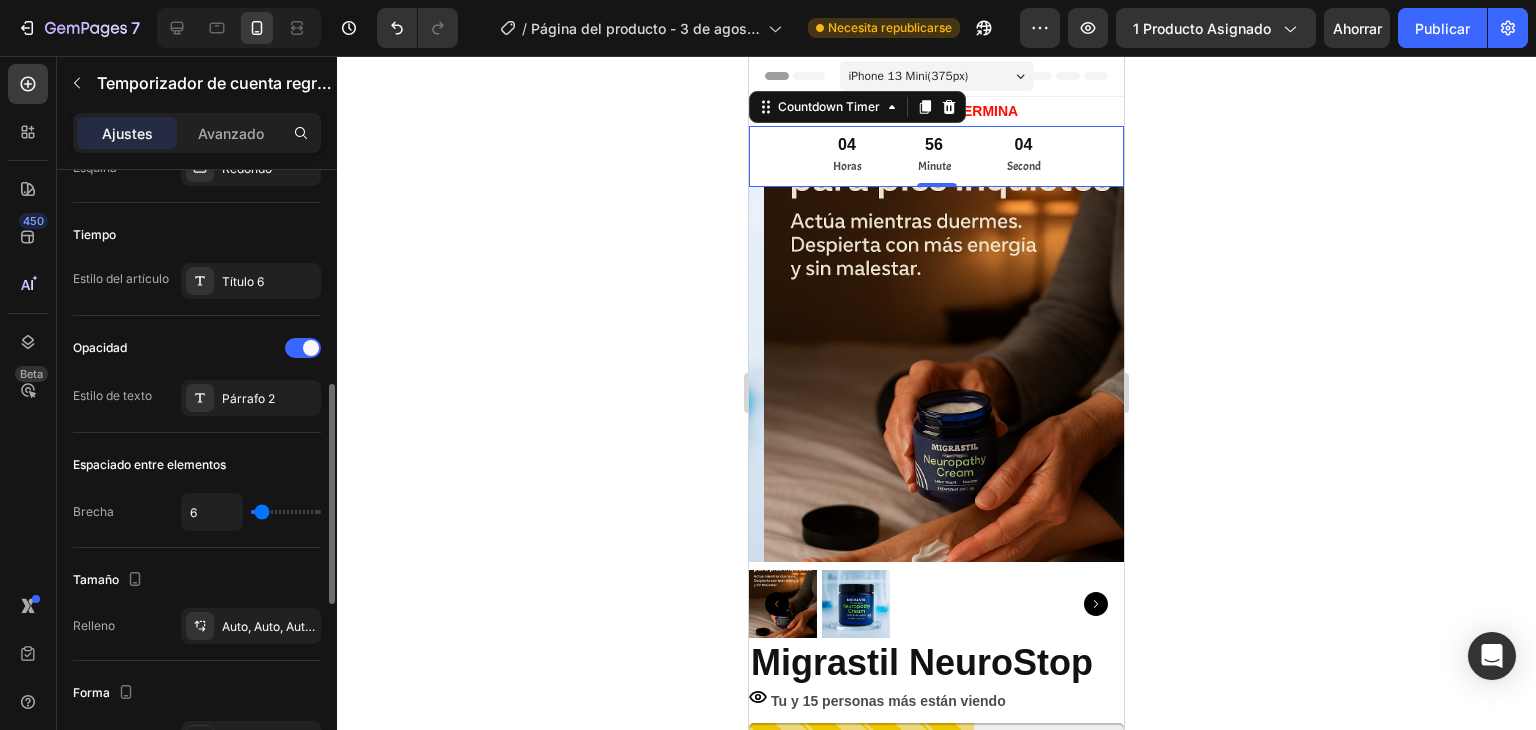 type on "6" 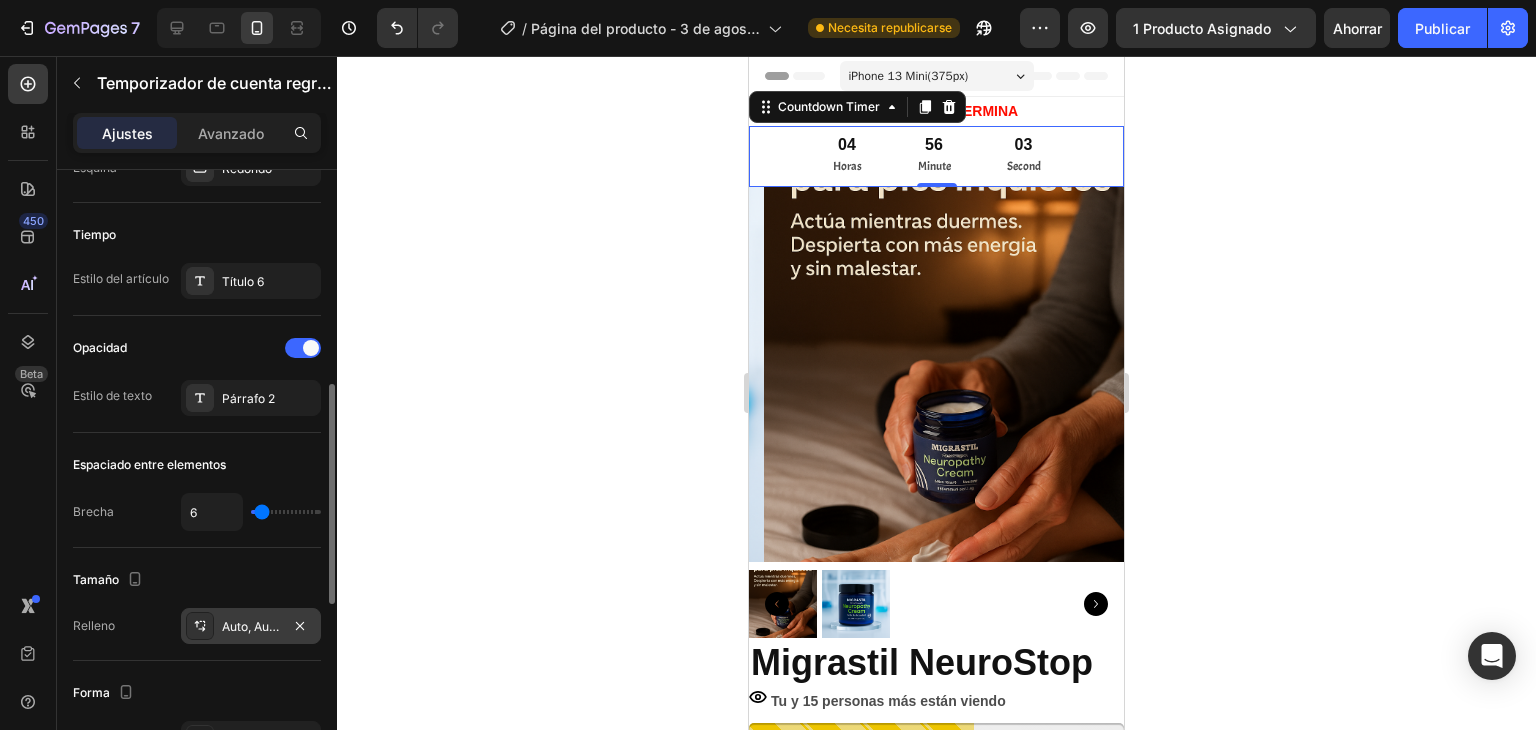 scroll, scrollTop: 700, scrollLeft: 0, axis: vertical 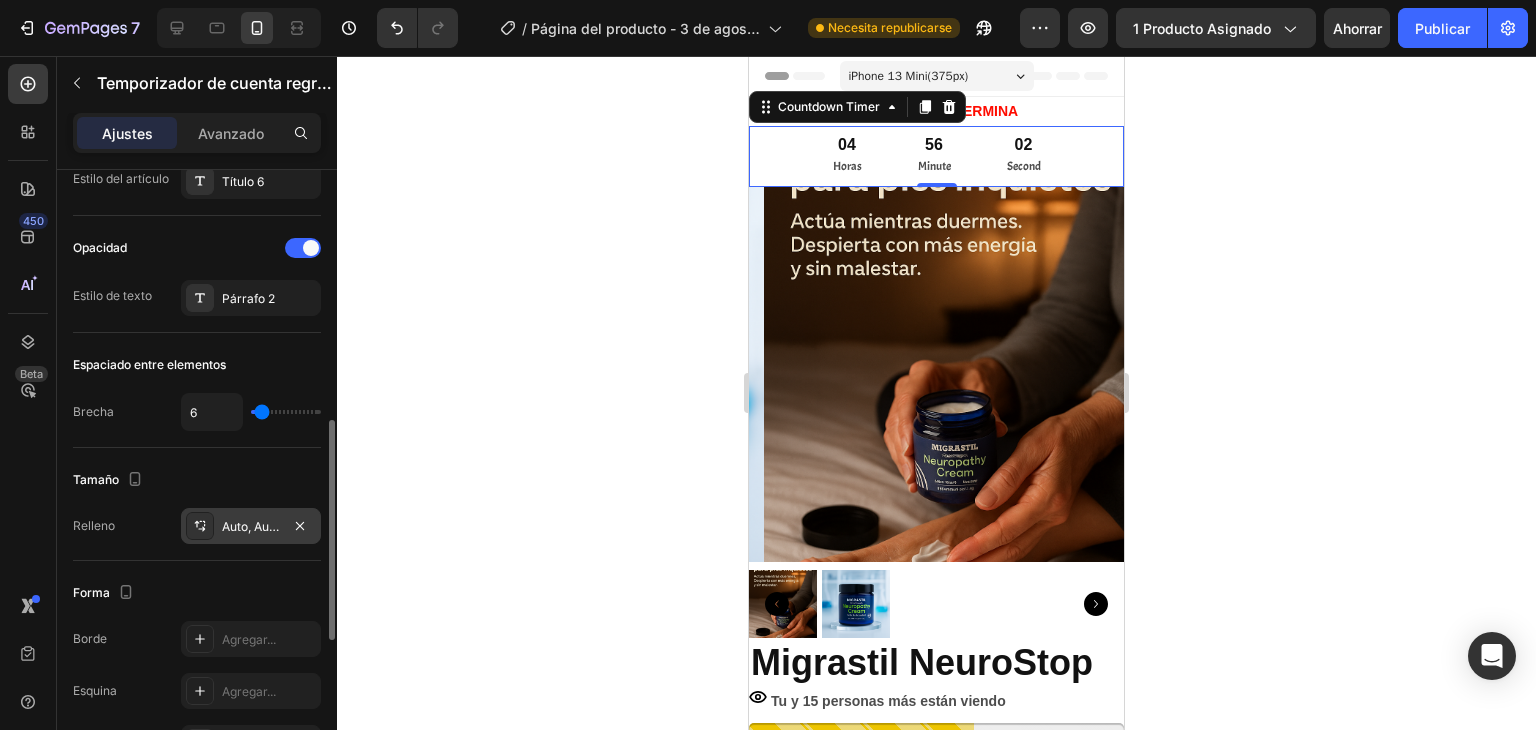 click on "Auto, Auto, Auto, Auto" at bounding box center (283, 526) 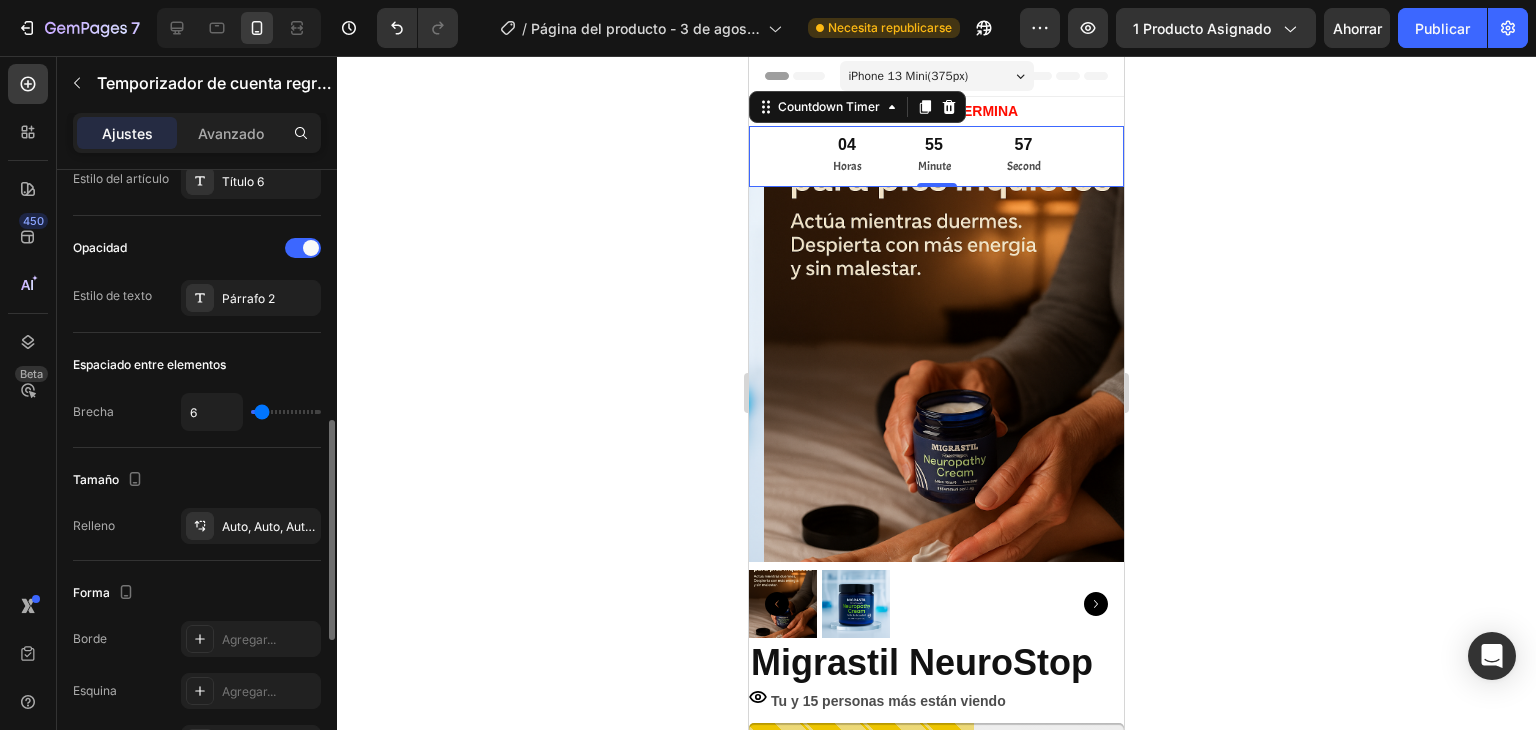 click on "Relleno Auto, Auto, Auto, Auto" at bounding box center (197, 526) 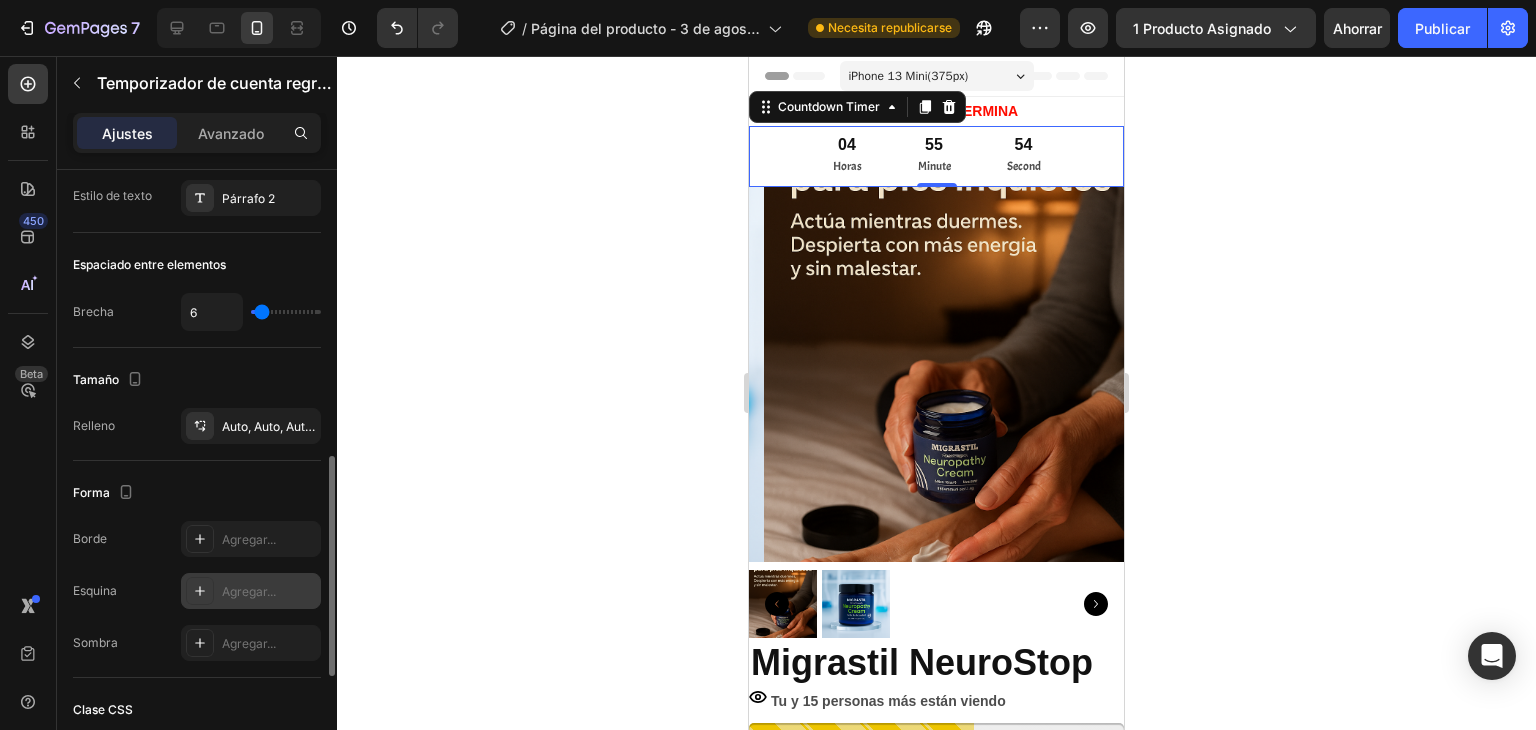 scroll, scrollTop: 900, scrollLeft: 0, axis: vertical 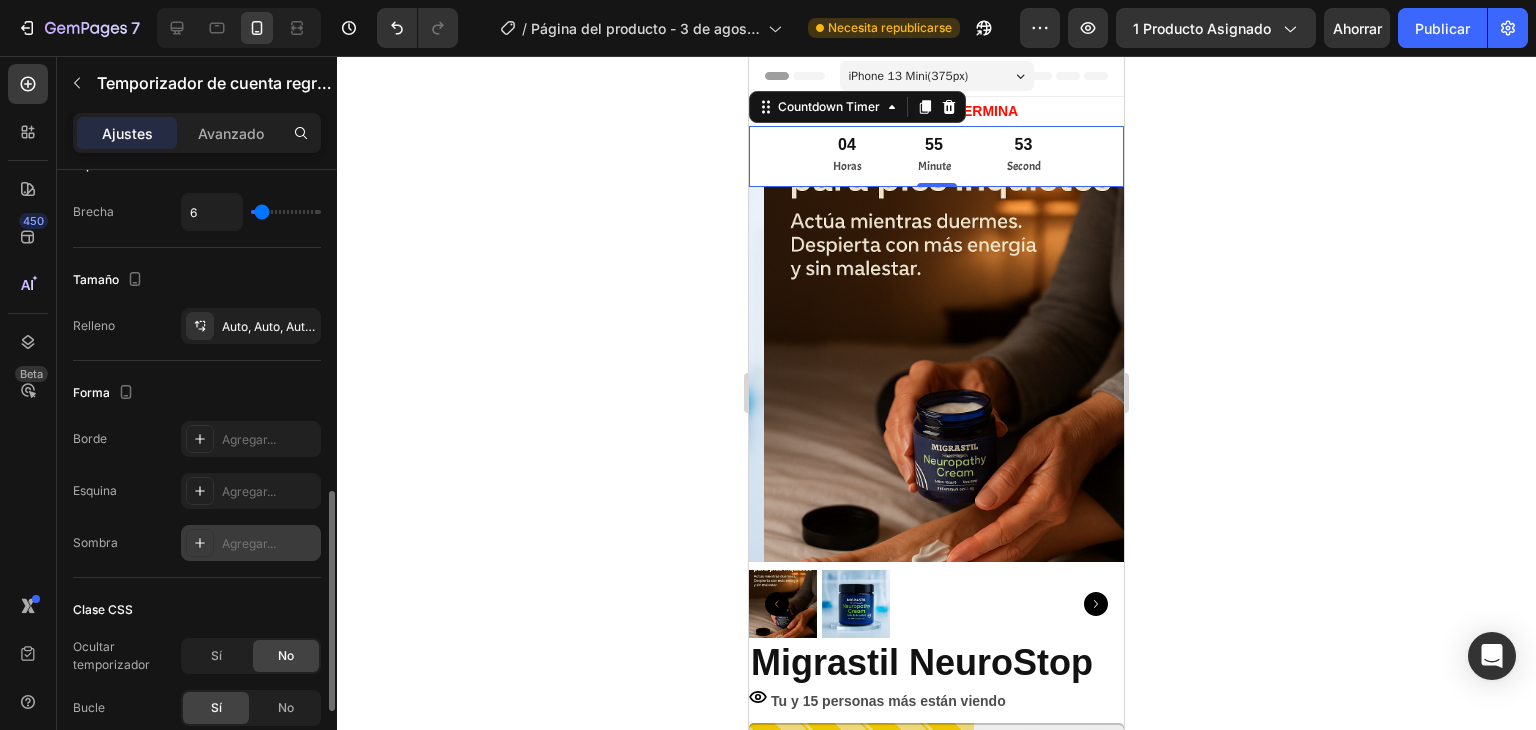 click on "Agregar..." at bounding box center (249, 543) 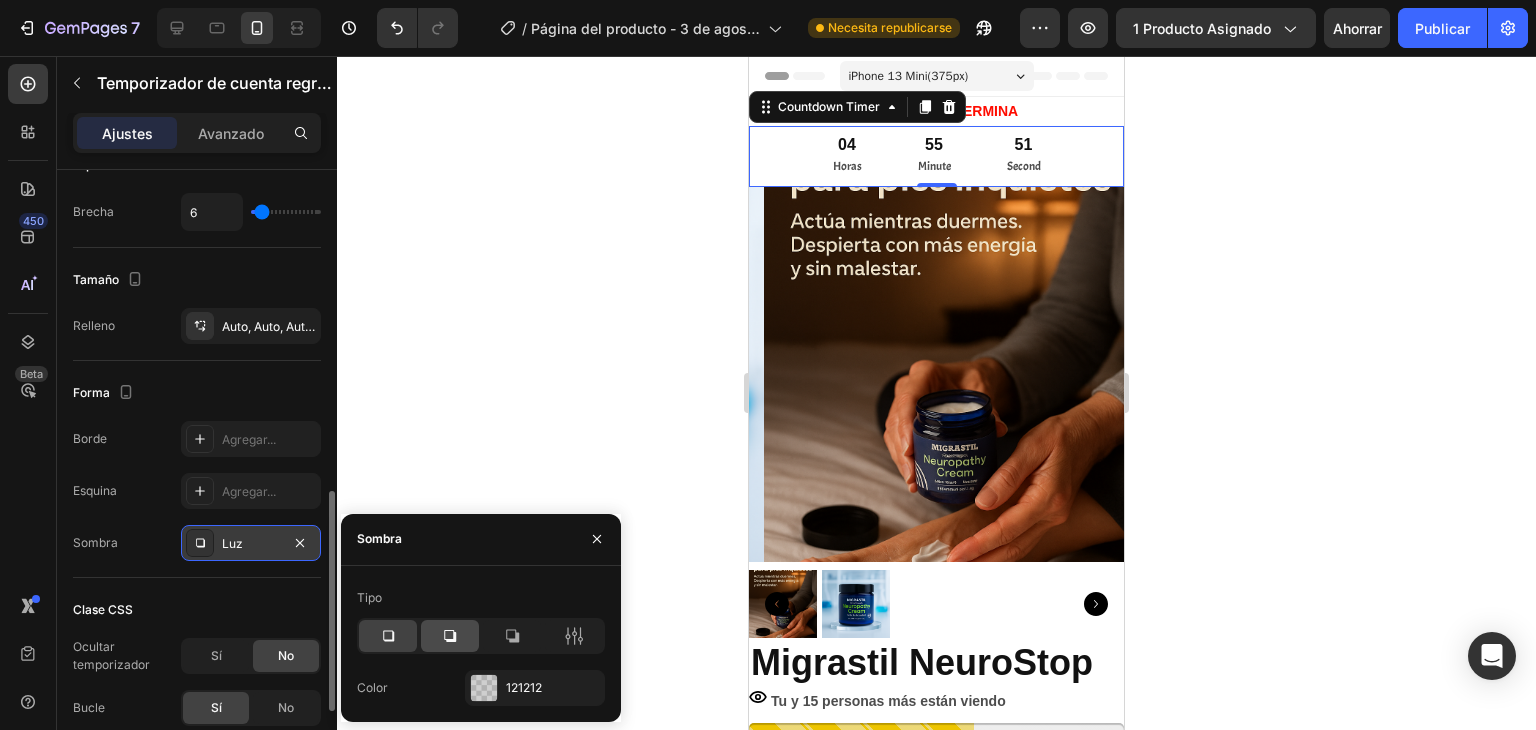 click 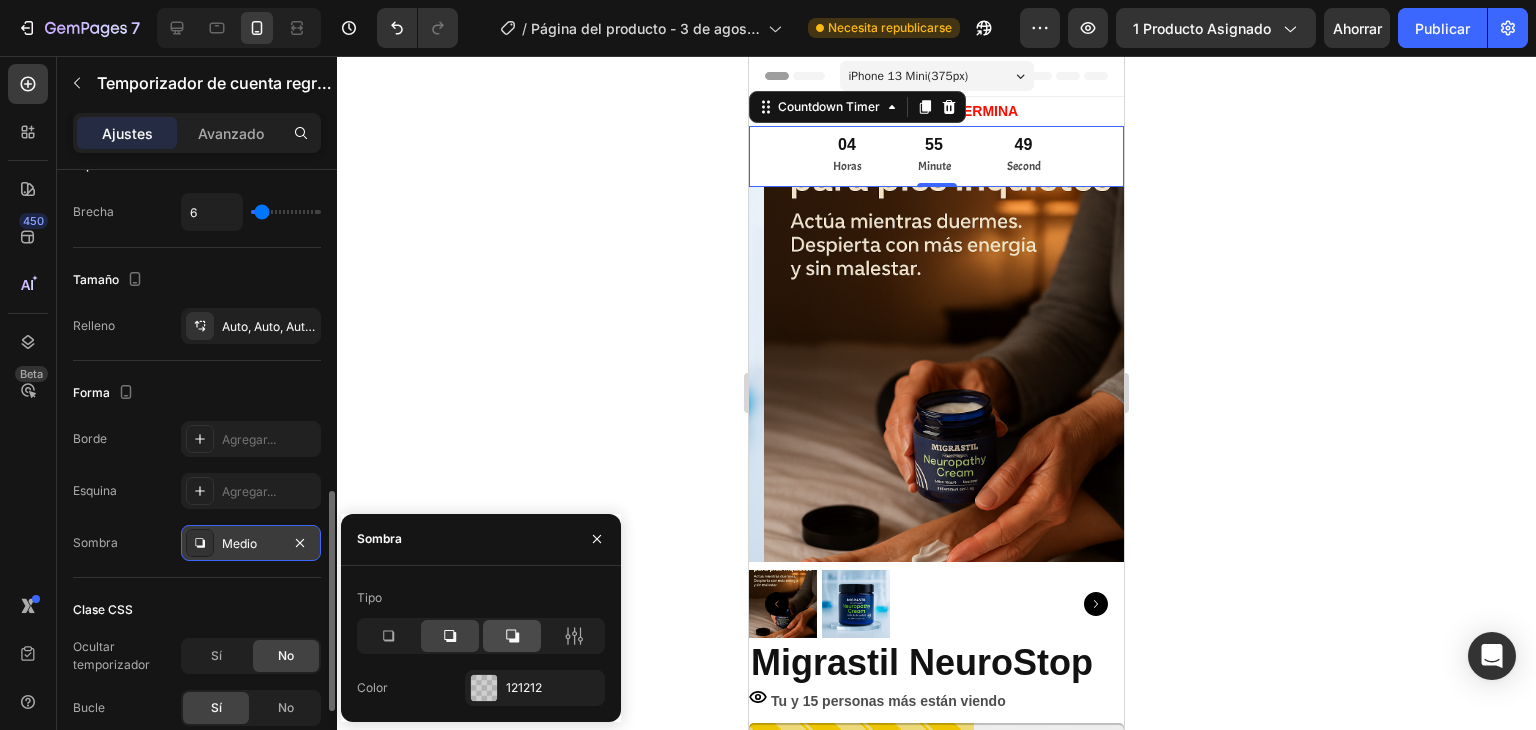 click 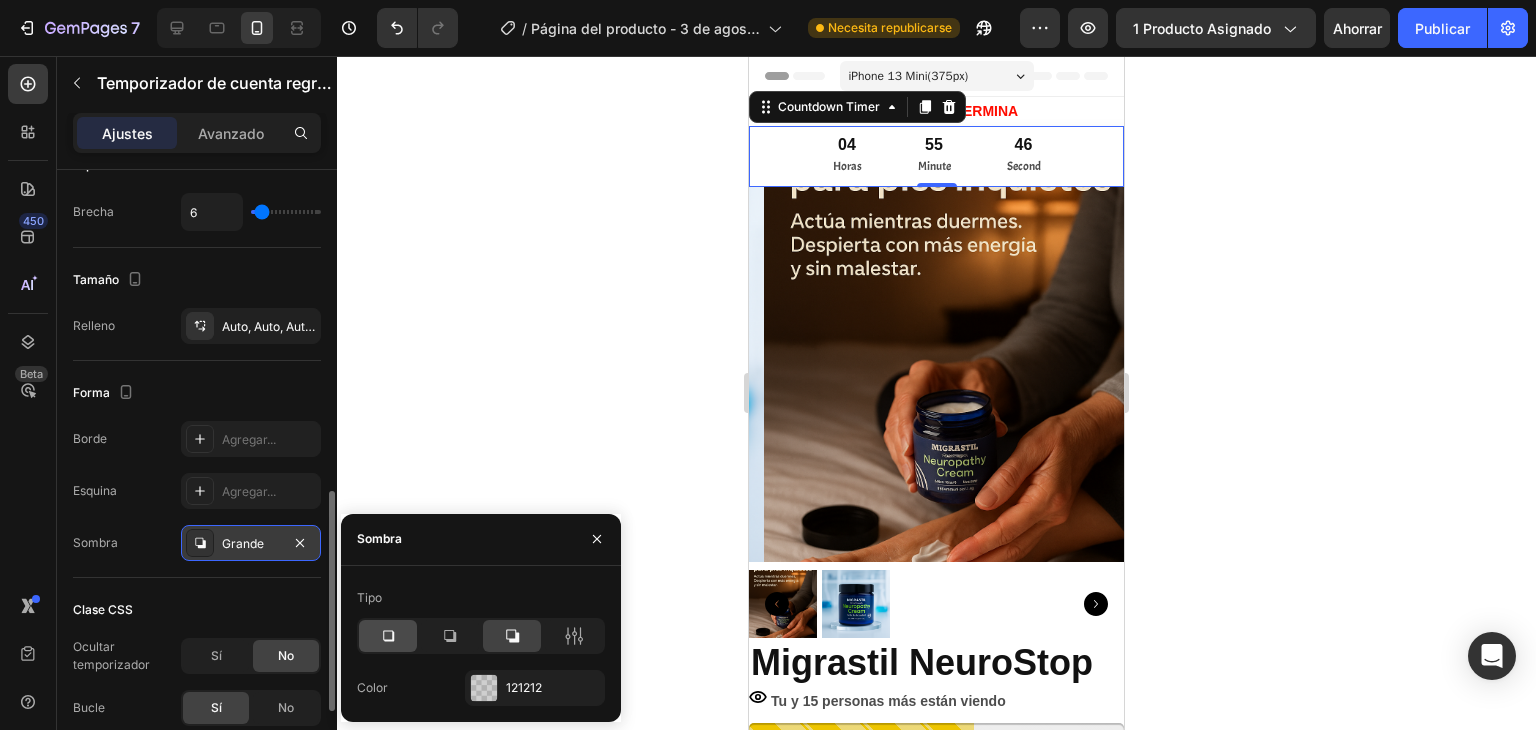 click 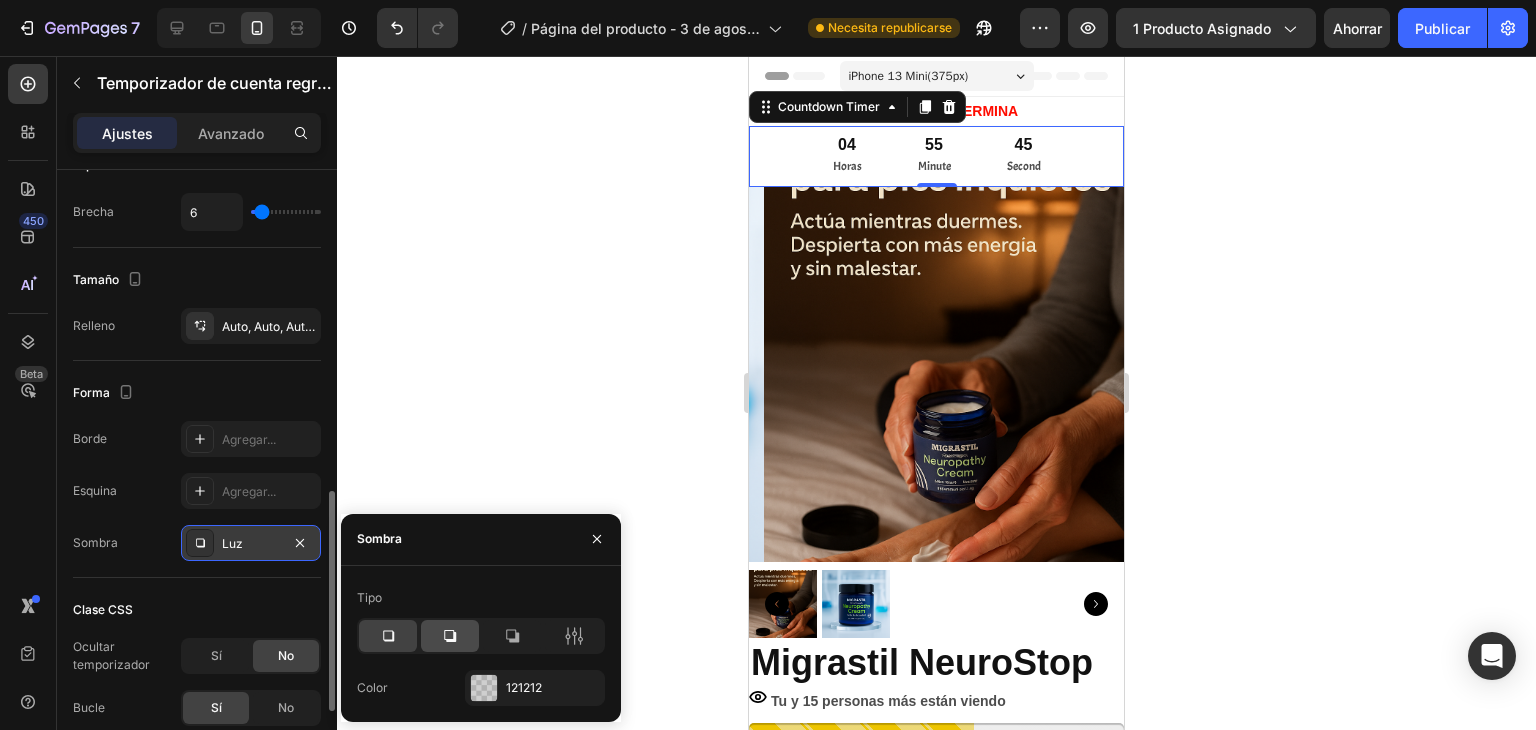 click 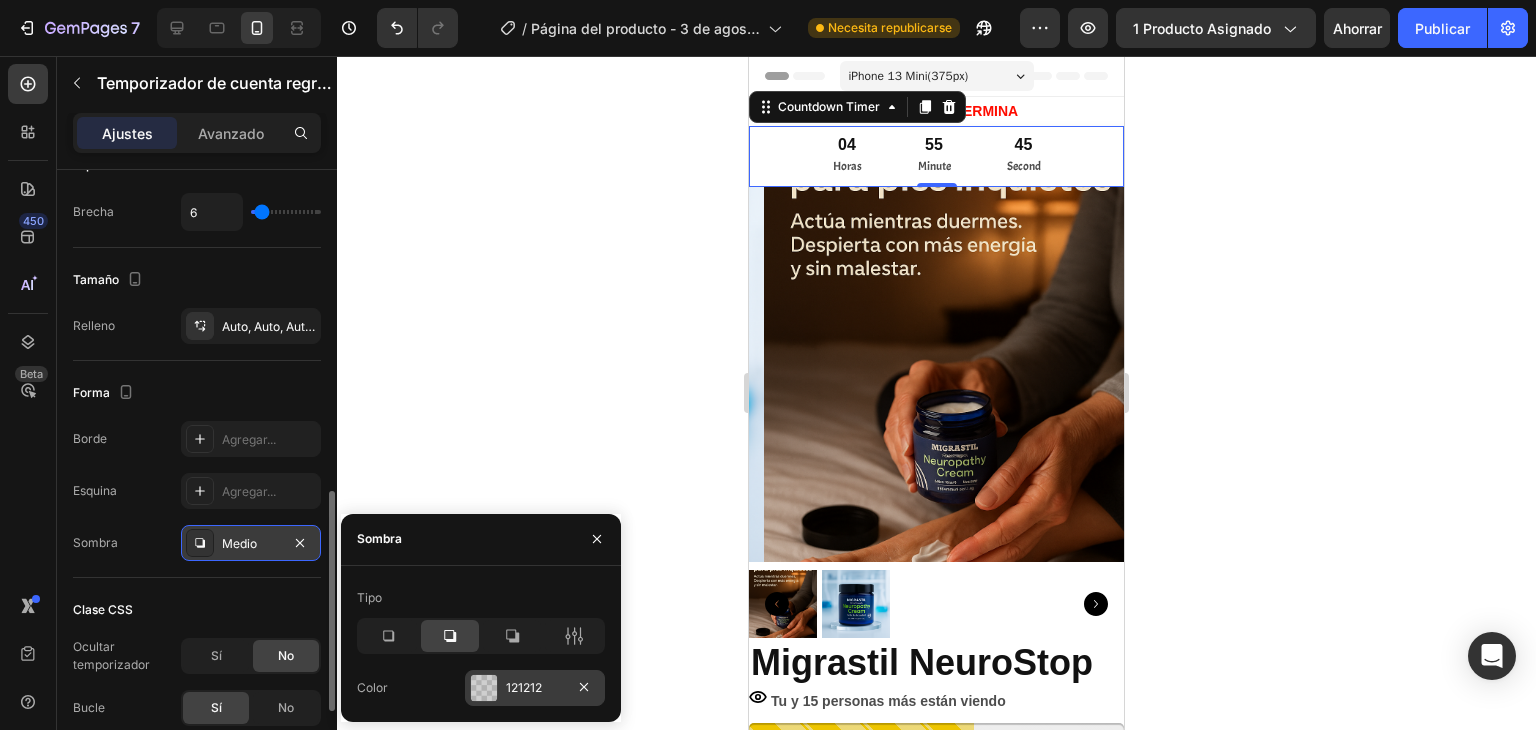 click on "121212" at bounding box center (535, 688) 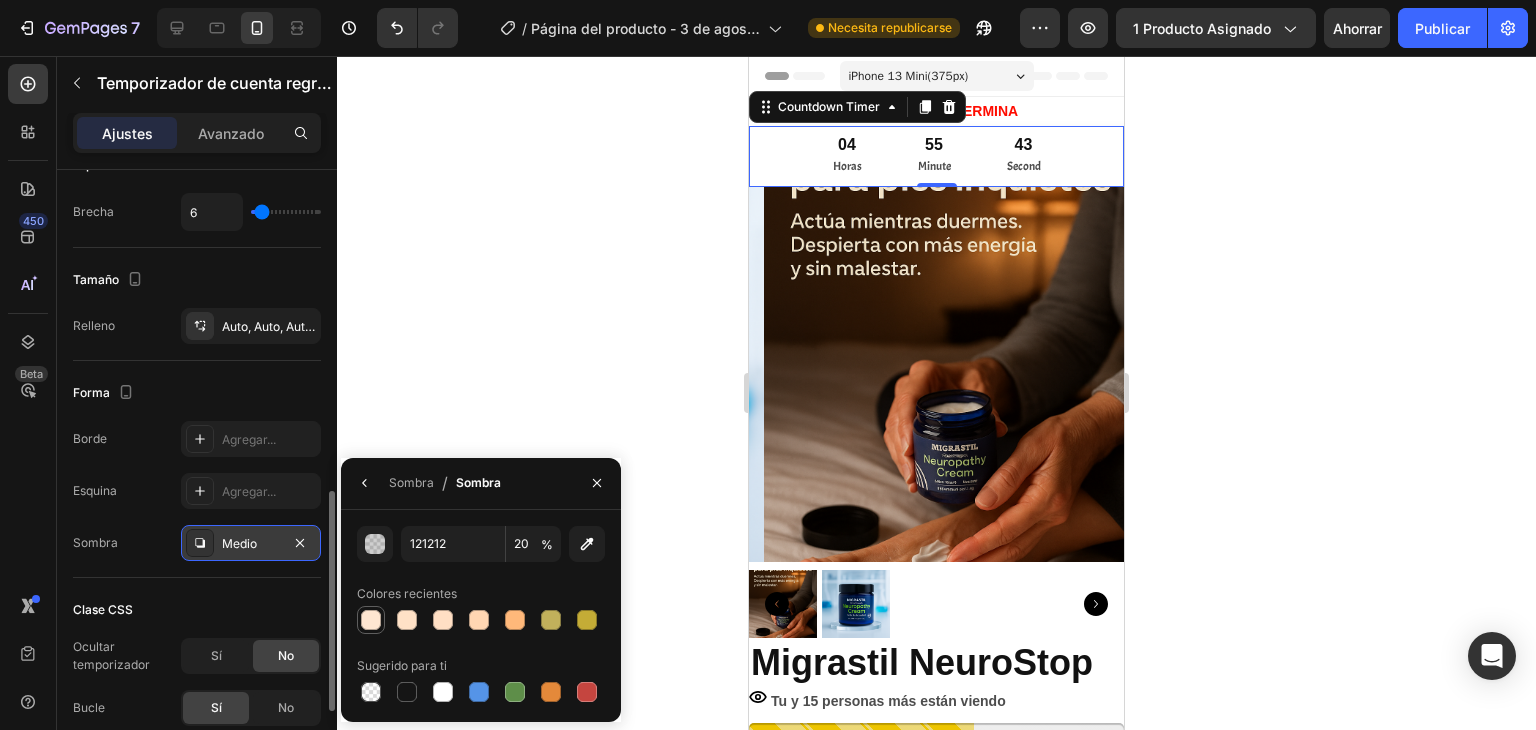 click at bounding box center (371, 620) 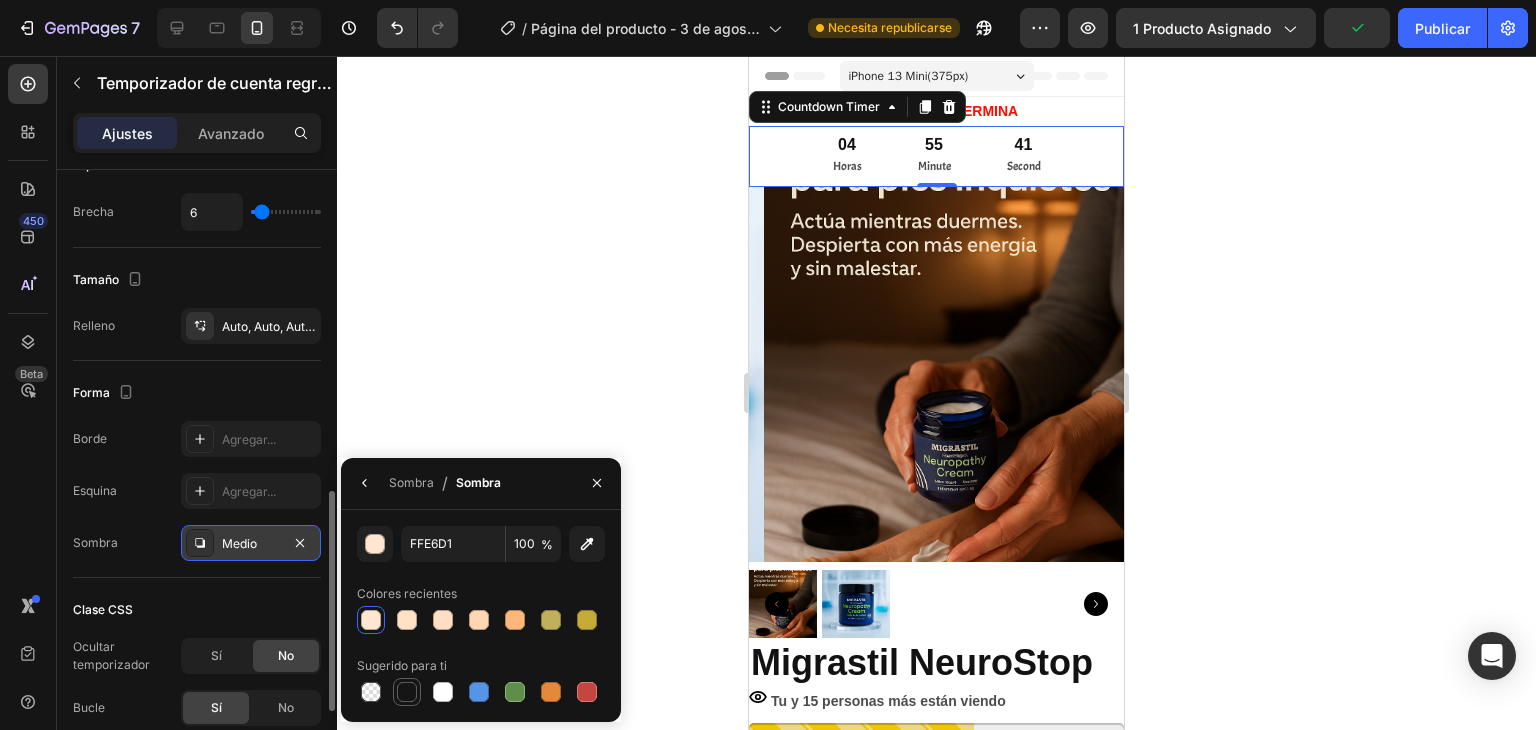 click at bounding box center [407, 692] 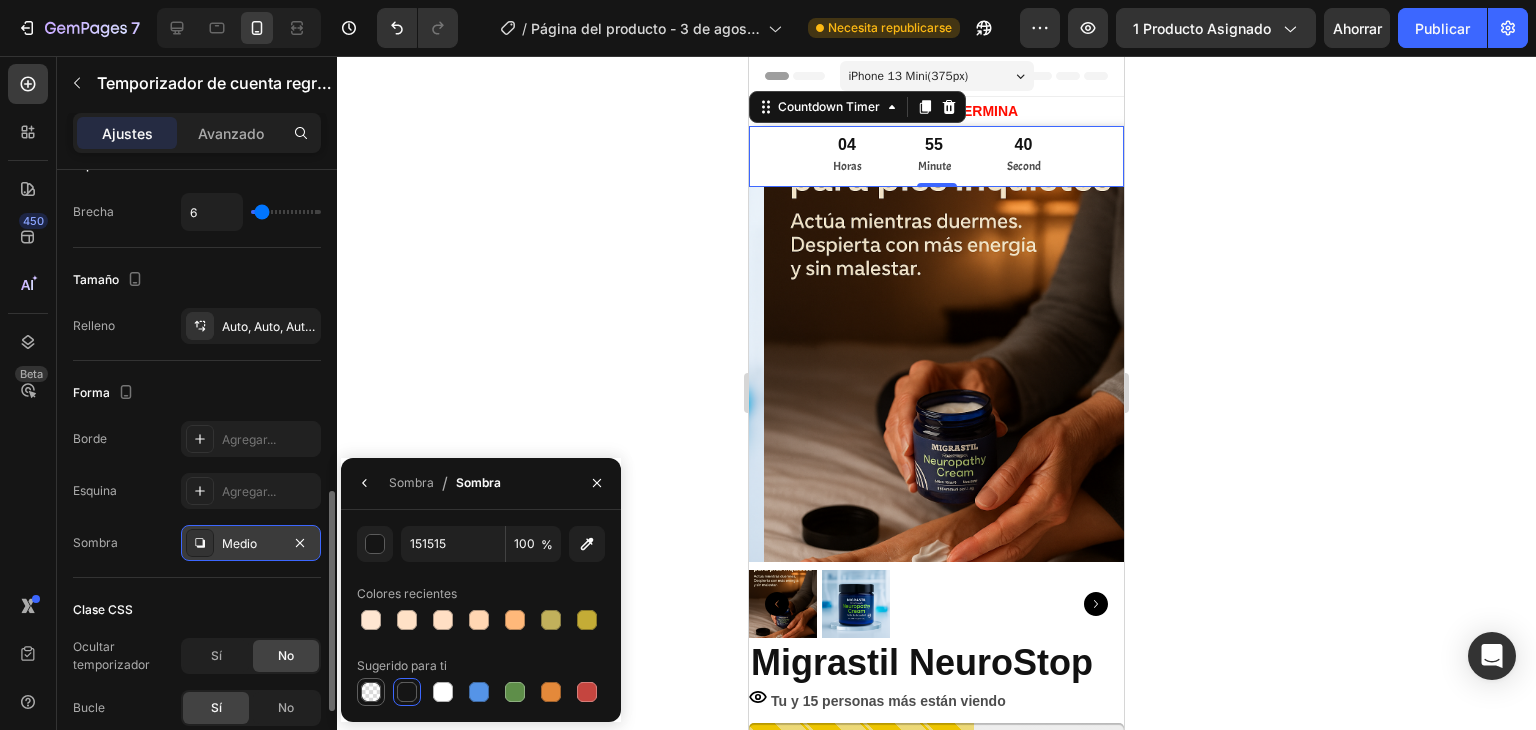 click at bounding box center (371, 692) 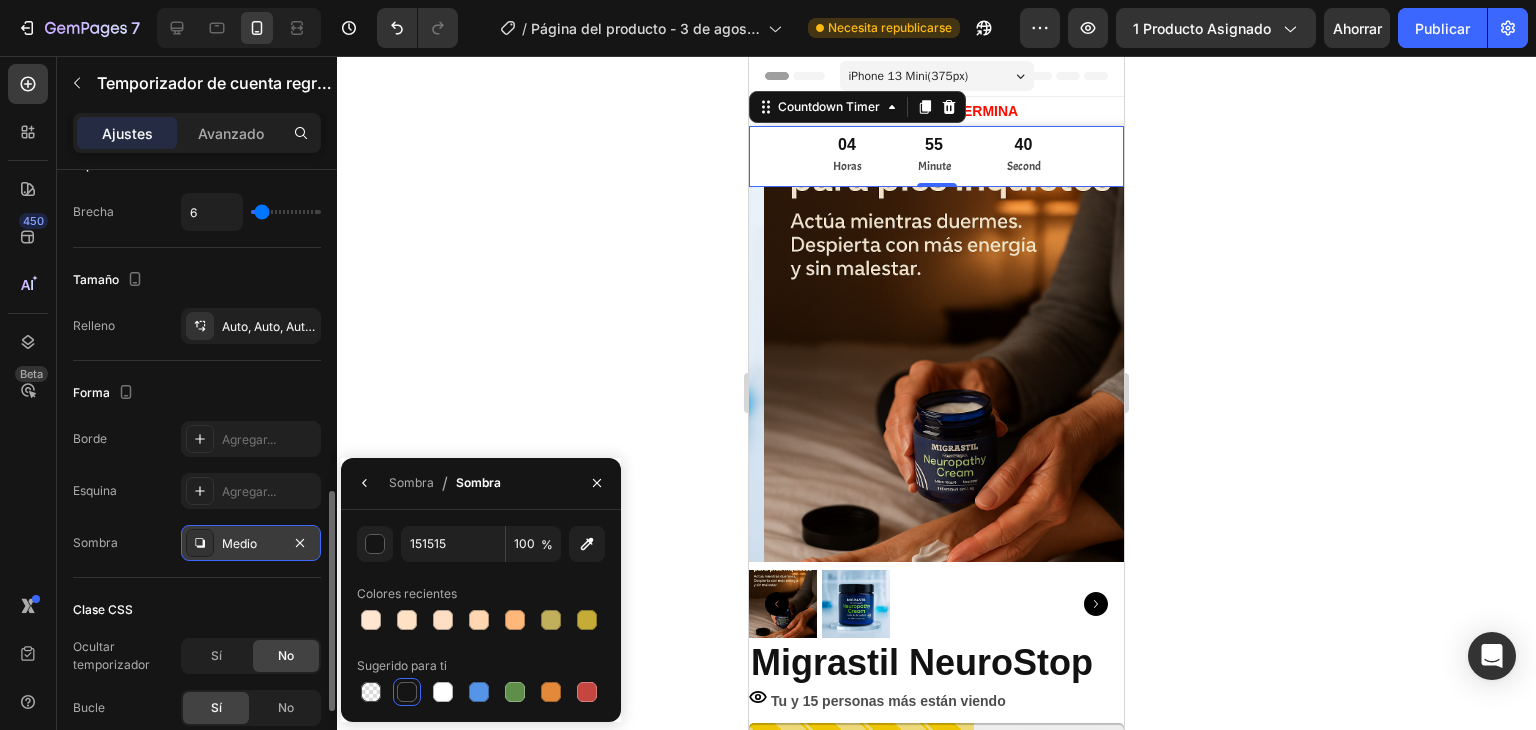type on "000000" 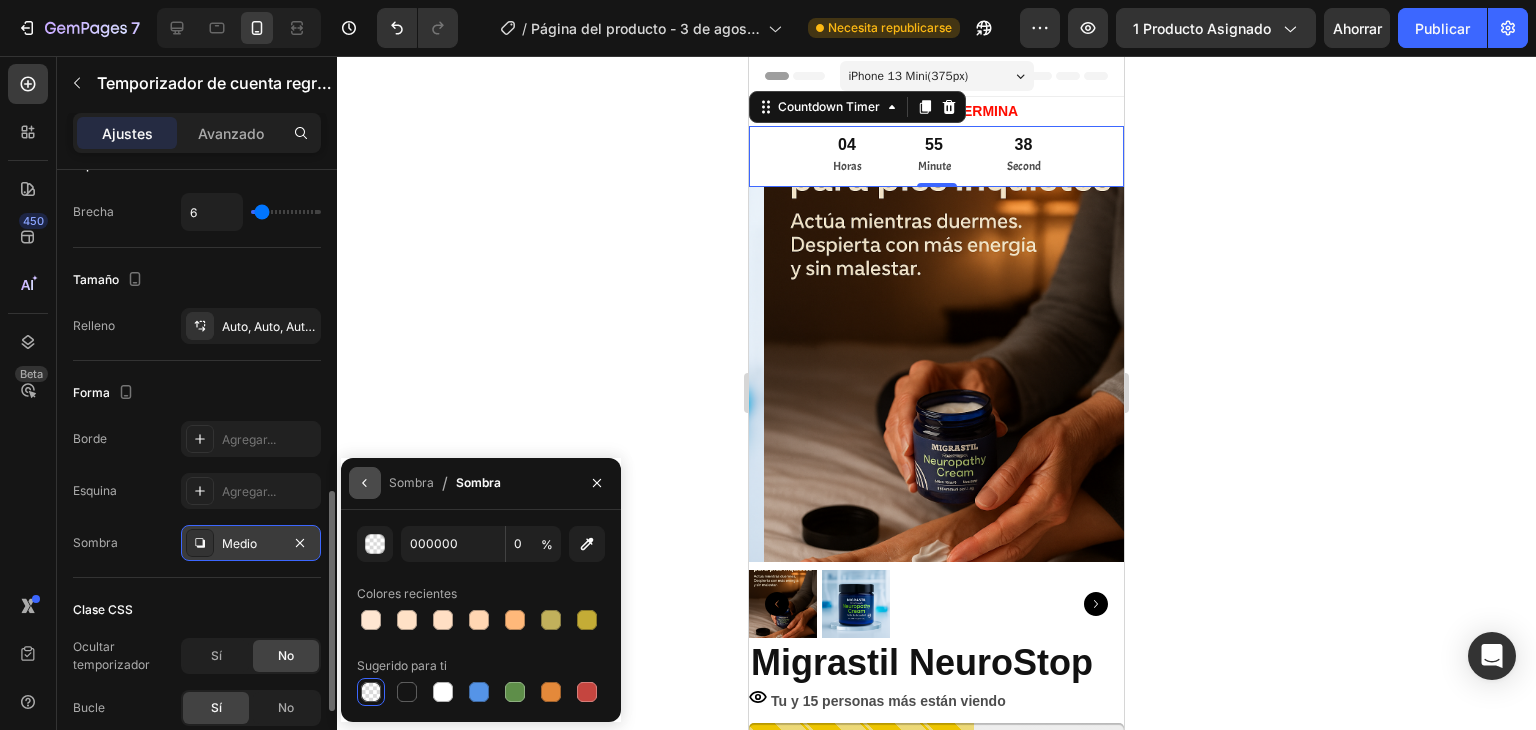 click 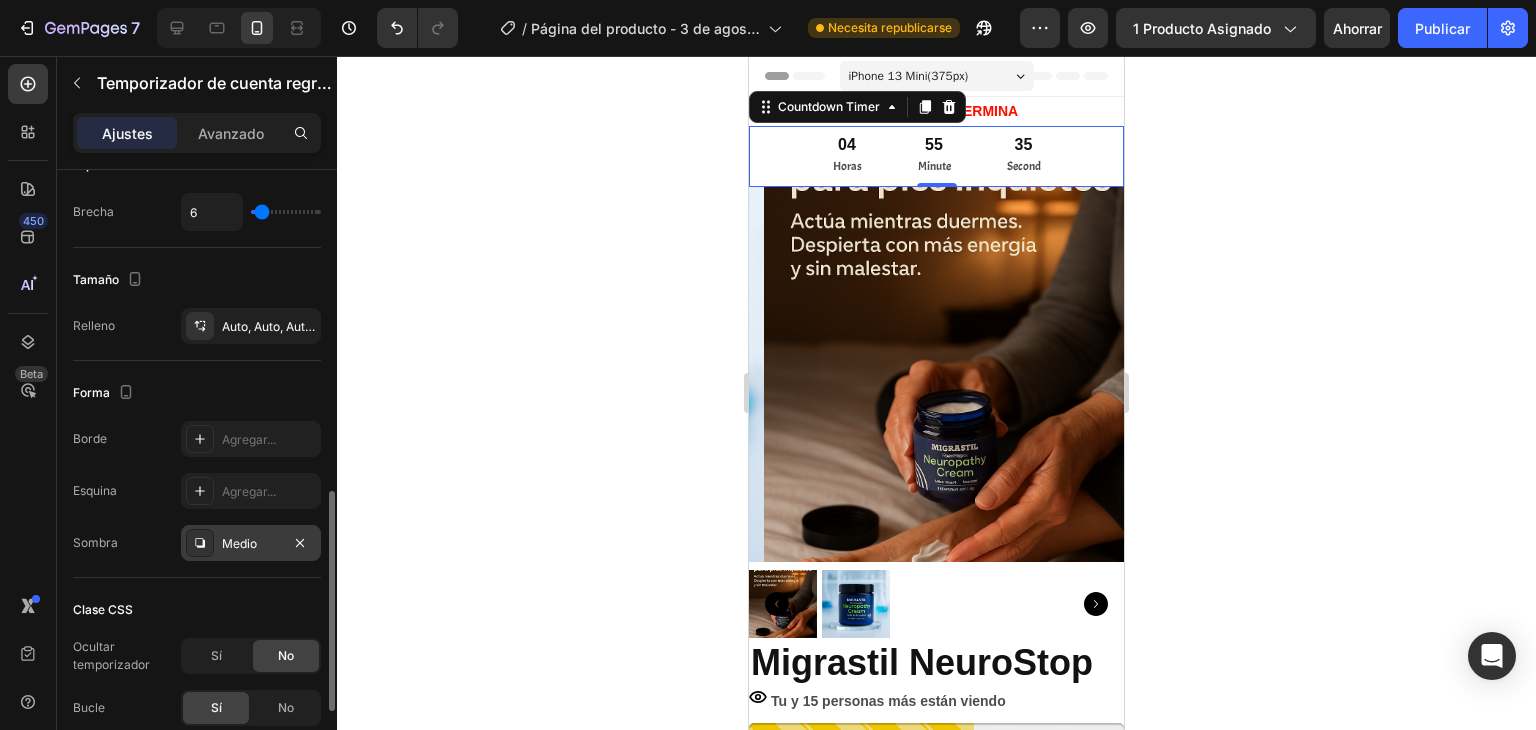 click on "Clase CSS Ocultar temporizador Sí No Bucle Sí No Acción Permanecer en la página" 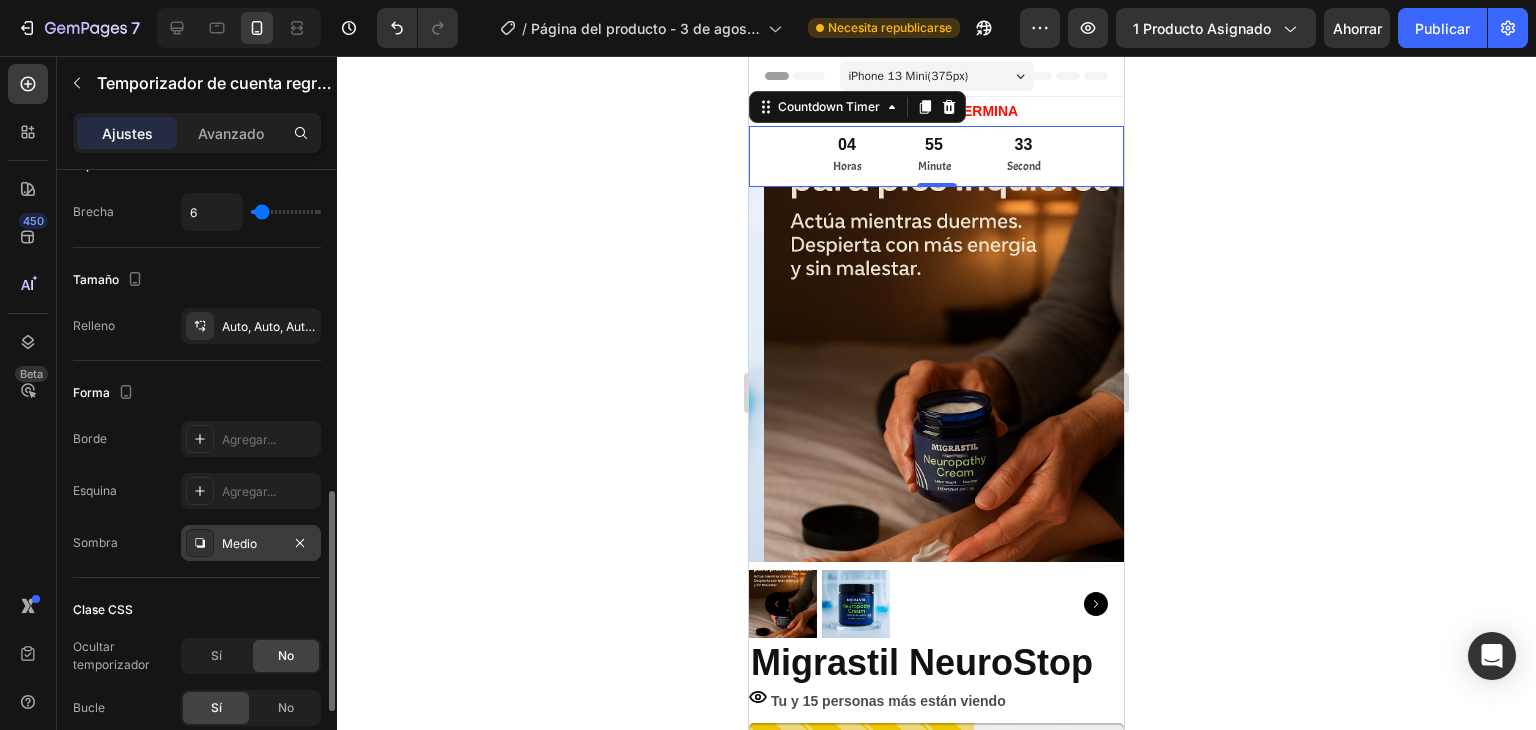 scroll, scrollTop: 1000, scrollLeft: 0, axis: vertical 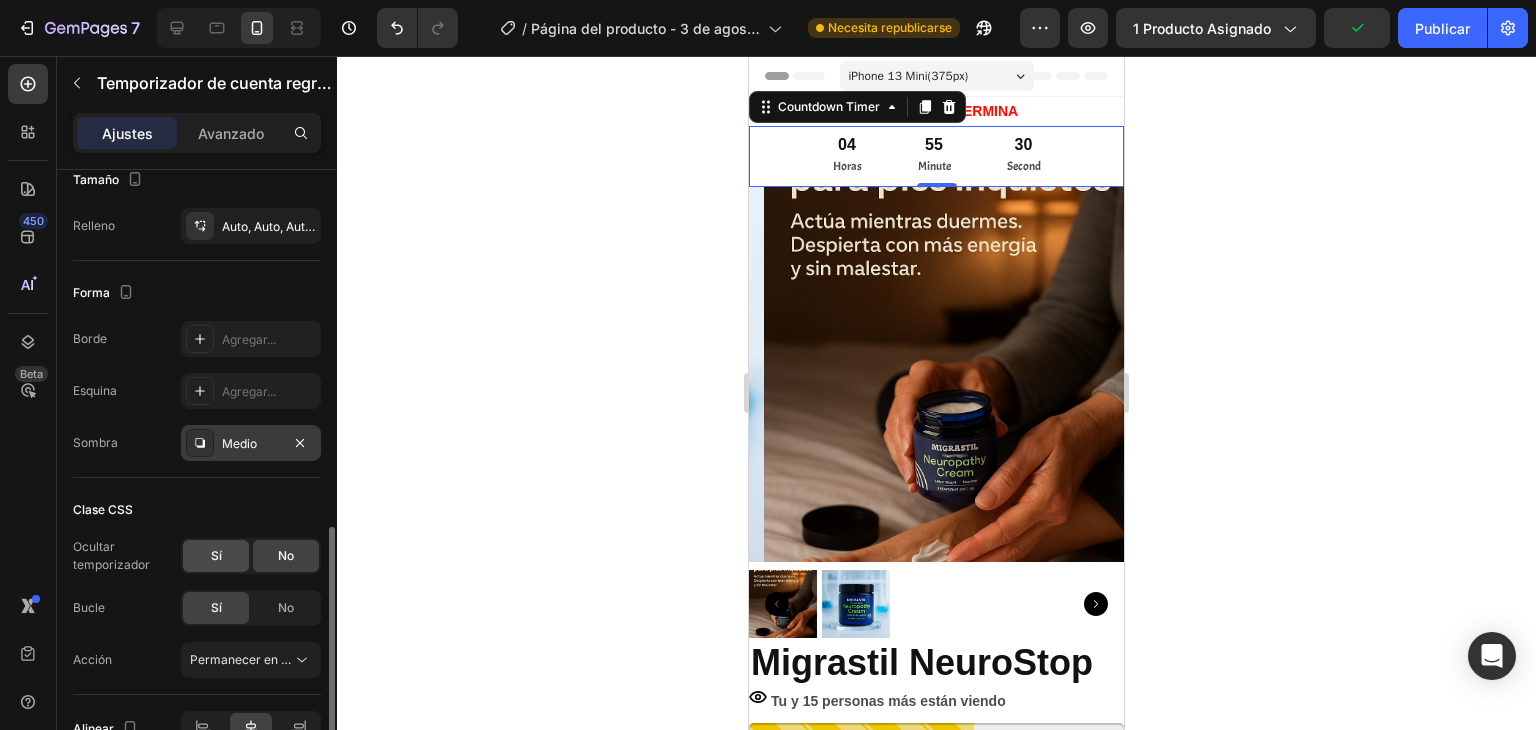 click on "Sí" 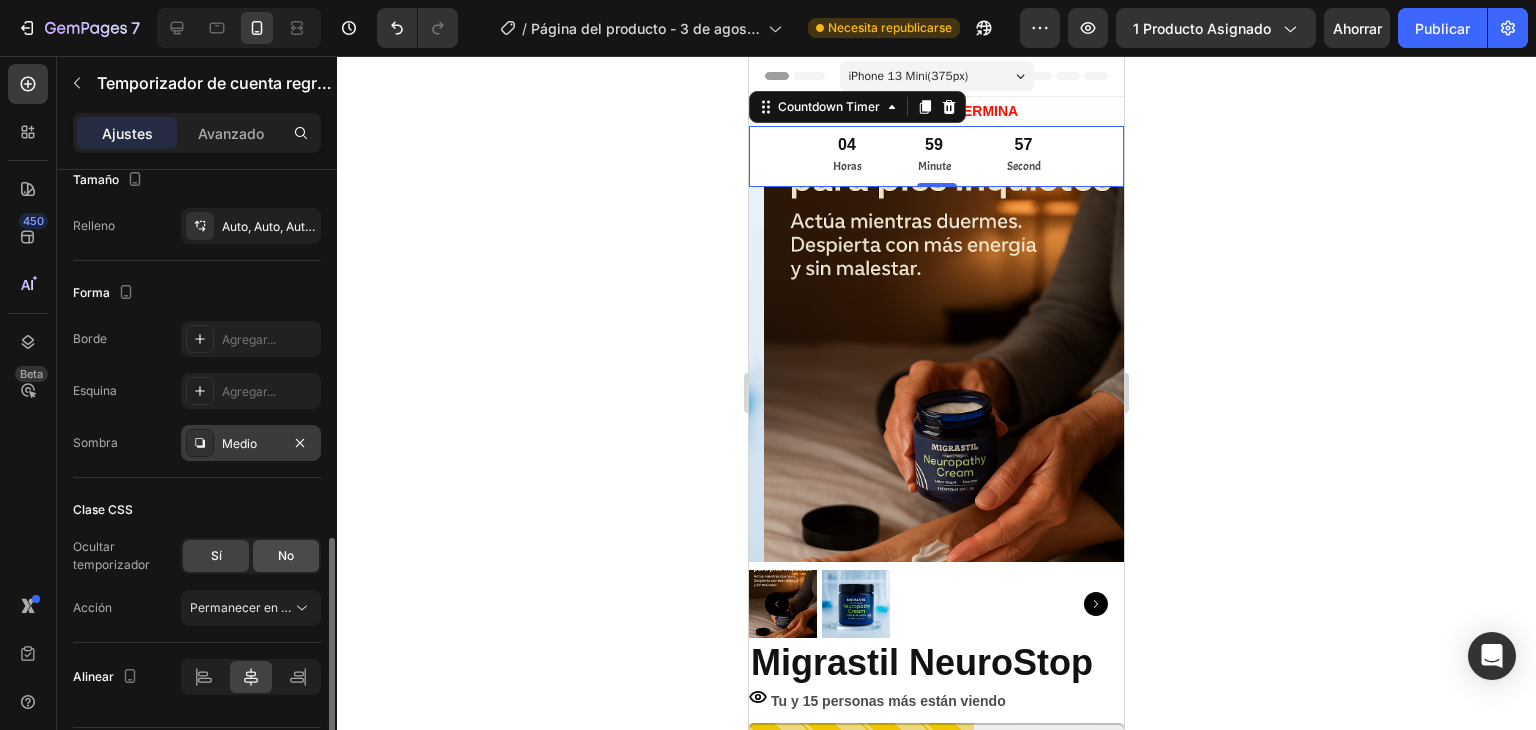 click on "No" 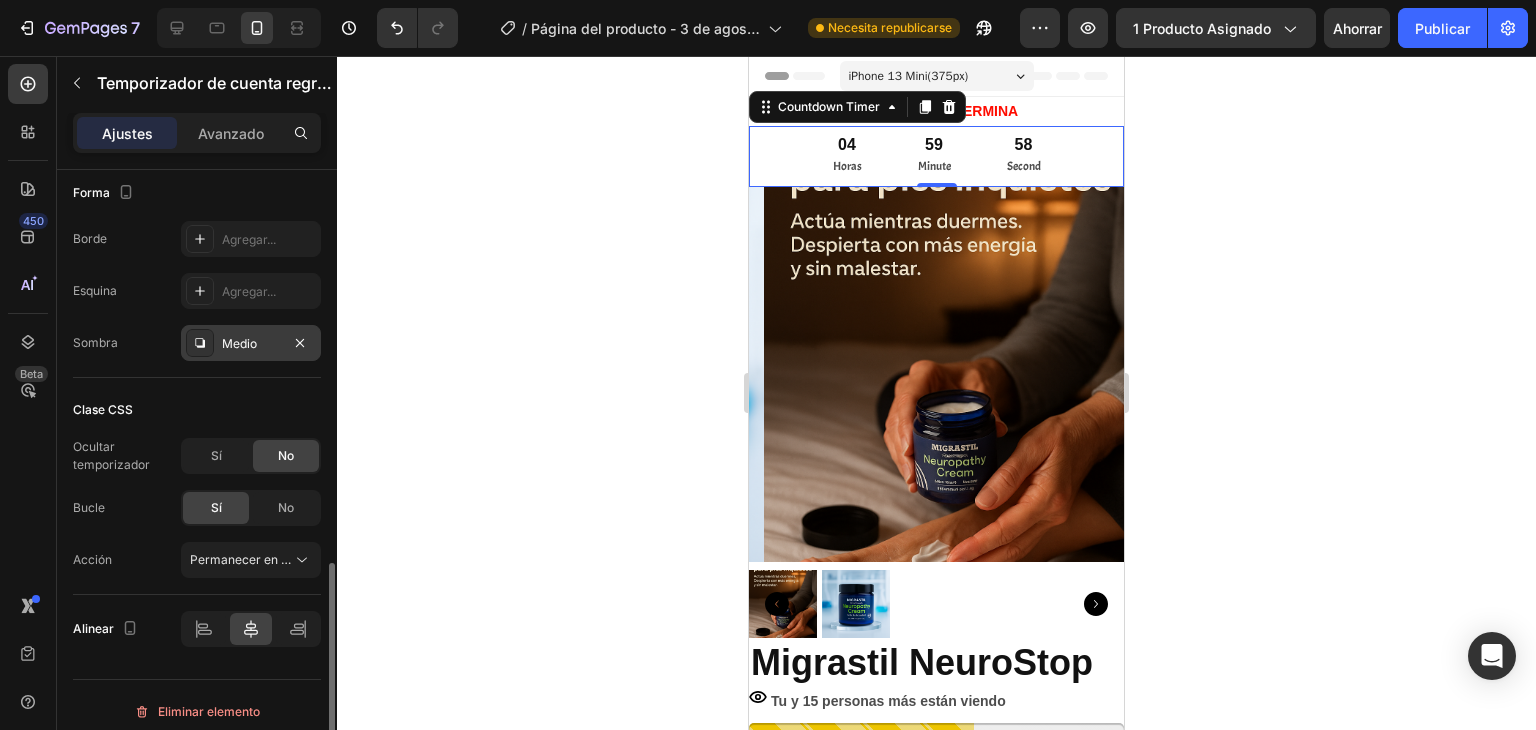 scroll, scrollTop: 1110, scrollLeft: 0, axis: vertical 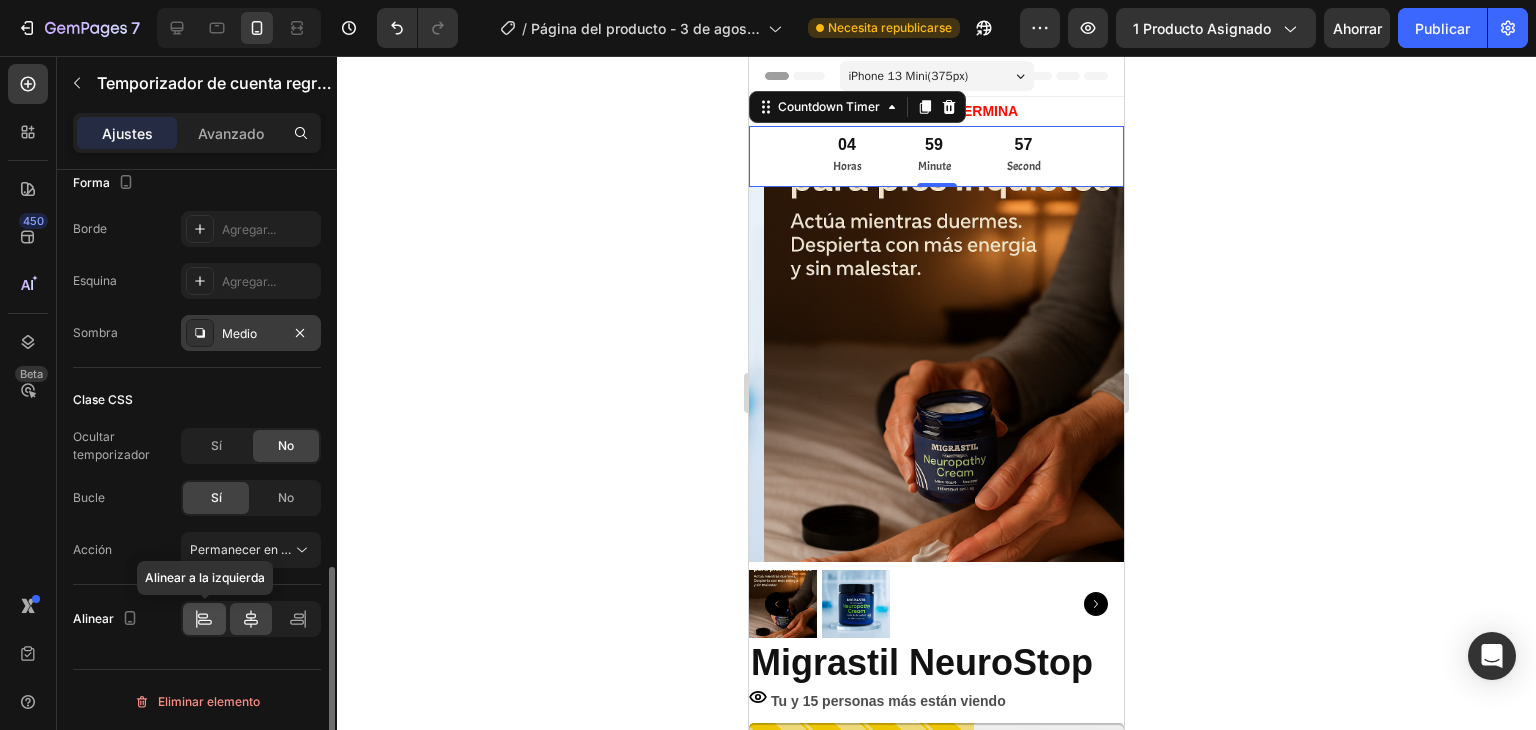 click 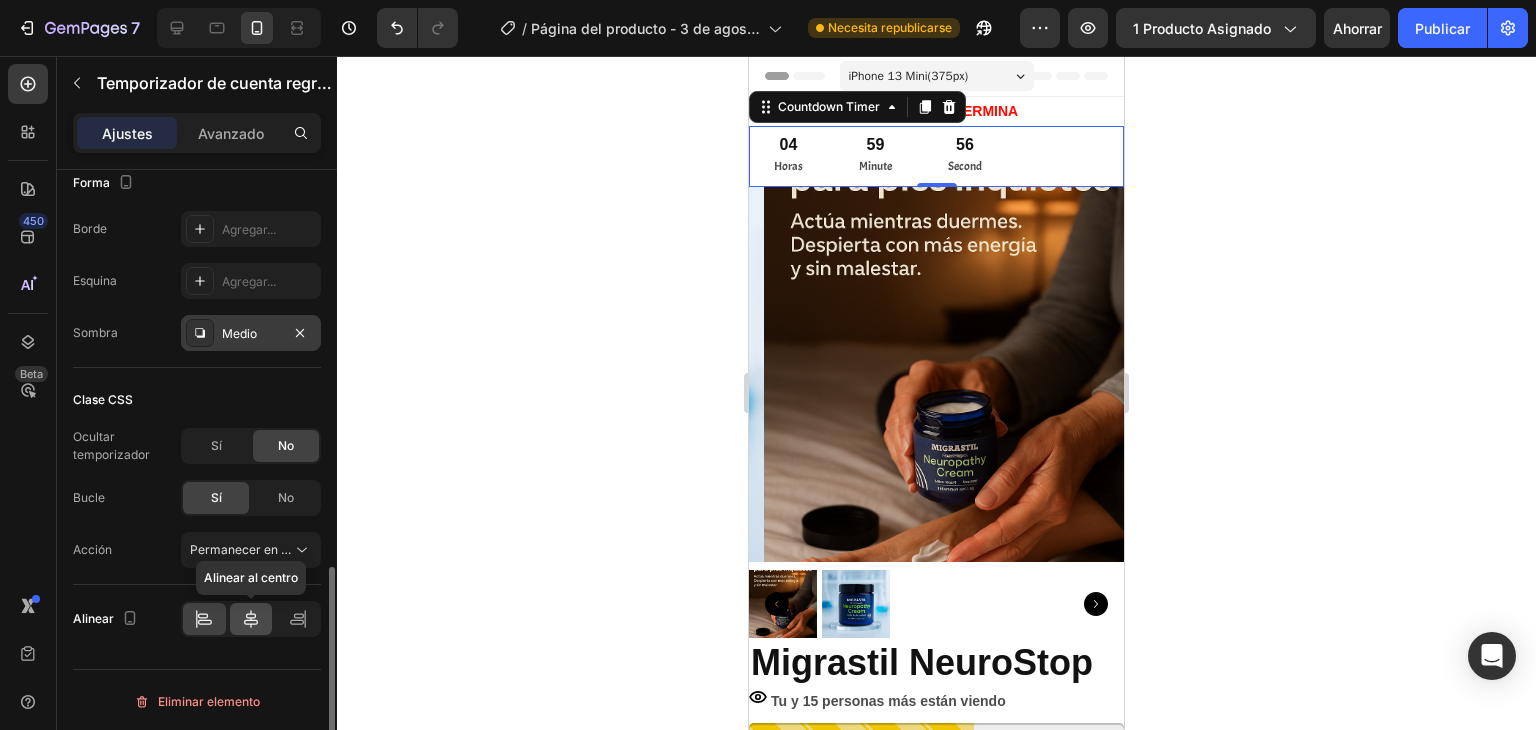 click 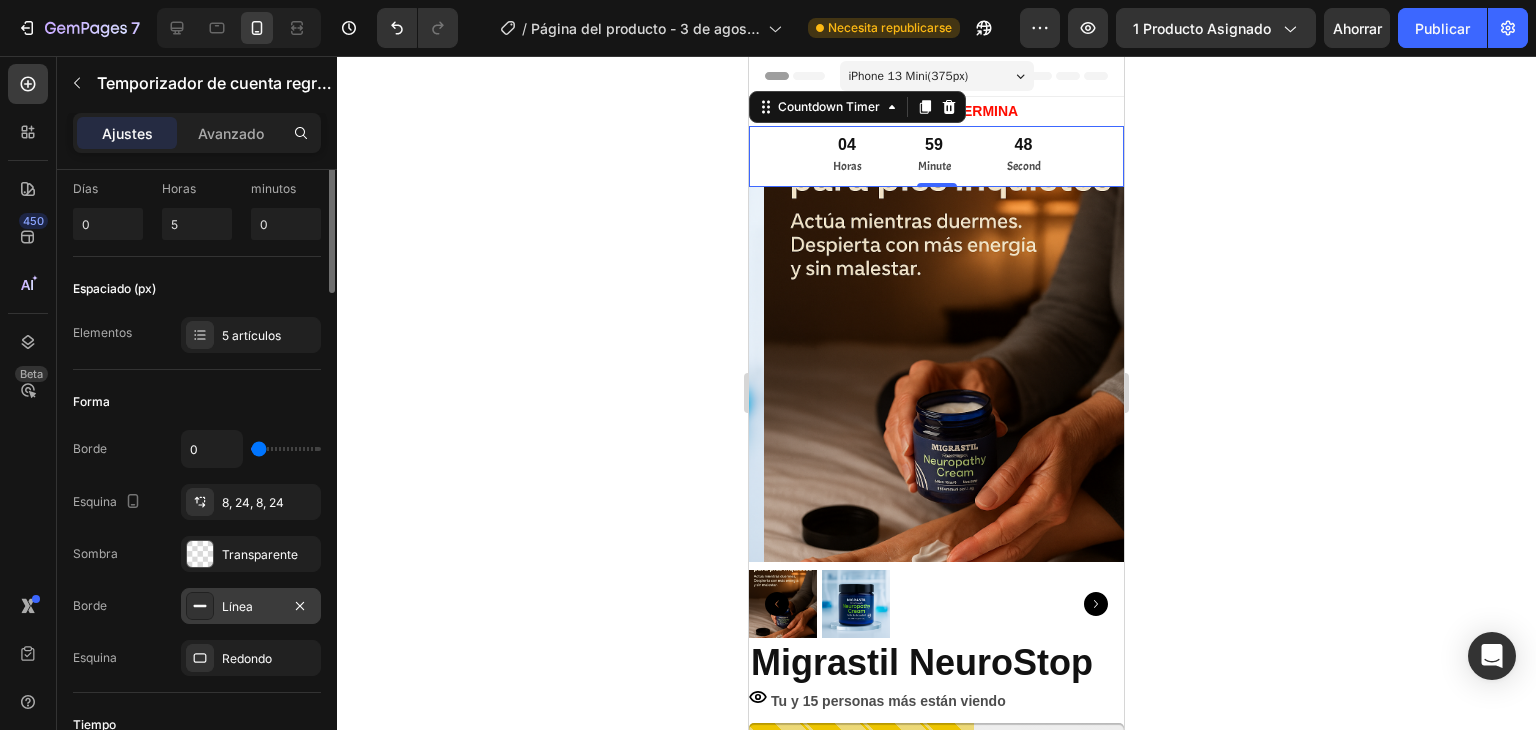 scroll, scrollTop: 0, scrollLeft: 0, axis: both 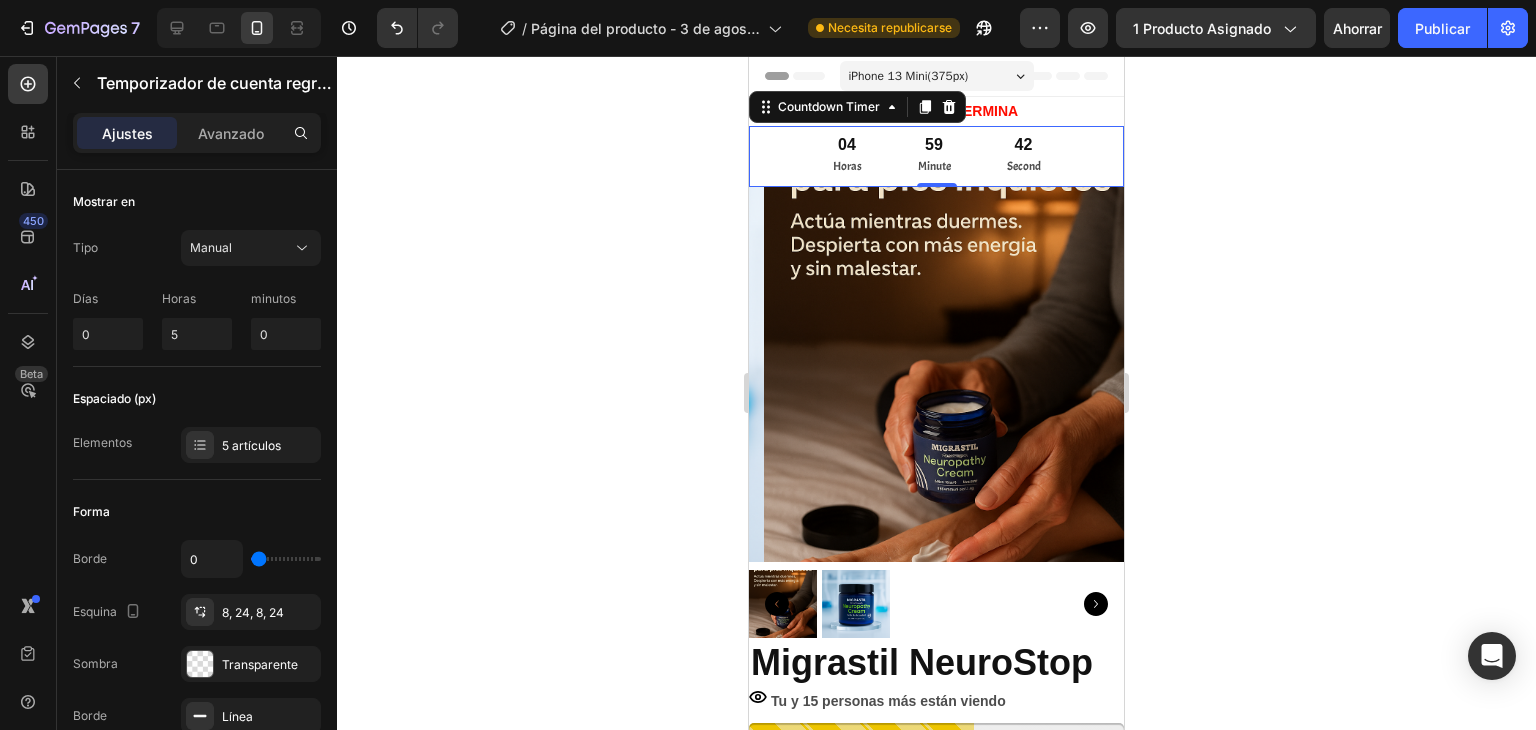 click 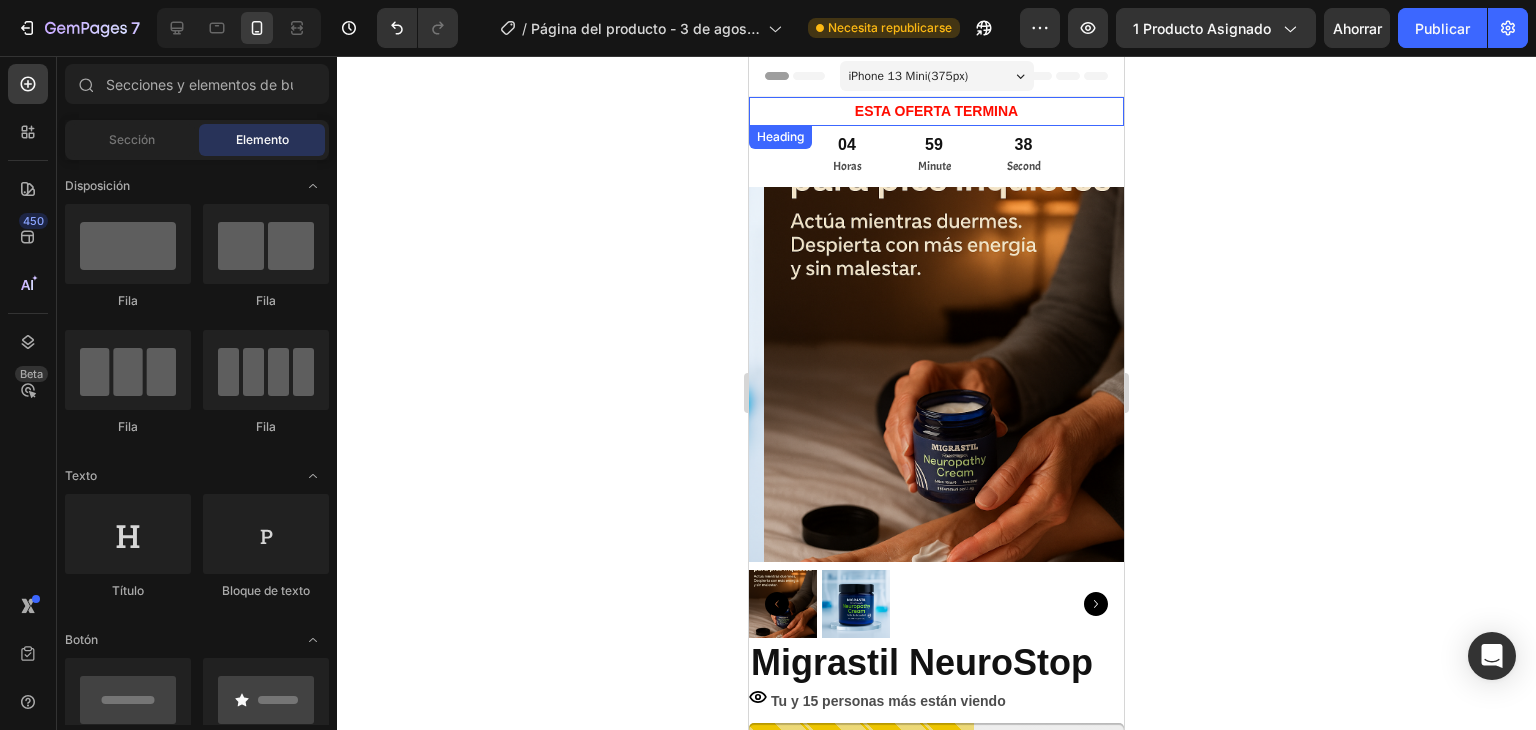 click on "ESTA OFERTA TERMINA" at bounding box center [936, 111] 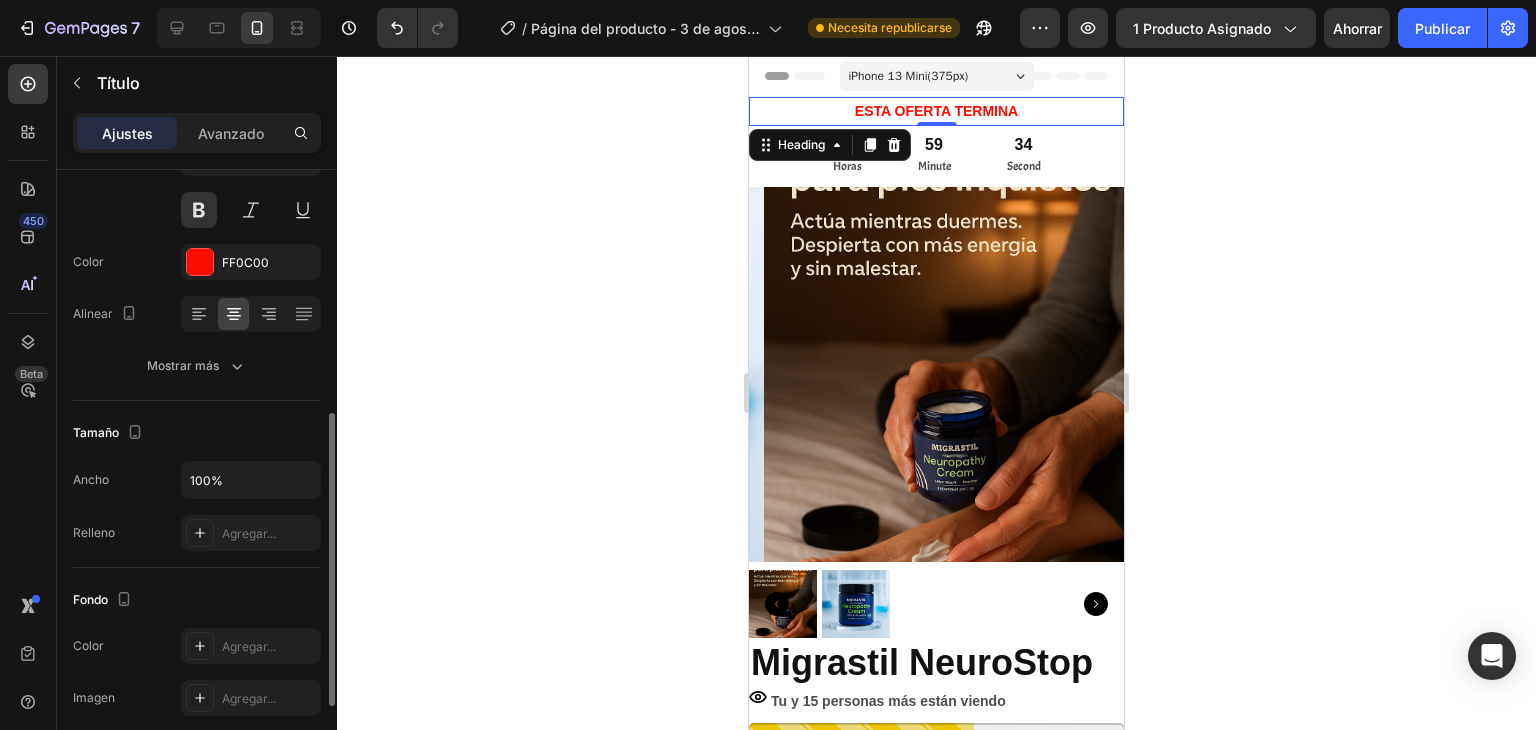 scroll, scrollTop: 400, scrollLeft: 0, axis: vertical 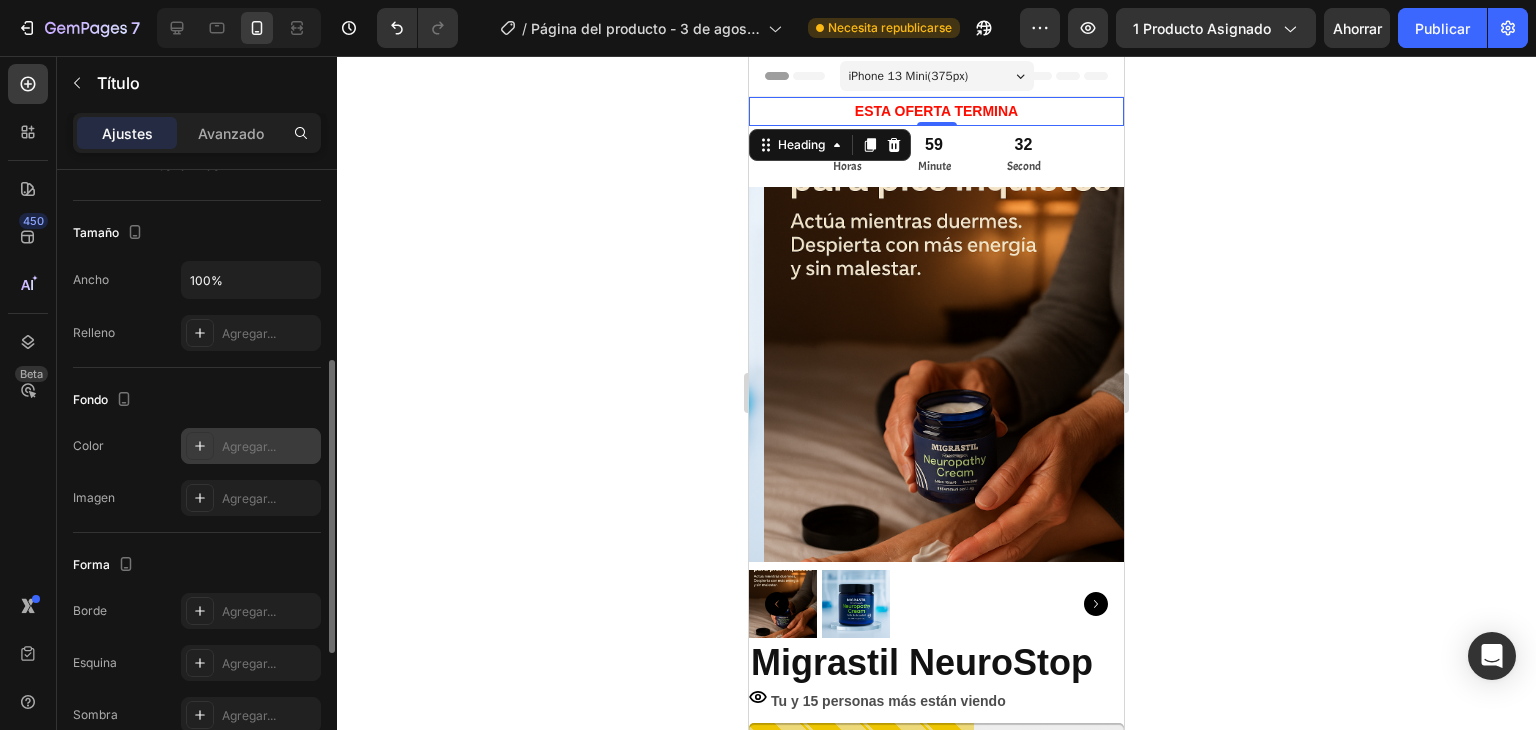 click at bounding box center (200, 446) 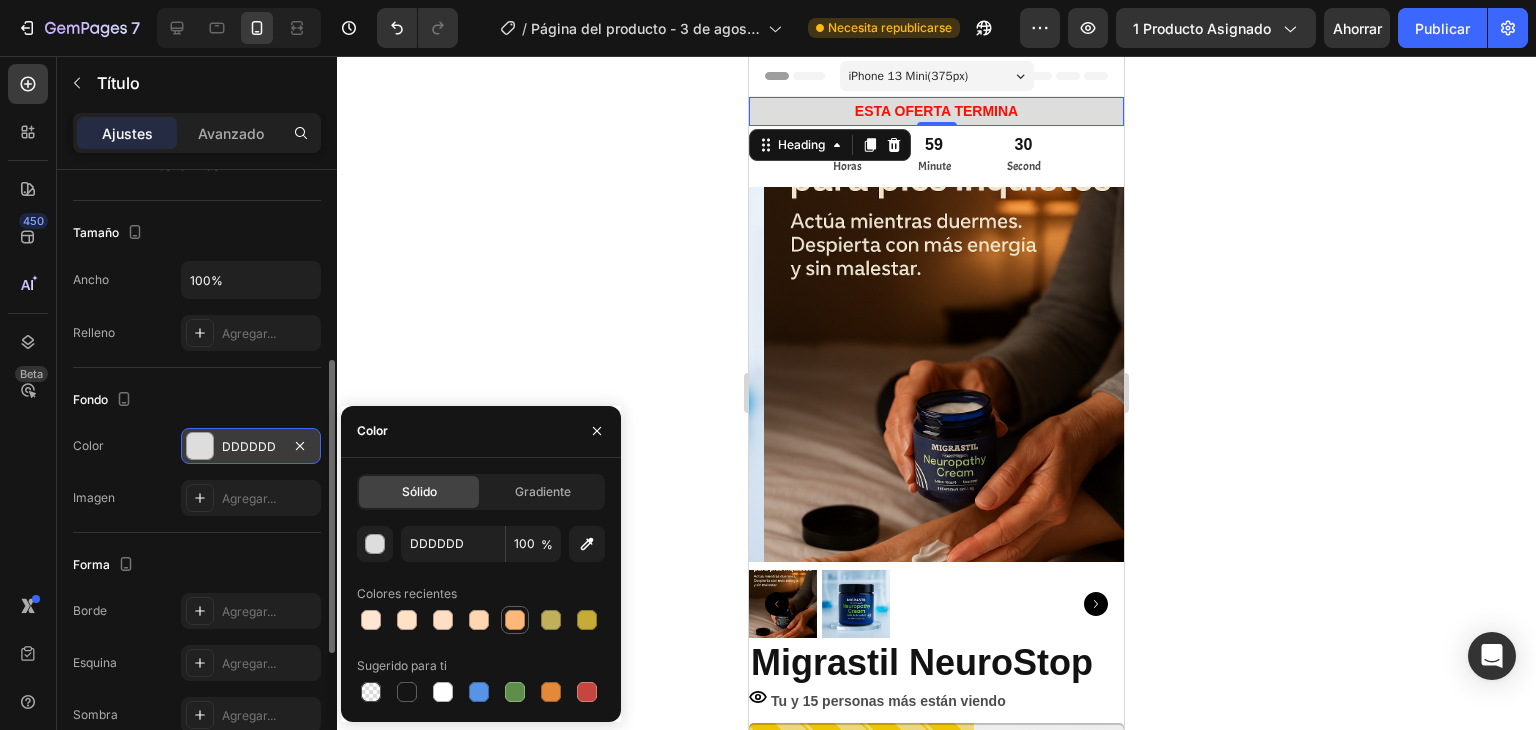 click at bounding box center [515, 620] 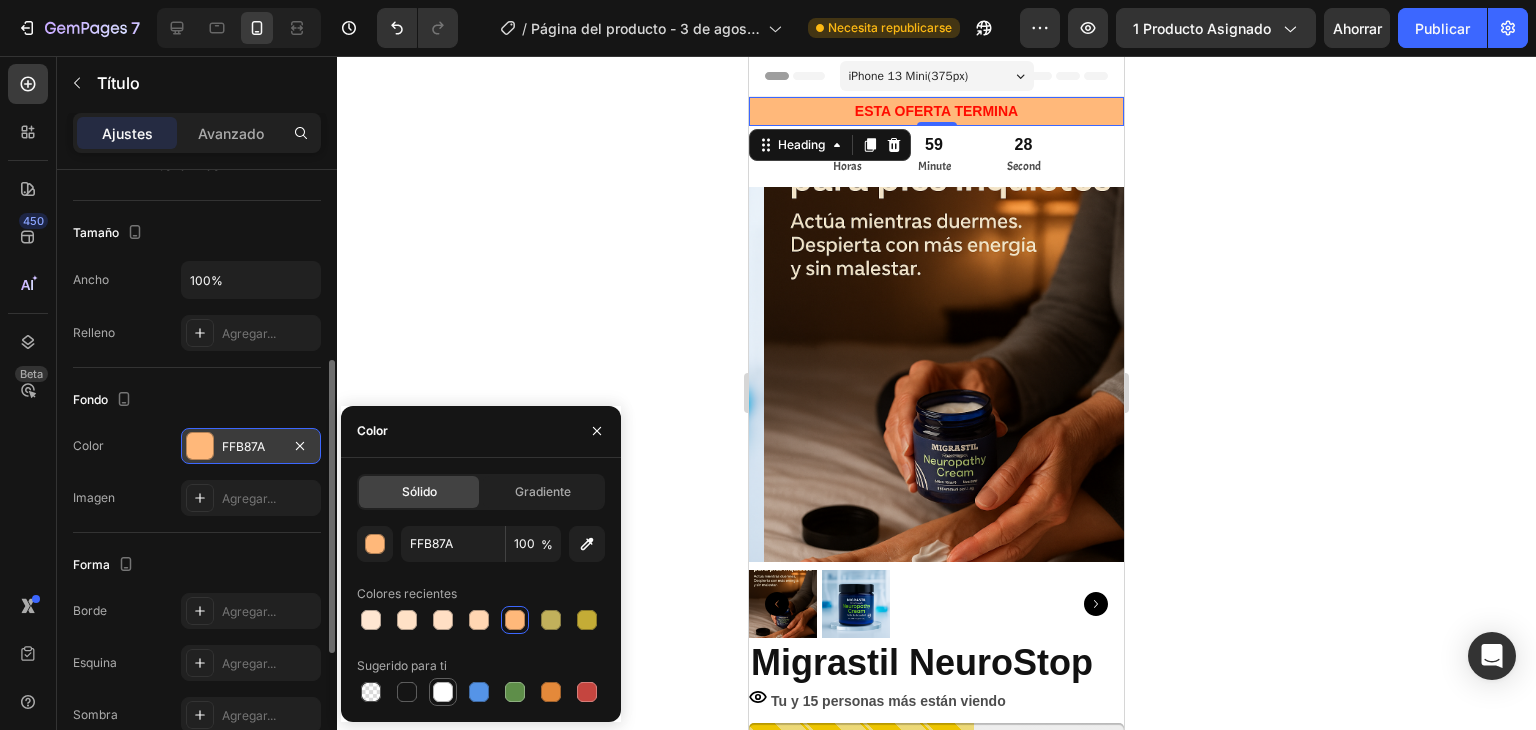 click at bounding box center (443, 692) 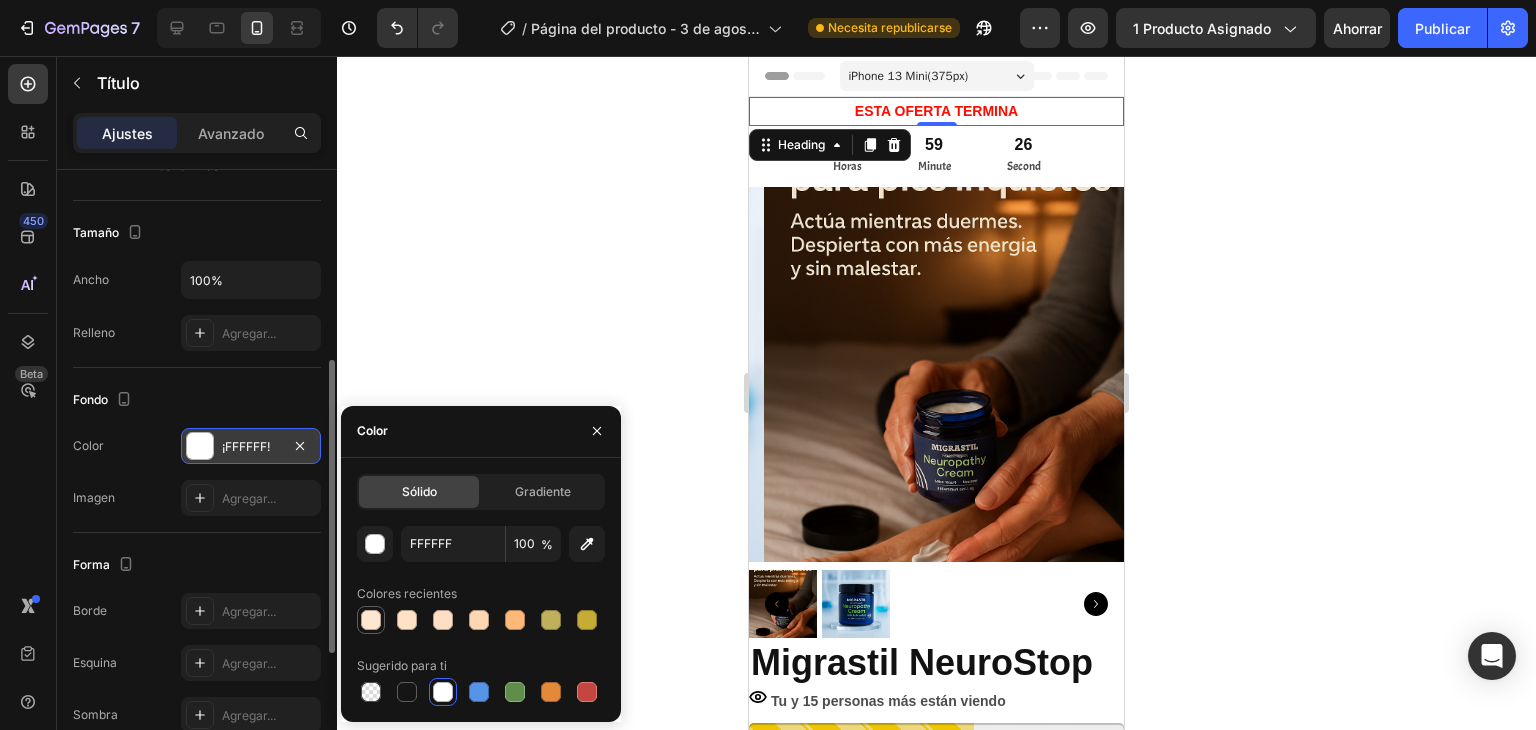 click at bounding box center [371, 620] 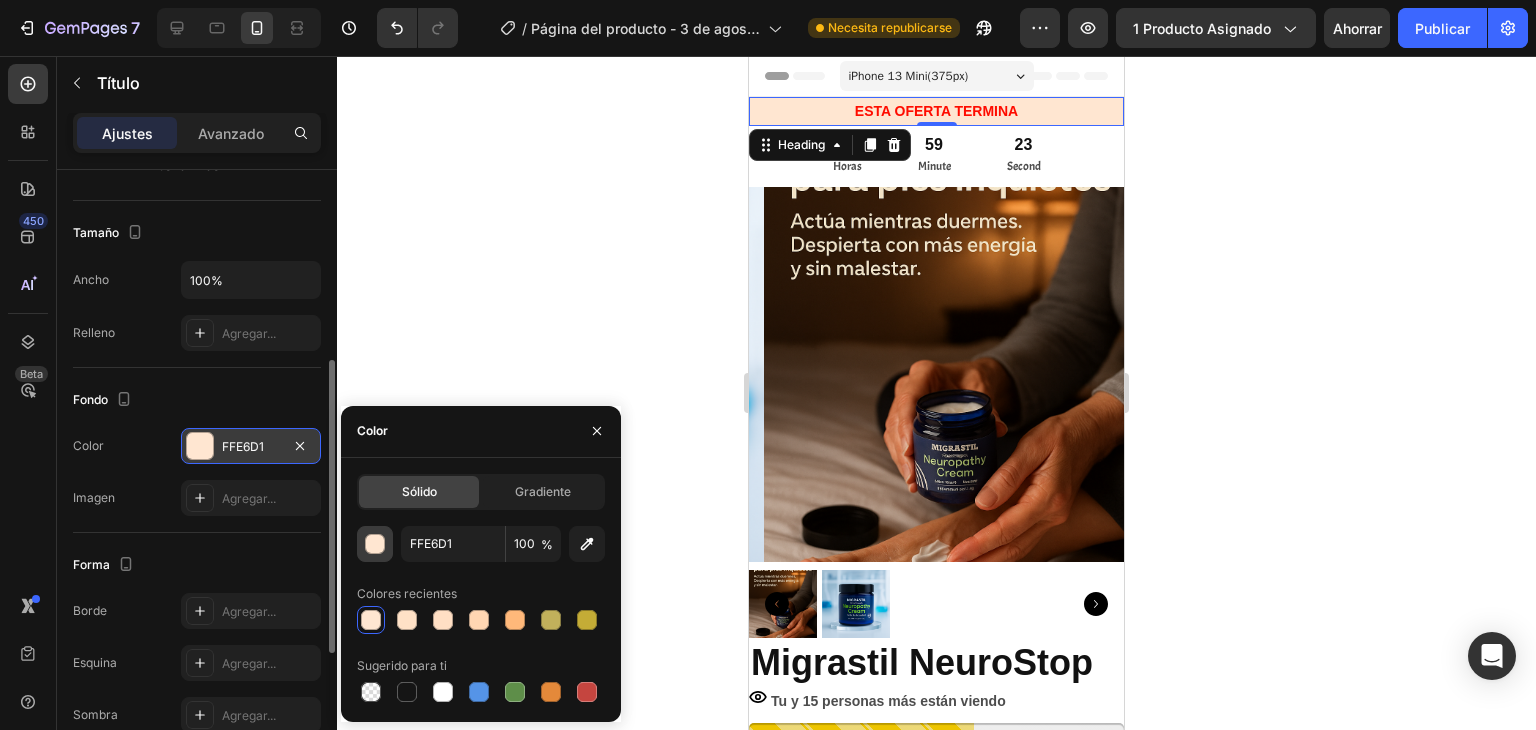 click at bounding box center (376, 545) 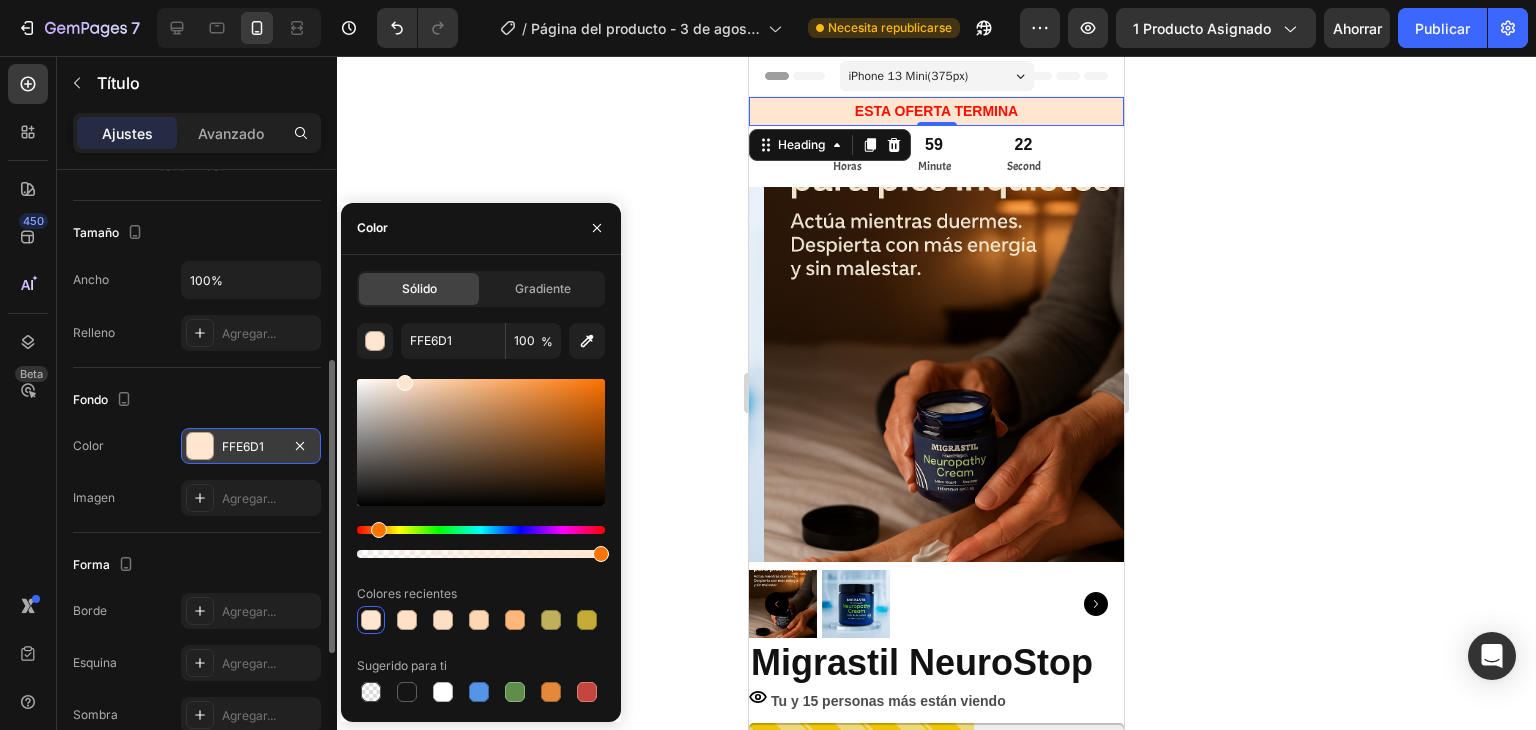 click at bounding box center (481, 530) 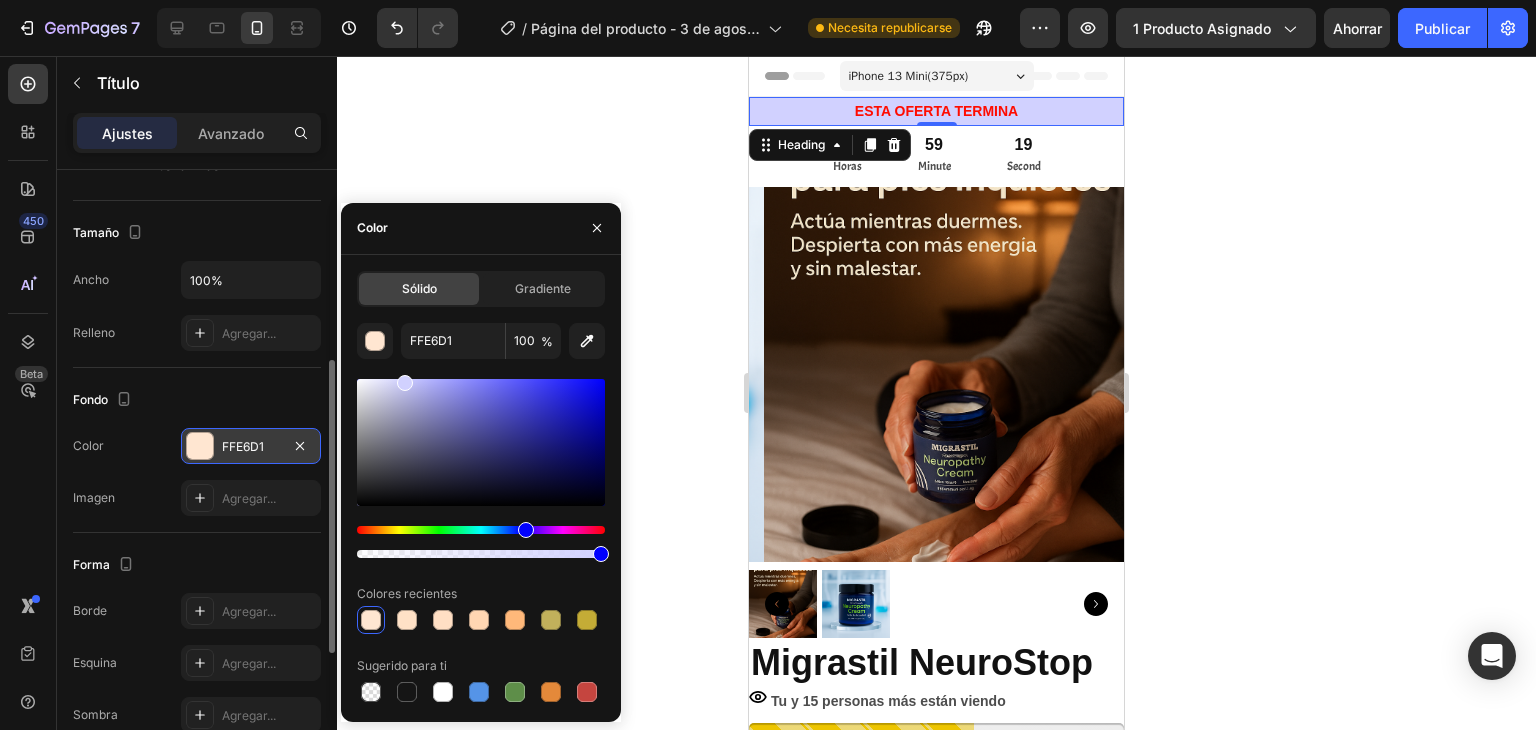 drag, startPoint x: 495, startPoint y: 529, endPoint x: 523, endPoint y: 532, distance: 28.160255 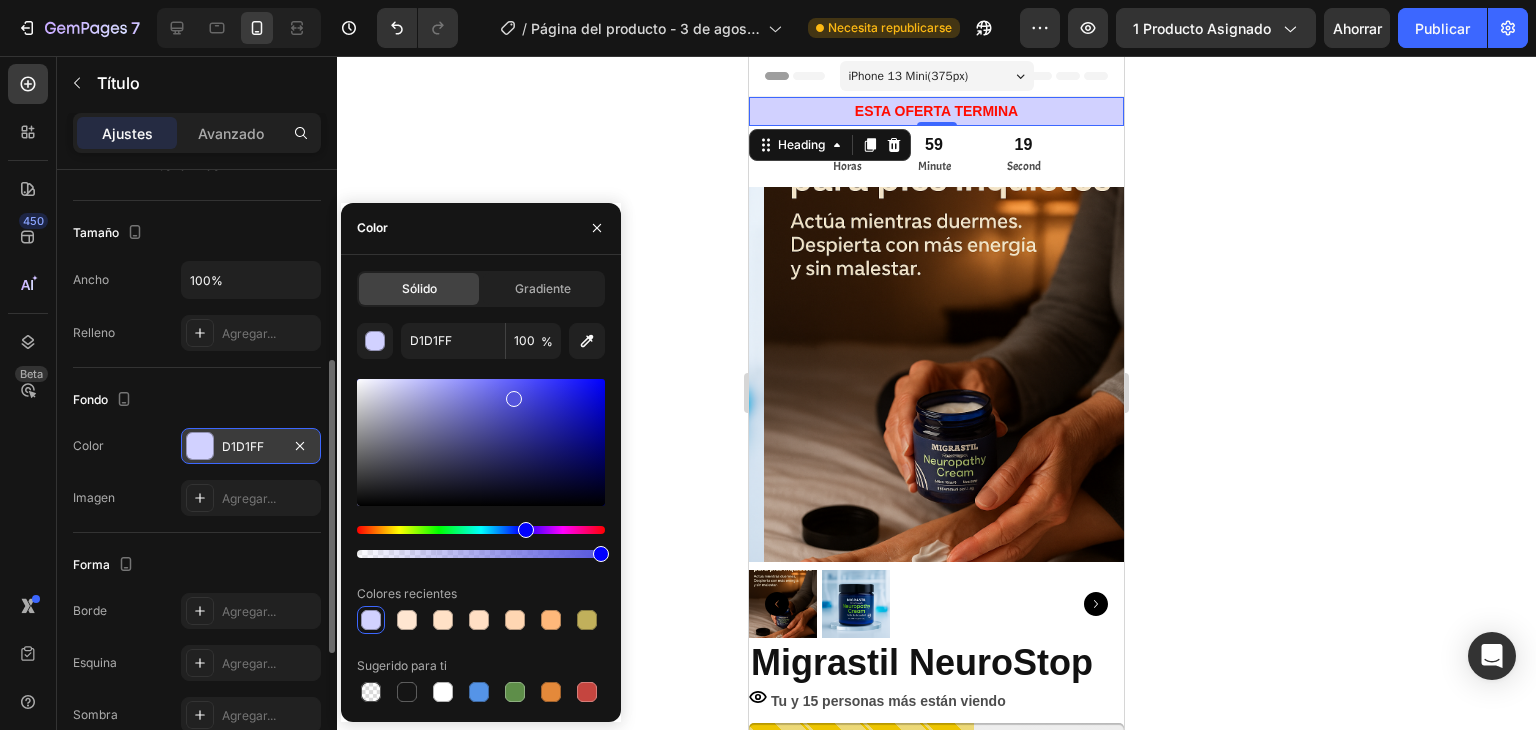drag, startPoint x: 511, startPoint y: 394, endPoint x: 556, endPoint y: 405, distance: 46.32494 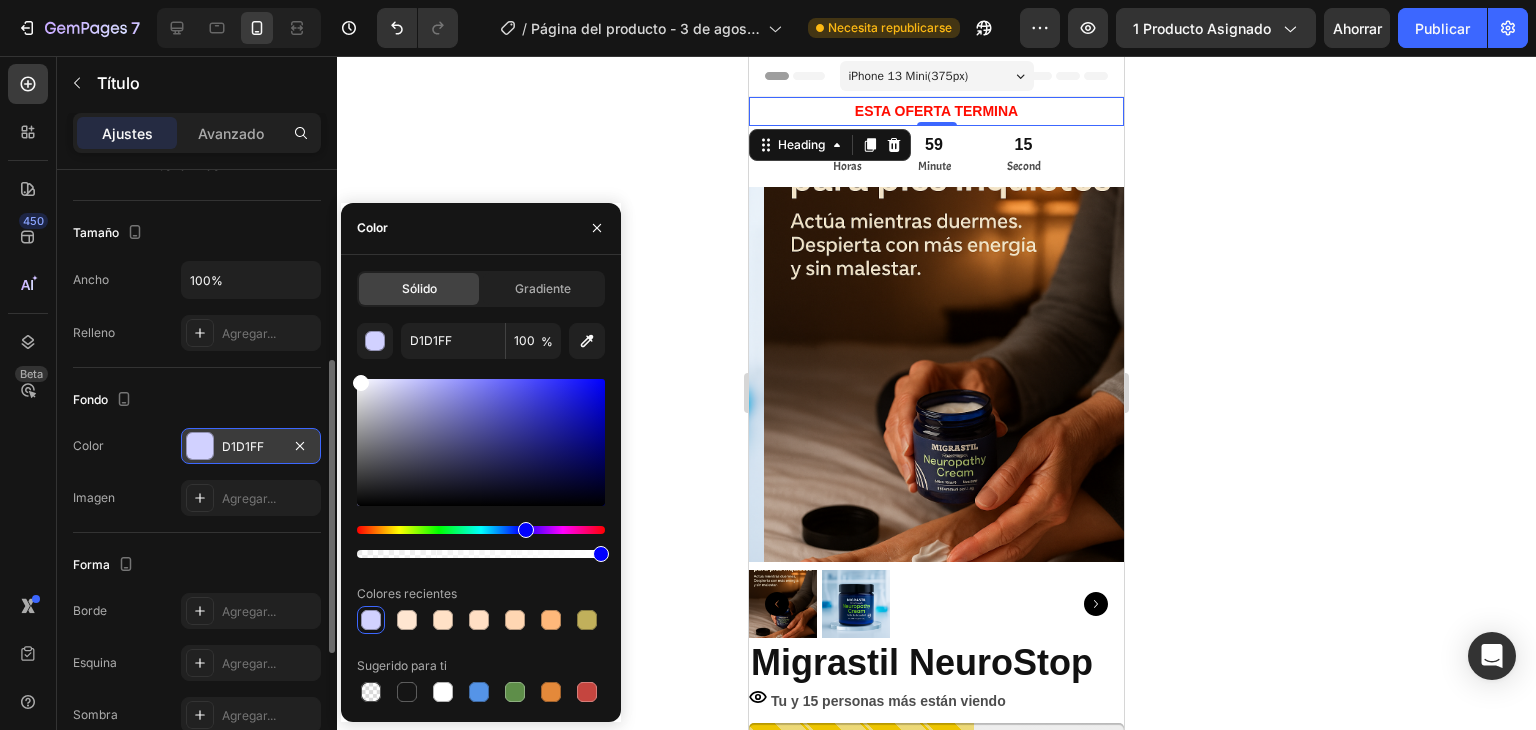 drag, startPoint x: 535, startPoint y: 405, endPoint x: 346, endPoint y: 352, distance: 196.2906 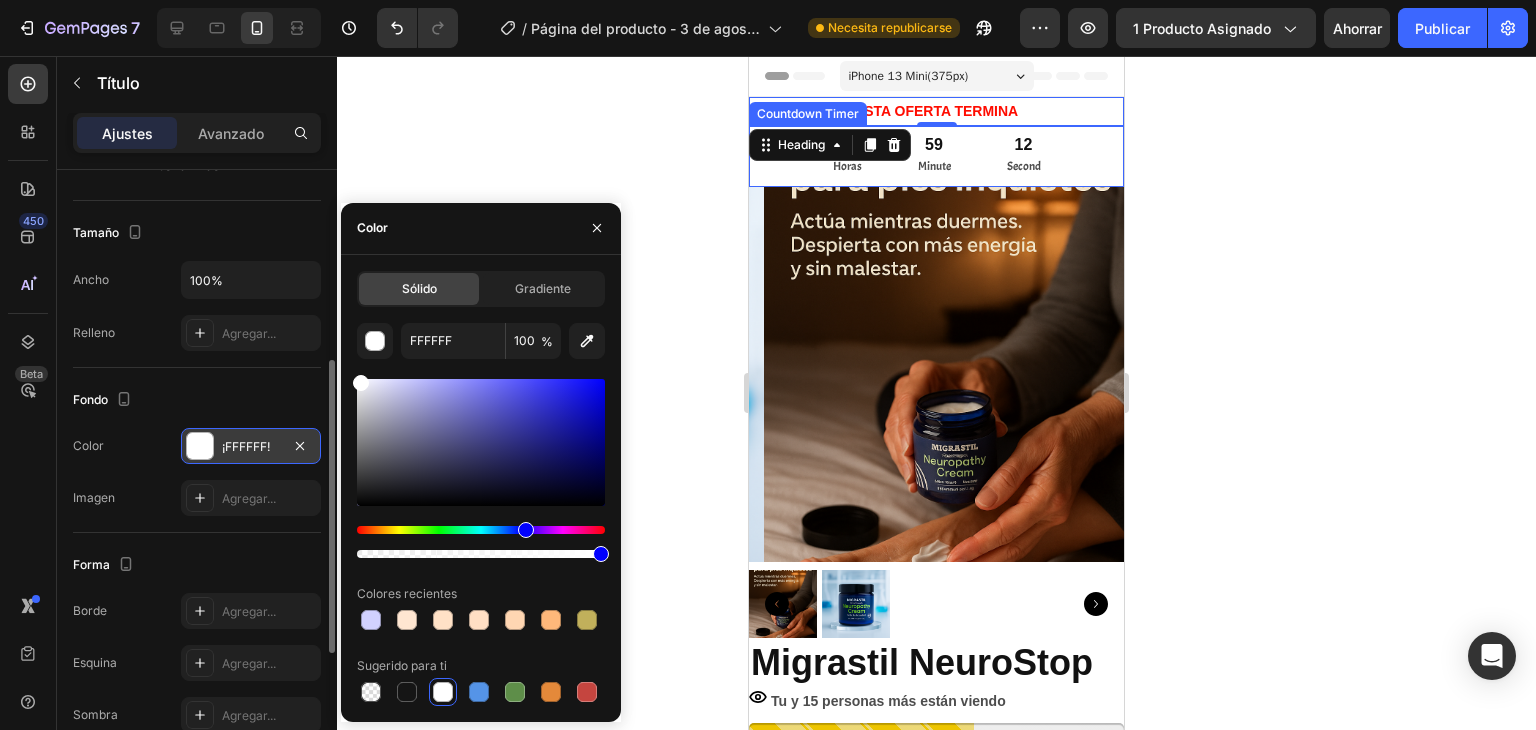 click on "04 Horas 59 Minute 12 Second" at bounding box center [937, 156] 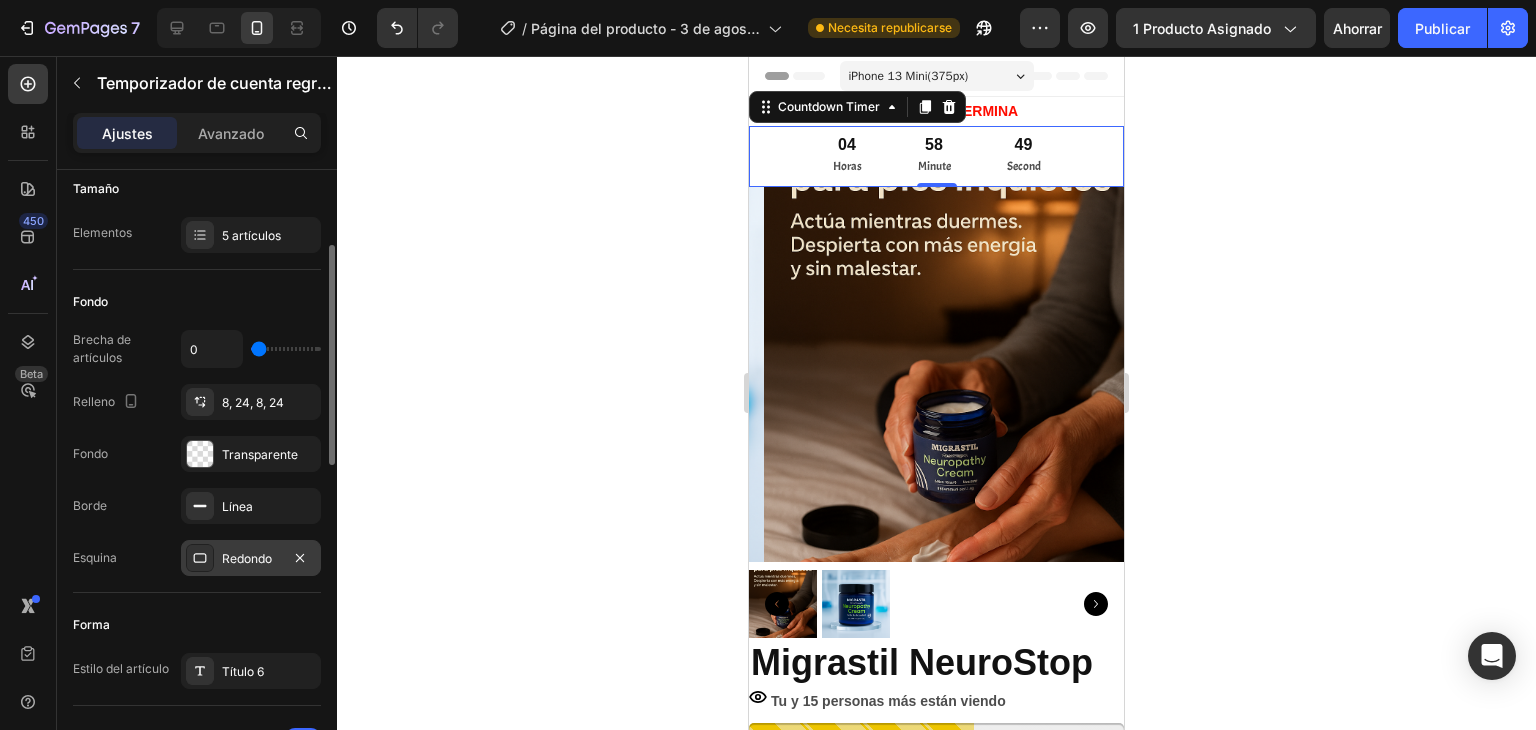 scroll, scrollTop: 0, scrollLeft: 0, axis: both 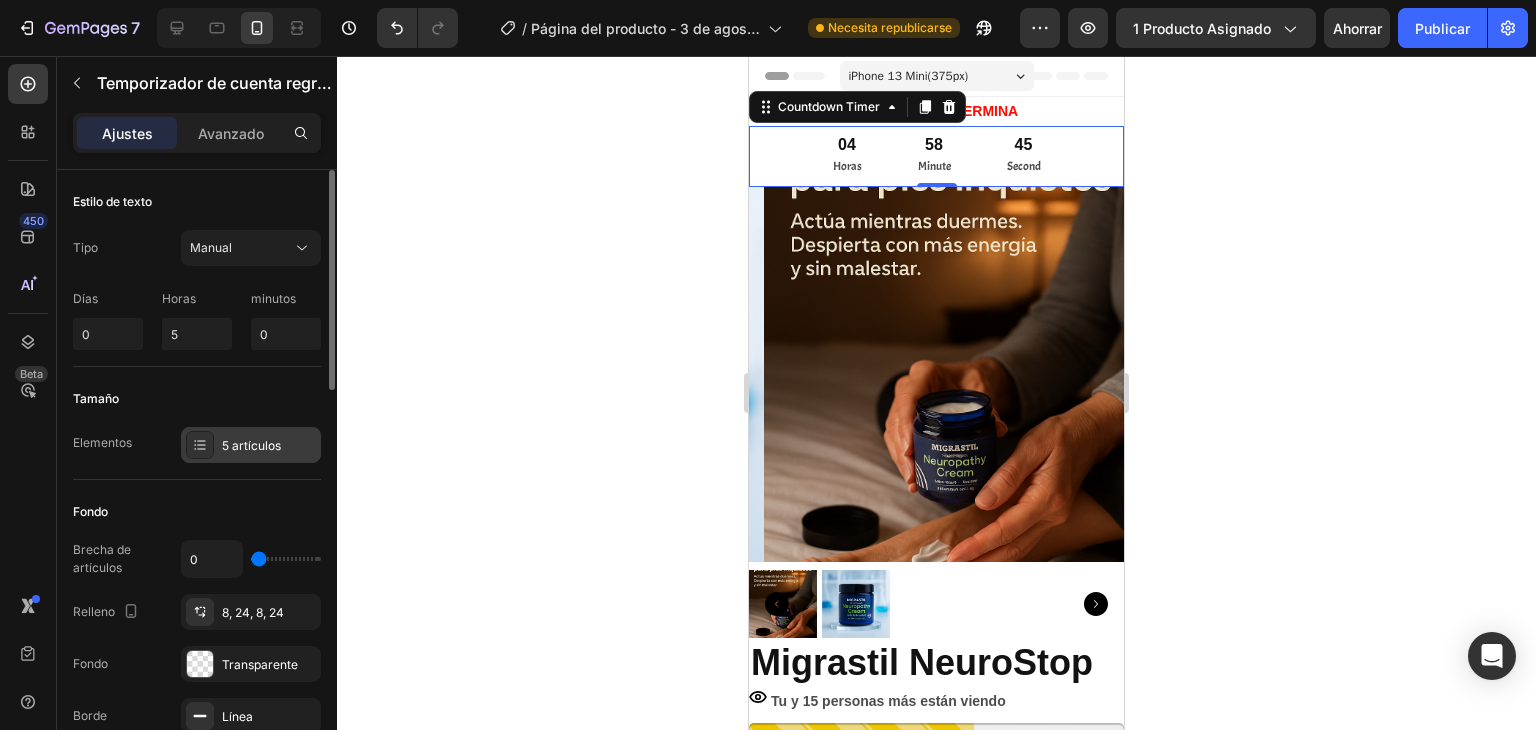 click on "5 artículos" at bounding box center (251, 445) 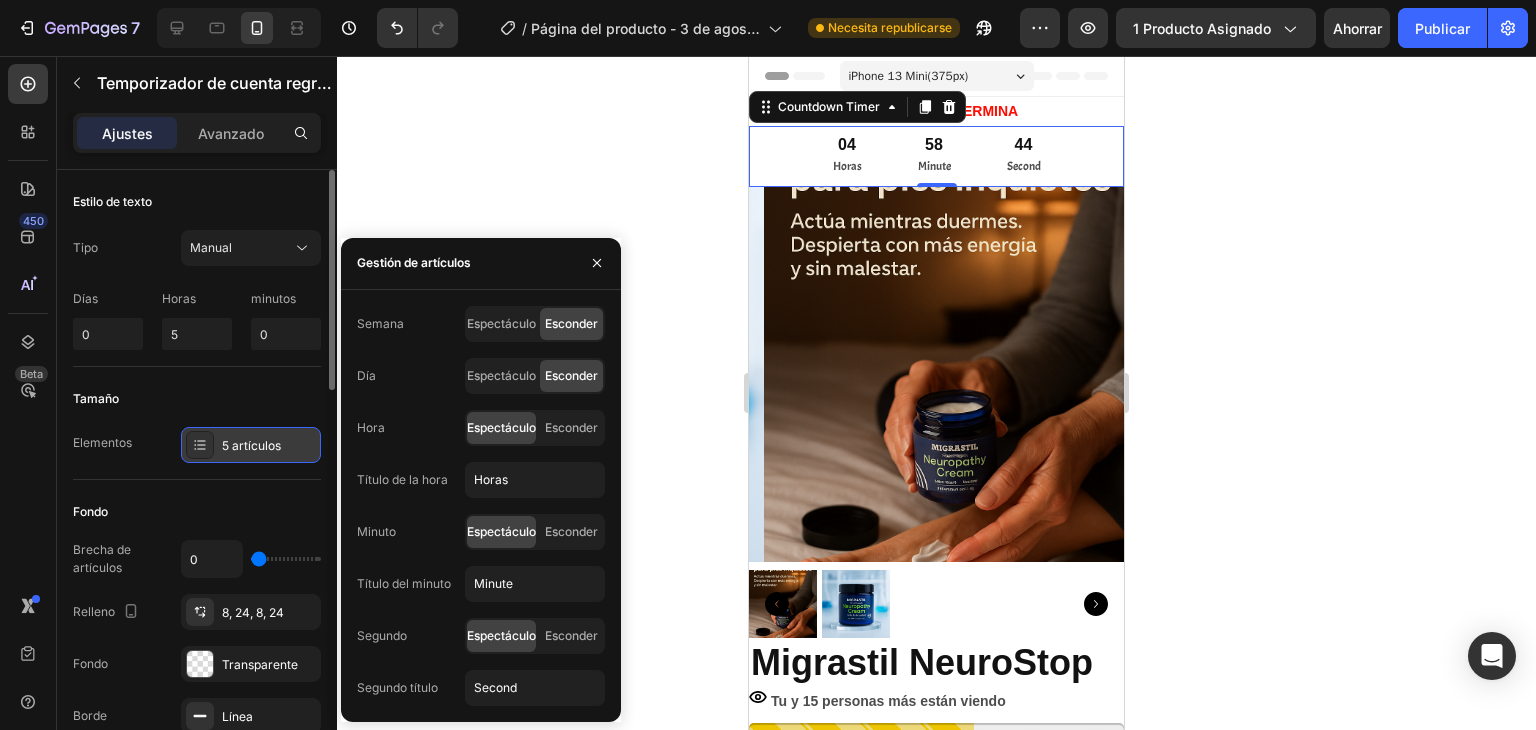click on "5 artículos" at bounding box center [251, 445] 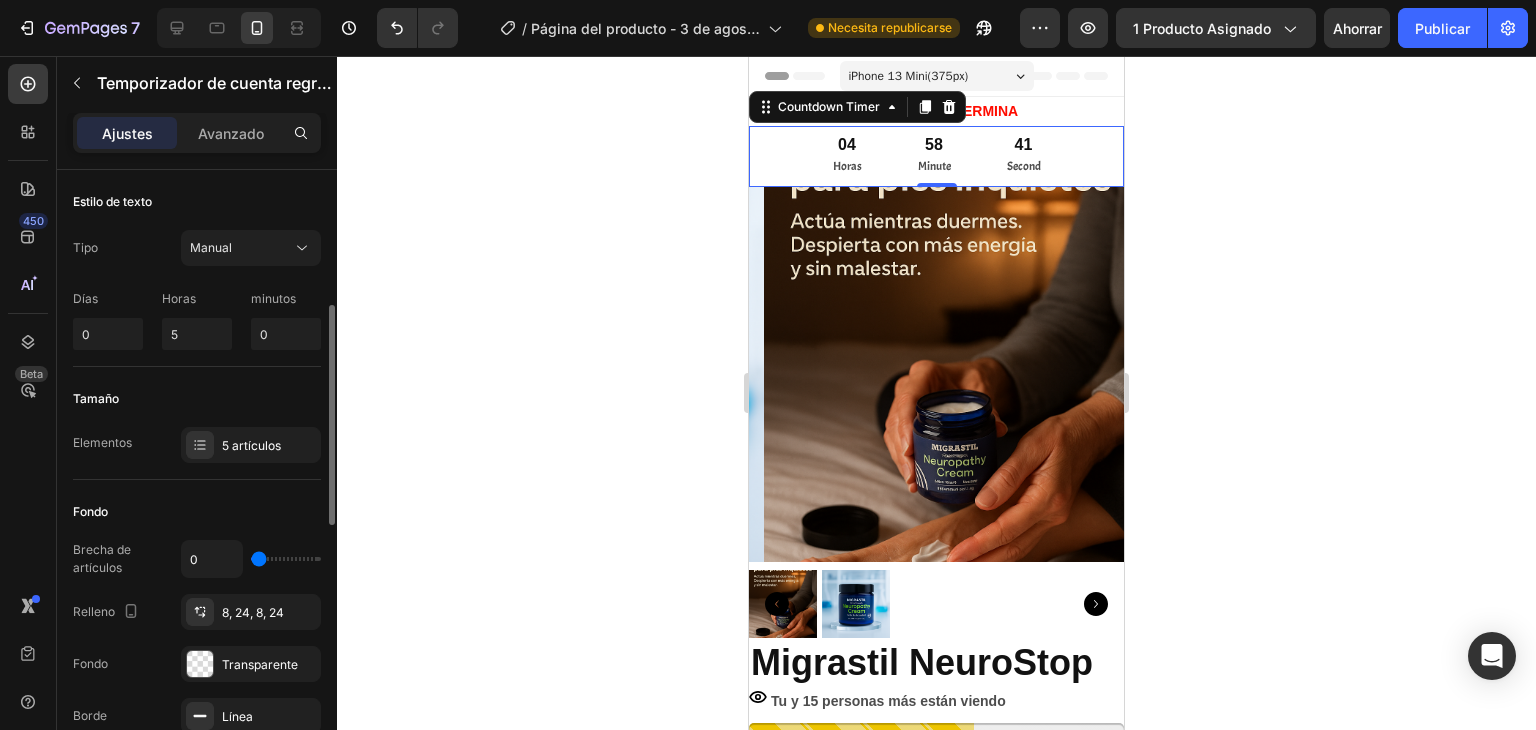 scroll, scrollTop: 100, scrollLeft: 0, axis: vertical 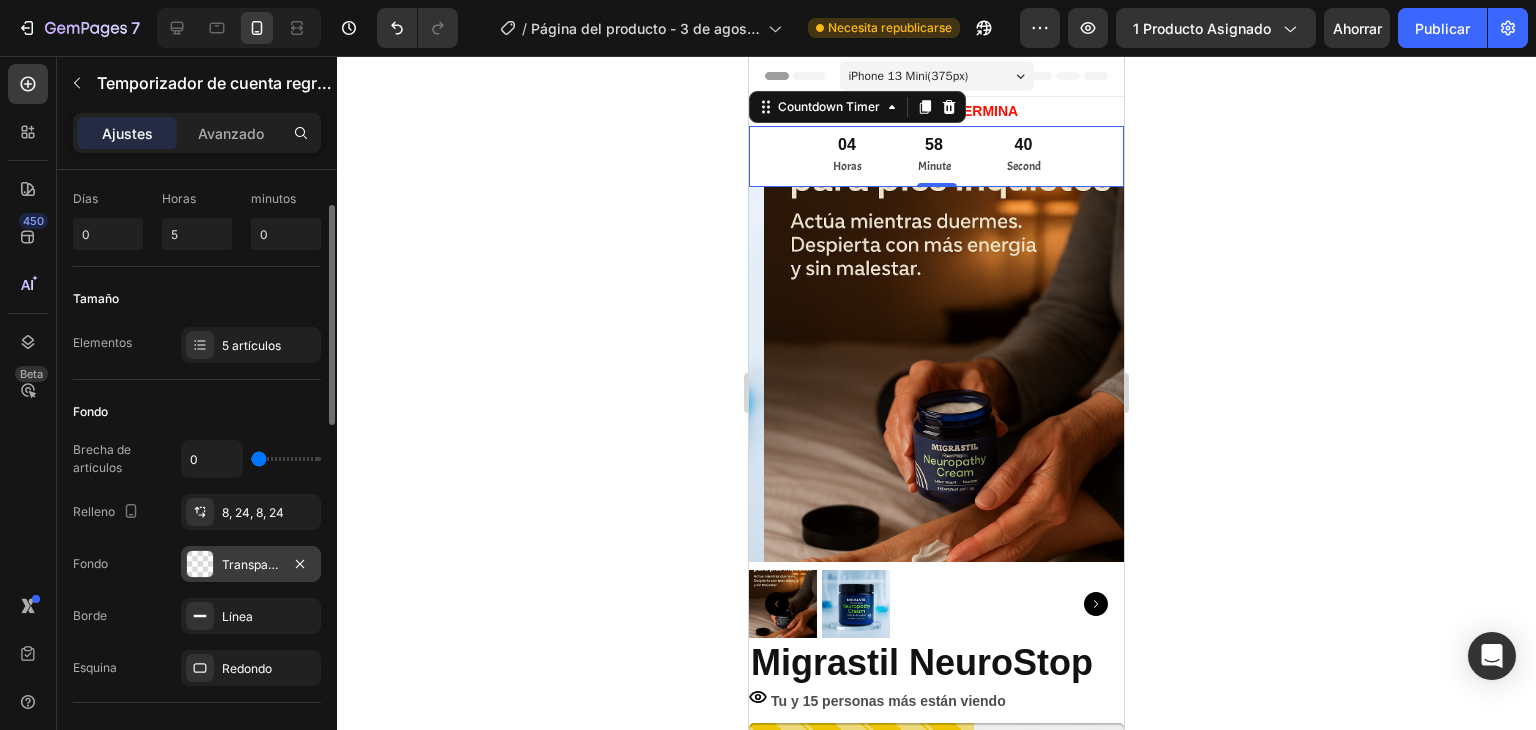 click on "Transparente" at bounding box center (260, 564) 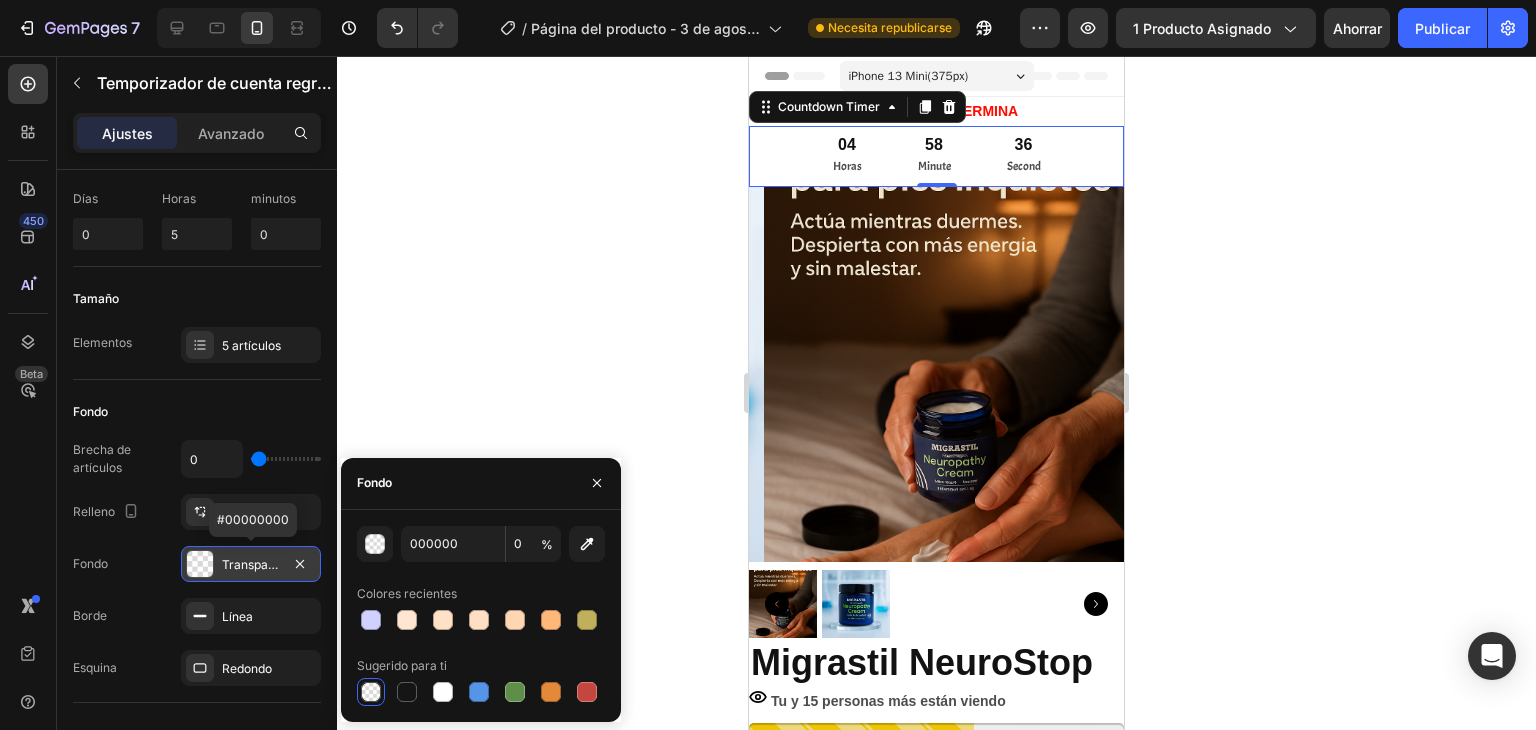click on "Transparente" at bounding box center (260, 564) 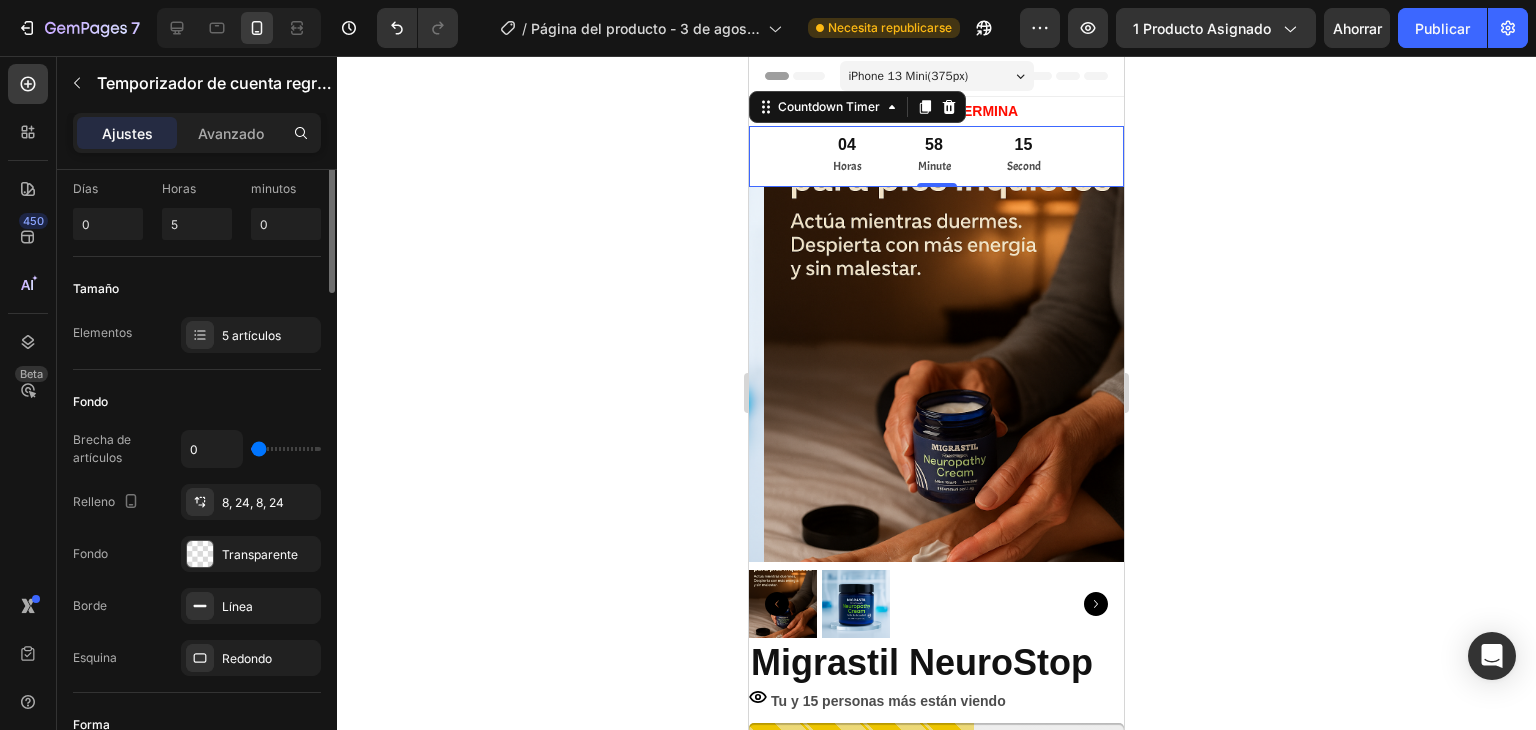 scroll, scrollTop: 0, scrollLeft: 0, axis: both 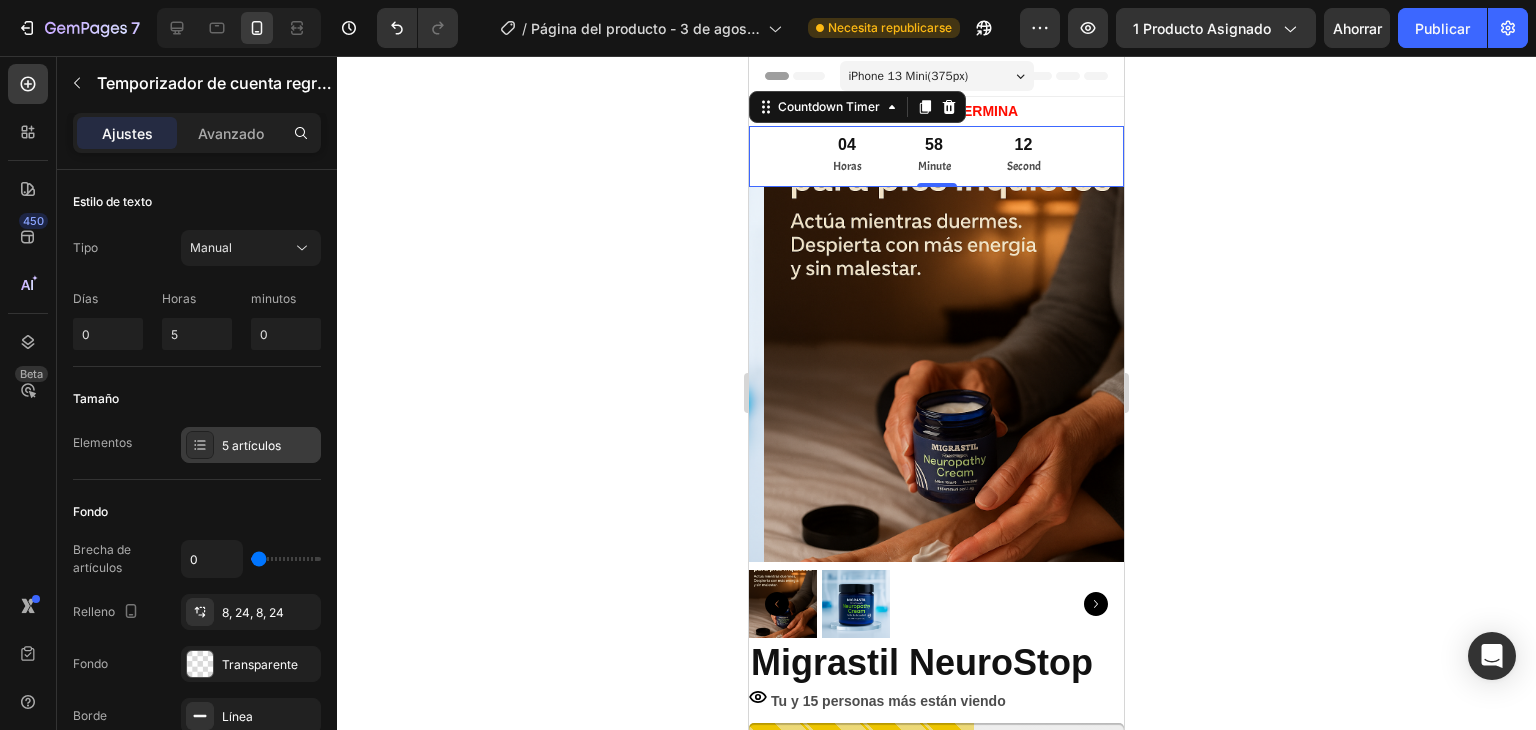 click on "5 artículos" at bounding box center [251, 445] 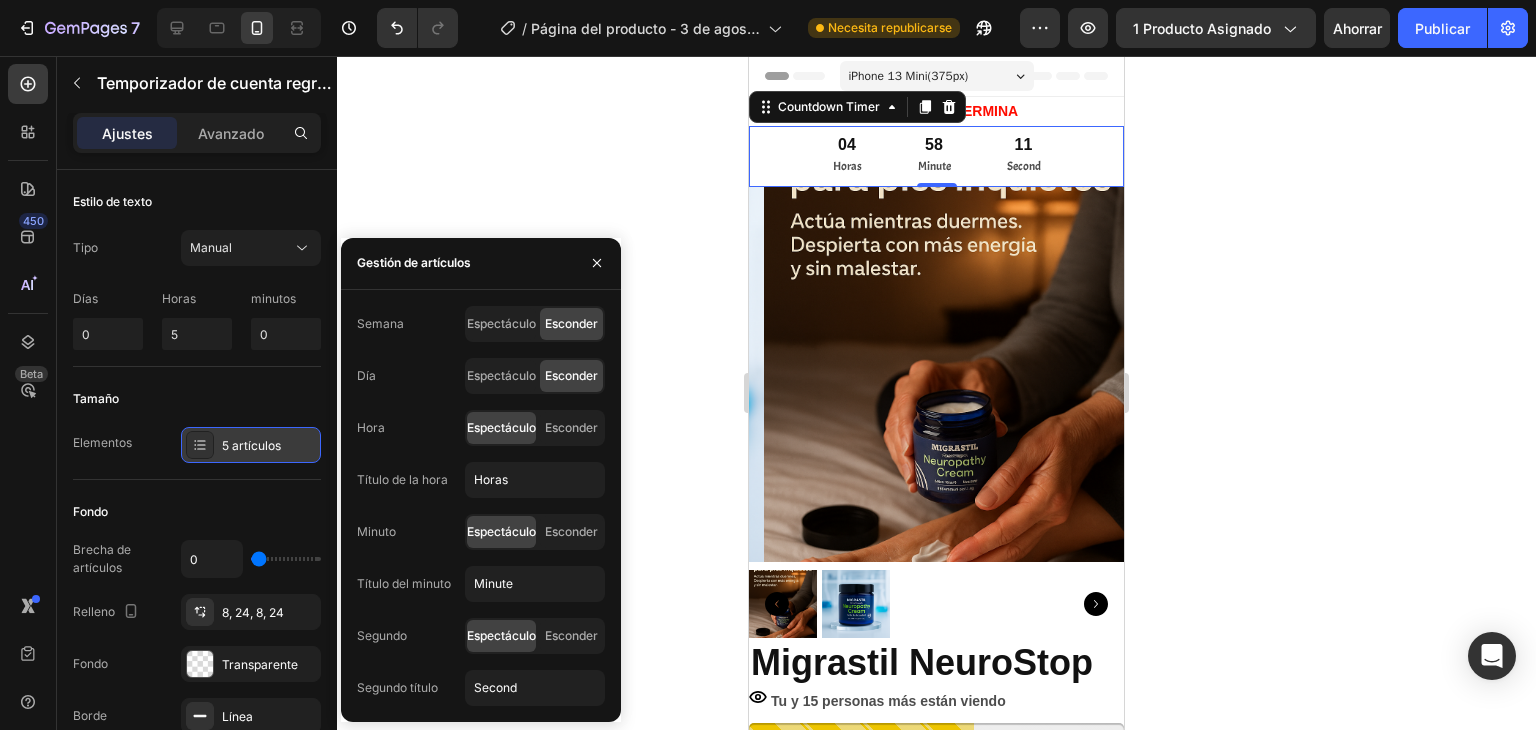 click on "5 artículos" at bounding box center (251, 445) 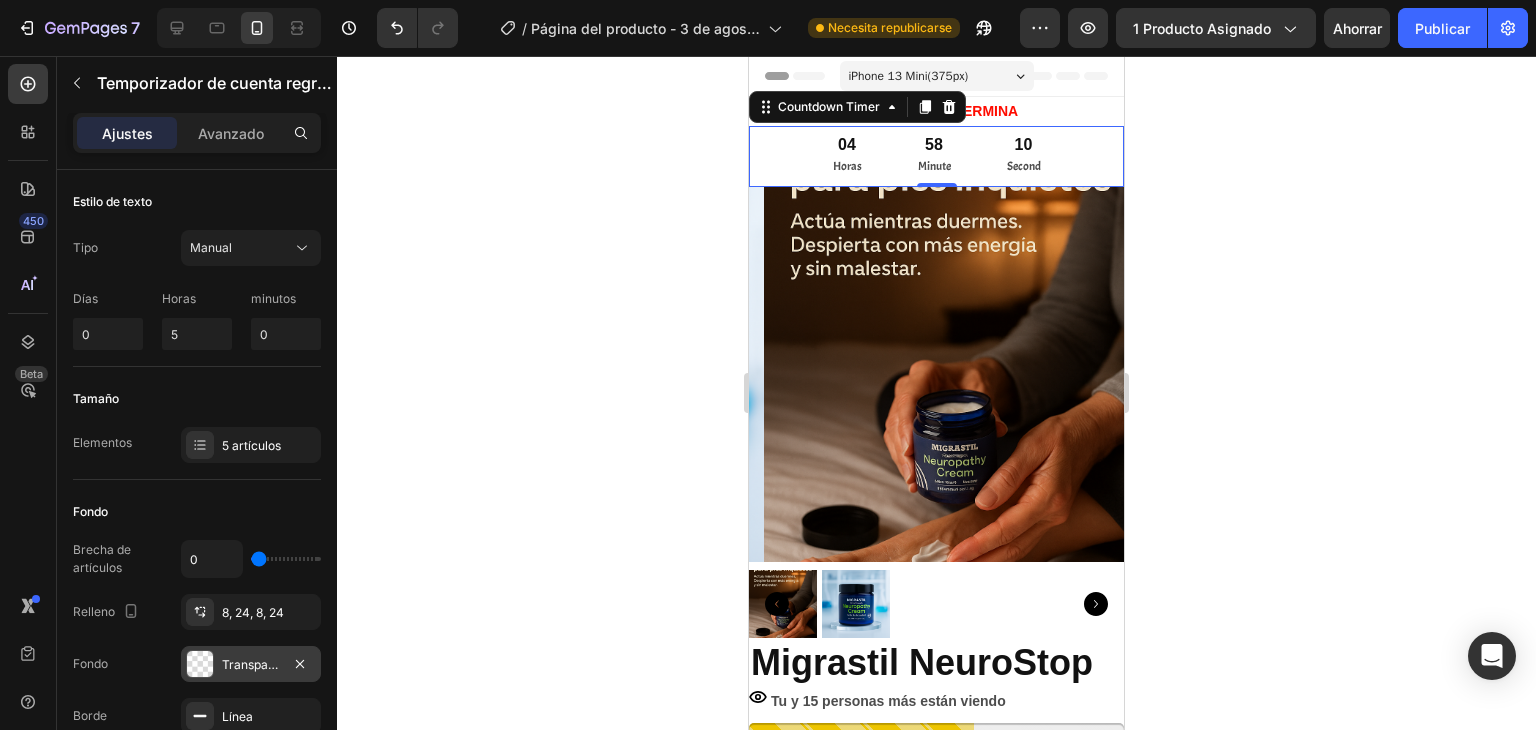 scroll, scrollTop: 100, scrollLeft: 0, axis: vertical 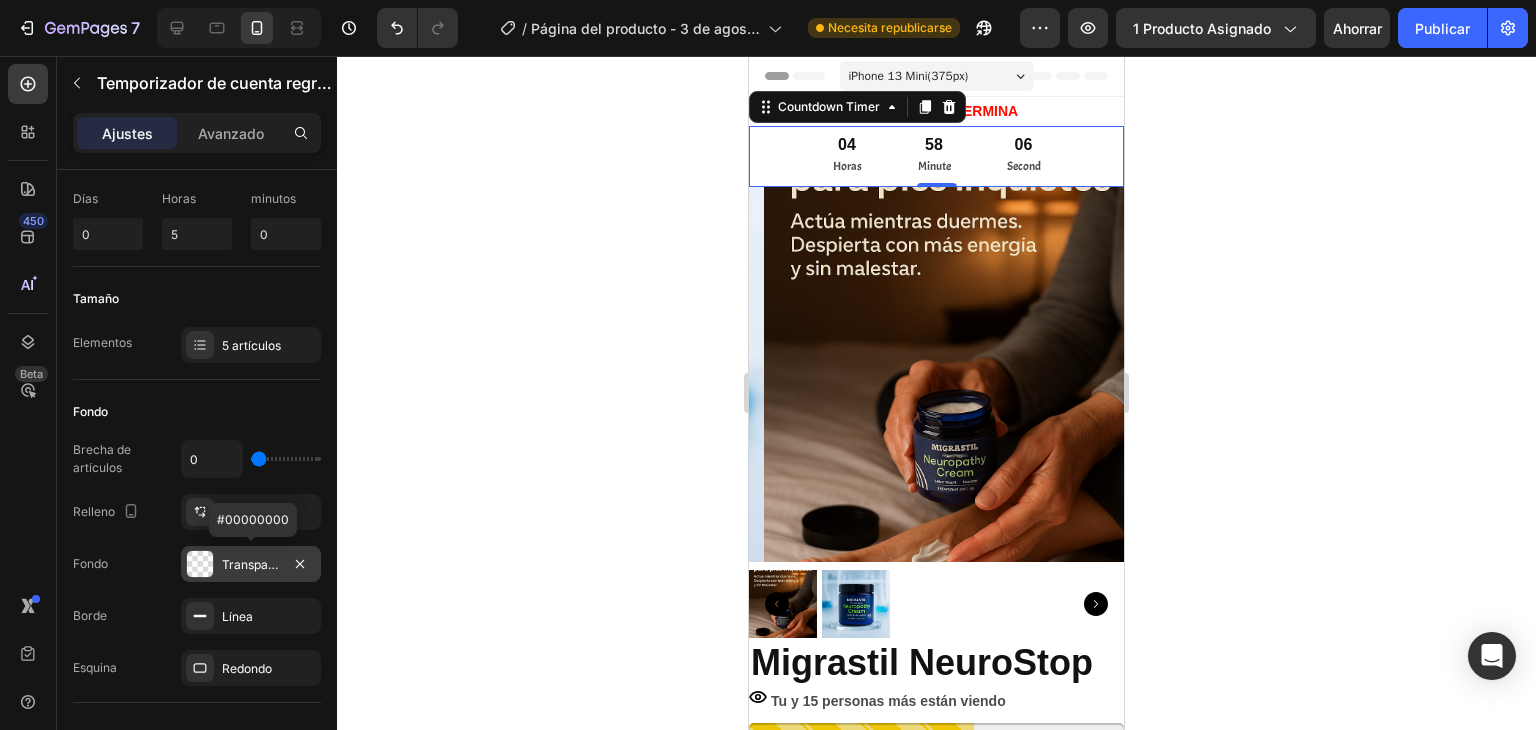 click on "Transparente" at bounding box center [251, 564] 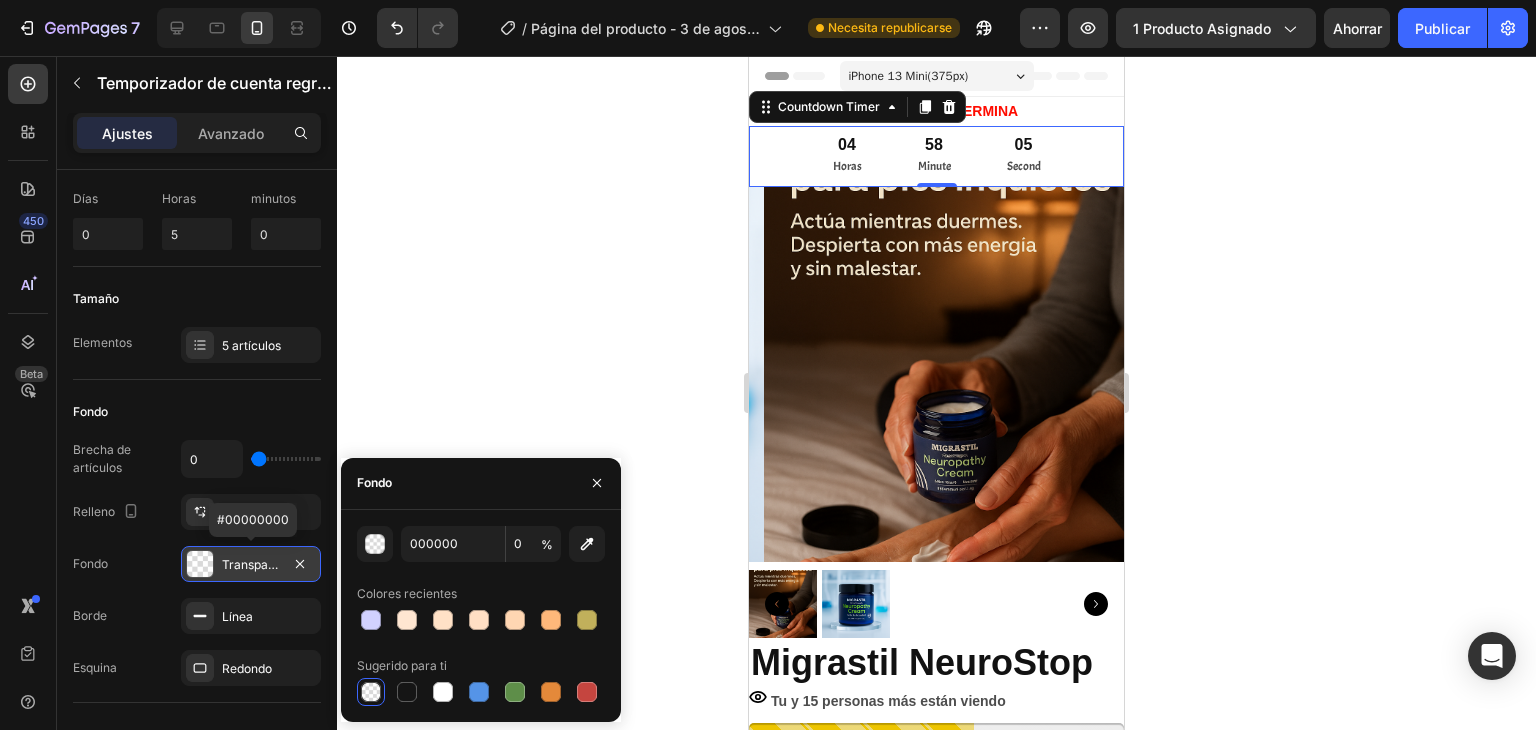 click on "Transparente" at bounding box center (251, 564) 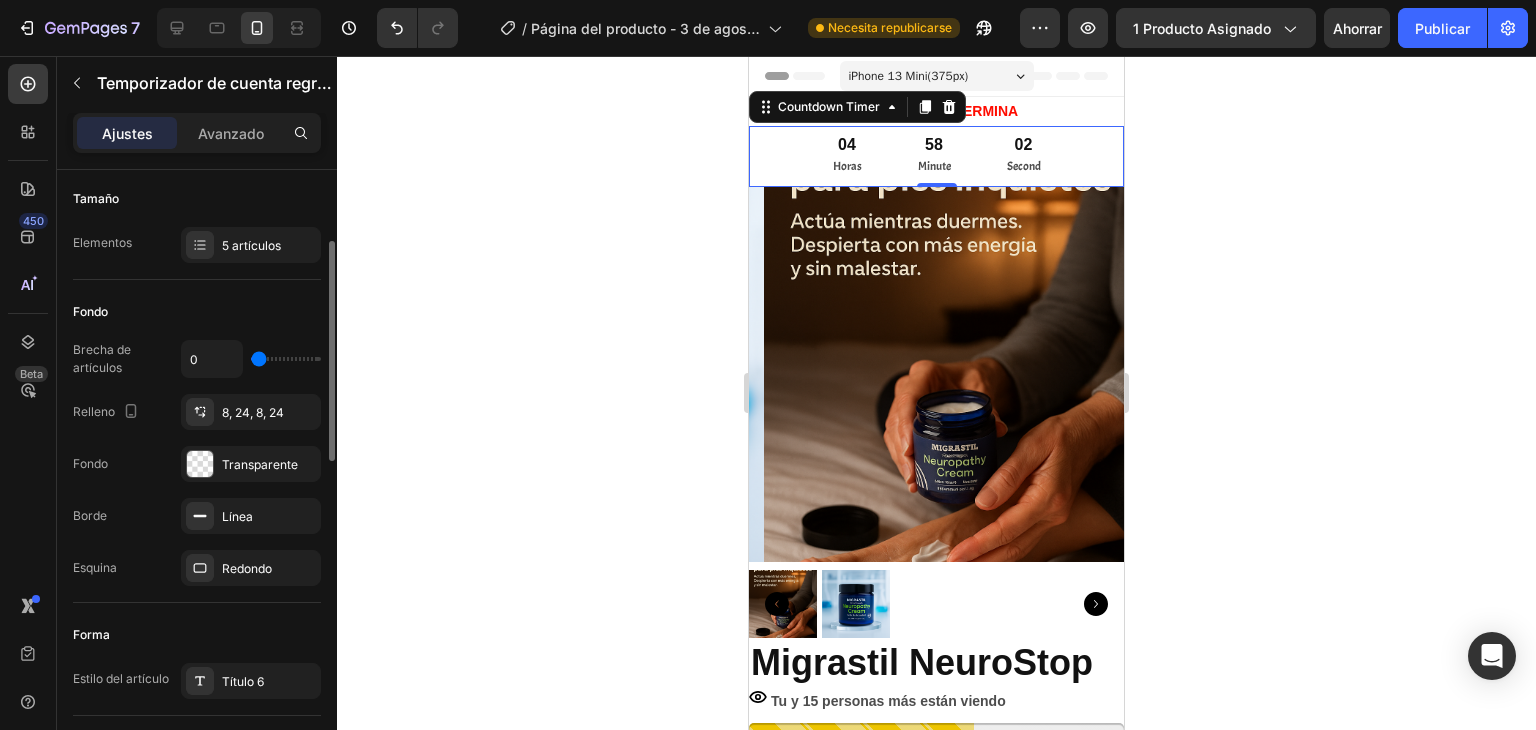 scroll, scrollTop: 300, scrollLeft: 0, axis: vertical 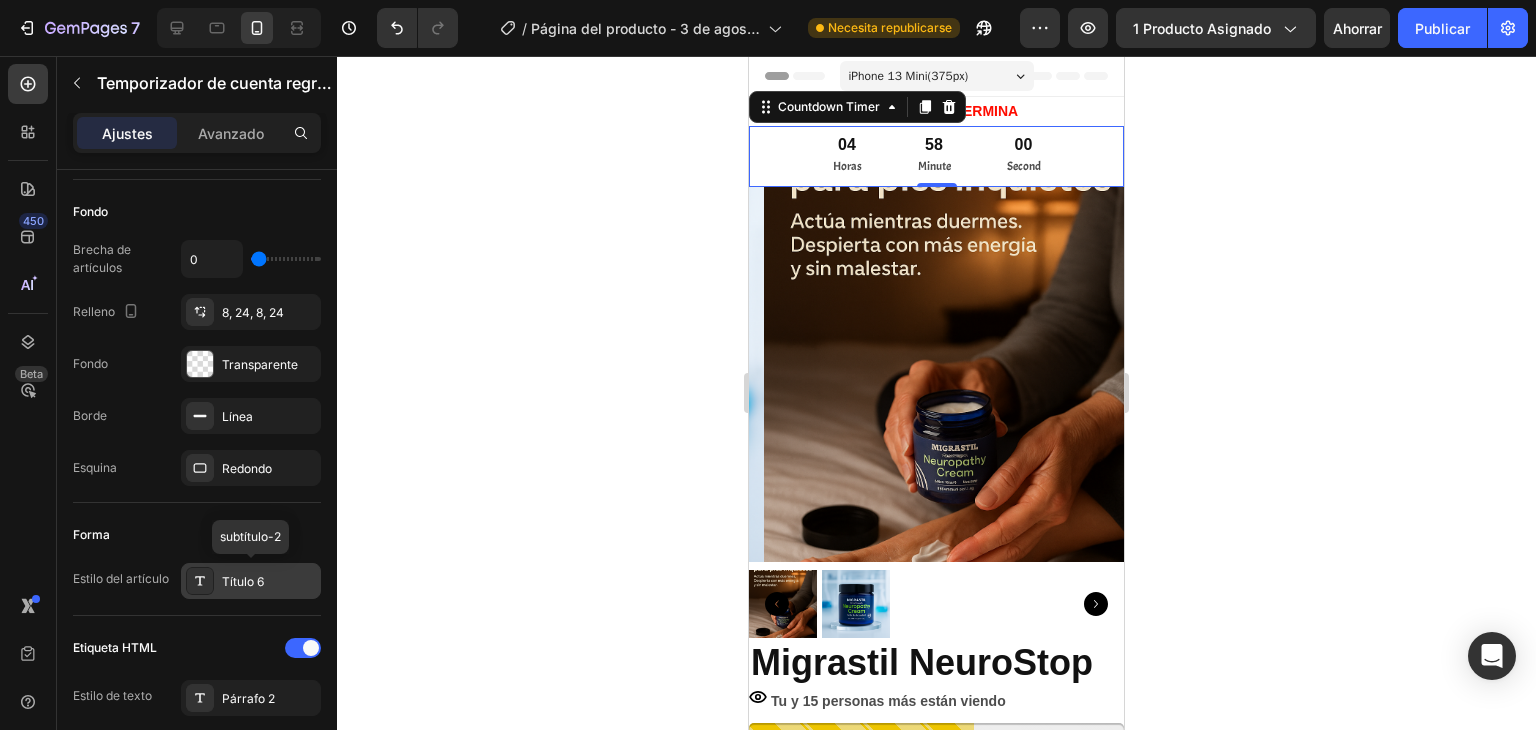 click on "Título 6" at bounding box center (243, 581) 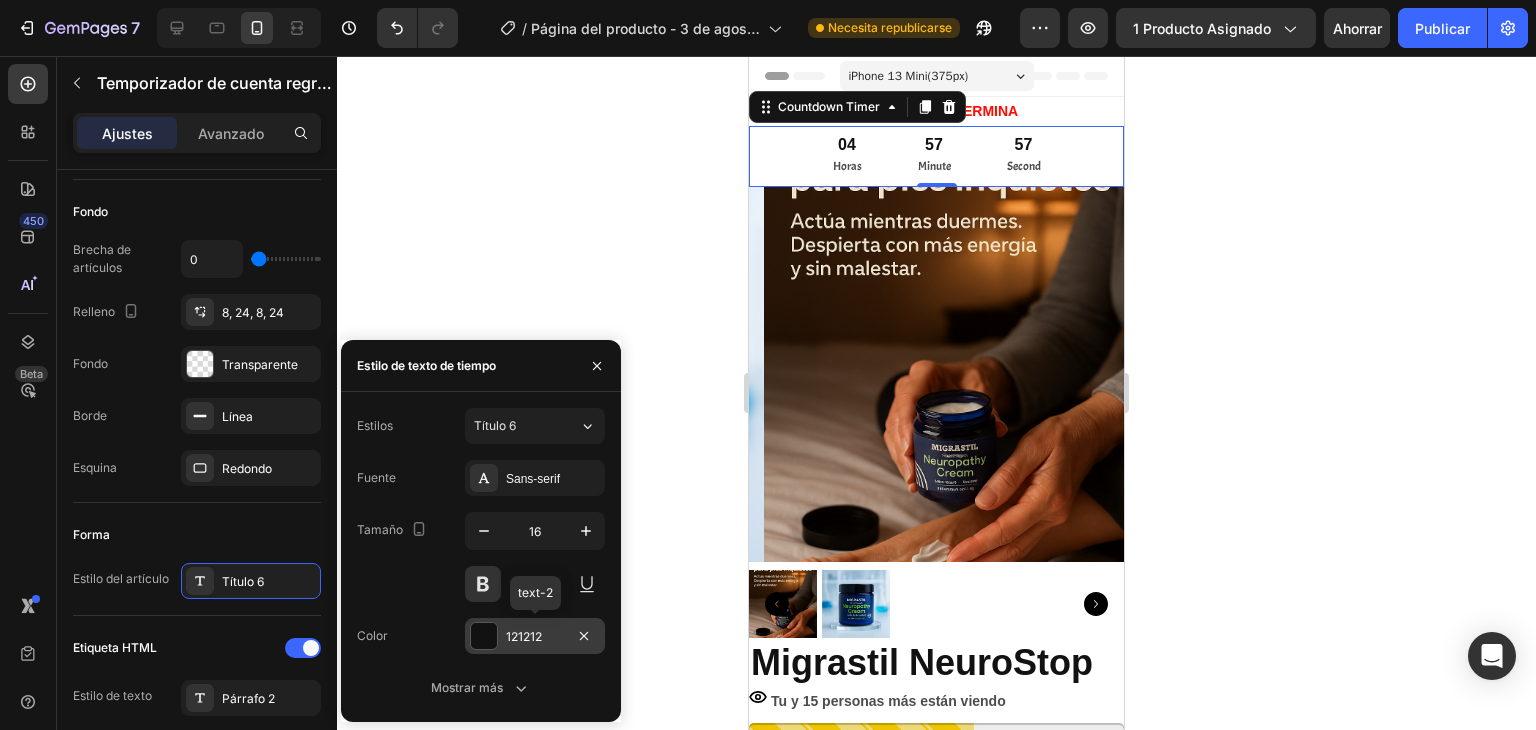 click on "121212" at bounding box center (524, 636) 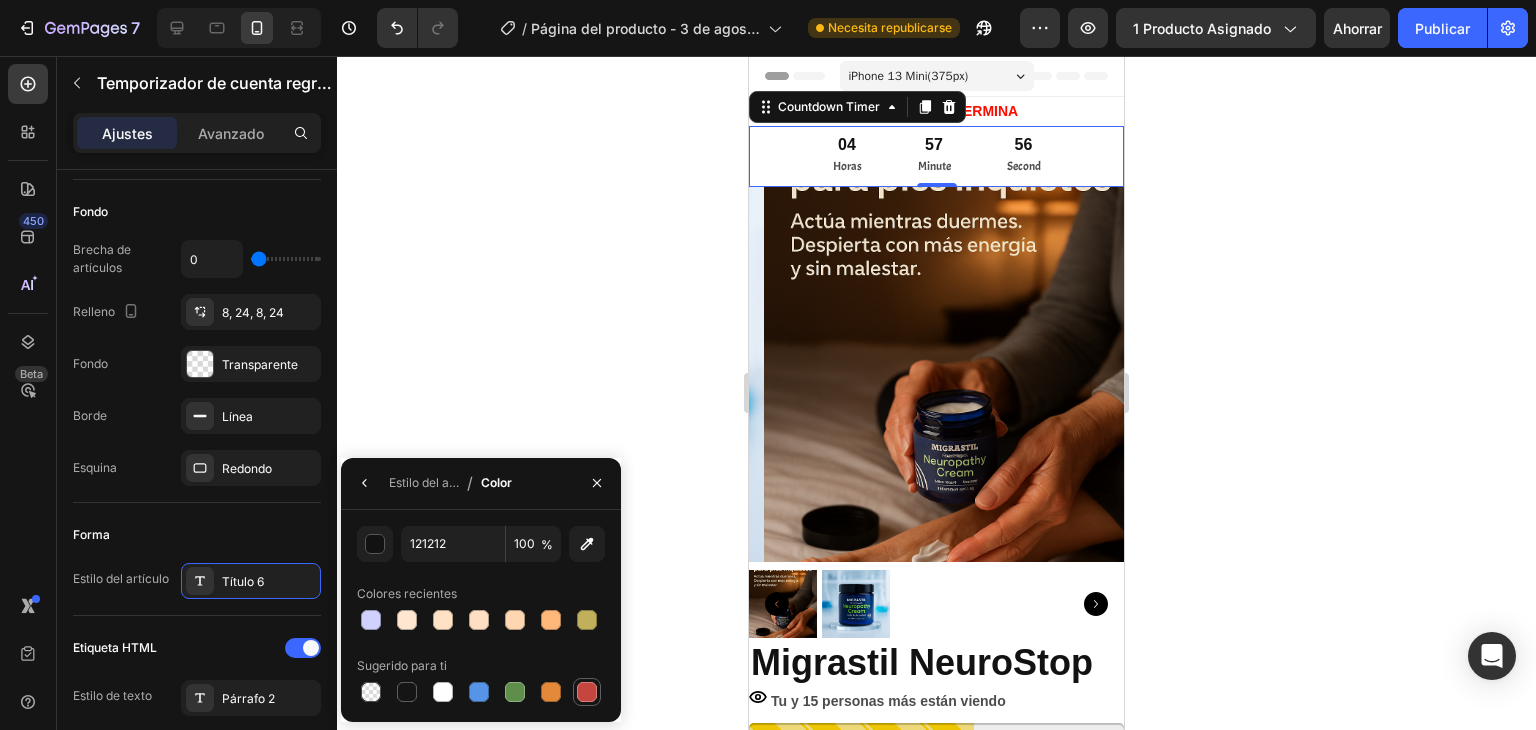 click at bounding box center [587, 692] 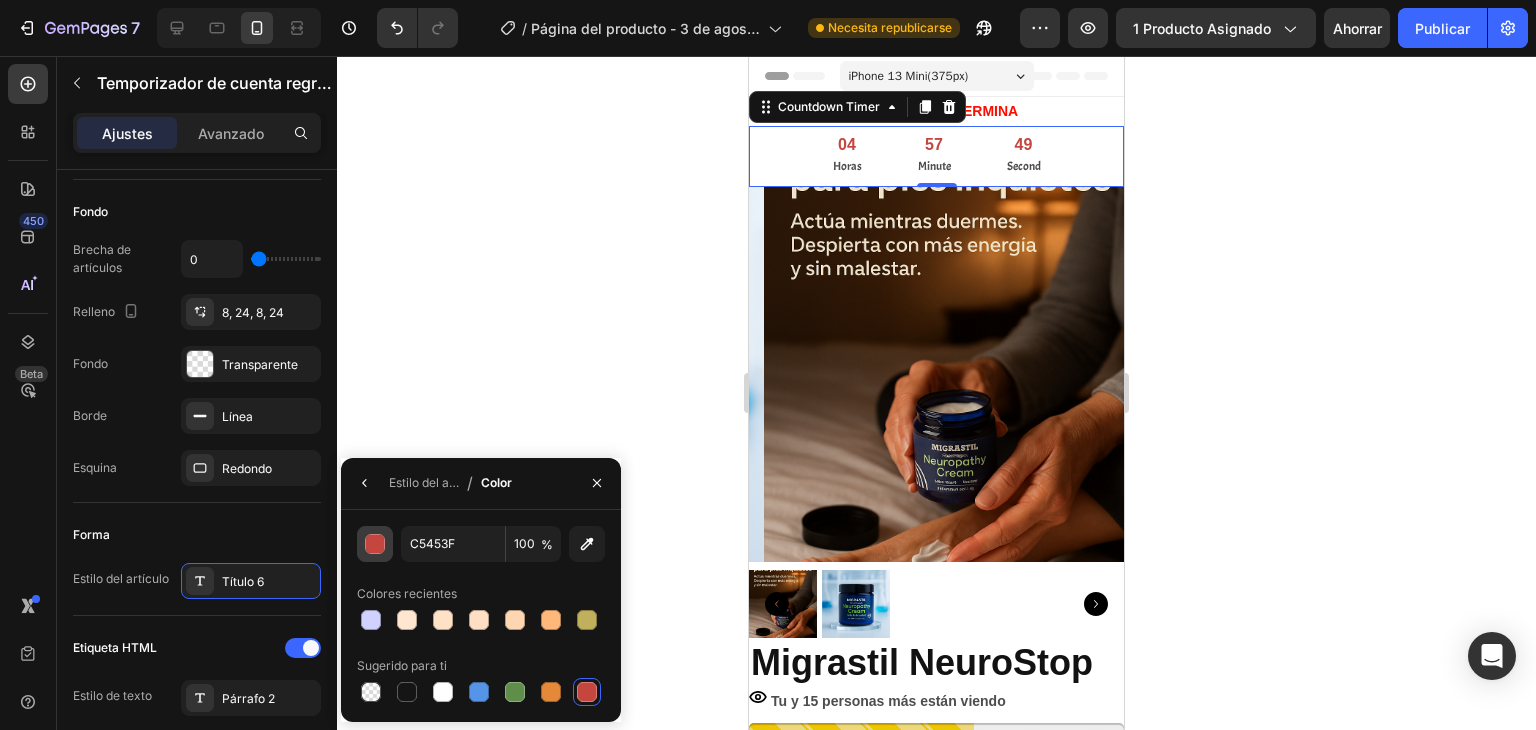 click at bounding box center (376, 545) 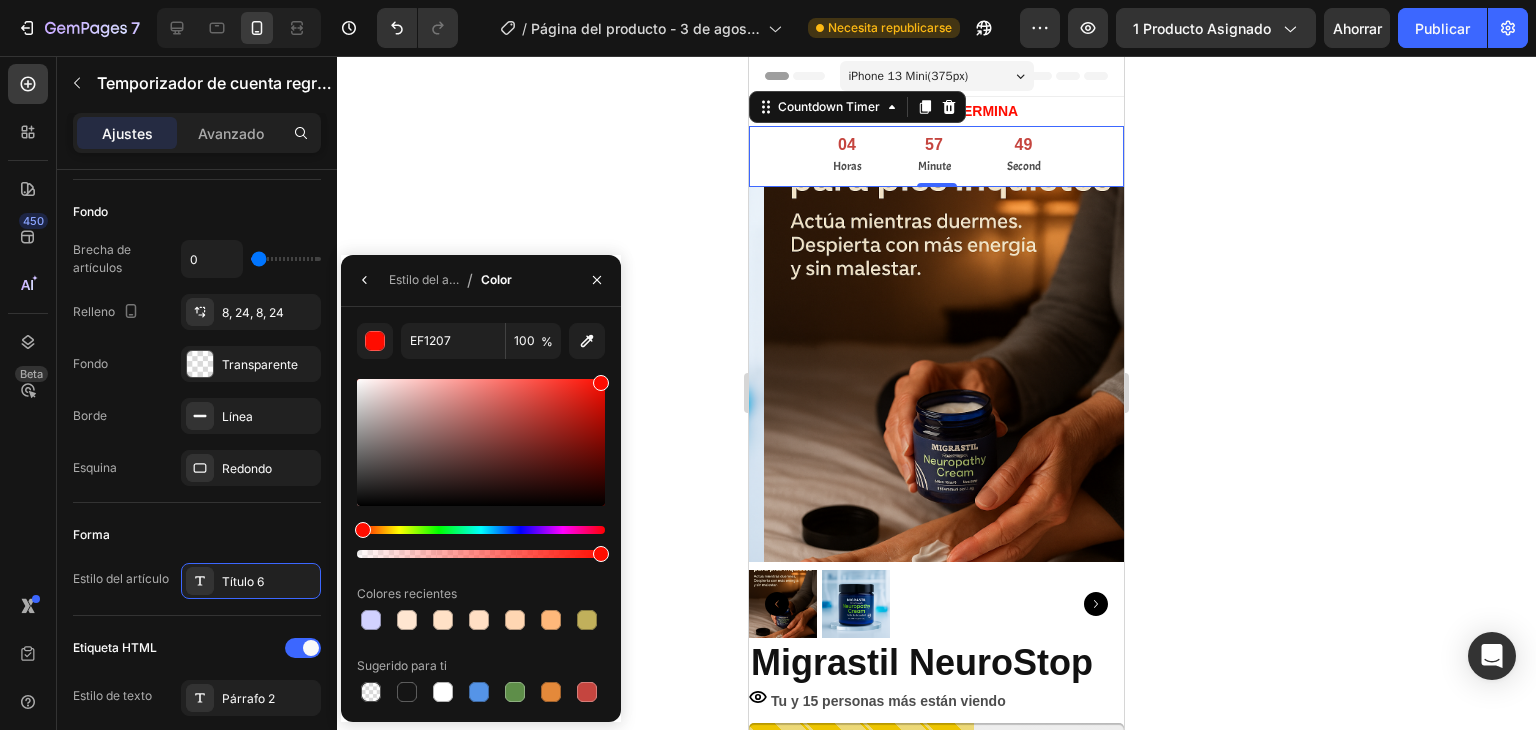 type on "FF0C00" 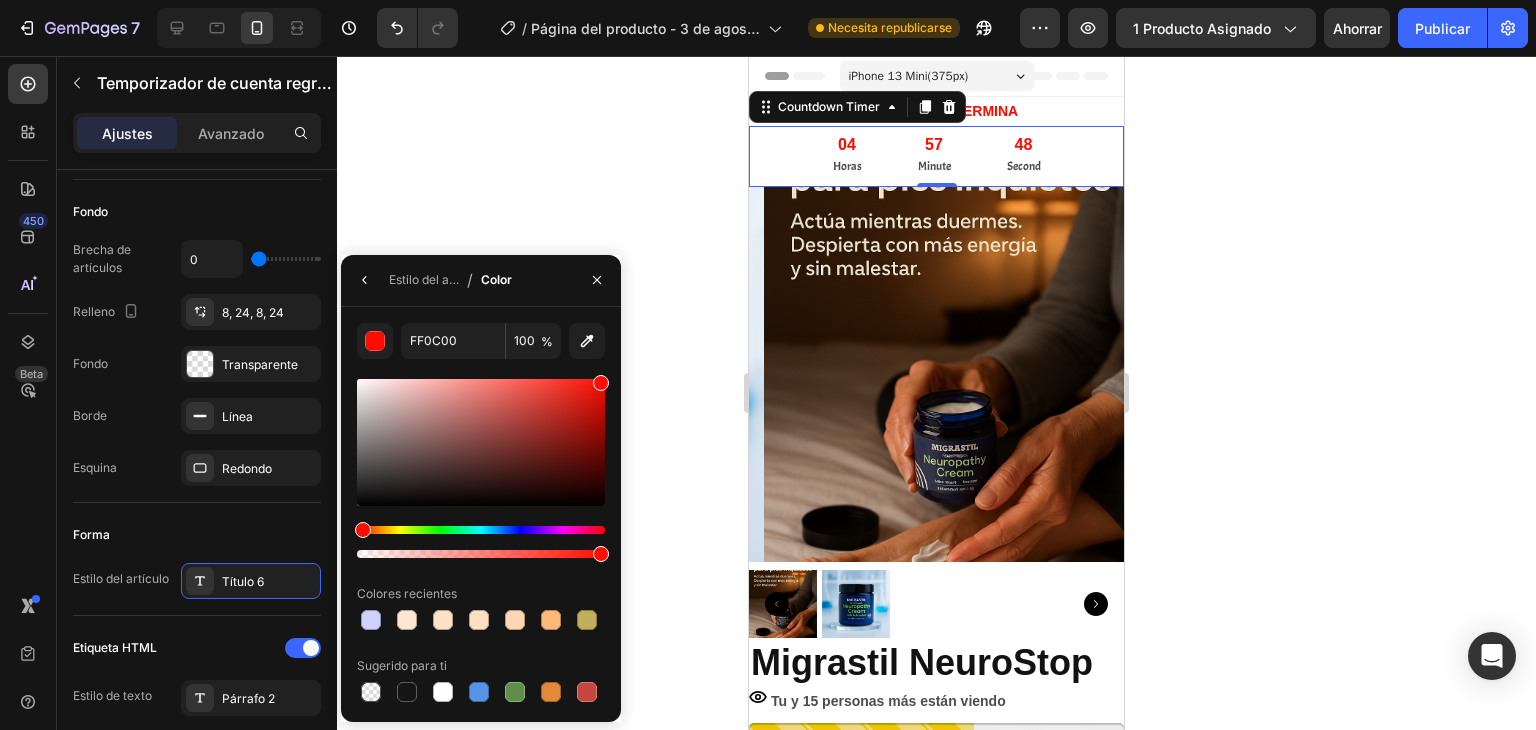click on "FF0C00 100 % Colores recientes Sugerido para ti" at bounding box center [481, 514] 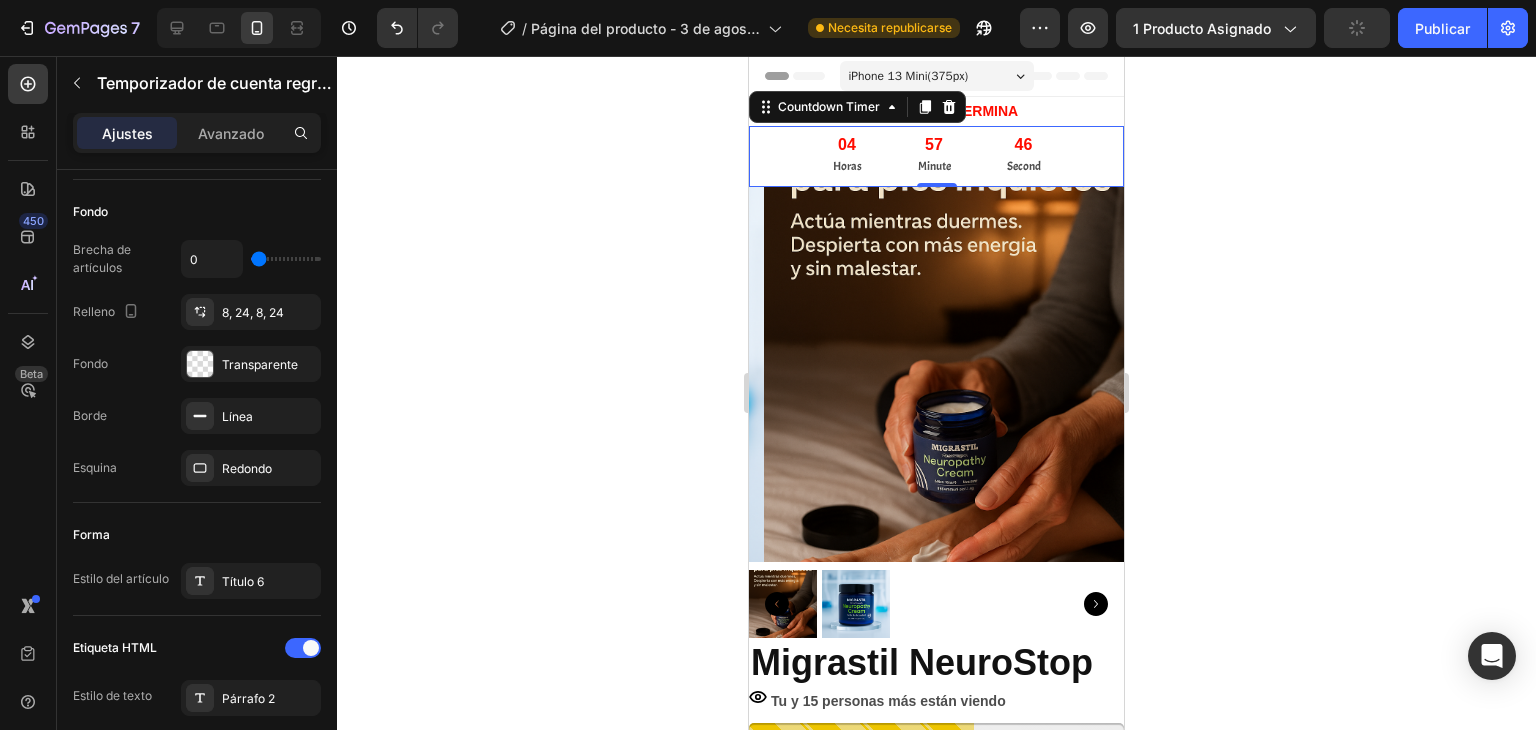 click 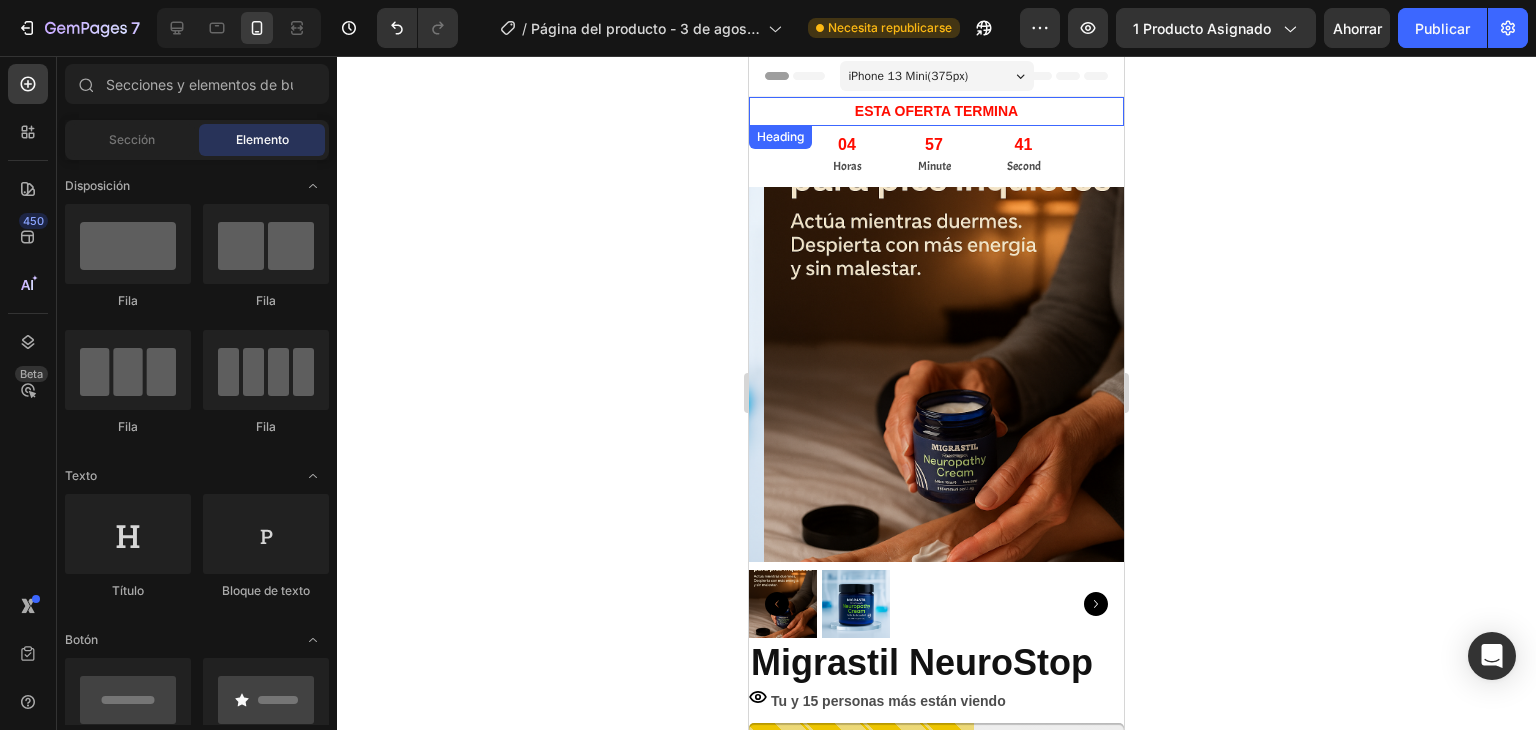 click on "ESTA OFERTA TERMINA Heading Section 1/25 04 Horas 57 Minute 41 Second Countdown Timer Section 2/25
Product Images Migrastil NeuroStop Product Title
Tu y 15 personas más están viendo Stock Counter S/. 89.00 Product Price Product Price S/. 150.00 Product Price Product Price Row Product Section 3/25 Raíz" at bounding box center [936, 3650] 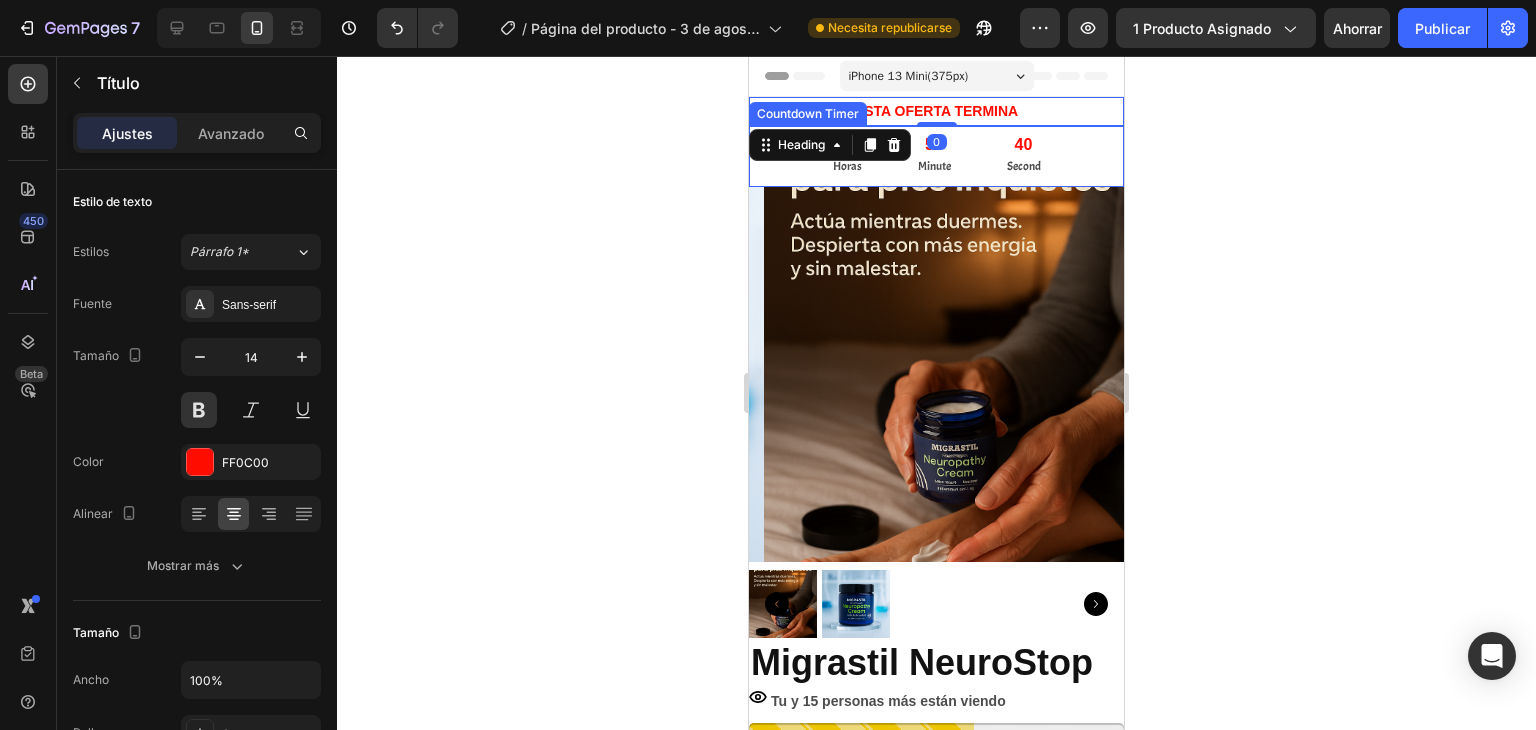 click on "57 Minute" at bounding box center (934, 156) 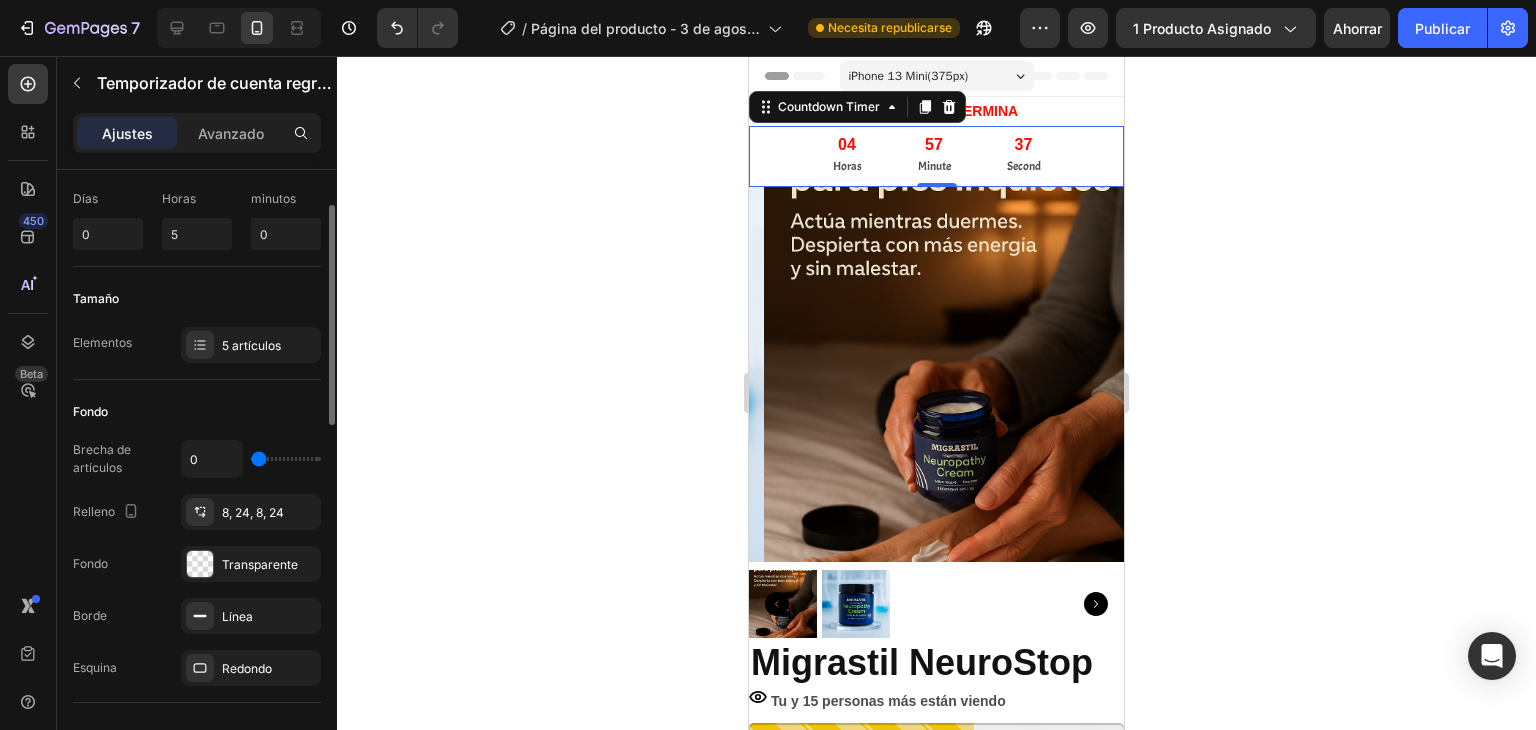 scroll, scrollTop: 0, scrollLeft: 0, axis: both 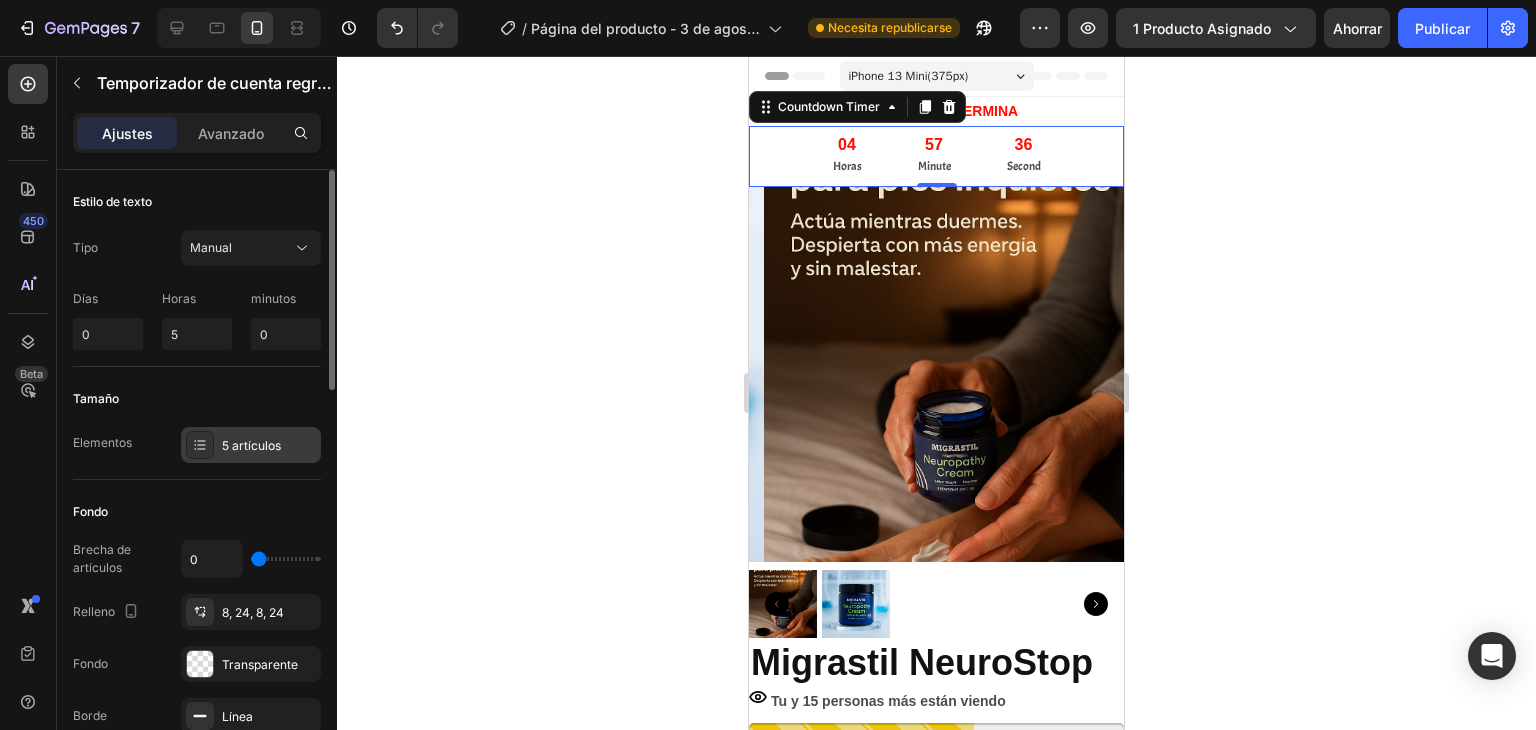 click on "5 artículos" at bounding box center (251, 445) 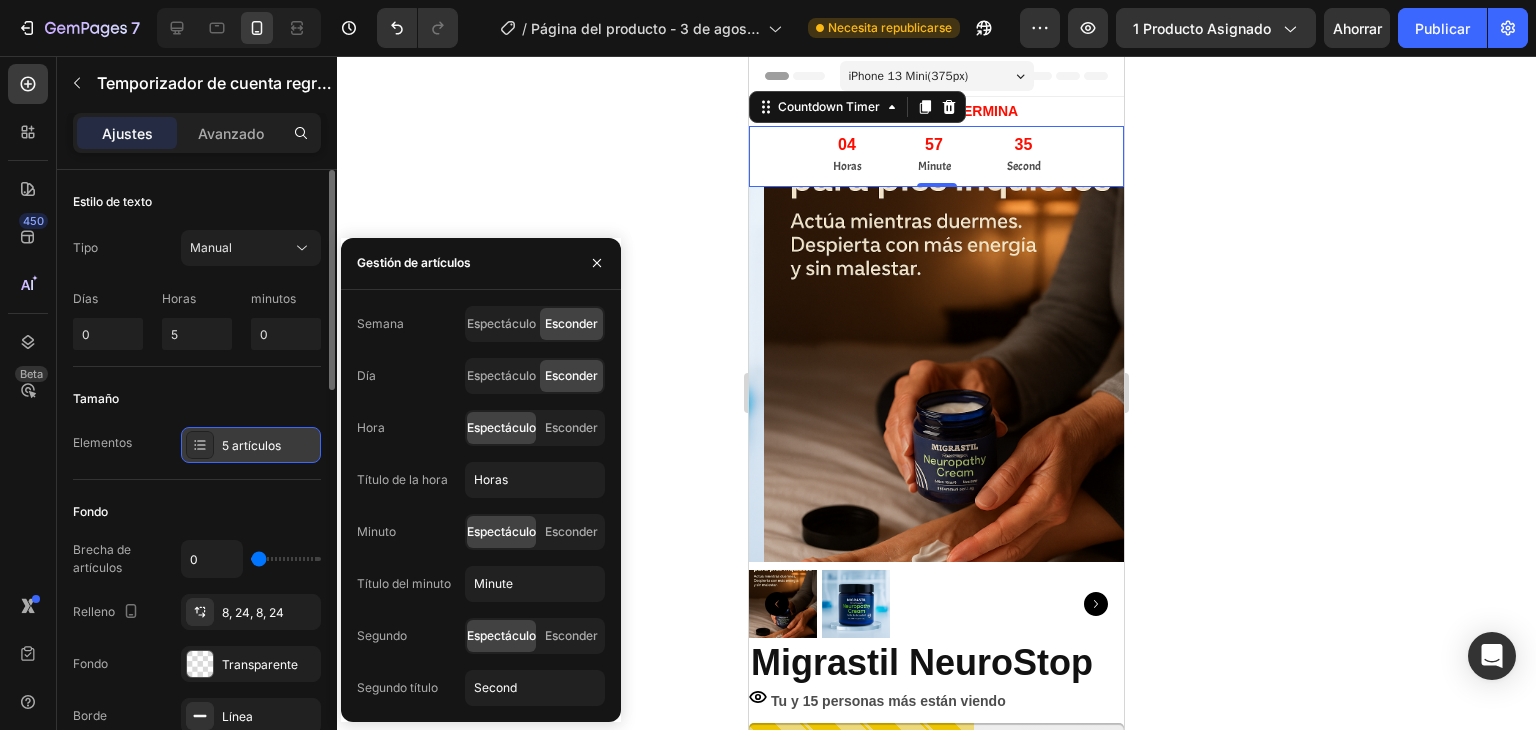 click on "5 artículos" at bounding box center [251, 445] 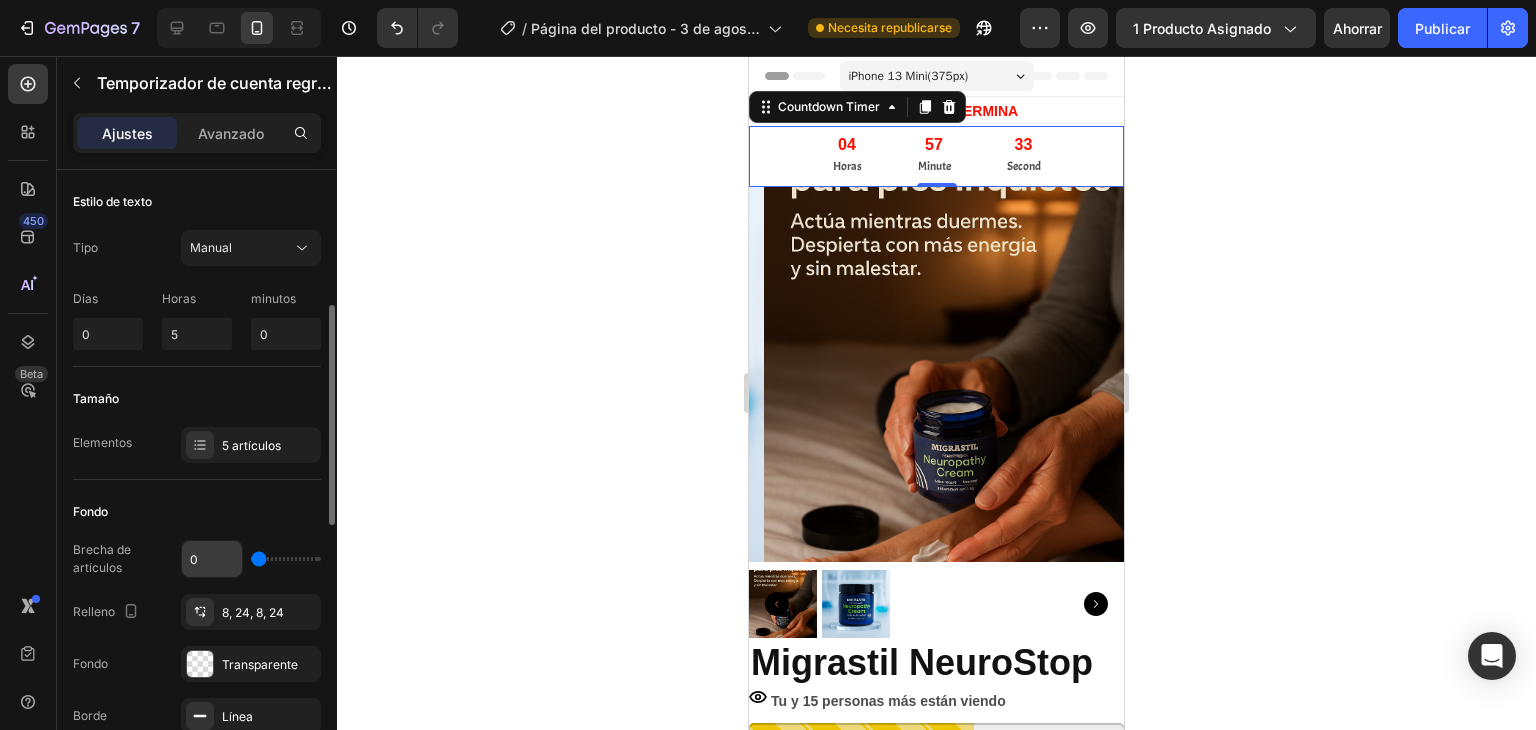 scroll, scrollTop: 100, scrollLeft: 0, axis: vertical 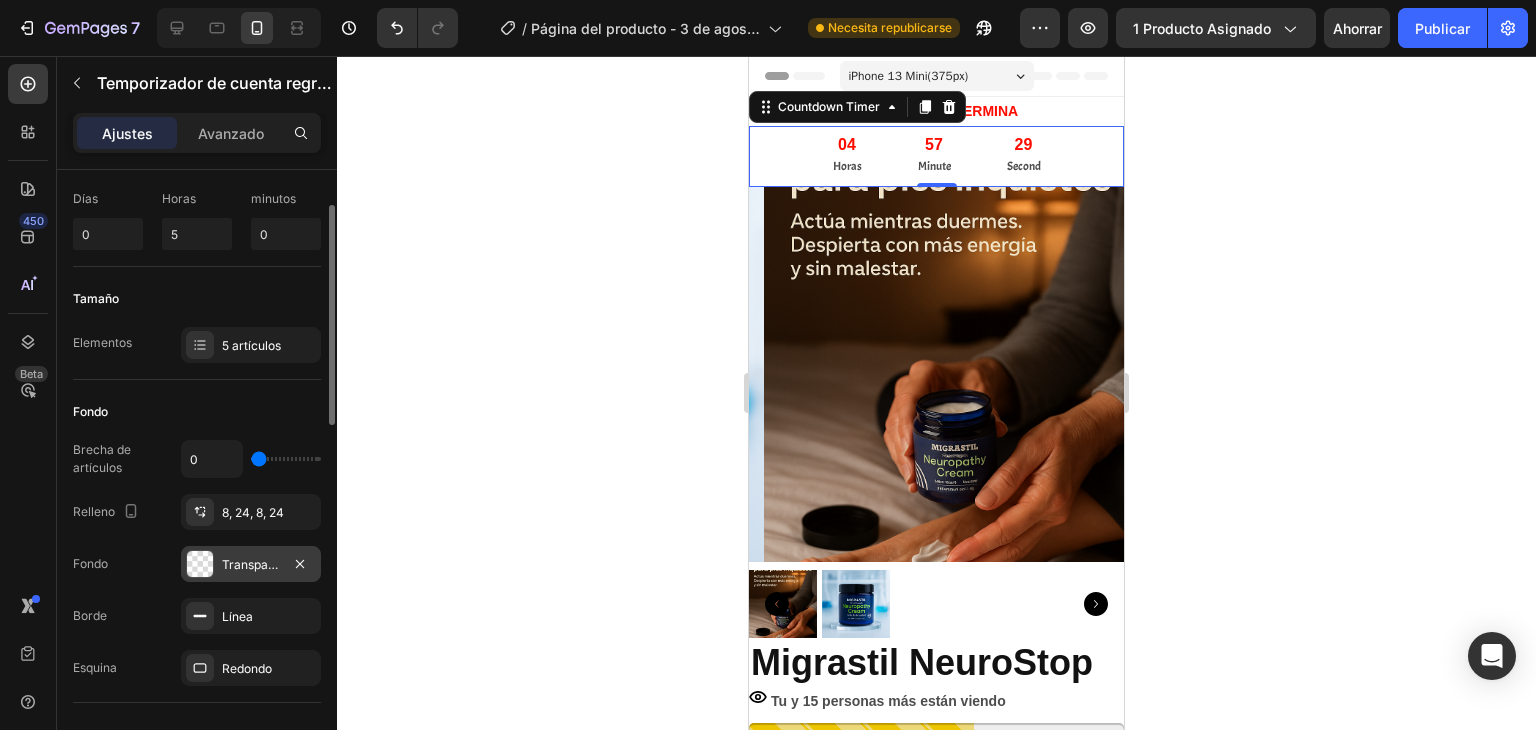 click at bounding box center (200, 564) 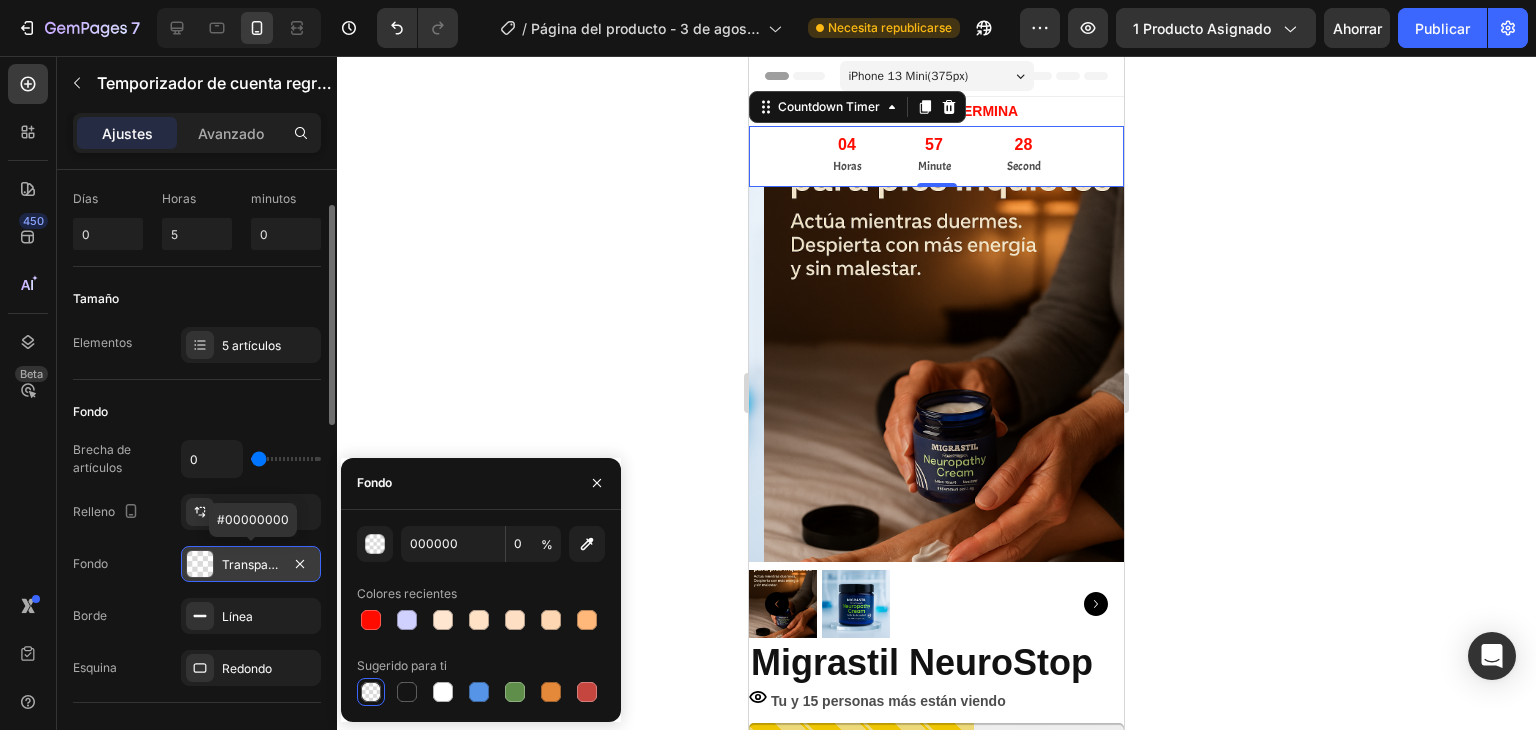 click at bounding box center [200, 564] 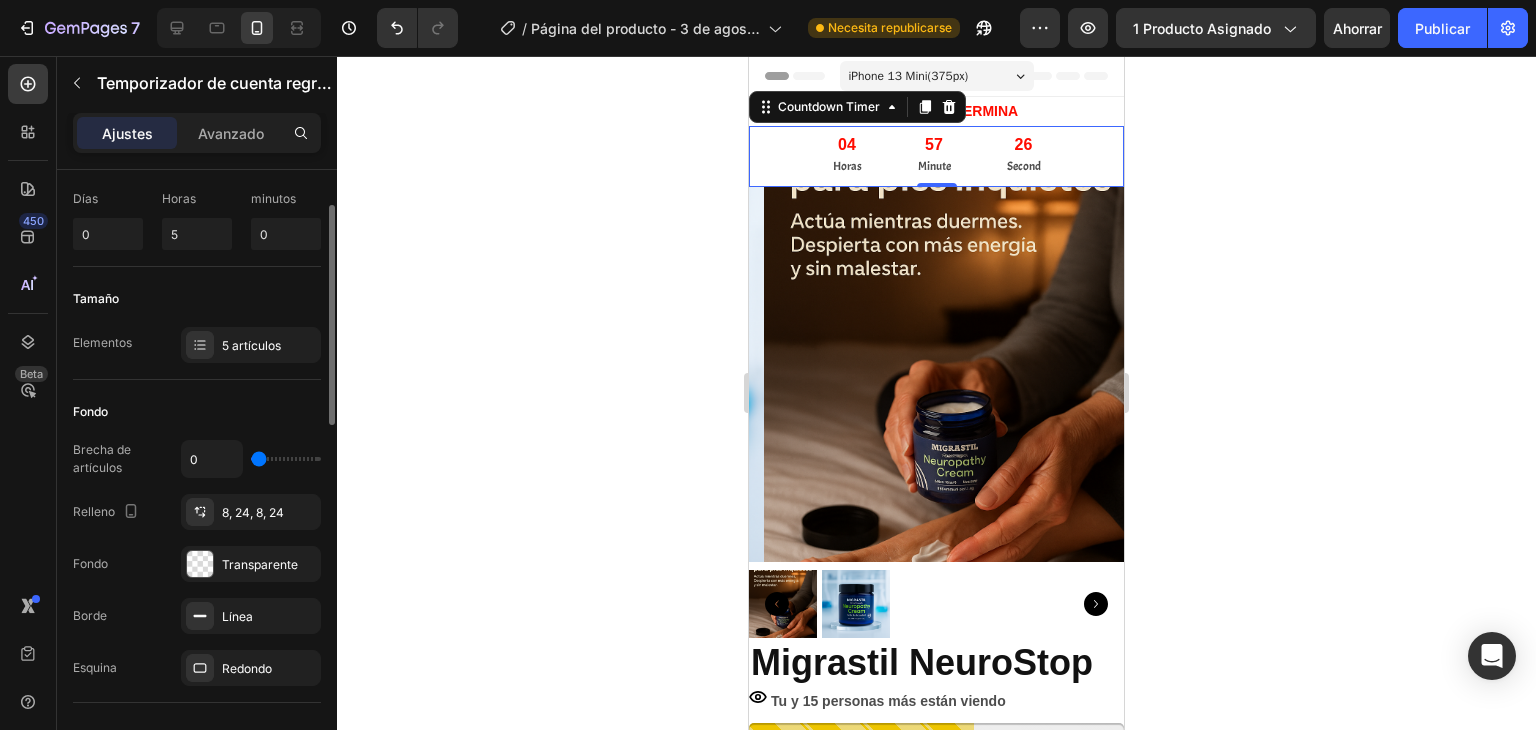 scroll, scrollTop: 0, scrollLeft: 0, axis: both 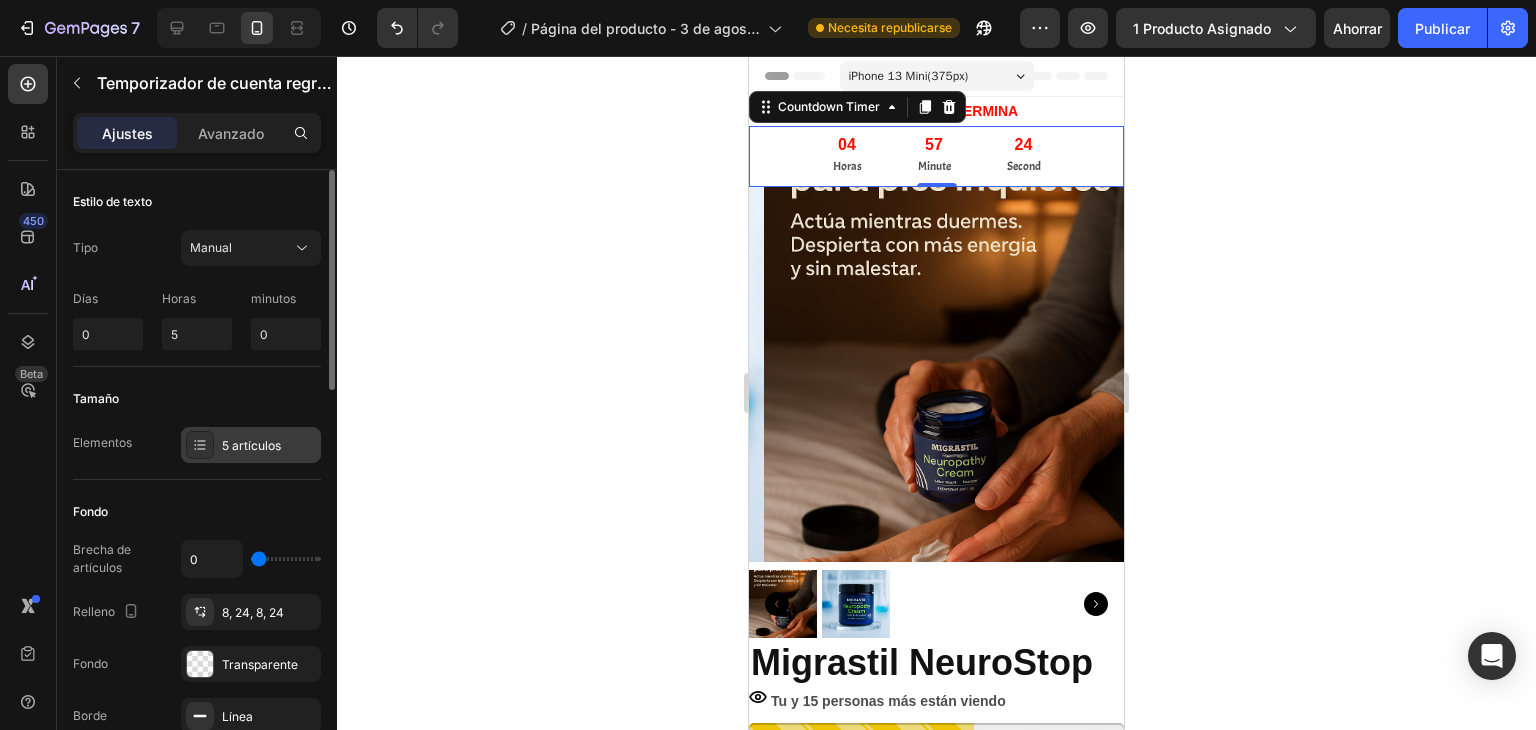 click on "5 artículos" at bounding box center [251, 445] 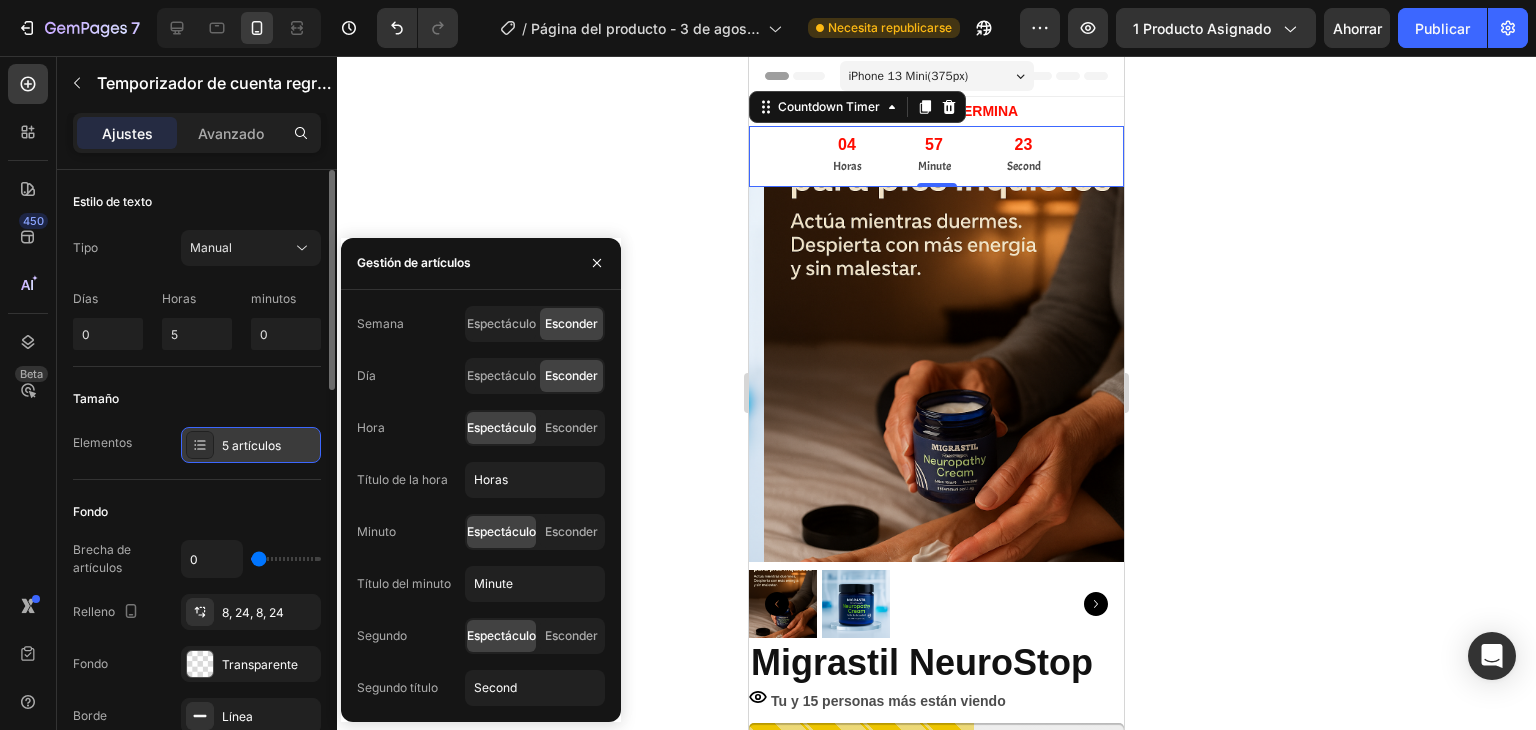 click on "5 artículos" at bounding box center (251, 445) 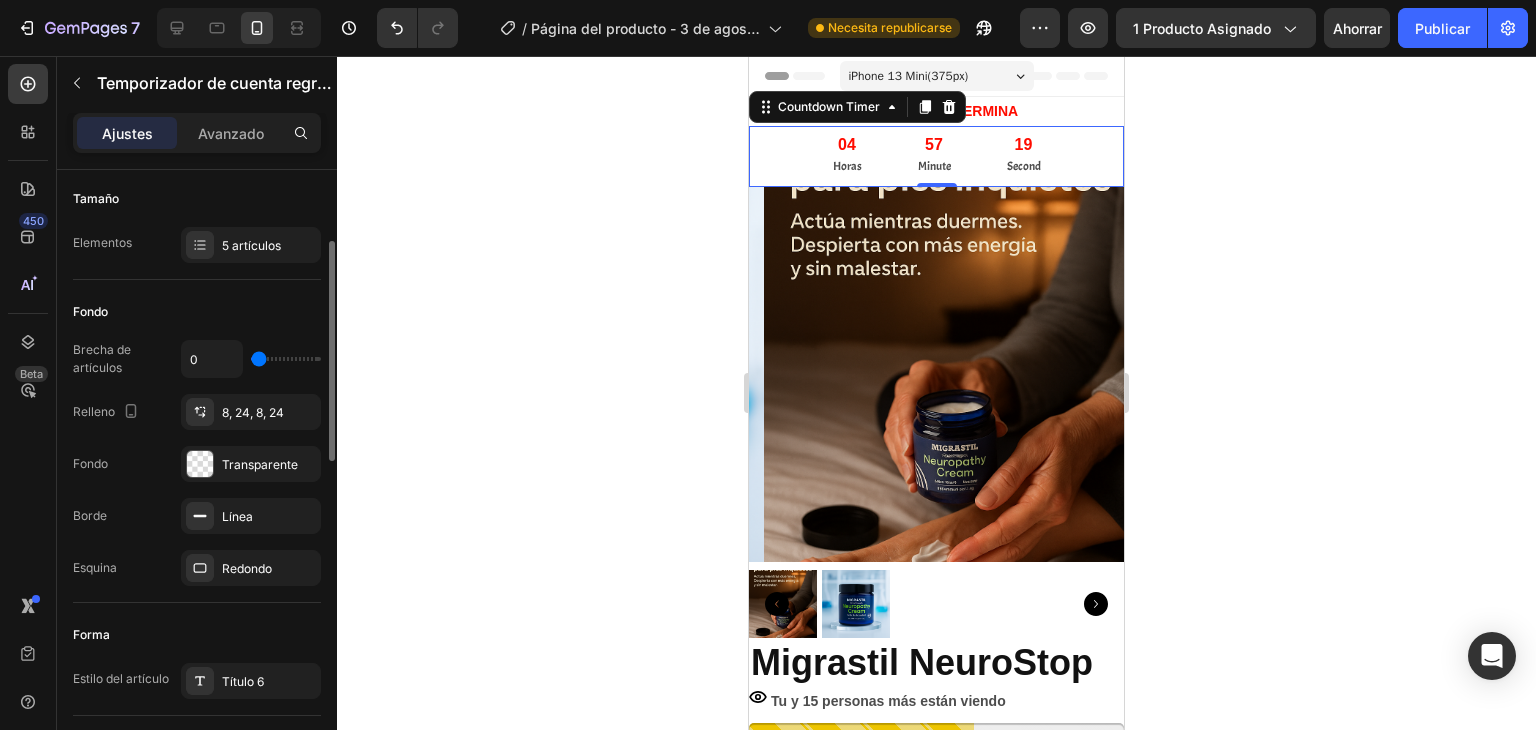 scroll, scrollTop: 300, scrollLeft: 0, axis: vertical 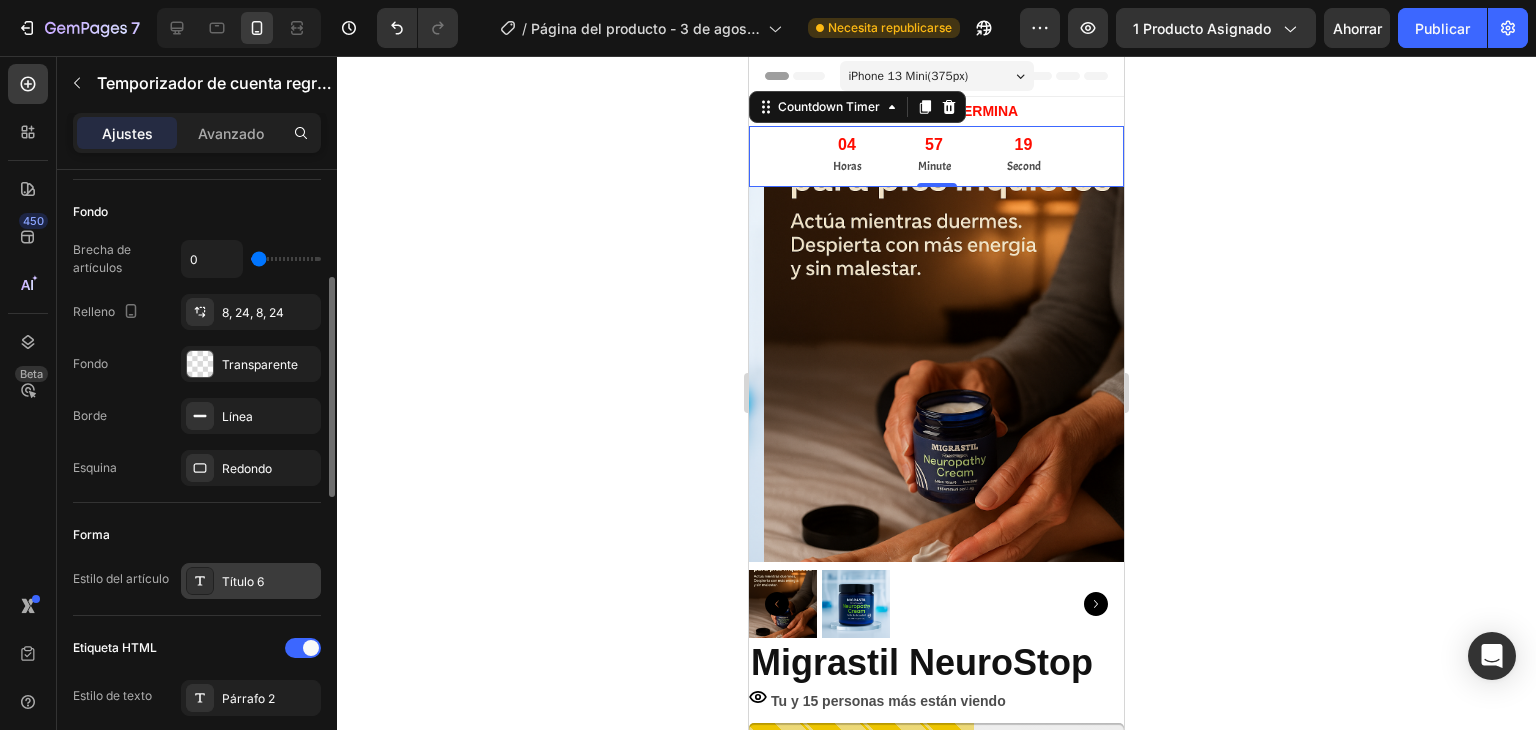 click on "Título 6" at bounding box center [251, 581] 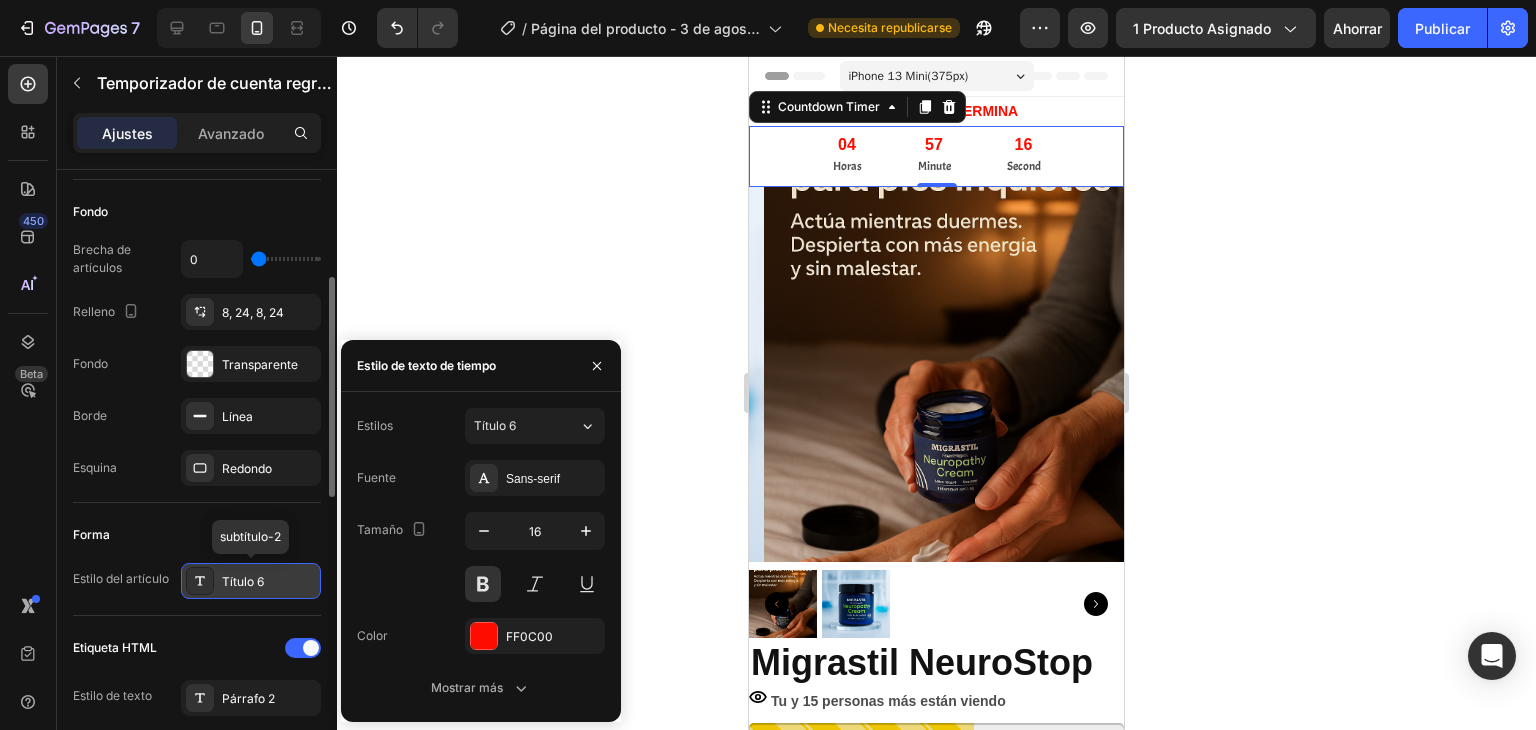 click on "Título 6" at bounding box center (251, 581) 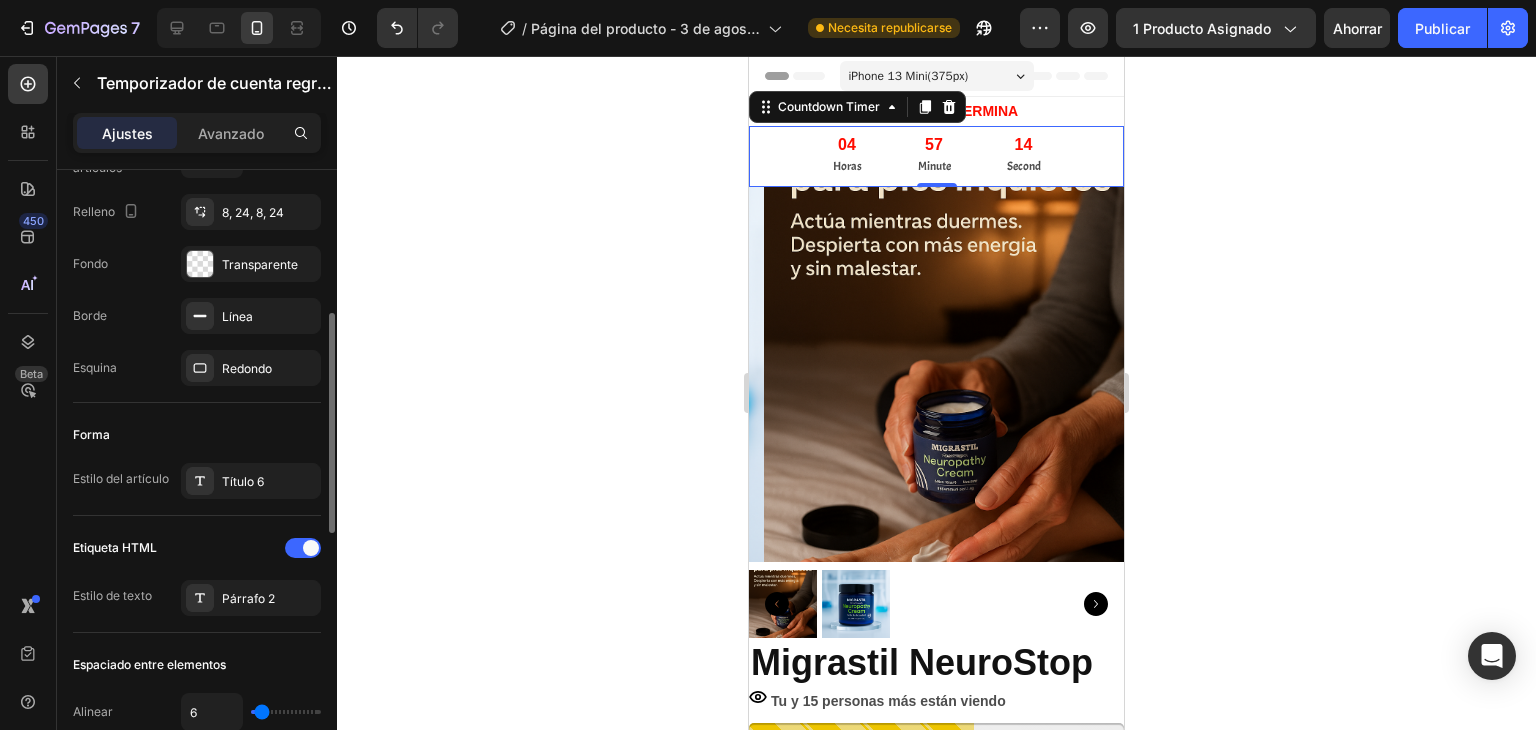 scroll, scrollTop: 500, scrollLeft: 0, axis: vertical 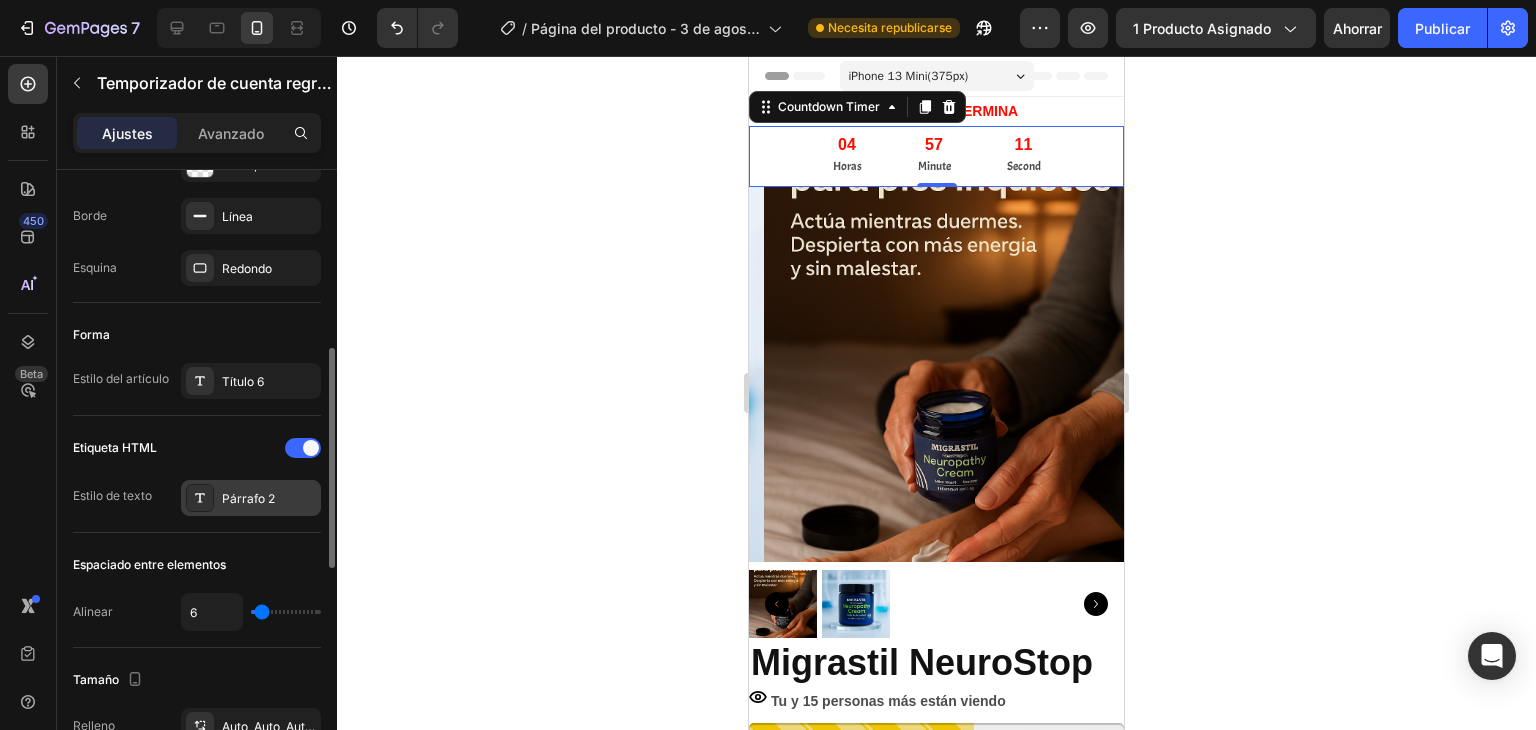 click 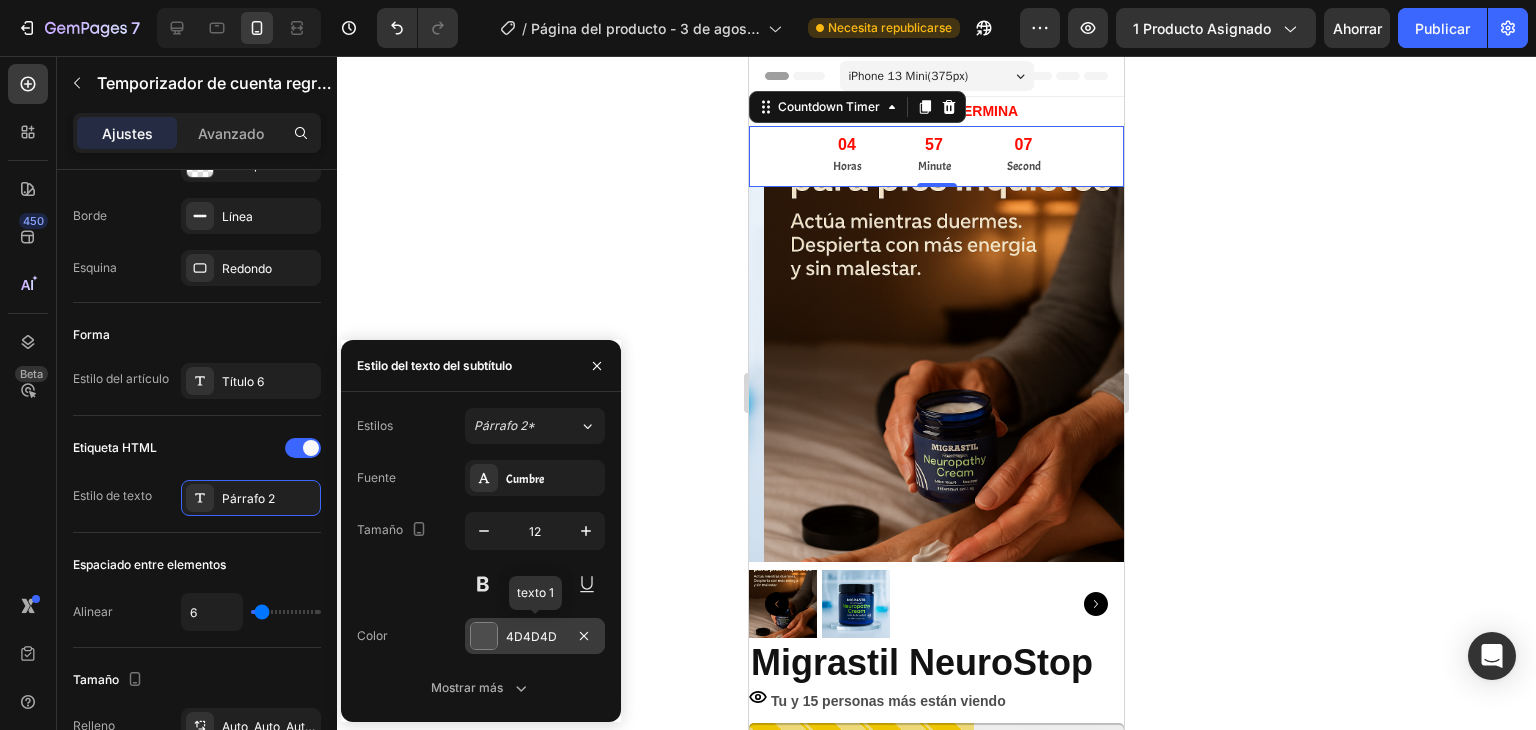 click on "4D4D4D" at bounding box center (535, 637) 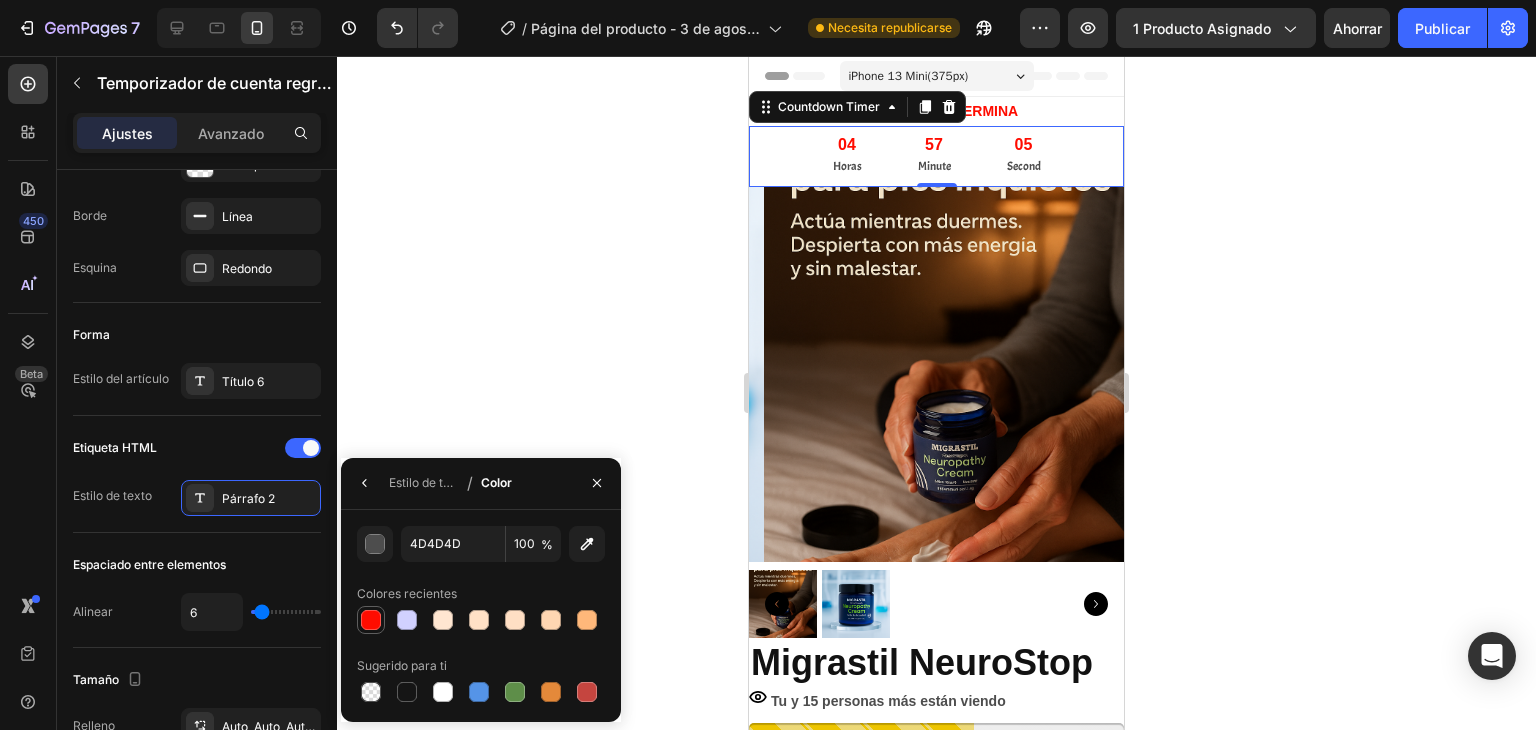 click at bounding box center (371, 620) 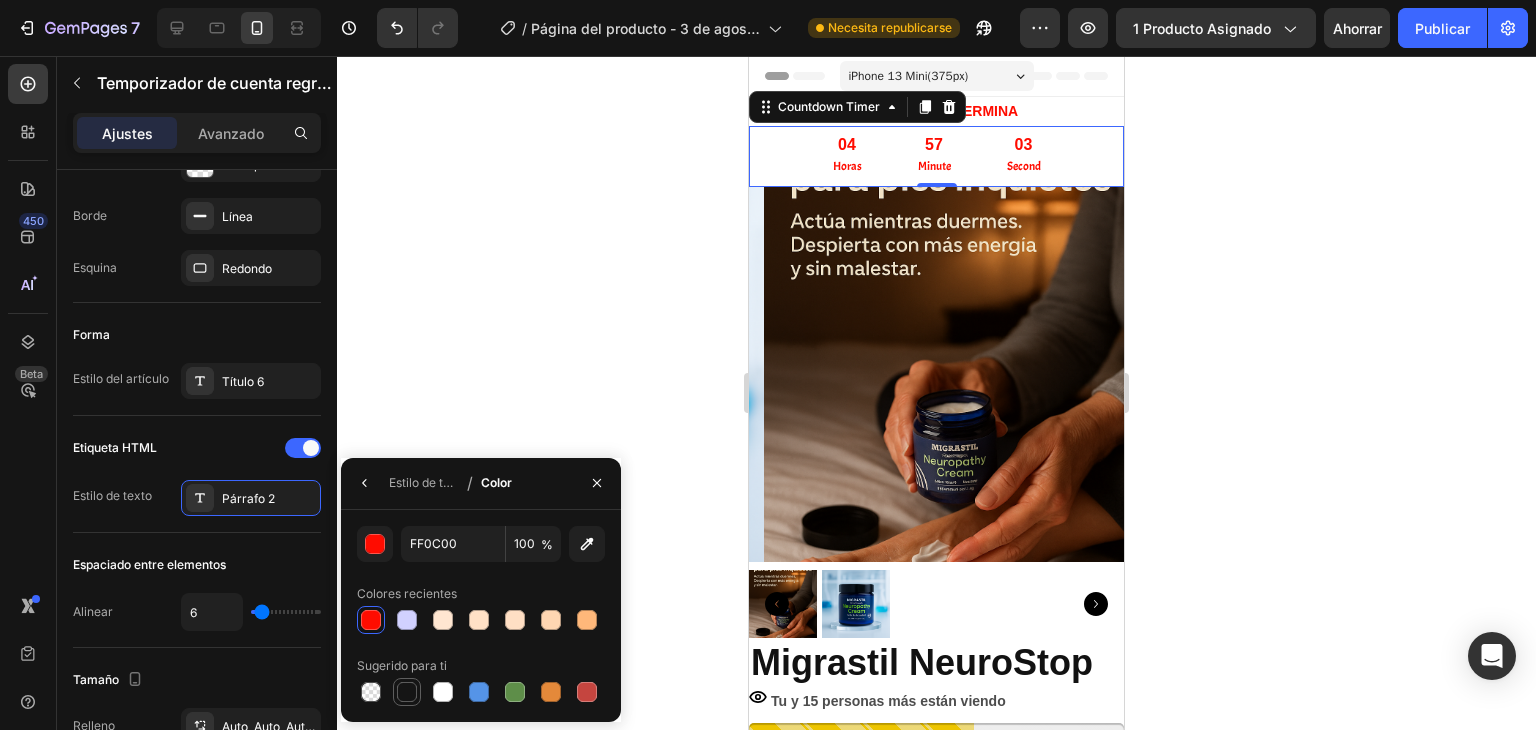 click at bounding box center (407, 692) 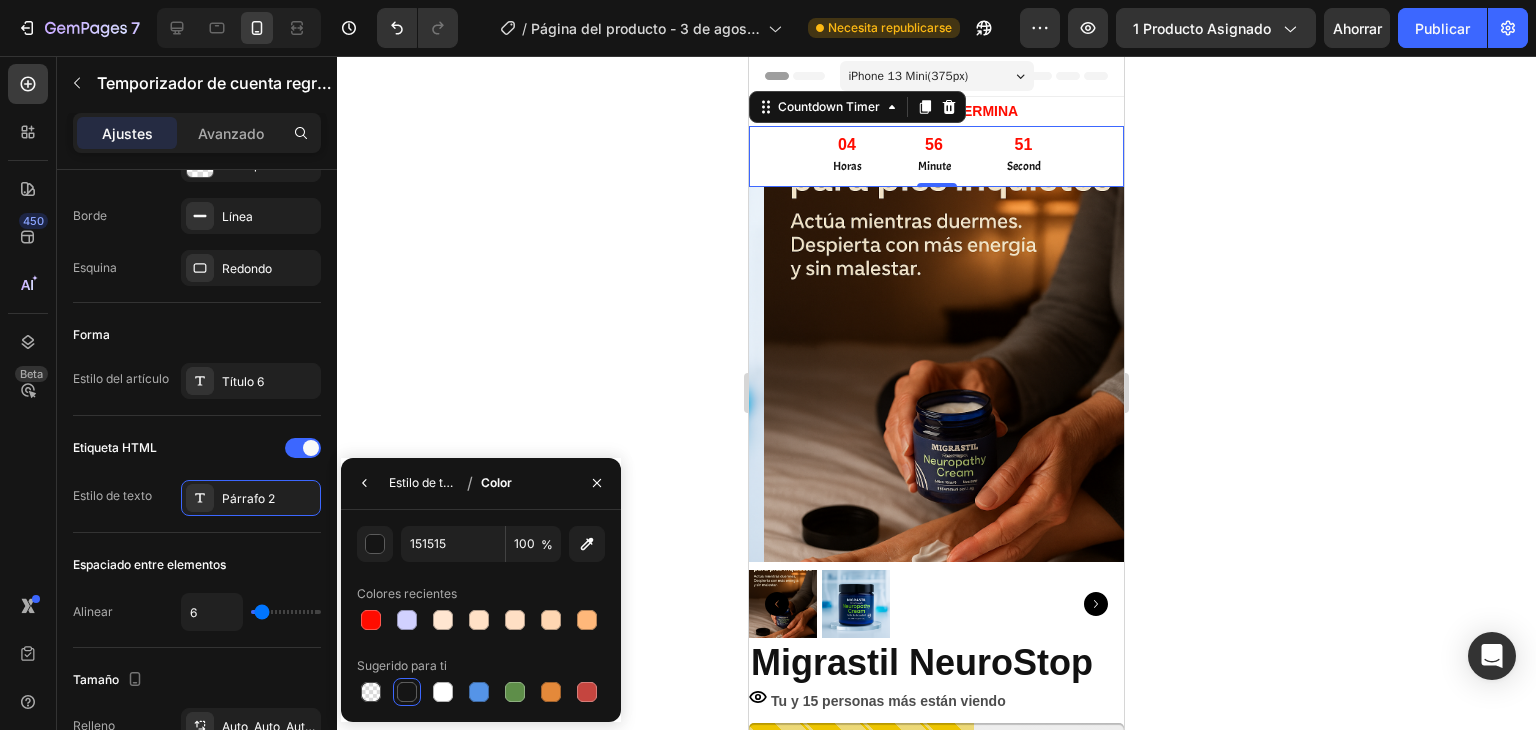 click on "Estilo de texto" at bounding box center (428, 482) 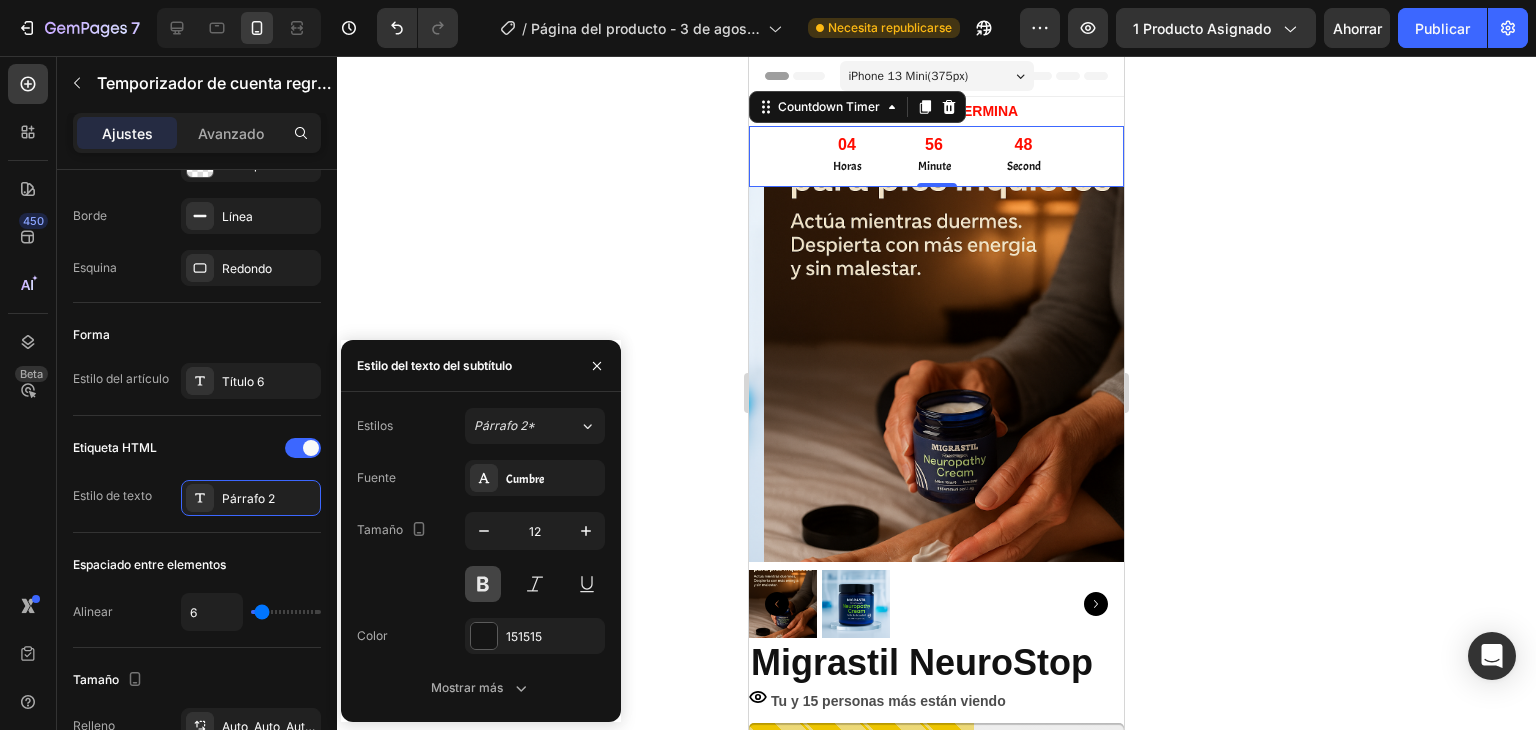 click at bounding box center (483, 584) 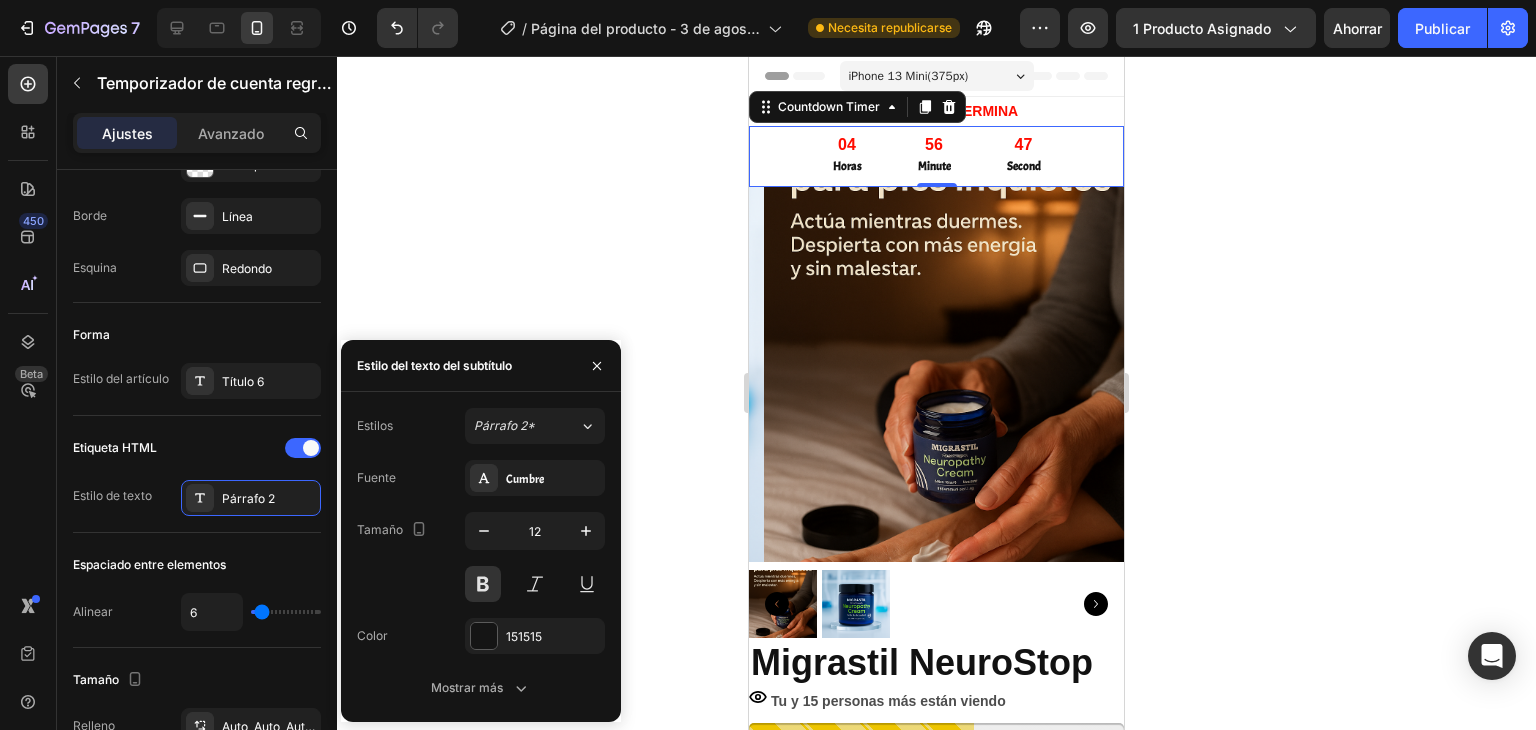 click 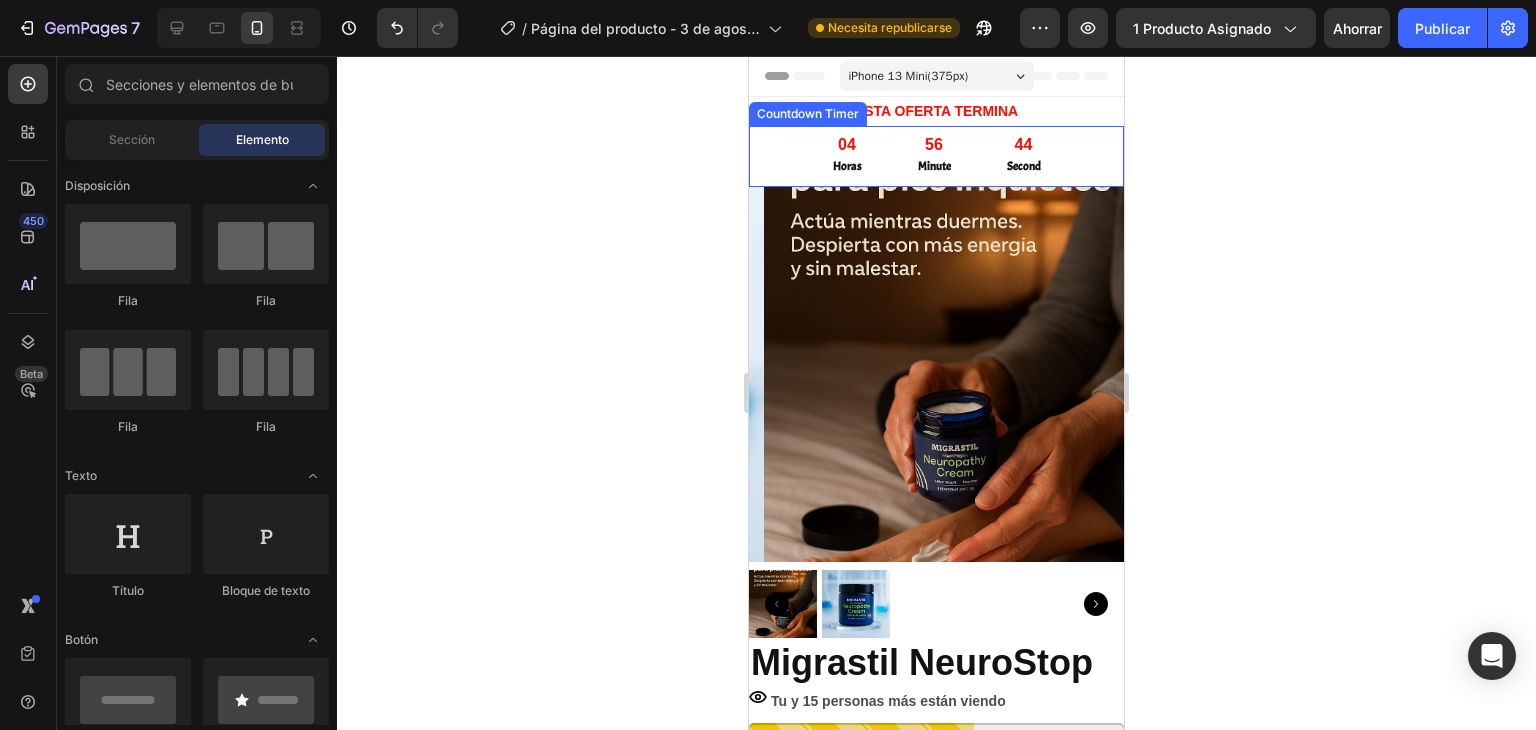click on "ESTA OFERTA TERMINA" at bounding box center (936, 111) 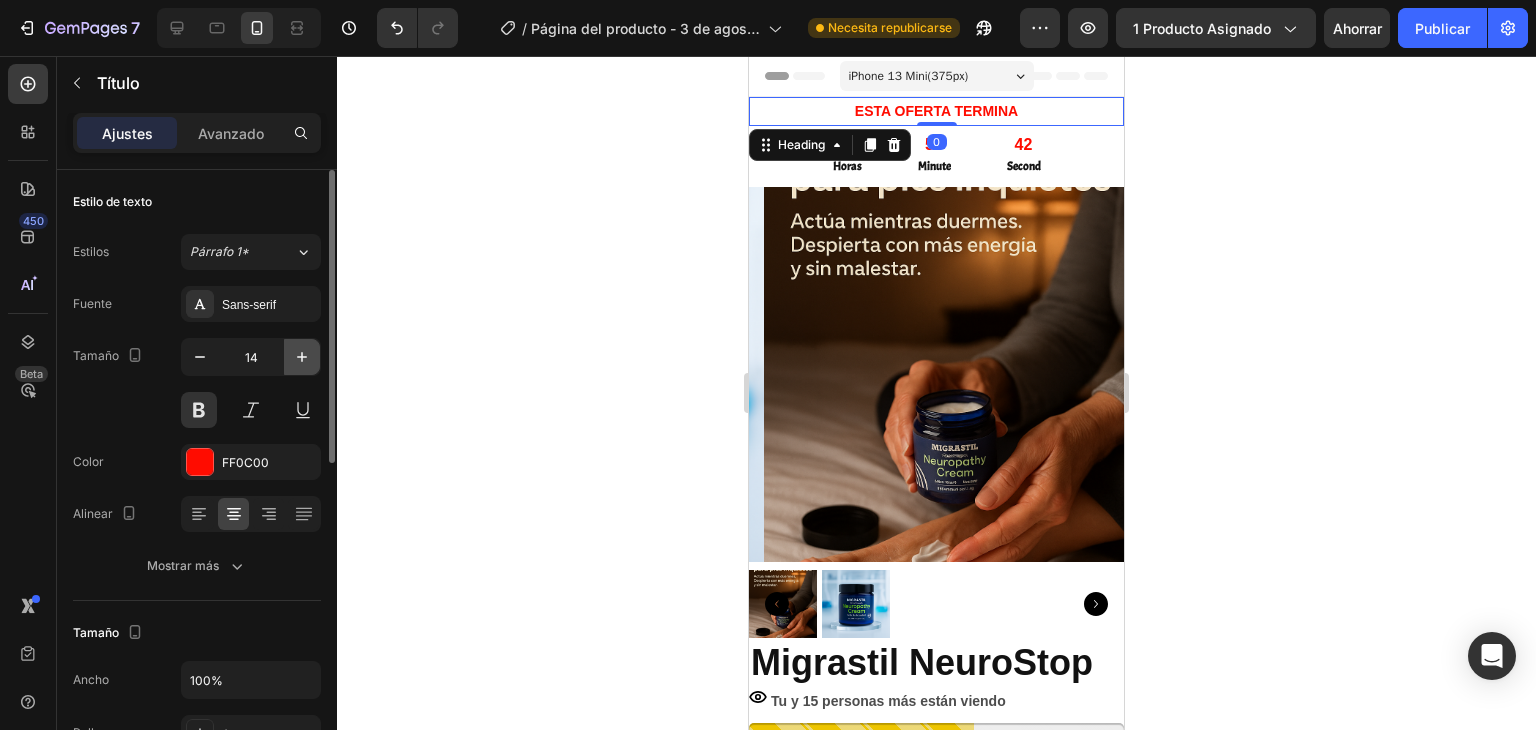 click 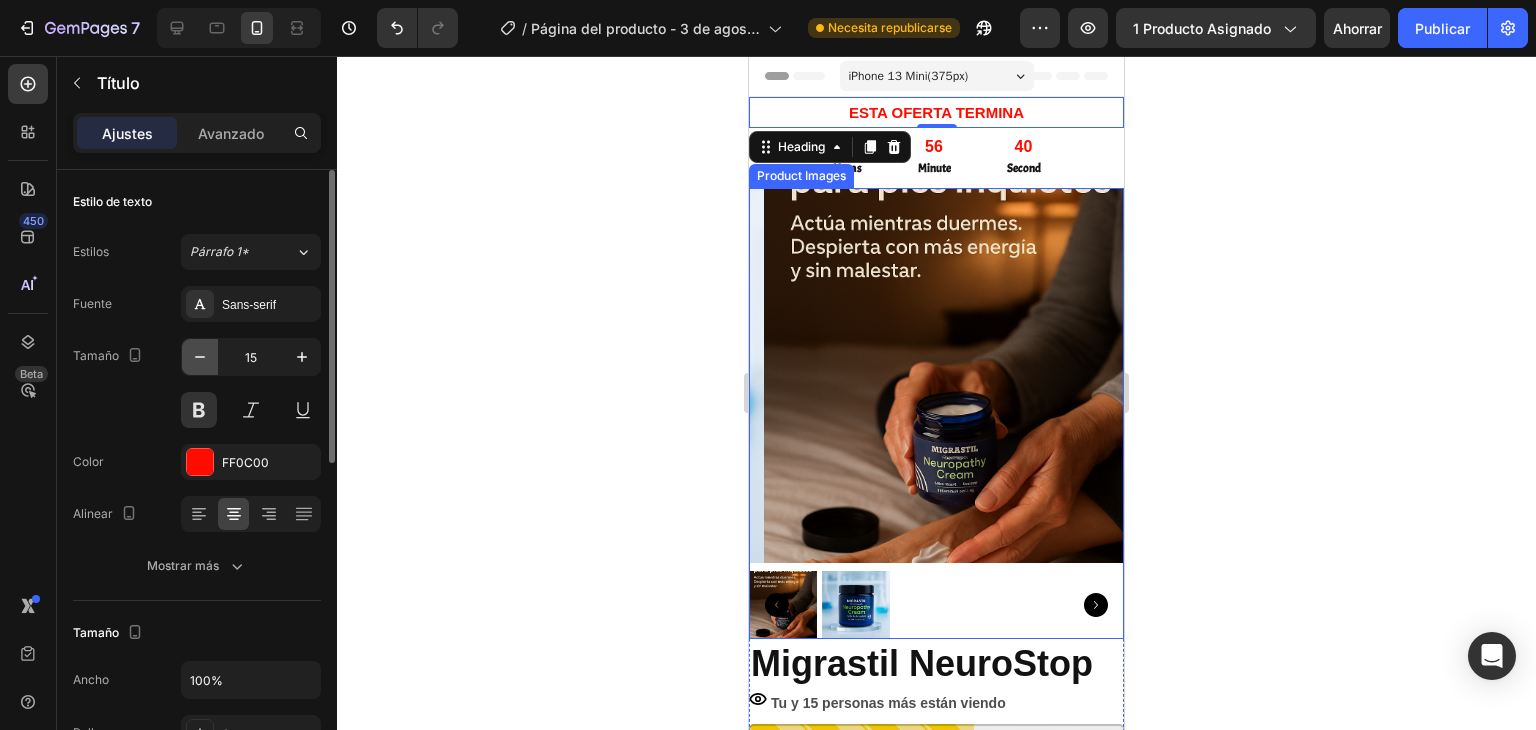 click 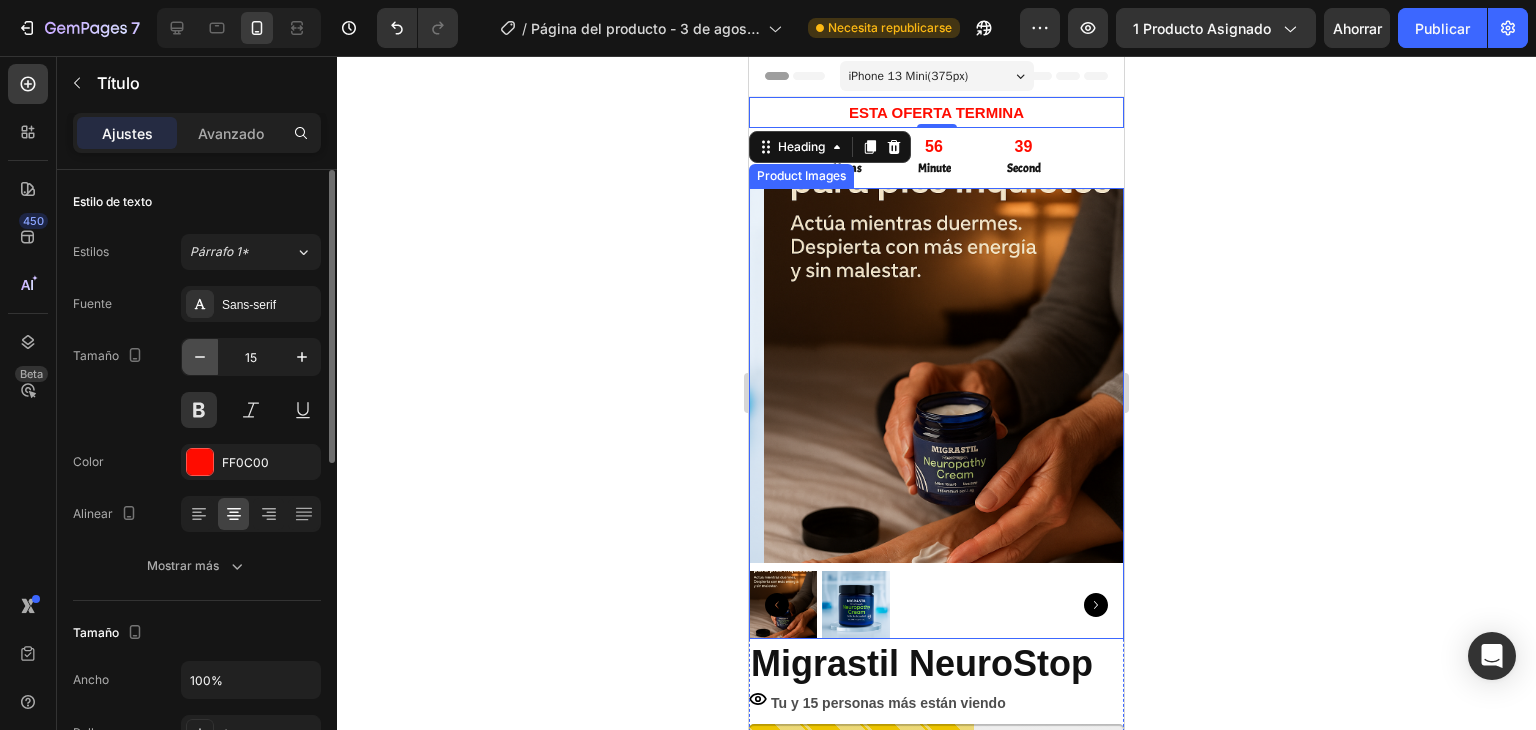 type on "14" 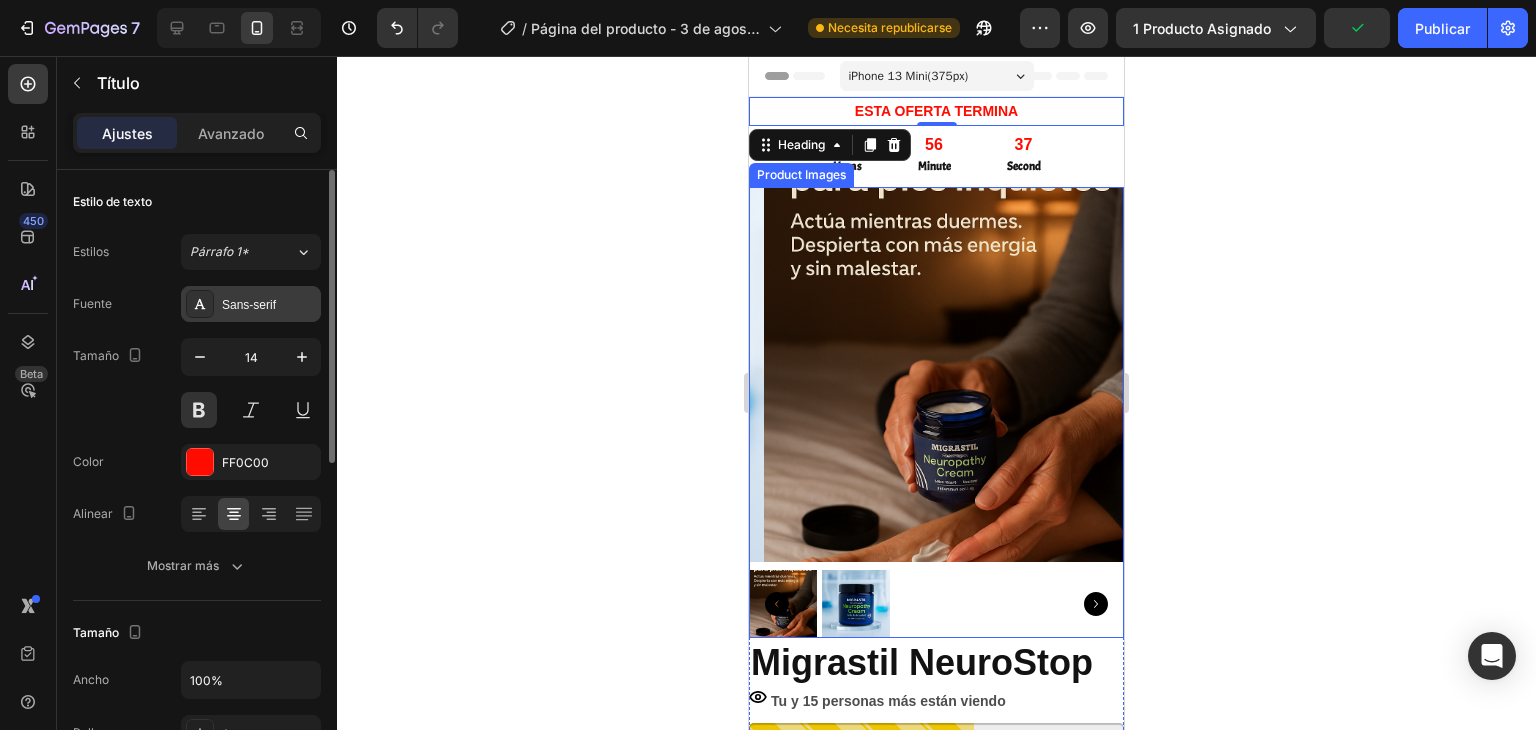 click on "Sans-serif" at bounding box center (269, 305) 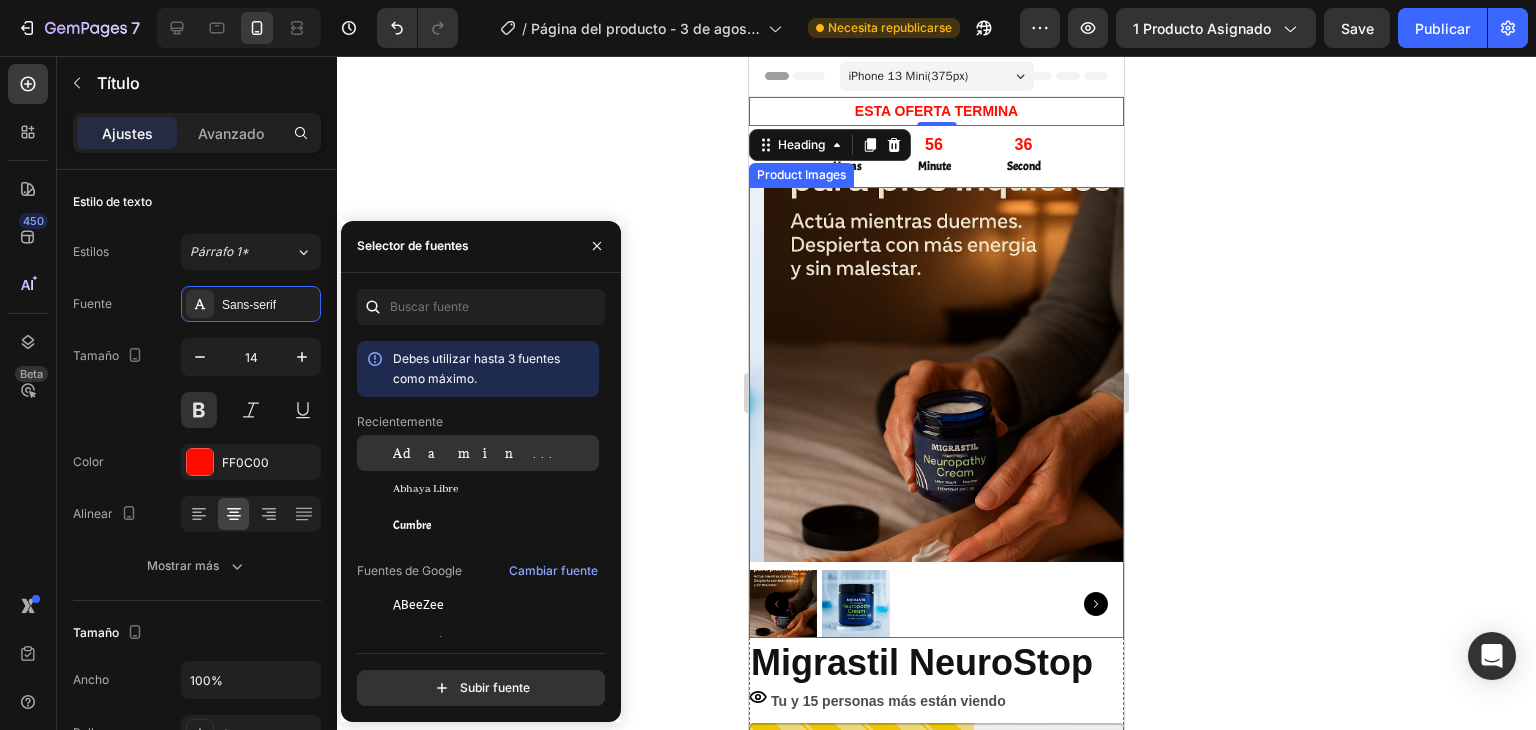 click on "Adamina" 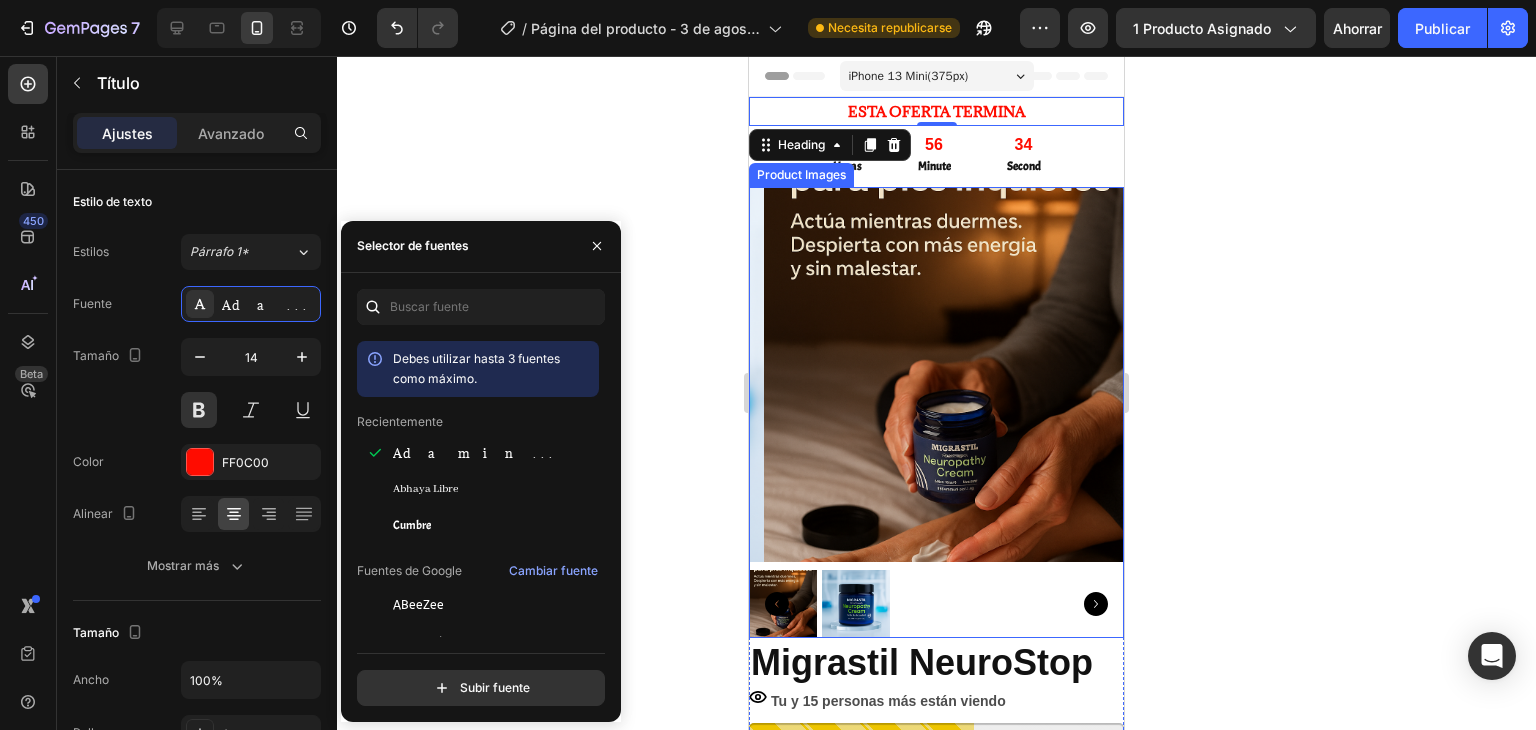 click 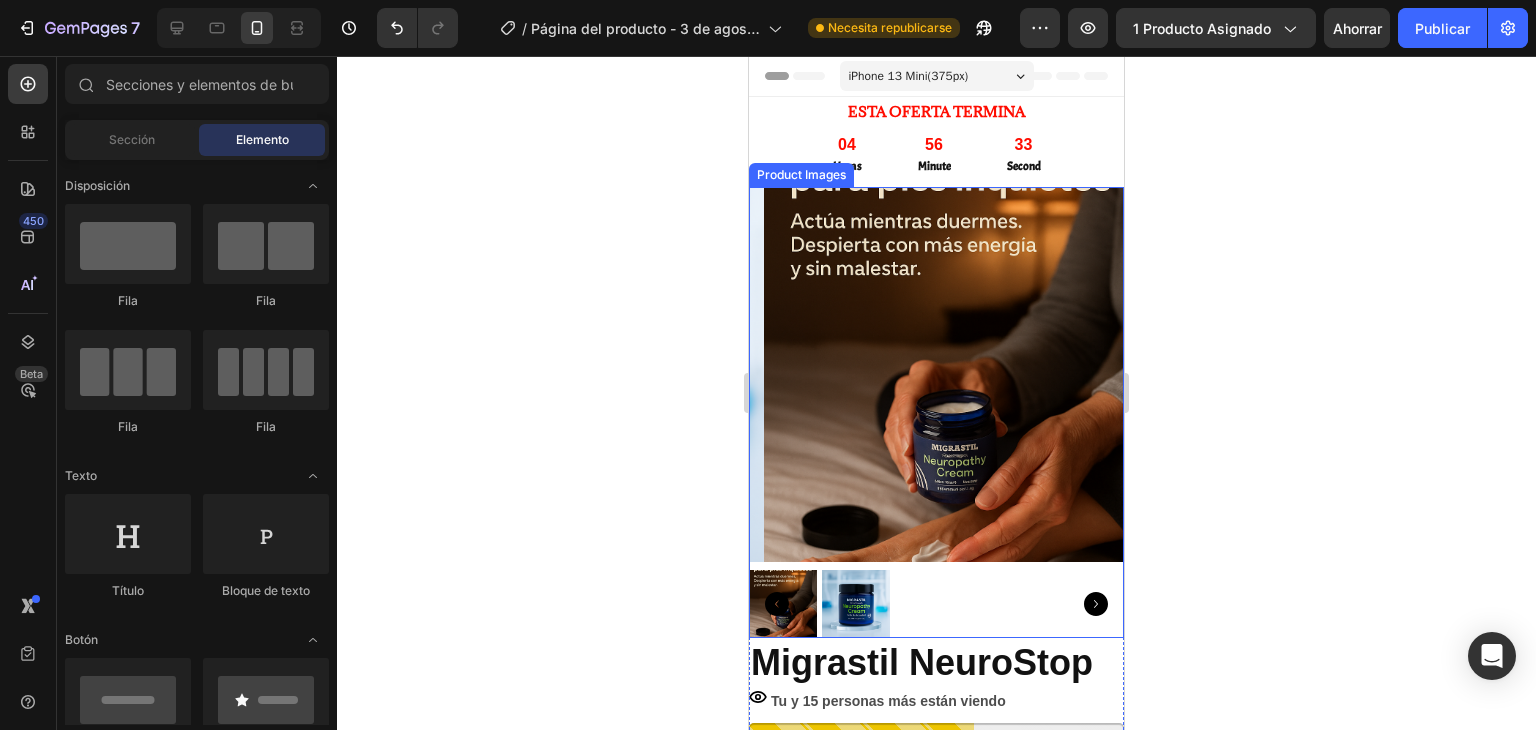 click 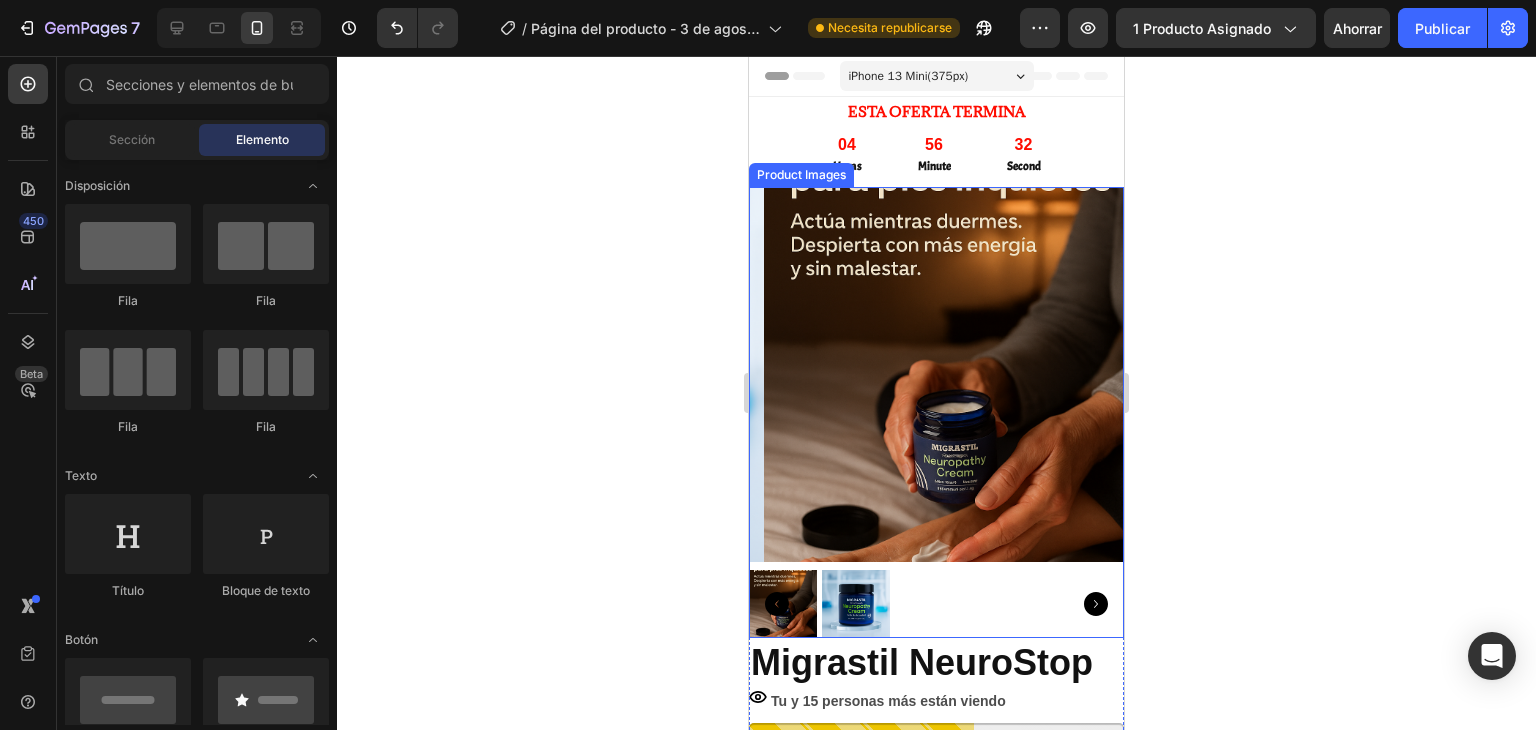 click 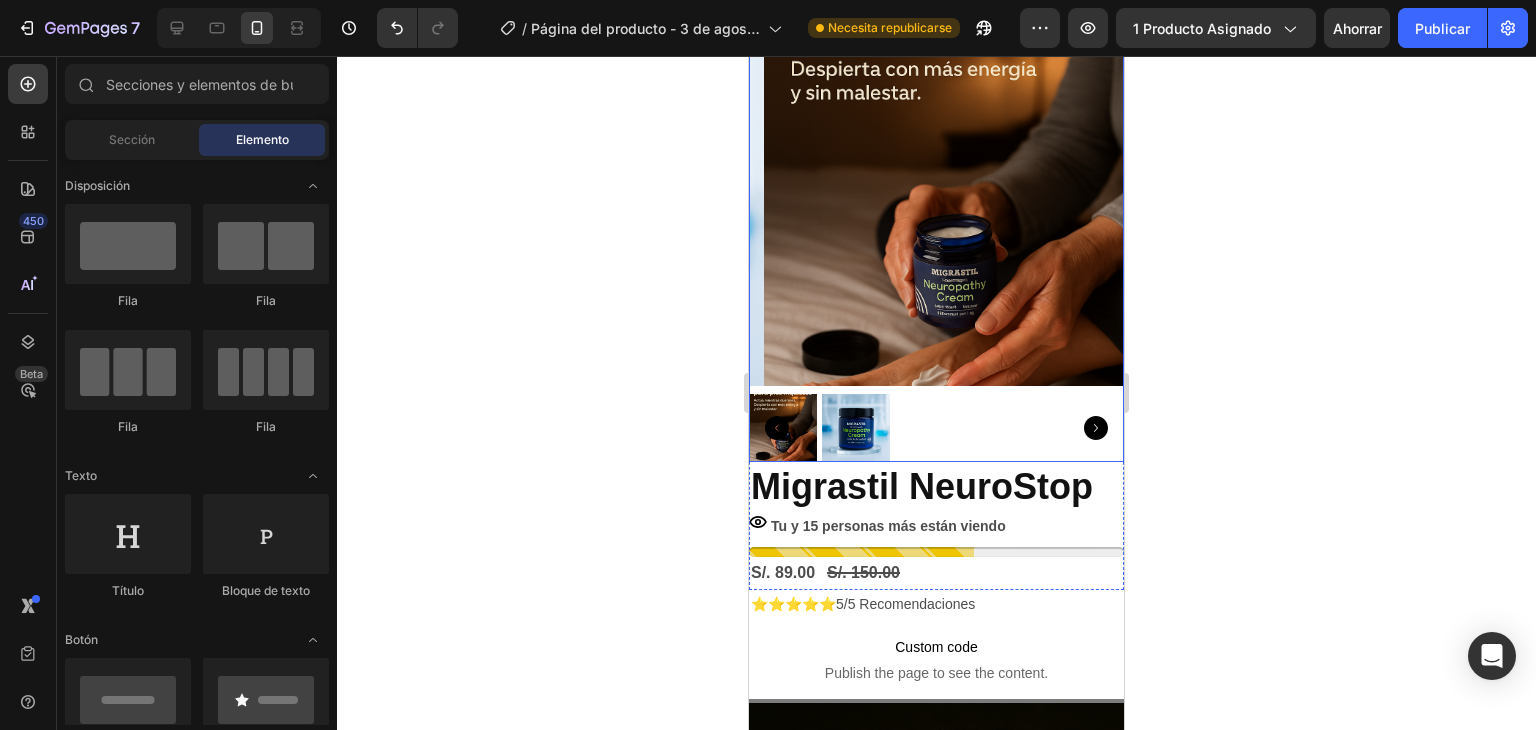scroll, scrollTop: 200, scrollLeft: 0, axis: vertical 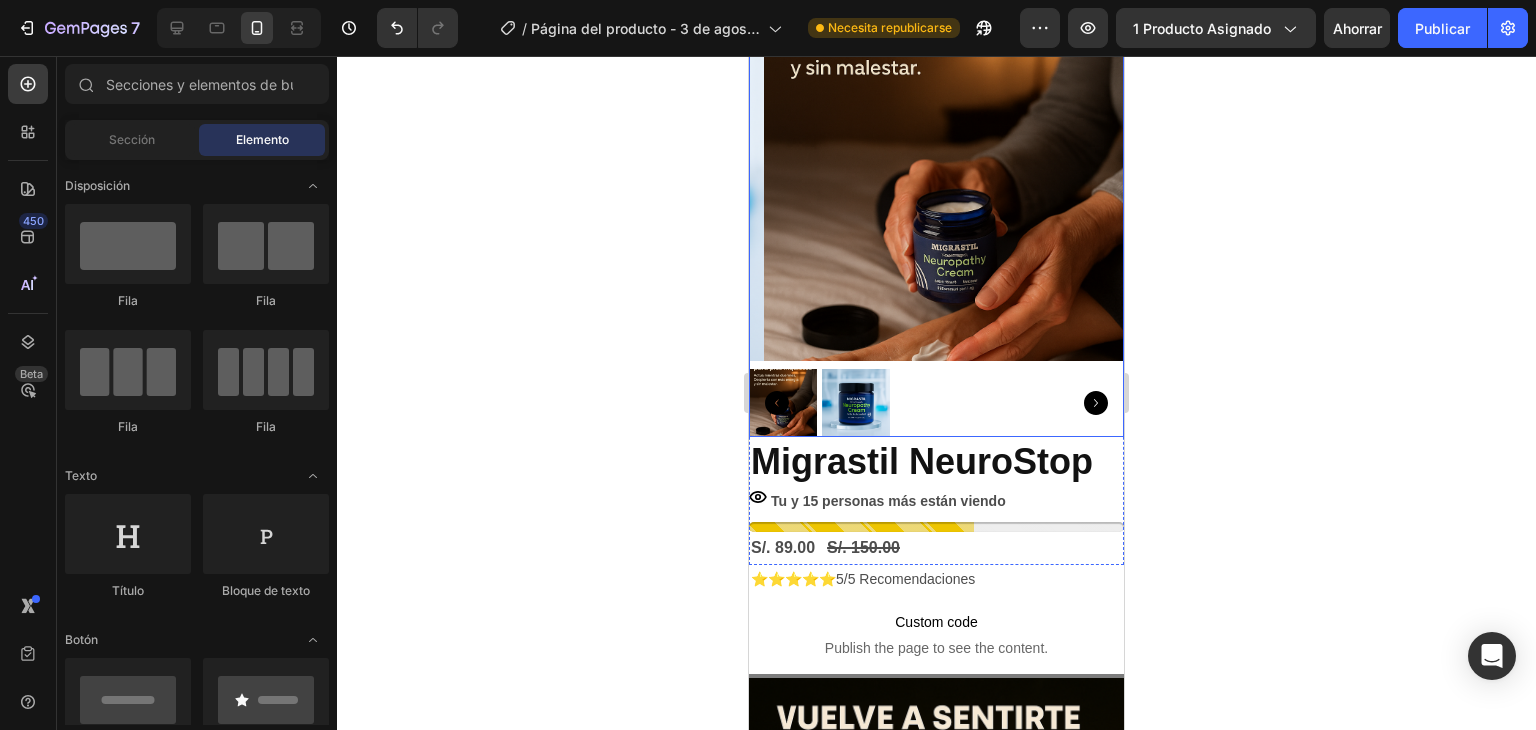 click at bounding box center (856, 403) 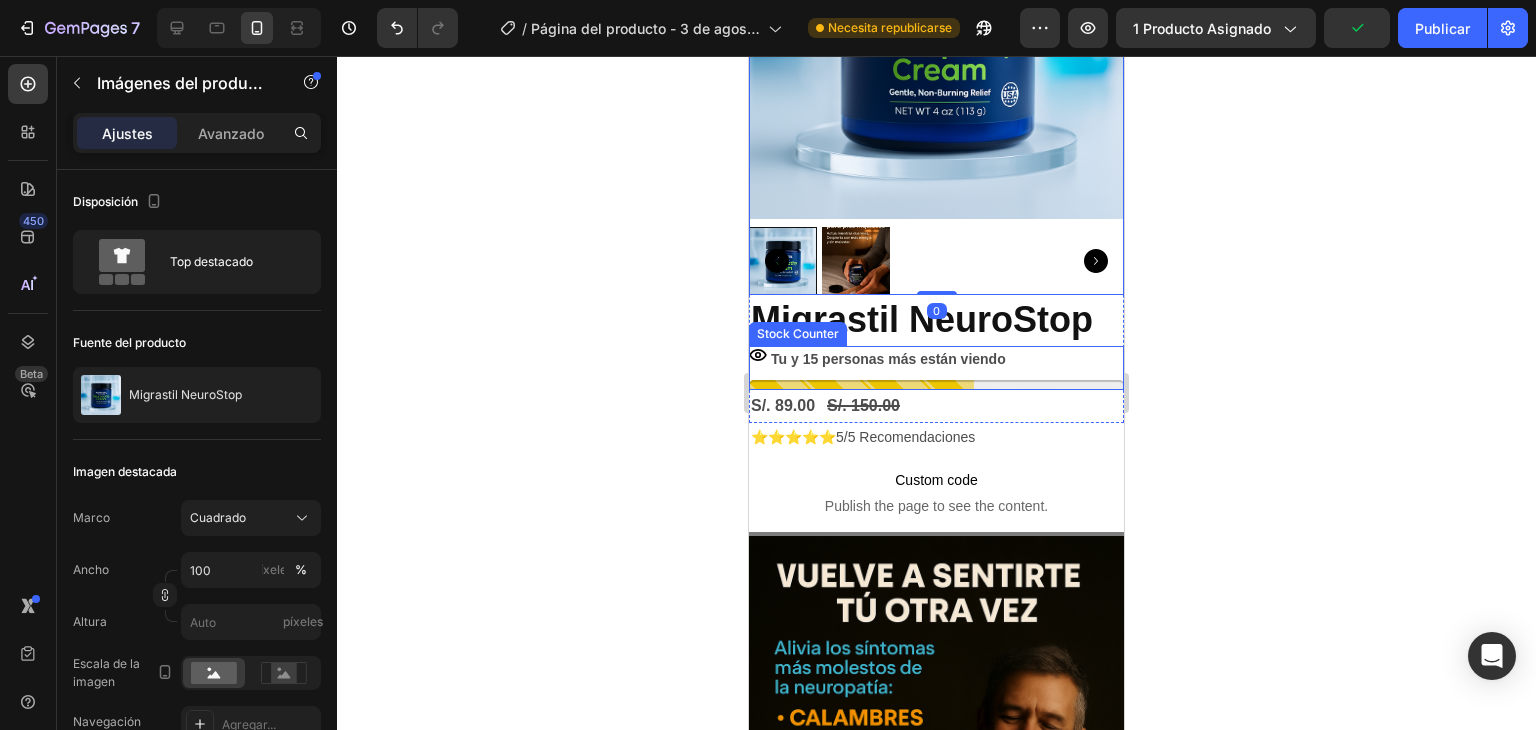 scroll, scrollTop: 400, scrollLeft: 0, axis: vertical 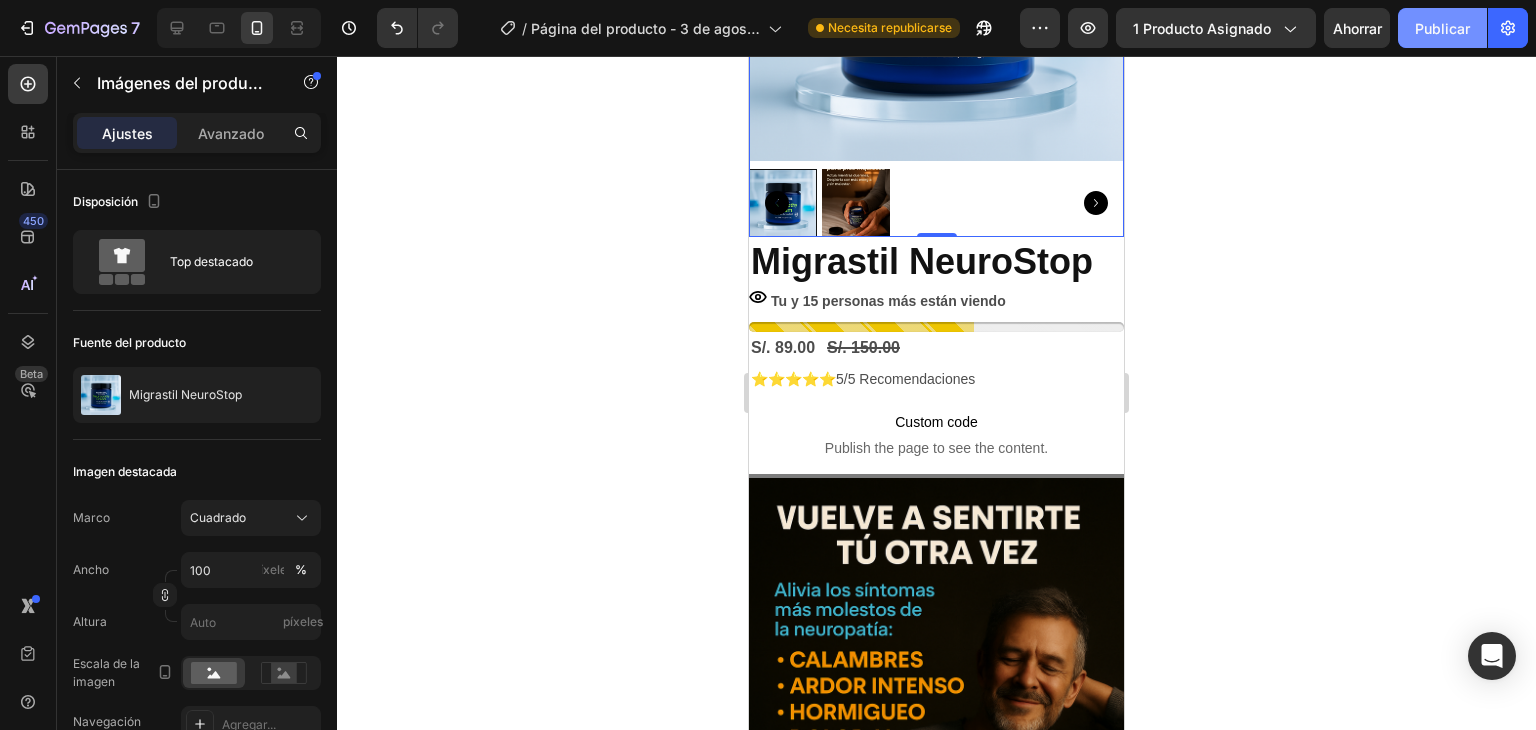 click on "Publicar" at bounding box center (1442, 28) 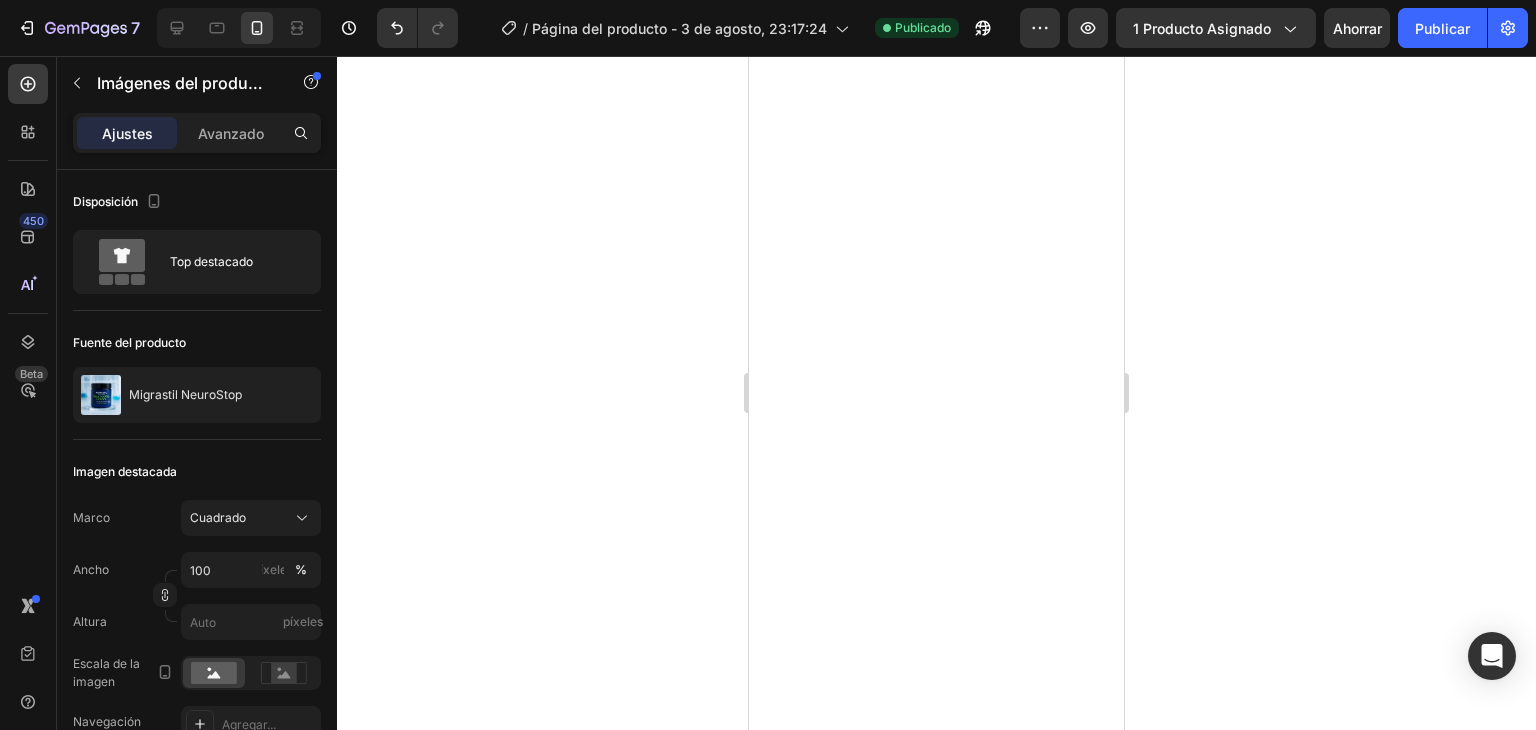 scroll, scrollTop: 4200, scrollLeft: 0, axis: vertical 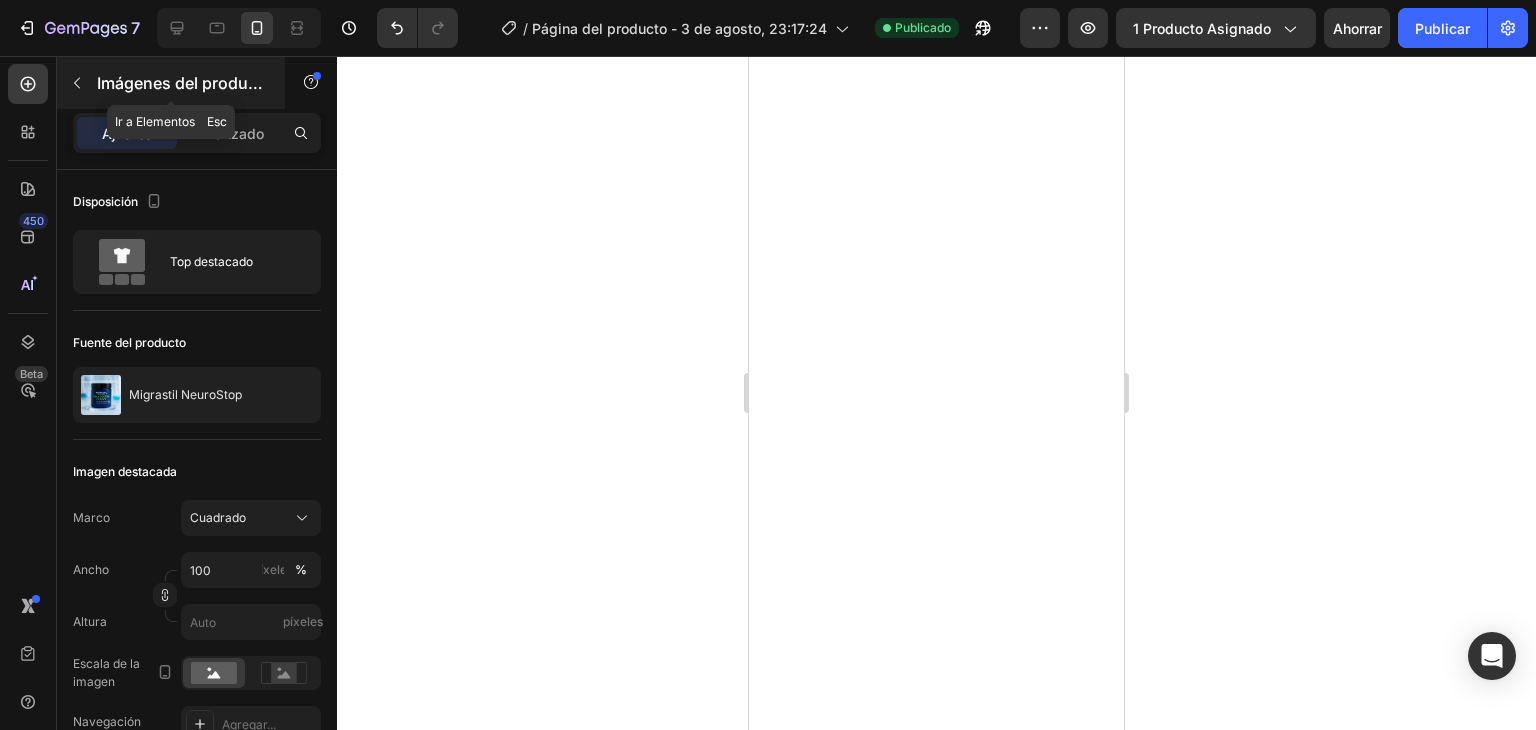 click at bounding box center [77, 83] 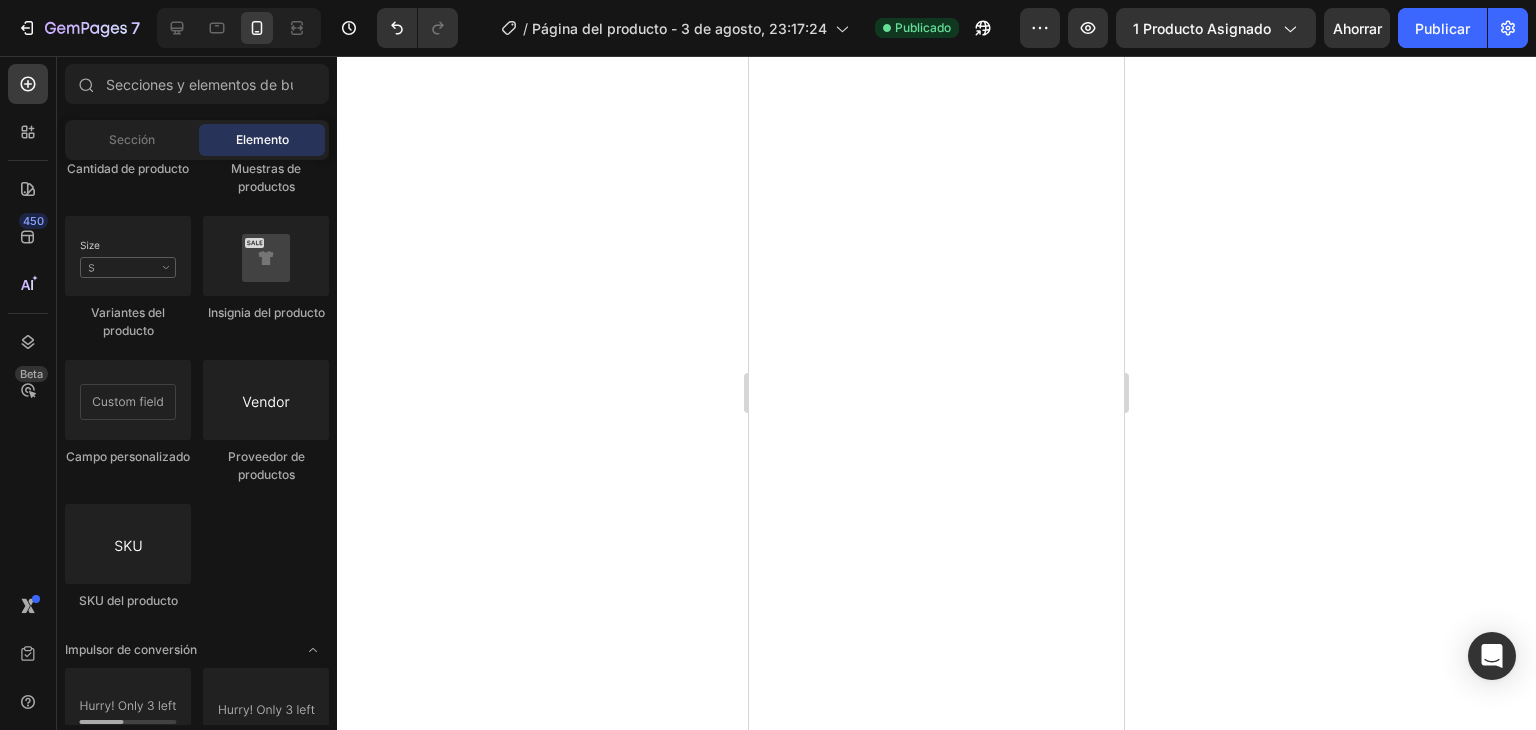 scroll, scrollTop: 4300, scrollLeft: 0, axis: vertical 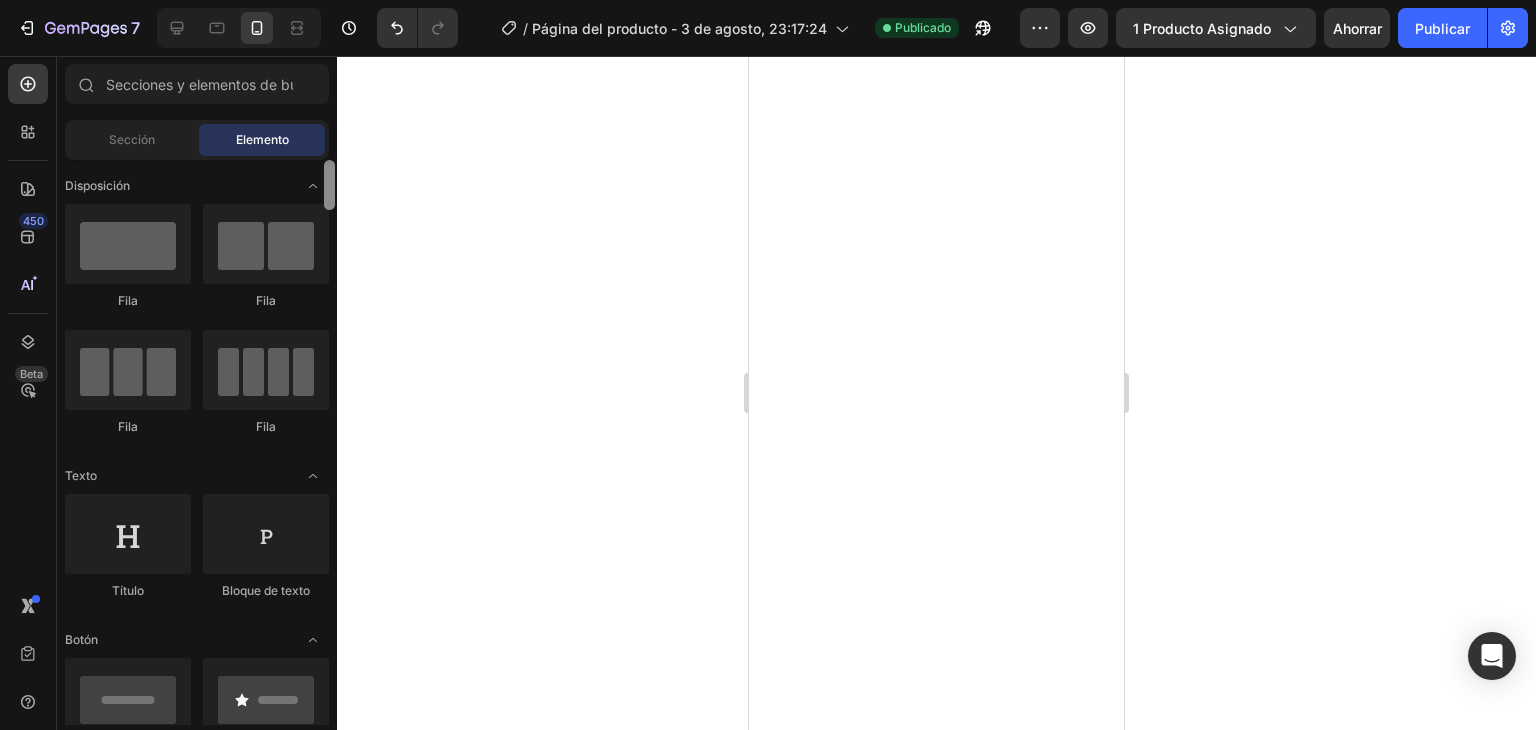 drag, startPoint x: 326, startPoint y: 566, endPoint x: 351, endPoint y: 154, distance: 412.7578 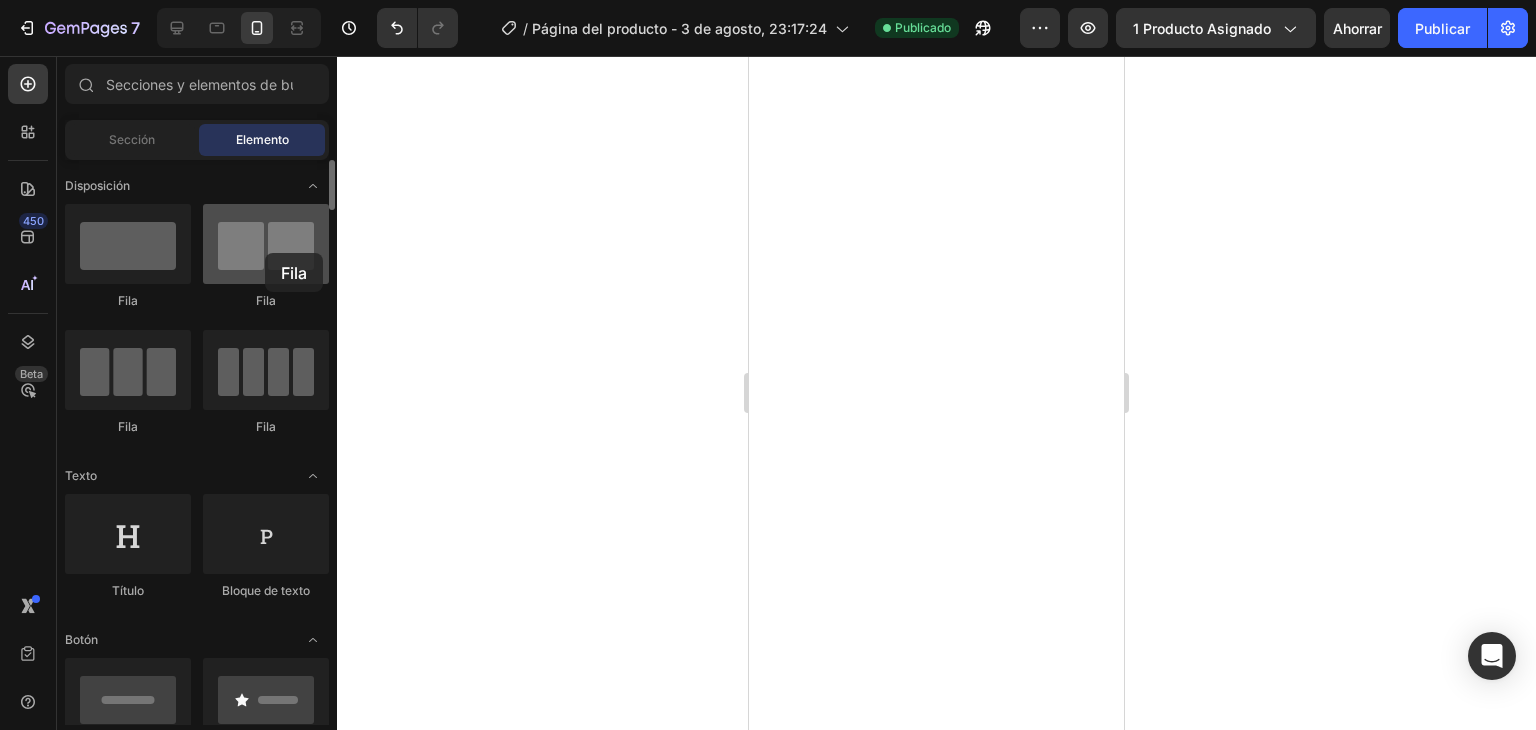 click at bounding box center (266, 244) 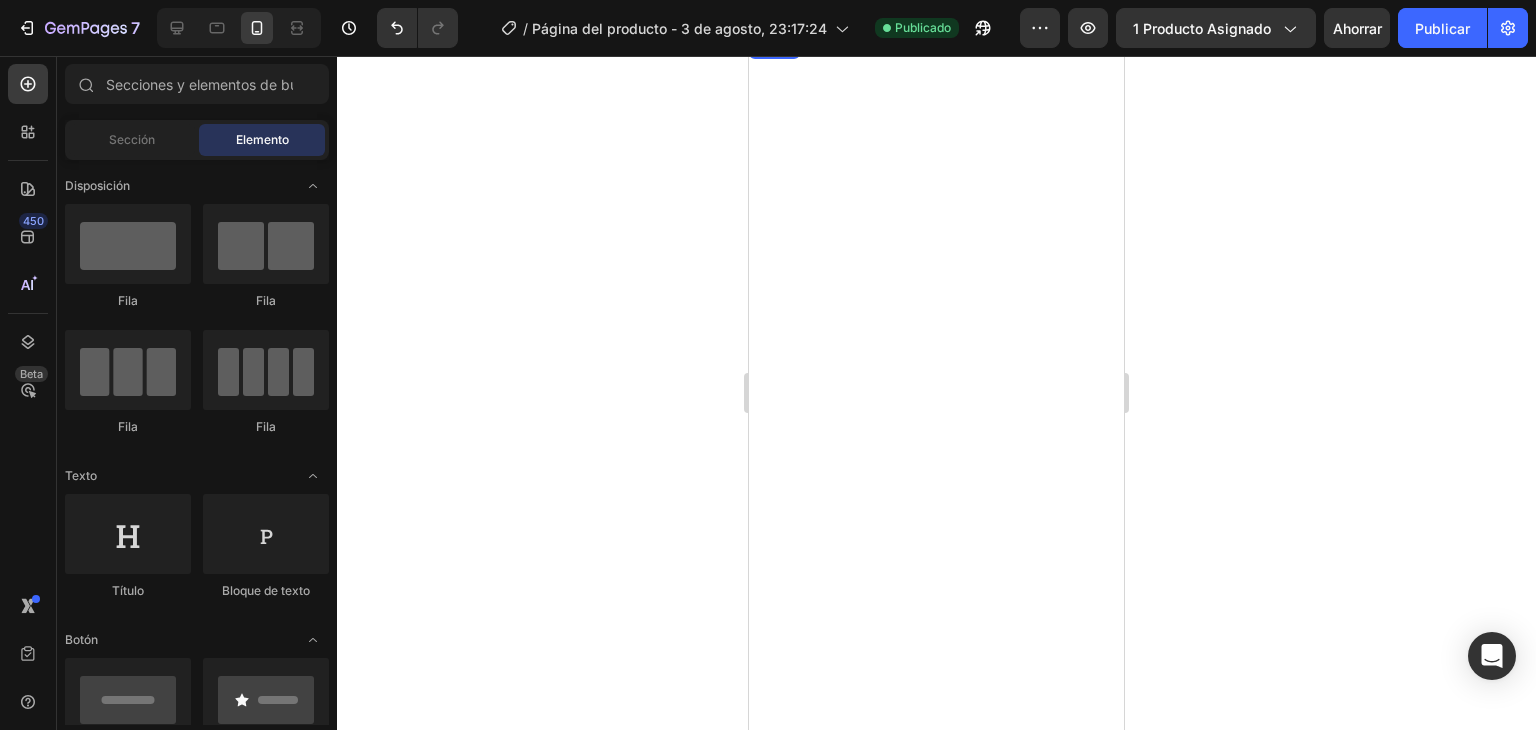 scroll, scrollTop: 3900, scrollLeft: 0, axis: vertical 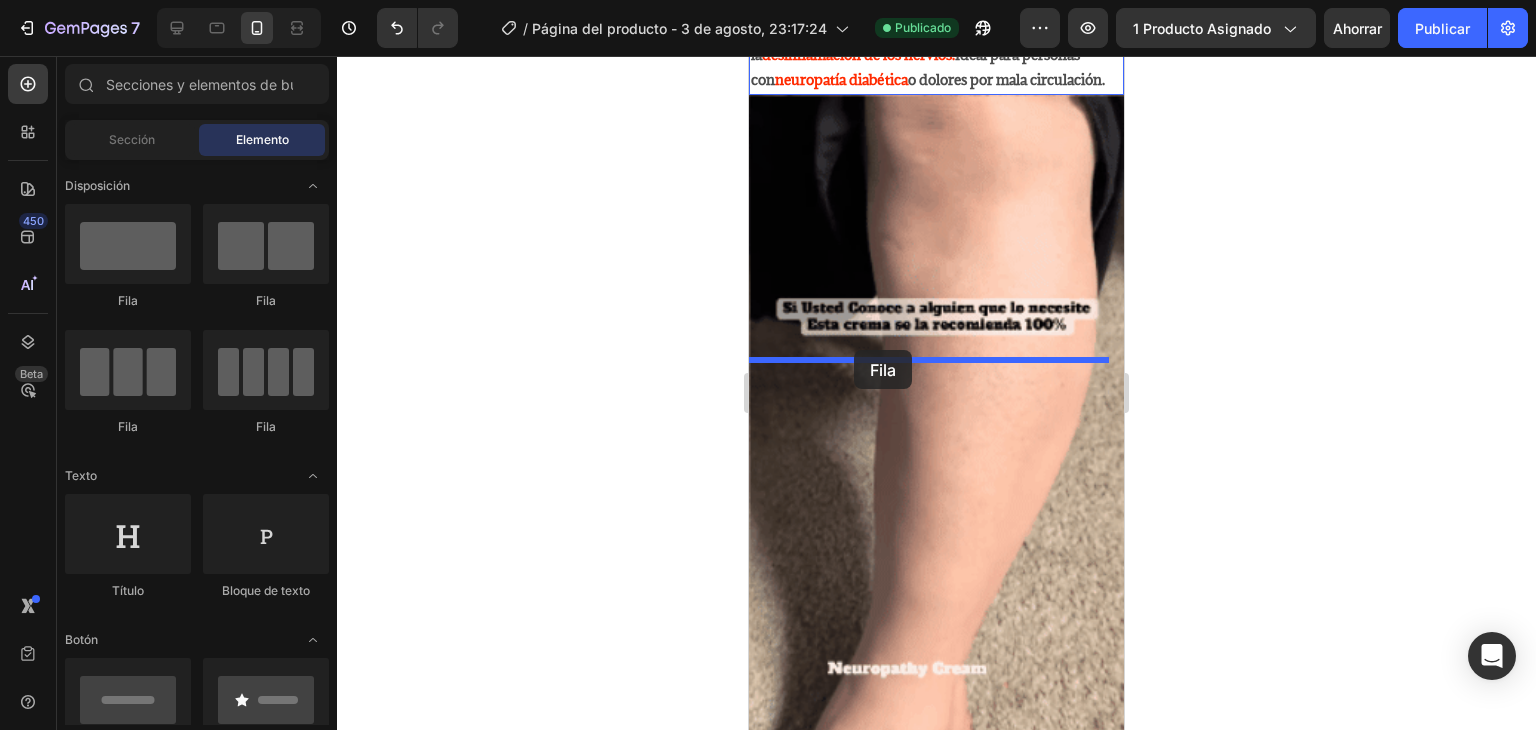 drag, startPoint x: 1020, startPoint y: 311, endPoint x: 854, endPoint y: 350, distance: 170.51979 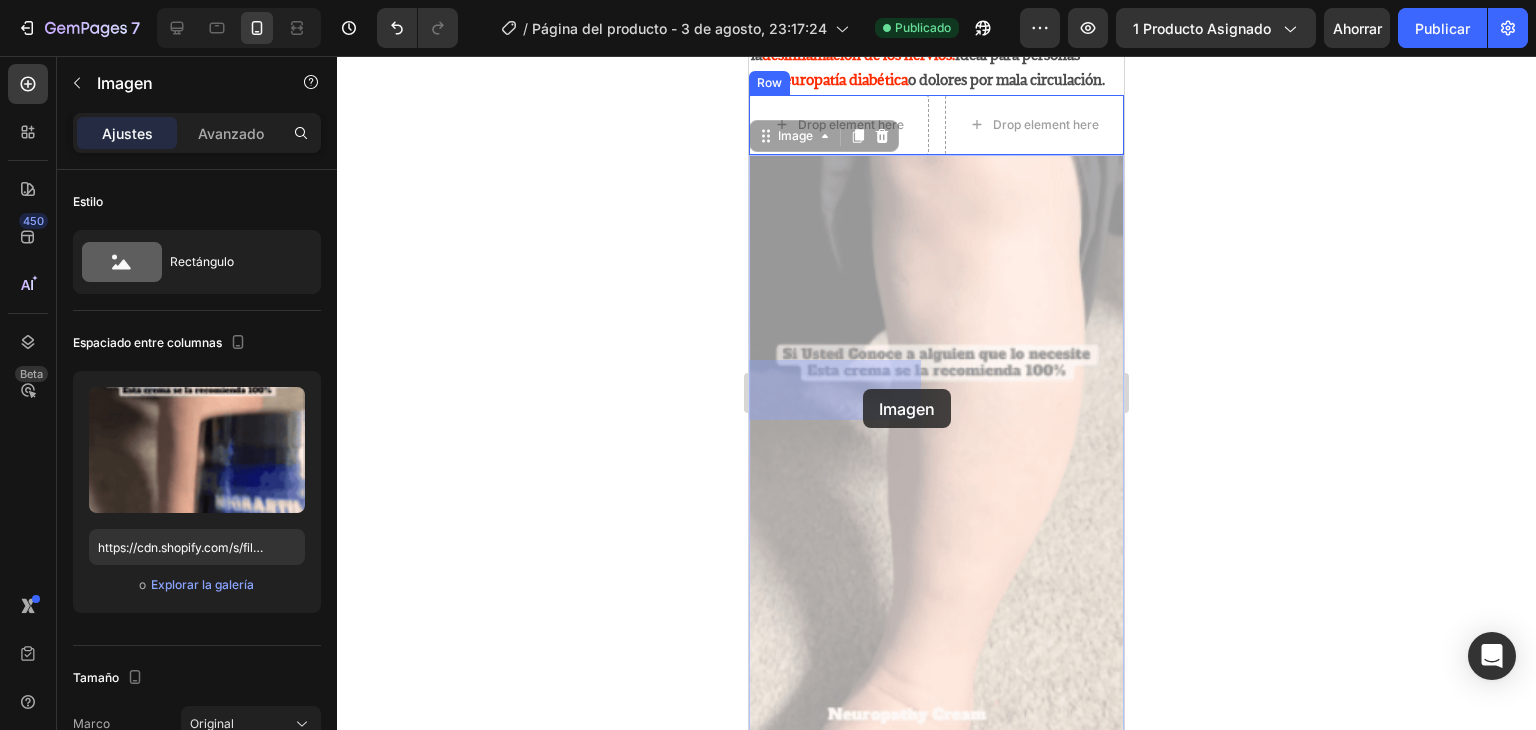 drag, startPoint x: 886, startPoint y: 533, endPoint x: 863, endPoint y: 389, distance: 145.82524 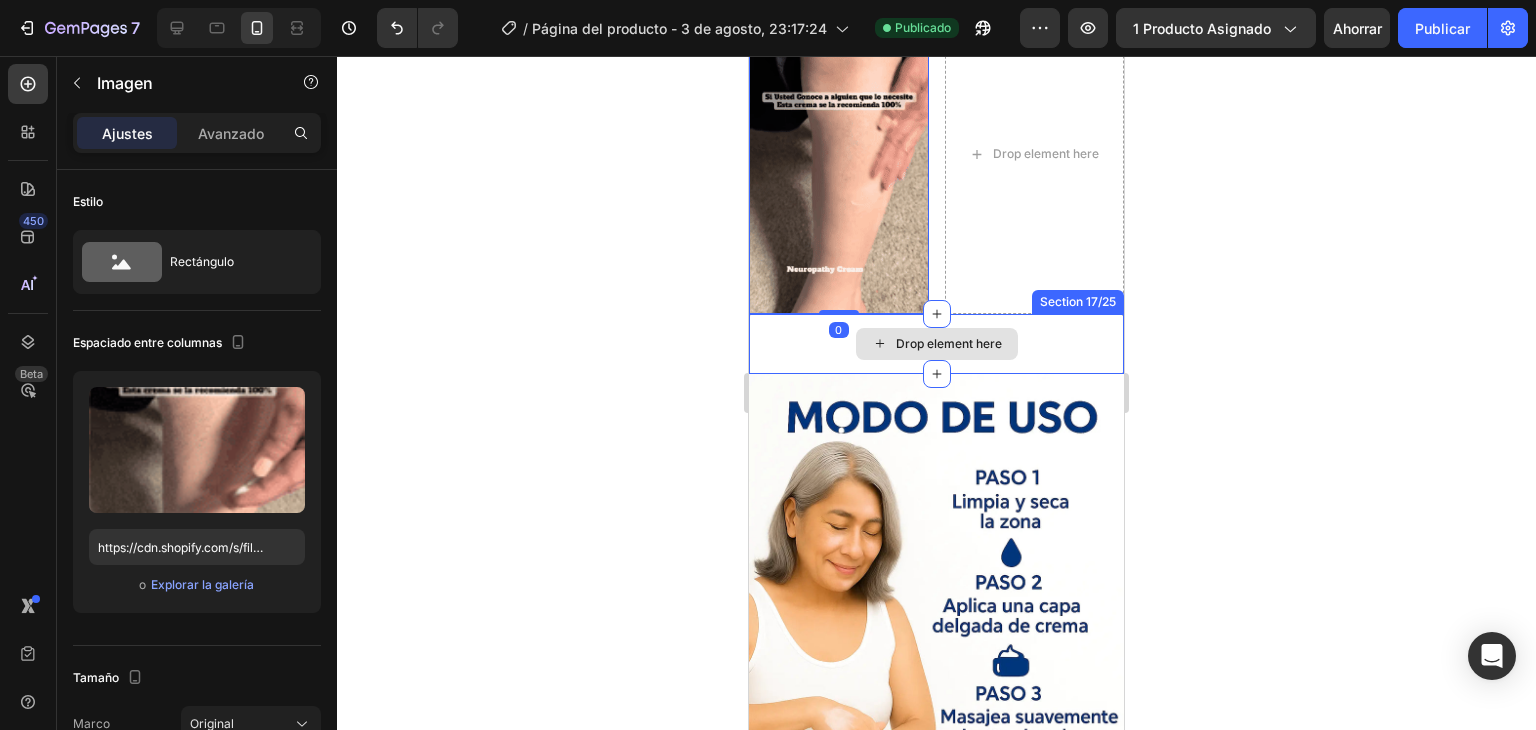 scroll, scrollTop: 4100, scrollLeft: 0, axis: vertical 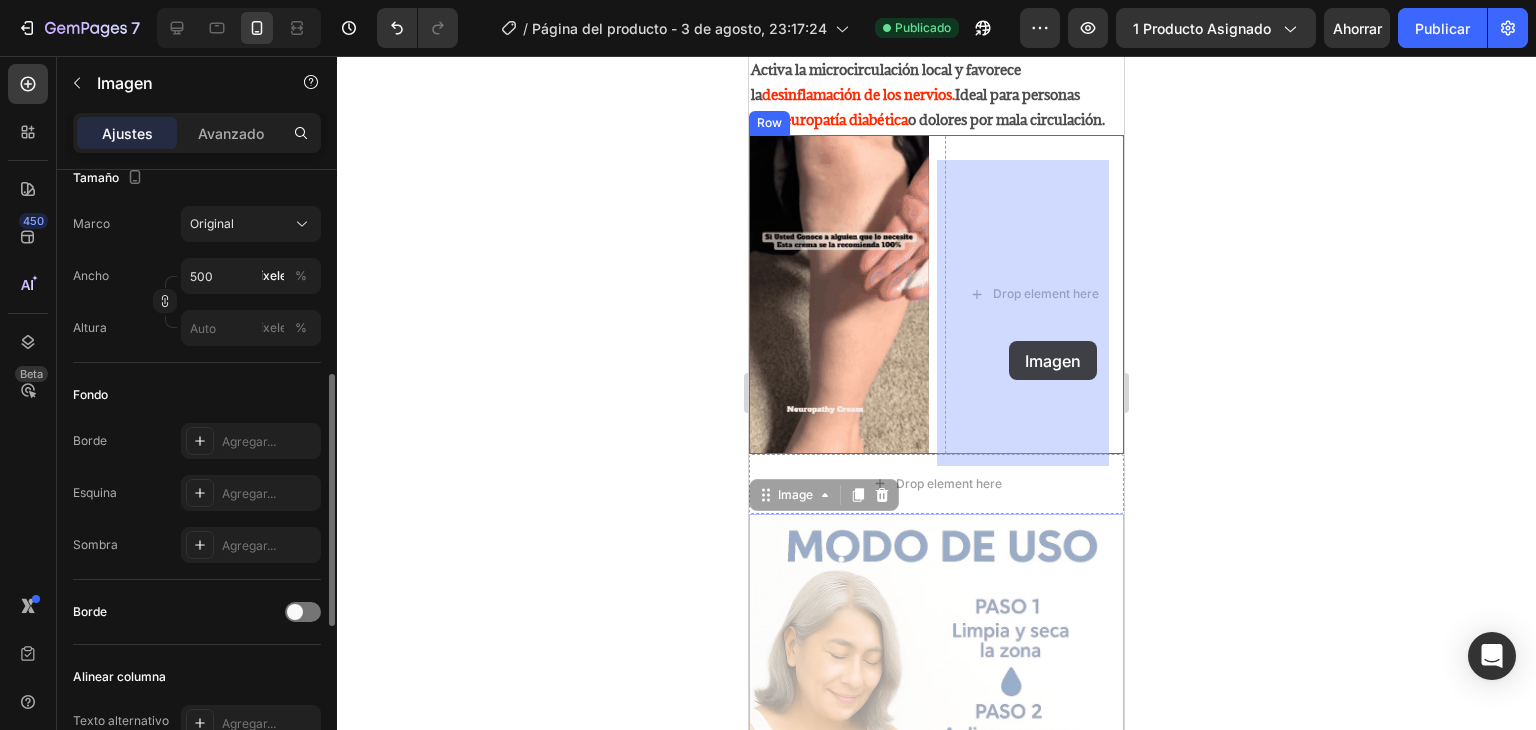 drag, startPoint x: 969, startPoint y: 621, endPoint x: 1009, endPoint y: 341, distance: 282.8427 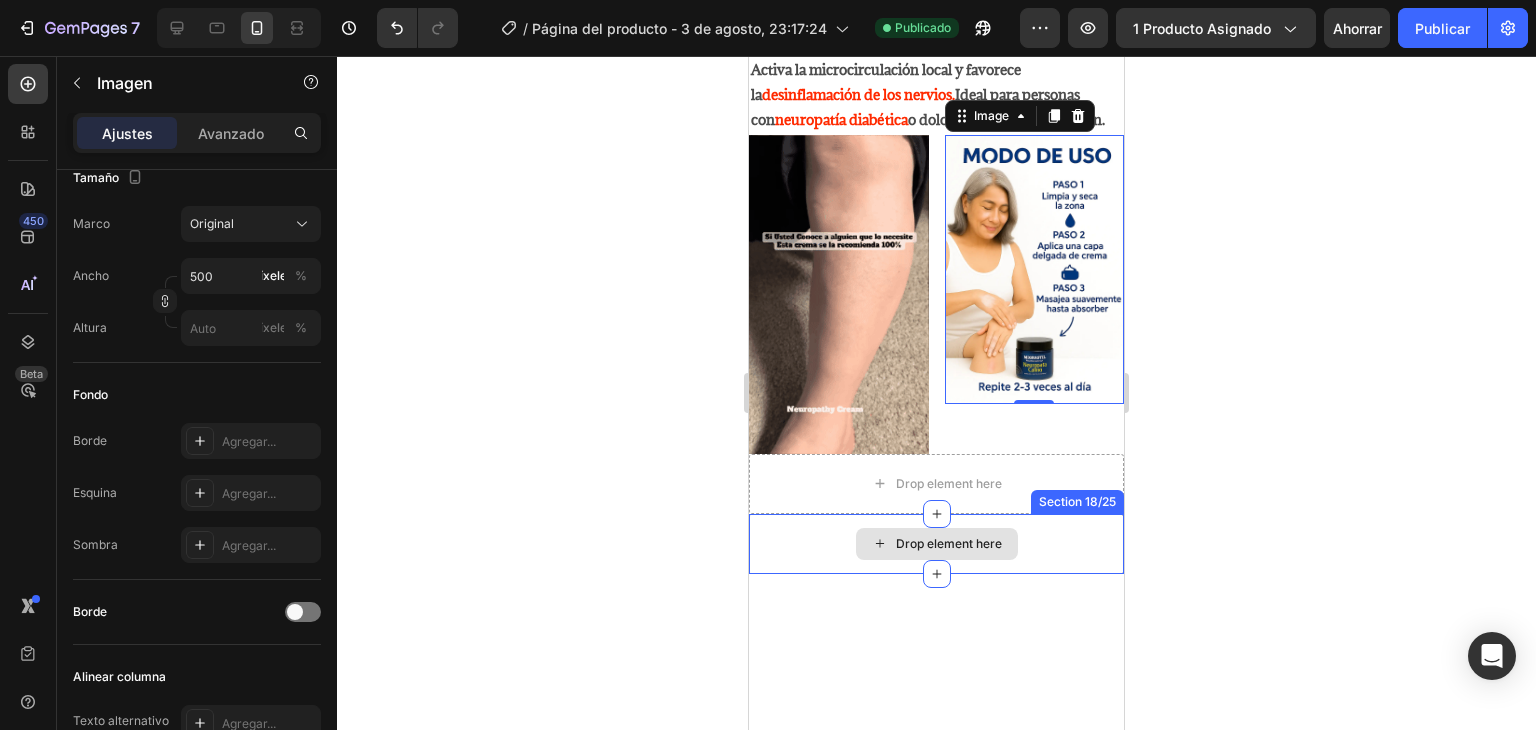 click on "Drop element here" at bounding box center [936, 544] 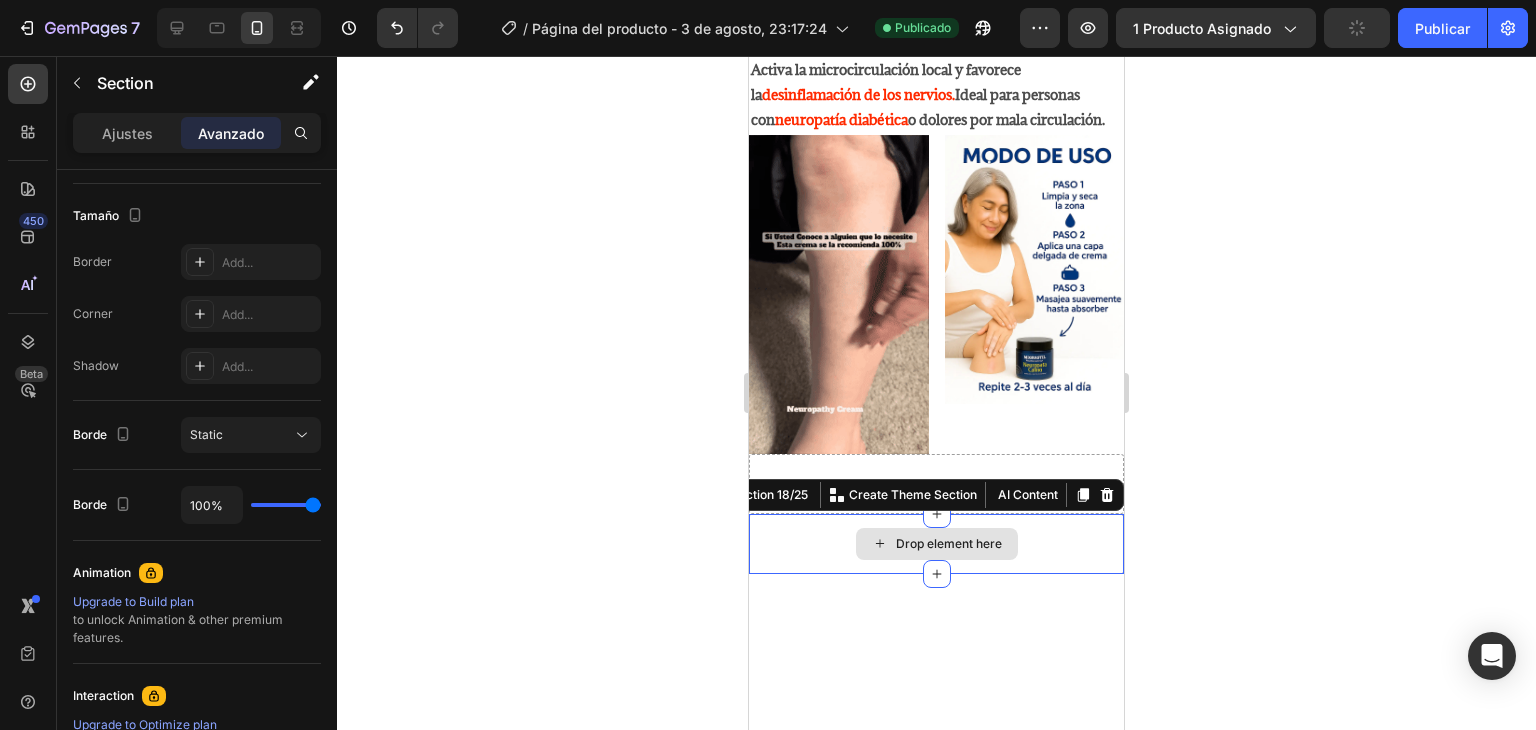 scroll, scrollTop: 0, scrollLeft: 0, axis: both 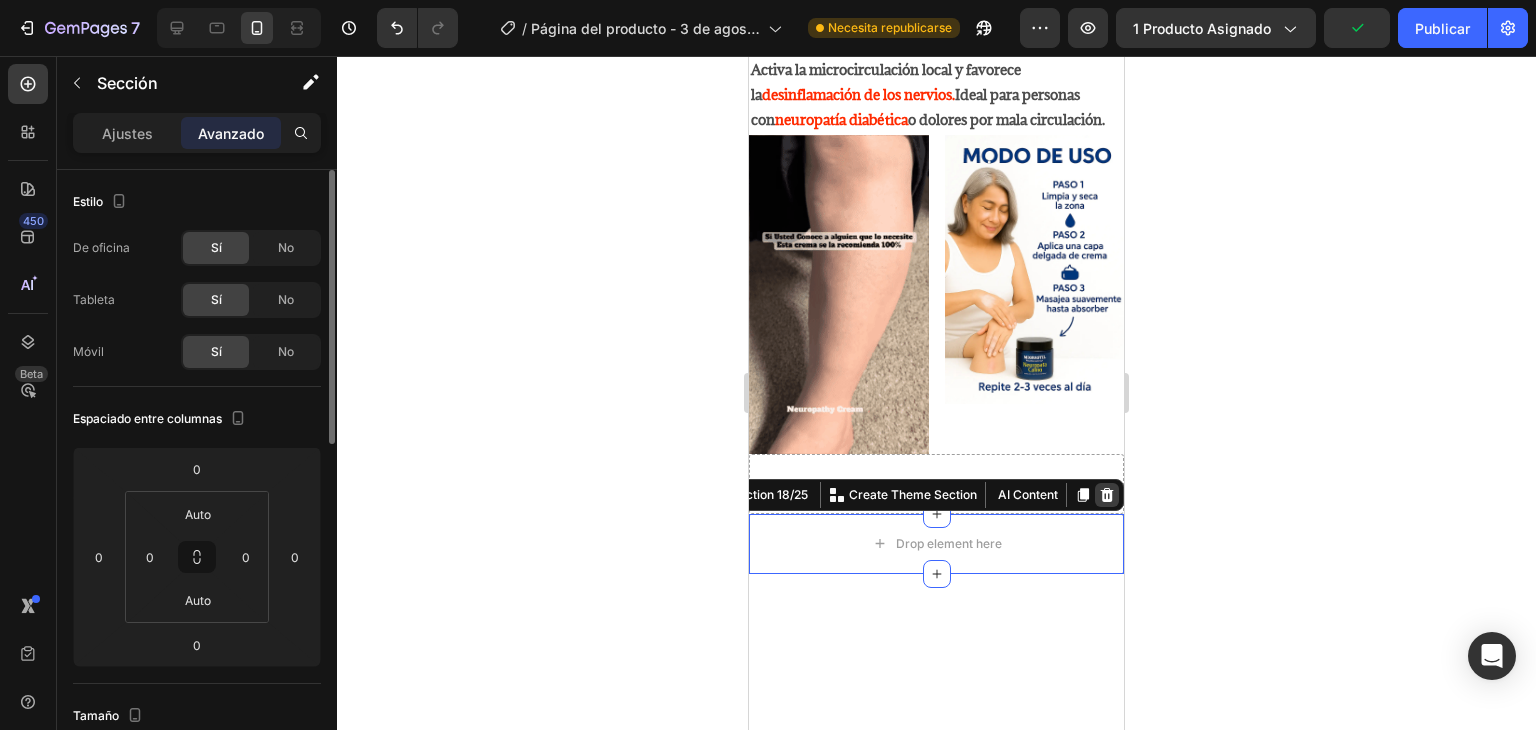 click 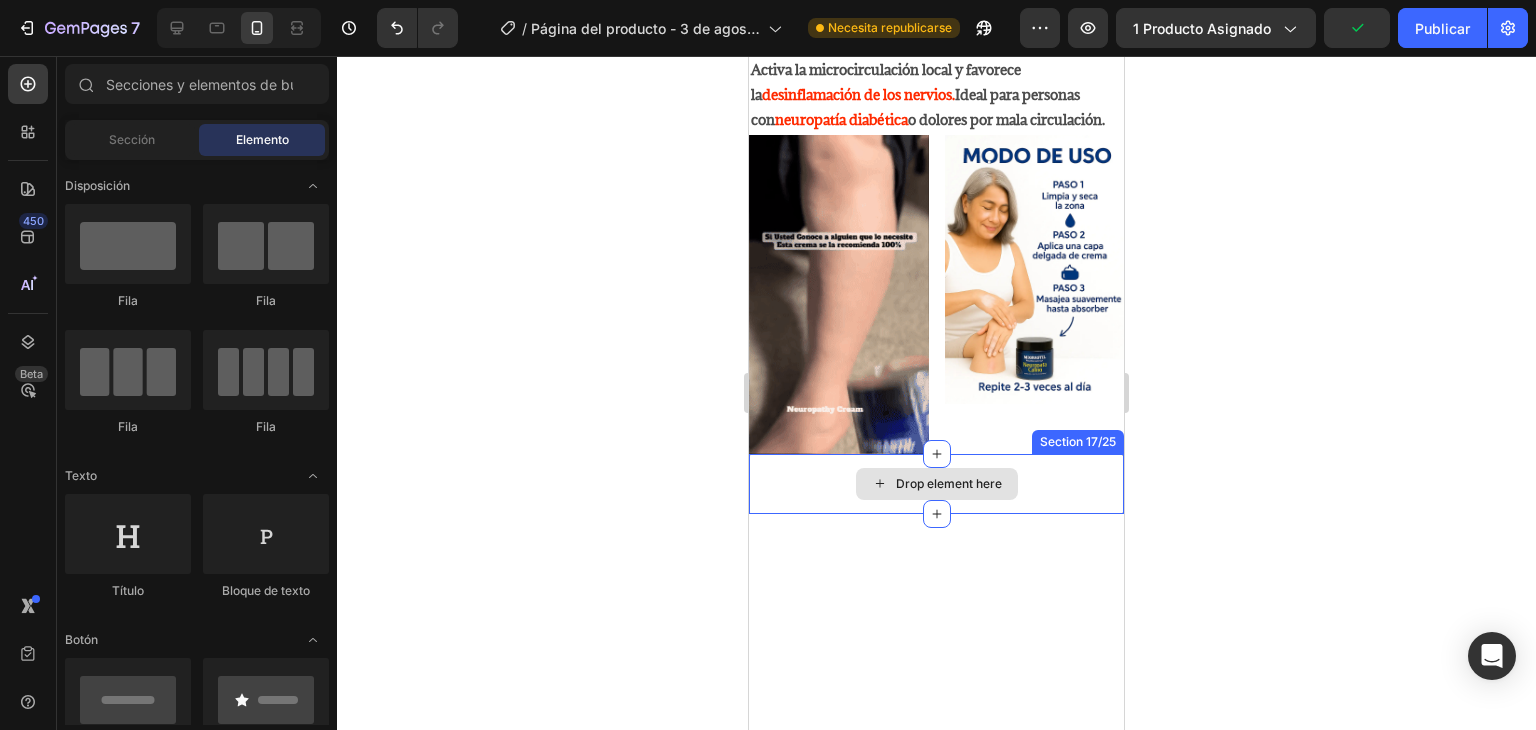 click on "Drop element here" at bounding box center (936, 484) 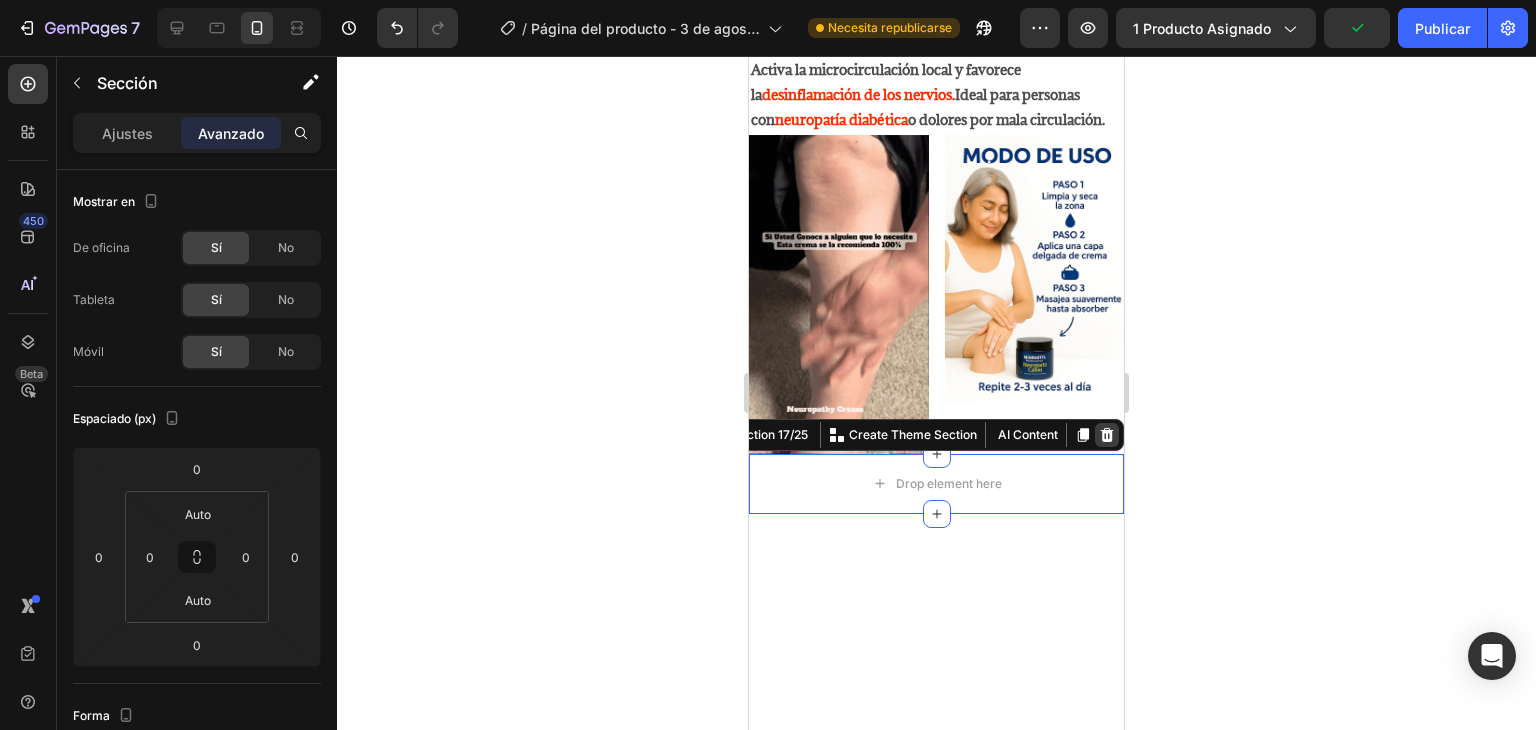 click 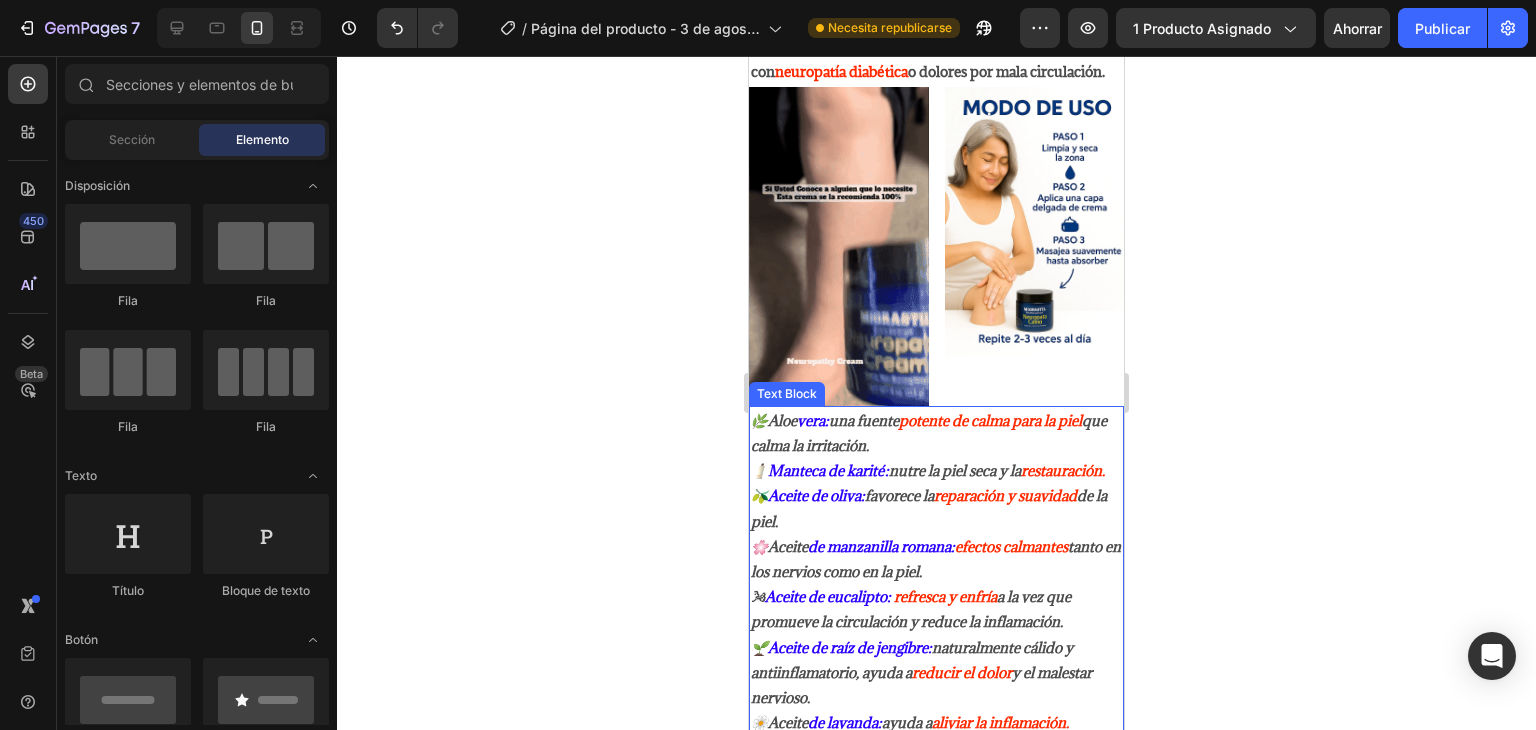 scroll, scrollTop: 4100, scrollLeft: 0, axis: vertical 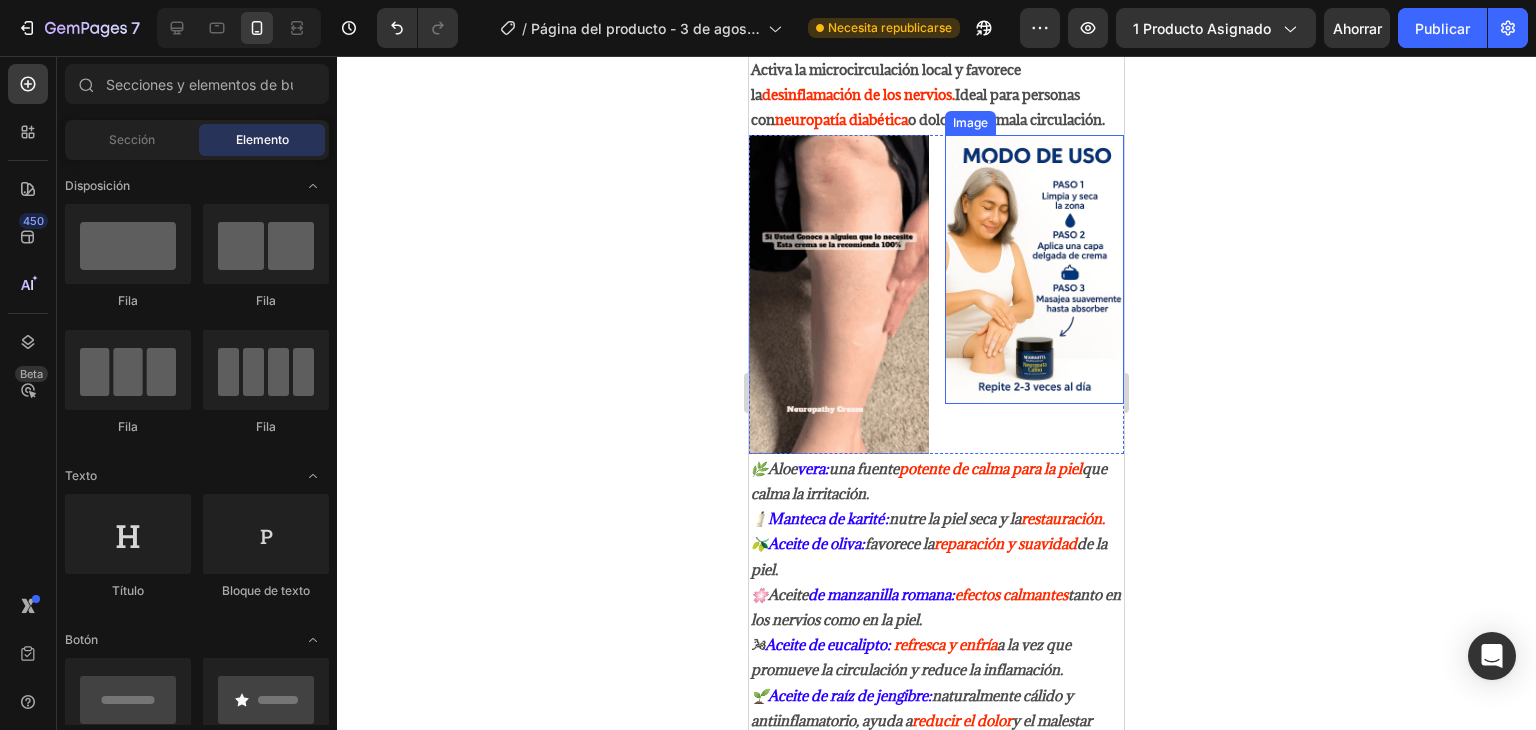 click at bounding box center (1035, 269) 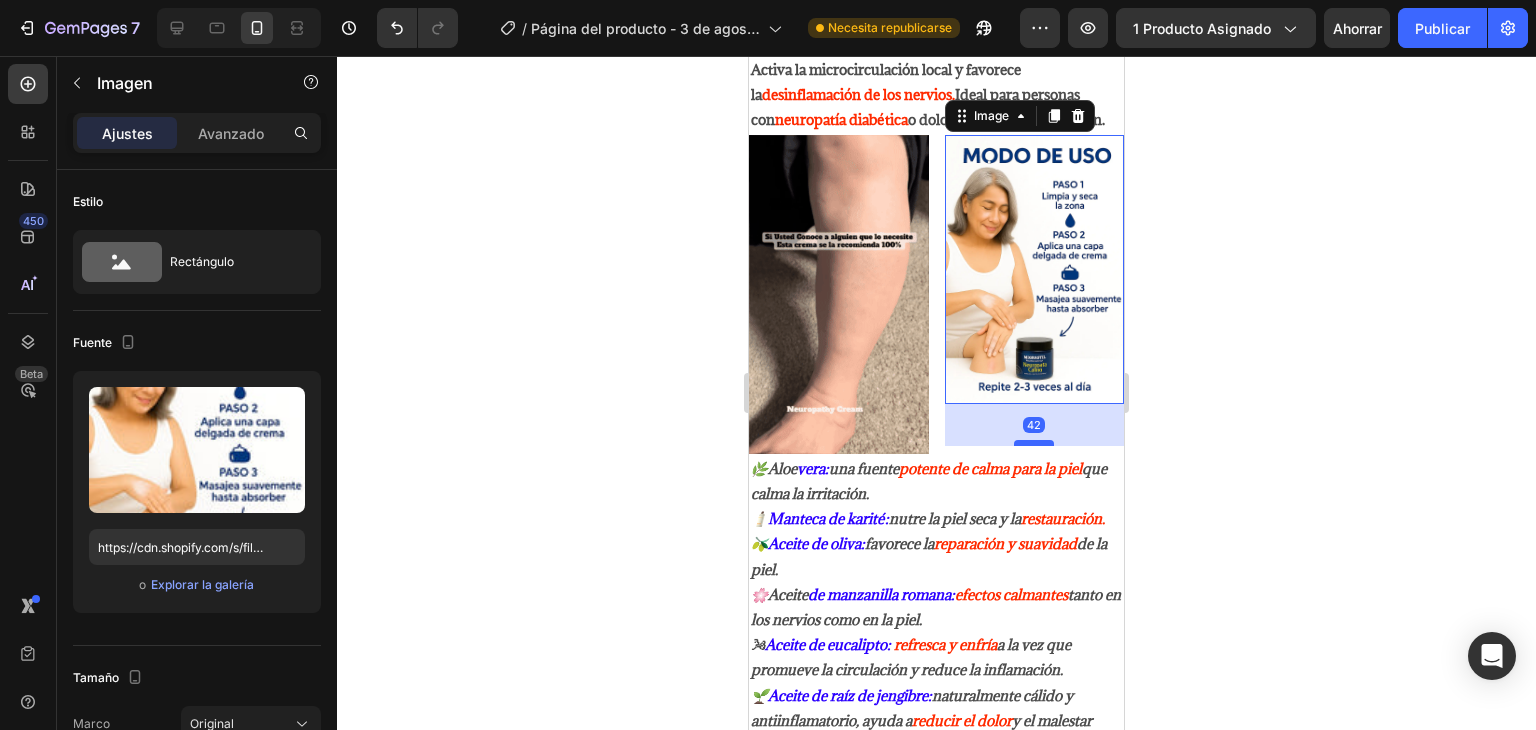 drag, startPoint x: 1021, startPoint y: 414, endPoint x: 1021, endPoint y: 455, distance: 41 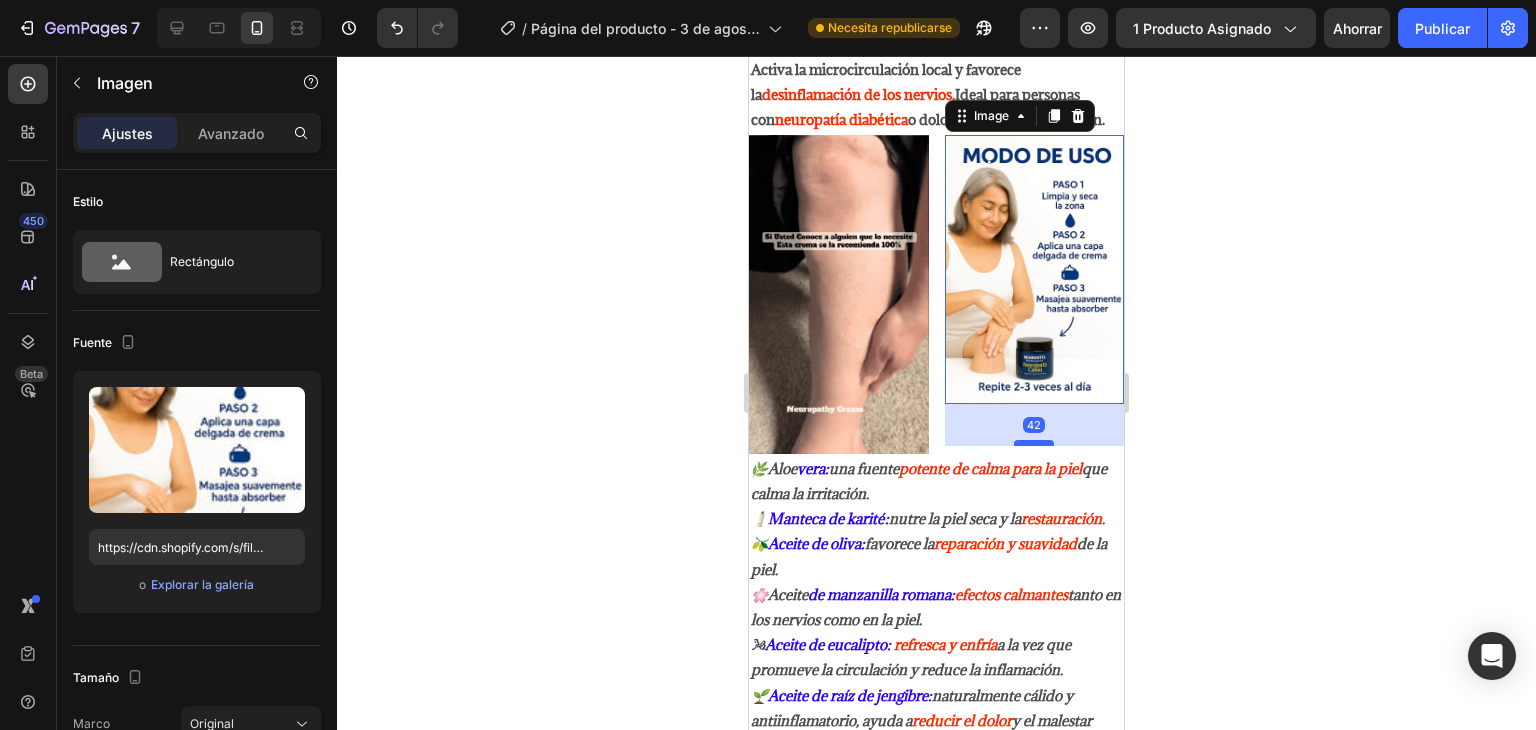 click at bounding box center [1034, 443] 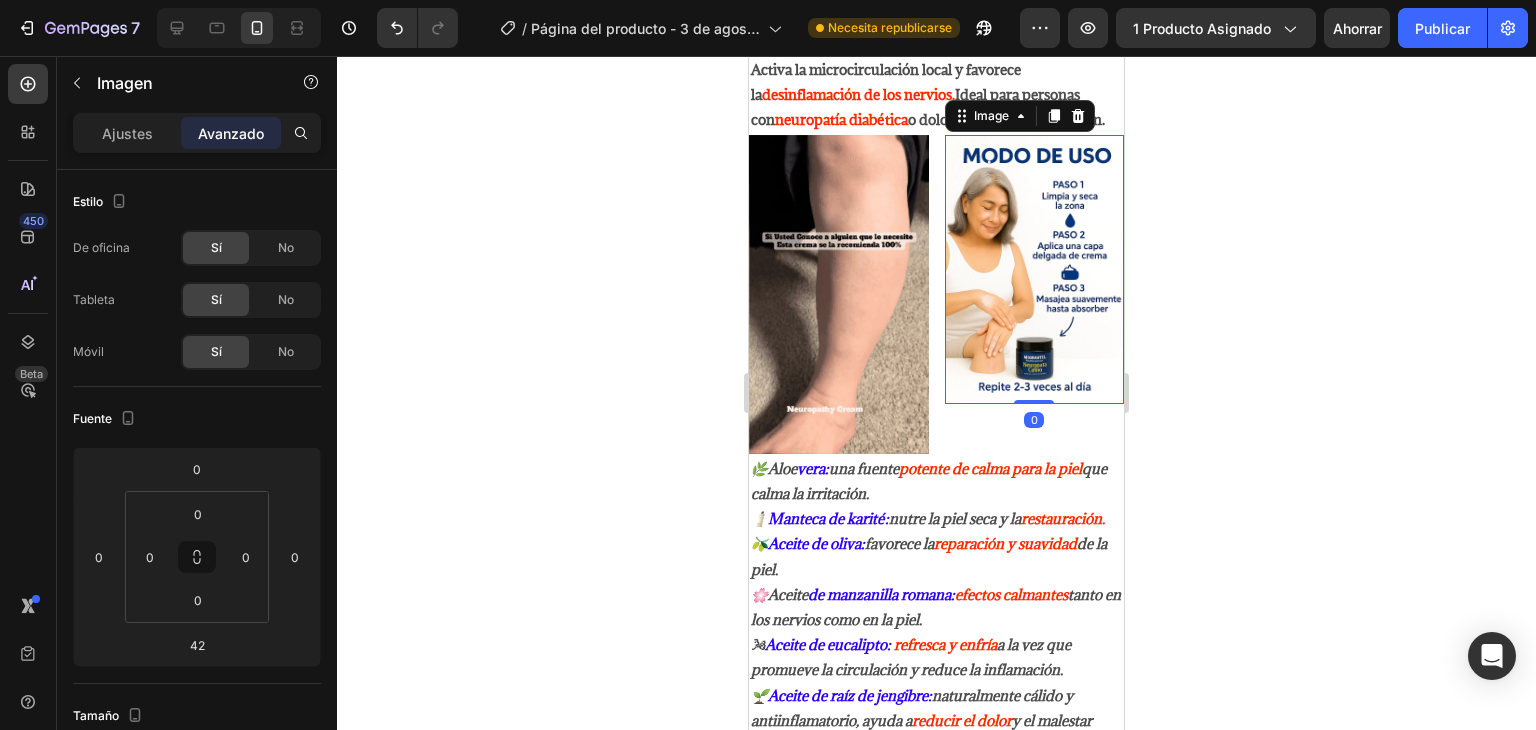 drag, startPoint x: 1035, startPoint y: 455, endPoint x: 1035, endPoint y: 409, distance: 46 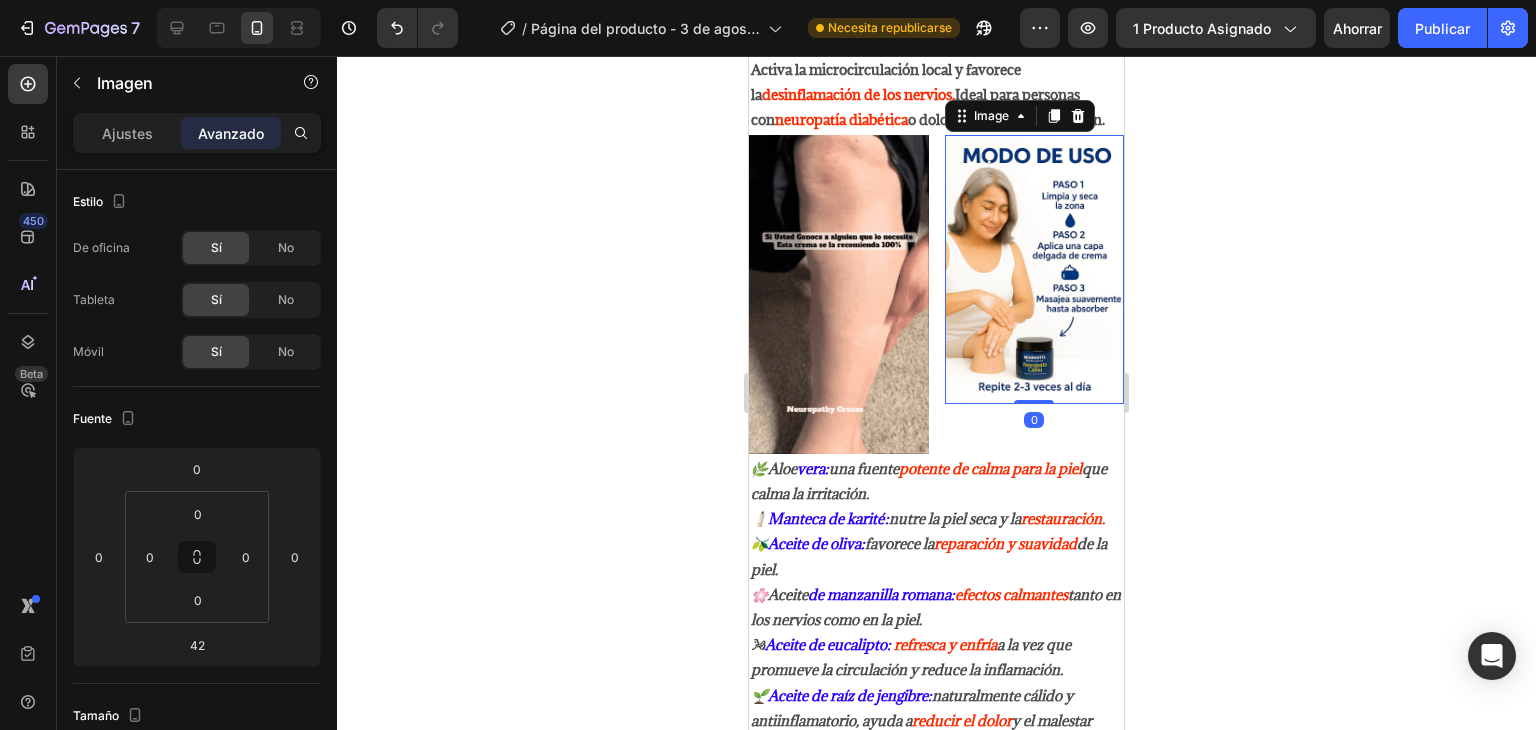 click on "Image   0" at bounding box center [1035, 269] 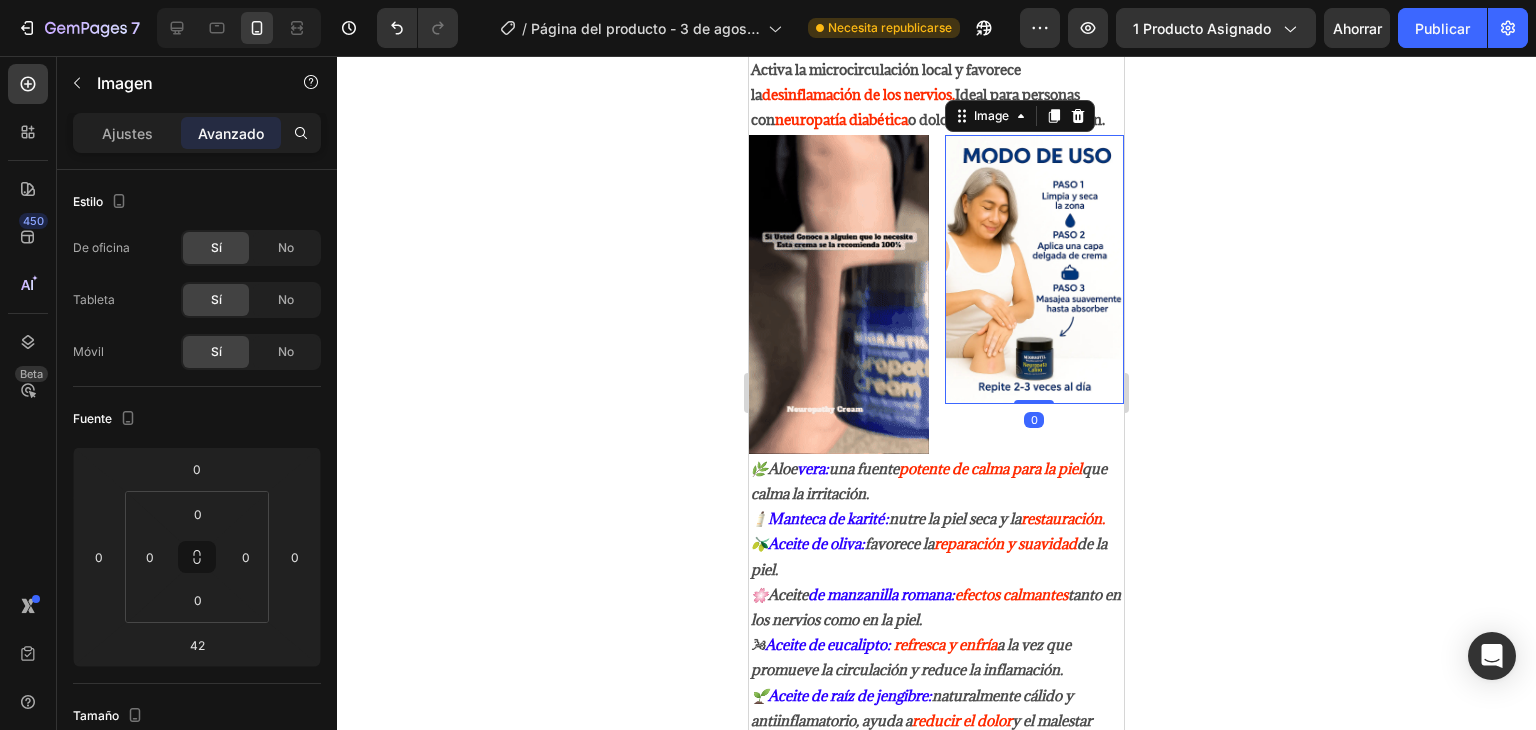 type on "0" 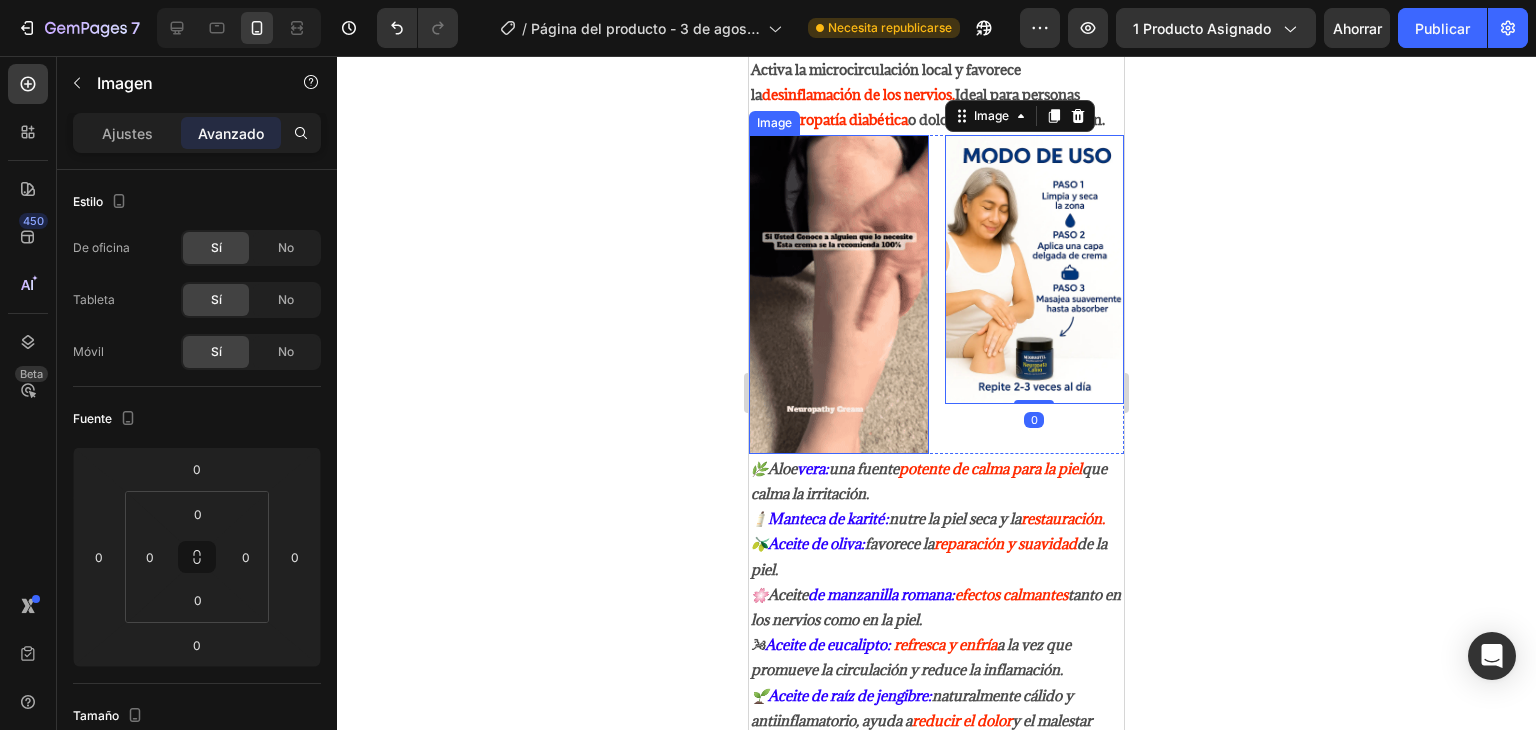 click at bounding box center [839, 294] 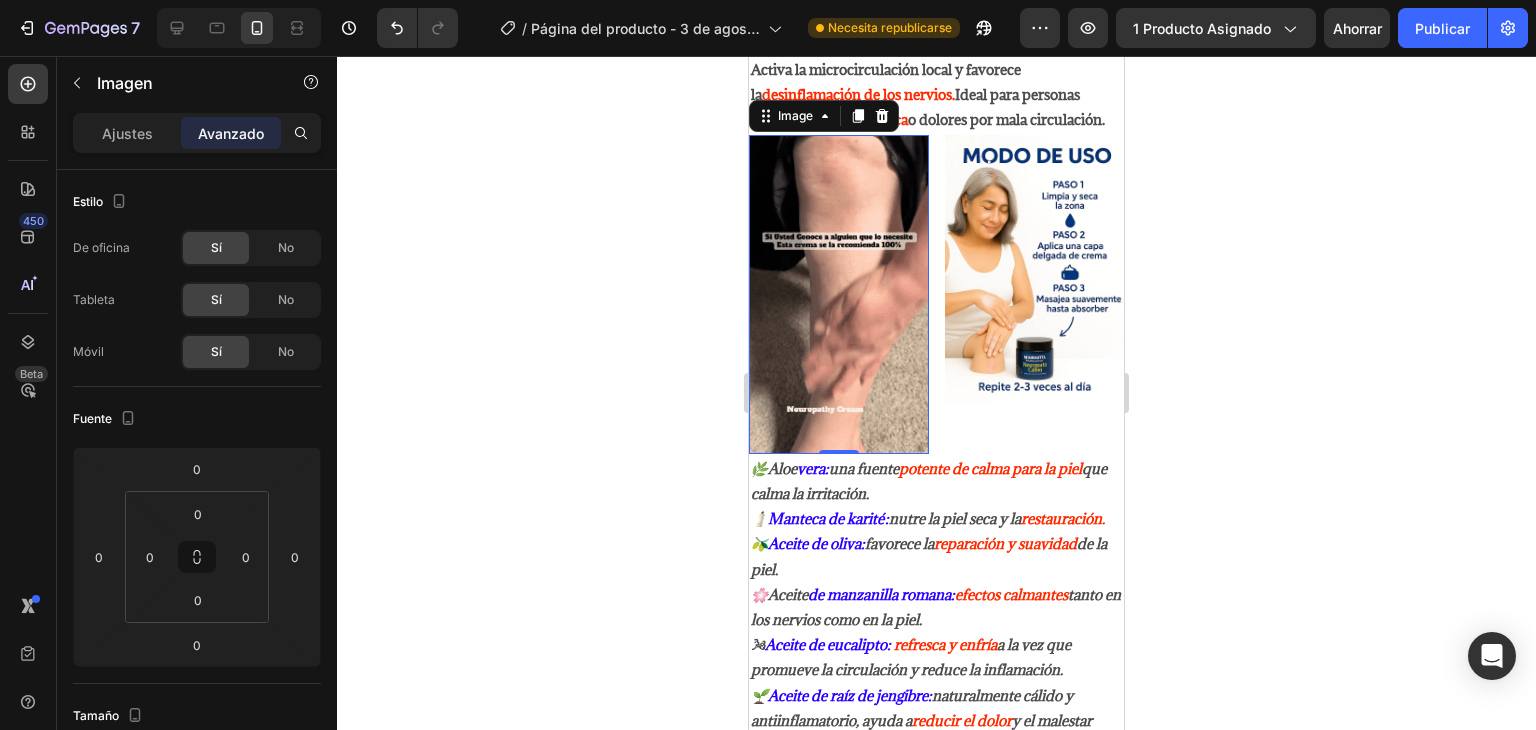 click at bounding box center [839, 294] 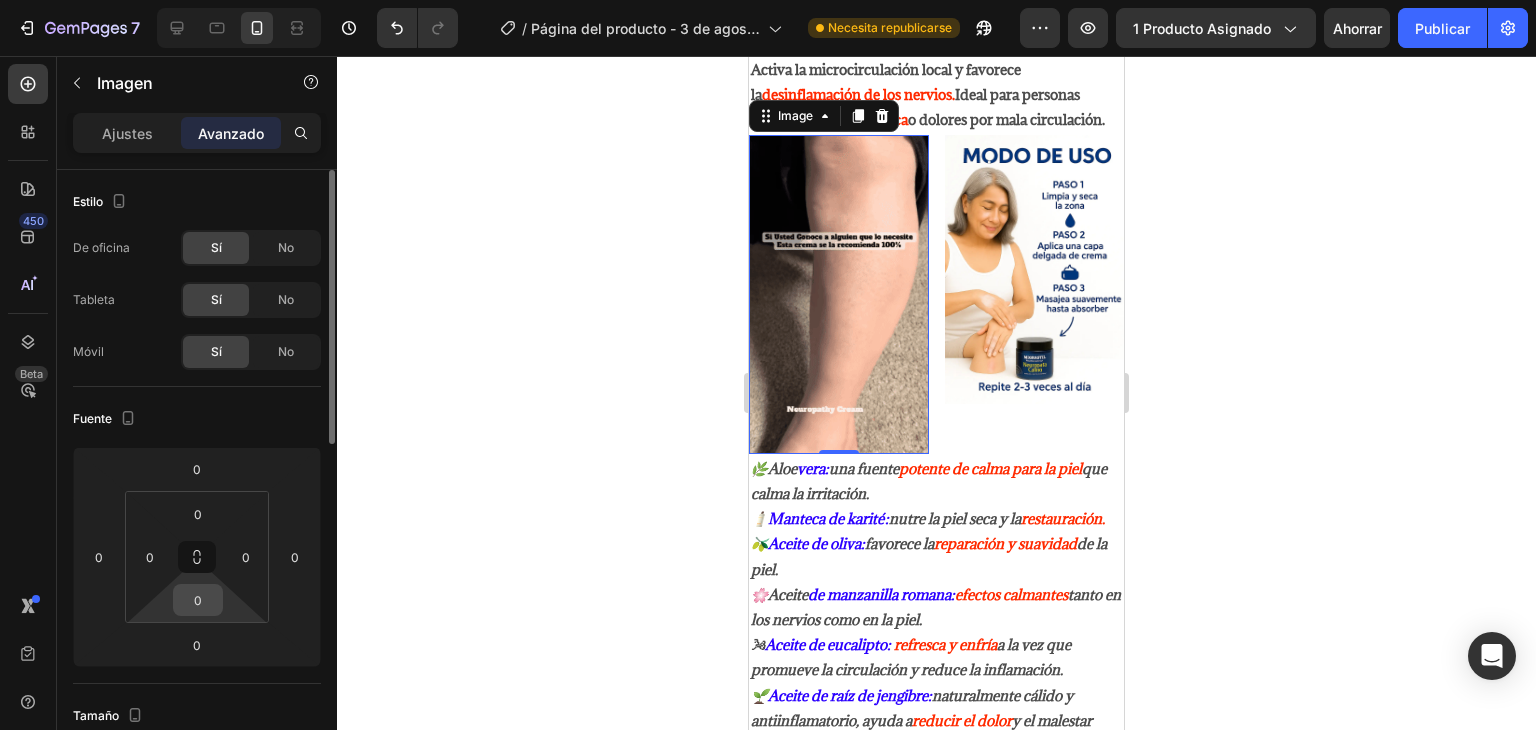 click on "0" at bounding box center (198, 600) 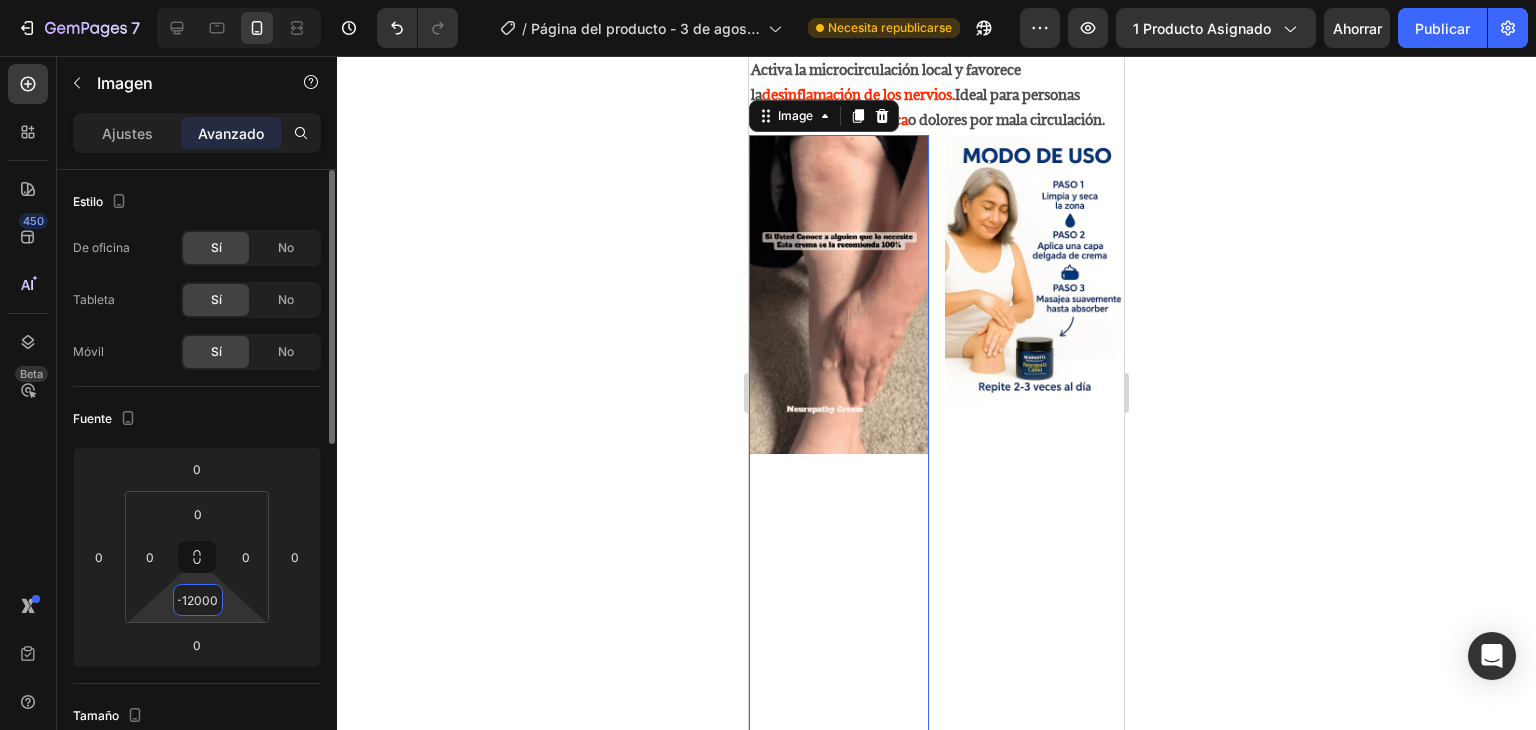 scroll, scrollTop: 0, scrollLeft: 0, axis: both 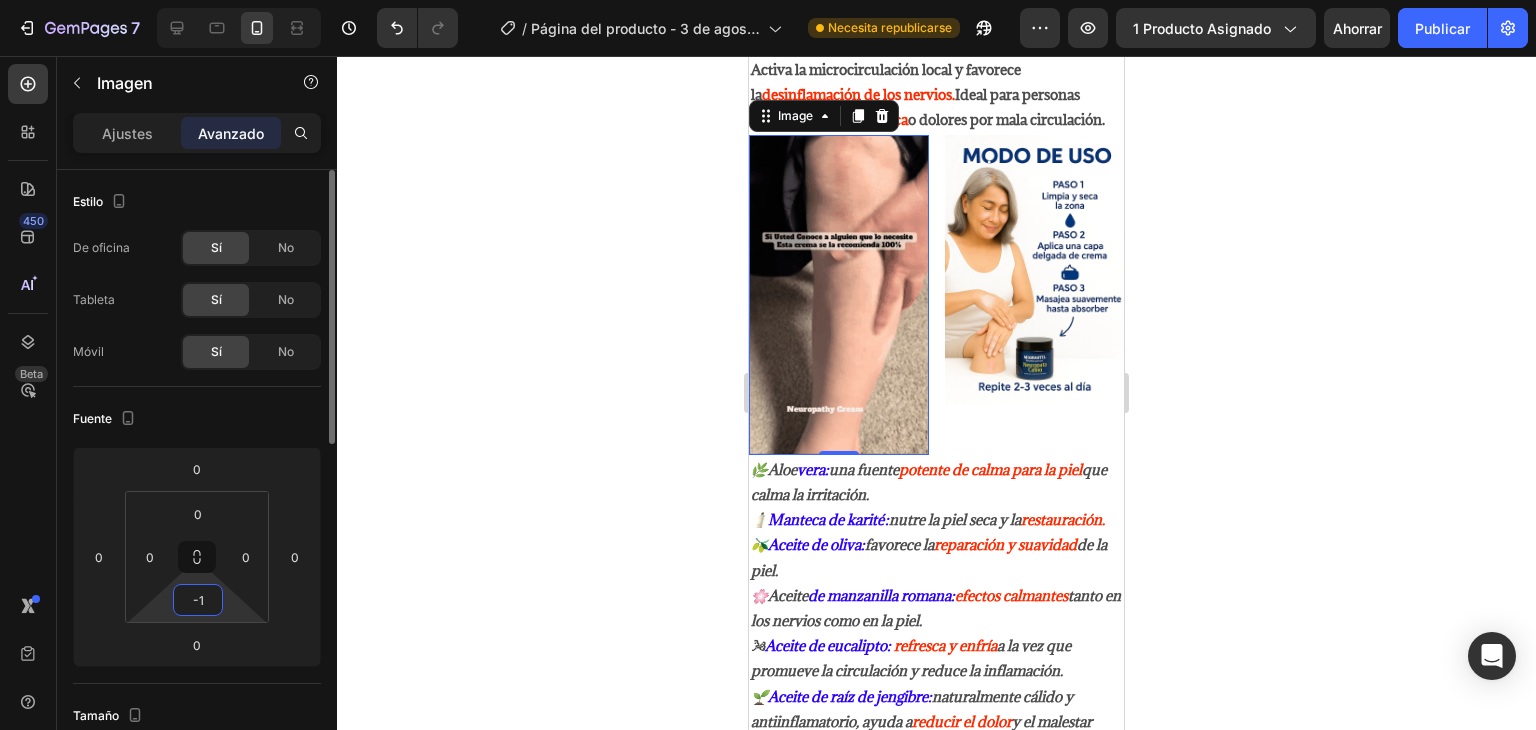 type on "-" 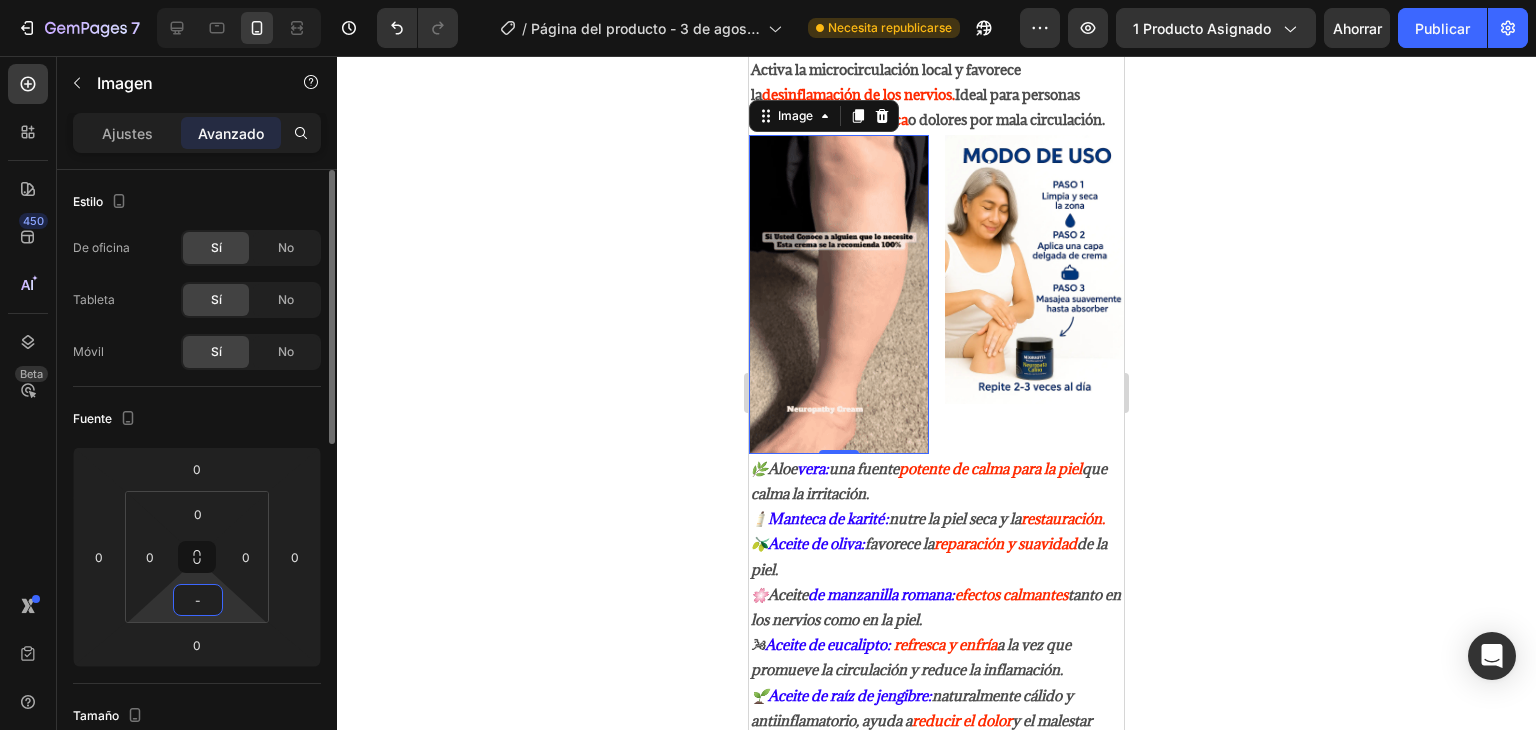 type 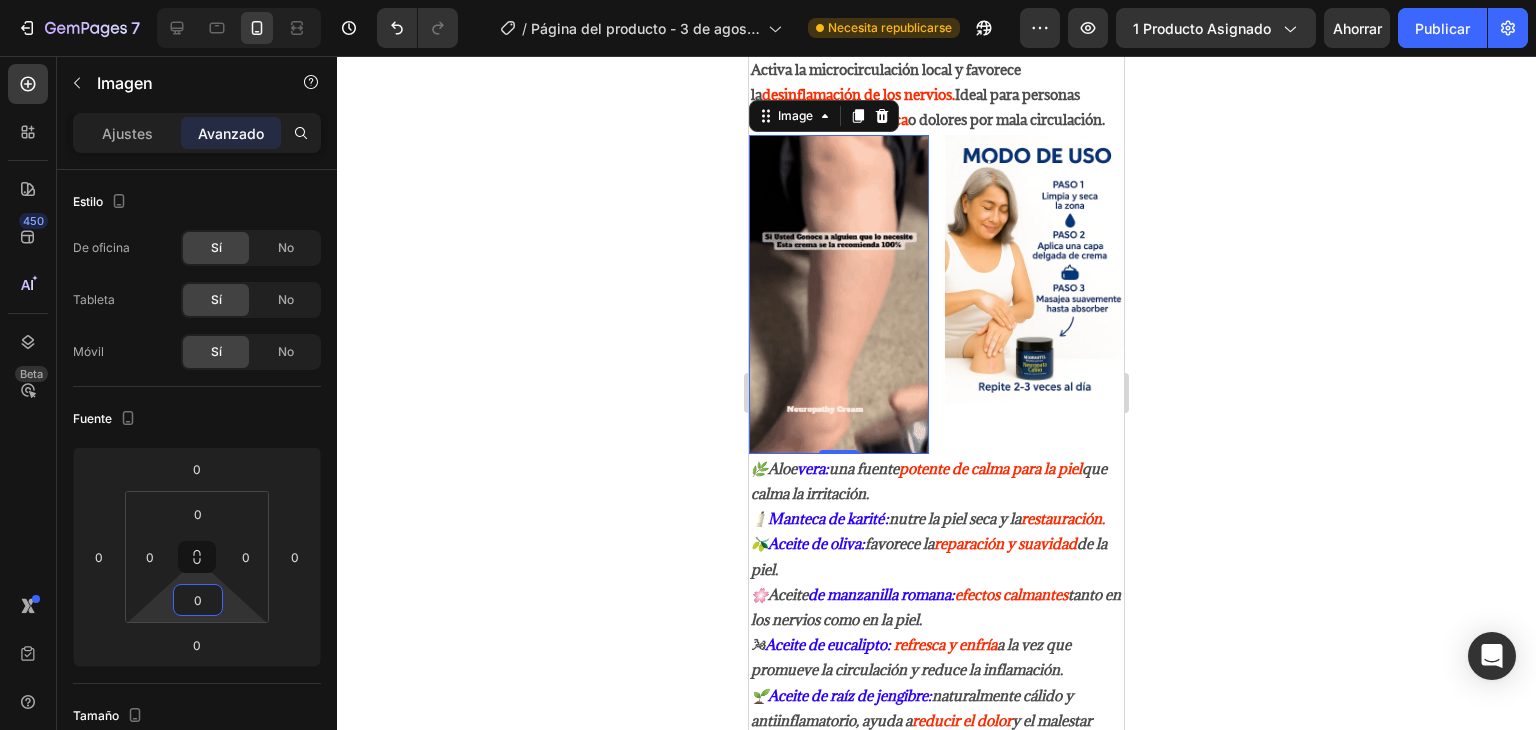 click 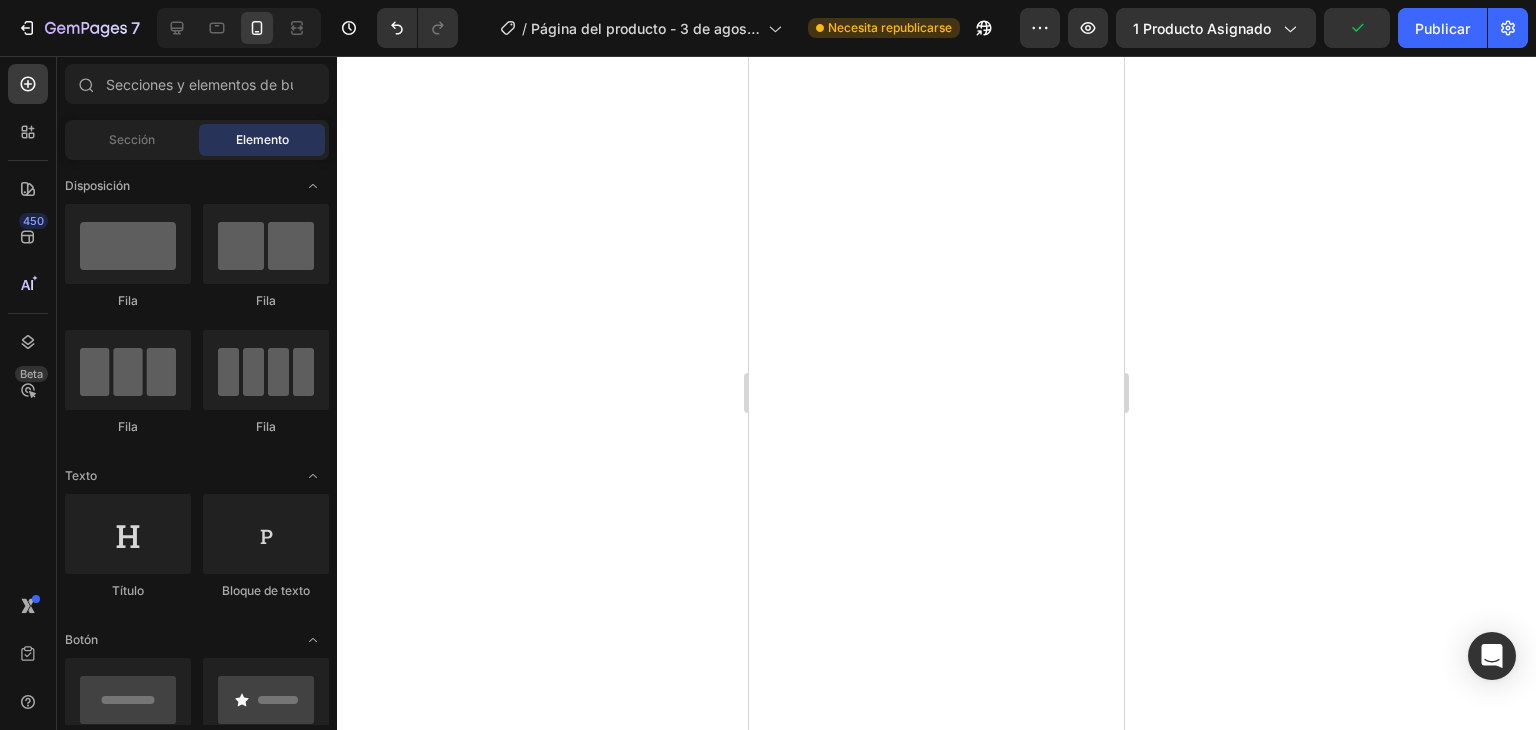 scroll, scrollTop: 2279, scrollLeft: 0, axis: vertical 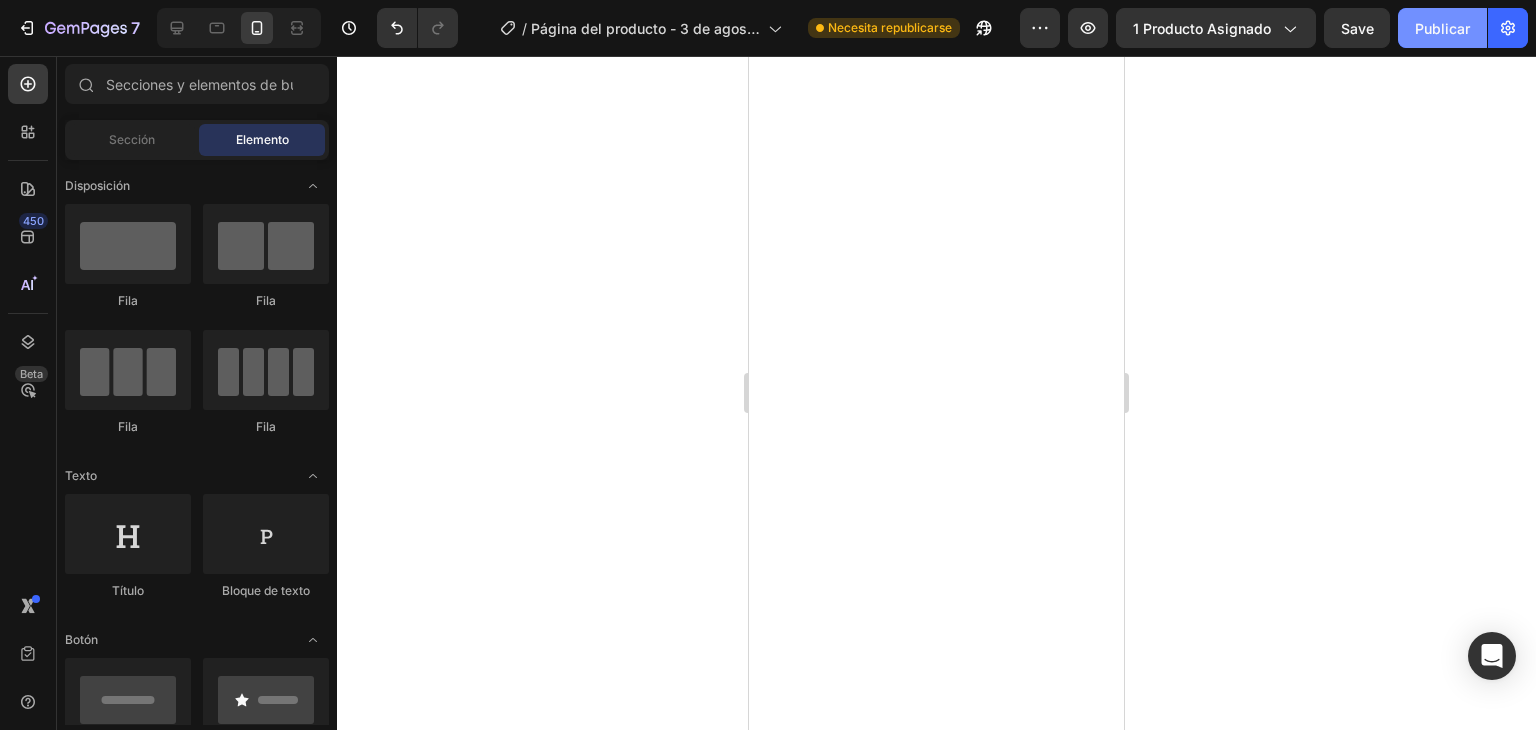 click on "Publicar" at bounding box center [1442, 28] 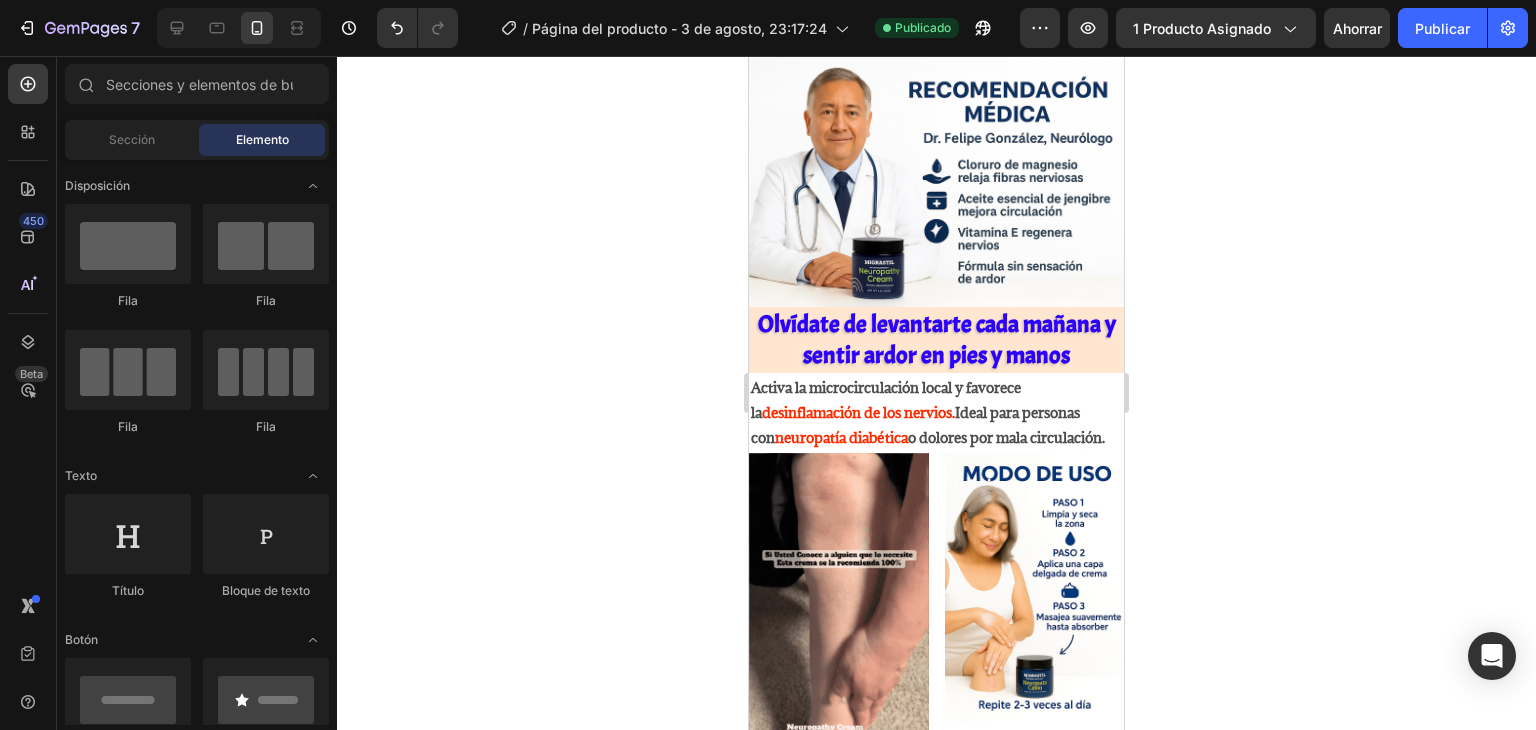 scroll, scrollTop: 3979, scrollLeft: 0, axis: vertical 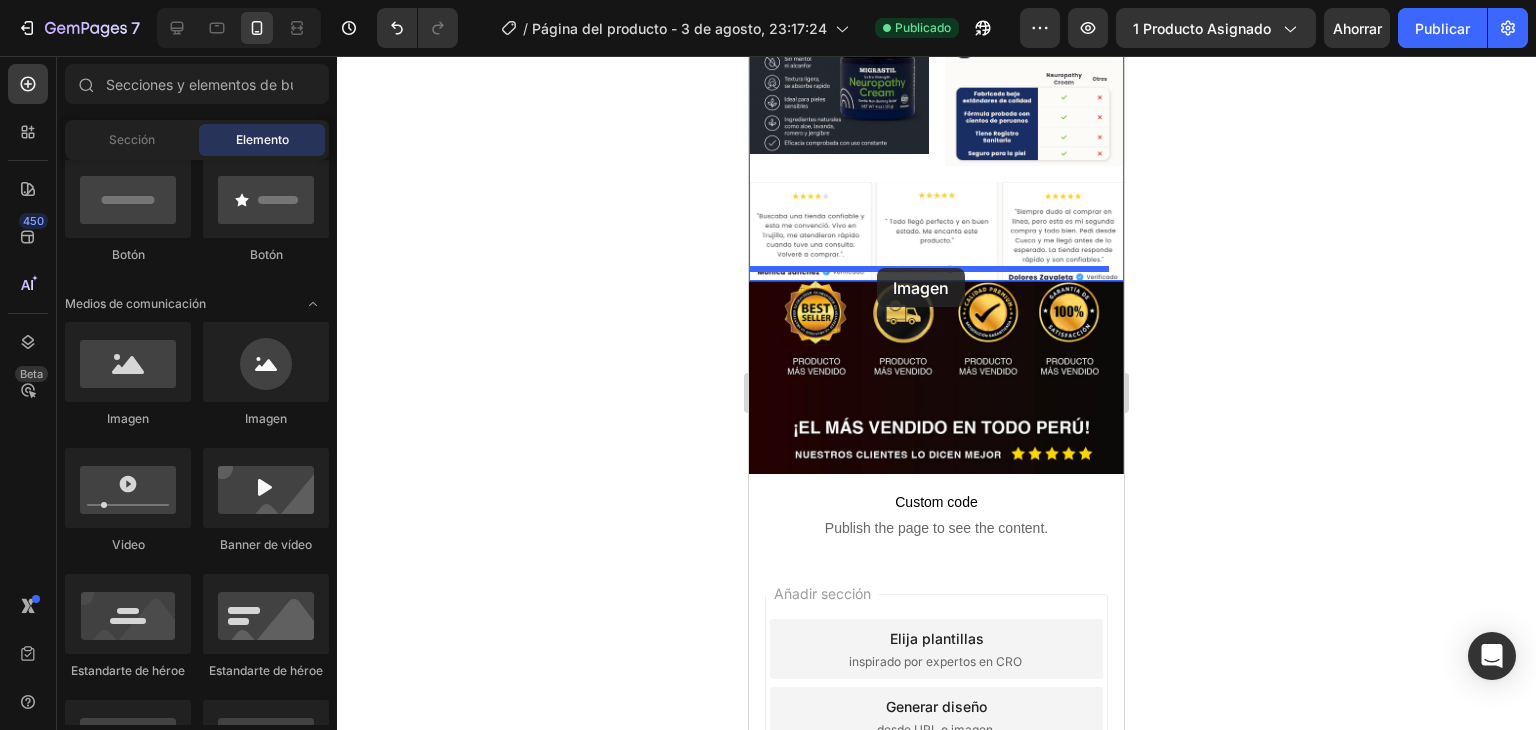 drag, startPoint x: 877, startPoint y: 443, endPoint x: 882, endPoint y: 270, distance: 173.07224 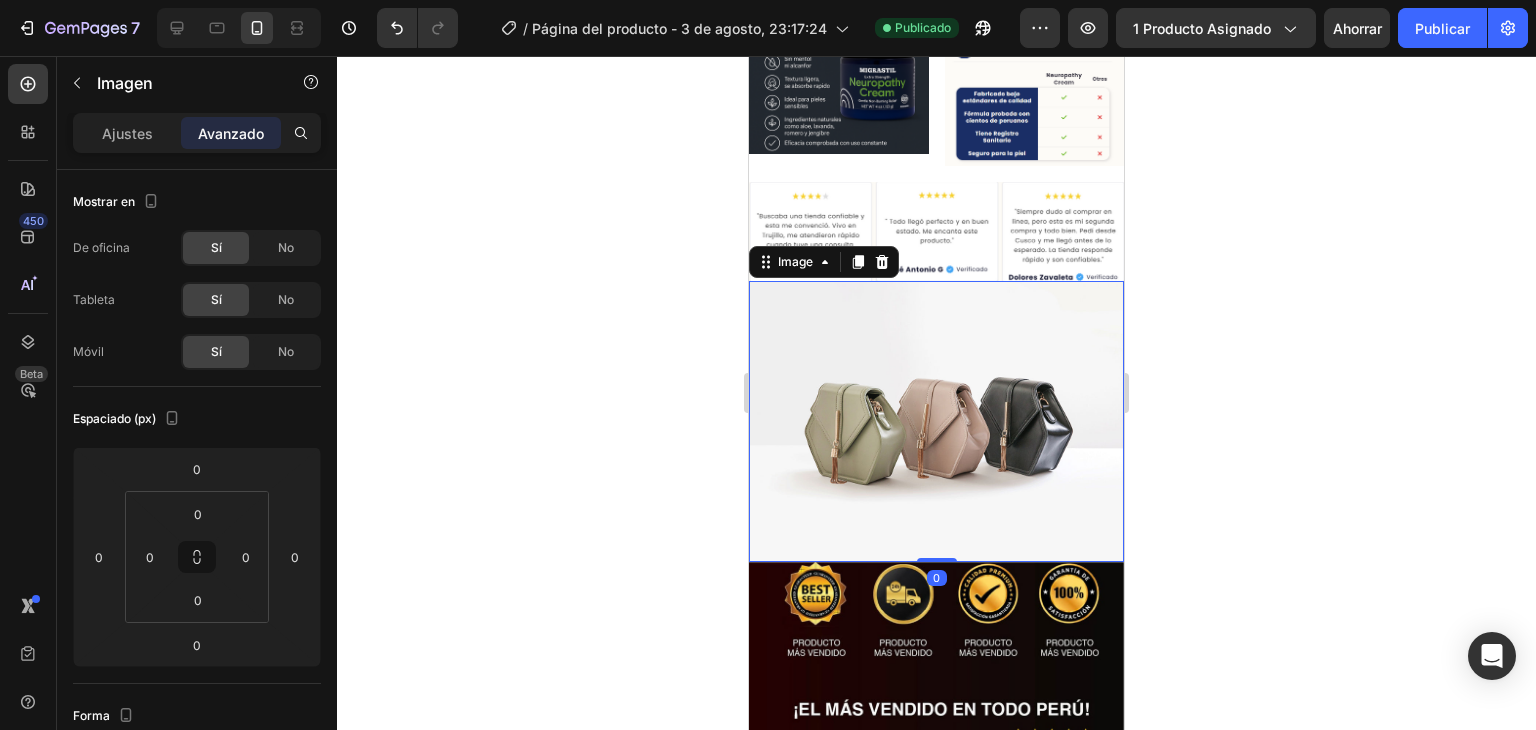 click at bounding box center [936, 421] 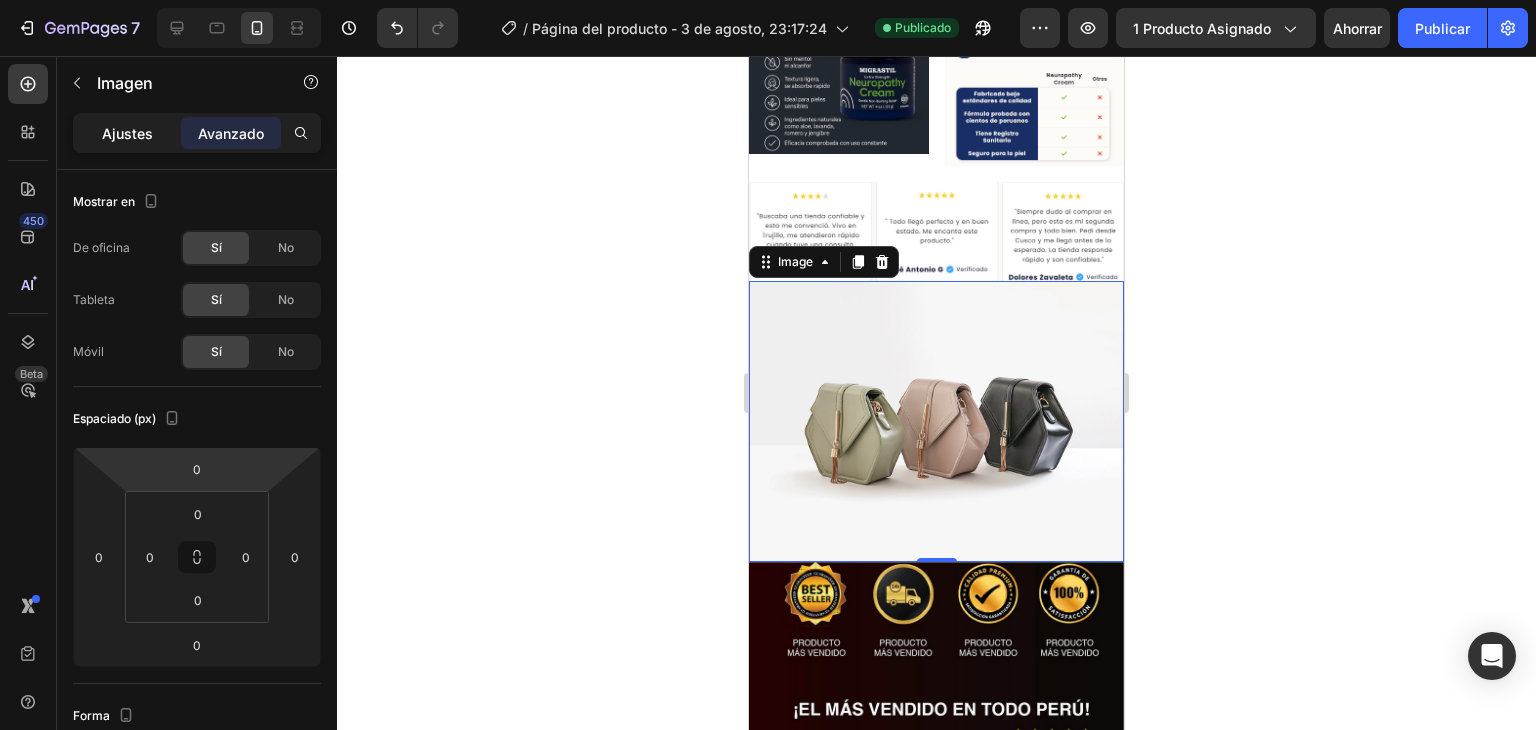 click on "Ajustes" at bounding box center [127, 133] 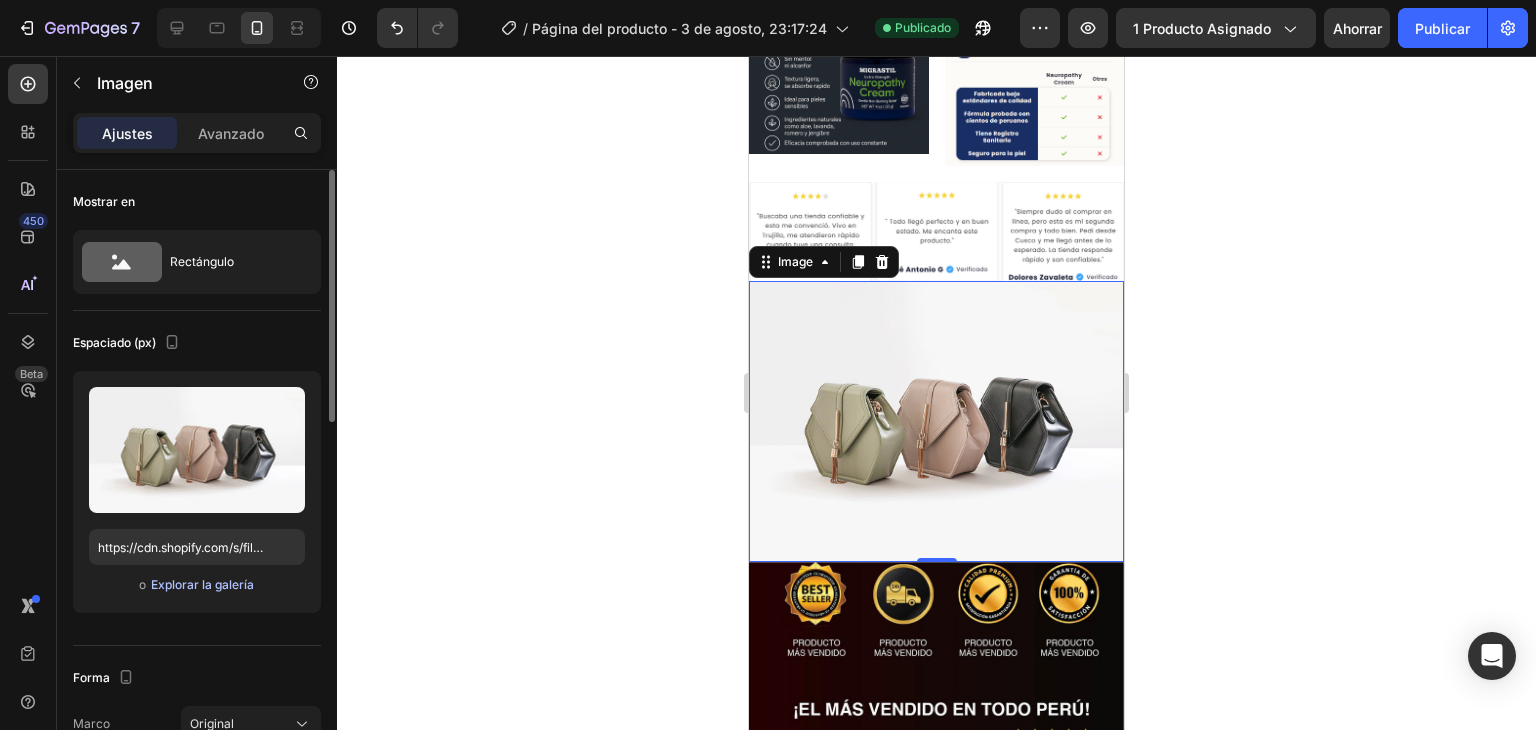 click on "Explorar la galería" at bounding box center (202, 584) 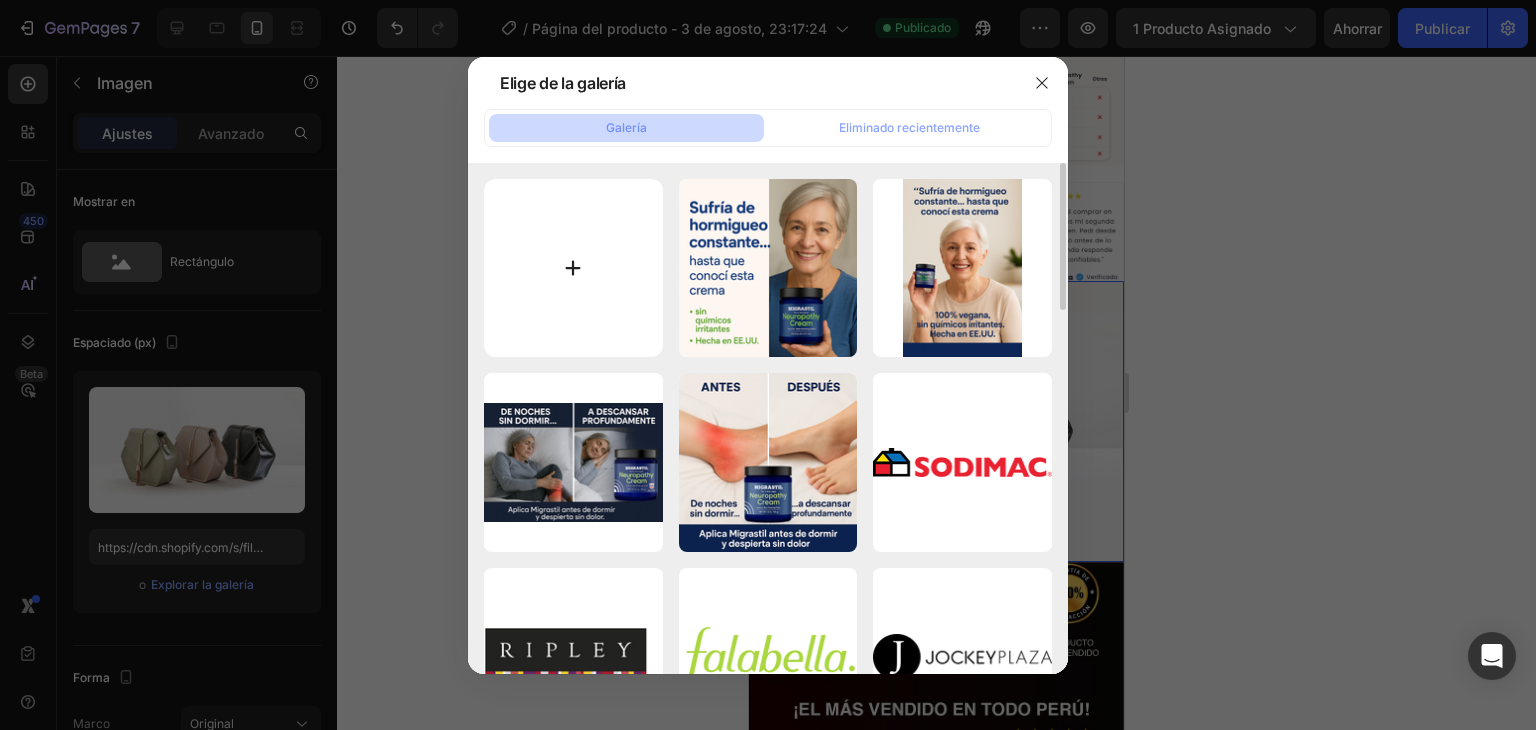 click at bounding box center [573, 268] 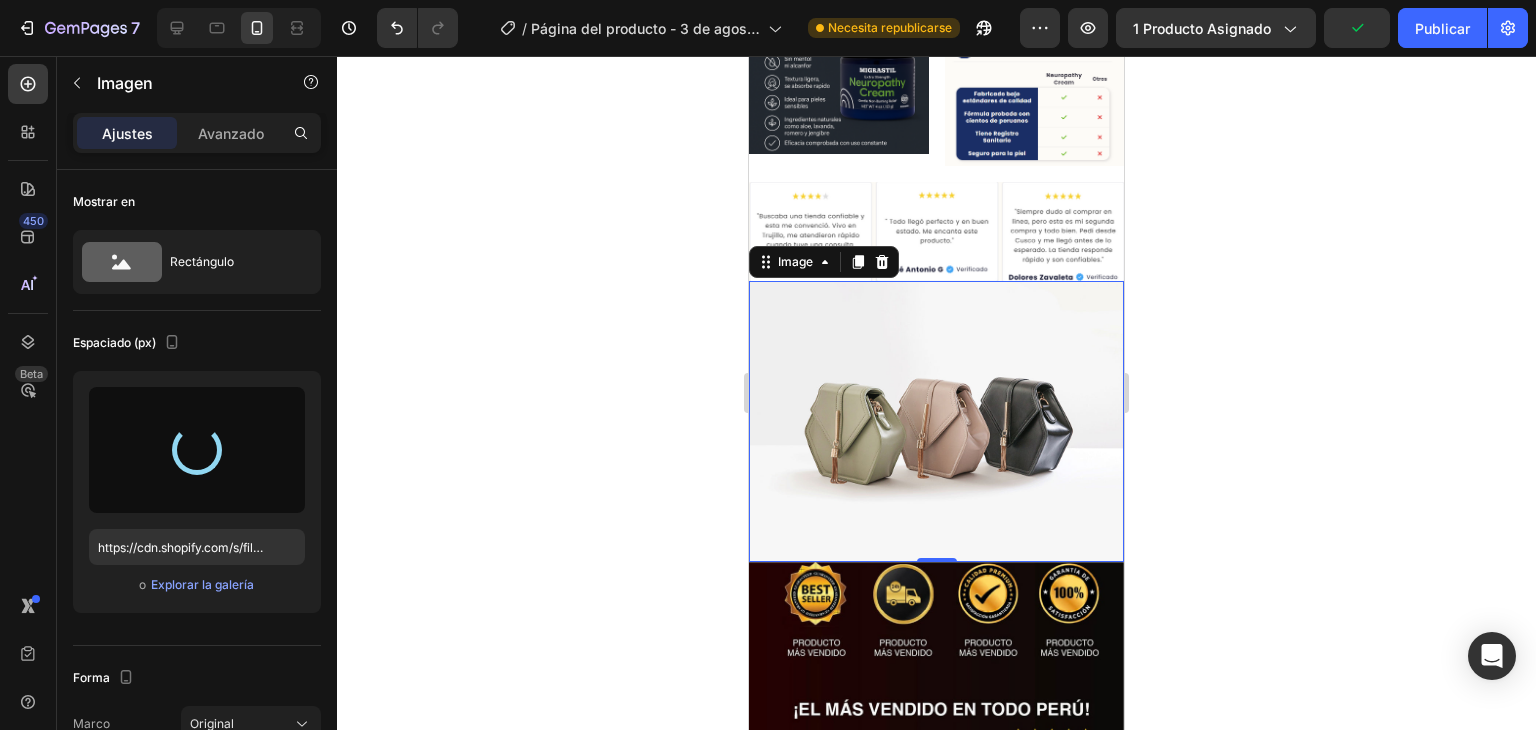 type on "https://cdn.shopify.com/s/files/1/0752/8140/0021/files/gempages_573315541746320609-788d2ffe-5f60-45af-8644-88bcf802d31c.jpg" 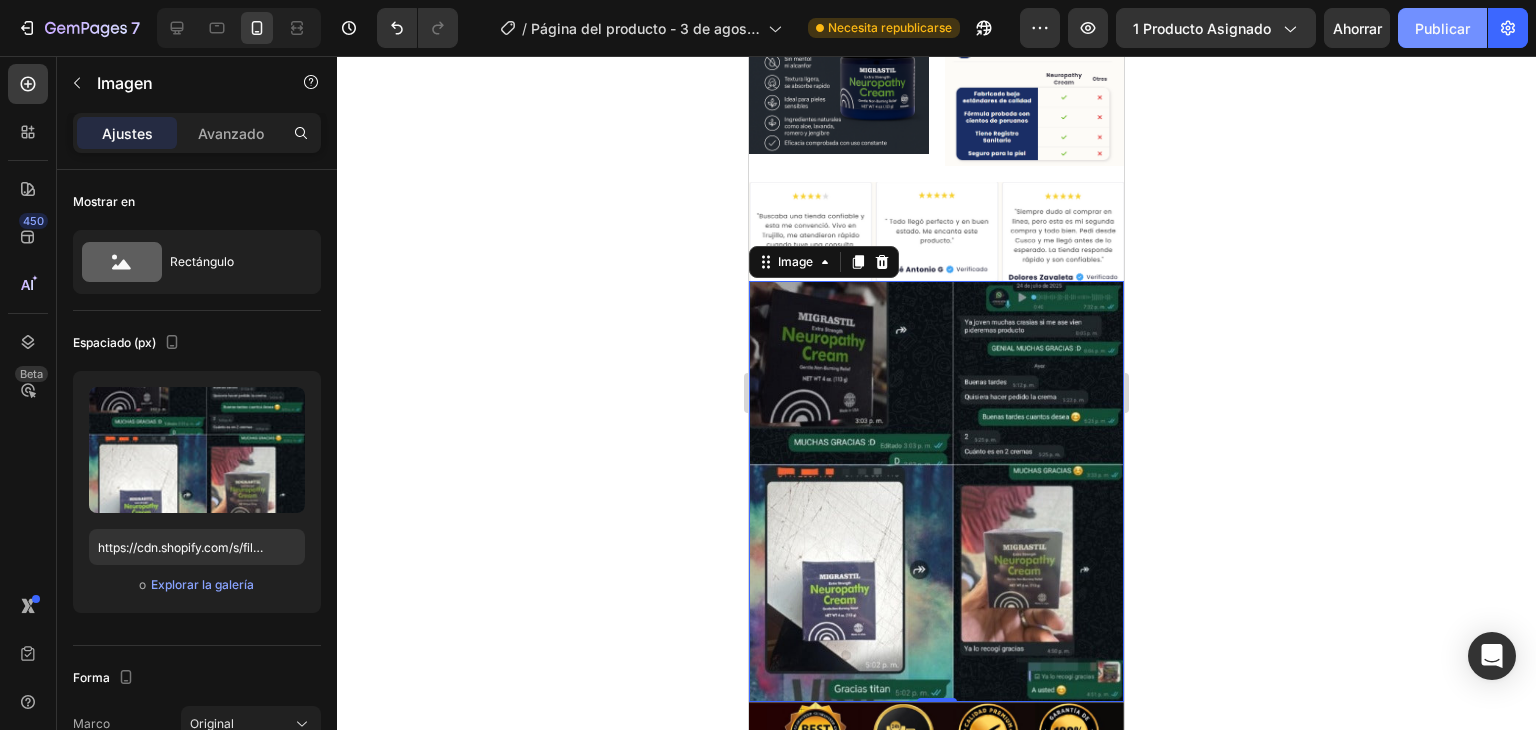 click on "Publicar" 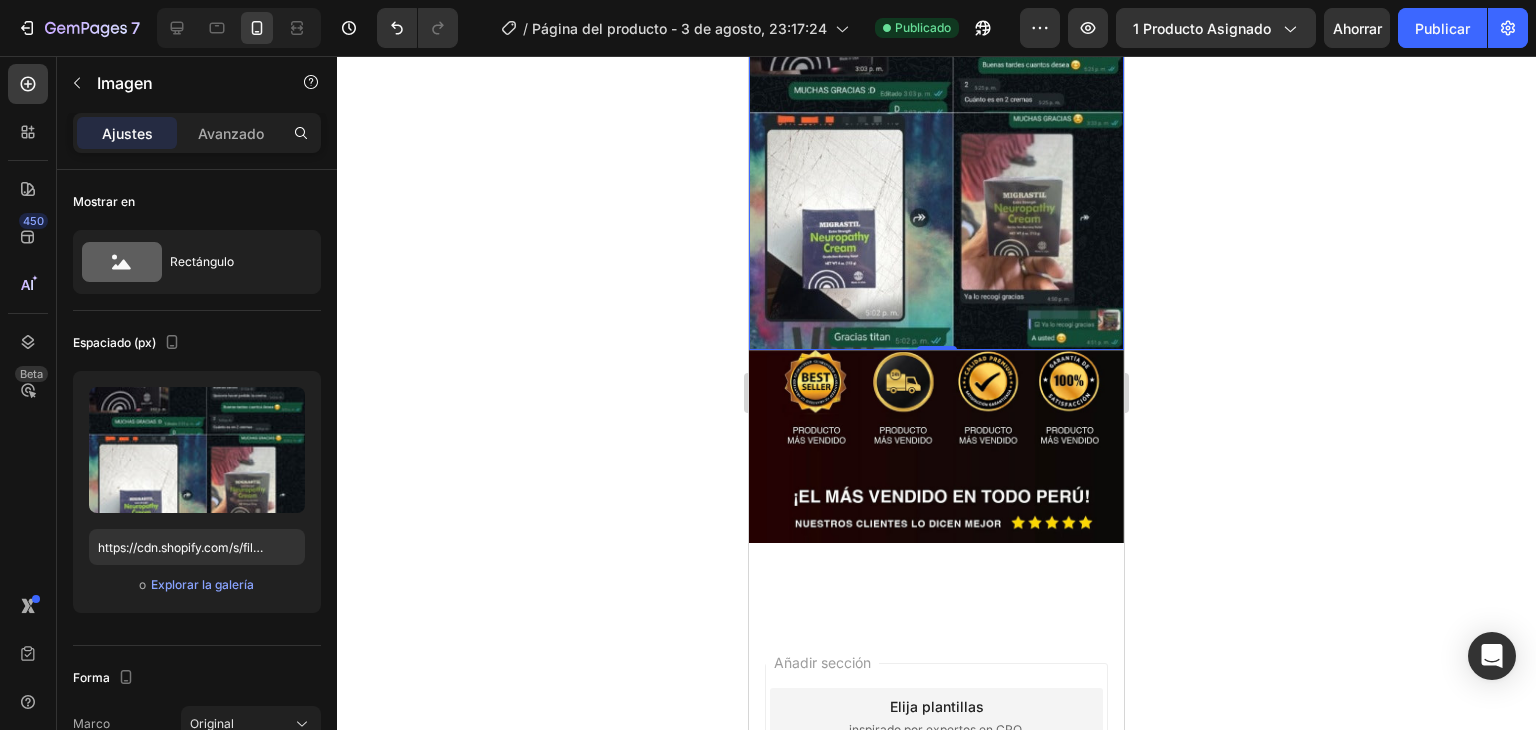 scroll, scrollTop: 6179, scrollLeft: 0, axis: vertical 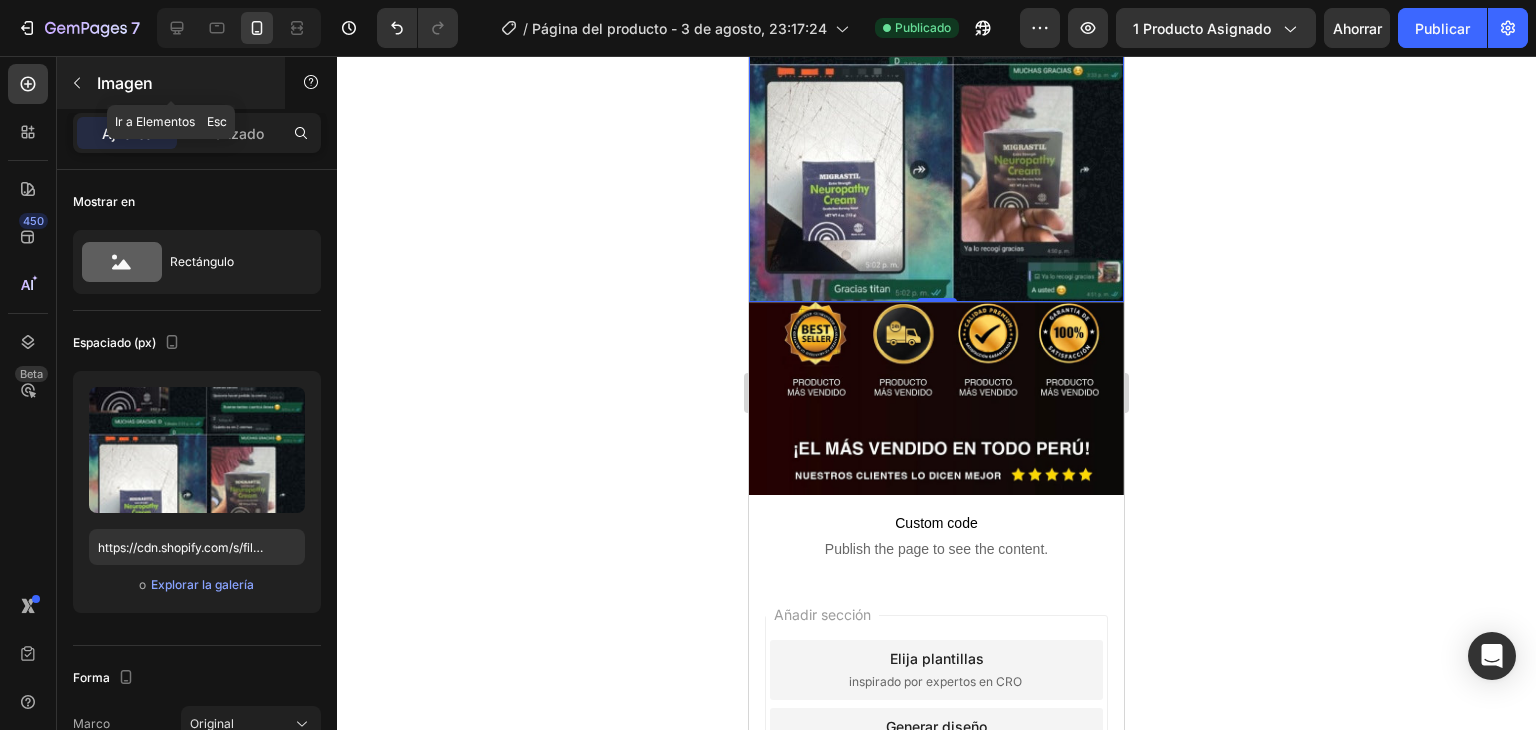 click at bounding box center [77, 83] 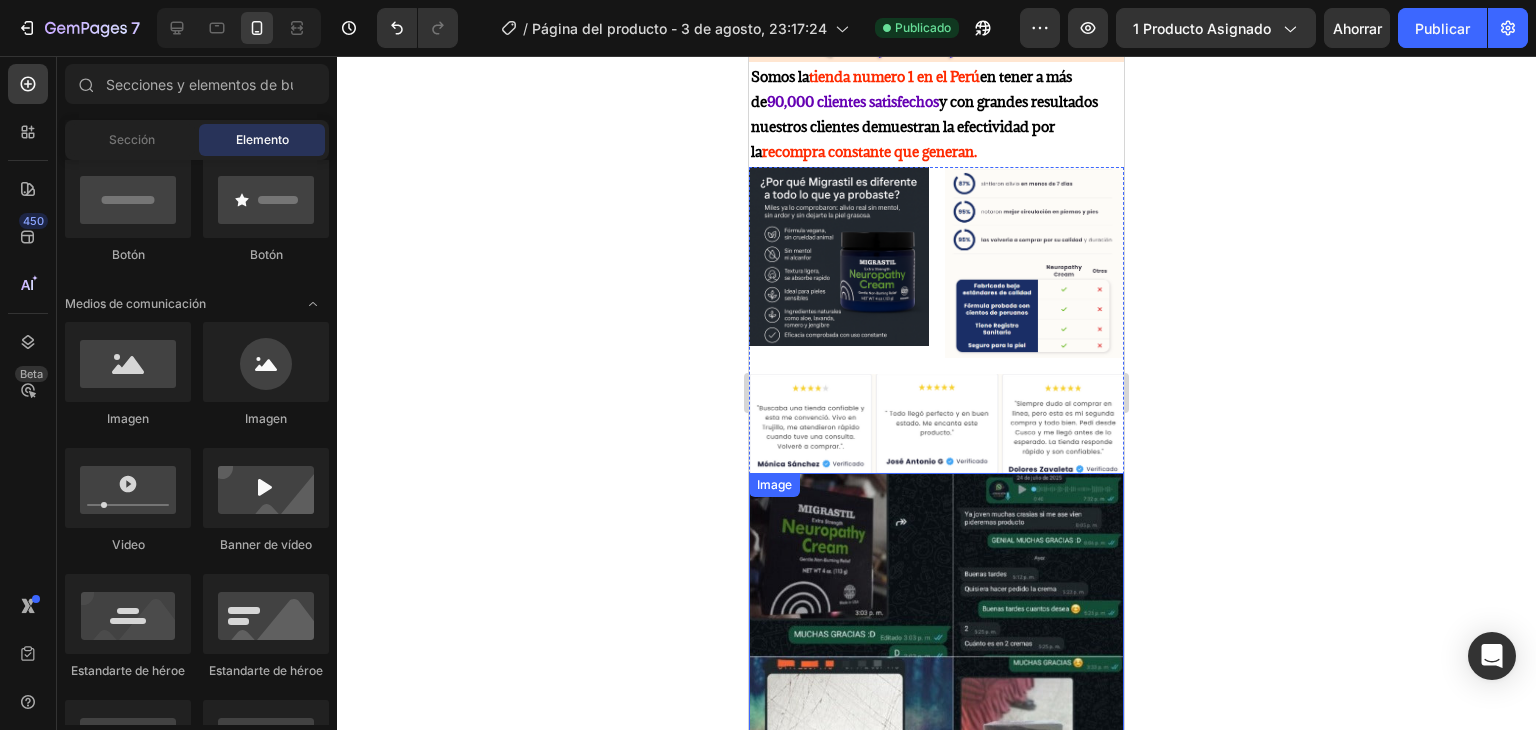 scroll, scrollTop: 5579, scrollLeft: 0, axis: vertical 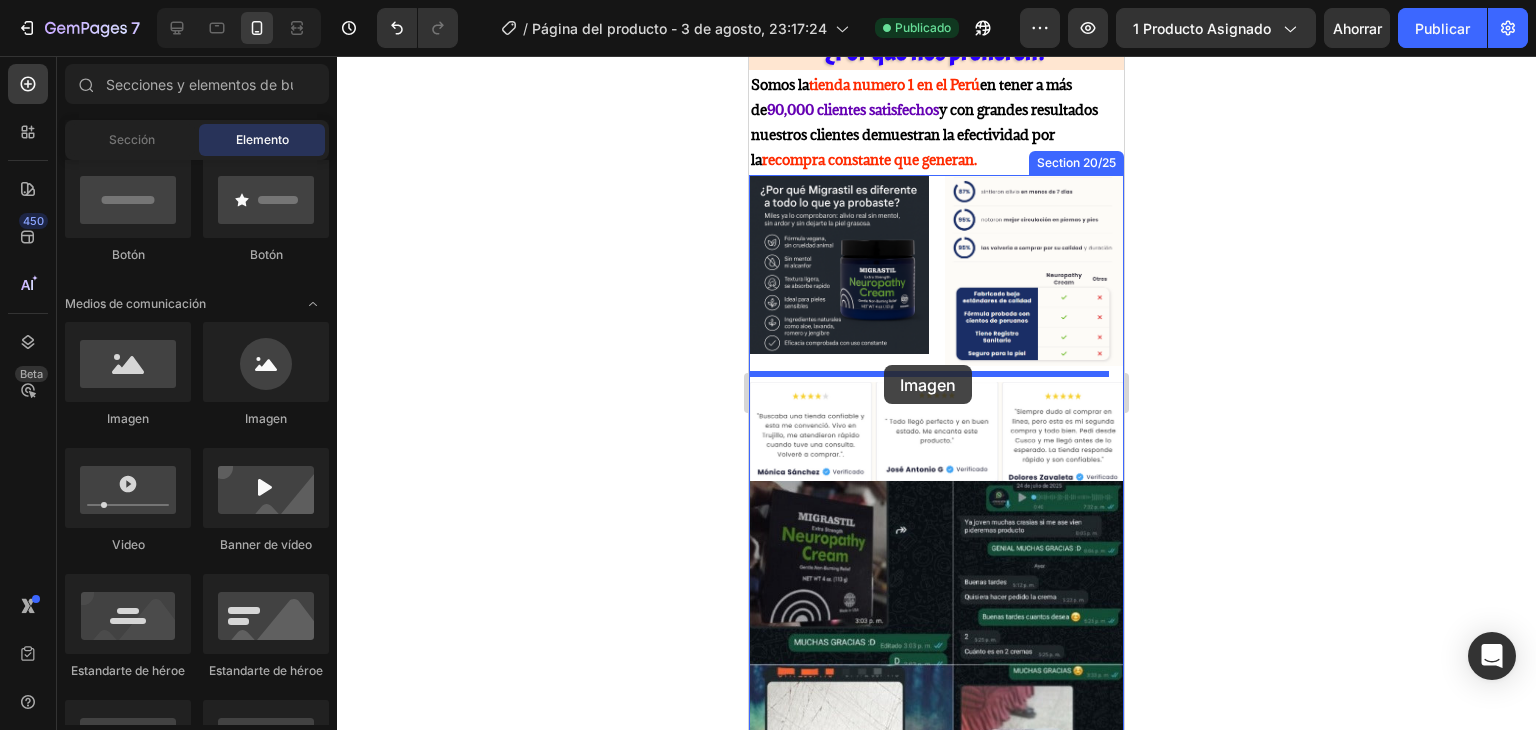 drag, startPoint x: 874, startPoint y: 445, endPoint x: 884, endPoint y: 365, distance: 80.622574 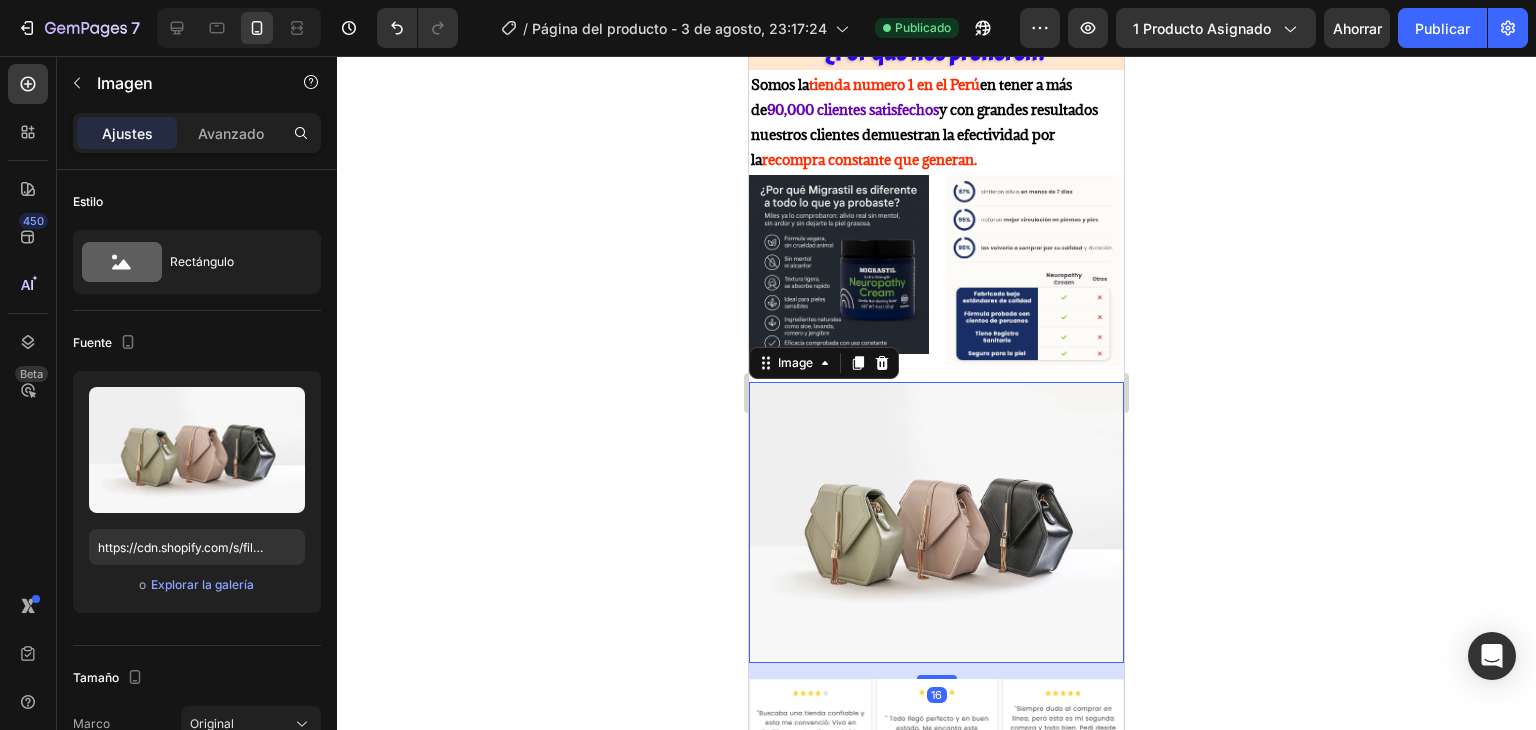 click at bounding box center (936, 522) 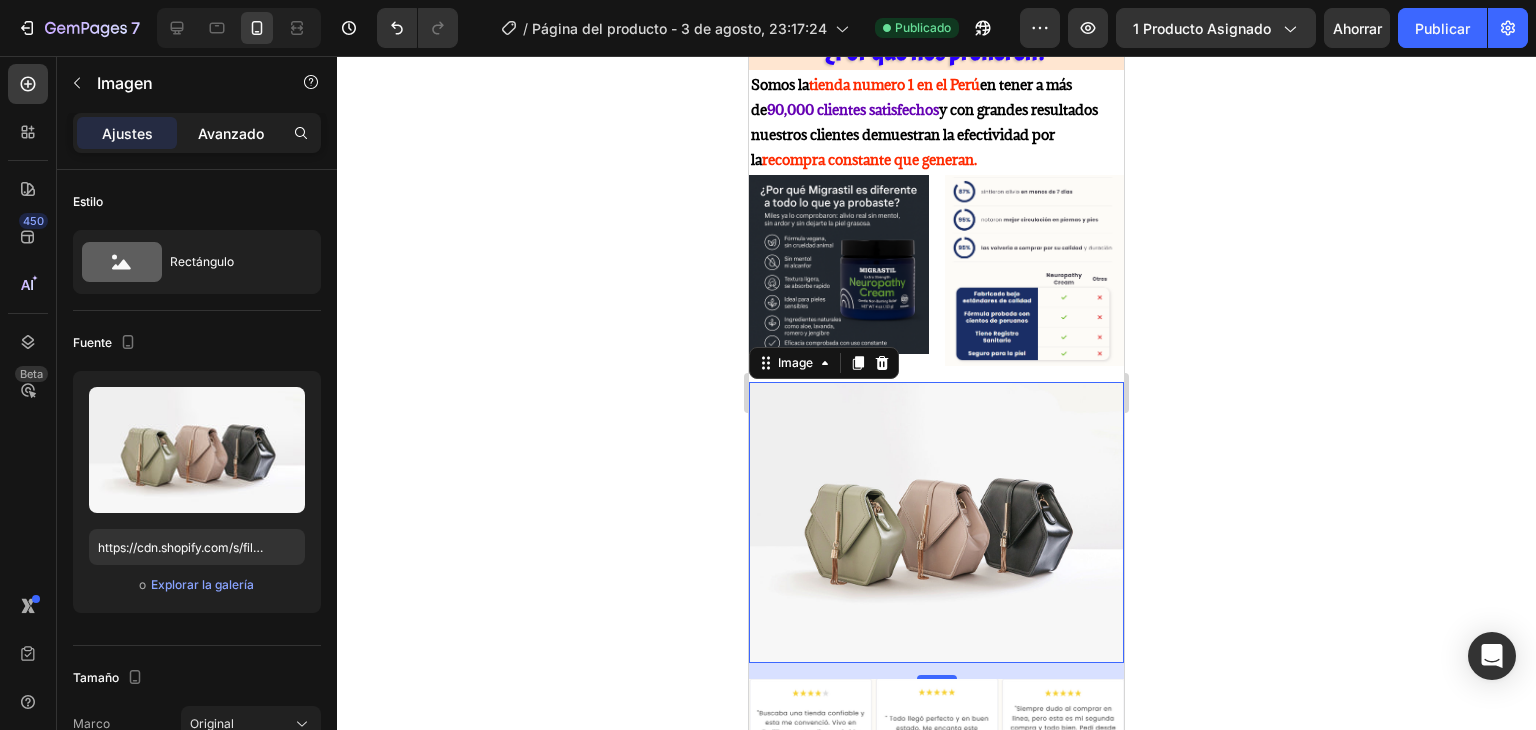 click on "Avanzado" at bounding box center (231, 133) 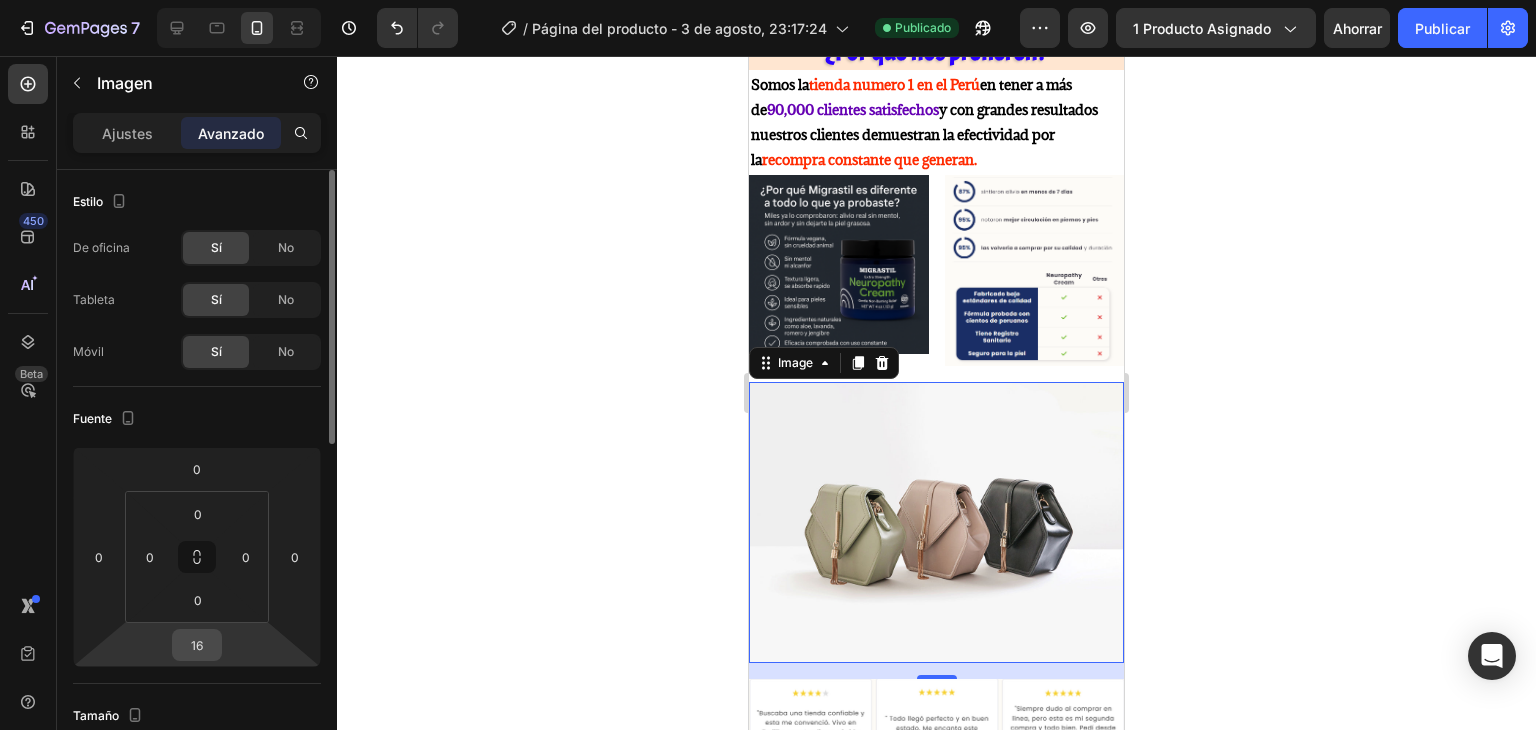click on "7 / Página del producto - 3 de agosto, 23:17:24 Publicado Avance 1 producto asignado Ahorrar Publicar 450 Beta Sections(18) Elementos(84) Sección Elemento Sección de héroes Detalle del producto Marcas Insignias de confianza Garantizar Desglose del producto Cómo utilizar Testimonios Comparar Manojo Preguntas frecuentes Prueba social Historia de la marca Lista de productos Recopilación Lista de blogs Contacto Sticky Añadir al carrito Pie de página personalizado Explorar la biblioteca 450 Disposición
Fila
Fila
Fila
Fila Texto
Título
Bloque de texto Botón
Botón
Botón Medios de comunicación" at bounding box center (768, 0) 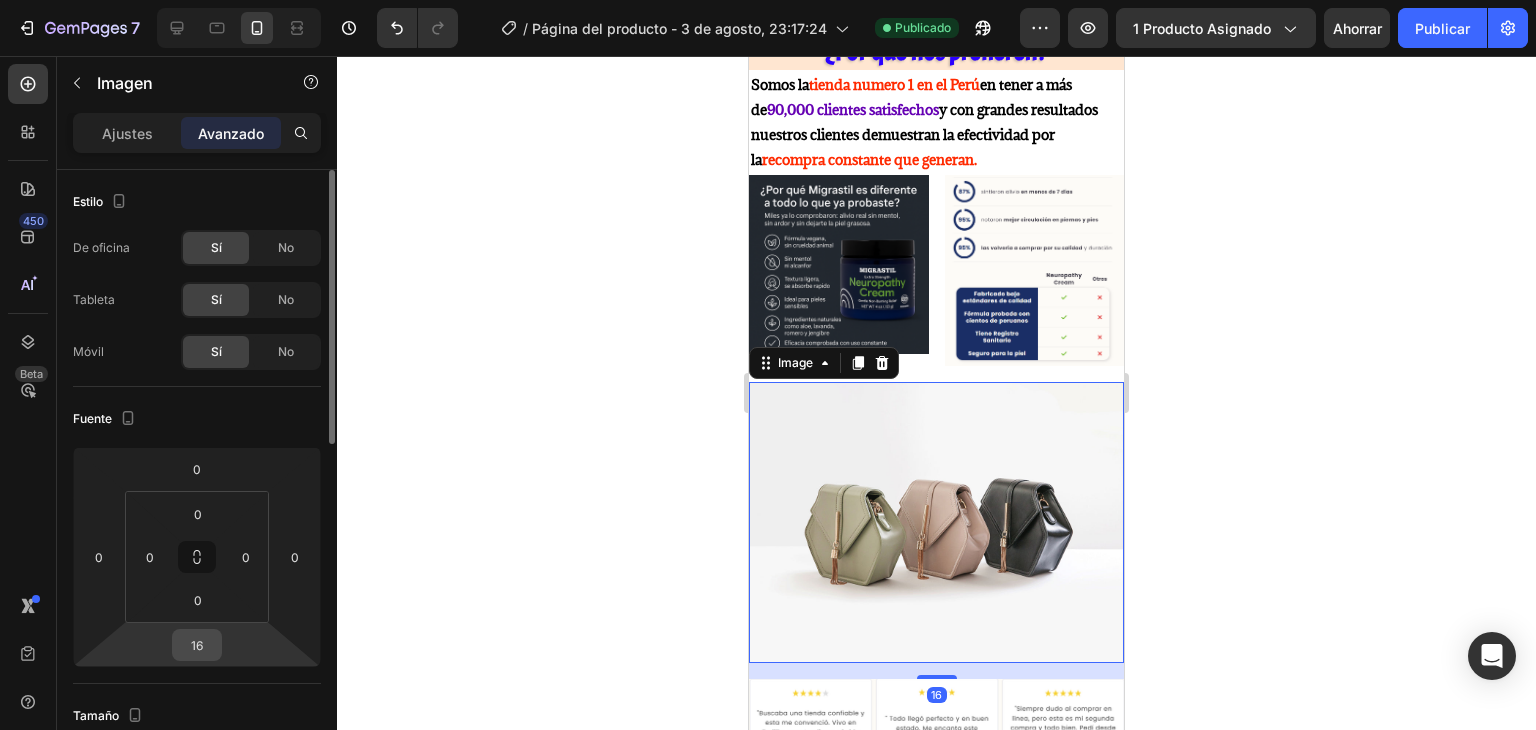 click on "16" at bounding box center [197, 645] 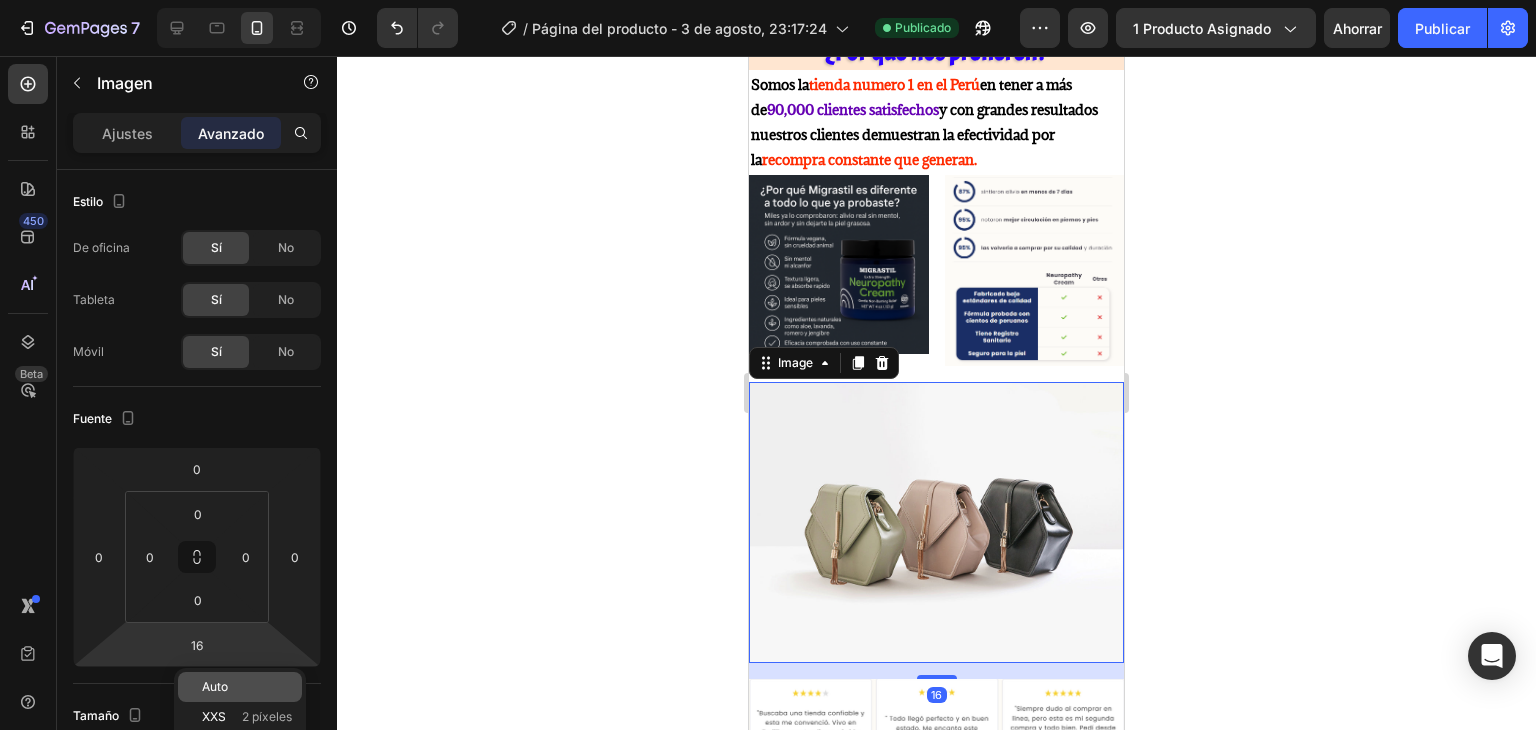 click on "Auto" at bounding box center (215, 686) 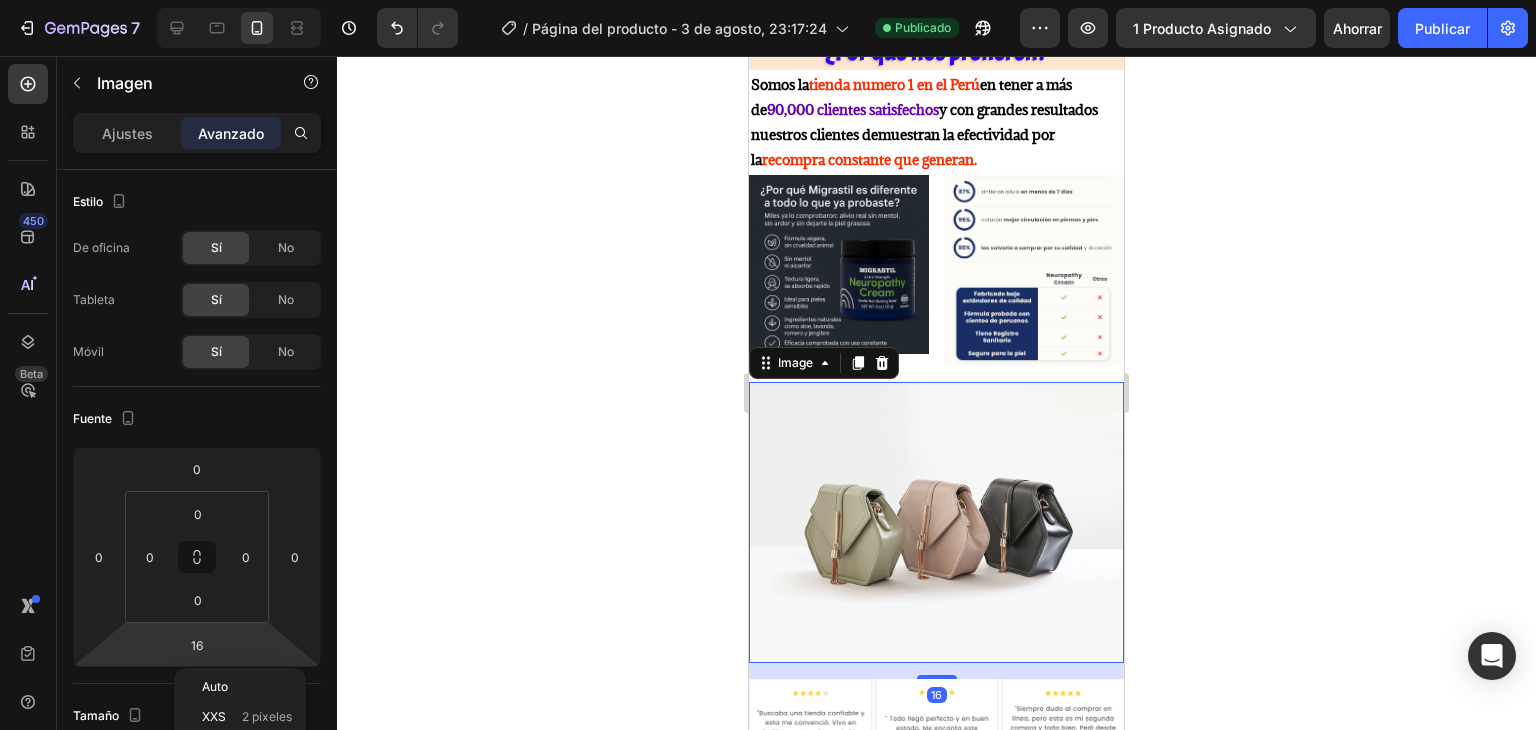 type 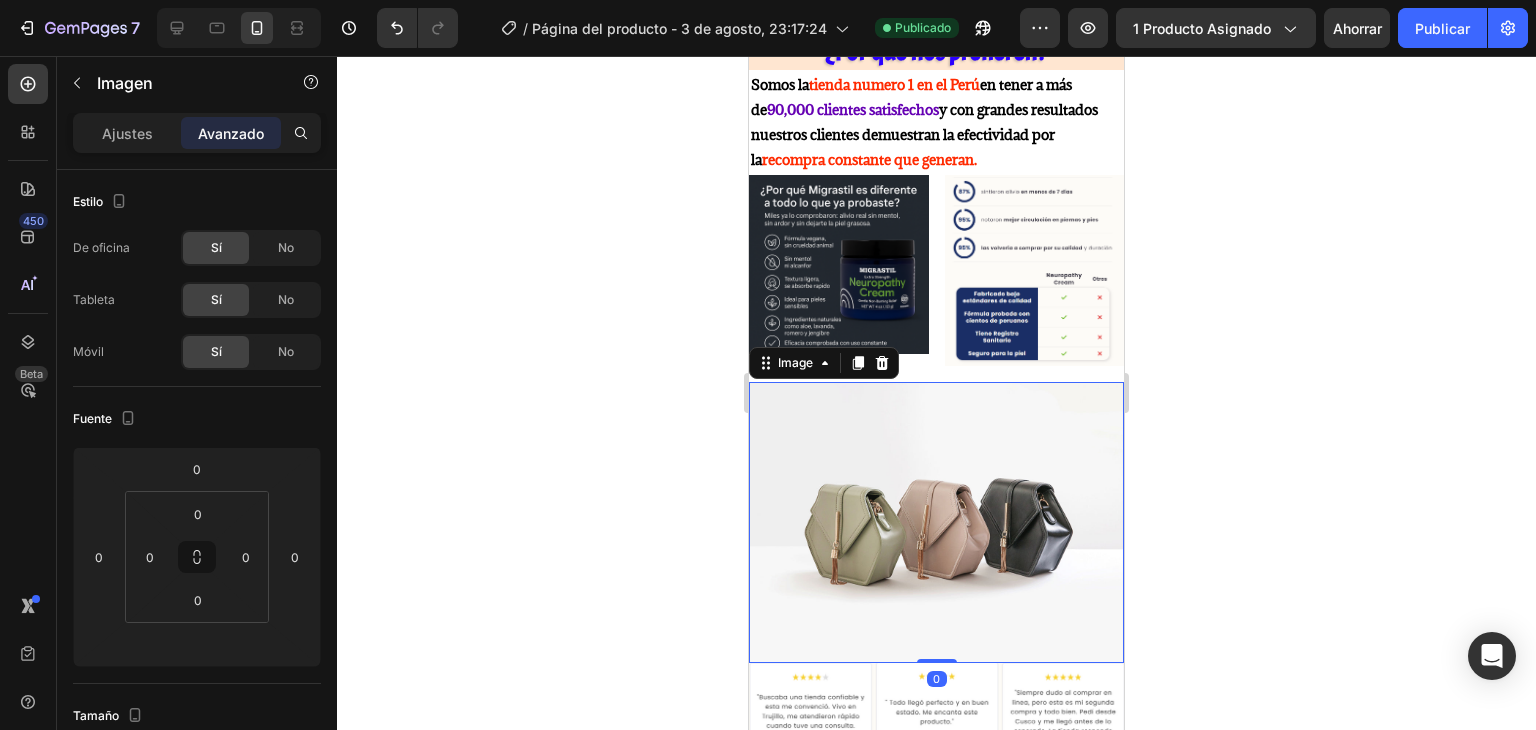 click at bounding box center [936, 522] 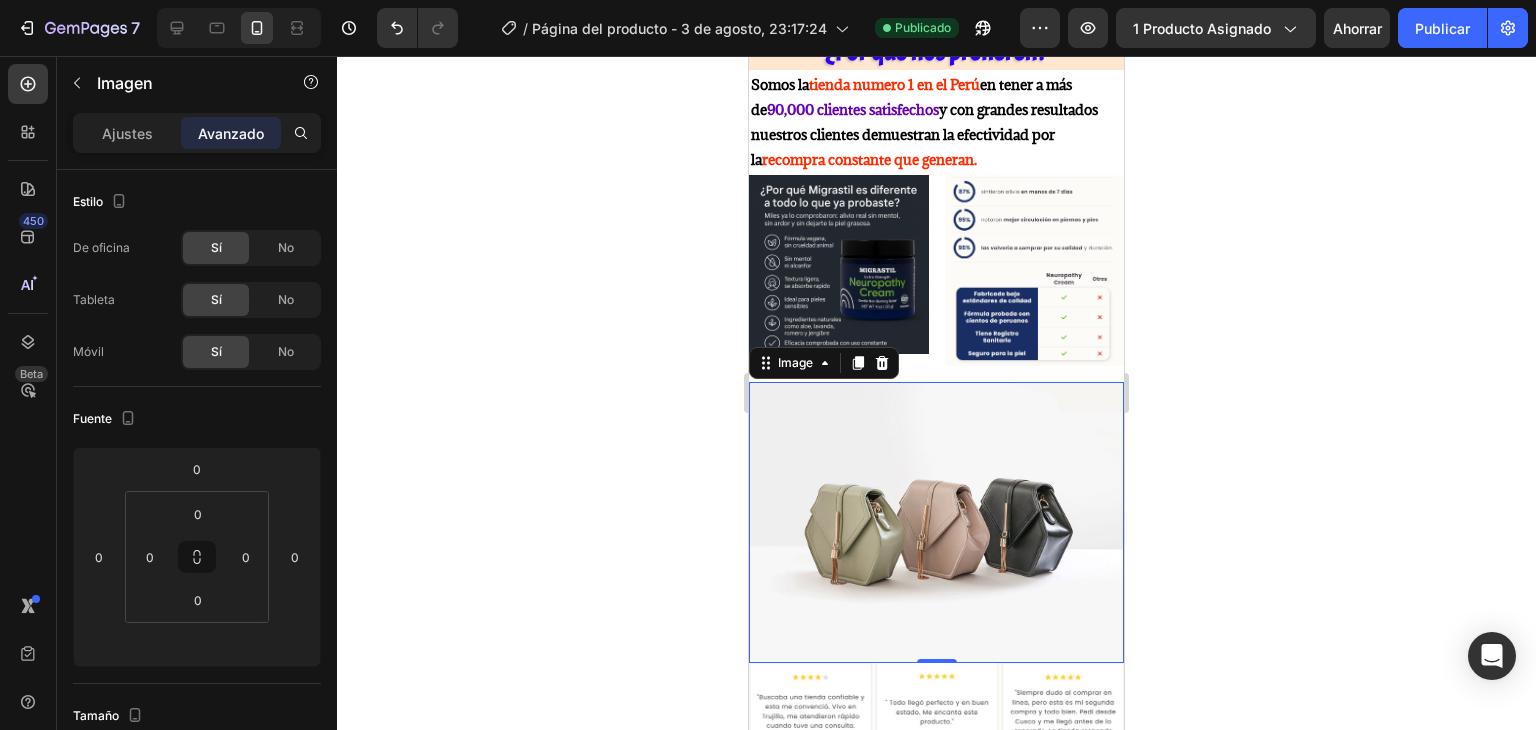 click on "Ajustes Avanzado" at bounding box center [197, 133] 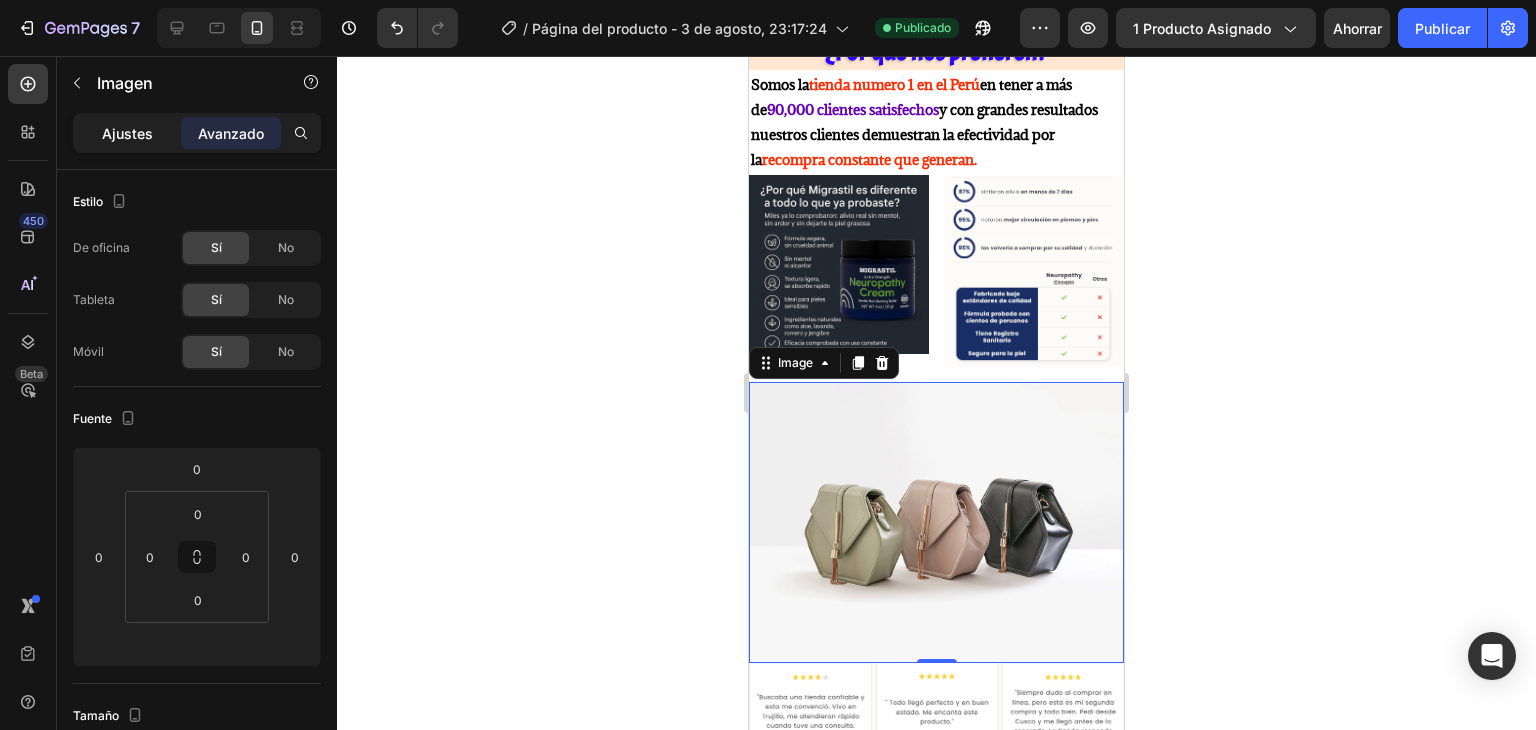 click on "Ajustes" at bounding box center [127, 133] 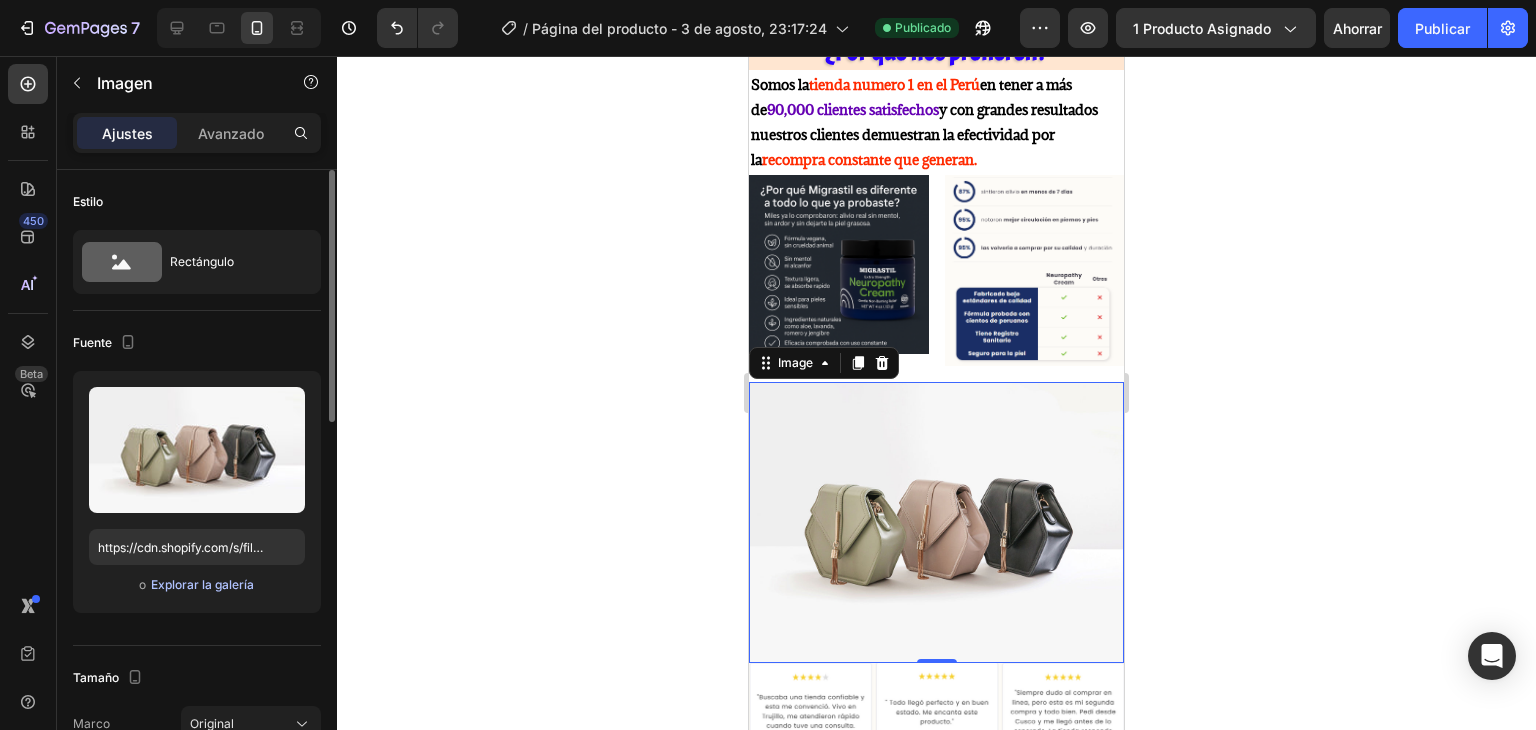 click on "Explorar la galería" at bounding box center [202, 584] 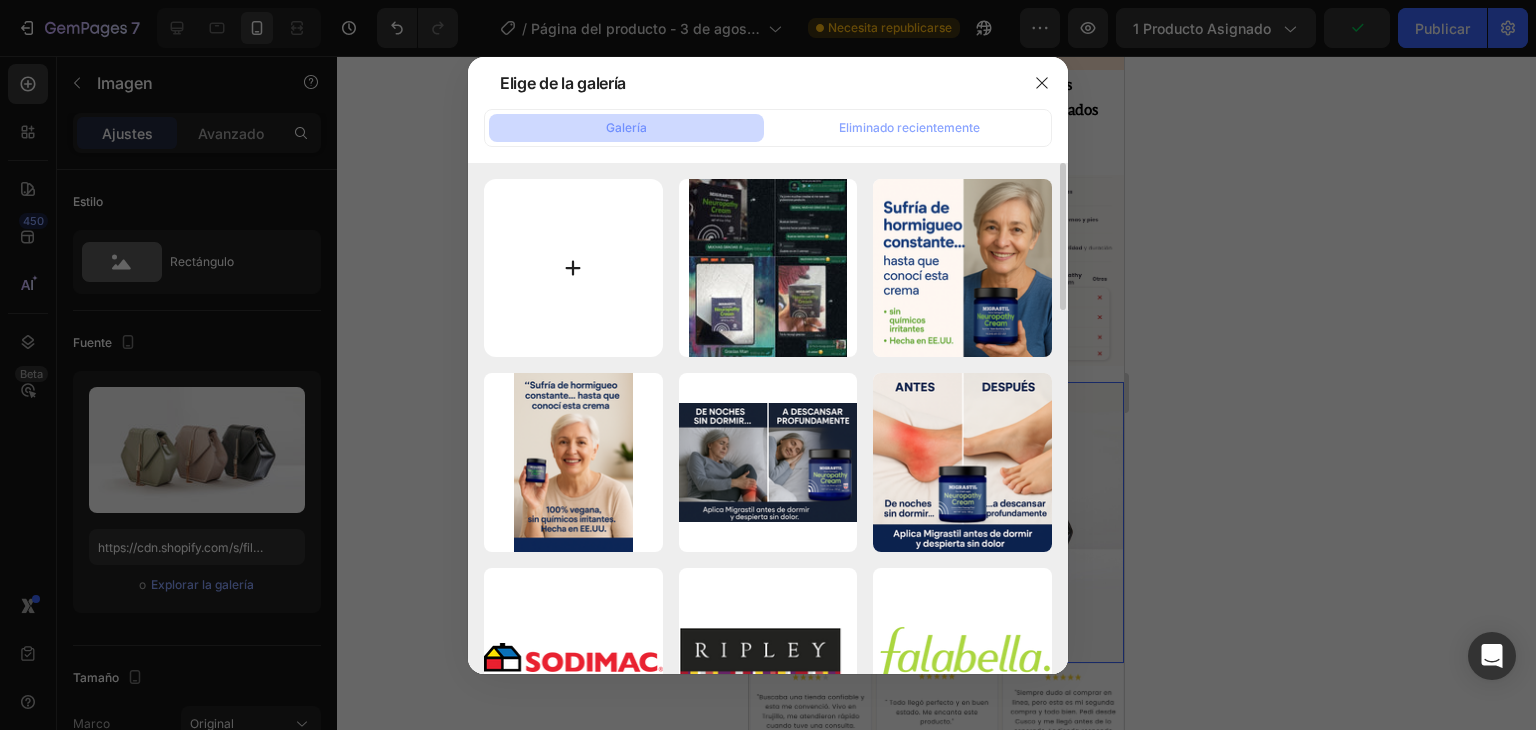 click at bounding box center [573, 268] 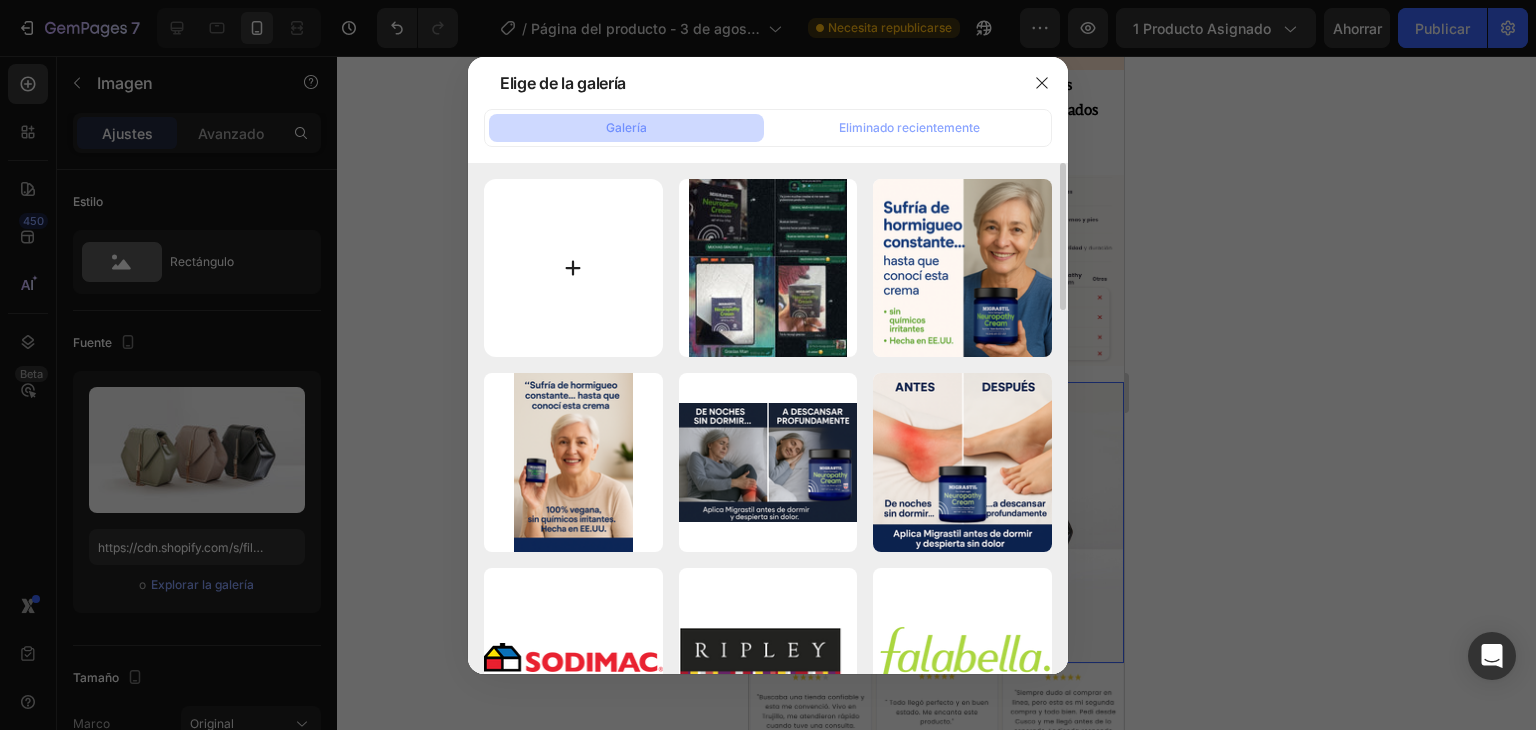 type on "C:\fakepath\MIGRASTIL PAG4.png" 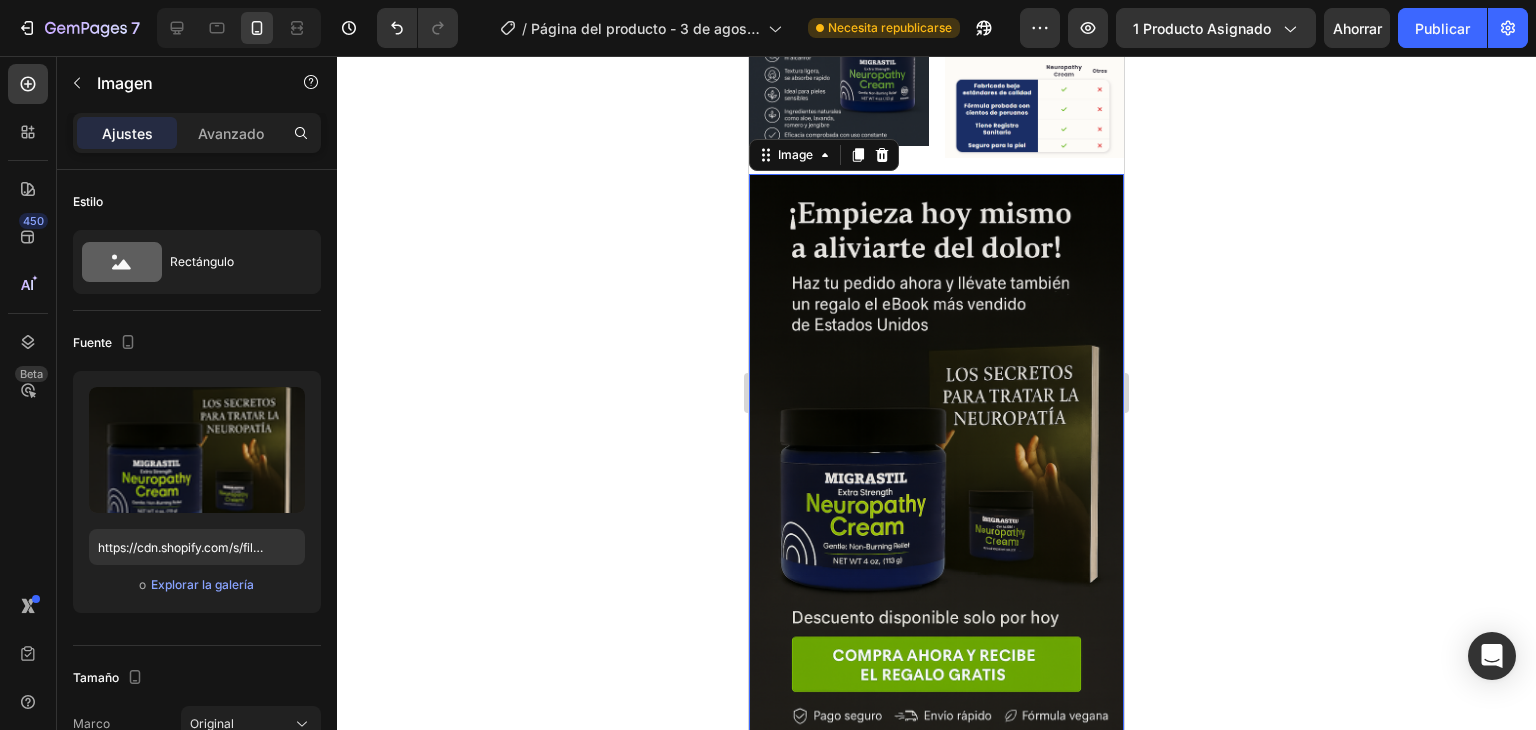 scroll, scrollTop: 5779, scrollLeft: 0, axis: vertical 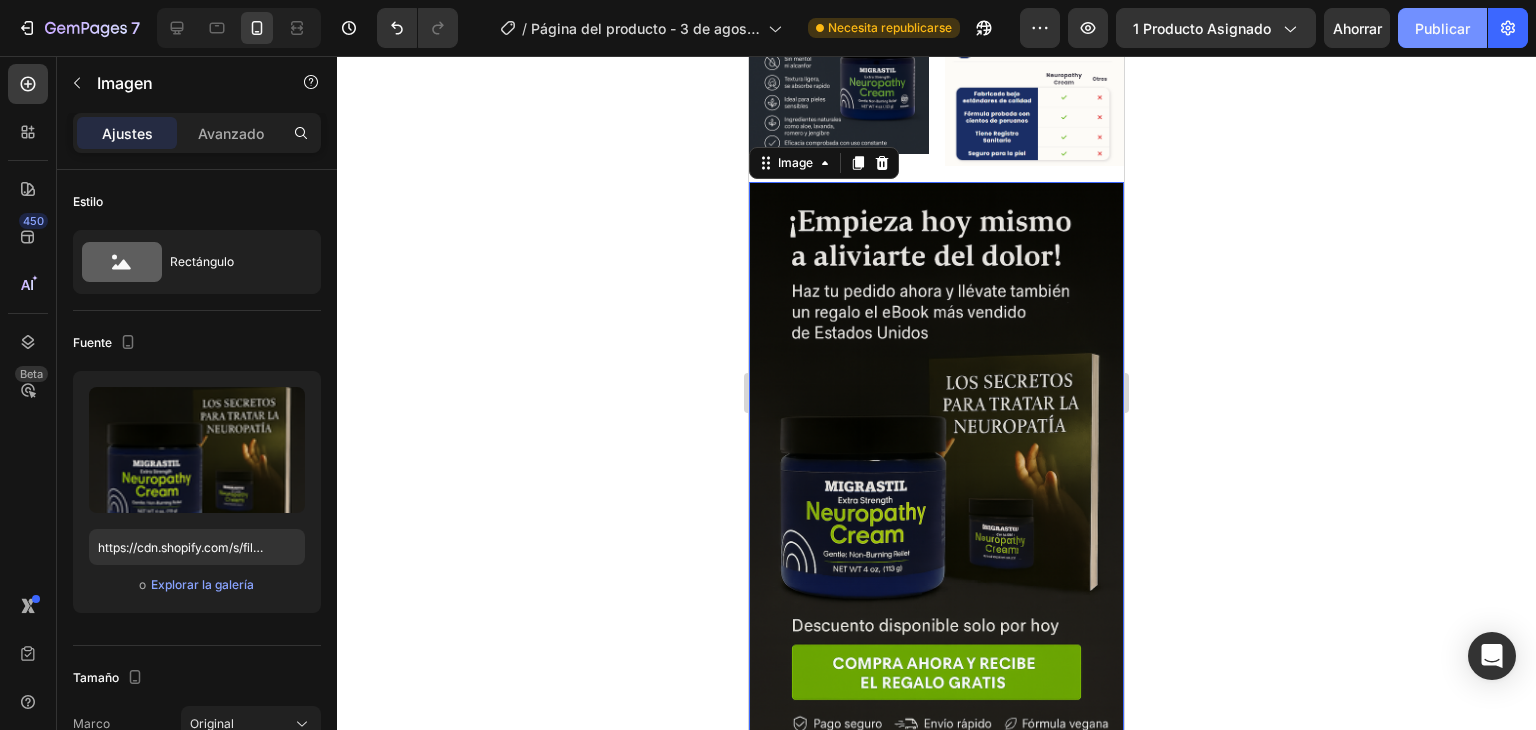 click on "Publicar" at bounding box center [1442, 28] 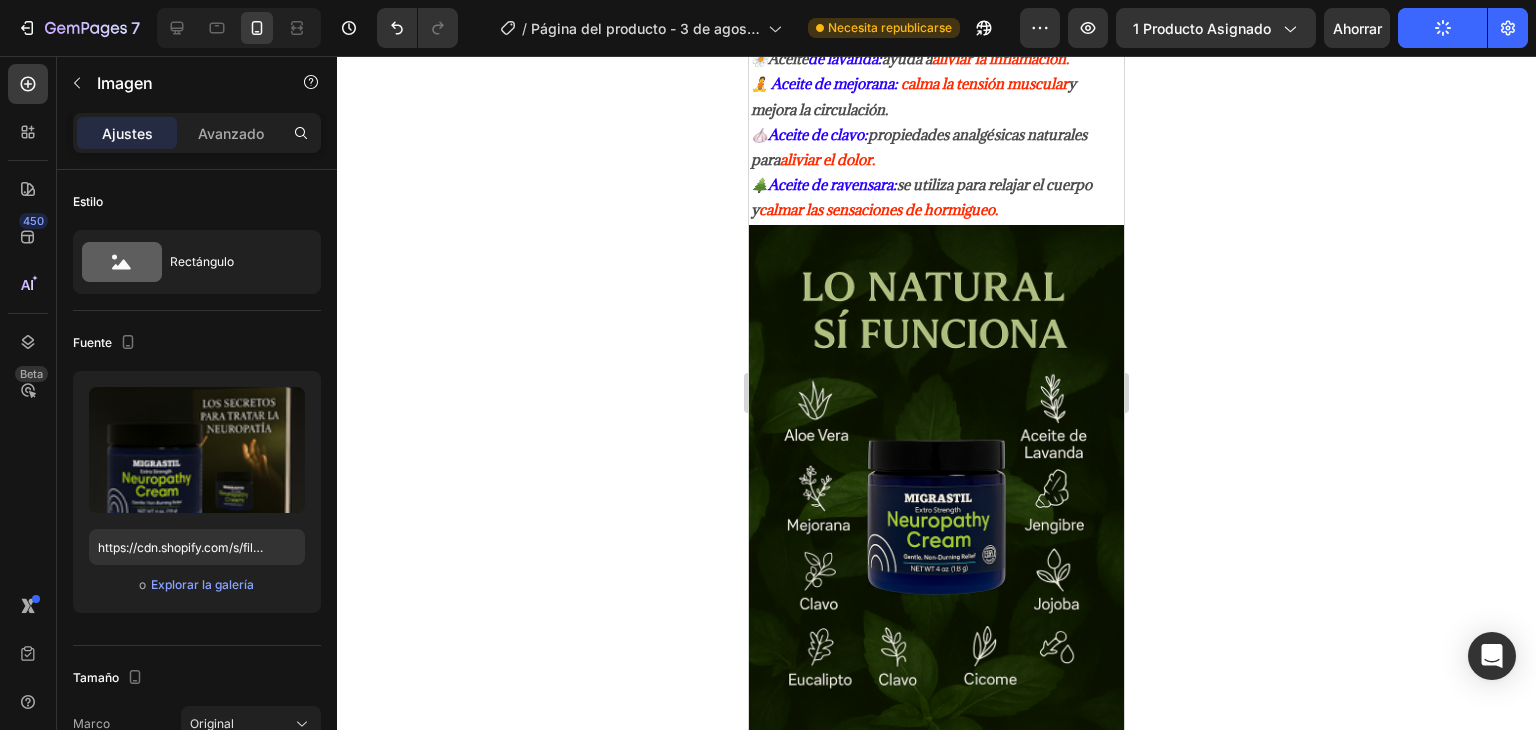 scroll, scrollTop: 4379, scrollLeft: 0, axis: vertical 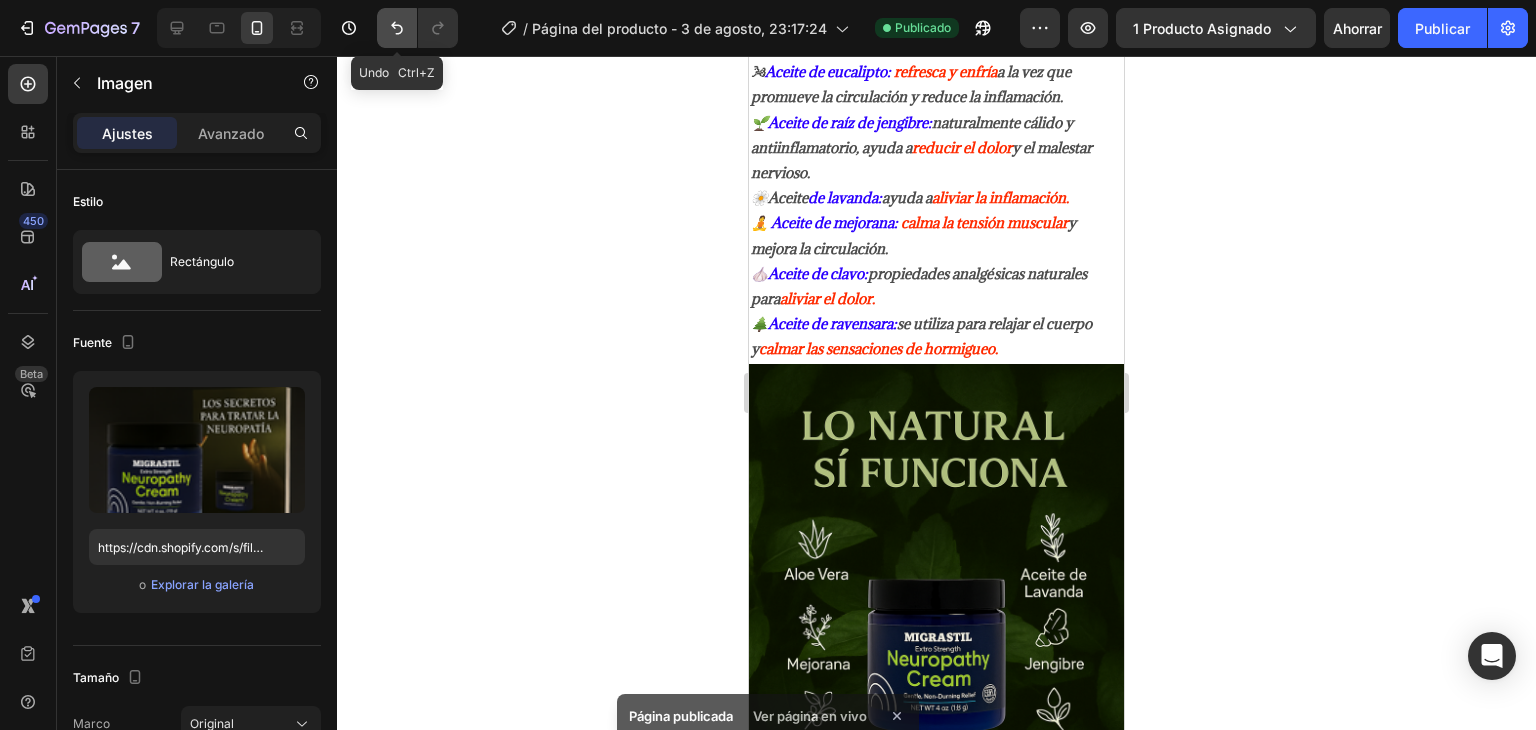 click 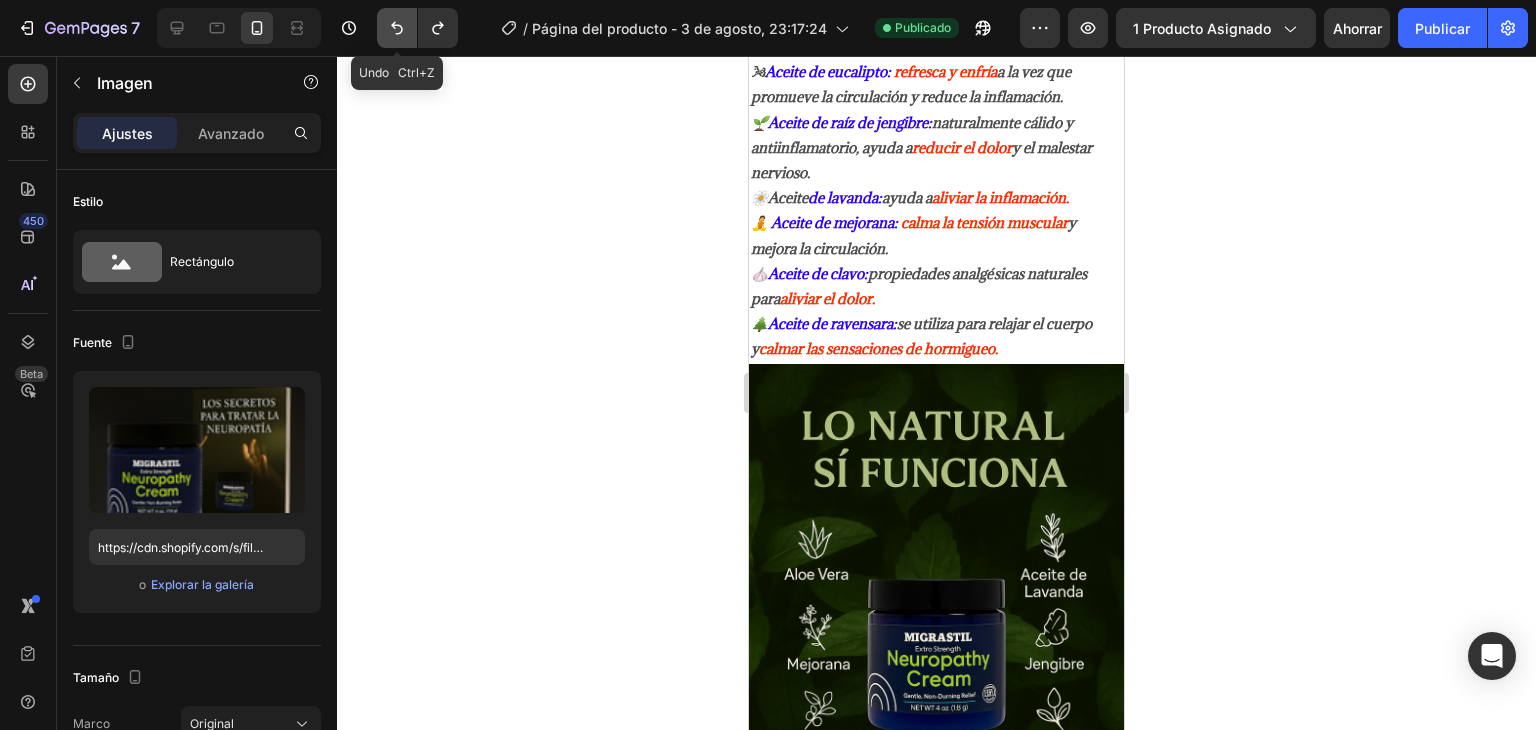 click 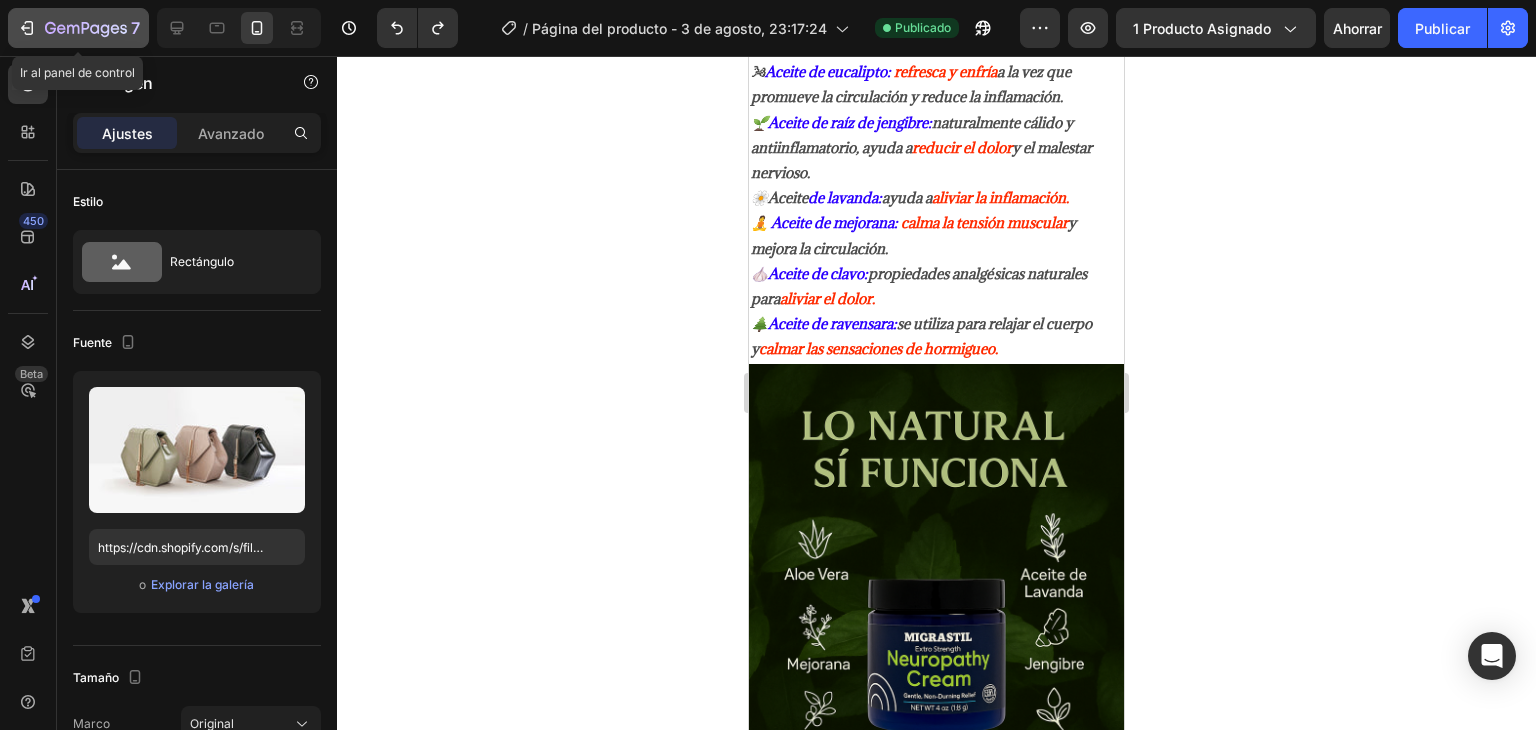 click 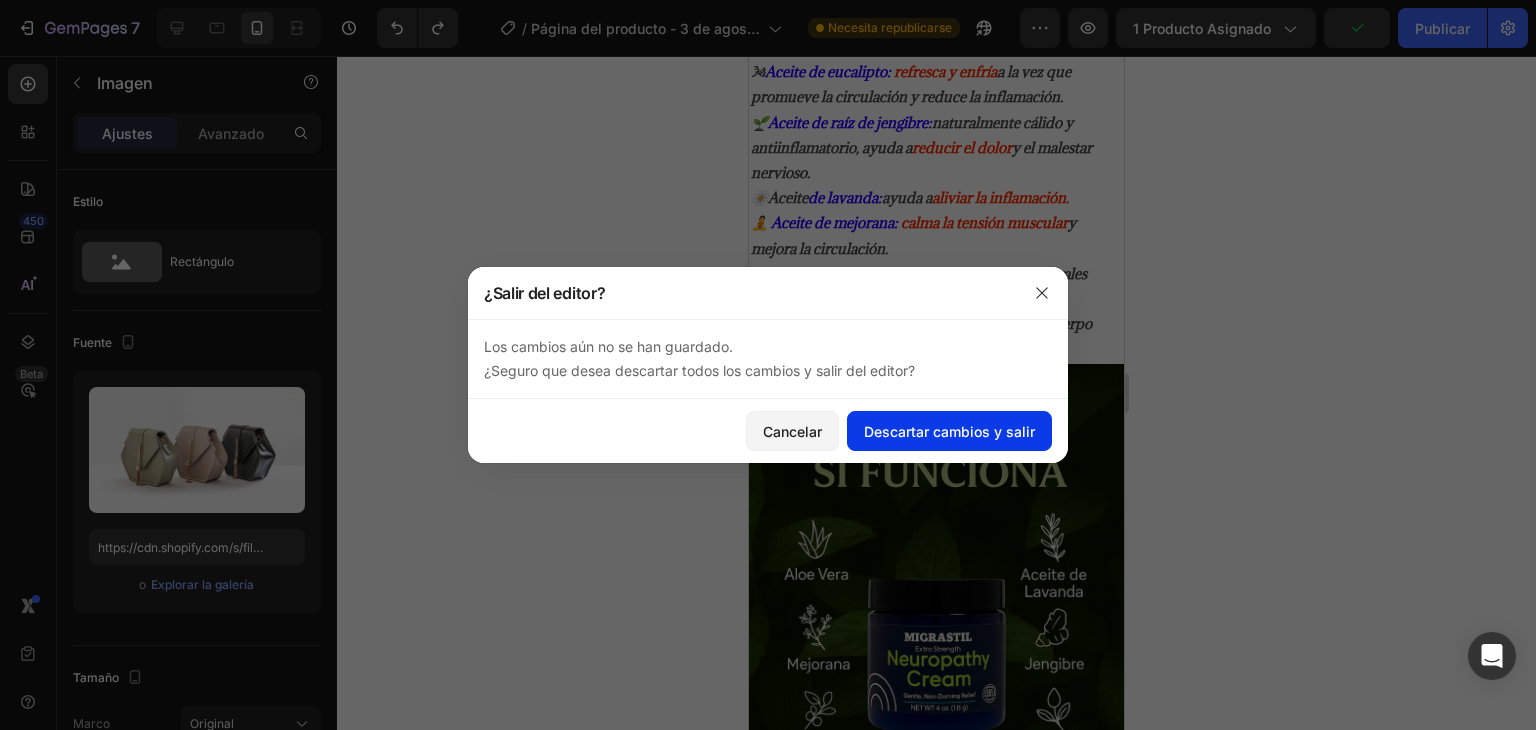 click on "Descartar cambios y salir" at bounding box center [949, 431] 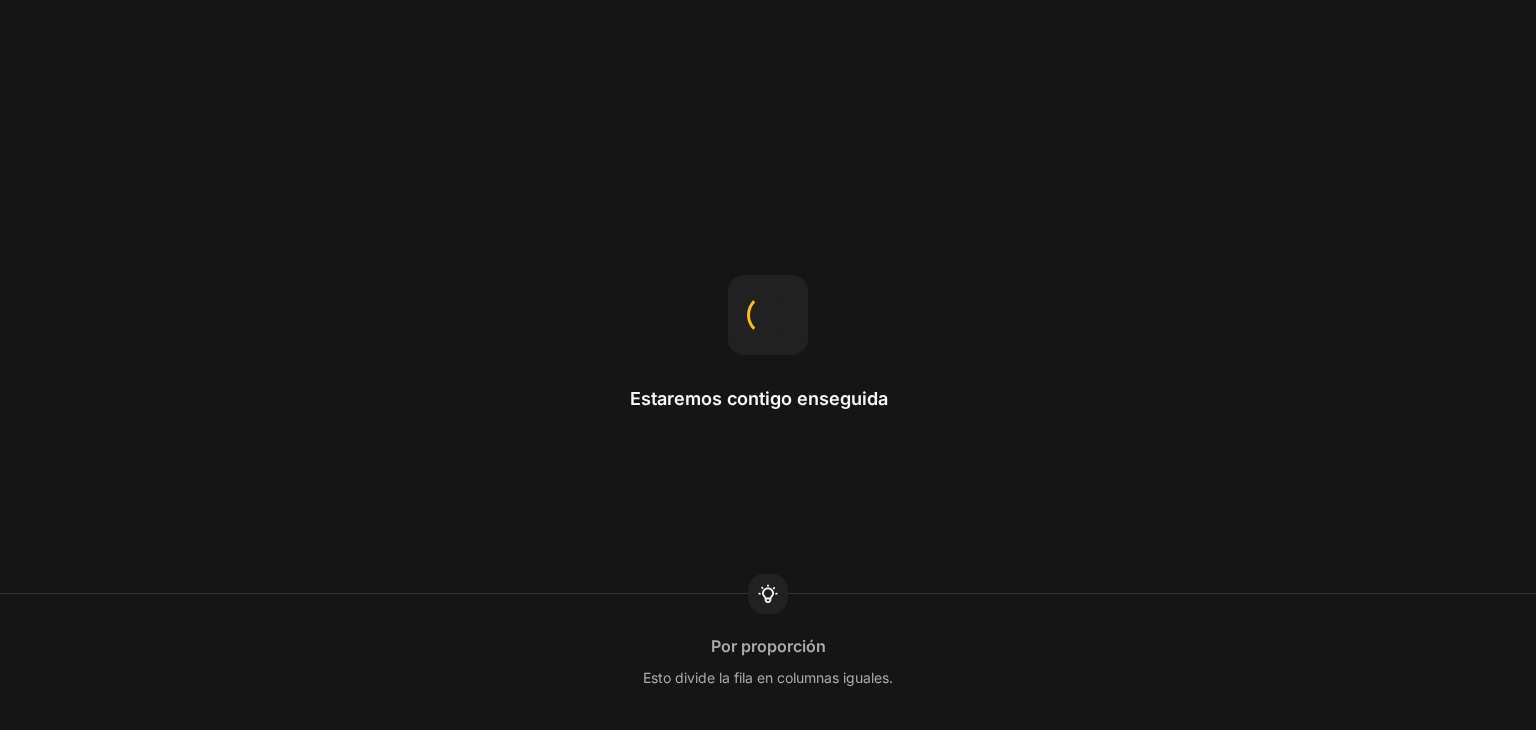 scroll, scrollTop: 0, scrollLeft: 0, axis: both 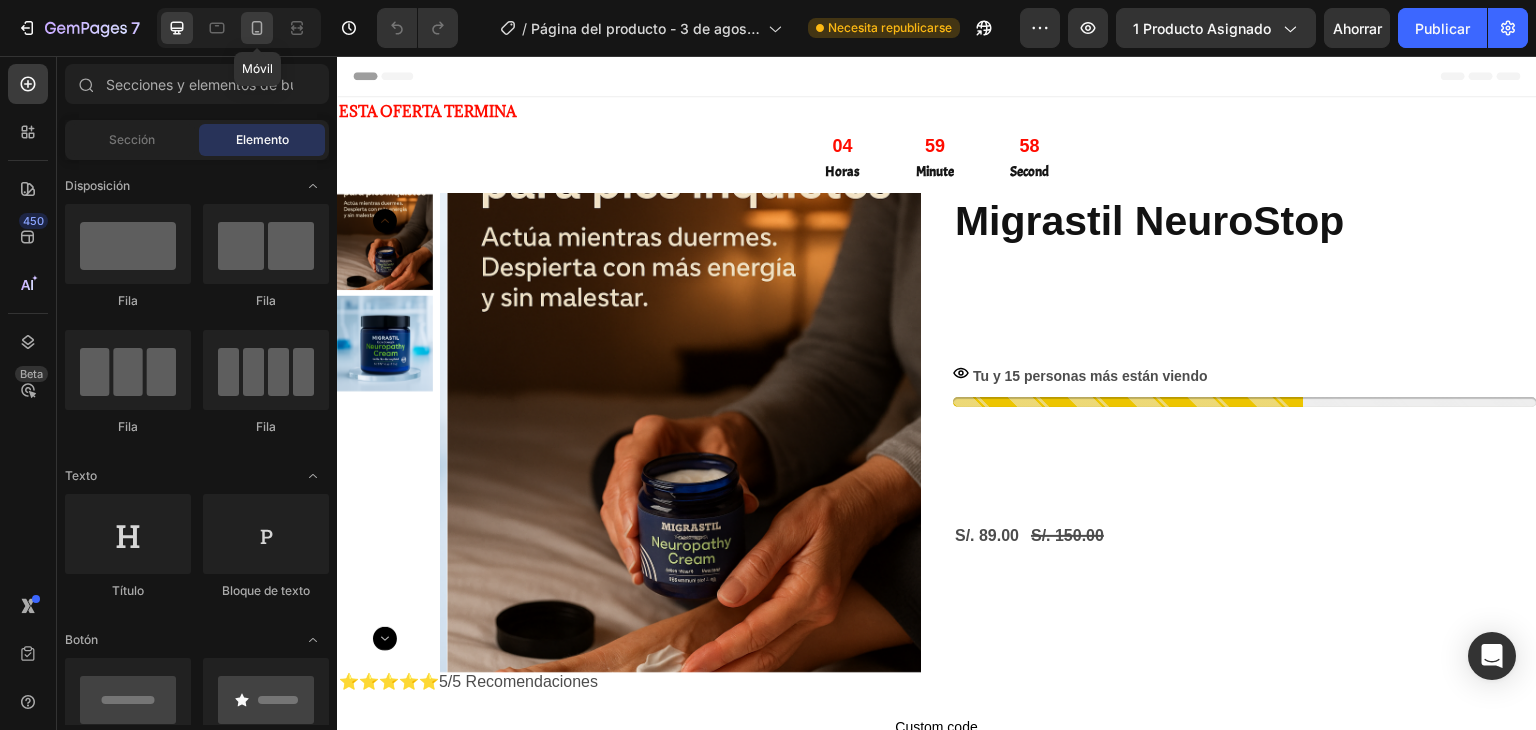 click 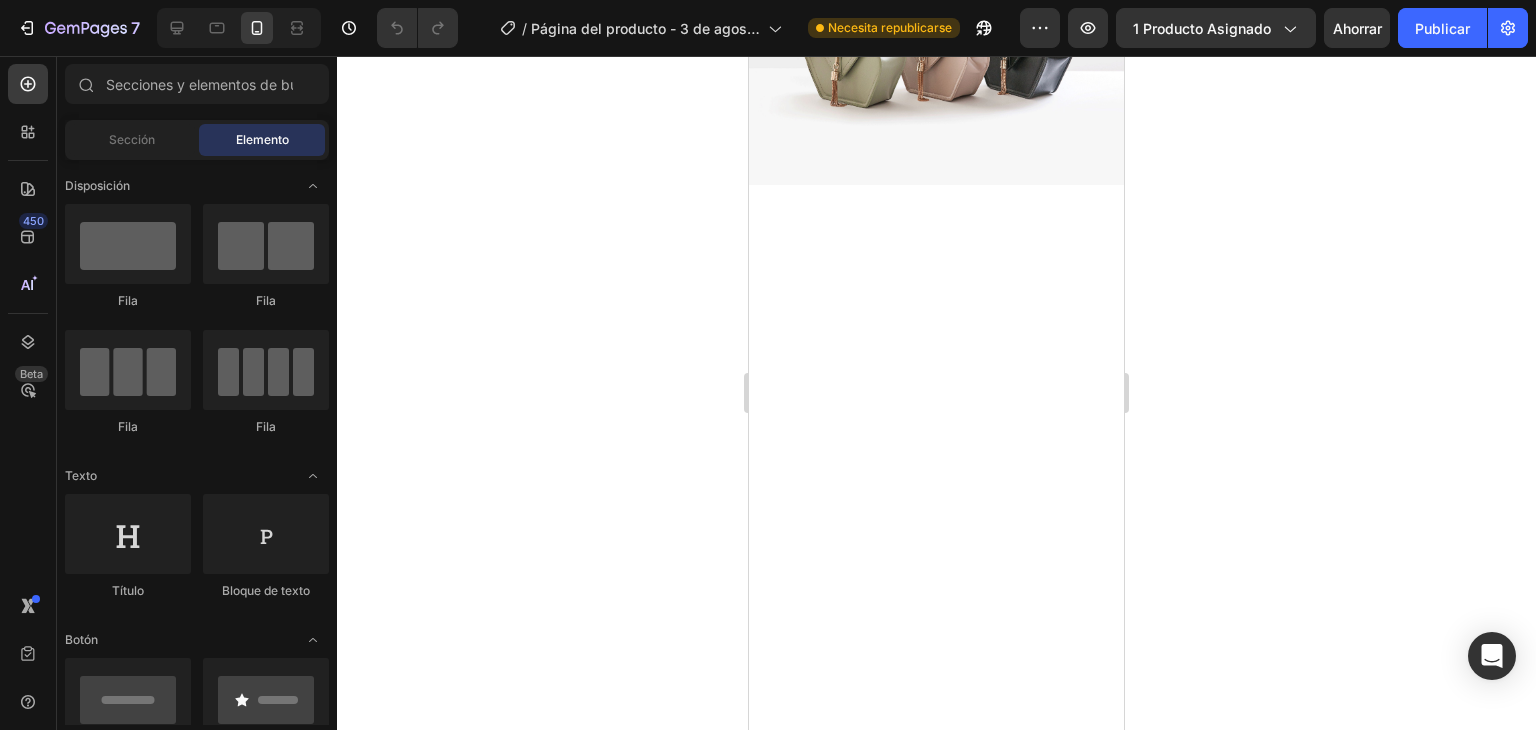 scroll, scrollTop: 1900, scrollLeft: 0, axis: vertical 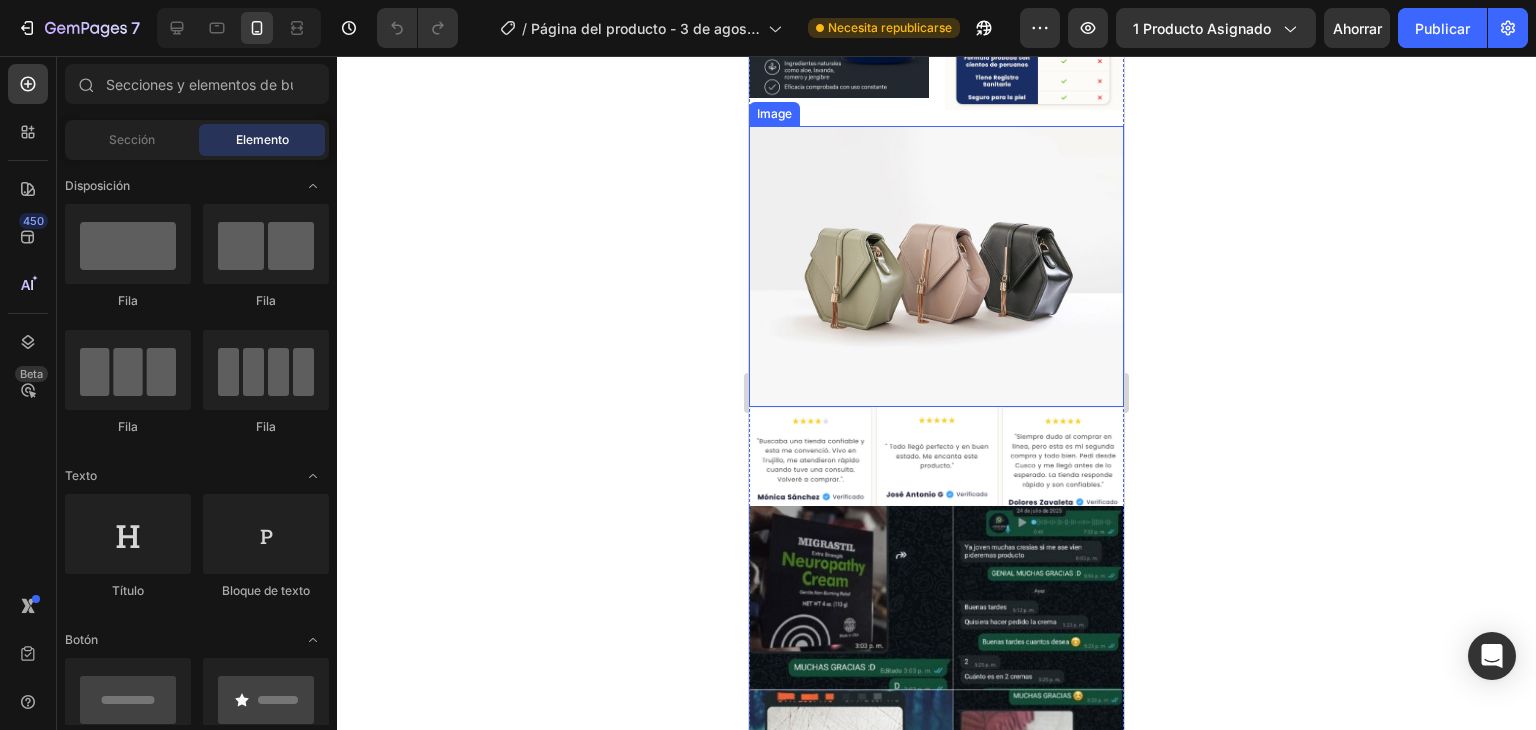 click at bounding box center (936, 266) 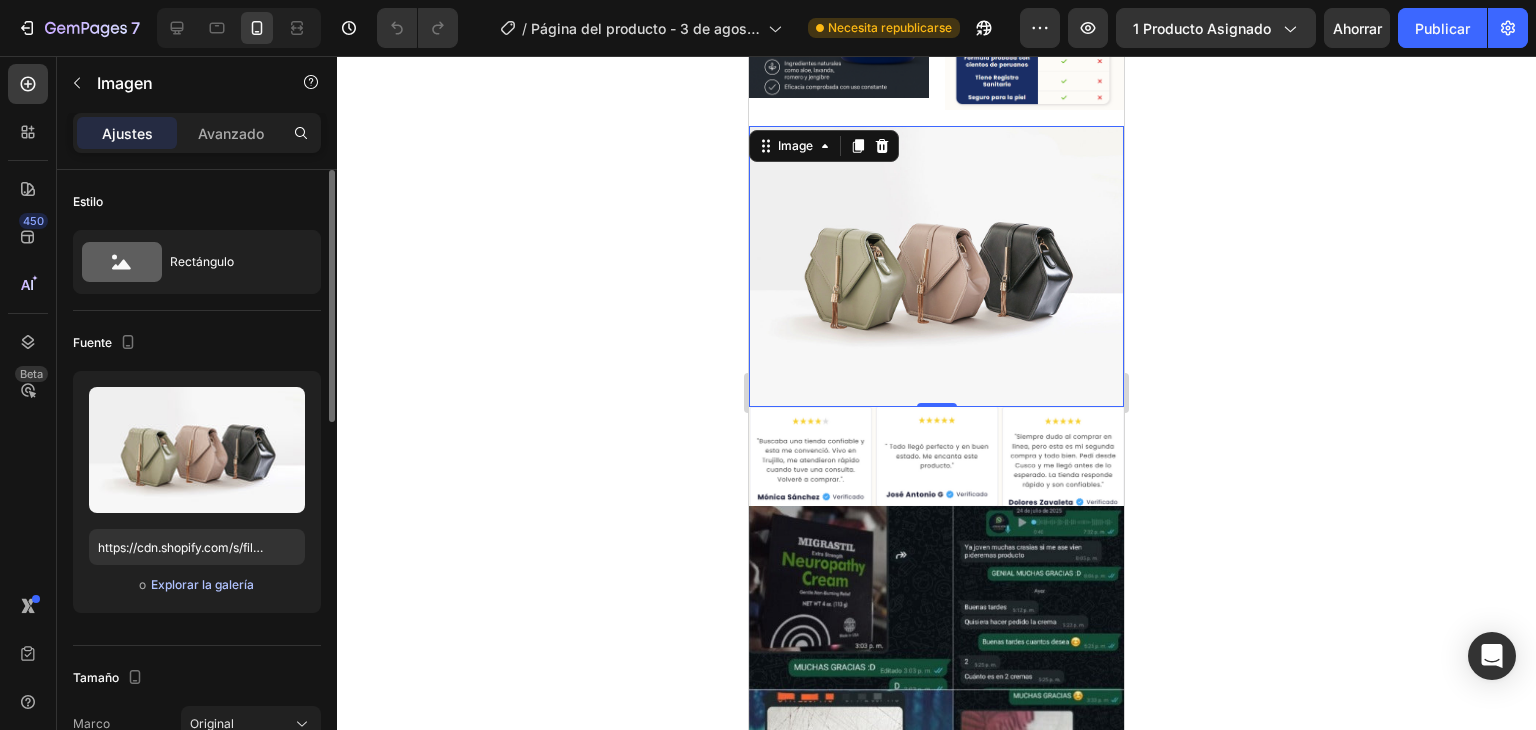 click on "Explorar la galería" at bounding box center [202, 584] 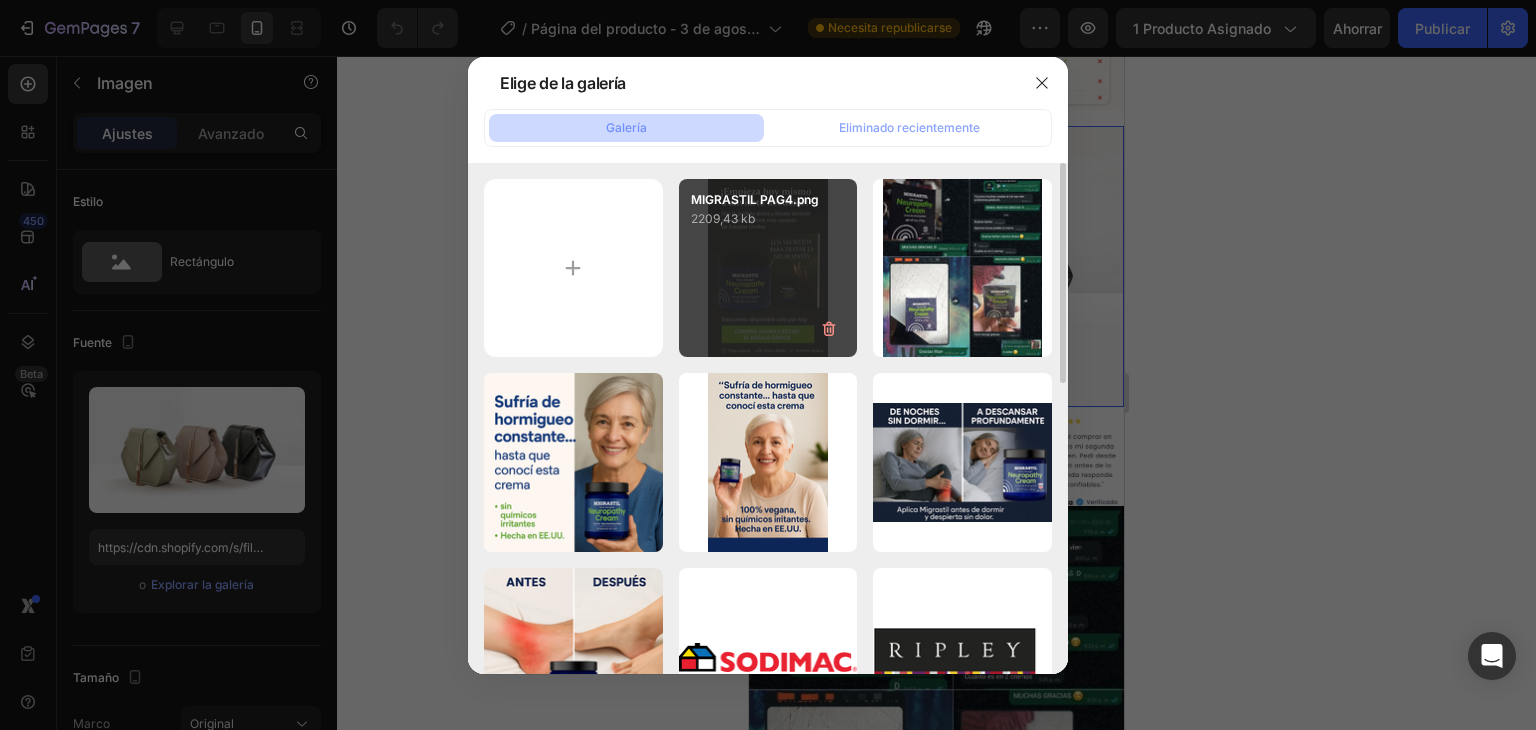 click on "MIGRASTIL PAG4.png 2209,43 kb" at bounding box center (768, 268) 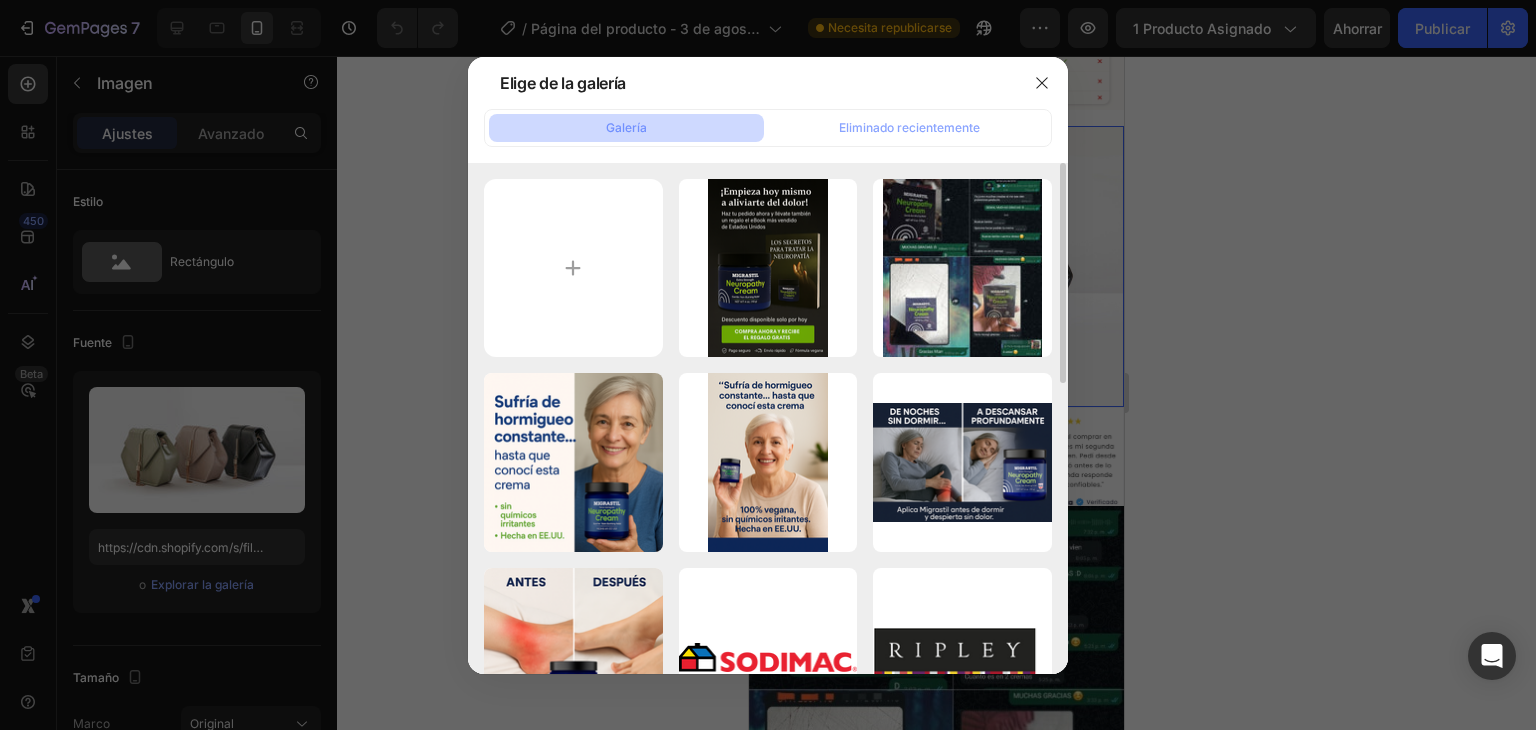 type on "https://cdn.shopify.com/s/files/1/0752/8140/0021/files/gempages_573315541746320609-c0a1d29e-9f01-4d78-a00c-2fe49a16fce7.png" 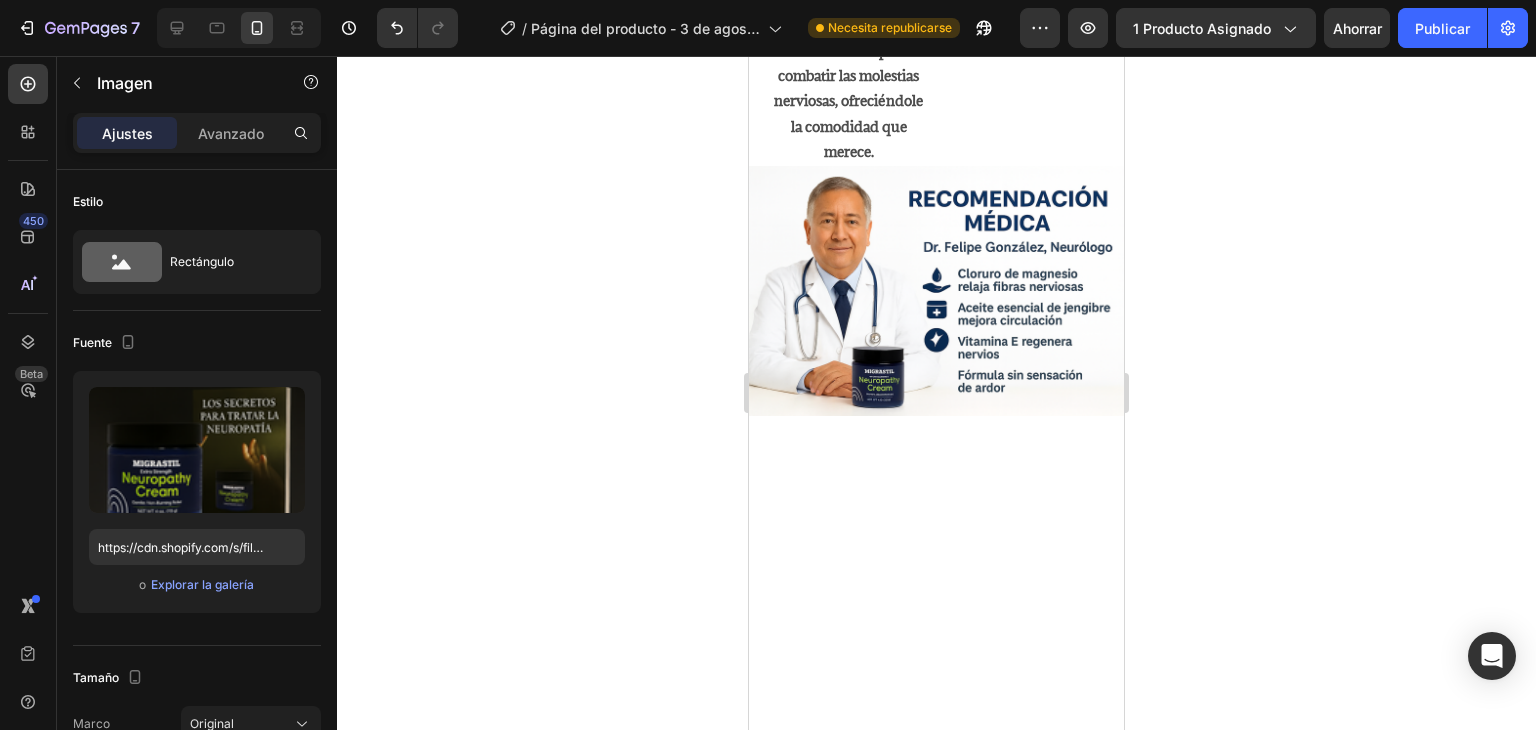 scroll, scrollTop: 2410, scrollLeft: 0, axis: vertical 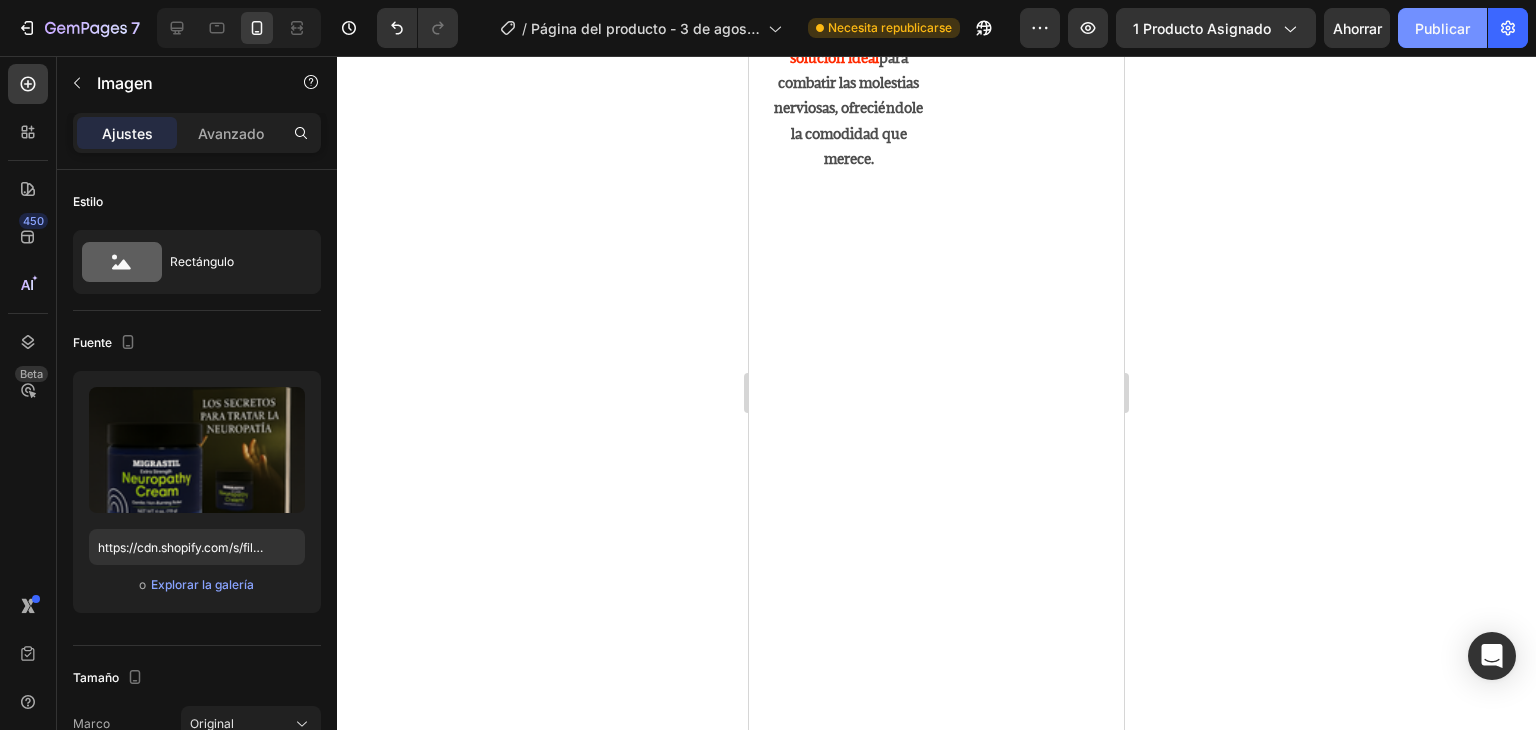 click on "Publicar" 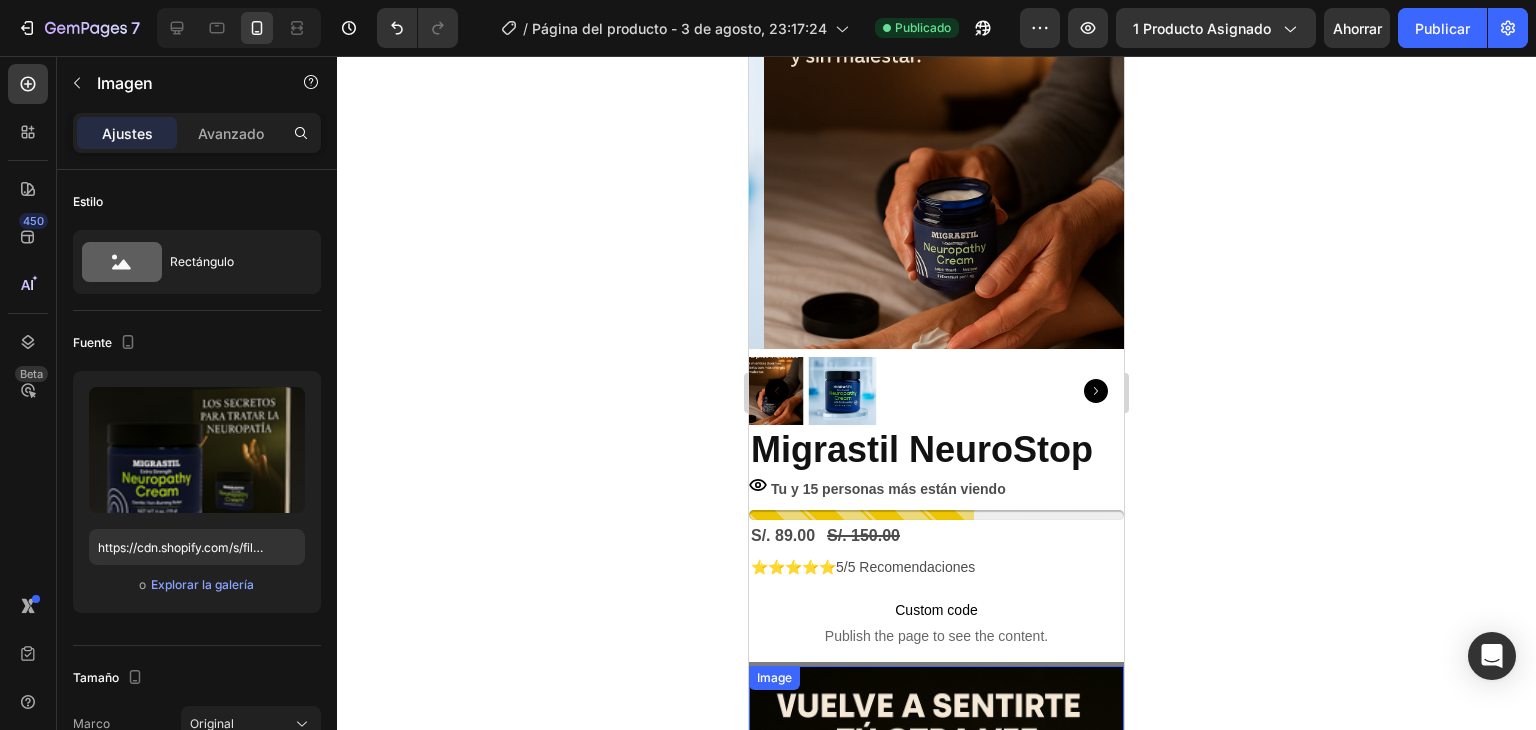 scroll, scrollTop: 0, scrollLeft: 0, axis: both 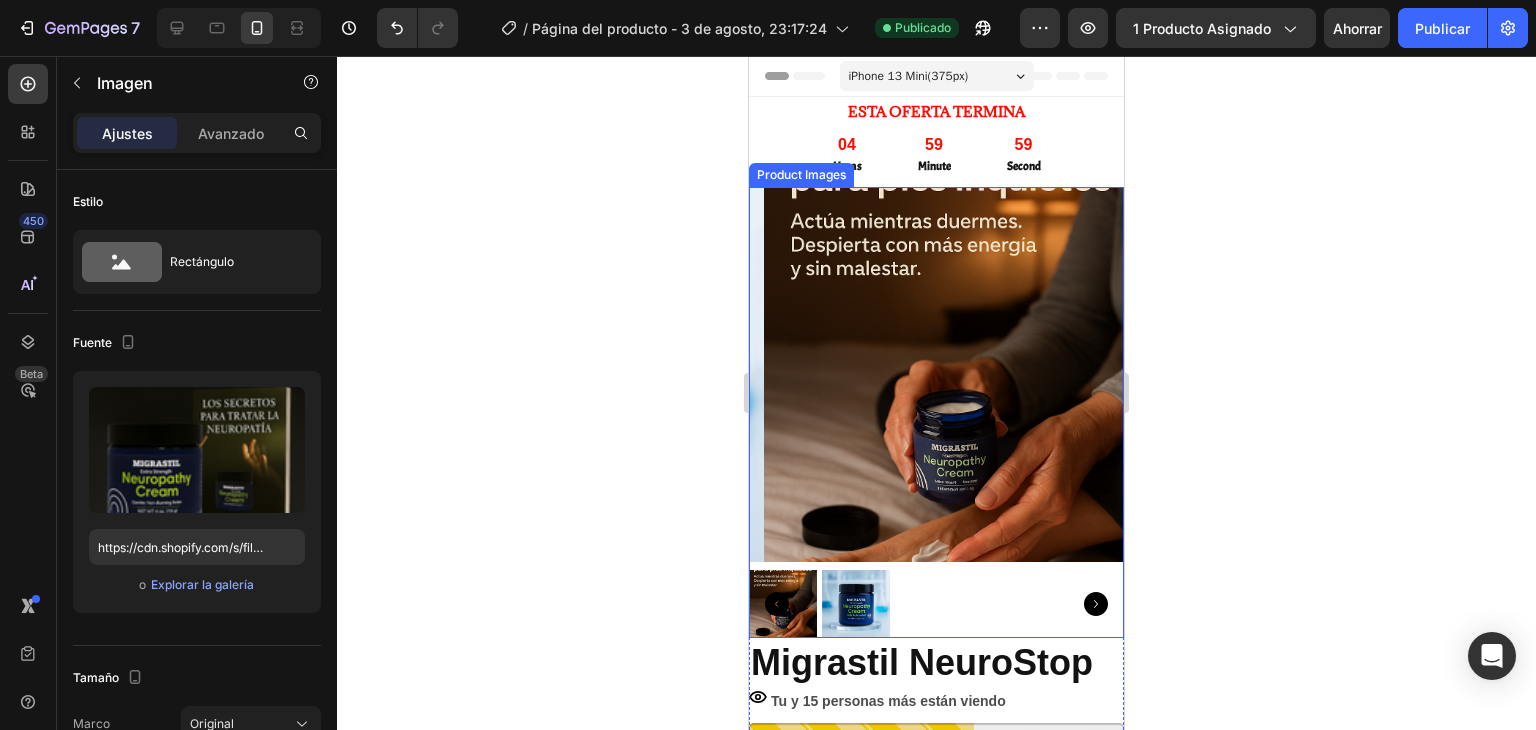 click 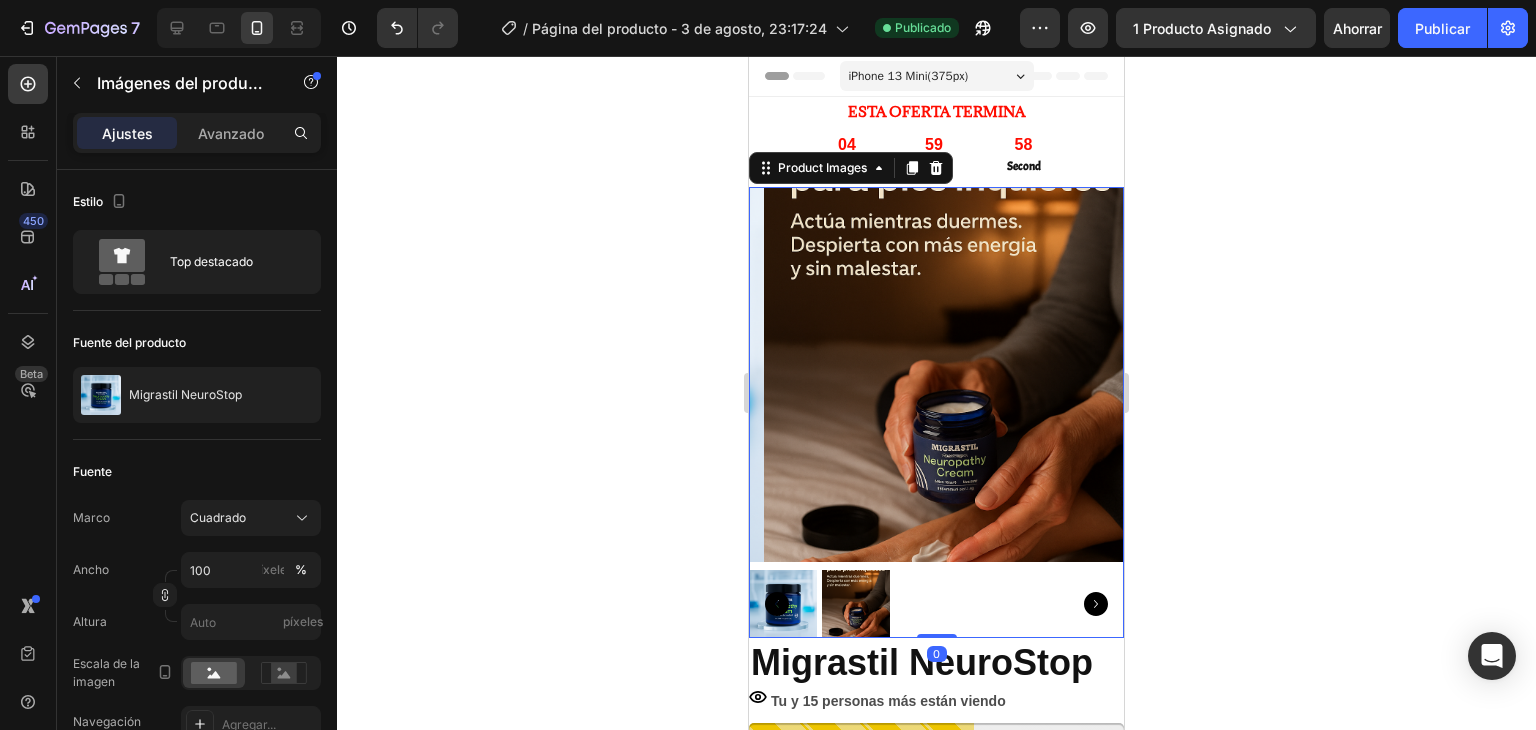 click at bounding box center [856, 604] 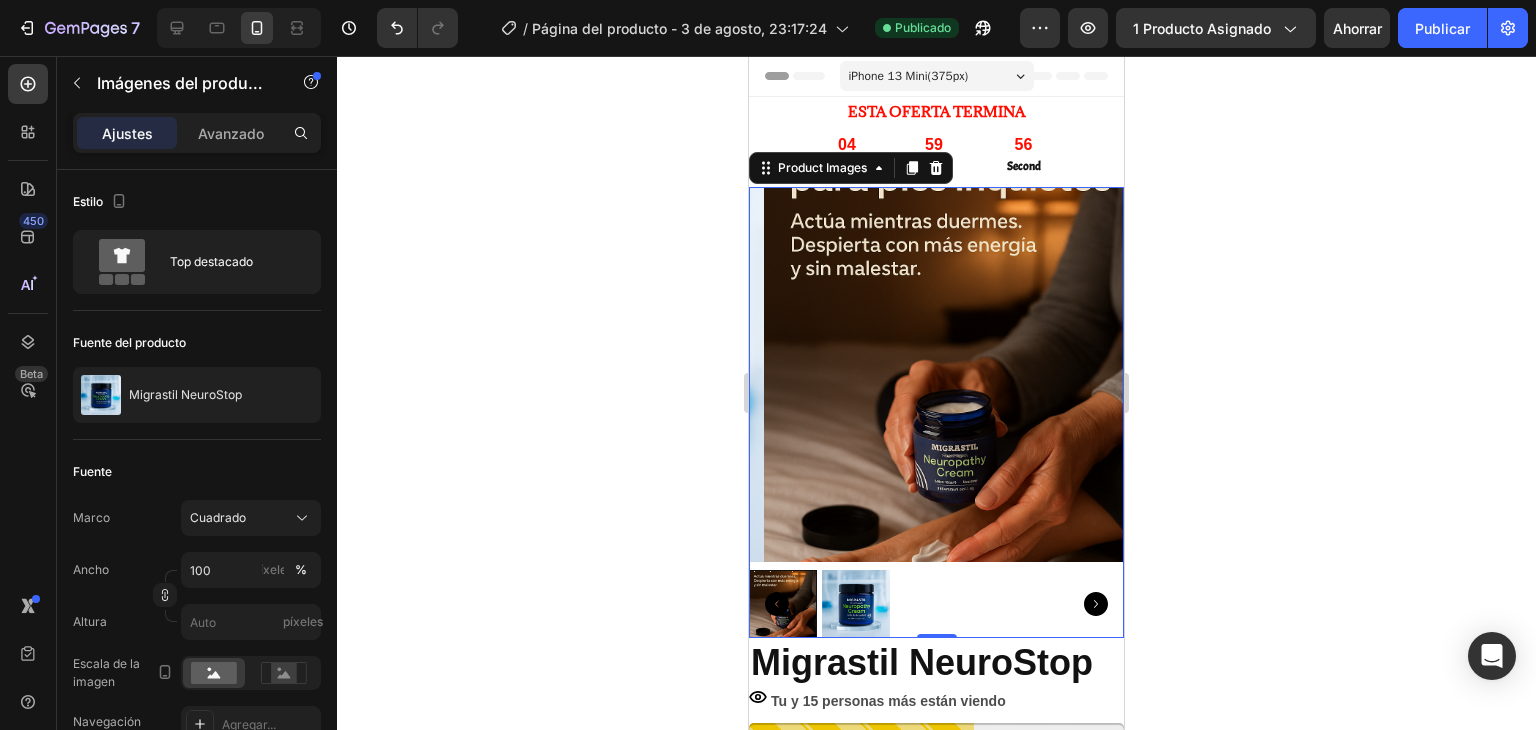 click at bounding box center (783, 604) 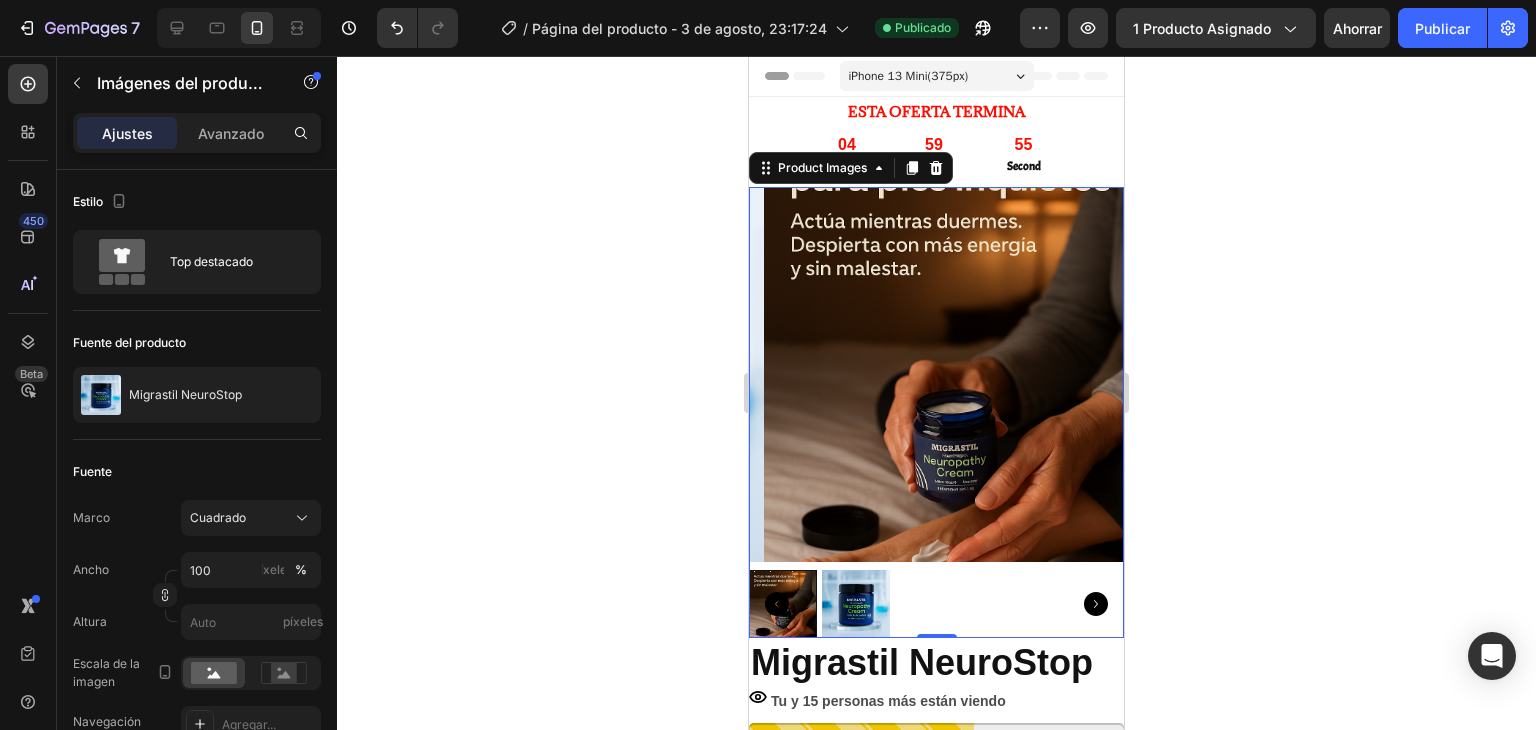 click at bounding box center [856, 604] 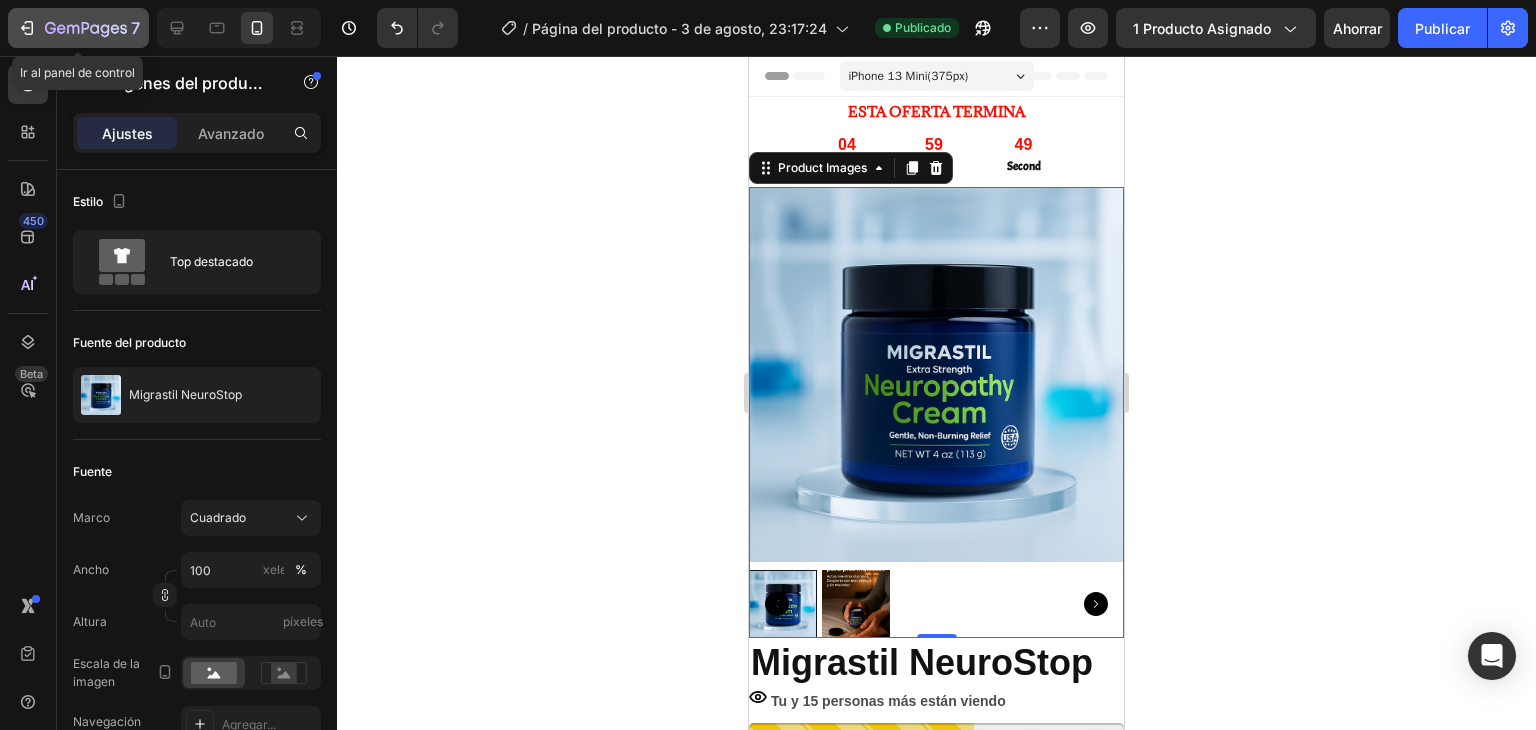 click 